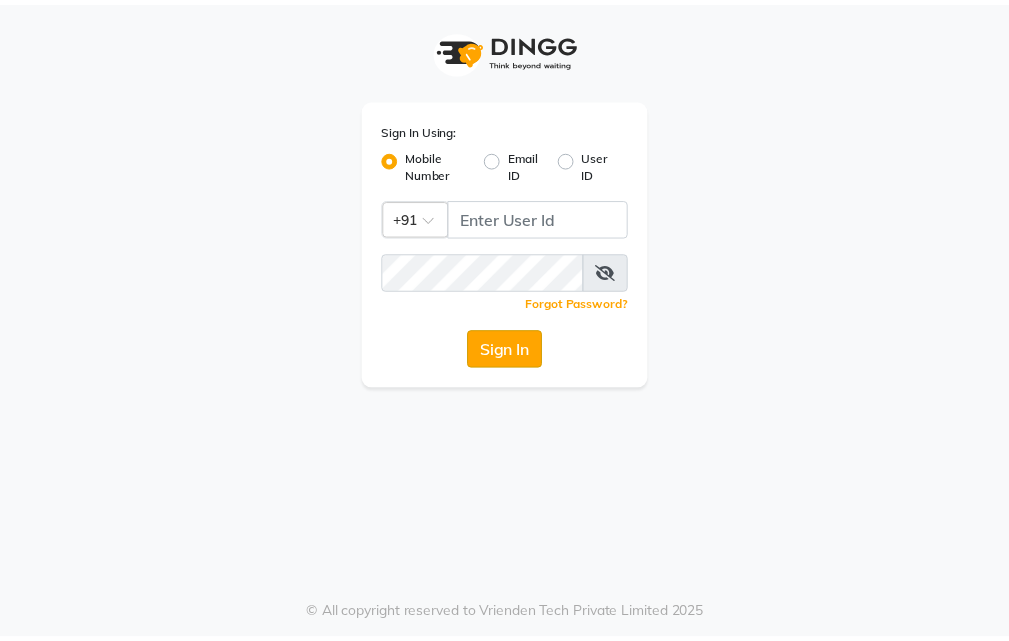 scroll, scrollTop: 0, scrollLeft: 0, axis: both 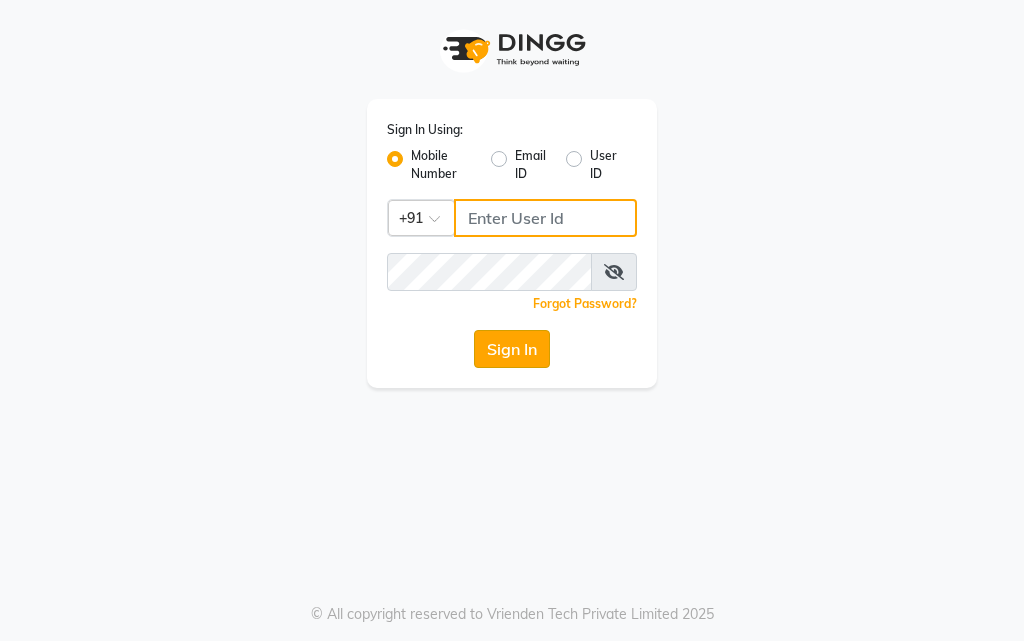 type on "9289583270" 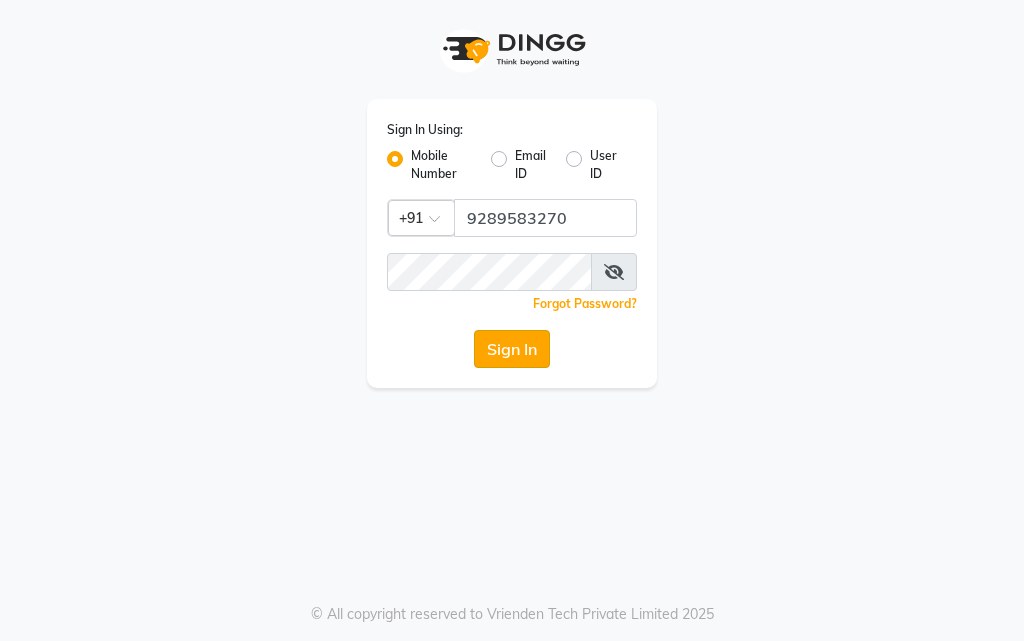click on "Sign In" 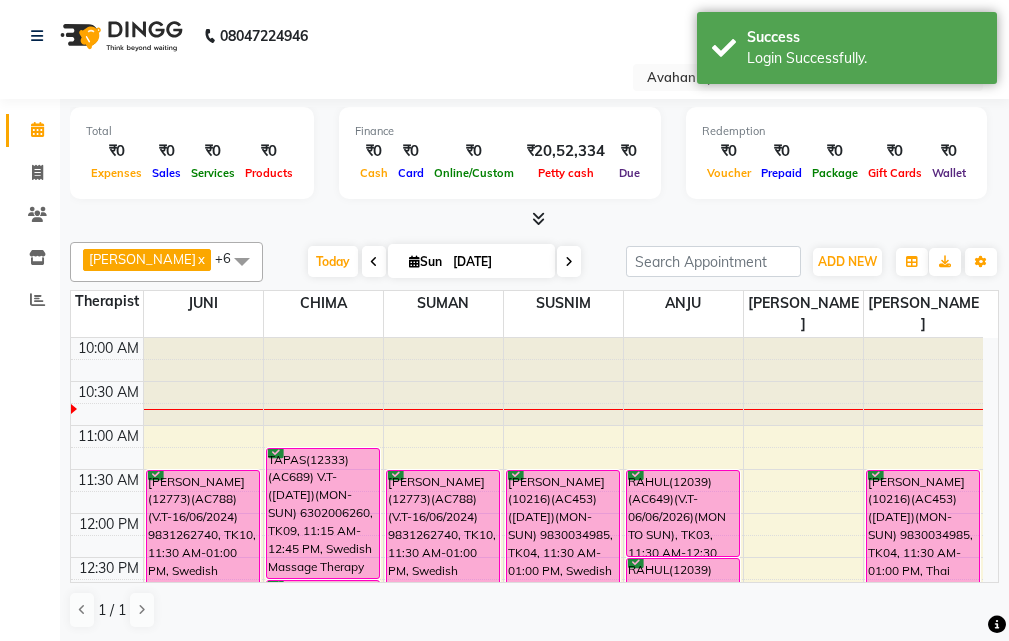 scroll, scrollTop: 400, scrollLeft: 0, axis: vertical 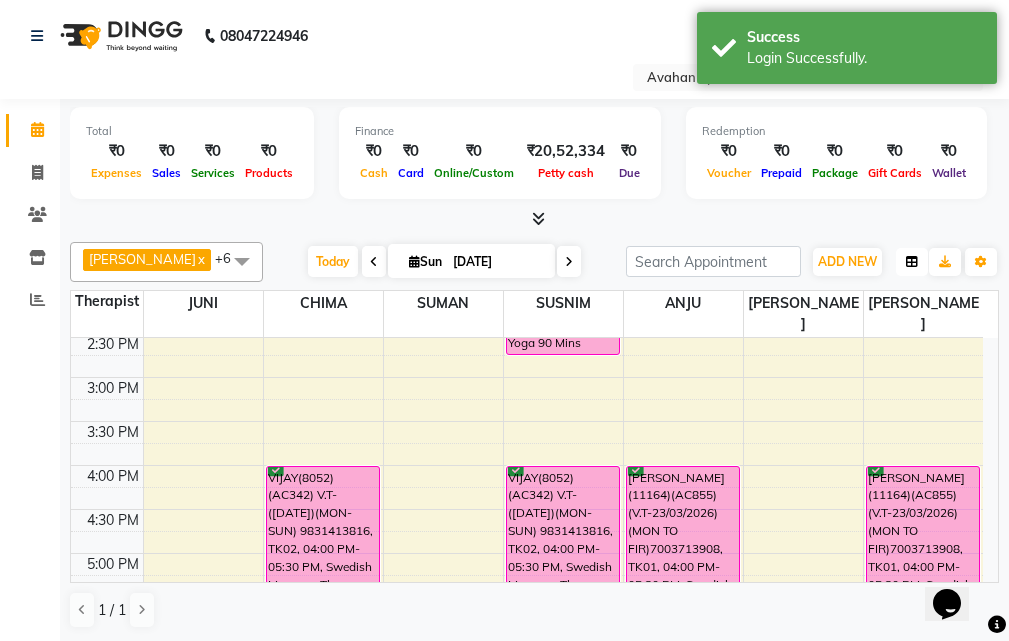 click at bounding box center [912, 262] 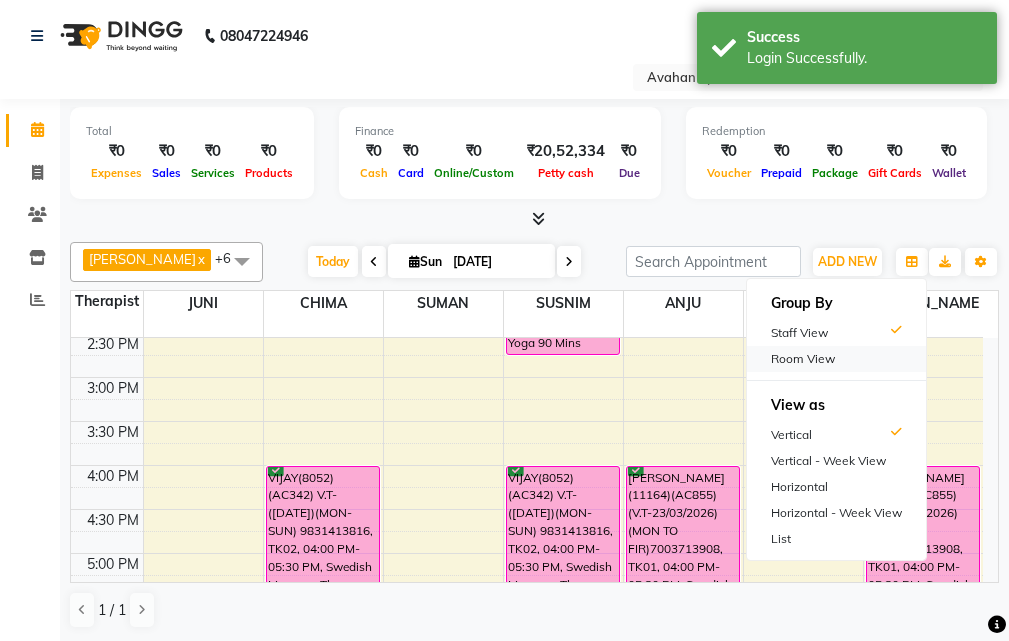 click on "Room View" at bounding box center [836, 359] 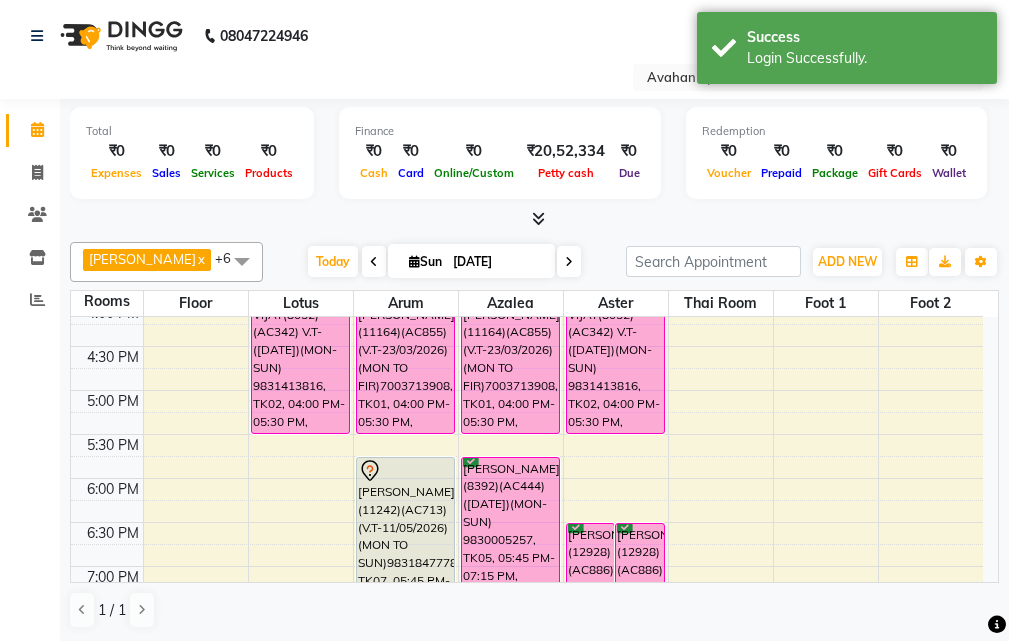 scroll, scrollTop: 600, scrollLeft: 0, axis: vertical 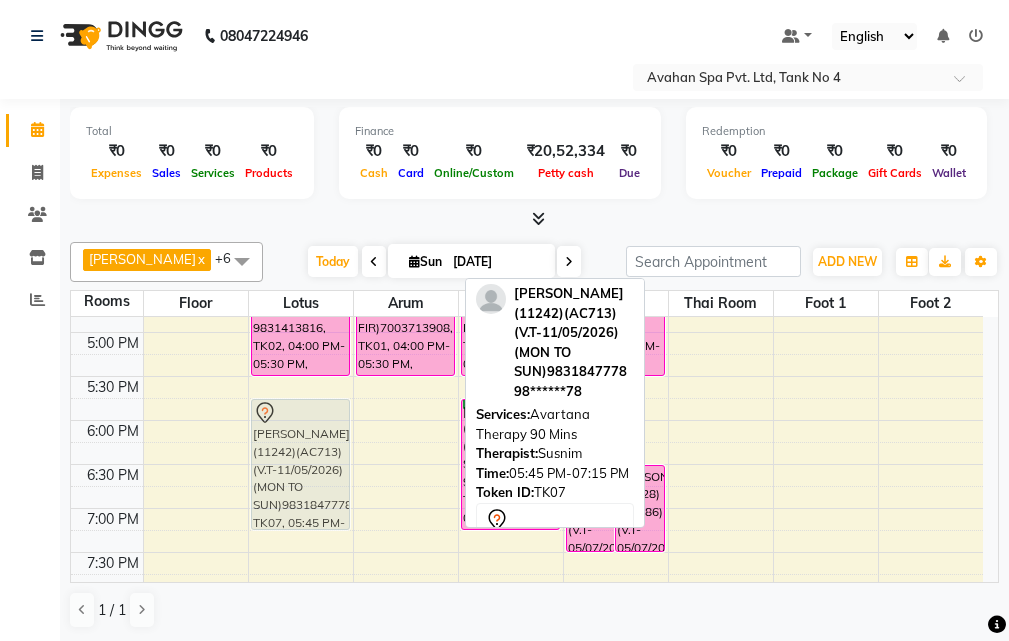 drag, startPoint x: 391, startPoint y: 450, endPoint x: 343, endPoint y: 446, distance: 48.166378 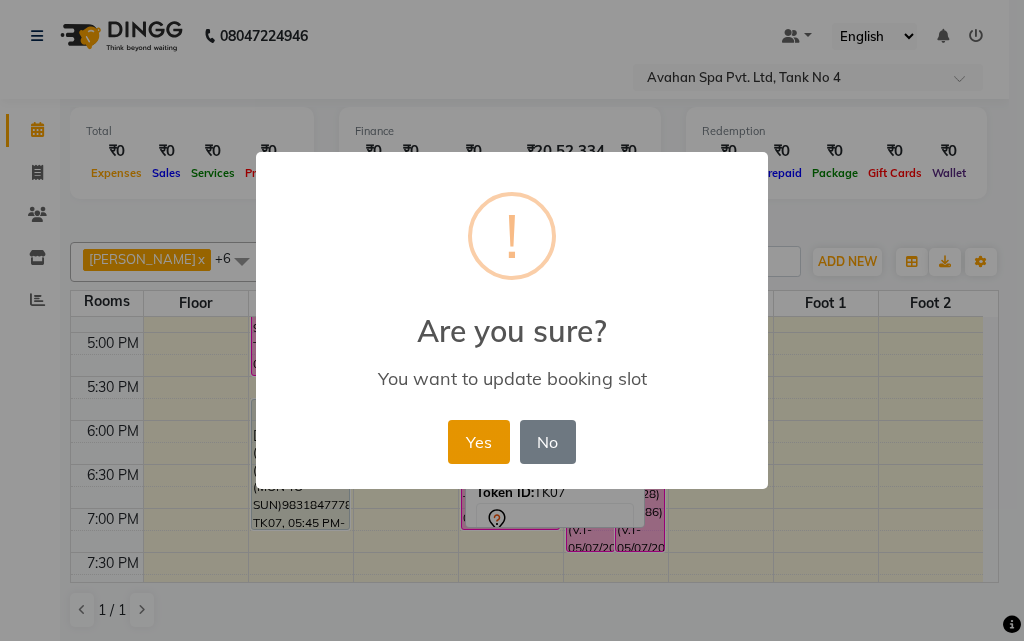 click on "Yes" at bounding box center (478, 442) 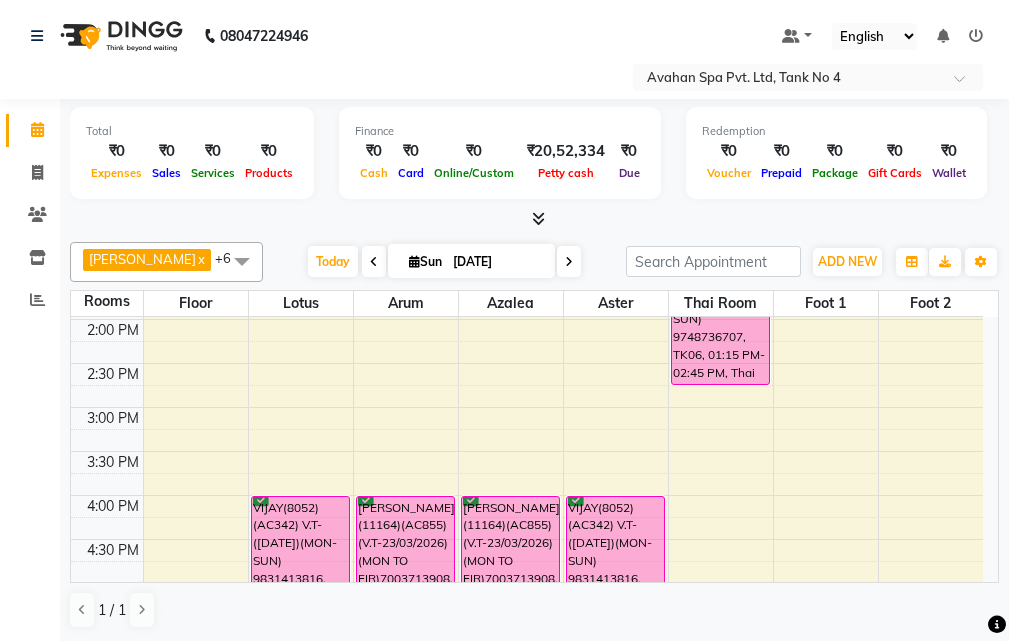 scroll, scrollTop: 300, scrollLeft: 0, axis: vertical 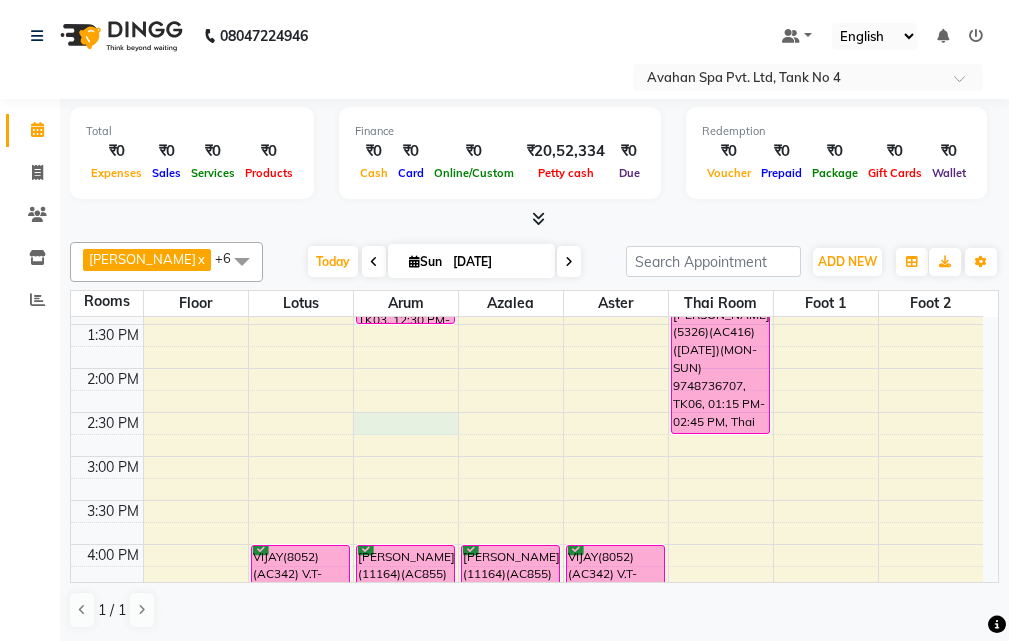 click on "10:00 AM 10:30 AM 11:00 AM 11:30 AM 12:00 PM 12:30 PM 1:00 PM 1:30 PM 2:00 PM 2:30 PM 3:00 PM 3:30 PM 4:00 PM 4:30 PM 5:00 PM 5:30 PM 6:00 PM 6:30 PM 7:00 PM 7:30 PM 8:00 PM 8:30 PM 9:00 PM 9:30 PM 10:00 PM 10:30 PM     MANISH ARUKIA(10216)(AC453) (25/12/2024)(MON-SUN) 9830034985, TK04, 11:30 AM-01:00 PM, Swedish Massage Therapy 90 Mins     VIJAY(8052)(AC342) V.T-(17-11-2025)(MON-SUN) 9831413816, TK02, 04:00 PM-05:30 PM, Swedish Massage Therapy 90 Mins             RAMAN KERJIWAL (11242)(AC713)(V.T-11/05/2026) (MON TO SUN)9831847778, TK07, 05:45 PM-07:15 PM, Avartana Therapy 90 Mins     RAHUL(12039)(AC649)(V.T-06/06/2026)(MON TO SUN), TK03, 11:30 AM-12:30 PM, Swedish Massage Therapy 60 Mins     RAHUL(12039)(AC649)(V.T-06/06/2026)(MON TO SUN), TK03, 12:30 PM-01:30 PM, Swedish Massage Therapy 60 Mins     SUDIPTA MUKHERJEE (11164)(AC855)(V.T-23/03/2026) (MON TO FIR)7003713908, TK01, 04:00 PM-05:30 PM, Swedish Massage Therapy 90 Mins" at bounding box center [527, 588] 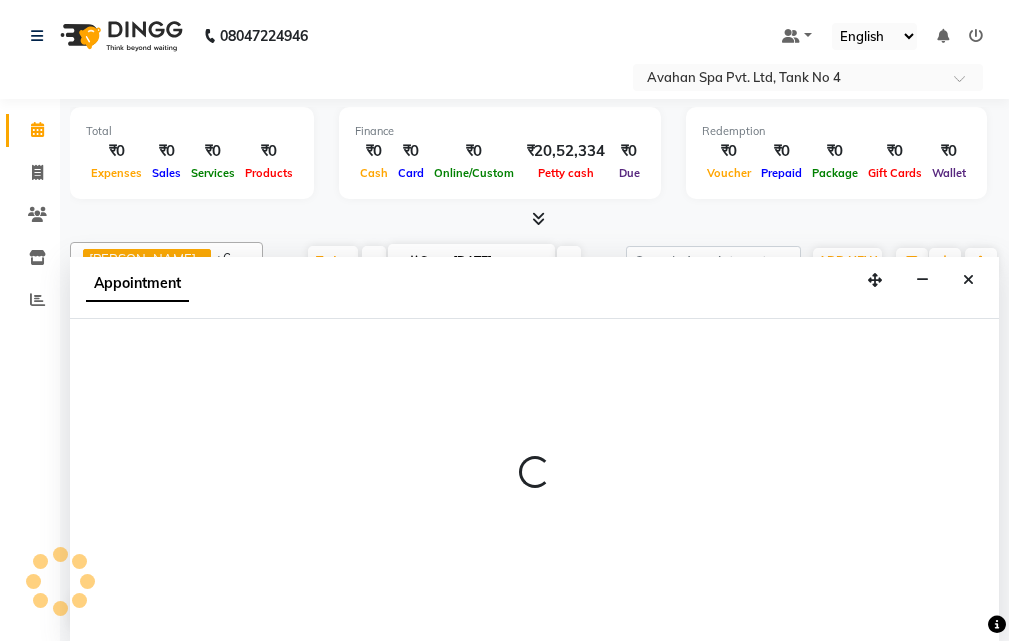 scroll, scrollTop: 400, scrollLeft: 0, axis: vertical 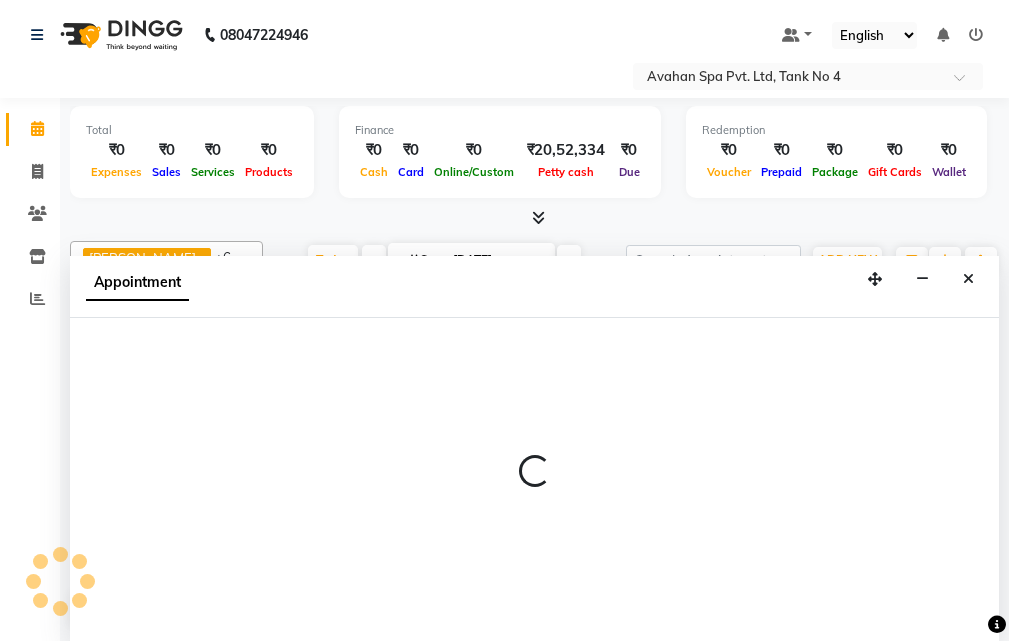 select on "tentative" 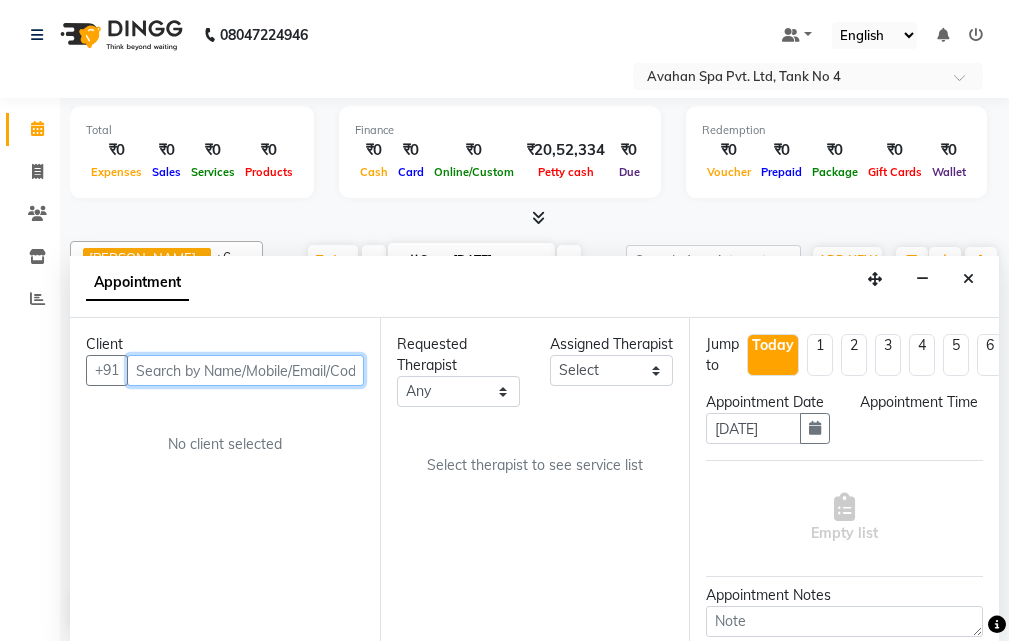 select on "870" 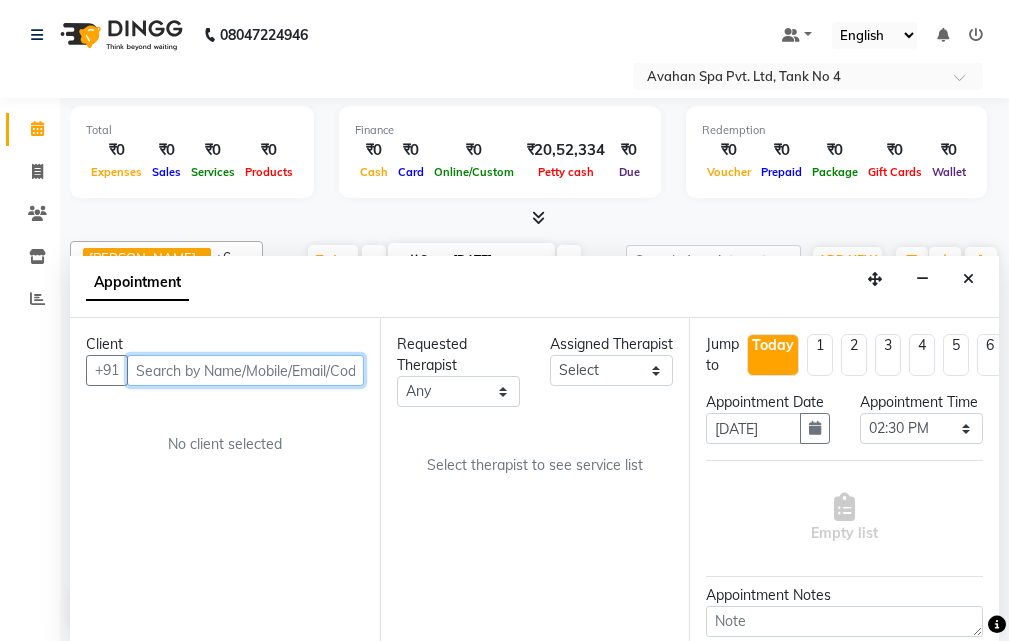 click at bounding box center (245, 370) 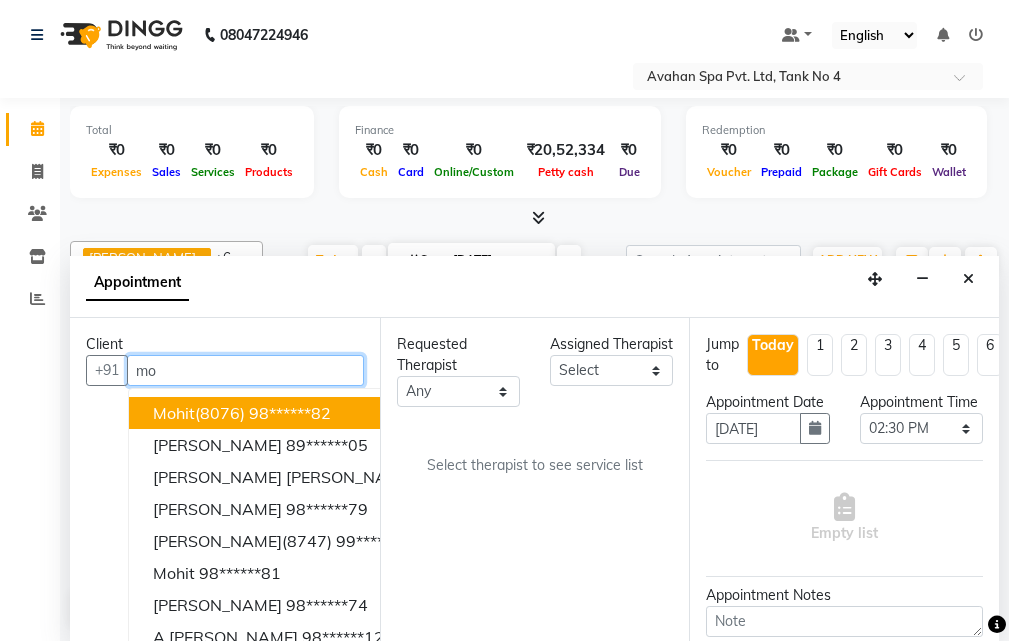 type on "m" 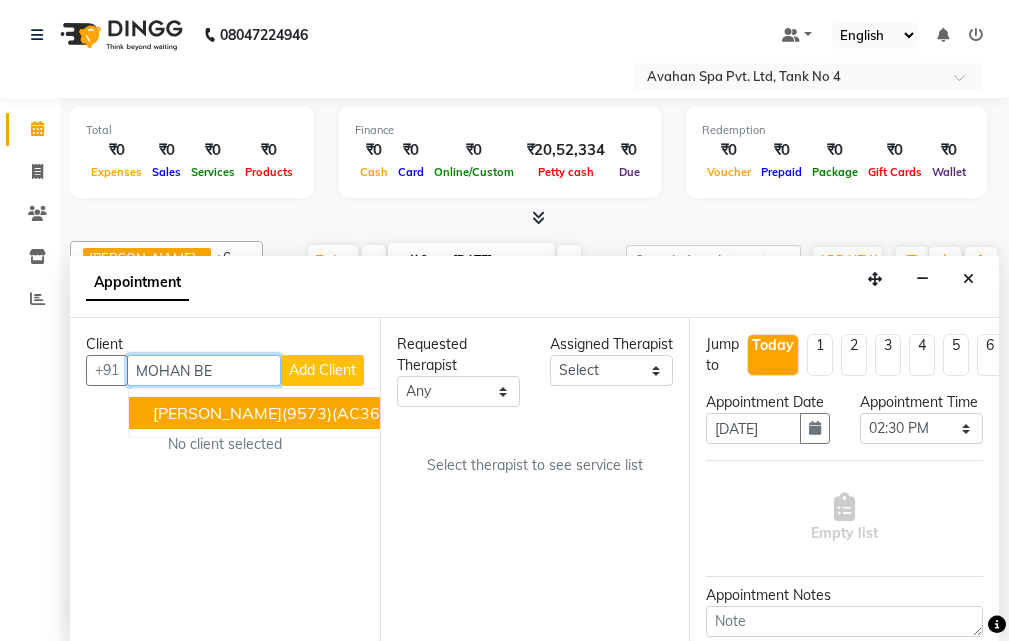 click on "[PERSON_NAME](9573)(AC367) V.T-([DATE])(MON-SUN) 9830921735" at bounding box center [418, 413] 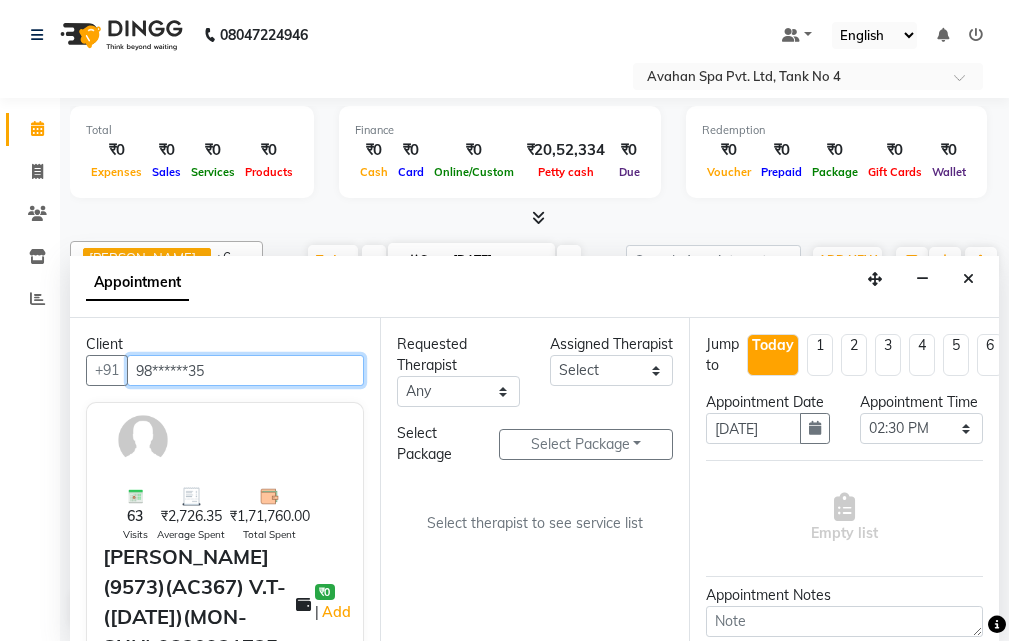 type on "98******35" 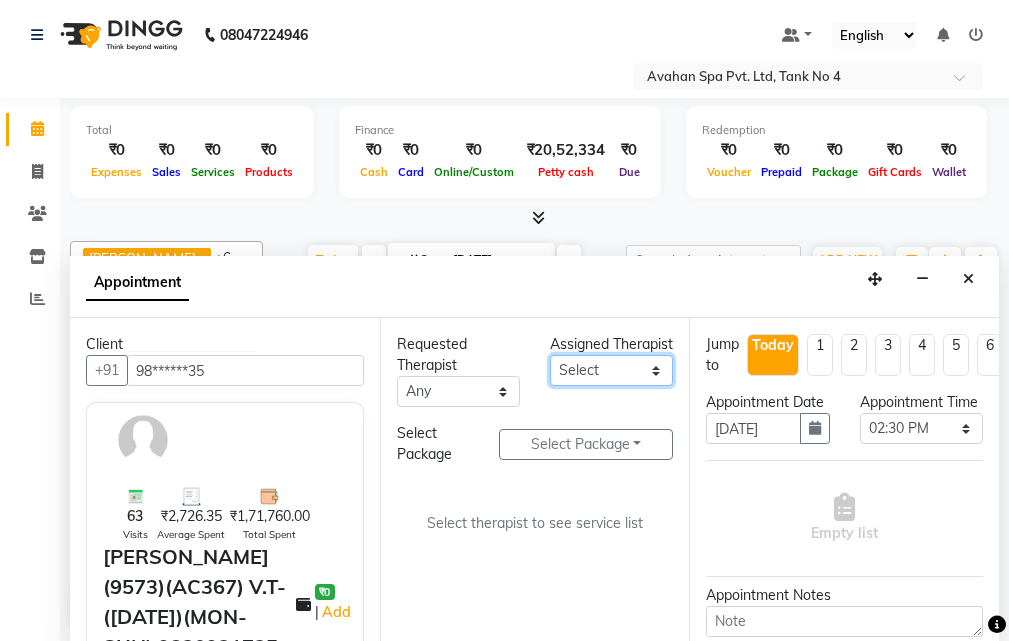 click on "Select ANJU [PERSON_NAME] [DEMOGRAPHIC_DATA] 1 [PERSON_NAME] JUNI [PERSON_NAME] SUSNIM" at bounding box center (611, 370) 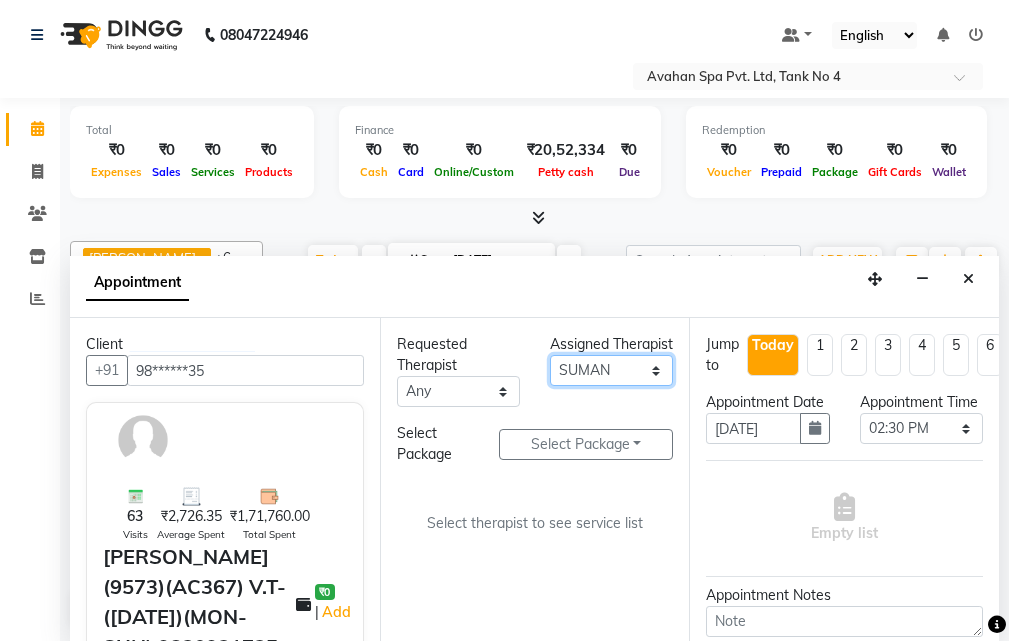 click on "Select ANJU [PERSON_NAME] [DEMOGRAPHIC_DATA] 1 [PERSON_NAME] JUNI [PERSON_NAME] SUSNIM" at bounding box center (611, 370) 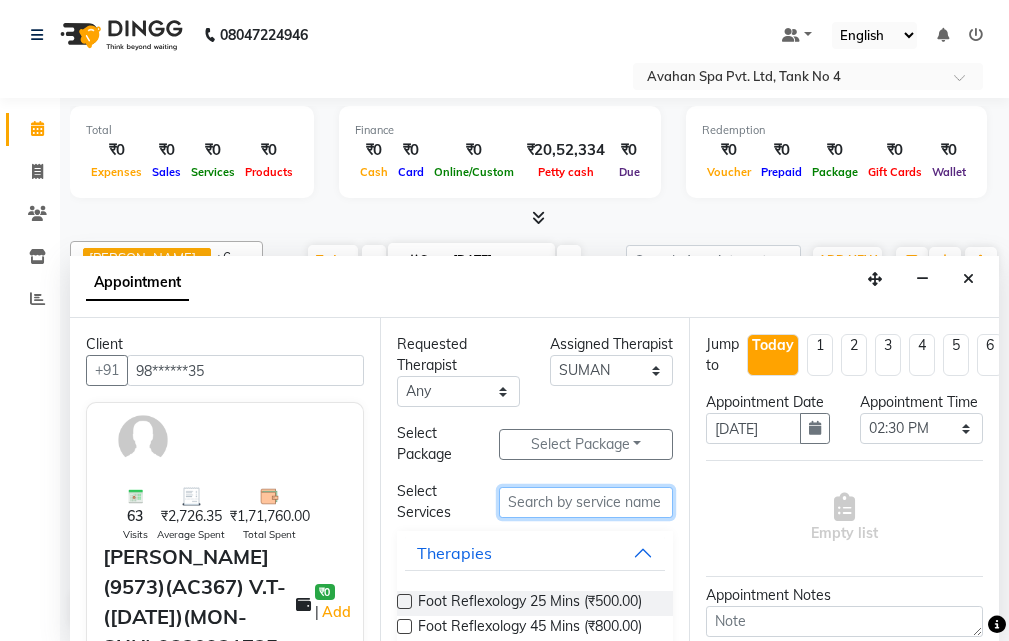 click at bounding box center [586, 502] 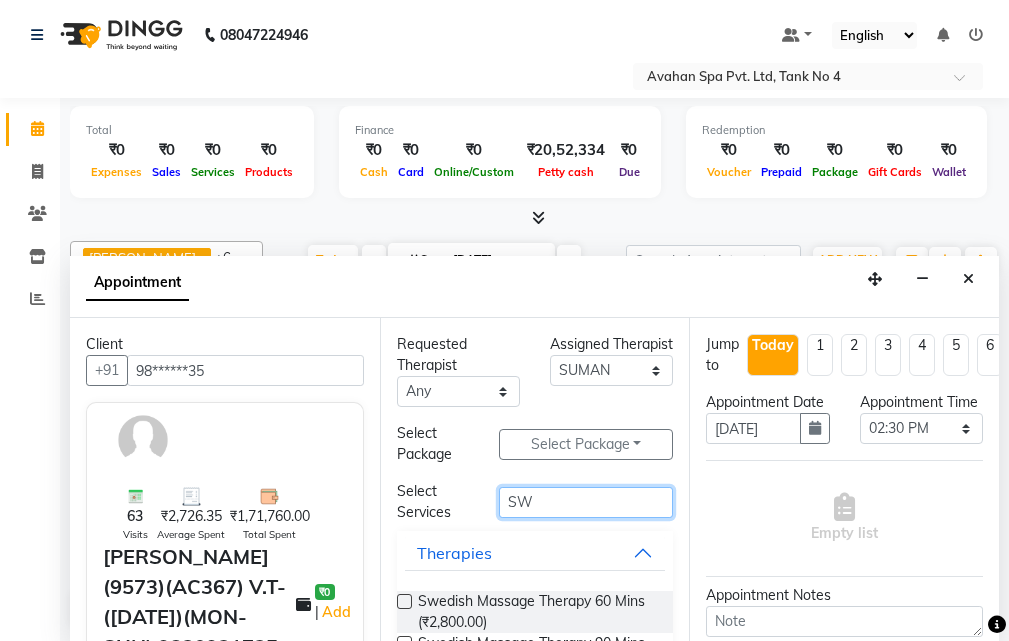 type on "SW" 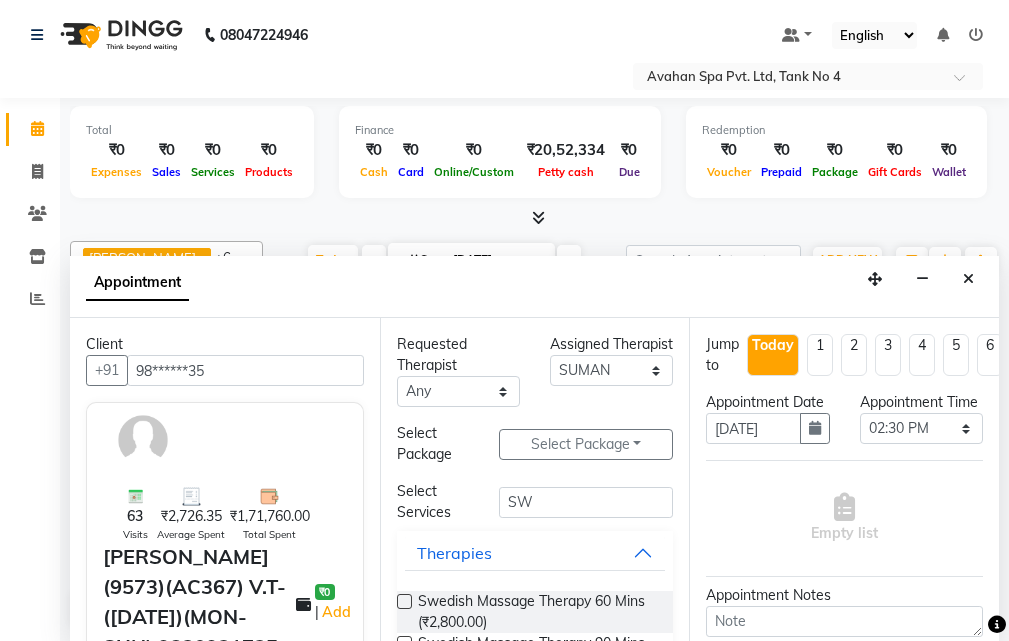 click at bounding box center (404, 601) 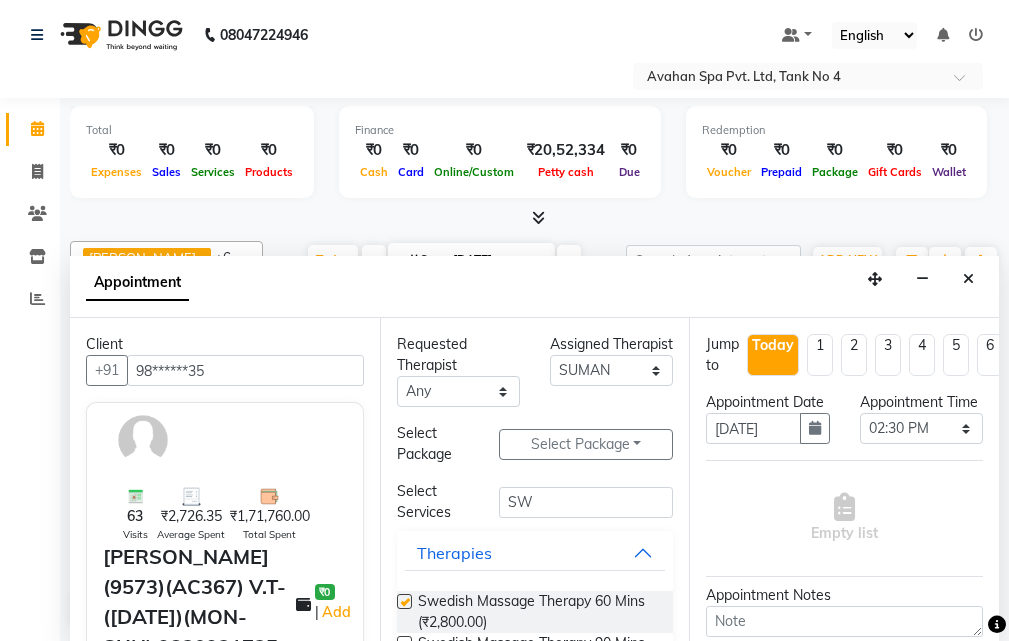 select on "1845" 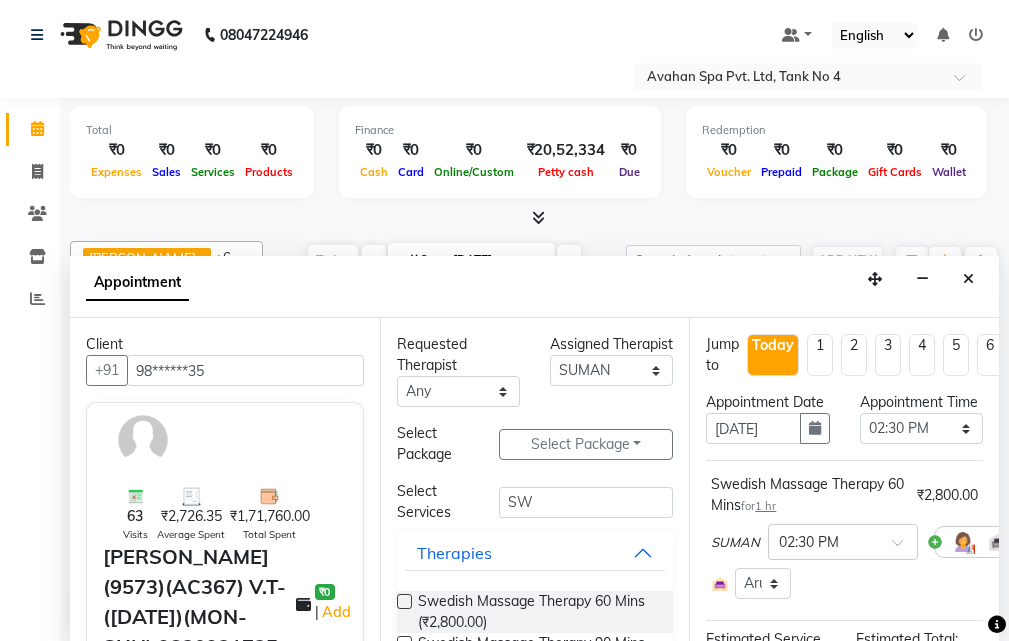 click at bounding box center [404, 601] 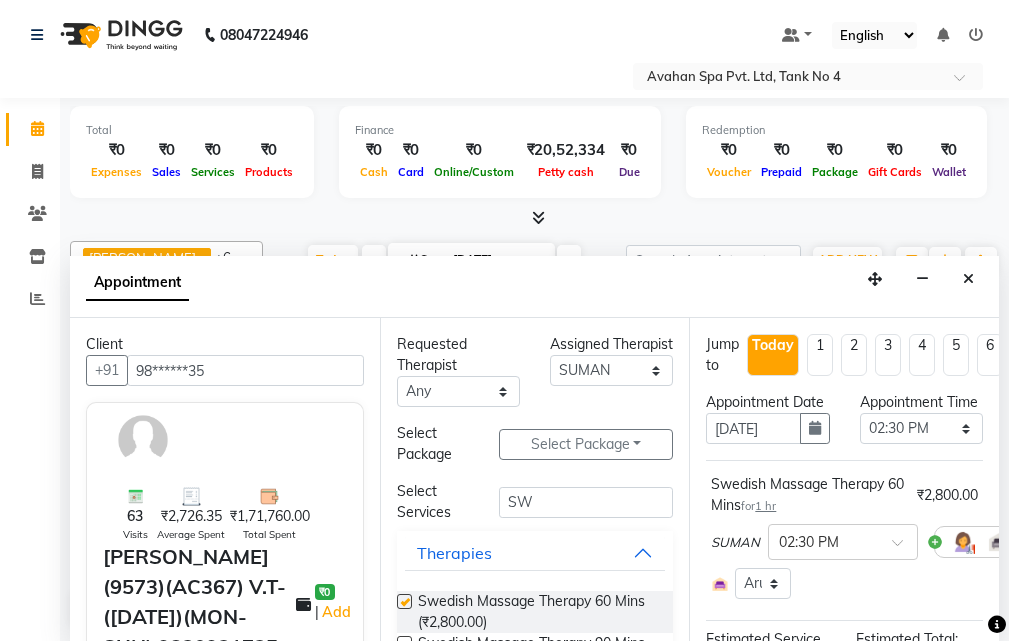 select on "1845" 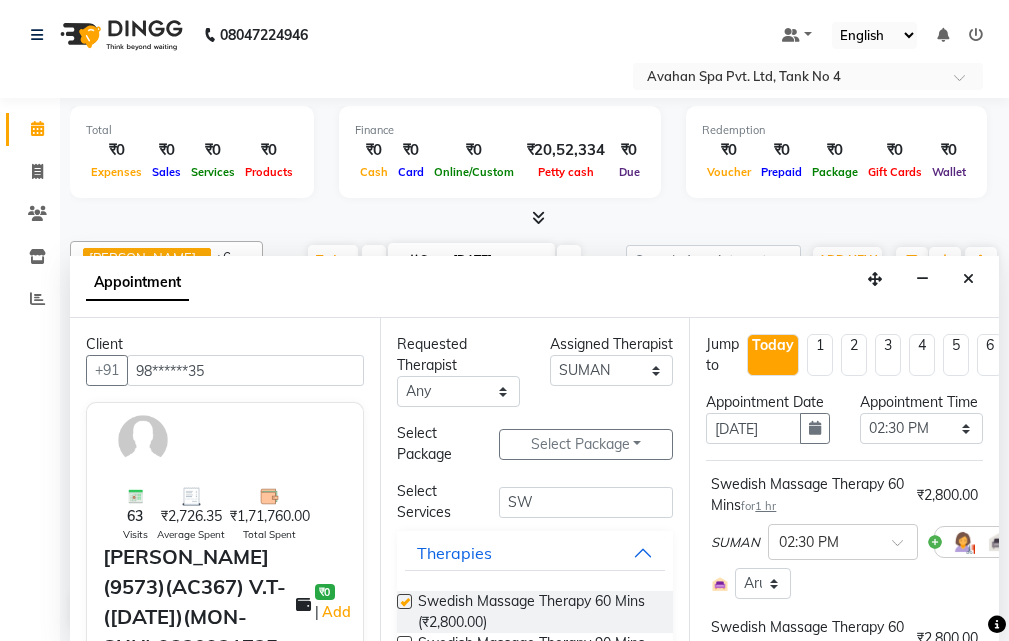checkbox on "false" 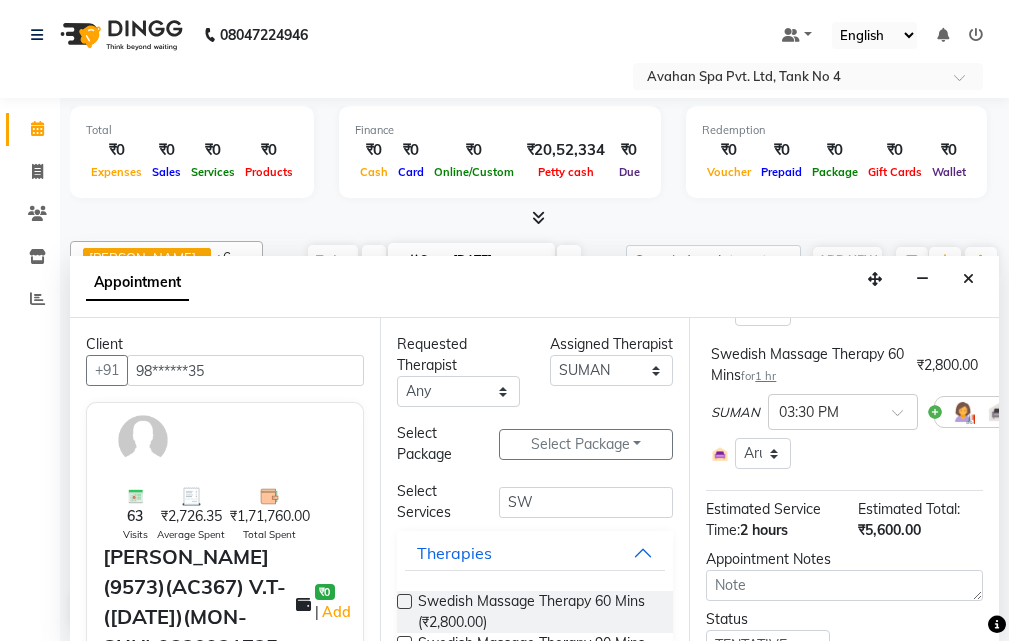 scroll, scrollTop: 300, scrollLeft: 0, axis: vertical 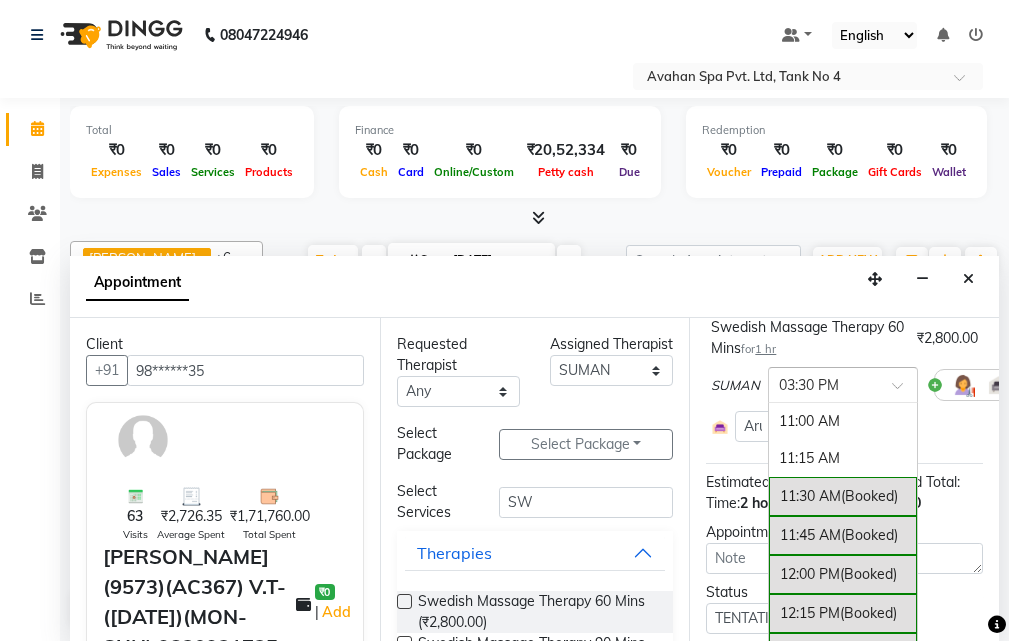 click at bounding box center [904, 391] 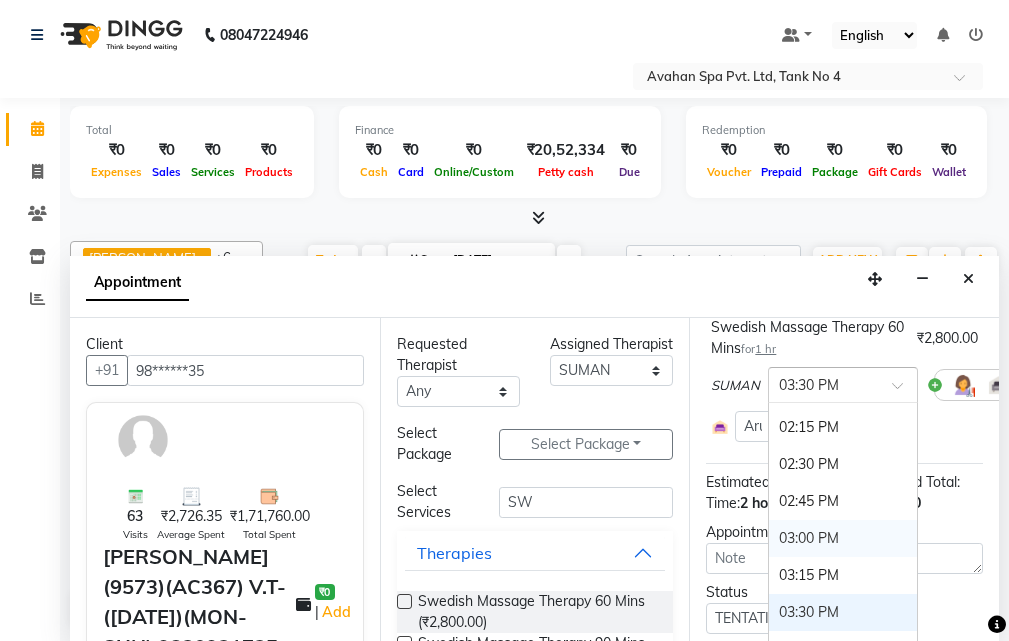scroll, scrollTop: 378, scrollLeft: 0, axis: vertical 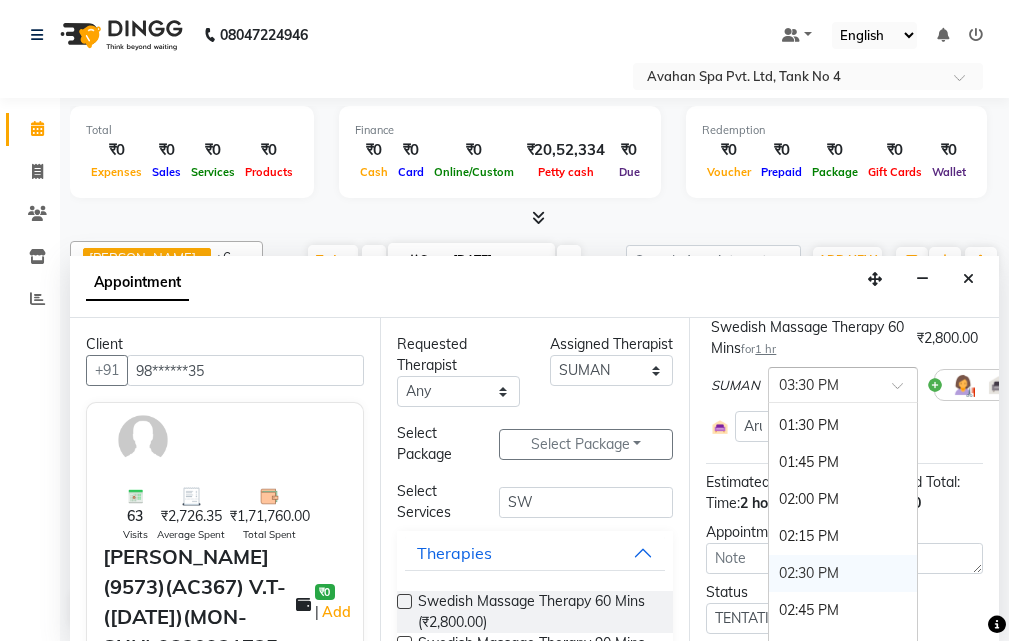 click on "02:30 PM" at bounding box center (843, 573) 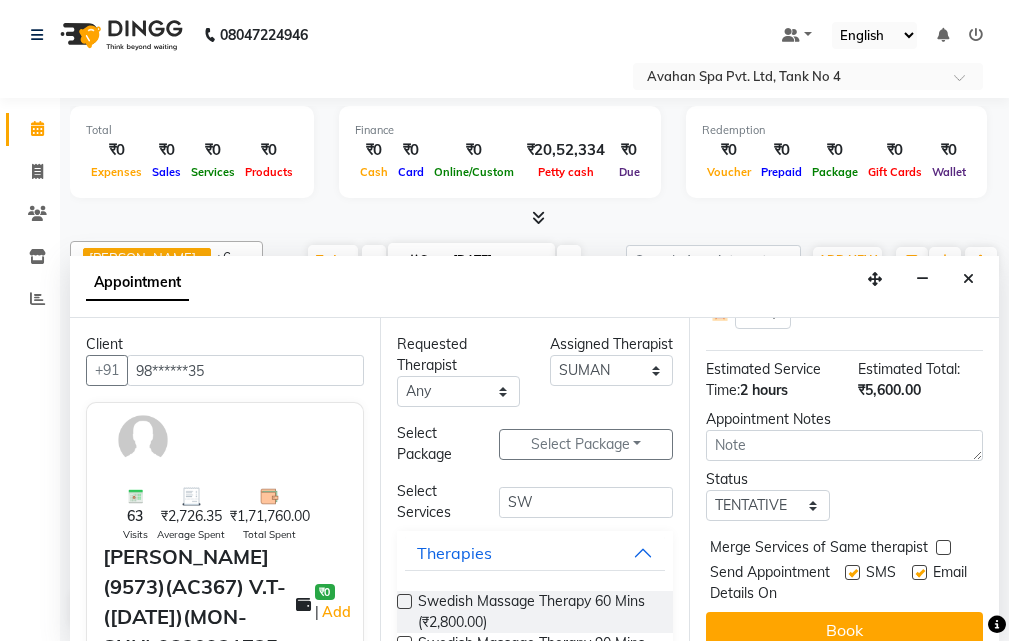 scroll, scrollTop: 535, scrollLeft: 0, axis: vertical 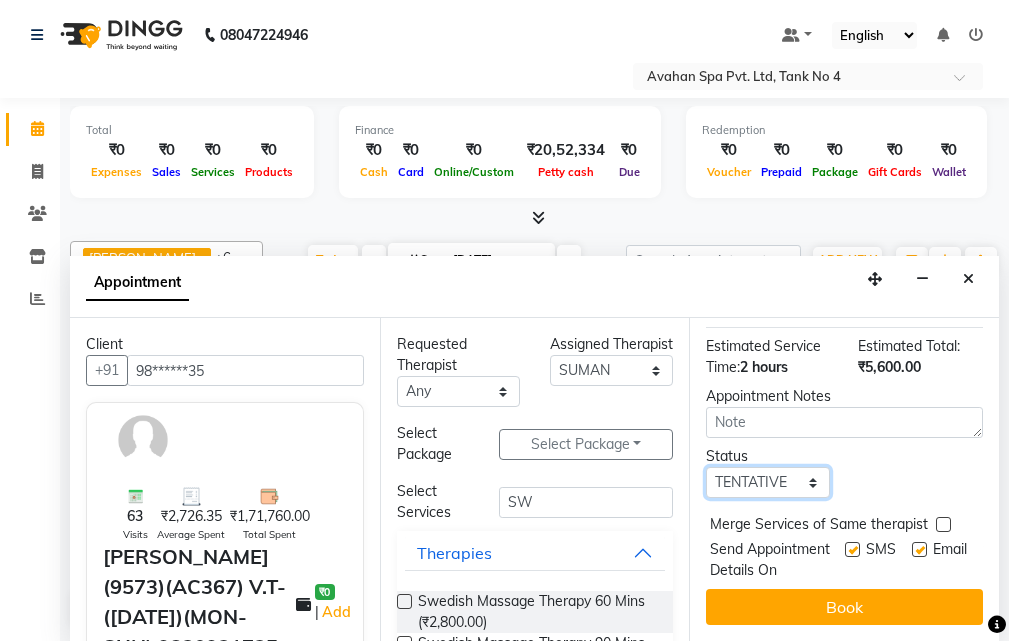 click on "Select TENTATIVE CONFIRM CHECK-IN UPCOMING" at bounding box center (767, 482) 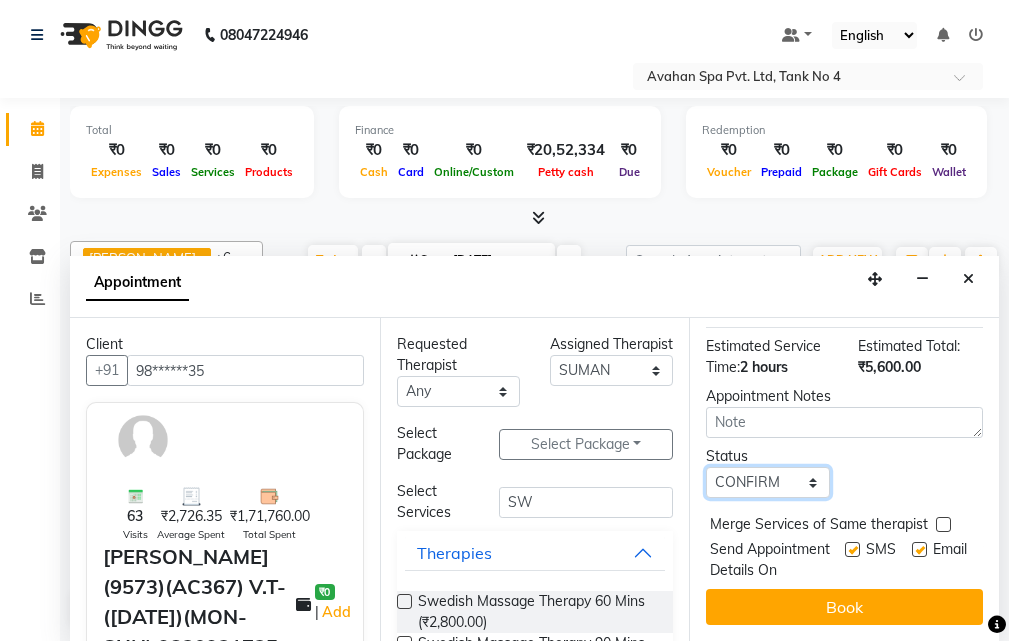 click on "Select TENTATIVE CONFIRM CHECK-IN UPCOMING" at bounding box center [767, 482] 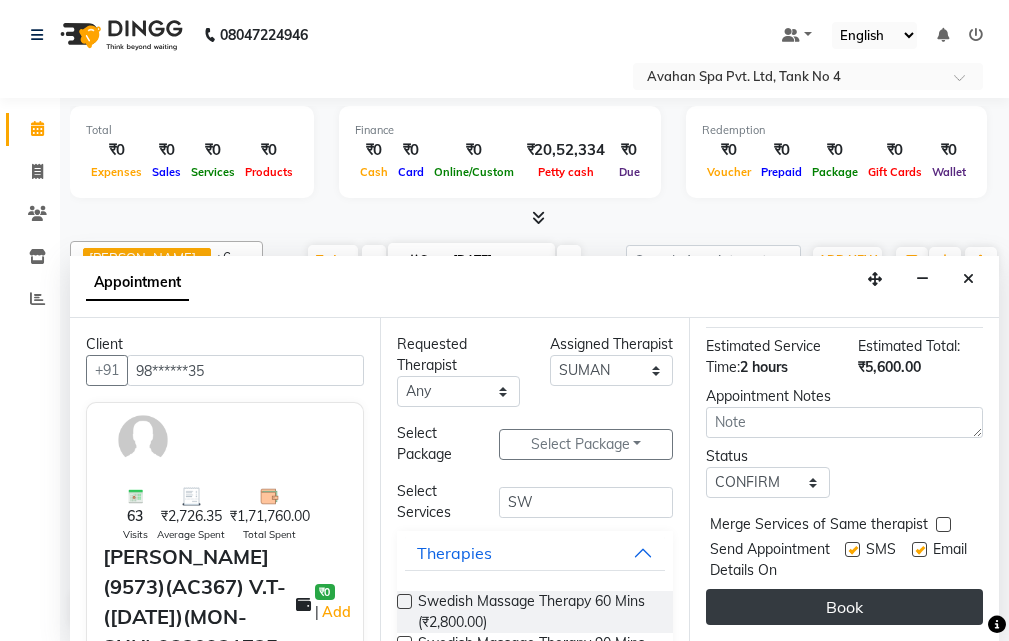 click on "Book" at bounding box center (844, 607) 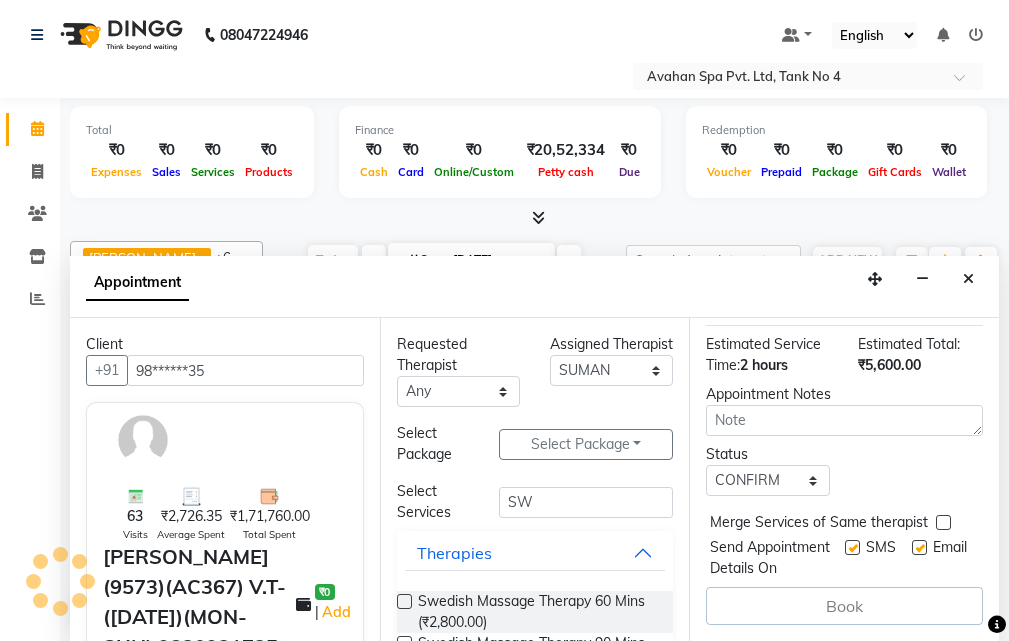 click on "Book" at bounding box center [844, 606] 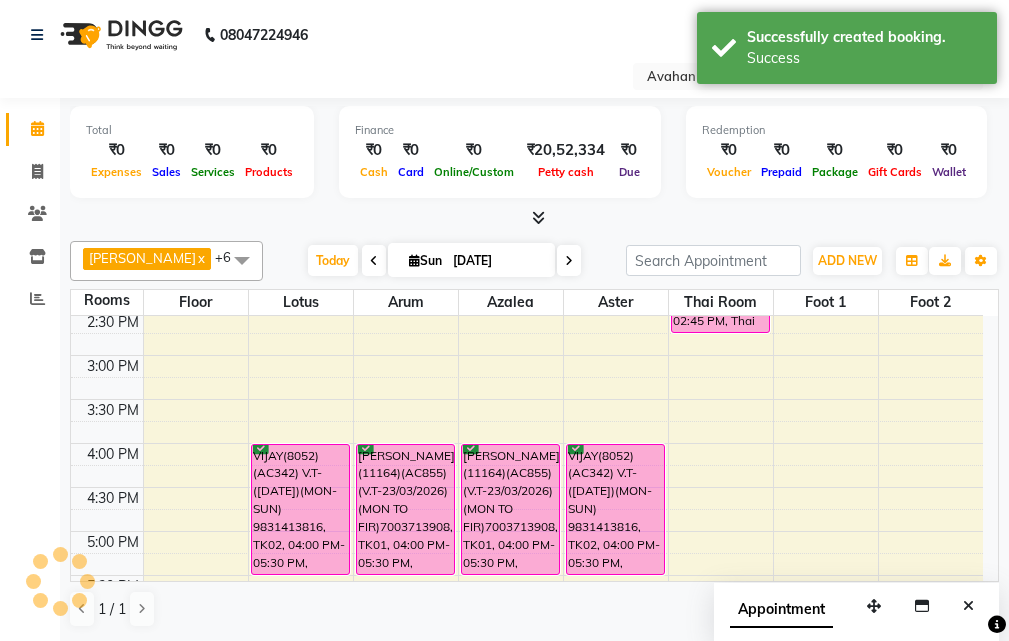 scroll, scrollTop: 0, scrollLeft: 0, axis: both 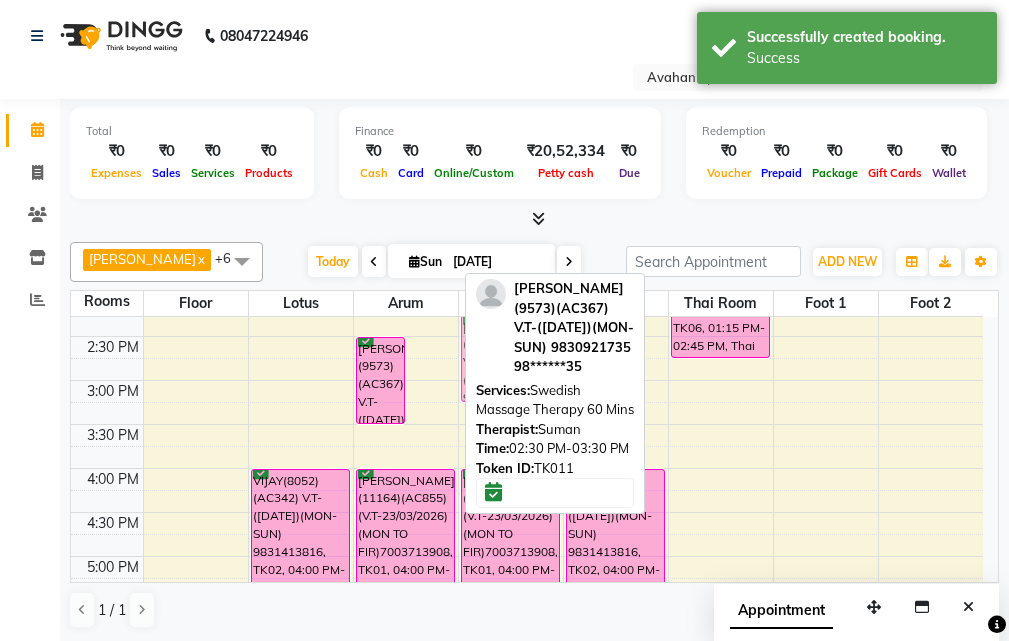 drag, startPoint x: 442, startPoint y: 346, endPoint x: 486, endPoint y: 342, distance: 44.181442 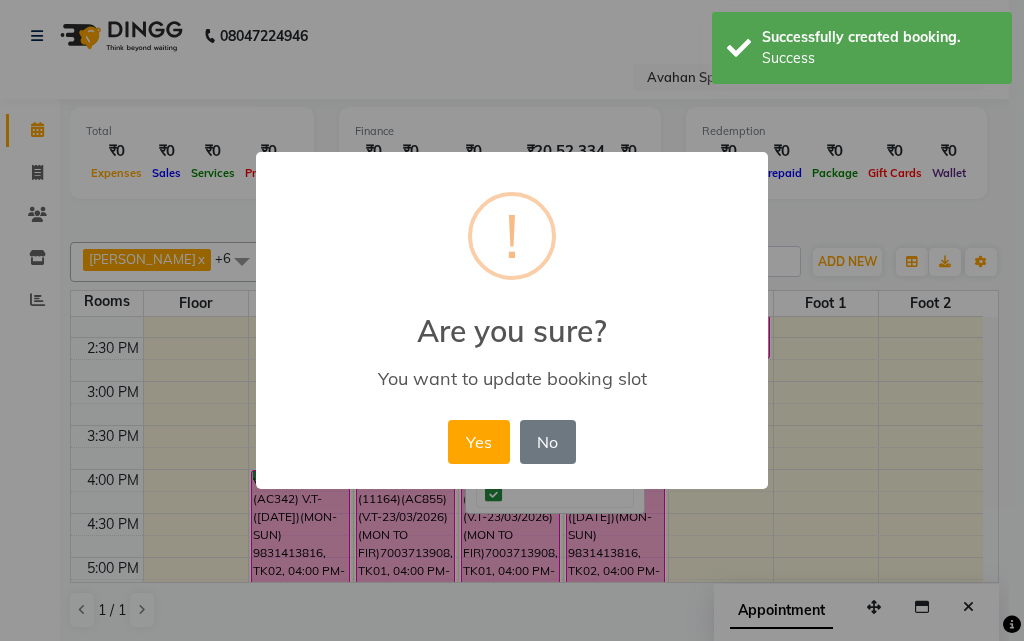 drag, startPoint x: 457, startPoint y: 428, endPoint x: 452, endPoint y: 409, distance: 19.646883 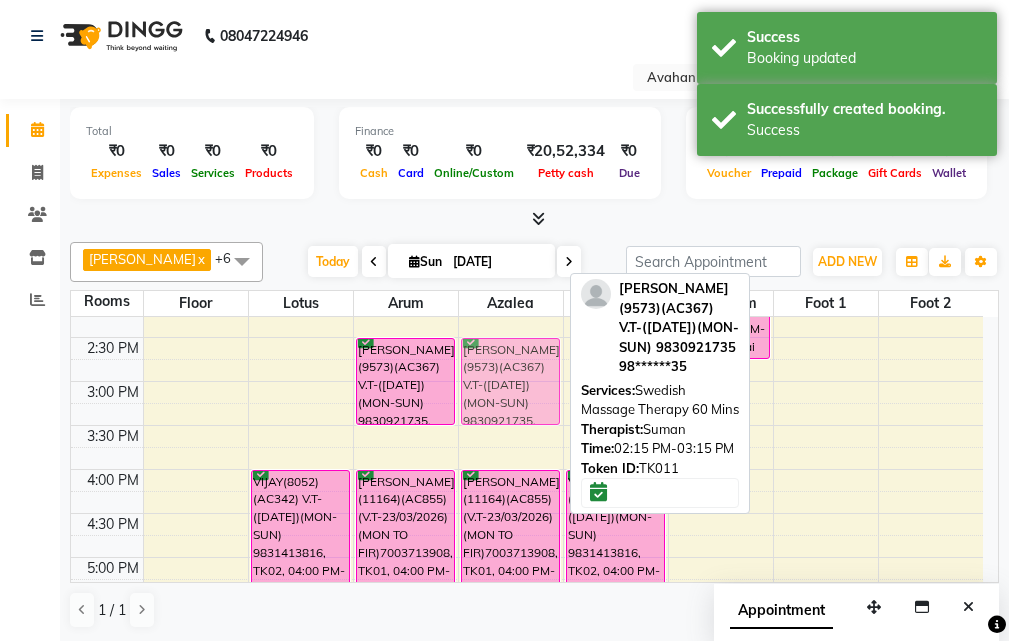 drag, startPoint x: 503, startPoint y: 346, endPoint x: 506, endPoint y: 362, distance: 16.27882 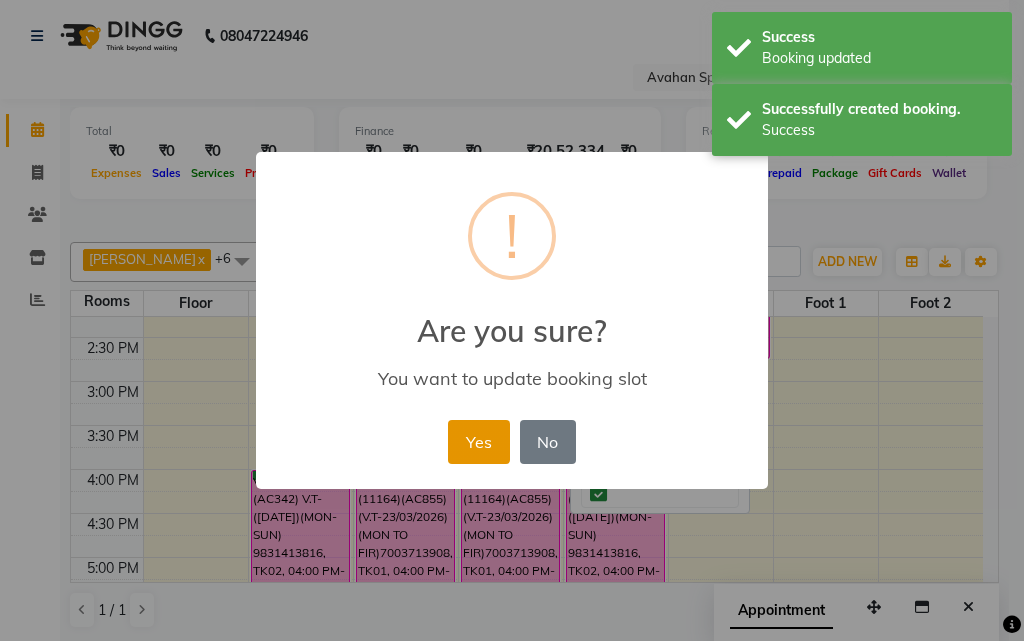 click on "Yes" at bounding box center (478, 442) 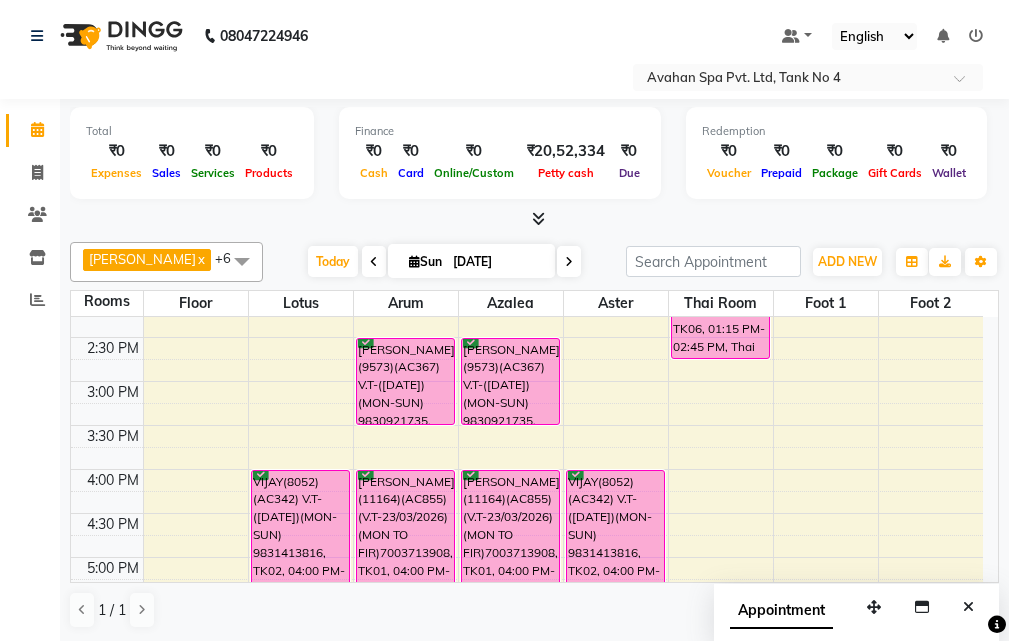 click on "Calendar  Invoice  Clients  Inventory  Reports Completed InProgress Upcoming Dropped Tentative Check-In Confirm Bookings Generate Report Segments Page Builder" 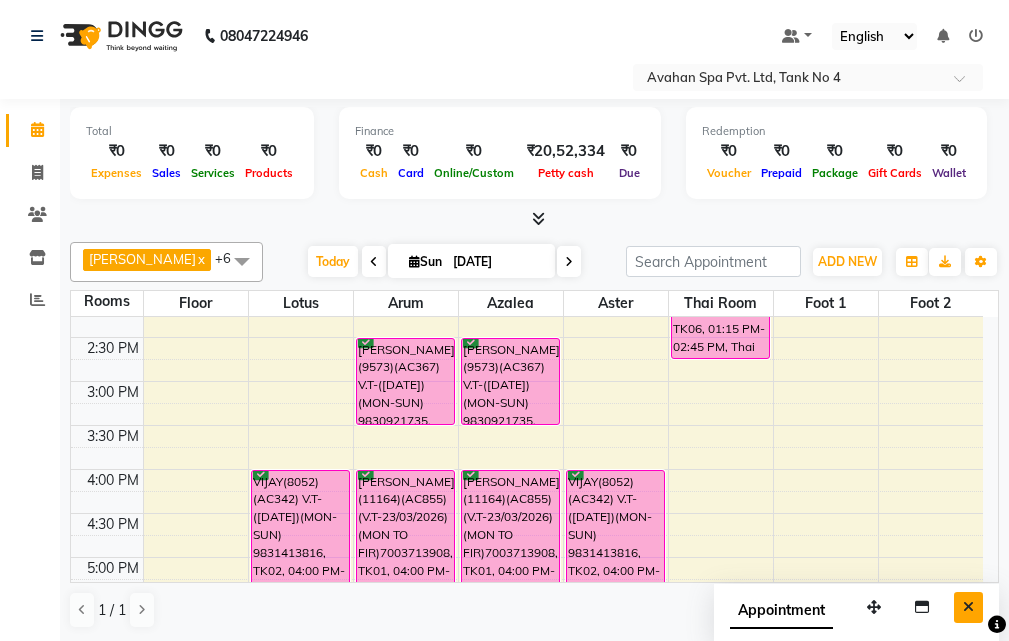 click at bounding box center [968, 607] 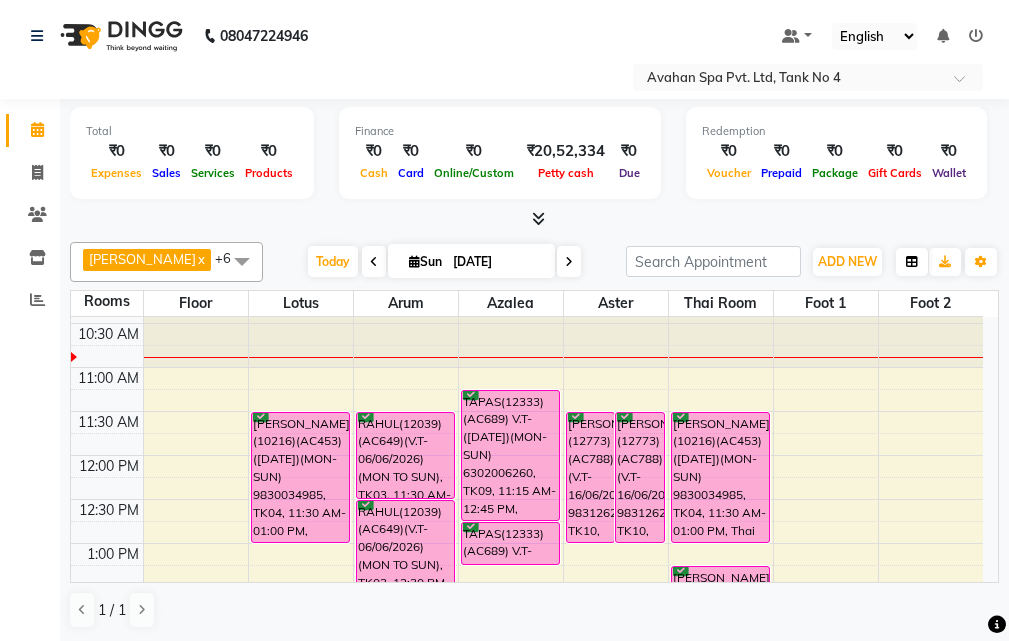 scroll, scrollTop: 100, scrollLeft: 0, axis: vertical 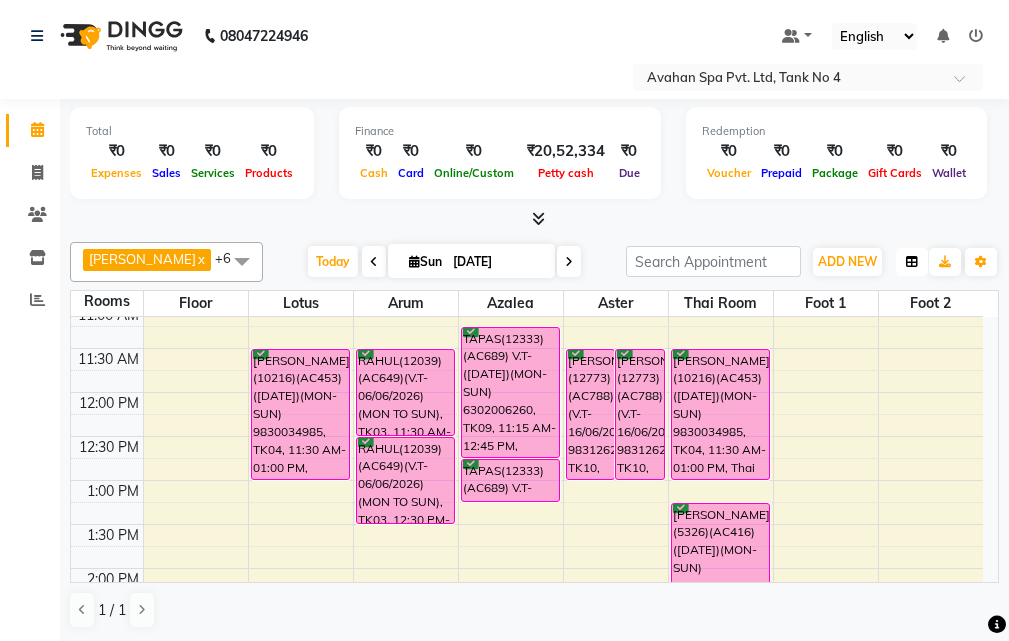 click at bounding box center [912, 262] 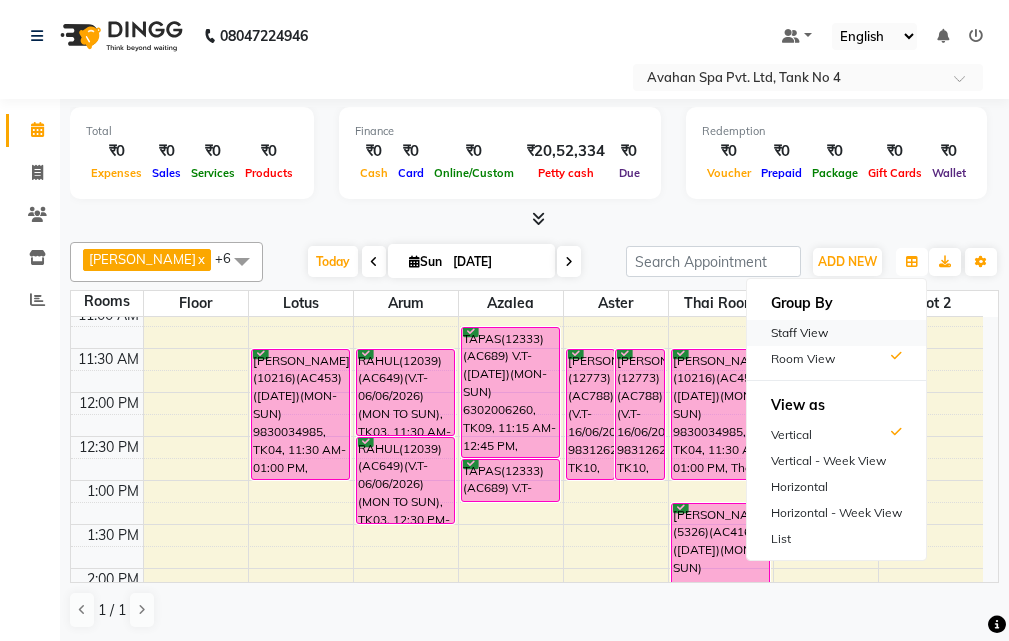 scroll, scrollTop: 1, scrollLeft: 0, axis: vertical 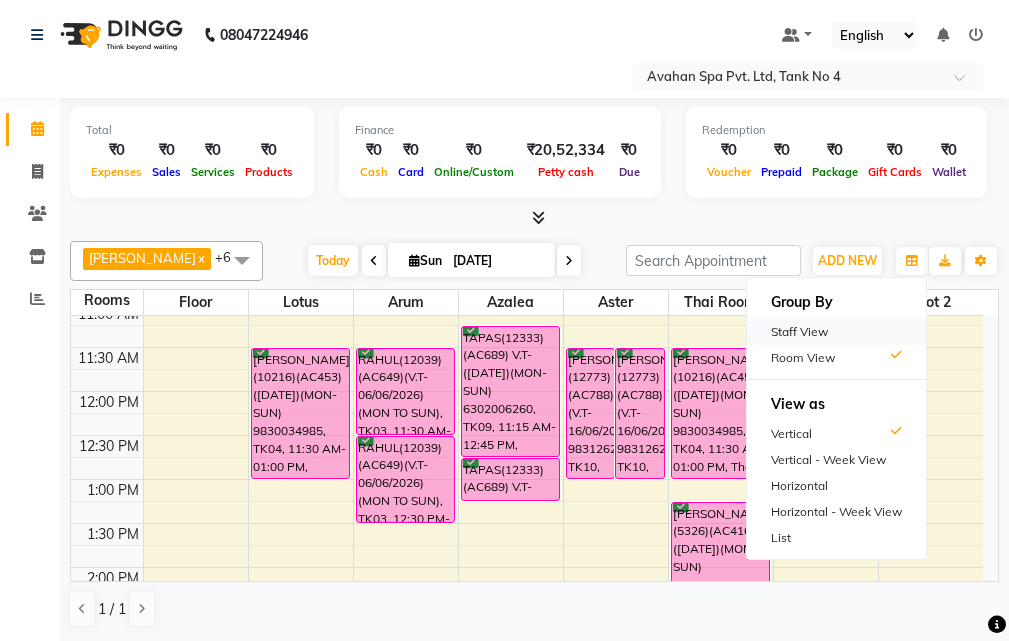 click on "Staff View" at bounding box center (836, 332) 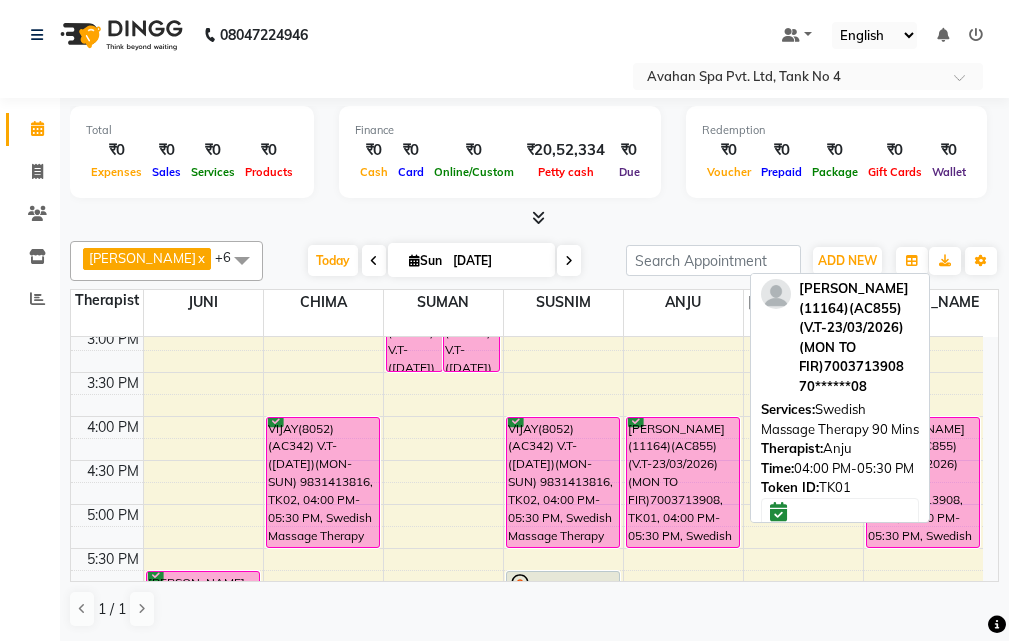 scroll, scrollTop: 300, scrollLeft: 0, axis: vertical 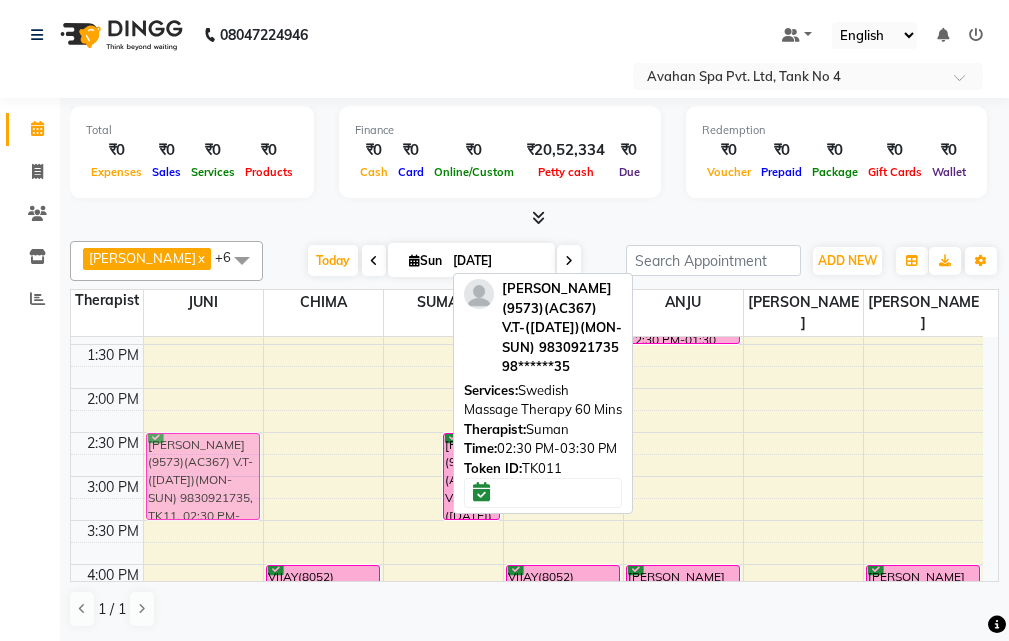 drag, startPoint x: 402, startPoint y: 446, endPoint x: 240, endPoint y: 439, distance: 162.15117 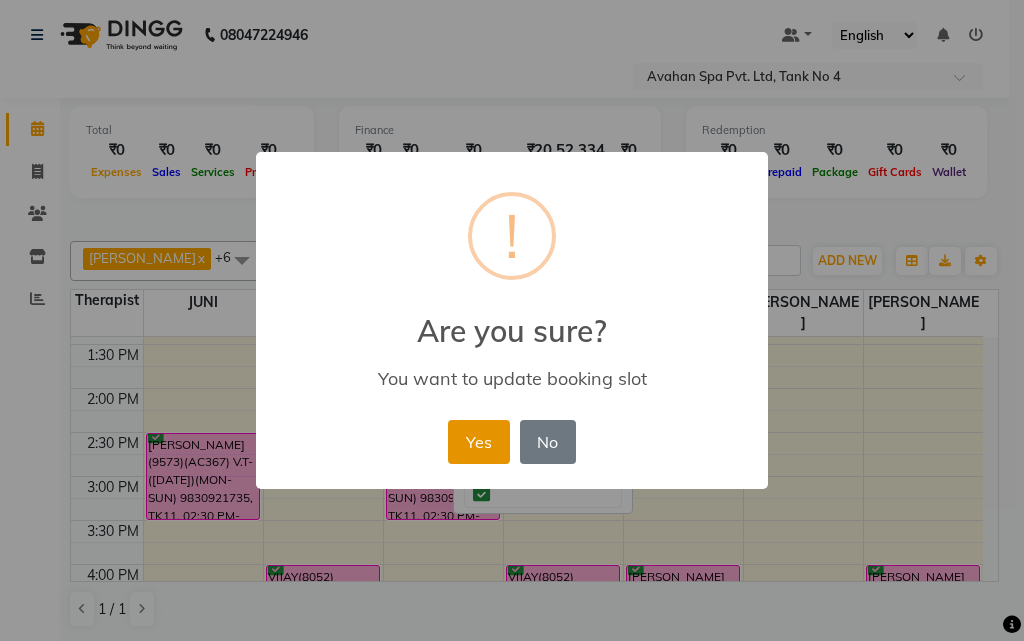 drag, startPoint x: 474, startPoint y: 444, endPoint x: 313, endPoint y: 442, distance: 161.01242 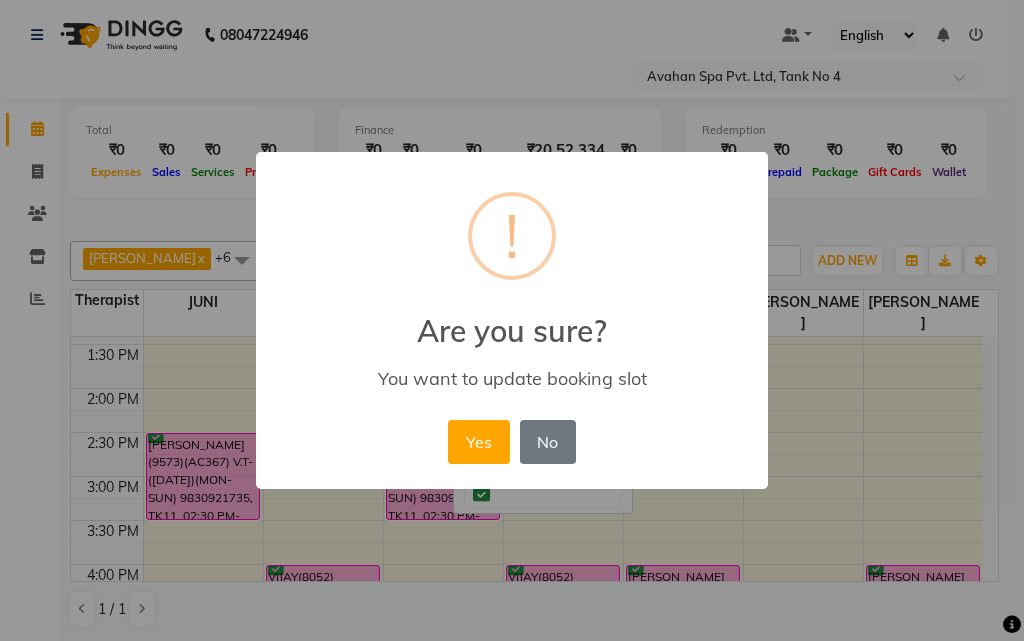 click on "Yes" at bounding box center [478, 442] 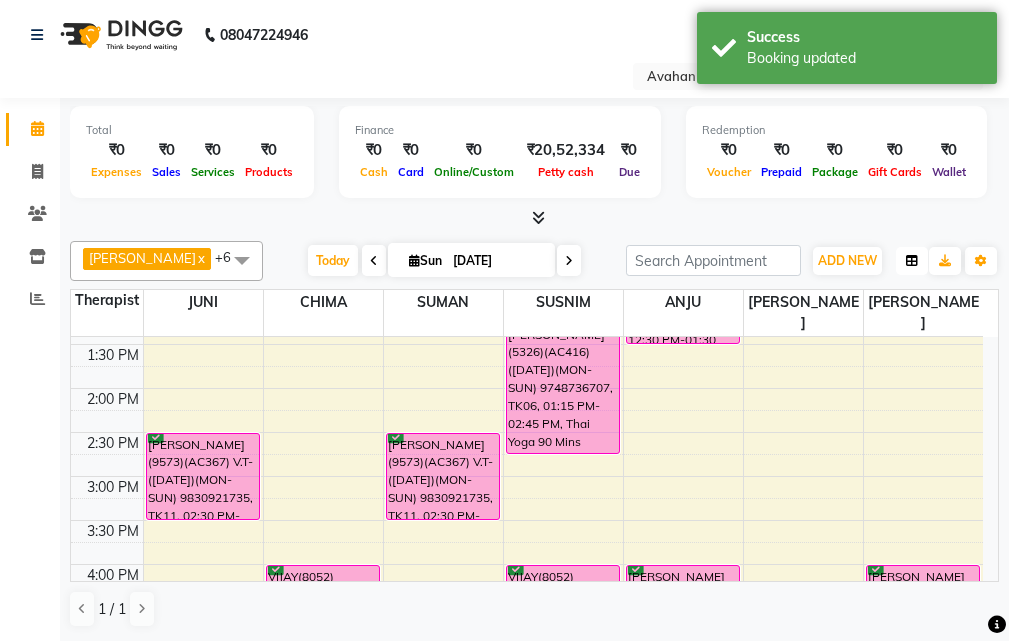 click at bounding box center (912, 261) 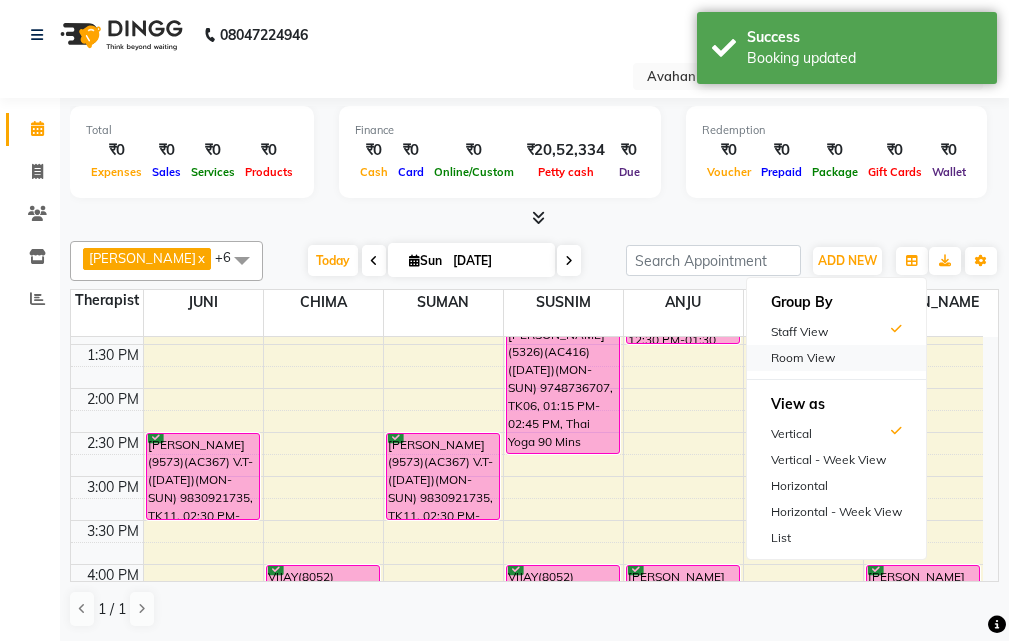 click on "Room View" at bounding box center (836, 358) 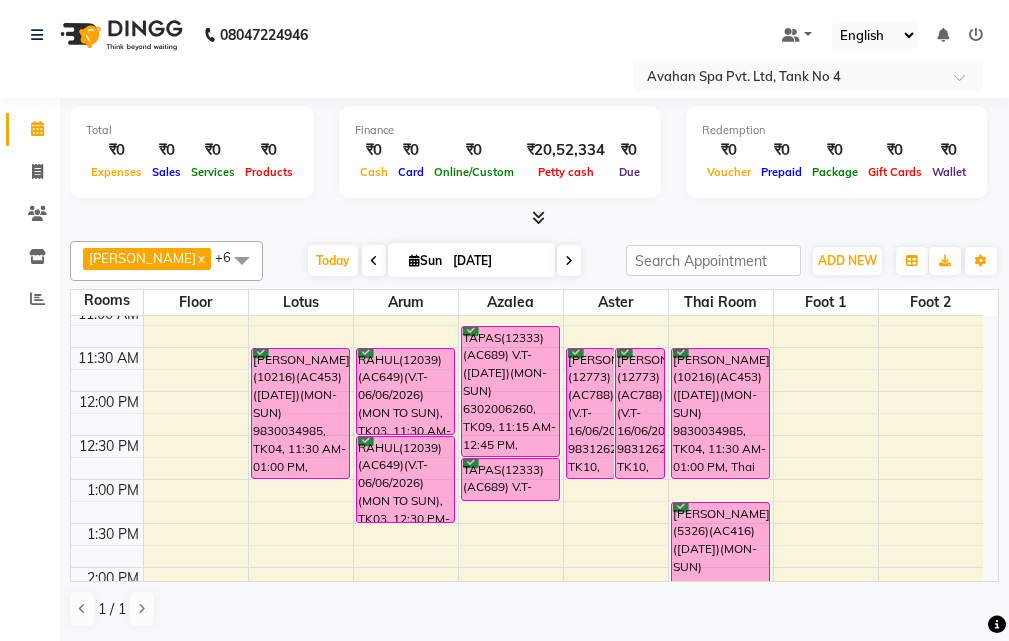 scroll, scrollTop: 300, scrollLeft: 0, axis: vertical 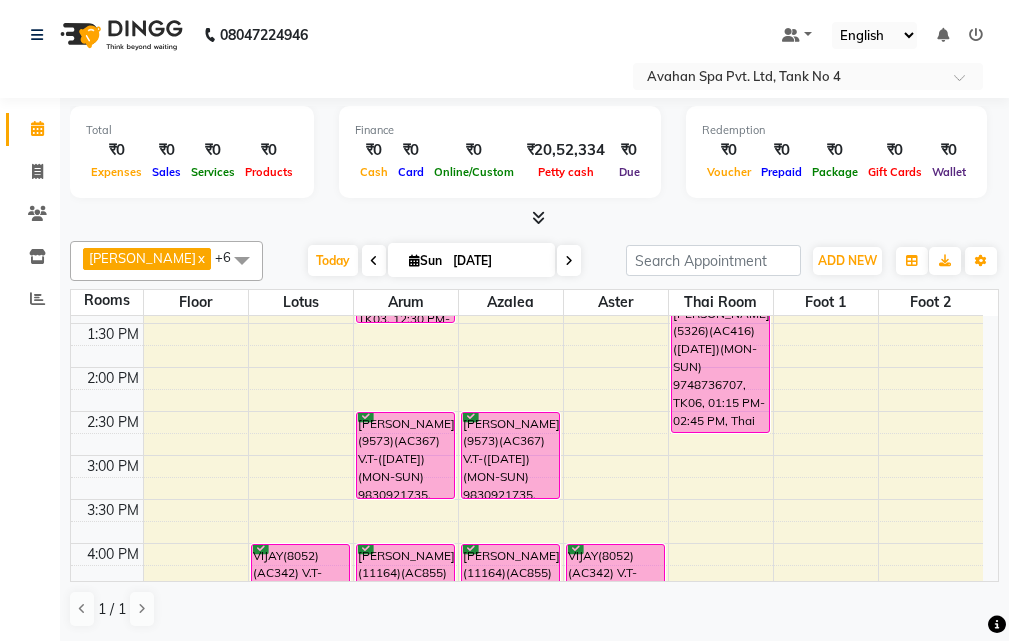 click on "10:00 AM 10:30 AM 11:00 AM 11:30 AM 12:00 PM 12:30 PM 1:00 PM 1:30 PM 2:00 PM 2:30 PM 3:00 PM 3:30 PM 4:00 PM 4:30 PM 5:00 PM 5:30 PM 6:00 PM 6:30 PM 7:00 PM 7:30 PM 8:00 PM 8:30 PM 9:00 PM 9:30 PM 10:00 PM 10:30 PM     MANISH ARUKIA(10216)(AC453) (25/12/2024)(MON-SUN) 9830034985, TK04, 11:30 AM-01:00 PM, Swedish Massage Therapy 90 Mins     VIJAY(8052)(AC342) V.T-(17-11-2025)(MON-SUN) 9831413816, TK02, 04:00 PM-05:30 PM, Swedish Massage Therapy 90 Mins             RAMAN KERJIWAL (11242)(AC713)(V.T-11/05/2026) (MON TO SUN)9831847778, TK07, 05:45 PM-07:15 PM, Avartana Therapy 90 Mins     RAHUL(12039)(AC649)(V.T-06/06/2026)(MON TO SUN), TK03, 11:30 AM-12:30 PM, Swedish Massage Therapy 60 Mins     RAHUL(12039)(AC649)(V.T-06/06/2026)(MON TO SUN), TK03, 12:30 PM-01:30 PM, Swedish Massage Therapy 60 Mins     MOHAN BERIWAL(9573)(AC367) V.T-(11-04-2026)(MON-SUN) 9830921735, TK11, 02:30 PM-03:30 PM, Swedish Massage Therapy 60 Mins" at bounding box center [527, 587] 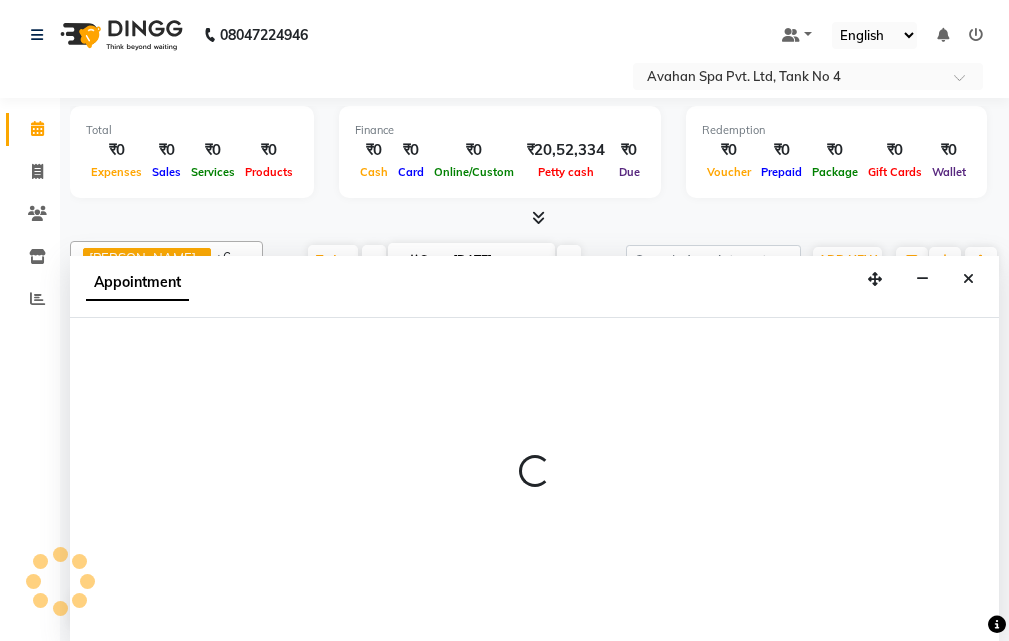 select on "840" 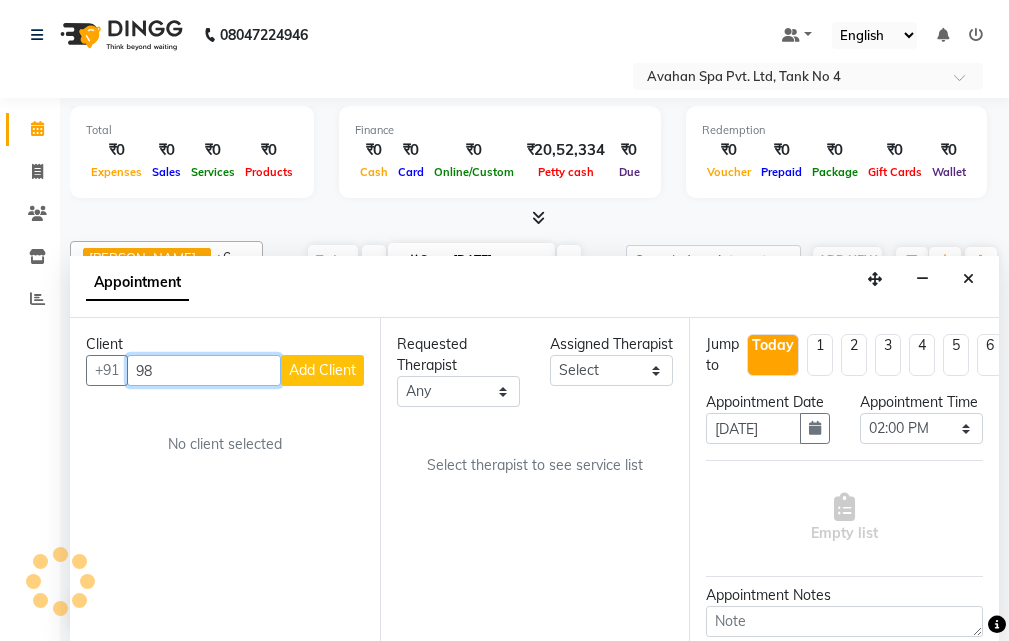type on "9" 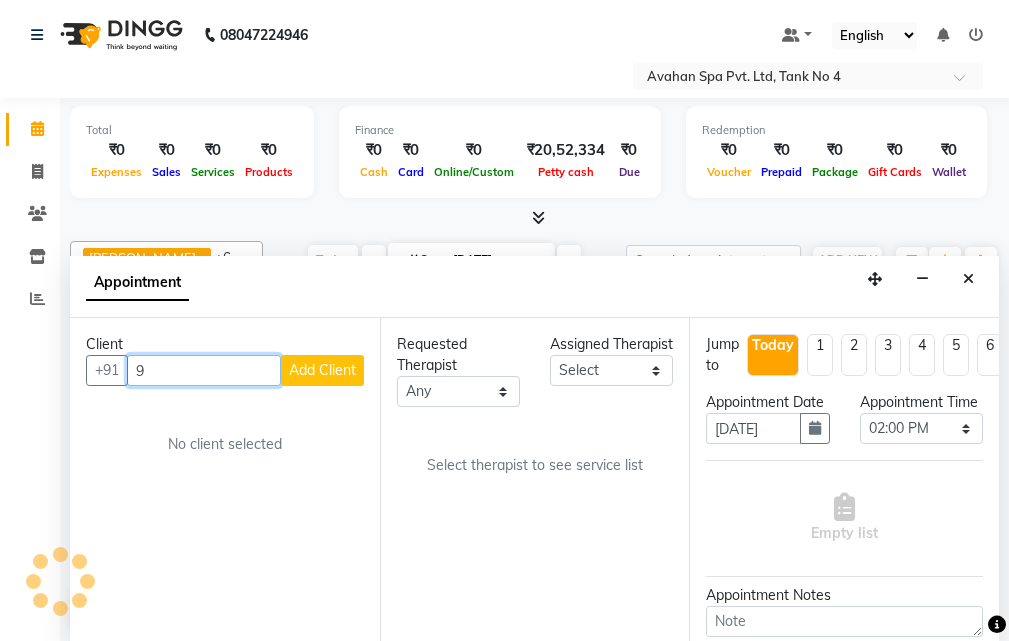 type 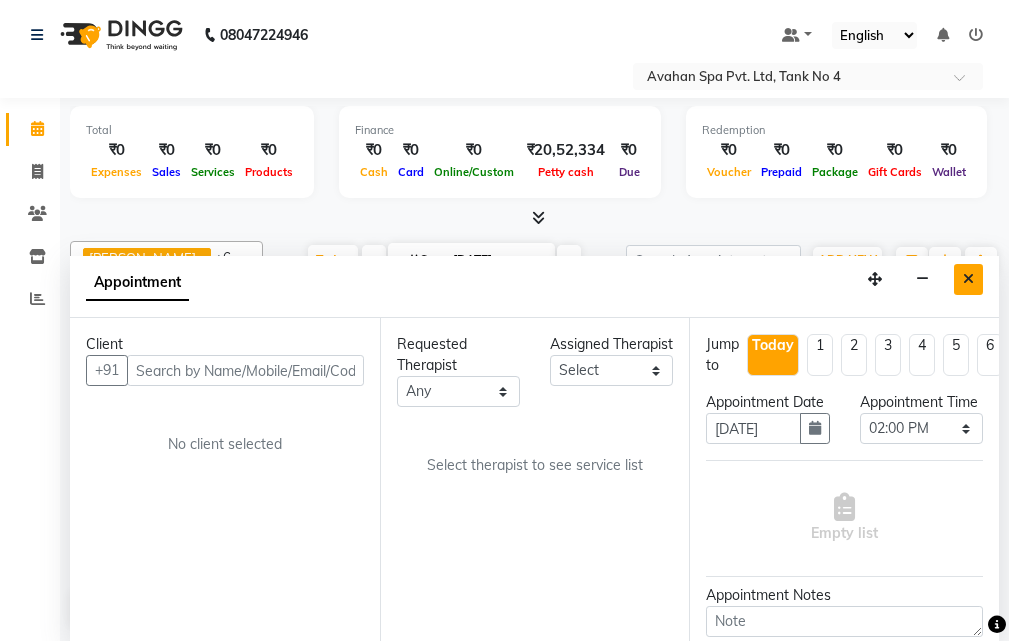 click at bounding box center [968, 279] 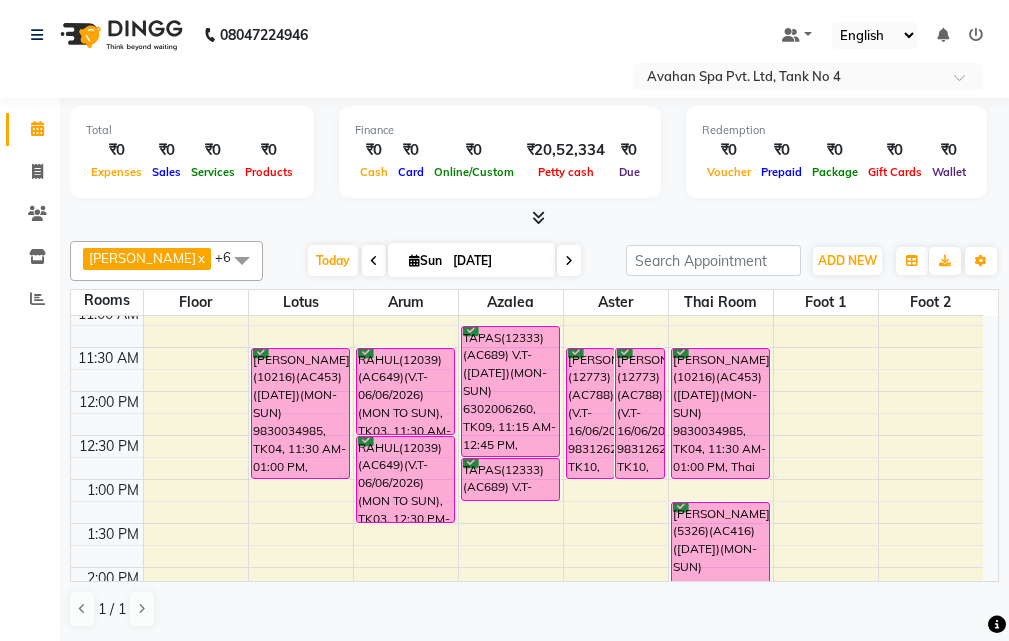 scroll, scrollTop: 300, scrollLeft: 0, axis: vertical 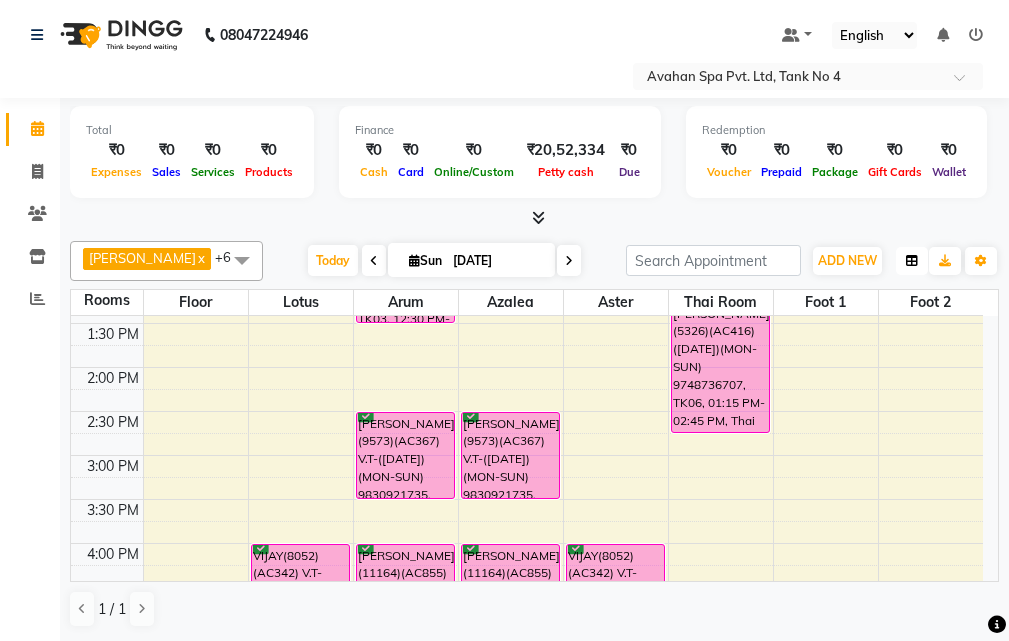 click at bounding box center (912, 261) 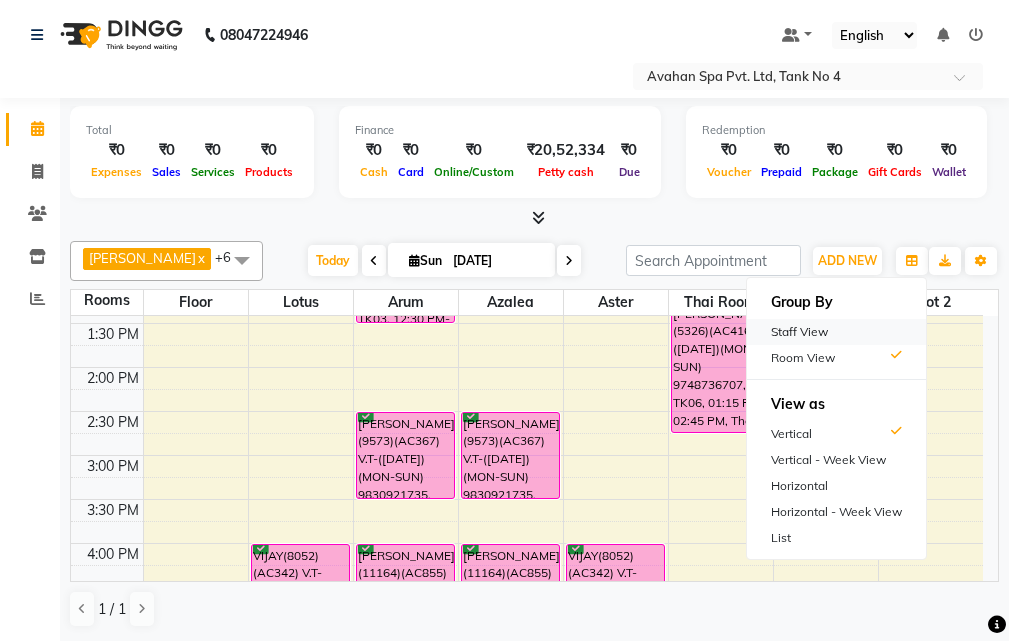 click on "Staff View" at bounding box center (836, 332) 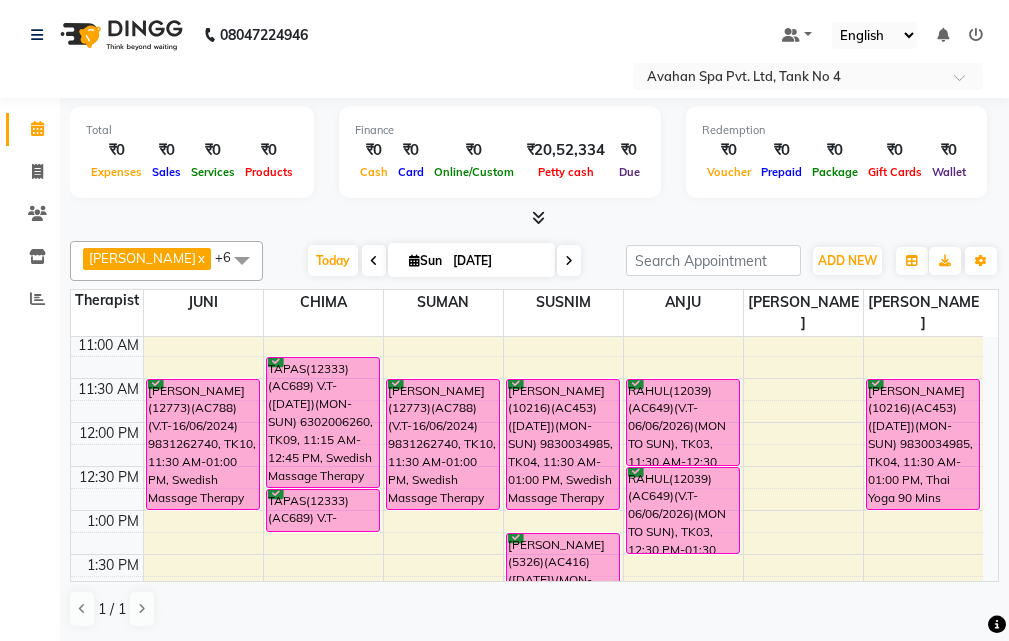 scroll, scrollTop: 200, scrollLeft: 0, axis: vertical 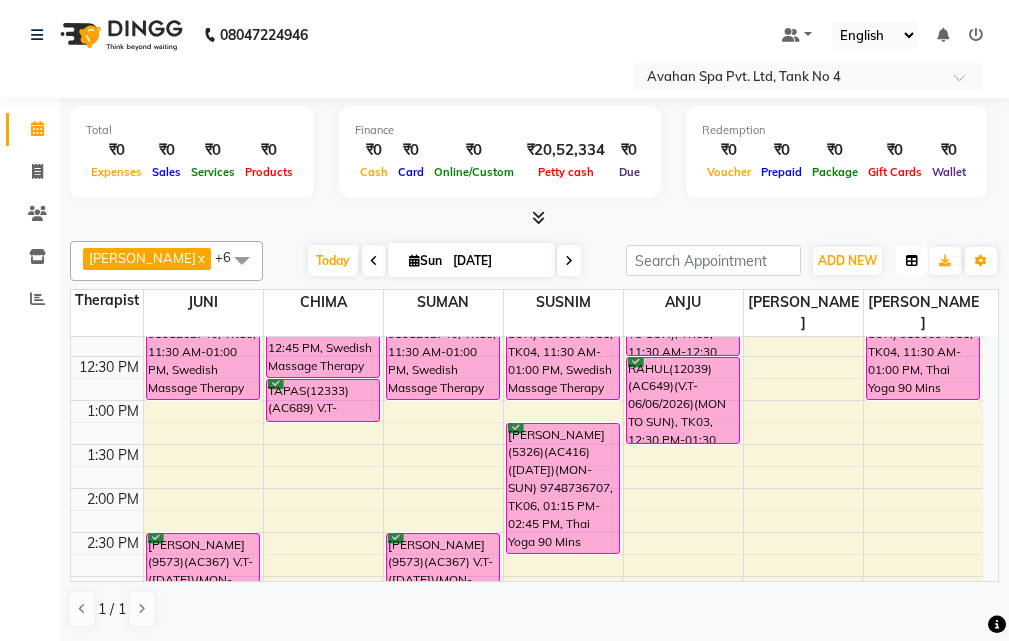 click at bounding box center [912, 261] 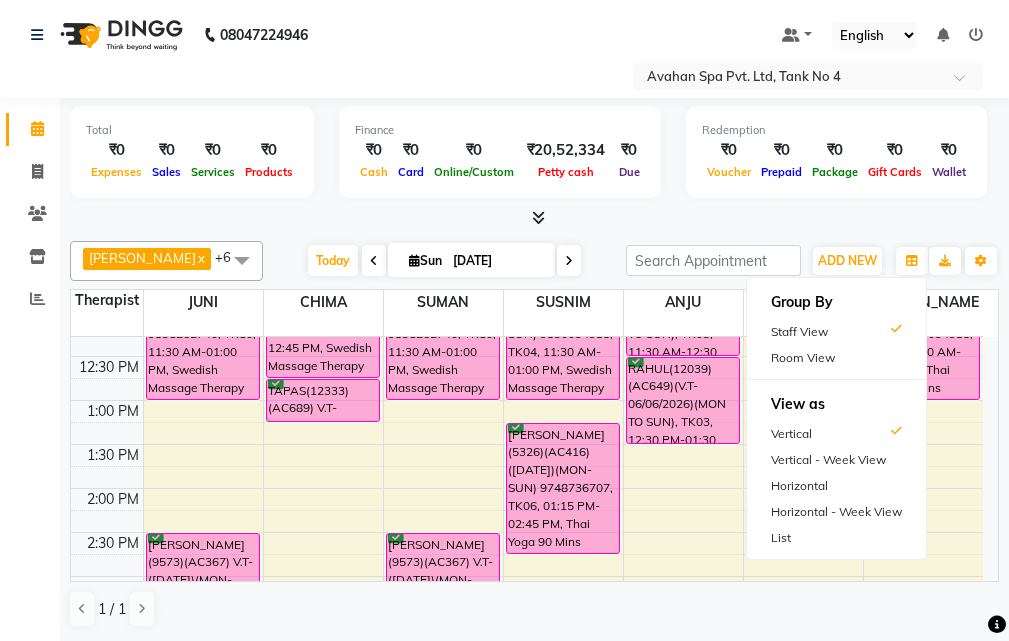 drag, startPoint x: 804, startPoint y: 355, endPoint x: 820, endPoint y: 354, distance: 16.03122 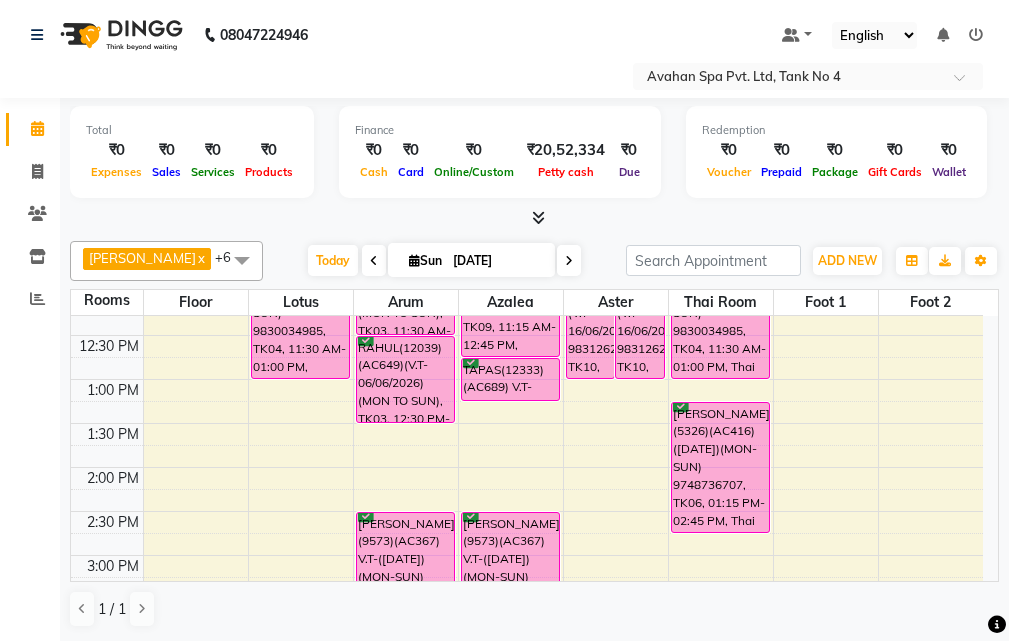 scroll, scrollTop: 100, scrollLeft: 0, axis: vertical 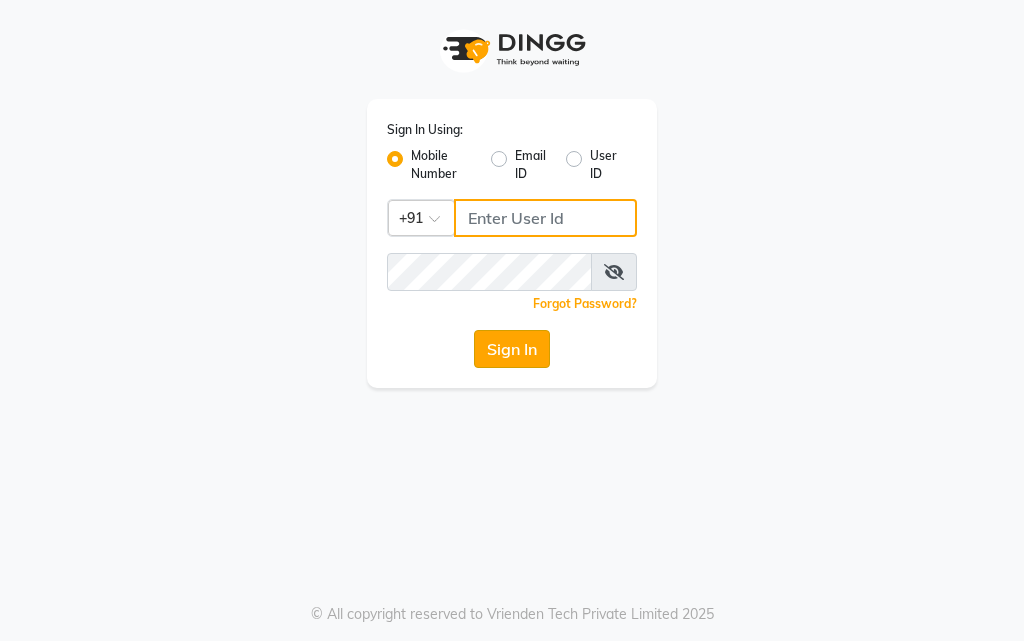 type on "9289583270" 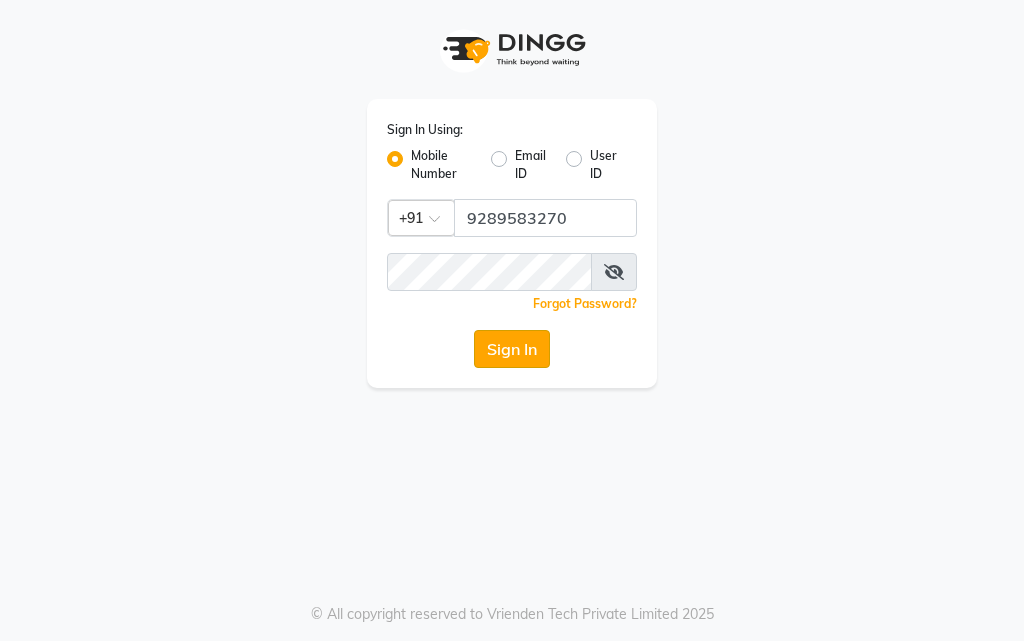 click on "Sign In" 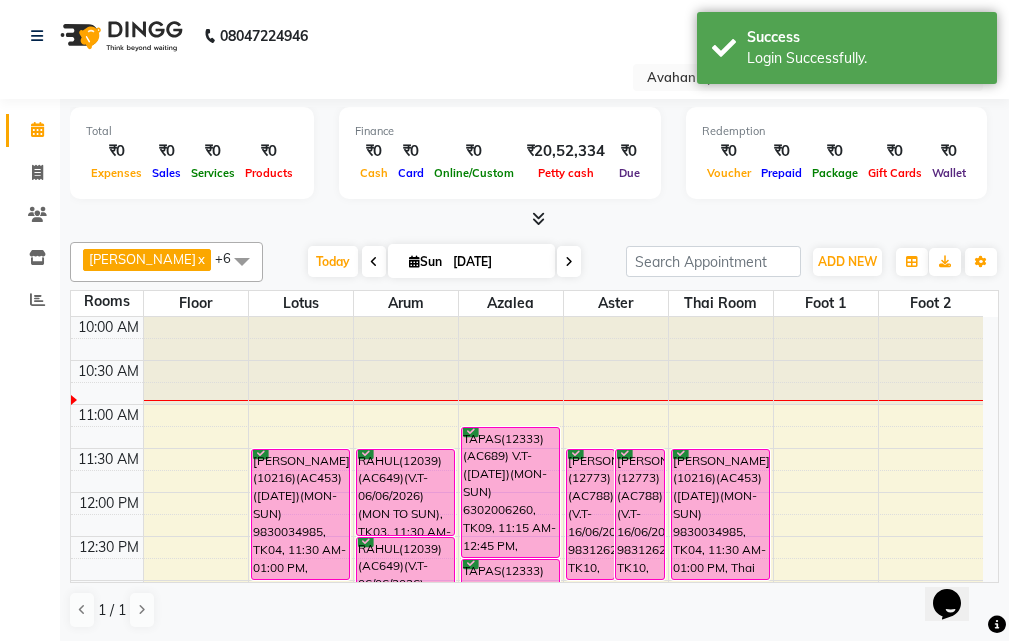 scroll, scrollTop: 0, scrollLeft: 0, axis: both 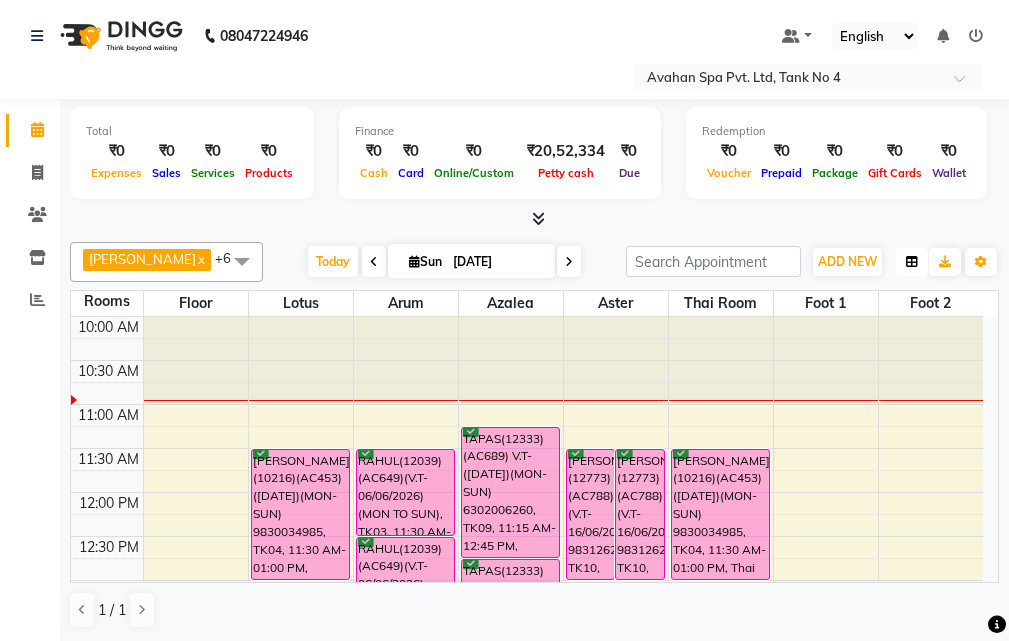 click at bounding box center [912, 262] 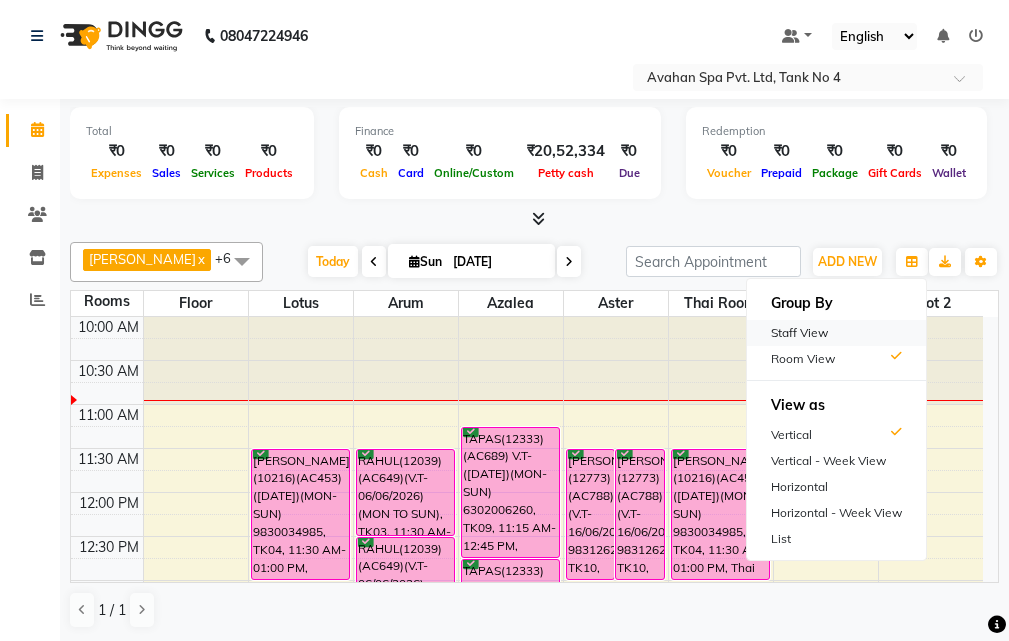 click on "Staff View" at bounding box center (836, 333) 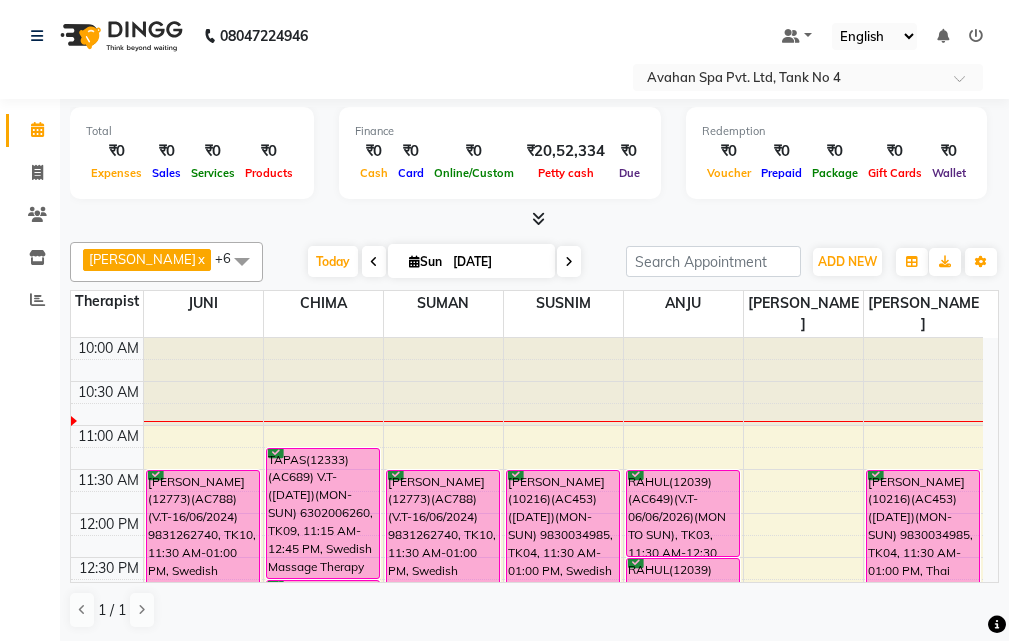 scroll, scrollTop: 100, scrollLeft: 0, axis: vertical 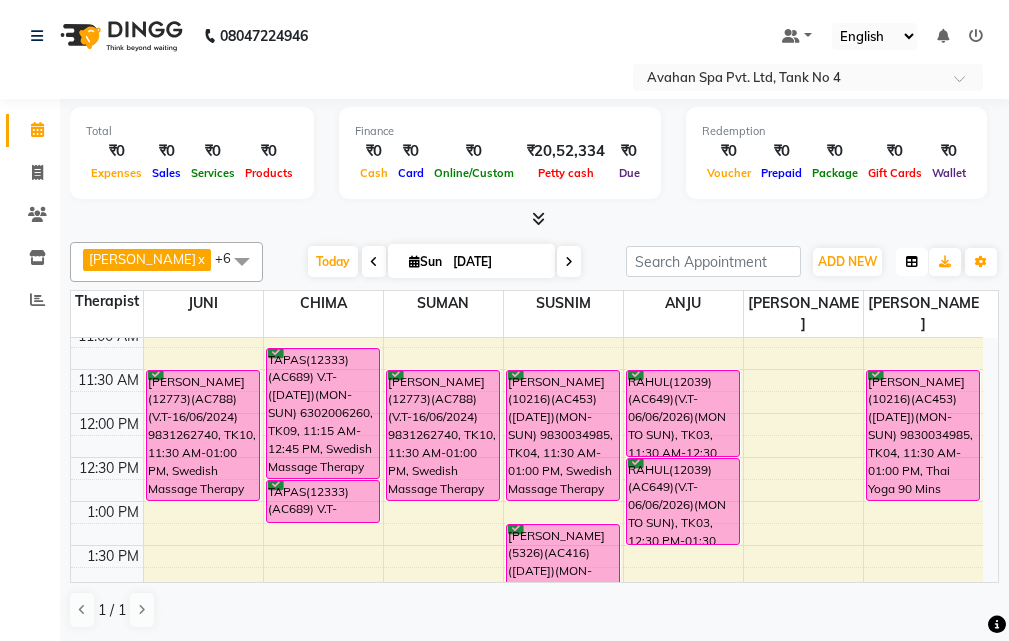 click at bounding box center [912, 262] 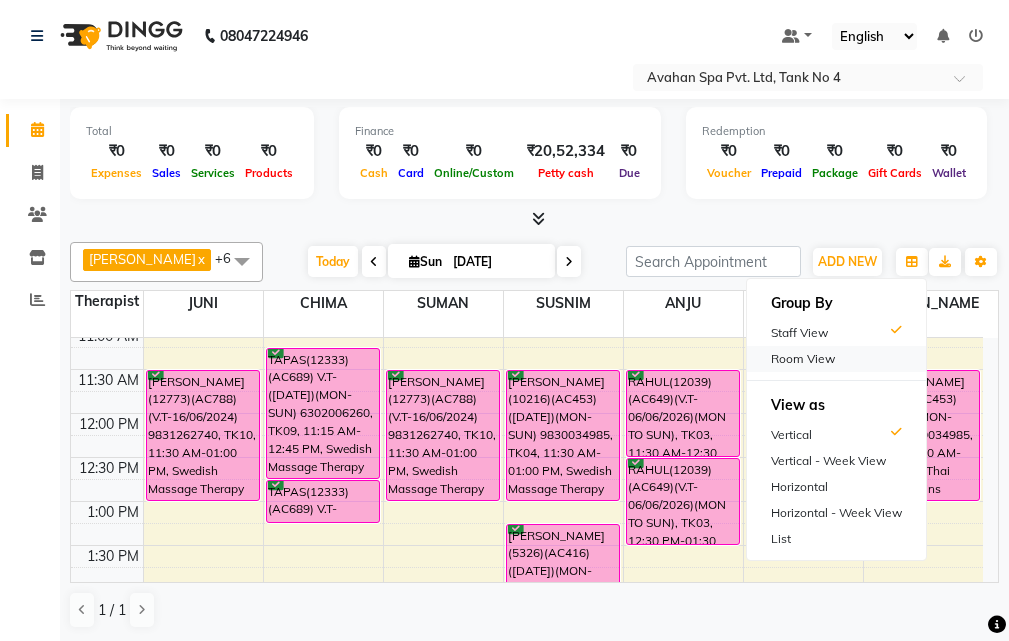 click on "Room View" at bounding box center [836, 359] 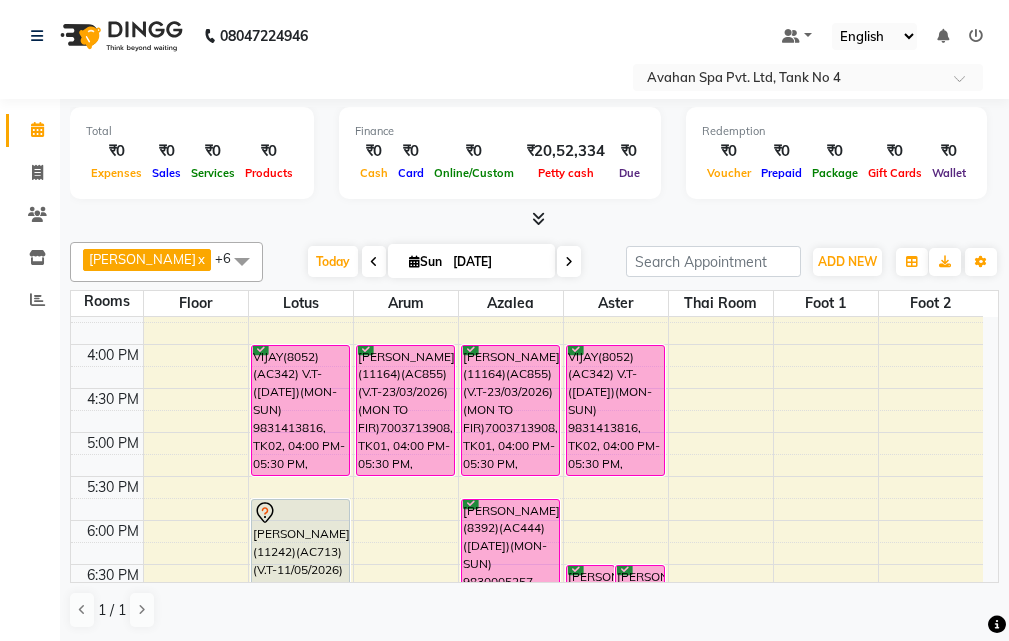 scroll, scrollTop: 600, scrollLeft: 0, axis: vertical 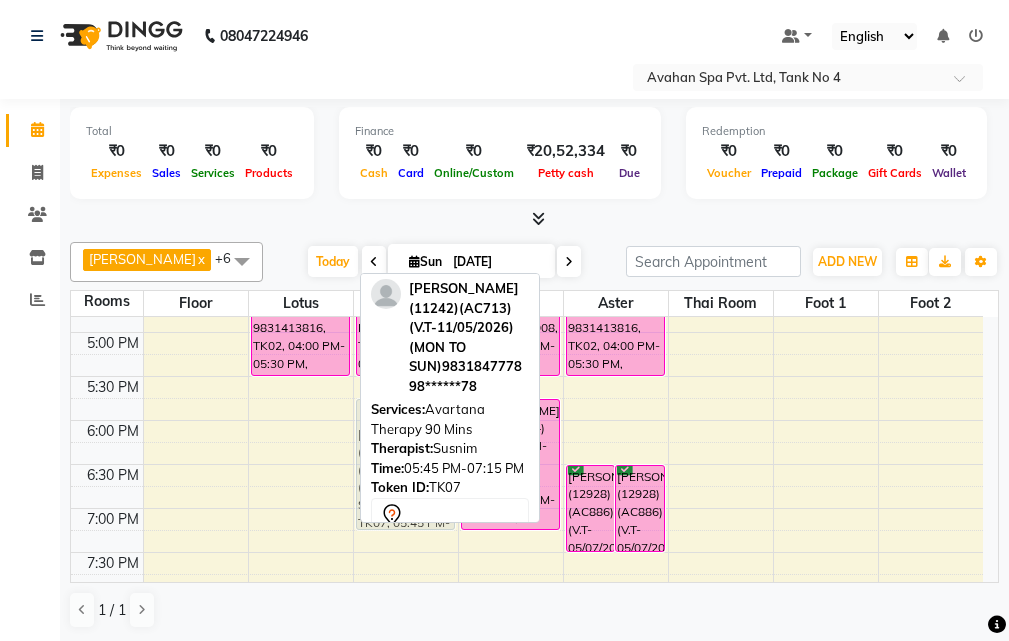 drag, startPoint x: 319, startPoint y: 450, endPoint x: 397, endPoint y: 454, distance: 78.10249 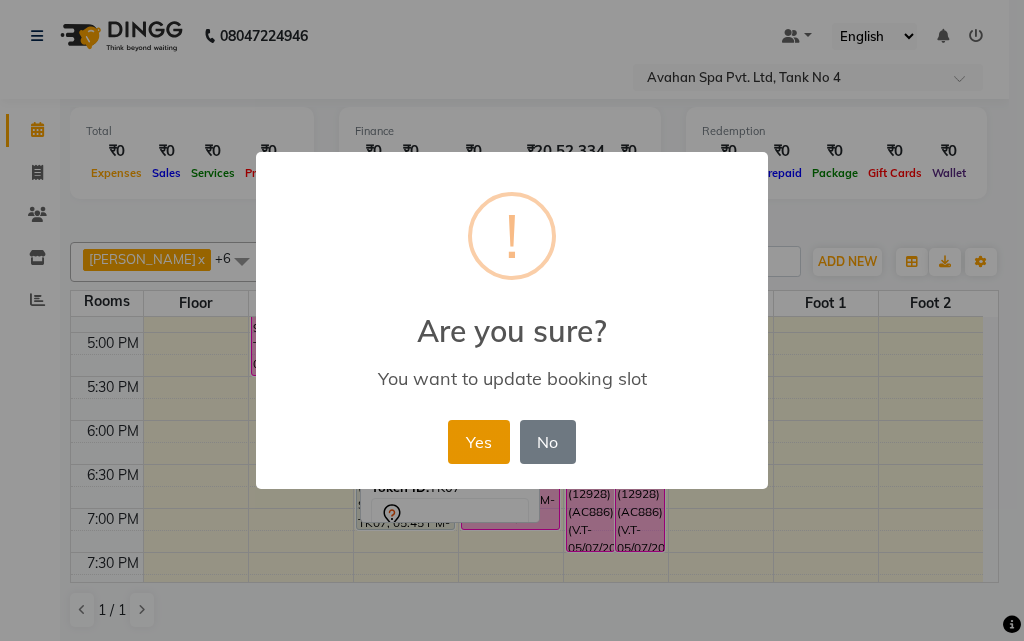 click on "Yes" at bounding box center (478, 442) 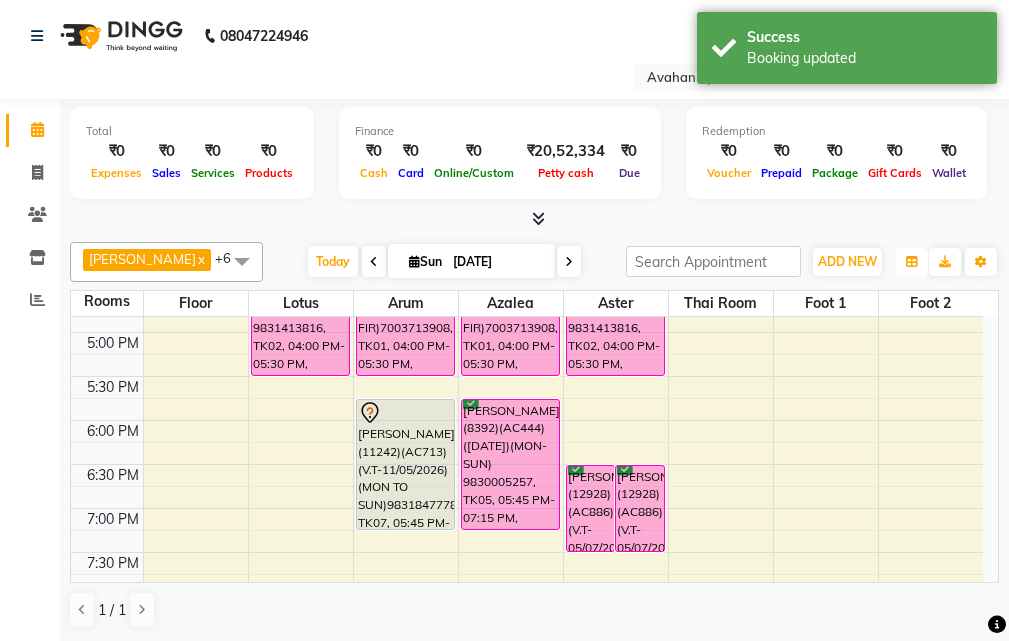 drag, startPoint x: 906, startPoint y: 254, endPoint x: 908, endPoint y: 269, distance: 15.132746 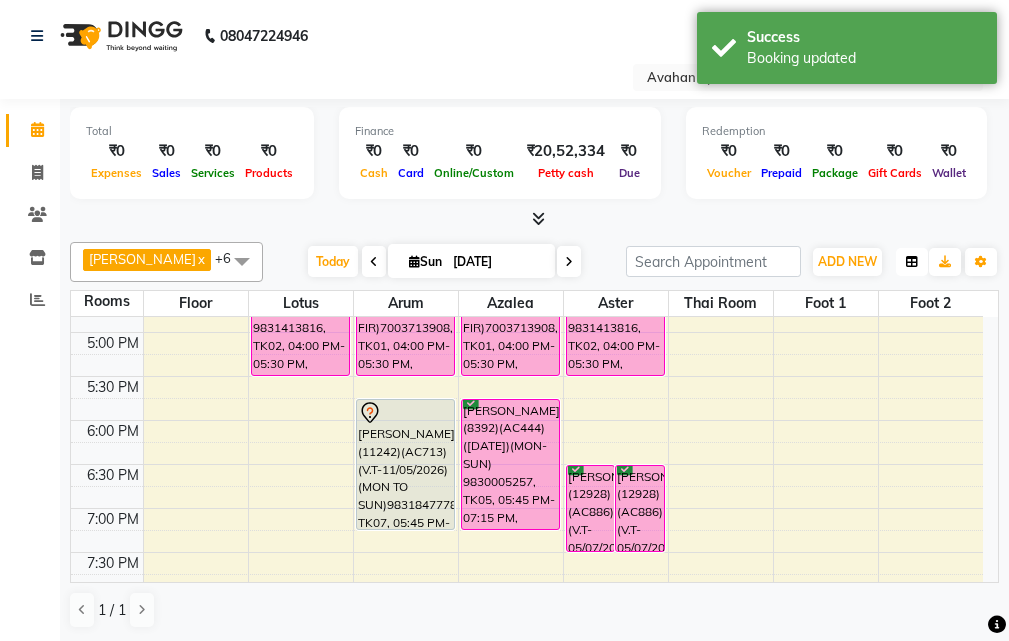 click at bounding box center [912, 262] 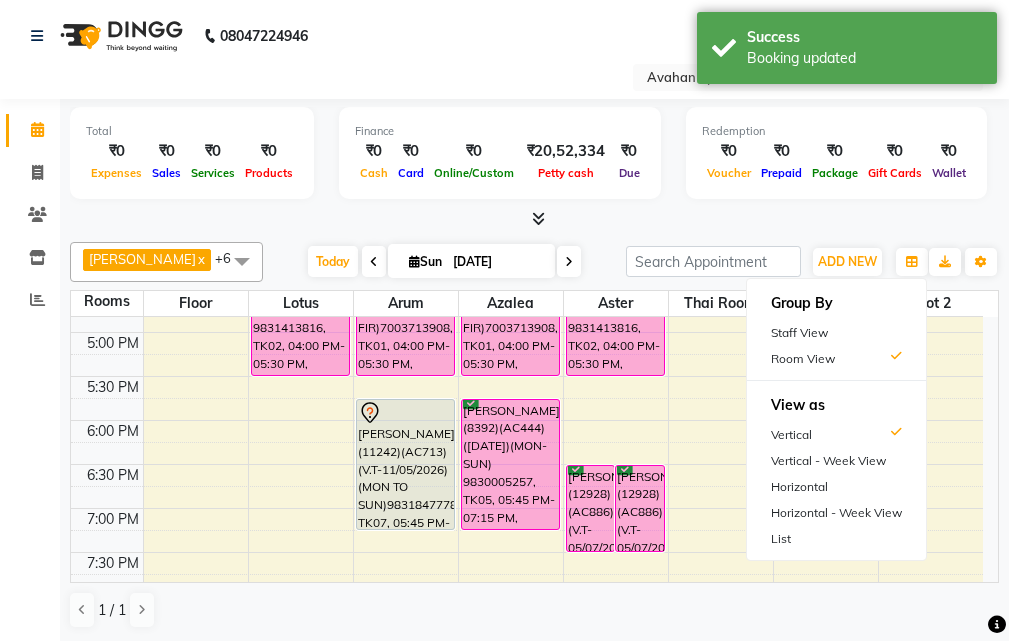 click on "Staff View" at bounding box center (836, 333) 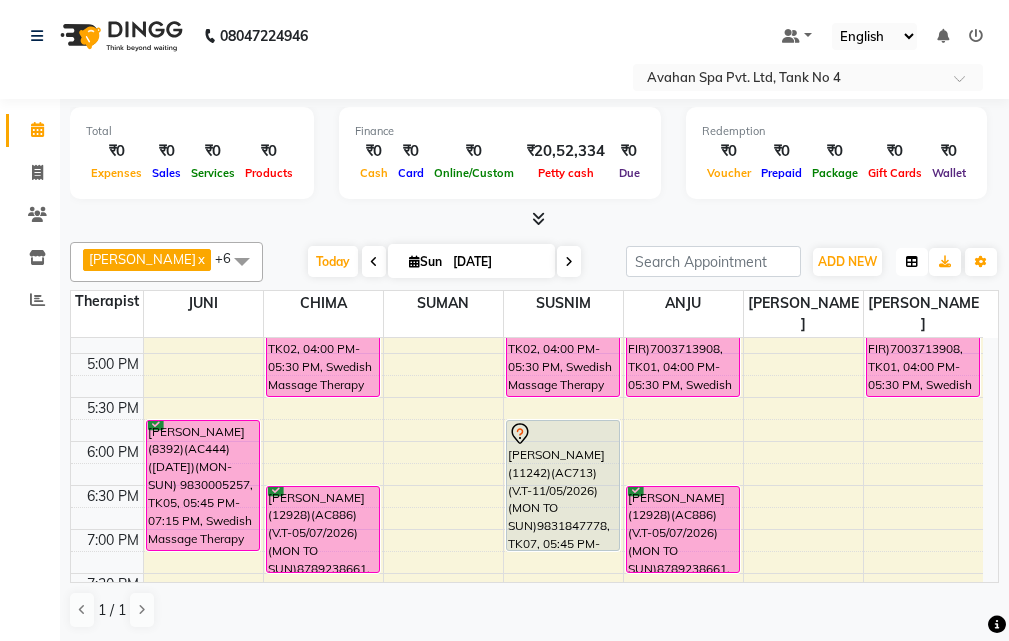 click at bounding box center (912, 262) 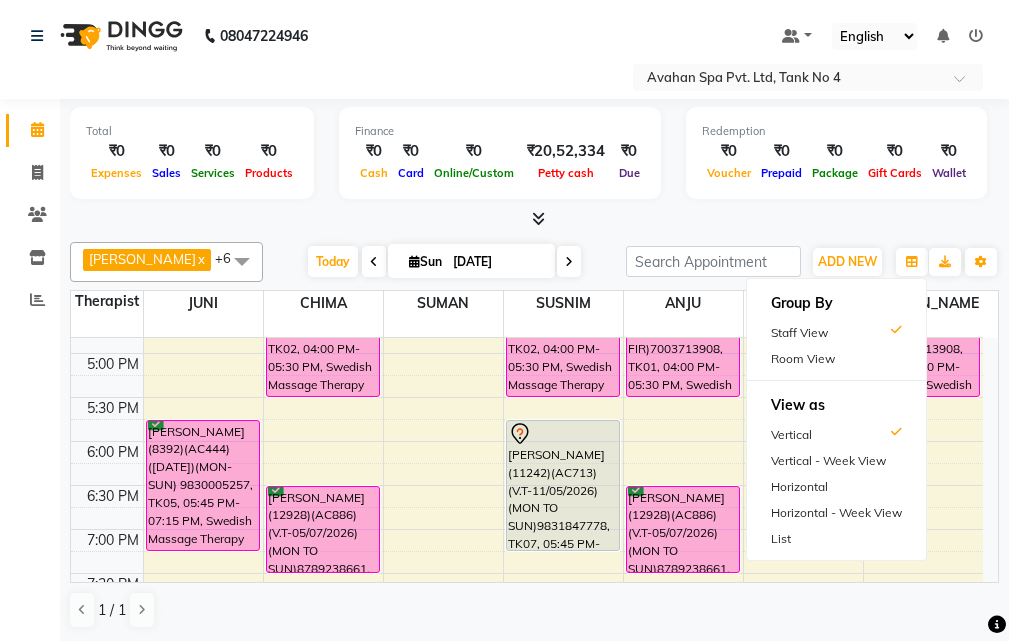 drag, startPoint x: 826, startPoint y: 350, endPoint x: 826, endPoint y: 331, distance: 19 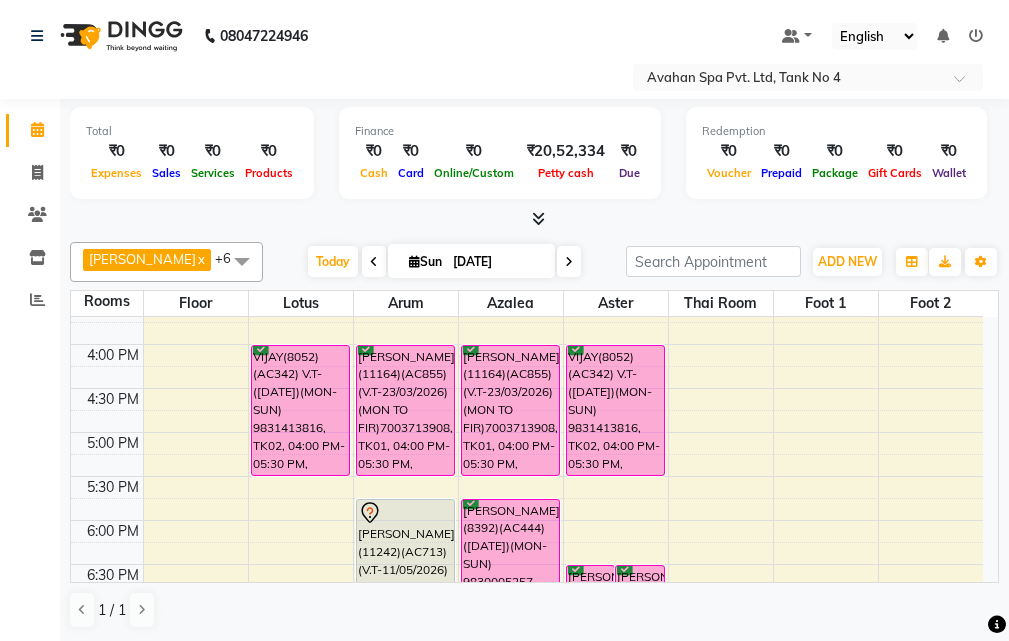 scroll, scrollTop: 600, scrollLeft: 0, axis: vertical 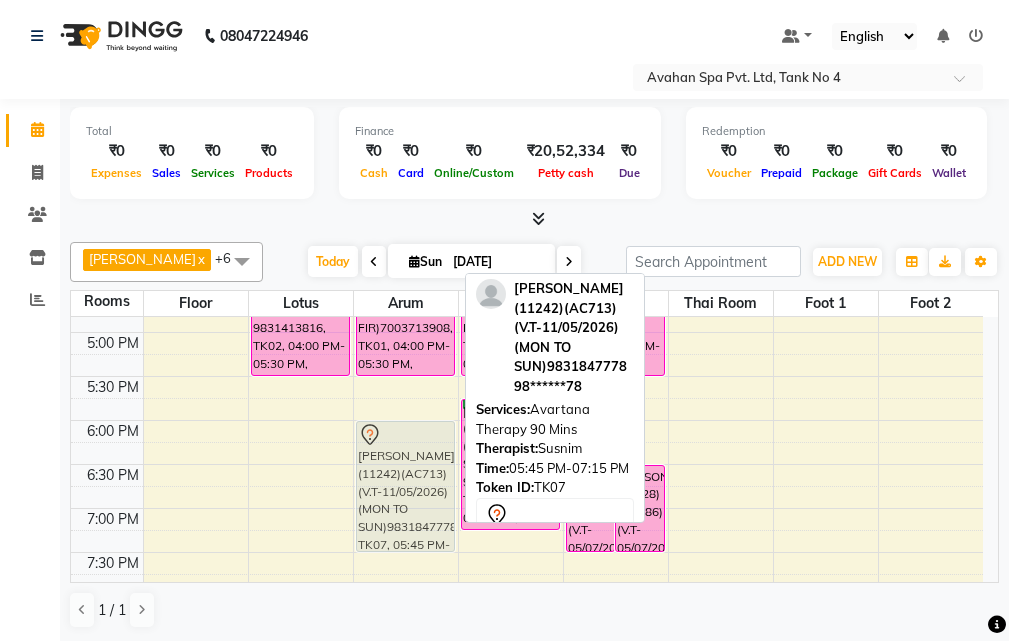 click on "RAHUL(12039)(AC649)(V.T-06/06/2026)(MON TO SUN), TK03, 11:30 AM-12:30 PM, Swedish Massage Therapy 60 Mins     RAHUL(12039)(AC649)(V.T-06/06/2026)(MON TO SUN), TK03, 12:30 PM-01:30 PM, Swedish Massage Therapy 60 Mins     MOHAN BERIWAL(9573)(AC367) V.T-(11-04-2026)(MON-SUN) 9830921735, TK11, 02:30 PM-03:30 PM, Swedish Massage Therapy 60 Mins     SUDIPTA MUKHERJEE (11164)(AC855)(V.T-23/03/2026) (MON TO FIR)7003713908, TK01, 04:00 PM-05:30 PM, Swedish Massage Therapy 90 Mins             RAMAN KERJIWAL (11242)(AC713)(V.T-11/05/2026) (MON TO SUN)9831847778, TK07, 05:45 PM-07:15 PM, Avartana Therapy 90 Mins             RAMAN KERJIWAL (11242)(AC713)(V.T-11/05/2026) (MON TO SUN)9831847778, TK07, 05:45 PM-07:15 PM, Avartana Therapy 90 Mins" at bounding box center (406, 288) 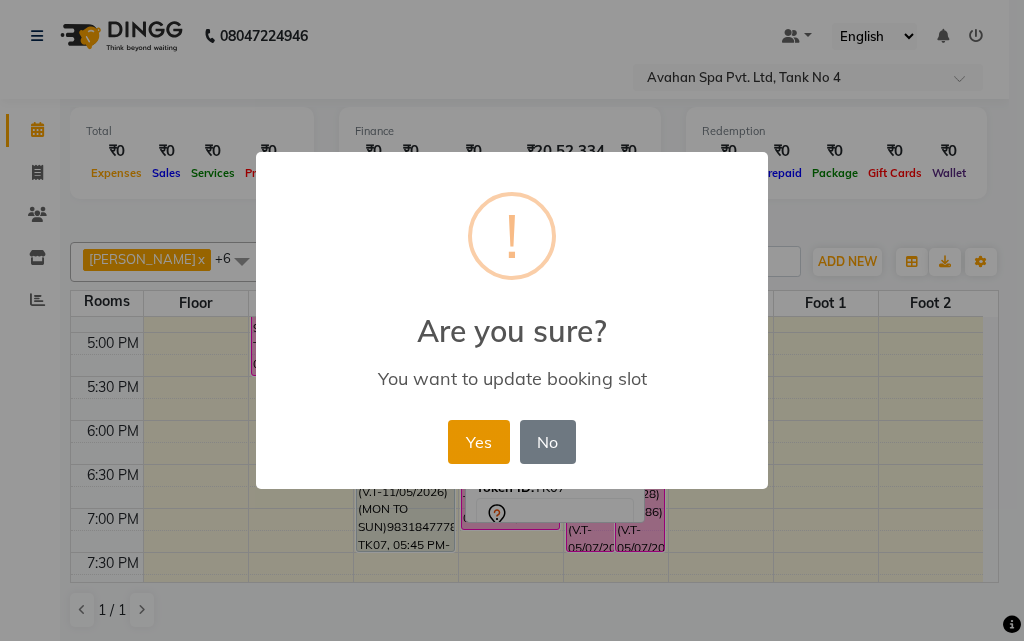 click on "Yes" at bounding box center [478, 442] 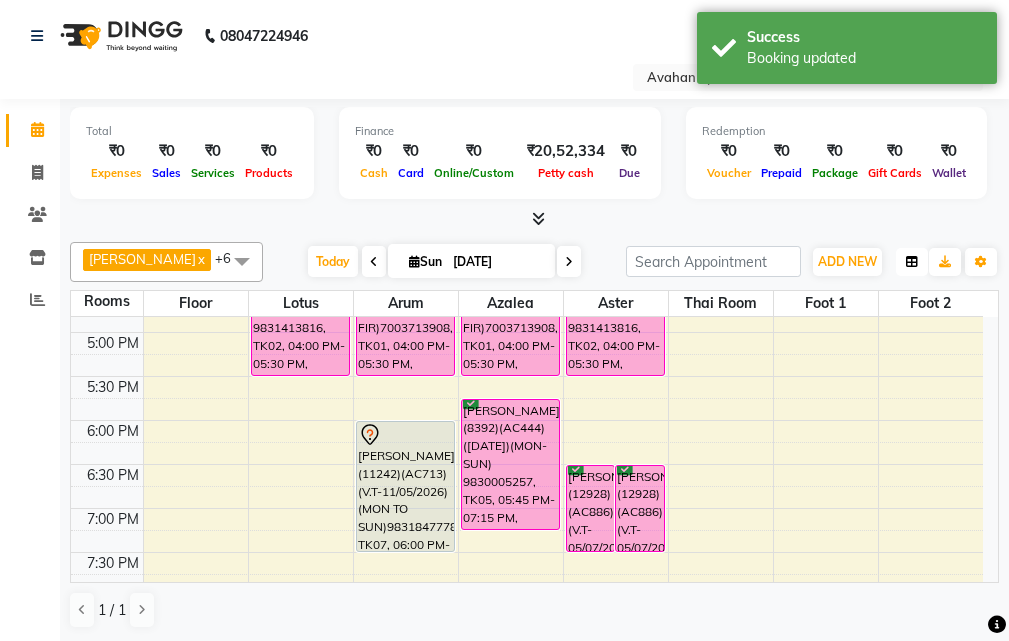 click at bounding box center [912, 262] 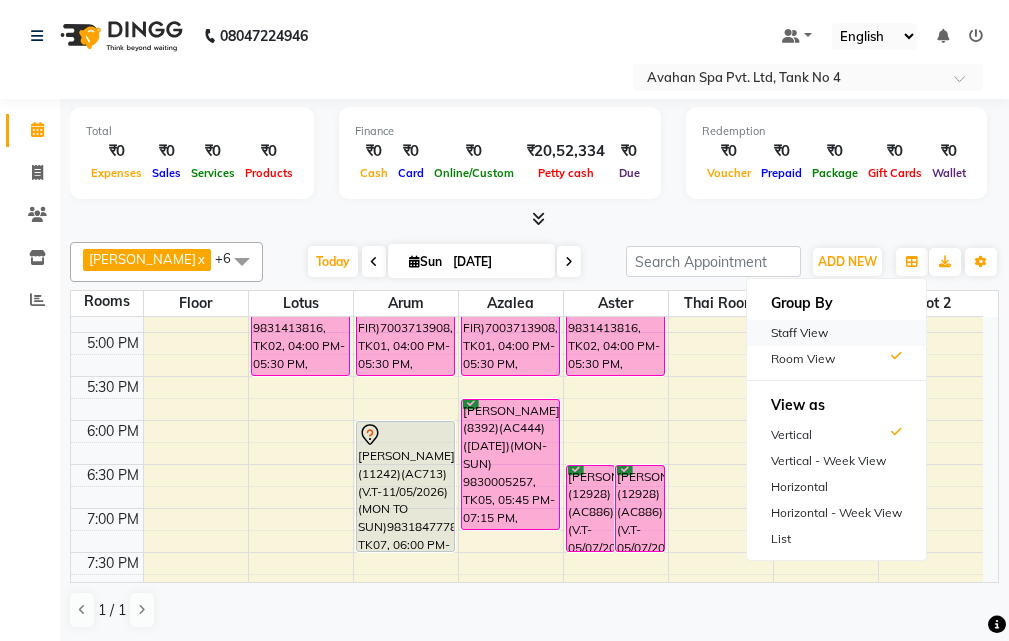 click on "Staff View" at bounding box center [836, 333] 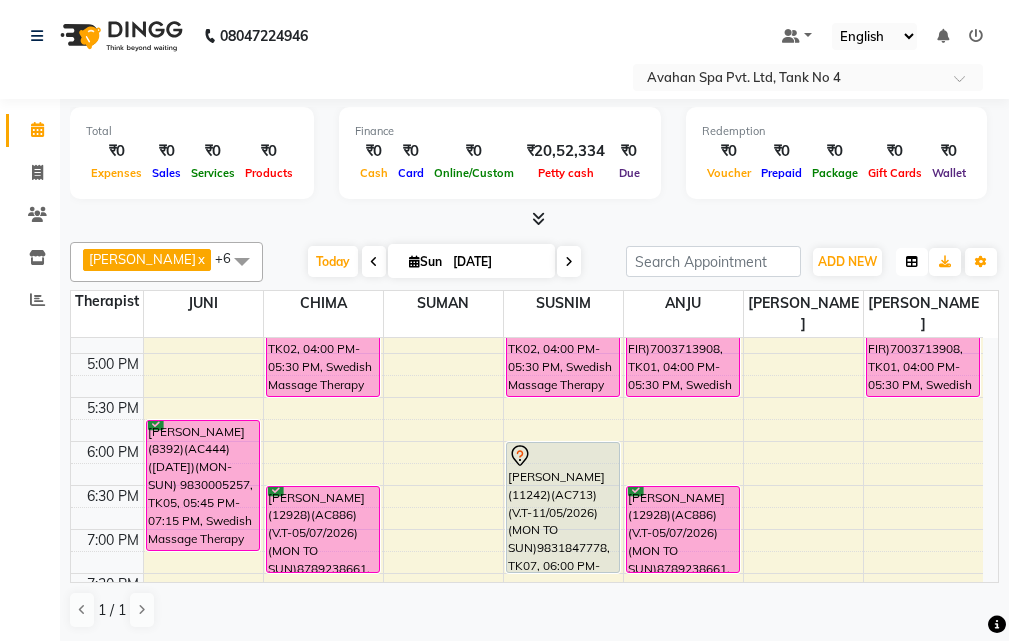 click at bounding box center [912, 262] 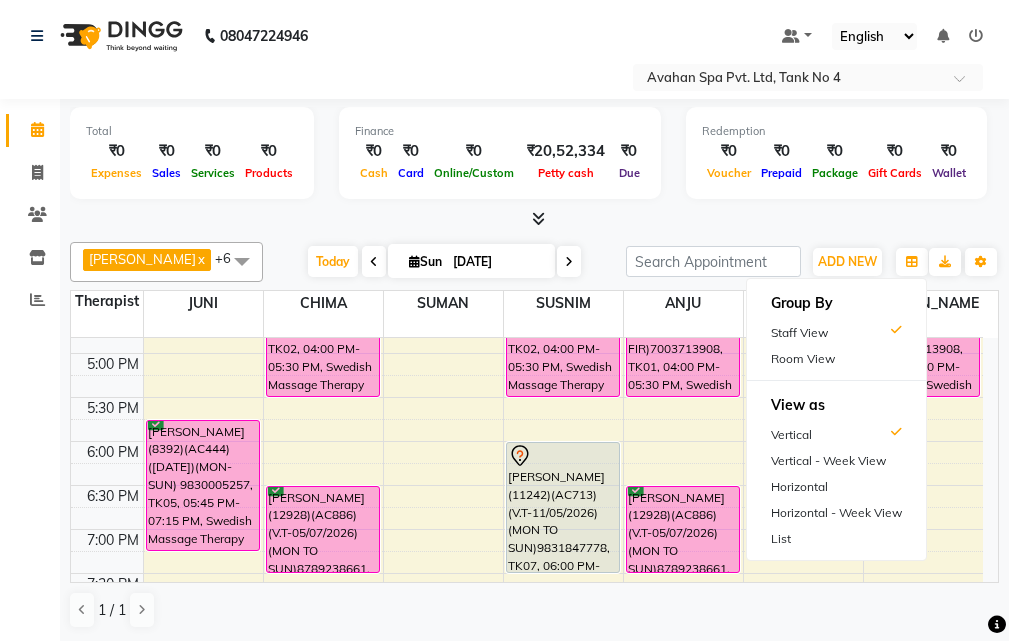click on "Room View" at bounding box center [836, 359] 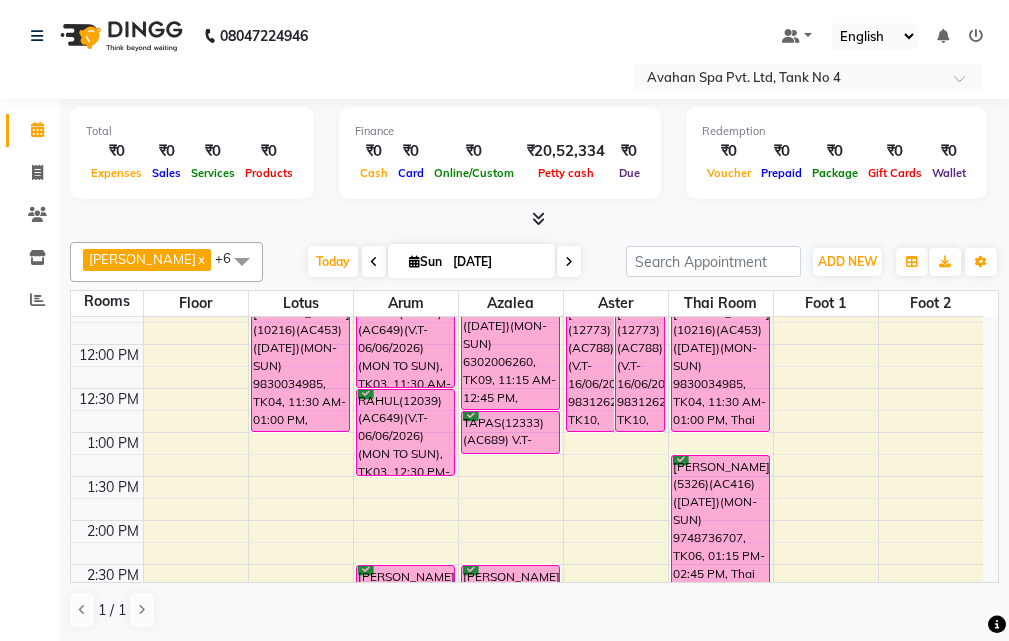 scroll, scrollTop: 100, scrollLeft: 0, axis: vertical 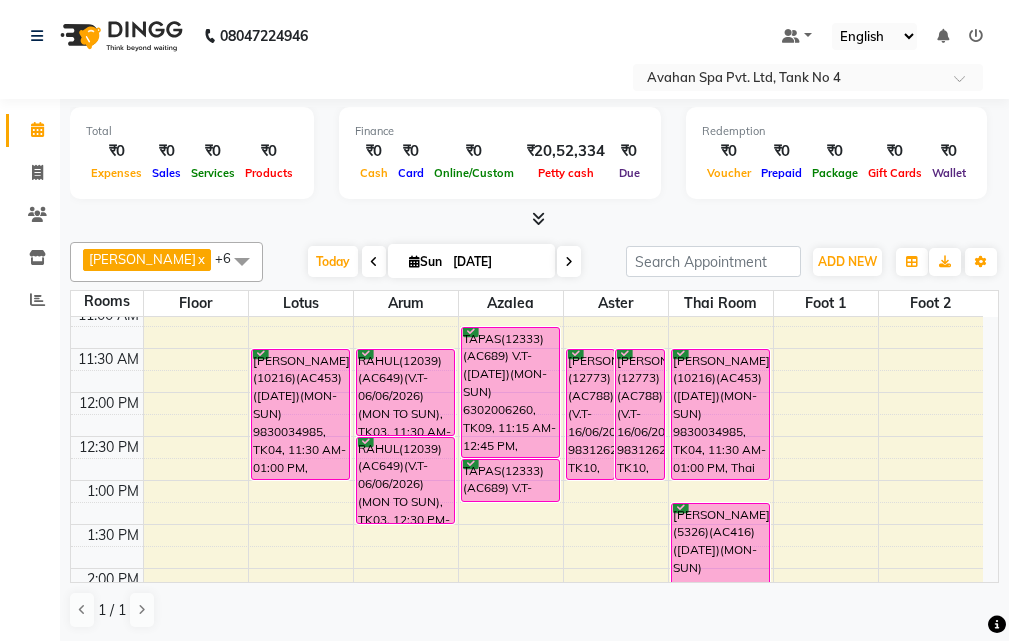 click at bounding box center [414, 261] 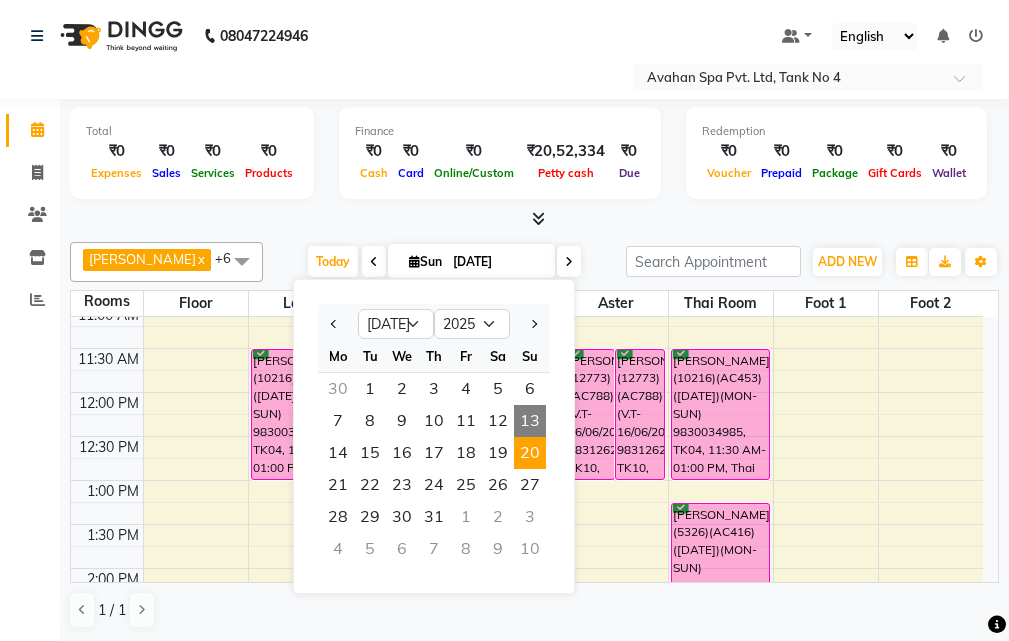 click on "20" at bounding box center [530, 453] 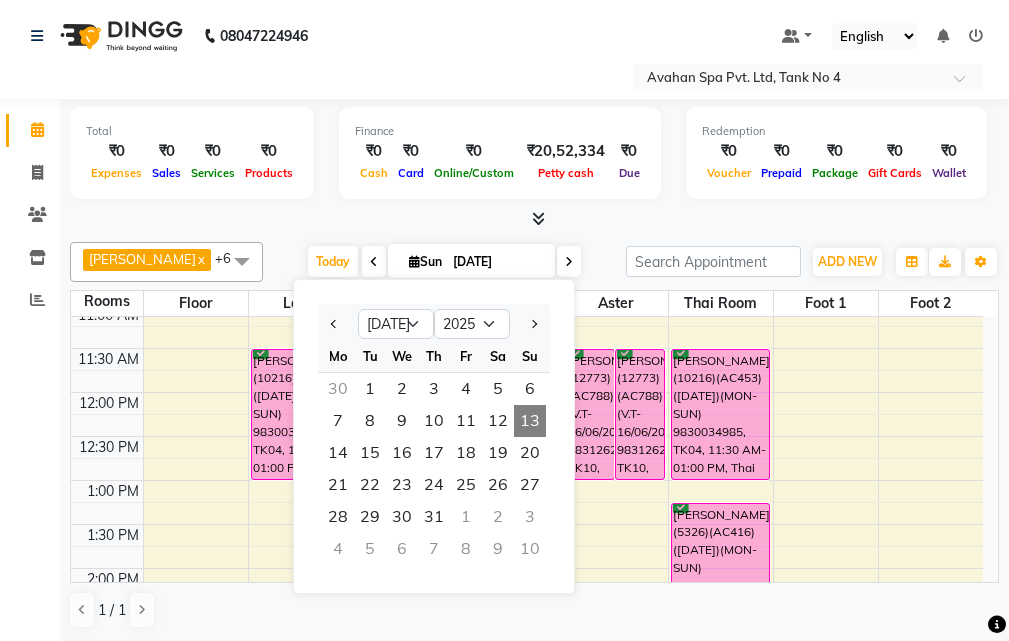 type on "[DATE]" 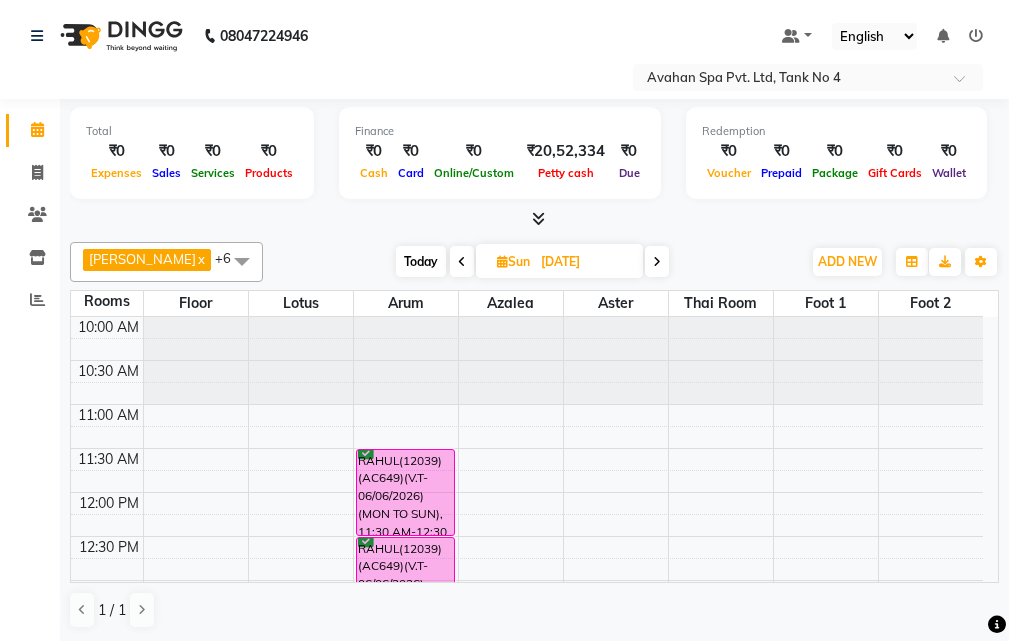 click on "10:00 AM 10:30 AM 11:00 AM 11:30 AM 12:00 PM 12:30 PM 1:00 PM 1:30 PM 2:00 PM 2:30 PM 3:00 PM 3:30 PM 4:00 PM 4:30 PM 5:00 PM 5:30 PM 6:00 PM 6:30 PM 7:00 PM 7:30 PM 8:00 PM 8:30 PM 9:00 PM 9:30 PM 10:00 PM 10:30 PM     RAHUL(12039)(AC649)(V.T-06/06/2026)(MON TO SUN), 11:30 AM-12:30 PM, Swedish Massage Therapy 60 Mins     RAHUL(12039)(AC649)(V.T-06/06/2026)(MON TO SUN), 12:30 PM-01:30 PM, Swedish Massage Therapy 60 Mins" at bounding box center (527, 888) 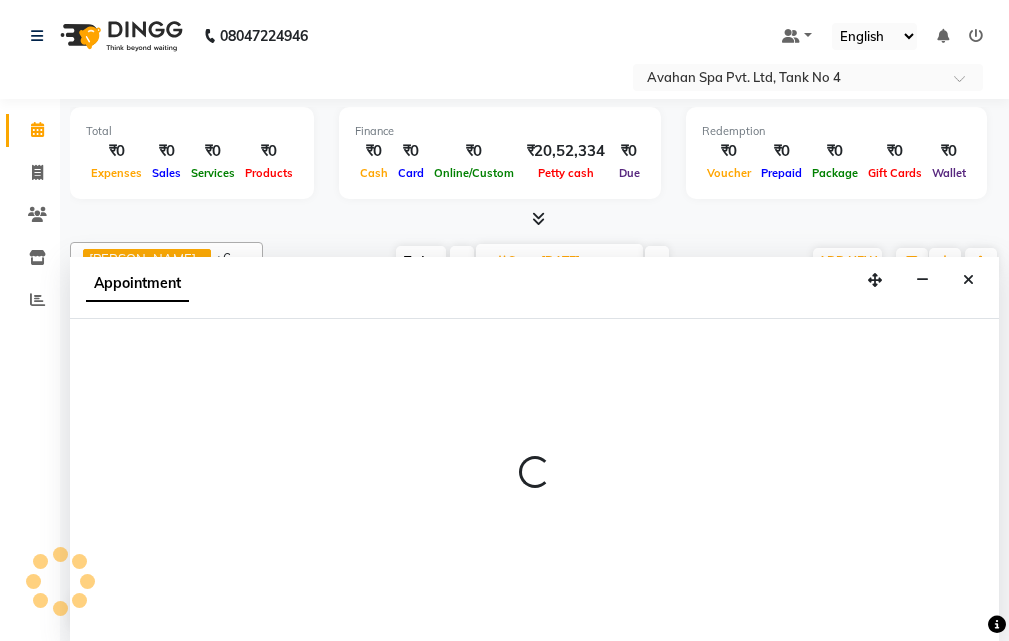 click at bounding box center (534, 480) 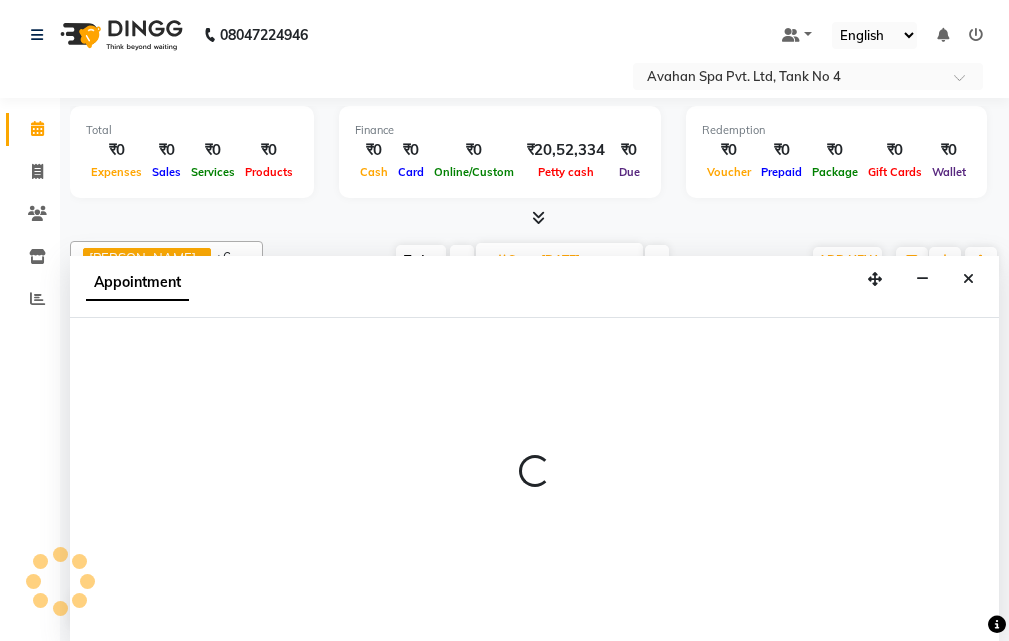 select on "675" 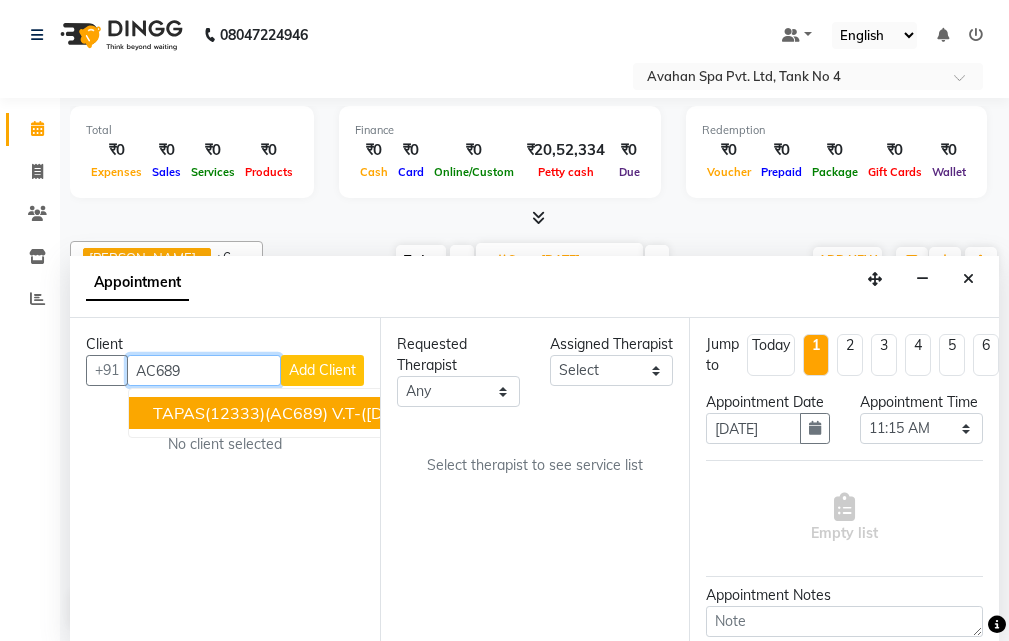 click on "TAPAS(12333)(AC689) V.T-([DATE])(MON-SUN) 6302006260" at bounding box center (384, 413) 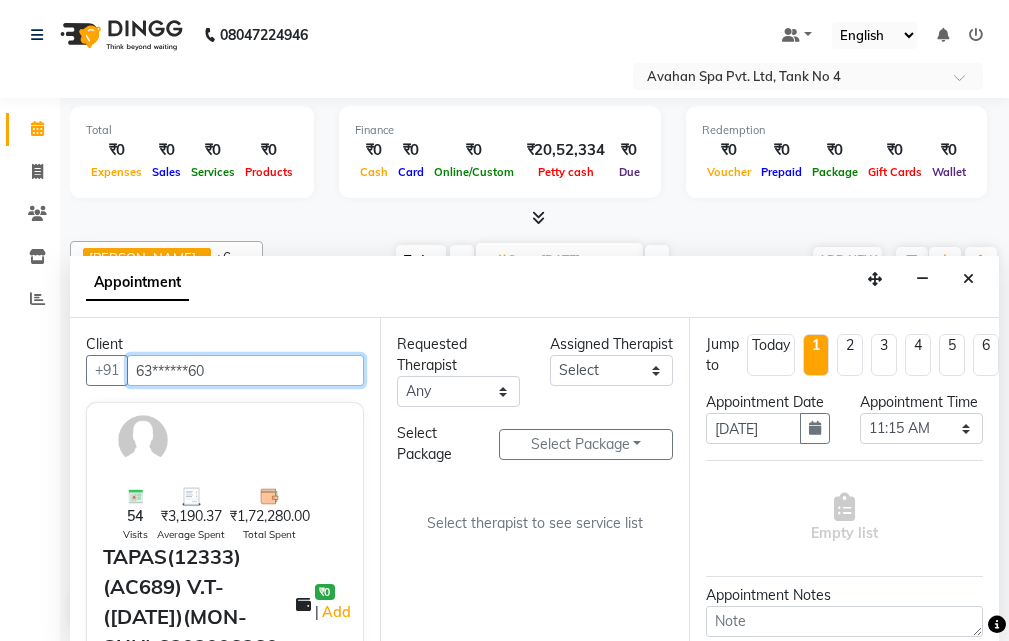 type on "63******60" 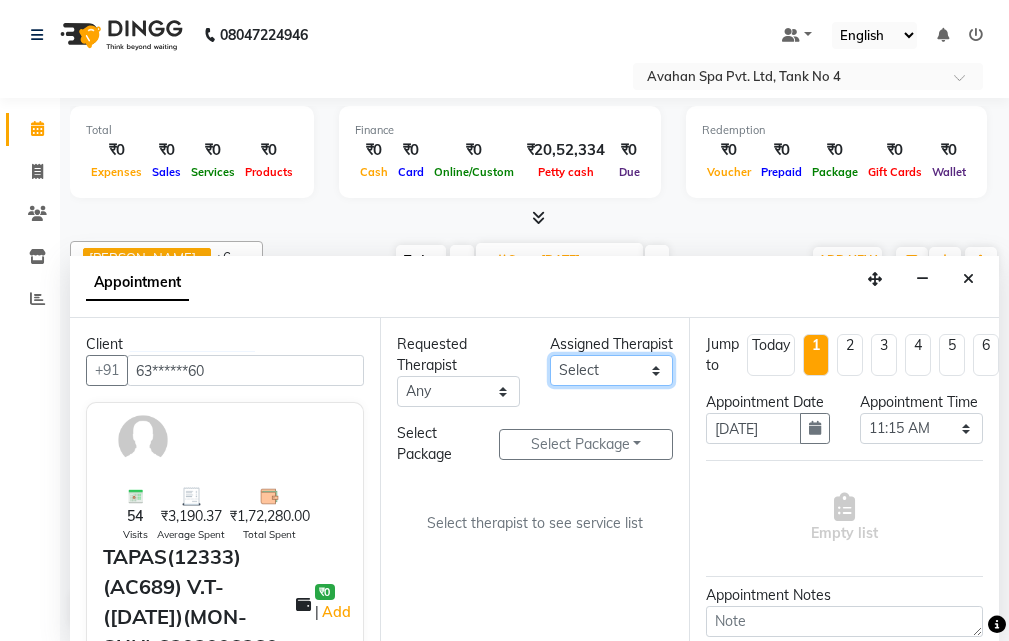 click on "Select ANJU [PERSON_NAME] [DEMOGRAPHIC_DATA] 1 [PERSON_NAME] JUNI [PERSON_NAME] SUSNIM" at bounding box center (611, 370) 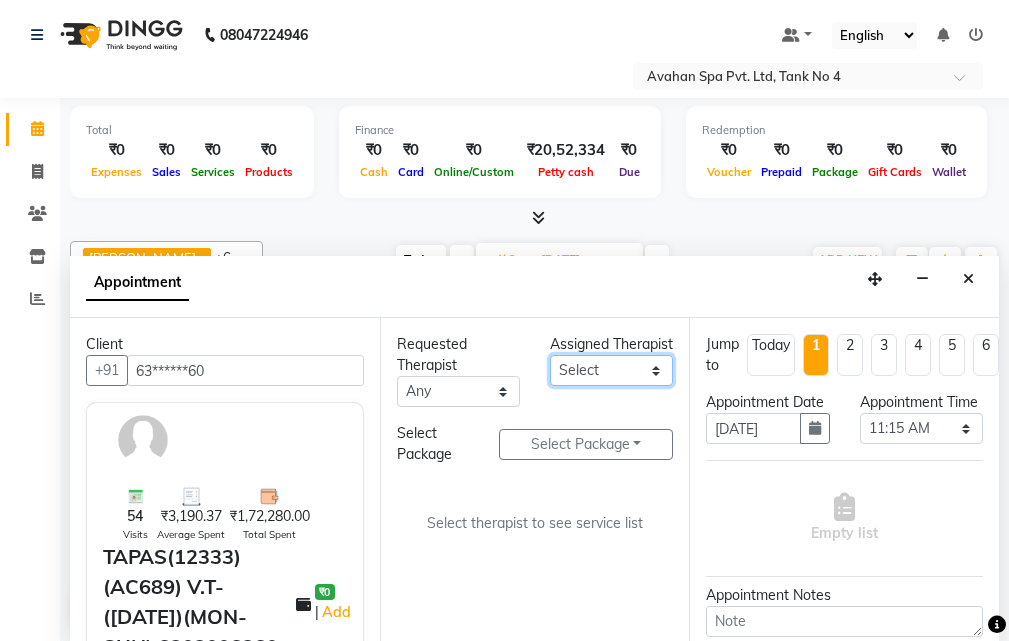 select on "23005" 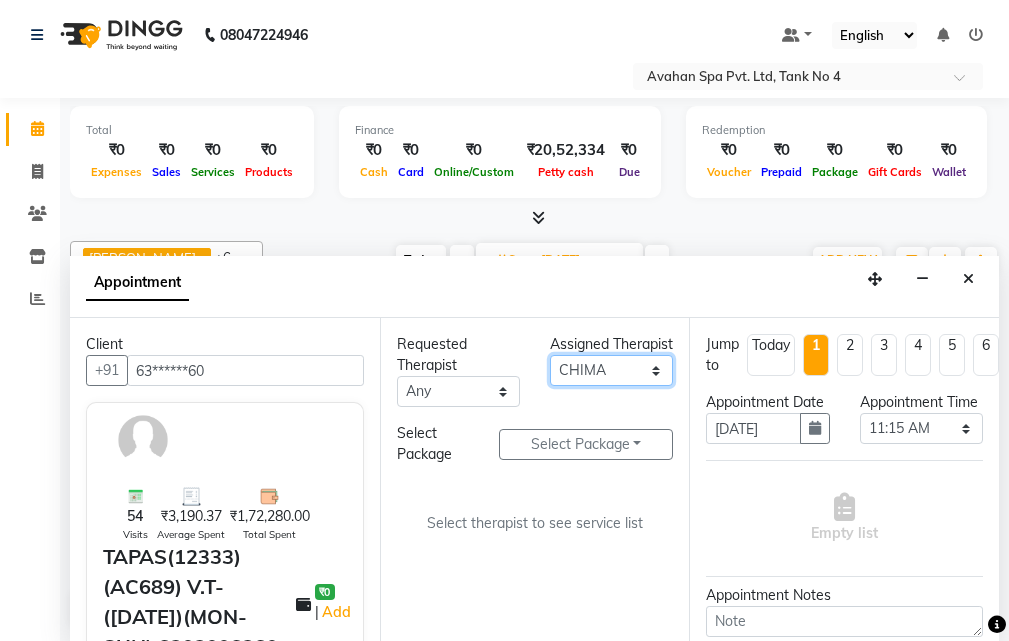 click on "Select ANJU [PERSON_NAME] [DEMOGRAPHIC_DATA] 1 [PERSON_NAME] JUNI [PERSON_NAME] SUSNIM" at bounding box center (611, 370) 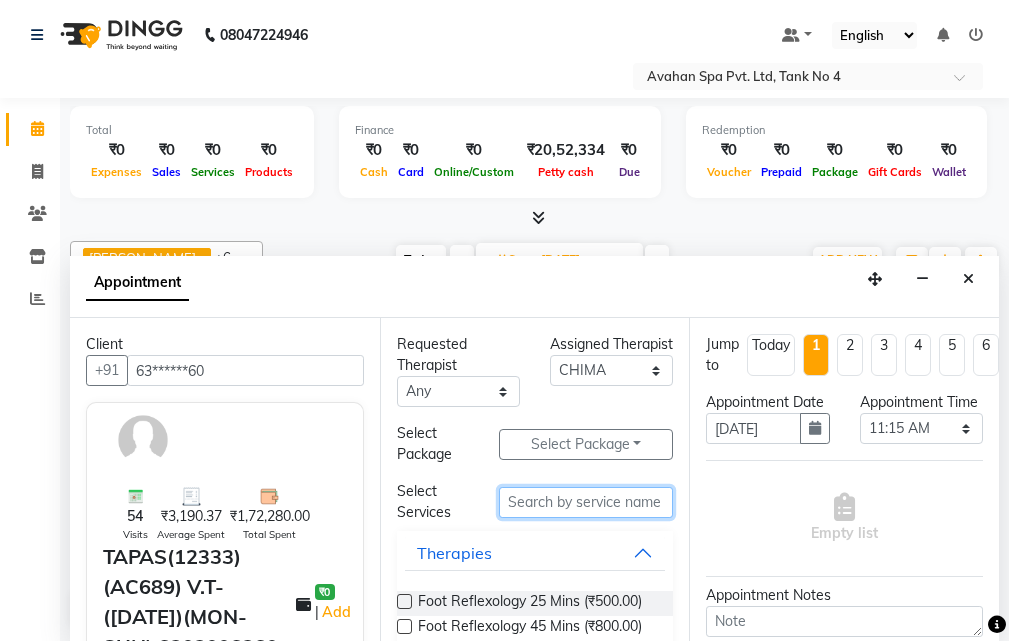 click at bounding box center [586, 502] 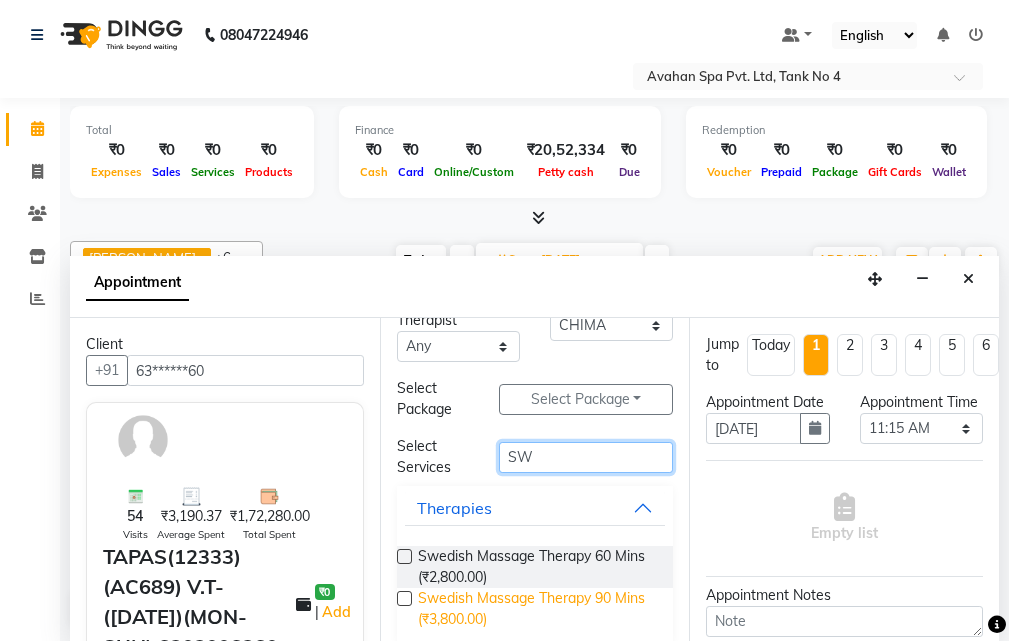 scroll, scrollTop: 66, scrollLeft: 0, axis: vertical 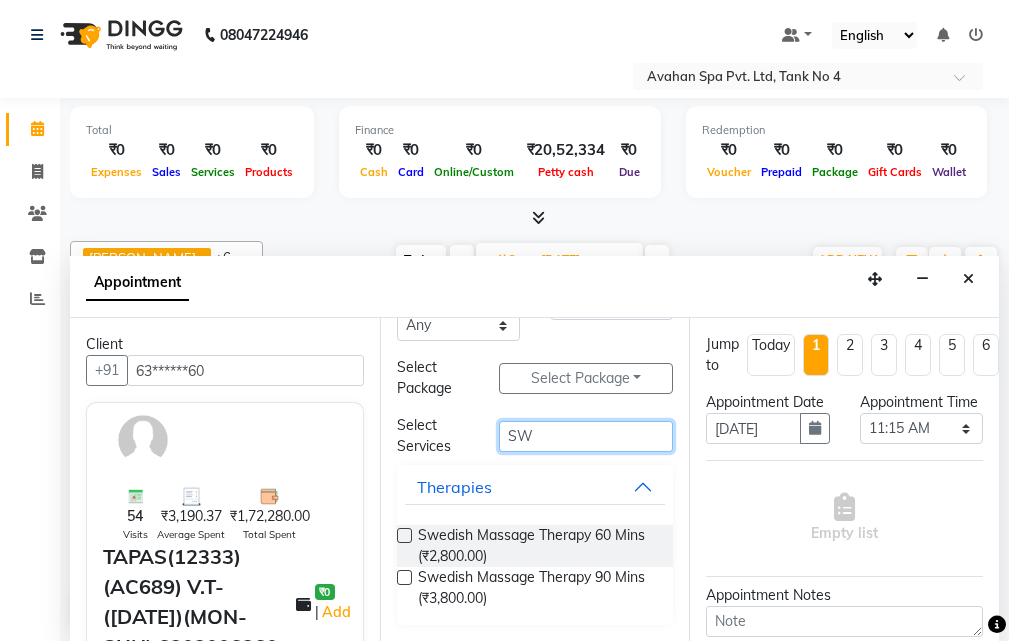 type on "SW" 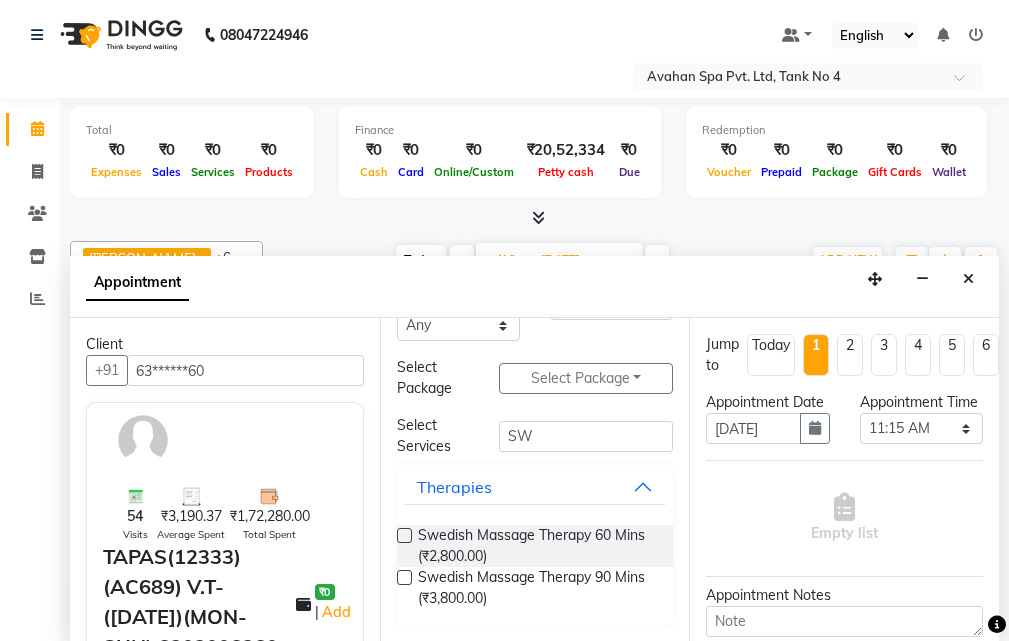 click at bounding box center (404, 577) 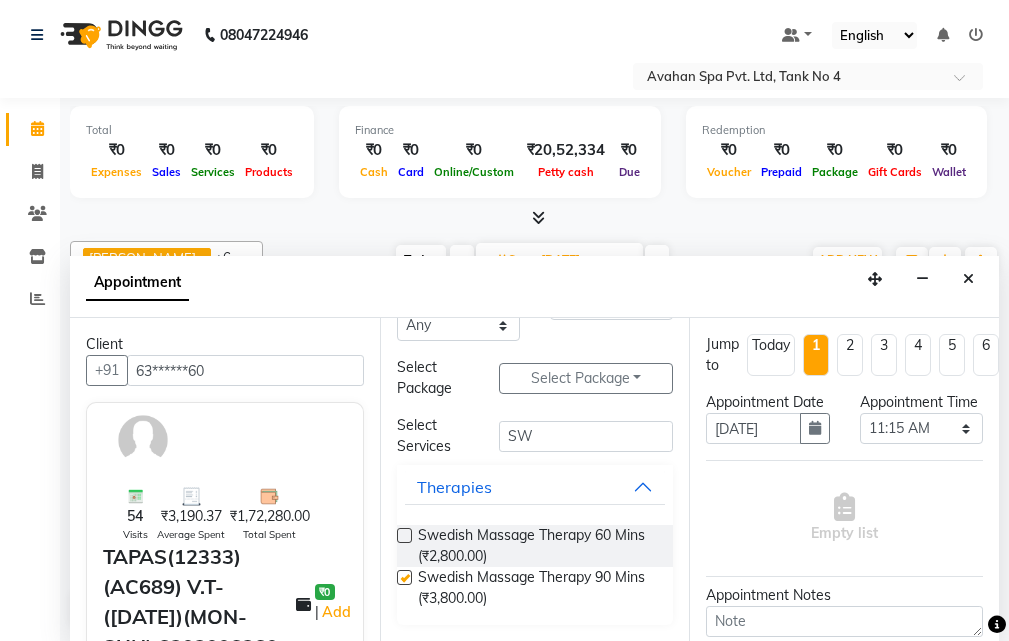 select on "1846" 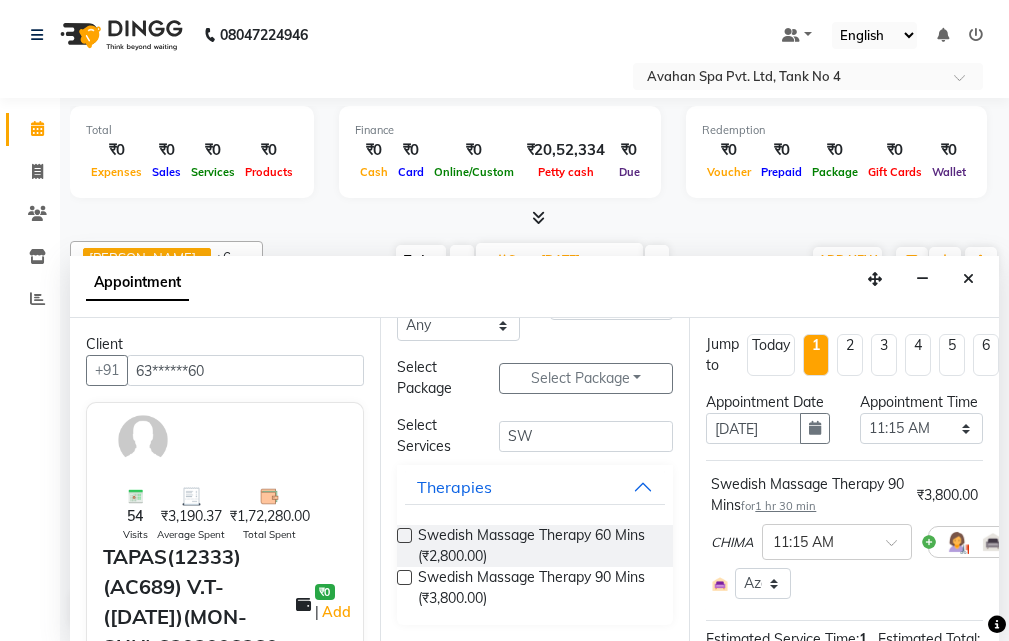 checkbox on "false" 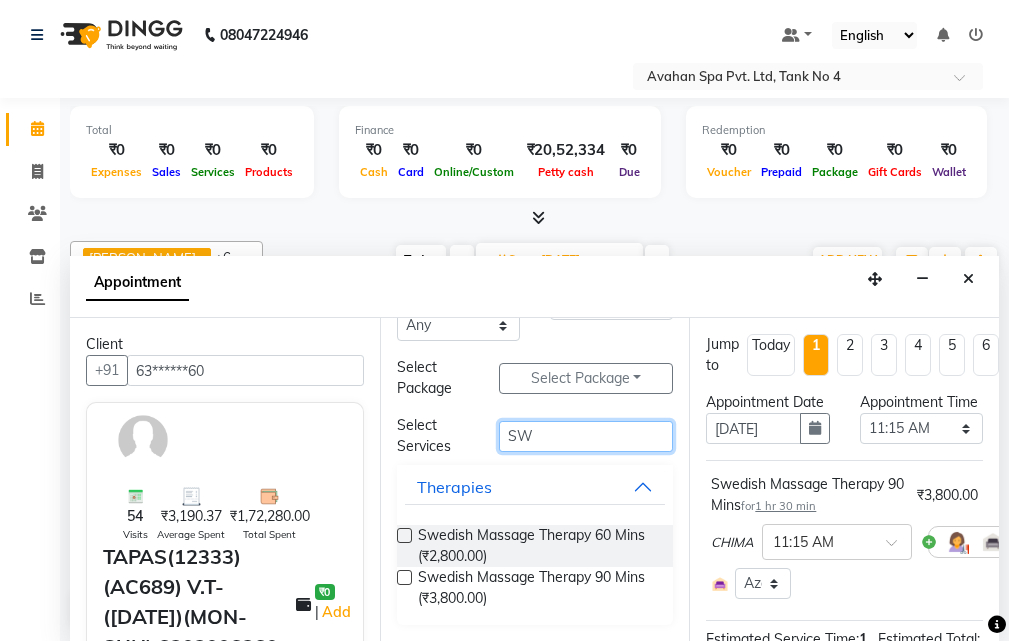 drag, startPoint x: 534, startPoint y: 440, endPoint x: 480, endPoint y: 430, distance: 54.91812 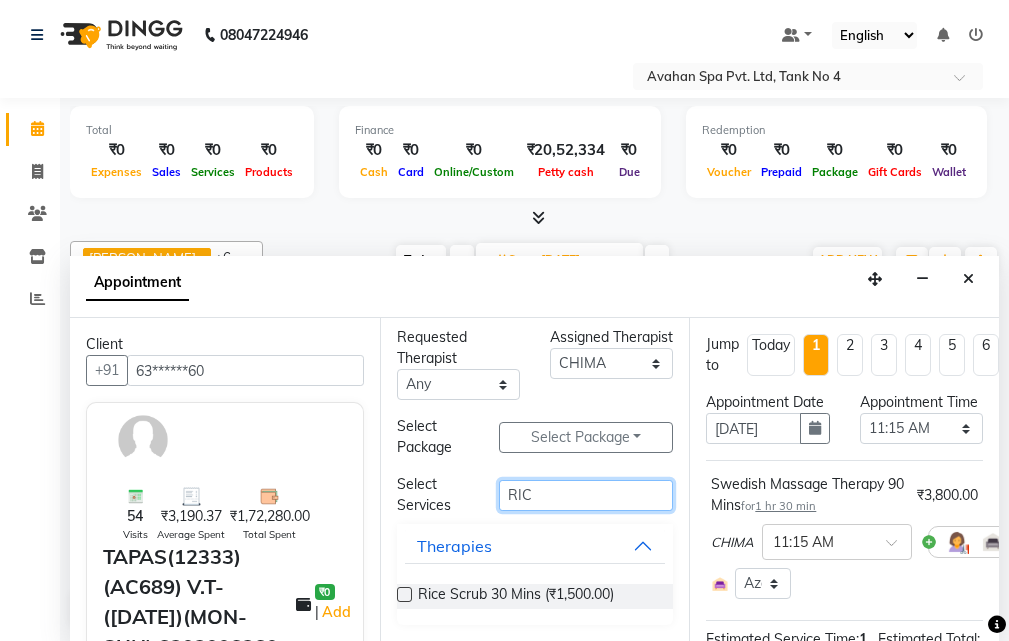 scroll, scrollTop: 7, scrollLeft: 0, axis: vertical 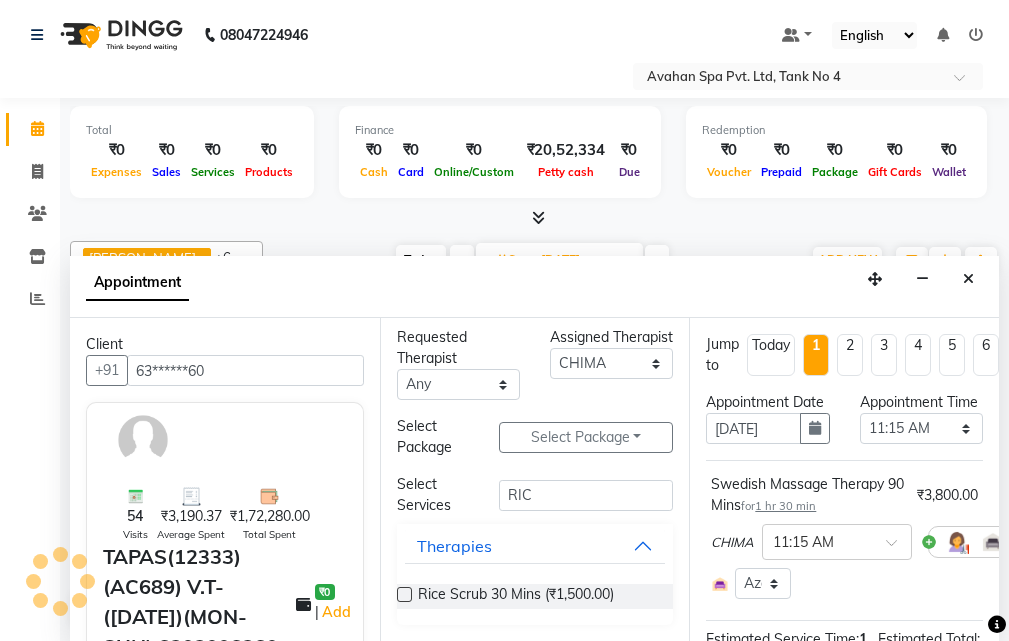 click at bounding box center (404, 594) 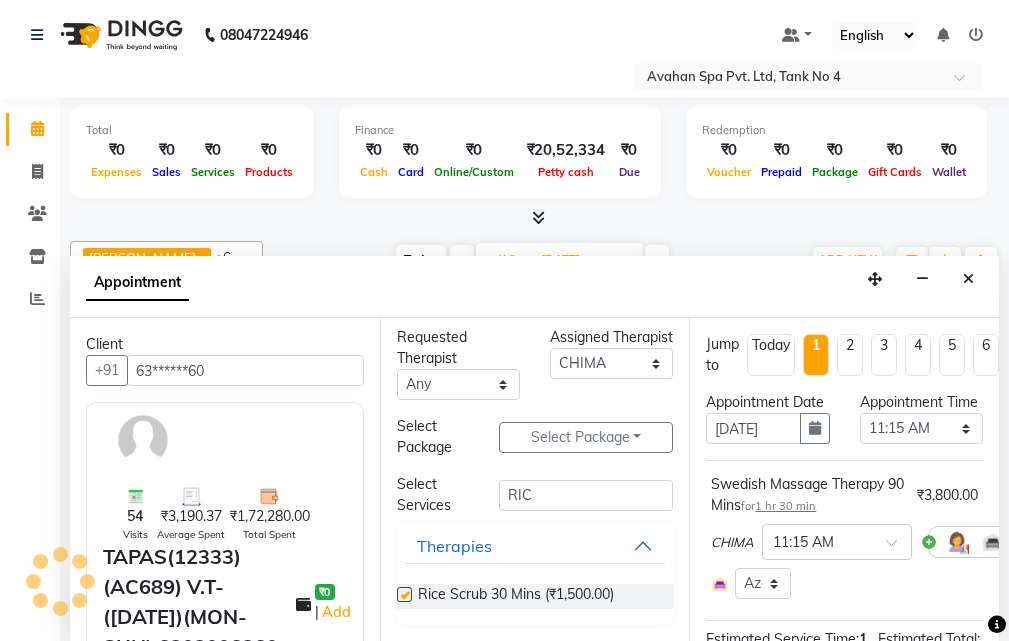 select on "1846" 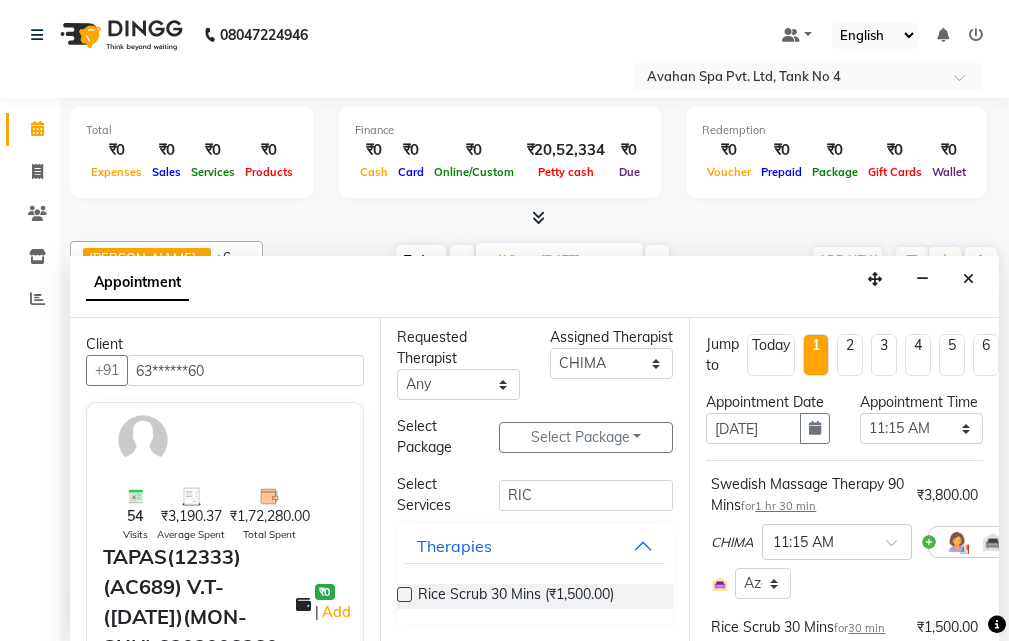 checkbox on "false" 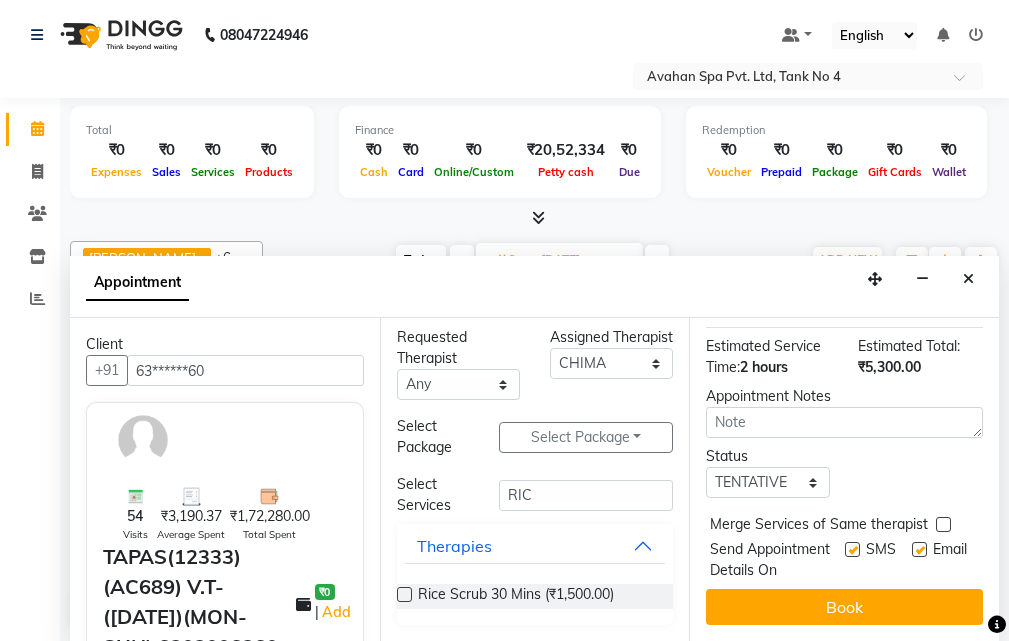 scroll, scrollTop: 493, scrollLeft: 0, axis: vertical 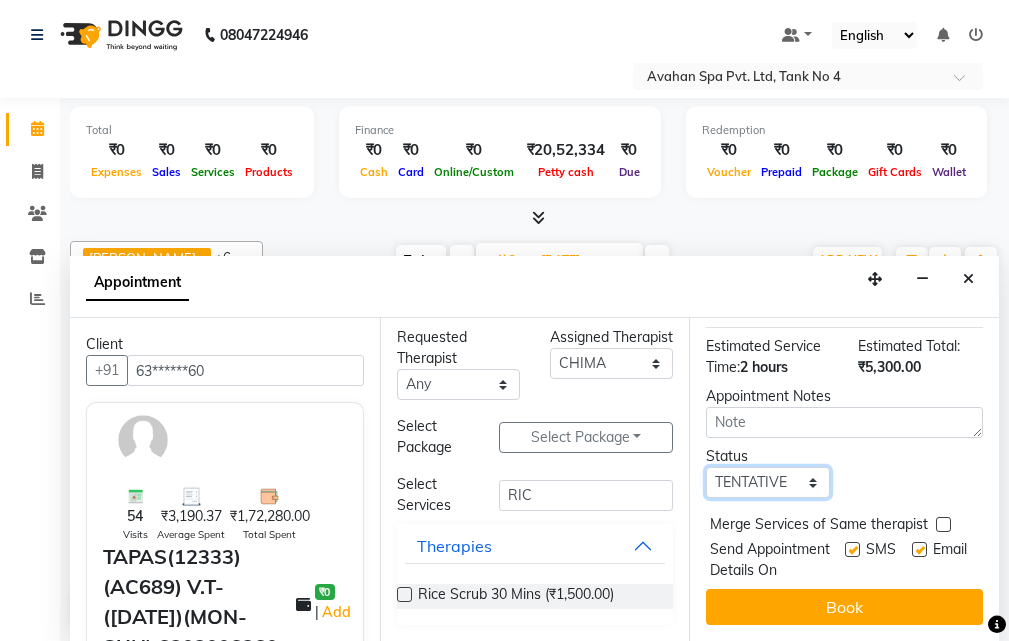 click on "Select TENTATIVE CONFIRM UPCOMING" at bounding box center (767, 482) 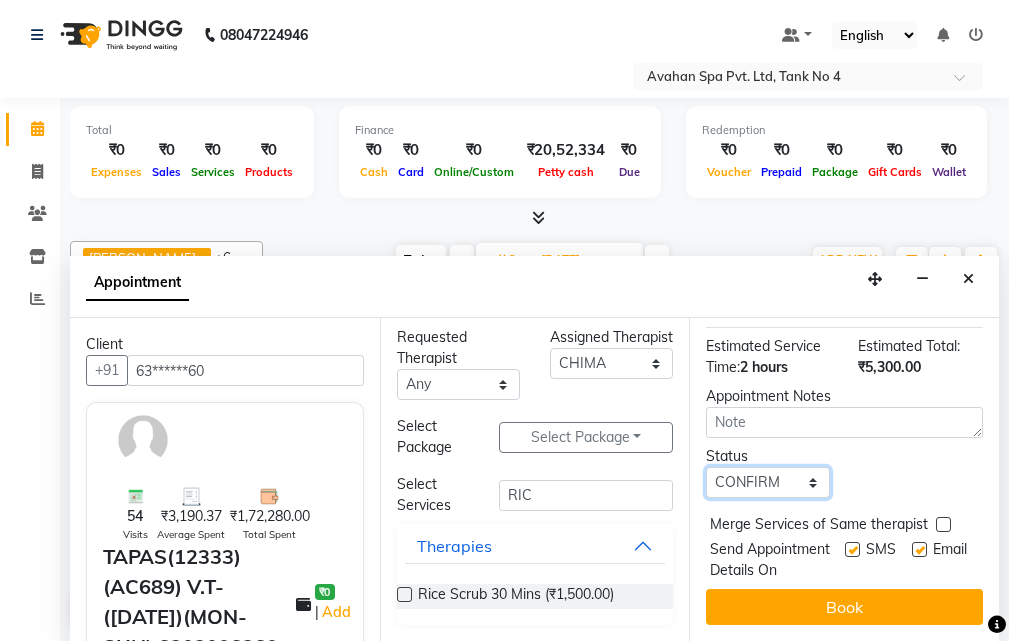 click on "Select TENTATIVE CONFIRM UPCOMING" at bounding box center [767, 482] 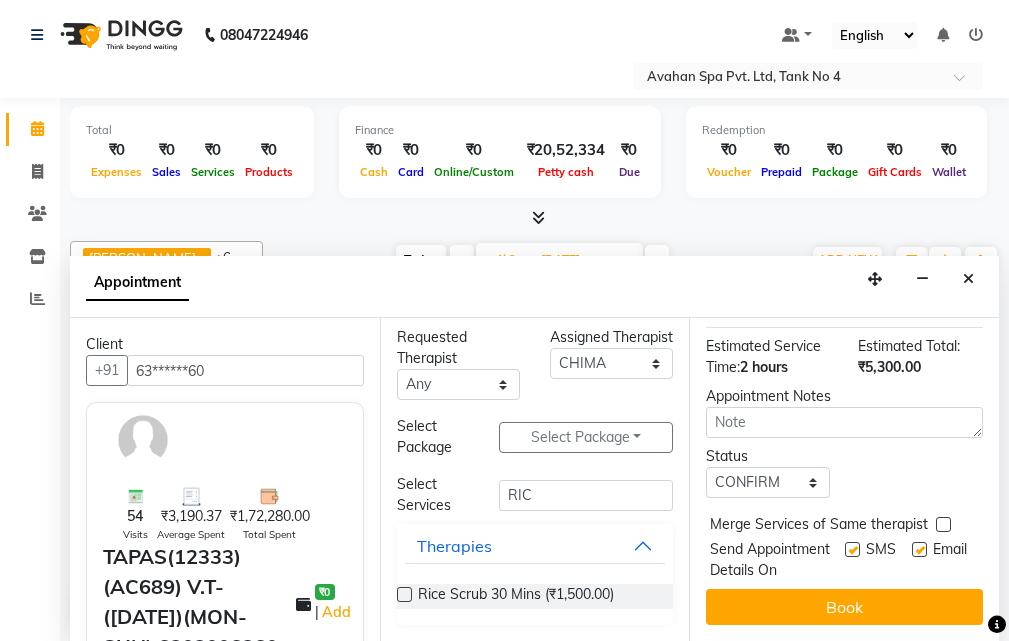 click at bounding box center (852, 549) 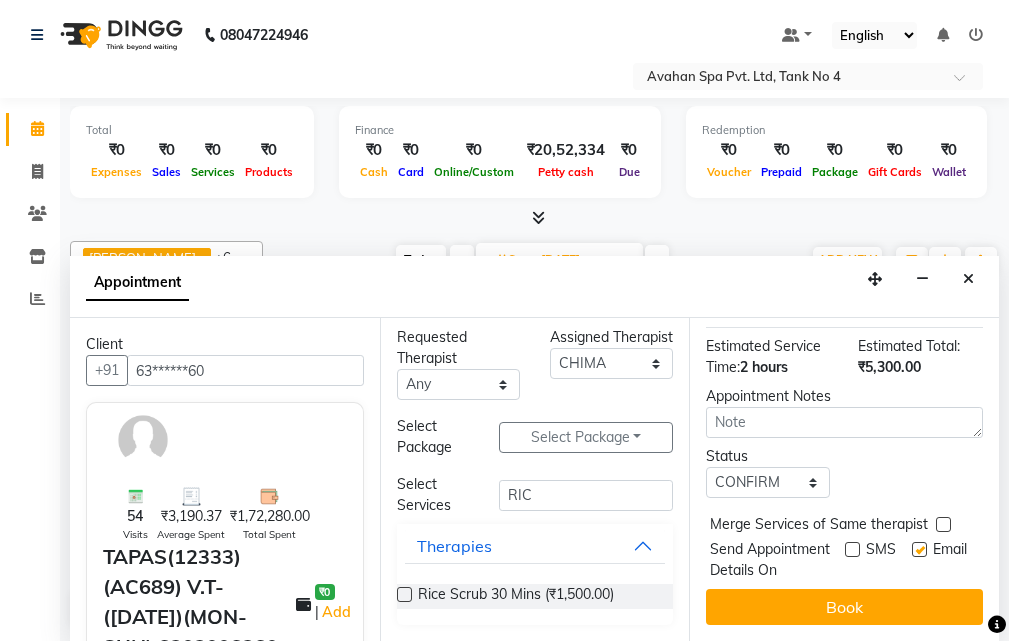 click at bounding box center (919, 549) 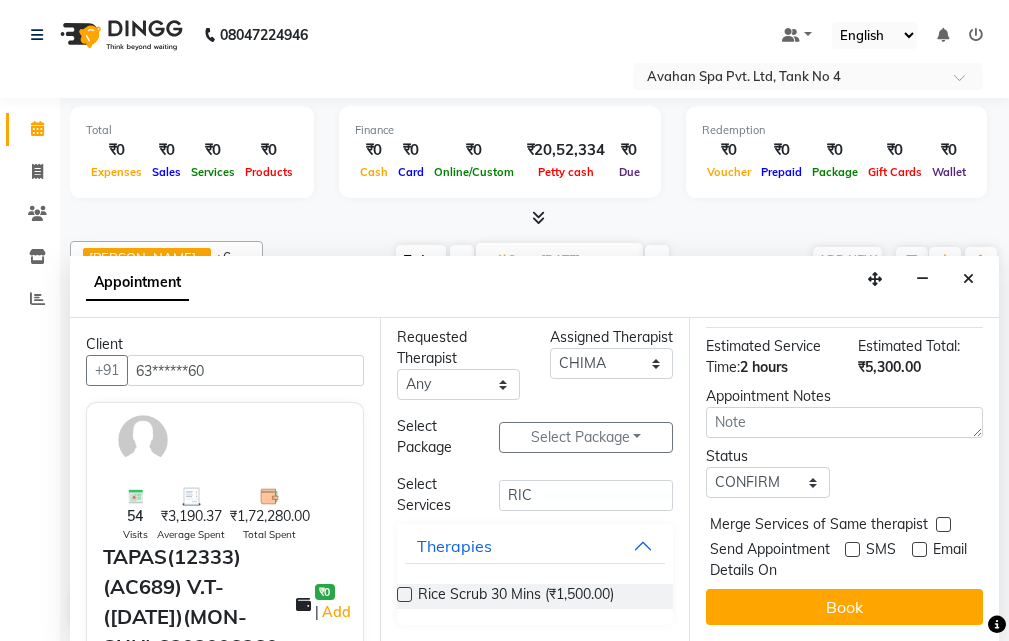 click on "Book" at bounding box center [844, 607] 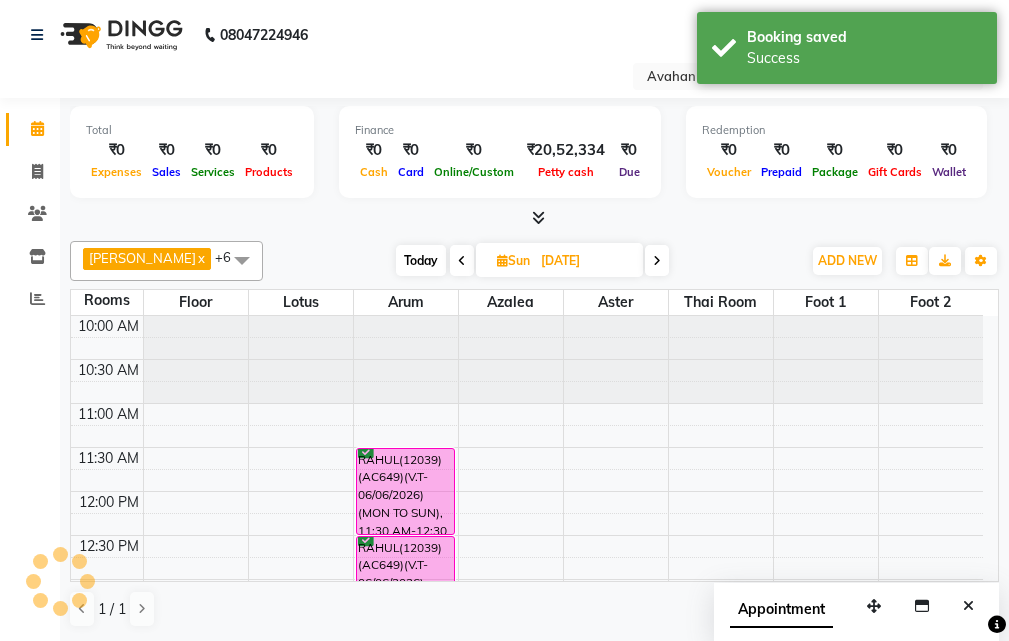 scroll, scrollTop: 0, scrollLeft: 0, axis: both 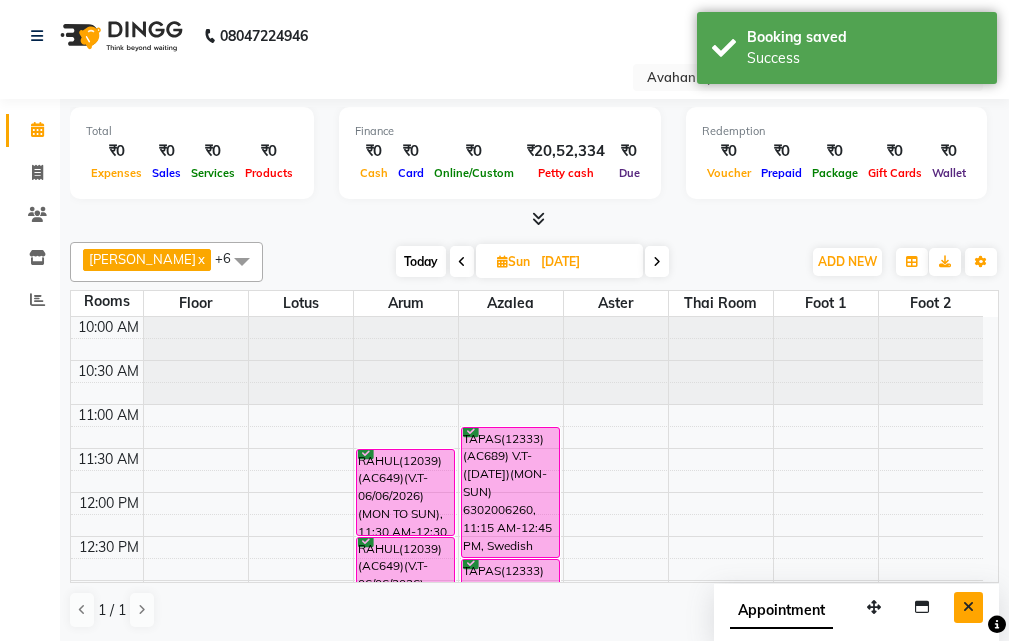 click on "Appointment" at bounding box center (856, 615) 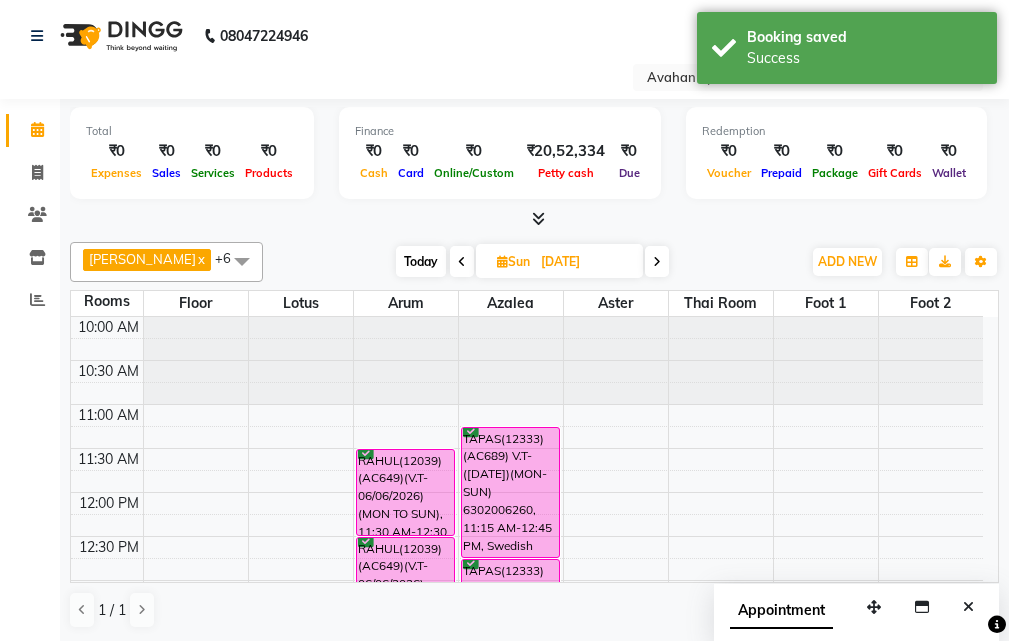 click at bounding box center [968, 607] 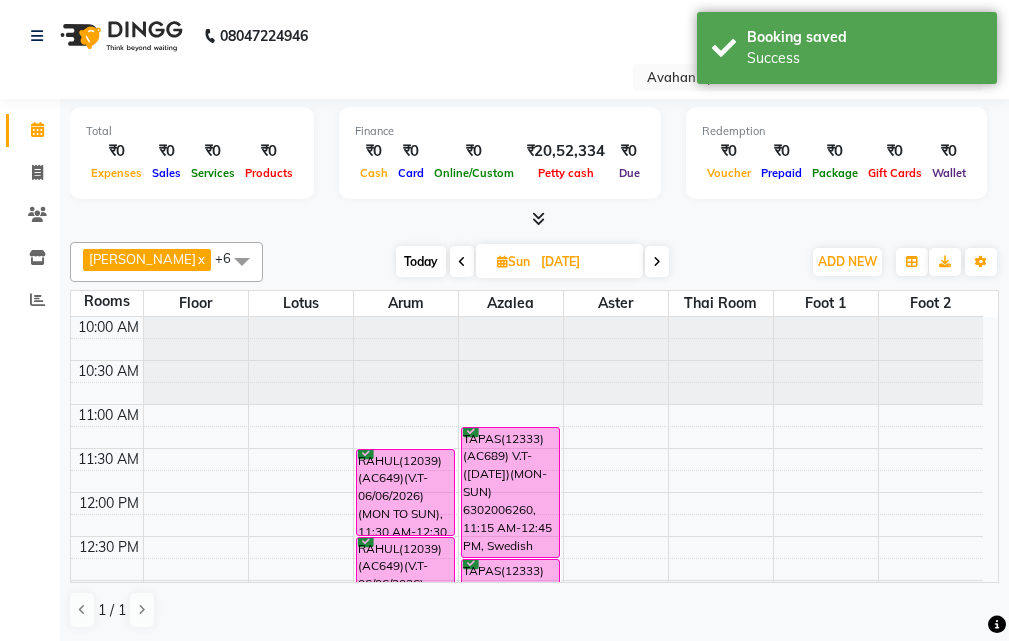 click on "Today" at bounding box center (421, 261) 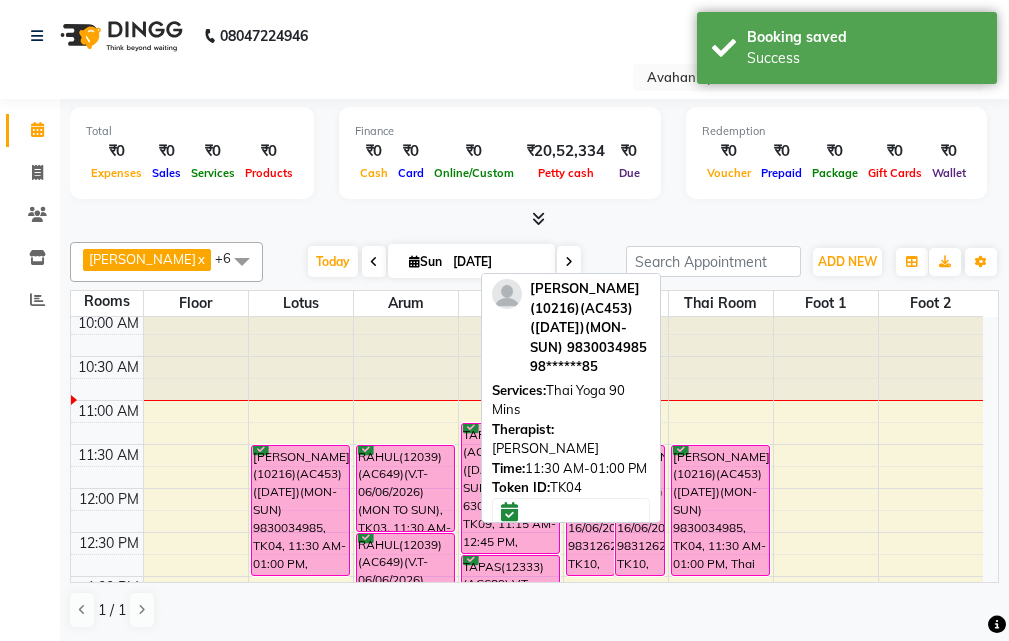 scroll, scrollTop: 0, scrollLeft: 0, axis: both 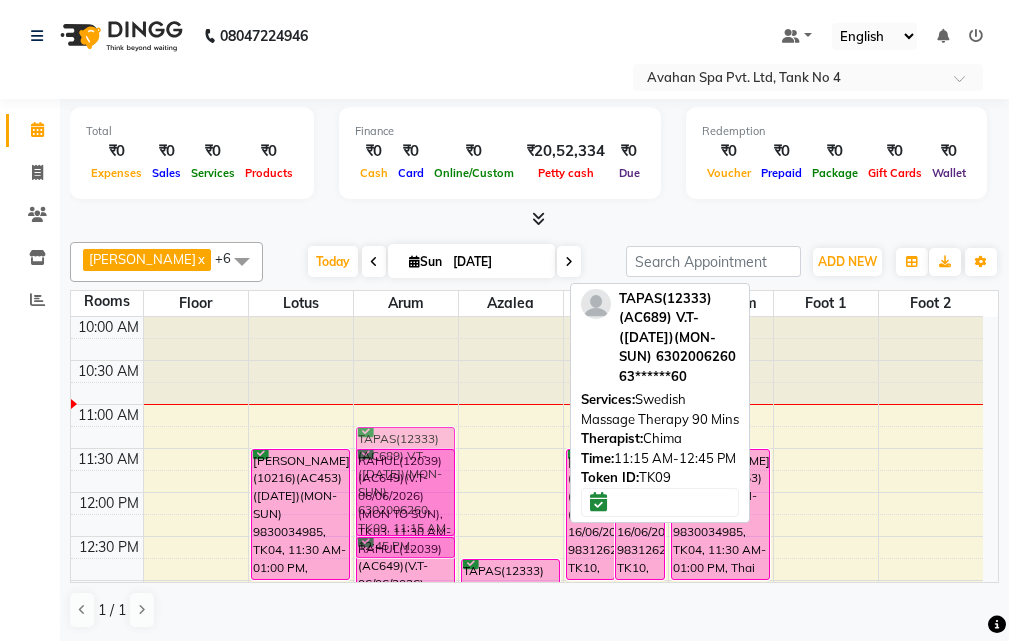 drag, startPoint x: 492, startPoint y: 473, endPoint x: 439, endPoint y: 469, distance: 53.15073 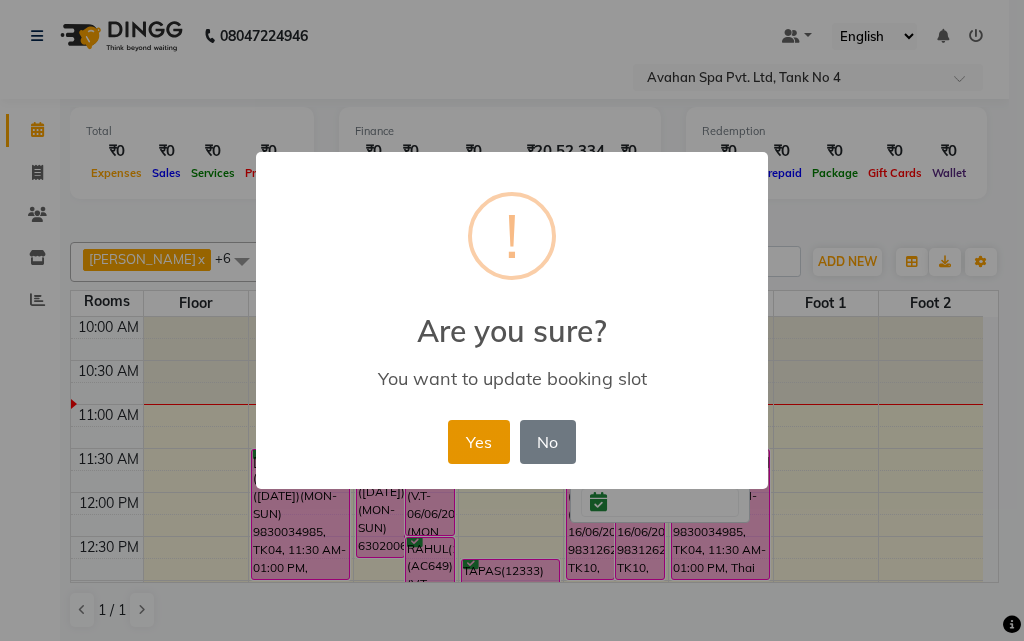click on "Yes" at bounding box center (478, 442) 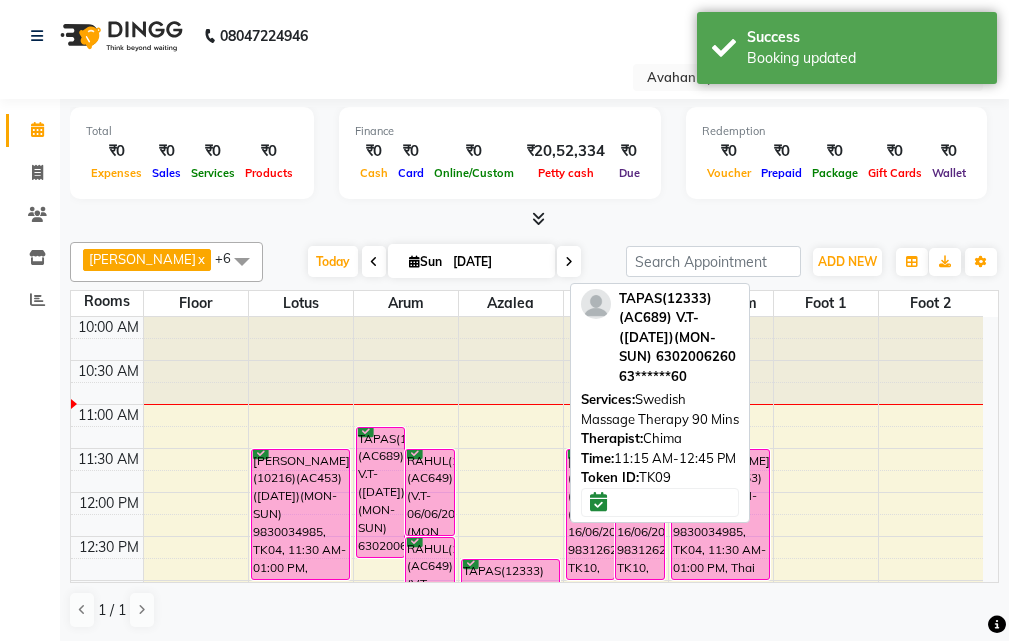scroll, scrollTop: 100, scrollLeft: 0, axis: vertical 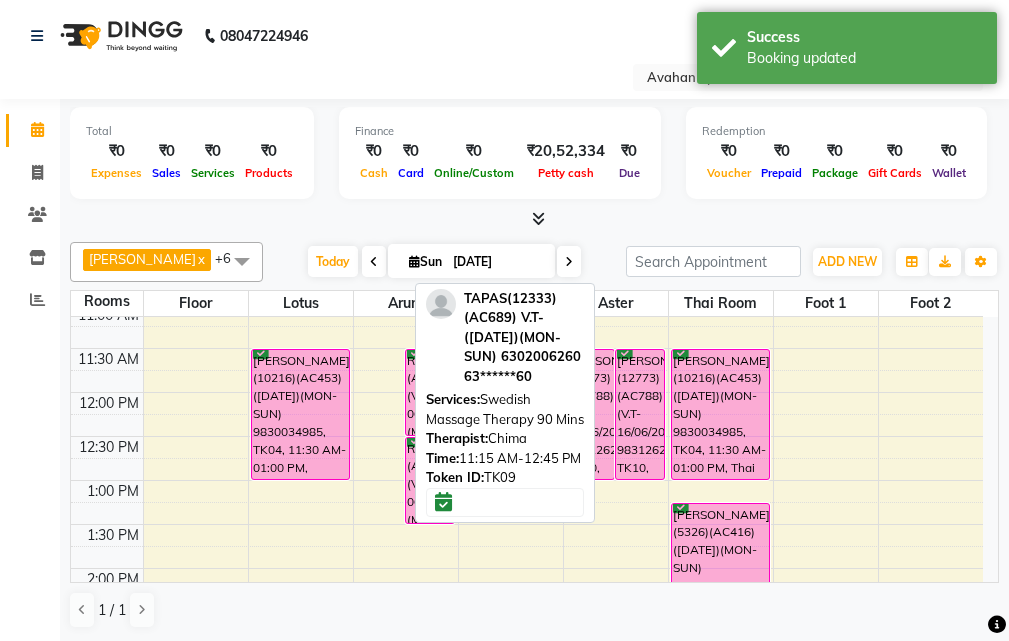 drag, startPoint x: 377, startPoint y: 370, endPoint x: 465, endPoint y: 366, distance: 88.09086 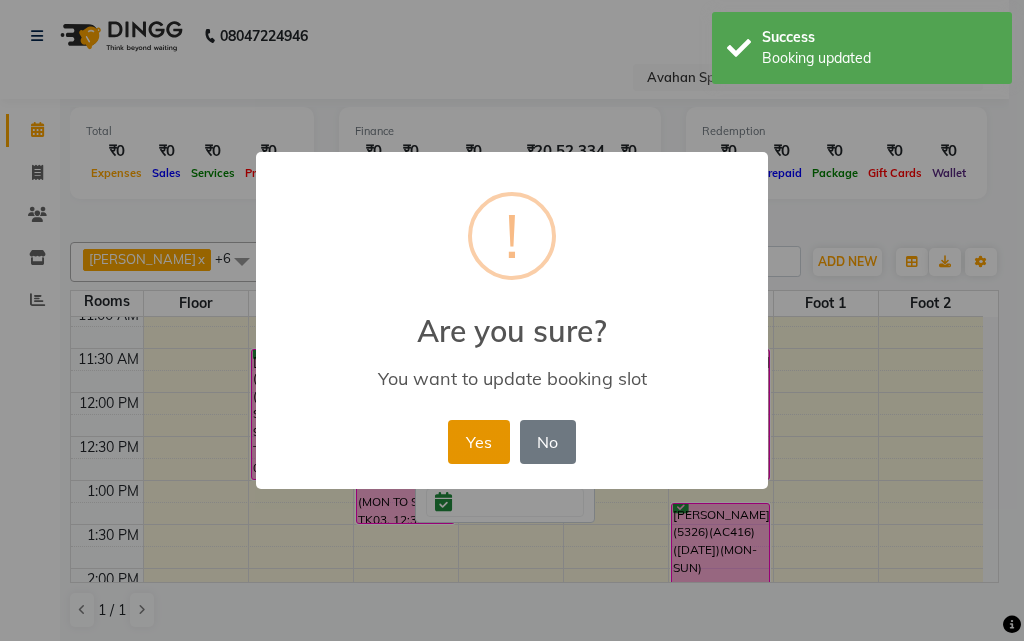 click on "Yes" at bounding box center [478, 442] 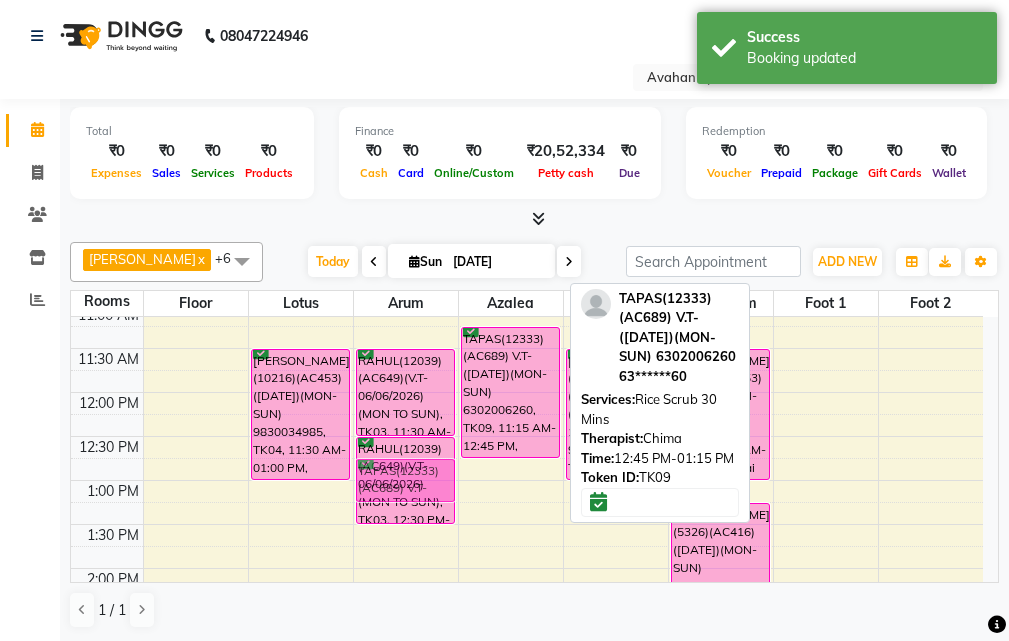 drag, startPoint x: 507, startPoint y: 479, endPoint x: 454, endPoint y: 480, distance: 53.009434 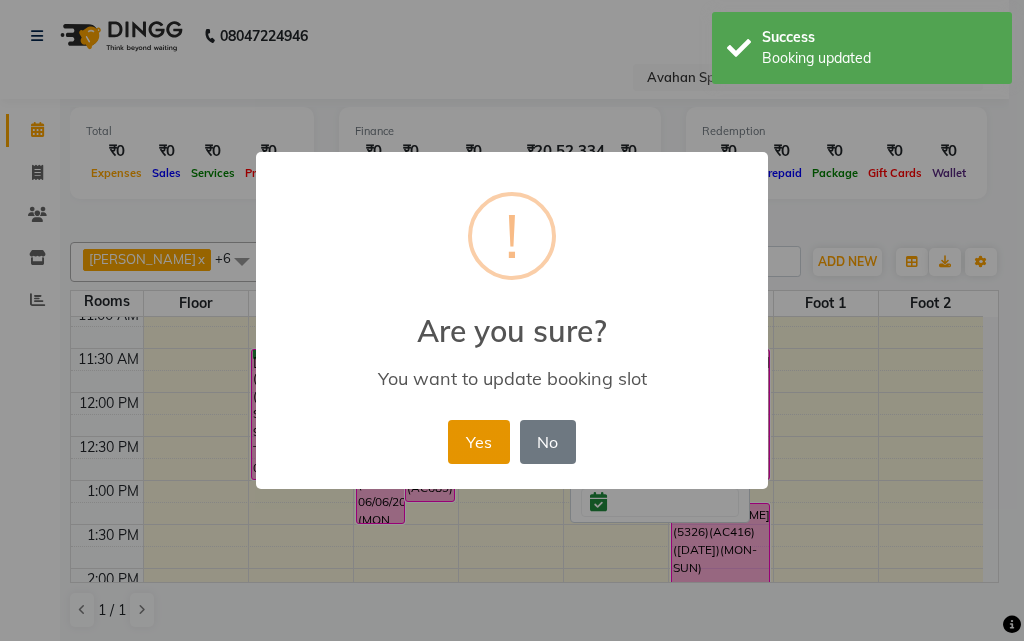 click on "Yes" at bounding box center (478, 442) 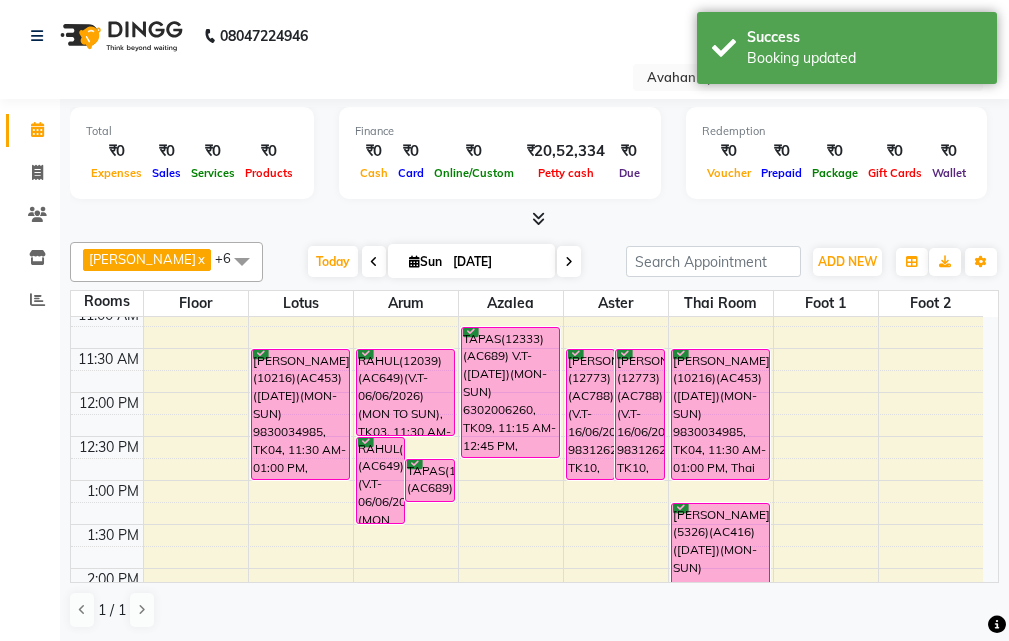 scroll, scrollTop: 0, scrollLeft: 0, axis: both 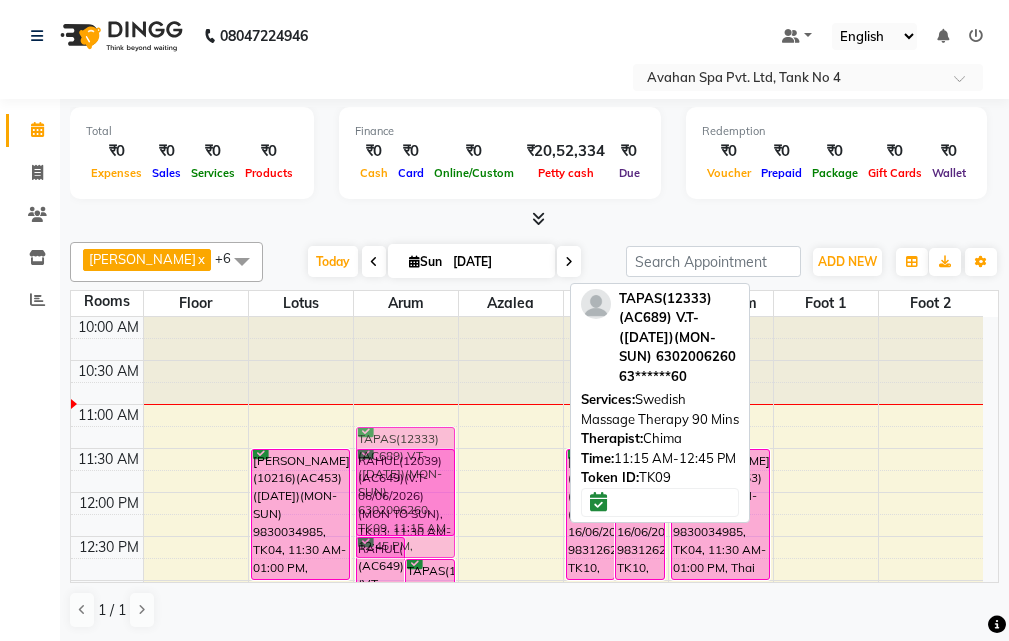 drag, startPoint x: 521, startPoint y: 473, endPoint x: 451, endPoint y: 475, distance: 70.028564 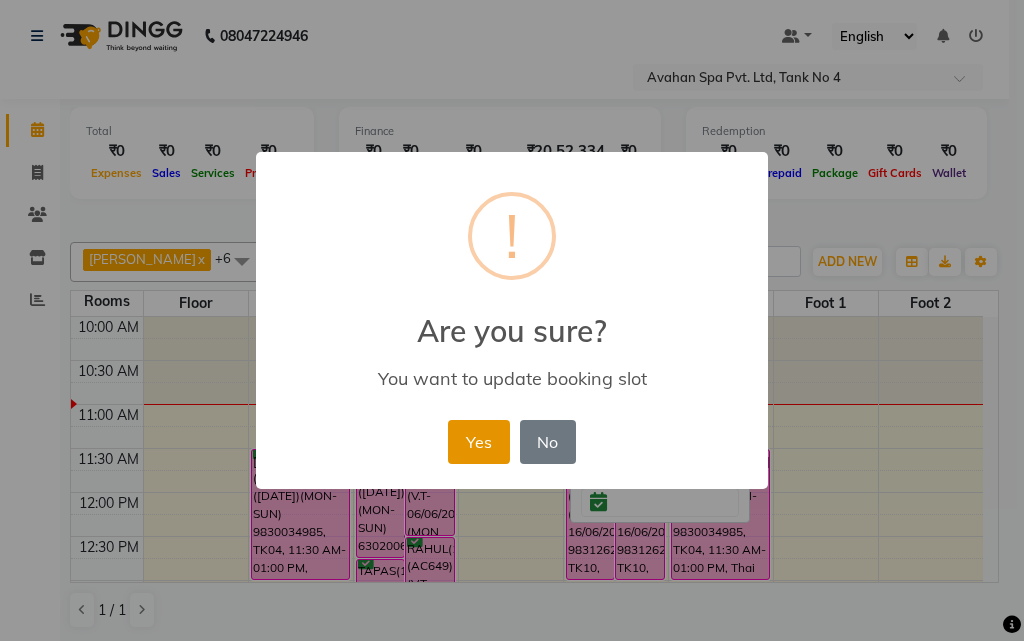 click on "Yes" at bounding box center [478, 442] 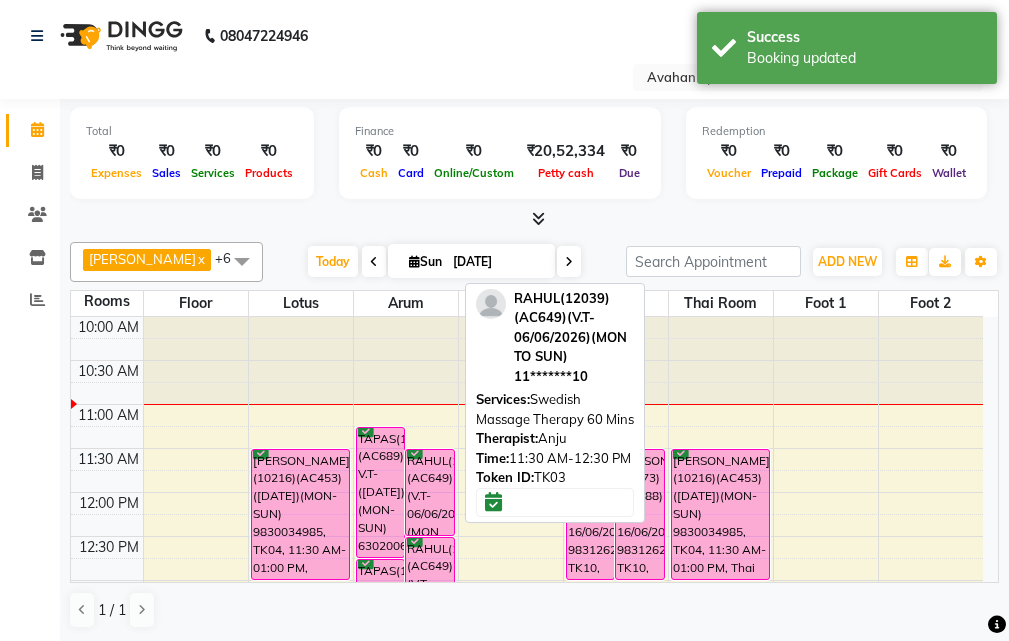 click on "TAPAS(12333)(AC689) V.T-(14-04-26)(MON-SUN) 6302006260, TK09, 11:15 AM-12:45 PM, Swedish Massage Therapy 90 Mins     RAHUL(12039)(AC649)(V.T-06/06/2026)(MON TO SUN), TK03, 11:30 AM-12:30 PM, Swedish Massage Therapy 60 Mins     RAHUL(12039)(AC649)(V.T-06/06/2026)(MON TO SUN), TK03, 12:30 PM-01:30 PM, Swedish Massage Therapy 60 Mins     TAPAS(12333)(AC689) V.T-(14-04-26)(MON-SUN) 6302006260, TK09, 12:45 PM-01:15 PM, Rice Scrub 30 Mins     MOHAN BERIWAL(9573)(AC367) V.T-(11-04-2026)(MON-SUN) 9830921735, TK11, 02:30 PM-03:30 PM, Swedish Massage Therapy 60 Mins     SUDIPTA MUKHERJEE (11164)(AC855)(V.T-23/03/2026) (MON TO FIR)7003713908, TK01, 04:00 PM-05:30 PM, Swedish Massage Therapy 90 Mins             RAMAN KERJIWAL (11242)(AC713)(V.T-11/05/2026) (MON TO SUN)9831847778, TK07, 06:00 PM-07:30 PM, Avartana Therapy 90 Mins" at bounding box center [406, 888] 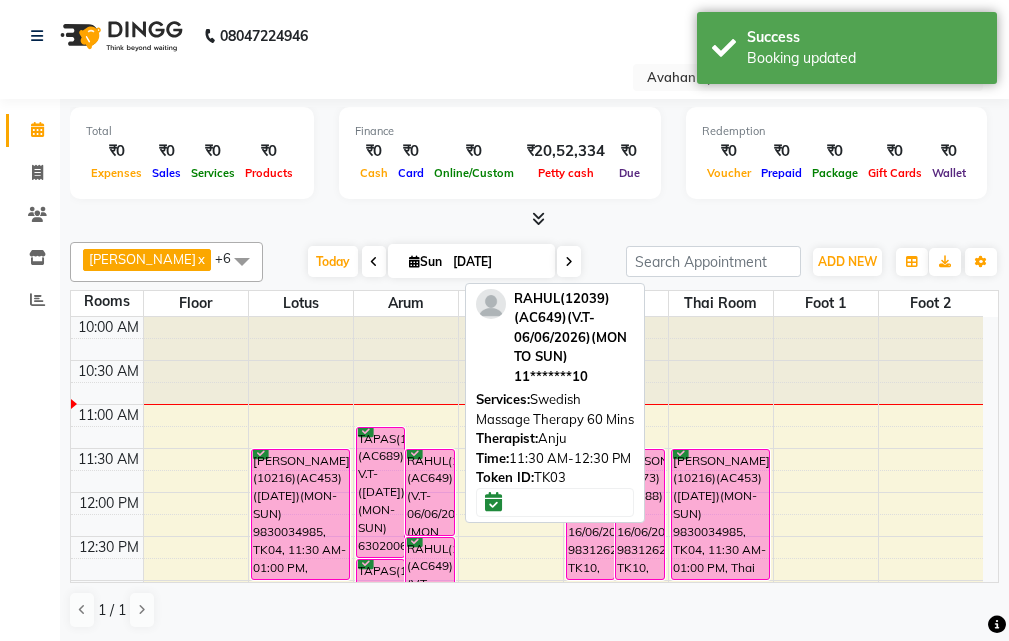 drag, startPoint x: 476, startPoint y: 479, endPoint x: 522, endPoint y: 481, distance: 46.043457 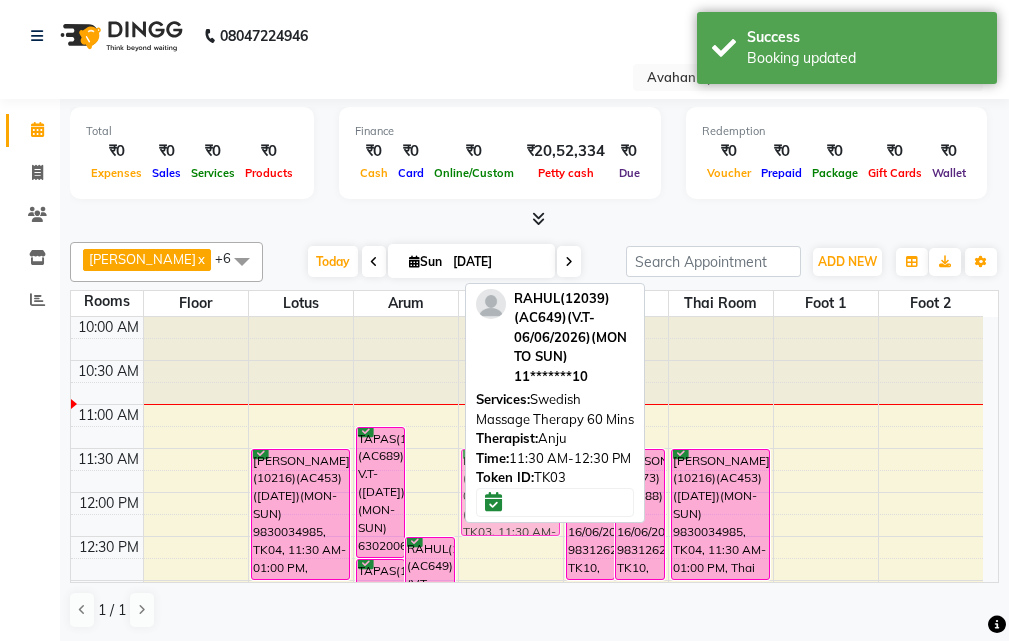drag, startPoint x: 447, startPoint y: 482, endPoint x: 487, endPoint y: 480, distance: 40.04997 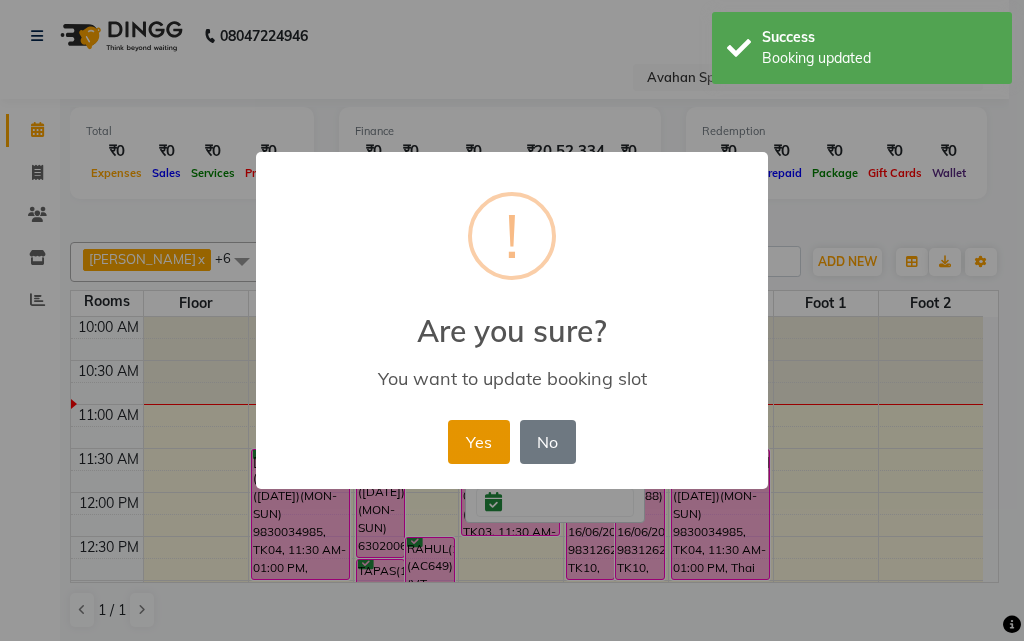 click on "Yes" at bounding box center (478, 442) 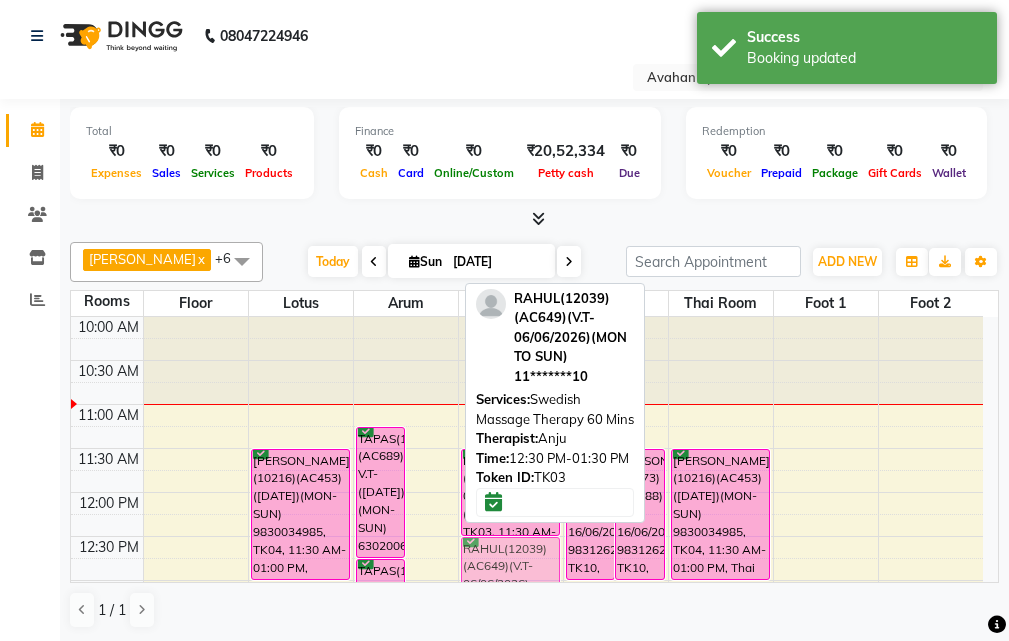 drag, startPoint x: 425, startPoint y: 550, endPoint x: 485, endPoint y: 541, distance: 60.671246 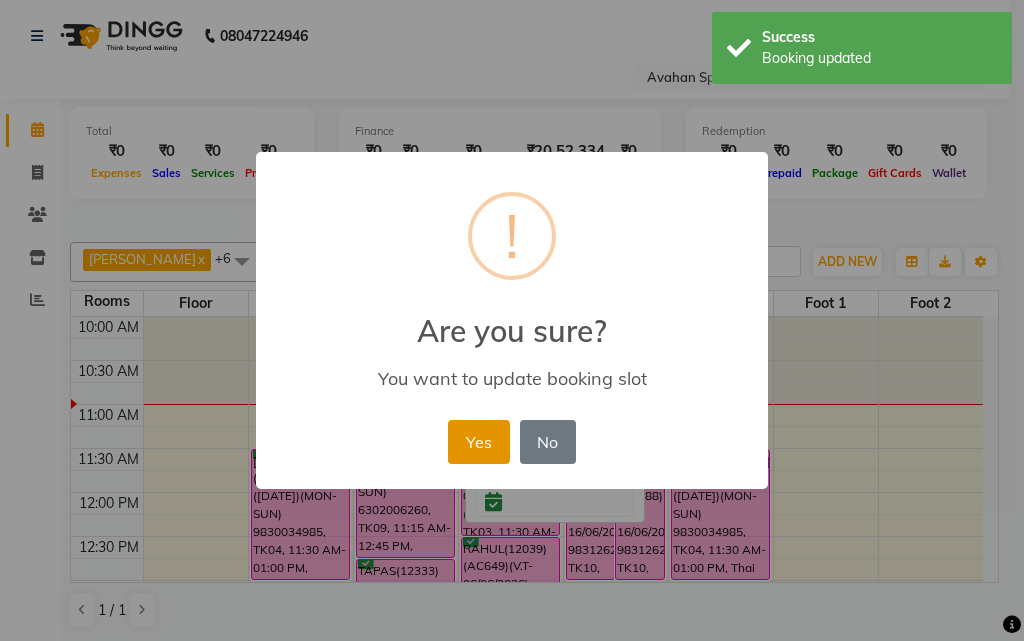 click on "Yes" at bounding box center [478, 442] 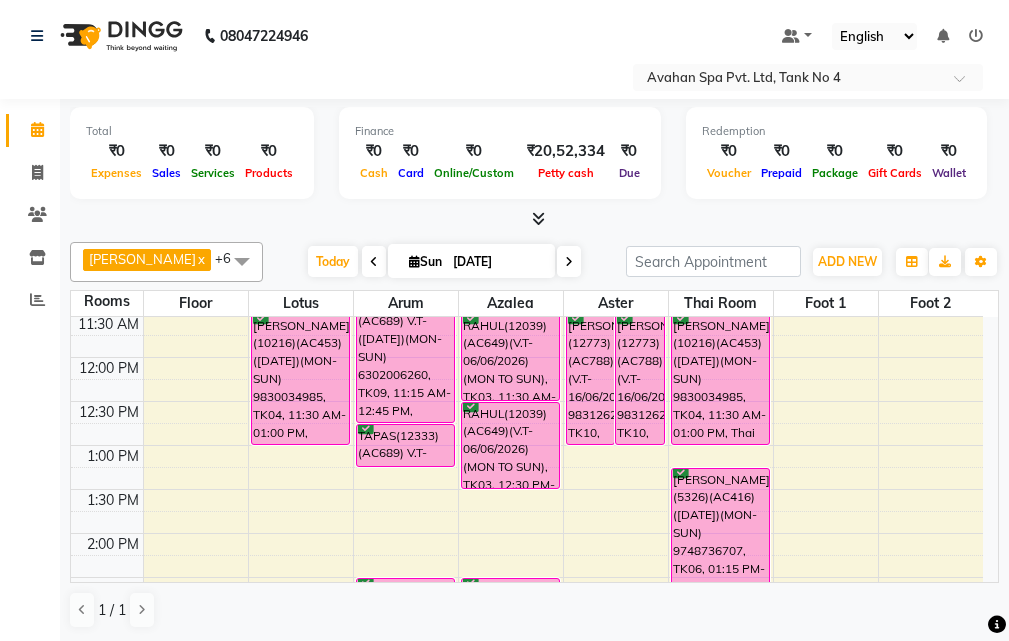 scroll, scrollTop: 100, scrollLeft: 0, axis: vertical 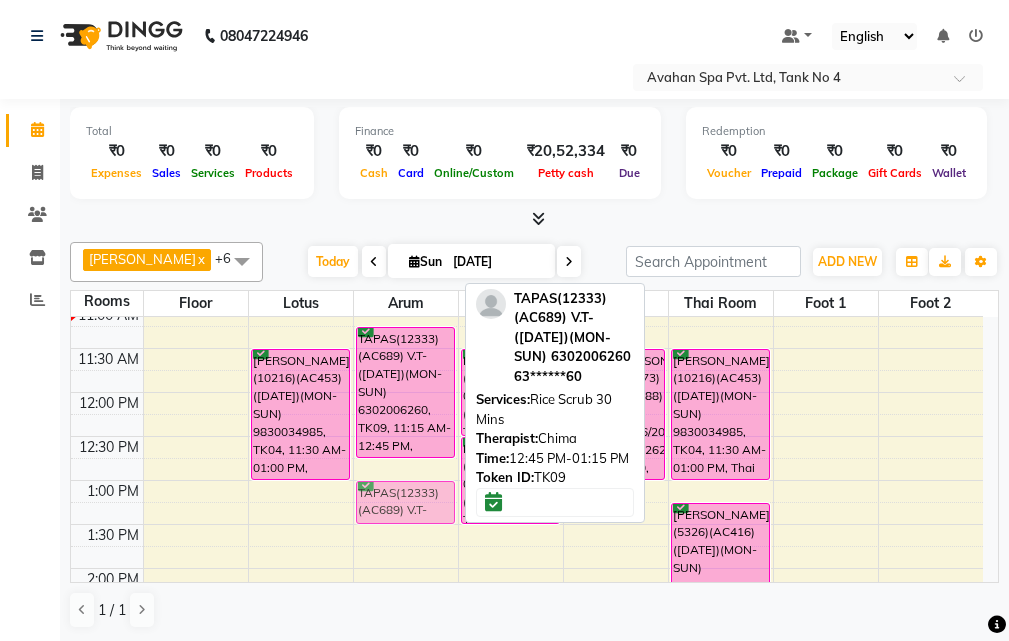 drag, startPoint x: 395, startPoint y: 466, endPoint x: 395, endPoint y: 485, distance: 19 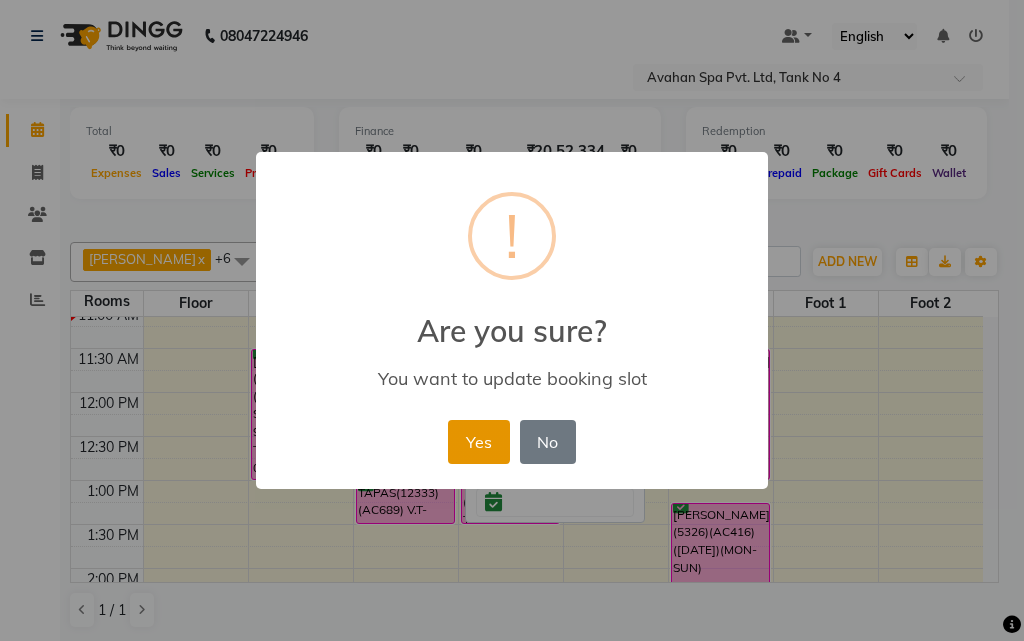 click on "Yes" at bounding box center [478, 442] 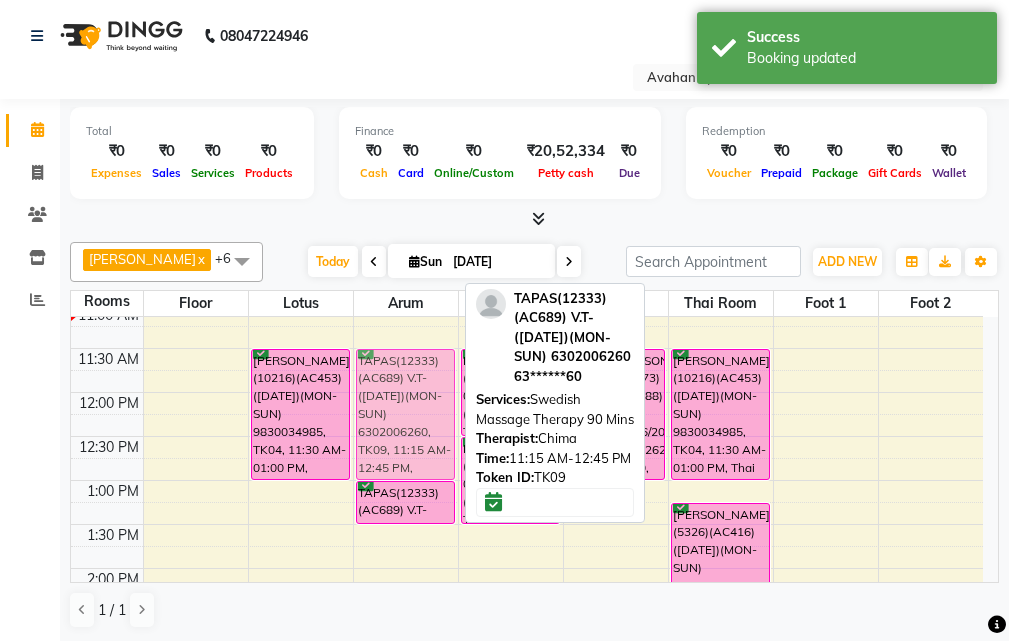 drag, startPoint x: 398, startPoint y: 356, endPoint x: 401, endPoint y: 383, distance: 27.166155 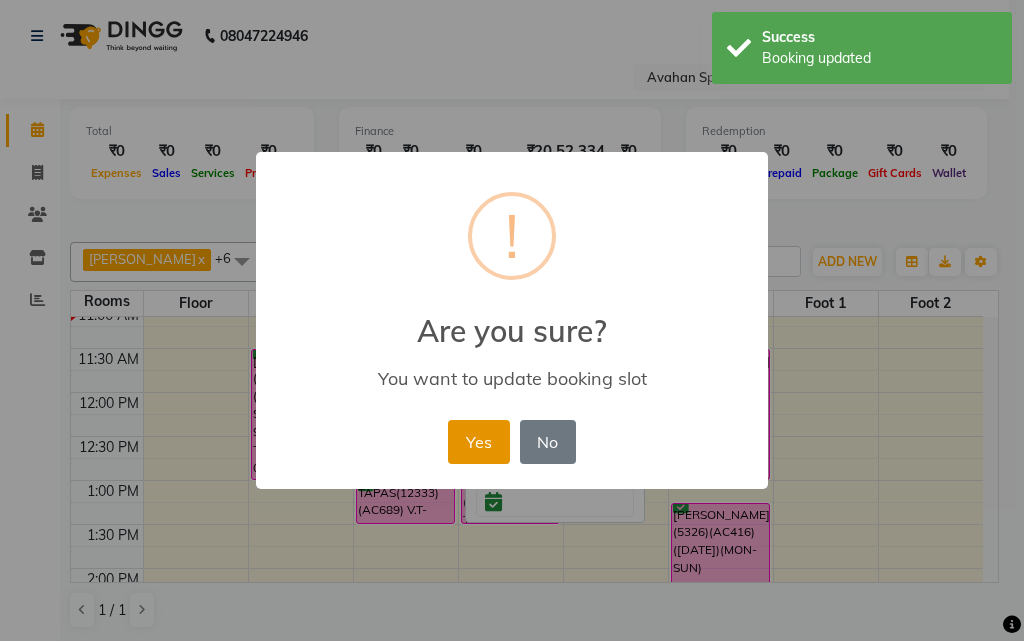 click on "Yes" at bounding box center (478, 442) 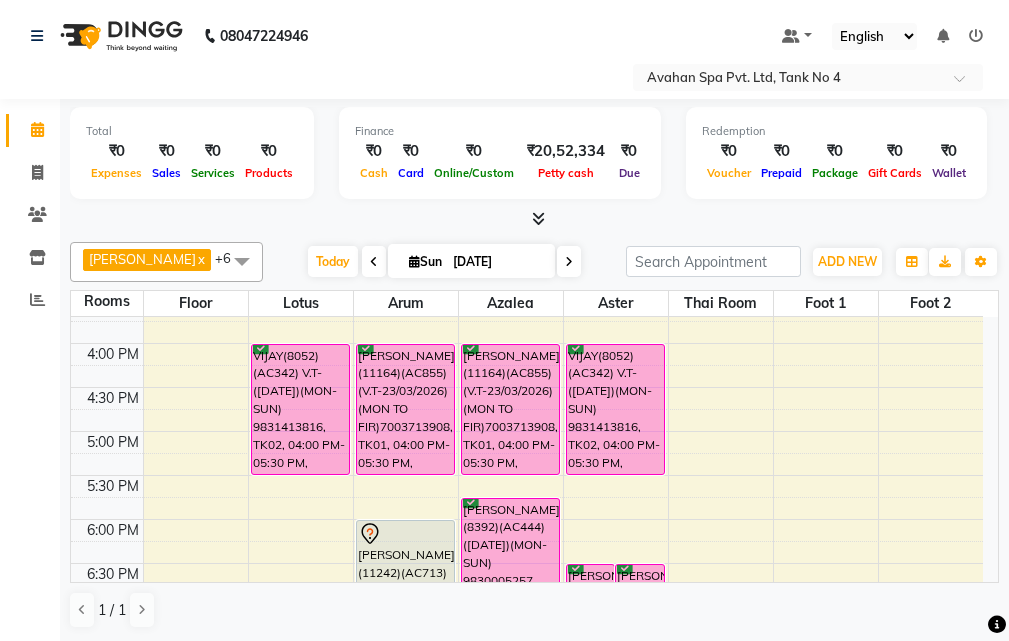 scroll, scrollTop: 700, scrollLeft: 0, axis: vertical 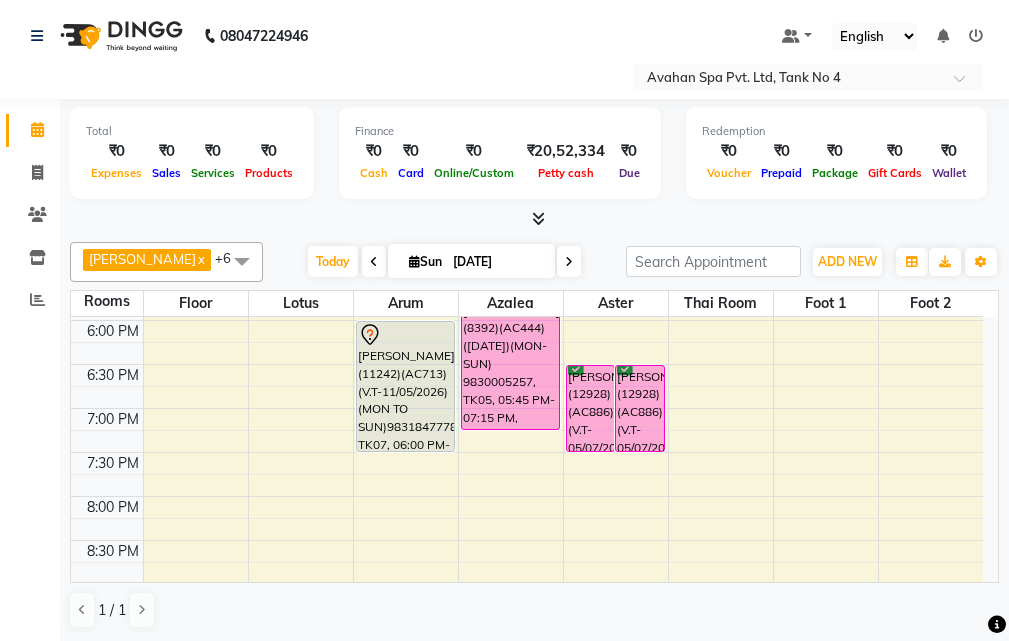 click on "10:00 AM 10:30 AM 11:00 AM 11:30 AM 12:00 PM 12:30 PM 1:00 PM 1:30 PM 2:00 PM 2:30 PM 3:00 PM 3:30 PM 4:00 PM 4:30 PM 5:00 PM 5:30 PM 6:00 PM 6:30 PM 7:00 PM 7:30 PM 8:00 PM 8:30 PM 9:00 PM 9:30 PM 10:00 PM 10:30 PM     MANISH ARUKIA(10216)(AC453) (25/12/2024)(MON-SUN) 9830034985, TK04, 11:30 AM-01:00 PM, Swedish Massage Therapy 90 Mins     VIJAY(8052)(AC342) V.T-(17-11-2025)(MON-SUN) 9831413816, TK02, 04:00 PM-05:30 PM, Swedish Massage Therapy 90 Mins     TAPAS(12333)(AC689) V.T-(14-04-26)(MON-SUN) 6302006260, TK09, 11:30 AM-01:00 PM, Swedish Massage Therapy 90 Mins     TAPAS(12333)(AC689) V.T-(14-04-26)(MON-SUN) 6302006260, TK09, 01:00 PM-01:30 PM, Rice Scrub 30 Mins     MOHAN BERIWAL(9573)(AC367) V.T-(11-04-2026)(MON-SUN) 9830921735, TK11, 02:30 PM-03:30 PM, Swedish Massage Therapy 60 Mins     SUDIPTA MUKHERJEE (11164)(AC855)(V.T-23/03/2026) (MON TO FIR)7003713908, TK01, 04:00 PM-05:30 PM, Swedish Massage Therapy 90 Mins" at bounding box center (527, 188) 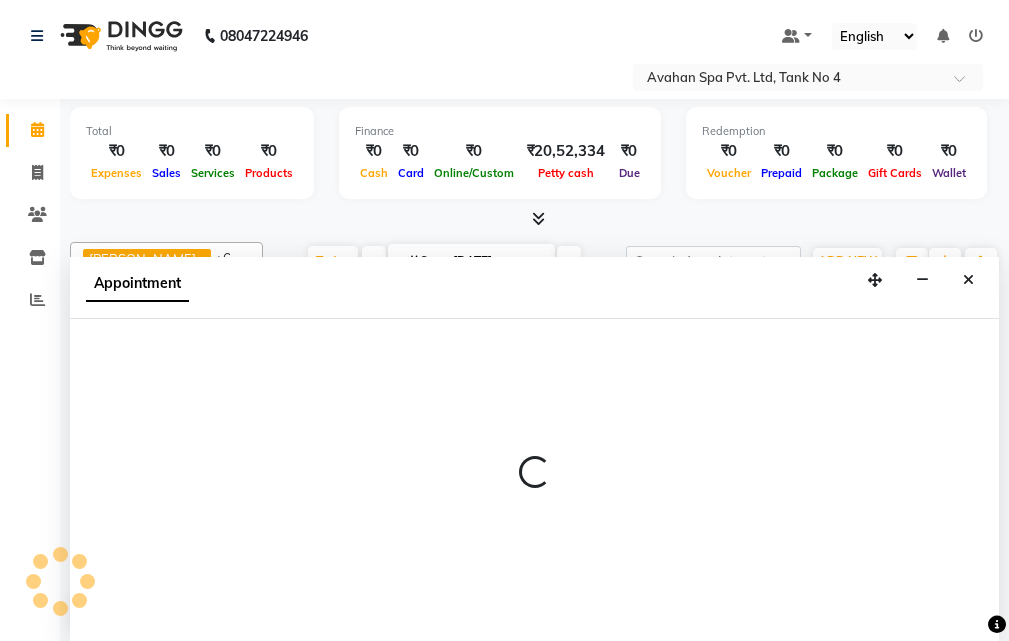 scroll, scrollTop: 1, scrollLeft: 0, axis: vertical 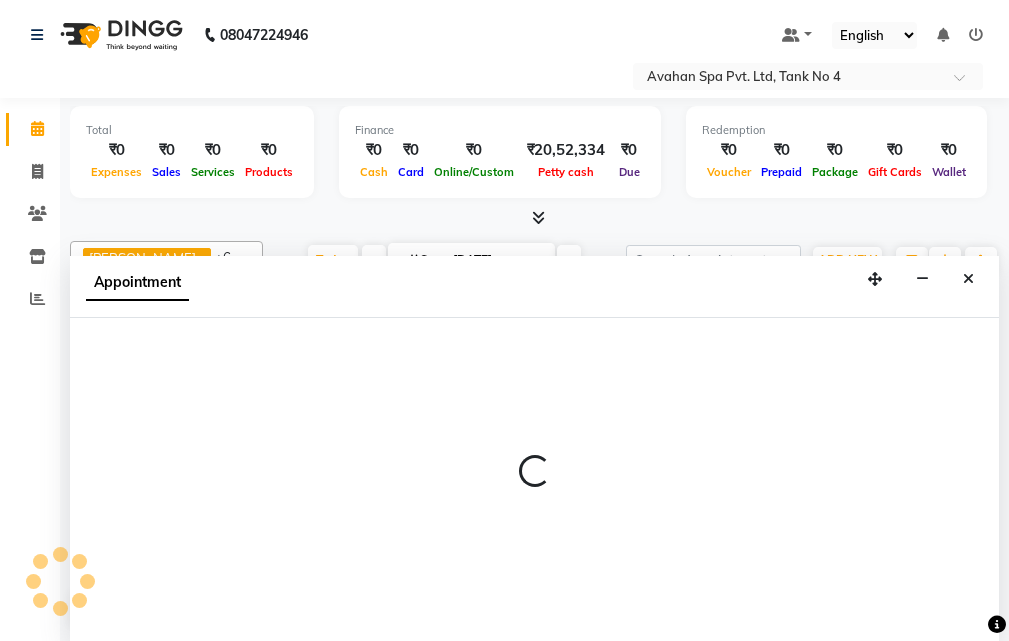 select on "1080" 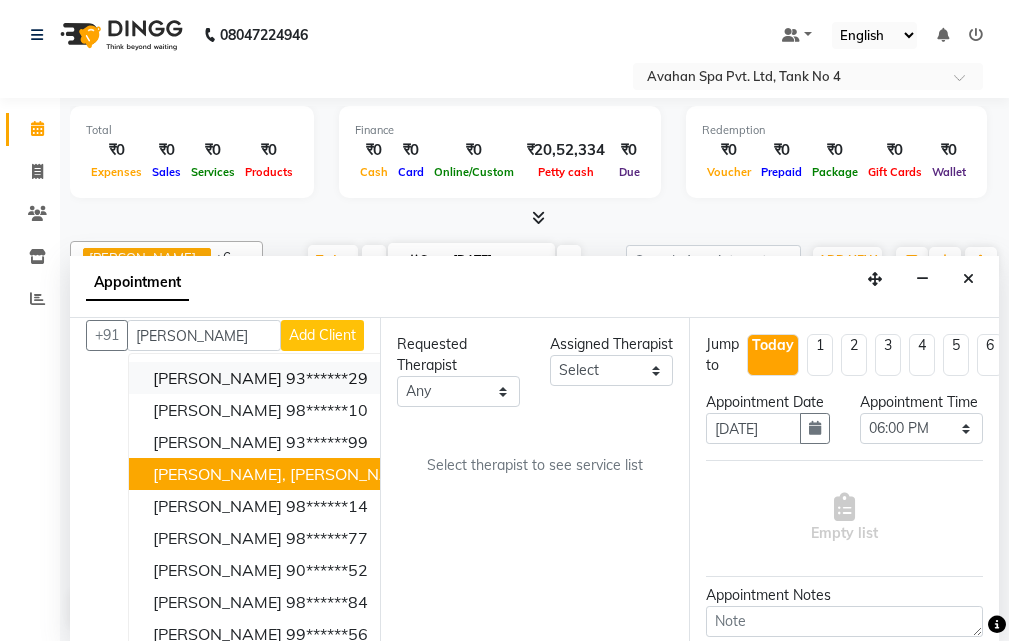 scroll, scrollTop: 0, scrollLeft: 0, axis: both 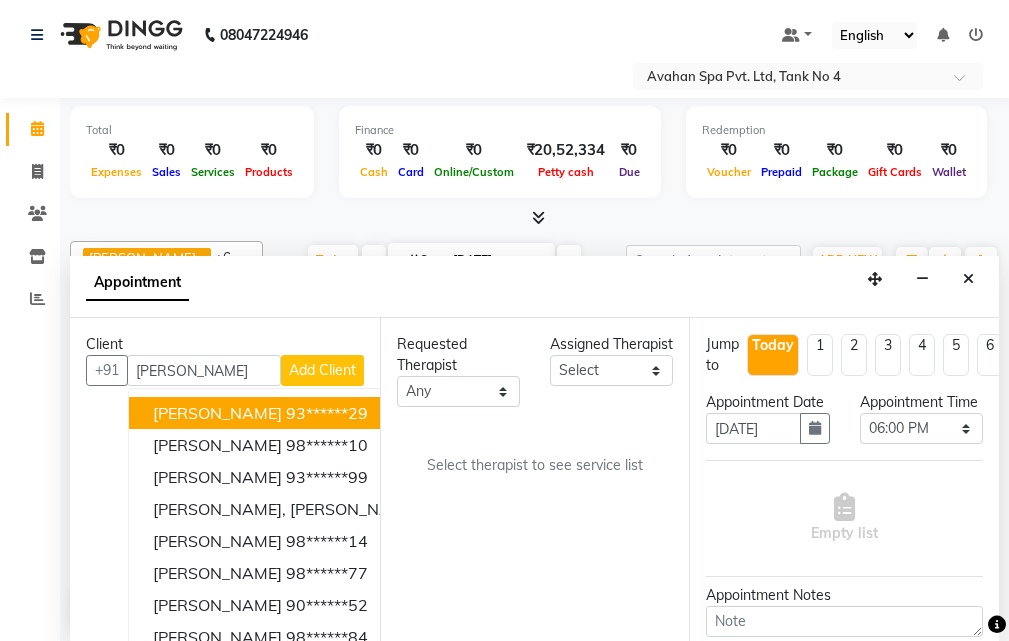 click on "NITESH" at bounding box center [204, 370] 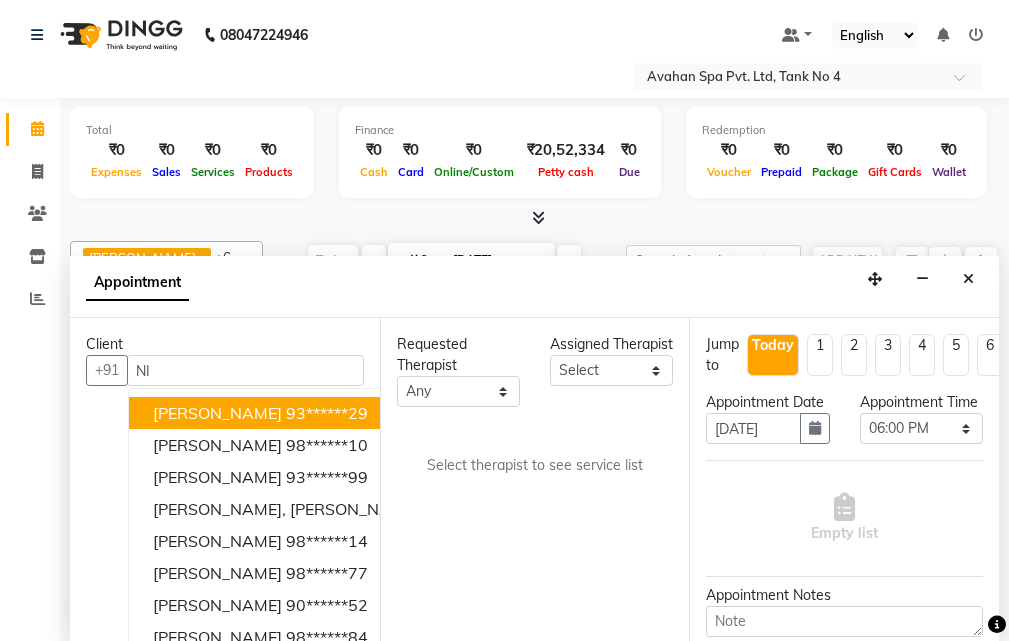 type on "N" 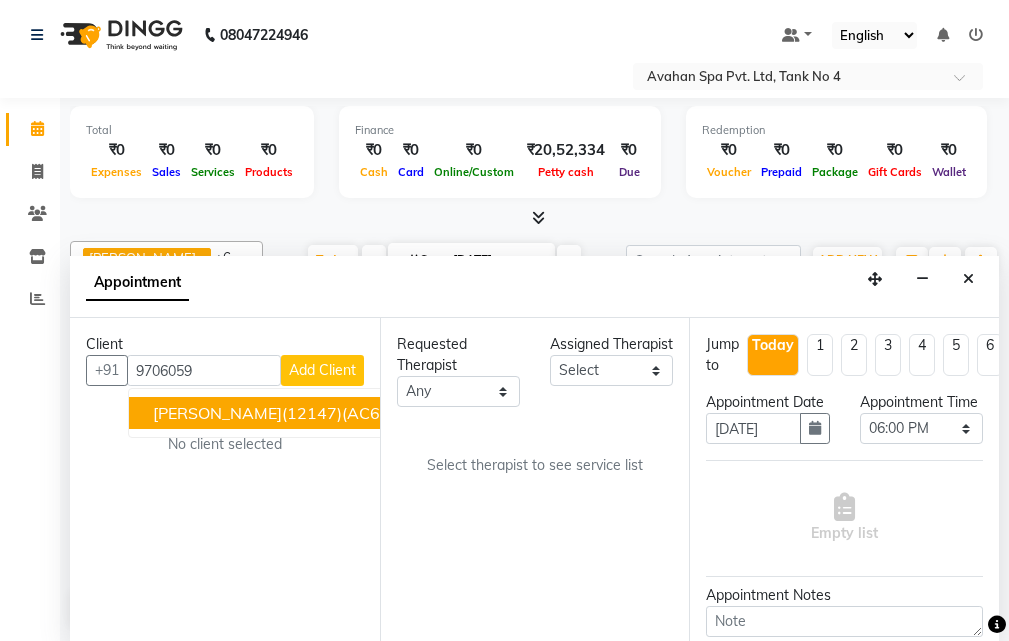 click on "NITISH JOSHI(12147)(AC666) V.T-(28-04-2026)(MON-SUN) 9706059446" at bounding box center (423, 413) 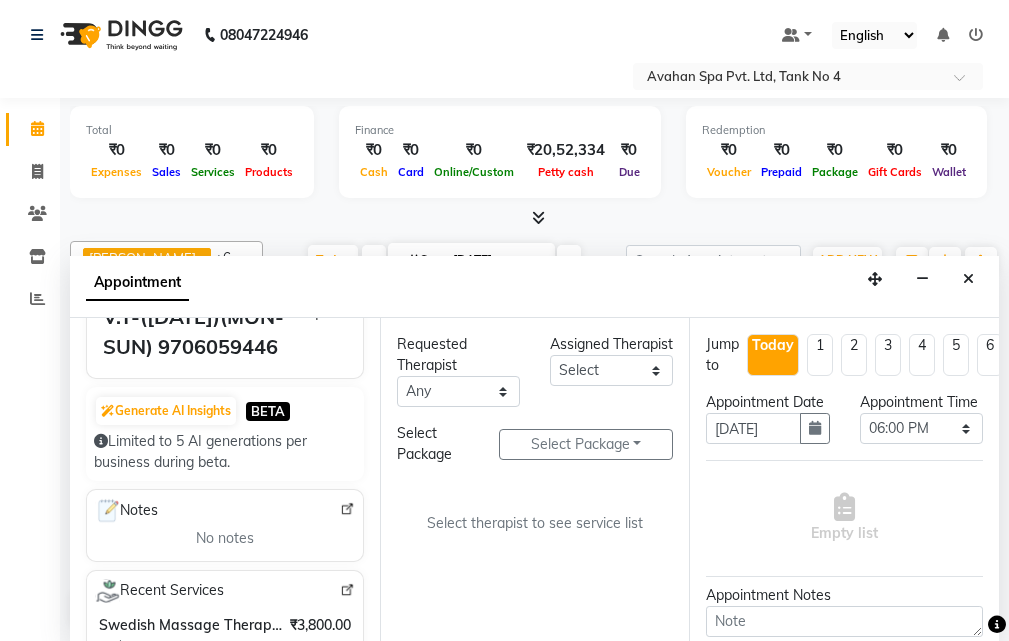 scroll, scrollTop: 200, scrollLeft: 0, axis: vertical 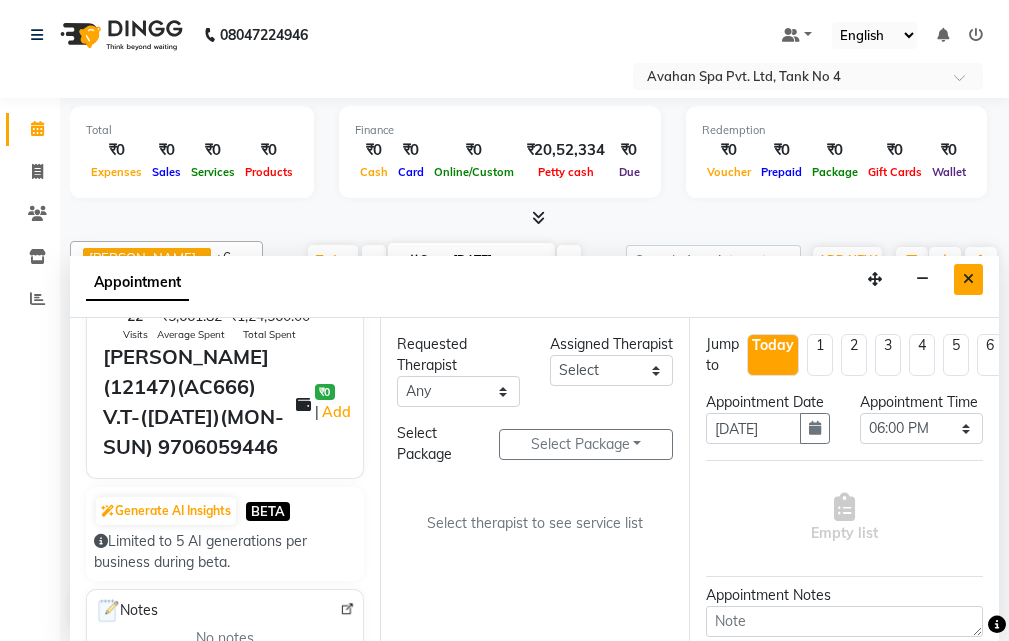type on "97******46" 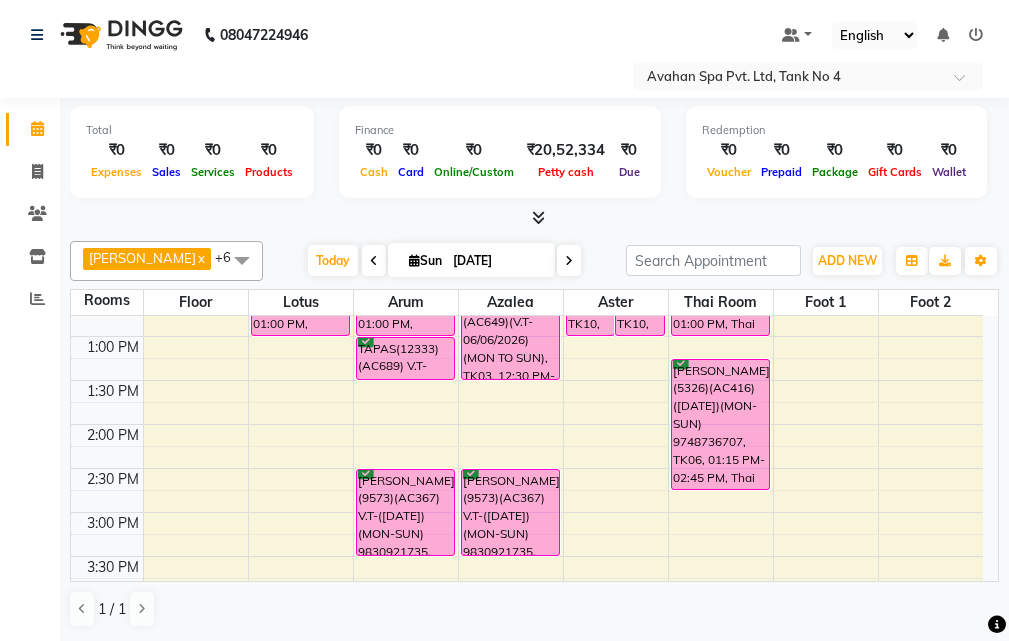 scroll, scrollTop: 278, scrollLeft: 0, axis: vertical 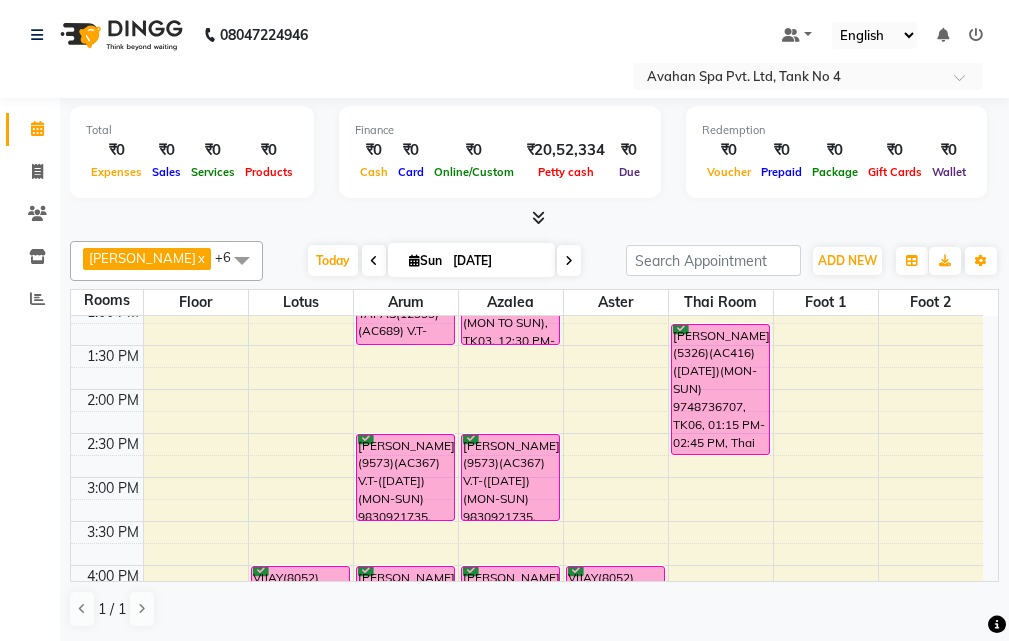 click on "[DATE]" at bounding box center (497, 261) 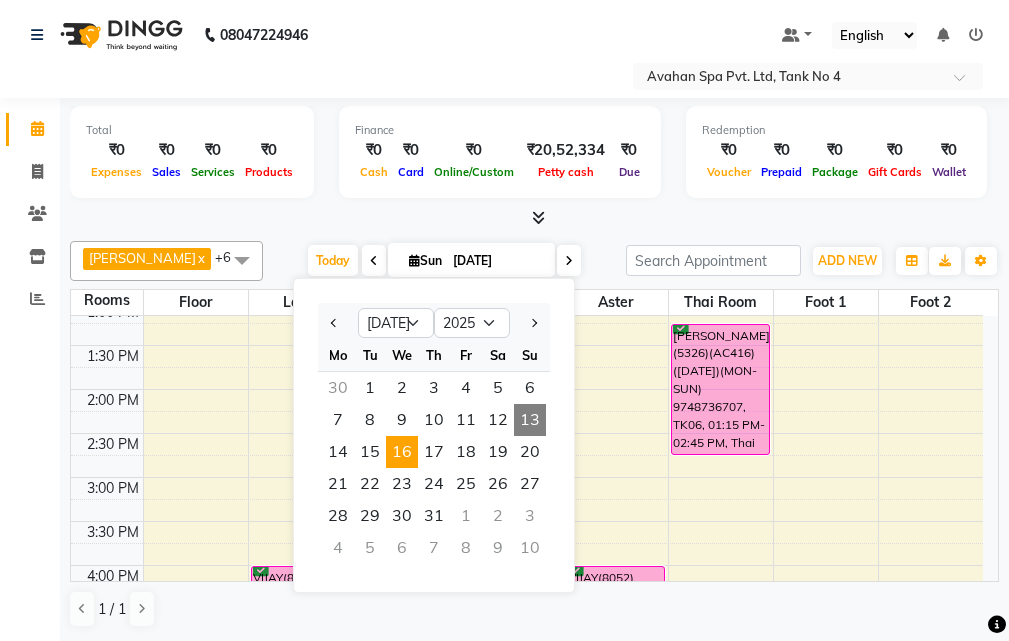 click on "16" at bounding box center (402, 452) 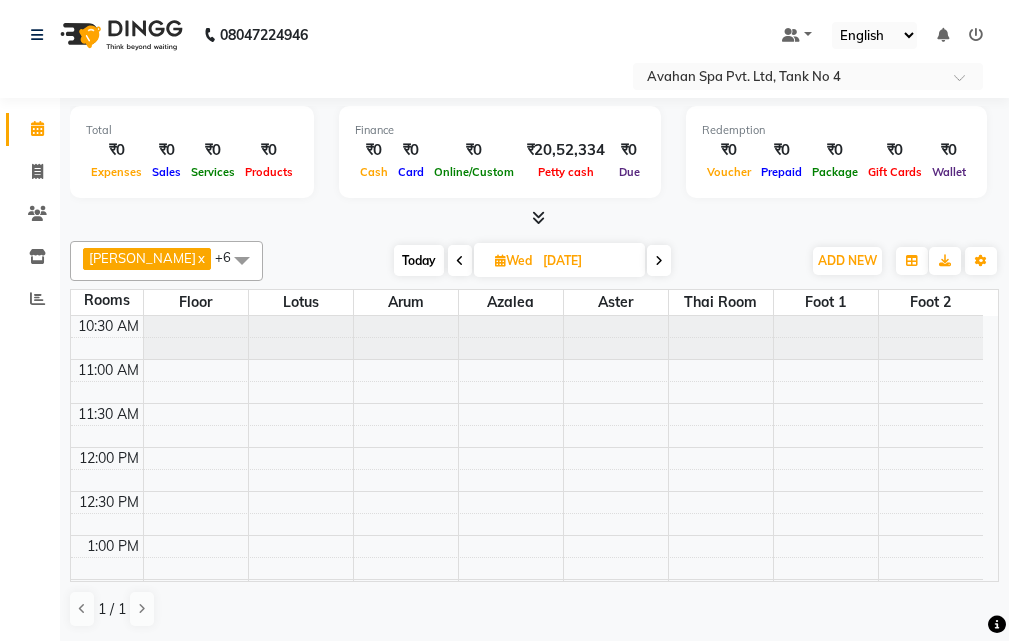 scroll, scrollTop: 0, scrollLeft: 0, axis: both 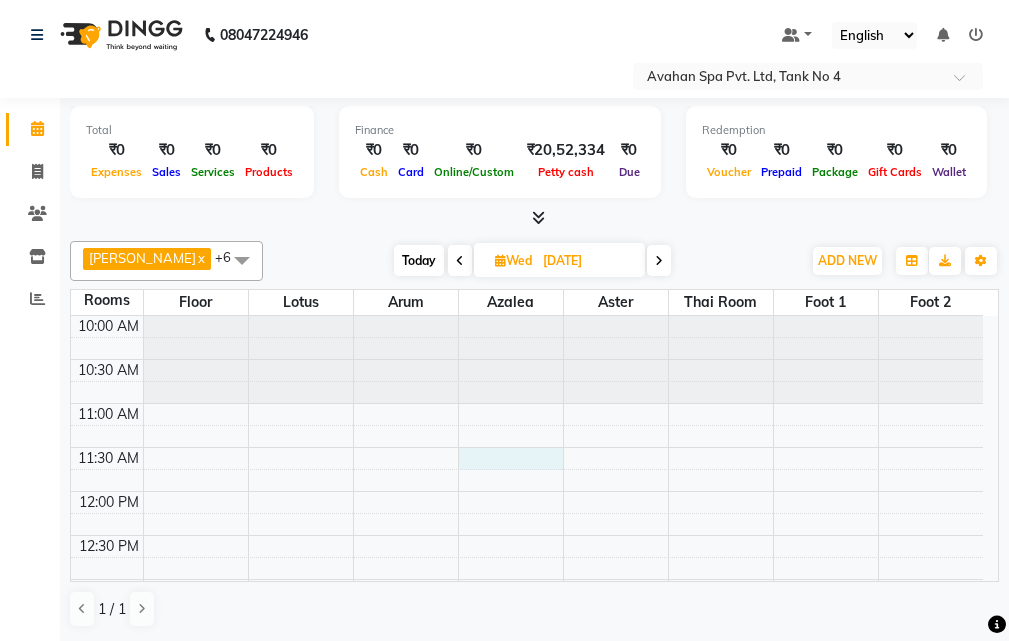 click on "10:00 AM 10:30 AM 11:00 AM 11:30 AM 12:00 PM 12:30 PM 1:00 PM 1:30 PM 2:00 PM 2:30 PM 3:00 PM 3:30 PM 4:00 PM 4:30 PM 5:00 PM 5:30 PM 6:00 PM 6:30 PM 7:00 PM 7:30 PM 8:00 PM 8:30 PM 9:00 PM 9:30 PM 10:00 PM 10:30 PM" at bounding box center [527, 887] 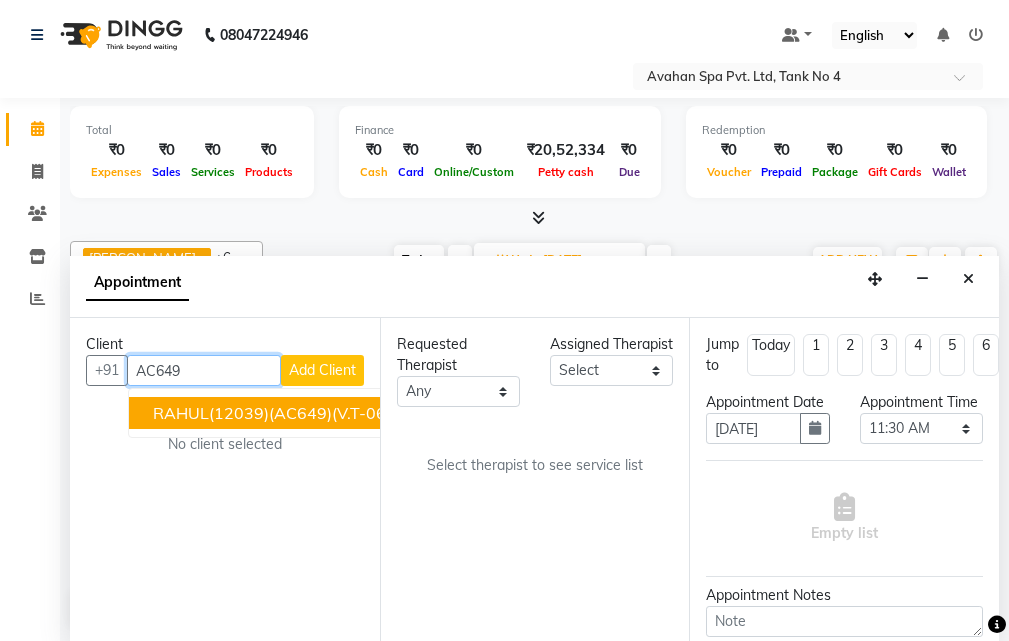 click on "RAHUL(12039)(AC649)(V.T-06/06/2026)(MON TO SUN)" at bounding box center (362, 413) 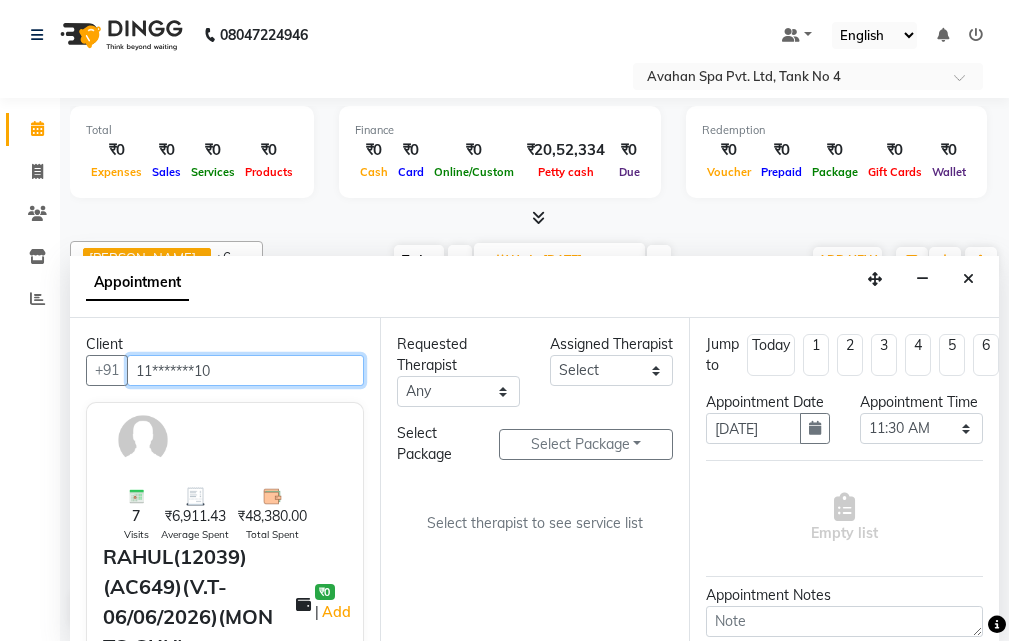 type on "11*******10" 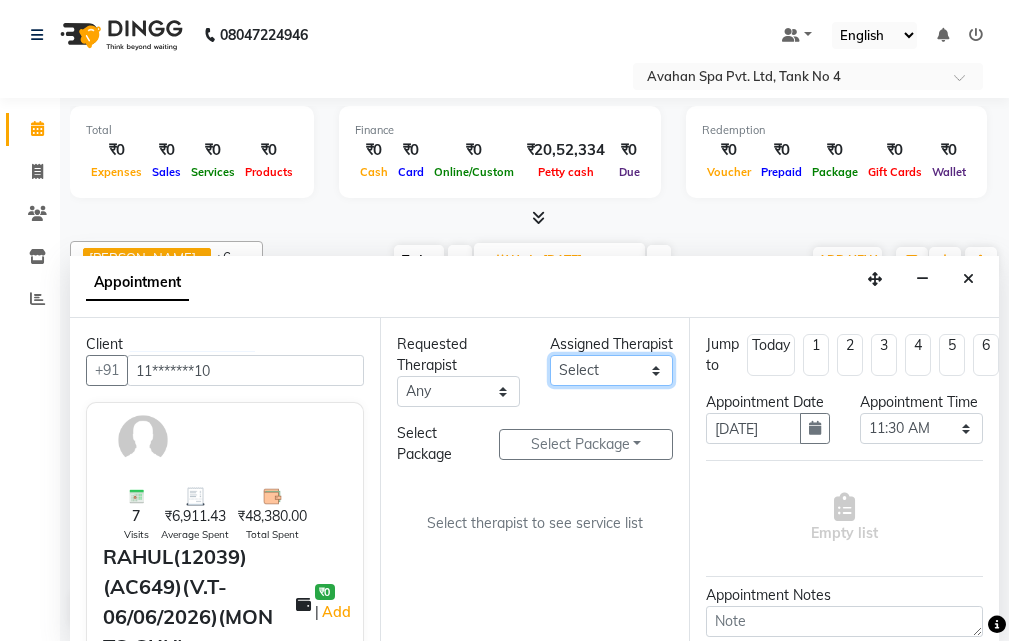click on "Select ANJU [PERSON_NAME] [DEMOGRAPHIC_DATA] 1 [PERSON_NAME] JUNI [PERSON_NAME] SUSNIM" at bounding box center (611, 370) 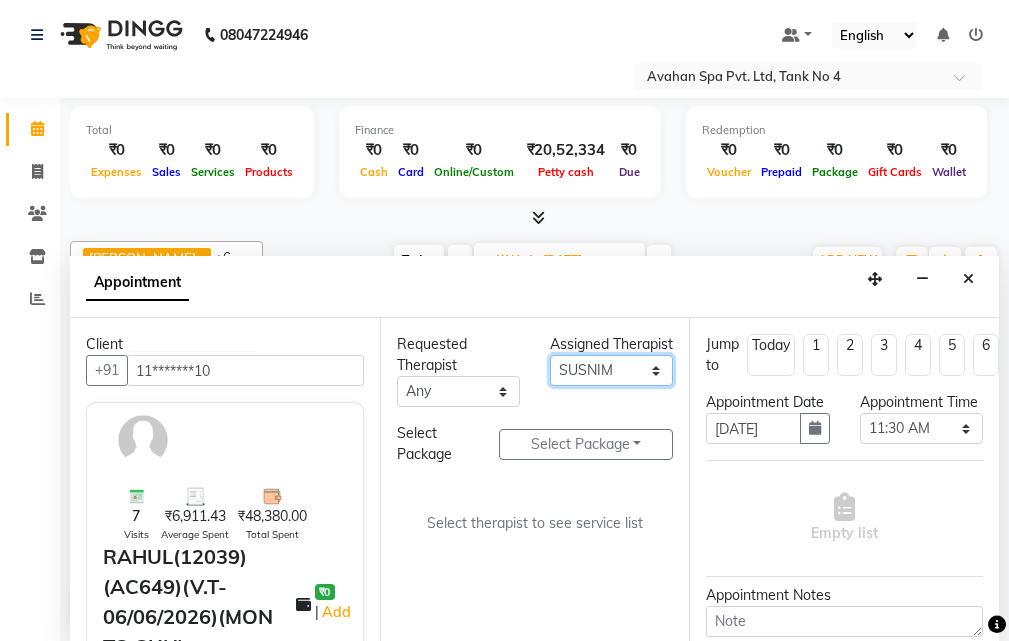 click on "Select ANJU [PERSON_NAME] [DEMOGRAPHIC_DATA] 1 [PERSON_NAME] JUNI [PERSON_NAME] SUSNIM" at bounding box center (611, 370) 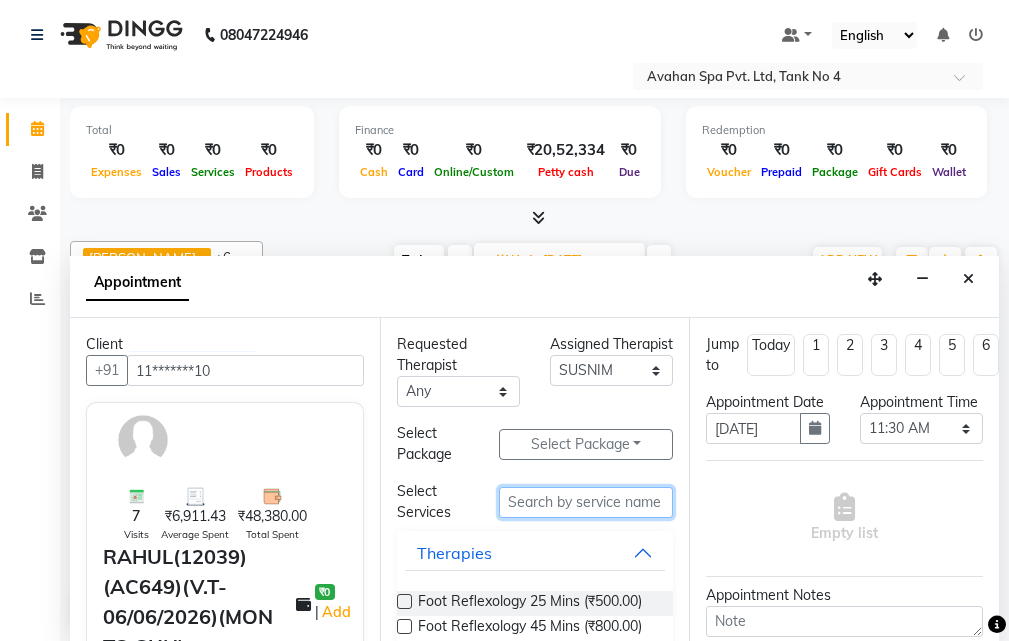 click at bounding box center (586, 502) 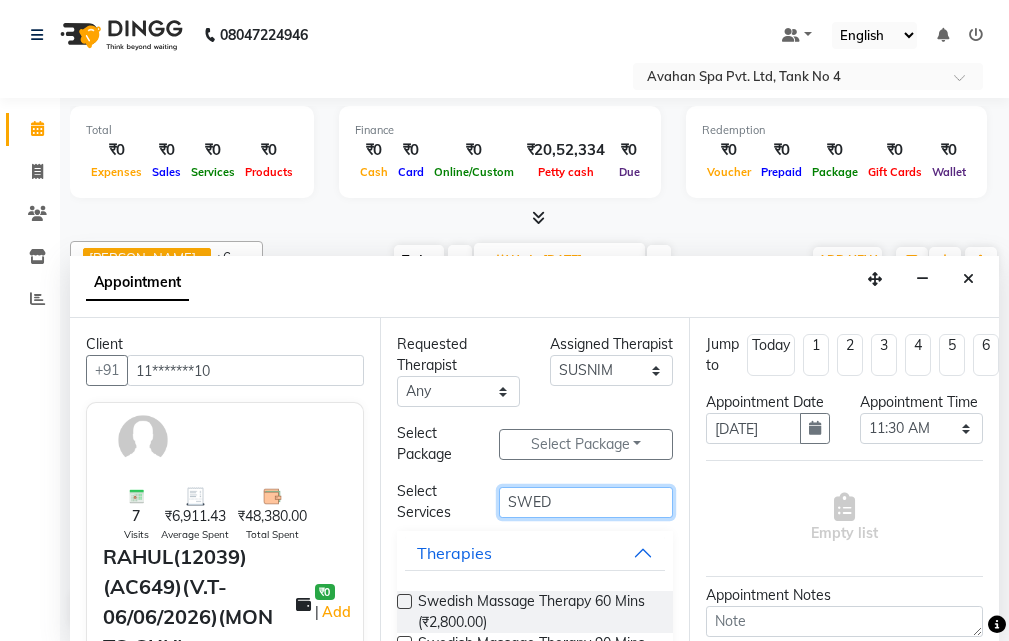 scroll, scrollTop: 66, scrollLeft: 0, axis: vertical 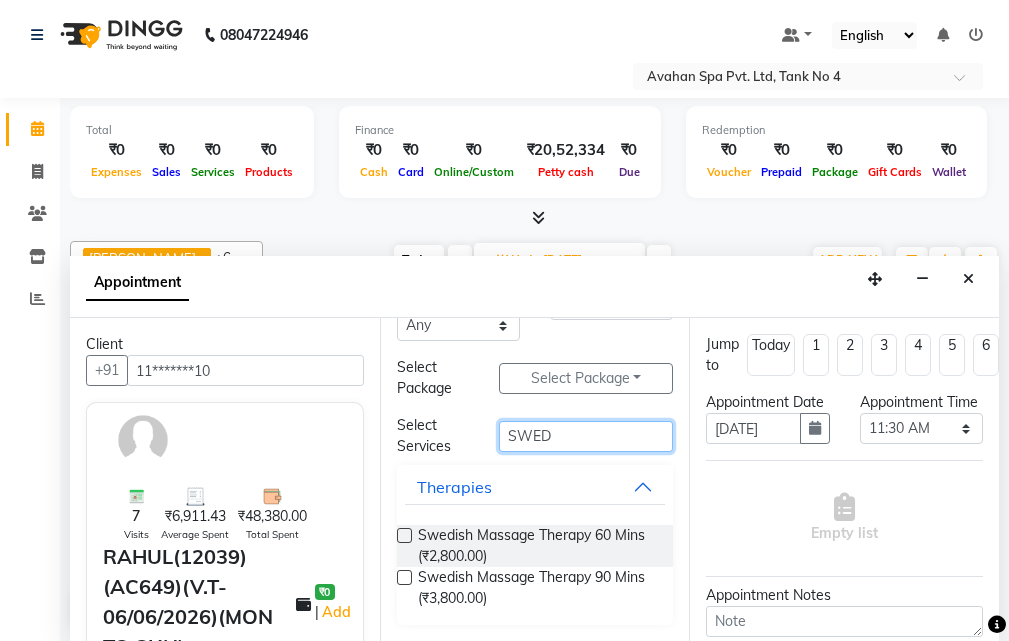 type on "SWED" 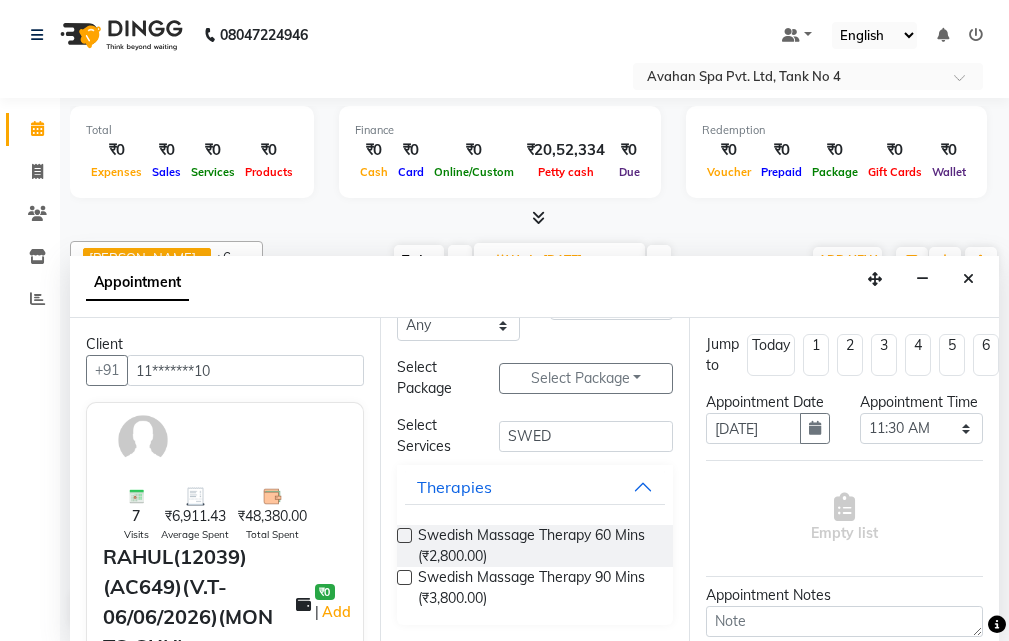 click at bounding box center [404, 535] 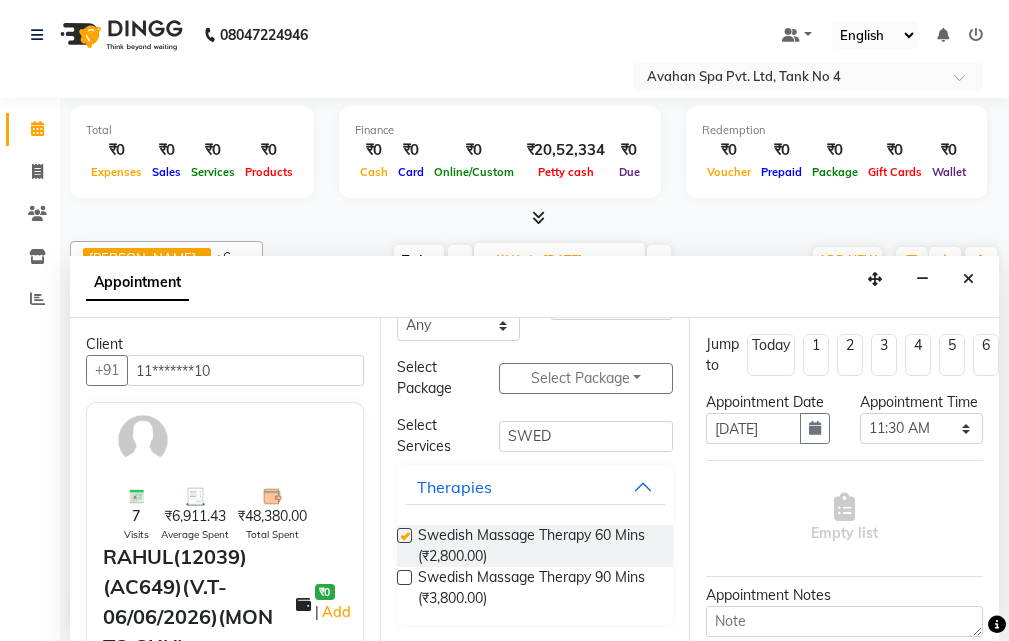 select on "1846" 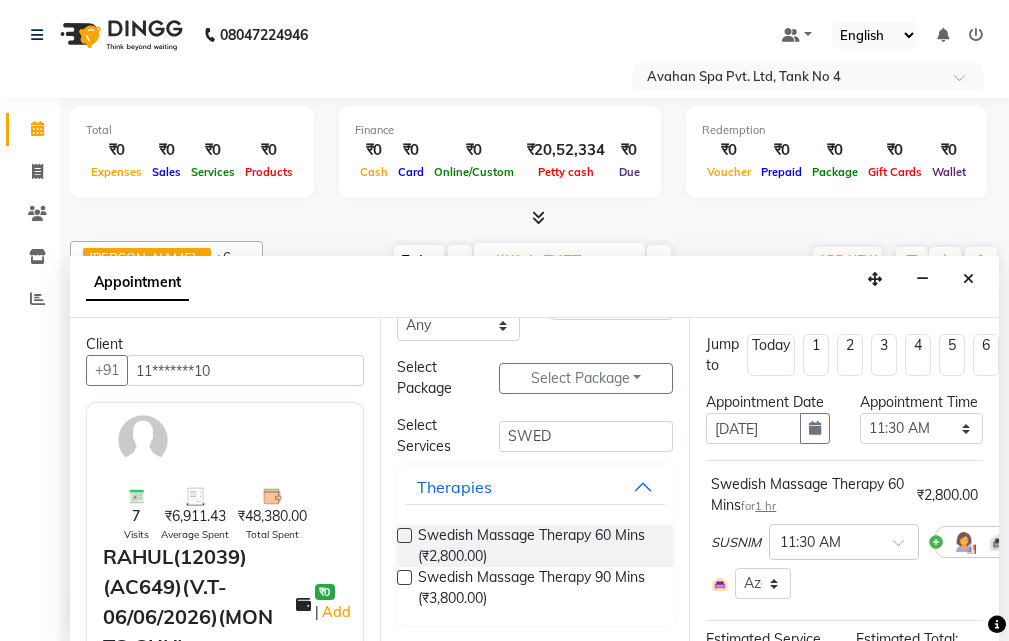 click at bounding box center [404, 535] 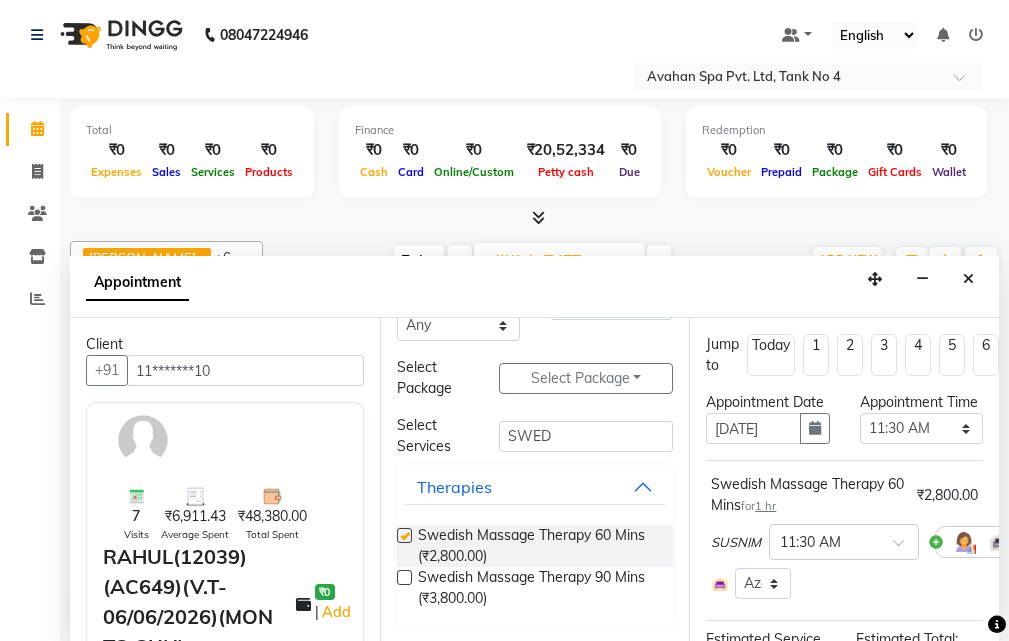 select on "1846" 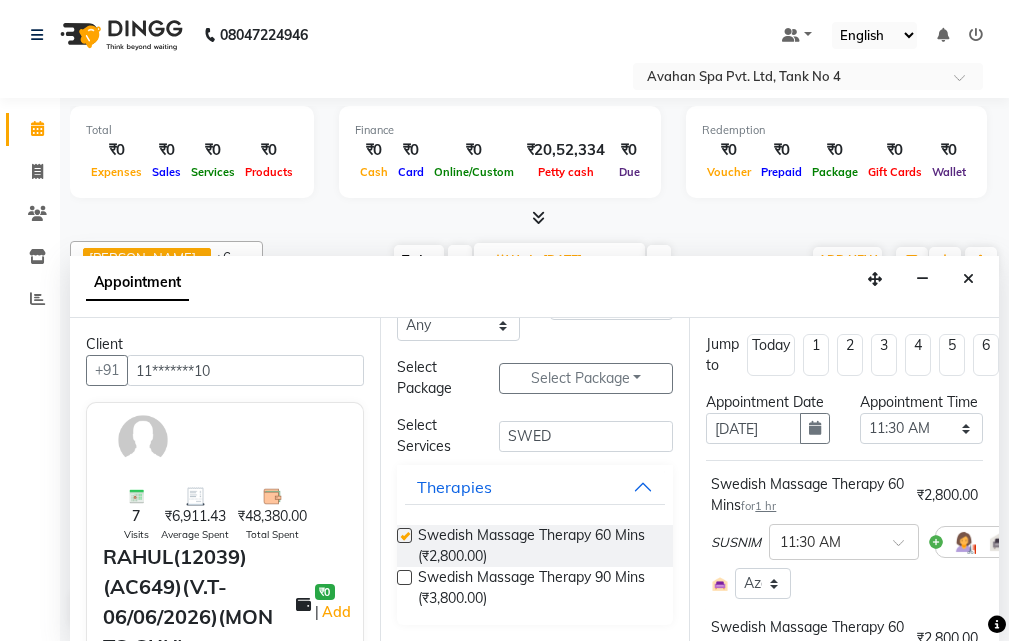 checkbox on "false" 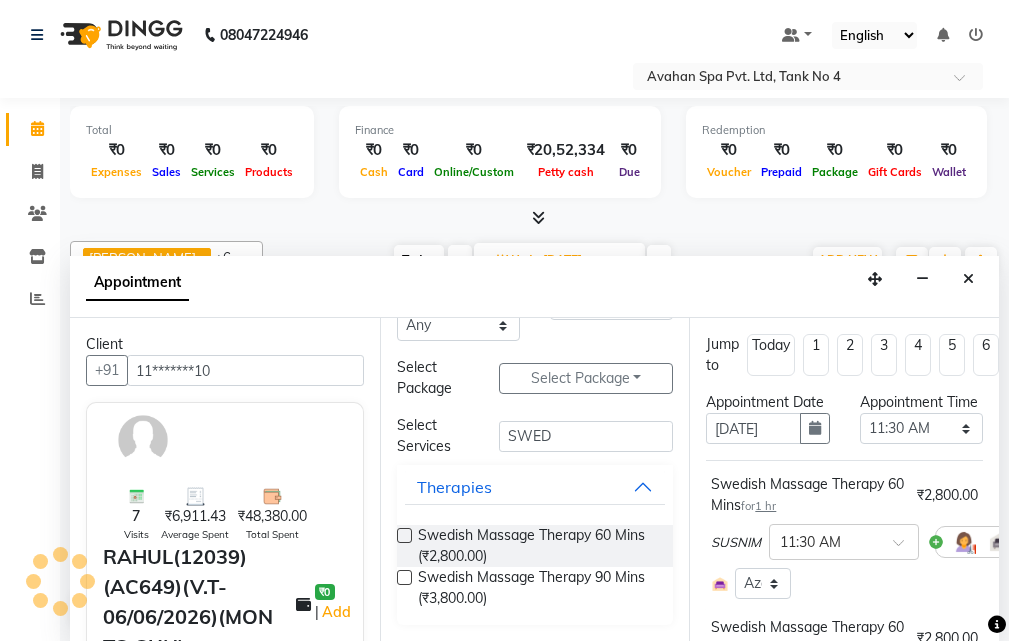 scroll, scrollTop: 400, scrollLeft: 0, axis: vertical 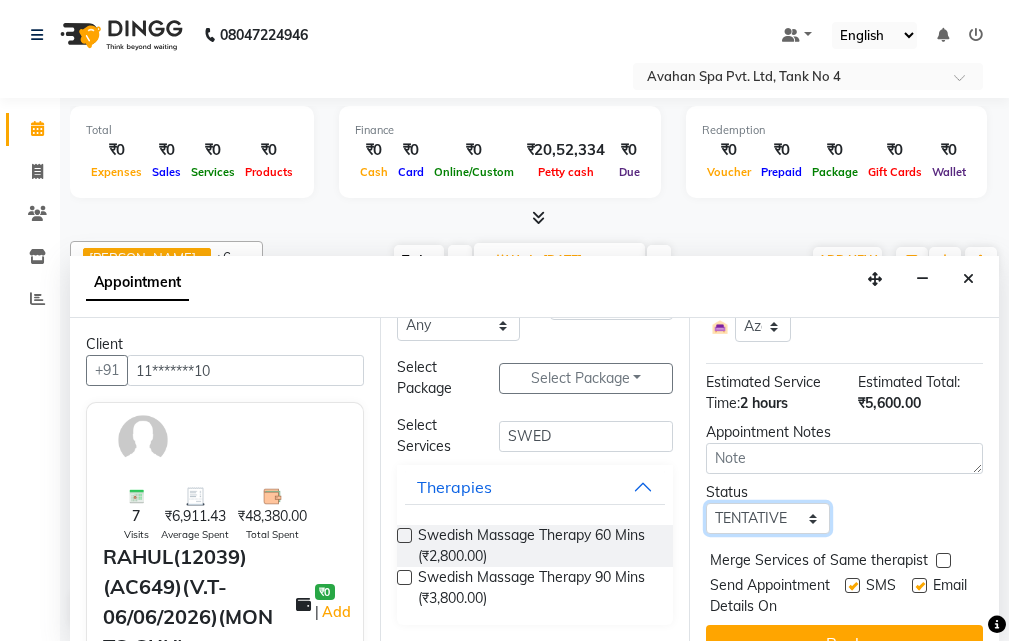 click on "Select TENTATIVE CONFIRM UPCOMING" at bounding box center (767, 518) 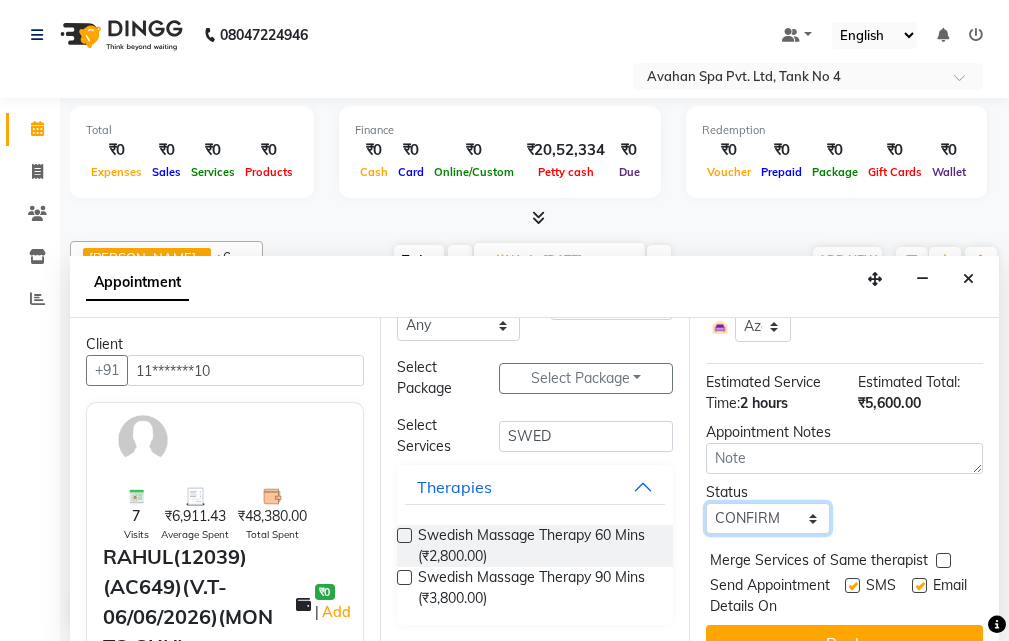 click on "Select TENTATIVE CONFIRM UPCOMING" at bounding box center [767, 518] 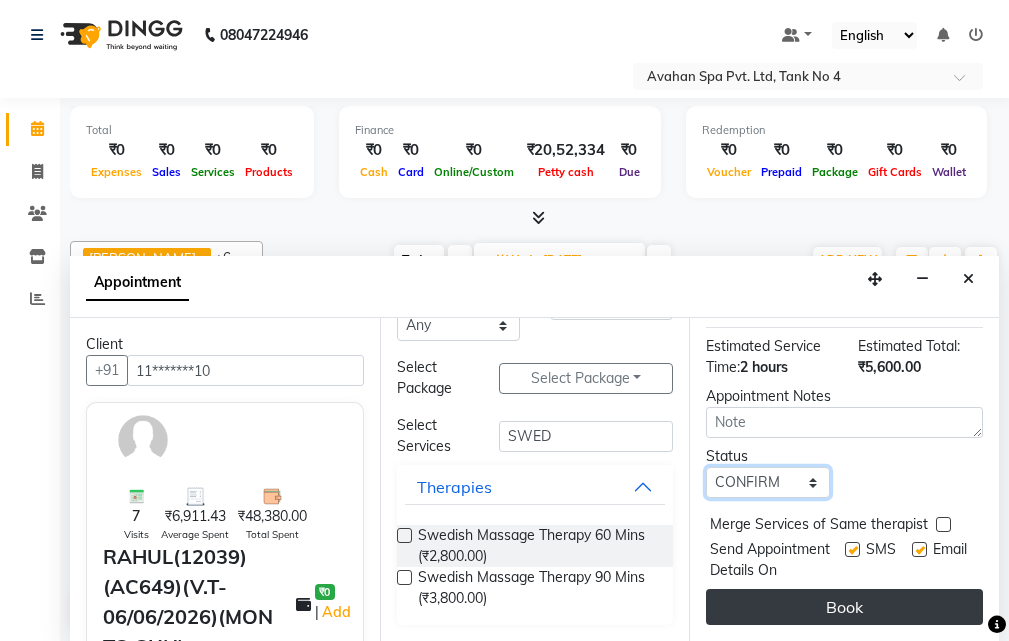 scroll, scrollTop: 493, scrollLeft: 0, axis: vertical 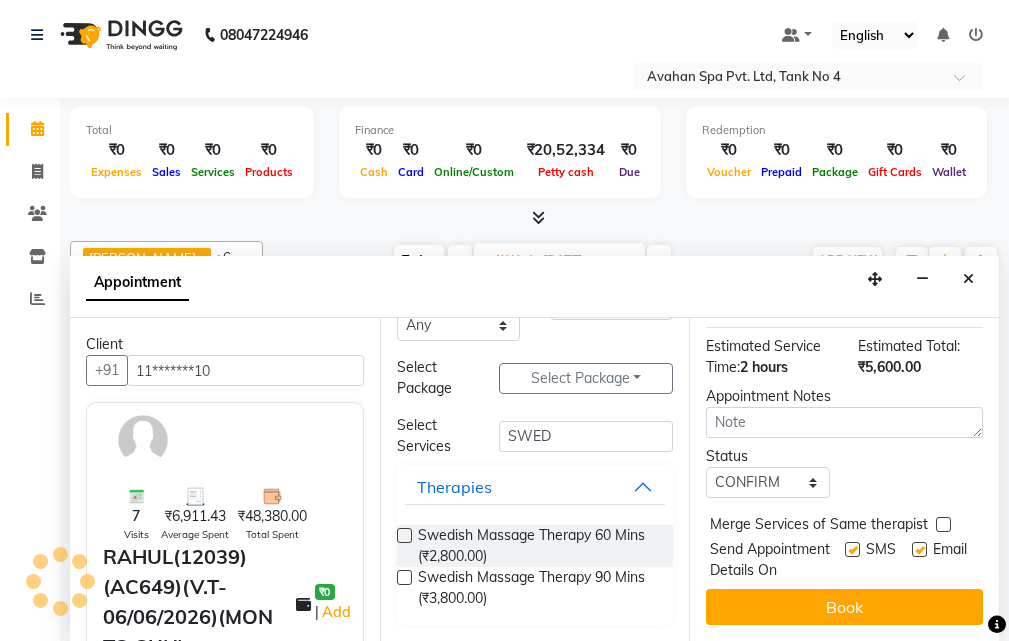 click on "Book" at bounding box center (844, 607) 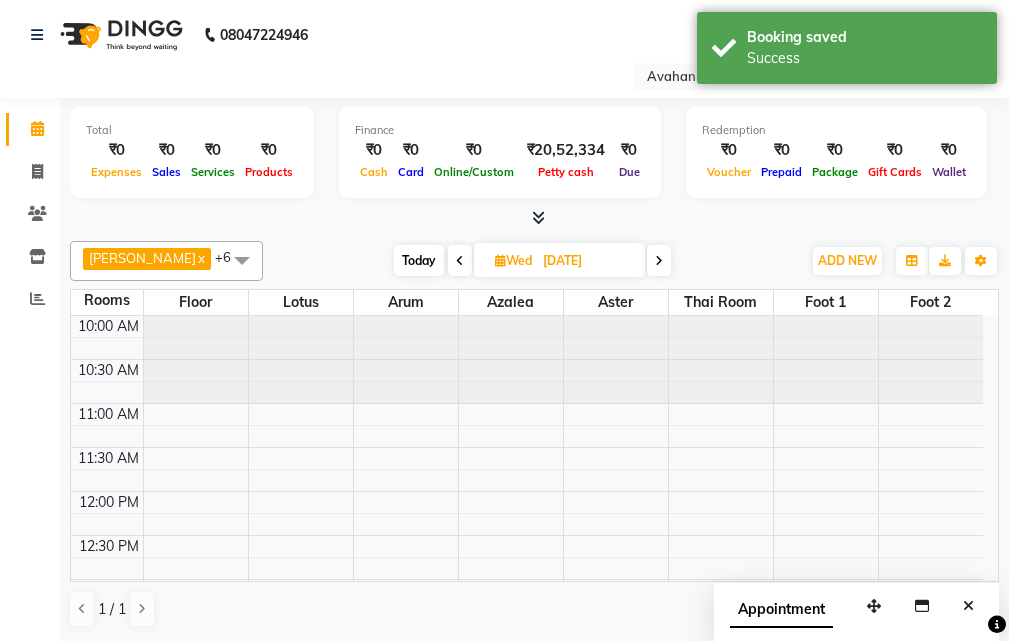scroll, scrollTop: 0, scrollLeft: 0, axis: both 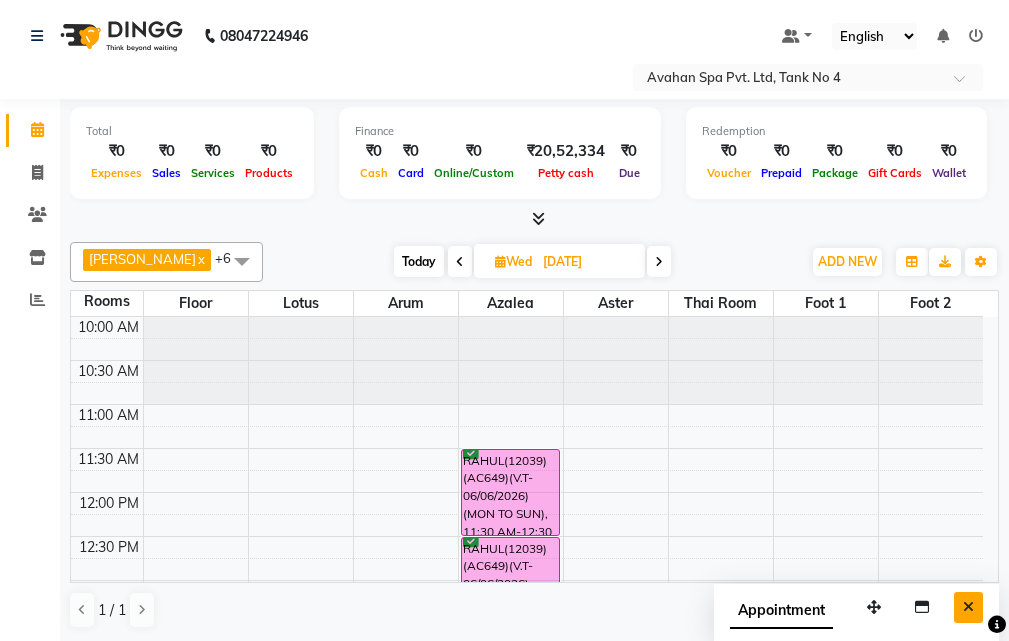 click at bounding box center (968, 607) 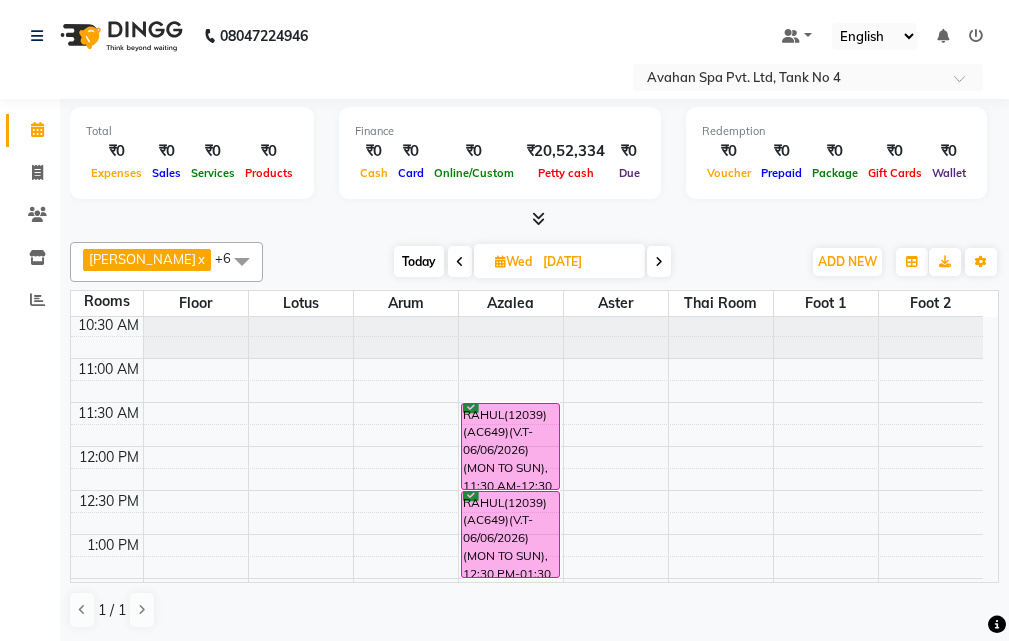 scroll, scrollTop: 0, scrollLeft: 0, axis: both 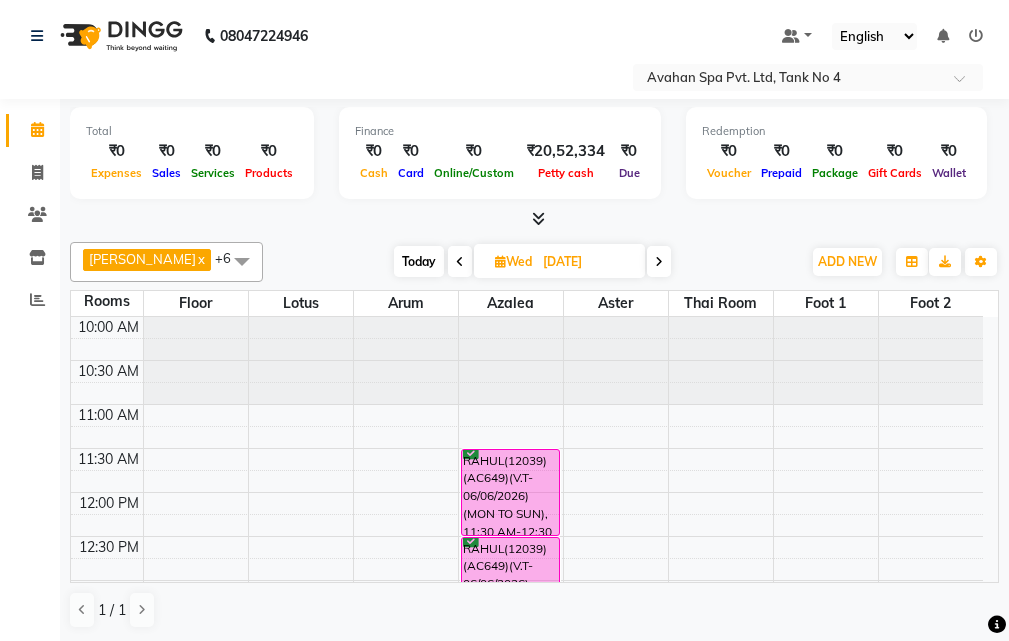 click on "Today" at bounding box center [419, 261] 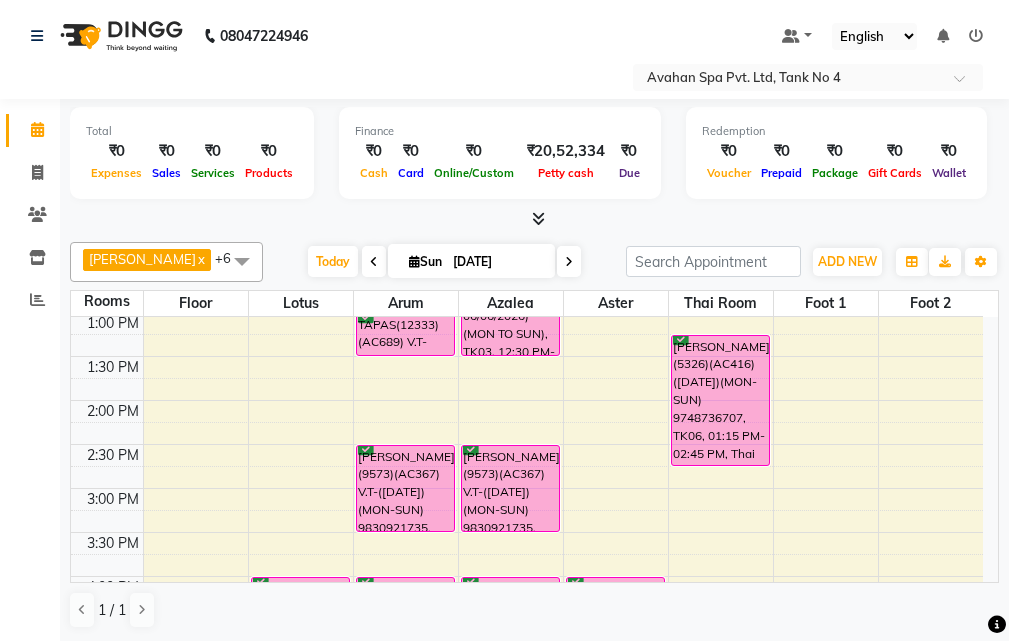 scroll, scrollTop: 289, scrollLeft: 0, axis: vertical 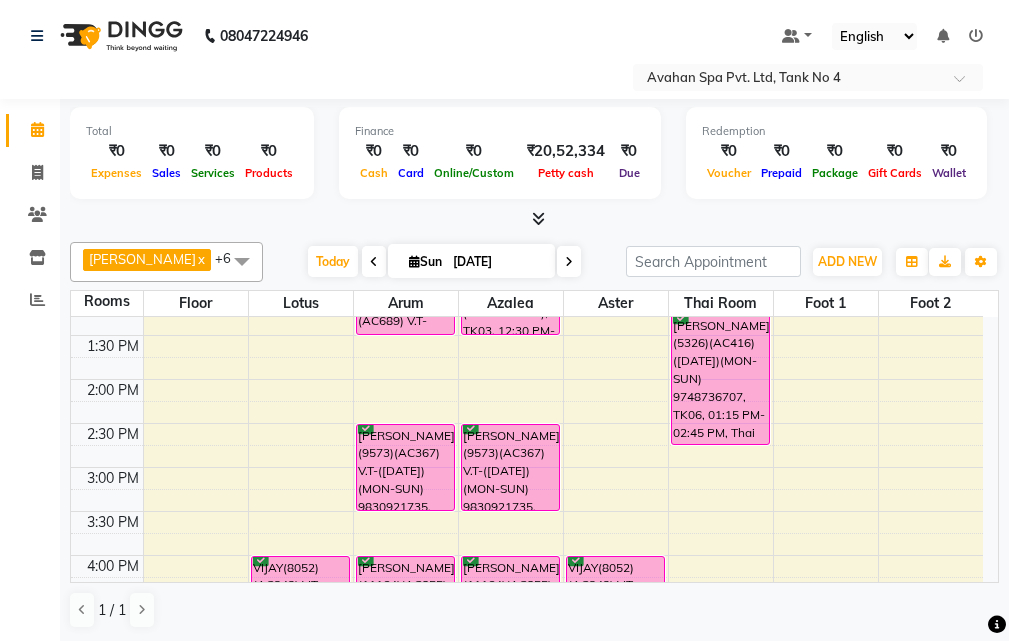 click on "10:00 AM 10:30 AM 11:00 AM 11:30 AM 12:00 PM 12:30 PM 1:00 PM 1:30 PM 2:00 PM 2:30 PM 3:00 PM 3:30 PM 4:00 PM 4:30 PM 5:00 PM 5:30 PM 6:00 PM 6:30 PM 7:00 PM 7:30 PM 8:00 PM 8:30 PM 9:00 PM 9:30 PM 10:00 PM 10:30 PM     MANISH ARUKIA(10216)(AC453) (25/12/2024)(MON-SUN) 9830034985, TK04, 11:30 AM-01:00 PM, Swedish Massage Therapy 90 Mins     VIJAY(8052)(AC342) V.T-(17-11-2025)(MON-SUN) 9831413816, TK02, 04:00 PM-05:30 PM, Swedish Massage Therapy 90 Mins     TAPAS(12333)(AC689) V.T-(14-04-26)(MON-SUN) 6302006260, TK09, 11:30 AM-01:00 PM, Swedish Massage Therapy 90 Mins     TAPAS(12333)(AC689) V.T-(14-04-26)(MON-SUN) 6302006260, TK09, 01:00 PM-01:30 PM, Rice Scrub 30 Mins     MOHAN BERIWAL(9573)(AC367) V.T-(11-04-2026)(MON-SUN) 9830921735, TK11, 02:30 PM-03:30 PM, Swedish Massage Therapy 60 Mins     SUDIPTA MUKHERJEE (11164)(AC855)(V.T-23/03/2026) (MON TO FIR)7003713908, TK01, 04:00 PM-05:30 PM, Swedish Massage Therapy 90 Mins" at bounding box center (527, 599) 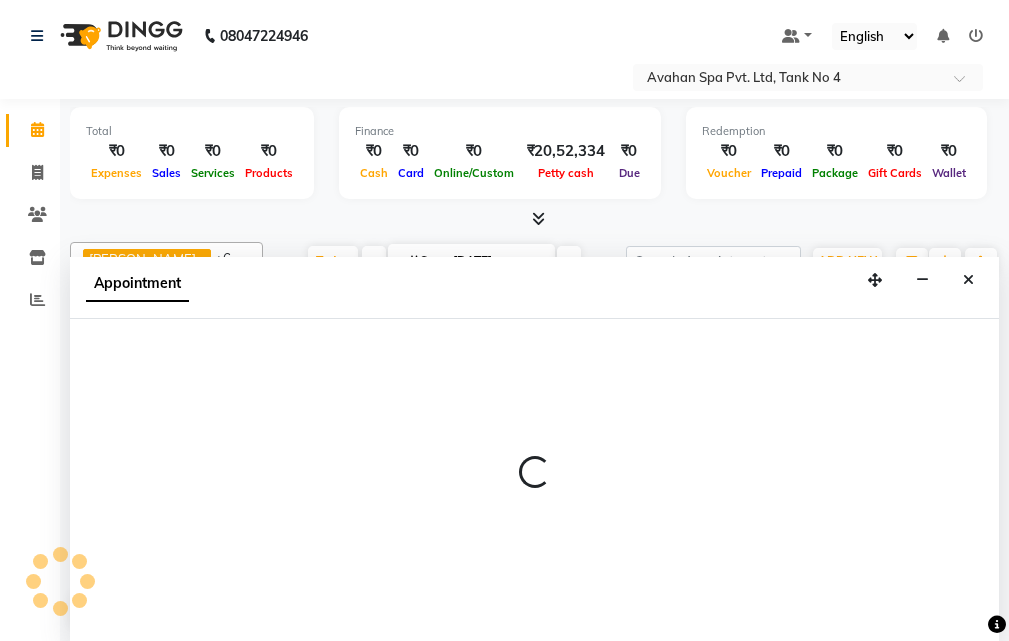 select on "tentative" 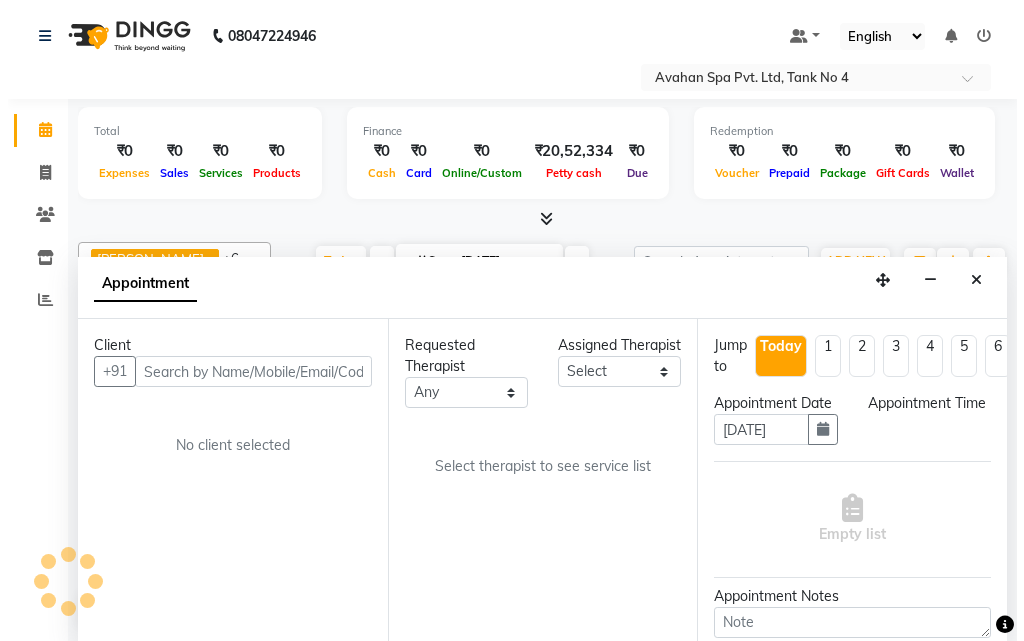 scroll, scrollTop: 1, scrollLeft: 0, axis: vertical 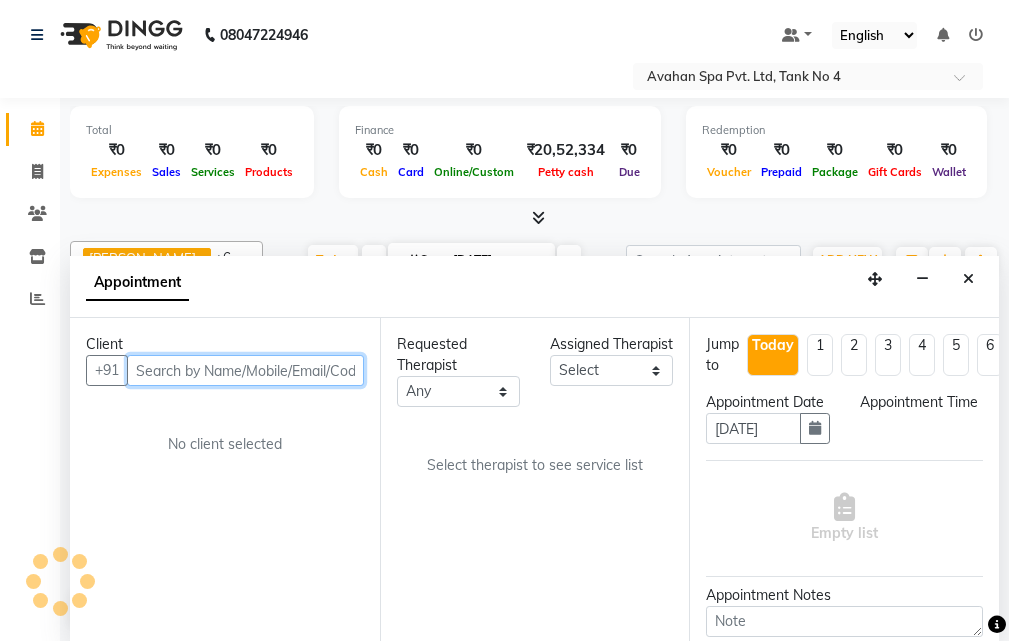 select on "840" 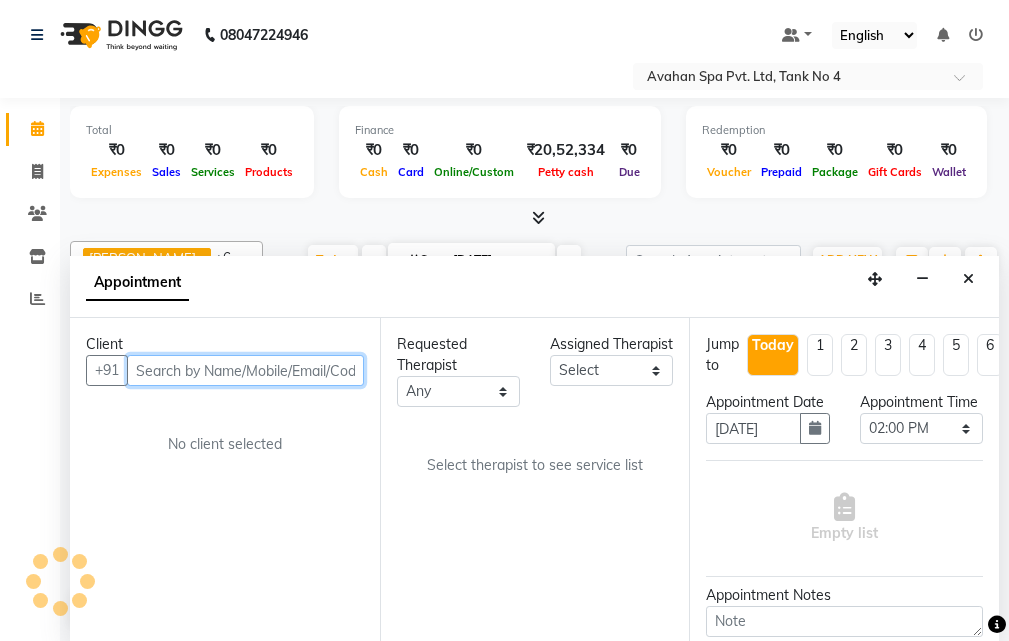 click at bounding box center [245, 370] 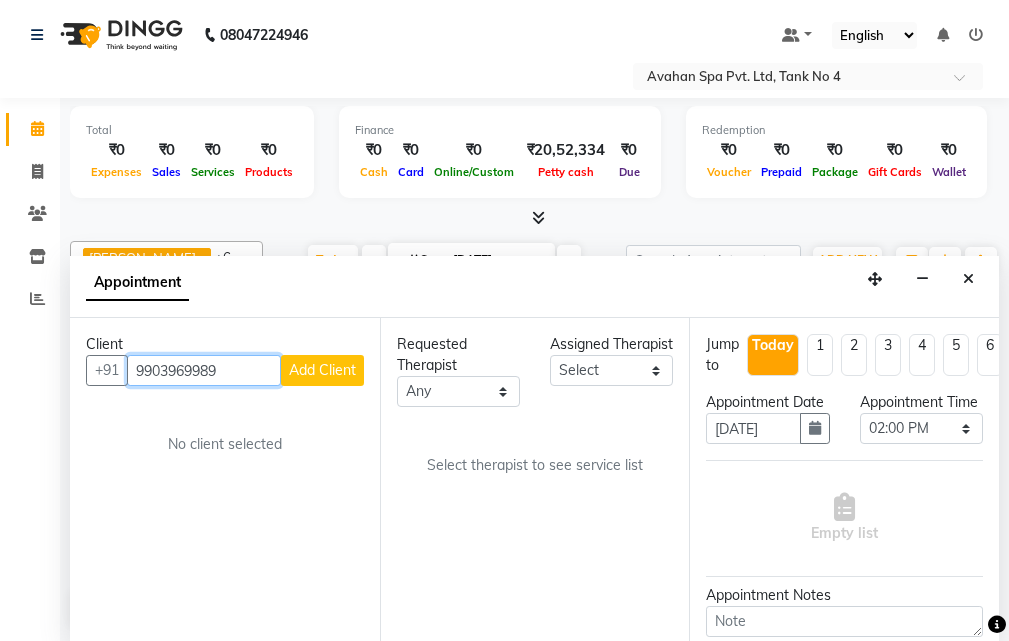 type on "9903969989" 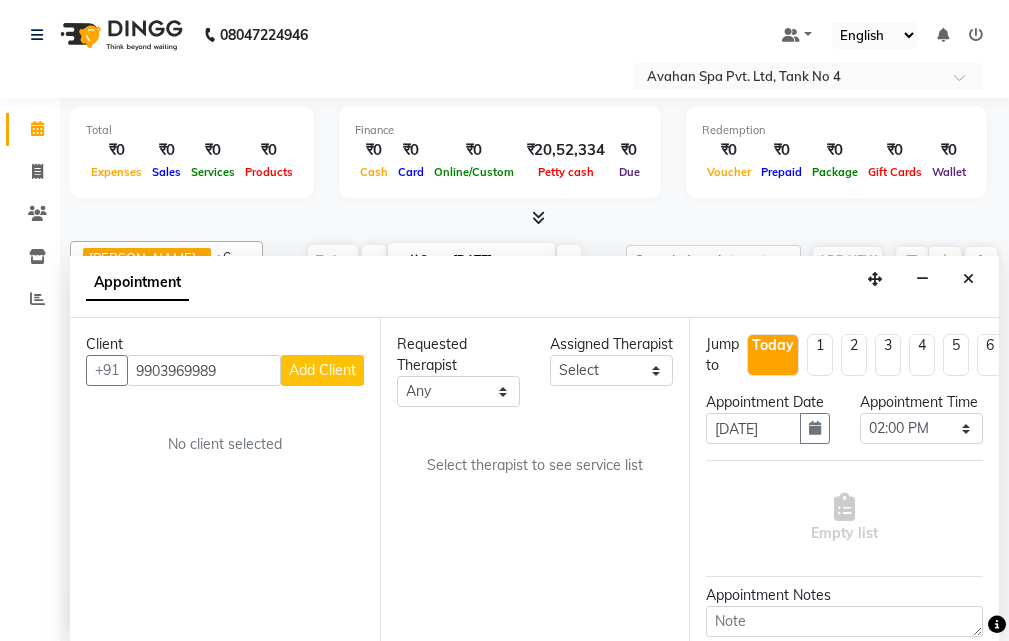 click on "Add Client" at bounding box center (322, 370) 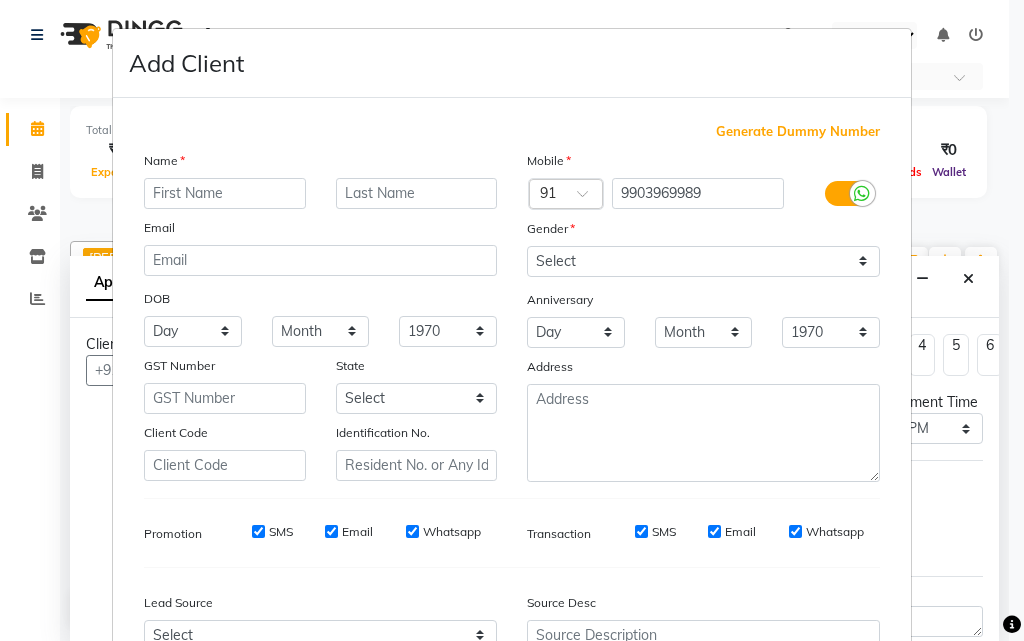 type on "R" 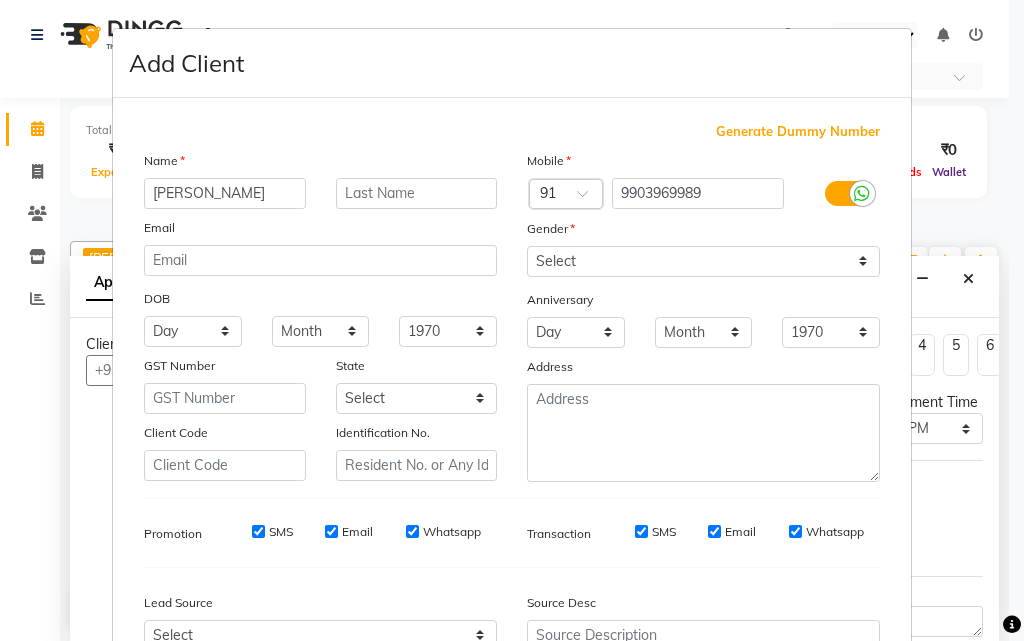 type on "GOURAV" 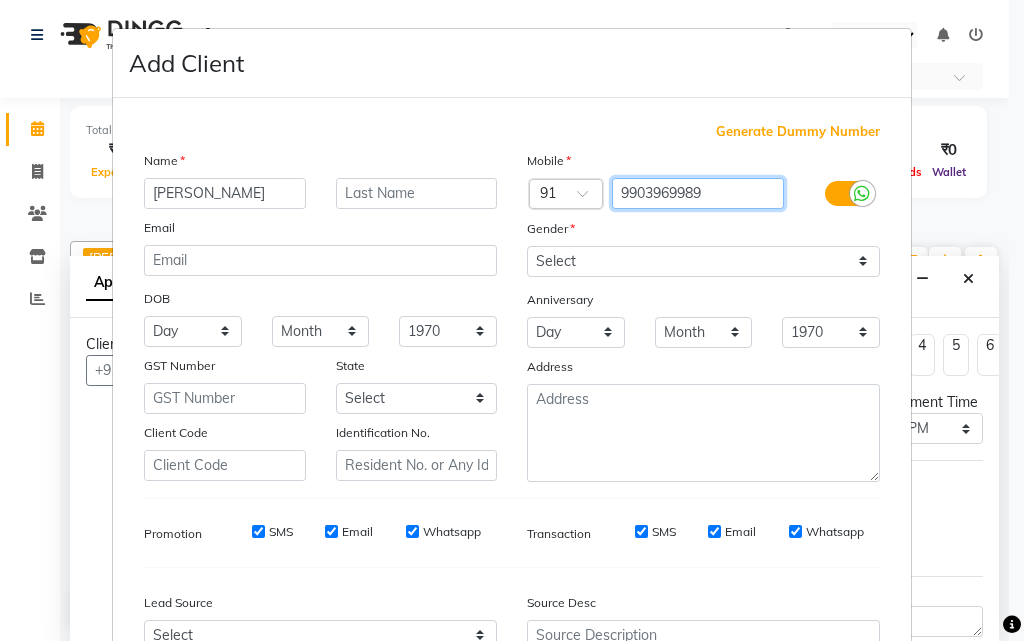 drag, startPoint x: 717, startPoint y: 196, endPoint x: 774, endPoint y: 365, distance: 178.35358 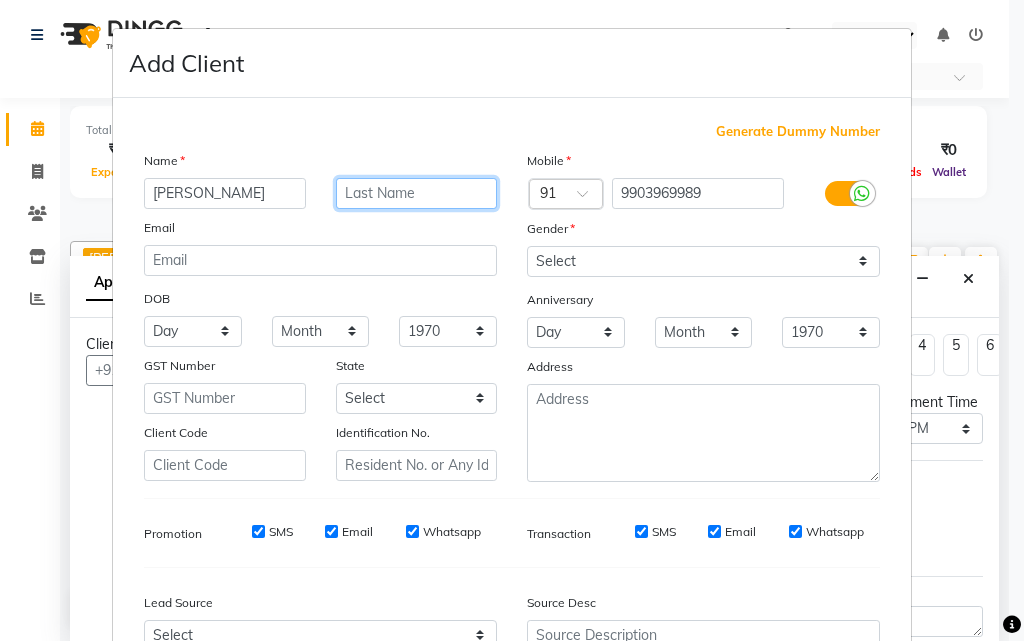 click at bounding box center [417, 193] 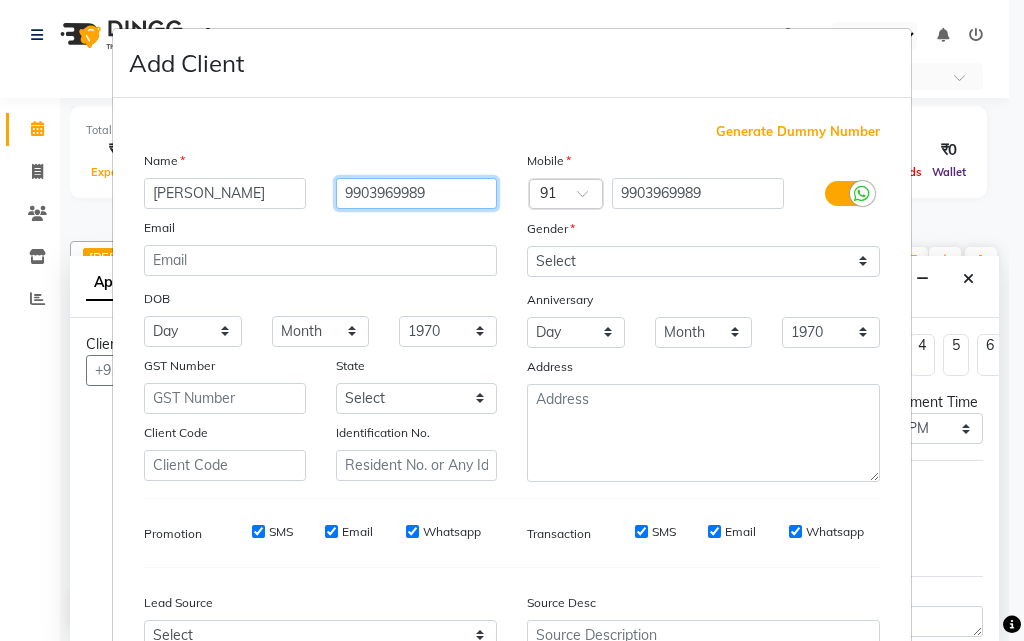 type on "9903969989" 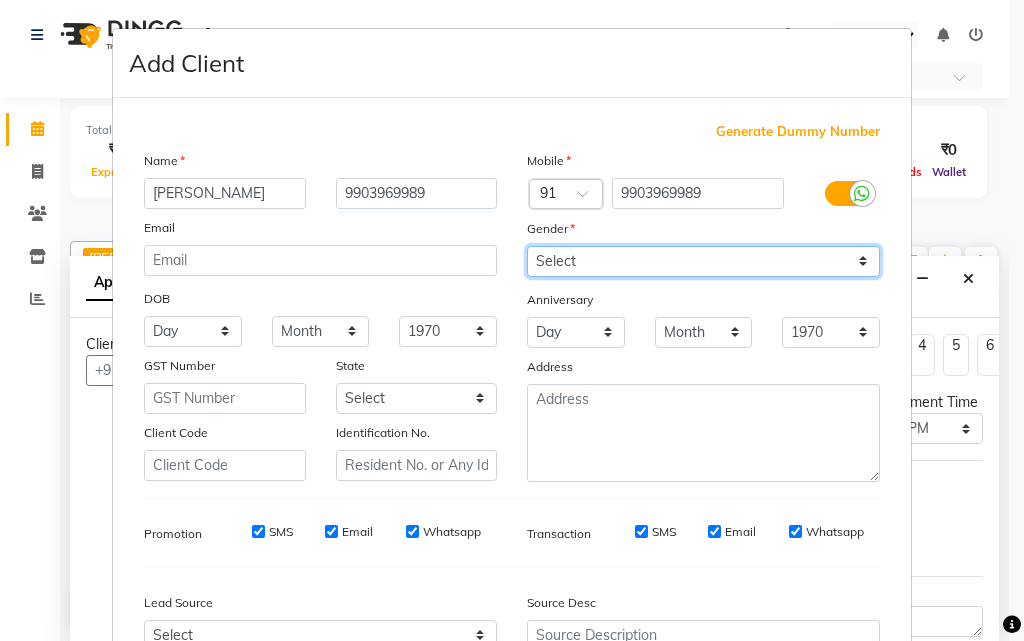 click on "Select [DEMOGRAPHIC_DATA] [DEMOGRAPHIC_DATA] Other Prefer Not To Say" at bounding box center [703, 261] 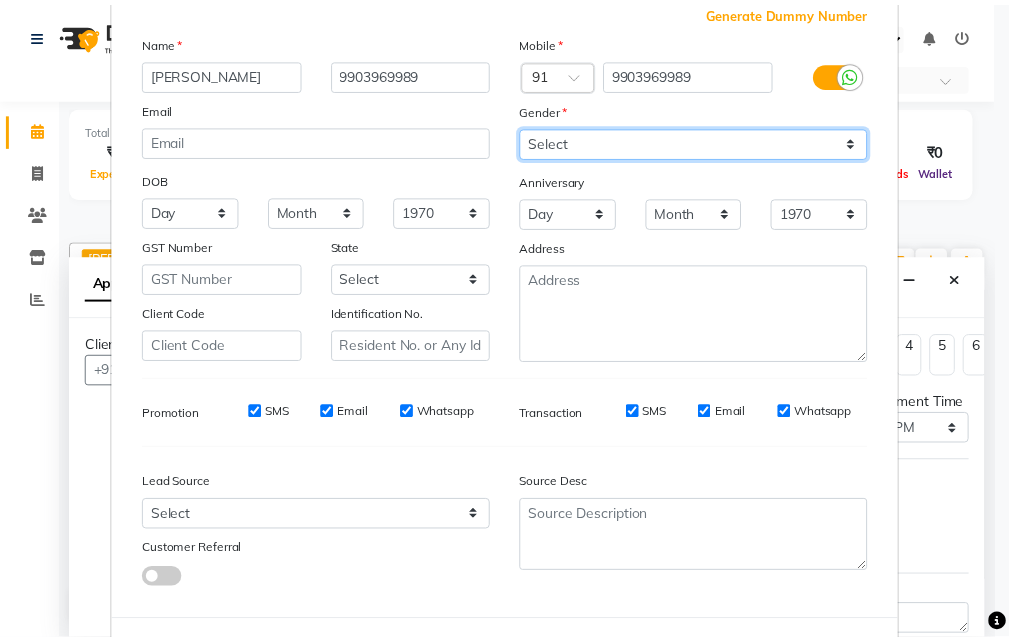 scroll, scrollTop: 208, scrollLeft: 0, axis: vertical 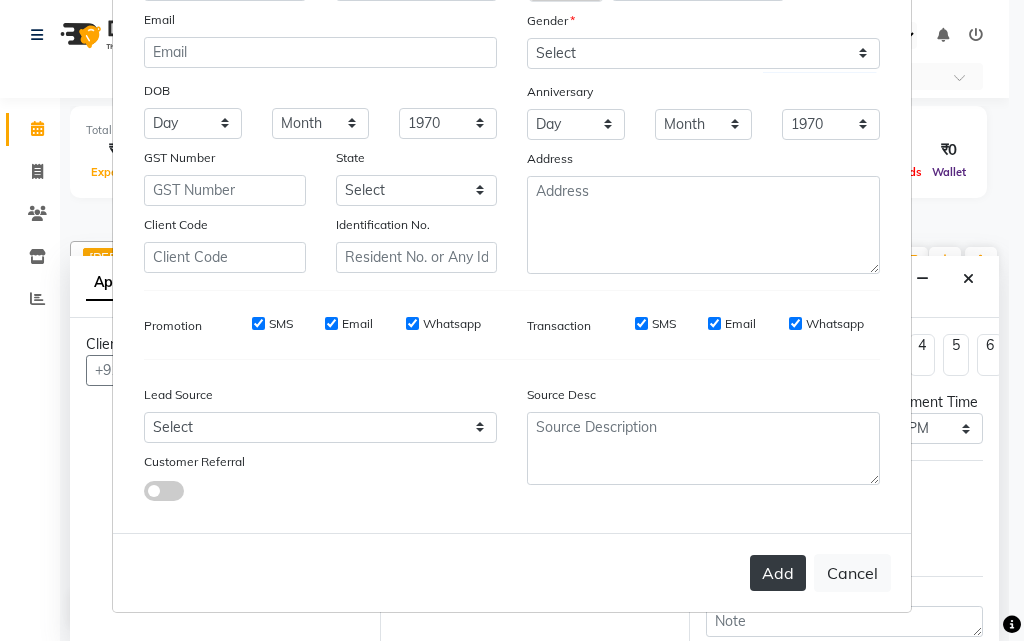 click on "Add" at bounding box center [778, 573] 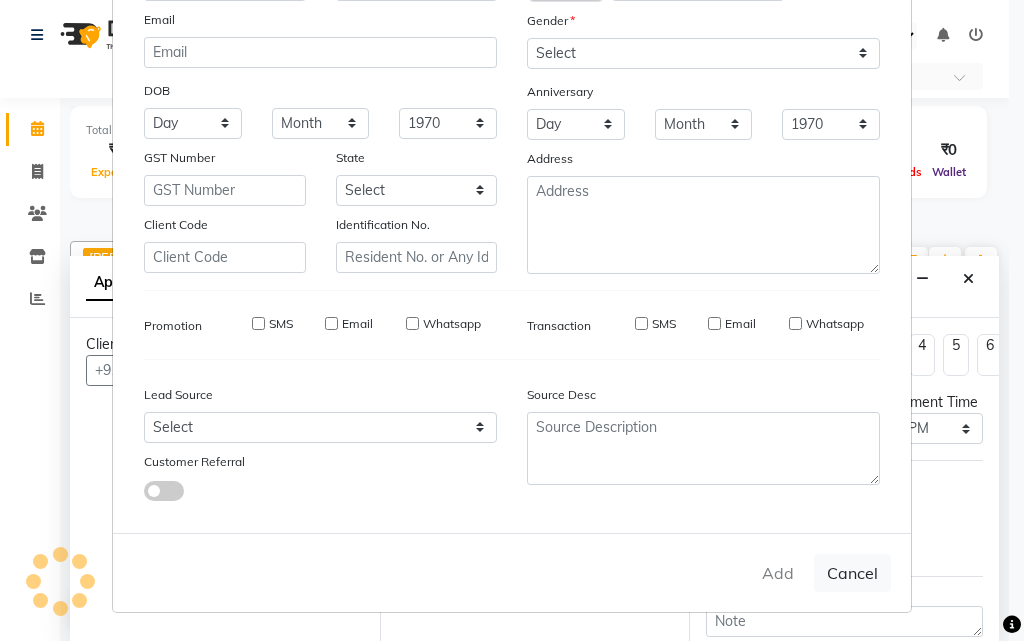 type on "99******89" 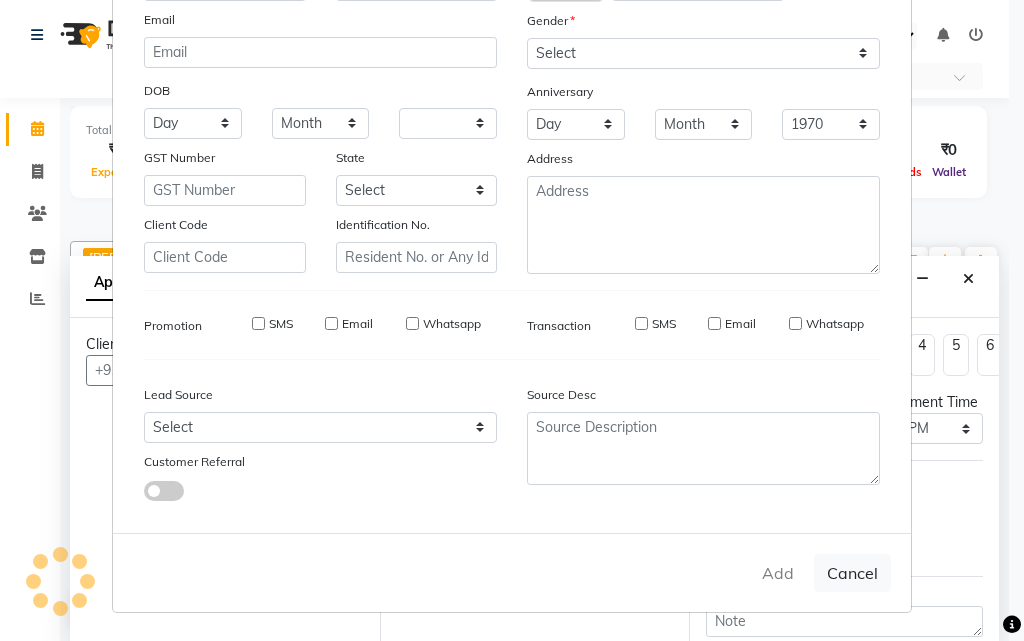 select 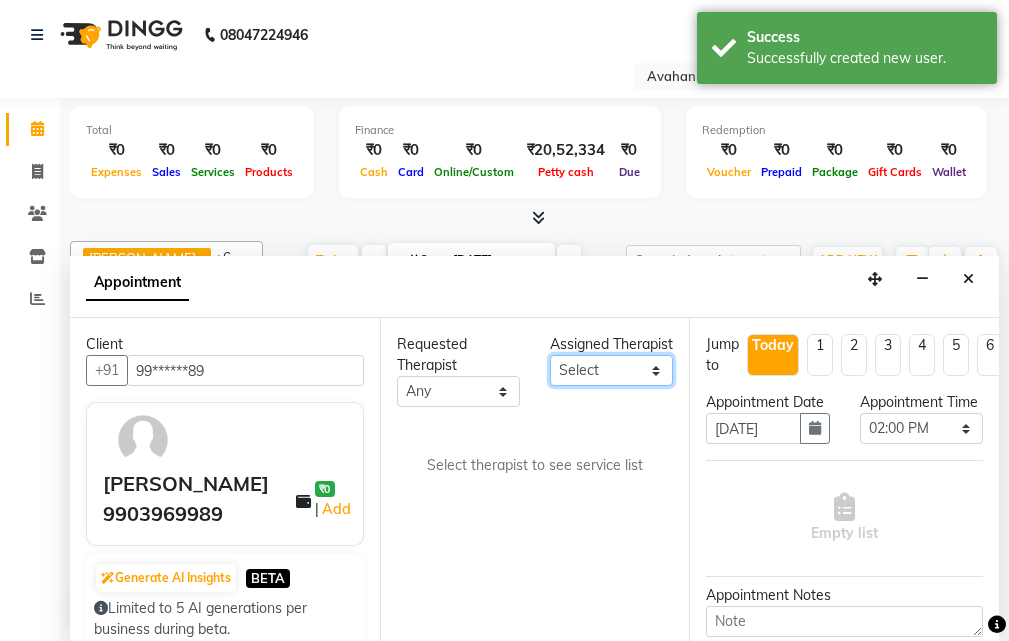 click on "Select ANJU [PERSON_NAME] [DEMOGRAPHIC_DATA] 1 [PERSON_NAME] JUNI [PERSON_NAME] SUSNIM" at bounding box center [611, 370] 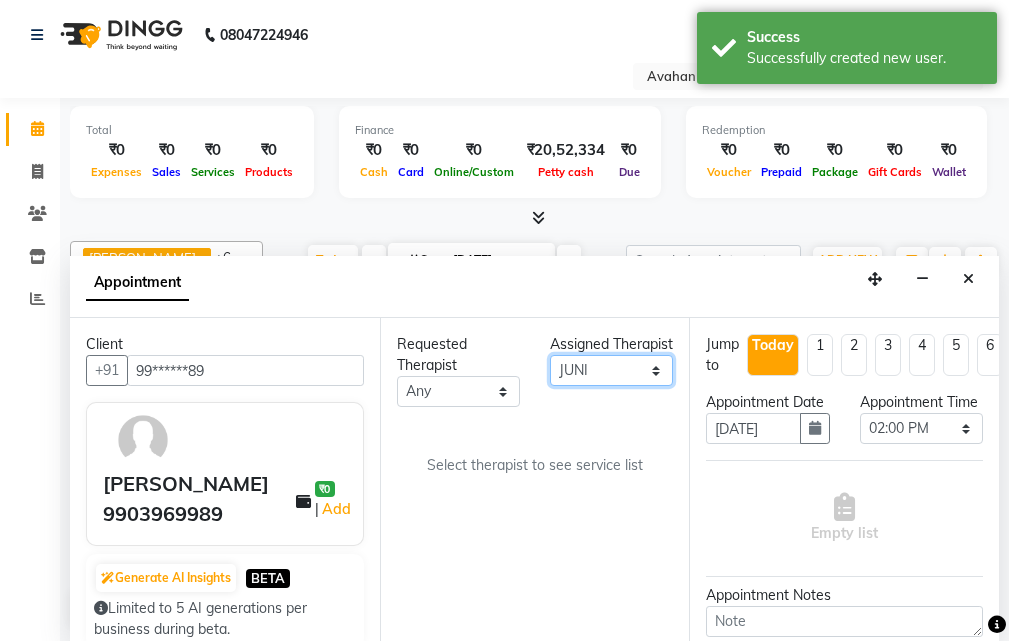 click on "Select ANJU [PERSON_NAME] [DEMOGRAPHIC_DATA] 1 [PERSON_NAME] JUNI [PERSON_NAME] SUSNIM" at bounding box center (611, 370) 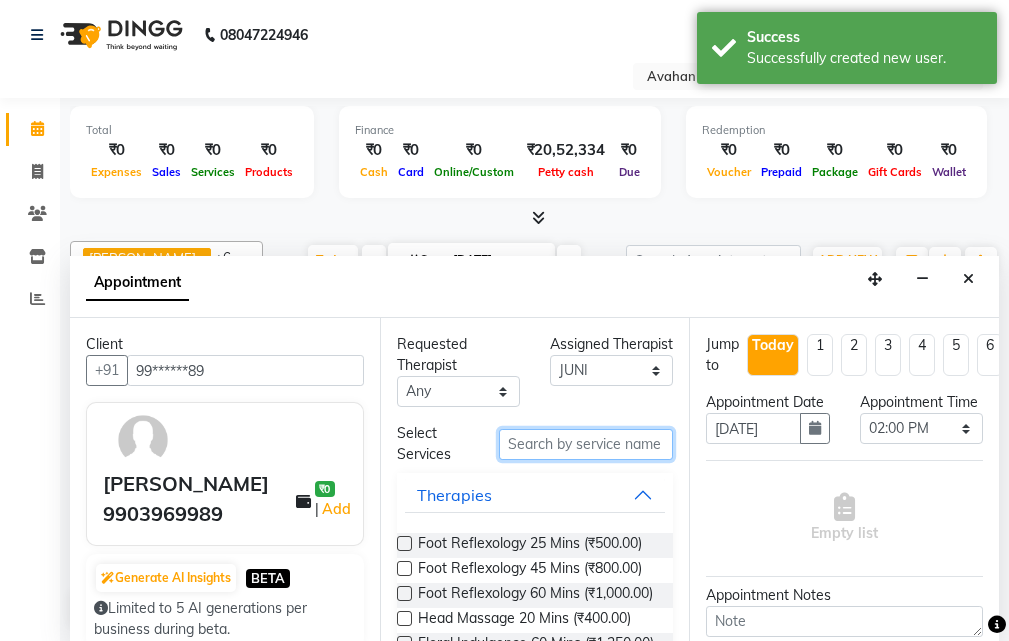 click at bounding box center (586, 444) 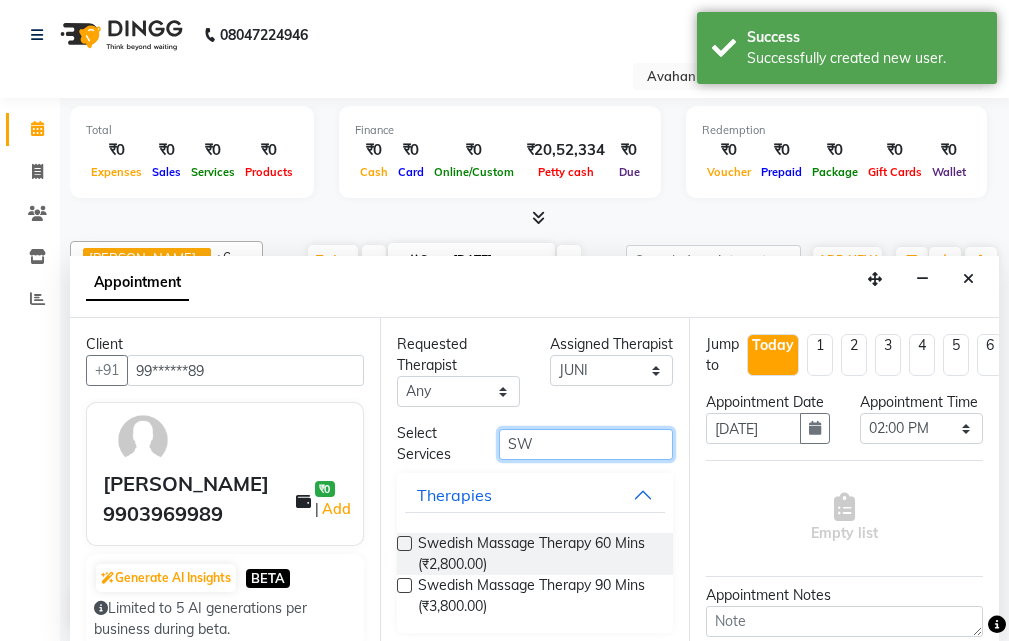 type on "SW" 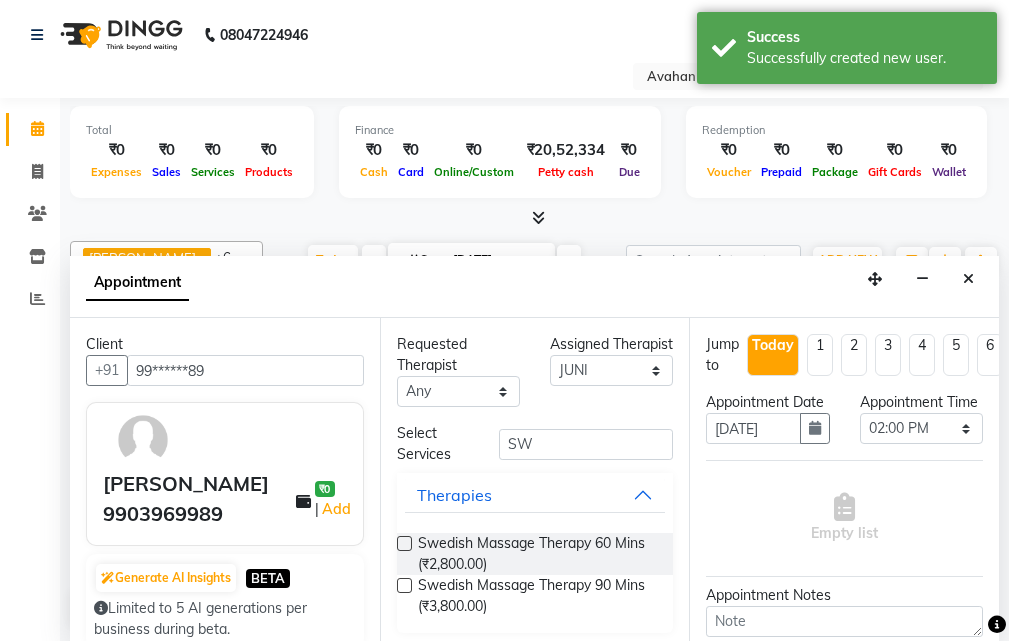 click at bounding box center [404, 543] 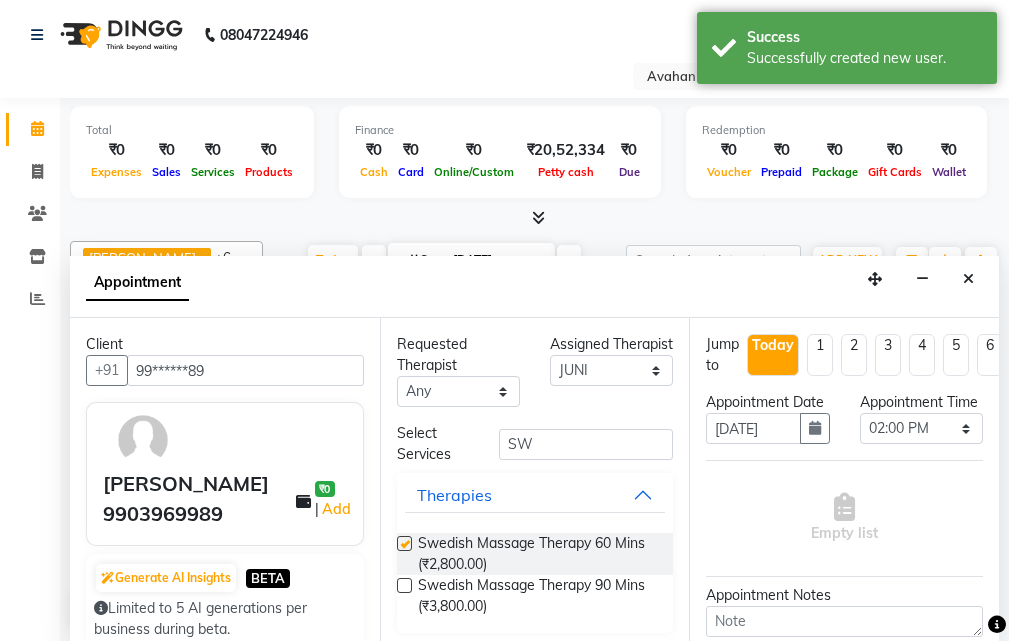 select on "1847" 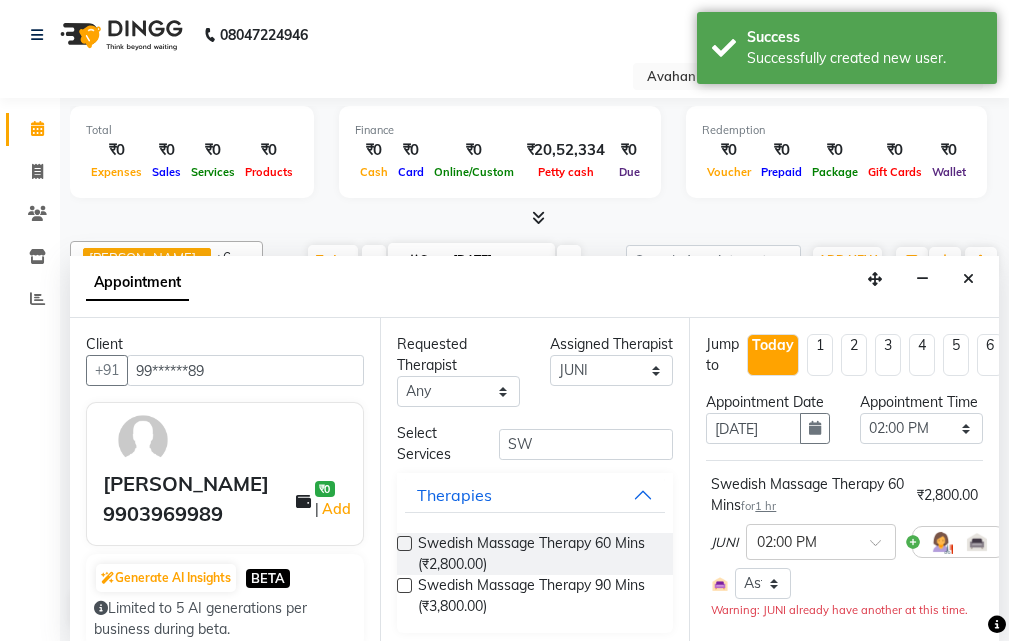 click at bounding box center [404, 543] 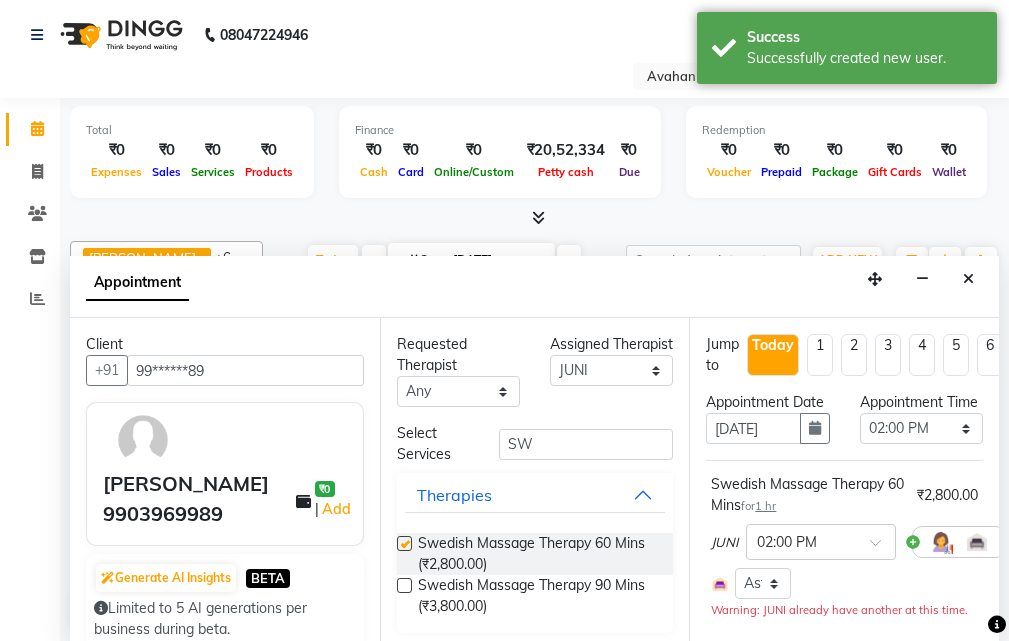 select on "1847" 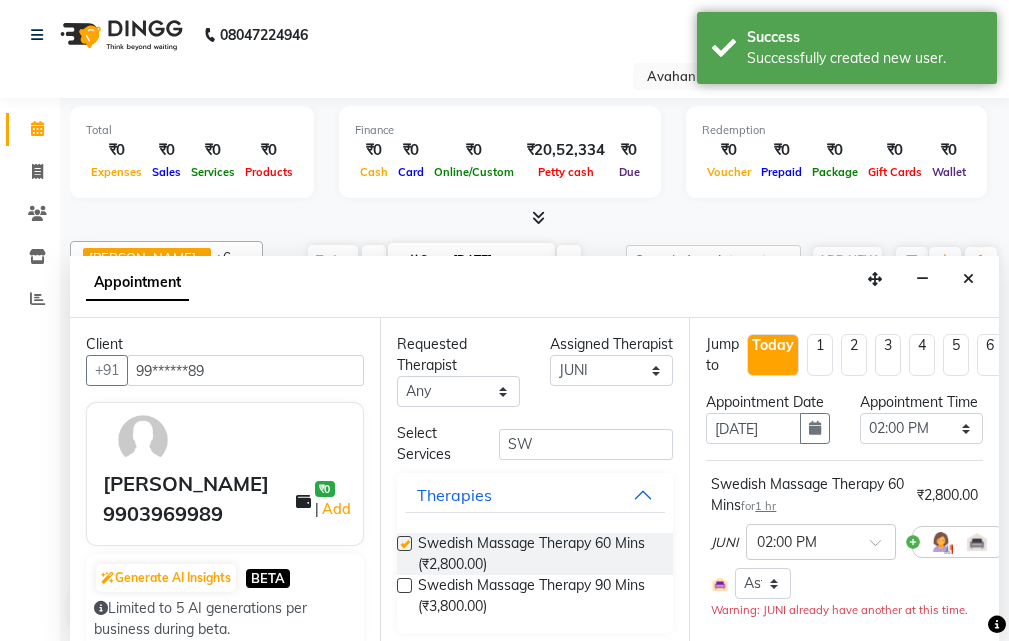 checkbox on "false" 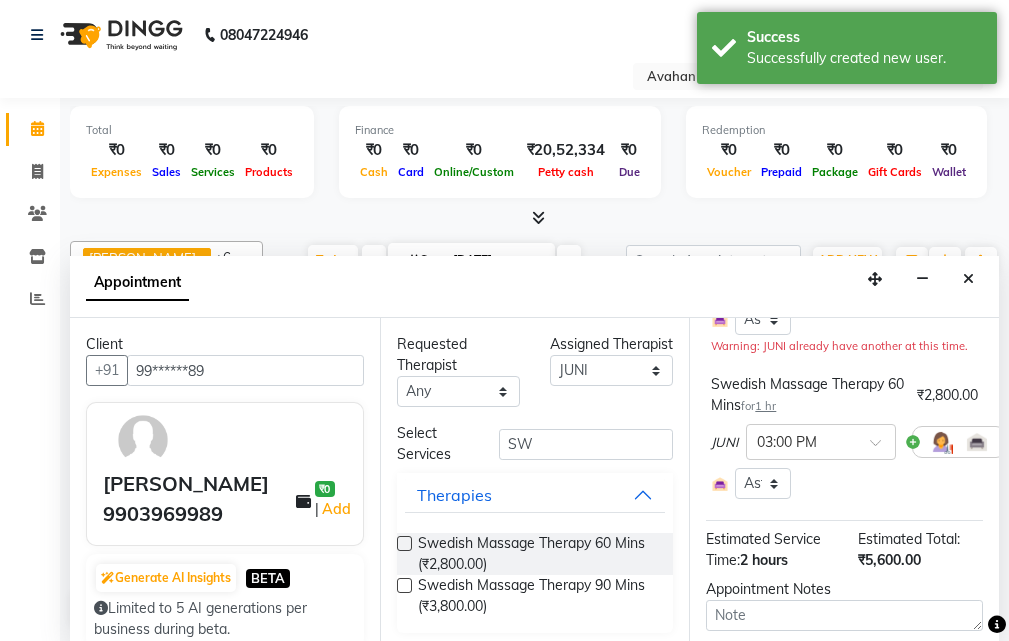 scroll, scrollTop: 300, scrollLeft: 0, axis: vertical 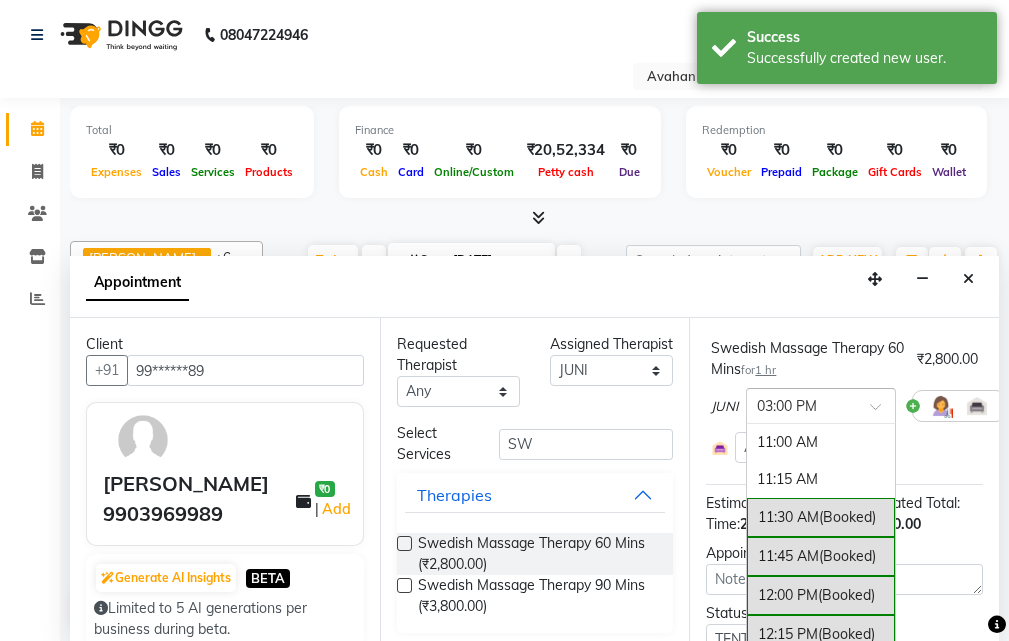 click at bounding box center (821, 404) 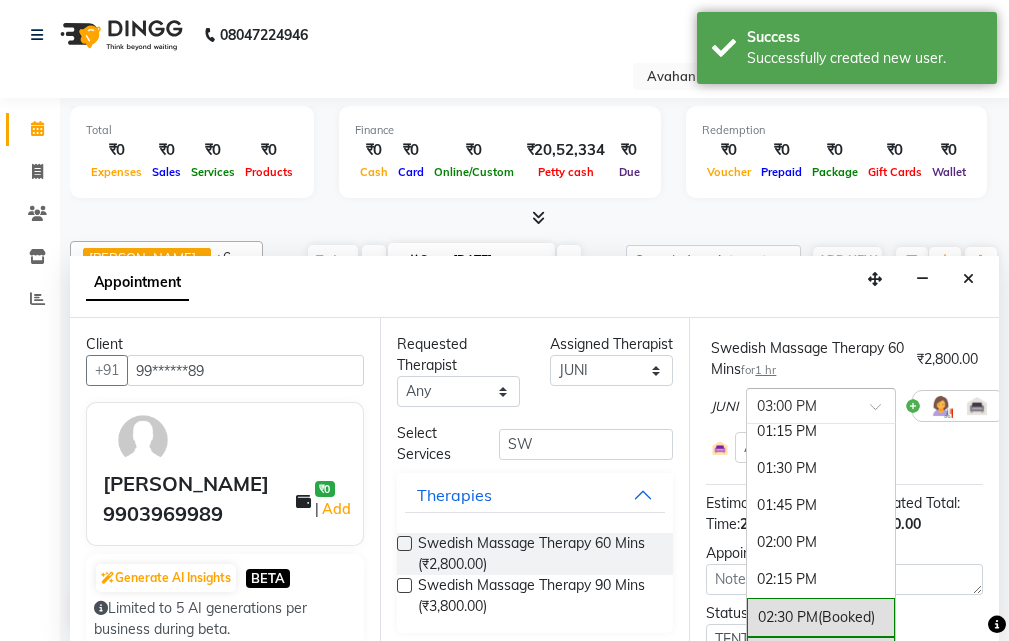 scroll, scrollTop: 308, scrollLeft: 0, axis: vertical 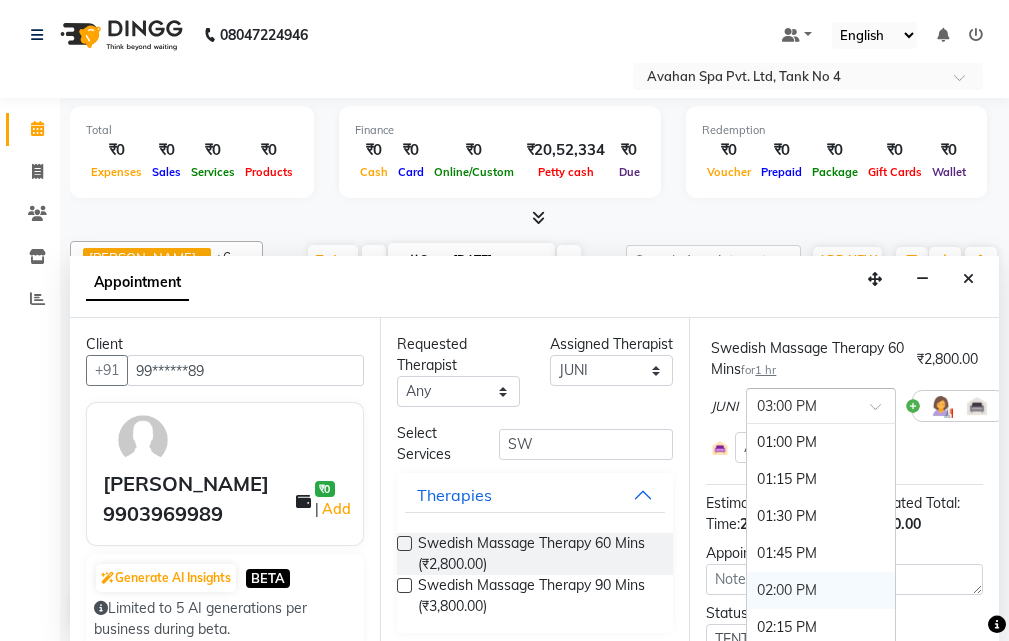 click on "02:00 PM" at bounding box center (821, 590) 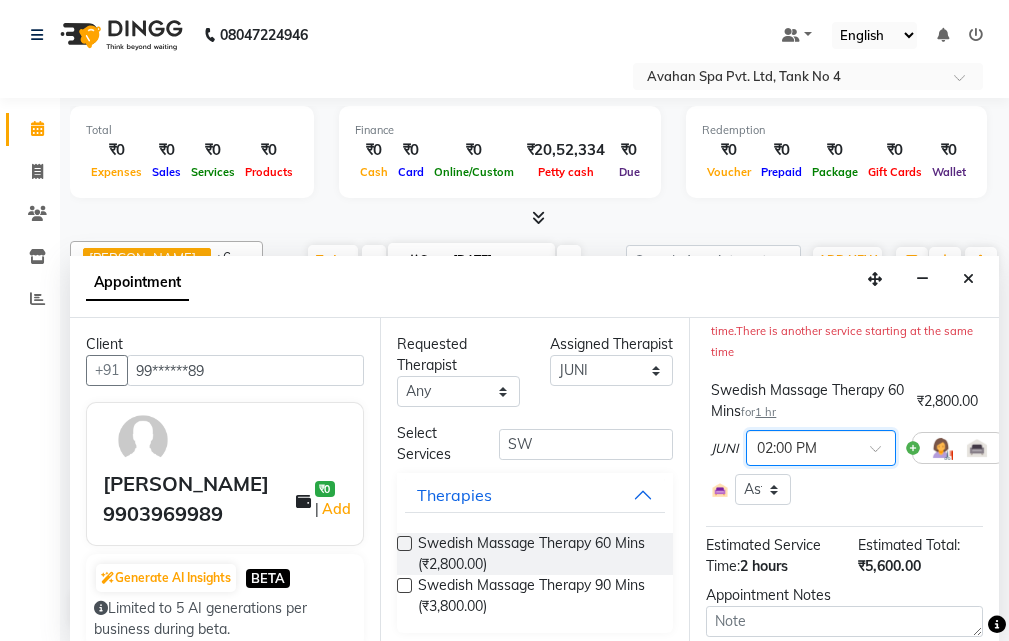 scroll, scrollTop: 556, scrollLeft: 0, axis: vertical 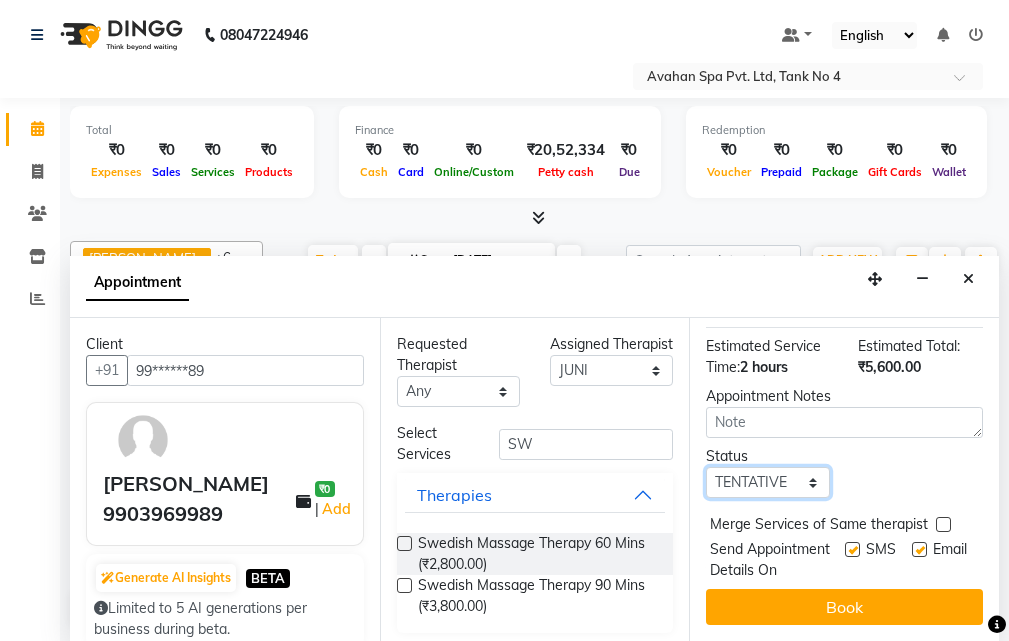 click on "Select TENTATIVE CONFIRM CHECK-IN UPCOMING" at bounding box center [767, 482] 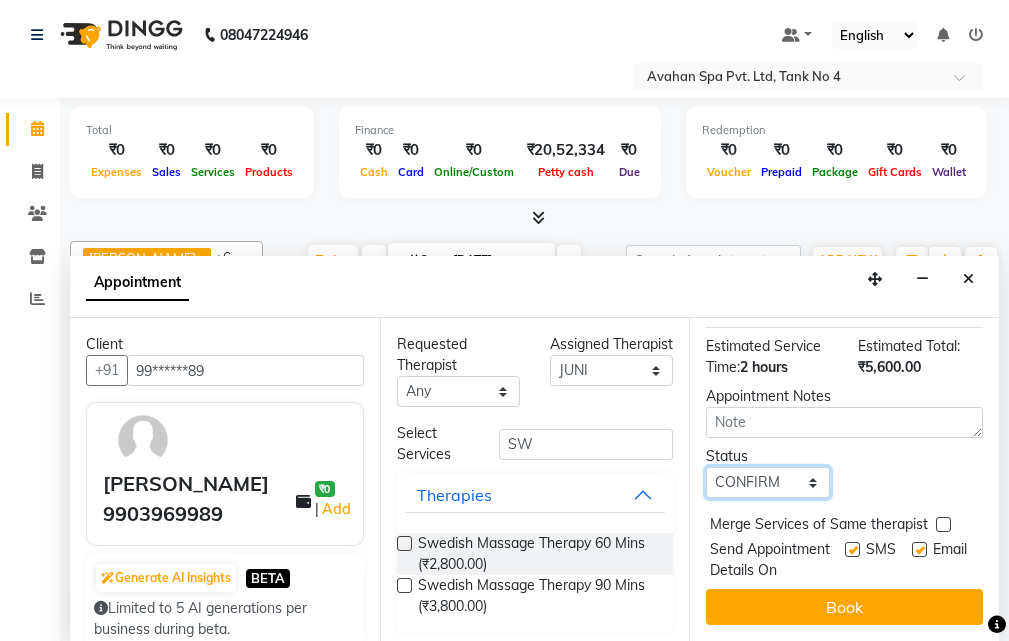 click on "Select TENTATIVE CONFIRM CHECK-IN UPCOMING" at bounding box center (767, 482) 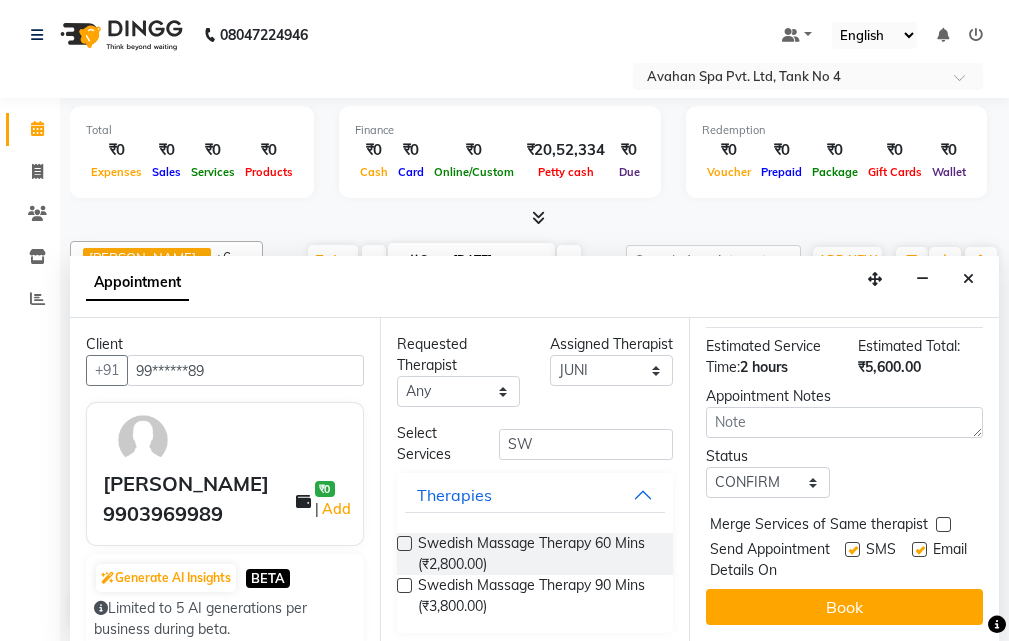 click on "Jump to Today 1 2 3 4 5 6 7 8 Weeks Appointment Date 13-07-2025 Appointment Time Select 11:00 AM 11:15 AM 11:30 AM 11:45 AM 12:00 PM 12:15 PM 12:30 PM 12:45 PM 01:00 PM 01:15 PM 01:30 PM 01:45 PM 02:00 PM 02:15 PM 02:30 PM 02:45 PM 03:00 PM 03:15 PM 03:30 PM 03:45 PM 04:00 PM 04:15 PM 04:30 PM 04:45 PM 05:00 PM 05:15 PM 05:30 PM 05:45 PM 06:00 PM 06:15 PM 06:30 PM 06:45 PM 07:00 PM 07:15 PM 07:30 PM 07:45 PM 08:00 PM 08:15 PM 08:30 PM 08:45 PM 09:00 PM 09:15 PM 09:30 PM 09:45 PM 10:00 PM Swedish Massage Therapy 60 Mins   for  1 hr ₹2,800.00 JUNI × 02:00 PM Select Room Floor Lotus Arum Azalea Aster Thai Room Foot 1 Foot 2 Warning: JUNI already have another at this time. There is another service starting at the same time Swedish Massage Therapy 60 Mins   for  1 hr ₹2,800.00 JUNI × 02:00 PM Select Room Floor Lotus Arum Azalea Aster Thai Room Foot 1 Foot 2 Estimated Service Time:  2 hours Estimated Total:  ₹5,600.00 Appointment Notes Status Select TENTATIVE CONFIRM CHECK-IN UPCOMING SMS Email  Book" at bounding box center (844, 479) 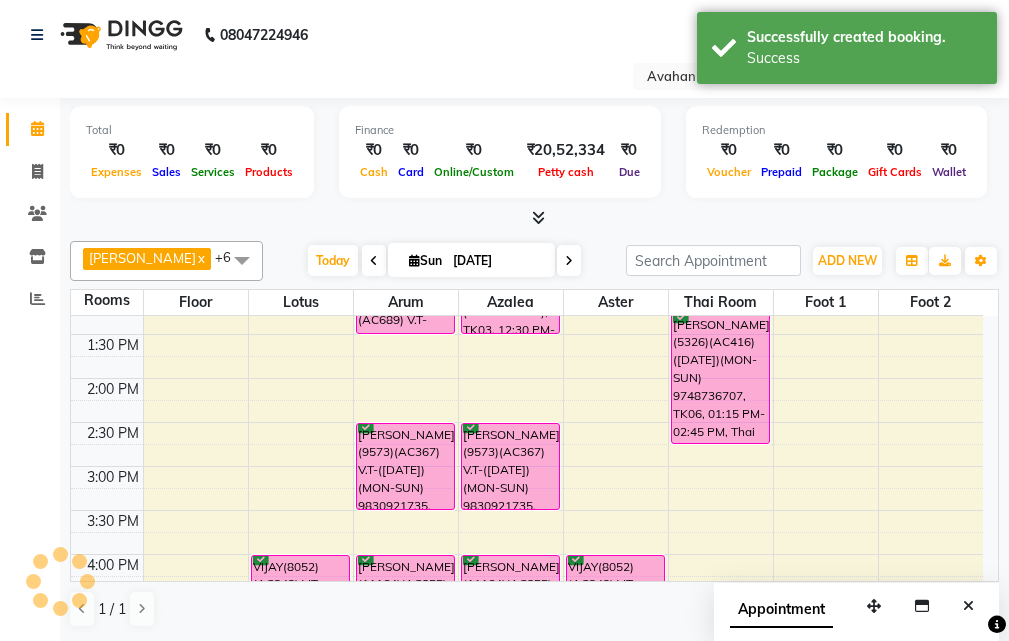 scroll, scrollTop: 0, scrollLeft: 0, axis: both 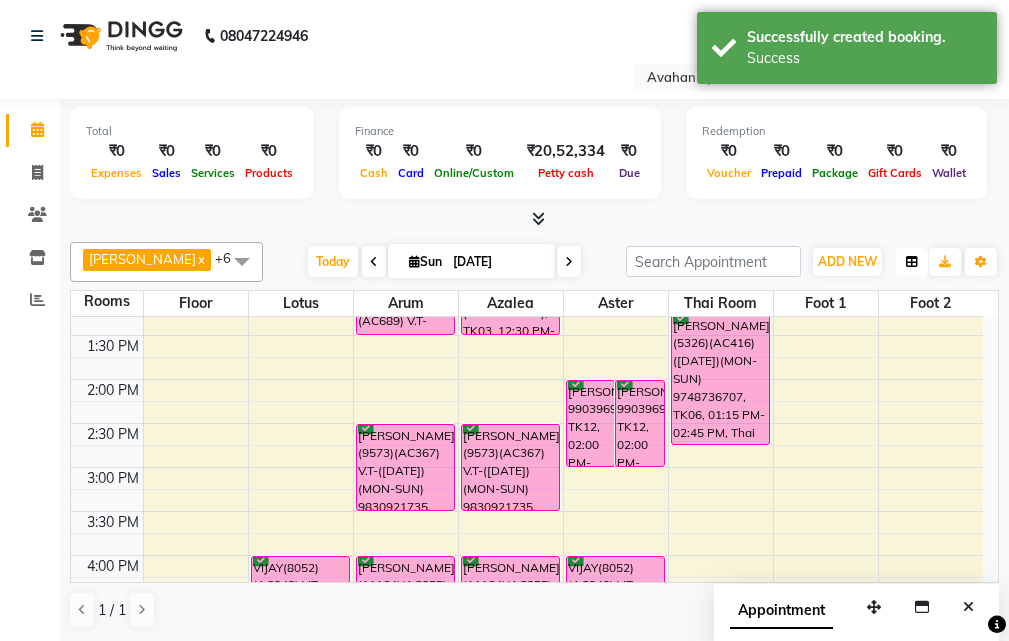 click at bounding box center [912, 262] 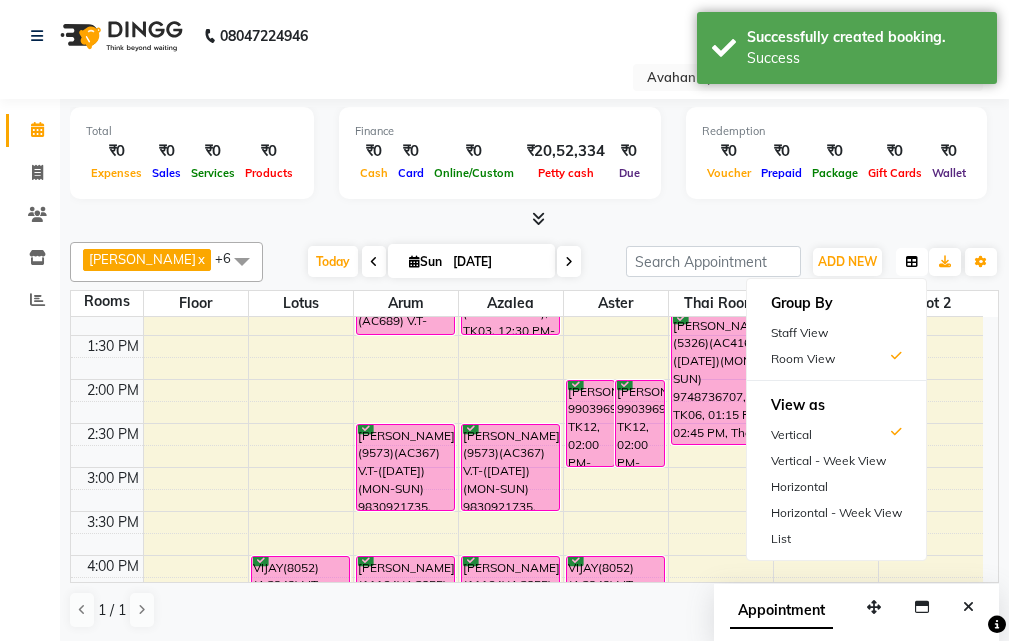 click at bounding box center (912, 262) 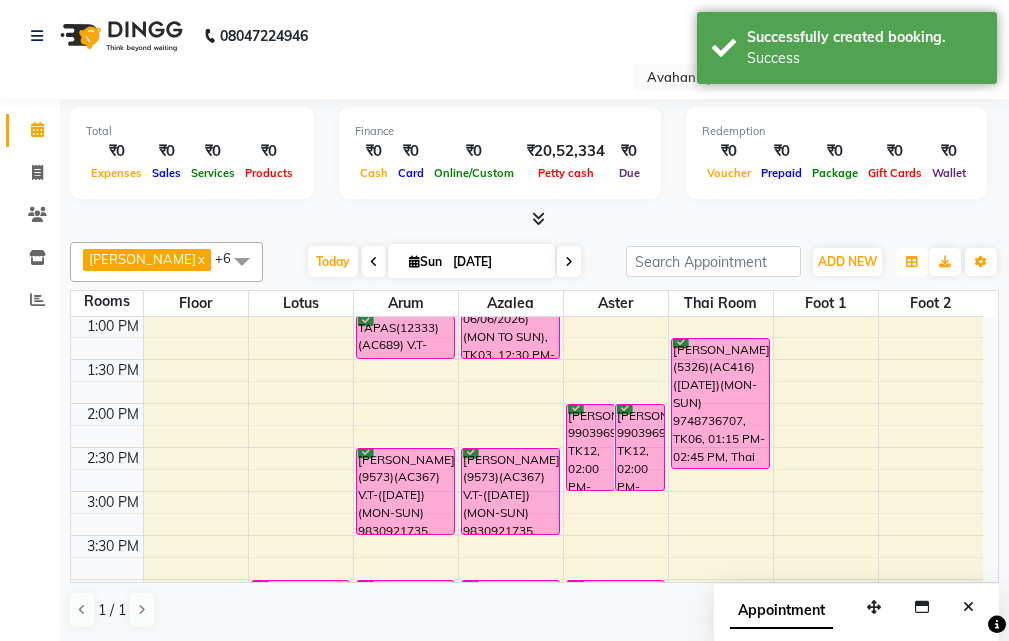 scroll, scrollTop: 389, scrollLeft: 0, axis: vertical 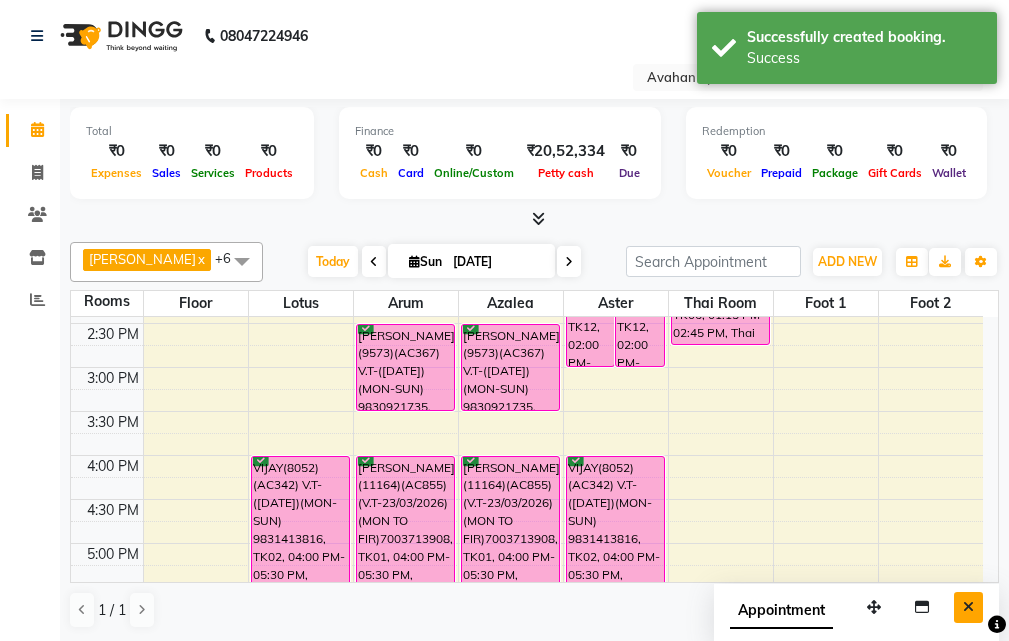 drag, startPoint x: 966, startPoint y: 599, endPoint x: 887, endPoint y: 523, distance: 109.62208 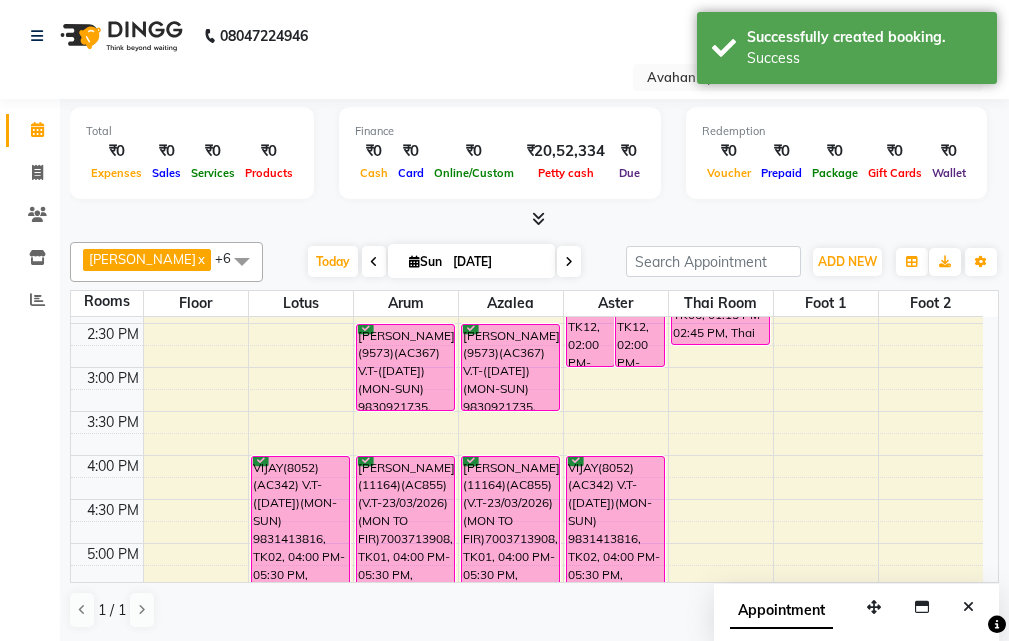 click at bounding box center [968, 607] 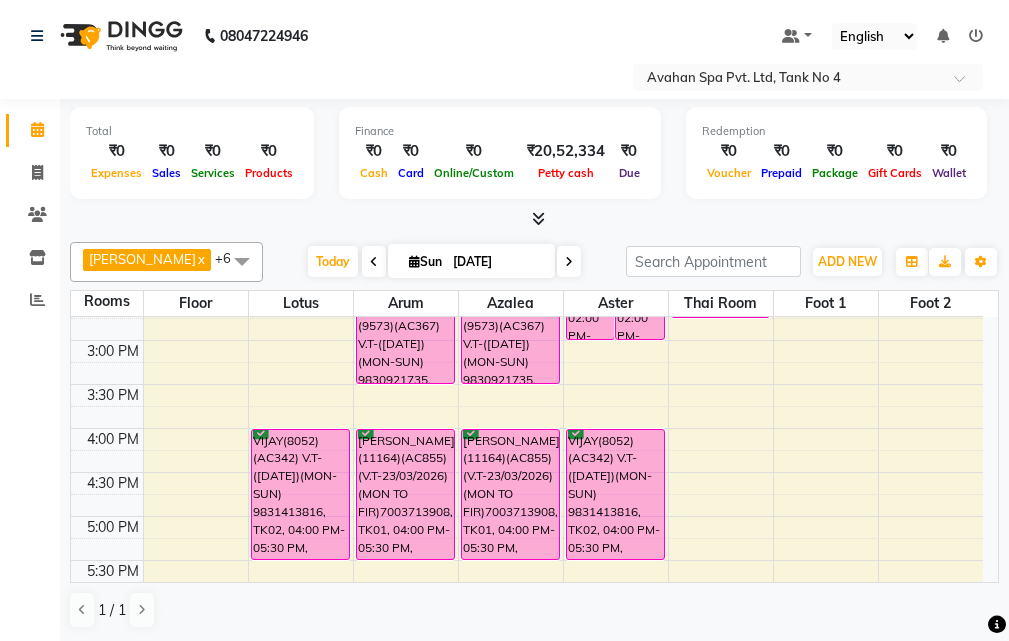 scroll, scrollTop: 589, scrollLeft: 0, axis: vertical 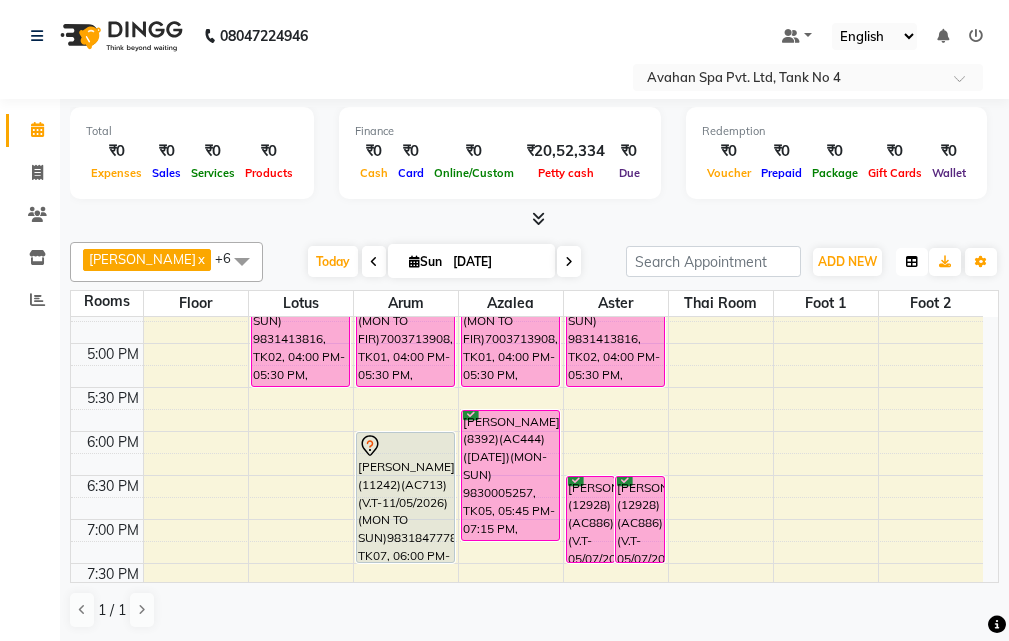 click at bounding box center (912, 262) 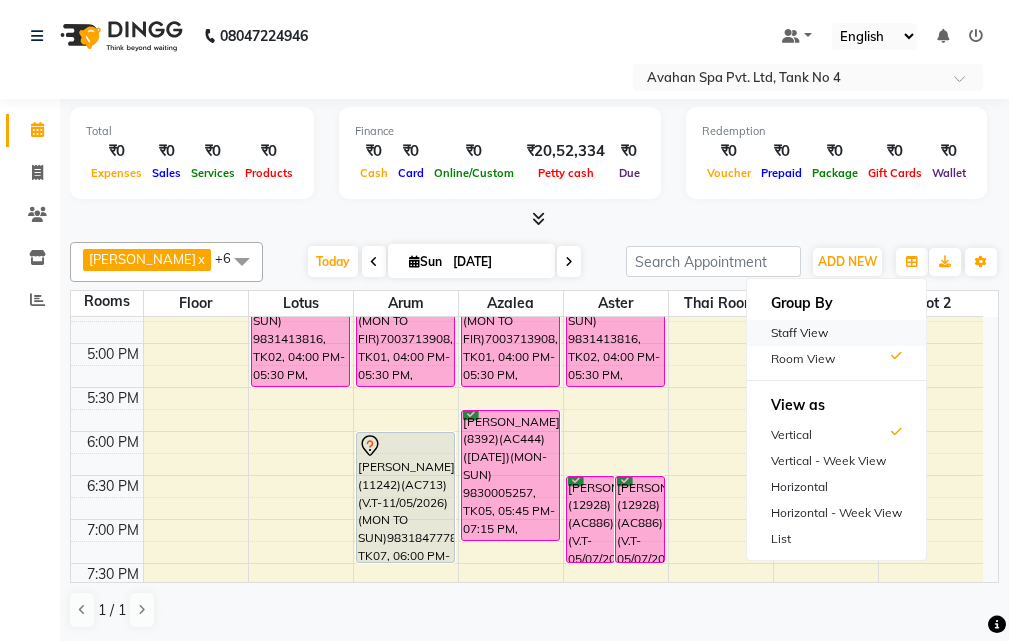 click on "Staff View" at bounding box center (836, 333) 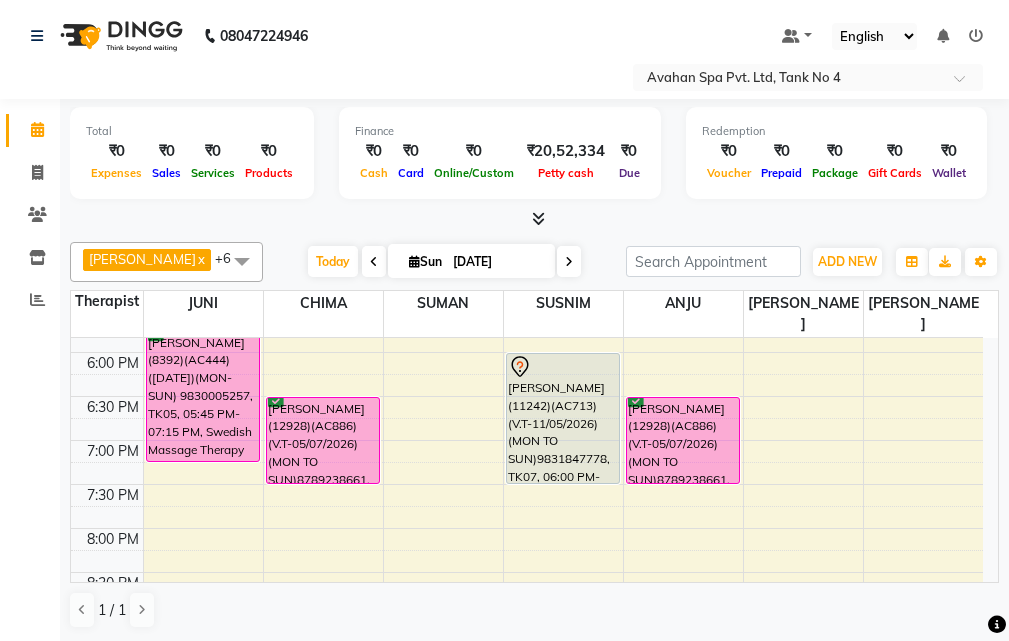 scroll, scrollTop: 589, scrollLeft: 0, axis: vertical 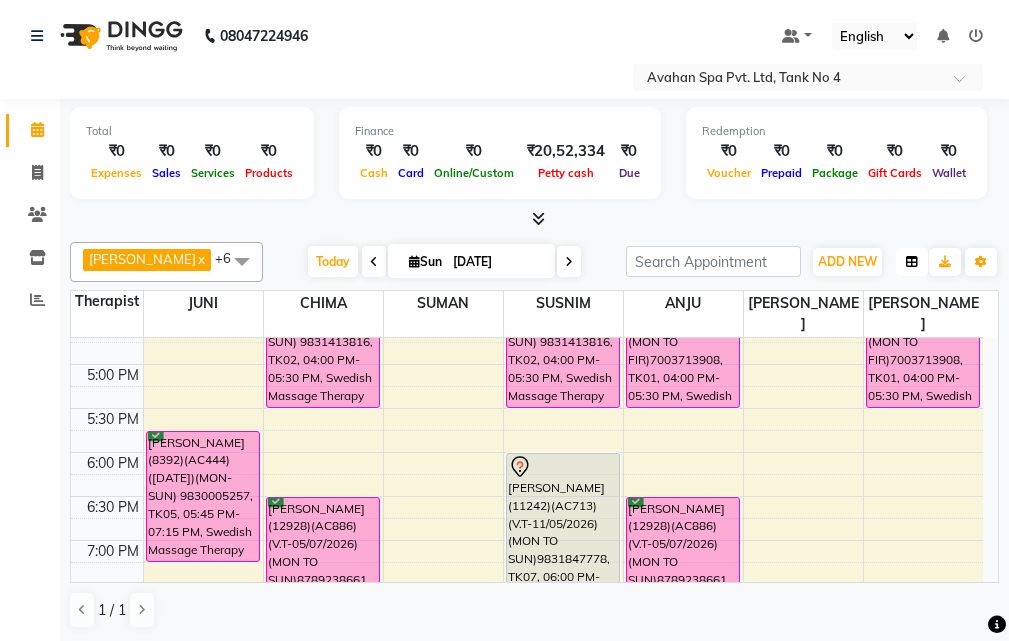 click at bounding box center [912, 262] 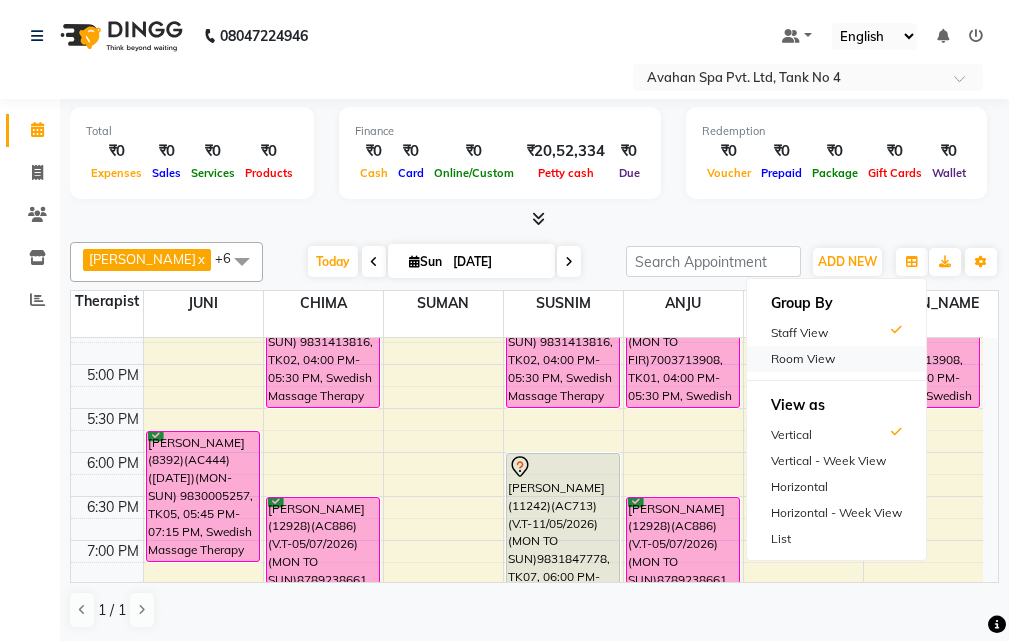 click on "Room View" at bounding box center [836, 359] 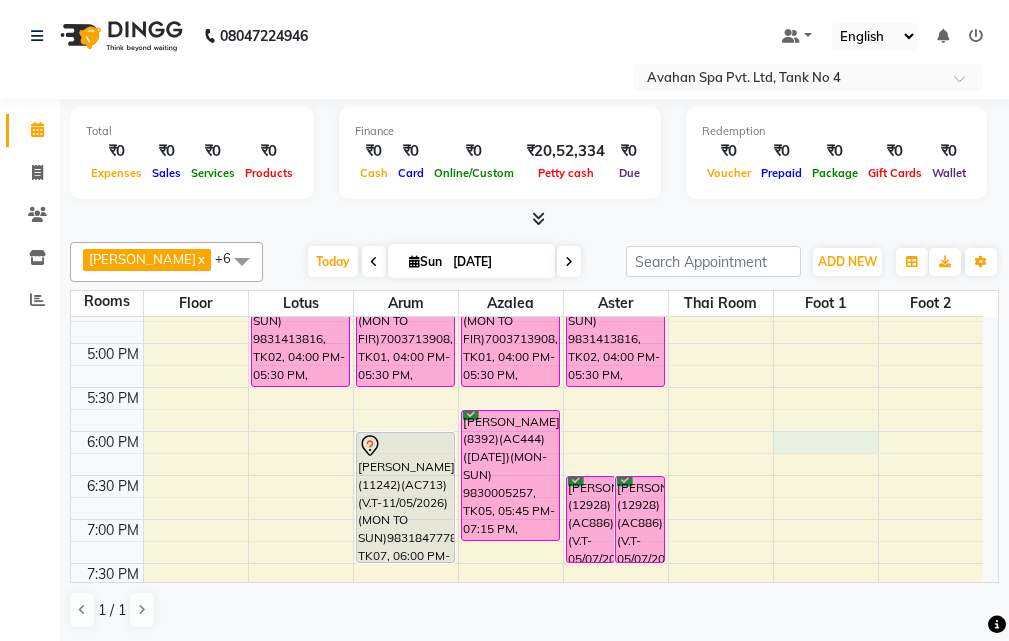click on "10:00 AM 10:30 AM 11:00 AM 11:30 AM 12:00 PM 12:30 PM 1:00 PM 1:30 PM 2:00 PM 2:30 PM 3:00 PM 3:30 PM 4:00 PM 4:30 PM 5:00 PM 5:30 PM 6:00 PM 6:30 PM 7:00 PM 7:30 PM 8:00 PM 8:30 PM 9:00 PM 9:30 PM 10:00 PM 10:30 PM     MANISH ARUKIA(10216)(AC453) (25/12/2024)(MON-SUN) 9830034985, TK04, 11:30 AM-01:00 PM, Swedish Massage Therapy 90 Mins     VIJAY(8052)(AC342) V.T-(17-11-2025)(MON-SUN) 9831413816, TK02, 04:00 PM-05:30 PM, Swedish Massage Therapy 90 Mins     TAPAS(12333)(AC689) V.T-(14-04-26)(MON-SUN) 6302006260, TK09, 11:30 AM-01:00 PM, Swedish Massage Therapy 90 Mins     TAPAS(12333)(AC689) V.T-(14-04-26)(MON-SUN) 6302006260, TK09, 01:00 PM-01:30 PM, Rice Scrub 30 Mins     MOHAN BERIWAL(9573)(AC367) V.T-(11-04-2026)(MON-SUN) 9830921735, TK11, 02:30 PM-03:30 PM, Swedish Massage Therapy 60 Mins     SUDIPTA MUKHERJEE (11164)(AC855)(V.T-23/03/2026) (MON TO FIR)7003713908, TK01, 04:00 PM-05:30 PM, Swedish Massage Therapy 90 Mins" at bounding box center (527, 299) 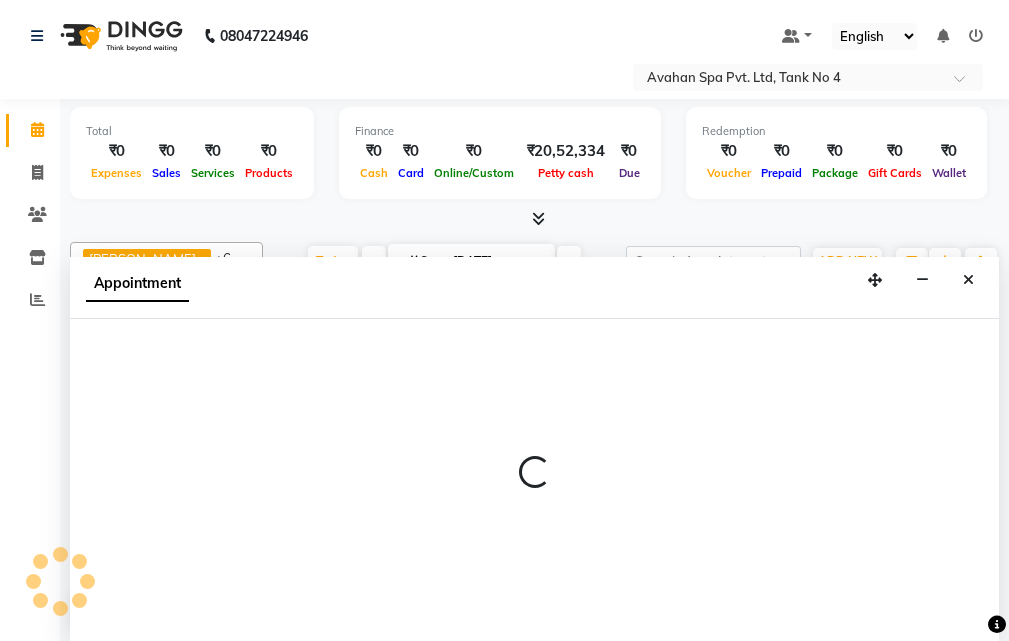scroll, scrollTop: 1, scrollLeft: 0, axis: vertical 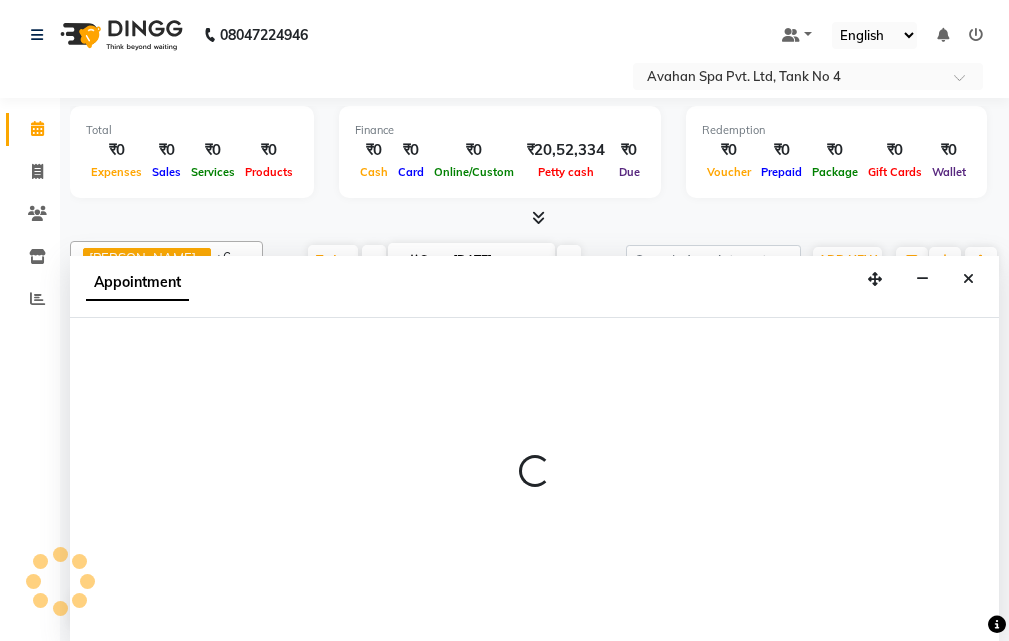 select on "1080" 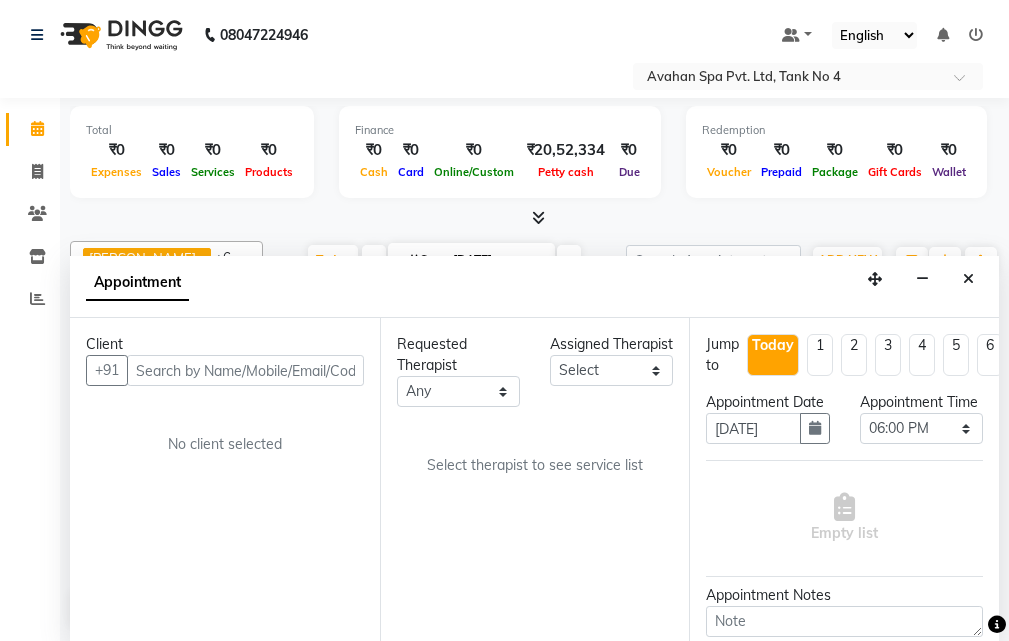 click at bounding box center [245, 370] 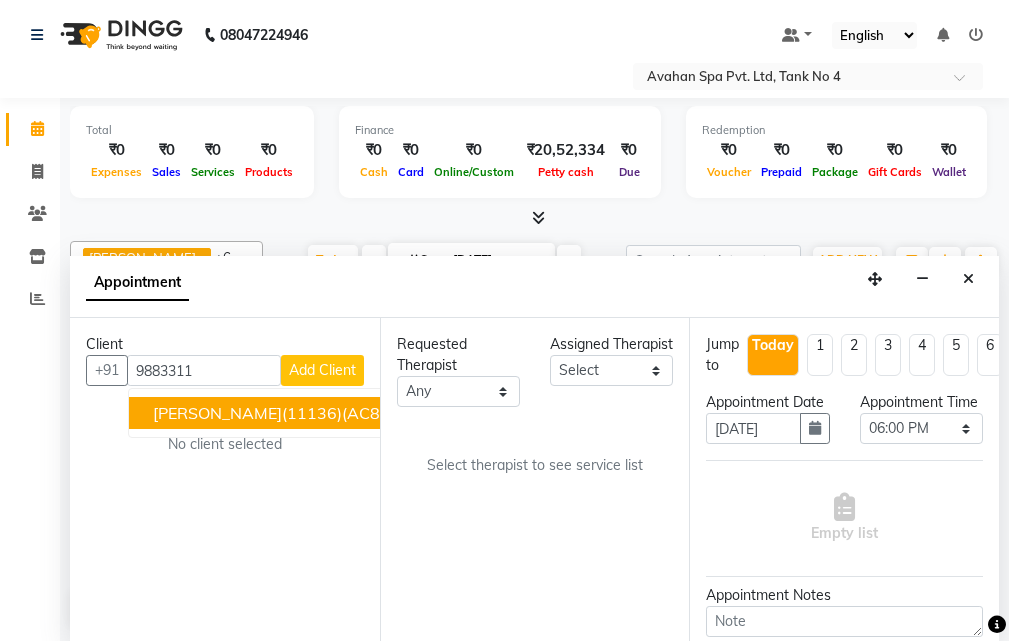 click on "[PERSON_NAME](11136)(AC851)(V.T-4/3/2026) (MON TO SUN)9883311250" at bounding box center [441, 413] 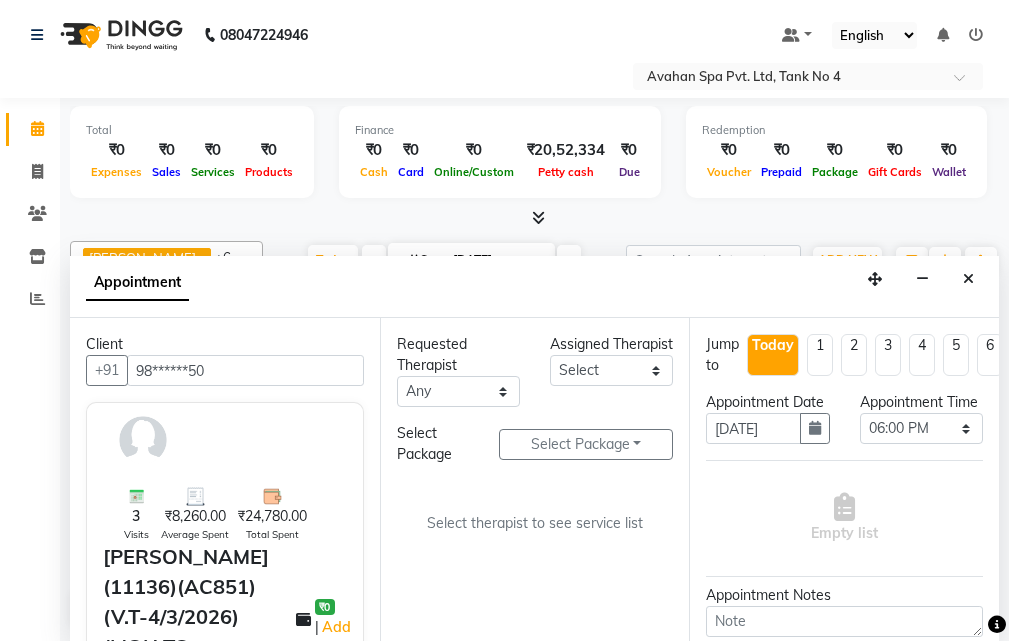 type on "98******50" 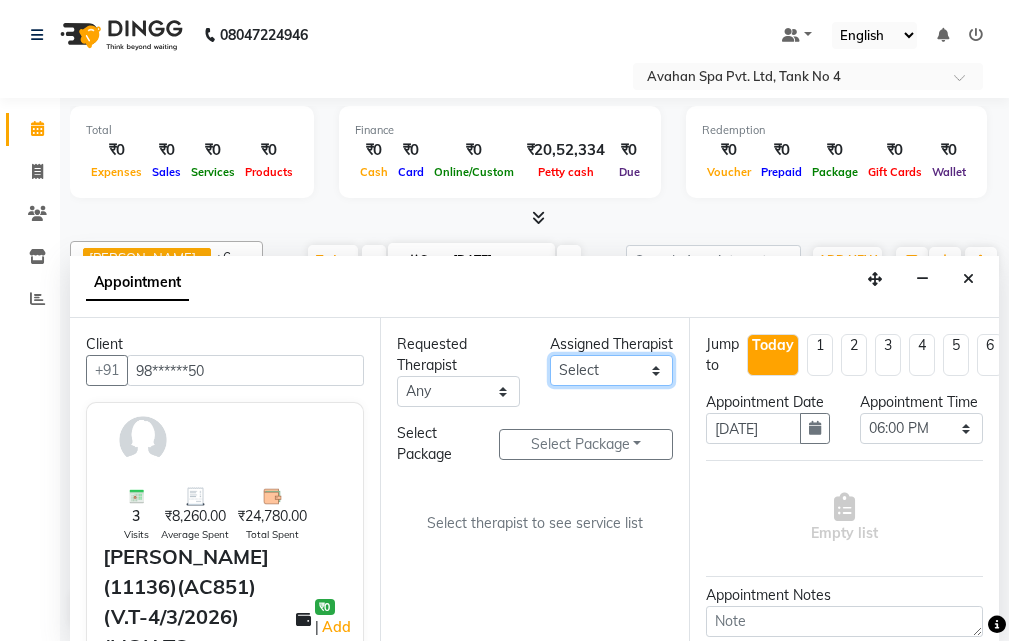 click on "Select ANJU [PERSON_NAME] [DEMOGRAPHIC_DATA] 1 [PERSON_NAME] JUNI [PERSON_NAME] SUSNIM" at bounding box center (611, 370) 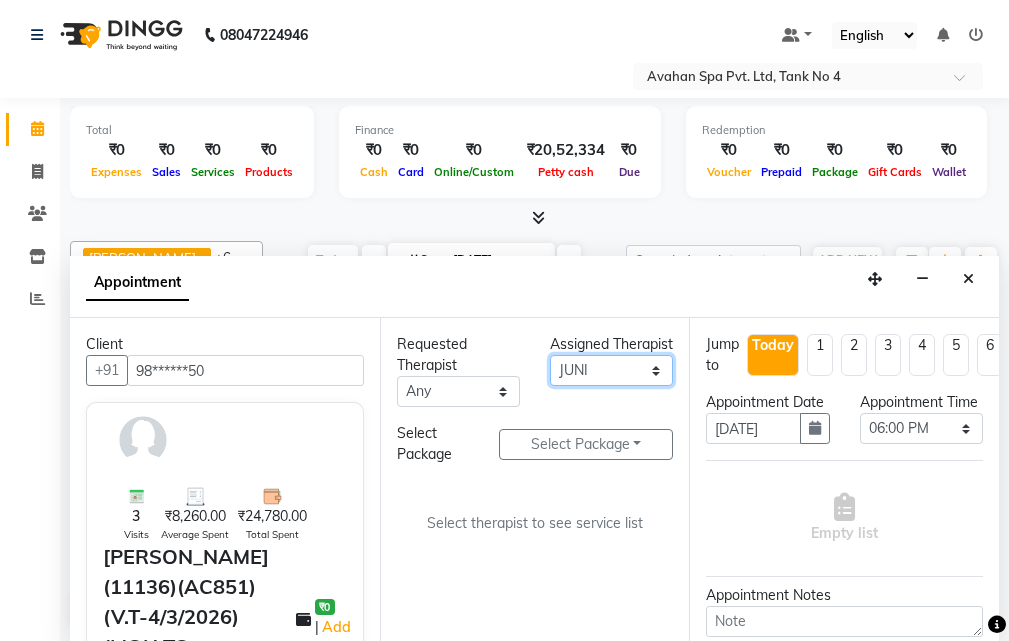 click on "Select ANJU [PERSON_NAME] [DEMOGRAPHIC_DATA] 1 [PERSON_NAME] JUNI [PERSON_NAME] SUSNIM" at bounding box center (611, 370) 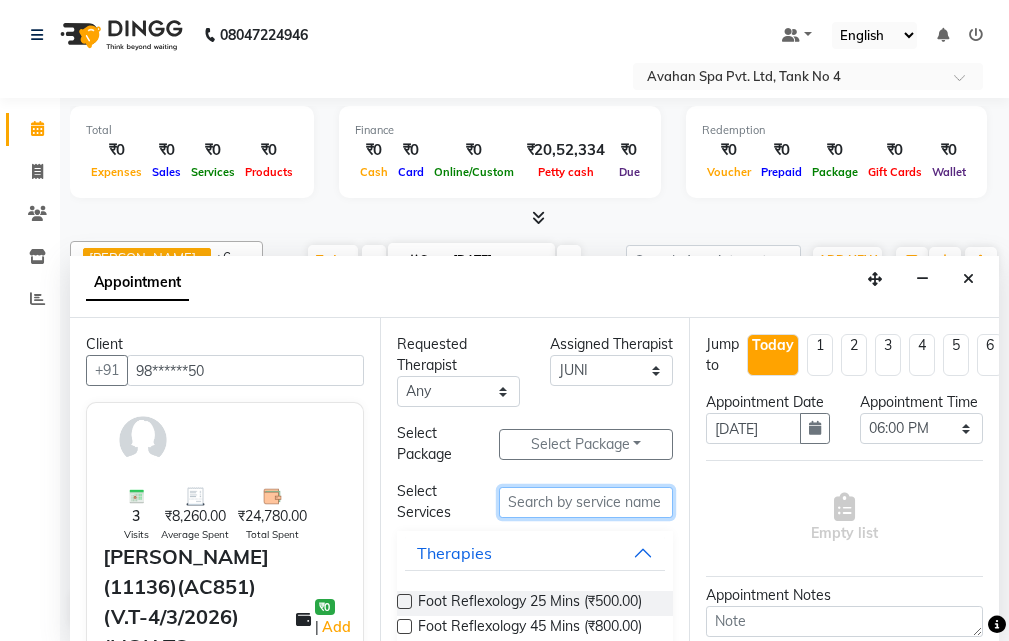 click at bounding box center [586, 502] 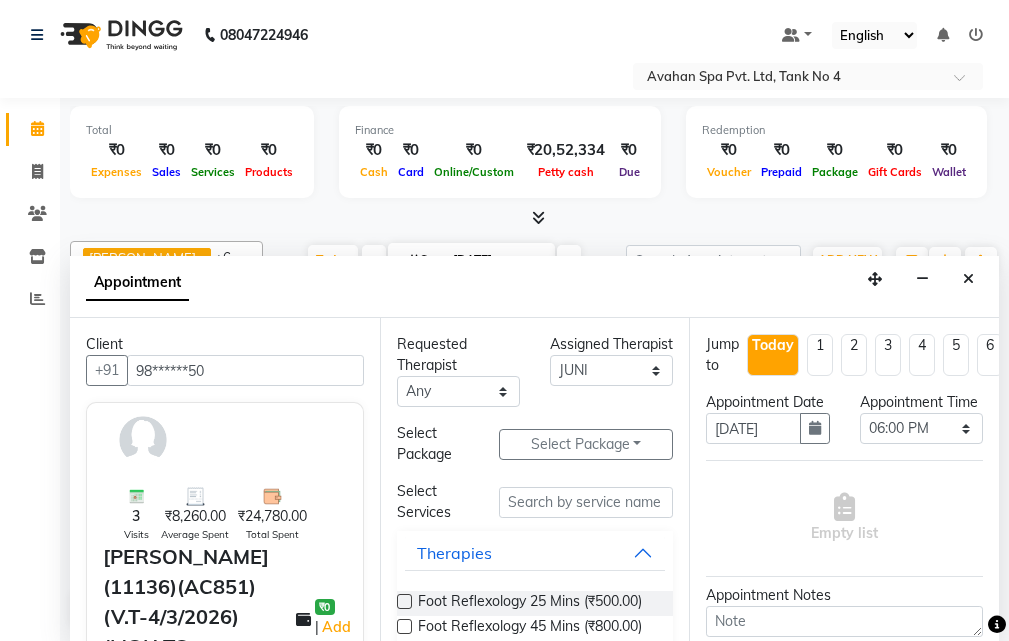 click at bounding box center (404, 601) 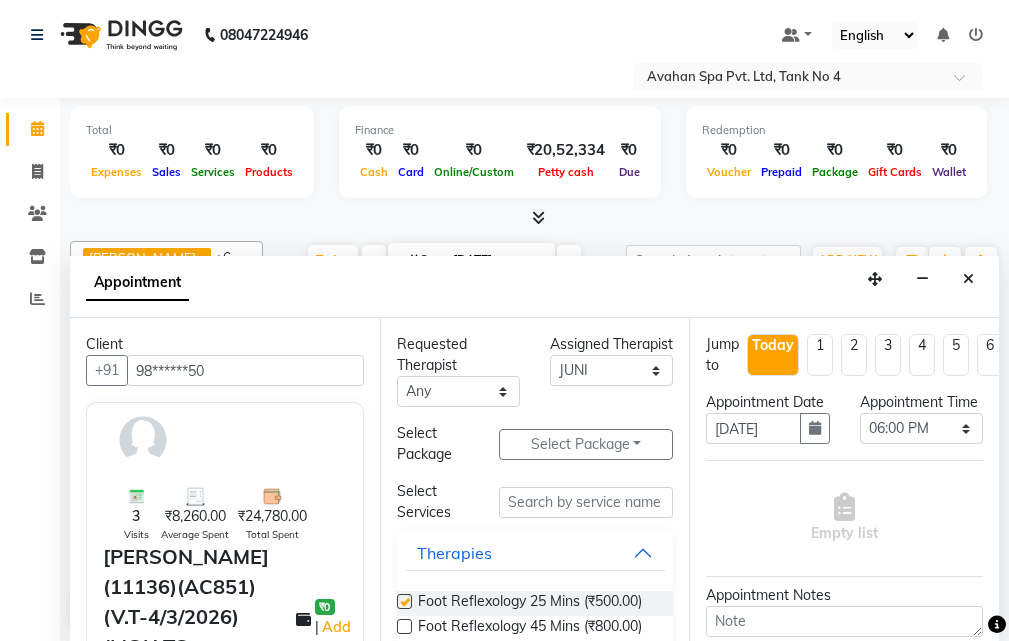 select on "1852" 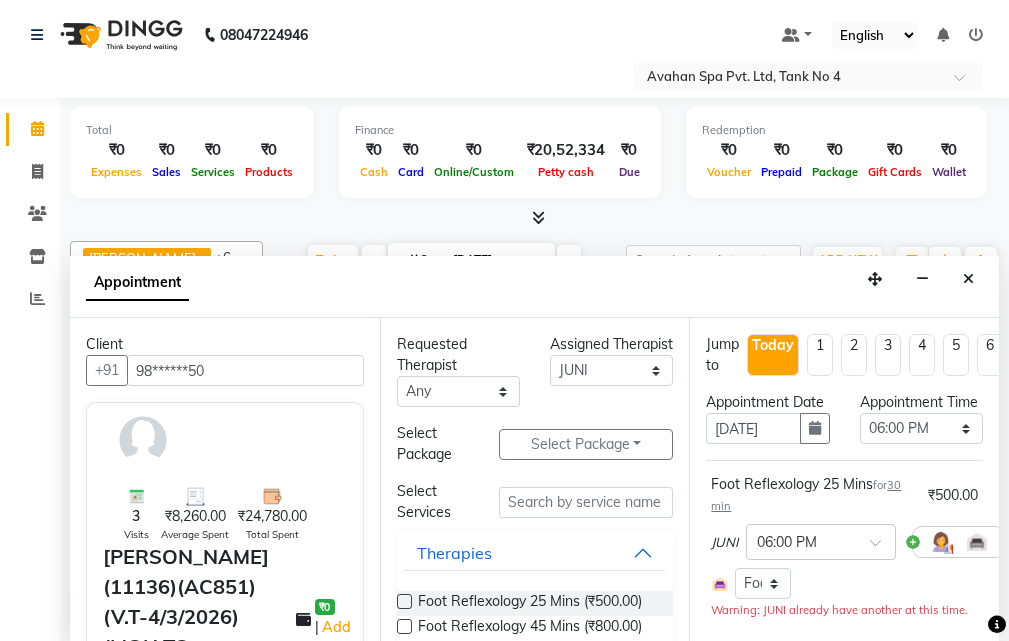 click at bounding box center [404, 601] 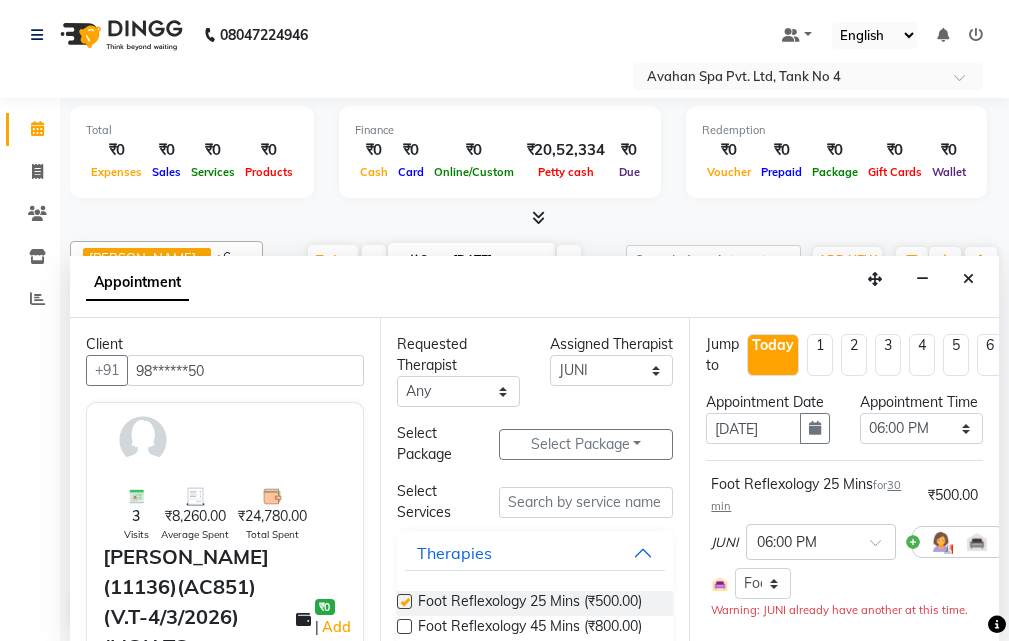 select on "1852" 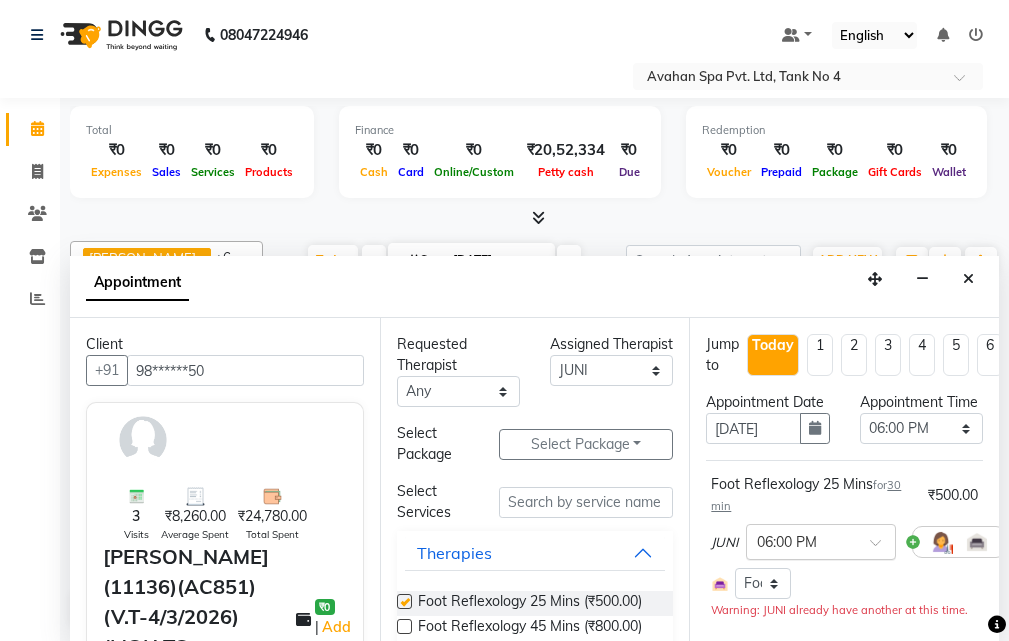 checkbox on "false" 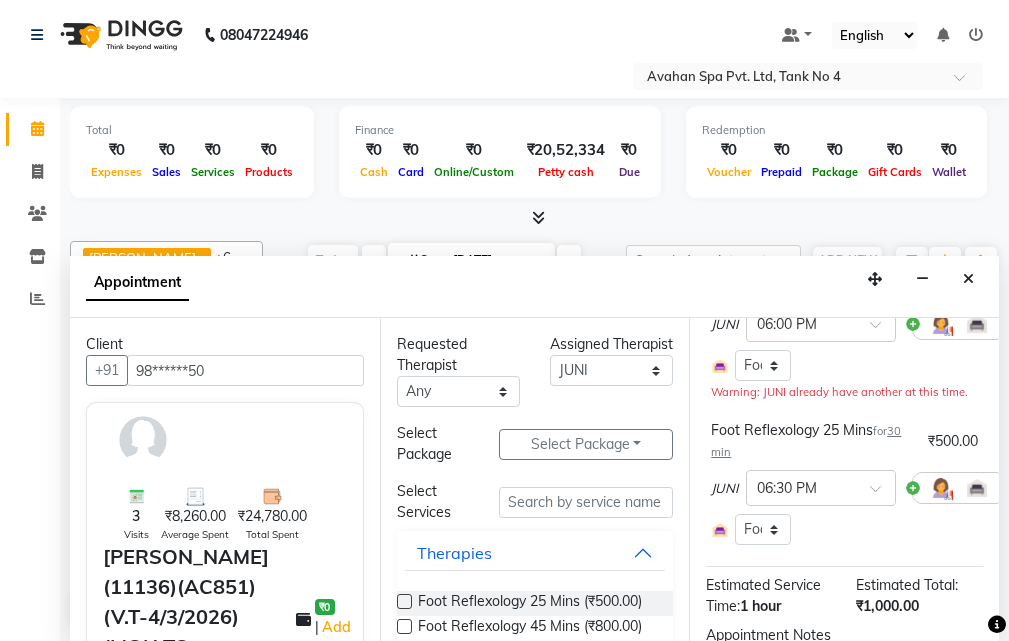 scroll, scrollTop: 300, scrollLeft: 0, axis: vertical 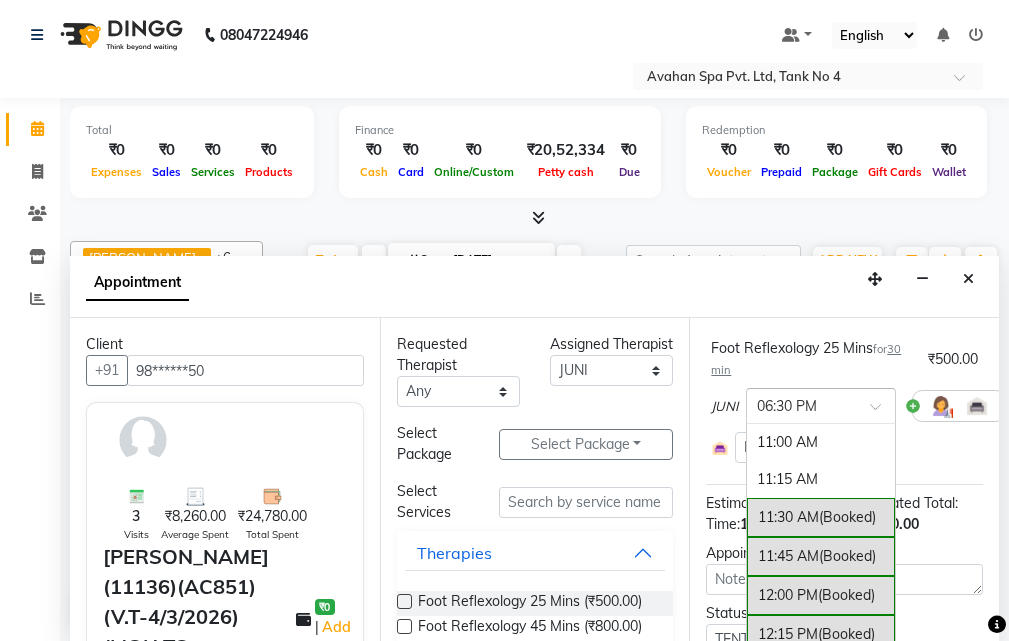 drag, startPoint x: 874, startPoint y: 422, endPoint x: 864, endPoint y: 455, distance: 34.48188 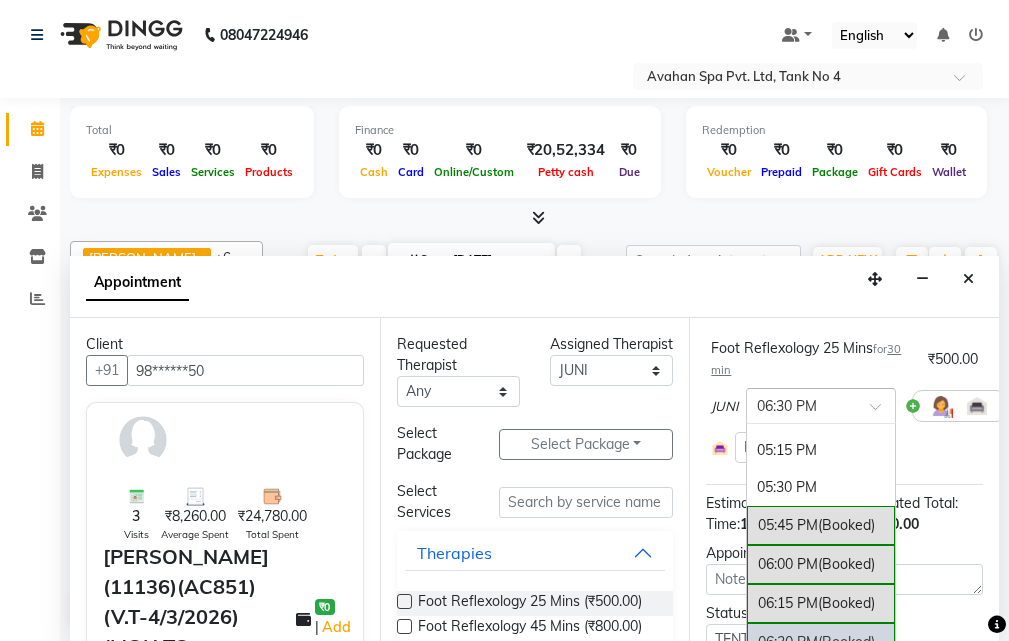 scroll, scrollTop: 940, scrollLeft: 0, axis: vertical 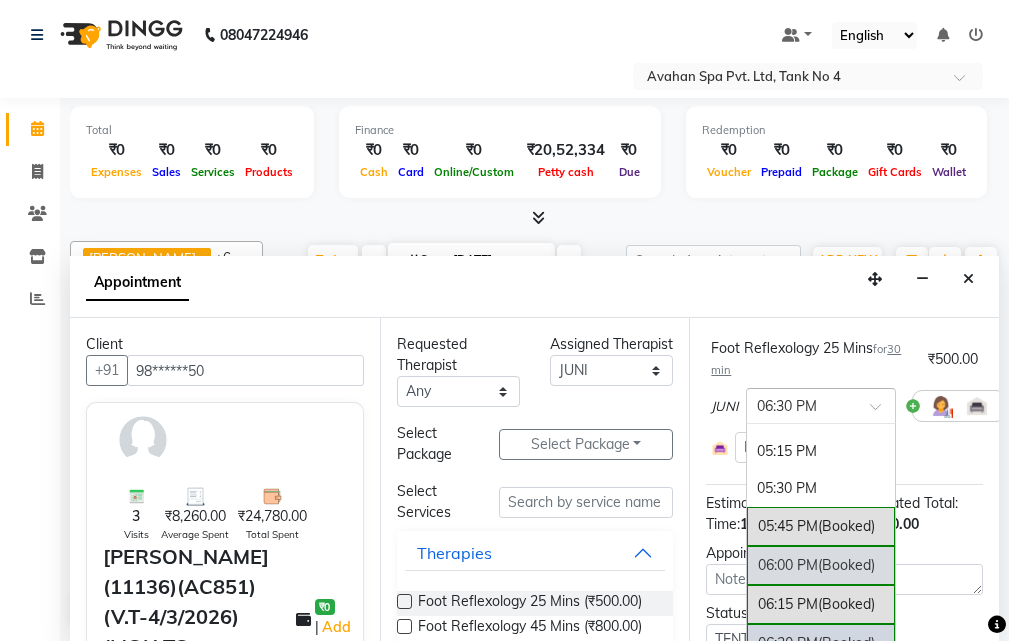 click on "06:00 PM   (Booked)" at bounding box center (821, 565) 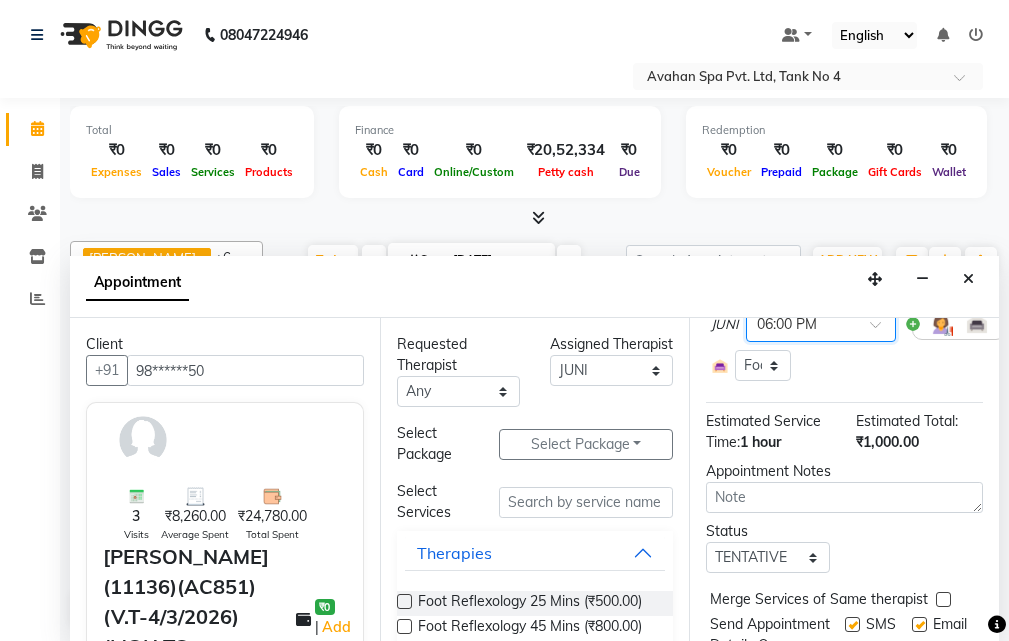 scroll, scrollTop: 556, scrollLeft: 0, axis: vertical 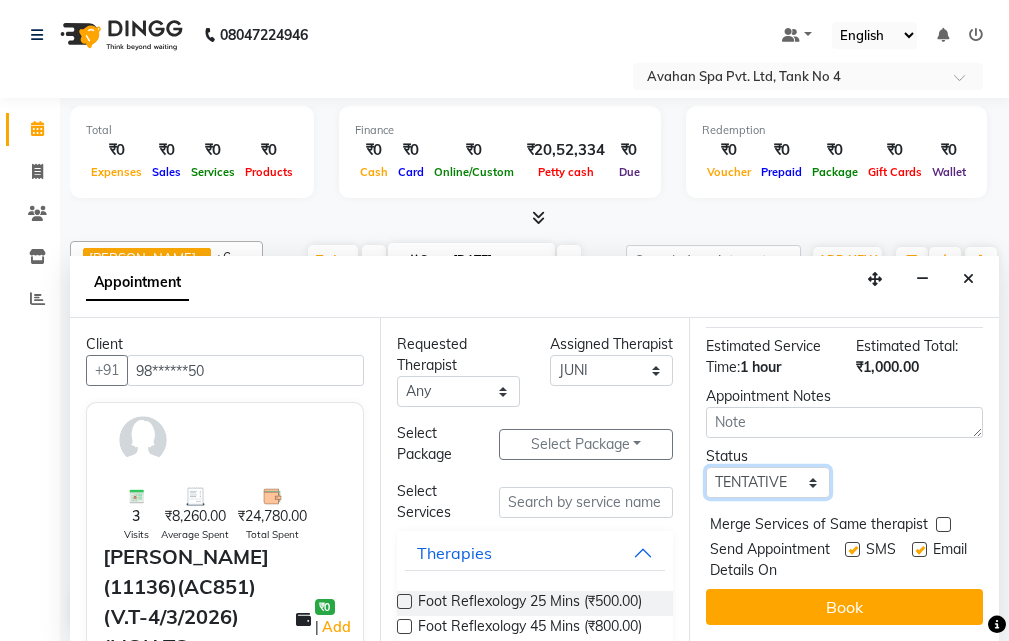 click on "Select TENTATIVE CONFIRM CHECK-IN UPCOMING" at bounding box center [767, 482] 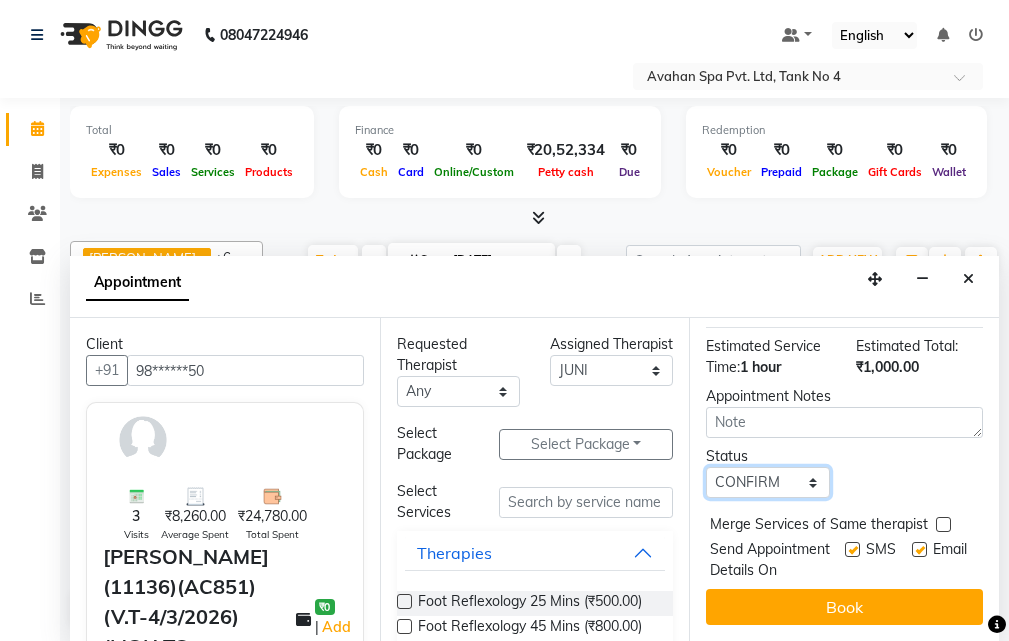 click on "Select TENTATIVE CONFIRM CHECK-IN UPCOMING" at bounding box center [767, 482] 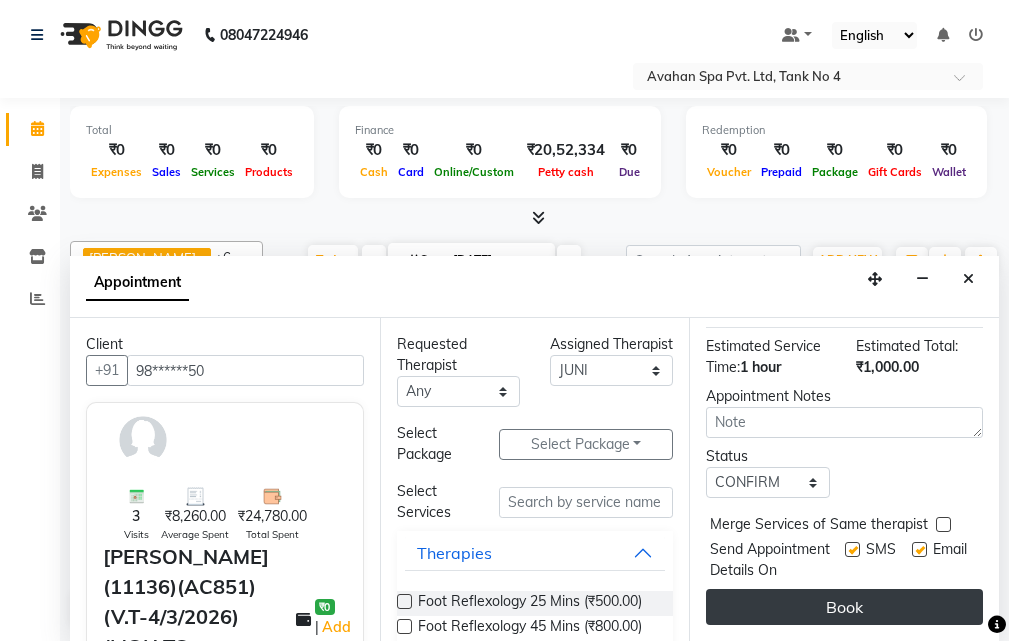 click on "Book" at bounding box center [844, 607] 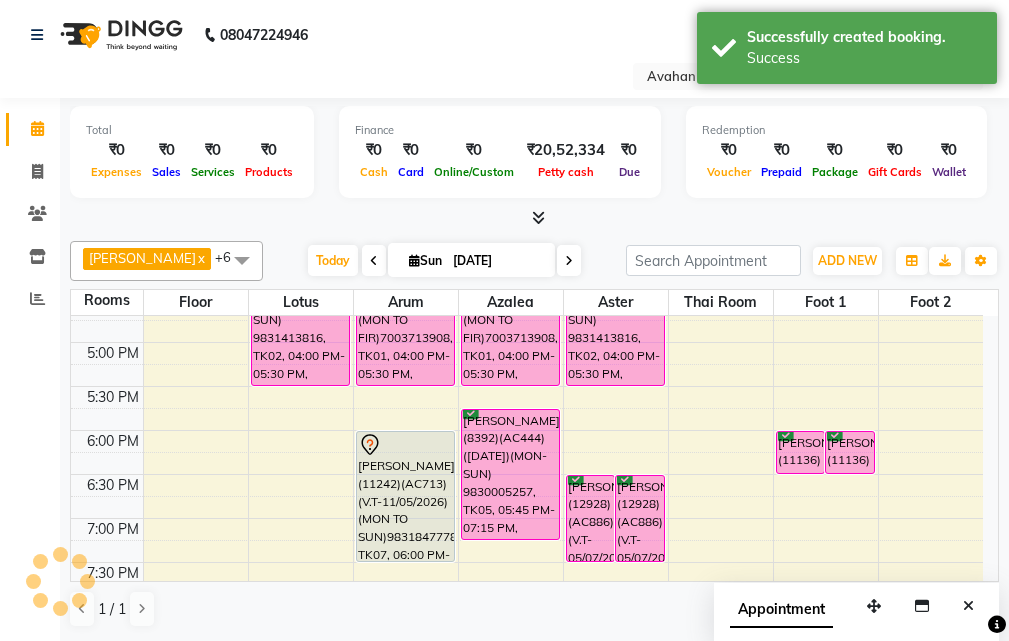 scroll, scrollTop: 0, scrollLeft: 0, axis: both 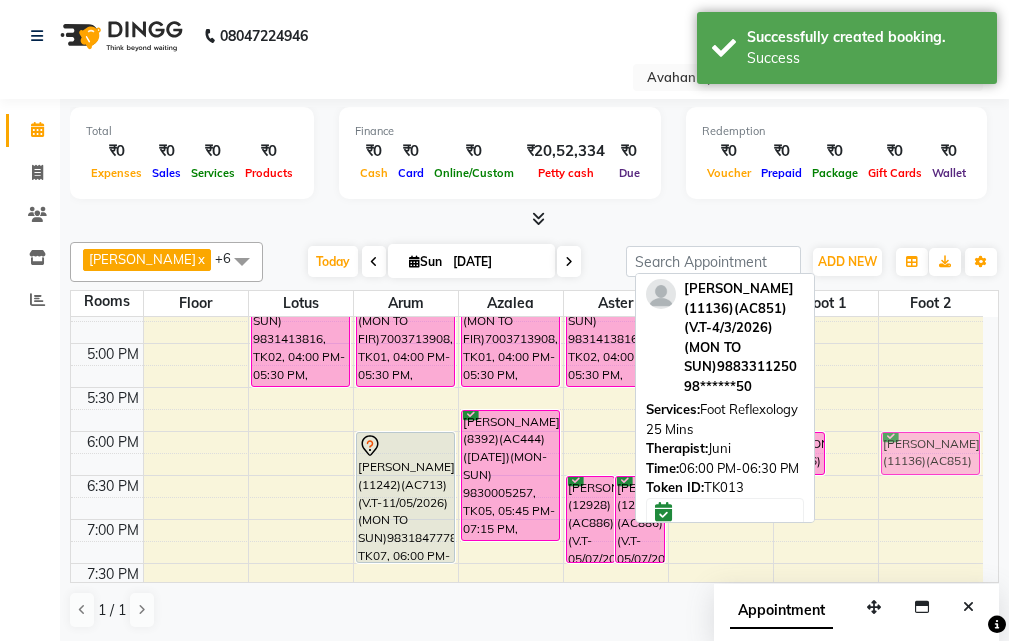drag, startPoint x: 861, startPoint y: 439, endPoint x: 908, endPoint y: 435, distance: 47.169907 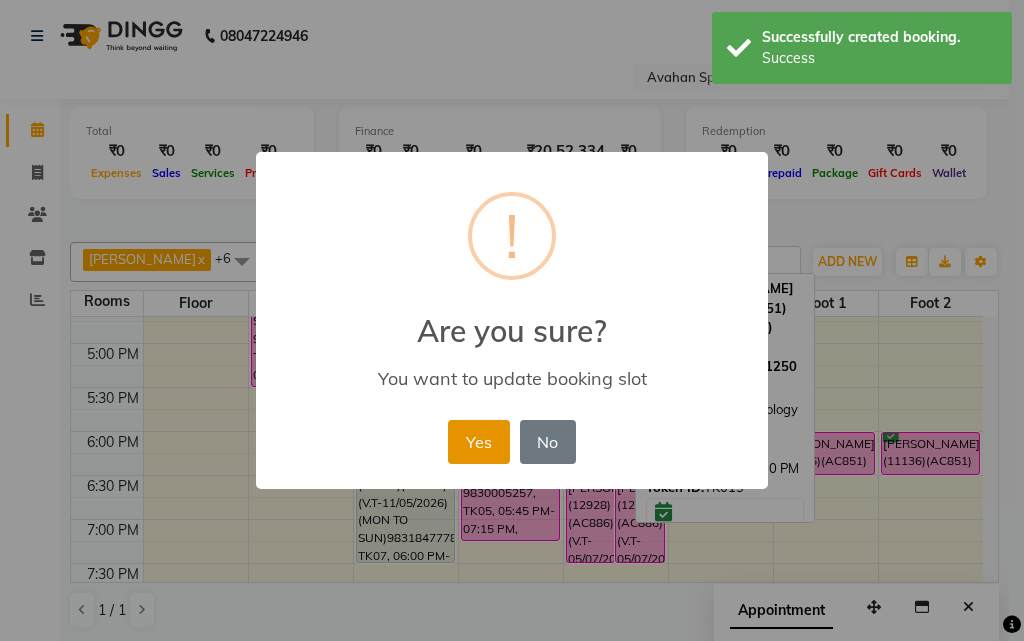 click on "Yes" at bounding box center (478, 442) 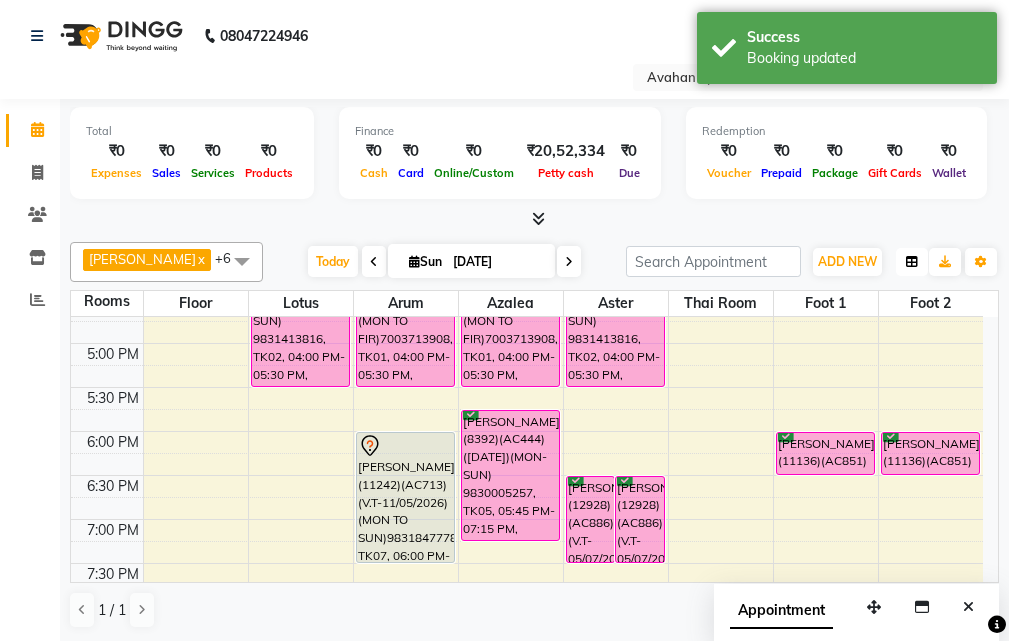 click at bounding box center (912, 262) 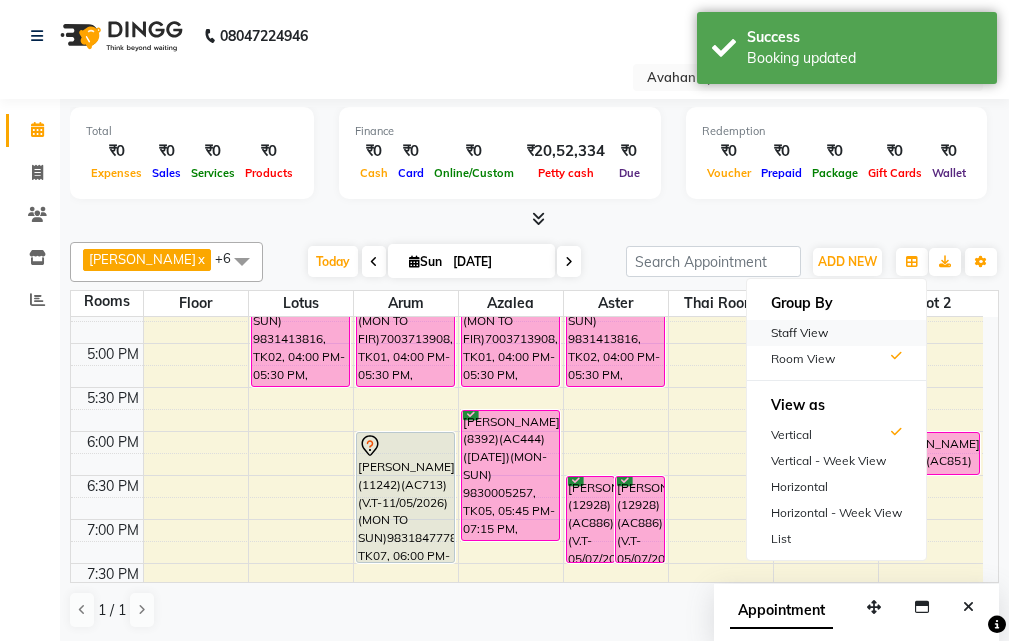 click on "Staff View" at bounding box center [836, 333] 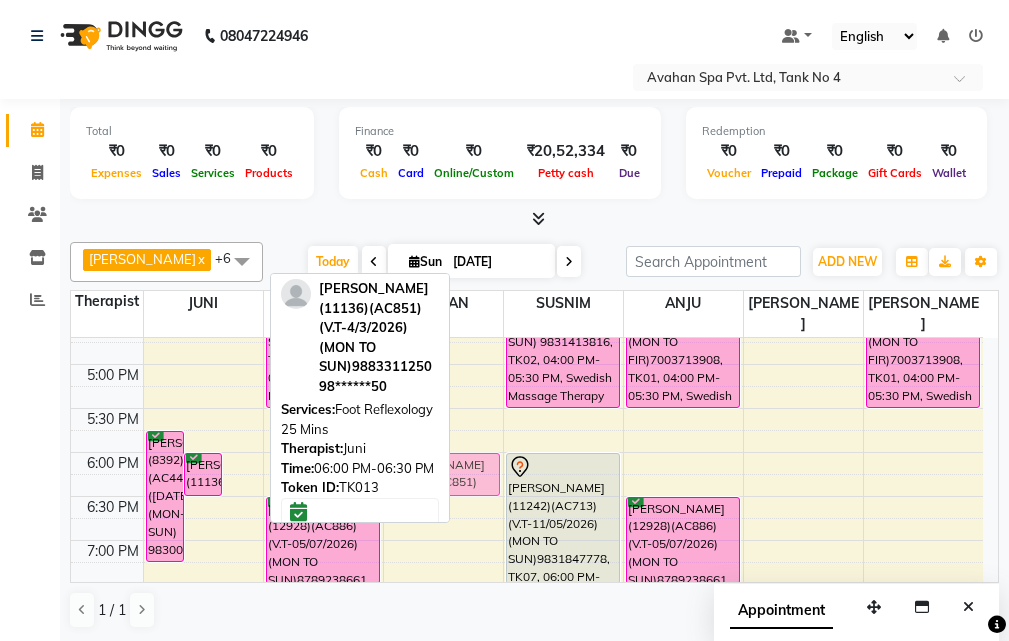 drag, startPoint x: 245, startPoint y: 441, endPoint x: 463, endPoint y: 445, distance: 218.0367 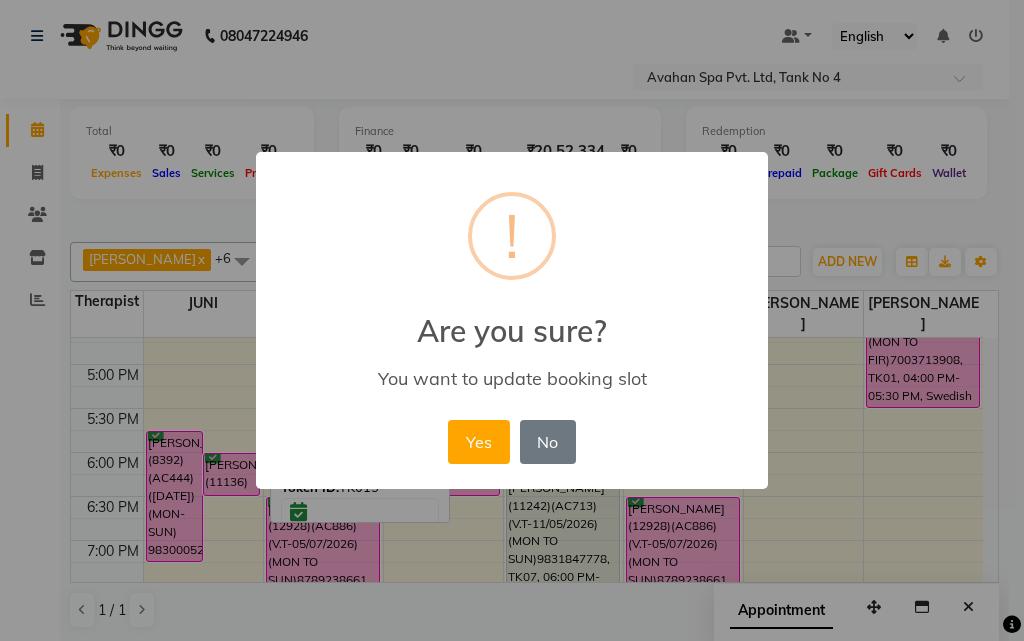 click on "Yes" at bounding box center (478, 442) 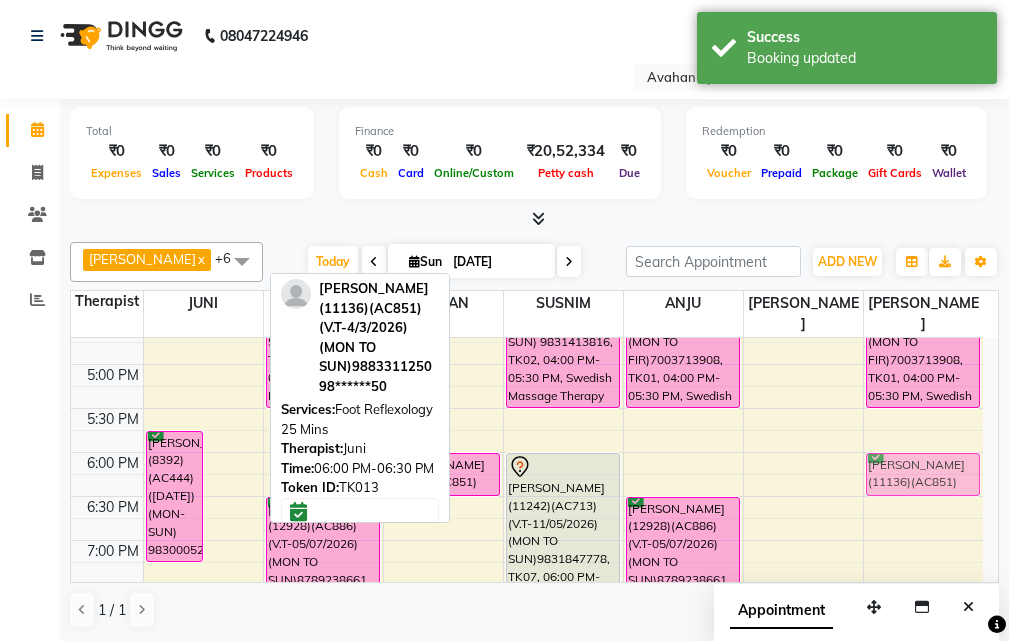 drag, startPoint x: 233, startPoint y: 445, endPoint x: 879, endPoint y: 443, distance: 646.0031 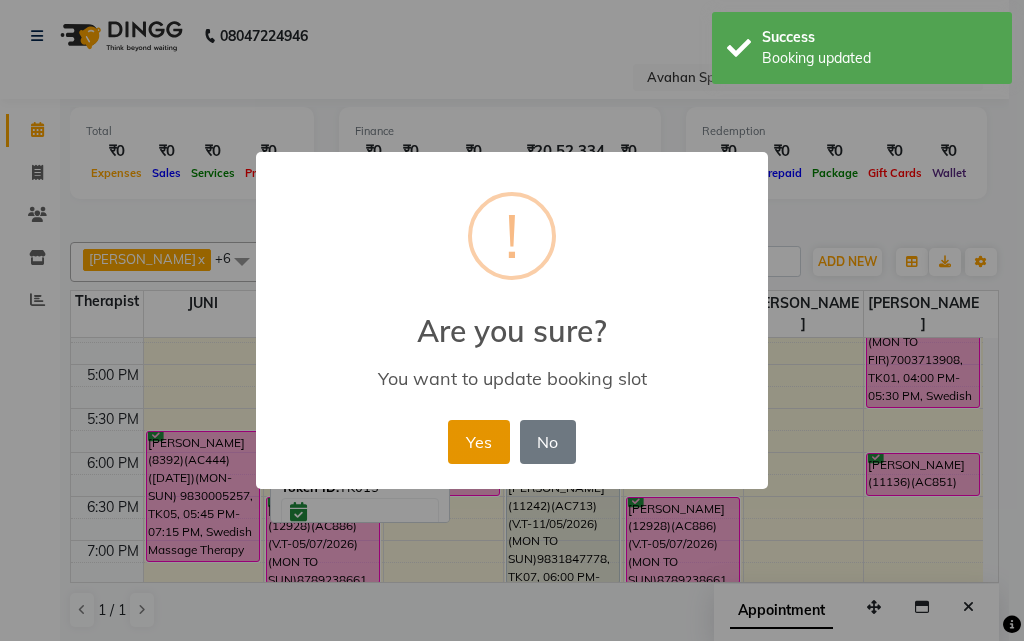 click on "Yes" at bounding box center [478, 442] 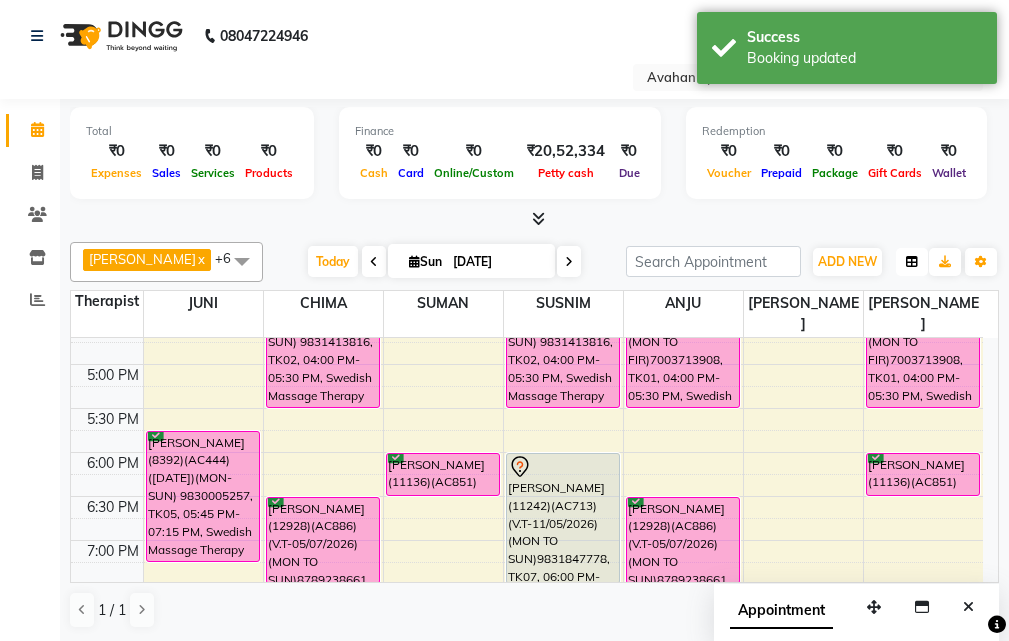 click at bounding box center (912, 262) 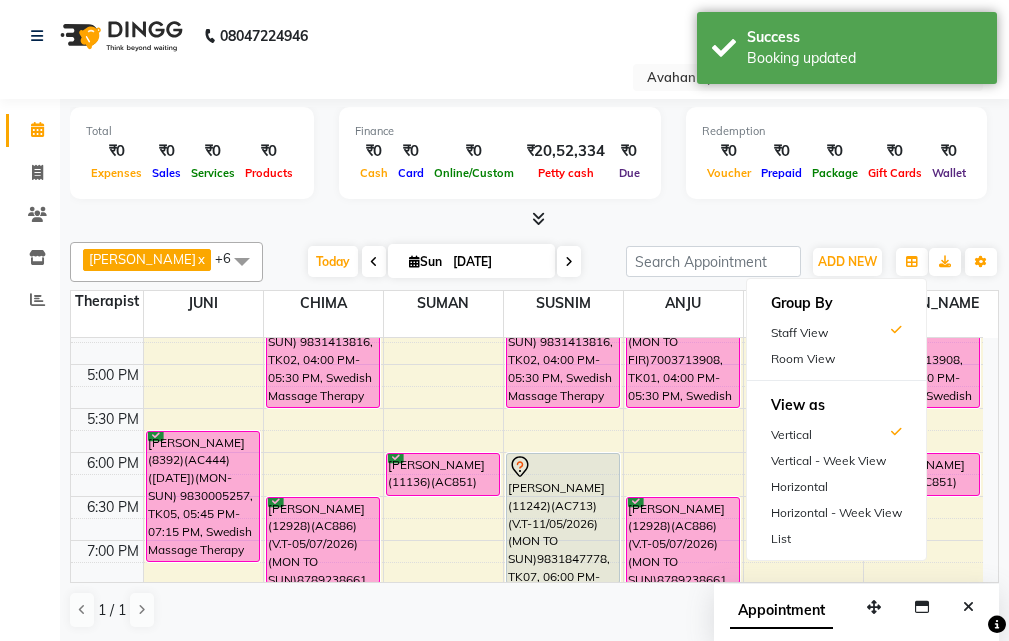 click on "Room View" at bounding box center (836, 359) 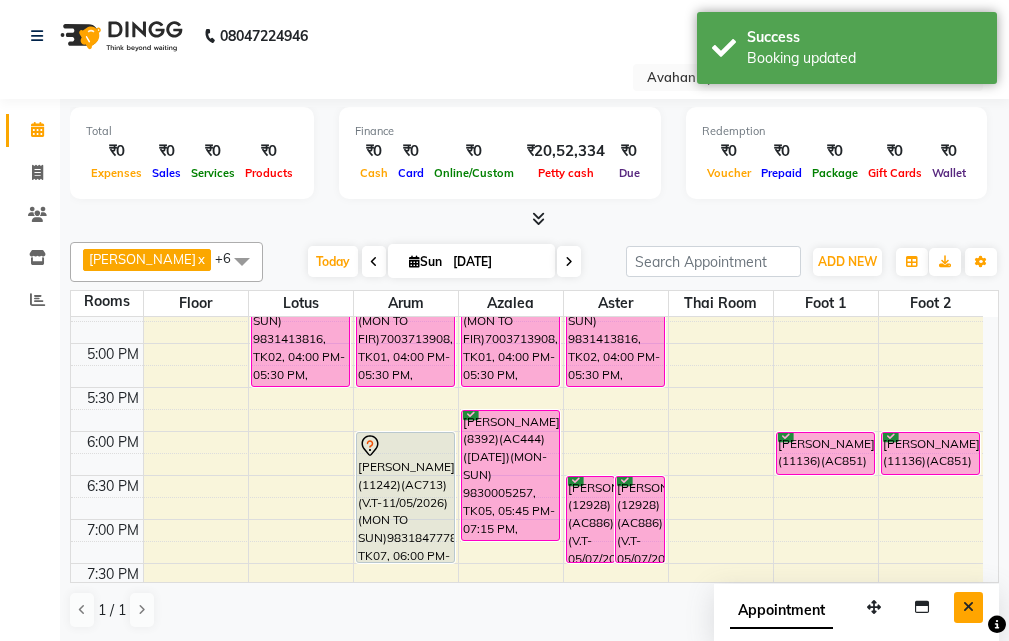click at bounding box center (968, 607) 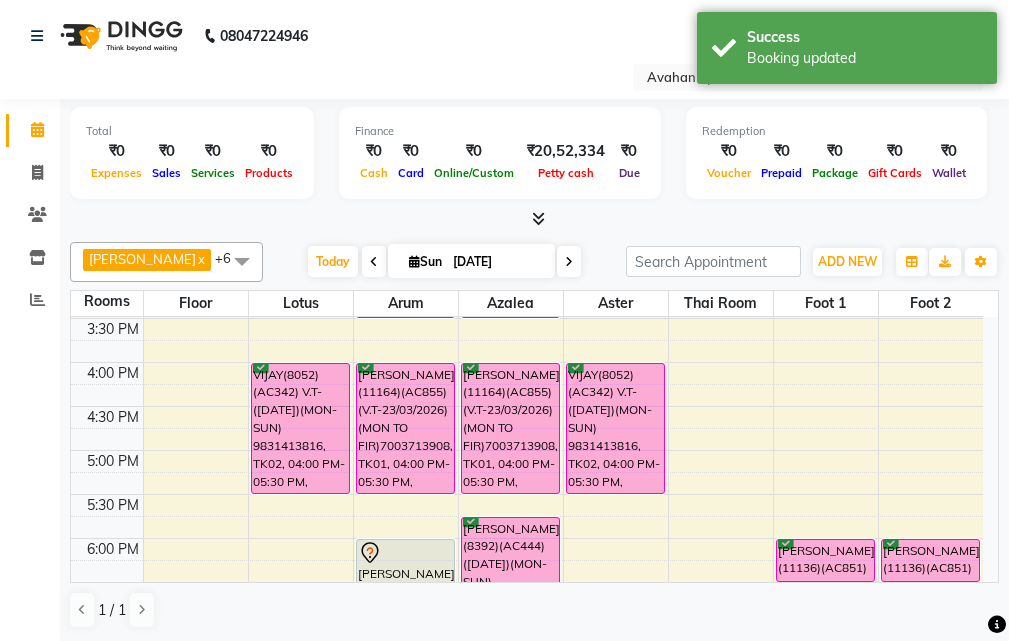 scroll, scrollTop: 589, scrollLeft: 0, axis: vertical 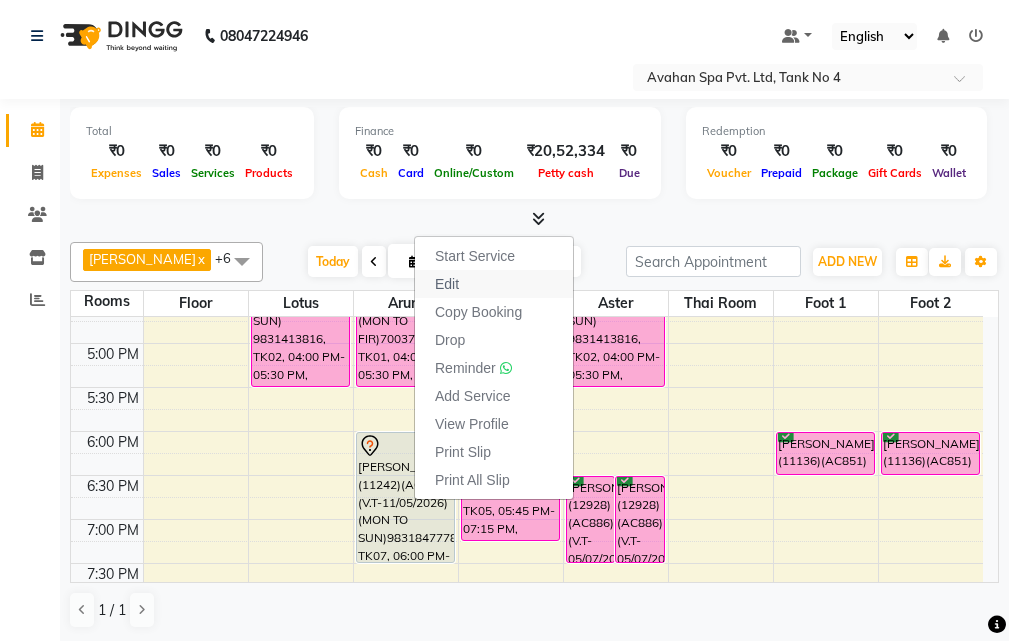 click on "Edit" at bounding box center [494, 284] 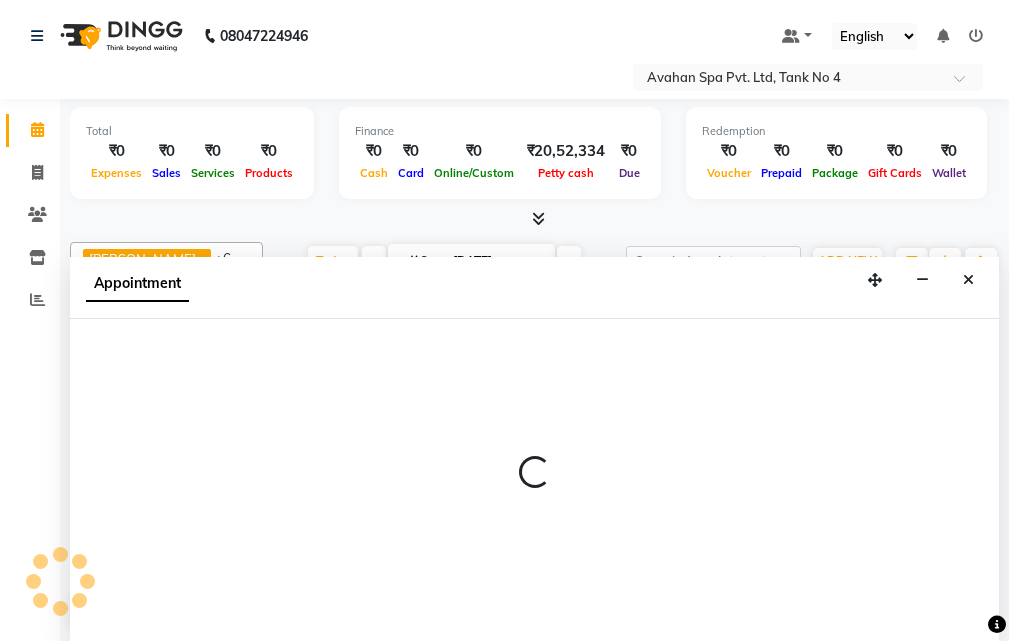 click on "Appointment" at bounding box center [534, 288] 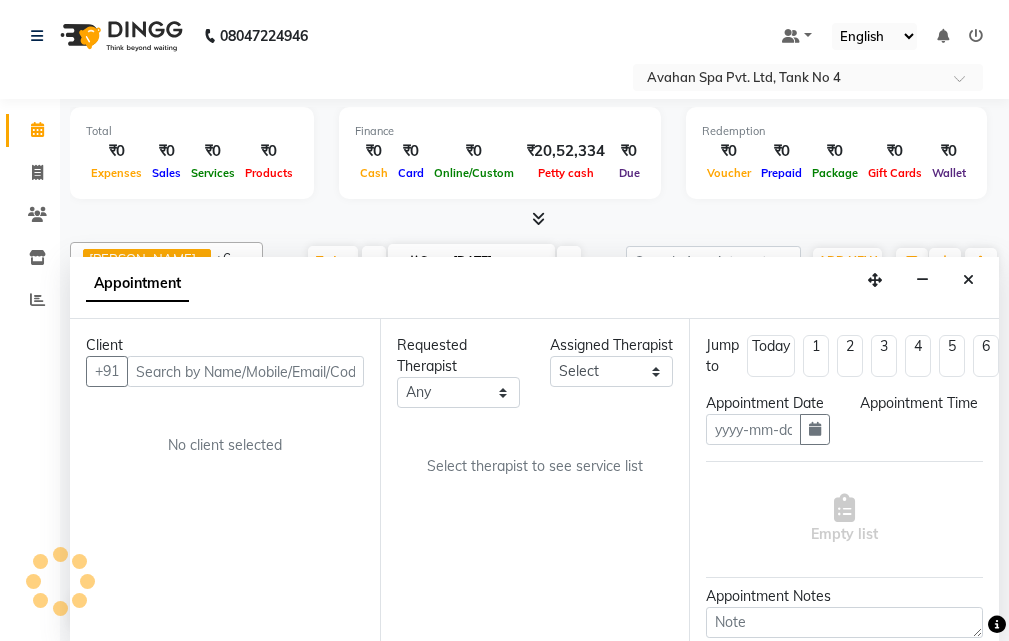 scroll, scrollTop: 1, scrollLeft: 0, axis: vertical 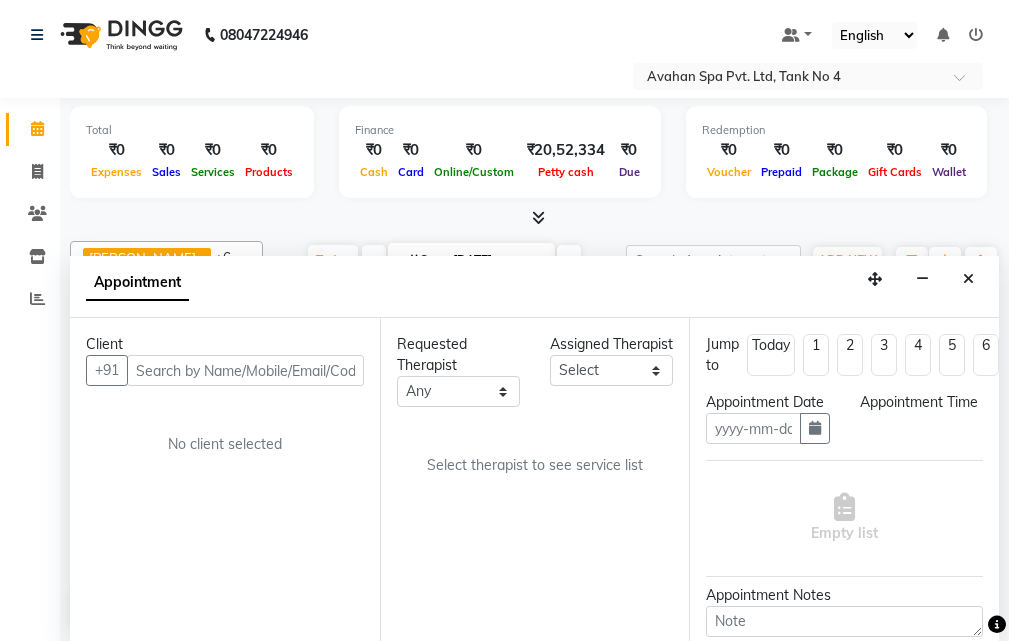 type on "[DATE]" 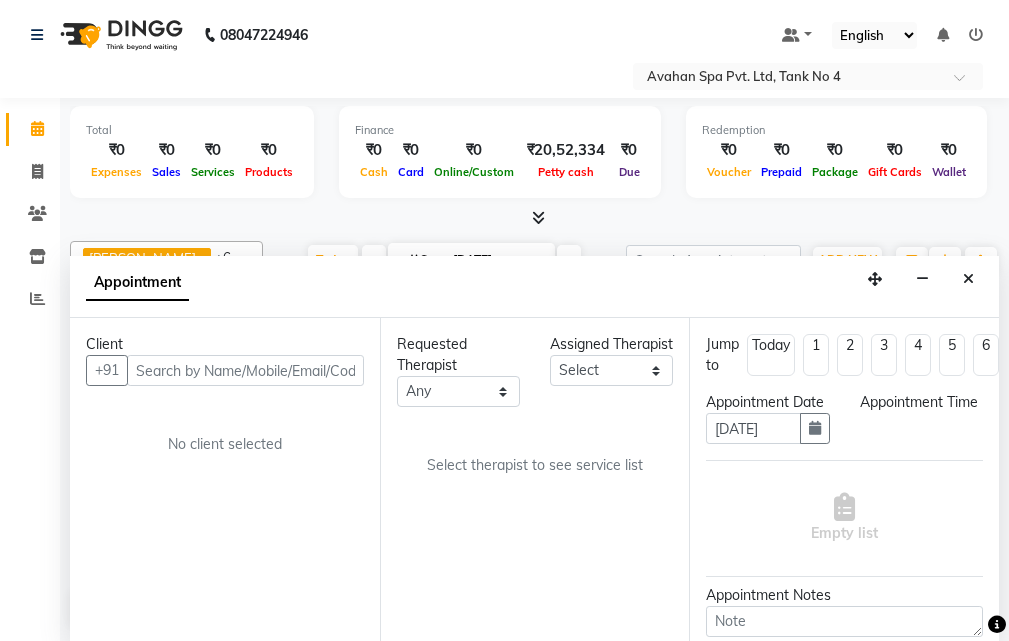 scroll, scrollTop: 0, scrollLeft: 0, axis: both 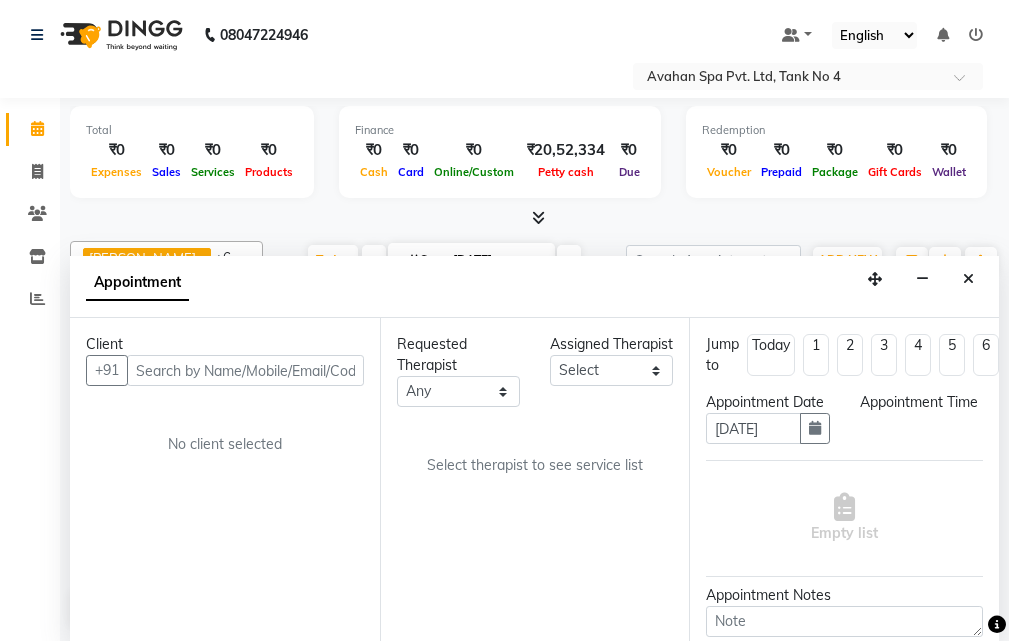 select on "1080" 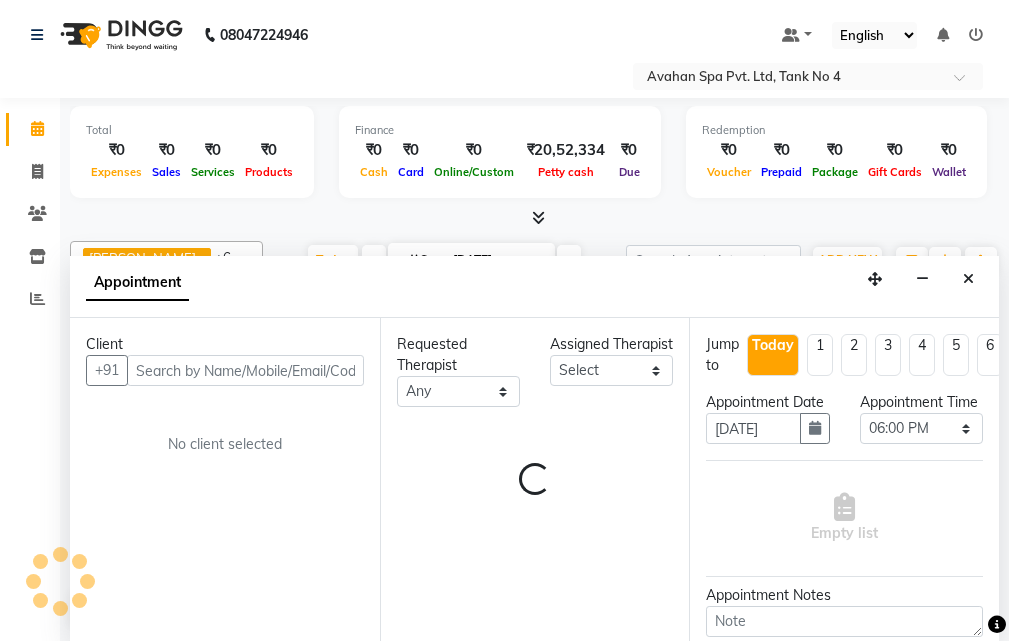 select on "23013" 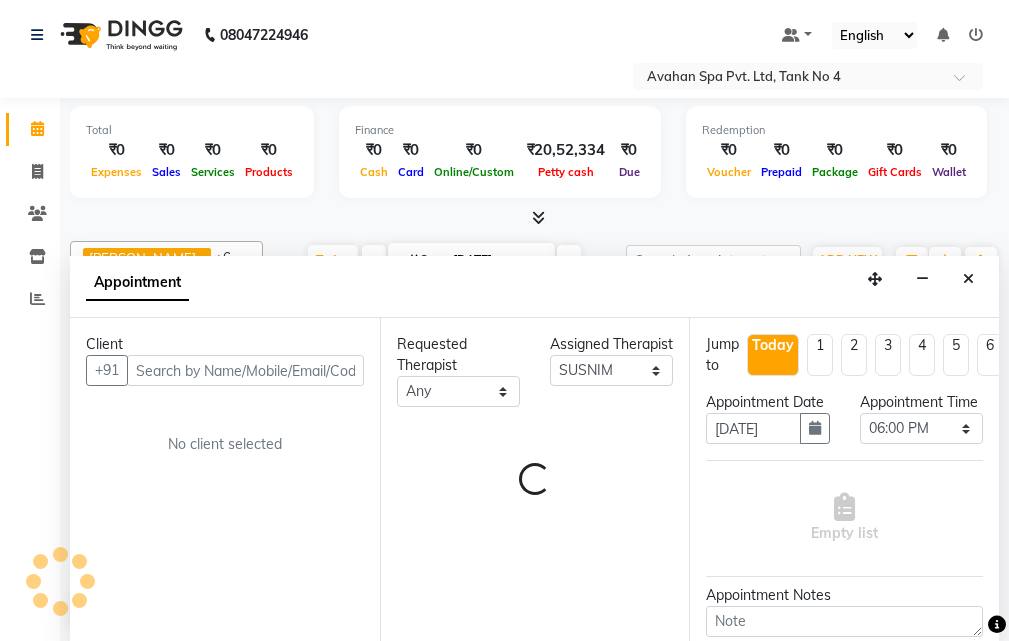 scroll, scrollTop: 89, scrollLeft: 0, axis: vertical 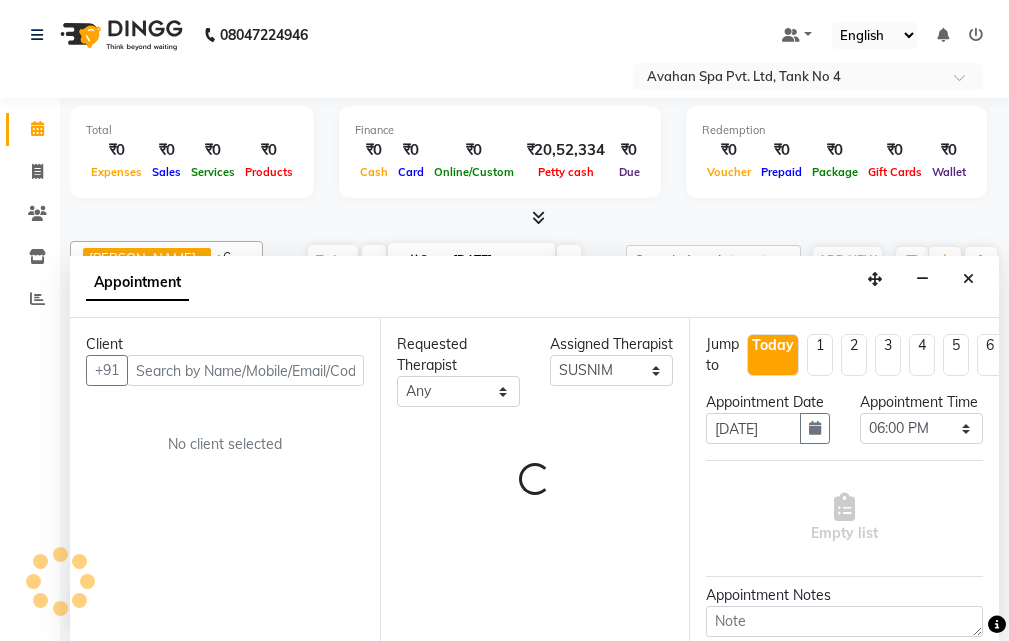 select on "1845" 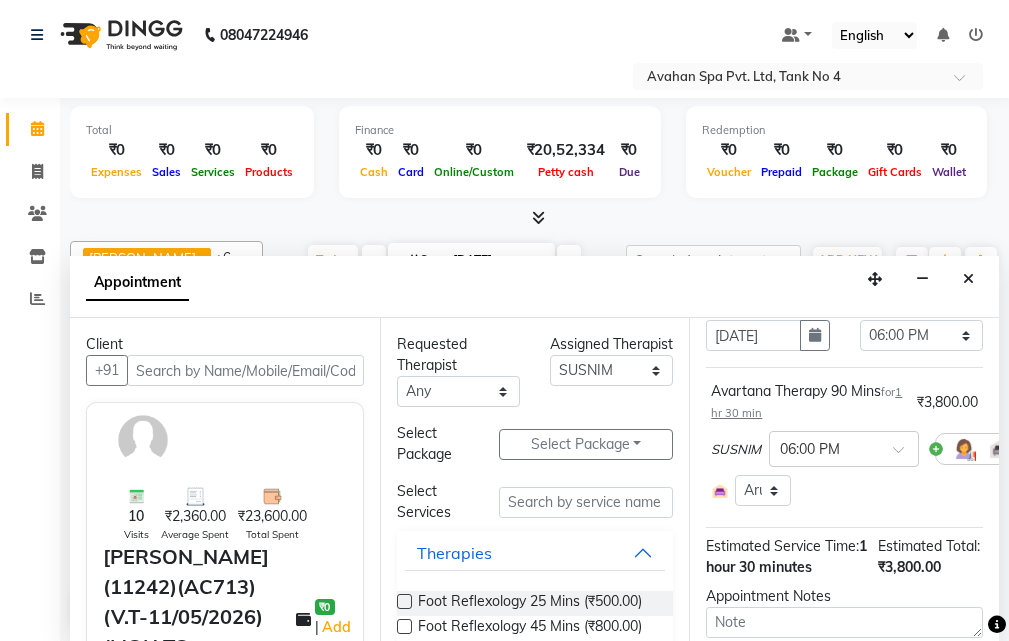 scroll, scrollTop: 275, scrollLeft: 0, axis: vertical 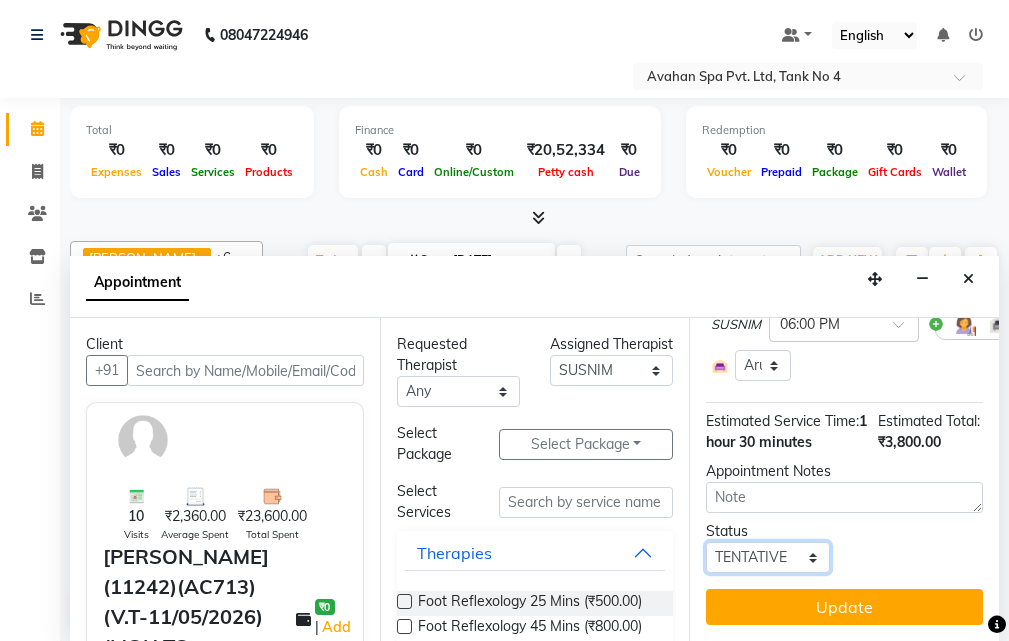 click on "Select TENTATIVE CONFIRM CHECK-IN UPCOMING" at bounding box center [767, 557] 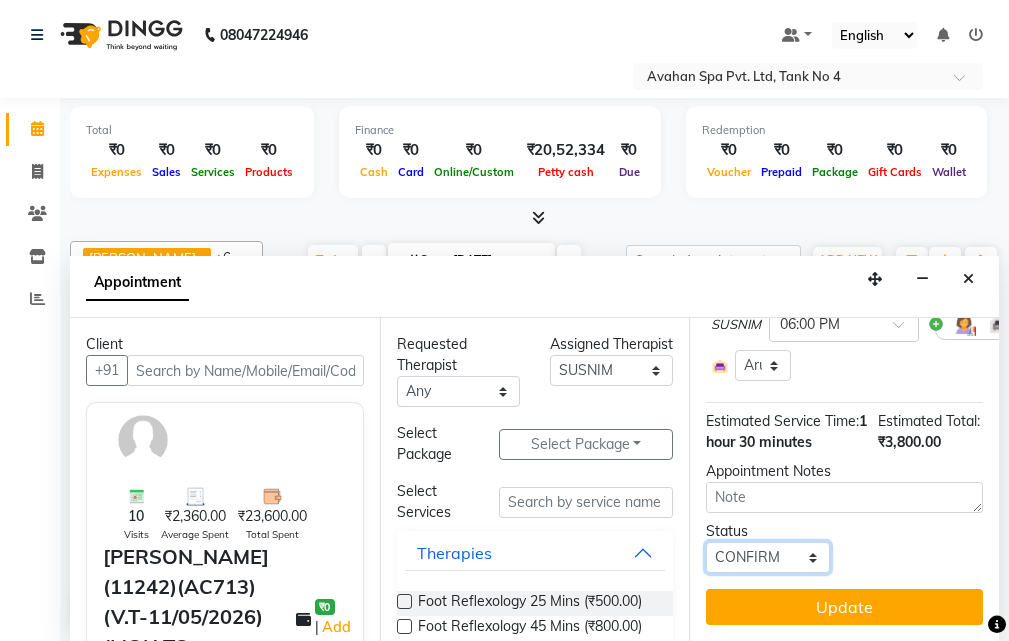 click on "Select TENTATIVE CONFIRM CHECK-IN UPCOMING" at bounding box center (767, 557) 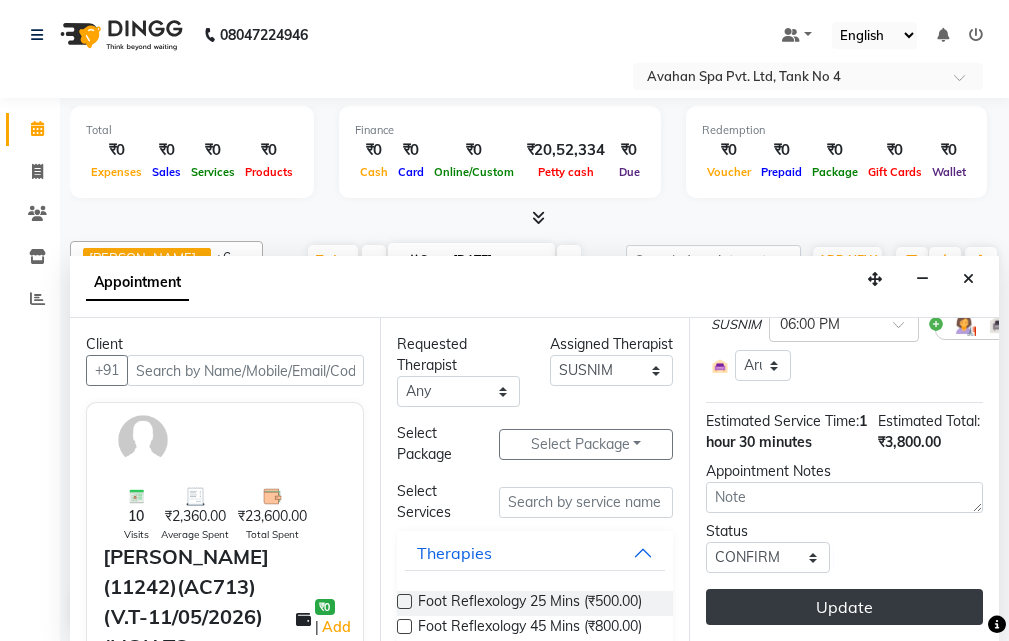 click on "Update" at bounding box center [844, 607] 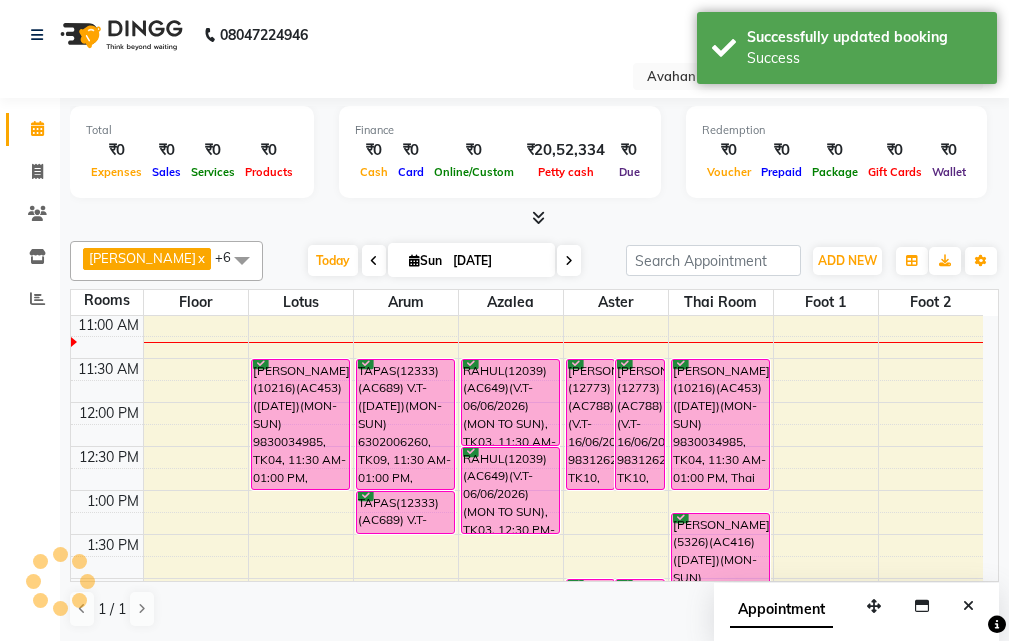 scroll, scrollTop: 0, scrollLeft: 0, axis: both 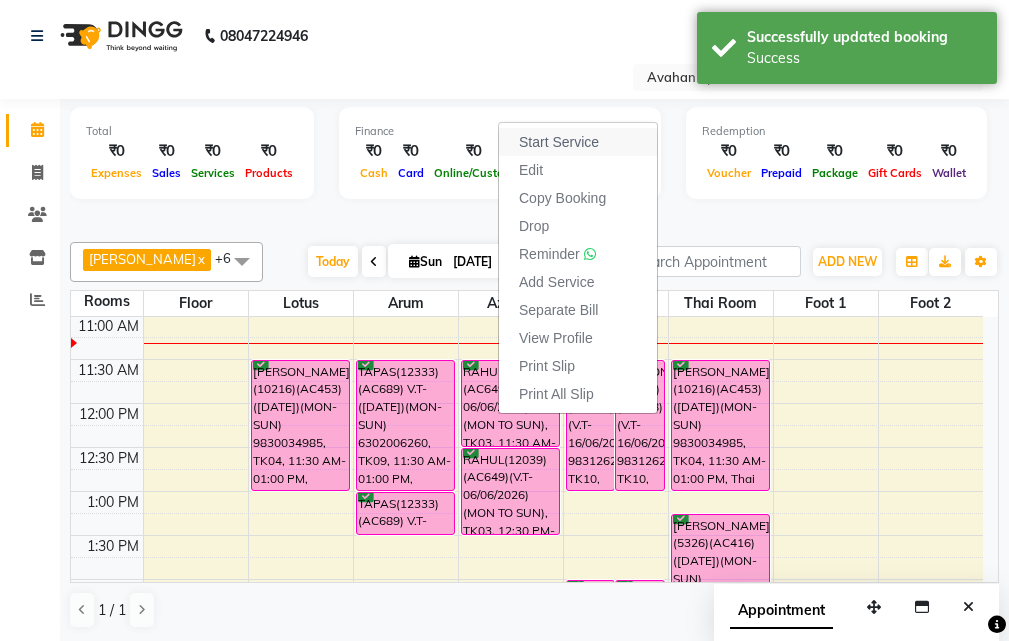 click on "Start Service" at bounding box center (559, 142) 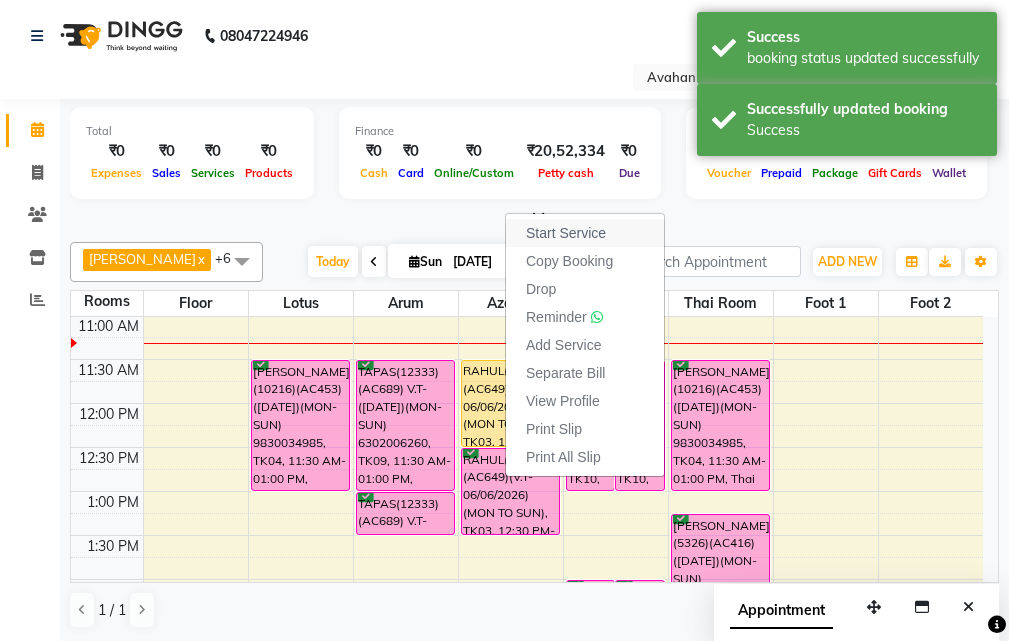 click on "Start Service" at bounding box center (566, 233) 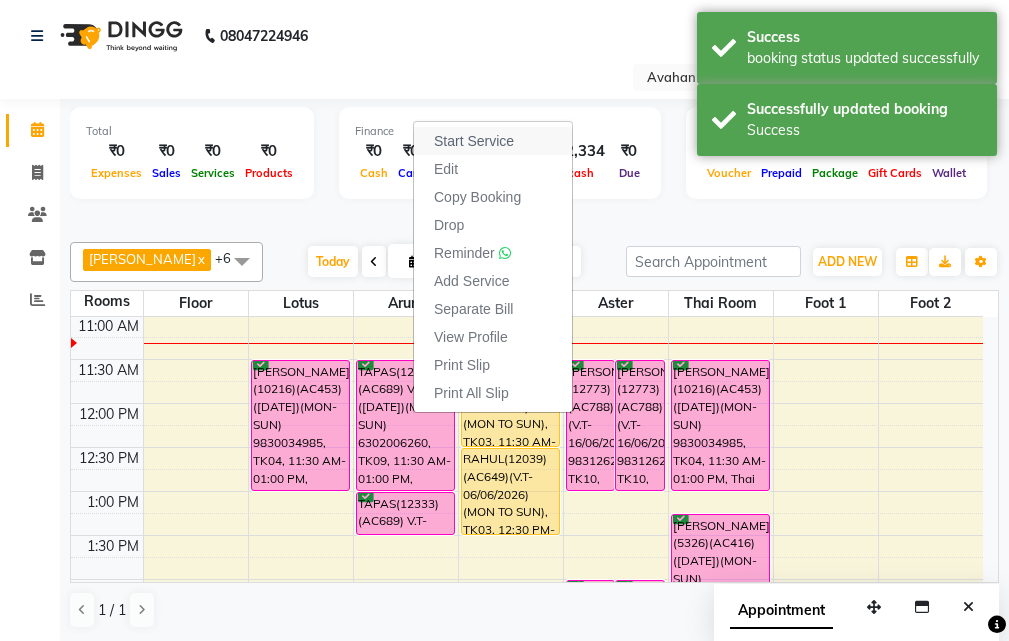 click on "Start Service" at bounding box center [493, 141] 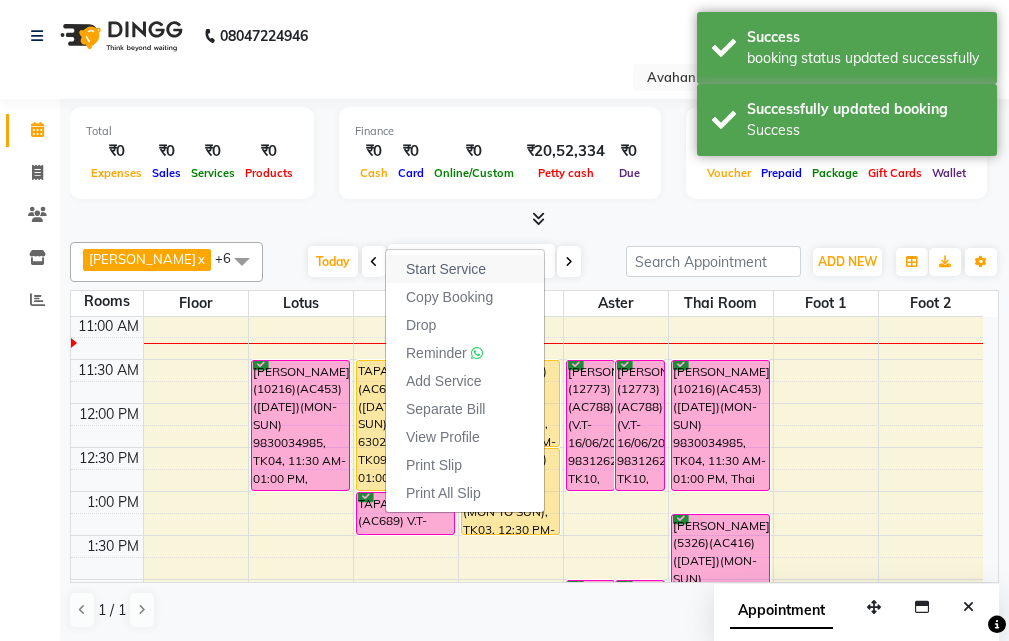 click on "Start Service" at bounding box center (446, 269) 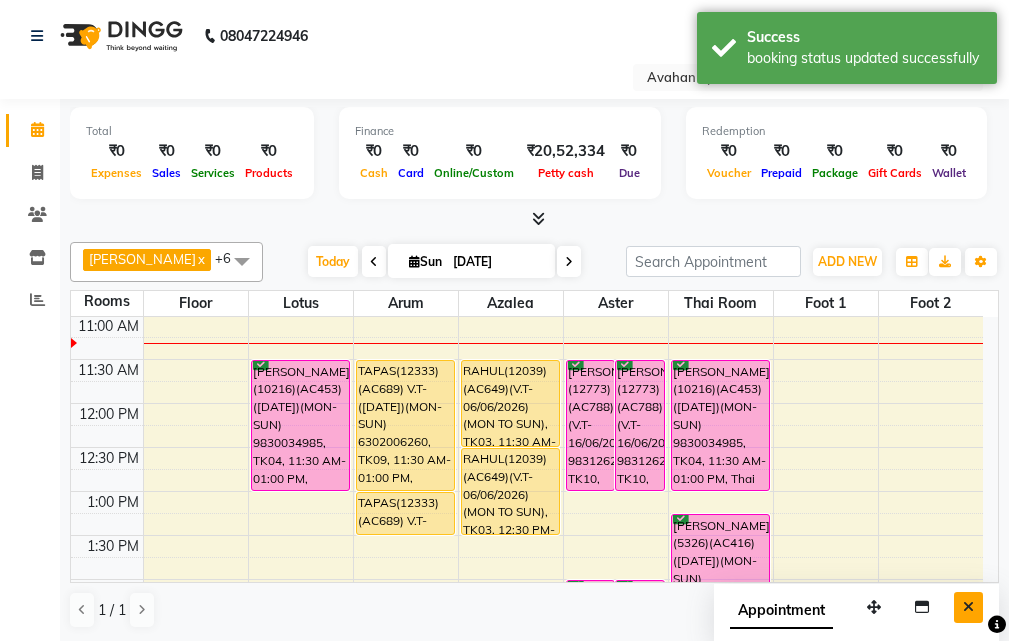 click at bounding box center [968, 607] 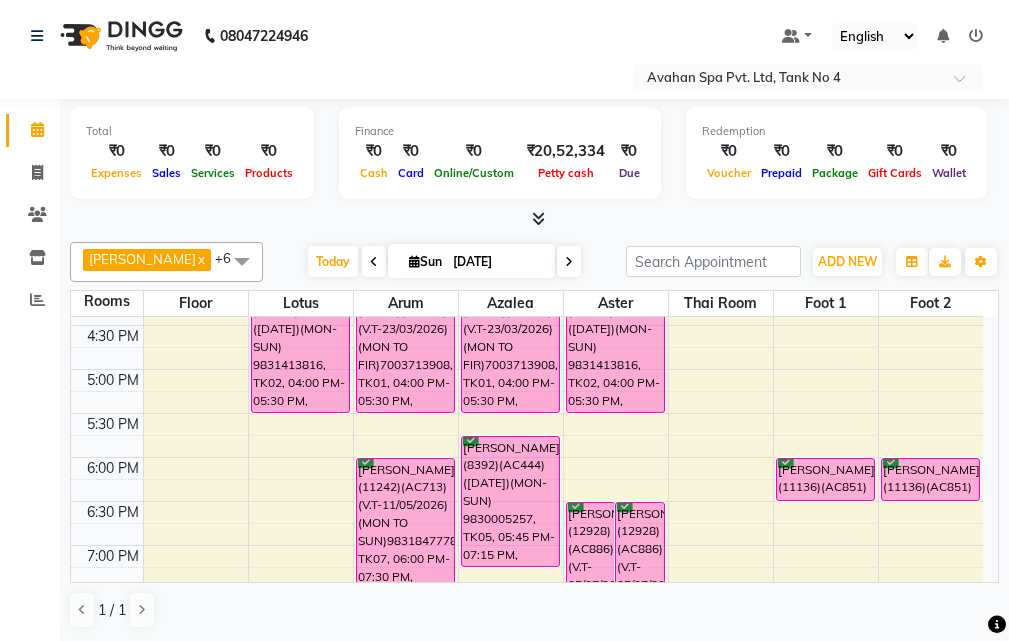 scroll, scrollTop: 589, scrollLeft: 0, axis: vertical 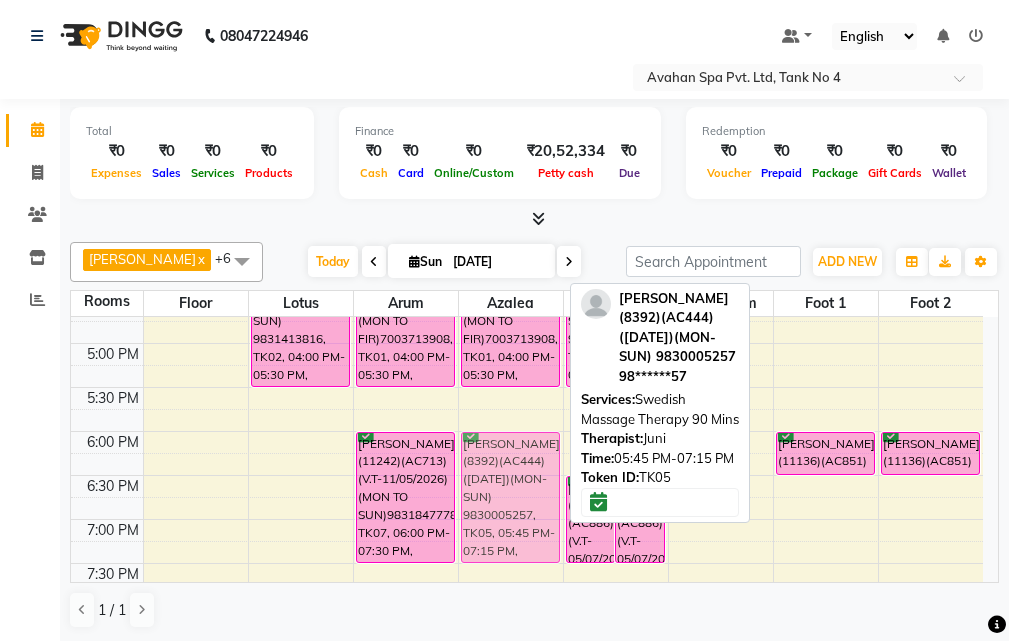 drag, startPoint x: 494, startPoint y: 453, endPoint x: 499, endPoint y: 468, distance: 15.811388 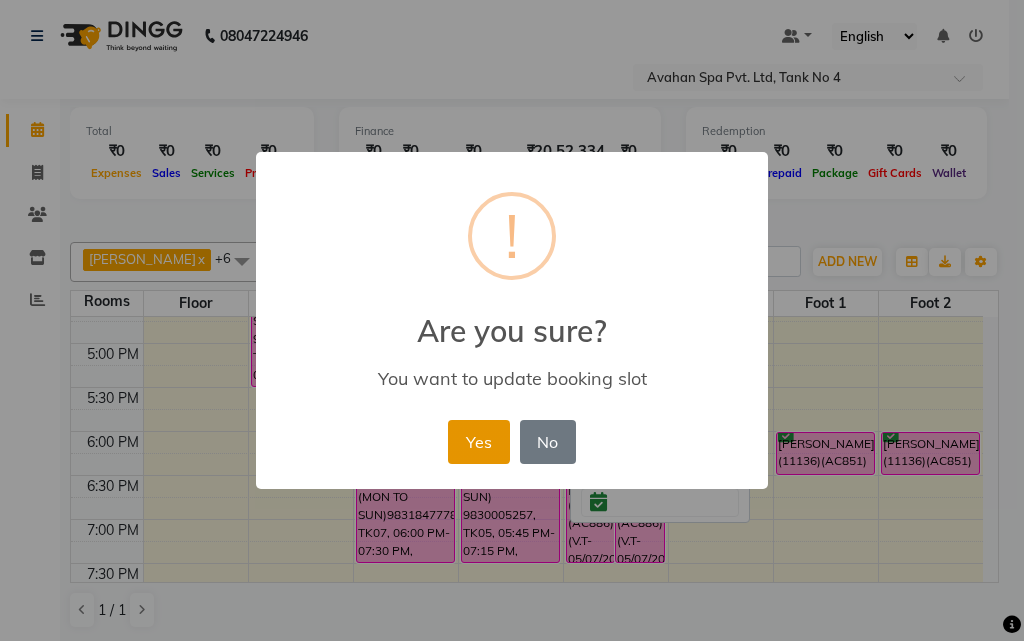 click on "Yes" at bounding box center (478, 442) 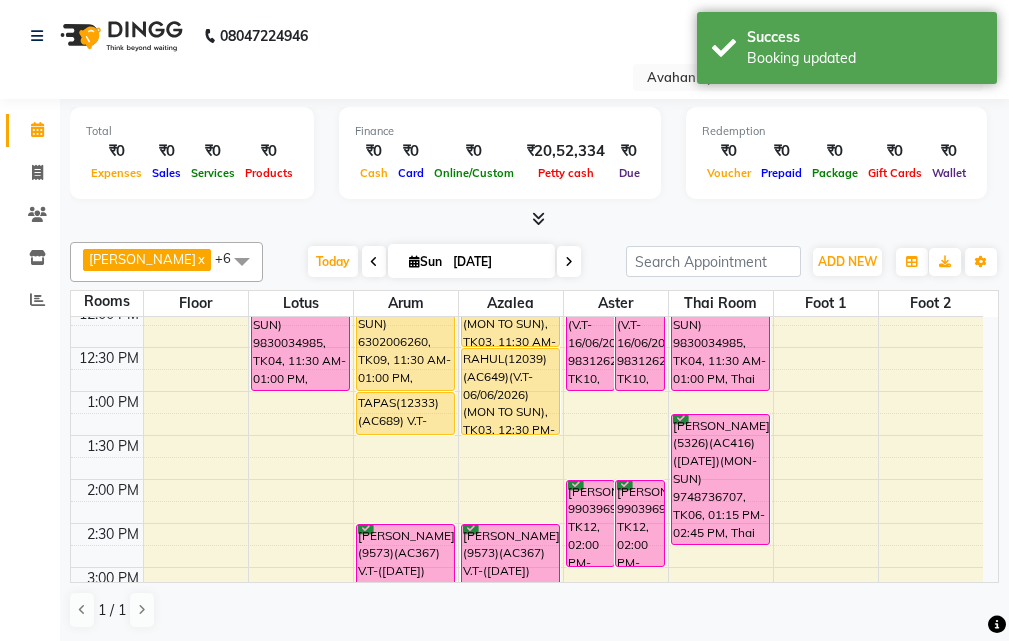 scroll, scrollTop: 89, scrollLeft: 0, axis: vertical 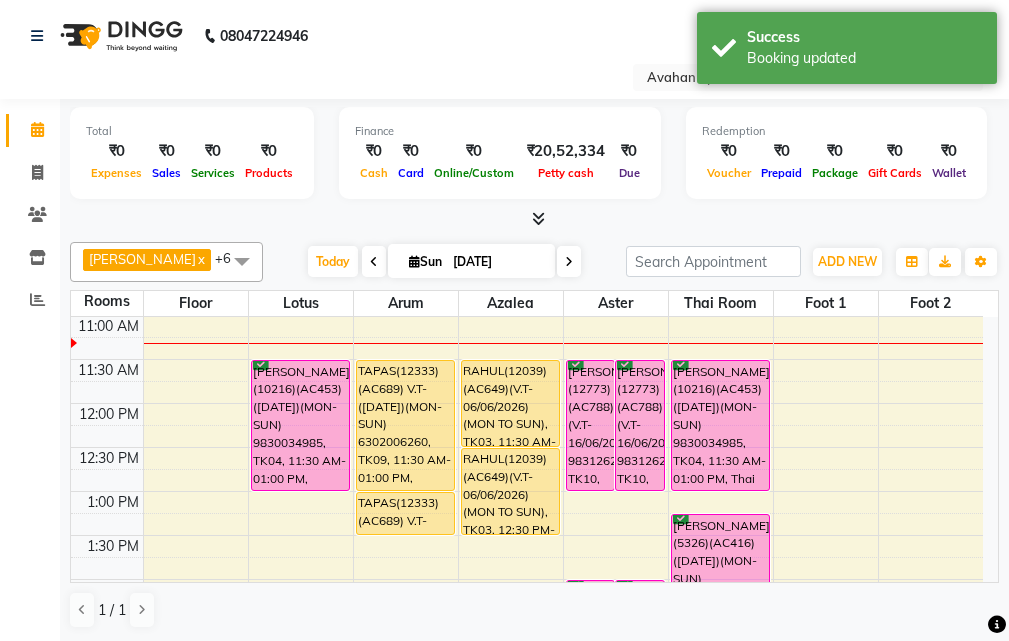 click on "Group By  Staff View   Room View  View as Vertical  Vertical - Week View  Horizontal  Horizontal - Week View  List" at bounding box center [912, 262] 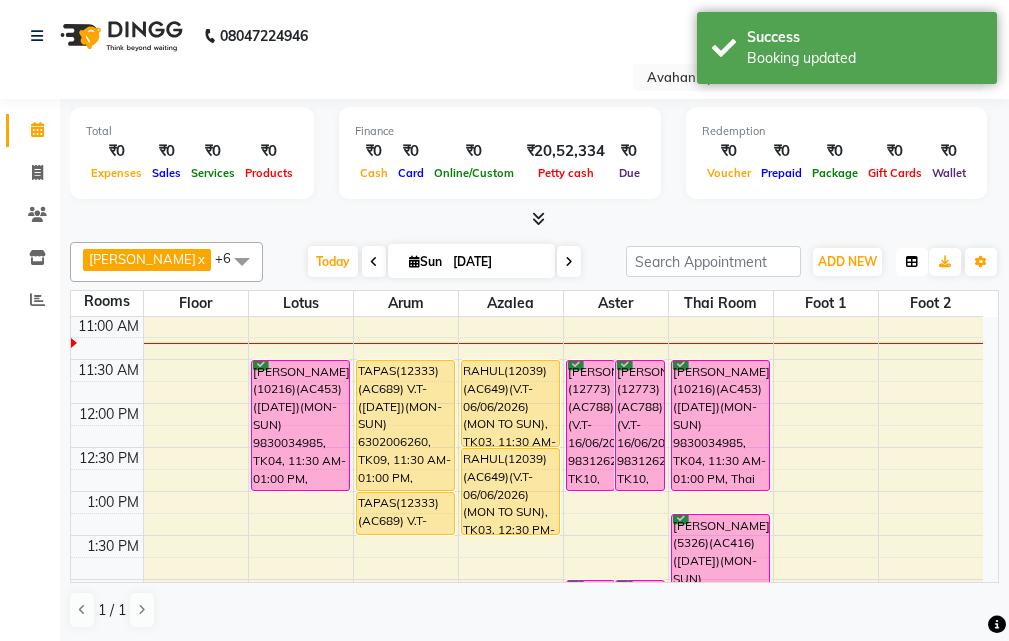 click at bounding box center (912, 262) 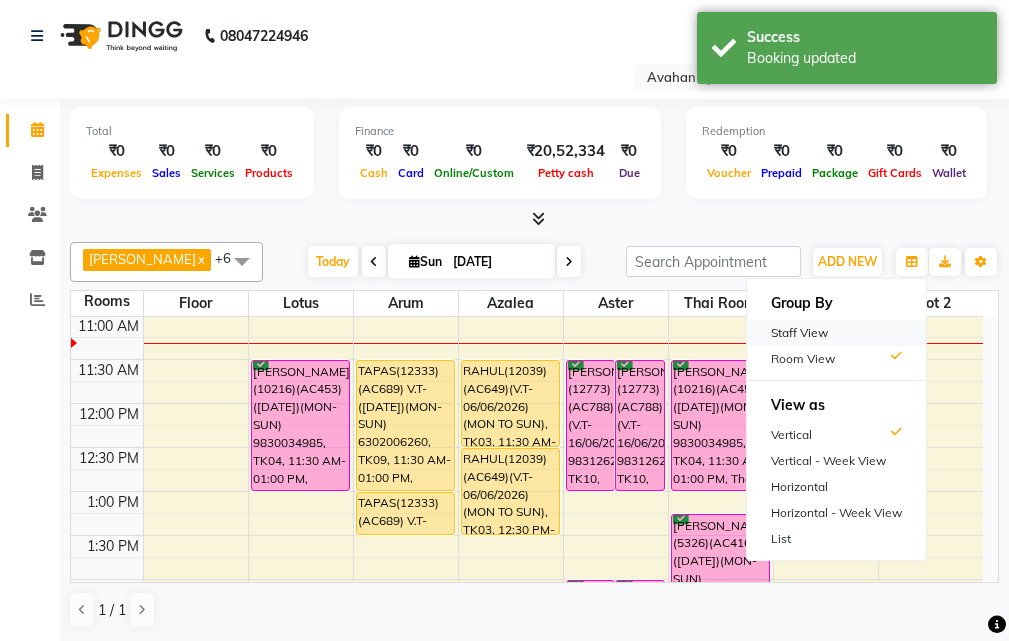 click on "Staff View" at bounding box center [836, 333] 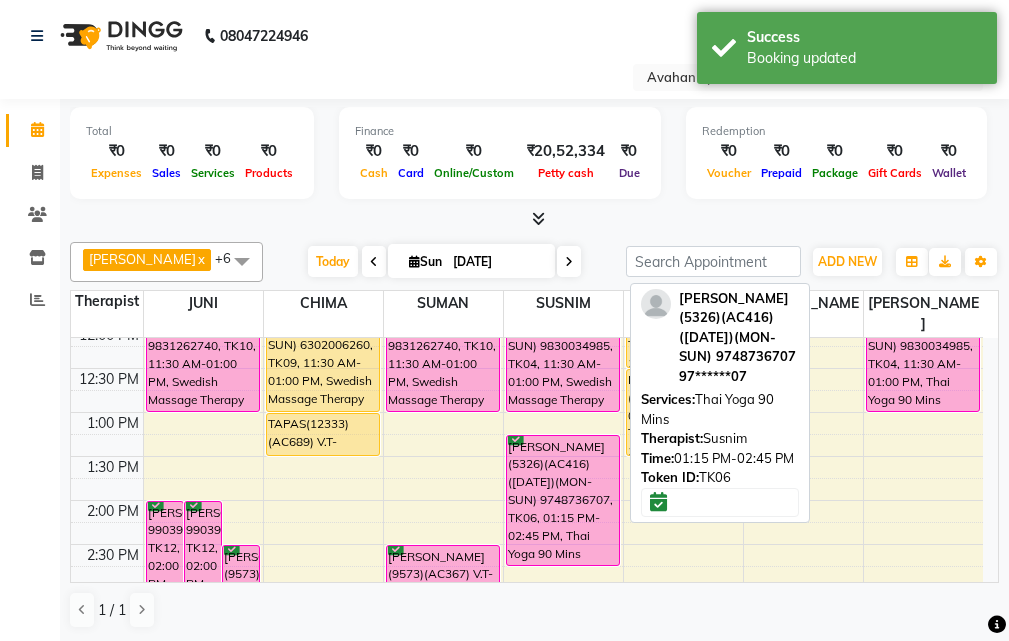 scroll, scrollTop: 289, scrollLeft: 0, axis: vertical 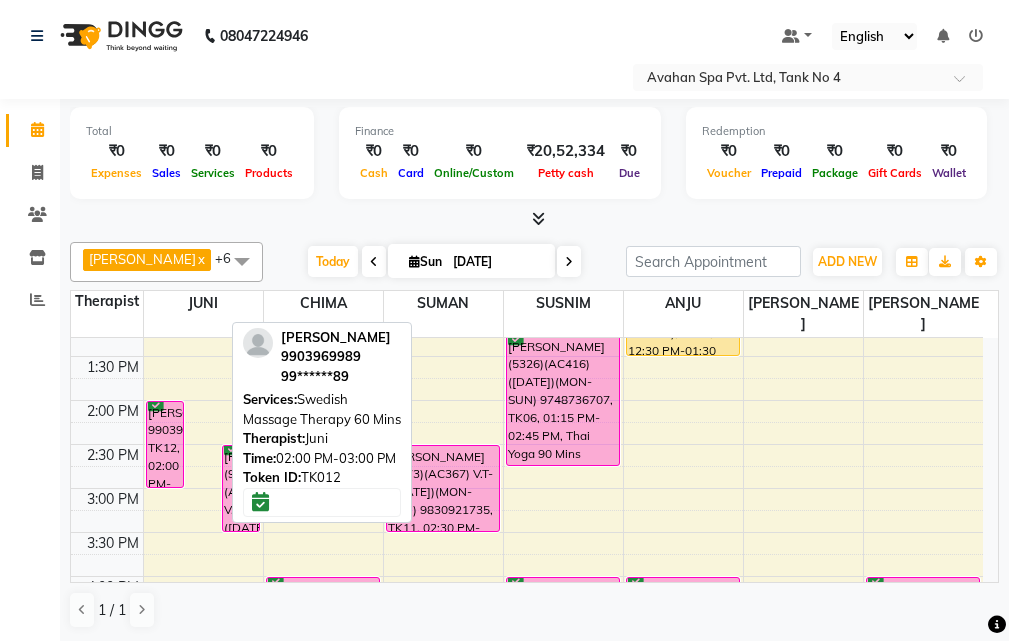 drag, startPoint x: 206, startPoint y: 409, endPoint x: 305, endPoint y: 413, distance: 99.08077 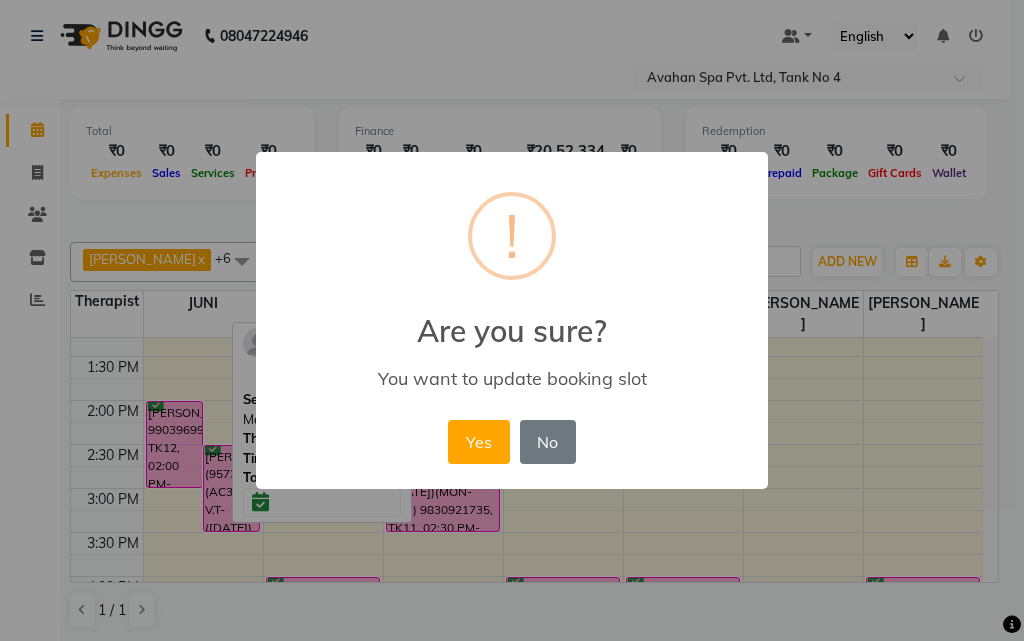 drag, startPoint x: 478, startPoint y: 437, endPoint x: 456, endPoint y: 434, distance: 22.203604 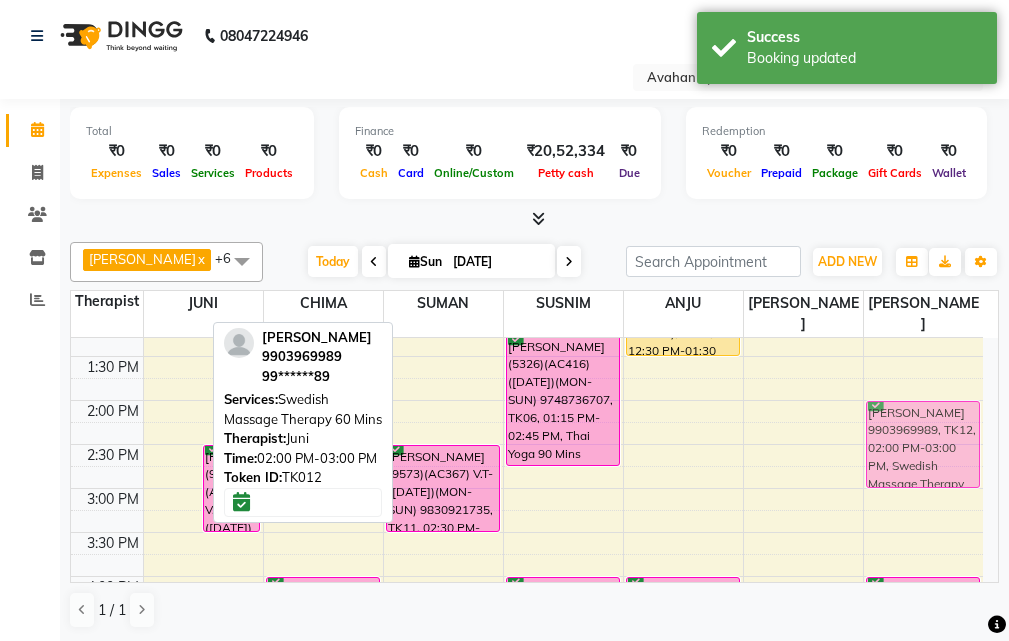 drag, startPoint x: 164, startPoint y: 404, endPoint x: 899, endPoint y: 403, distance: 735.0007 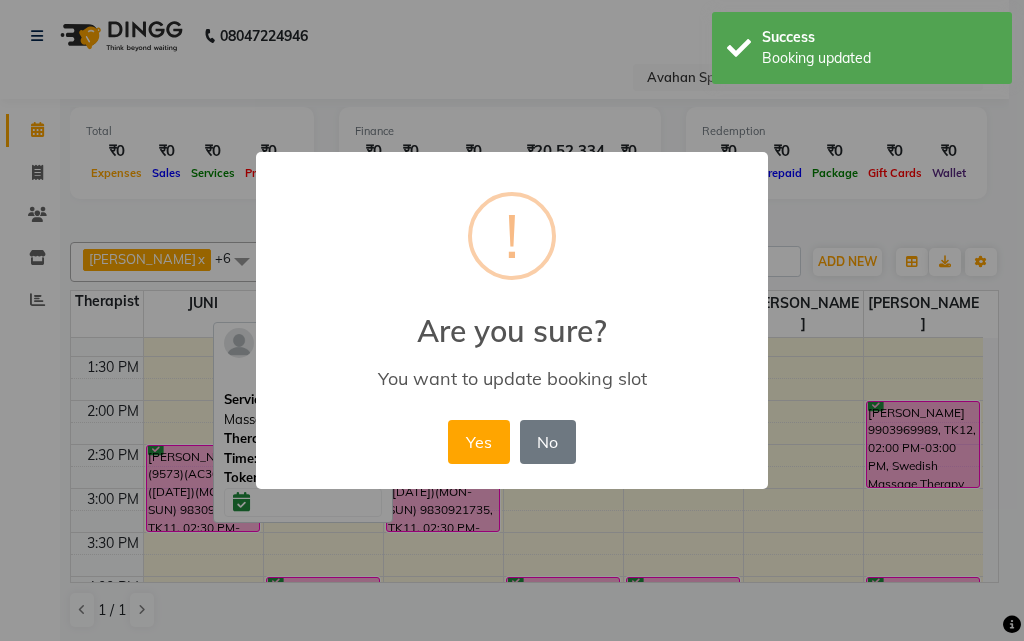 drag, startPoint x: 473, startPoint y: 421, endPoint x: 481, endPoint y: 452, distance: 32.01562 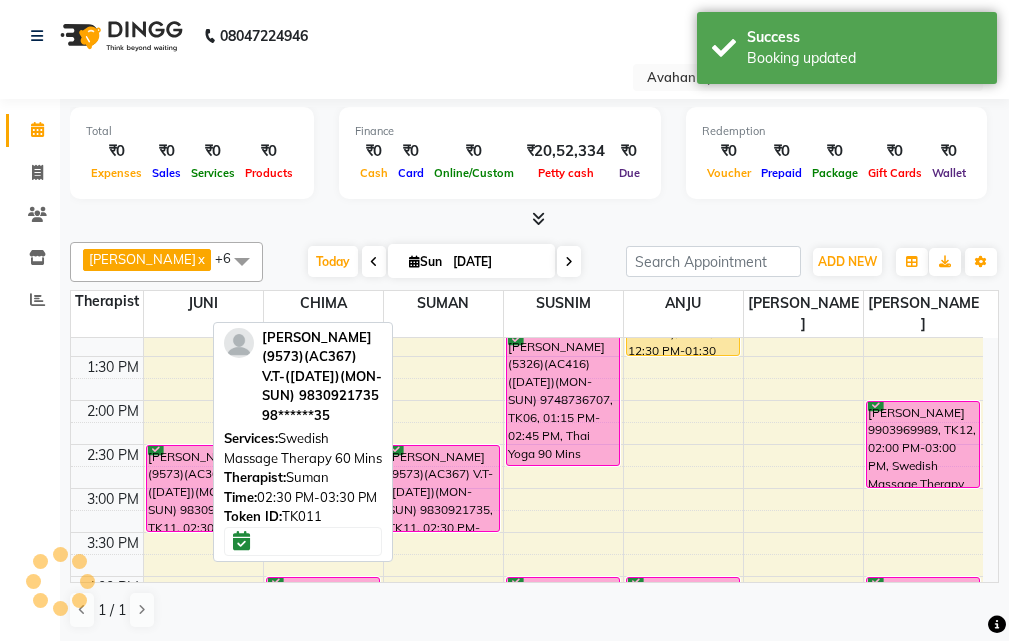 click on "MOHAN BERIWAL(9573)(AC367) V.T-(11-04-2026)(MON-SUN) 9830921735, TK11, 02:30 PM-03:30 PM, Swedish Massage Therapy 60 Mins" at bounding box center (443, 488) 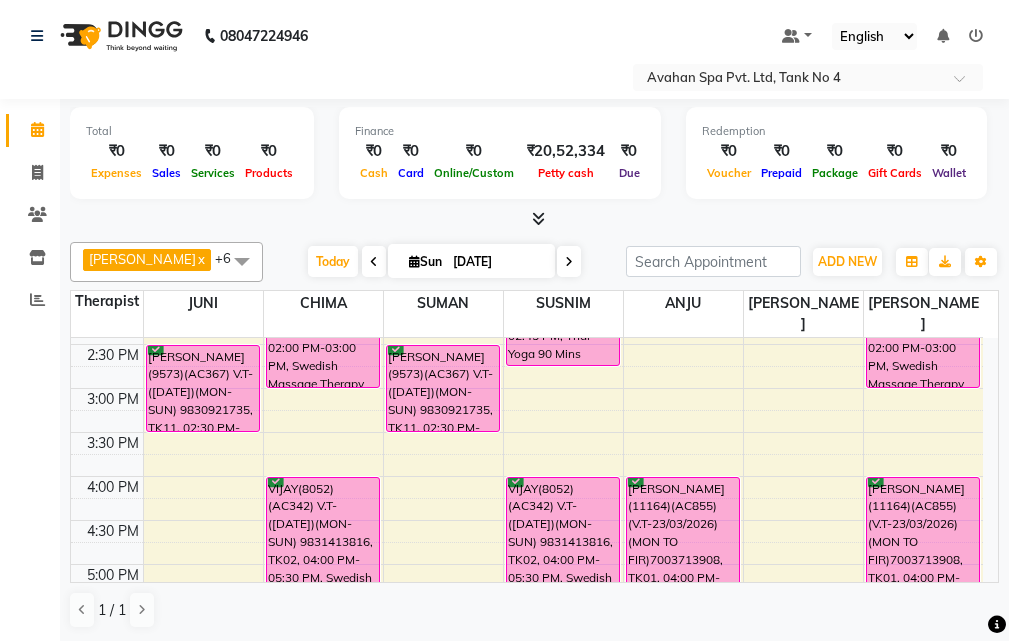 scroll, scrollTop: 489, scrollLeft: 0, axis: vertical 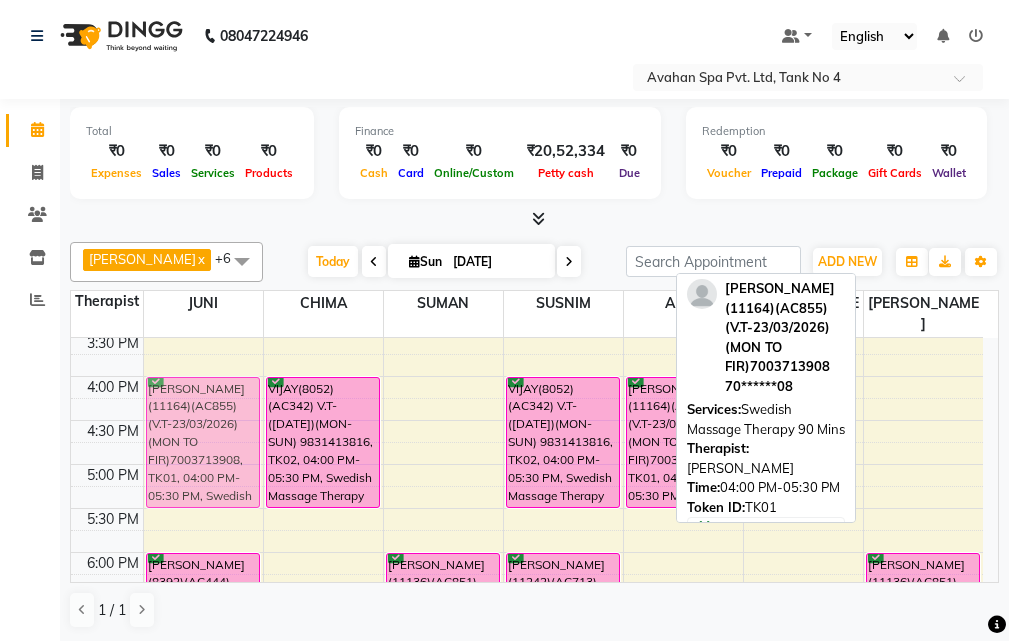drag, startPoint x: 902, startPoint y: 432, endPoint x: 228, endPoint y: 426, distance: 674.02673 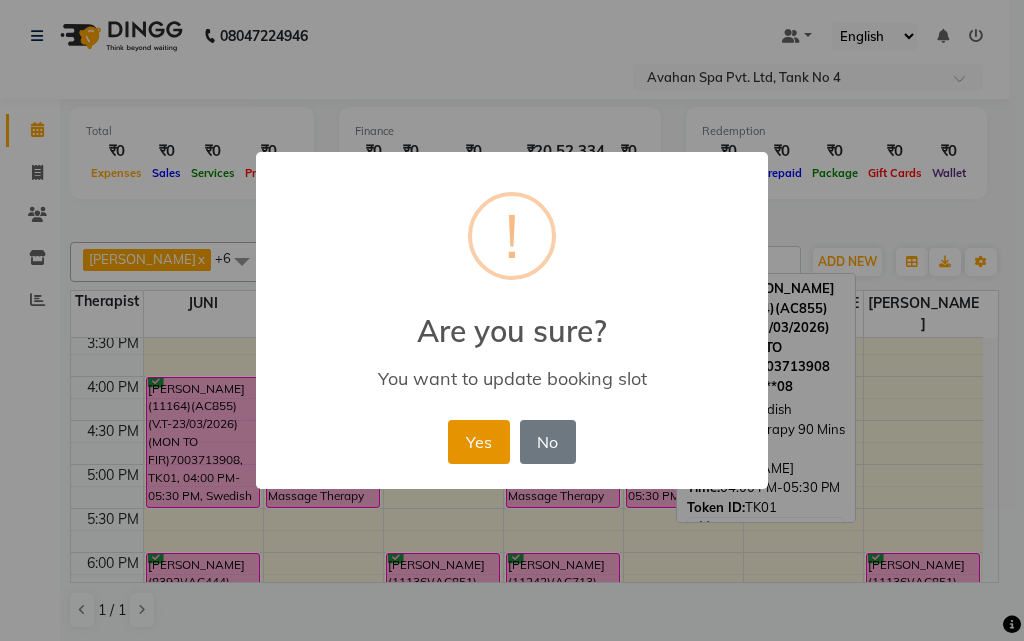 click on "Yes" at bounding box center (478, 442) 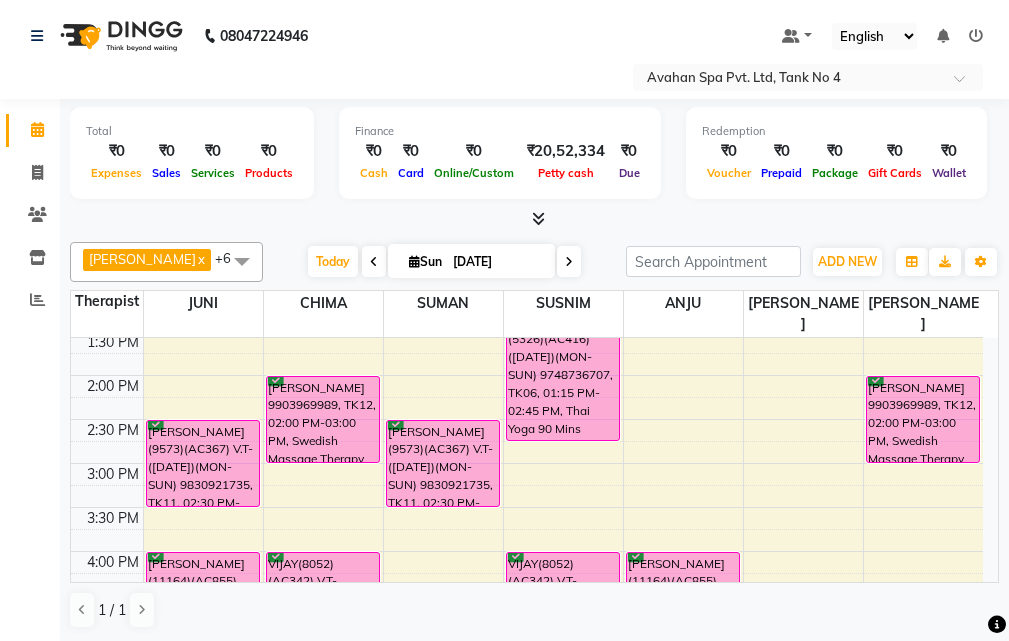 scroll, scrollTop: 300, scrollLeft: 0, axis: vertical 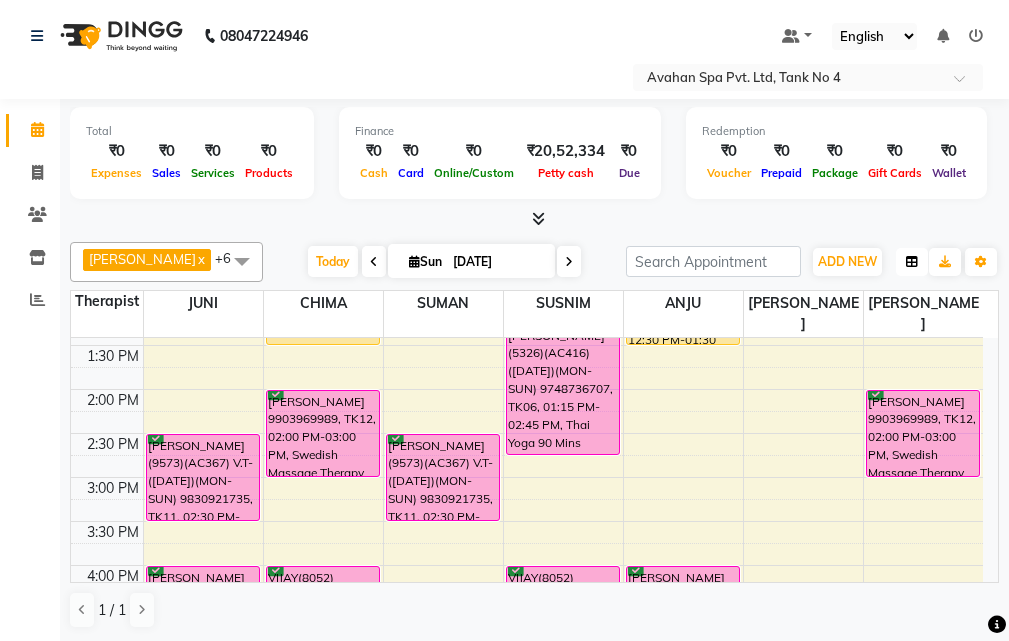 click at bounding box center (912, 262) 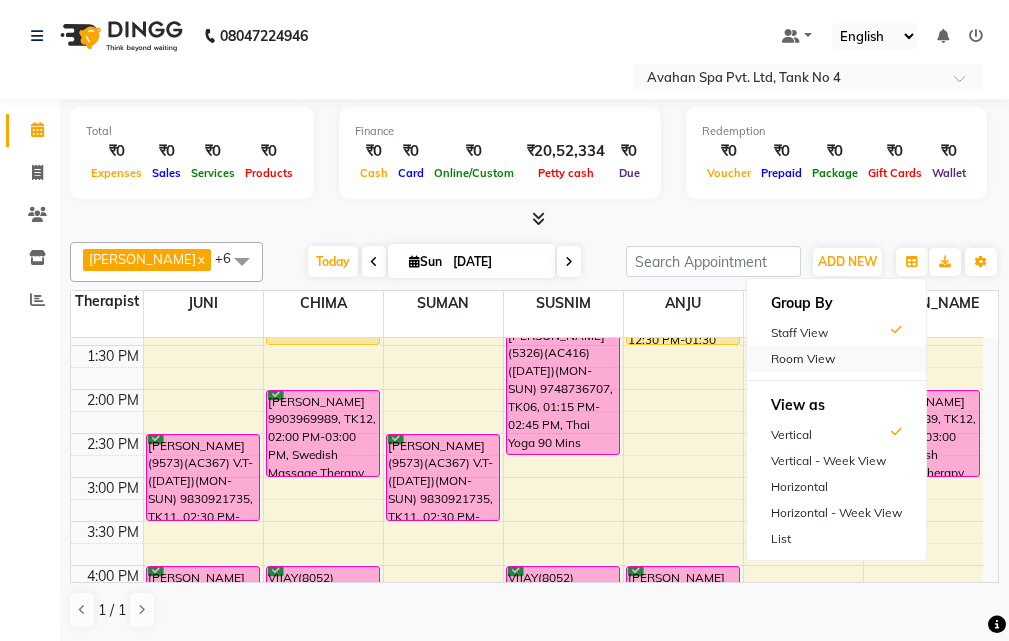 click on "Room View" at bounding box center [836, 359] 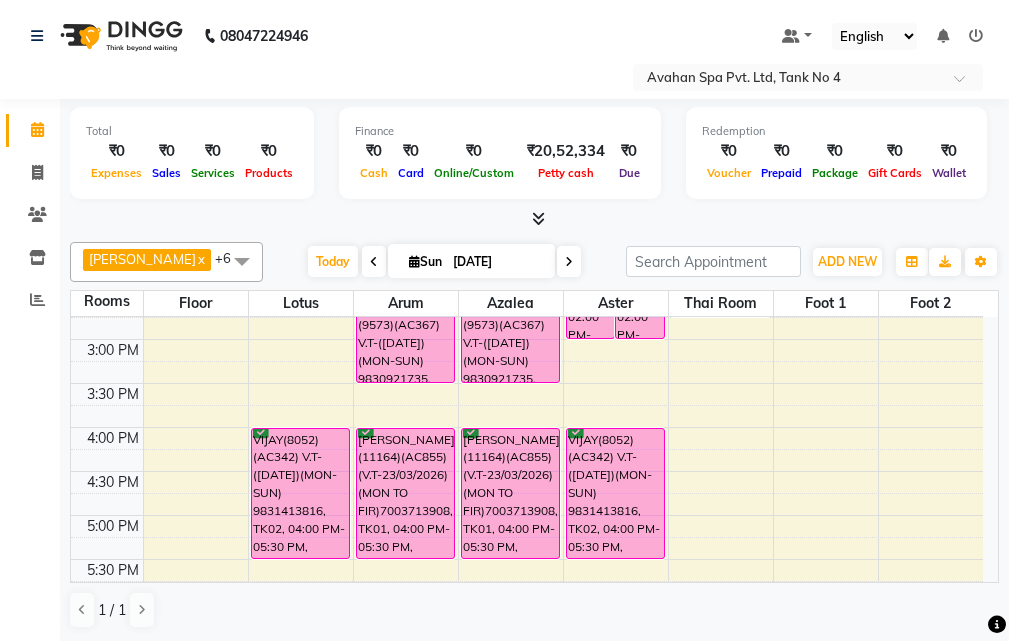 scroll, scrollTop: 600, scrollLeft: 0, axis: vertical 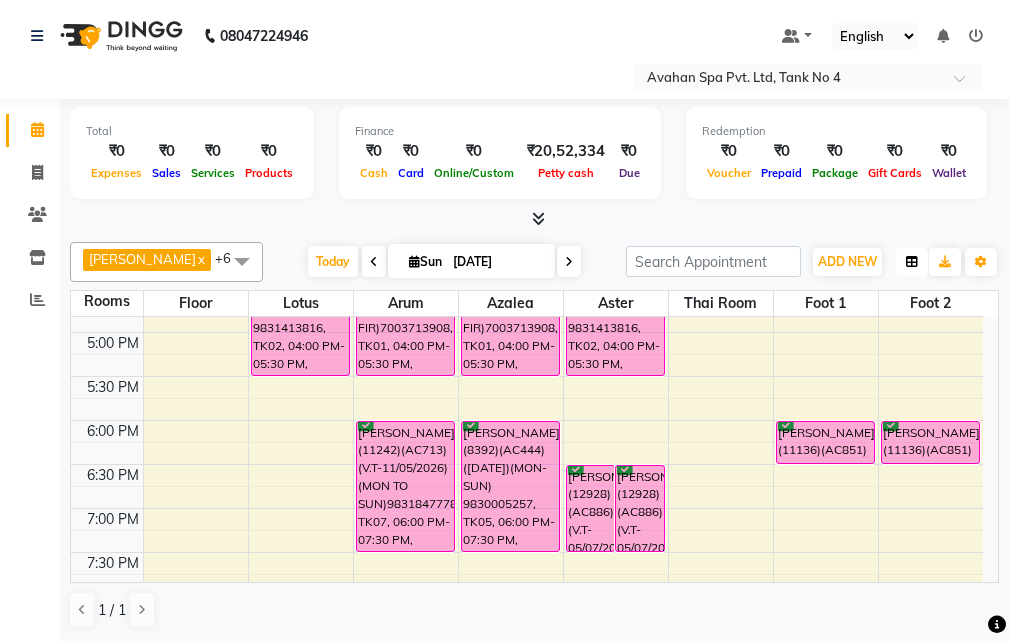 click at bounding box center (912, 262) 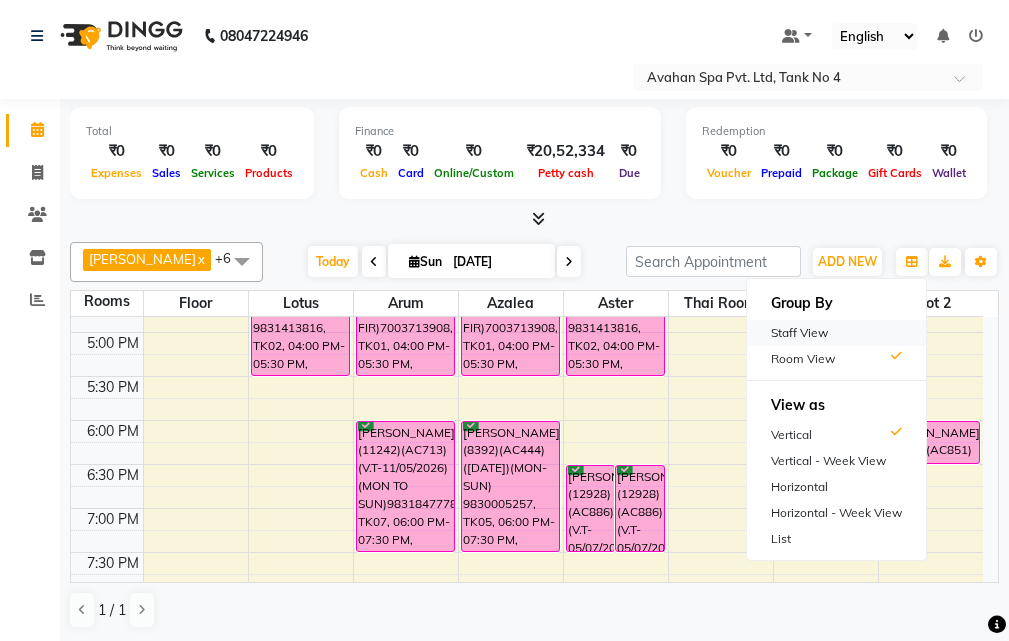 click on "Staff View" at bounding box center (836, 333) 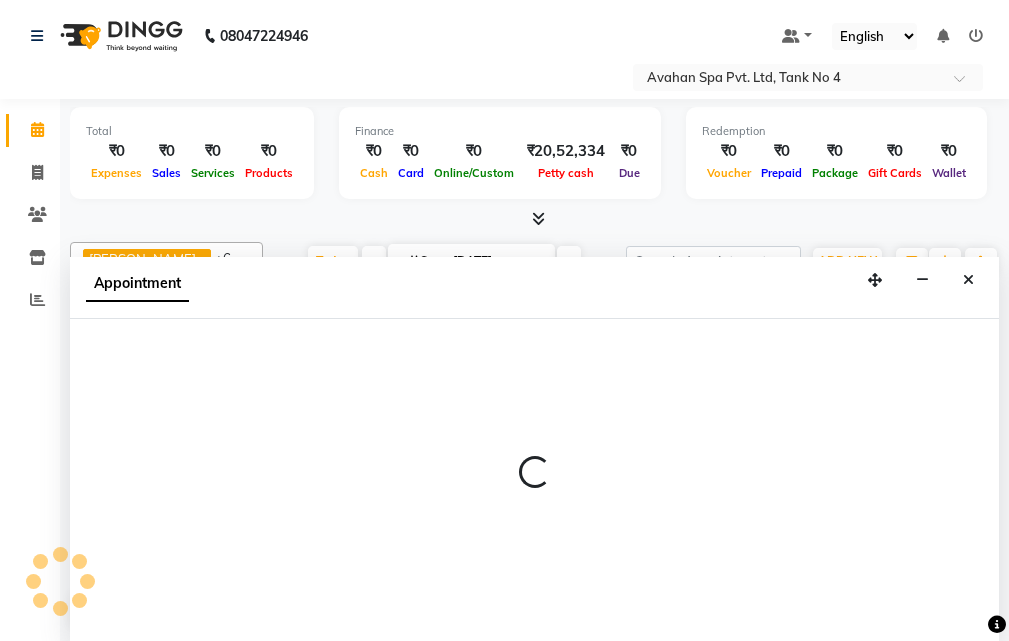 scroll, scrollTop: 1, scrollLeft: 0, axis: vertical 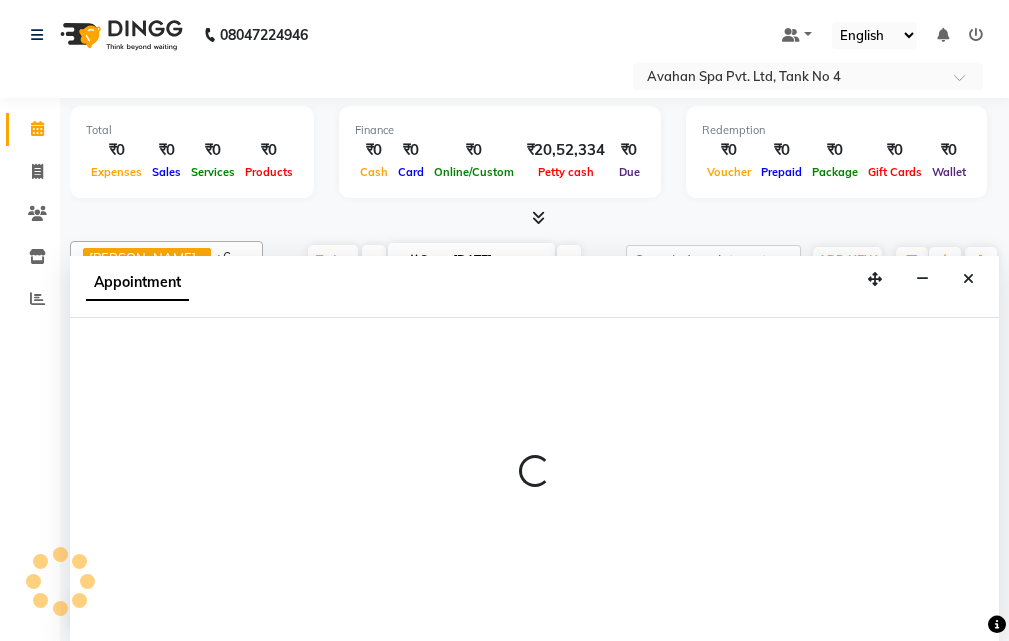 select on "45391" 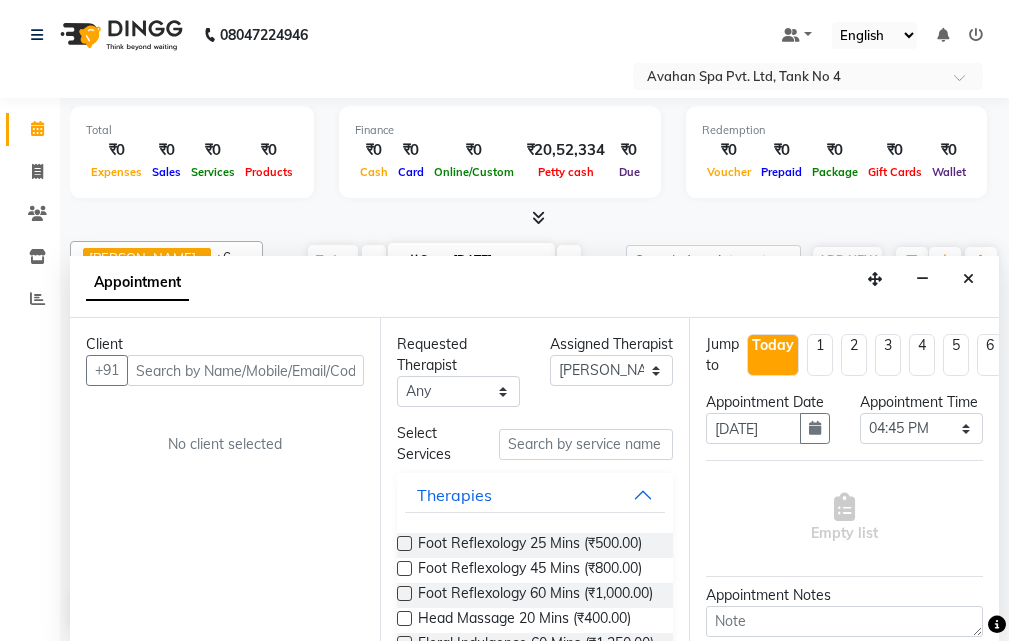 click on "Appointment" at bounding box center [534, 287] 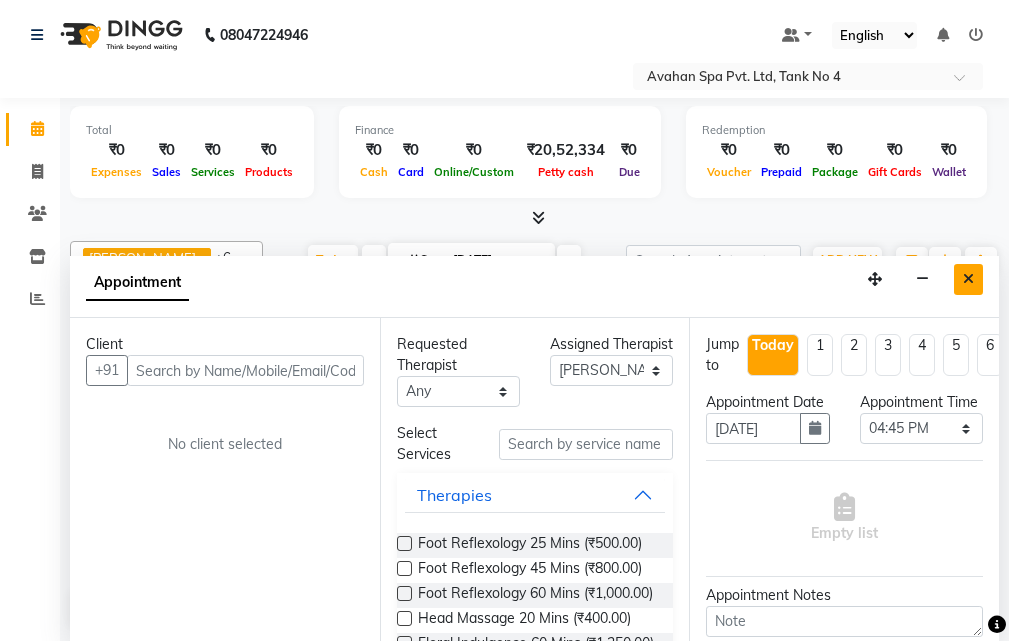 click at bounding box center (968, 279) 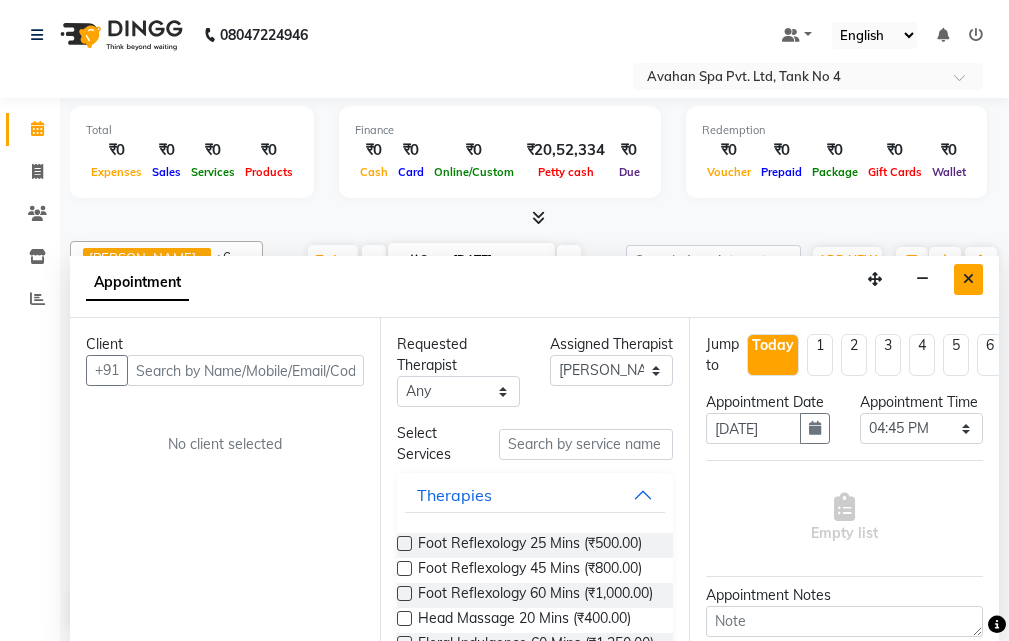 click on "BENU  x CHIMA  x JESSIE  x JUNI  x SUMAN  x SUSNIM  x ANJU  x +6 Select All ANJU BENU CHIMA FEMALE 1 JESSIE JUNI SANJU SUMAN SUSNIM Today  Sun 13-07-2025 Toggle Dropdown Add Appointment Add Invoice Add Client Toggle Dropdown Add Appointment Add Invoice Add Client ADD NEW Toggle Dropdown Add Appointment Add Invoice Add Client BENU  x CHIMA  x JESSIE  x JUNI  x SUMAN  x SUSNIM  x ANJU  x +6 Select All ANJU BENU CHIMA FEMALE 1 JESSIE JUNI SANJU SUMAN SUSNIM Group By  Staff View   Room View  View as Vertical  Vertical - Week View  Horizontal  Horizontal - Week View  List  Toggle Dropdown Calendar Settings Manage Tags   Arrange Therapists   Reset Therapists  Full Screen Appointment Form Zoom 100% Staff/Room Display Count 8 Therapist JUNI CHIMA SUMAN SUSNIM ANJU BENU JESSIE 10:00 AM 10:30 AM 11:00 AM 11:30 AM 12:00 PM 12:30 PM 1:00 PM 1:30 PM 2:00 PM 2:30 PM 3:00 PM 3:30 PM 4:00 PM 4:30 PM 5:00 PM 5:30 PM 6:00 PM 6:30 PM 7:00 PM 7:30 PM 8:00 PM 8:30 PM 9:00 PM 9:30 PM 10:00 PM 10:30 PM" 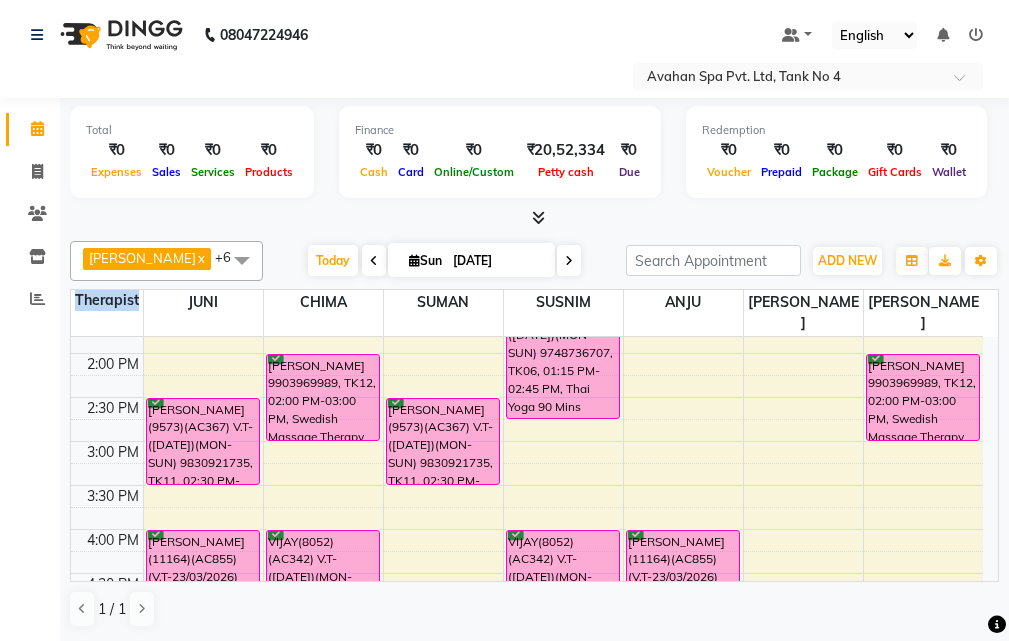 scroll, scrollTop: 300, scrollLeft: 0, axis: vertical 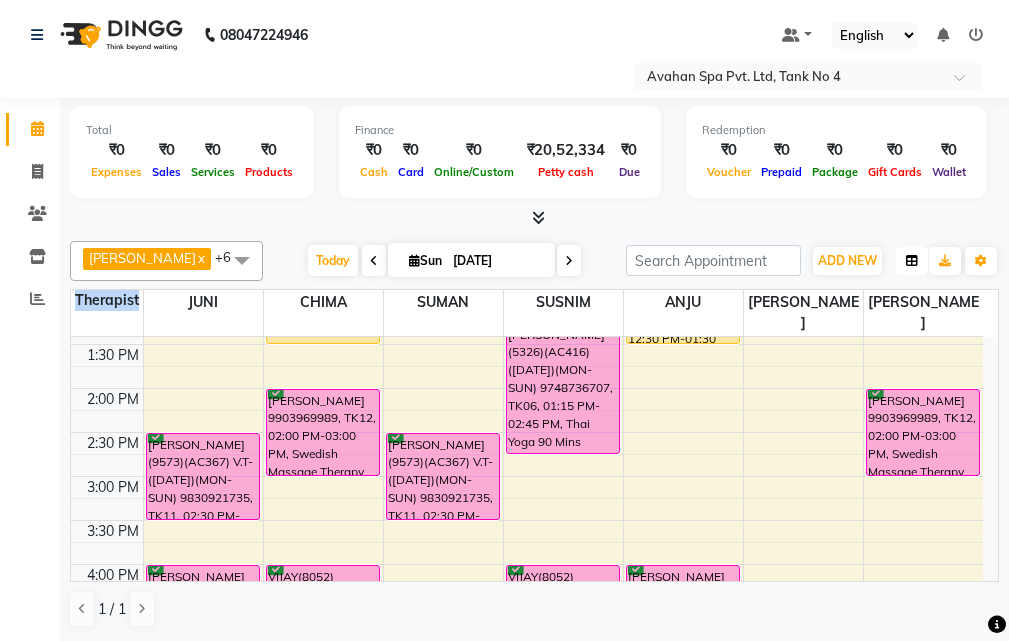 click at bounding box center [912, 261] 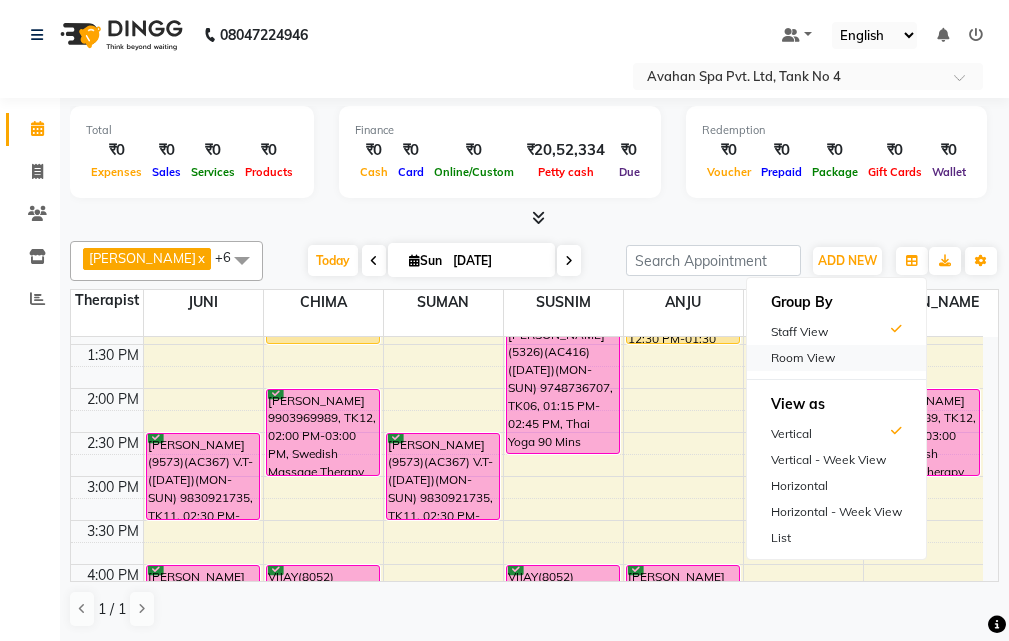 click on "Room View" at bounding box center (836, 358) 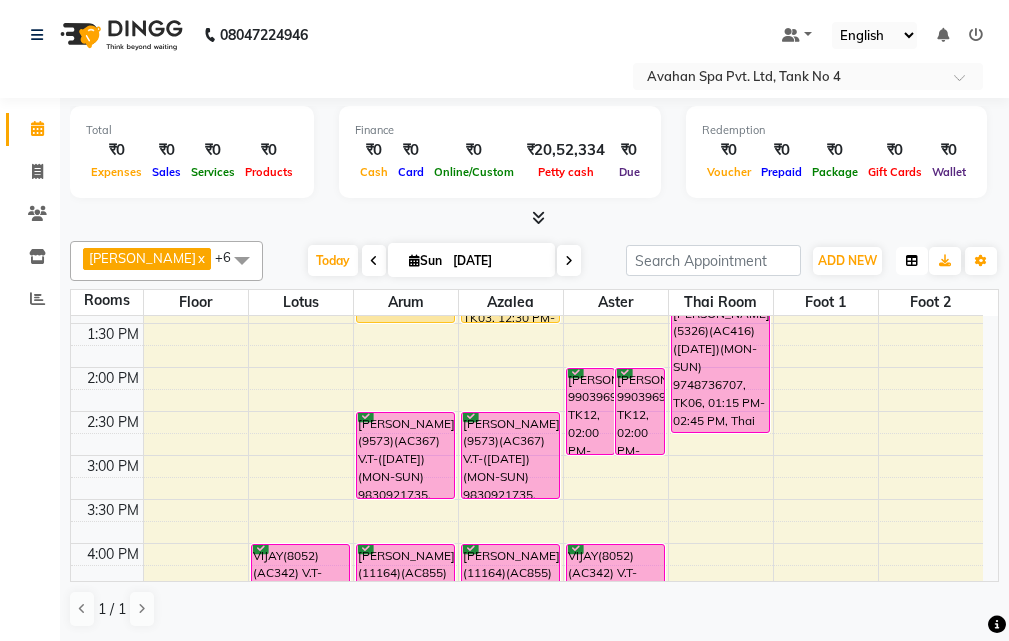 click at bounding box center (912, 261) 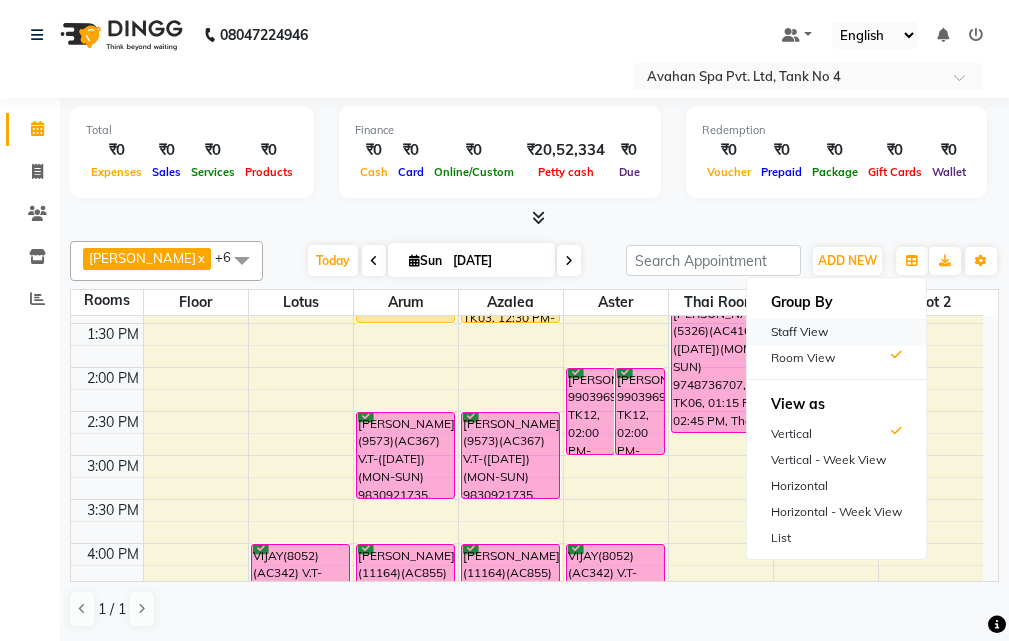 click on "Staff View" at bounding box center (836, 332) 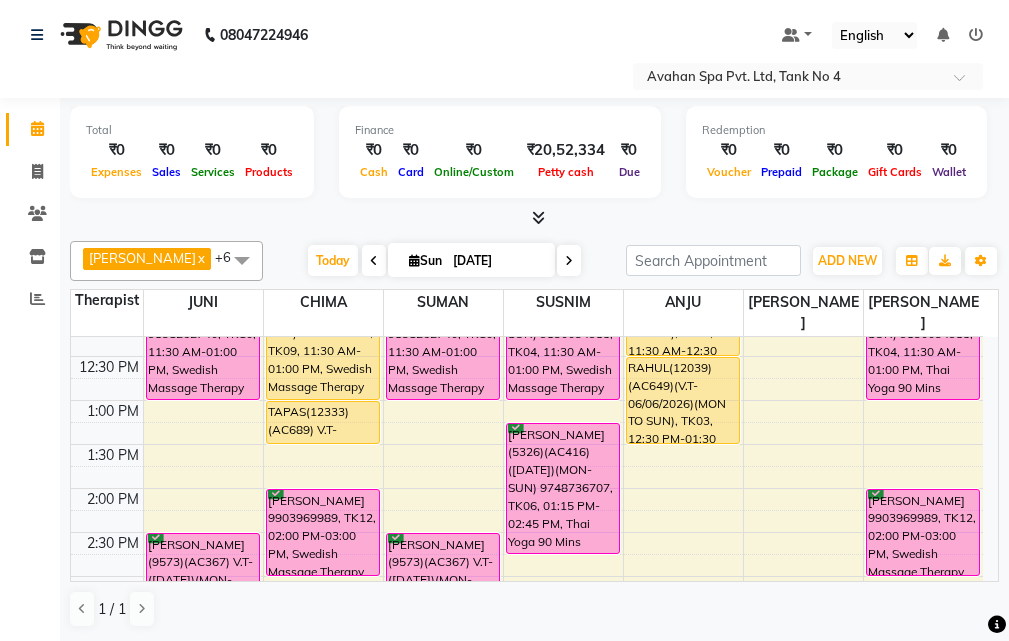 scroll, scrollTop: 300, scrollLeft: 0, axis: vertical 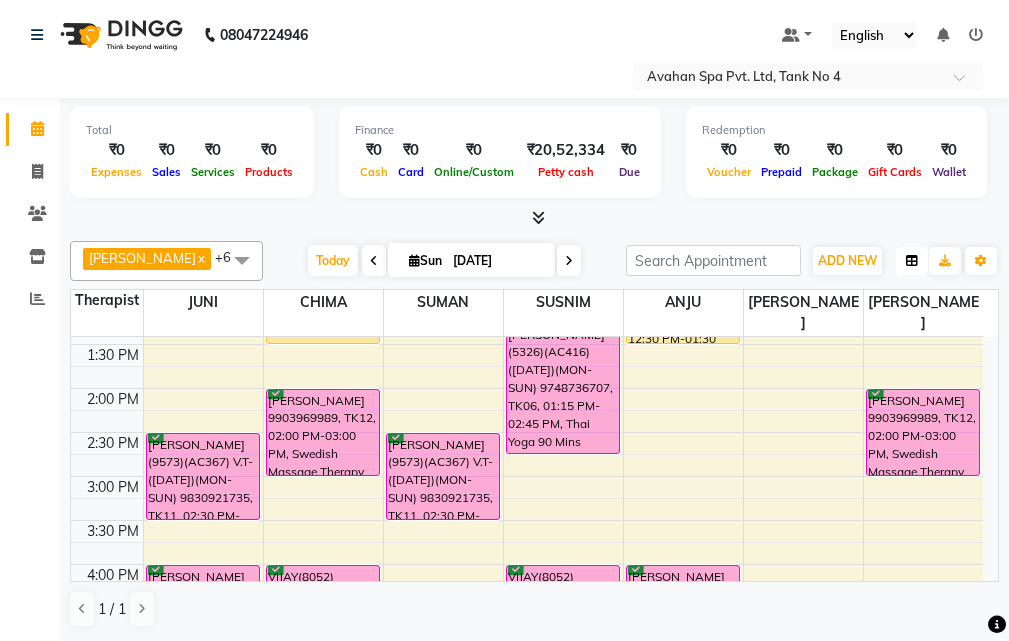 click at bounding box center [912, 261] 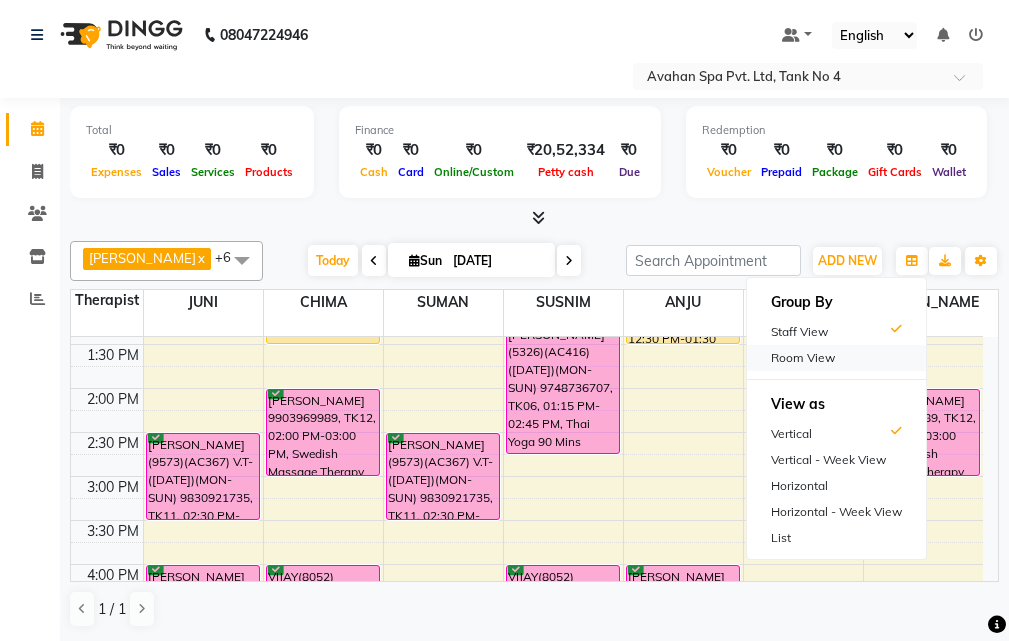 click on "Room View" at bounding box center (836, 358) 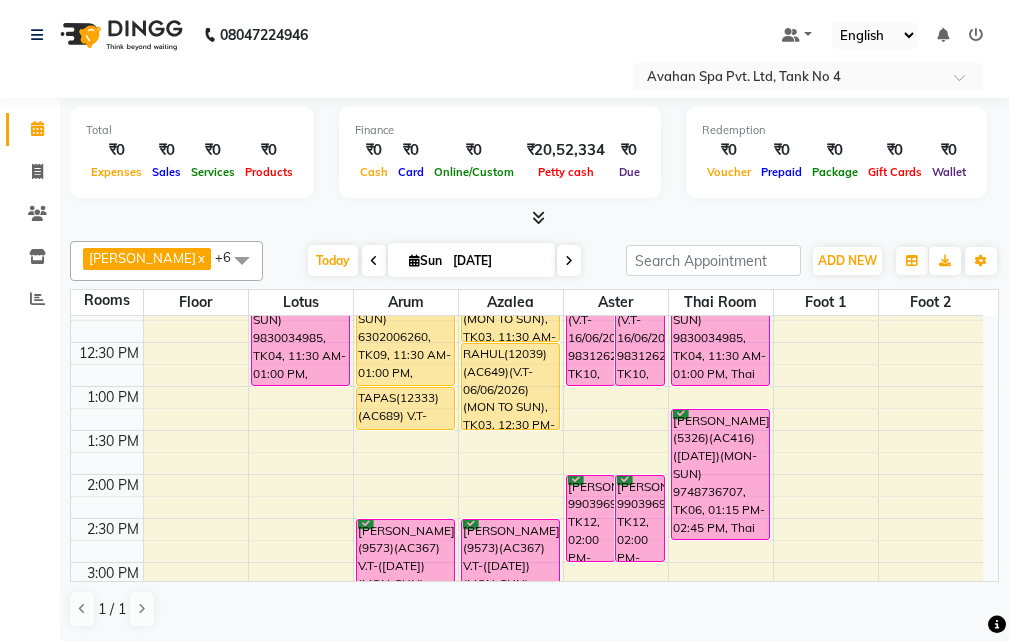 scroll, scrollTop: 200, scrollLeft: 0, axis: vertical 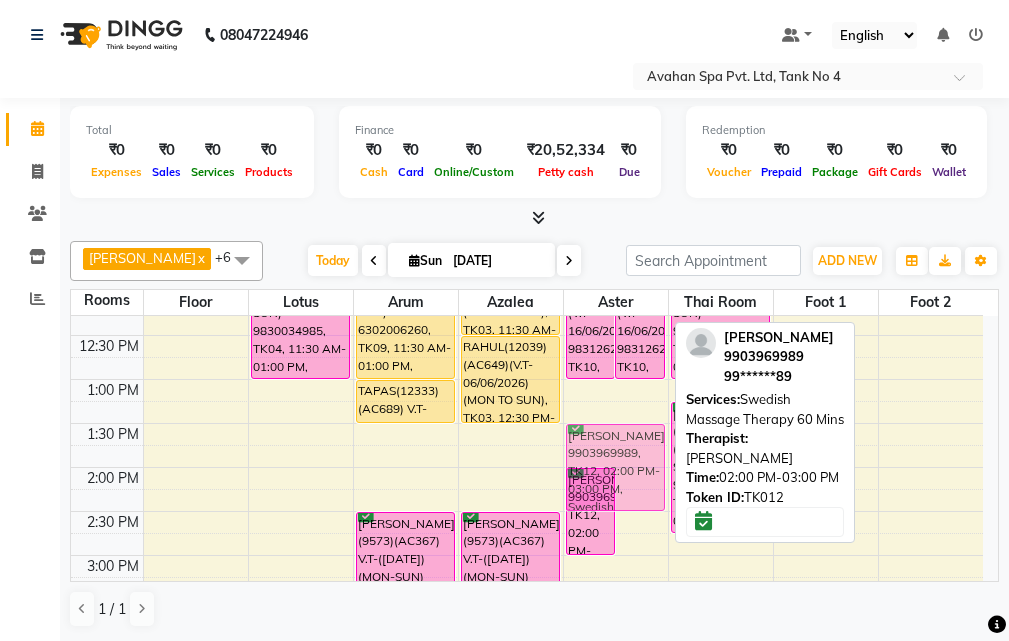 drag, startPoint x: 646, startPoint y: 505, endPoint x: 654, endPoint y: 460, distance: 45.705578 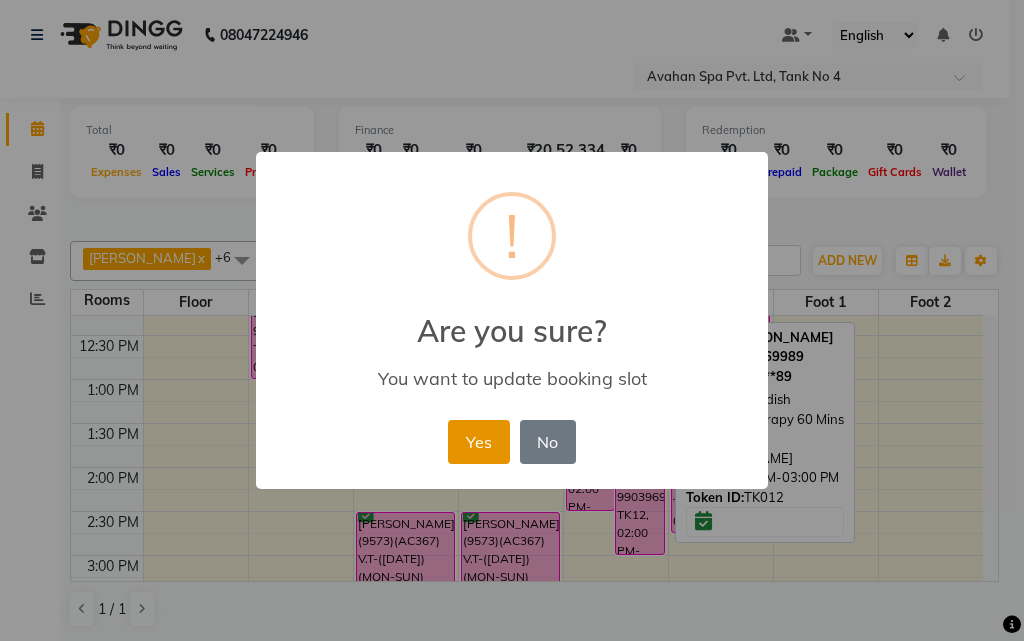click on "Yes" at bounding box center [478, 442] 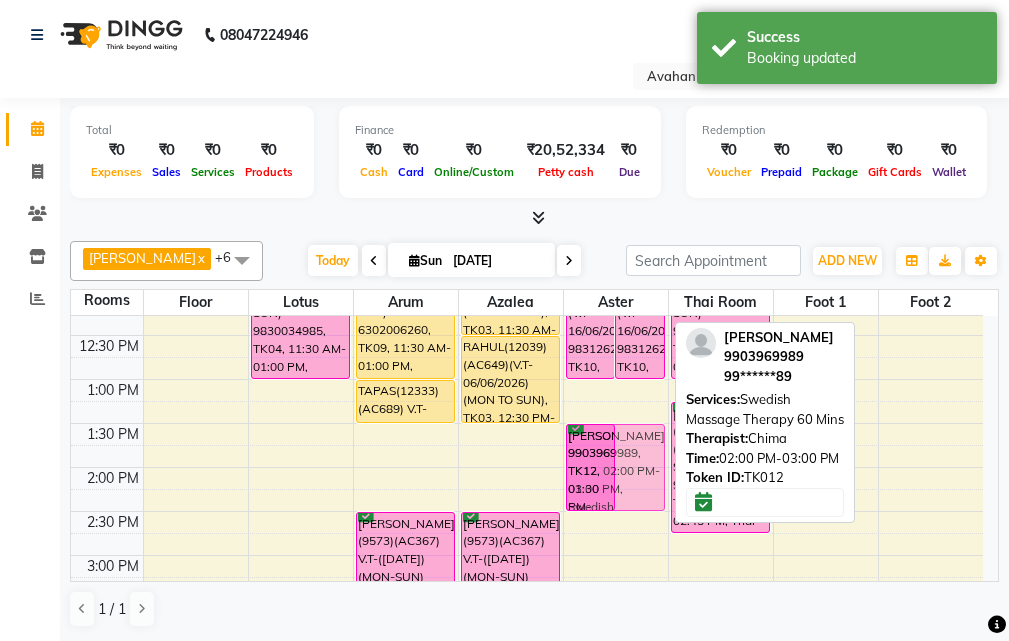 drag, startPoint x: 642, startPoint y: 501, endPoint x: 657, endPoint y: 450, distance: 53.160137 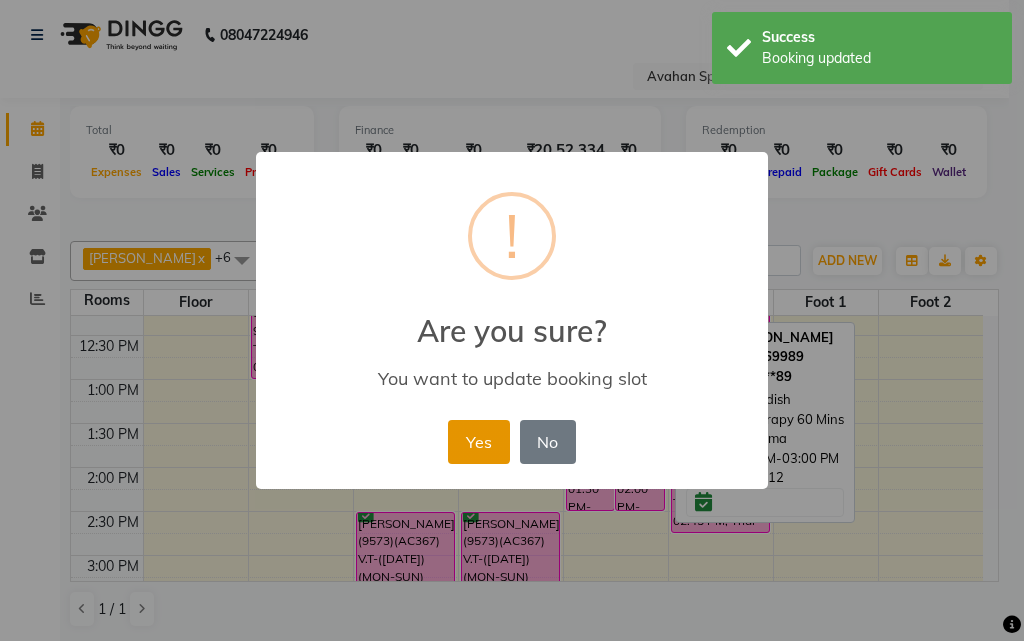 click on "Yes" at bounding box center [478, 442] 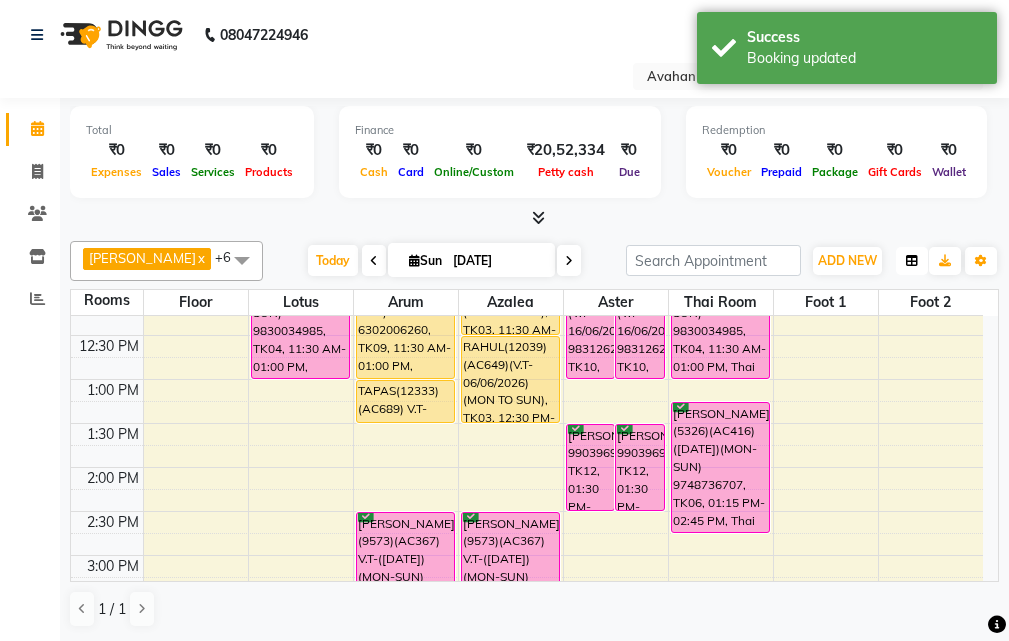 click at bounding box center [912, 261] 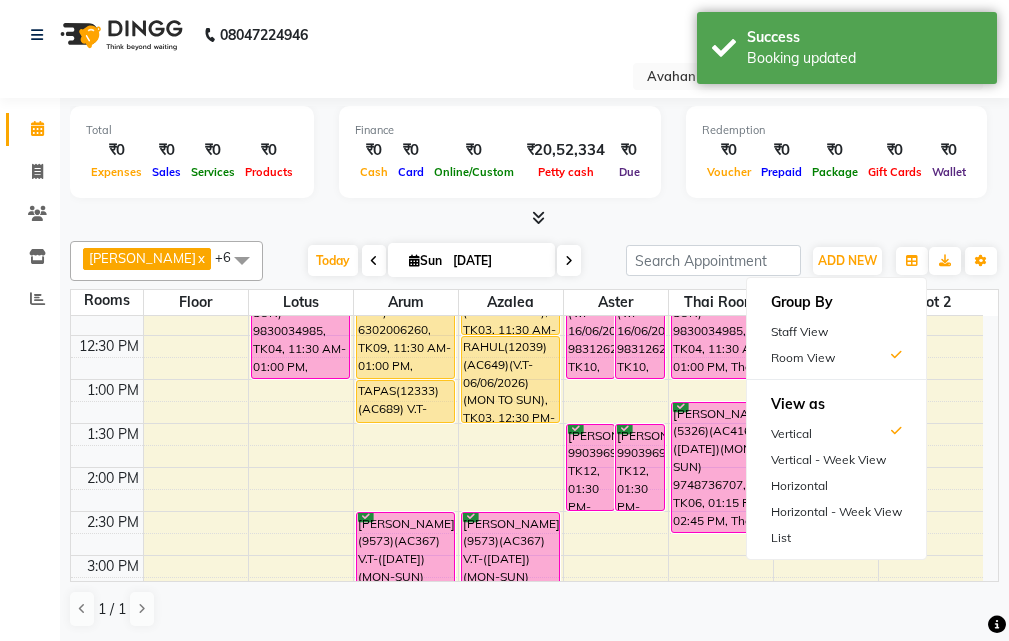 click on "Staff View" at bounding box center [836, 332] 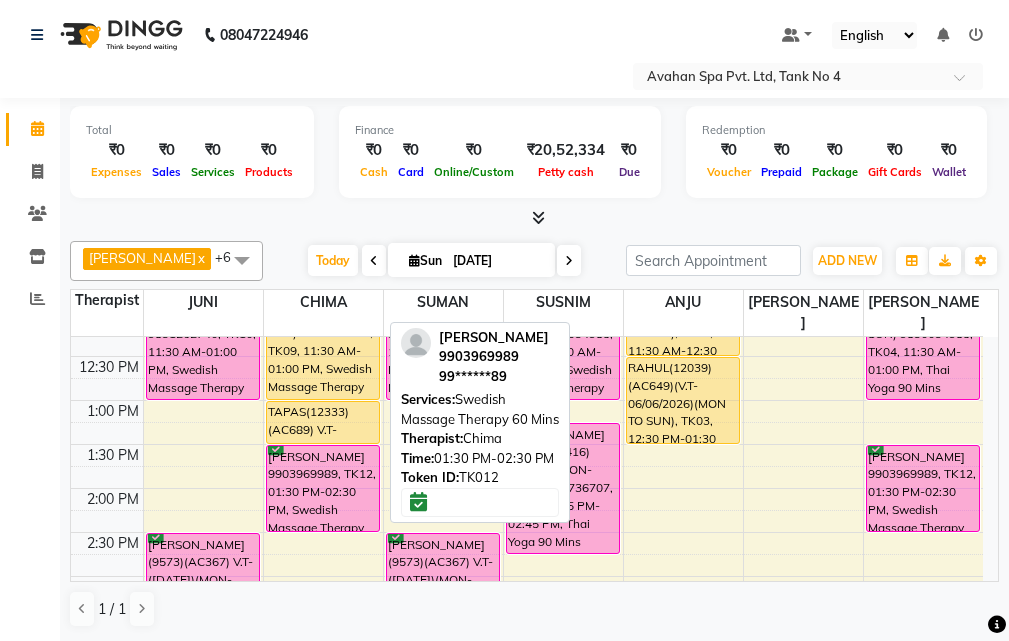click on "GOURAV 9903969989, TK12, 01:30 PM-02:30 PM, Swedish Massage Therapy 60 Mins" at bounding box center [323, 488] 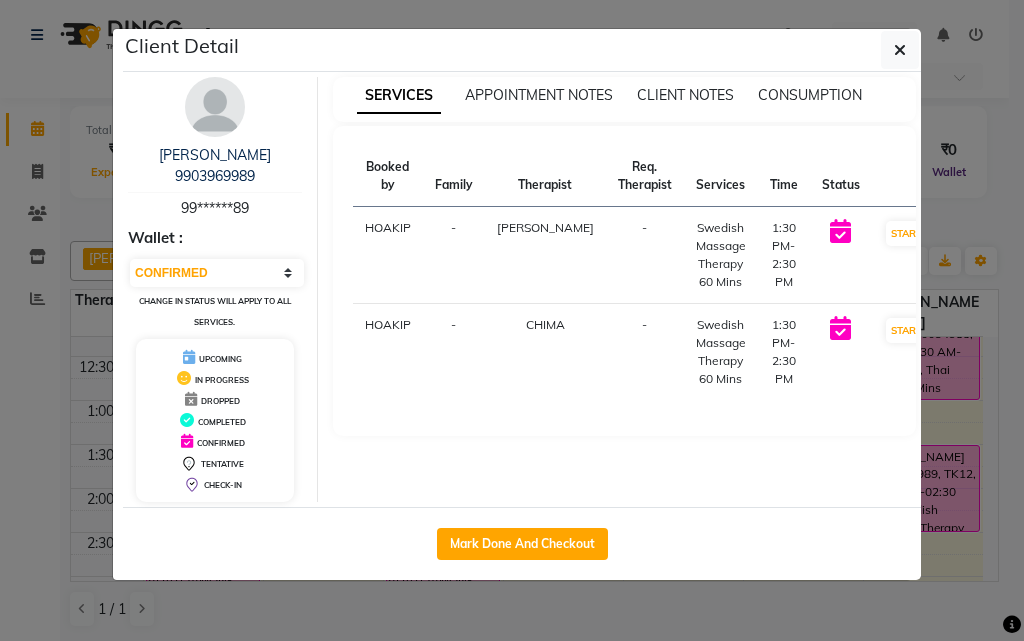 click on "Client Detail  GOURAV 9903969989   99******89 Wallet : Select IN SERVICE CONFIRMED TENTATIVE CHECK IN MARK DONE DROPPED UPCOMING Change in status will apply to all services. UPCOMING IN PROGRESS DROPPED COMPLETED CONFIRMED TENTATIVE CHECK-IN SERVICES APPOINTMENT NOTES CLIENT NOTES CONSUMPTION Booked by Family Therapist Req. Therapist Services Time Status  HOAKIP  - JESSIE -  Swedish Massage Therapy 60 Mins   1:30 PM-2:30 PM   START   HOAKIP  - CHIMA -  Swedish Massage Therapy 60 Mins   1:30 PM-2:30 PM   START   Mark Done And Checkout" 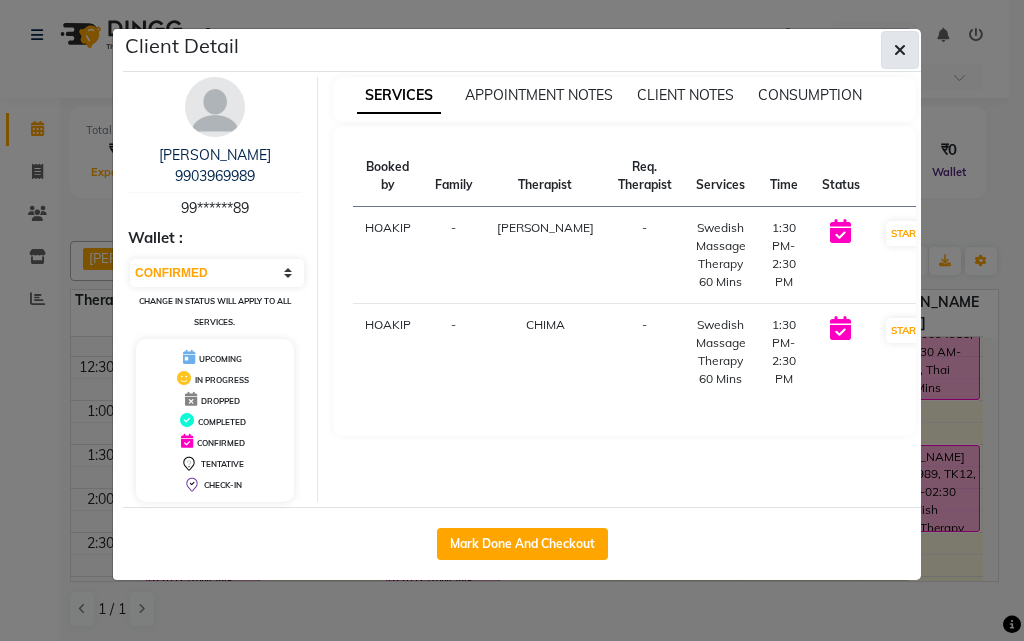 click 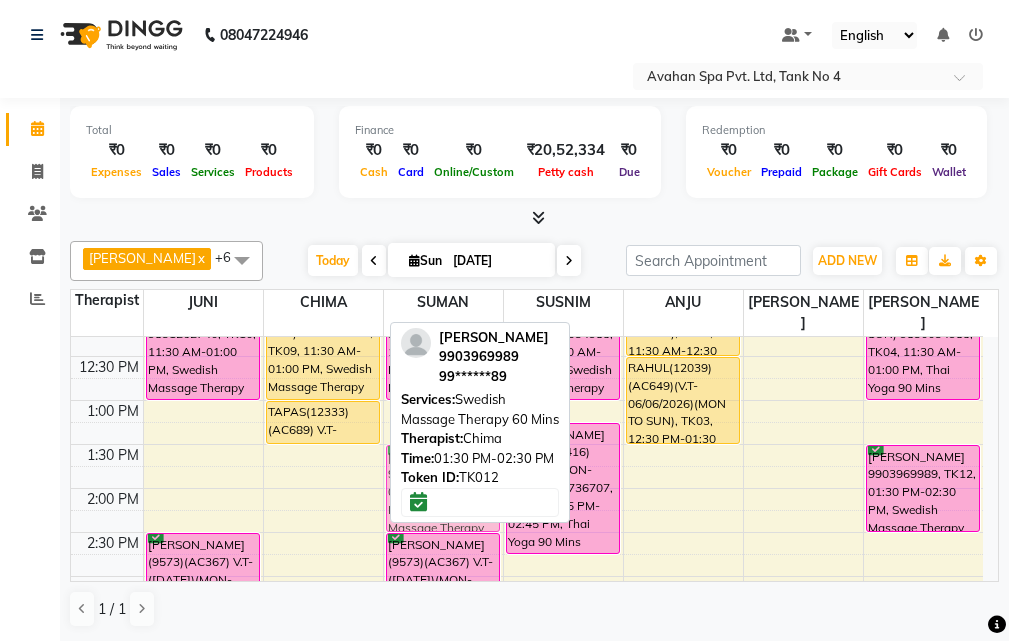 drag, startPoint x: 321, startPoint y: 451, endPoint x: 401, endPoint y: 448, distance: 80.05623 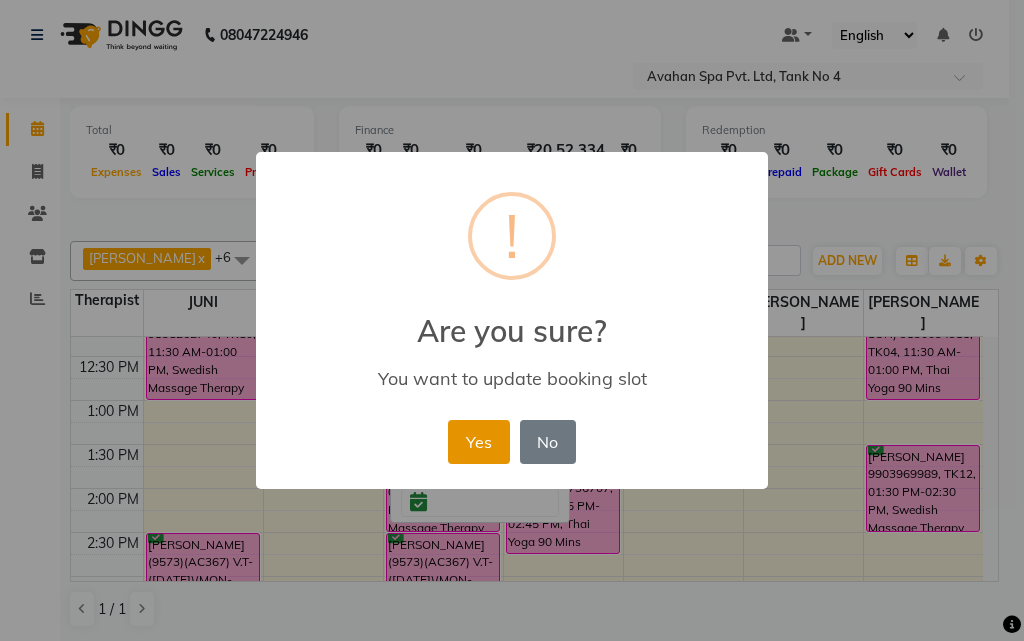 click on "Yes" at bounding box center (478, 442) 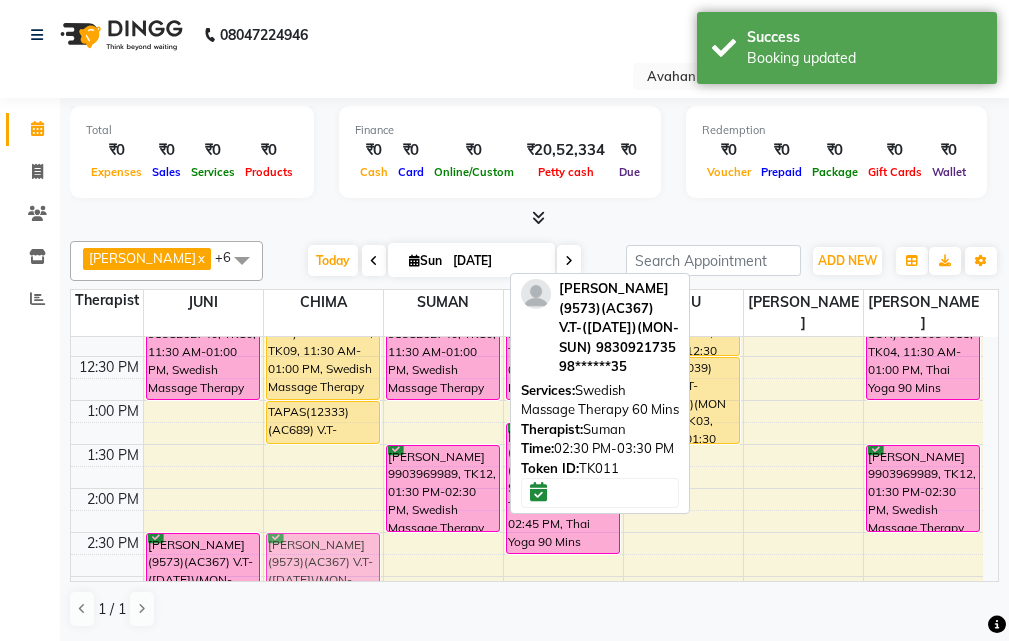 drag, startPoint x: 399, startPoint y: 536, endPoint x: 328, endPoint y: 526, distance: 71.70077 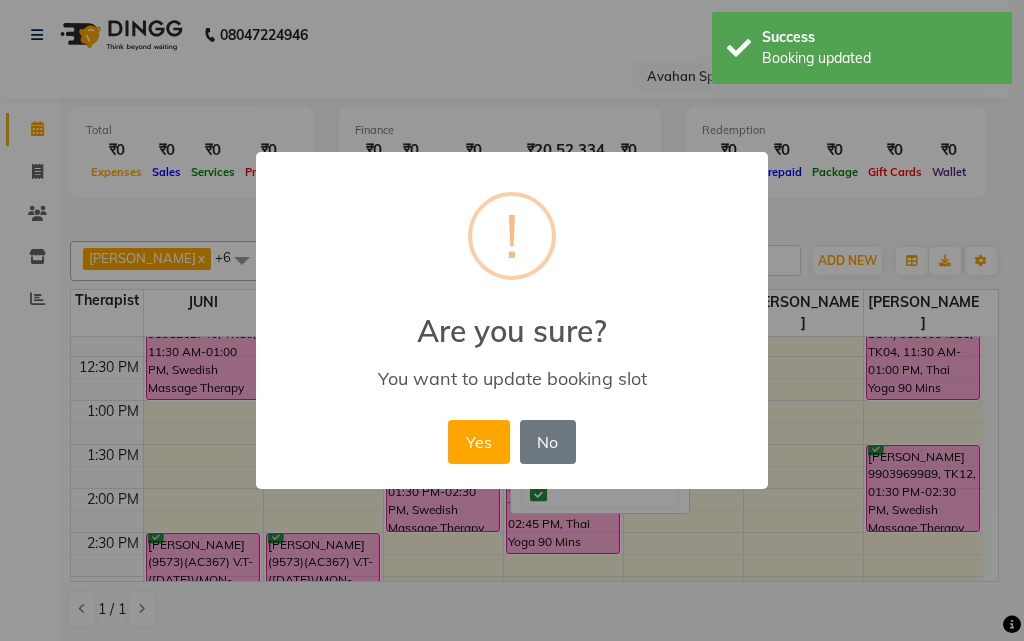 click on "Yes" at bounding box center (478, 442) 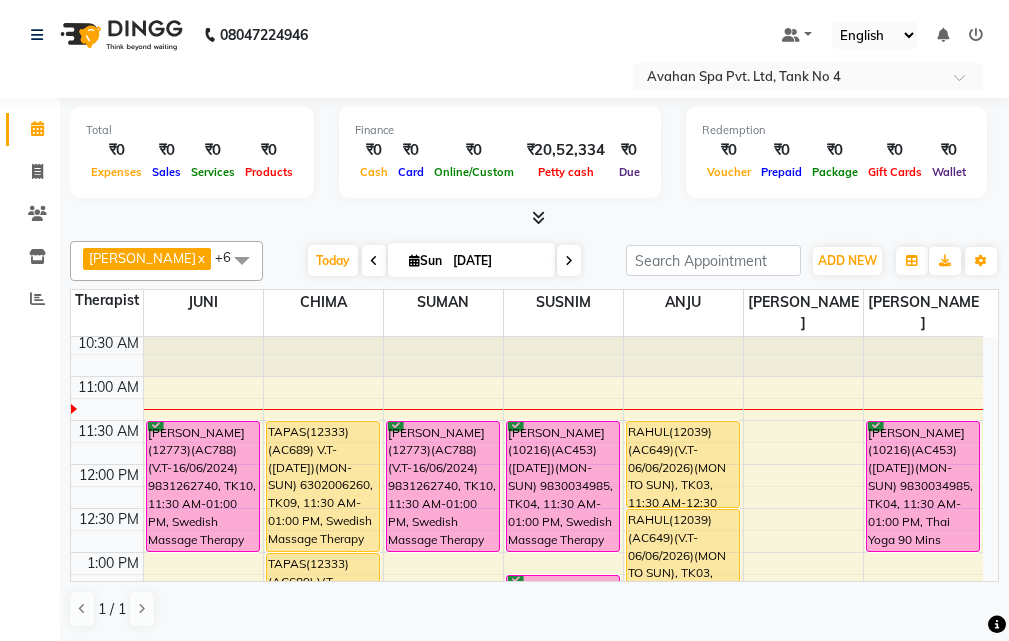 scroll, scrollTop: 0, scrollLeft: 0, axis: both 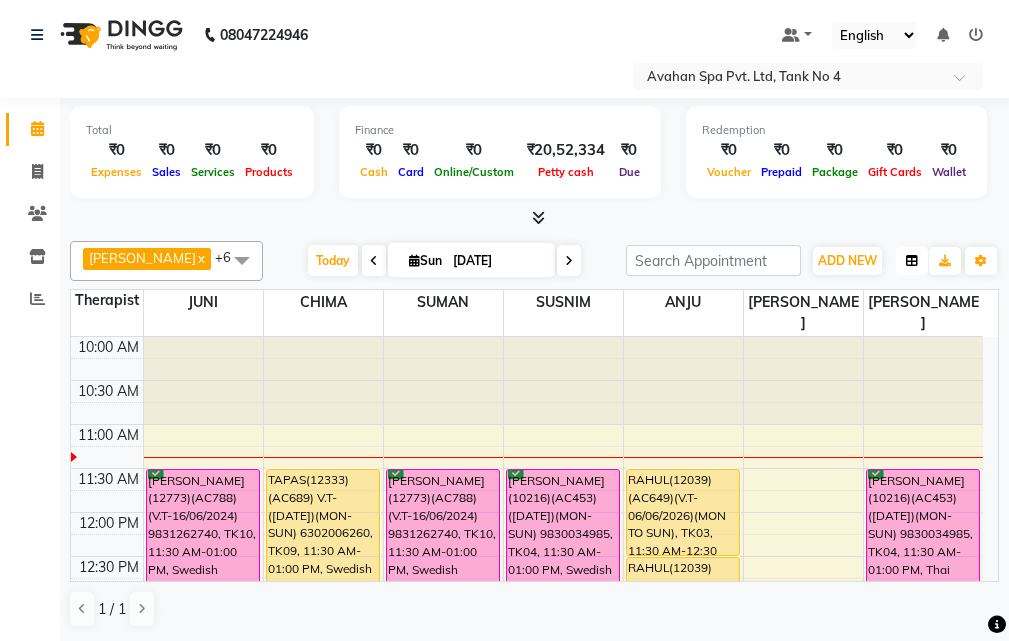 click at bounding box center (912, 261) 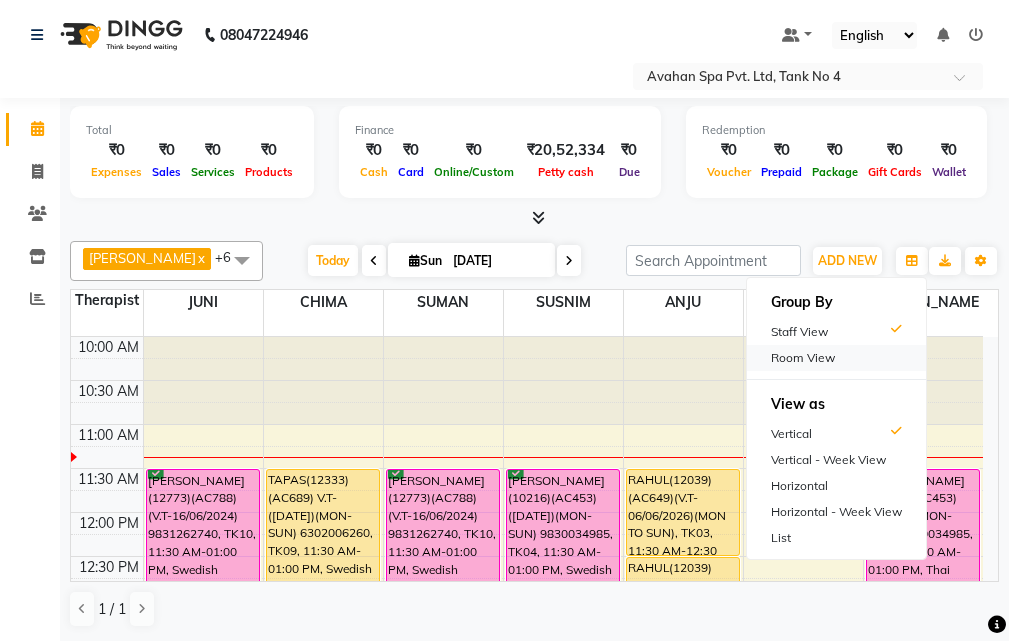 click on "Room View" at bounding box center [836, 358] 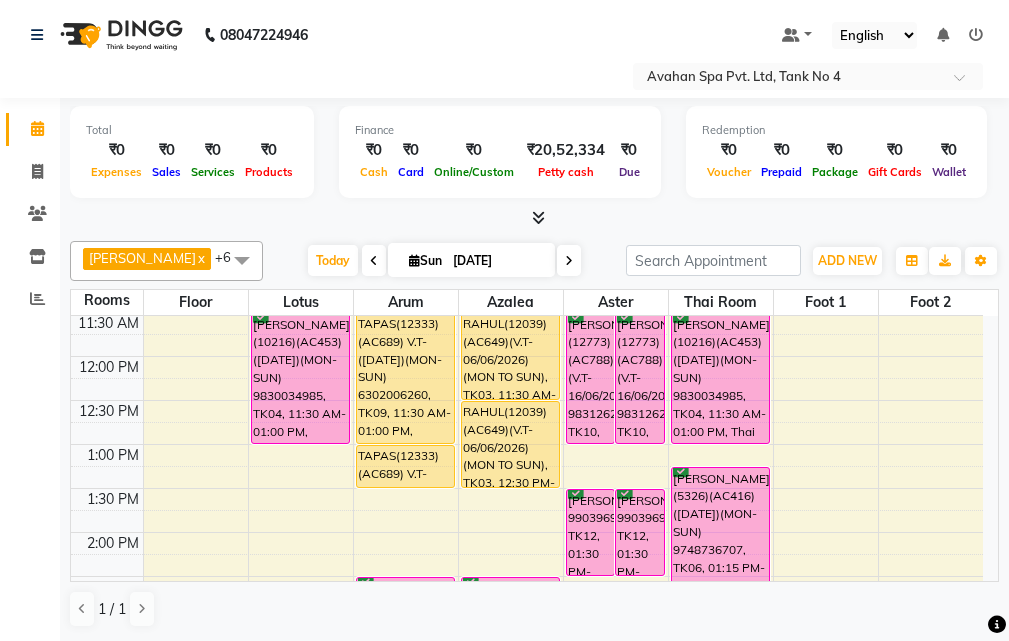 scroll, scrollTop: 100, scrollLeft: 0, axis: vertical 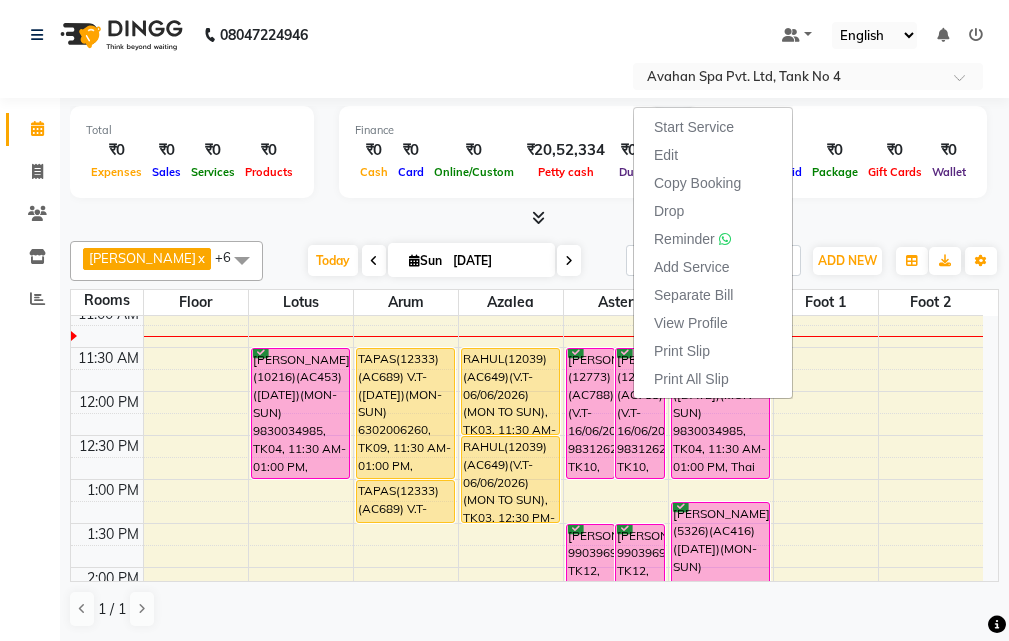 click on "Calendar  Invoice  Clients  Inventory  Reports Completed InProgress Upcoming Dropped Tentative Check-In Confirm Bookings Generate Report Segments Page Builder" 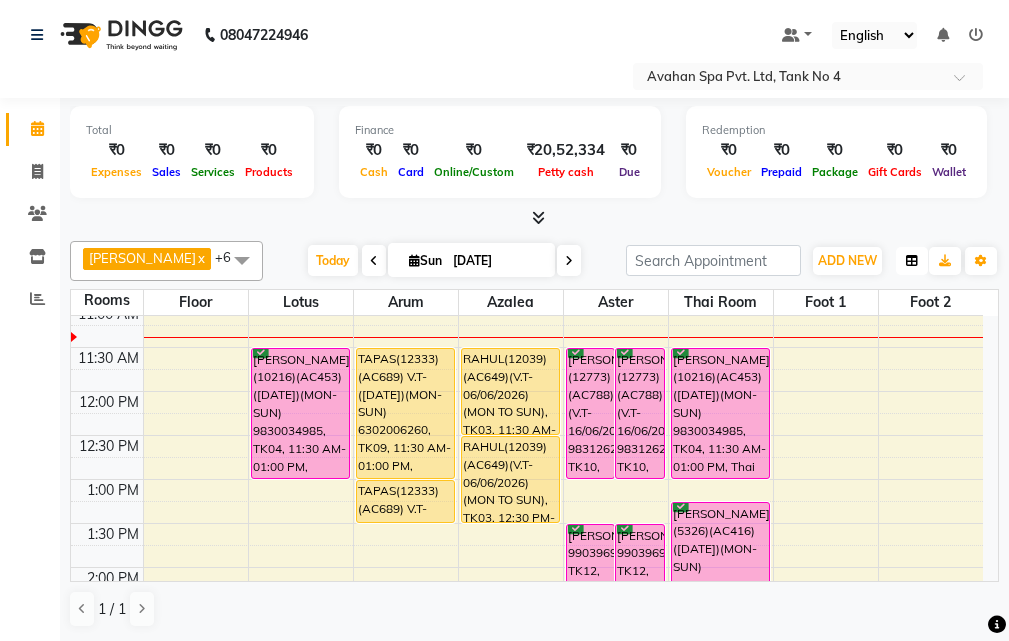 click at bounding box center [912, 261] 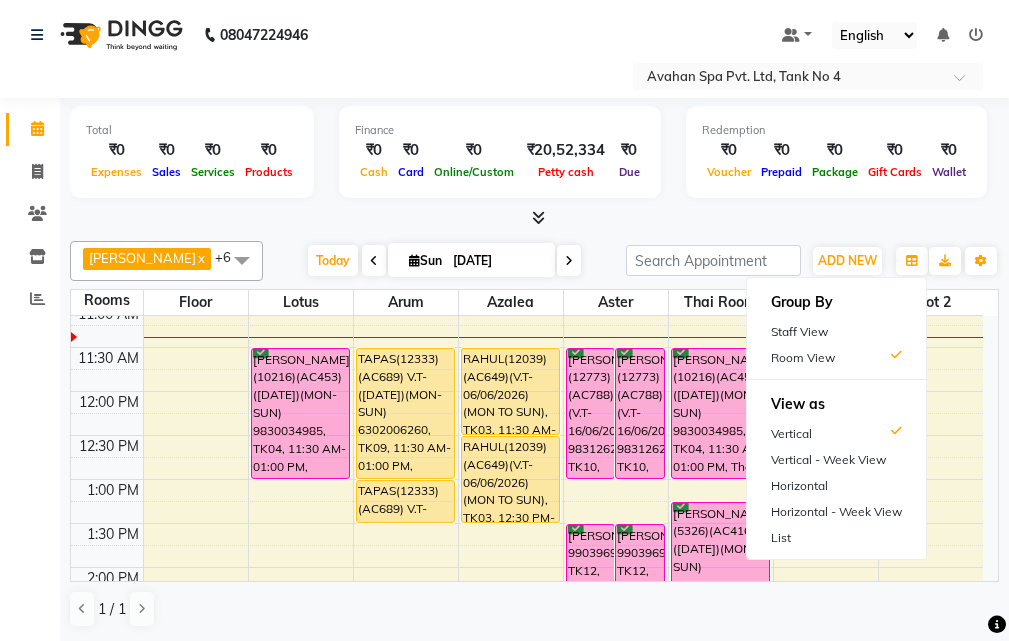 click on "Staff View" at bounding box center [836, 332] 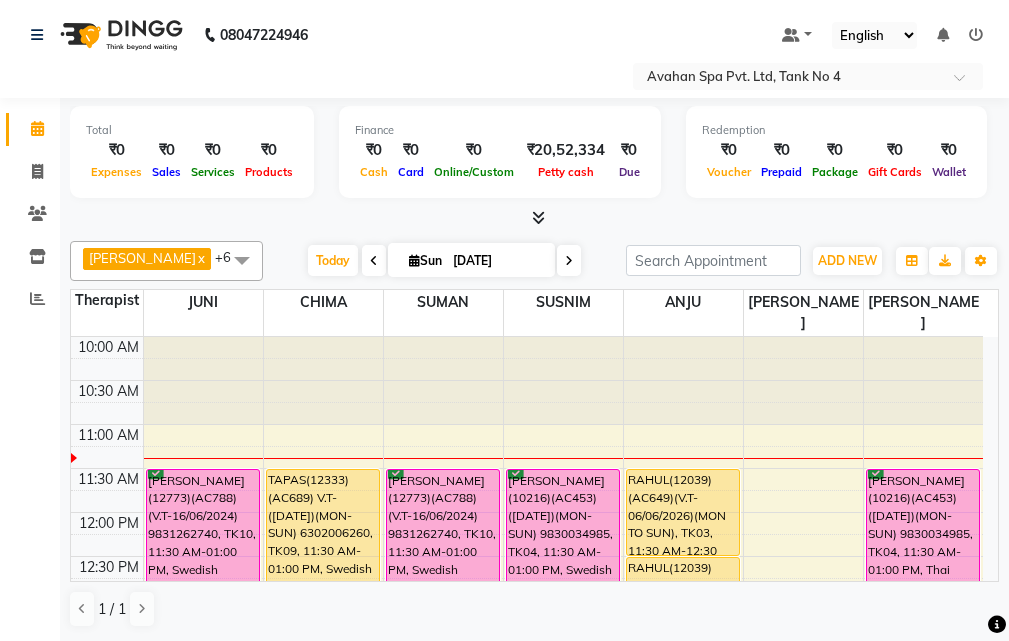 scroll, scrollTop: 100, scrollLeft: 0, axis: vertical 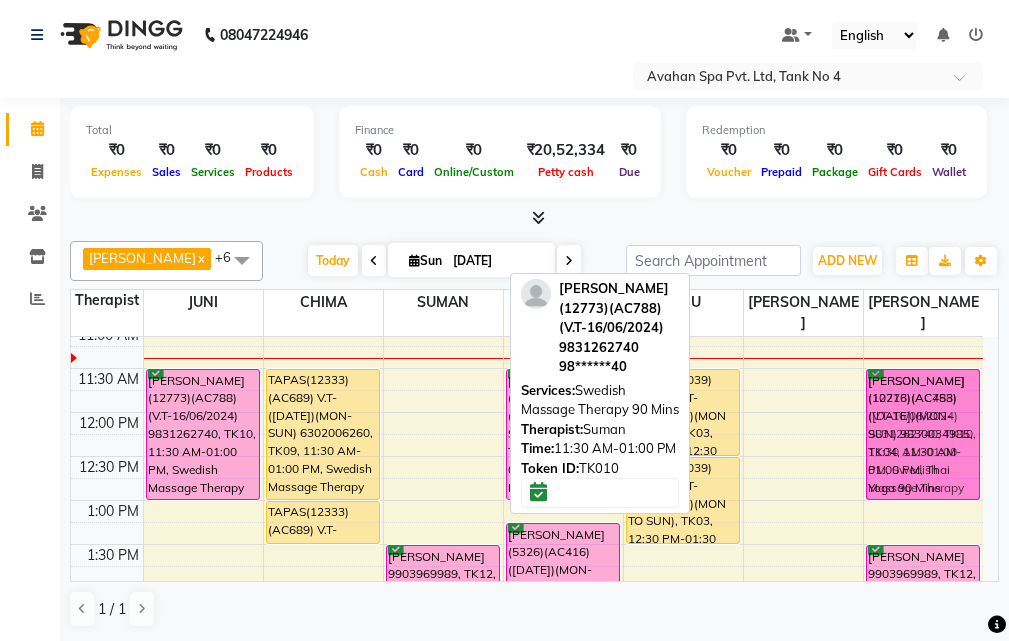 drag, startPoint x: 452, startPoint y: 400, endPoint x: 896, endPoint y: 390, distance: 444.1126 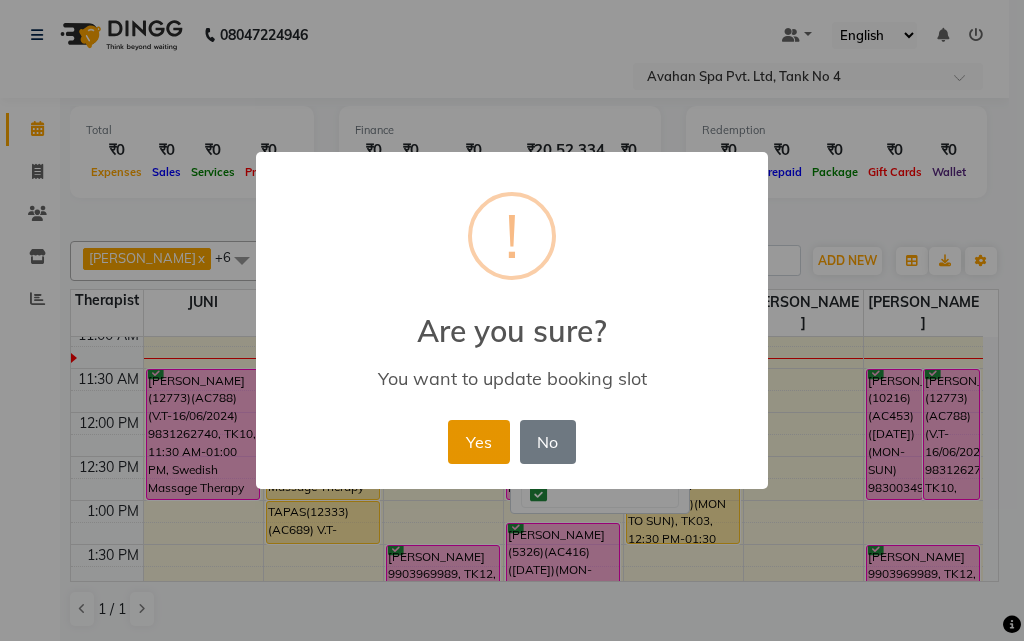 click on "Yes" at bounding box center [478, 442] 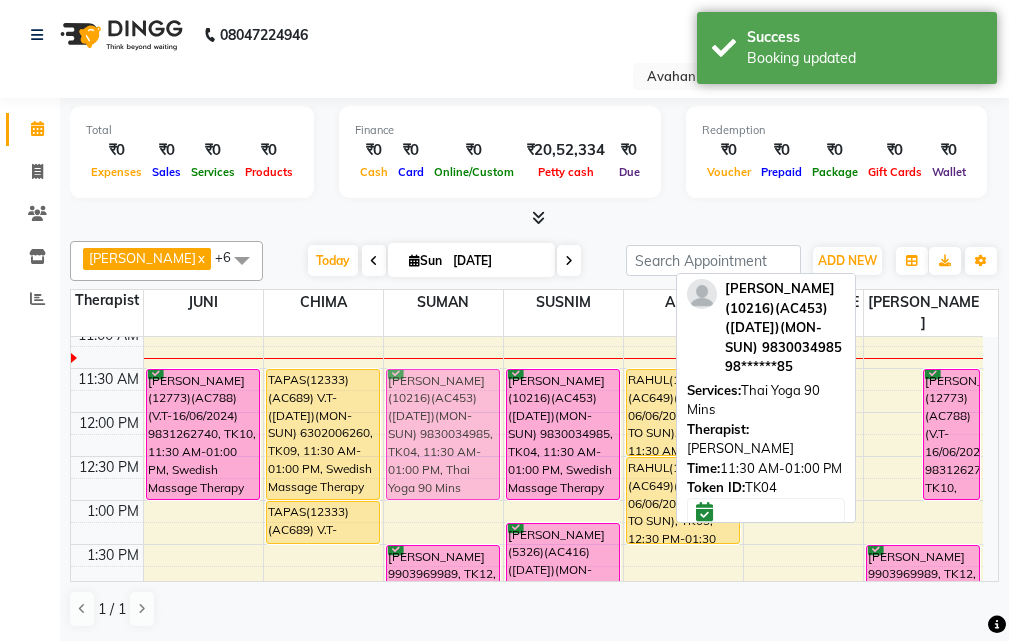 drag, startPoint x: 895, startPoint y: 400, endPoint x: 489, endPoint y: 410, distance: 406.12314 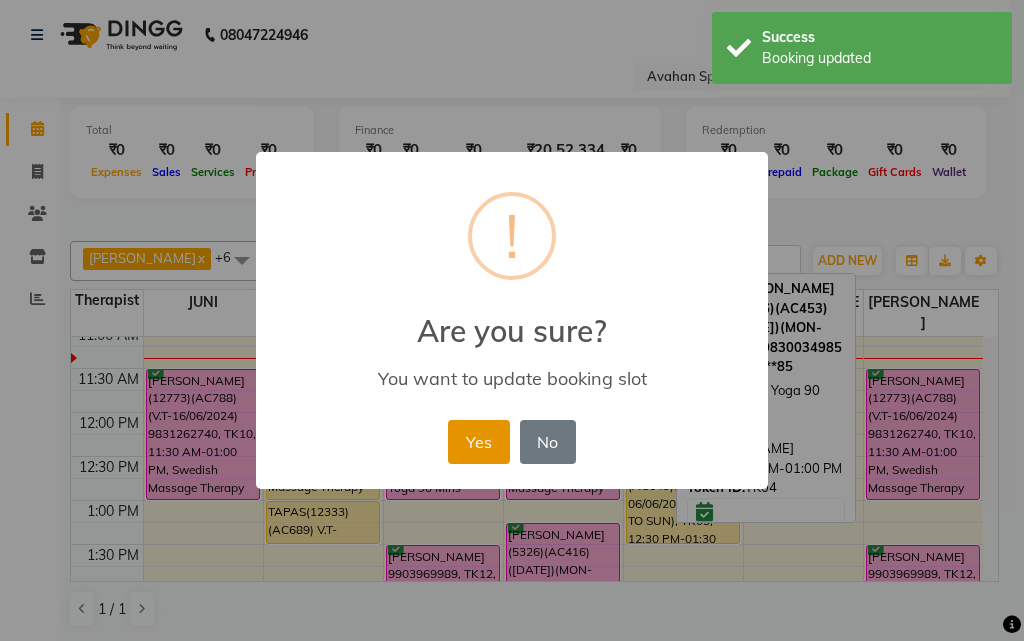 click on "Yes" at bounding box center [478, 442] 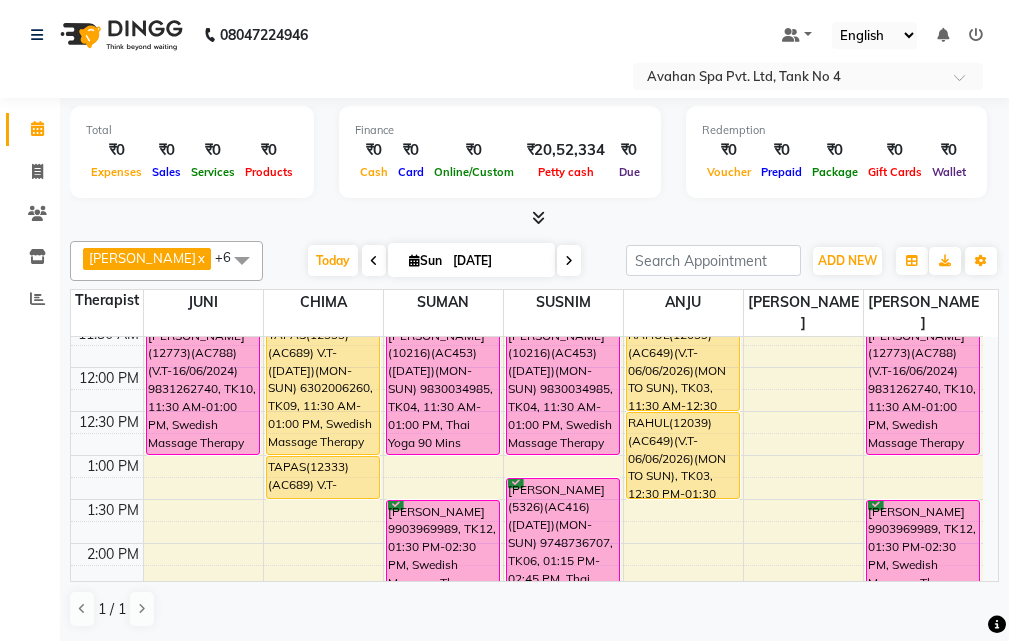 scroll, scrollTop: 100, scrollLeft: 0, axis: vertical 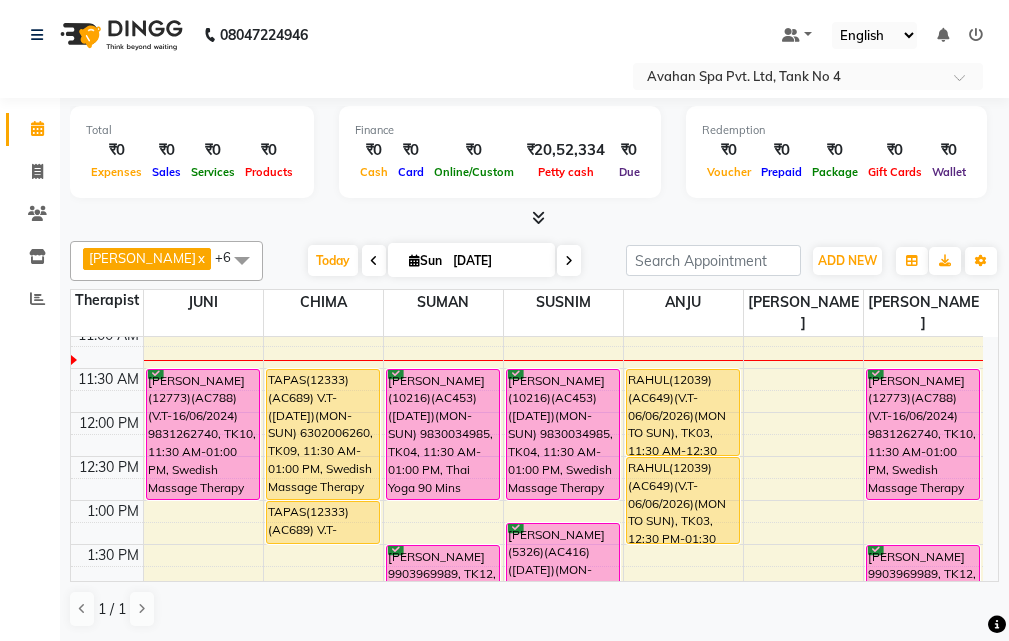 click on "Calendar  Invoice  Clients  Inventory  Reports Completed InProgress Upcoming Dropped Tentative Check-In Confirm Bookings Generate Report Segments Page Builder" 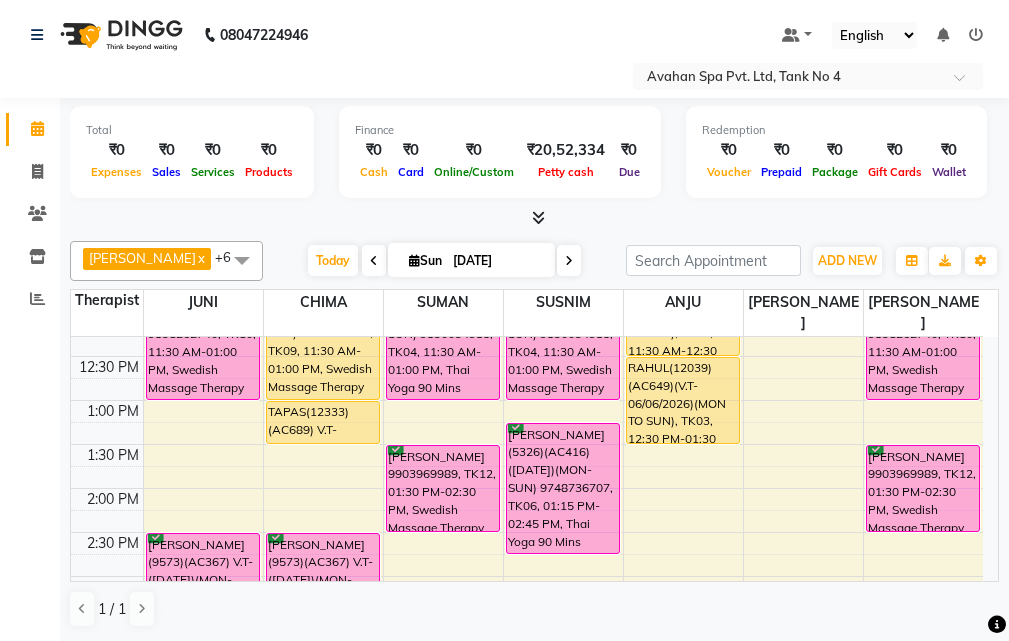 scroll, scrollTop: 100, scrollLeft: 0, axis: vertical 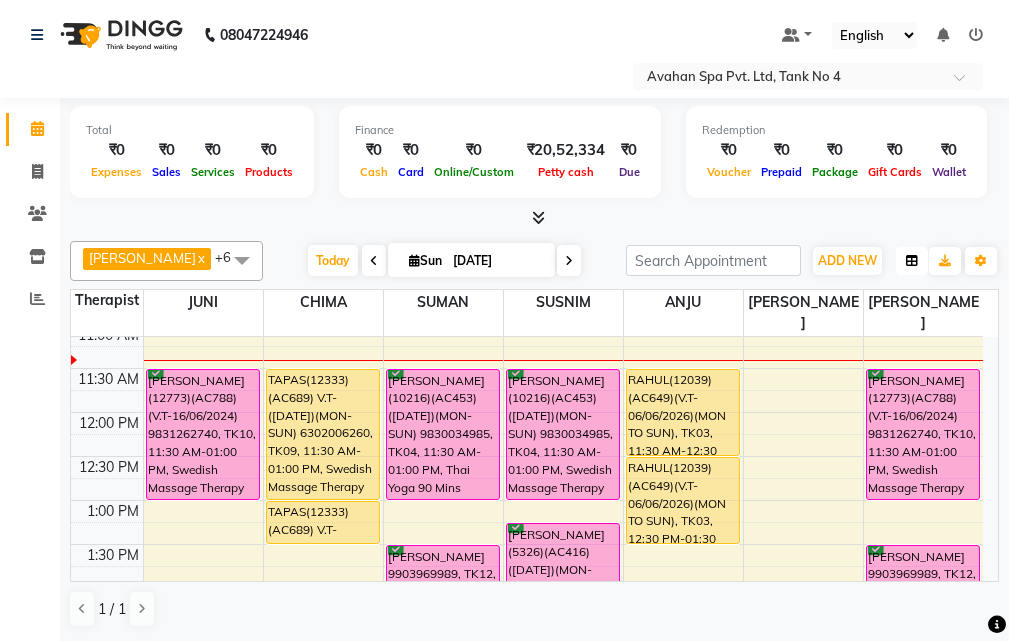 click at bounding box center [912, 261] 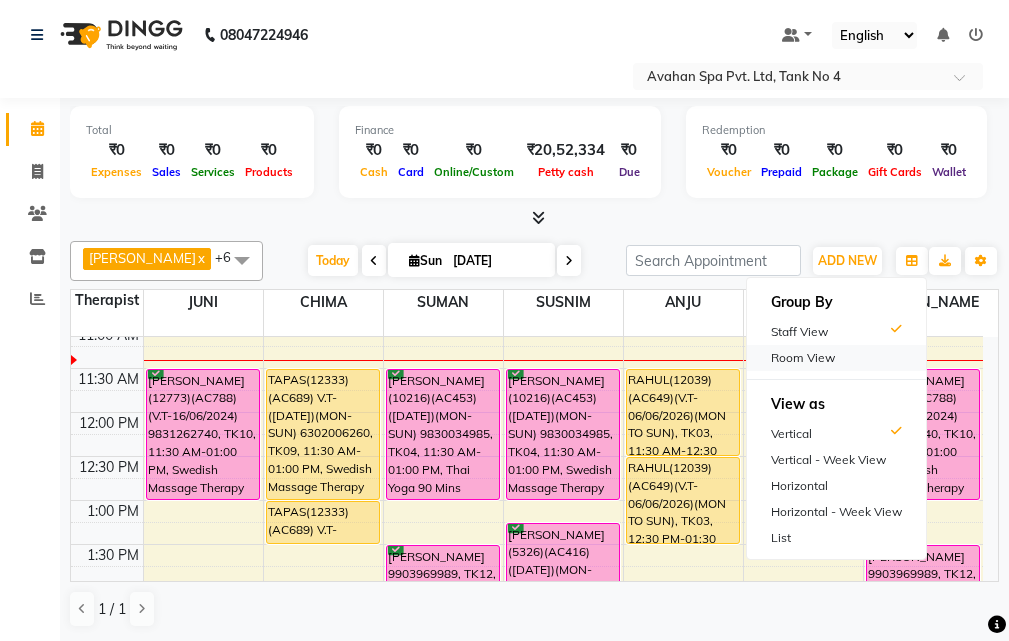 click on "Room View" at bounding box center (836, 358) 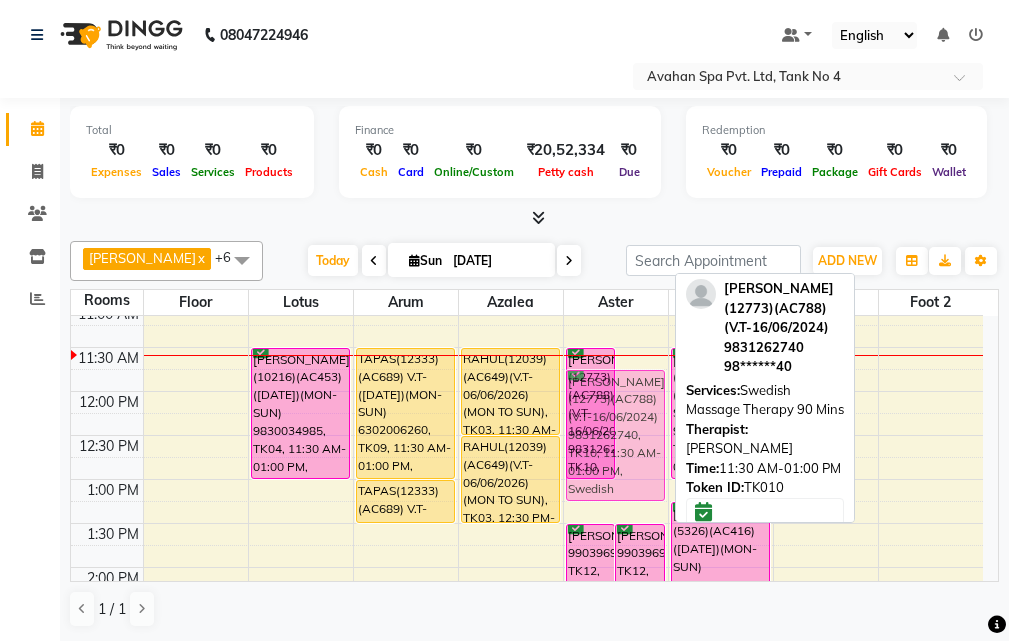drag, startPoint x: 647, startPoint y: 400, endPoint x: 646, endPoint y: 415, distance: 15.033297 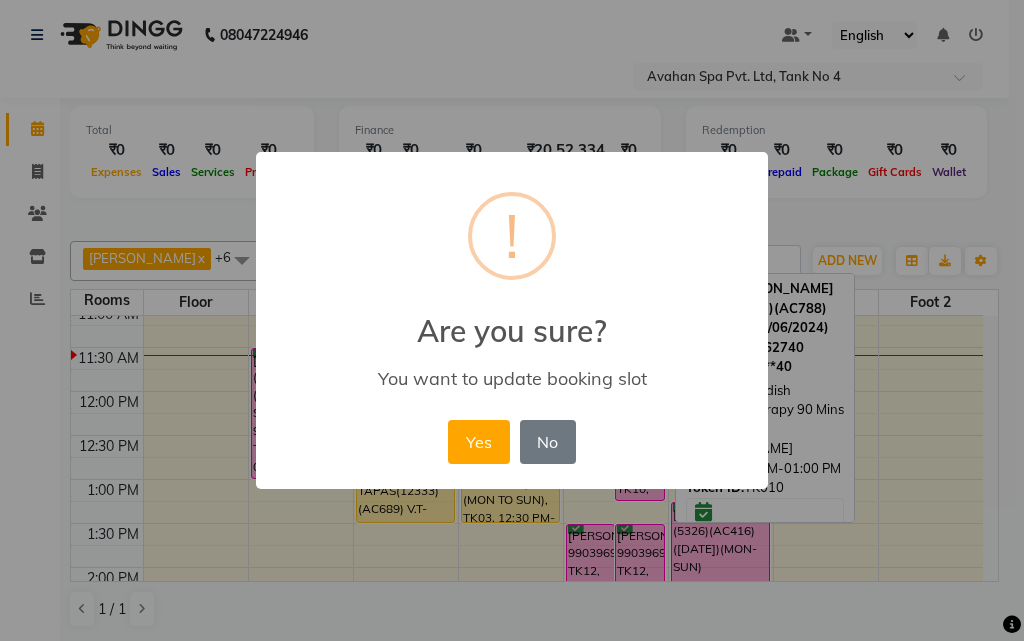 drag, startPoint x: 474, startPoint y: 437, endPoint x: 557, endPoint y: 421, distance: 84.5281 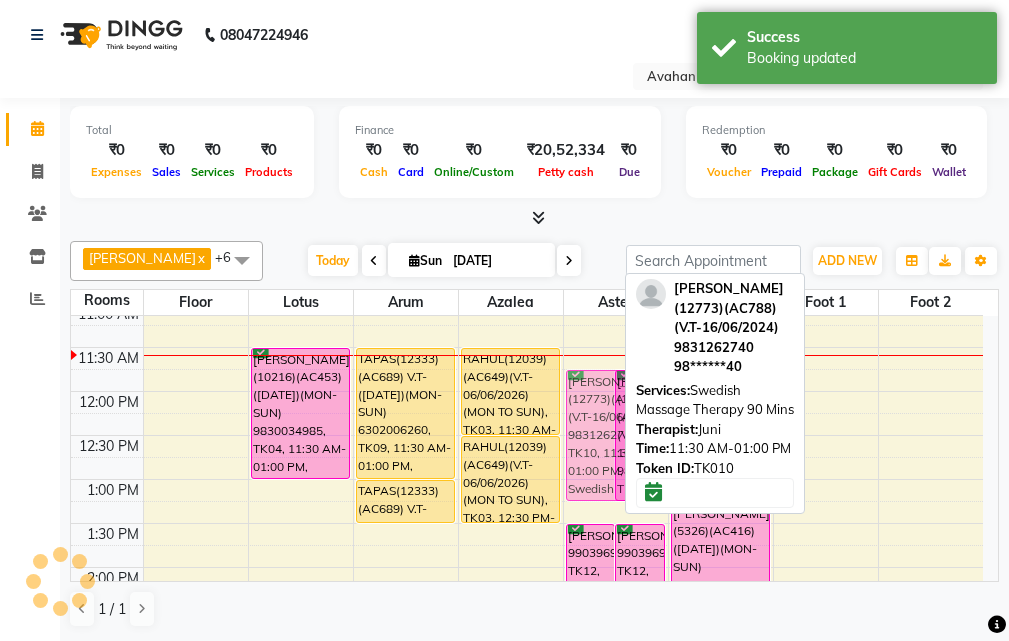 click on "SUMIT AGARWAL(12773)(AC788)(V.T-16/06/2024) 9831262740, TK10, 11:30 AM-01:00 PM, Swedish Massage Therapy 90 Mins     SUMIT AGARWAL(12773)(AC788)(V.T-16/06/2024) 9831262740, TK10, 11:45 AM-01:15 PM, Swedish Massage Therapy 90 Mins     GOURAV 9903969989, TK12, 01:30 PM-02:30 PM, Swedish Massage Therapy 60 Mins     GOURAV 9903969989, TK12, 01:30 PM-02:30 PM, Swedish Massage Therapy 60 Mins     ADARSH(12928)(AC886)(V.T-05/07/2026) (MON TO SUN)8789238661, TK08, 06:30 PM-07:30 PM, Swedish Massage Therapy 60 Mins     ADARSH(12928)(AC886)(V.T-05/07/2026) (MON TO SUN)8789238661, TK08, 06:30 PM-07:30 PM, Swedish Massage Therapy 60 Mins     VIJAY(8052)(AC342) V.T-(17-11-2025)(MON-SUN) 9831413816, TK02, 04:00 PM-05:30 PM, Swedish Massage Therapy 90 Mins     SUMIT AGARWAL(12773)(AC788)(V.T-16/06/2024) 9831262740, TK10, 11:30 AM-01:00 PM, Swedish Massage Therapy 90 Mins" at bounding box center [616, 787] 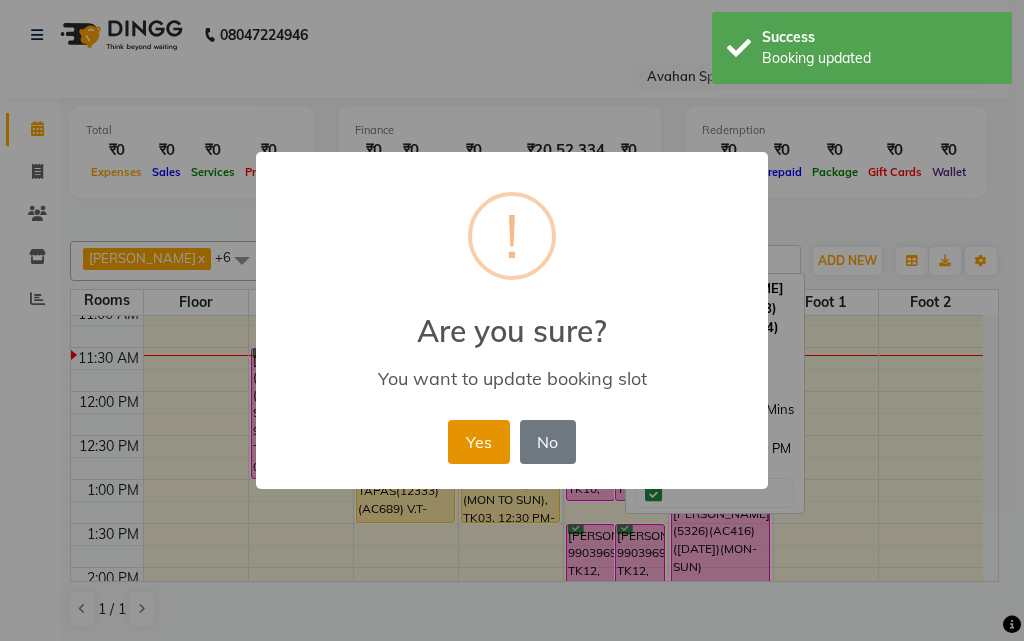 click on "Yes" at bounding box center [478, 442] 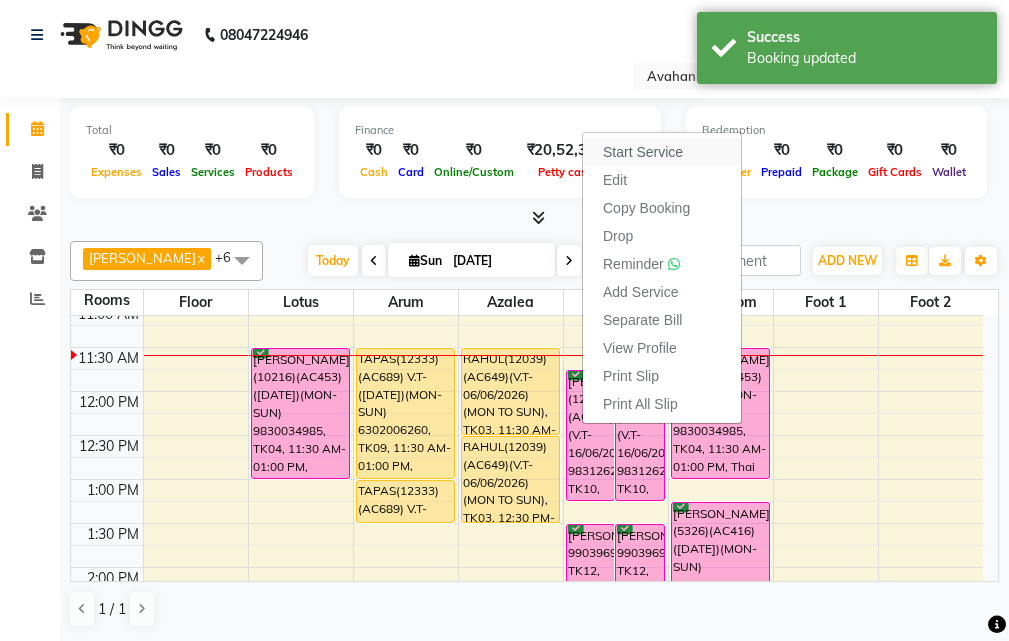click on "Start Service" at bounding box center (643, 152) 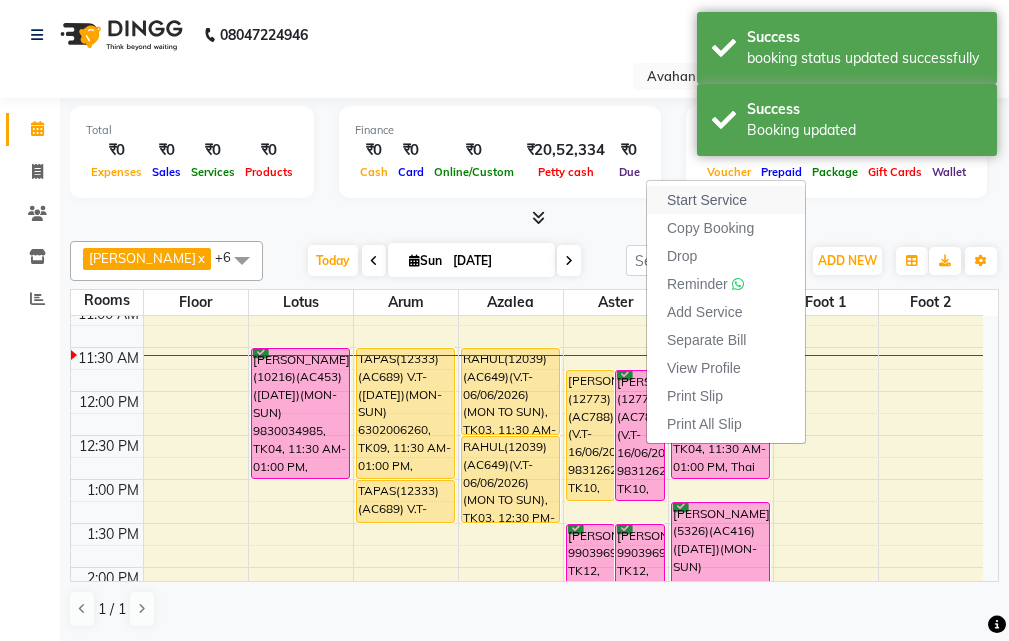 click on "Start Service" at bounding box center [726, 200] 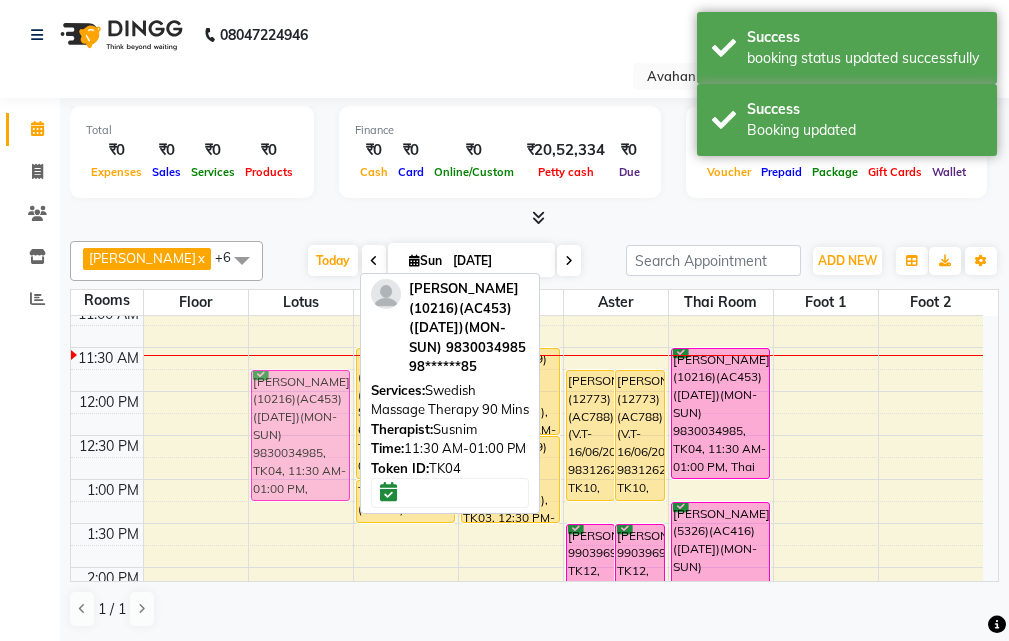 drag, startPoint x: 303, startPoint y: 411, endPoint x: 310, endPoint y: 423, distance: 13.892444 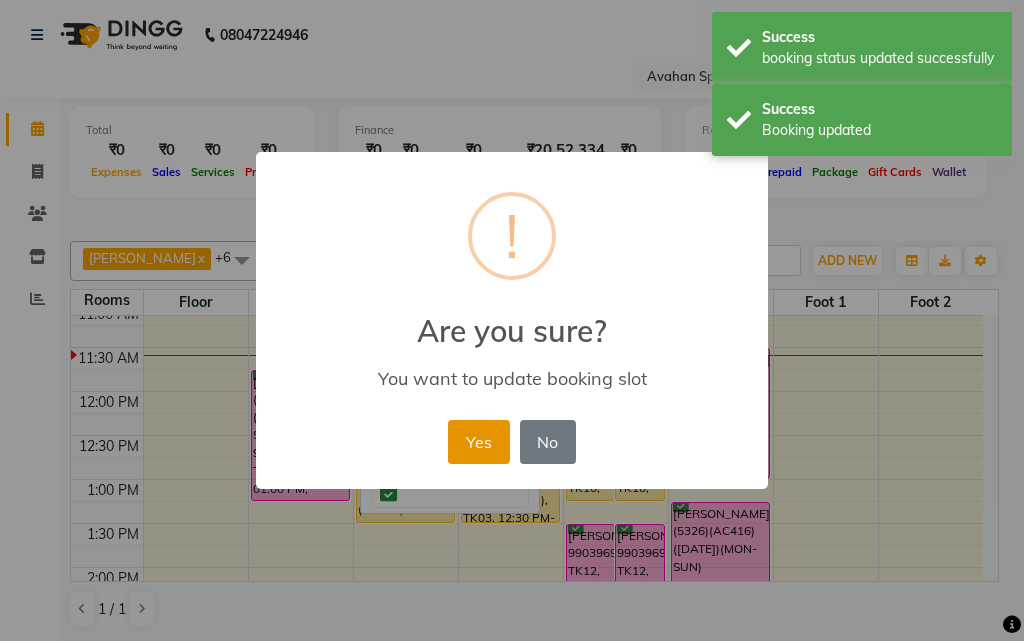 click on "Yes" at bounding box center (478, 442) 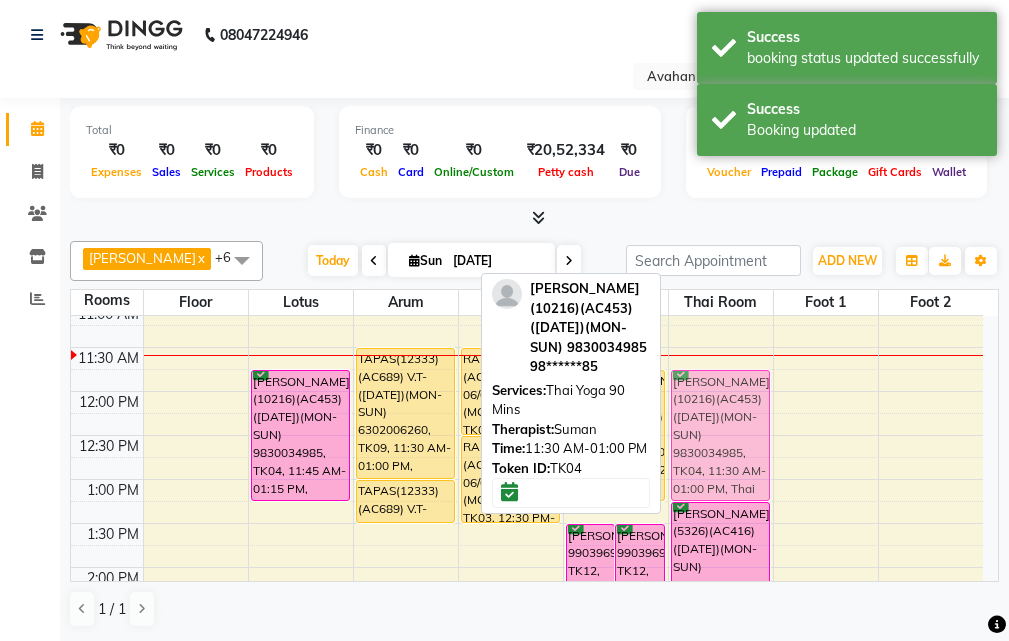 click on "MANISH ARUKIA(10216)(AC453) (25/12/2024)(MON-SUN) 9830034985, TK04, 11:30 AM-01:00 PM, Thai Yoga  90 Mins     PRASENJIT (5326)(AC416) (14-07-2025)(MON-SUN) 9748736707, TK06, 01:15 PM-02:45 PM, Thai Yoga  90 Mins     MANISH ARUKIA(10216)(AC453) (25/12/2024)(MON-SUN) 9830034985, TK04, 11:30 AM-01:00 PM, Thai Yoga  90 Mins" at bounding box center (721, 787) 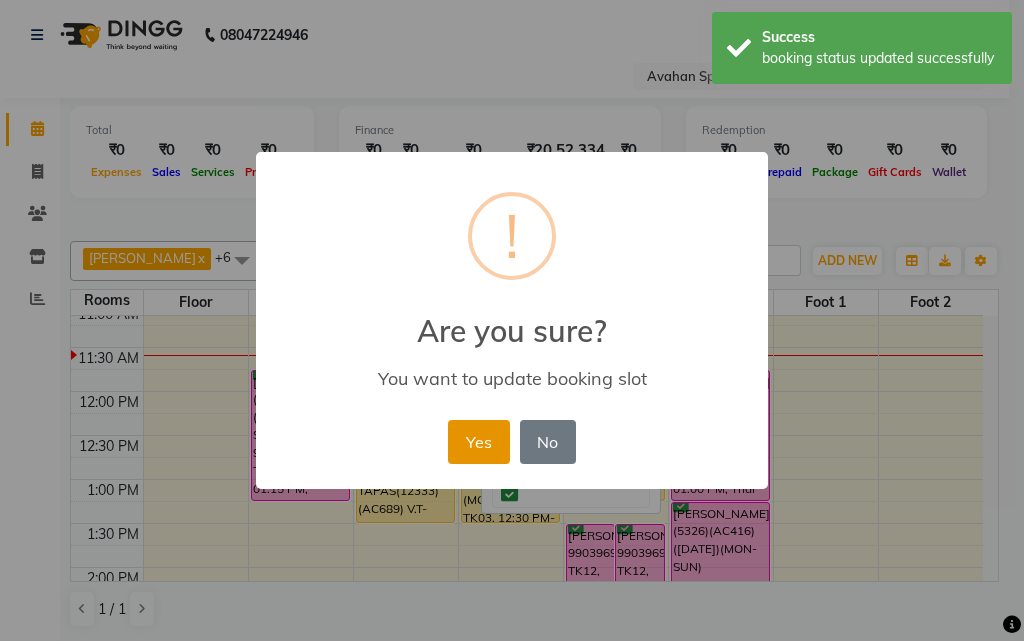 click on "Yes" at bounding box center (478, 442) 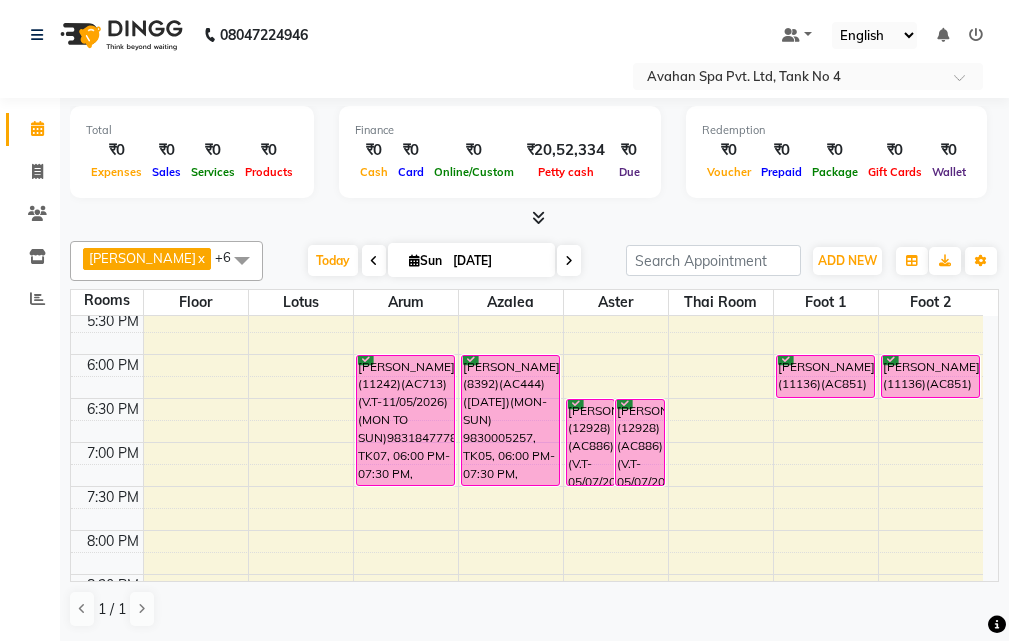 scroll, scrollTop: 700, scrollLeft: 0, axis: vertical 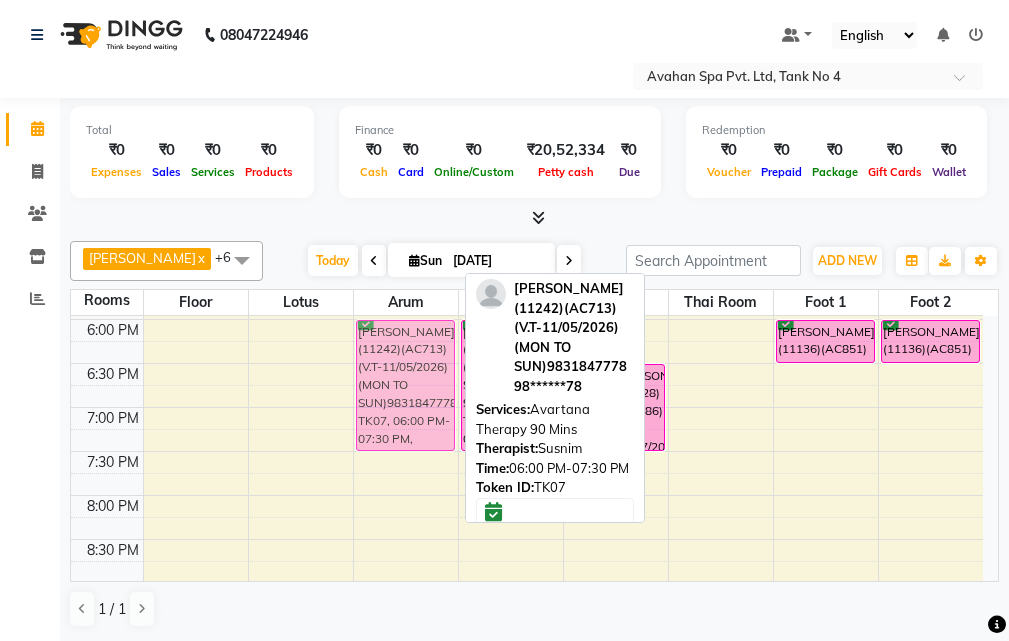 click on "TAPAS(12333)(AC689) V.T-(14-04-26)(MON-SUN) 6302006260, TK09, 11:30 AM-01:00 PM, Swedish Massage Therapy 90 Mins    TAPAS(12333)(AC689) V.T-(14-04-26)(MON-SUN) 6302006260, TK09, 01:00 PM-01:30 PM, Rice Scrub 30 Mins     MOHAN BERIWAL(9573)(AC367) V.T-(11-04-2026)(MON-SUN) 9830921735, TK11, 02:30 PM-03:30 PM, Swedish Massage Therapy 60 Mins     SUDIPTA MUKHERJEE (11164)(AC855)(V.T-23/03/2026) (MON TO FIR)7003713908, TK01, 04:00 PM-05:30 PM, Swedish Massage Therapy 90 Mins     RAMAN KERJIWAL (11242)(AC713)(V.T-11/05/2026) (MON TO SUN)9831847778, TK07, 06:00 PM-07:30 PM, Avartana Therapy 90 Mins     RAMAN KERJIWAL (11242)(AC713)(V.T-11/05/2026) (MON TO SUN)9831847778, TK07, 06:00 PM-07:30 PM, Avartana Therapy 90 Mins" at bounding box center [406, 187] 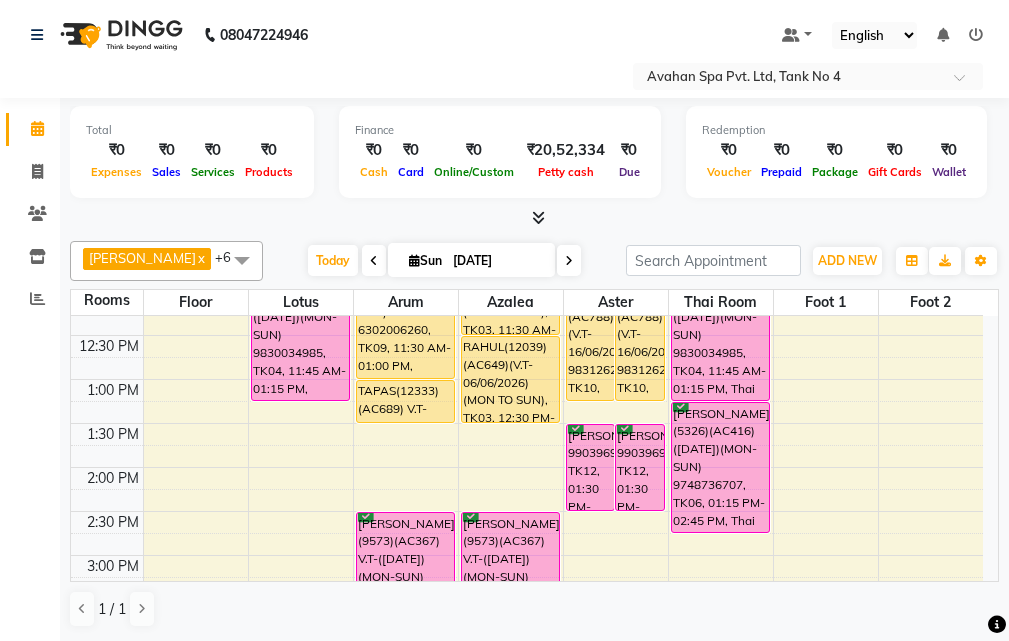 scroll, scrollTop: 100, scrollLeft: 0, axis: vertical 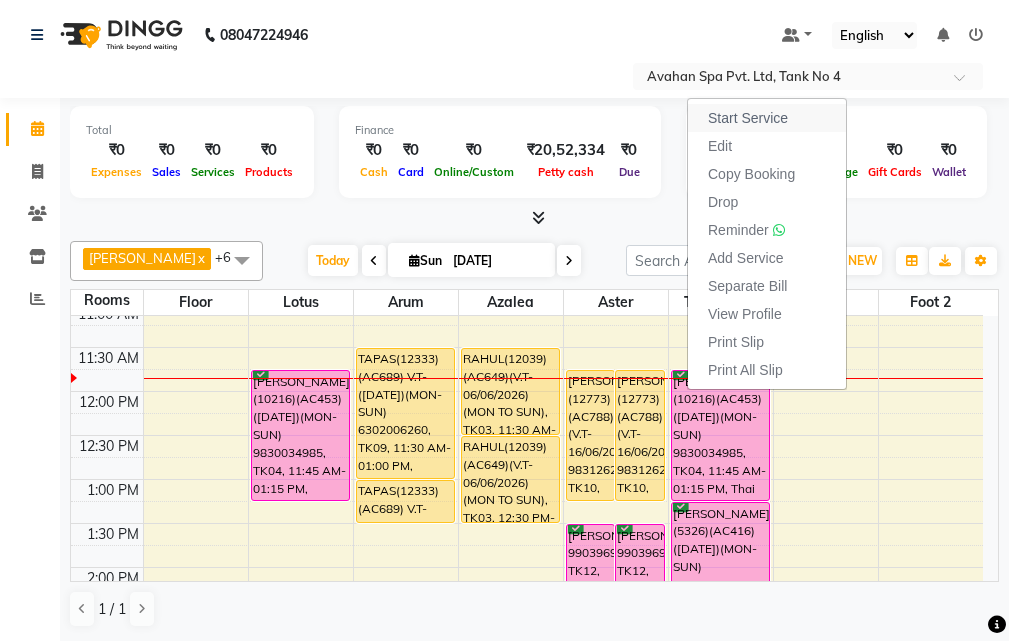 click on "Start Service" at bounding box center (767, 118) 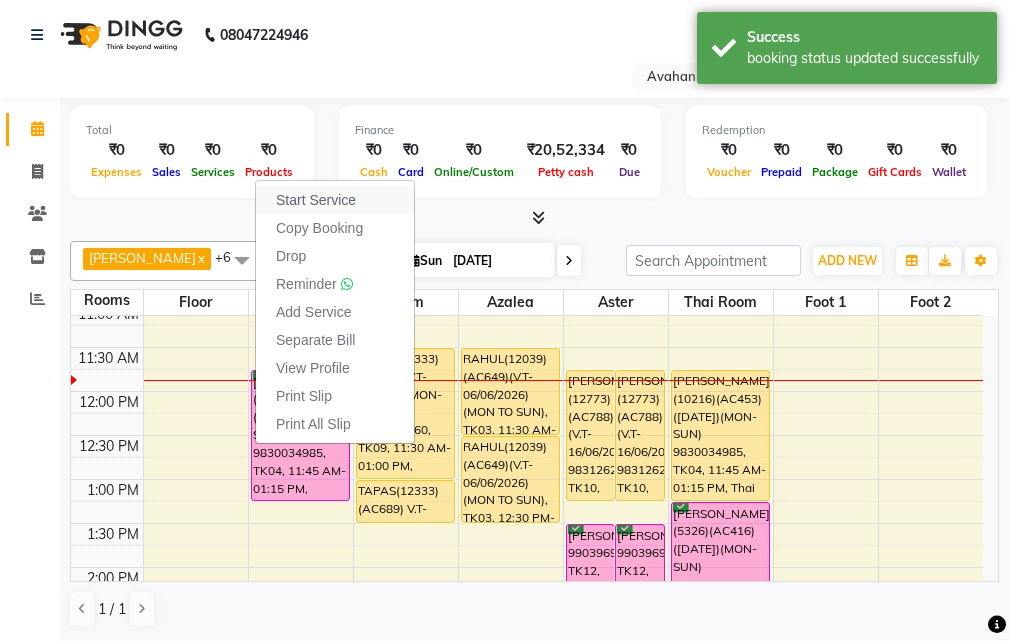 click on "Start Service" at bounding box center (335, 200) 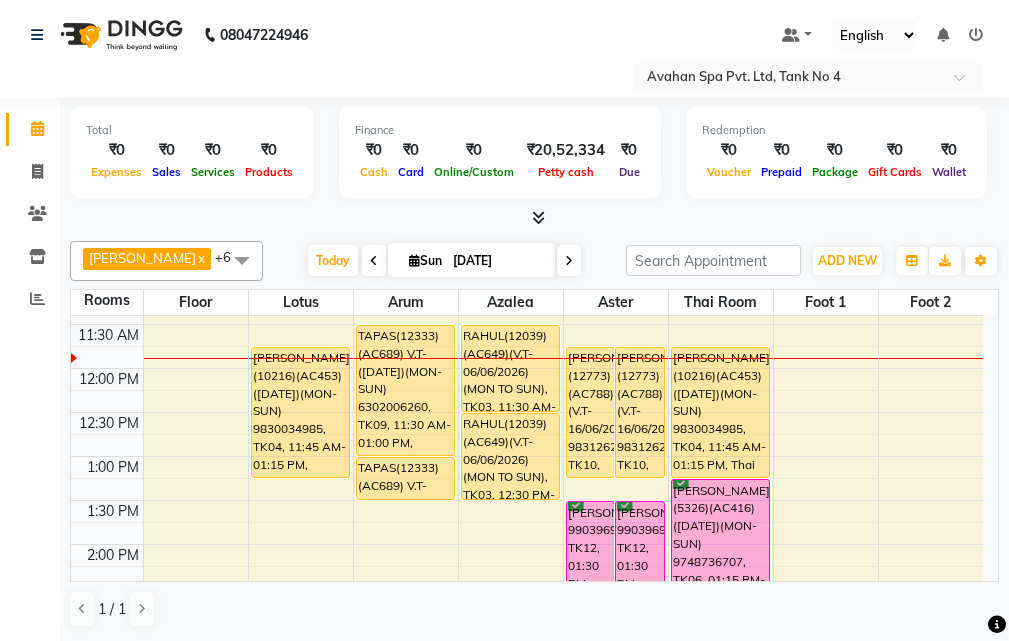 scroll, scrollTop: 78, scrollLeft: 0, axis: vertical 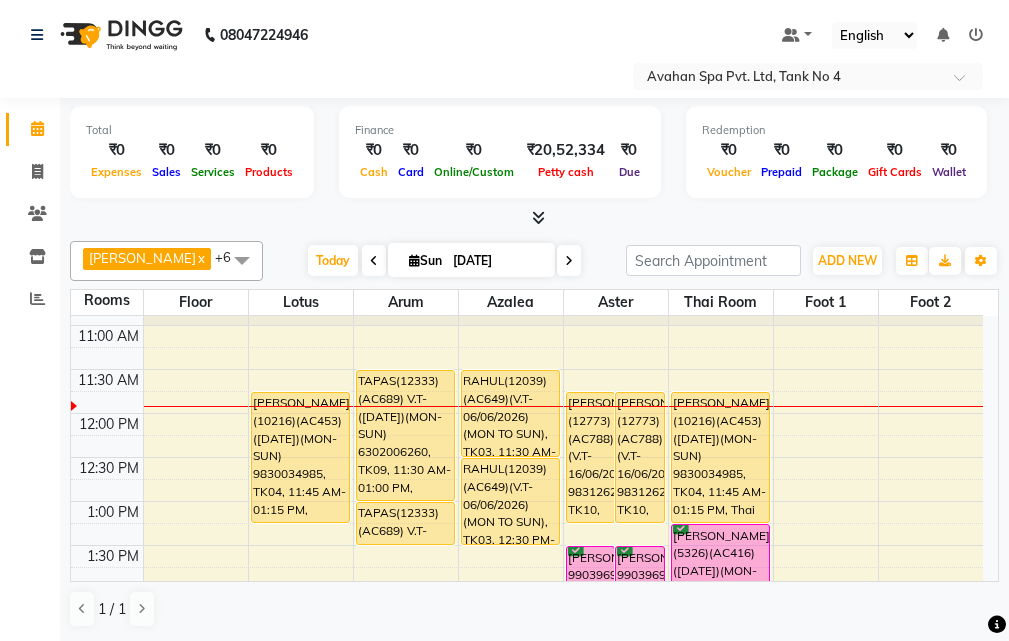click on "Group By  Staff View   Room View  View as Vertical  Vertical - Week View  Horizontal  Horizontal - Week View  List" at bounding box center (912, 261) 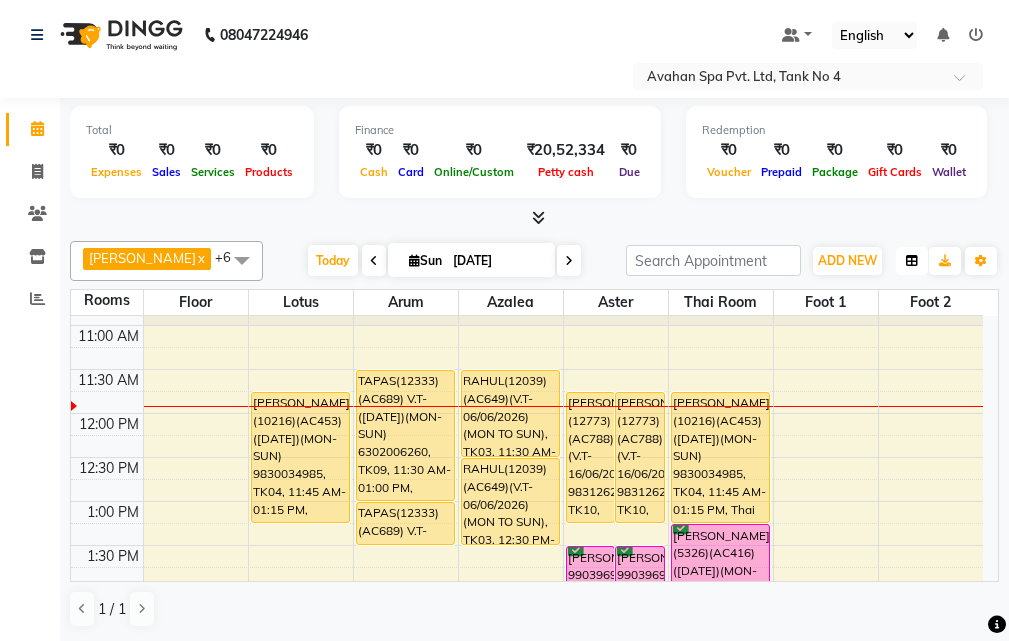 click at bounding box center (912, 261) 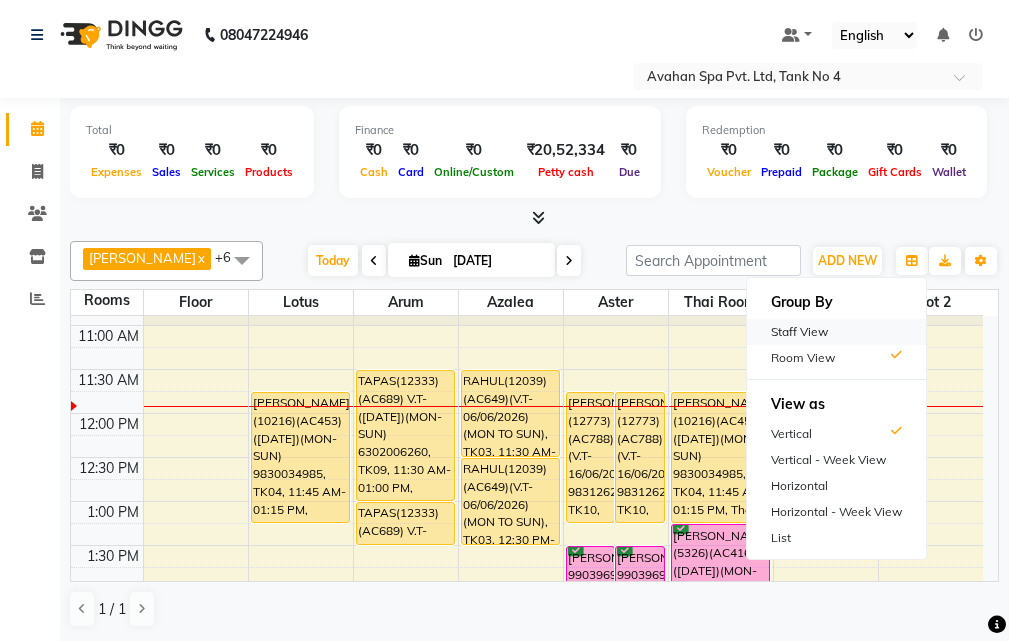 click on "Staff View" at bounding box center (836, 332) 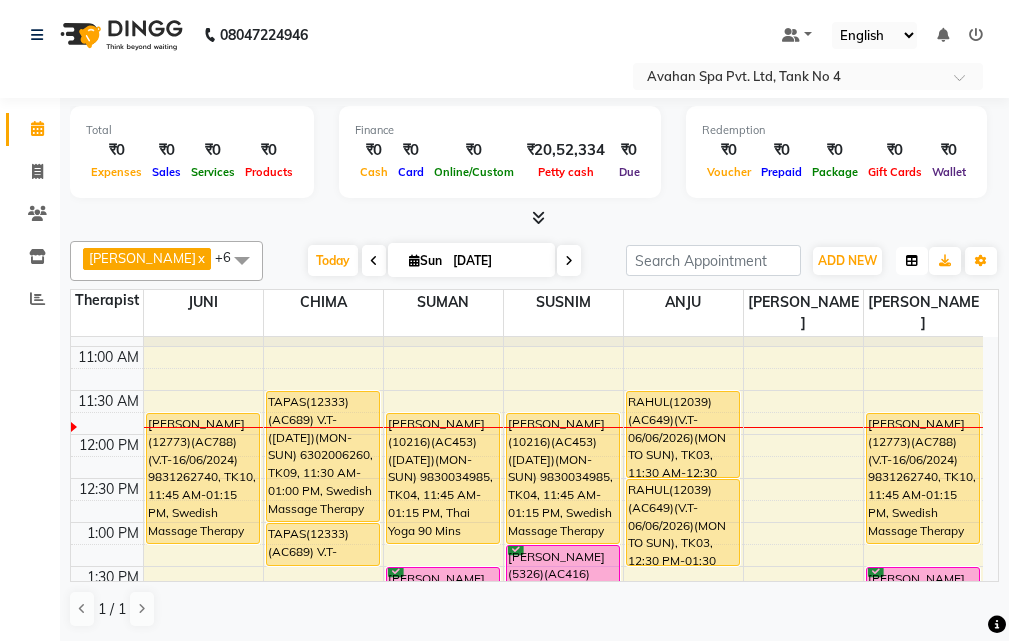 click at bounding box center [912, 261] 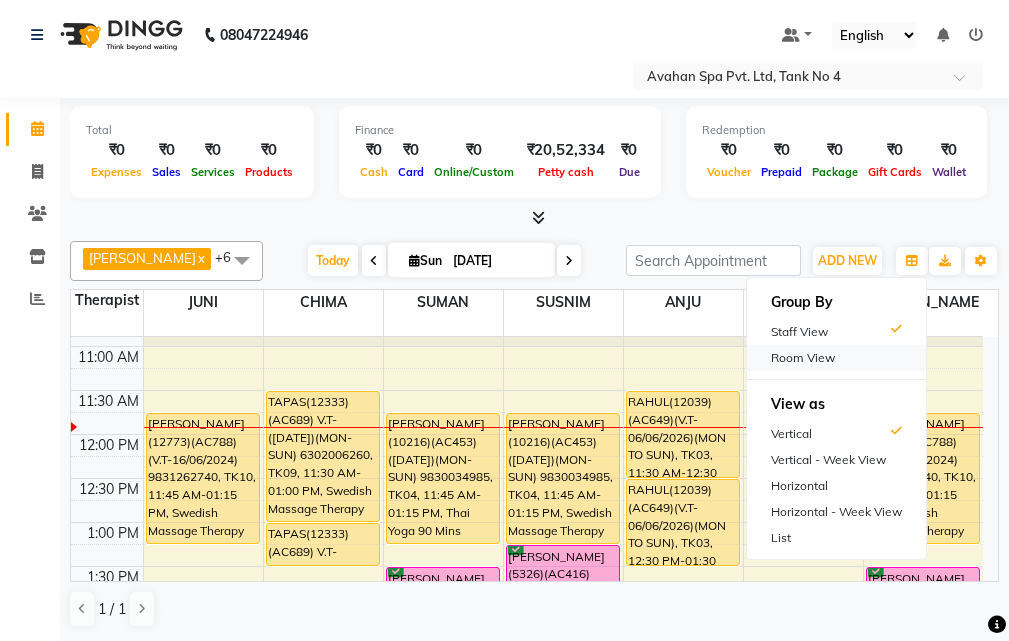 click on "Room View" at bounding box center (836, 358) 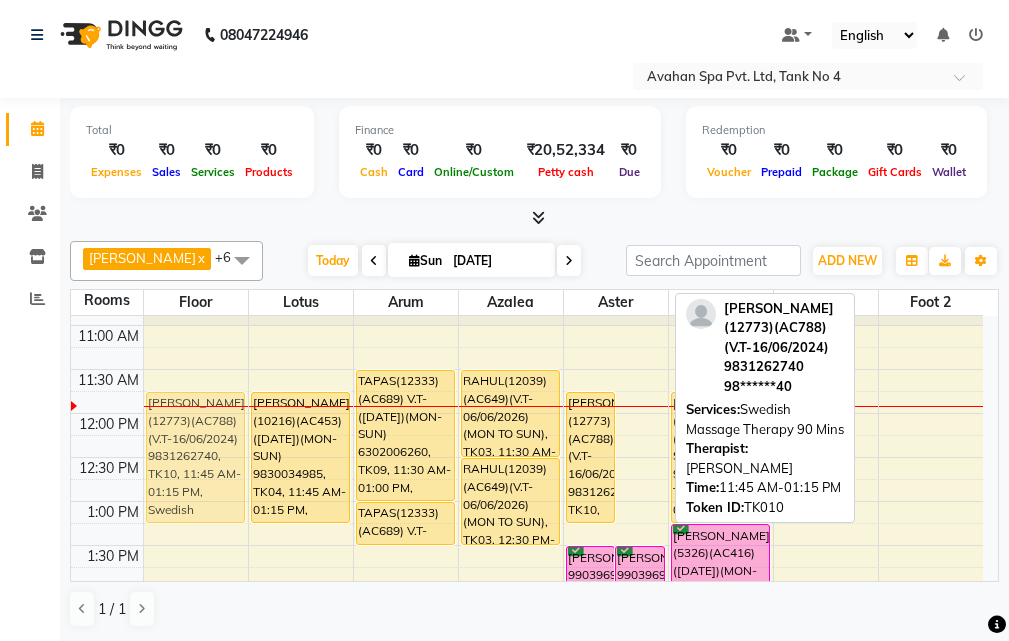 drag, startPoint x: 629, startPoint y: 419, endPoint x: 234, endPoint y: 430, distance: 395.15314 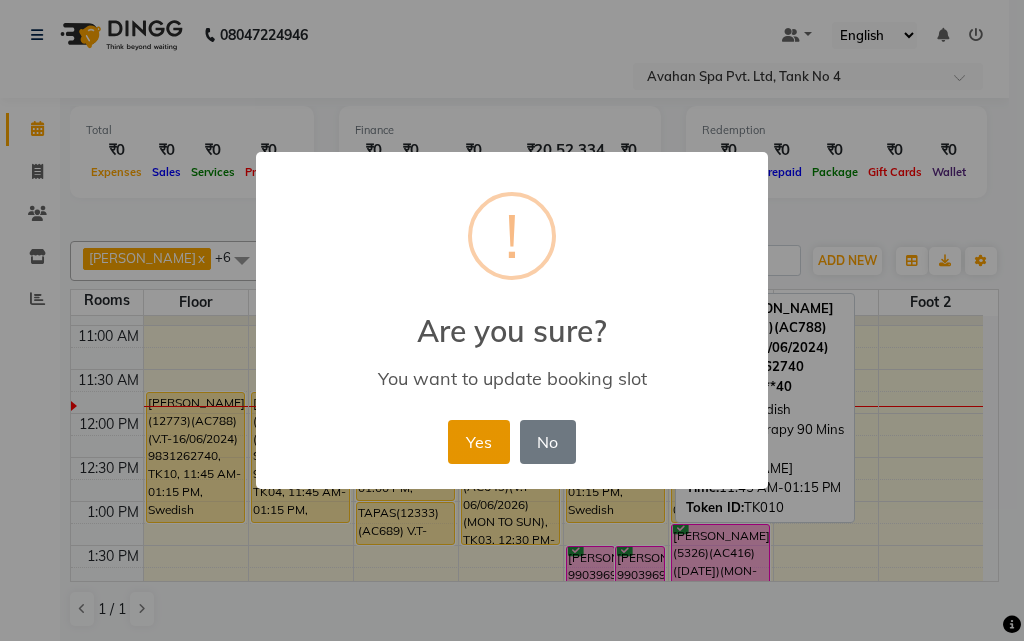 click on "Yes" at bounding box center (478, 442) 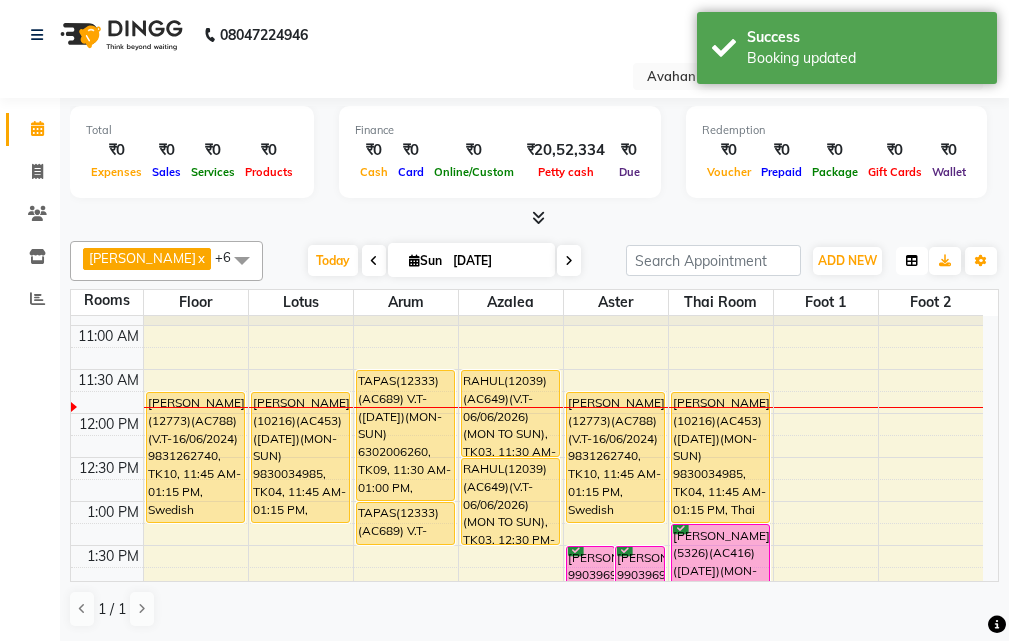 click at bounding box center [912, 261] 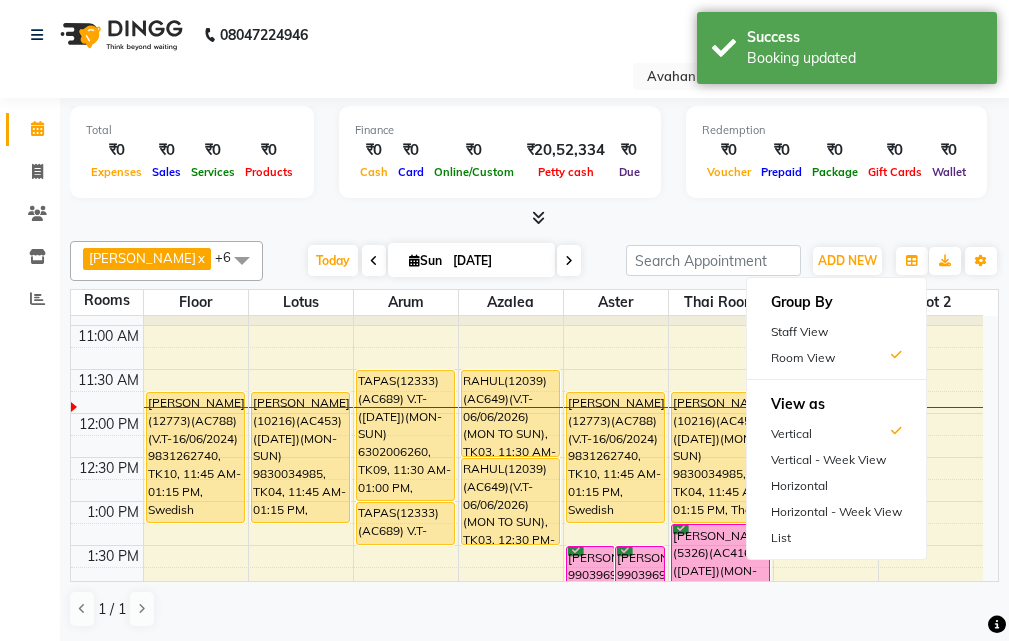 click on "Staff View" at bounding box center (836, 332) 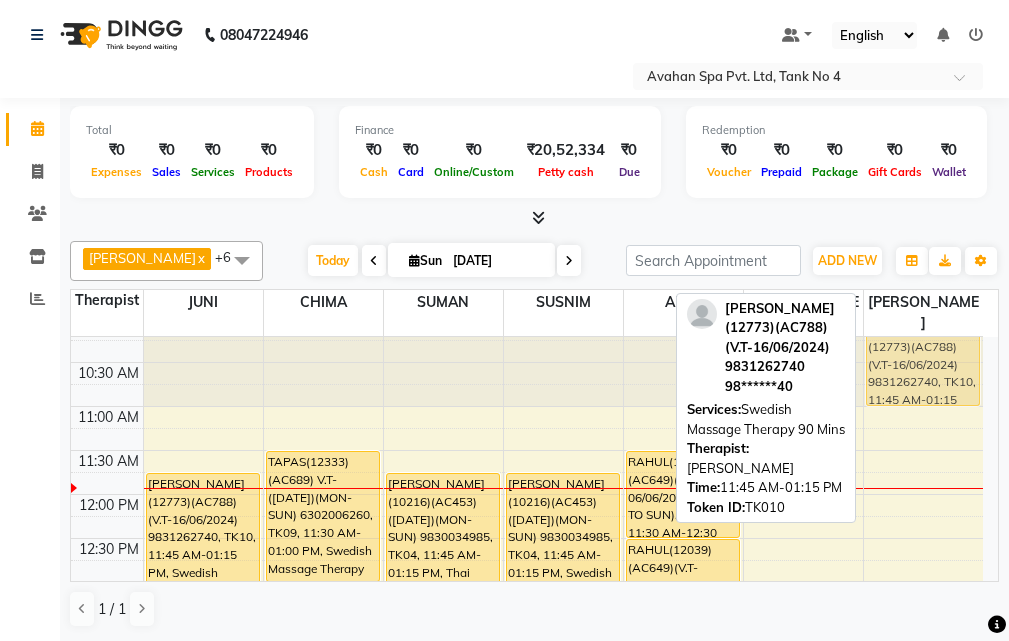 drag, startPoint x: 924, startPoint y: 488, endPoint x: 926, endPoint y: 340, distance: 148.01352 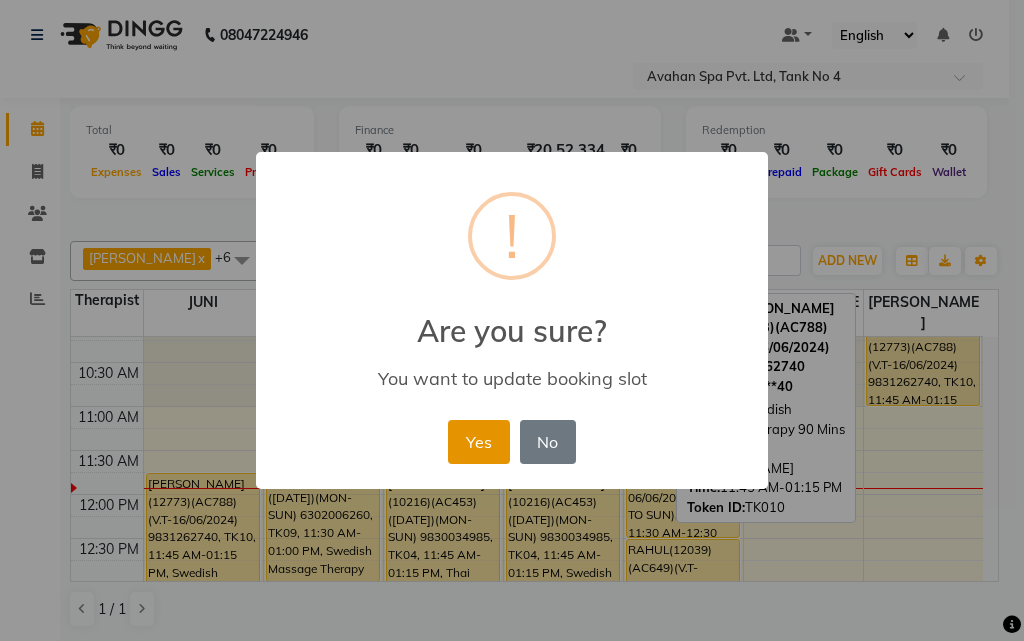 click on "Yes" at bounding box center (478, 442) 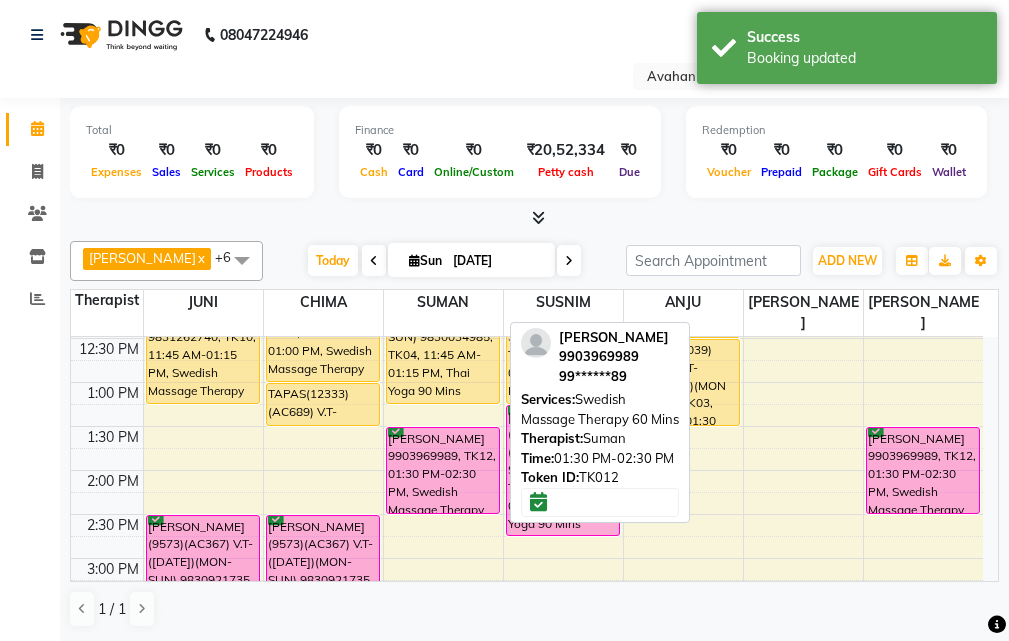 scroll, scrollTop: 118, scrollLeft: 0, axis: vertical 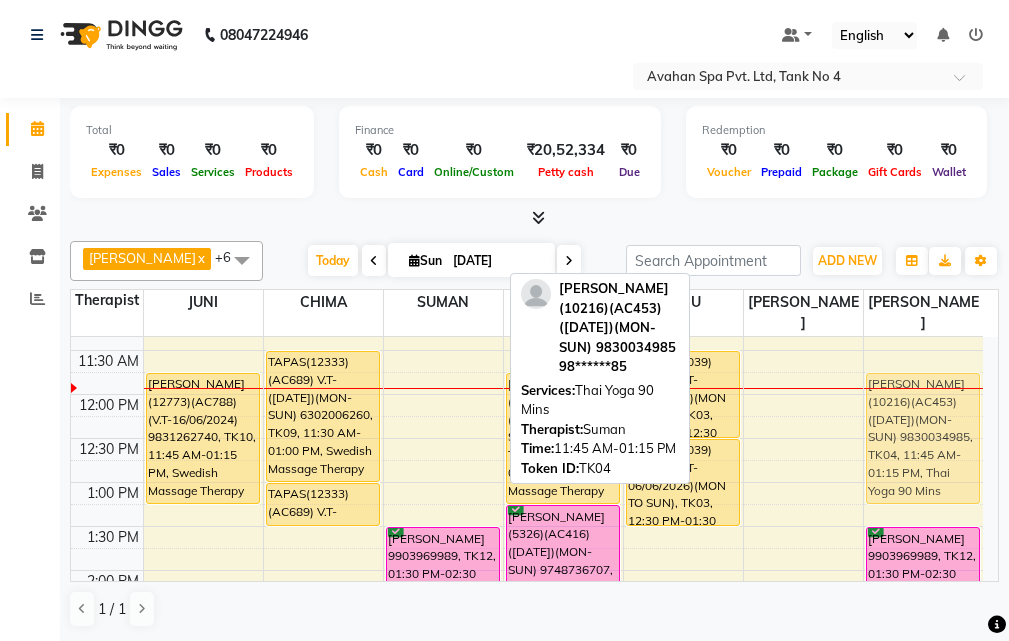 drag, startPoint x: 445, startPoint y: 386, endPoint x: 897, endPoint y: 387, distance: 452.0011 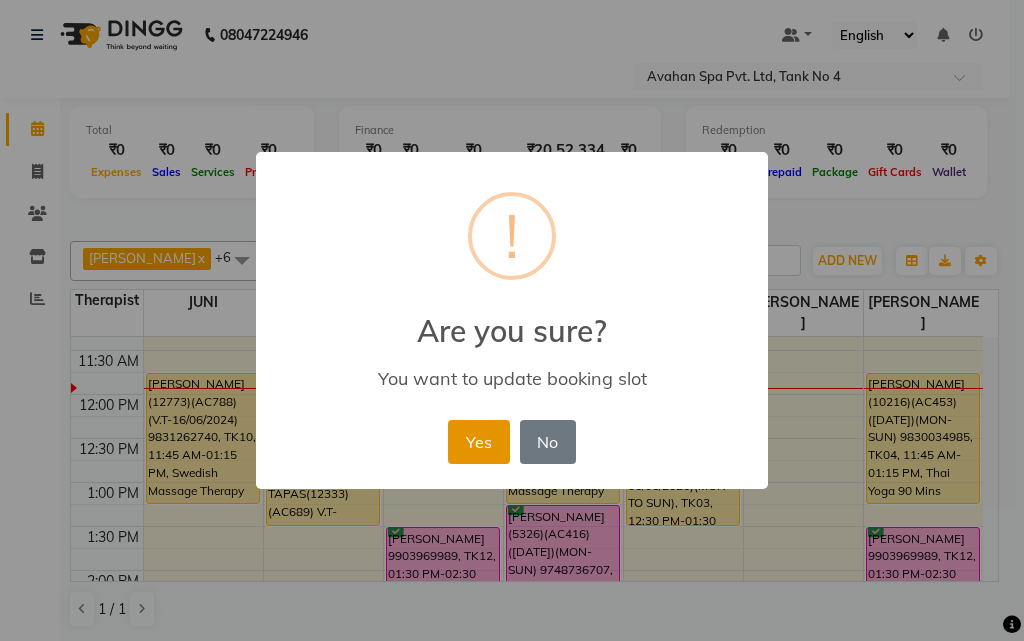 click on "Yes" at bounding box center (478, 442) 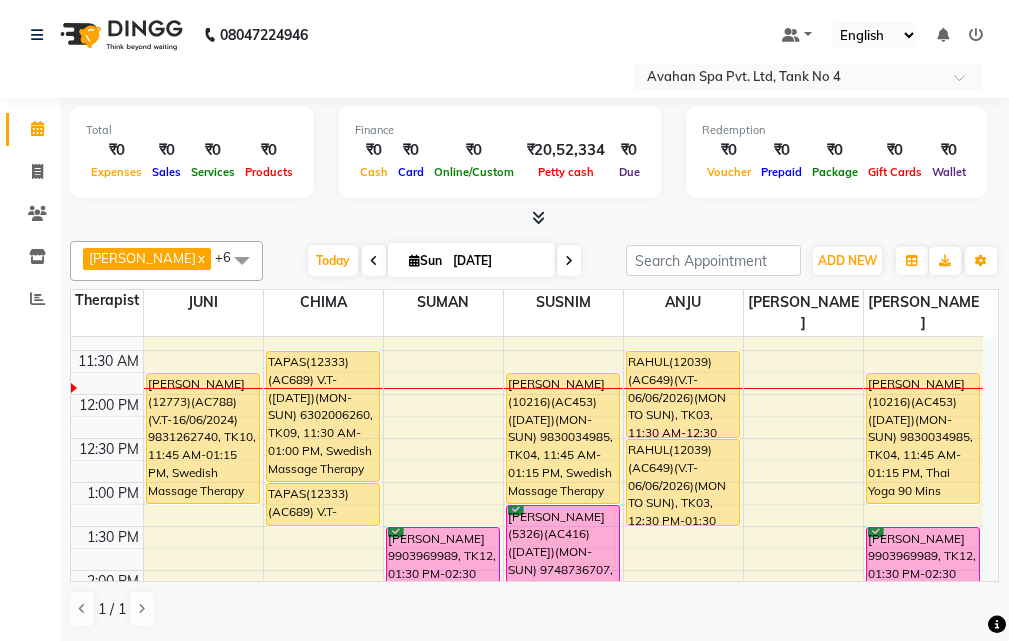 scroll, scrollTop: 0, scrollLeft: 0, axis: both 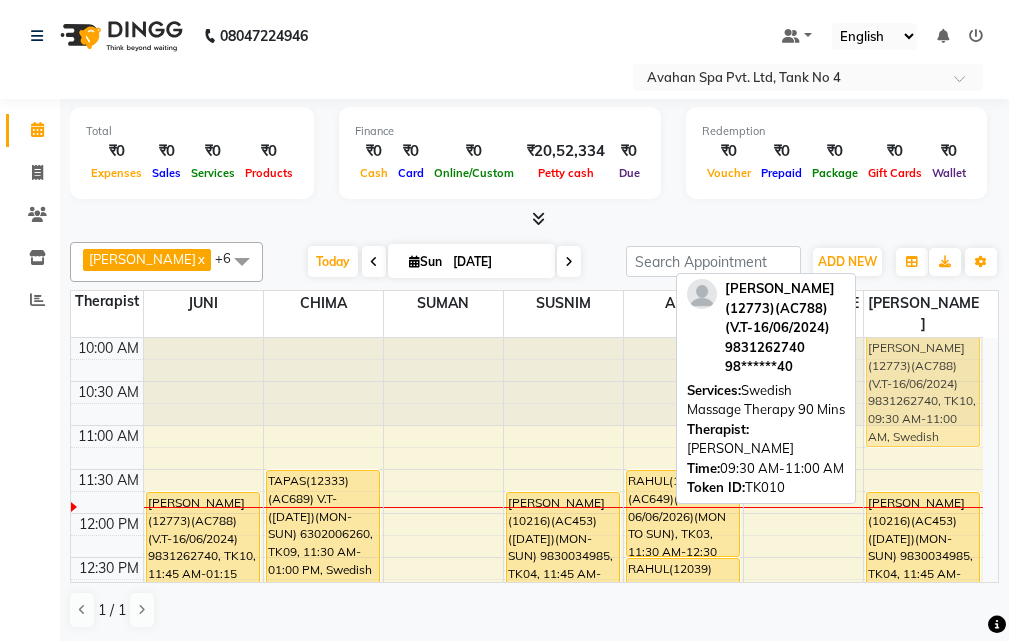 drag, startPoint x: 925, startPoint y: 334, endPoint x: 924, endPoint y: 351, distance: 17.029387 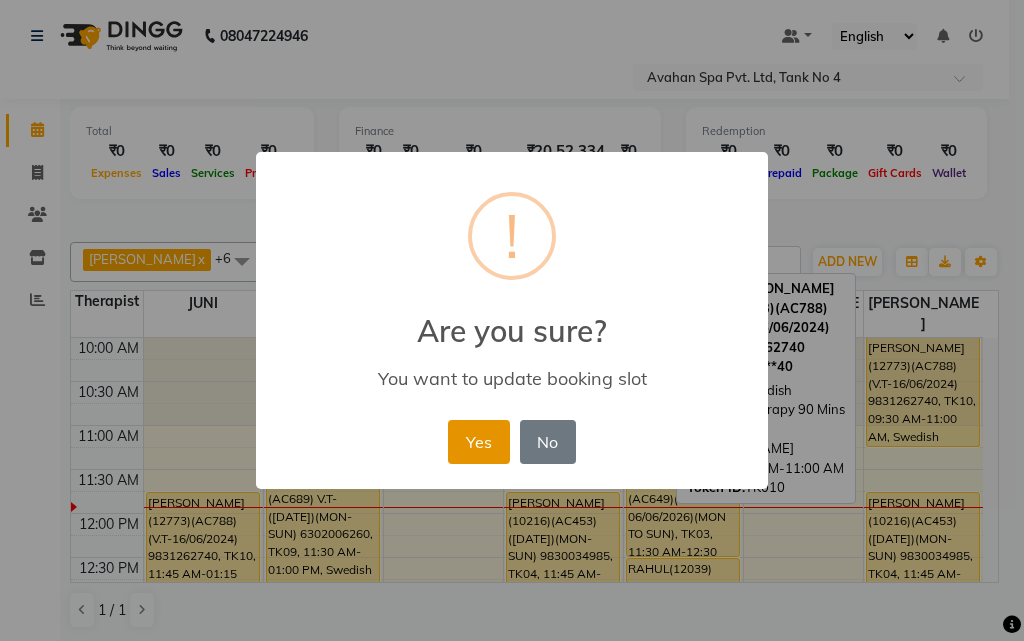 click on "Yes" at bounding box center [478, 442] 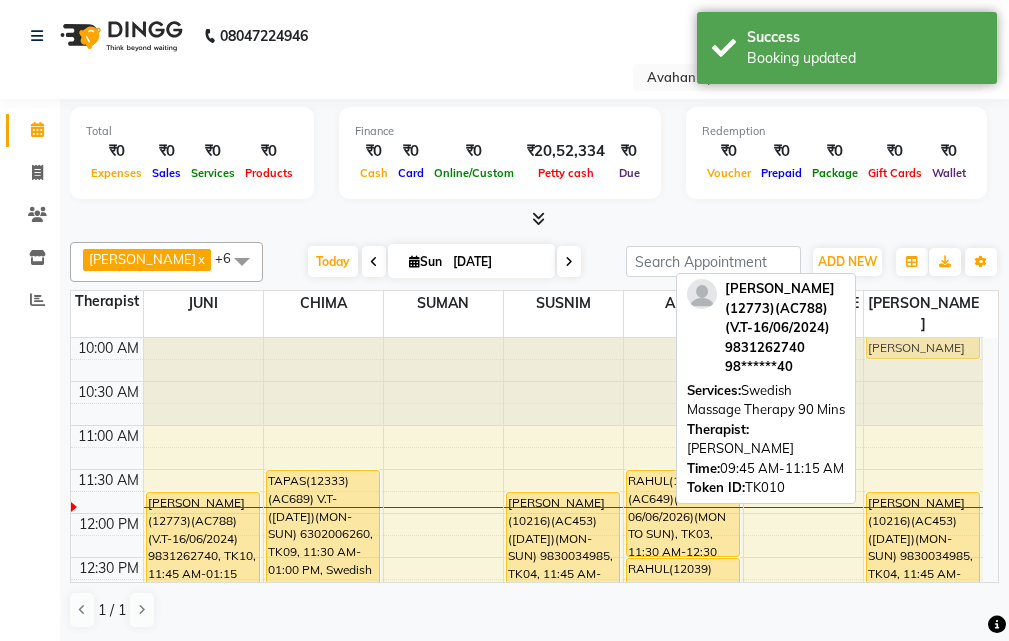 drag, startPoint x: 940, startPoint y: 412, endPoint x: 949, endPoint y: 328, distance: 84.48077 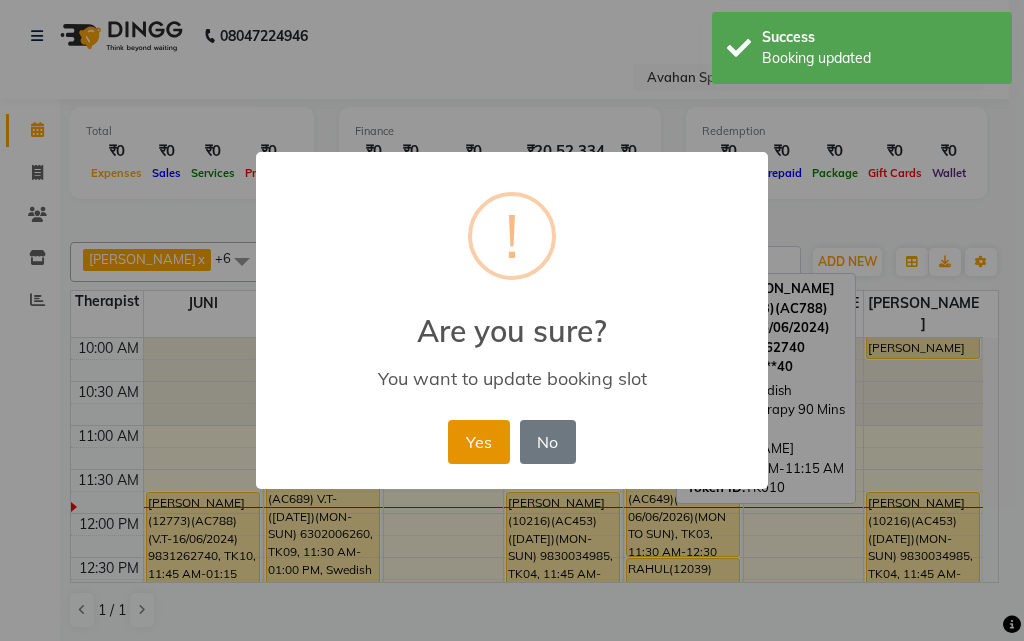 click on "Yes" at bounding box center [478, 442] 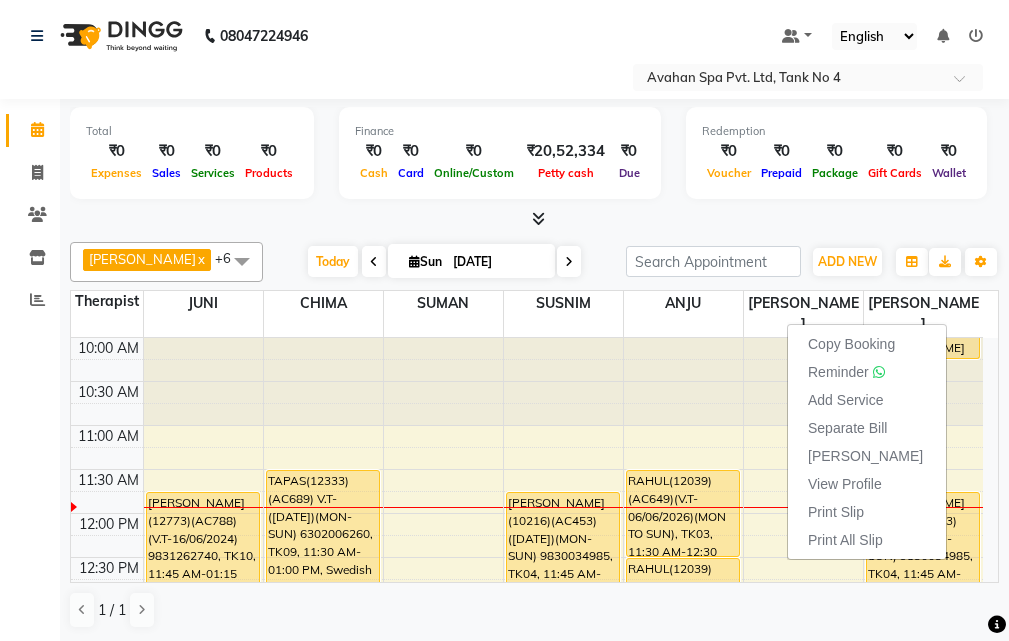 click on "Total  ₹0  Expenses ₹0  Sales ₹0  Services ₹0  Products Finance  ₹0  Cash ₹0  Card ₹0  Online/Custom ₹20,52,334 Petty cash ₹0 Due  Redemption  ₹0 Voucher ₹0 Prepaid ₹0 Package ₹0  Gift Cards ₹0  Wallet  Appointment  0 Completed 19 Upcoming 0 Ongoing 0 No show  Other sales  ₹0  Packages ₹0  Memberships ₹0  Vouchers ₹0  Prepaids ₹0  Gift Cards" at bounding box center (534, 156) 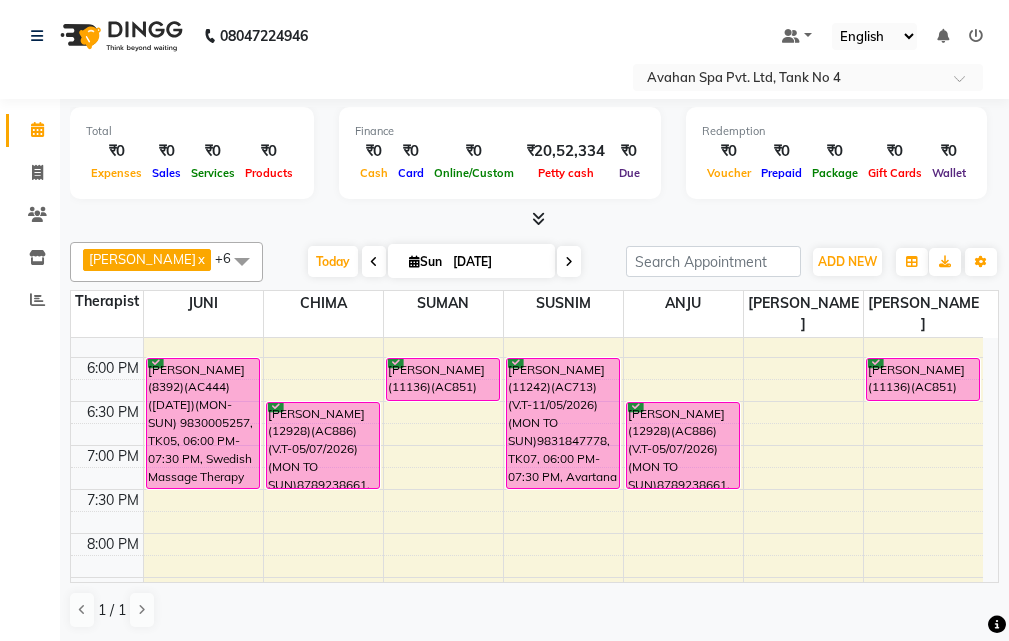 scroll, scrollTop: 700, scrollLeft: 0, axis: vertical 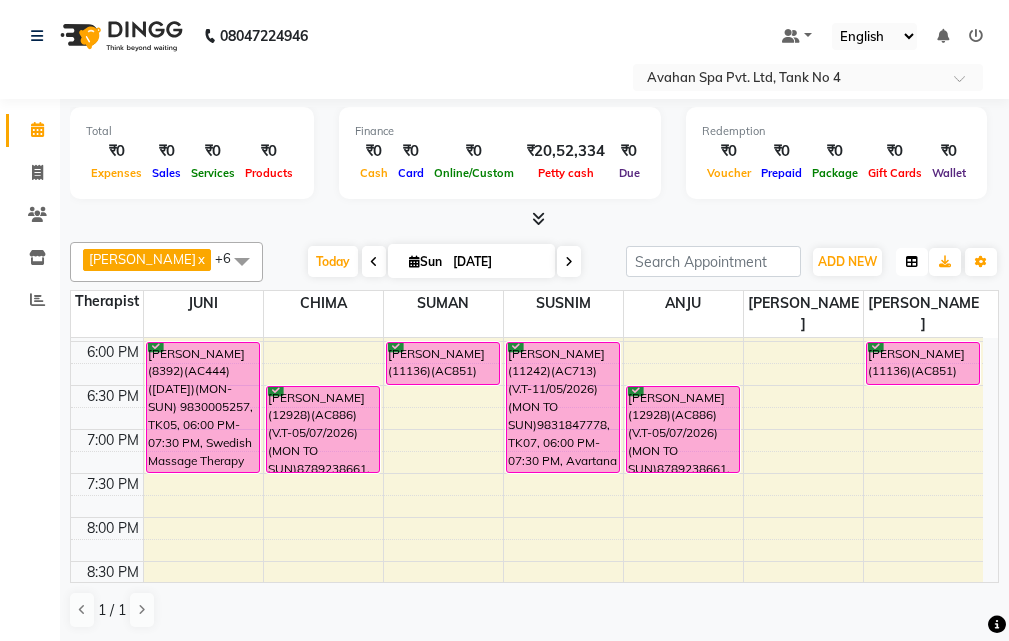 click at bounding box center [912, 262] 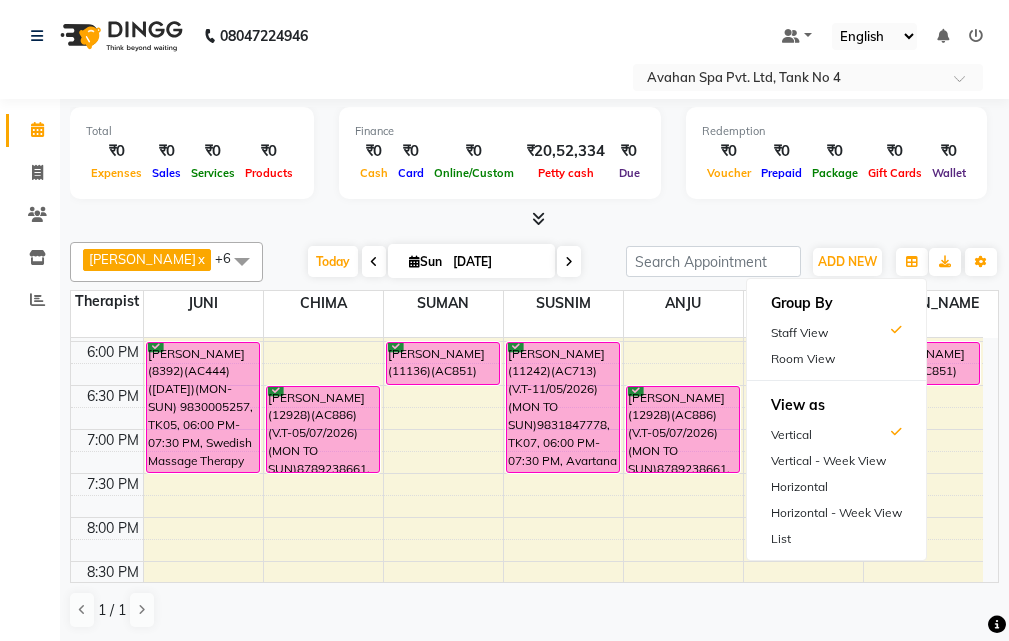 click on "Group By  Staff View   Room View  View as Vertical  Vertical - Week View  Horizontal  Horizontal - Week View  List" at bounding box center [836, 419] 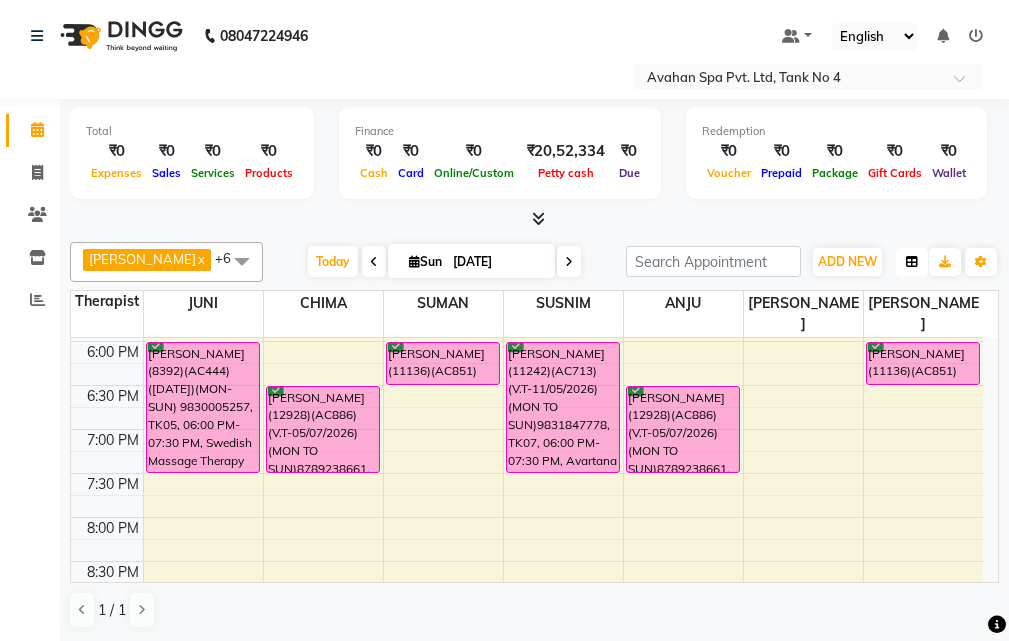 click at bounding box center [912, 262] 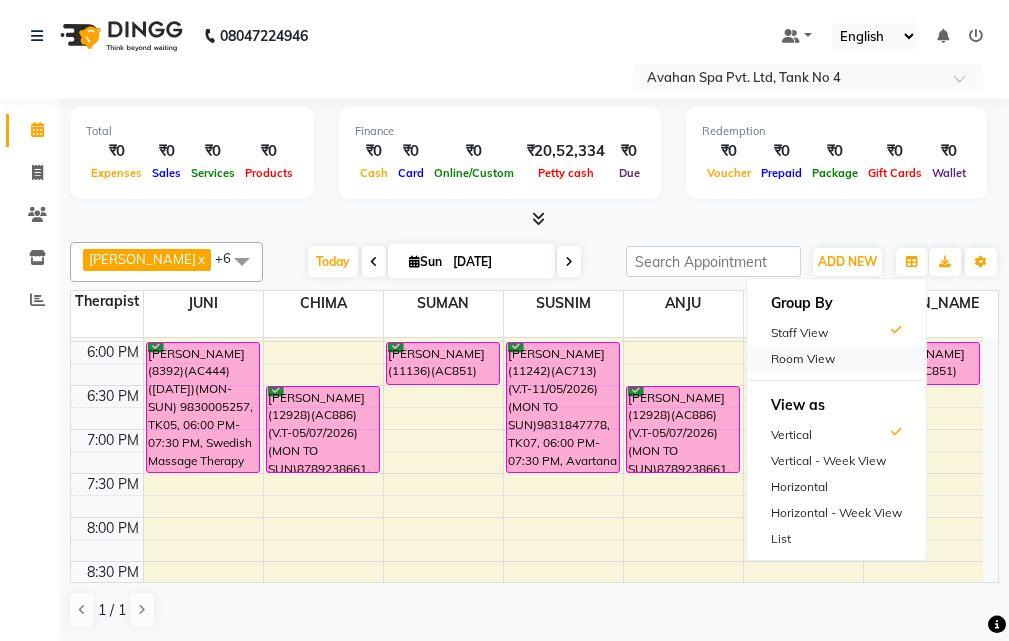 click on "Room View" at bounding box center (836, 359) 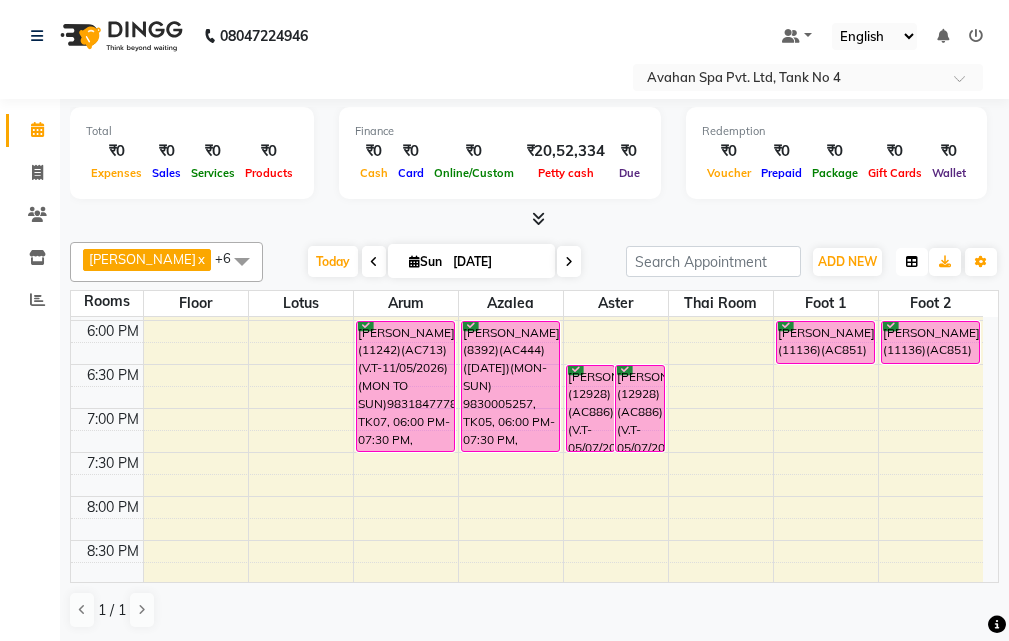 click at bounding box center (912, 262) 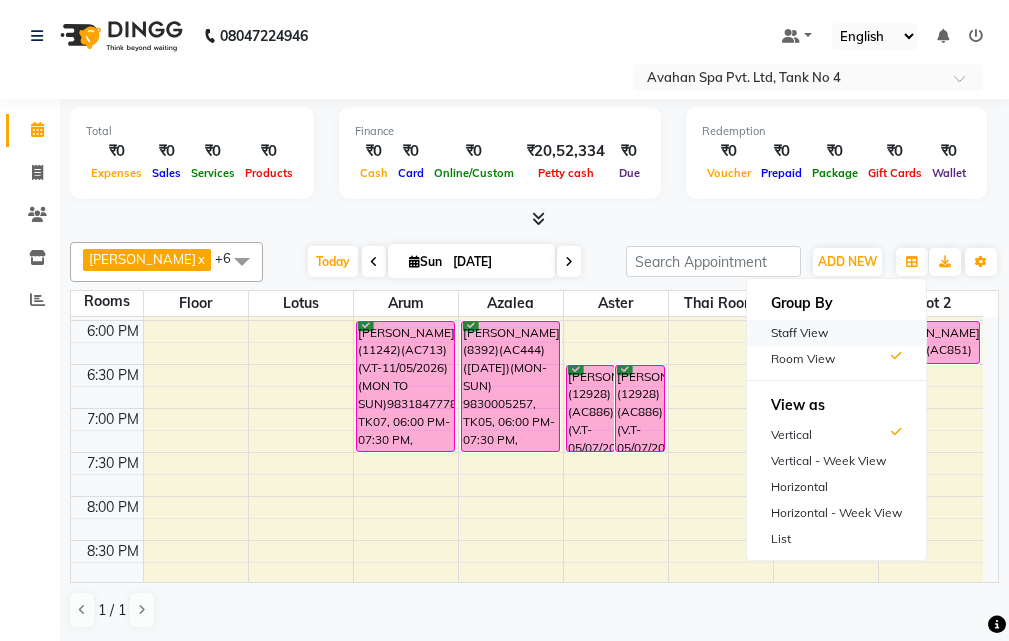 click on "Staff View" at bounding box center [836, 333] 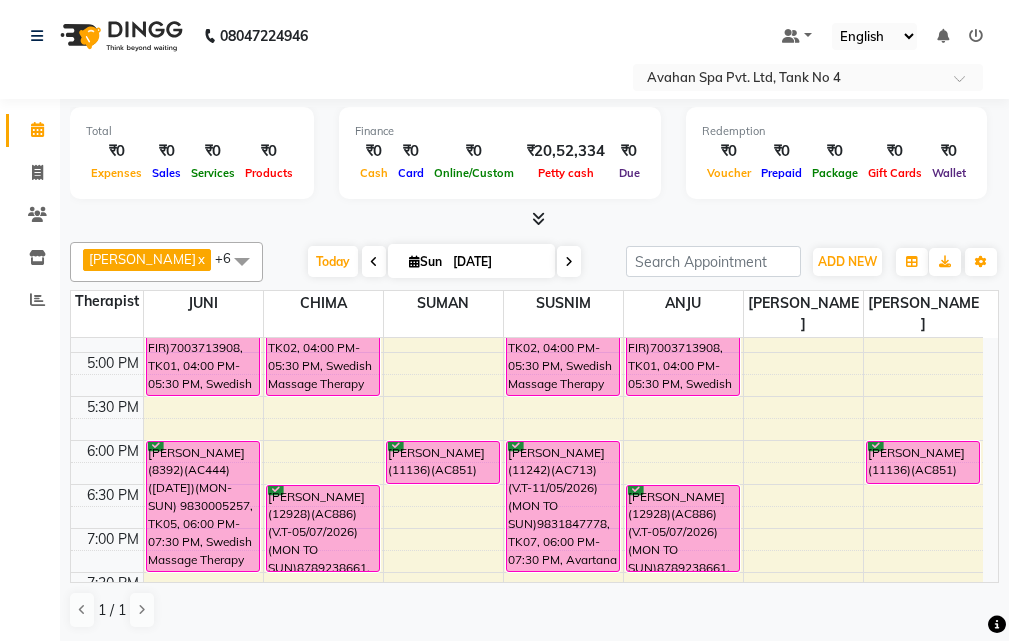 scroll, scrollTop: 600, scrollLeft: 0, axis: vertical 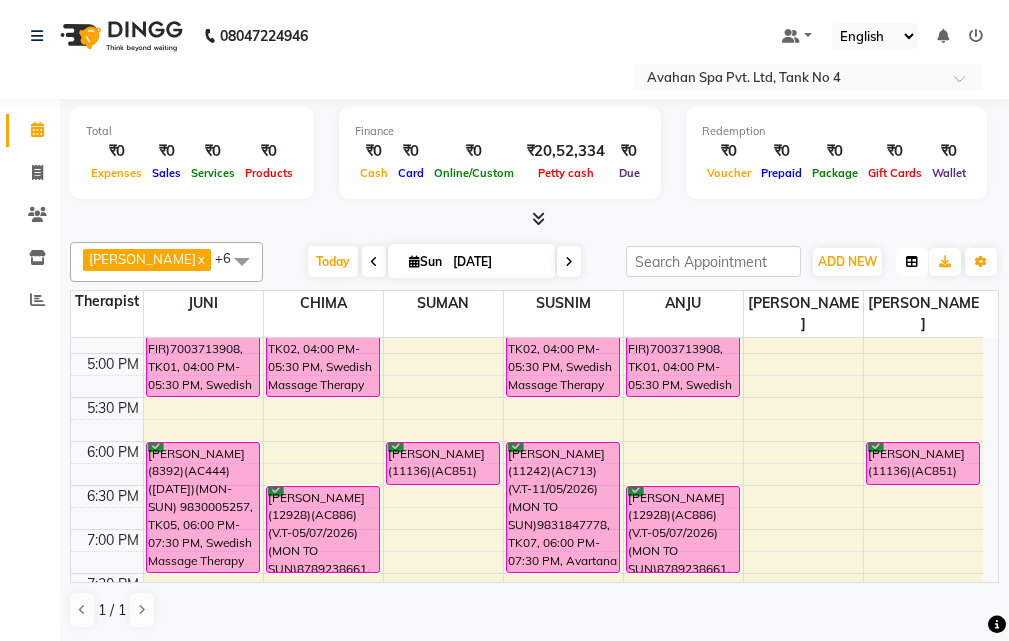 click at bounding box center [912, 262] 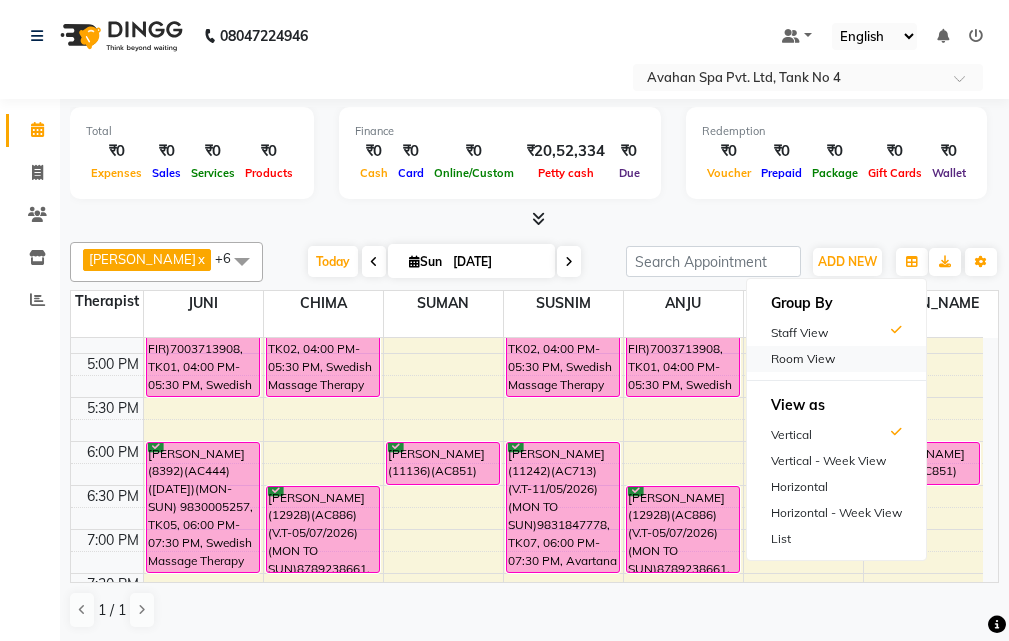 click on "Room View" at bounding box center [836, 359] 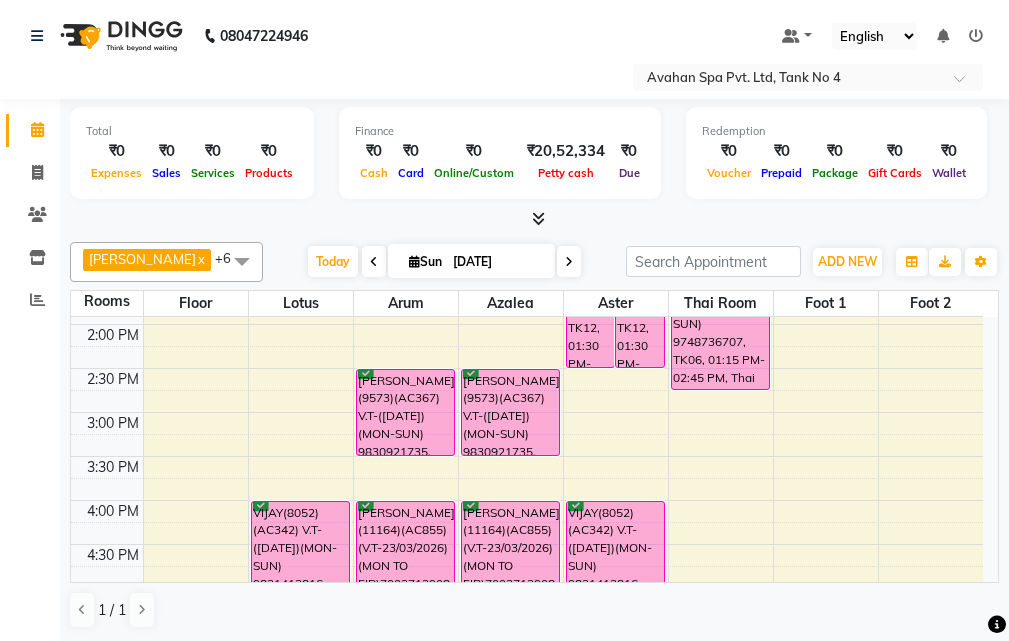 scroll, scrollTop: 300, scrollLeft: 0, axis: vertical 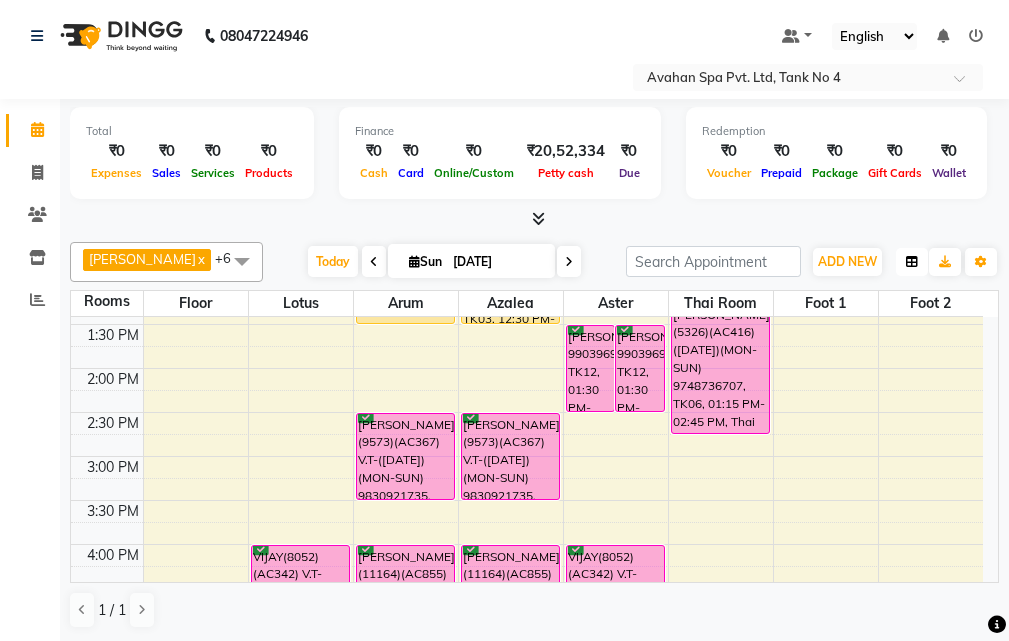 click at bounding box center [912, 262] 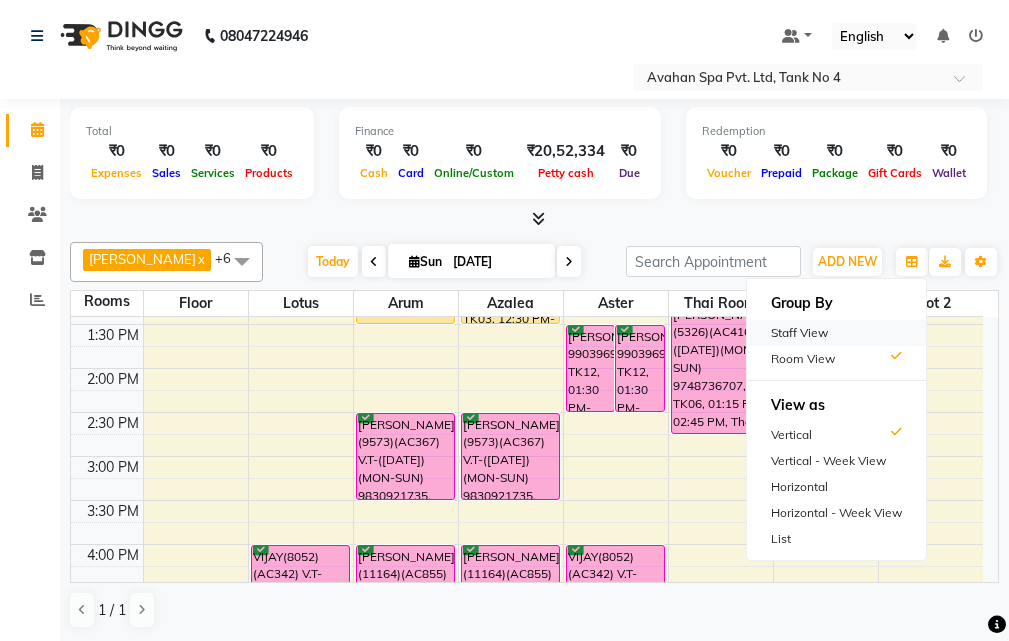 click on "Staff View" at bounding box center (836, 333) 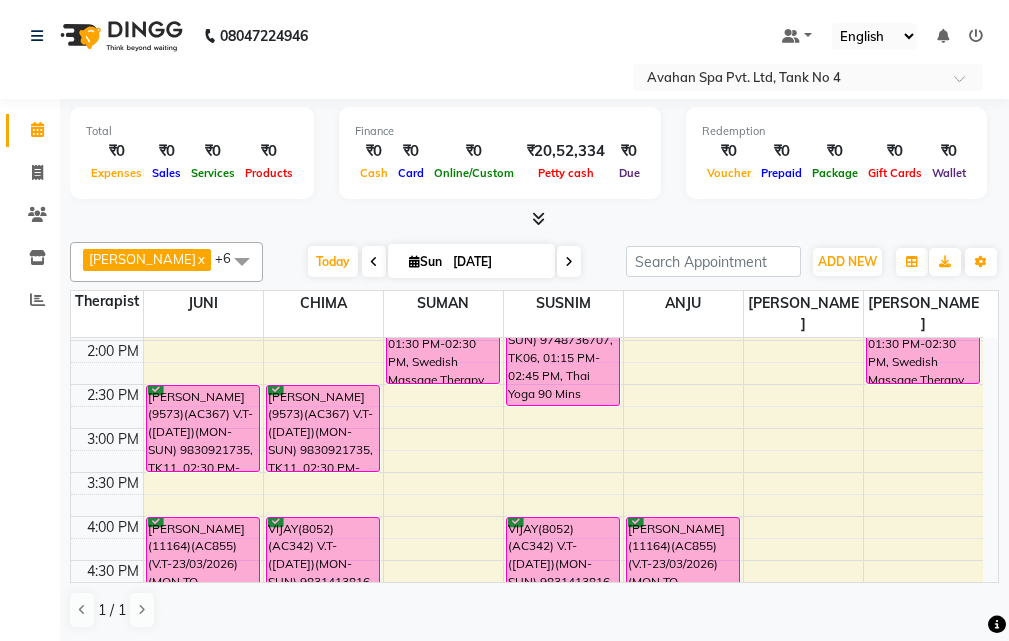scroll, scrollTop: 300, scrollLeft: 0, axis: vertical 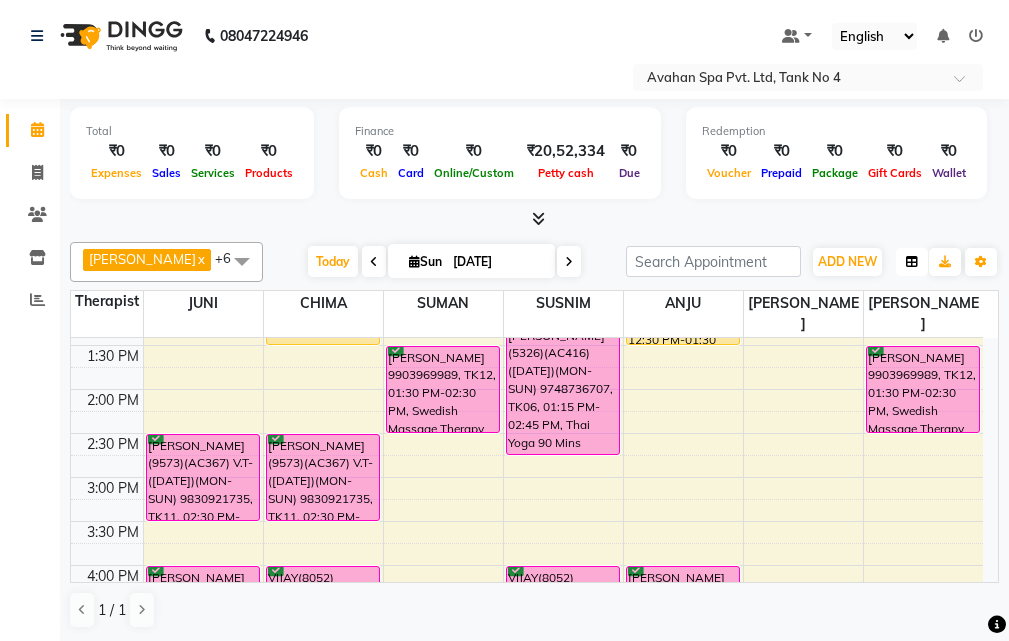 click at bounding box center (912, 262) 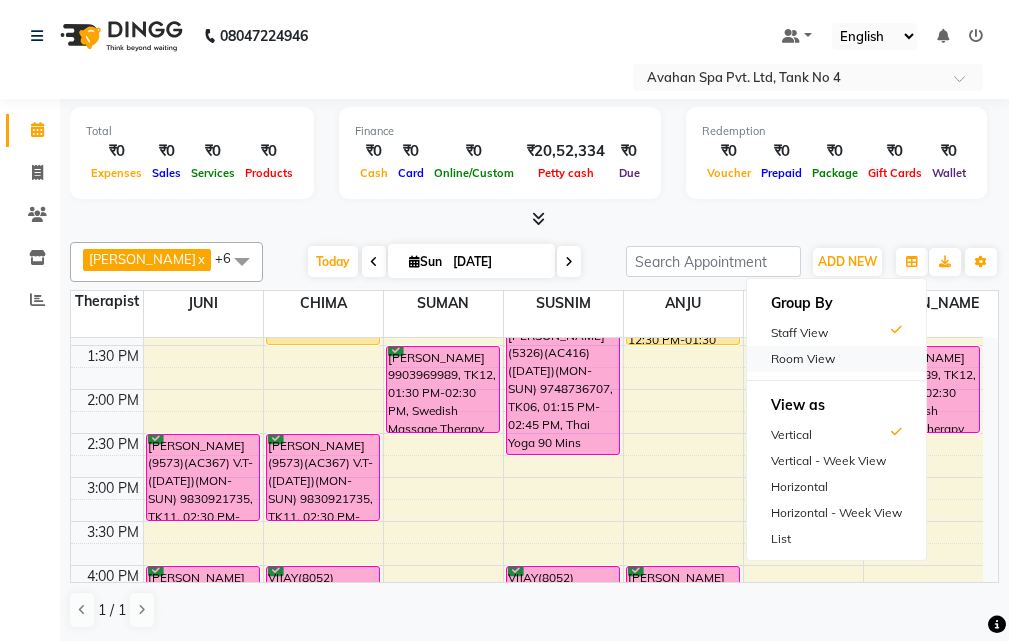 click on "Room View" at bounding box center [836, 359] 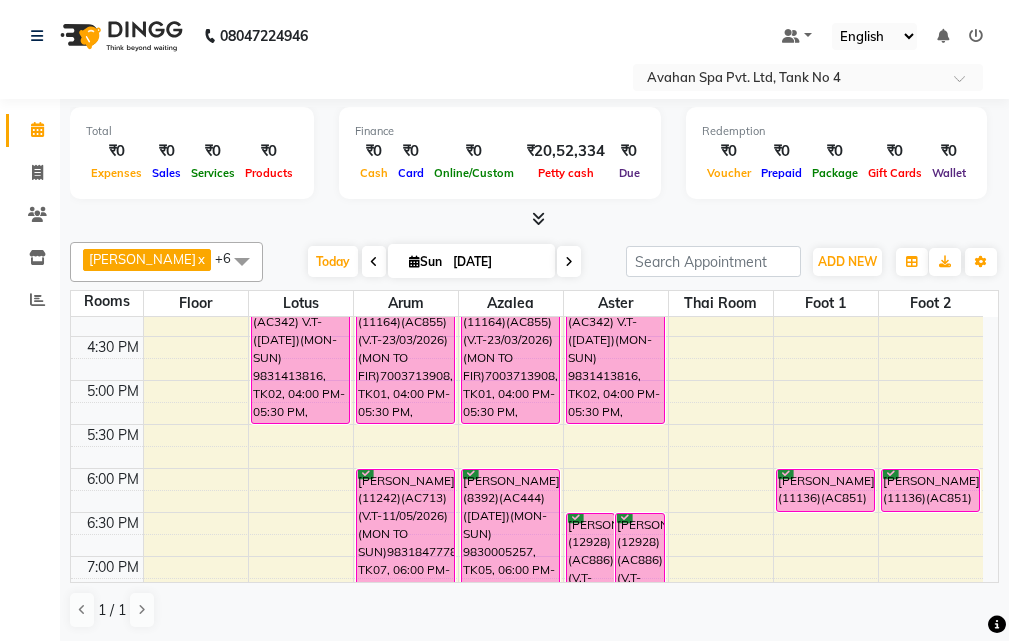 scroll, scrollTop: 600, scrollLeft: 0, axis: vertical 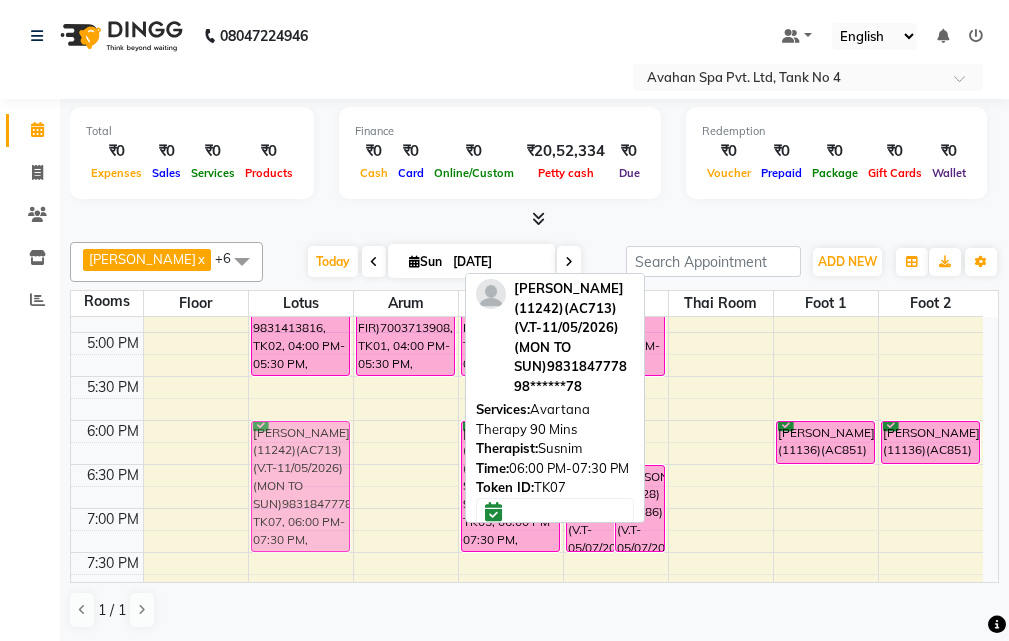 drag, startPoint x: 391, startPoint y: 446, endPoint x: 338, endPoint y: 444, distance: 53.037724 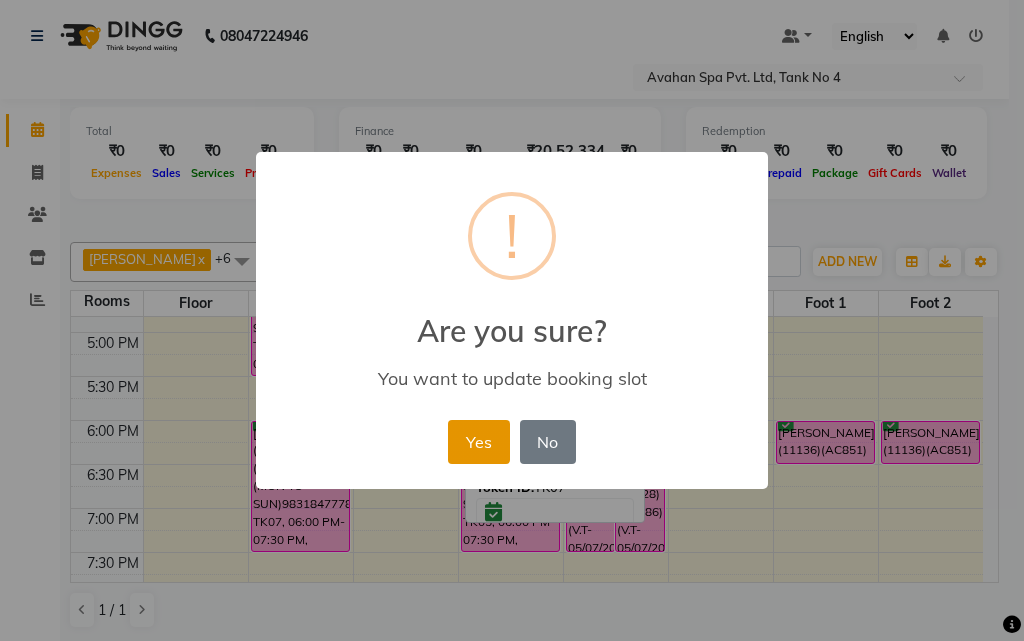 click on "Yes" at bounding box center [478, 442] 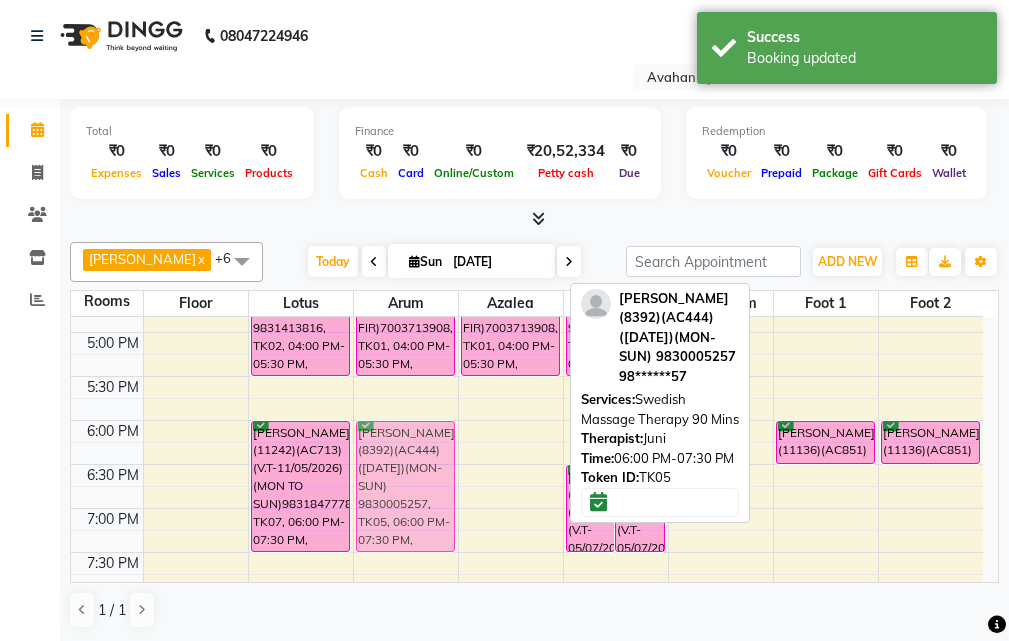 drag, startPoint x: 505, startPoint y: 470, endPoint x: 451, endPoint y: 476, distance: 54.33231 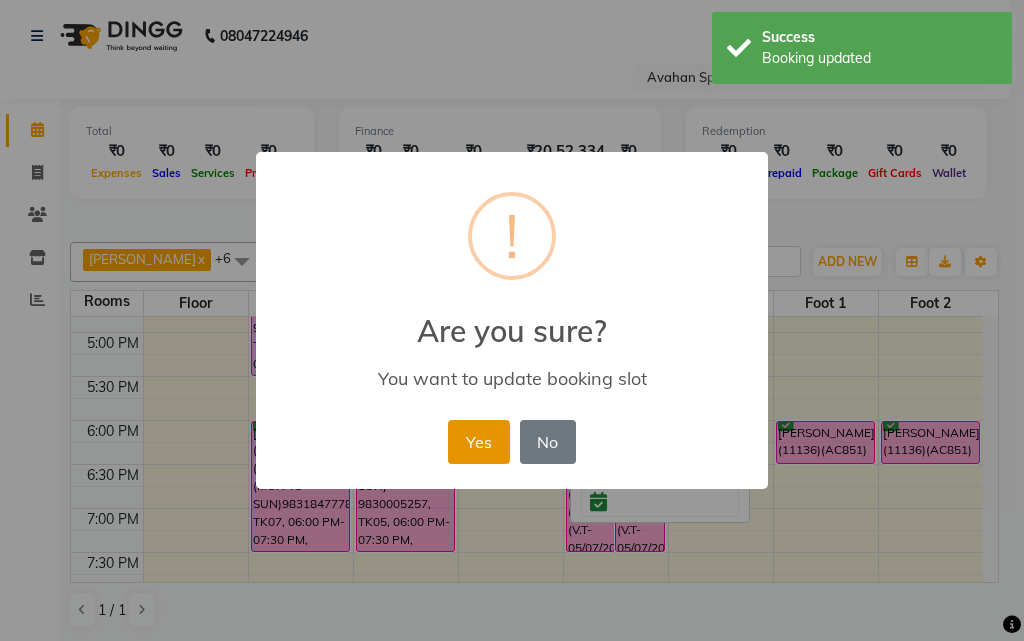 click on "Yes" at bounding box center [478, 442] 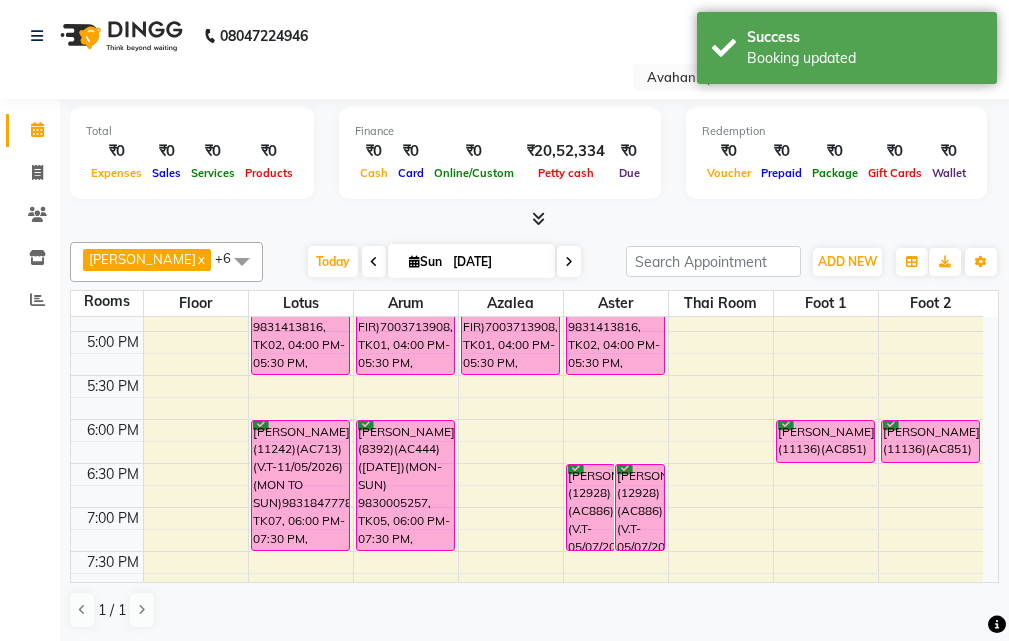 scroll, scrollTop: 600, scrollLeft: 0, axis: vertical 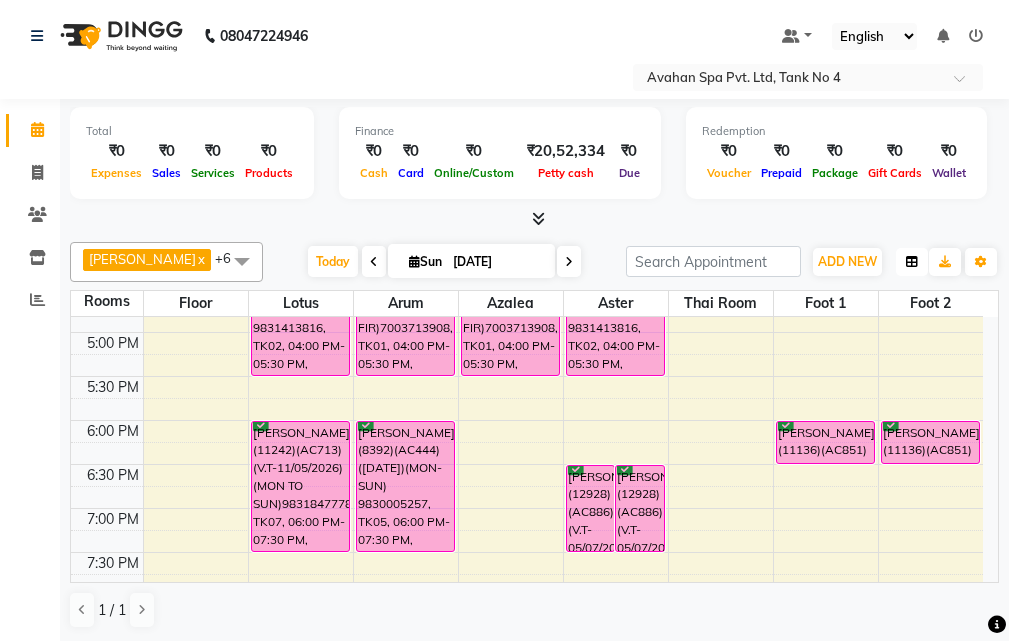 click at bounding box center [912, 262] 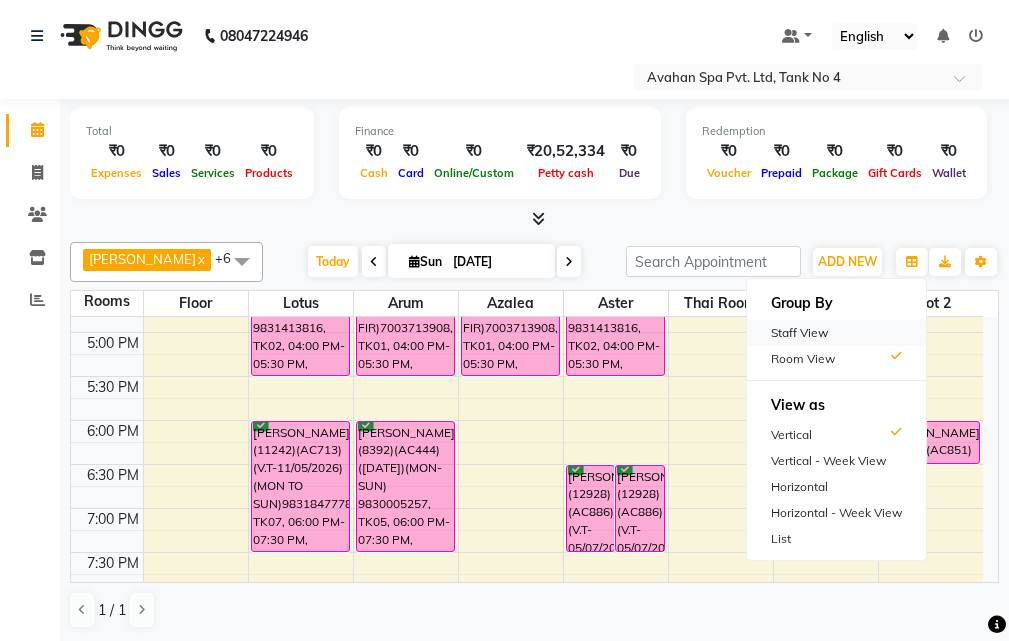 click on "Staff View" at bounding box center (836, 333) 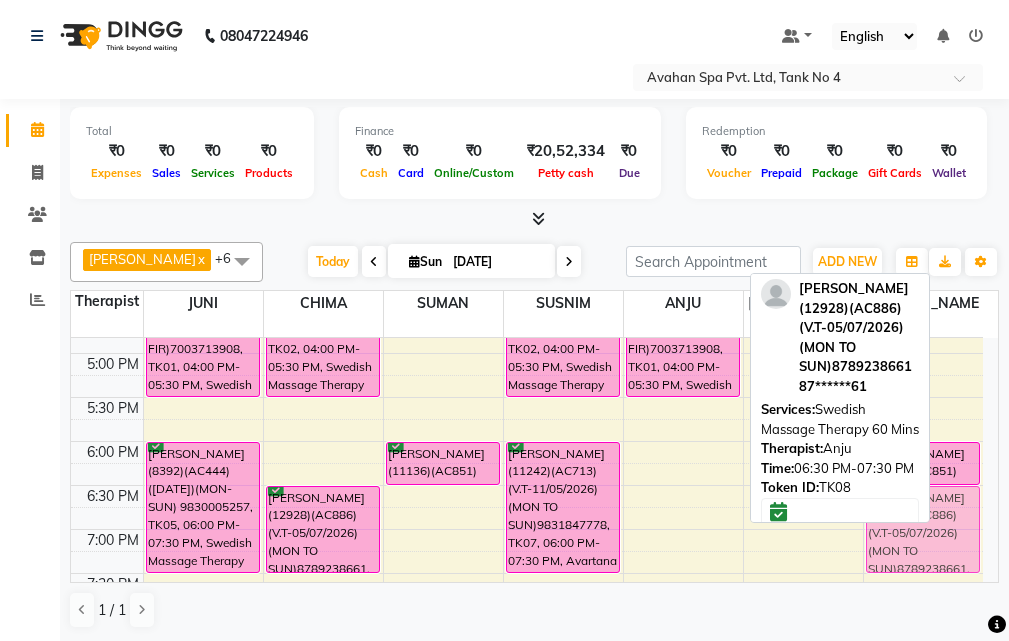 drag, startPoint x: 696, startPoint y: 495, endPoint x: 908, endPoint y: 486, distance: 212.19095 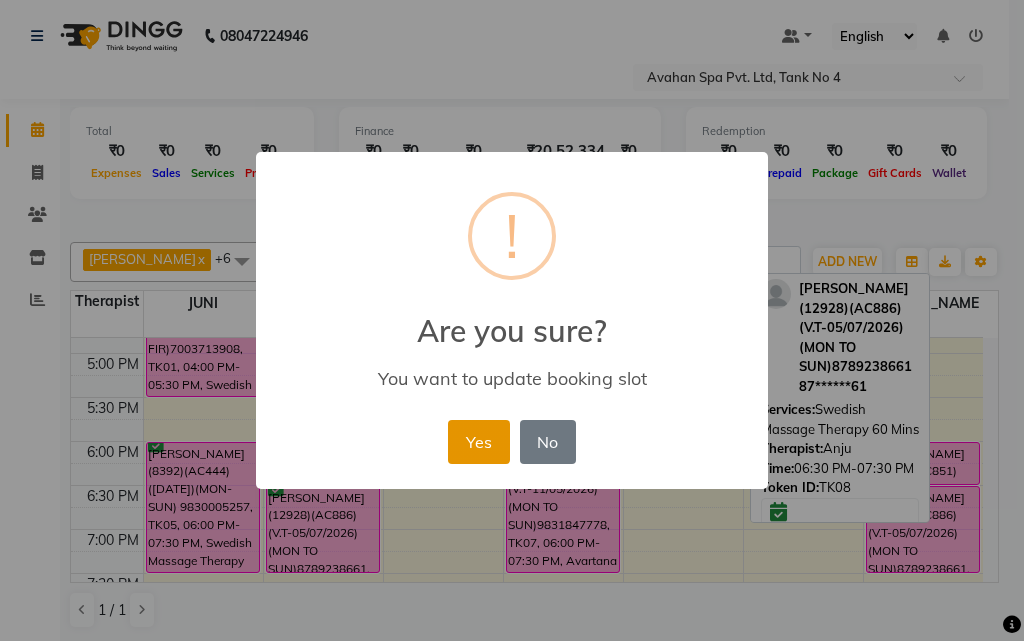 click on "Yes" at bounding box center [478, 442] 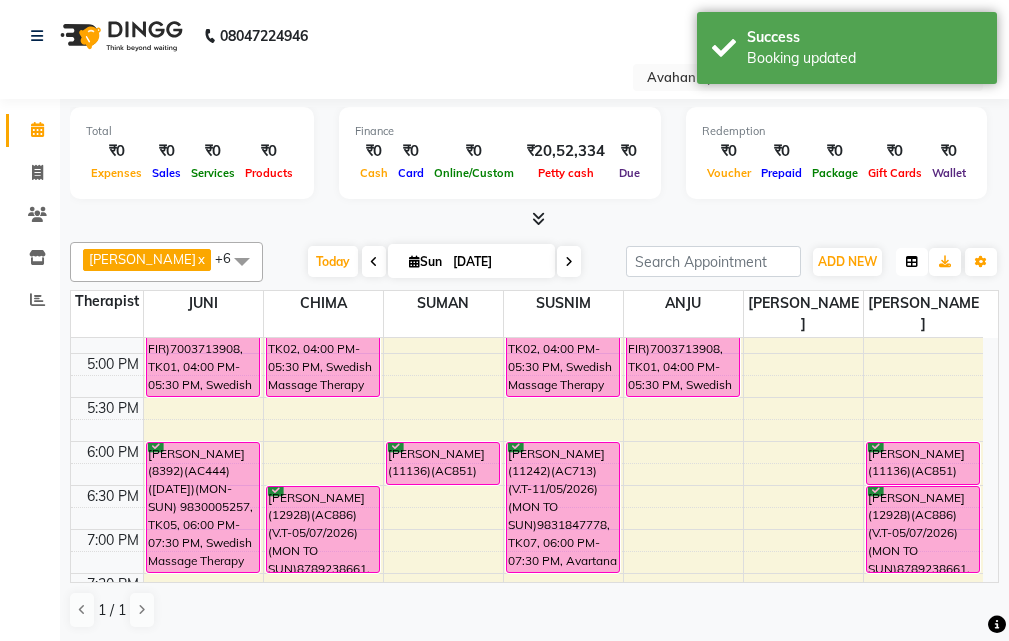 click at bounding box center (912, 262) 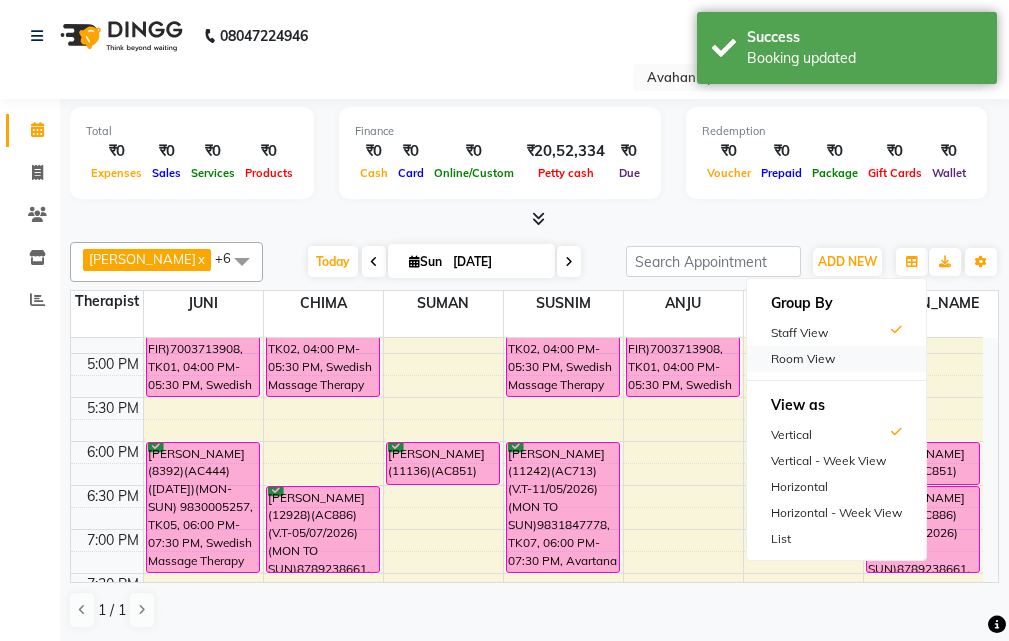 click on "Room View" at bounding box center [836, 359] 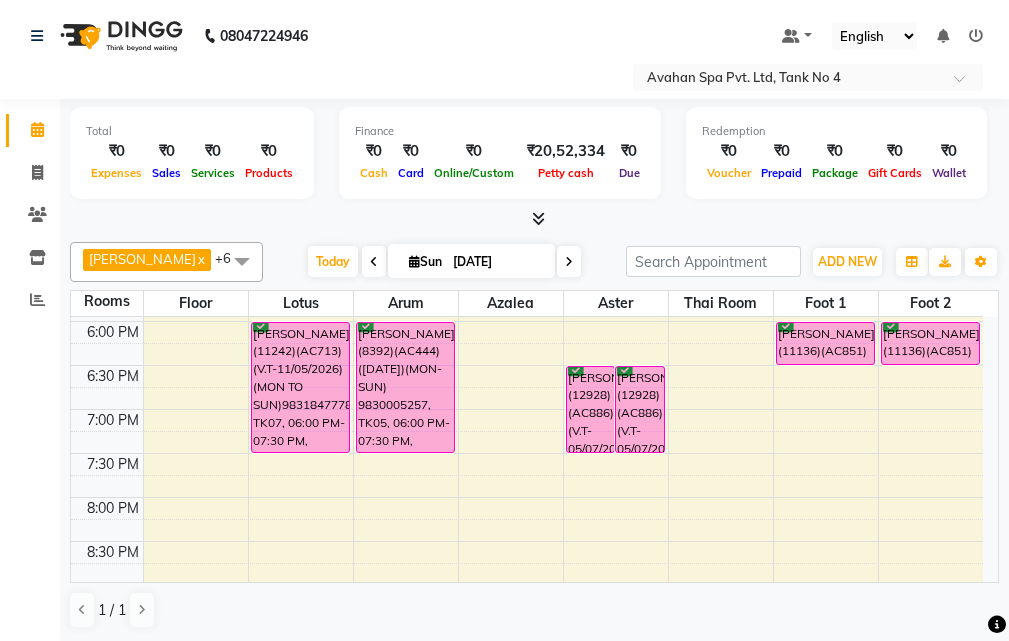 scroll, scrollTop: 700, scrollLeft: 0, axis: vertical 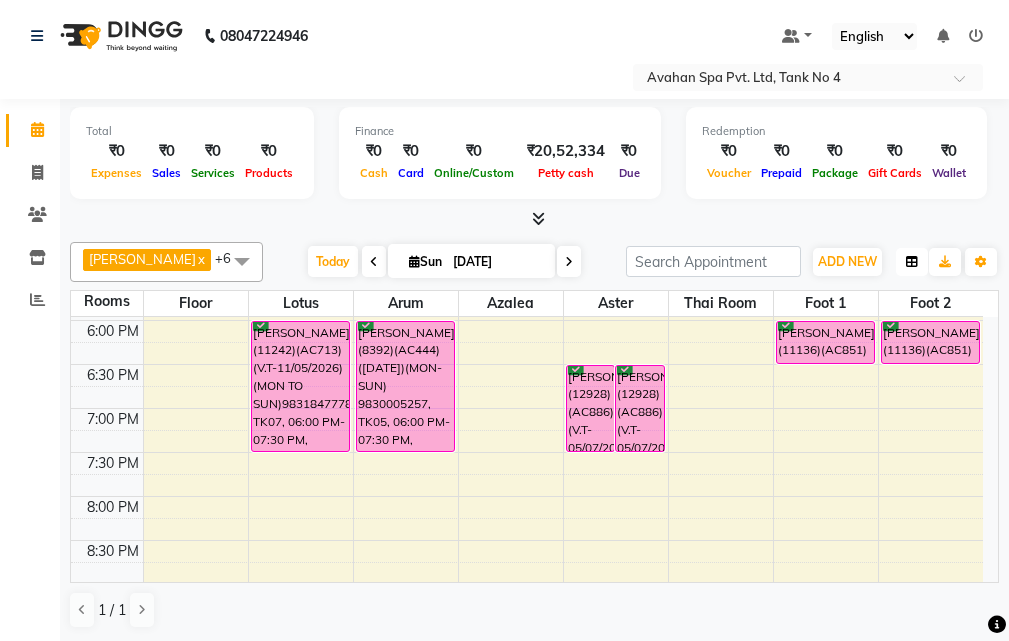 click at bounding box center [912, 262] 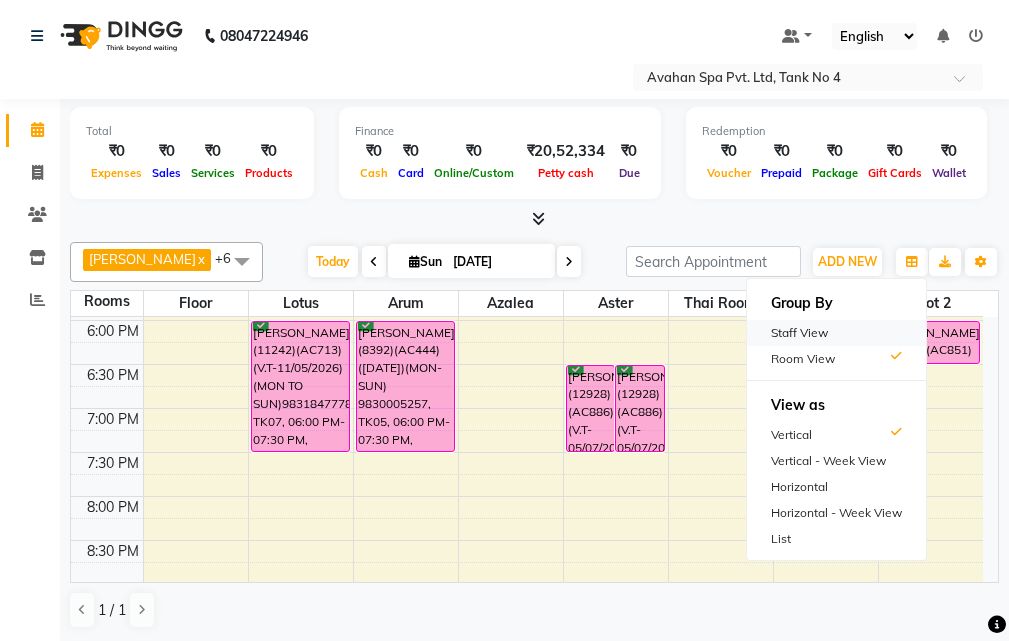 click on "Staff View" at bounding box center [836, 333] 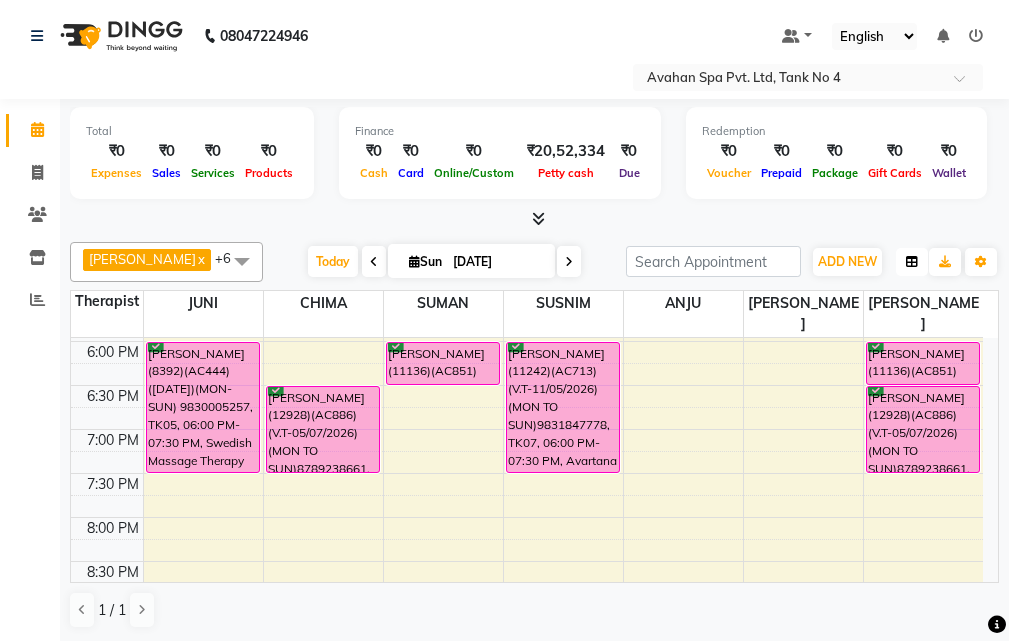 click at bounding box center (912, 262) 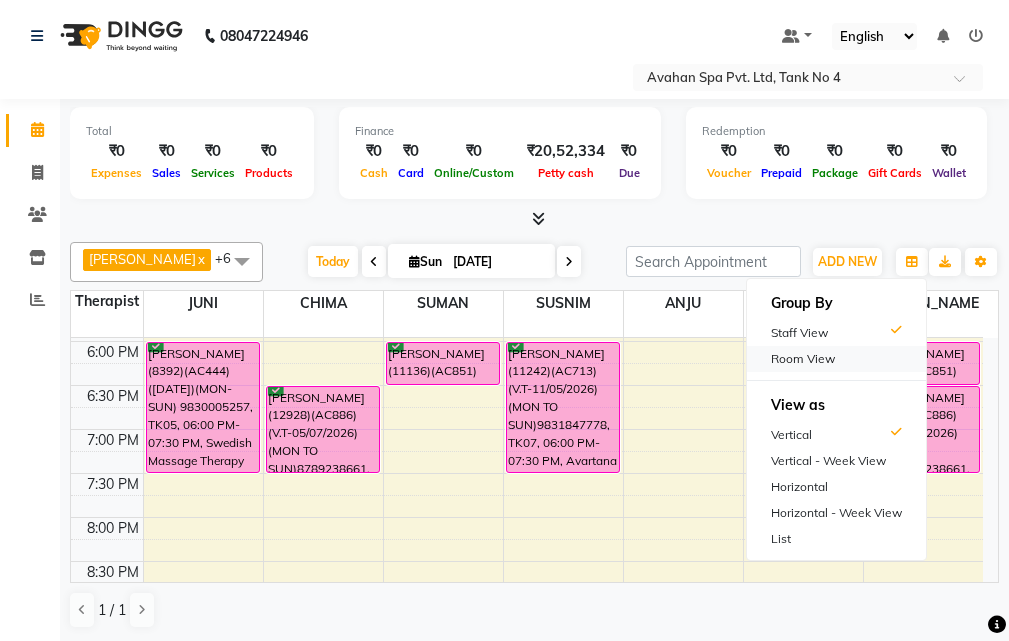 click on "Room View" at bounding box center (836, 359) 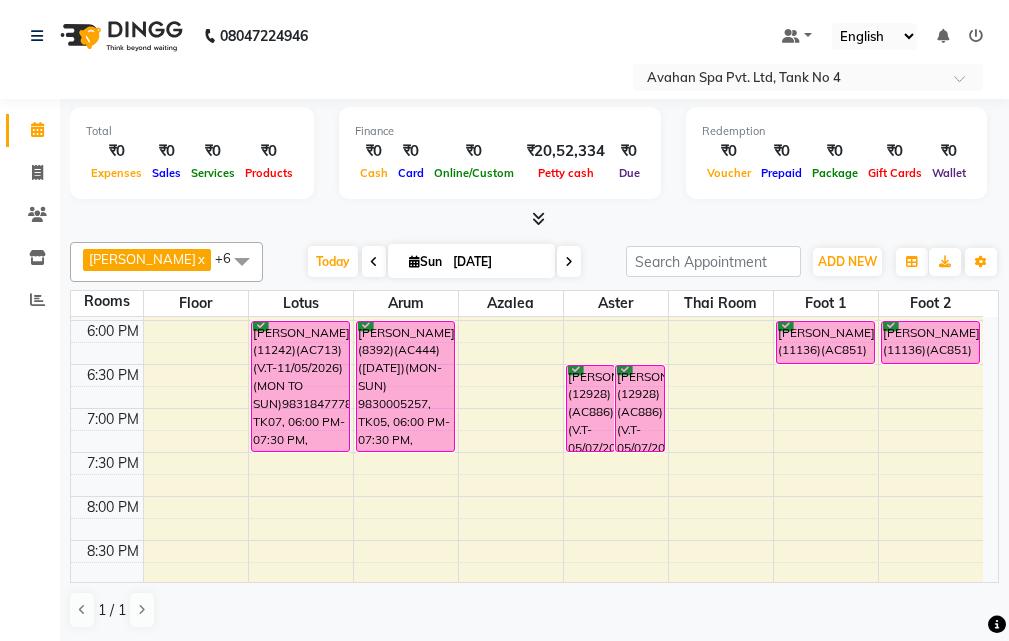 scroll, scrollTop: 600, scrollLeft: 0, axis: vertical 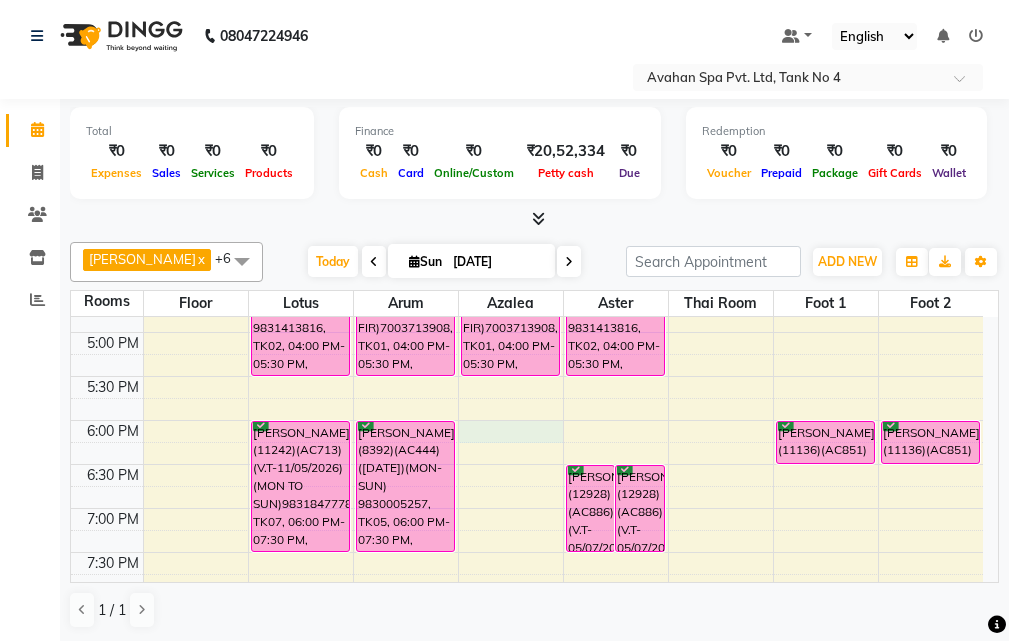 click on "10:00 AM 10:30 AM 11:00 AM 11:30 AM 12:00 PM 12:30 PM 1:00 PM 1:30 PM 2:00 PM 2:30 PM 3:00 PM 3:30 PM 4:00 PM 4:30 PM 5:00 PM 5:30 PM 6:00 PM 6:30 PM 7:00 PM 7:30 PM 8:00 PM 8:30 PM 9:00 PM 9:30 PM 10:00 PM 10:30 PM    SUMIT AGARWAL(12773)(AC788)(V.T-16/06/2024) 9831262740, TK10, 08:45 AM-10:15 AM, Swedish Massage Therapy 90 Mins    MANISH ARUKIA(10216)(AC453) (25/12/2024)(MON-SUN) 9830034985, TK04, 11:45 AM-01:15 PM, Swedish Massage Therapy 90 Mins     VIJAY(8052)(AC342) V.T-(17-11-2025)(MON-SUN) 9831413816, TK02, 04:00 PM-05:30 PM, Swedish Massage Therapy 90 Mins     RAMAN KERJIWAL (11242)(AC713)(V.T-11/05/2026) (MON TO SUN)9831847778, TK07, 06:00 PM-07:30 PM, Avartana Therapy 90 Mins    TAPAS(12333)(AC689) V.T-(14-04-26)(MON-SUN) 6302006260, TK09, 11:30 AM-01:00 PM, Swedish Massage Therapy 90 Mins    TAPAS(12333)(AC689) V.T-(14-04-26)(MON-SUN) 6302006260, TK09, 01:00 PM-01:30 PM, Rice Scrub 30 Mins                               GOURAV 9903969989, TK12, 01:30 PM-02:30 PM, Swedish Massage Therapy 60 Mins" at bounding box center (527, 288) 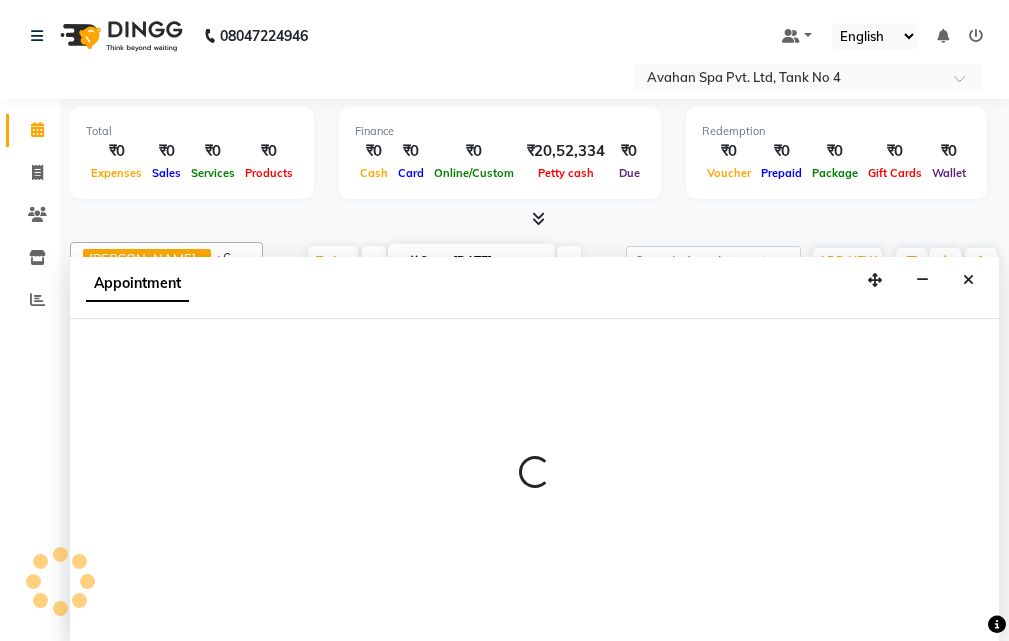 scroll, scrollTop: 1, scrollLeft: 0, axis: vertical 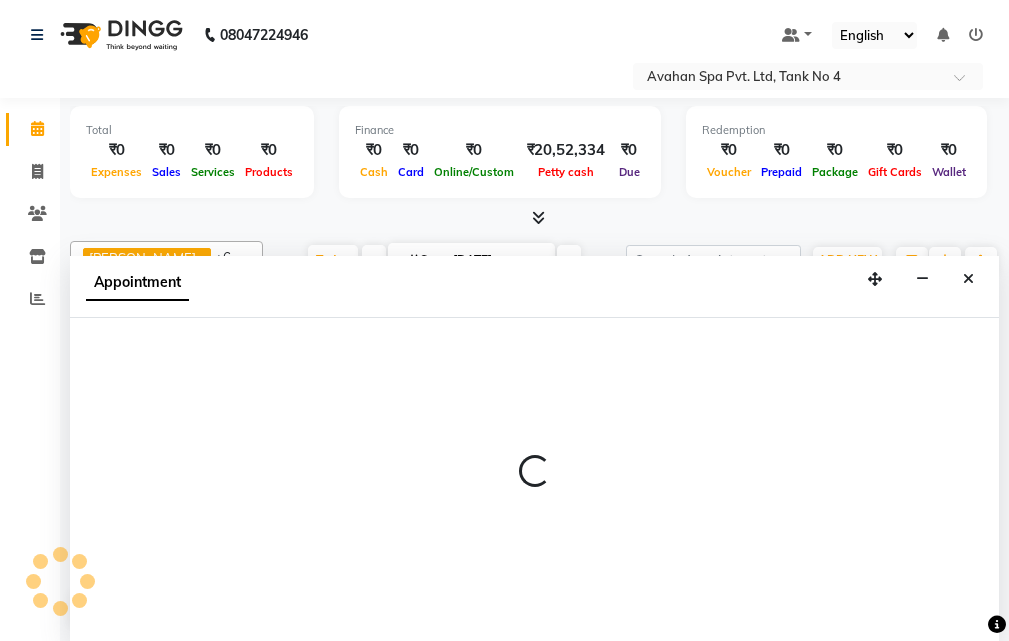select on "1080" 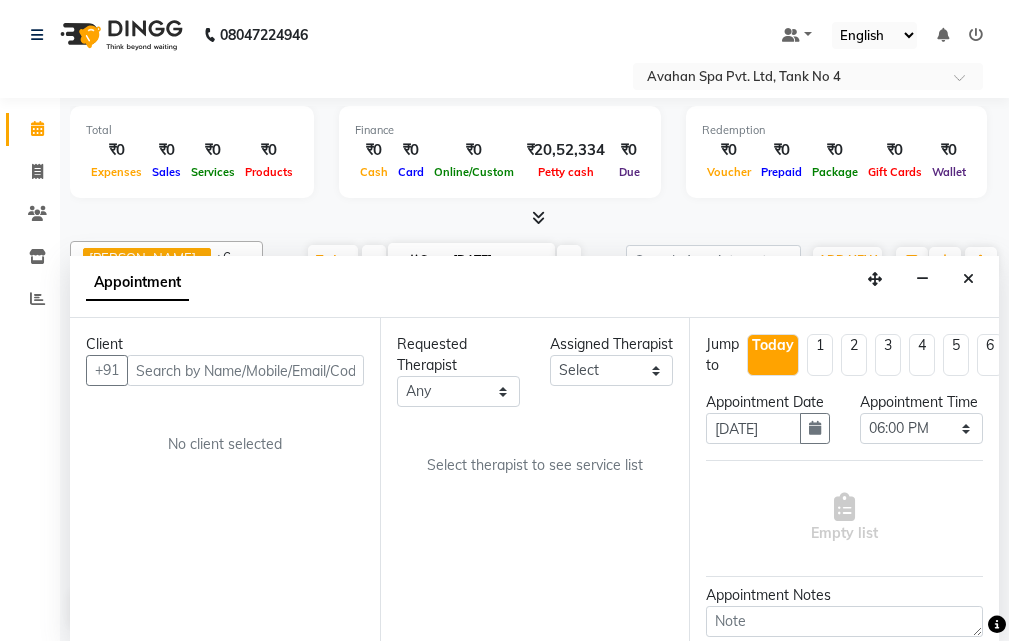 click on "Client +91  No client selected" at bounding box center [225, 479] 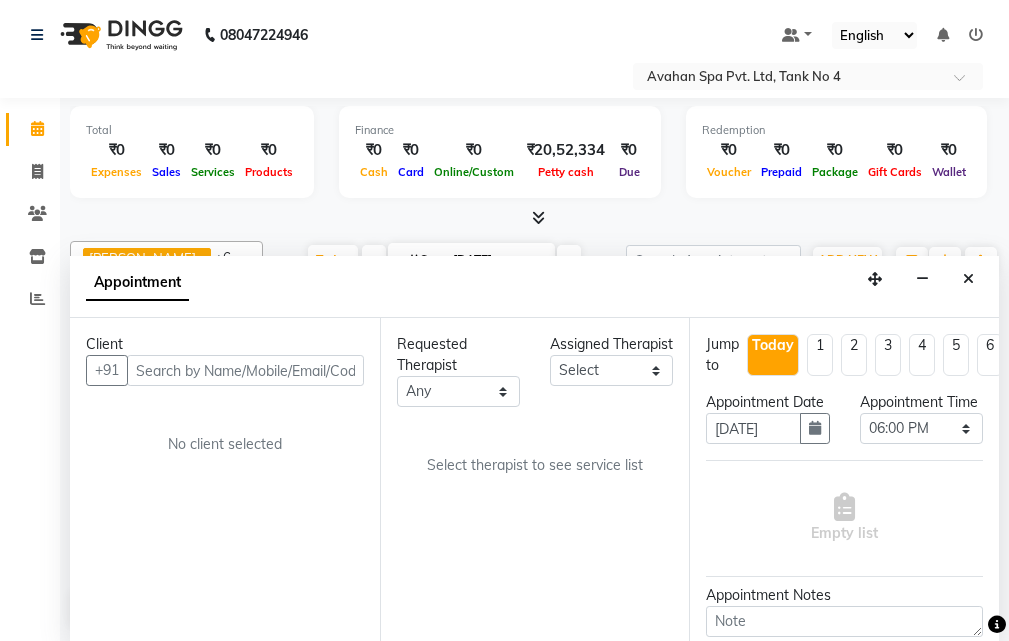 click on "Client +91  No client selected" at bounding box center [225, 479] 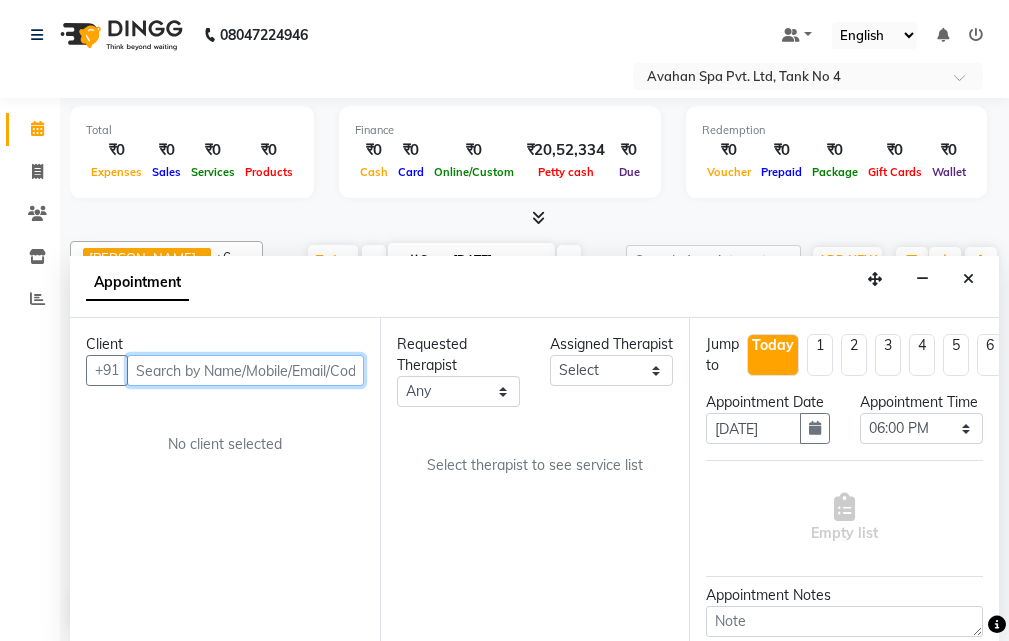click at bounding box center [245, 370] 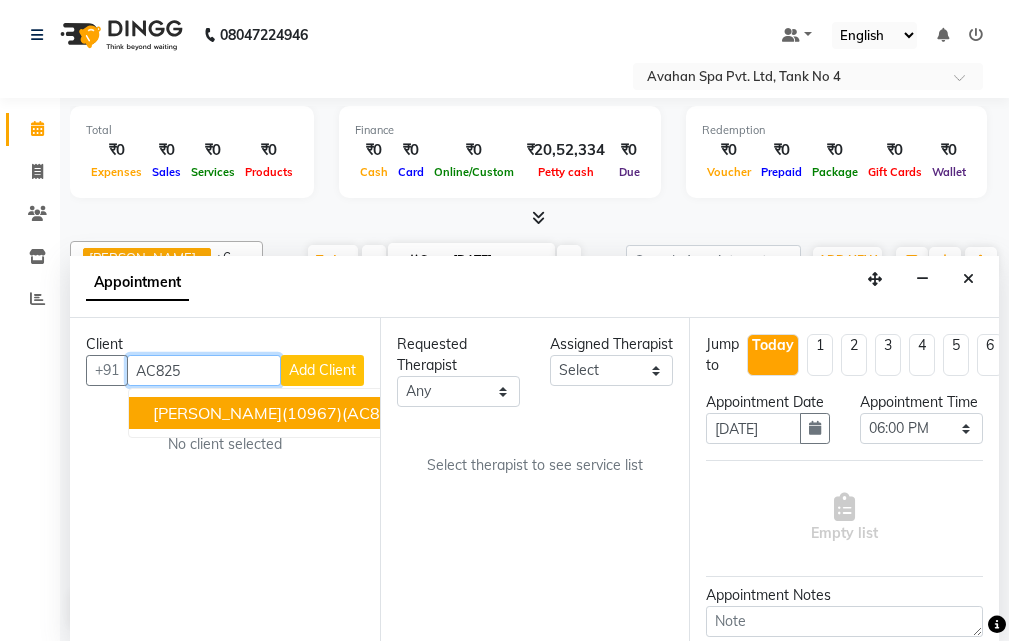click on "[PERSON_NAME](10967)(AC825)(V.T-03/11/2025) (MON TO SUN)7980924580" at bounding box center (451, 413) 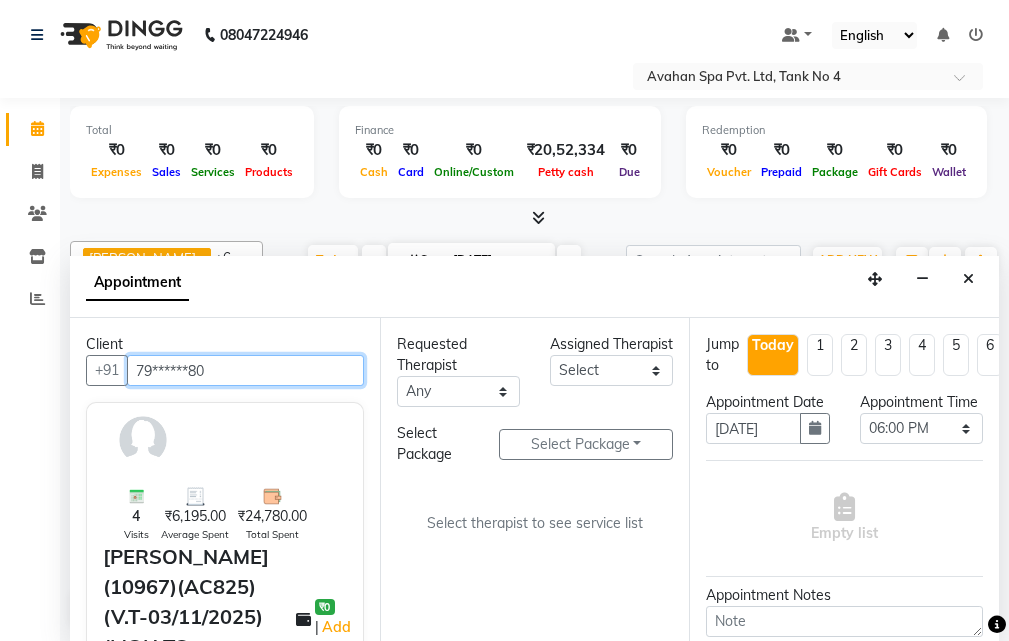 type on "79******80" 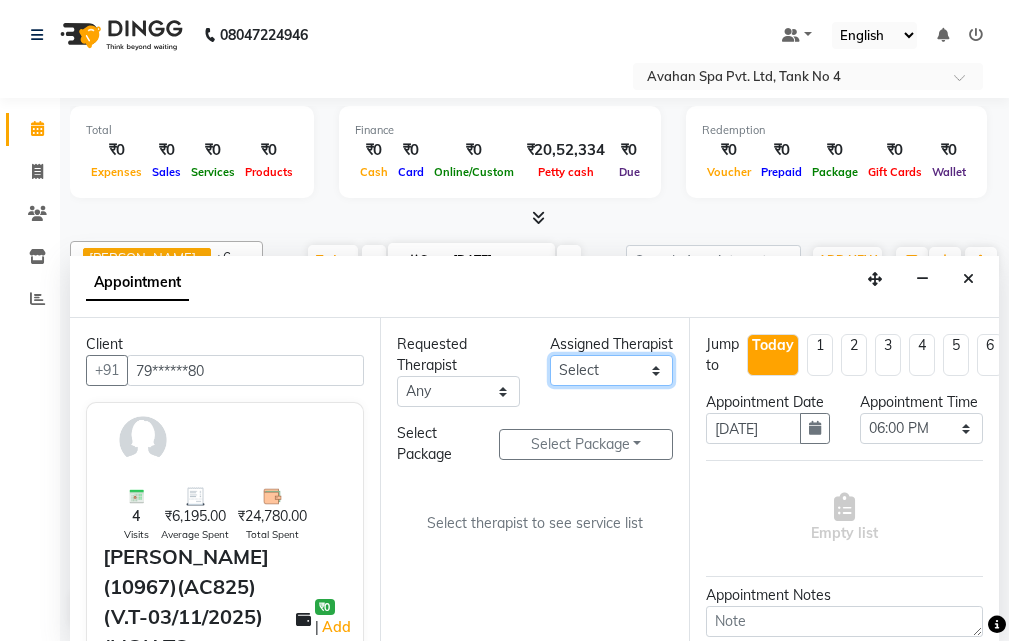click on "Select ANJU [PERSON_NAME] [DEMOGRAPHIC_DATA] 1 [PERSON_NAME] JUNI [PERSON_NAME] SUSNIM" at bounding box center (611, 370) 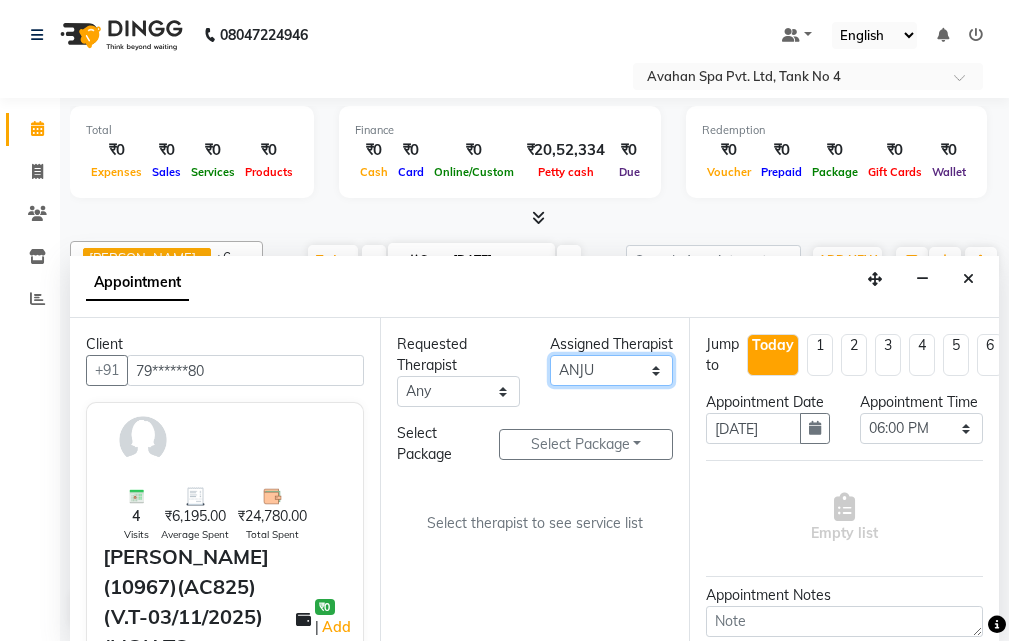 click on "Select ANJU [PERSON_NAME] [DEMOGRAPHIC_DATA] 1 [PERSON_NAME] JUNI [PERSON_NAME] SUSNIM" at bounding box center [611, 370] 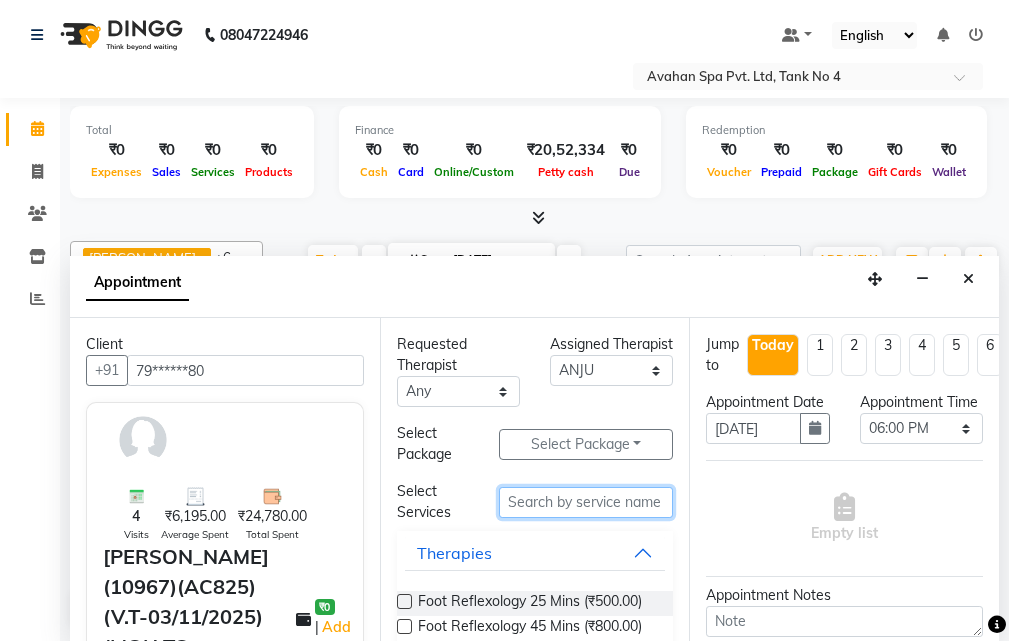 click at bounding box center (586, 502) 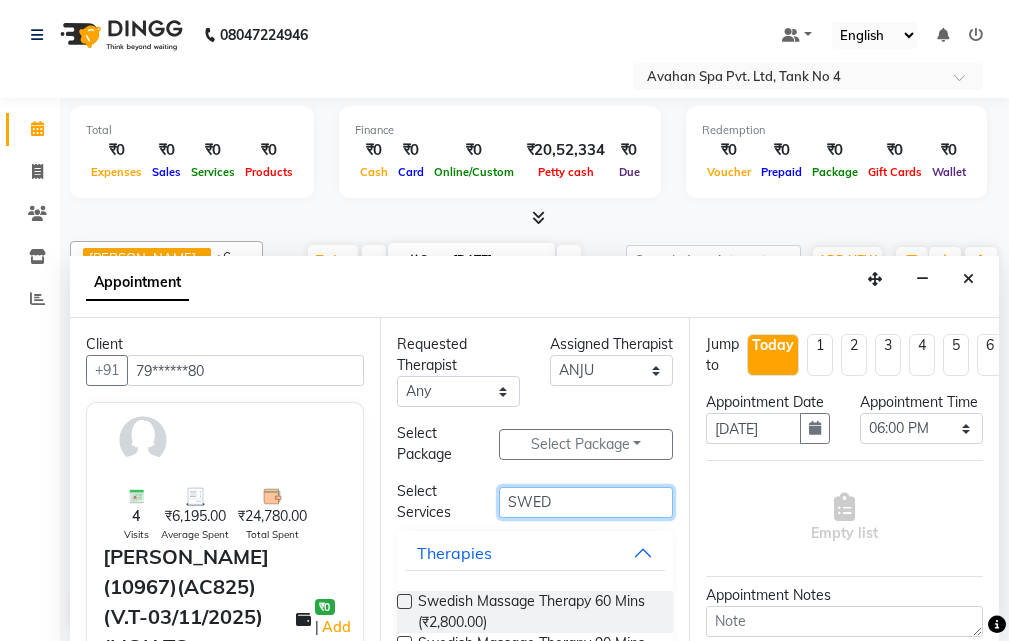 scroll, scrollTop: 66, scrollLeft: 0, axis: vertical 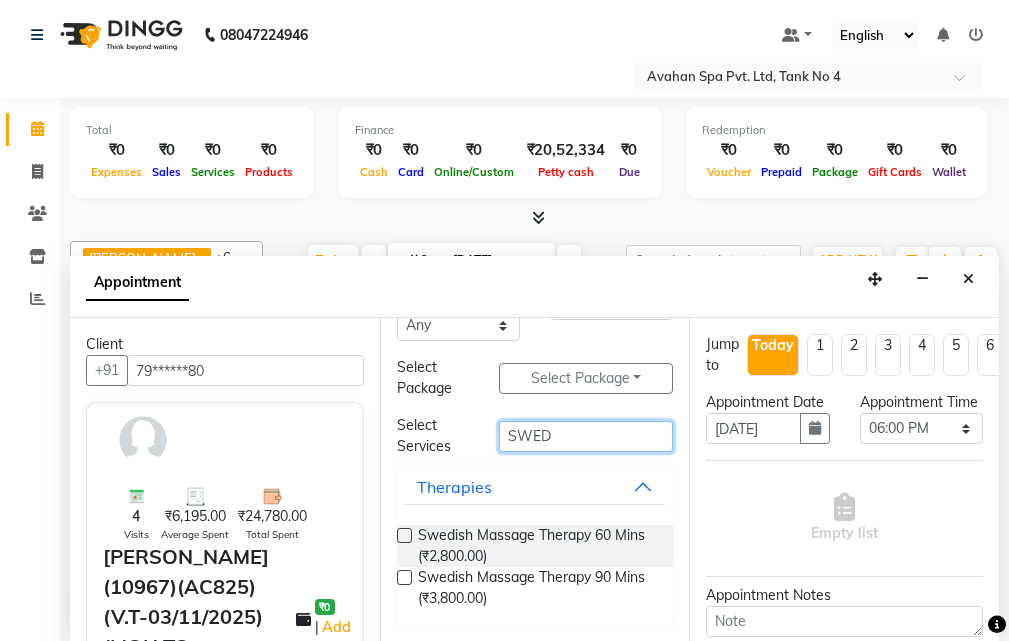 type on "SWED" 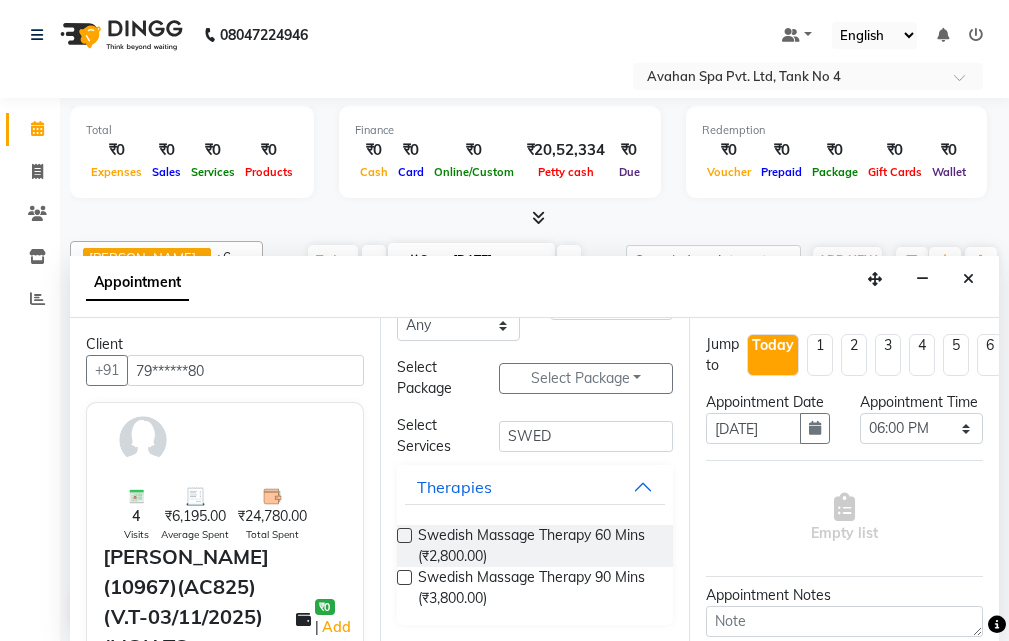 click on "Swedish Massage Therapy 60 Mins (₹2,800.00)" at bounding box center [535, 546] 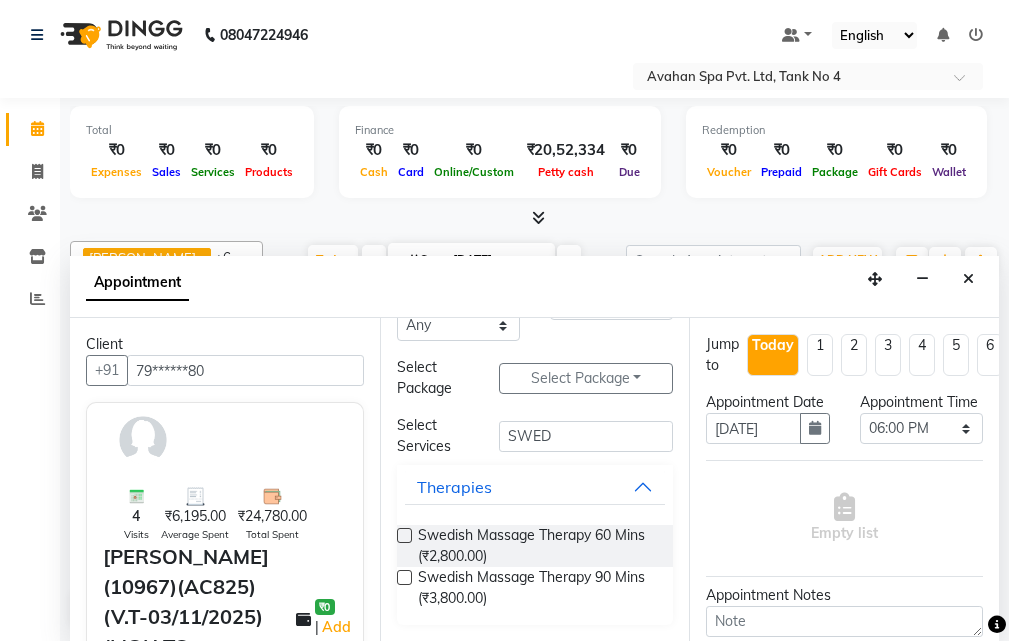 click at bounding box center (404, 535) 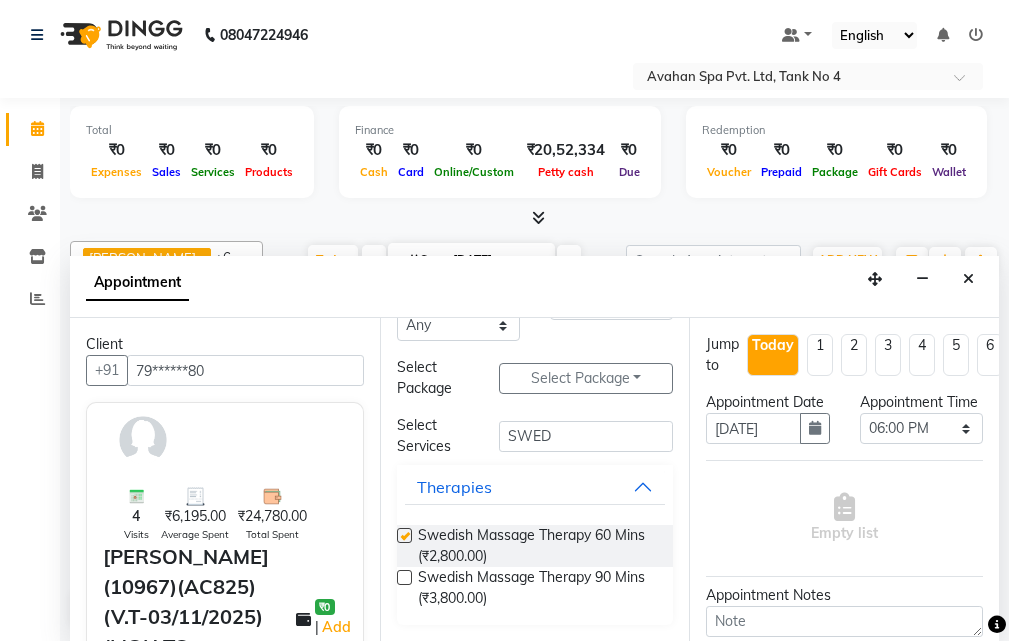 select on "1846" 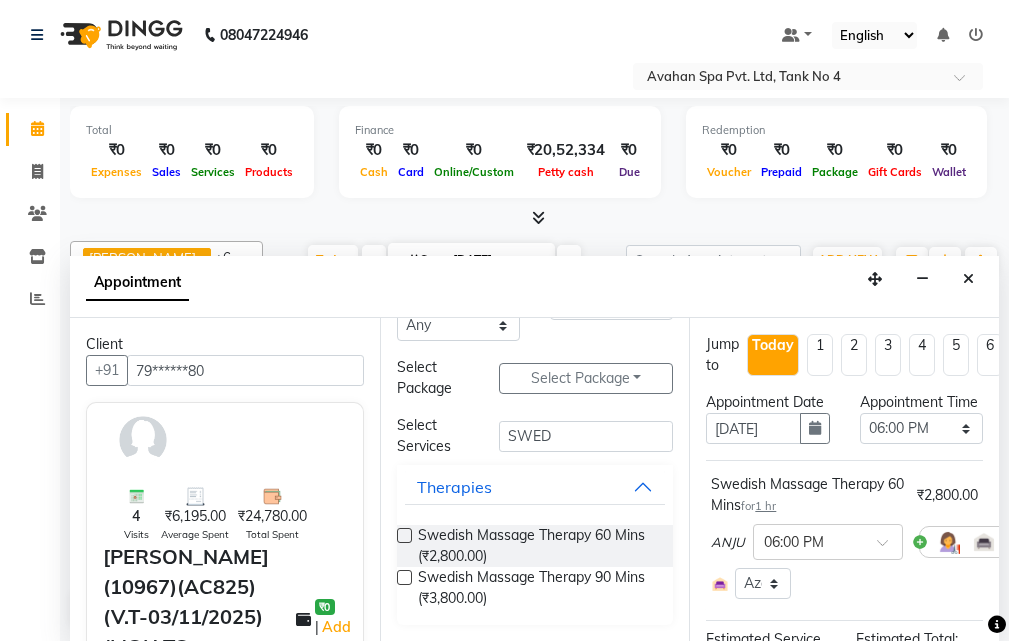 checkbox on "false" 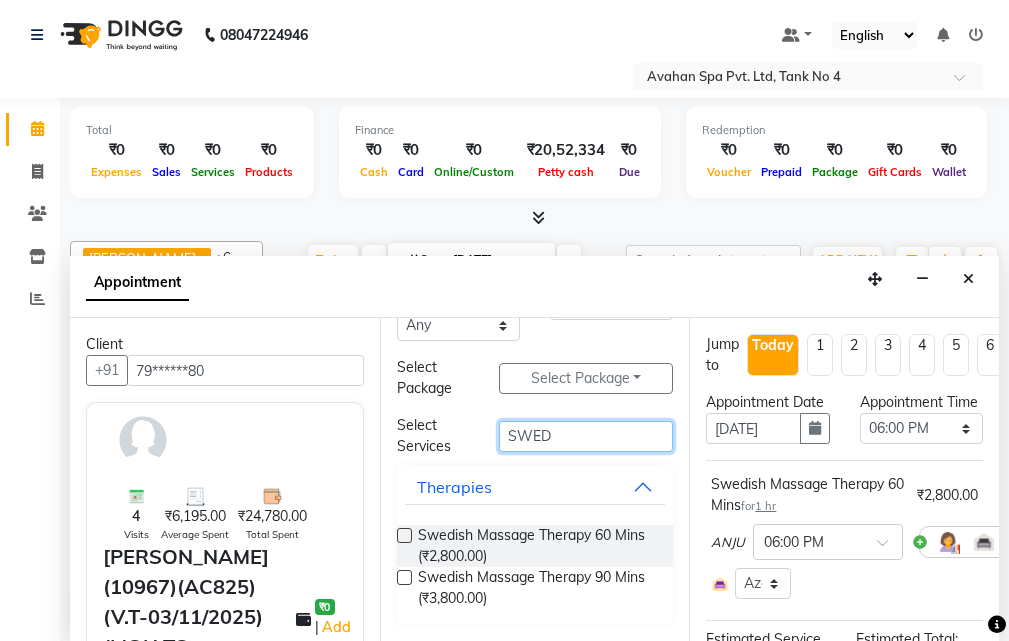 drag, startPoint x: 568, startPoint y: 439, endPoint x: 461, endPoint y: 436, distance: 107.042046 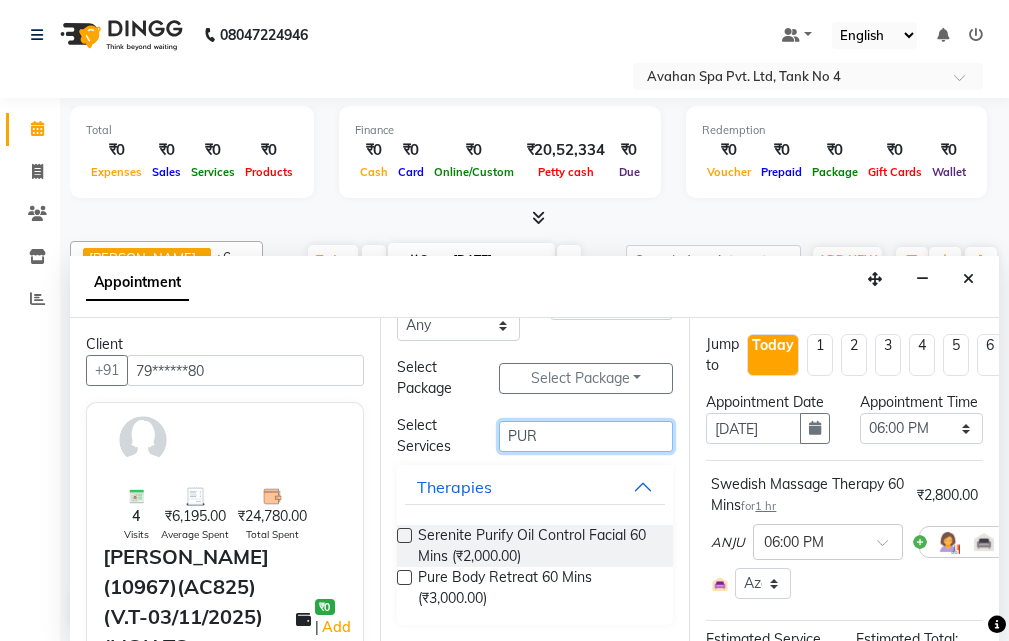 type on "PUR" 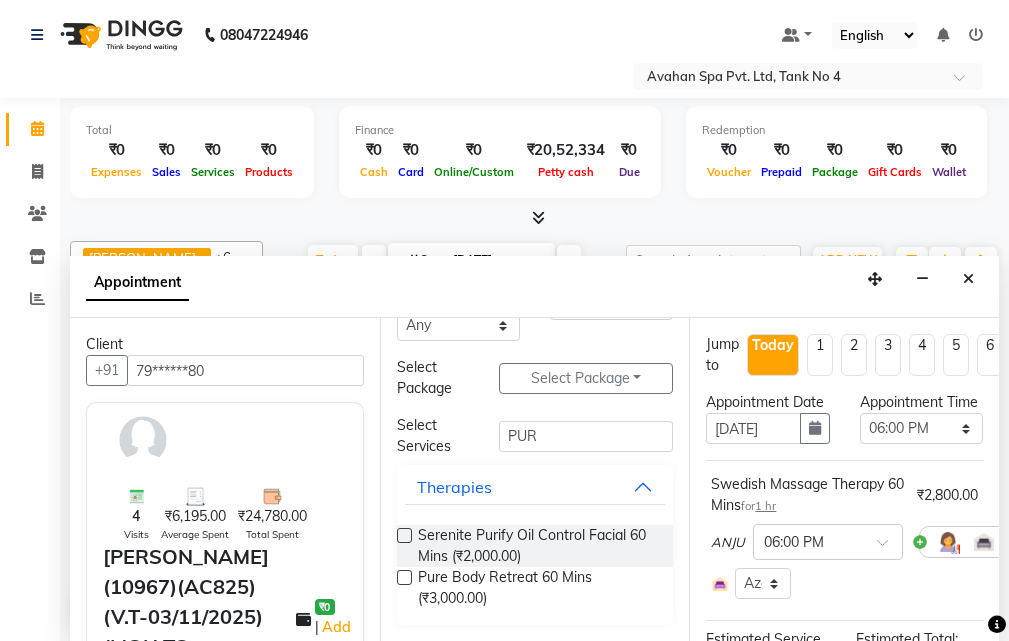 click at bounding box center [404, 577] 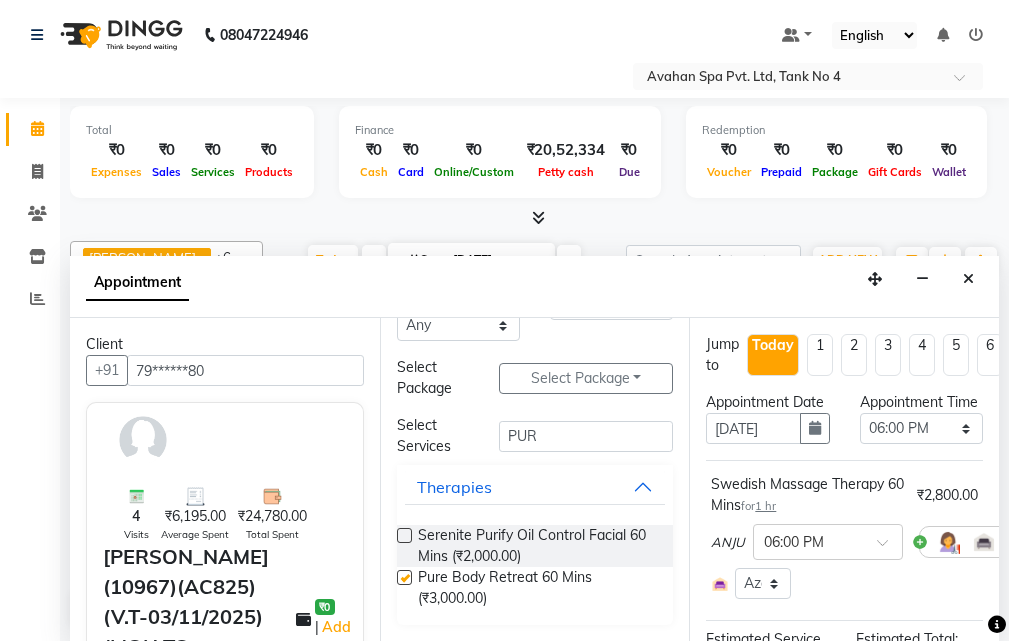 select on "1846" 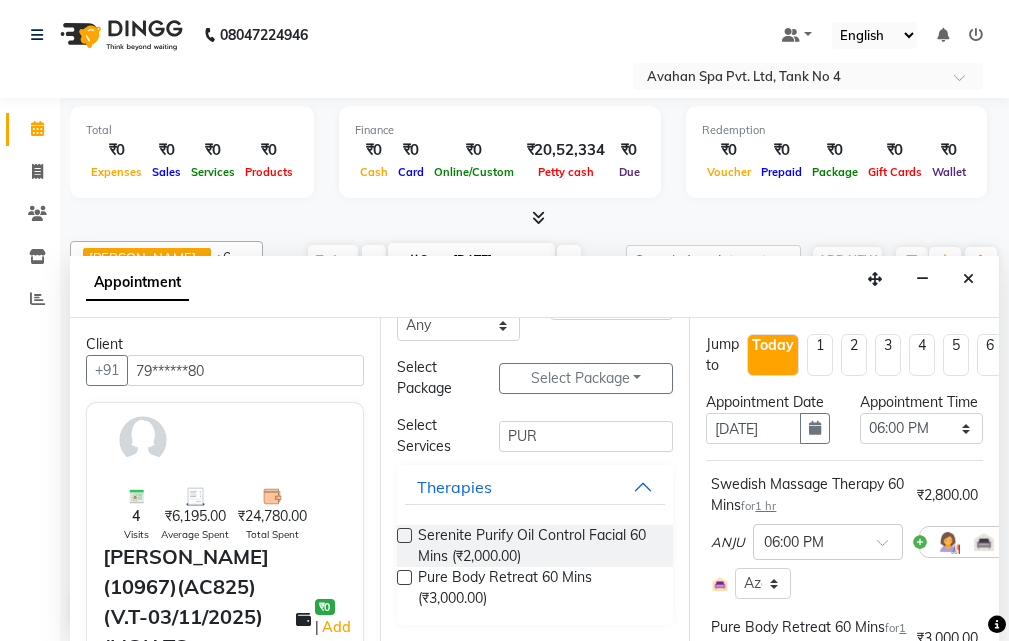 checkbox on "false" 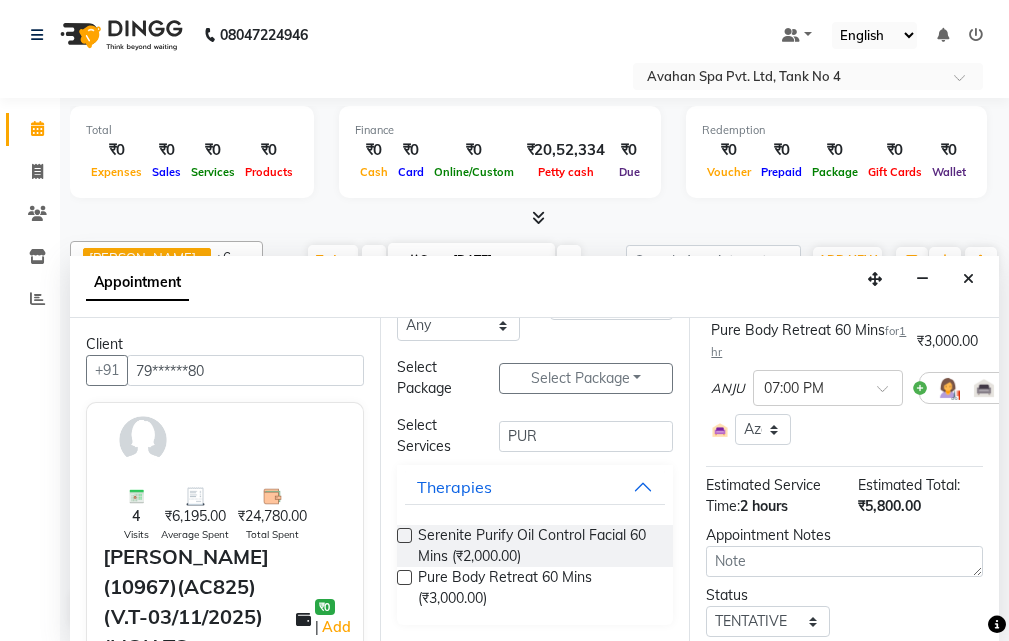 scroll, scrollTop: 493, scrollLeft: 0, axis: vertical 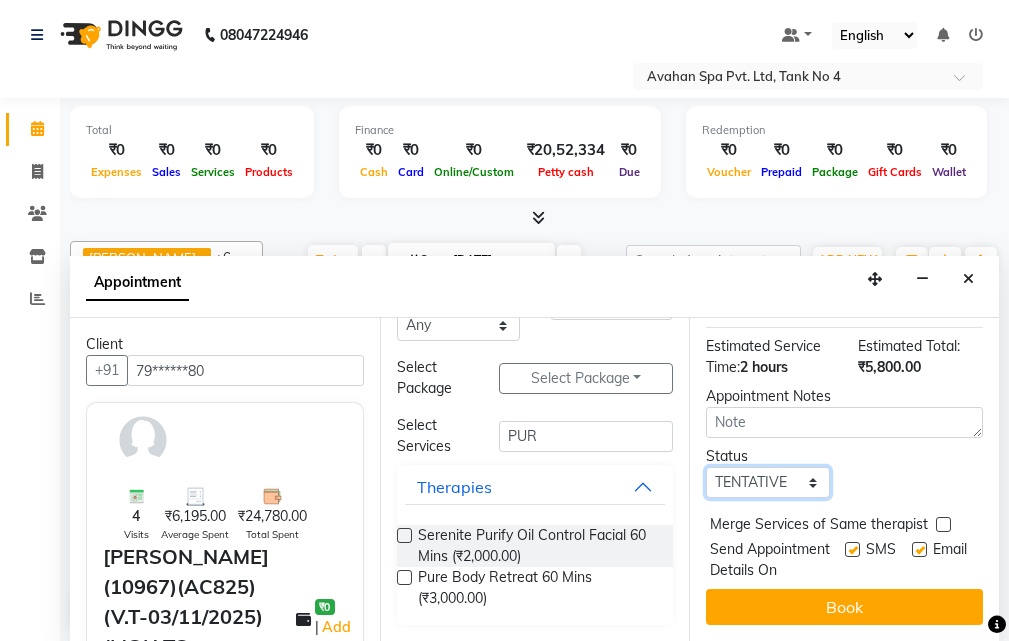 drag, startPoint x: 805, startPoint y: 450, endPoint x: 805, endPoint y: 461, distance: 11 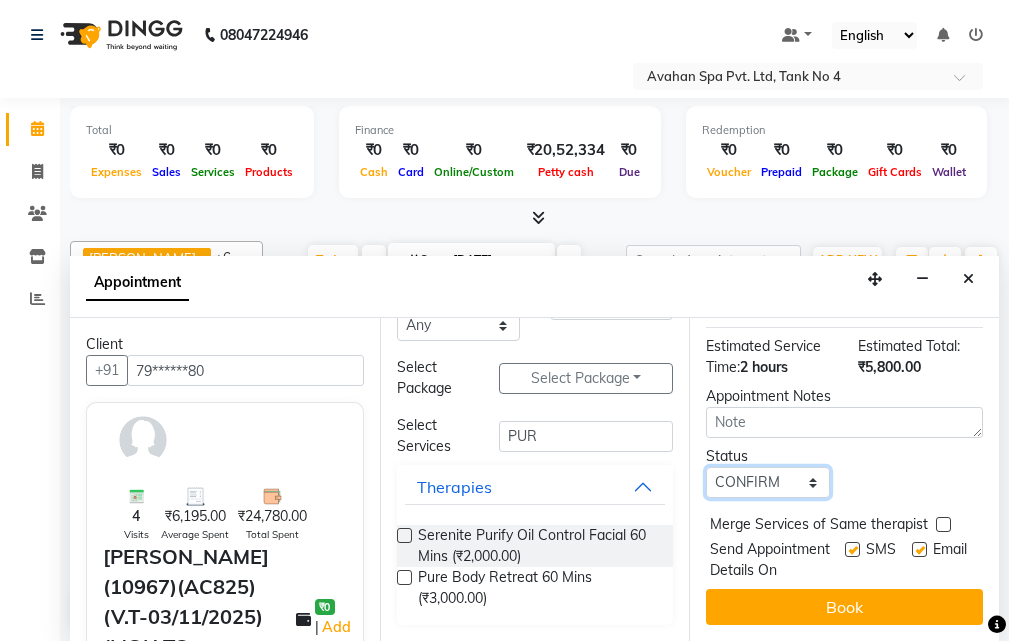 click on "Select TENTATIVE CONFIRM CHECK-IN UPCOMING" at bounding box center (767, 482) 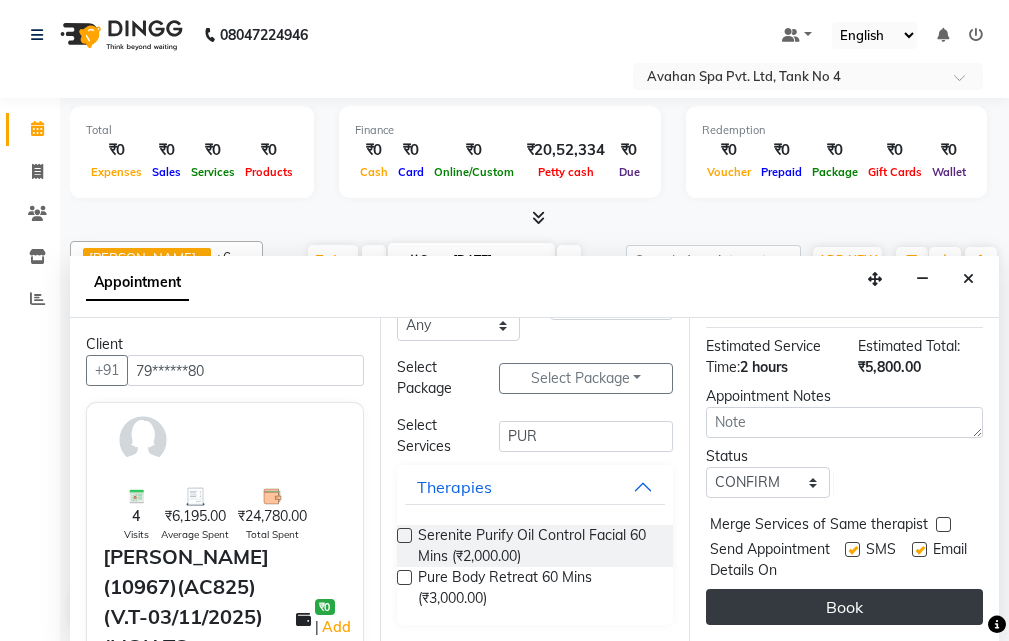 click on "Book" at bounding box center [844, 607] 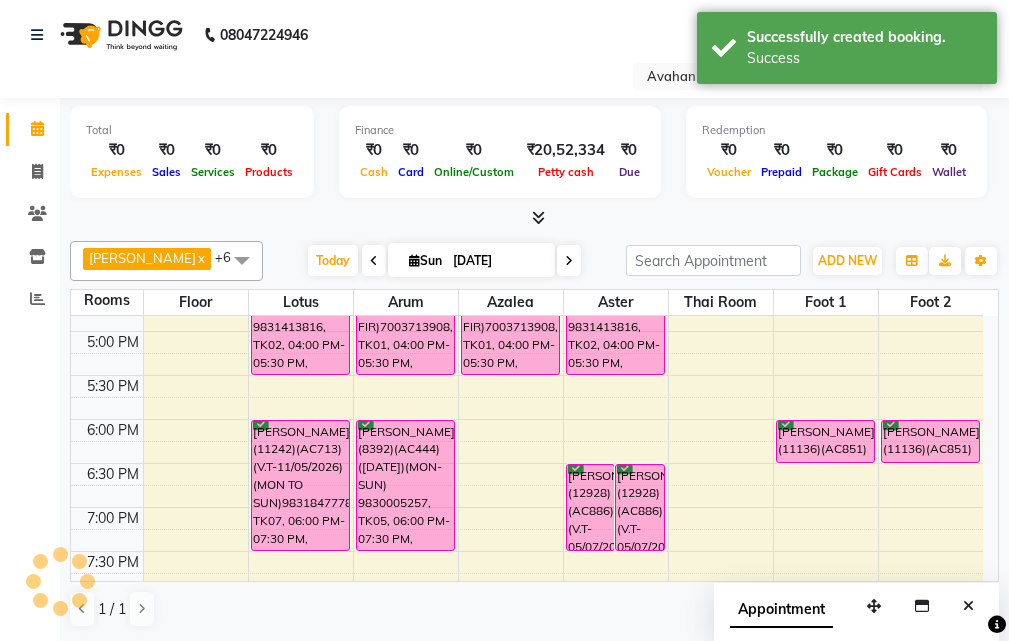 scroll, scrollTop: 0, scrollLeft: 0, axis: both 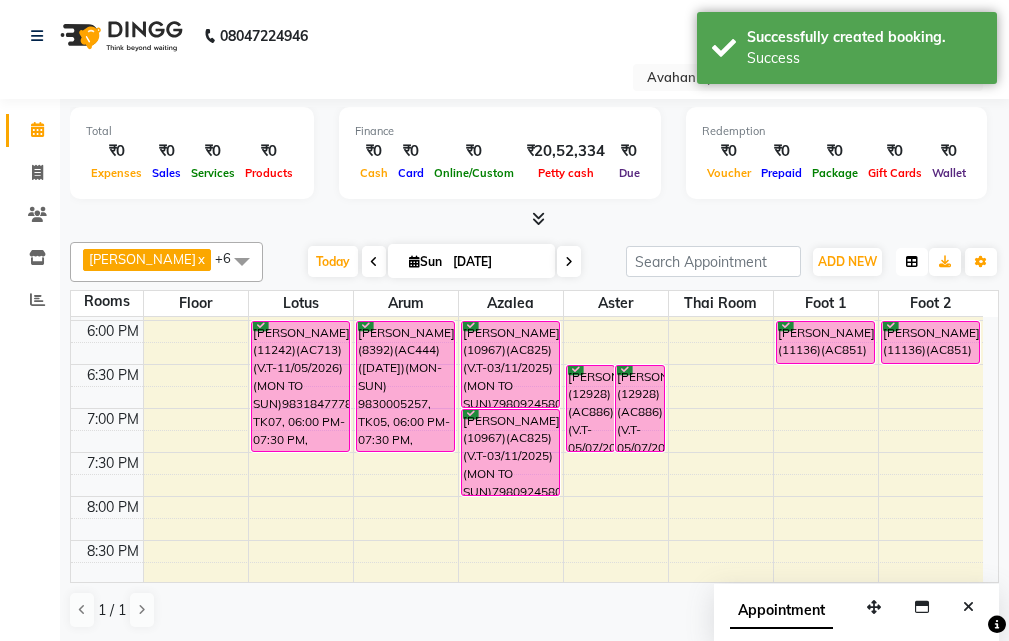 click at bounding box center [912, 262] 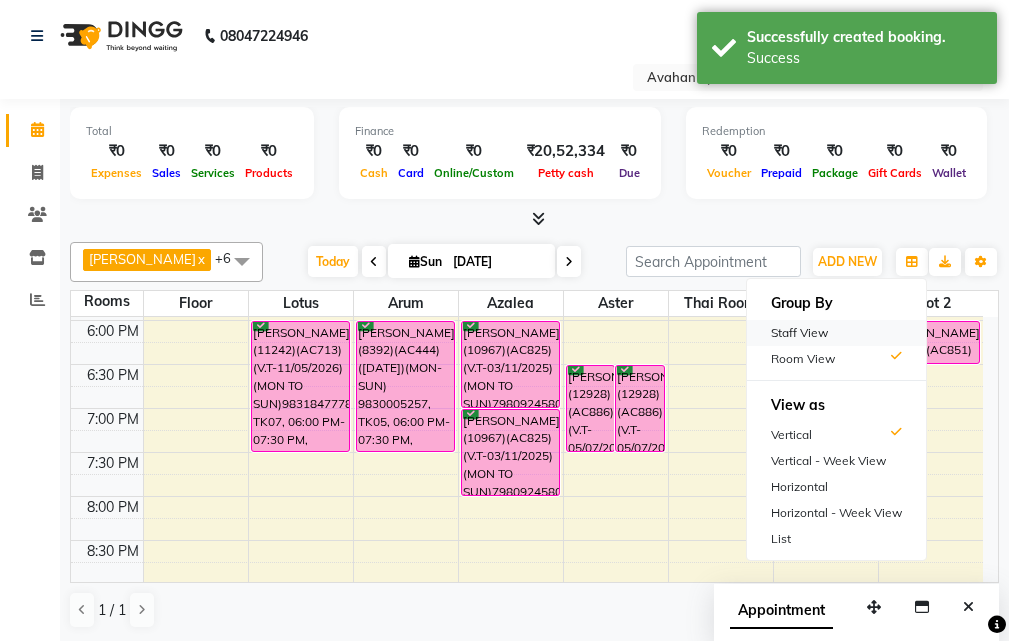 click on "Staff View" at bounding box center [836, 333] 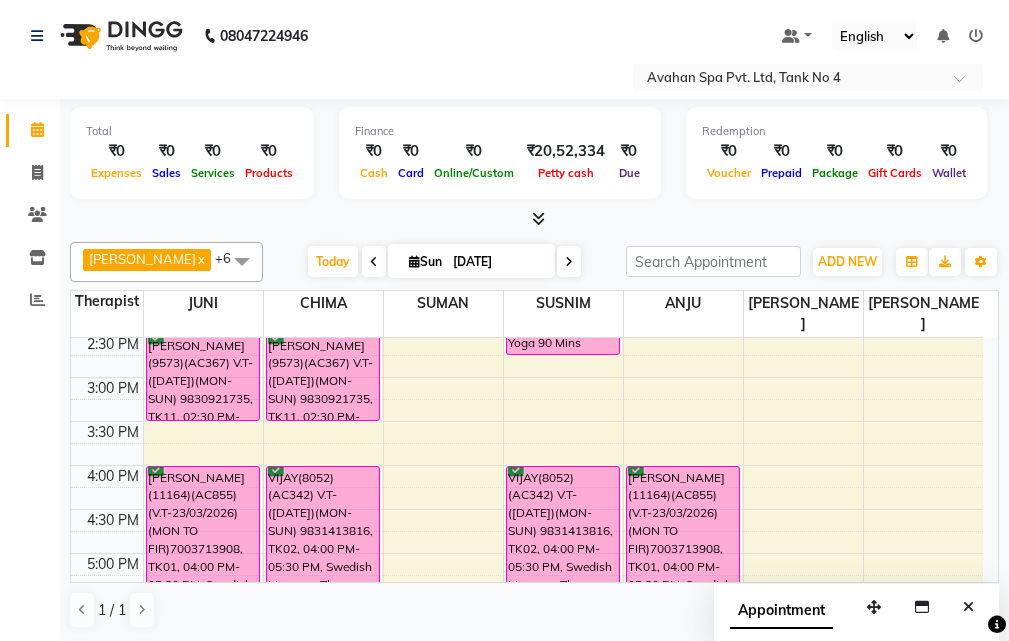 scroll, scrollTop: 500, scrollLeft: 0, axis: vertical 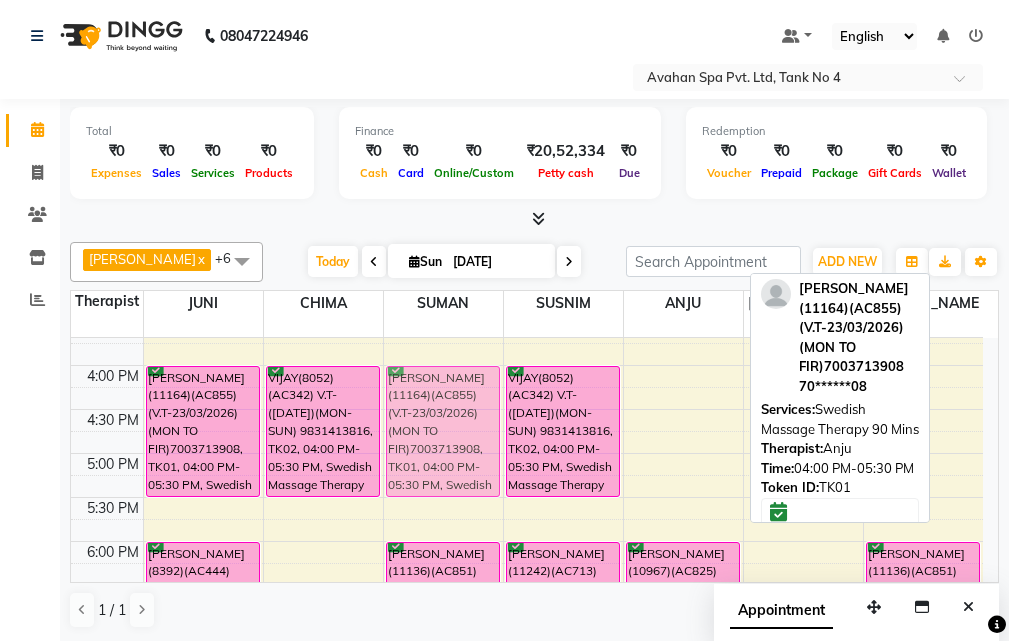 drag, startPoint x: 691, startPoint y: 412, endPoint x: 441, endPoint y: 418, distance: 250.07199 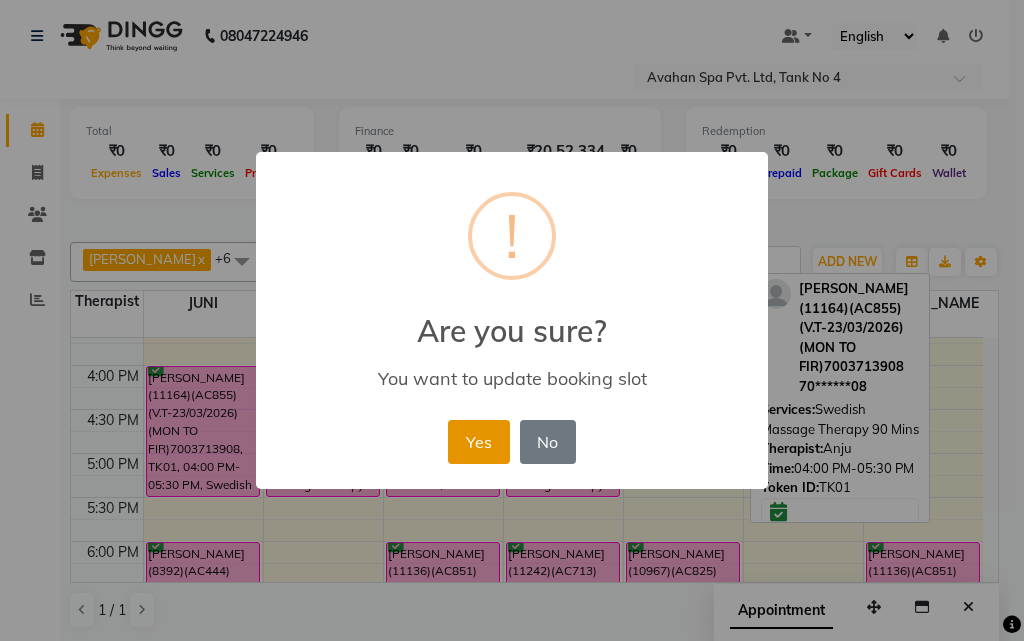click on "Yes" at bounding box center (478, 442) 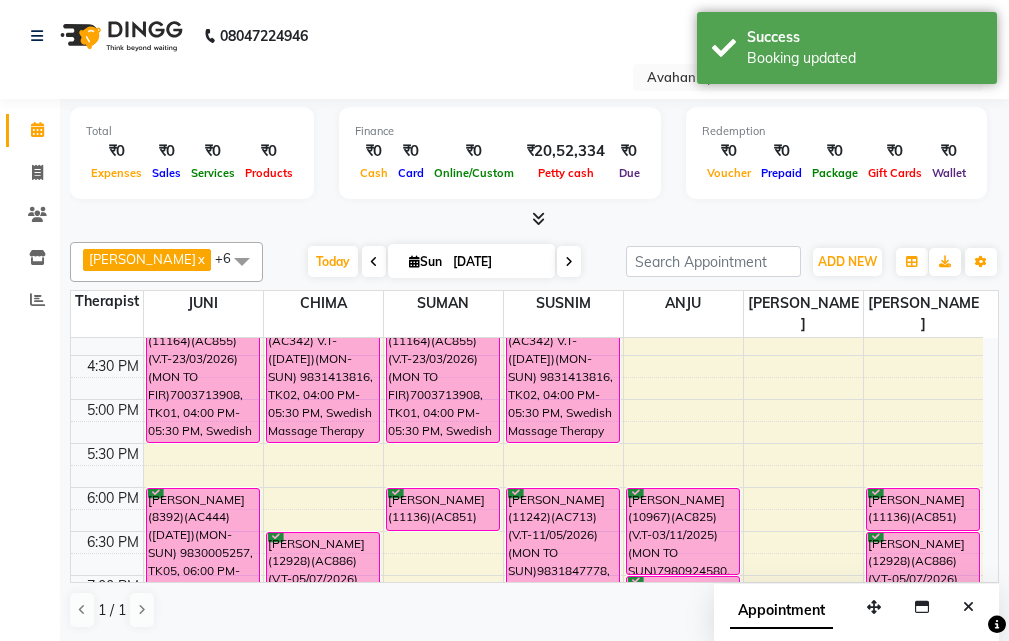 scroll, scrollTop: 600, scrollLeft: 0, axis: vertical 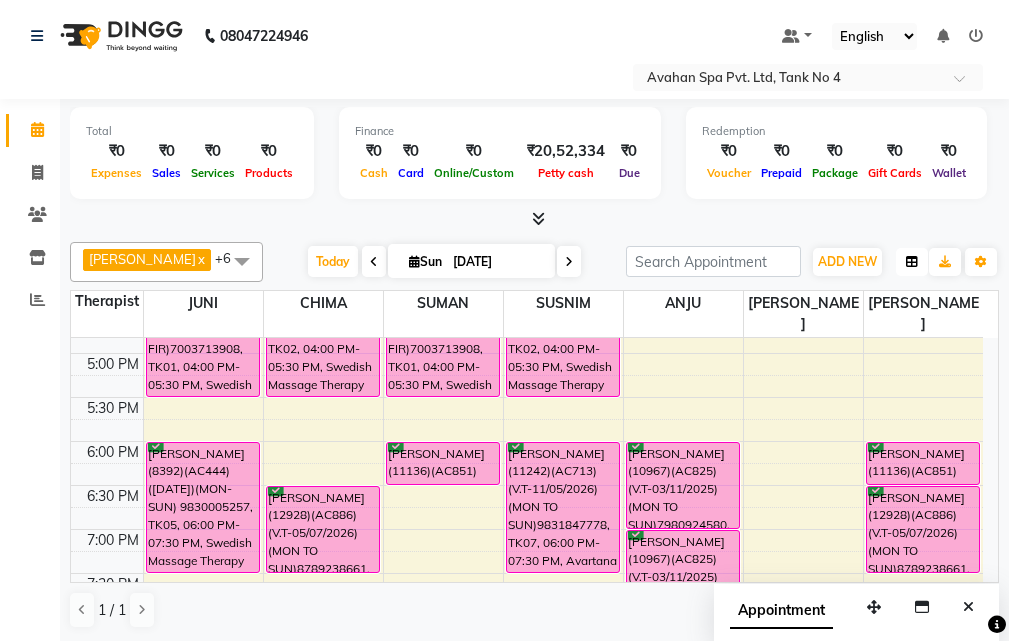 click at bounding box center [912, 262] 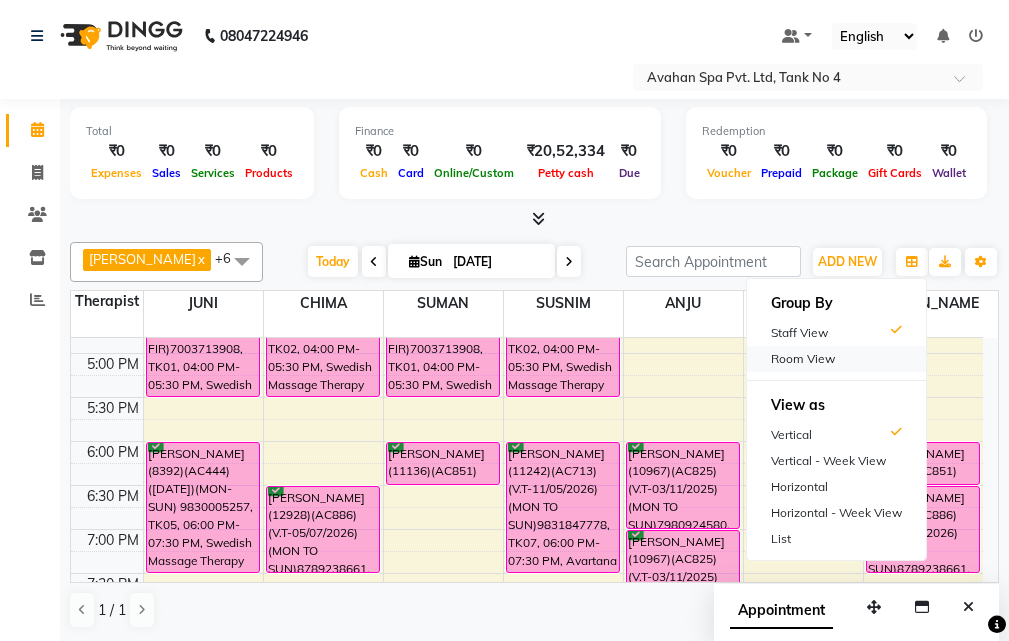click on "Room View" at bounding box center (836, 359) 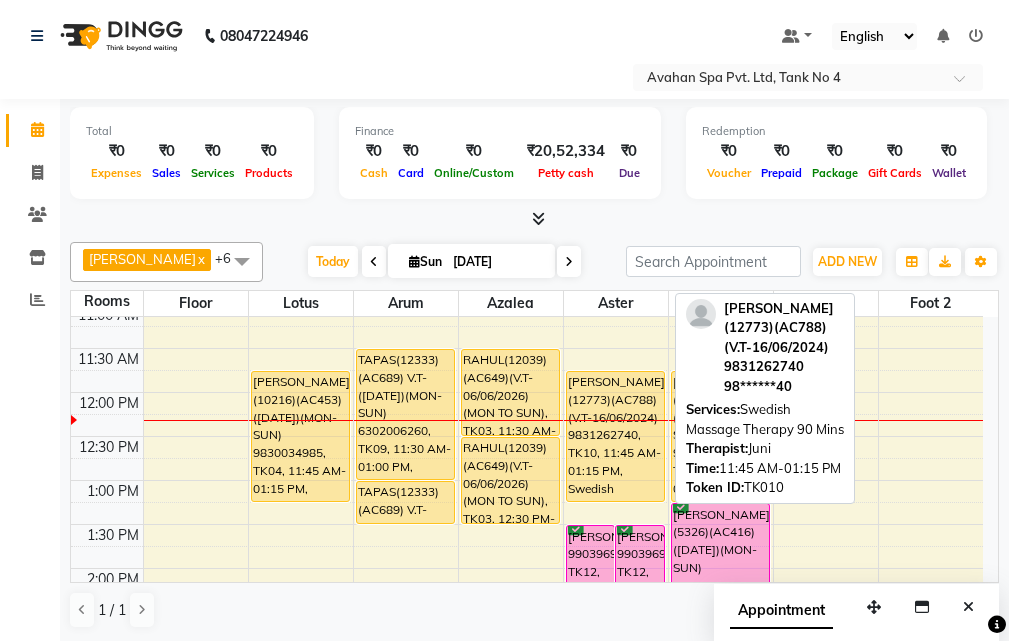 scroll, scrollTop: 300, scrollLeft: 0, axis: vertical 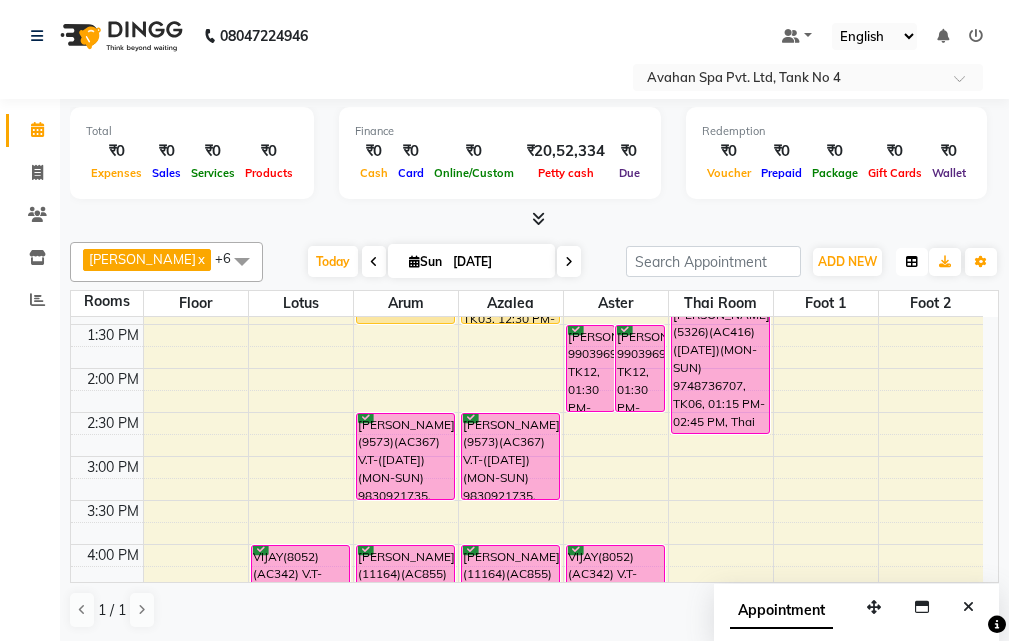 click at bounding box center [912, 262] 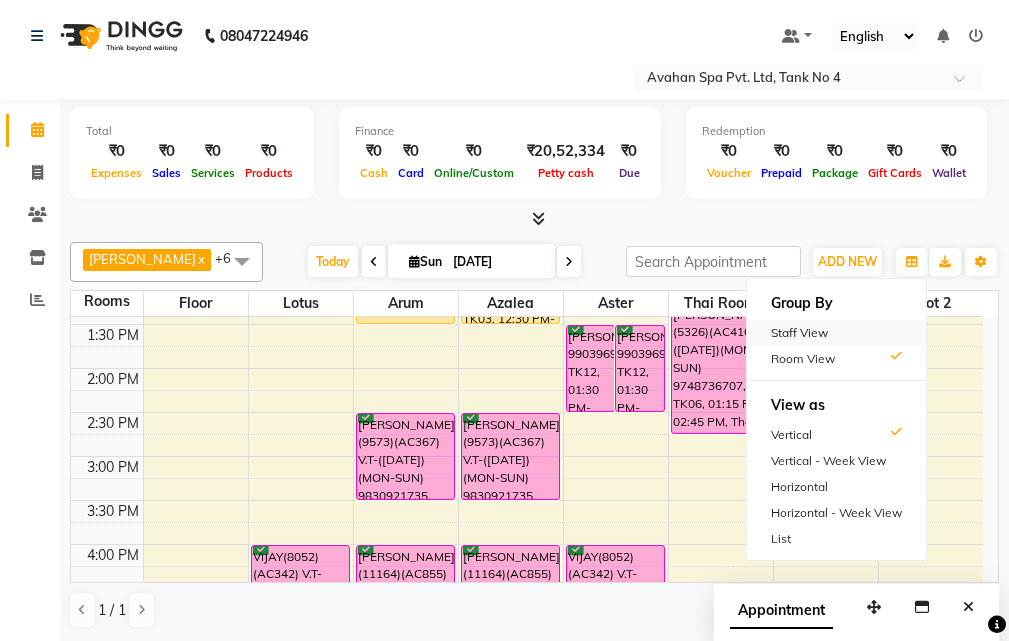 click on "Staff View" at bounding box center [836, 333] 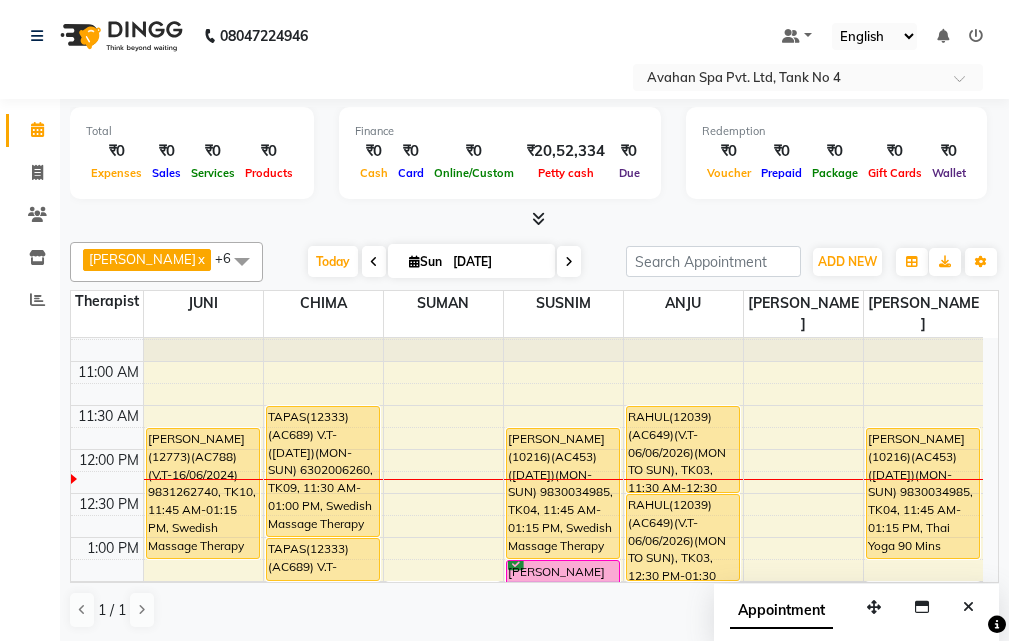 scroll, scrollTop: 0, scrollLeft: 0, axis: both 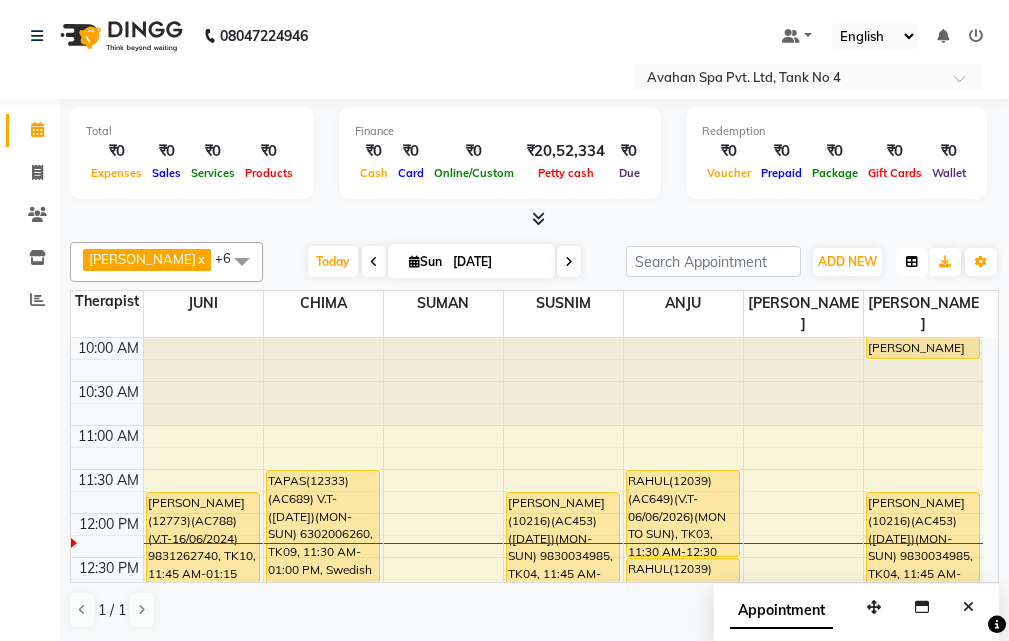 click at bounding box center [912, 262] 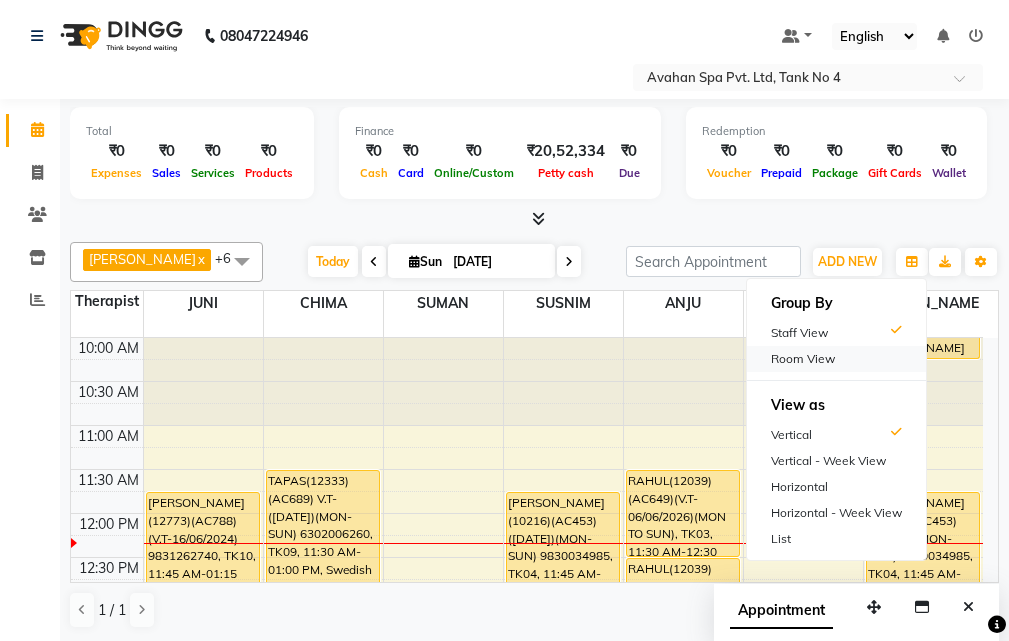 click on "Room View" at bounding box center [836, 359] 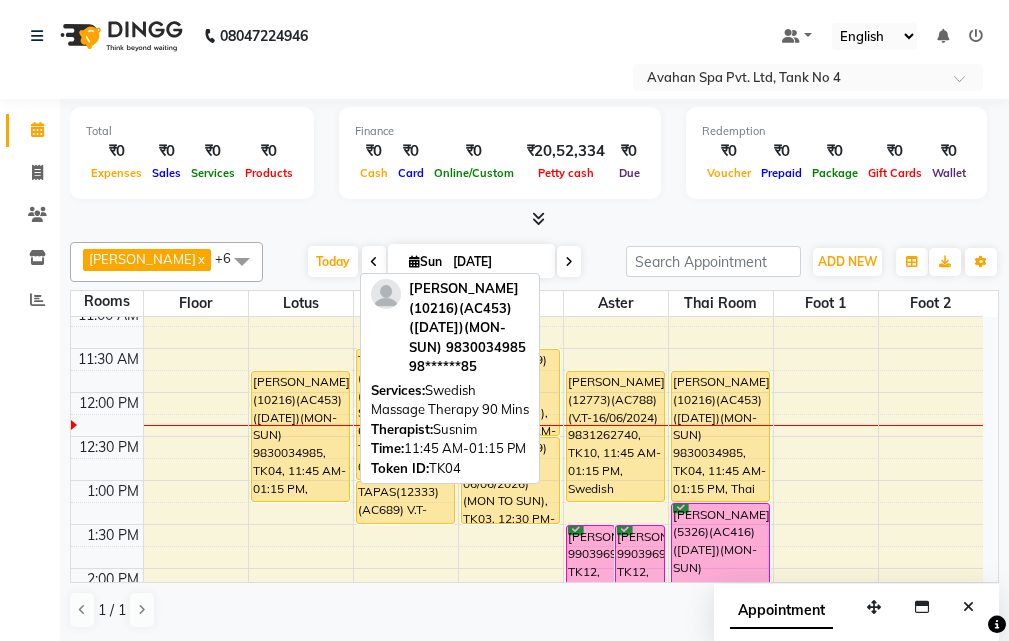 scroll, scrollTop: 200, scrollLeft: 0, axis: vertical 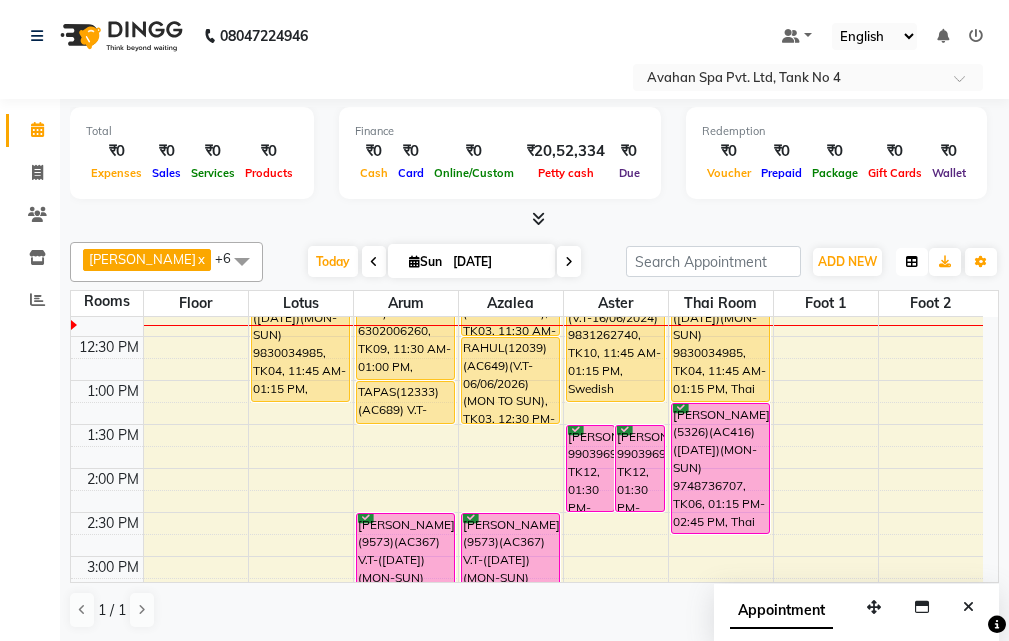 click at bounding box center (912, 262) 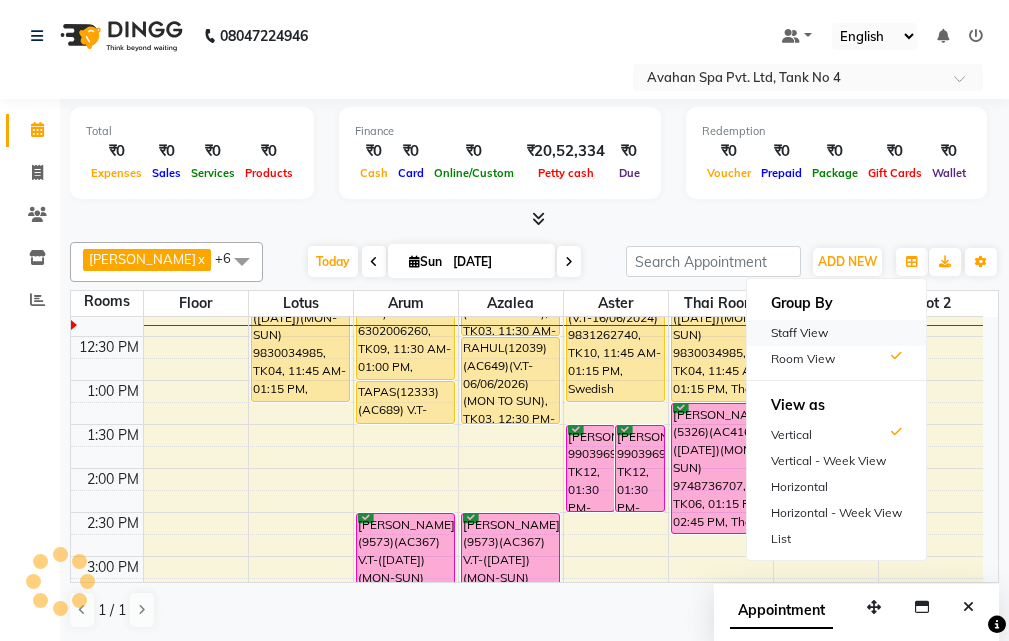 click on "Staff View" at bounding box center [836, 333] 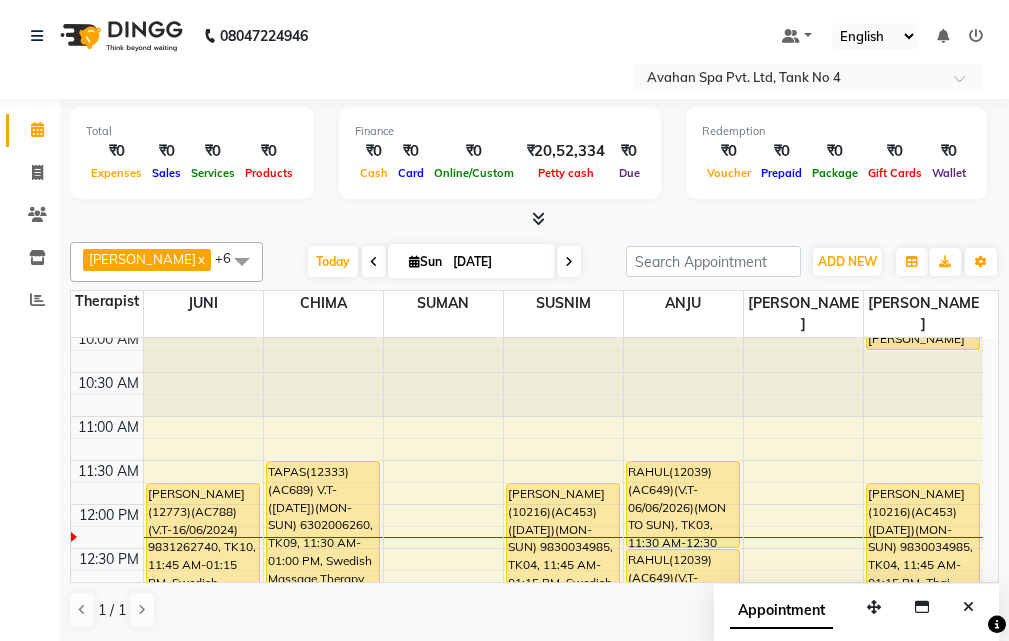scroll, scrollTop: 0, scrollLeft: 0, axis: both 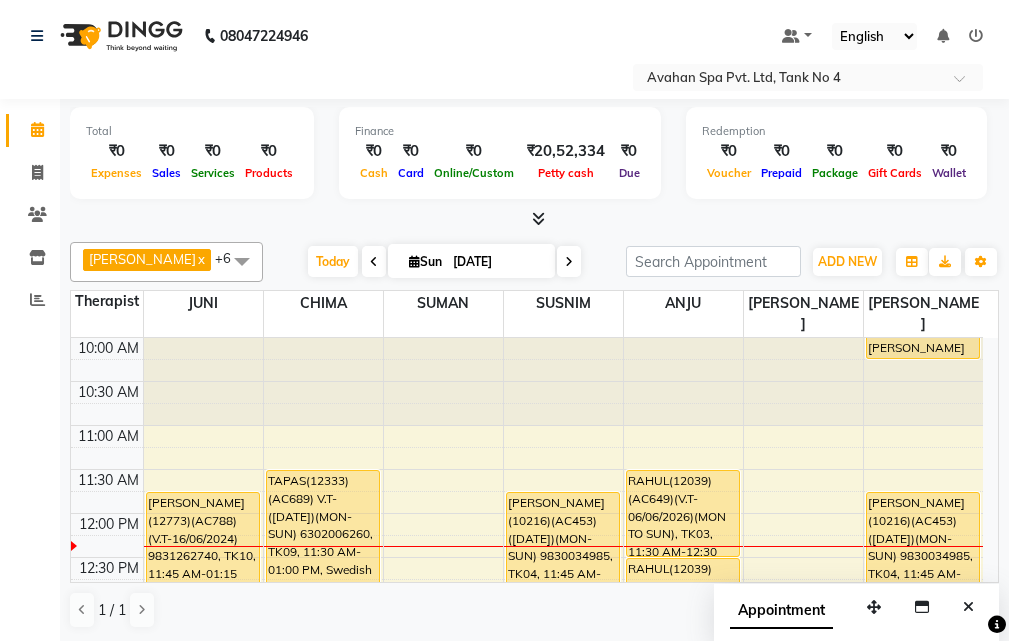 click on "10:00 AM 10:30 AM 11:00 AM 11:30 AM 12:00 PM 12:30 PM 1:00 PM 1:30 PM 2:00 PM 2:30 PM 3:00 PM 3:30 PM 4:00 PM 4:30 PM 5:00 PM 5:30 PM 6:00 PM 6:30 PM 7:00 PM 7:30 PM 8:00 PM 8:30 PM 9:00 PM 9:30 PM 10:00 PM 10:30 PM    SUMIT AGARWAL(12773)(AC788)(V.T-16/06/2024) 9831262740, TK10, 11:45 AM-01:15 PM, Swedish Massage Therapy 90 Mins     MOHAN BERIWAL(9573)(AC367) V.T-(11-04-2026)(MON-SUN) 9830921735, TK11, 02:30 PM-03:30 PM, Swedish Massage Therapy 60 Mins     SUDIPTA MUKHERJEE (11164)(AC855)(V.T-23/03/2026) (MON TO FIR)7003713908, TK01, 04:00 PM-05:30 PM, Swedish Massage Therapy 90 Mins     ANJANI(8392)(AC444) (07-04-2025)(MON-SUN) 9830005257, TK05, 06:00 PM-07:30 PM, Swedish Massage Therapy 90 Mins    TAPAS(12333)(AC689) V.T-(14-04-26)(MON-SUN) 6302006260, TK09, 11:30 AM-01:00 PM, Swedish Massage Therapy 90 Mins    TAPAS(12333)(AC689) V.T-(14-04-26)(MON-SUN) 6302006260, TK09, 01:00 PM-01:30 PM, Rice Scrub 30 Mins                 GOURAV 9903969989, TK12, 01:30 PM-02:30 PM, Swedish Massage Therapy 60 Mins" at bounding box center (527, 909) 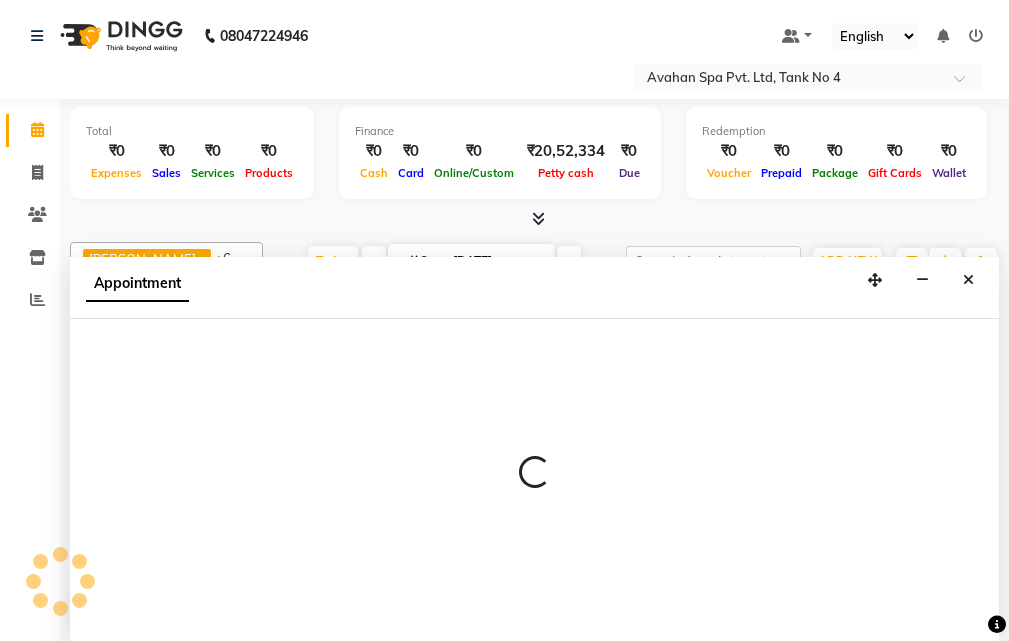 select on "23008" 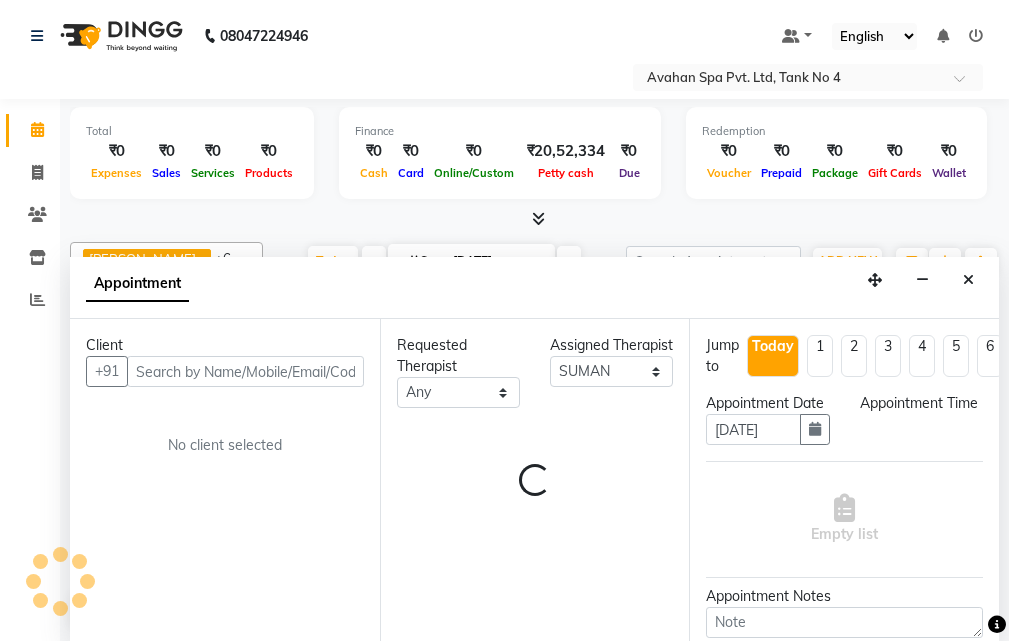 scroll, scrollTop: 1, scrollLeft: 0, axis: vertical 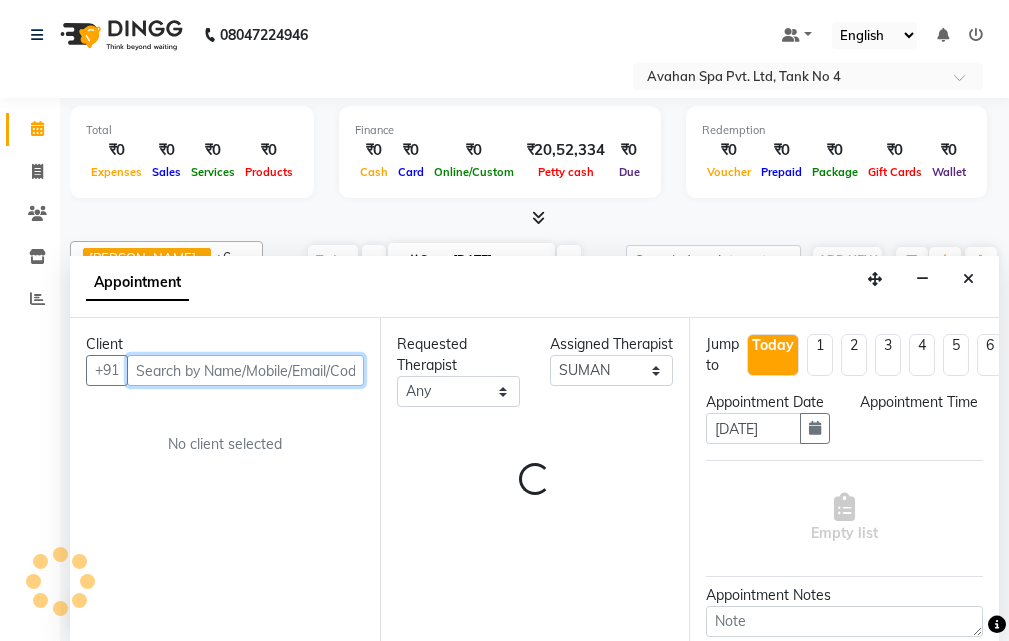 select on "750" 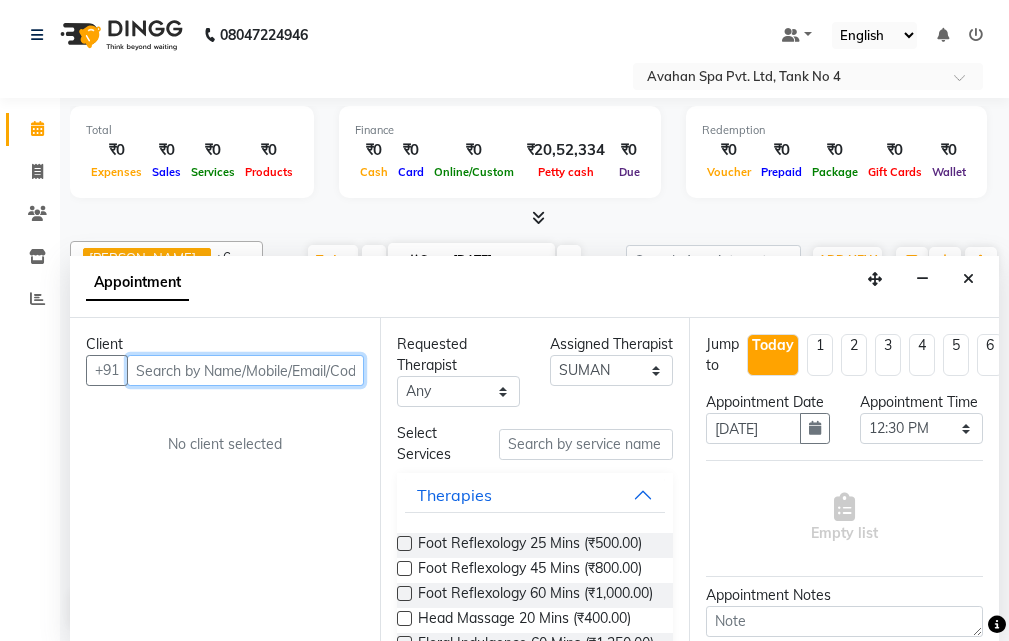 click at bounding box center (245, 370) 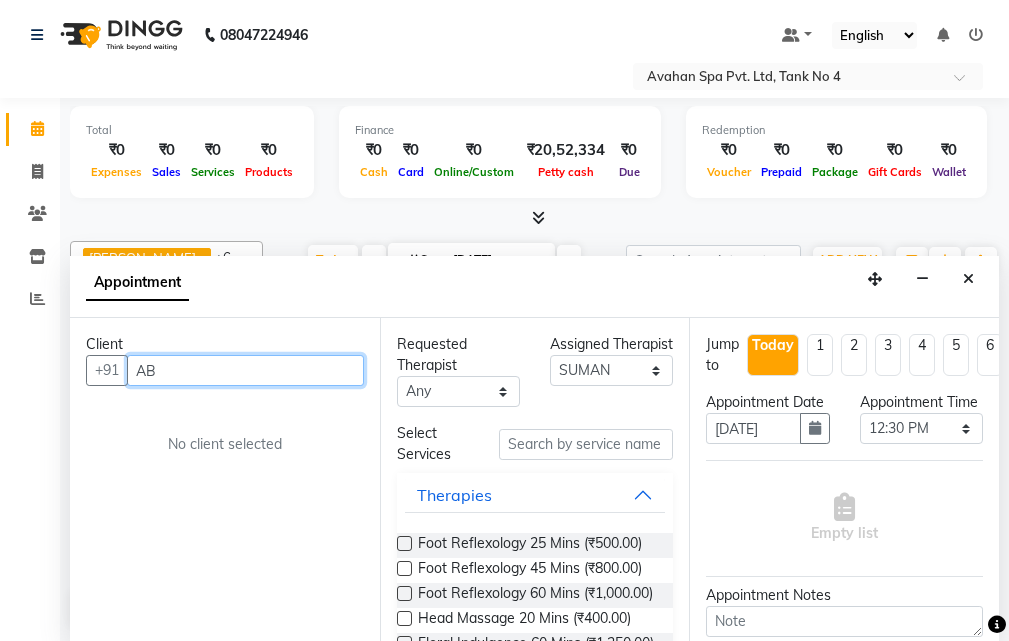 type on "A" 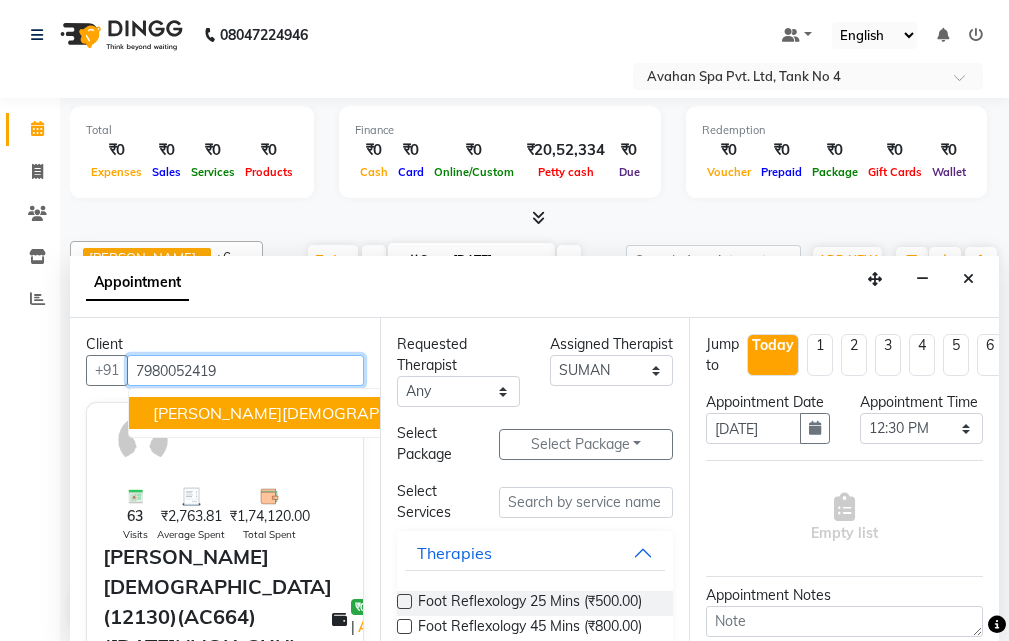 click on "[PERSON_NAME][DEMOGRAPHIC_DATA](12130)(AC664) ([DATE])(MON-SUN) 7980052419" at bounding box center [499, 413] 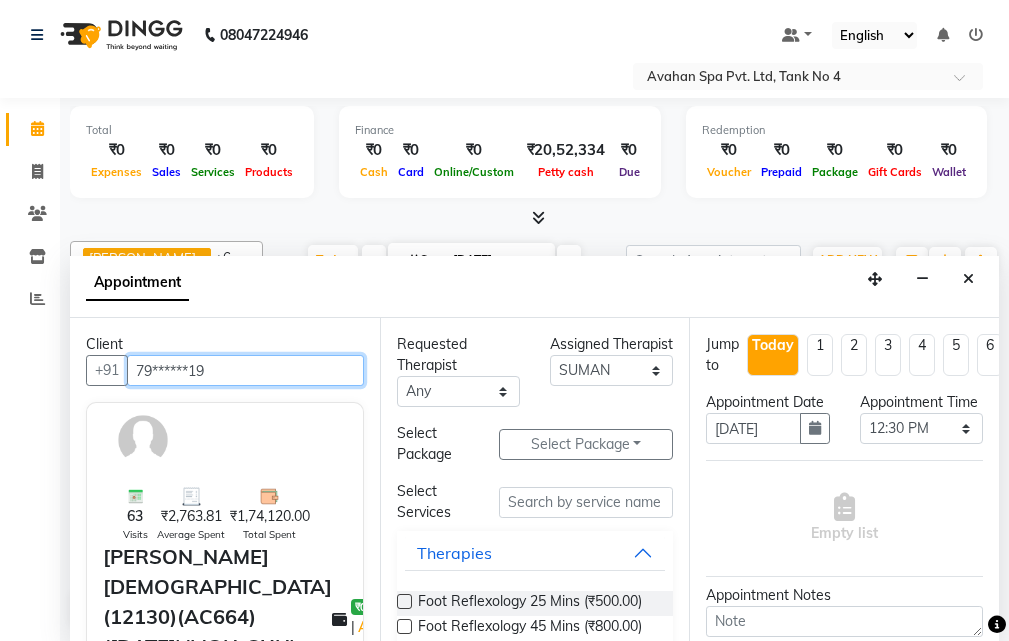 type on "79******19" 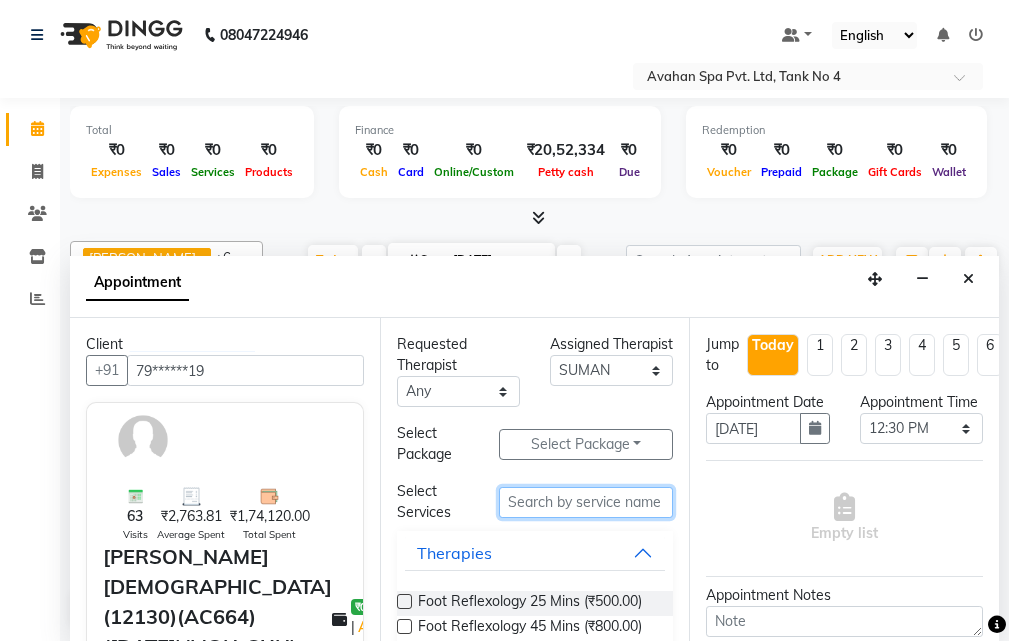 click at bounding box center [586, 502] 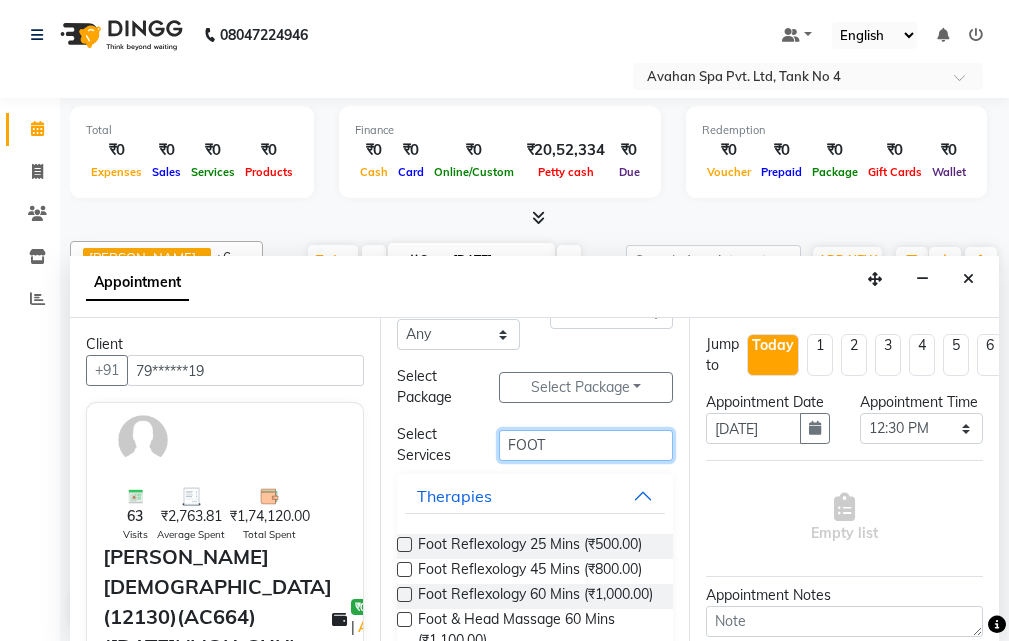 scroll, scrollTop: 150, scrollLeft: 0, axis: vertical 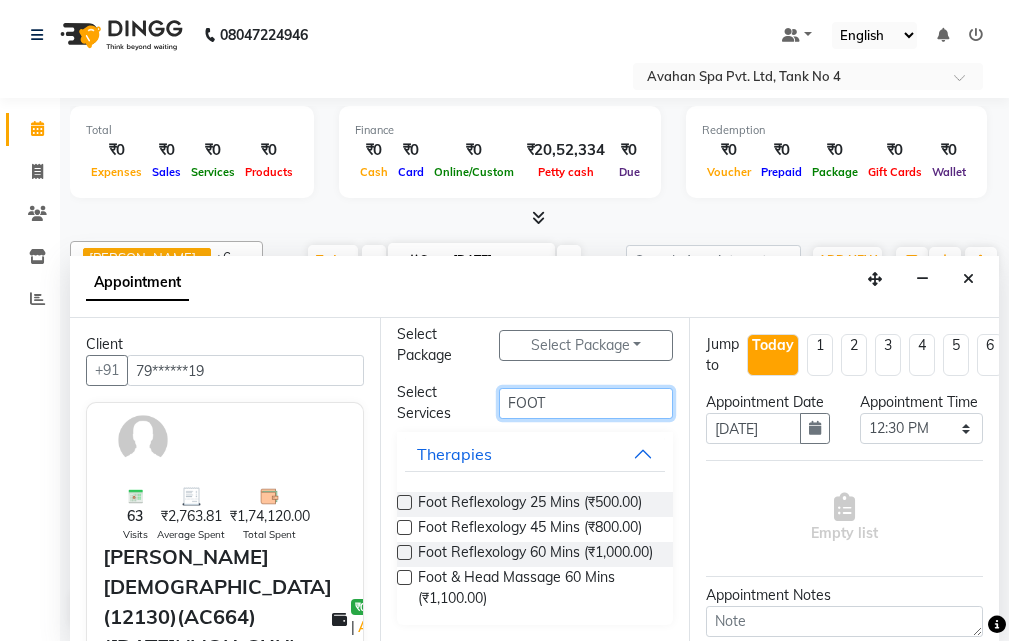 type on "FOOT" 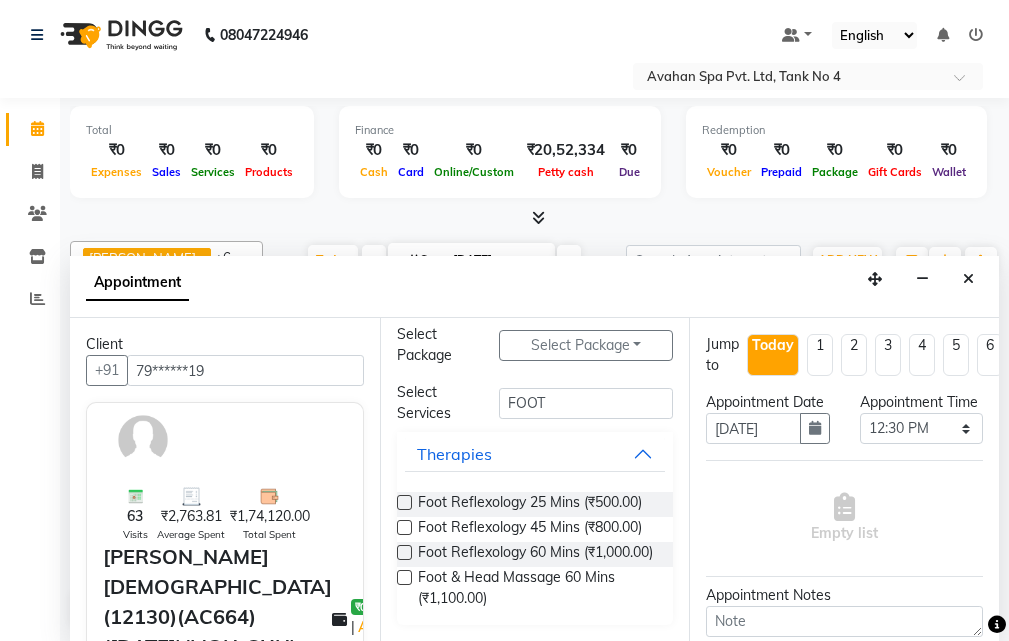 click at bounding box center [404, 527] 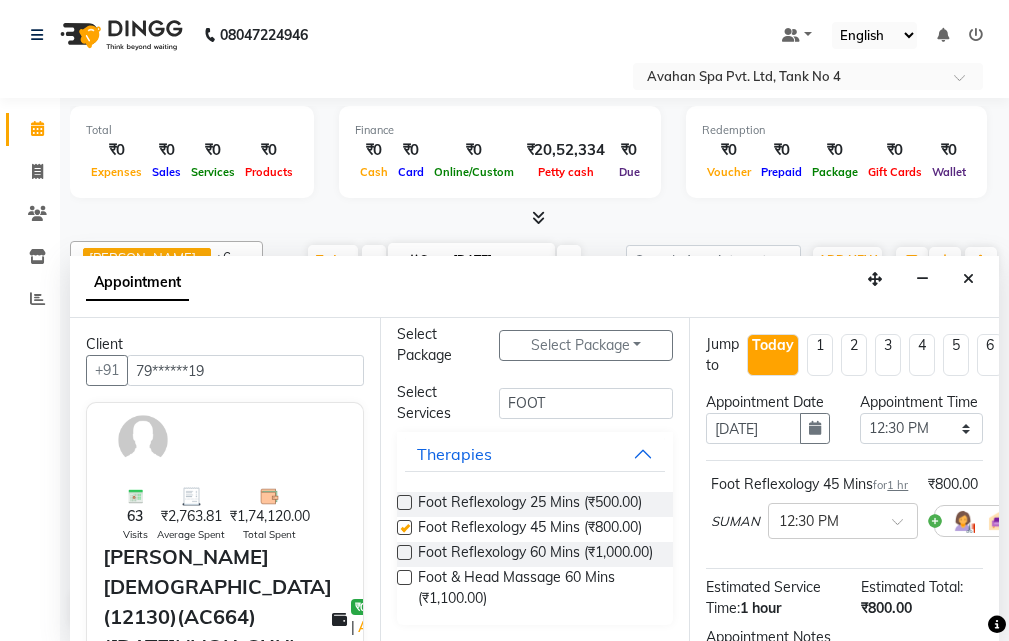 checkbox on "false" 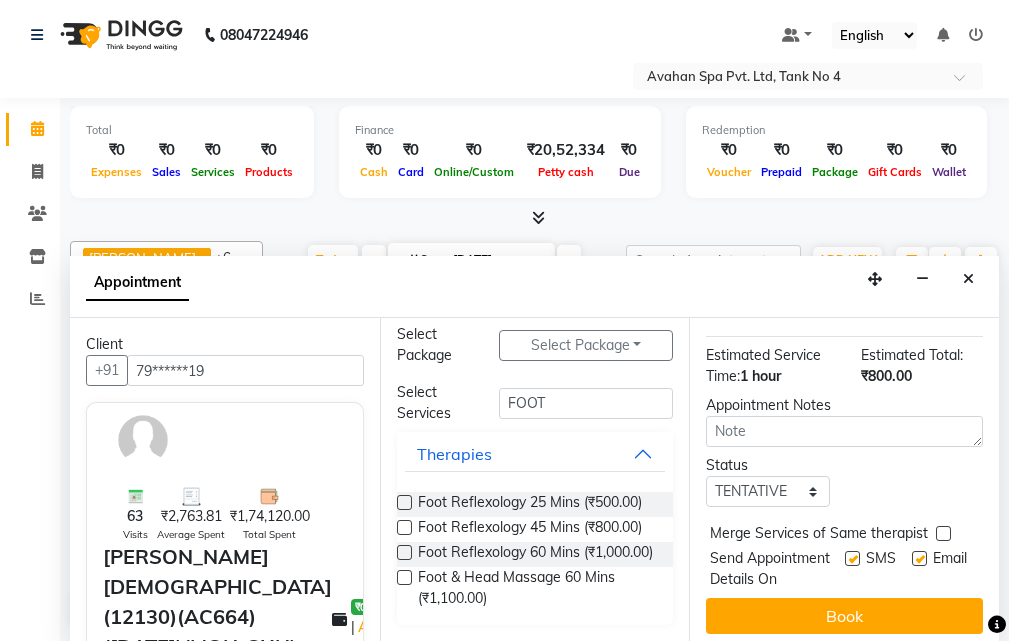 scroll, scrollTop: 300, scrollLeft: 0, axis: vertical 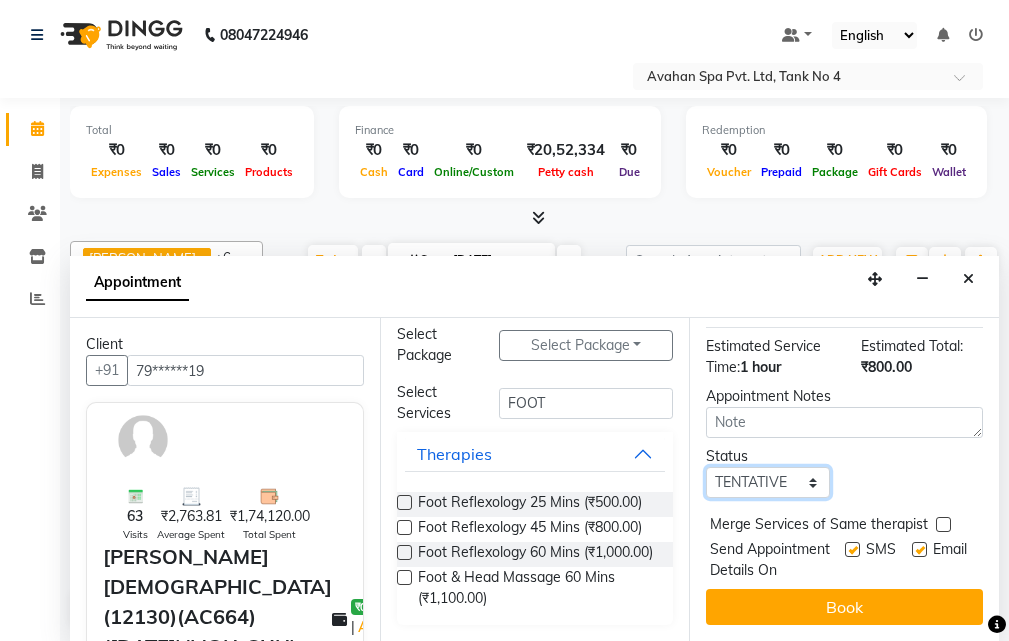 click on "Select TENTATIVE CONFIRM CHECK-IN UPCOMING" at bounding box center (767, 482) 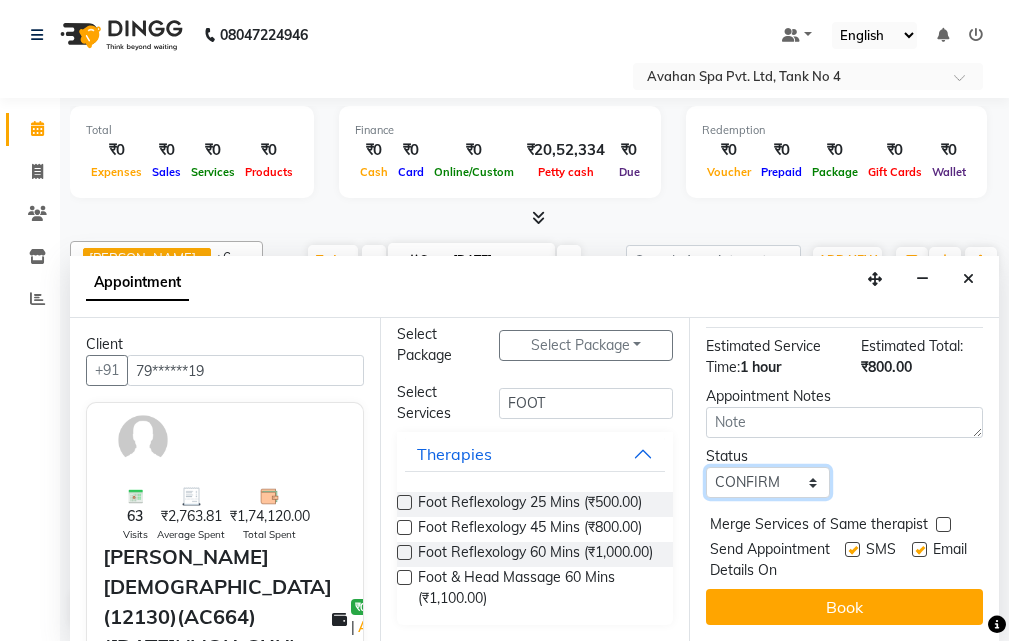 click on "Select TENTATIVE CONFIRM CHECK-IN UPCOMING" at bounding box center (767, 482) 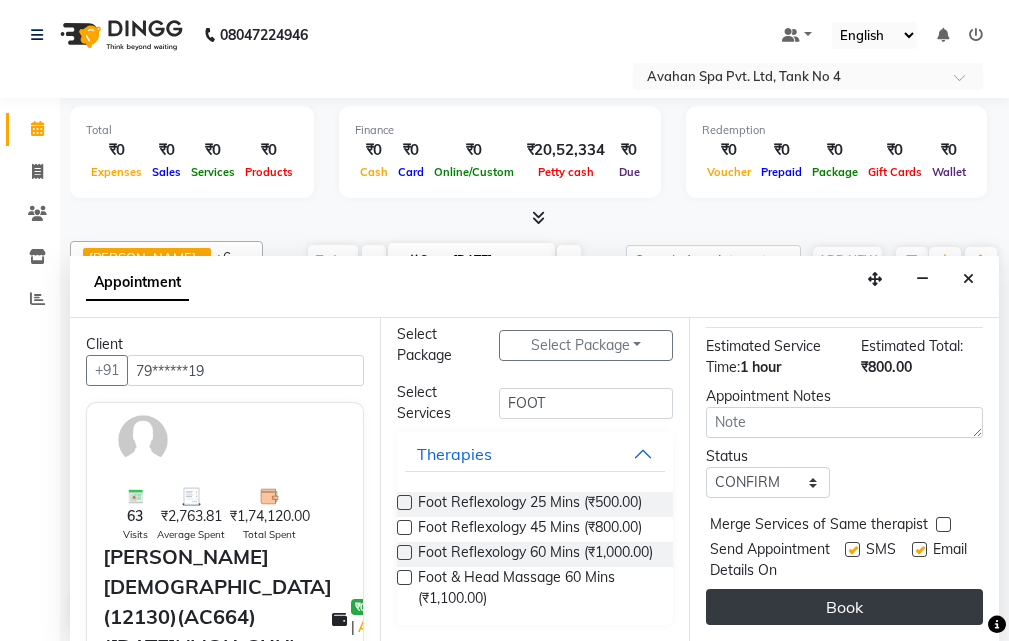 click on "Book" at bounding box center [844, 607] 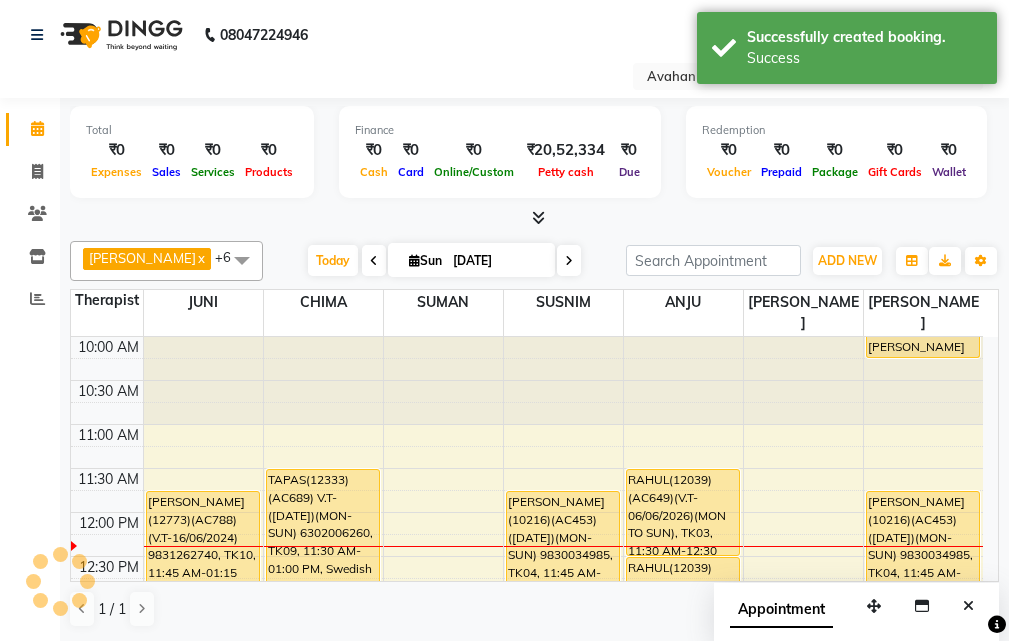 scroll, scrollTop: 0, scrollLeft: 0, axis: both 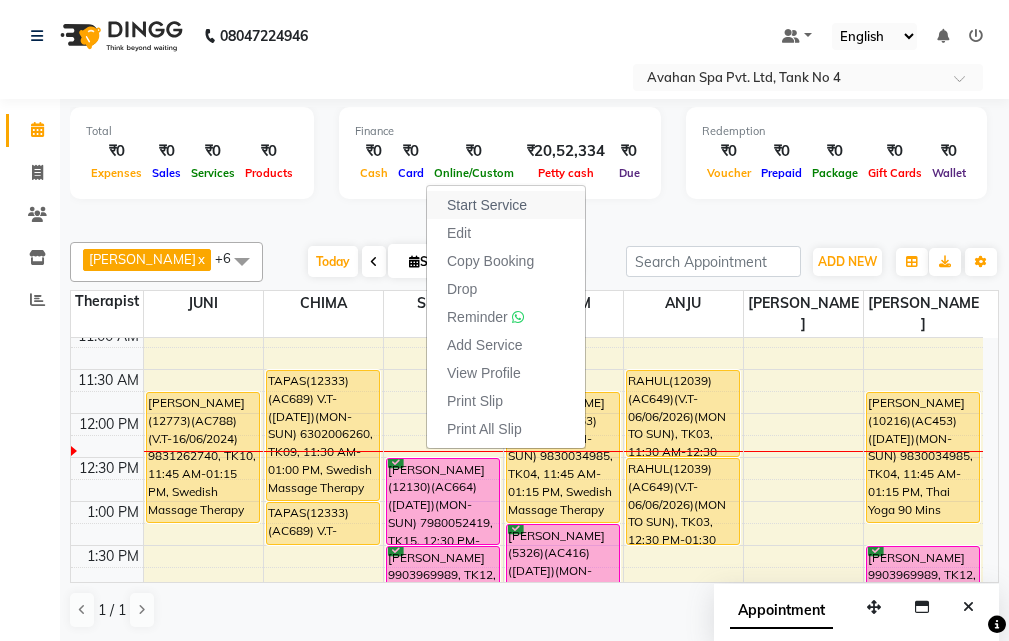 click on "Start Service" at bounding box center (487, 205) 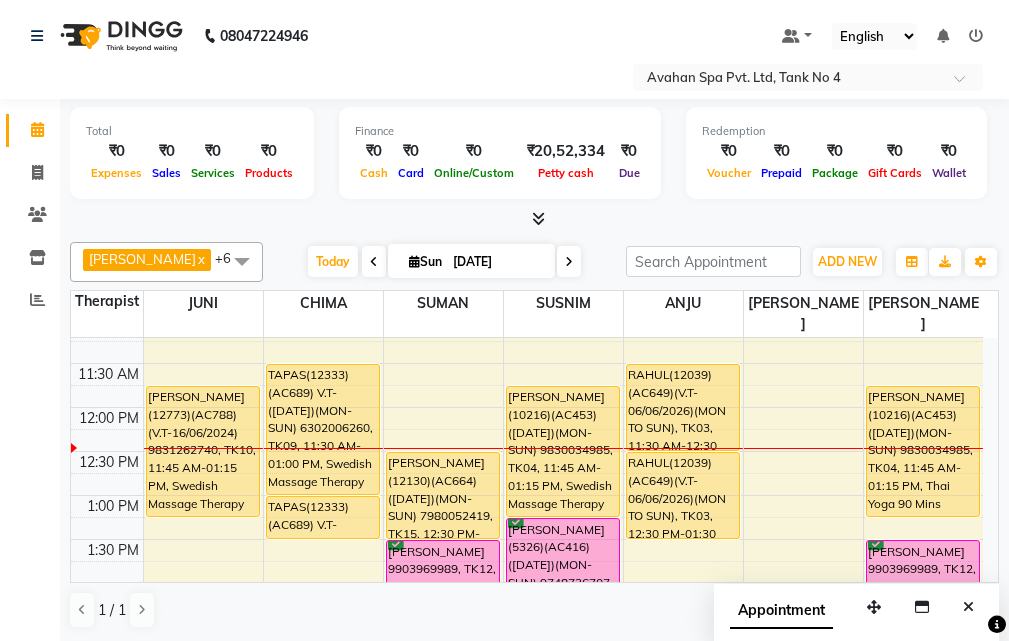 scroll, scrollTop: 100, scrollLeft: 0, axis: vertical 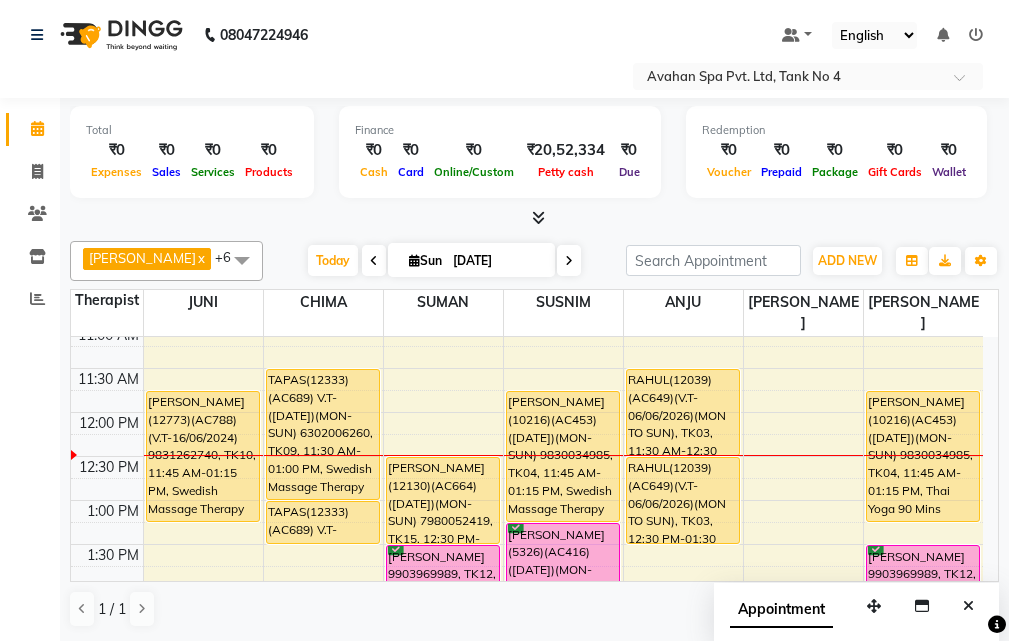 drag, startPoint x: 974, startPoint y: 599, endPoint x: 924, endPoint y: 566, distance: 59.908264 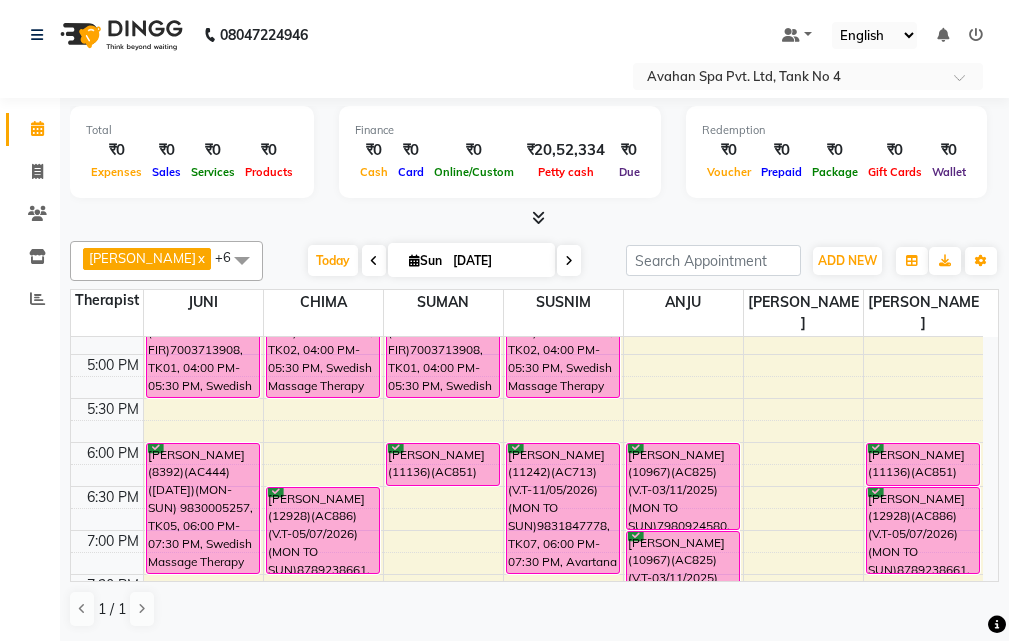scroll, scrollTop: 600, scrollLeft: 0, axis: vertical 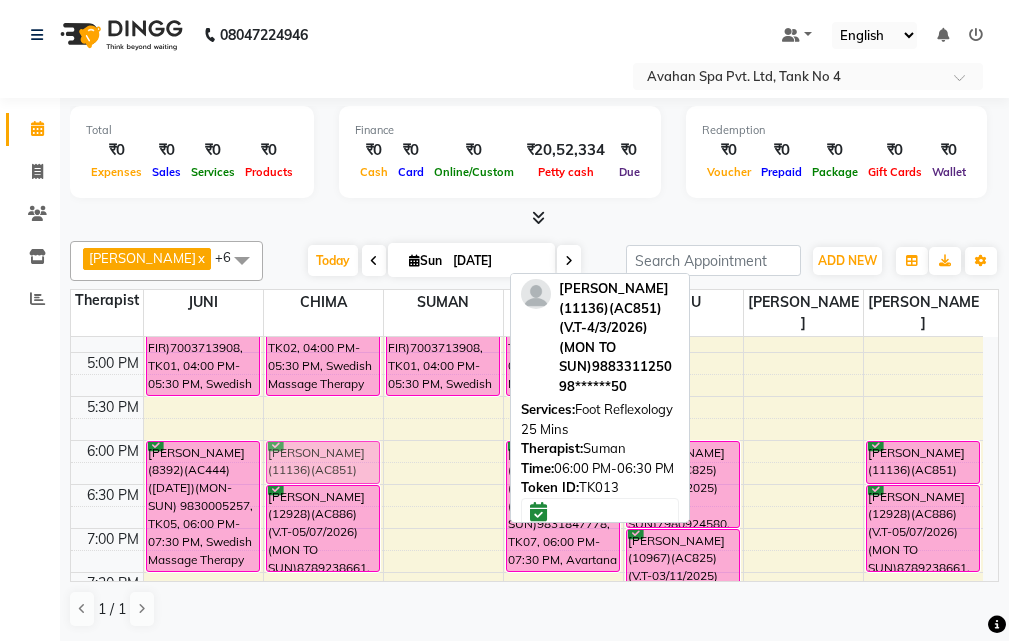 drag, startPoint x: 415, startPoint y: 429, endPoint x: 333, endPoint y: 423, distance: 82.219215 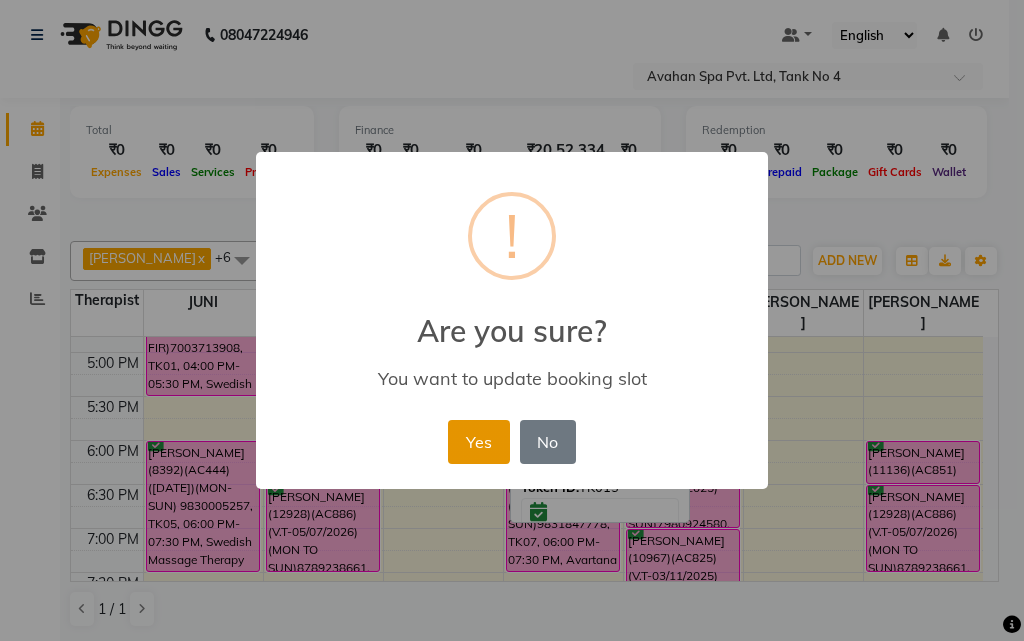 click on "Yes" at bounding box center [478, 442] 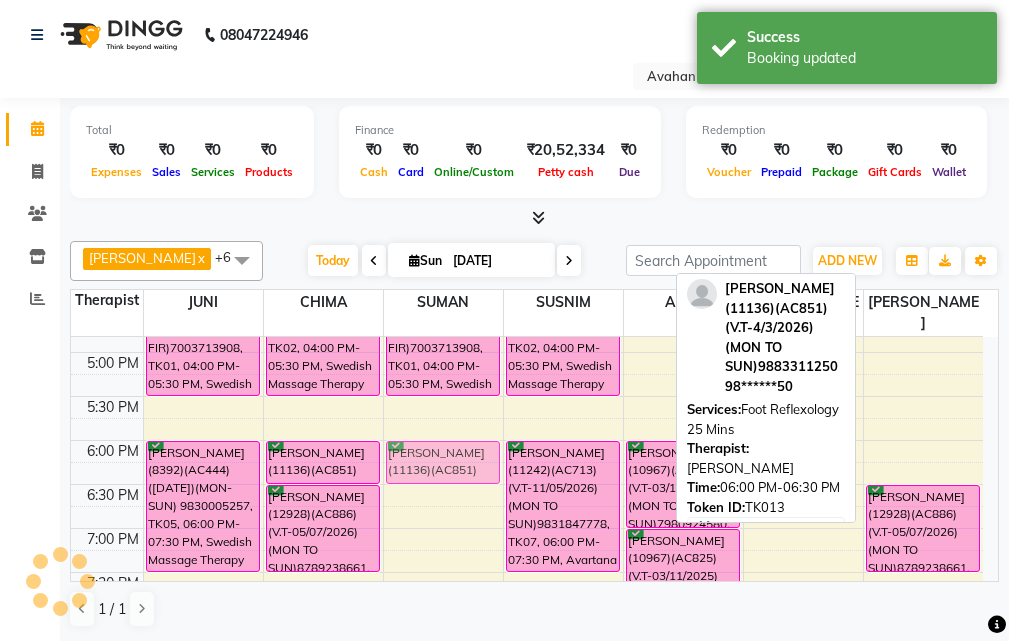 drag, startPoint x: 939, startPoint y: 442, endPoint x: 596, endPoint y: 442, distance: 343 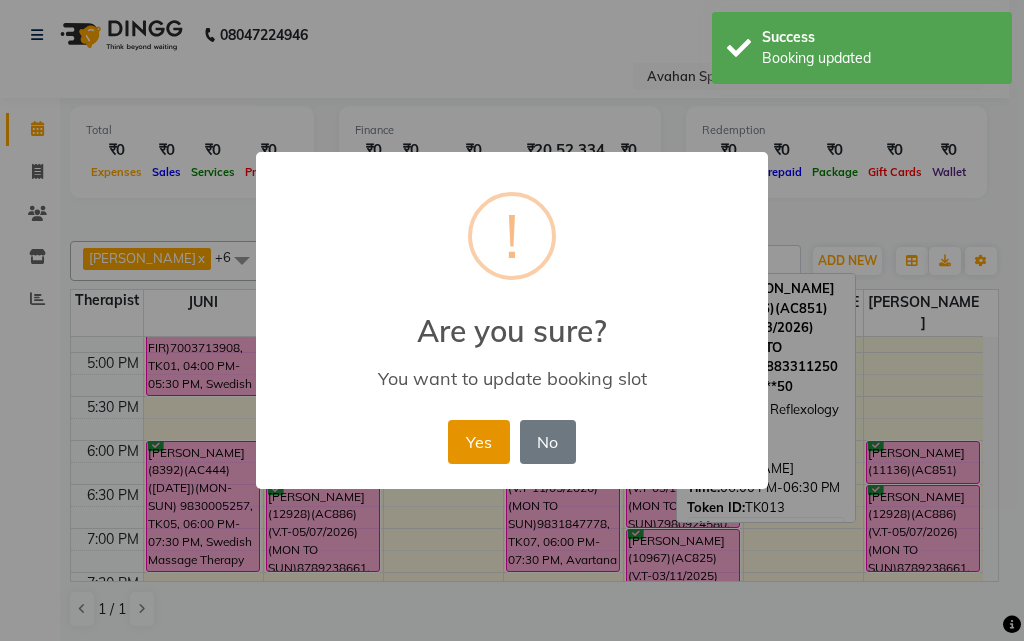 click on "Yes" at bounding box center (478, 442) 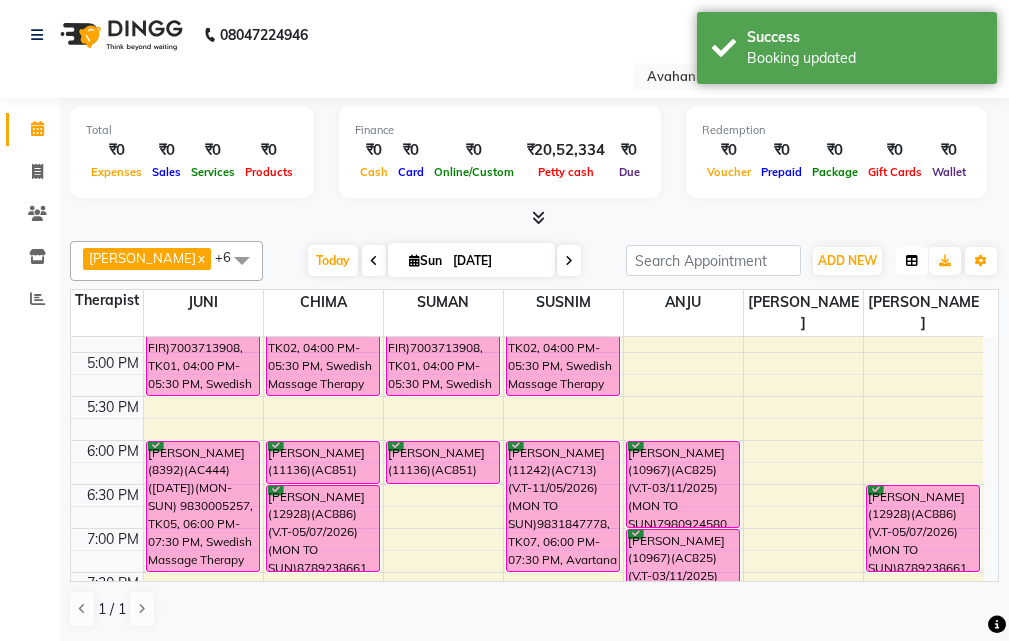 click at bounding box center (912, 261) 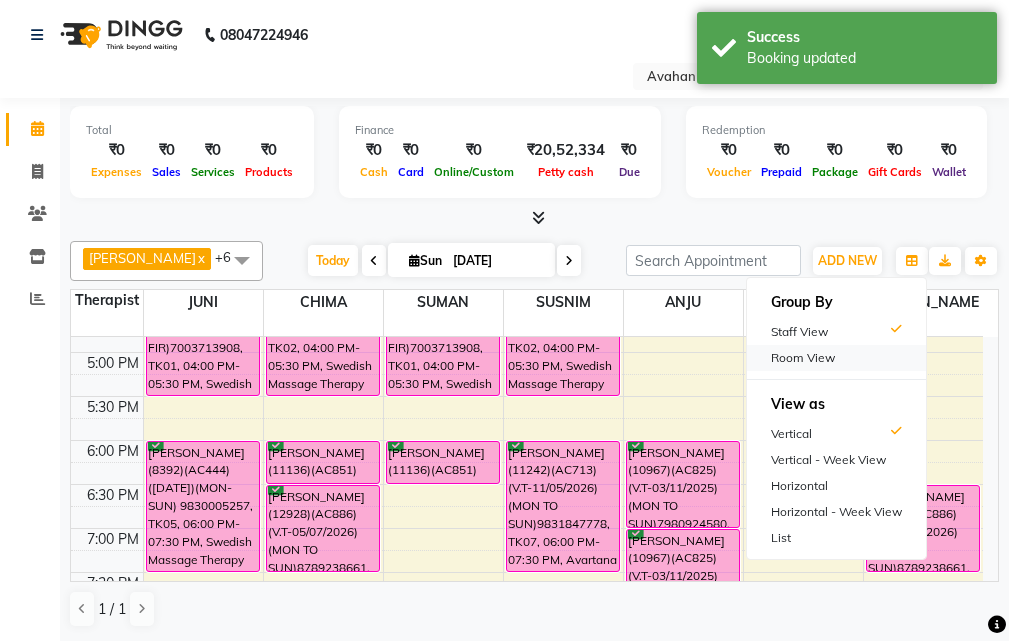 click on "Room View" at bounding box center (836, 358) 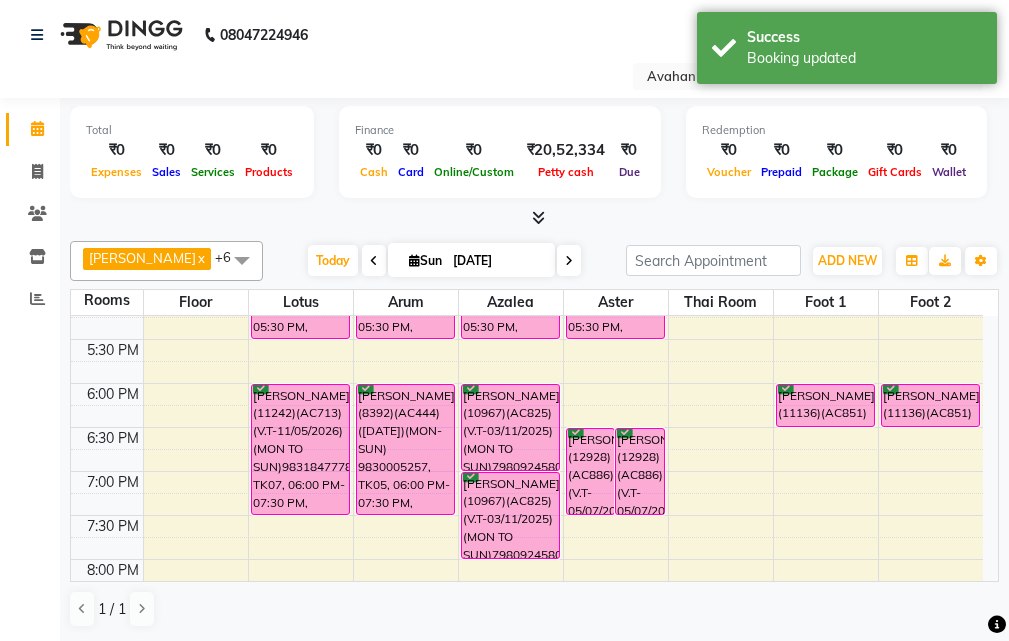 scroll, scrollTop: 600, scrollLeft: 0, axis: vertical 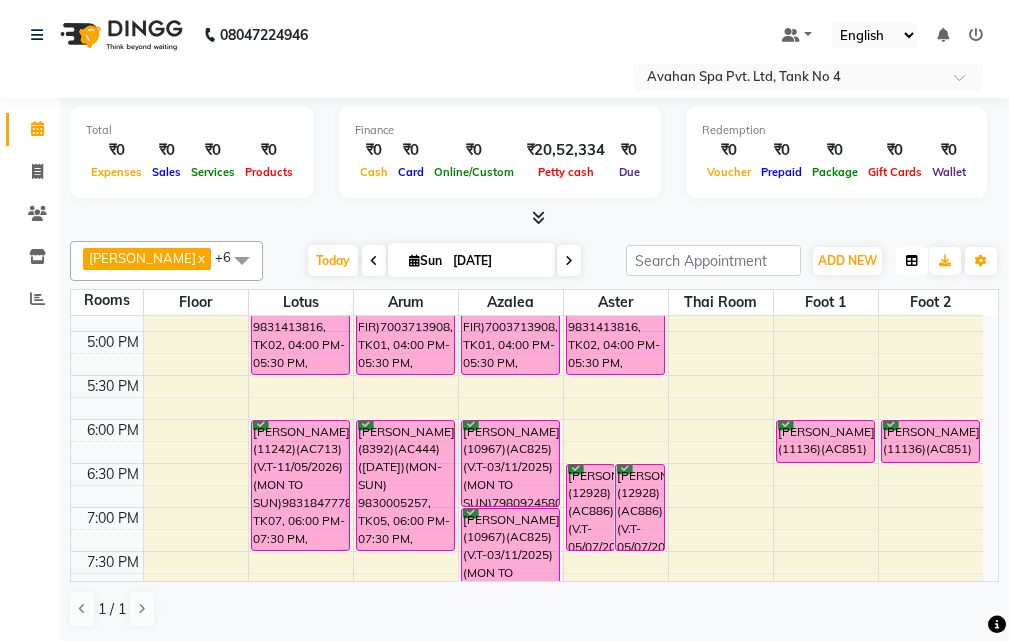click at bounding box center (912, 261) 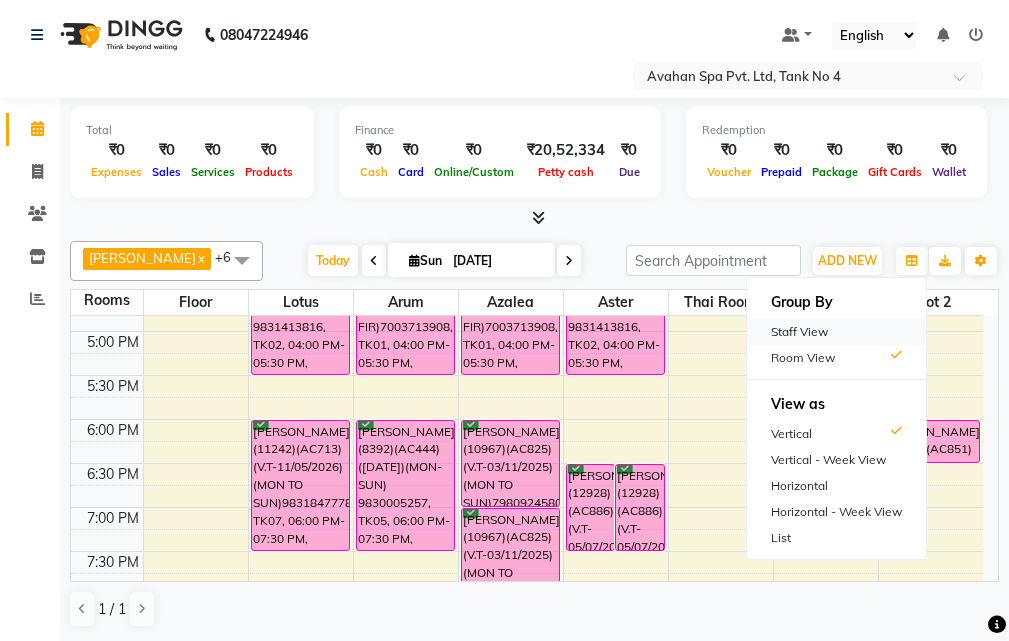 click on "Staff View" at bounding box center (836, 332) 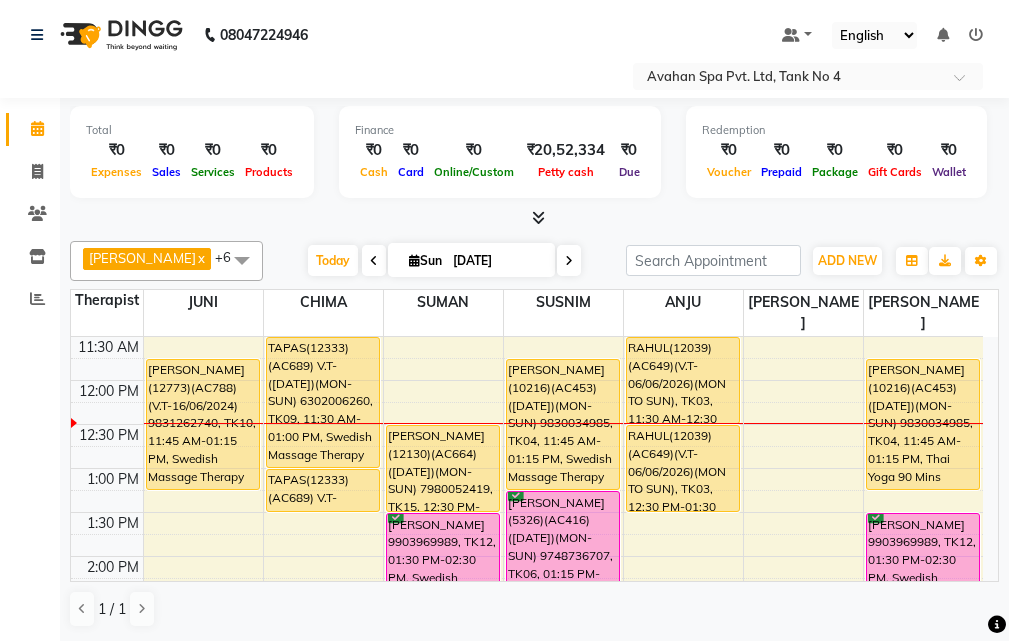 scroll, scrollTop: 0, scrollLeft: 0, axis: both 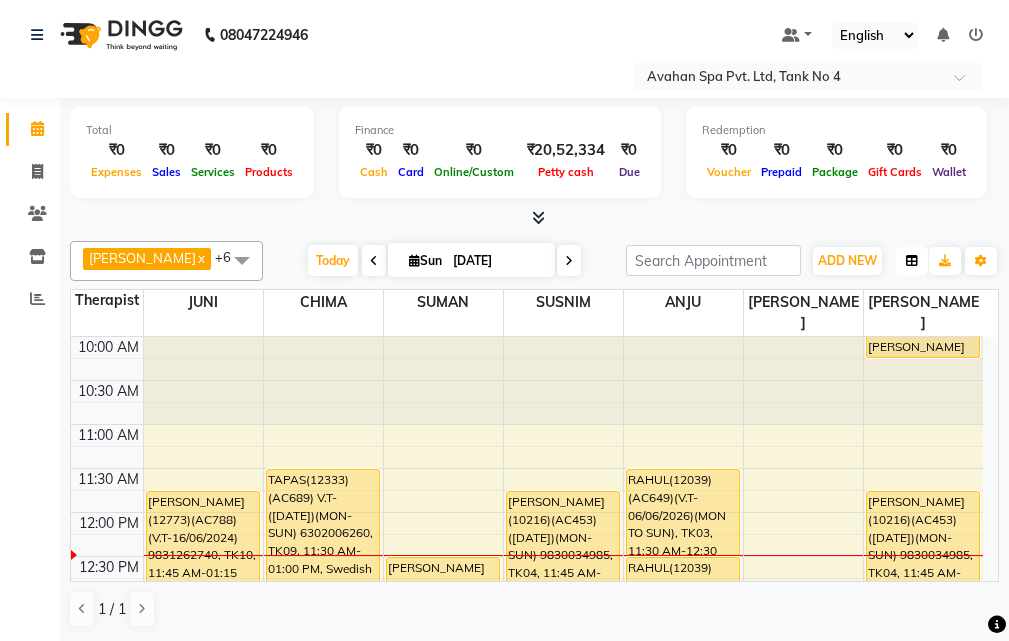 click at bounding box center [912, 261] 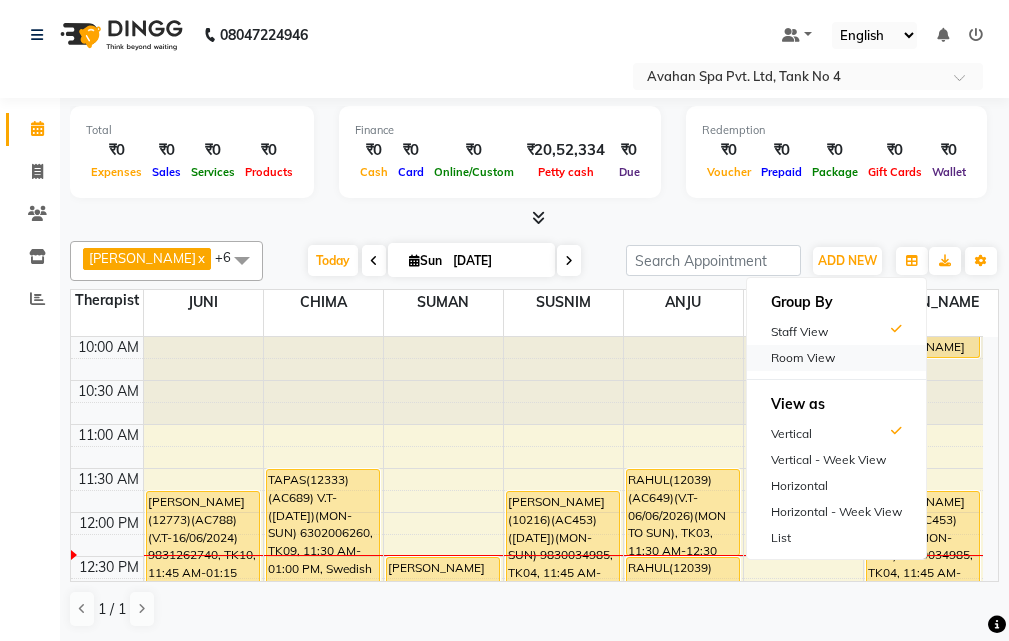 click on "Room View" at bounding box center (836, 358) 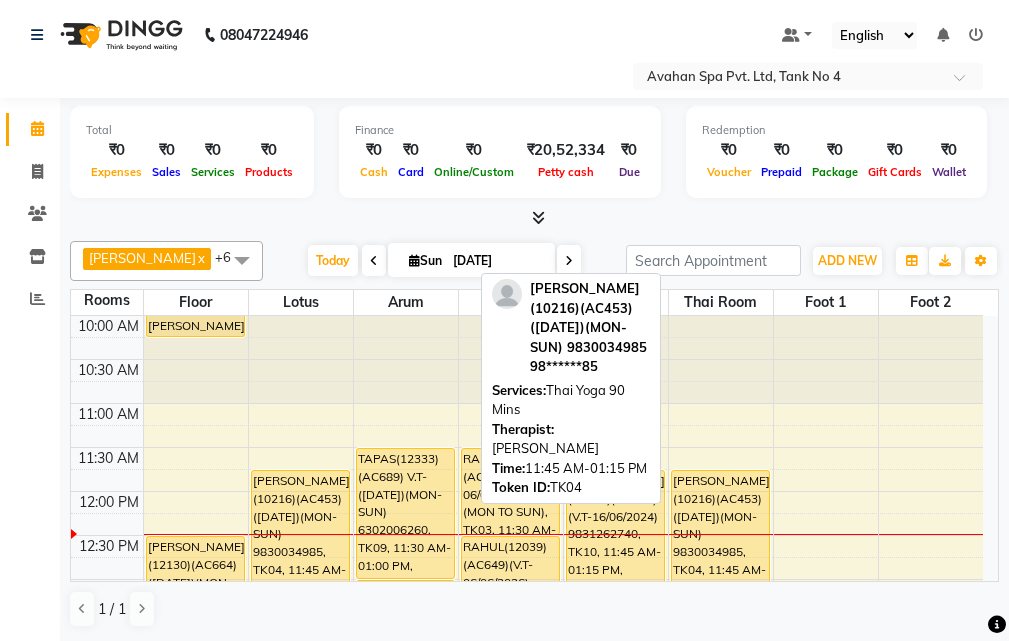 scroll, scrollTop: 0, scrollLeft: 0, axis: both 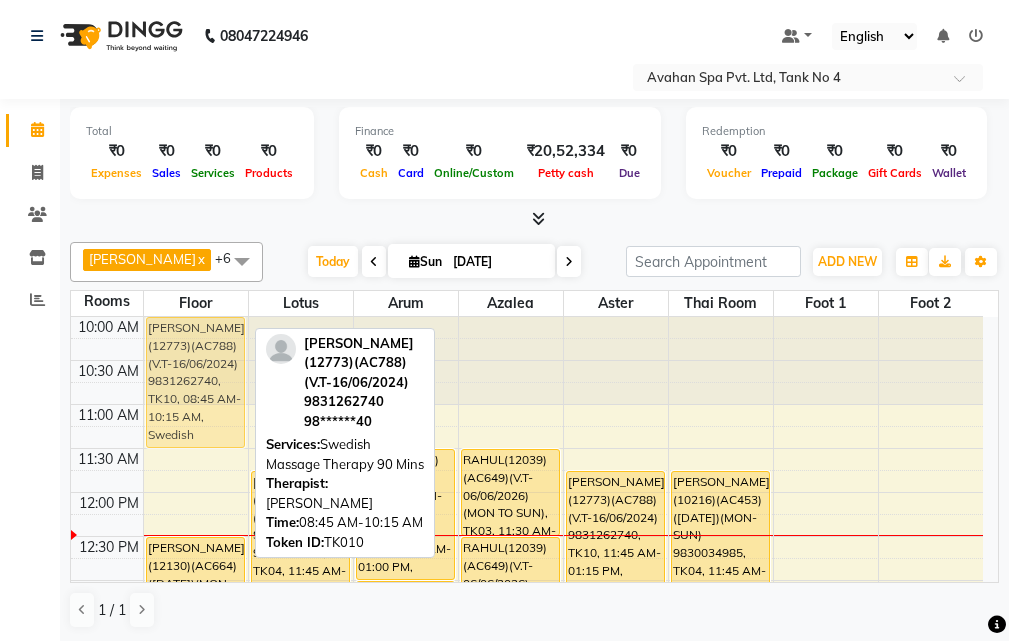 drag, startPoint x: 192, startPoint y: 323, endPoint x: 225, endPoint y: 426, distance: 108.157295 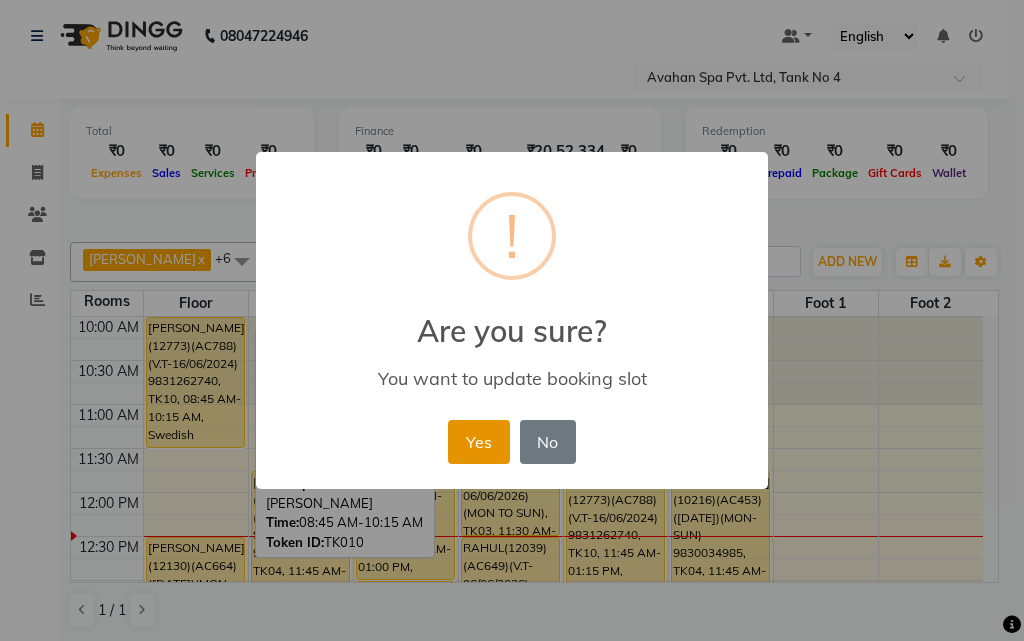 click on "Yes" at bounding box center [478, 442] 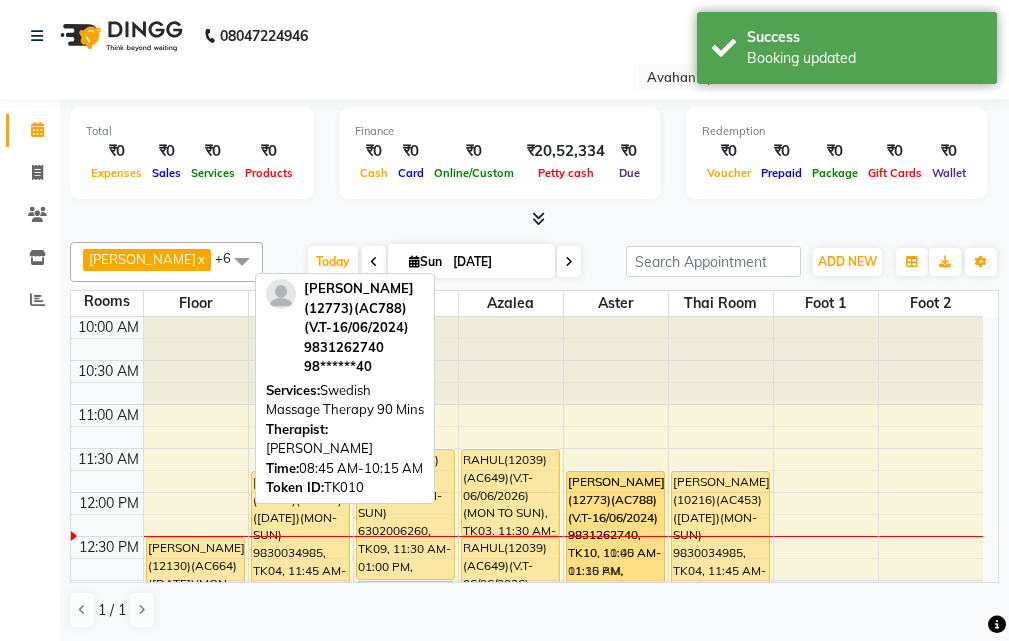 drag, startPoint x: 192, startPoint y: 356, endPoint x: 566, endPoint y: 525, distance: 410.41077 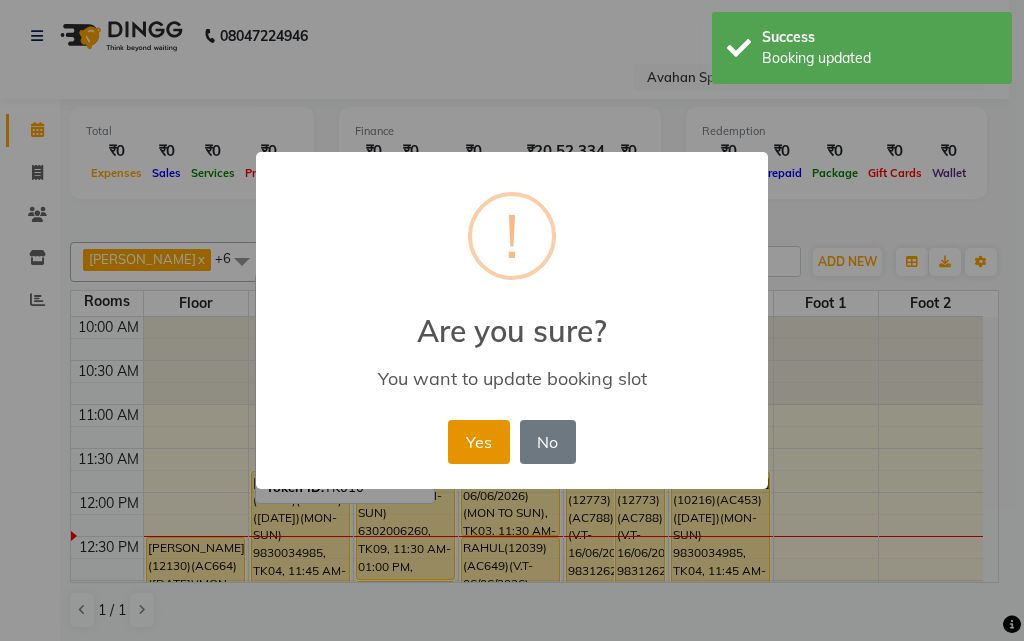 click on "Yes" at bounding box center (478, 442) 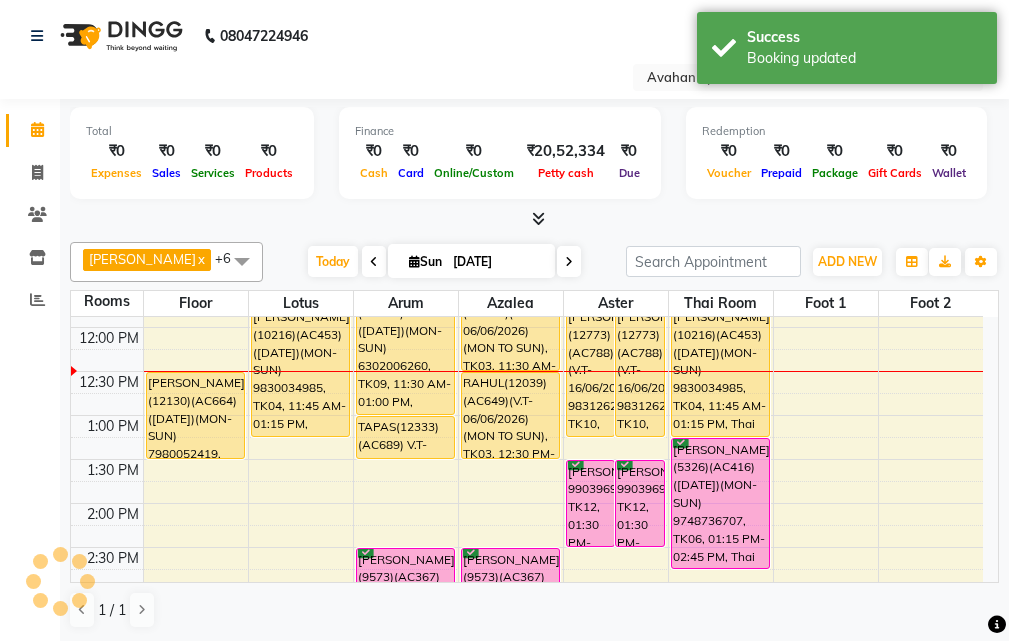 scroll, scrollTop: 200, scrollLeft: 0, axis: vertical 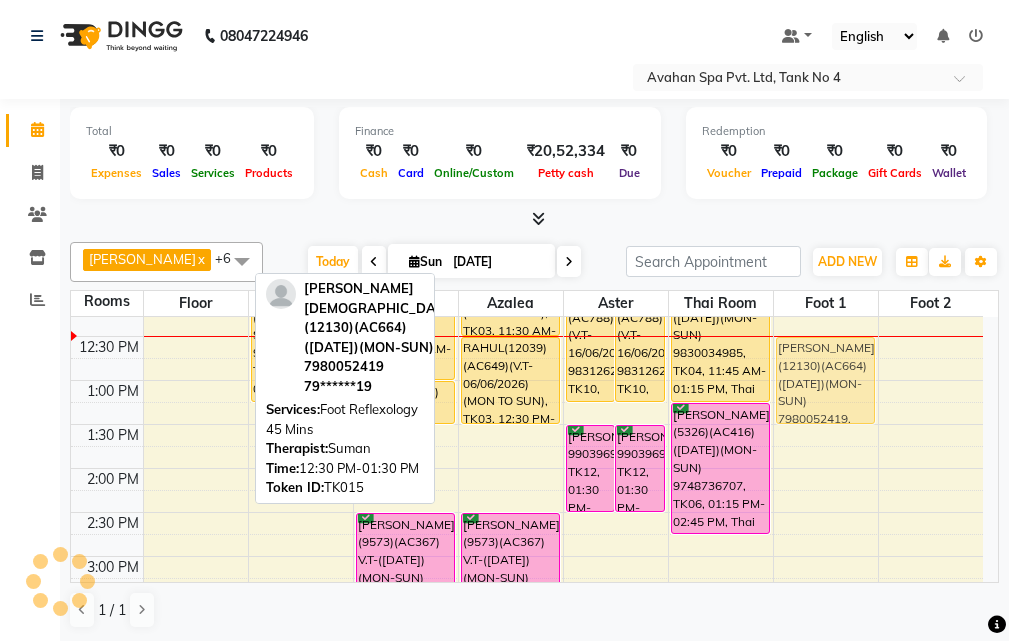 drag, startPoint x: 182, startPoint y: 363, endPoint x: 851, endPoint y: 369, distance: 669.0269 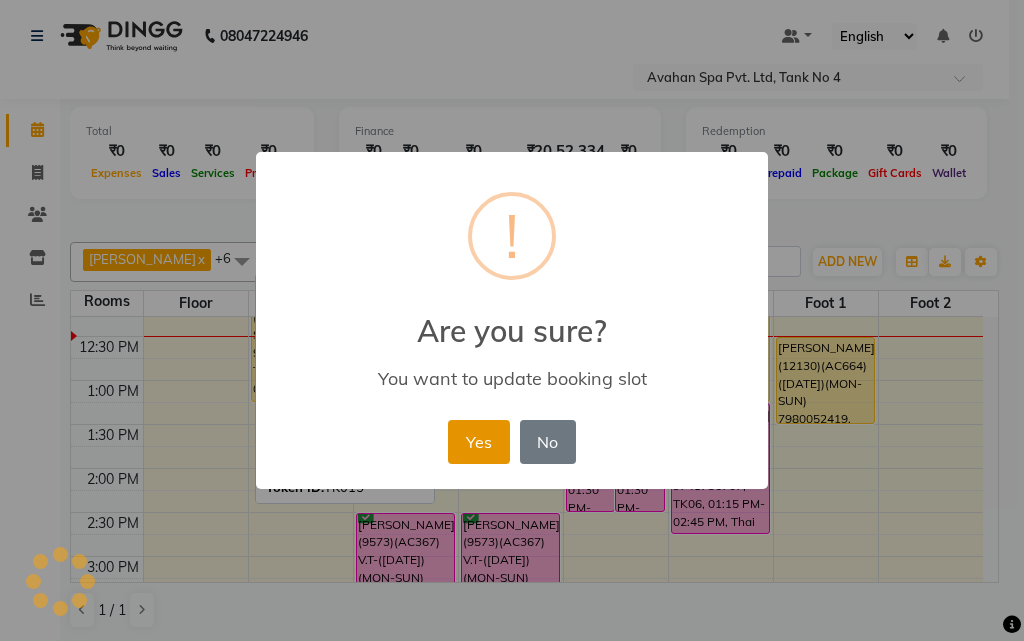 click on "Yes" at bounding box center (478, 442) 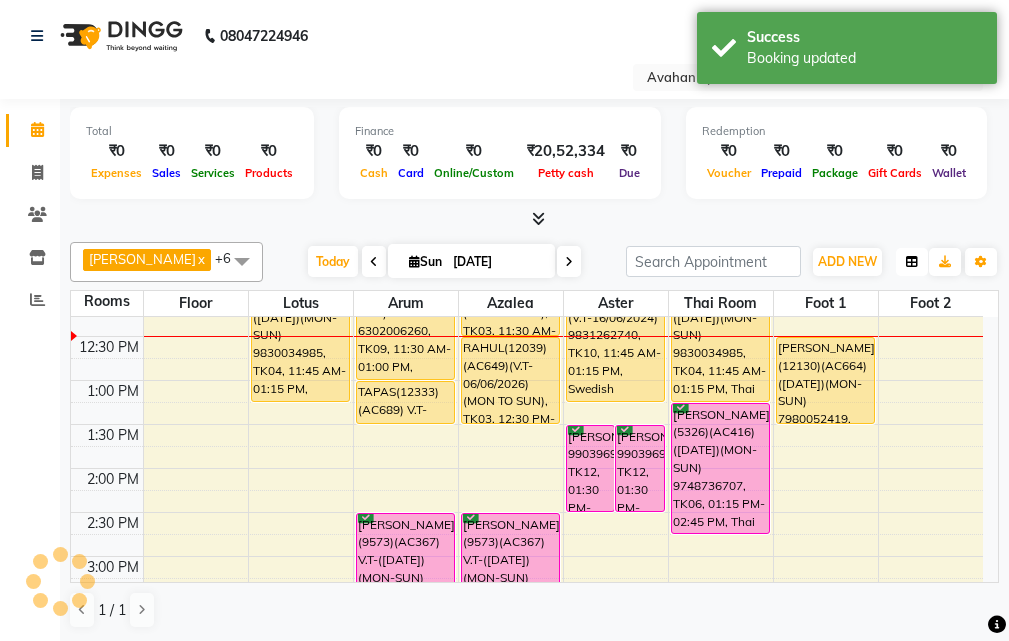 click at bounding box center (912, 262) 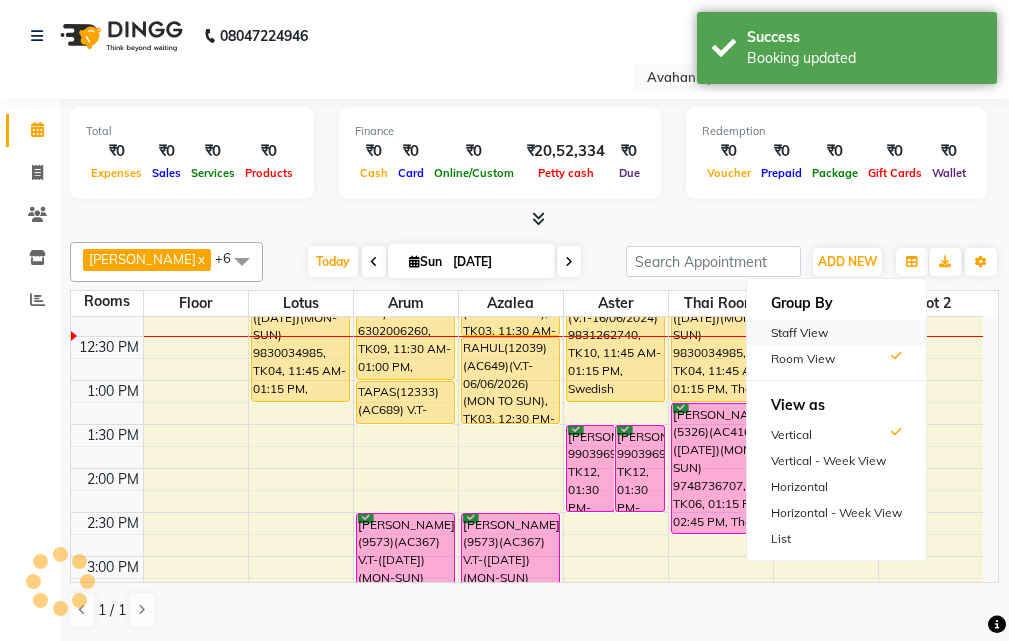 click on "Staff View" at bounding box center (836, 333) 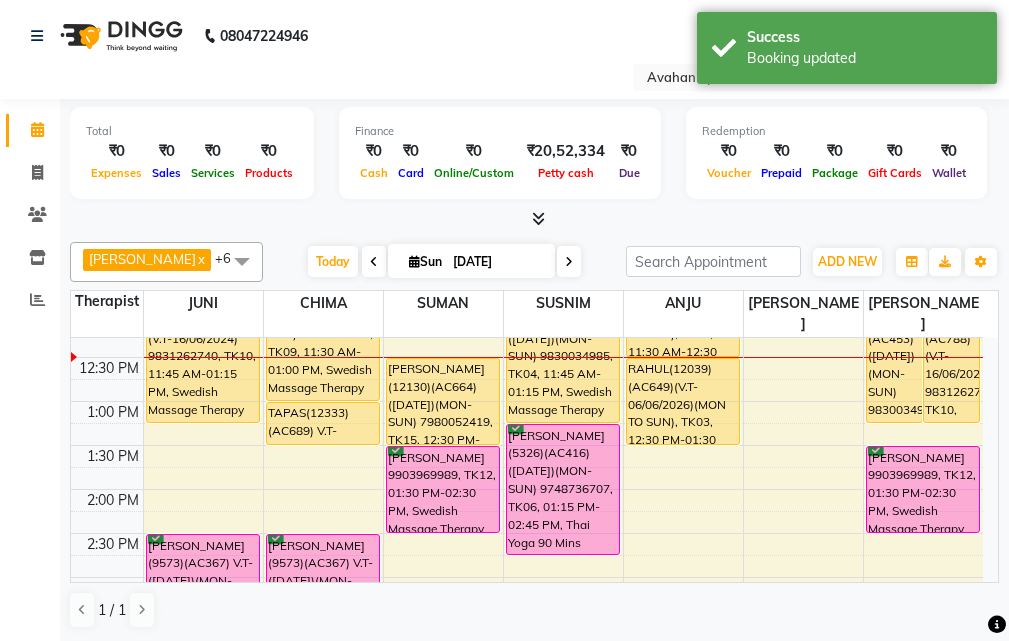 scroll, scrollTop: 100, scrollLeft: 0, axis: vertical 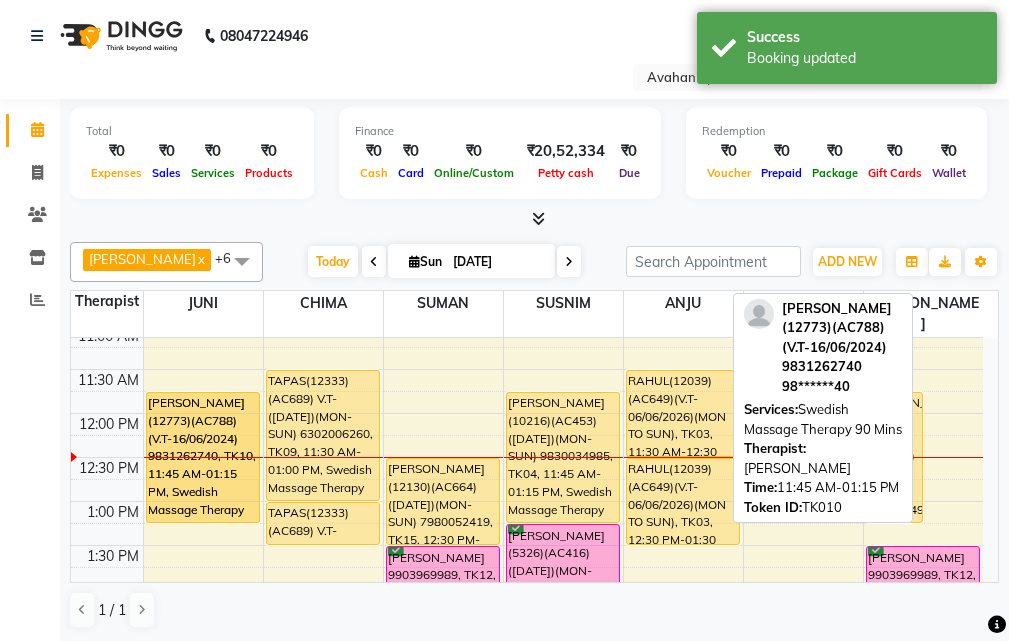 drag, startPoint x: 959, startPoint y: 409, endPoint x: 240, endPoint y: 401, distance: 719.0445 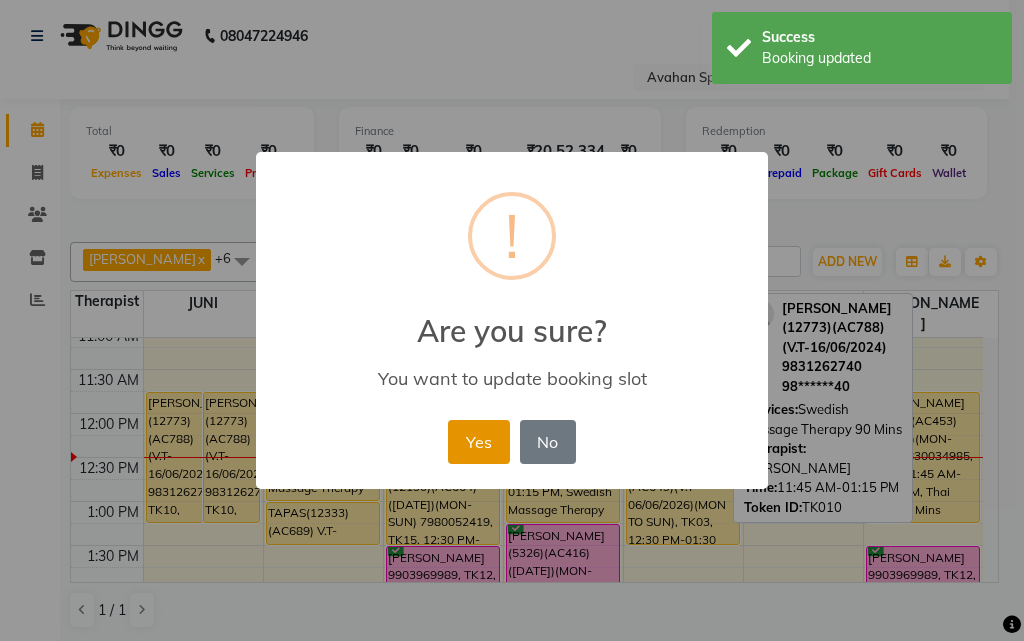 click on "Yes" at bounding box center (478, 442) 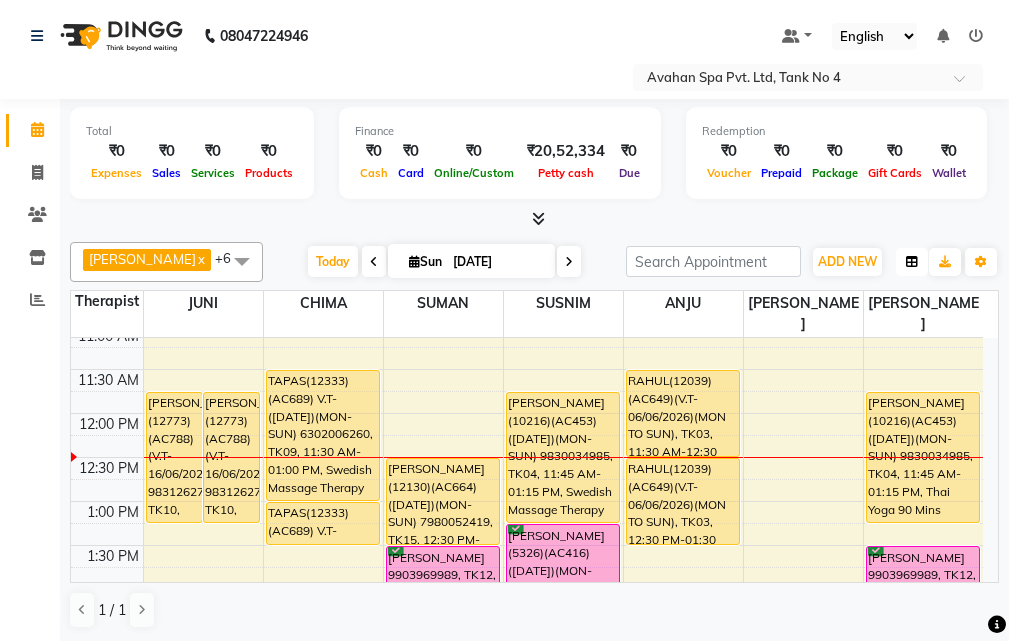 click at bounding box center [912, 262] 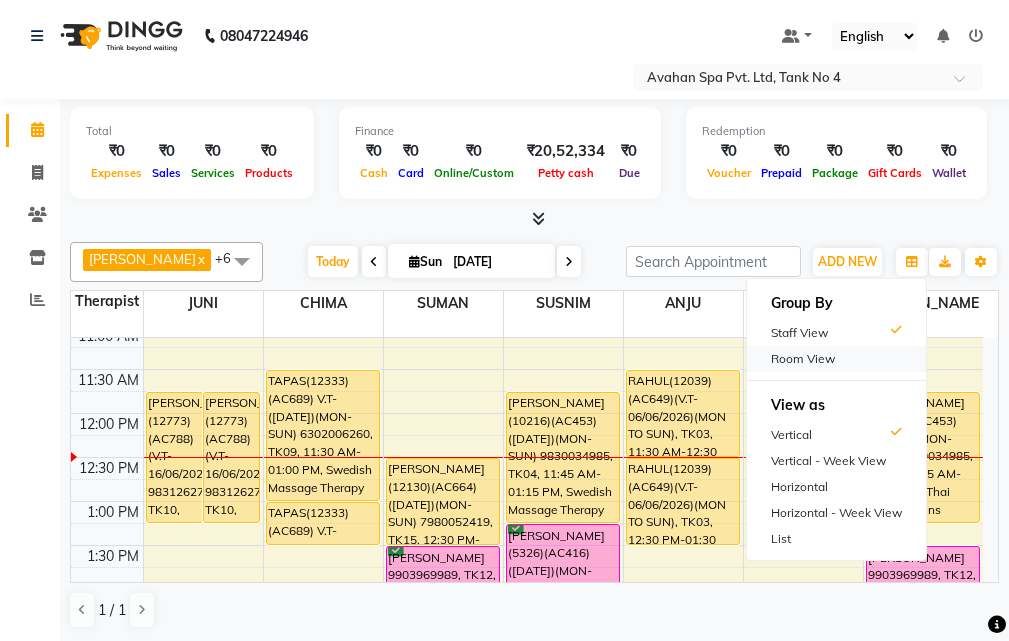 click on "Room View" at bounding box center (836, 359) 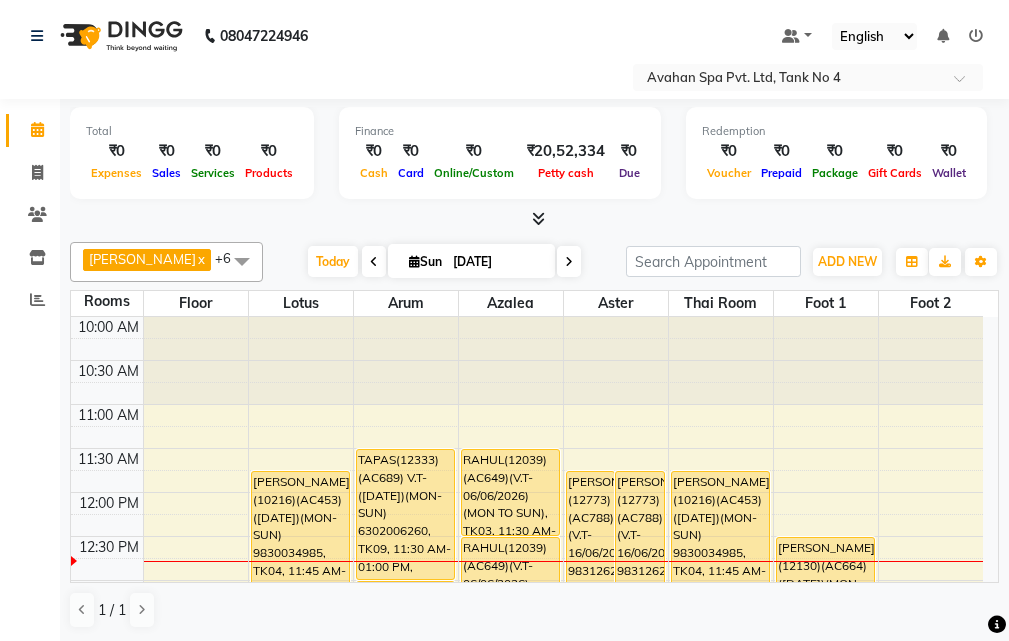scroll, scrollTop: 200, scrollLeft: 0, axis: vertical 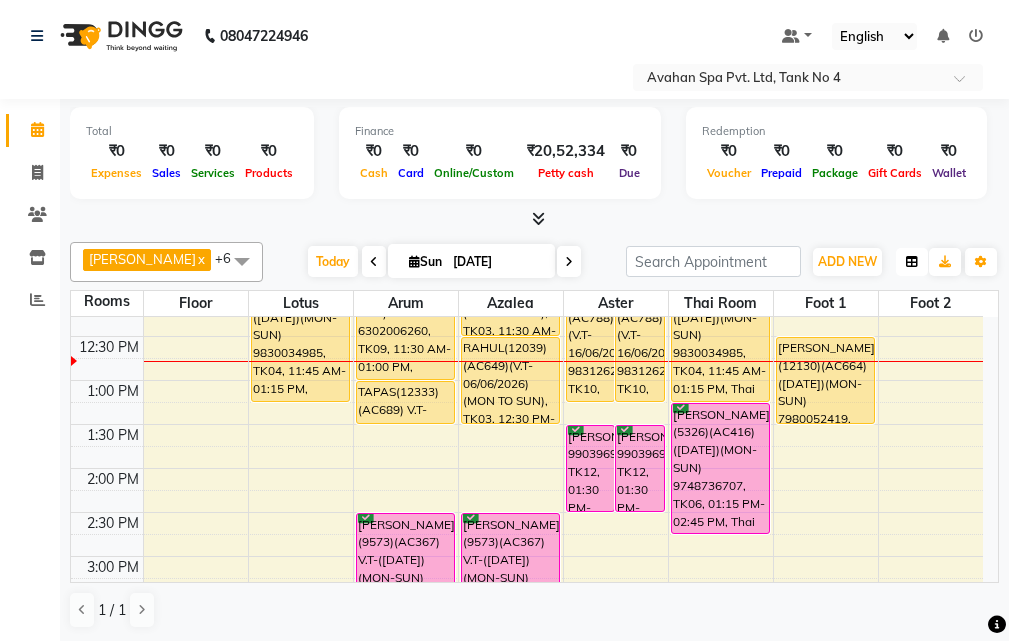 click at bounding box center (912, 262) 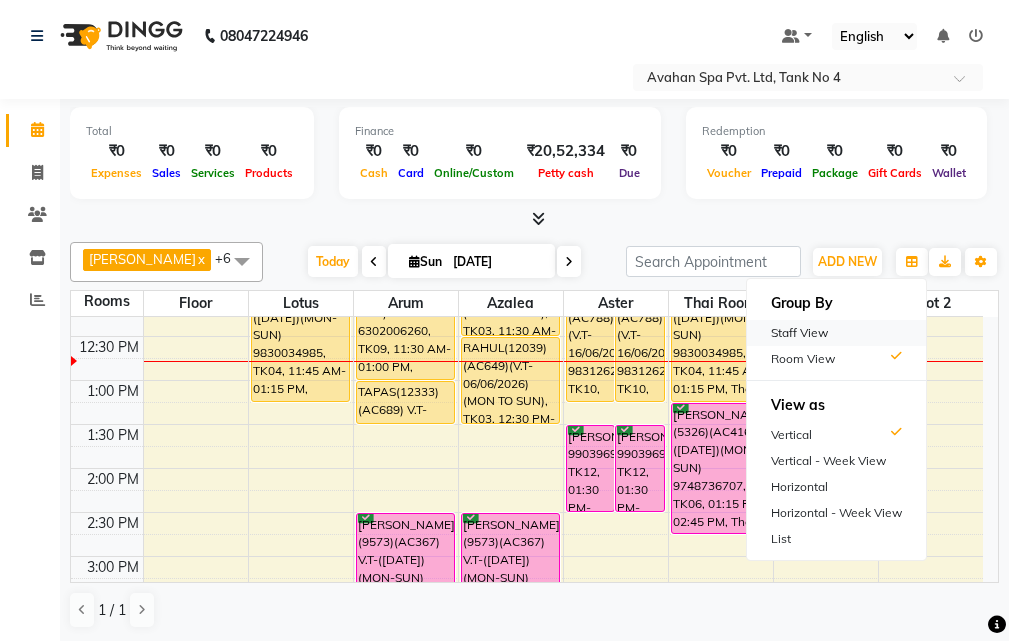 click on "Staff View" at bounding box center (836, 333) 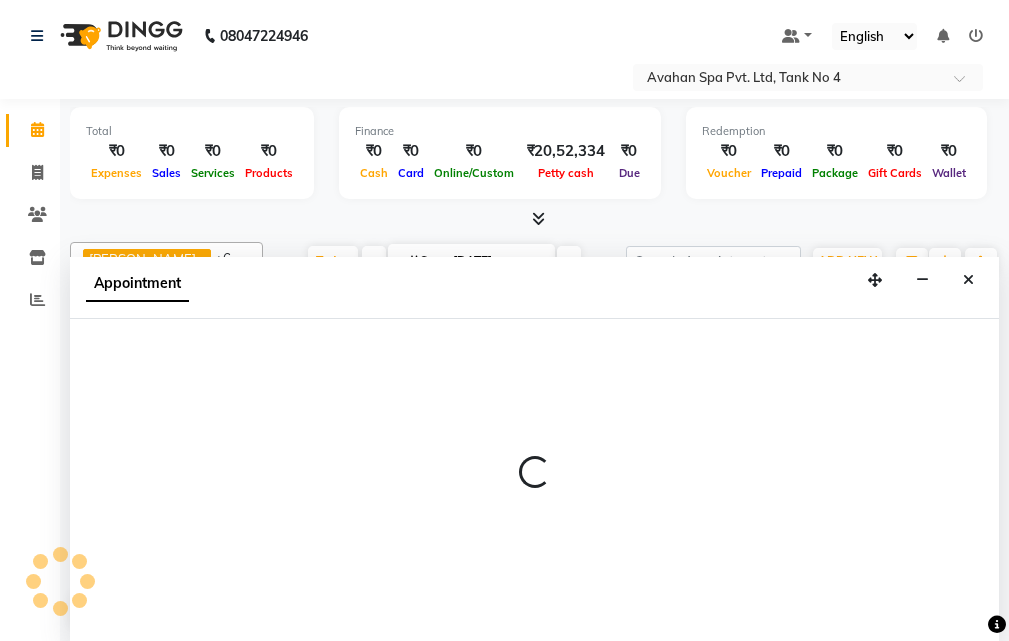 scroll, scrollTop: 1, scrollLeft: 0, axis: vertical 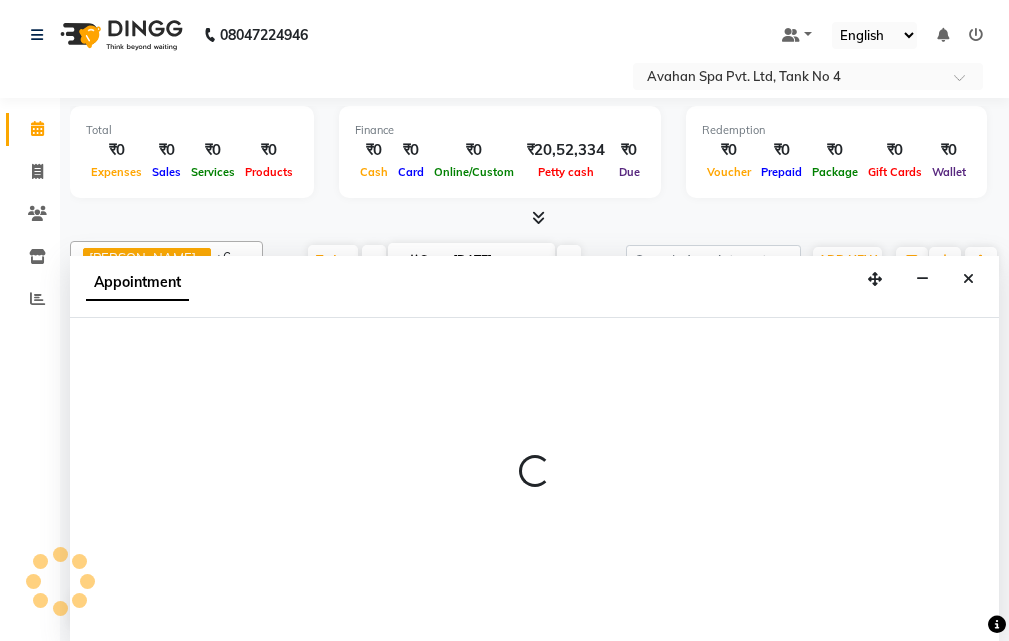 select on "45391" 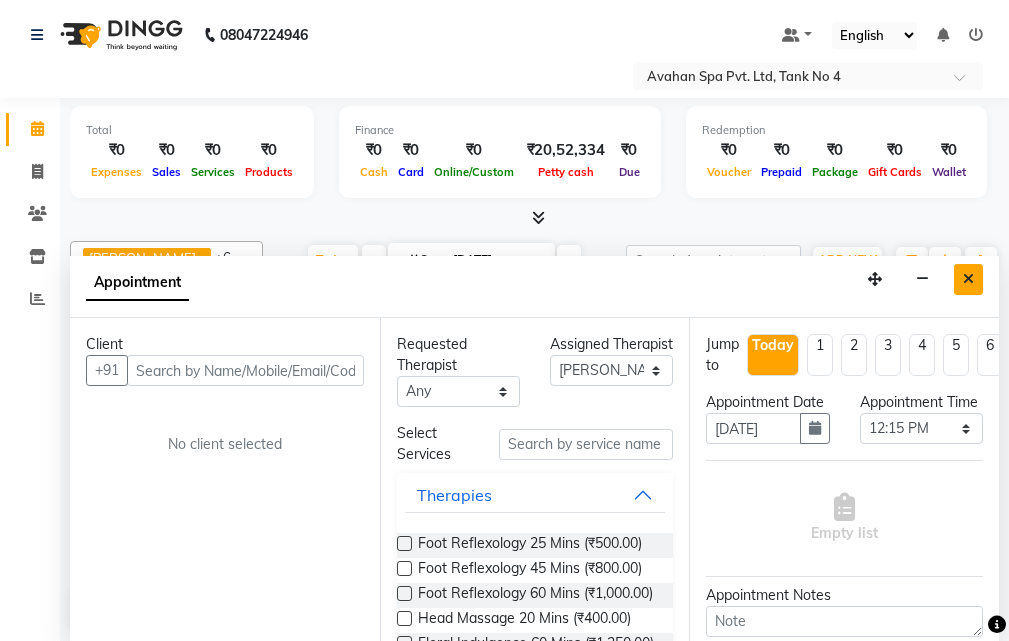 click at bounding box center [968, 279] 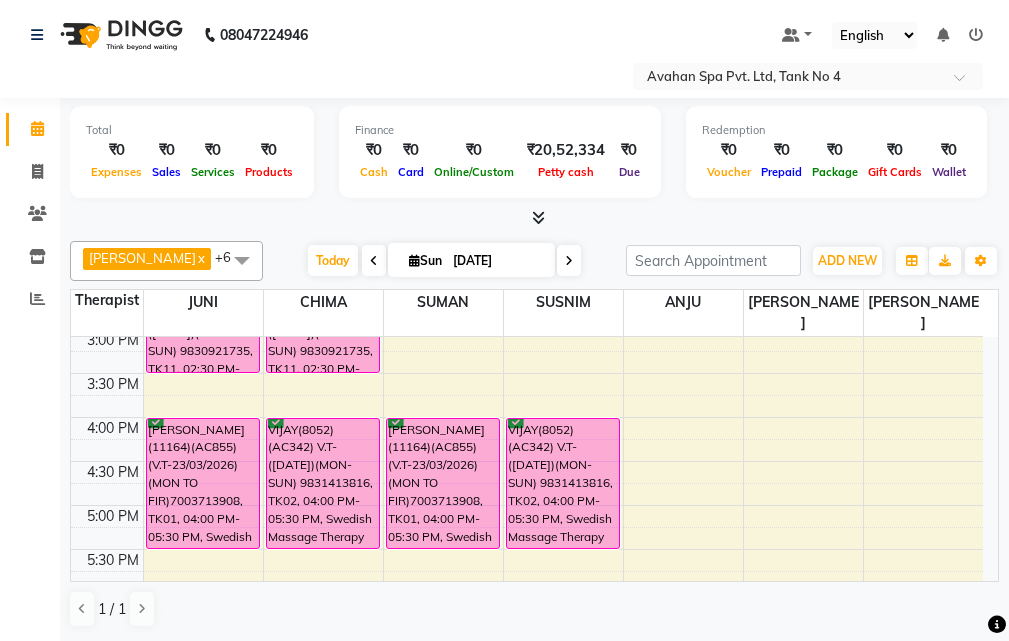 scroll, scrollTop: 400, scrollLeft: 0, axis: vertical 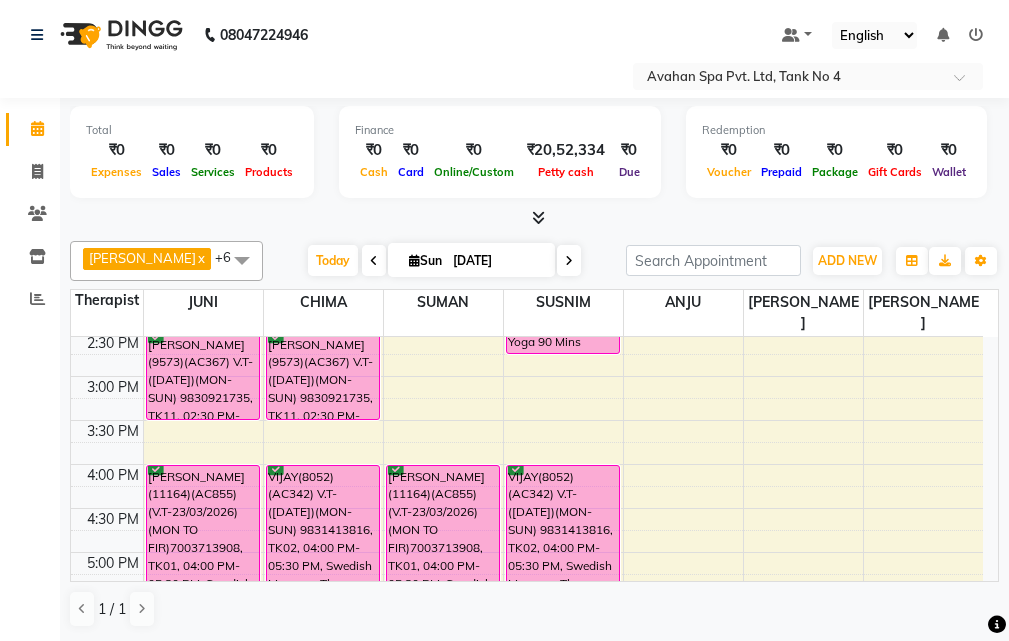 click at bounding box center [414, 260] 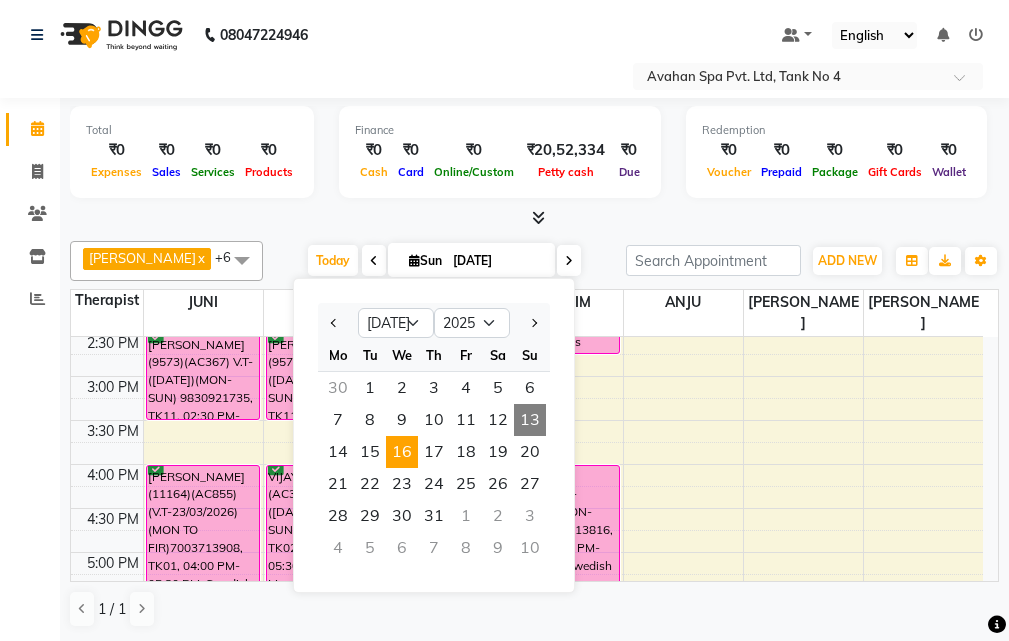 click on "16" at bounding box center [402, 452] 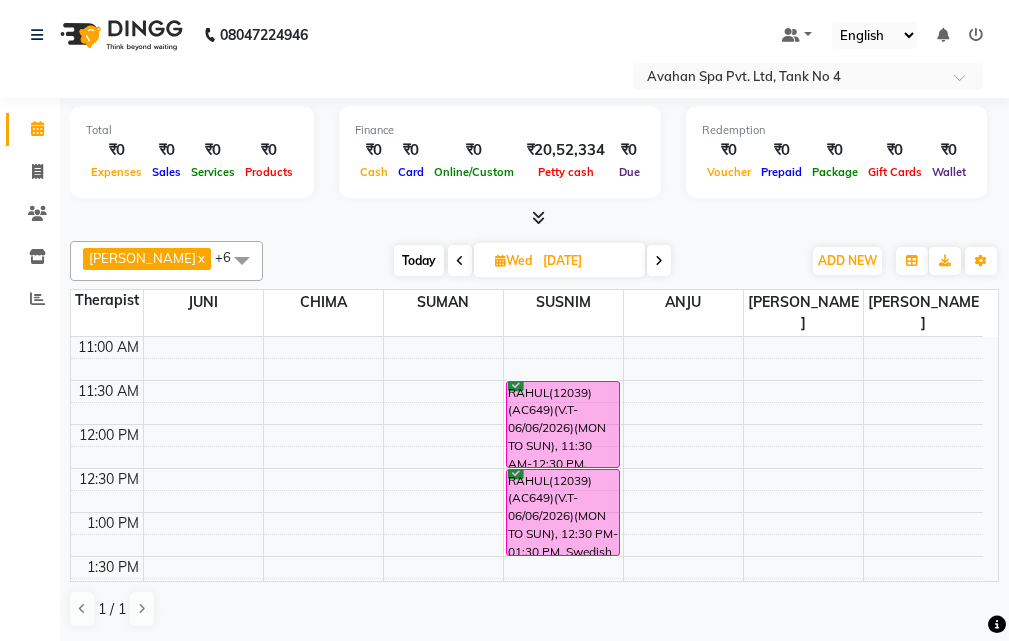 scroll, scrollTop: 0, scrollLeft: 0, axis: both 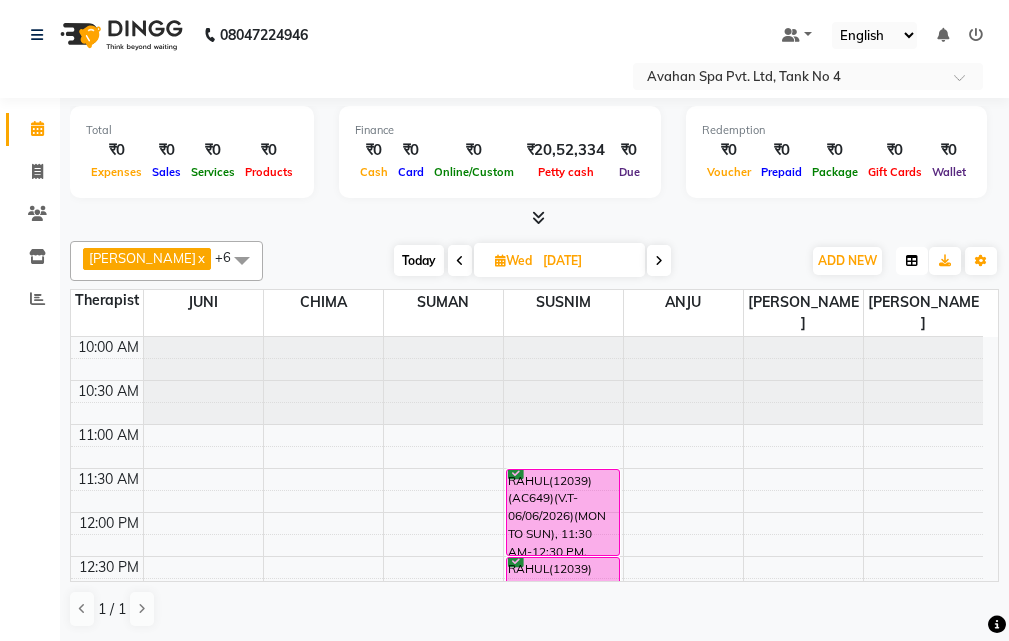 click at bounding box center (912, 261) 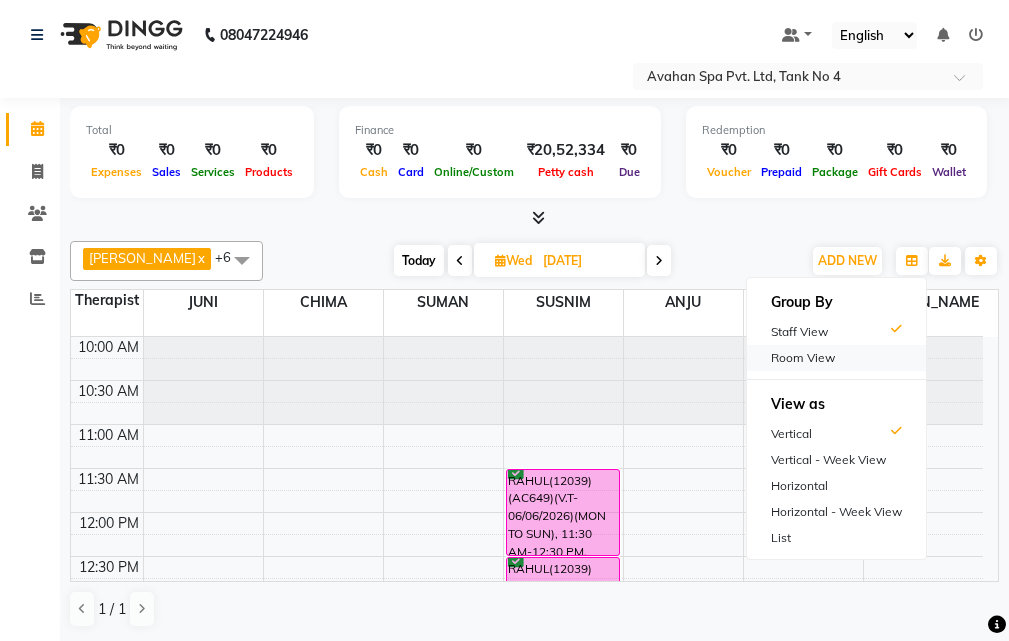 click on "Room View" at bounding box center (836, 358) 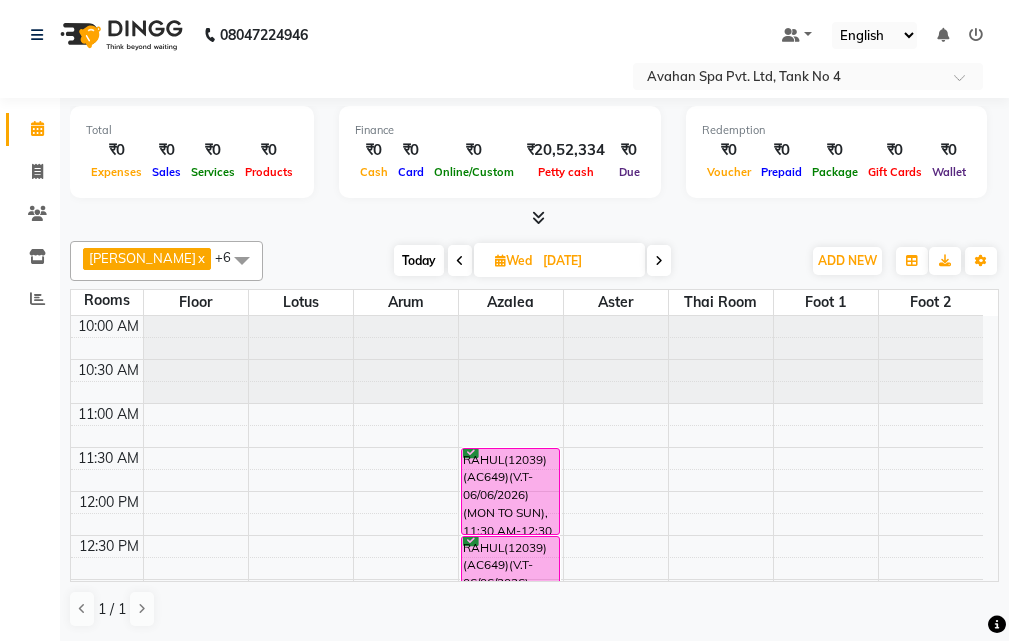click on "Today" at bounding box center (419, 260) 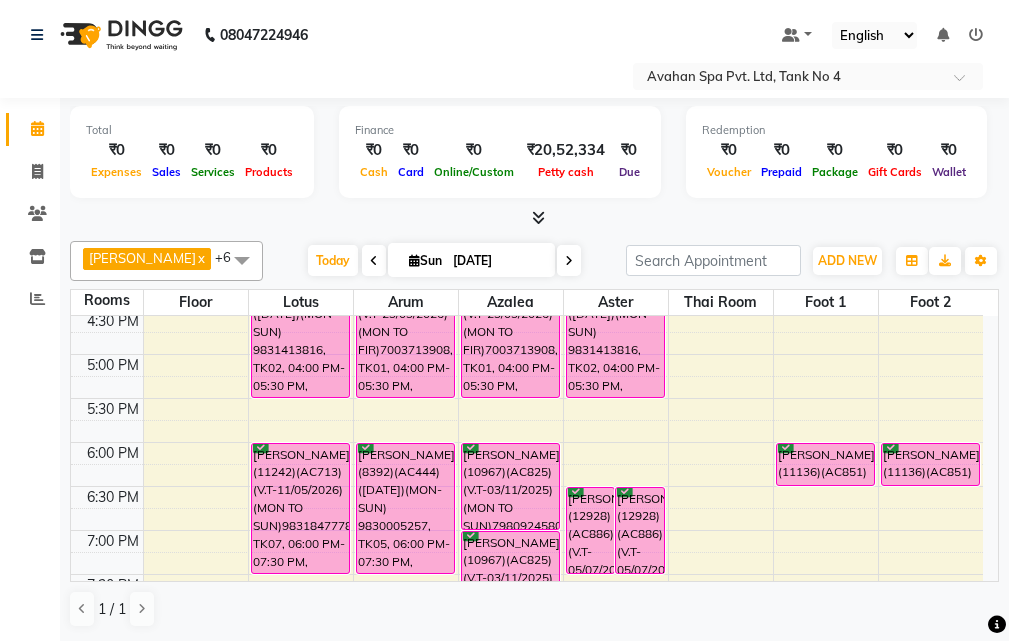 scroll, scrollTop: 677, scrollLeft: 0, axis: vertical 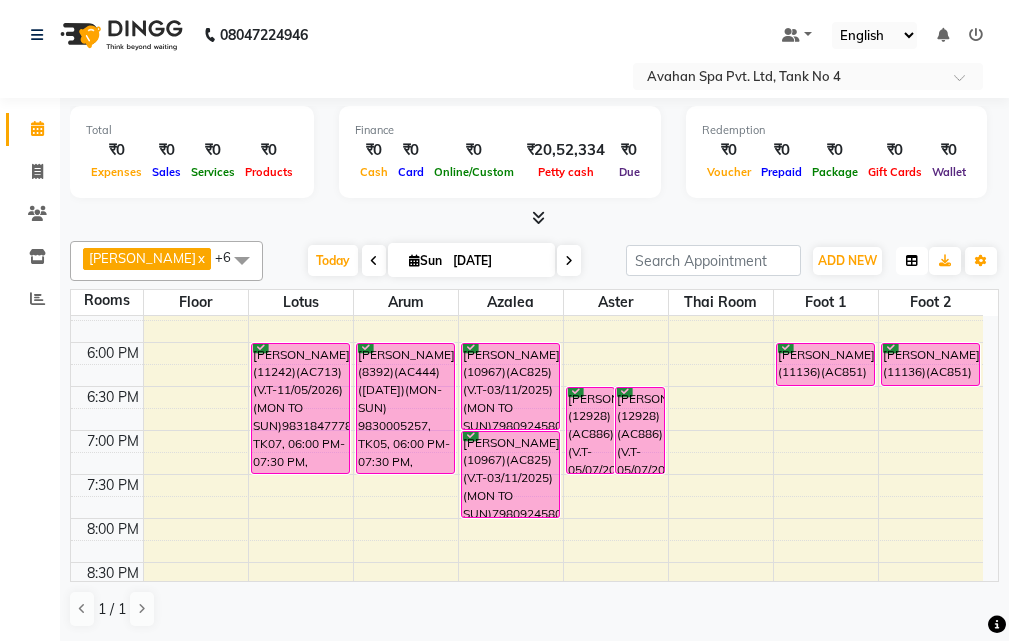 click at bounding box center (912, 261) 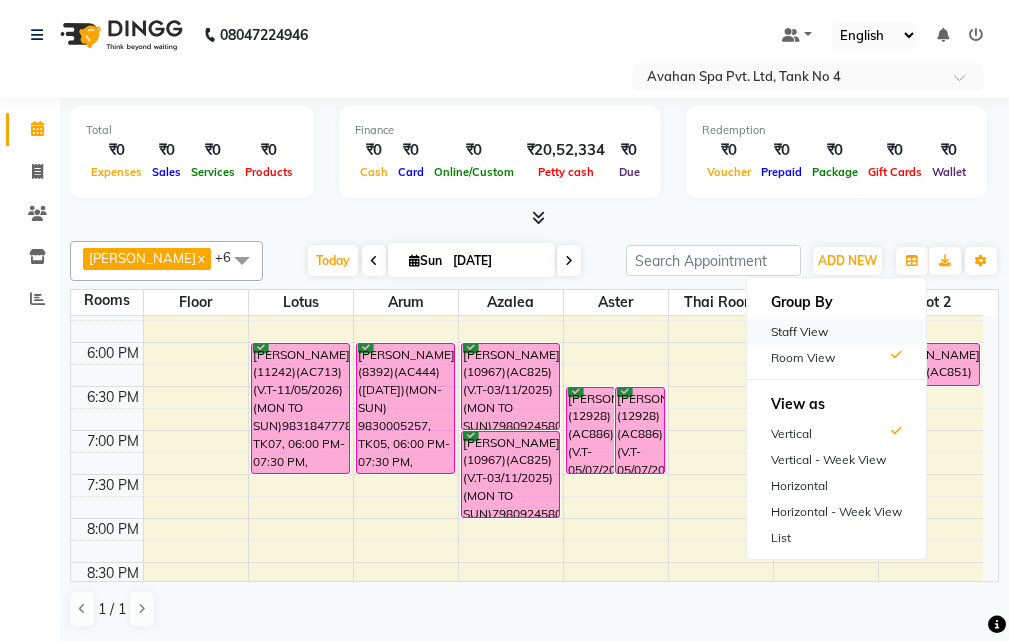 click on "Staff View" at bounding box center [836, 332] 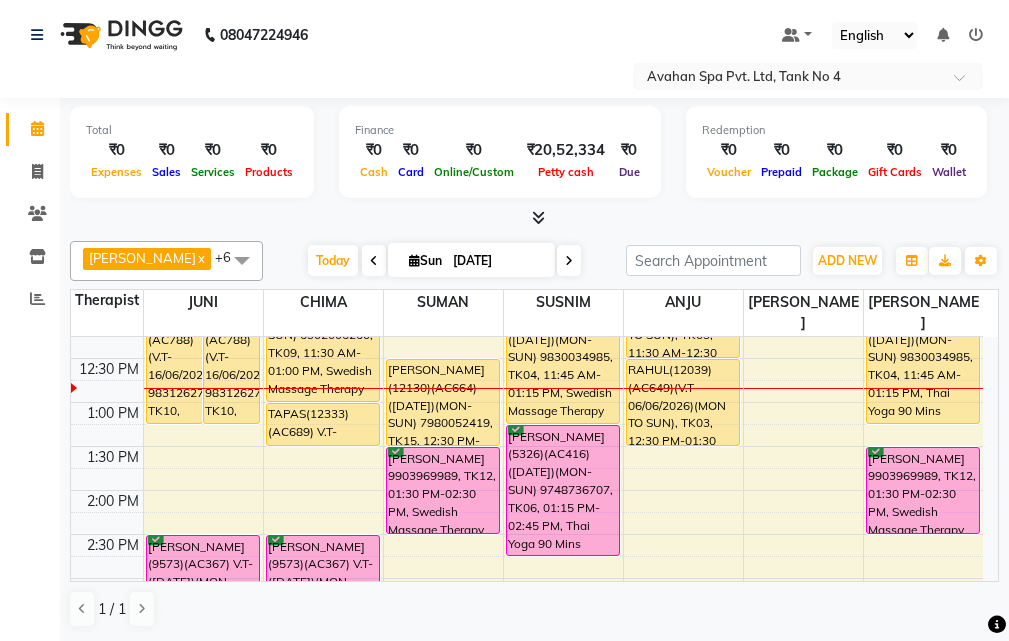 scroll, scrollTop: 200, scrollLeft: 0, axis: vertical 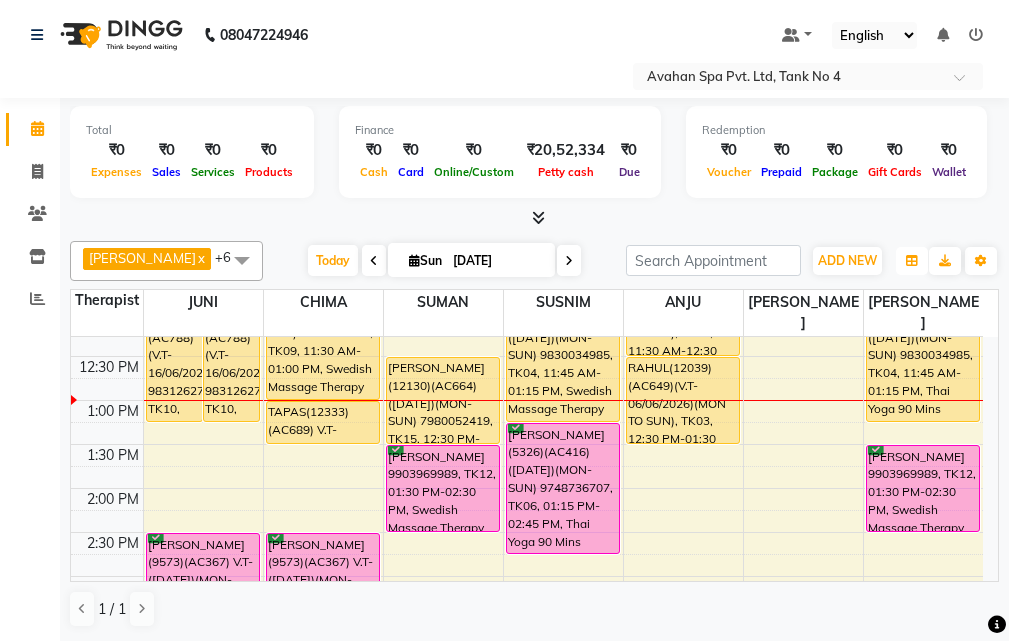 drag, startPoint x: 910, startPoint y: 269, endPoint x: 904, endPoint y: 283, distance: 15.231546 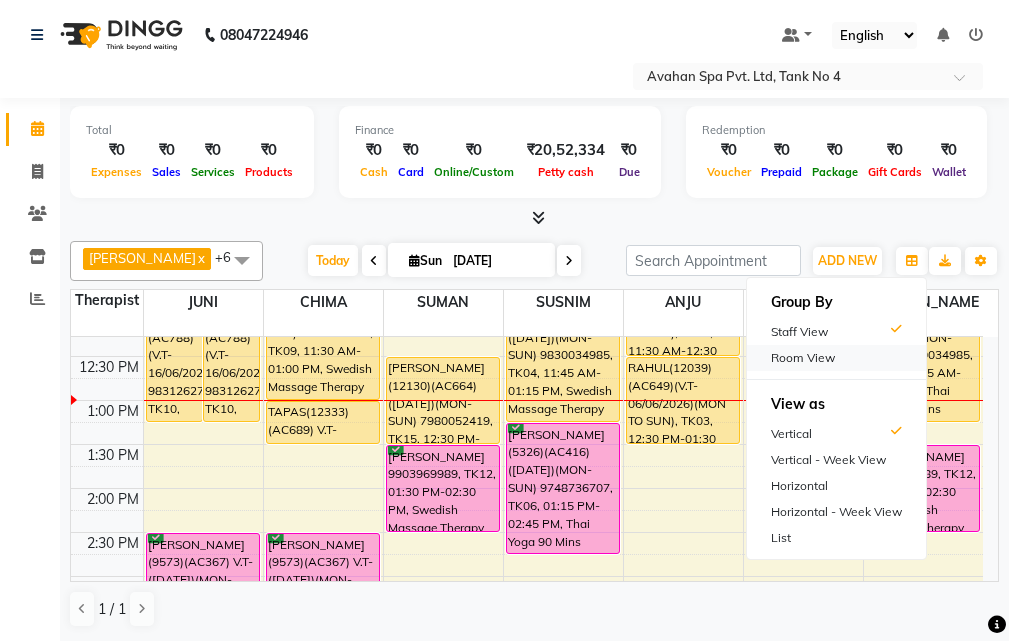 click on "Room View" at bounding box center [836, 358] 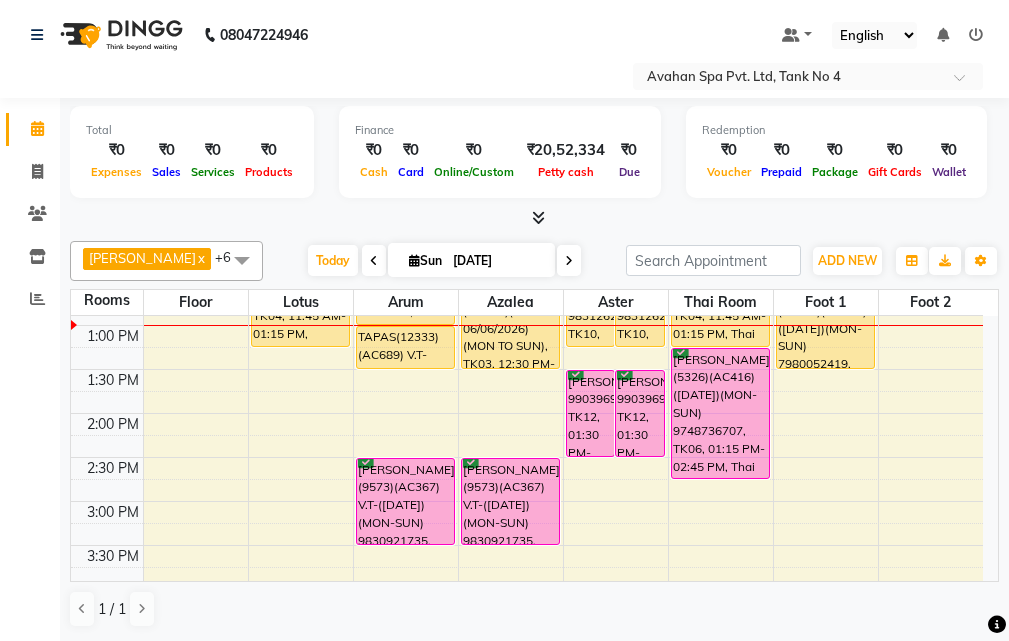 scroll, scrollTop: 300, scrollLeft: 0, axis: vertical 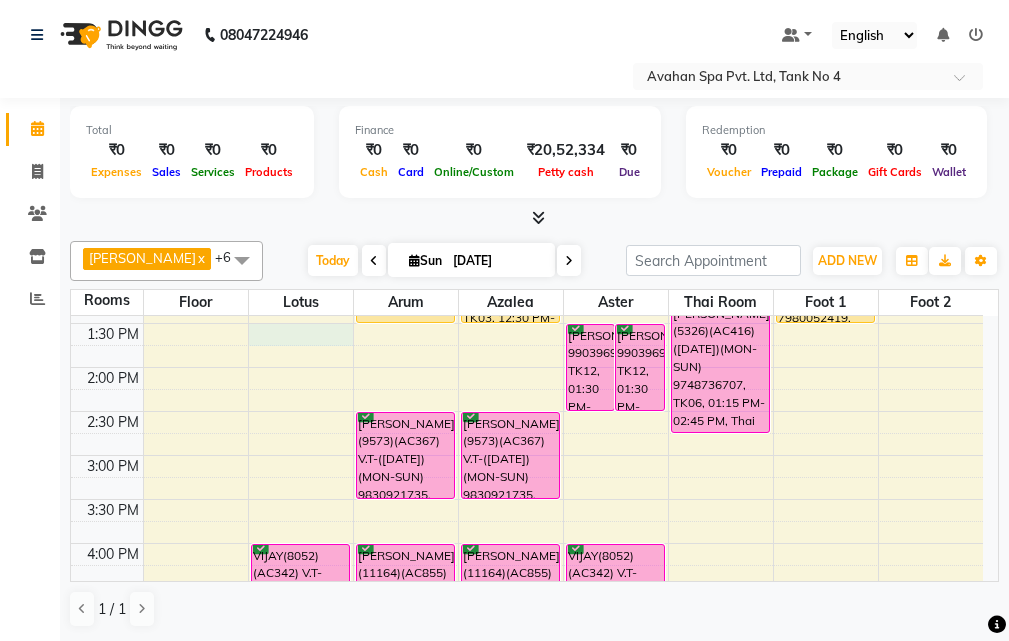 click on "10:00 AM 10:30 AM 11:00 AM 11:30 AM 12:00 PM 12:30 PM 1:00 PM 1:30 PM 2:00 PM 2:30 PM 3:00 PM 3:30 PM 4:00 PM 4:30 PM 5:00 PM 5:30 PM 6:00 PM 6:30 PM 7:00 PM 7:30 PM 8:00 PM 8:30 PM 9:00 PM 9:30 PM 10:00 PM 10:30 PM    MANISH ARUKIA(10216)(AC453) (25/12/2024)(MON-SUN) 9830034985, TK04, 11:45 AM-01:15 PM, Swedish Massage Therapy 90 Mins     VIJAY(8052)(AC342) V.T-(17-11-2025)(MON-SUN) 9831413816, TK02, 04:00 PM-05:30 PM, Swedish Massage Therapy 90 Mins     RAMAN KERJIWAL (11242)(AC713)(V.T-11/05/2026) (MON TO SUN)9831847778, TK07, 06:00 PM-07:30 PM, Avartana Therapy 90 Mins    TAPAS(12333)(AC689) V.T-(14-04-26)(MON-SUN) 6302006260, TK09, 11:30 AM-01:00 PM, Swedish Massage Therapy 90 Mins    TAPAS(12333)(AC689) V.T-(14-04-26)(MON-SUN) 6302006260, TK09, 01:00 PM-01:30 PM, Rice Scrub 30 Mins     MOHAN BERIWAL(9573)(AC367) V.T-(11-04-2026)(MON-SUN) 9830921735, TK11, 02:30 PM-03:30 PM, Swedish Massage Therapy 60 Mins" at bounding box center [527, 587] 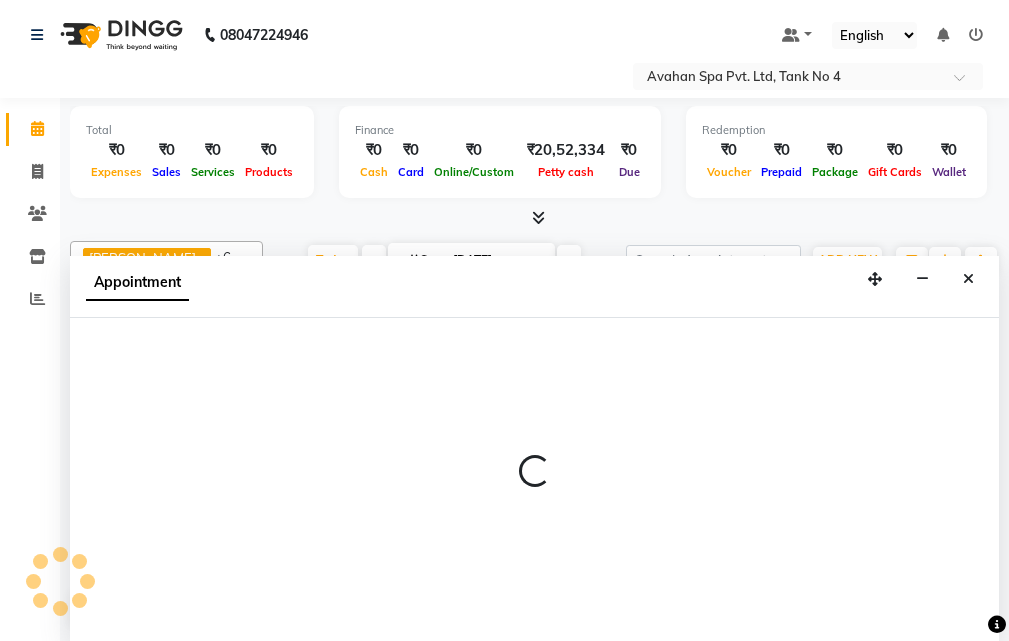 select on "810" 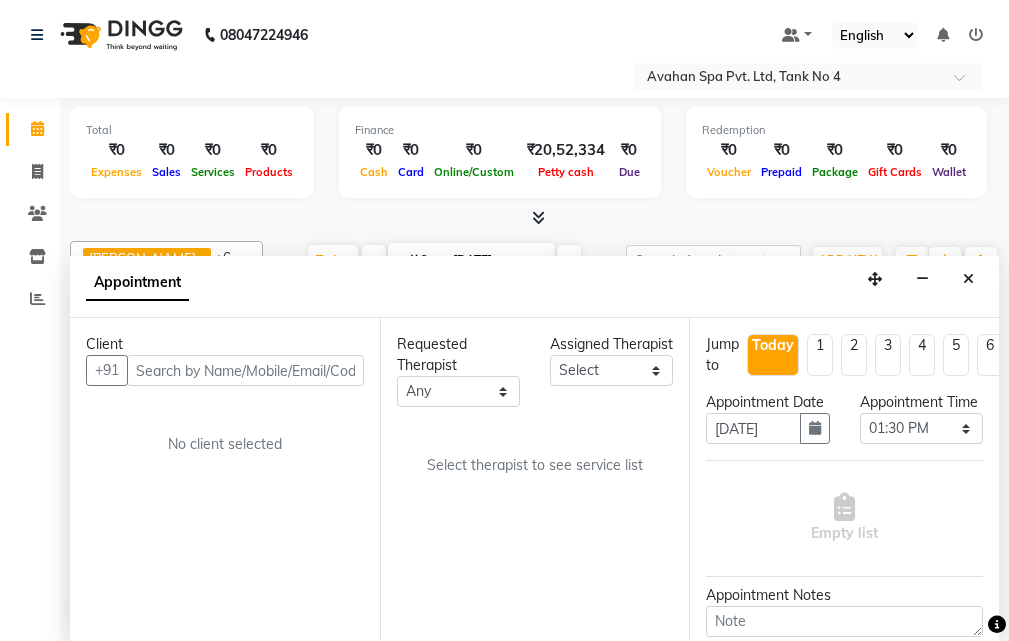 click at bounding box center (245, 370) 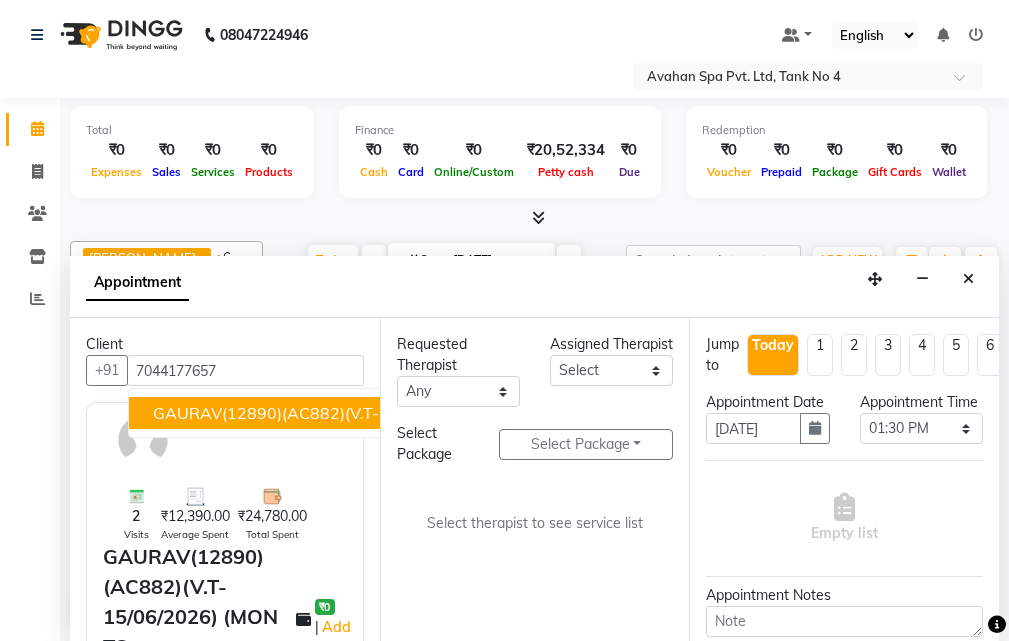 drag, startPoint x: 263, startPoint y: 418, endPoint x: 288, endPoint y: 401, distance: 30.232433 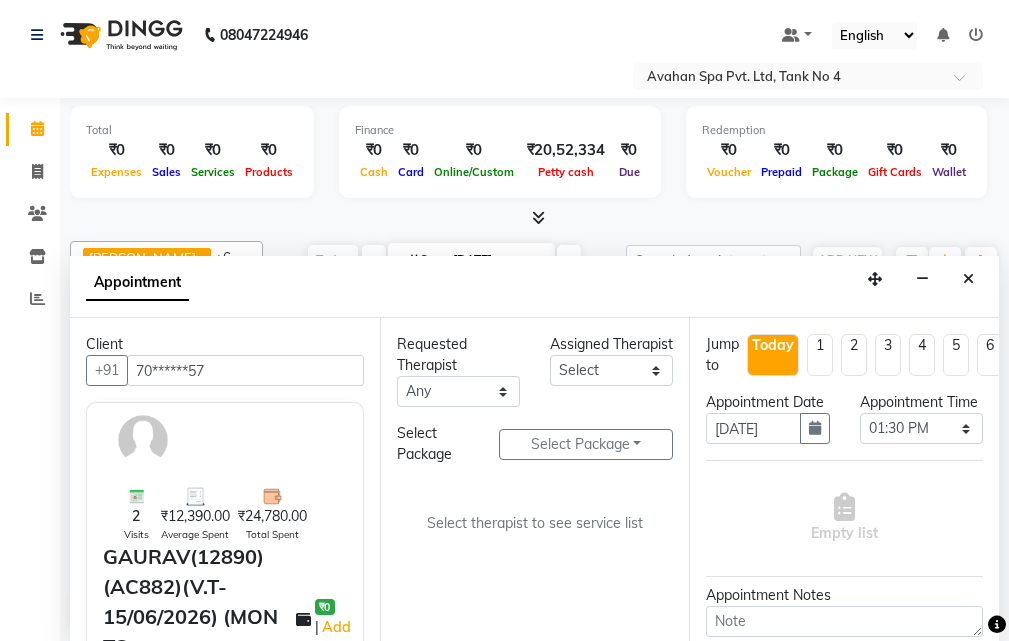 type on "70******57" 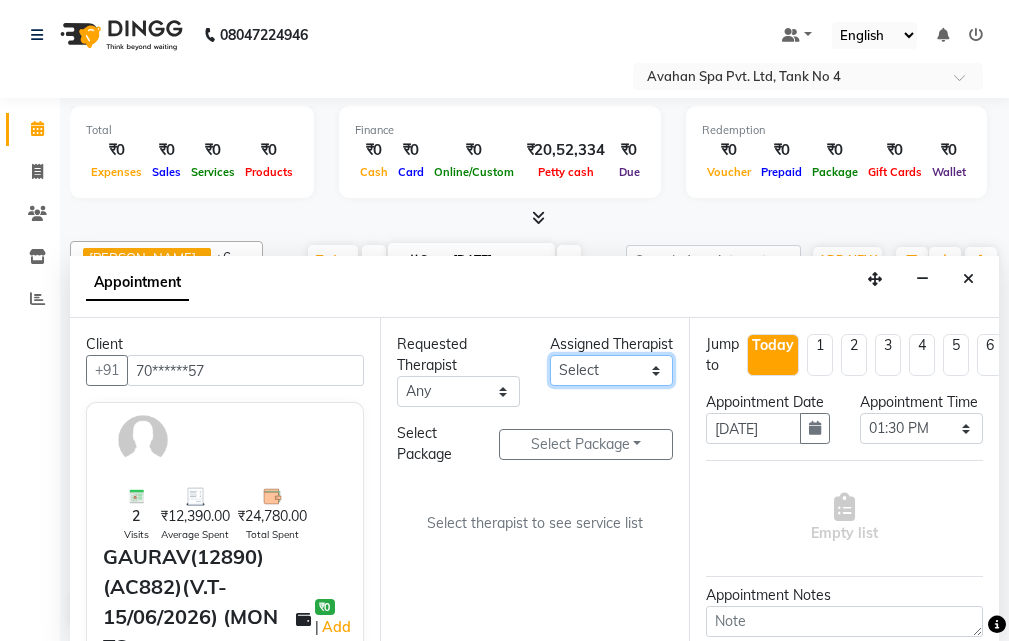 click on "Select ANJU [PERSON_NAME] [DEMOGRAPHIC_DATA] 1 [PERSON_NAME] JUNI [PERSON_NAME] SUSNIM" at bounding box center [611, 370] 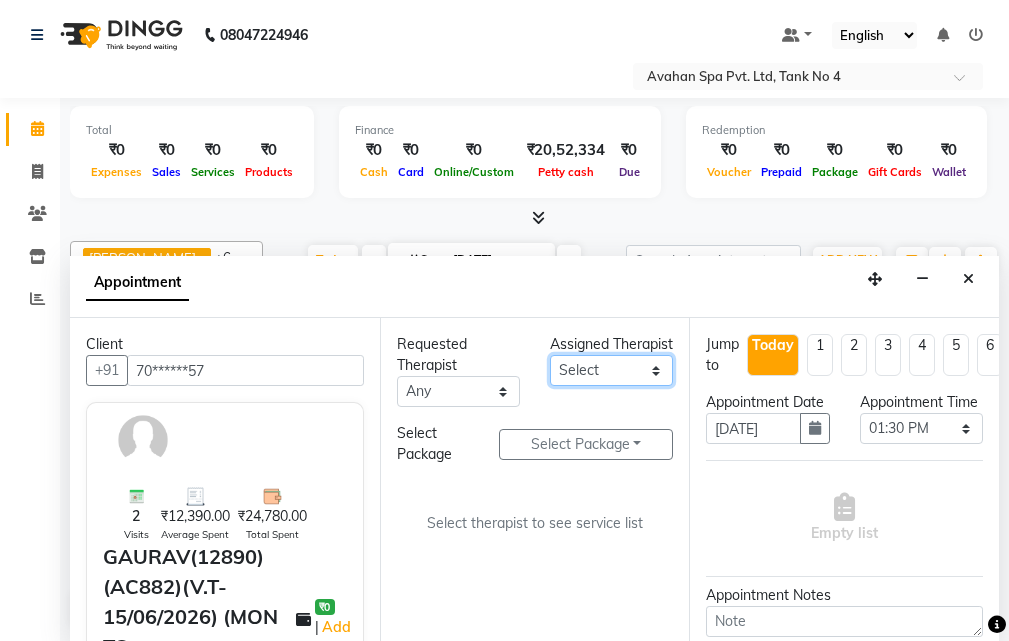 select on "49158" 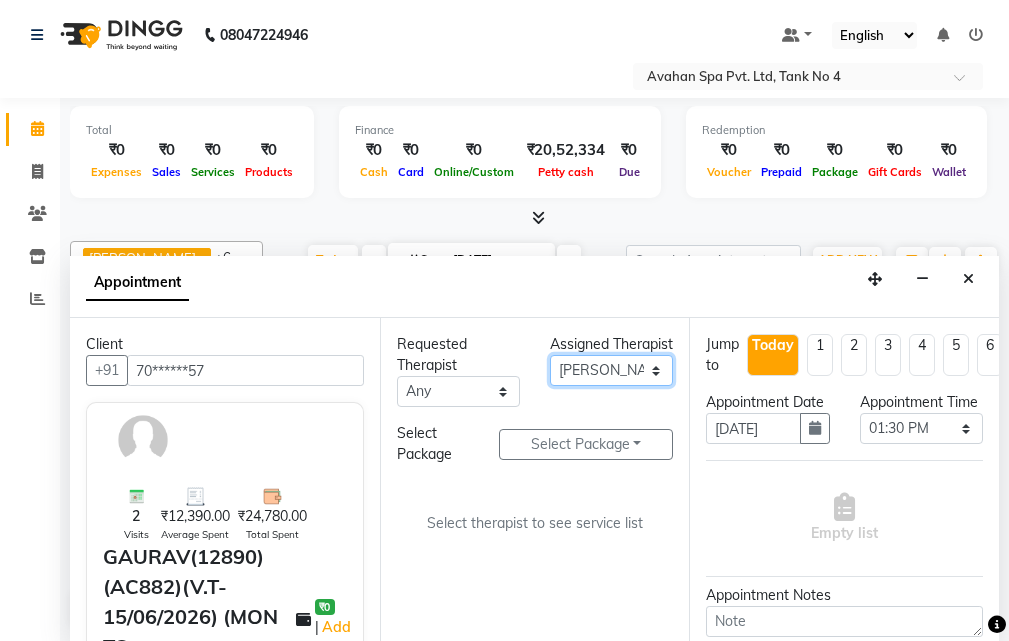 click on "Select ANJU [PERSON_NAME] [DEMOGRAPHIC_DATA] 1 [PERSON_NAME] JUNI [PERSON_NAME] SUSNIM" at bounding box center (611, 370) 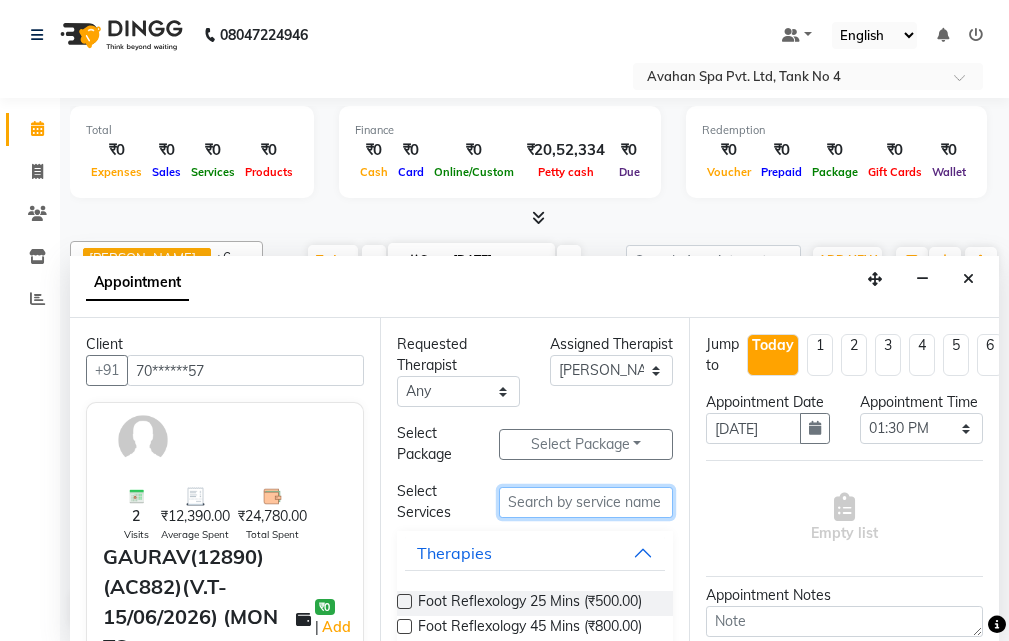click at bounding box center (586, 502) 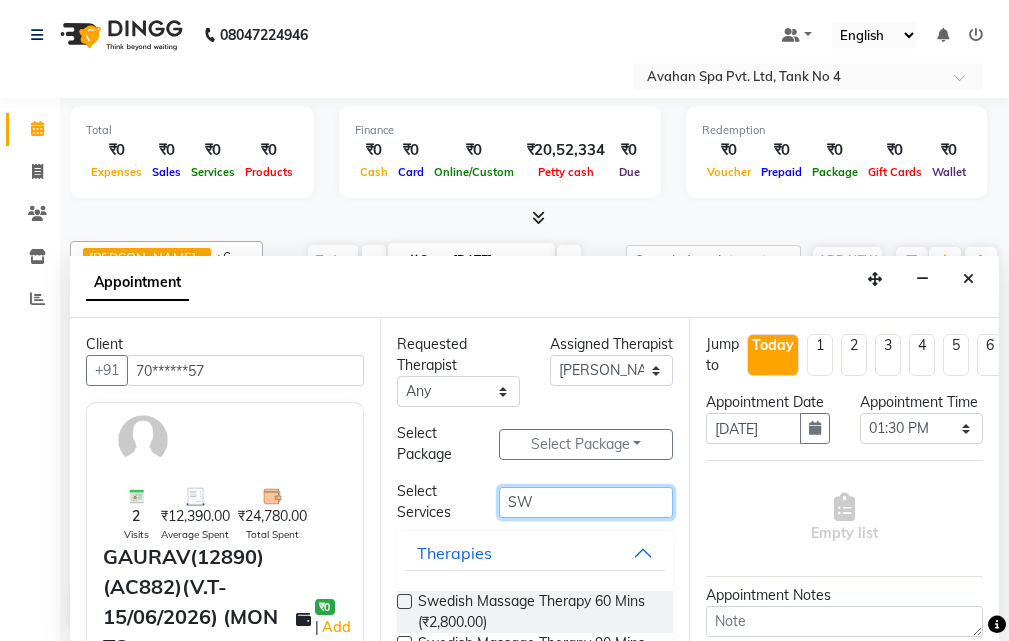 type on "SW" 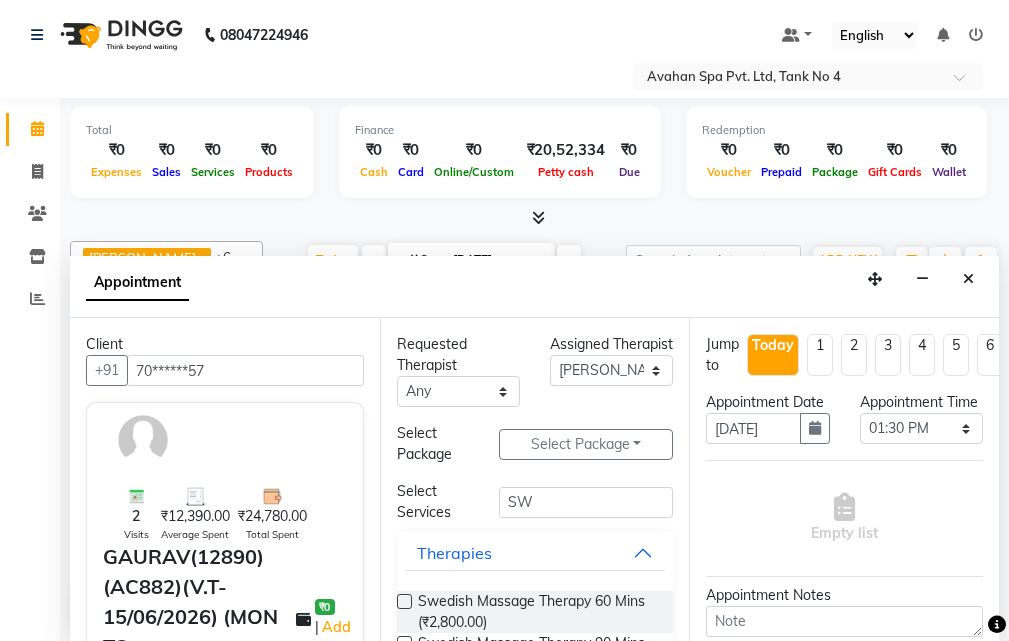 click at bounding box center [404, 601] 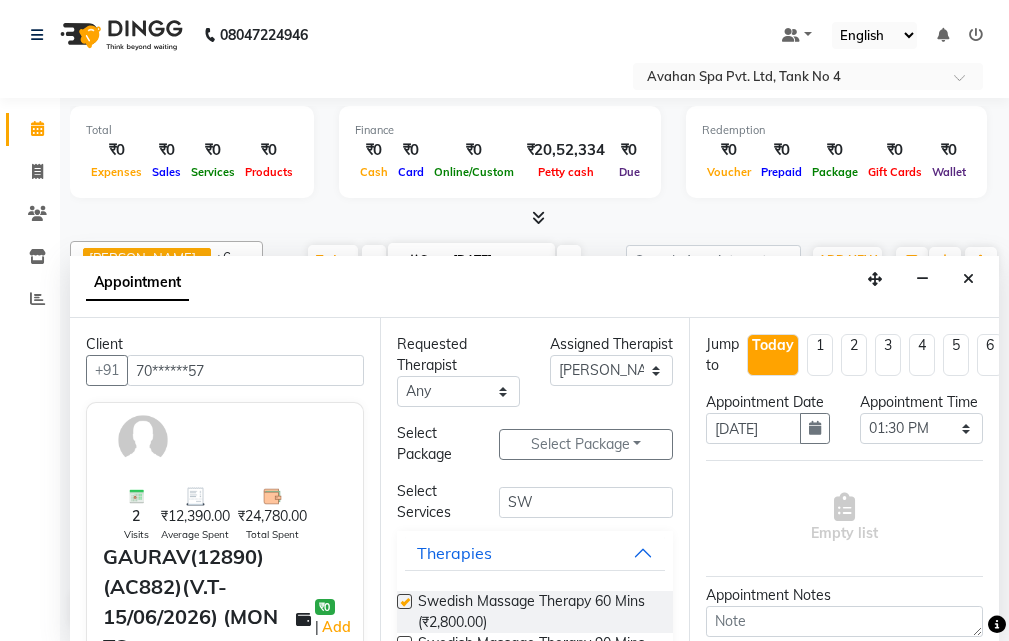 select on "1844" 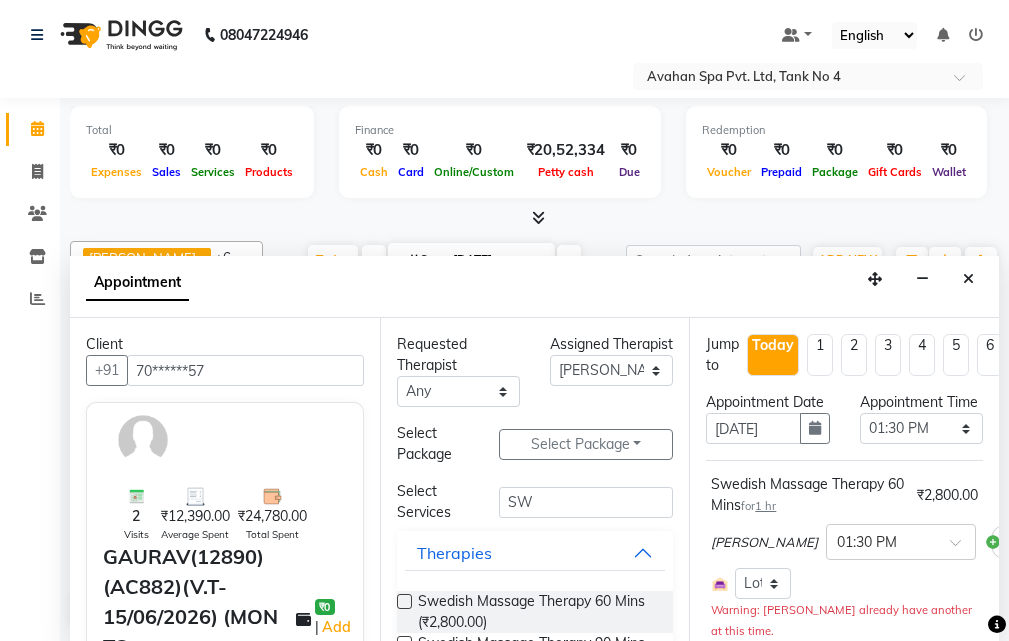 checkbox on "false" 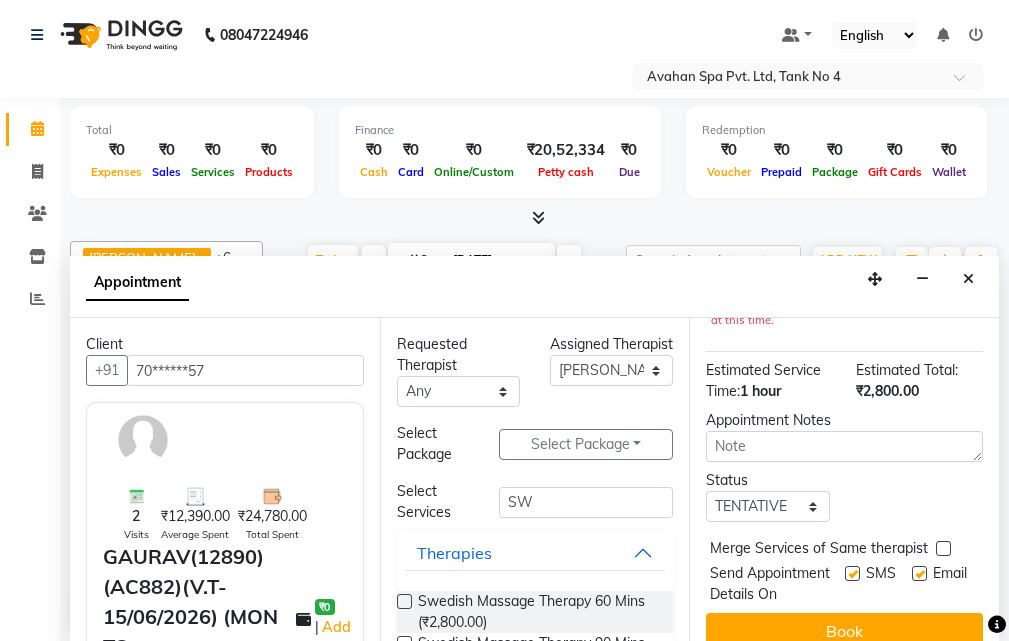 scroll, scrollTop: 392, scrollLeft: 0, axis: vertical 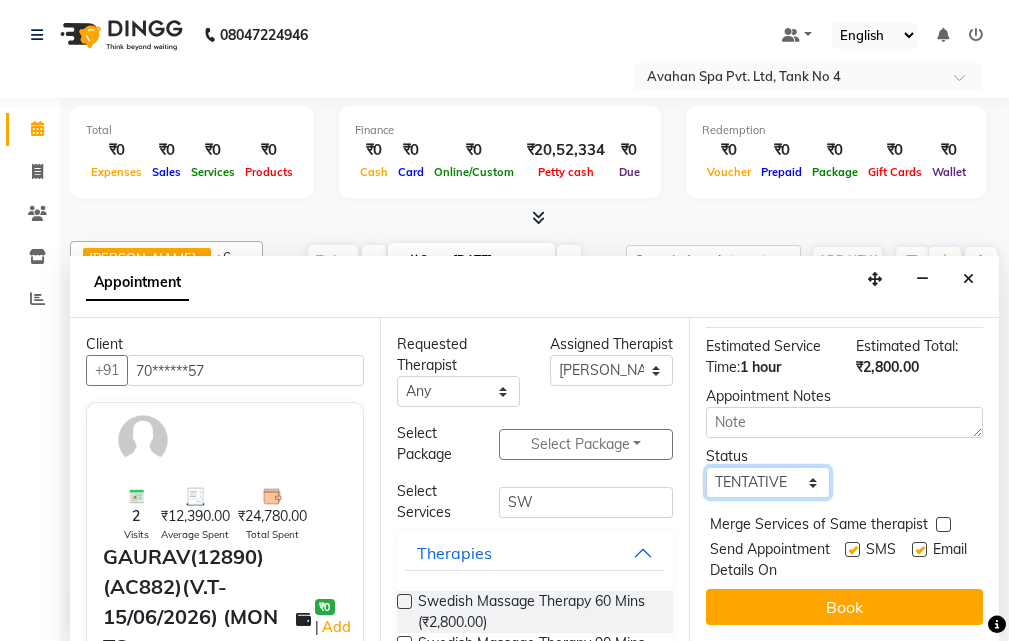 click on "Select TENTATIVE CONFIRM CHECK-IN UPCOMING" at bounding box center (767, 482) 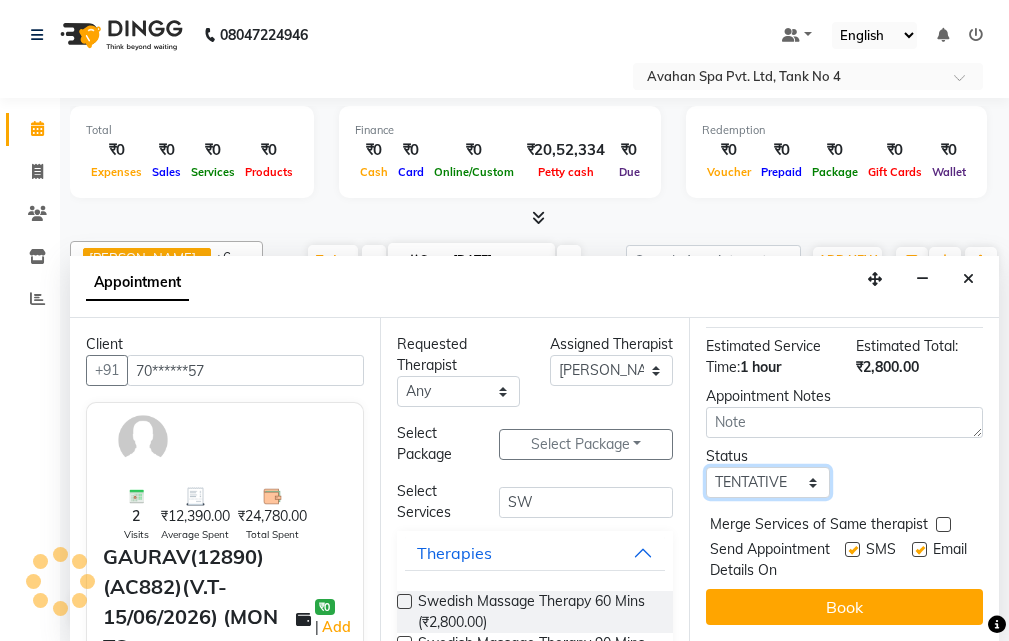 select on "confirm booking" 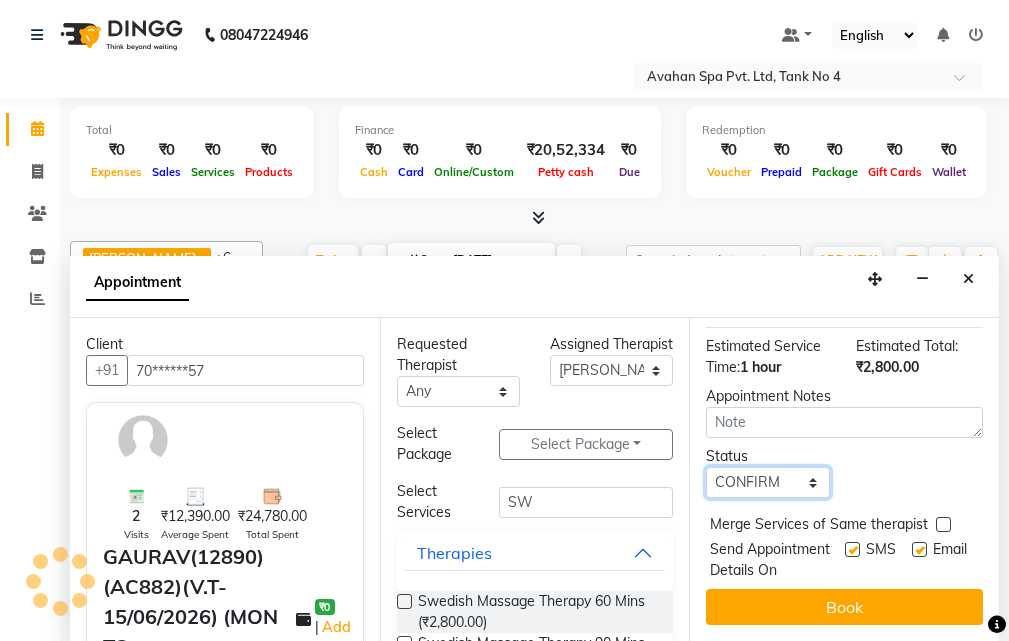 click on "Select TENTATIVE CONFIRM CHECK-IN UPCOMING" at bounding box center (767, 482) 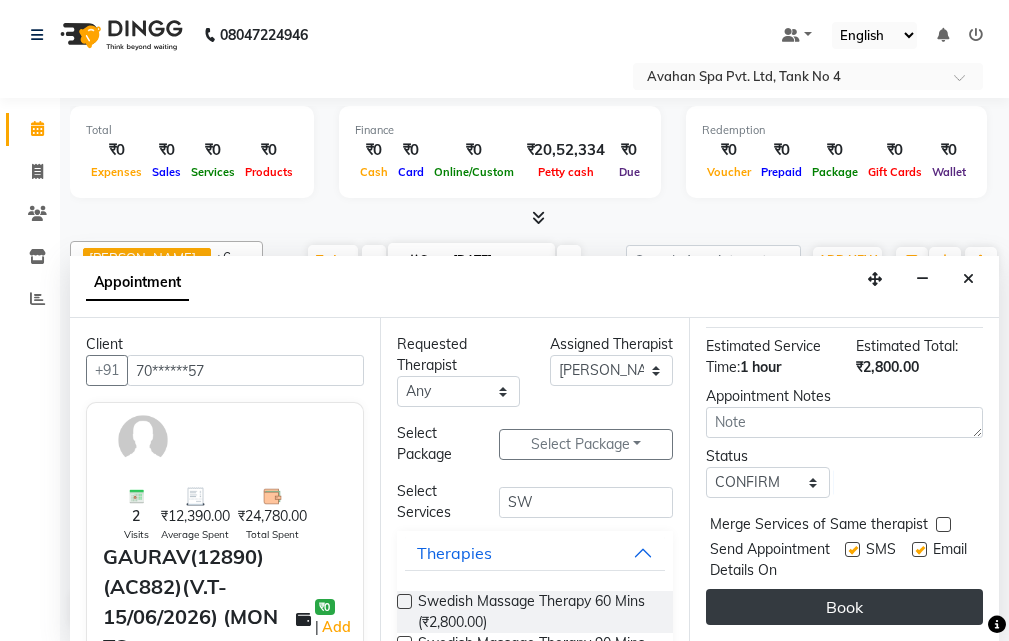 click on "Book" at bounding box center [844, 607] 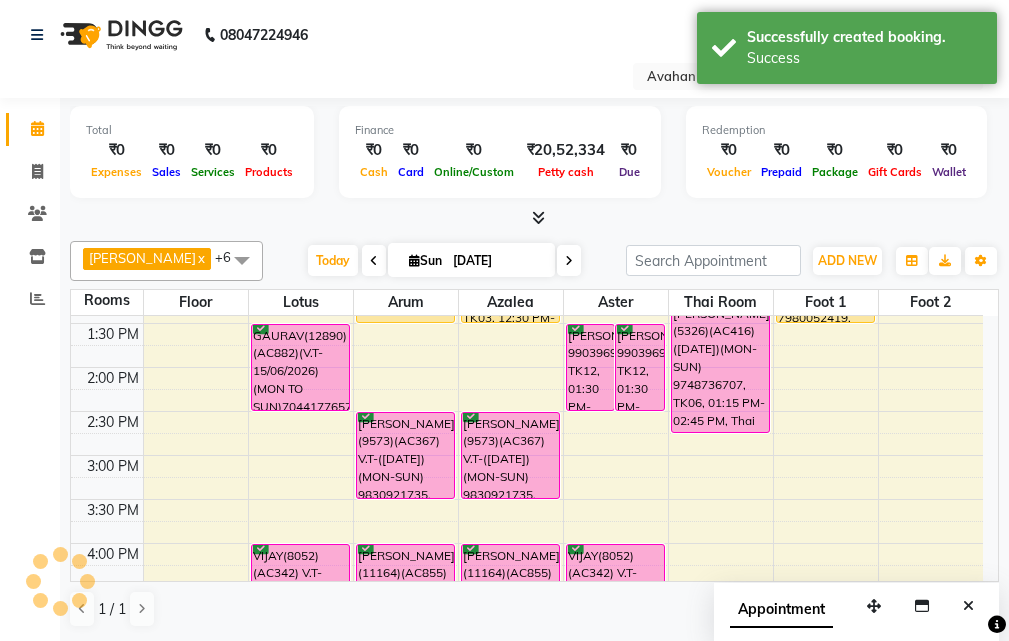 scroll, scrollTop: 0, scrollLeft: 0, axis: both 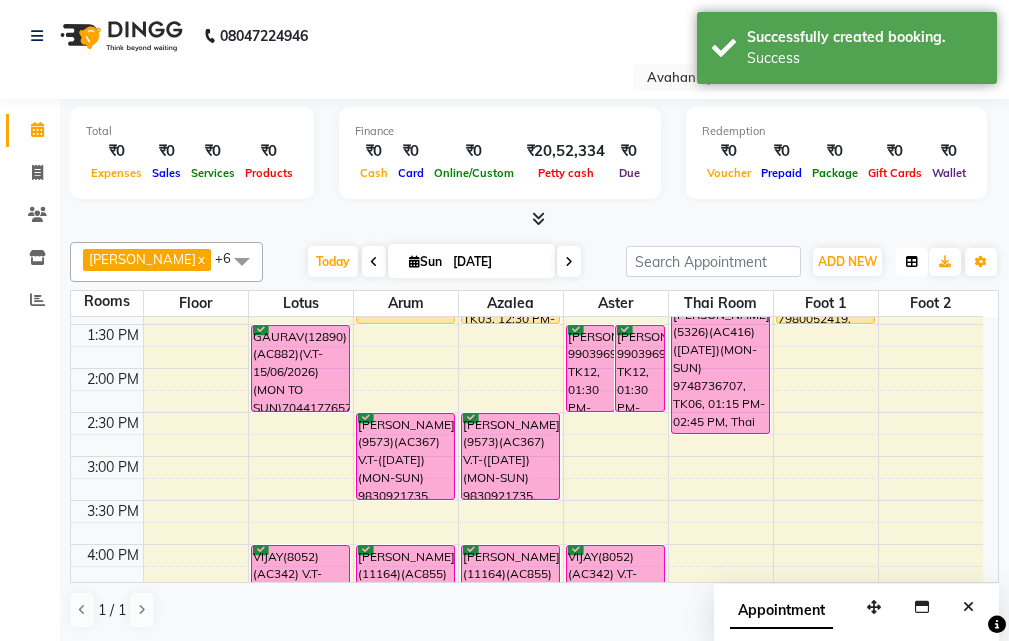 click at bounding box center (912, 262) 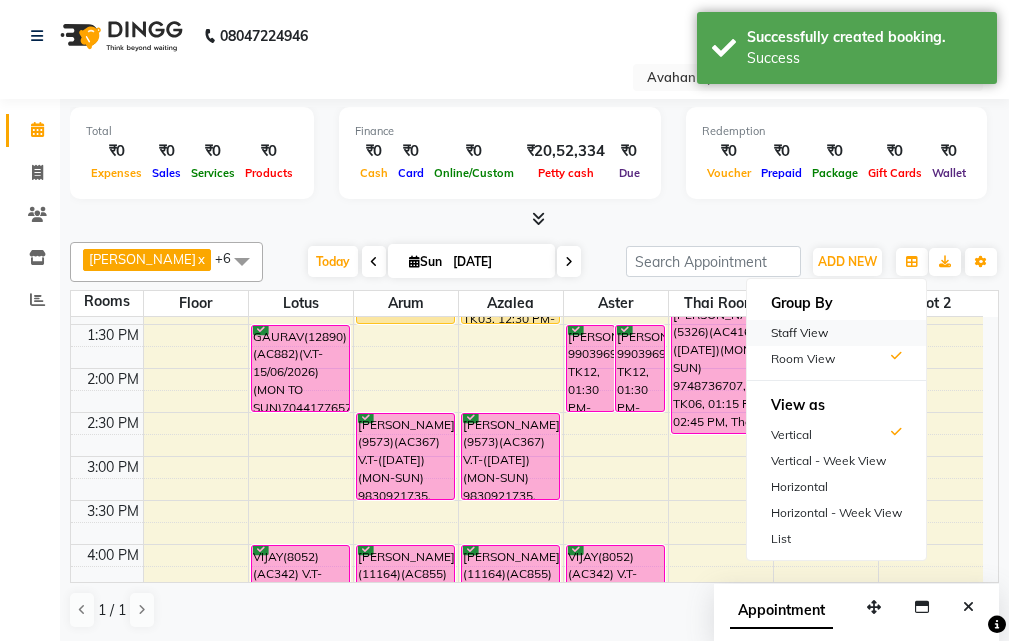 click on "Staff View" at bounding box center [836, 333] 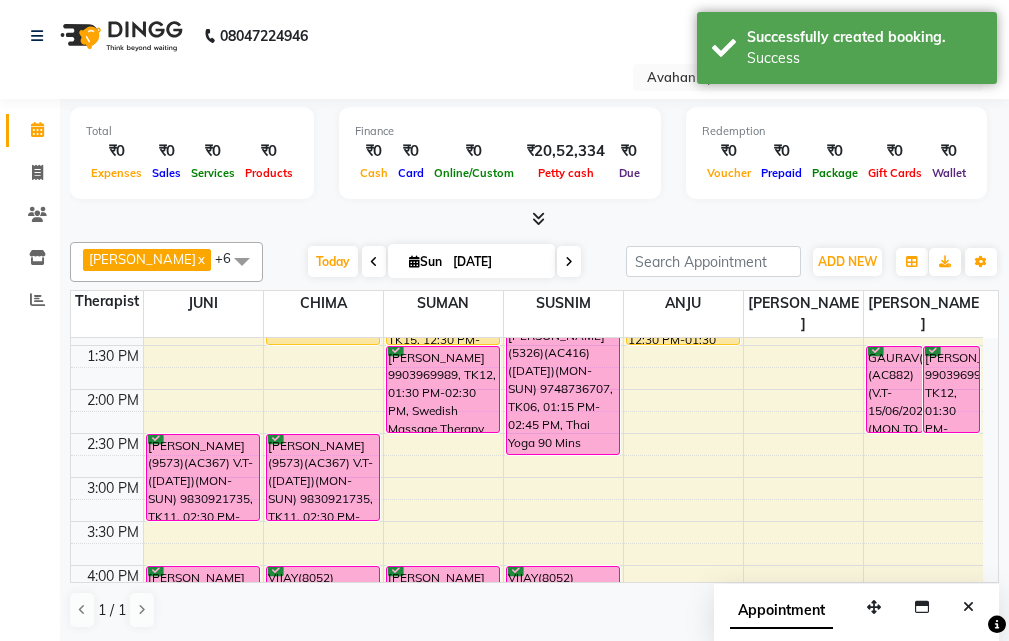 scroll, scrollTop: 200, scrollLeft: 0, axis: vertical 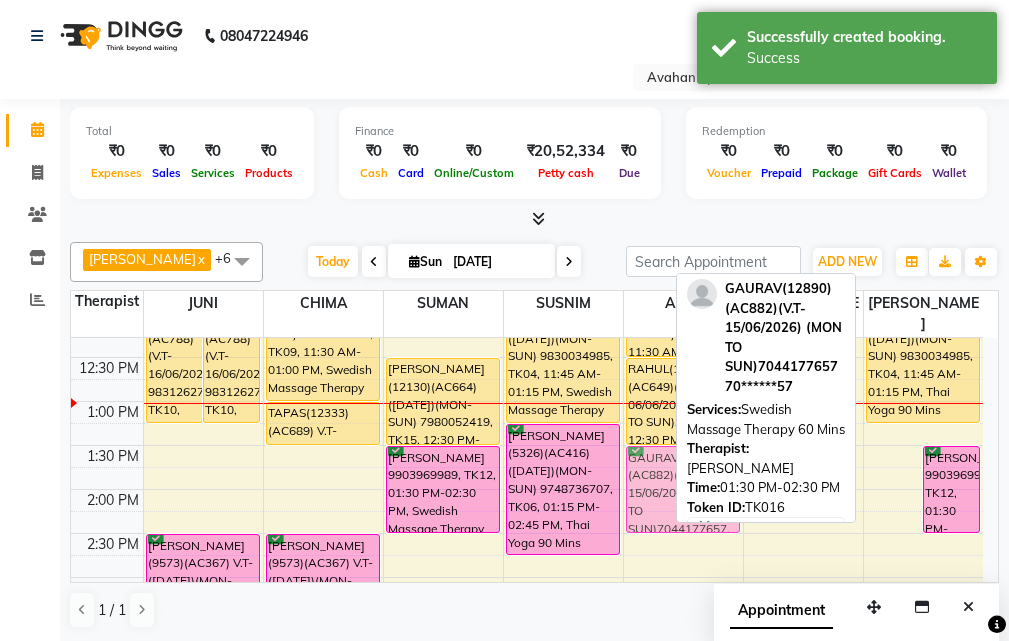 drag, startPoint x: 890, startPoint y: 464, endPoint x: 695, endPoint y: 455, distance: 195.20758 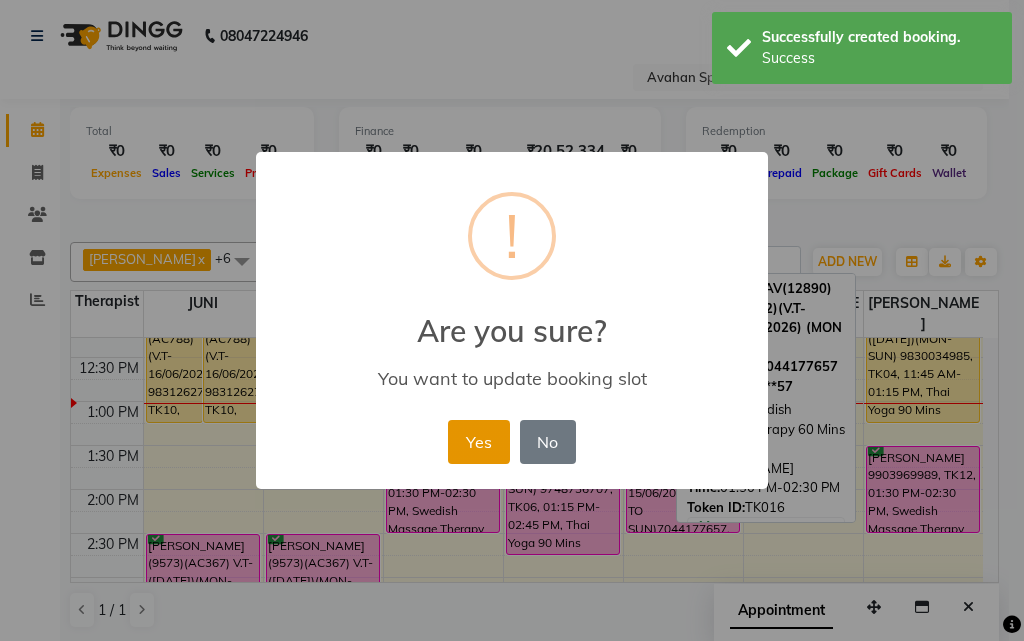 click on "Yes" at bounding box center (478, 442) 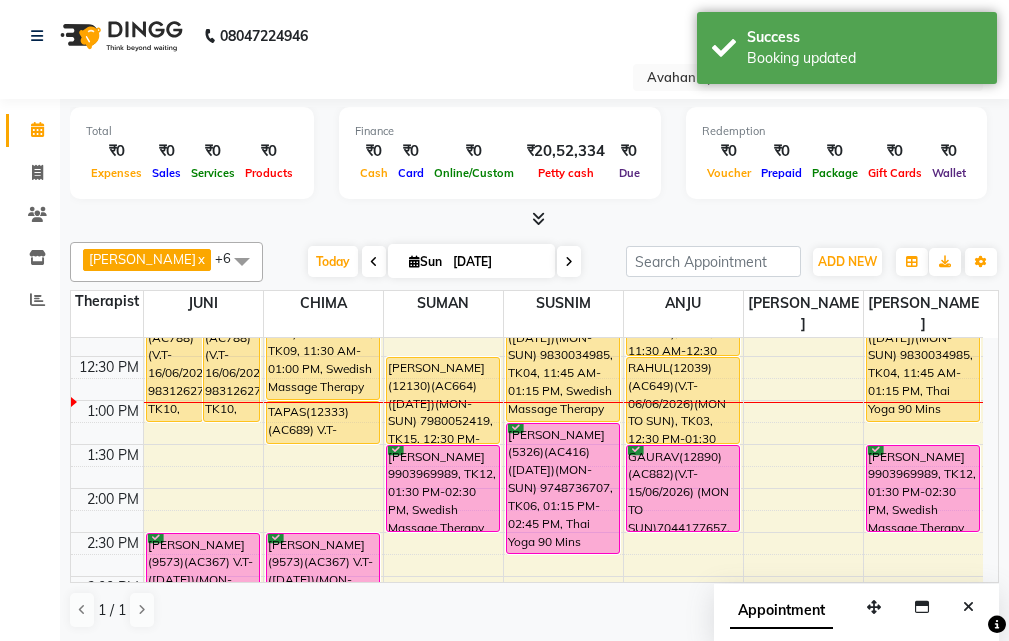 scroll, scrollTop: 200, scrollLeft: 0, axis: vertical 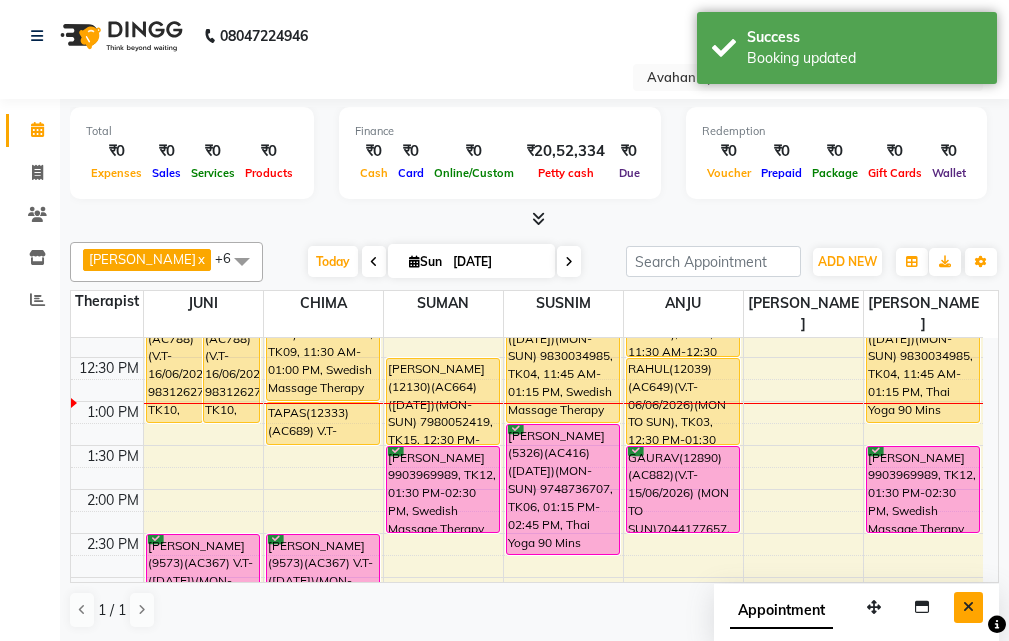 click at bounding box center (968, 607) 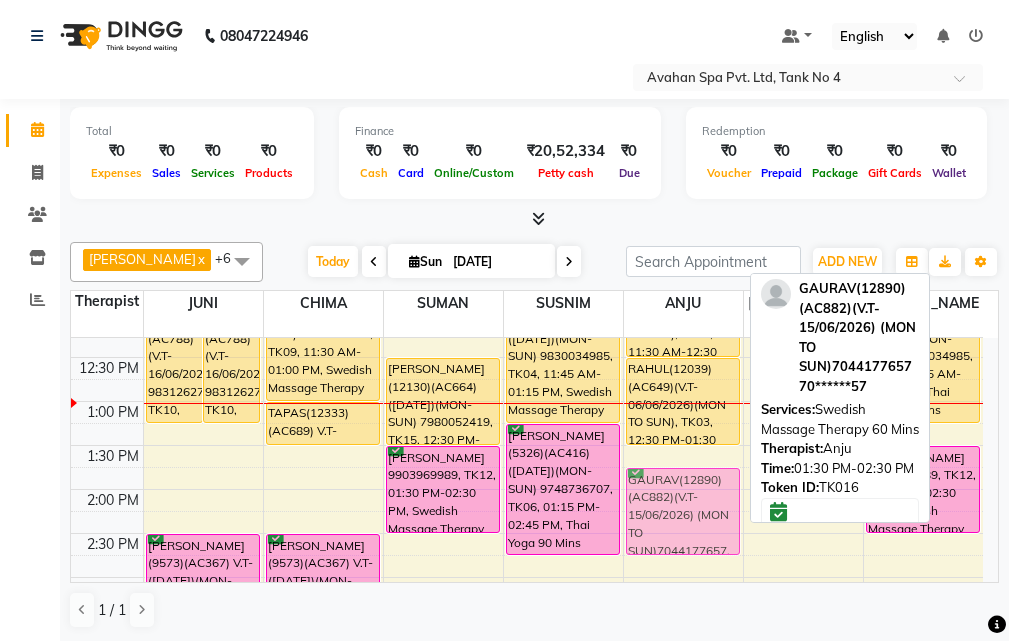 drag, startPoint x: 709, startPoint y: 453, endPoint x: 710, endPoint y: 464, distance: 11.045361 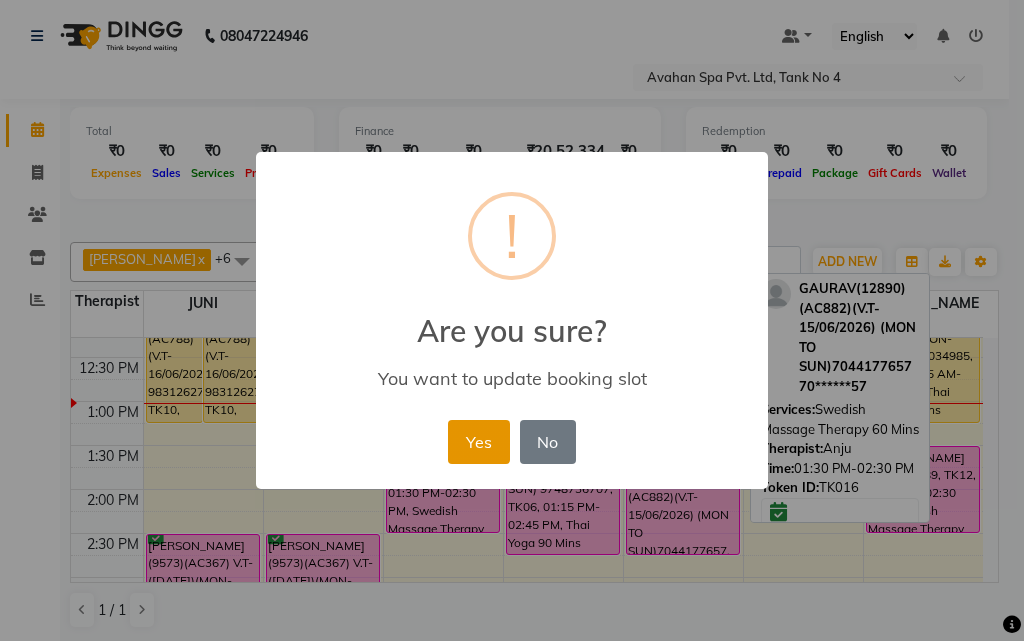 click on "Yes" at bounding box center [478, 442] 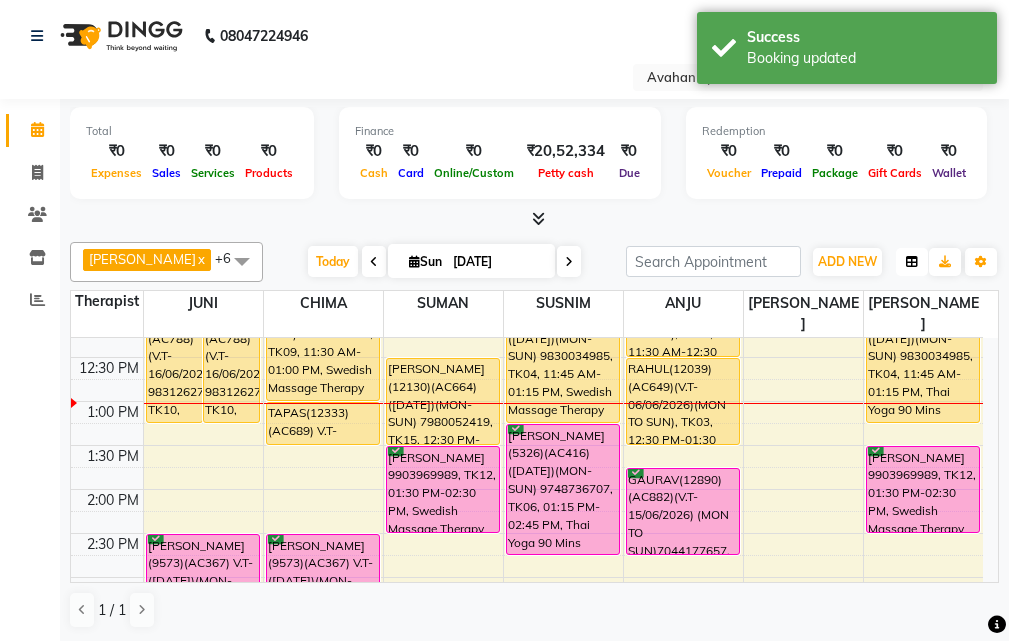 click at bounding box center [912, 262] 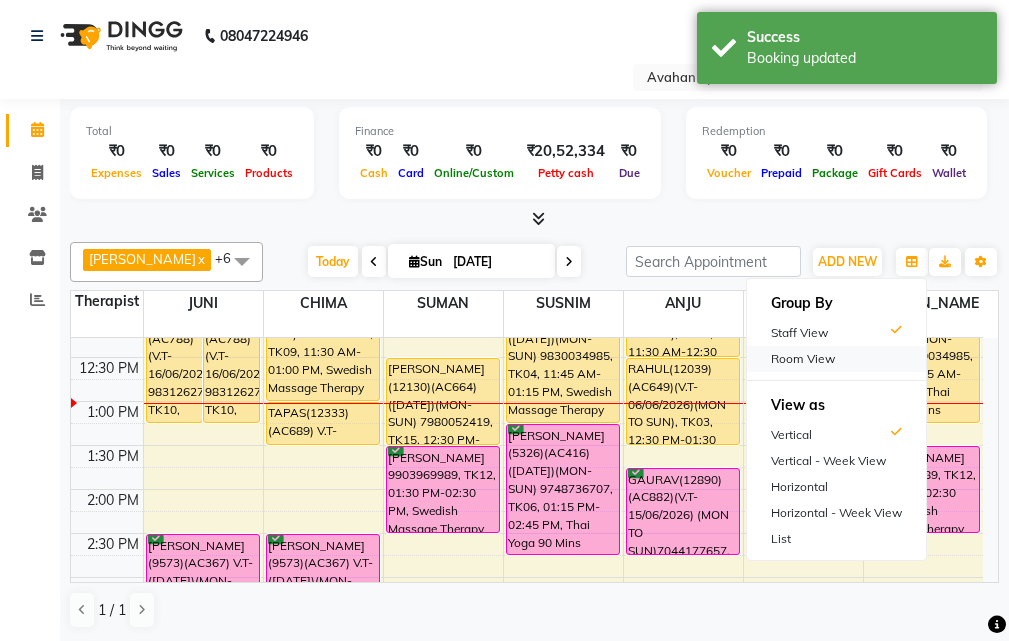 click on "Room View" at bounding box center [836, 359] 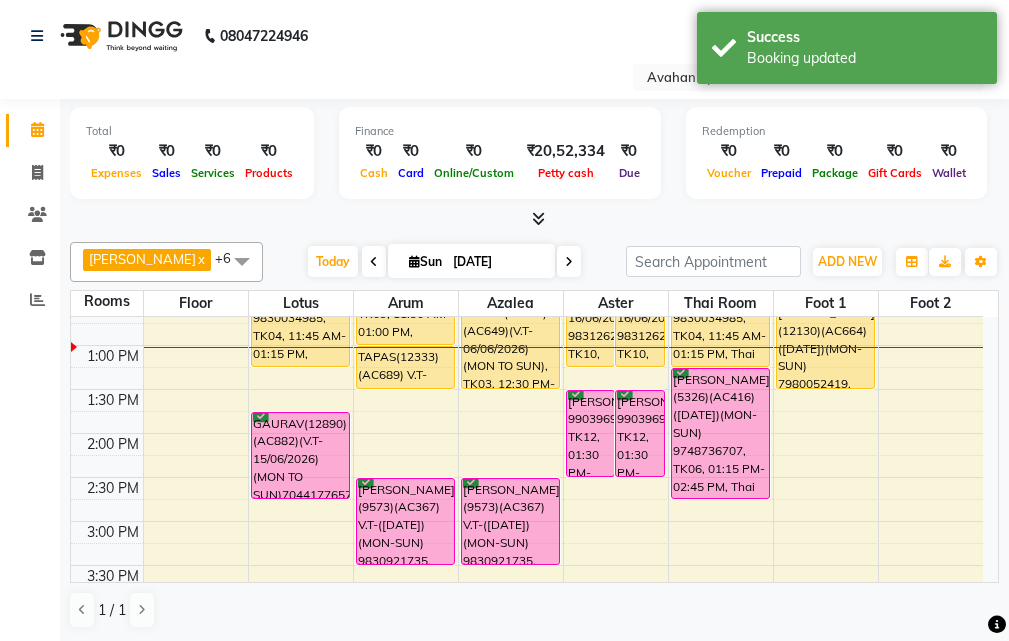 scroll, scrollTop: 200, scrollLeft: 0, axis: vertical 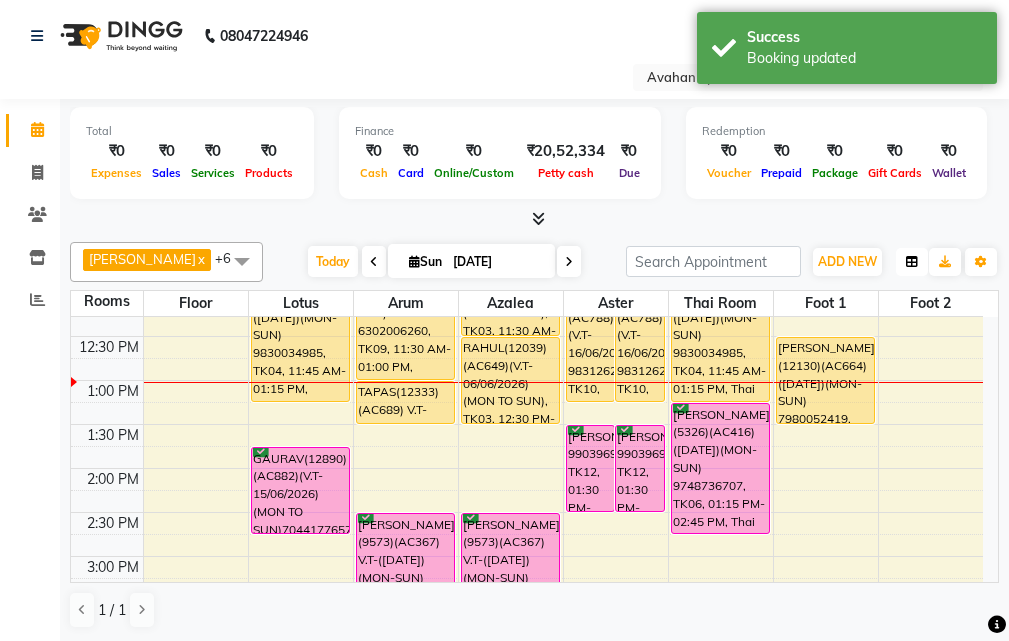 click at bounding box center [912, 262] 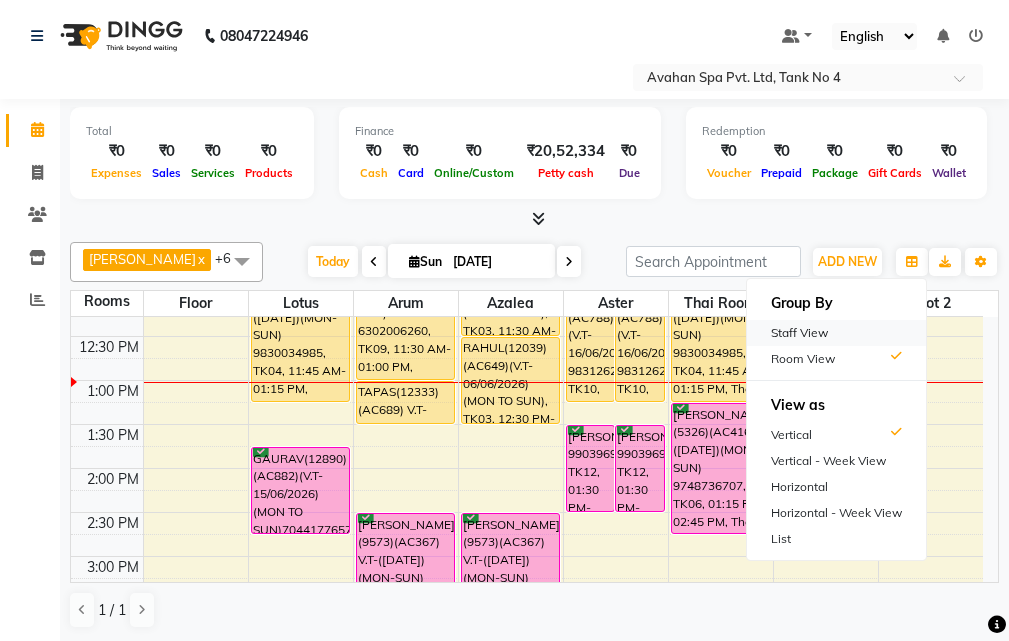 click on "Staff View" at bounding box center [836, 333] 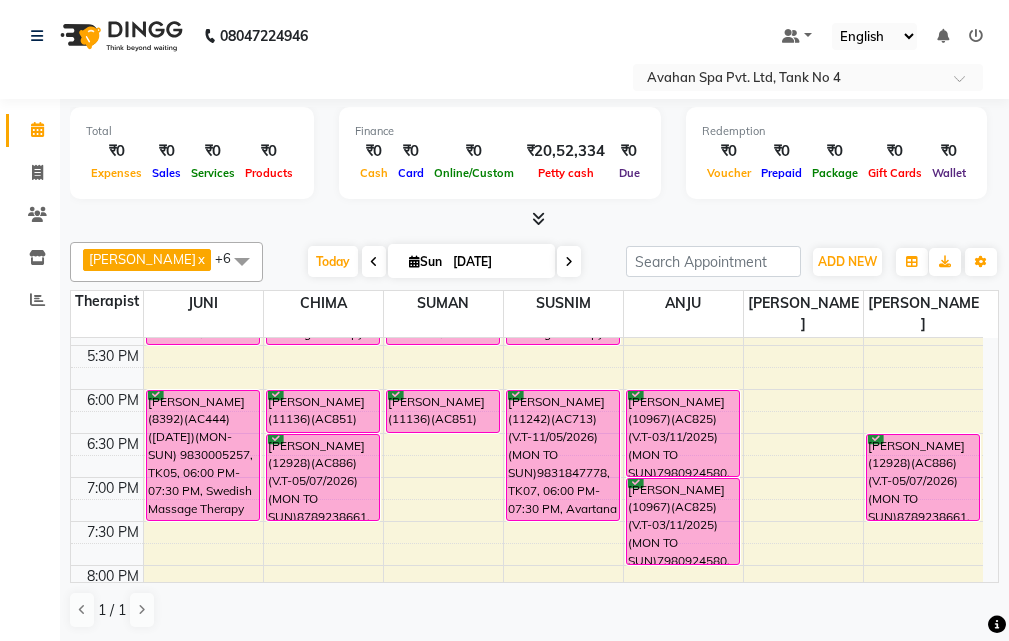 scroll, scrollTop: 600, scrollLeft: 0, axis: vertical 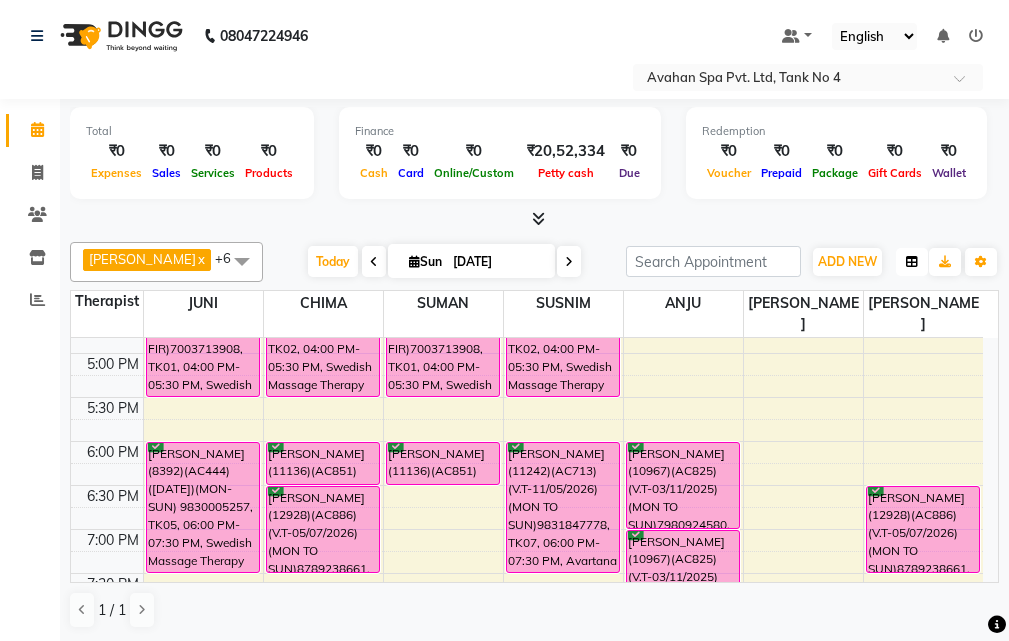 click at bounding box center [912, 262] 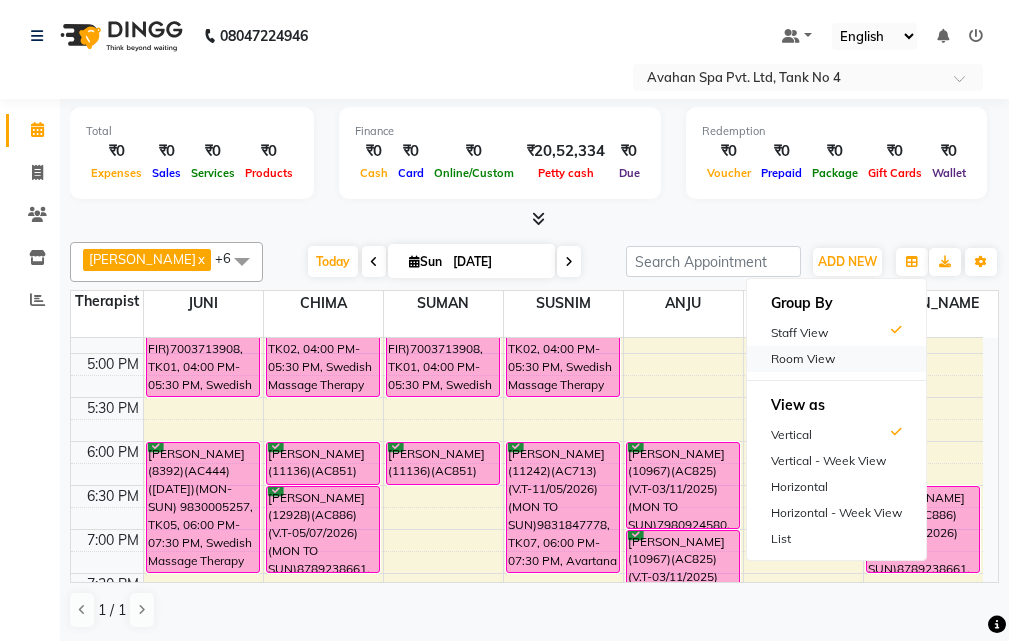 click on "Room View" at bounding box center [836, 359] 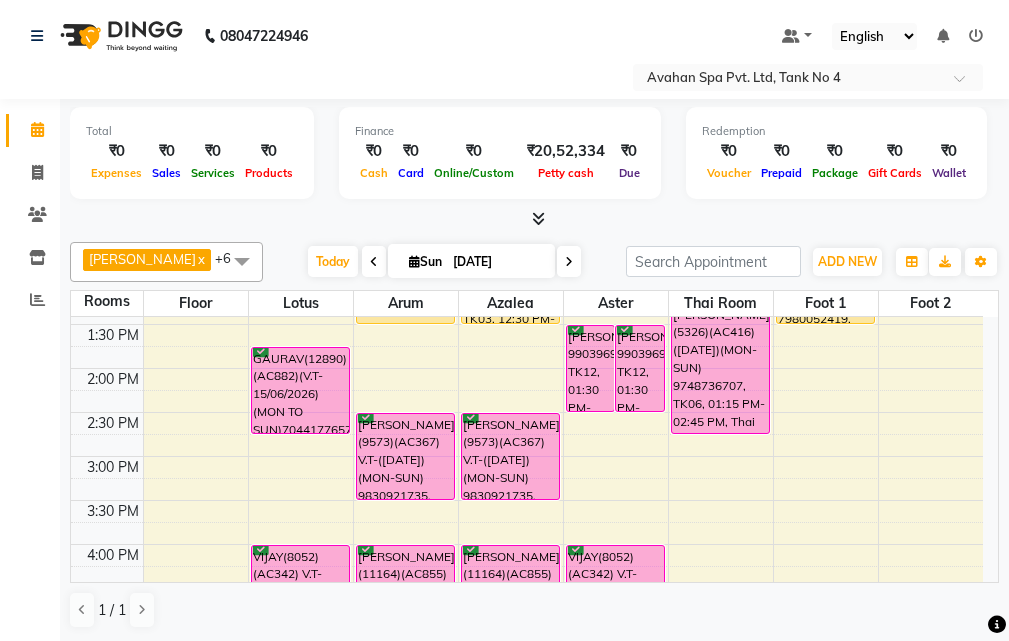 scroll, scrollTop: 100, scrollLeft: 0, axis: vertical 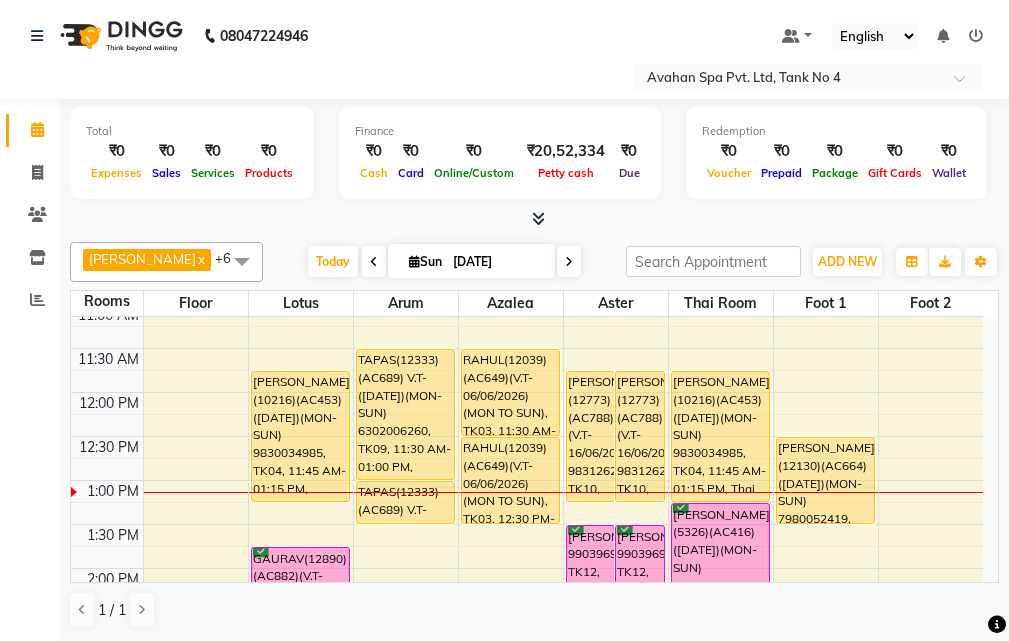 click at bounding box center (414, 261) 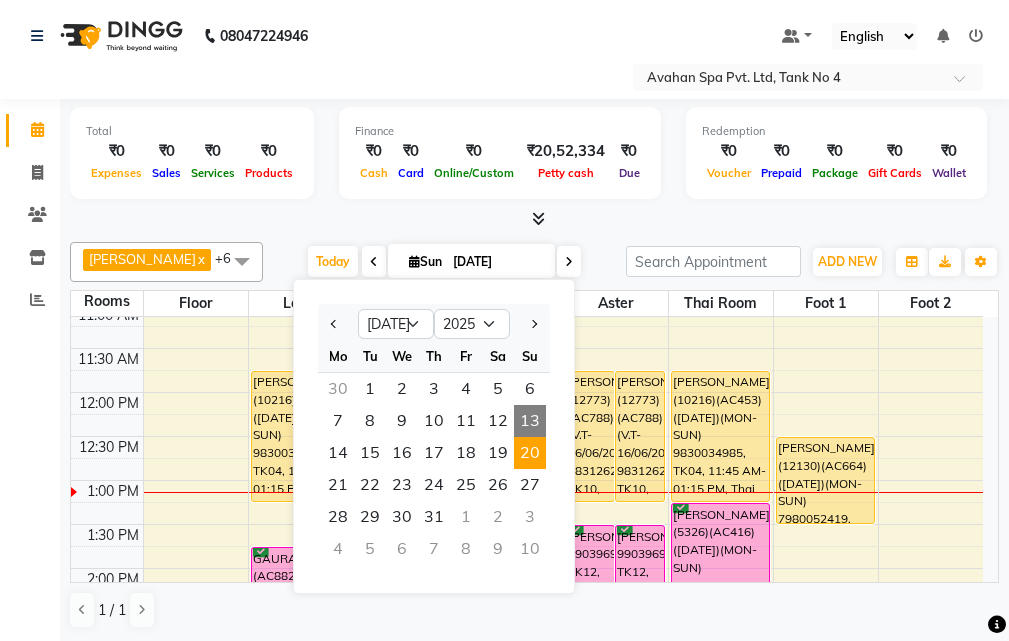 click on "20" at bounding box center (530, 453) 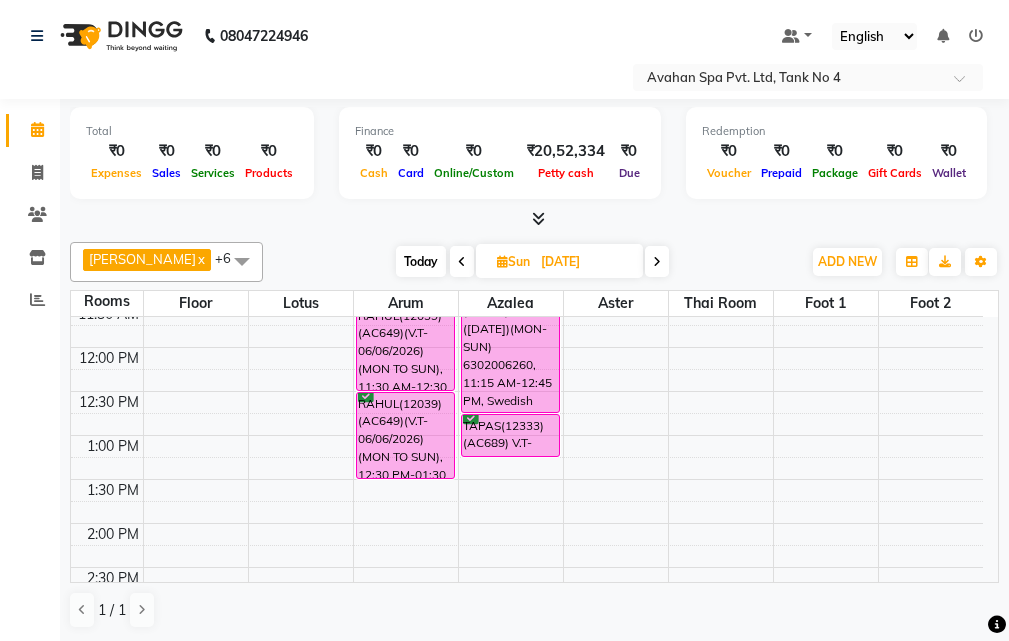 scroll, scrollTop: 0, scrollLeft: 0, axis: both 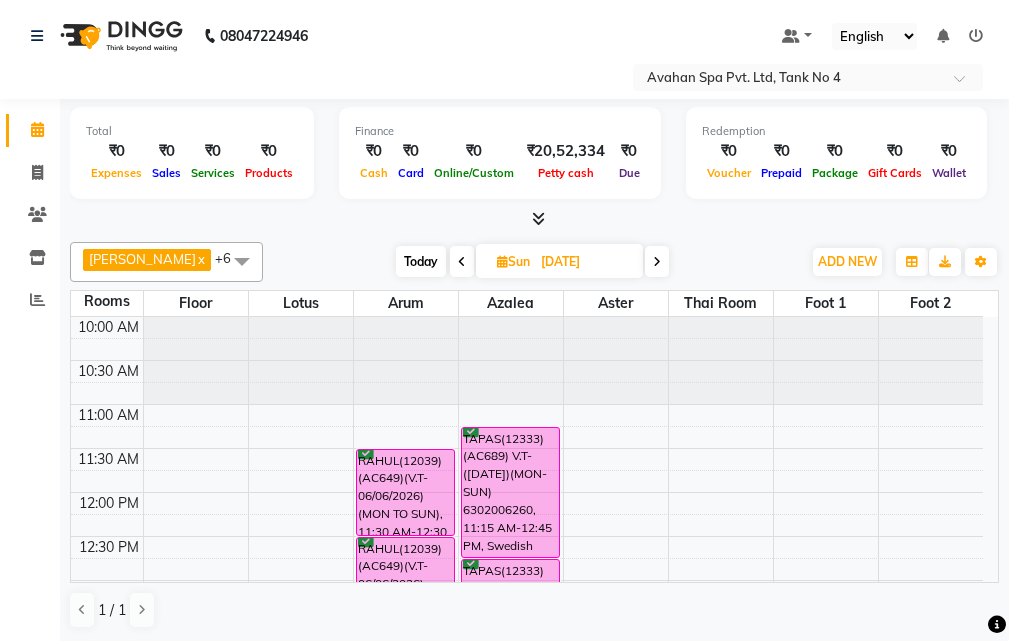 click on "10:00 AM 10:30 AM 11:00 AM 11:30 AM 12:00 PM 12:30 PM 1:00 PM 1:30 PM 2:00 PM 2:30 PM 3:00 PM 3:30 PM 4:00 PM 4:30 PM 5:00 PM 5:30 PM 6:00 PM 6:30 PM 7:00 PM 7:30 PM 8:00 PM 8:30 PM 9:00 PM 9:30 PM 10:00 PM 10:30 PM     RAHUL(12039)(AC649)(V.T-06/06/2026)(MON TO SUN), 11:30 AM-12:30 PM, Swedish Massage Therapy 60 Mins     RAHUL(12039)(AC649)(V.T-06/06/2026)(MON TO SUN), 12:30 PM-01:30 PM, Swedish Massage Therapy 60 Mins     TAPAS(12333)(AC689) V.T-(14-04-26)(MON-SUN) 6302006260, 11:15 AM-12:45 PM, Swedish Massage Therapy 90 Mins     TAPAS(12333)(AC689) V.T-(14-04-26)(MON-SUN) 6302006260, 12:45 PM-01:15 PM, Rice Scrub 30 Mins" at bounding box center (527, 888) 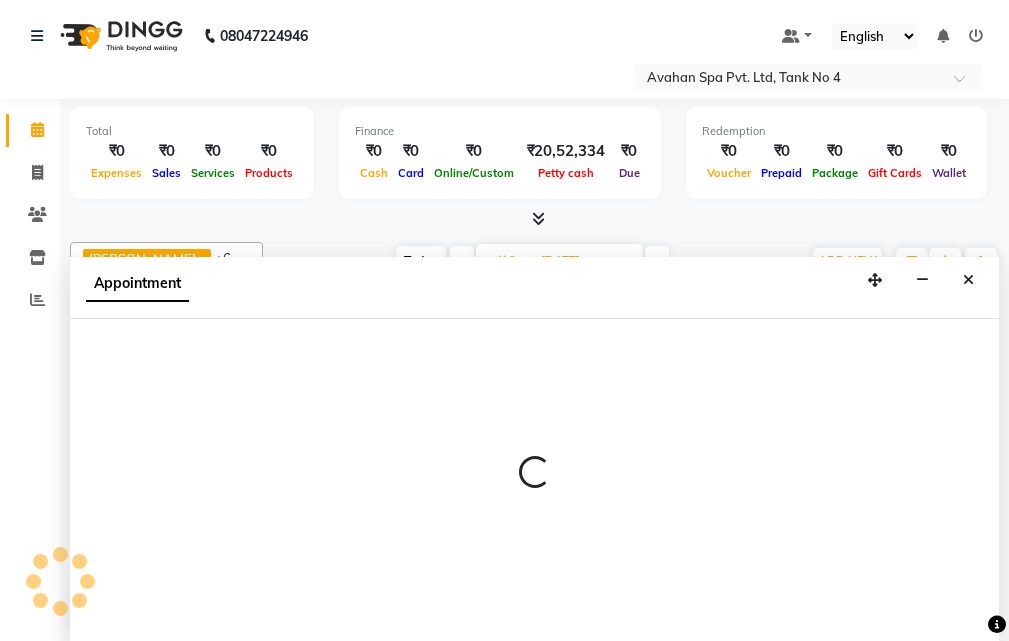select on "tentative" 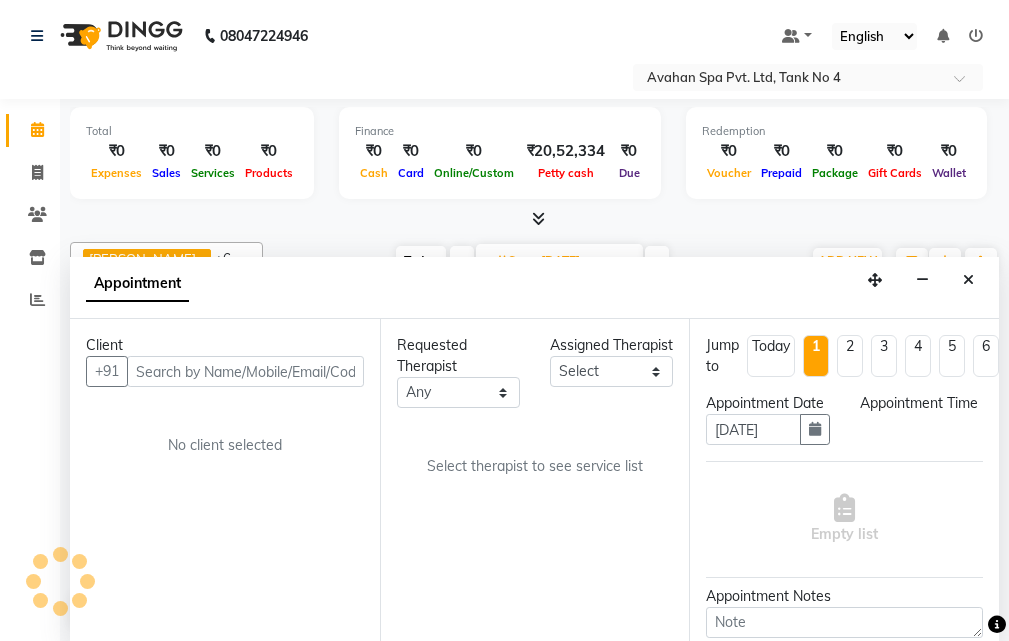 scroll, scrollTop: 1, scrollLeft: 0, axis: vertical 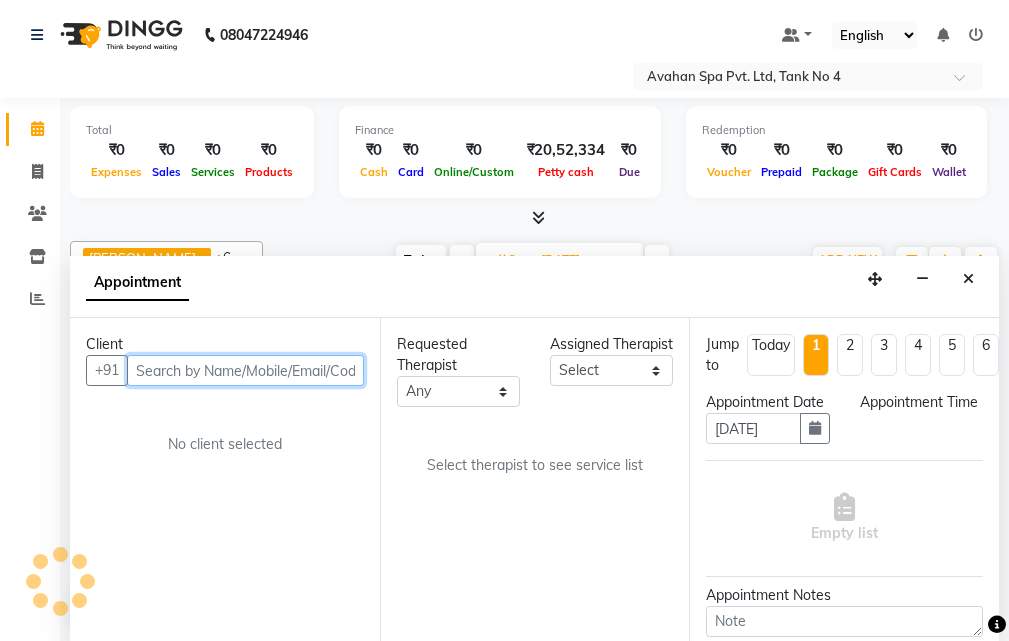 select on "690" 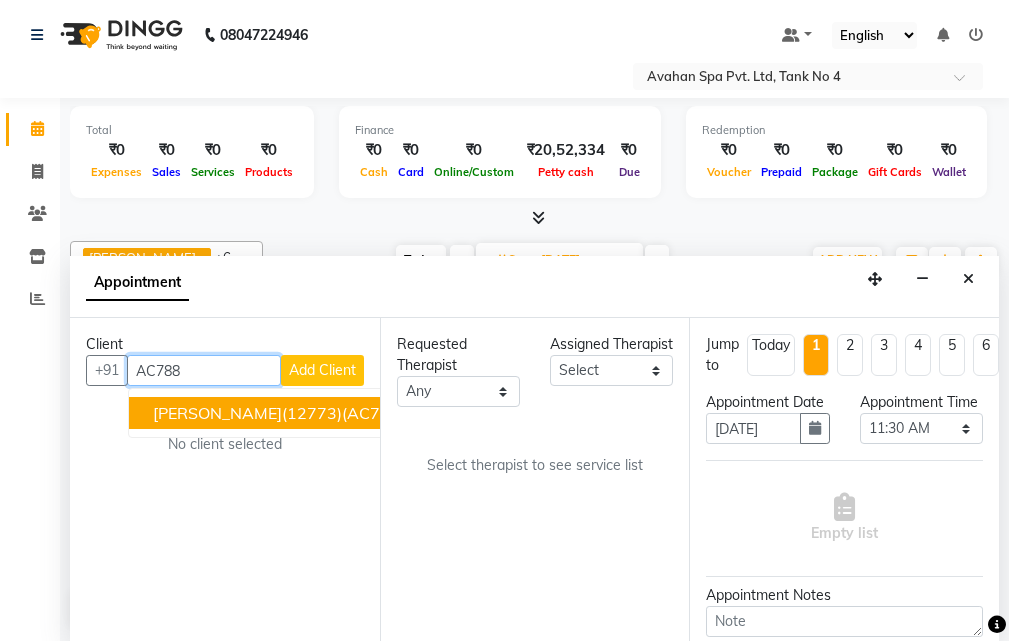 click on "[PERSON_NAME](12773)(AC788)(V.T-16/06/2024) 9831262740" at bounding box center (395, 413) 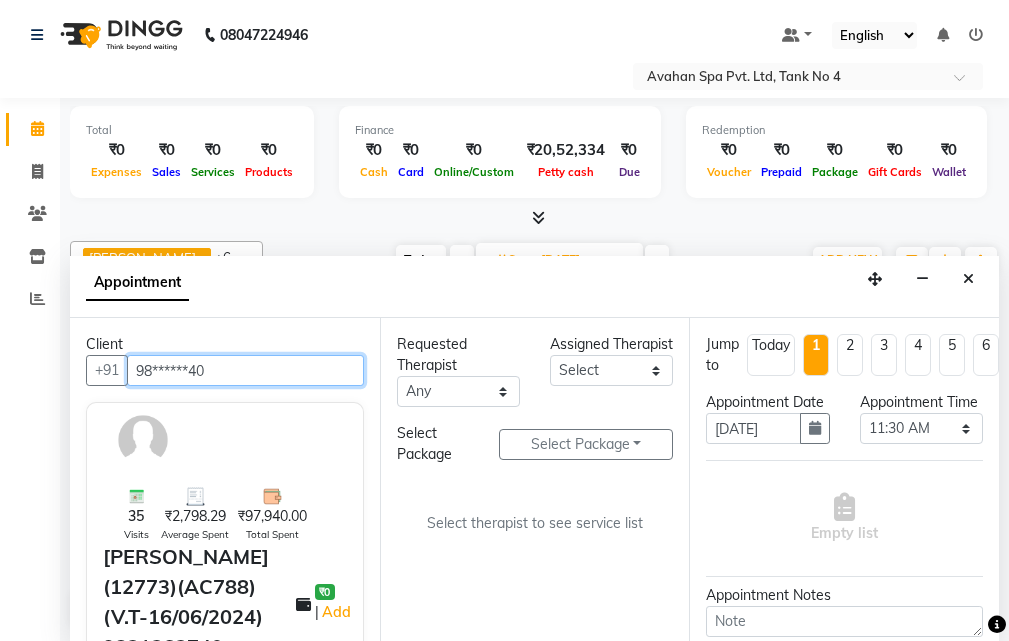 type on "98******40" 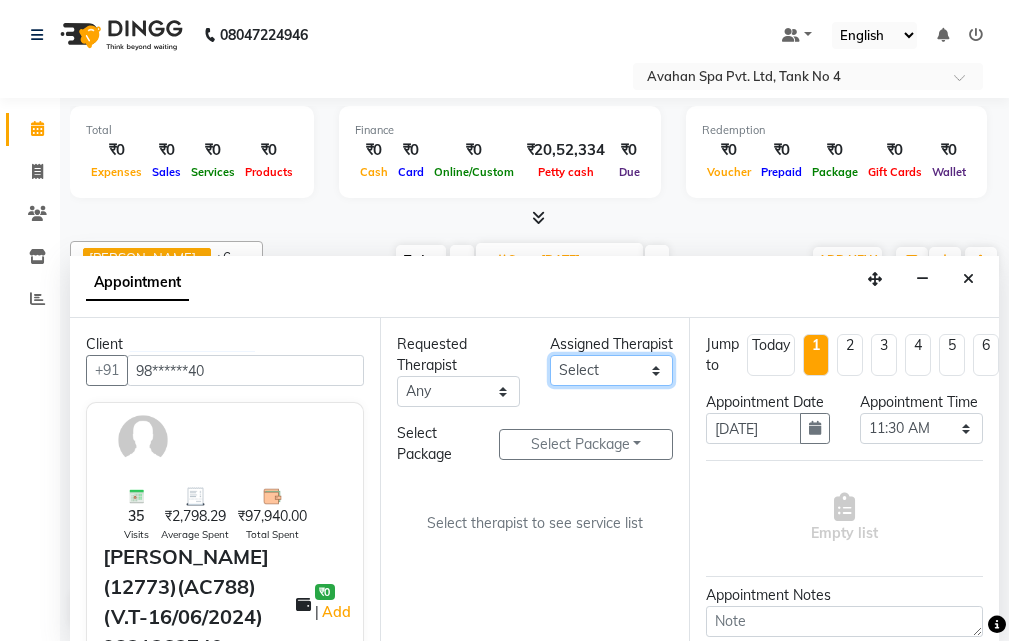 click on "Select ANJU [PERSON_NAME] [DEMOGRAPHIC_DATA] 1 [PERSON_NAME] JUNI [PERSON_NAME] SUSNIM" at bounding box center [611, 370] 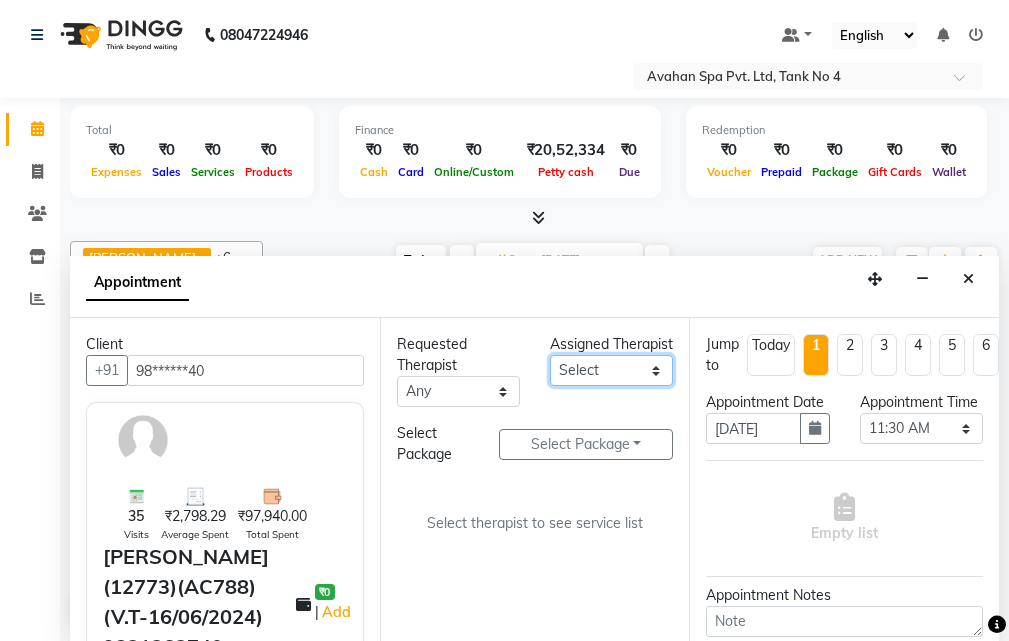 select on "23004" 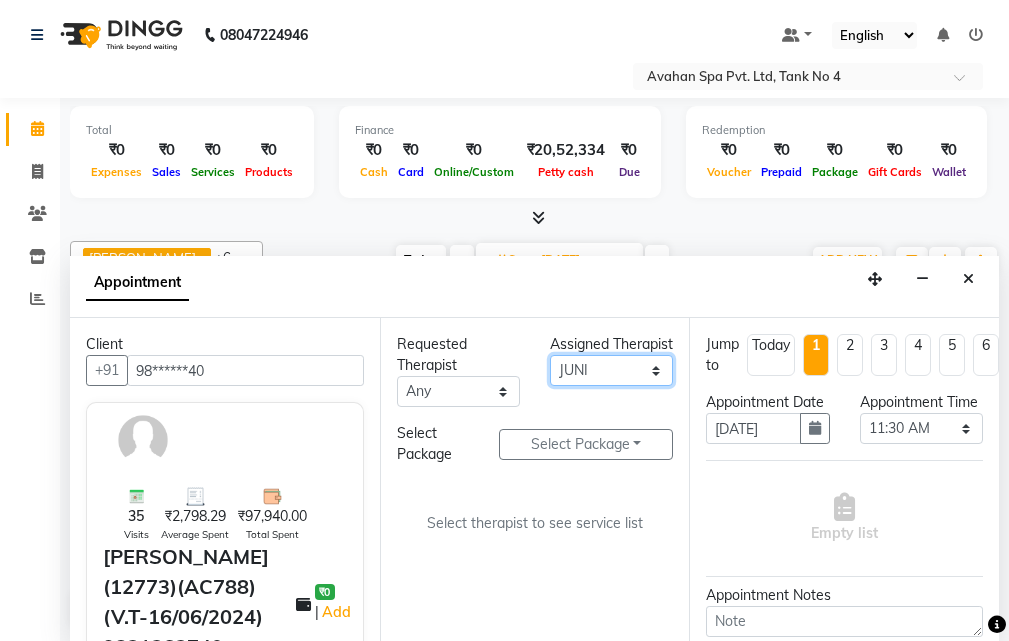 click on "Select ANJU [PERSON_NAME] [DEMOGRAPHIC_DATA] 1 [PERSON_NAME] JUNI [PERSON_NAME] SUSNIM" at bounding box center (611, 370) 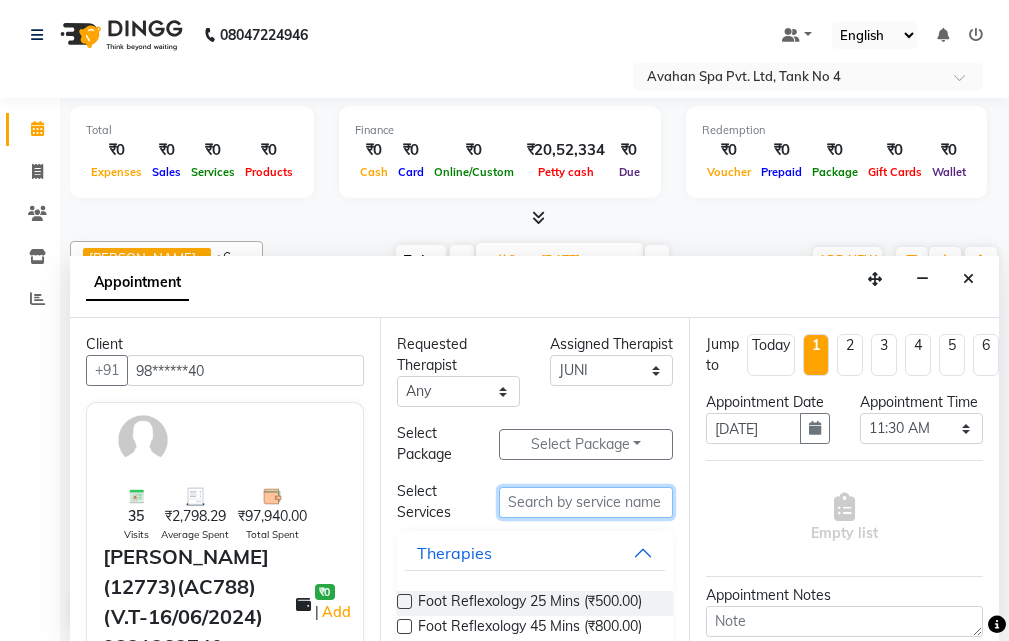 click at bounding box center (586, 502) 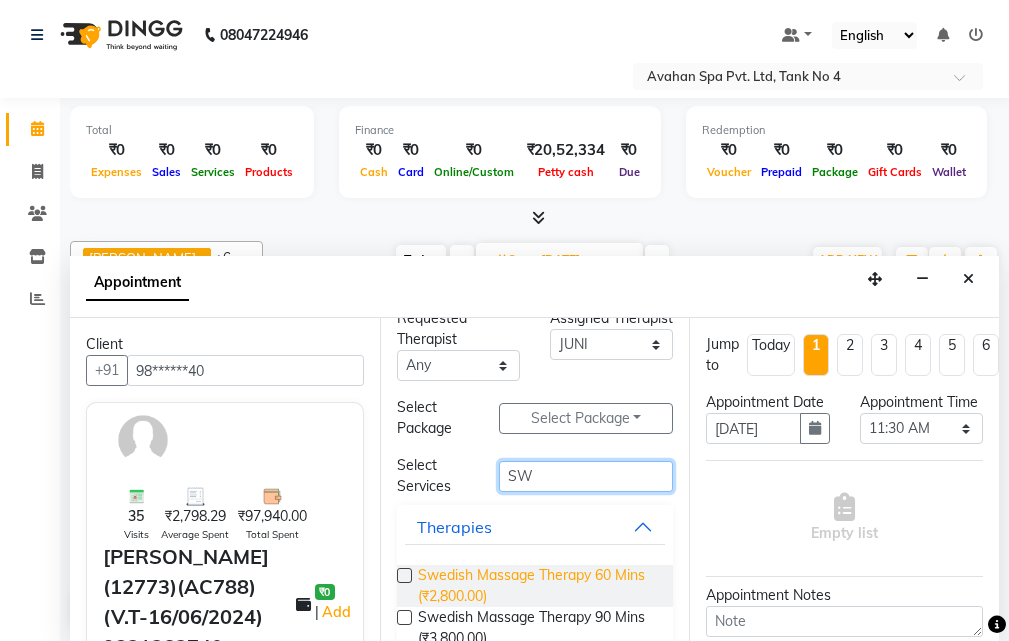 scroll, scrollTop: 66, scrollLeft: 0, axis: vertical 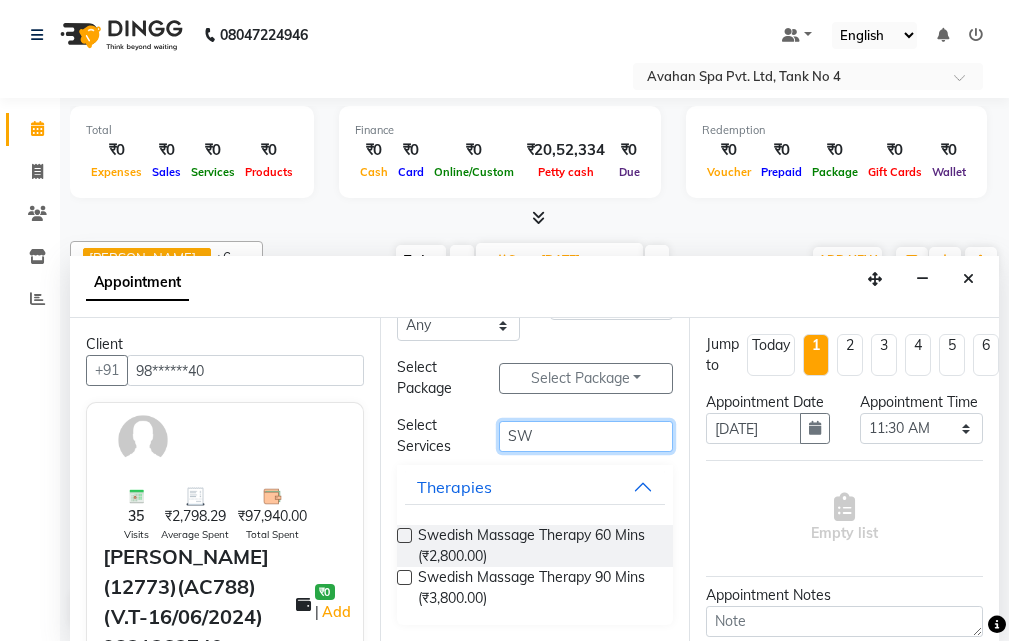 type on "SW" 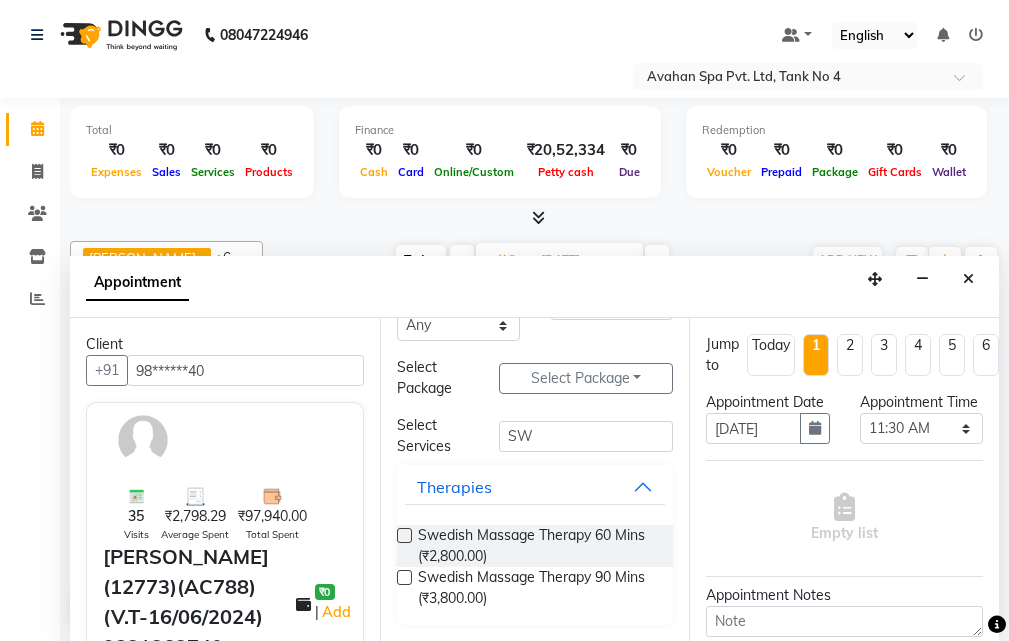 click at bounding box center (404, 577) 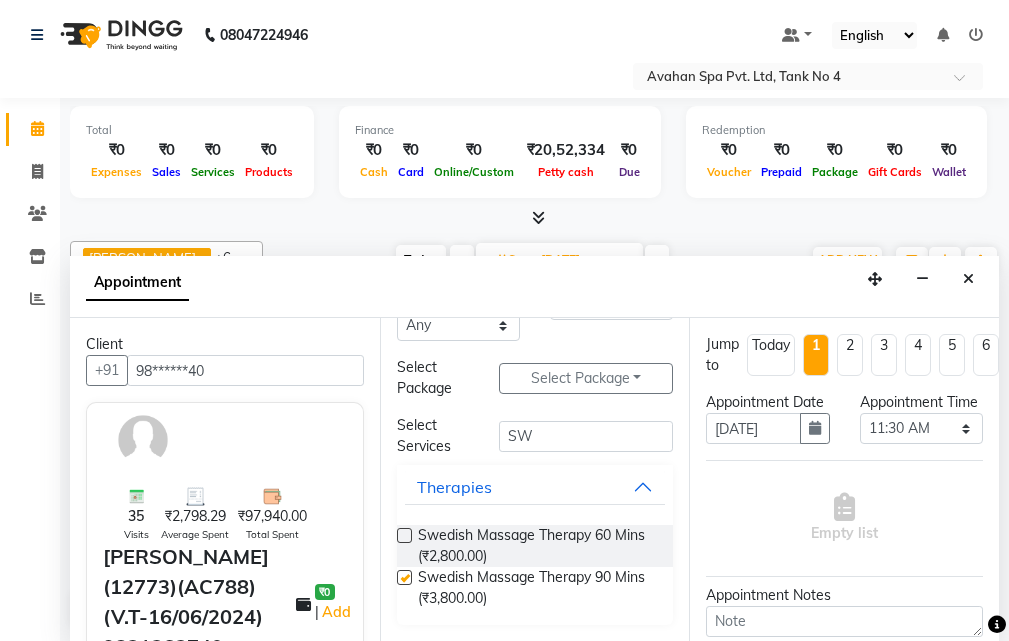 select on "1847" 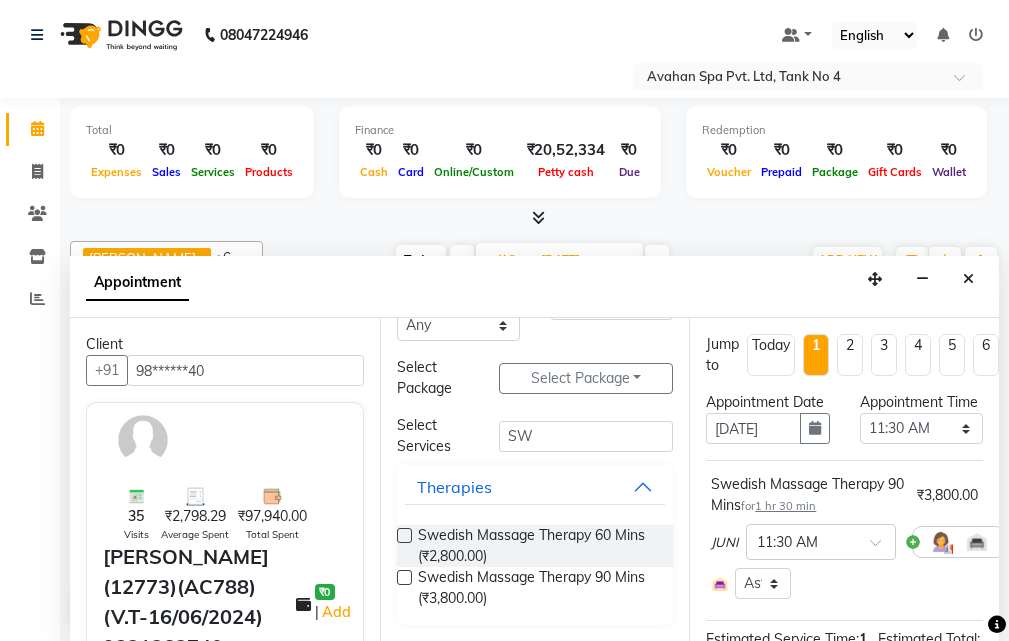 click at bounding box center (404, 577) 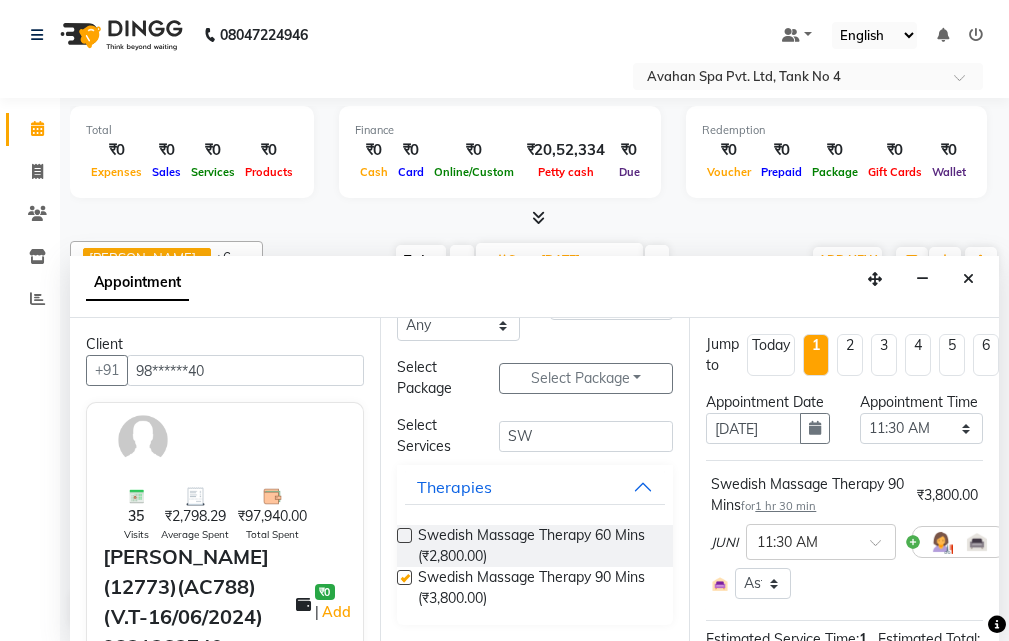select on "1847" 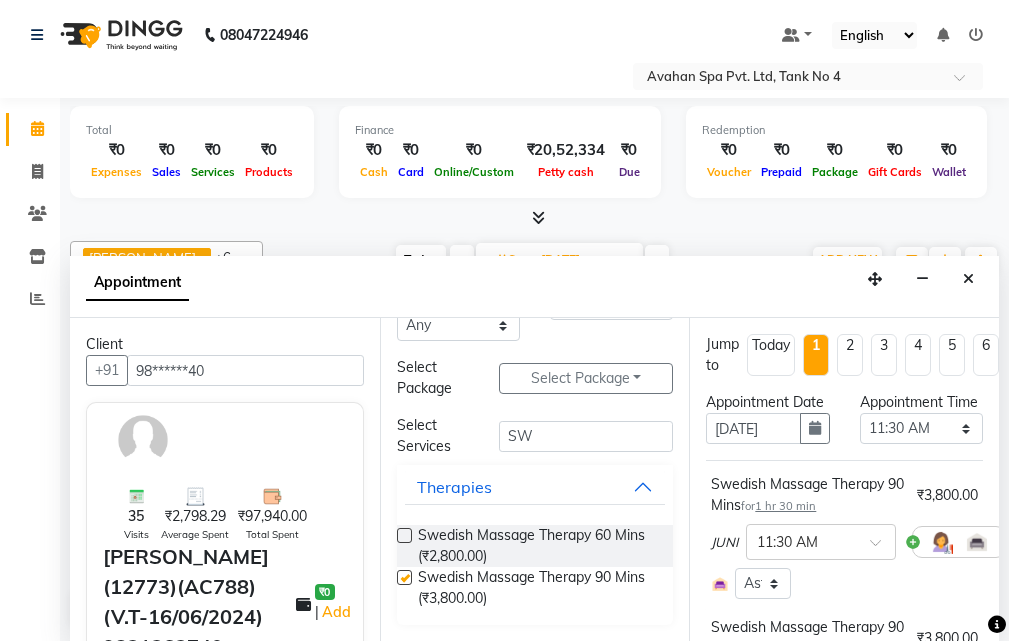 checkbox on "false" 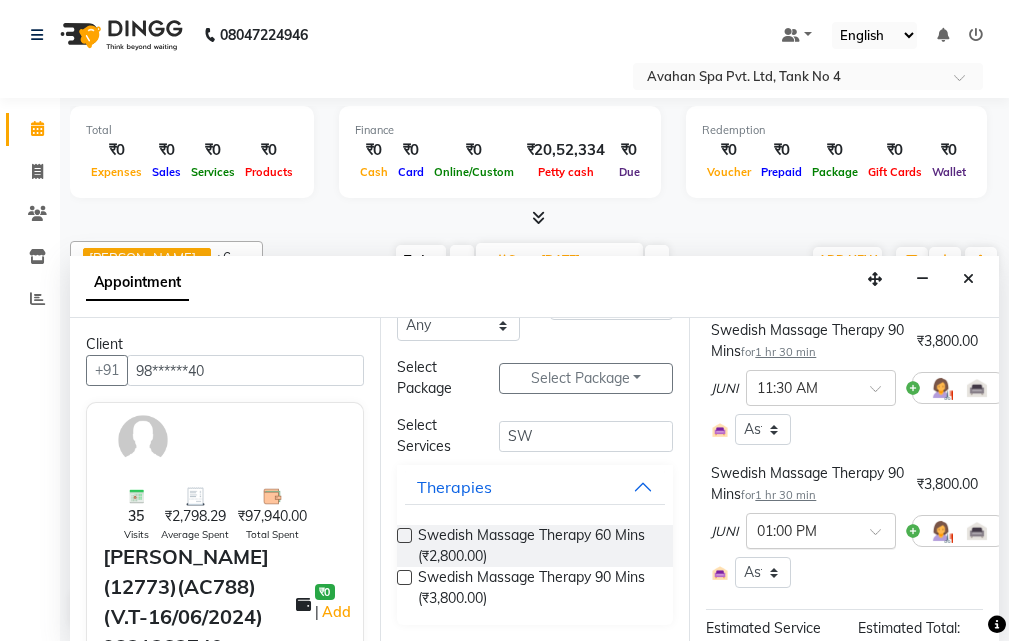 scroll, scrollTop: 200, scrollLeft: 0, axis: vertical 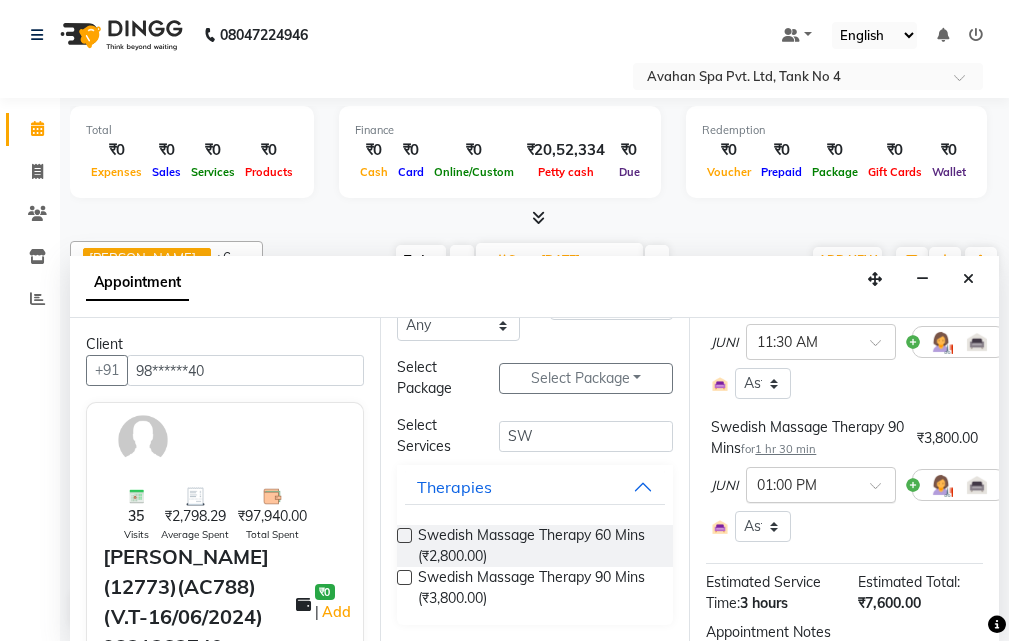 click at bounding box center (882, 491) 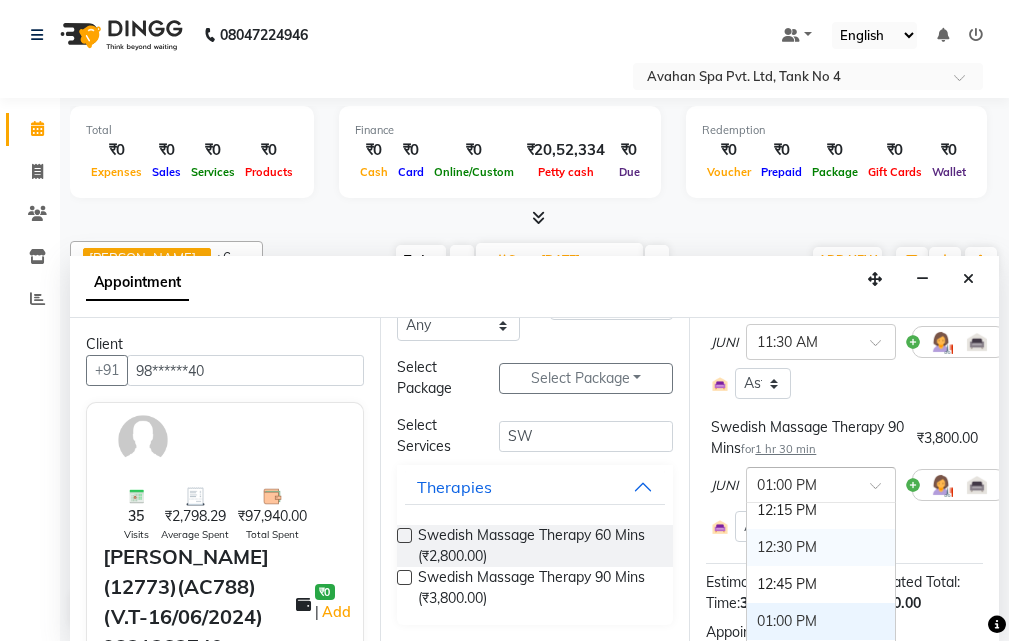 scroll, scrollTop: 96, scrollLeft: 0, axis: vertical 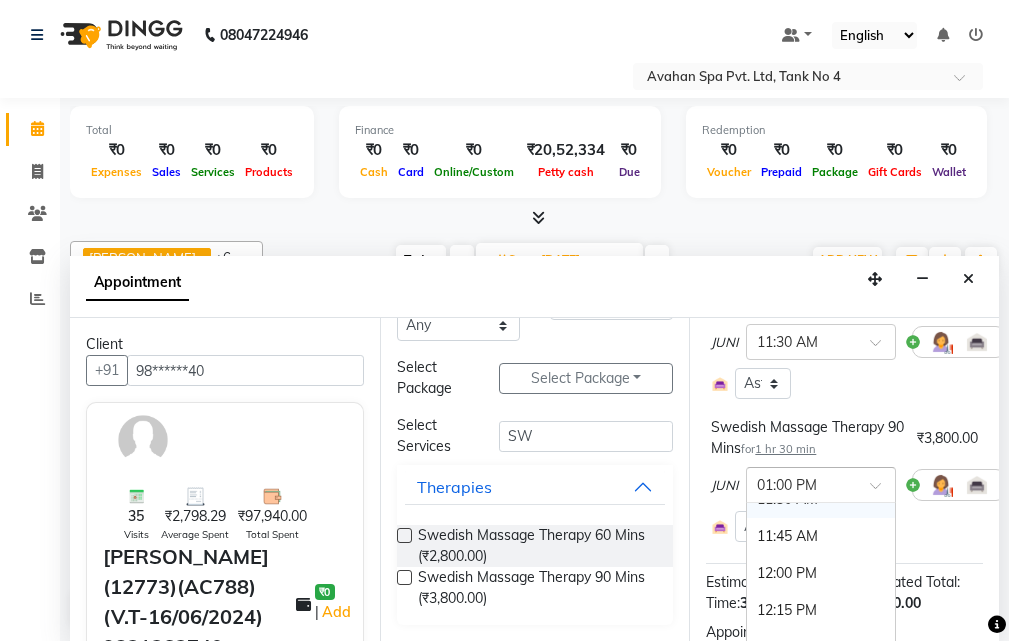 click on "11:30 AM" at bounding box center (821, 499) 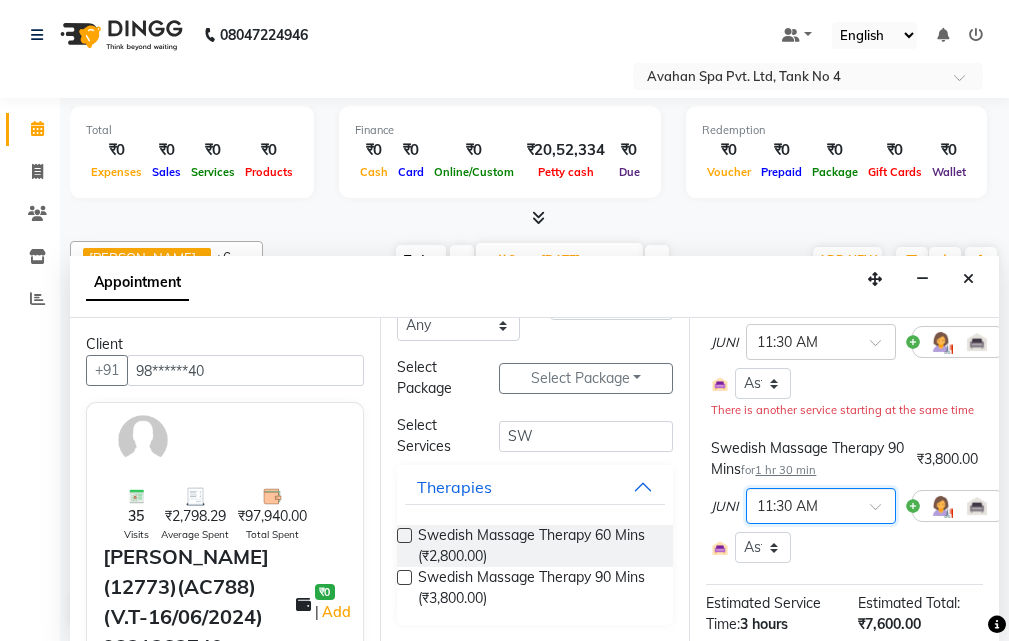 scroll, scrollTop: 535, scrollLeft: 0, axis: vertical 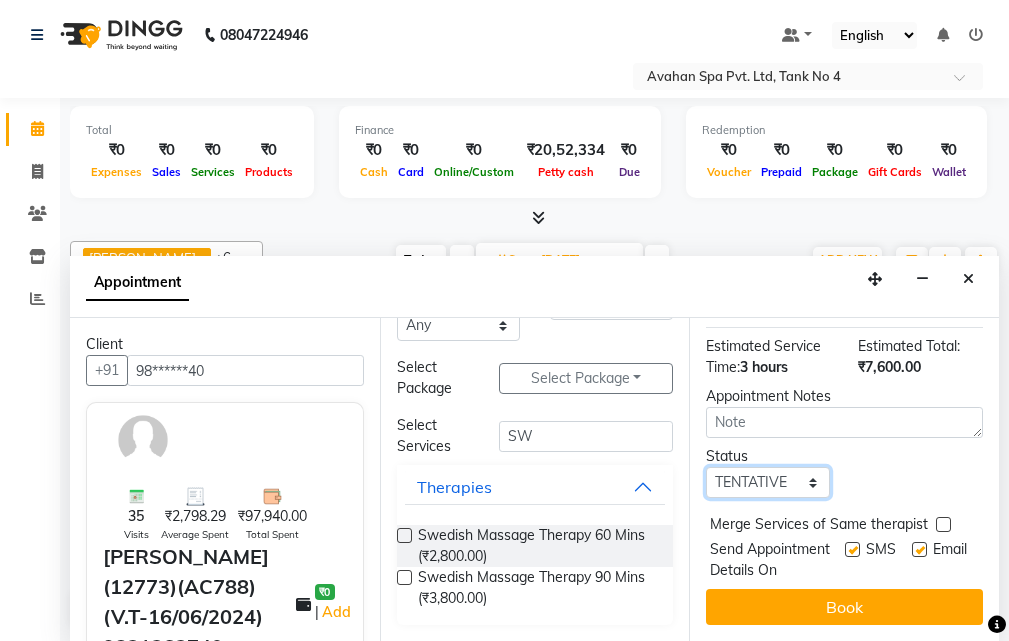 drag, startPoint x: 803, startPoint y: 445, endPoint x: 793, endPoint y: 461, distance: 18.867962 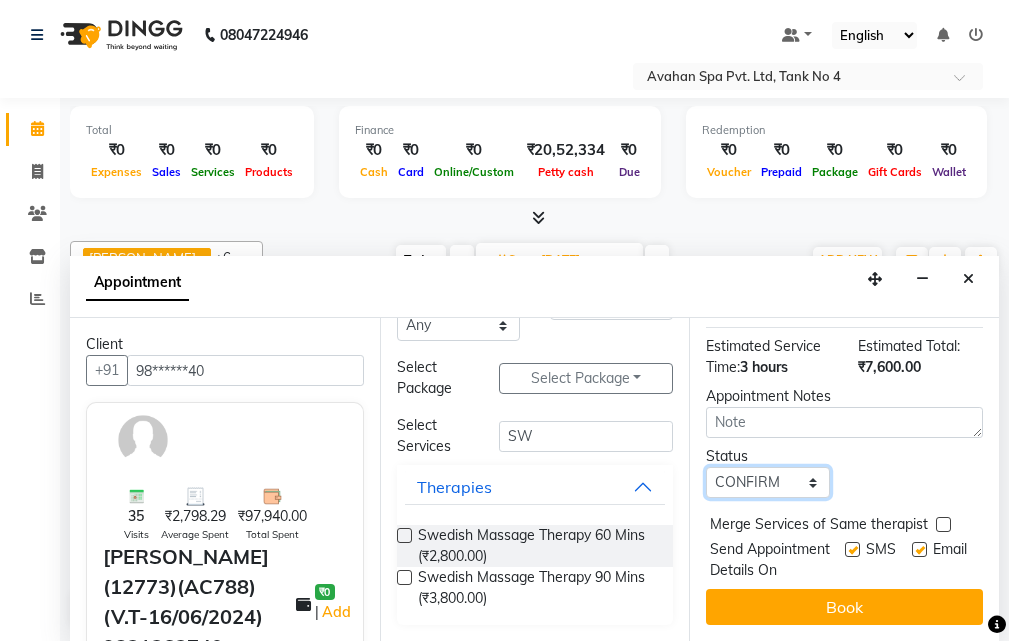 click on "Select TENTATIVE CONFIRM UPCOMING" at bounding box center (767, 482) 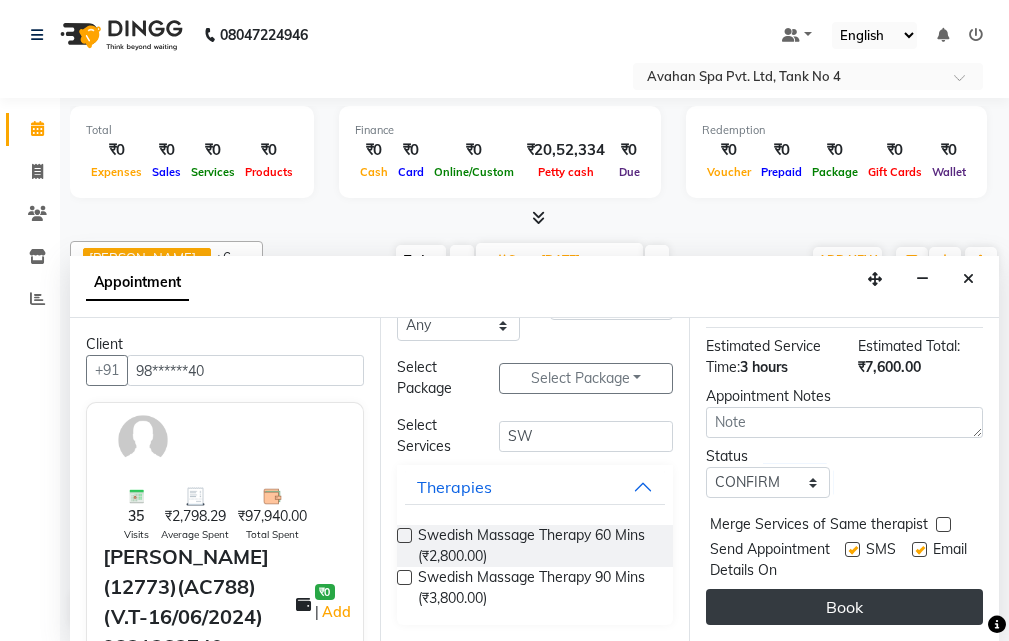 click on "Book" at bounding box center (844, 607) 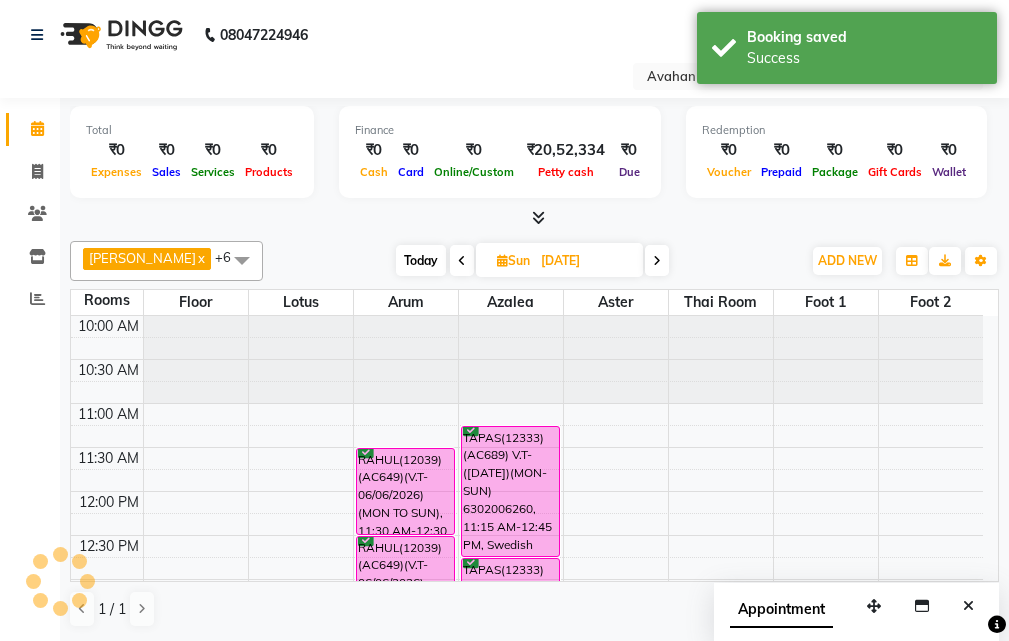 scroll, scrollTop: 0, scrollLeft: 0, axis: both 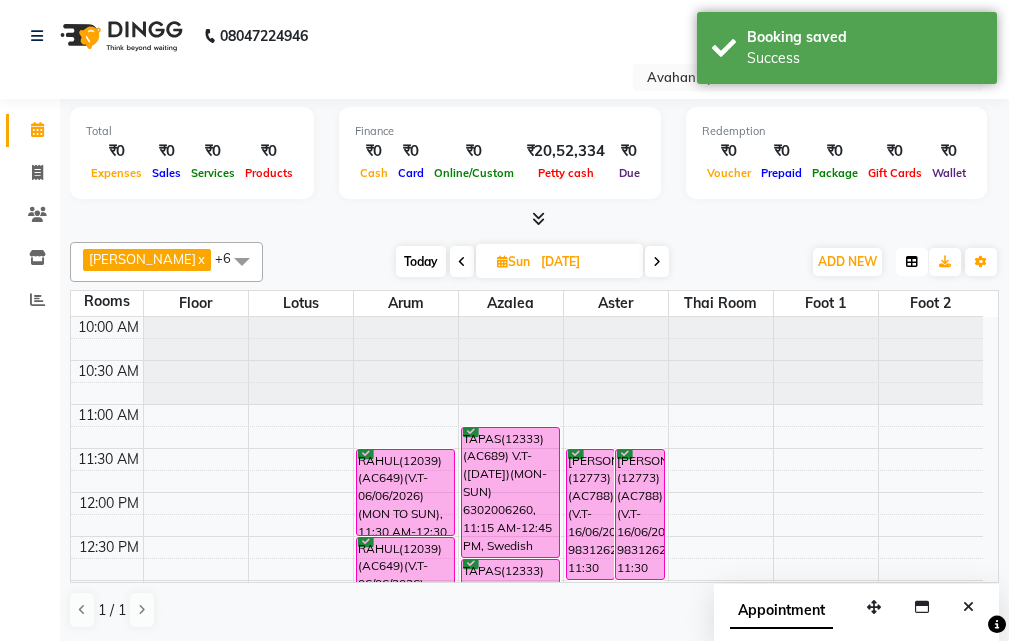 drag, startPoint x: 905, startPoint y: 261, endPoint x: 858, endPoint y: 303, distance: 63.03174 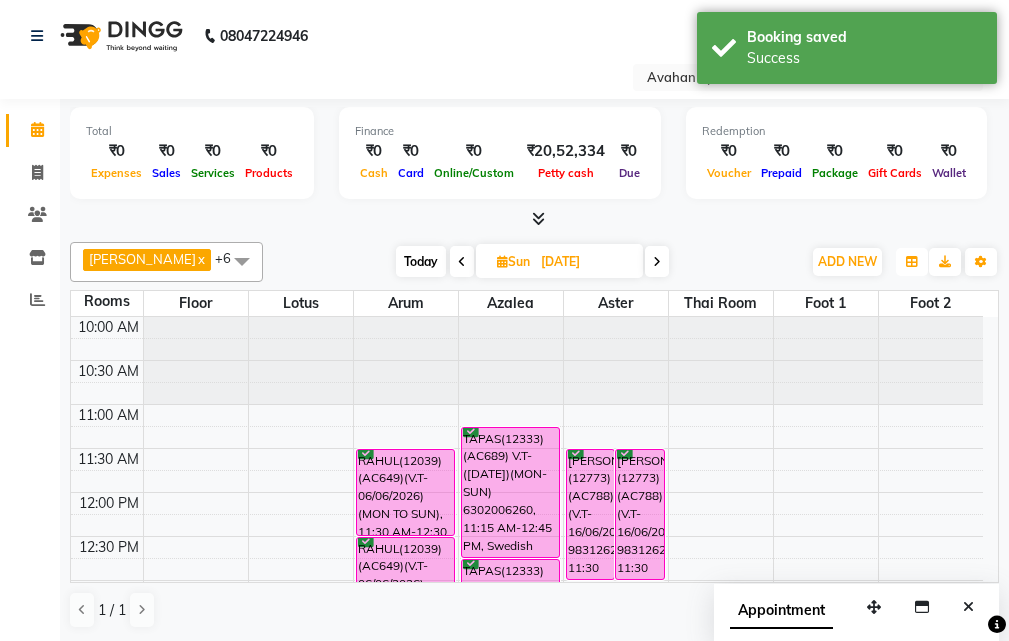click at bounding box center (912, 262) 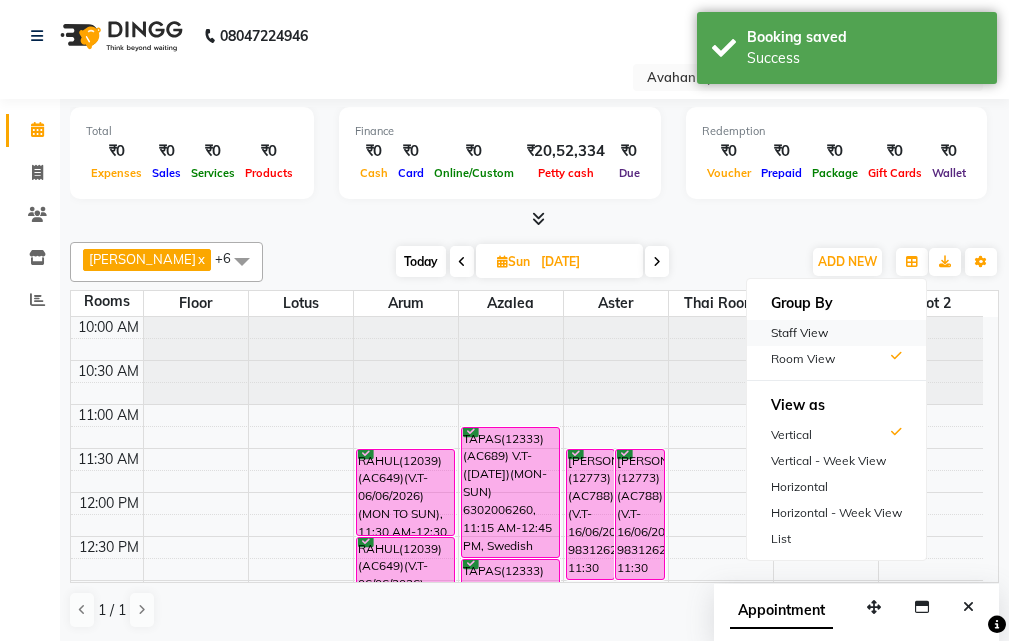 click on "Staff View" at bounding box center [836, 333] 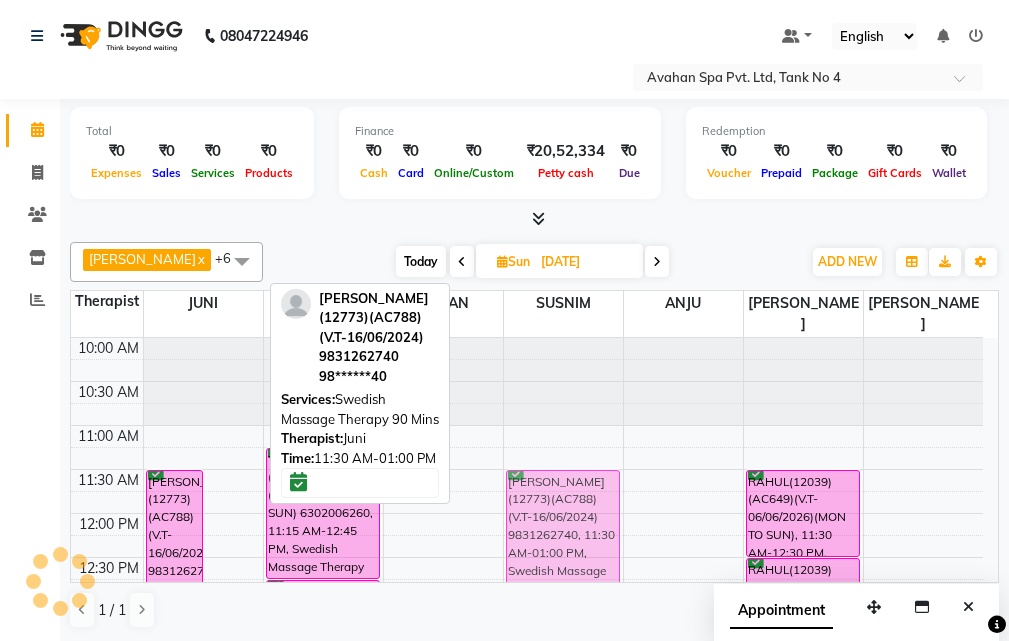 drag, startPoint x: 234, startPoint y: 509, endPoint x: 550, endPoint y: 515, distance: 316.05695 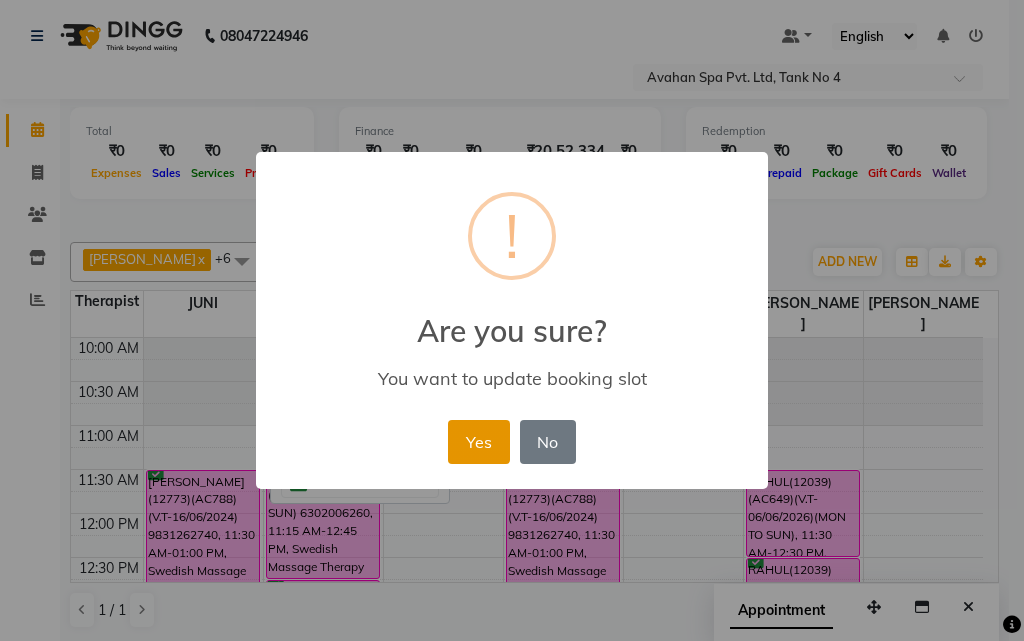 click on "Yes" at bounding box center [478, 442] 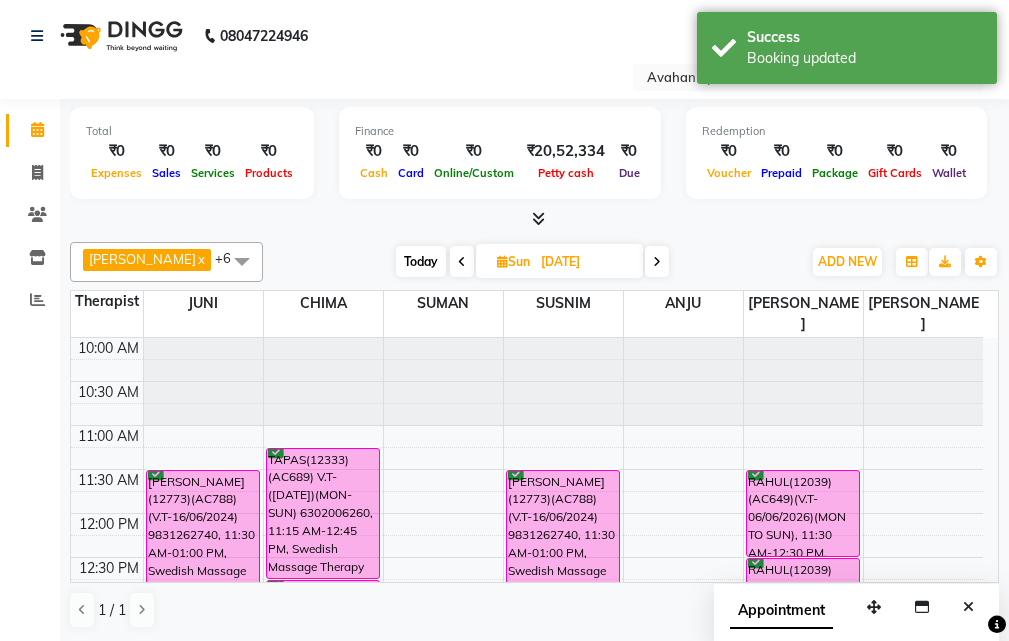 click on "Today" at bounding box center (421, 261) 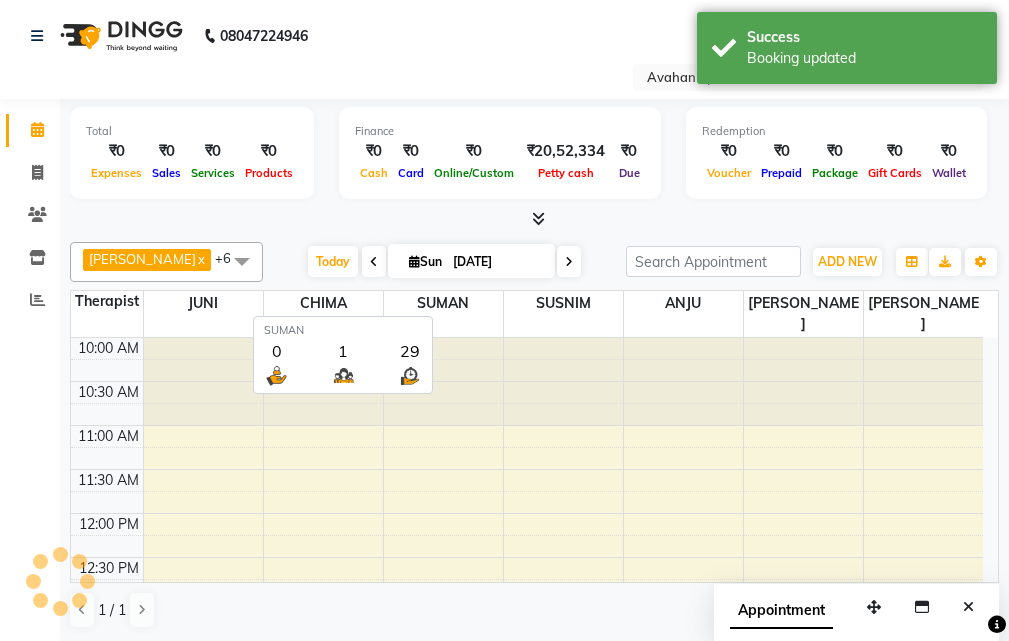 scroll, scrollTop: 265, scrollLeft: 0, axis: vertical 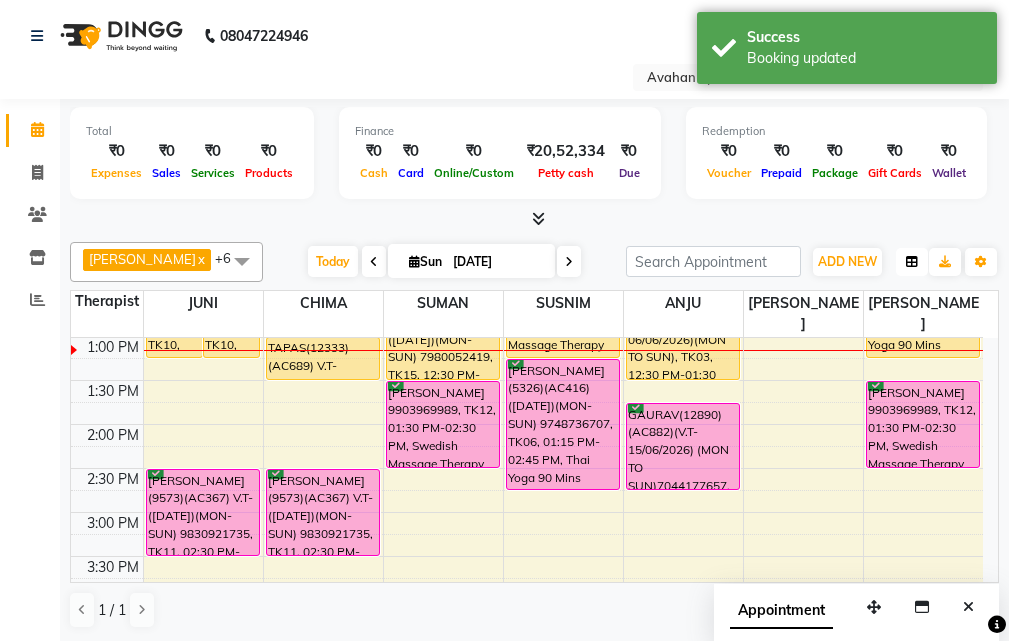 click at bounding box center (912, 262) 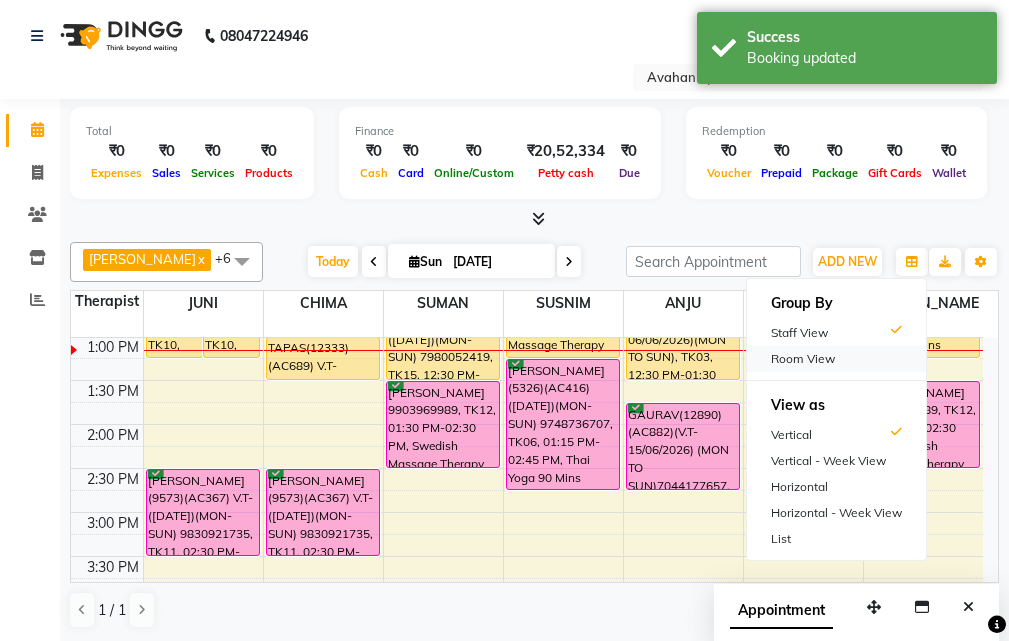 click on "Room View" at bounding box center [836, 359] 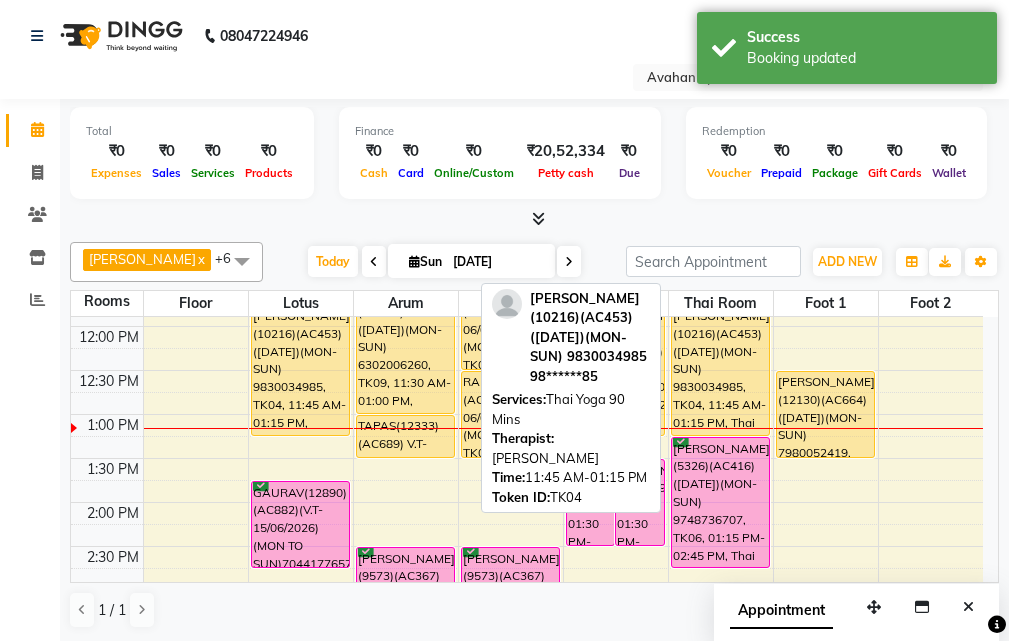 scroll, scrollTop: 165, scrollLeft: 0, axis: vertical 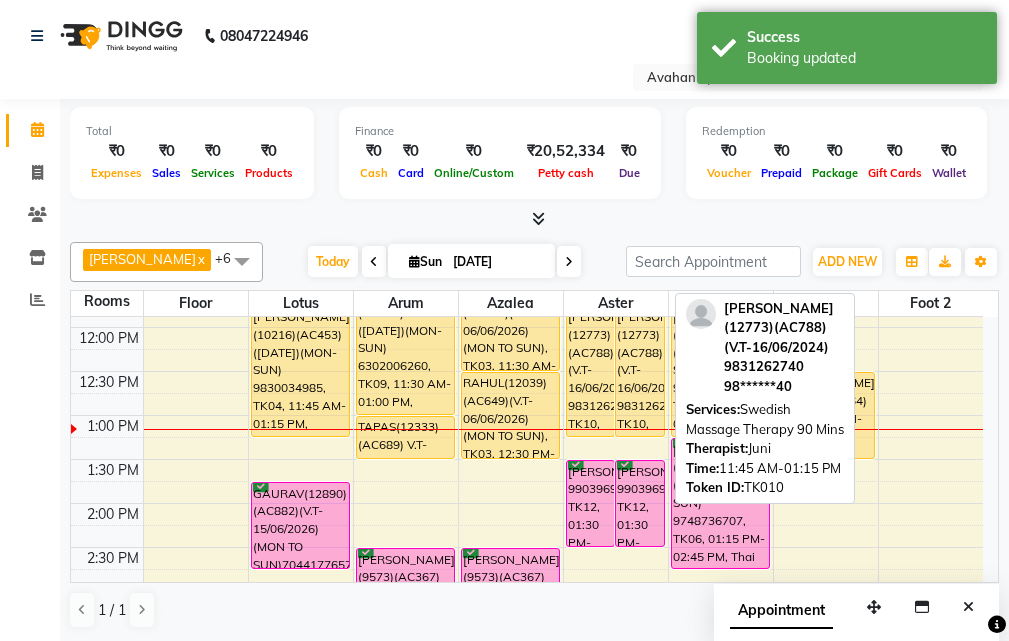 click on "[PERSON_NAME](12773)(AC788)(V.T-16/06/2024) 9831262740, TK10, 11:45 AM-01:15 PM, Swedish Massage Therapy 90 Mins" at bounding box center [640, 371] 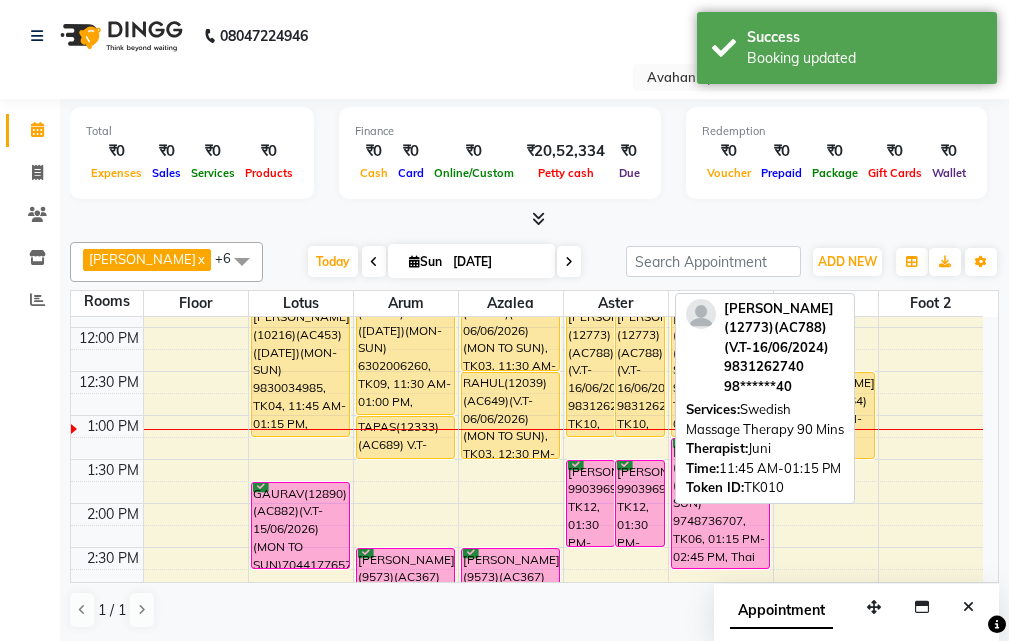 click on "[PERSON_NAME](12773)(AC788)(V.T-16/06/2024) 9831262740, TK10, 11:45 AM-01:15 PM, Swedish Massage Therapy 90 Mins" at bounding box center [640, 371] 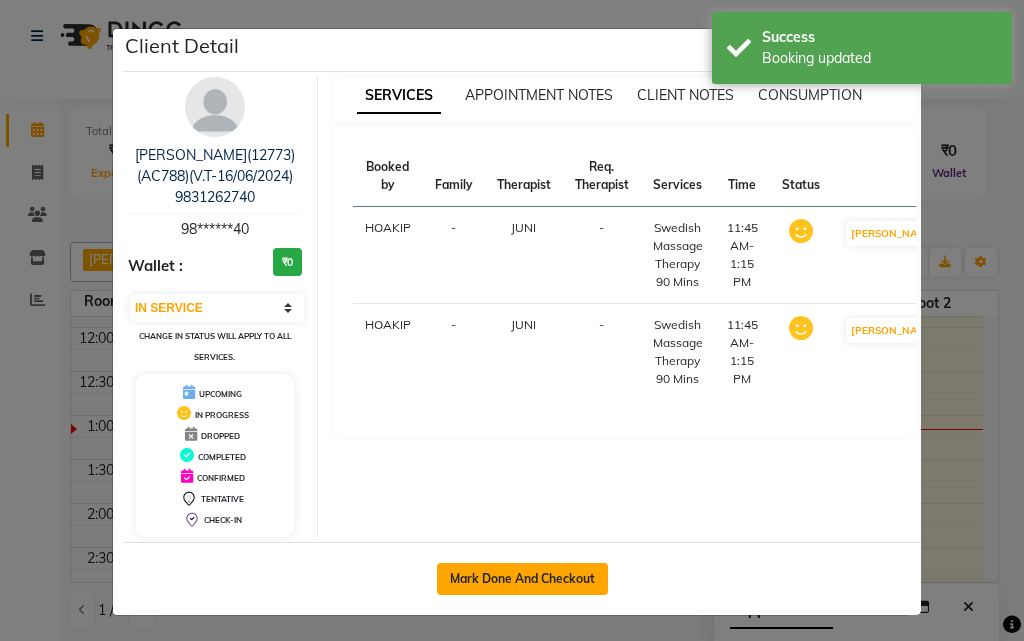 click on "Mark Done And Checkout" 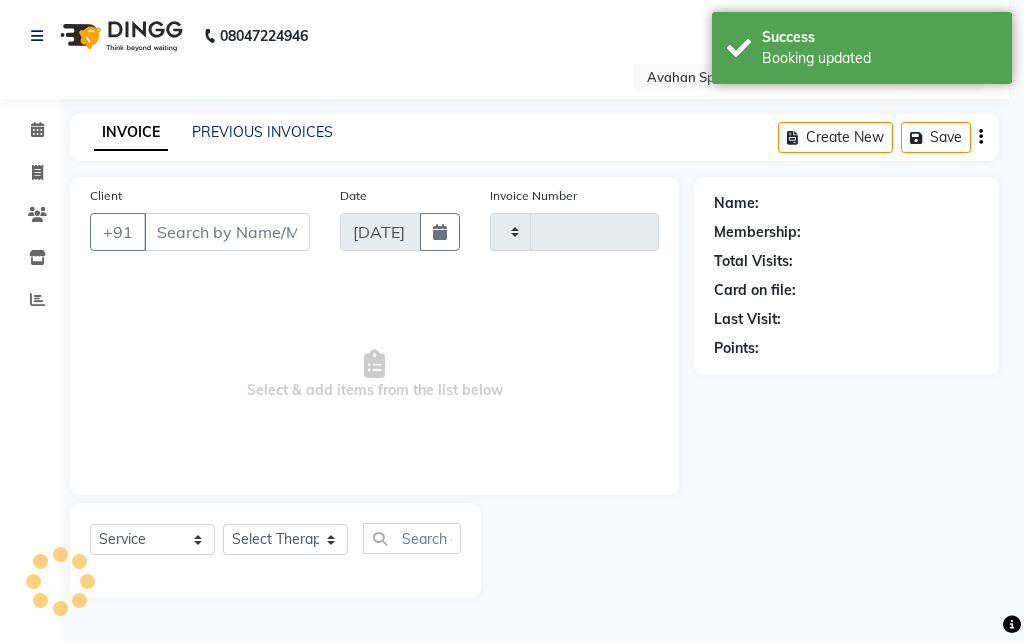 type on "1754" 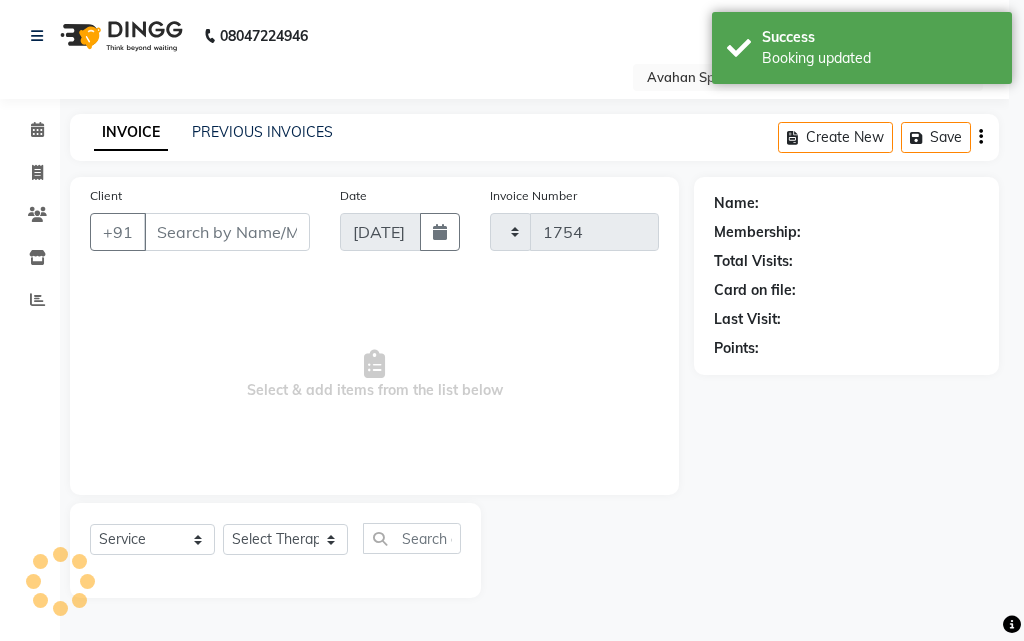 select on "4269" 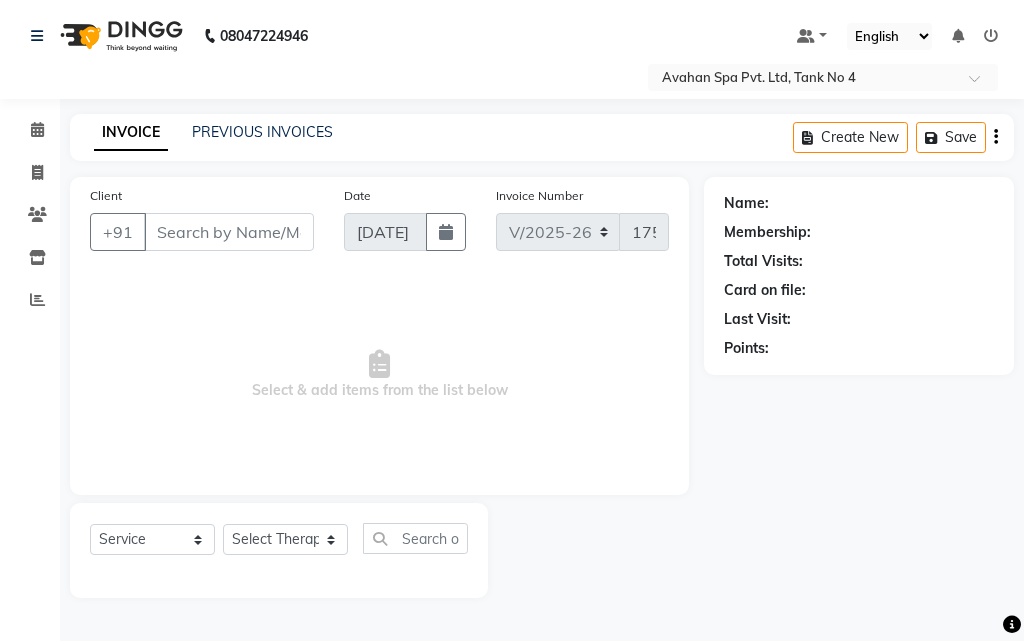 type on "98******40" 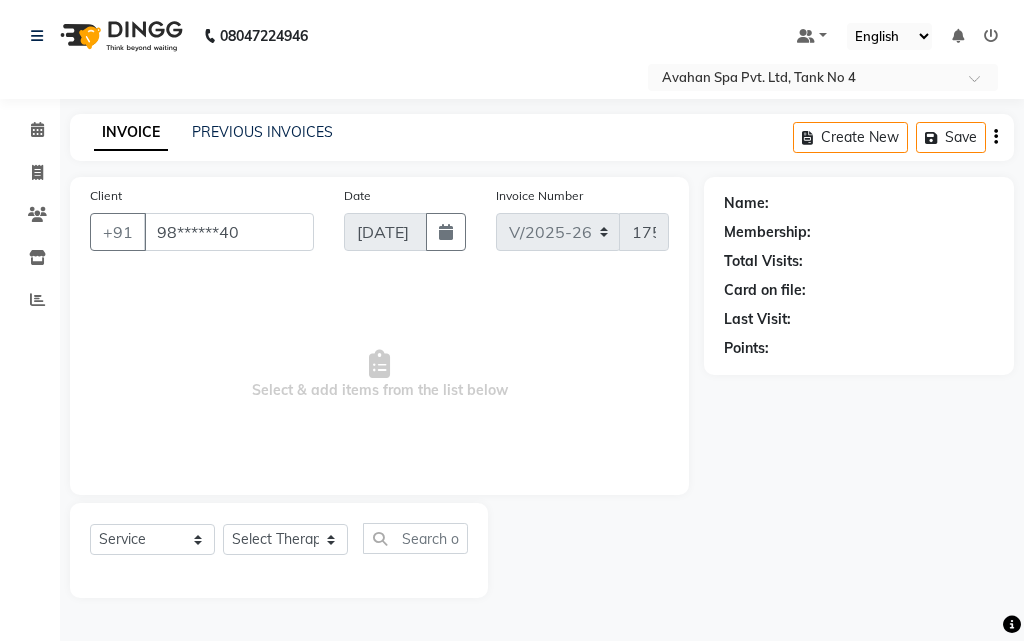 select on "23004" 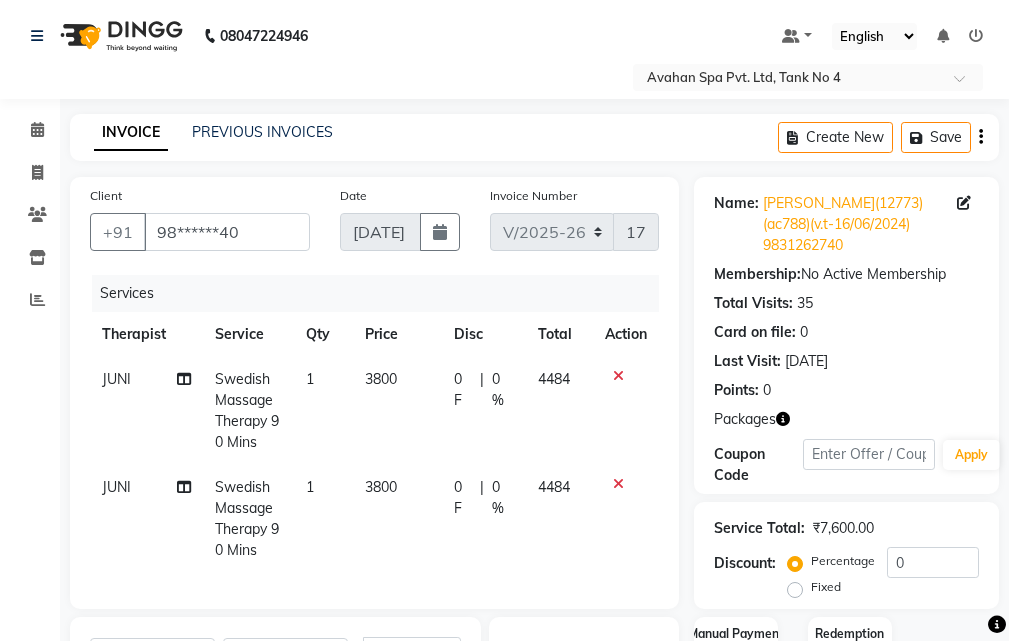 scroll, scrollTop: 400, scrollLeft: 0, axis: vertical 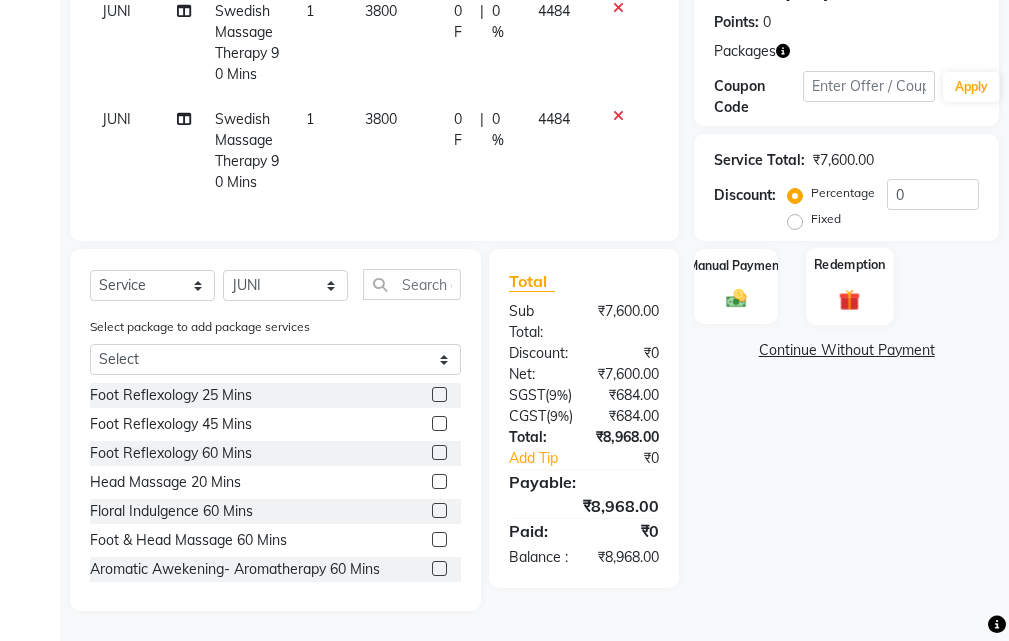 click on "Redemption" 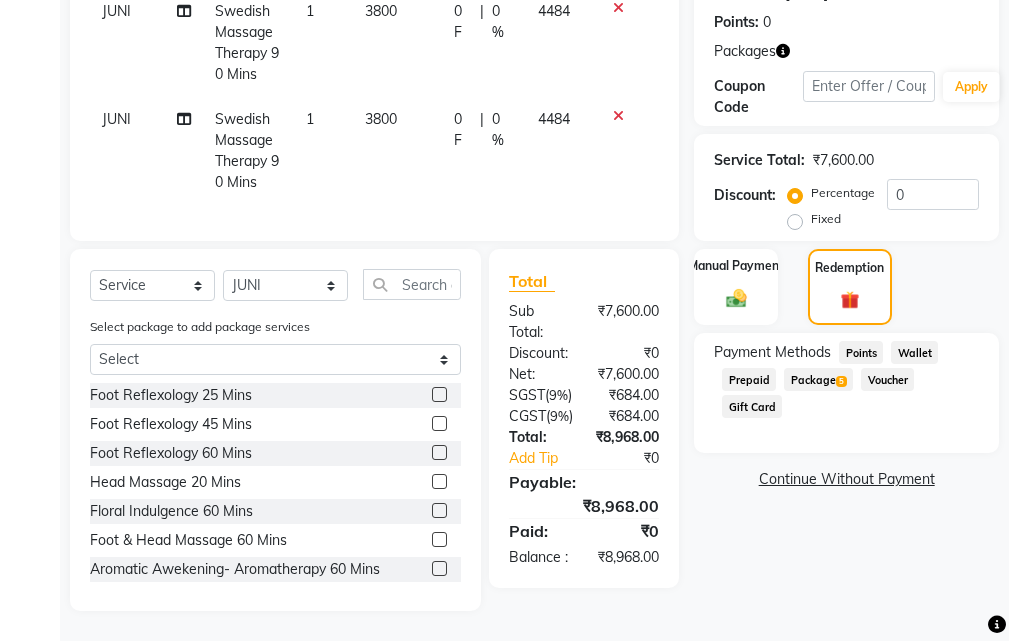 click on "Package  5" 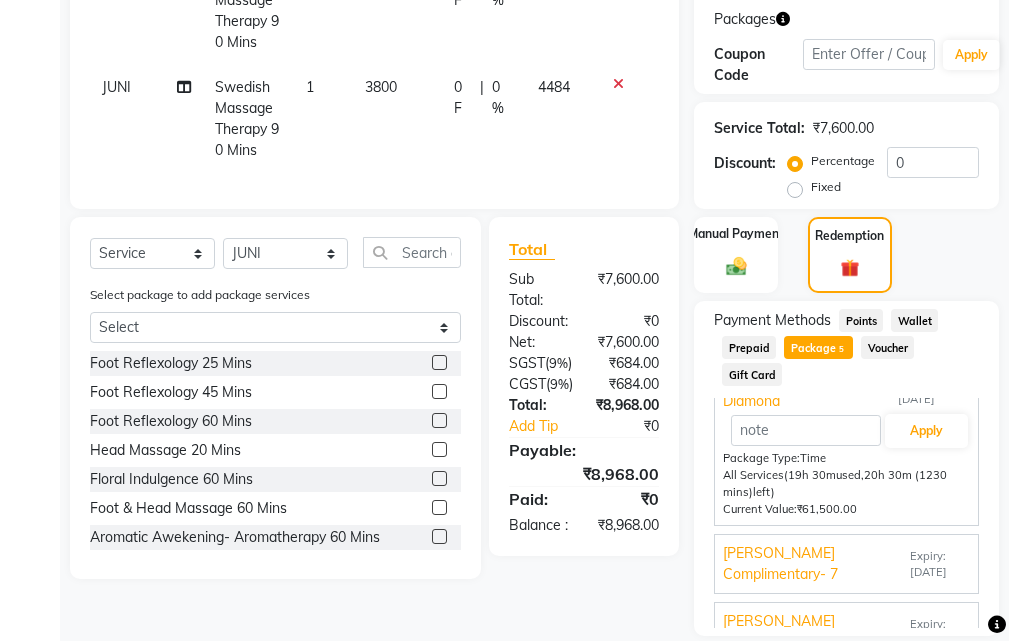 scroll, scrollTop: 0, scrollLeft: 0, axis: both 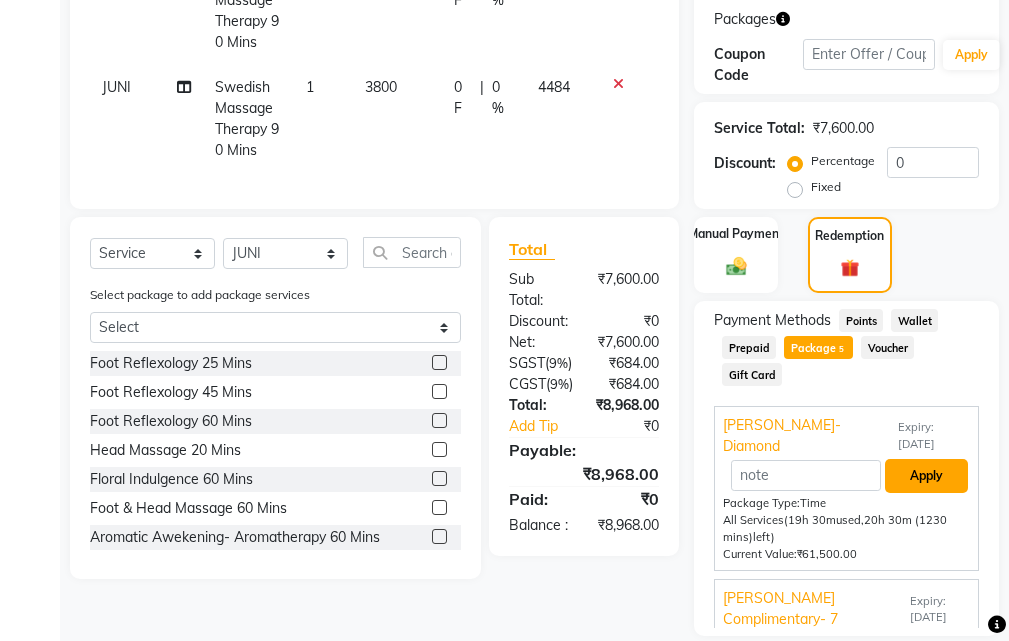 click on "Apply" at bounding box center [926, 476] 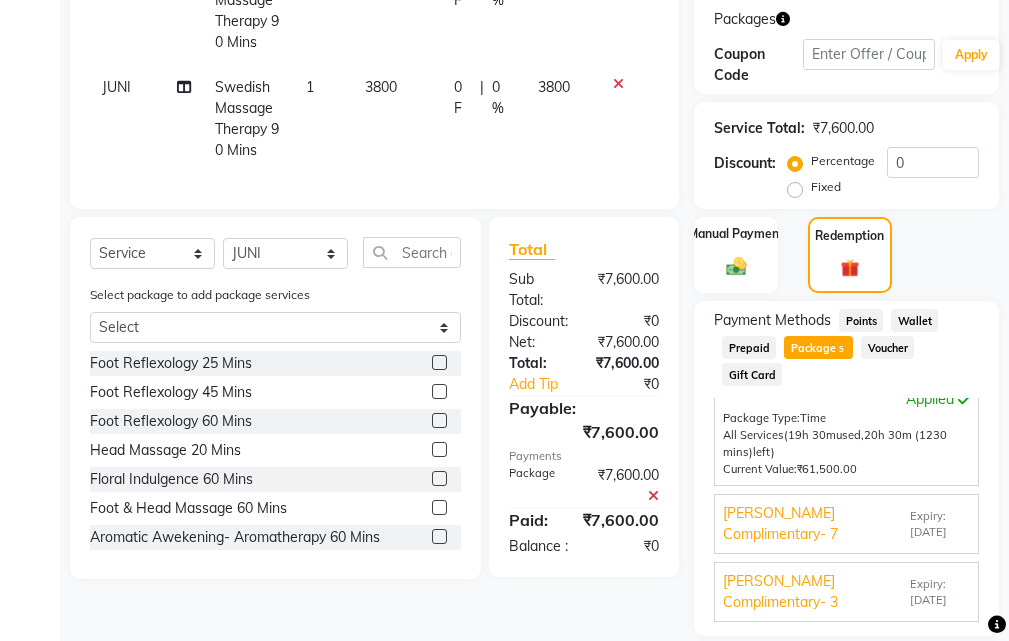 scroll, scrollTop: 177, scrollLeft: 0, axis: vertical 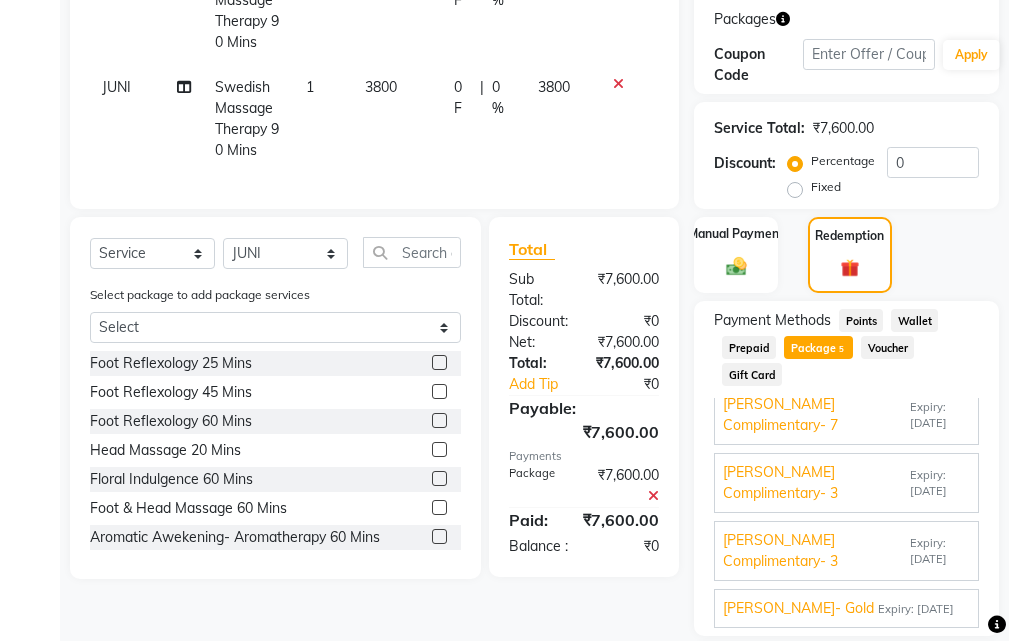 click on "Sanjeeva Complimentary- 7 Expiry: 23-03-2026 Apply Package Type:  Time All Services  (7h  used,  0m (0 mins)   left)  Current Value:  ₹0" at bounding box center [846, 415] 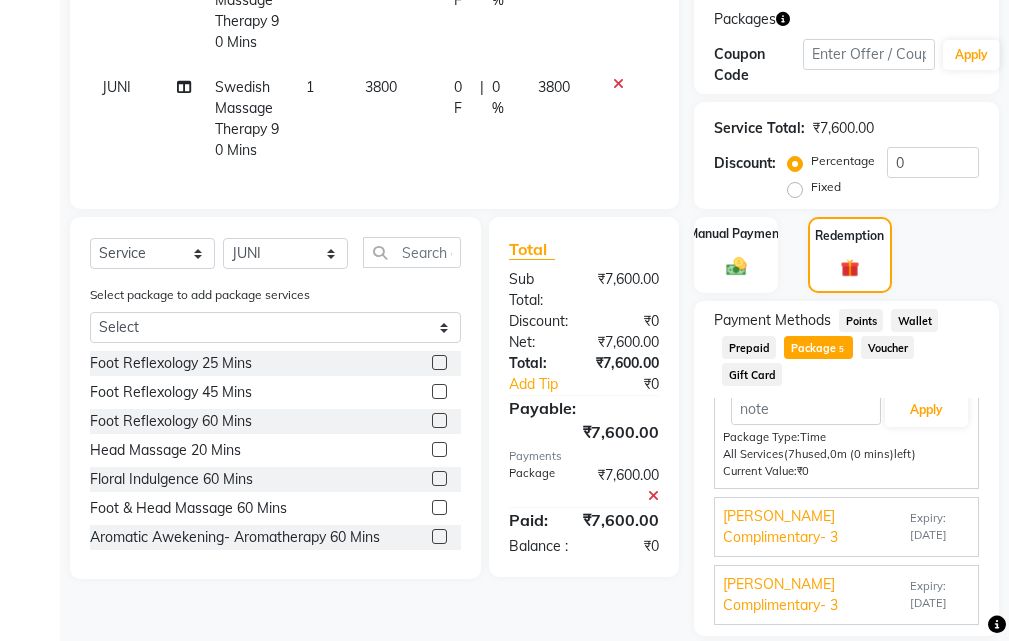 scroll, scrollTop: 177, scrollLeft: 0, axis: vertical 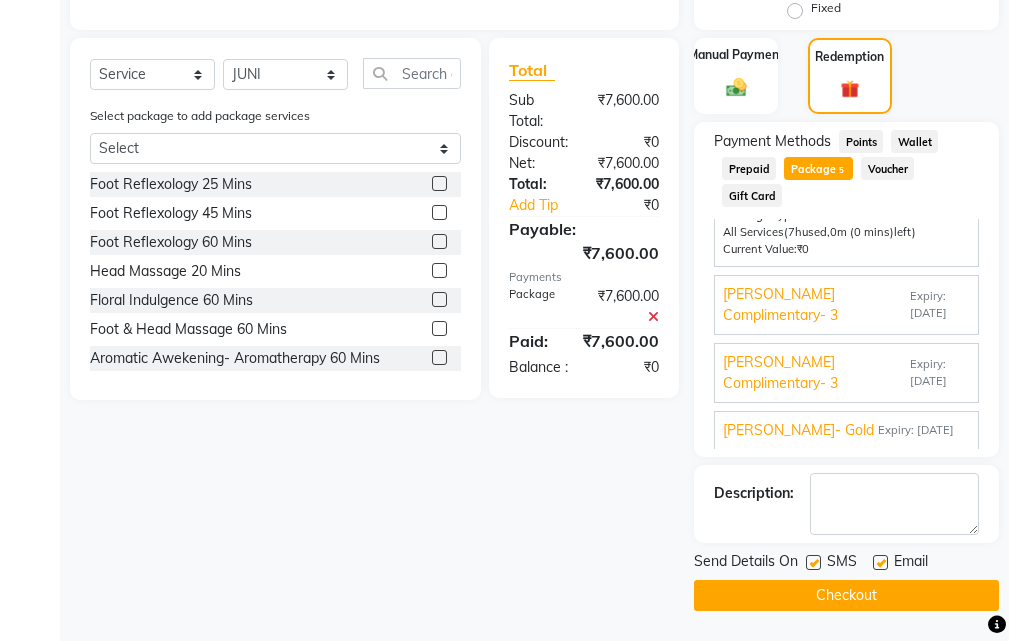 click 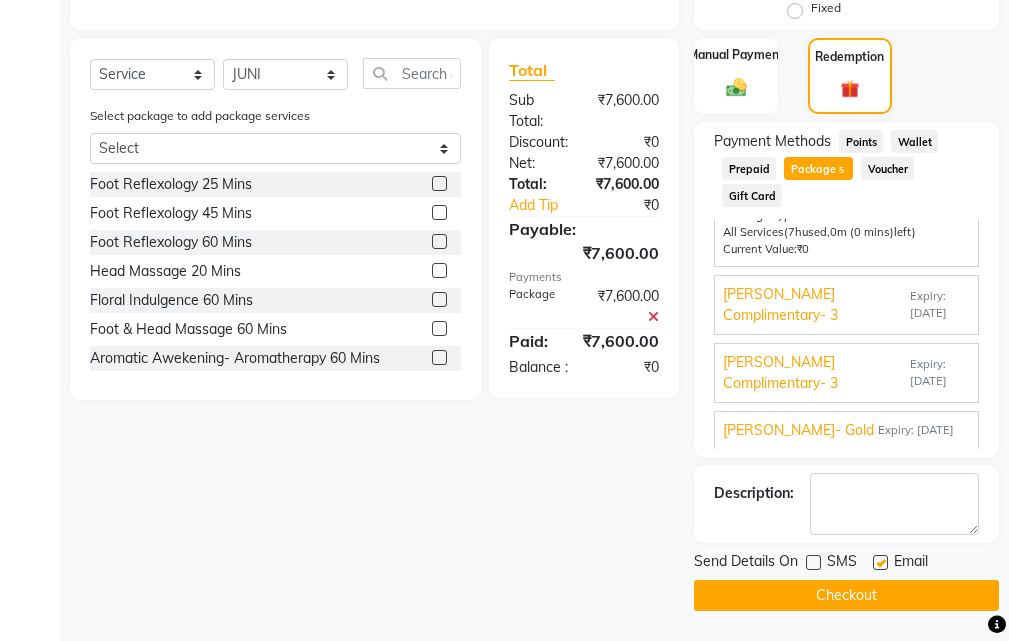 click 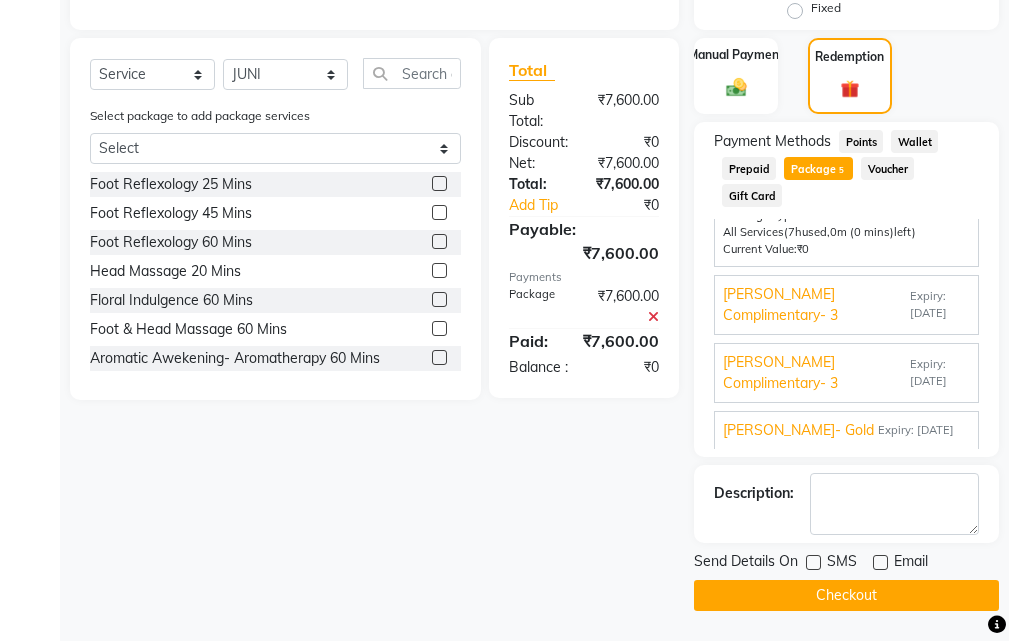 drag, startPoint x: 855, startPoint y: 597, endPoint x: 877, endPoint y: 601, distance: 22.36068 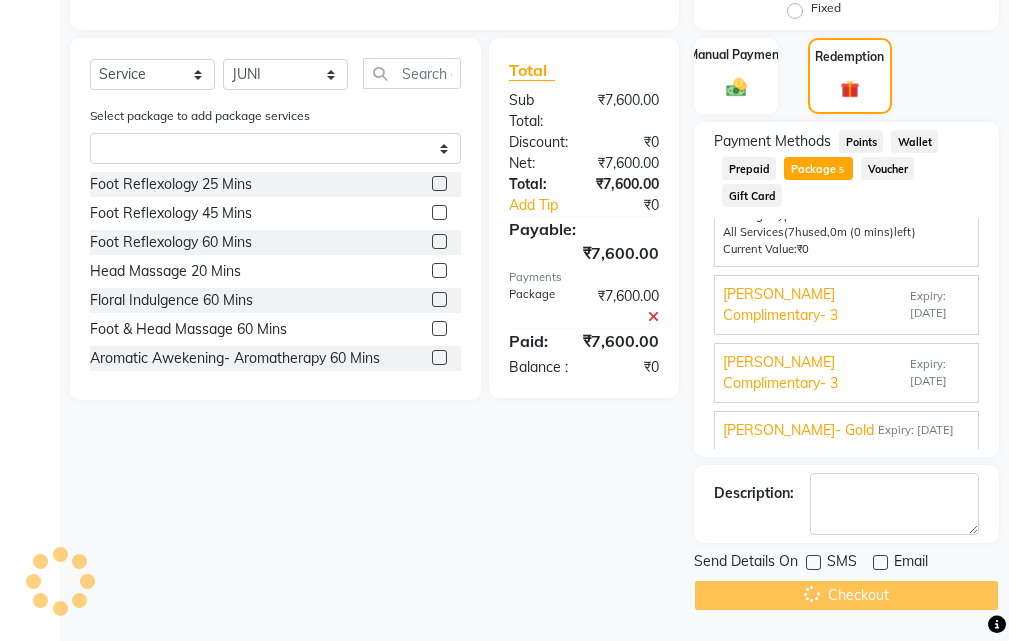 scroll, scrollTop: 0, scrollLeft: 0, axis: both 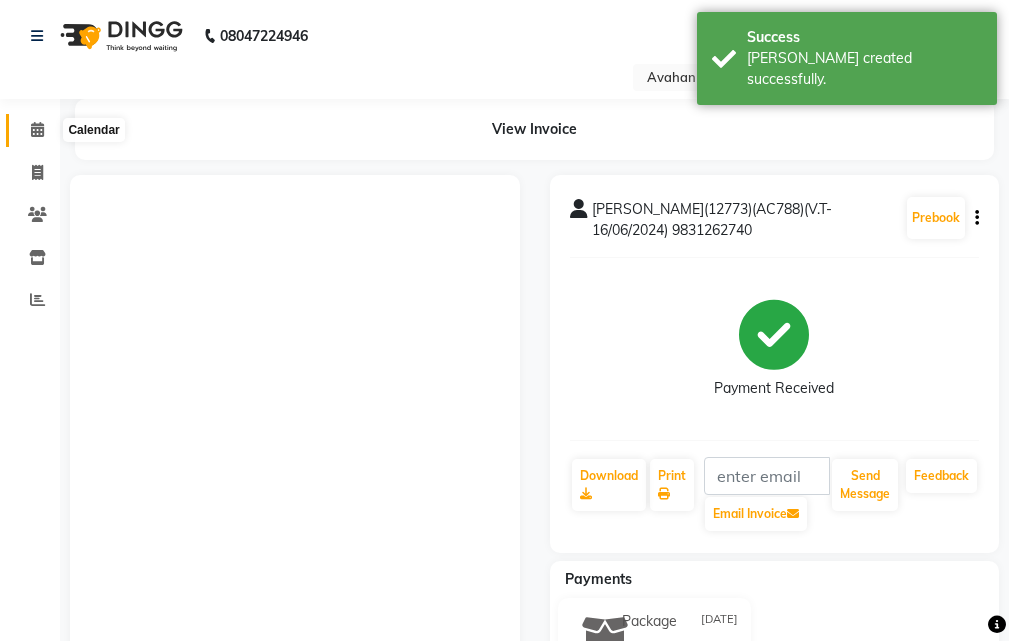 click 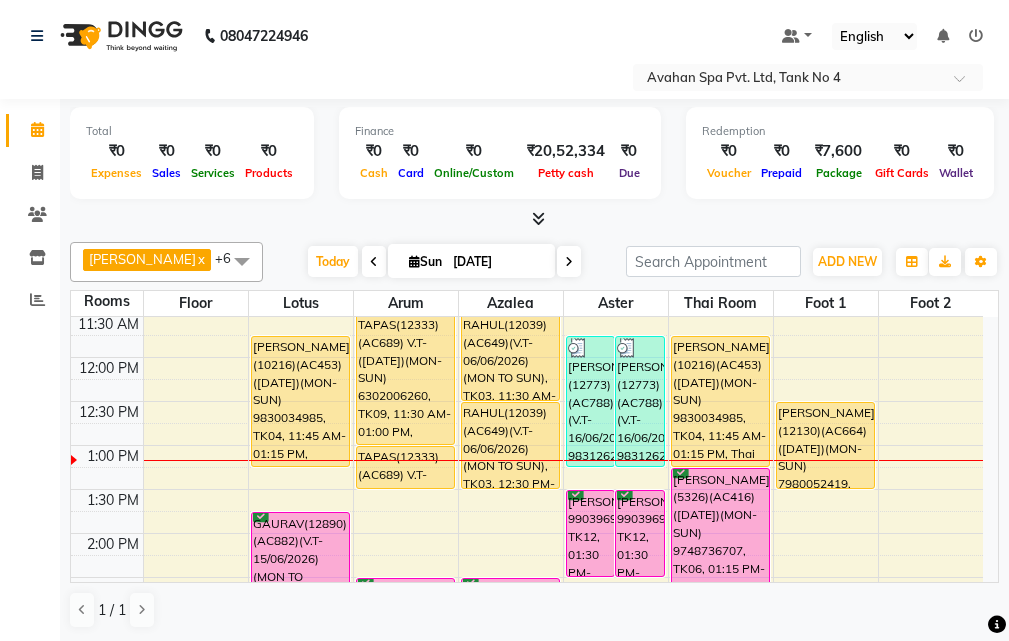 scroll, scrollTop: 100, scrollLeft: 0, axis: vertical 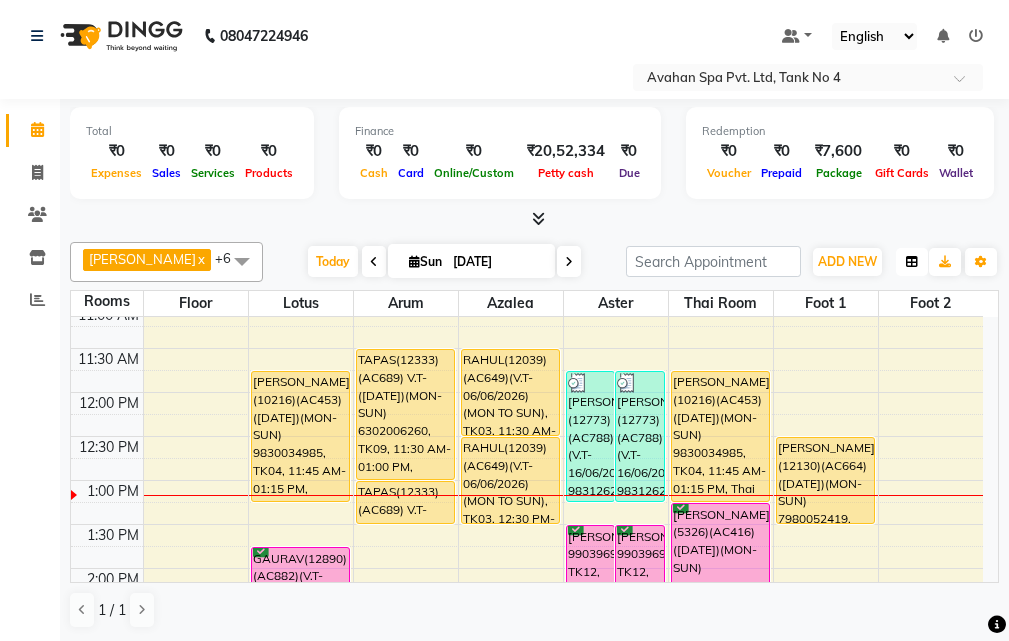 click at bounding box center [912, 262] 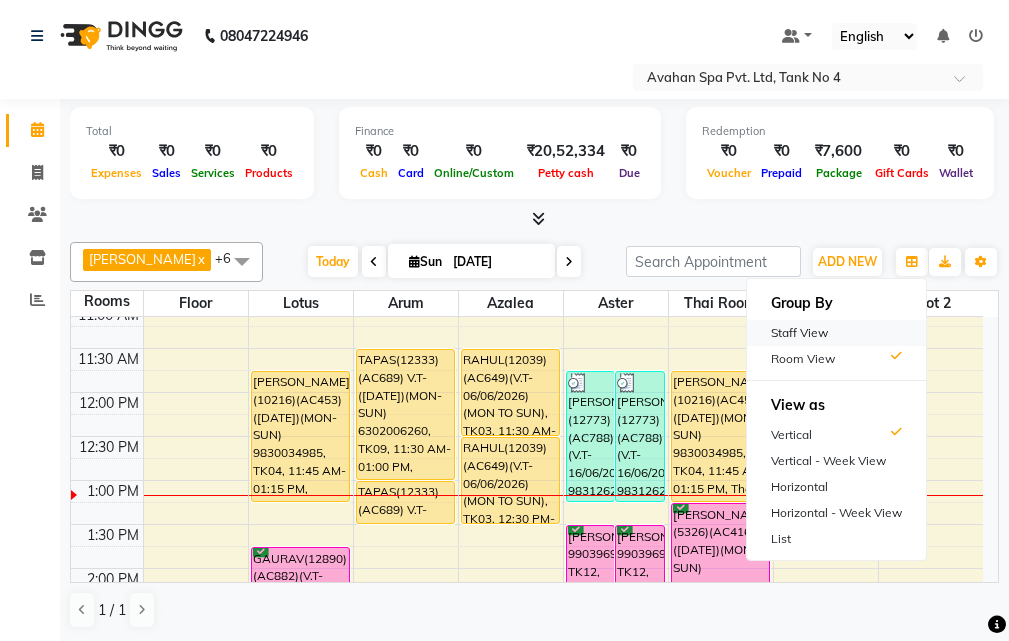 click on "Staff View" at bounding box center [836, 333] 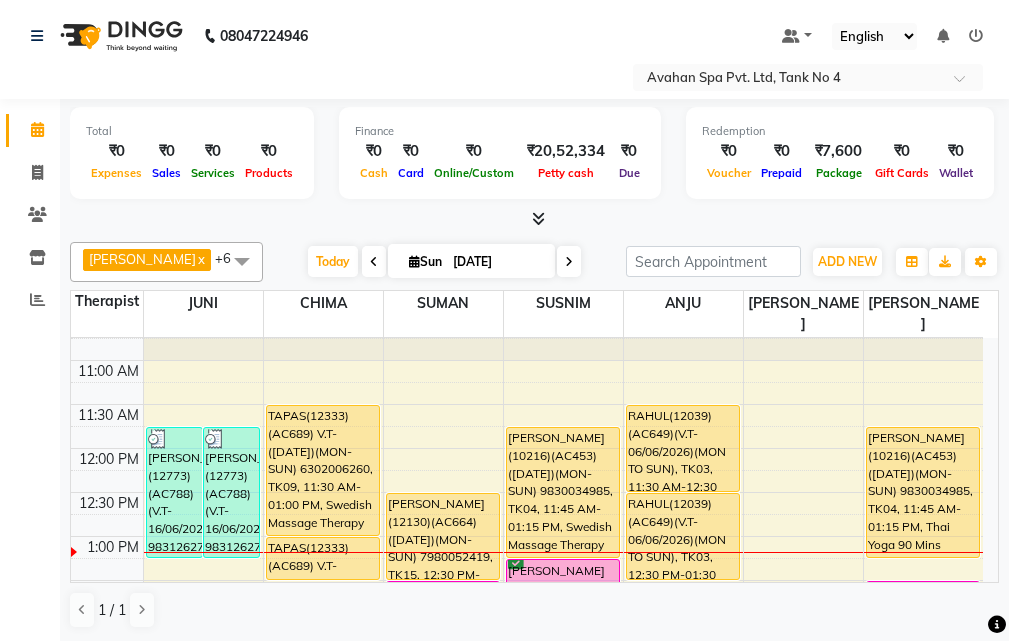 scroll, scrollTop: 100, scrollLeft: 0, axis: vertical 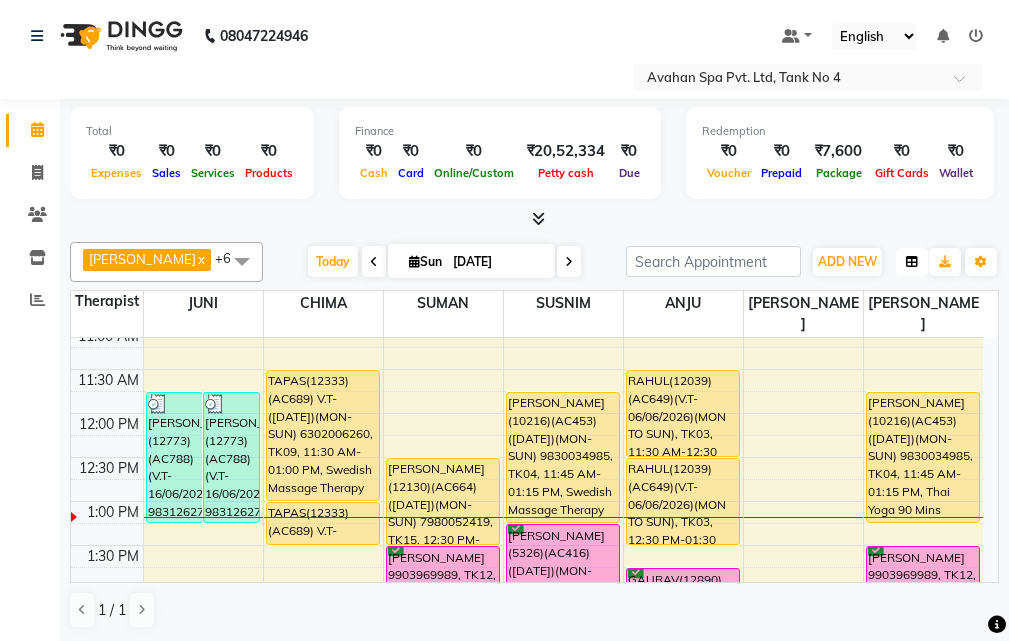 click at bounding box center [912, 262] 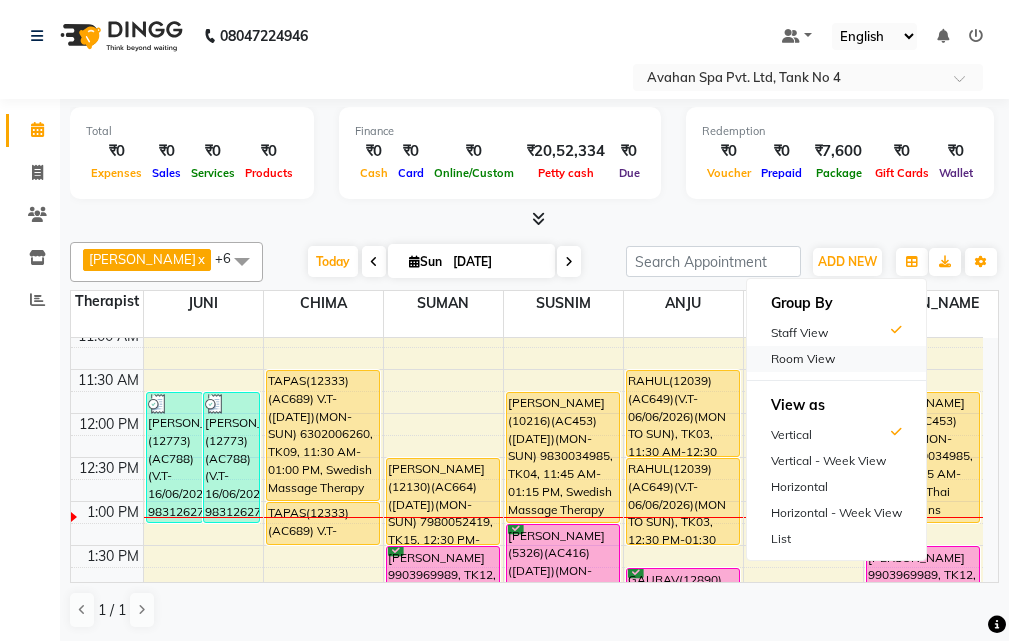 click on "Room View" at bounding box center (836, 359) 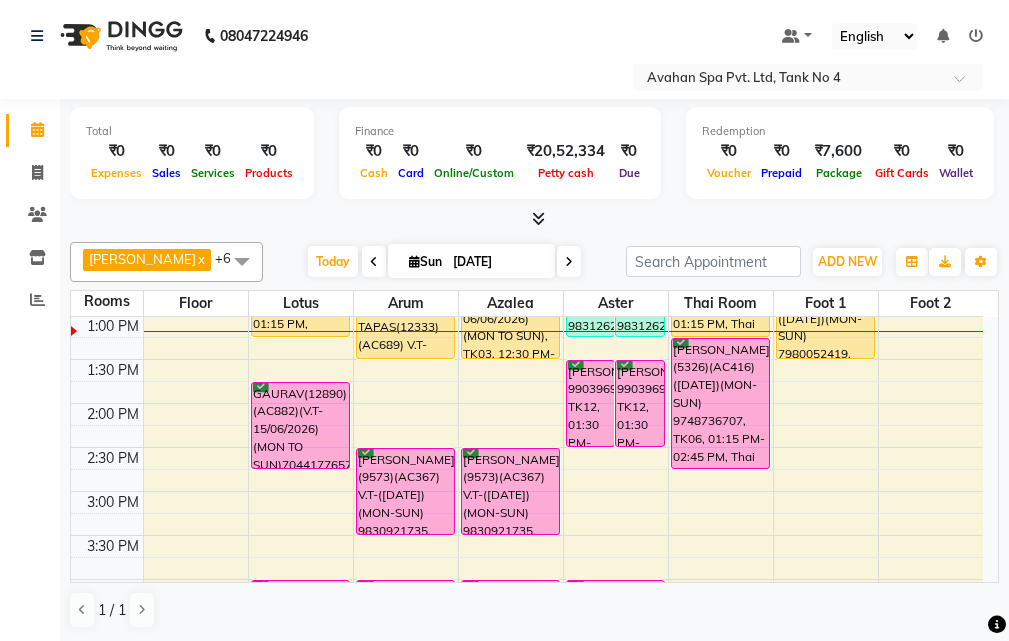 scroll, scrollTop: 300, scrollLeft: 0, axis: vertical 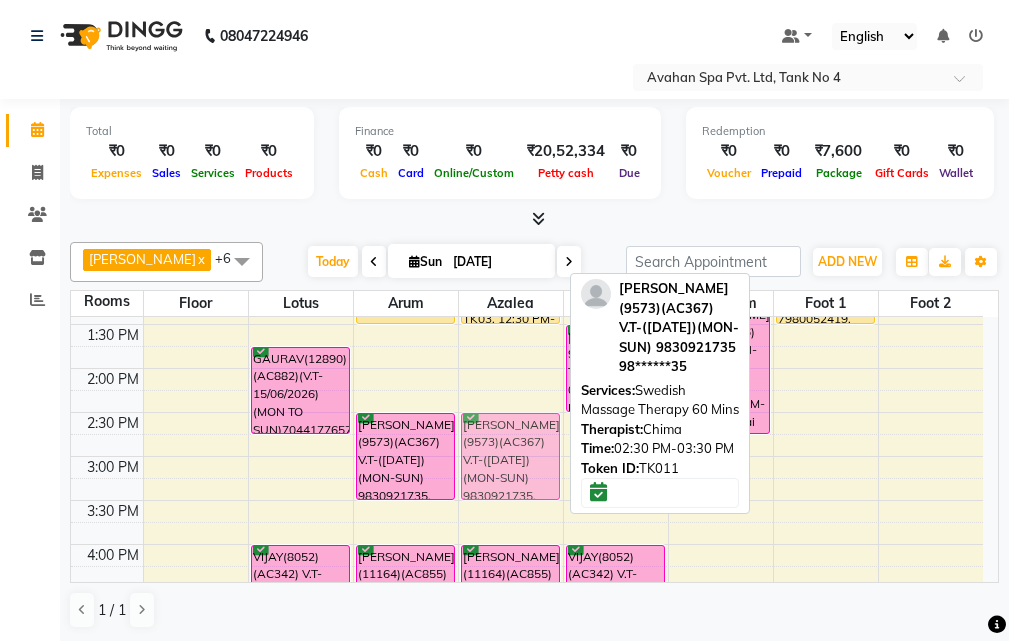 drag, startPoint x: 532, startPoint y: 441, endPoint x: 564, endPoint y: 447, distance: 32.55764 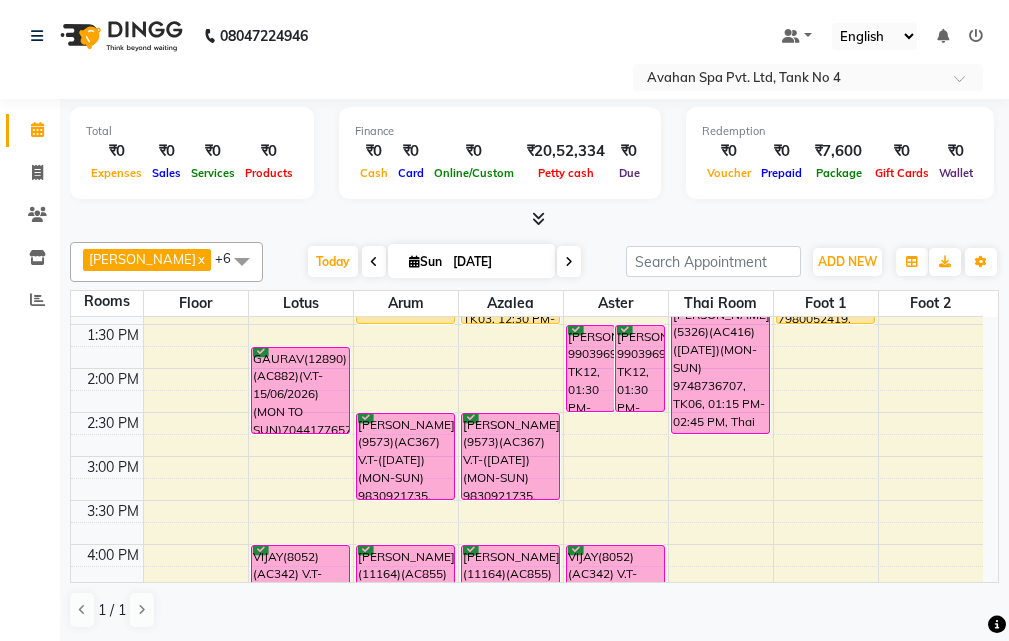 scroll, scrollTop: 200, scrollLeft: 0, axis: vertical 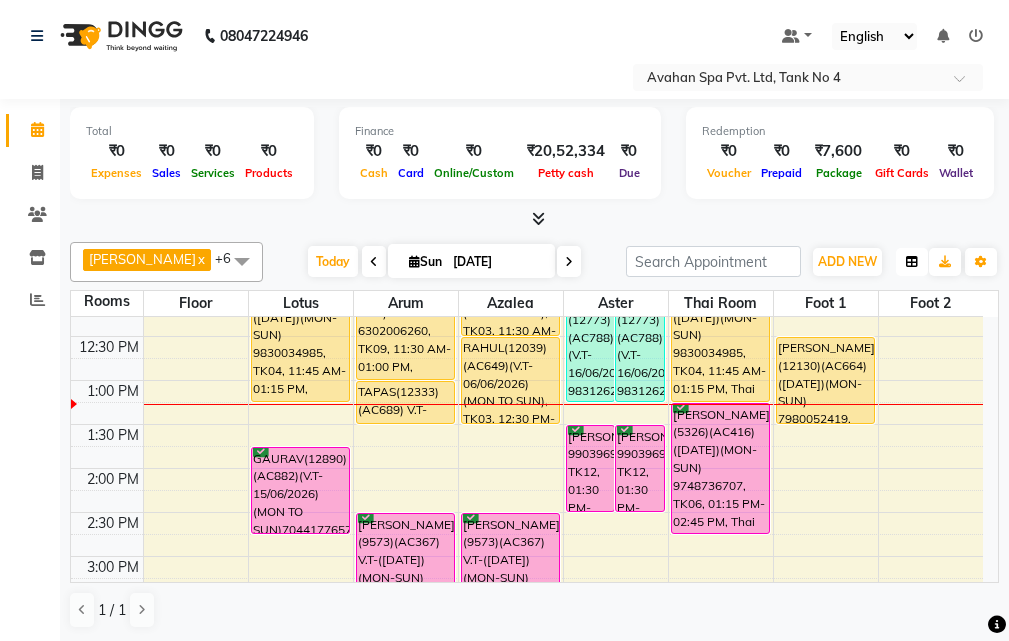 click at bounding box center (912, 262) 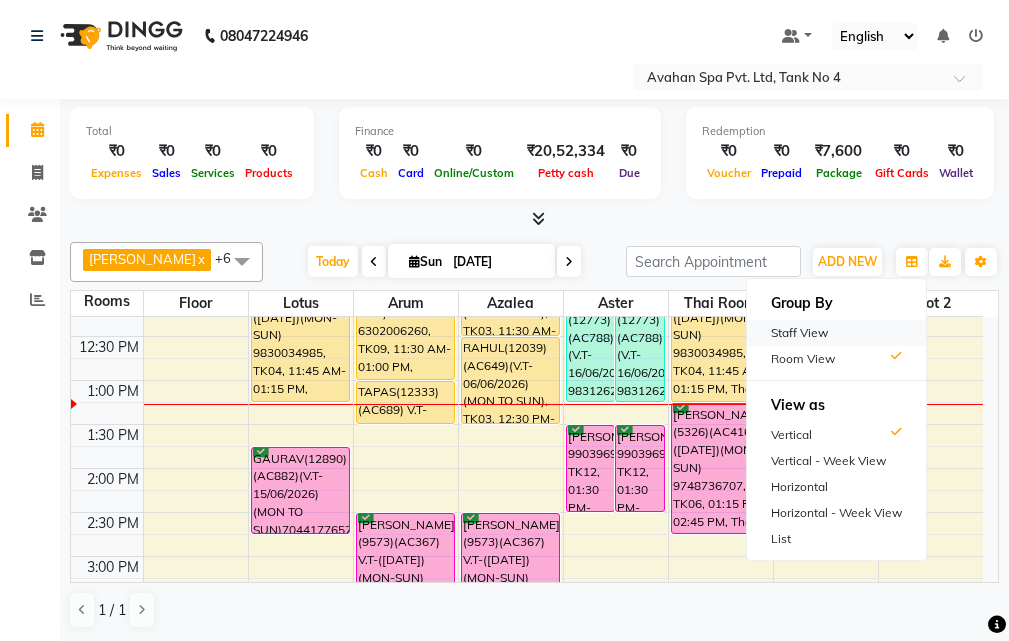 click on "Staff View" at bounding box center (836, 333) 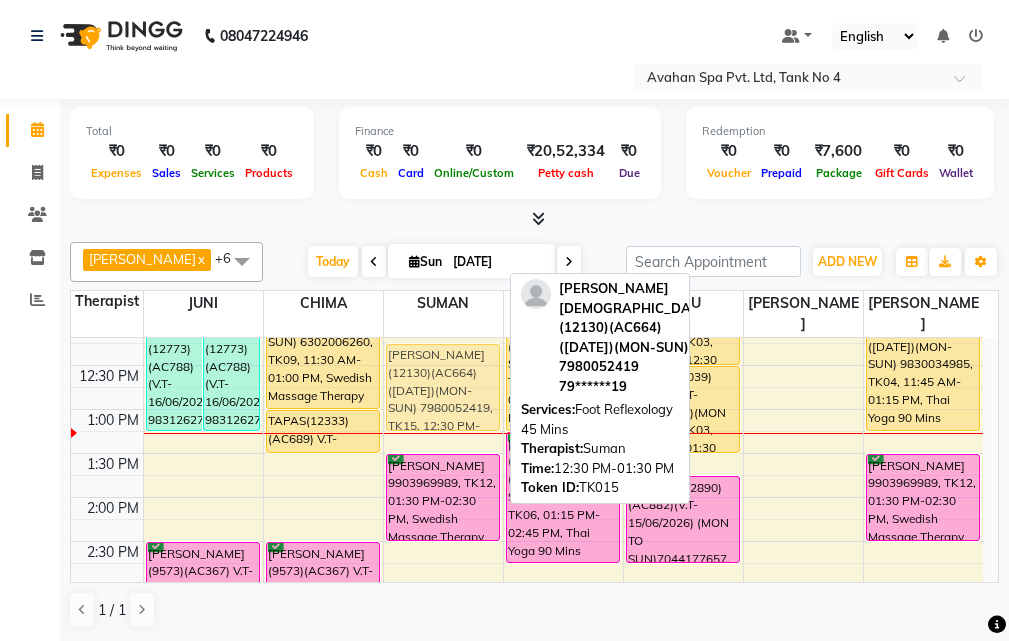 scroll, scrollTop: 189, scrollLeft: 0, axis: vertical 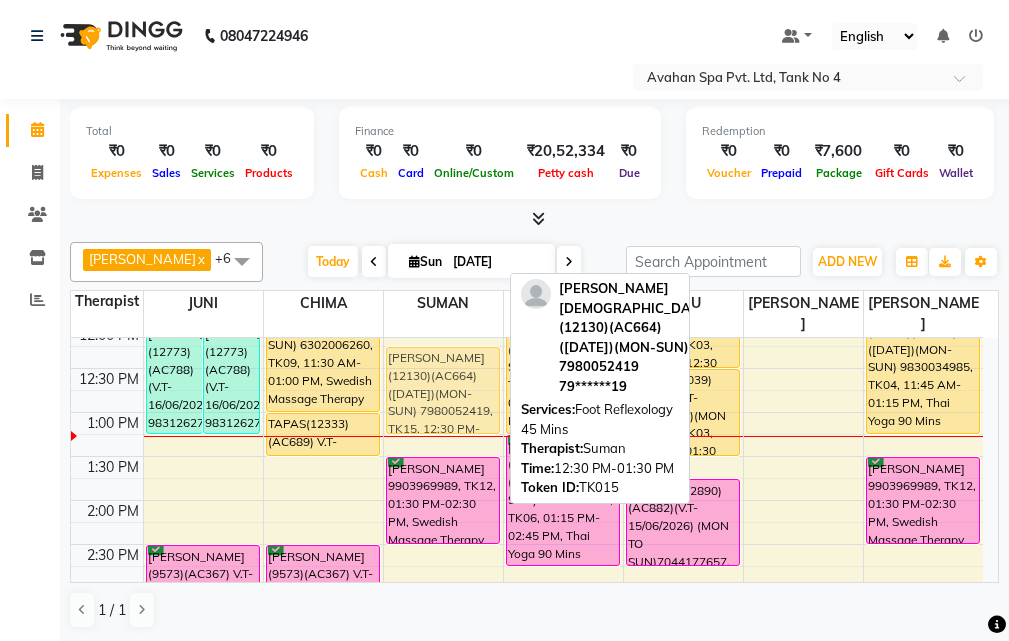 click on "ABHISHEK HALAN(12130)(AC664) (07/02/2026)(MON-SUN) 7980052419, TK15, 12:30 PM-01:30 PM, Foot Reflexology  45 Mins     GOURAV 9903969989, TK12, 01:30 PM-02:30 PM, Swedish Massage Therapy 60 Mins     SUDIPTA MUKHERJEE (11164)(AC855)(V.T-23/03/2026) (MON TO FIR)7003713908, TK01, 04:00 PM-05:30 PM, Swedish Massage Therapy 90 Mins     NIDHI  AGARWAL(11136)(AC851)(V.T-4/3/2026) (MON TO SUN)9883311250, TK13, 06:00 PM-06:30 PM, Foot Reflexology  25 Mins    ABHISHEK HALAN(12130)(AC664) (07/02/2026)(MON-SUN) 7980052419, TK15, 12:30 PM-01:30 PM, Foot Reflexology  45 Mins" at bounding box center (443, 720) 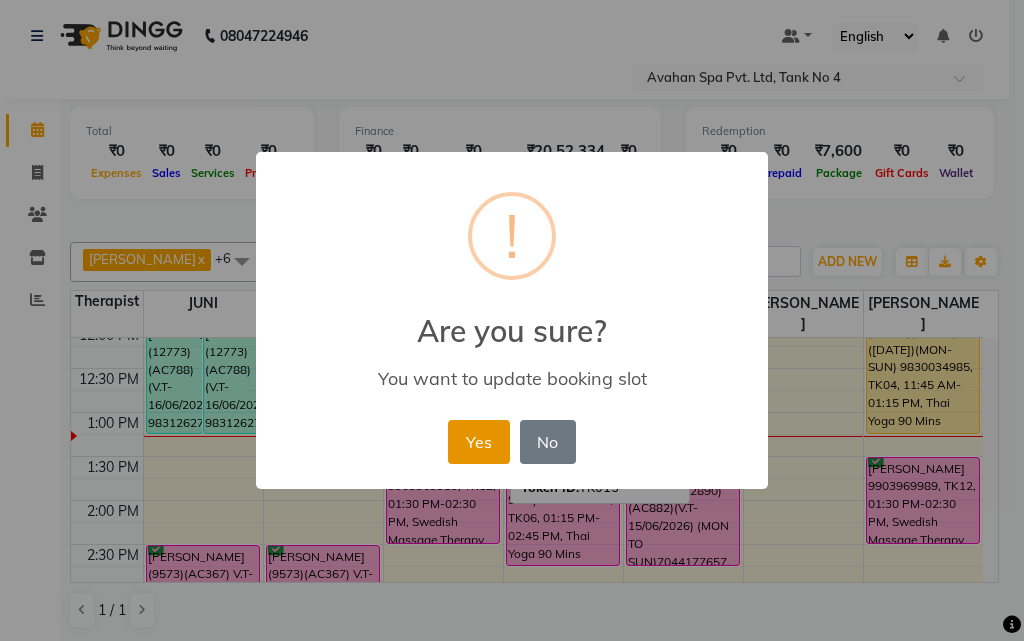 click on "Yes" at bounding box center (478, 442) 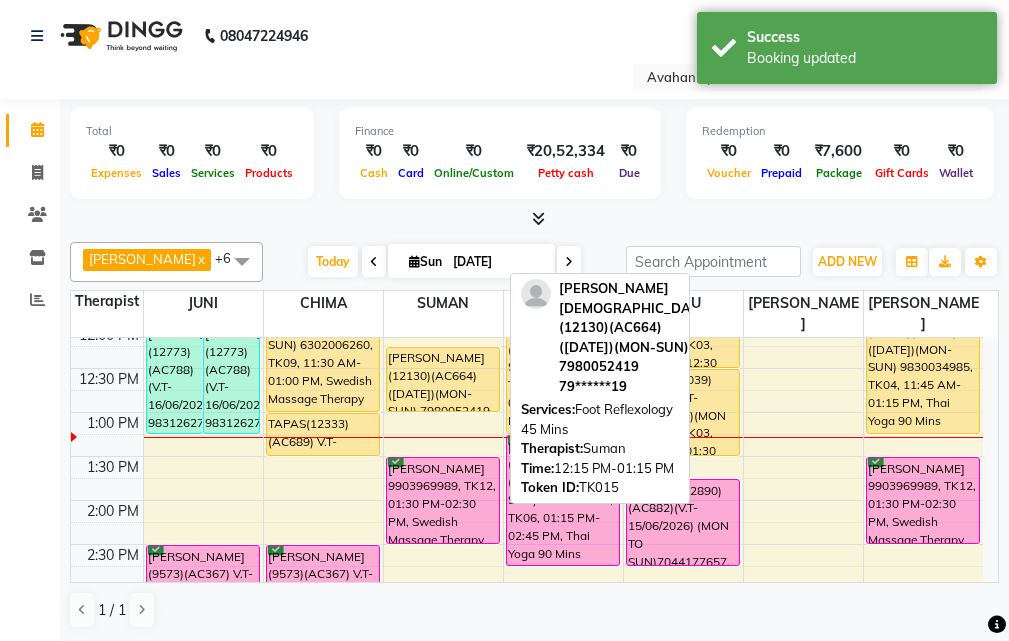 drag, startPoint x: 457, startPoint y: 411, endPoint x: 466, endPoint y: 387, distance: 25.632011 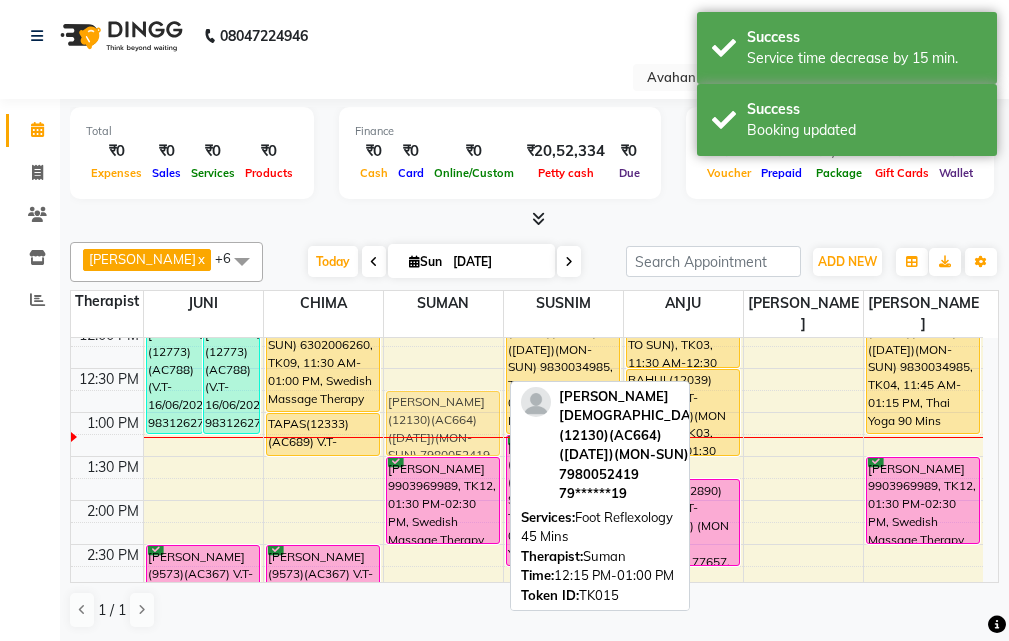 drag, startPoint x: 465, startPoint y: 341, endPoint x: 466, endPoint y: 380, distance: 39.012817 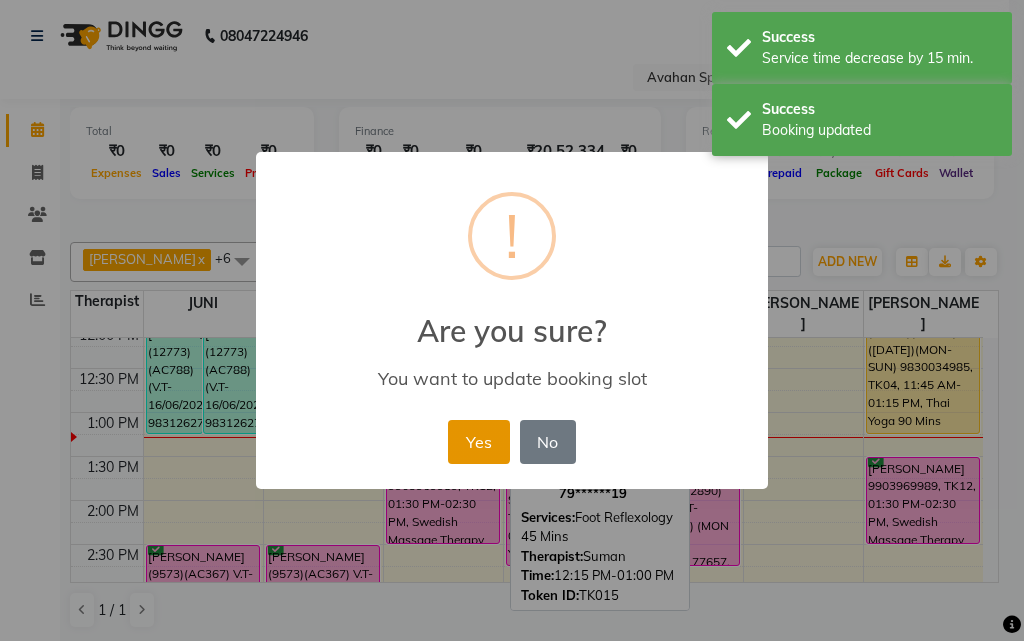 click on "Yes" at bounding box center (478, 442) 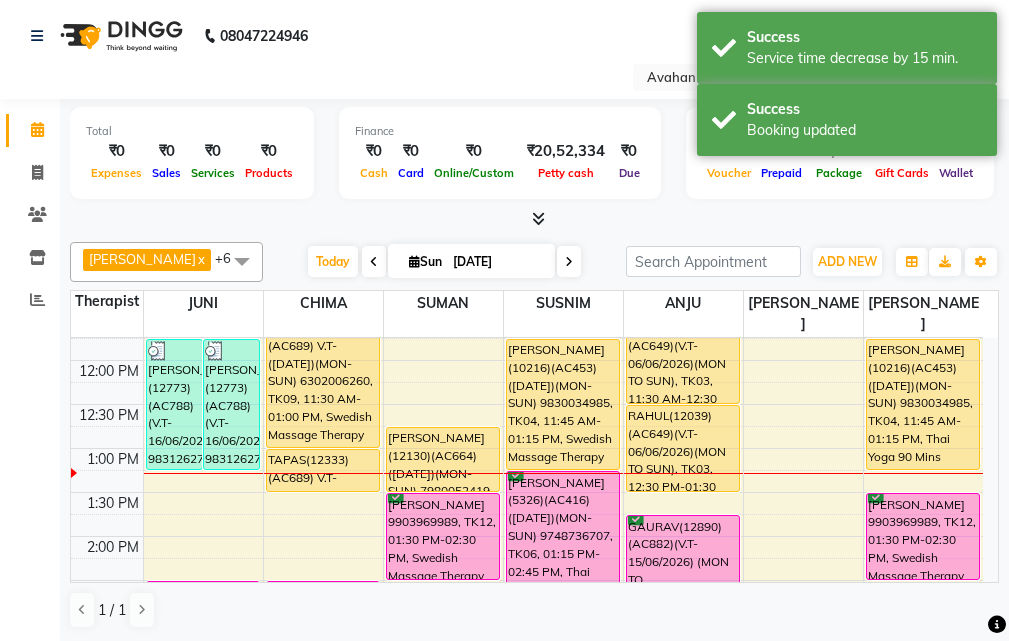 scroll, scrollTop: 89, scrollLeft: 0, axis: vertical 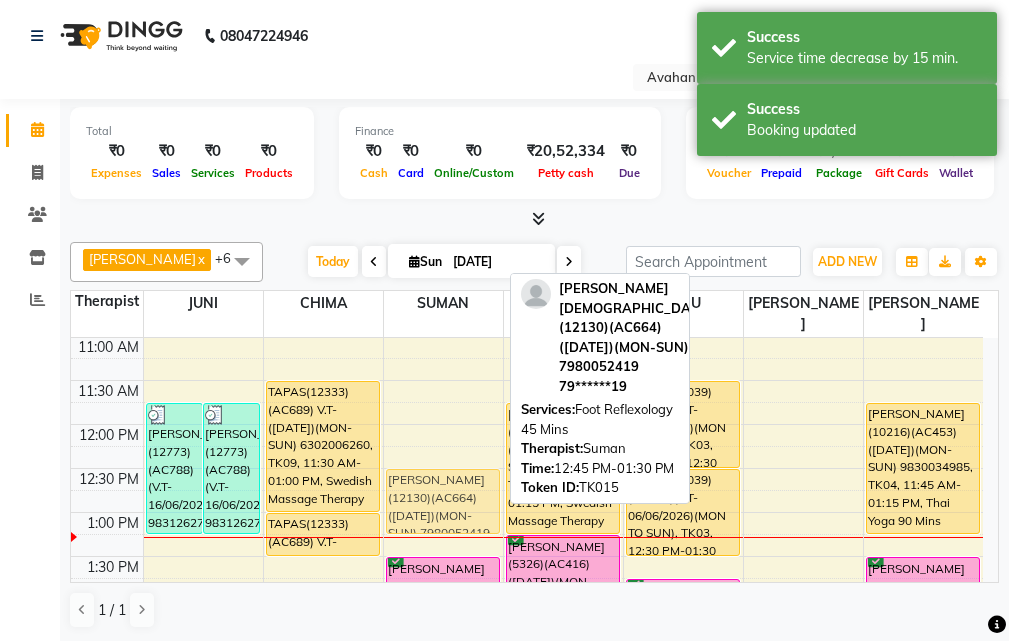 drag, startPoint x: 455, startPoint y: 480, endPoint x: 467, endPoint y: 467, distance: 17.691807 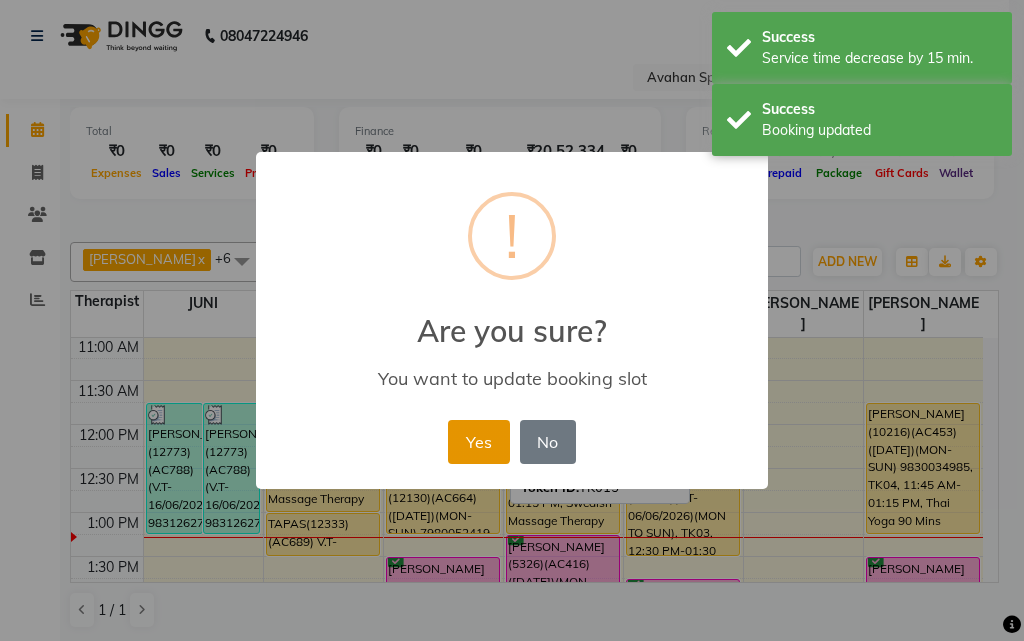 click on "Yes" at bounding box center [478, 442] 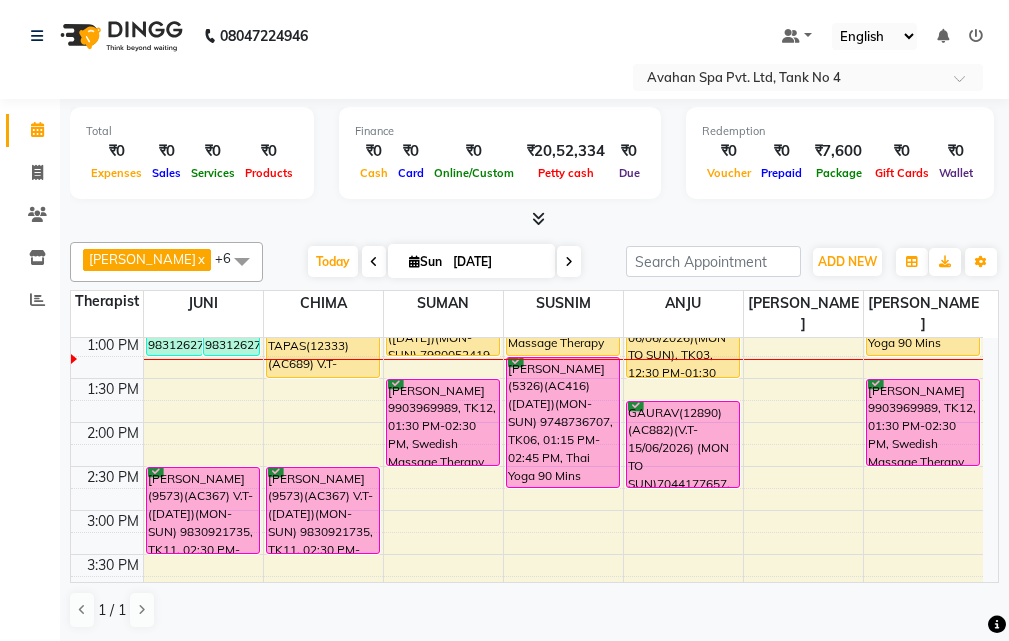 scroll, scrollTop: 289, scrollLeft: 0, axis: vertical 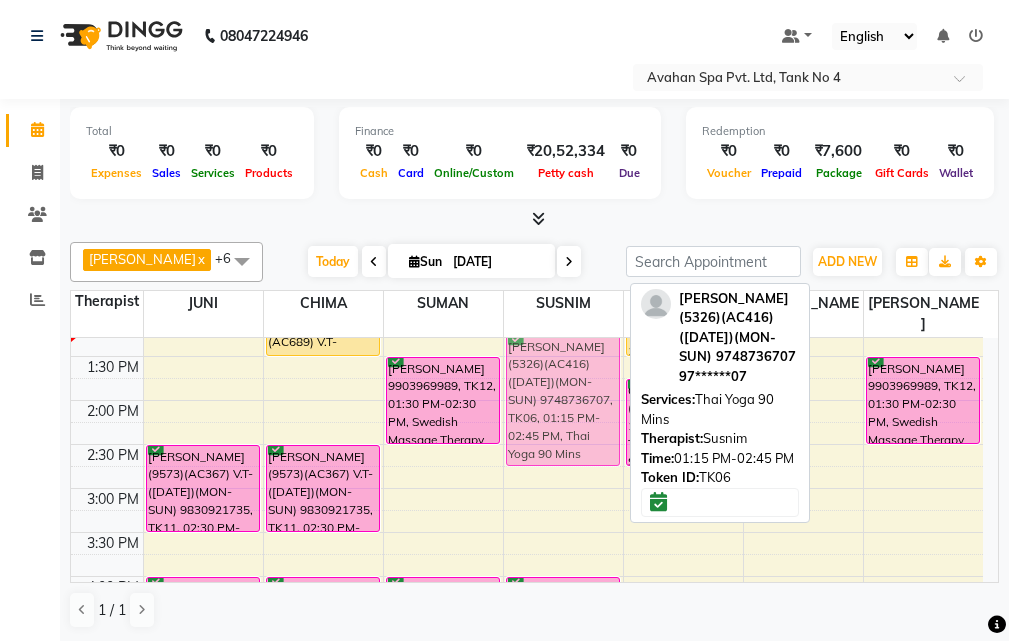 drag, startPoint x: 566, startPoint y: 350, endPoint x: 564, endPoint y: 361, distance: 11.18034 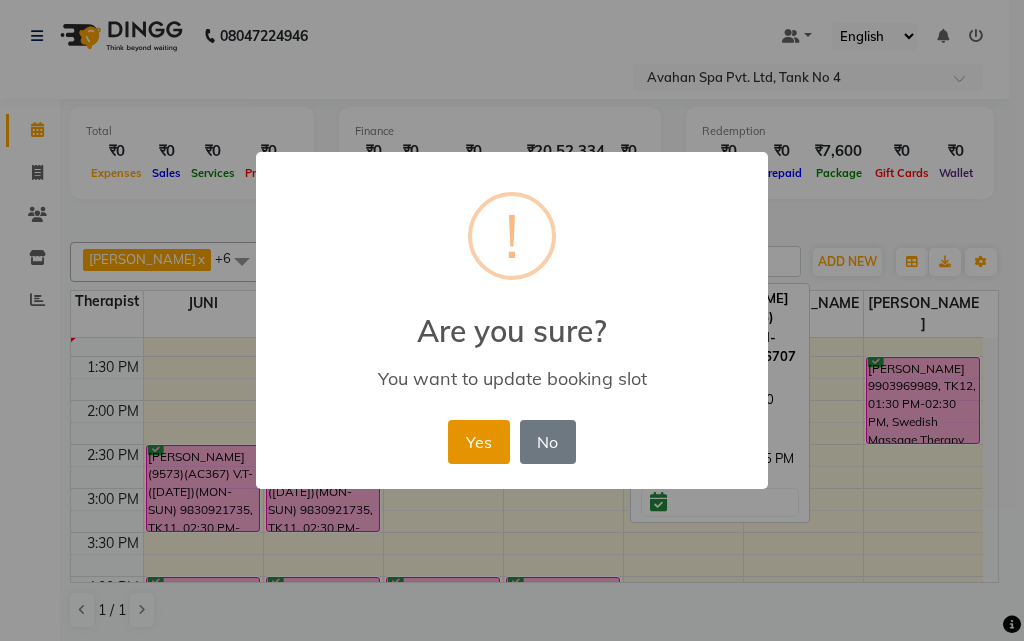 click on "Yes" at bounding box center (478, 442) 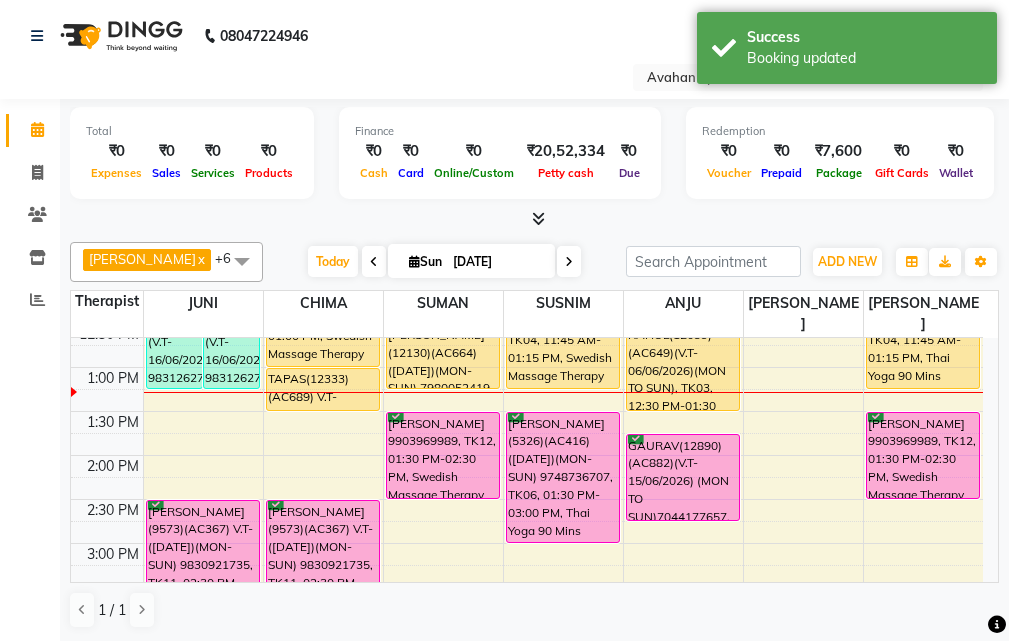 scroll, scrollTop: 189, scrollLeft: 0, axis: vertical 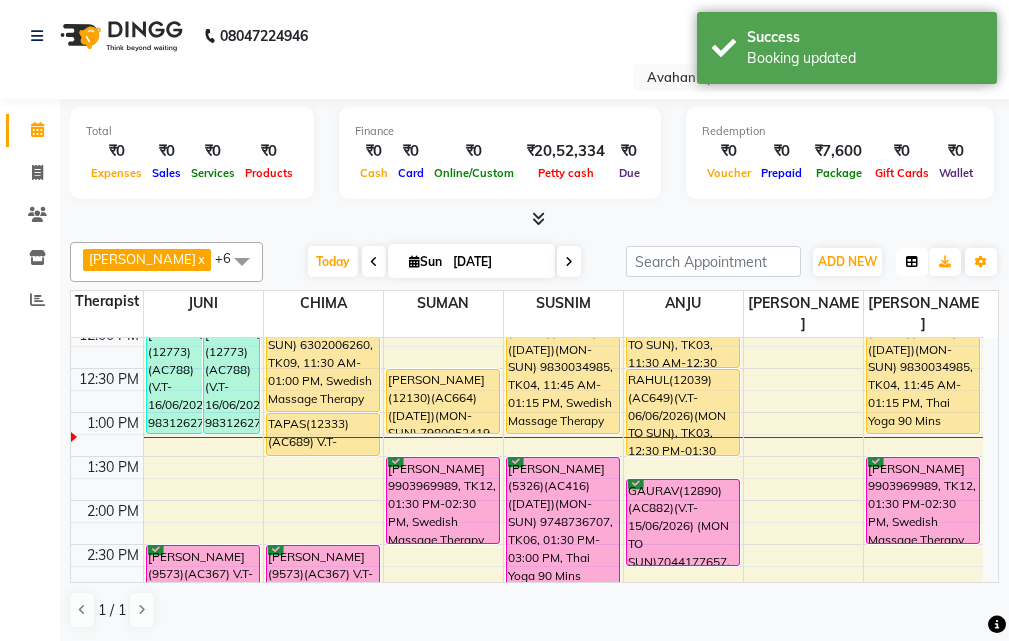 click at bounding box center (912, 262) 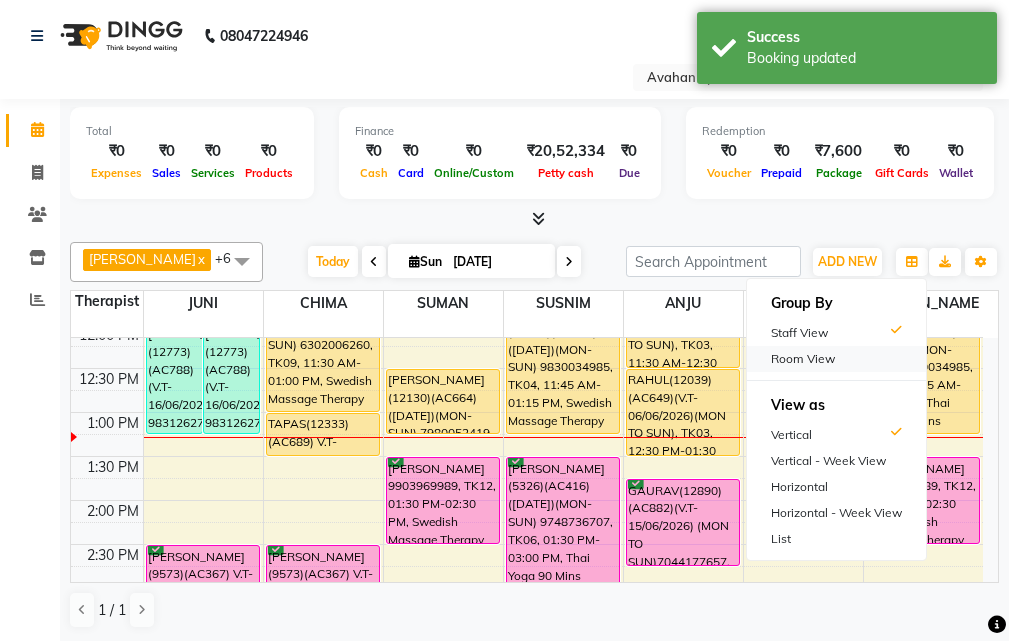 click on "Room View" at bounding box center [836, 359] 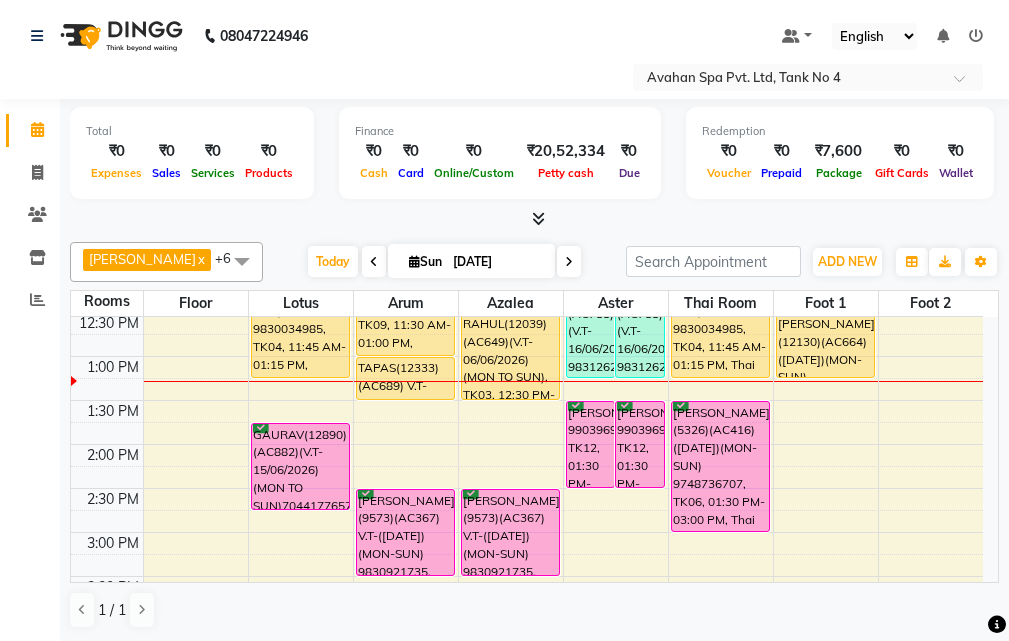 scroll, scrollTop: 189, scrollLeft: 0, axis: vertical 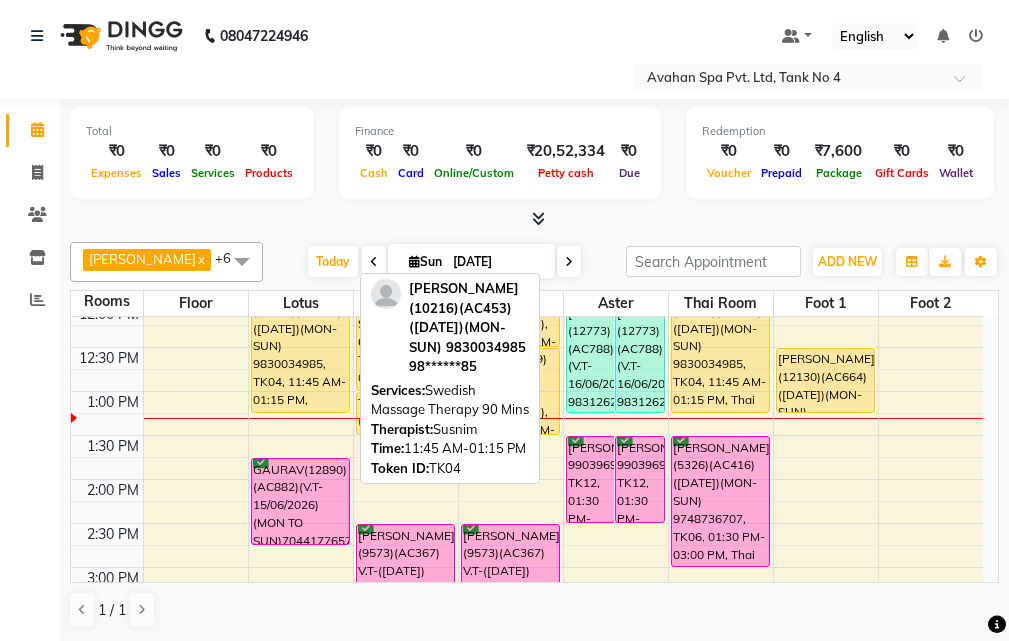 click on "[PERSON_NAME](10216)(AC453) ([DATE])(MON-SUN) 9830034985, TK04, 11:45 AM-01:15 PM, Swedish Massage Therapy 90 Mins" at bounding box center (300, 347) 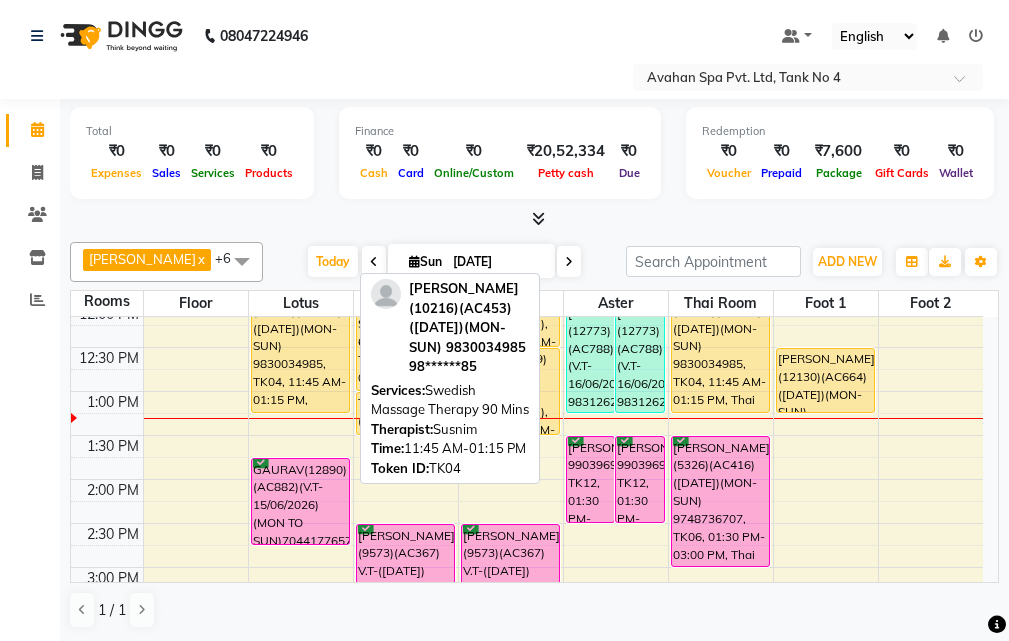 click on "[PERSON_NAME](10216)(AC453) ([DATE])(MON-SUN) 9830034985, TK04, 11:45 AM-01:15 PM, Swedish Massage Therapy 90 Mins" at bounding box center [300, 347] 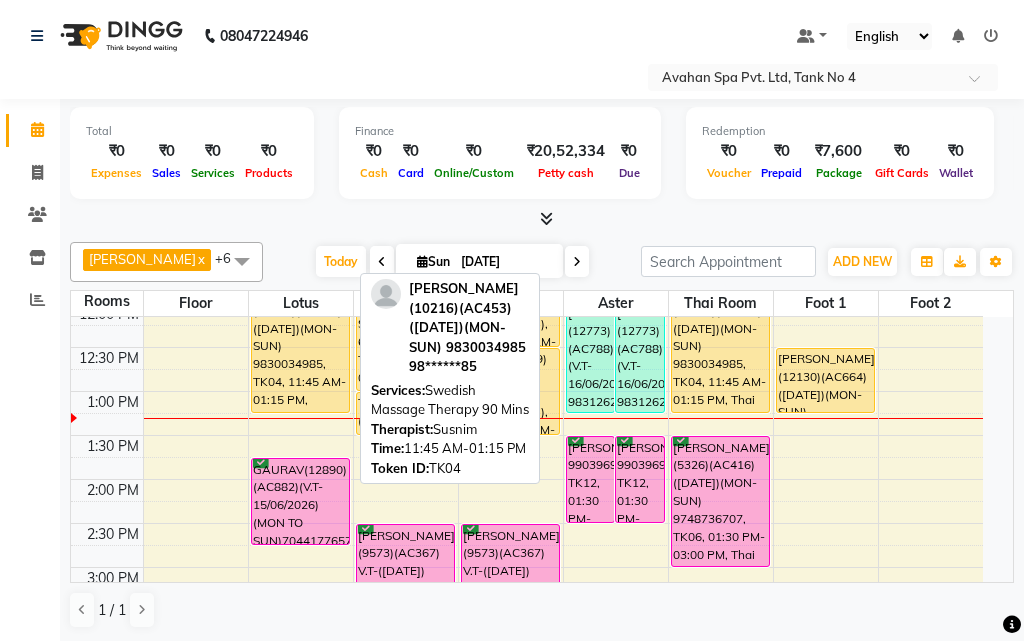 select on "1" 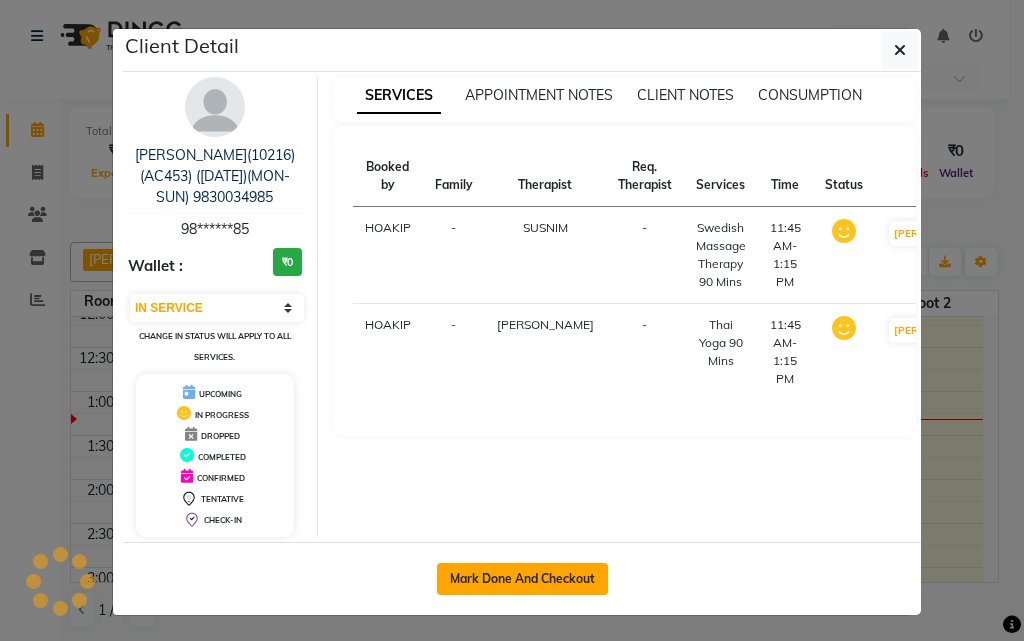 click on "Mark Done And Checkout" 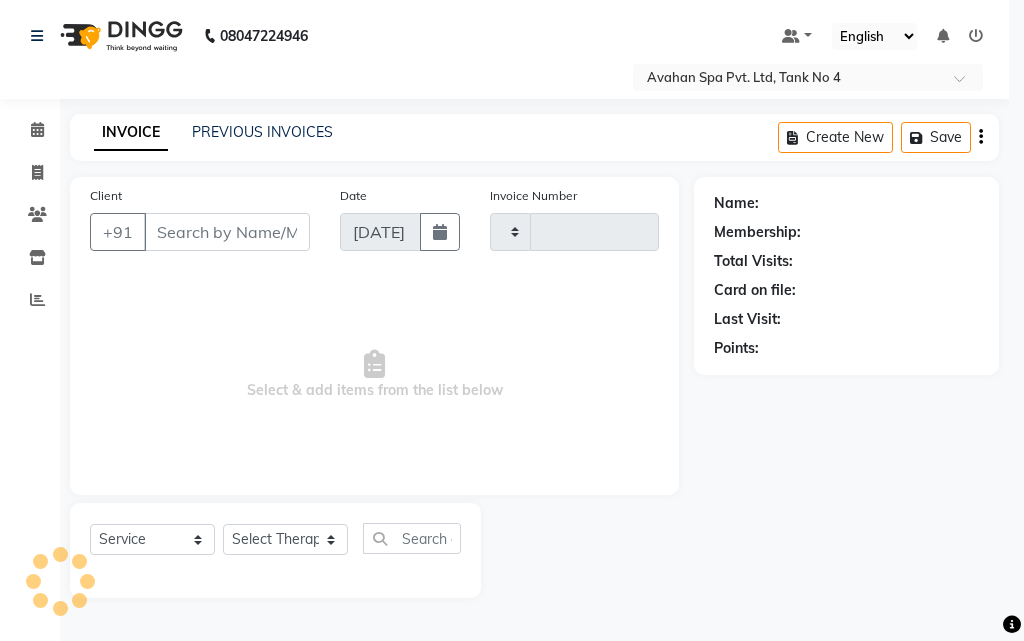type on "1755" 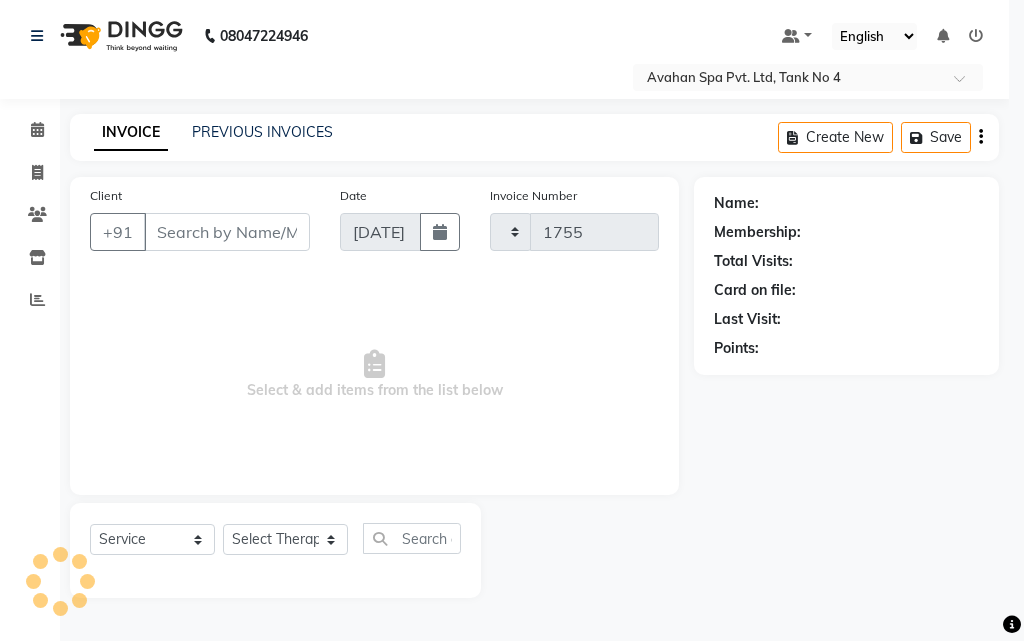 select on "4269" 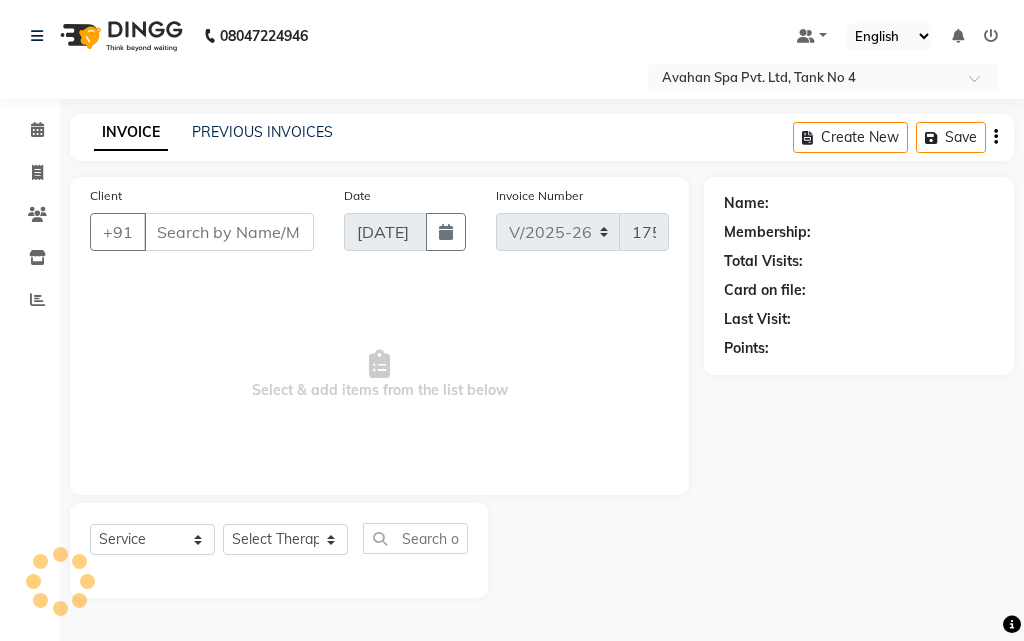 type on "98******85" 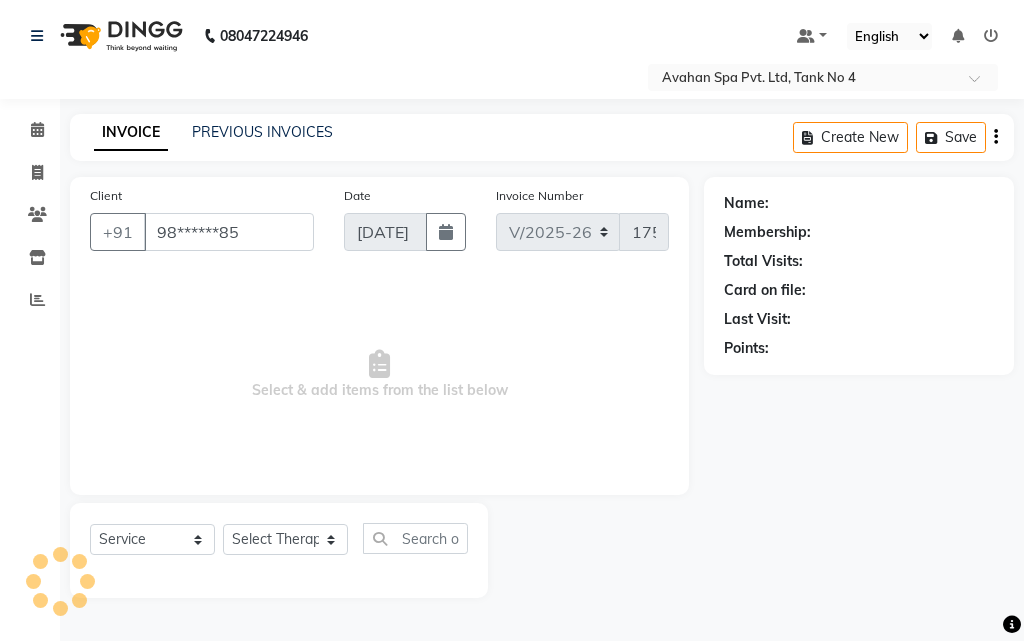 select on "23013" 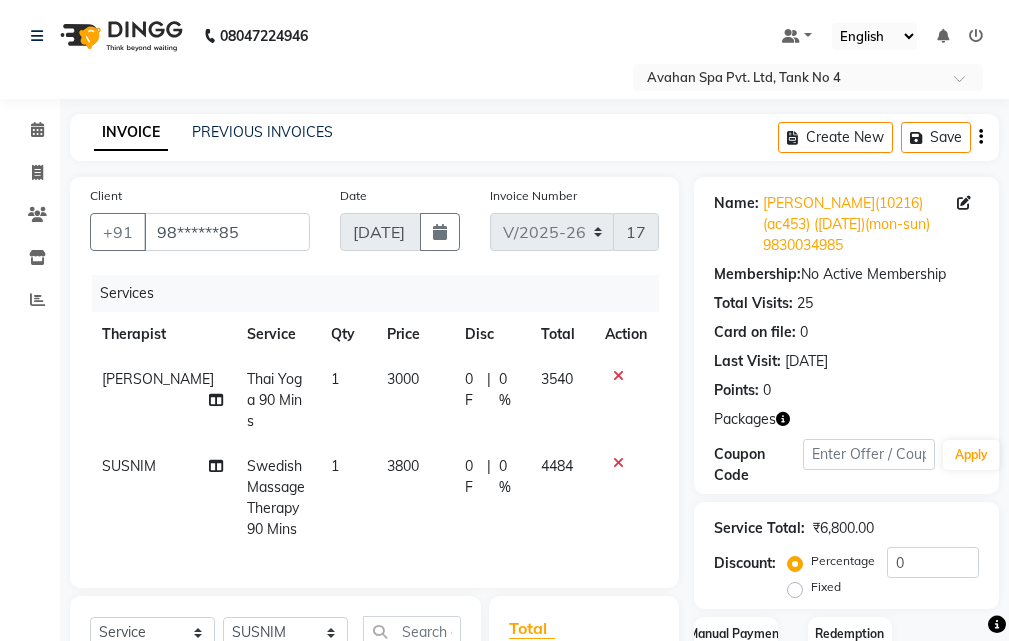 scroll, scrollTop: 381, scrollLeft: 0, axis: vertical 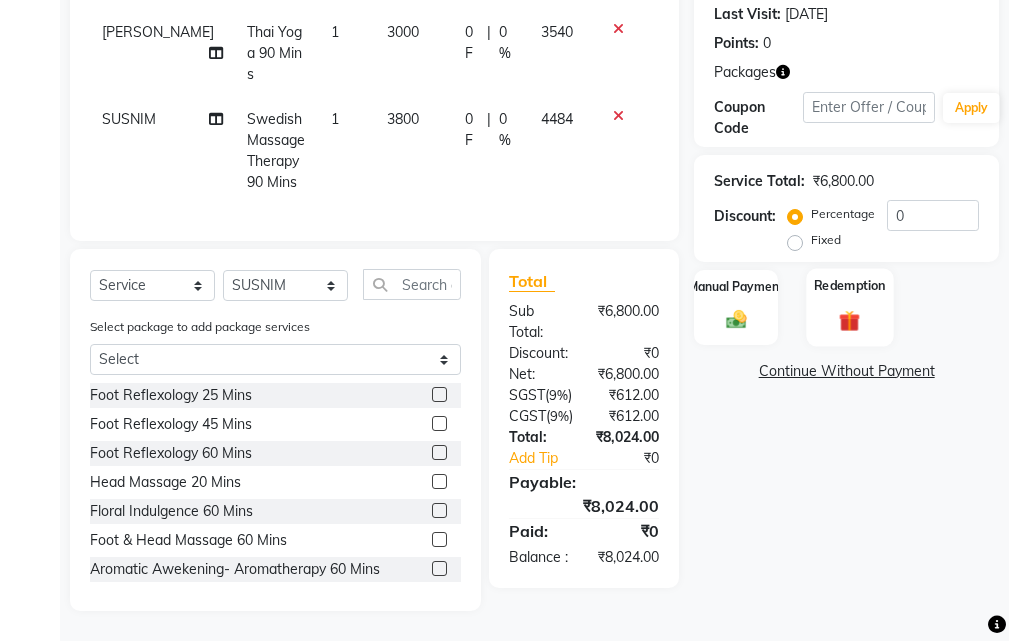 click 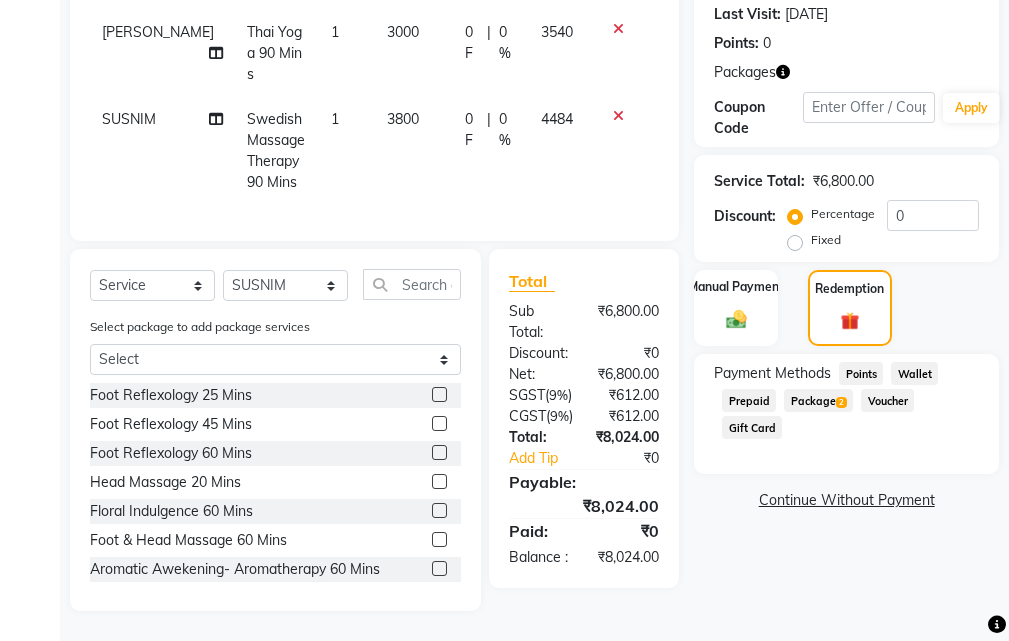 click on "Package  2" 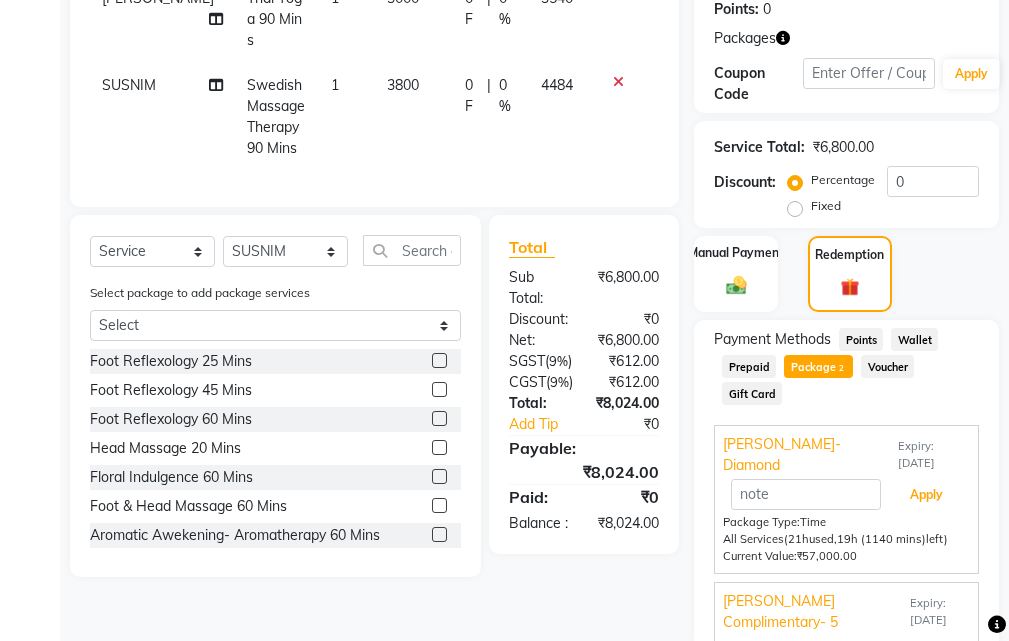 click on "Apply" at bounding box center (926, 495) 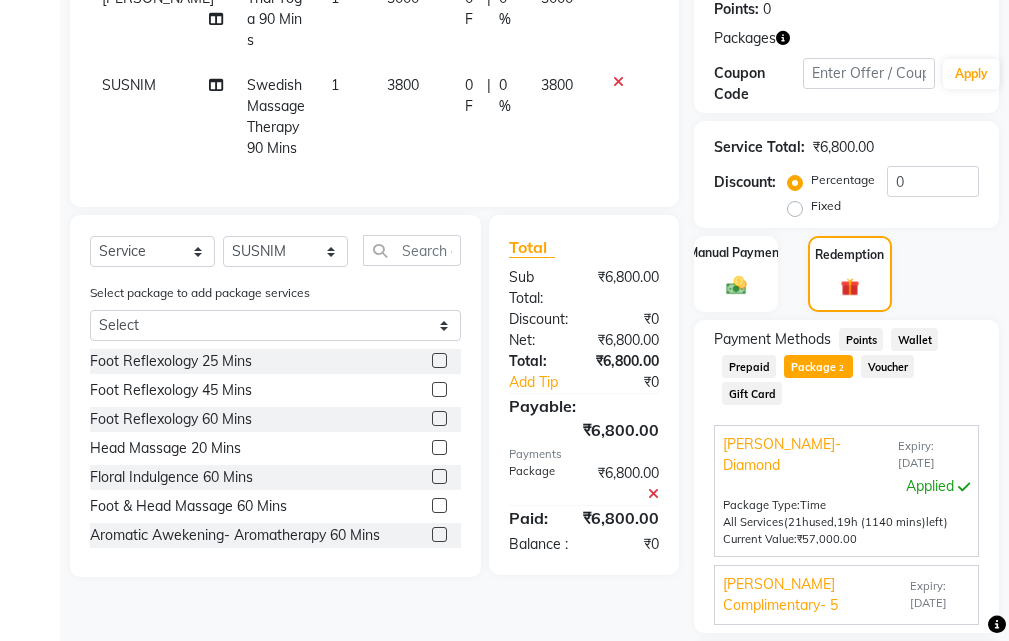 scroll, scrollTop: 536, scrollLeft: 0, axis: vertical 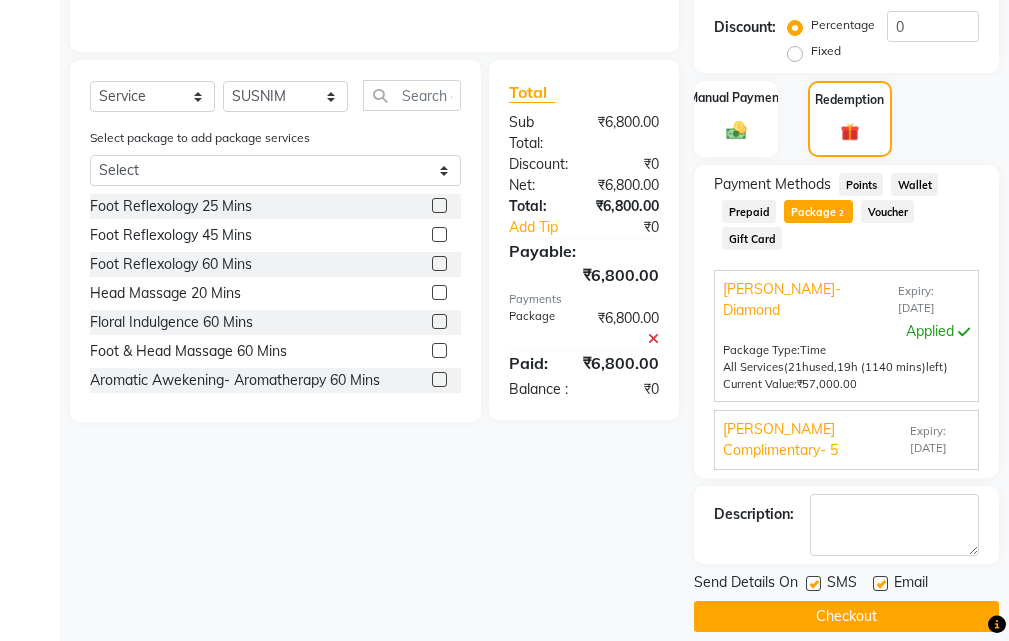 drag, startPoint x: 808, startPoint y: 560, endPoint x: 859, endPoint y: 571, distance: 52.17279 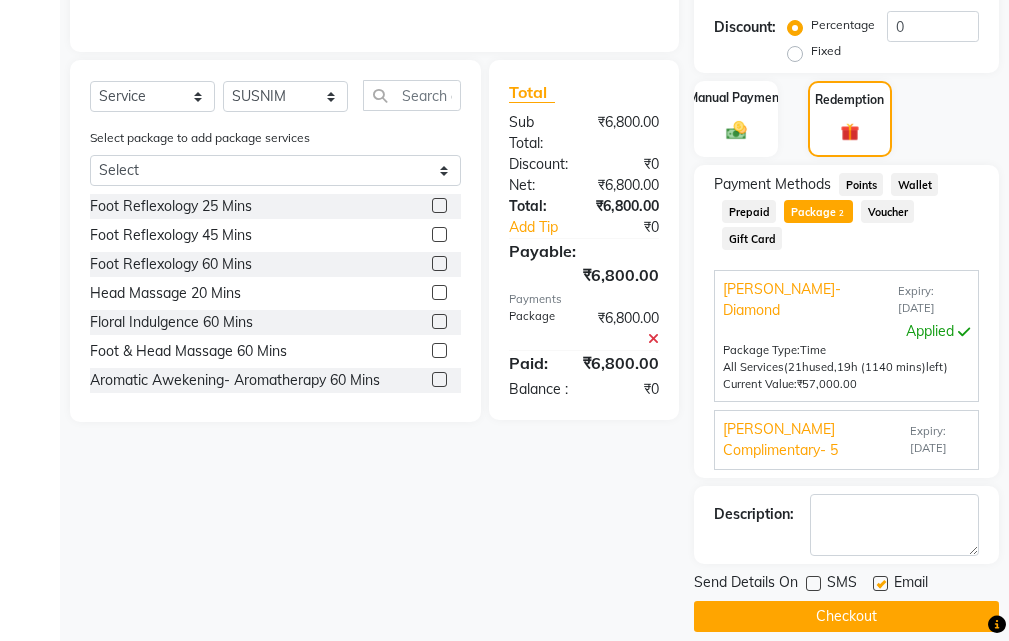 click 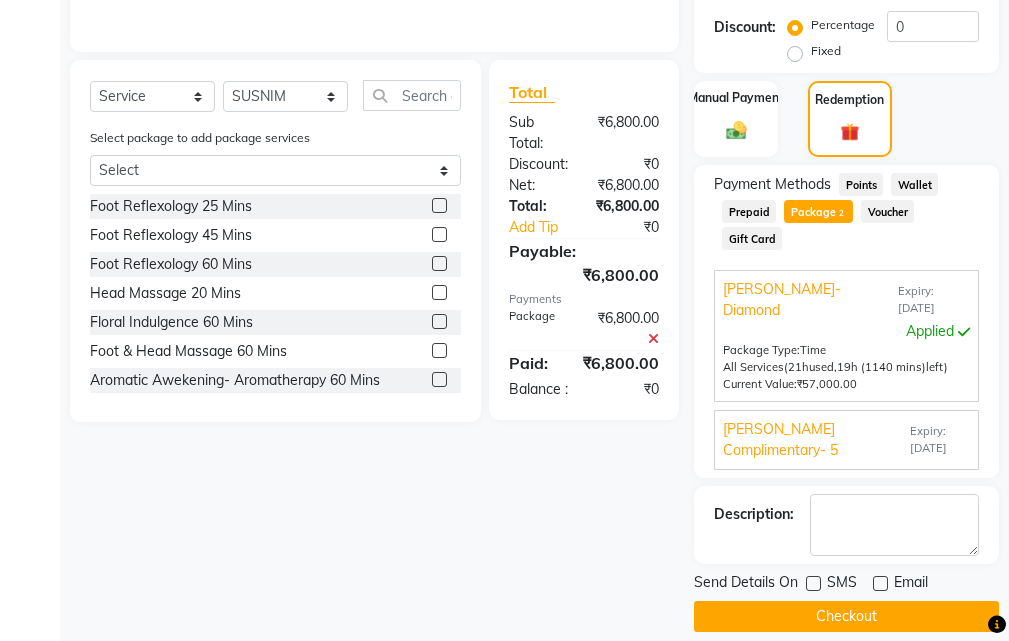 click on "Checkout" 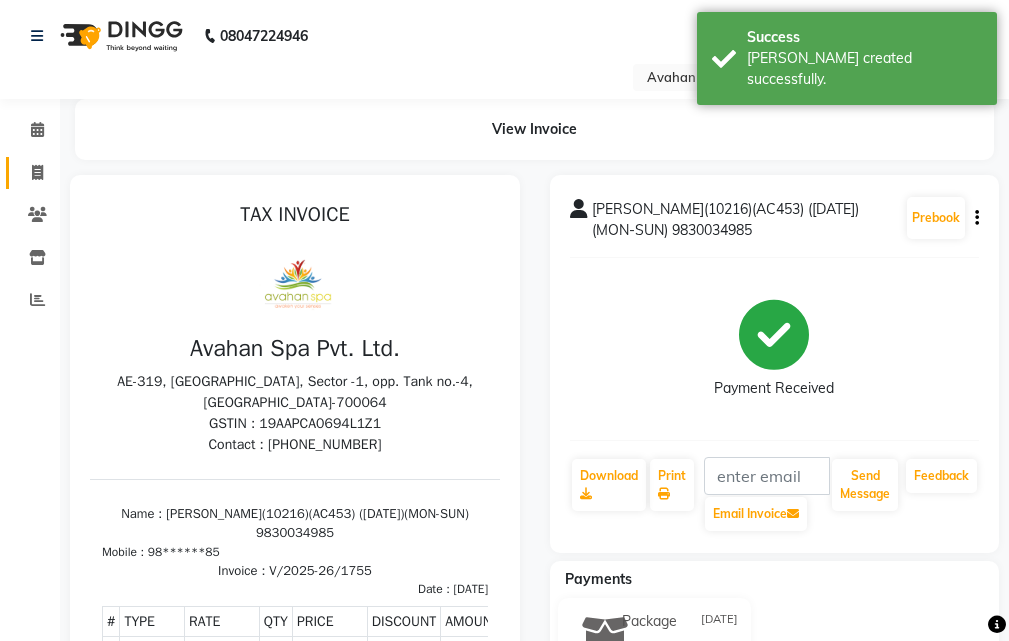 scroll, scrollTop: 0, scrollLeft: 0, axis: both 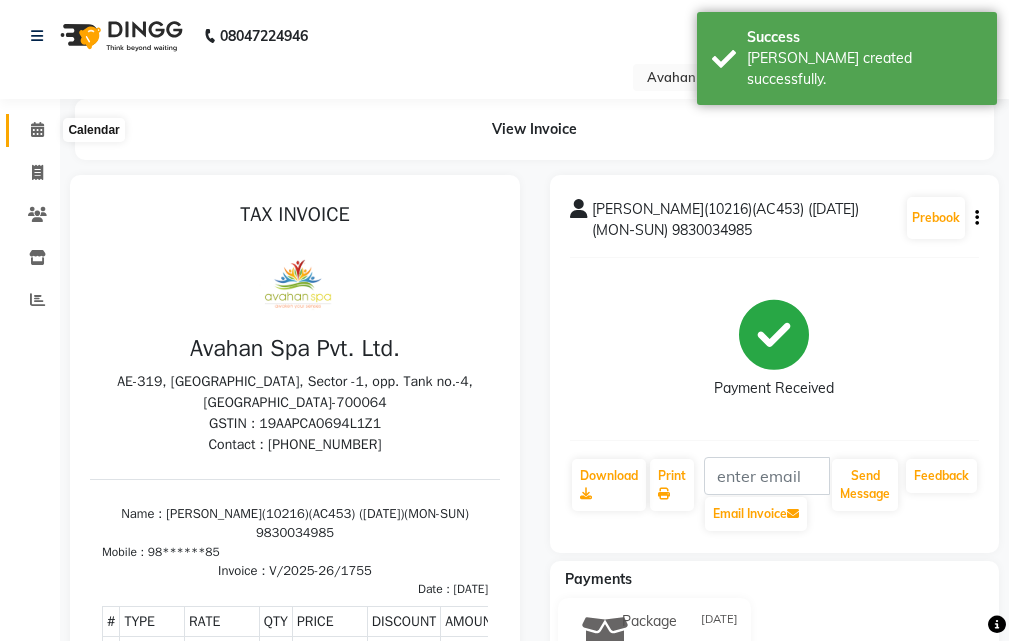 click 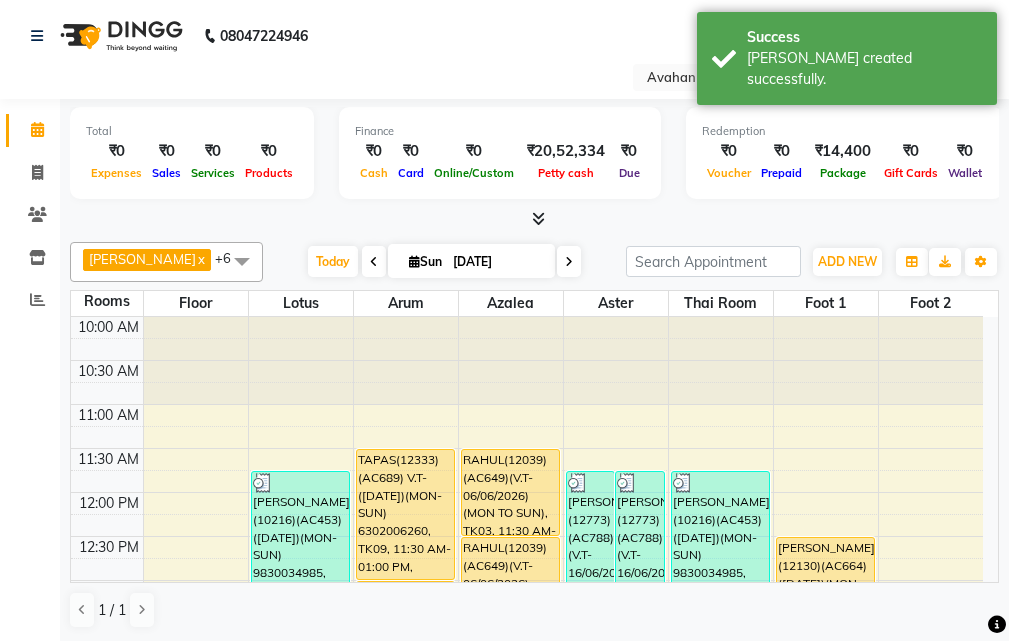 scroll, scrollTop: 100, scrollLeft: 0, axis: vertical 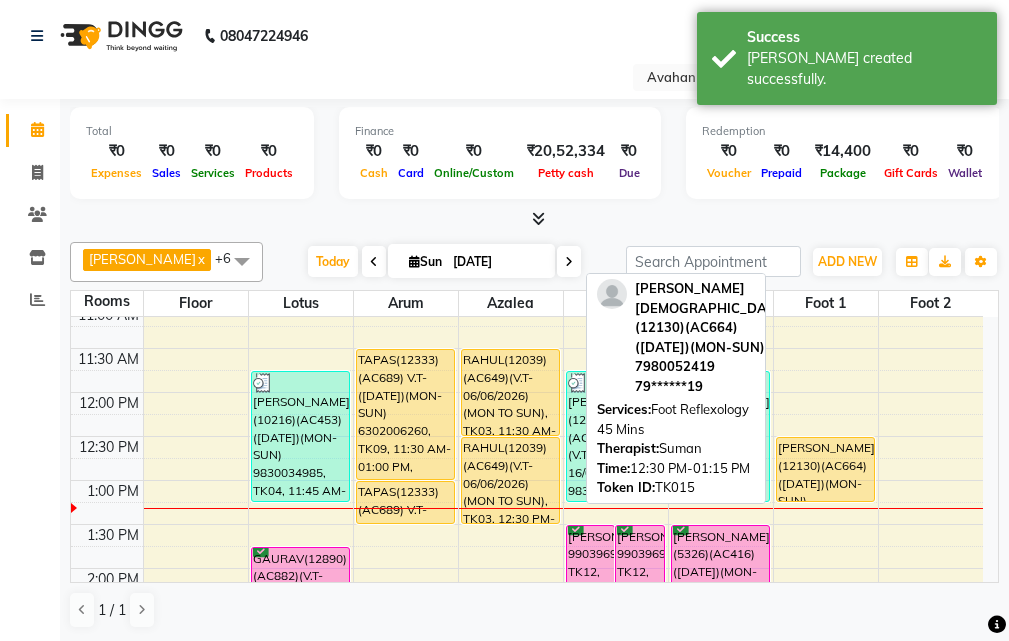 click on "[PERSON_NAME](12130)(AC664) ([DATE])(MON-SUN) 7980052419, TK15, 12:30 PM-01:15 PM, Foot Reflexology  45 Mins" at bounding box center (825, 469) 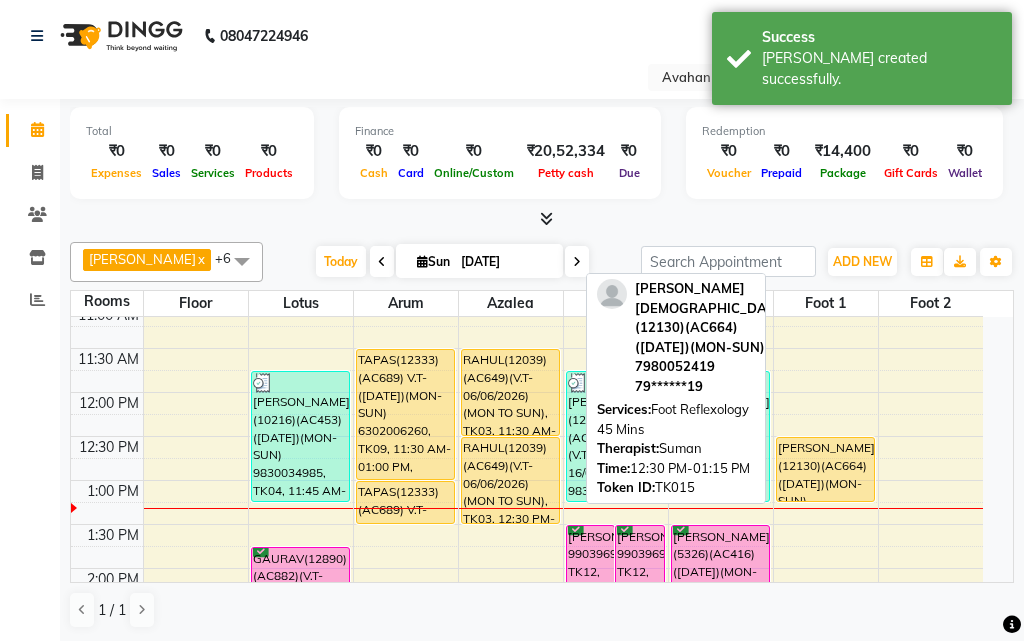 select on "1" 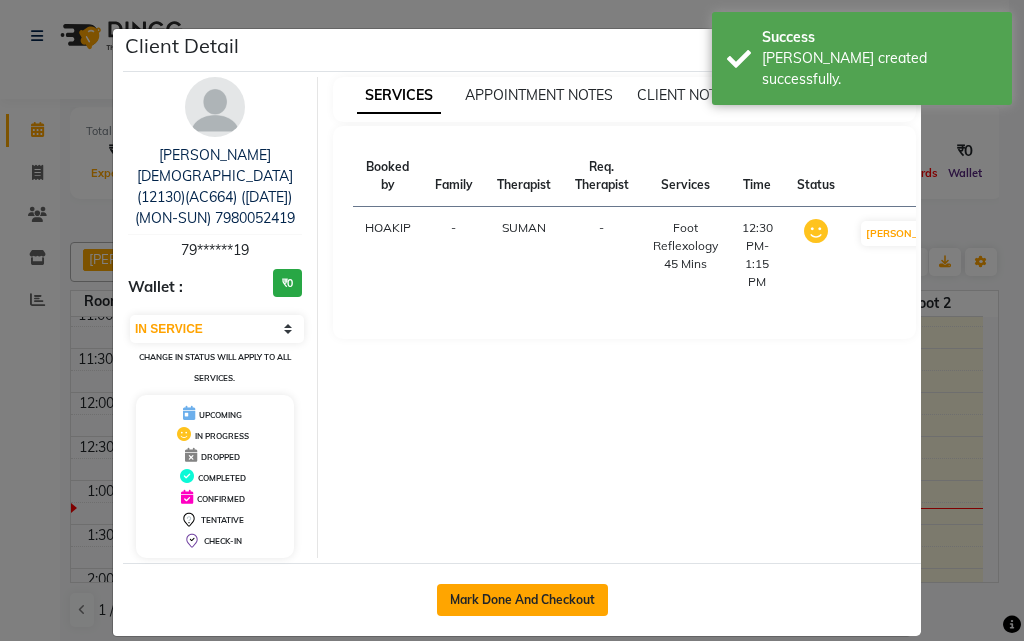 click on "Mark Done And Checkout" 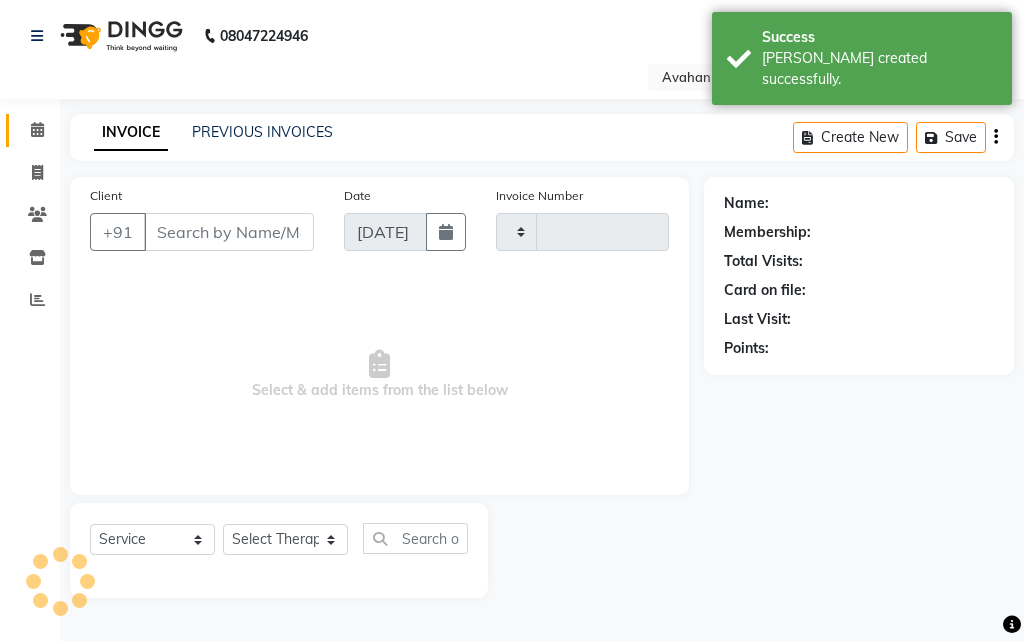 type on "1756" 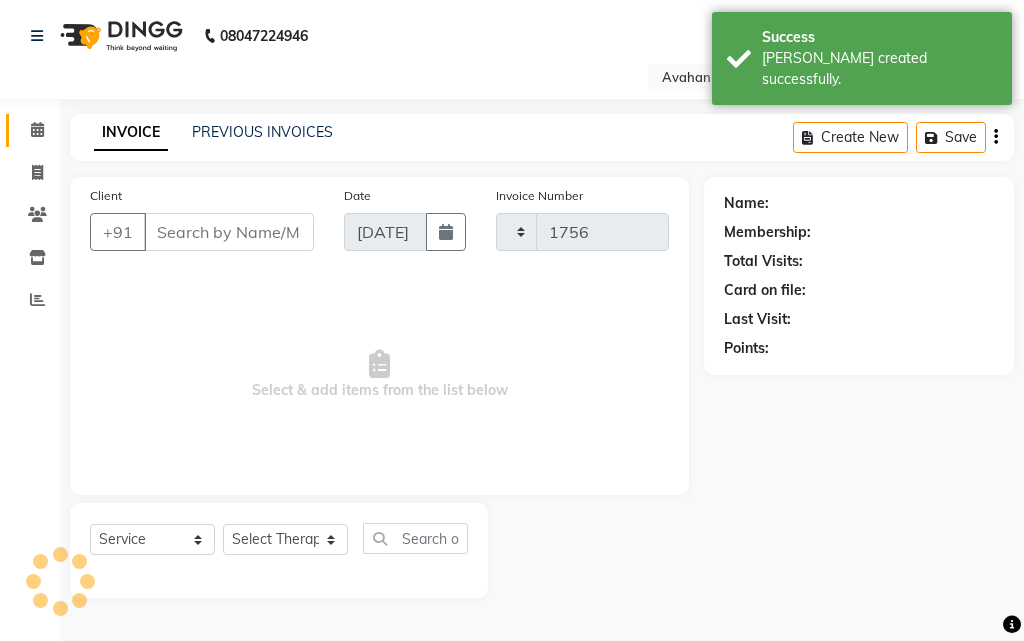 select on "4269" 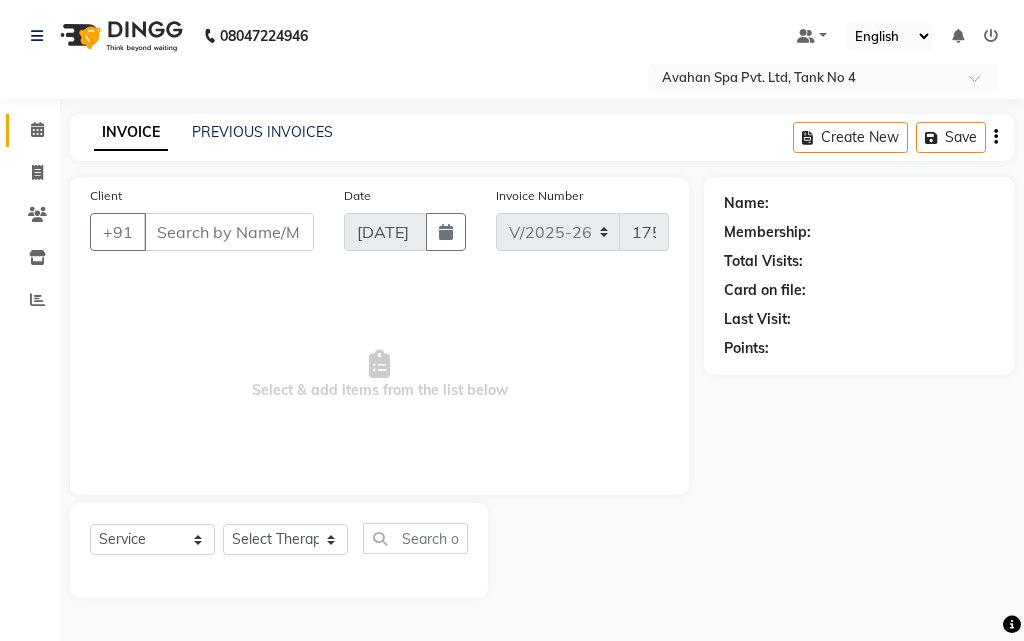 type on "79******19" 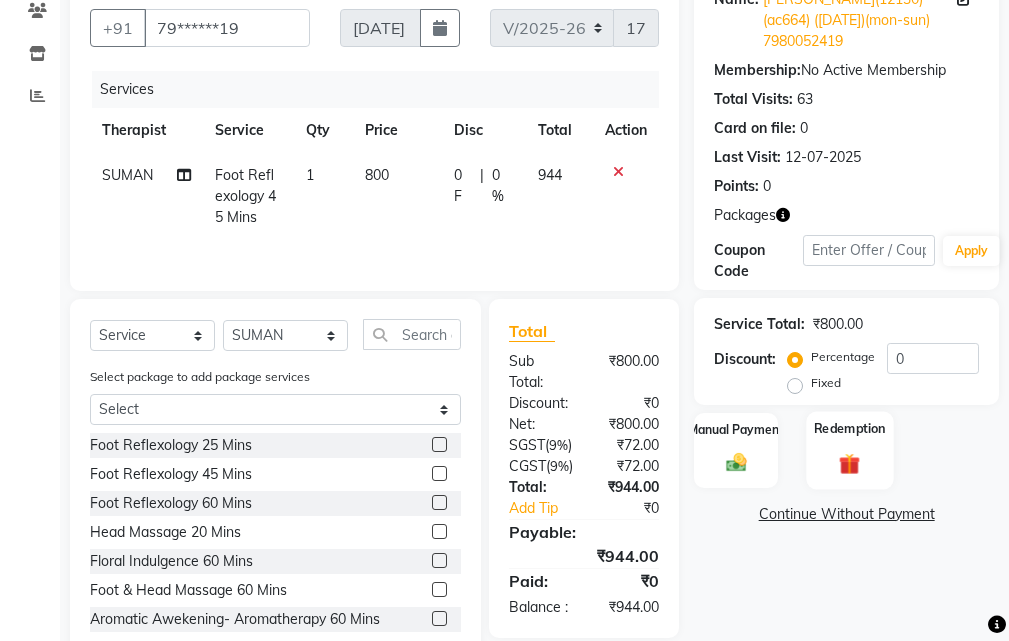 scroll, scrollTop: 294, scrollLeft: 0, axis: vertical 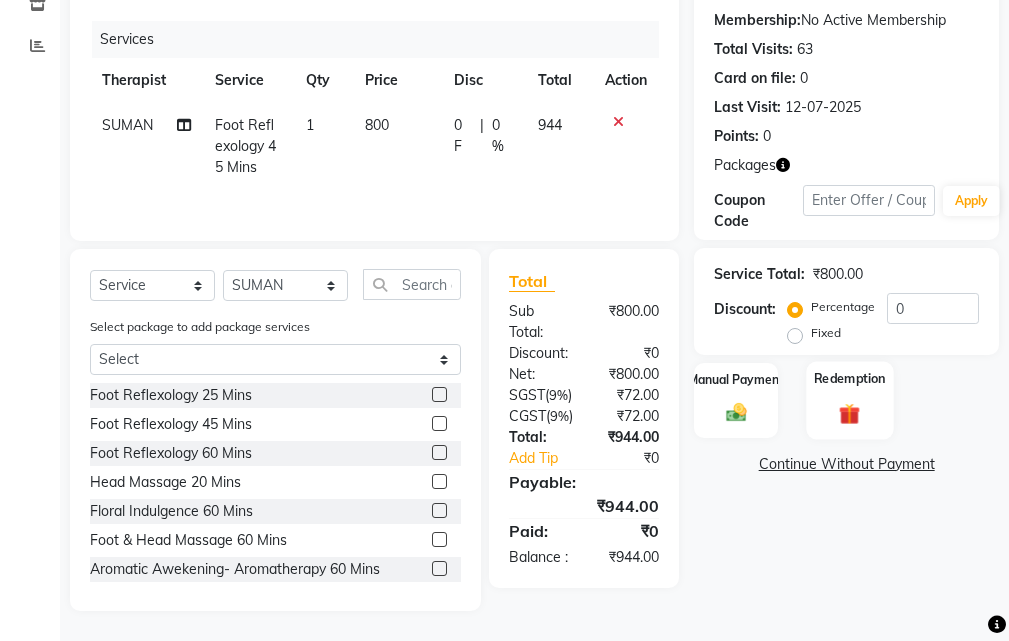 click 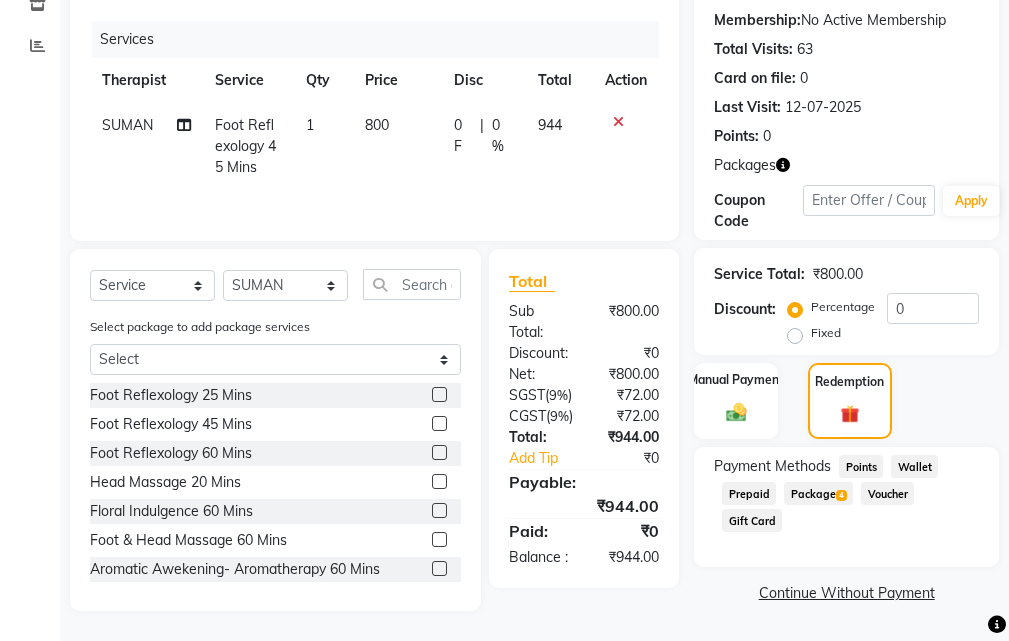click on "Package  4" 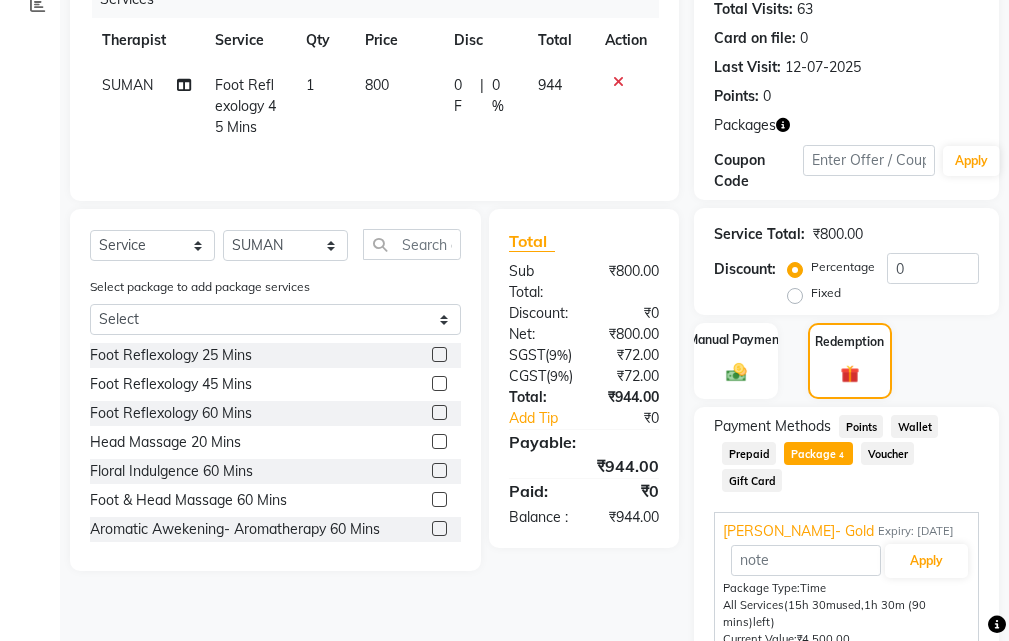 scroll, scrollTop: 466, scrollLeft: 0, axis: vertical 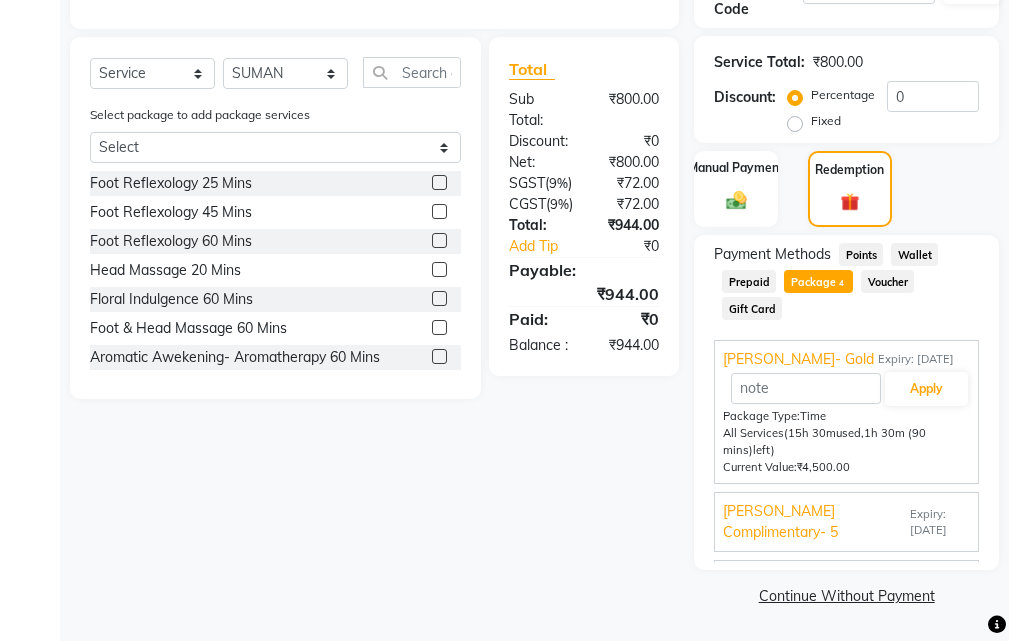 click on "[PERSON_NAME] Complimentary- 5" at bounding box center [814, 522] 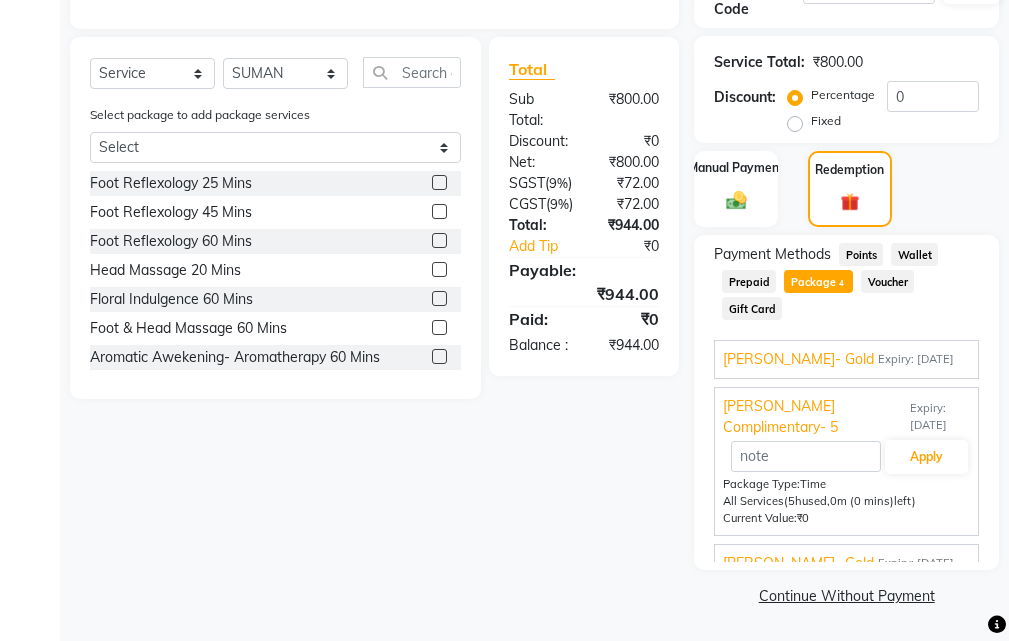 click on "Sanjeeva- Gold Expiry: 07-02-2026 Apply Package Type:  Time All Services  (17h  used,  0m (0 mins)   left)  Current Value:  ₹0" at bounding box center (846, 563) 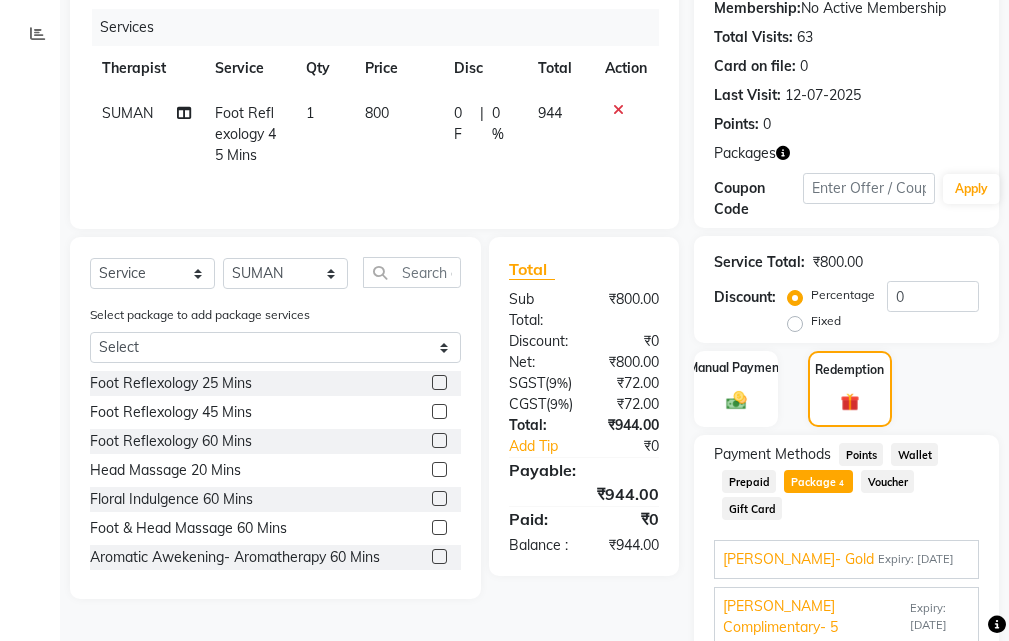 click on "[PERSON_NAME]- Gold" at bounding box center (798, 559) 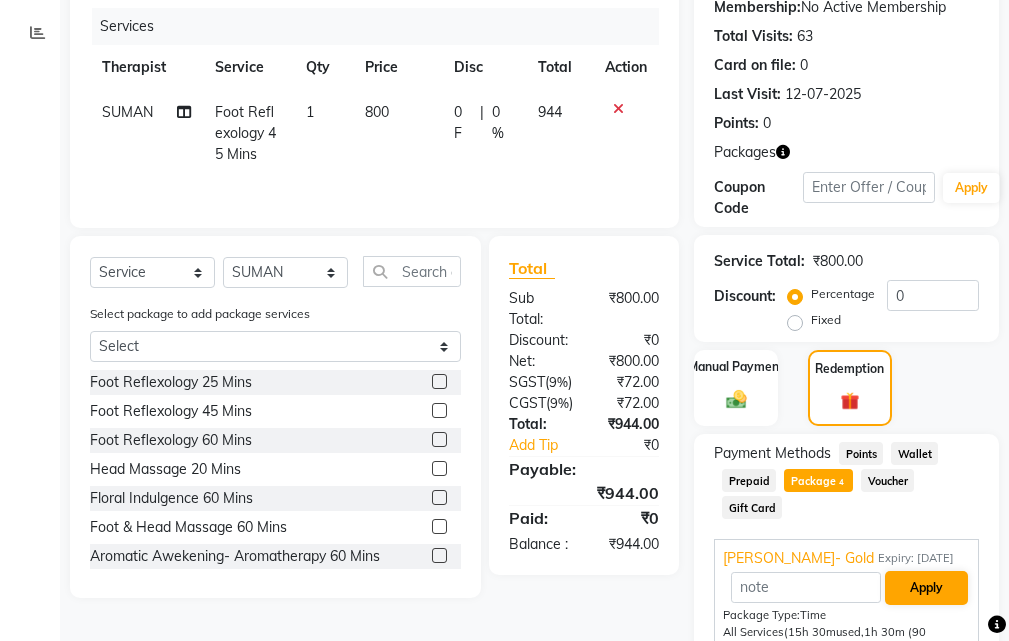 scroll, scrollTop: 466, scrollLeft: 0, axis: vertical 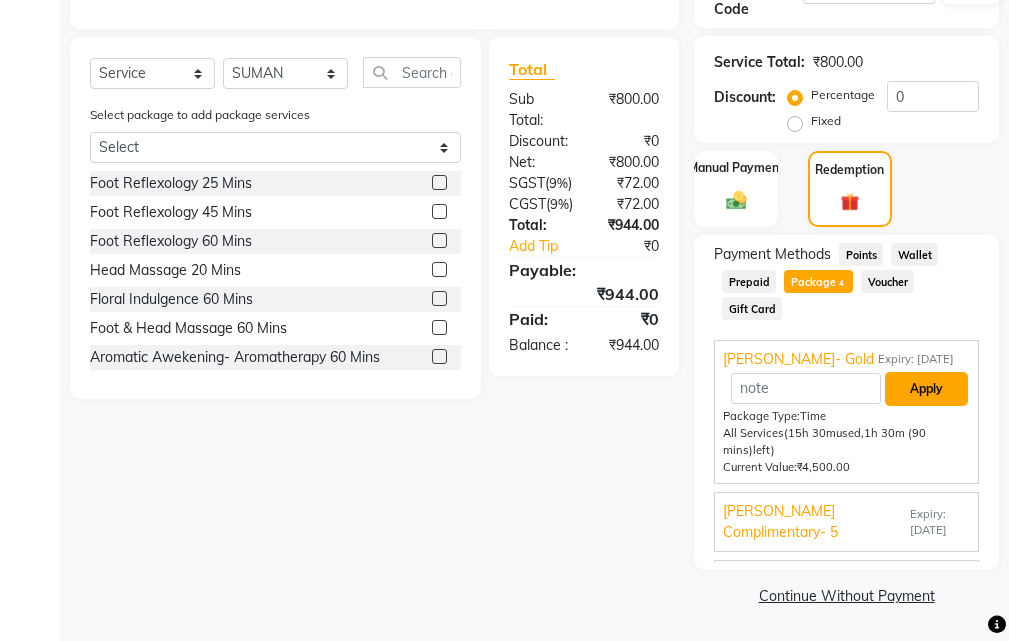 click on "Apply" at bounding box center (926, 389) 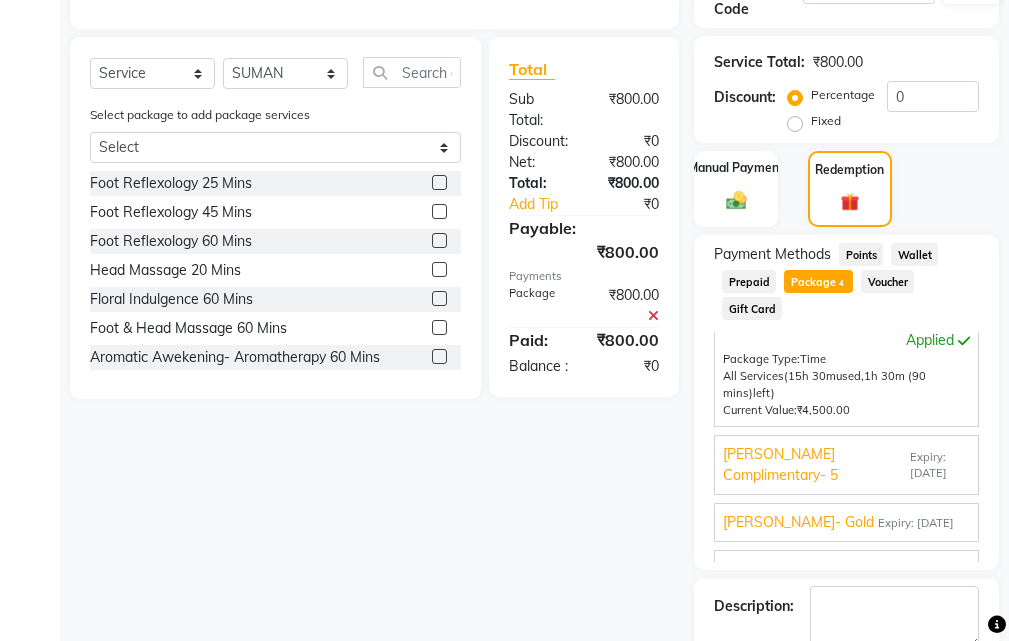 scroll, scrollTop: 0, scrollLeft: 0, axis: both 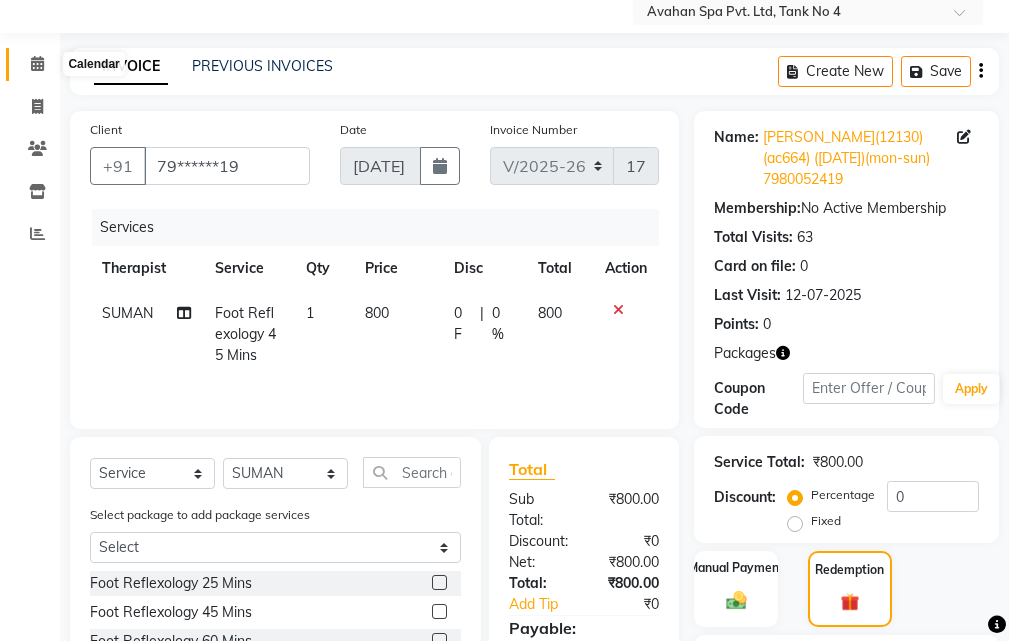 click 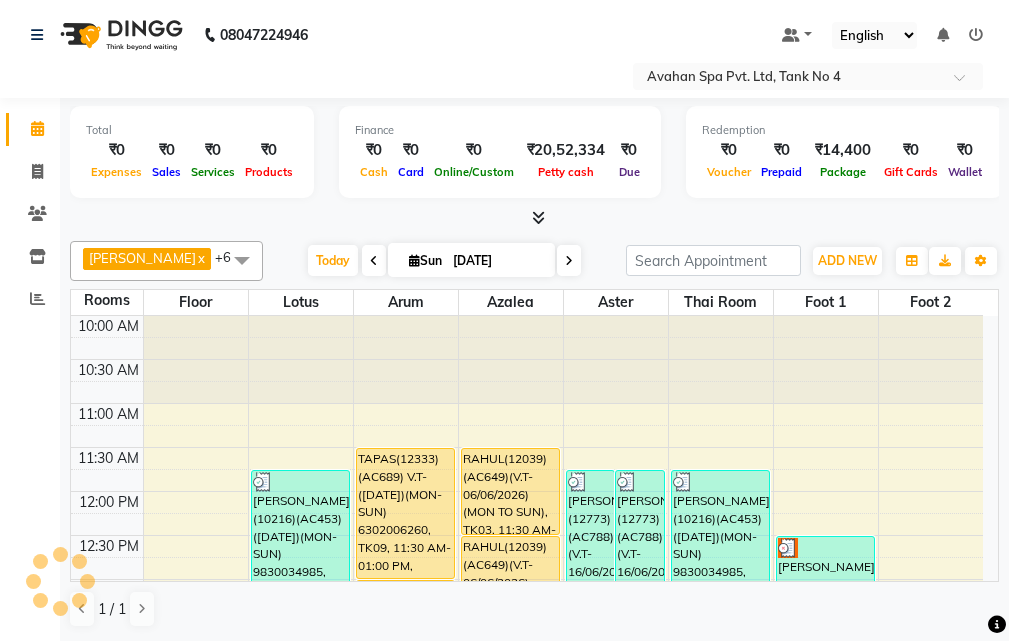 scroll, scrollTop: 0, scrollLeft: 0, axis: both 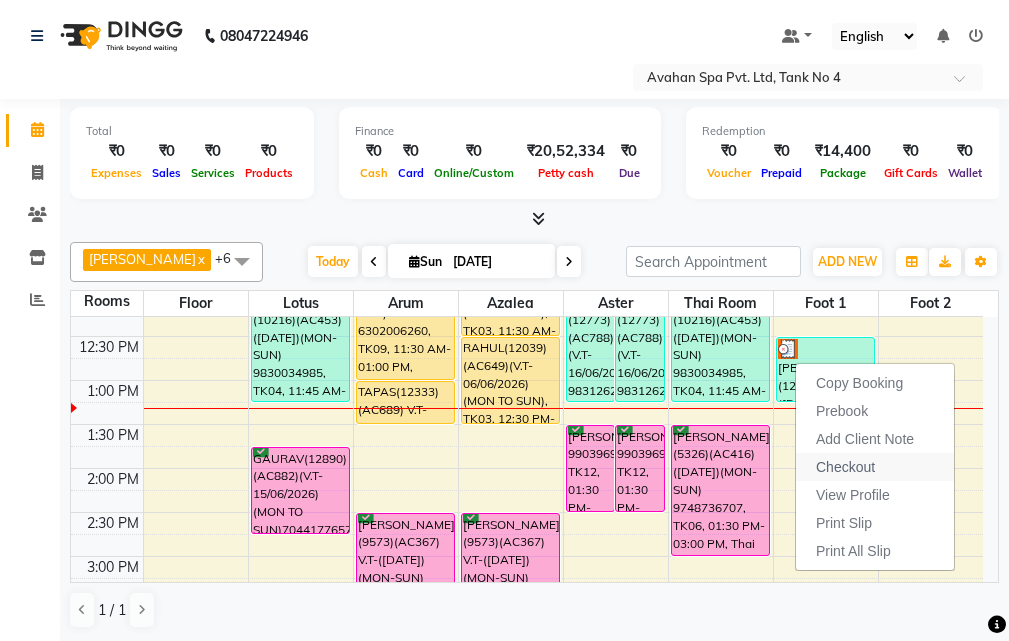 click on "Checkout" at bounding box center (875, 467) 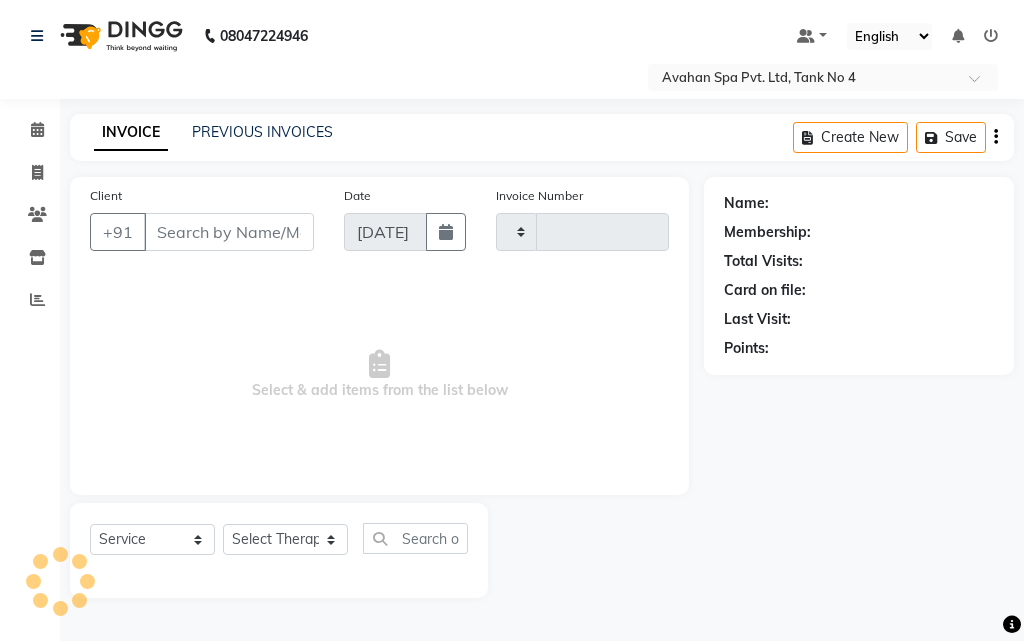 type on "1756" 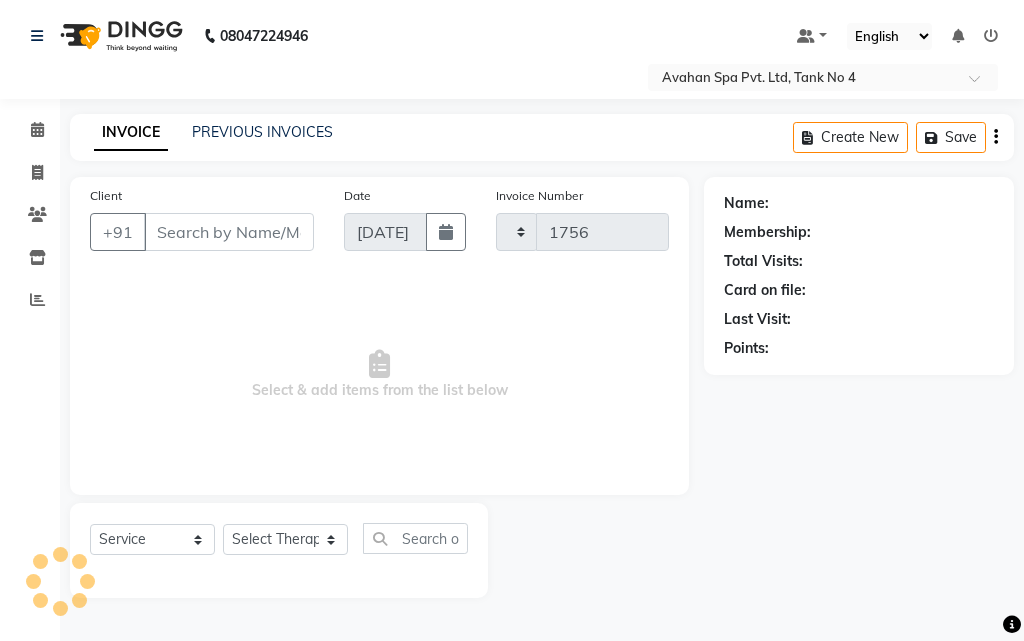 select on "4269" 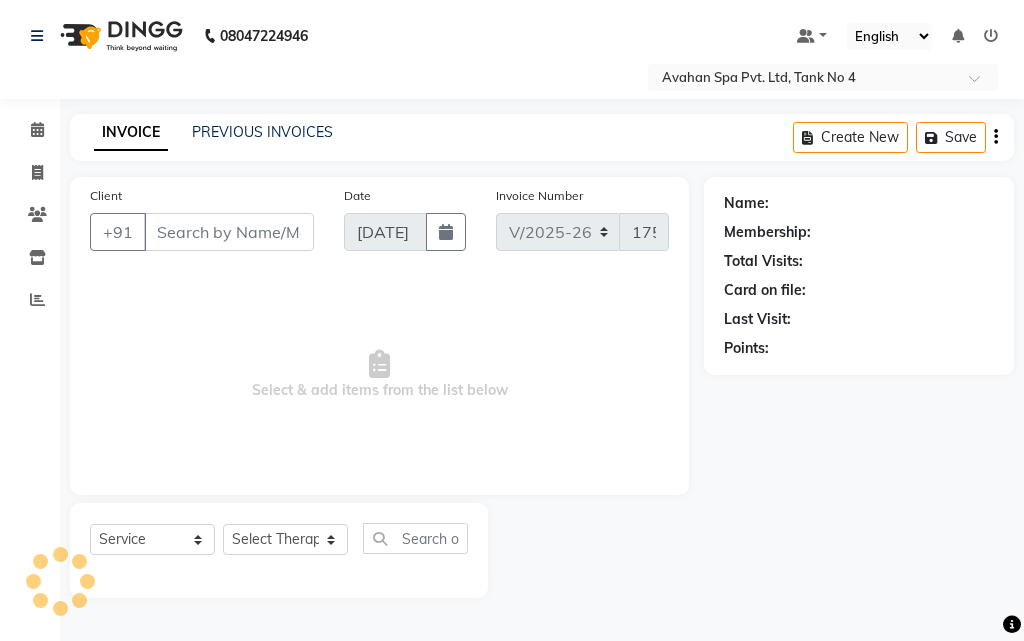 type on "79******19" 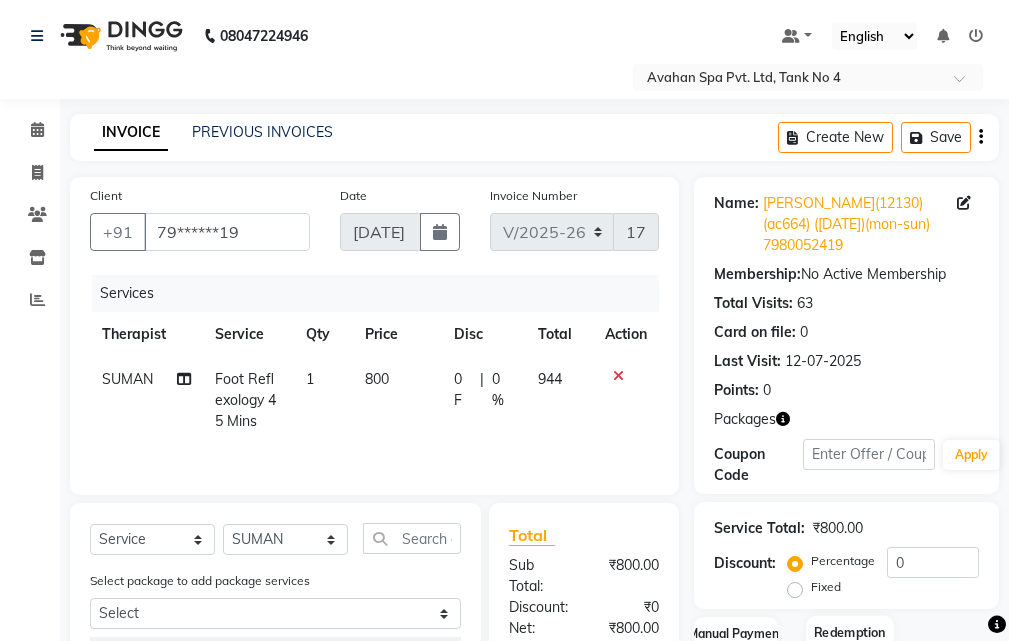 scroll, scrollTop: 294, scrollLeft: 0, axis: vertical 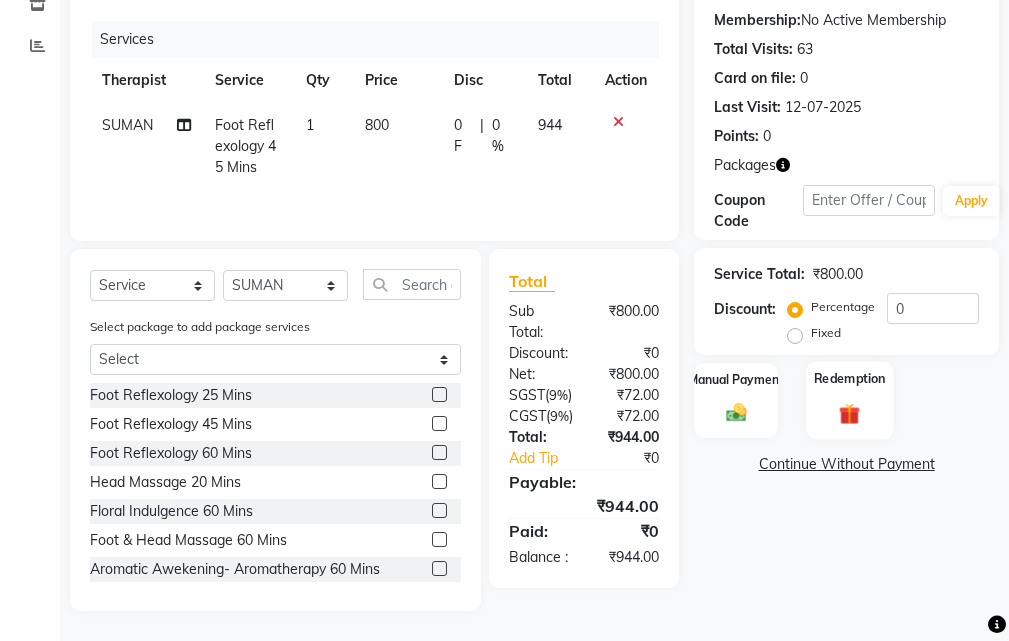 click 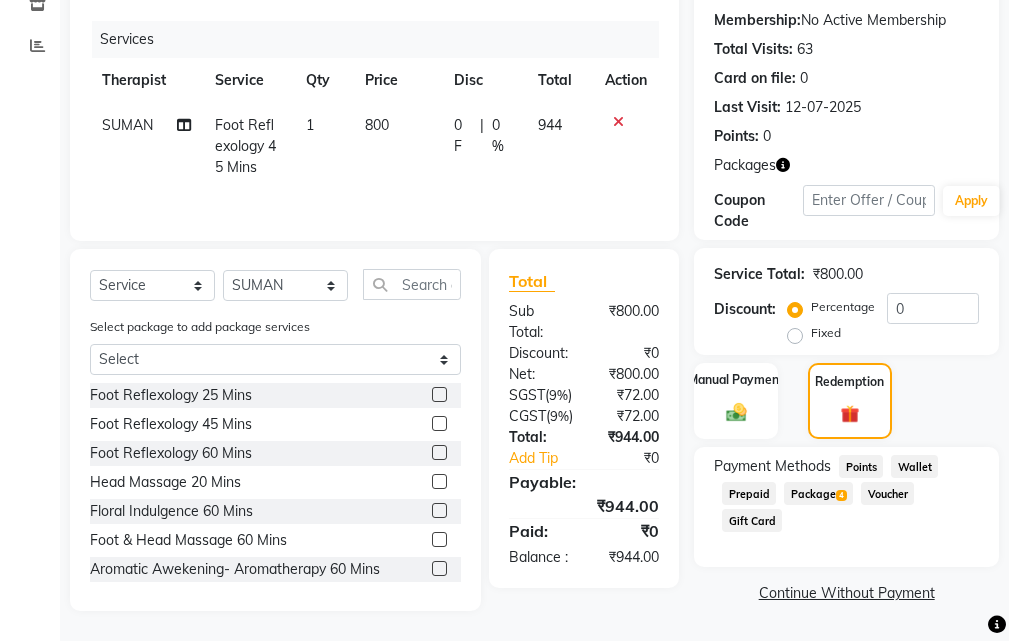 drag, startPoint x: 799, startPoint y: 451, endPoint x: 799, endPoint y: 440, distance: 11 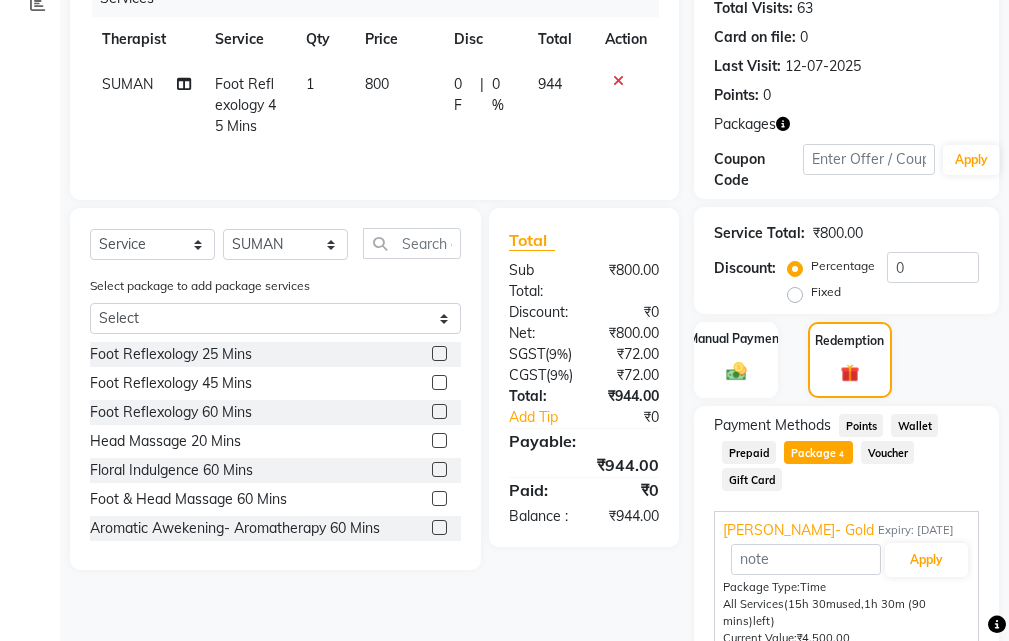 scroll, scrollTop: 466, scrollLeft: 0, axis: vertical 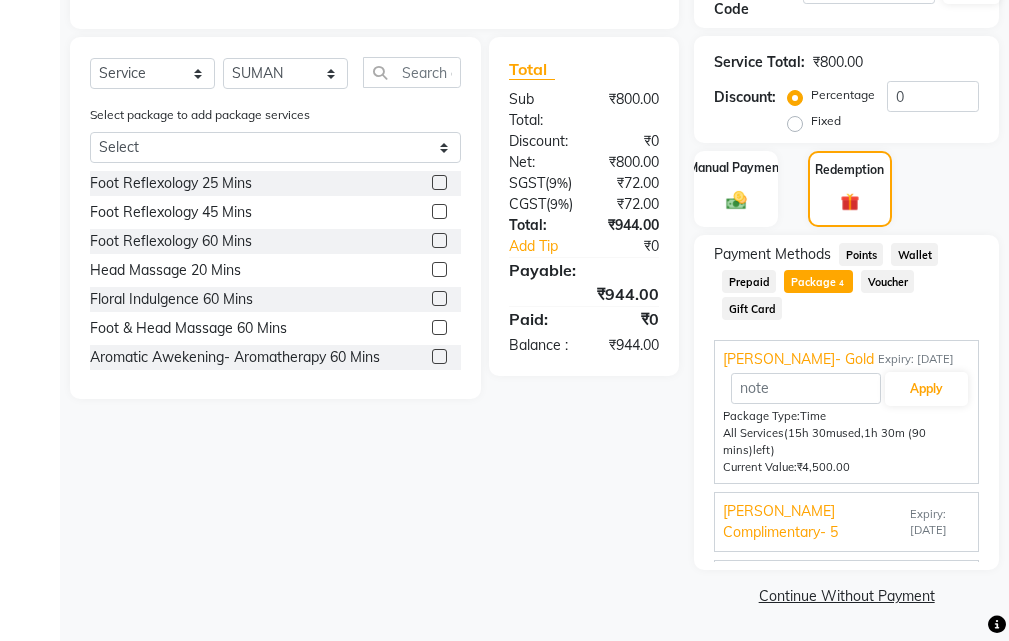 click on "[PERSON_NAME] Complimentary- 5" at bounding box center [814, 522] 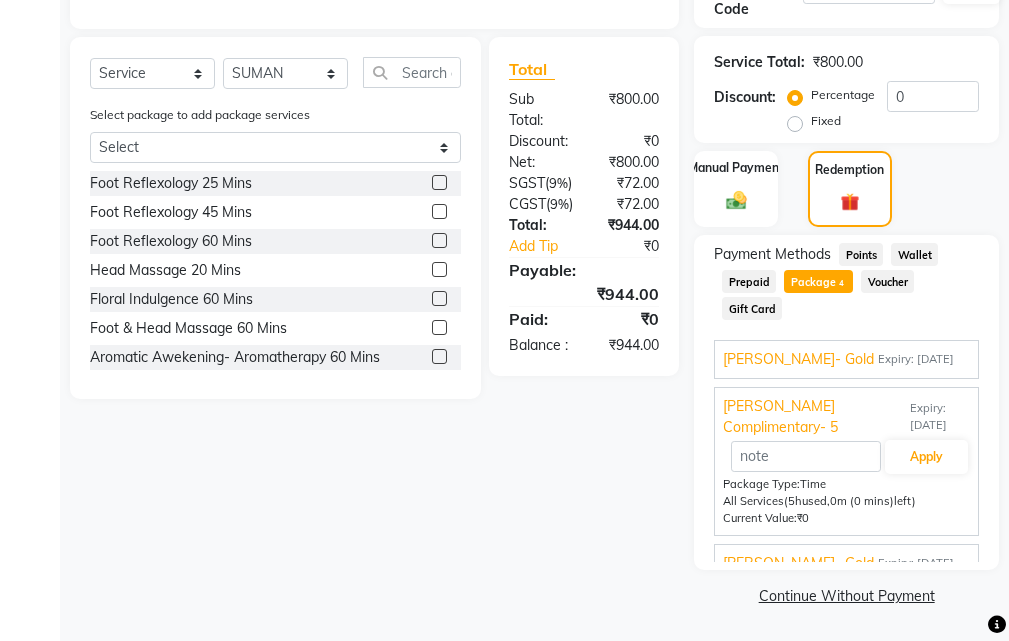 scroll, scrollTop: 88, scrollLeft: 0, axis: vertical 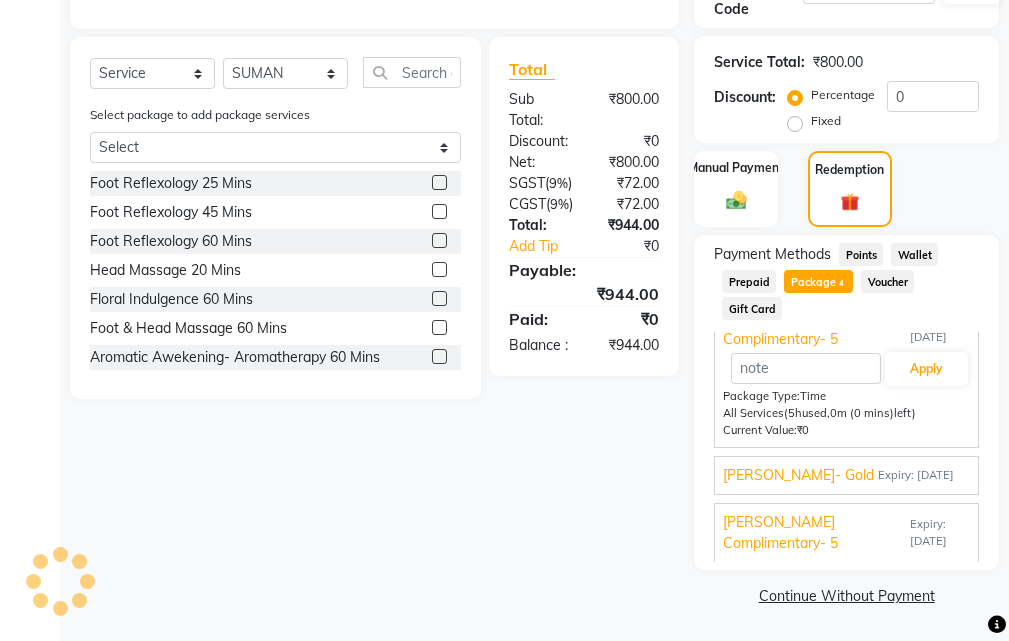click on "[PERSON_NAME]- Gold" at bounding box center [798, 475] 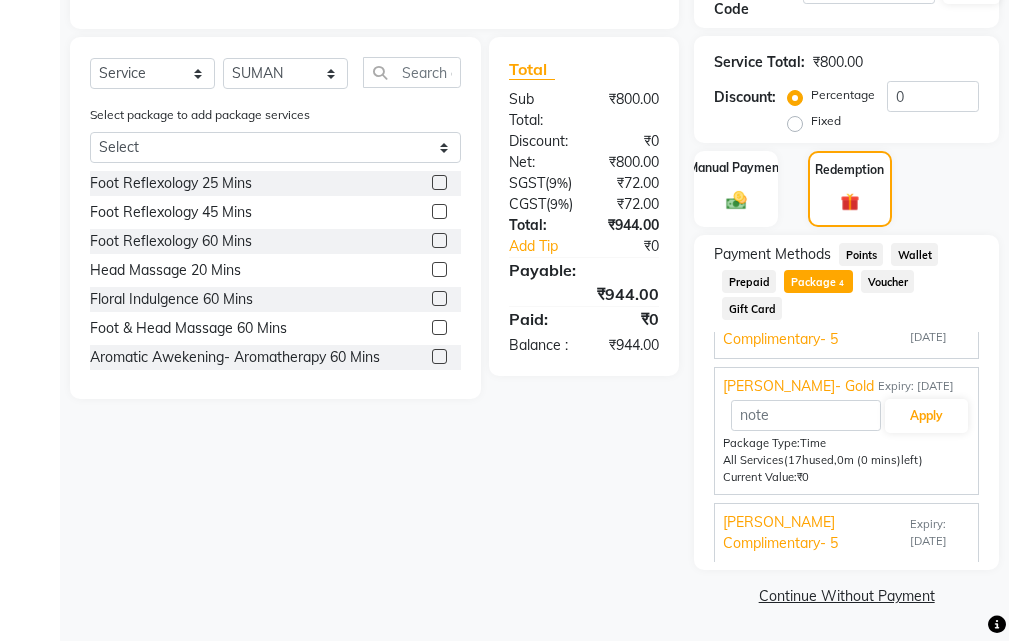 click on "[PERSON_NAME] Complimentary- 5" at bounding box center (814, 533) 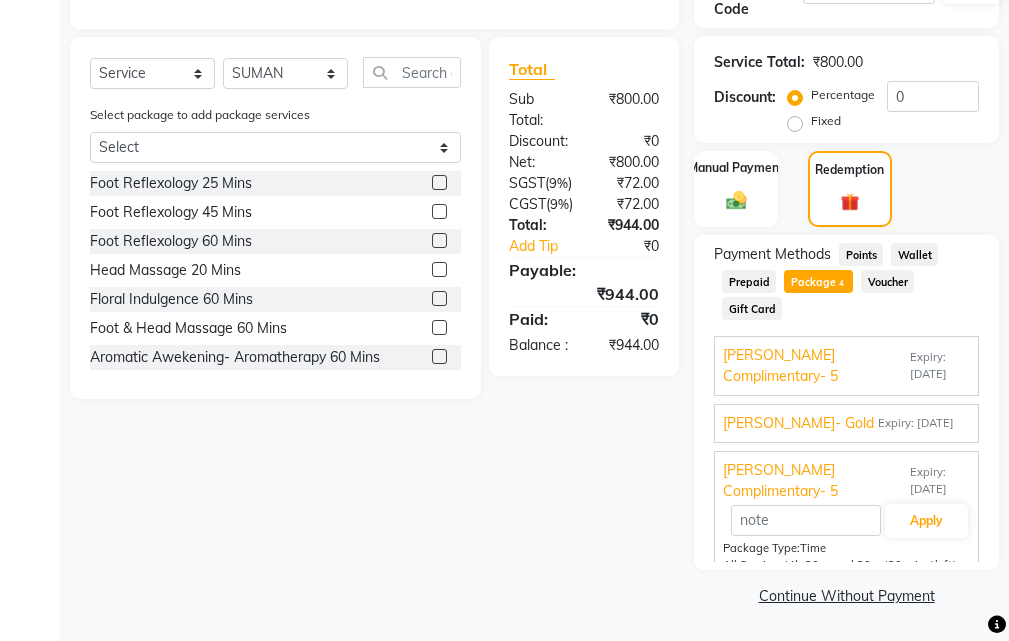 scroll, scrollTop: 0, scrollLeft: 0, axis: both 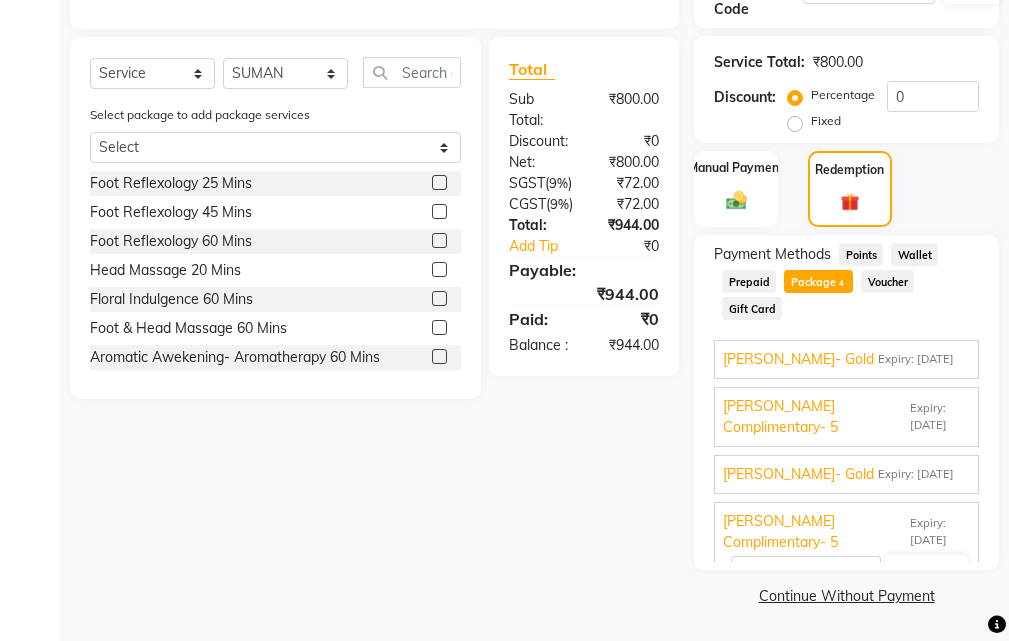 click 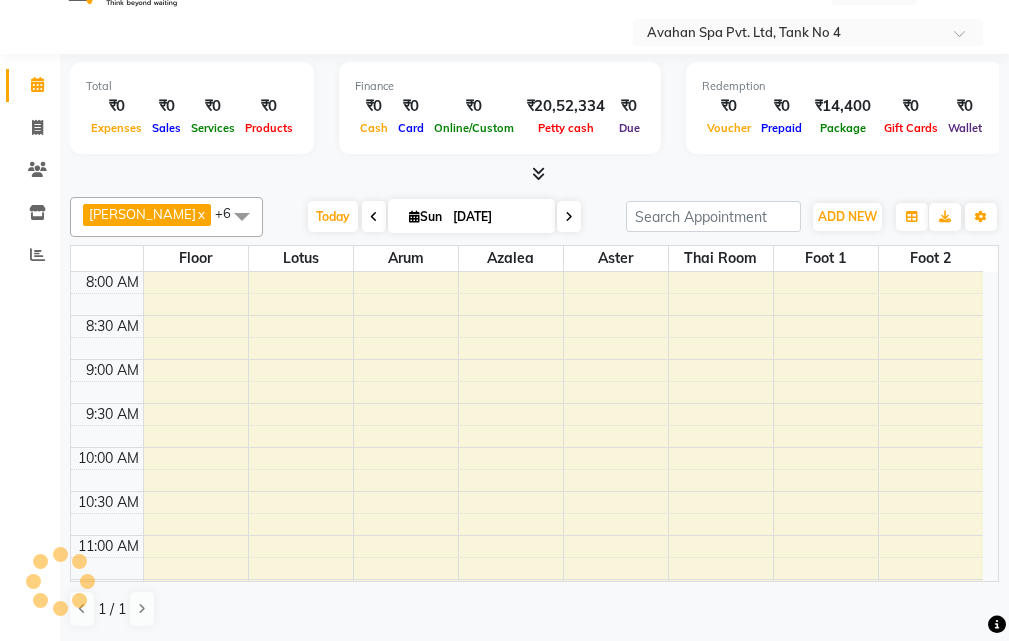 scroll, scrollTop: 0, scrollLeft: 0, axis: both 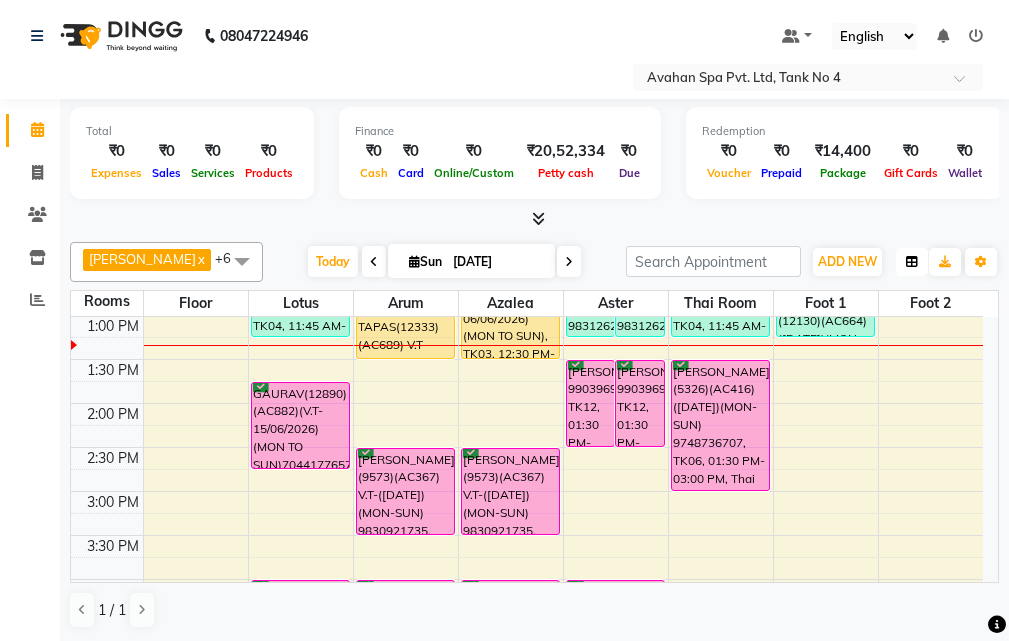 click at bounding box center (912, 262) 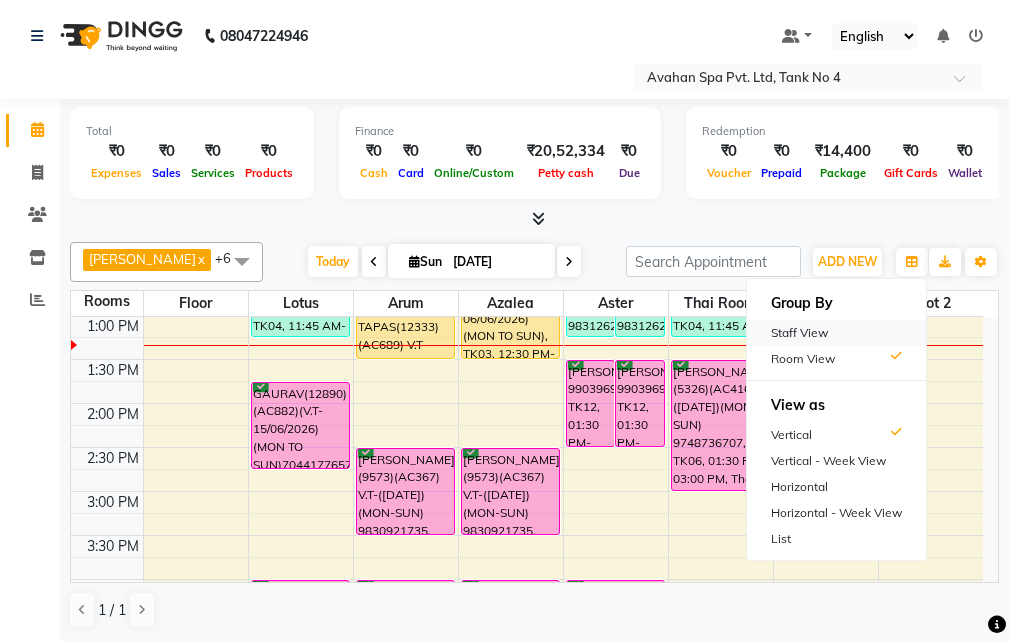 drag, startPoint x: 831, startPoint y: 329, endPoint x: 853, endPoint y: 348, distance: 29.068884 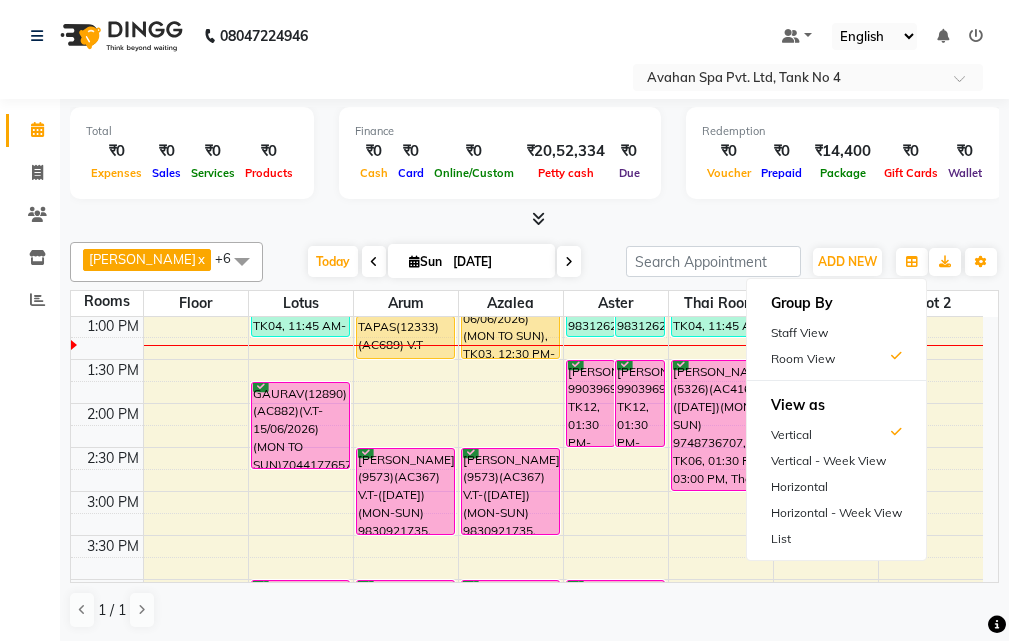 click on "Staff View" at bounding box center (836, 333) 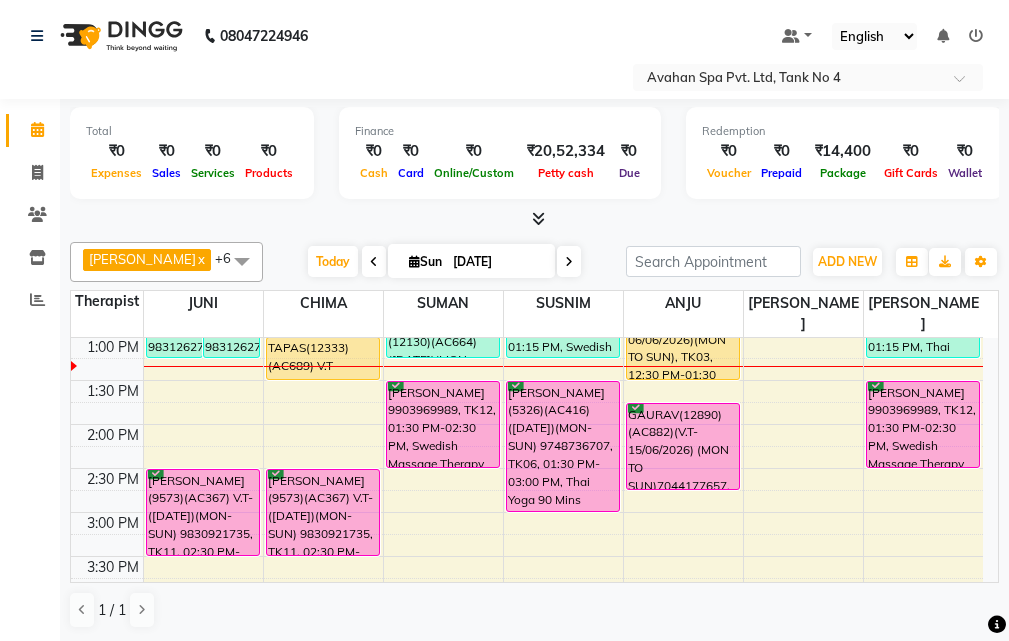 scroll, scrollTop: 365, scrollLeft: 0, axis: vertical 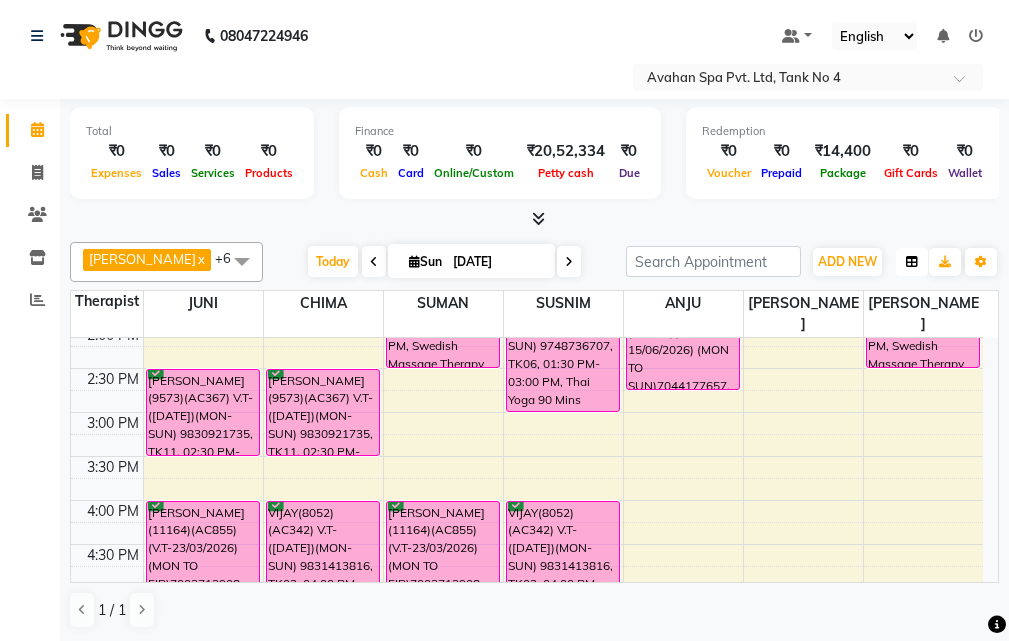 click at bounding box center (912, 262) 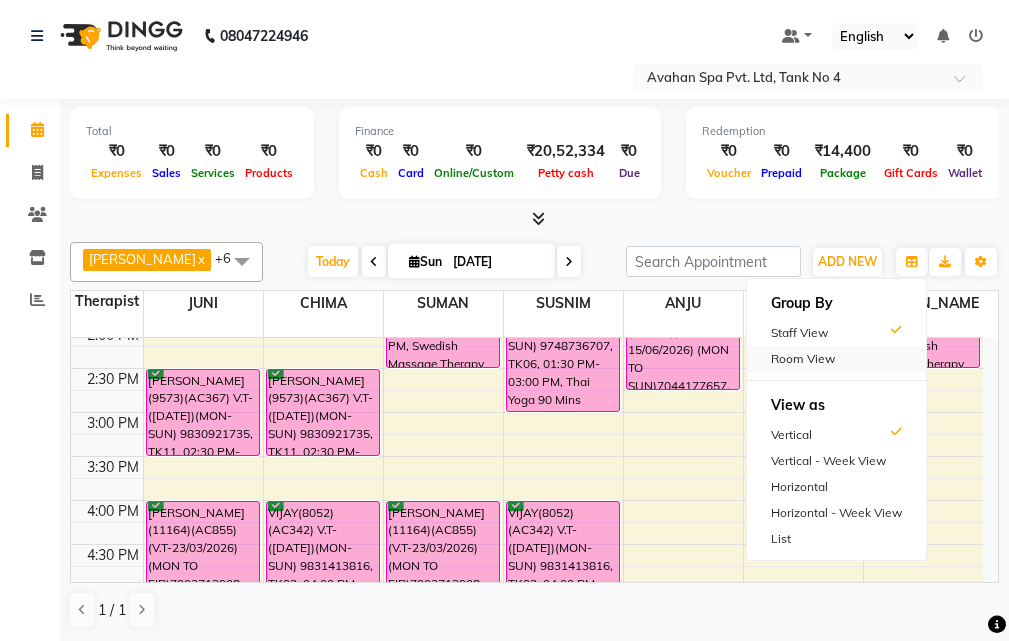 click on "Room View" at bounding box center (836, 359) 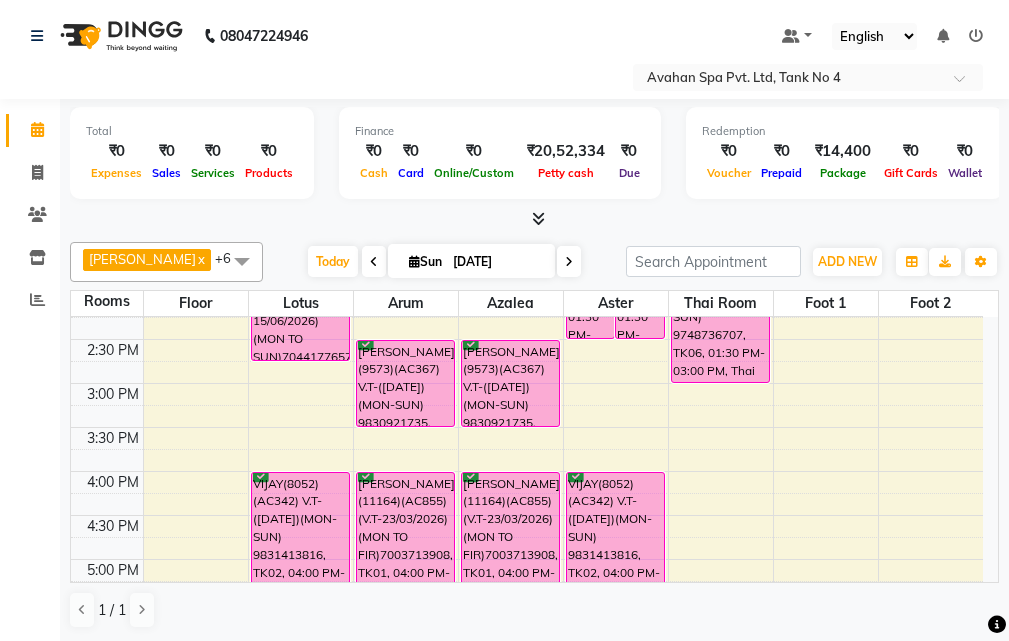 scroll, scrollTop: 365, scrollLeft: 0, axis: vertical 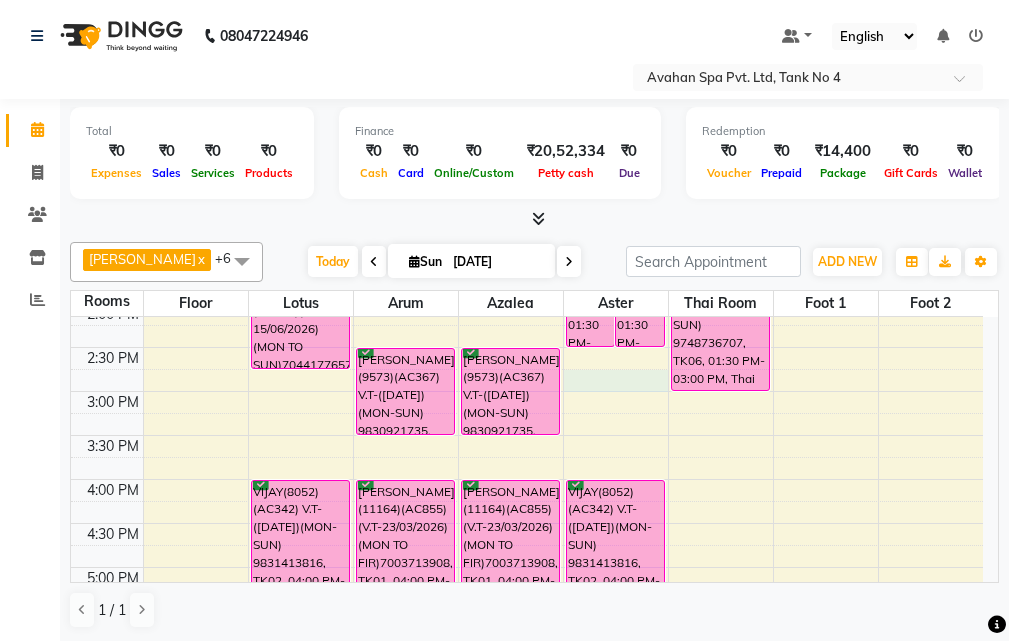 click on "10:00 AM 10:30 AM 11:00 AM 11:30 AM 12:00 PM 12:30 PM 1:00 PM 1:30 PM 2:00 PM 2:30 PM 3:00 PM 3:30 PM 4:00 PM 4:30 PM 5:00 PM 5:30 PM 6:00 PM 6:30 PM 7:00 PM 7:30 PM 8:00 PM 8:30 PM 9:00 PM 9:30 PM 10:00 PM 10:30 PM     MANISH ARUKIA(10216)(AC453) (25/12/2024)(MON-SUN) 9830034985, TK04, 11:45 AM-01:15 PM, Swedish Massage Therapy 90 Mins     GAURAV(12890)(AC882)(V.T-15/06/2026) (MON TO SUN)7044177657, TK16, 01:45 PM-02:45 PM, Swedish Massage Therapy 60 Mins     VIJAY(8052)(AC342) V.T-(17-11-2025)(MON-SUN) 9831413816, TK02, 04:00 PM-05:30 PM, Swedish Massage Therapy 90 Mins     RAMAN KERJIWAL (11242)(AC713)(V.T-11/05/2026) (MON TO SUN)9831847778, TK07, 06:00 PM-07:30 PM, Avartana Therapy 90 Mins    TAPAS(12333)(AC689) V.T-(14-04-26)(MON-SUN) 6302006260, TK09, 11:30 AM-01:00 PM, Swedish Massage Therapy 90 Mins    TAPAS(12333)(AC689) V.T-(14-04-26)(MON-SUN) 6302006260, TK09, 01:00 PM-01:30 PM, Rice Scrub 30 Mins" at bounding box center [527, 523] 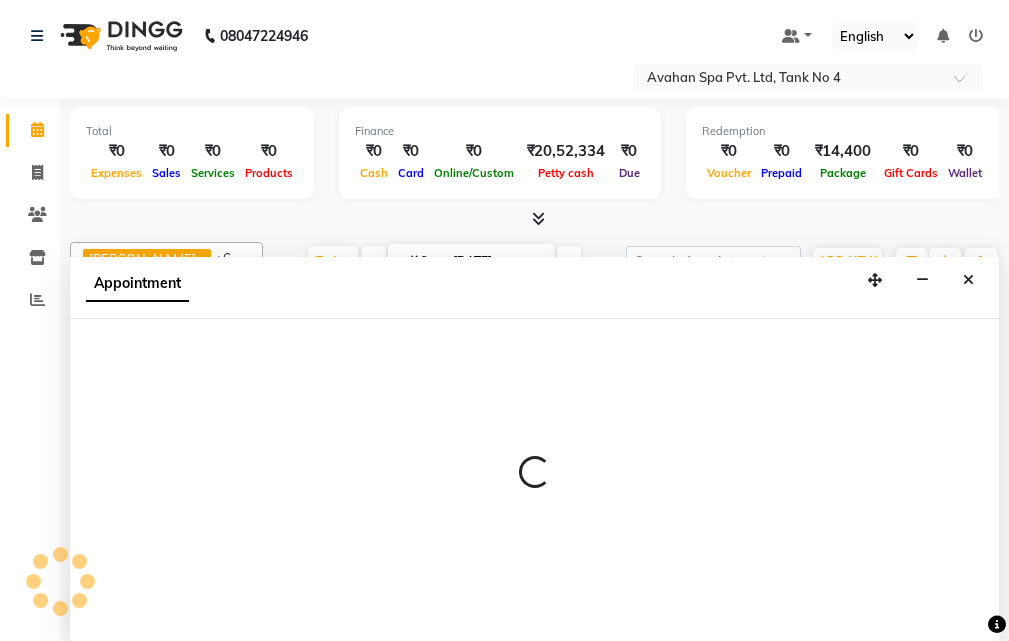 select on "tentative" 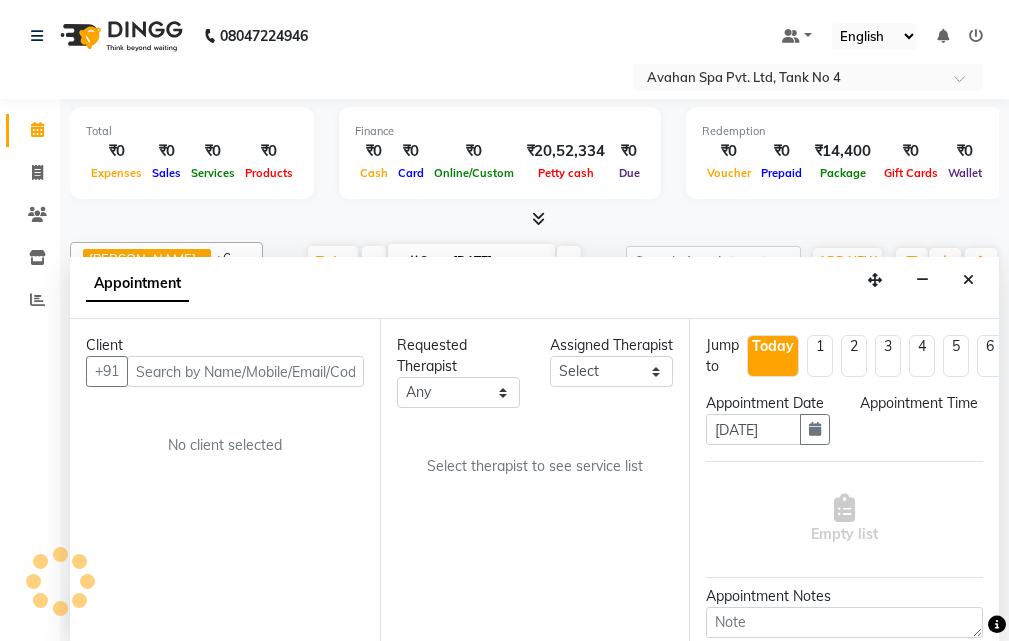 scroll, scrollTop: 1, scrollLeft: 0, axis: vertical 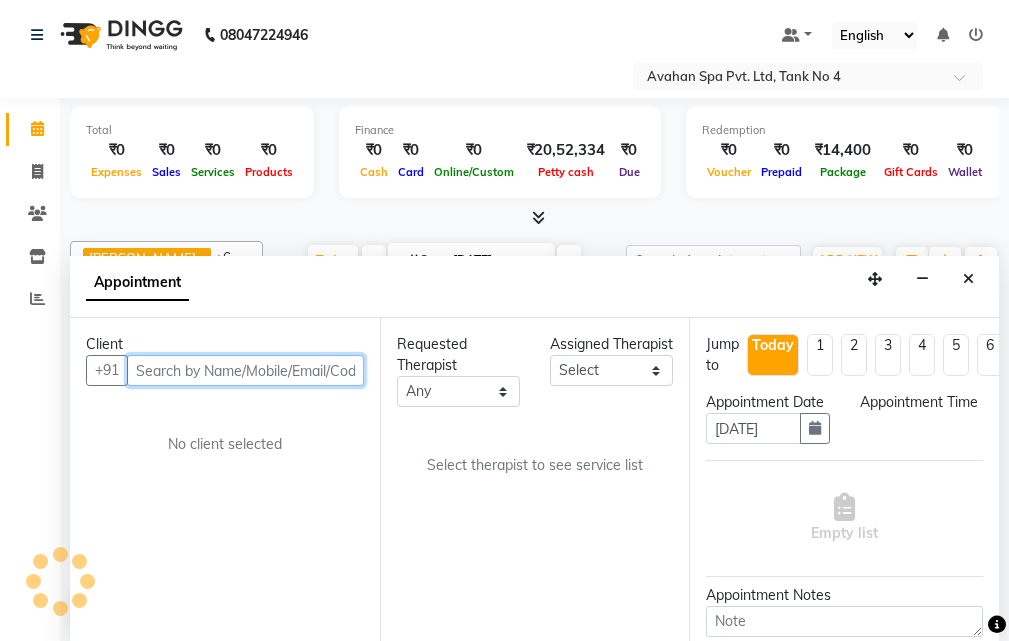 select on "885" 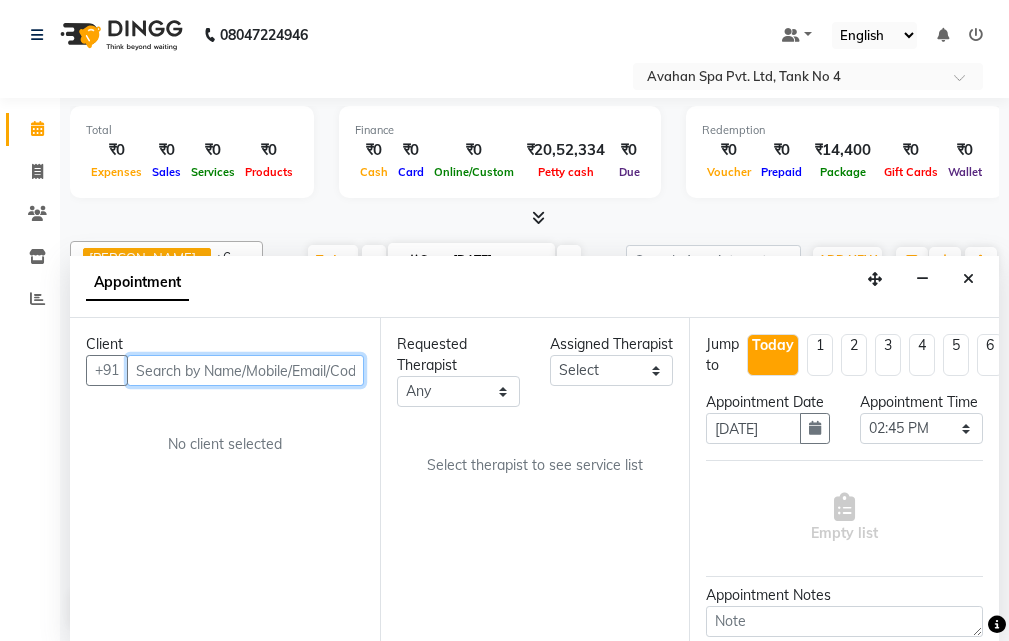 click at bounding box center [245, 370] 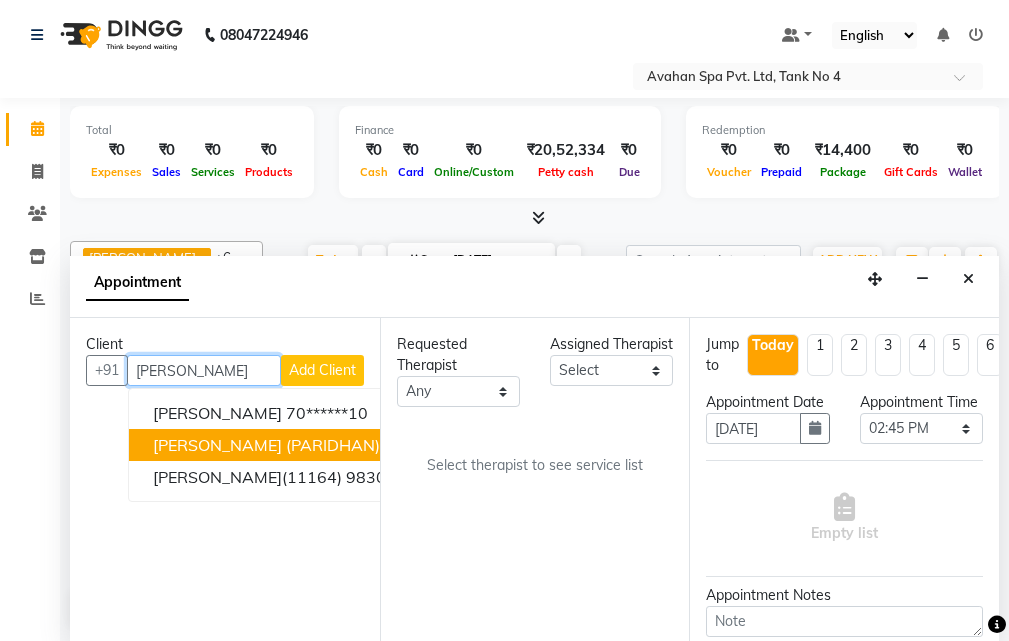 click on "ANIL AGARWAL (PARIDHAN)(11548)(AC590) V.T-(04/12/2025)(MON-SUN) 9830197472  98******72" at bounding box center (515, 445) 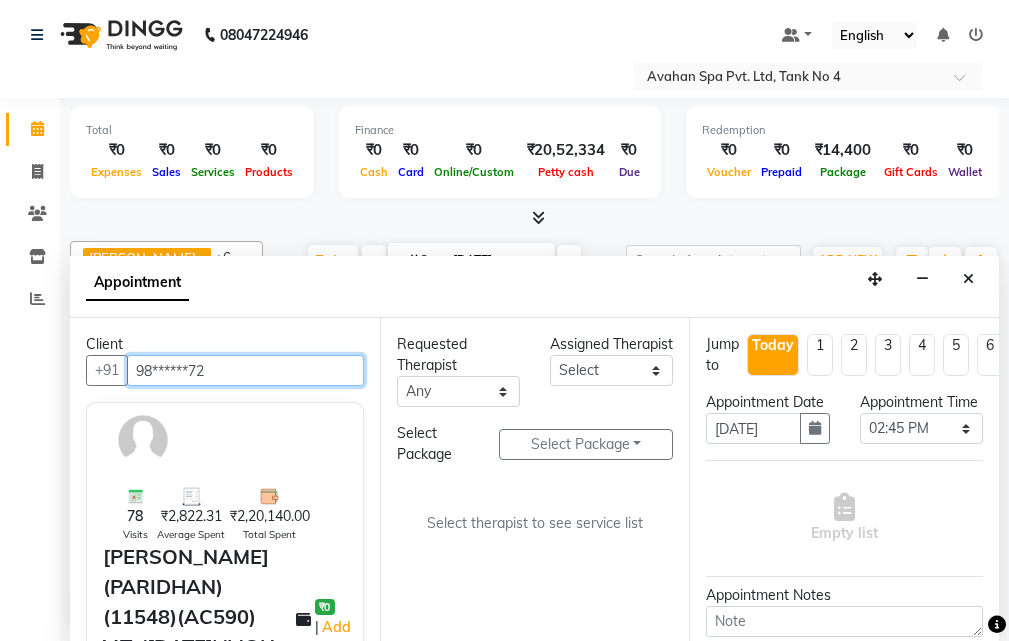 type on "98******72" 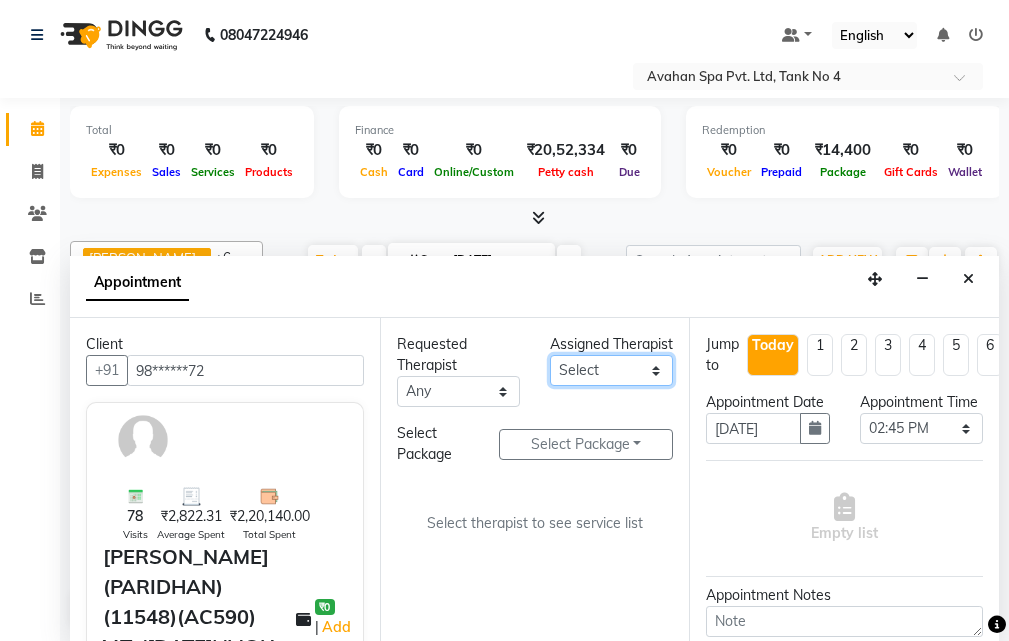 click on "Select ANJU [PERSON_NAME] [DEMOGRAPHIC_DATA] 1 [PERSON_NAME] JUNI [PERSON_NAME] SUSNIM" at bounding box center [611, 370] 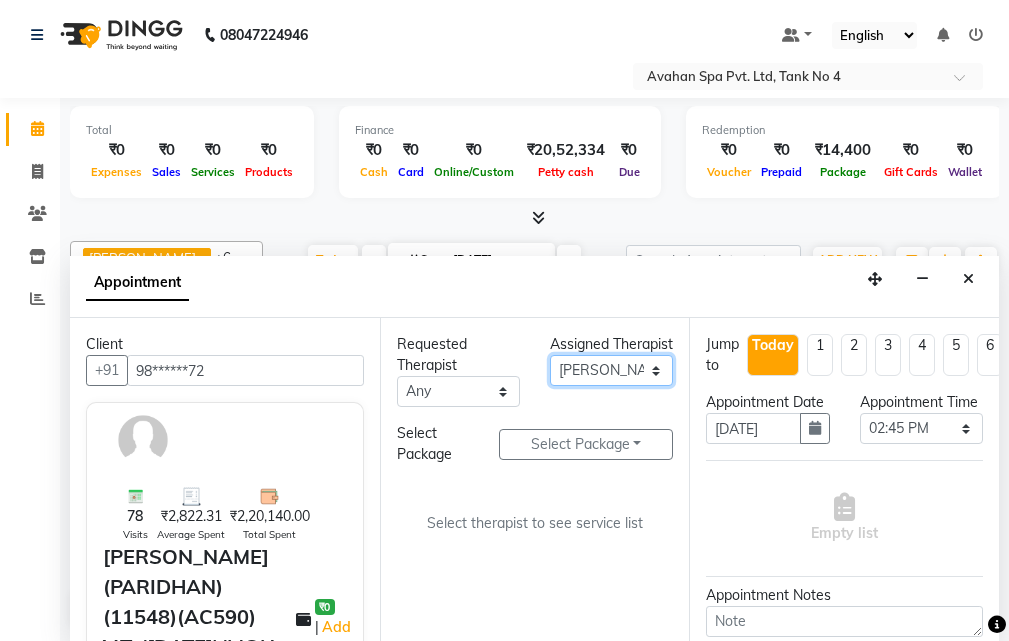 click on "Select ANJU [PERSON_NAME] [DEMOGRAPHIC_DATA] 1 [PERSON_NAME] JUNI [PERSON_NAME] SUSNIM" at bounding box center [611, 370] 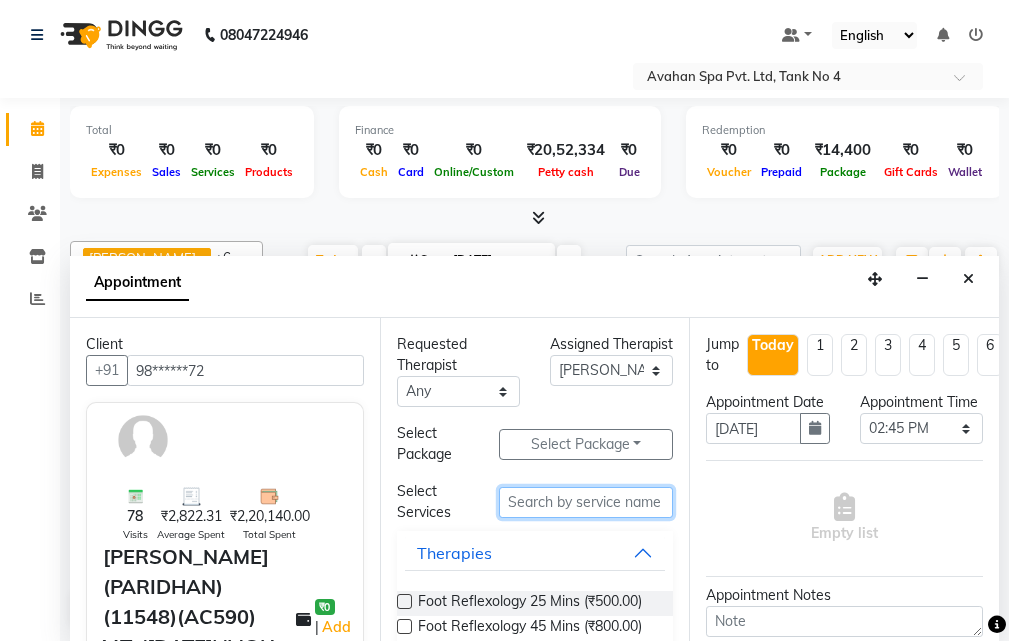 click at bounding box center [586, 502] 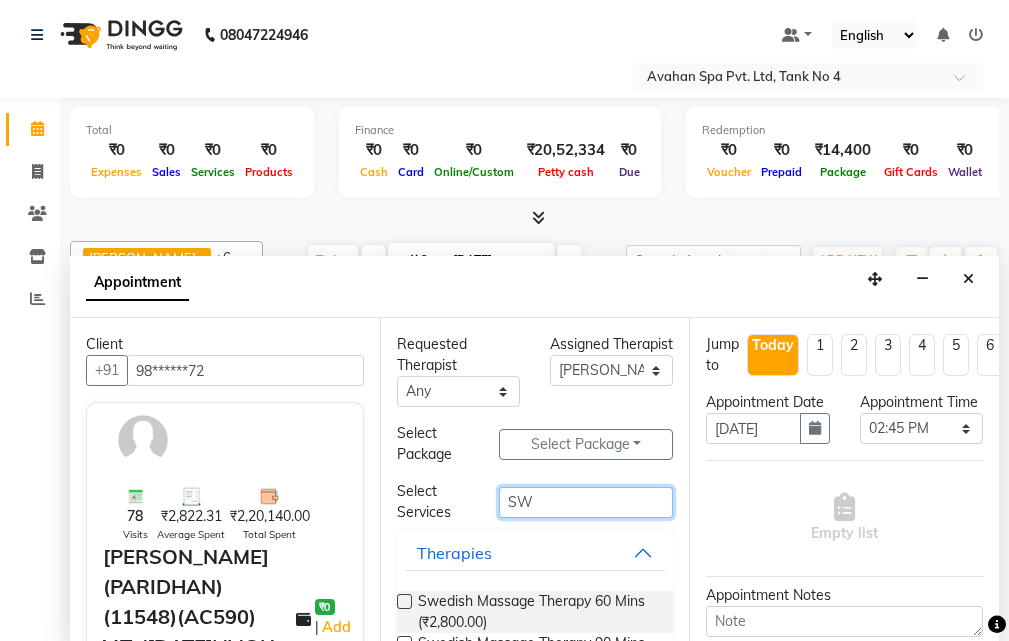 type on "SW" 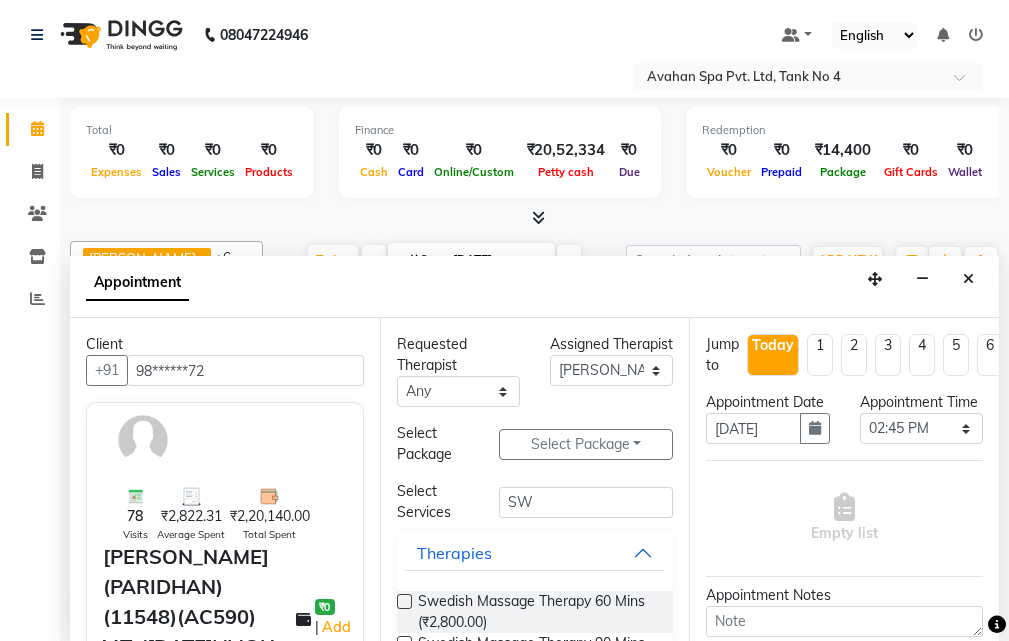 click at bounding box center [404, 601] 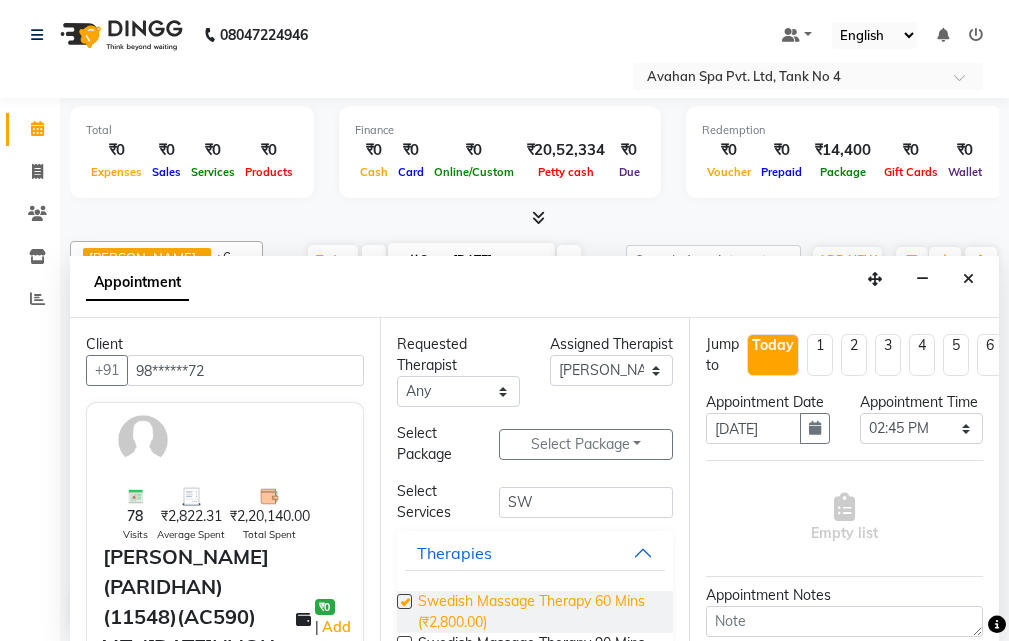 select on "1847" 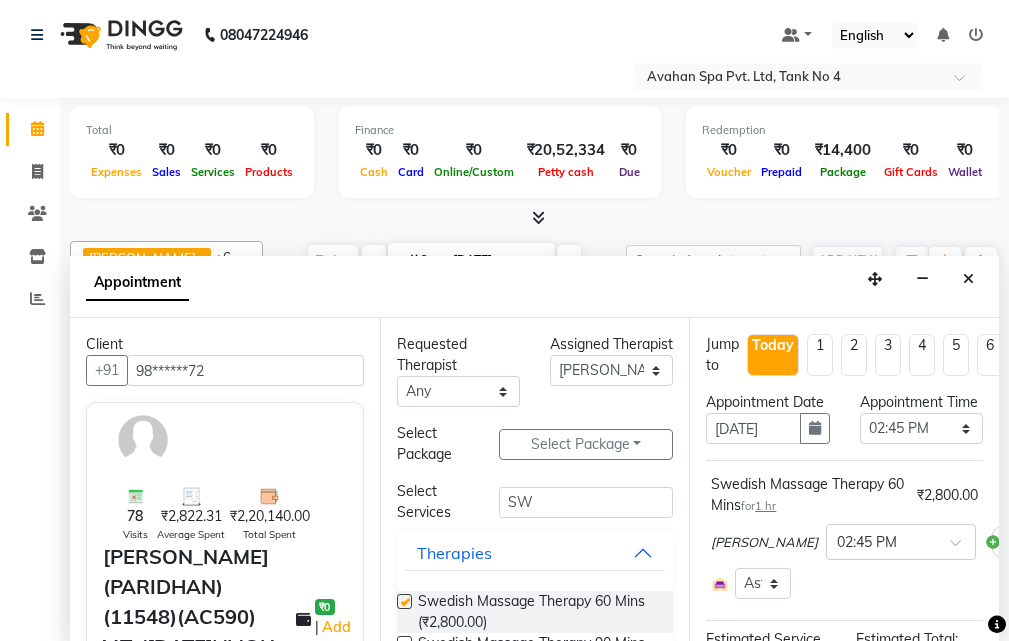 scroll, scrollTop: 350, scrollLeft: 0, axis: vertical 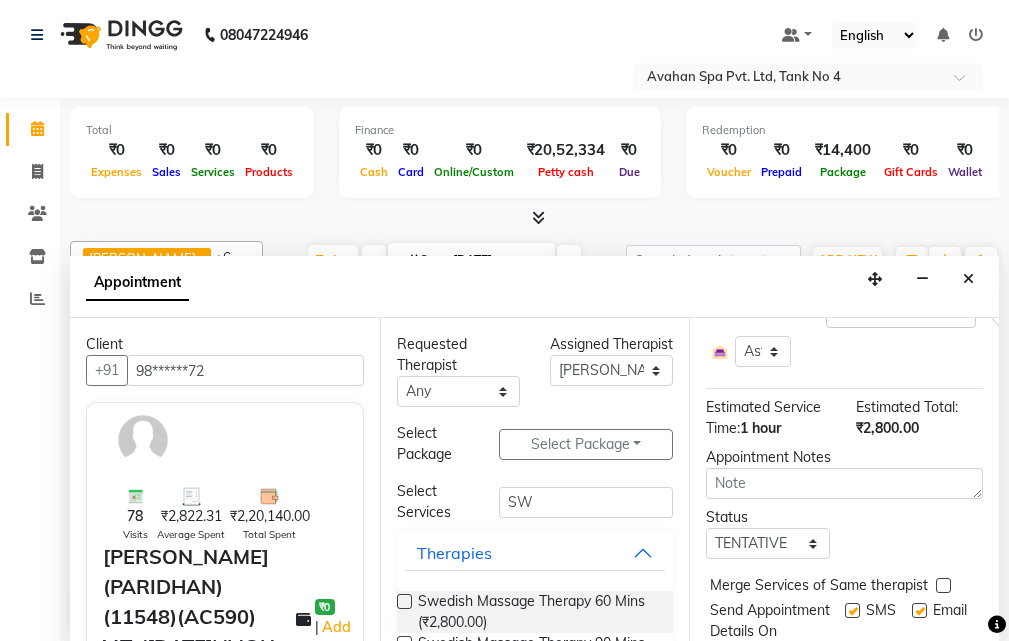 checkbox on "false" 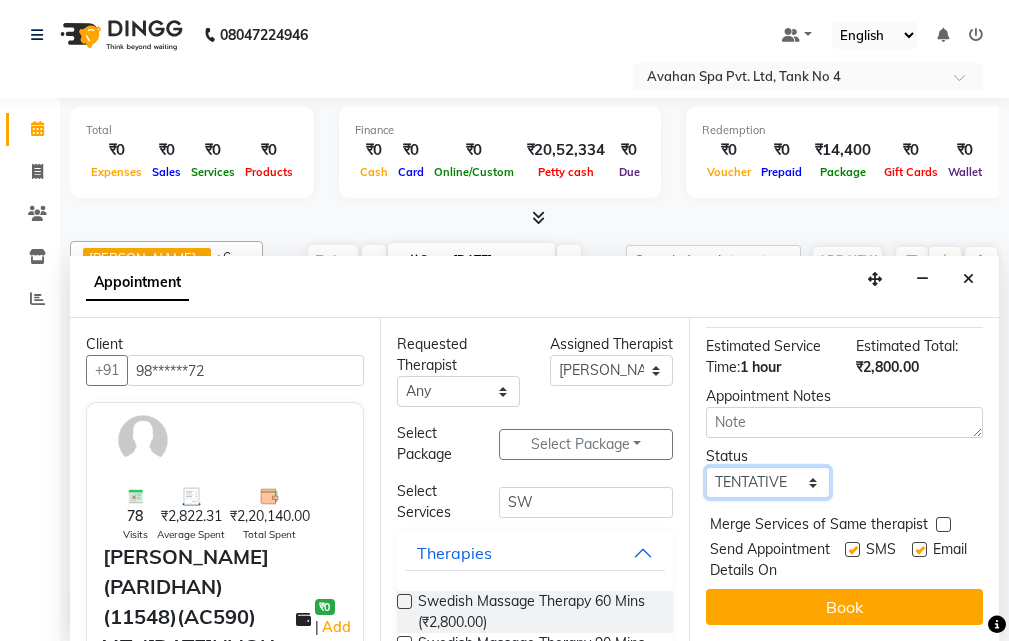 drag, startPoint x: 807, startPoint y: 449, endPoint x: 800, endPoint y: 460, distance: 13.038404 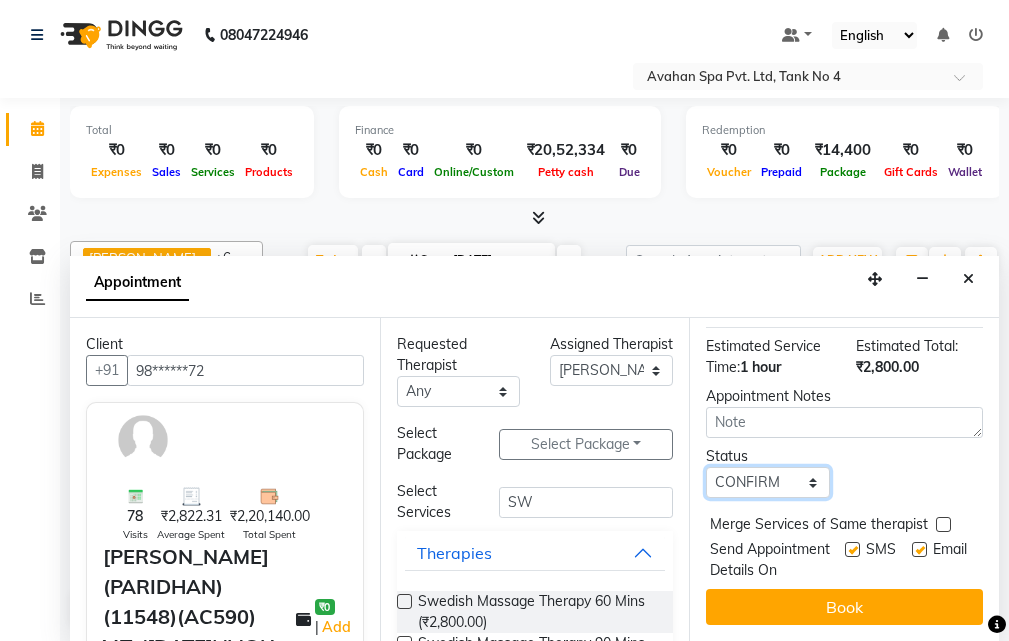 click on "Select TENTATIVE CONFIRM CHECK-IN UPCOMING" at bounding box center [767, 482] 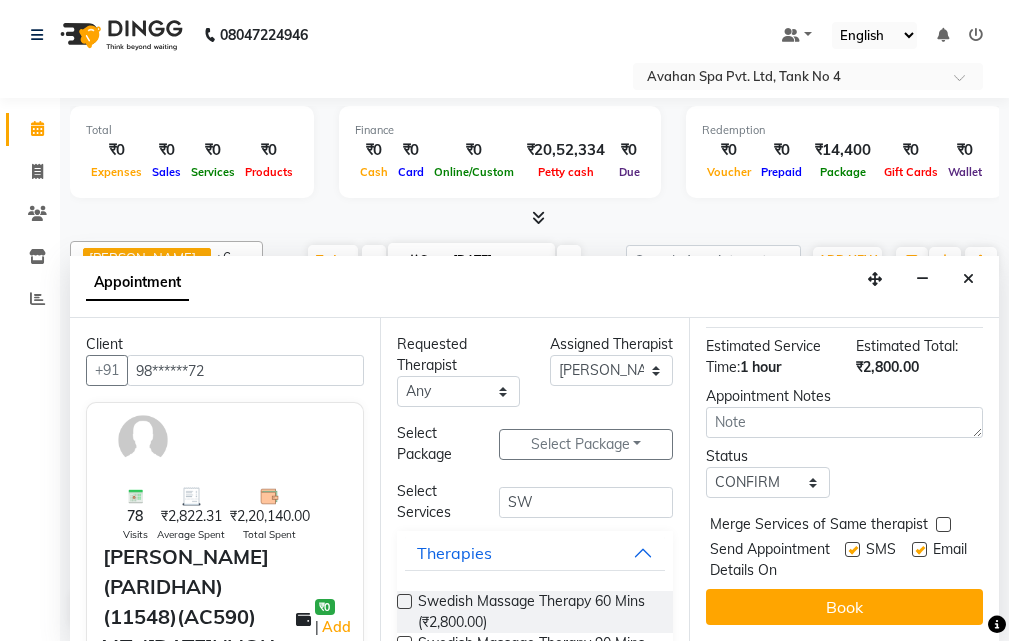 click on "Jump to Today 1 2 3 4 5 6 7 8 Weeks Appointment Date 13-07-2025 Appointment Time Select 11:00 AM 11:15 AM 11:30 AM 11:45 AM 12:00 PM 12:15 PM 12:30 PM 12:45 PM 01:00 PM 01:15 PM 01:30 PM 01:45 PM 02:00 PM 02:15 PM 02:30 PM 02:45 PM 03:00 PM 03:15 PM 03:30 PM 03:45 PM 04:00 PM 04:15 PM 04:30 PM 04:45 PM 05:00 PM 05:15 PM 05:30 PM 05:45 PM 06:00 PM 06:15 PM 06:30 PM 06:45 PM 07:00 PM 07:15 PM 07:30 PM 07:45 PM 08:00 PM 08:15 PM 08:30 PM 08:45 PM 09:00 PM 09:15 PM 09:30 PM 09:45 PM 10:00 PM Swedish Massage Therapy 60 Mins   for  1 hr ₹2,800.00 JESSIE × 02:45 PM Select Room Floor Lotus Arum Azalea Aster Thai Room Foot 1 Foot 2 Estimated Service Time:  1 hour Estimated Total:  ₹2,800.00 Appointment Notes Status Select TENTATIVE CONFIRM CHECK-IN UPCOMING Merge Services of Same therapist Send Appointment Details On SMS Email  Book" at bounding box center (844, 479) 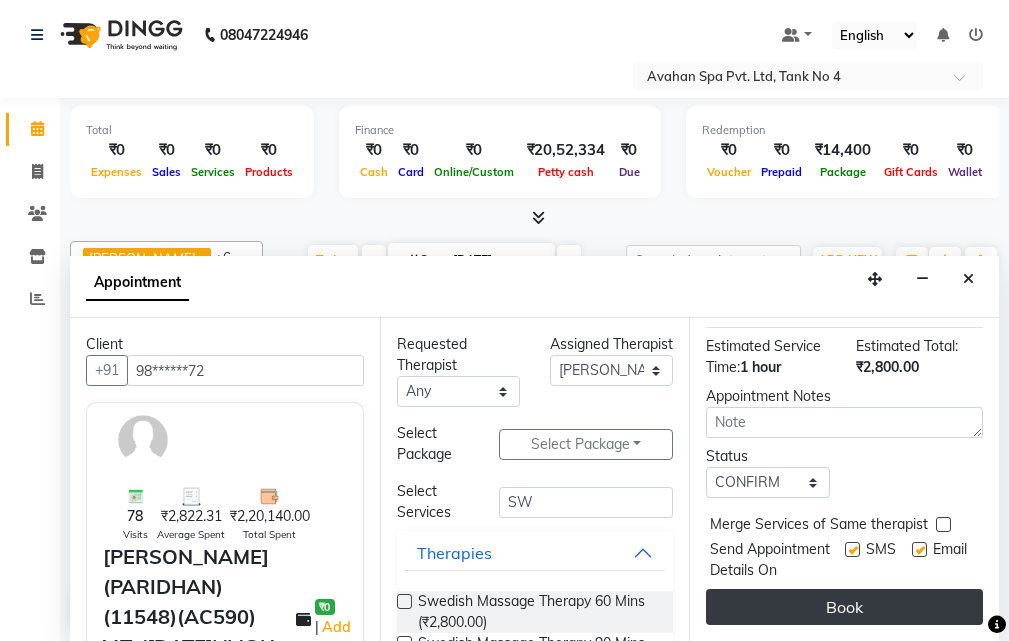 click on "Book" at bounding box center (844, 607) 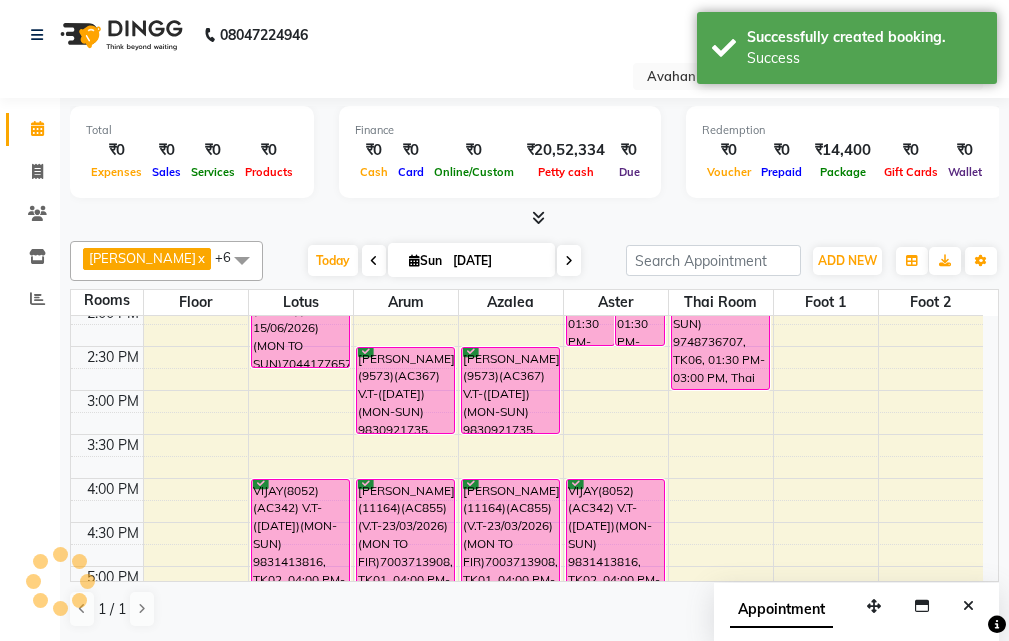 scroll, scrollTop: 0, scrollLeft: 0, axis: both 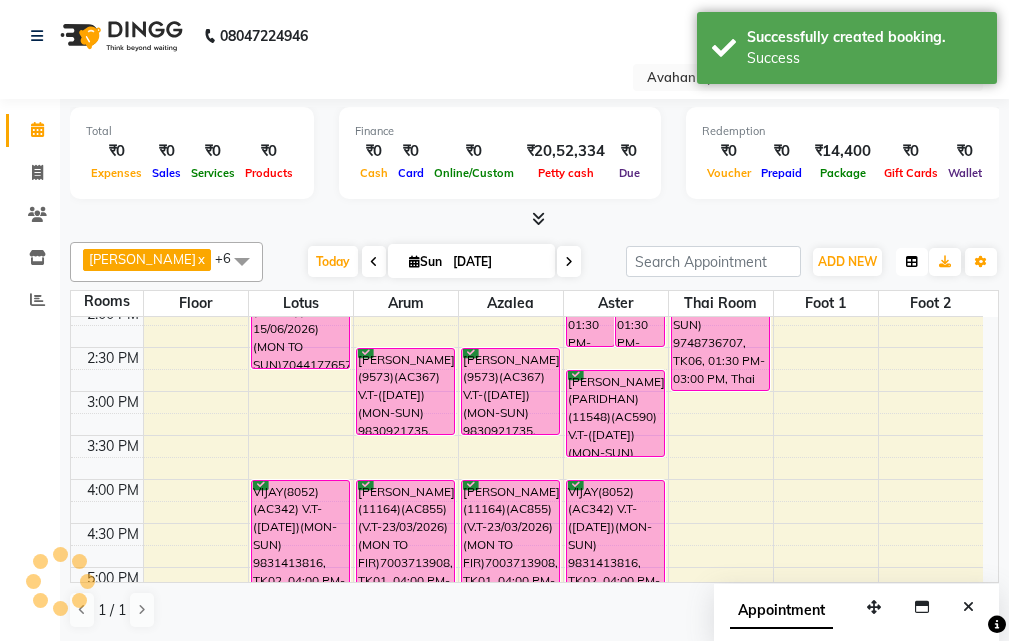click at bounding box center (912, 262) 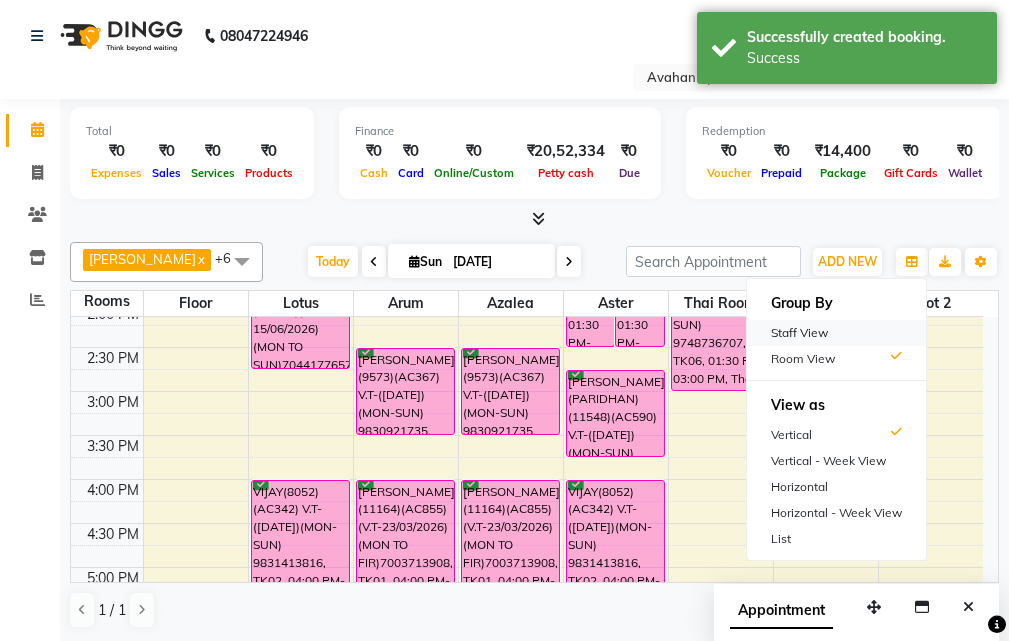drag, startPoint x: 860, startPoint y: 329, endPoint x: 837, endPoint y: 353, distance: 33.24154 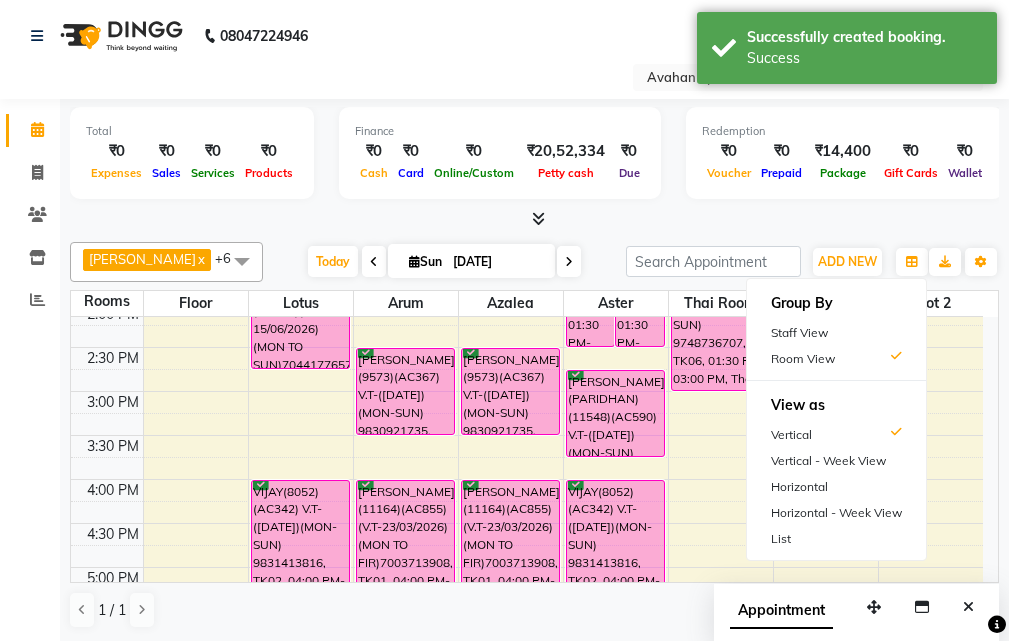 click on "Staff View" at bounding box center [836, 333] 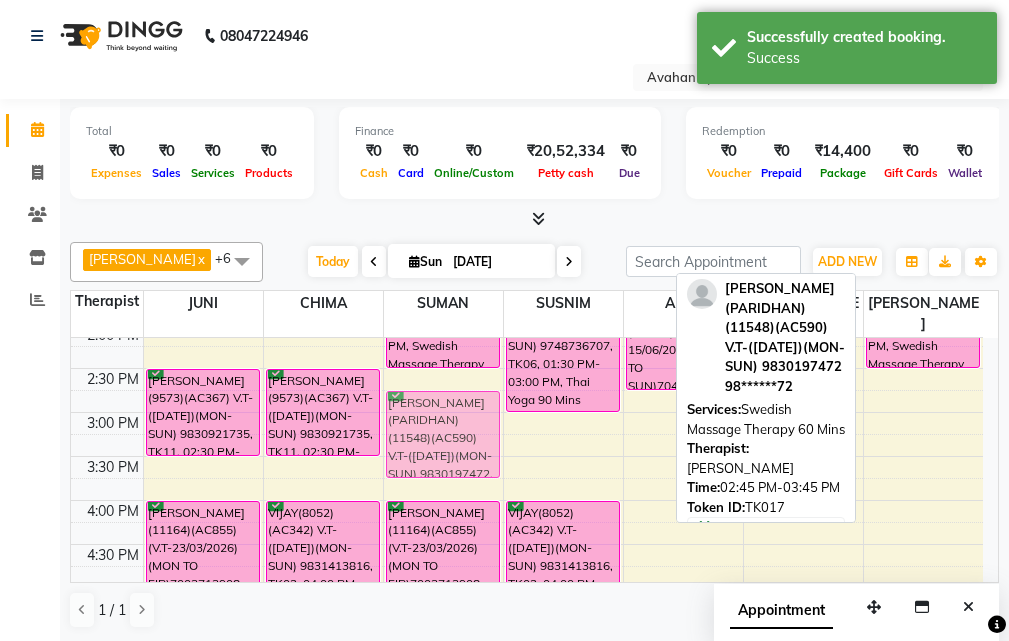 drag, startPoint x: 918, startPoint y: 404, endPoint x: 476, endPoint y: 396, distance: 442.0724 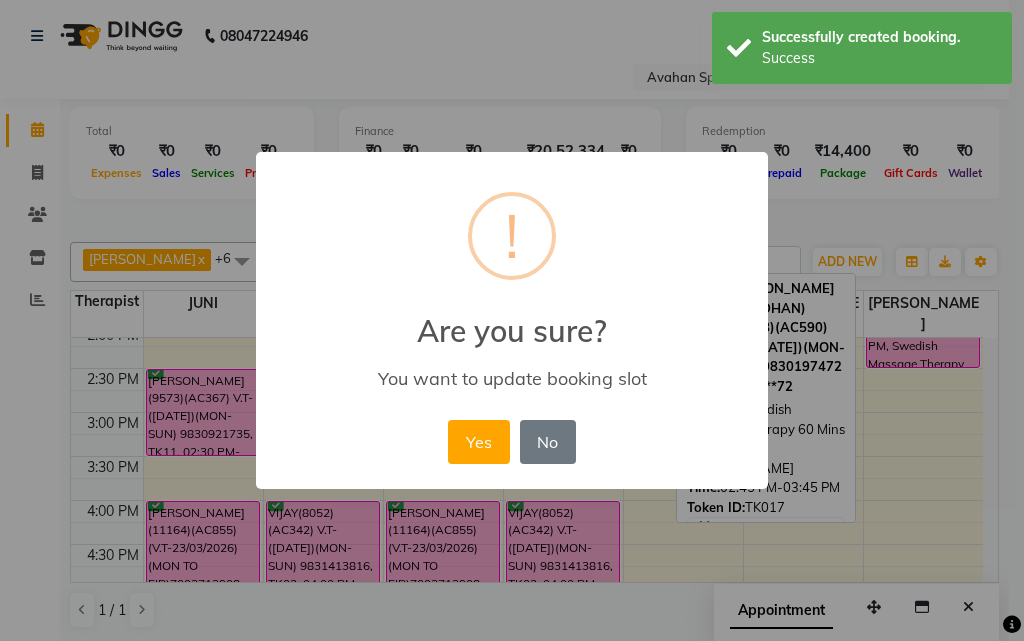 drag, startPoint x: 471, startPoint y: 441, endPoint x: 448, endPoint y: 418, distance: 32.526913 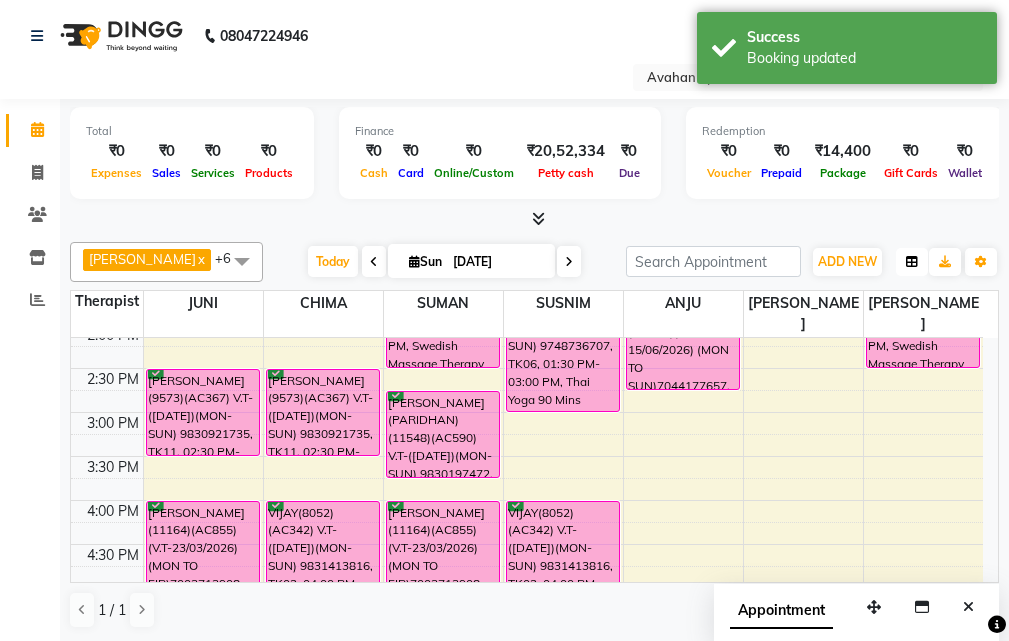 click at bounding box center [912, 262] 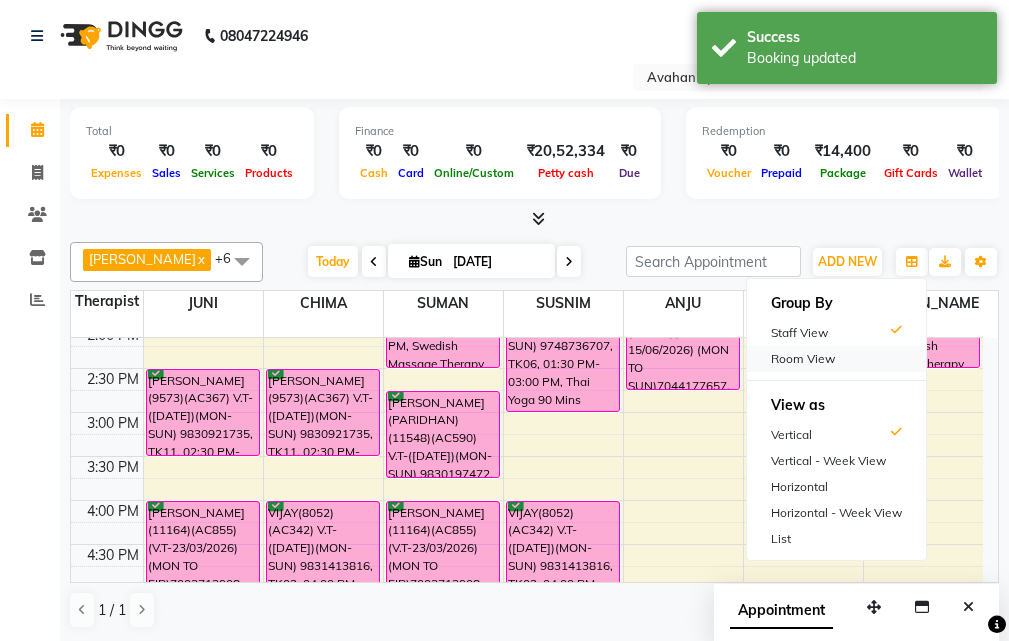 click on "Room View" at bounding box center [836, 359] 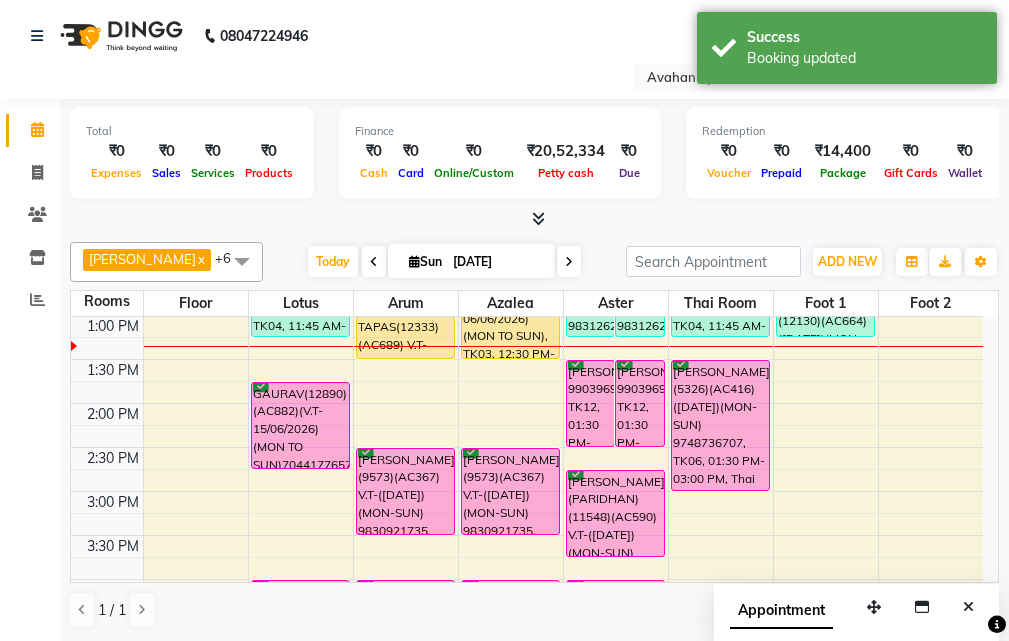 drag, startPoint x: 969, startPoint y: 607, endPoint x: 950, endPoint y: 577, distance: 35.510563 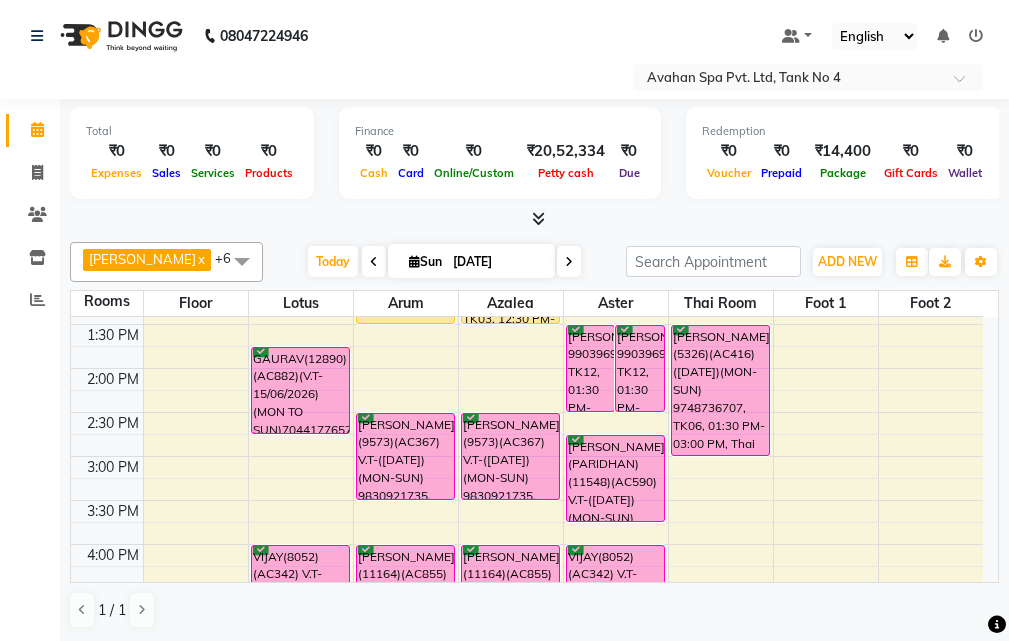 scroll, scrollTop: 265, scrollLeft: 0, axis: vertical 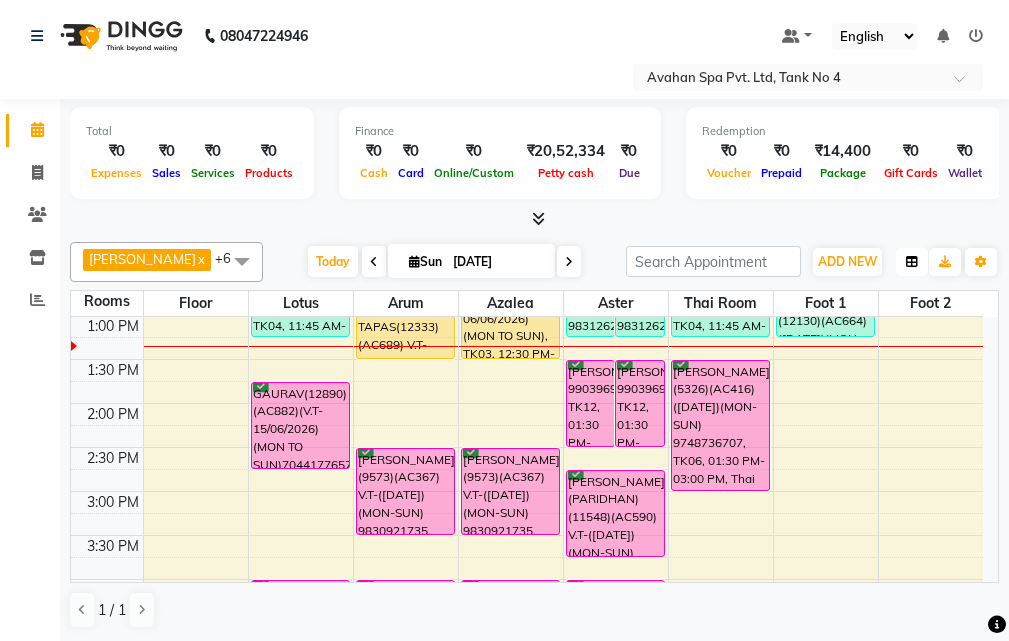 click at bounding box center (912, 262) 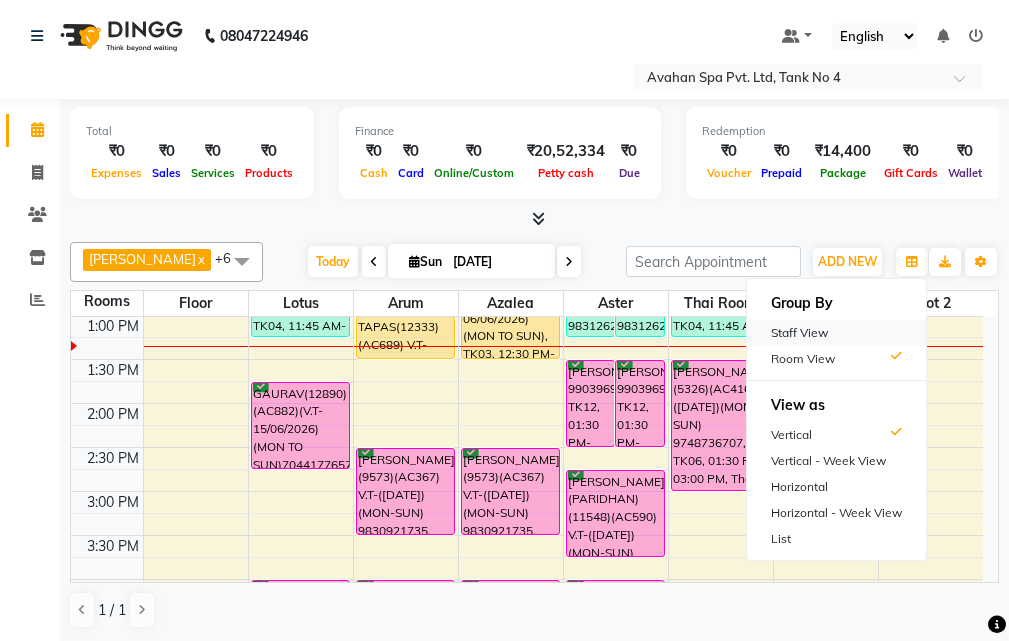 click on "Staff View" at bounding box center (836, 333) 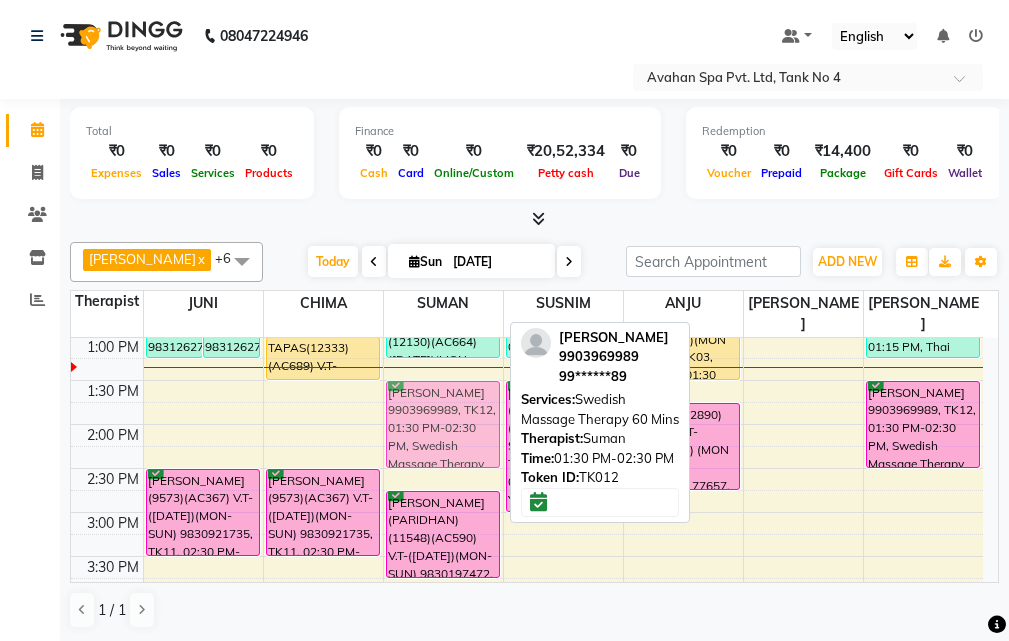 drag, startPoint x: 421, startPoint y: 392, endPoint x: 431, endPoint y: 385, distance: 12.206555 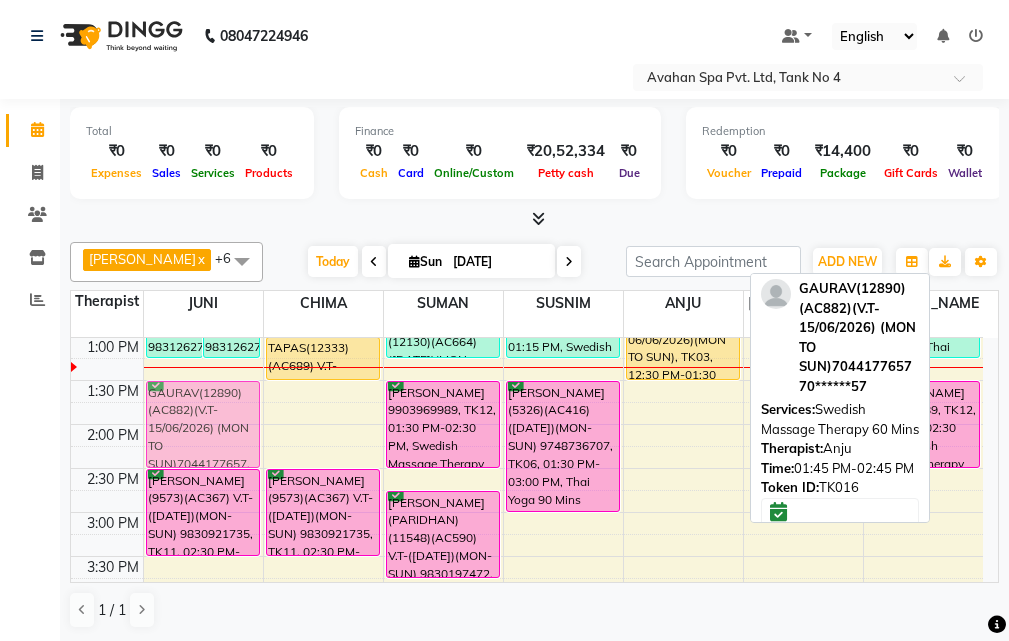 drag, startPoint x: 668, startPoint y: 413, endPoint x: 174, endPoint y: 398, distance: 494.2277 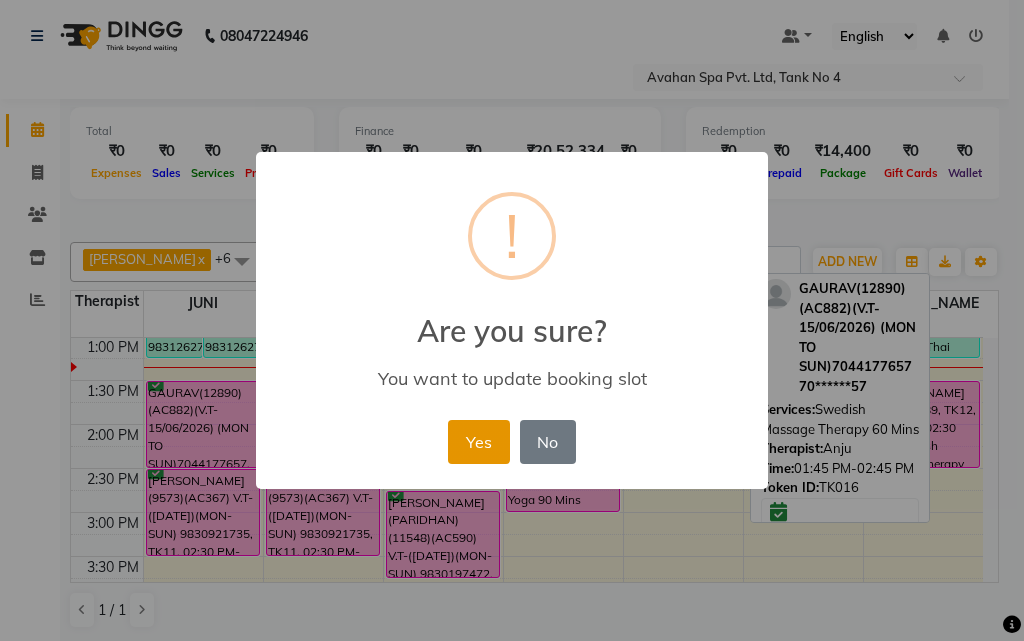 click on "Yes" at bounding box center [478, 442] 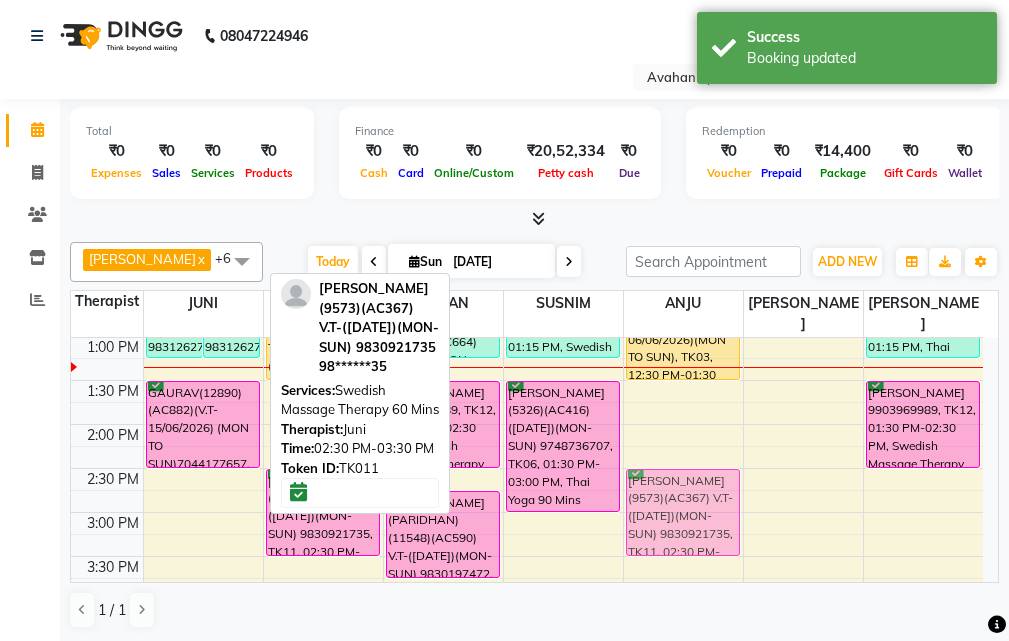 drag, startPoint x: 203, startPoint y: 483, endPoint x: 636, endPoint y: 482, distance: 433.00116 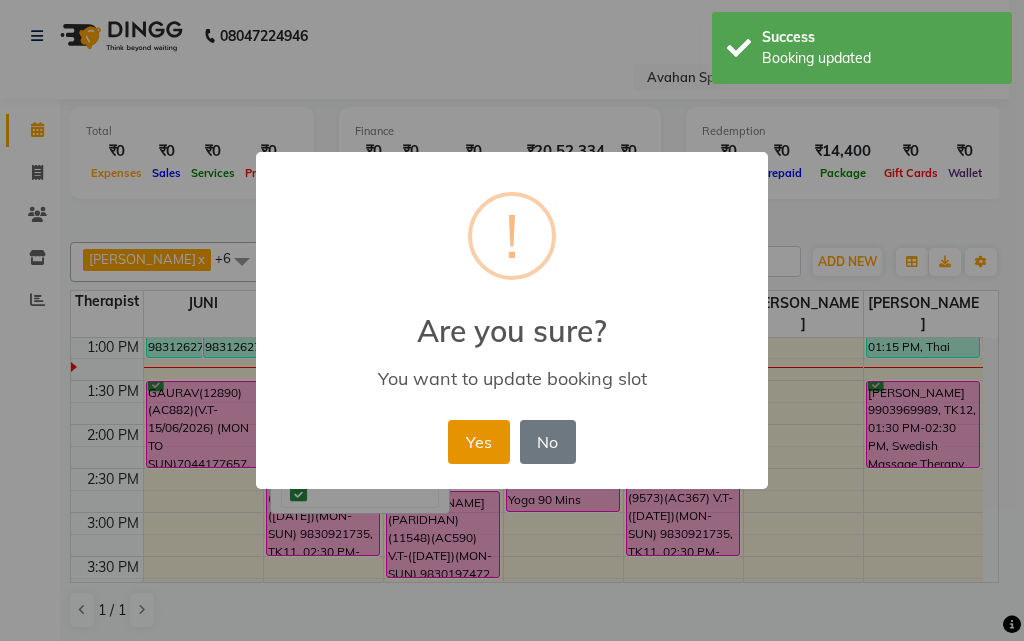 click on "Yes" at bounding box center (478, 442) 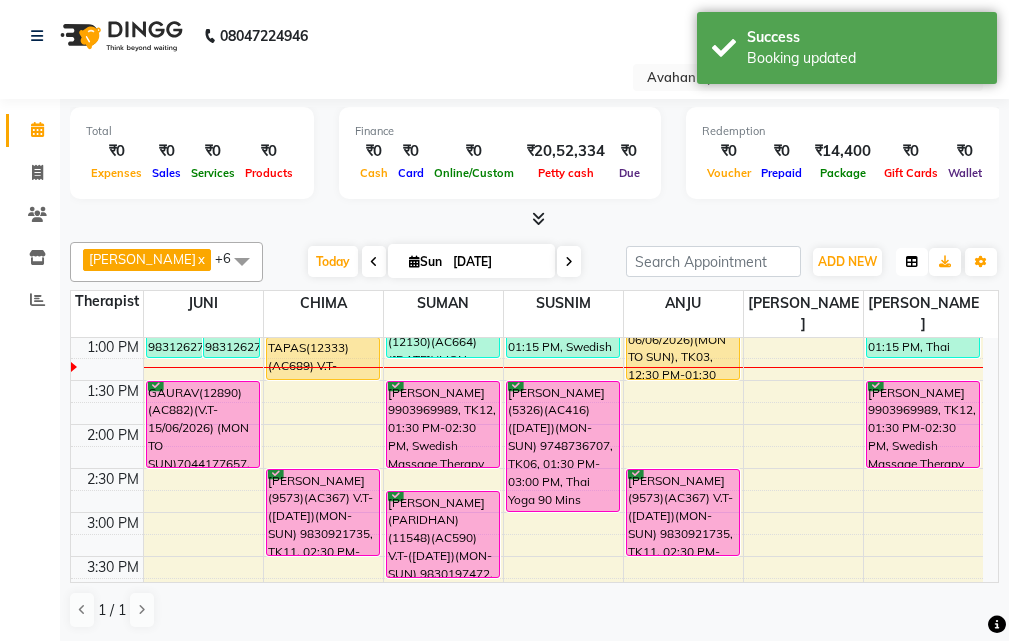 click at bounding box center (912, 262) 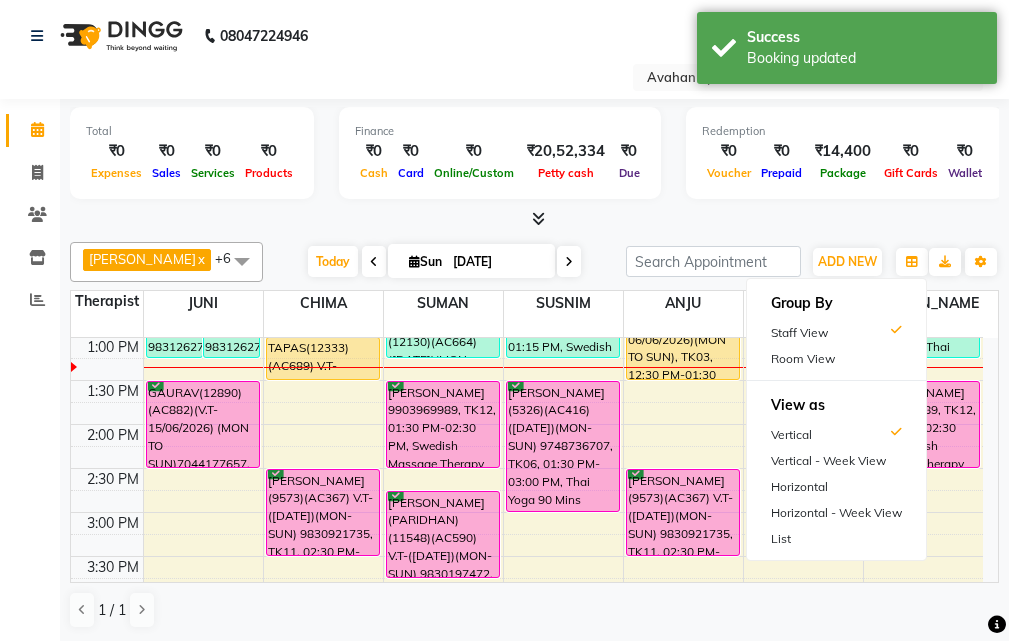 click on "Room View" at bounding box center [836, 359] 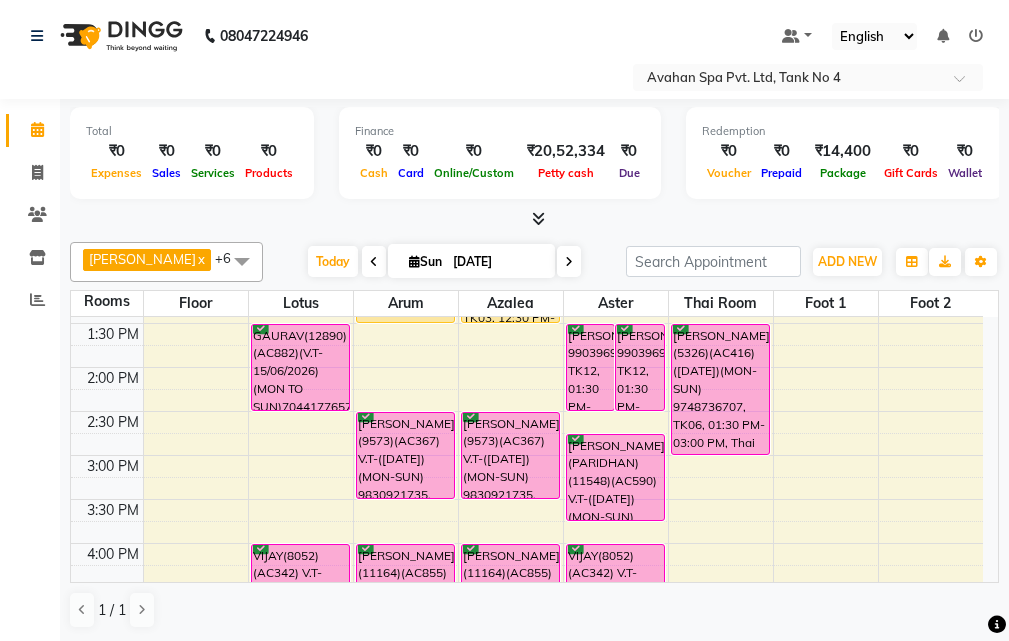 scroll, scrollTop: 265, scrollLeft: 0, axis: vertical 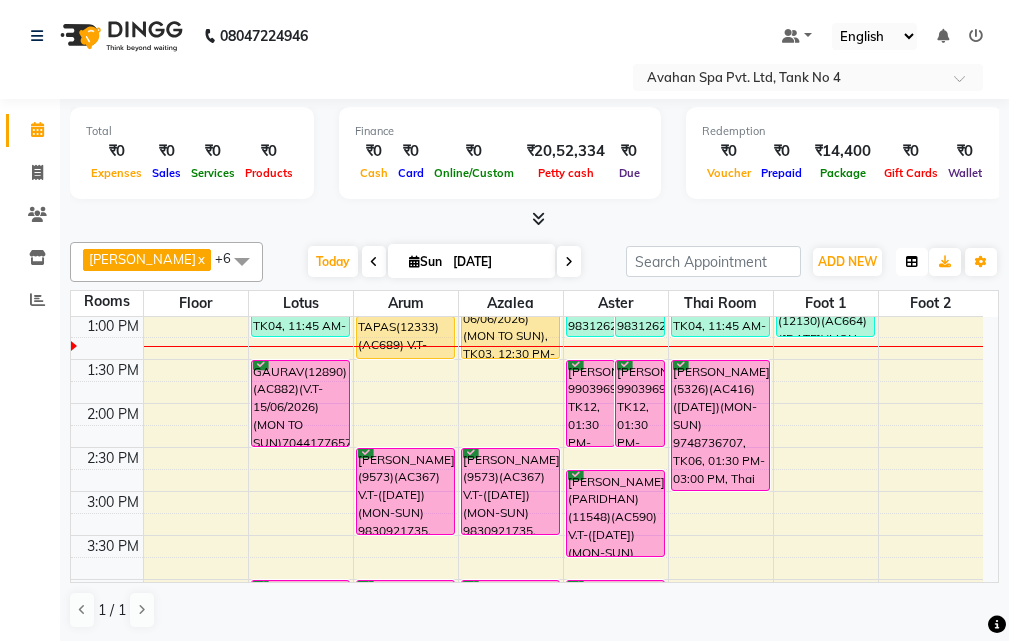 click at bounding box center (912, 262) 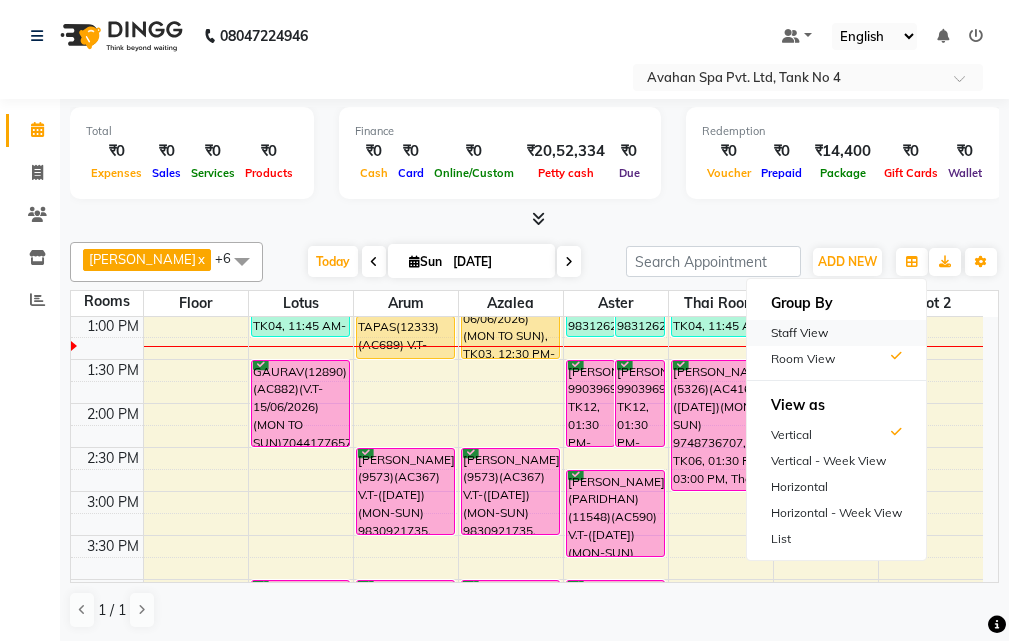 click on "Staff View" at bounding box center [836, 333] 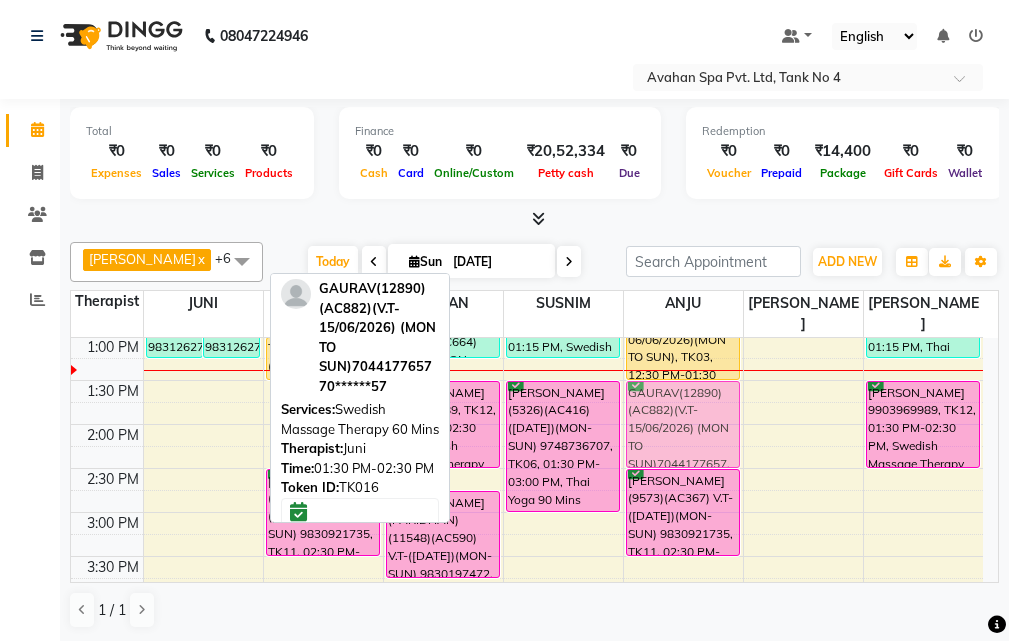 drag, startPoint x: 195, startPoint y: 392, endPoint x: 634, endPoint y: 397, distance: 439.02847 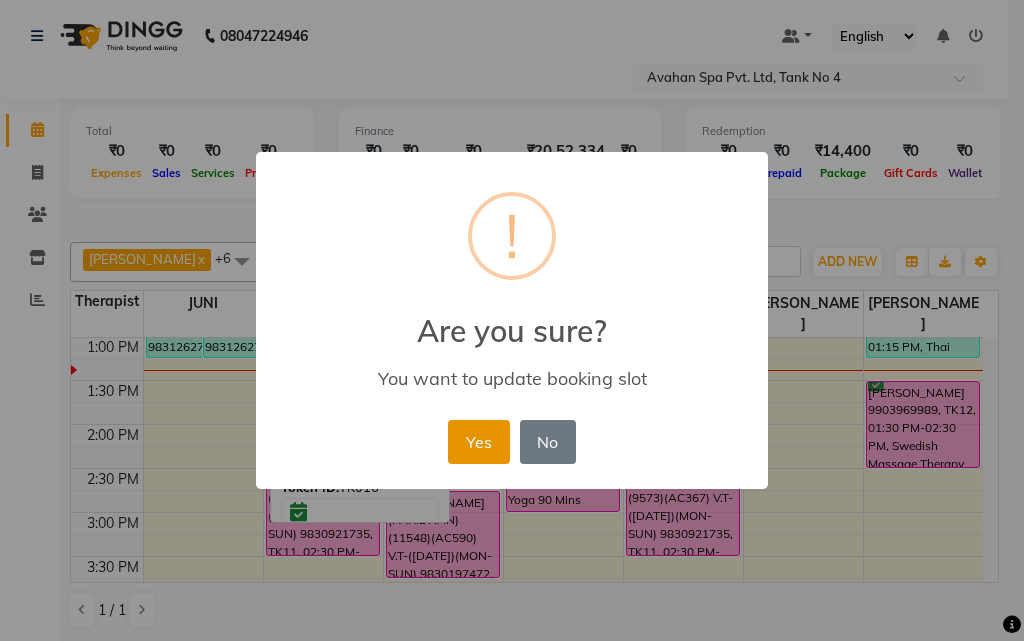 click on "Yes" at bounding box center [478, 442] 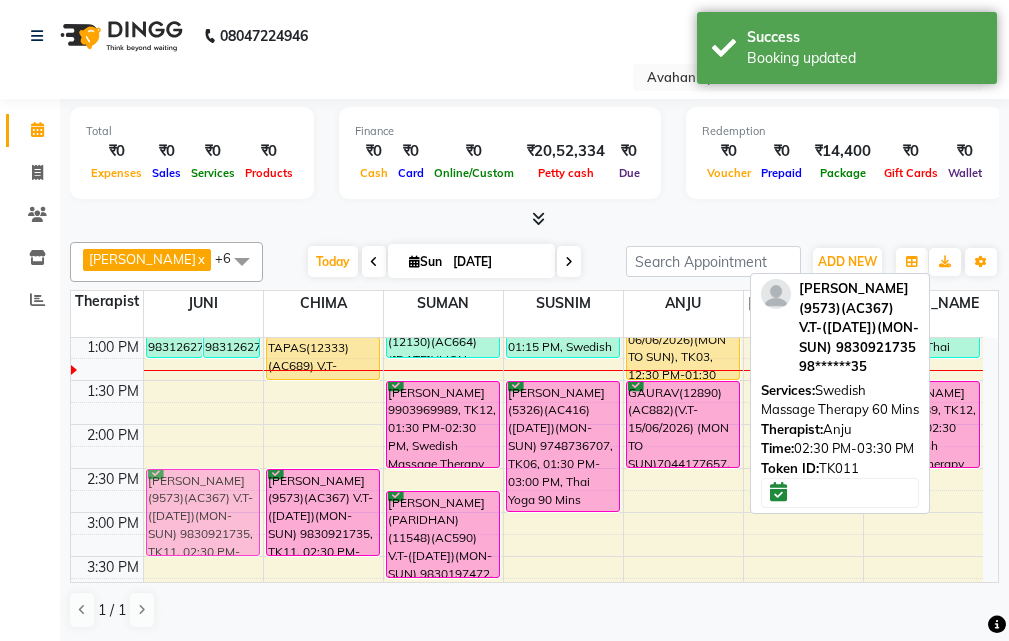 drag, startPoint x: 700, startPoint y: 496, endPoint x: 264, endPoint y: 493, distance: 436.0103 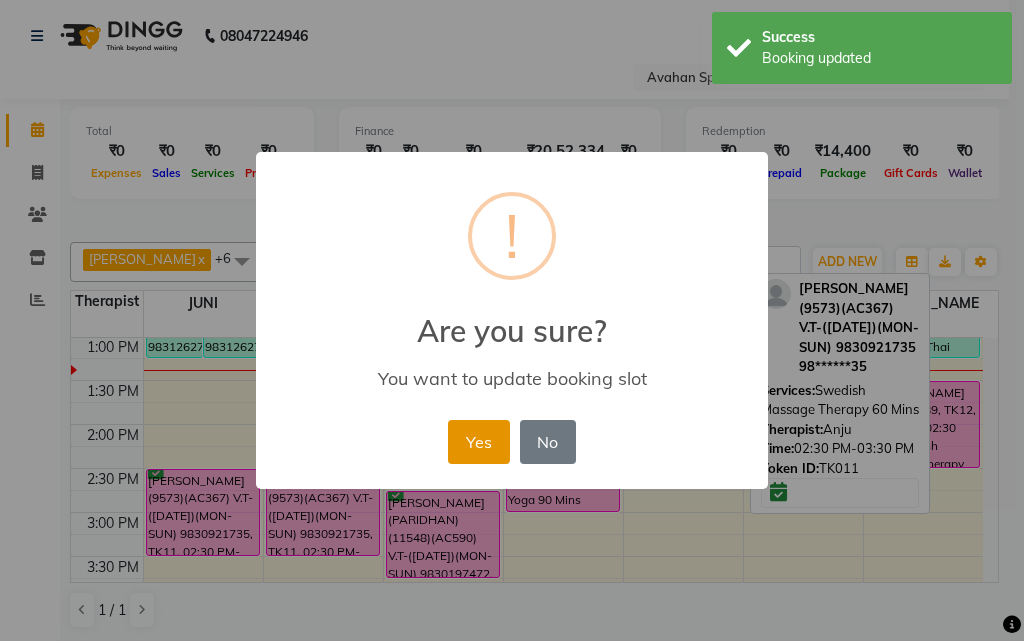 click on "Yes" at bounding box center [478, 442] 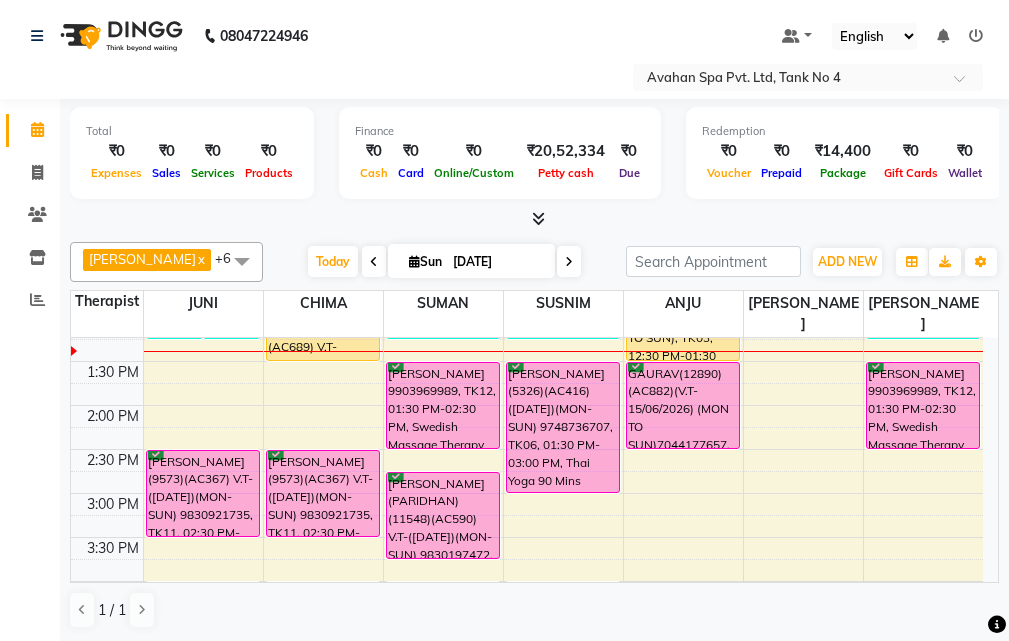 scroll, scrollTop: 265, scrollLeft: 0, axis: vertical 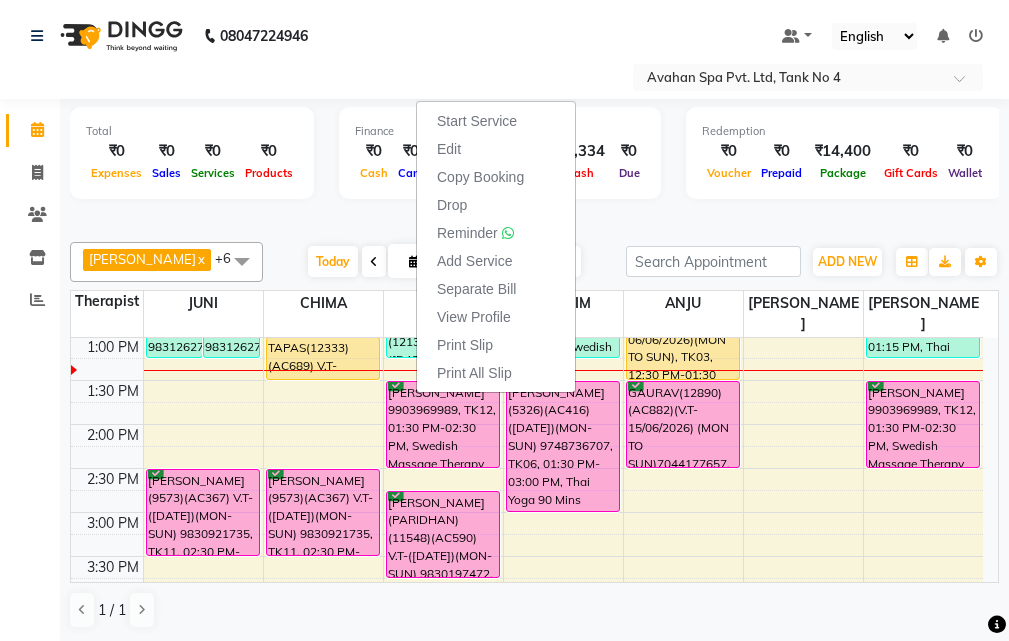 click at bounding box center (534, 219) 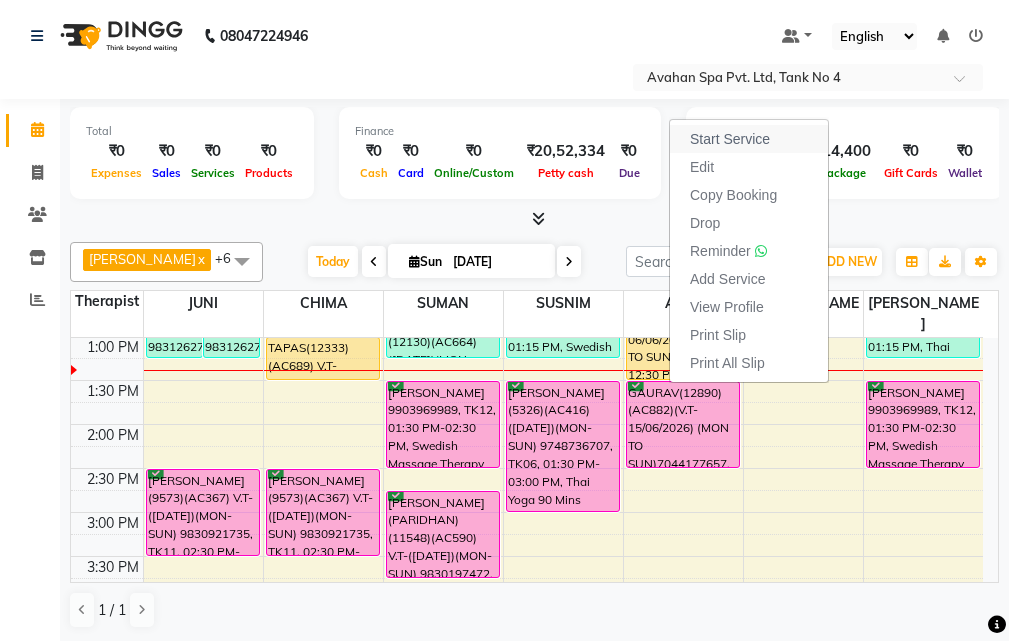 click on "Start Service" at bounding box center (730, 139) 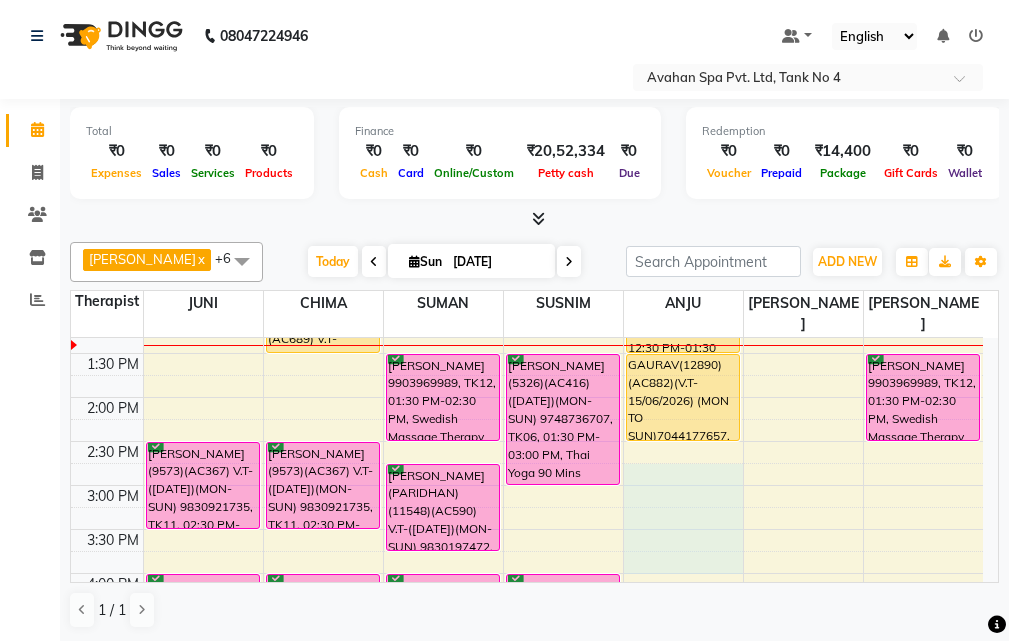 drag, startPoint x: 550, startPoint y: 401, endPoint x: 761, endPoint y: 550, distance: 258.30603 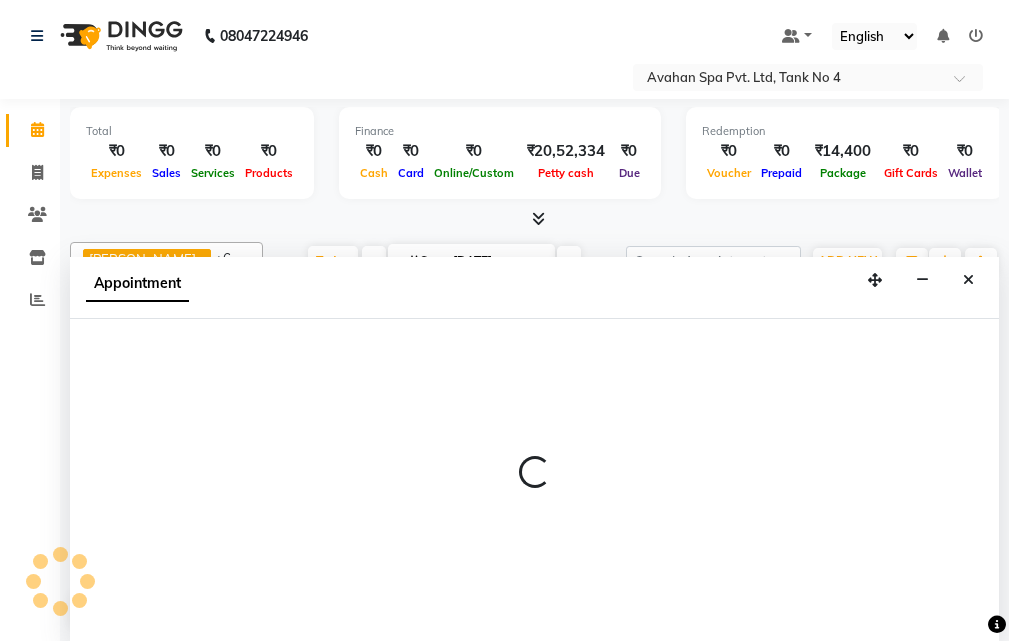 scroll, scrollTop: 294, scrollLeft: 0, axis: vertical 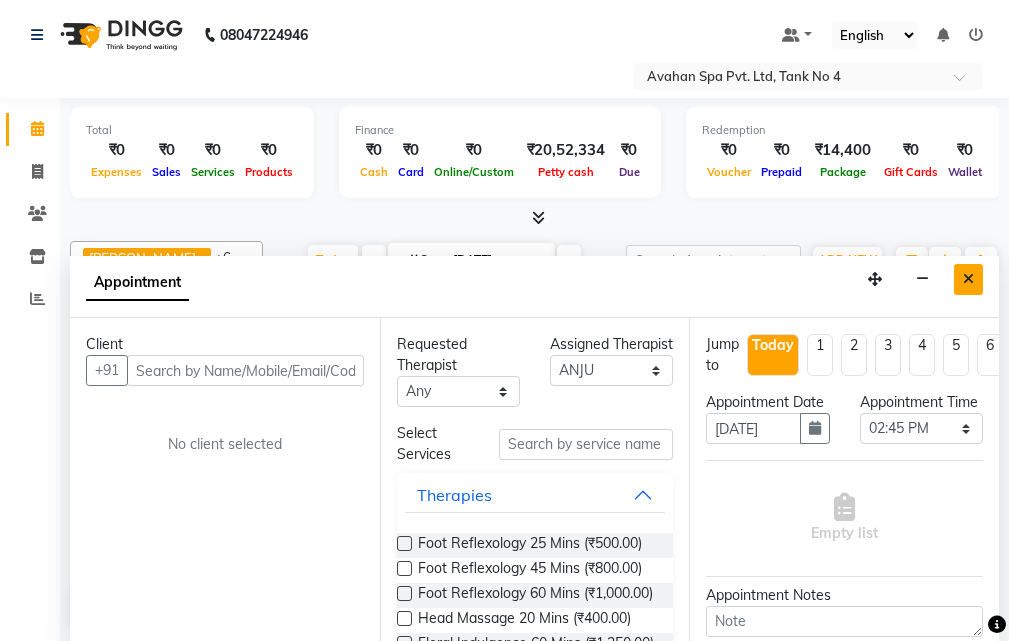 click at bounding box center [968, 279] 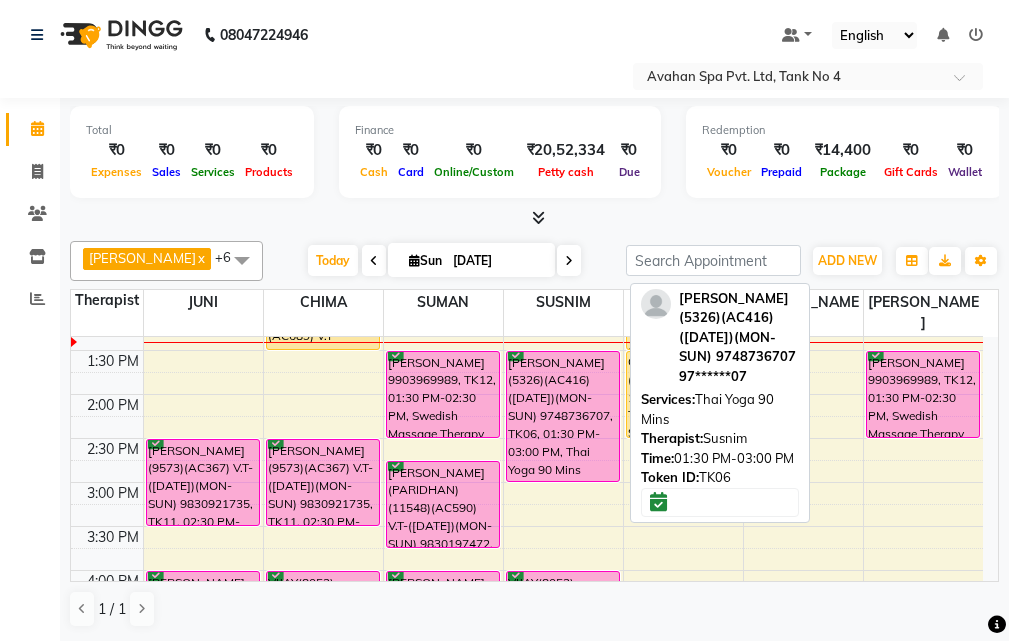 scroll, scrollTop: 194, scrollLeft: 0, axis: vertical 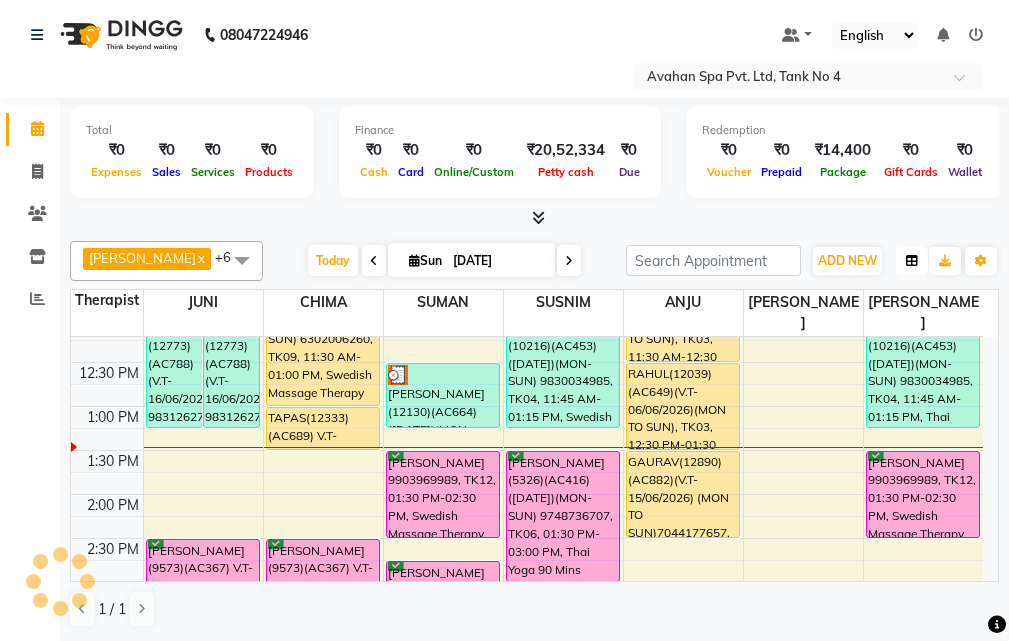 click at bounding box center (912, 261) 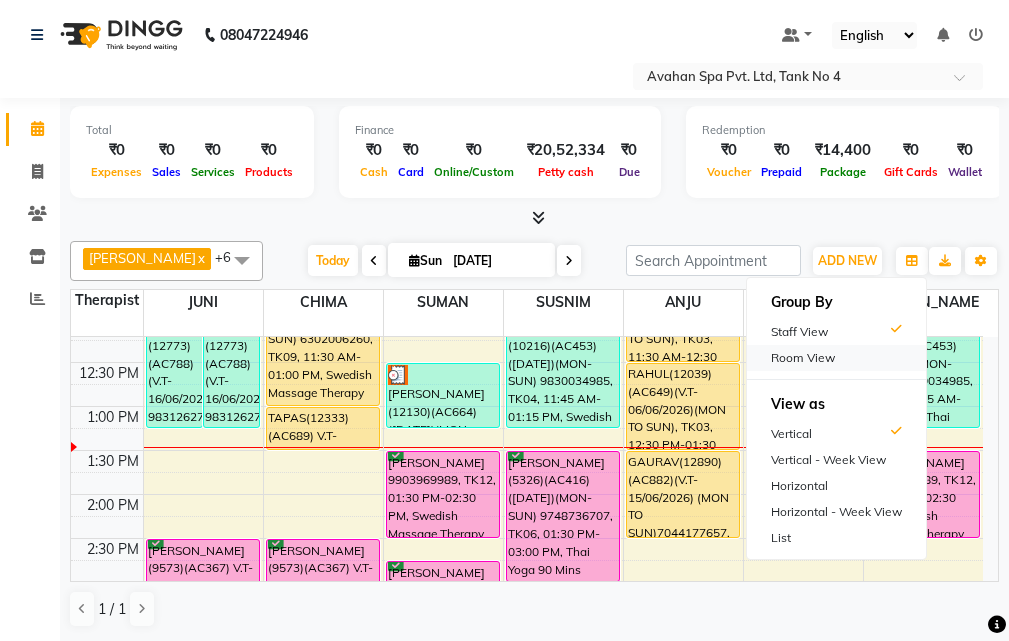 click on "Room View" at bounding box center (836, 358) 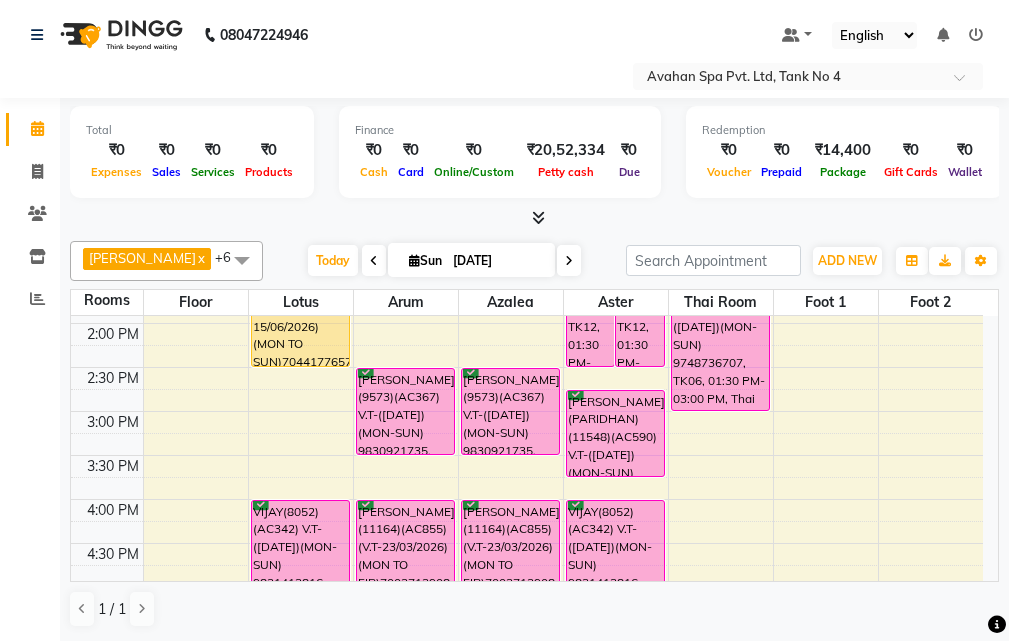 scroll, scrollTop: 294, scrollLeft: 0, axis: vertical 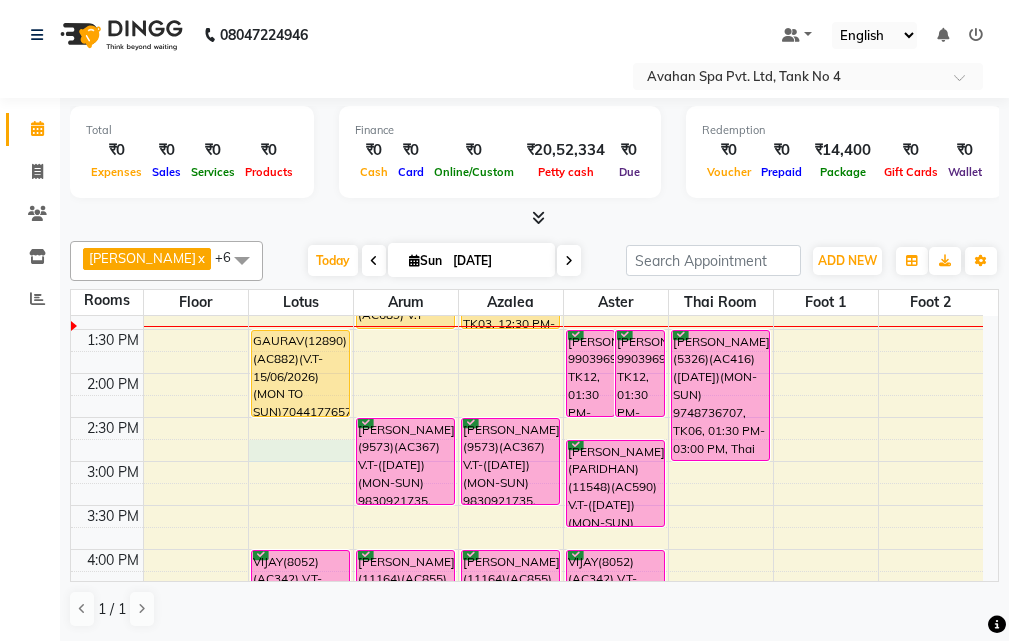 click on "10:00 AM 10:30 AM 11:00 AM 11:30 AM 12:00 PM 12:30 PM 1:00 PM 1:30 PM 2:00 PM 2:30 PM 3:00 PM 3:30 PM 4:00 PM 4:30 PM 5:00 PM 5:30 PM 6:00 PM 6:30 PM 7:00 PM 7:30 PM 8:00 PM 8:30 PM 9:00 PM 9:30 PM 10:00 PM 10:30 PM     MANISH ARUKIA(10216)(AC453) (25/12/2024)(MON-SUN) 9830034985, TK04, 11:45 AM-01:15 PM, Swedish Massage Therapy 90 Mins    GAURAV(12890)(AC882)(V.T-15/06/2026) (MON TO SUN)7044177657, TK16, 01:30 PM-02:30 PM, Swedish Massage Therapy 60 Mins     VIJAY(8052)(AC342) V.T-(17-11-2025)(MON-SUN) 9831413816, TK02, 04:00 PM-05:30 PM, Swedish Massage Therapy 90 Mins     RAMAN KERJIWAL (11242)(AC713)(V.T-11/05/2026) (MON TO SUN)9831847778, TK07, 06:00 PM-07:30 PM, Avartana Therapy 90 Mins    TAPAS(12333)(AC689) V.T-(14-04-26)(MON-SUN) 6302006260, TK09, 11:30 AM-01:00 PM, Swedish Massage Therapy 90 Mins    TAPAS(12333)(AC689) V.T-(14-04-26)(MON-SUN) 6302006260, TK09, 01:00 PM-01:30 PM, Rice Scrub 30 Mins" at bounding box center [527, 593] 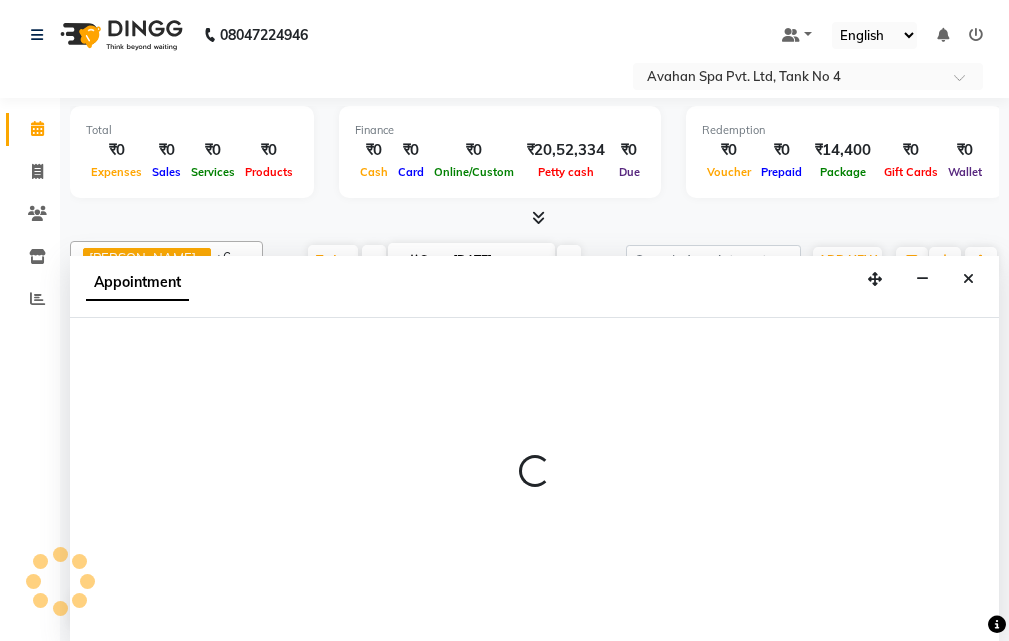 select on "885" 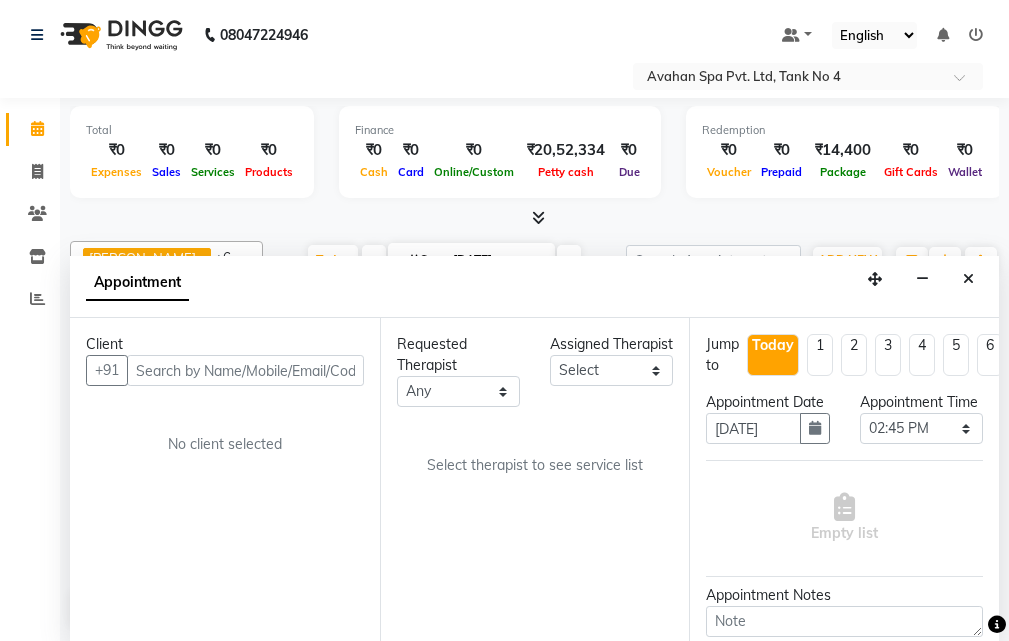 drag, startPoint x: 316, startPoint y: 371, endPoint x: 350, endPoint y: 371, distance: 34 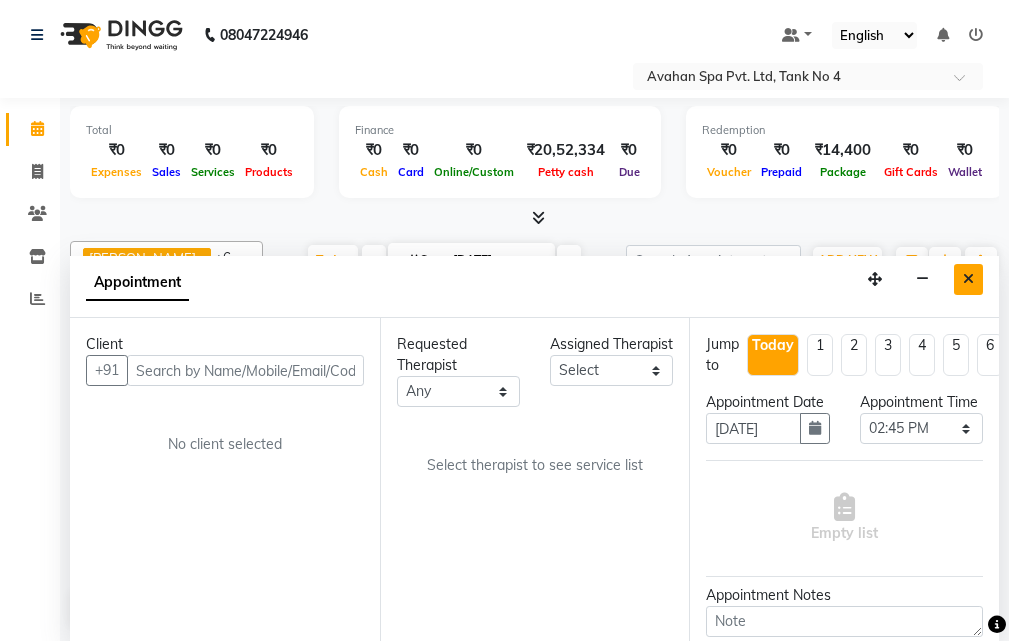 click at bounding box center (968, 279) 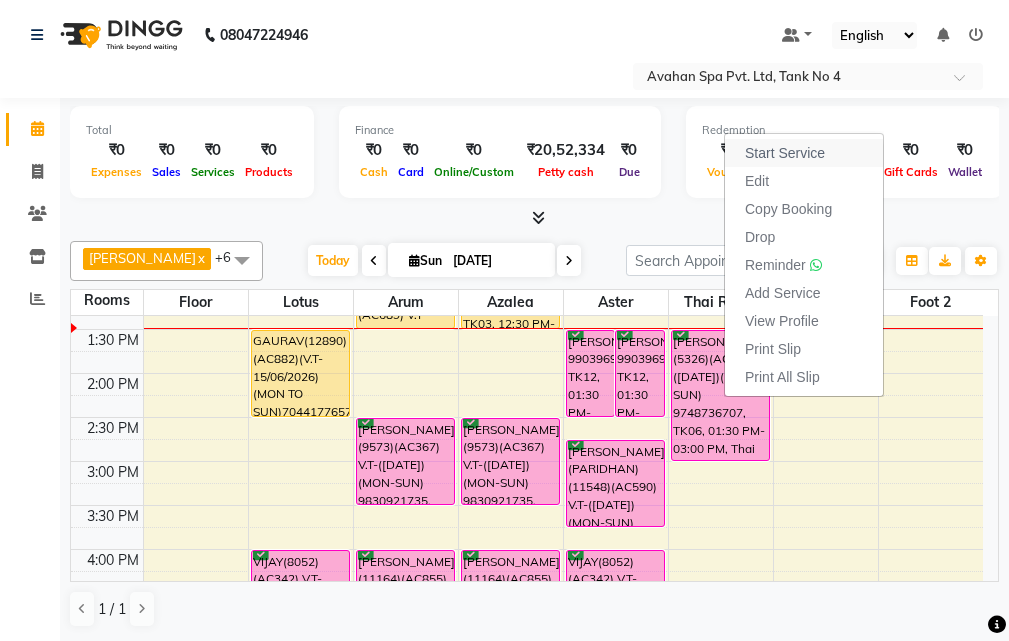 click on "Start Service" at bounding box center (785, 153) 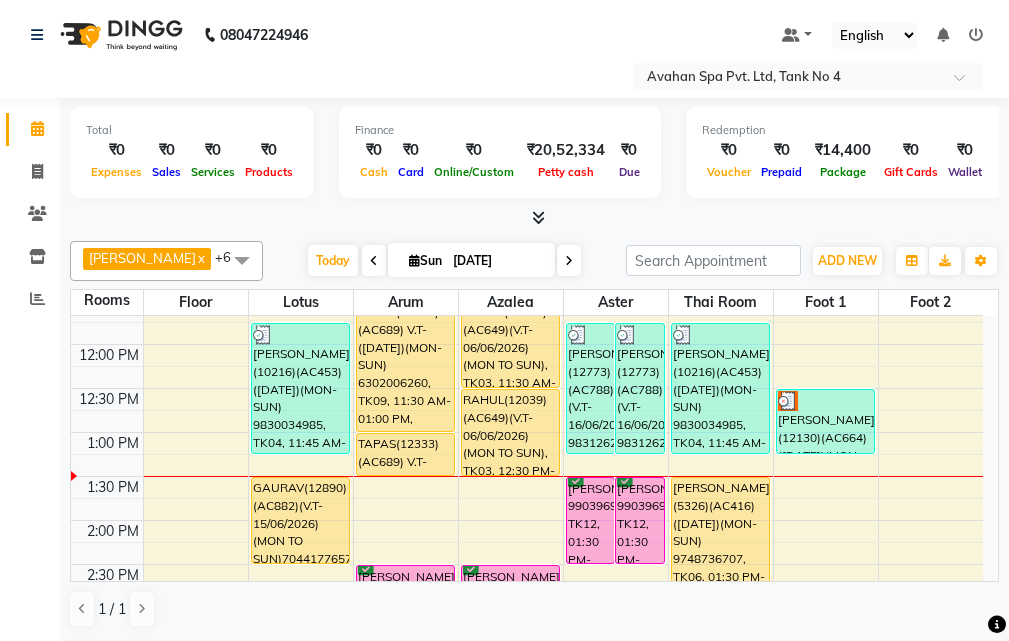 scroll, scrollTop: 294, scrollLeft: 0, axis: vertical 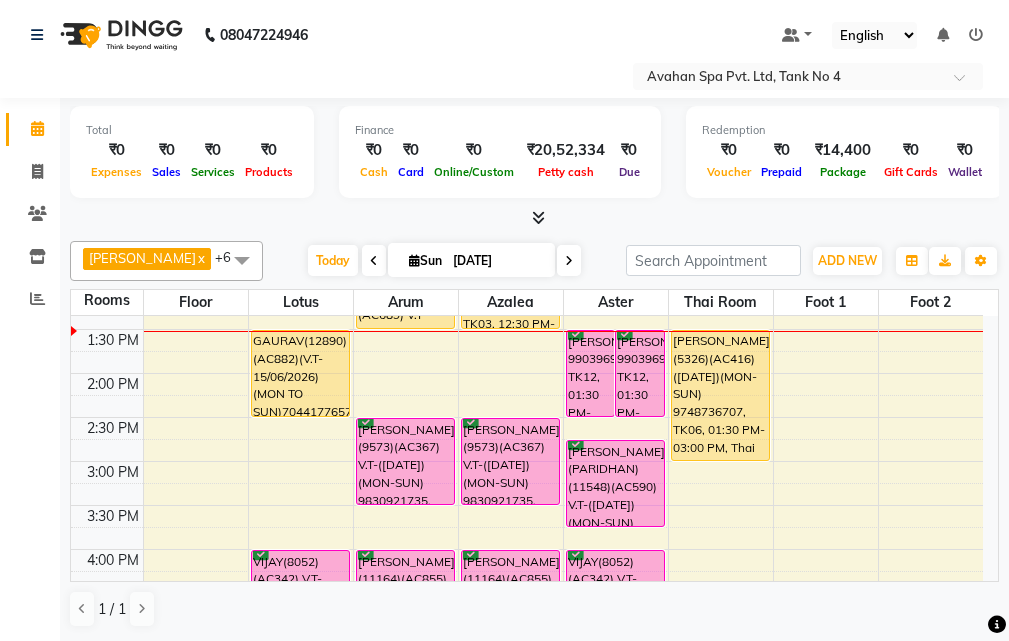 click on "10:00 AM 10:30 AM 11:00 AM 11:30 AM 12:00 PM 12:30 PM 1:00 PM 1:30 PM 2:00 PM 2:30 PM 3:00 PM 3:30 PM 4:00 PM 4:30 PM 5:00 PM 5:30 PM 6:00 PM 6:30 PM 7:00 PM 7:30 PM 8:00 PM 8:30 PM 9:00 PM 9:30 PM 10:00 PM 10:30 PM     MANISH ARUKIA(10216)(AC453) (25/12/2024)(MON-SUN) 9830034985, TK04, 11:45 AM-01:15 PM, Swedish Massage Therapy 90 Mins    GAURAV(12890)(AC882)(V.T-15/06/2026) (MON TO SUN)7044177657, TK16, 01:30 PM-02:30 PM, Swedish Massage Therapy 60 Mins     VIJAY(8052)(AC342) V.T-(17-11-2025)(MON-SUN) 9831413816, TK02, 04:00 PM-05:30 PM, Swedish Massage Therapy 90 Mins     RAMAN KERJIWAL (11242)(AC713)(V.T-11/05/2026) (MON TO SUN)9831847778, TK07, 06:00 PM-07:30 PM, Avartana Therapy 90 Mins    TAPAS(12333)(AC689) V.T-(14-04-26)(MON-SUN) 6302006260, TK09, 11:30 AM-01:00 PM, Swedish Massage Therapy 90 Mins    TAPAS(12333)(AC689) V.T-(14-04-26)(MON-SUN) 6302006260, TK09, 01:00 PM-01:30 PM, Rice Scrub 30 Mins" at bounding box center (527, 593) 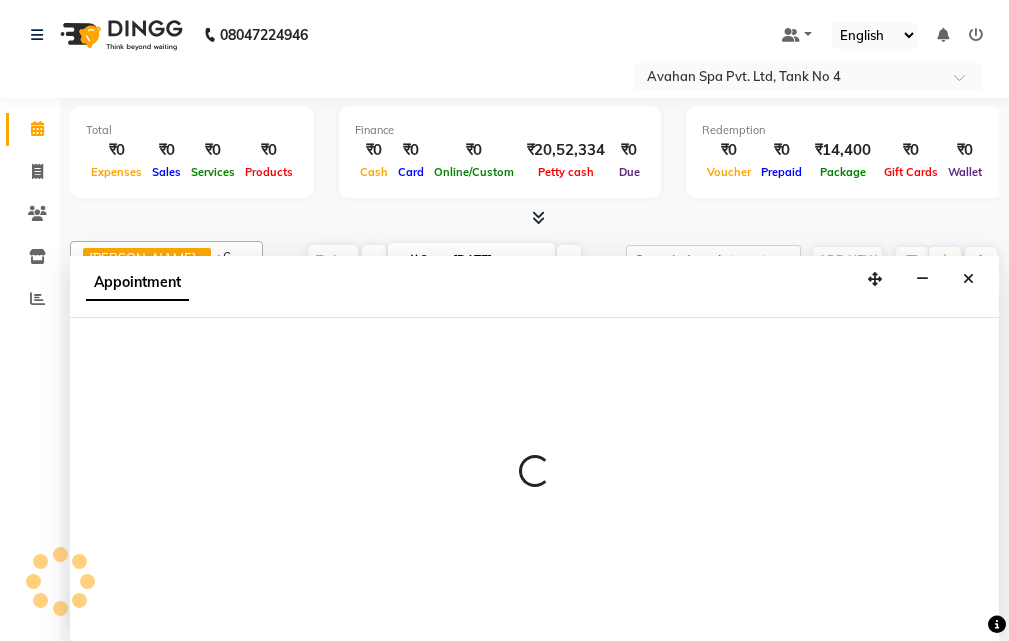select on "885" 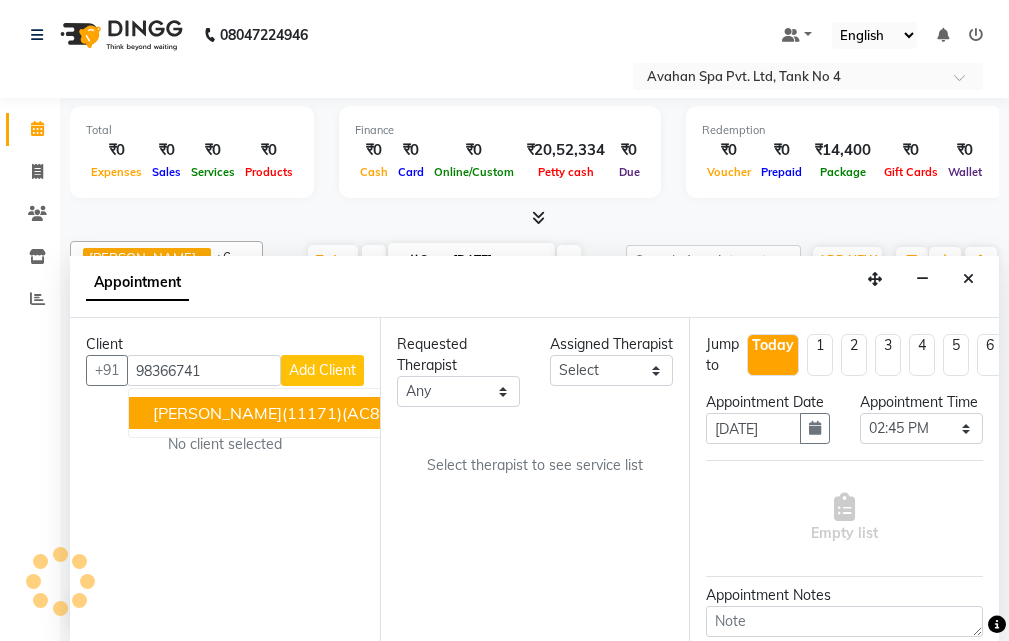 click on "[PERSON_NAME](11171)(AC881)(V.T-15/06/2026) (MON TO SUN)9836674141" at bounding box center (451, 413) 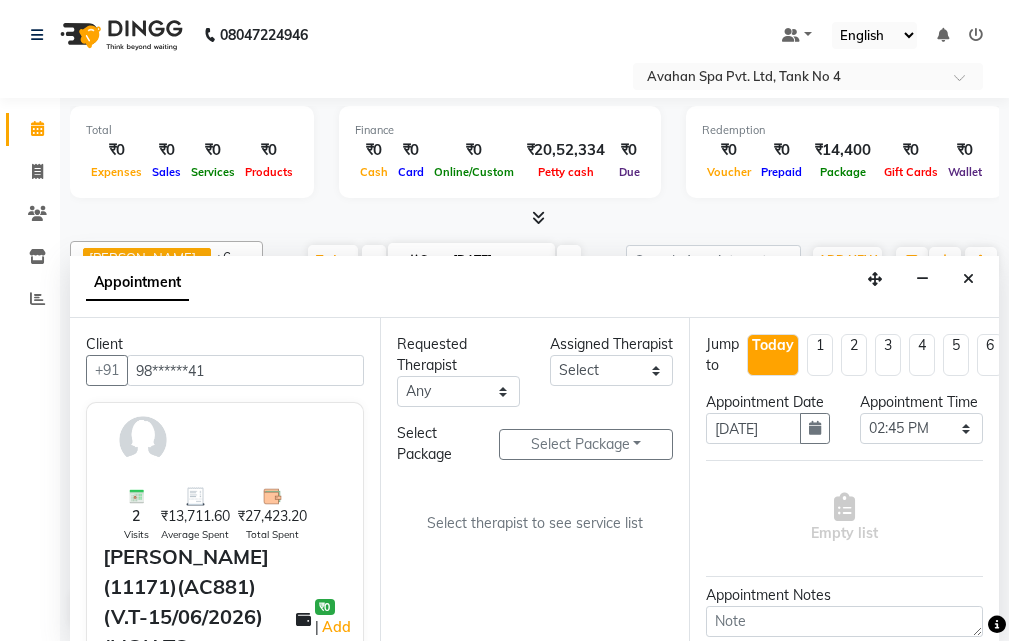 type on "98******41" 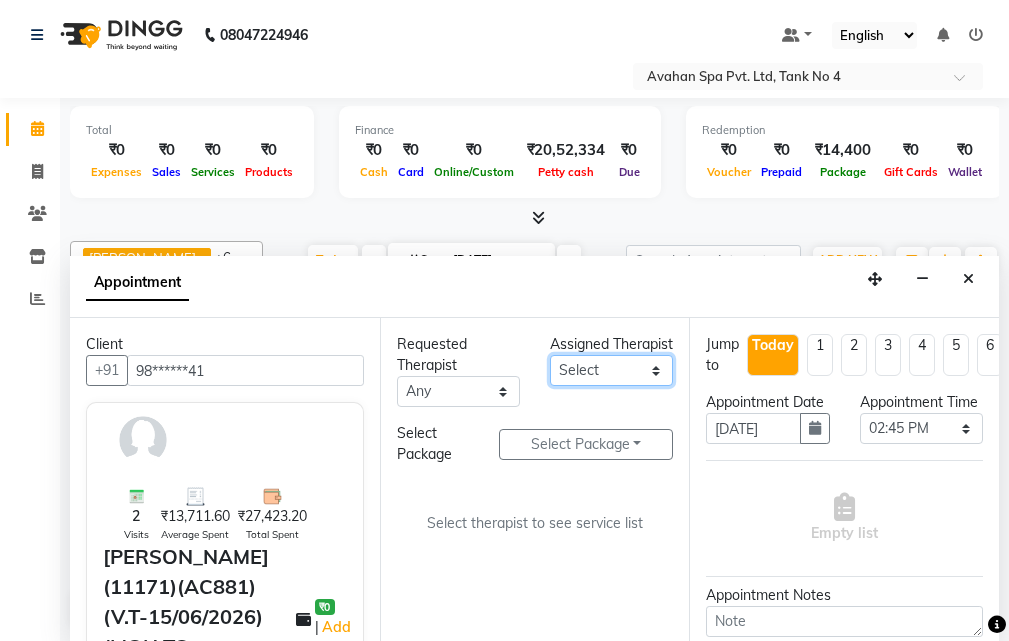 click on "Select ANJU [PERSON_NAME] [DEMOGRAPHIC_DATA] 1 [PERSON_NAME] JUNI [PERSON_NAME] SUSNIM" at bounding box center [611, 370] 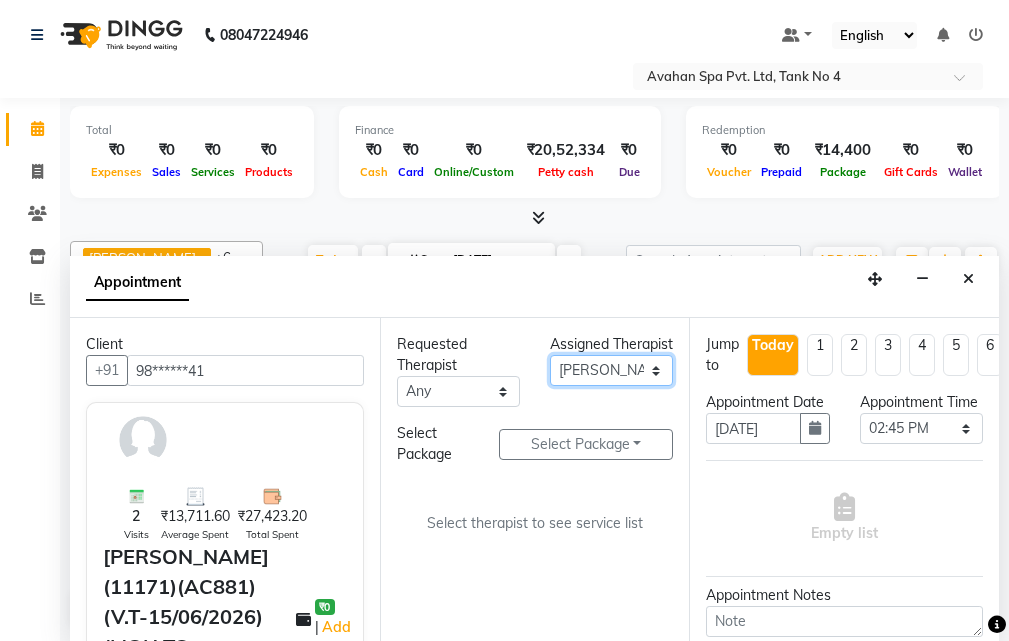 click on "Select ANJU [PERSON_NAME] [DEMOGRAPHIC_DATA] 1 [PERSON_NAME] JUNI [PERSON_NAME] SUSNIM" at bounding box center [611, 370] 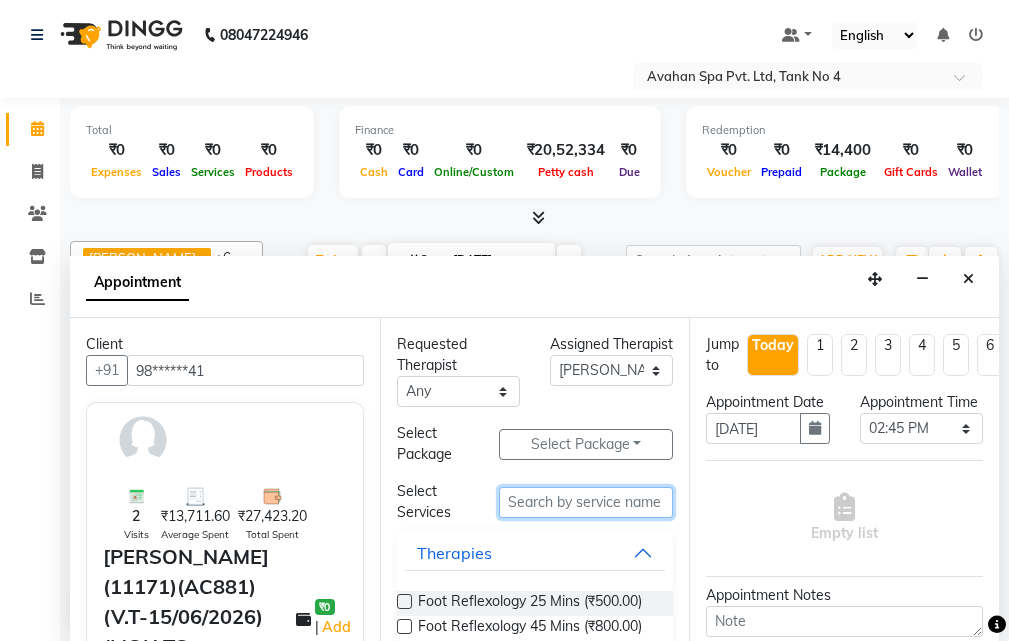click at bounding box center [586, 502] 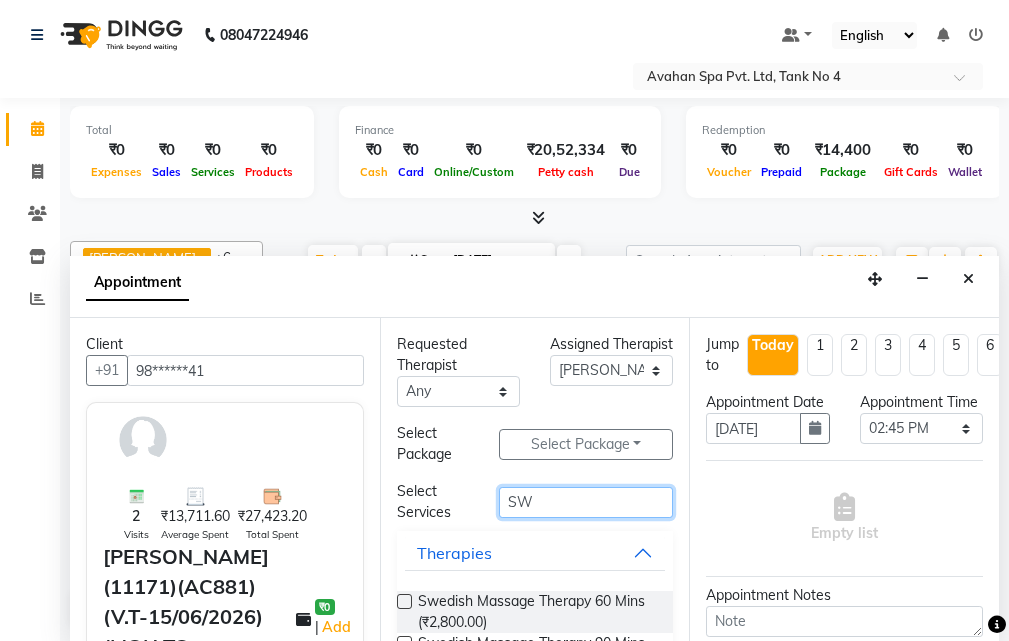 type on "SW" 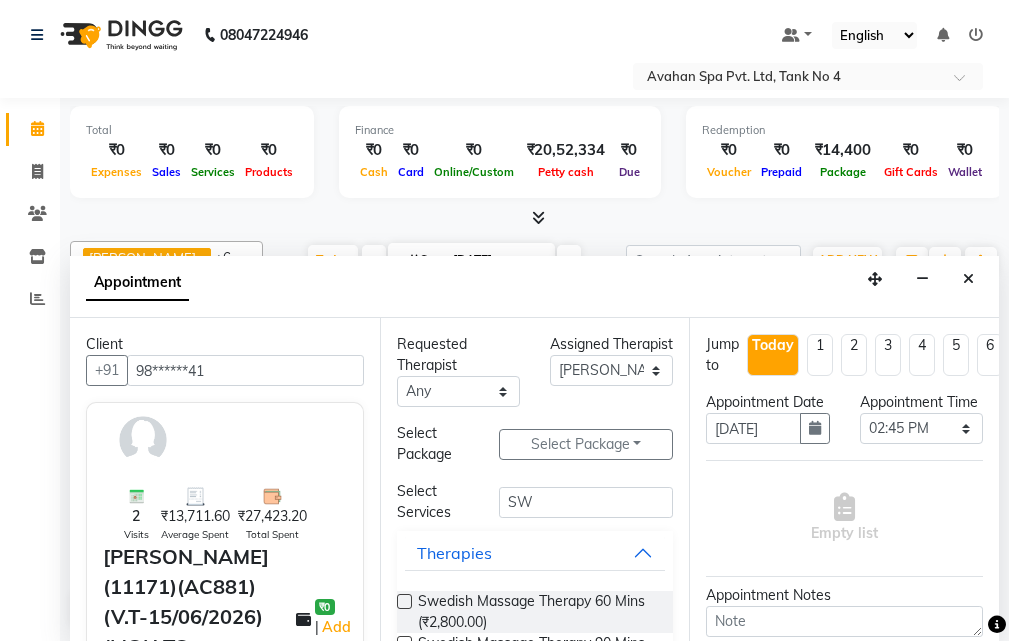 click at bounding box center (404, 601) 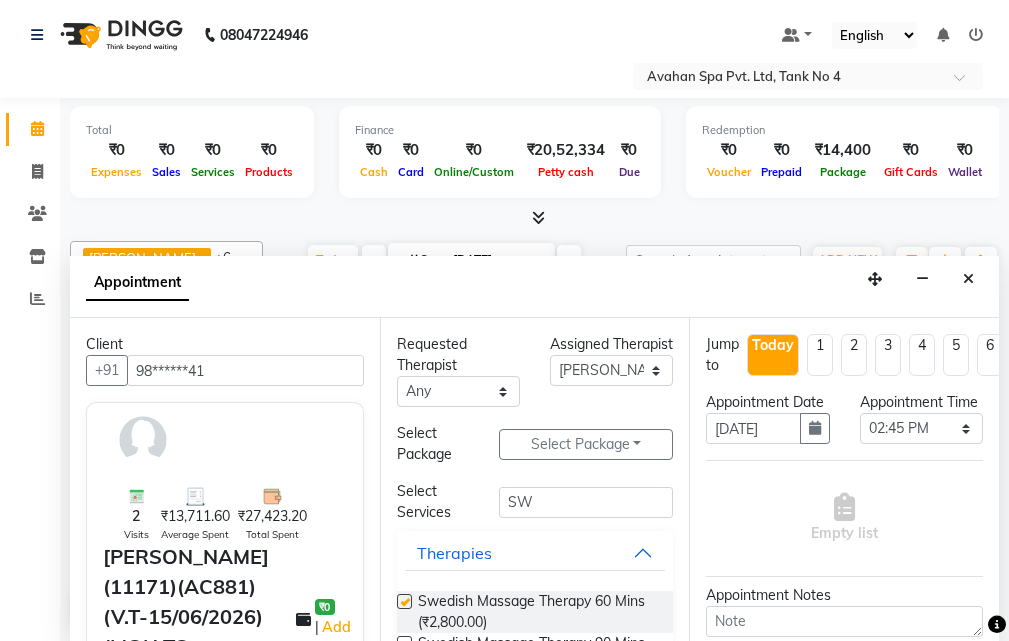select on "1844" 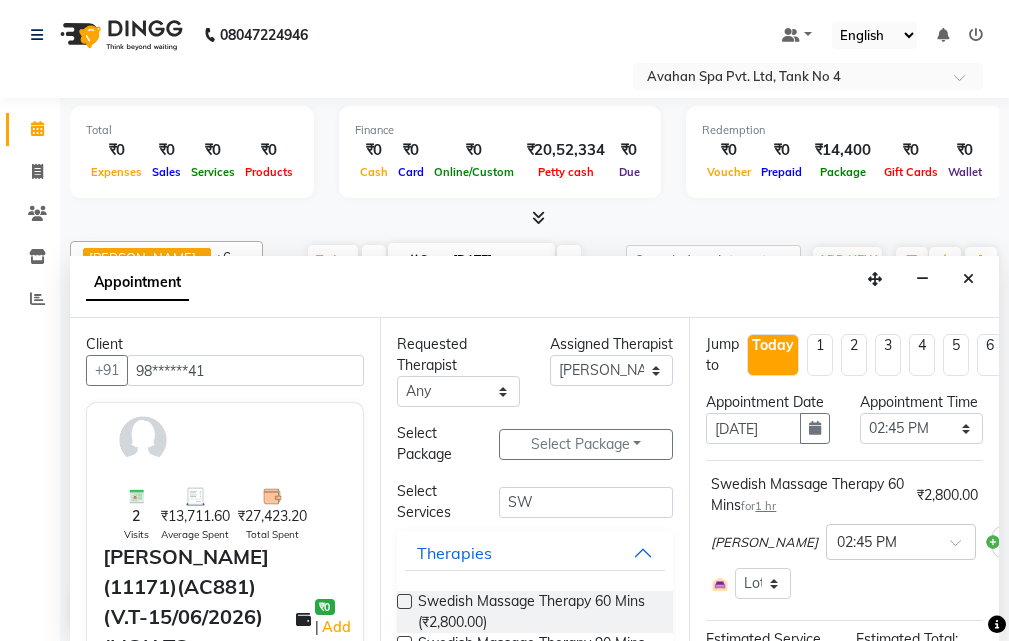 checkbox on "false" 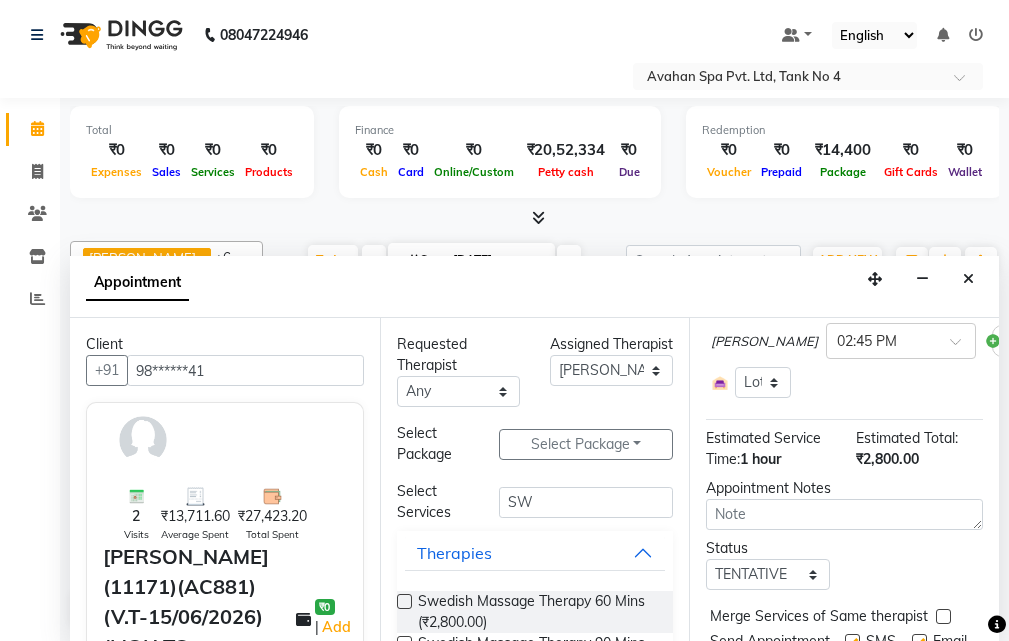 scroll, scrollTop: 350, scrollLeft: 0, axis: vertical 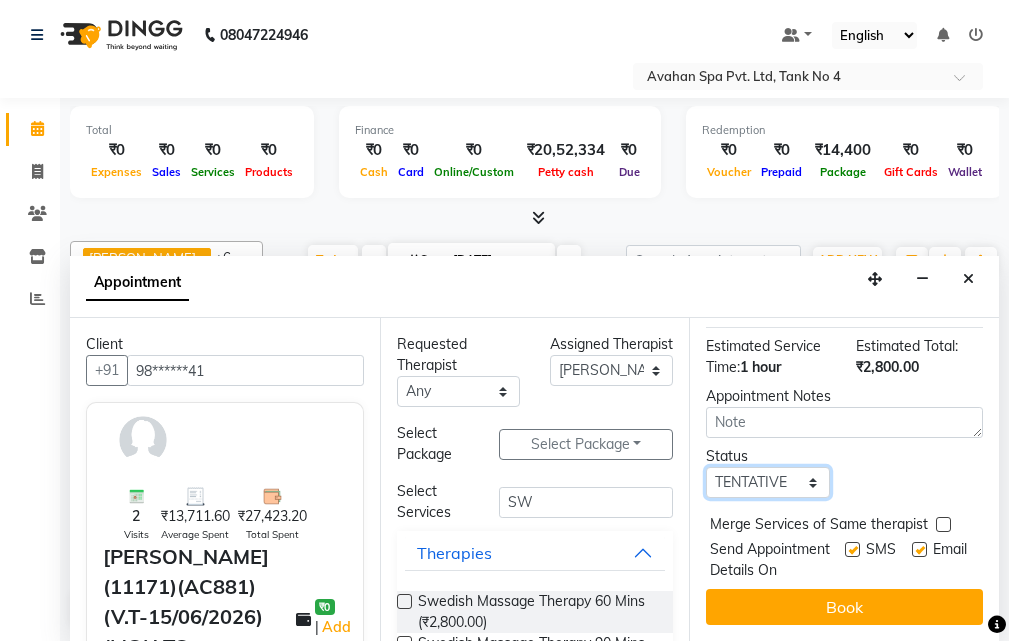 click on "Select TENTATIVE CONFIRM CHECK-IN UPCOMING" at bounding box center (767, 482) 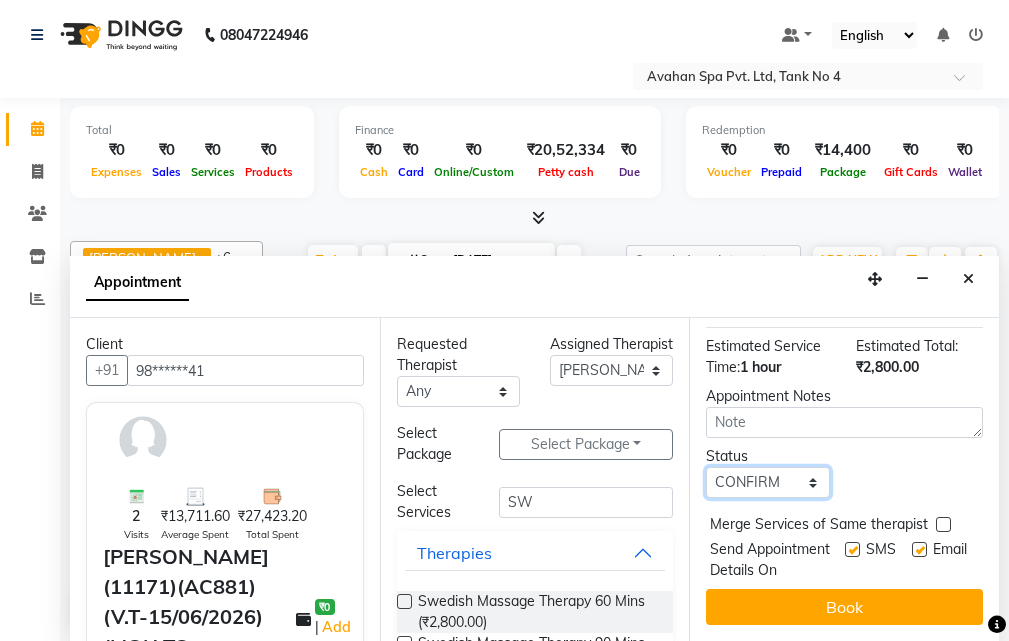 click on "Select TENTATIVE CONFIRM CHECK-IN UPCOMING" at bounding box center (767, 482) 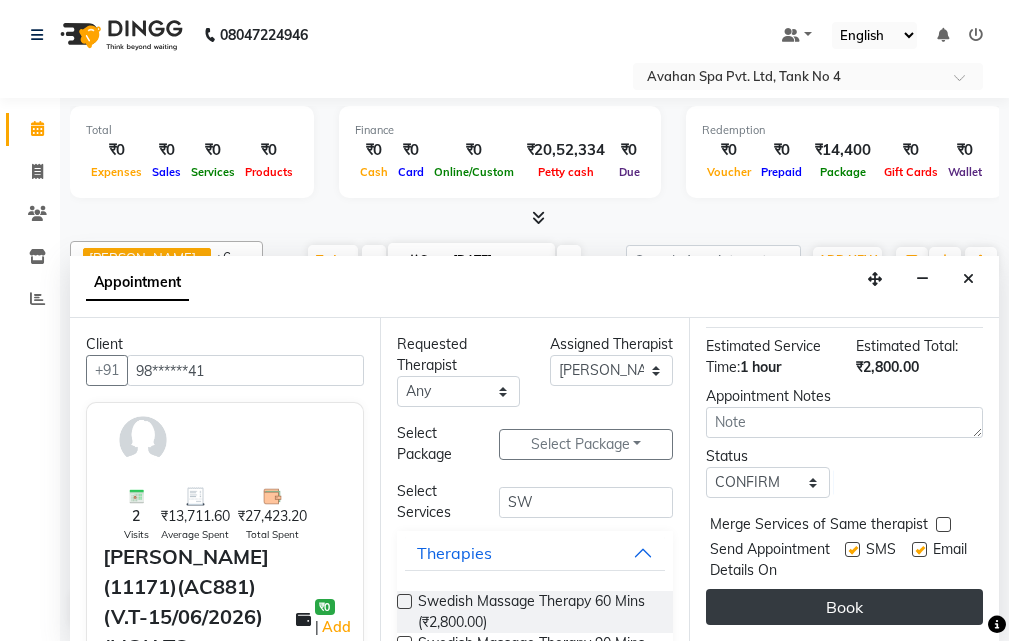 click on "Book" at bounding box center (844, 607) 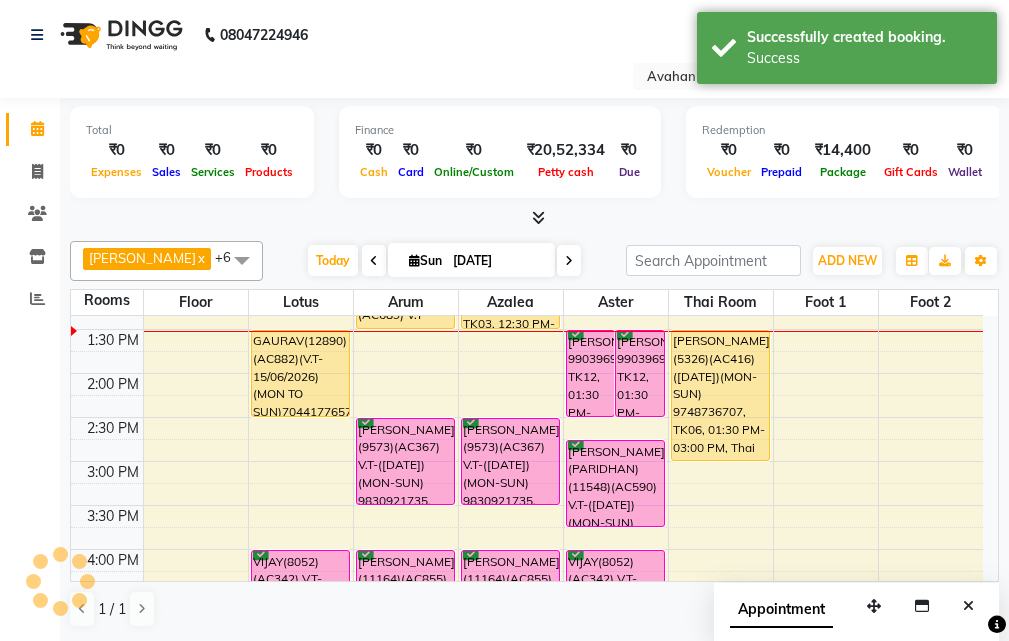 scroll, scrollTop: 0, scrollLeft: 0, axis: both 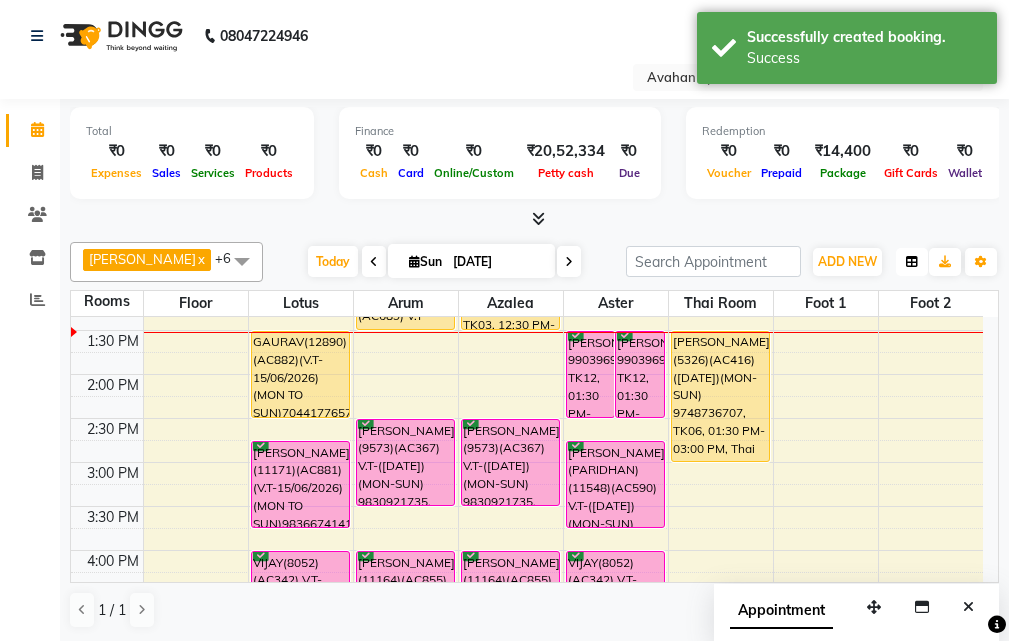 click at bounding box center [912, 262] 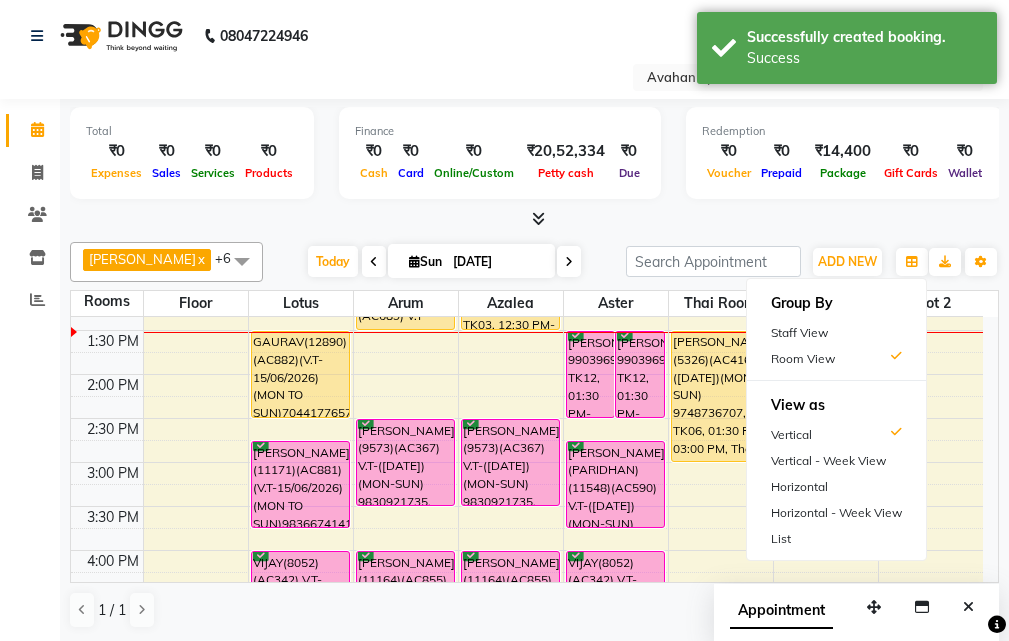drag, startPoint x: 864, startPoint y: 331, endPoint x: 853, endPoint y: 340, distance: 14.21267 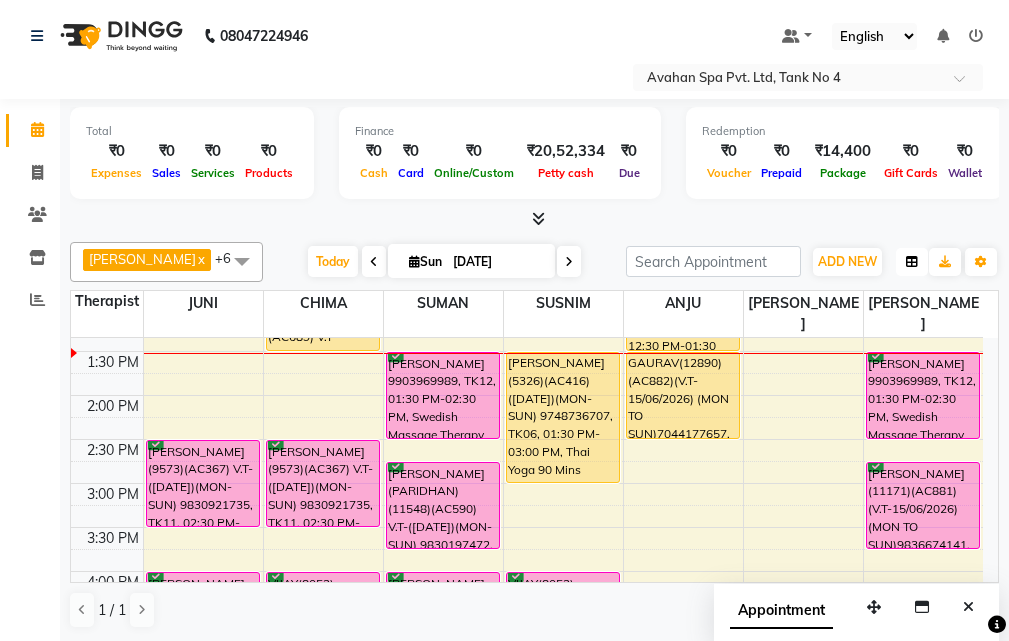 click at bounding box center (912, 262) 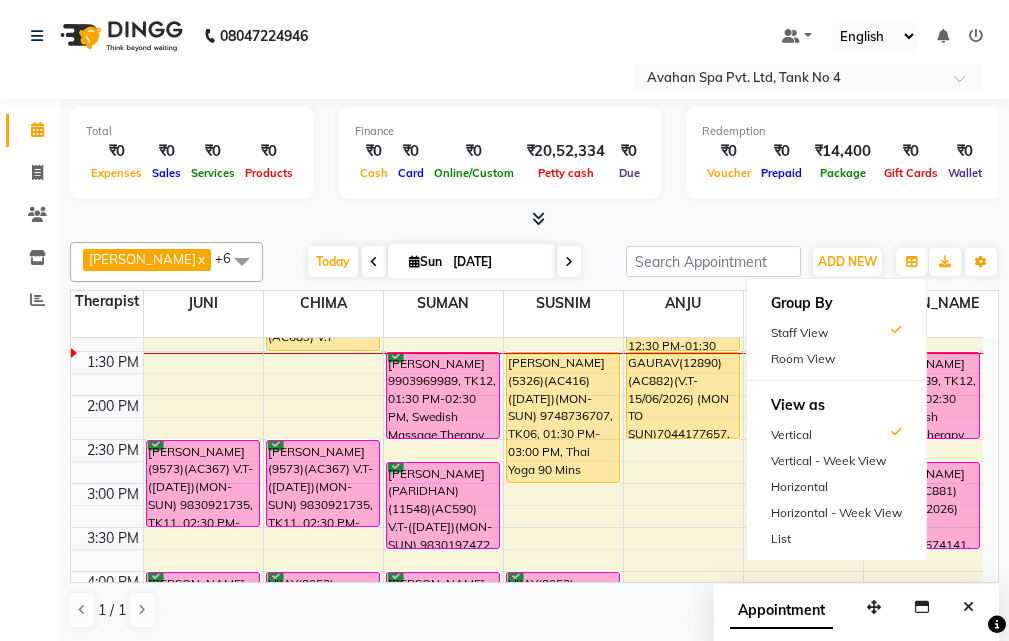 drag, startPoint x: 801, startPoint y: 351, endPoint x: 810, endPoint y: 345, distance: 10.816654 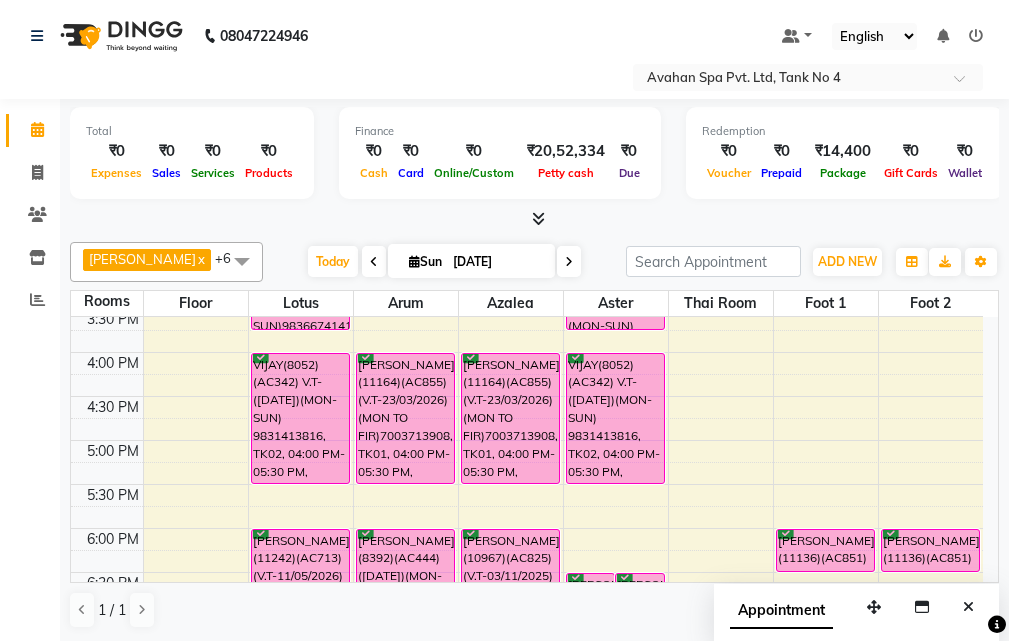 scroll, scrollTop: 494, scrollLeft: 0, axis: vertical 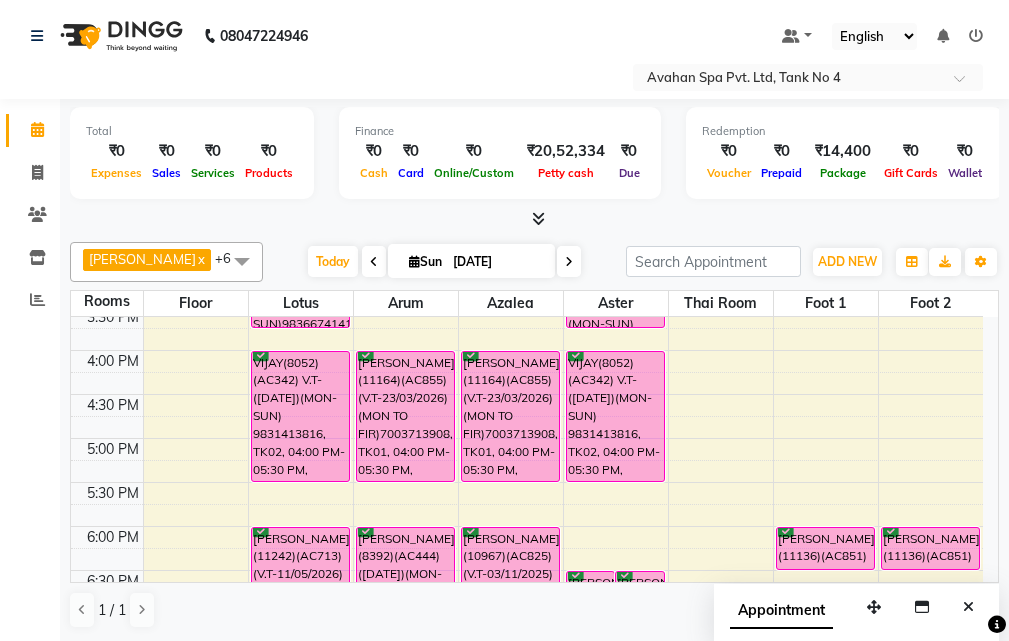 drag, startPoint x: 976, startPoint y: 607, endPoint x: 954, endPoint y: 584, distance: 31.827662 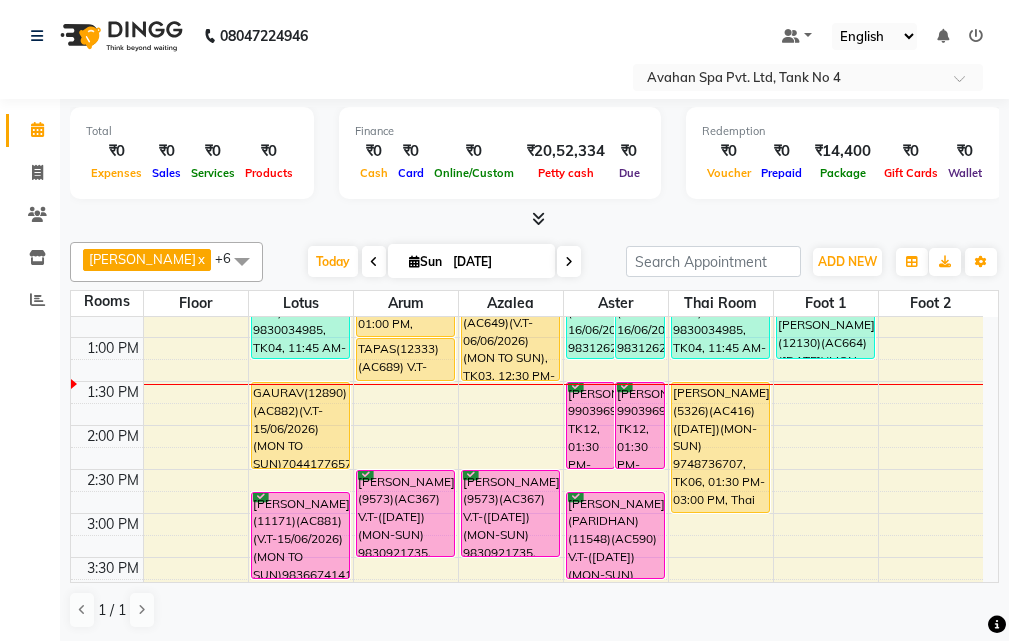 scroll, scrollTop: 194, scrollLeft: 0, axis: vertical 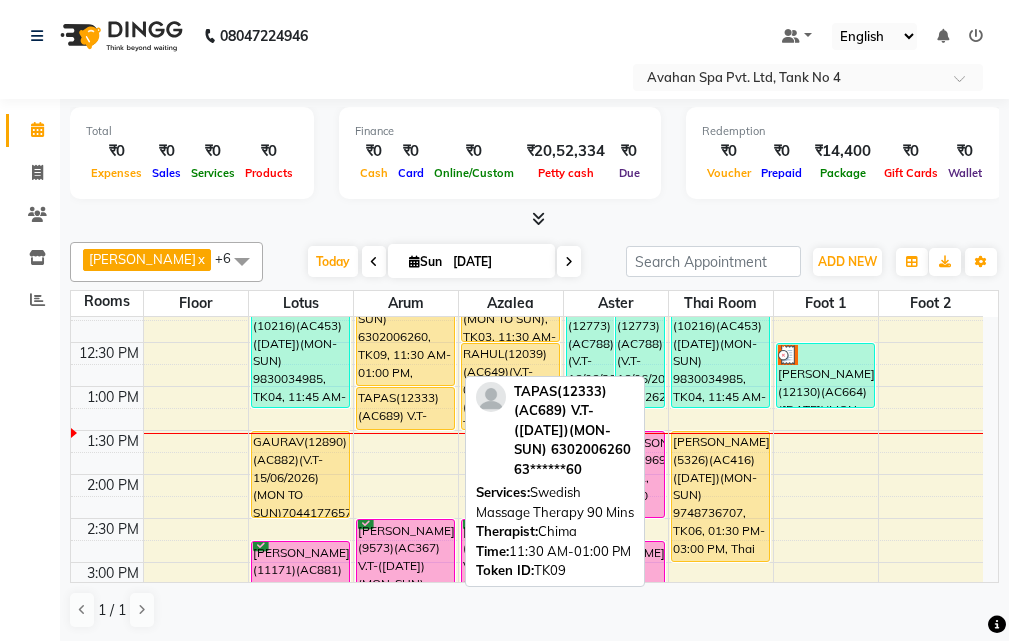 click on "TAPAS(12333)(AC689) V.T-([DATE])(MON-SUN) 6302006260, TK09, 11:30 AM-01:00 PM, Swedish Massage Therapy 90 Mins" at bounding box center (405, 320) 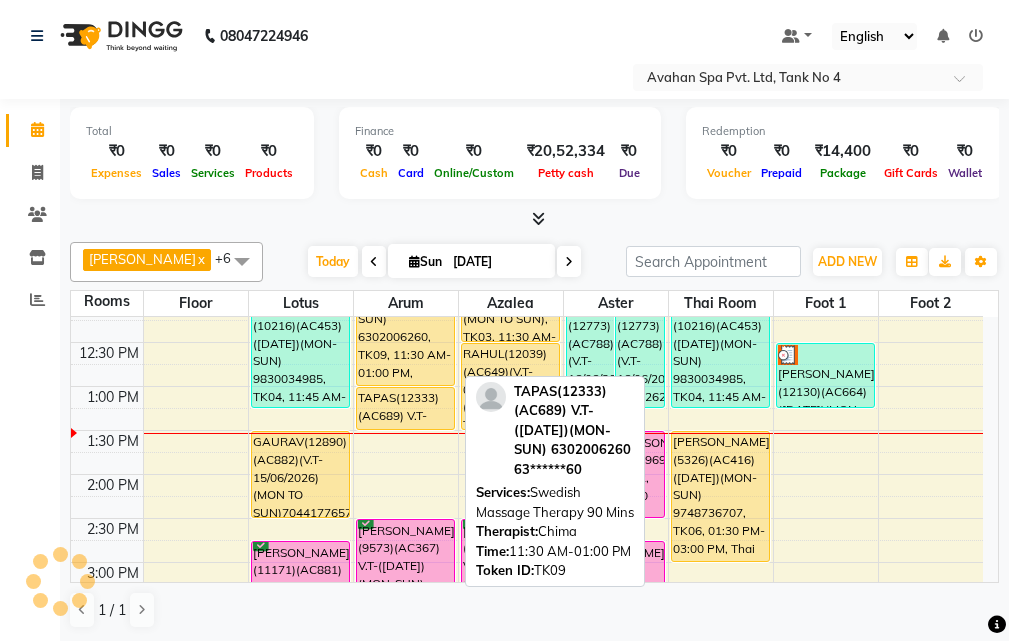 click on "TAPAS(12333)(AC689) V.T-([DATE])(MON-SUN) 6302006260, TK09, 11:30 AM-01:00 PM, Swedish Massage Therapy 90 Mins" at bounding box center (405, 320) 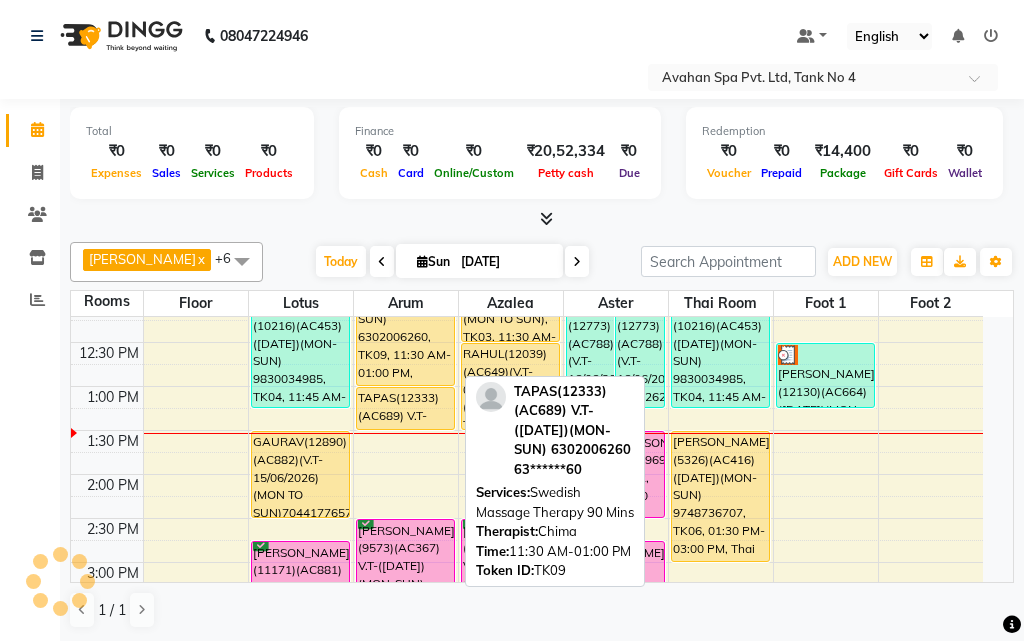 select on "1" 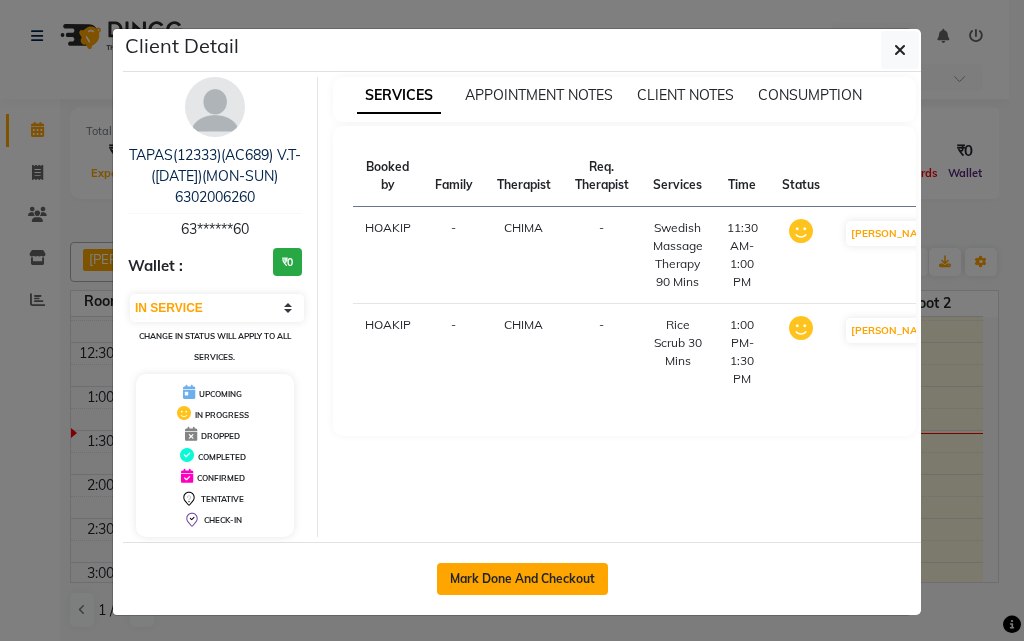 click on "Mark Done And Checkout" 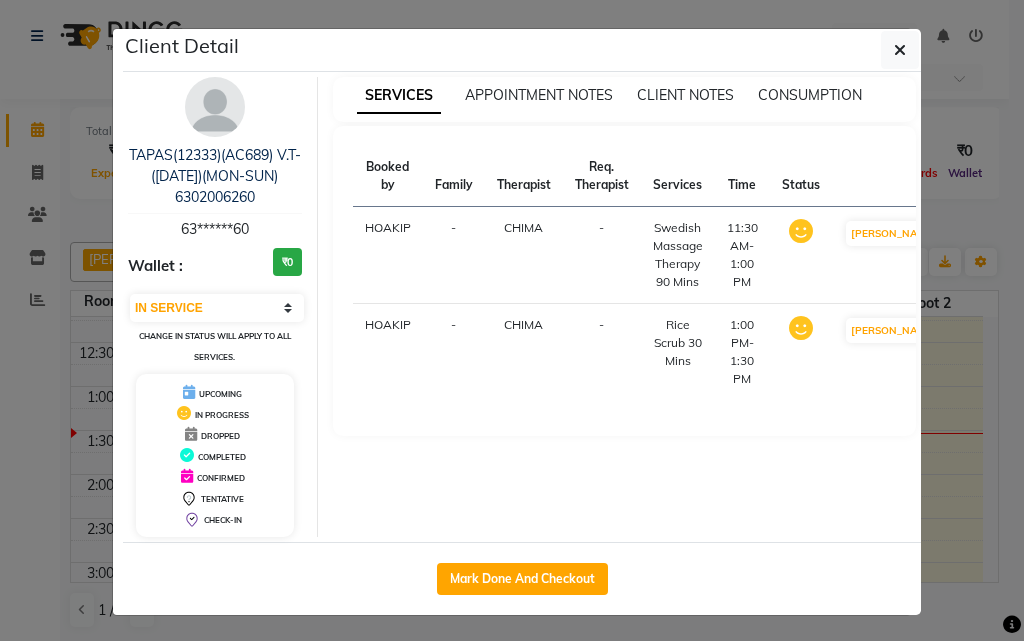 select on "4269" 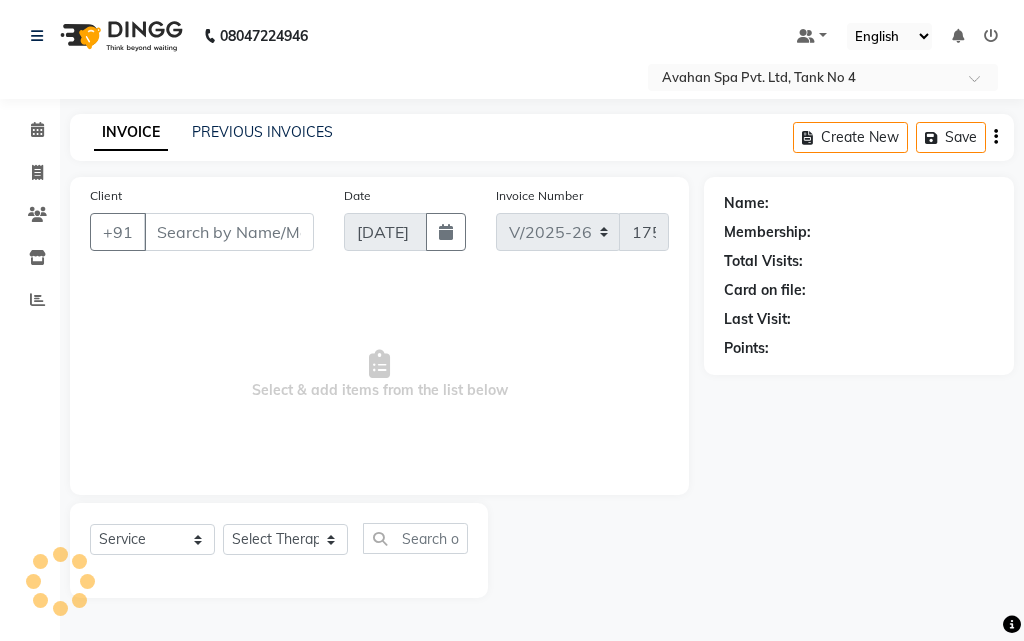 type on "63******60" 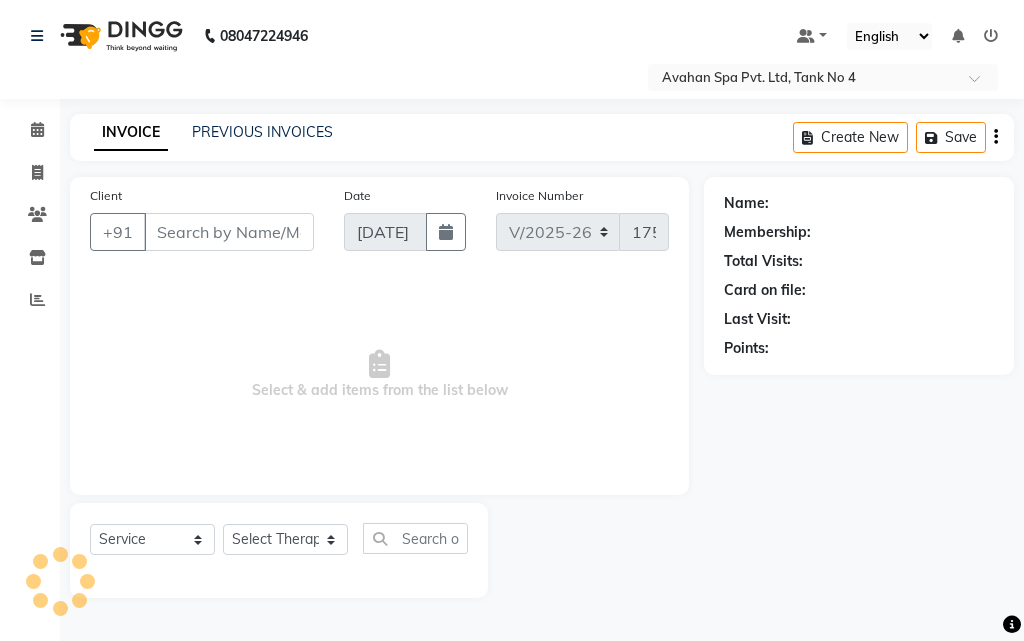 select on "23005" 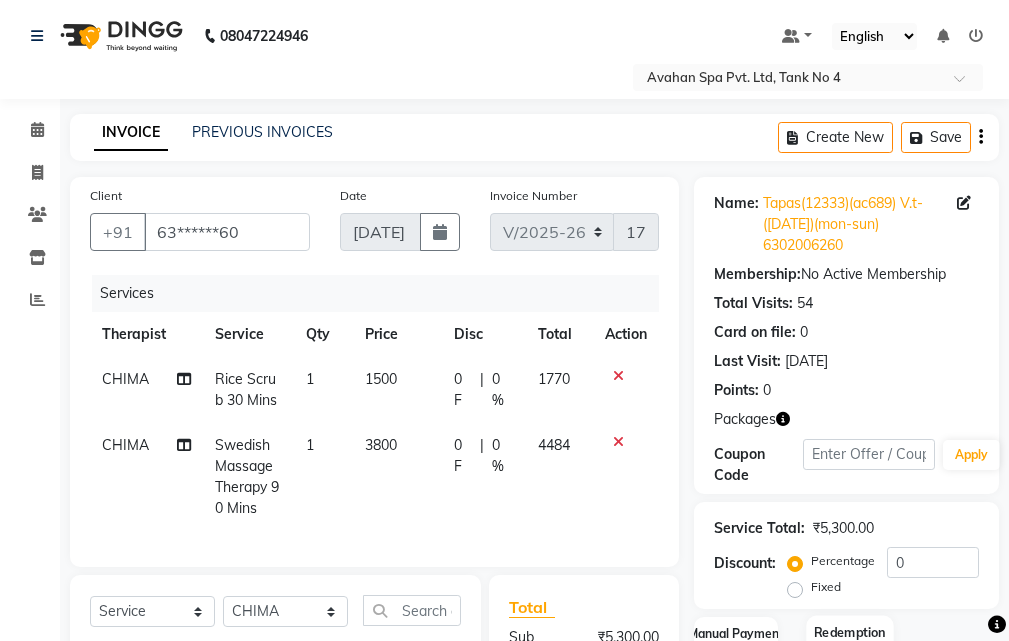 scroll, scrollTop: 381, scrollLeft: 0, axis: vertical 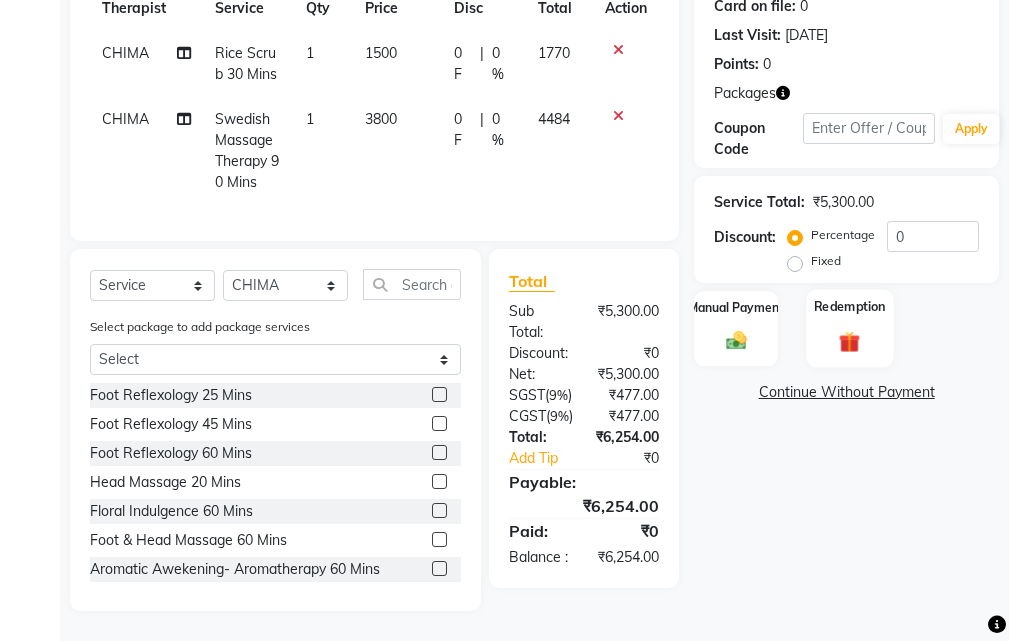 click 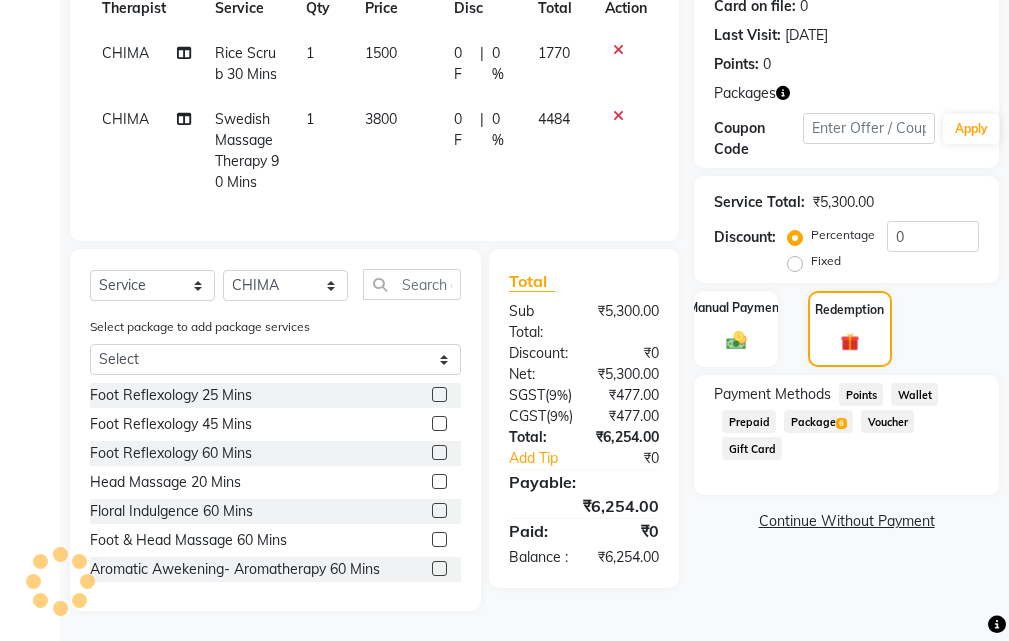 click on "Package  6" 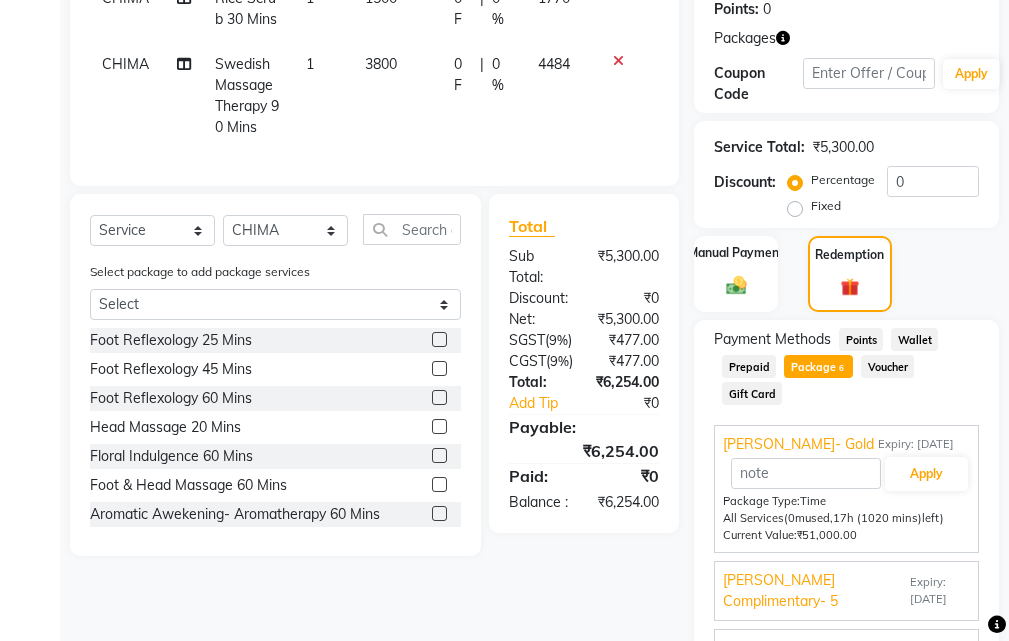 click on "[PERSON_NAME] Complimentary- 5" at bounding box center [814, 591] 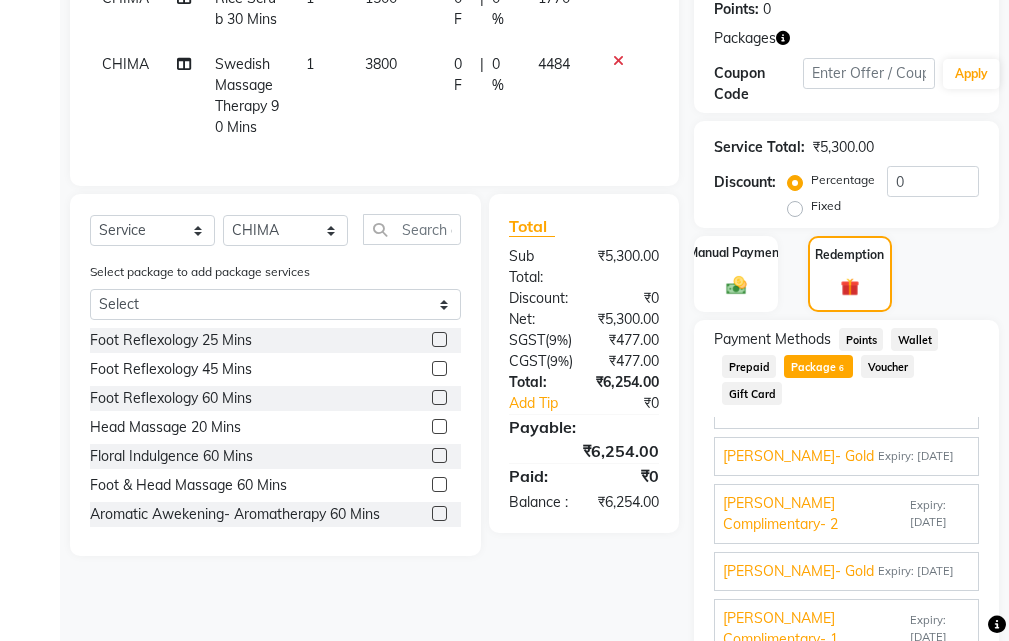 scroll, scrollTop: 203, scrollLeft: 0, axis: vertical 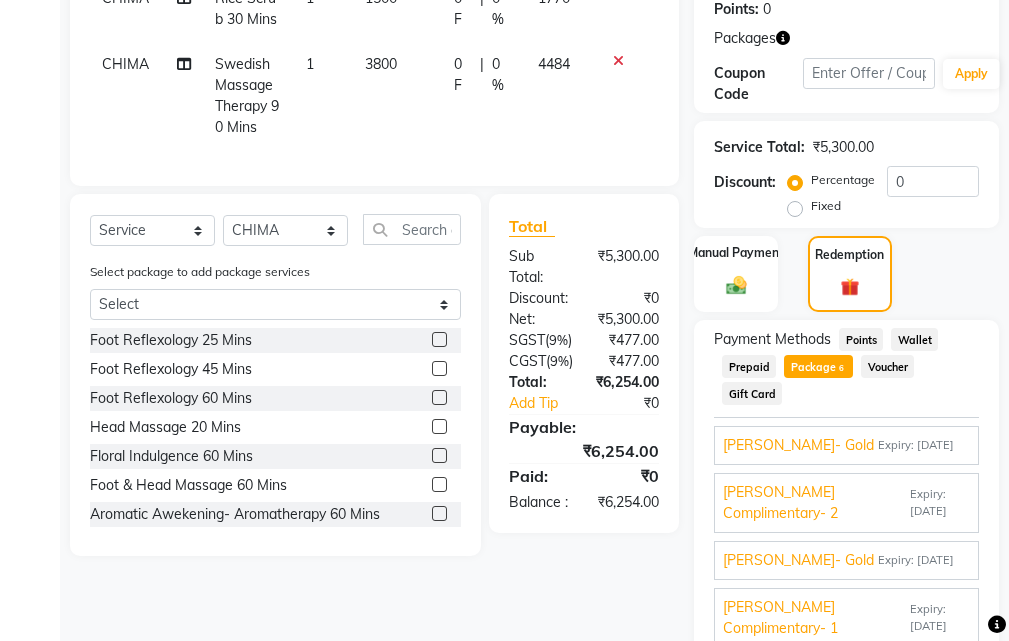 click on "[PERSON_NAME]- Gold" at bounding box center (798, 445) 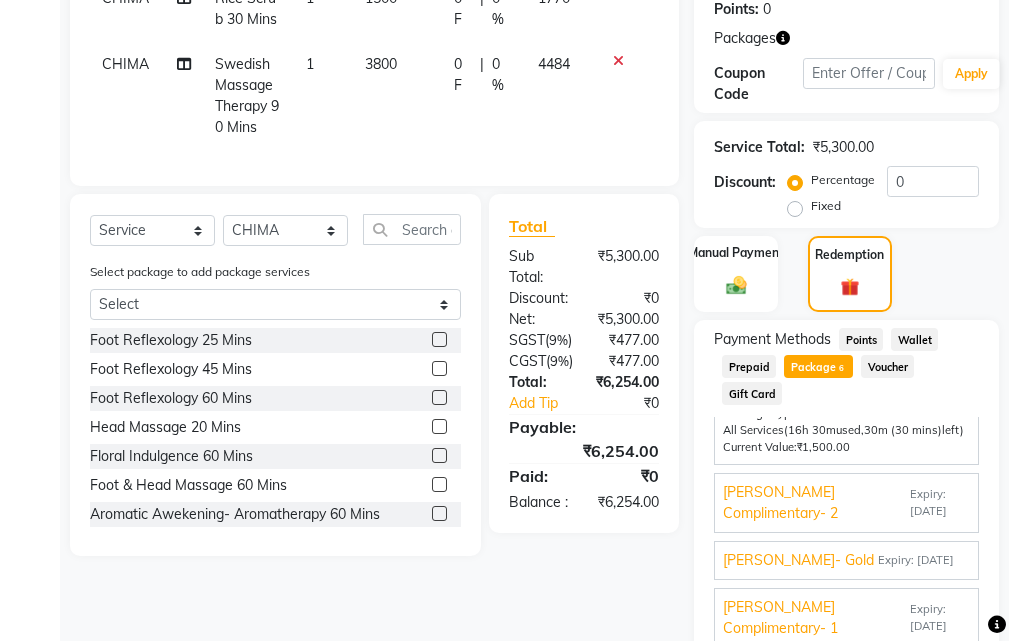 drag, startPoint x: 714, startPoint y: 515, endPoint x: 757, endPoint y: 526, distance: 44.38468 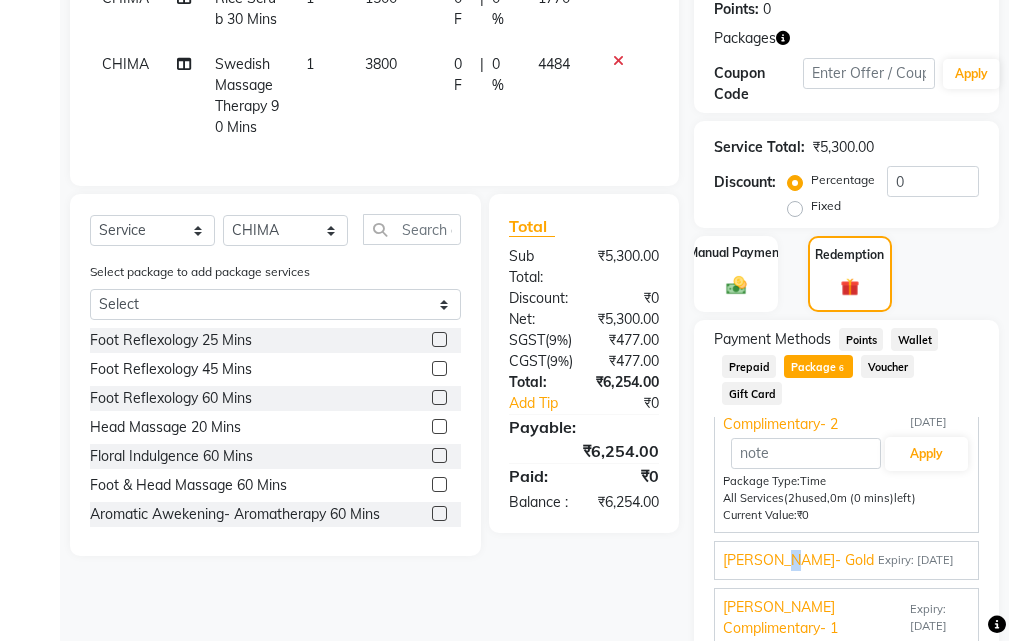 click on "[PERSON_NAME]- Gold" at bounding box center [798, 560] 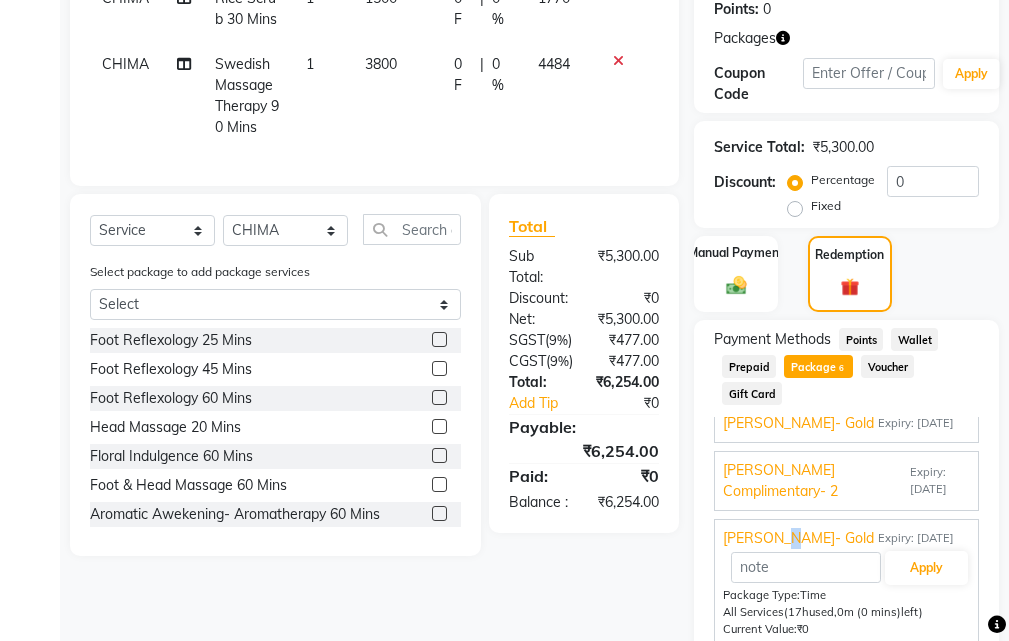 scroll, scrollTop: 3, scrollLeft: 0, axis: vertical 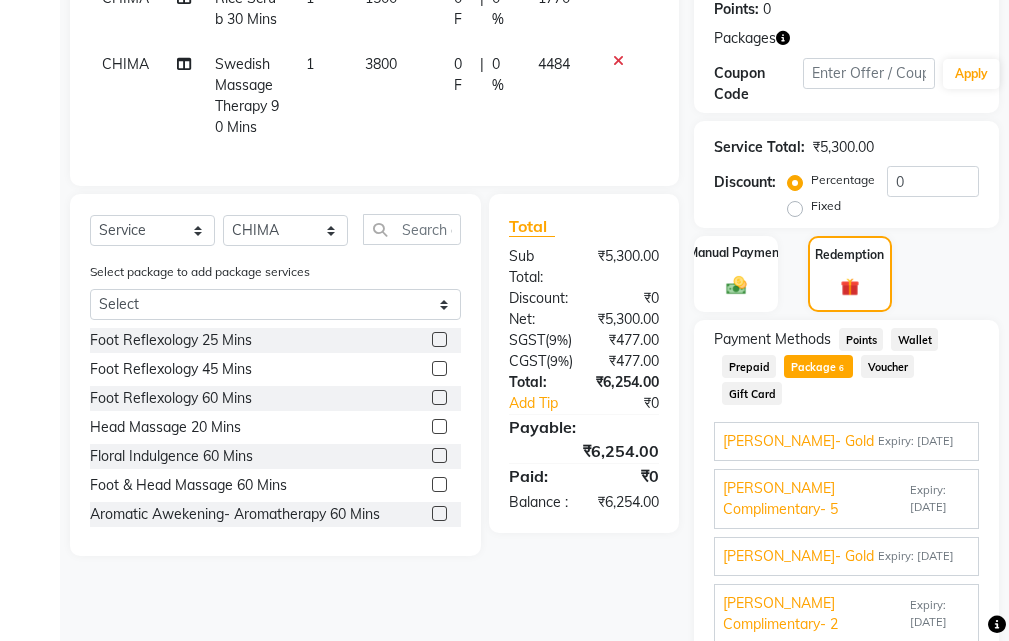 click on "[PERSON_NAME] Complimentary- 5" at bounding box center [814, 499] 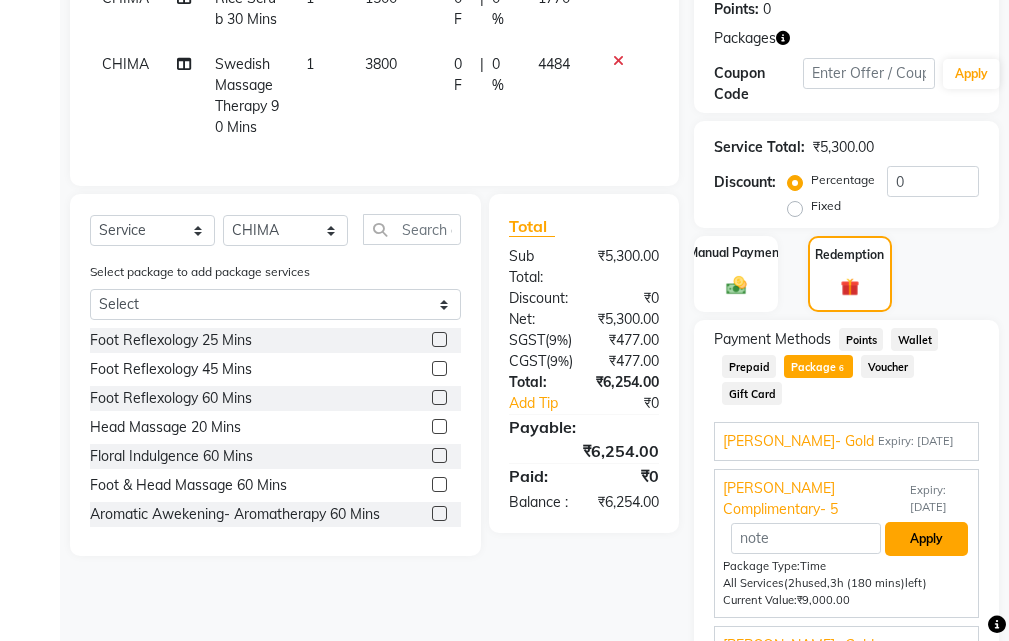 click on "Apply" at bounding box center (926, 539) 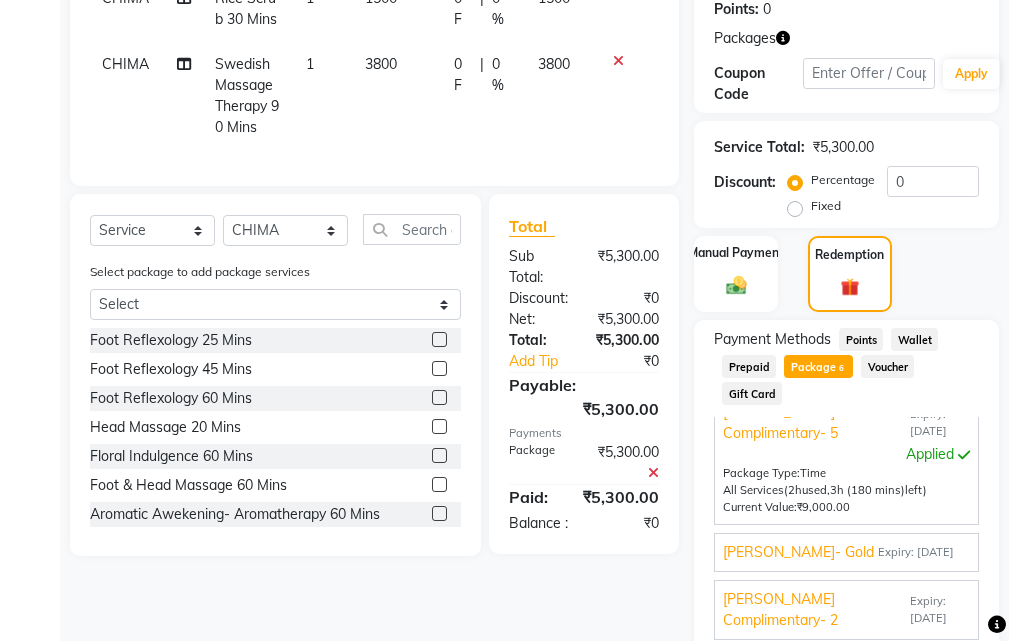 scroll, scrollTop: 186, scrollLeft: 0, axis: vertical 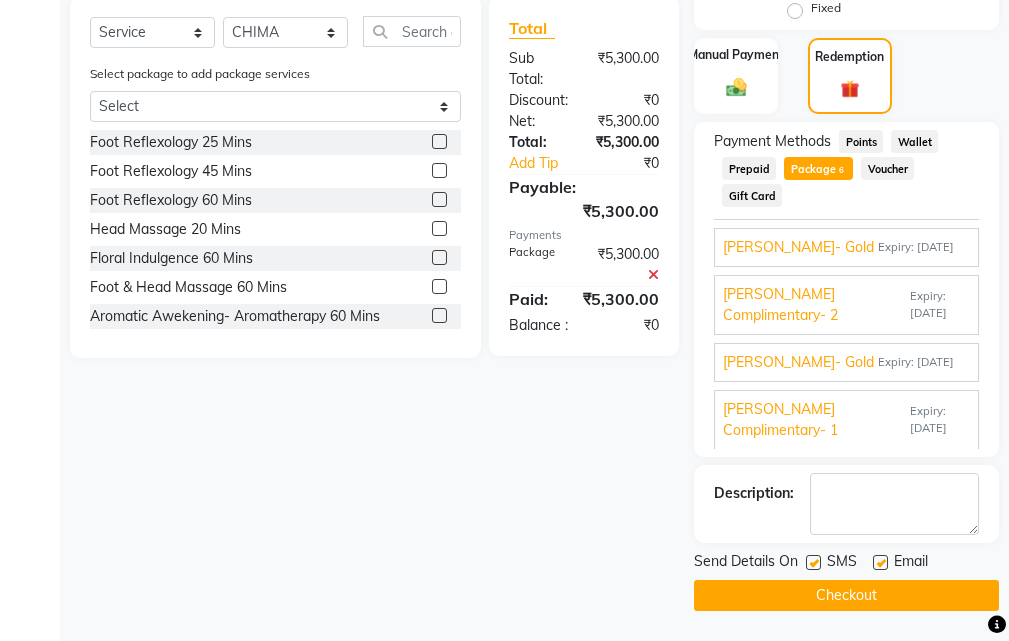 click 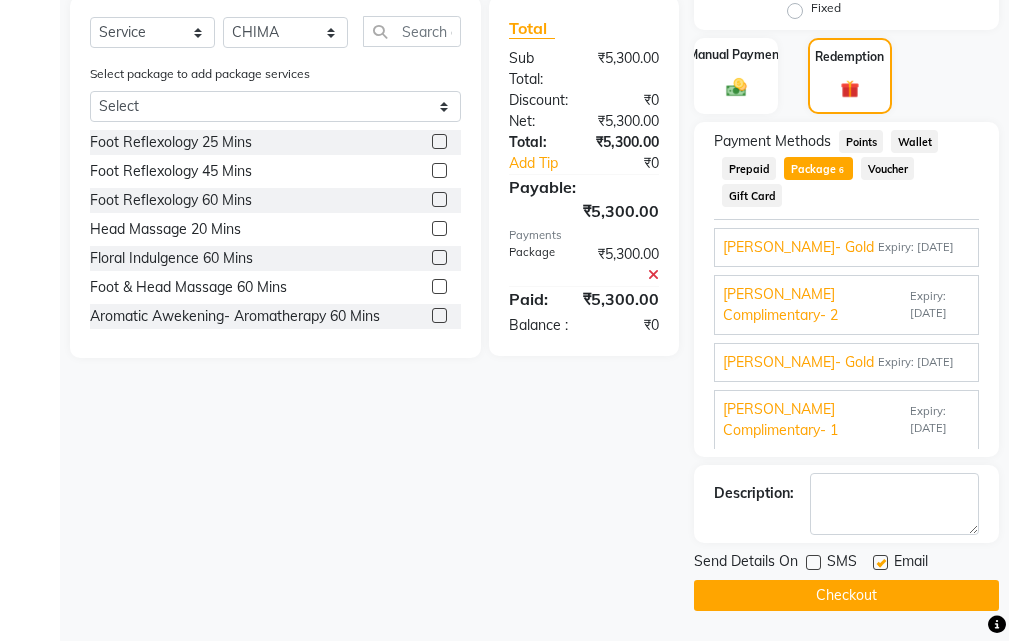 click on "SMS" 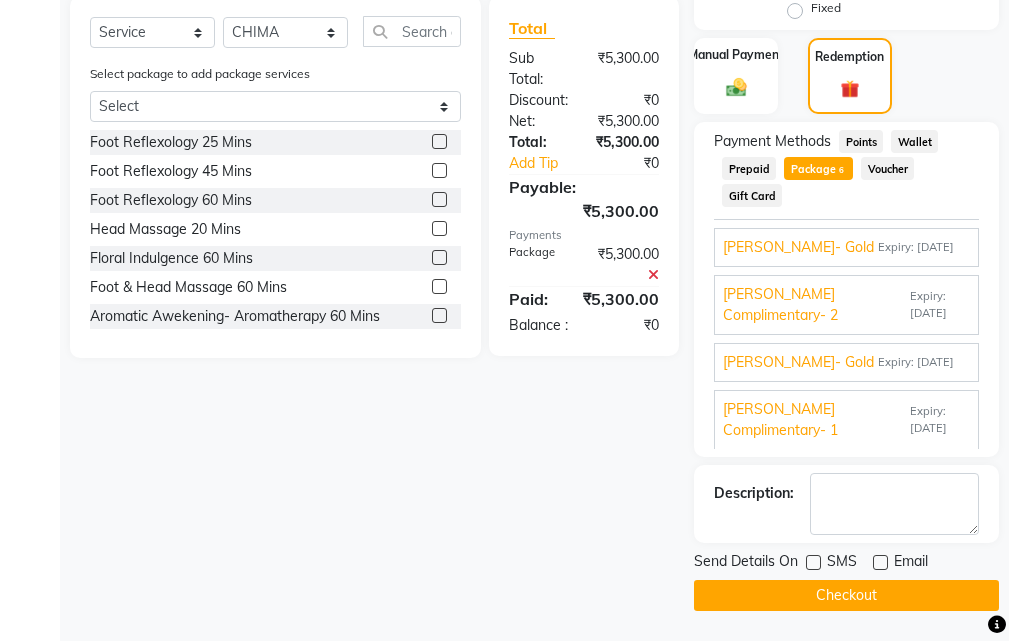click on "Send Details On SMS Email  Checkout" 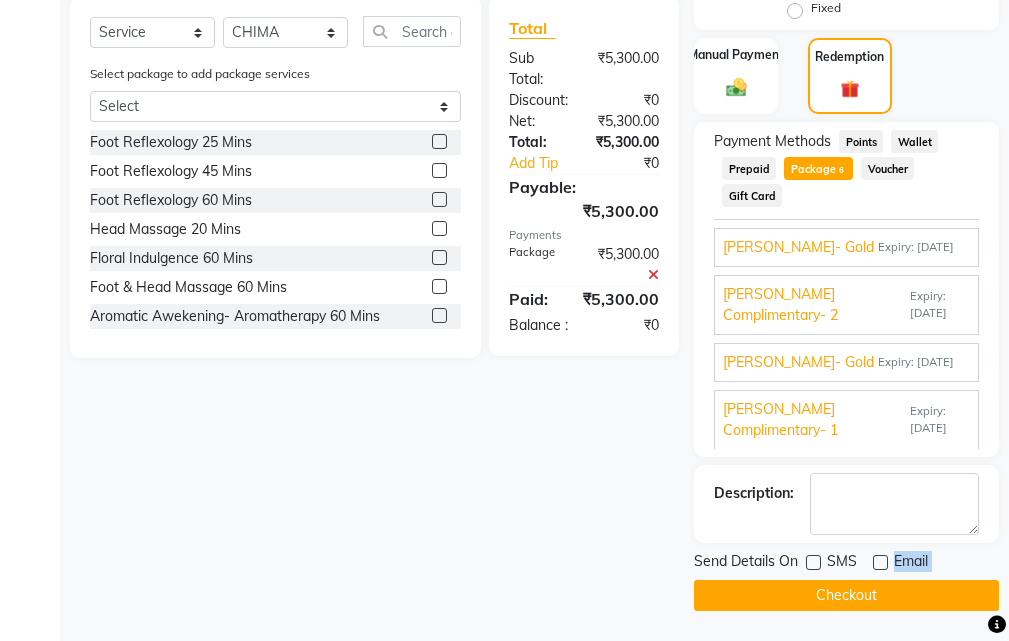 click on "Checkout" 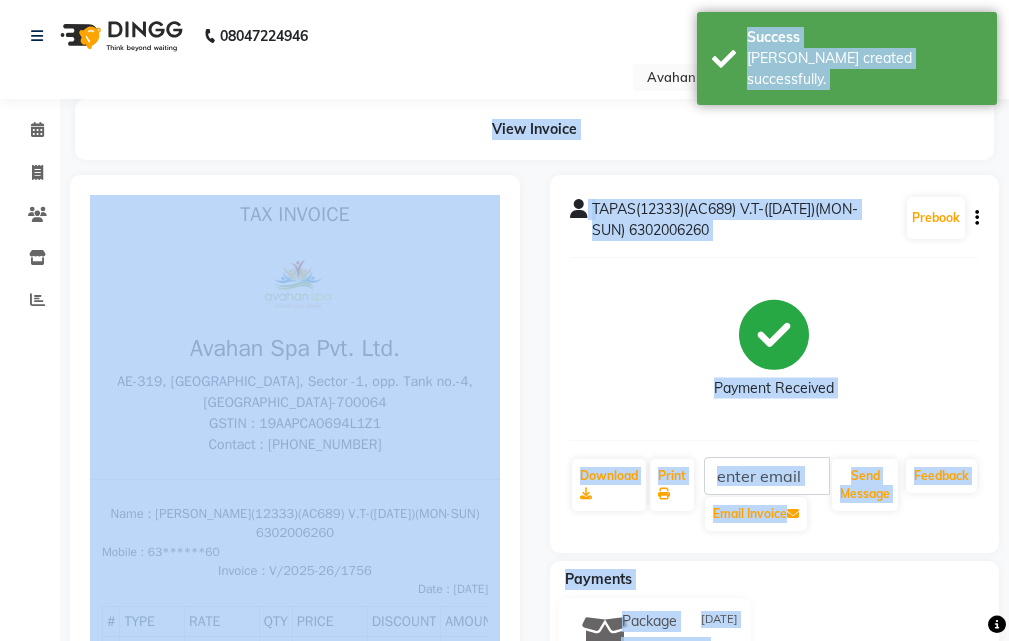 scroll, scrollTop: 0, scrollLeft: 0, axis: both 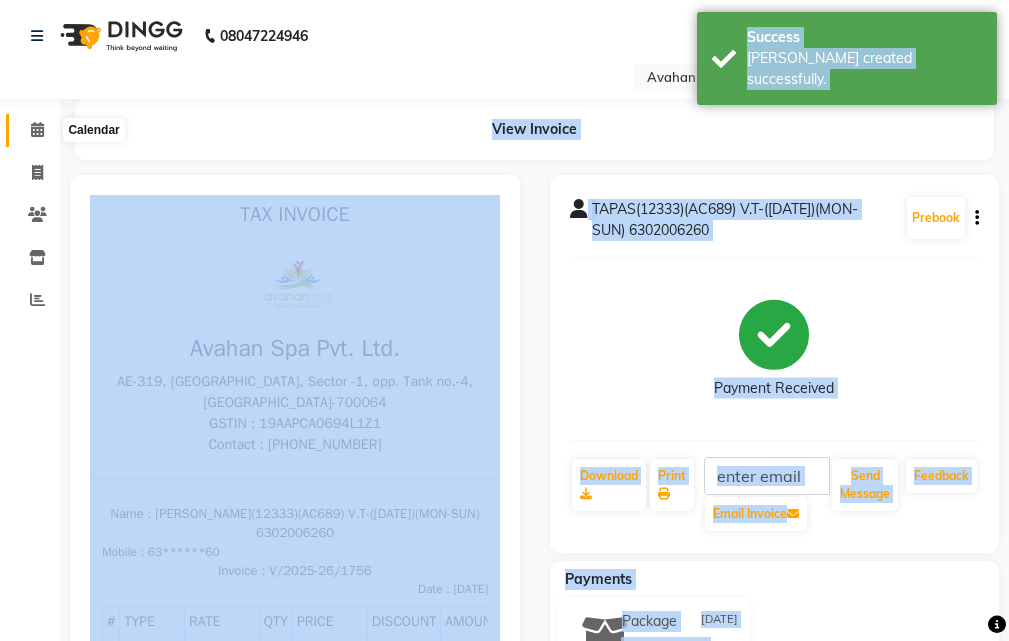 click 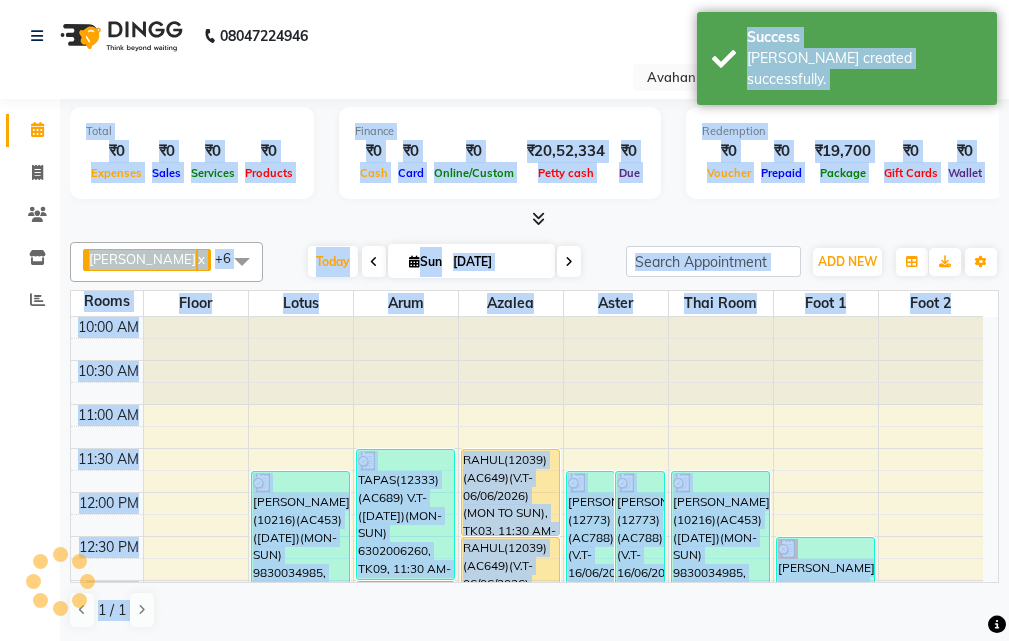 scroll, scrollTop: 0, scrollLeft: 0, axis: both 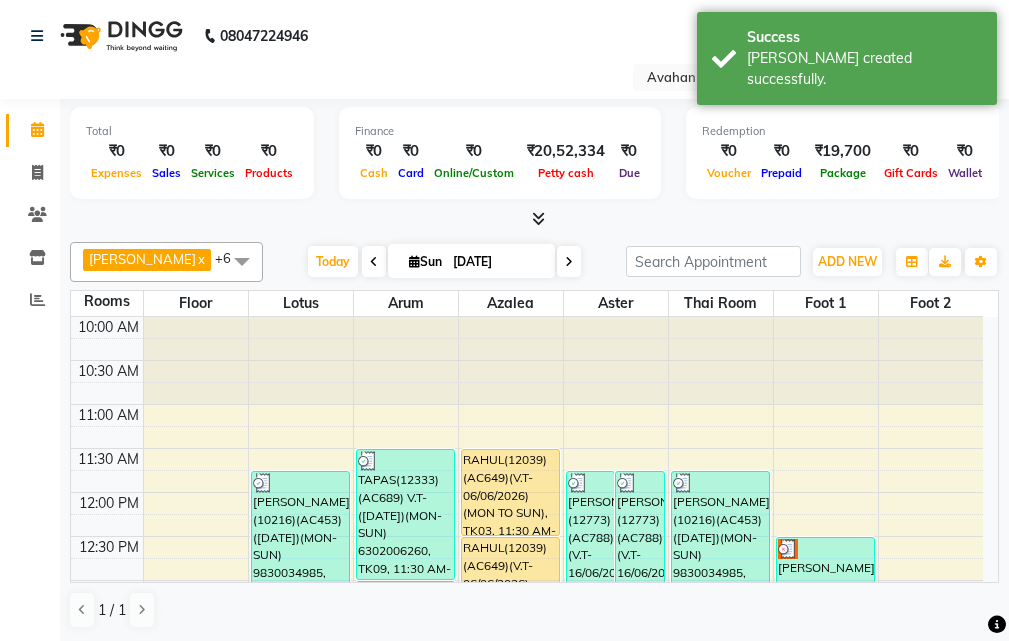 click on "Calendar  Invoice  Clients  Inventory  Reports Completed InProgress Upcoming Dropped Tentative Check-In Confirm Bookings Generate Report Segments Page Builder" 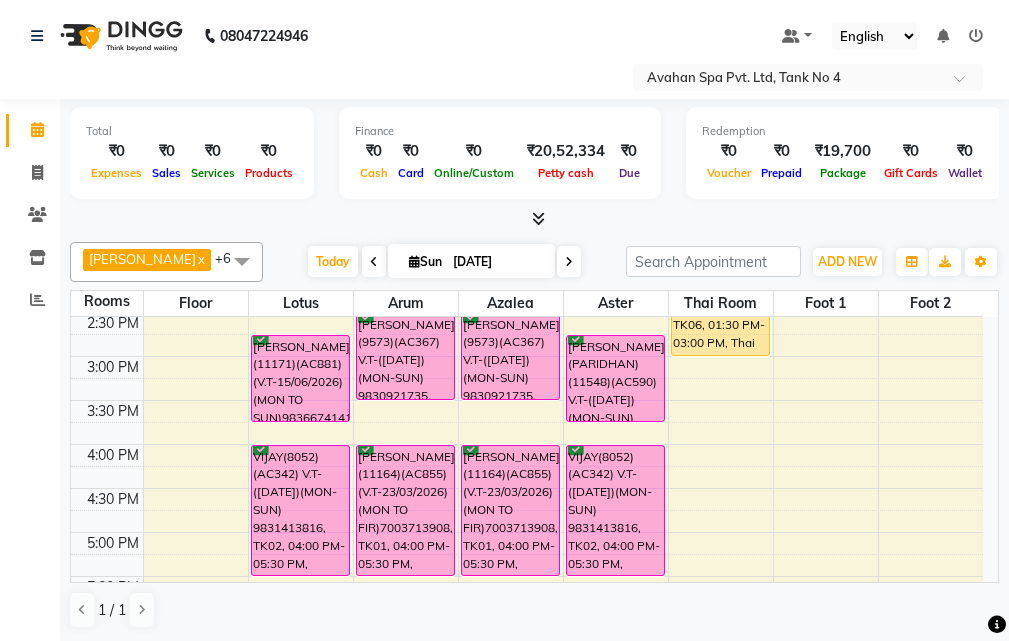 scroll, scrollTop: 300, scrollLeft: 0, axis: vertical 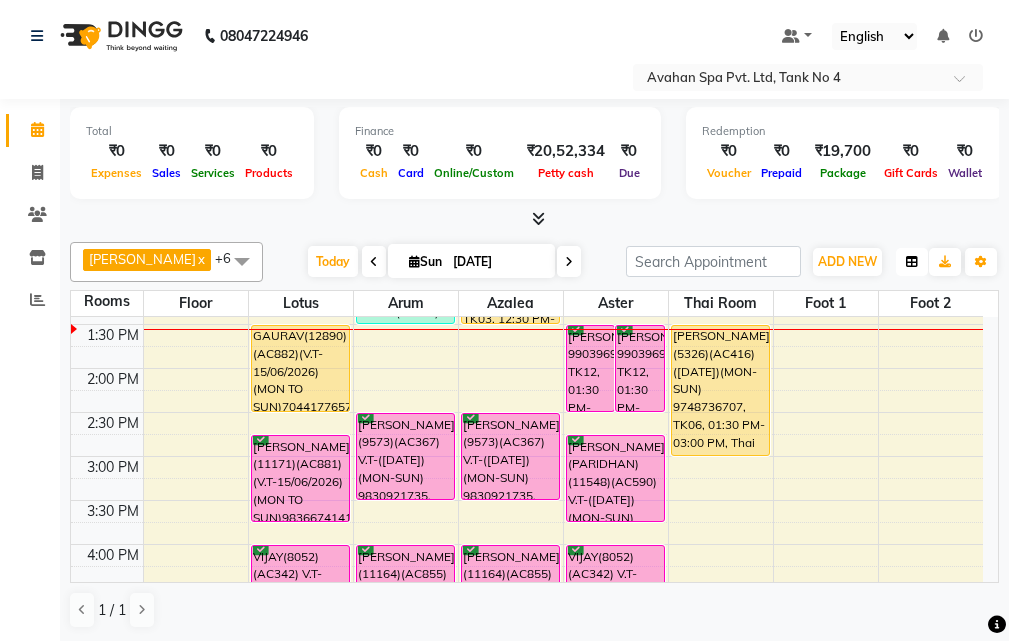 click at bounding box center [912, 262] 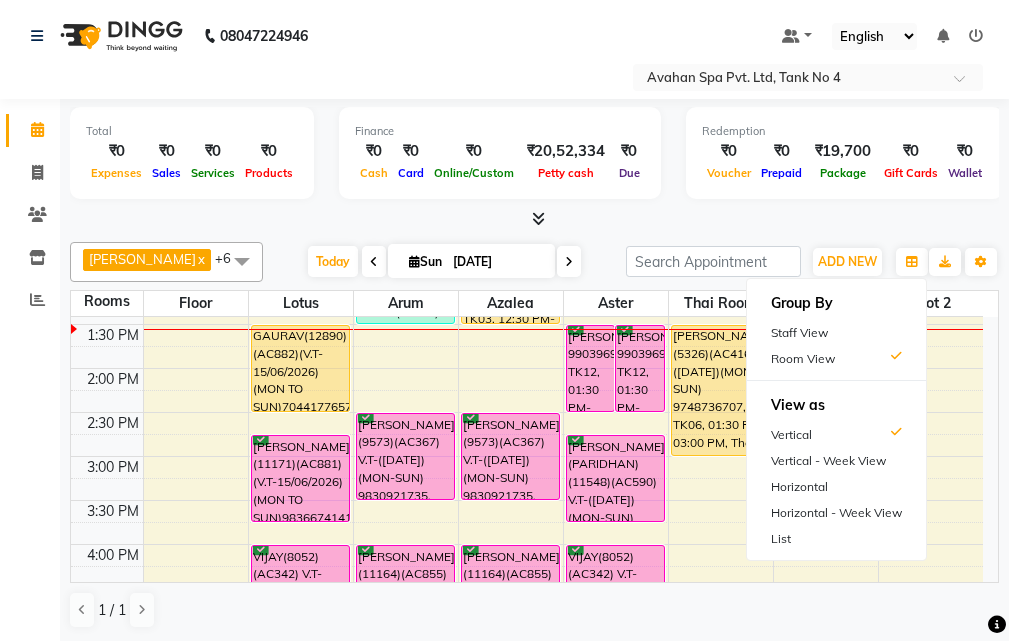 drag, startPoint x: 834, startPoint y: 336, endPoint x: 833, endPoint y: 381, distance: 45.01111 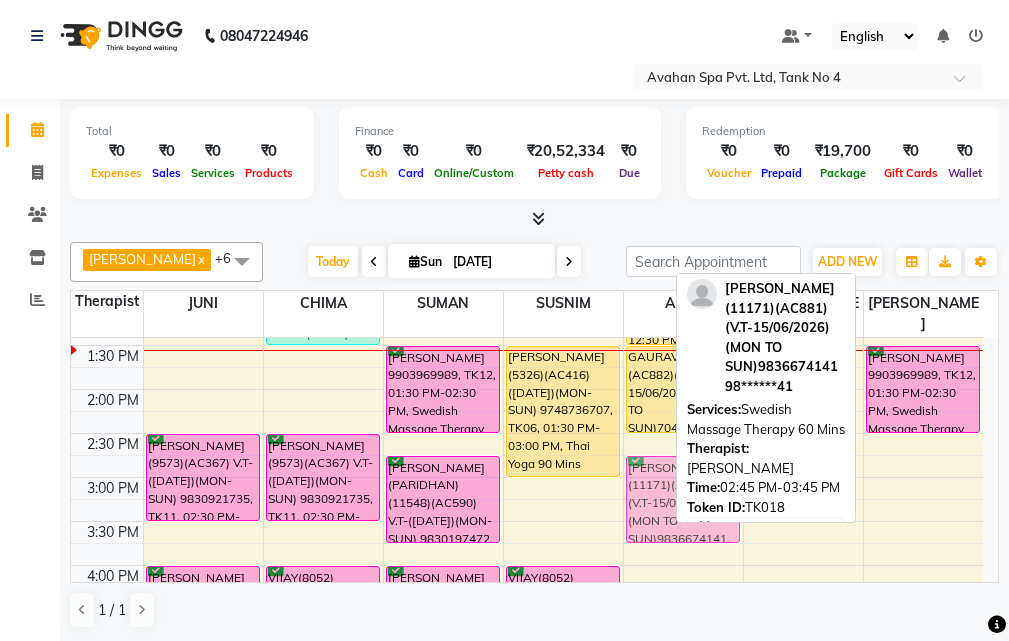 drag, startPoint x: 912, startPoint y: 497, endPoint x: 706, endPoint y: 497, distance: 206 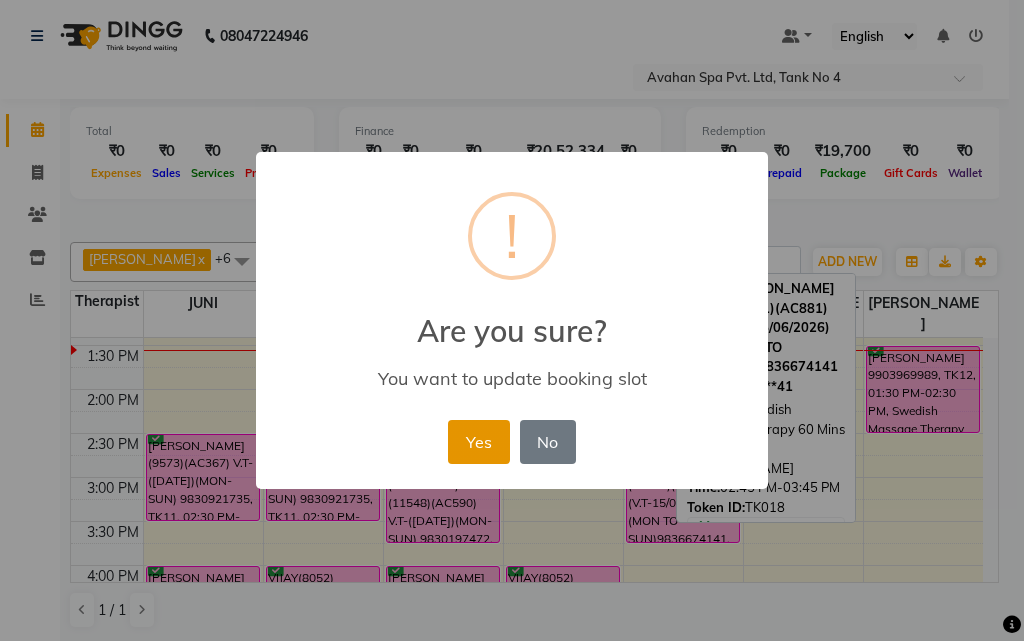 drag, startPoint x: 483, startPoint y: 461, endPoint x: 459, endPoint y: 433, distance: 36.878178 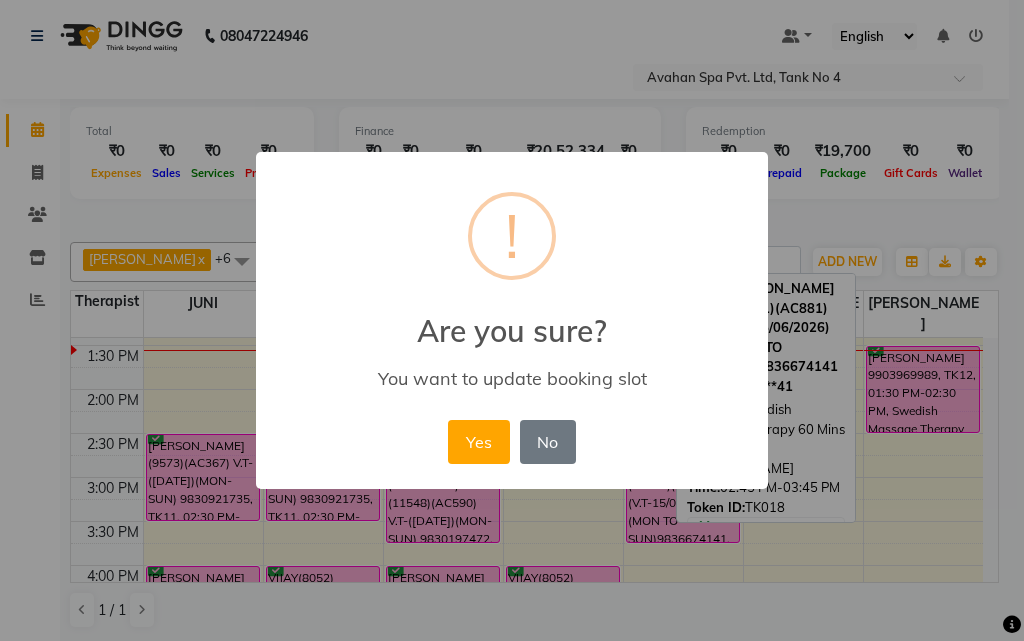 click on "Yes" at bounding box center (478, 442) 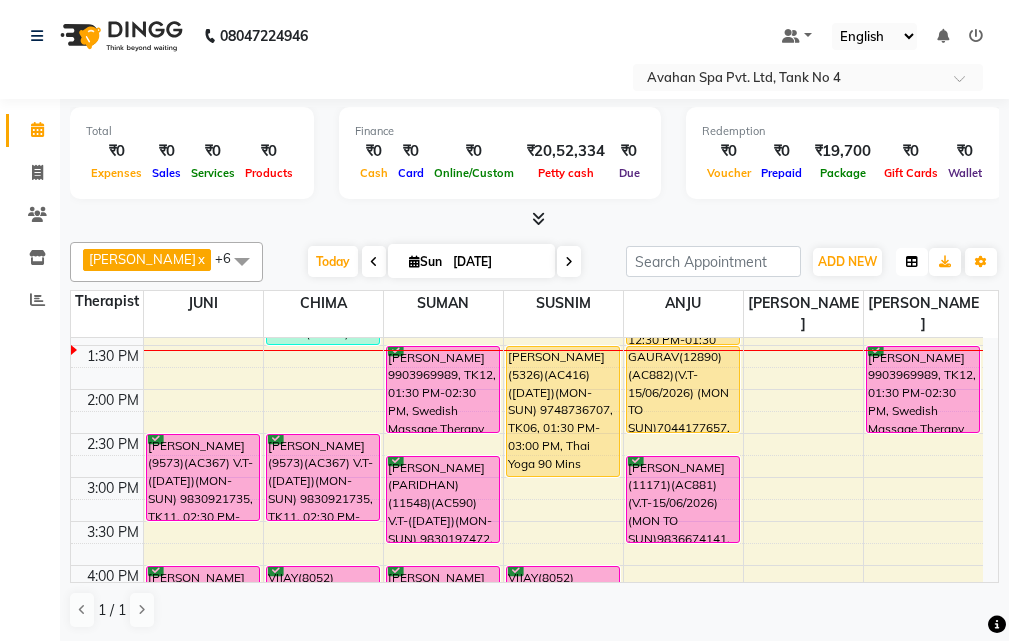 click at bounding box center [912, 262] 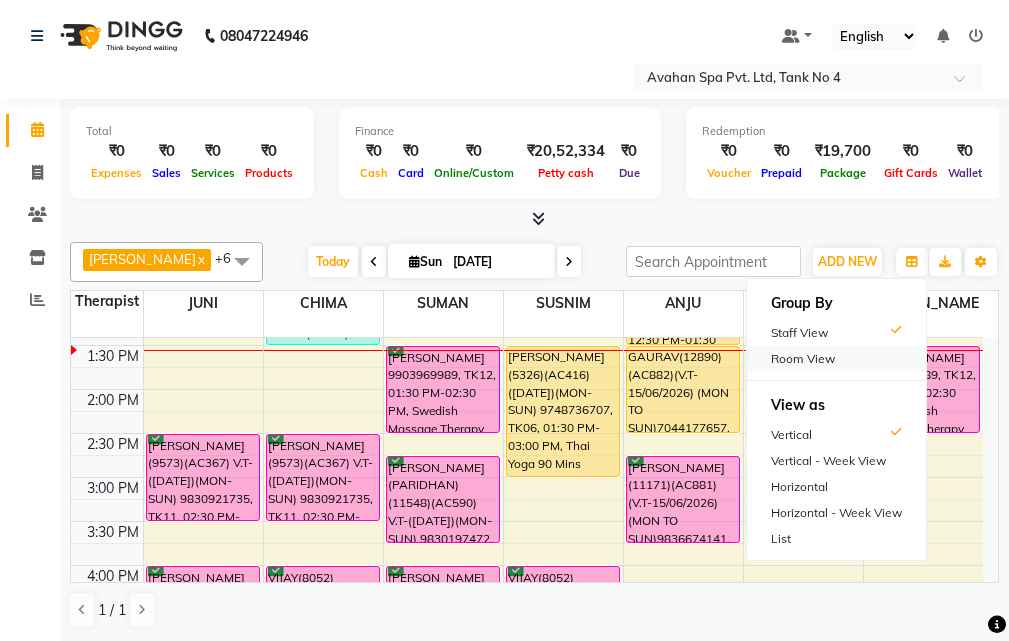click on "Room View" at bounding box center (836, 359) 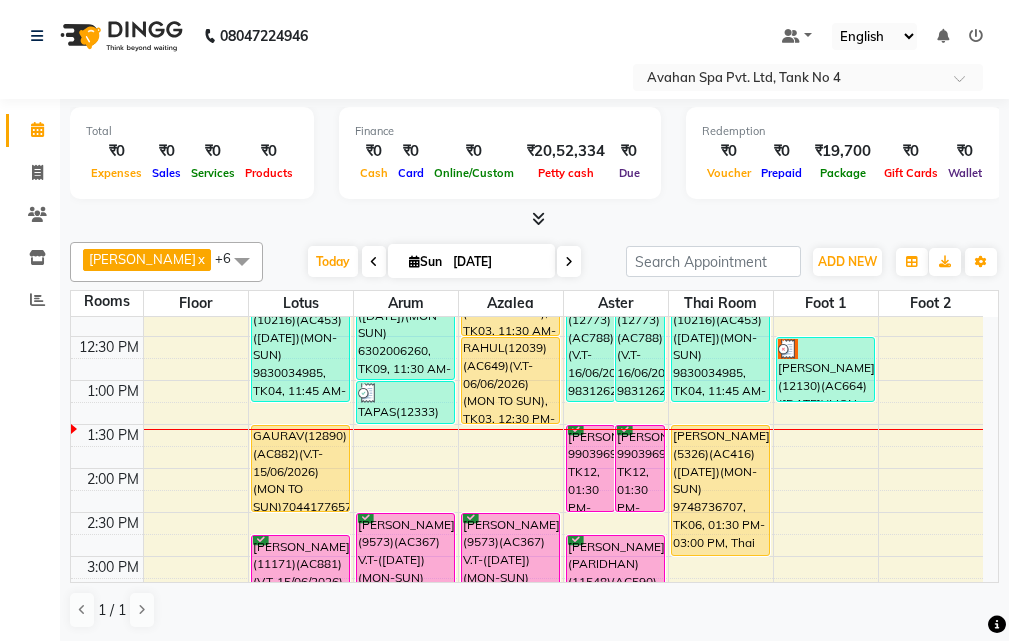 scroll, scrollTop: 300, scrollLeft: 0, axis: vertical 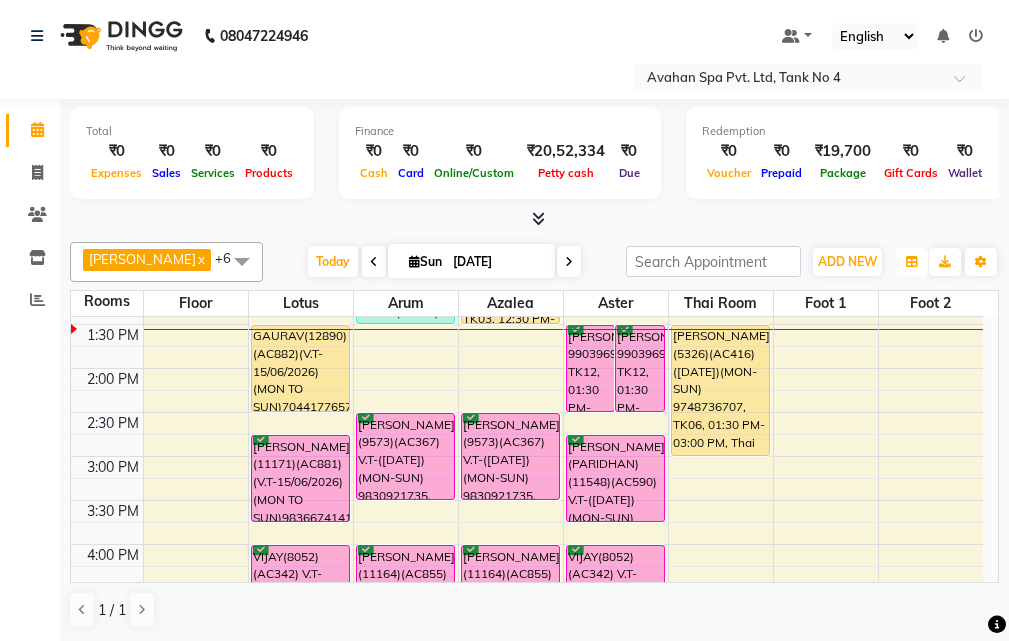 drag, startPoint x: 918, startPoint y: 262, endPoint x: 905, endPoint y: 292, distance: 32.695564 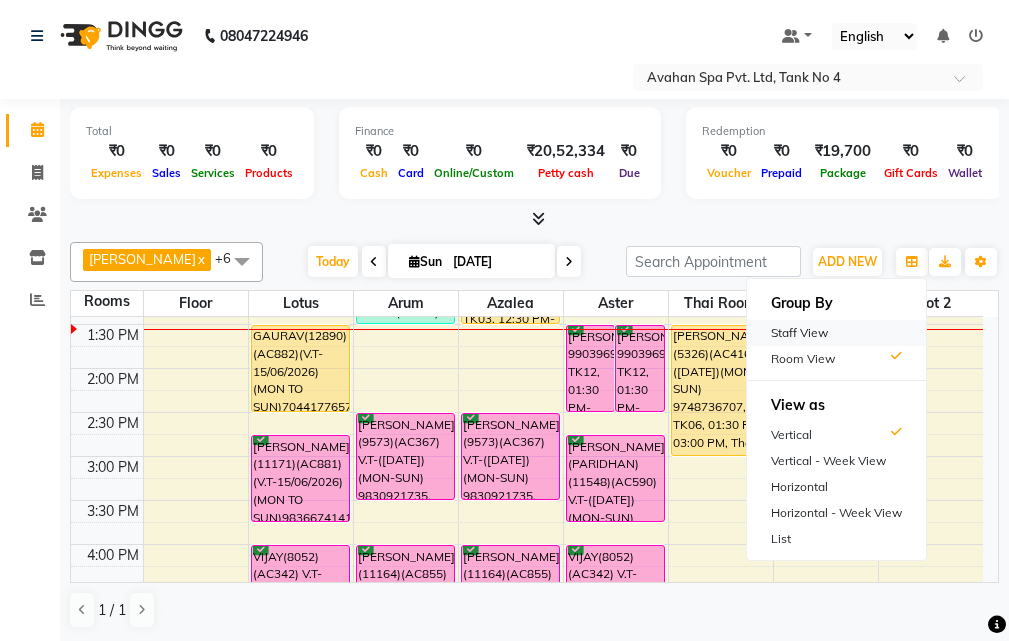 click on "Staff View" at bounding box center [836, 333] 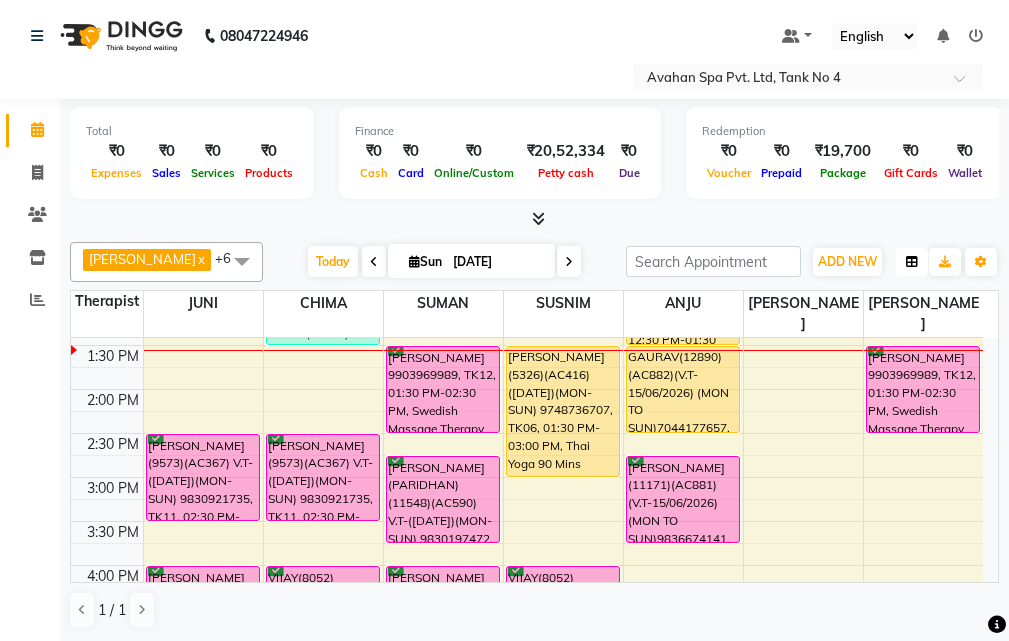 click at bounding box center (912, 262) 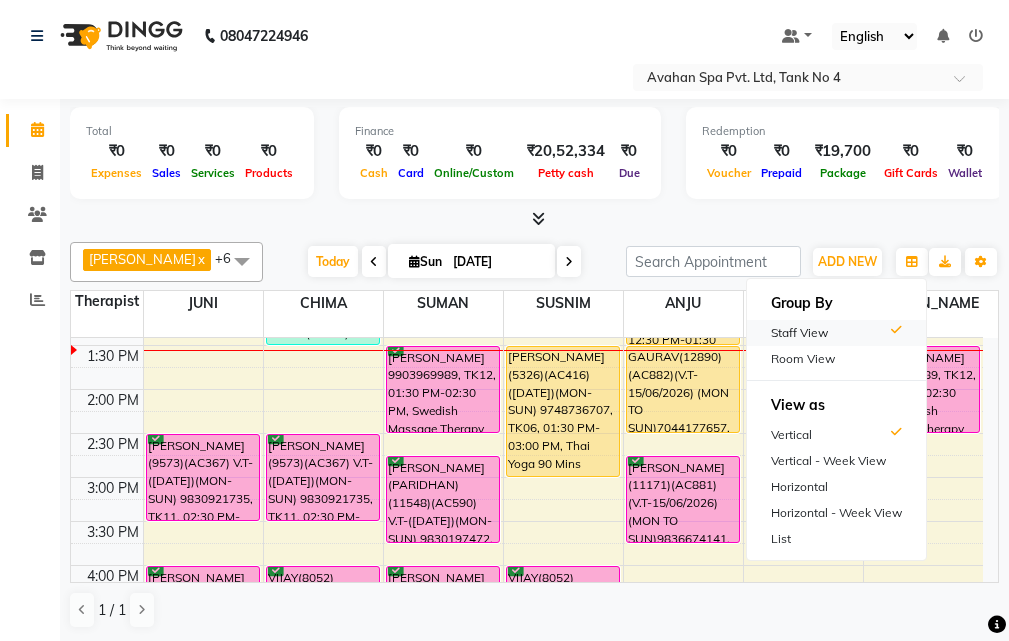 click on "Staff View" at bounding box center (836, 333) 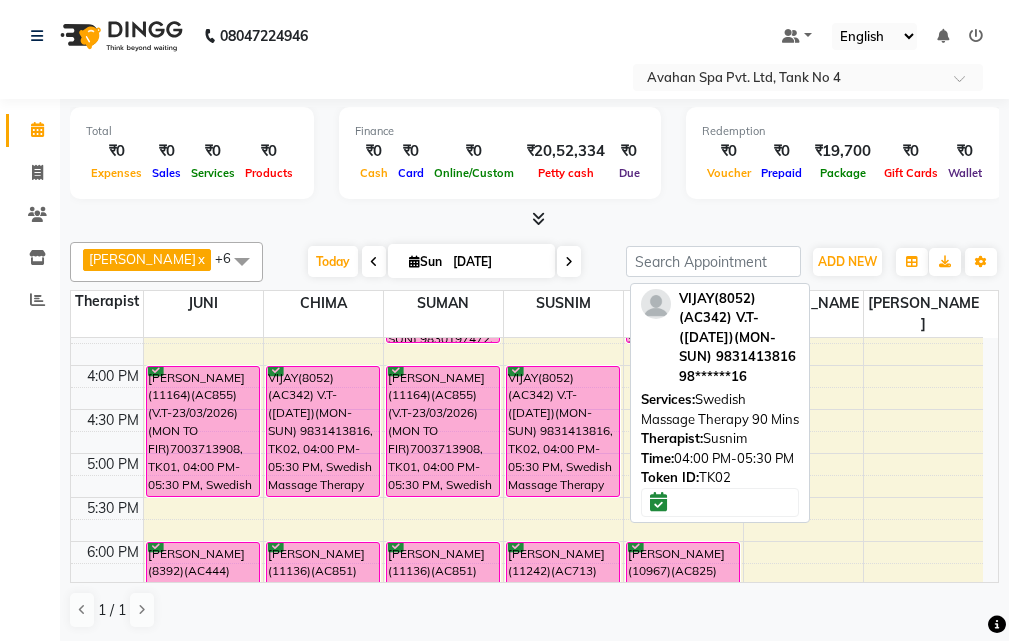 scroll, scrollTop: 600, scrollLeft: 0, axis: vertical 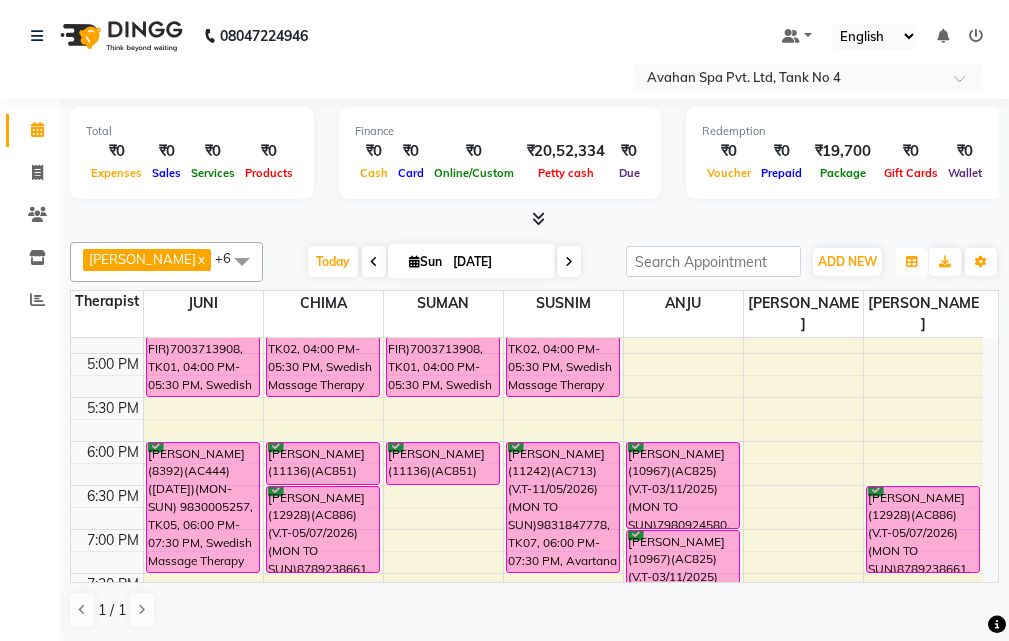 drag, startPoint x: 912, startPoint y: 262, endPoint x: 896, endPoint y: 278, distance: 22.627417 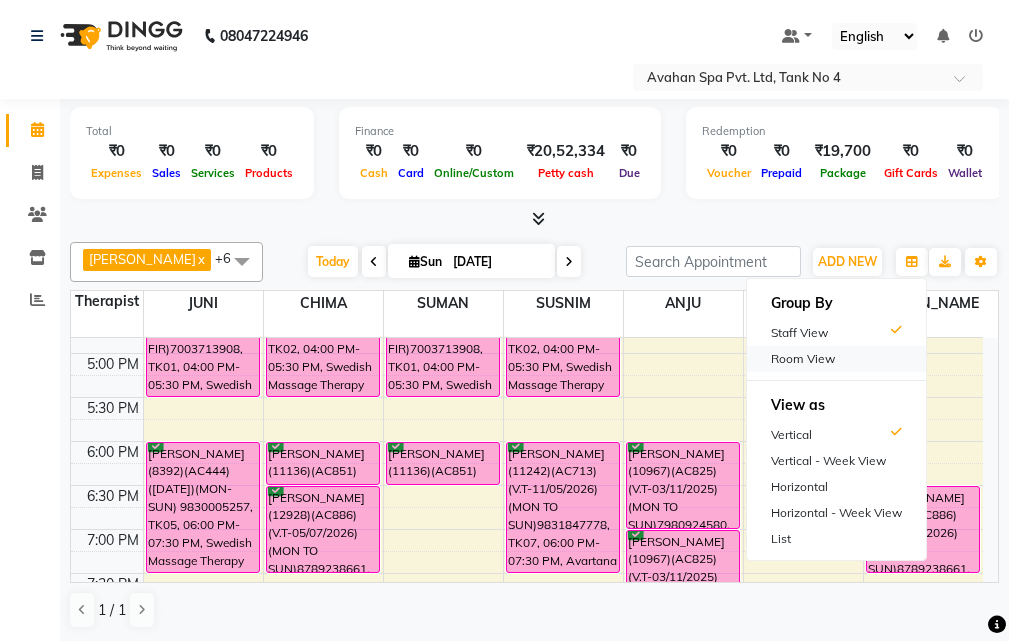 click on "Room View" at bounding box center [836, 359] 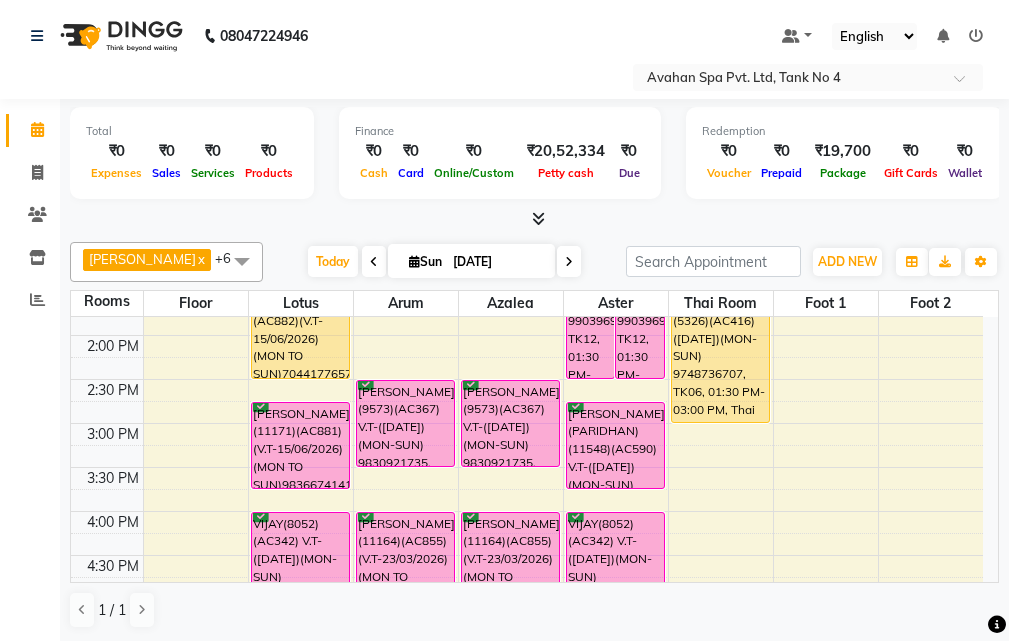 scroll, scrollTop: 200, scrollLeft: 0, axis: vertical 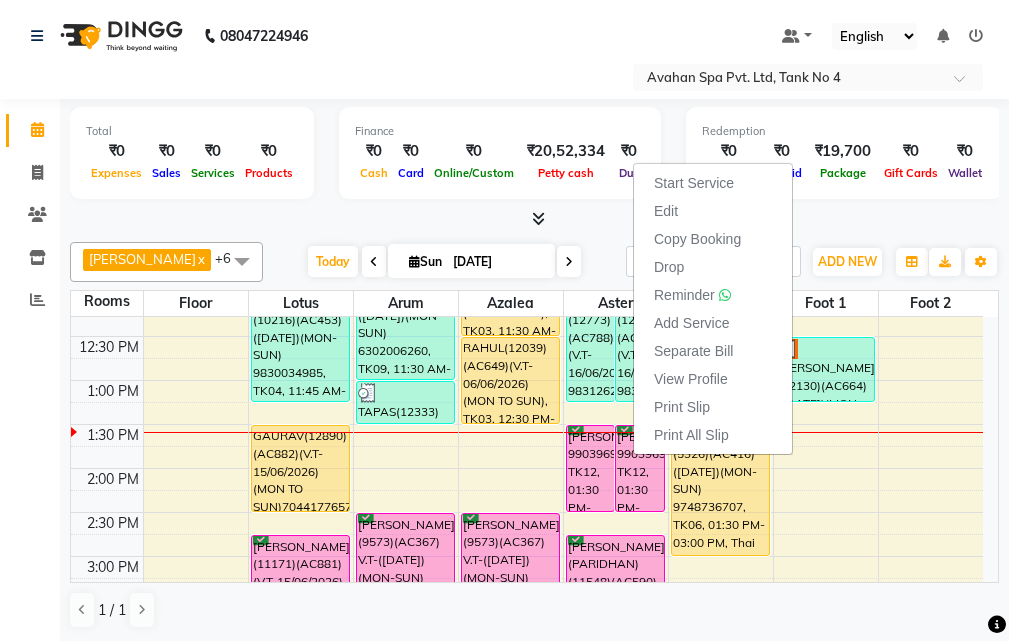 click on "Edit" at bounding box center (713, 211) 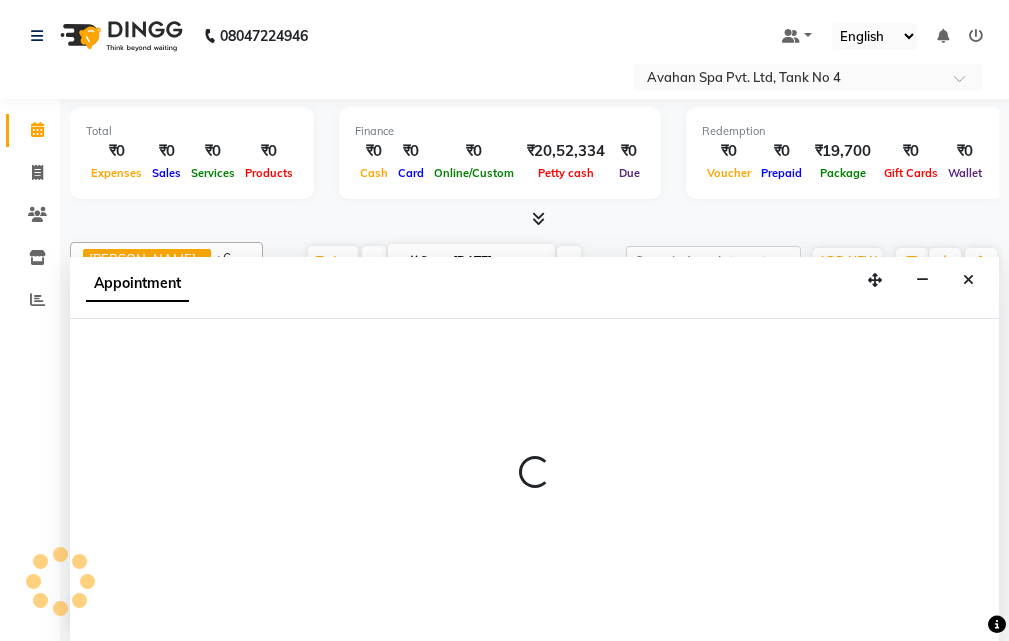select on "tentative" 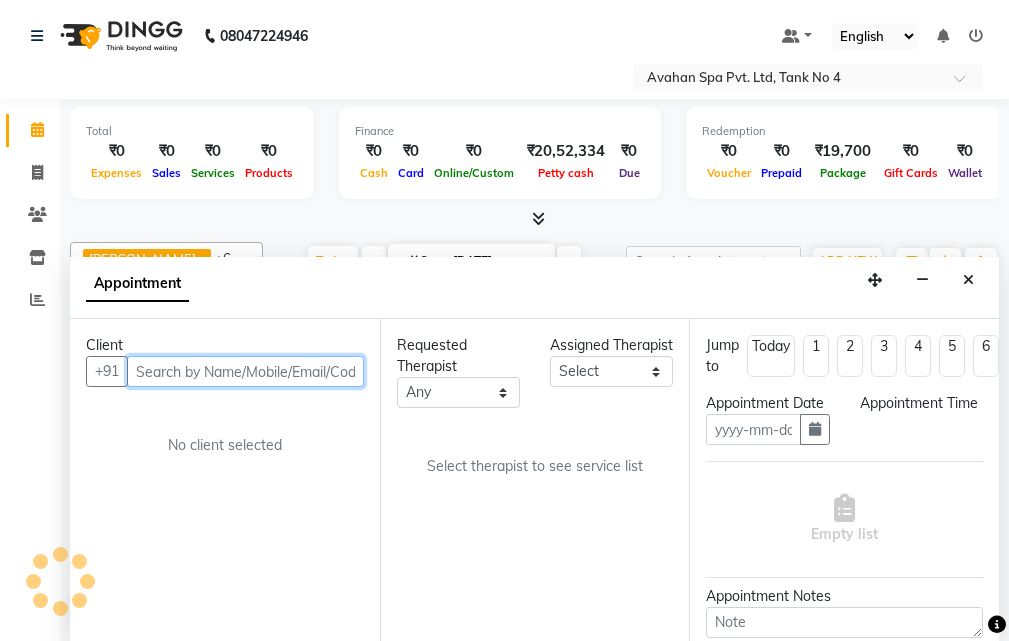 scroll, scrollTop: 1, scrollLeft: 0, axis: vertical 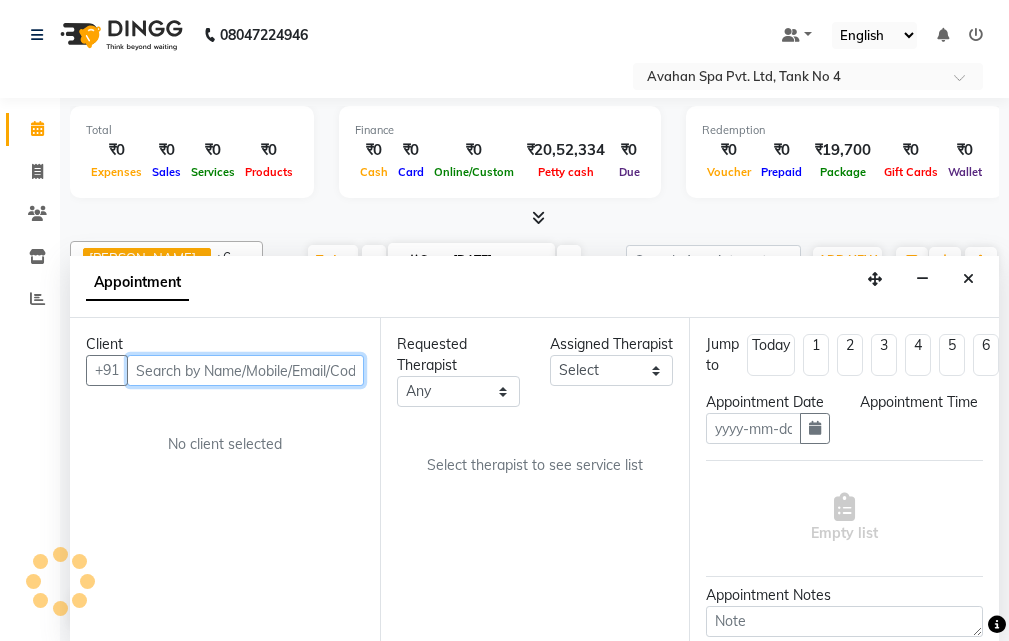 type on "[DATE]" 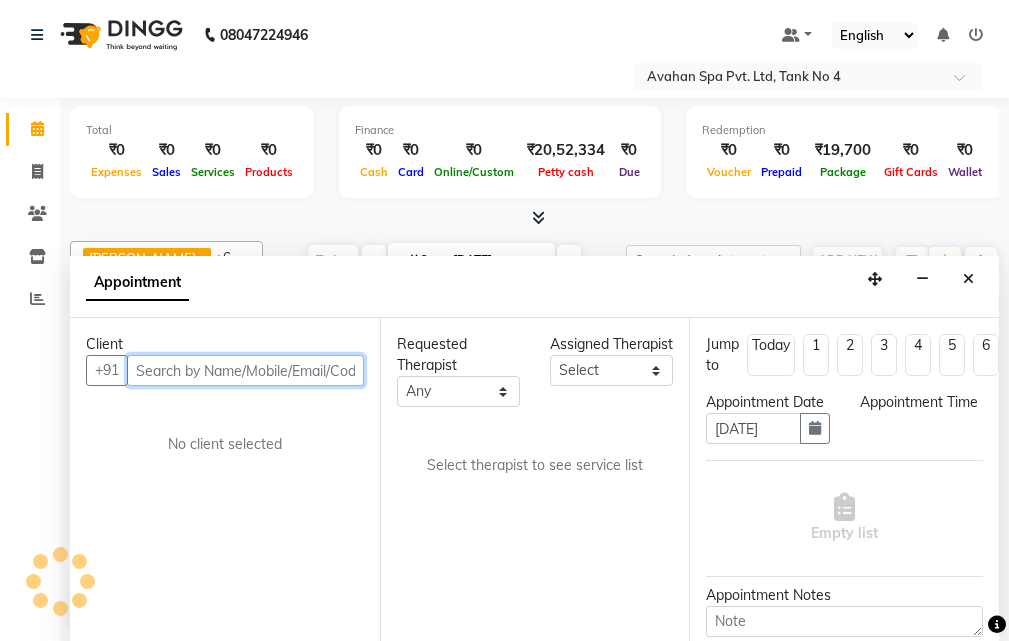 select on "confirm booking" 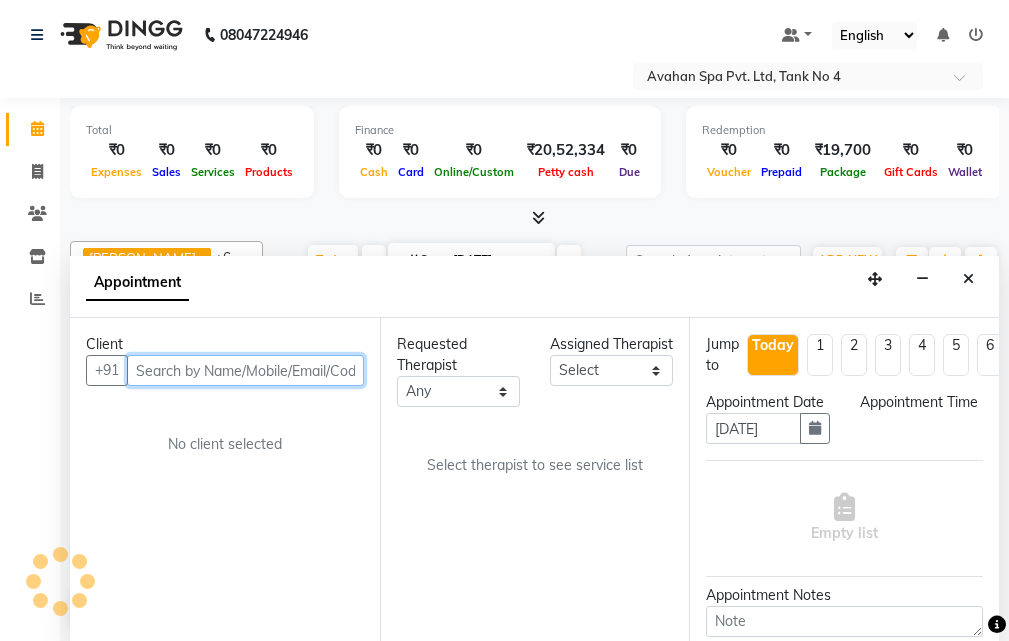 scroll, scrollTop: 0, scrollLeft: 0, axis: both 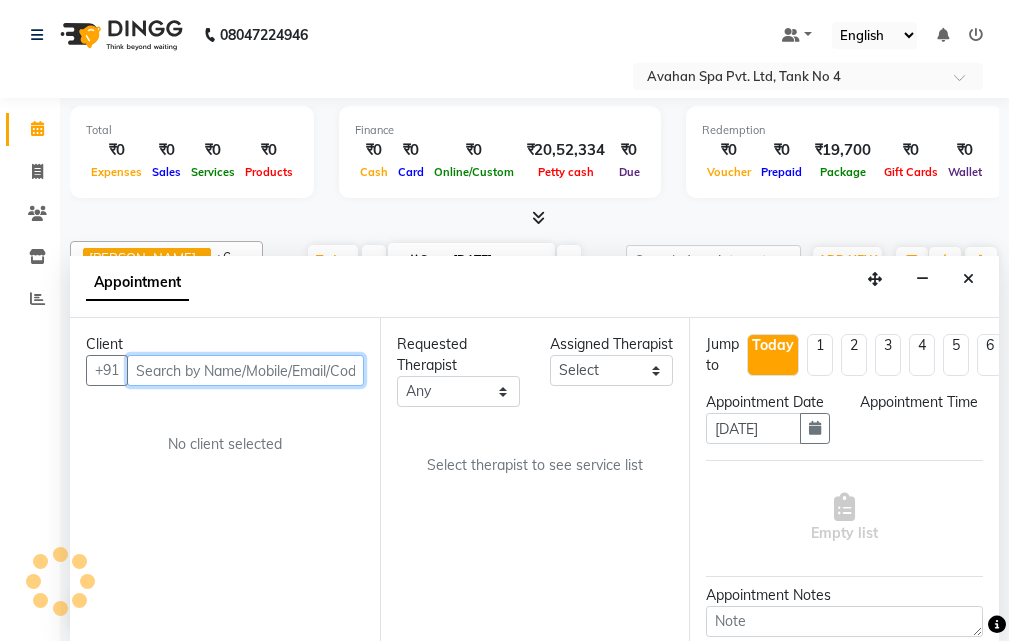 type 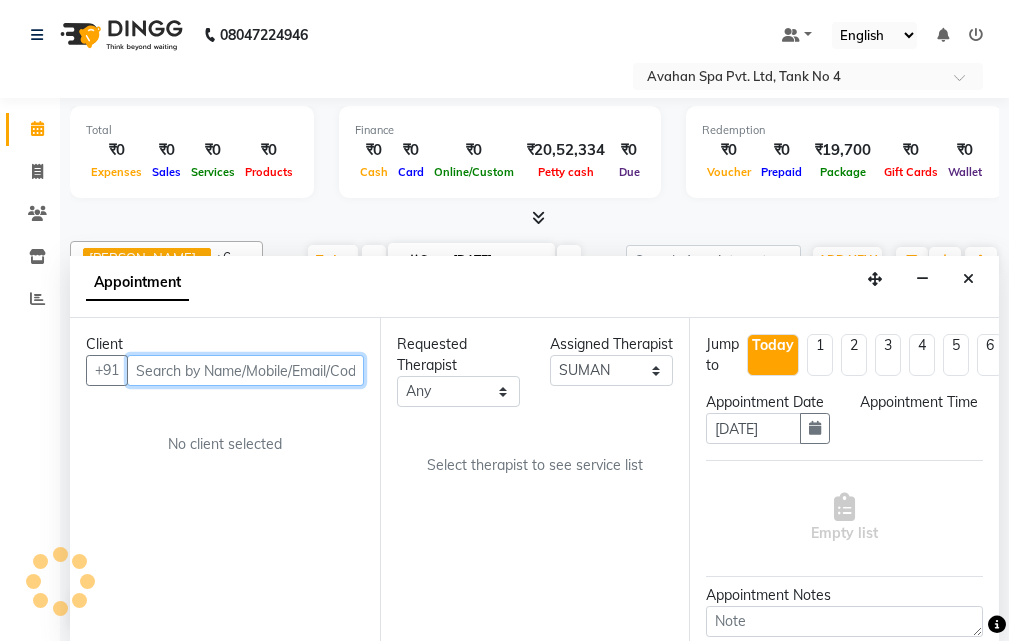 scroll, scrollTop: 265, scrollLeft: 0, axis: vertical 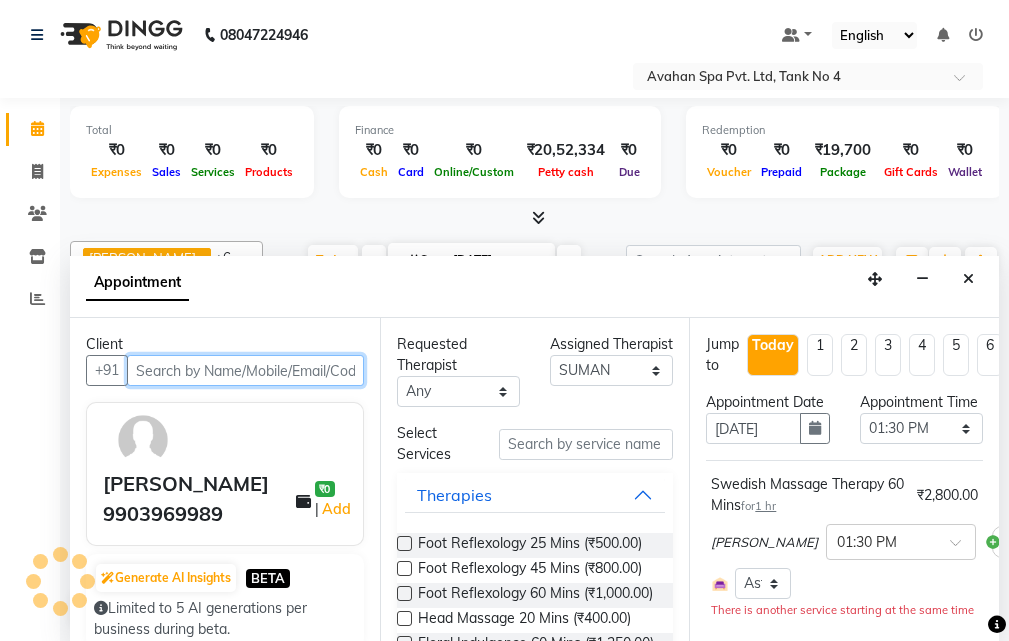 click at bounding box center (245, 370) 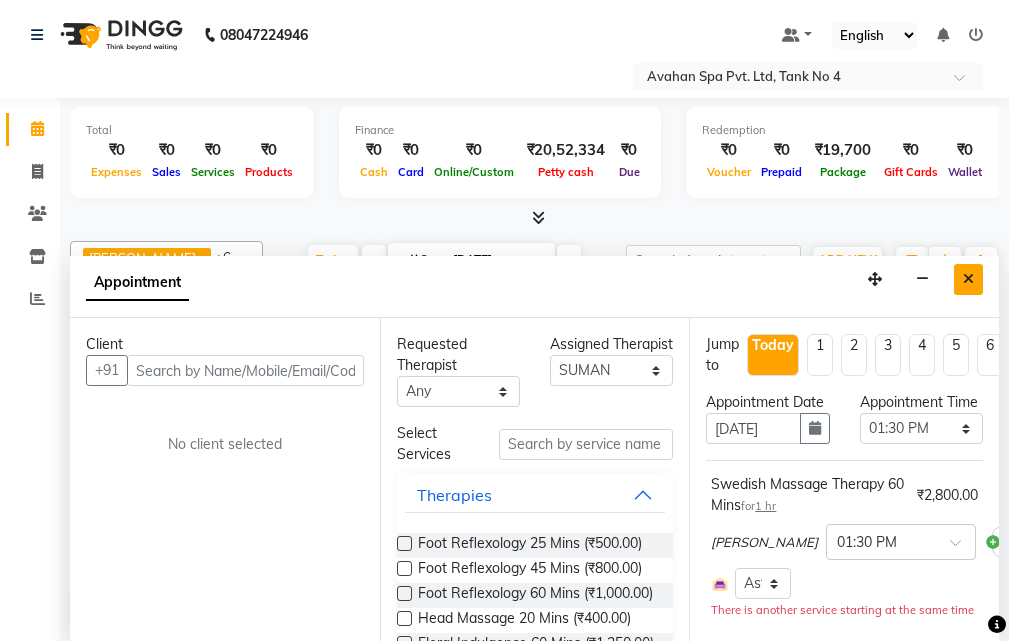 drag, startPoint x: 962, startPoint y: 272, endPoint x: 967, endPoint y: 341, distance: 69.18092 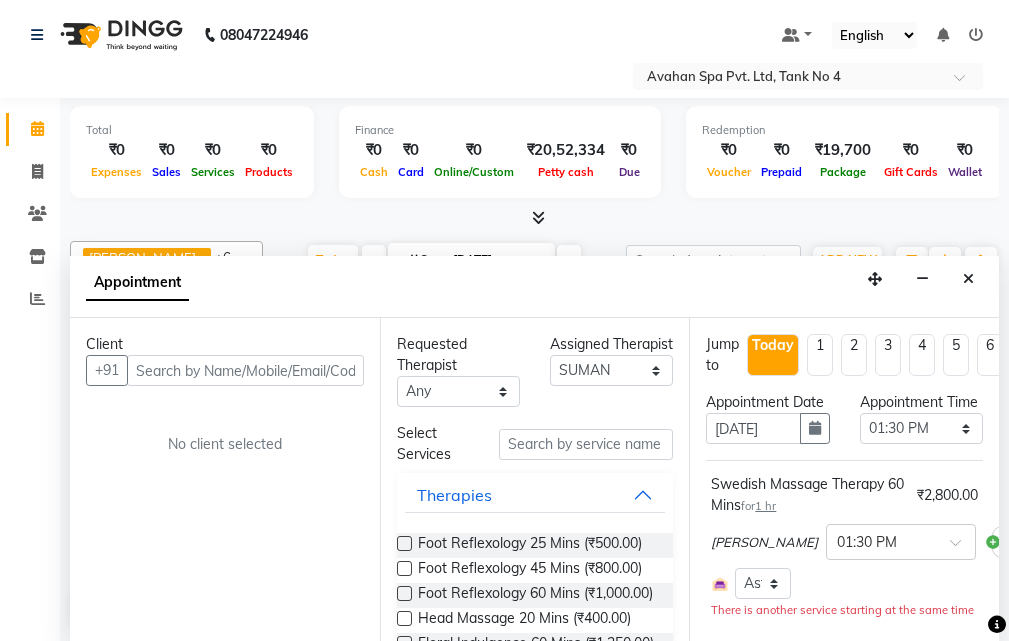 click at bounding box center (968, 279) 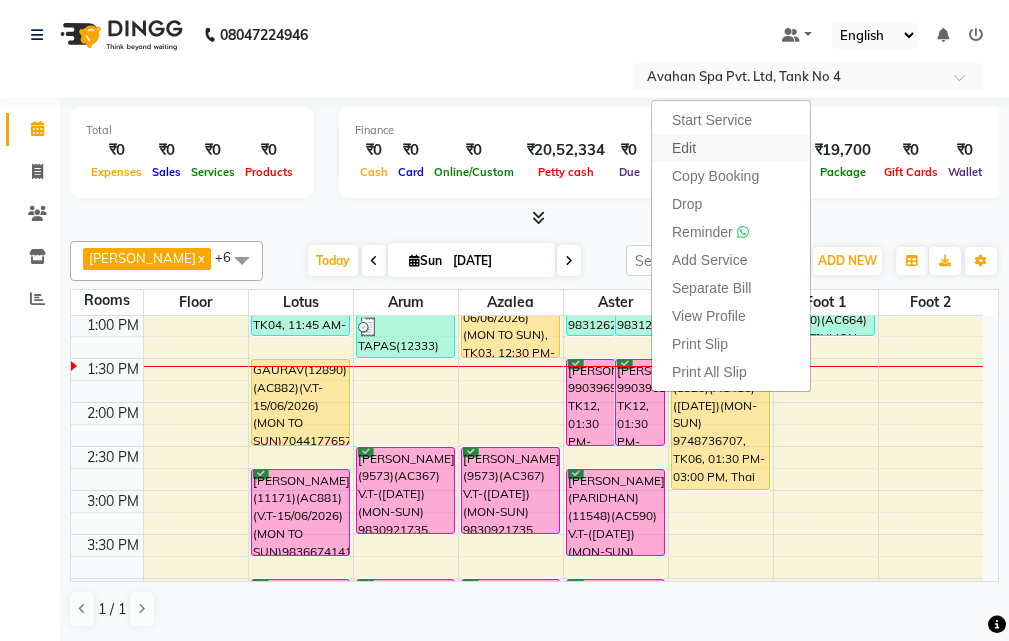 click on "Edit" at bounding box center [684, 148] 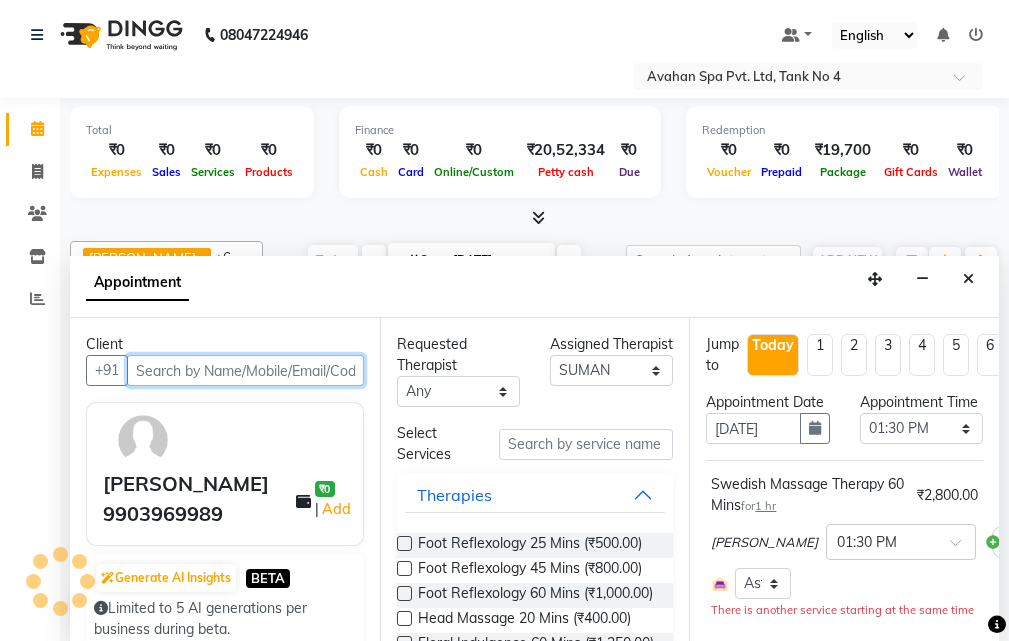 scroll, scrollTop: 265, scrollLeft: 0, axis: vertical 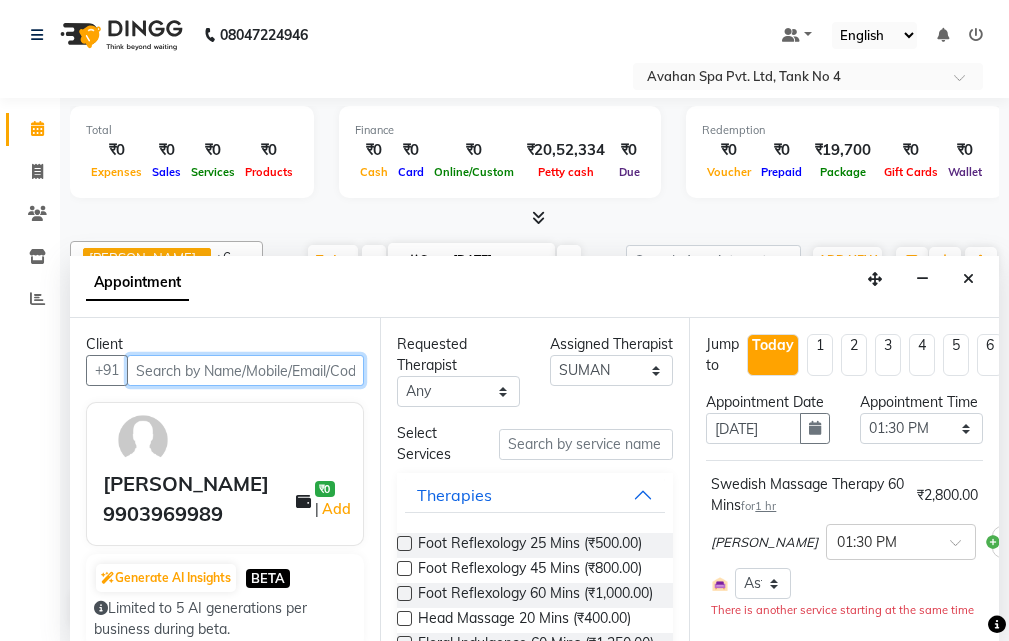 click at bounding box center [245, 370] 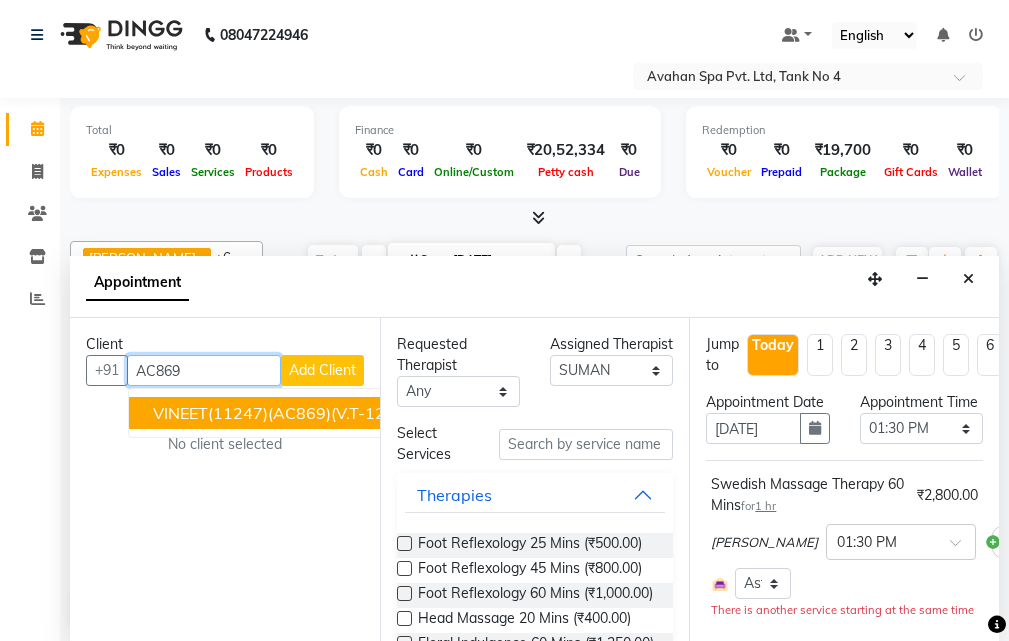 scroll, scrollTop: 0, scrollLeft: 0, axis: both 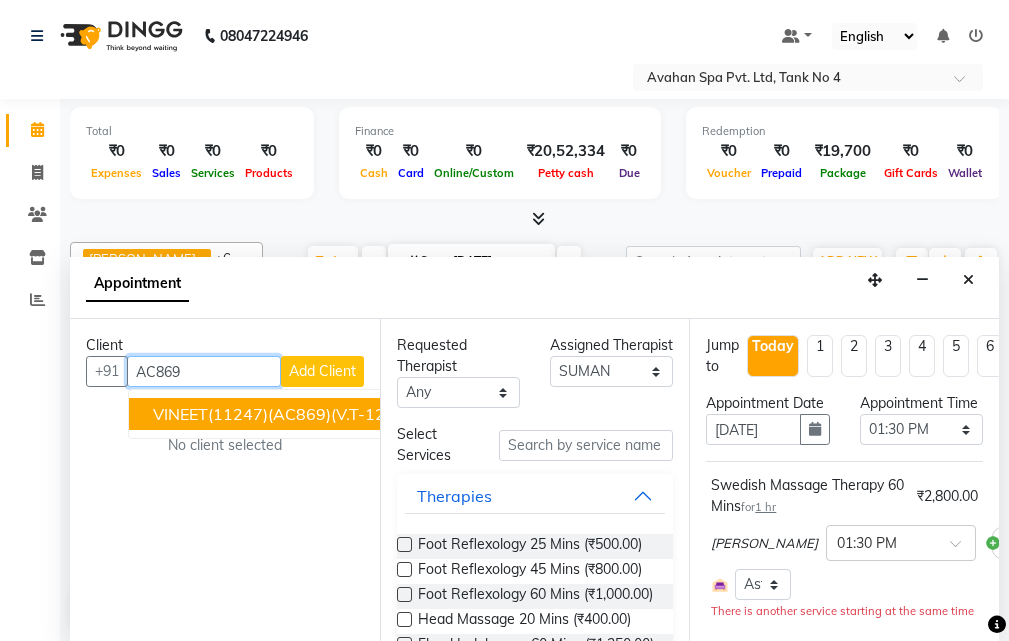 click on "VINEET(11247)(AC869)(V.T-12/05/2026) (MON TO FIR)9831323201" at bounding box center [409, 414] 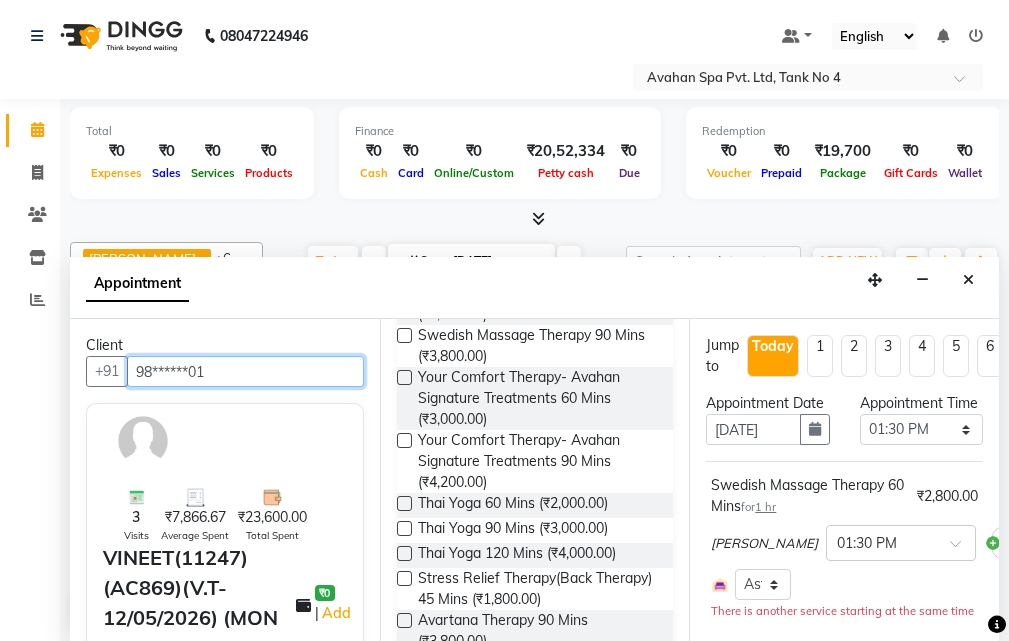 scroll, scrollTop: 700, scrollLeft: 0, axis: vertical 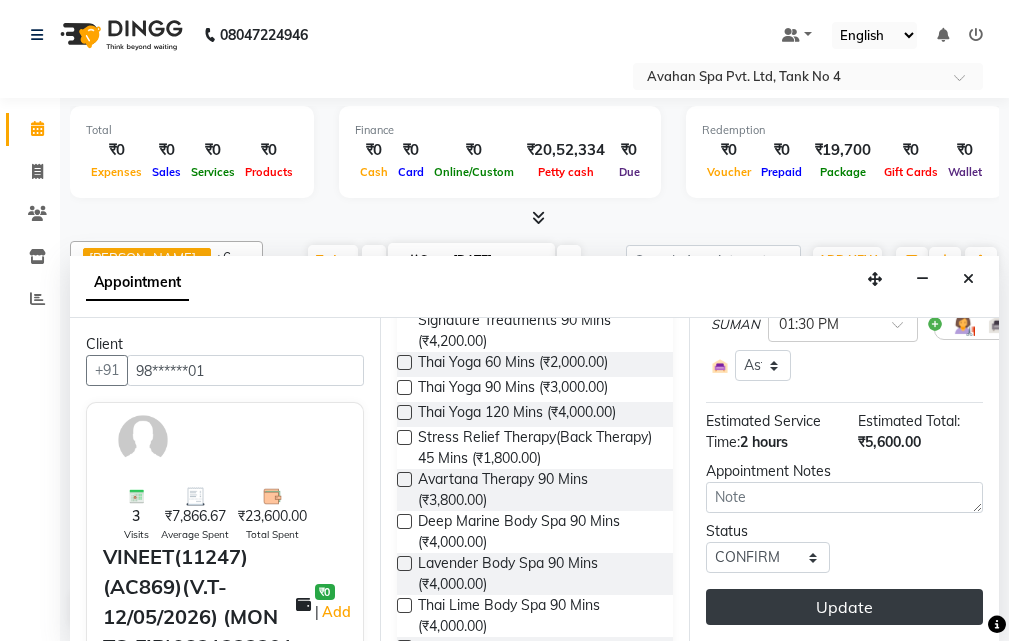 click on "Update" at bounding box center [844, 607] 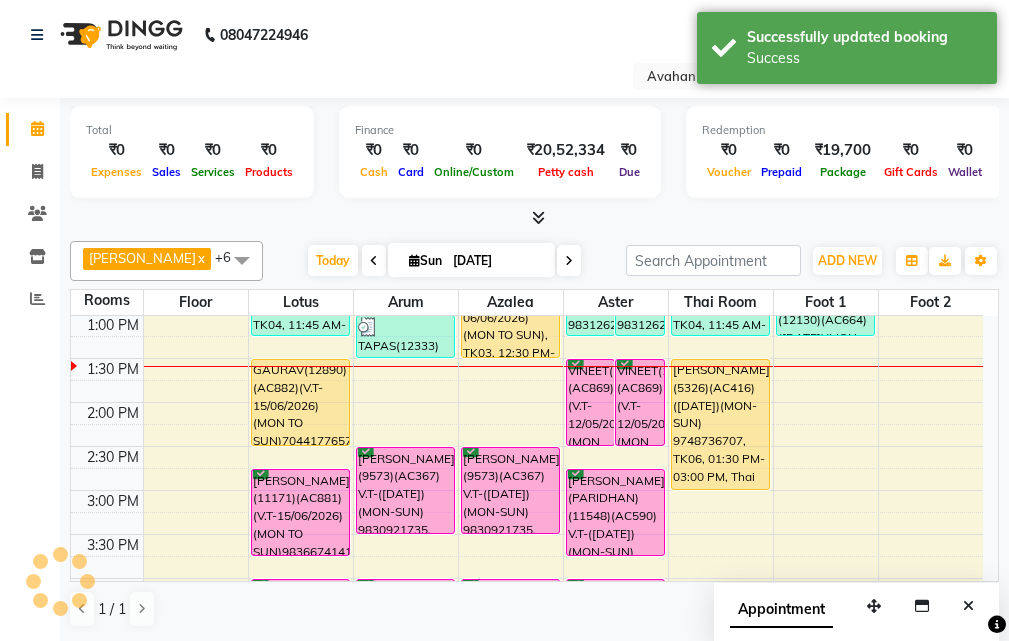 scroll, scrollTop: 0, scrollLeft: 0, axis: both 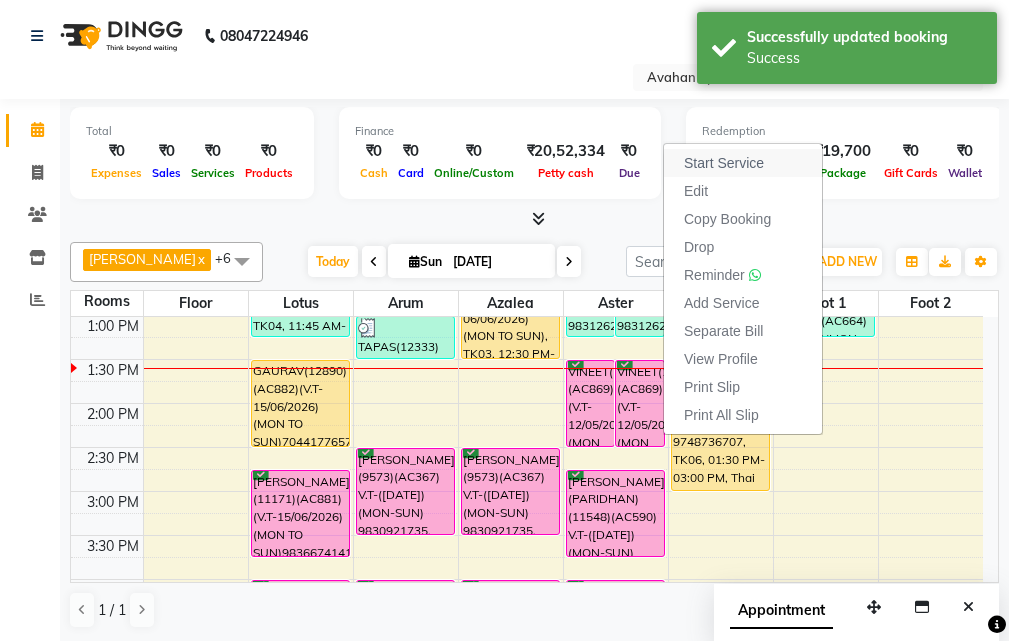 click on "Start Service" at bounding box center (724, 163) 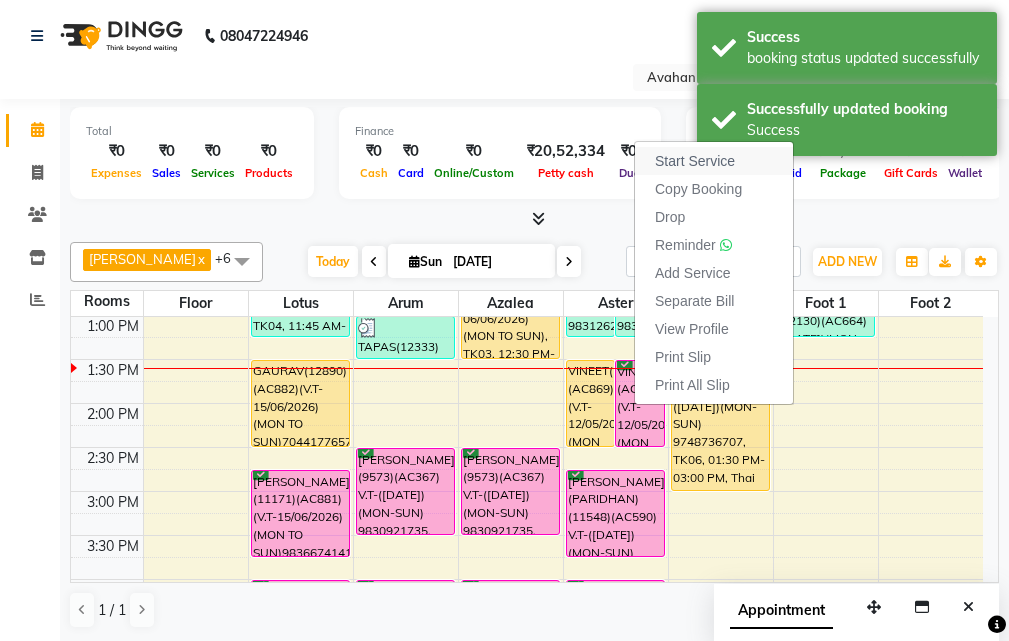 click on "Start Service" at bounding box center [695, 161] 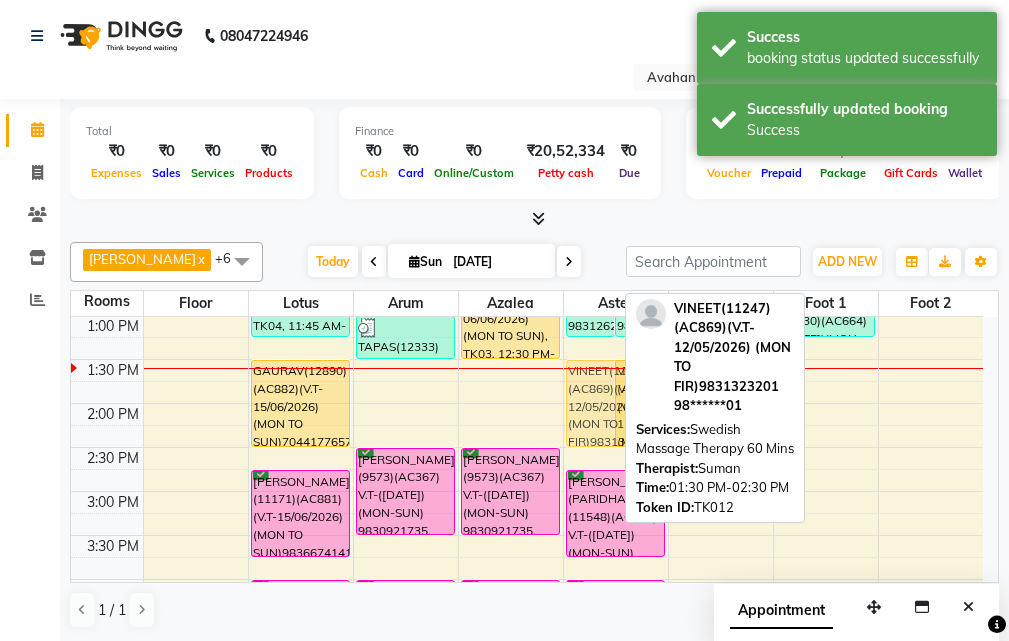 click on "SUMIT AGARWAL(12773)(AC788)(V.T-16/06/2024) 9831262740, TK10, 11:45 AM-01:15 PM, Swedish Massage Therapy 90 Mins     SUMIT AGARWAL(12773)(AC788)(V.T-16/06/2024) 9831262740, TK10, 11:45 AM-01:15 PM, Swedish Massage Therapy 90 Mins    VINEET(11247)(AC869)(V.T-12/05/2026) (MON TO FIR)9831323201, TK12, 01:30 PM-02:30 PM, Swedish Massage Therapy 60 Mins    VINEET(11247)(AC869)(V.T-12/05/2026) (MON TO FIR)9831323201, TK12, 01:30 PM-02:30 PM, Swedish Massage Therapy 60 Mins     ADARSH(12928)(AC886)(V.T-05/07/2026) (MON TO SUN)8789238661, TK08, 06:30 PM-07:30 PM, Swedish Massage Therapy 60 Mins     ADARSH(12928)(AC886)(V.T-05/07/2026) (MON TO SUN)8789238661, TK08, 06:30 PM-07:30 PM, Swedish Massage Therapy 60 Mins     ANIL AGARWAL (PARIDHAN)(11548)(AC590) V.T-(04/12/2025)(MON-SUN) 9830197472, TK17, 02:45 PM-03:45 PM, Swedish Massage Therapy 60 Mins     VIJAY(8052)(AC342) V.T-(17-11-2025)(MON-SUN) 9831413816, TK02, 04:00 PM-05:30 PM, Swedish Massage Therapy 90 Mins" at bounding box center (616, 623) 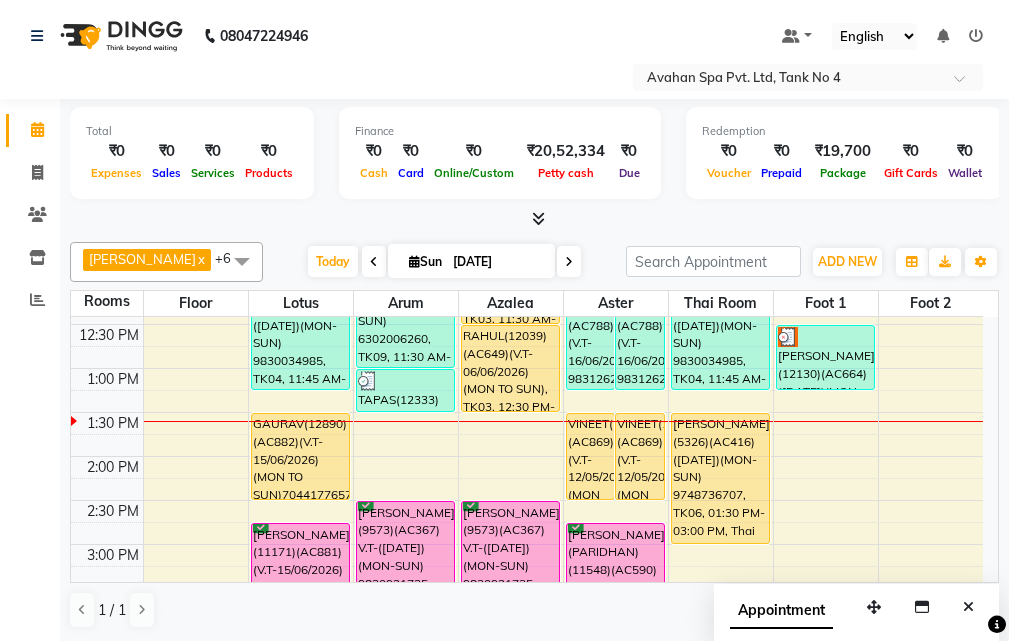 scroll, scrollTop: 165, scrollLeft: 0, axis: vertical 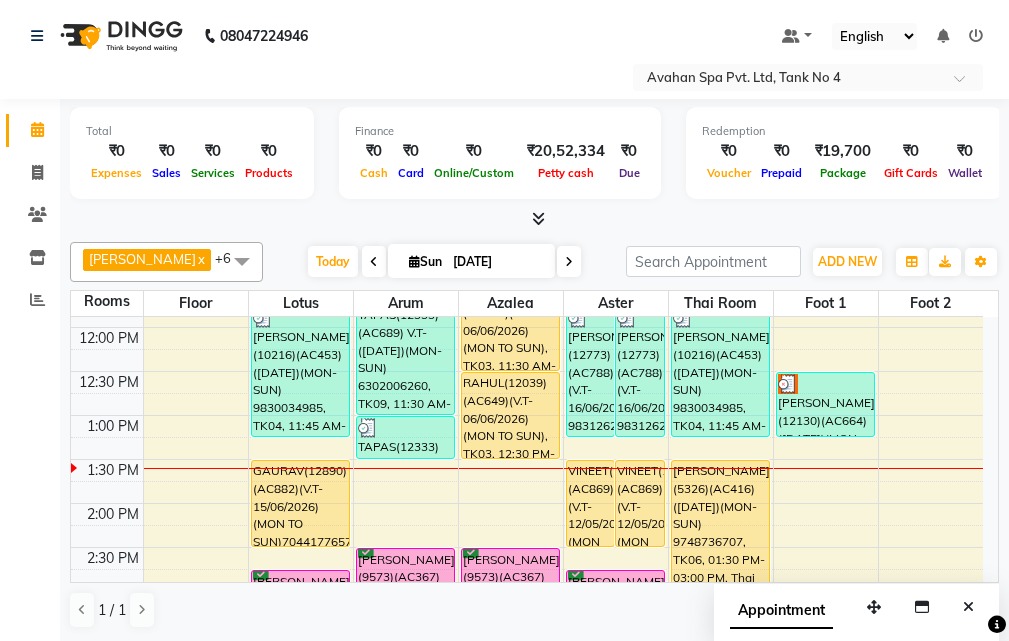 drag, startPoint x: 962, startPoint y: 603, endPoint x: 959, endPoint y: 592, distance: 11.401754 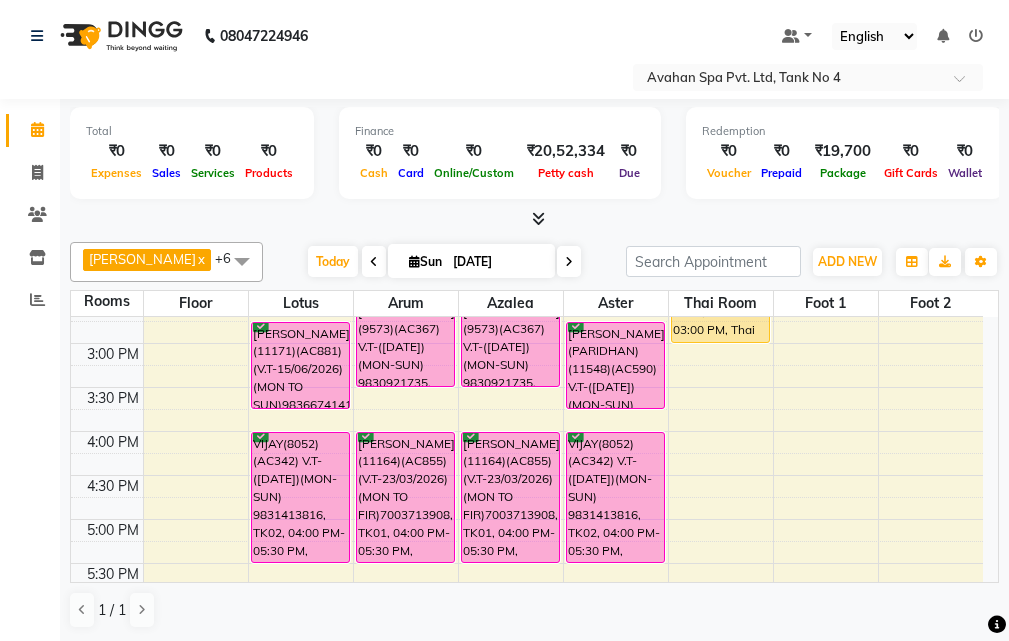 scroll, scrollTop: 365, scrollLeft: 0, axis: vertical 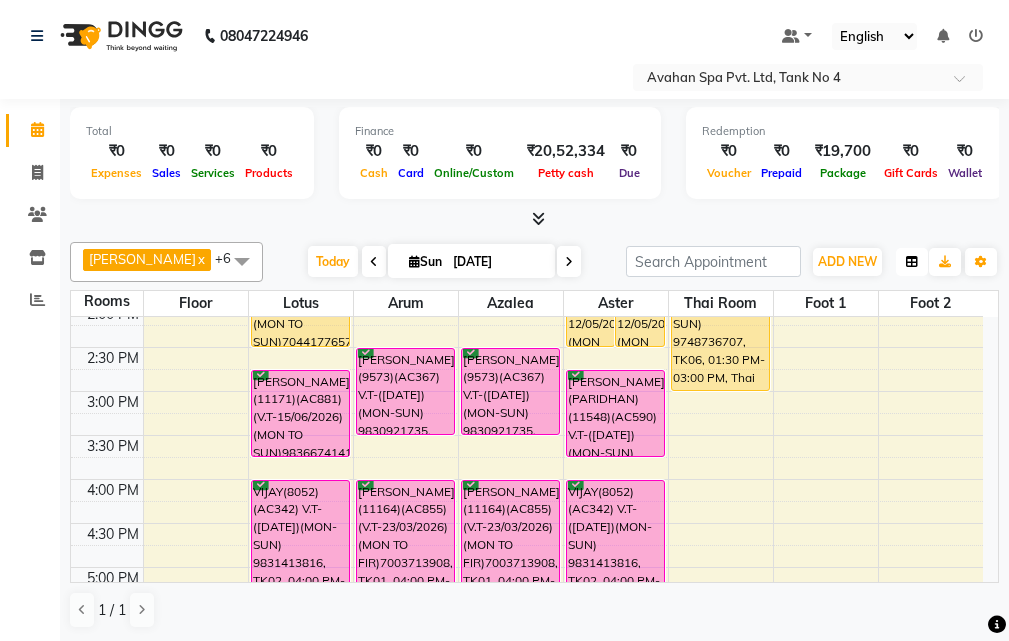 click at bounding box center (912, 262) 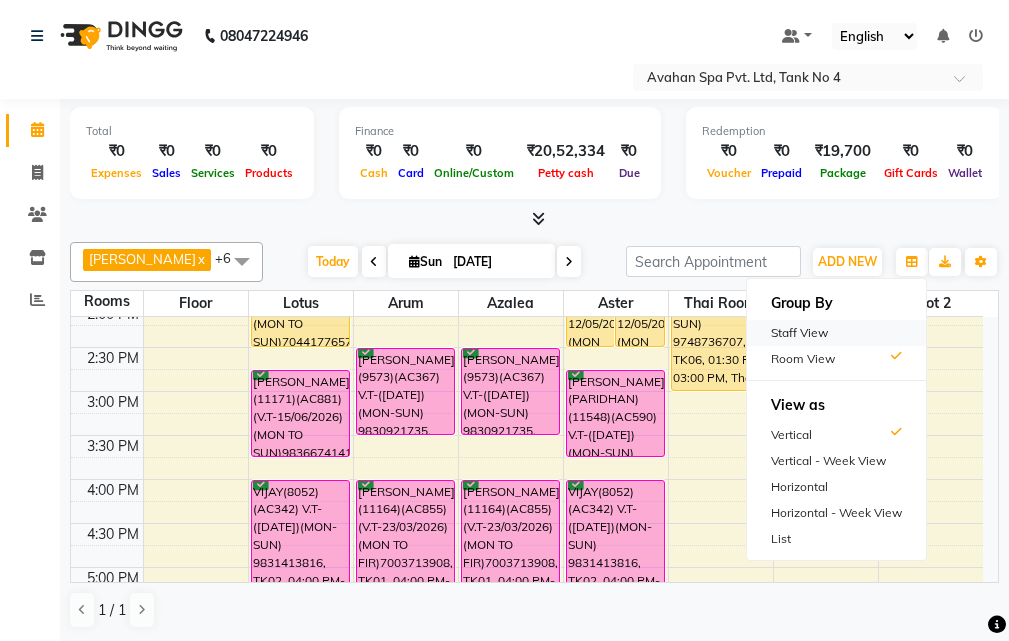 click on "Staff View" at bounding box center [836, 333] 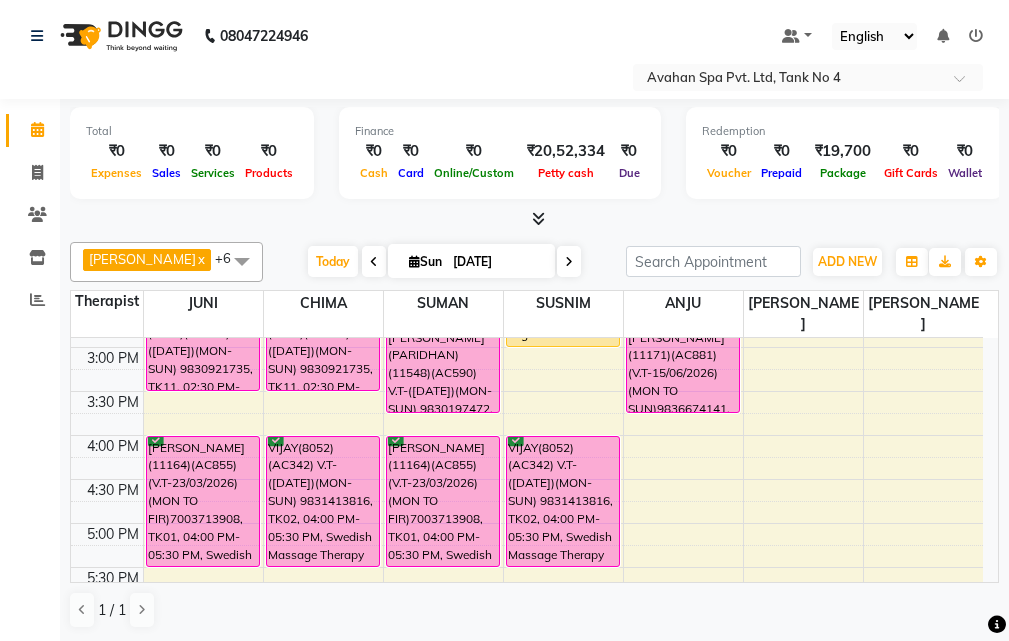 scroll, scrollTop: 465, scrollLeft: 0, axis: vertical 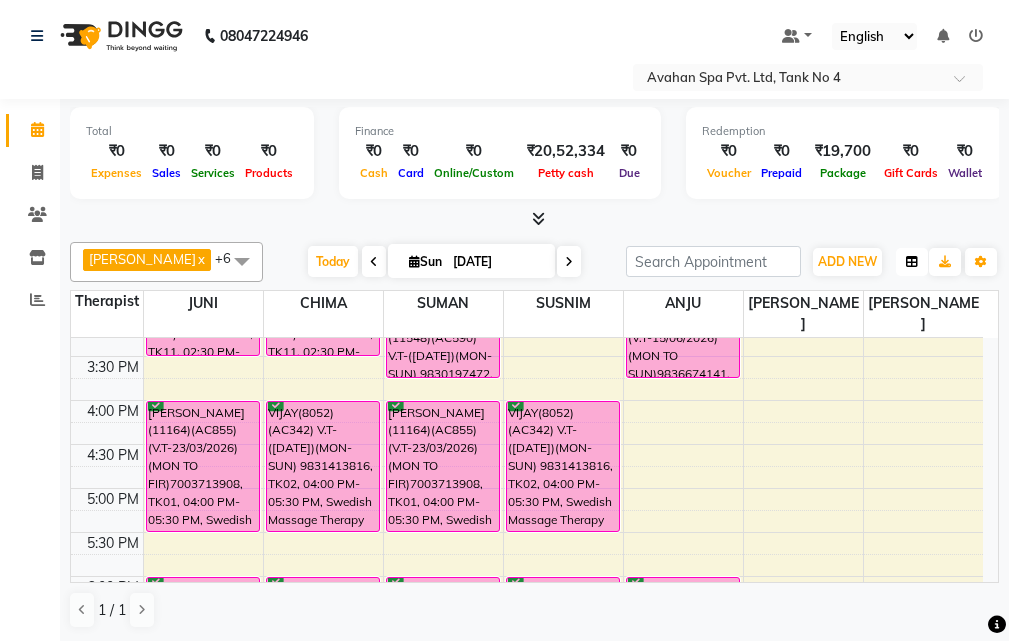 click at bounding box center (912, 262) 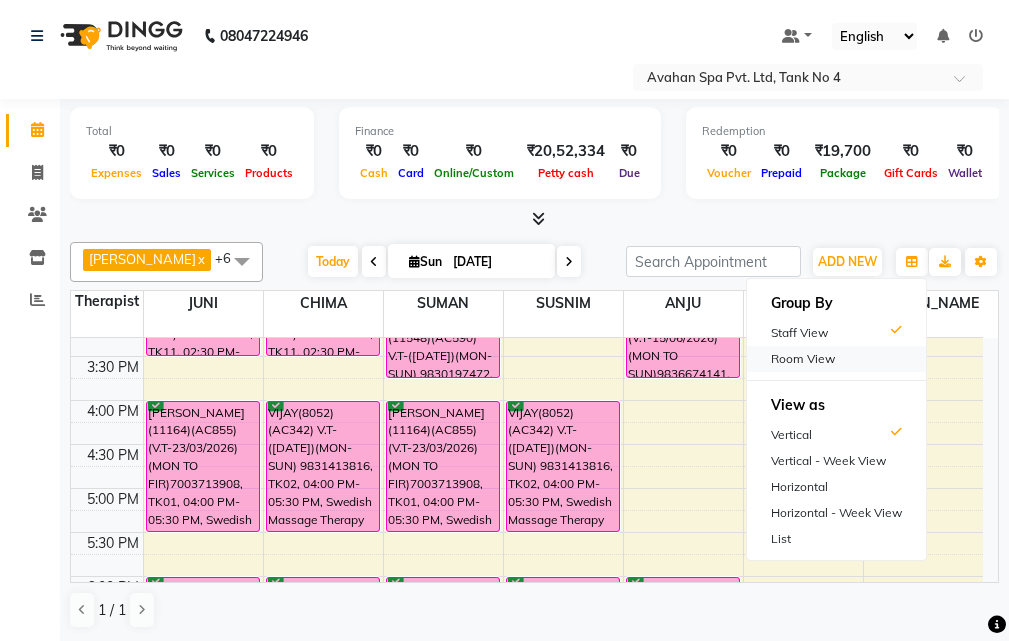 click on "Room View" at bounding box center [836, 359] 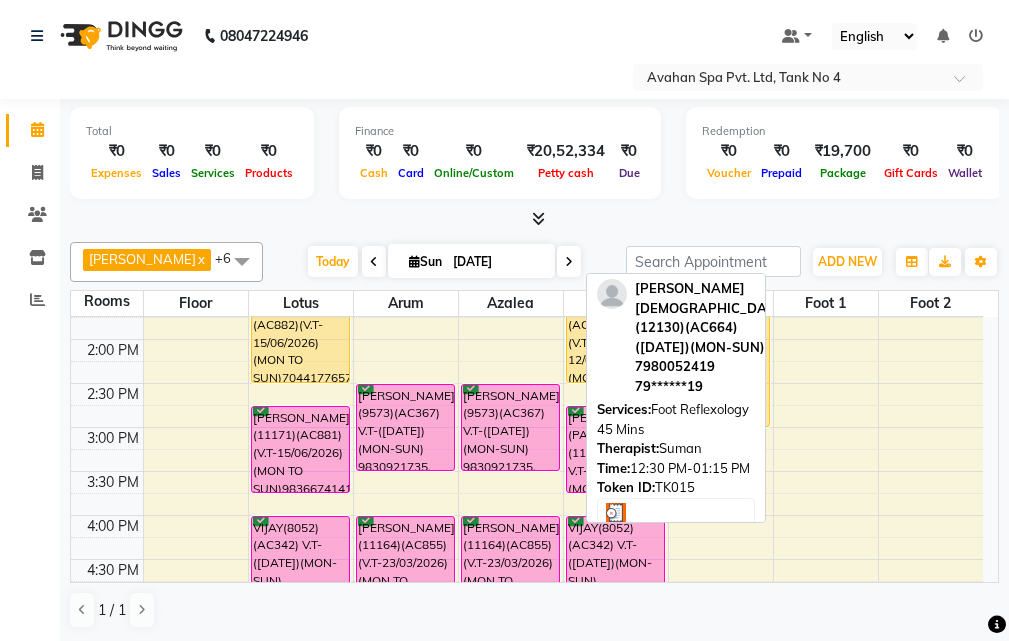 scroll, scrollTop: 365, scrollLeft: 0, axis: vertical 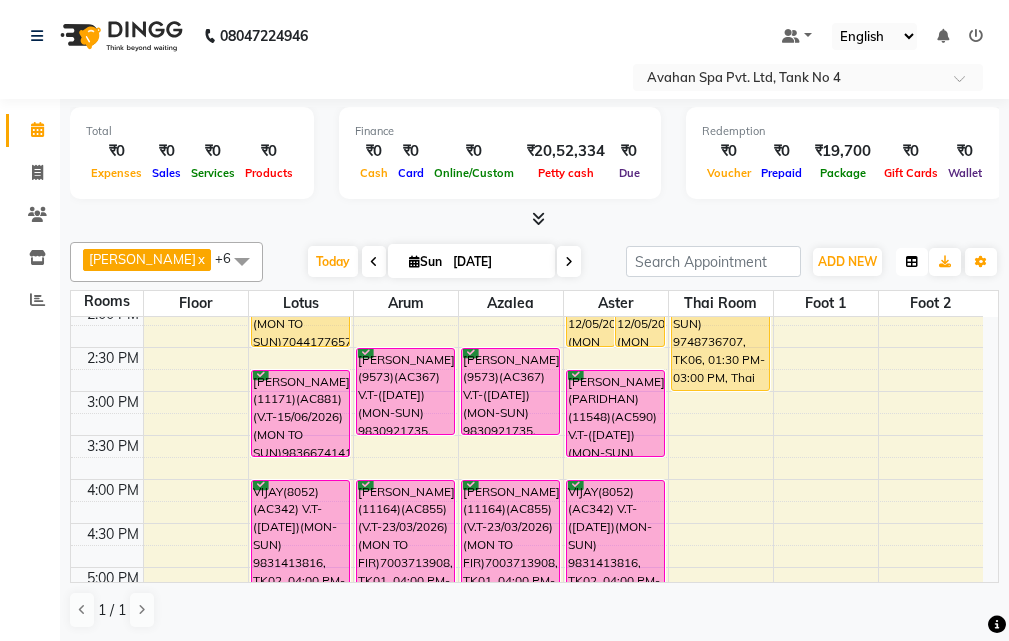 click at bounding box center [912, 262] 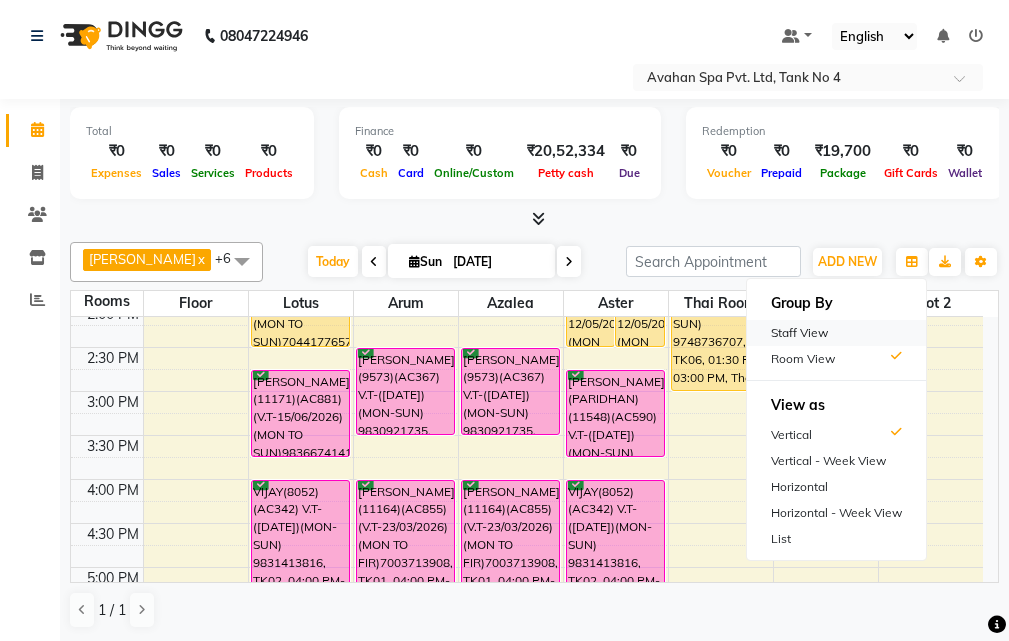 click on "Staff View" at bounding box center [836, 333] 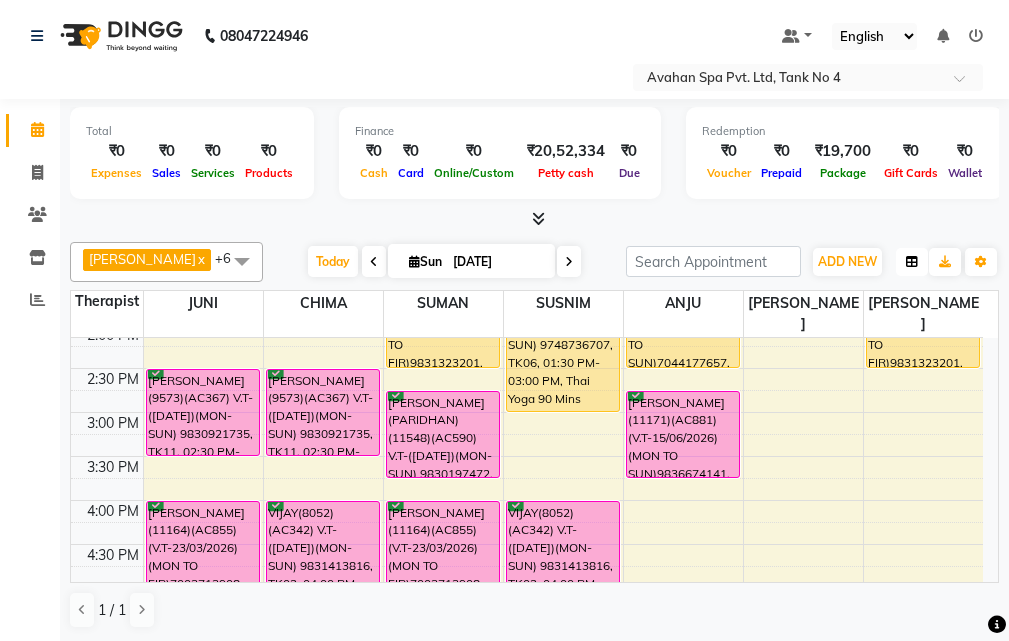 click at bounding box center (912, 262) 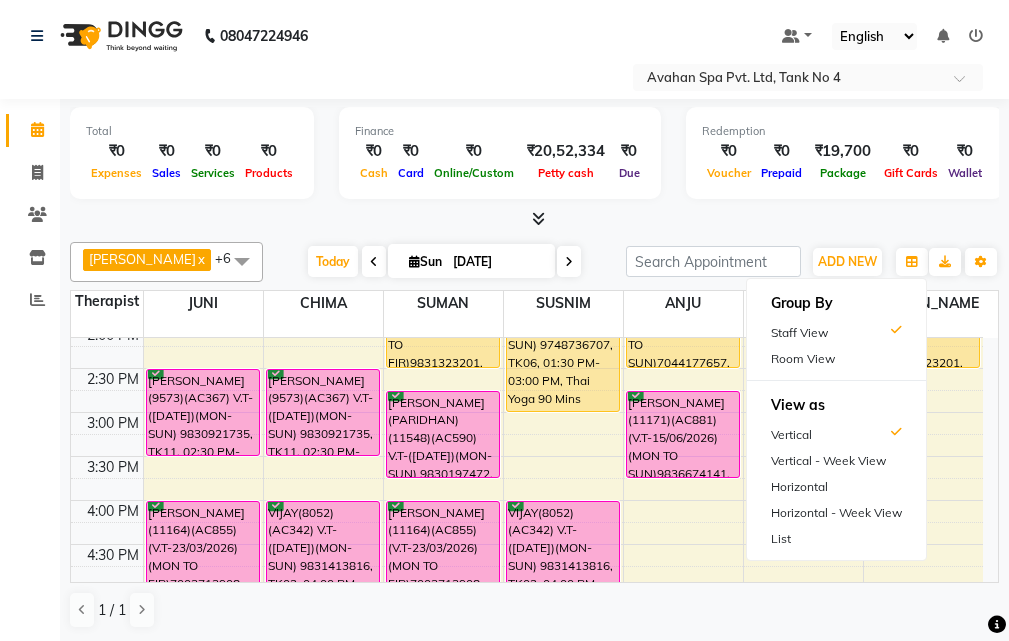 click on "Room View" at bounding box center (836, 359) 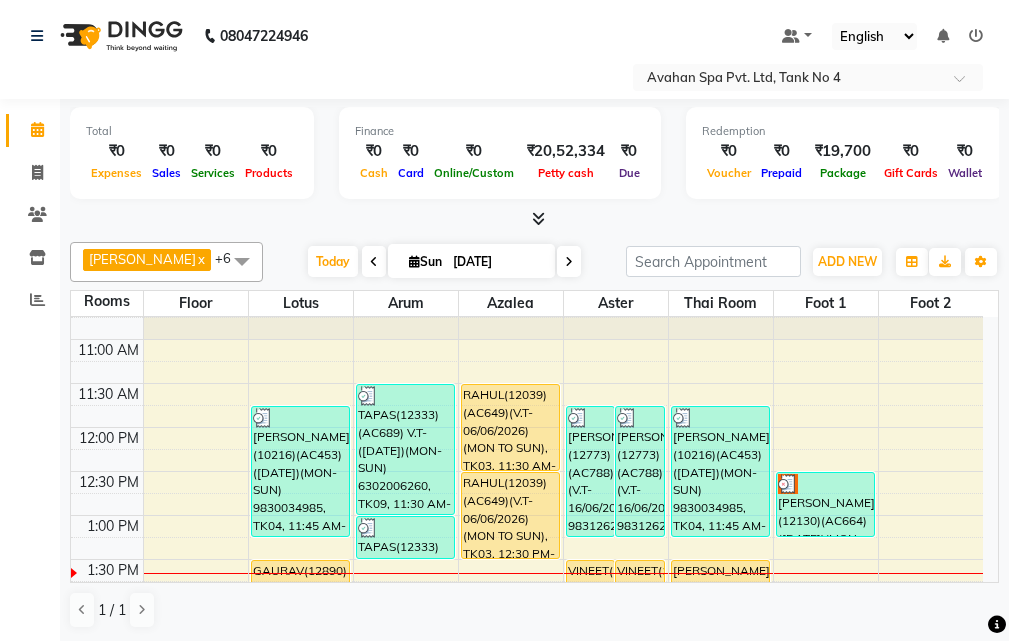 scroll, scrollTop: 100, scrollLeft: 0, axis: vertical 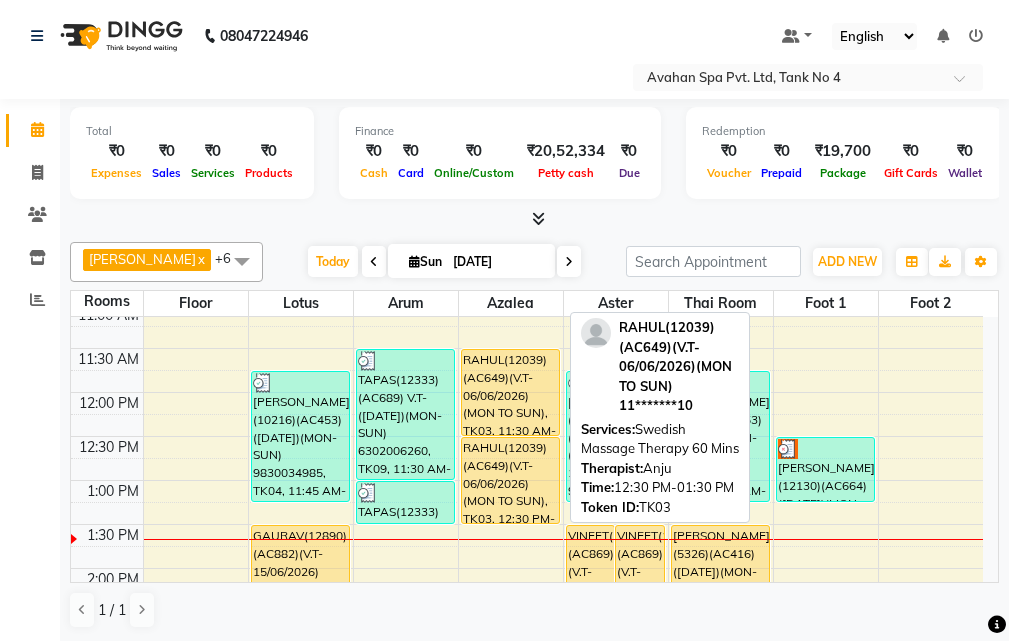 click on "RAHUL(12039)(AC649)(V.T-06/06/2026)(MON TO SUN), TK03, 12:30 PM-01:30 PM, Swedish Massage Therapy 60 Mins" at bounding box center [510, 480] 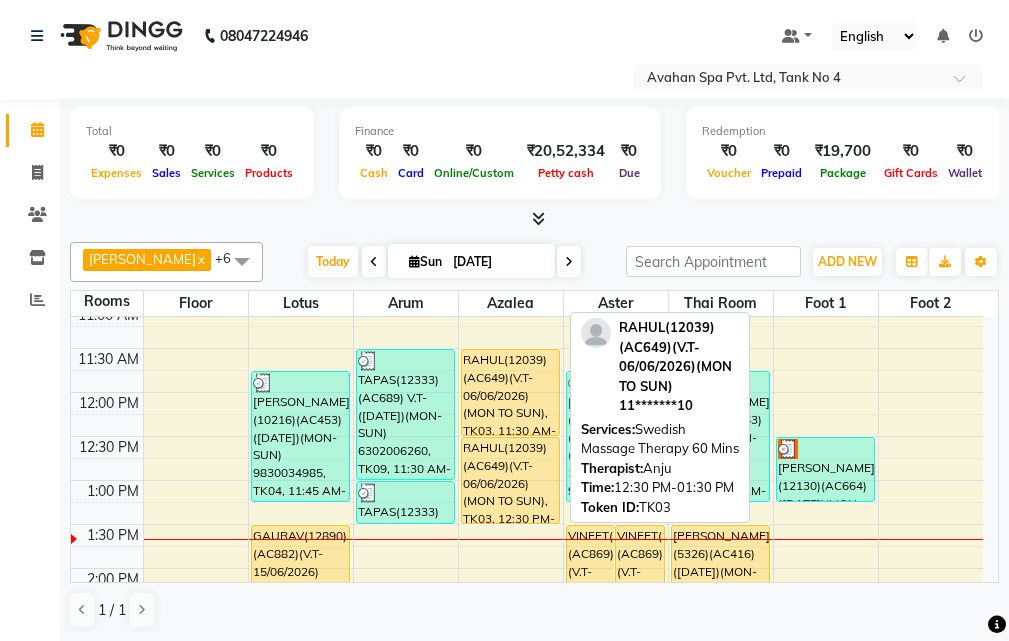 click on "RAHUL(12039)(AC649)(V.T-06/06/2026)(MON TO SUN), TK03, 12:30 PM-01:30 PM, Swedish Massage Therapy 60 Mins" at bounding box center [510, 480] 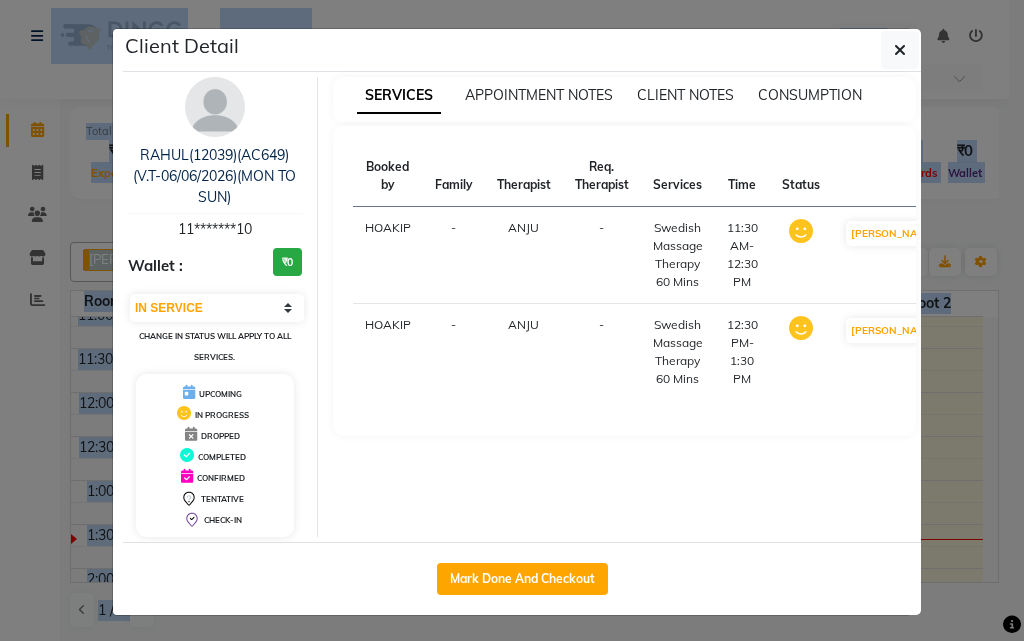 click on "RAHUL(12039)(AC649)(V.T-06/06/2026)(MON TO SUN)    11*******10 Wallet : ₹0 Select IN SERVICE CONFIRMED TENTATIVE CHECK IN MARK DONE DROPPED UPCOMING Change in status will apply to all services. UPCOMING IN PROGRESS DROPPED COMPLETED CONFIRMED TENTATIVE CHECK-IN SERVICES APPOINTMENT NOTES CLIENT NOTES CONSUMPTION Booked by Family Therapist Req. Therapist Services Time Status  HOAKIP  - ANJU -  Swedish Massage Therapy 60 Mins   11:30 AM-12:30 PM   MARK DONE   HOAKIP  - ANJU -  Swedish Massage Therapy 60 Mins   12:30 PM-1:30 PM   MARK DONE" at bounding box center (522, 307) 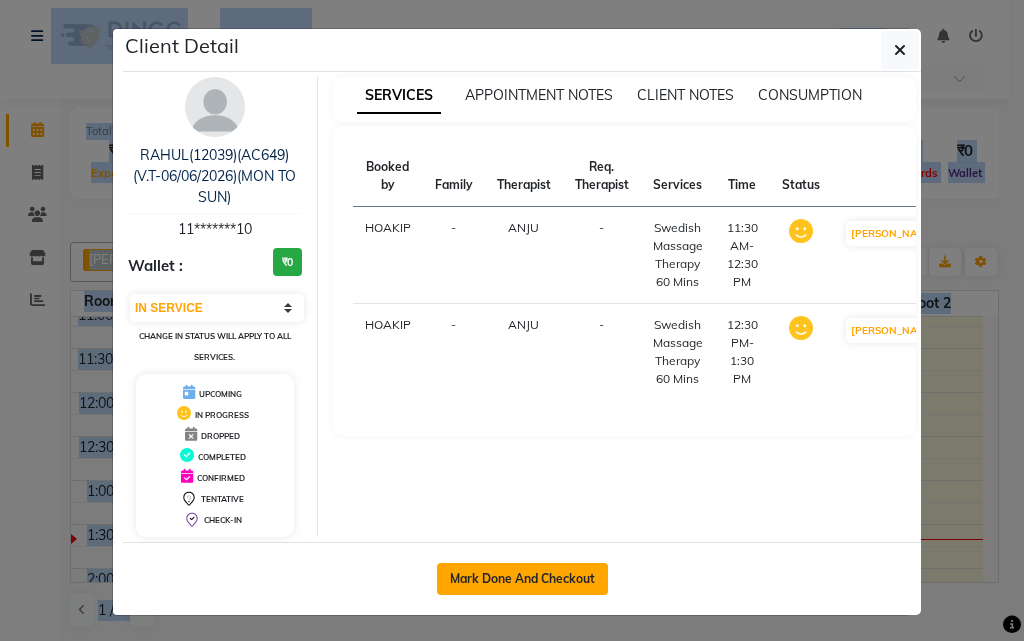 click on "Mark Done And Checkout" 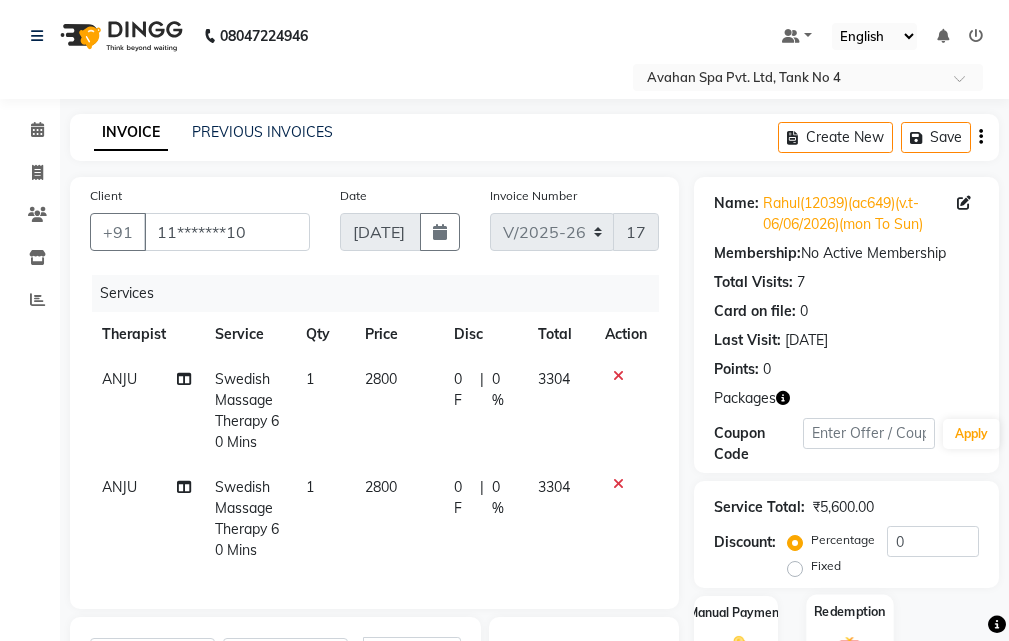 scroll, scrollTop: 200, scrollLeft: 0, axis: vertical 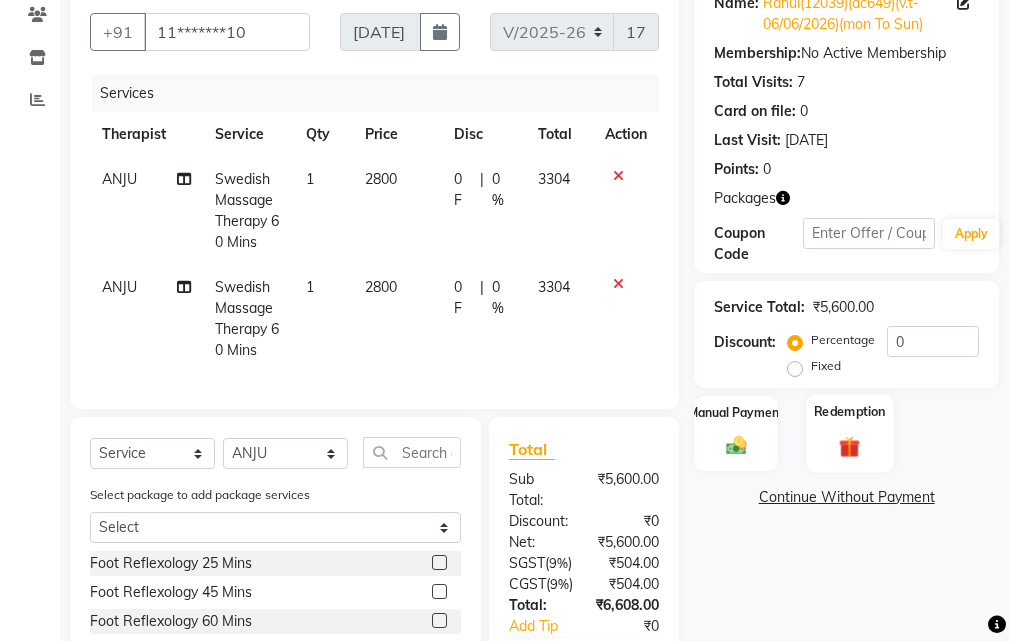 click 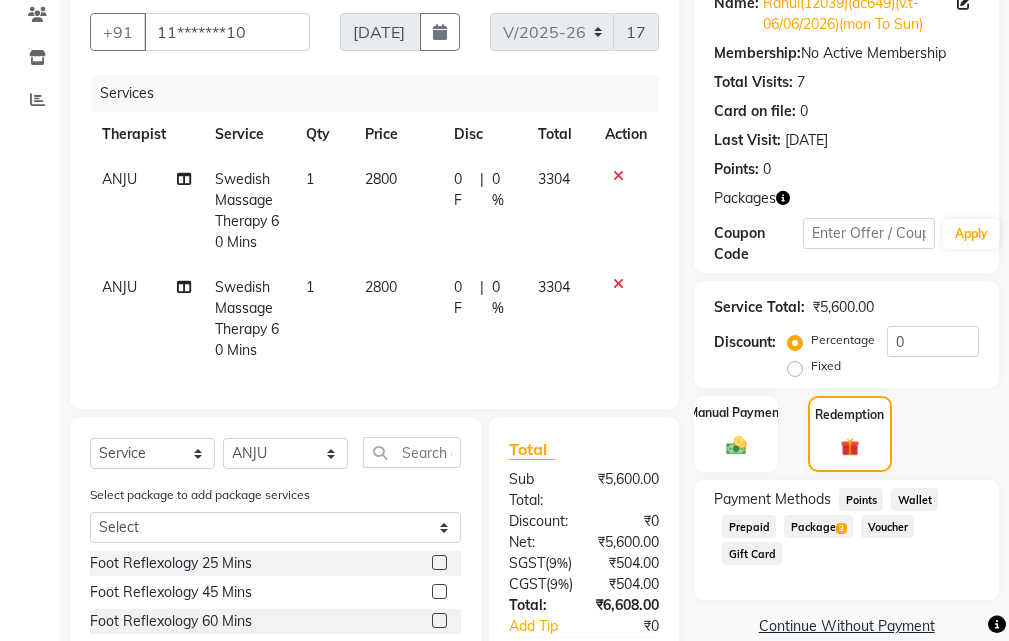click on "Package  3" 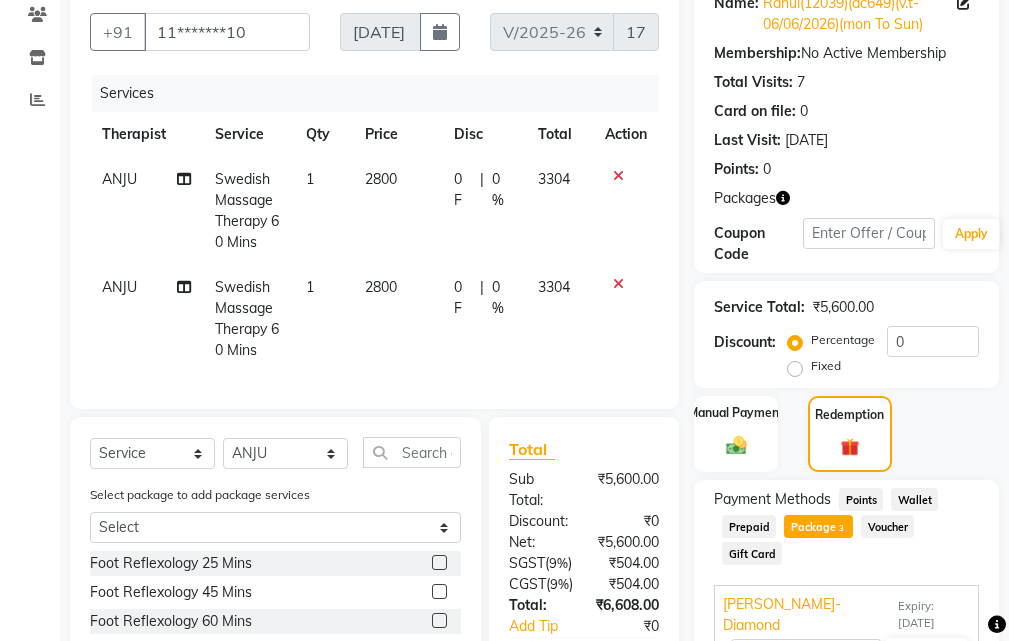 scroll, scrollTop: 445, scrollLeft: 0, axis: vertical 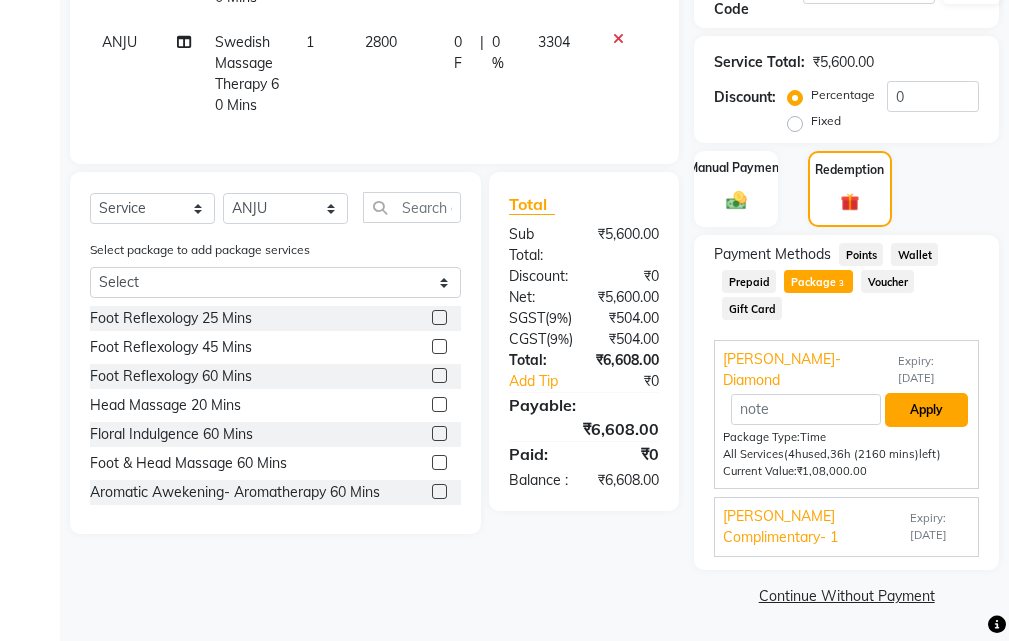 click on "Apply" at bounding box center (926, 410) 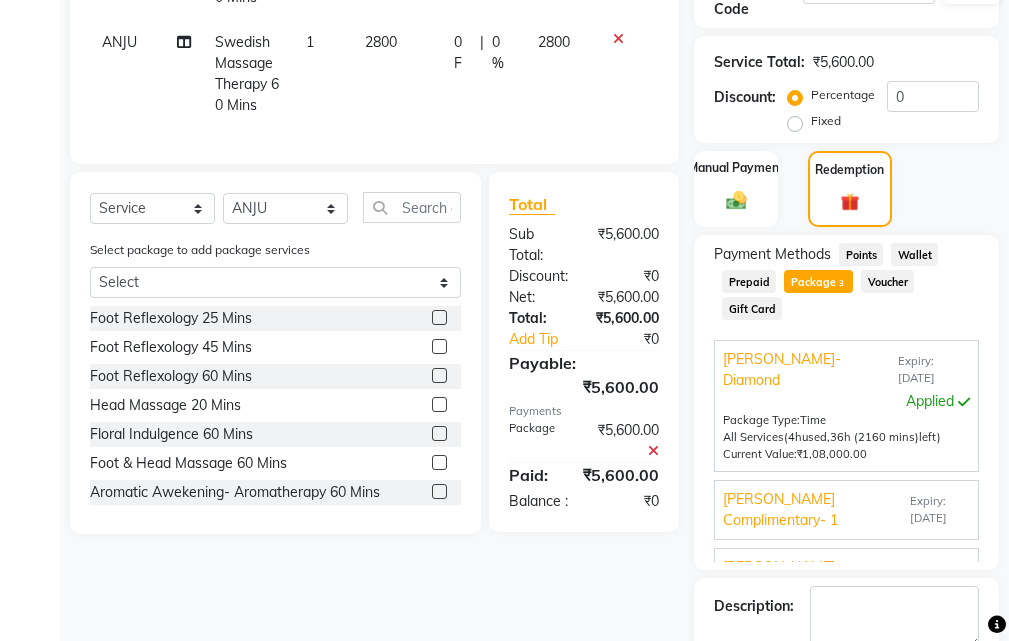 scroll, scrollTop: 45, scrollLeft: 0, axis: vertical 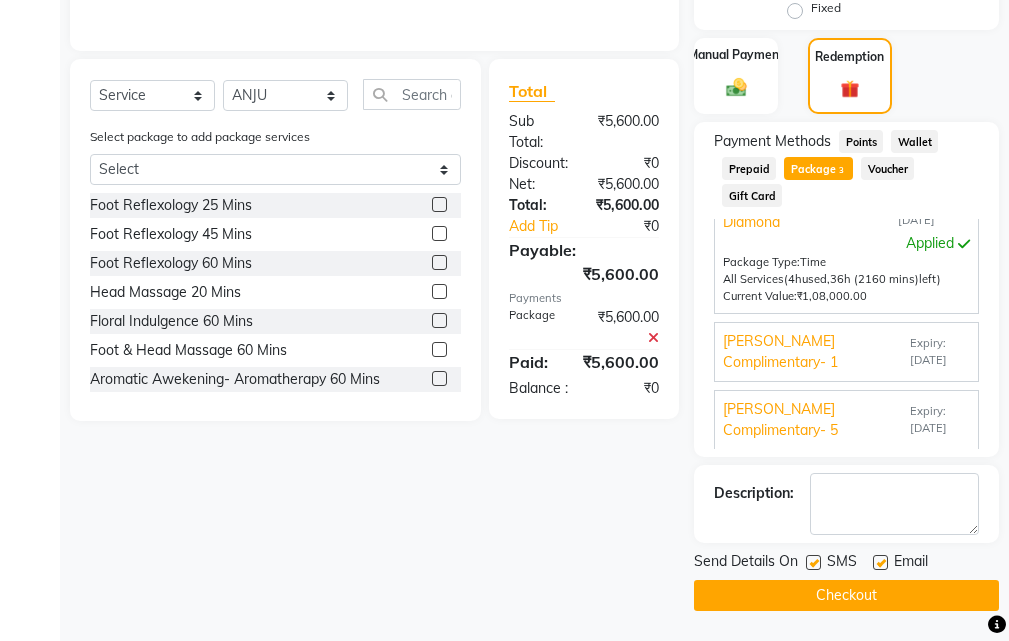 click 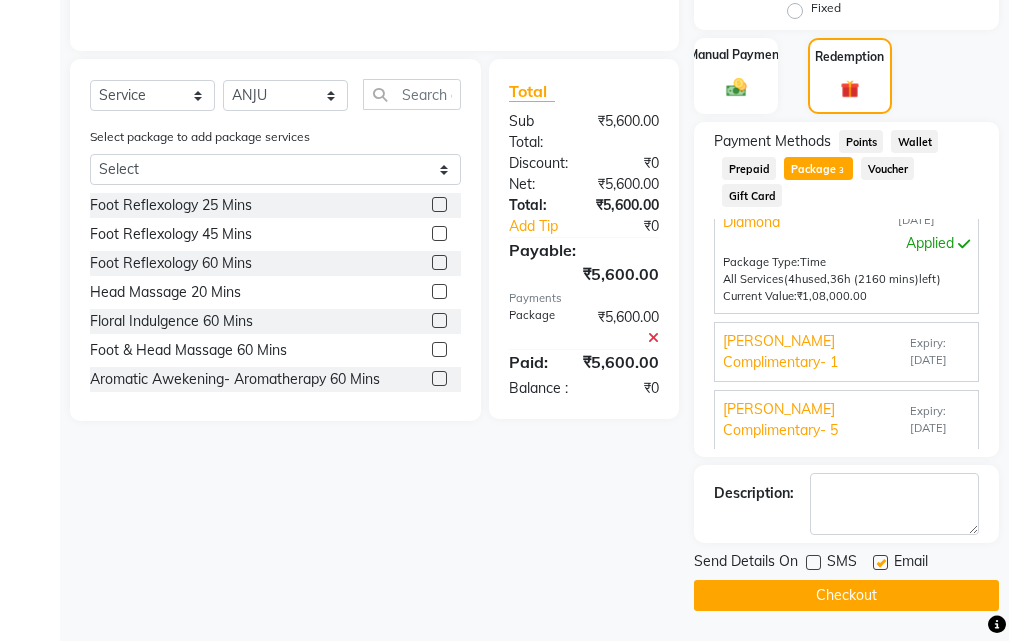 click 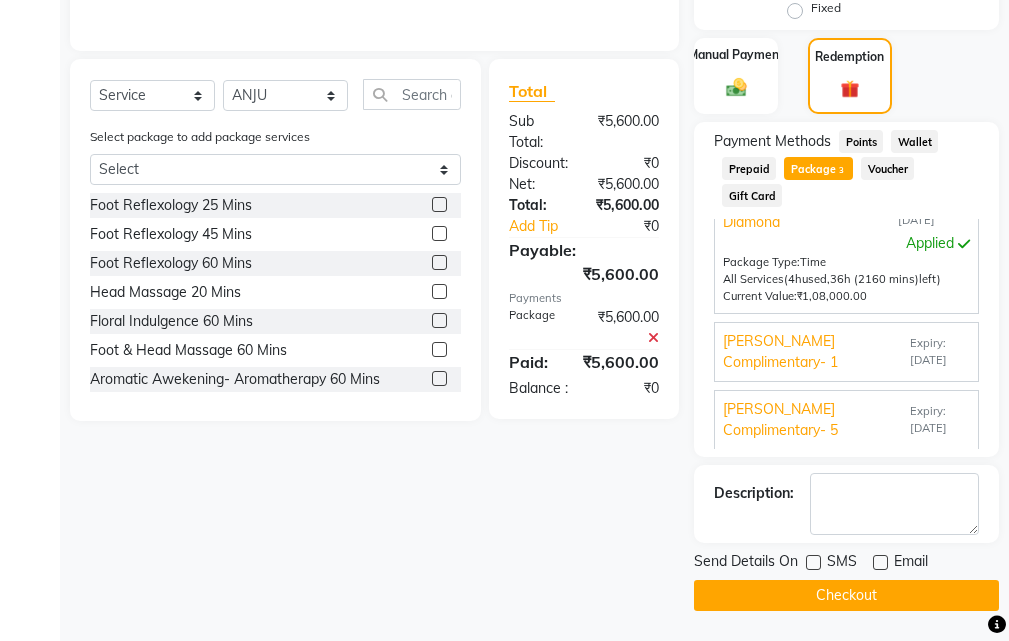 drag, startPoint x: 872, startPoint y: 597, endPoint x: 788, endPoint y: 591, distance: 84.21401 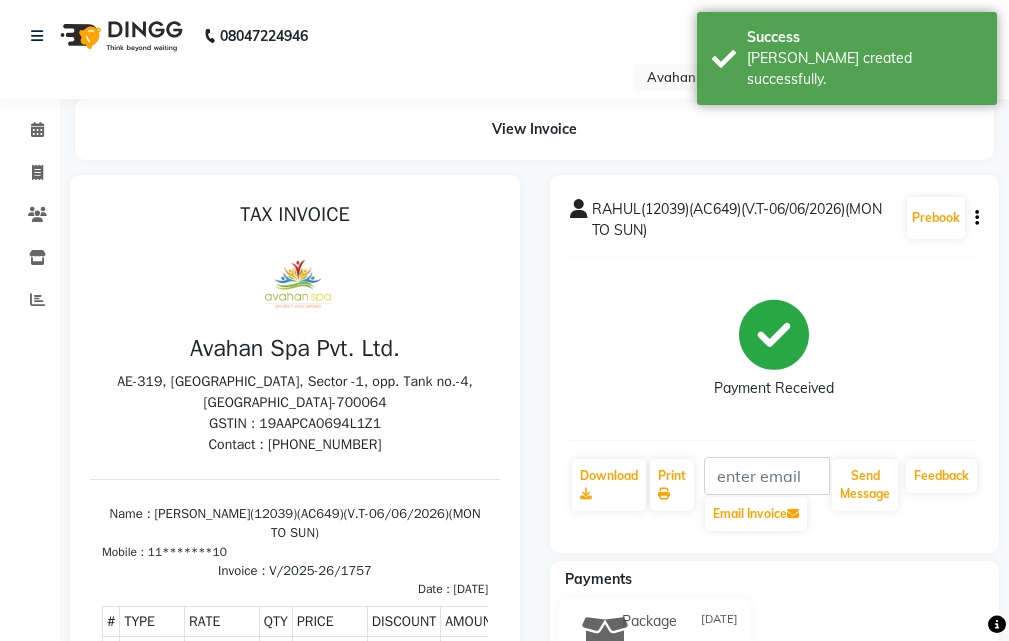 scroll, scrollTop: 0, scrollLeft: 0, axis: both 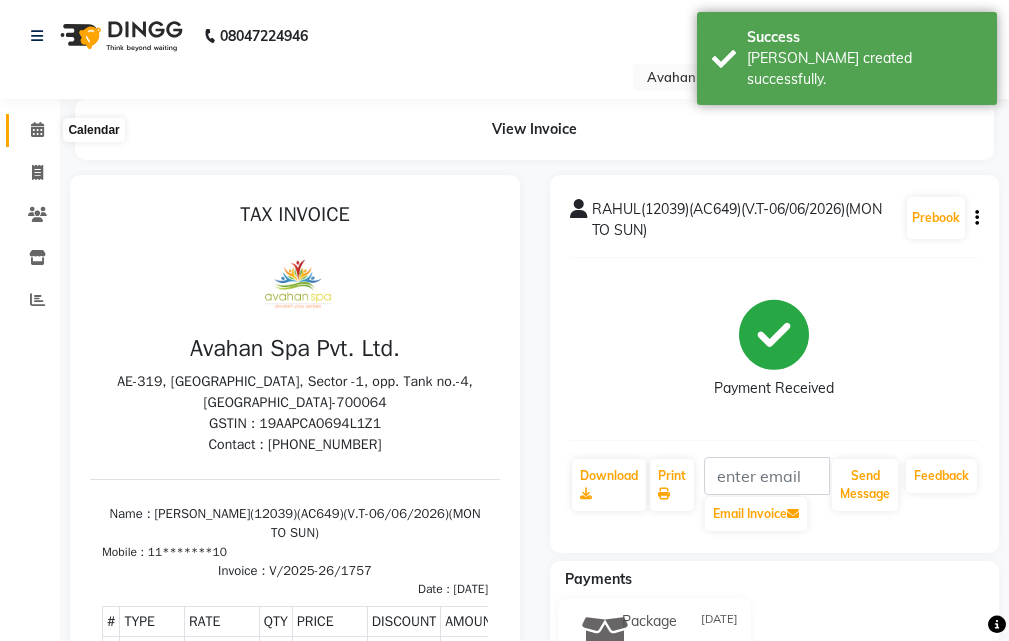 click 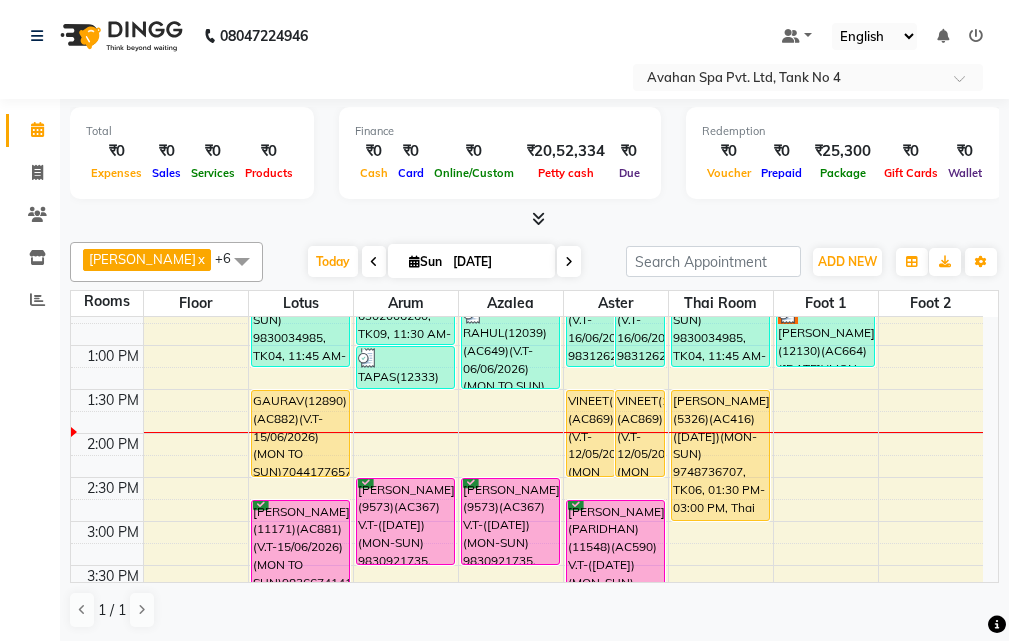 scroll, scrollTop: 200, scrollLeft: 0, axis: vertical 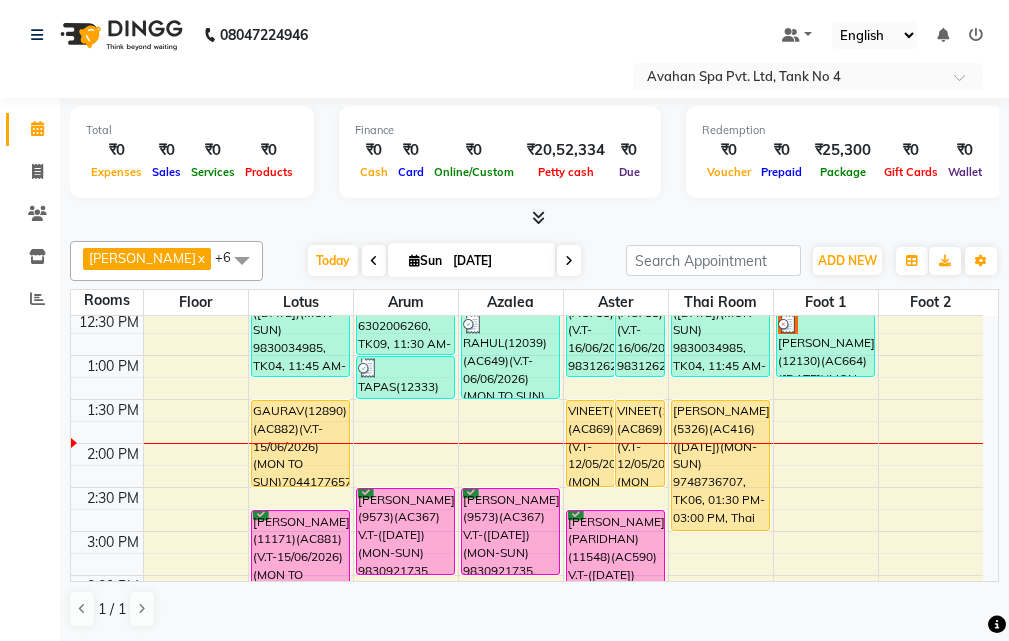 drag, startPoint x: 761, startPoint y: 550, endPoint x: 829, endPoint y: 640, distance: 112.80071 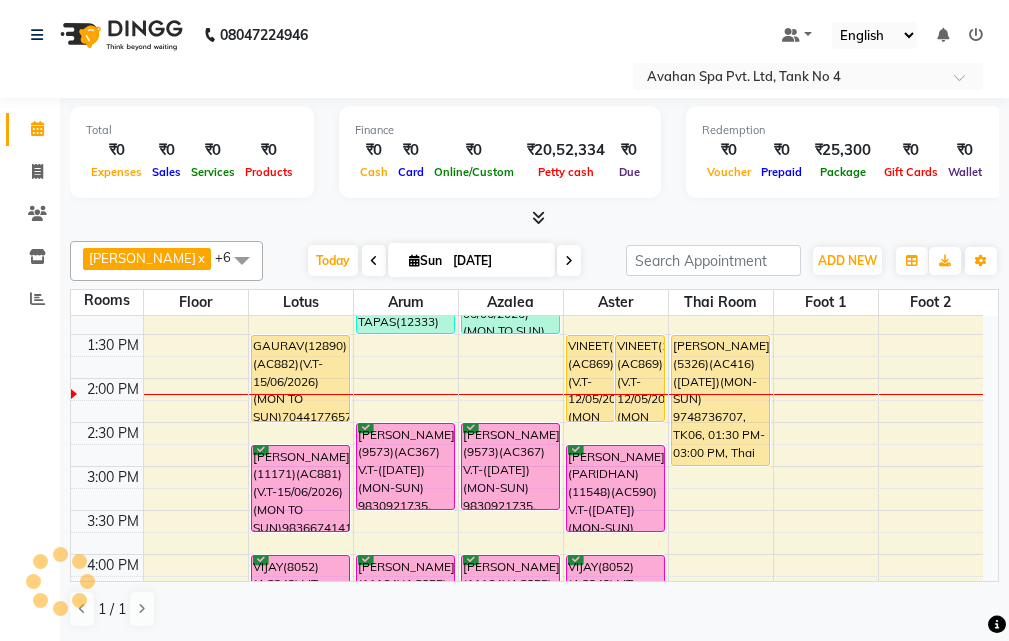 scroll, scrollTop: 324, scrollLeft: 0, axis: vertical 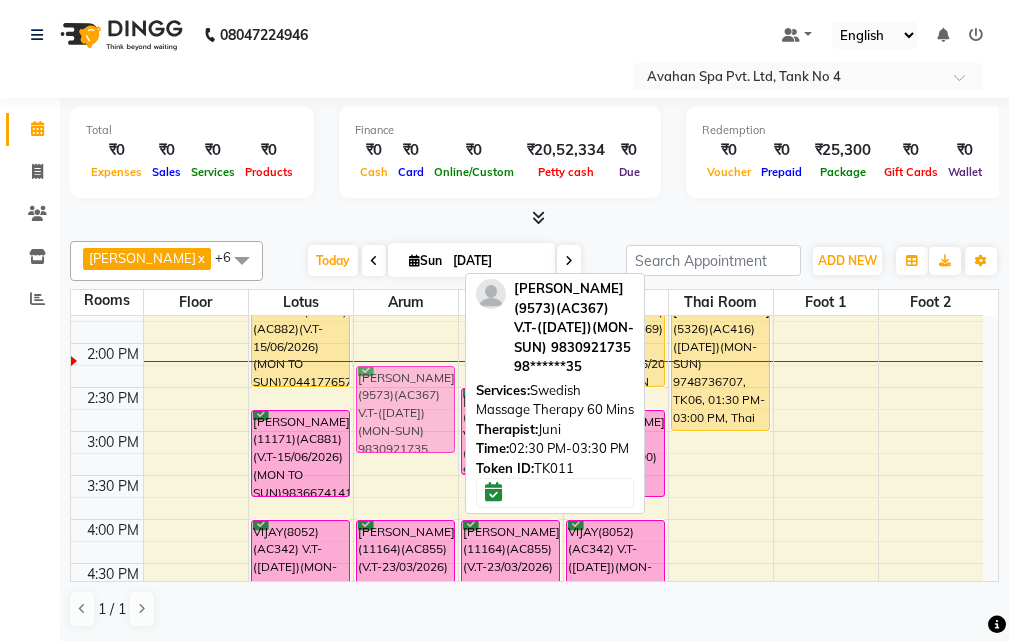 drag, startPoint x: 391, startPoint y: 404, endPoint x: 396, endPoint y: 381, distance: 23.537205 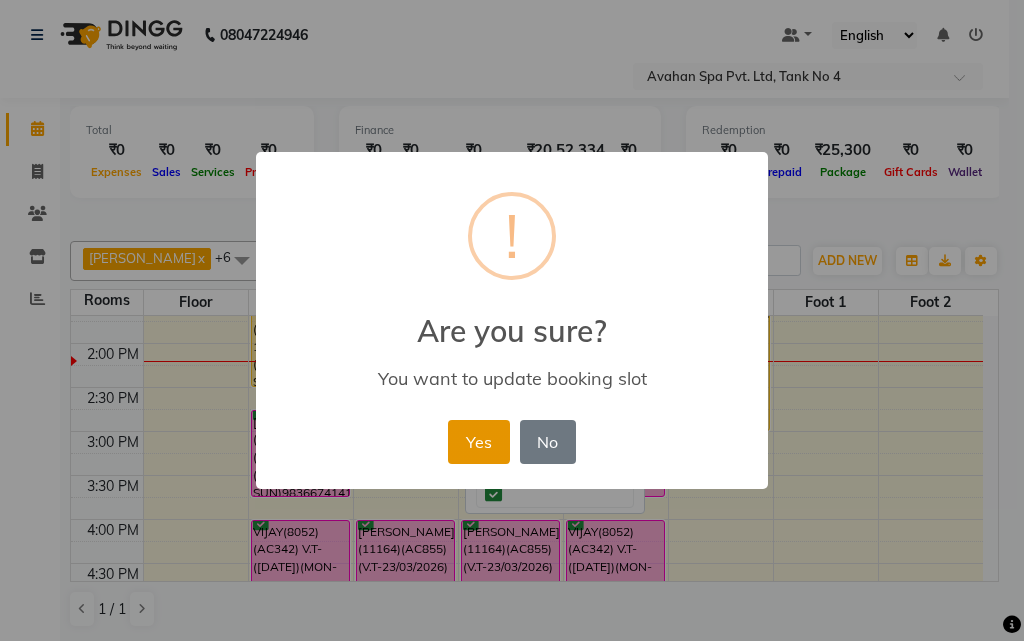 click on "Yes" at bounding box center [478, 442] 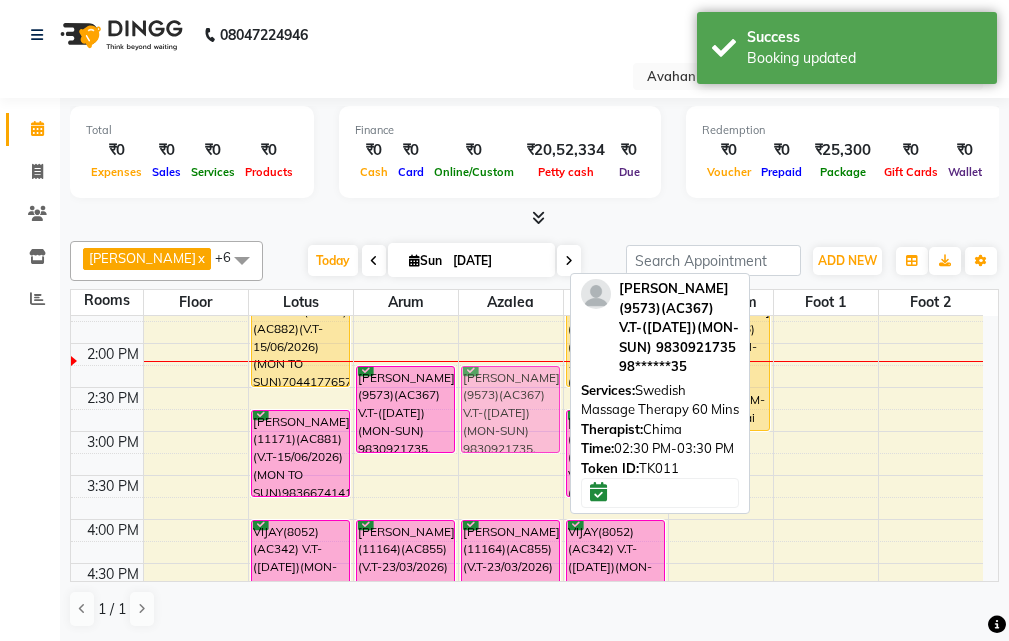 drag, startPoint x: 503, startPoint y: 400, endPoint x: 505, endPoint y: 382, distance: 18.110771 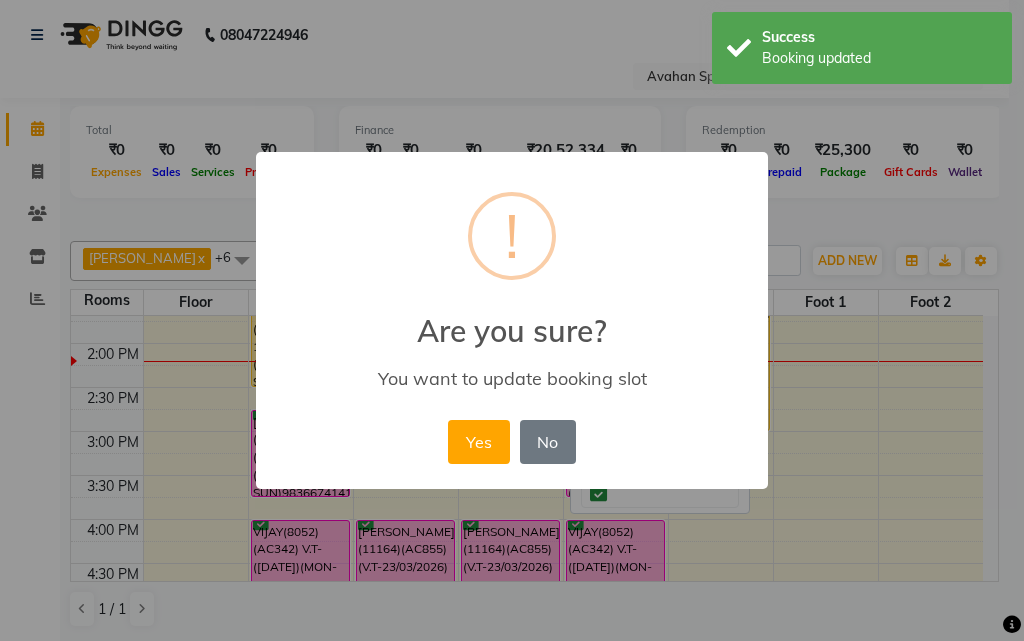 click on "Yes" at bounding box center (478, 442) 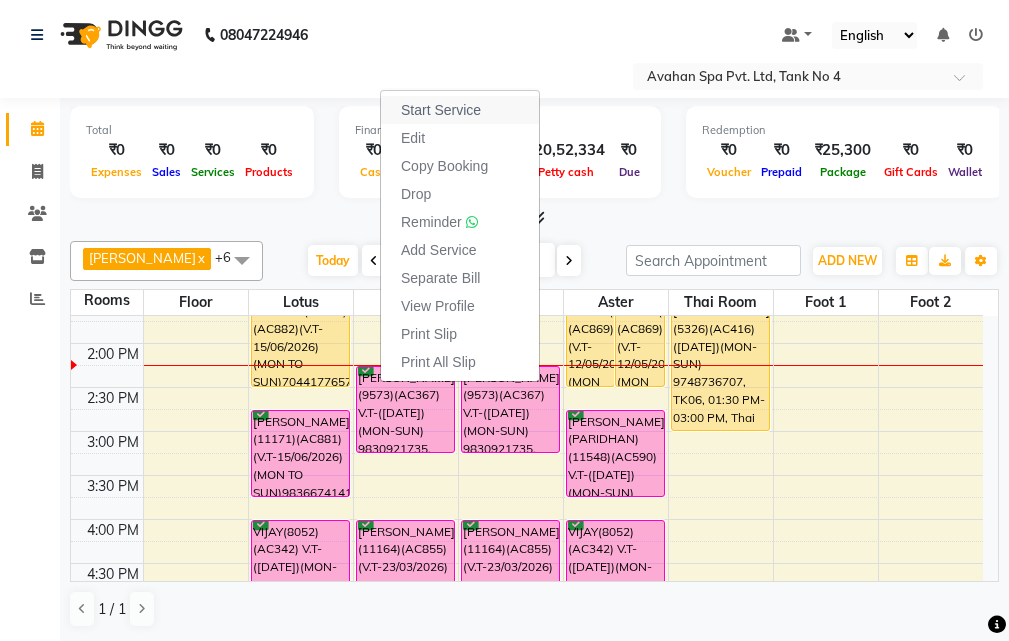 click on "Start Service" at bounding box center (441, 110) 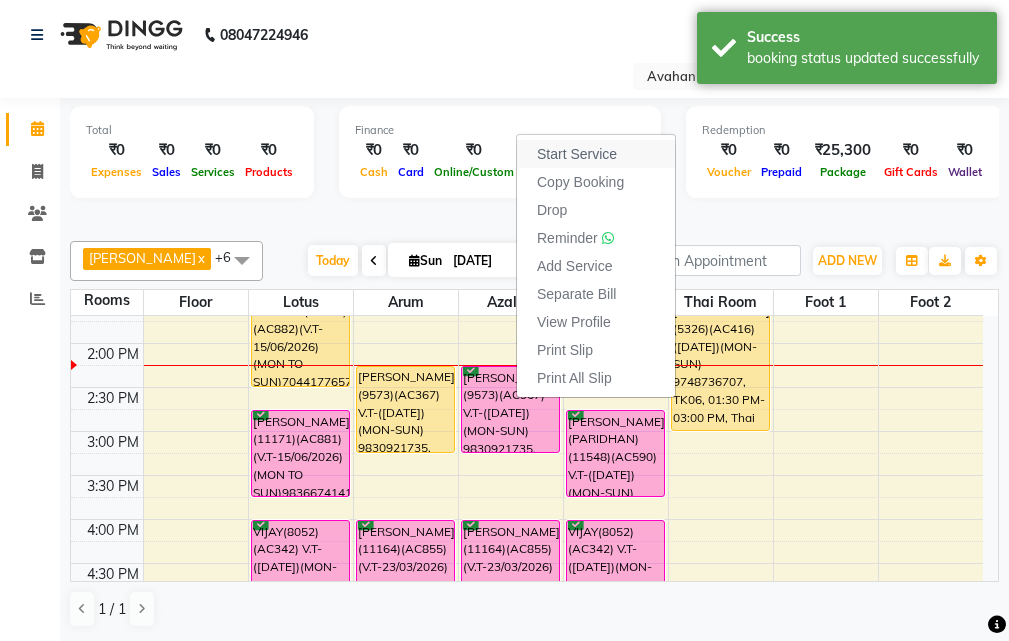 click on "Start Service" at bounding box center (596, 154) 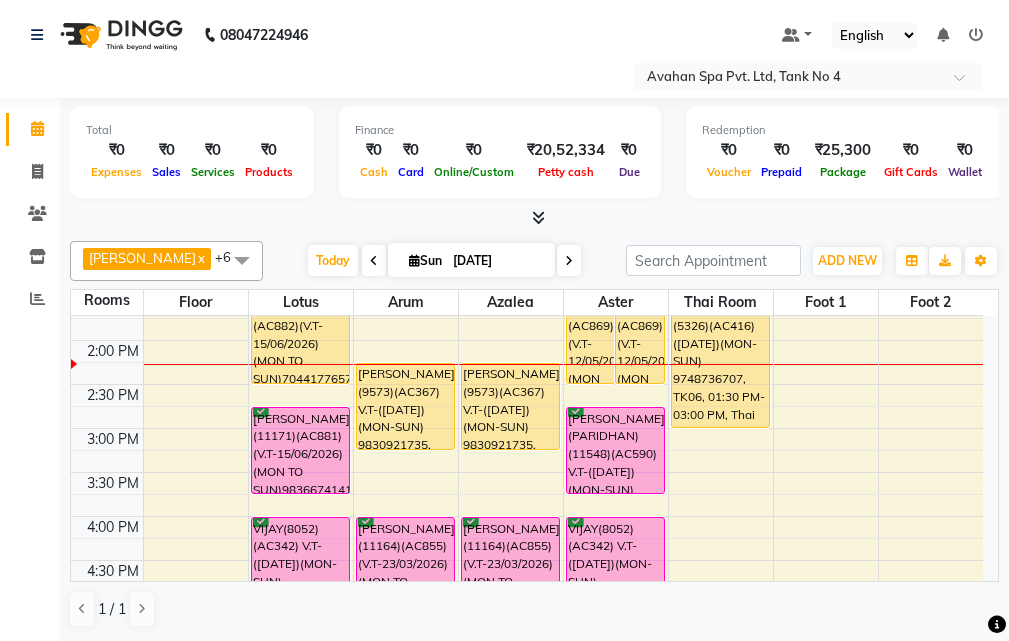 scroll, scrollTop: 278, scrollLeft: 0, axis: vertical 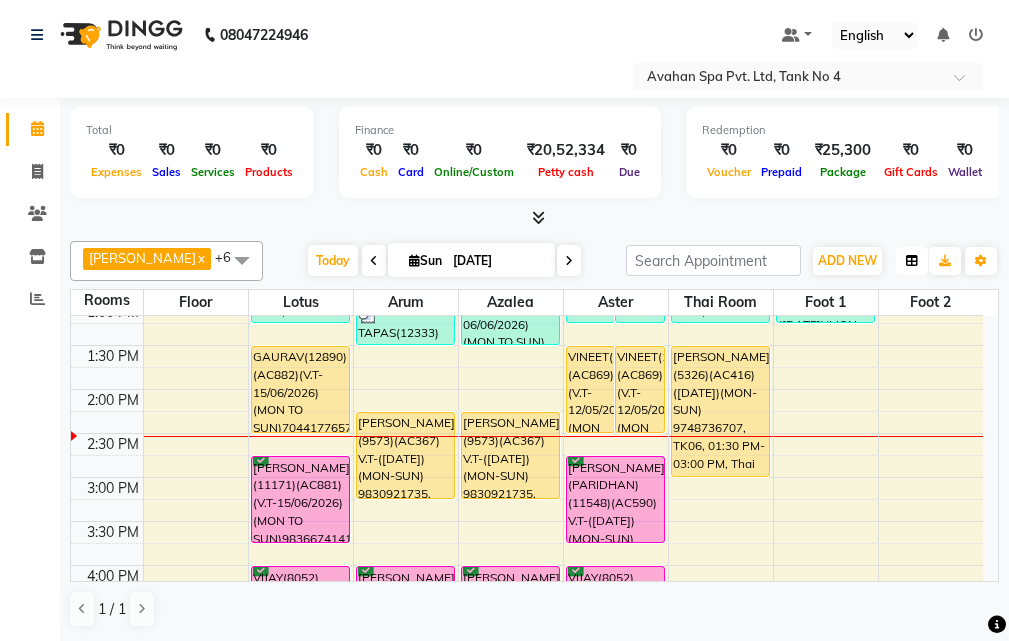 click at bounding box center (912, 261) 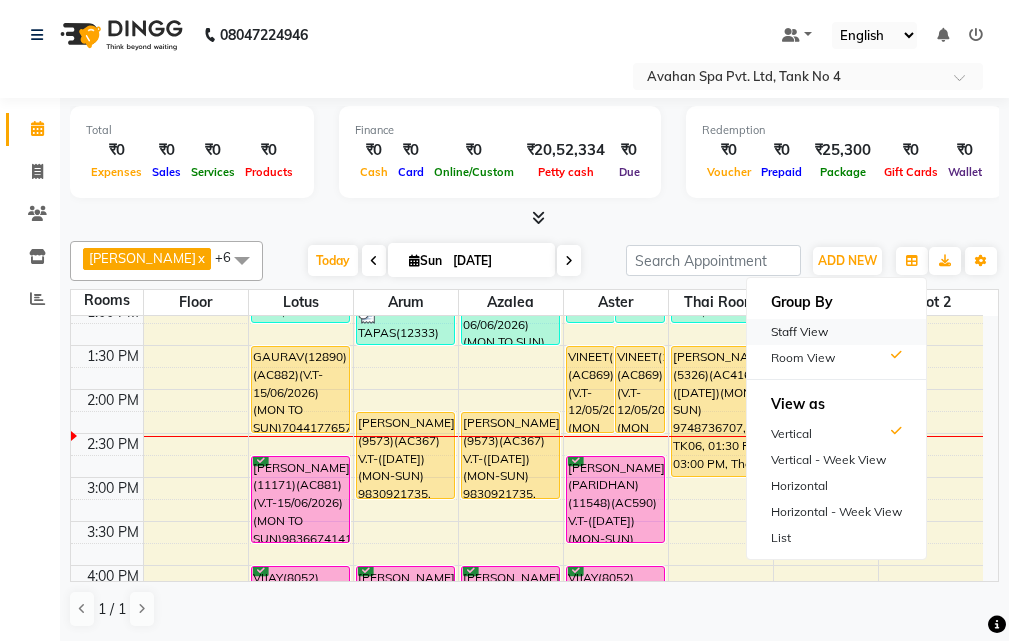 click on "Staff View" at bounding box center [836, 332] 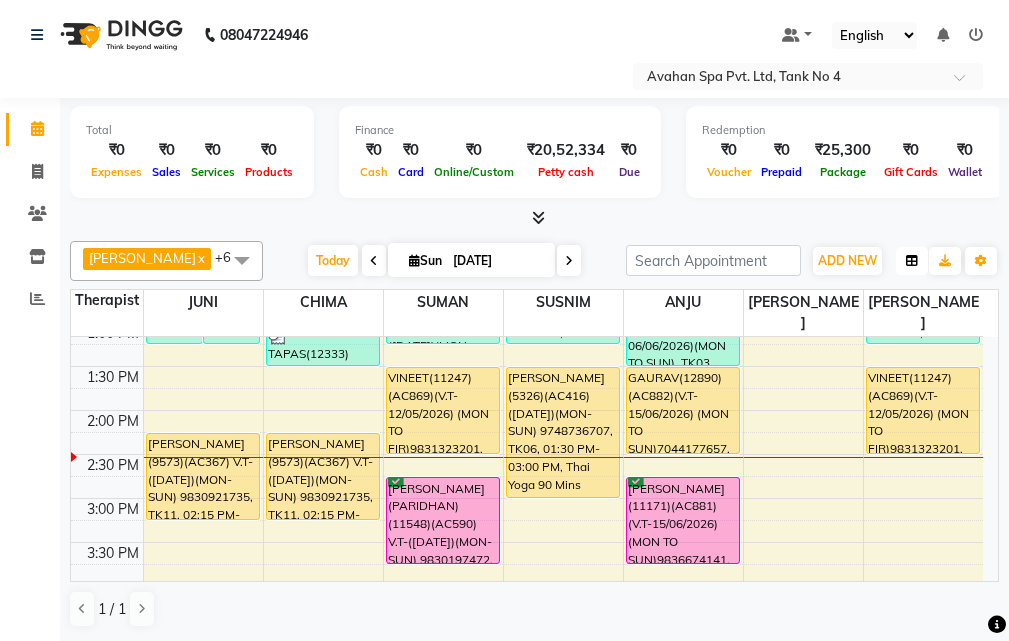 click at bounding box center [912, 261] 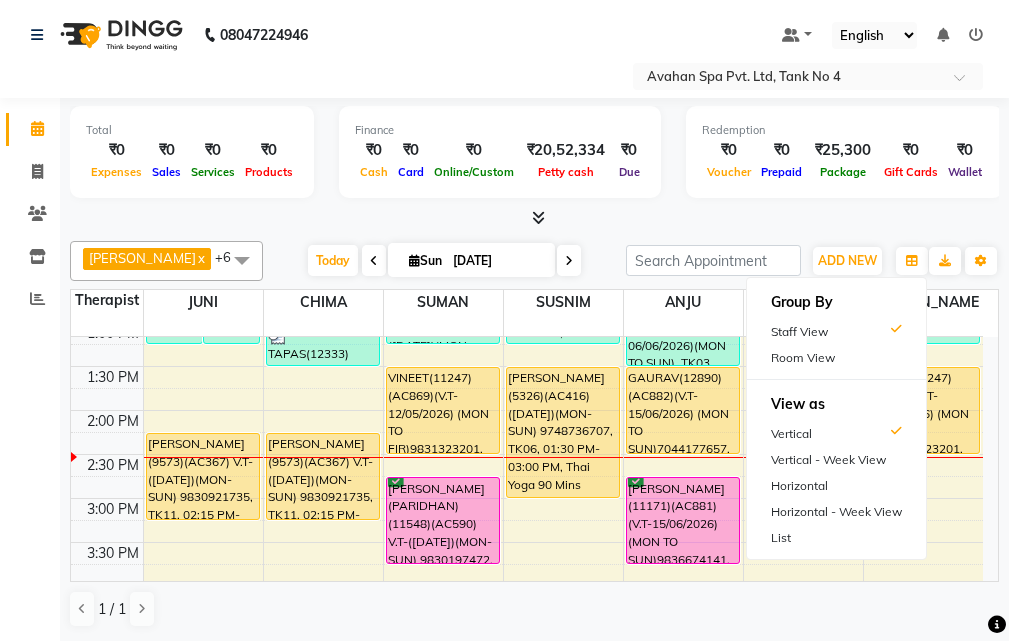 drag, startPoint x: 852, startPoint y: 353, endPoint x: 849, endPoint y: 366, distance: 13.341664 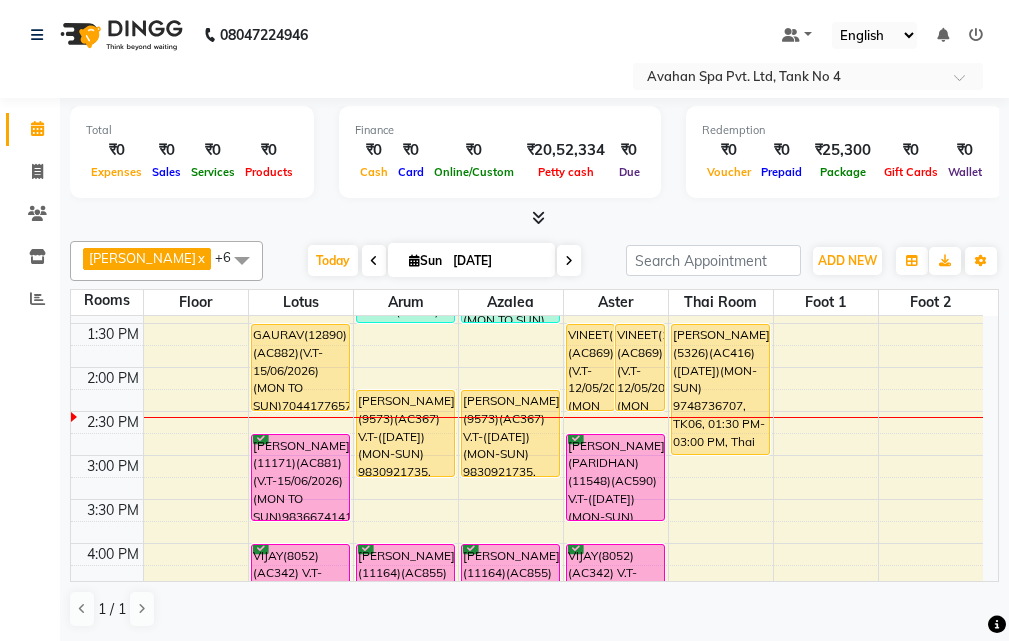 scroll, scrollTop: 200, scrollLeft: 0, axis: vertical 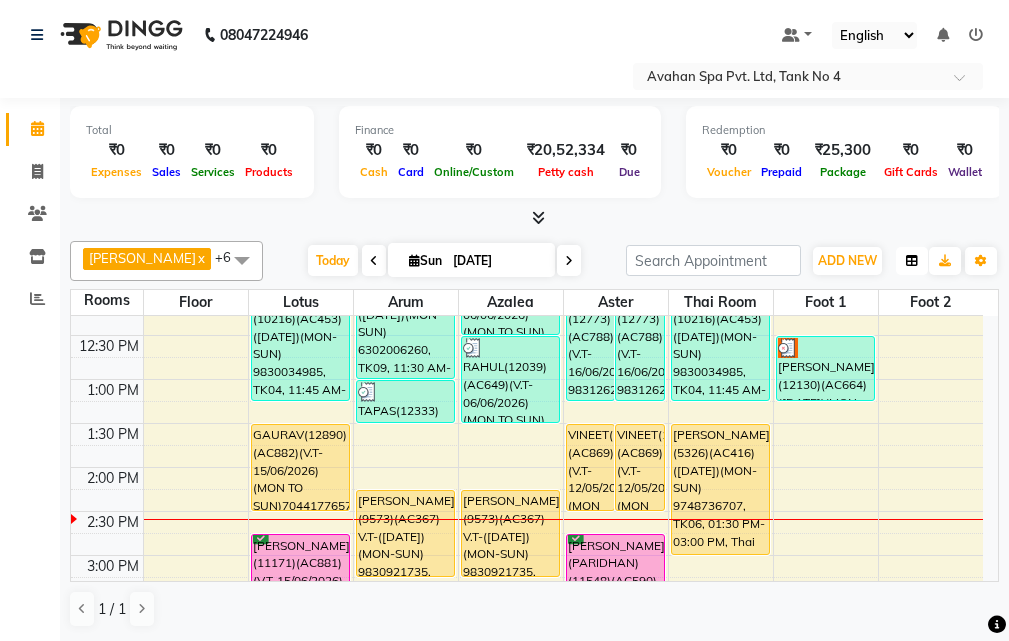 click at bounding box center [912, 261] 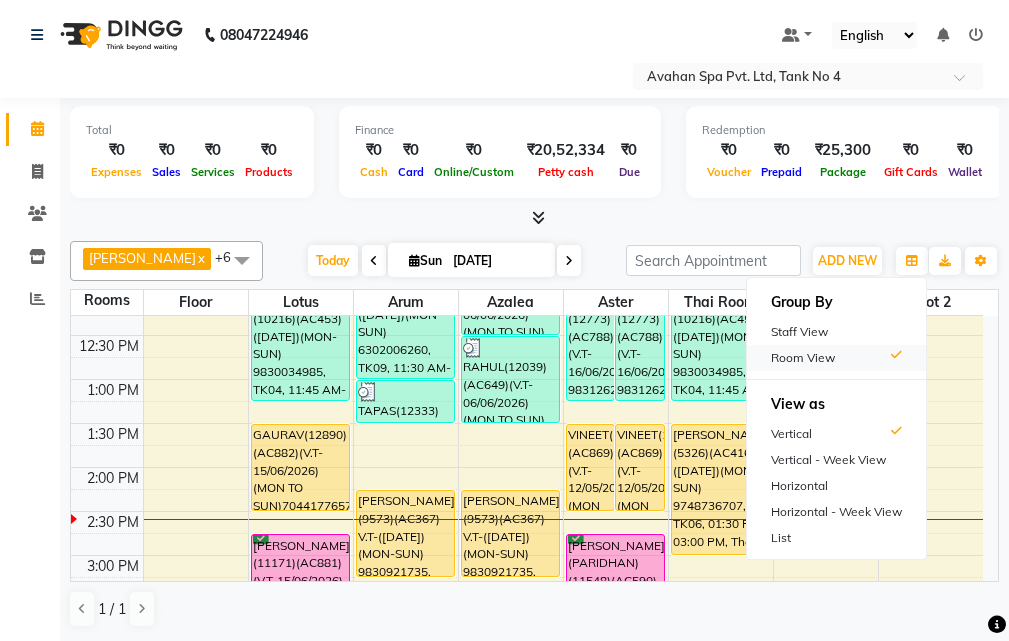 click on "Room View" at bounding box center (836, 358) 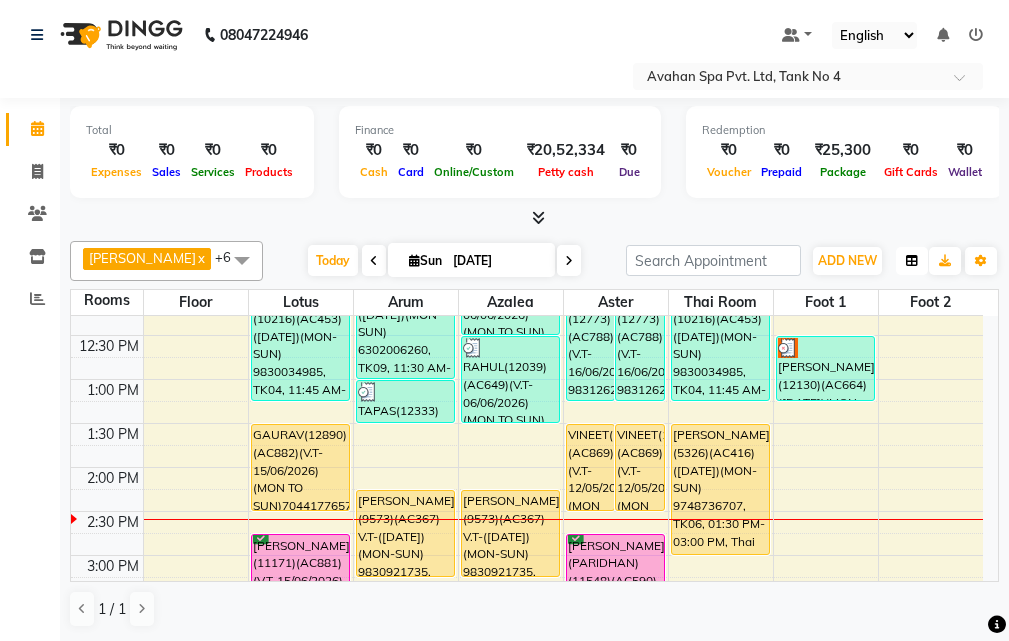 click at bounding box center (912, 261) 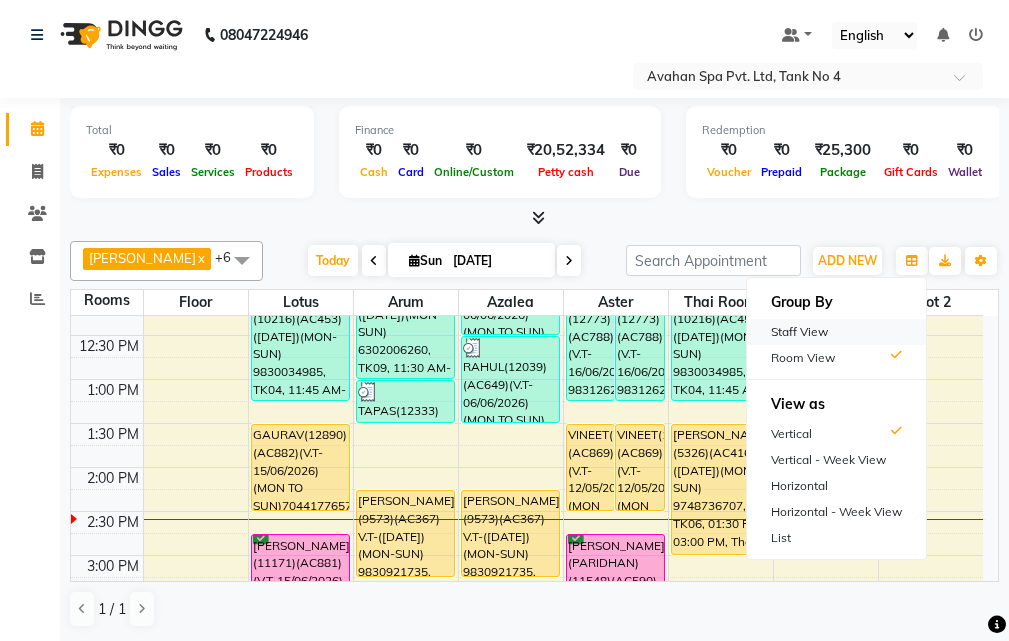 click on "Staff View" at bounding box center [836, 332] 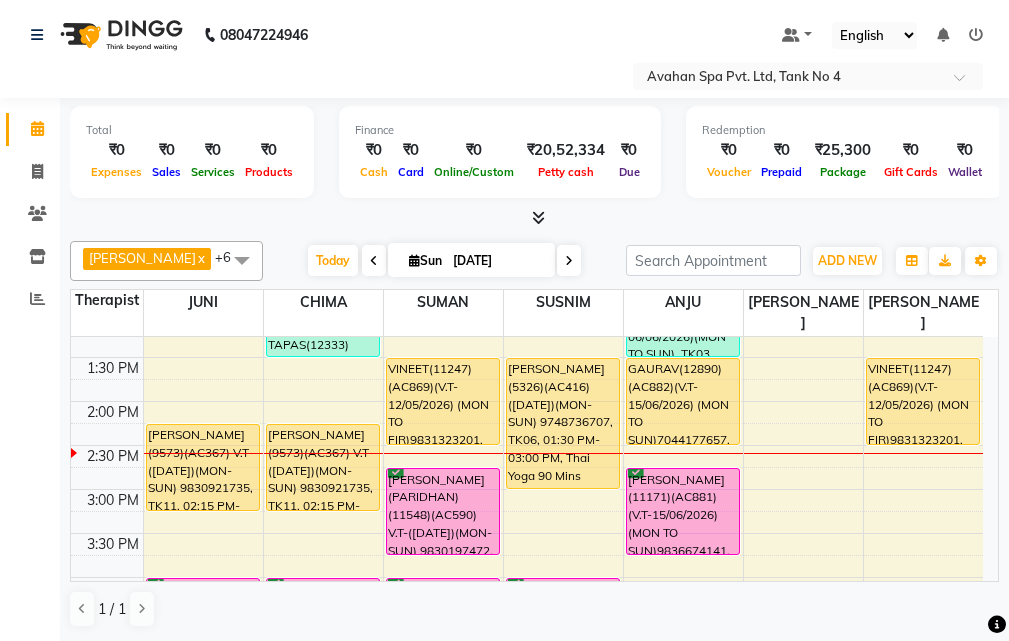 scroll, scrollTop: 300, scrollLeft: 0, axis: vertical 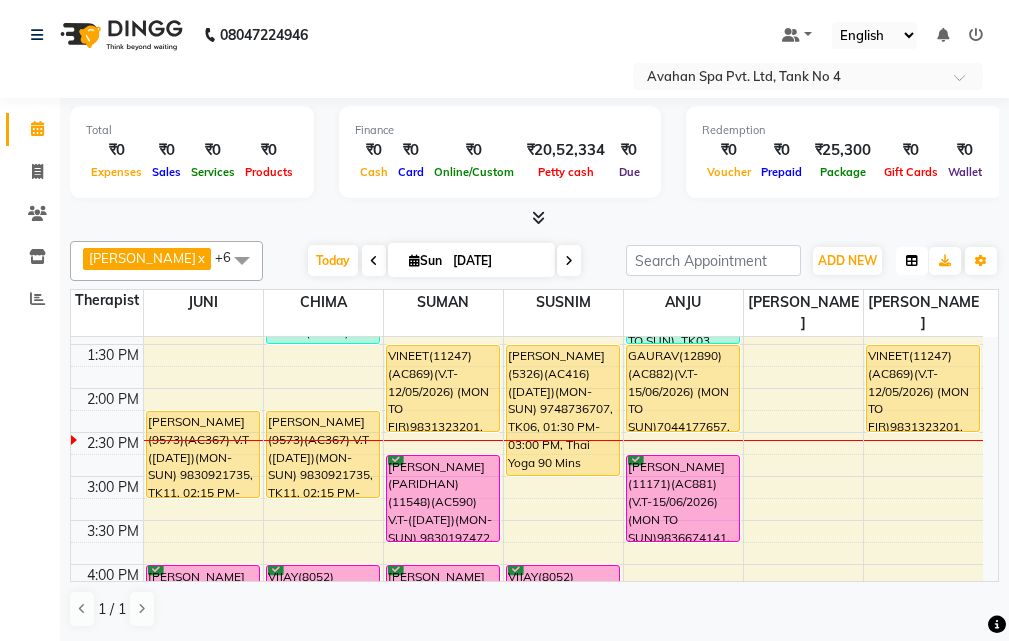 click at bounding box center (912, 261) 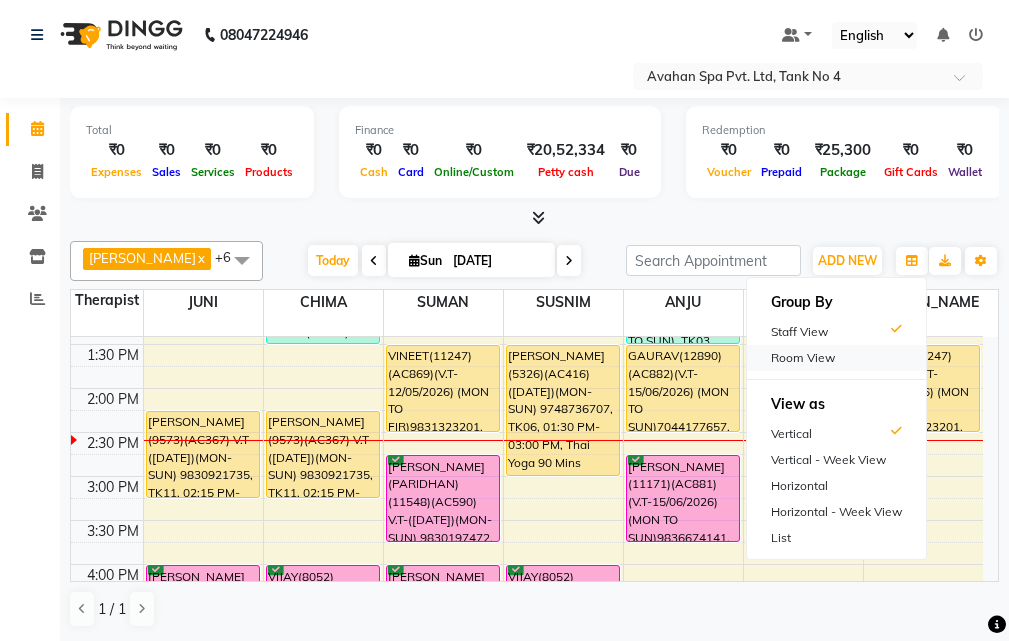 click on "Room View" at bounding box center [836, 358] 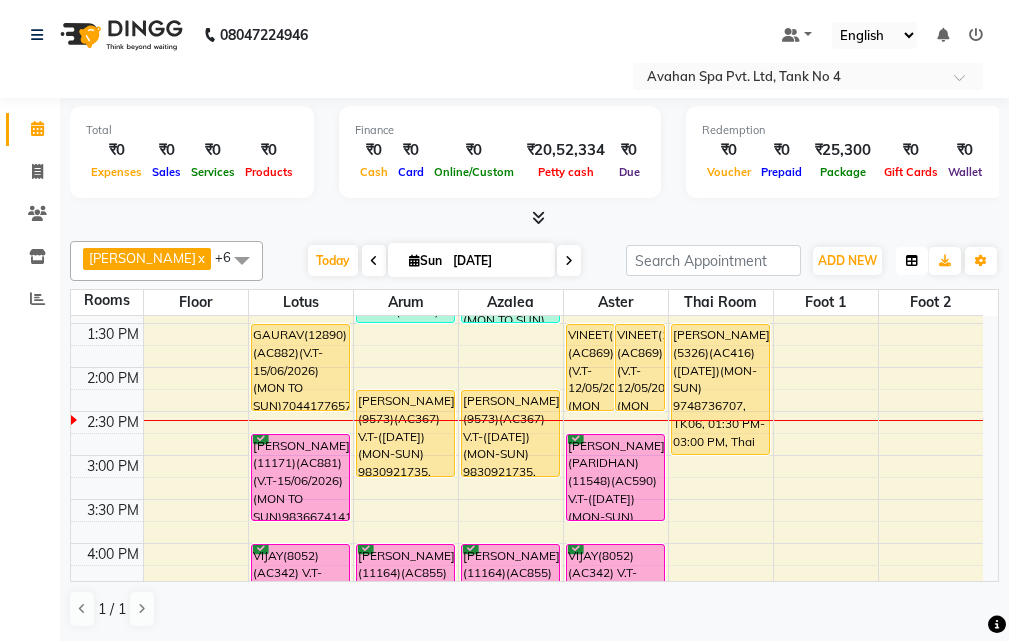 click at bounding box center [912, 261] 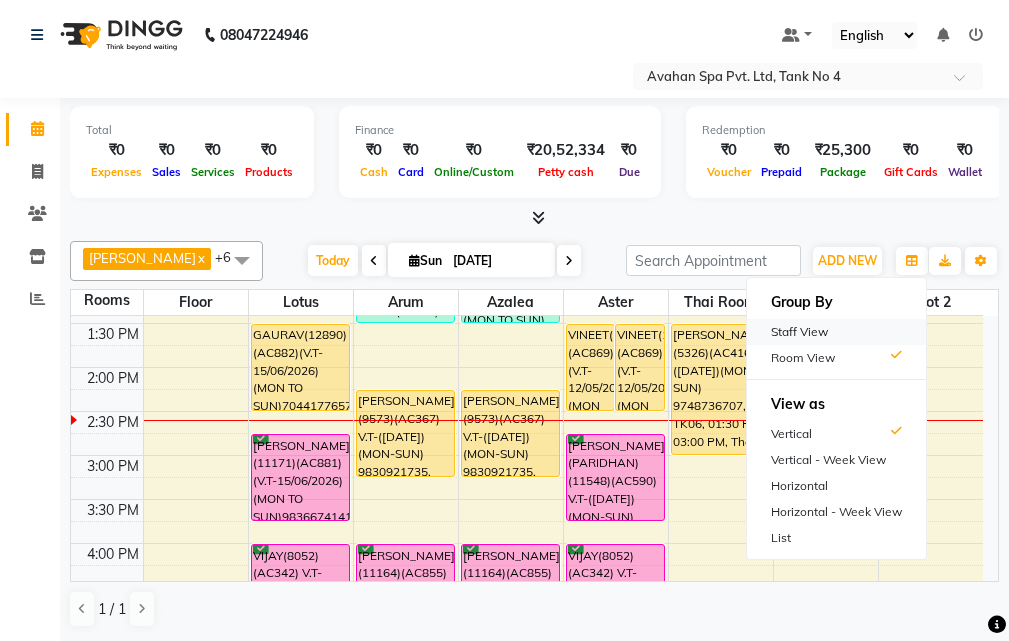 click on "Staff View" at bounding box center (836, 332) 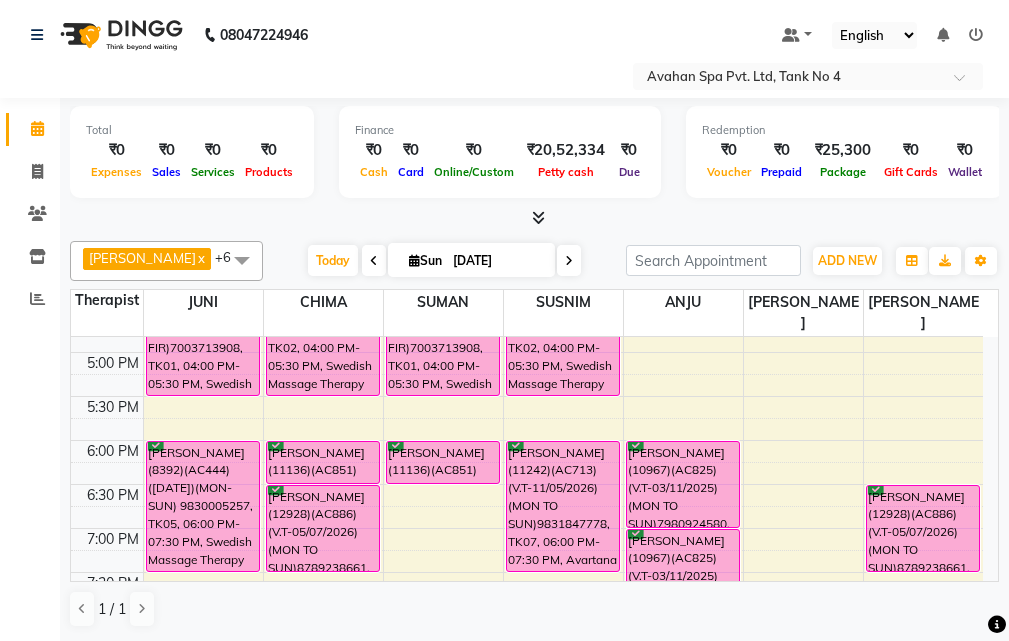 scroll, scrollTop: 500, scrollLeft: 0, axis: vertical 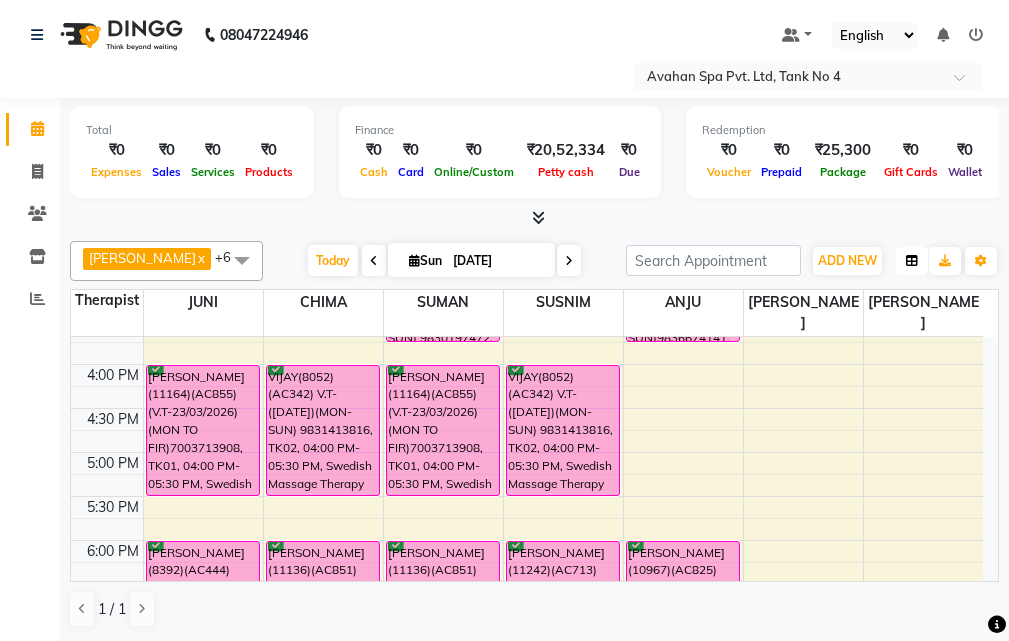click at bounding box center (912, 261) 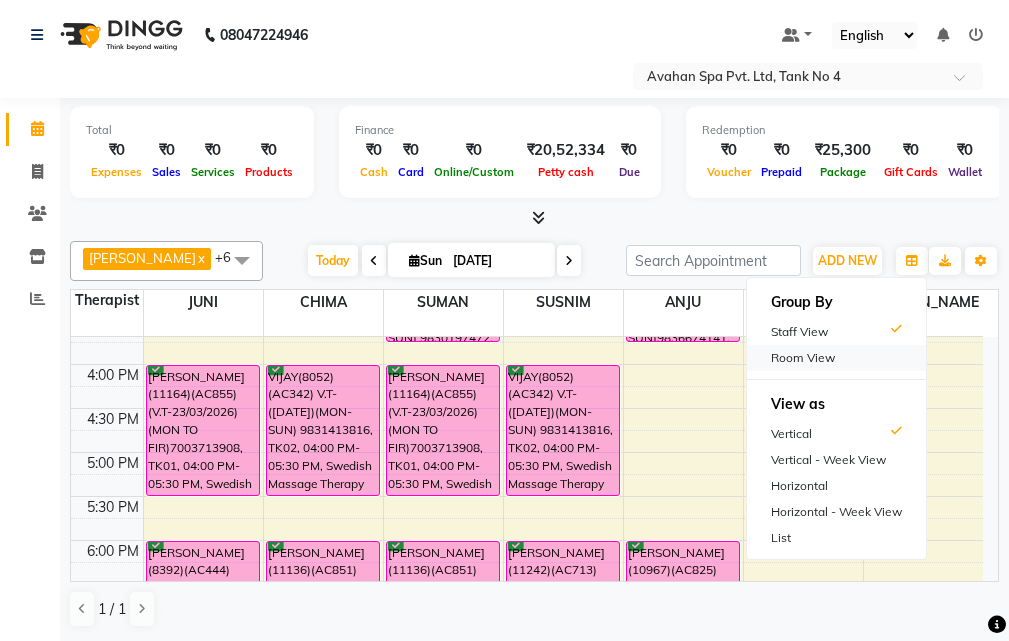 click on "Room View" at bounding box center (836, 358) 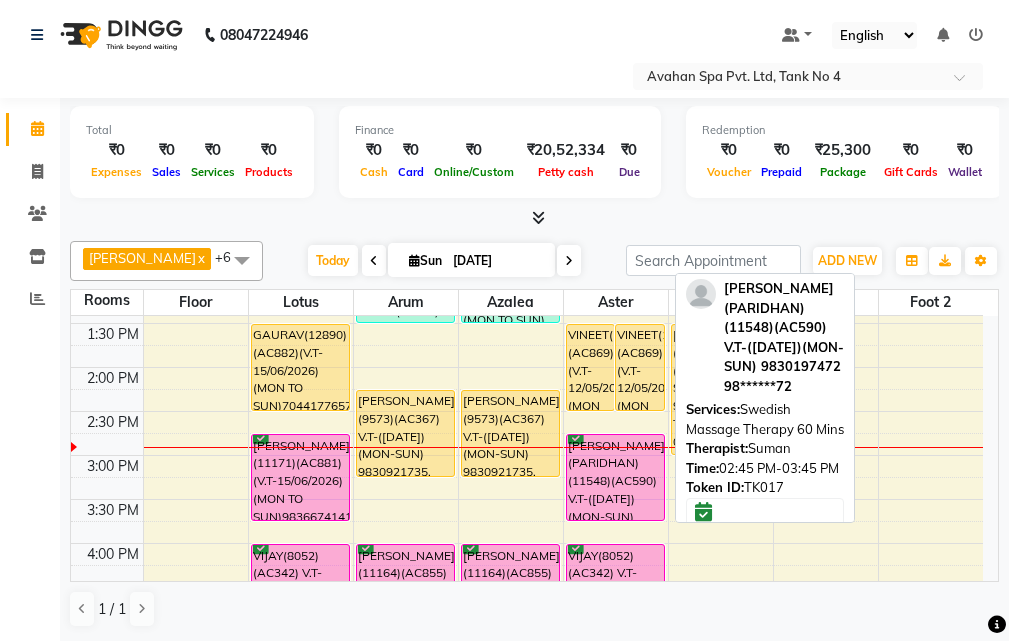 scroll, scrollTop: 400, scrollLeft: 0, axis: vertical 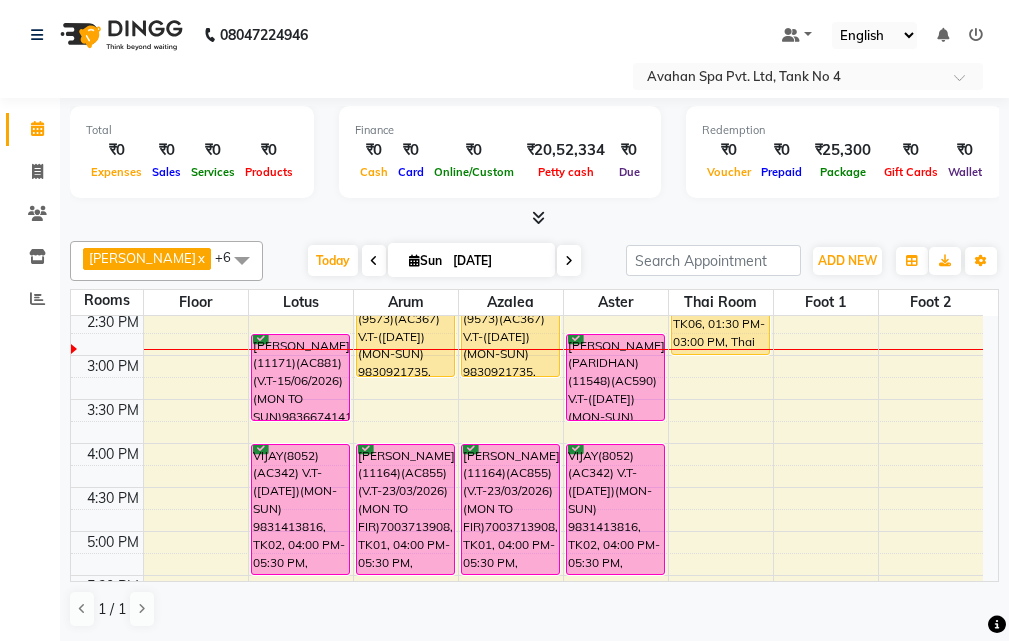 click on "[DATE]" at bounding box center (497, 261) 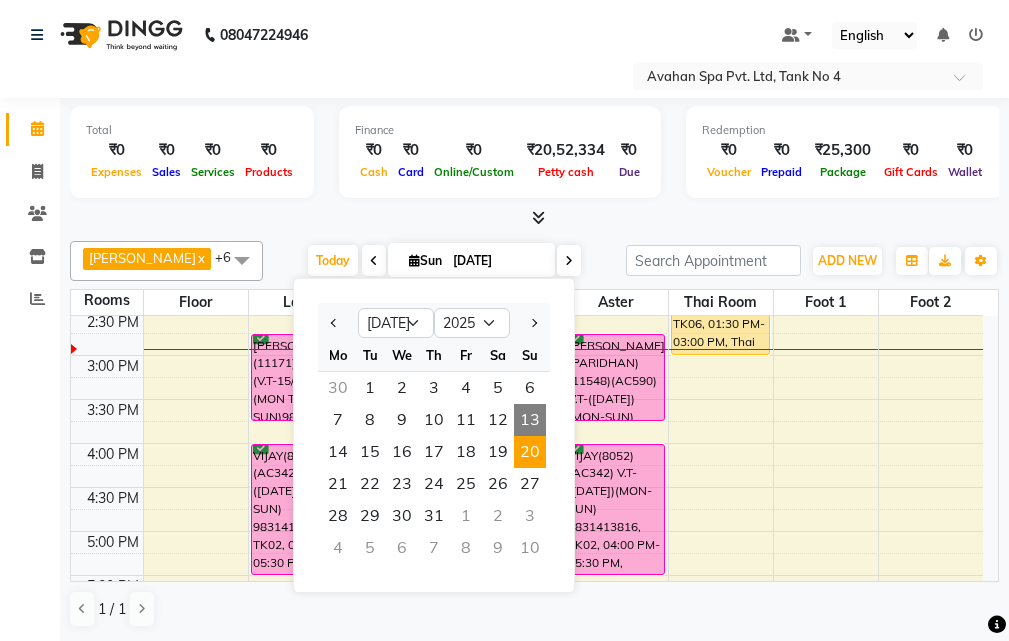 click on "20" at bounding box center (530, 452) 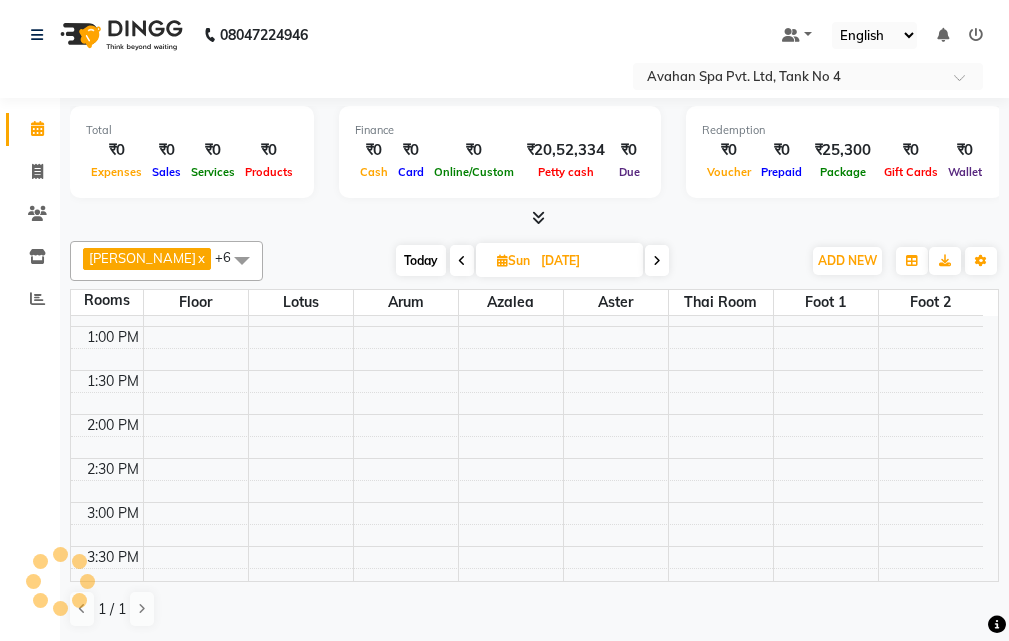 scroll, scrollTop: 153, scrollLeft: 0, axis: vertical 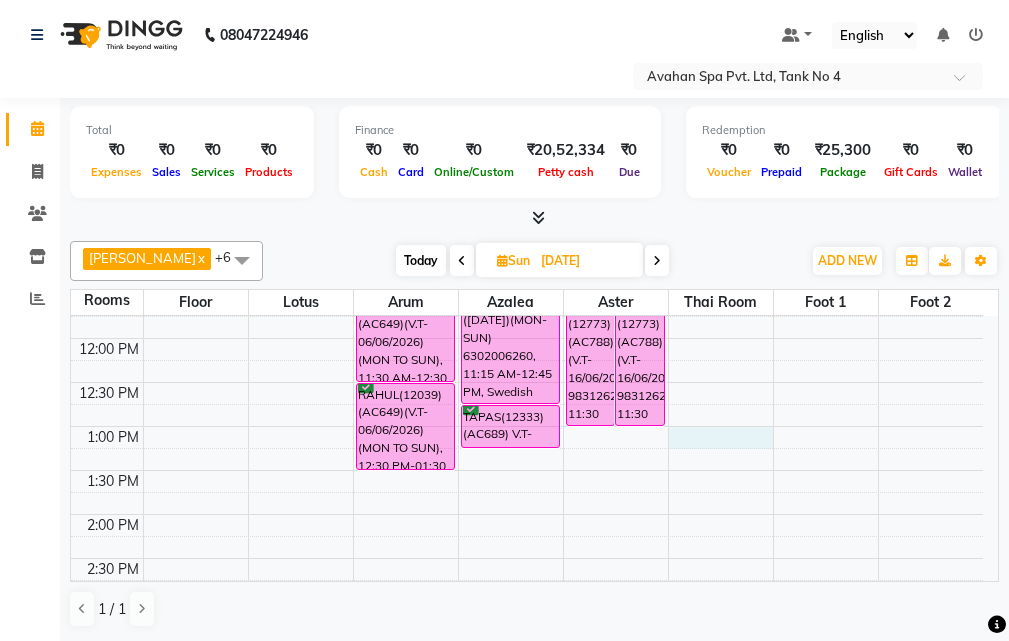 click on "10:00 AM 10:30 AM 11:00 AM 11:30 AM 12:00 PM 12:30 PM 1:00 PM 1:30 PM 2:00 PM 2:30 PM 3:00 PM 3:30 PM 4:00 PM 4:30 PM 5:00 PM 5:30 PM 6:00 PM 6:30 PM 7:00 PM 7:30 PM 8:00 PM 8:30 PM 9:00 PM 9:30 PM 10:00 PM 10:30 PM     RAHUL(12039)(AC649)(V.T-06/06/2026)(MON TO SUN), 11:30 AM-12:30 PM, Swedish Massage Therapy 60 Mins     RAHUL(12039)(AC649)(V.T-06/06/2026)(MON TO SUN), 12:30 PM-01:30 PM, Swedish Massage Therapy 60 Mins     TAPAS(12333)(AC689) V.T-(14-04-26)(MON-SUN) 6302006260, 11:15 AM-12:45 PM, Swedish Massage Therapy 90 Mins     TAPAS(12333)(AC689) V.T-(14-04-26)(MON-SUN) 6302006260, 12:45 PM-01:15 PM, Rice Scrub 30 Mins     SUMIT AGARWAL(12773)(AC788)(V.T-16/06/2024) 9831262740, 11:30 AM-01:00 PM, Swedish Massage Therapy 90 Mins     SUMIT AGARWAL(12773)(AC788)(V.T-16/06/2024) 9831262740, 11:30 AM-01:00 PM, Swedish Massage Therapy 90 Mins" at bounding box center [527, 734] 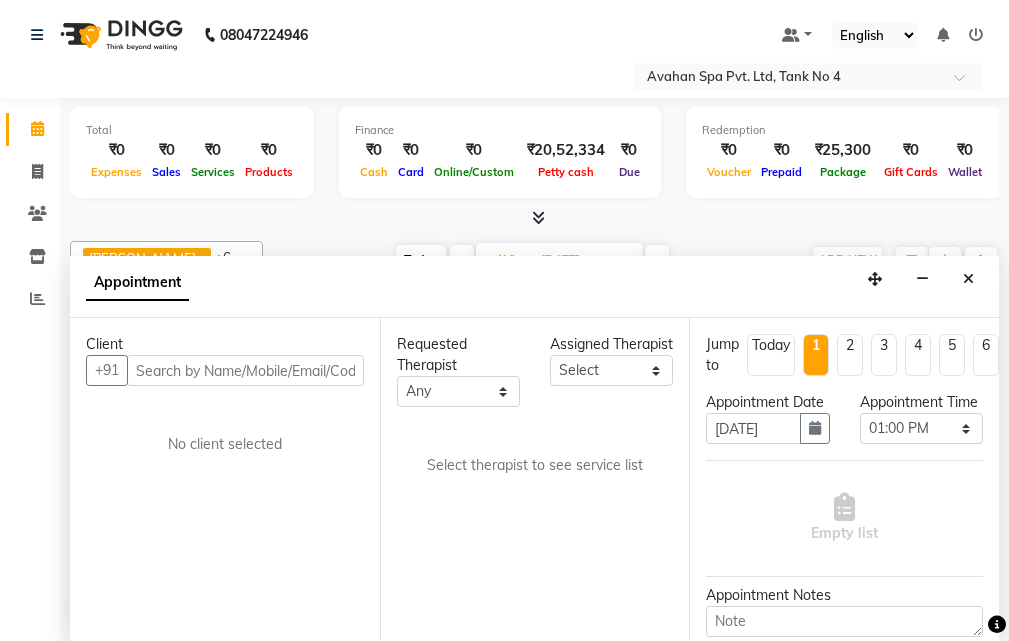 click at bounding box center [245, 370] 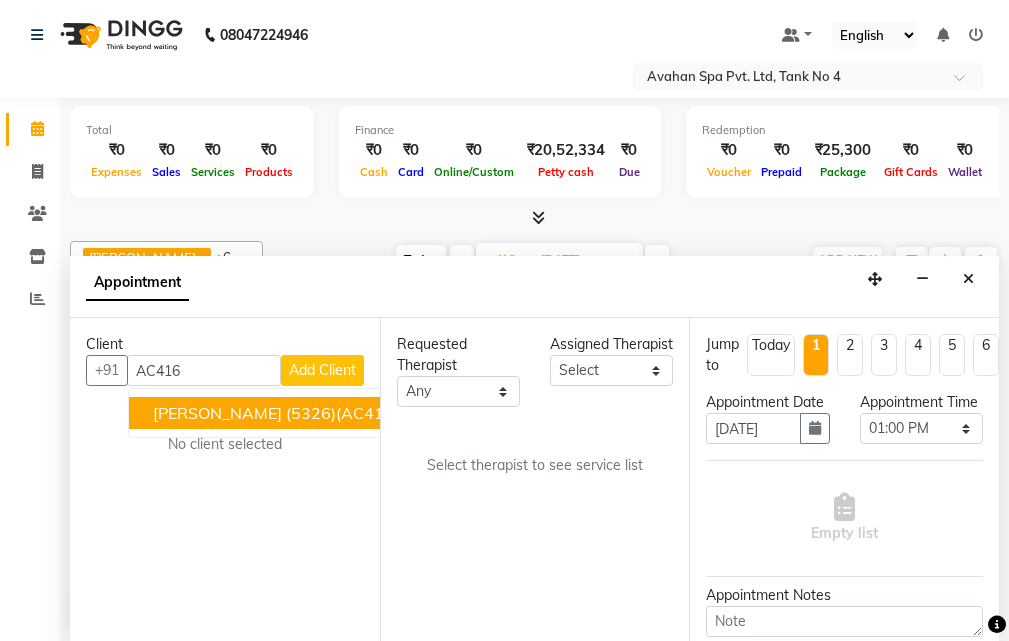 click on "[PERSON_NAME] (5326)(AC416) ([DATE])(MON-SUN) 9748736707" at bounding box center (405, 413) 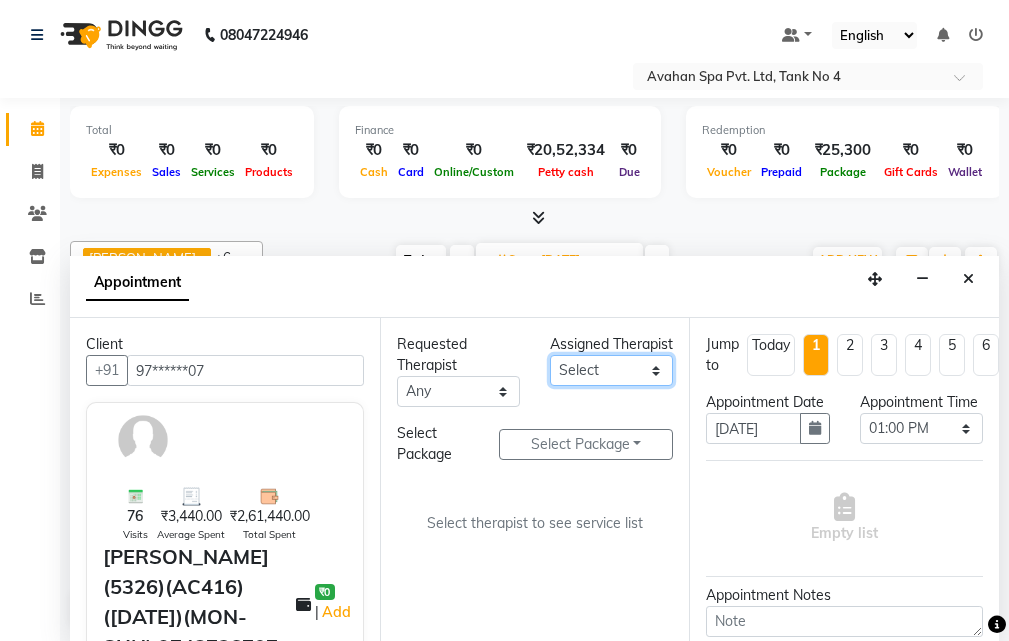 click on "Select ANJU [PERSON_NAME] [DEMOGRAPHIC_DATA] 1 [PERSON_NAME] JUNI [PERSON_NAME] SUSNIM" at bounding box center (611, 370) 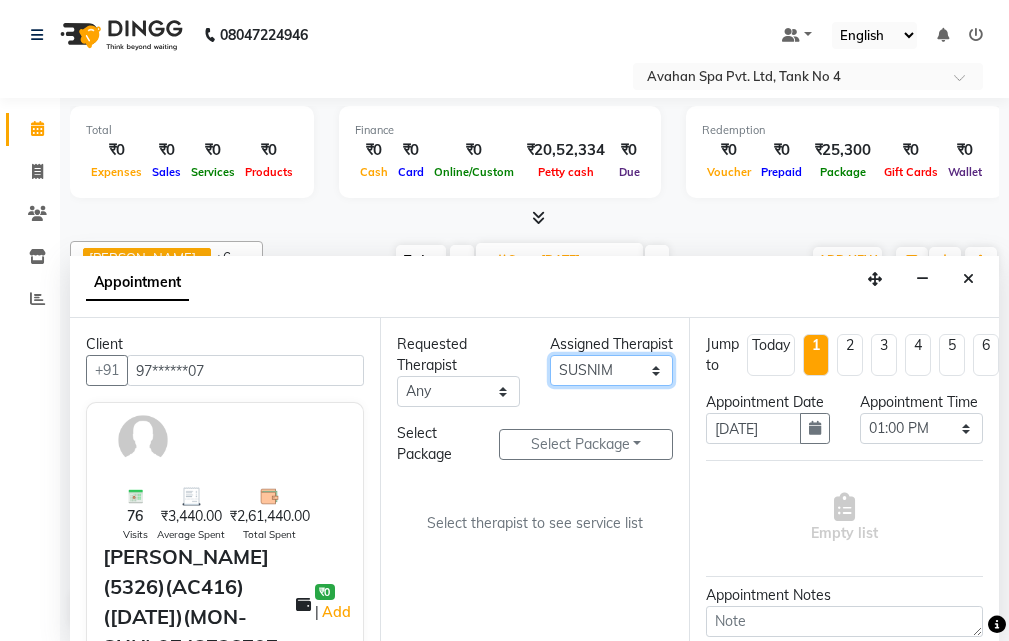 click on "Select ANJU [PERSON_NAME] [DEMOGRAPHIC_DATA] 1 [PERSON_NAME] JUNI [PERSON_NAME] SUSNIM" at bounding box center (611, 370) 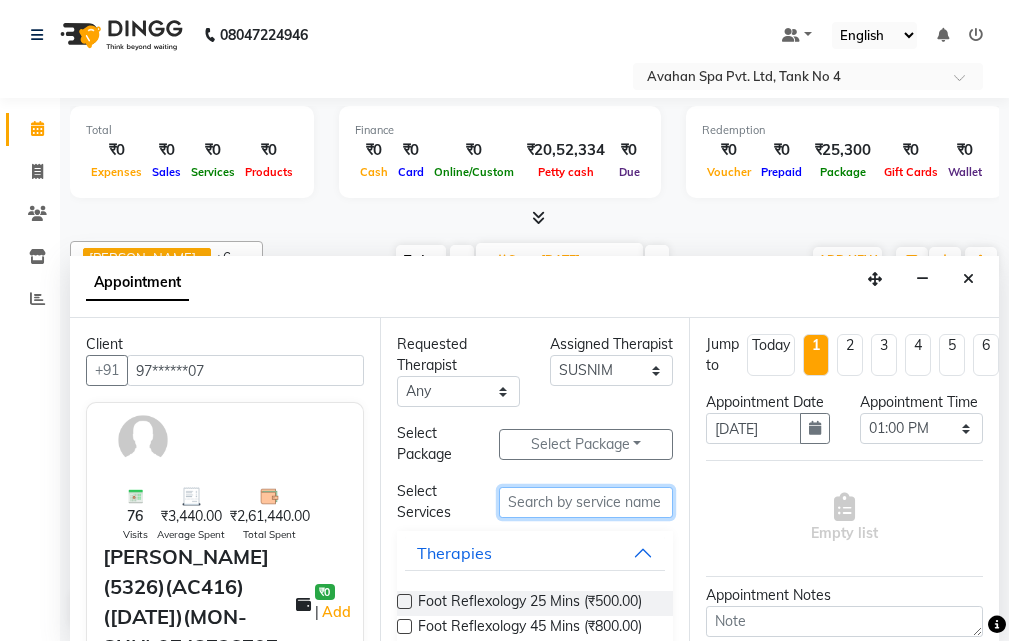 click at bounding box center (586, 502) 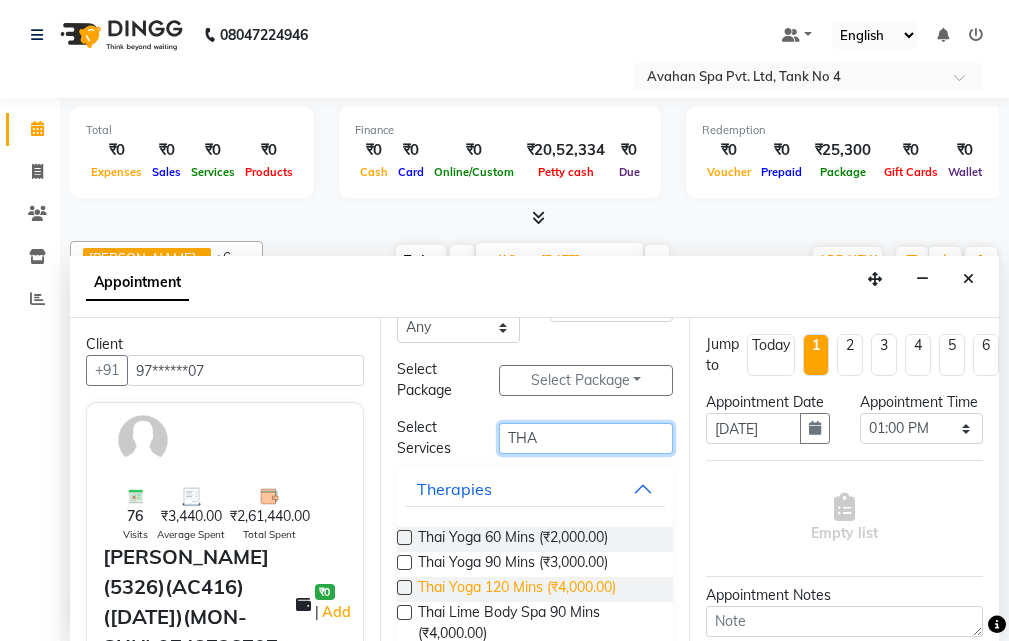scroll, scrollTop: 99, scrollLeft: 0, axis: vertical 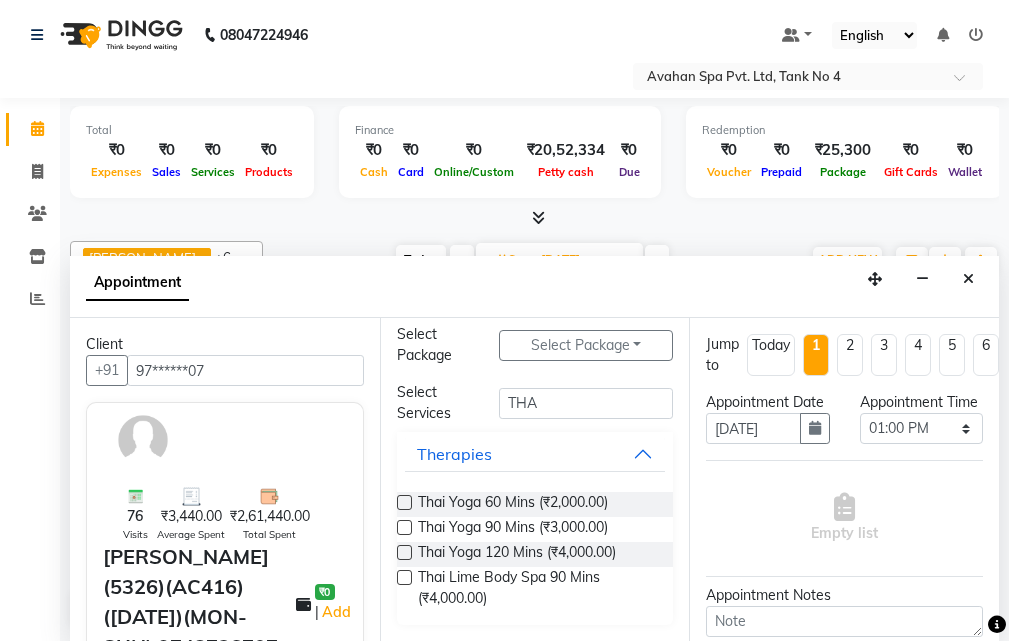 click at bounding box center [404, 527] 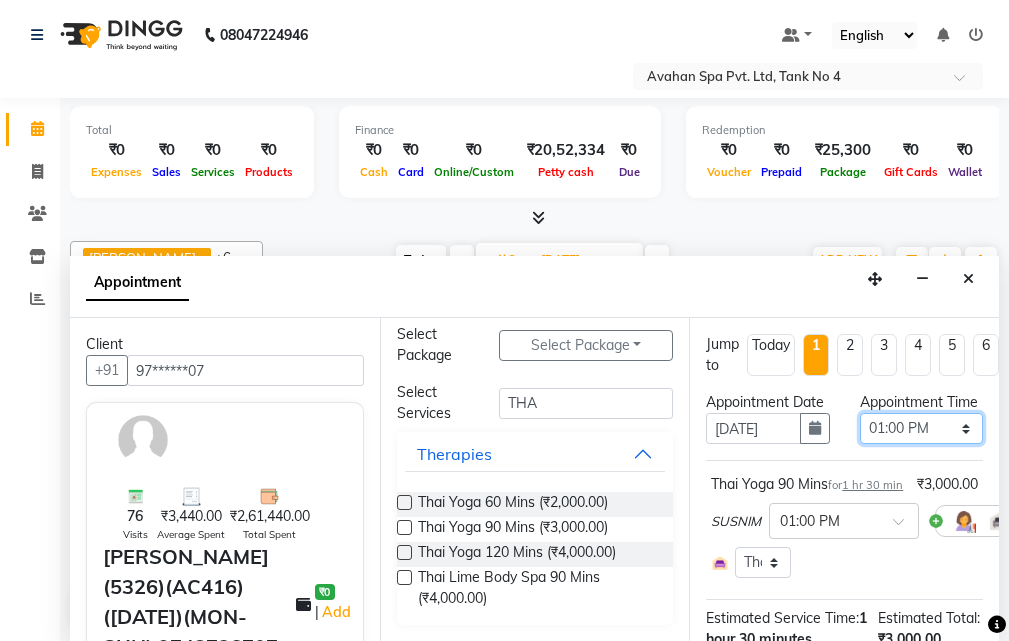 click on "Select 11:00 AM 11:15 AM 11:30 AM 11:45 AM 12:00 PM 12:15 PM 12:30 PM 12:45 PM 01:00 PM 01:15 PM 01:30 PM 01:45 PM 02:00 PM 02:15 PM 02:30 PM 02:45 PM 03:00 PM 03:15 PM 03:30 PM 03:45 PM 04:00 PM 04:15 PM 04:30 PM 04:45 PM 05:00 PM 05:15 PM 05:30 PM 05:45 PM 06:00 PM 06:15 PM 06:30 PM 06:45 PM 07:00 PM 07:15 PM 07:30 PM 07:45 PM 08:00 PM 08:15 PM 08:30 PM 08:45 PM 09:00 PM 09:15 PM 09:30 PM 09:45 PM 10:00 PM" at bounding box center [921, 428] 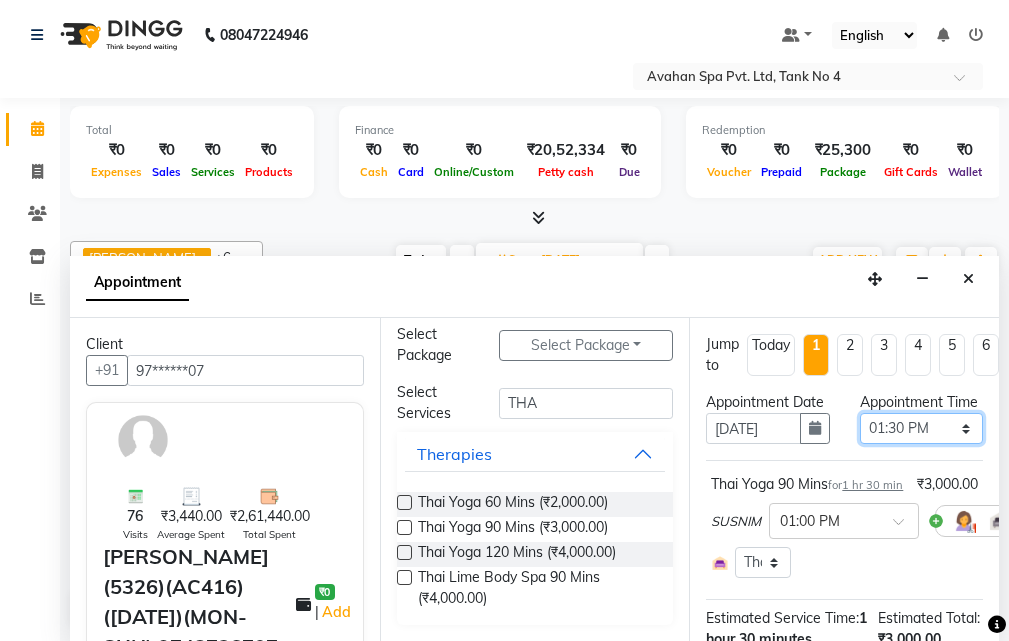 click on "Select 11:00 AM 11:15 AM 11:30 AM 11:45 AM 12:00 PM 12:15 PM 12:30 PM 12:45 PM 01:00 PM 01:15 PM 01:30 PM 01:45 PM 02:00 PM 02:15 PM 02:30 PM 02:45 PM 03:00 PM 03:15 PM 03:30 PM 03:45 PM 04:00 PM 04:15 PM 04:30 PM 04:45 PM 05:00 PM 05:15 PM 05:30 PM 05:45 PM 06:00 PM 06:15 PM 06:30 PM 06:45 PM 07:00 PM 07:15 PM 07:30 PM 07:45 PM 08:00 PM 08:15 PM 08:30 PM 08:45 PM 09:00 PM 09:15 PM 09:30 PM 09:45 PM 10:00 PM" at bounding box center (921, 428) 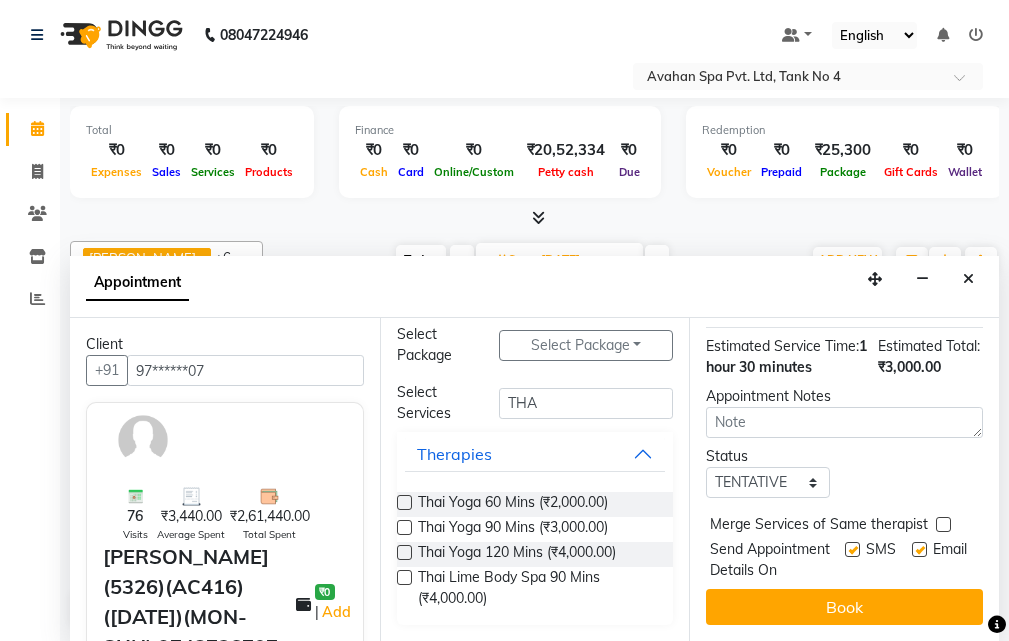 scroll, scrollTop: 371, scrollLeft: 0, axis: vertical 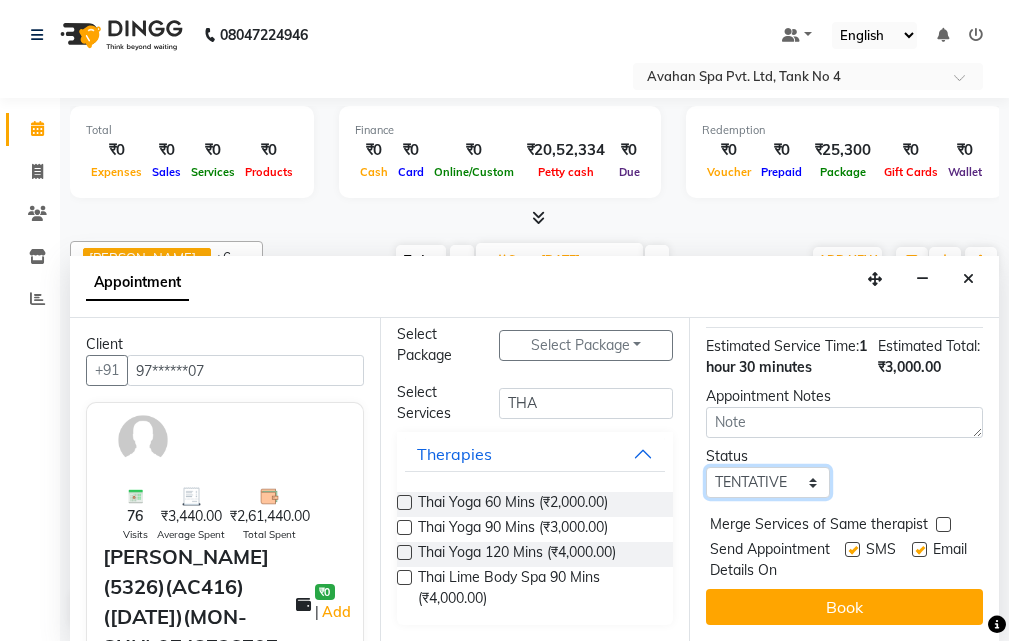 click on "Select TENTATIVE CONFIRM UPCOMING" at bounding box center (767, 482) 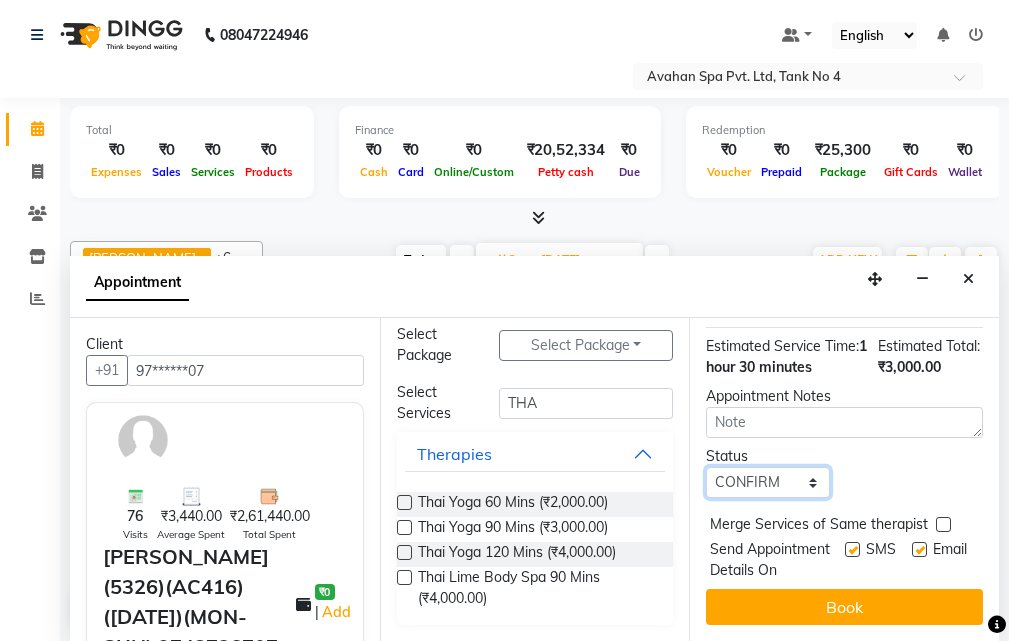 click on "Select TENTATIVE CONFIRM UPCOMING" at bounding box center (767, 482) 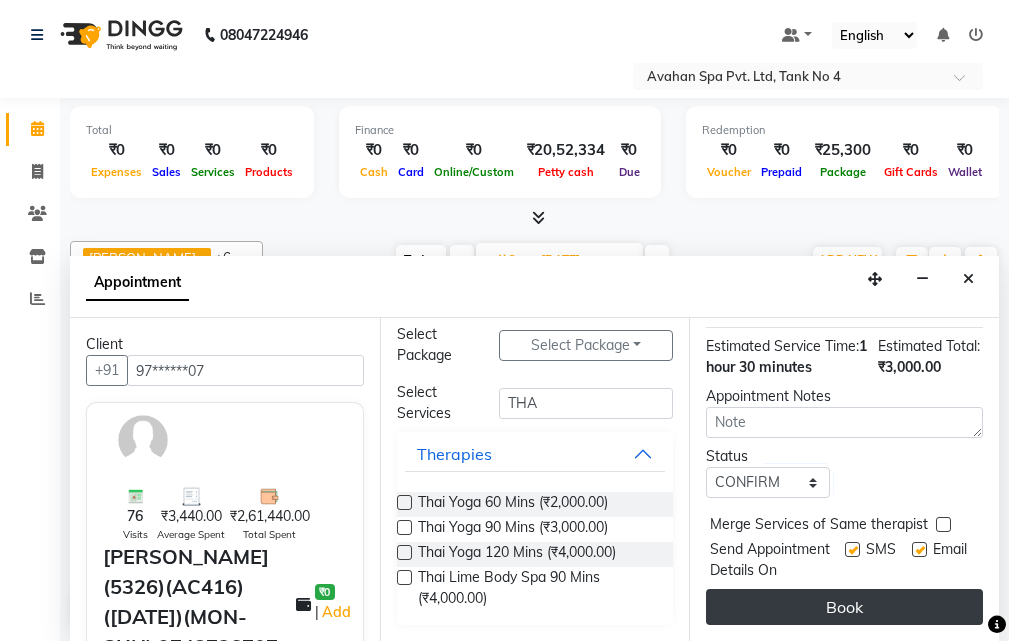 click on "Book" at bounding box center (844, 607) 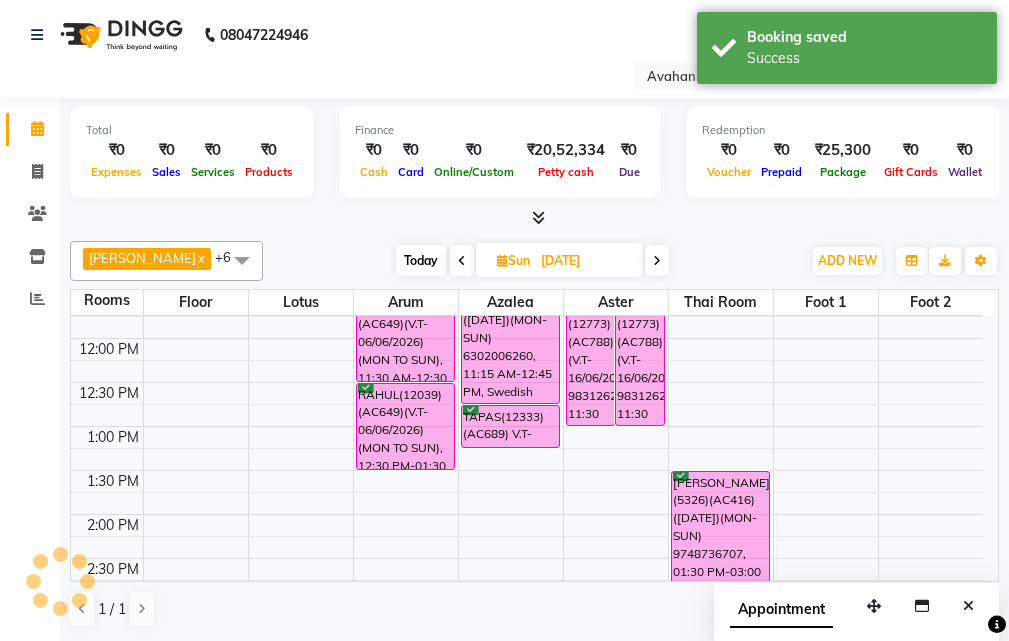scroll, scrollTop: 0, scrollLeft: 0, axis: both 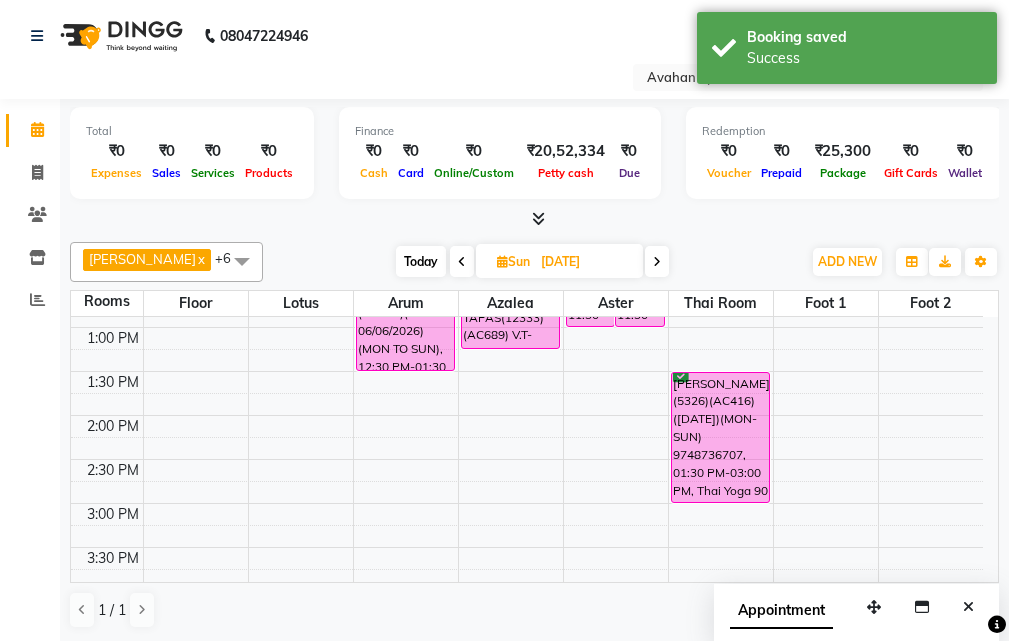 click on "Today" at bounding box center (421, 261) 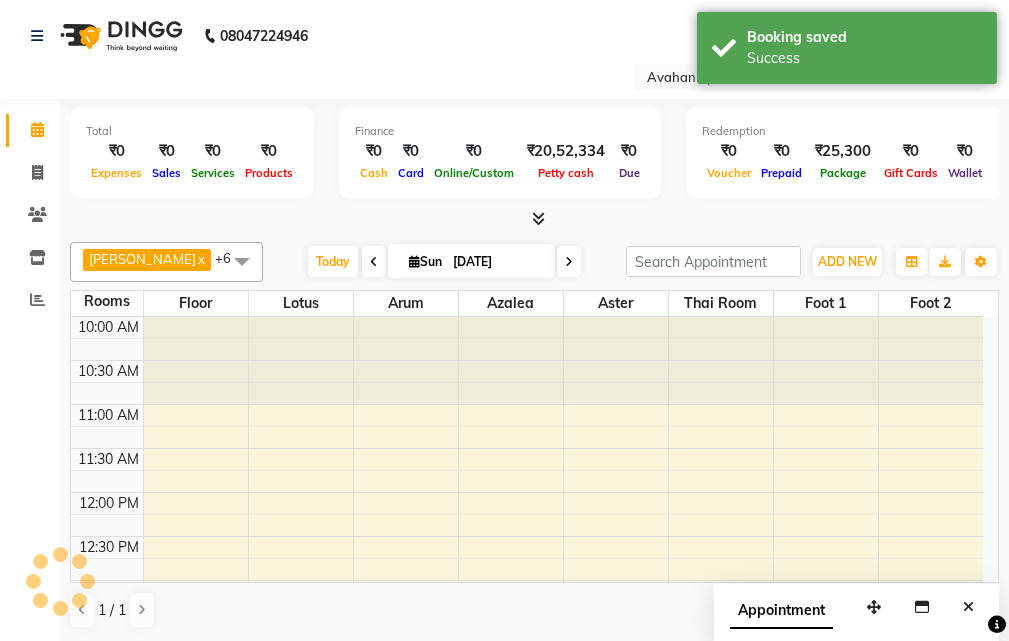 scroll, scrollTop: 353, scrollLeft: 0, axis: vertical 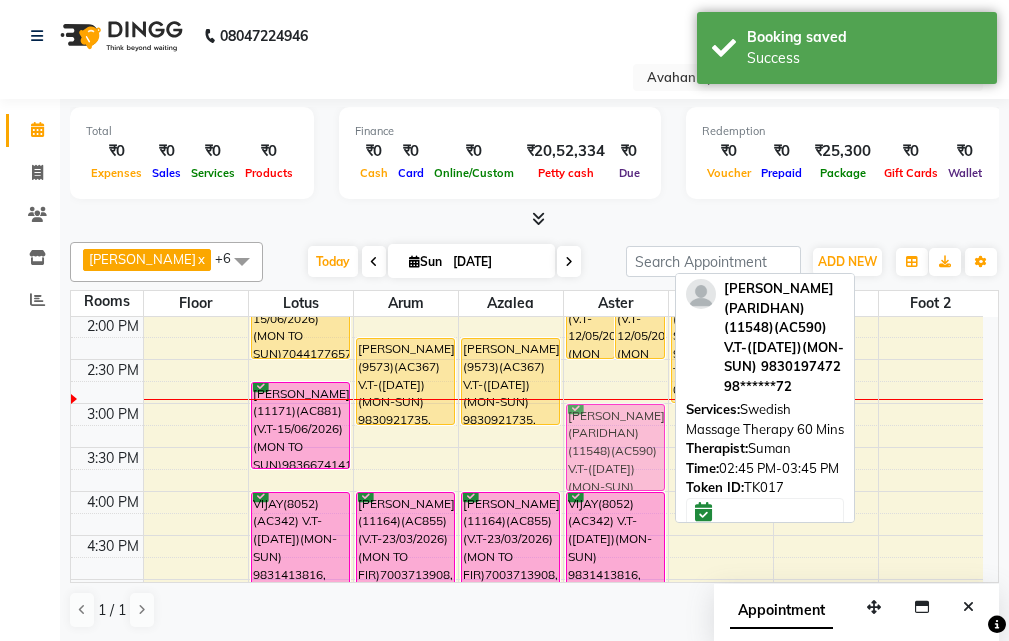 drag, startPoint x: 617, startPoint y: 406, endPoint x: 612, endPoint y: 427, distance: 21.587032 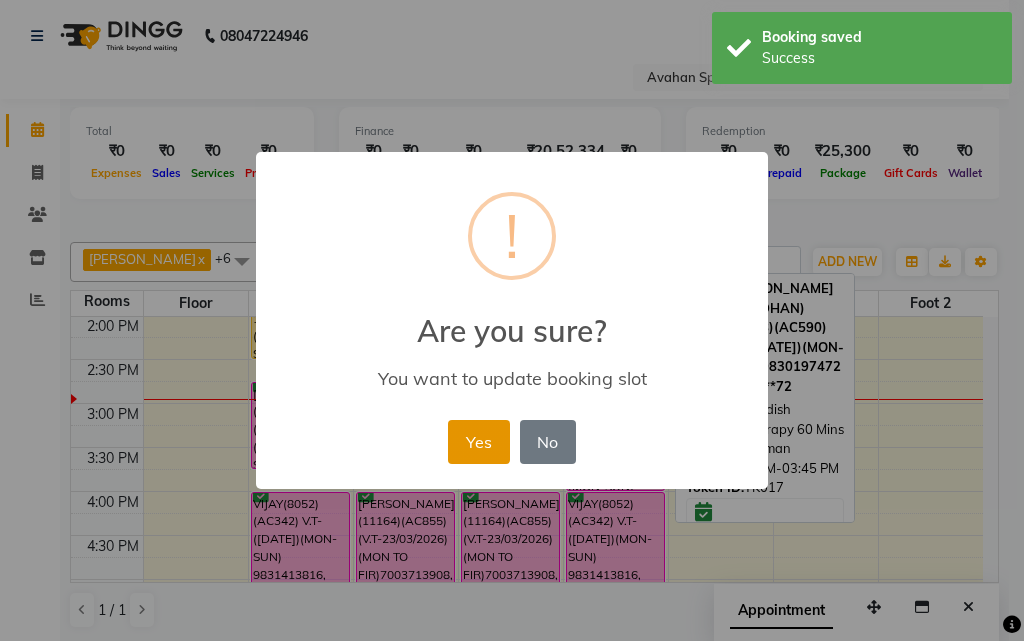 click on "Yes" at bounding box center [478, 442] 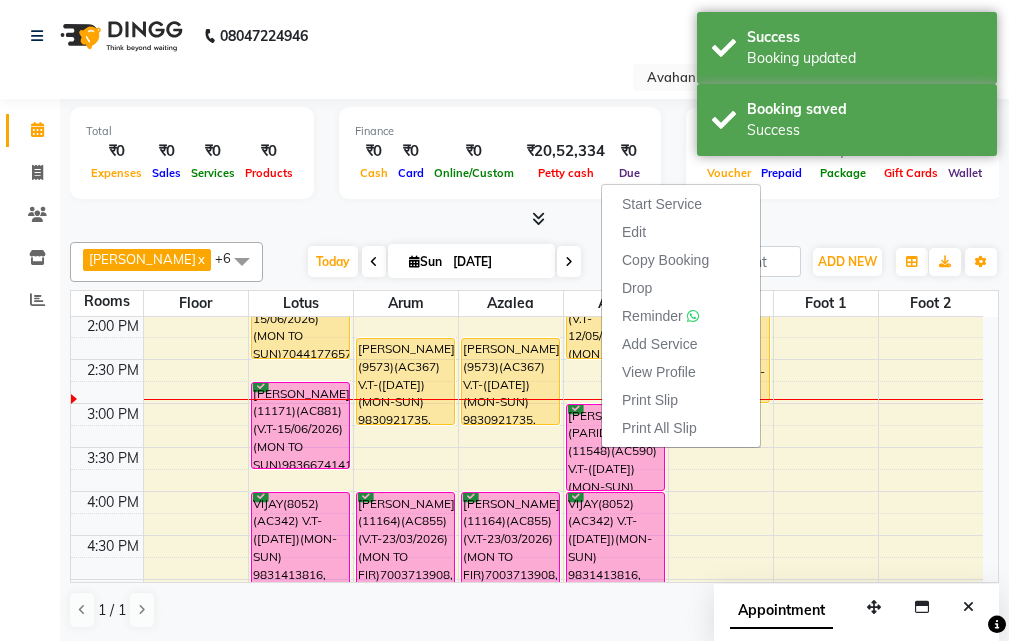 click on "Start Service" at bounding box center (681, 204) 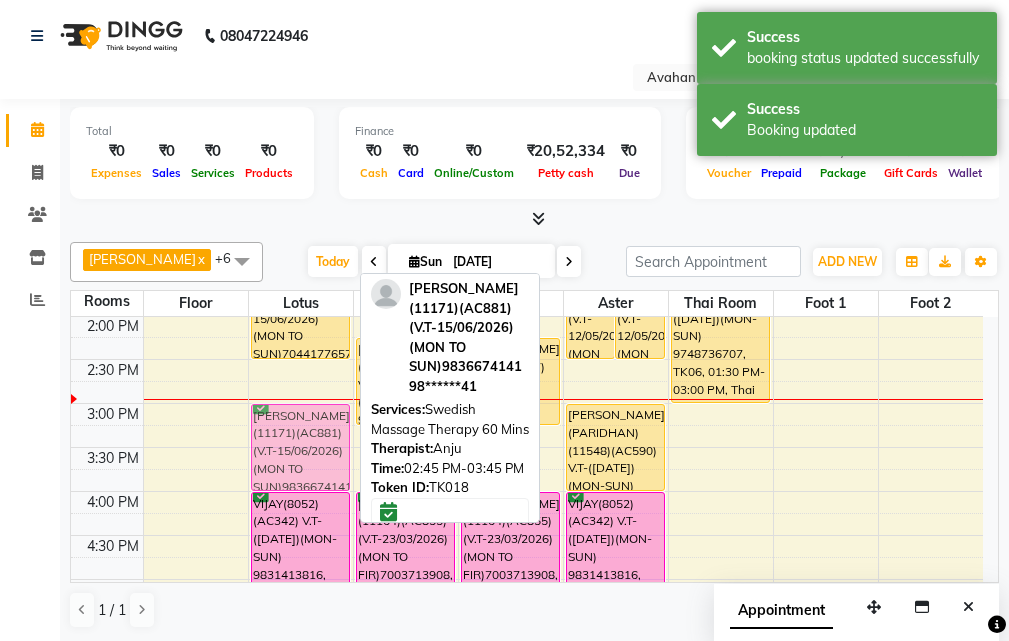 drag, startPoint x: 276, startPoint y: 405, endPoint x: 274, endPoint y: 425, distance: 20.09975 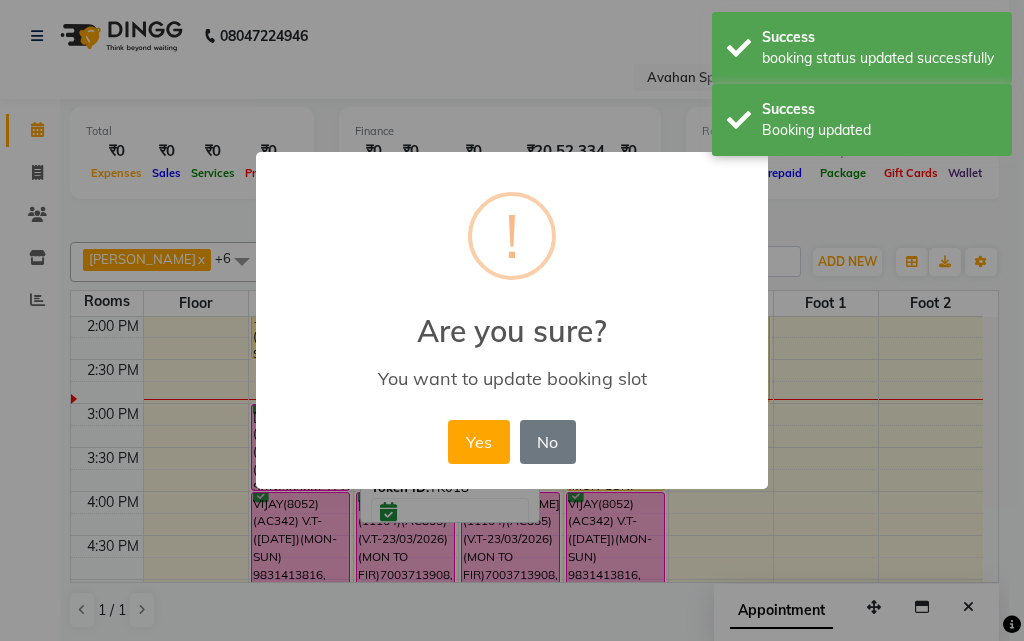 click on "Yes" at bounding box center (478, 442) 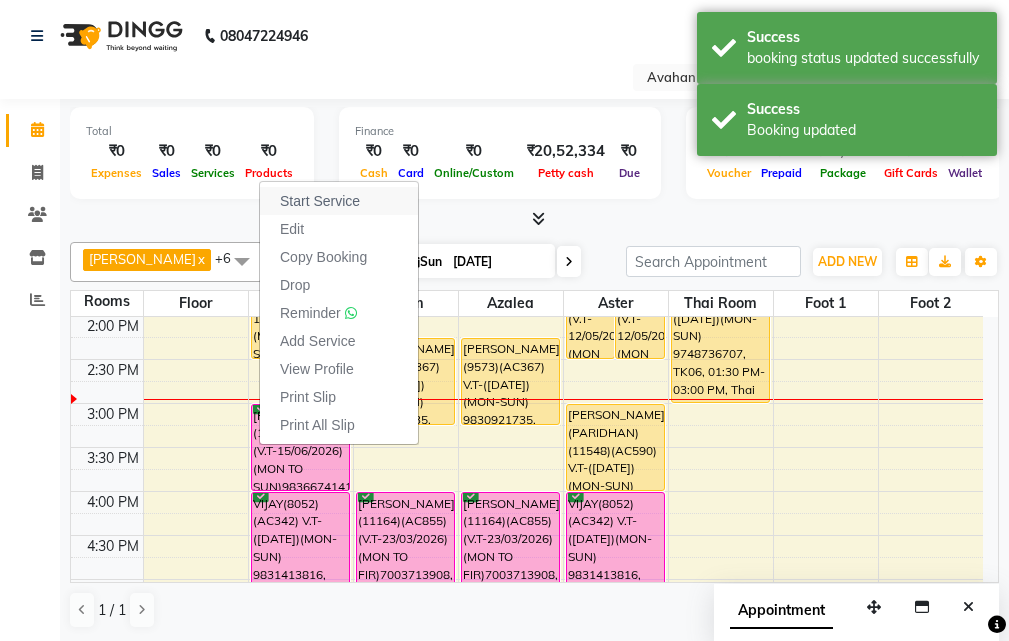 click on "Start Service" at bounding box center (339, 201) 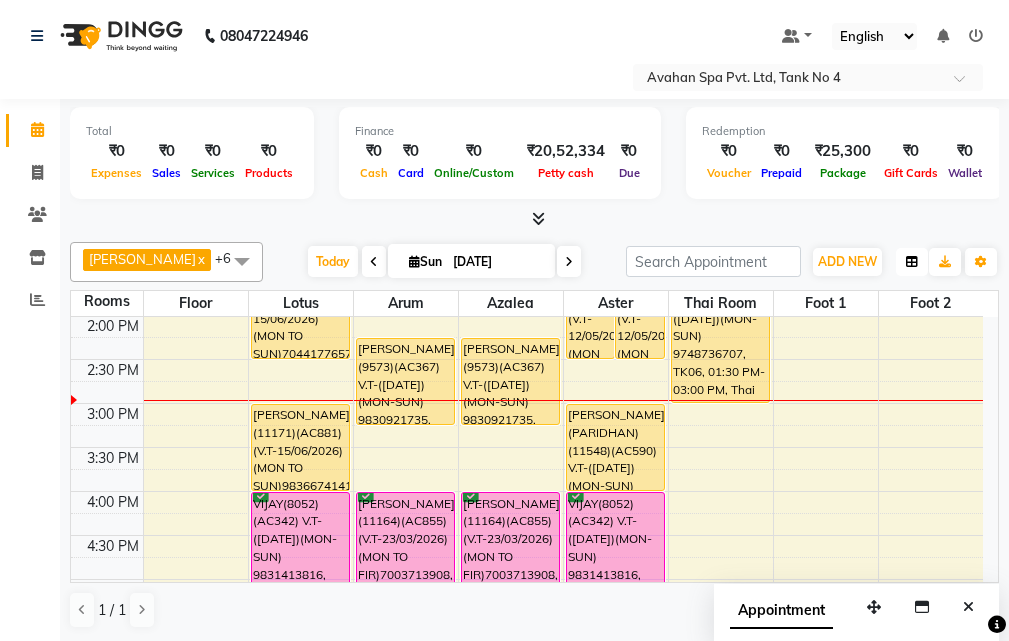 click at bounding box center [912, 262] 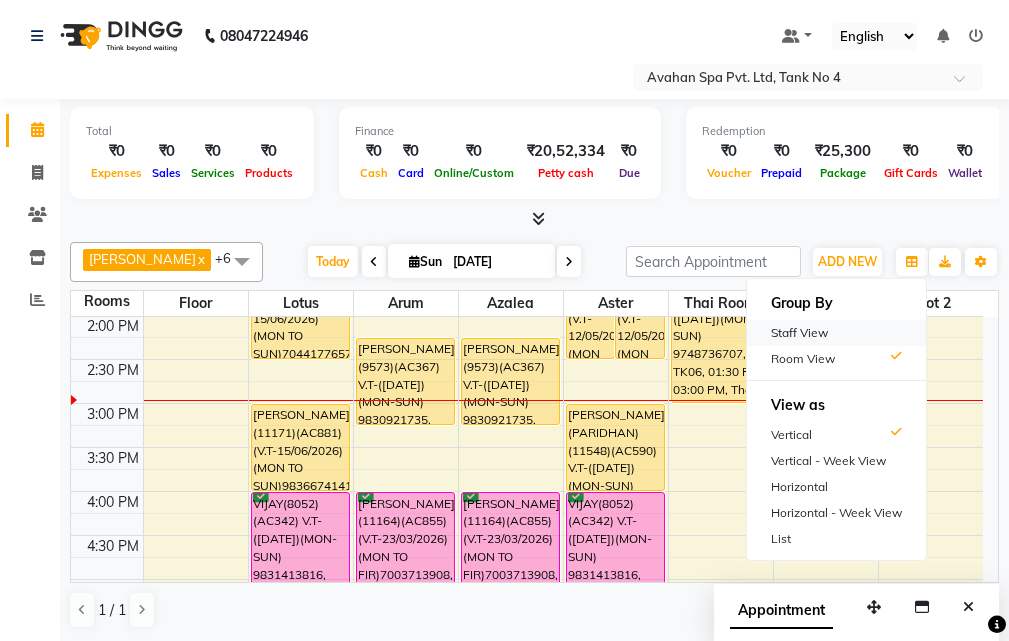 click on "Staff View" at bounding box center (836, 333) 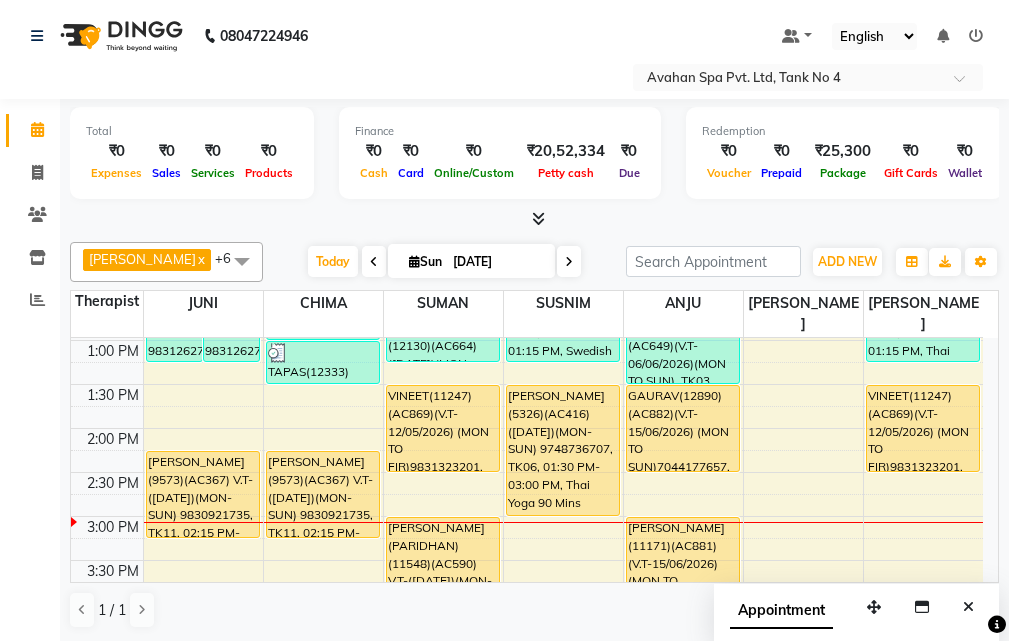 scroll, scrollTop: 253, scrollLeft: 0, axis: vertical 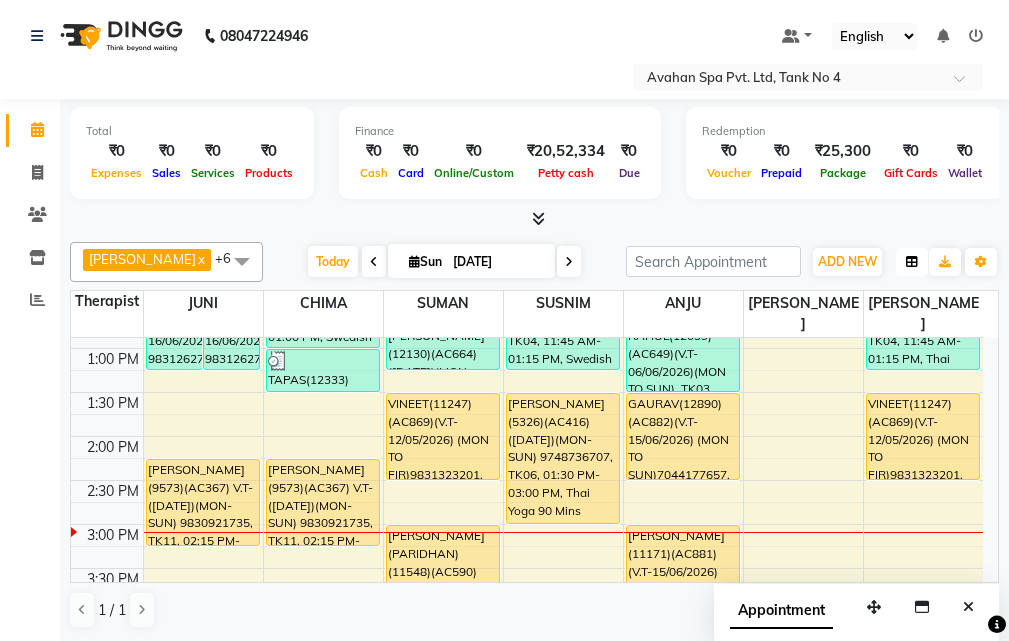 click at bounding box center [912, 262] 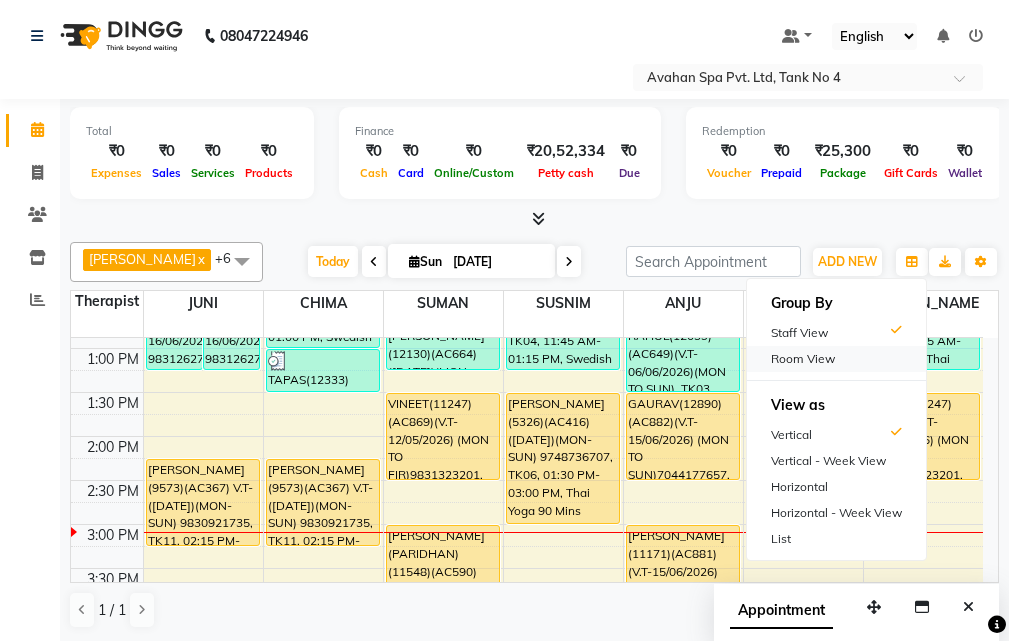 click on "Room View" at bounding box center [836, 359] 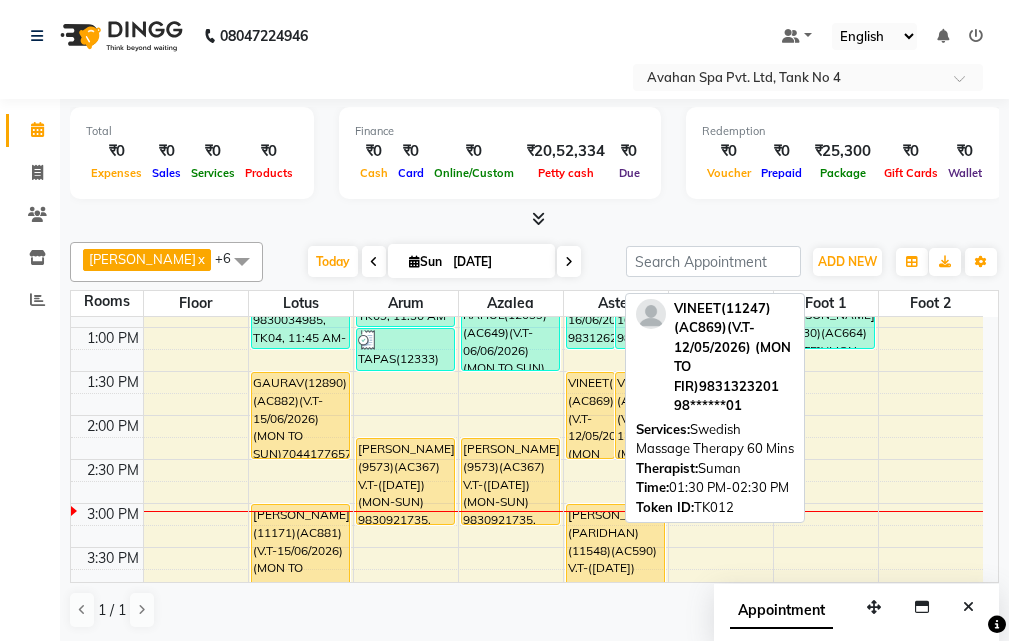 click on "VINEET(11247)(AC869)(V.T-12/05/2026) (MON TO FIR)9831323201, TK12, 01:30 PM-02:30 PM, Swedish Massage Therapy 60 Mins" at bounding box center [591, 415] 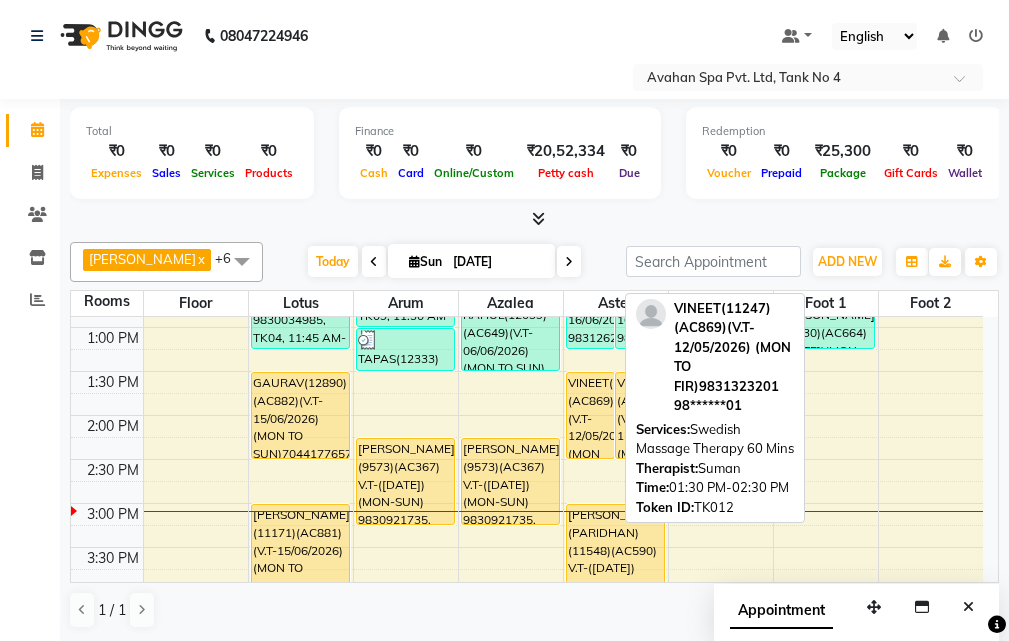 click on "VINEET(11247)(AC869)(V.T-12/05/2026) (MON TO FIR)9831323201, TK12, 01:30 PM-02:30 PM, Swedish Massage Therapy 60 Mins" at bounding box center [591, 415] 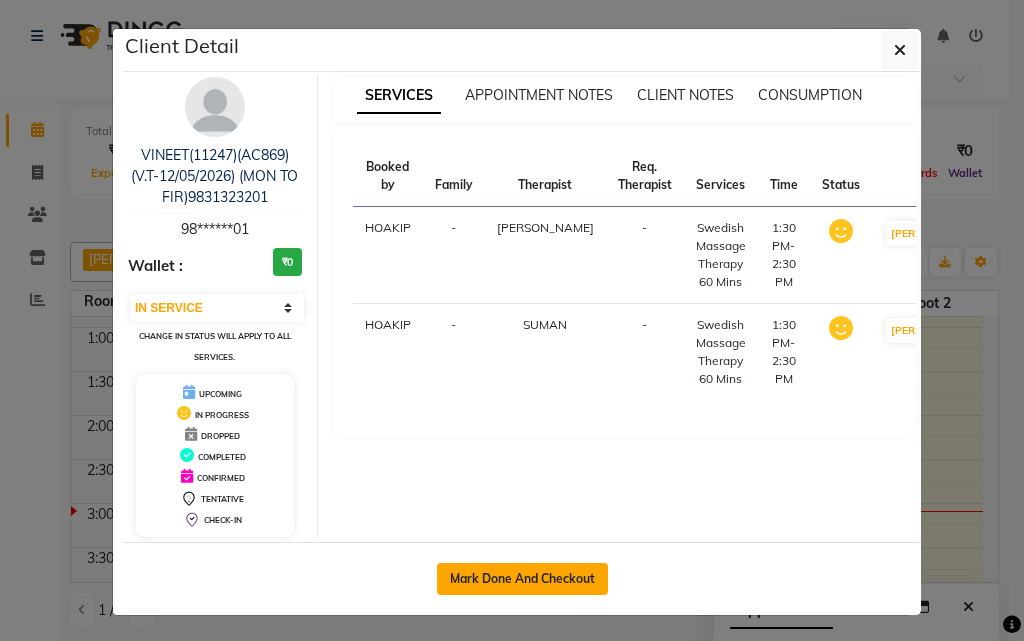 click on "Mark Done And Checkout" 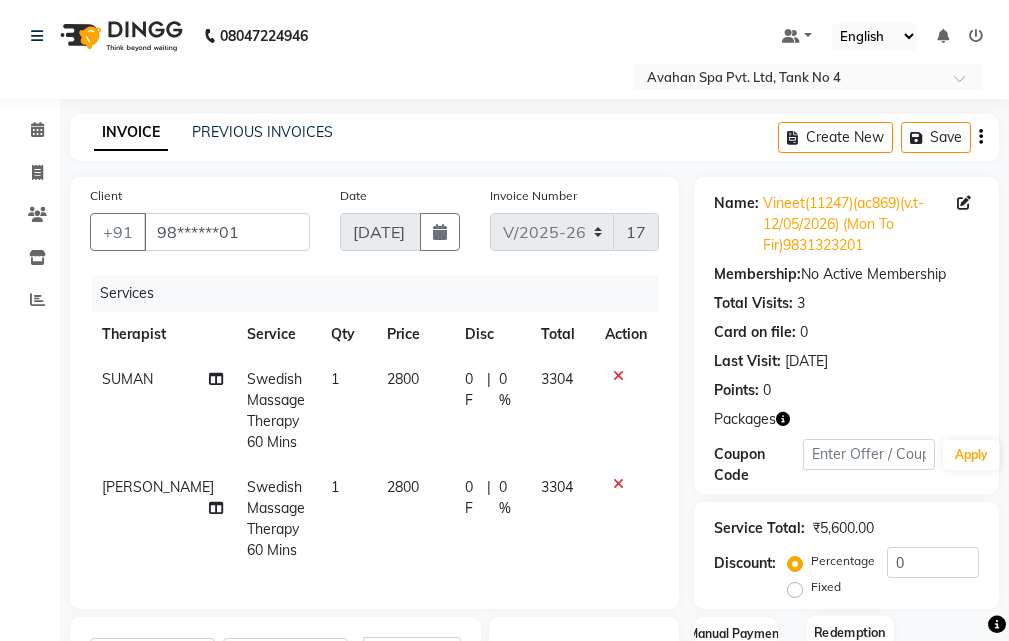 scroll, scrollTop: 423, scrollLeft: 0, axis: vertical 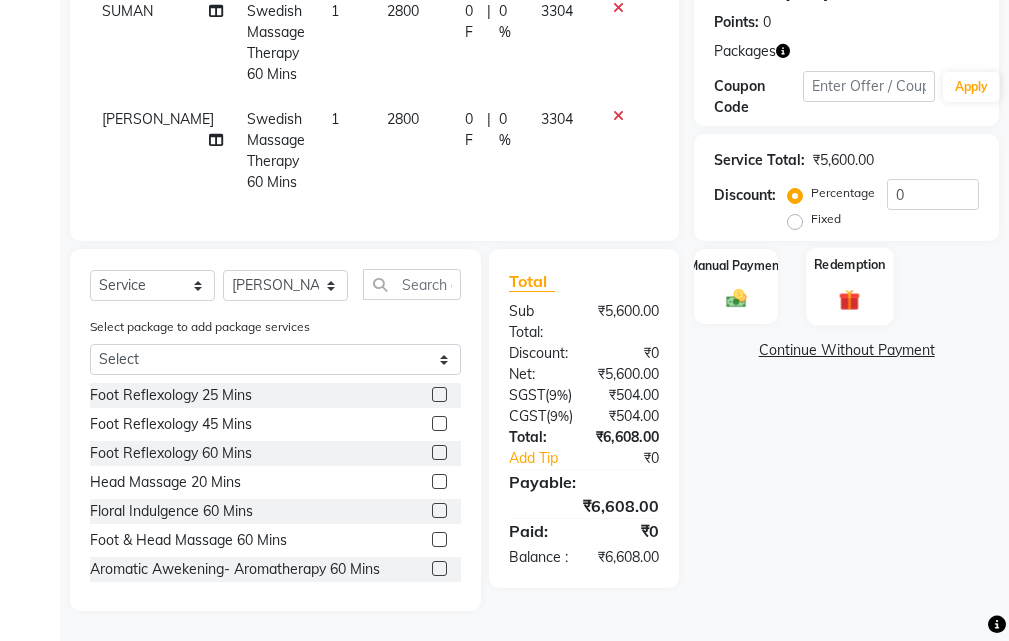click on "Redemption" 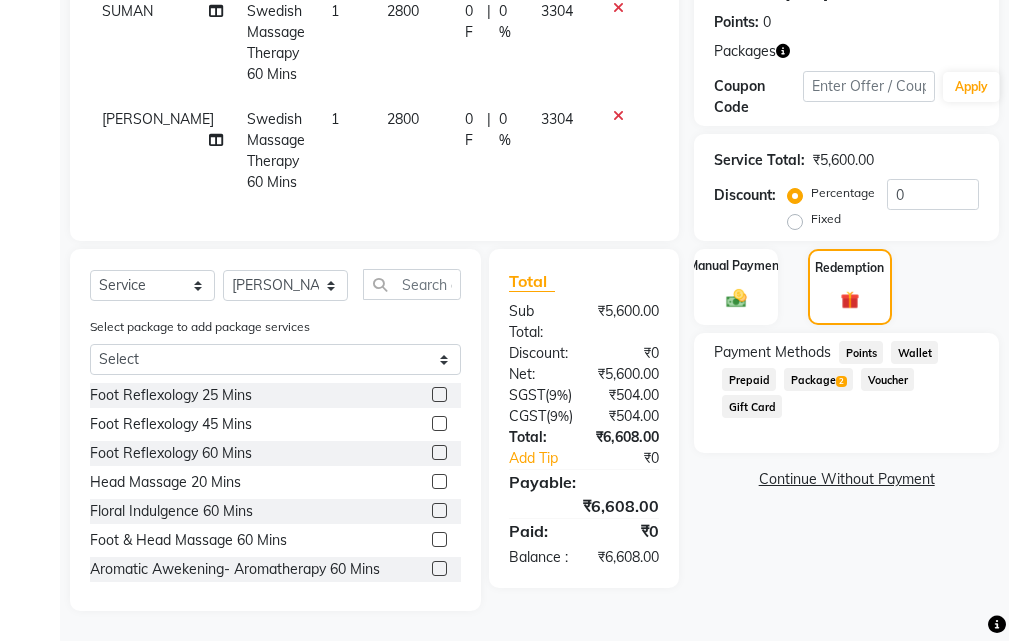 click on "Package  2" 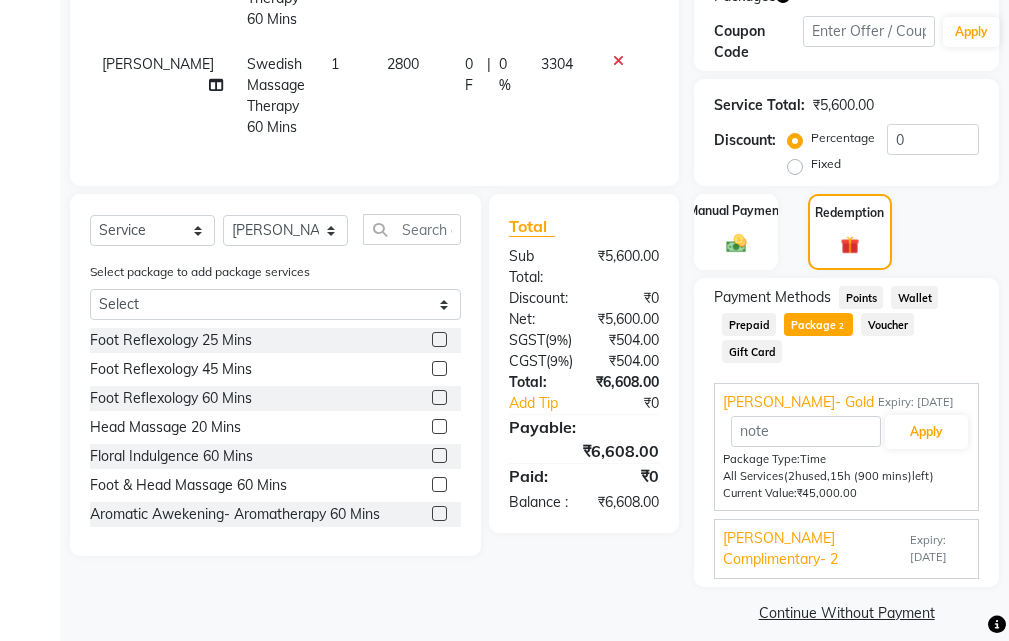 click on "Expiry: 12-05-2026" at bounding box center [940, 549] 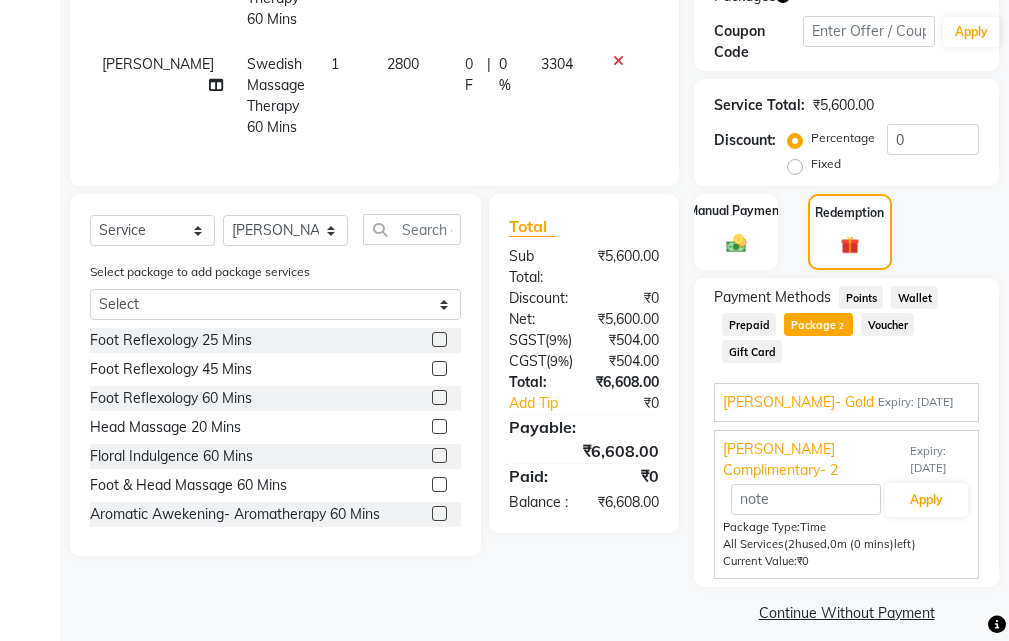 click on "Expiry: 12-05-2026" at bounding box center (916, 402) 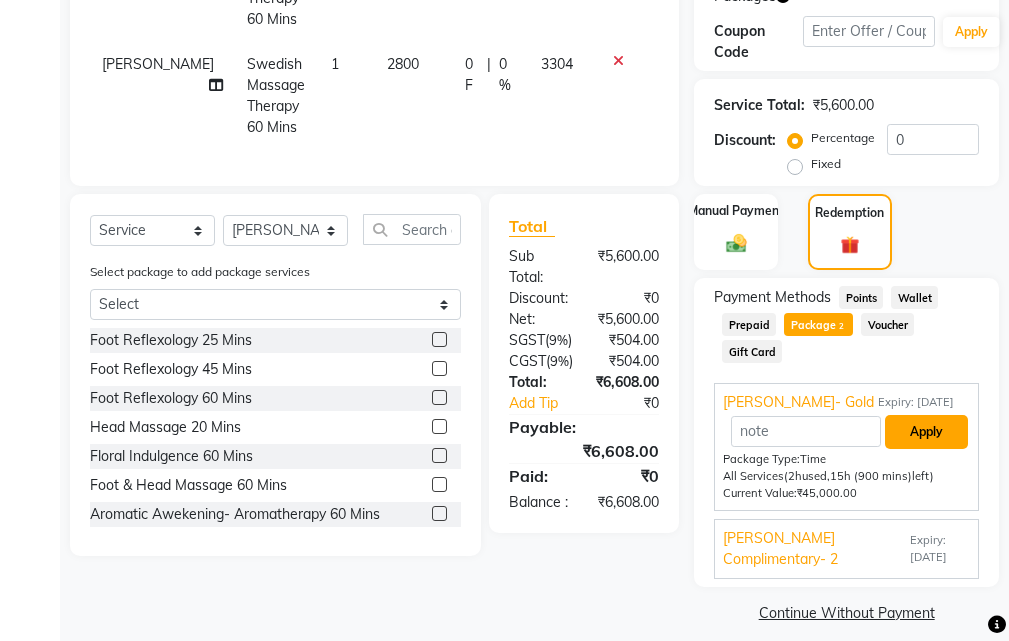 click on "Apply" at bounding box center (926, 432) 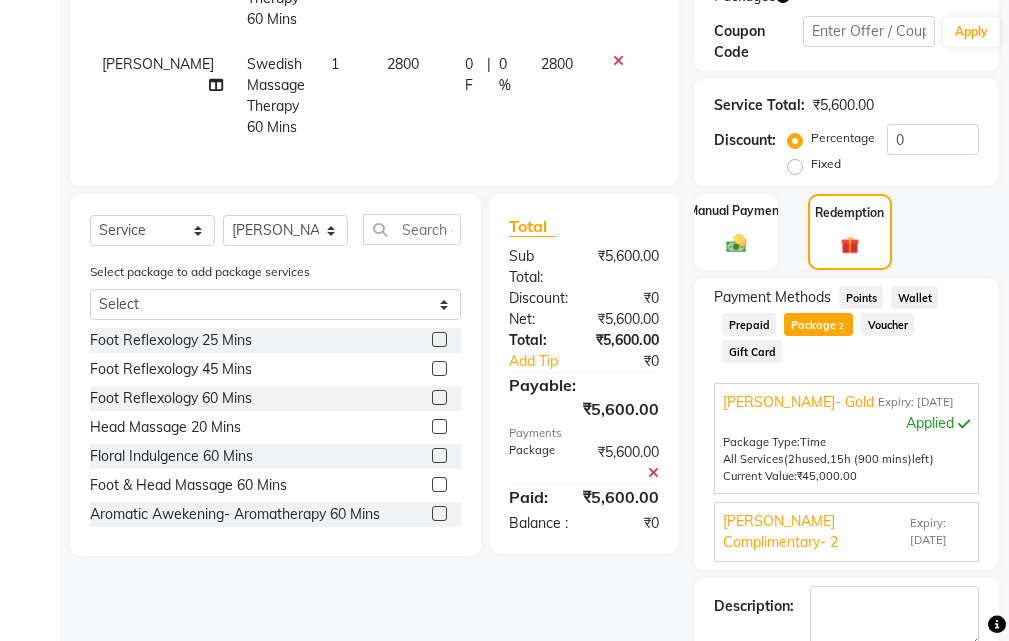 scroll, scrollTop: 536, scrollLeft: 0, axis: vertical 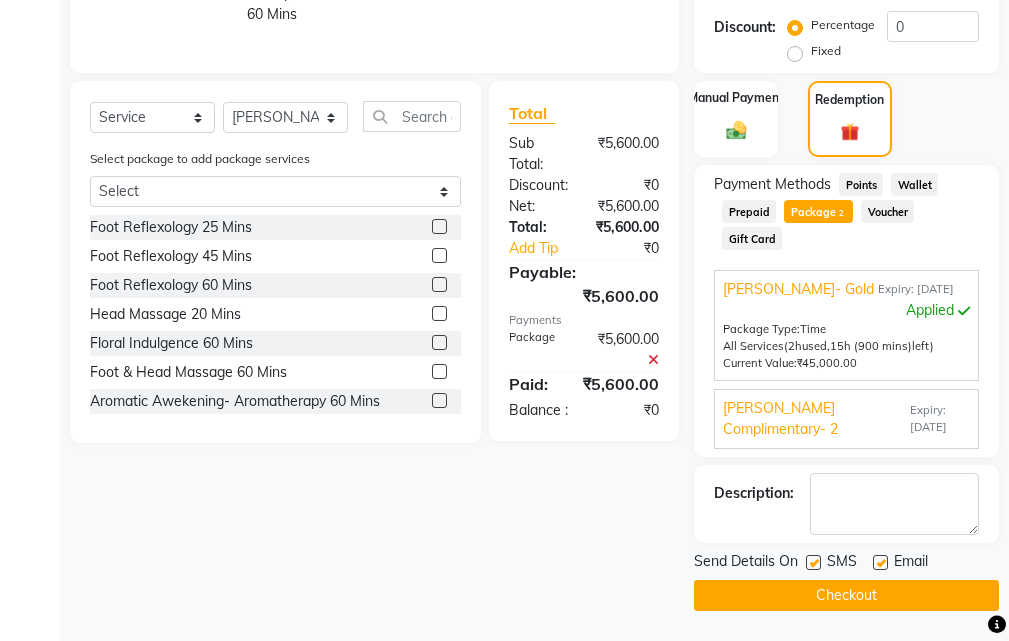 click 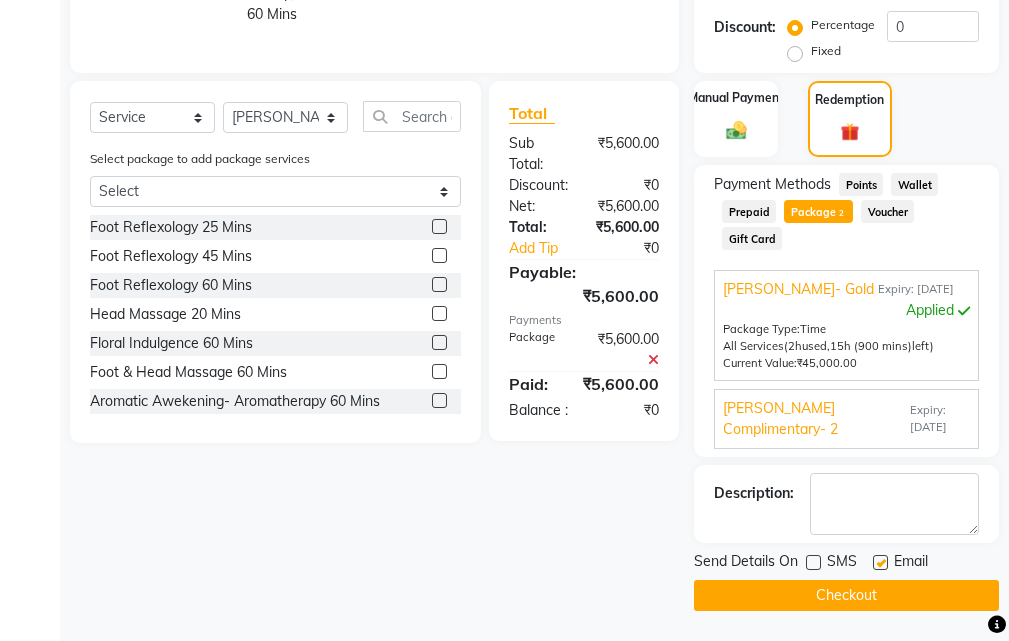 click 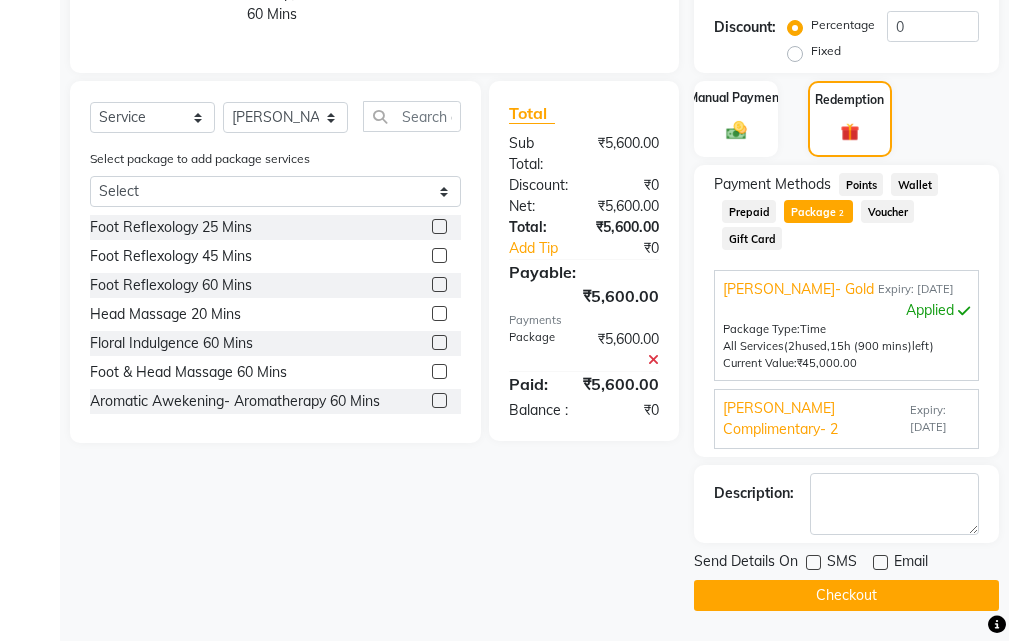 click on "Checkout" 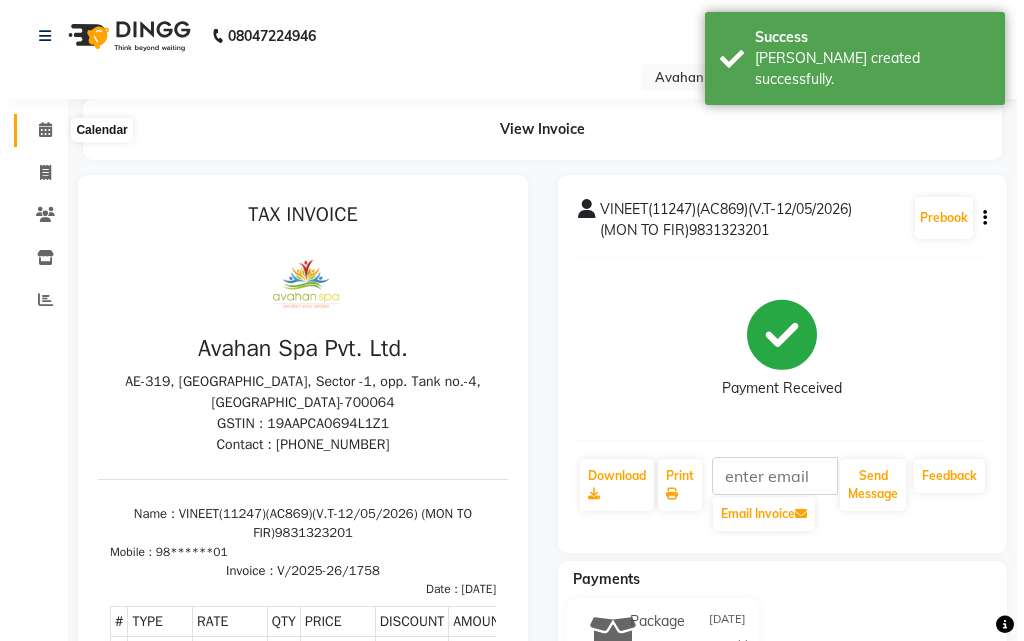 scroll, scrollTop: 0, scrollLeft: 0, axis: both 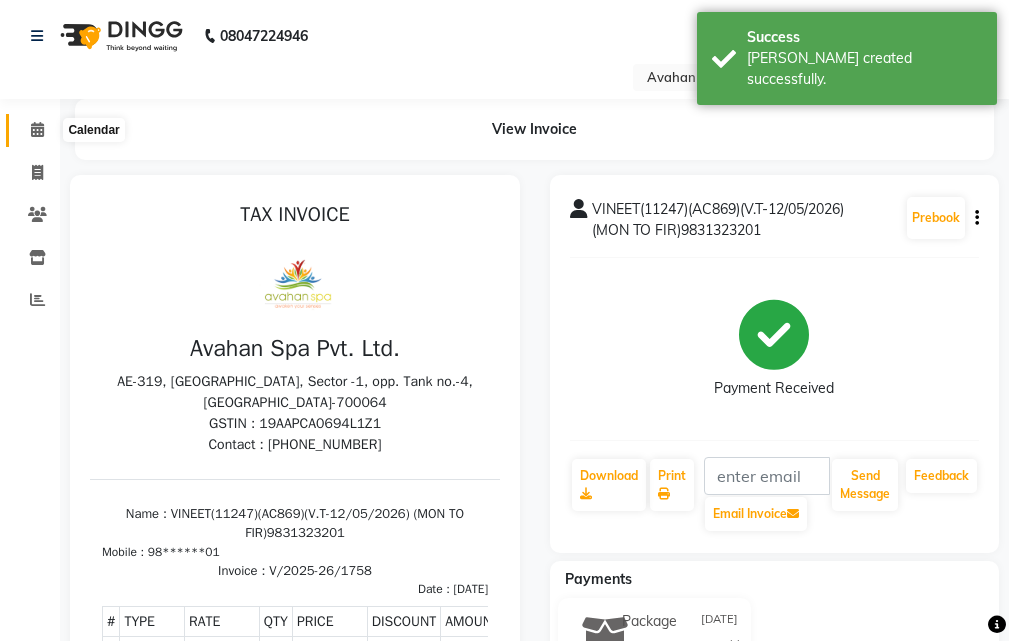 click 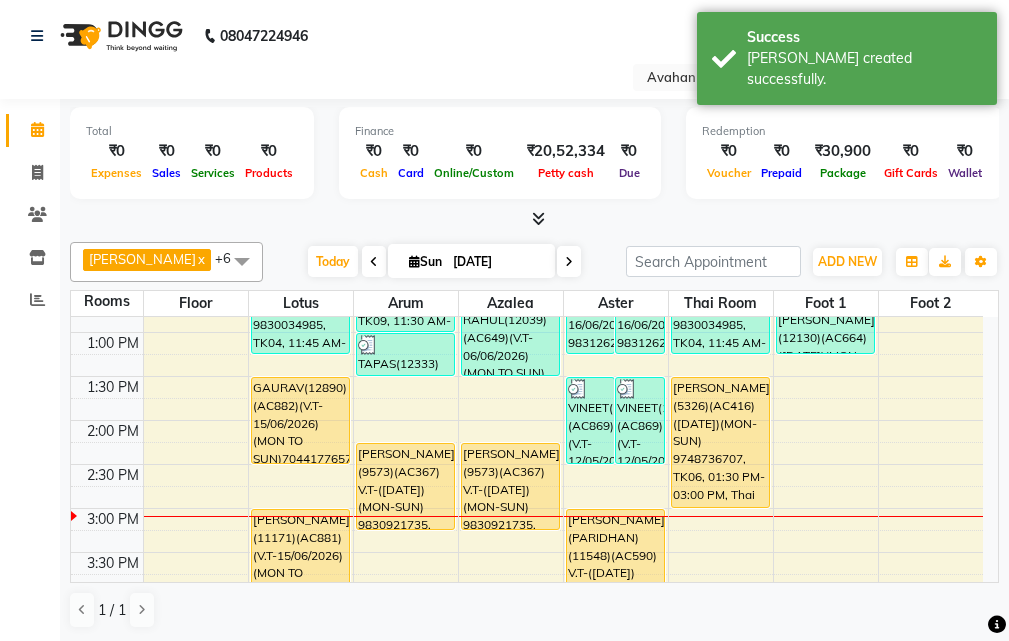 scroll, scrollTop: 200, scrollLeft: 0, axis: vertical 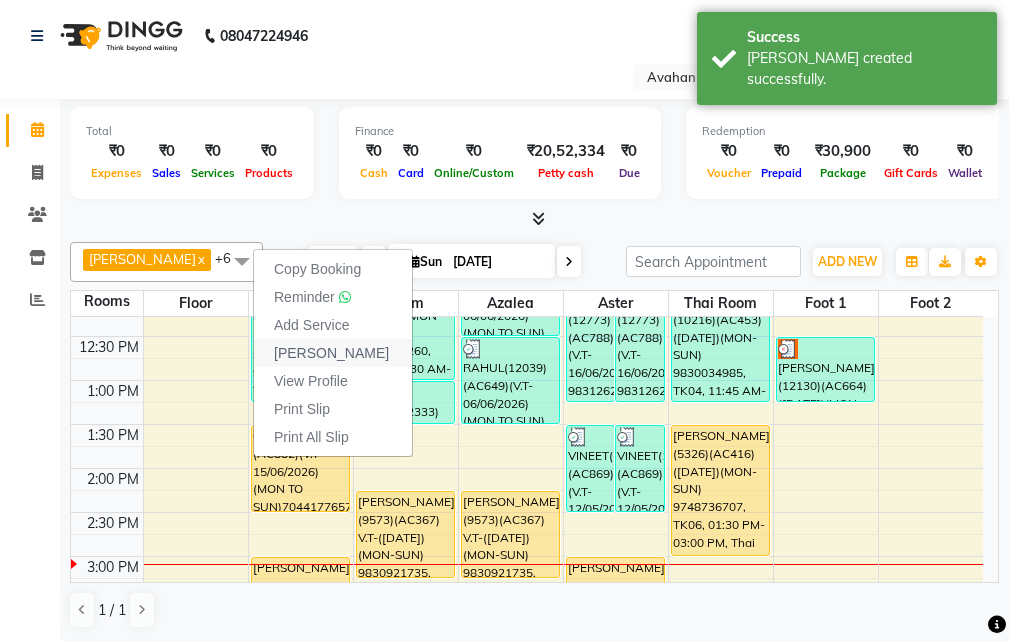click on "[PERSON_NAME]" at bounding box center [331, 353] 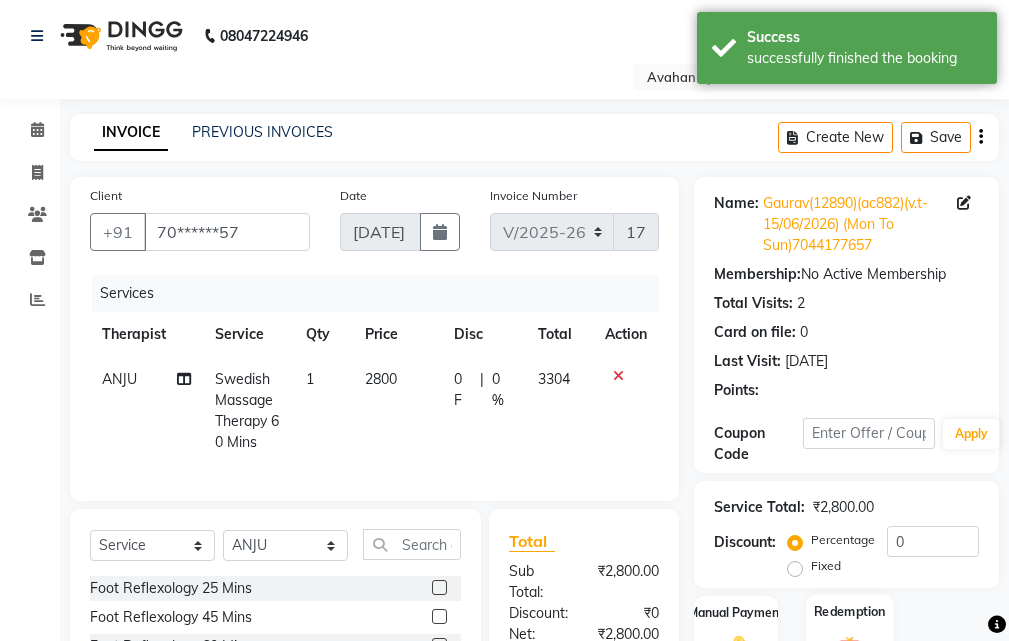scroll, scrollTop: 315, scrollLeft: 0, axis: vertical 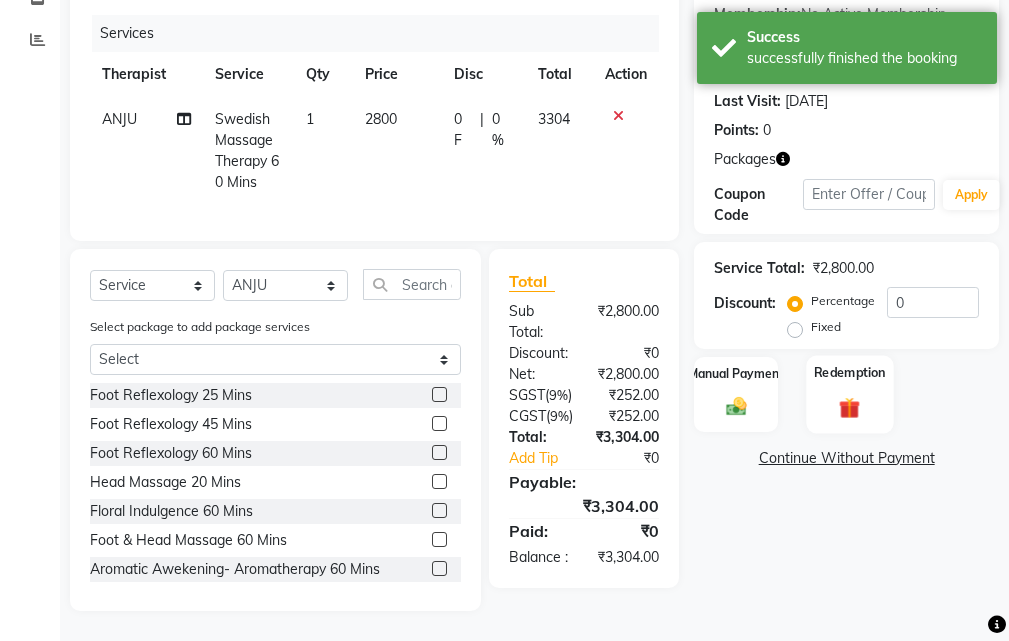click on "Redemption" 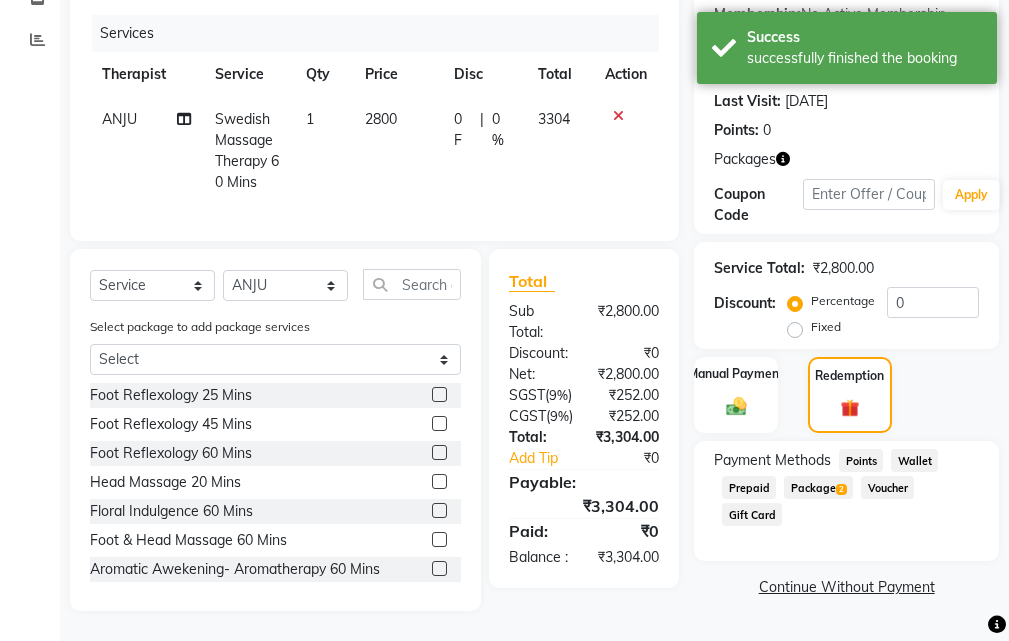 click on "Package  2" 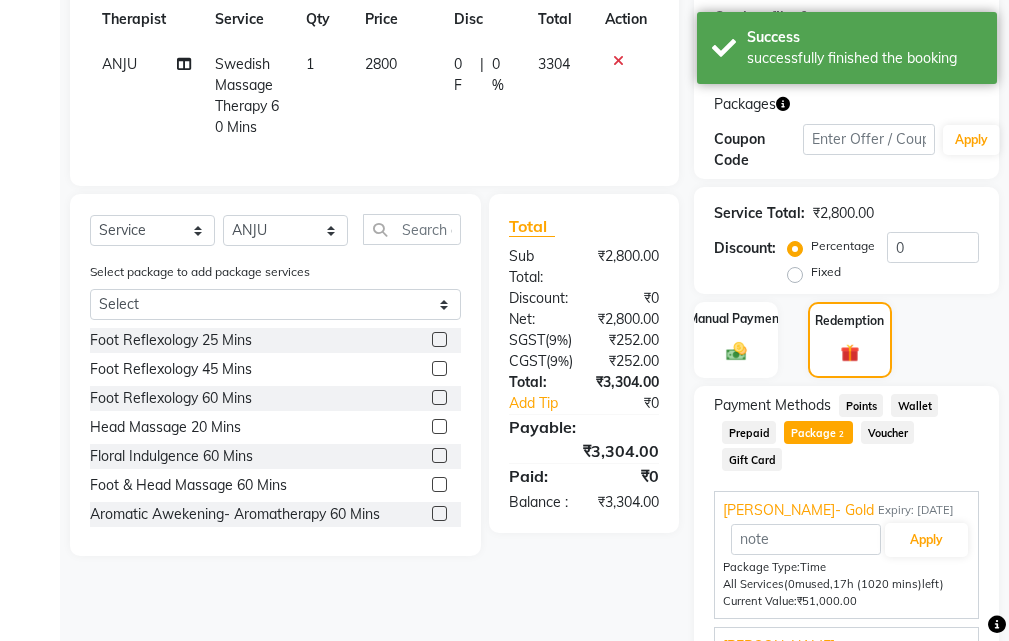 scroll, scrollTop: 440, scrollLeft: 0, axis: vertical 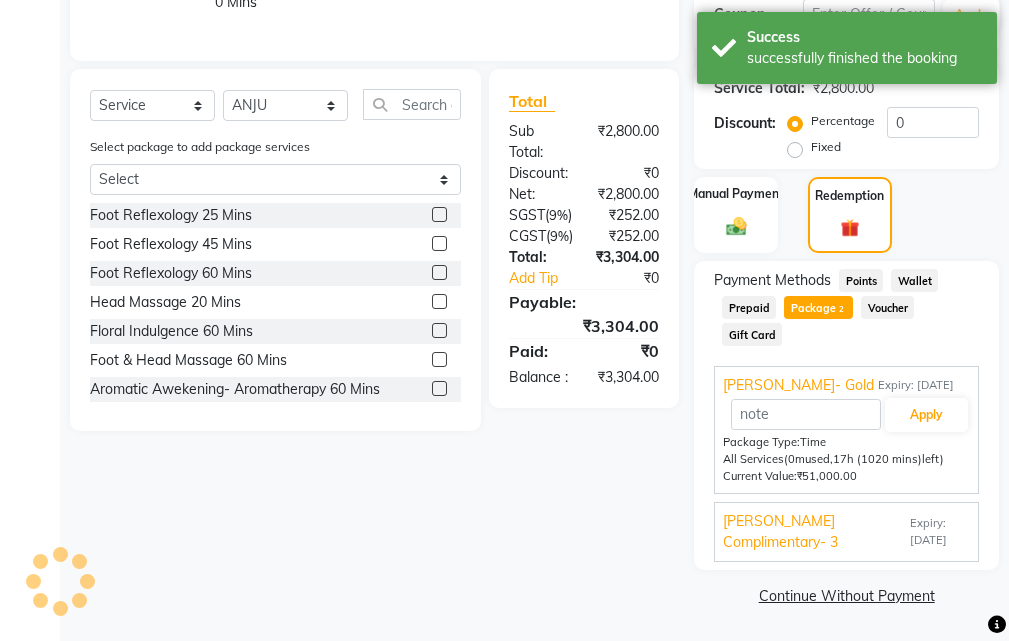 click on "Expiry: [DATE]" at bounding box center (940, 532) 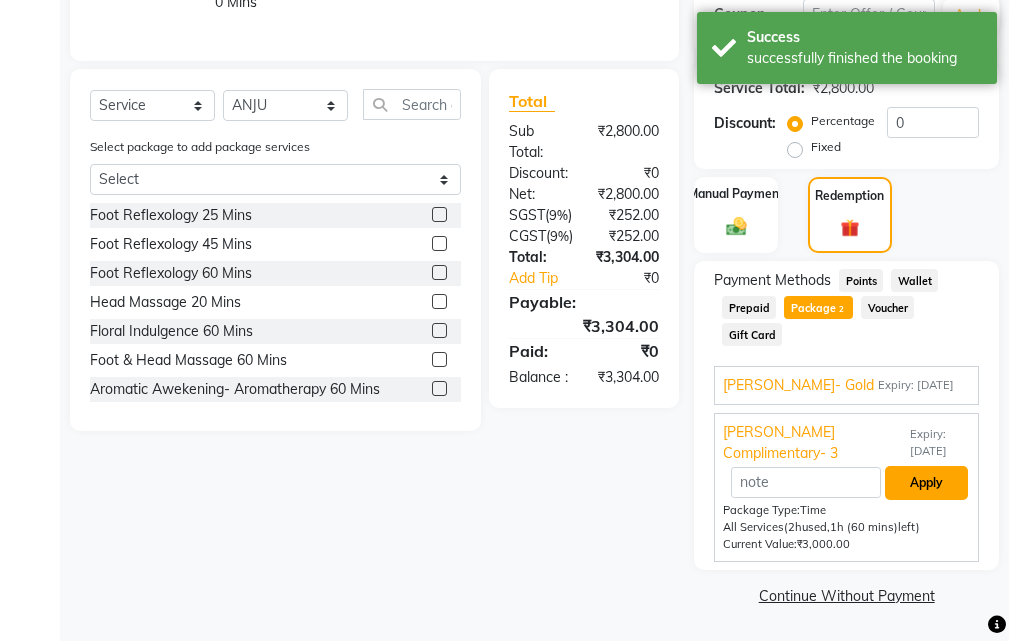click on "Apply" at bounding box center [926, 483] 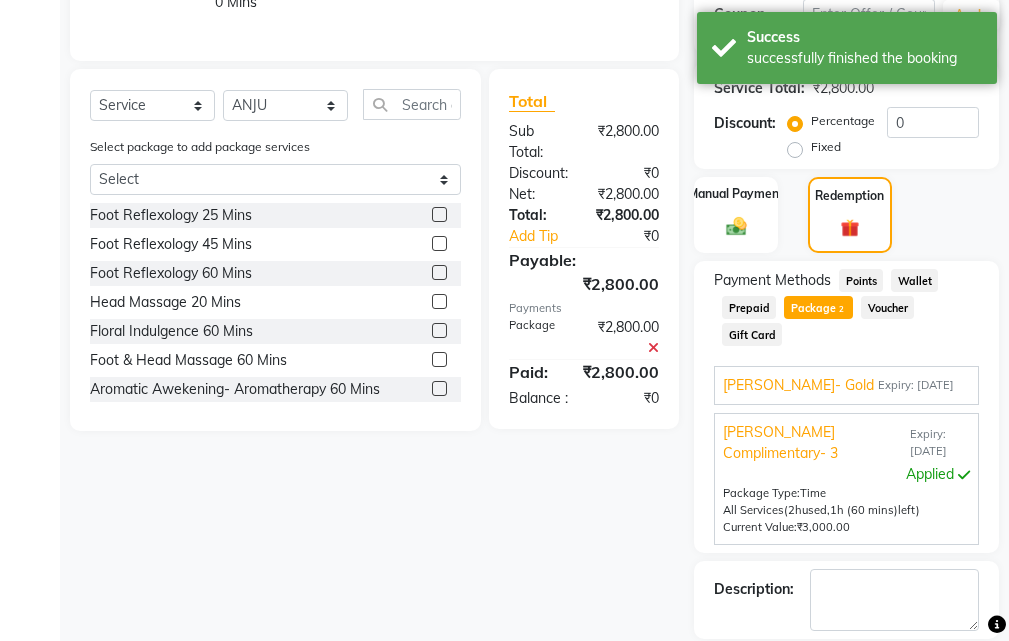 scroll, scrollTop: 536, scrollLeft: 0, axis: vertical 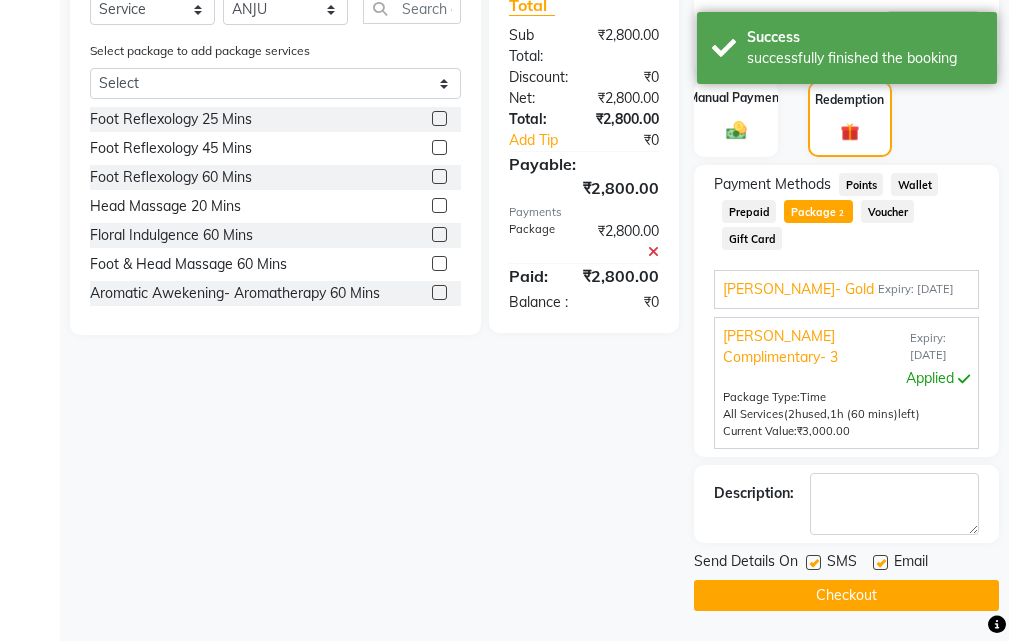 click 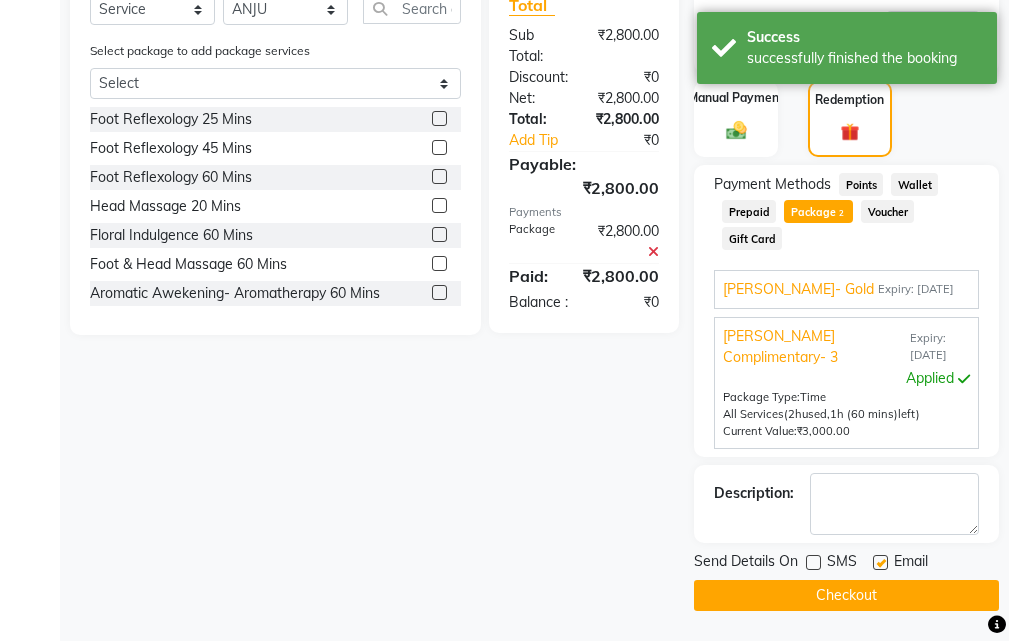 click 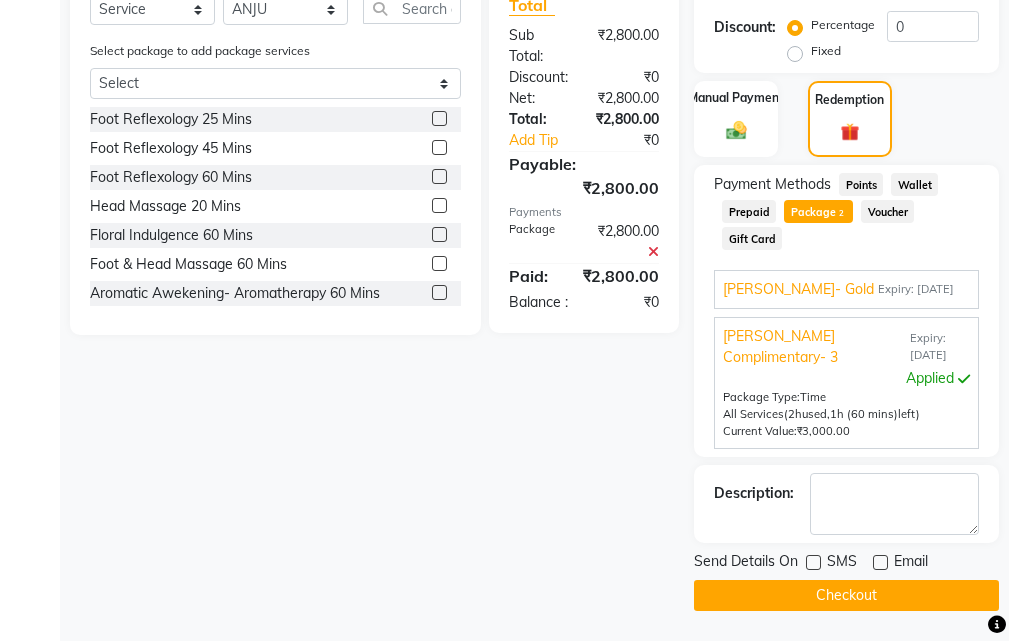 click on "Checkout" 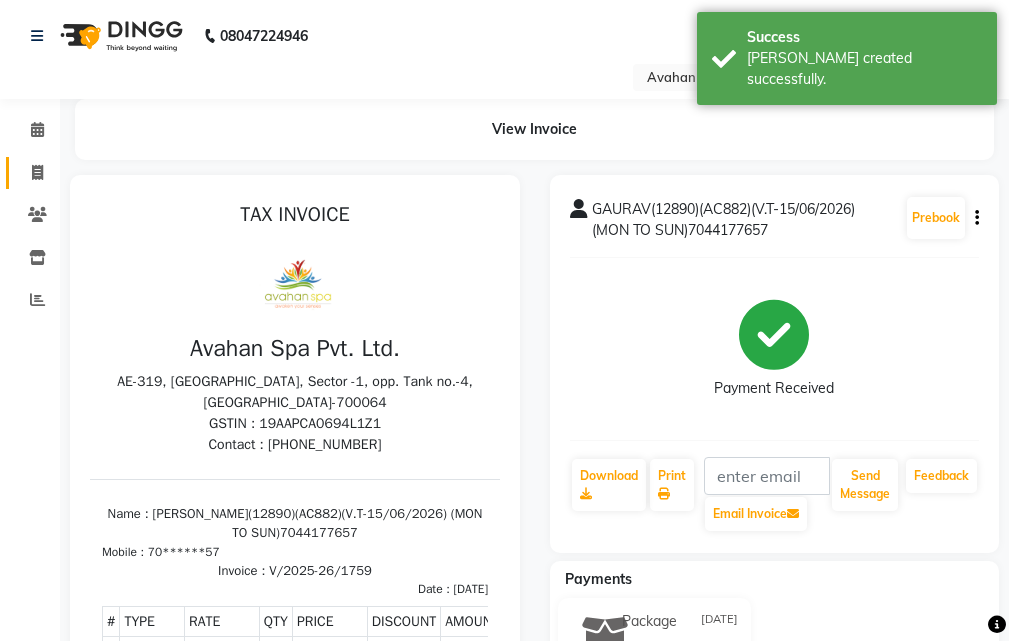 scroll, scrollTop: 0, scrollLeft: 0, axis: both 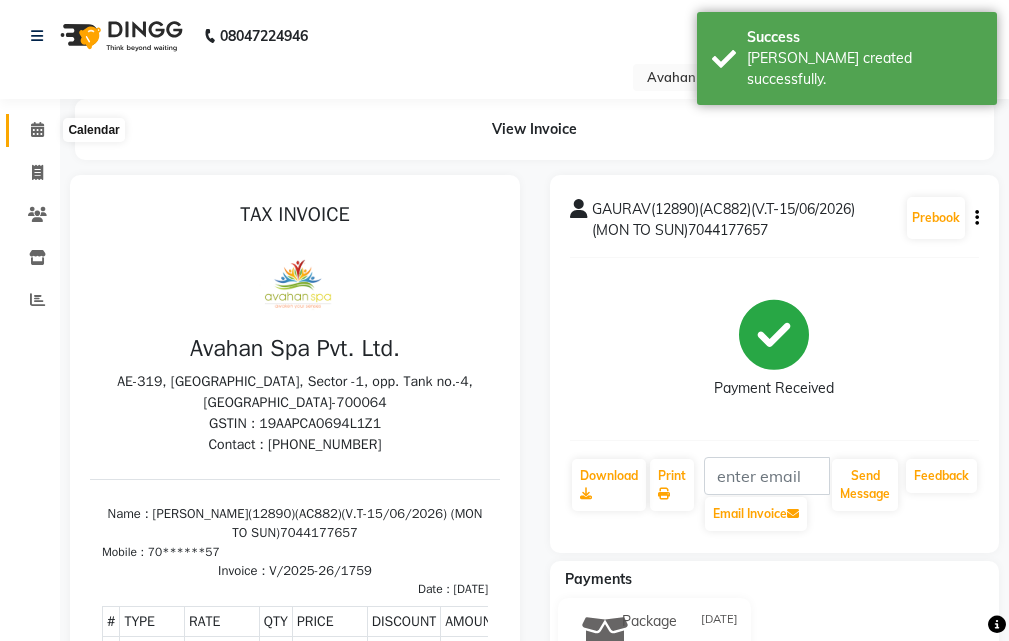 drag, startPoint x: 38, startPoint y: 128, endPoint x: 83, endPoint y: 141, distance: 46.840153 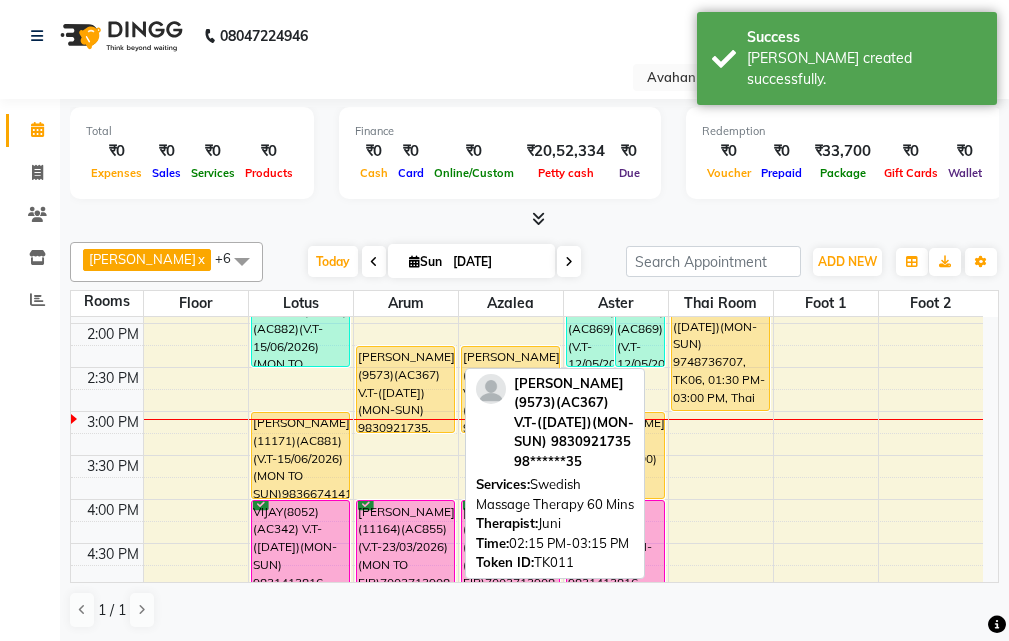 scroll, scrollTop: 300, scrollLeft: 0, axis: vertical 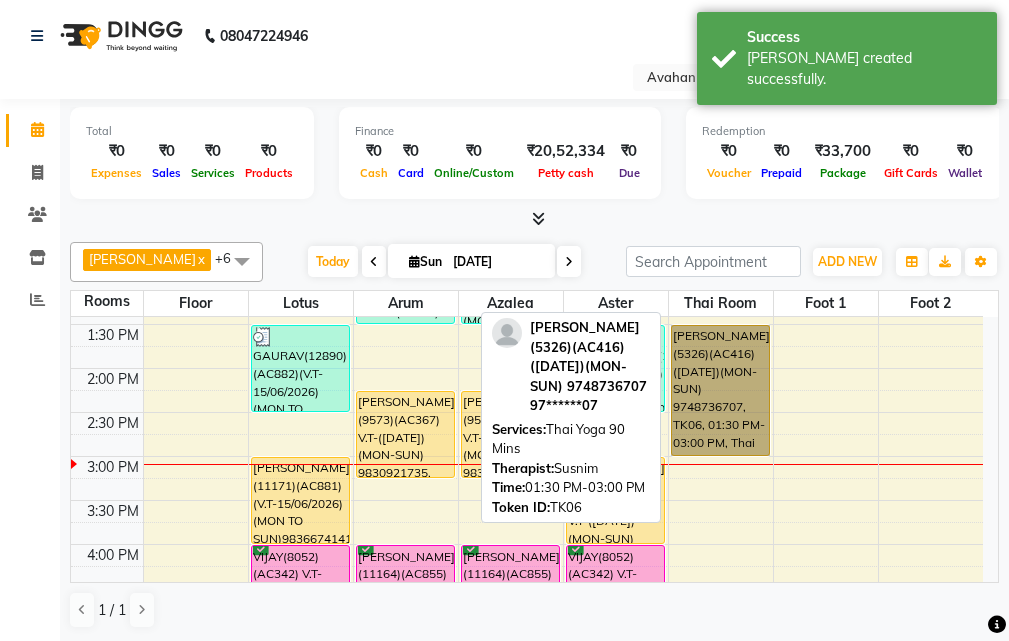 drag, startPoint x: 712, startPoint y: 370, endPoint x: 700, endPoint y: 370, distance: 12 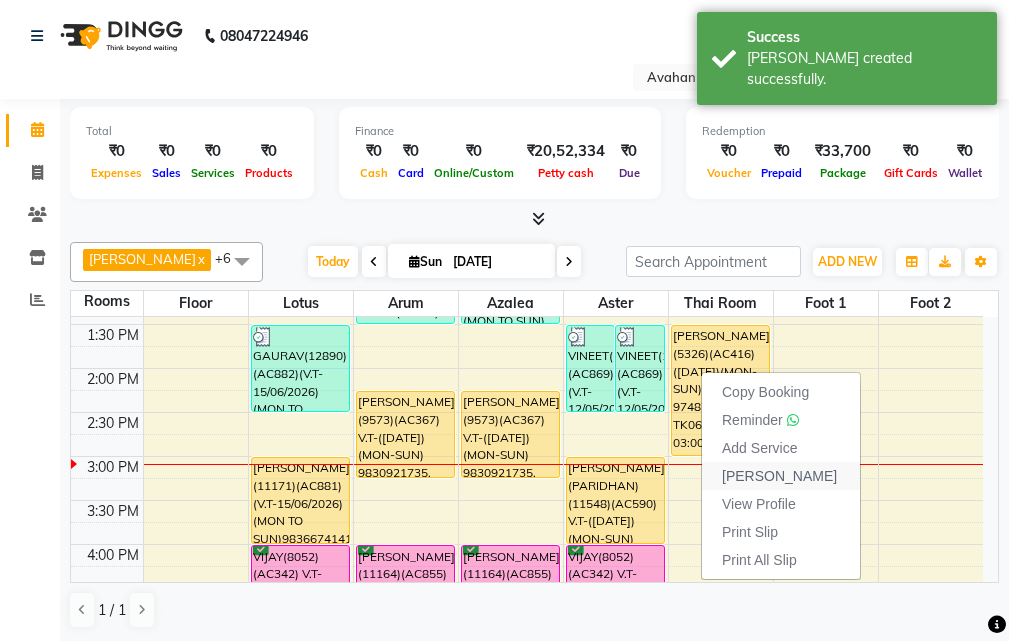 click on "[PERSON_NAME]" at bounding box center [781, 476] 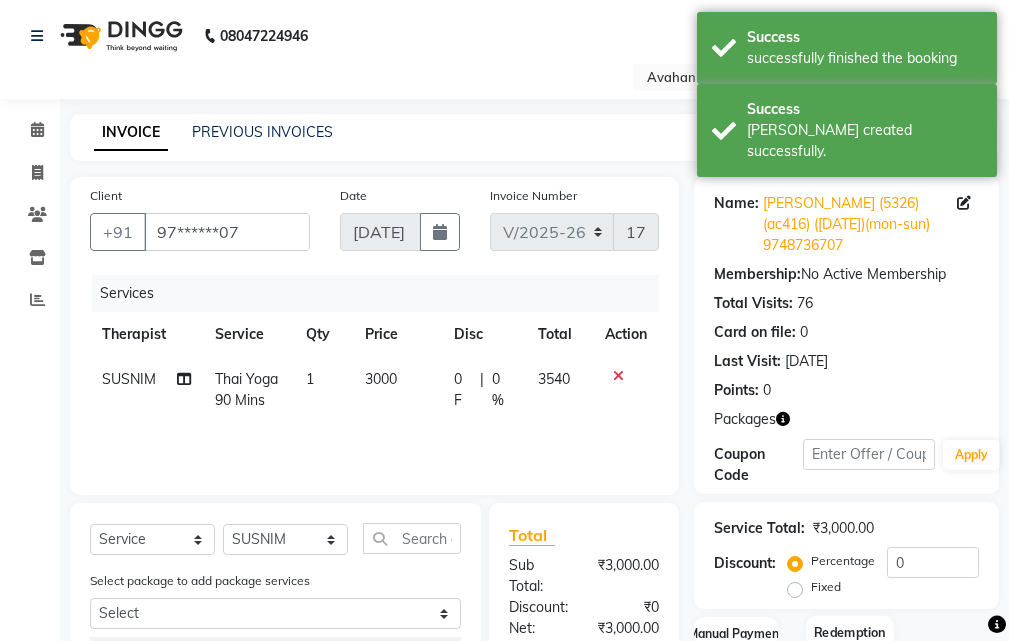 scroll, scrollTop: 294, scrollLeft: 0, axis: vertical 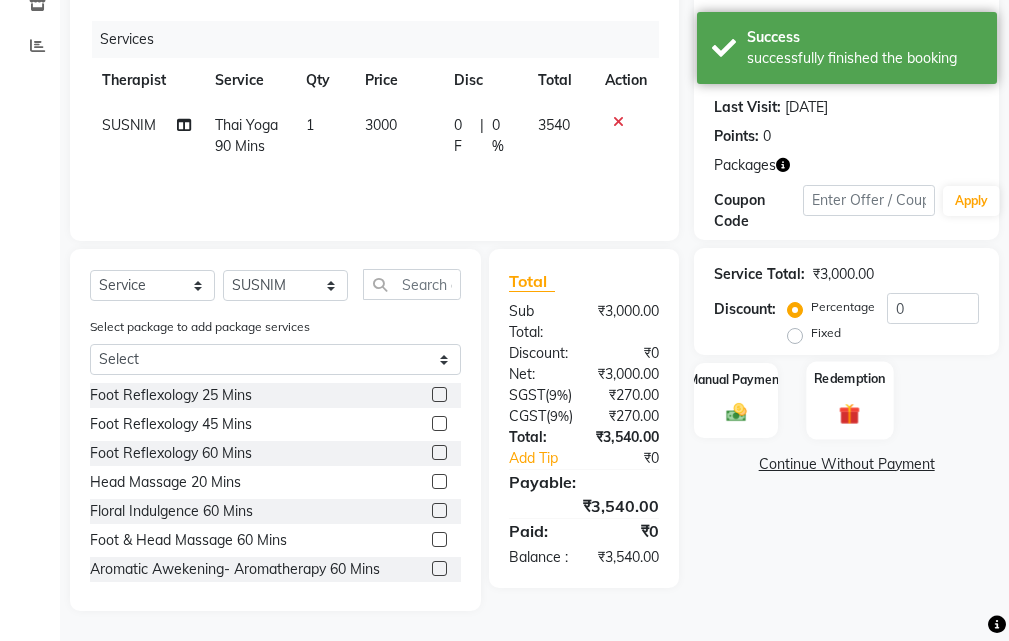 click on "Redemption" 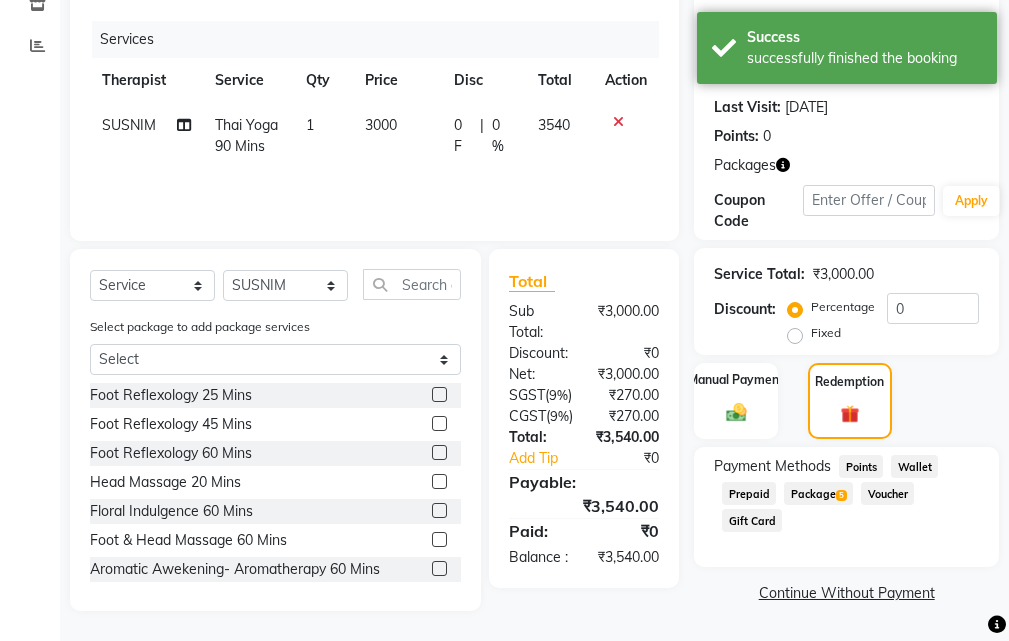 click on "Package  5" 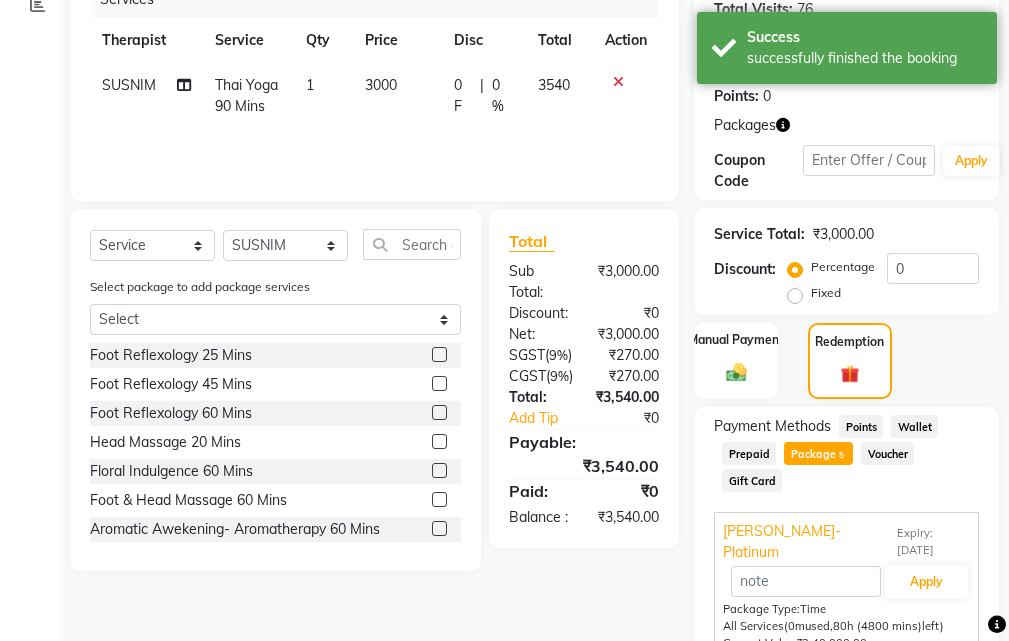 scroll, scrollTop: 466, scrollLeft: 0, axis: vertical 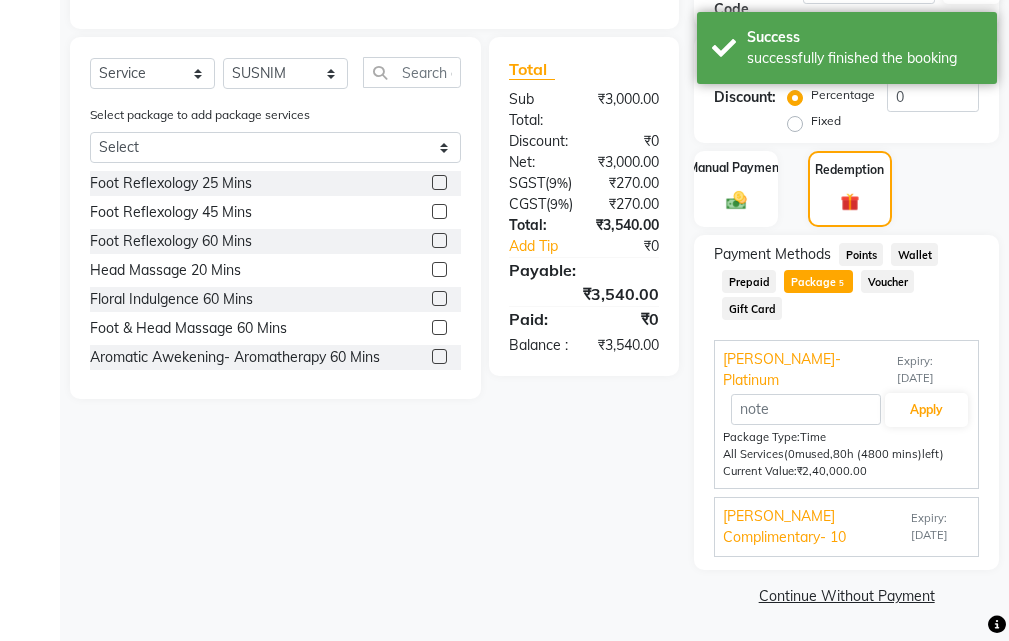 click on "Expiry: 29-06-2026" at bounding box center (940, 527) 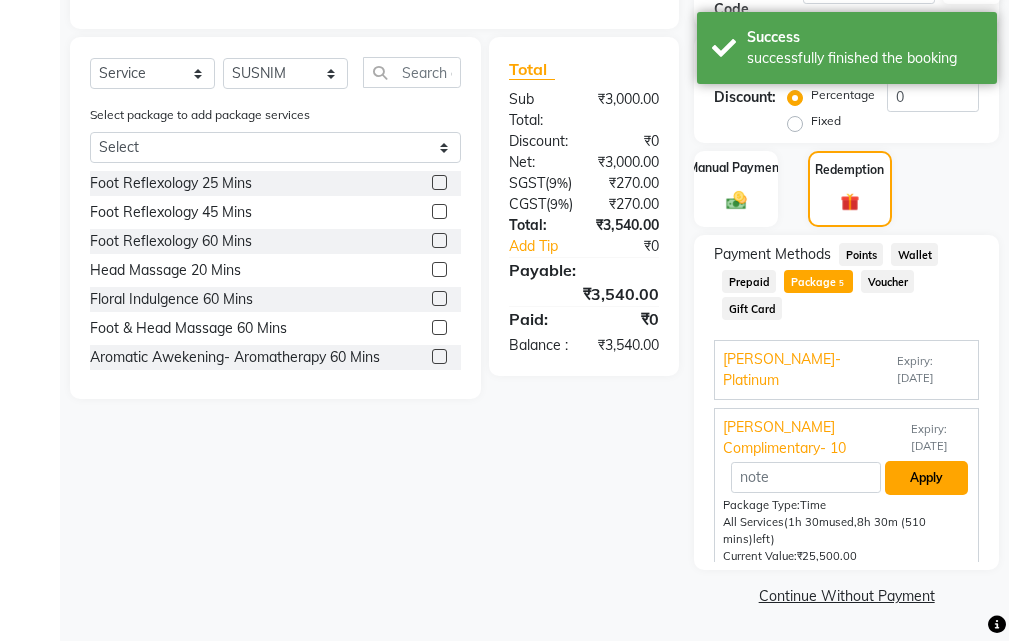 click on "Apply" at bounding box center (926, 478) 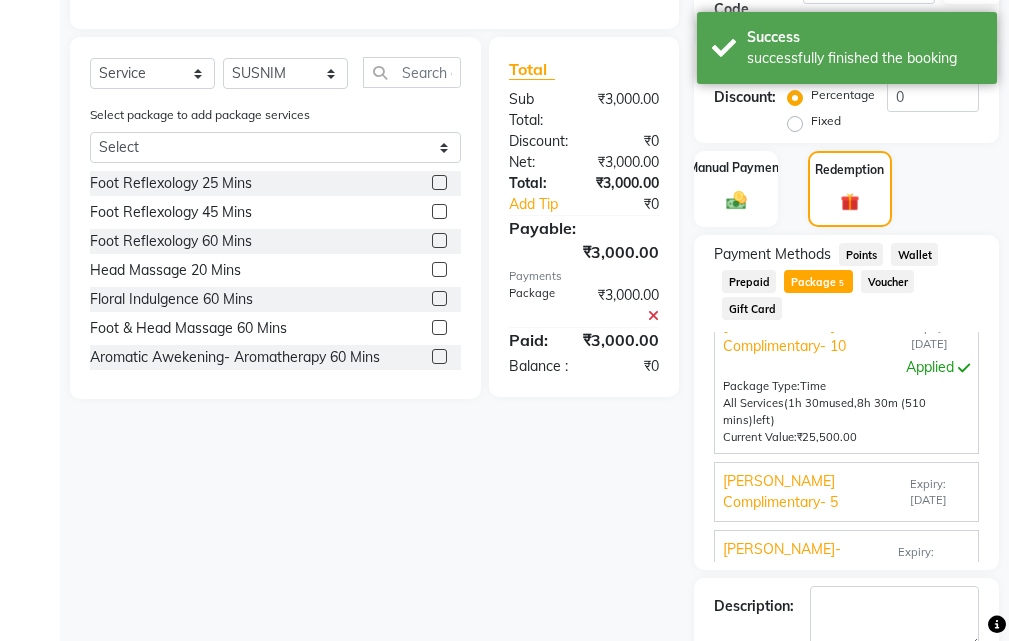 scroll, scrollTop: 198, scrollLeft: 0, axis: vertical 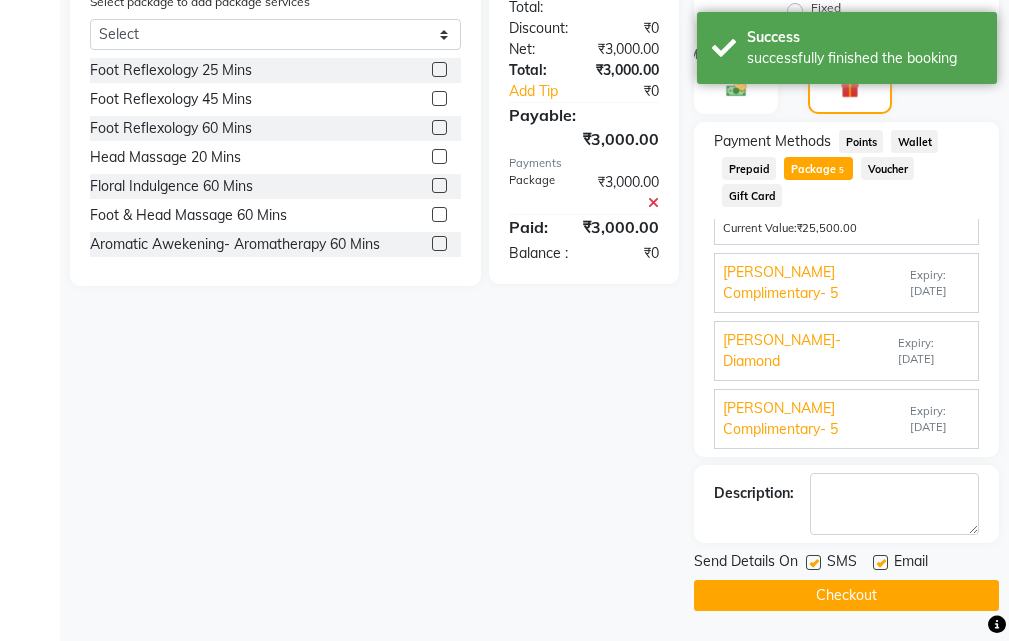 click 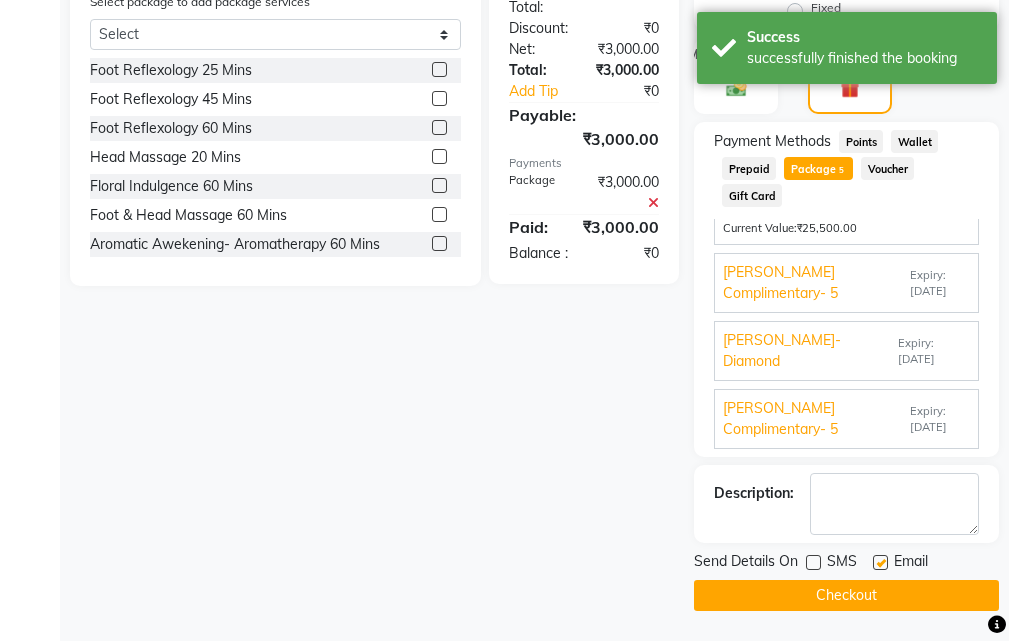 drag, startPoint x: 884, startPoint y: 557, endPoint x: 870, endPoint y: 583, distance: 29.529646 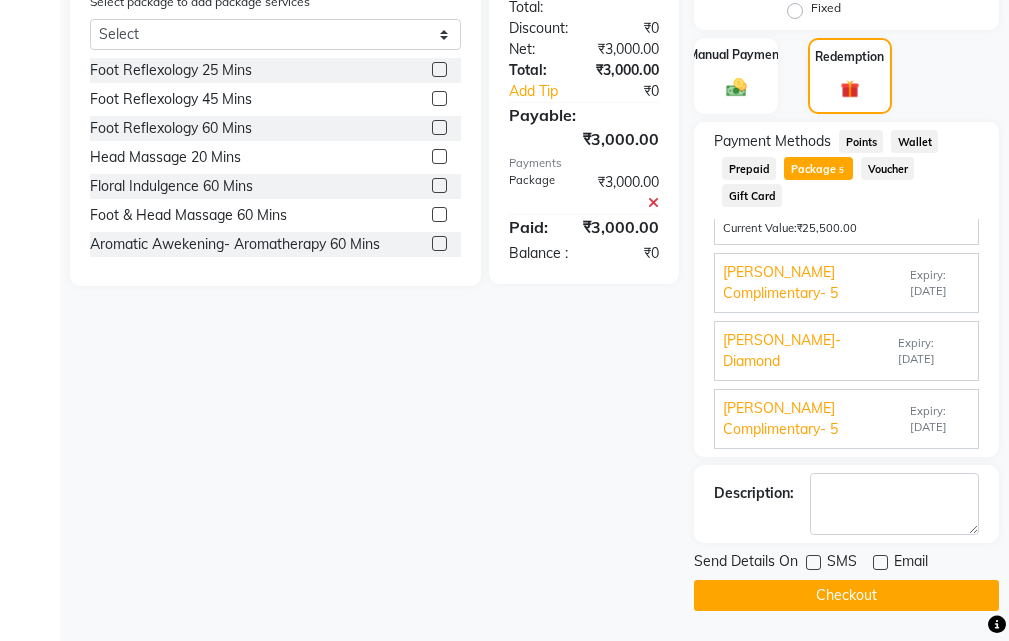 click on "Checkout" 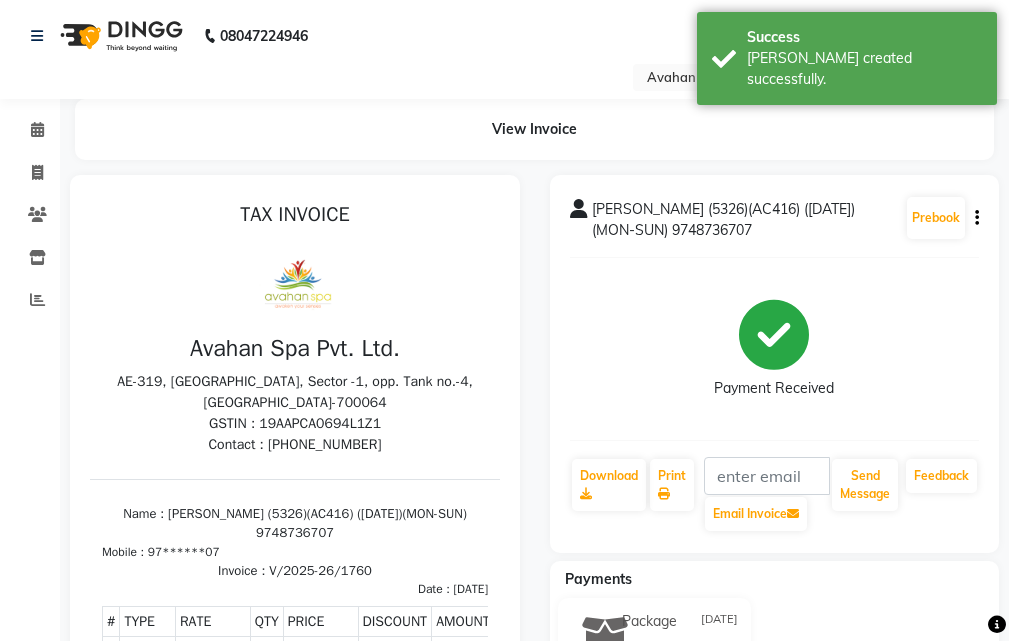 scroll, scrollTop: 0, scrollLeft: 0, axis: both 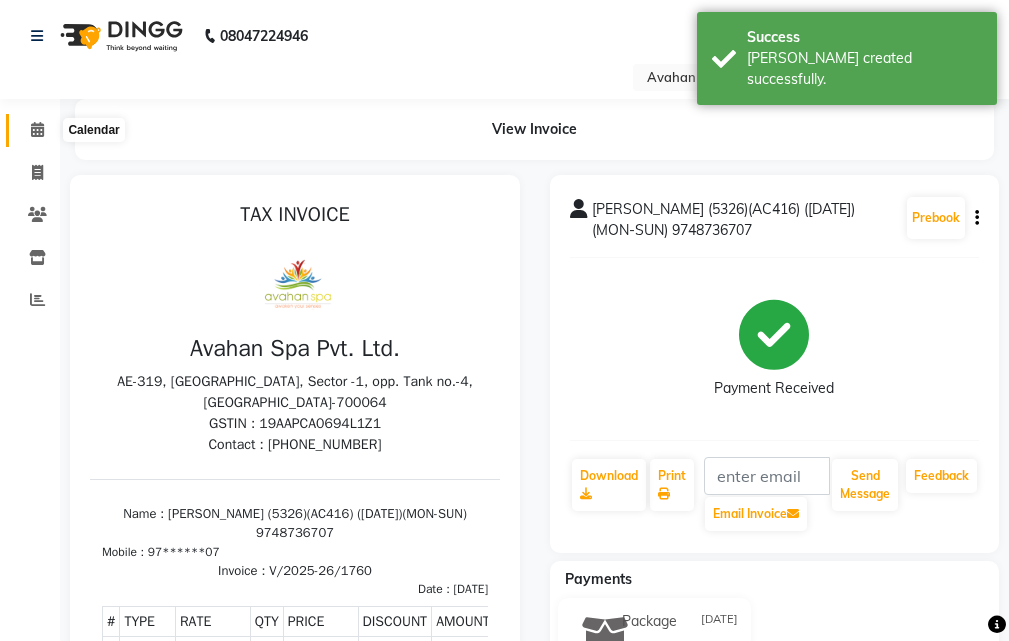 click 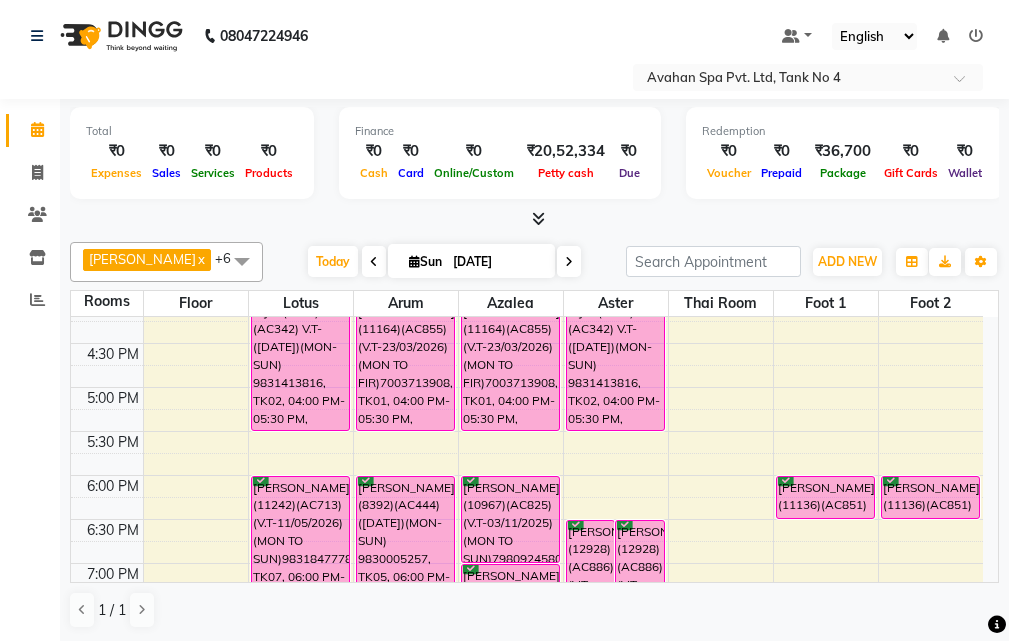 scroll, scrollTop: 500, scrollLeft: 0, axis: vertical 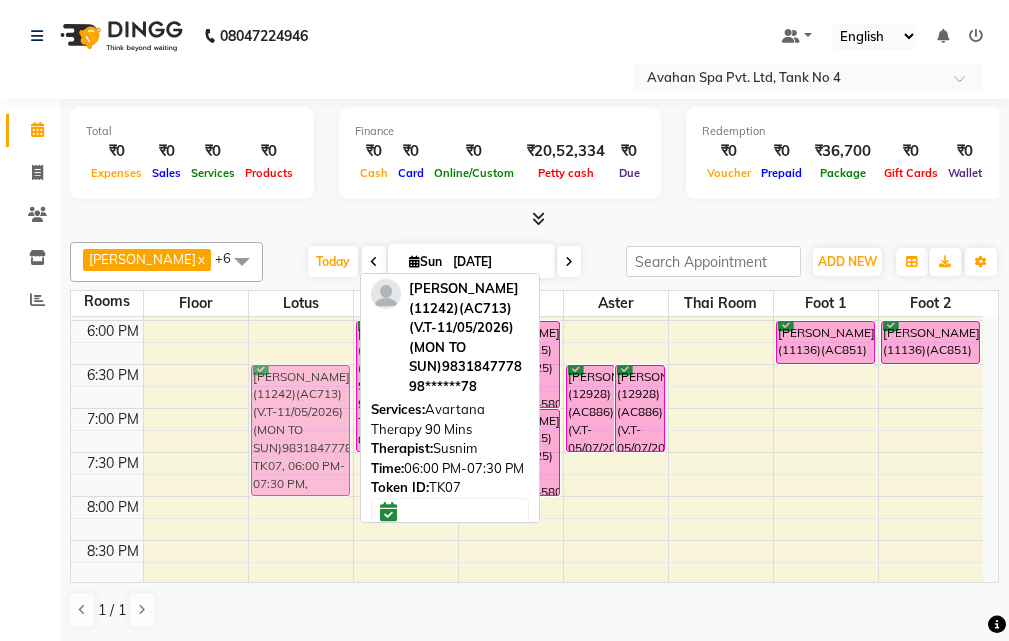 drag, startPoint x: 308, startPoint y: 374, endPoint x: 308, endPoint y: 414, distance: 40 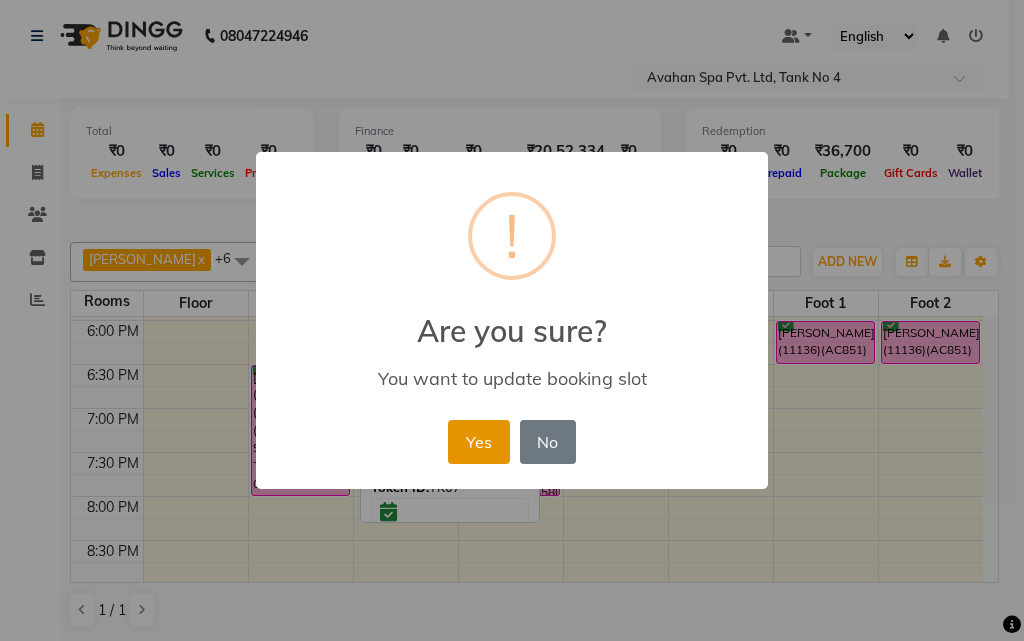 click on "Yes" at bounding box center [478, 442] 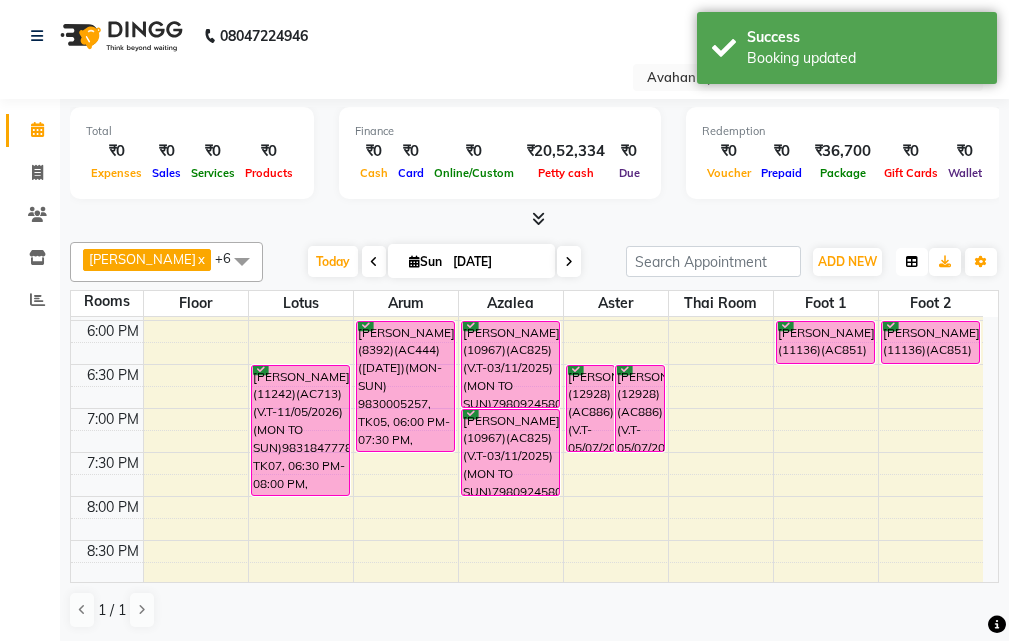 click at bounding box center (912, 262) 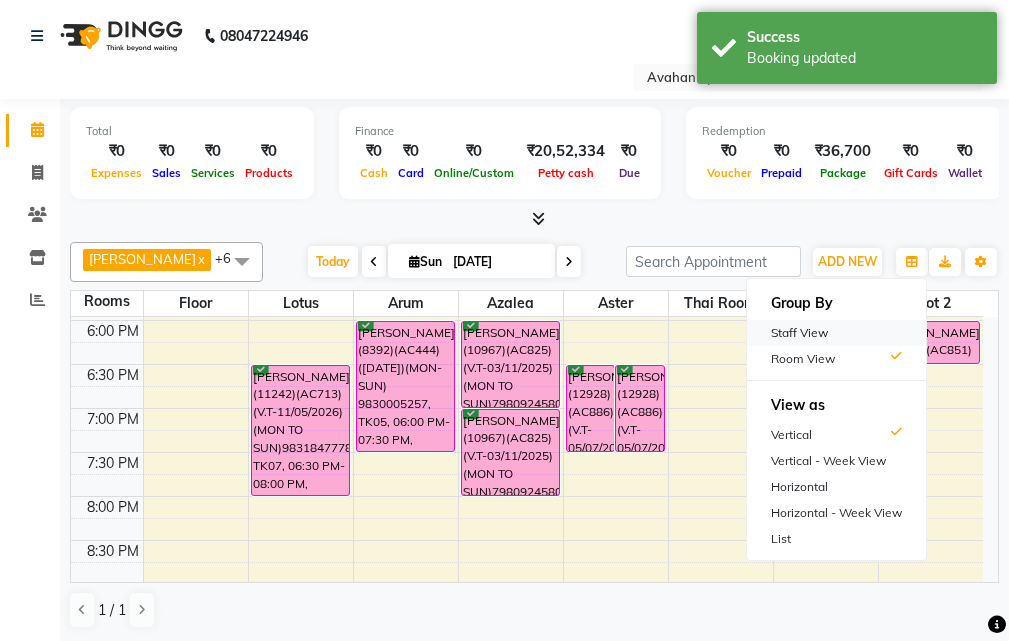 click on "Staff View" at bounding box center (836, 333) 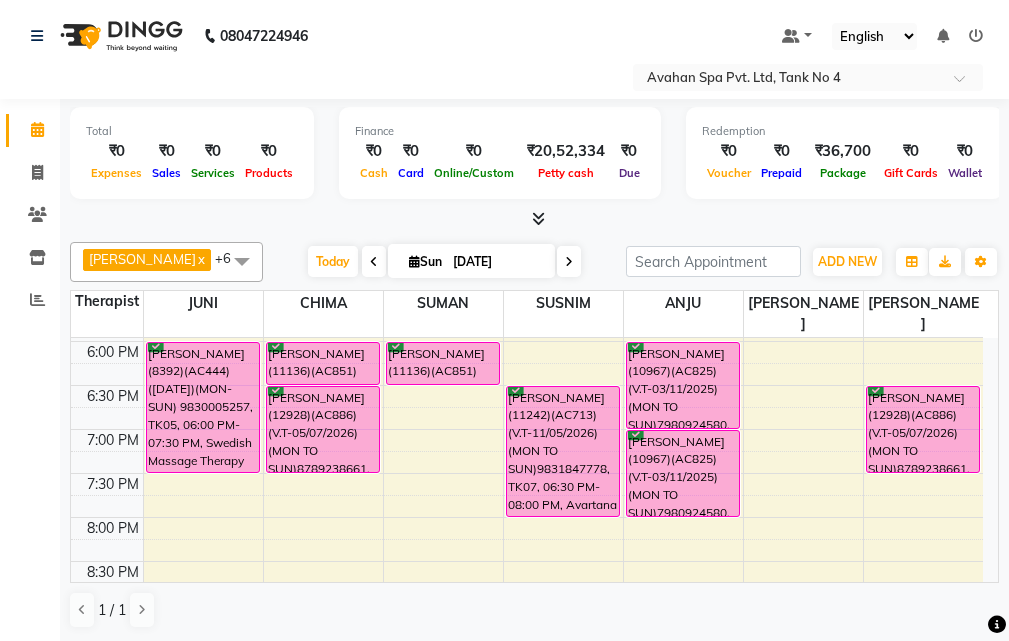 scroll, scrollTop: 600, scrollLeft: 0, axis: vertical 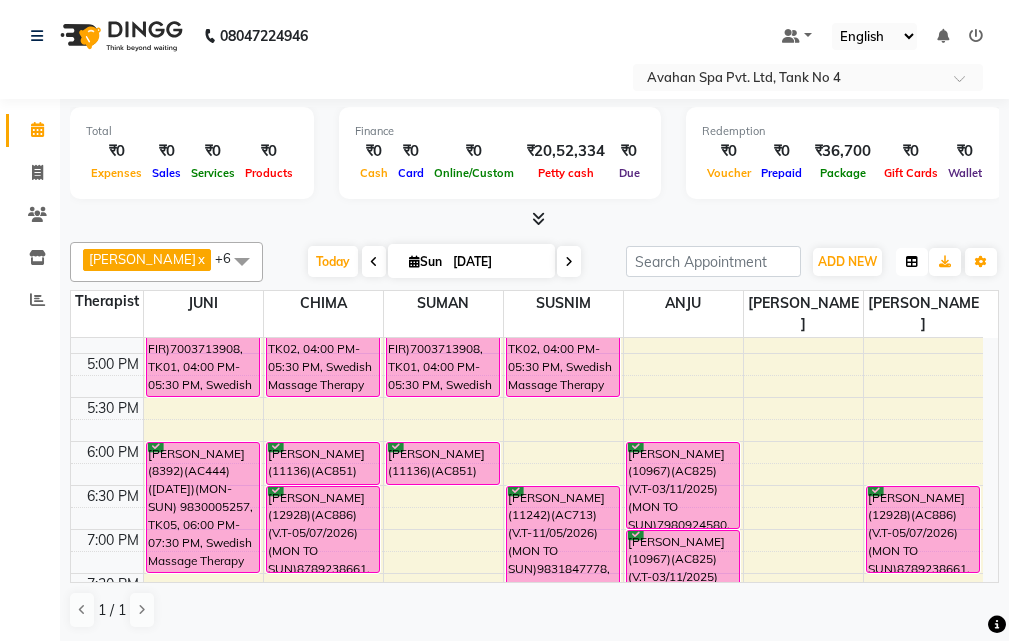 click at bounding box center (912, 262) 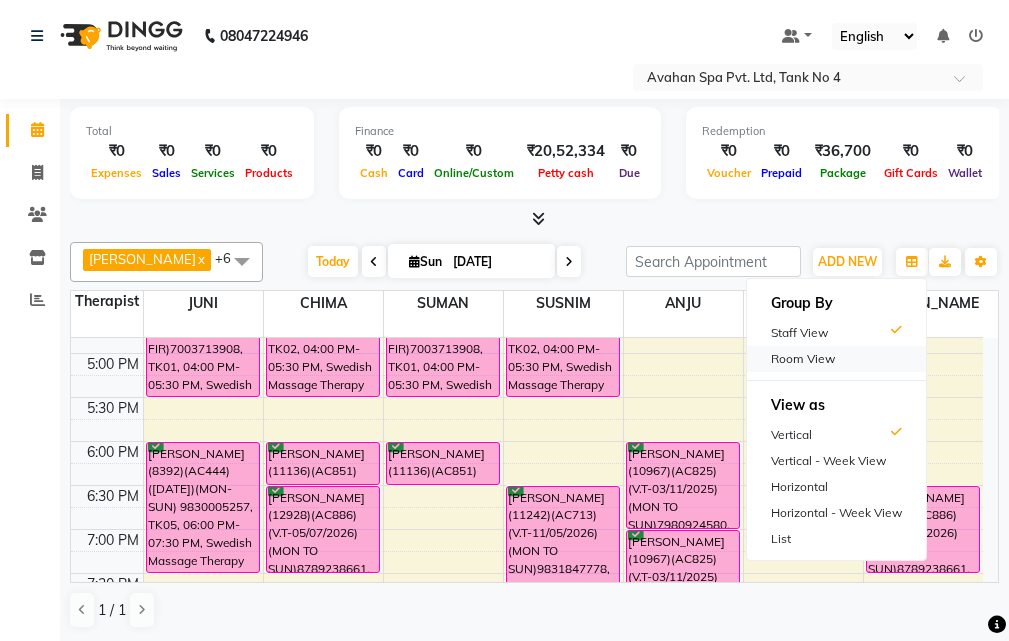 click on "Room View" at bounding box center [836, 359] 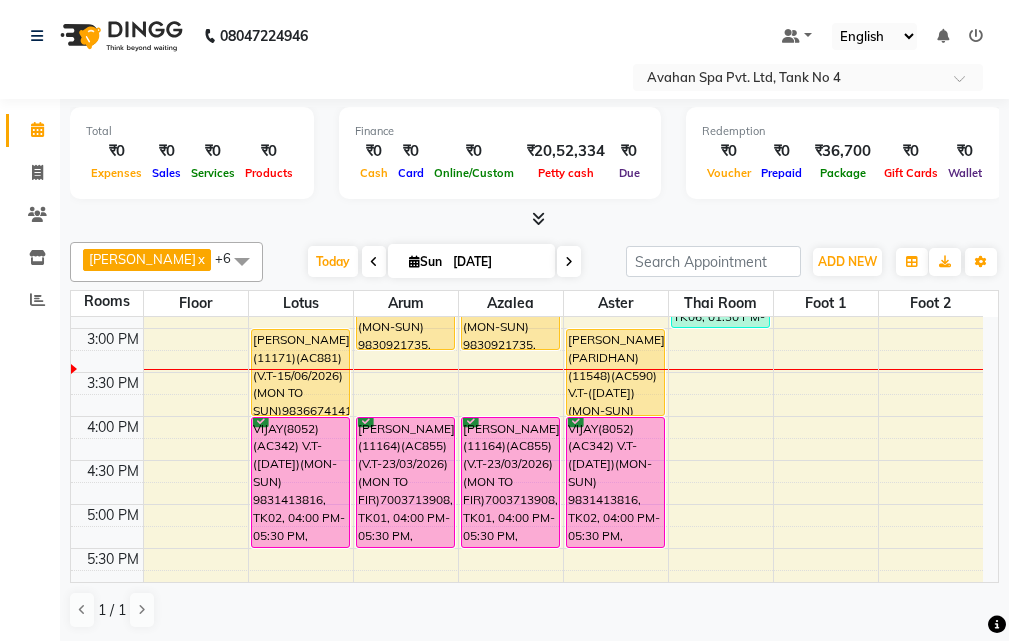 scroll, scrollTop: 400, scrollLeft: 0, axis: vertical 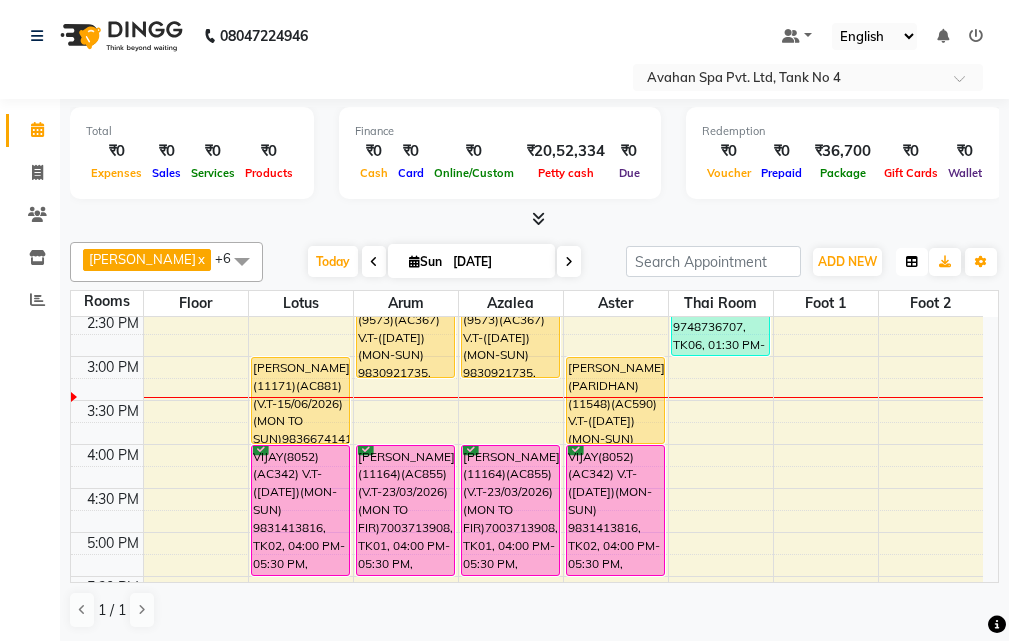 click at bounding box center (912, 262) 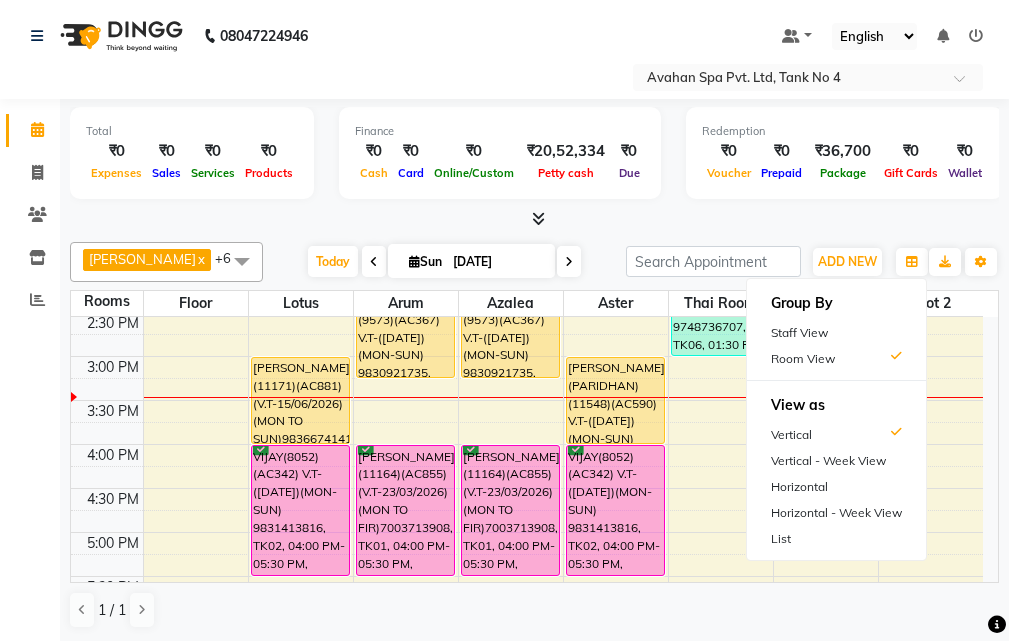 click on "Staff View" at bounding box center [836, 333] 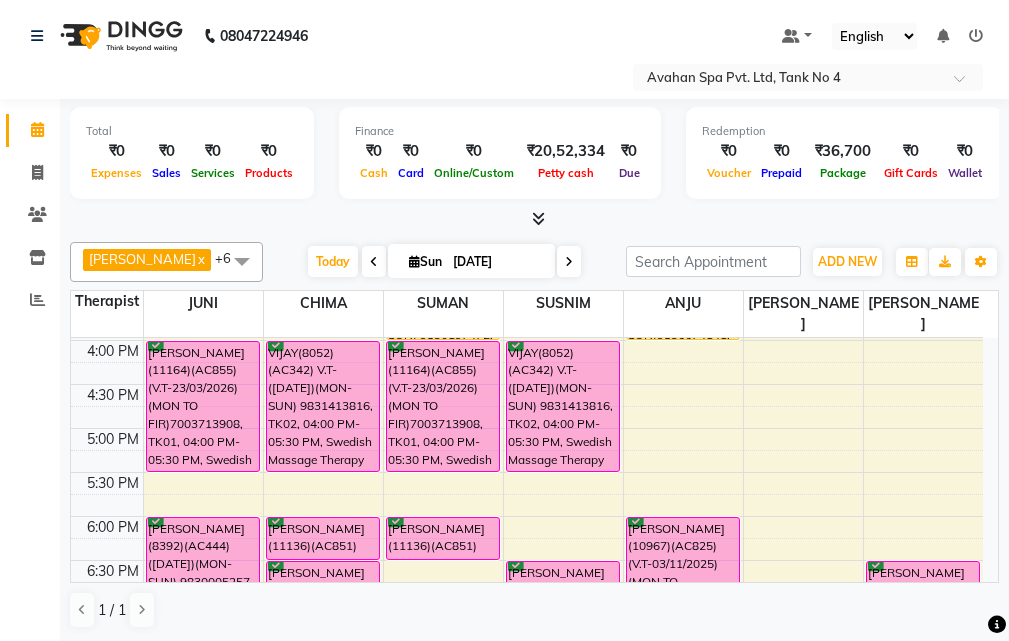 scroll, scrollTop: 500, scrollLeft: 0, axis: vertical 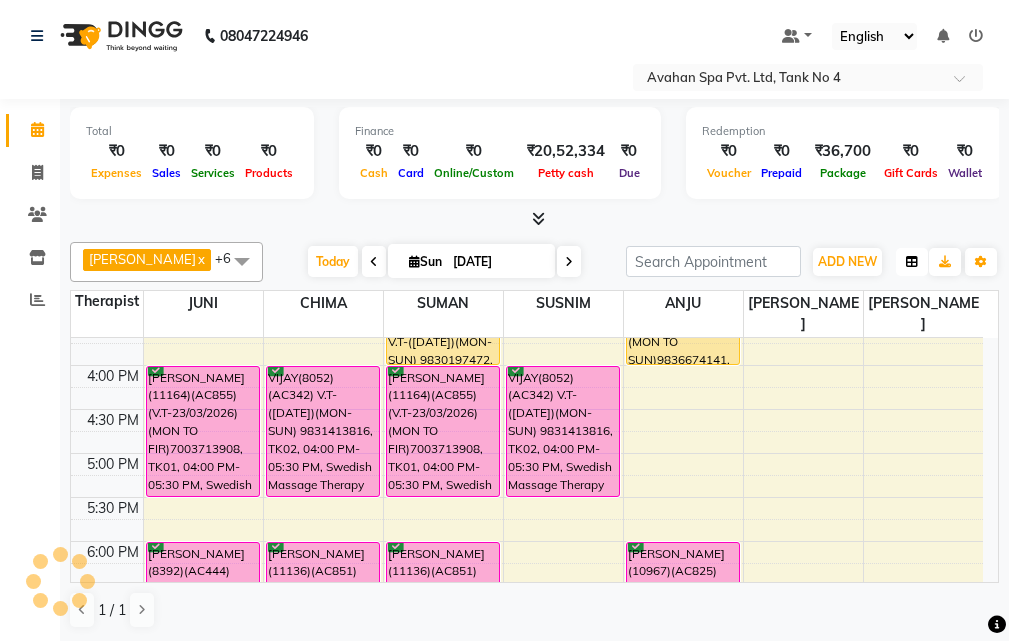 click at bounding box center [912, 262] 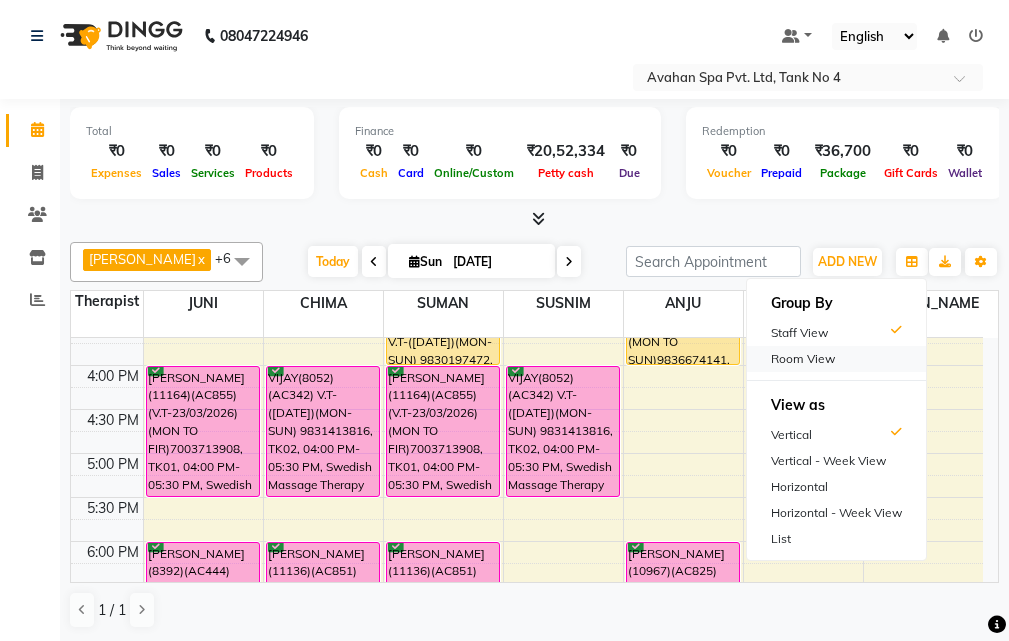 click on "Room View" at bounding box center [836, 359] 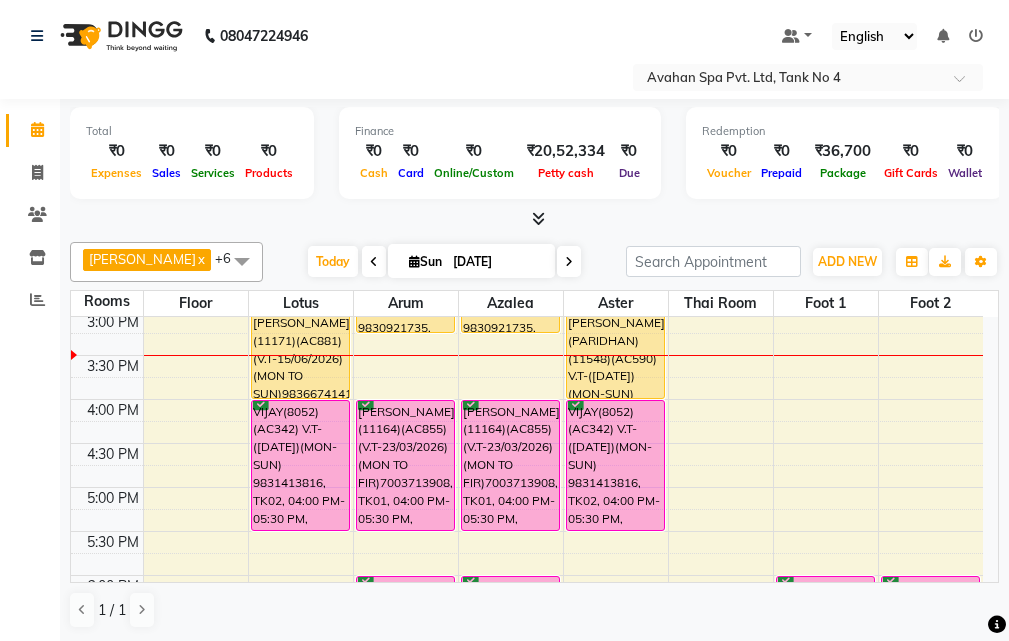 scroll, scrollTop: 400, scrollLeft: 0, axis: vertical 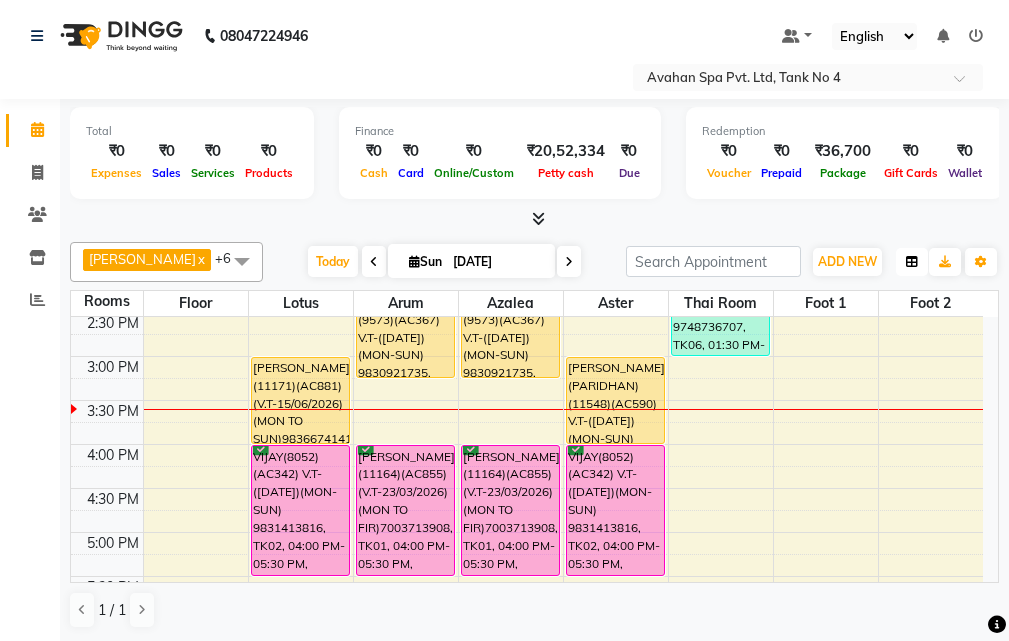 click at bounding box center [912, 262] 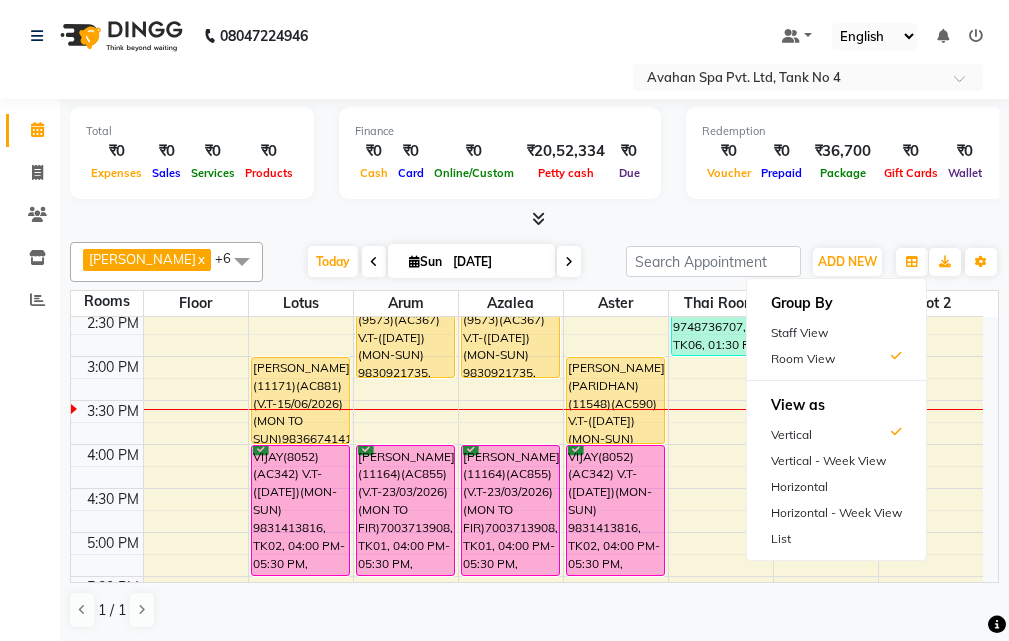 drag, startPoint x: 840, startPoint y: 329, endPoint x: 812, endPoint y: 350, distance: 35 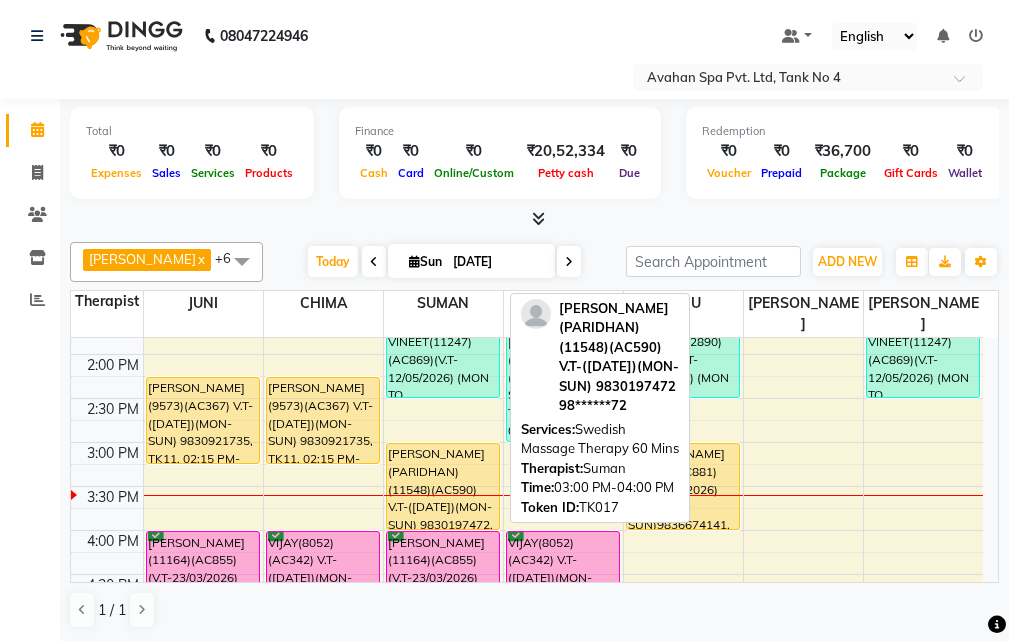 scroll, scrollTop: 300, scrollLeft: 0, axis: vertical 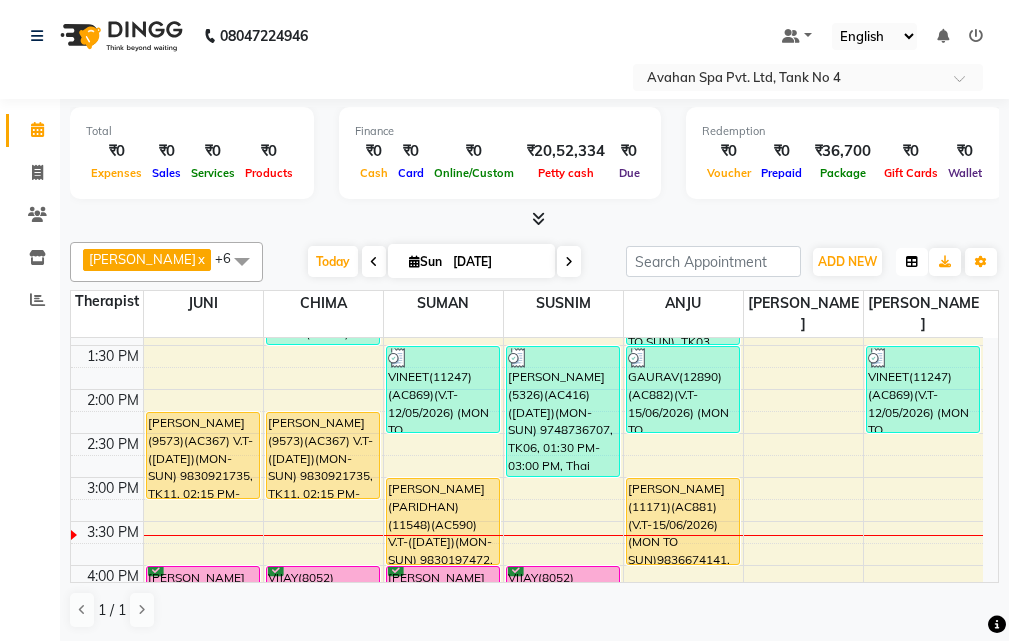 click at bounding box center [912, 262] 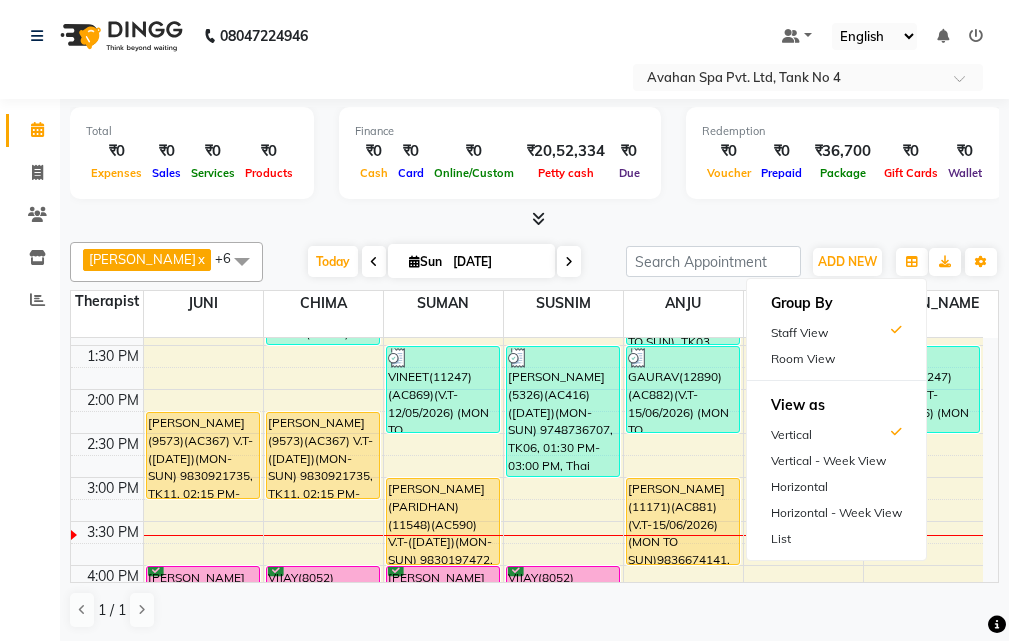 drag, startPoint x: 811, startPoint y: 363, endPoint x: 831, endPoint y: 358, distance: 20.615528 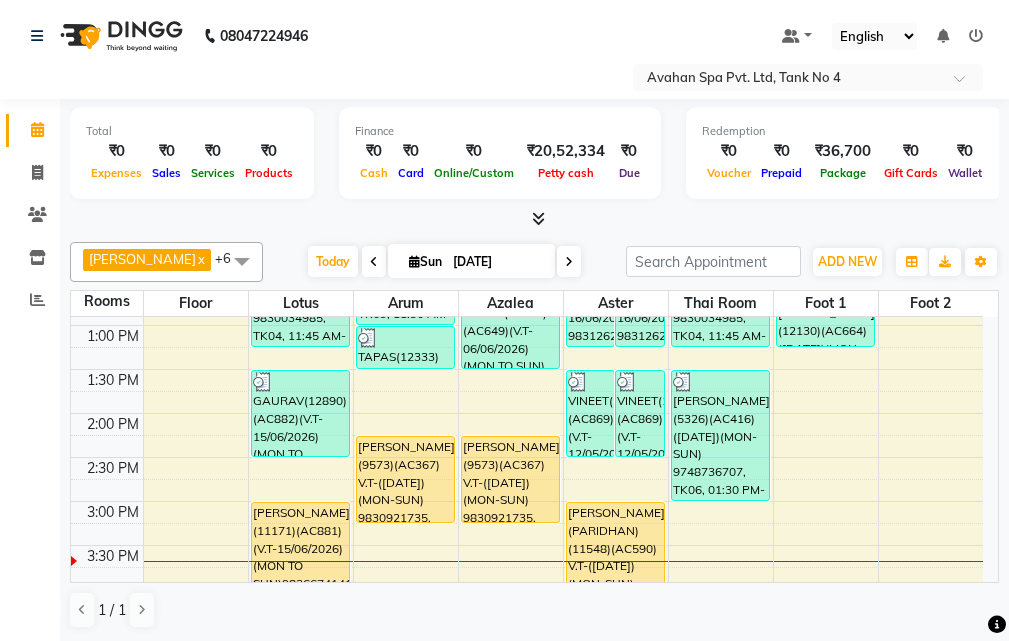 scroll, scrollTop: 300, scrollLeft: 0, axis: vertical 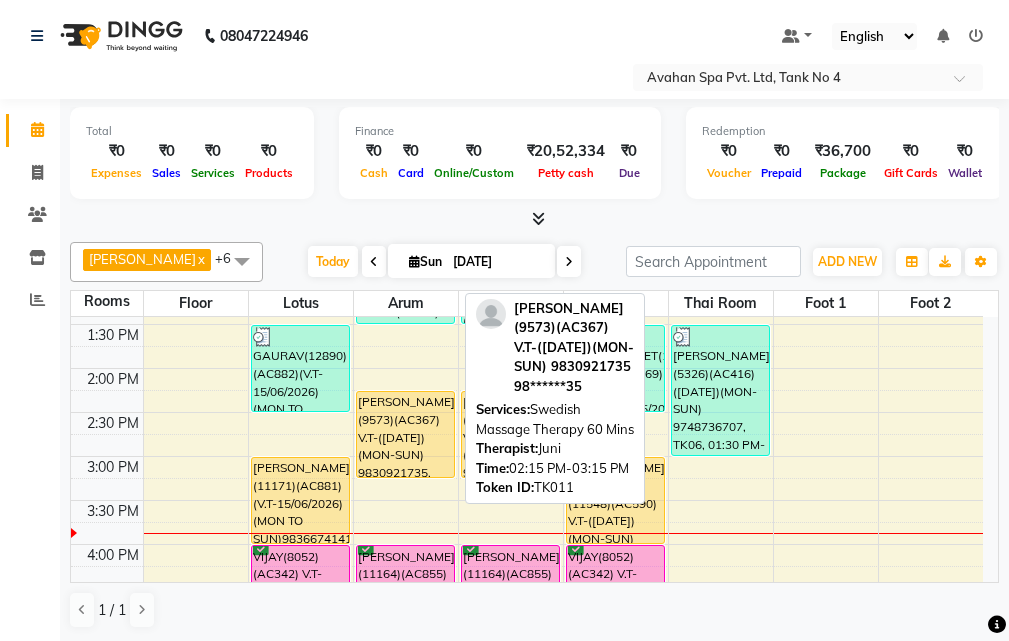 click on "[PERSON_NAME](9573)(AC367) V.T-([DATE])(MON-SUN) 9830921735, TK11, 02:15 PM-03:15 PM, Swedish Massage Therapy 60 Mins" at bounding box center [405, 434] 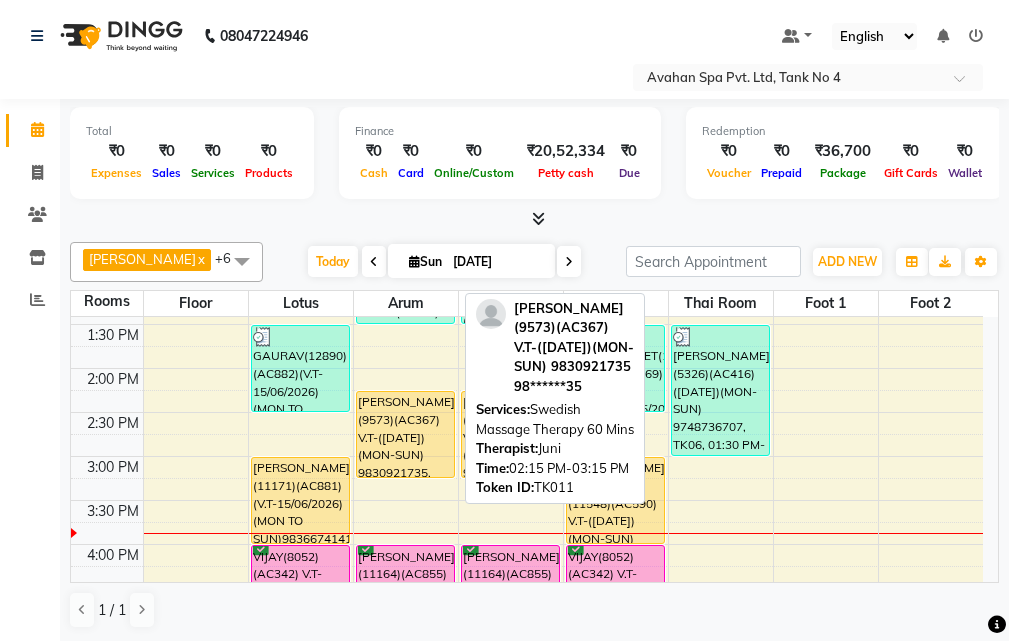 click on "[PERSON_NAME](9573)(AC367) V.T-([DATE])(MON-SUN) 9830921735, TK11, 02:15 PM-03:15 PM, Swedish Massage Therapy 60 Mins" at bounding box center [405, 434] 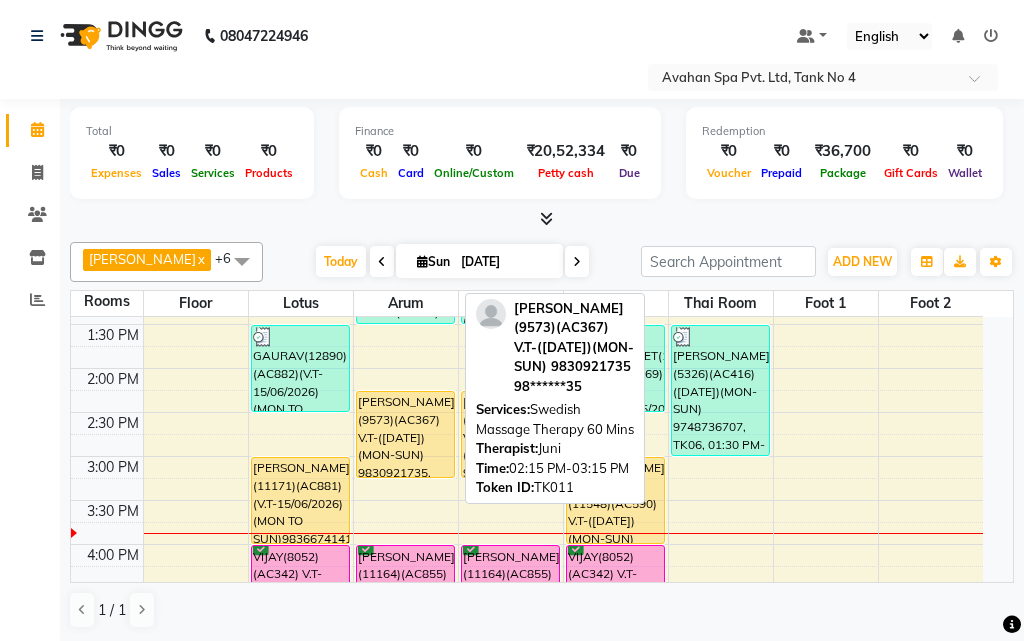 select on "1" 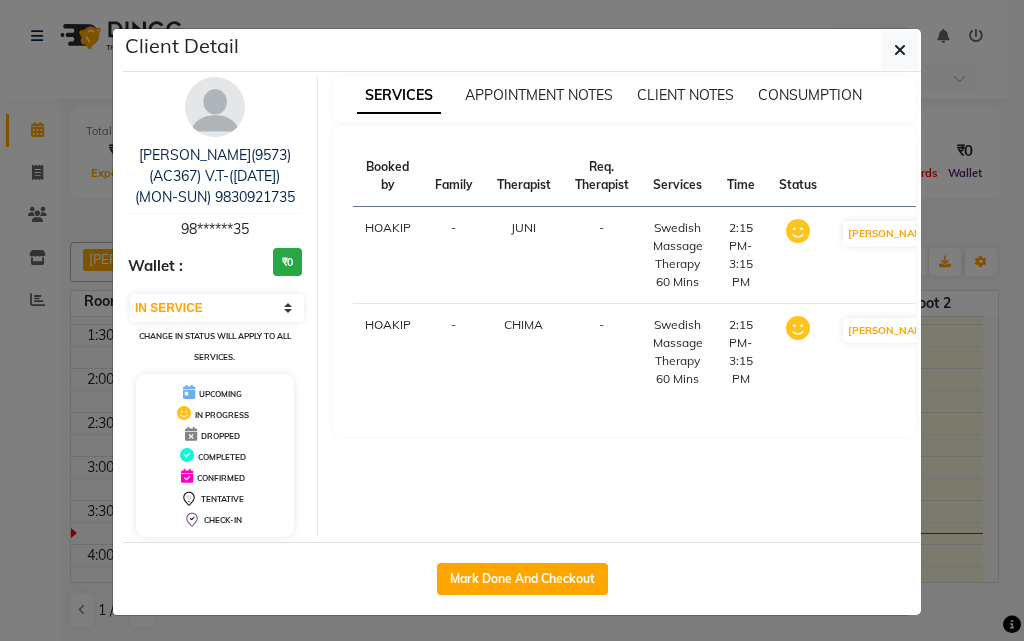 drag, startPoint x: 511, startPoint y: 572, endPoint x: 440, endPoint y: 551, distance: 74.04053 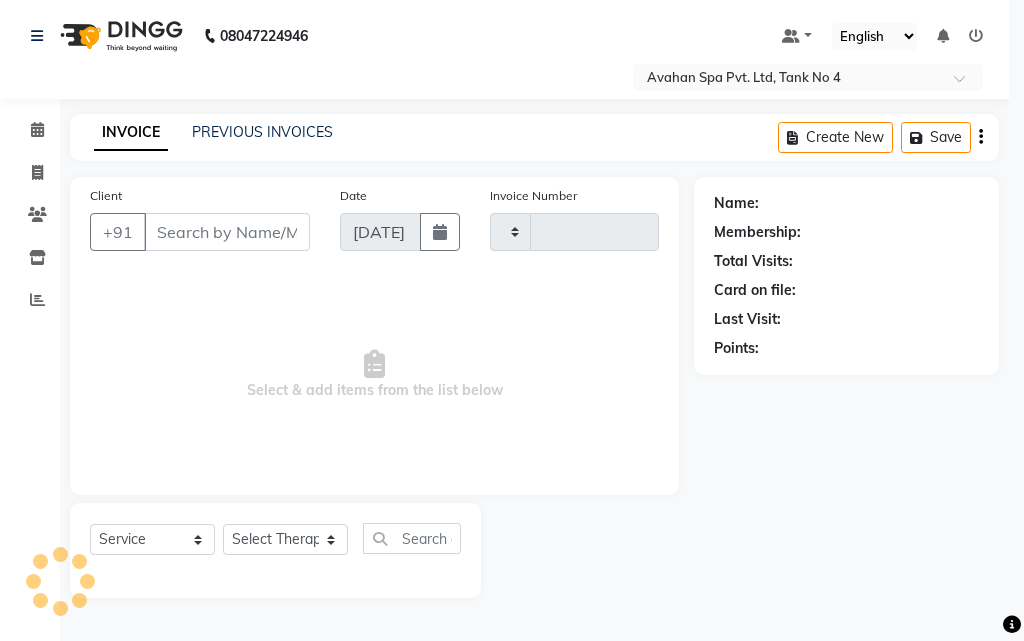 type on "1761" 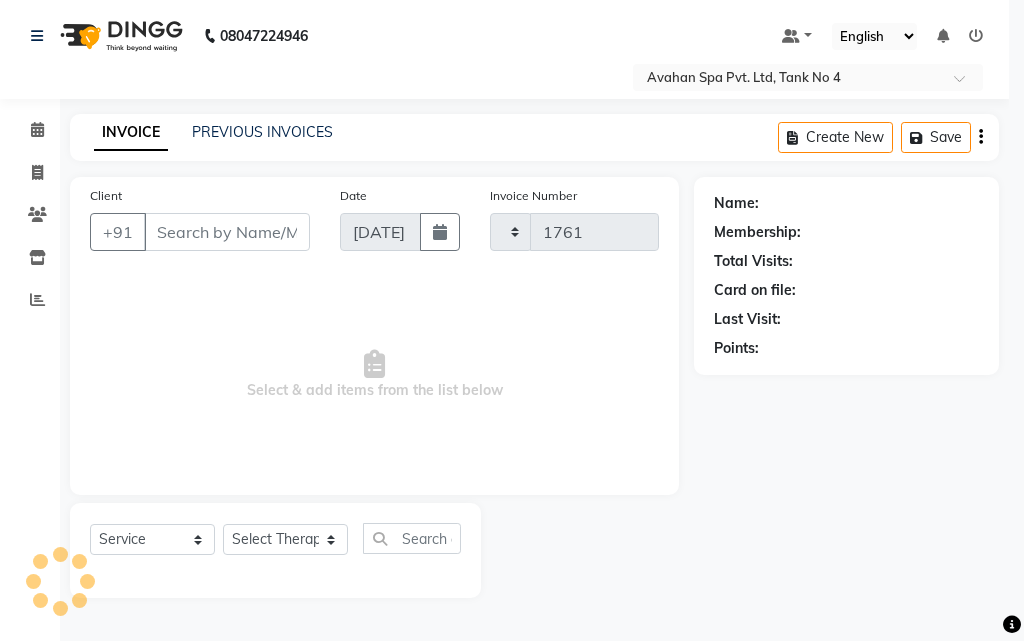 select on "4269" 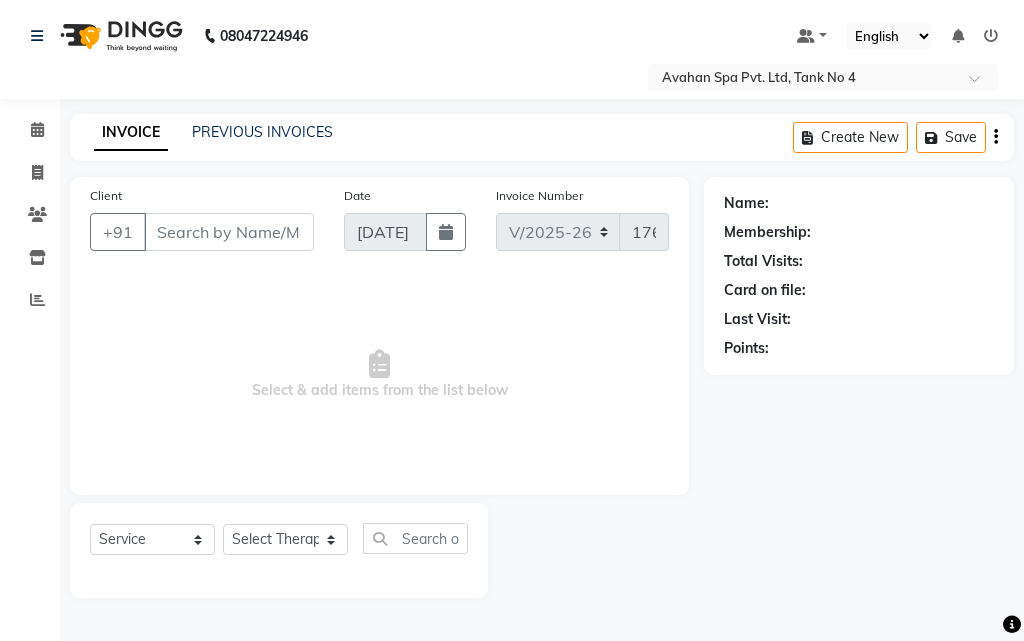type on "98******35" 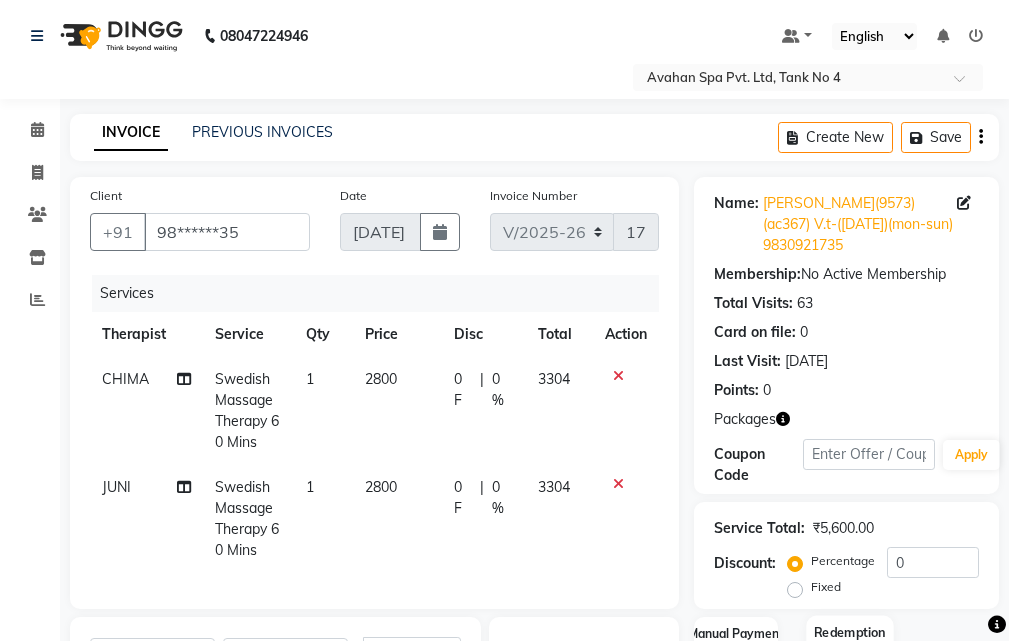 scroll, scrollTop: 300, scrollLeft: 0, axis: vertical 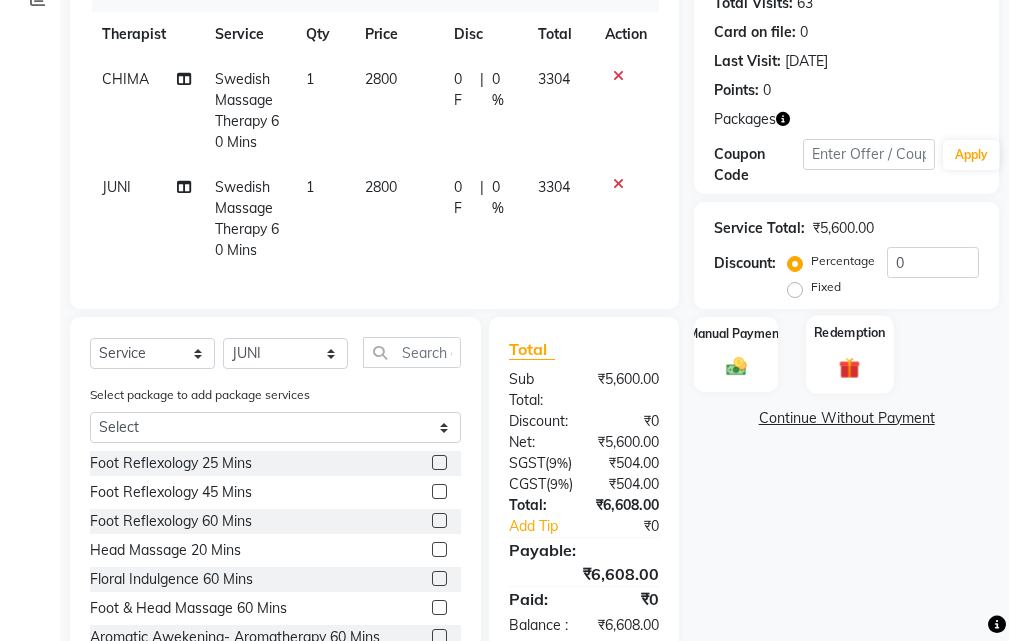 click 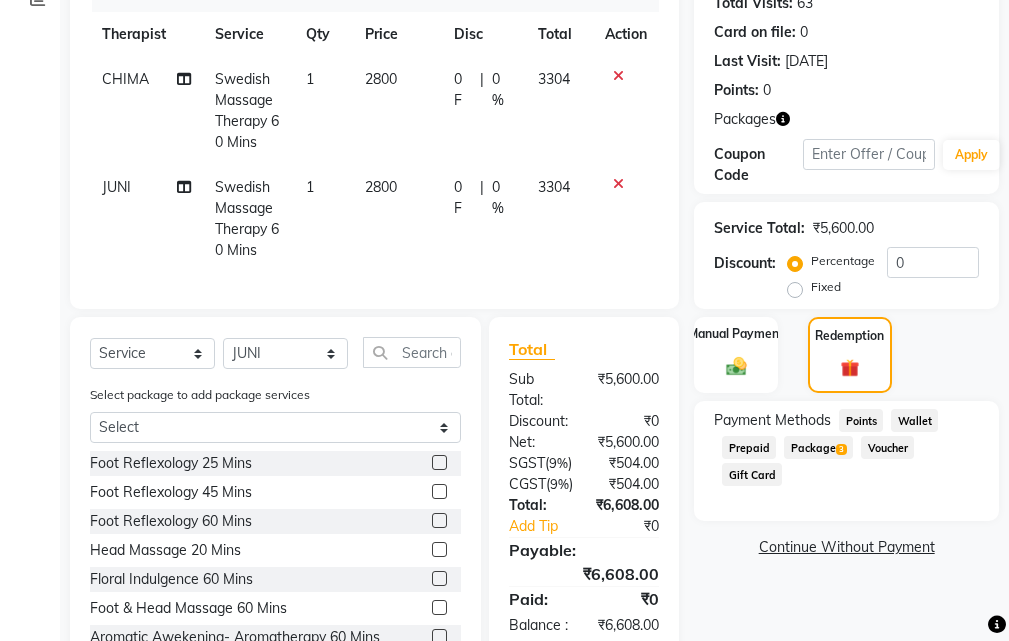 click on "Package  3" 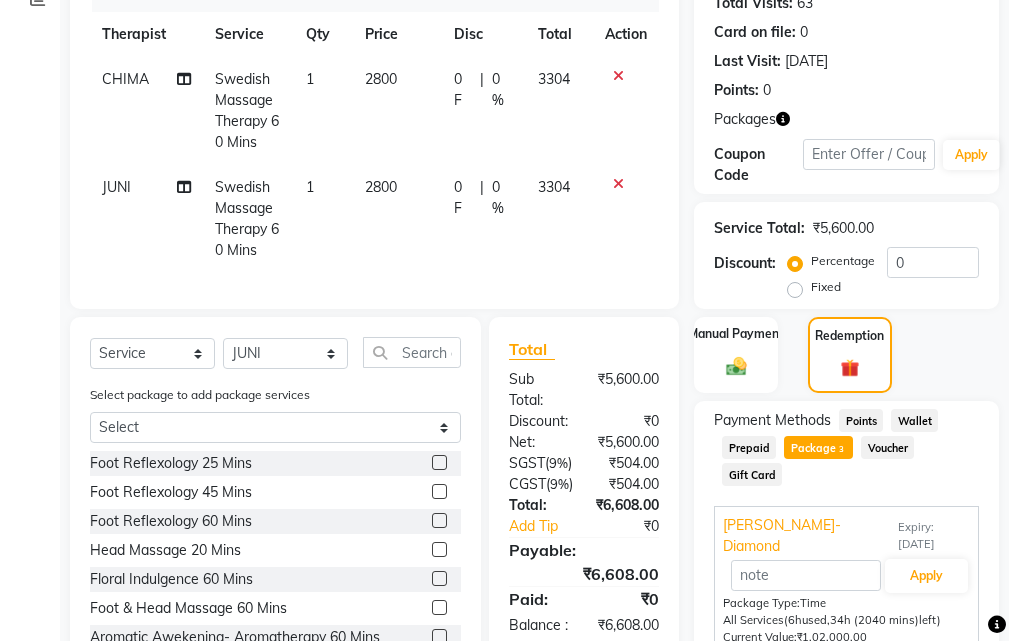 scroll, scrollTop: 466, scrollLeft: 0, axis: vertical 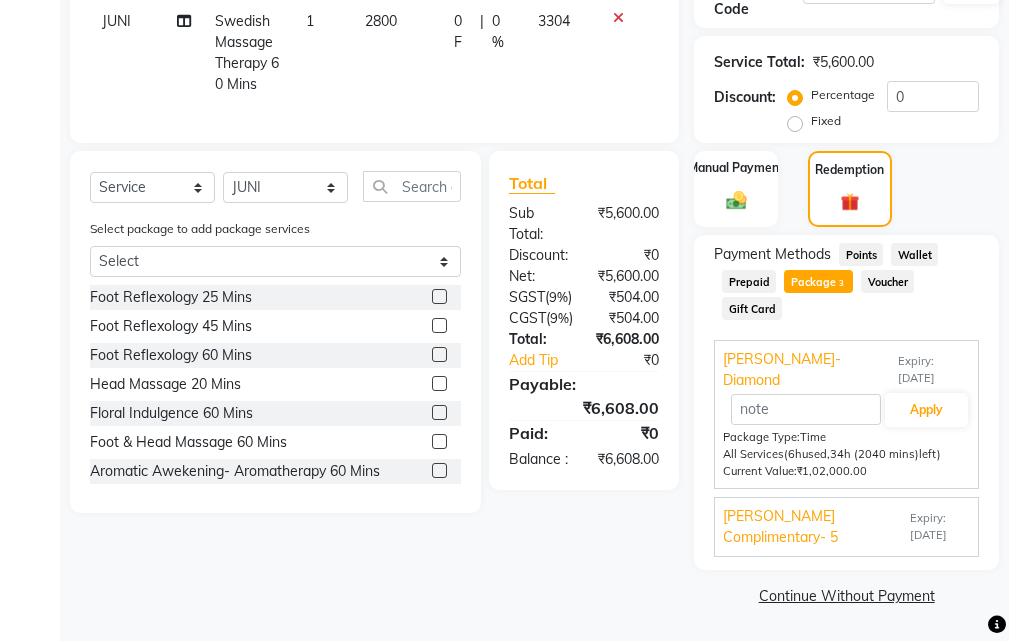 click on "Expiry: [DATE]" at bounding box center [940, 527] 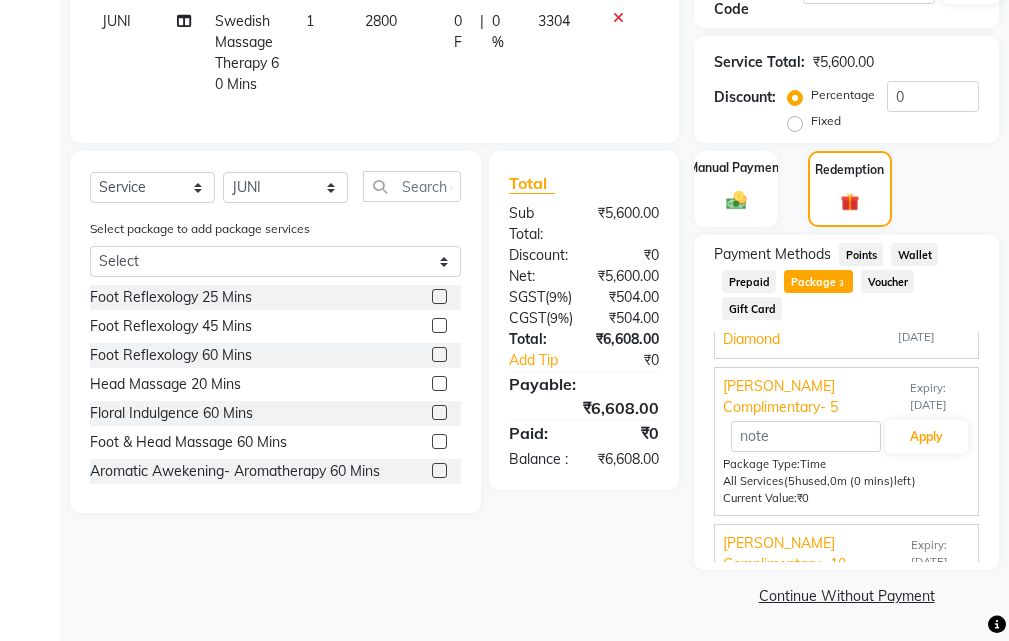 scroll, scrollTop: 62, scrollLeft: 0, axis: vertical 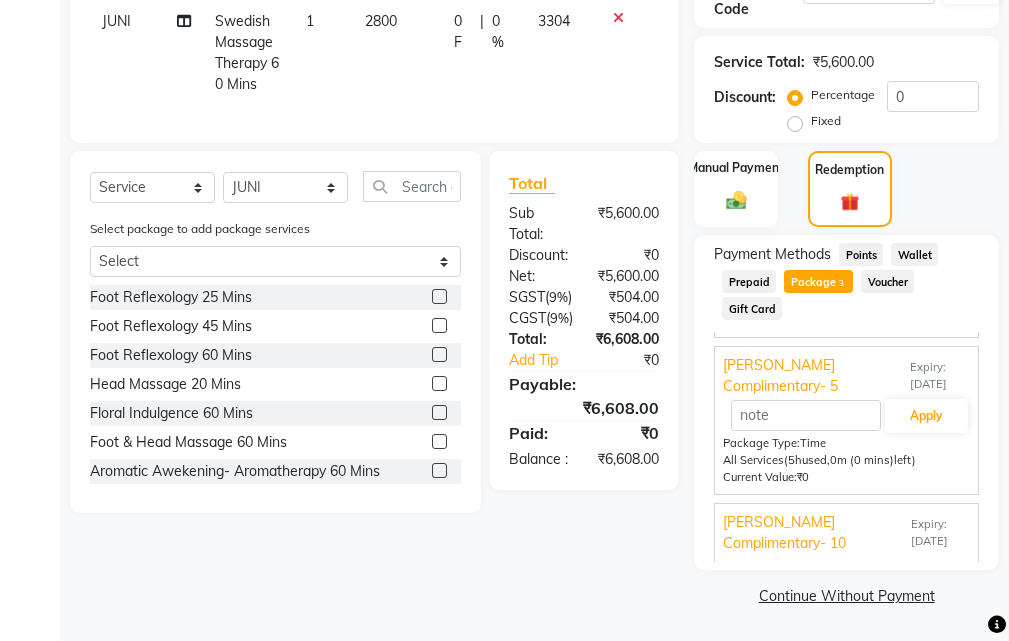 click on "Expiry: [DATE]" at bounding box center [940, 533] 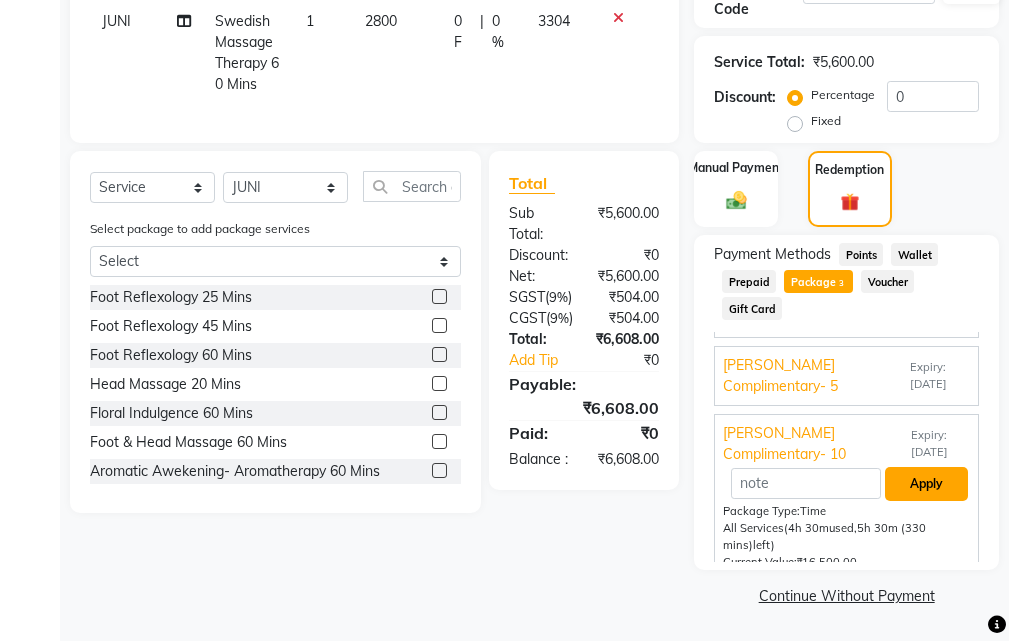 click on "Apply" at bounding box center (926, 484) 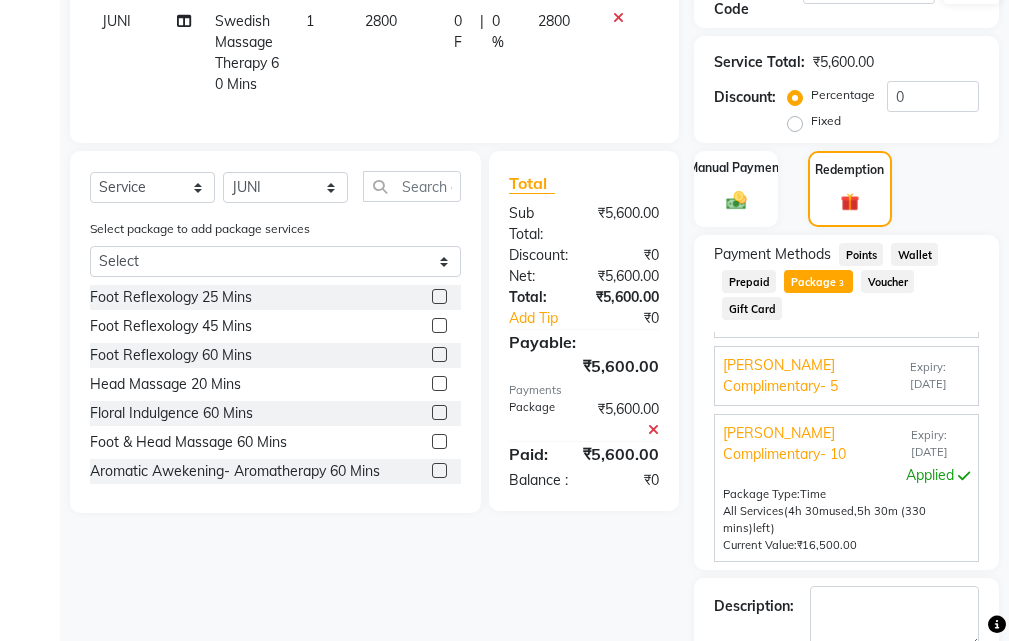 scroll, scrollTop: 579, scrollLeft: 0, axis: vertical 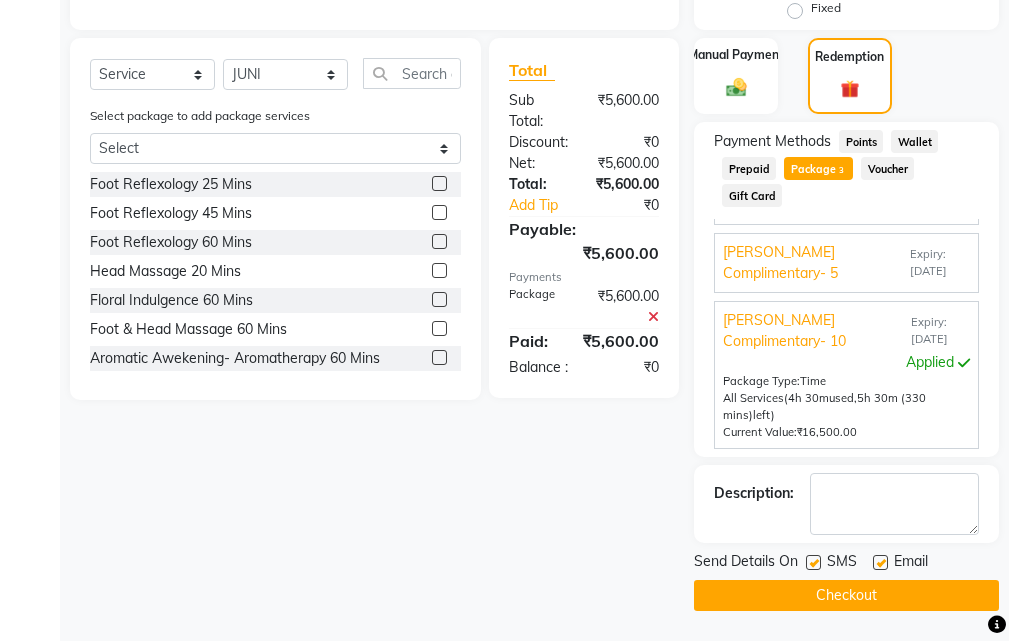 click 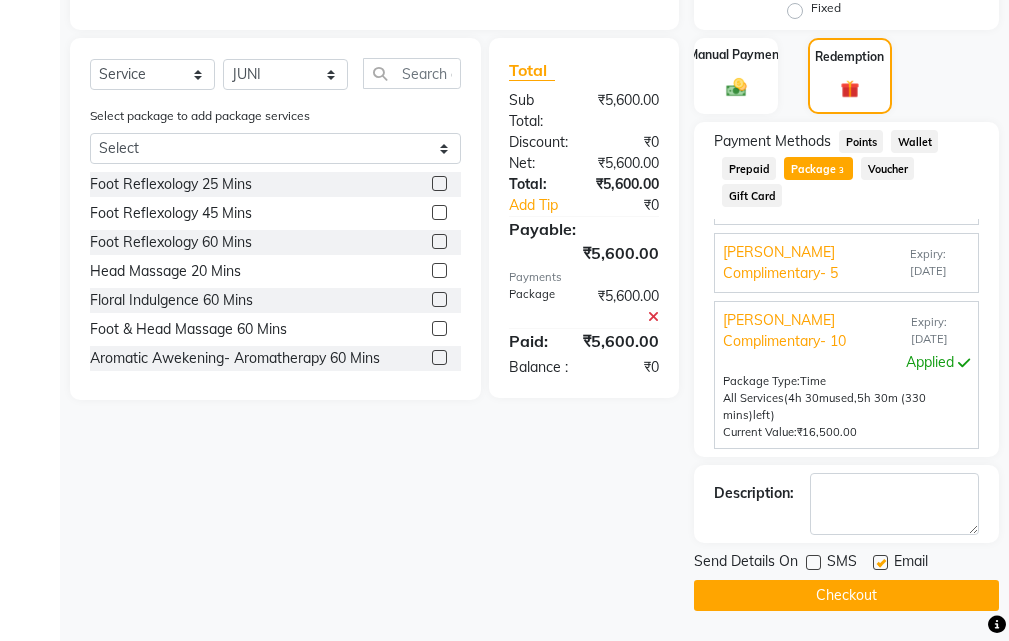 click on "Email" 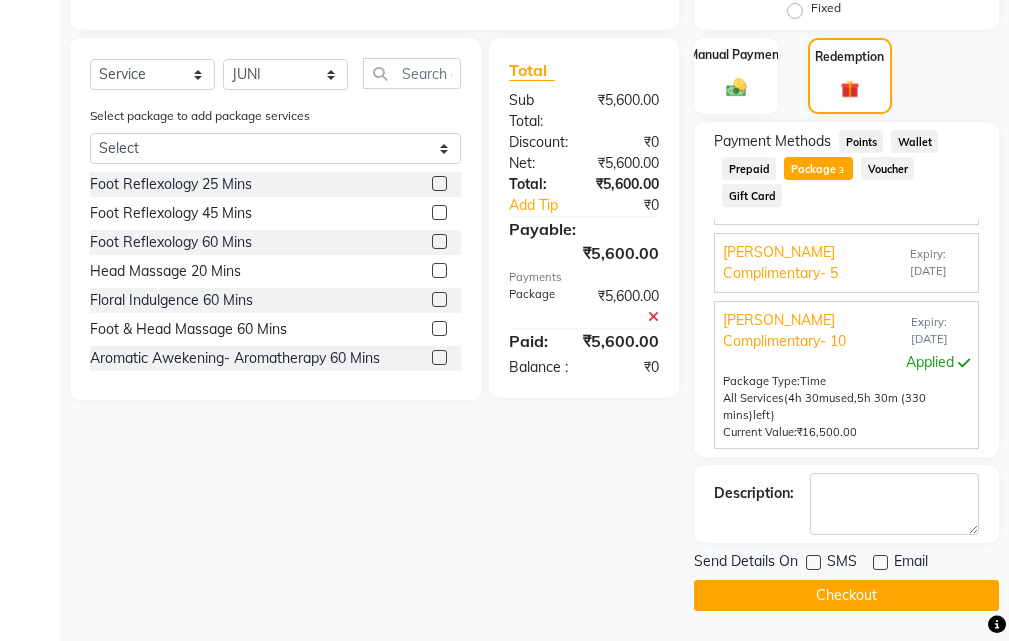 click on "Checkout" 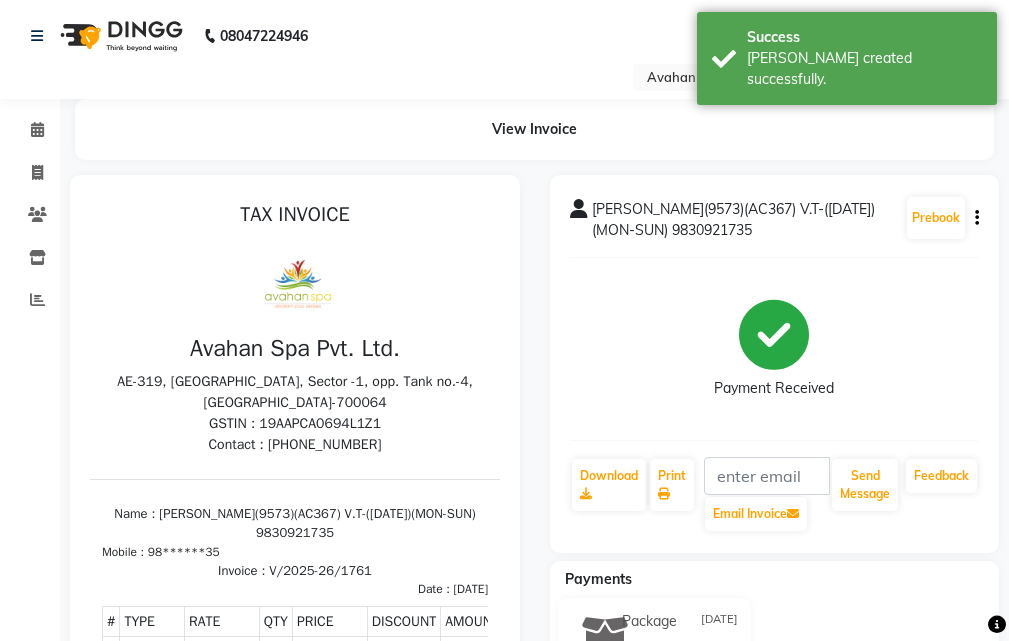 scroll, scrollTop: 0, scrollLeft: 0, axis: both 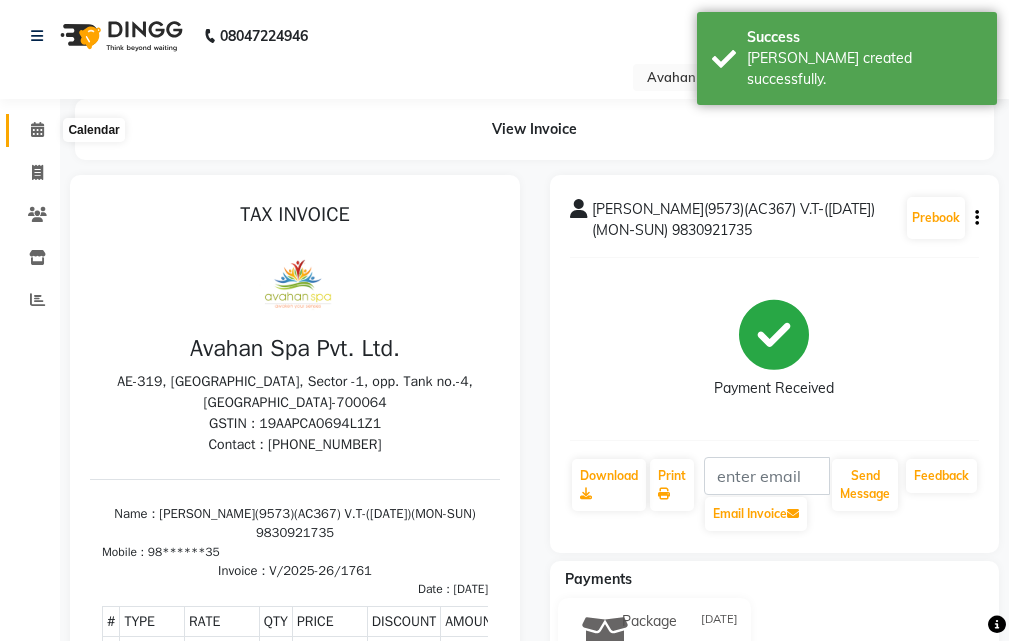 click 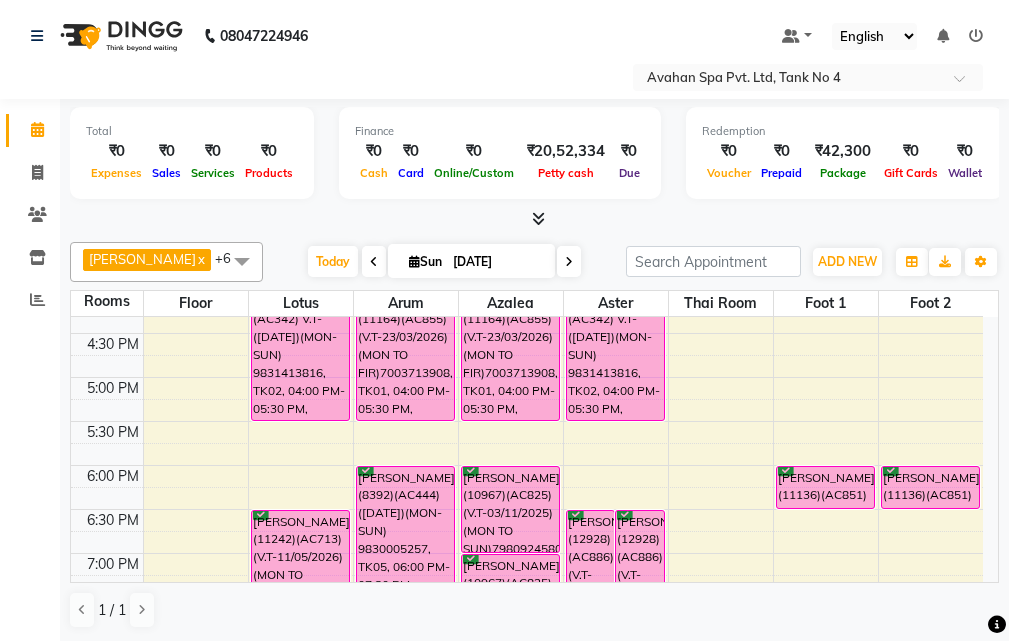 scroll, scrollTop: 600, scrollLeft: 0, axis: vertical 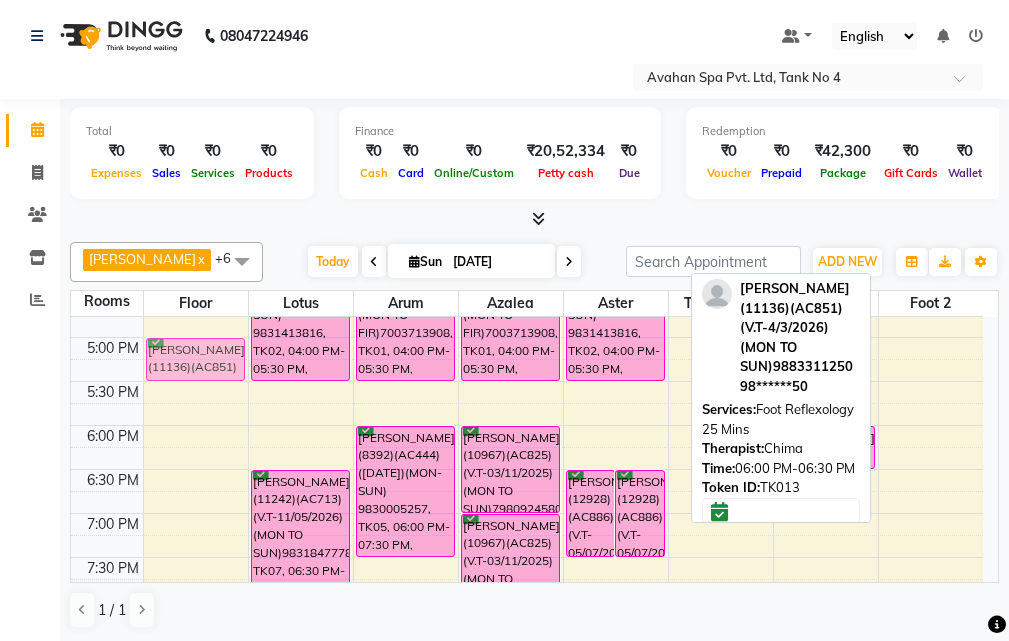 drag, startPoint x: 908, startPoint y: 435, endPoint x: 177, endPoint y: 357, distance: 735.14966 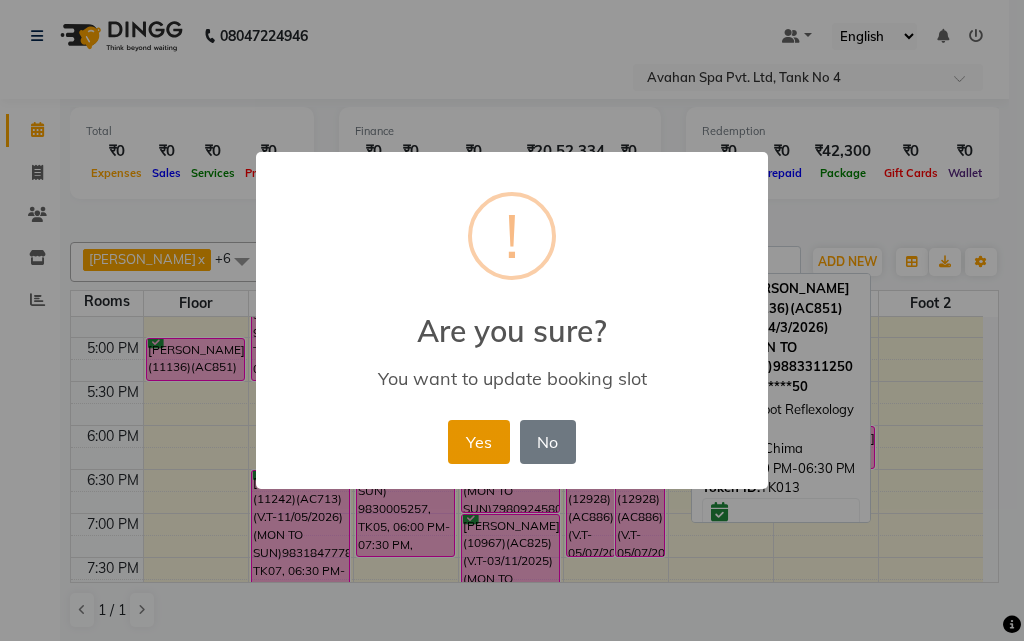 drag, startPoint x: 466, startPoint y: 440, endPoint x: 482, endPoint y: 445, distance: 16.763054 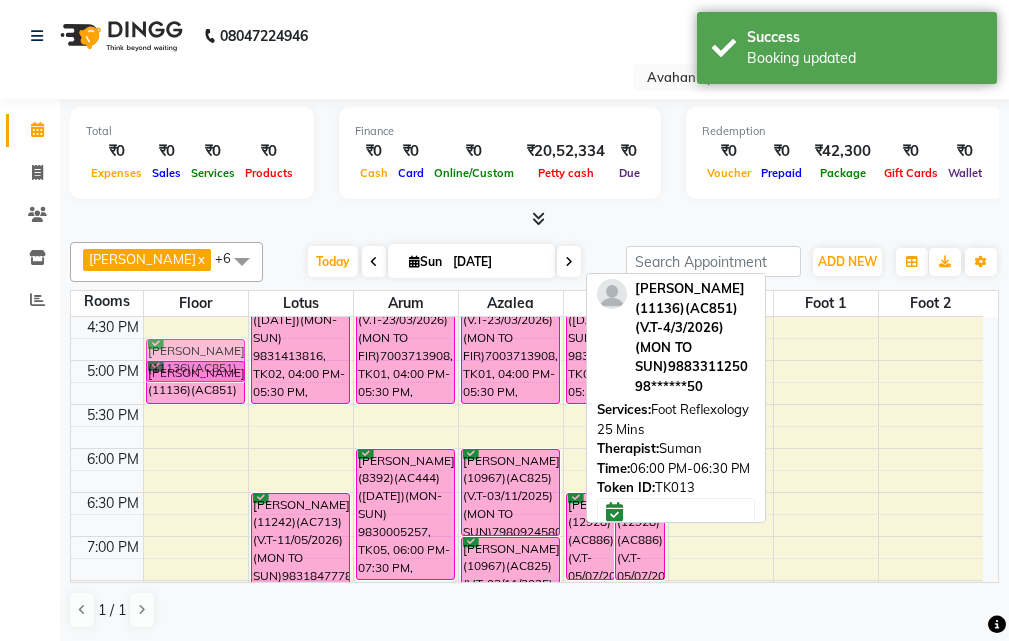 scroll, scrollTop: 570, scrollLeft: 0, axis: vertical 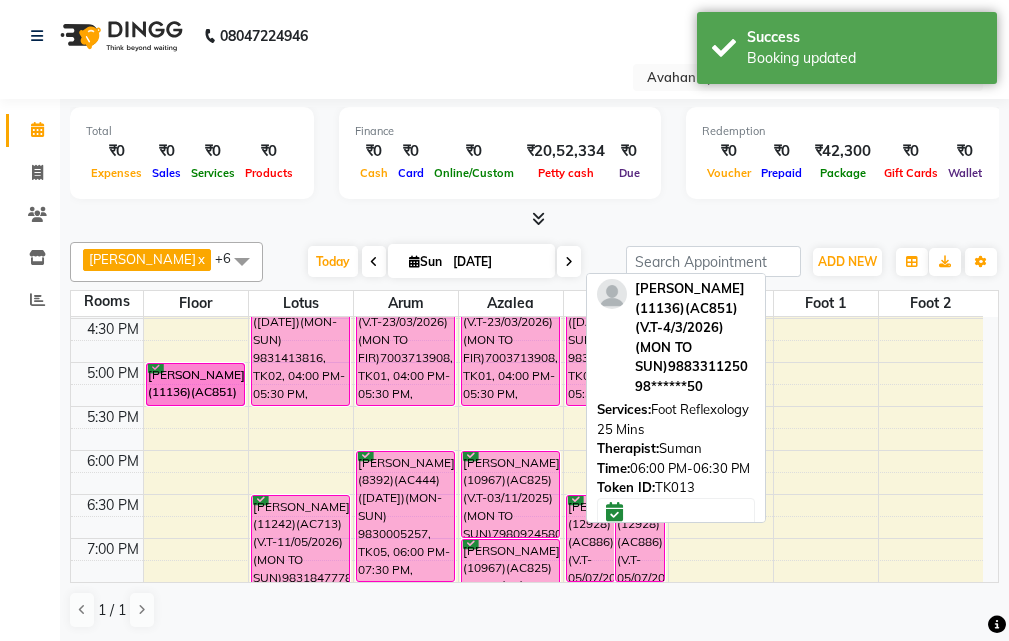drag, startPoint x: 791, startPoint y: 451, endPoint x: 110, endPoint y: 387, distance: 684.00073 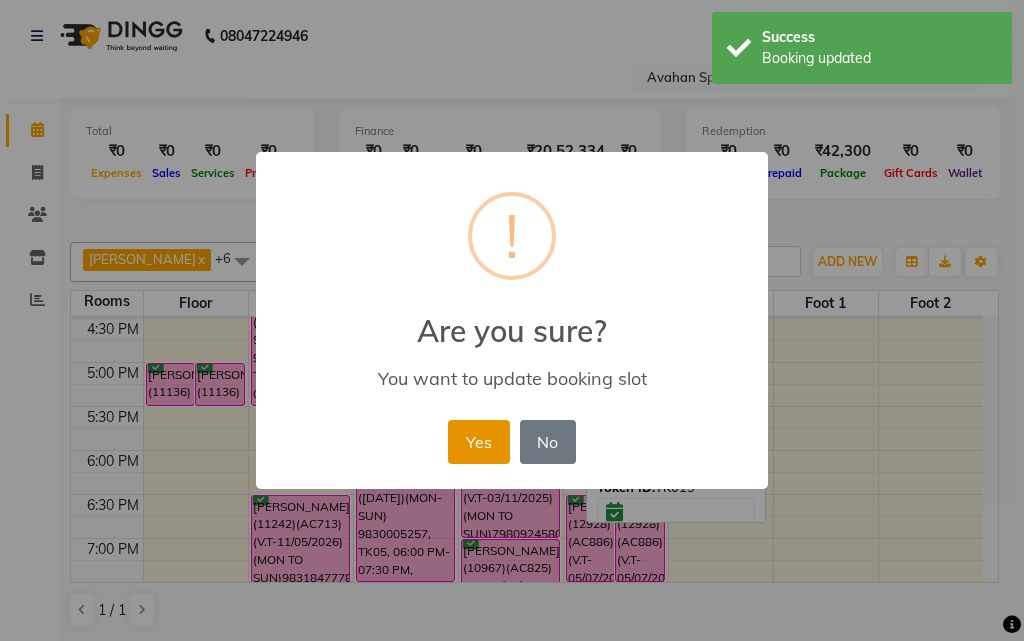 click on "Yes" at bounding box center (478, 442) 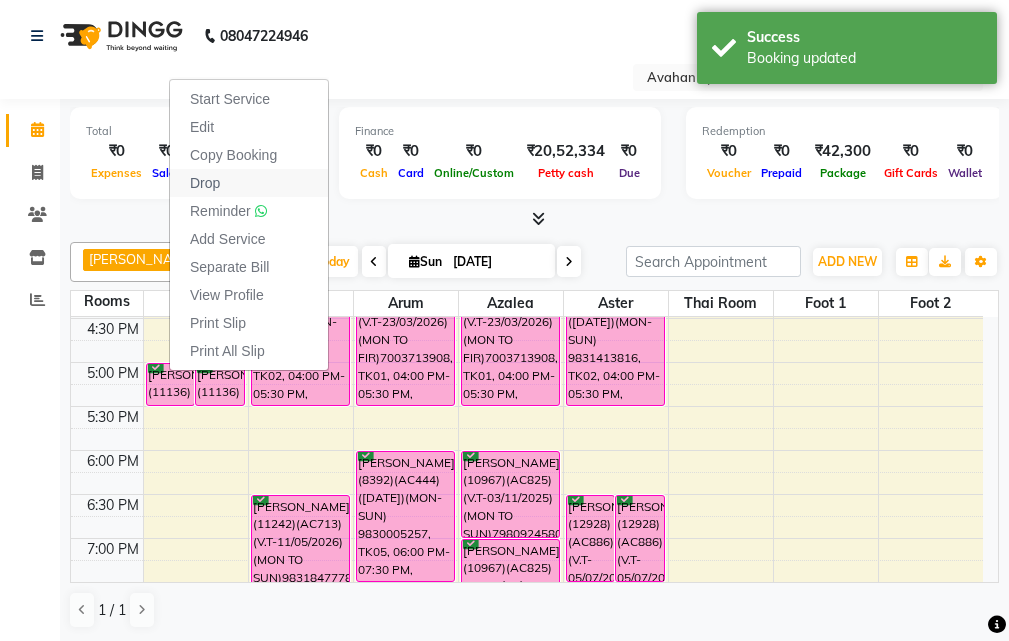 click on "Drop" at bounding box center (205, 183) 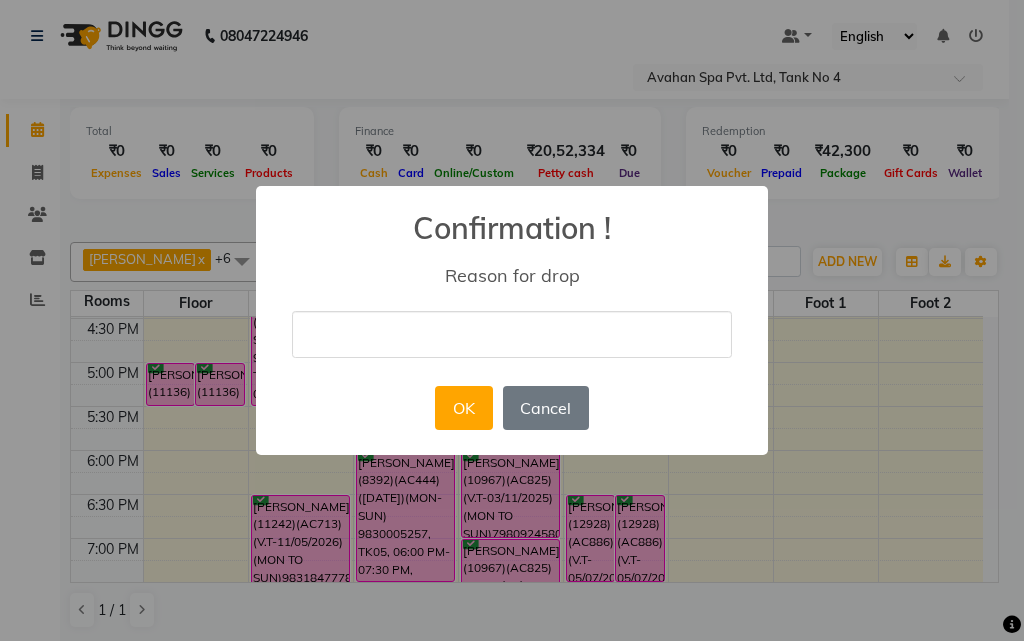 drag, startPoint x: 517, startPoint y: 341, endPoint x: 514, endPoint y: 356, distance: 15.297058 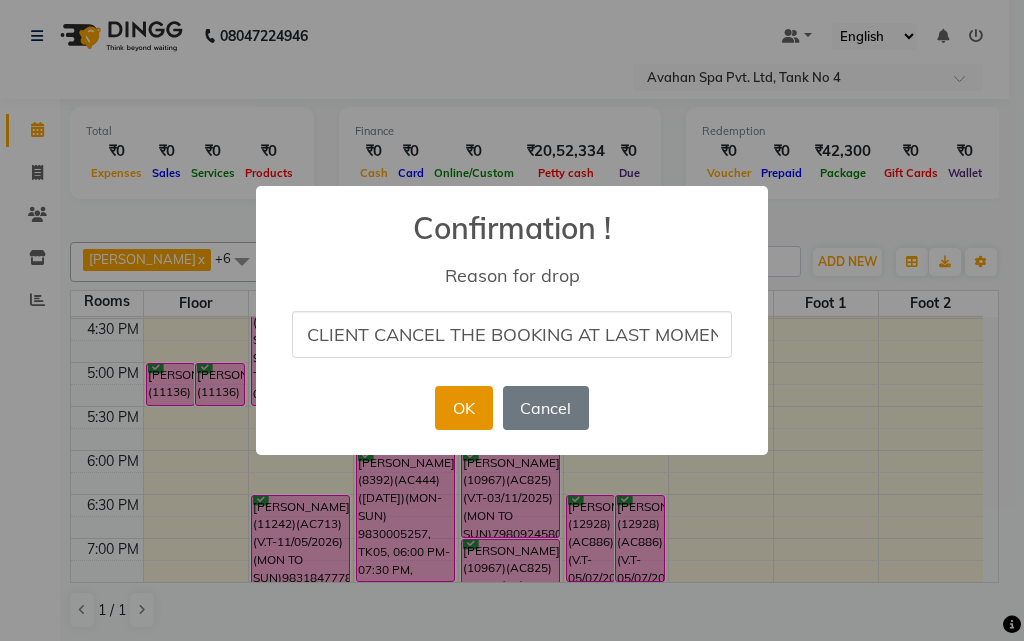 click on "OK" at bounding box center [463, 408] 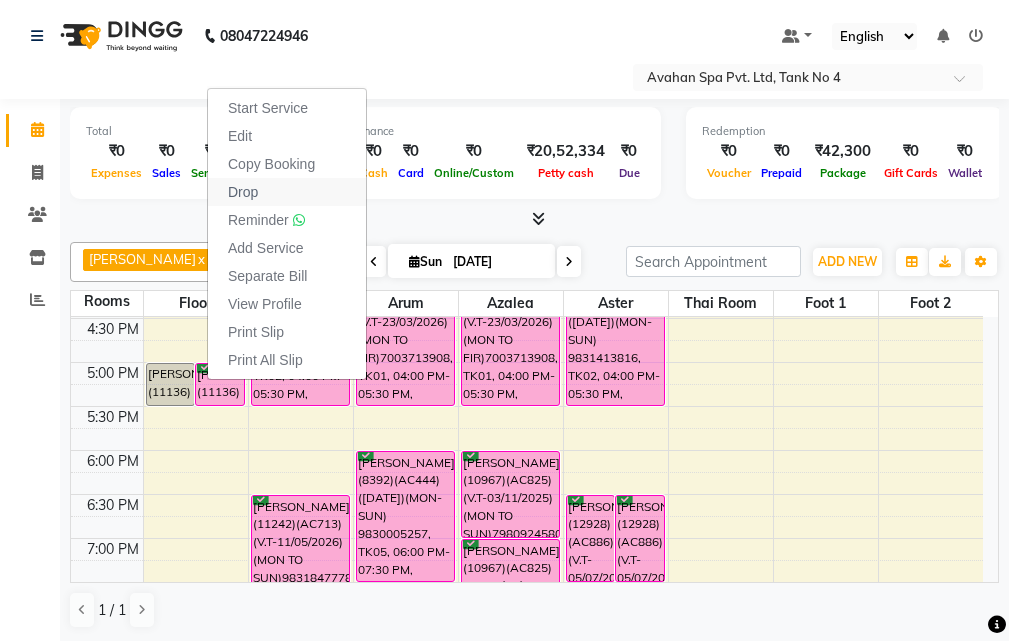 click on "Drop" at bounding box center (287, 192) 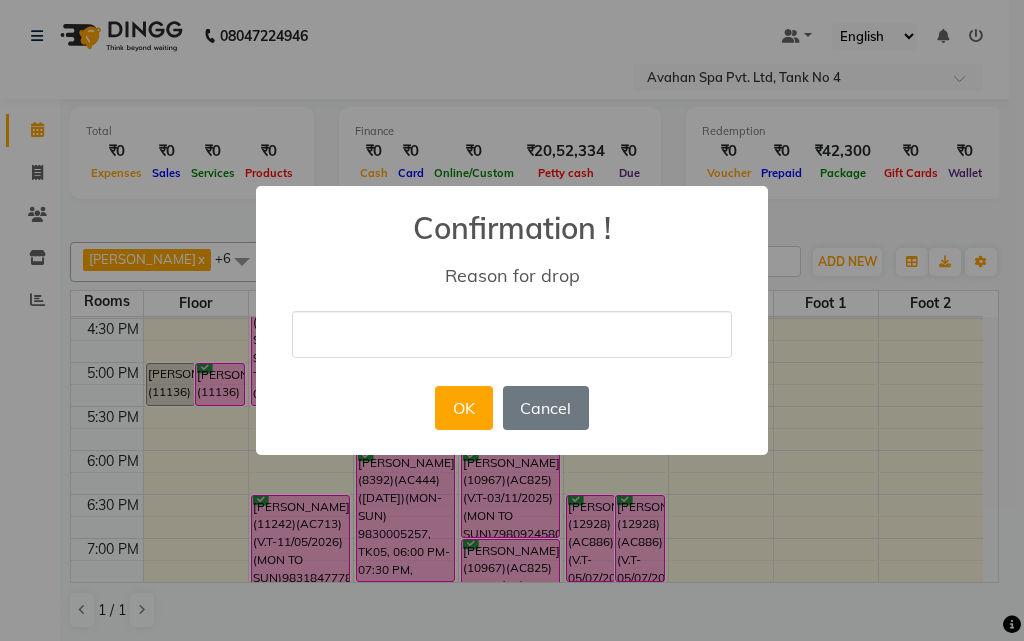 click at bounding box center (512, 334) 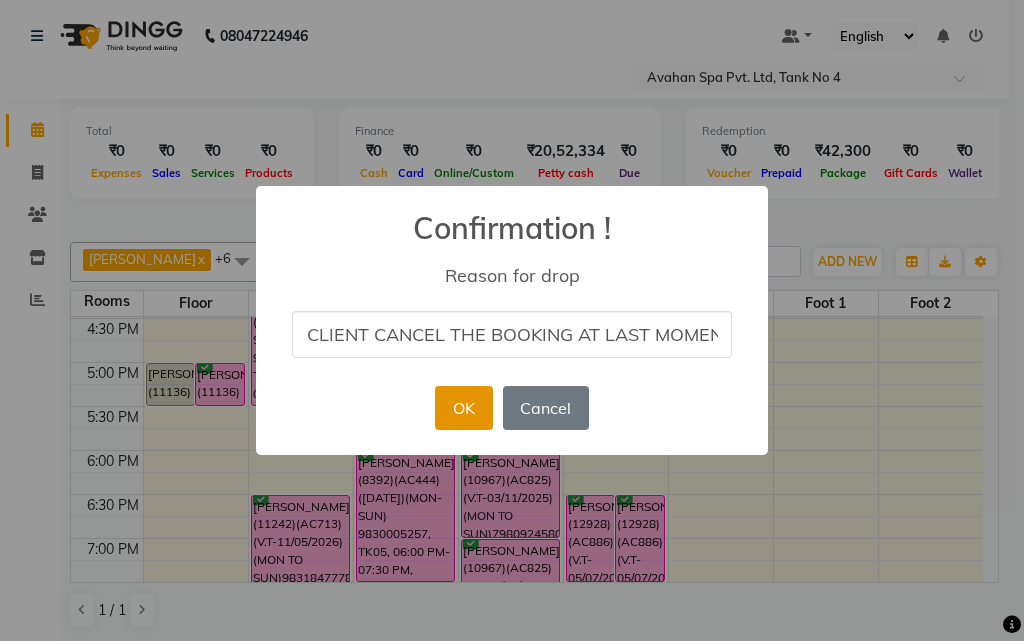 click on "OK" at bounding box center (463, 408) 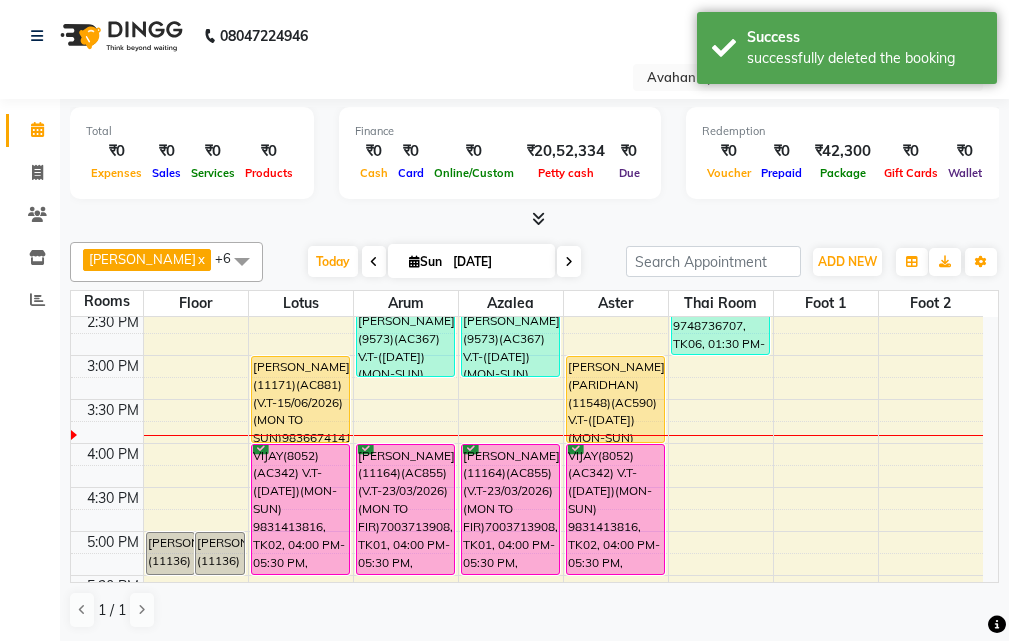 scroll, scrollTop: 370, scrollLeft: 0, axis: vertical 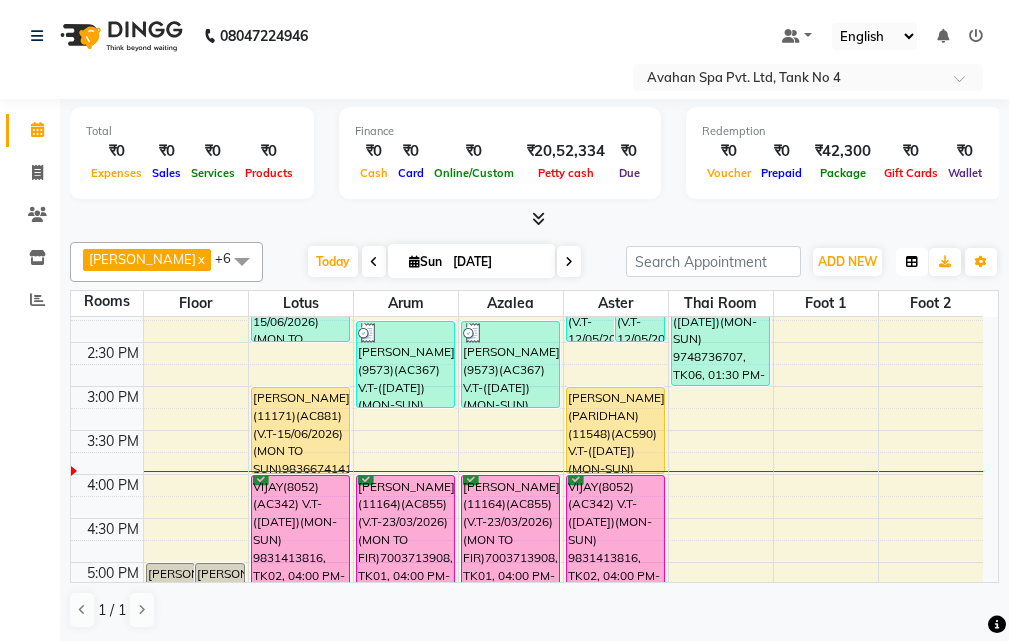 click at bounding box center (912, 262) 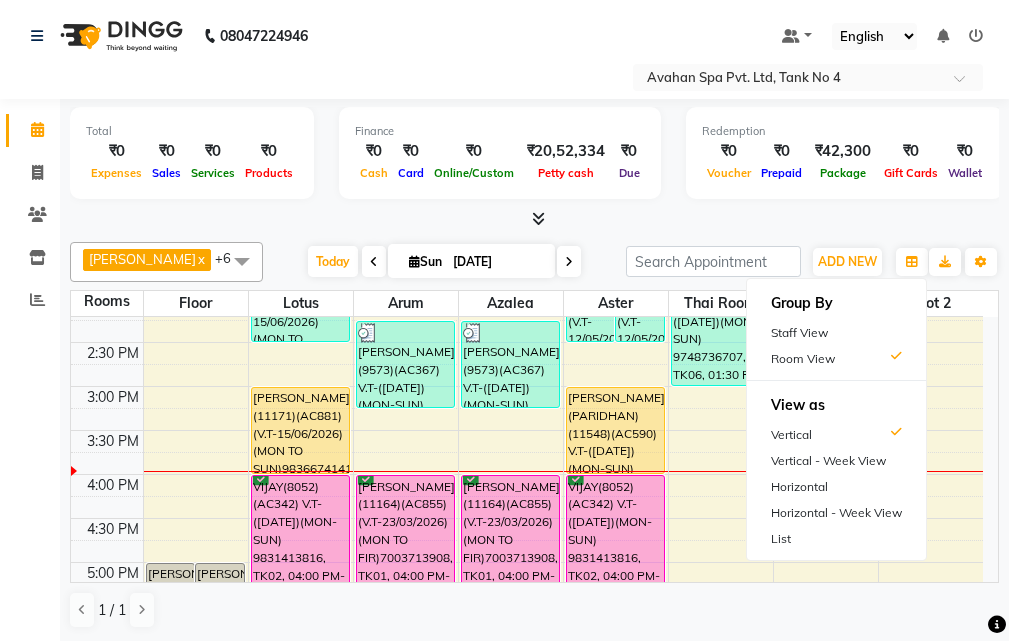 click on "Staff View" at bounding box center (836, 333) 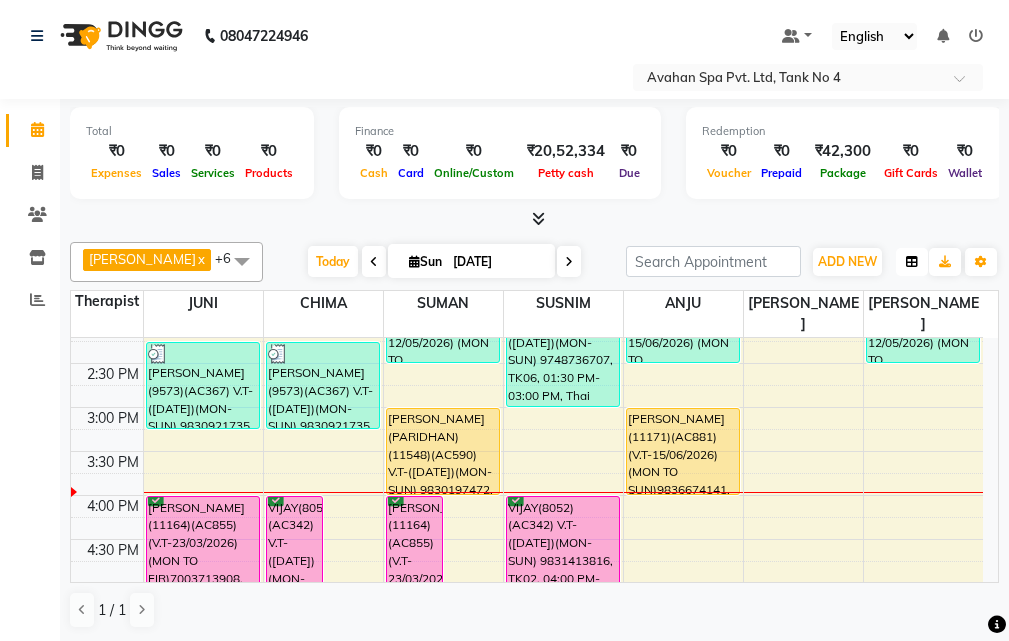 click at bounding box center (912, 262) 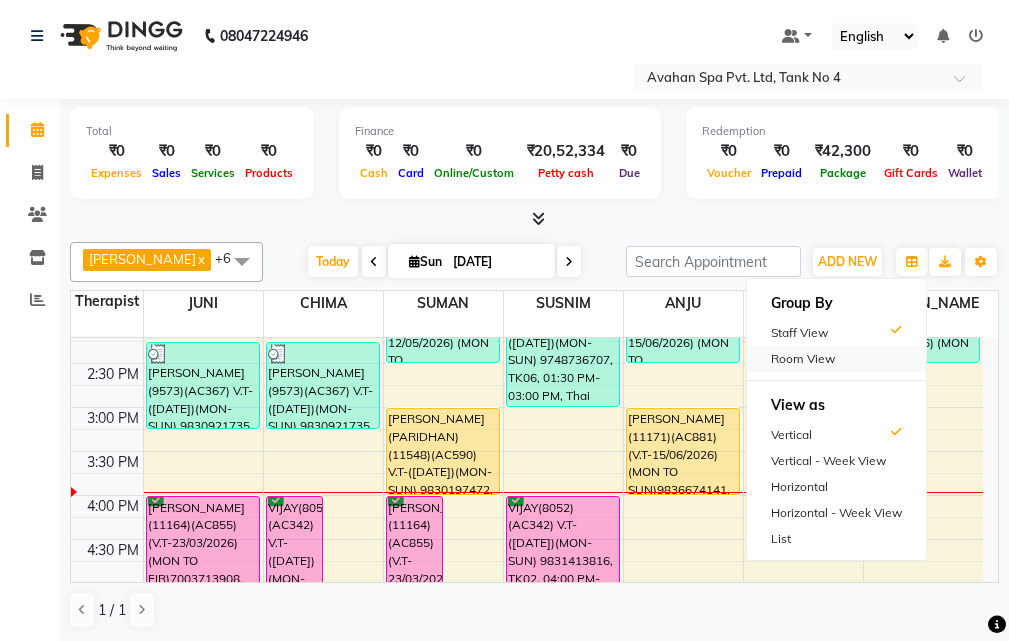 click on "Room View" at bounding box center (836, 359) 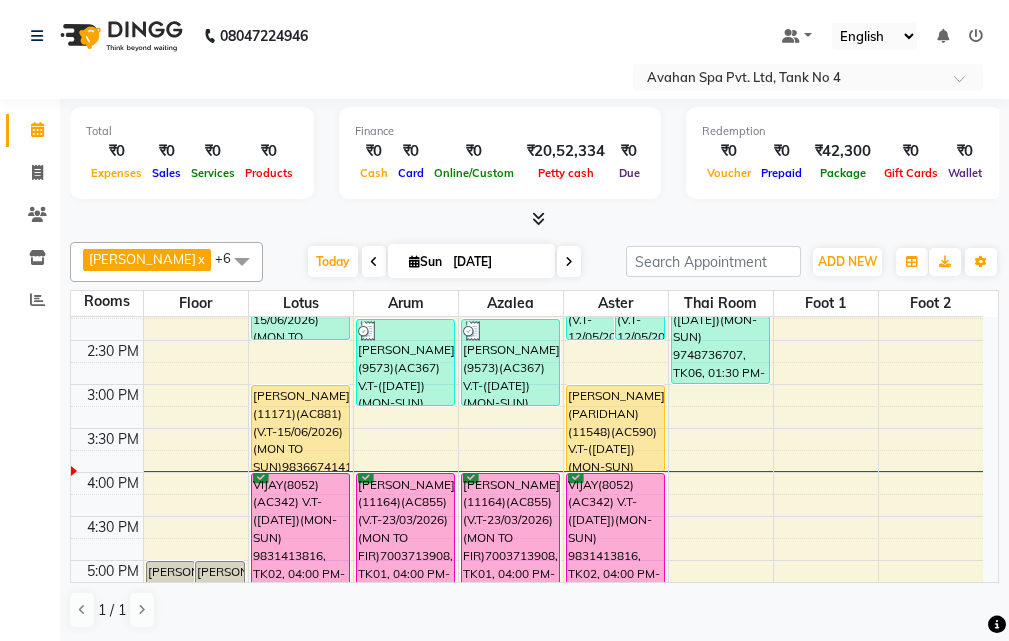 scroll, scrollTop: 370, scrollLeft: 0, axis: vertical 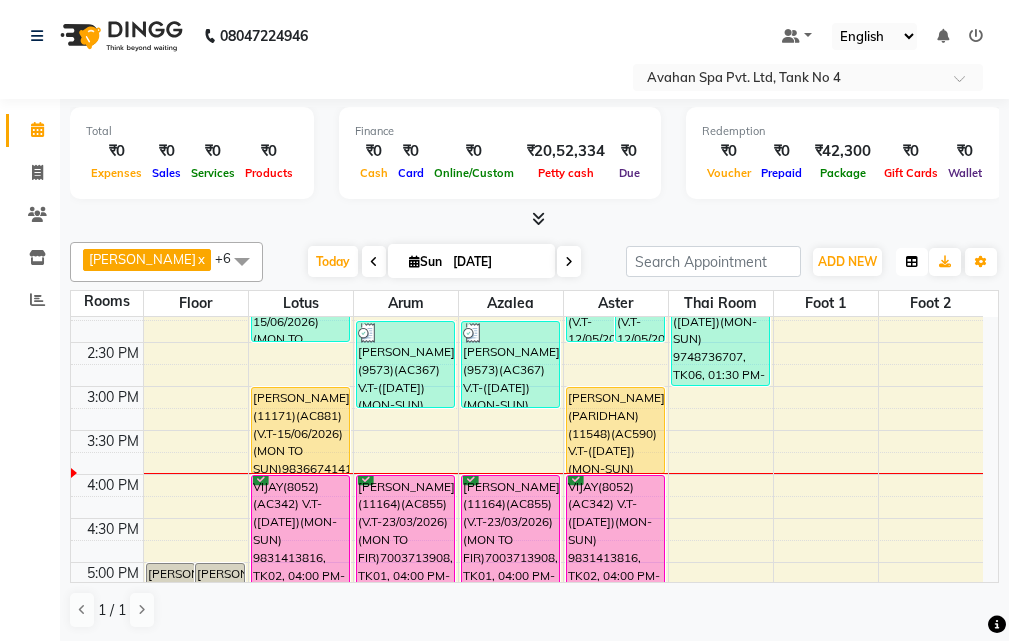 click at bounding box center [912, 262] 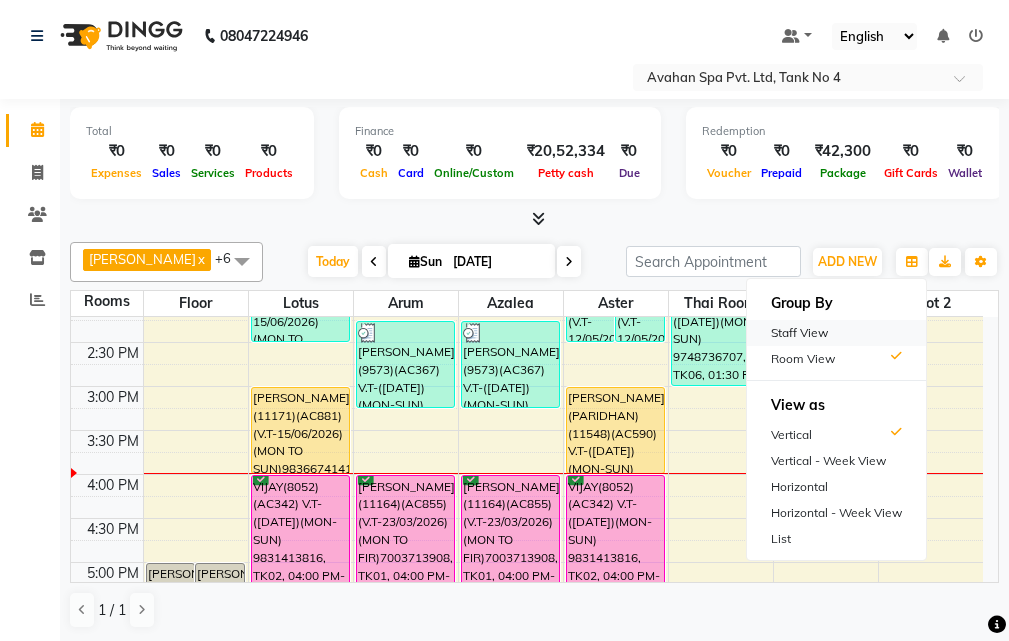 click on "Staff View" at bounding box center [836, 333] 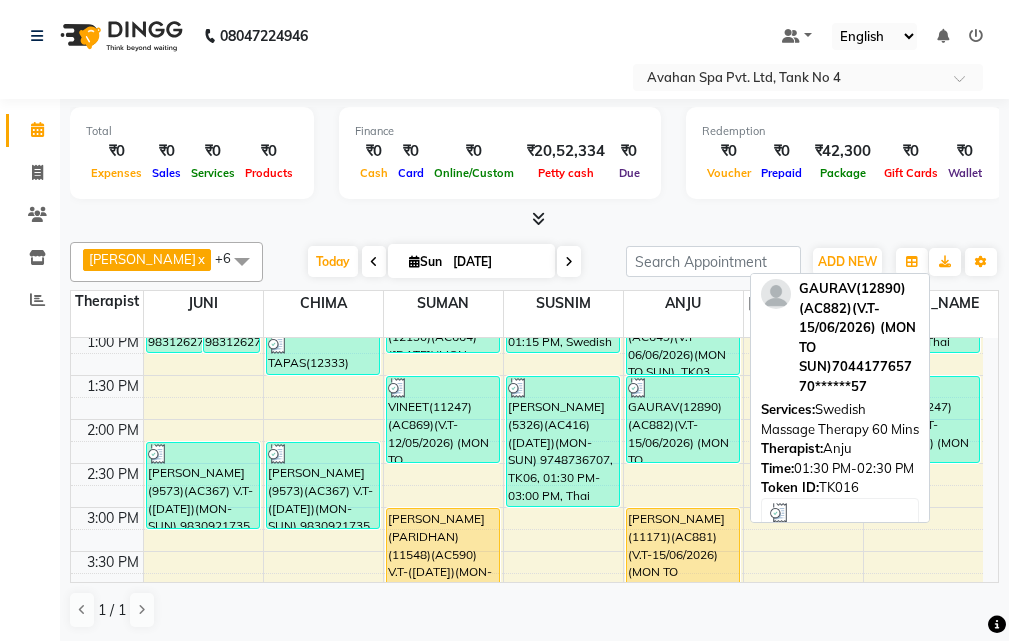 scroll, scrollTop: 370, scrollLeft: 0, axis: vertical 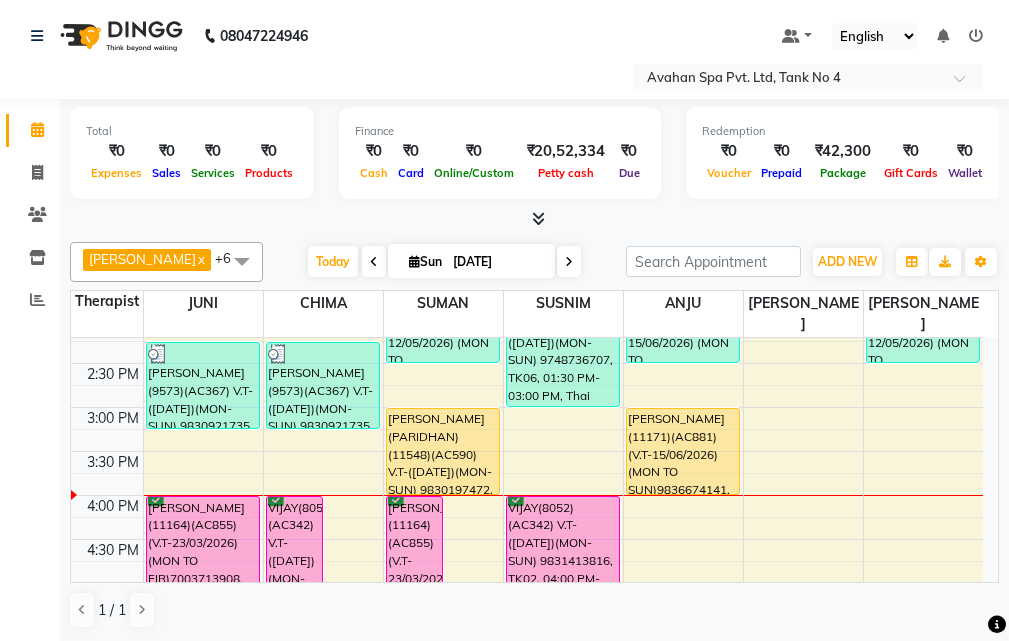 click on "10:00 AM 10:30 AM 11:00 AM 11:30 AM 12:00 PM 12:30 PM 1:00 PM 1:30 PM 2:00 PM 2:30 PM 3:00 PM 3:30 PM 4:00 PM 4:30 PM 5:00 PM 5:30 PM 6:00 PM 6:30 PM 7:00 PM 7:30 PM 8:00 PM 8:30 PM 9:00 PM 9:30 PM 10:00 PM 10:30 PM     [PERSON_NAME](12773)(AC788)(V.T-16/06/2024) 9831262740, TK10, 11:45 AM-01:15 PM, Swedish Massage Therapy 90 Mins     [PERSON_NAME](12773)(AC788)(V.T-16/06/2024) 9831262740, TK10, 11:45 AM-01:15 PM, Swedish Massage Therapy 90 Mins     [PERSON_NAME](9573)(AC367) V.T-([DATE])(MON-SUN) 9830921735, TK11, 02:15 PM-03:15 PM, Swedish Massage Therapy 60 Mins     [PERSON_NAME] (11164)(AC855)(V.T-23/03/2026) (MON TO FIR)7003713908, TK01, 04:00 PM-05:30 PM, Swedish Massage Therapy 90 Mins     [PERSON_NAME](8392)(AC444) ([DATE])(MON-SUN) 9830005257, TK05, 06:00 PM-07:30 PM, Swedish Massage Therapy 90 Mins     VIJAY(8052)(AC342) V.T-([DATE])(MON-SUN) 9831413816, TK02, 04:00 PM-05:30 PM, Swedish Massage Therapy 90 Mins" at bounding box center (527, 539) 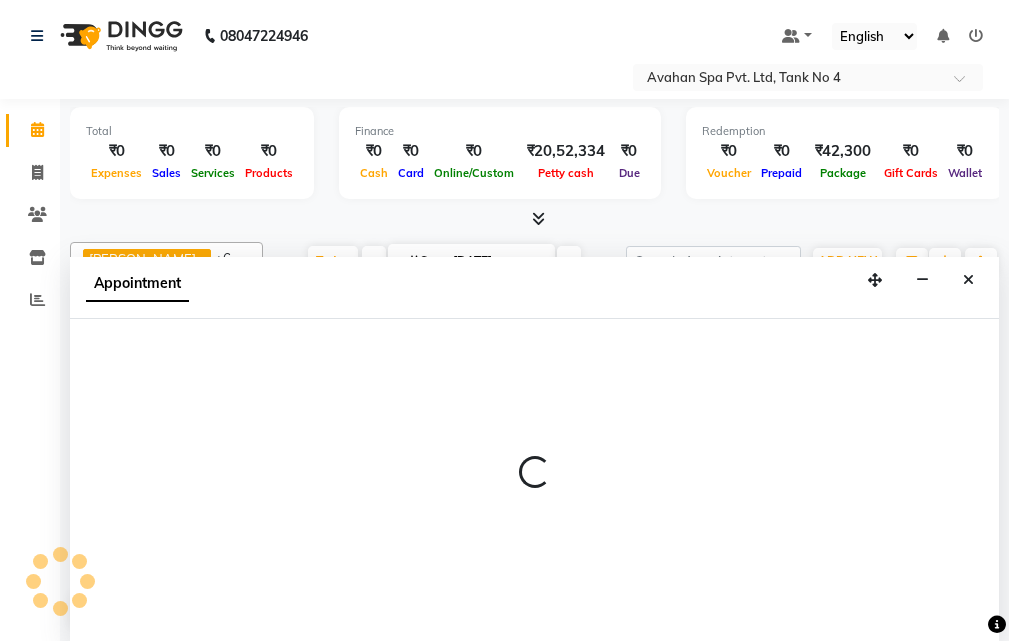 select on "45390" 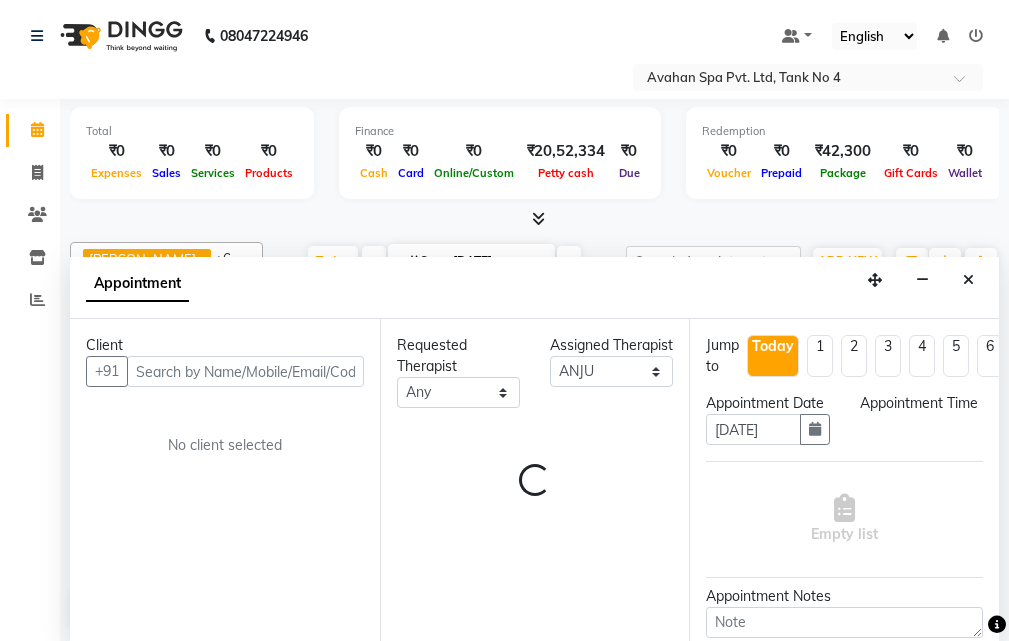 scroll, scrollTop: 1, scrollLeft: 0, axis: vertical 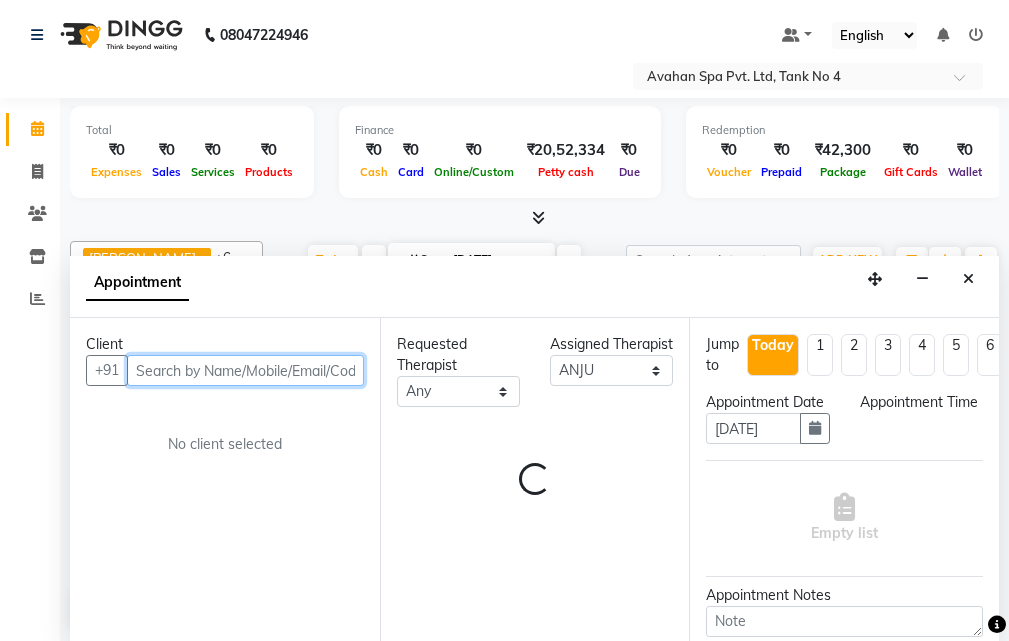 select on "960" 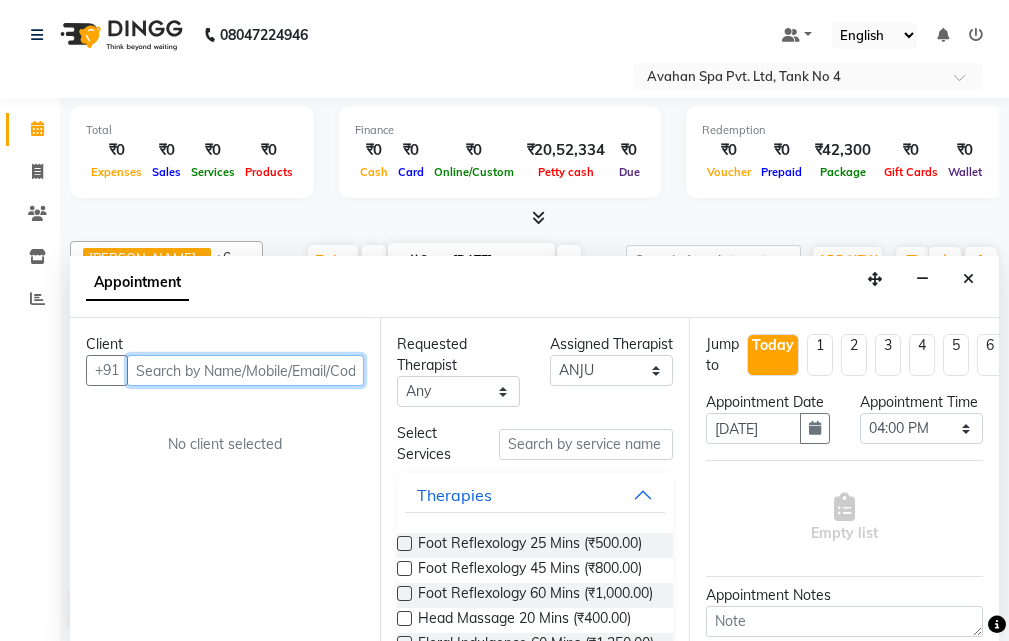 click at bounding box center (245, 370) 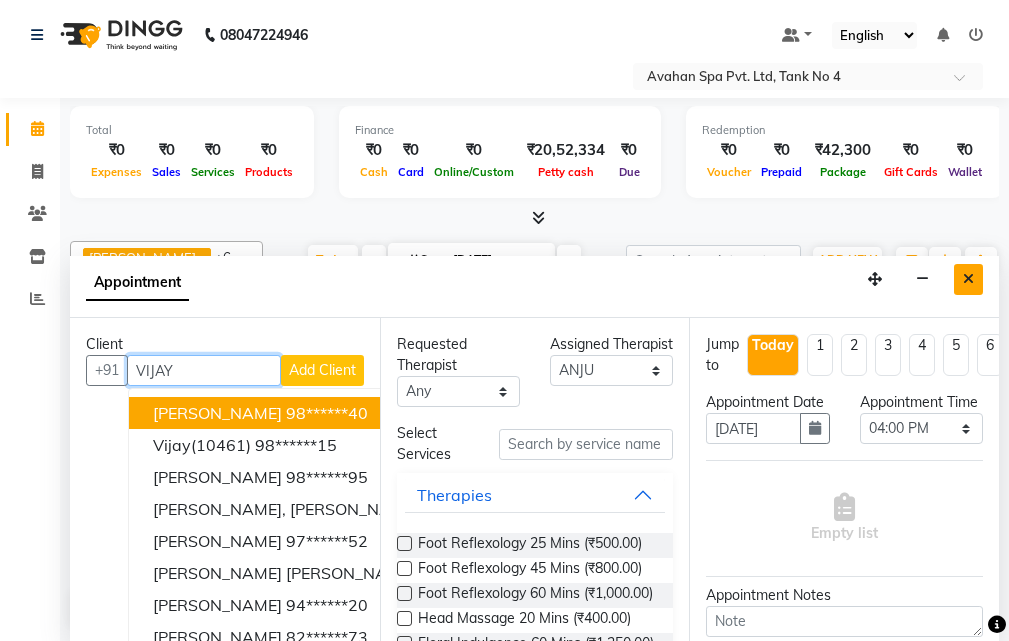 type on "VIJAY" 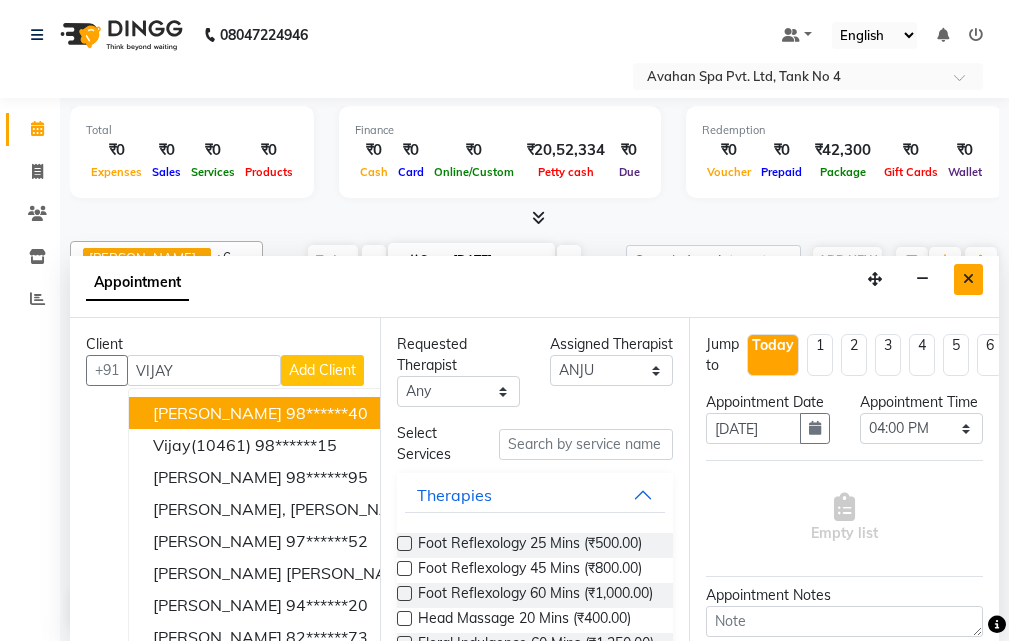click at bounding box center (968, 279) 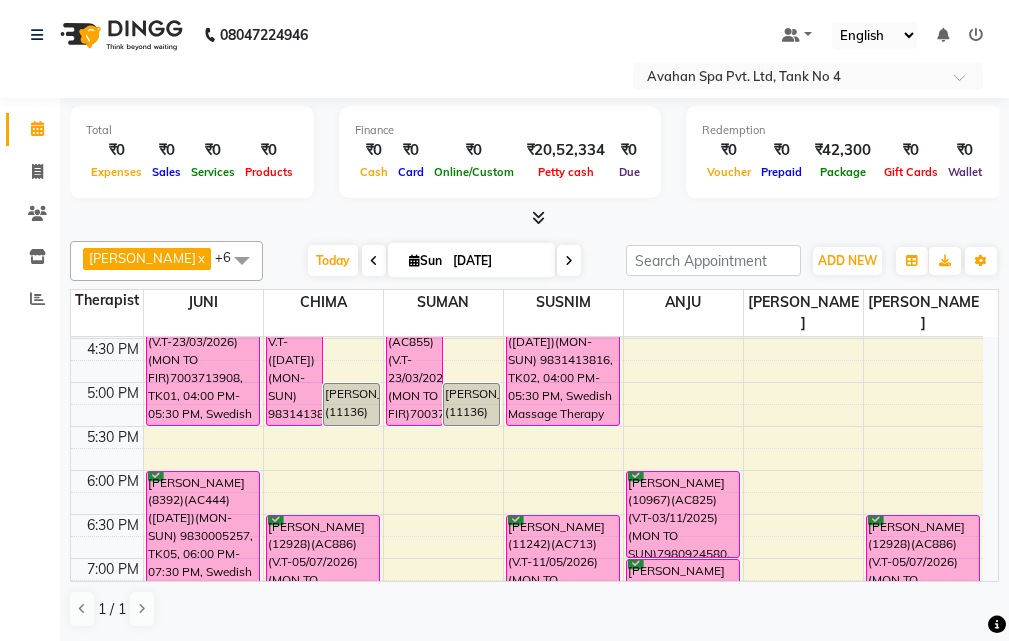 scroll, scrollTop: 370, scrollLeft: 0, axis: vertical 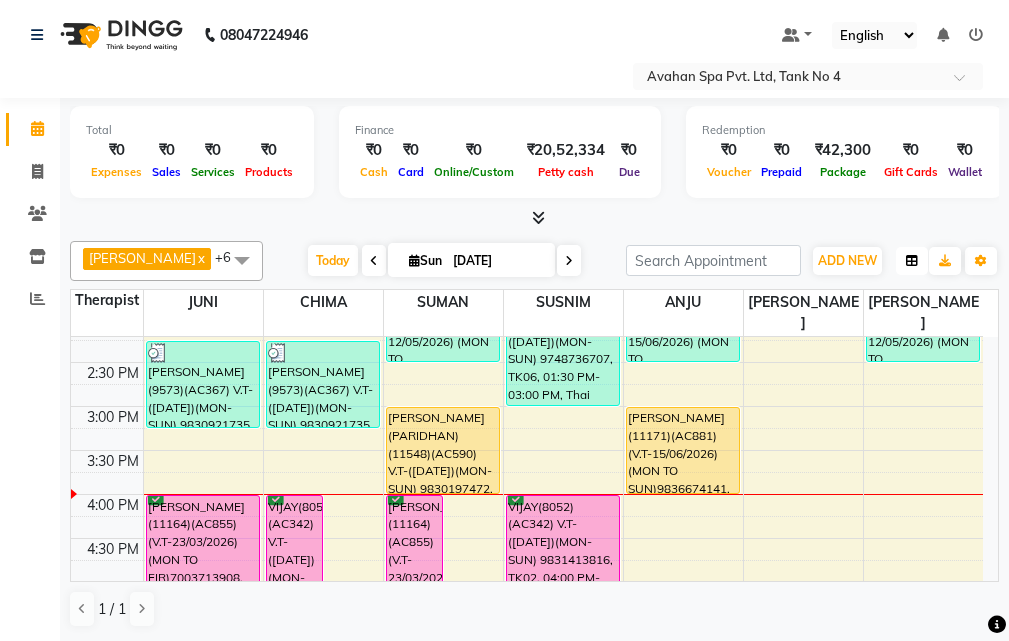 click at bounding box center (912, 261) 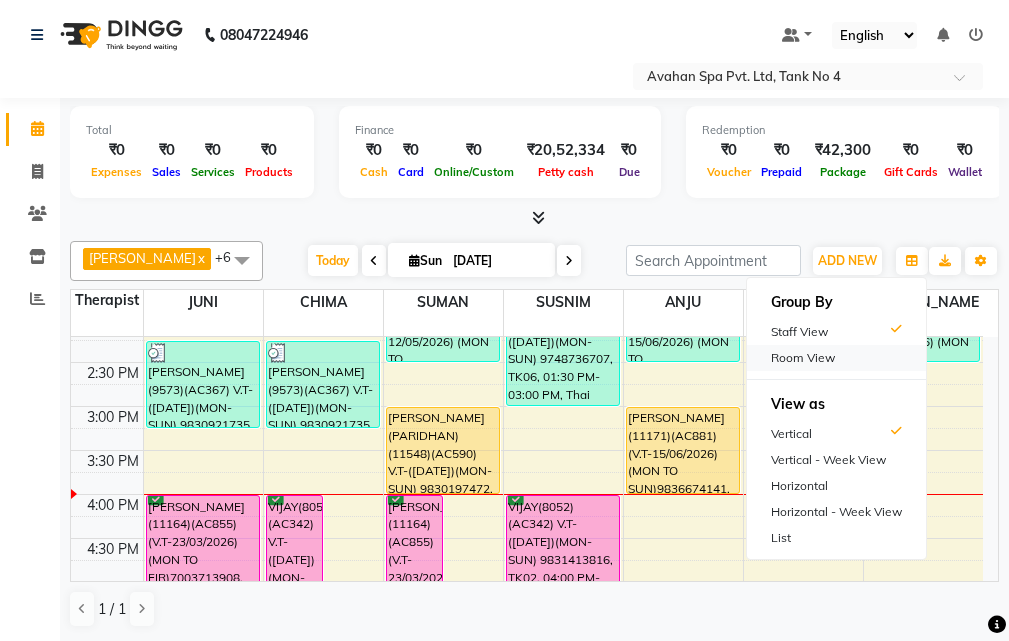 click on "Room View" at bounding box center (836, 358) 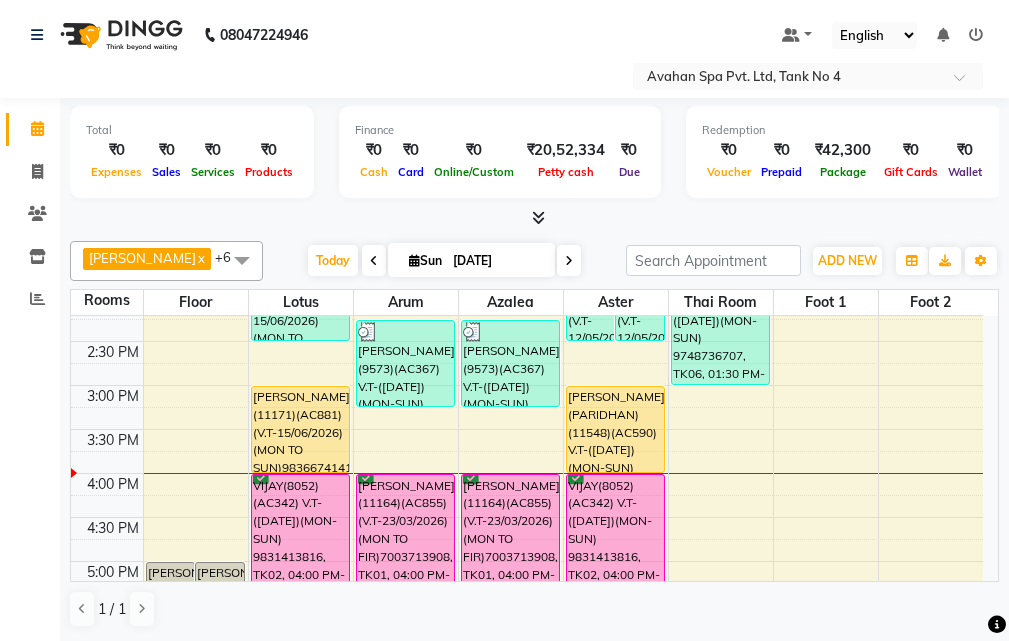 scroll, scrollTop: 470, scrollLeft: 0, axis: vertical 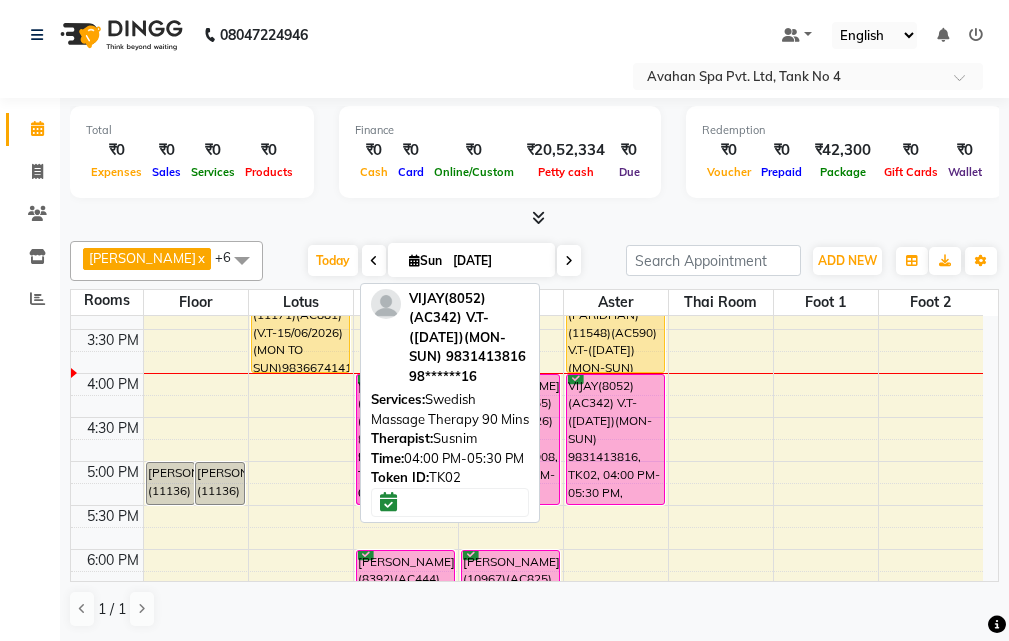 drag, startPoint x: 285, startPoint y: 455, endPoint x: 367, endPoint y: 445, distance: 82.607506 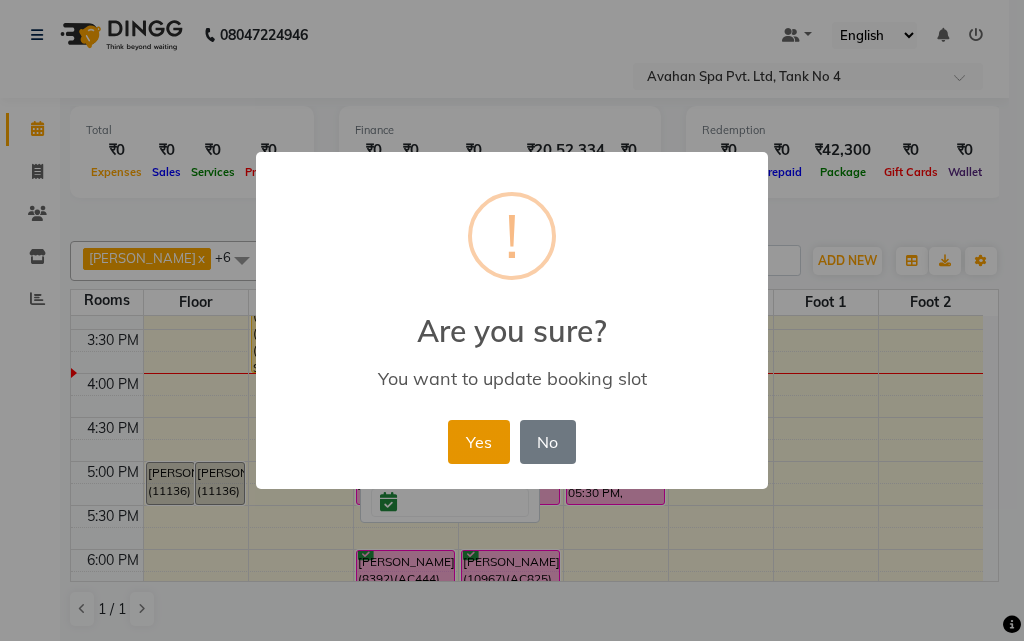 click on "Yes" at bounding box center [478, 442] 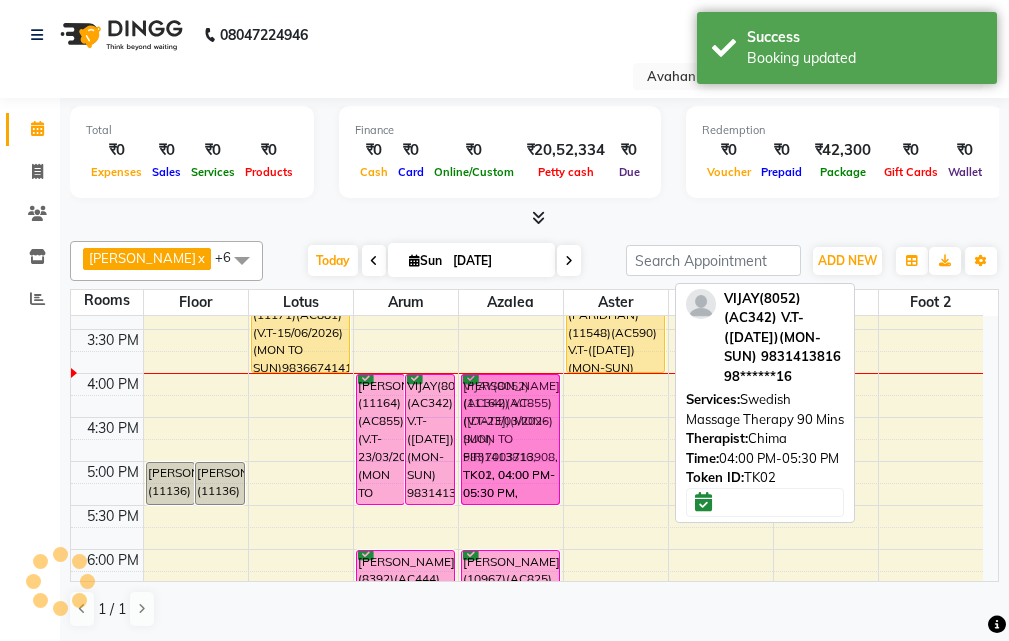 drag, startPoint x: 621, startPoint y: 423, endPoint x: 544, endPoint y: 423, distance: 77 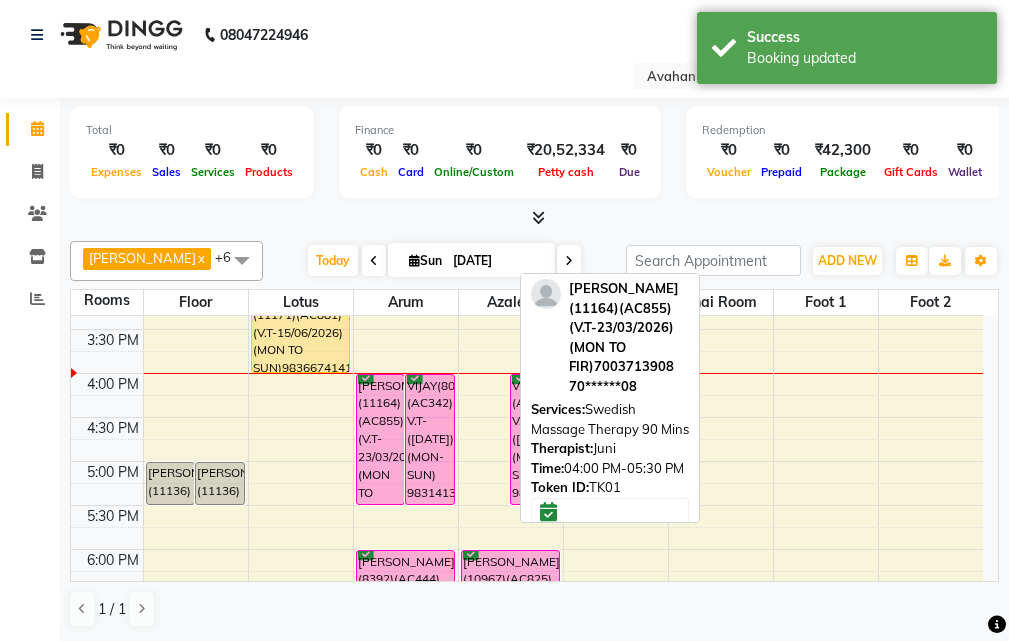 drag, startPoint x: 475, startPoint y: 448, endPoint x: 575, endPoint y: 446, distance: 100.02 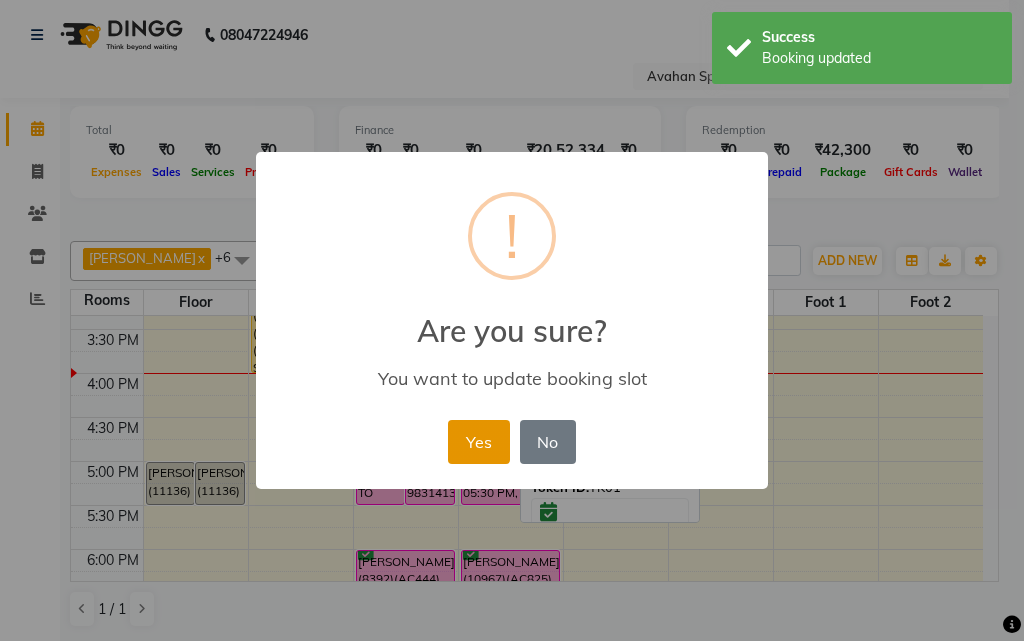 drag, startPoint x: 470, startPoint y: 431, endPoint x: 500, endPoint y: 435, distance: 30.265491 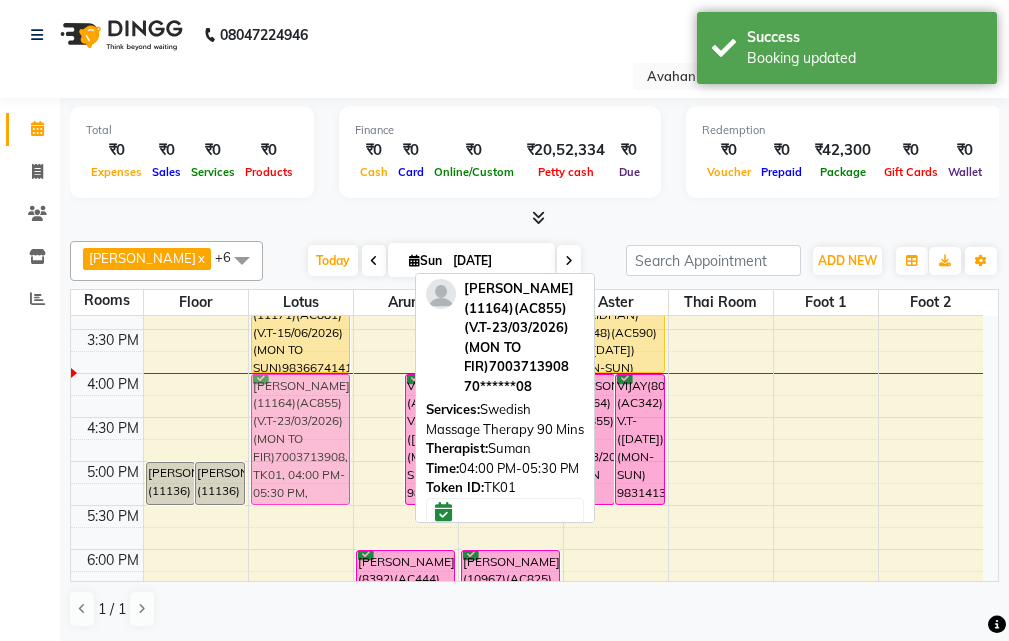drag, startPoint x: 385, startPoint y: 424, endPoint x: 350, endPoint y: 427, distance: 35.128338 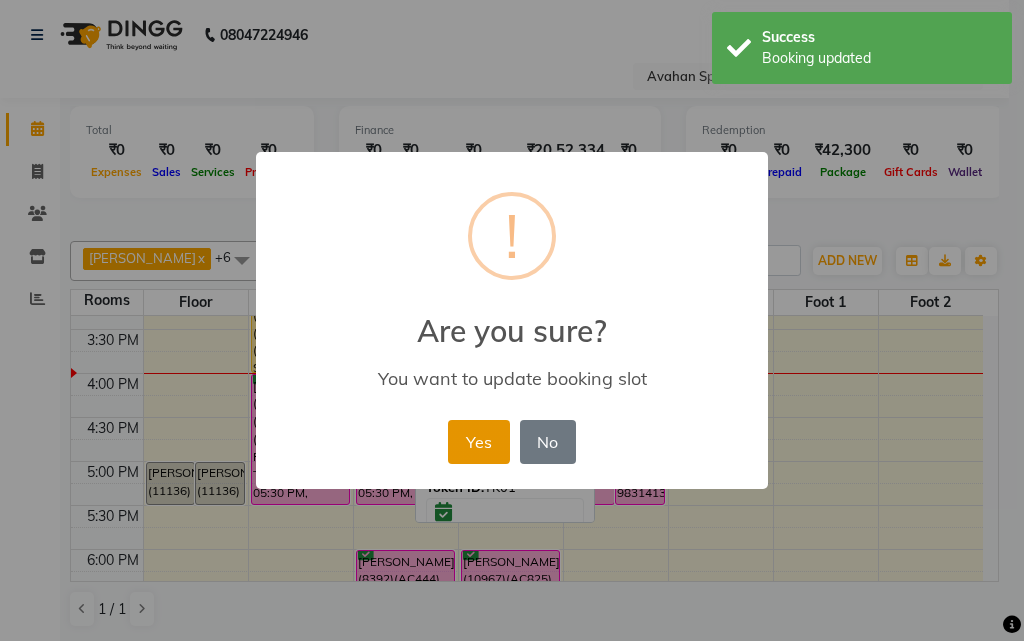 click on "Yes" at bounding box center (478, 442) 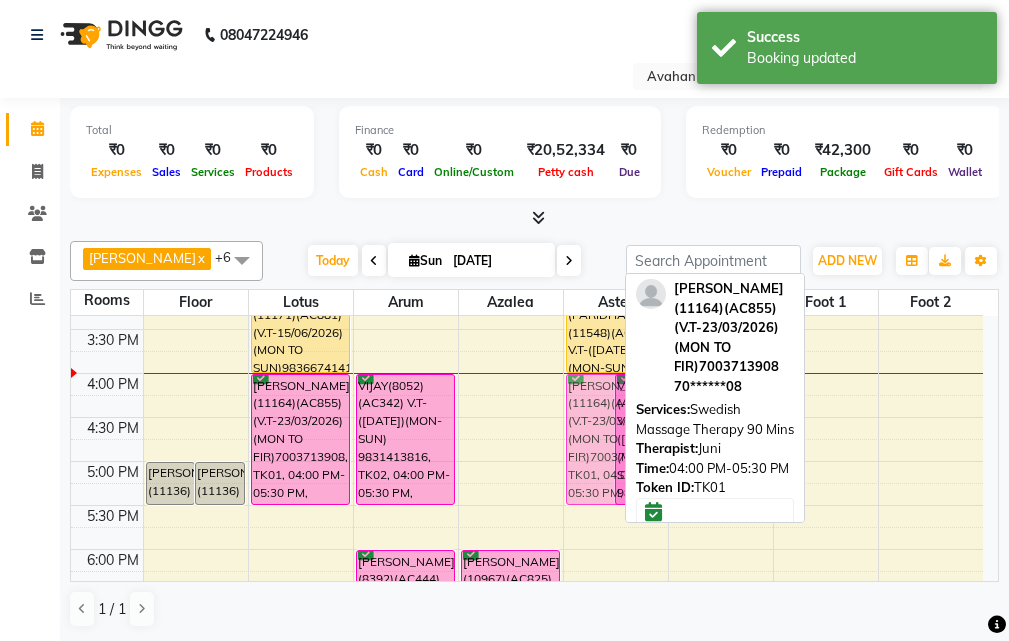 click on "[PERSON_NAME](12773)(AC788)(V.T-16/06/2024) 9831262740, TK10, 11:45 AM-01:15 PM, Swedish Massage Therapy 90 Mins     [PERSON_NAME](12773)(AC788)(V.T-16/06/2024) 9831262740, TK10, 11:45 AM-01:15 PM, Swedish Massage Therapy 90 Mins     VINEET(11247)(AC869)(V.T-12/05/2026) (MON TO FIR)9831323201, TK12, 01:30 PM-02:30 PM, Swedish Massage Therapy 60 Mins     VINEET(11247)(AC869)(V.T-12/05/2026) (MON TO FIR)9831323201, TK12, 01:30 PM-02:30 PM, Swedish Massage Therapy 60 Mins     [PERSON_NAME] (11164)(AC855)(V.T-23/03/2026) (MON TO FIR)7003713908, TK01, 04:00 PM-05:30 PM, Swedish Massage Therapy 90 Mins     VIJAY(8052)(AC342) V.T-([DATE])(MON-SUN) 9831413816, TK02, 04:00 PM-05:30 PM, Swedish Massage Therapy 90 Mins     [PERSON_NAME](12928)(AC886)(V.T-05/07/2026) (MON TO SUN)8789238661, TK08, 06:30 PM-07:30 PM, Swedish Massage Therapy 60 Mins     [PERSON_NAME](12928)(AC886)(V.T-05/07/2026) (MON TO SUN)8789238661, TK08, 06:30 PM-07:30 PM, Swedish Massage Therapy 60 Mins" at bounding box center (616, 417) 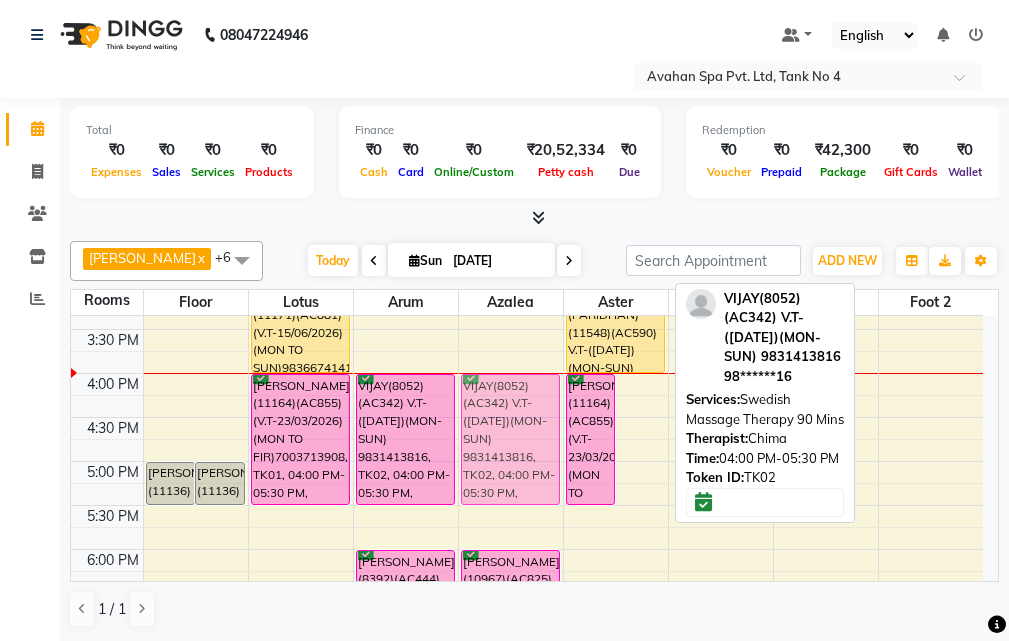 drag, startPoint x: 643, startPoint y: 433, endPoint x: 564, endPoint y: 433, distance: 79 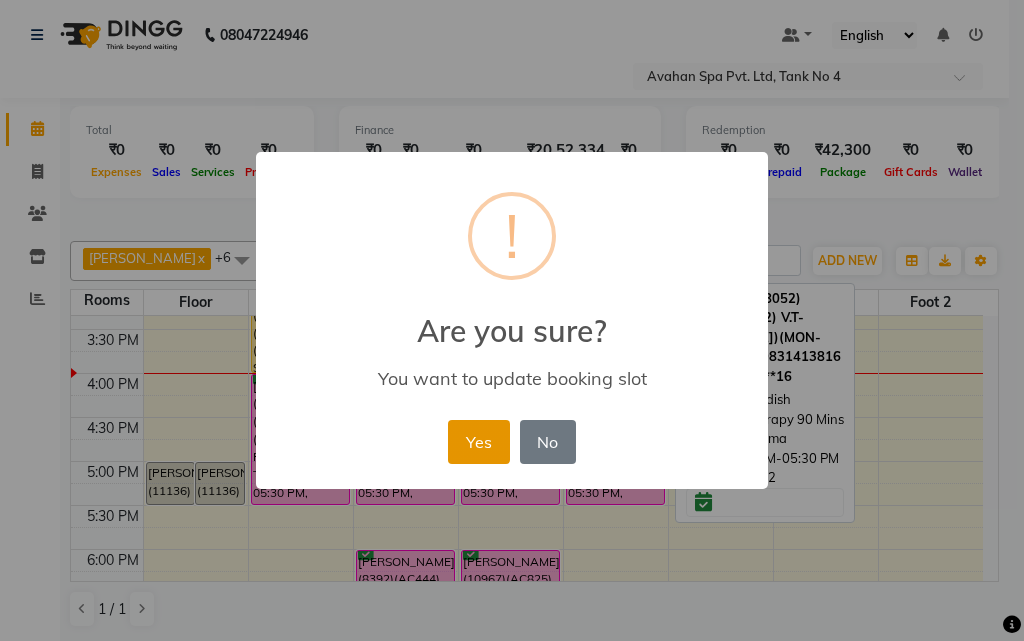 click on "Yes" at bounding box center (478, 442) 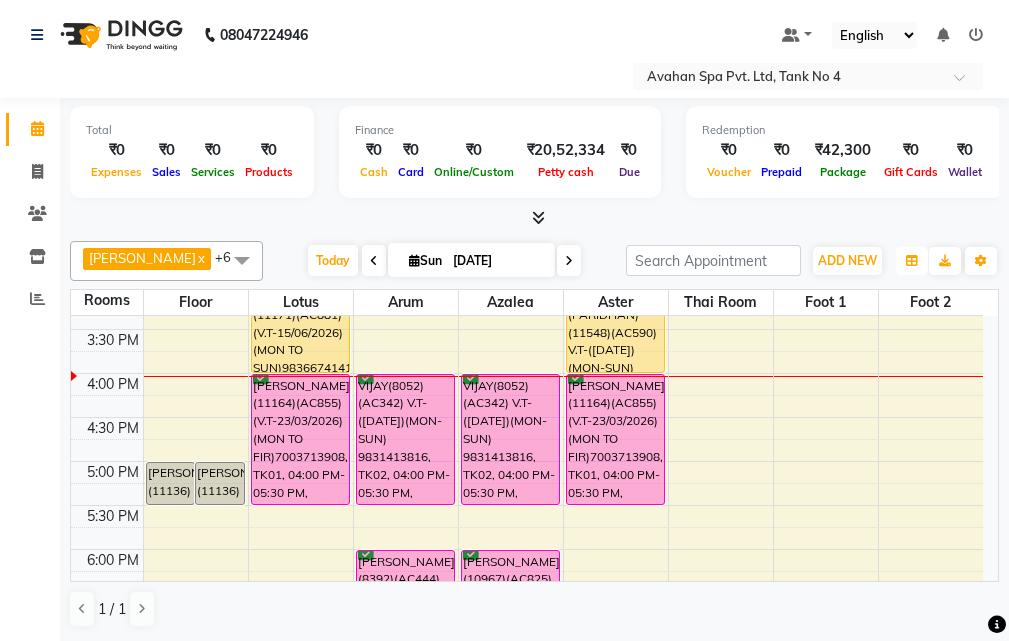 click at bounding box center (912, 261) 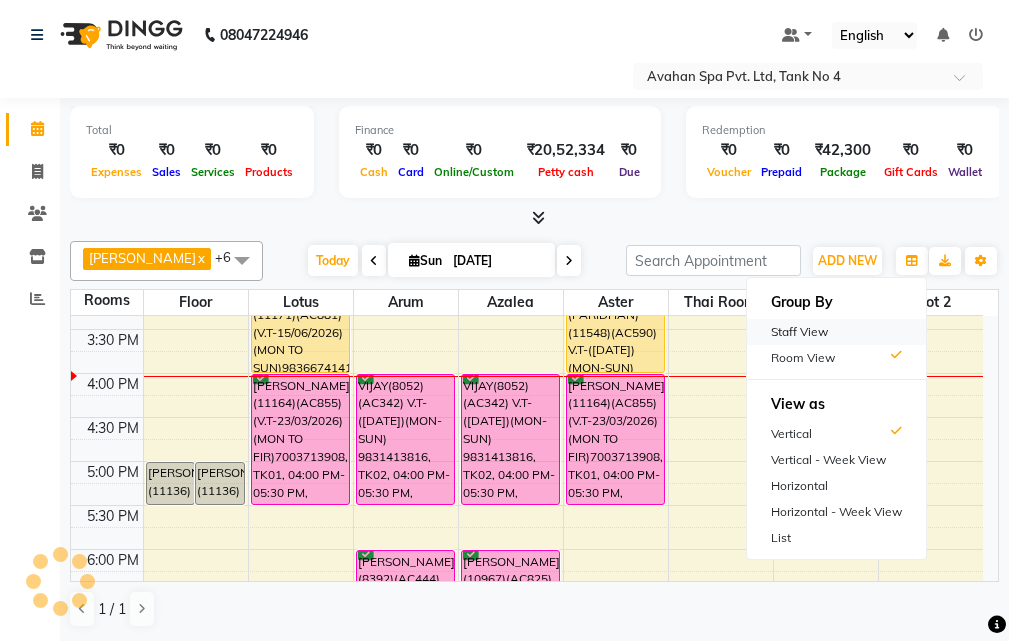 click on "Staff View" at bounding box center [836, 332] 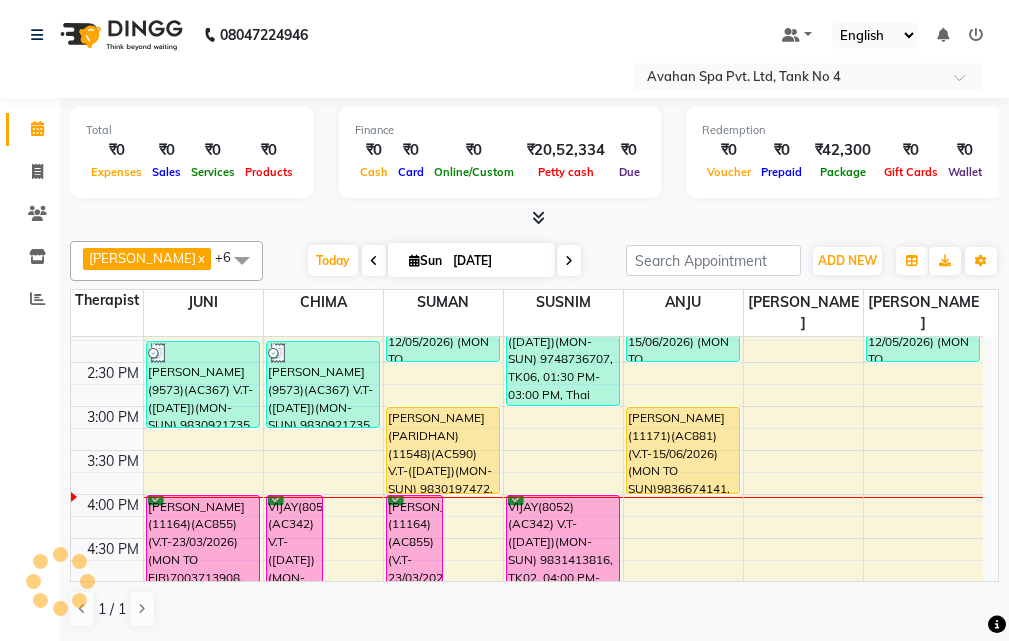 scroll, scrollTop: 470, scrollLeft: 0, axis: vertical 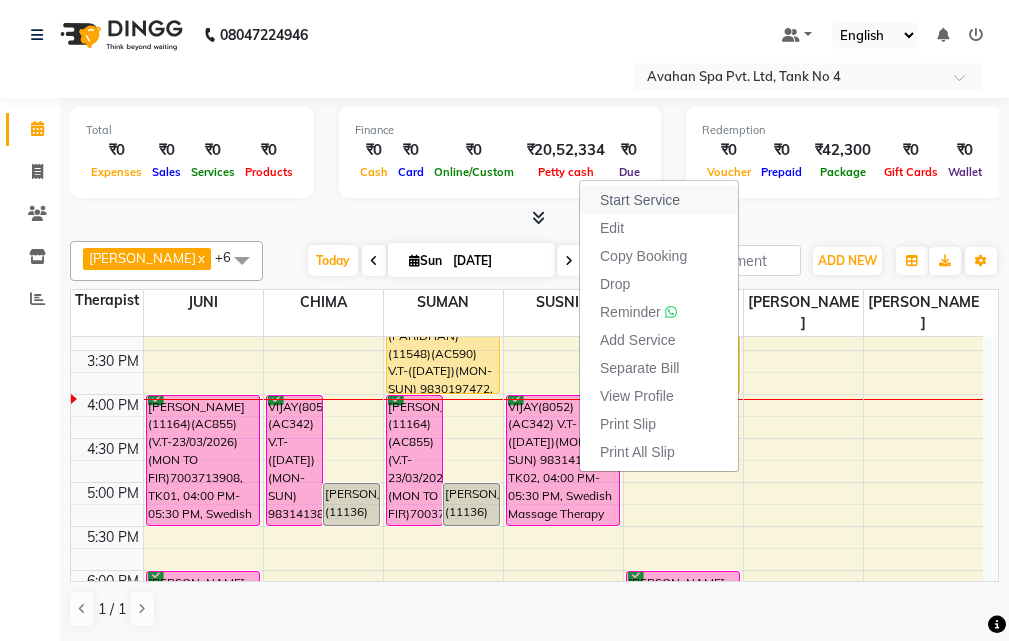 click on "Start Service" at bounding box center [640, 200] 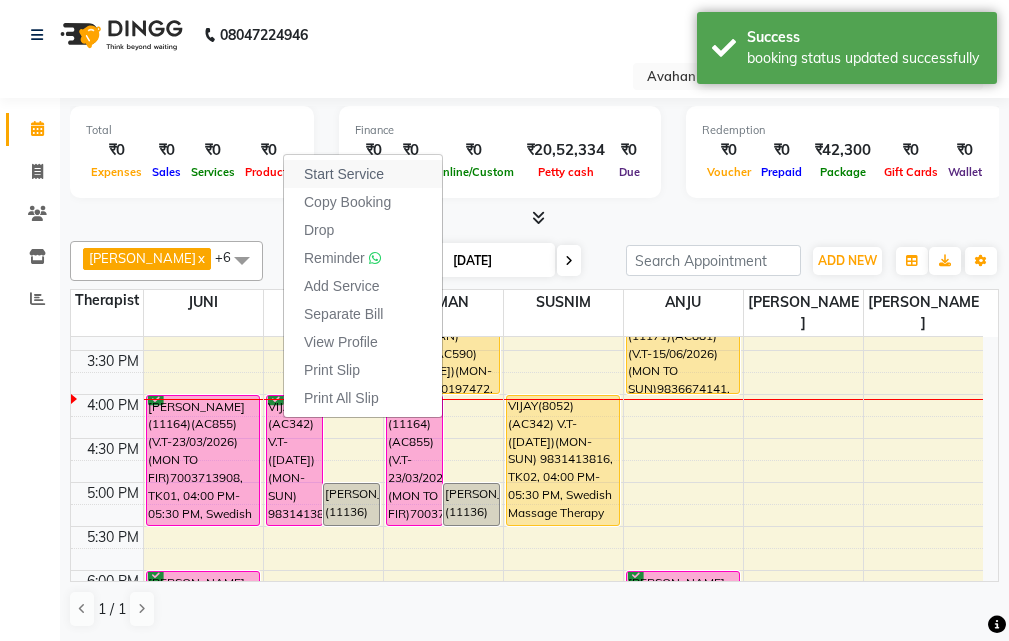 click on "Start Service" at bounding box center (363, 174) 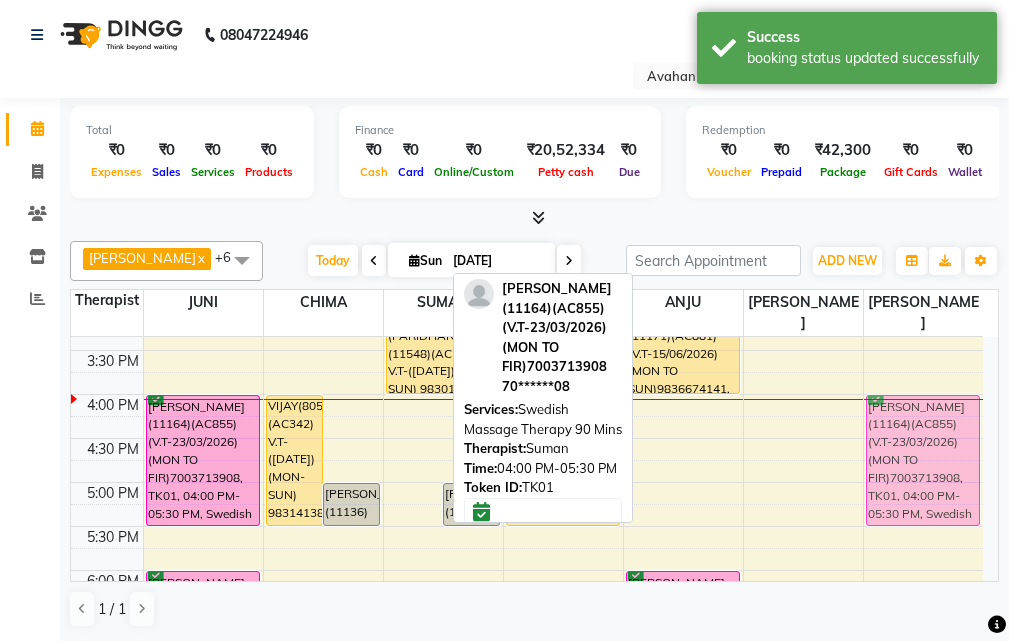 drag, startPoint x: 415, startPoint y: 406, endPoint x: 876, endPoint y: 414, distance: 461.0694 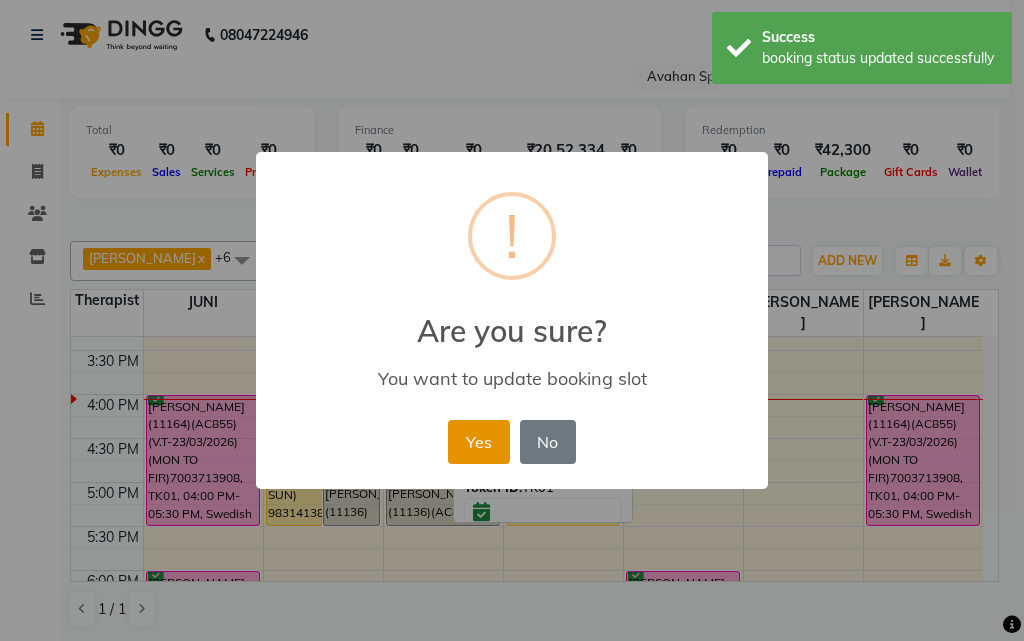 click on "Yes" at bounding box center [478, 442] 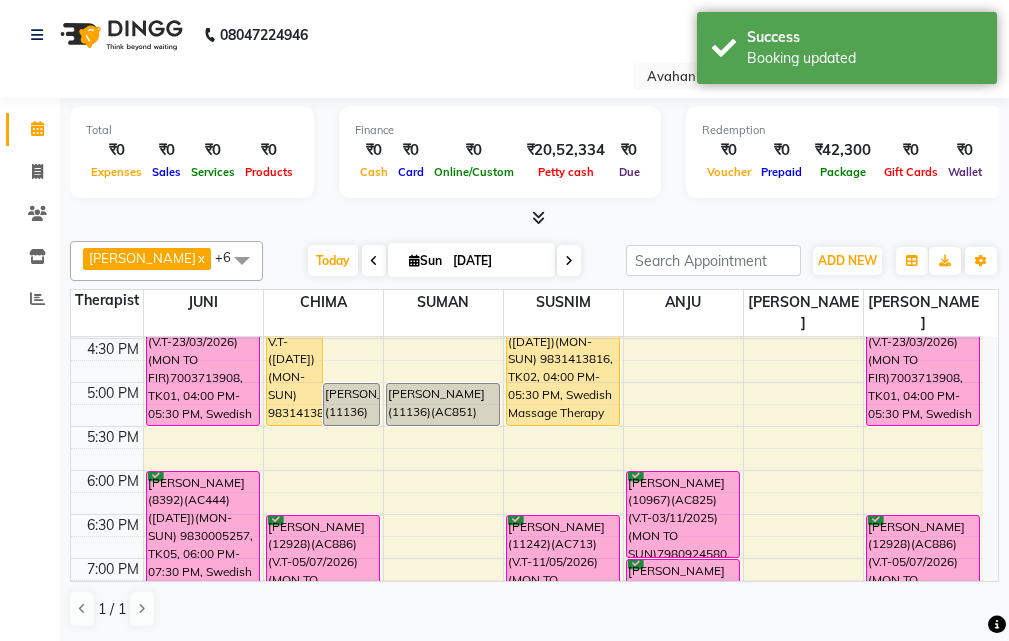 scroll, scrollTop: 470, scrollLeft: 0, axis: vertical 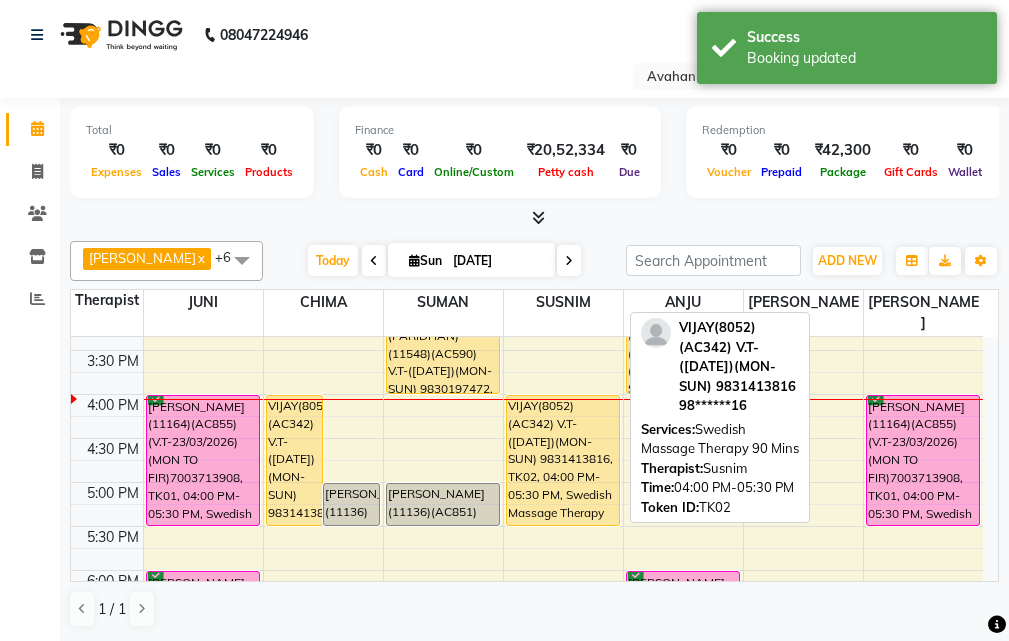 click on "VIJAY(8052)(AC342) V.T-([DATE])(MON-SUN) 9831413816, TK02, 04:00 PM-05:30 PM, Swedish Massage Therapy 90 Mins" at bounding box center [563, 460] 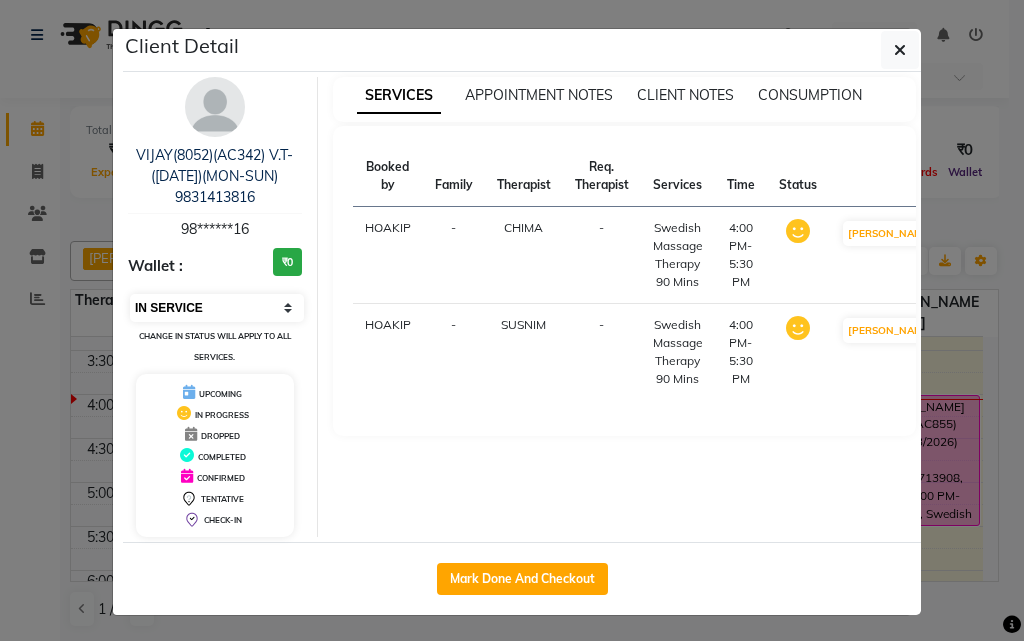 click on "Select IN SERVICE CONFIRMED TENTATIVE CHECK IN MARK DONE DROPPED UPCOMING" at bounding box center (217, 308) 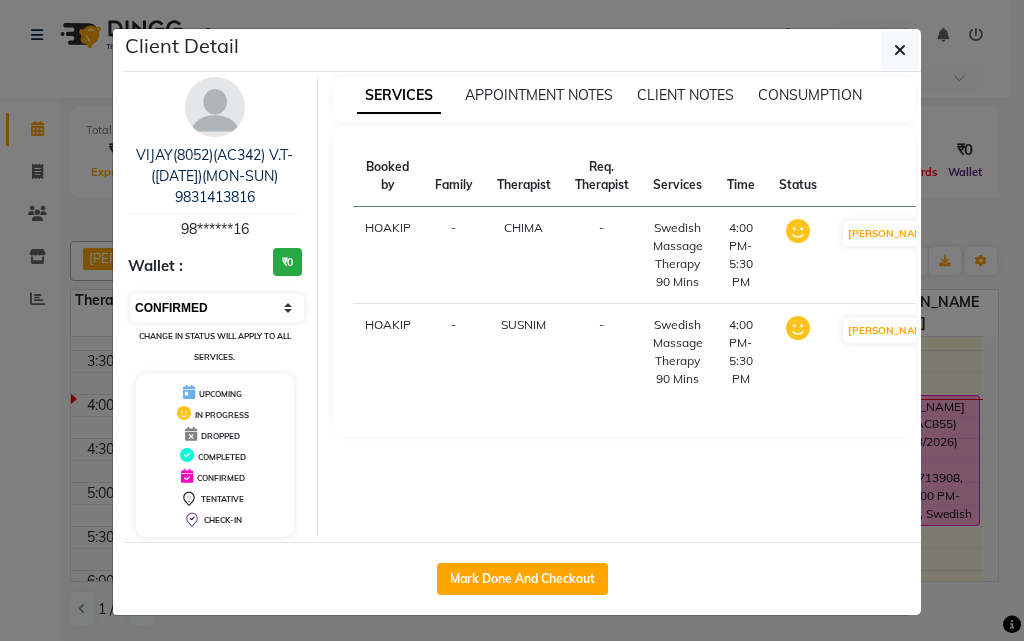 click on "Select IN SERVICE CONFIRMED TENTATIVE CHECK IN MARK DONE DROPPED UPCOMING" at bounding box center [217, 308] 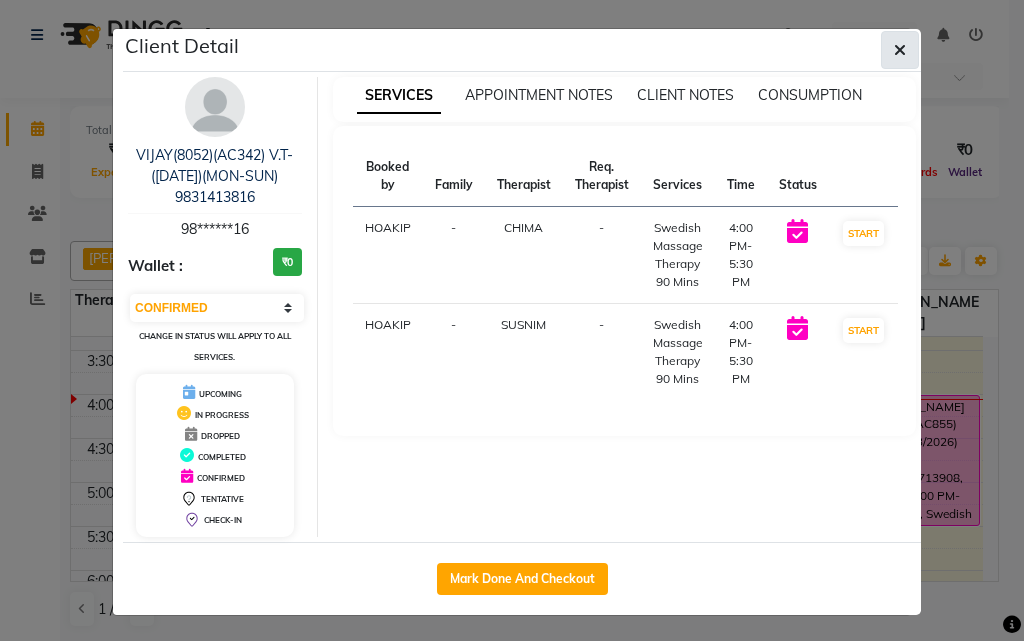 click 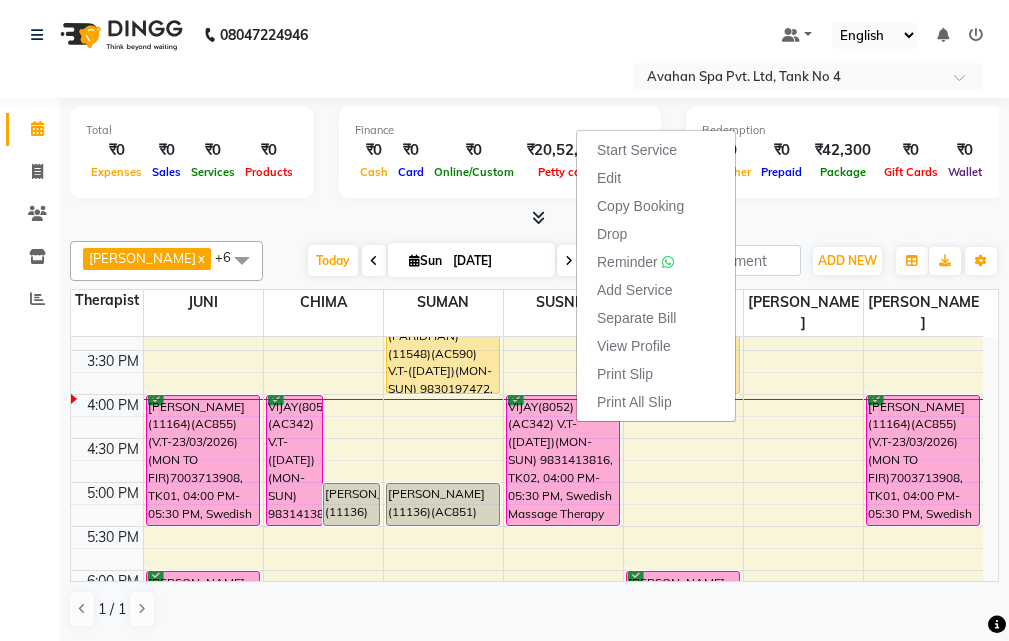 click on "Calendar  Invoice  Clients  Inventory  Reports Completed InProgress Upcoming Dropped Tentative Check-In Confirm Bookings Generate Report Segments Page Builder" 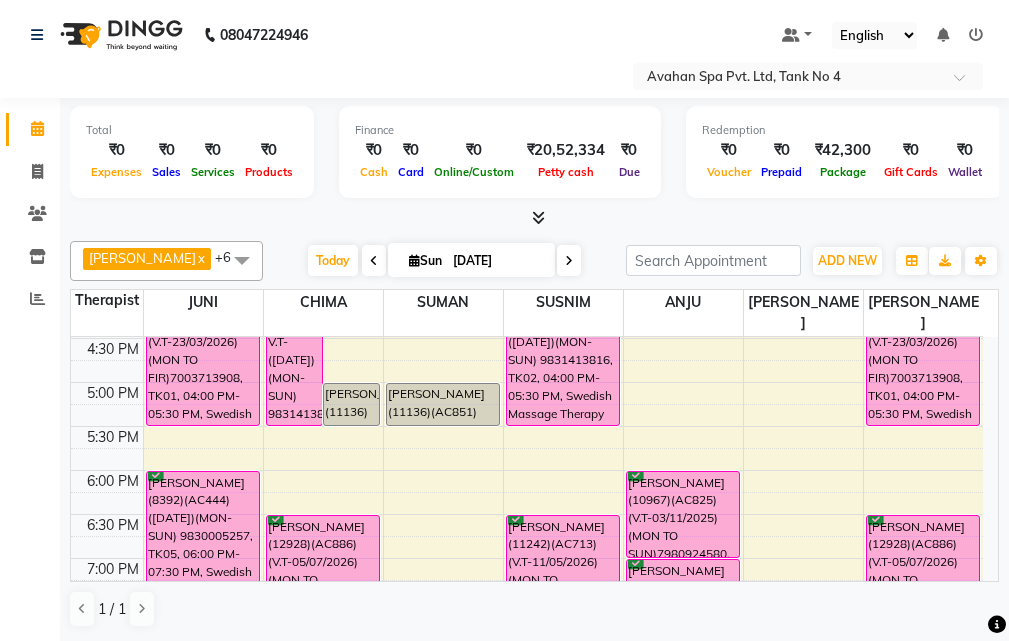 scroll, scrollTop: 470, scrollLeft: 0, axis: vertical 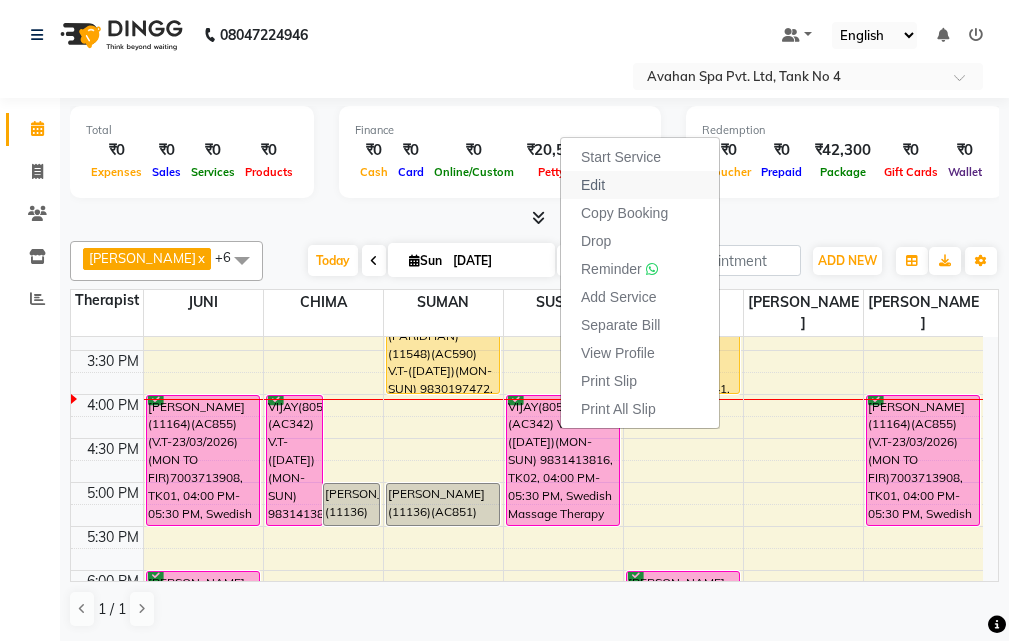 click on "Edit" at bounding box center (640, 185) 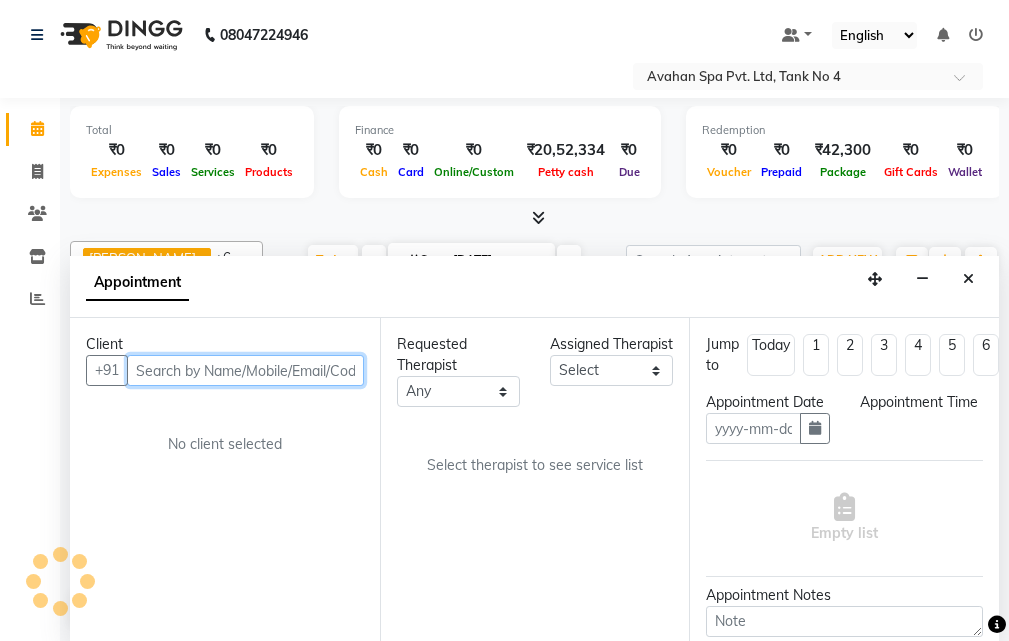type on "[DATE]" 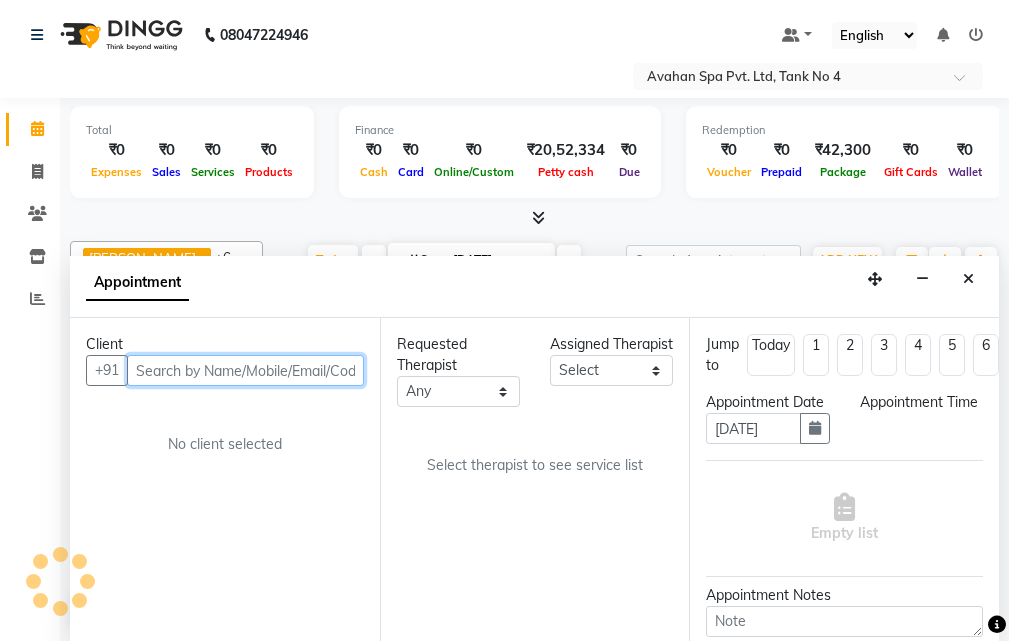 select on "confirm booking" 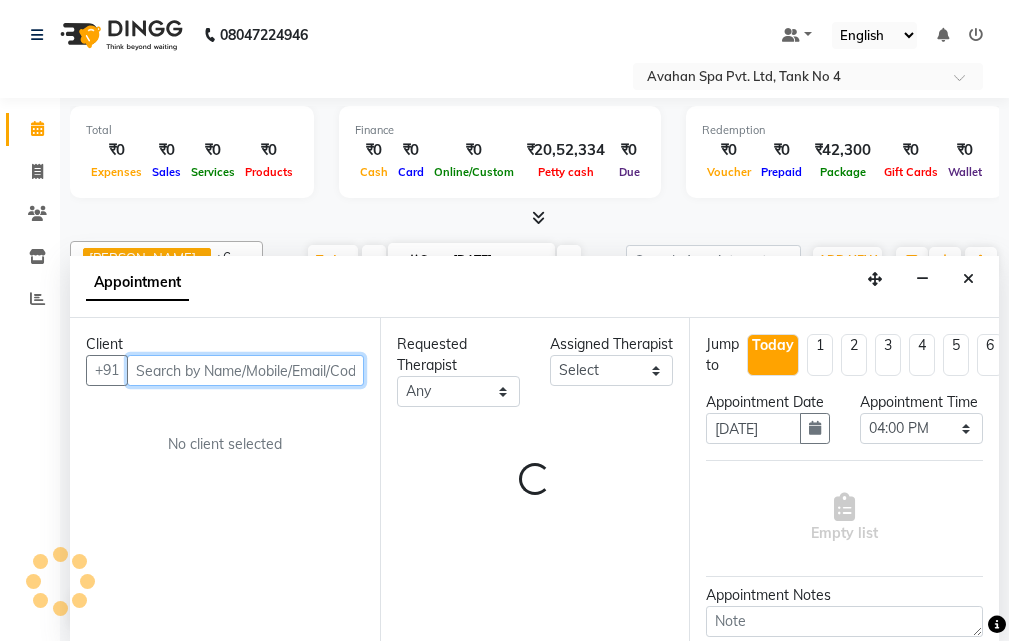 scroll, scrollTop: 529, scrollLeft: 0, axis: vertical 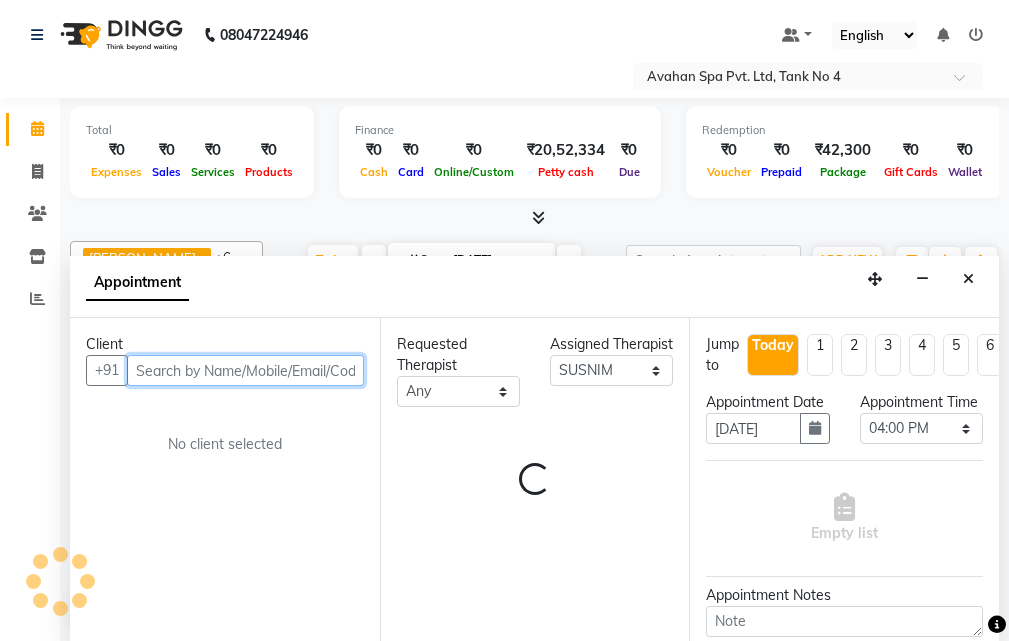 select on "1845" 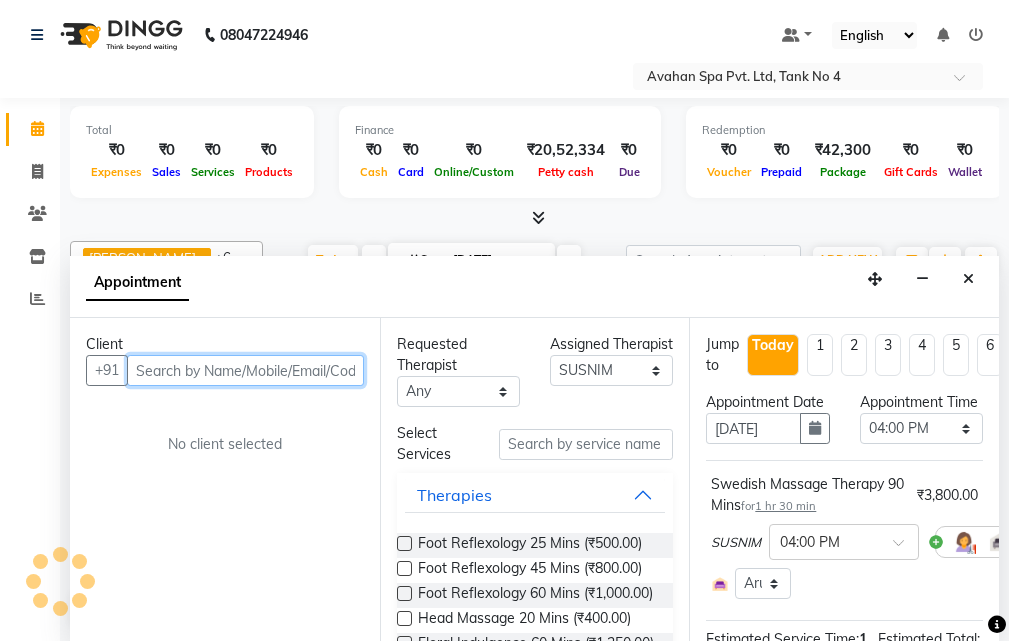 select on "1846" 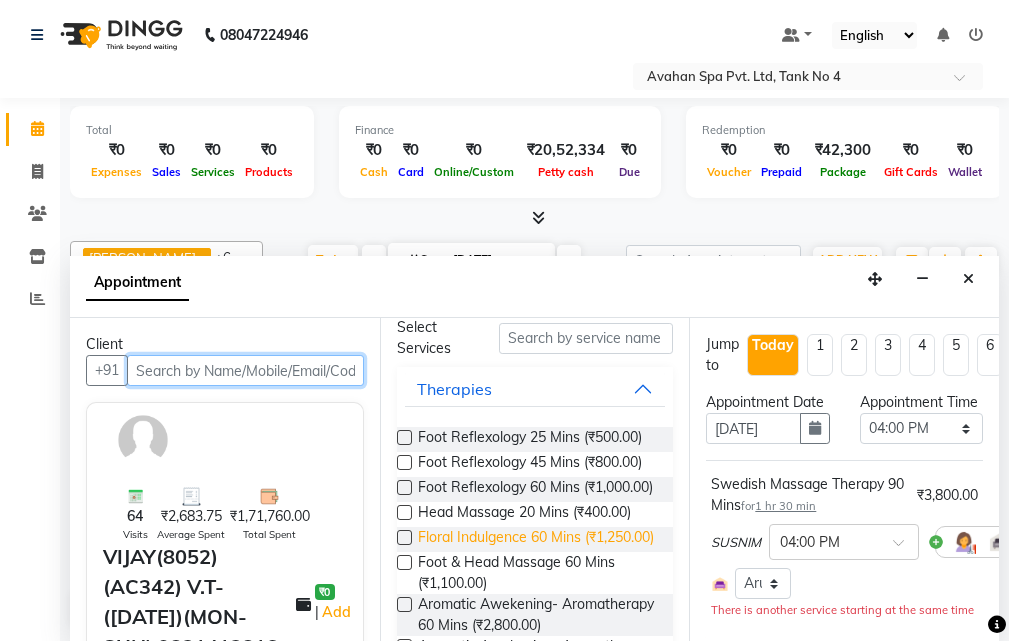 scroll, scrollTop: 200, scrollLeft: 0, axis: vertical 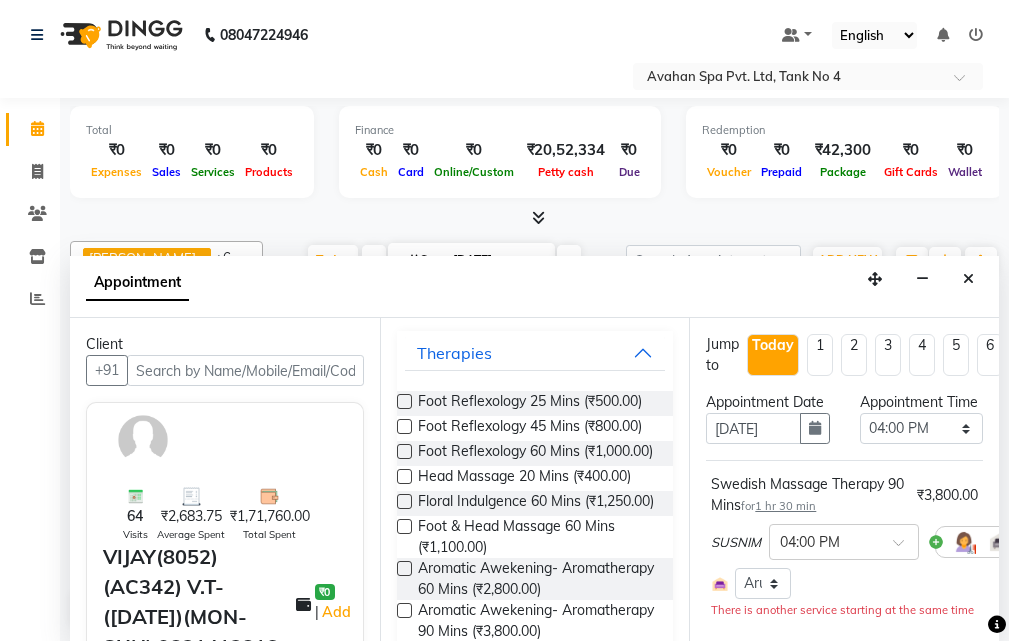 click at bounding box center (404, 526) 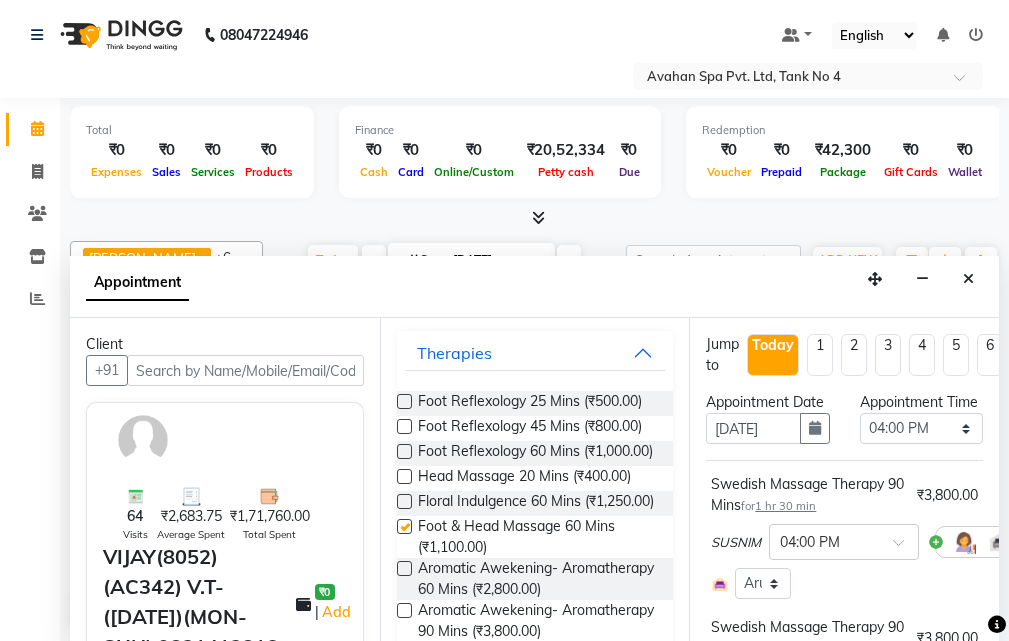 checkbox on "false" 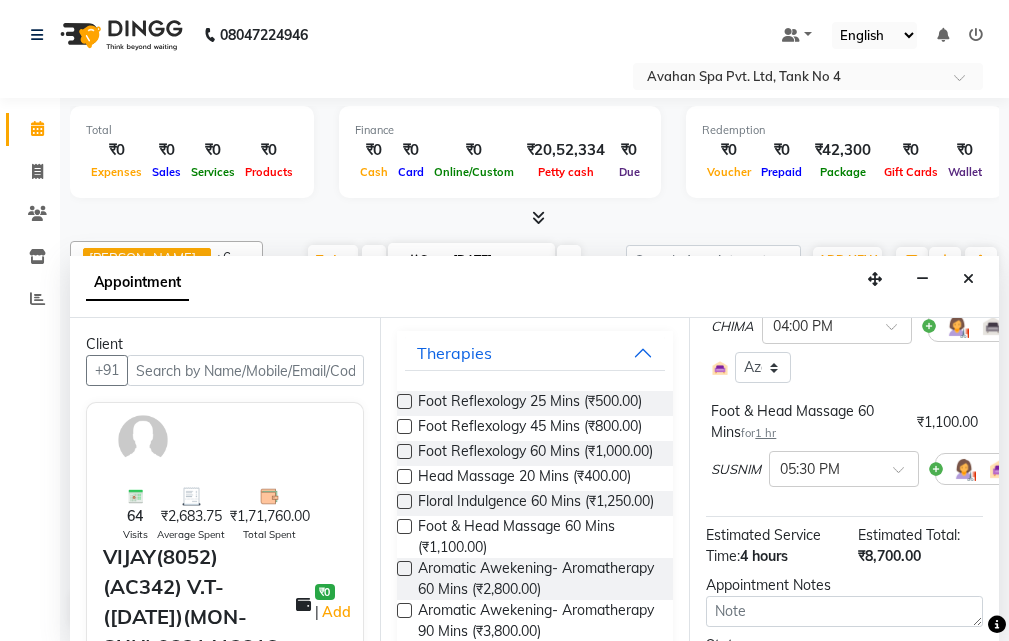 scroll, scrollTop: 500, scrollLeft: 0, axis: vertical 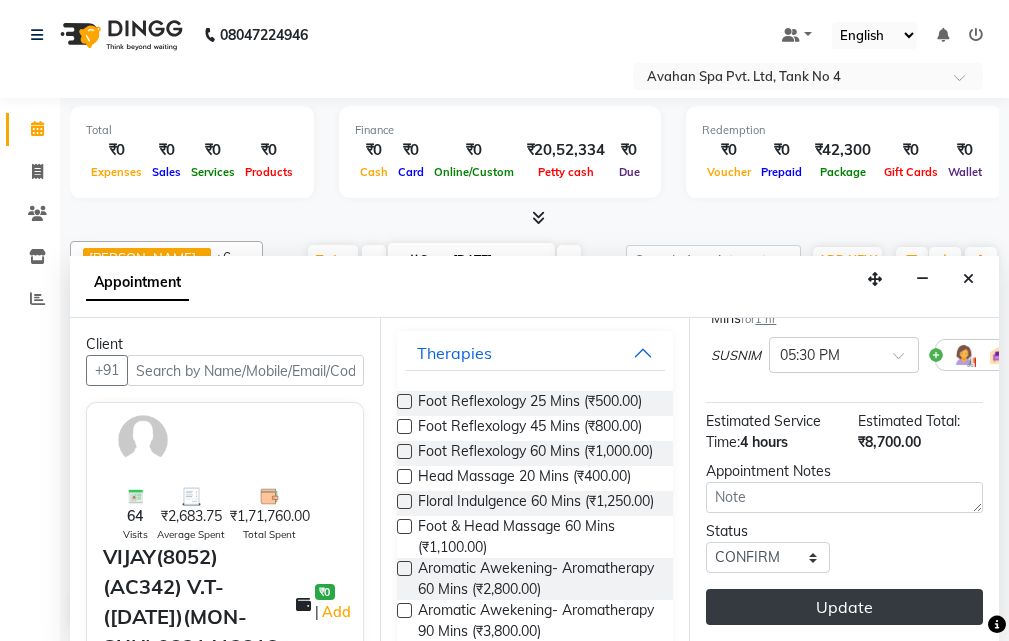 click on "Update" at bounding box center (844, 607) 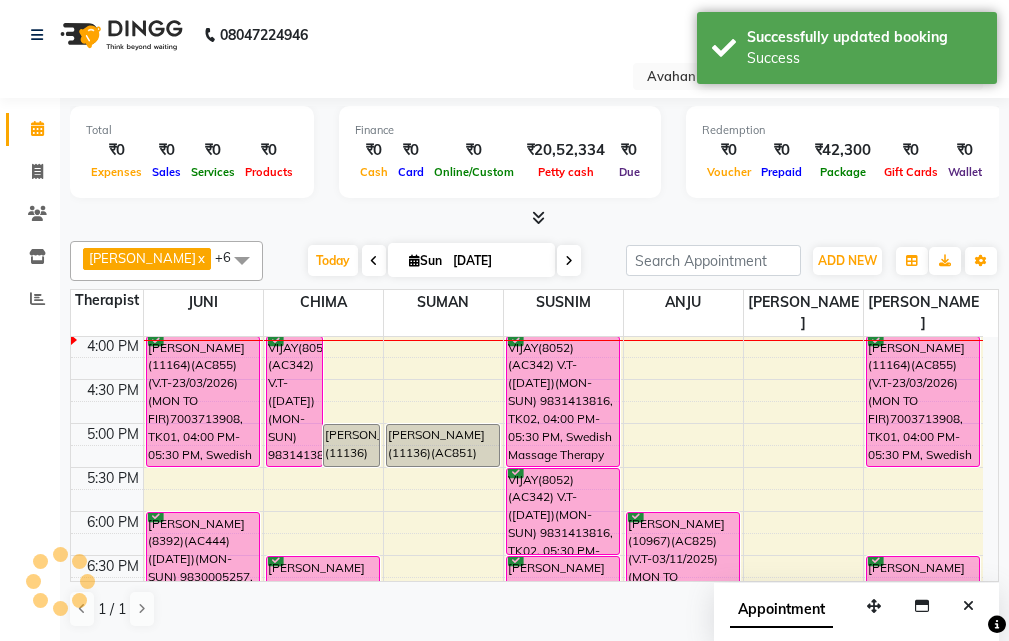 scroll, scrollTop: 0, scrollLeft: 0, axis: both 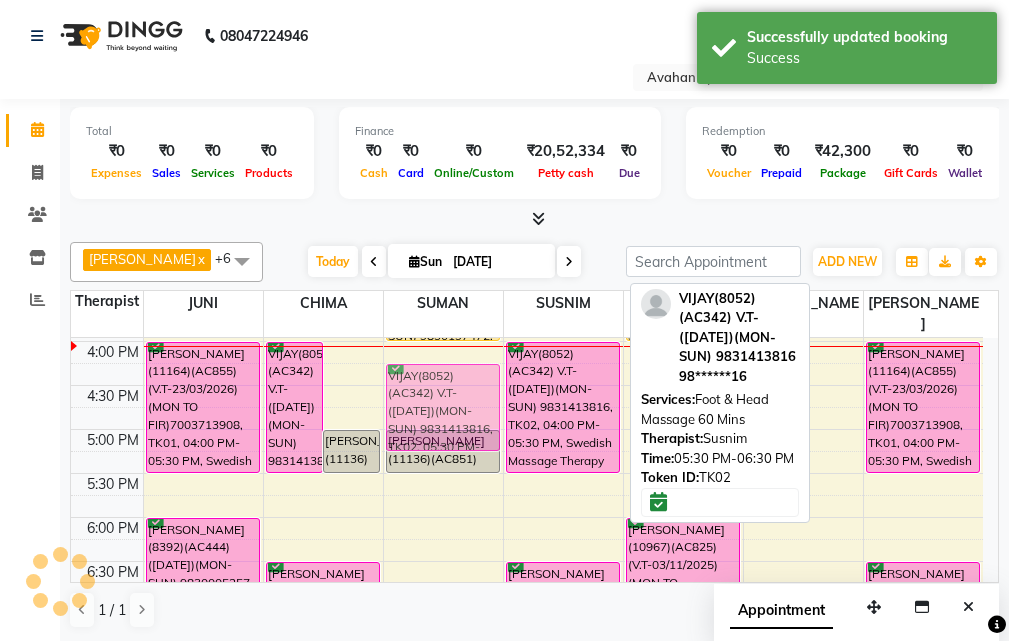drag, startPoint x: 526, startPoint y: 486, endPoint x: 444, endPoint y: 379, distance: 134.80727 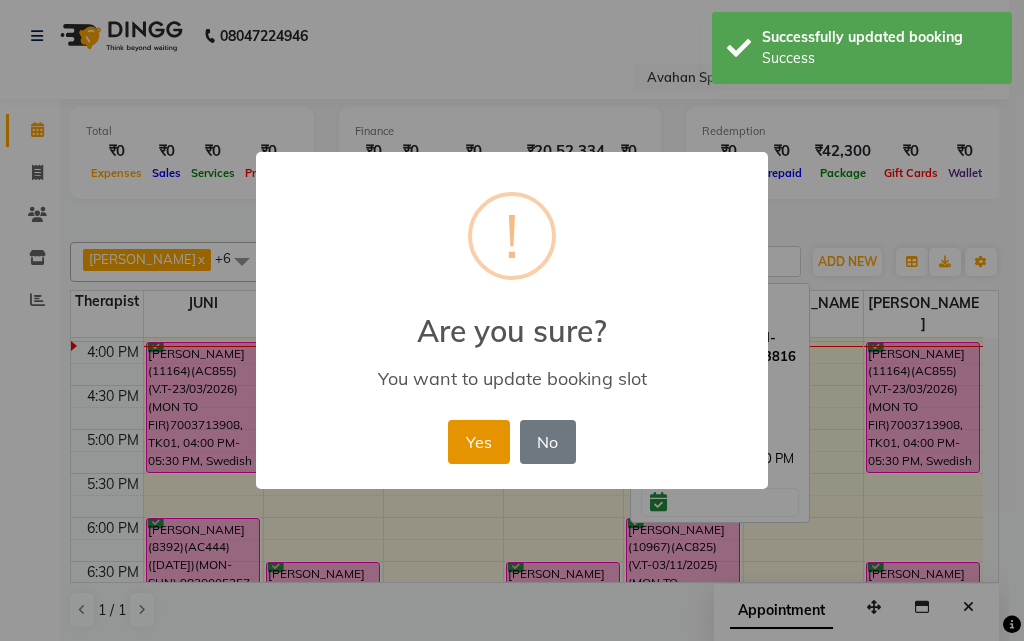 click on "Yes" at bounding box center (478, 442) 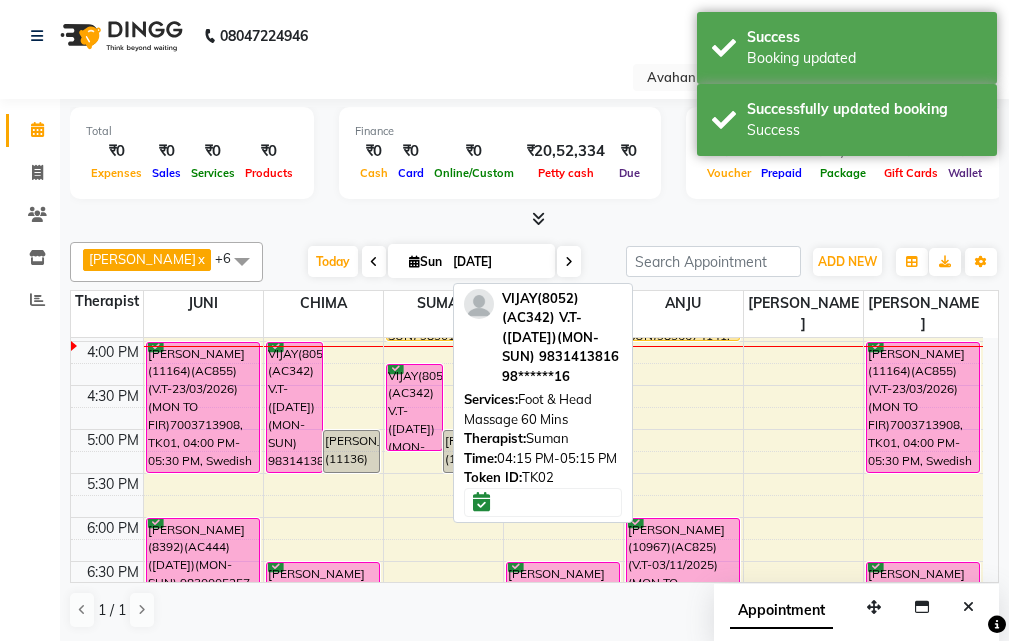 click on "VIJAY(8052)(AC342) V.T-([DATE])(MON-SUN) 9831413816, TK02, 04:15 PM-05:15 PM, Foot & Head Massage 60 Mins" at bounding box center [414, 407] 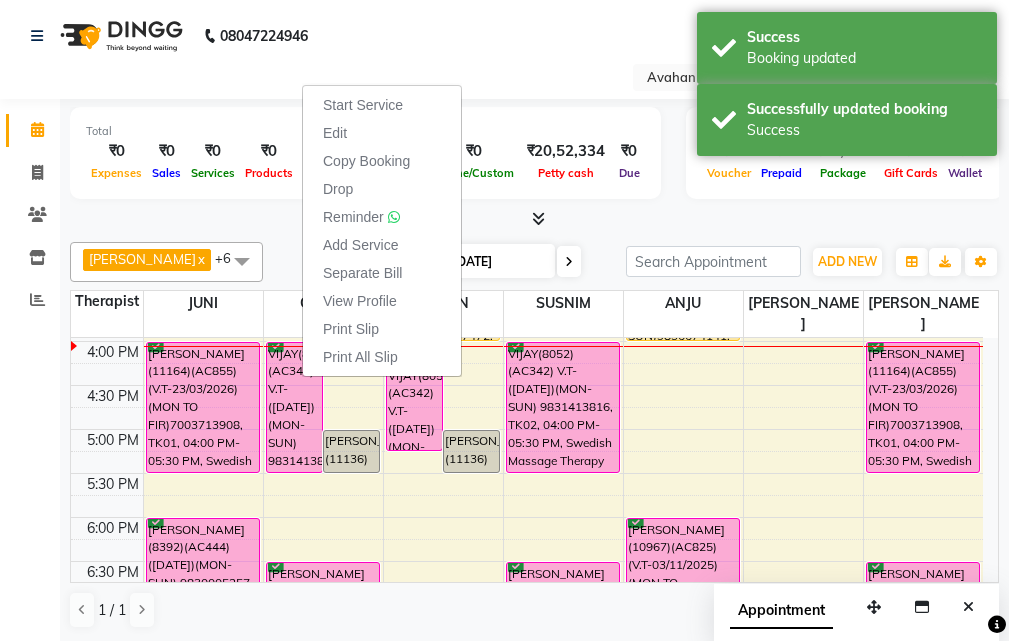 click on "Start Service Edit Copy Booking Drop Reminder   Add Service Separate Bill View Profile Print Slip Print All Slip" at bounding box center (382, 231) 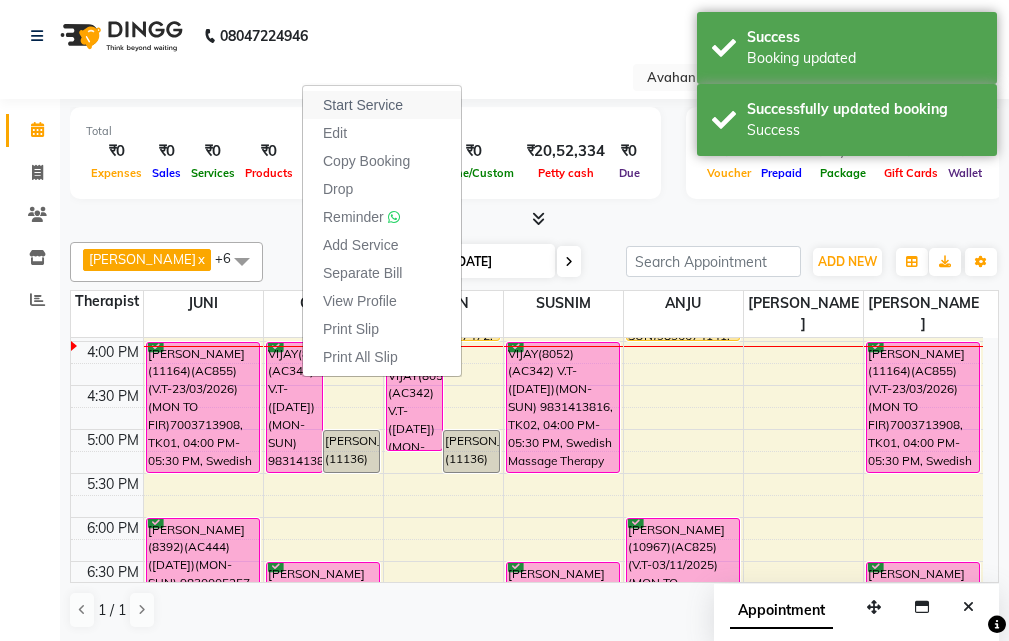 click on "Start Service" at bounding box center [382, 105] 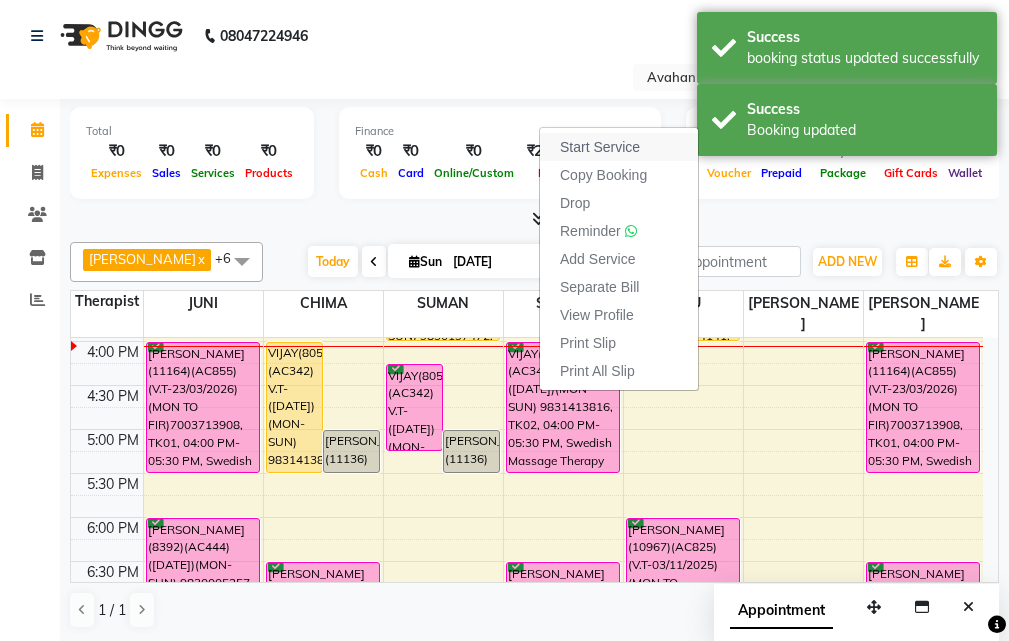 click on "Start Service" at bounding box center (600, 147) 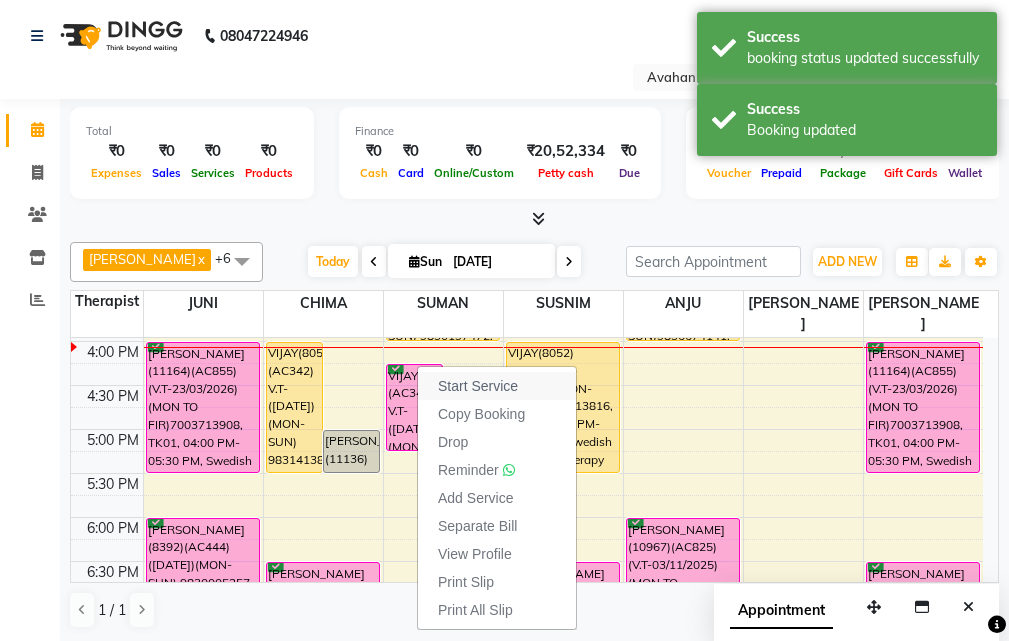 click on "Start Service" at bounding box center [497, 386] 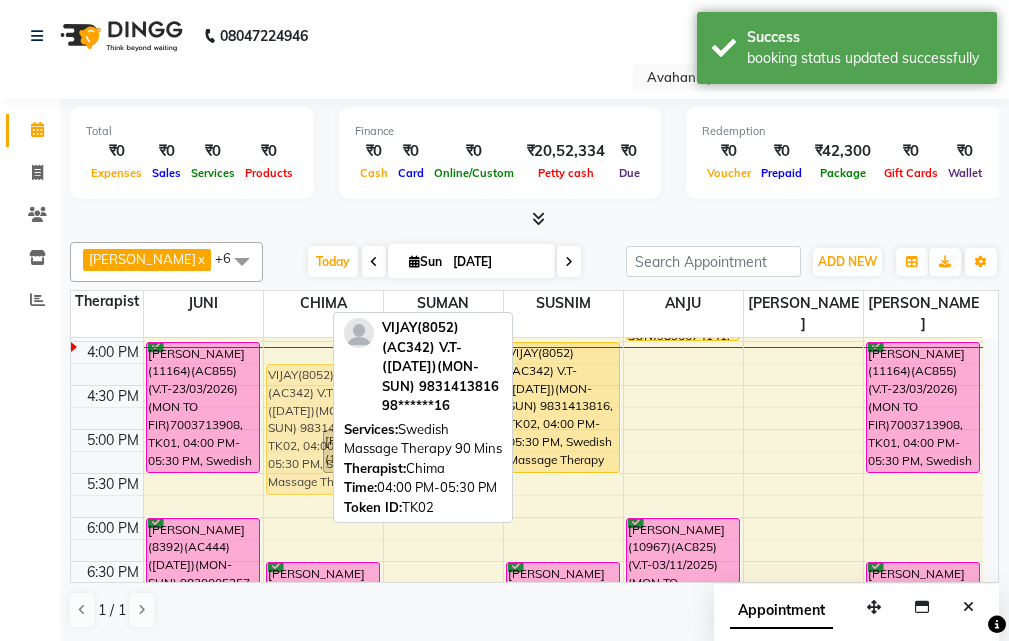 drag, startPoint x: 292, startPoint y: 358, endPoint x: 297, endPoint y: 371, distance: 13.928389 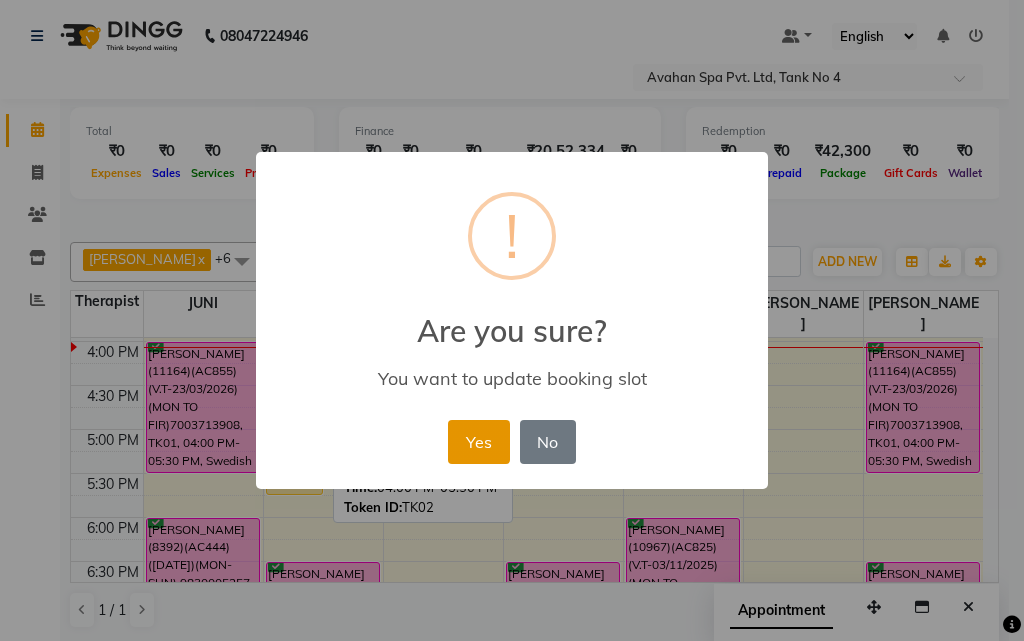 click on "Yes" at bounding box center (478, 442) 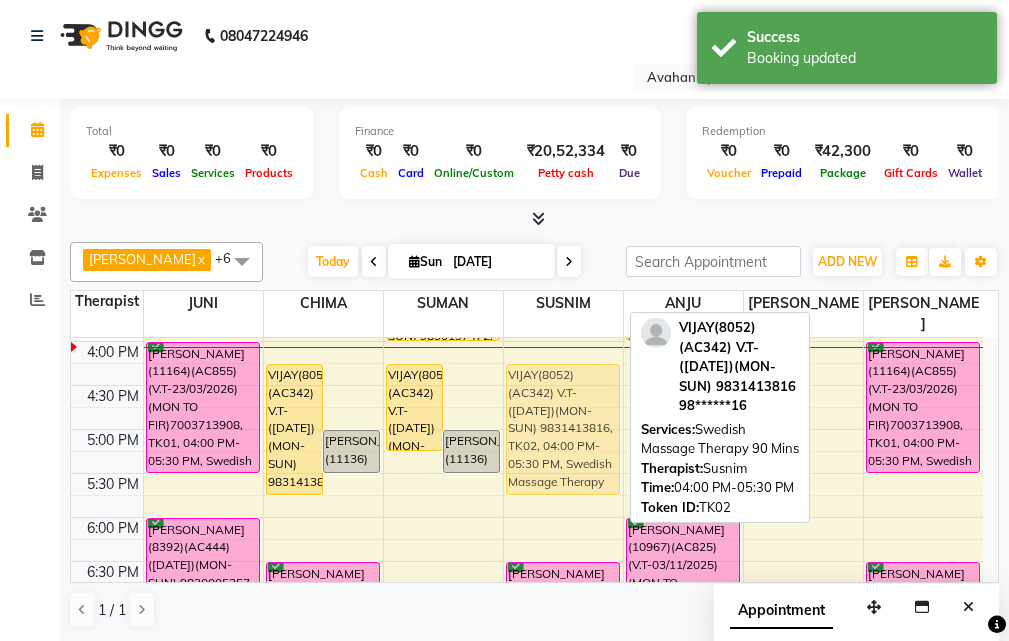 drag, startPoint x: 587, startPoint y: 381, endPoint x: 592, endPoint y: 394, distance: 13.928389 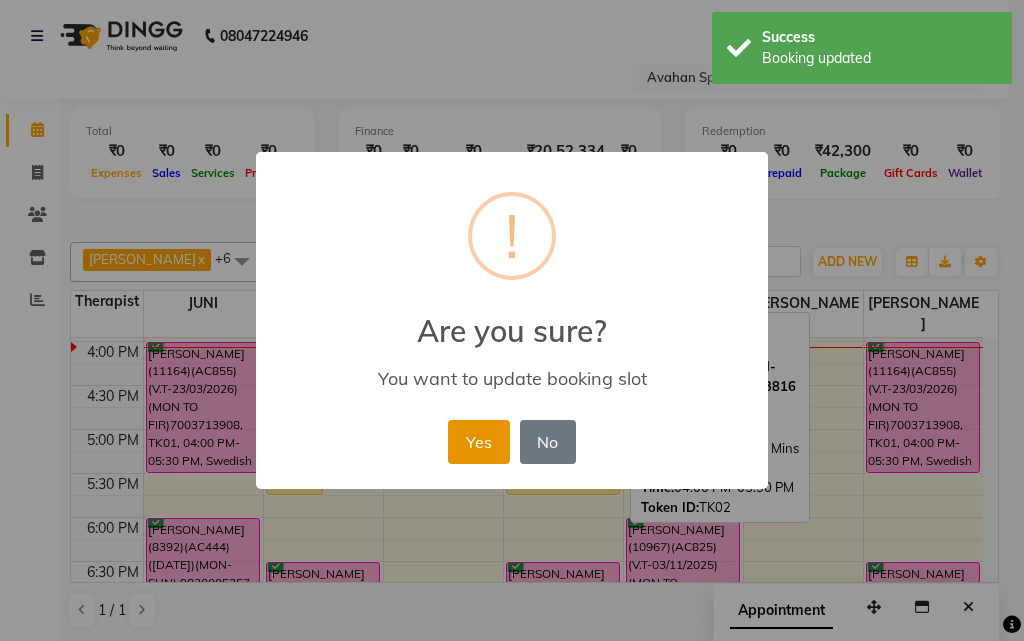 click on "Yes" at bounding box center (478, 442) 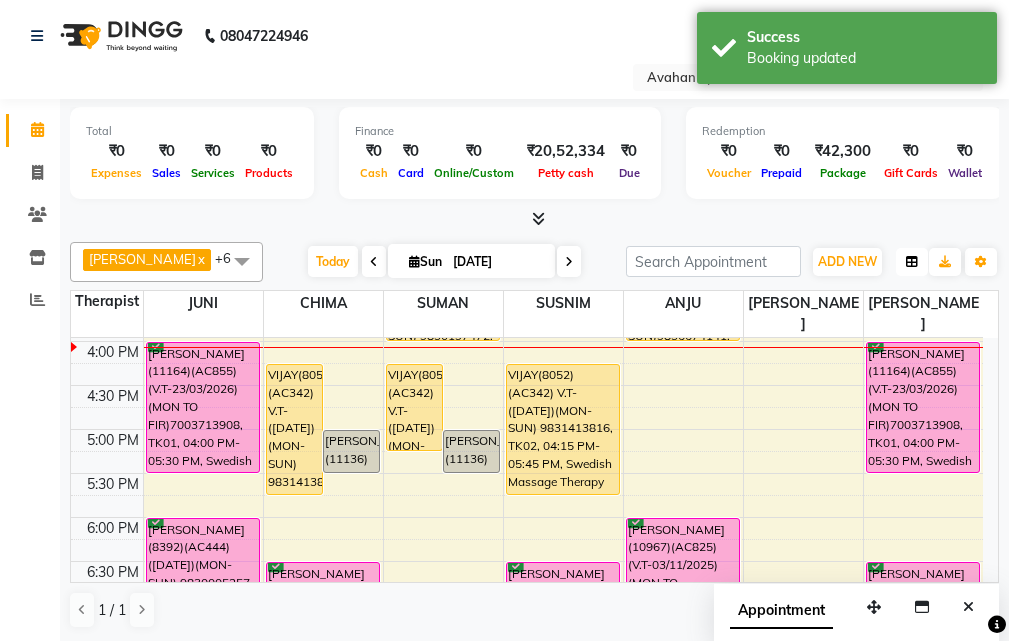 click at bounding box center (912, 262) 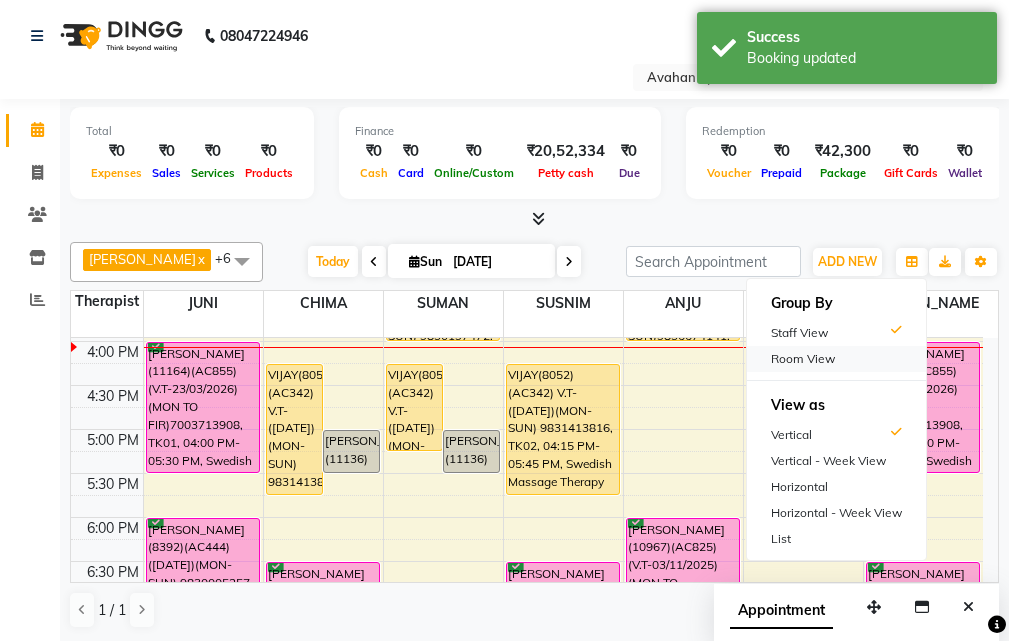 click on "Room View" at bounding box center (836, 359) 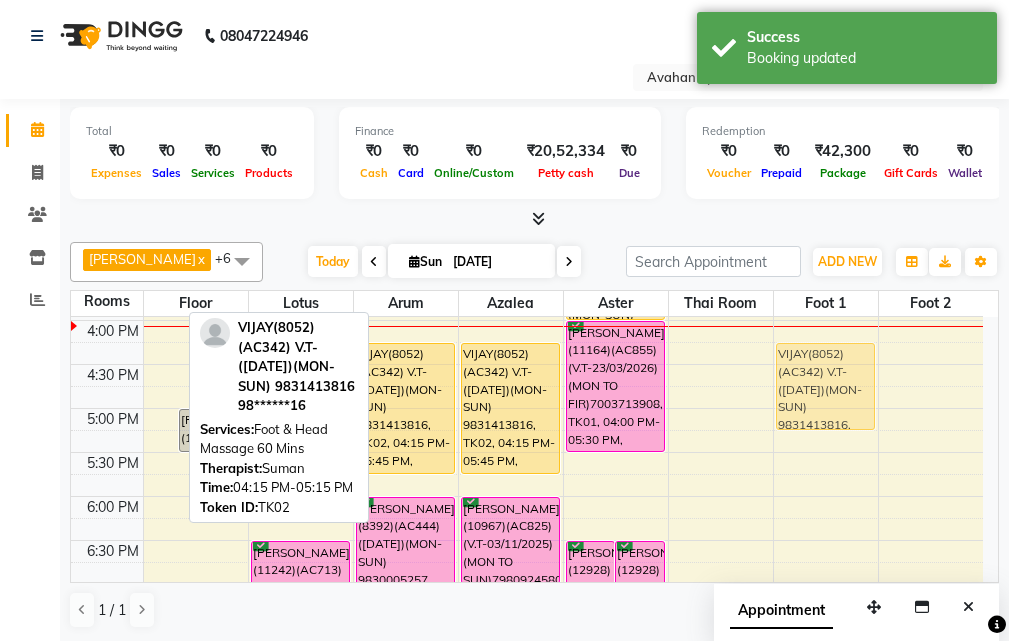 drag, startPoint x: 163, startPoint y: 374, endPoint x: 793, endPoint y: 371, distance: 630.00714 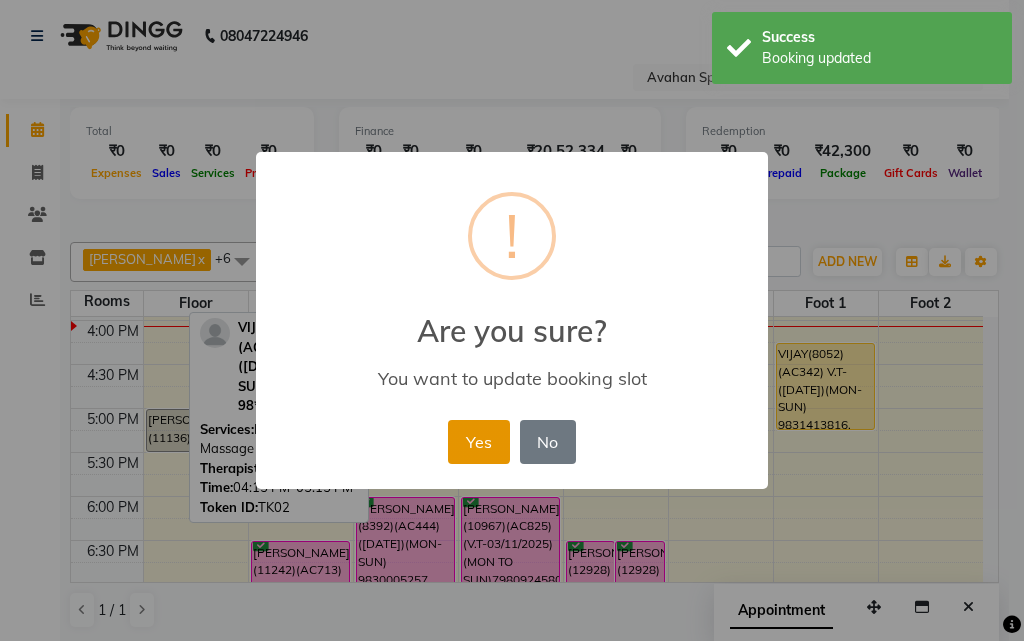 click on "Yes" at bounding box center (478, 442) 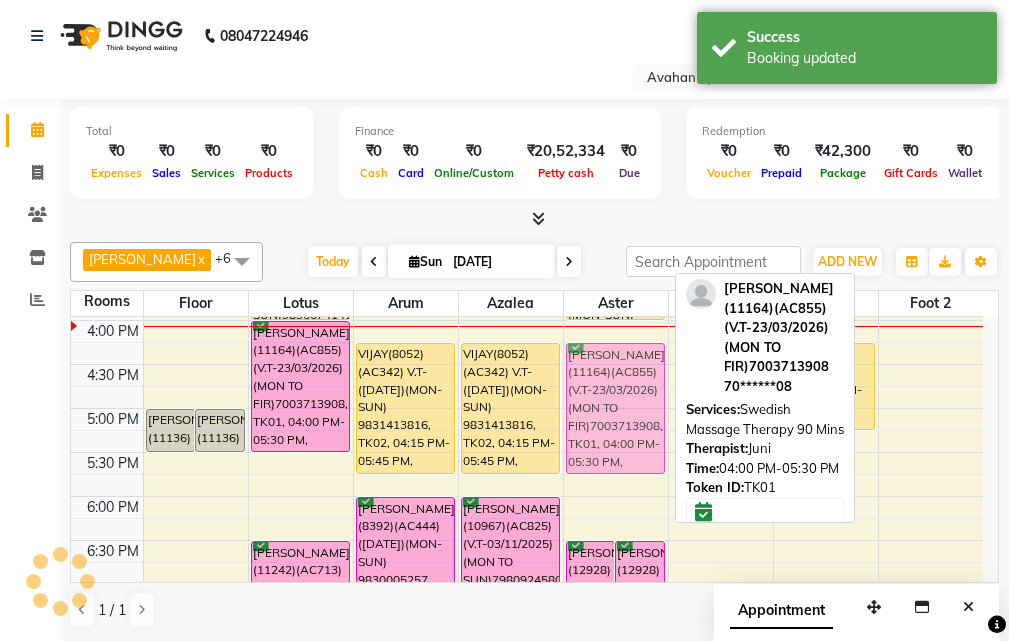 click on "[PERSON_NAME](12773)(AC788)(V.T-16/06/2024) 9831262740, TK10, 11:45 AM-01:15 PM, Swedish Massage Therapy 90 Mins     [PERSON_NAME](12773)(AC788)(V.T-16/06/2024) 9831262740, TK10, 11:45 AM-01:15 PM, Swedish Massage Therapy 90 Mins     VINEET(11247)(AC869)(V.T-12/05/2026) (MON TO FIR)9831323201, TK12, 01:30 PM-02:30 PM, Swedish Massage Therapy 60 Mins     VINEET(11247)(AC869)(V.T-12/05/2026) (MON TO FIR)9831323201, TK12, 01:30 PM-02:30 PM, Swedish Massage Therapy 60 Mins     [PERSON_NAME](12928)(AC886)(V.T-05/07/2026) (MON TO SUN)8789238661, TK08, 06:30 PM-07:30 PM, Swedish Massage Therapy 60 Mins     [PERSON_NAME](12928)(AC886)(V.T-05/07/2026) (MON TO SUN)8789238661, TK08, 06:30 PM-07:30 PM, Swedish Massage Therapy 60 Mins    [PERSON_NAME] (PARIDHAN)(11548)(AC590) V.T-([DATE])(MON-SUN) 9830197472, TK17, 03:00 PM-04:00 PM, Swedish Massage Therapy 60 Mins     [PERSON_NAME] (11164)(AC855)(V.T-23/03/2026) (MON TO FIR)7003713908, TK01, 04:00 PM-05:30 PM, Swedish Massage Therapy 90 Mins" at bounding box center (616, 364) 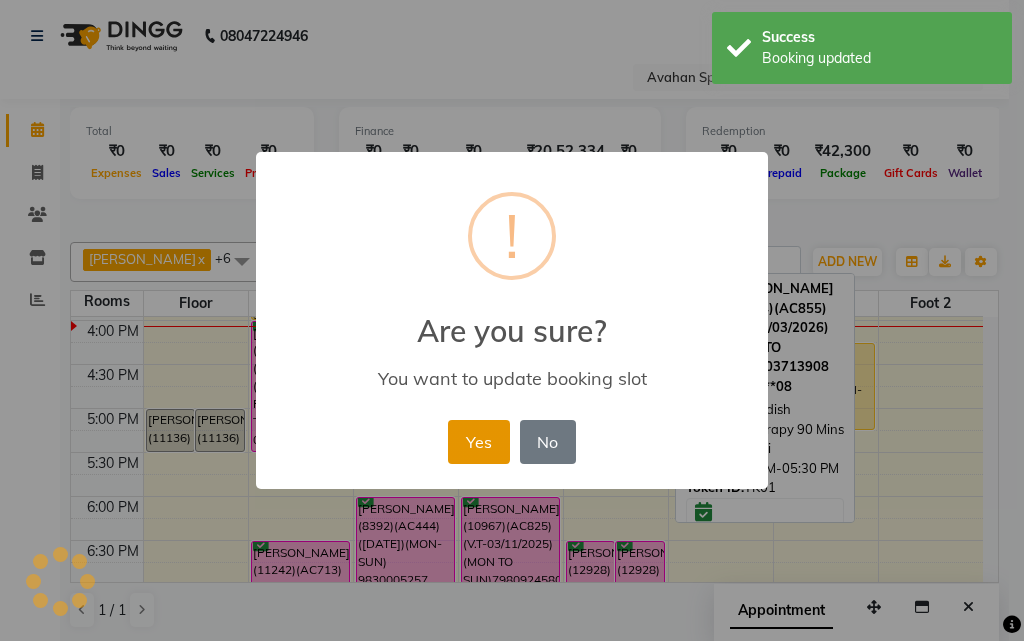 click on "Yes" at bounding box center [478, 442] 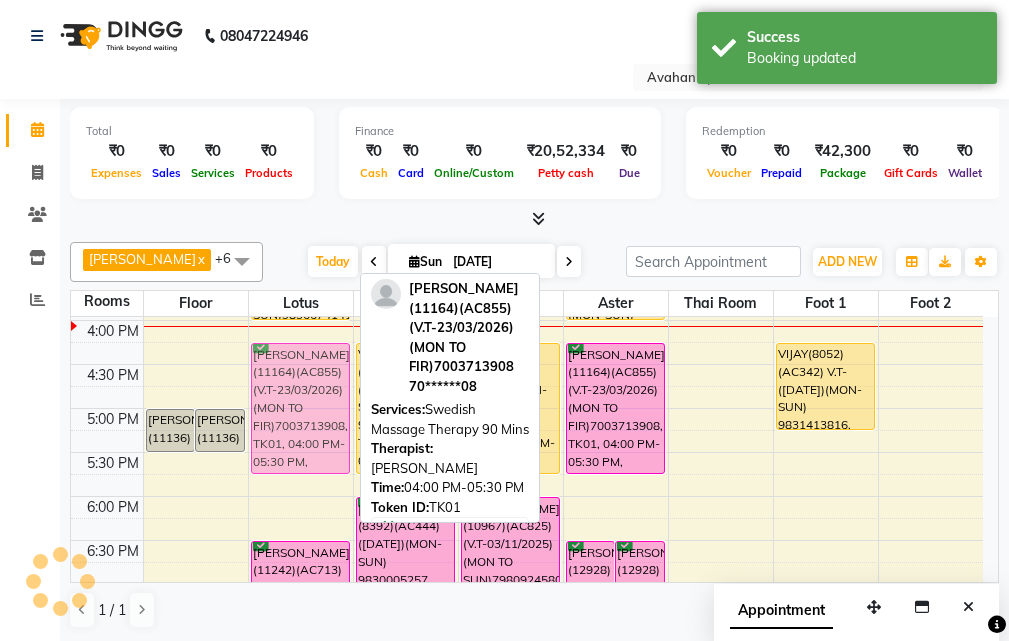 click on "[PERSON_NAME](10216)(AC453) ([DATE])(MON-SUN) 9830034985, TK04, 11:45 AM-01:15 PM, Swedish Massage Therapy 90 Mins     GAURAV(12890)(AC882)(V.T-15/06/2026) (MON TO SUN)7044177657, TK16, 01:30 PM-02:30 PM, Swedish Massage Therapy 60 Mins    [PERSON_NAME](11171)(AC881)(V.T-15/06/2026) (MON TO SUN)9836674141, TK18, 03:00 PM-04:00 PM, Swedish Massage Therapy 60 Mins     [PERSON_NAME] (11164)(AC855)(V.T-23/03/2026) (MON TO FIR)7003713908, TK01, 04:00 PM-05:30 PM, Swedish Massage Therapy 90 [PERSON_NAME] (11242)(AC713)(V.T-11/05/2026) (MON TO SUN)9831847778, TK07, 06:30 PM-08:00 PM, Avartana Therapy 90 Mins     [PERSON_NAME] (11164)(AC855)(V.T-23/03/2026) (MON TO FIR)7003713908, TK01, 04:00 PM-05:30 PM, Swedish Massage Therapy 90 Mins" at bounding box center (301, 364) 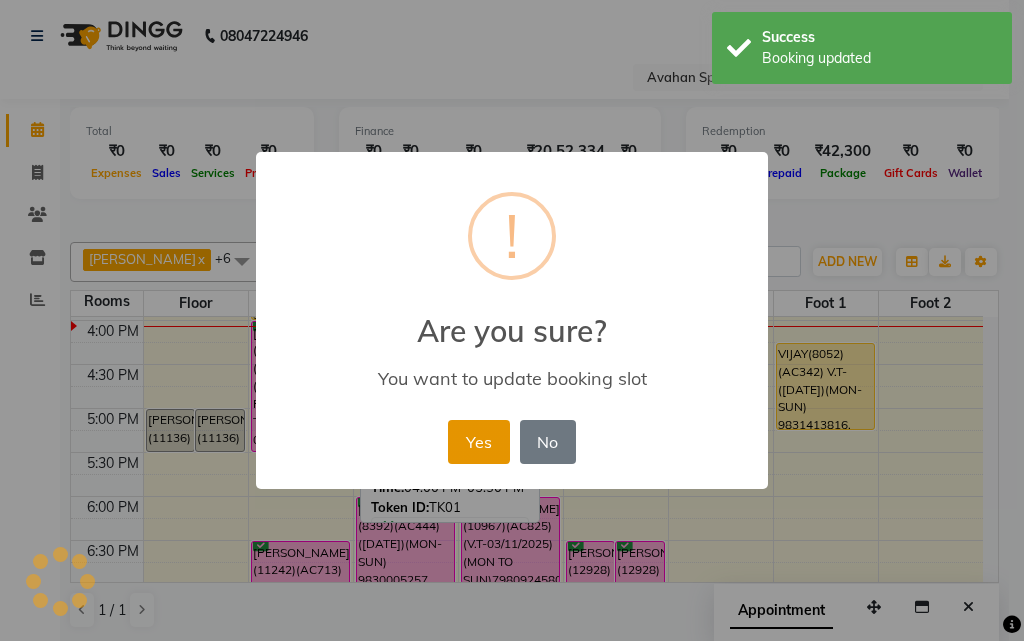 click on "Yes" at bounding box center [478, 442] 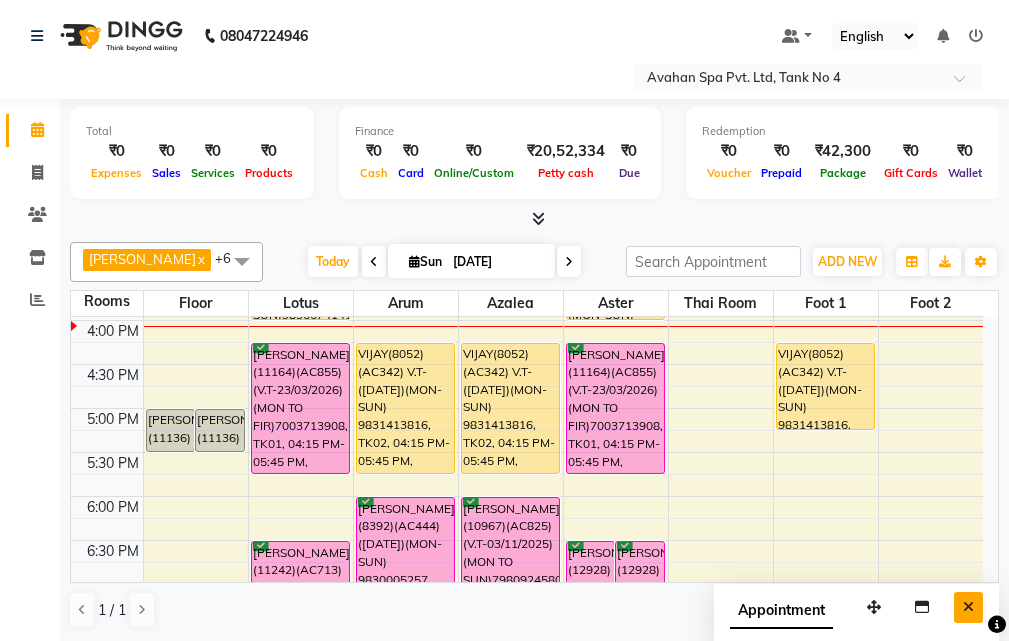 click at bounding box center (968, 607) 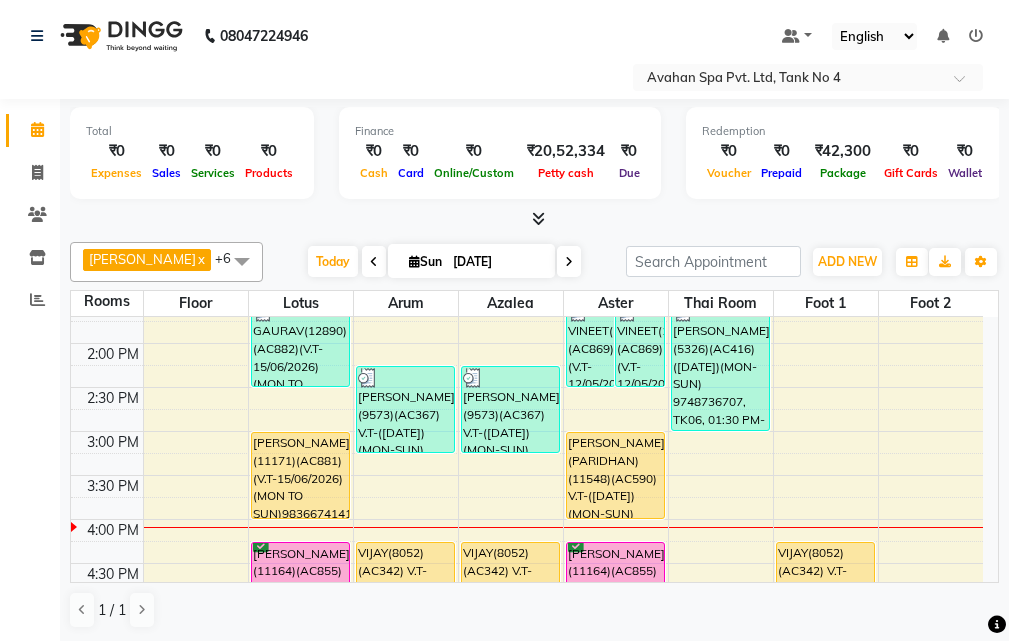 scroll, scrollTop: 324, scrollLeft: 0, axis: vertical 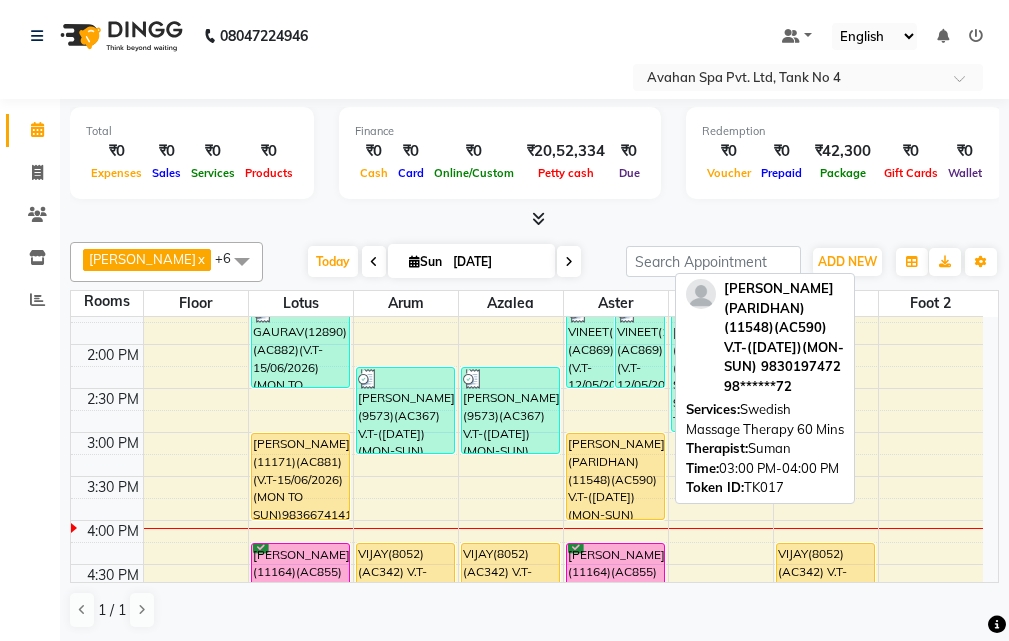 click on "[PERSON_NAME] (PARIDHAN)(11548)(AC590) V.T-([DATE])(MON-SUN) 9830197472, TK17, 03:00 PM-04:00 PM, Swedish Massage Therapy 60 Mins" at bounding box center [615, 476] 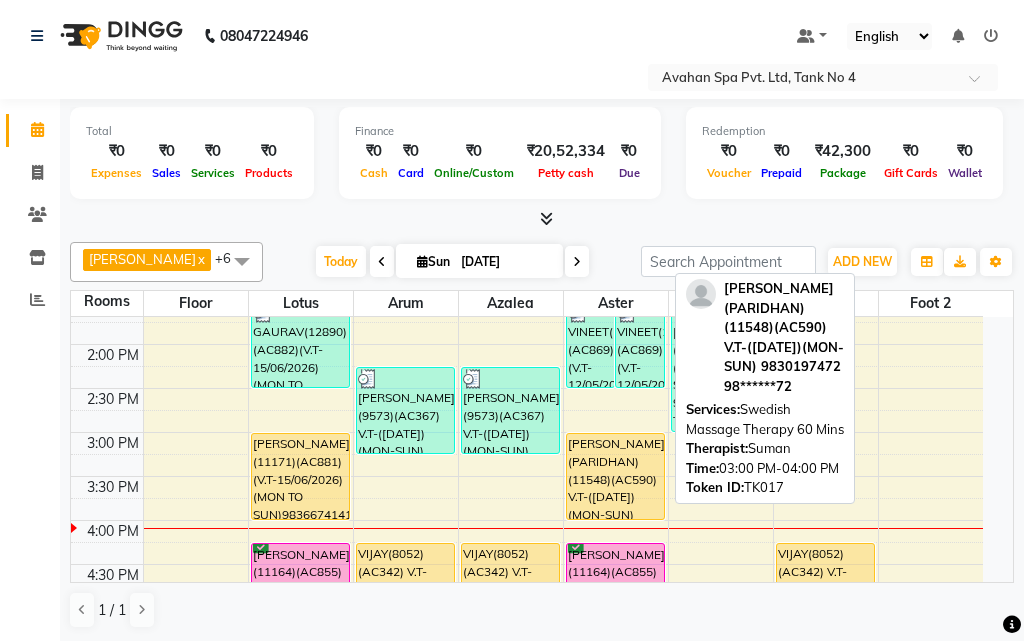 select on "1" 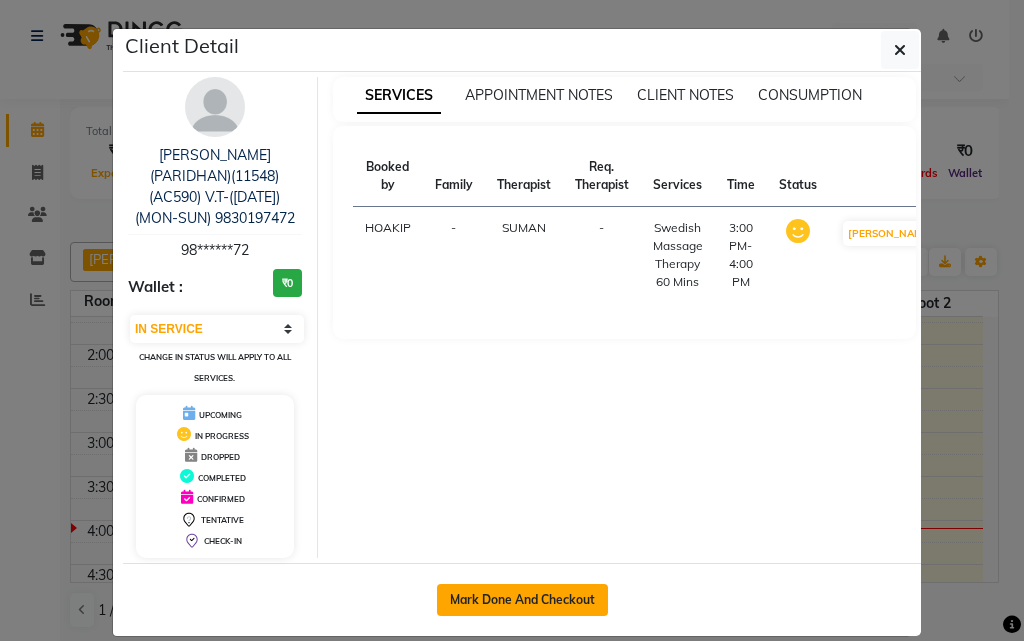 click on "Mark Done And Checkout" 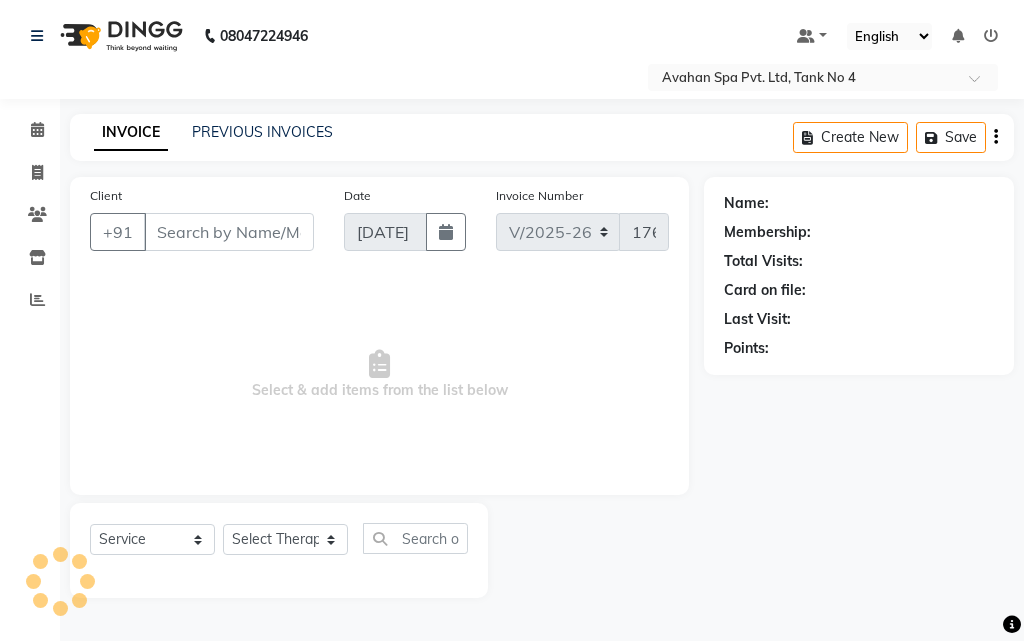 type on "98******72" 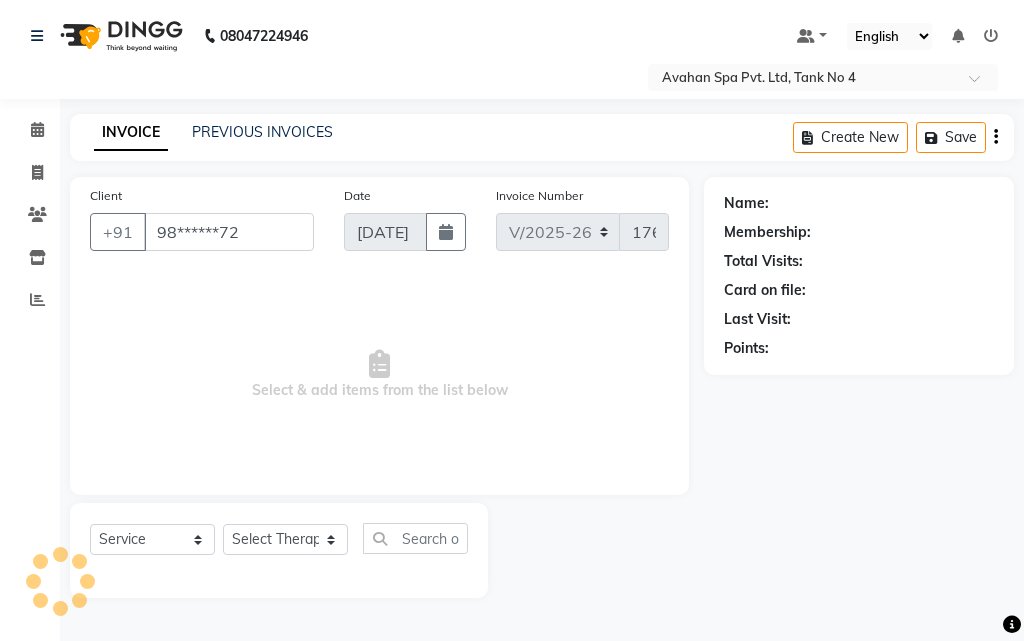 select on "23008" 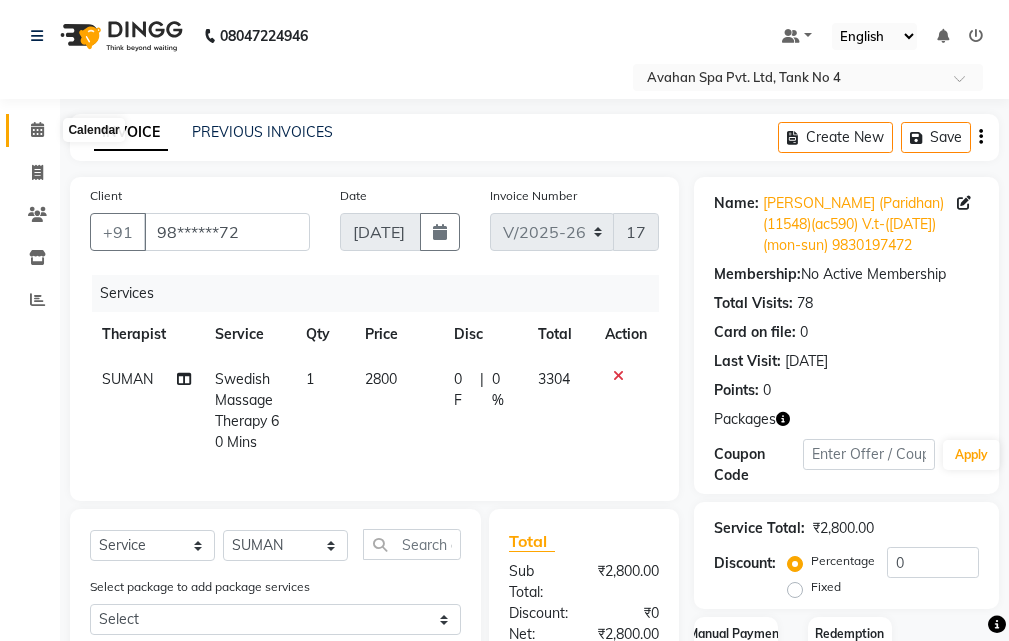 click 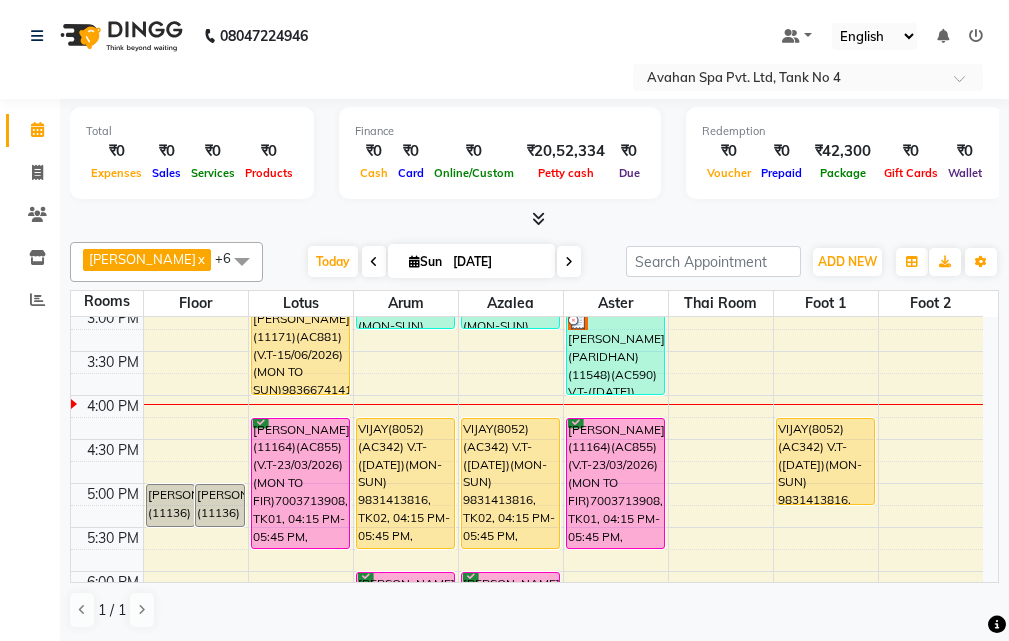 scroll, scrollTop: 400, scrollLeft: 0, axis: vertical 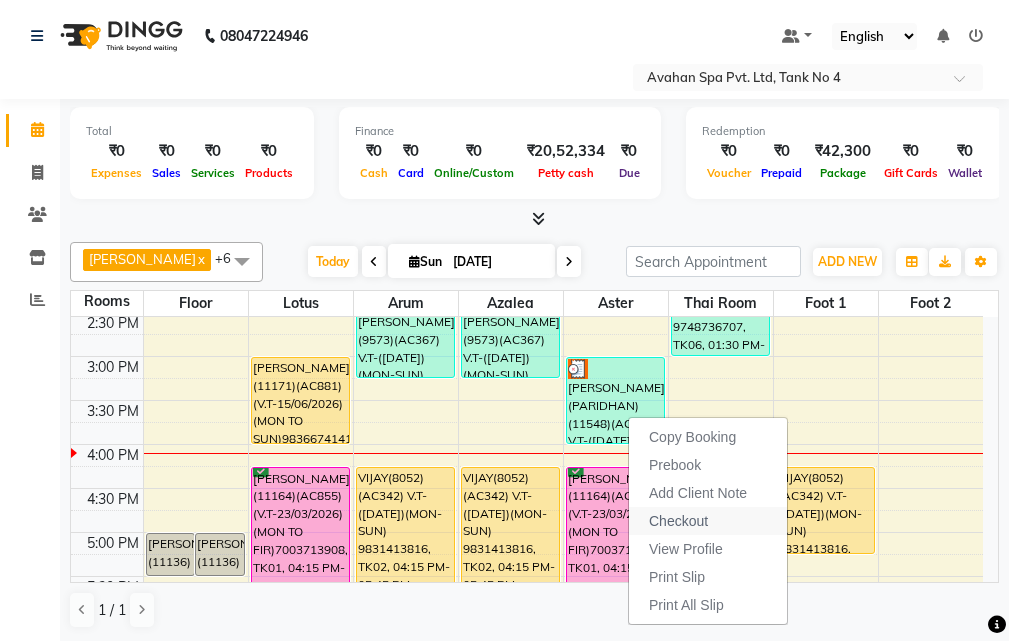 click on "Checkout" at bounding box center [708, 521] 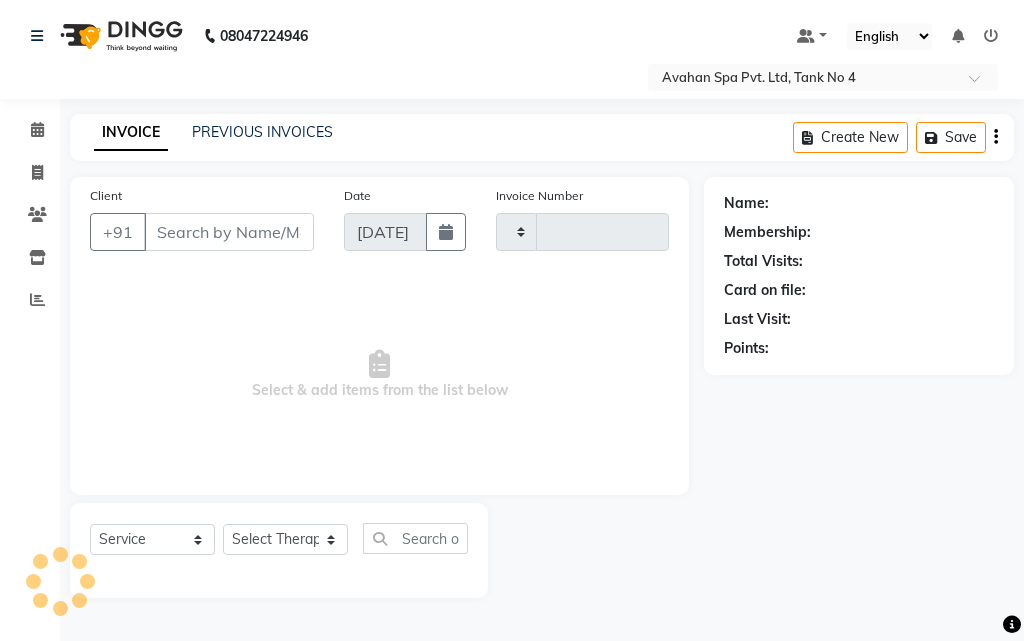 type on "1762" 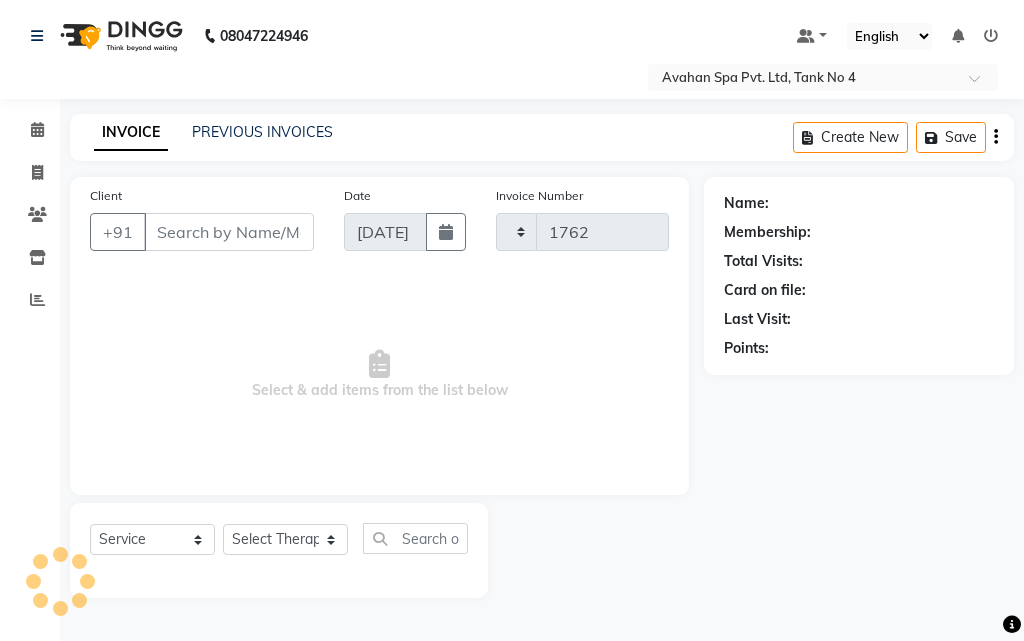 select on "4269" 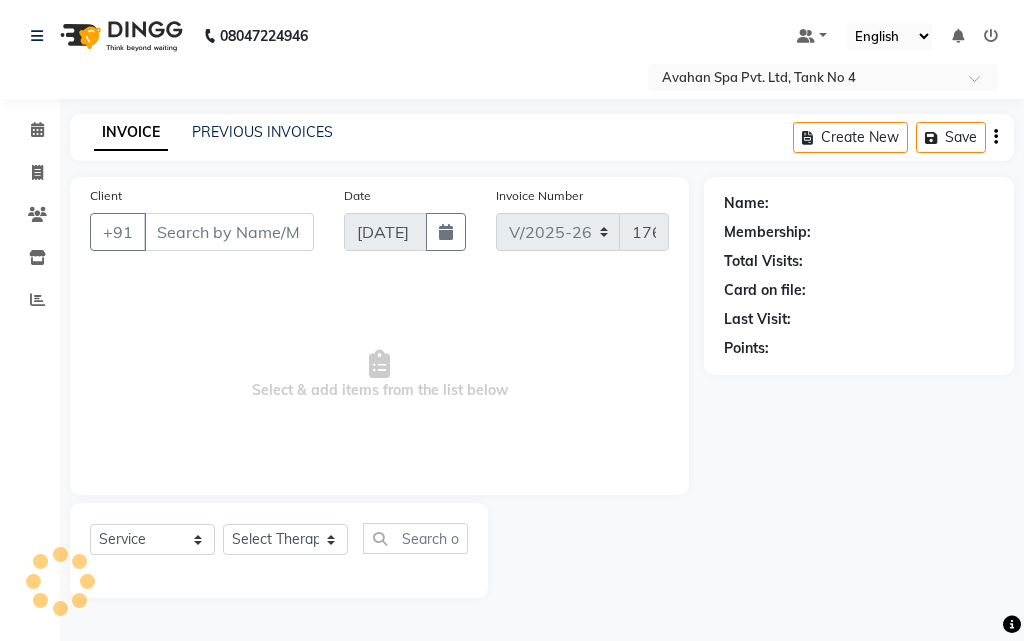 type on "98******72" 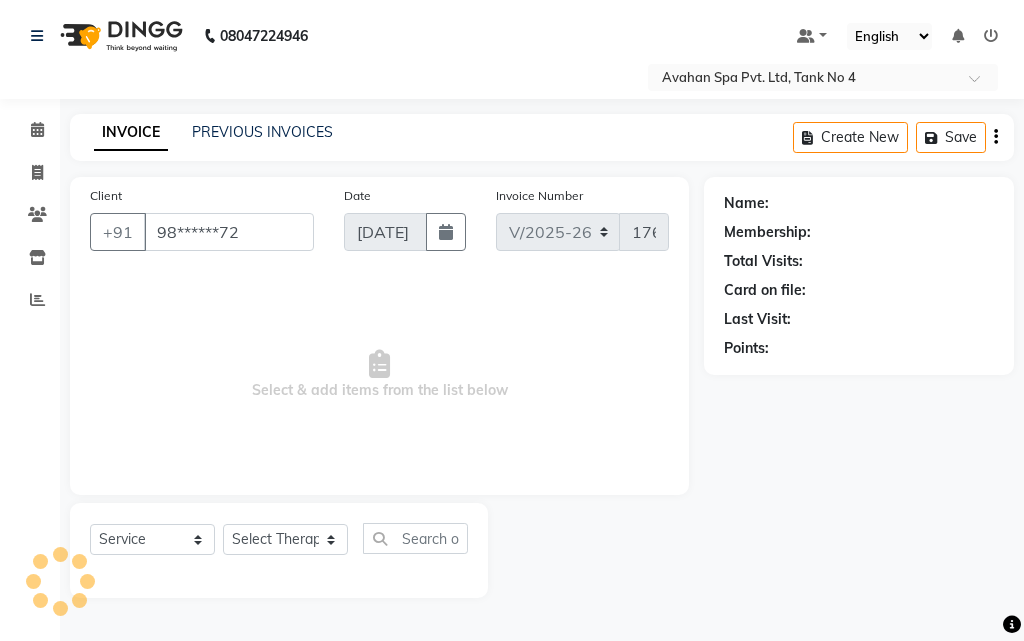select on "23008" 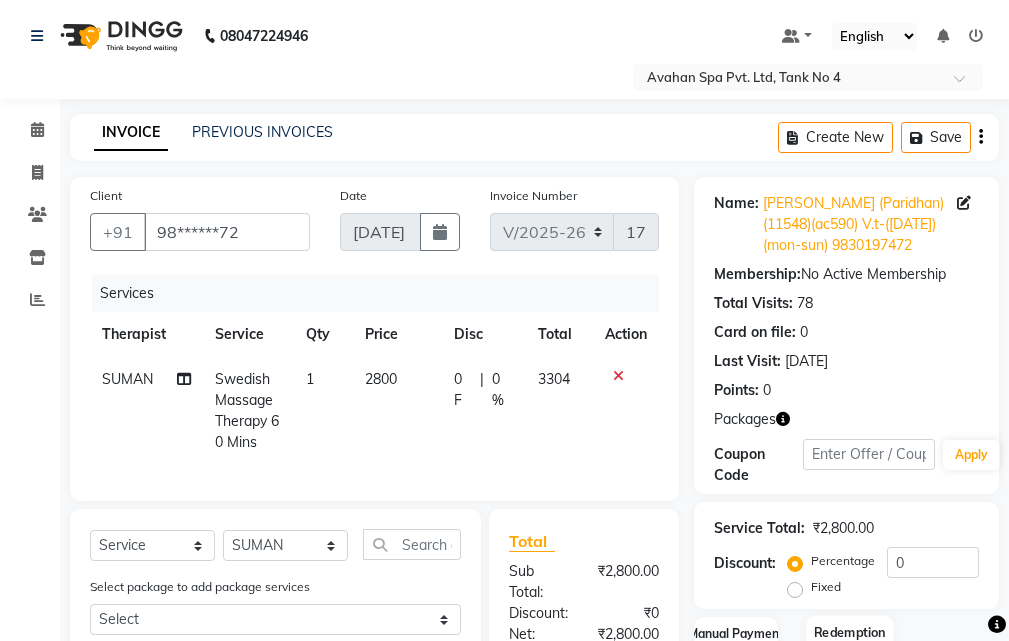 click on "Redemption" 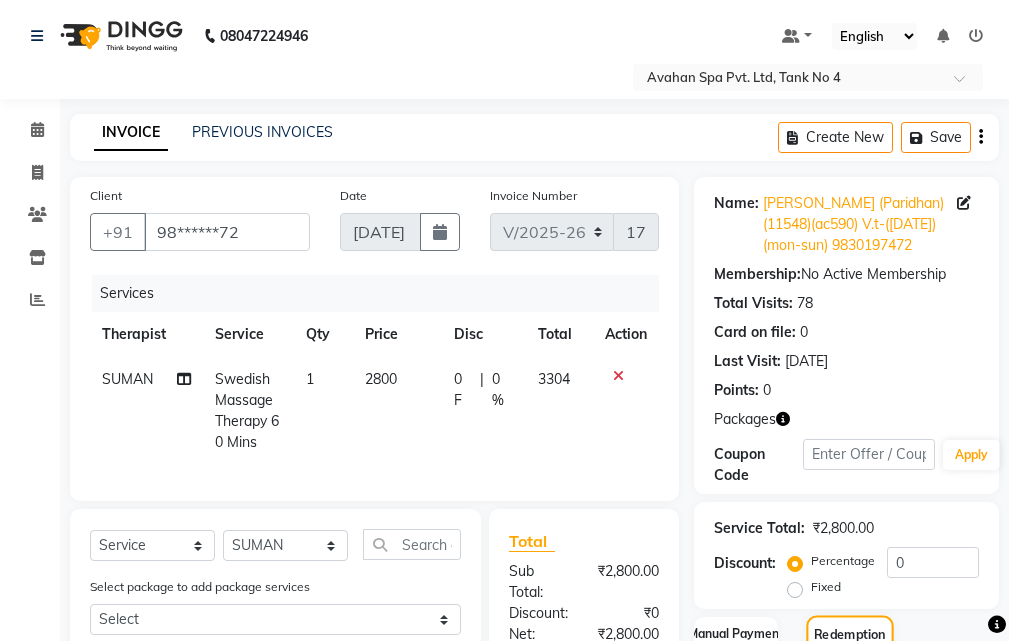 scroll, scrollTop: 315, scrollLeft: 0, axis: vertical 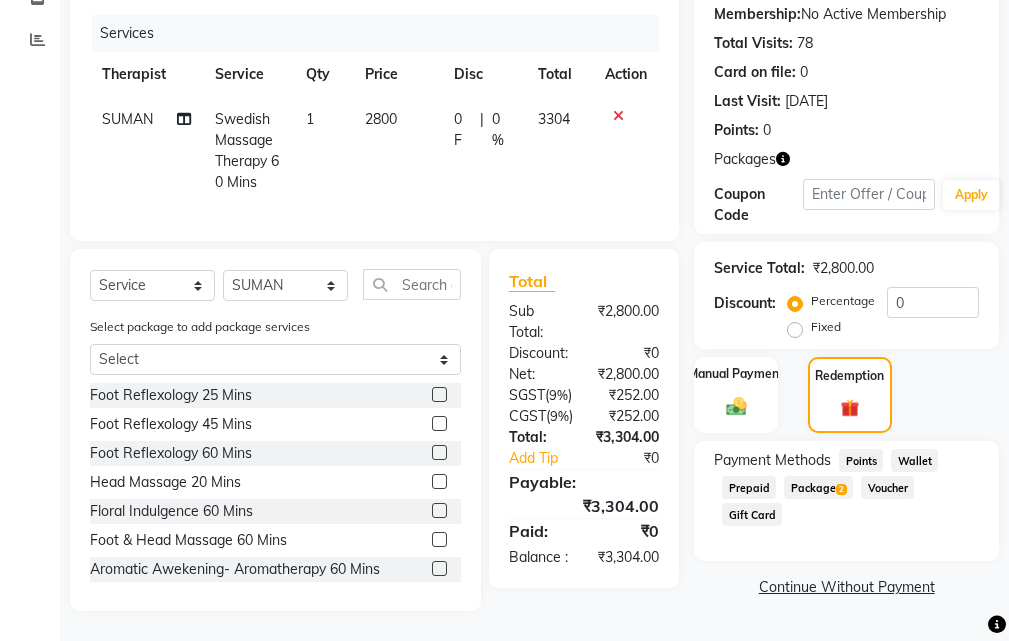 click on "Package  2" 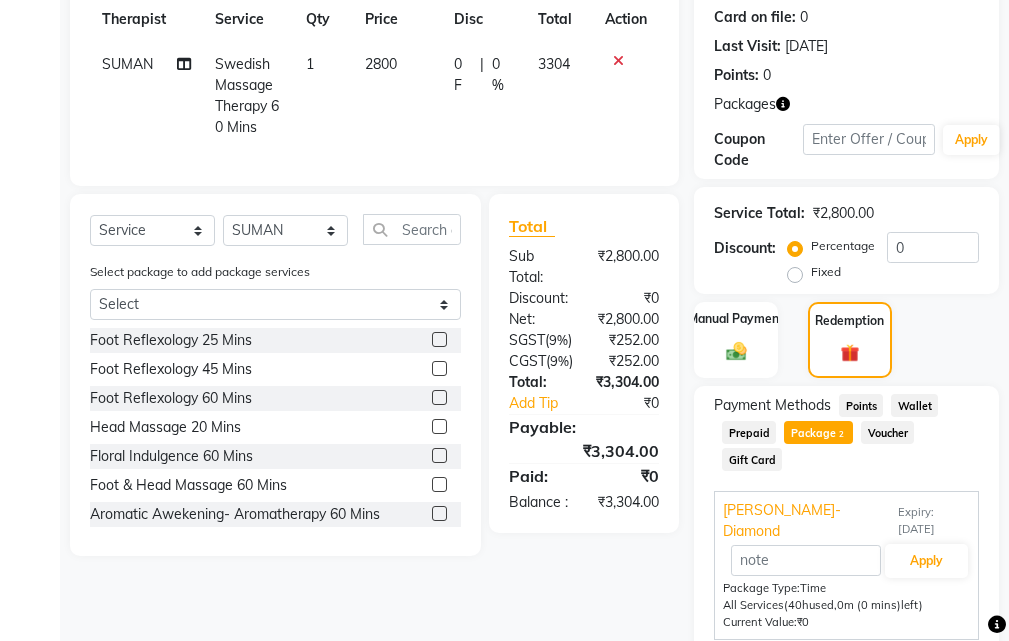 scroll, scrollTop: 461, scrollLeft: 0, axis: vertical 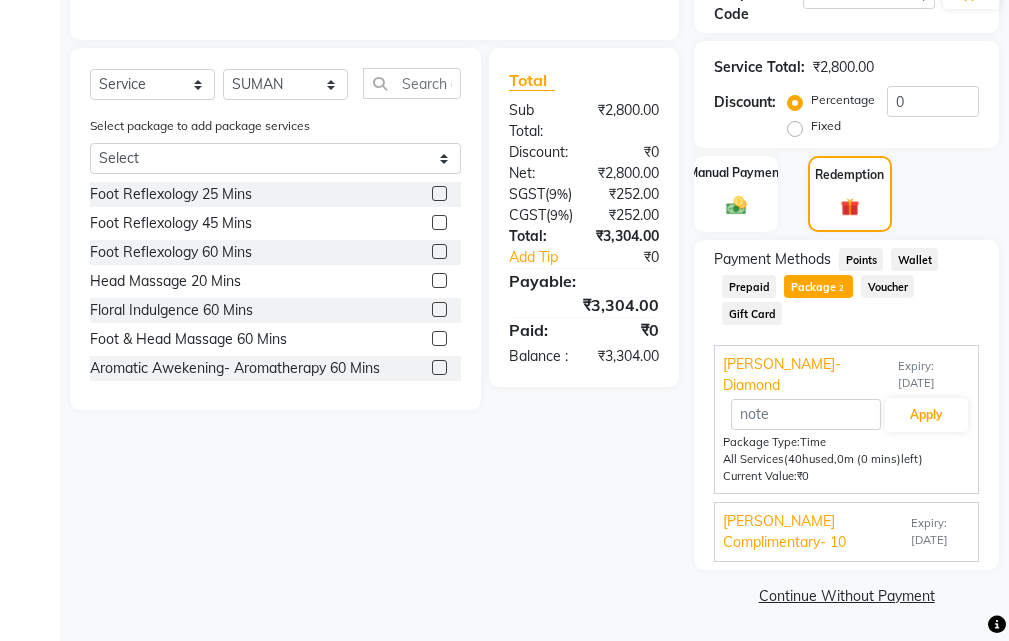 drag, startPoint x: 786, startPoint y: 534, endPoint x: 793, endPoint y: 516, distance: 19.313208 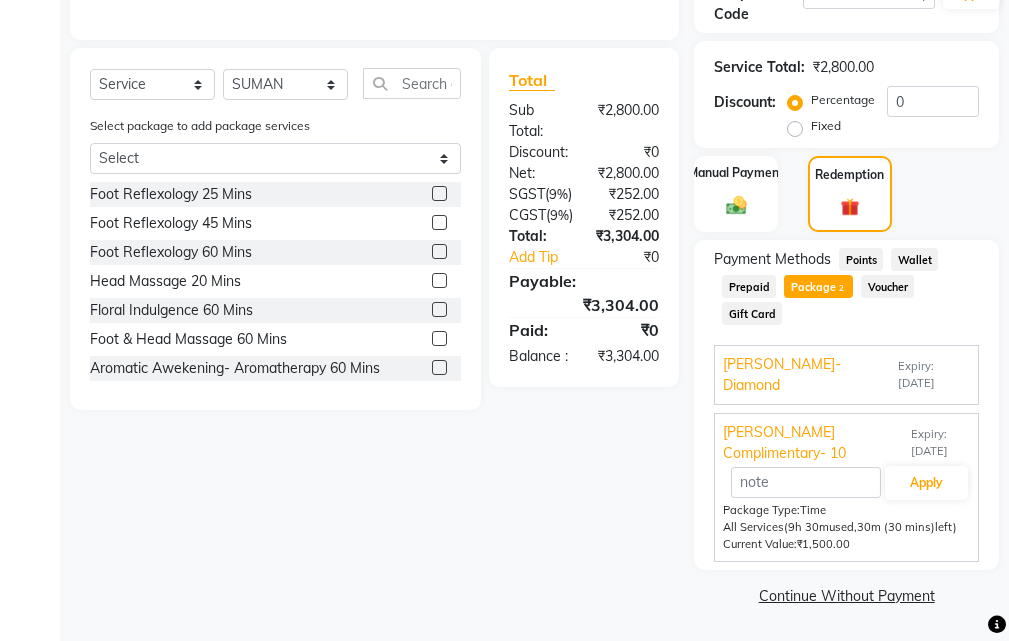 scroll, scrollTop: 61, scrollLeft: 0, axis: vertical 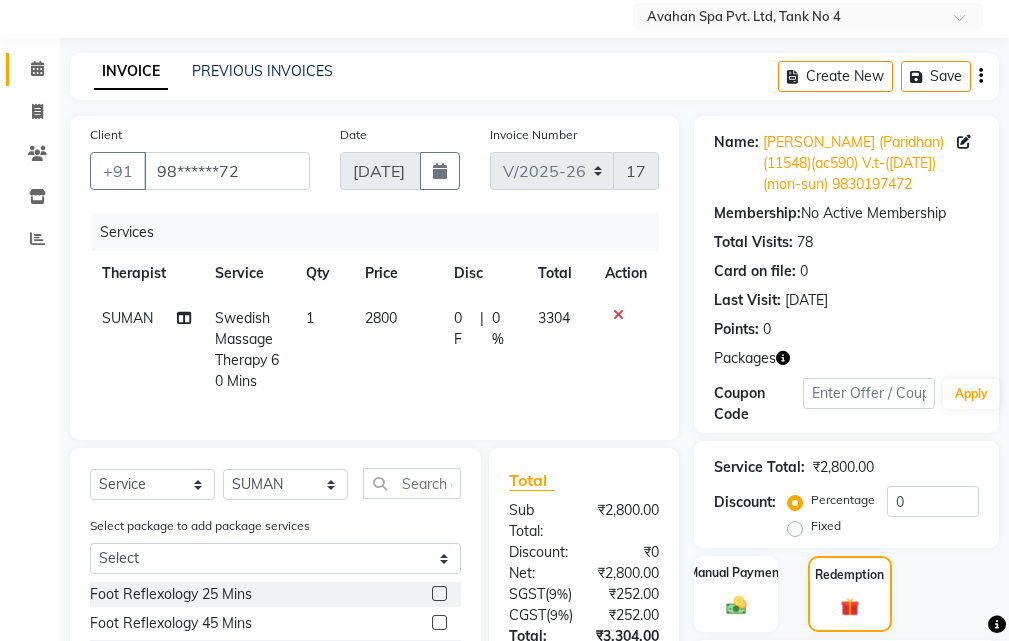click on "Calendar" 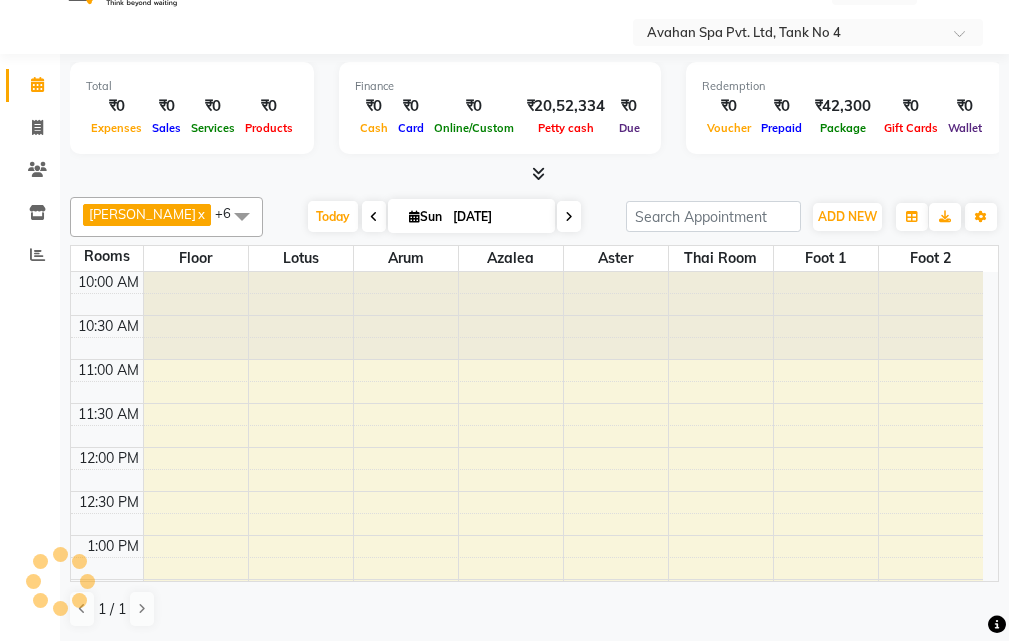 scroll, scrollTop: 0, scrollLeft: 0, axis: both 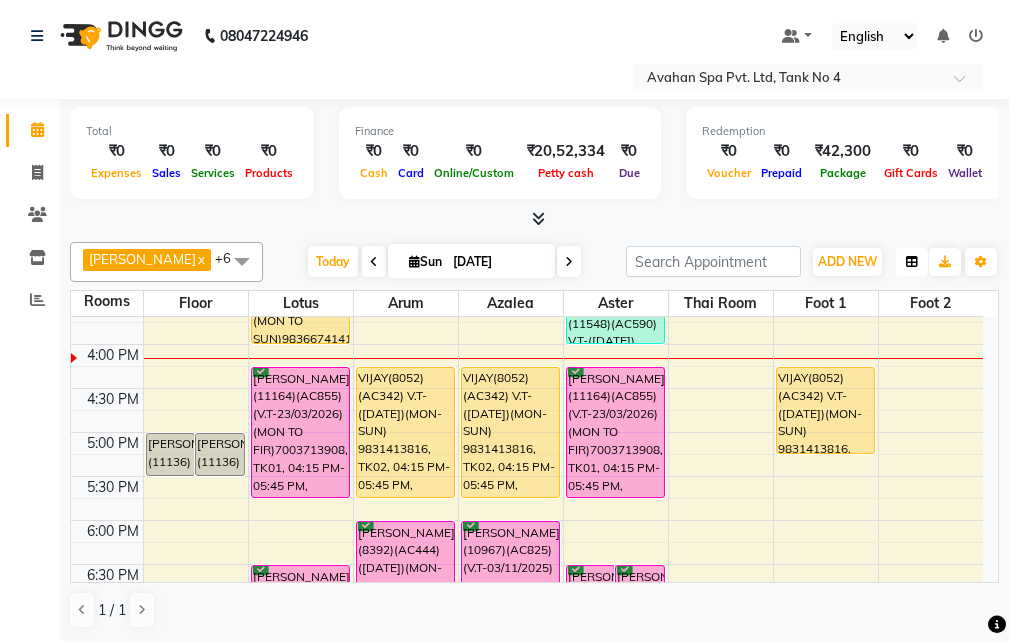 click at bounding box center (912, 262) 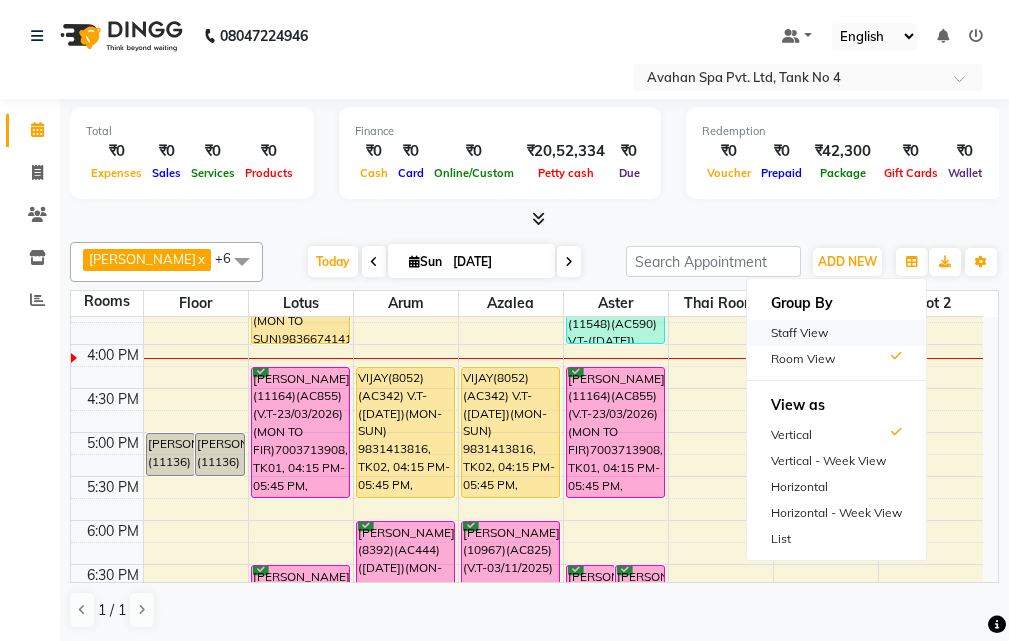 click on "Staff View" at bounding box center [836, 333] 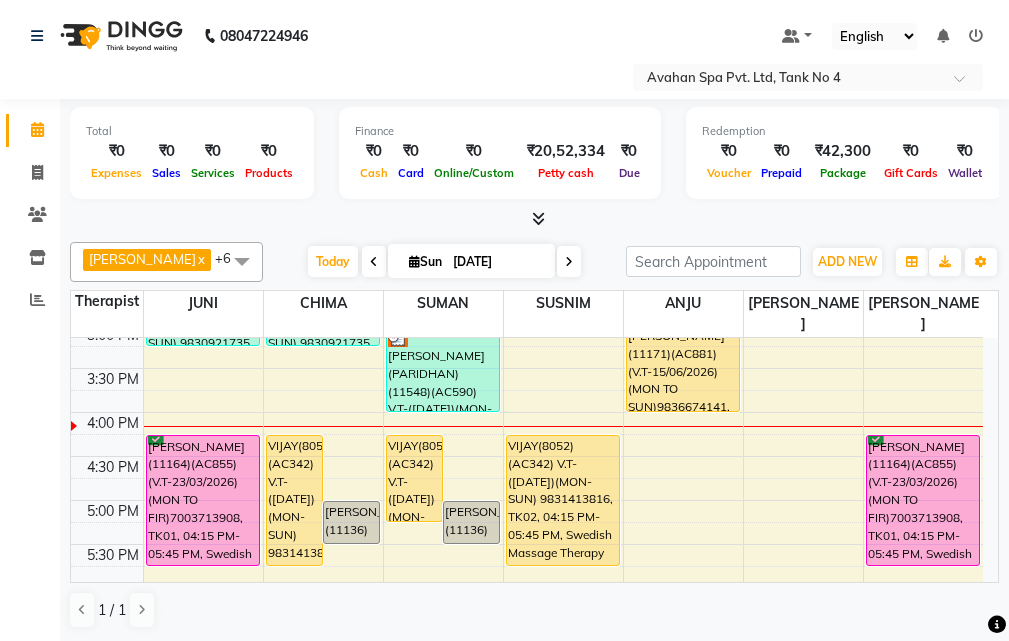 scroll, scrollTop: 500, scrollLeft: 0, axis: vertical 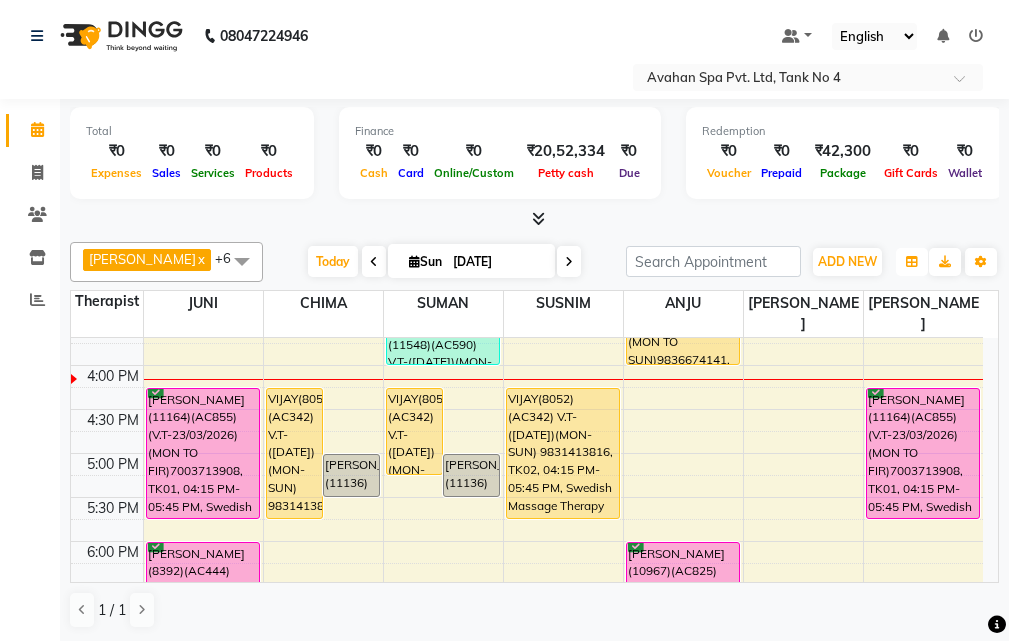 drag, startPoint x: 917, startPoint y: 268, endPoint x: 902, endPoint y: 284, distance: 21.931713 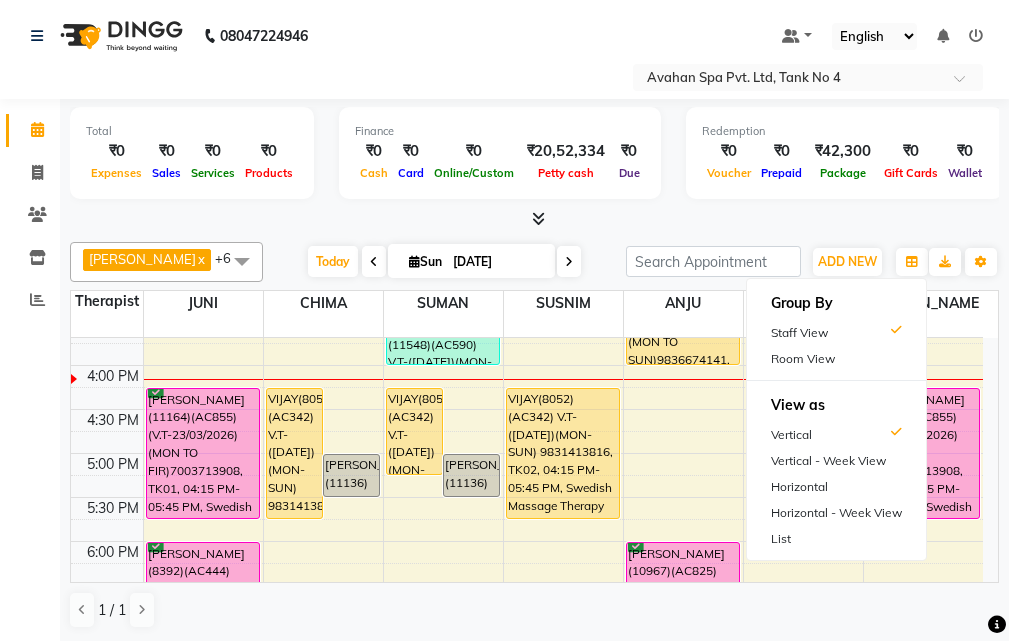 click on "Room View" at bounding box center [836, 359] 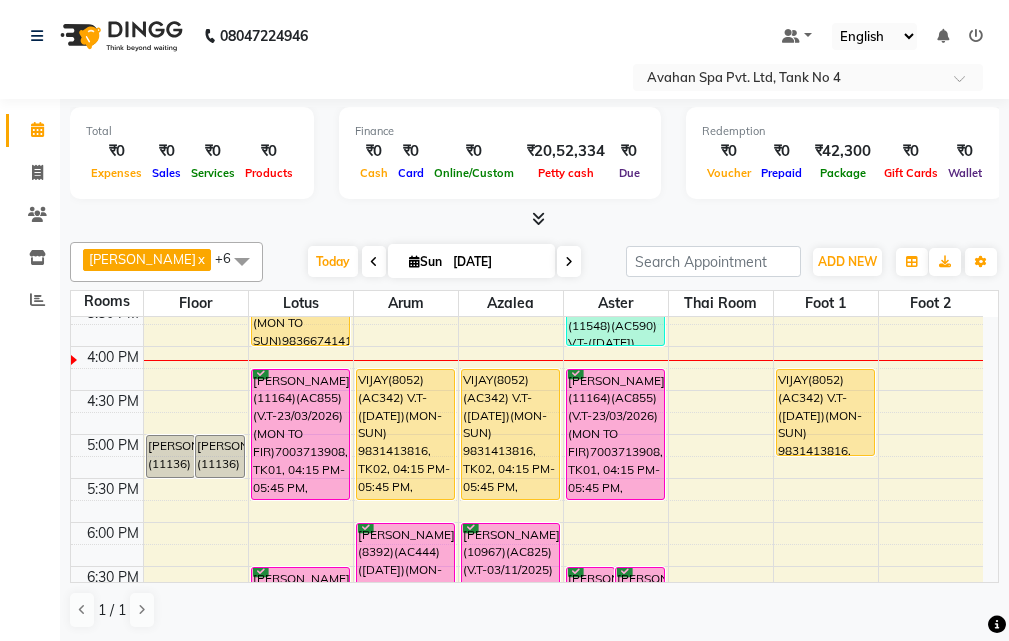 scroll, scrollTop: 500, scrollLeft: 0, axis: vertical 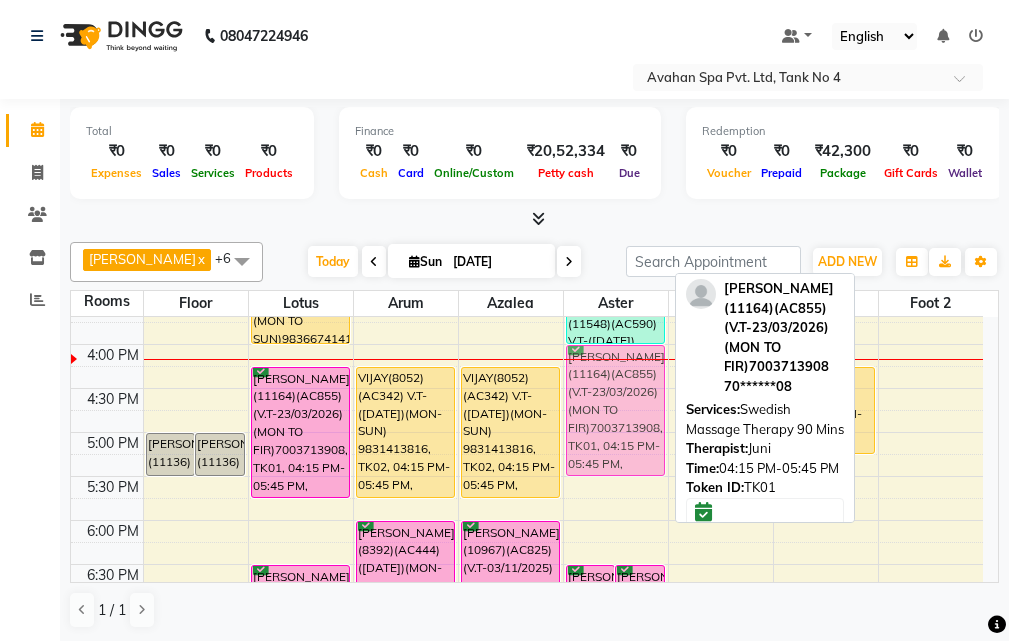 drag, startPoint x: 604, startPoint y: 447, endPoint x: 613, endPoint y: 420, distance: 28.460499 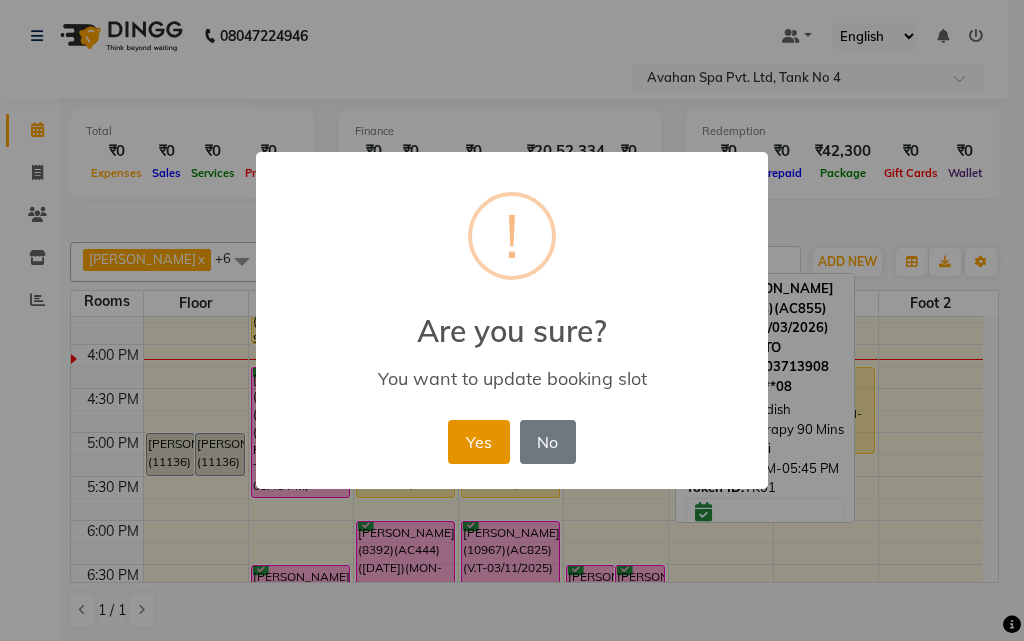 click on "Yes" at bounding box center [478, 442] 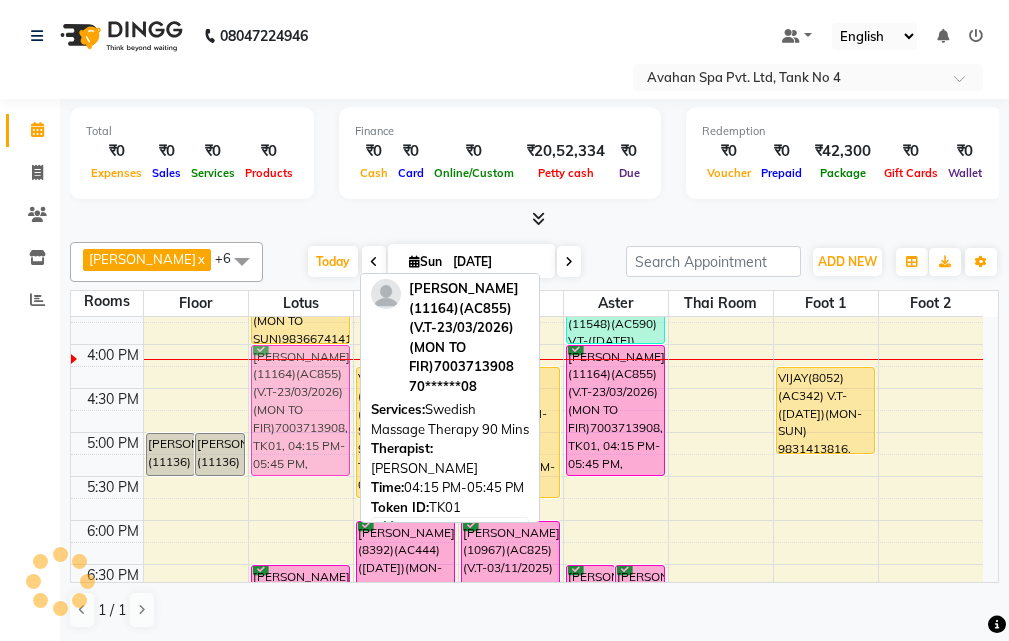 drag, startPoint x: 292, startPoint y: 439, endPoint x: 302, endPoint y: 426, distance: 16.40122 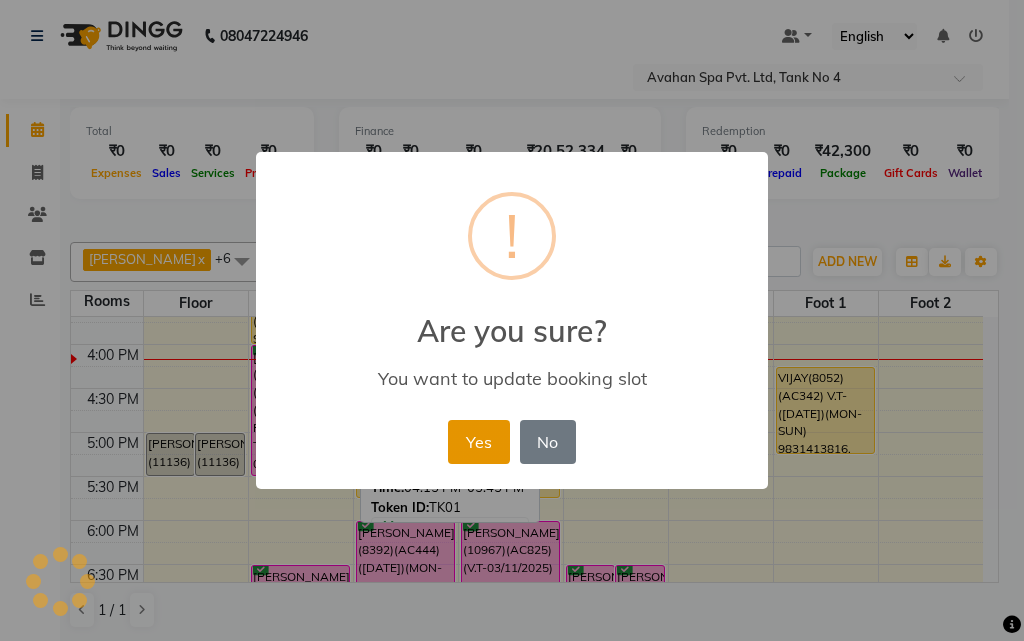 click on "Yes" at bounding box center (478, 442) 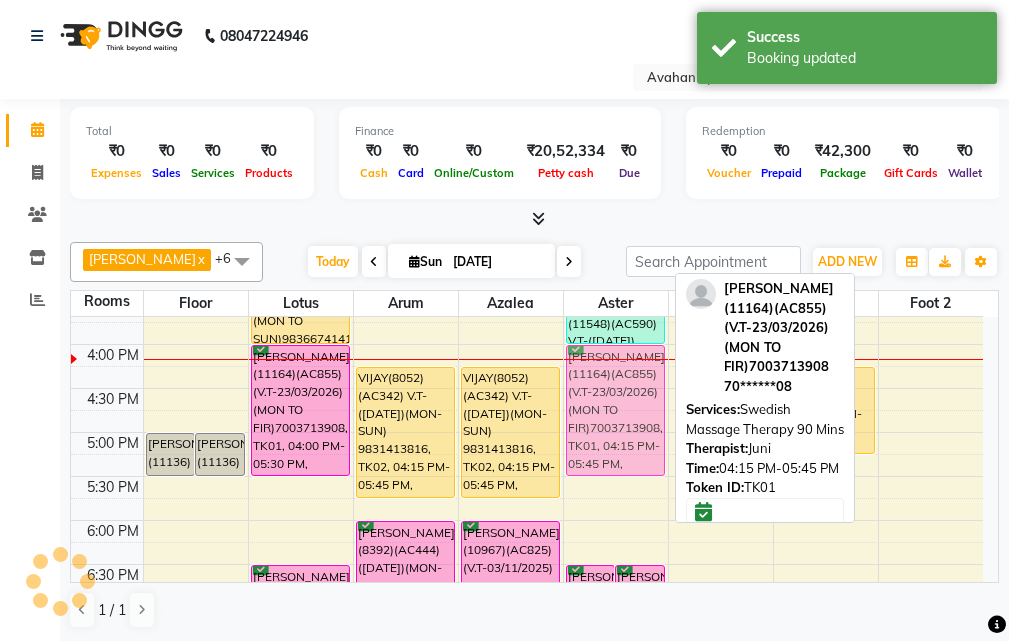drag, startPoint x: 636, startPoint y: 458, endPoint x: 638, endPoint y: 445, distance: 13.152946 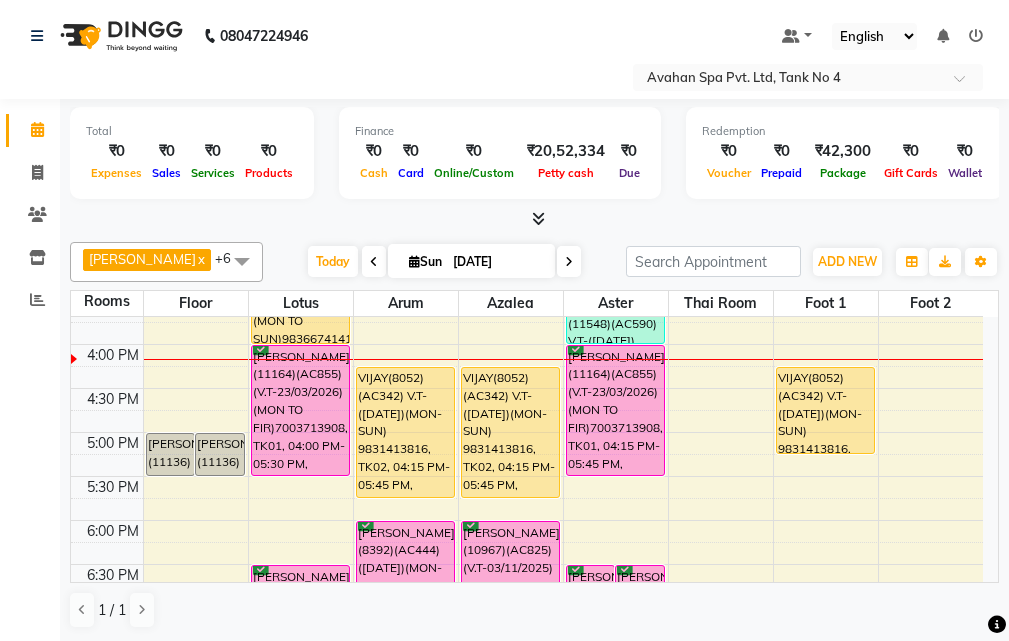 click at bounding box center (569, 261) 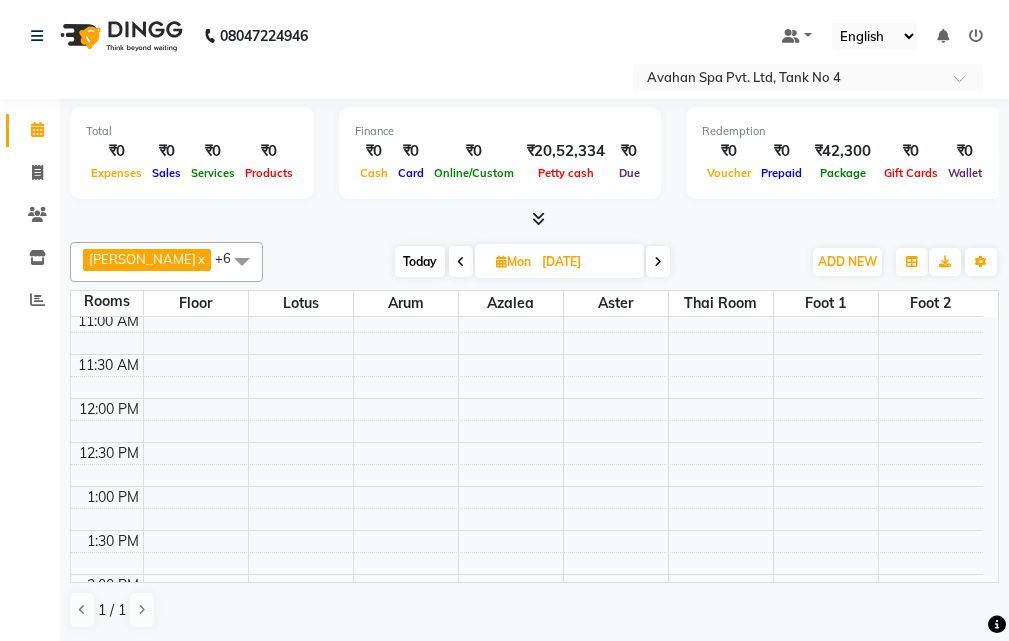 scroll, scrollTop: 129, scrollLeft: 0, axis: vertical 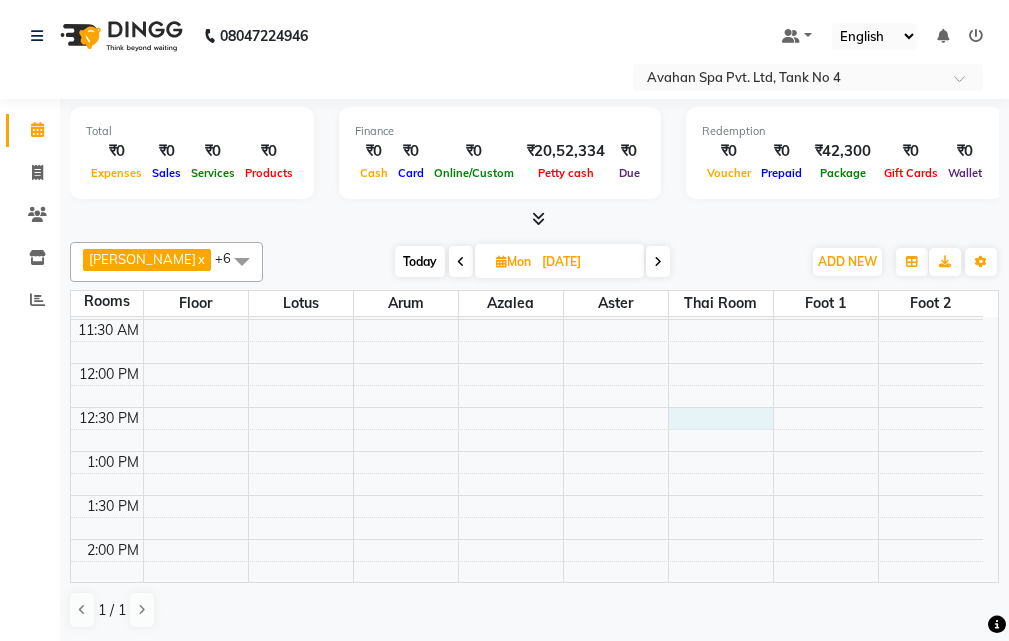 click on "10:00 AM 10:30 AM 11:00 AM 11:30 AM 12:00 PM 12:30 PM 1:00 PM 1:30 PM 2:00 PM 2:30 PM 3:00 PM 3:30 PM 4:00 PM 4:30 PM 5:00 PM 5:30 PM 6:00 PM 6:30 PM 7:00 PM 7:30 PM 8:00 PM 8:30 PM 9:00 PM 9:30 PM 10:00 PM 10:30 PM" at bounding box center [527, 759] 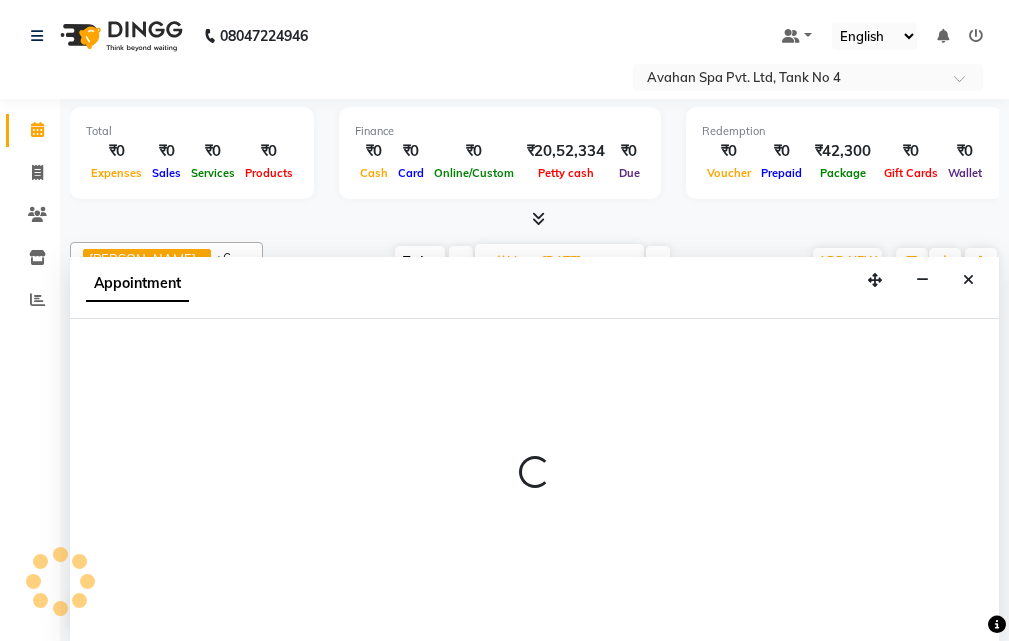 select on "tentative" 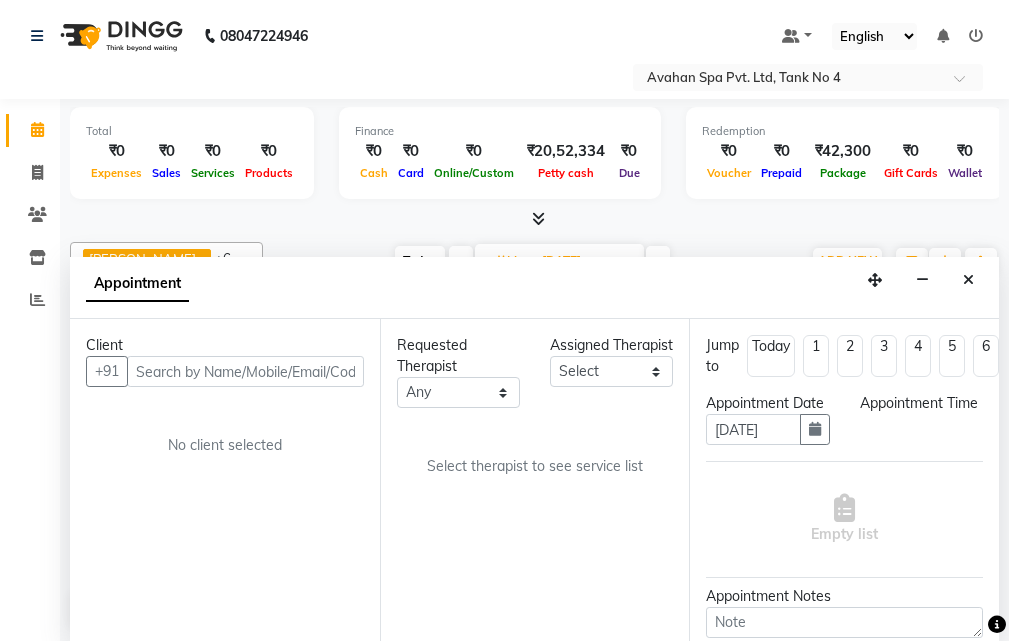 scroll, scrollTop: 1, scrollLeft: 0, axis: vertical 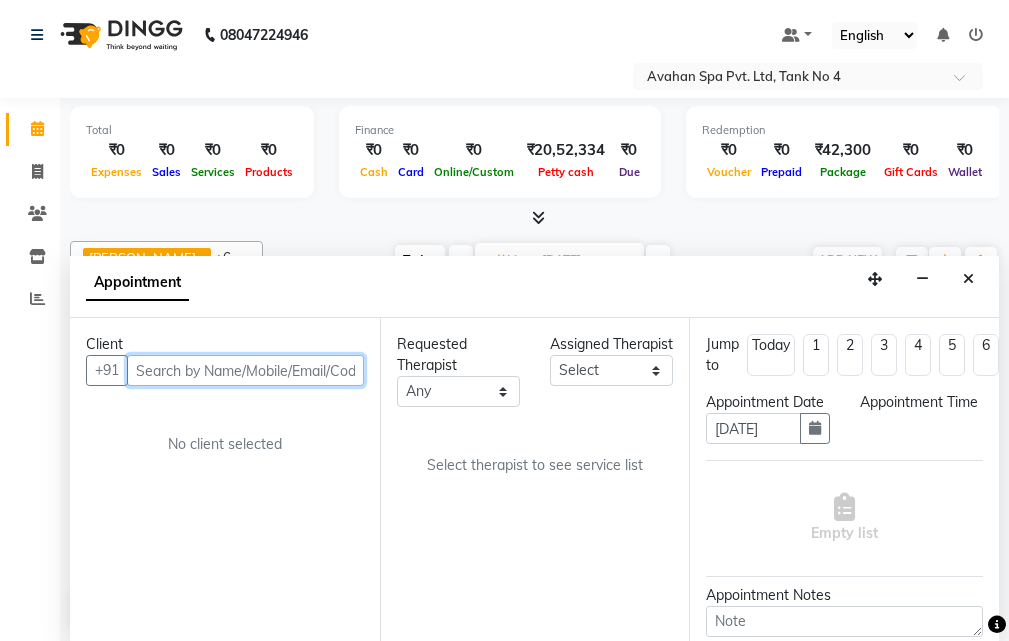 select on "750" 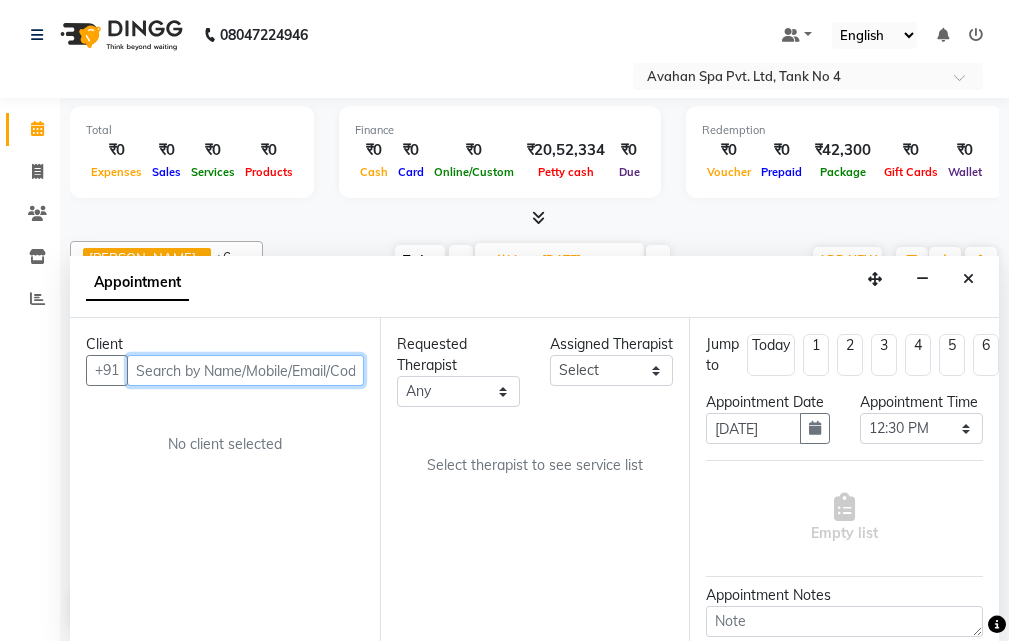 click at bounding box center [245, 370] 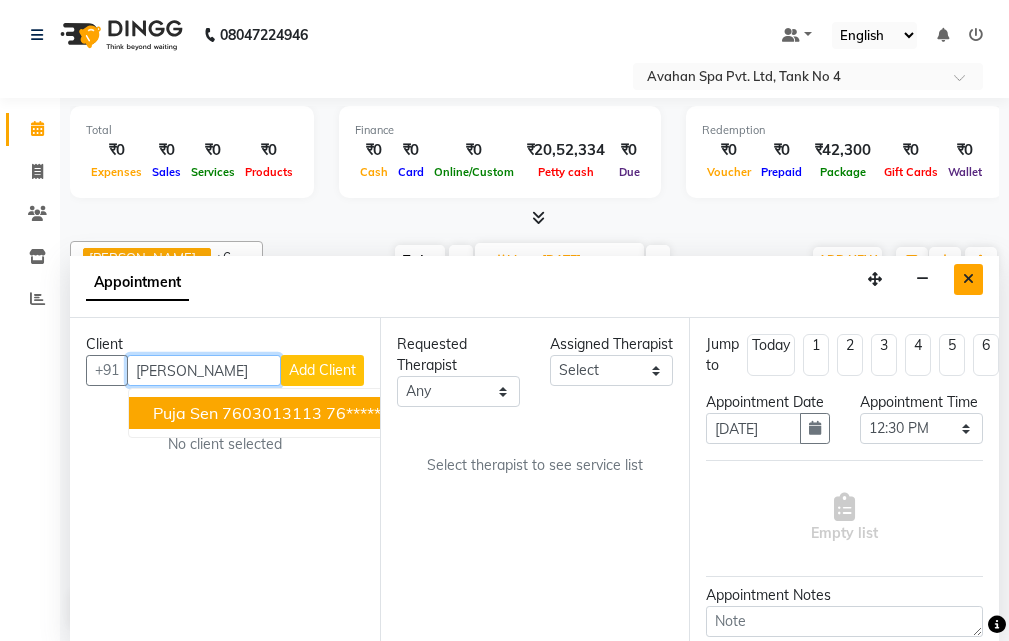 type on "[PERSON_NAME]" 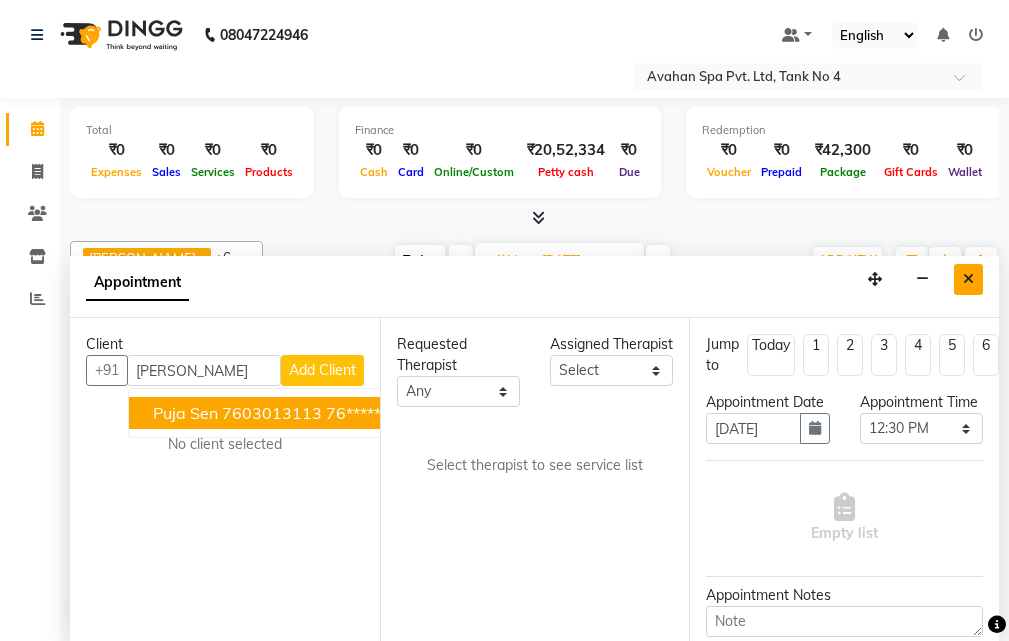 click at bounding box center [968, 279] 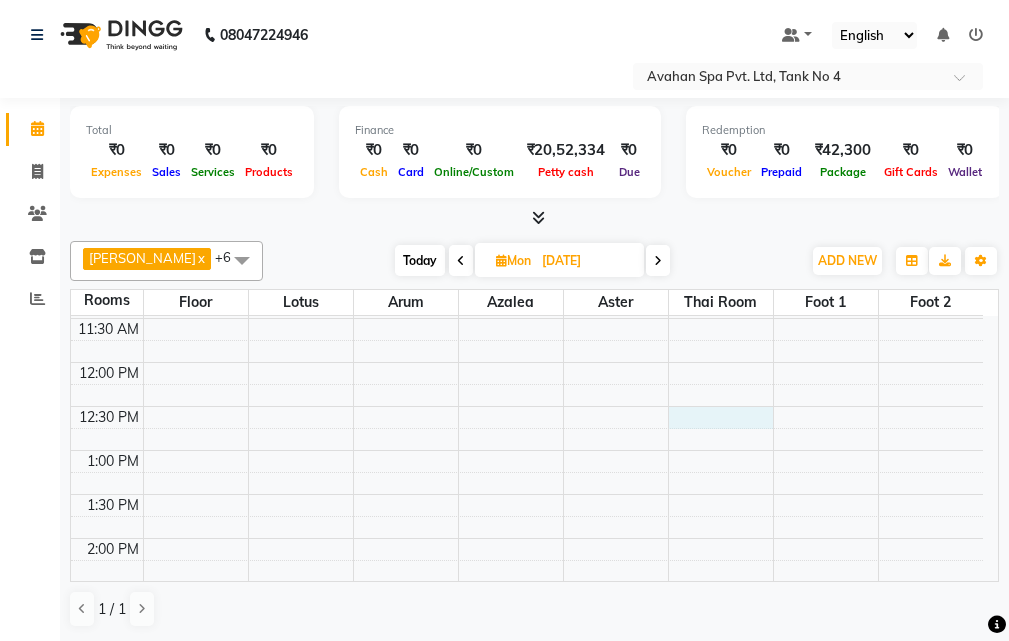 click on "10:00 AM 10:30 AM 11:00 AM 11:30 AM 12:00 PM 12:30 PM 1:00 PM 1:30 PM 2:00 PM 2:30 PM 3:00 PM 3:30 PM 4:00 PM 4:30 PM 5:00 PM 5:30 PM 6:00 PM 6:30 PM 7:00 PM 7:30 PM 8:00 PM 8:30 PM 9:00 PM 9:30 PM 10:00 PM 10:30 PM" at bounding box center (527, 758) 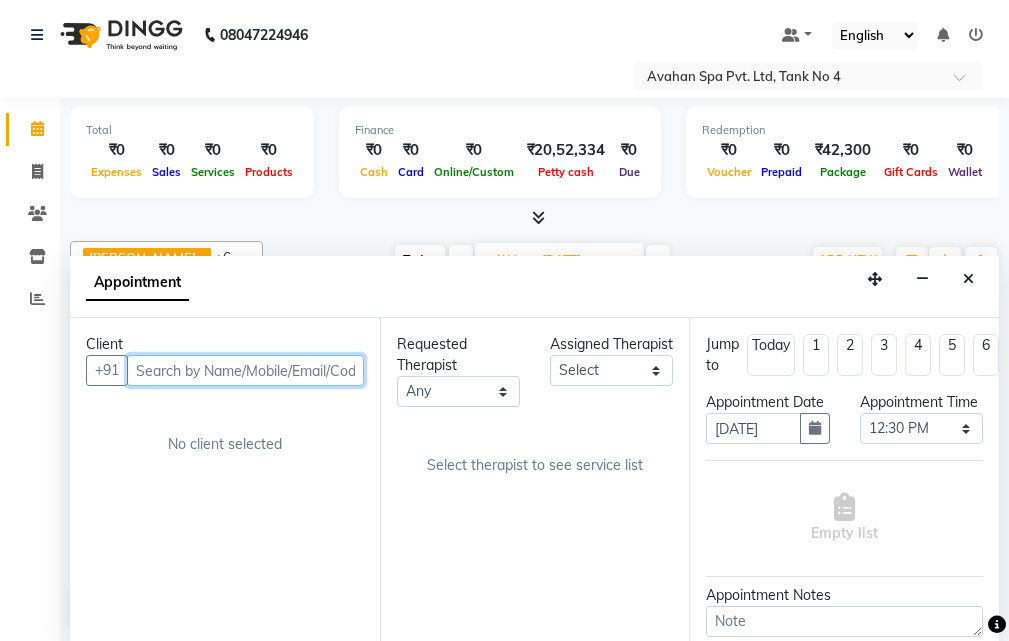 click at bounding box center [245, 370] 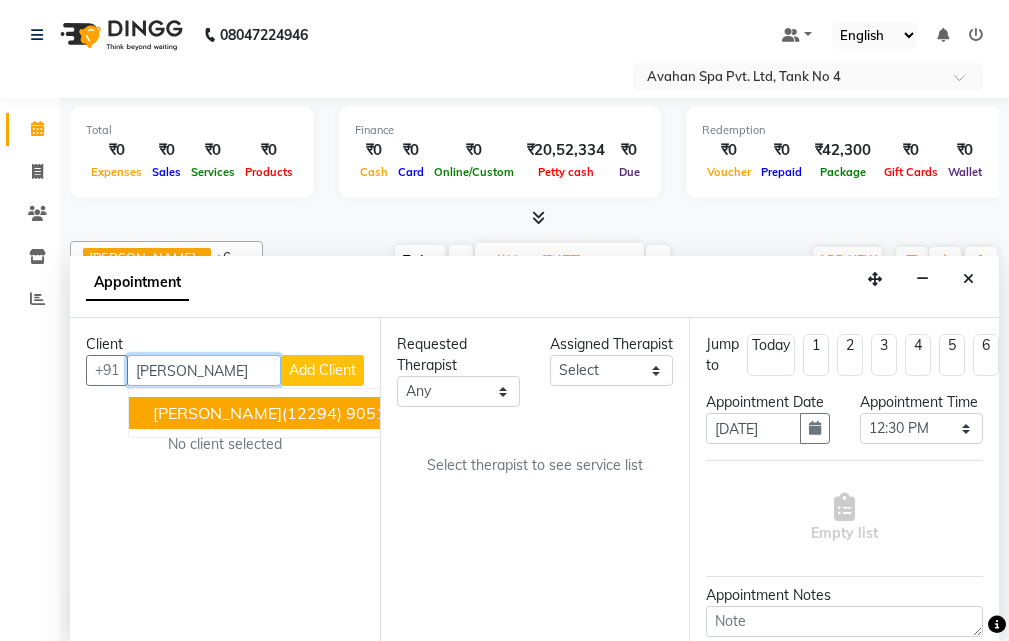 click on "[PERSON_NAME](12294) 9051909089  90******89" at bounding box center [342, 413] 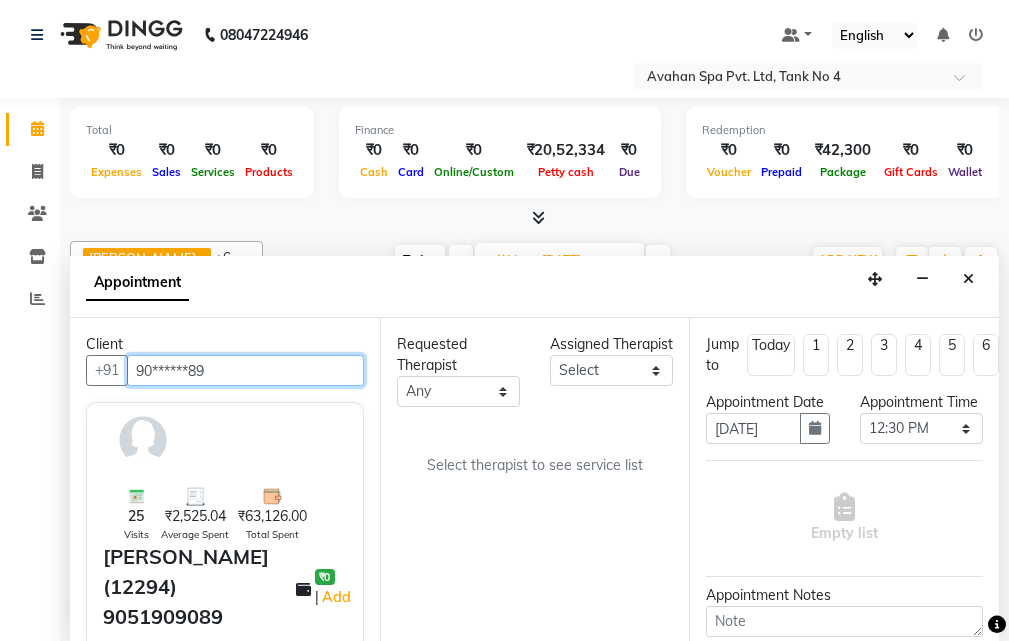 type on "90******89" 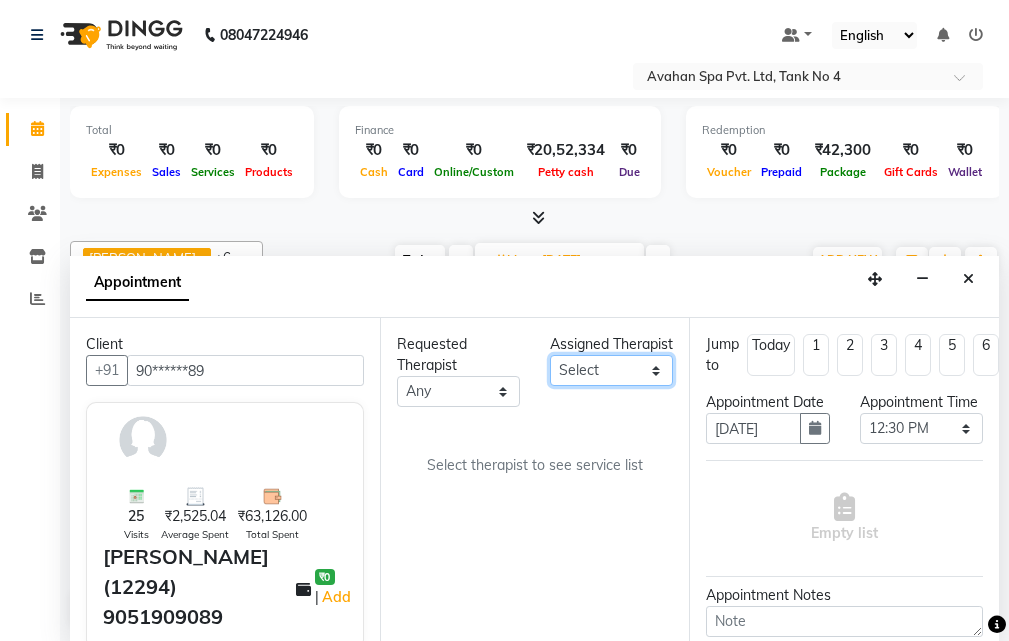click on "Select ANJU [PERSON_NAME] [DEMOGRAPHIC_DATA] 1 [PERSON_NAME] JUNI [PERSON_NAME] SUSNIM" at bounding box center [611, 370] 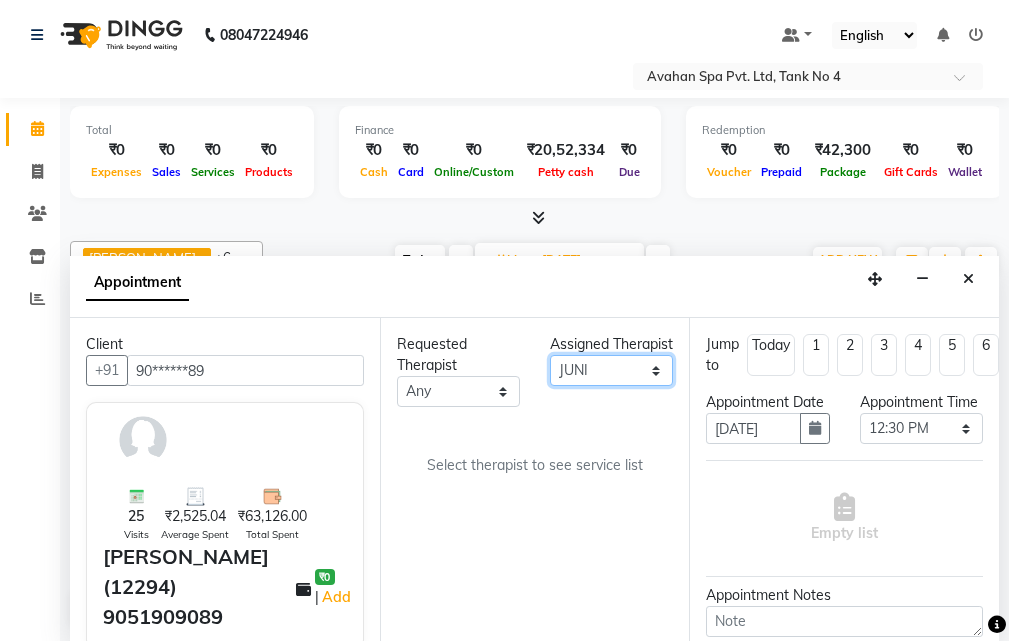 click on "Select ANJU [PERSON_NAME] [DEMOGRAPHIC_DATA] 1 [PERSON_NAME] JUNI [PERSON_NAME] SUSNIM" at bounding box center (611, 370) 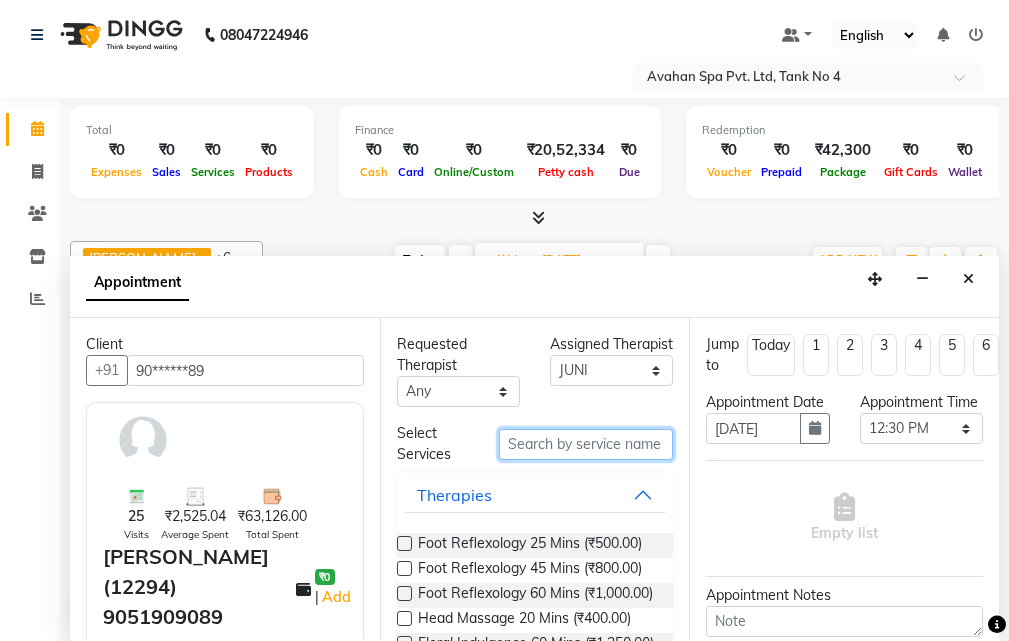 click at bounding box center (586, 444) 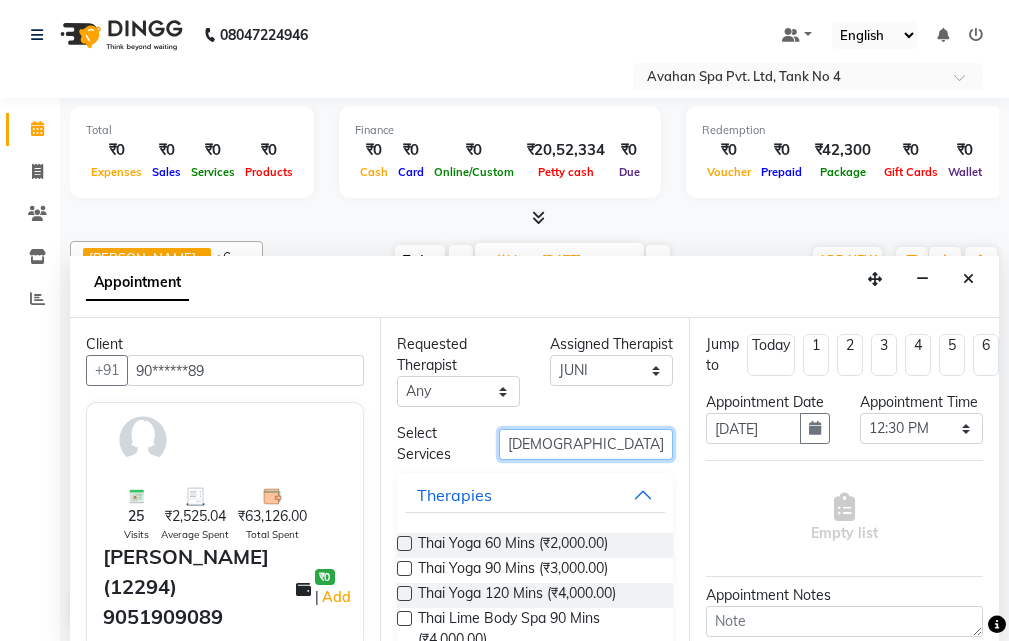type on "[DEMOGRAPHIC_DATA]" 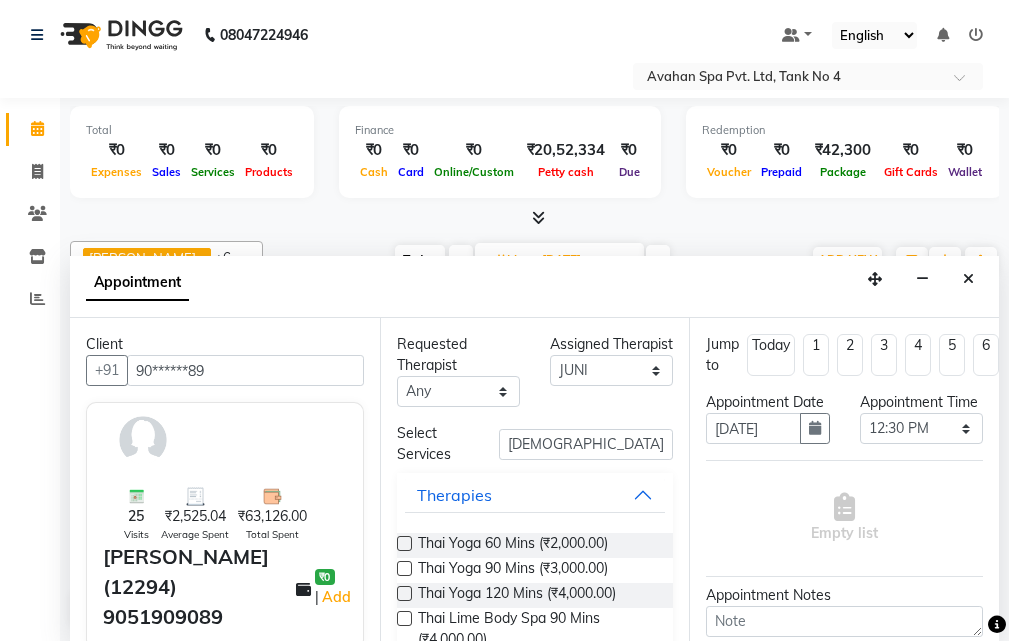 click at bounding box center (404, 568) 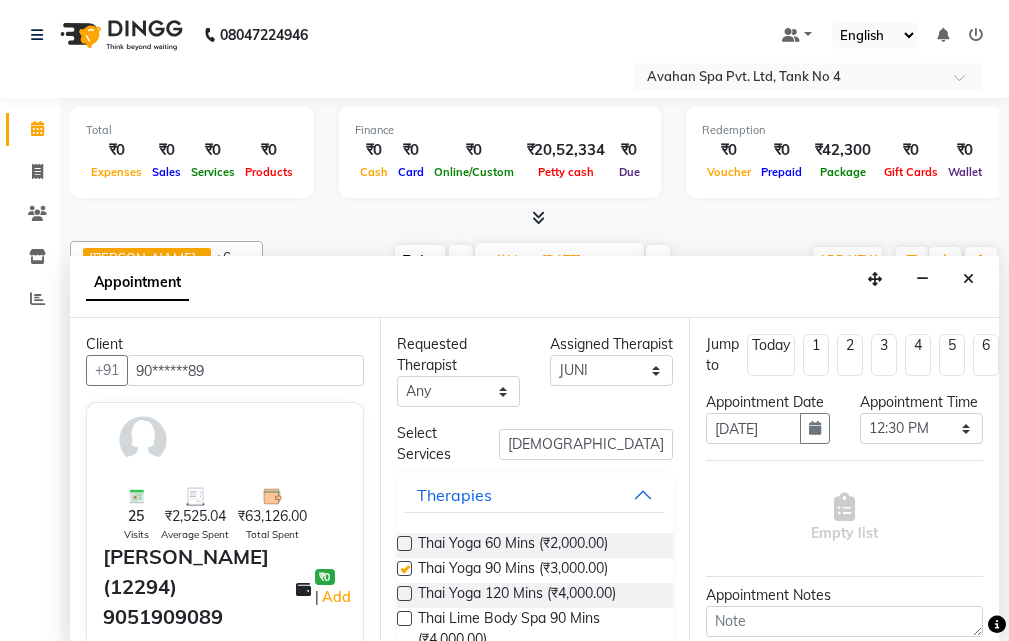 select on "1848" 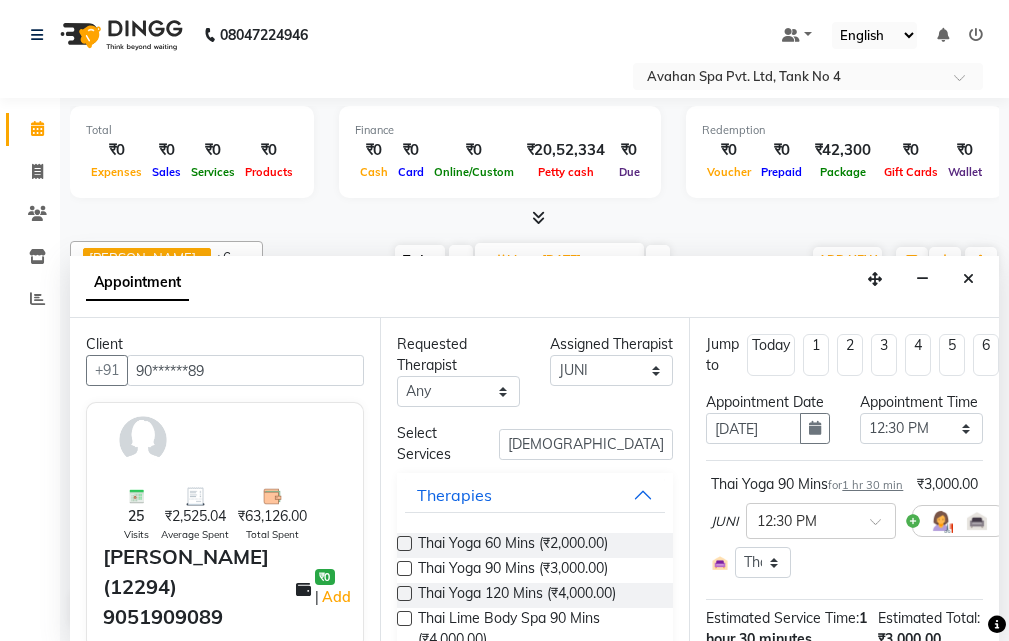 click at bounding box center [404, 568] 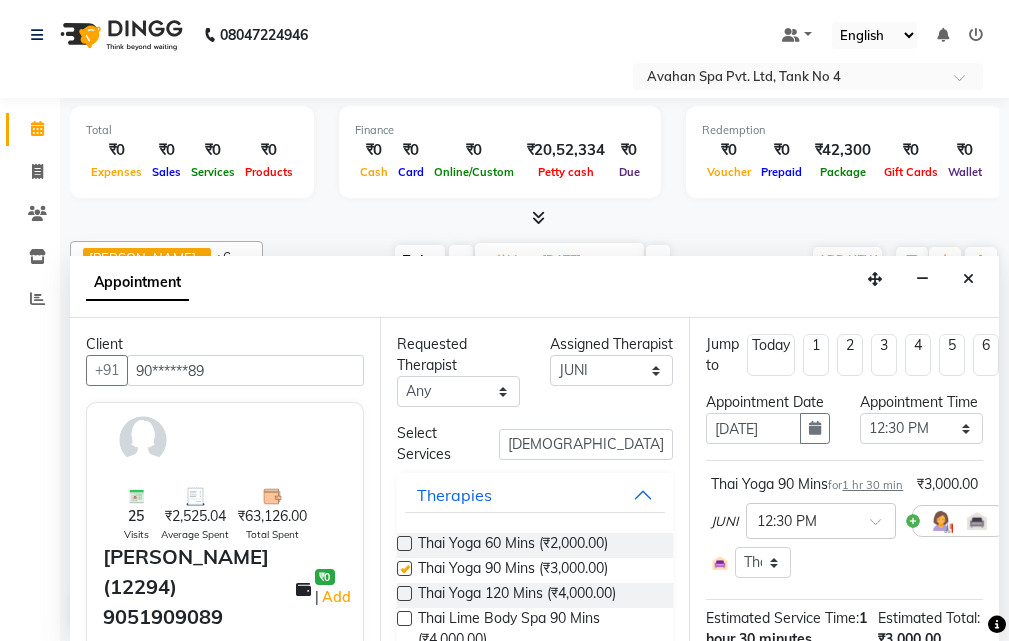 select on "1848" 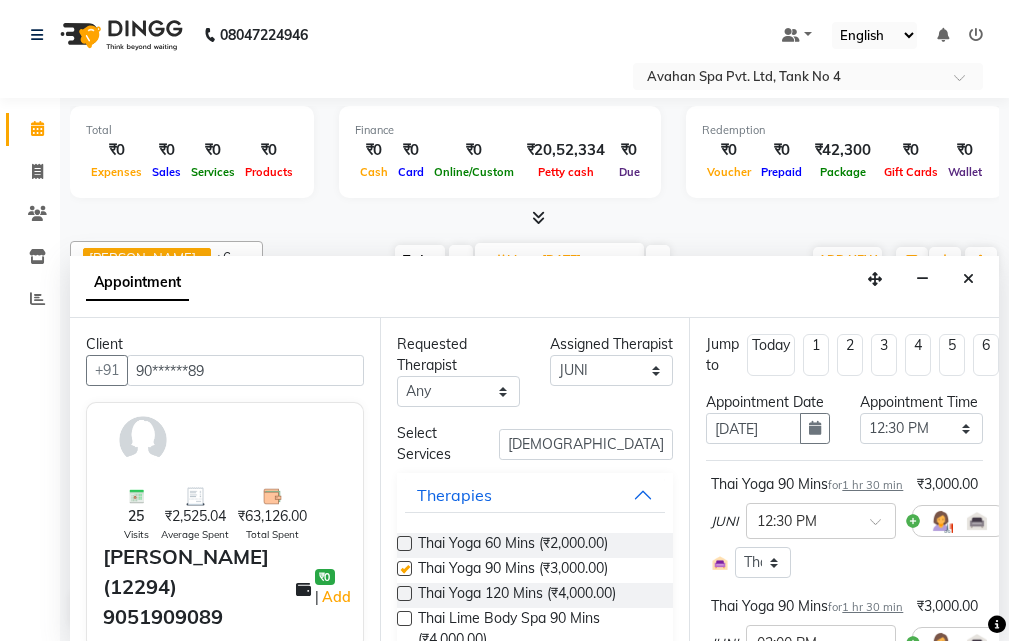 checkbox on "false" 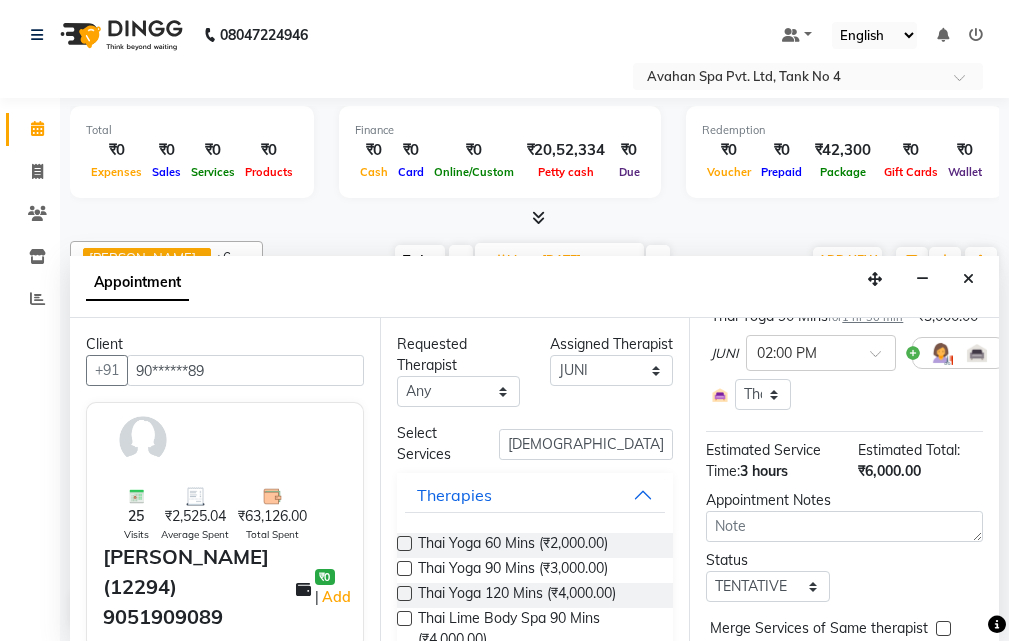 scroll, scrollTop: 300, scrollLeft: 0, axis: vertical 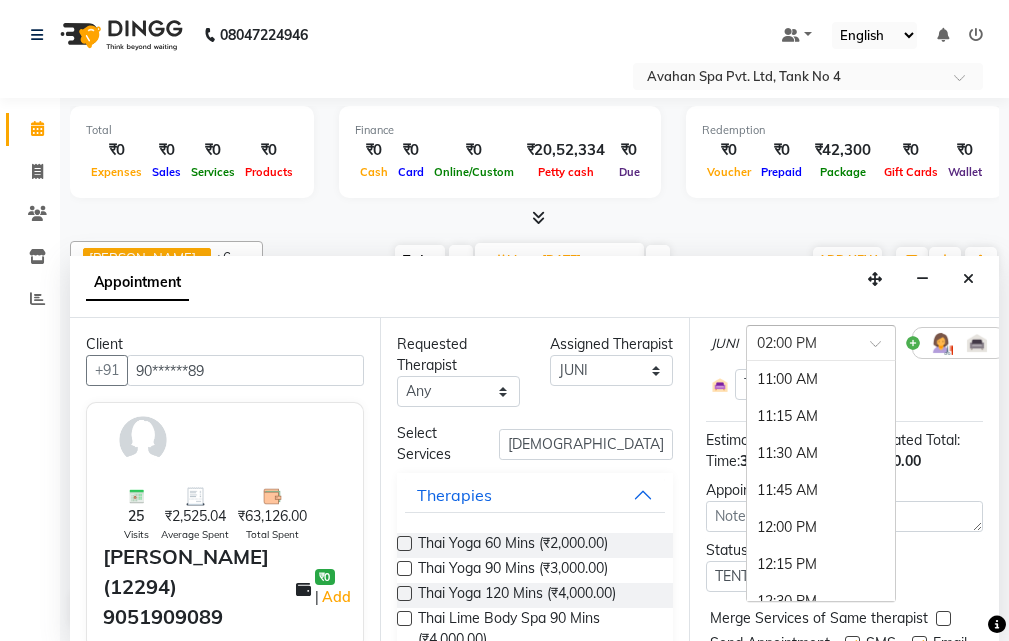 click at bounding box center [882, 349] 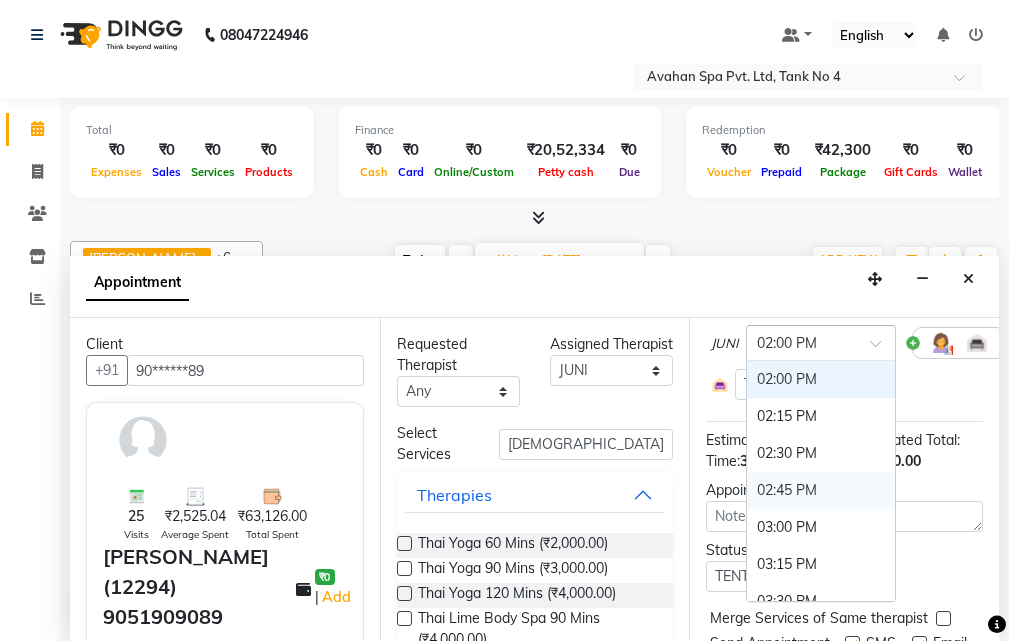 scroll, scrollTop: 544, scrollLeft: 0, axis: vertical 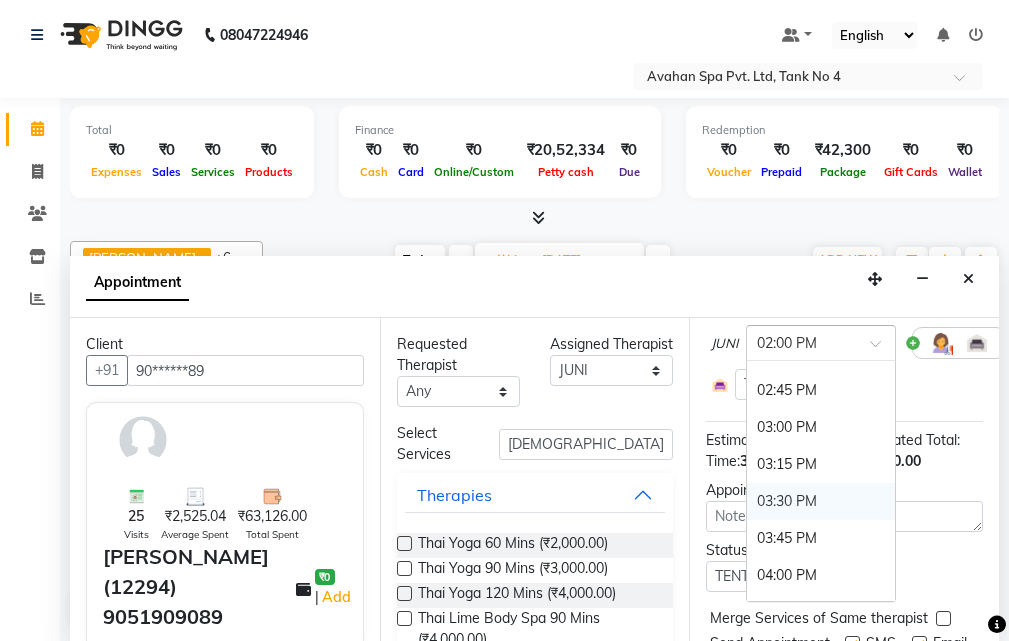 click on "03:30 PM" at bounding box center [821, 501] 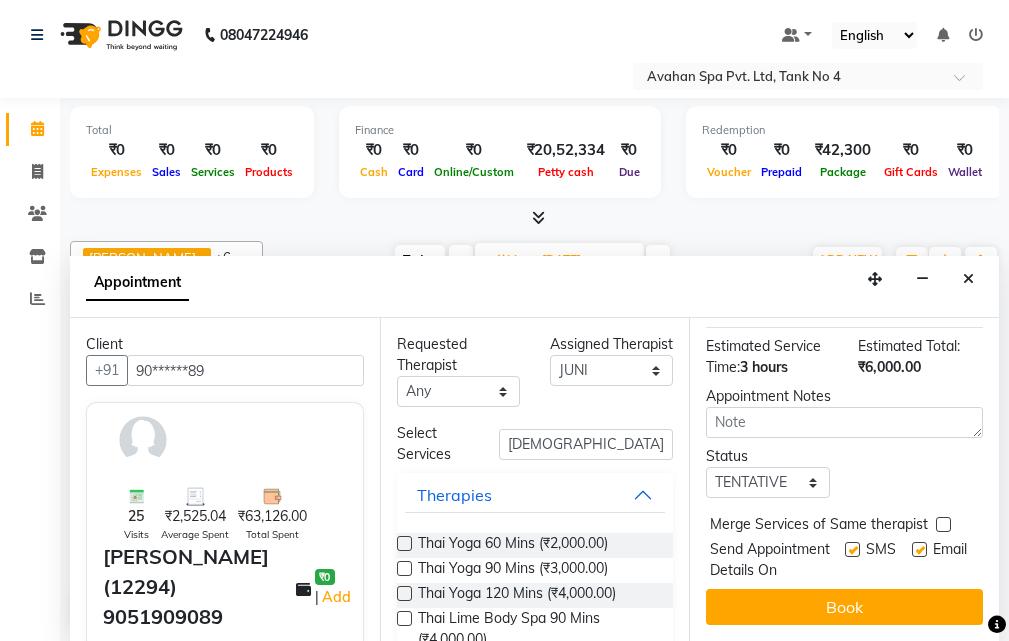 scroll, scrollTop: 493, scrollLeft: 0, axis: vertical 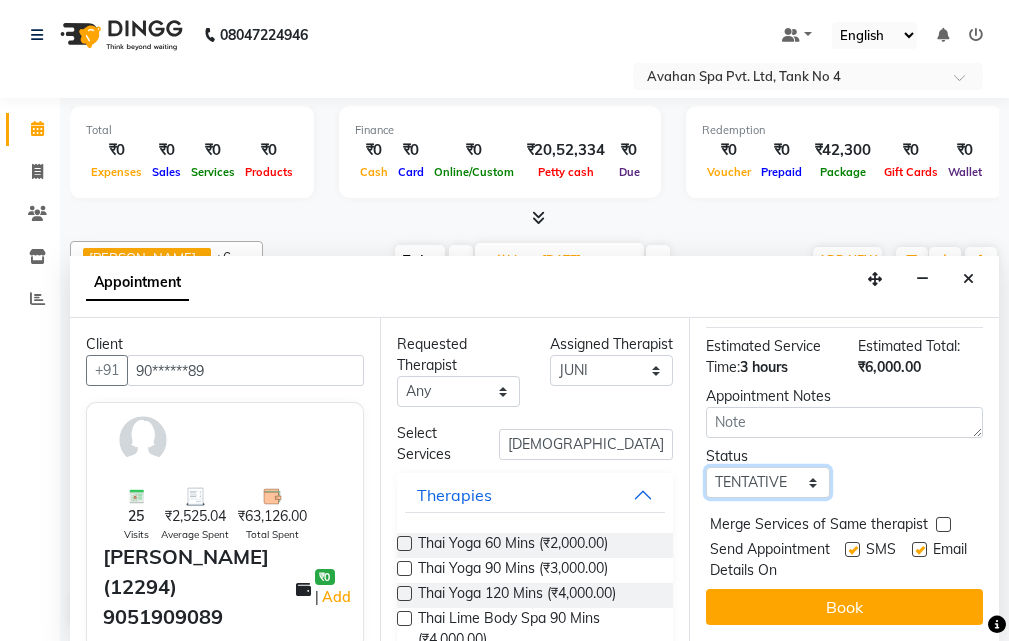 drag, startPoint x: 796, startPoint y: 448, endPoint x: 795, endPoint y: 460, distance: 12.0415945 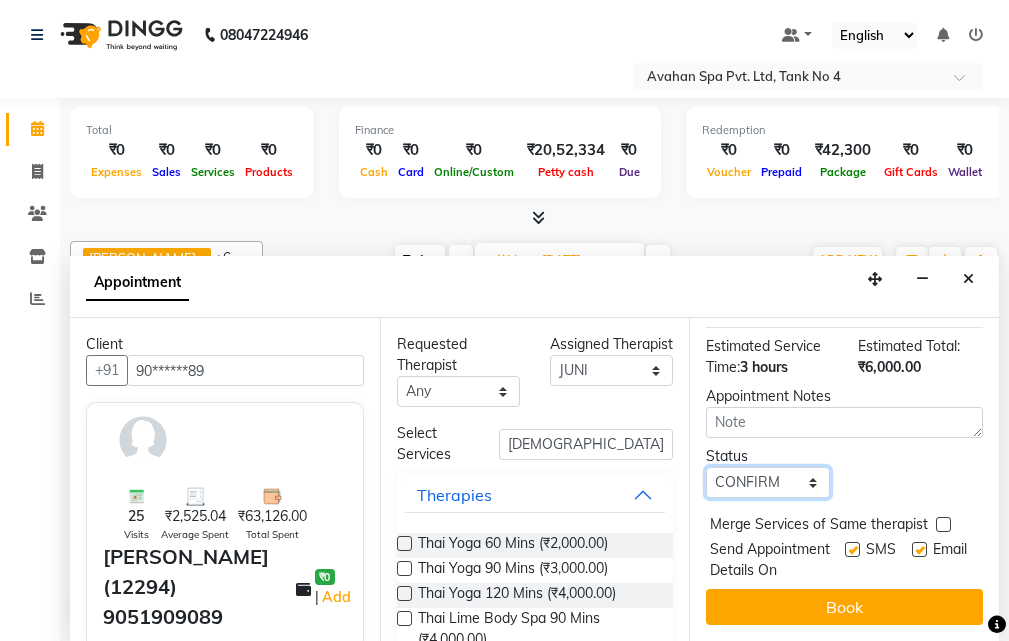 click on "Select TENTATIVE CONFIRM UPCOMING" at bounding box center [767, 482] 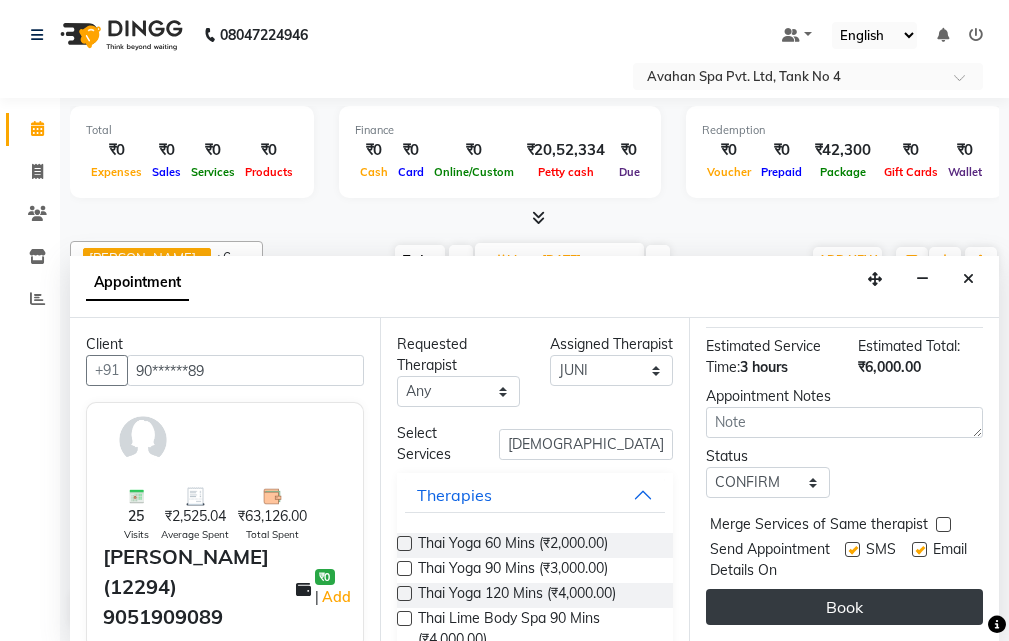 click on "Book" at bounding box center [844, 607] 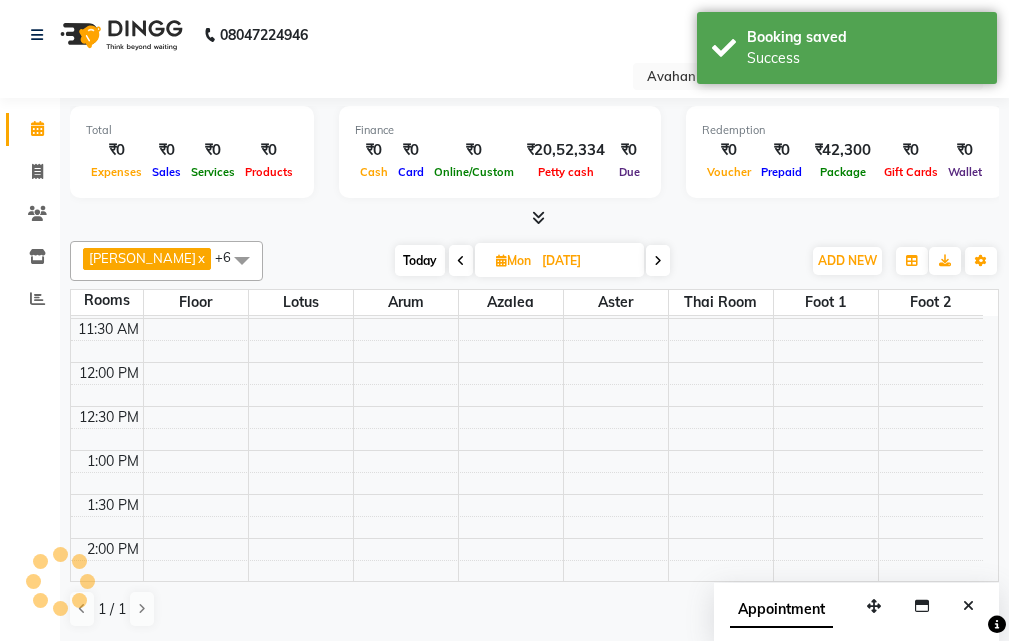 scroll, scrollTop: 0, scrollLeft: 0, axis: both 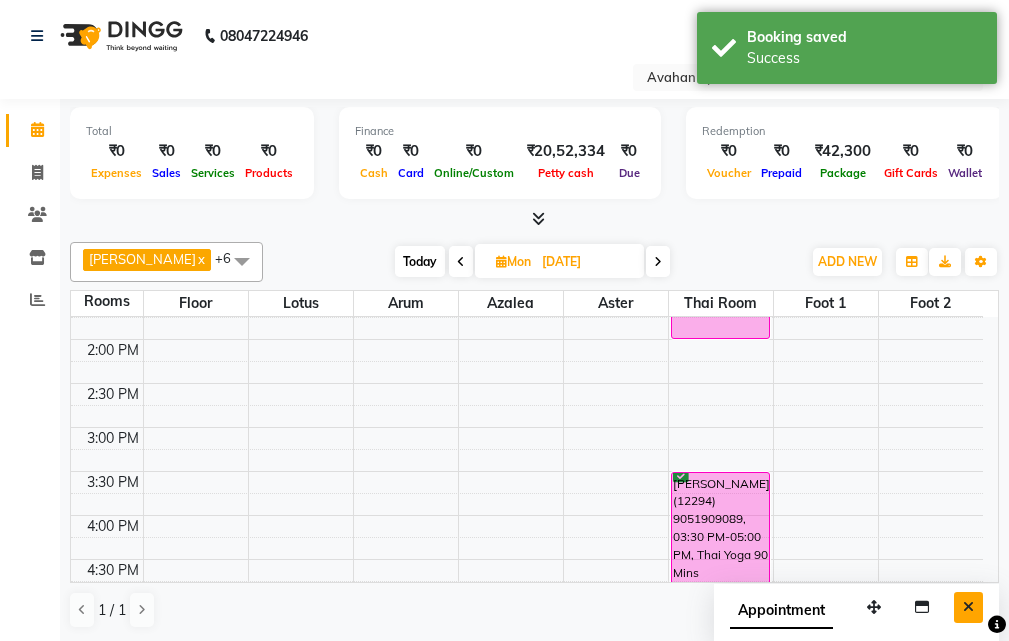 drag, startPoint x: 967, startPoint y: 608, endPoint x: 910, endPoint y: 522, distance: 103.17461 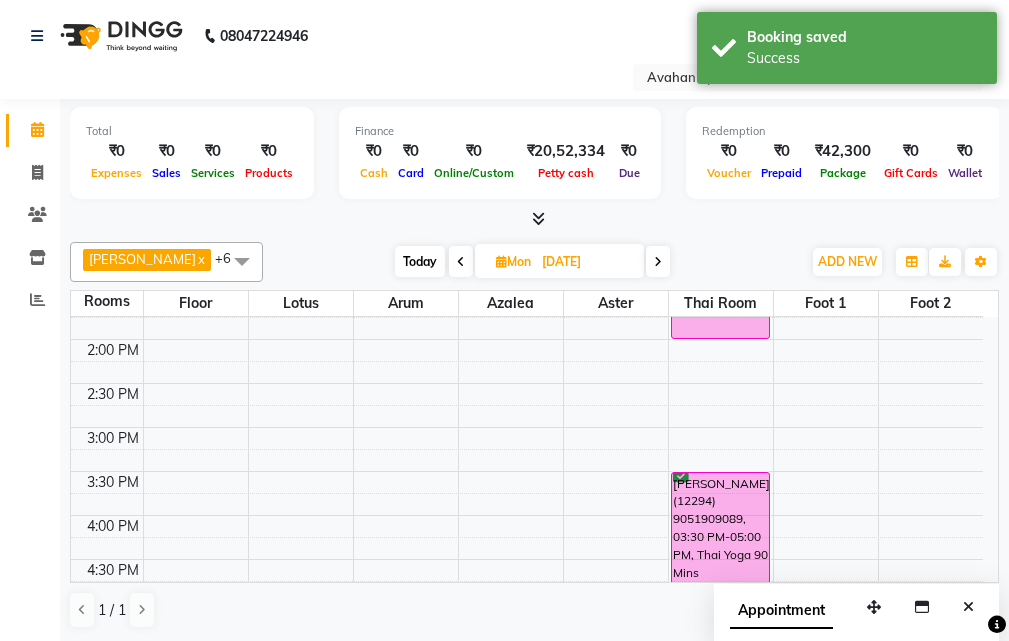 click at bounding box center (968, 607) 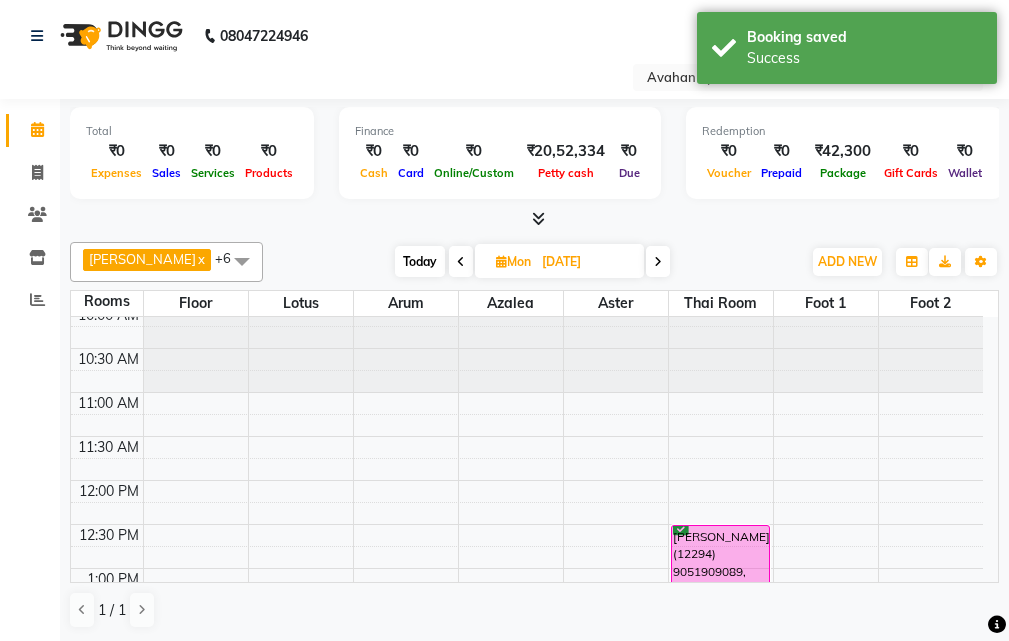 scroll, scrollTop: 0, scrollLeft: 0, axis: both 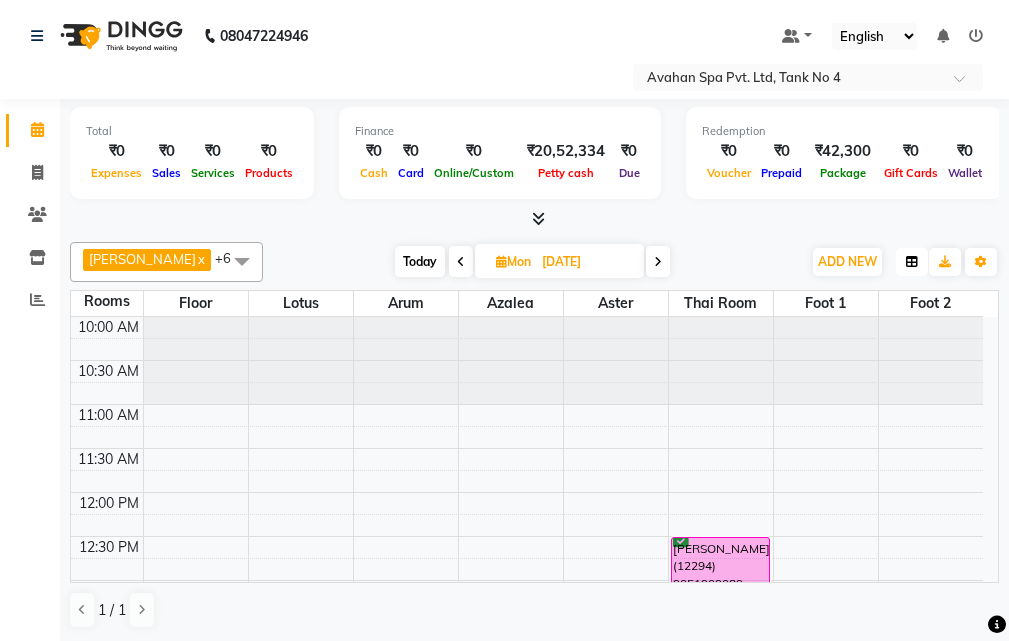 click at bounding box center (912, 262) 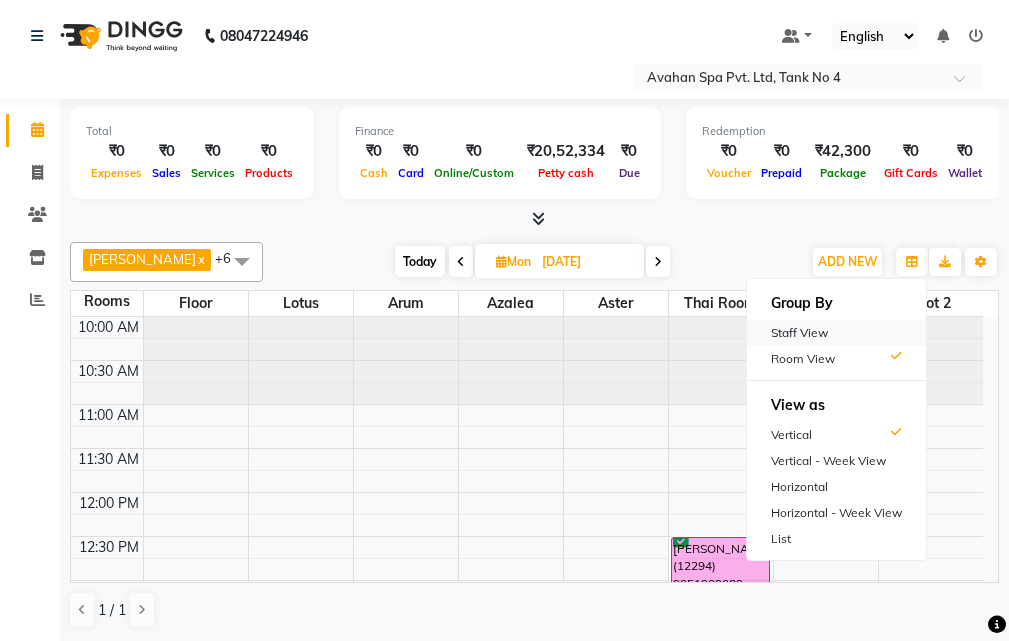 click on "Staff View" at bounding box center (836, 333) 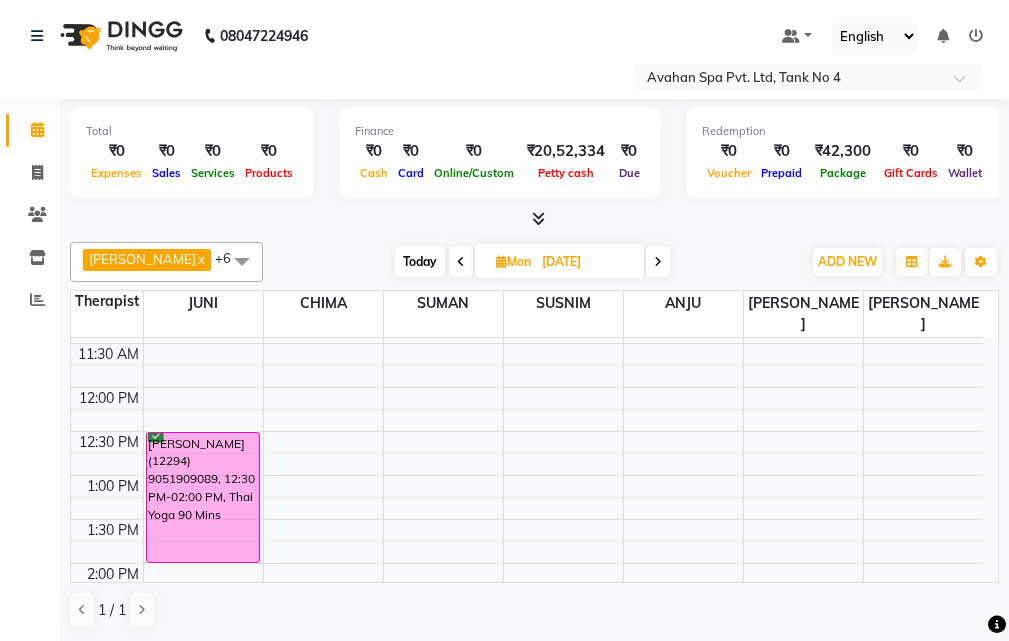 scroll, scrollTop: 300, scrollLeft: 0, axis: vertical 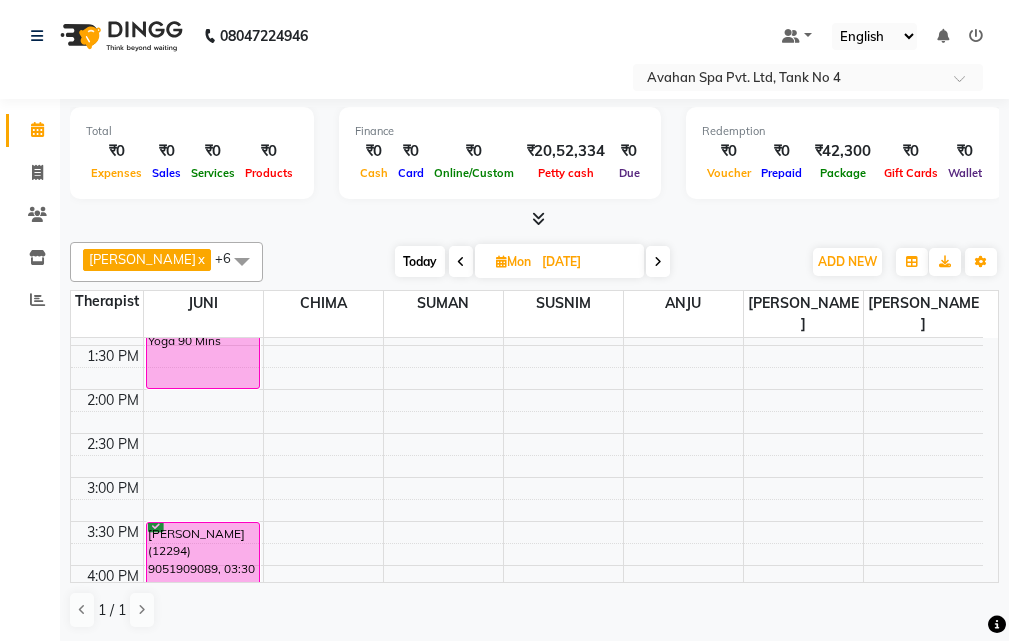 click on "Today" at bounding box center (420, 261) 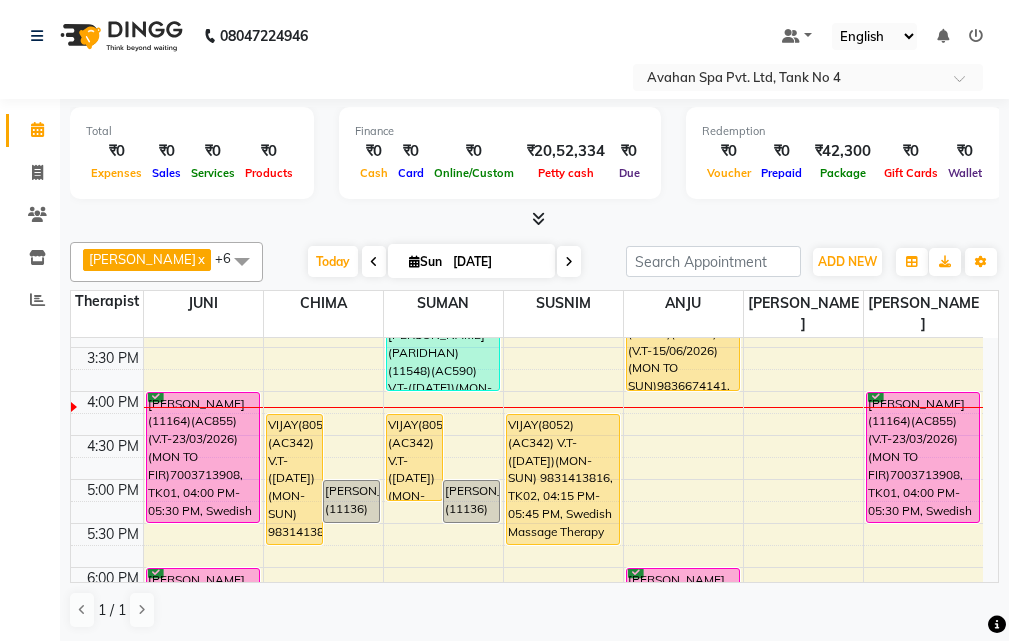scroll, scrollTop: 429, scrollLeft: 0, axis: vertical 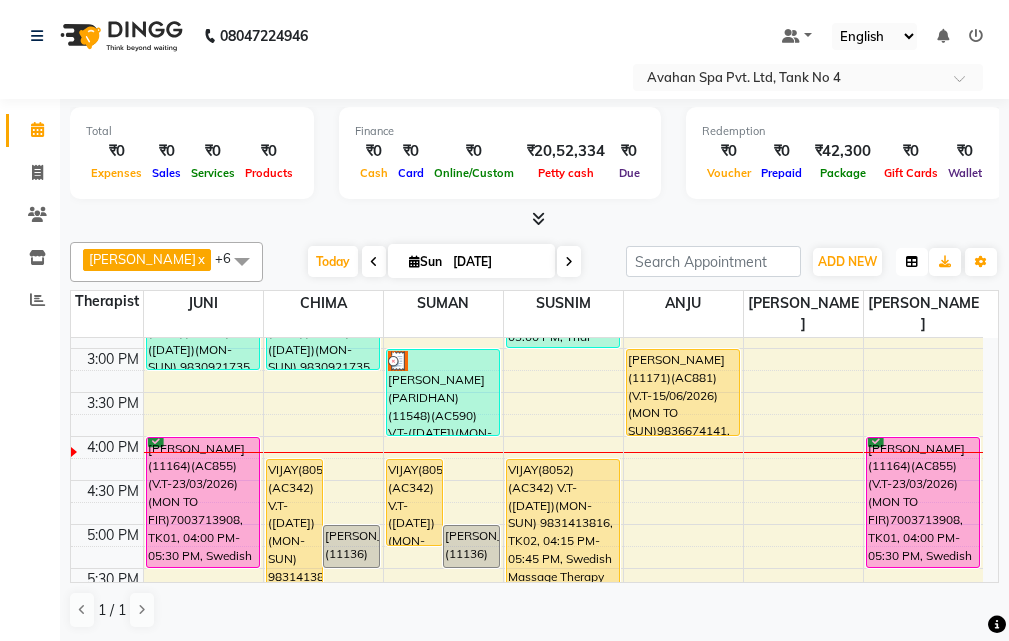 click at bounding box center [912, 262] 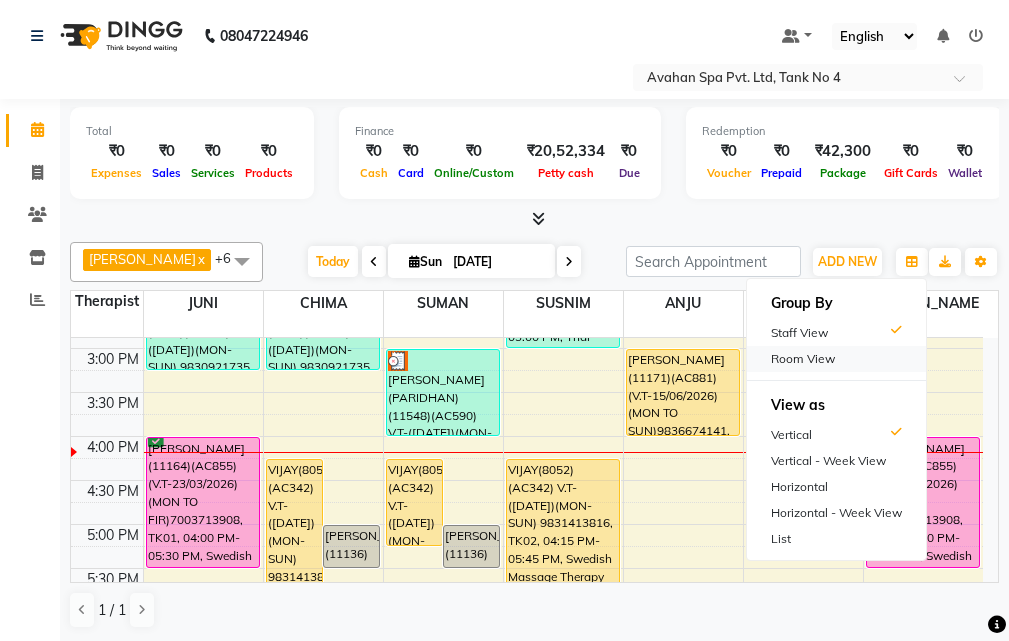 click on "Room View" at bounding box center (836, 359) 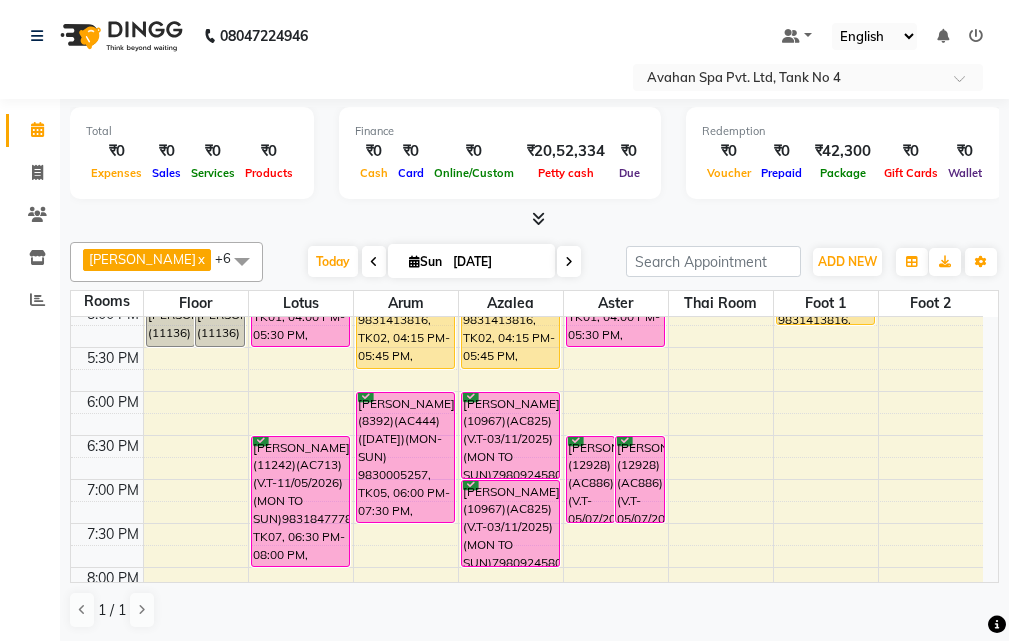 scroll, scrollTop: 529, scrollLeft: 0, axis: vertical 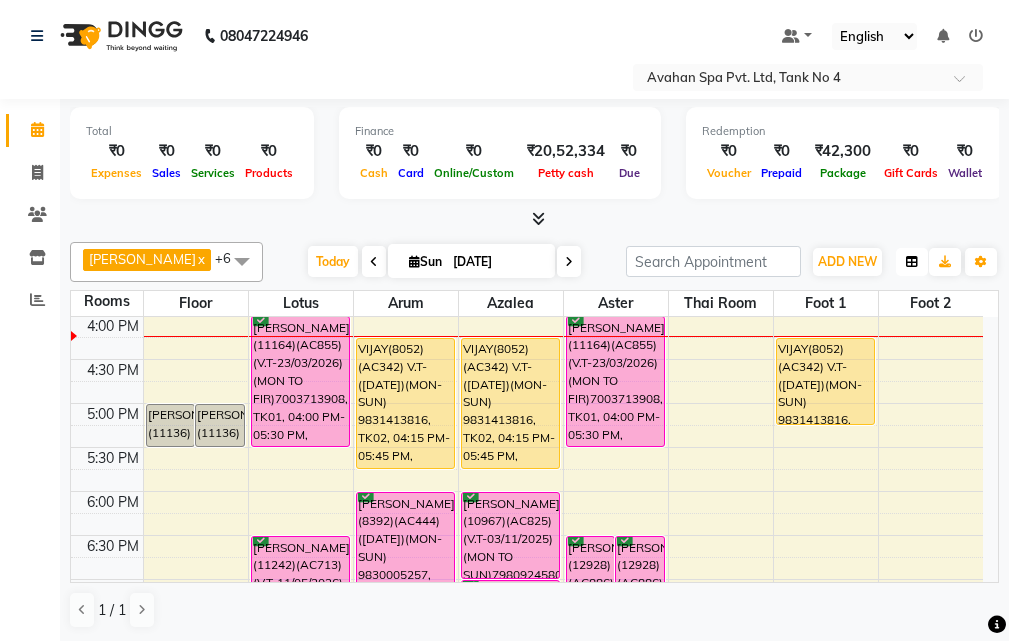 click at bounding box center [912, 262] 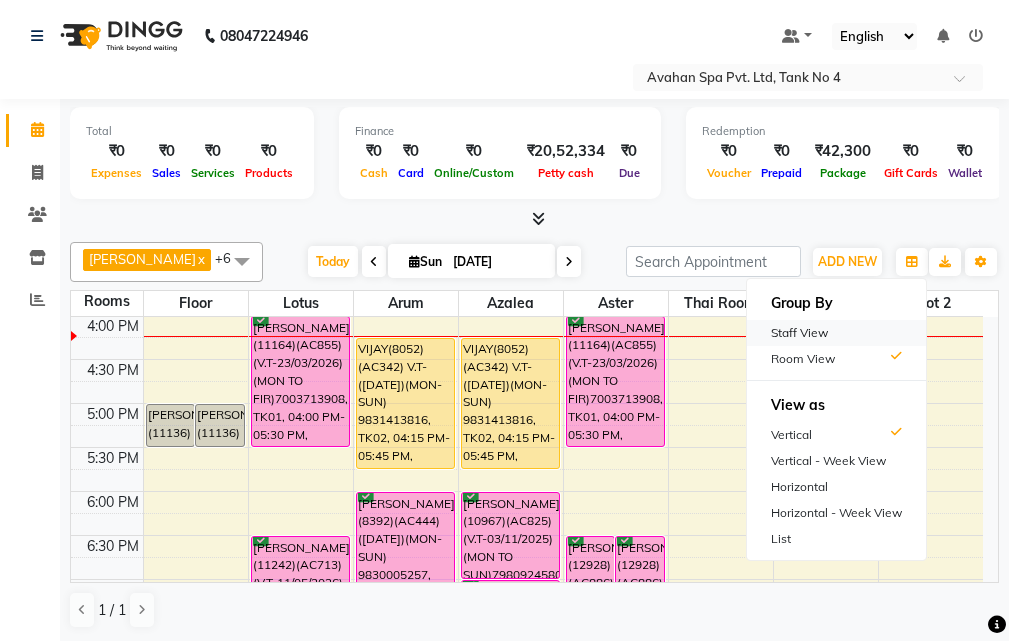click on "Staff View" at bounding box center [836, 333] 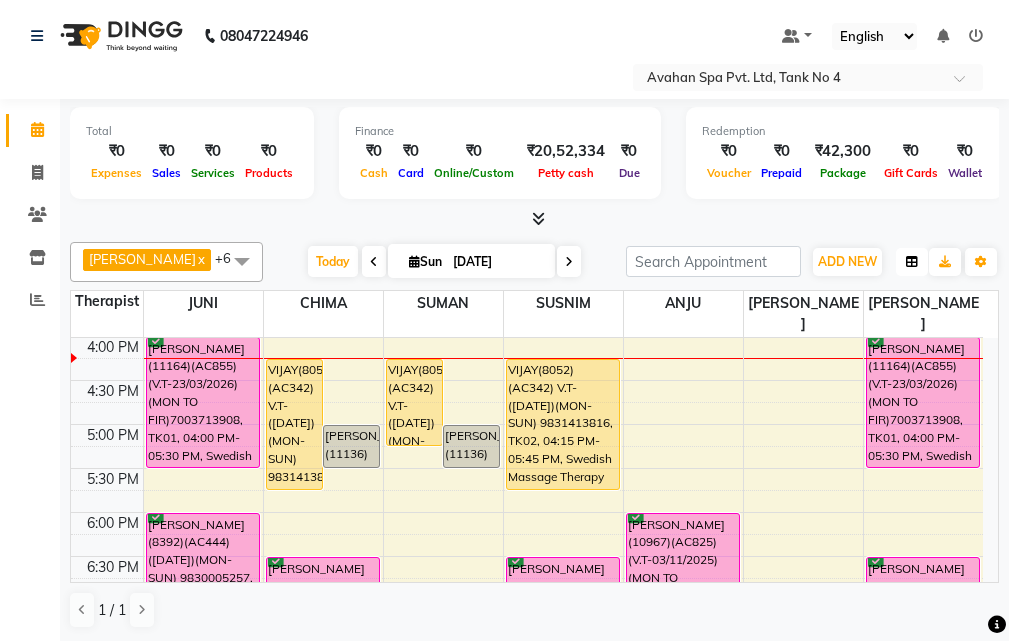 click at bounding box center (912, 262) 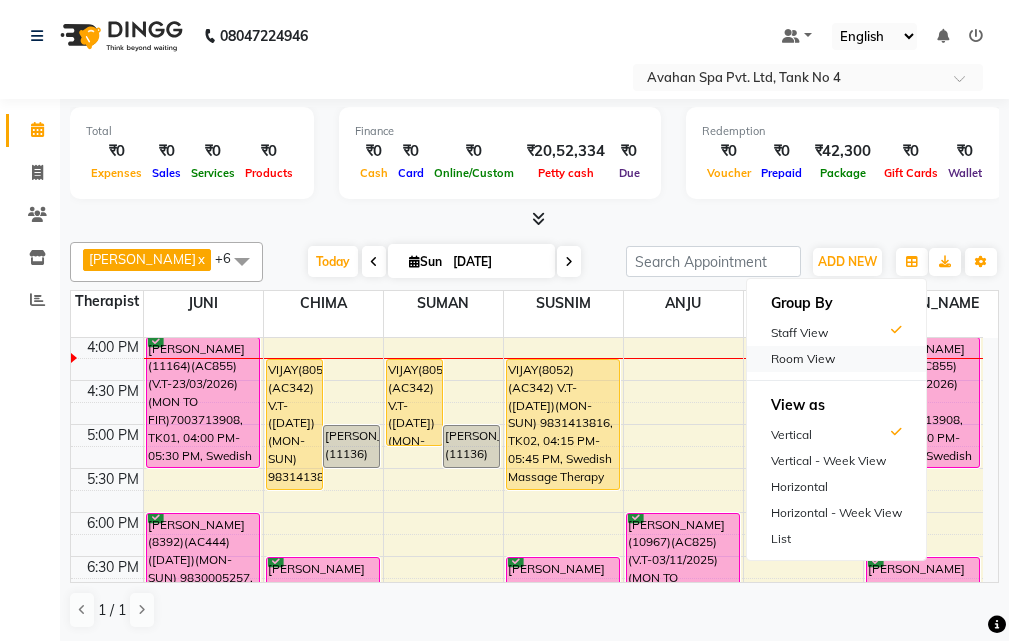 click on "Room View" at bounding box center (836, 359) 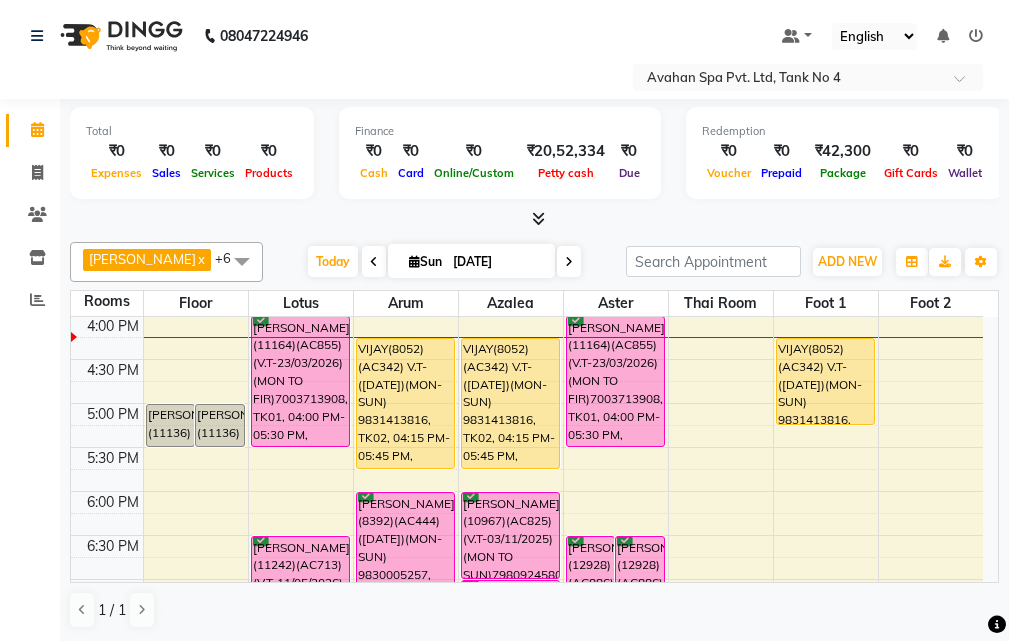 click at bounding box center (414, 261) 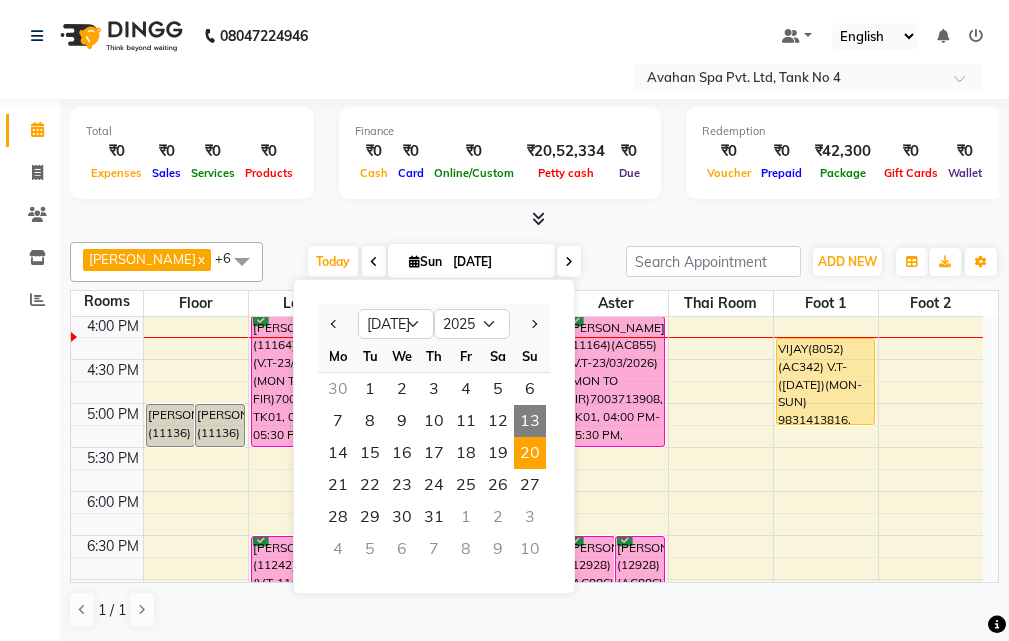 click on "20" at bounding box center (530, 453) 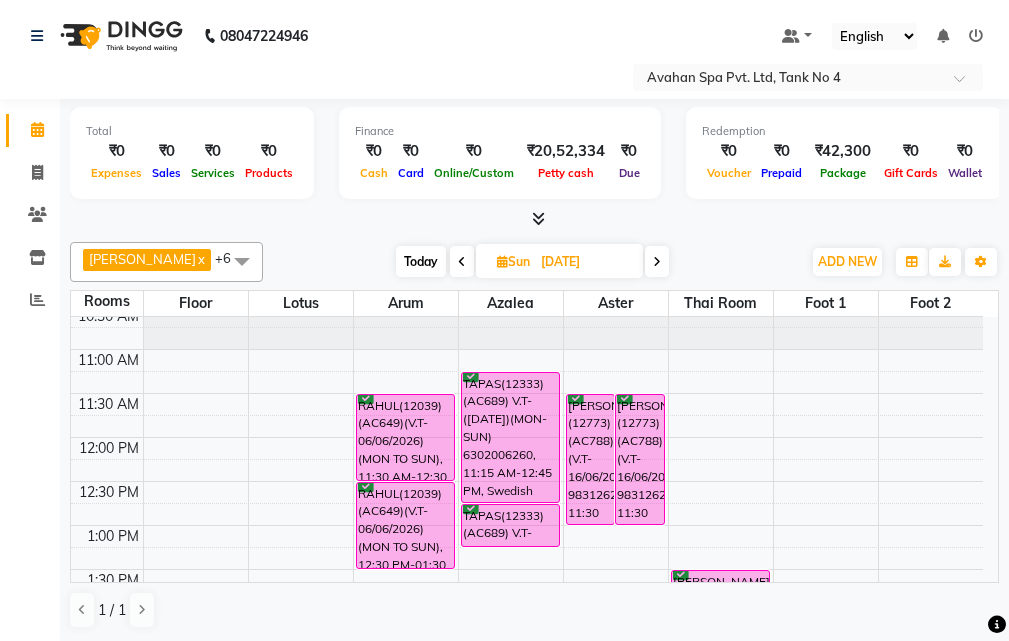 scroll, scrollTop: 100, scrollLeft: 0, axis: vertical 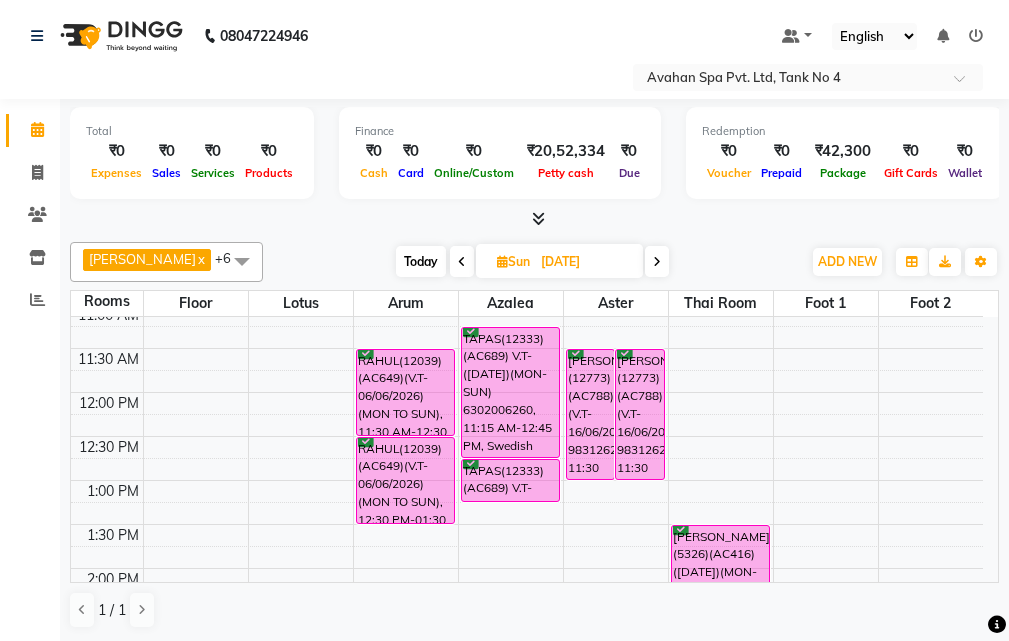 click on "Today" at bounding box center [421, 261] 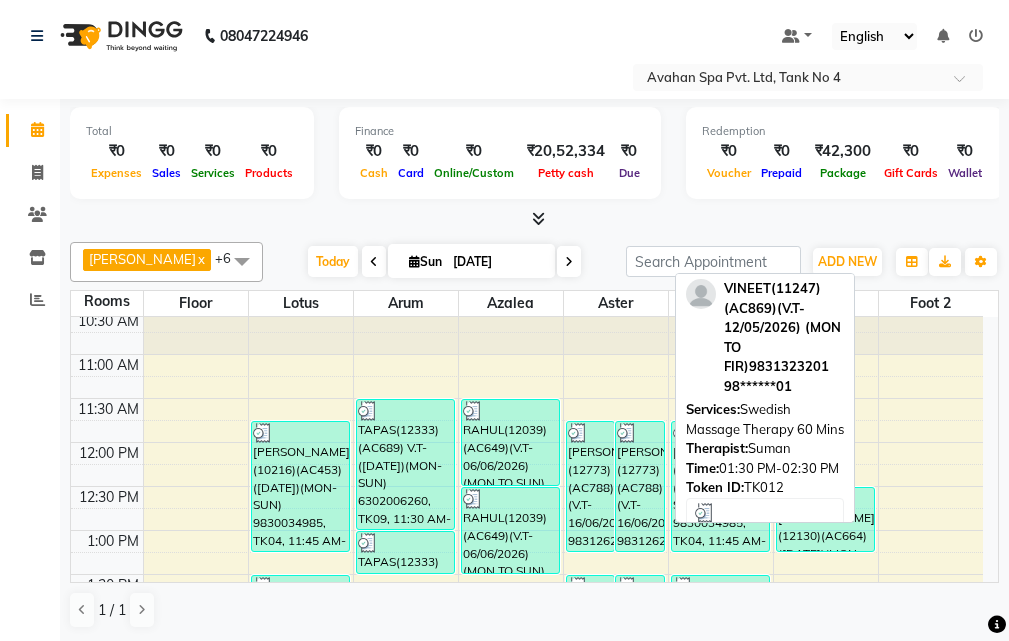 scroll, scrollTop: 29, scrollLeft: 0, axis: vertical 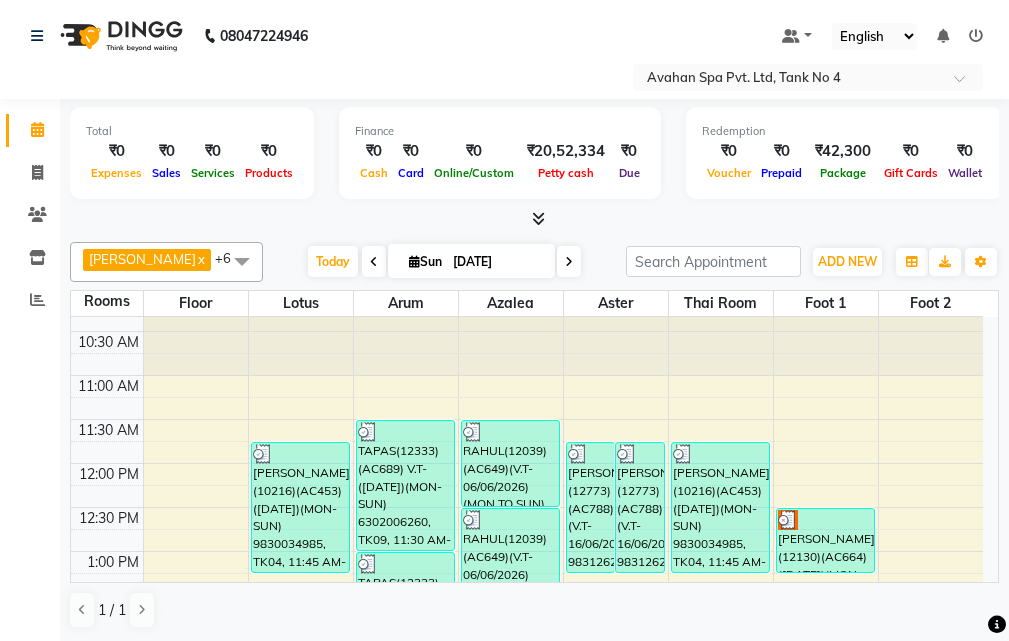 click at bounding box center (414, 261) 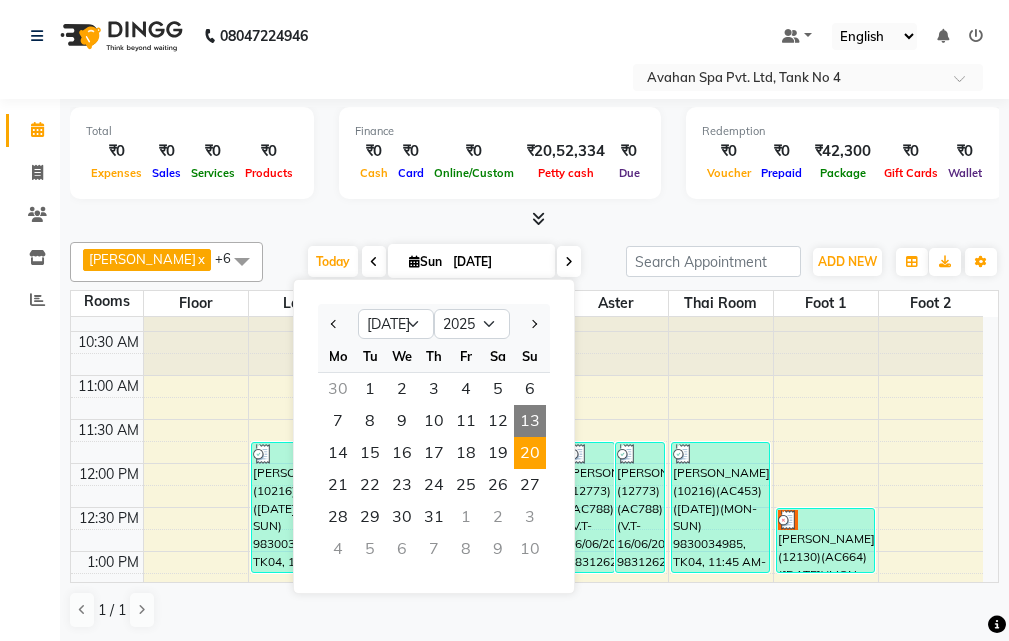 click on "20" at bounding box center [530, 453] 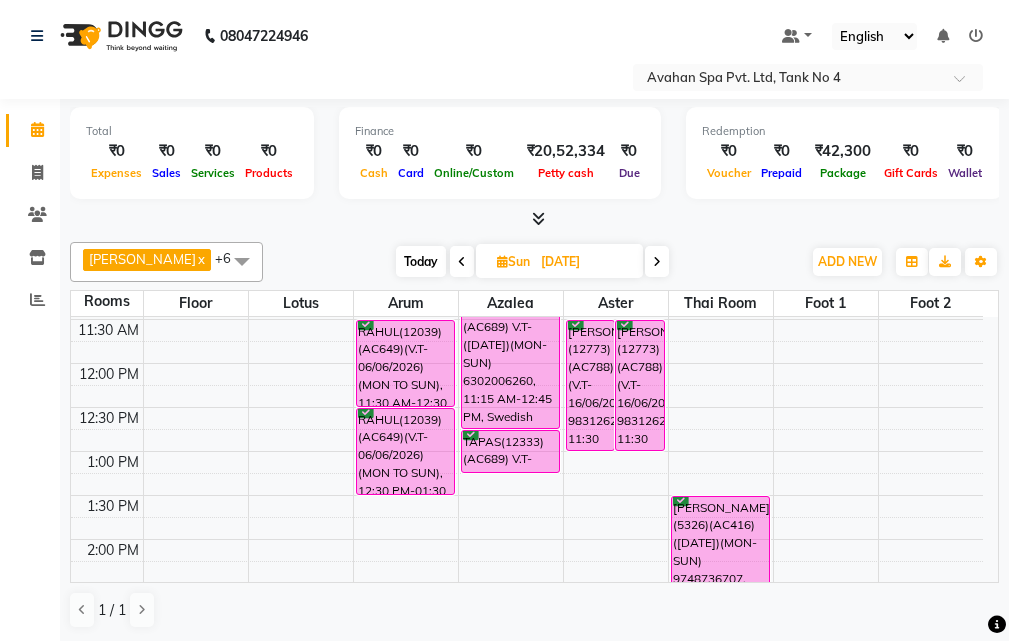 scroll, scrollTop: 29, scrollLeft: 0, axis: vertical 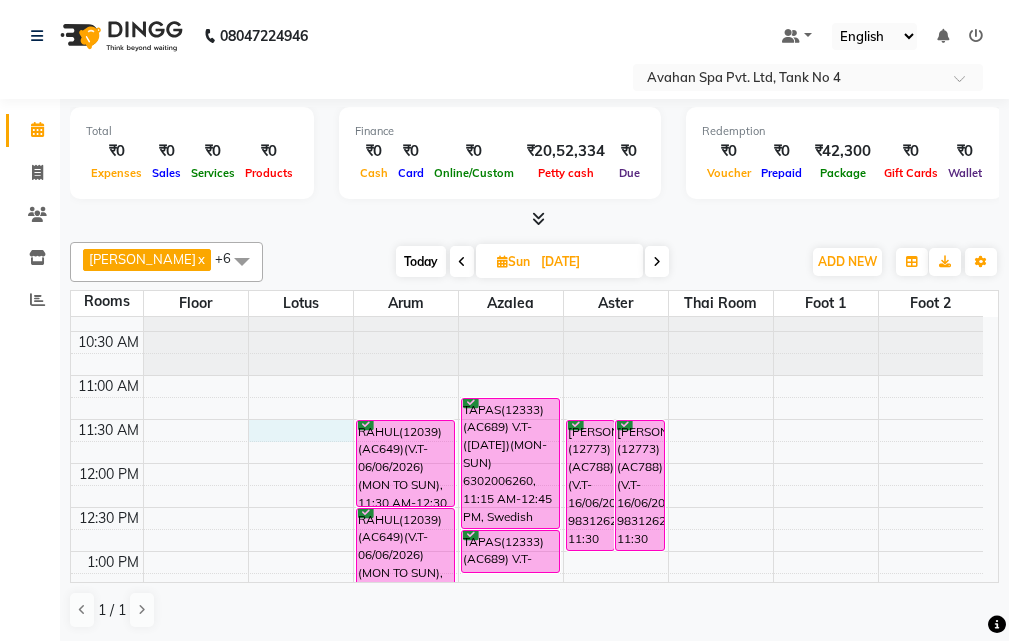 click on "10:00 AM 10:30 AM 11:00 AM 11:30 AM 12:00 PM 12:30 PM 1:00 PM 1:30 PM 2:00 PM 2:30 PM 3:00 PM 3:30 PM 4:00 PM 4:30 PM 5:00 PM 5:30 PM 6:00 PM 6:30 PM 7:00 PM 7:30 PM 8:00 PM 8:30 PM 9:00 PM 9:30 PM 10:00 PM 10:30 PM     RAHUL(12039)(AC649)(V.T-06/06/2026)(MON TO SUN), 11:30 AM-12:30 PM, Swedish Massage Therapy 60 Mins     RAHUL(12039)(AC649)(V.T-06/06/2026)(MON TO SUN), 12:30 PM-01:30 PM, Swedish Massage Therapy 60 Mins     TAPAS(12333)(AC689) V.T-([DATE])(MON-SUN) 6302006260, 11:15 AM-12:45 PM, Swedish Massage Therapy 90 Mins     TAPAS(12333)(AC689) V.T-([DATE])(MON-SUN) 6302006260, 12:45 PM-01:15 PM, Rice Scrub 30 Mins     [PERSON_NAME](12773)(AC788)(V.T-16/06/2024) 9831262740, 11:30 AM-01:00 PM, Swedish Massage Therapy 90 Mins     [PERSON_NAME](12773)(AC788)(V.T-16/06/2024) 9831262740, 11:30 AM-01:00 PM, Swedish Massage Therapy 90 Mins     [PERSON_NAME] (5326)(AC416) ([DATE])(MON-SUN) 9748736707, 01:30 PM-03:00 PM, Thai Yoga  90 Mins" at bounding box center (527, 859) 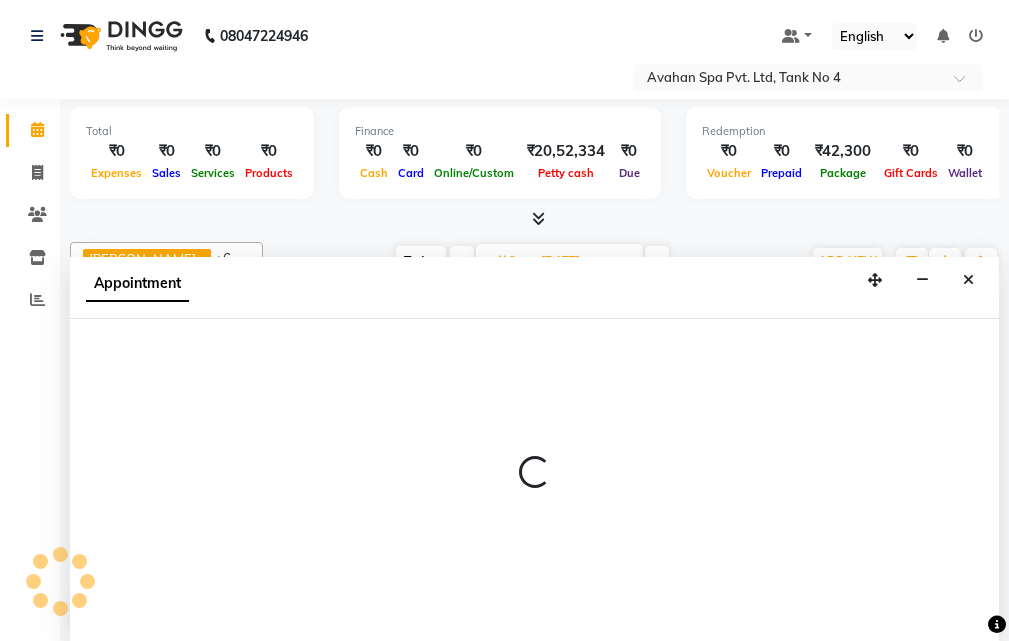 select on "tentative" 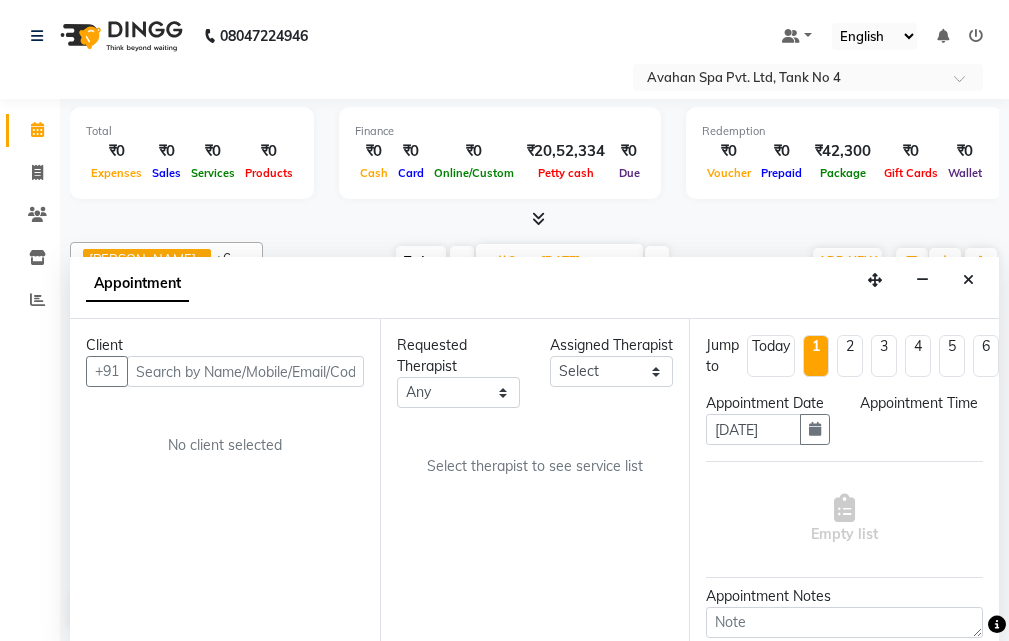 scroll, scrollTop: 1, scrollLeft: 0, axis: vertical 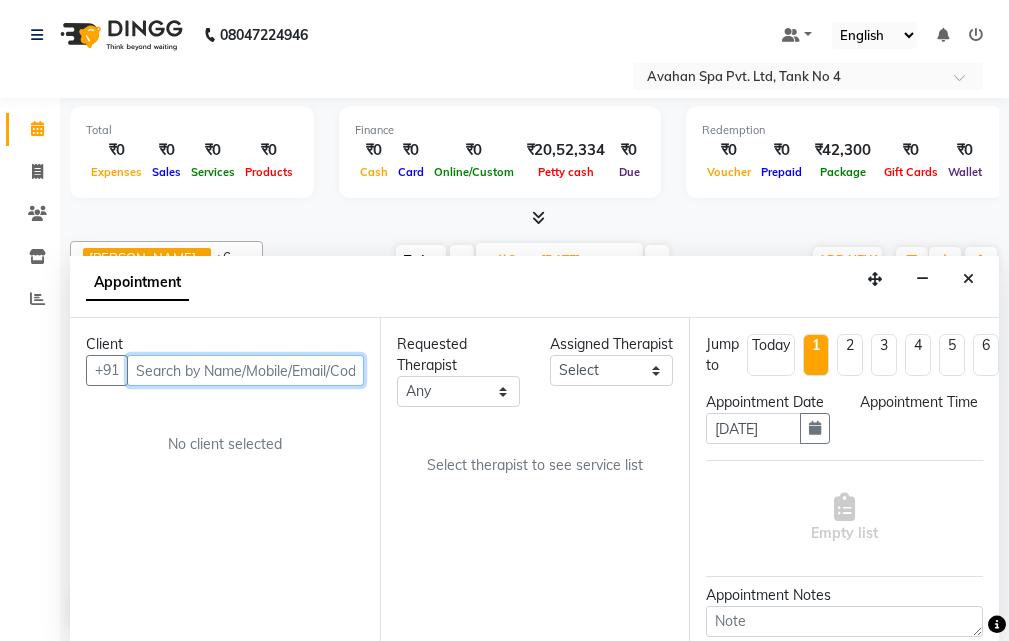 select on "690" 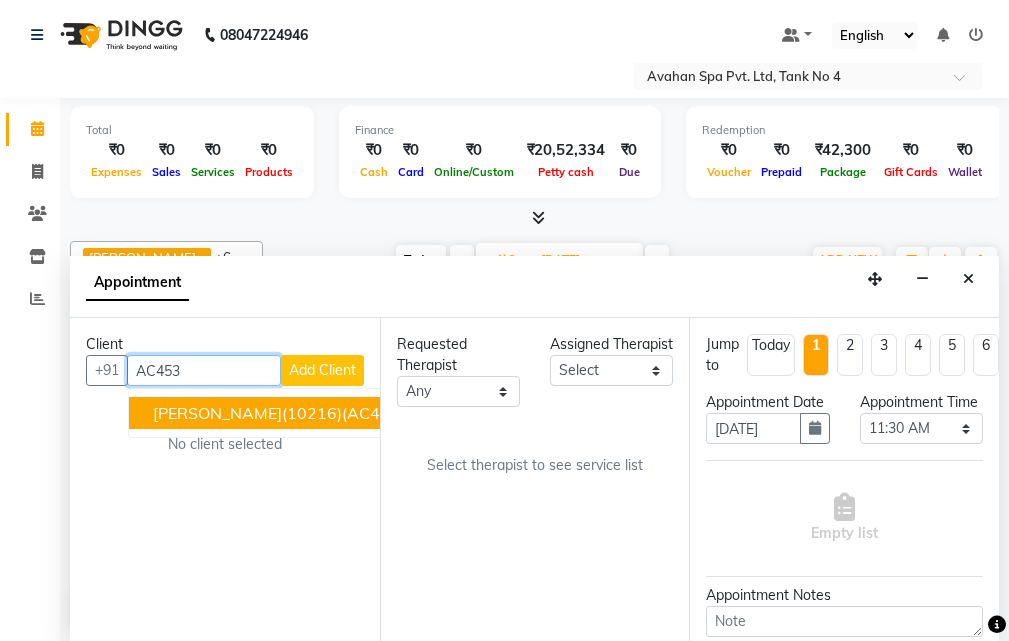 click on "[PERSON_NAME](10216)(AC453) ([DATE])(MON-SUN) 9830034985" at bounding box center (408, 413) 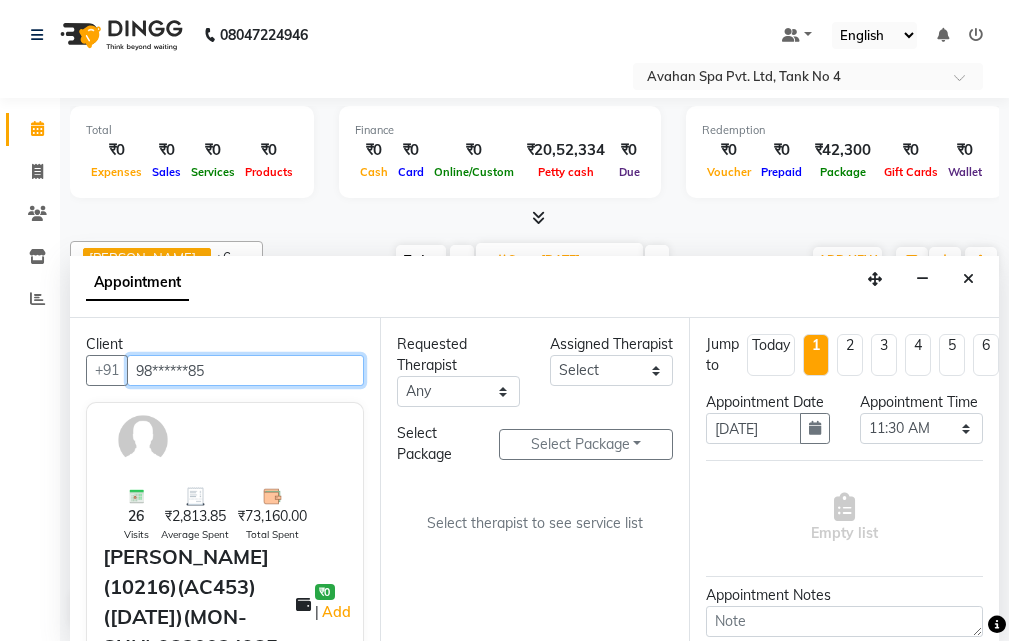 type on "98******85" 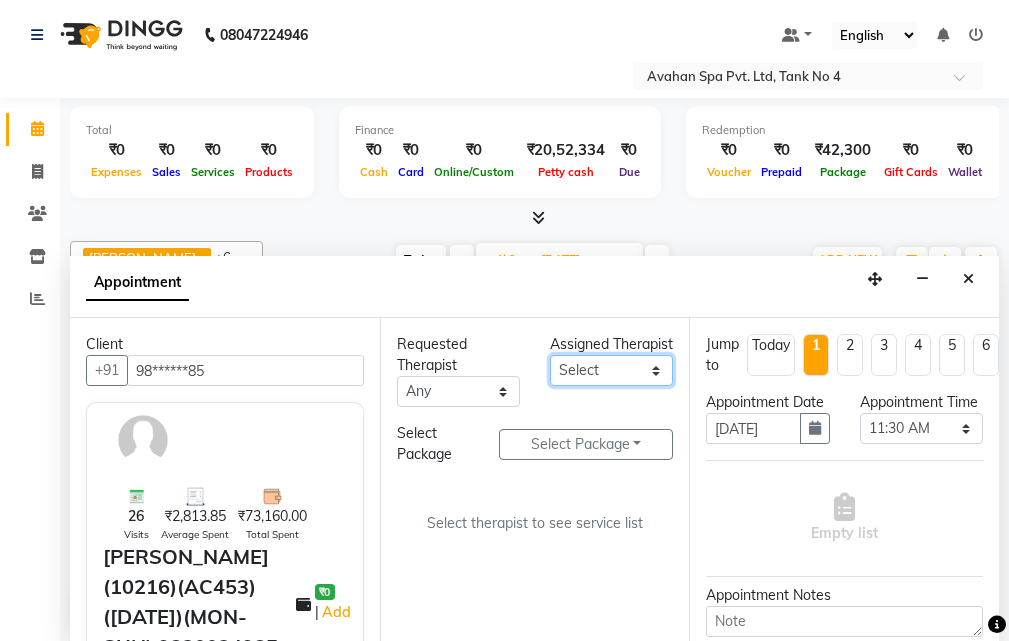 click on "Select ANJU [PERSON_NAME] [DEMOGRAPHIC_DATA] 1 [PERSON_NAME] JUNI [PERSON_NAME] SUSNIM" at bounding box center (611, 370) 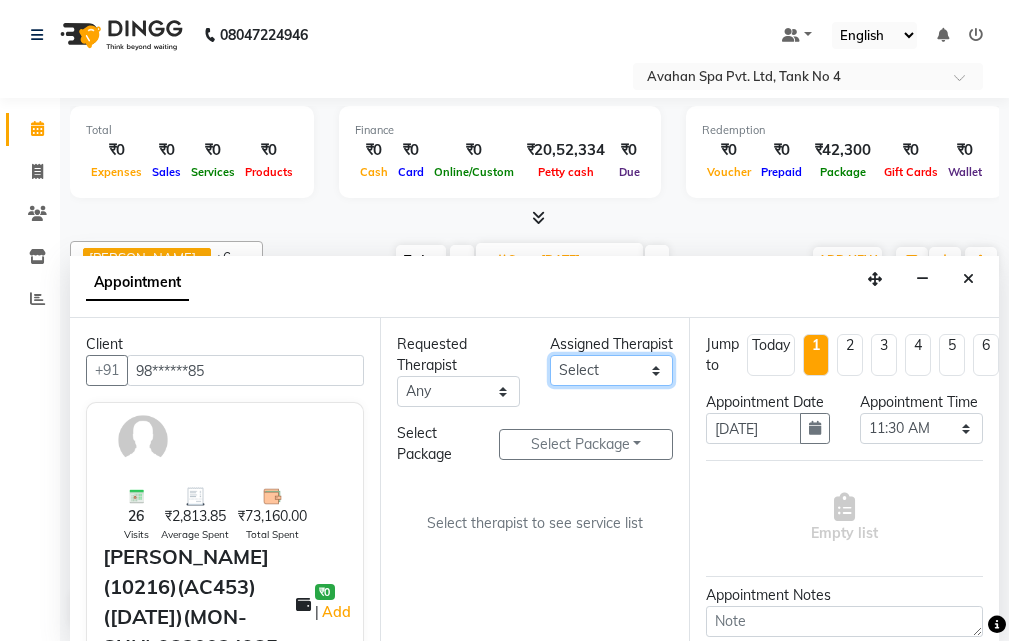 select on "23013" 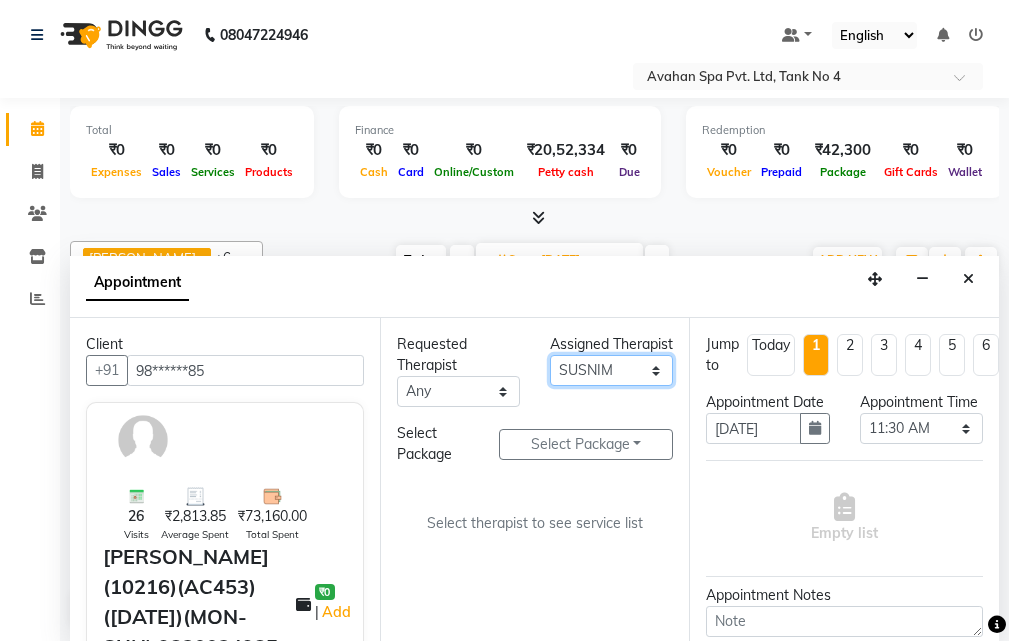 click on "Select ANJU [PERSON_NAME] [DEMOGRAPHIC_DATA] 1 [PERSON_NAME] JUNI [PERSON_NAME] SUSNIM" at bounding box center (611, 370) 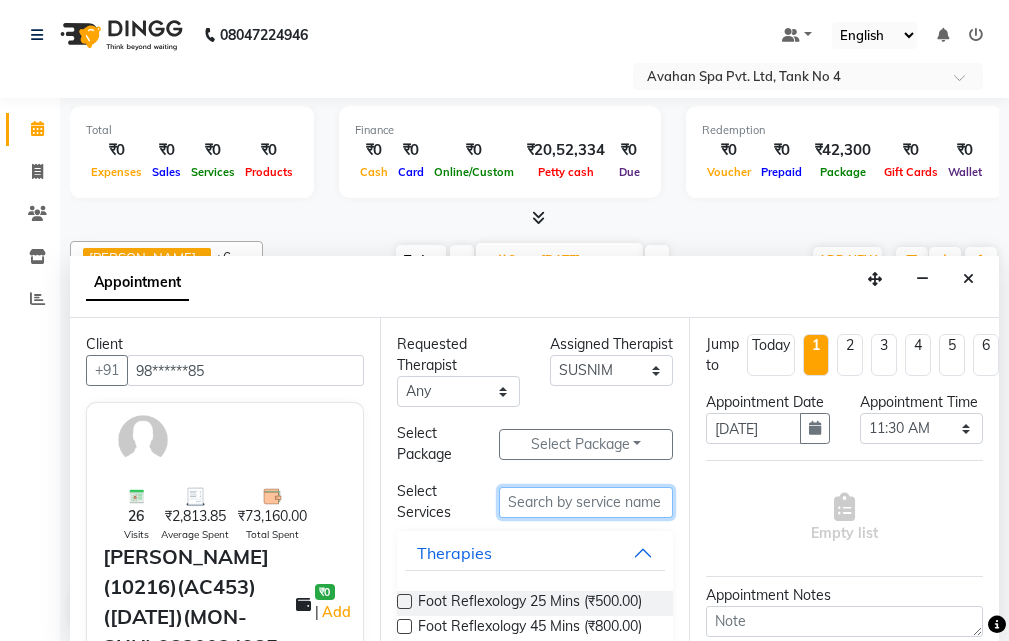 click at bounding box center [586, 502] 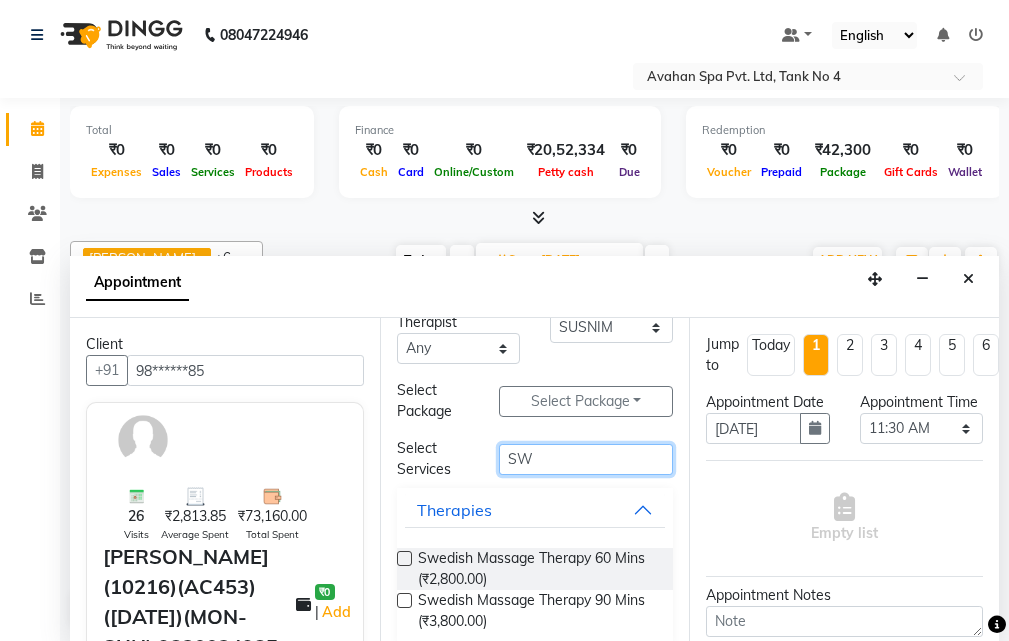 scroll, scrollTop: 66, scrollLeft: 0, axis: vertical 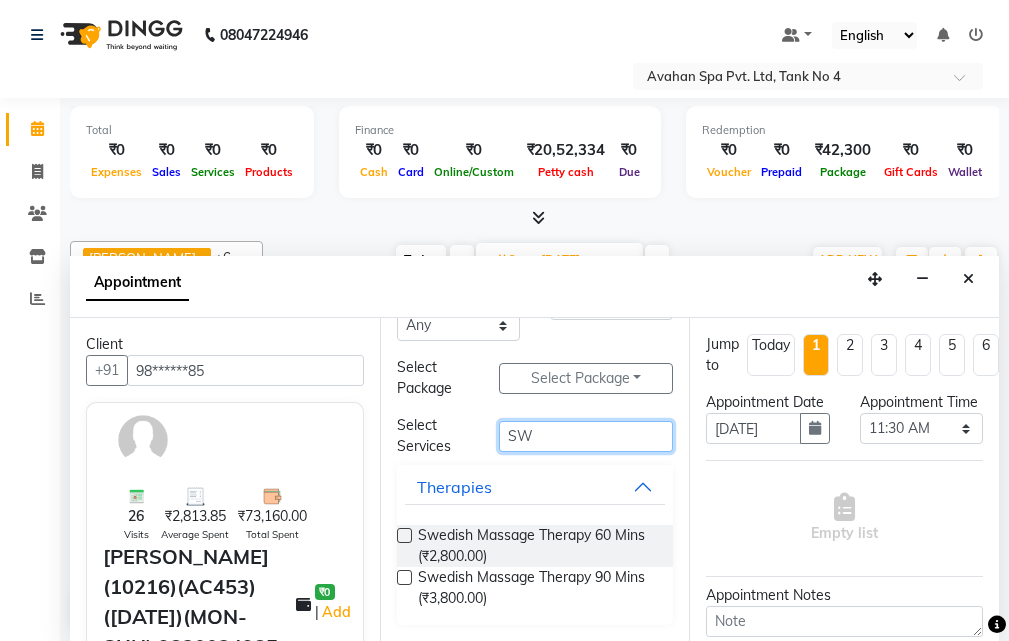 type on "SW" 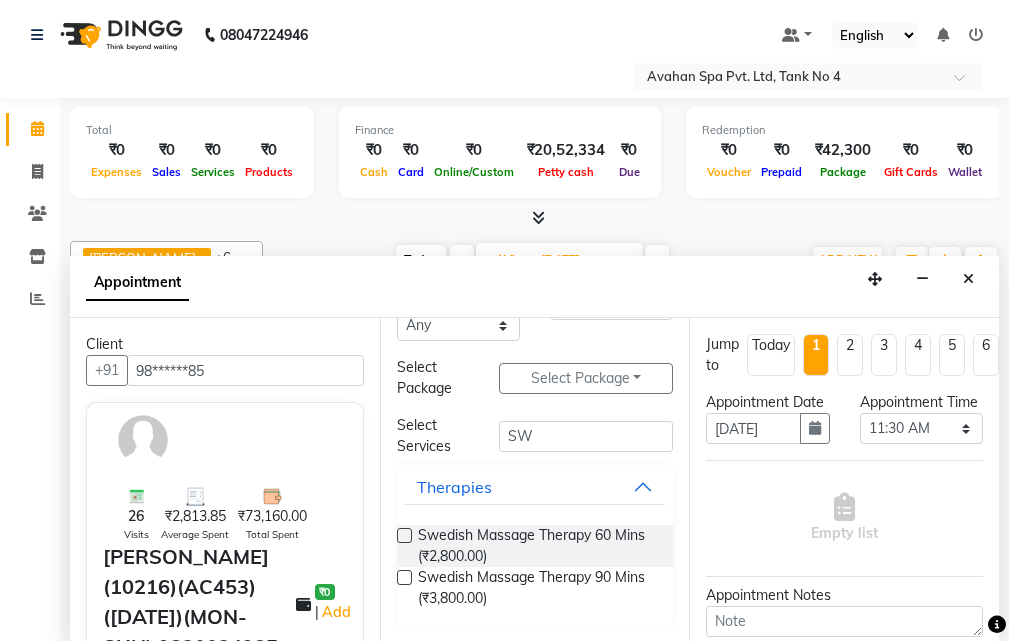 click at bounding box center (404, 577) 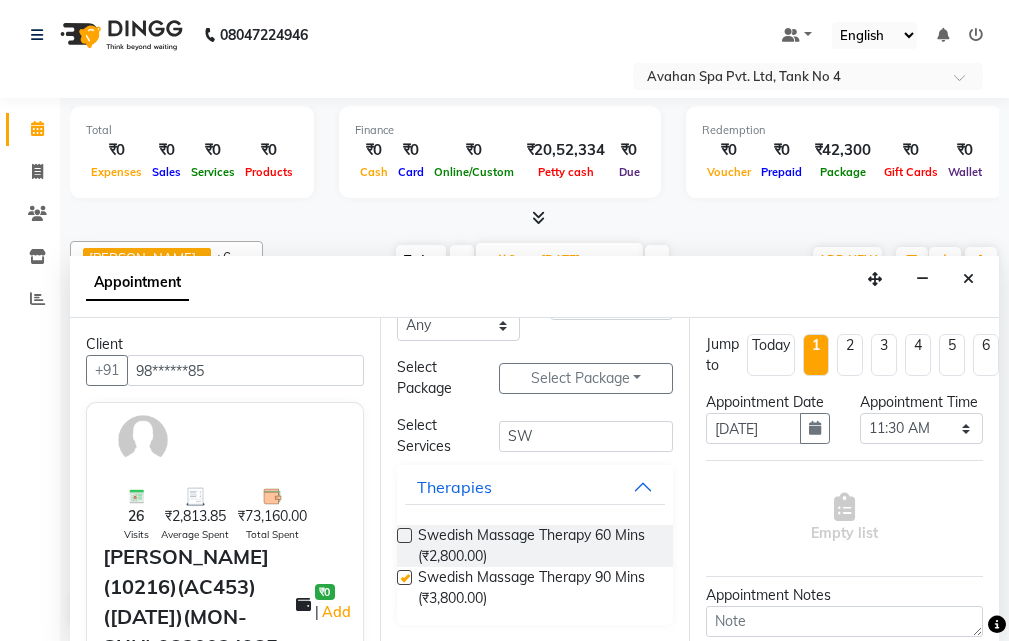 select on "1844" 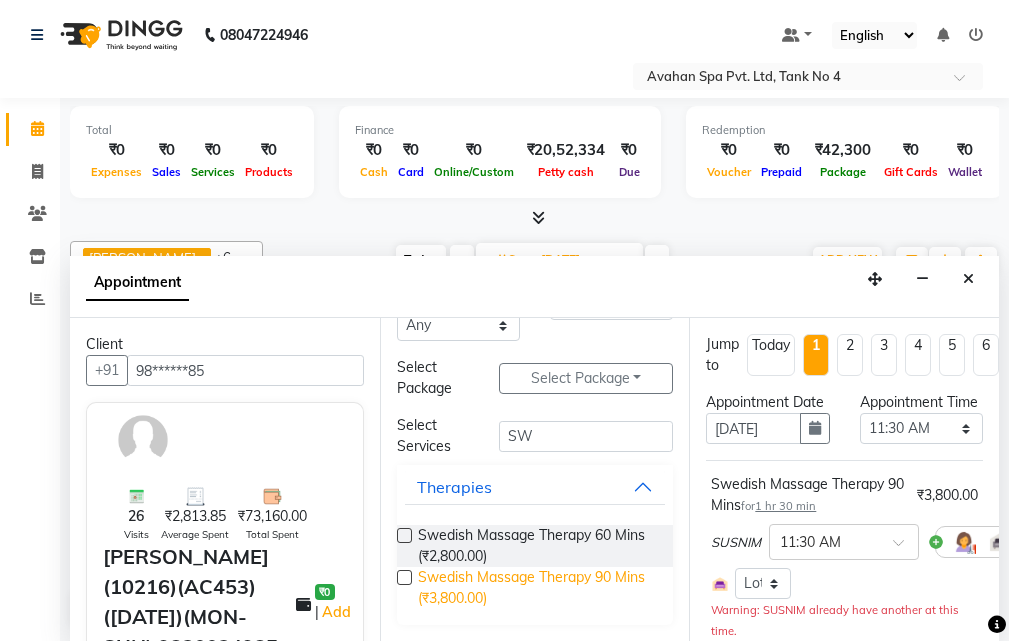 checkbox on "false" 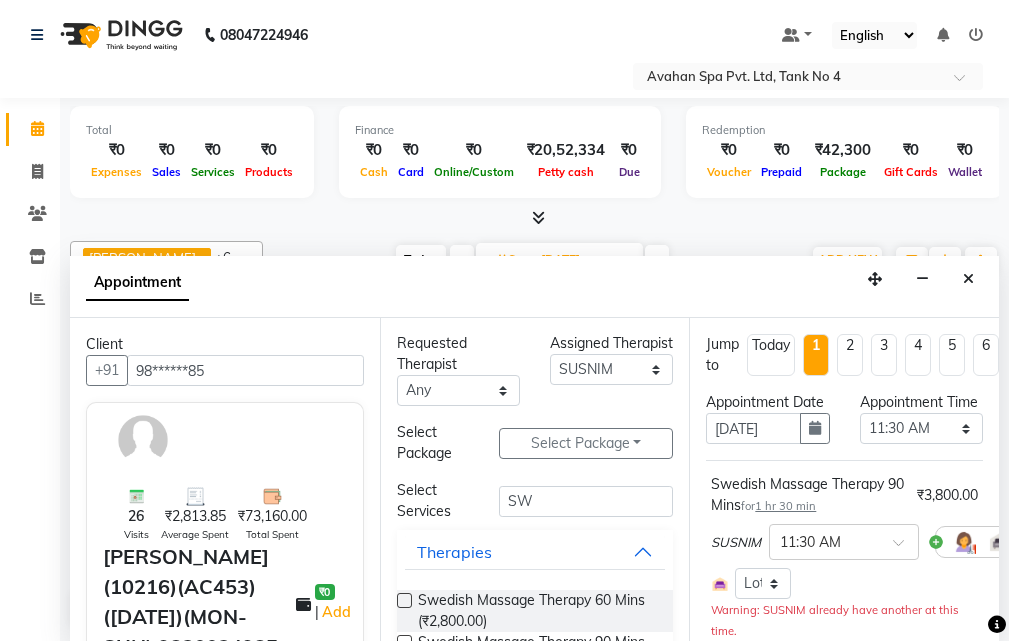 scroll, scrollTop: 0, scrollLeft: 0, axis: both 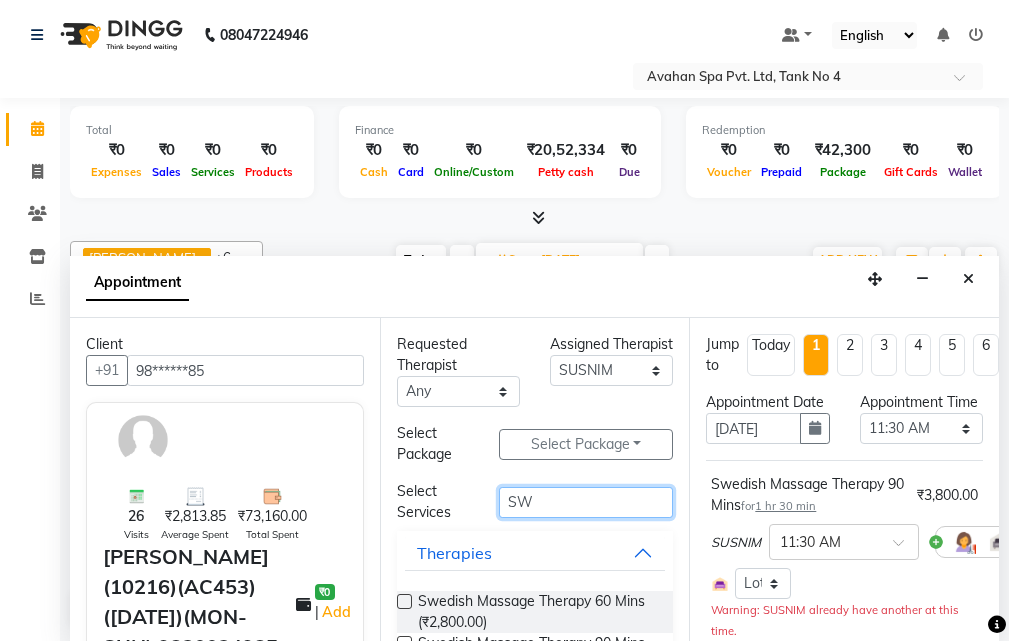 drag, startPoint x: 546, startPoint y: 504, endPoint x: 454, endPoint y: 502, distance: 92.021736 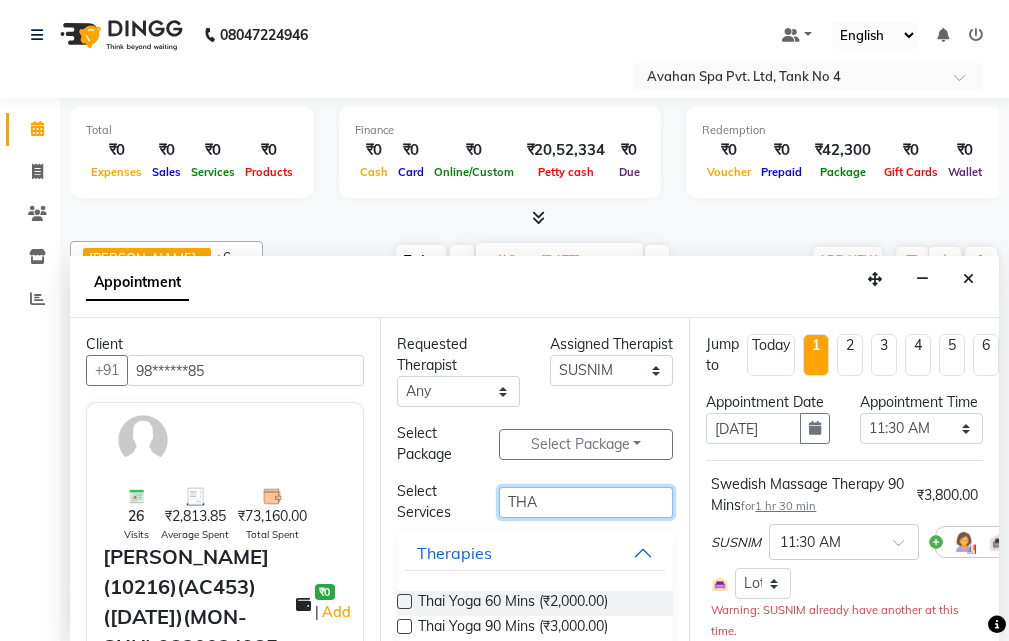 type on "THA" 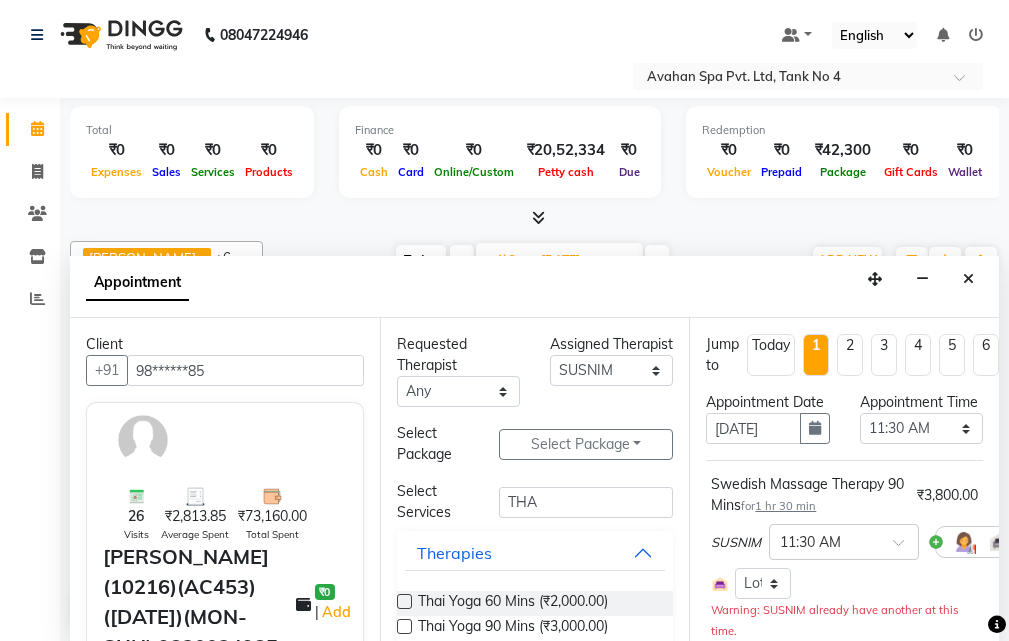 click at bounding box center [404, 626] 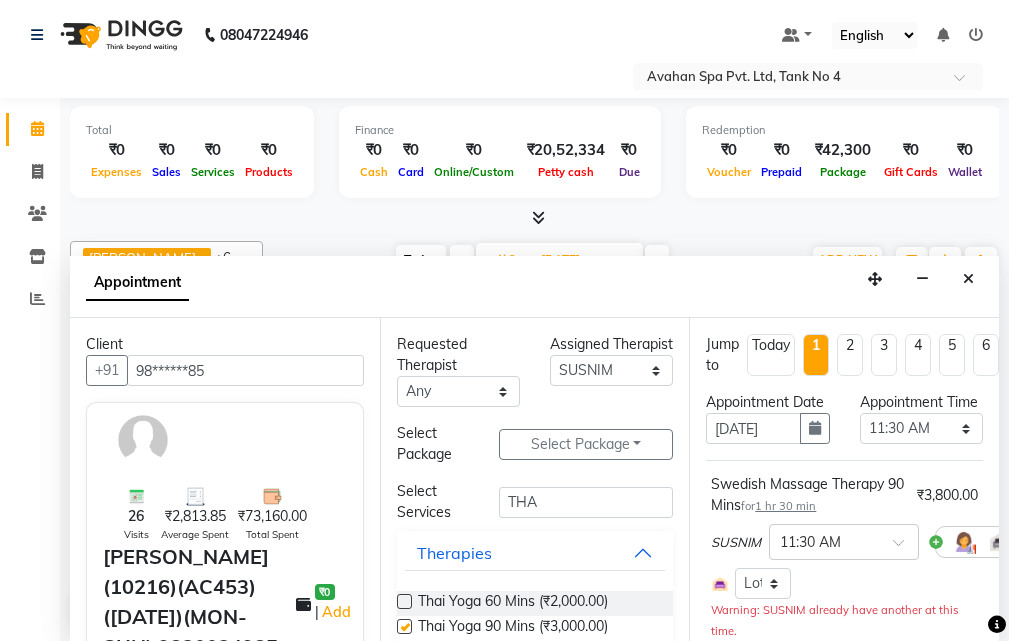 select on "1844" 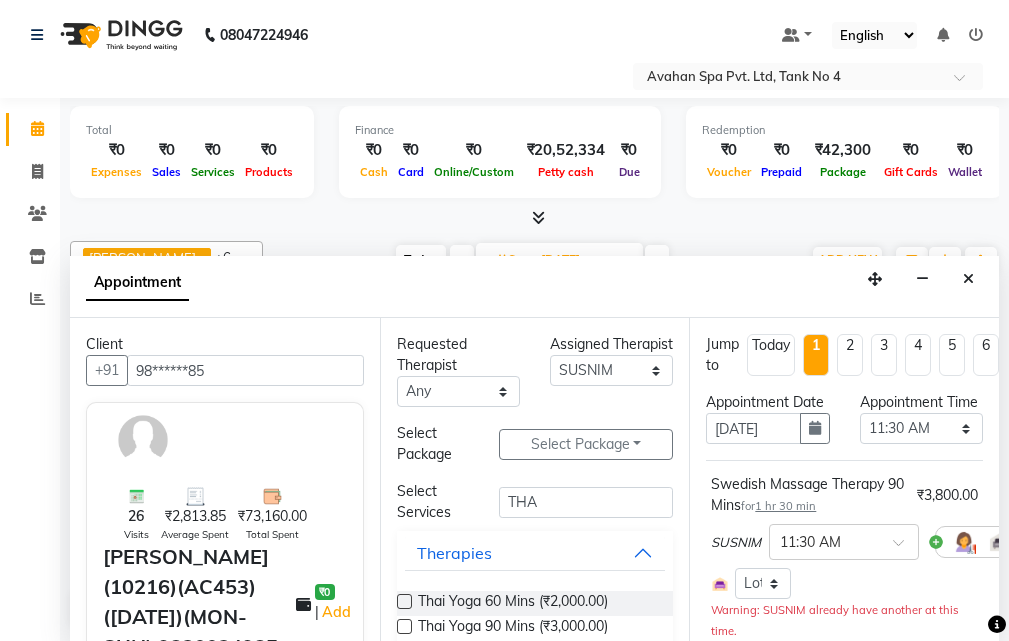 checkbox on "false" 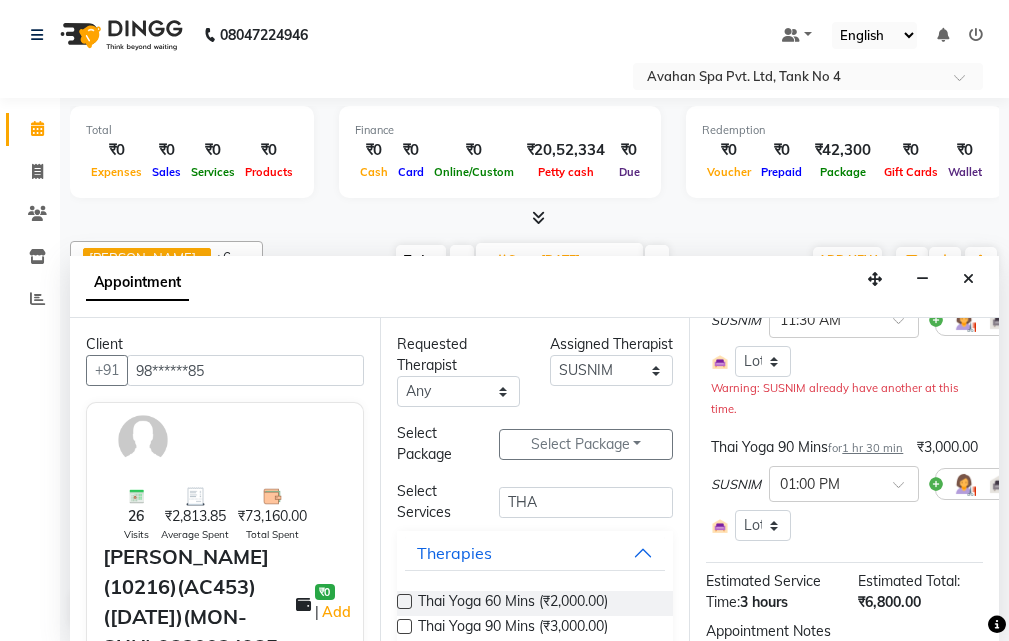 scroll, scrollTop: 300, scrollLeft: 0, axis: vertical 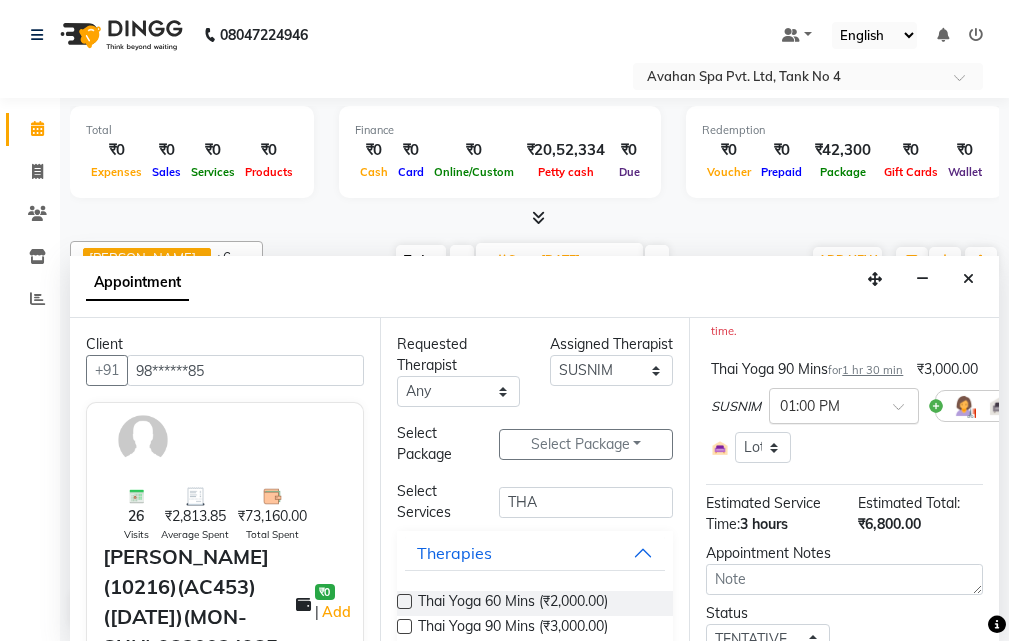 click at bounding box center (844, 404) 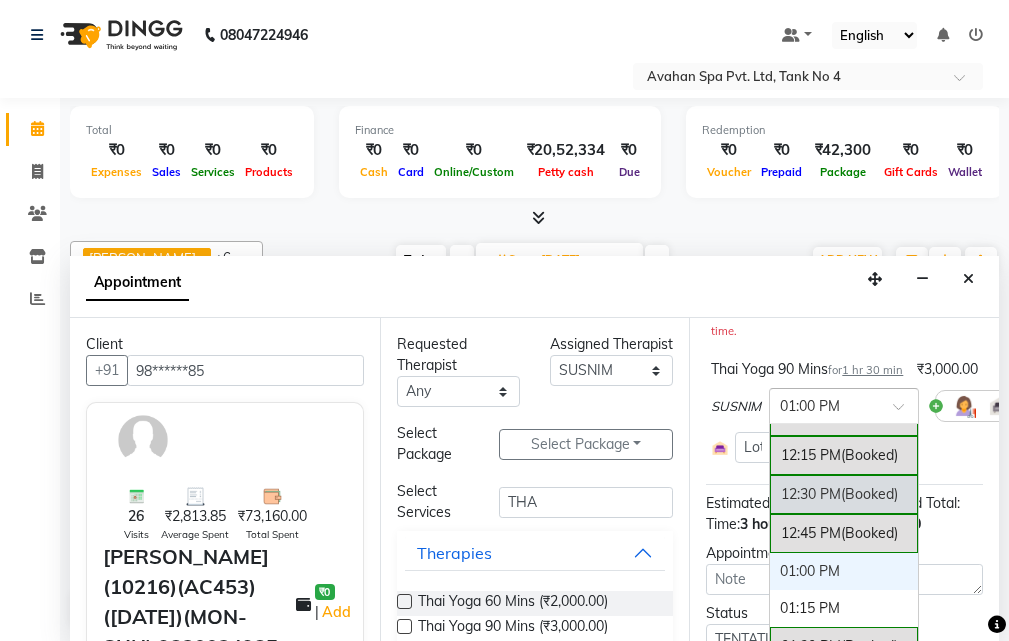 scroll, scrollTop: 0, scrollLeft: 0, axis: both 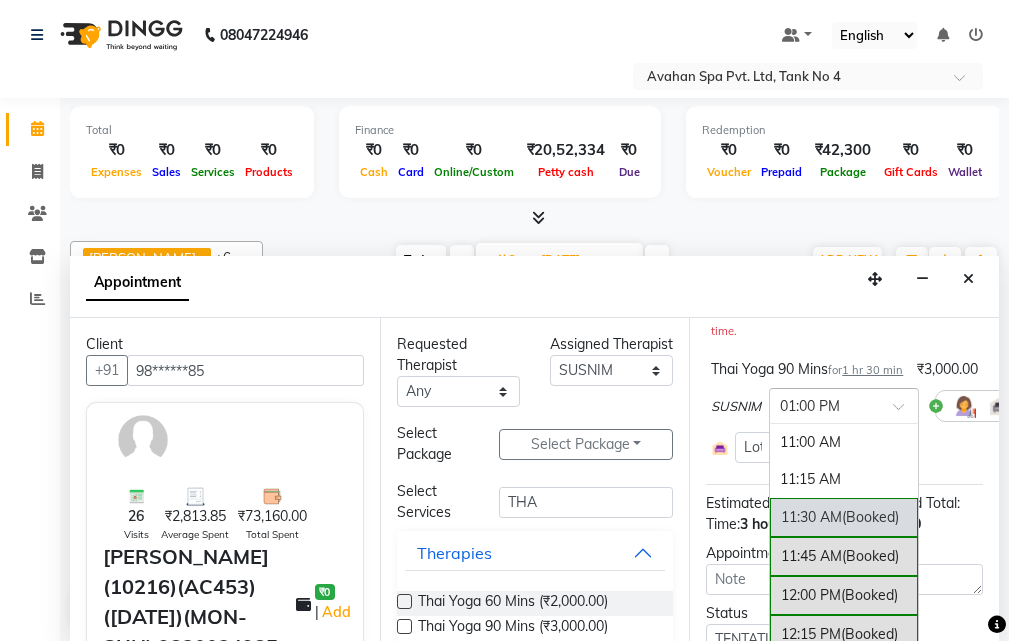 click on "11:30 AM   (Booked)" at bounding box center [844, 517] 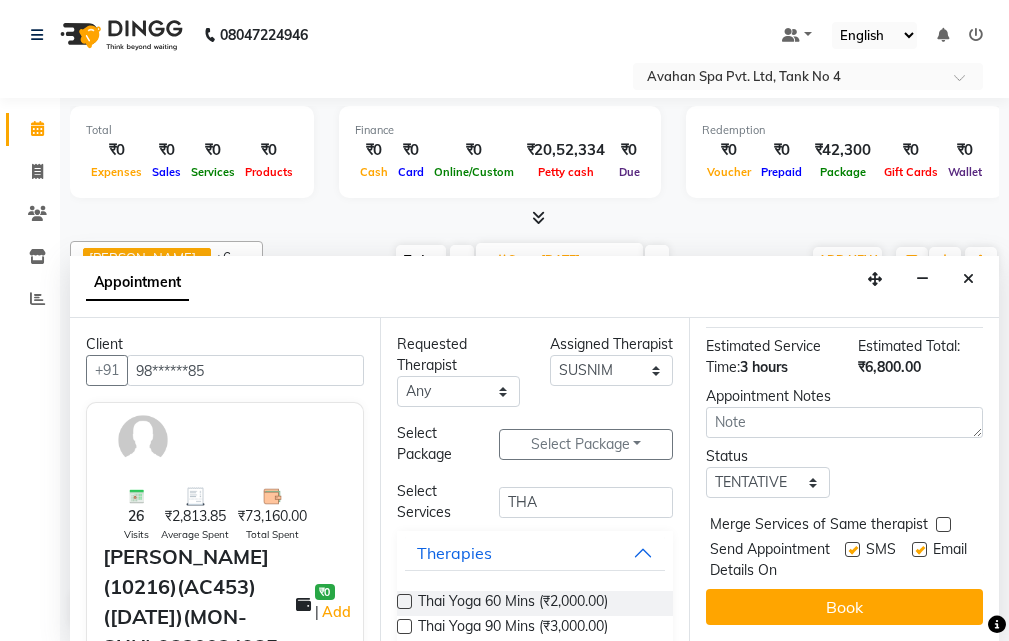 scroll, scrollTop: 556, scrollLeft: 0, axis: vertical 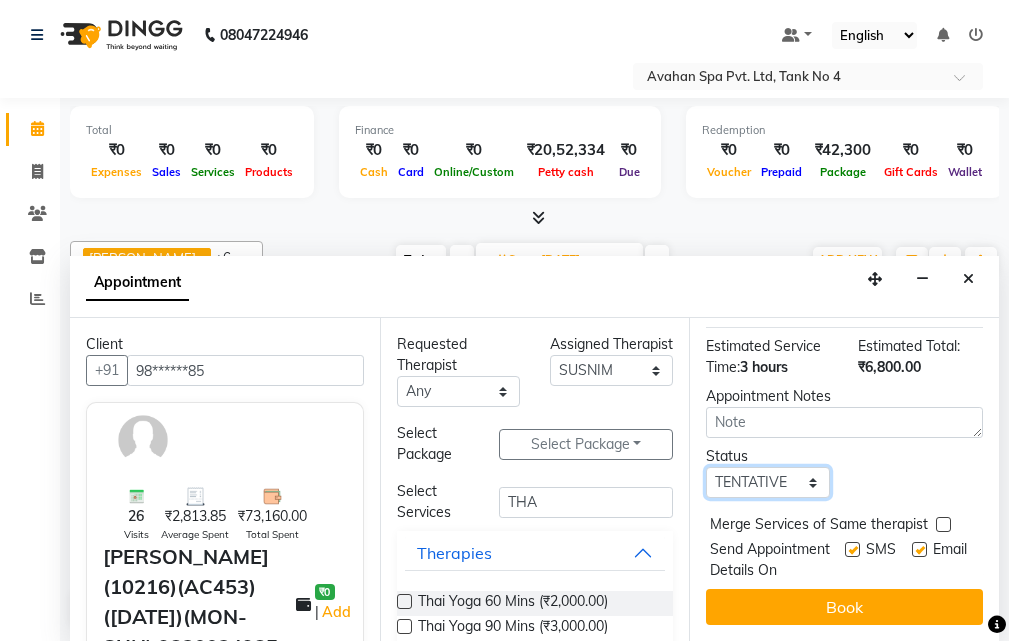 drag, startPoint x: 798, startPoint y: 445, endPoint x: 801, endPoint y: 458, distance: 13.341664 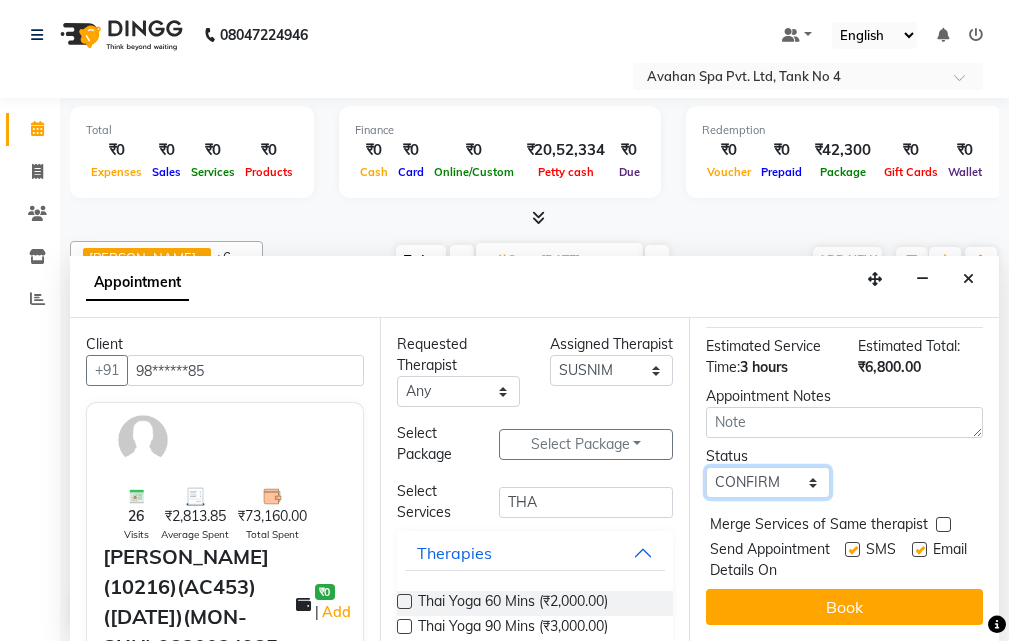 click on "Select TENTATIVE CONFIRM UPCOMING" at bounding box center [767, 482] 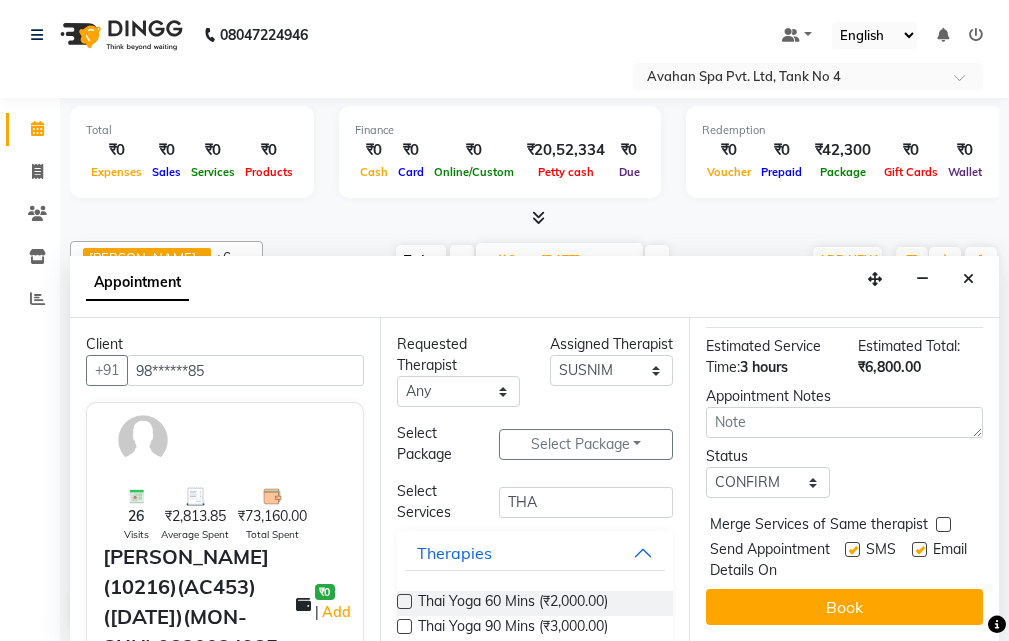 click at bounding box center [852, 549] 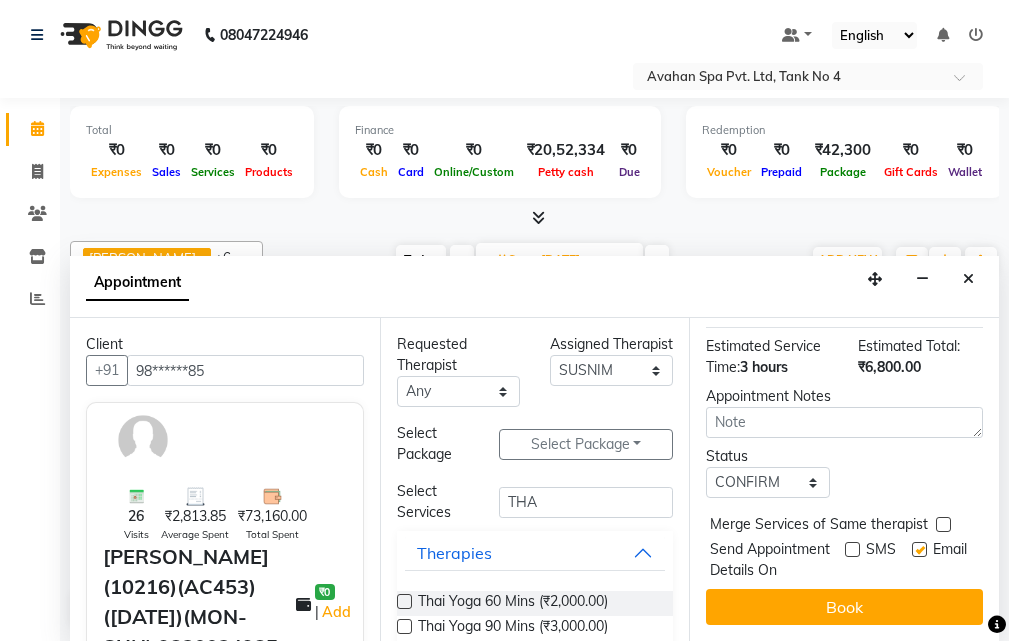 click at bounding box center (919, 549) 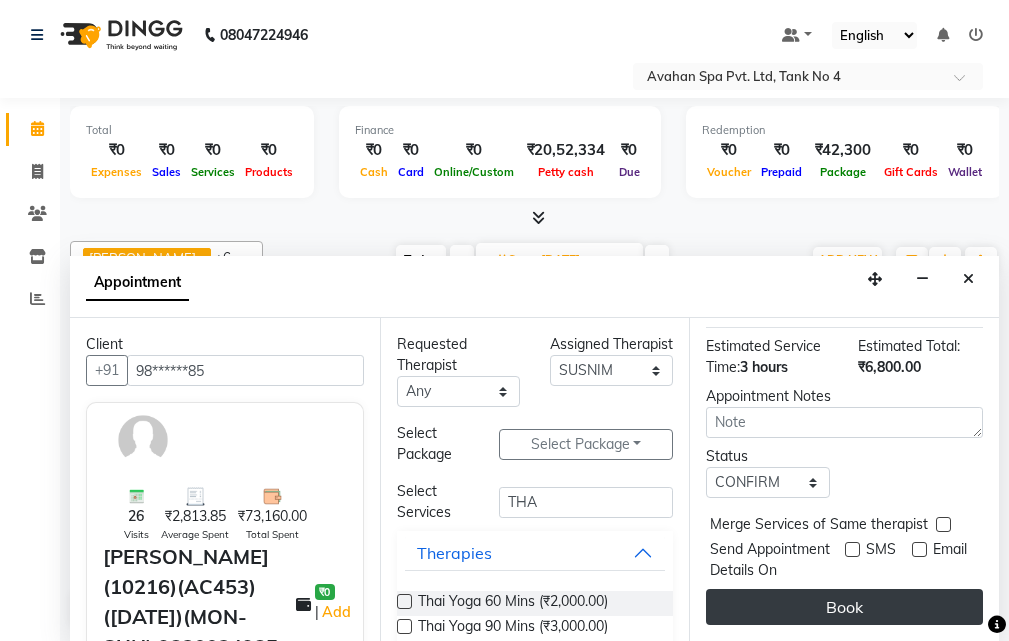 drag, startPoint x: 889, startPoint y: 598, endPoint x: 877, endPoint y: 617, distance: 22.472204 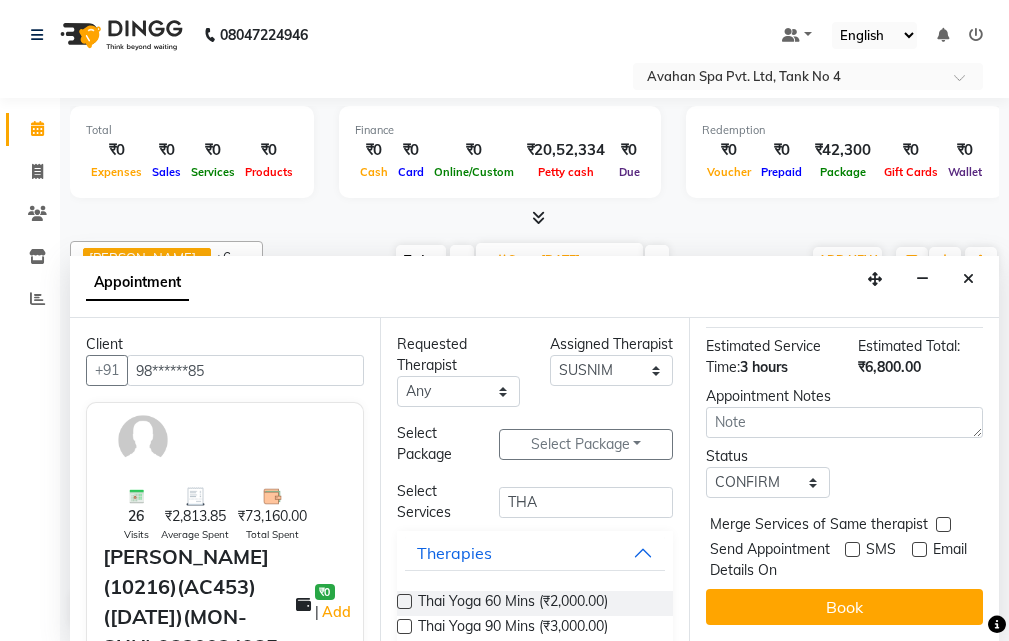 click on "Book" at bounding box center (844, 607) 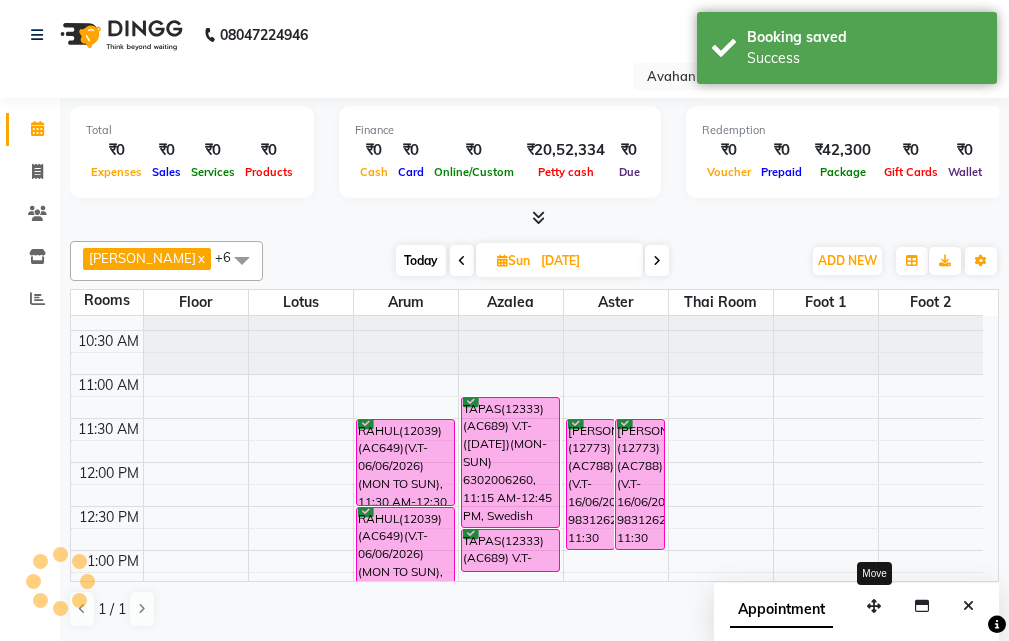 scroll, scrollTop: 0, scrollLeft: 0, axis: both 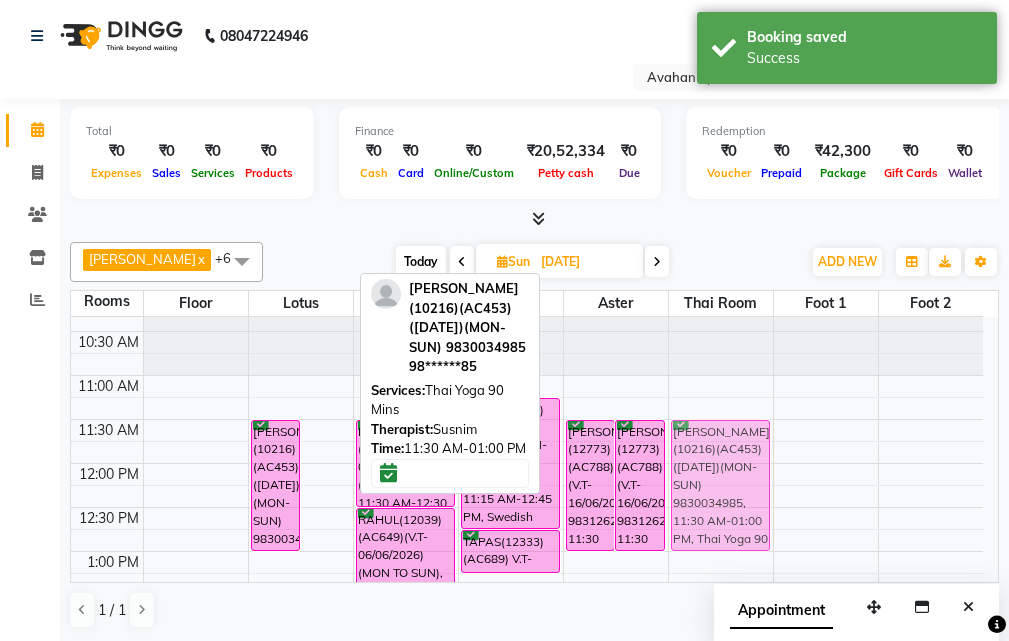 drag, startPoint x: 334, startPoint y: 463, endPoint x: 682, endPoint y: 461, distance: 348.00574 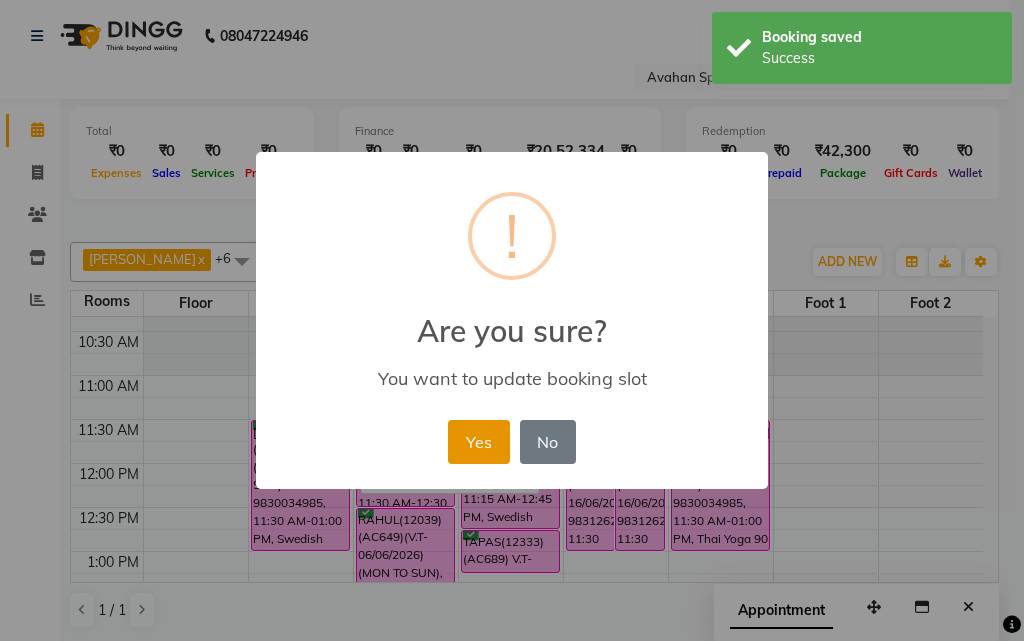 click on "Yes" at bounding box center [478, 442] 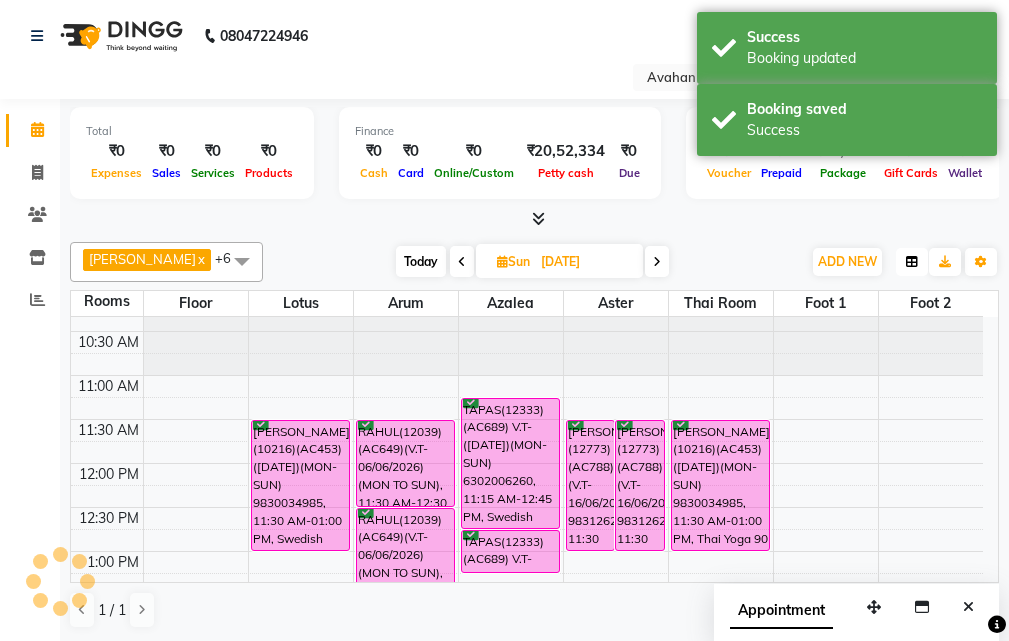 click at bounding box center (912, 262) 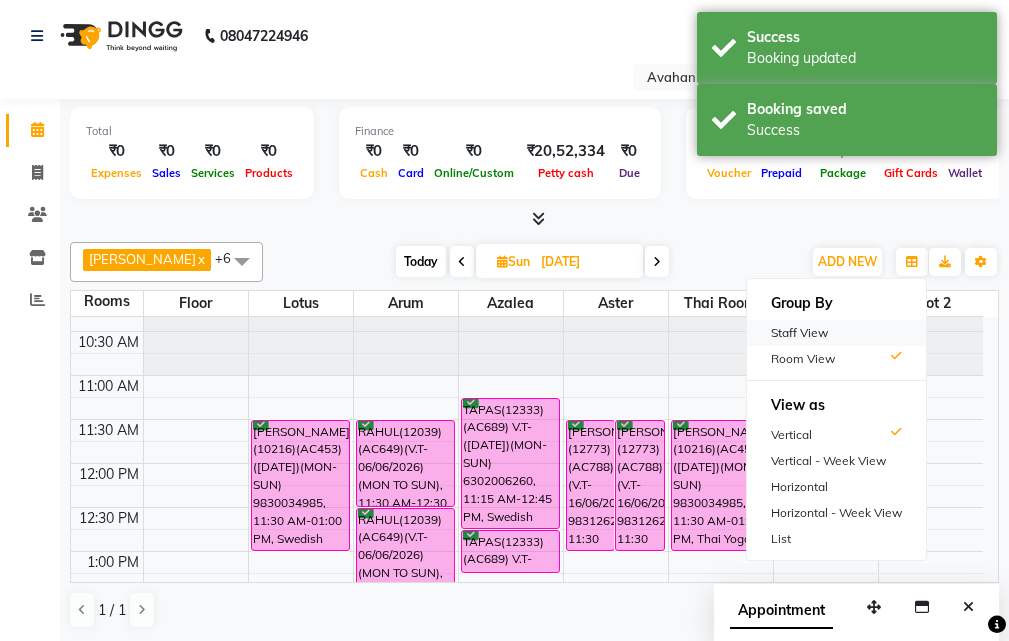 click on "Staff View" at bounding box center [836, 333] 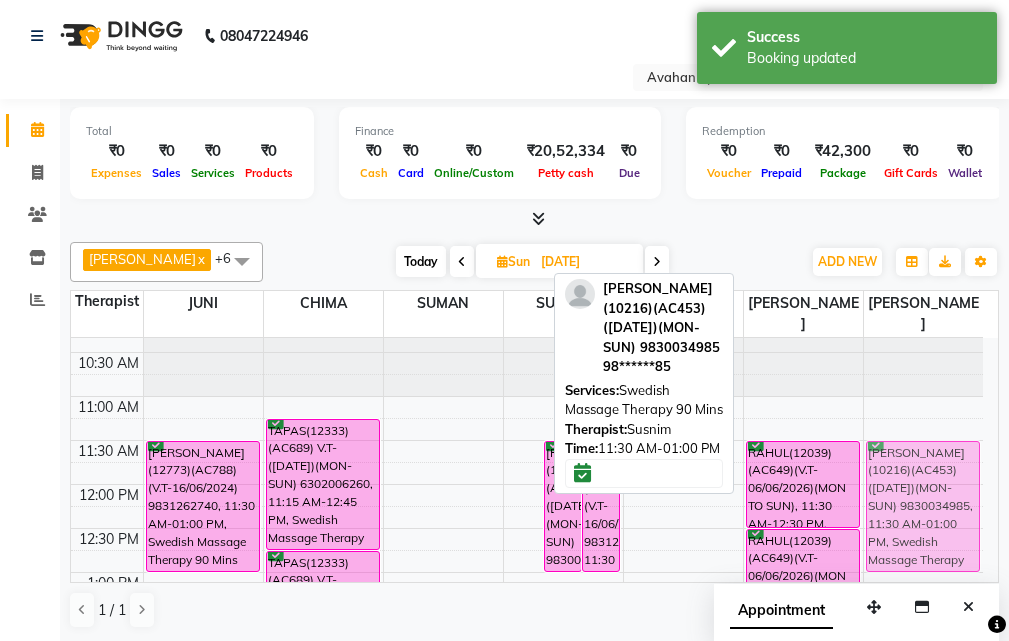 drag, startPoint x: 521, startPoint y: 462, endPoint x: 877, endPoint y: 455, distance: 356.06882 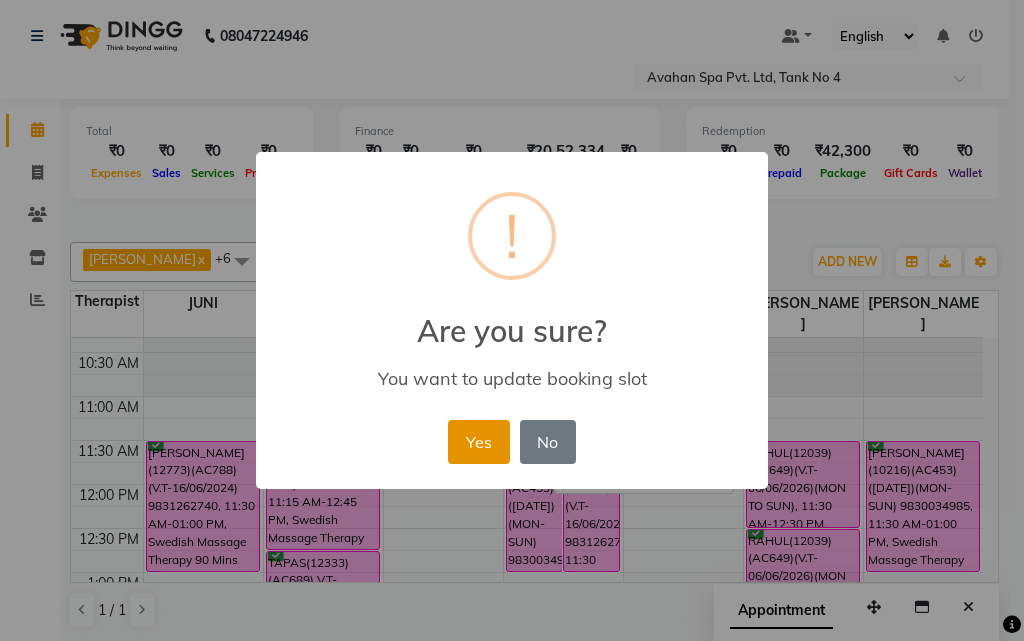 click on "Yes" at bounding box center (478, 442) 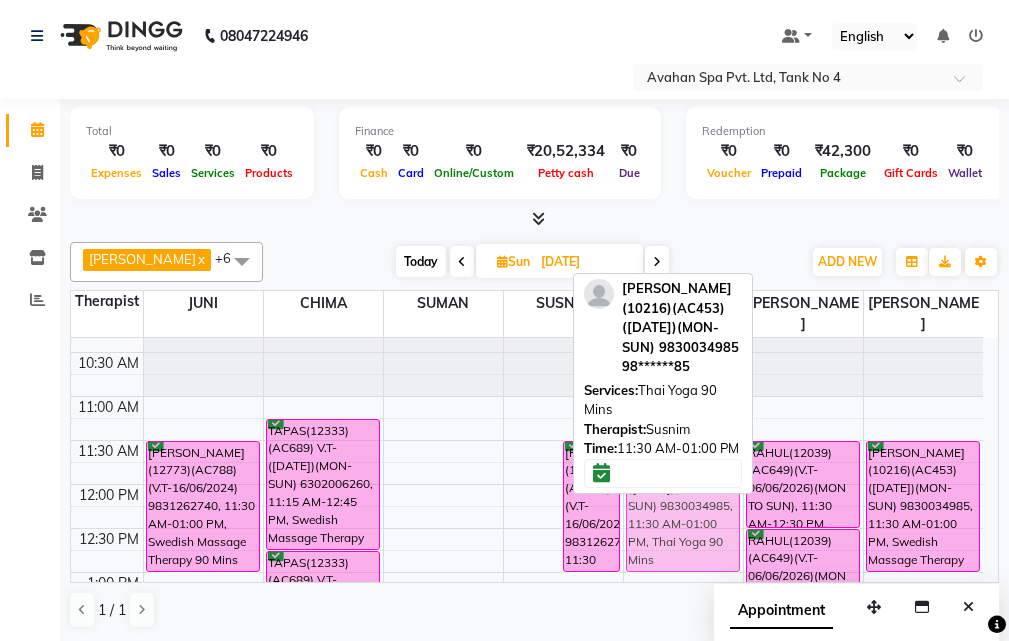 drag, startPoint x: 545, startPoint y: 481, endPoint x: 696, endPoint y: 470, distance: 151.40013 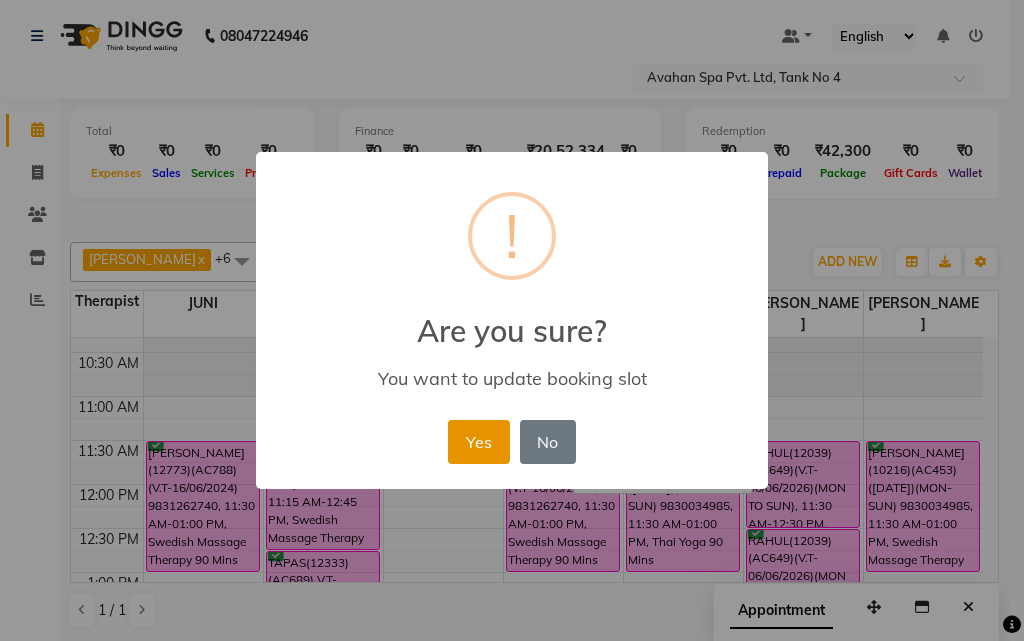 click on "Yes" at bounding box center [478, 442] 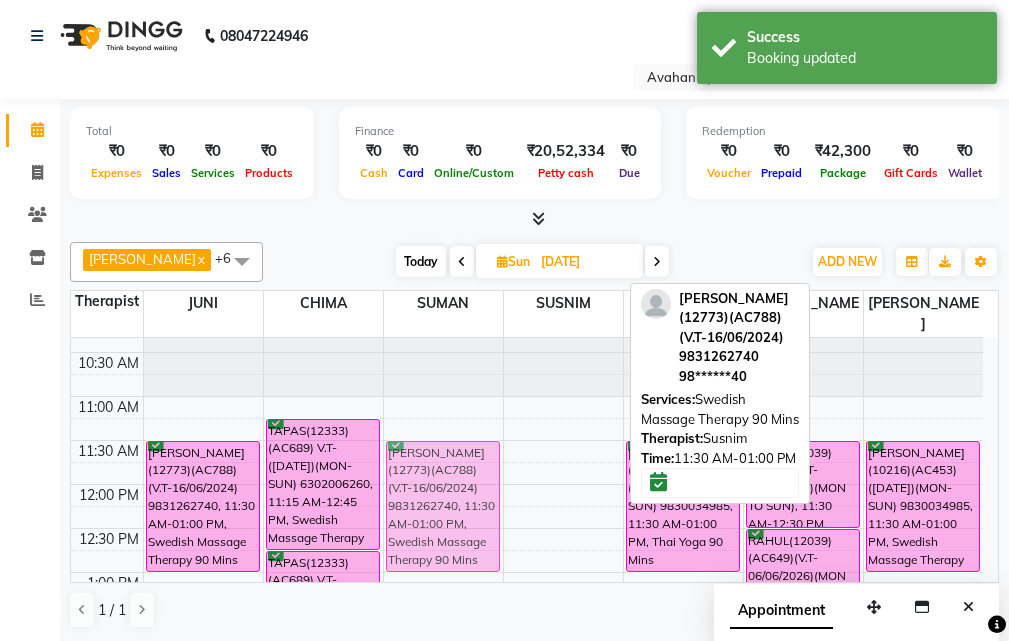 drag, startPoint x: 547, startPoint y: 476, endPoint x: 482, endPoint y: 473, distance: 65.06919 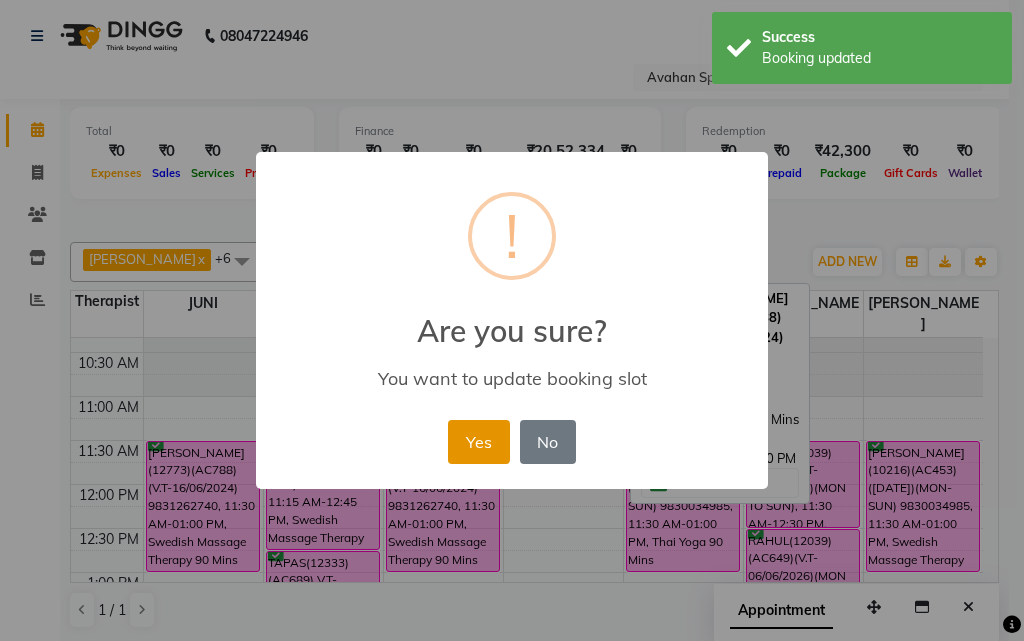 click on "Yes" at bounding box center (478, 442) 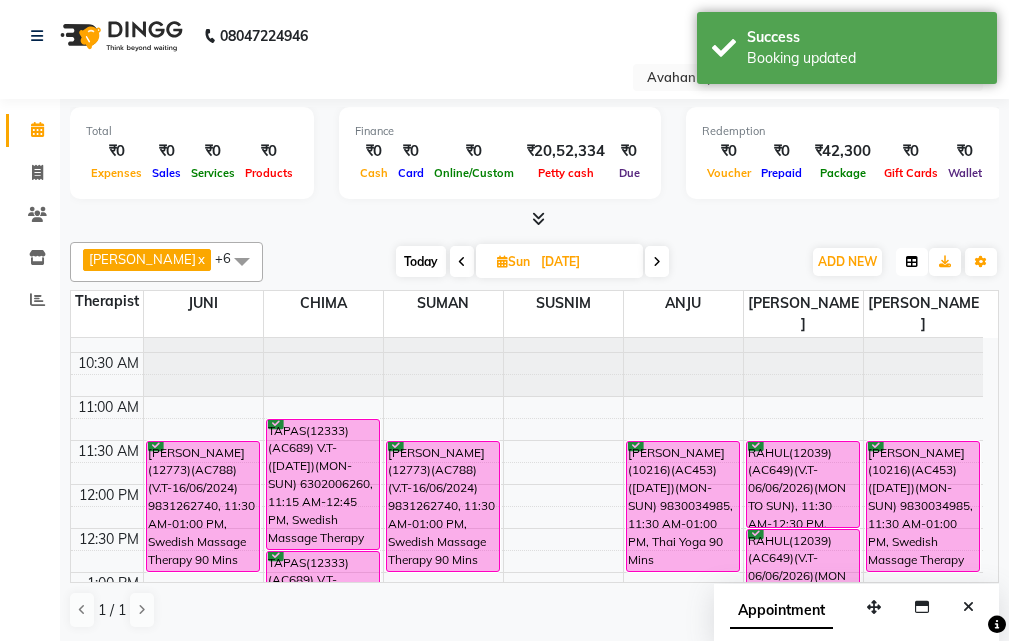 click at bounding box center (912, 262) 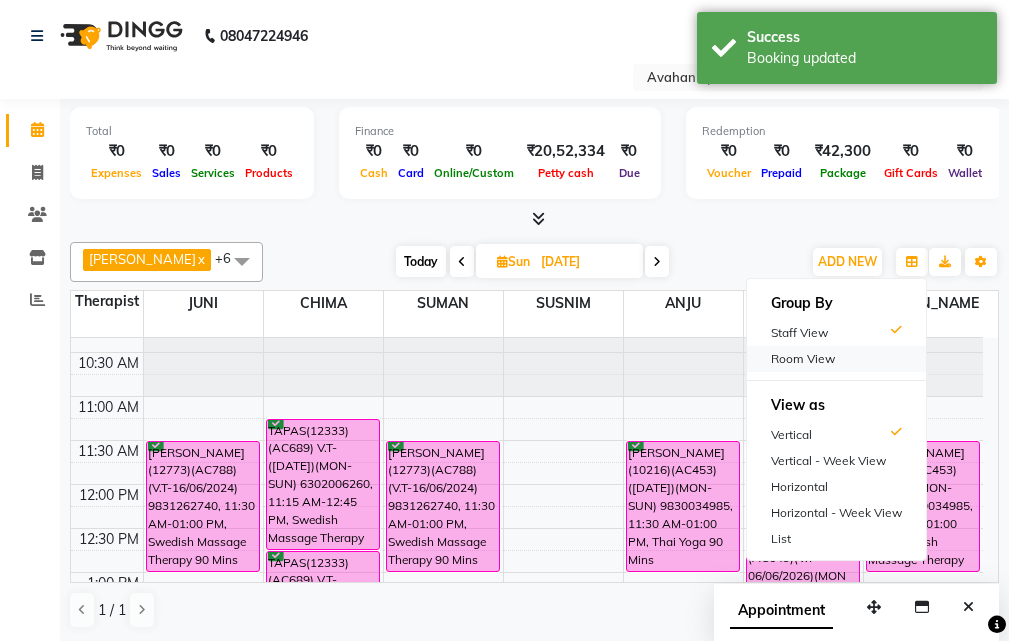 click on "Room View" at bounding box center (836, 359) 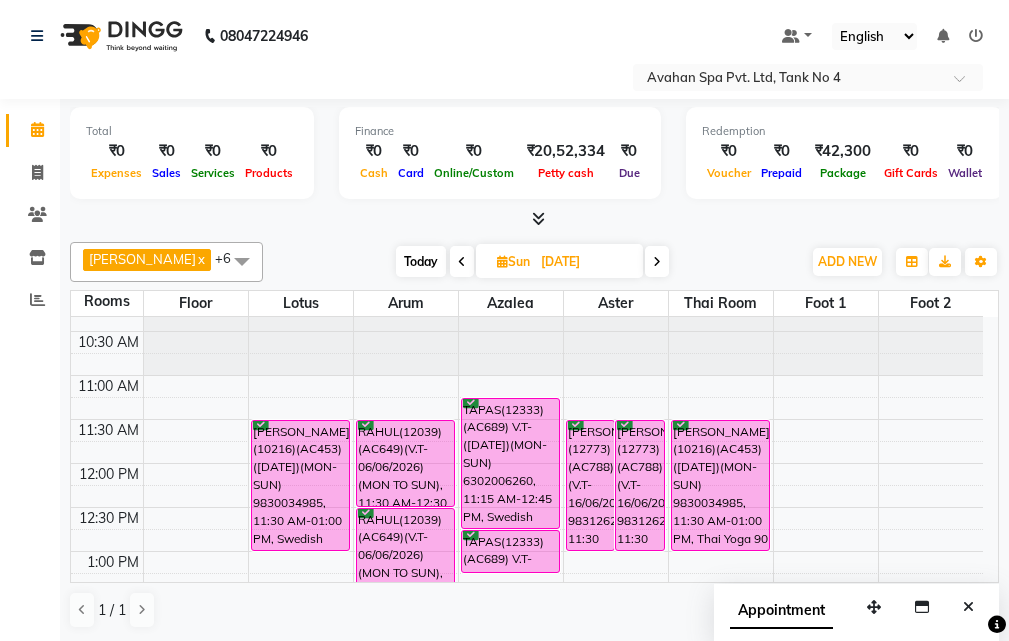 click on "Today" at bounding box center [421, 261] 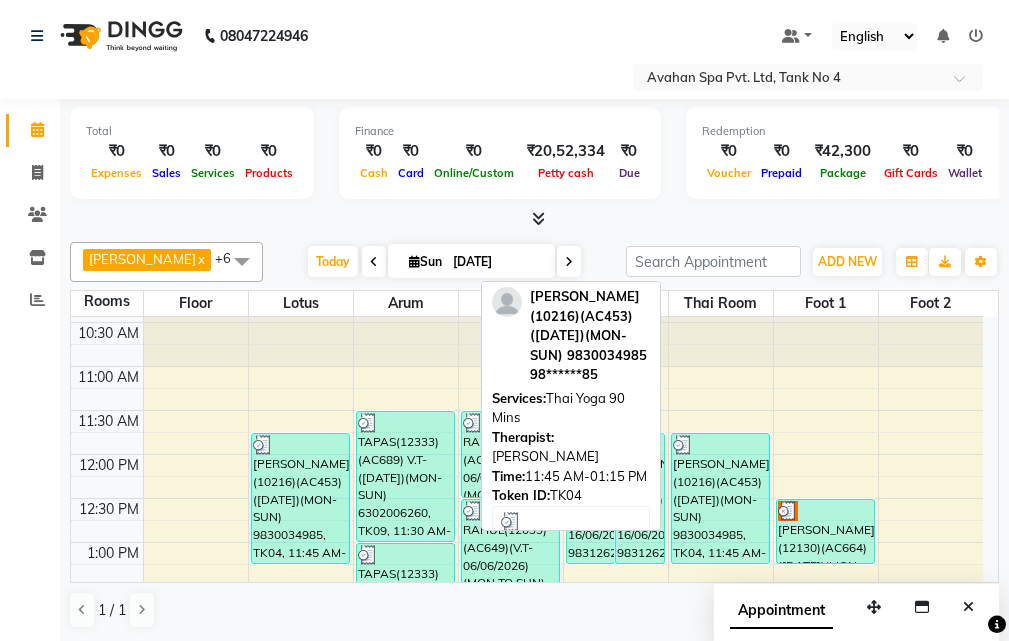 scroll, scrollTop: 29, scrollLeft: 0, axis: vertical 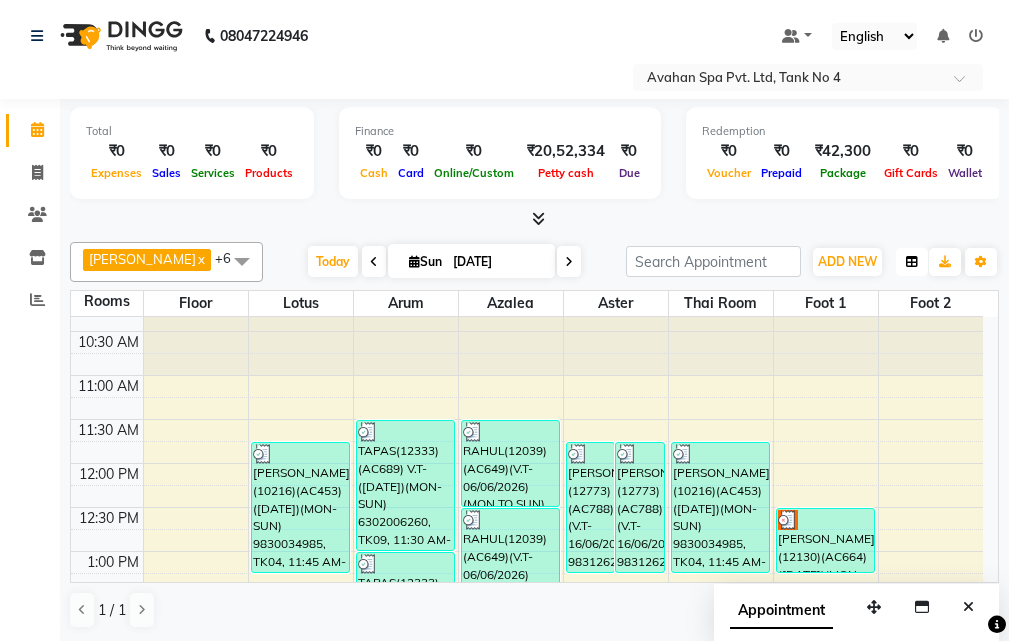 click at bounding box center (912, 262) 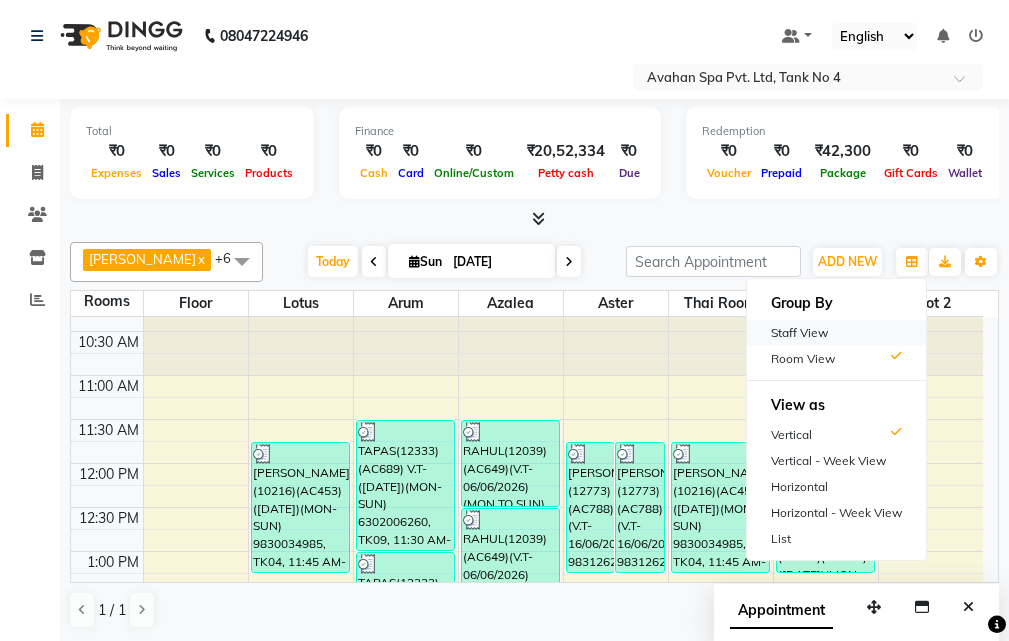 click on "Staff View" at bounding box center (836, 333) 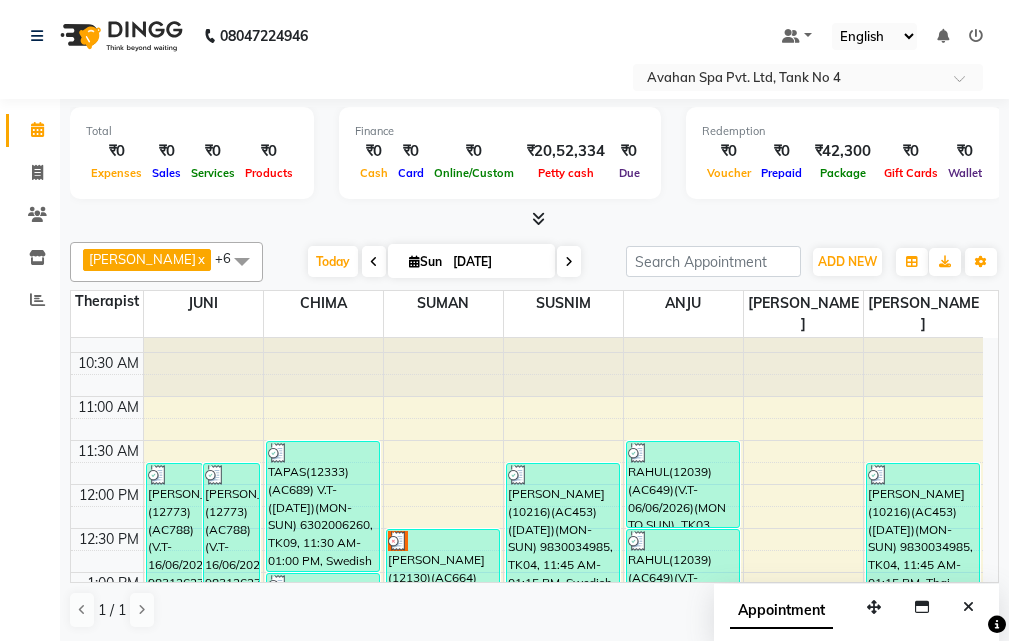 click on "Sun" at bounding box center [425, 261] 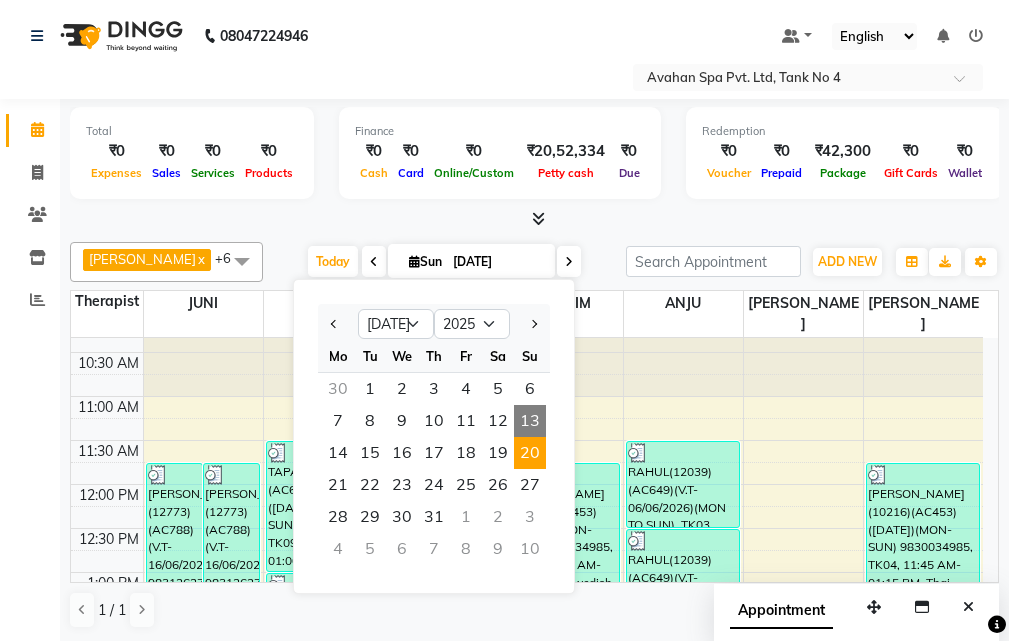 click on "20" at bounding box center (530, 453) 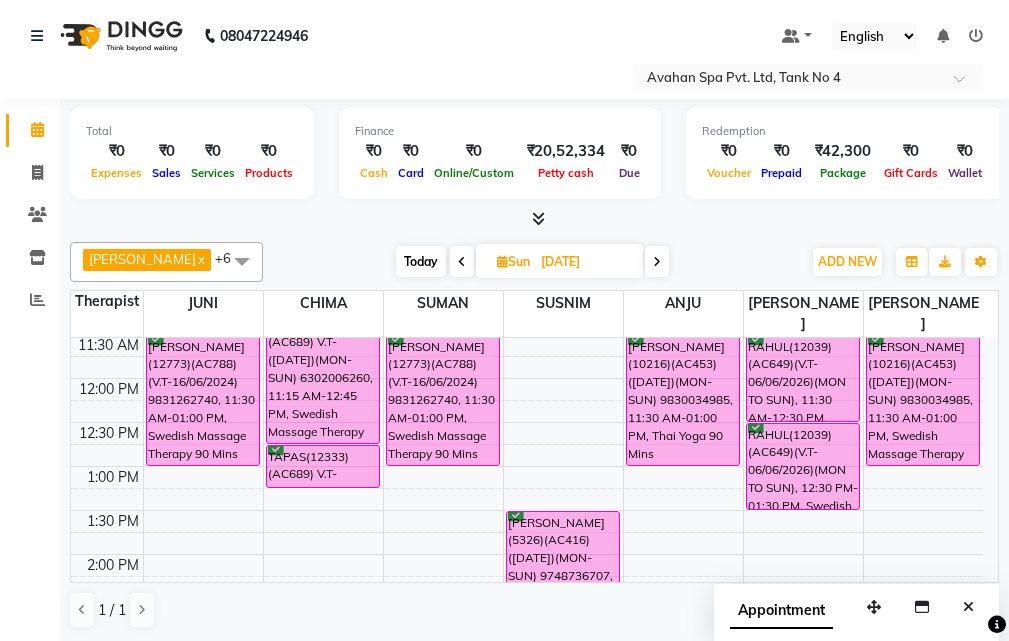 scroll, scrollTop: 100, scrollLeft: 0, axis: vertical 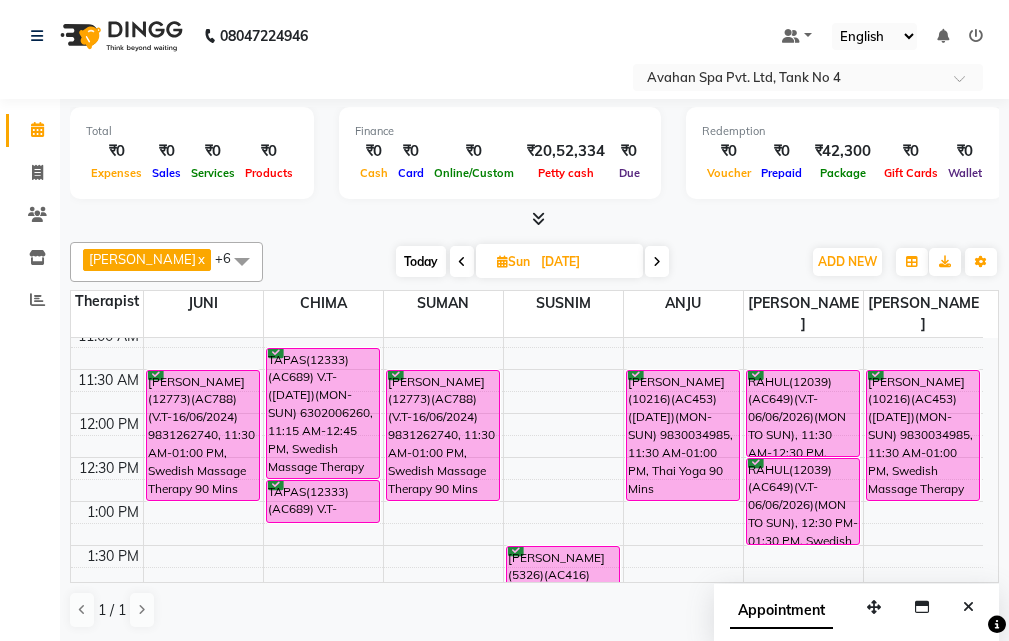 drag, startPoint x: 960, startPoint y: 614, endPoint x: 892, endPoint y: 573, distance: 79.40403 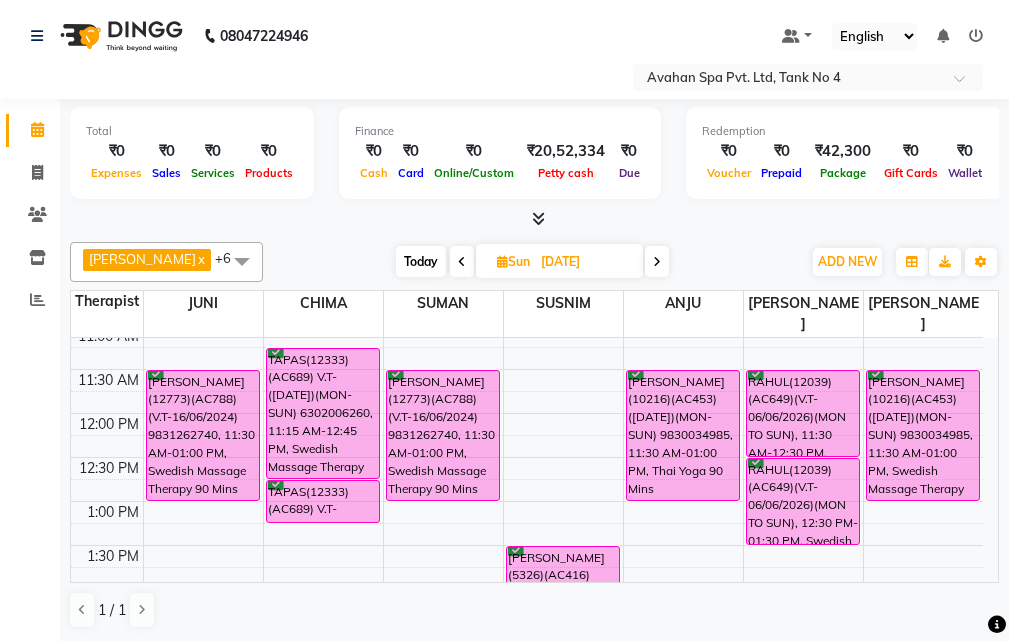 click at bounding box center (502, 261) 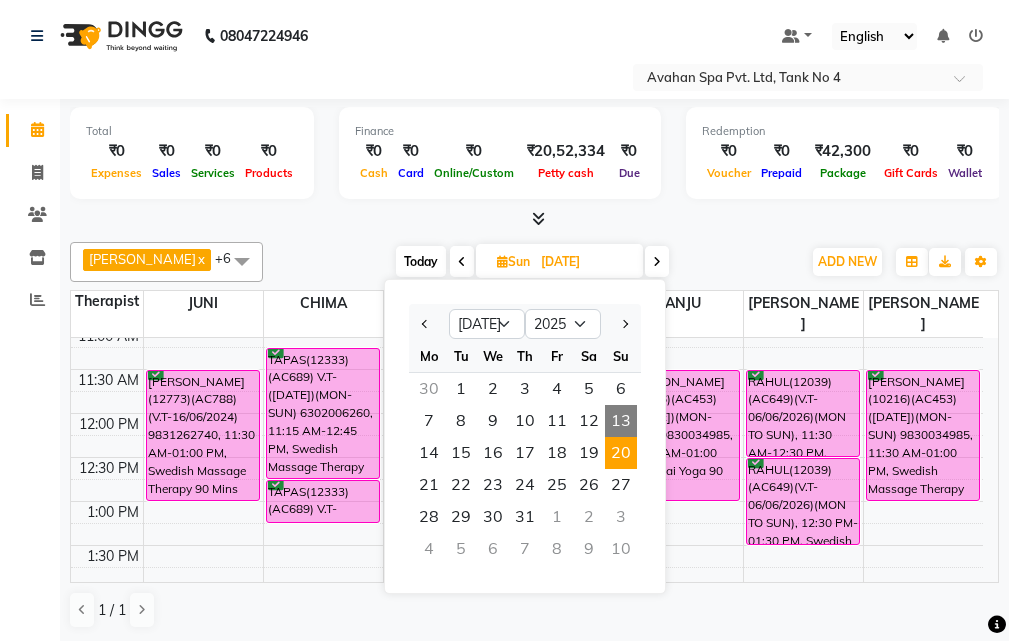 click on "Calendar  Invoice  Clients  Inventory  Reports Upcoming Tentative Confirm Bookings Generate Report Segments Page Builder" 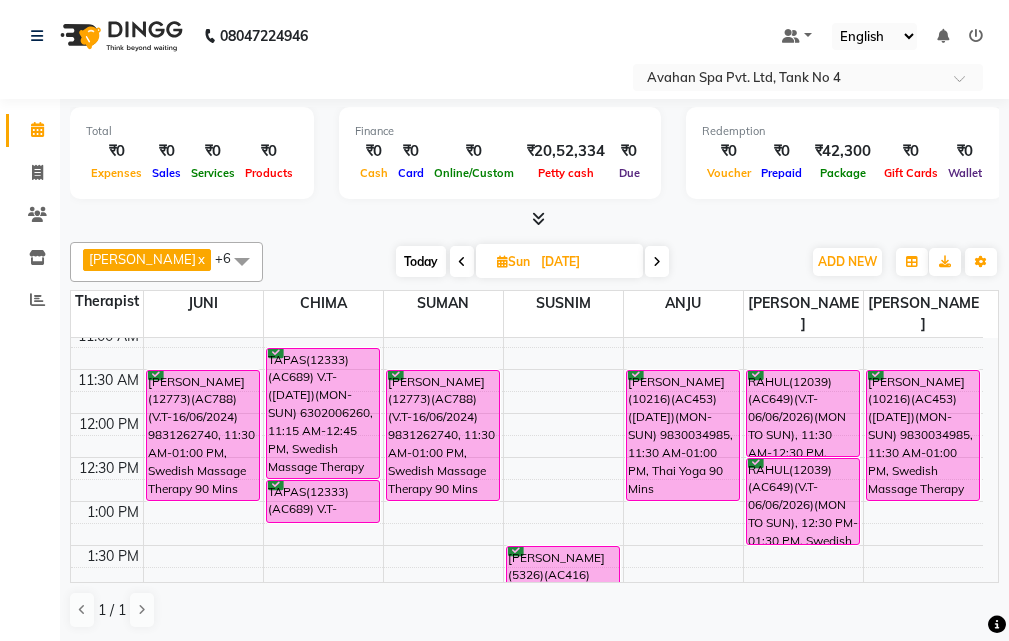 click on "[DATE]" at bounding box center [559, 261] 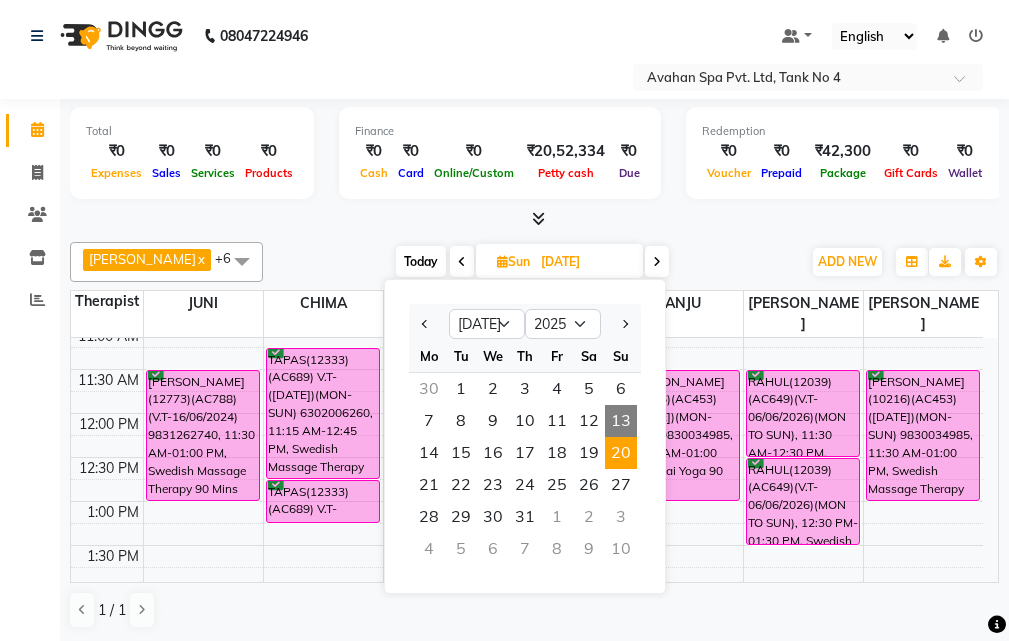 click on "Calendar  Invoice  Clients  Inventory  Reports Upcoming Tentative Confirm Bookings Generate Report Segments Page Builder" 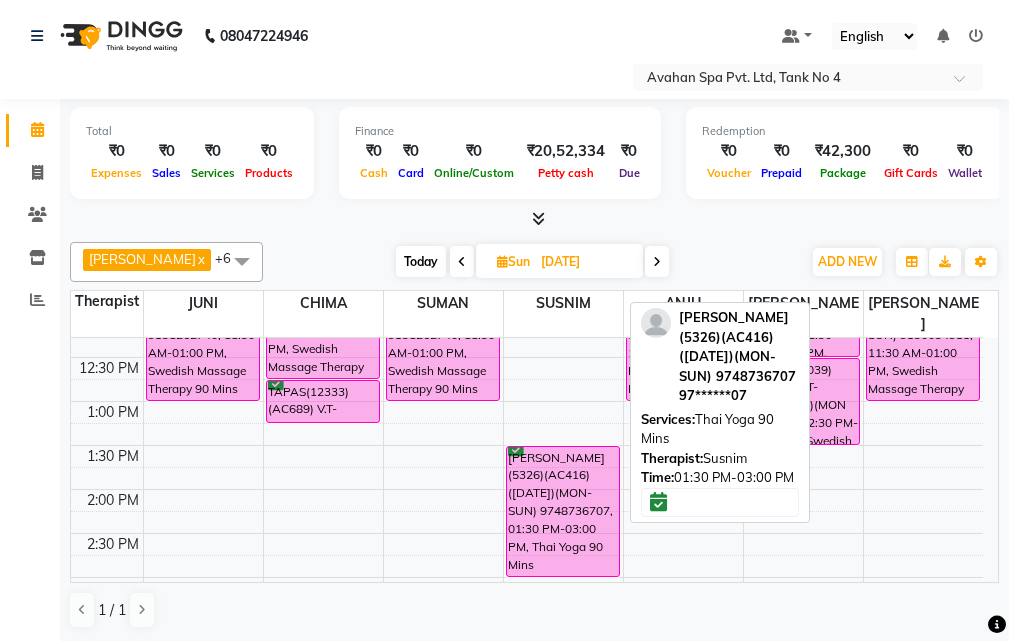 scroll, scrollTop: 100, scrollLeft: 0, axis: vertical 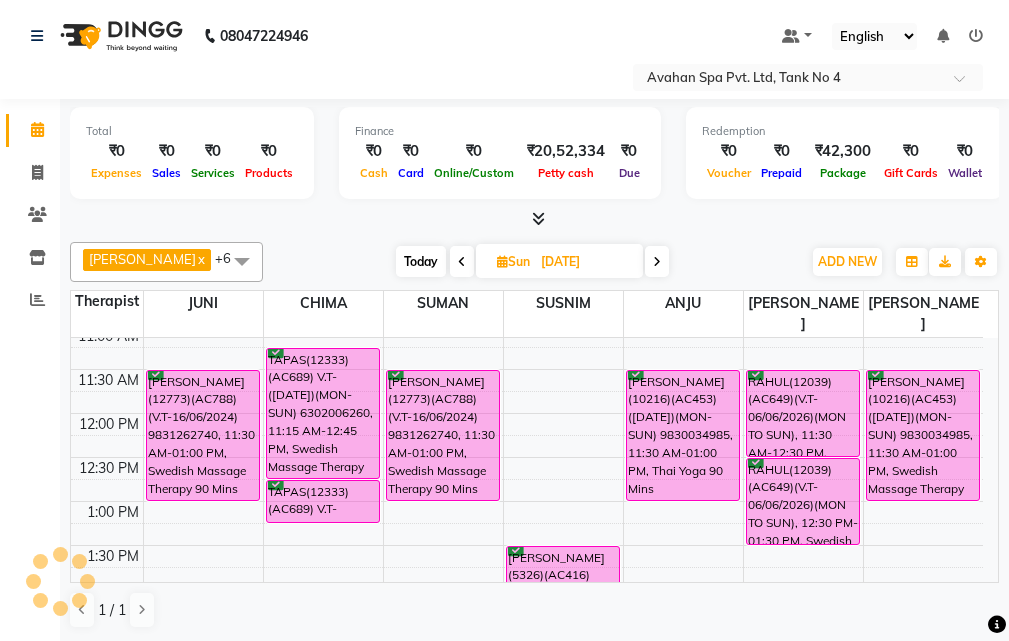 click on "Today" at bounding box center (421, 261) 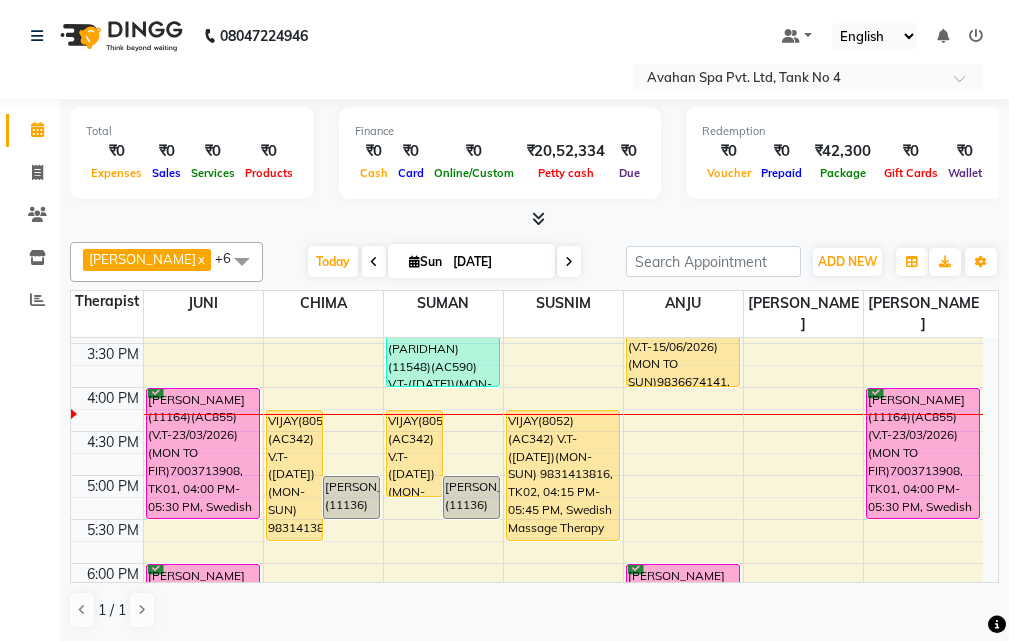 scroll, scrollTop: 429, scrollLeft: 0, axis: vertical 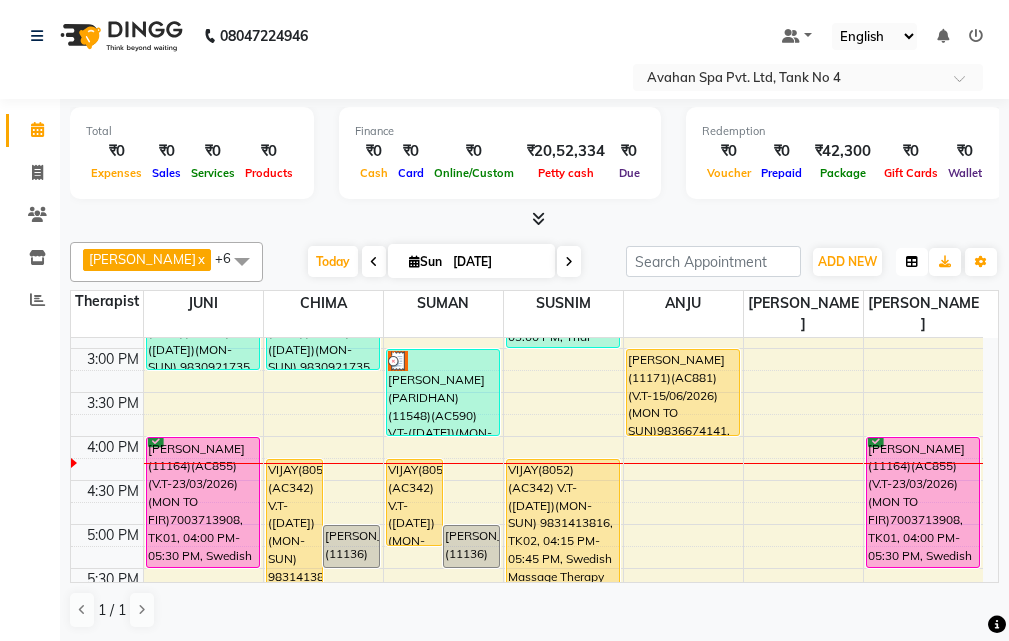 click at bounding box center (912, 262) 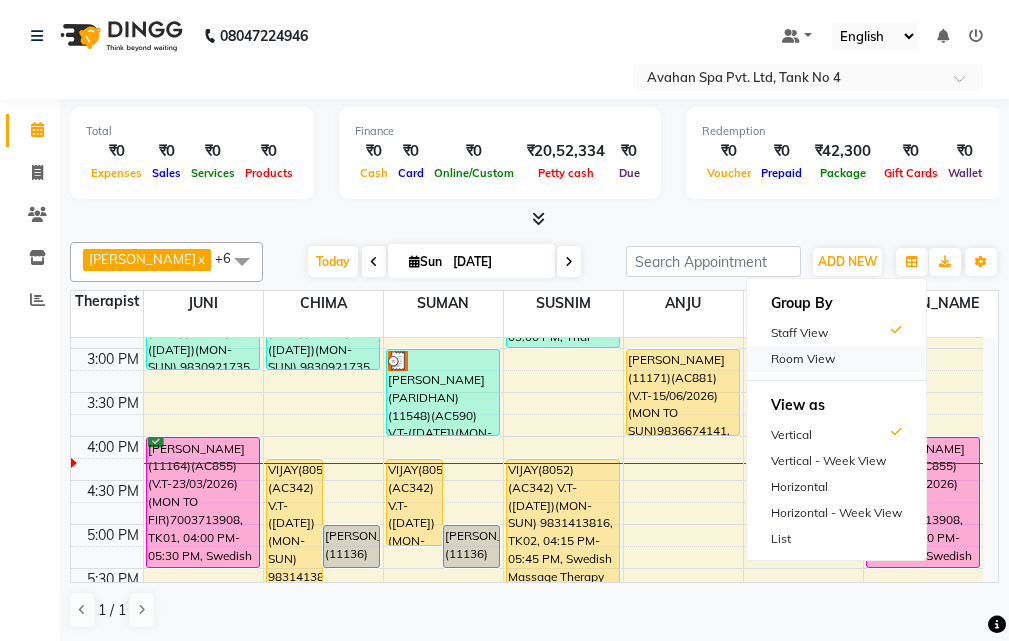 click on "Room View" at bounding box center [836, 359] 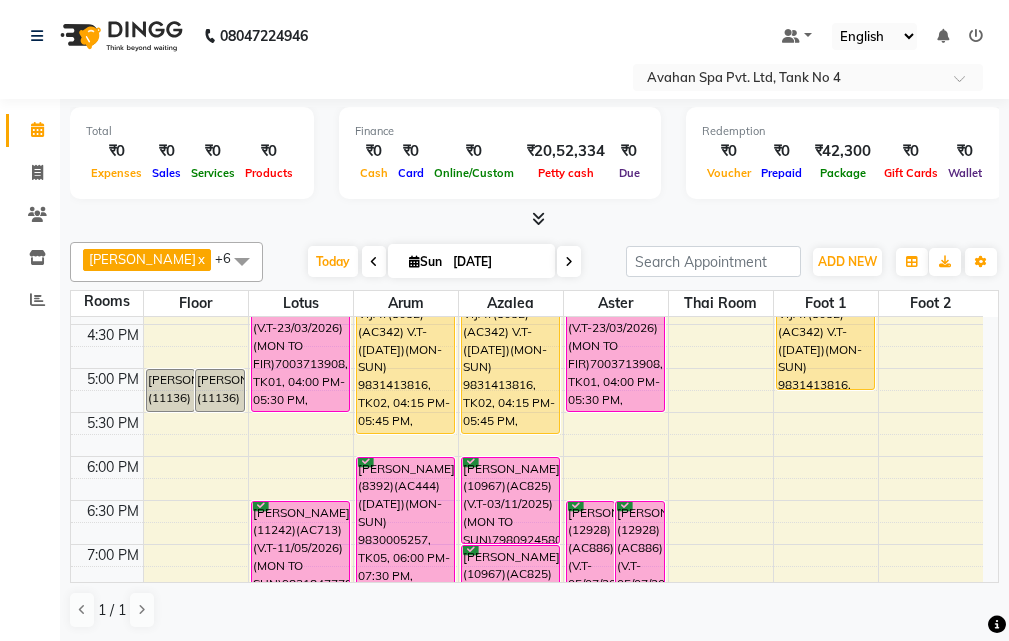 scroll, scrollTop: 529, scrollLeft: 0, axis: vertical 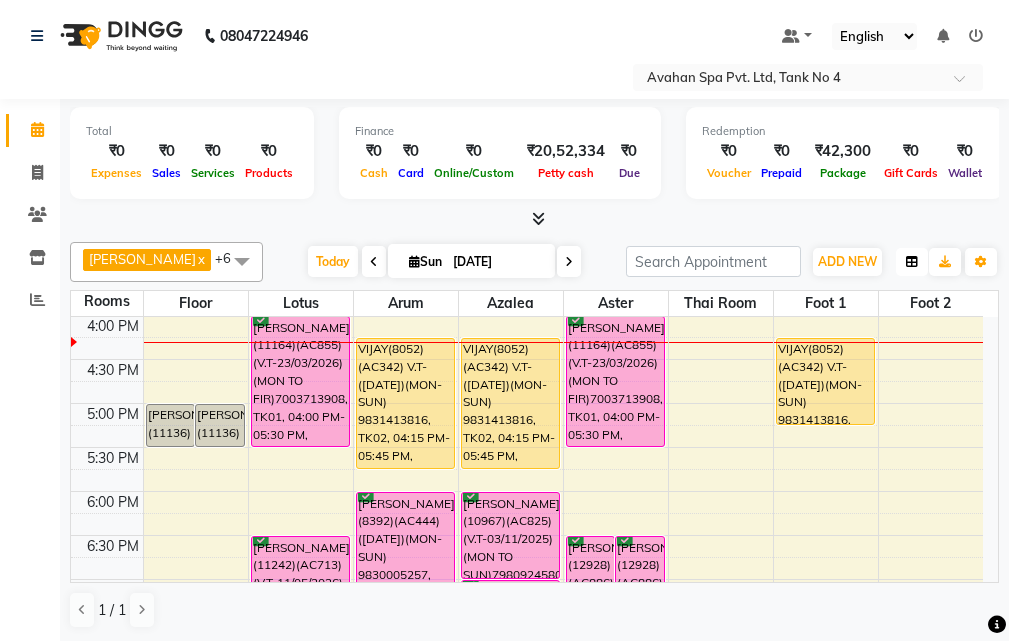 click at bounding box center [912, 262] 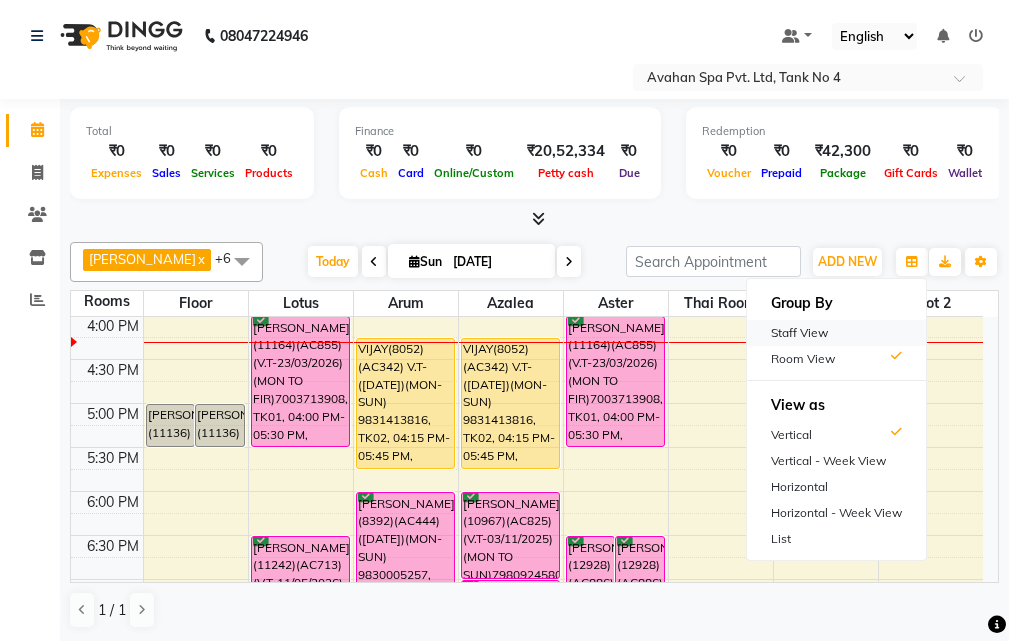 click on "Staff View" at bounding box center [836, 333] 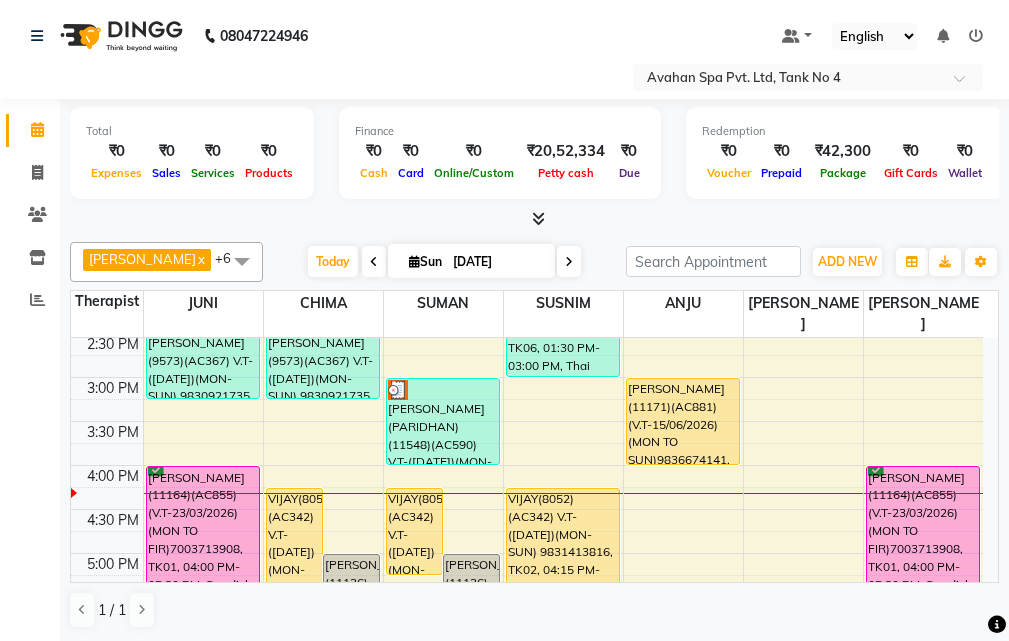 scroll, scrollTop: 500, scrollLeft: 0, axis: vertical 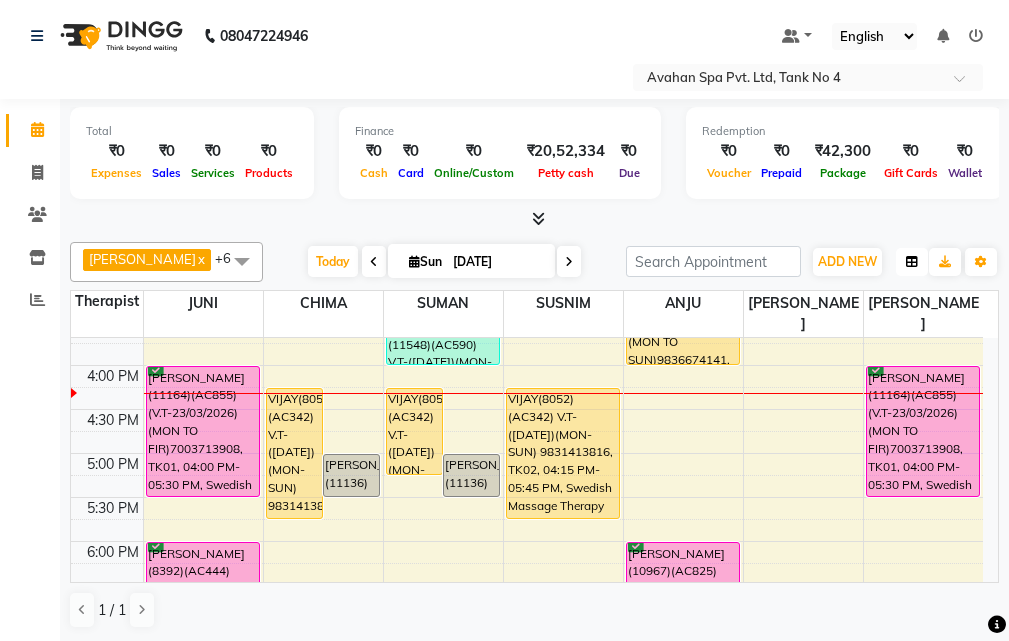 click at bounding box center (912, 262) 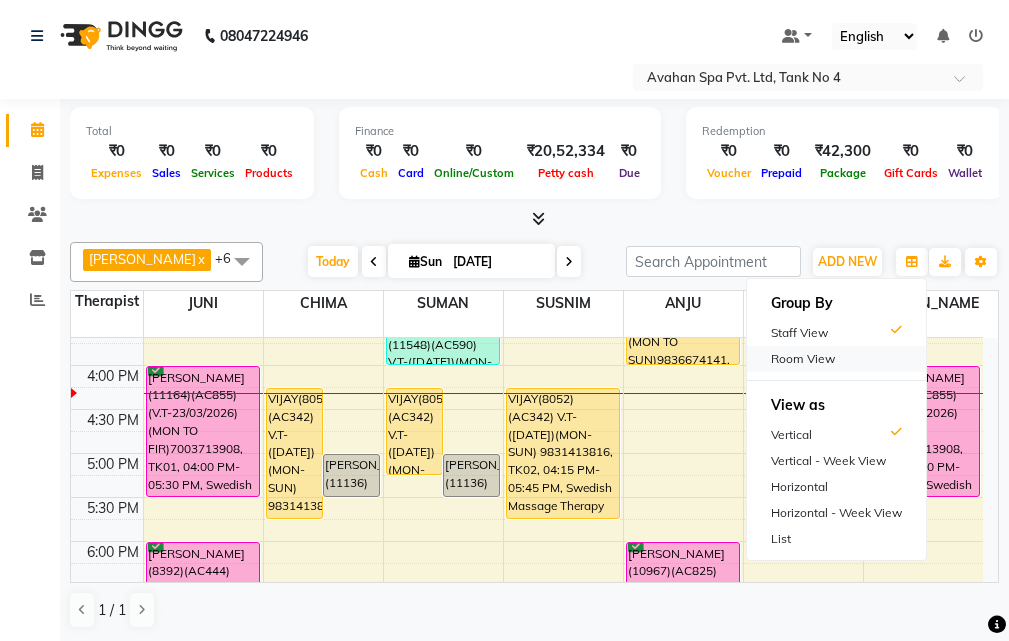 click on "Room View" at bounding box center (836, 359) 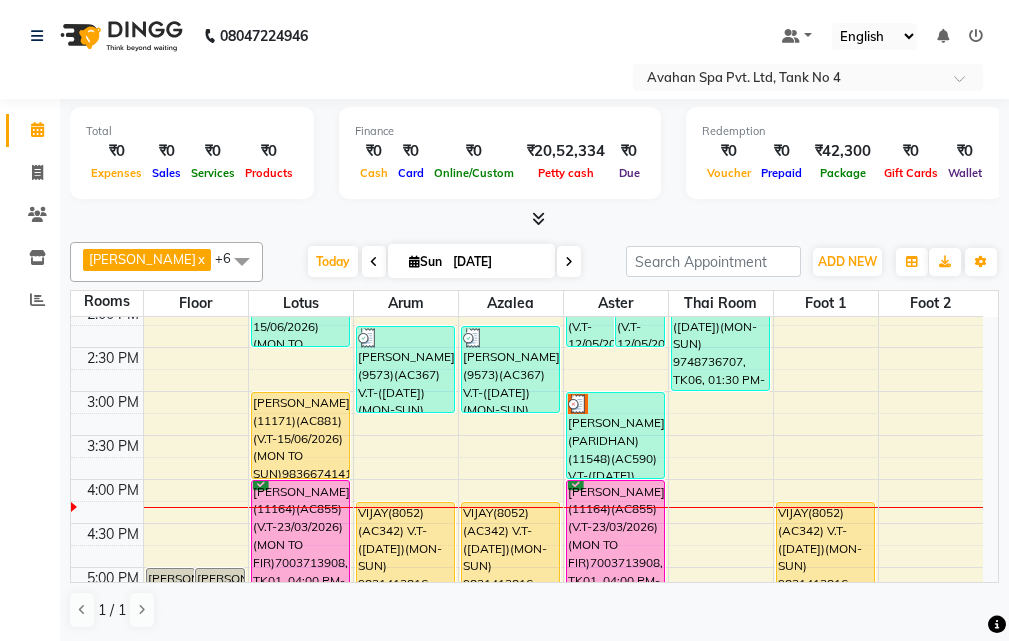scroll, scrollTop: 400, scrollLeft: 0, axis: vertical 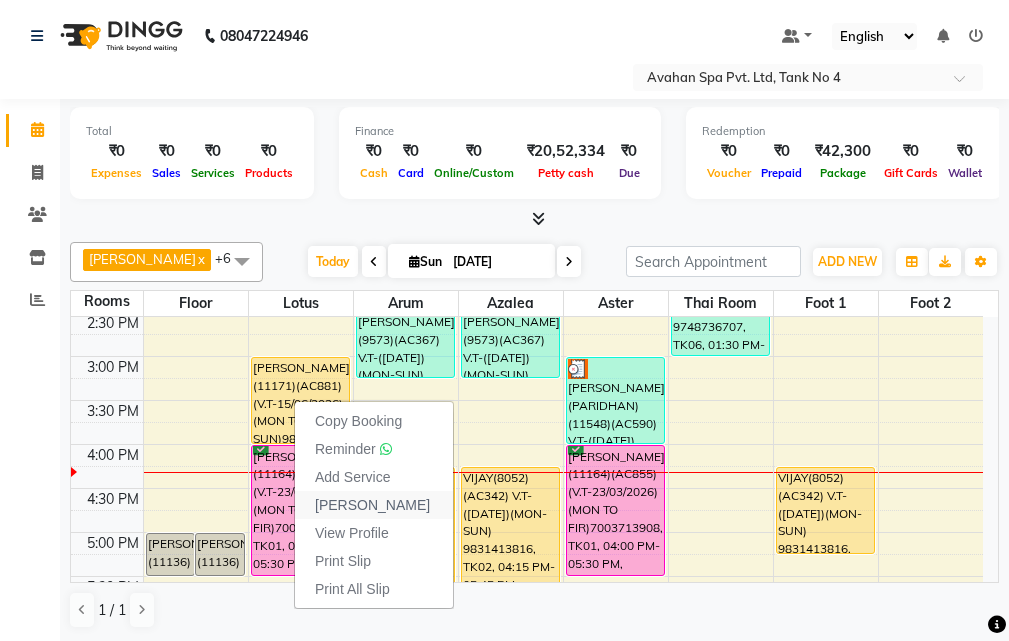click on "[PERSON_NAME]" at bounding box center (372, 505) 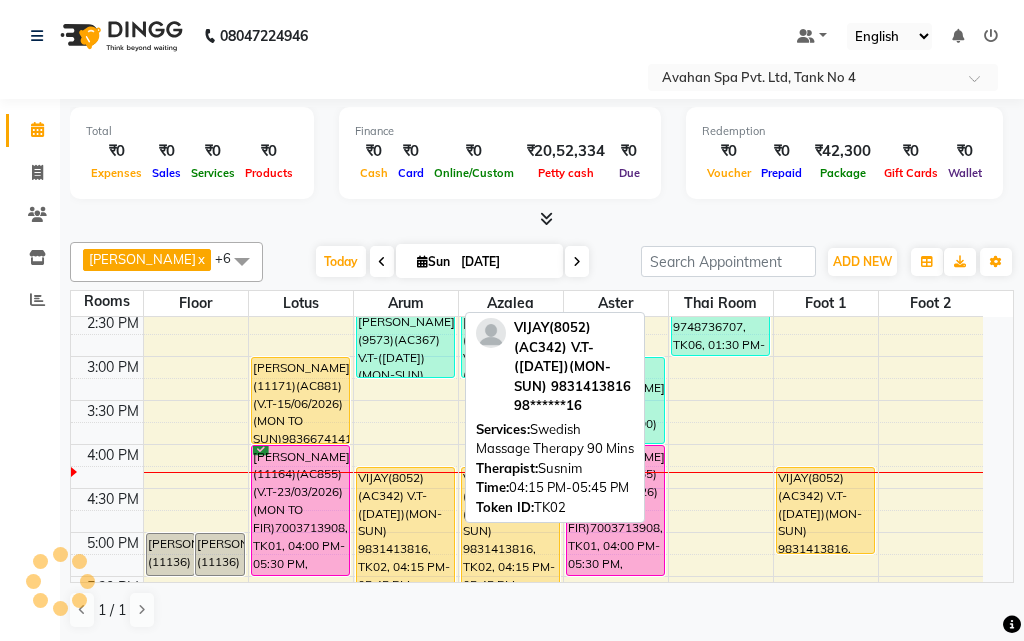select on "4269" 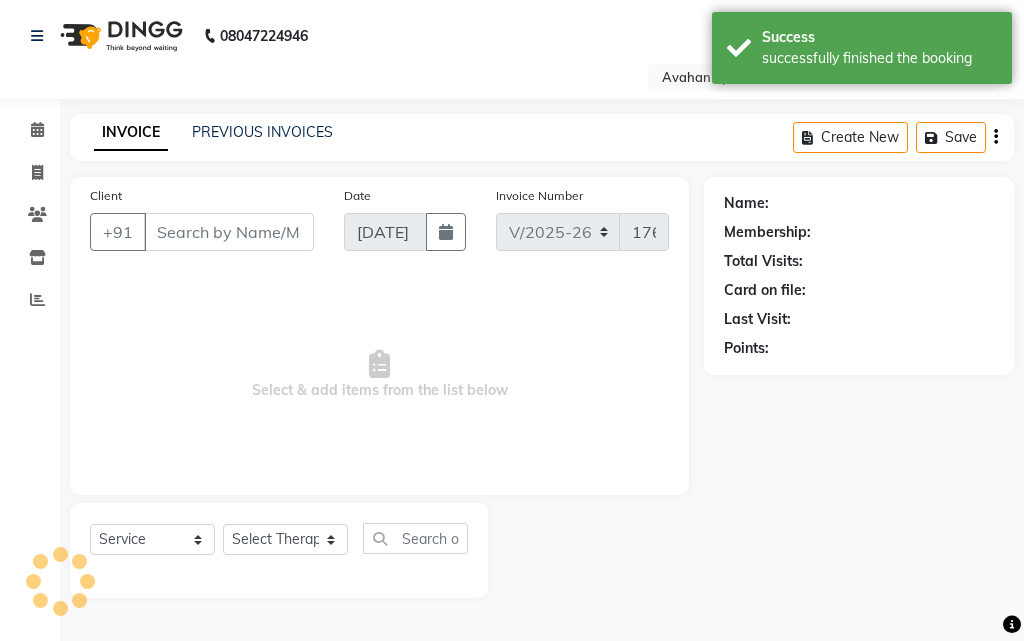 type on "98******41" 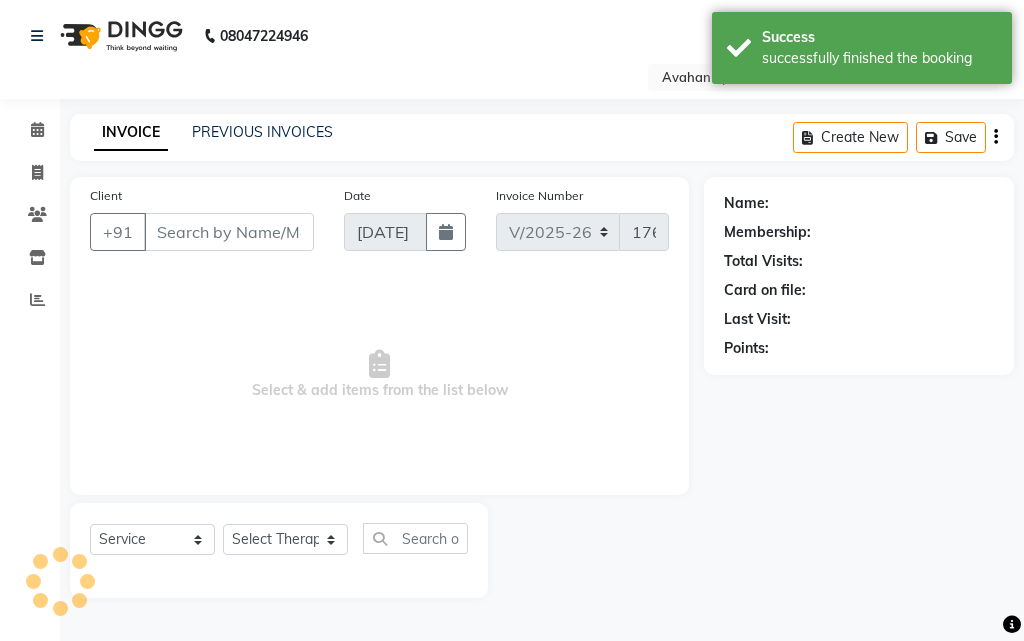 select on "45390" 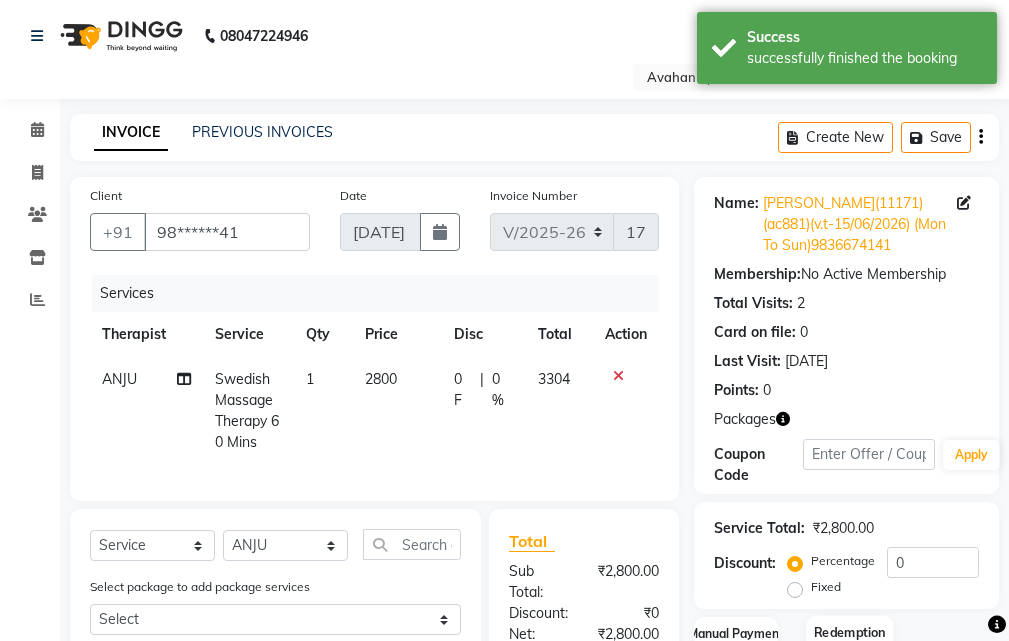 click 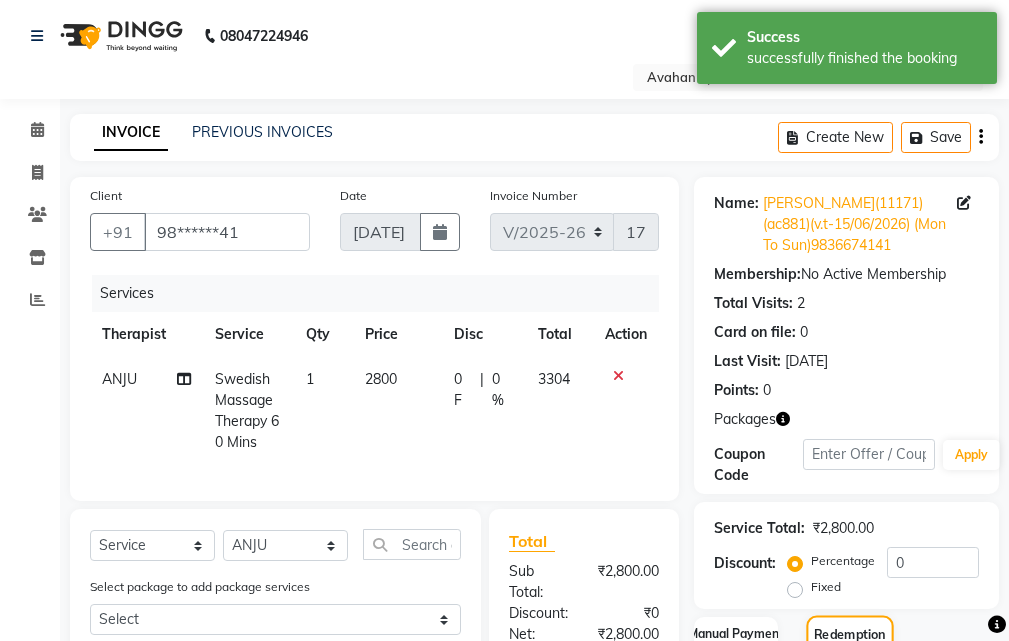 scroll, scrollTop: 315, scrollLeft: 0, axis: vertical 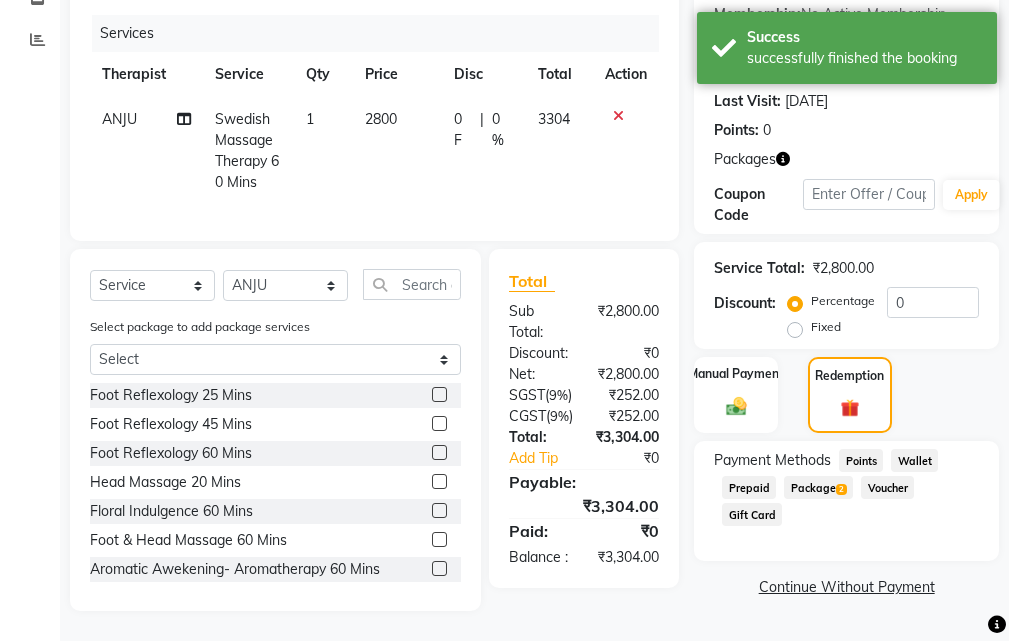 click on "Package  2" 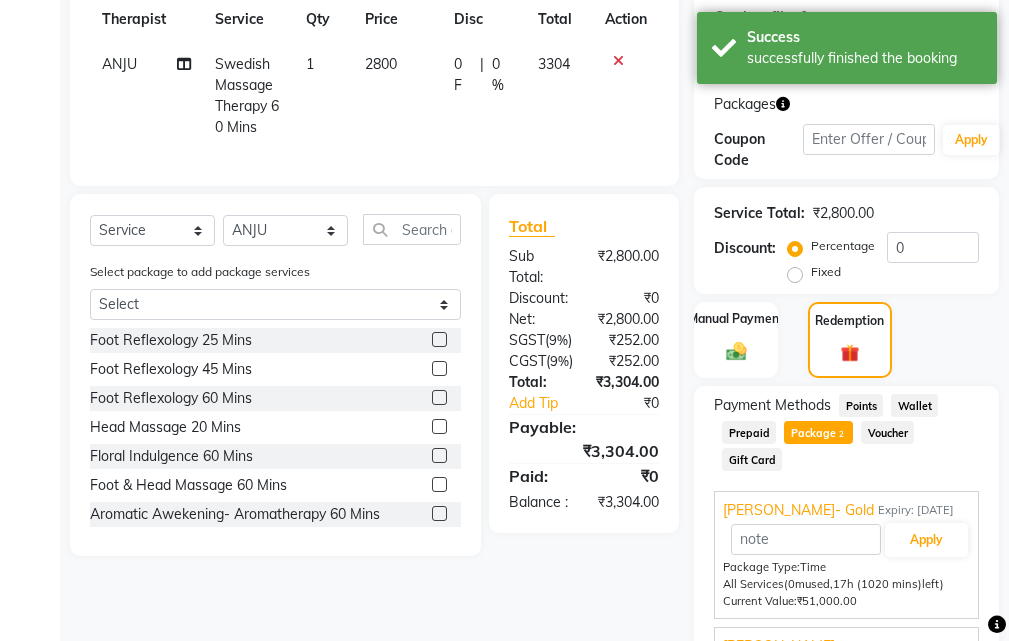 click on "[PERSON_NAME] Complimentary- 3" at bounding box center [814, 657] 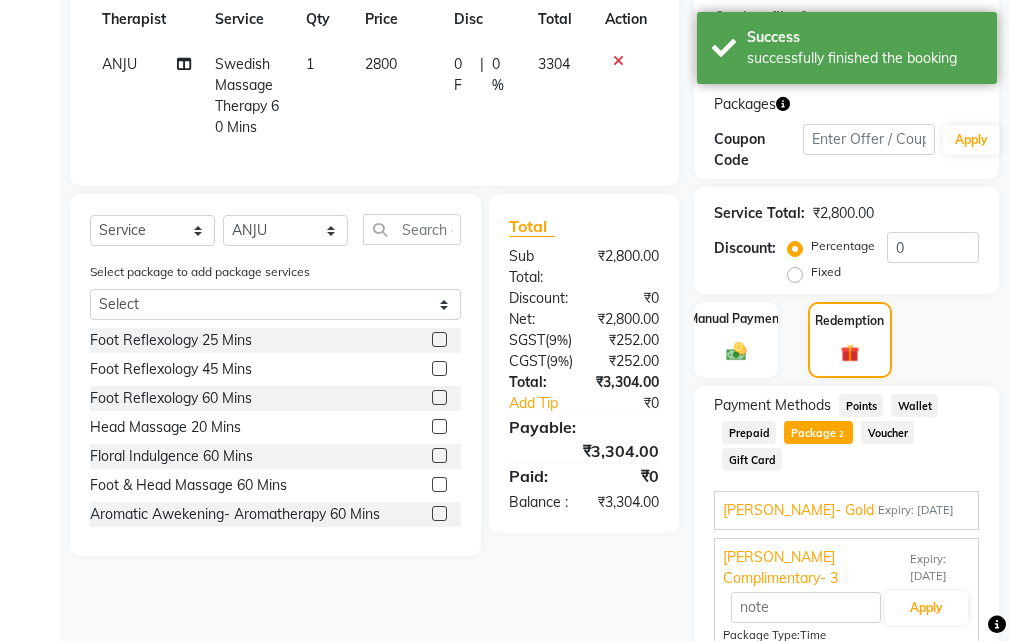 scroll, scrollTop: 440, scrollLeft: 0, axis: vertical 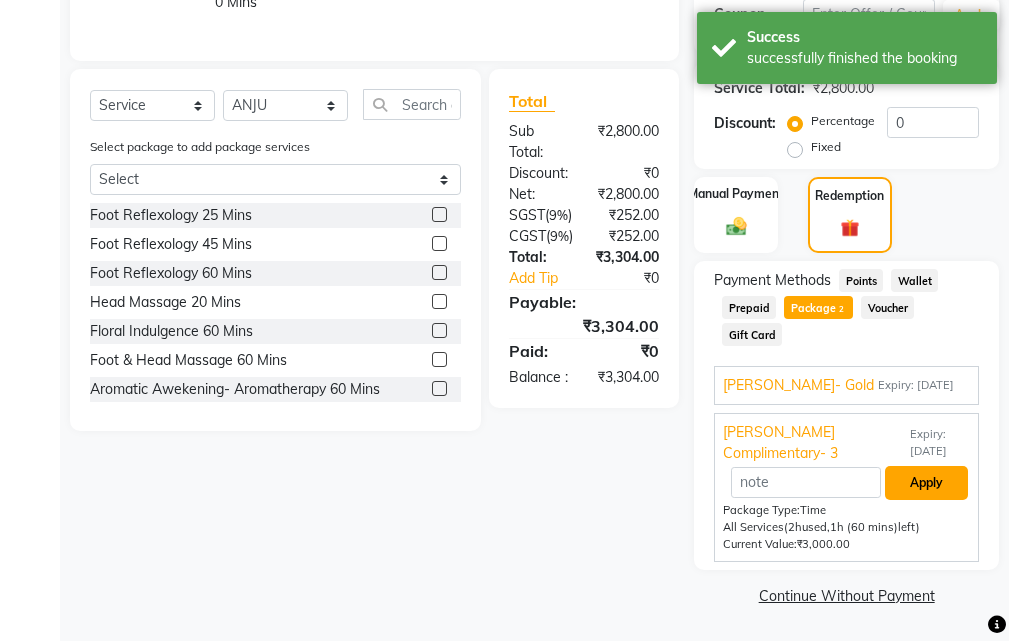 click on "Apply" at bounding box center [926, 483] 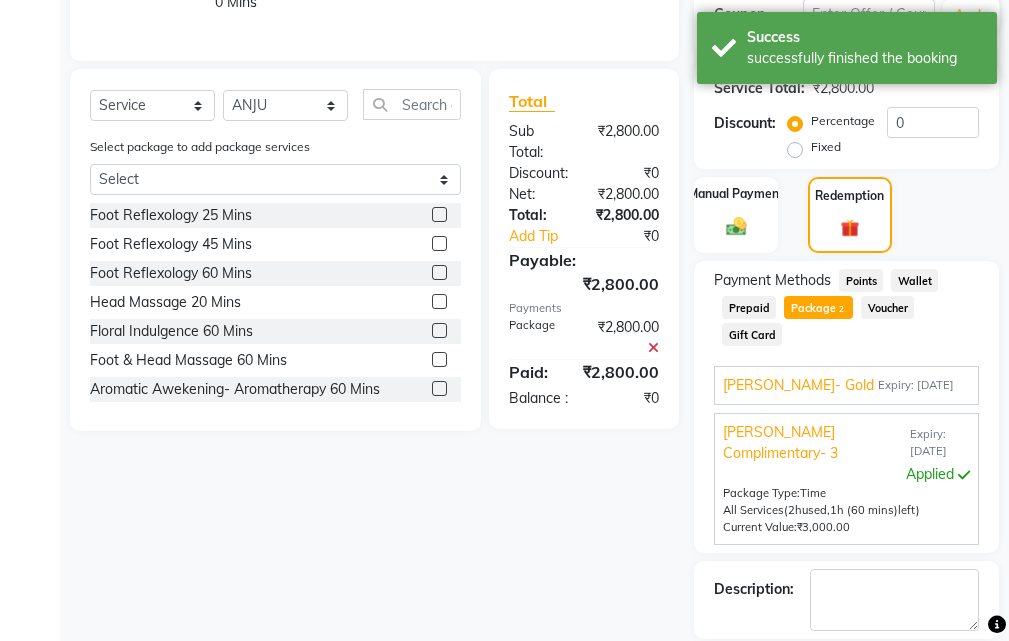 scroll, scrollTop: 536, scrollLeft: 0, axis: vertical 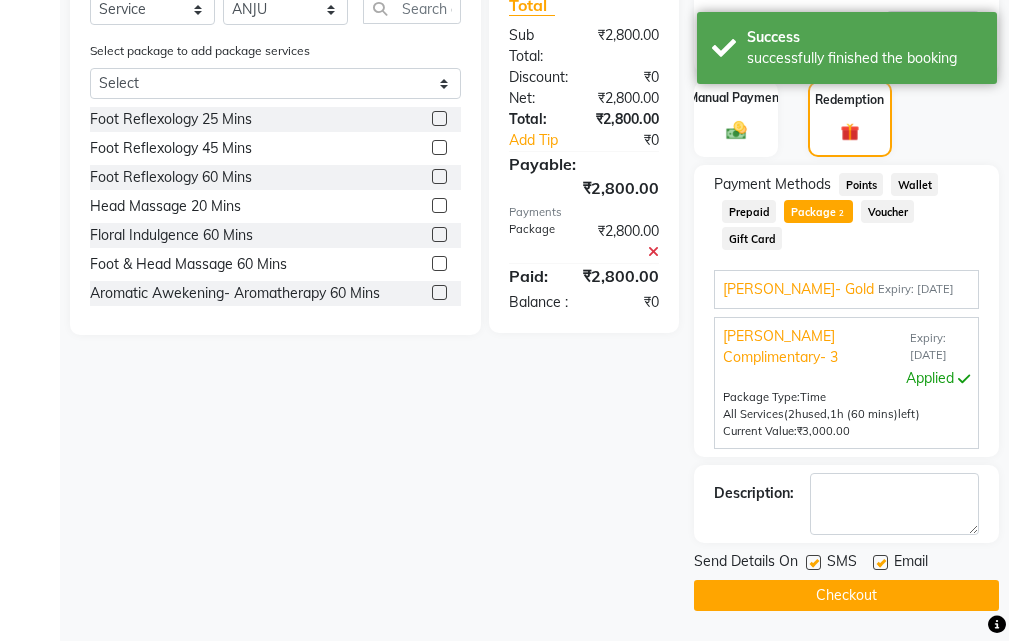 click 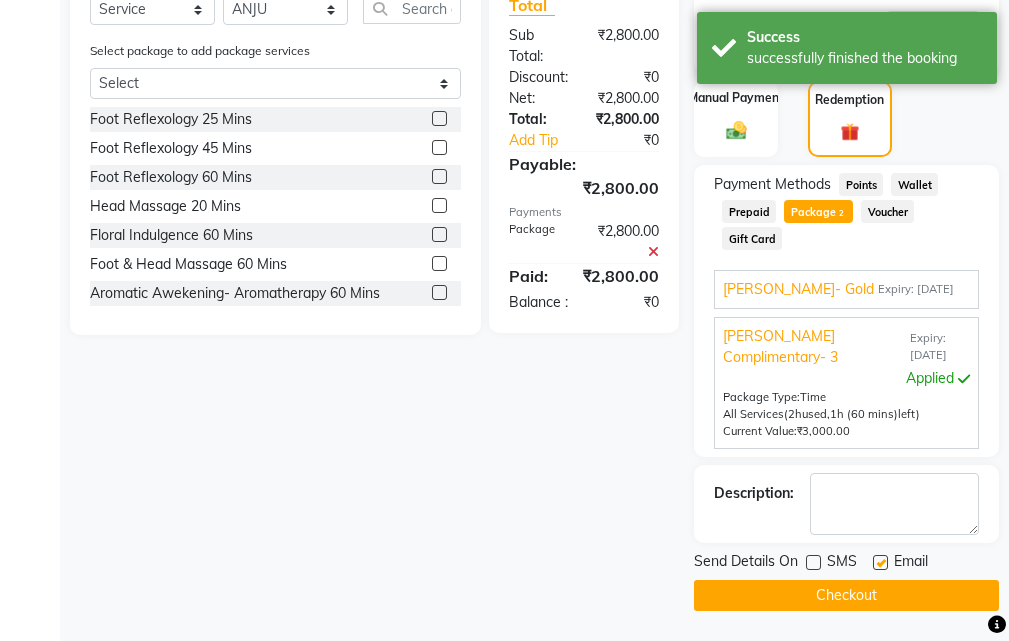 click 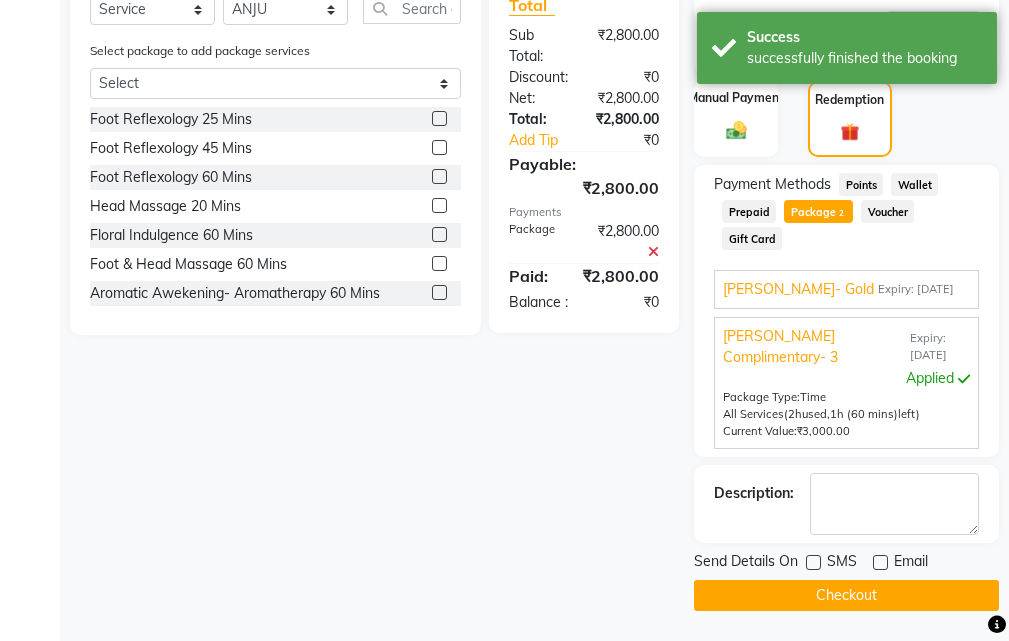 click on "Checkout" 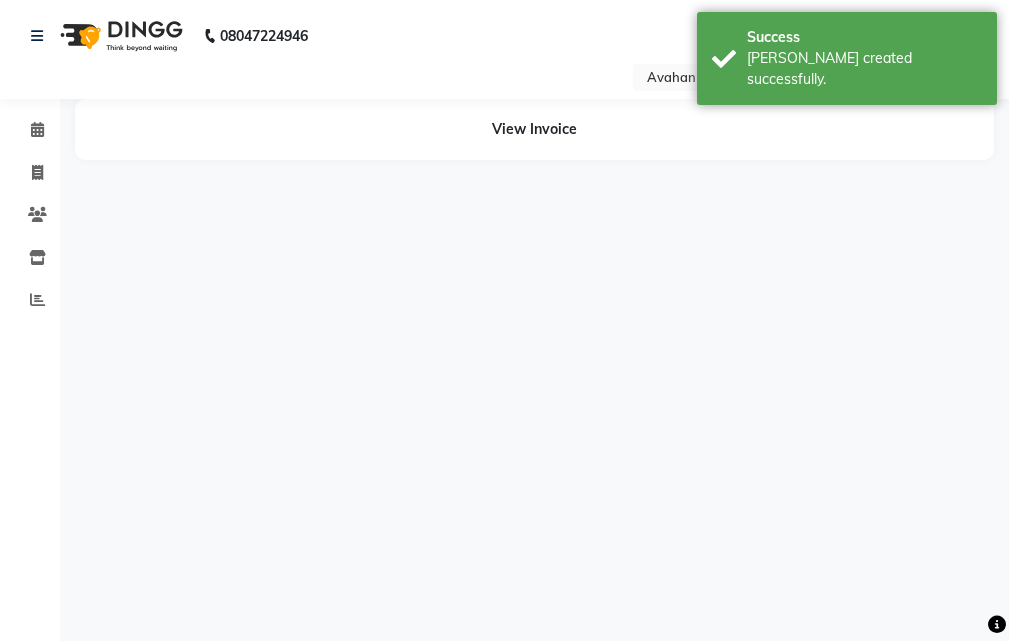 scroll, scrollTop: 0, scrollLeft: 0, axis: both 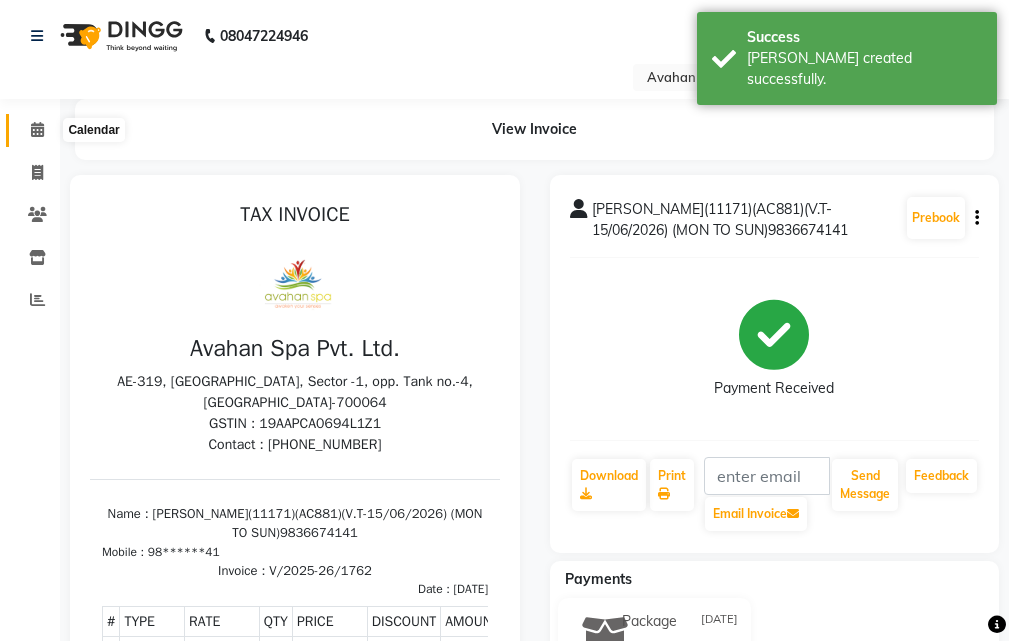click 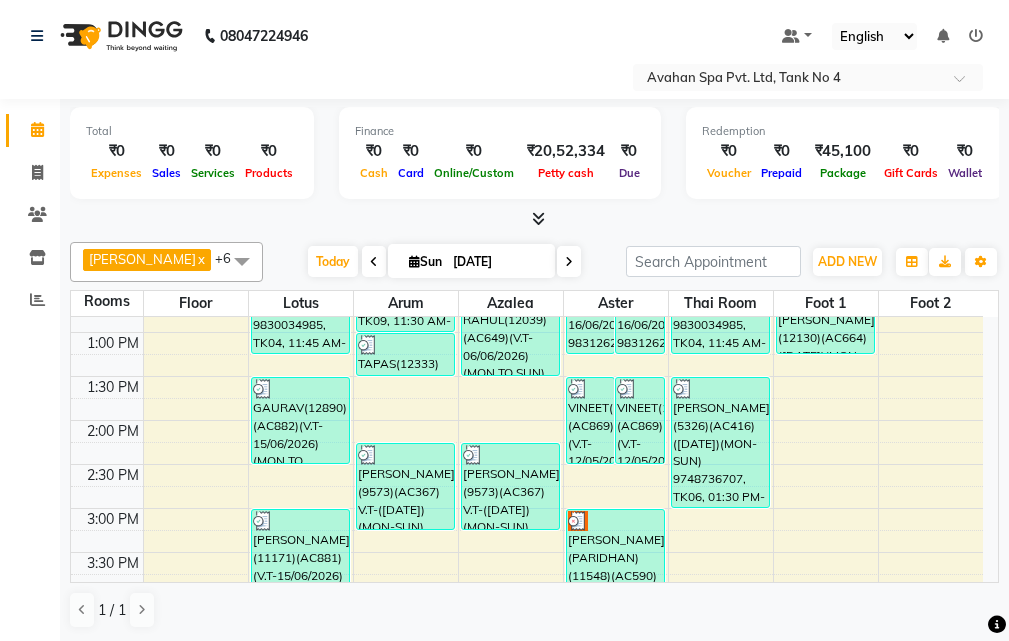 scroll, scrollTop: 300, scrollLeft: 0, axis: vertical 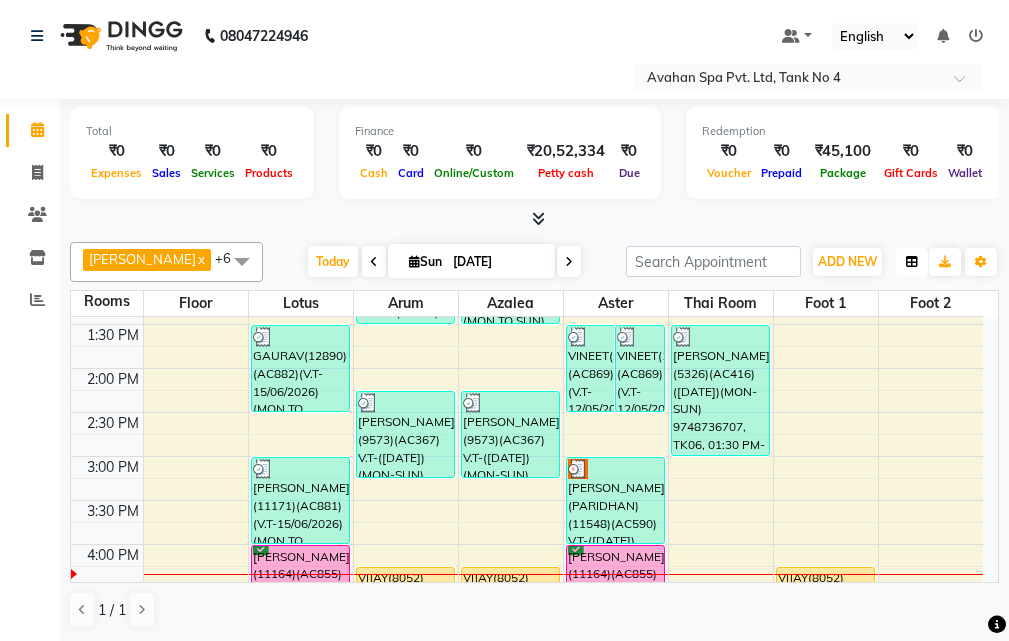 click at bounding box center (912, 262) 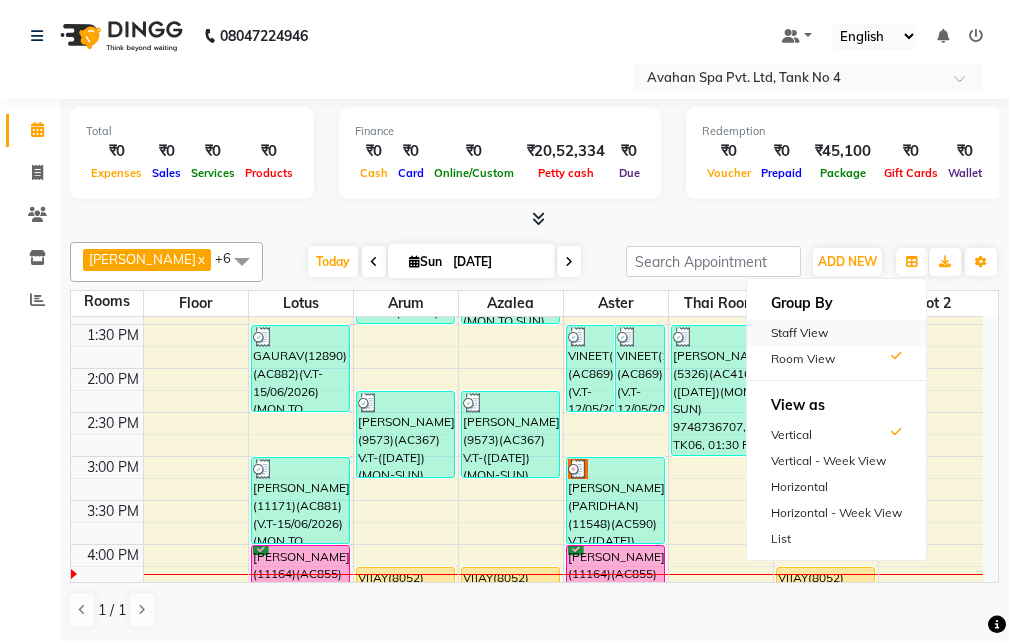 click on "Staff View" at bounding box center [836, 333] 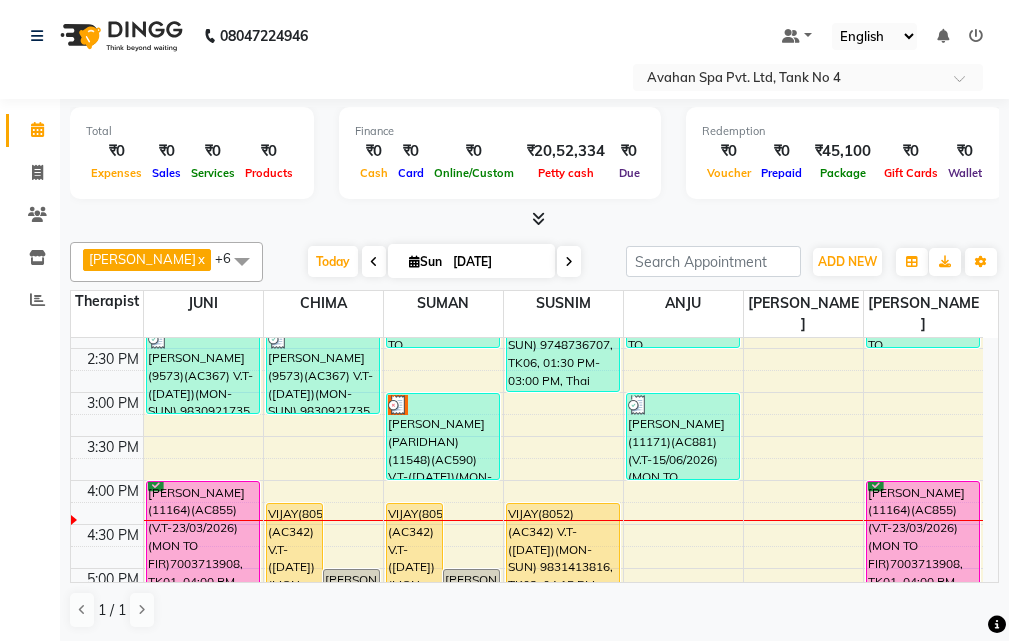 scroll, scrollTop: 478, scrollLeft: 0, axis: vertical 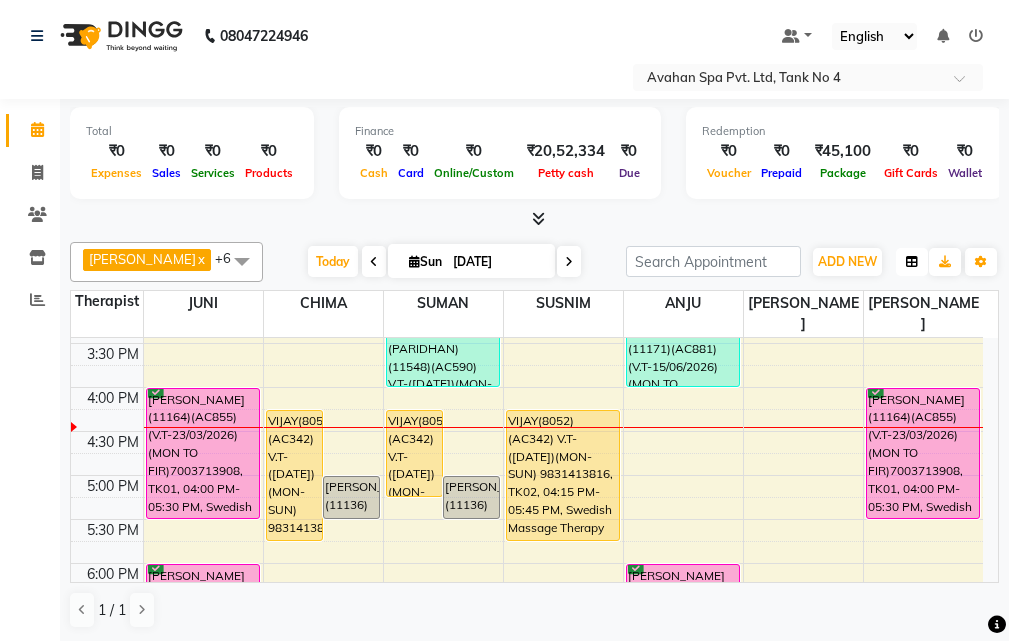 click at bounding box center [912, 262] 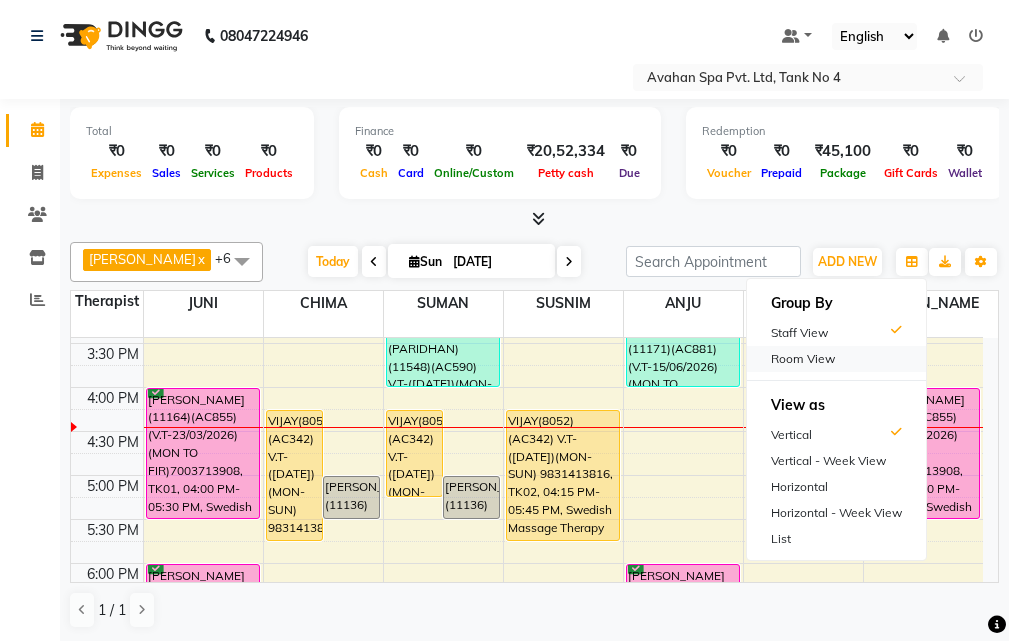 click on "Room View" at bounding box center (836, 359) 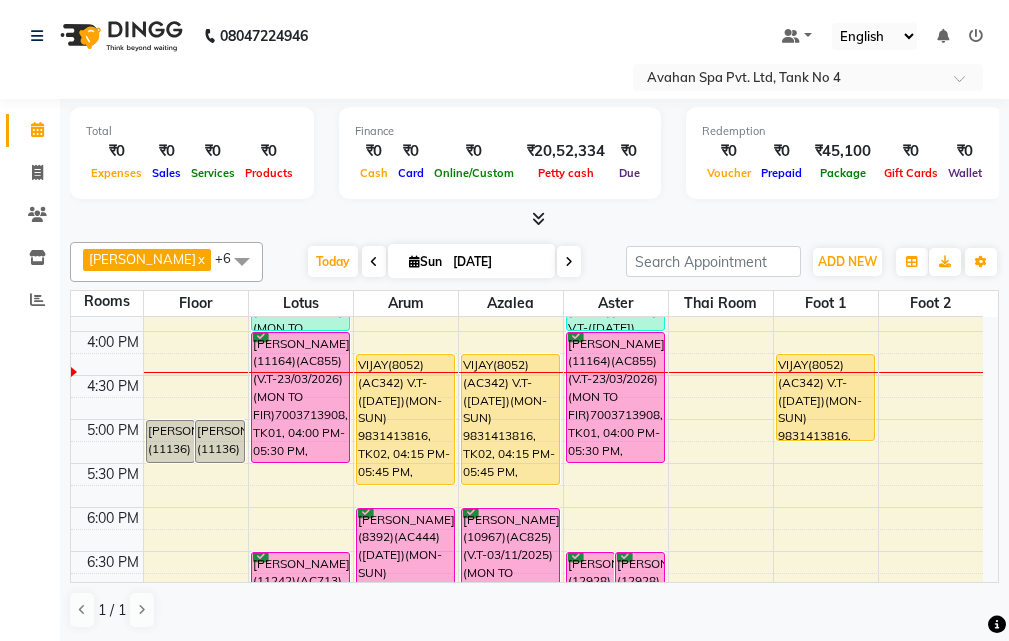scroll, scrollTop: 478, scrollLeft: 0, axis: vertical 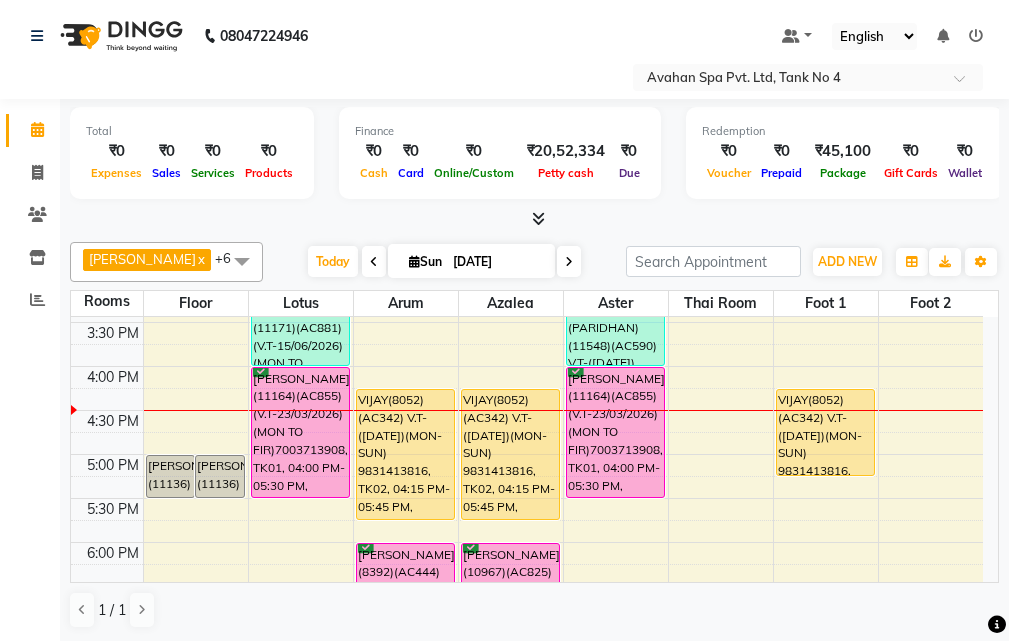click at bounding box center (534, 219) 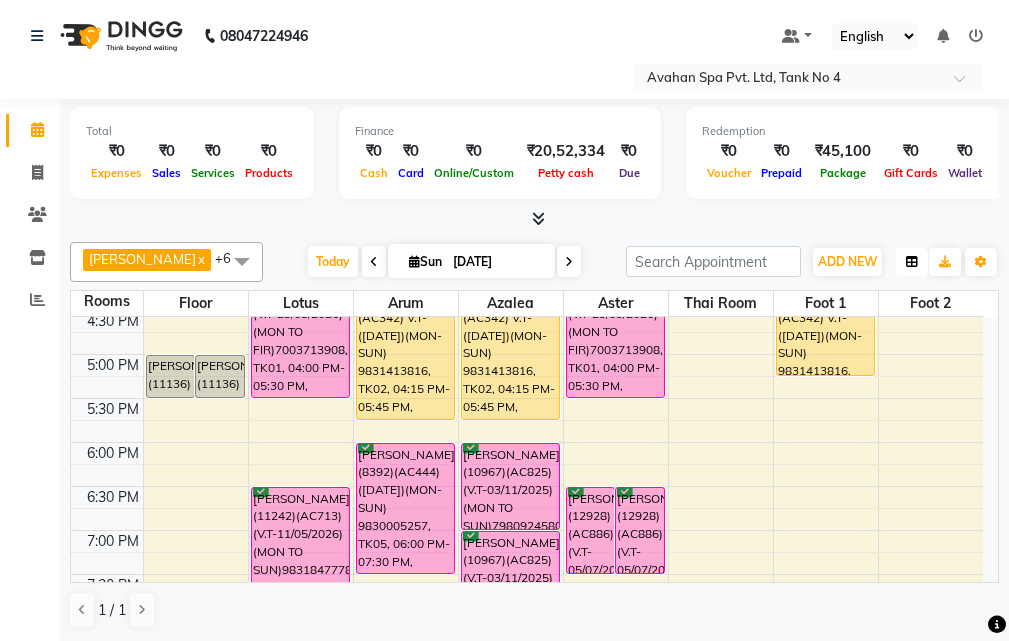click at bounding box center (912, 262) 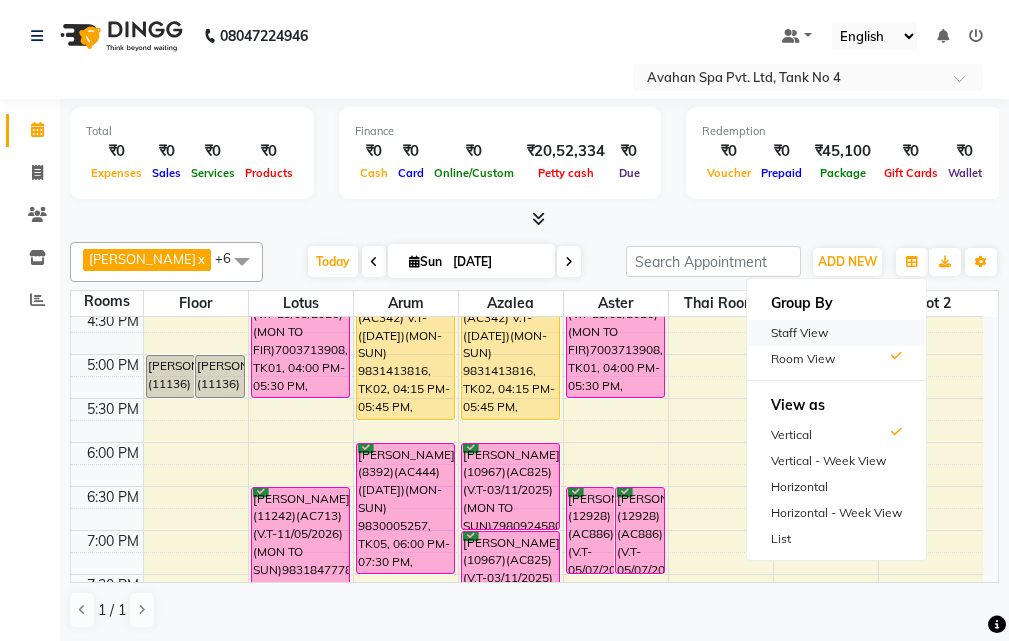 click on "Staff View" at bounding box center [836, 333] 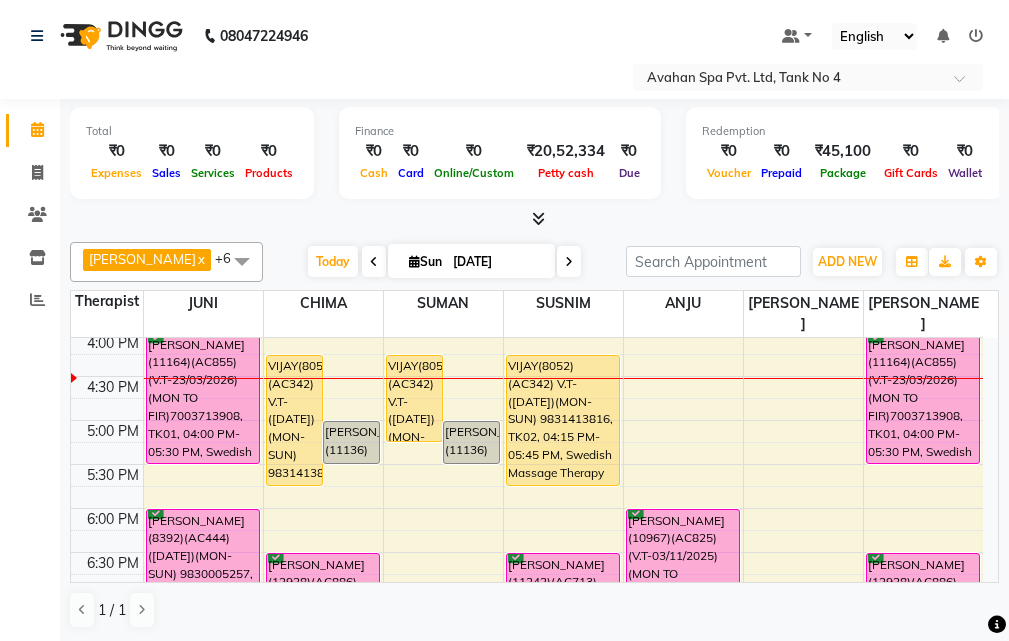 scroll, scrollTop: 578, scrollLeft: 0, axis: vertical 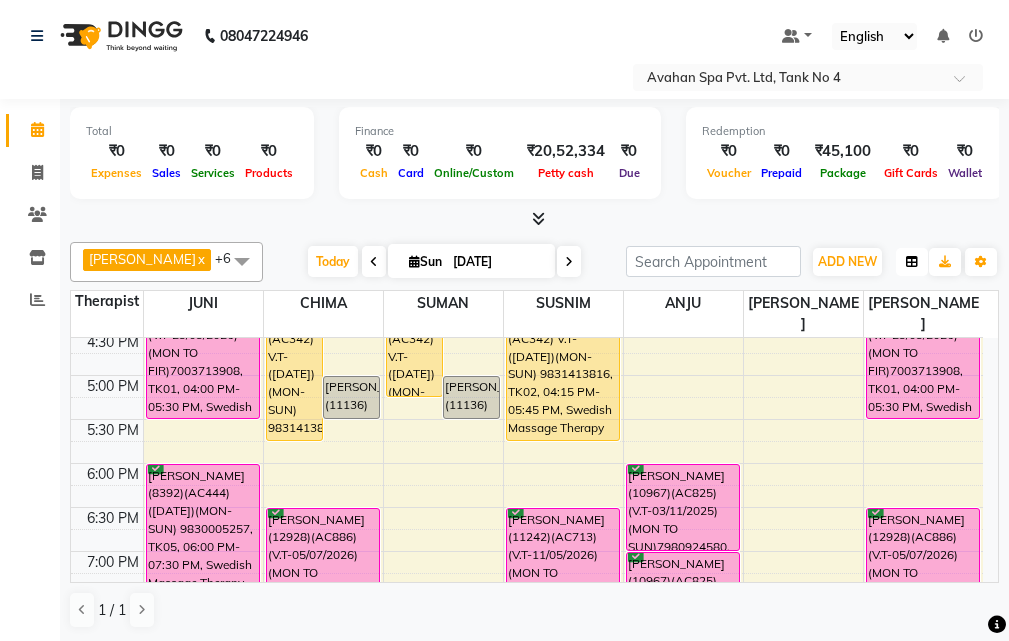 click at bounding box center (912, 262) 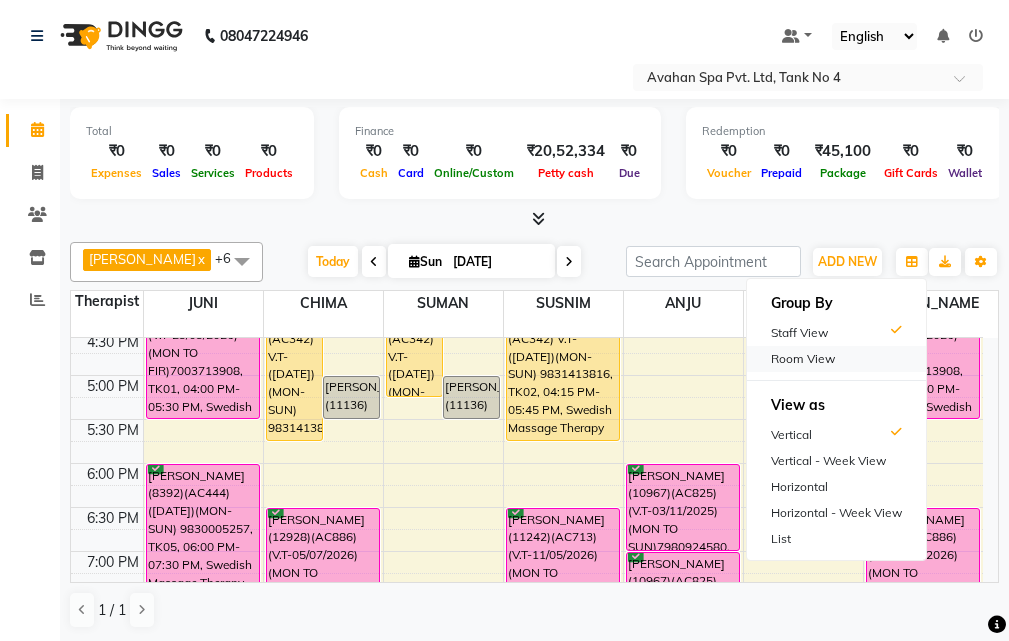 click on "Room View" at bounding box center (836, 359) 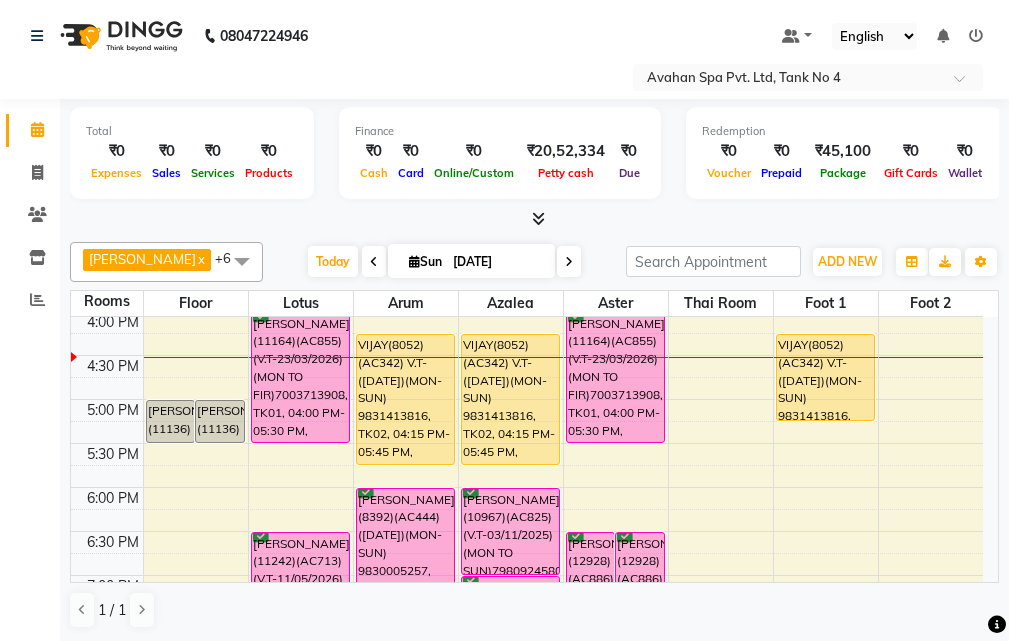 scroll, scrollTop: 578, scrollLeft: 0, axis: vertical 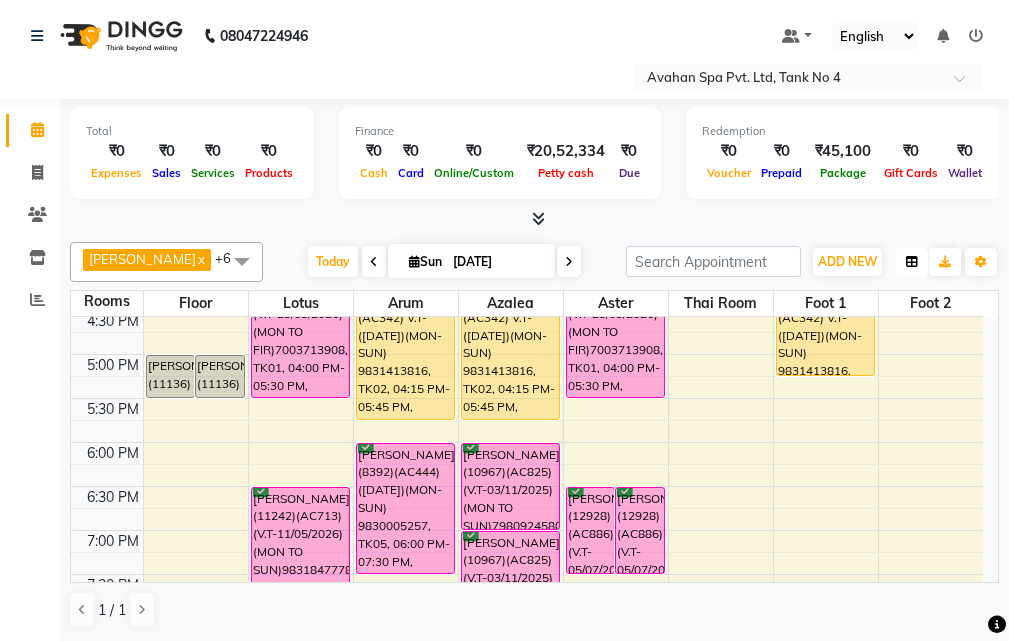 click at bounding box center [912, 262] 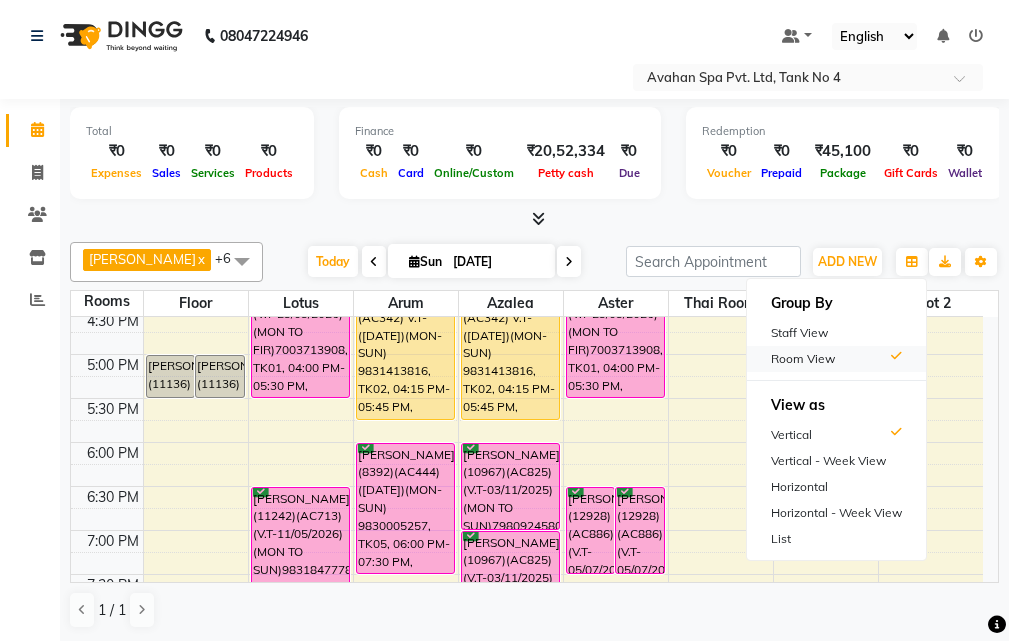 click on "Room View" at bounding box center (836, 359) 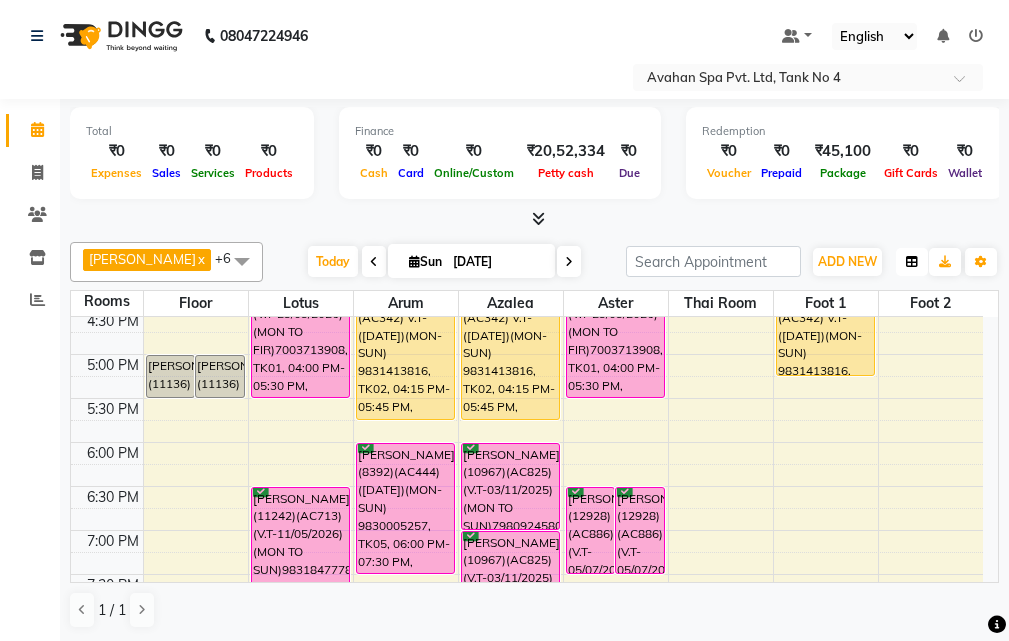 click at bounding box center [912, 262] 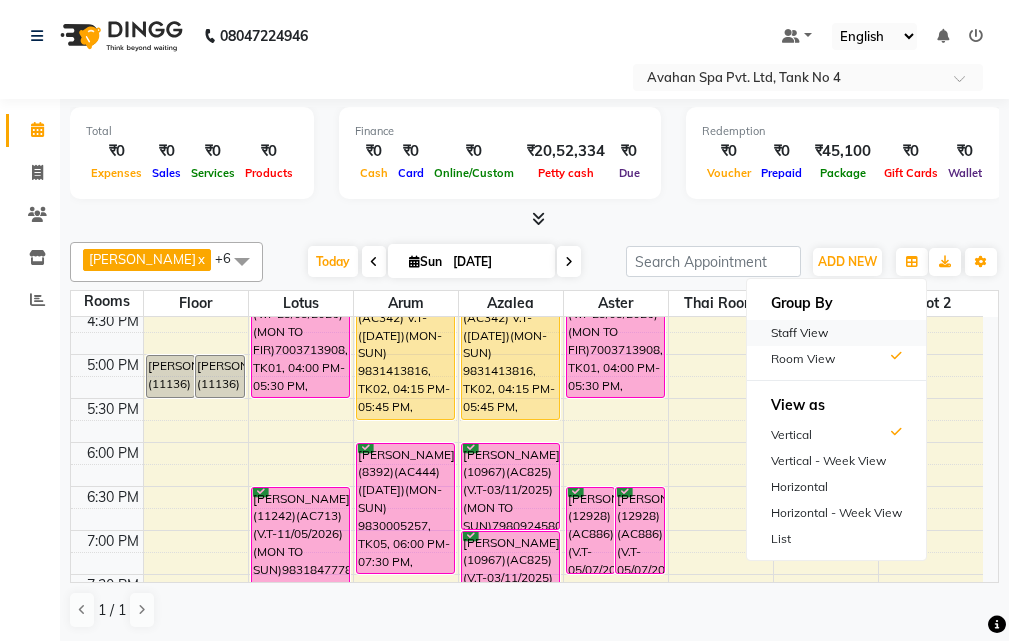 click on "Staff View" at bounding box center [836, 333] 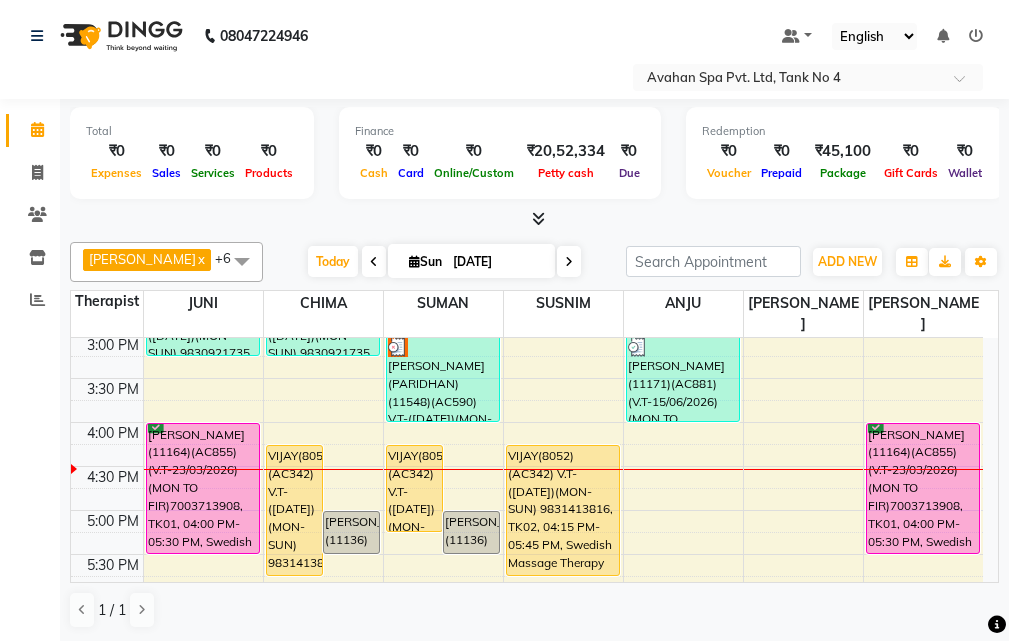 scroll, scrollTop: 478, scrollLeft: 0, axis: vertical 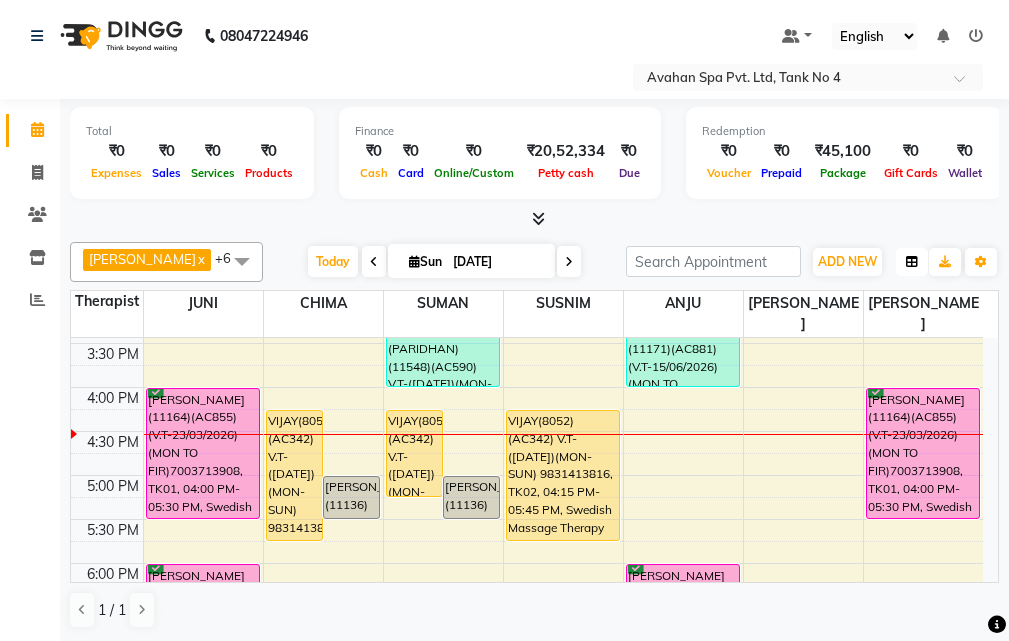 click at bounding box center [912, 262] 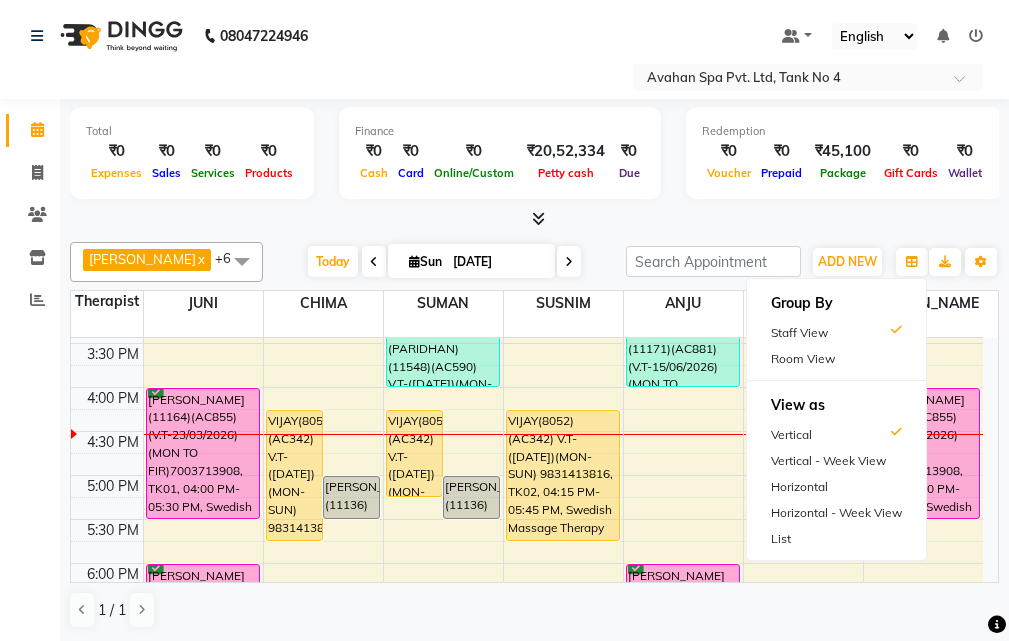 click on "Room View" at bounding box center [836, 359] 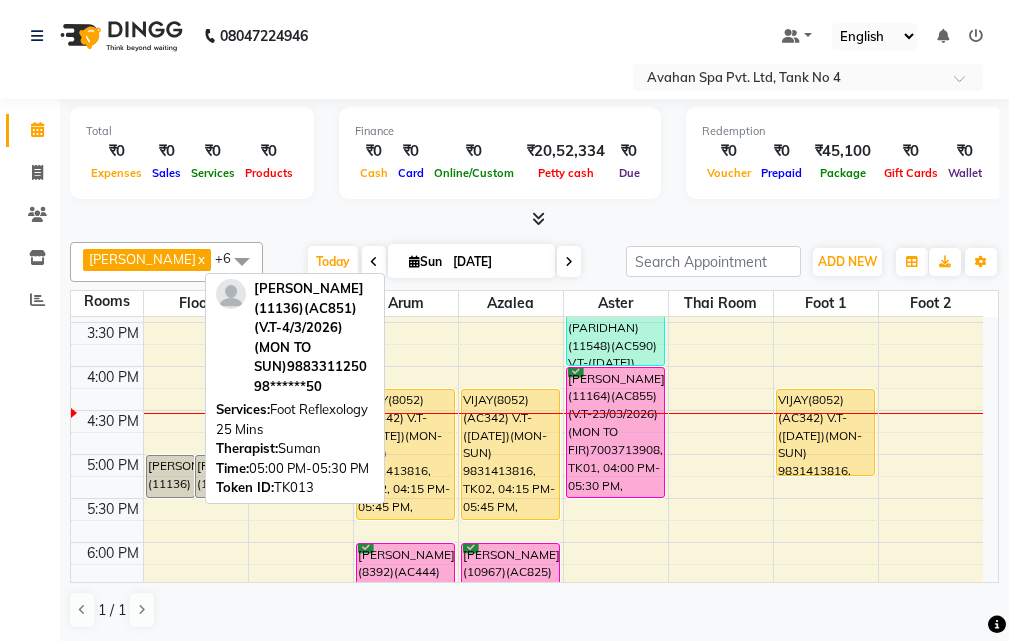 drag, startPoint x: 170, startPoint y: 480, endPoint x: 190, endPoint y: 477, distance: 20.22375 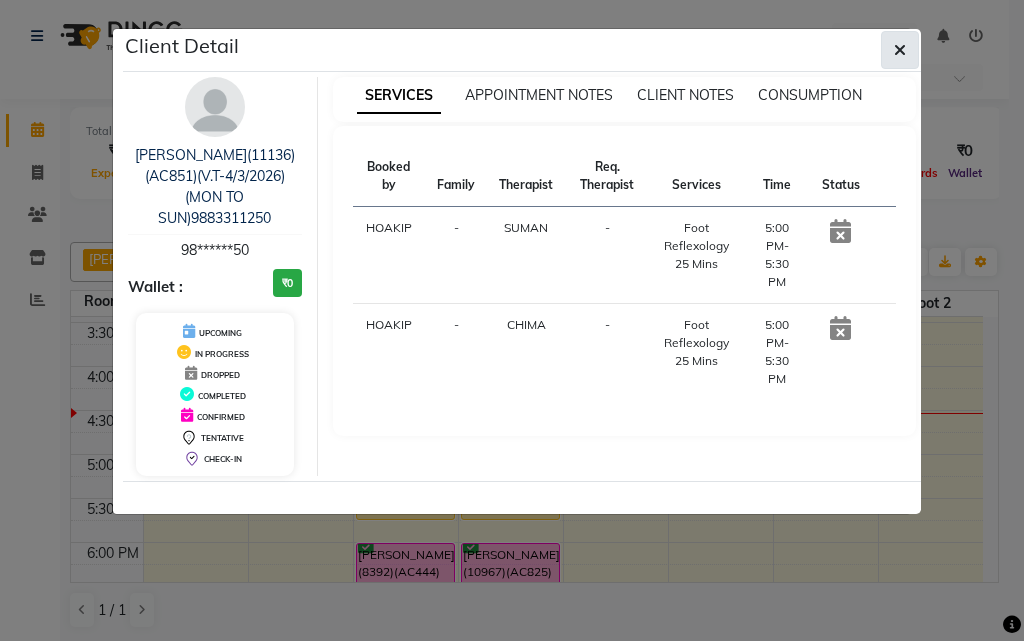 click 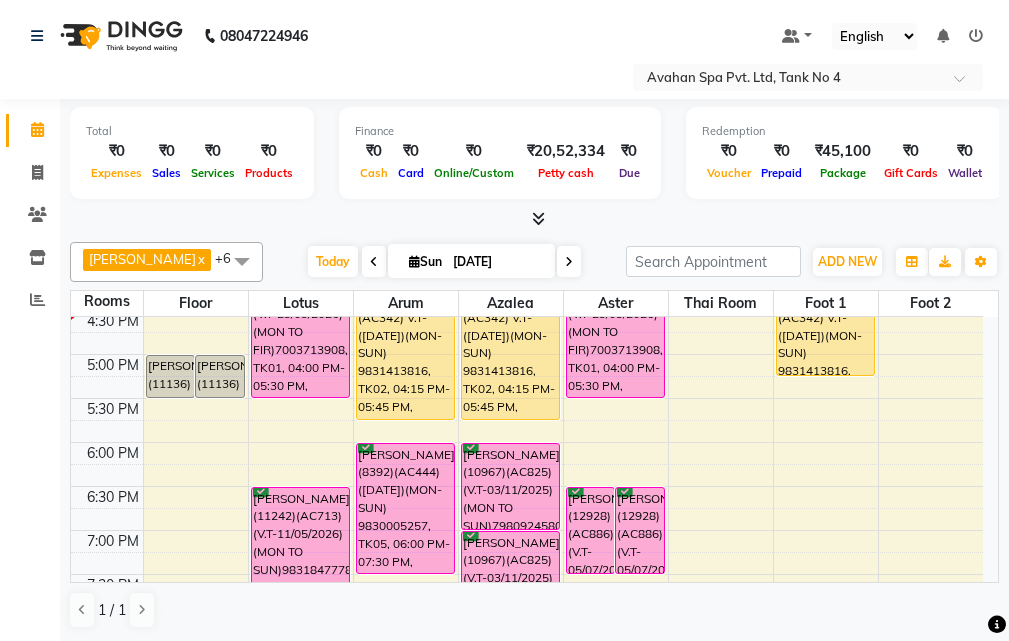 scroll, scrollTop: 478, scrollLeft: 0, axis: vertical 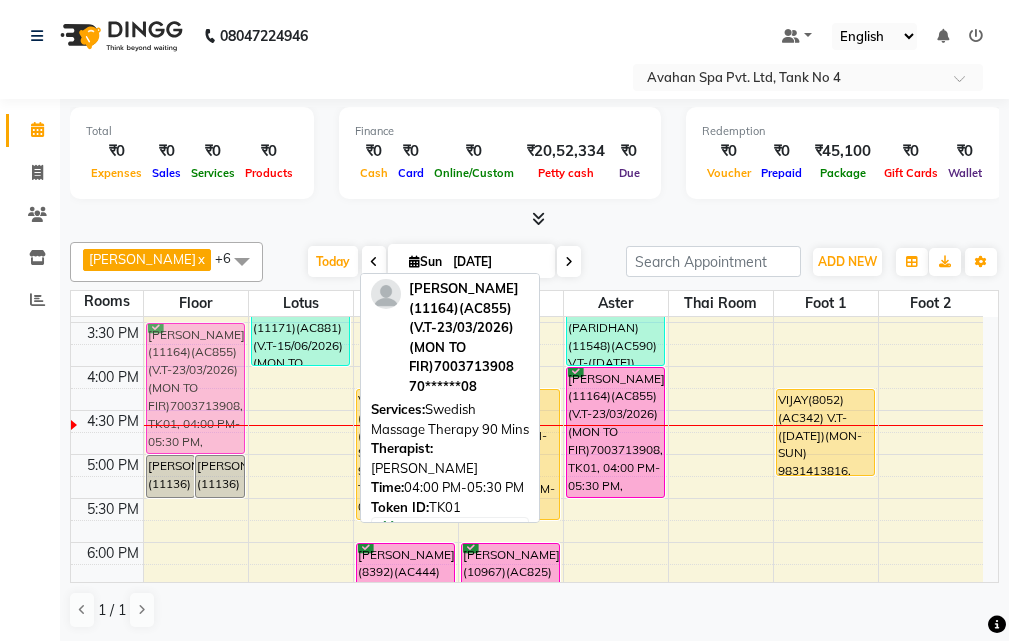drag, startPoint x: 282, startPoint y: 455, endPoint x: 193, endPoint y: 413, distance: 98.4124 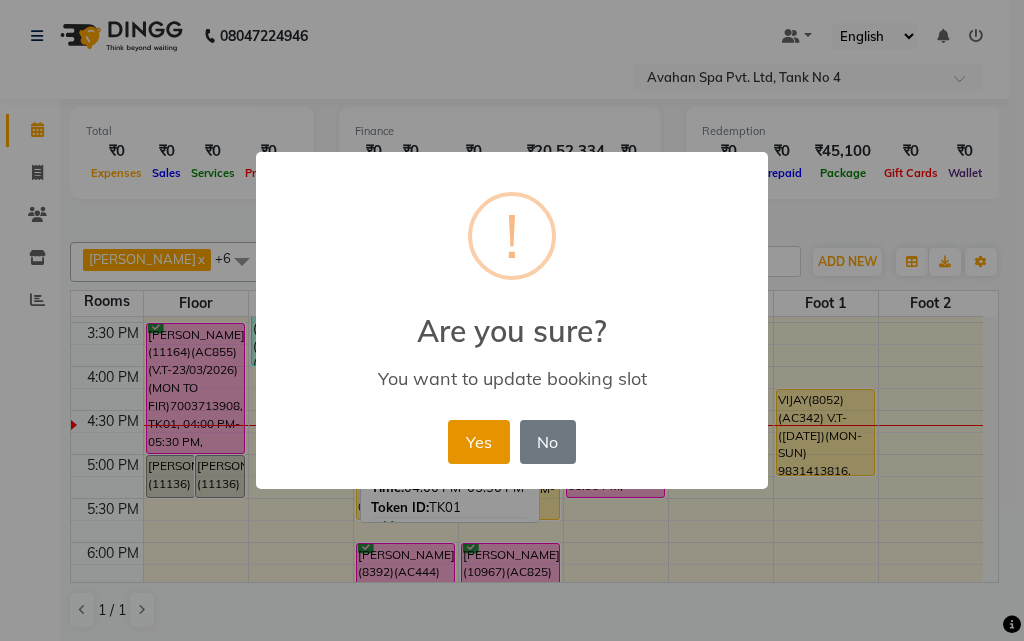 click on "Yes" at bounding box center [478, 442] 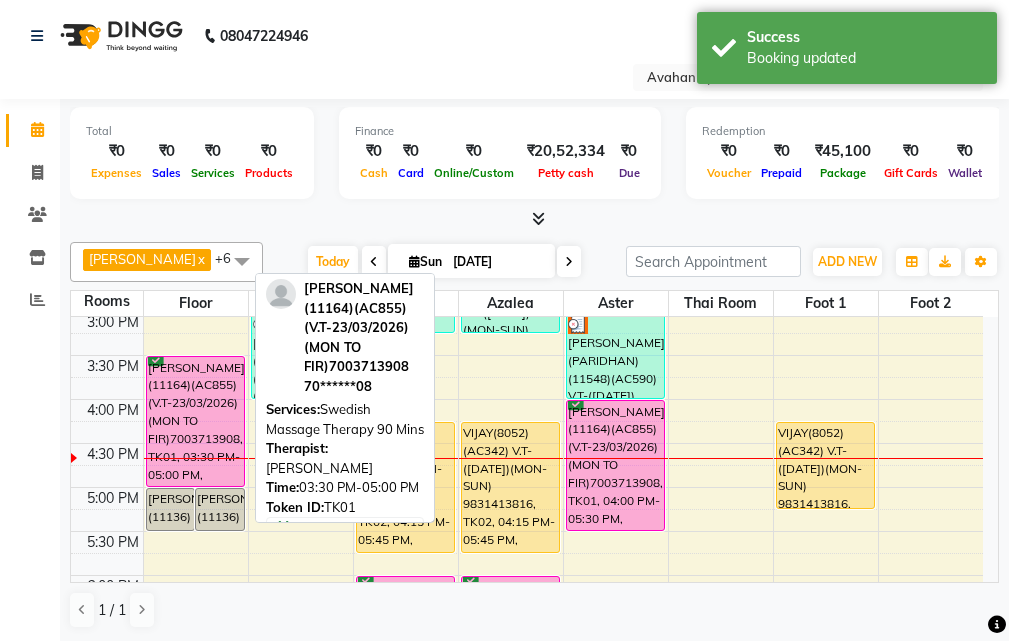 scroll, scrollTop: 442, scrollLeft: 0, axis: vertical 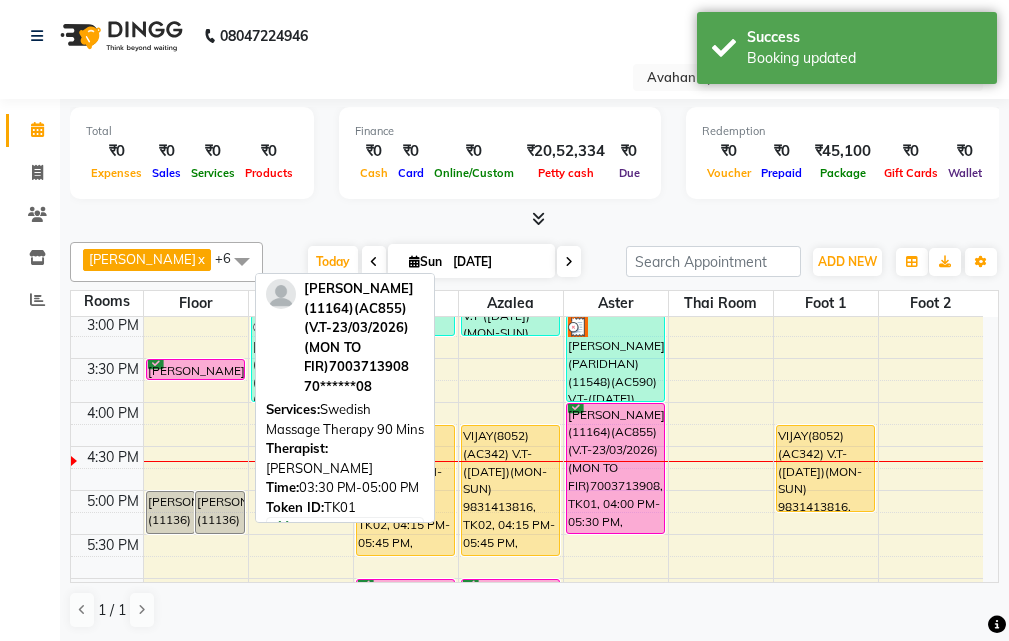 drag, startPoint x: 190, startPoint y: 449, endPoint x: 202, endPoint y: 358, distance: 91.787796 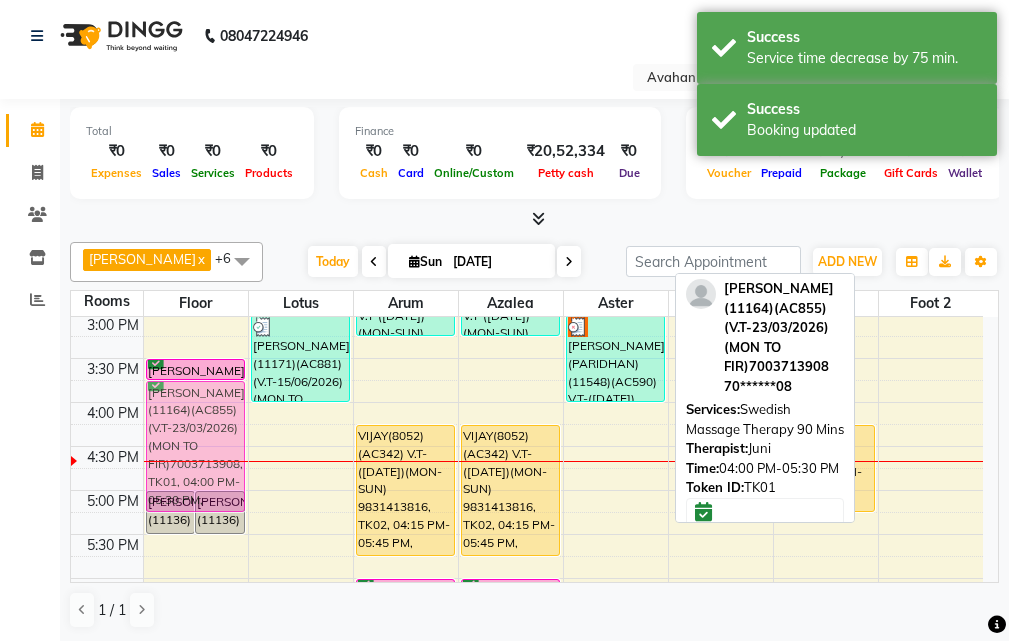 drag, startPoint x: 615, startPoint y: 489, endPoint x: 240, endPoint y: 464, distance: 375.8324 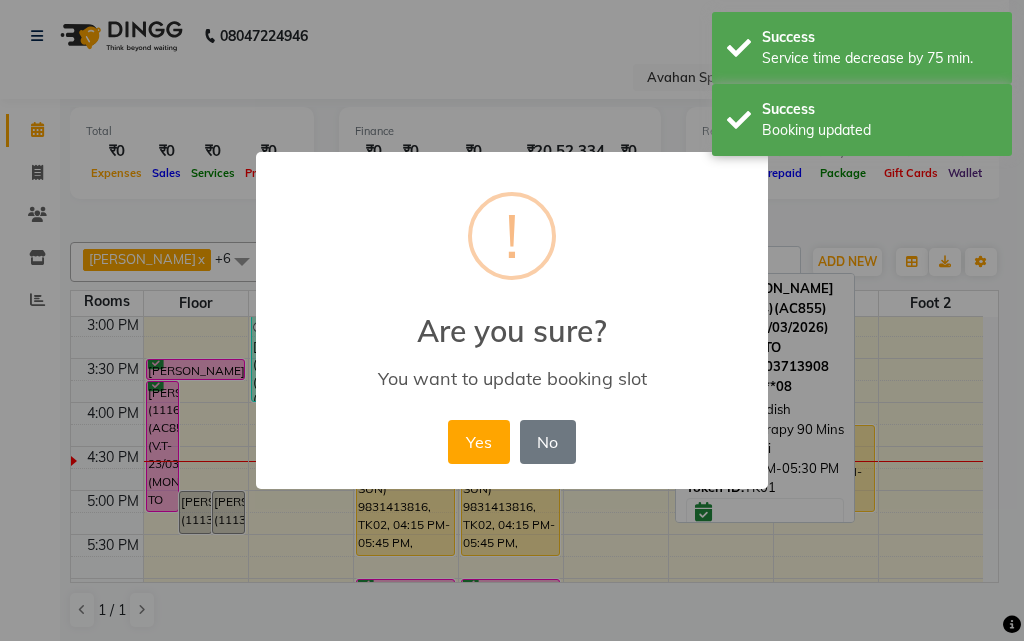 drag, startPoint x: 479, startPoint y: 437, endPoint x: 375, endPoint y: 469, distance: 108.81177 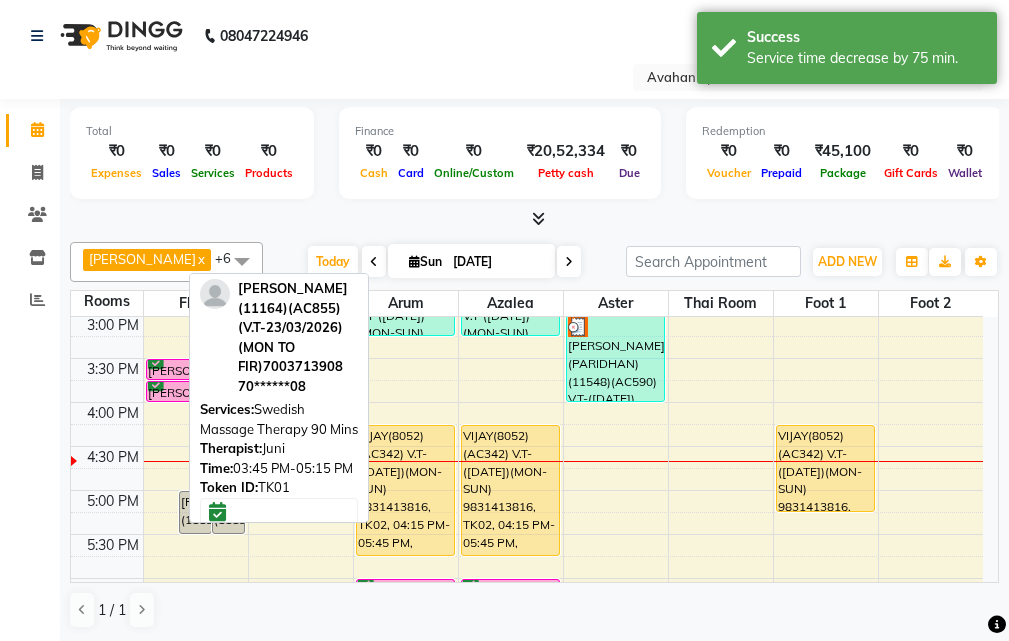 drag, startPoint x: 158, startPoint y: 506, endPoint x: 172, endPoint y: 396, distance: 110.88733 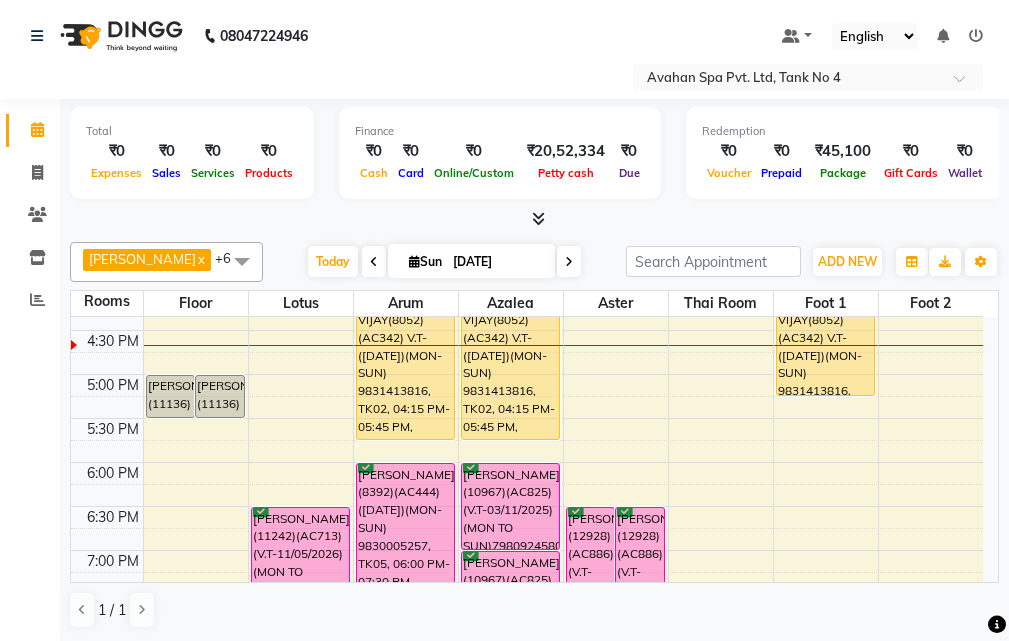 scroll, scrollTop: 442, scrollLeft: 0, axis: vertical 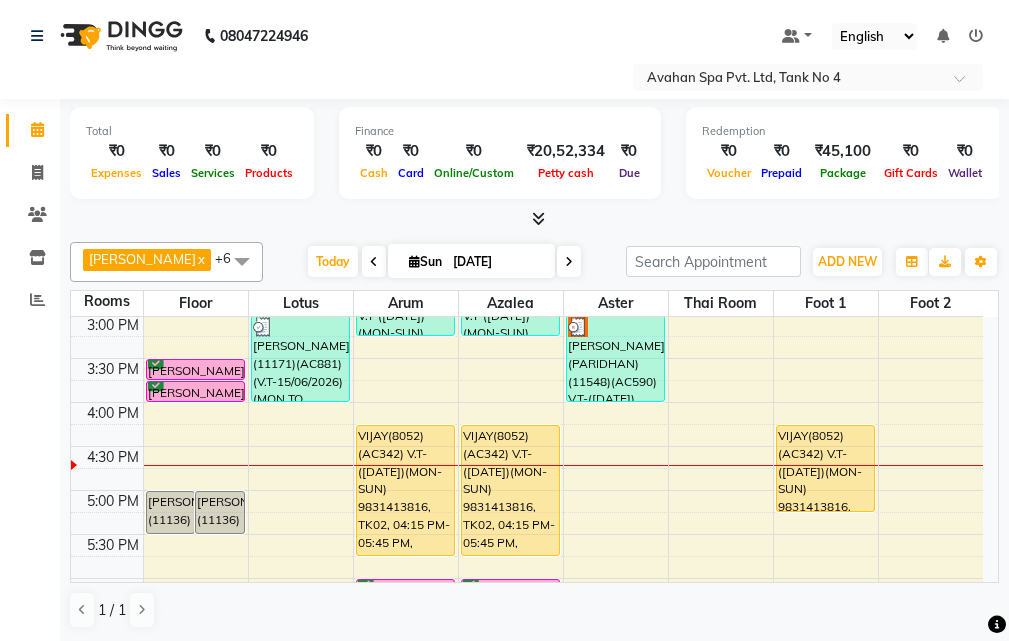 click on "10:00 AM 10:30 AM 11:00 AM 11:30 AM 12:00 PM 12:30 PM 1:00 PM 1:30 PM 2:00 PM 2:30 PM 3:00 PM 3:30 PM 4:00 PM 4:30 PM 5:00 PM 5:30 PM 6:00 PM 6:30 PM 7:00 PM 7:30 PM 8:00 PM 8:30 PM 9:00 PM 9:30 PM 10:00 PM 10:30 PM    [PERSON_NAME](11136)(AC851)(V.T-4/3/2026) (MON TO SUN)9883311250, TK13, 05:00 PM-05:30 PM, Foot Reflexology  25 Mins    [PERSON_NAME](11136)(AC851)(V.T-4/3/2026) (MON TO SUN)9883311250, TK13, 05:00 PM-05:30 PM, Foot Reflexology  25 Mins     [PERSON_NAME] (11164)(AC855)(V.T-23/03/2026) (MON TO FIR)7003713908, TK01, 03:30 PM-03:45 PM, Swedish Massage Therapy 90 Mins     [PERSON_NAME] (11164)(AC855)(V.T-23/03/2026) (MON TO FIR)7003713908, TK01, 03:45 PM-04:00 PM, Swedish Massage Therapy 90 Mins     [PERSON_NAME](10216)(AC453) ([DATE])(MON-SUN) 9830034985, TK04, 11:45 AM-01:15 PM, Swedish Massage Therapy 90 Mins     GAURAV(12890)(AC882)(V.T-15/06/2026) (MON TO SUN)7044177657, TK16, 01:30 PM-02:30 PM, Swedish Massage Therapy 60 Mins" at bounding box center [527, 446] 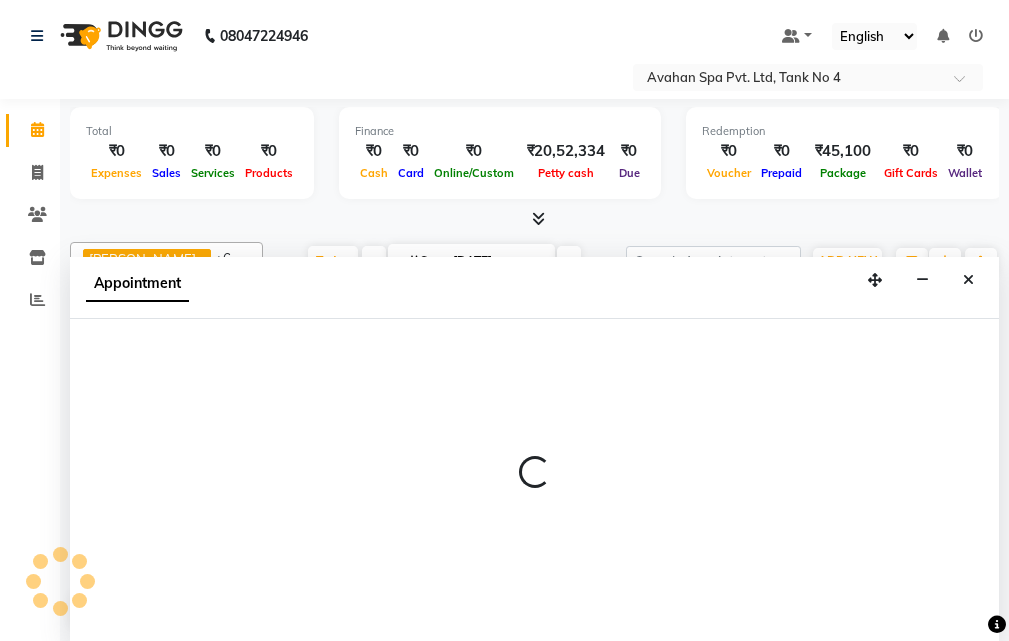 scroll, scrollTop: 1, scrollLeft: 0, axis: vertical 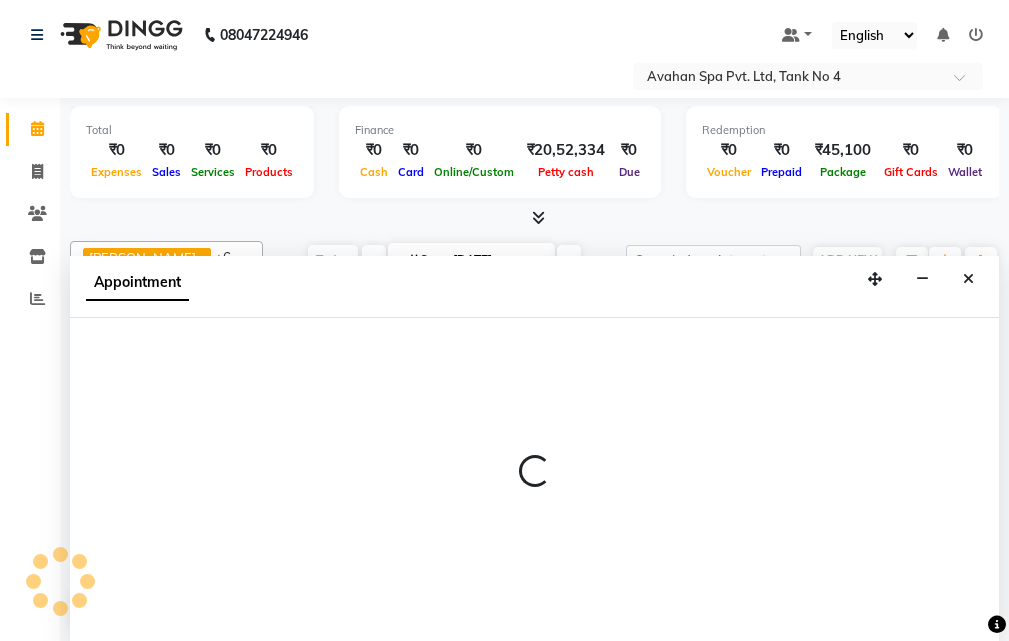 select on "1050" 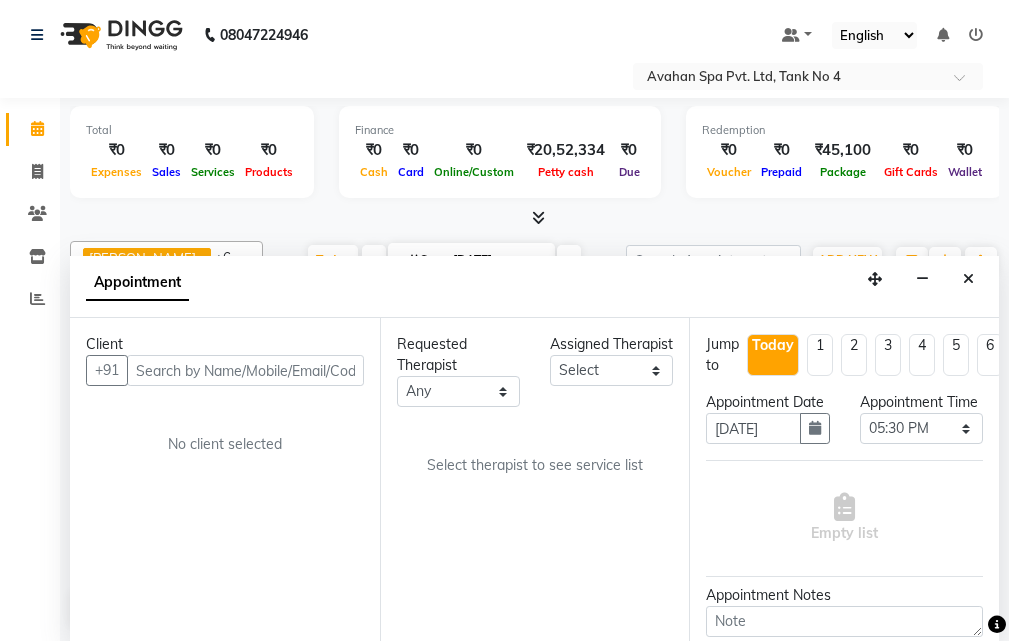 click at bounding box center (245, 370) 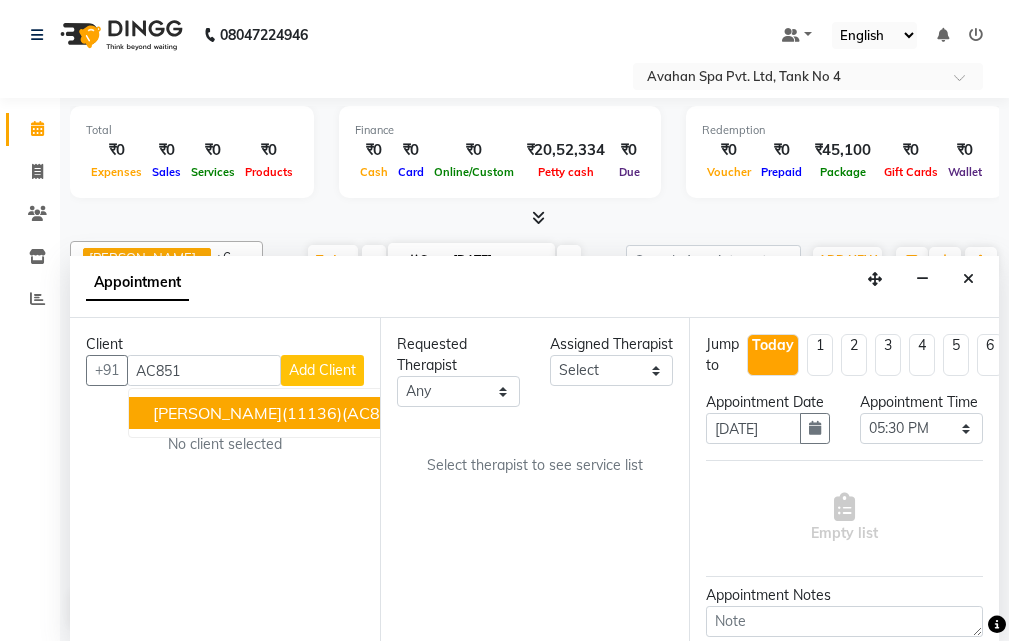 click on "[PERSON_NAME](11136)(AC851)(V.T-4/3/2026) (MON TO SUN)9883311250  98******50" at bounding box center (484, 413) 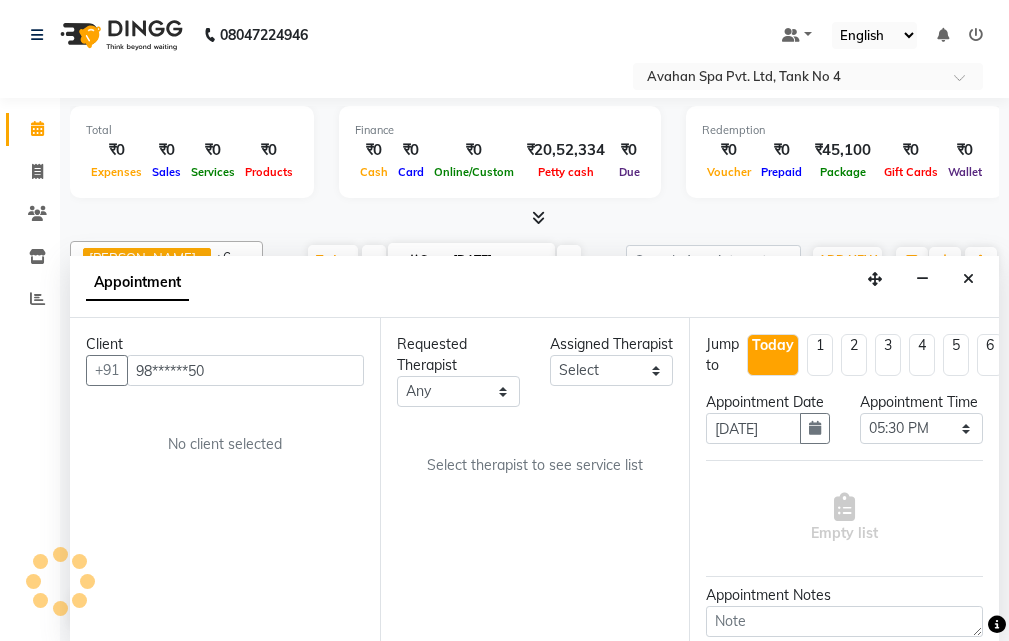 type on "98******50" 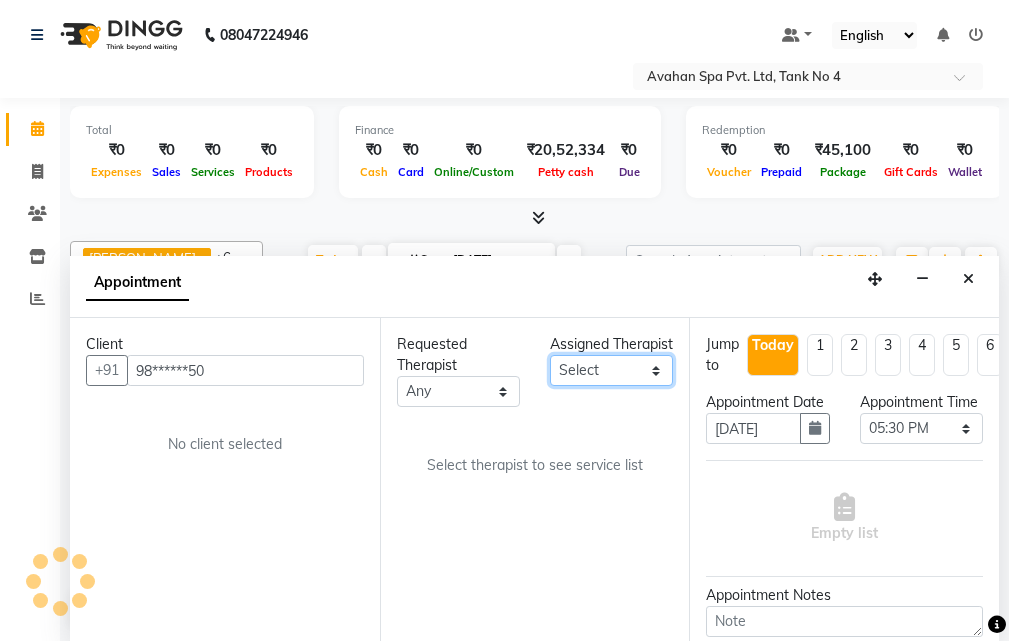 click on "Select ANJU [PERSON_NAME] [DEMOGRAPHIC_DATA] 1 [PERSON_NAME] JUNI [PERSON_NAME] SUSNIM" at bounding box center [611, 370] 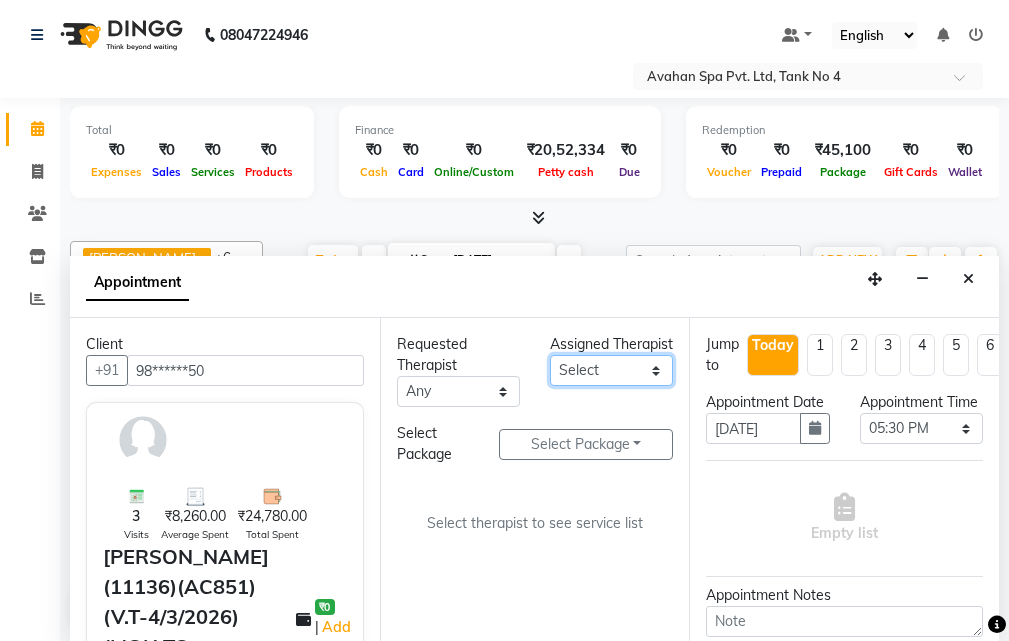 select on "23004" 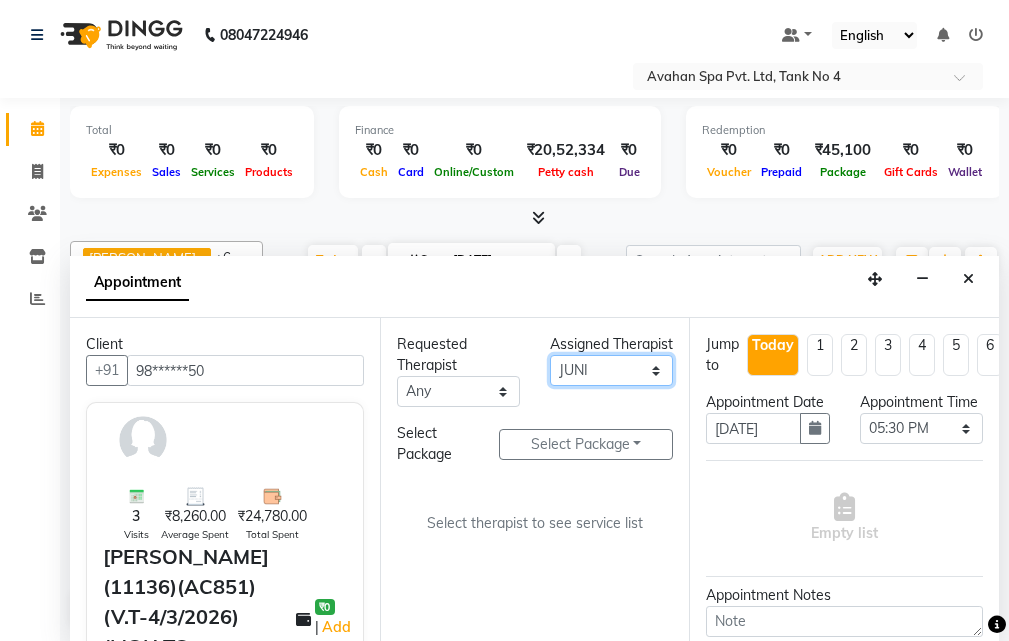 click on "Select ANJU [PERSON_NAME] [DEMOGRAPHIC_DATA] 1 [PERSON_NAME] JUNI [PERSON_NAME] SUSNIM" at bounding box center [611, 370] 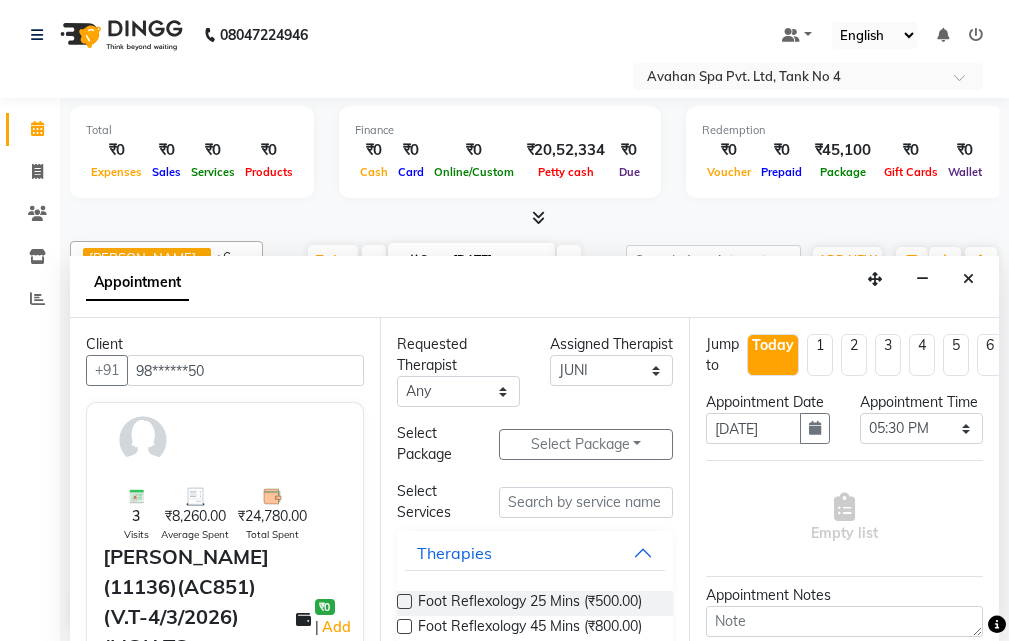 click at bounding box center [404, 601] 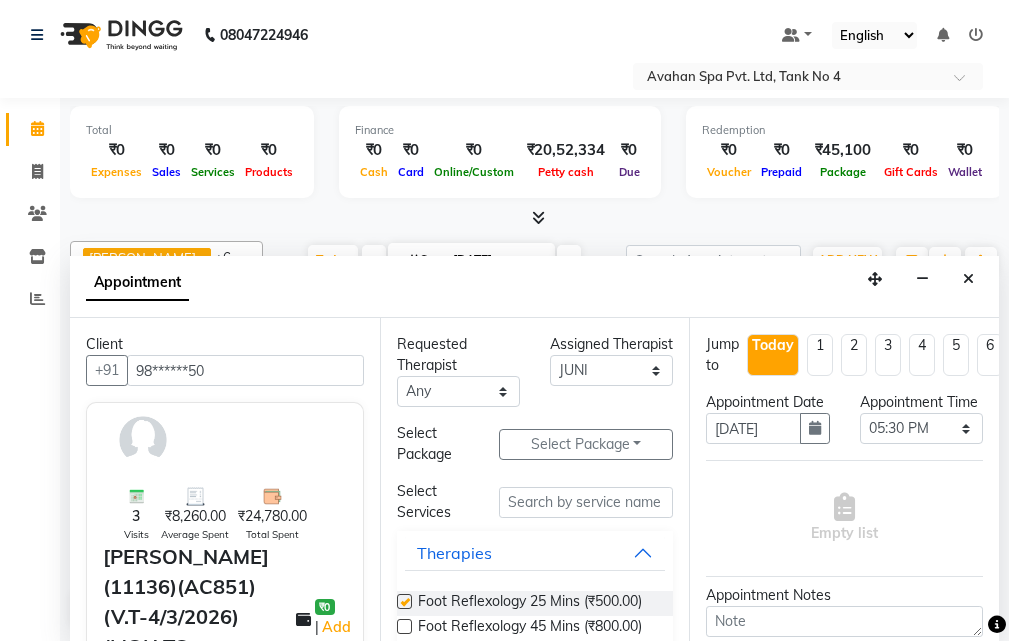 select on "1852" 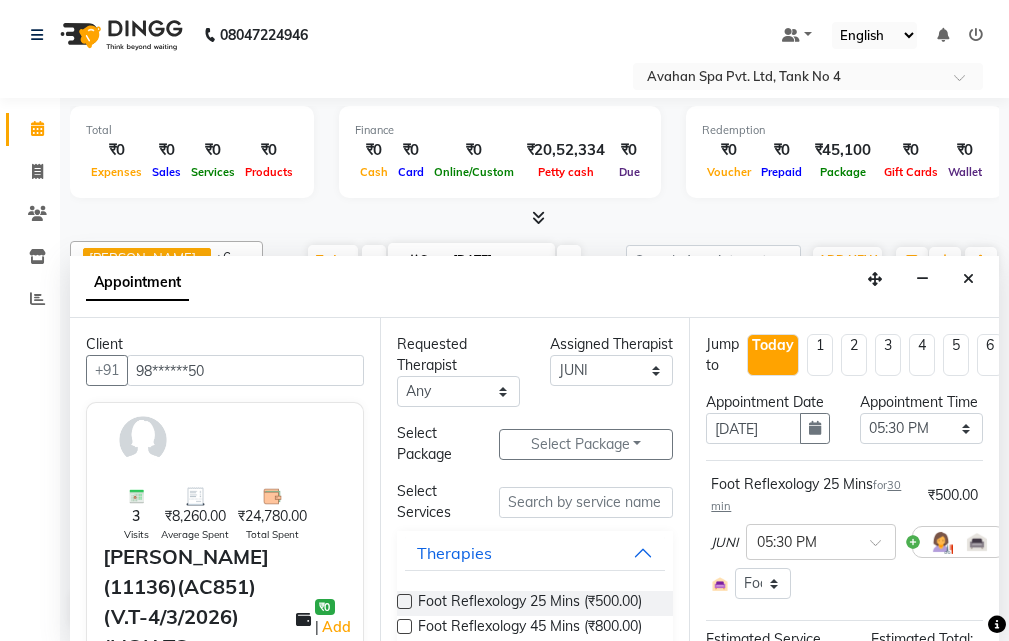 click at bounding box center (404, 601) 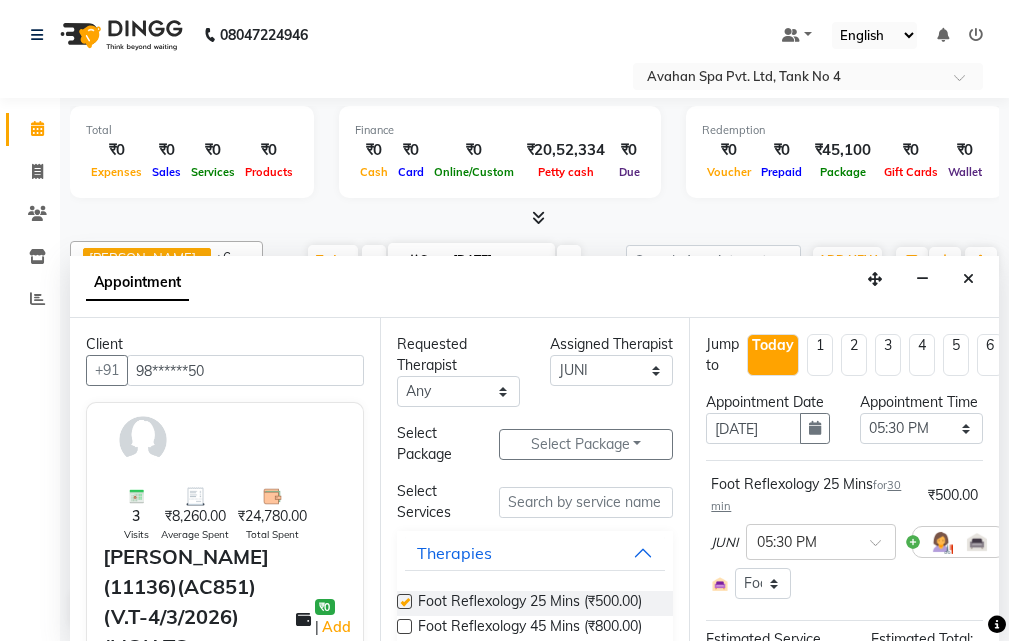 select on "1852" 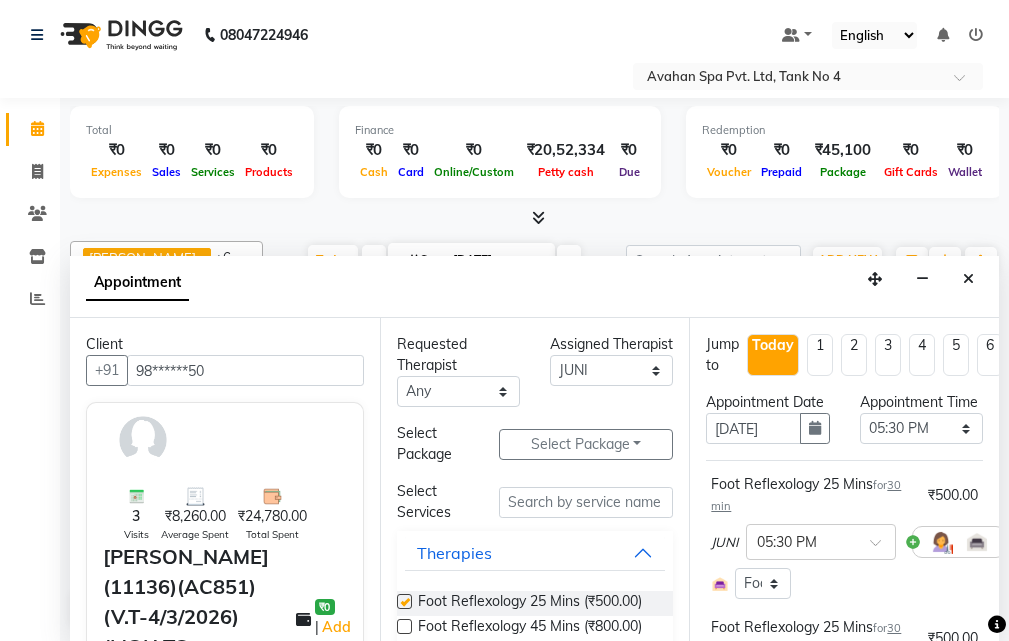 checkbox on "false" 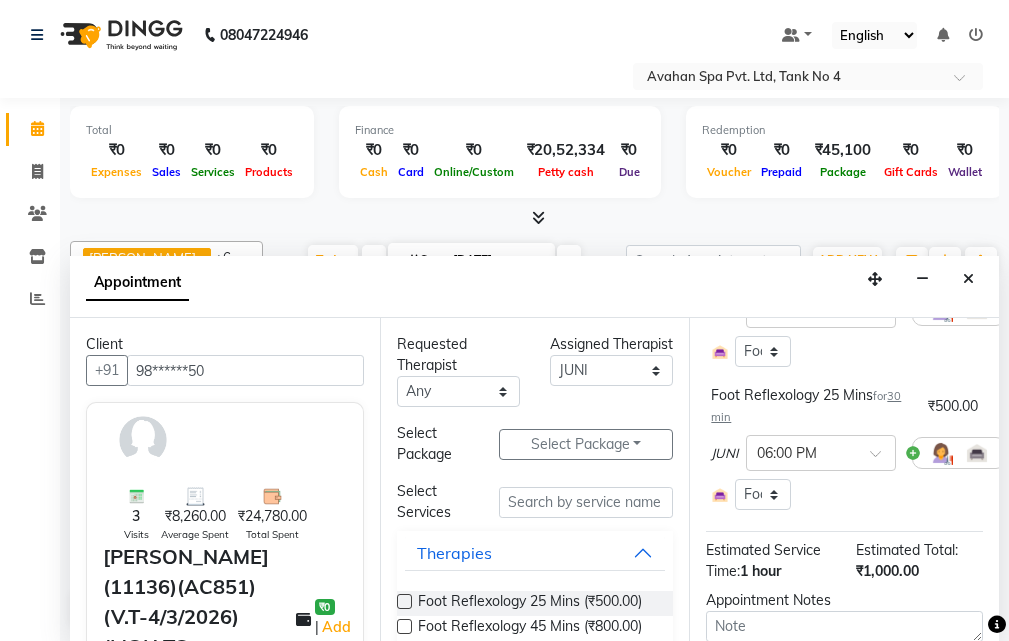 scroll, scrollTop: 300, scrollLeft: 0, axis: vertical 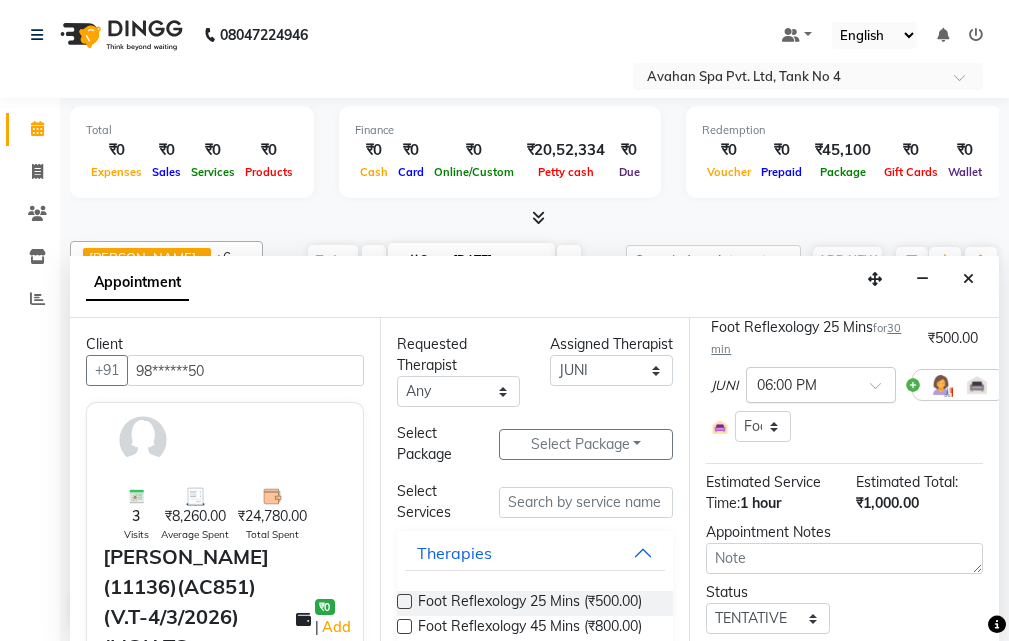 click at bounding box center [821, 383] 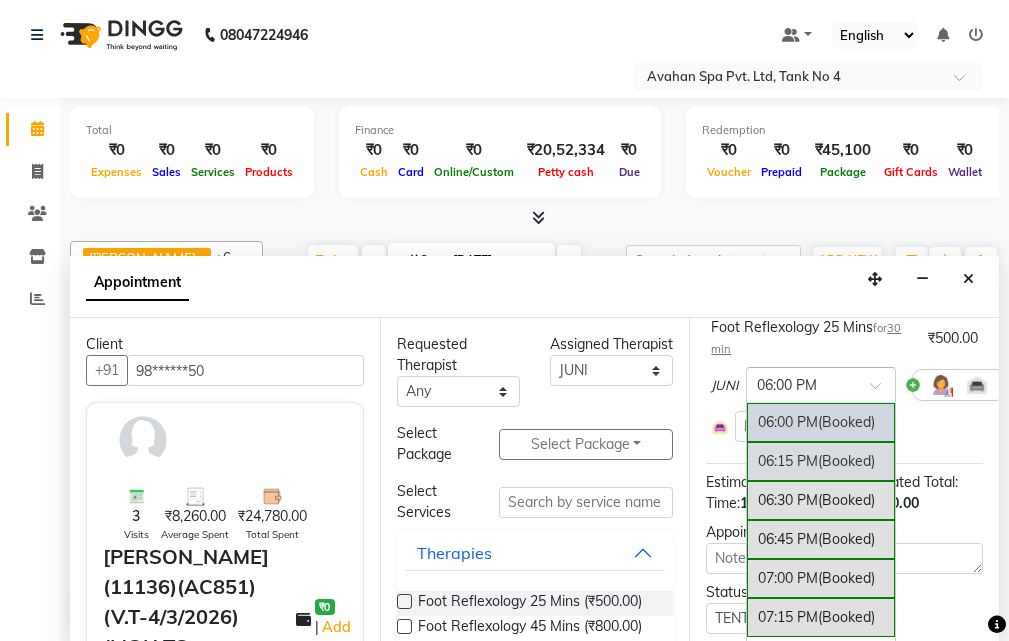 scroll, scrollTop: 858, scrollLeft: 0, axis: vertical 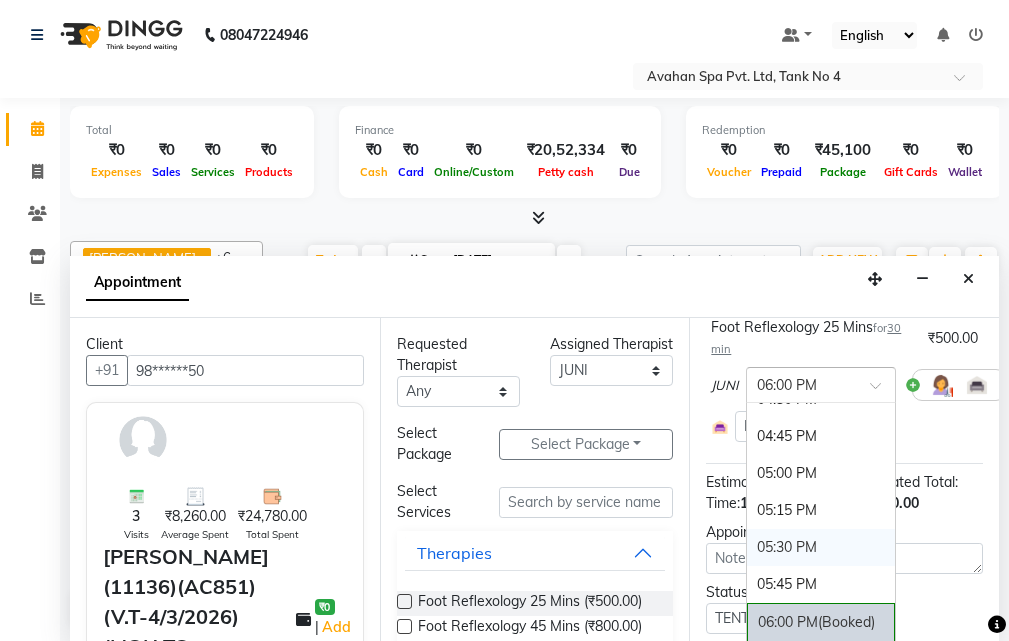 click on "05:30 PM" at bounding box center [821, 547] 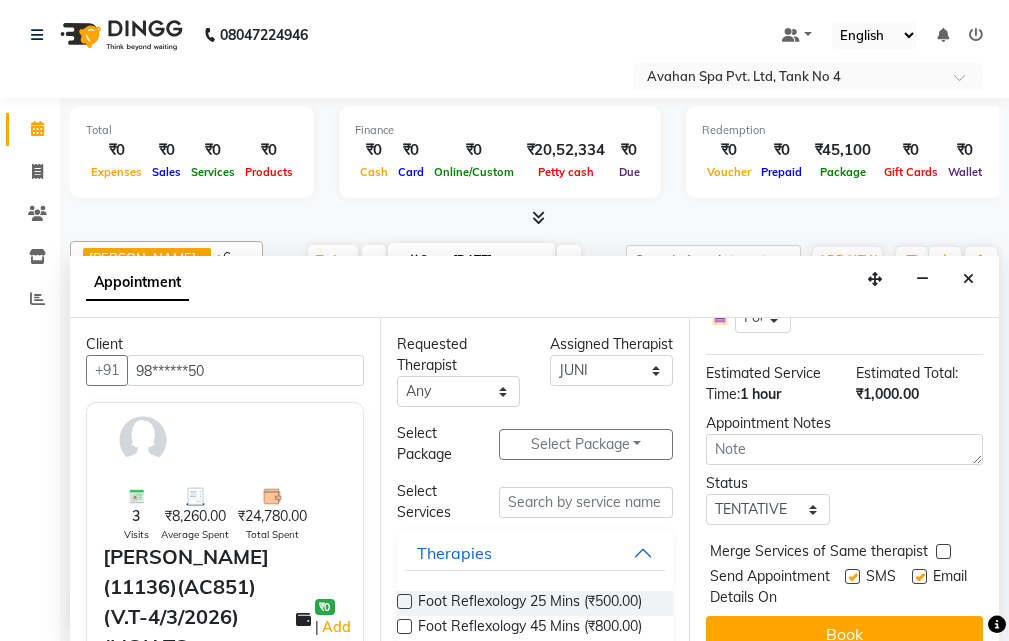 scroll, scrollTop: 535, scrollLeft: 0, axis: vertical 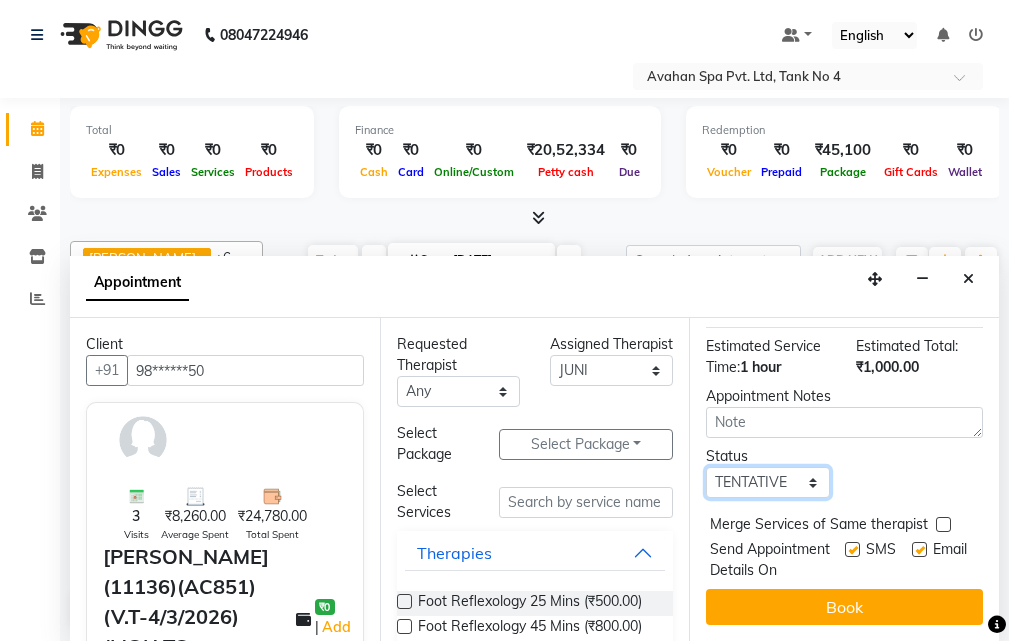 click on "Select TENTATIVE CONFIRM CHECK-IN UPCOMING" at bounding box center (767, 482) 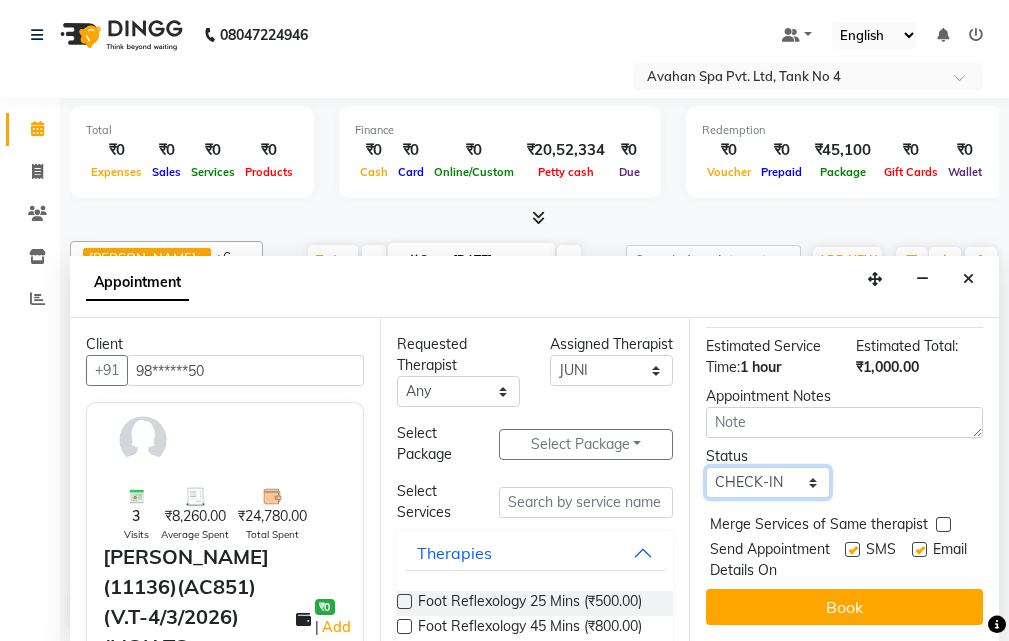 click on "Select TENTATIVE CONFIRM CHECK-IN UPCOMING" at bounding box center (767, 482) 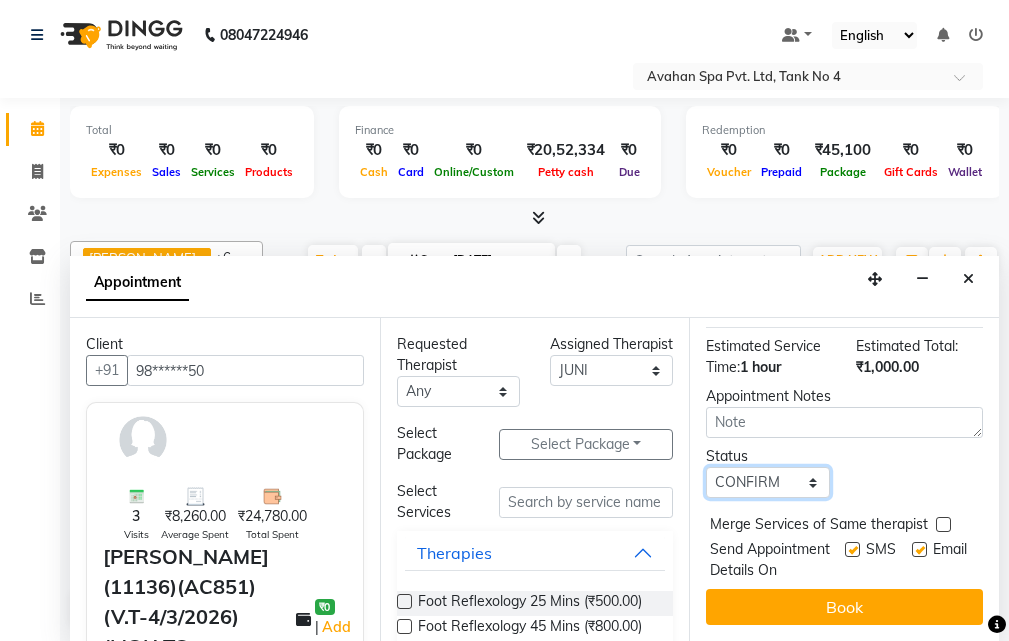 click on "Select TENTATIVE CONFIRM CHECK-IN UPCOMING" at bounding box center (767, 482) 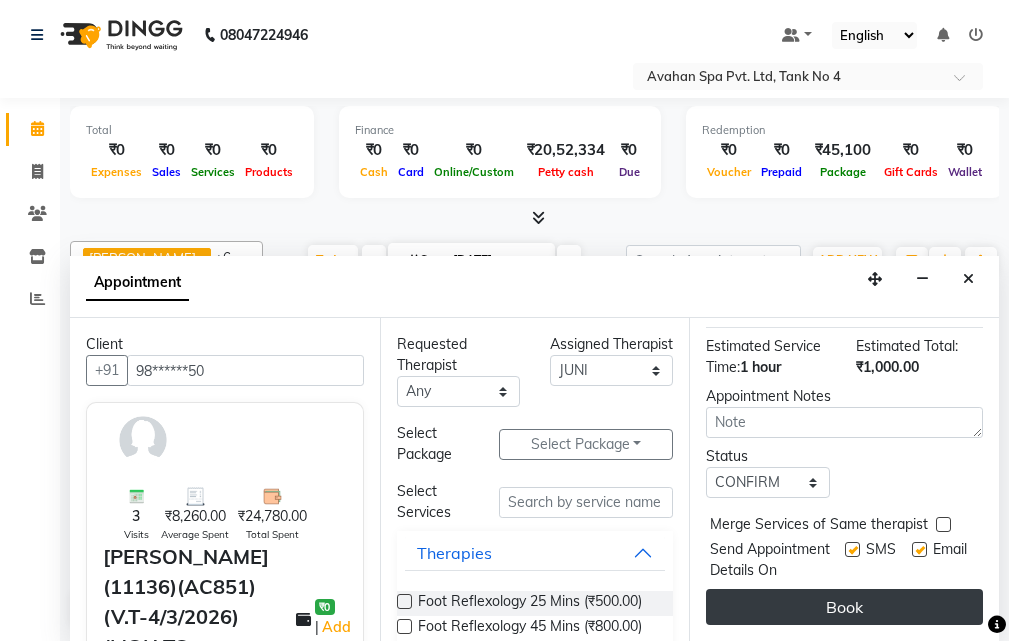 click on "Book" at bounding box center (844, 607) 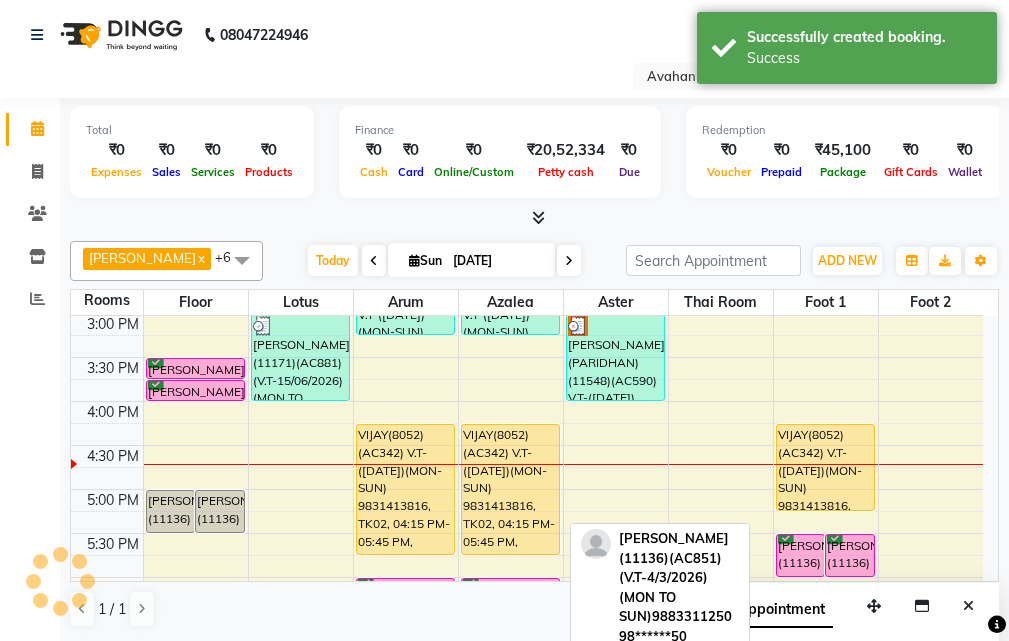 scroll, scrollTop: 0, scrollLeft: 0, axis: both 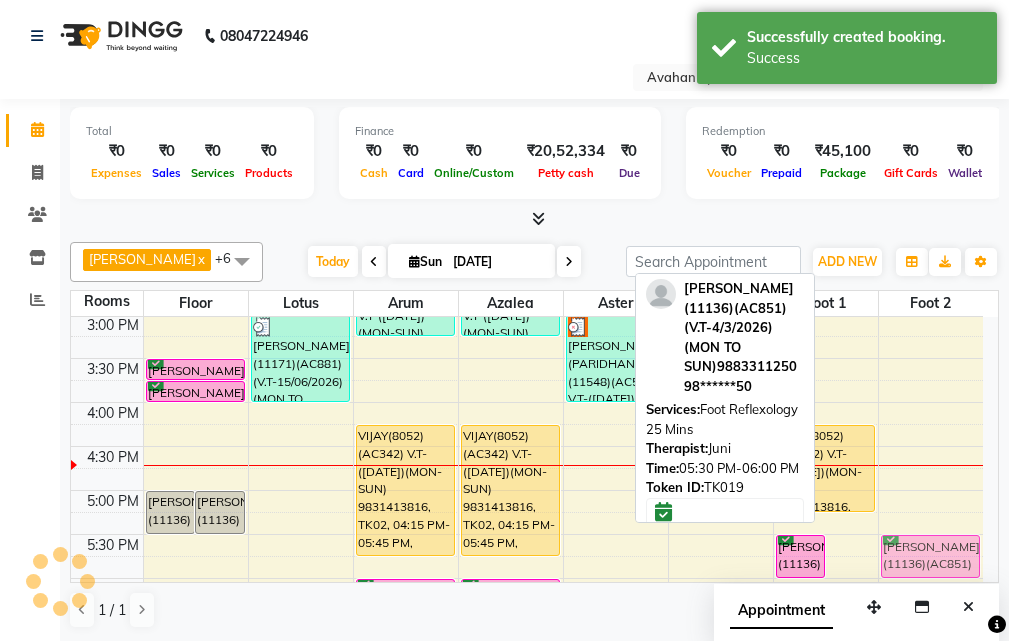 drag, startPoint x: 841, startPoint y: 555, endPoint x: 876, endPoint y: 552, distance: 35.128338 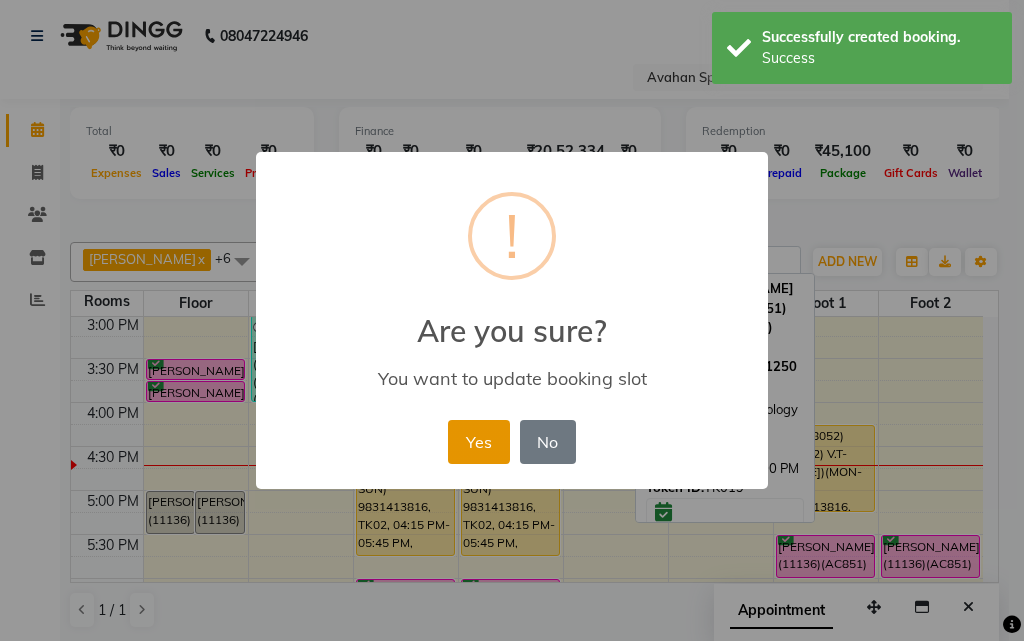 click on "Yes" at bounding box center [478, 442] 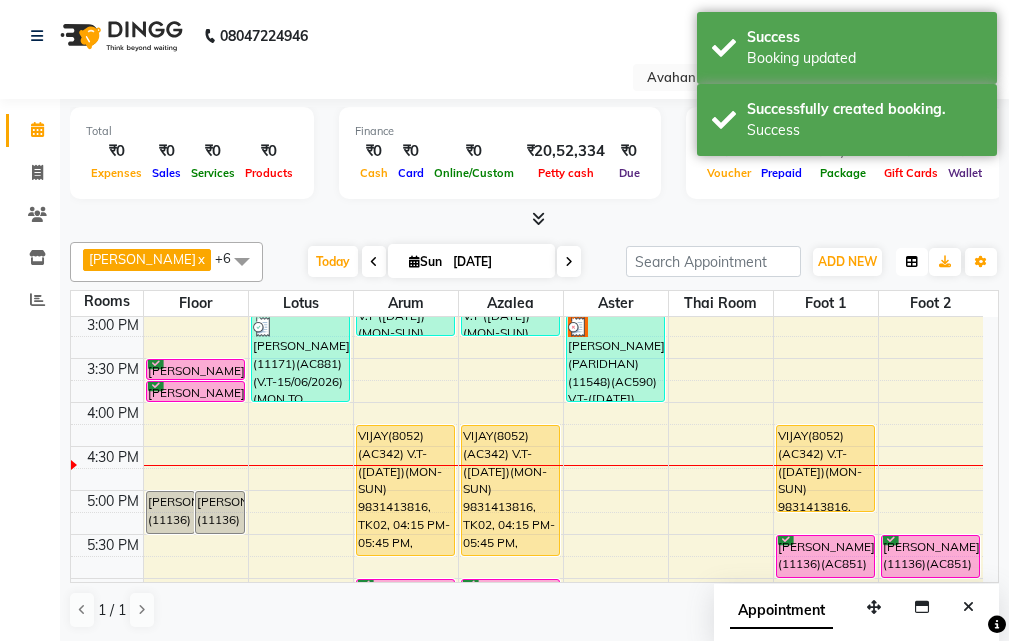 click at bounding box center (912, 262) 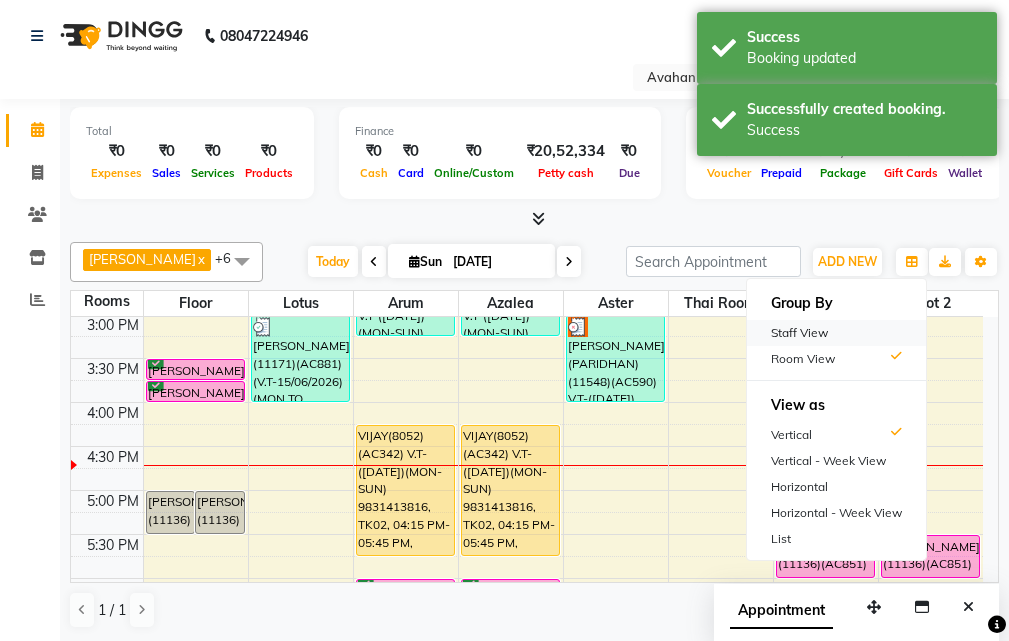 click on "Staff View" at bounding box center (836, 333) 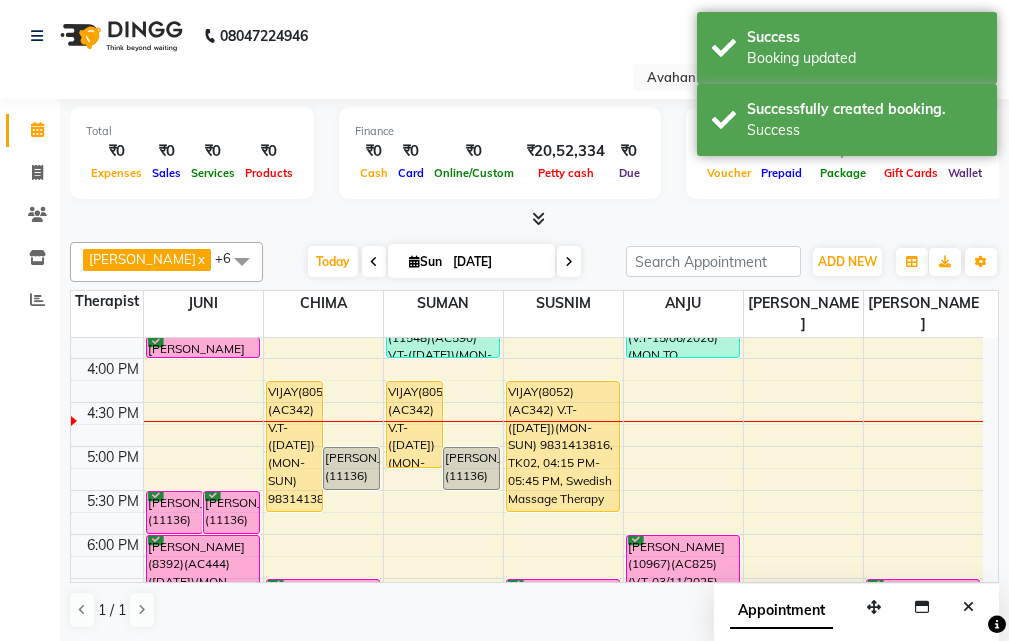 scroll, scrollTop: 542, scrollLeft: 0, axis: vertical 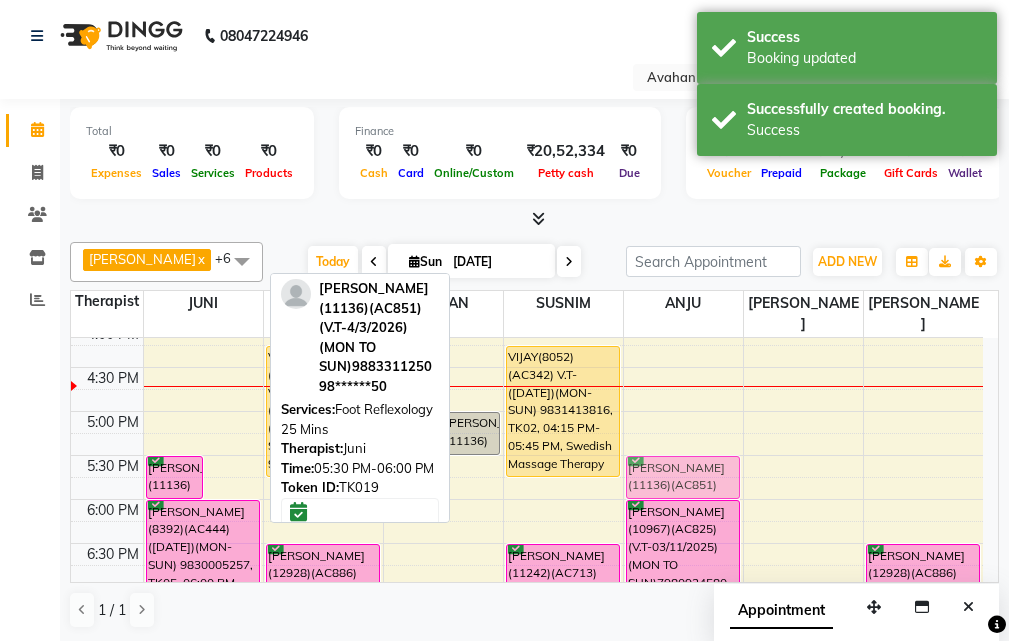 drag, startPoint x: 230, startPoint y: 448, endPoint x: 623, endPoint y: 443, distance: 393.0318 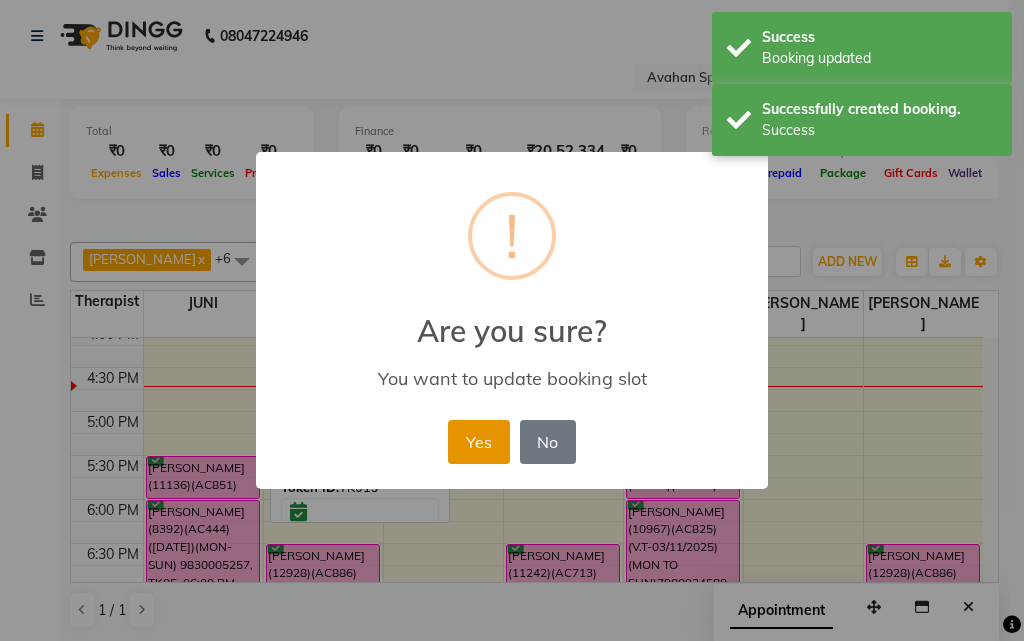 click on "Yes" at bounding box center [478, 442] 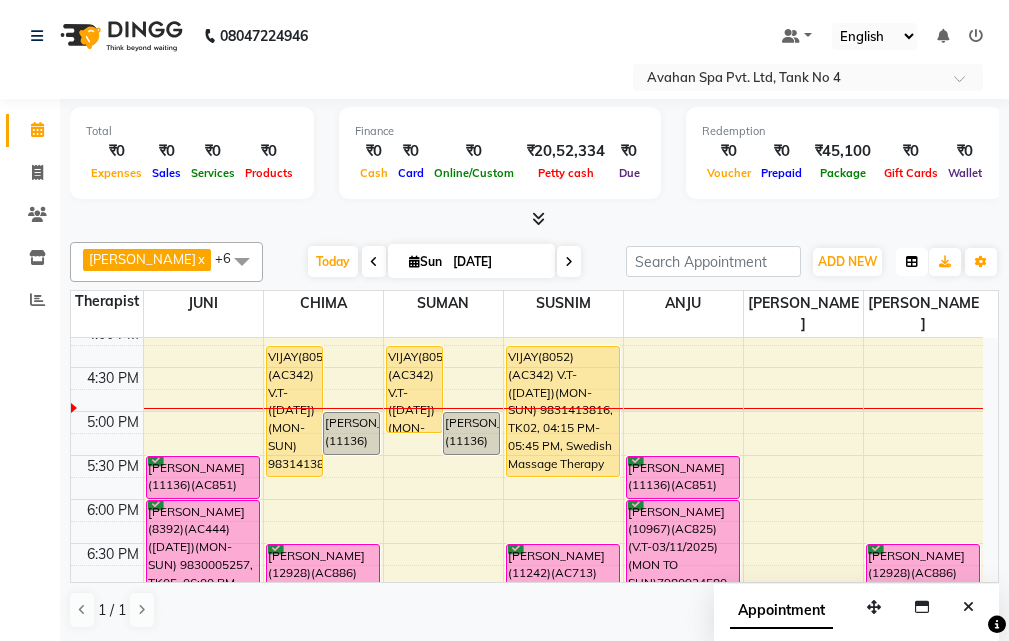 click at bounding box center [912, 262] 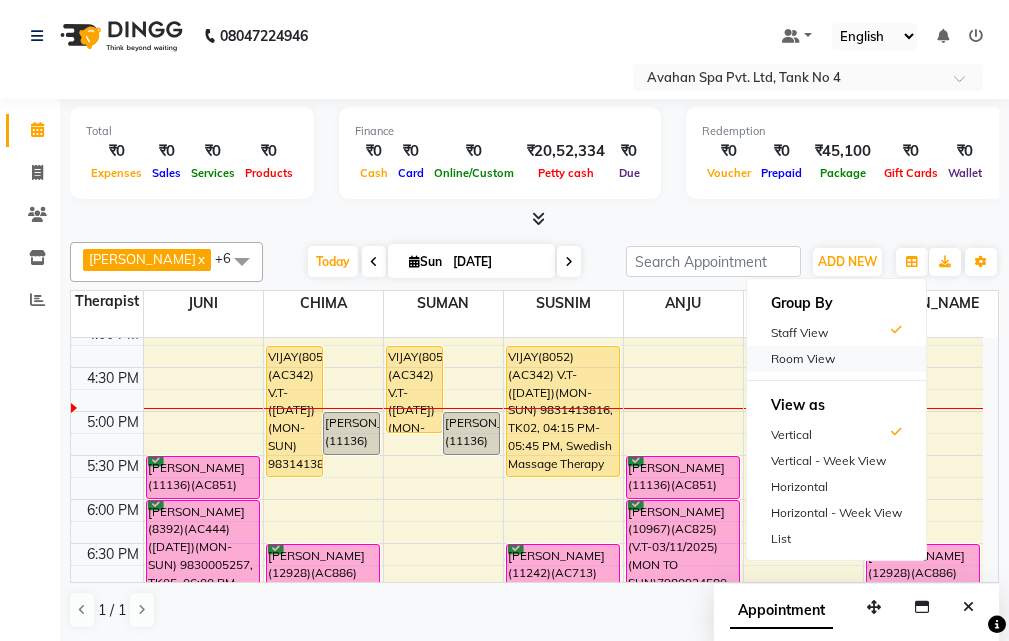 click on "Room View" at bounding box center [836, 359] 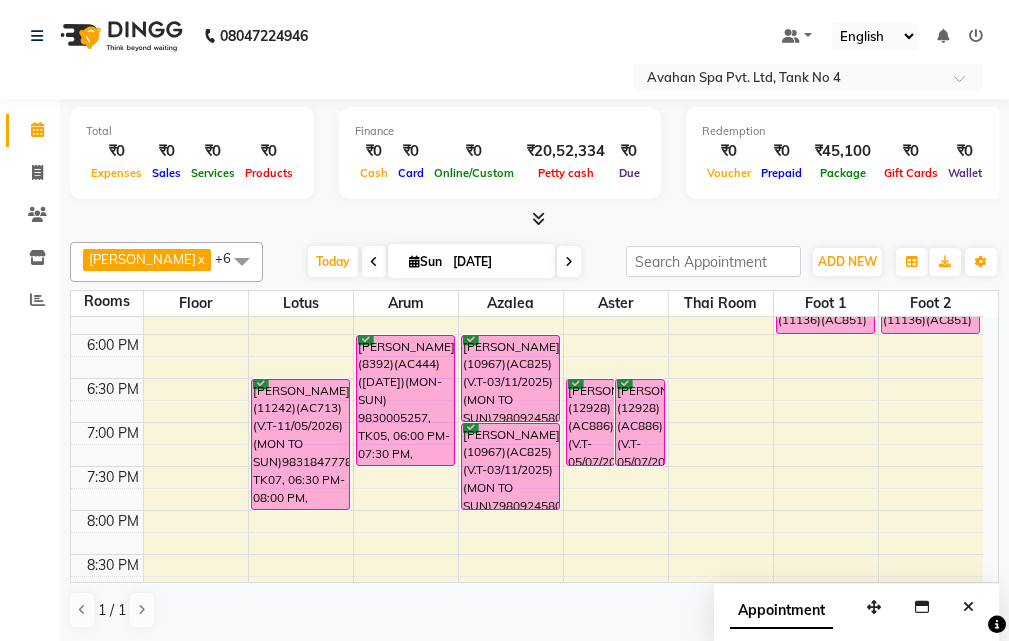 scroll, scrollTop: 678, scrollLeft: 0, axis: vertical 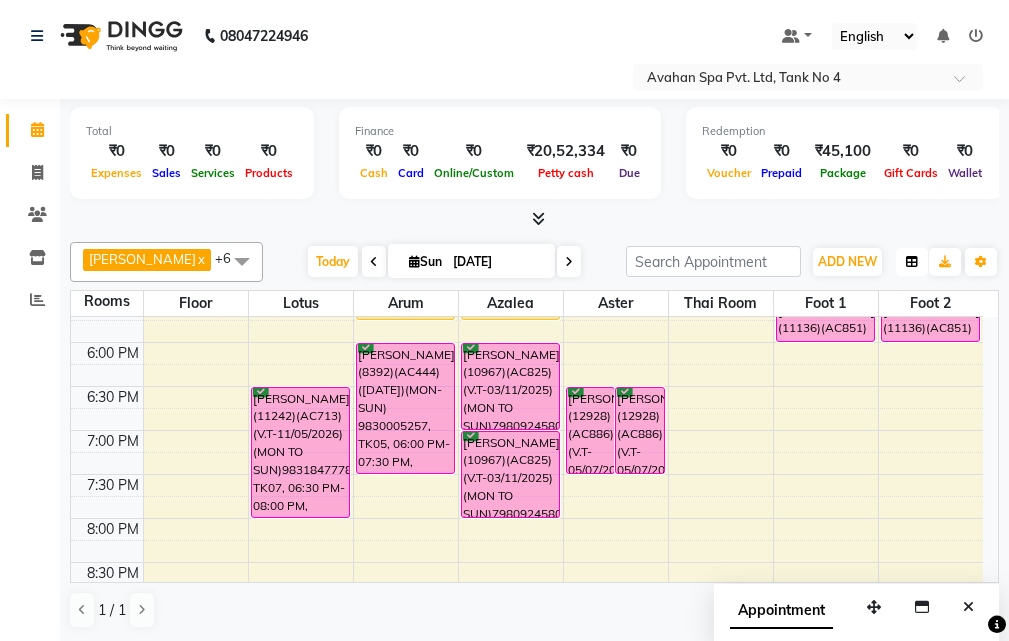click at bounding box center [912, 262] 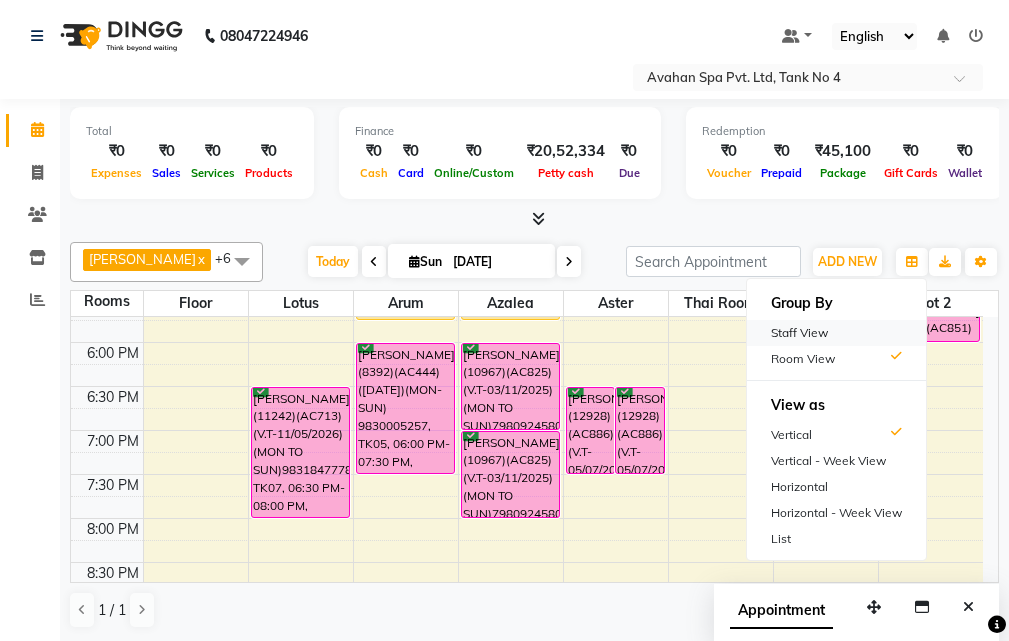 click on "Staff View" at bounding box center (836, 333) 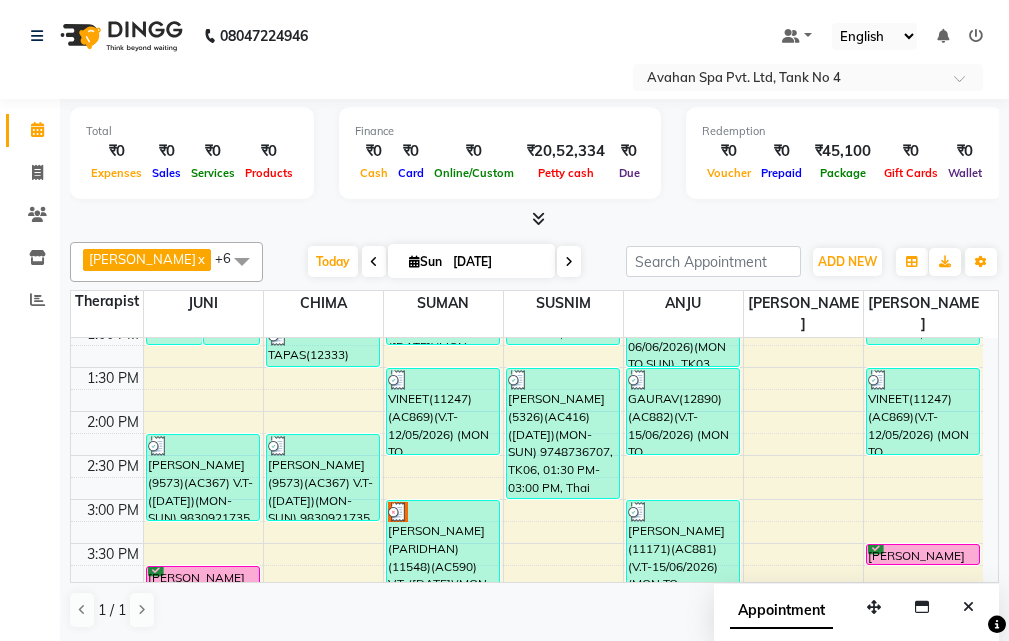 scroll, scrollTop: 378, scrollLeft: 0, axis: vertical 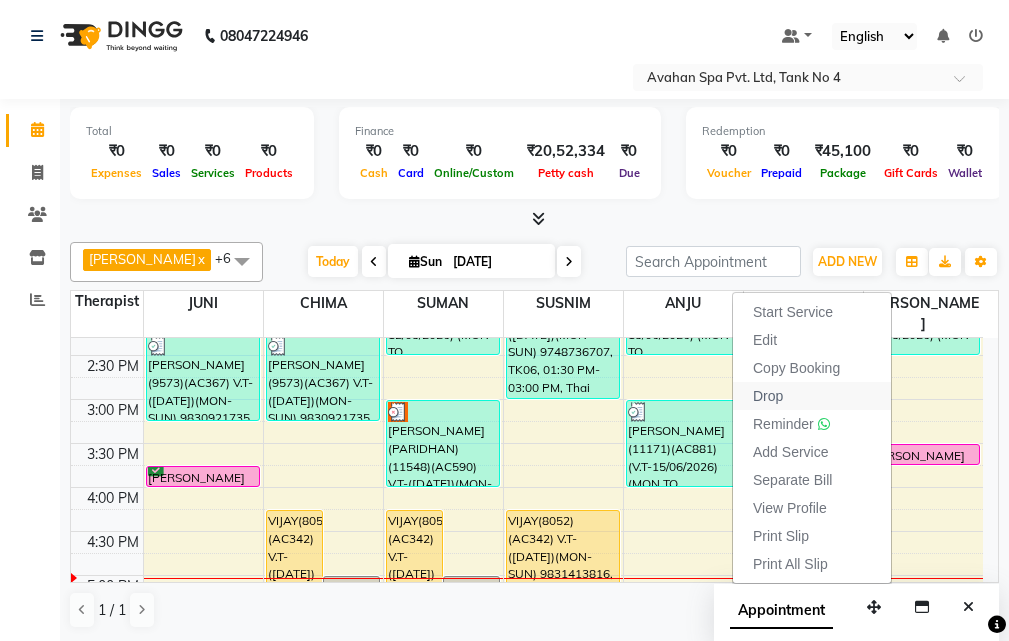 click on "Drop" at bounding box center [812, 396] 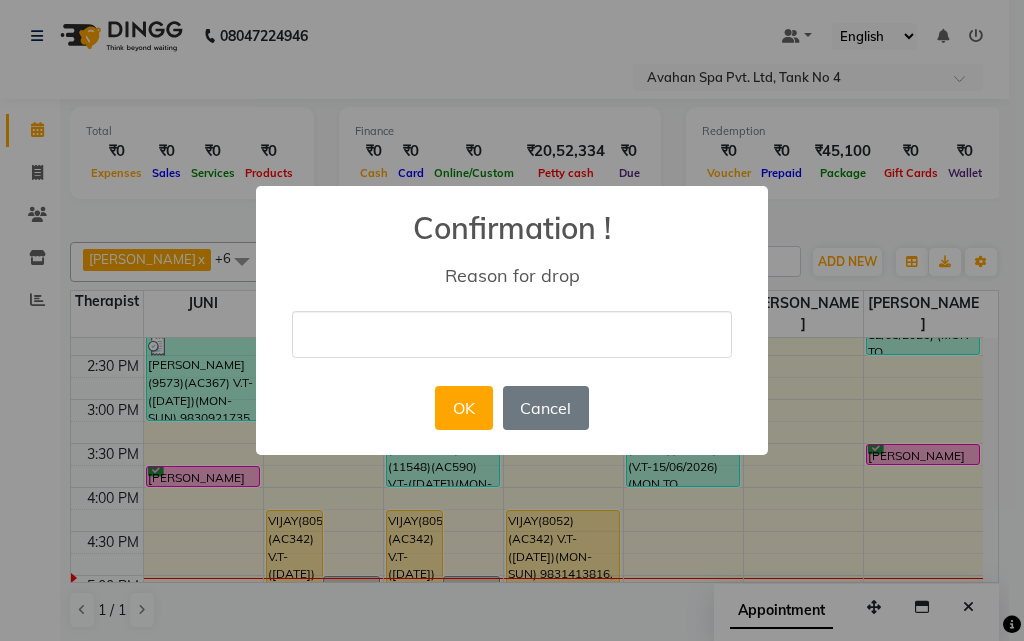 click at bounding box center (512, 334) 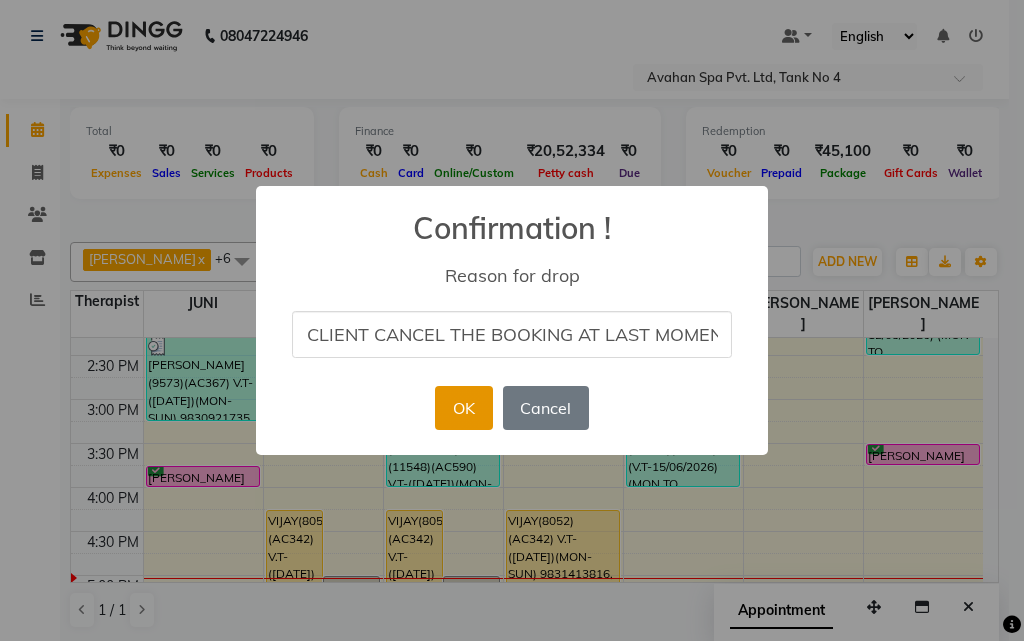 click on "OK" at bounding box center (463, 408) 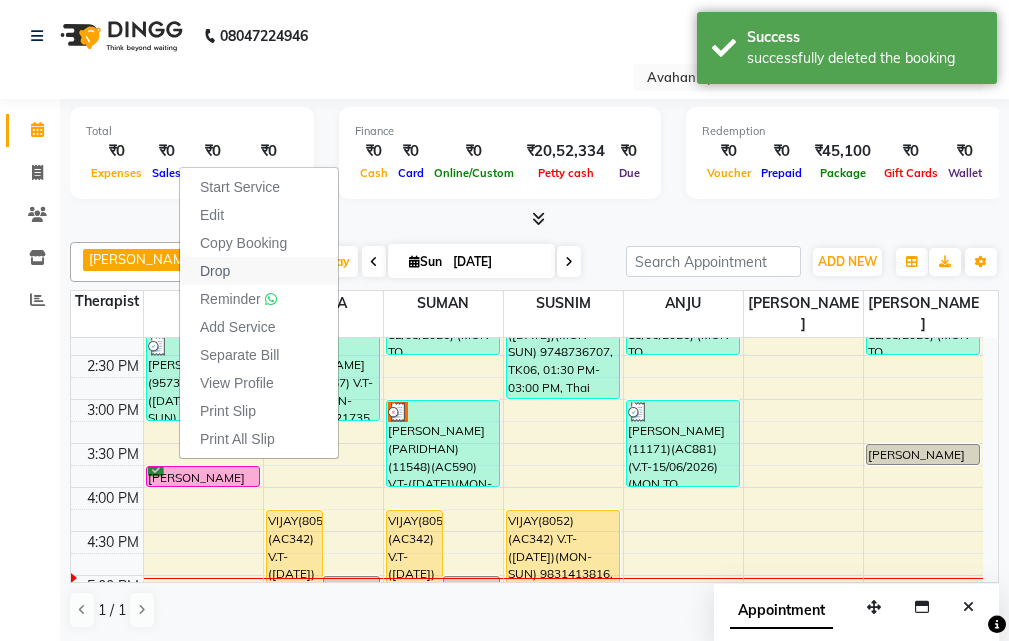 click on "Drop" at bounding box center [259, 271] 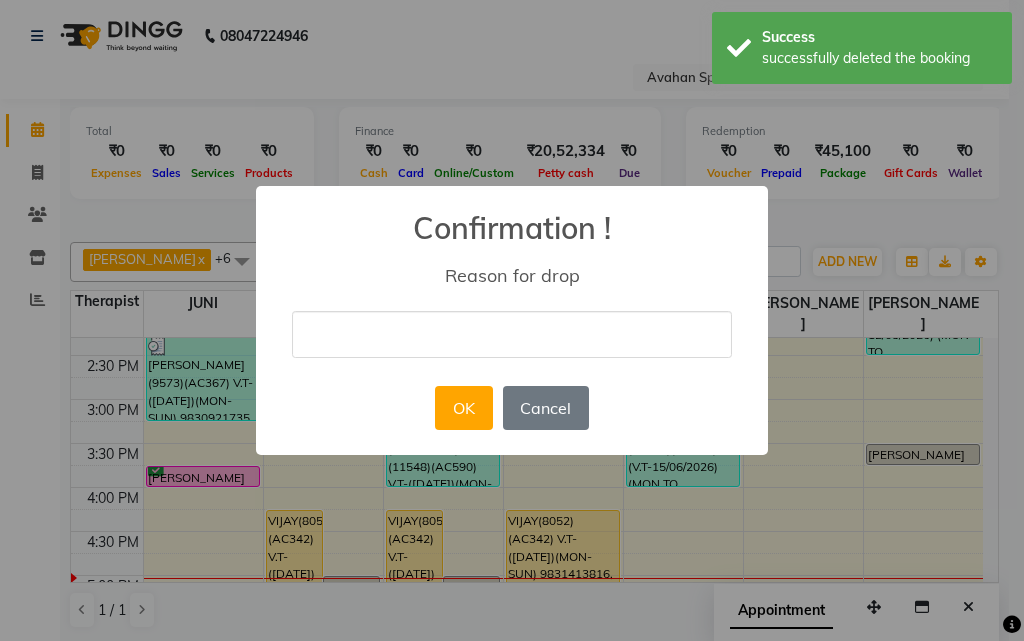 click at bounding box center (512, 334) 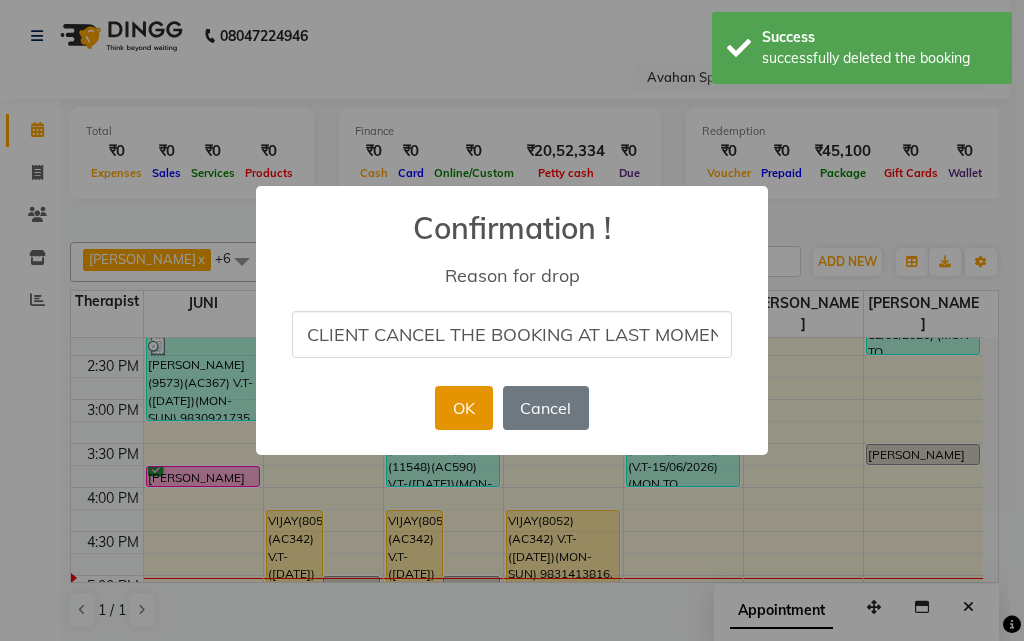 click on "OK" at bounding box center [463, 408] 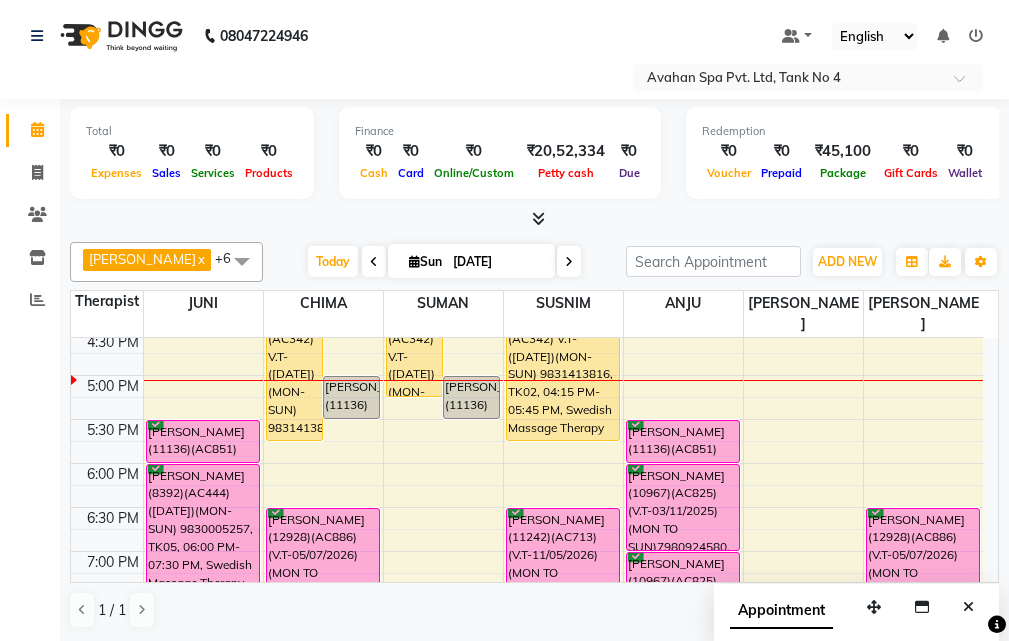 scroll, scrollTop: 478, scrollLeft: 0, axis: vertical 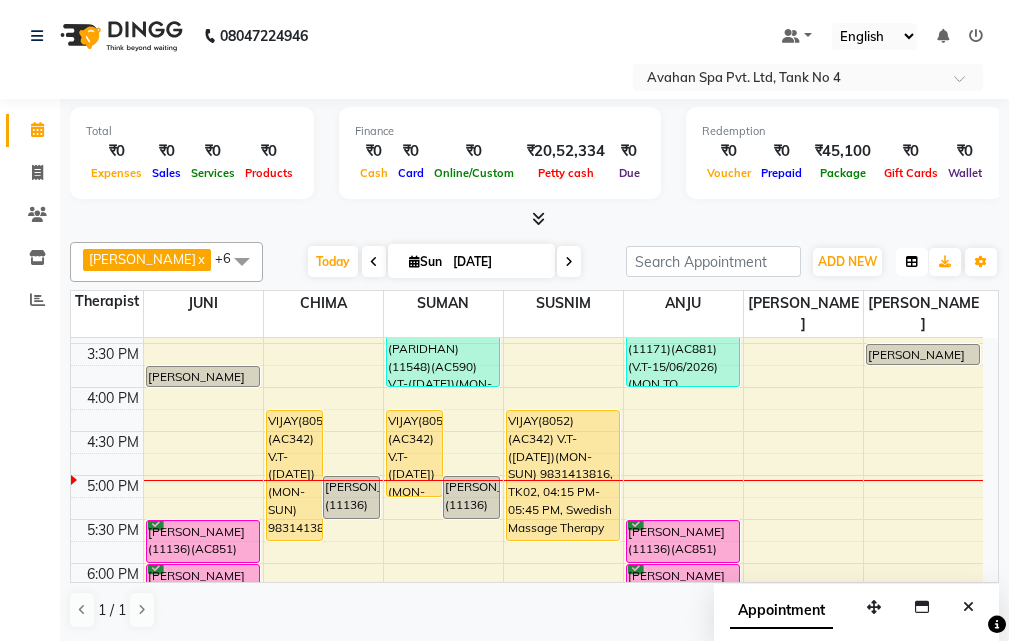 click at bounding box center (912, 262) 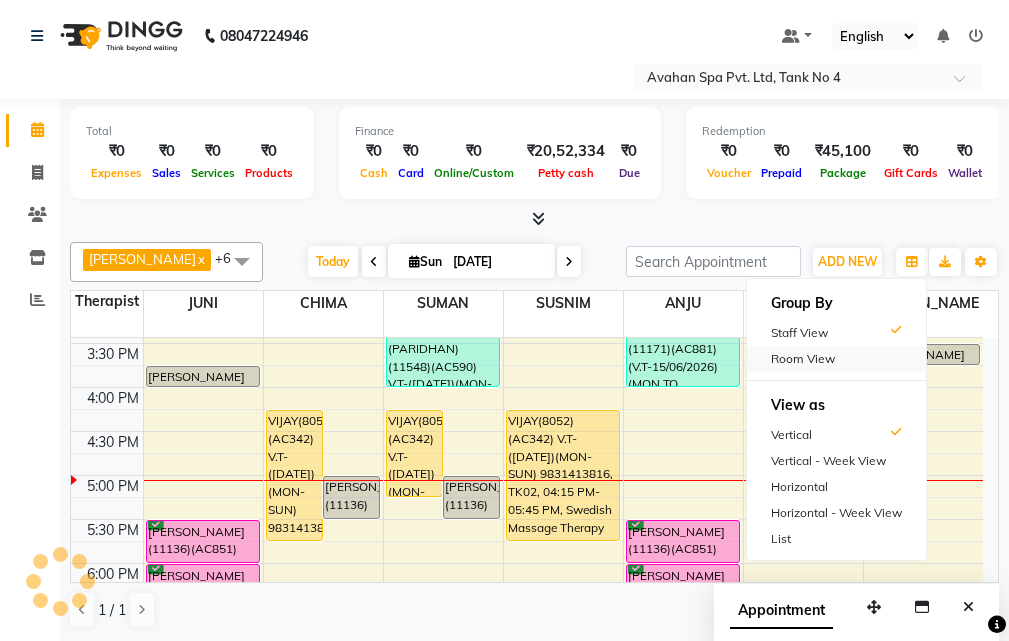 click on "Room View" at bounding box center [836, 359] 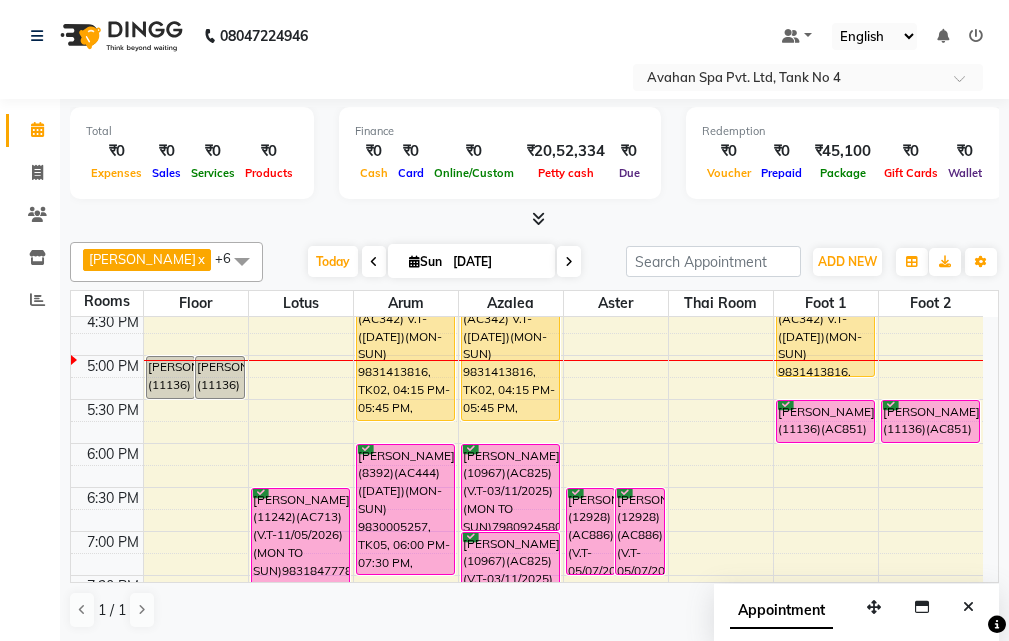 scroll, scrollTop: 578, scrollLeft: 0, axis: vertical 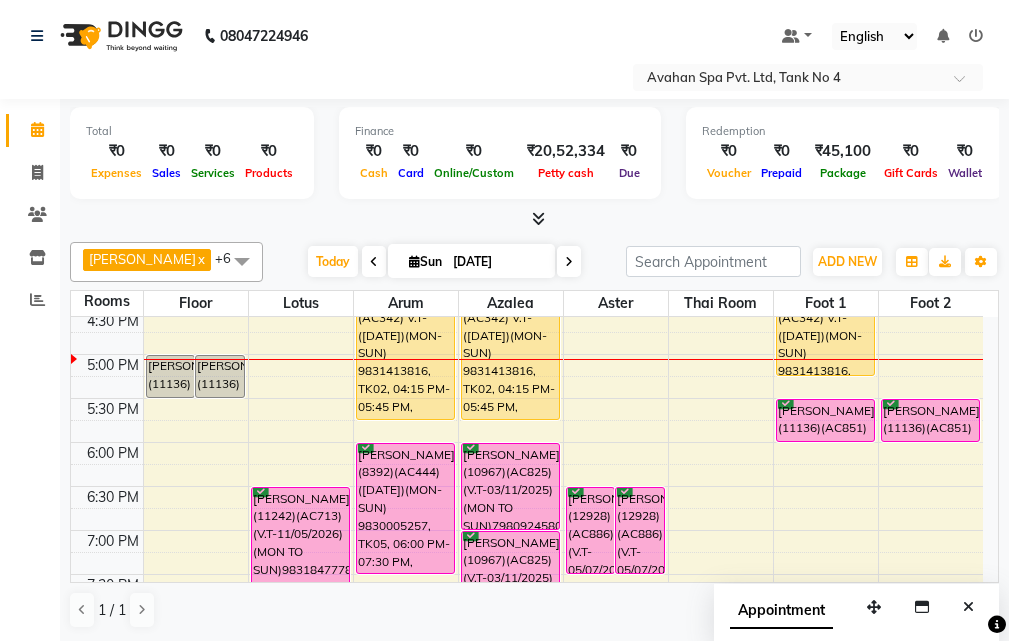 drag, startPoint x: 973, startPoint y: 615, endPoint x: 694, endPoint y: 544, distance: 287.89233 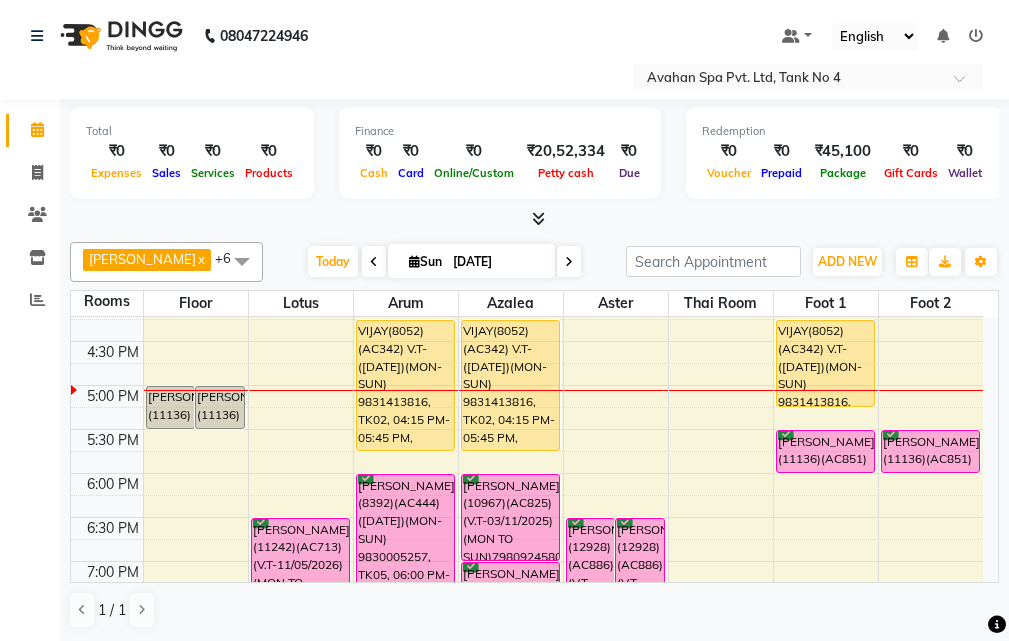 scroll, scrollTop: 578, scrollLeft: 0, axis: vertical 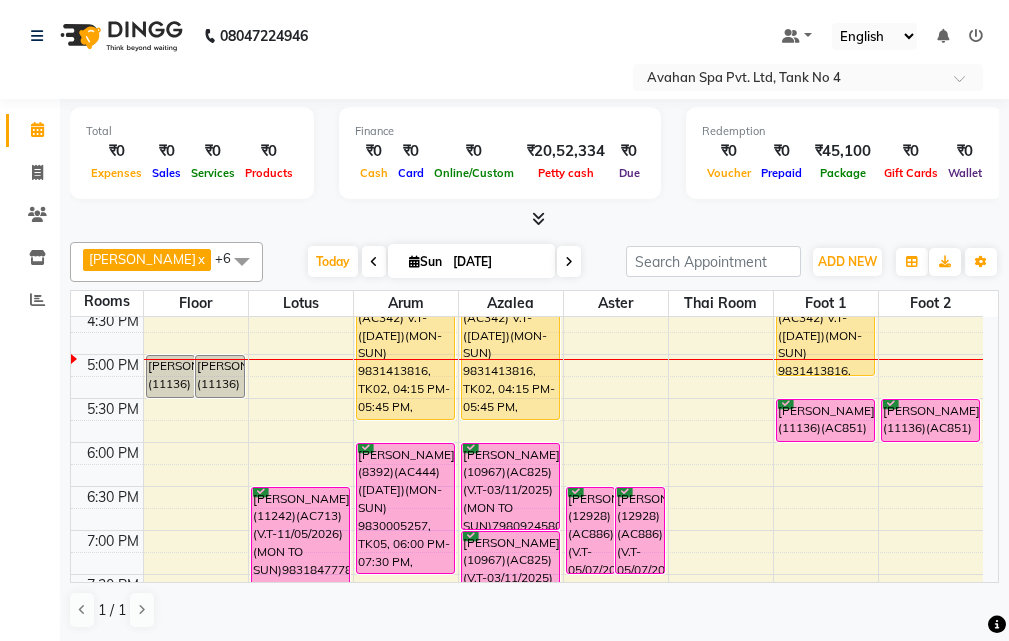 drag, startPoint x: 304, startPoint y: 405, endPoint x: 73, endPoint y: 445, distance: 234.43762 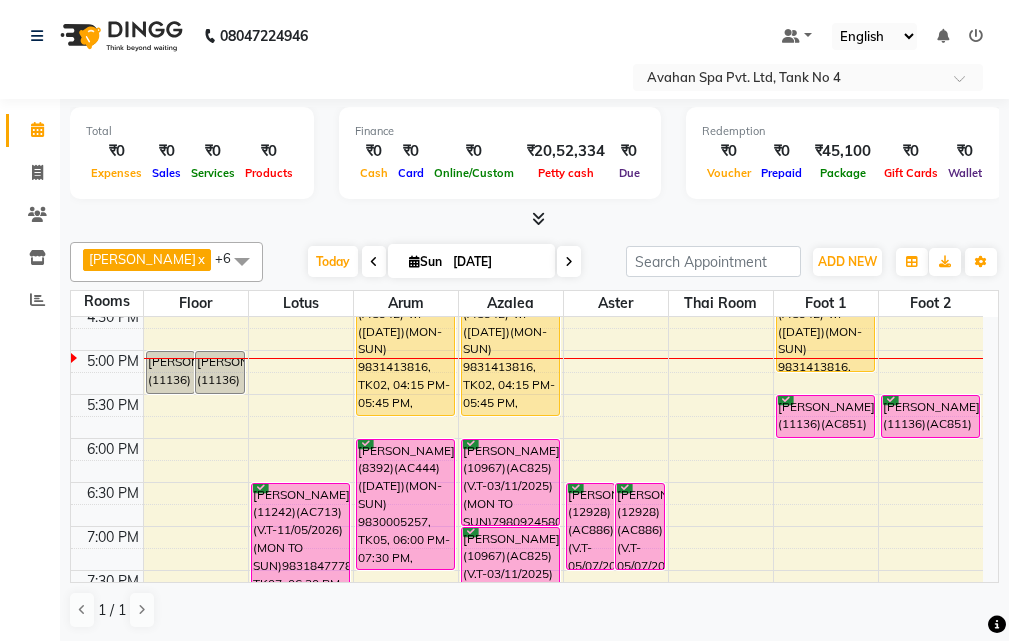 scroll, scrollTop: 578, scrollLeft: 0, axis: vertical 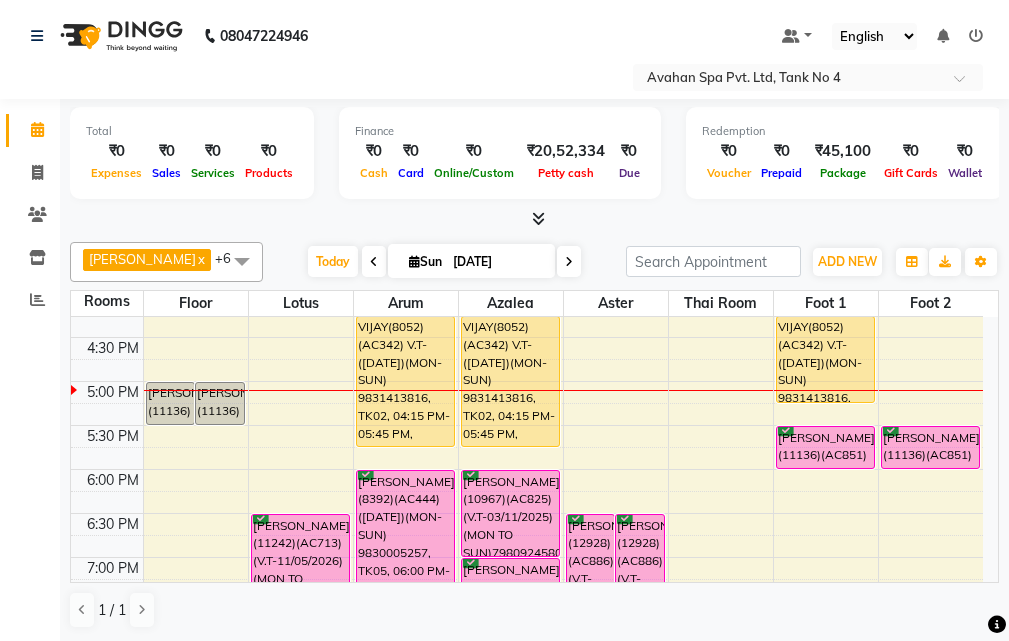 drag, startPoint x: 608, startPoint y: 388, endPoint x: 0, endPoint y: 344, distance: 609.59 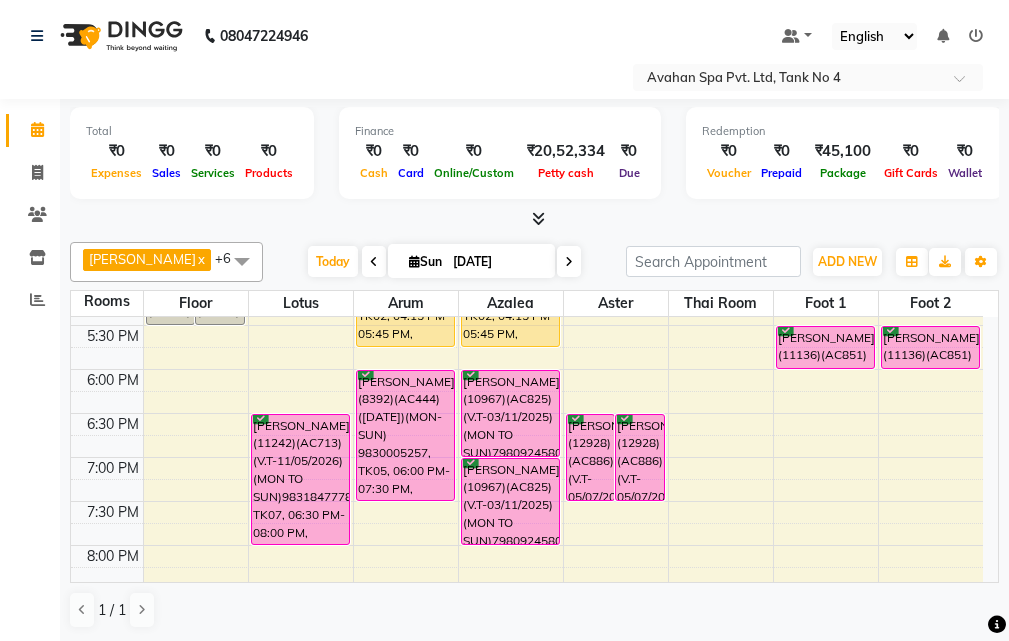 scroll, scrollTop: 551, scrollLeft: 0, axis: vertical 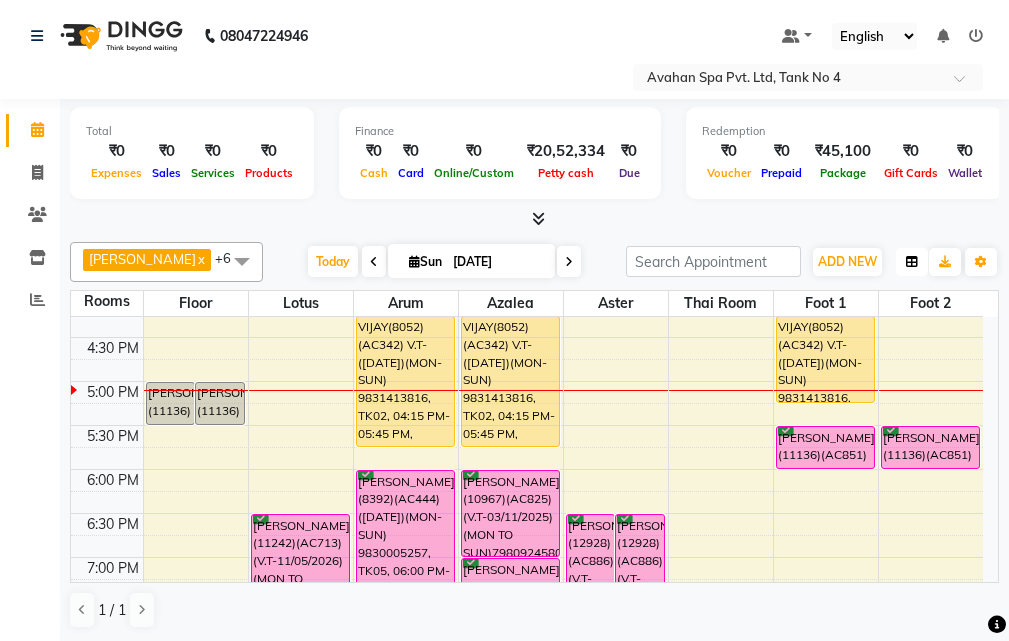 click at bounding box center [912, 262] 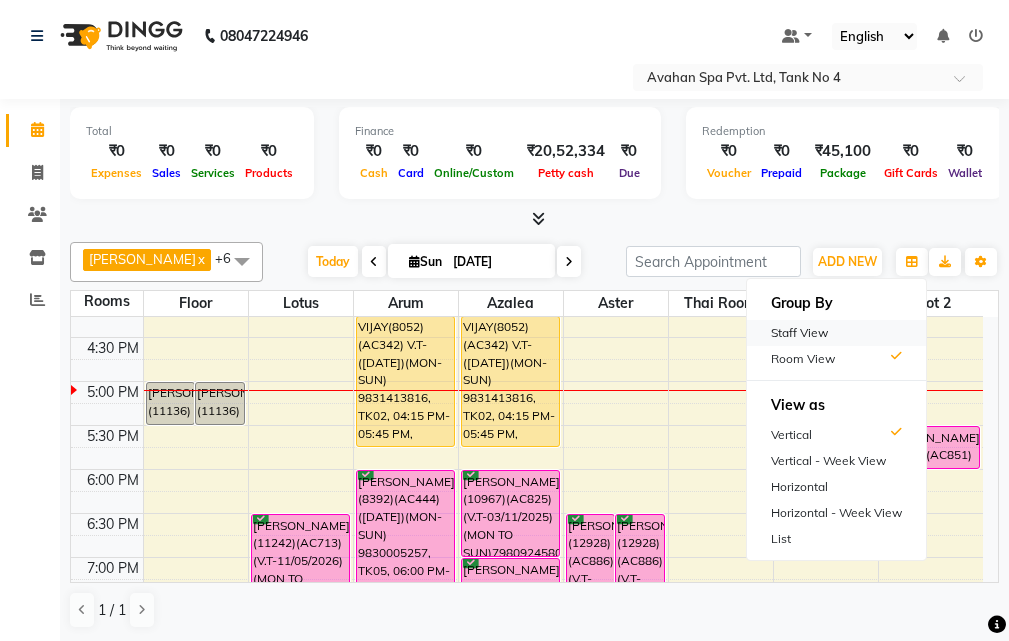 click on "Staff View" at bounding box center [836, 333] 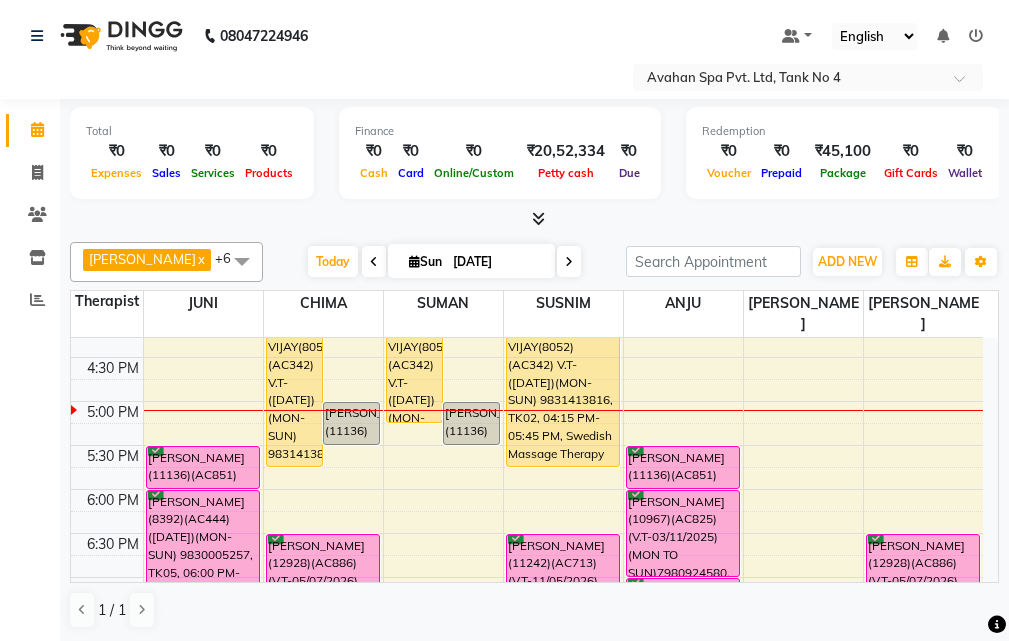 scroll, scrollTop: 551, scrollLeft: 0, axis: vertical 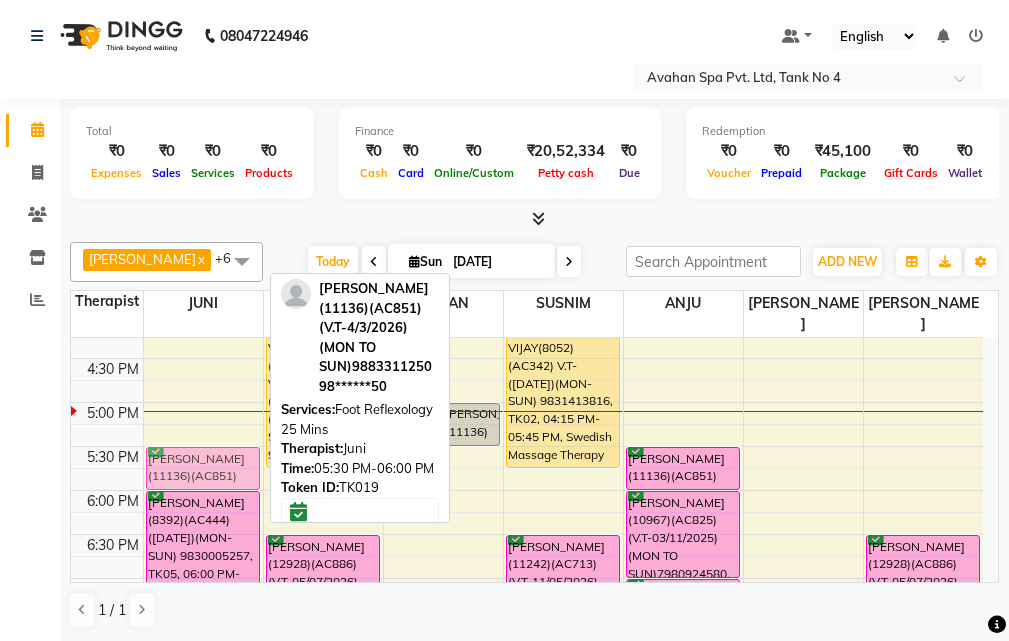 drag, startPoint x: 216, startPoint y: 435, endPoint x: 238, endPoint y: 443, distance: 23.409399 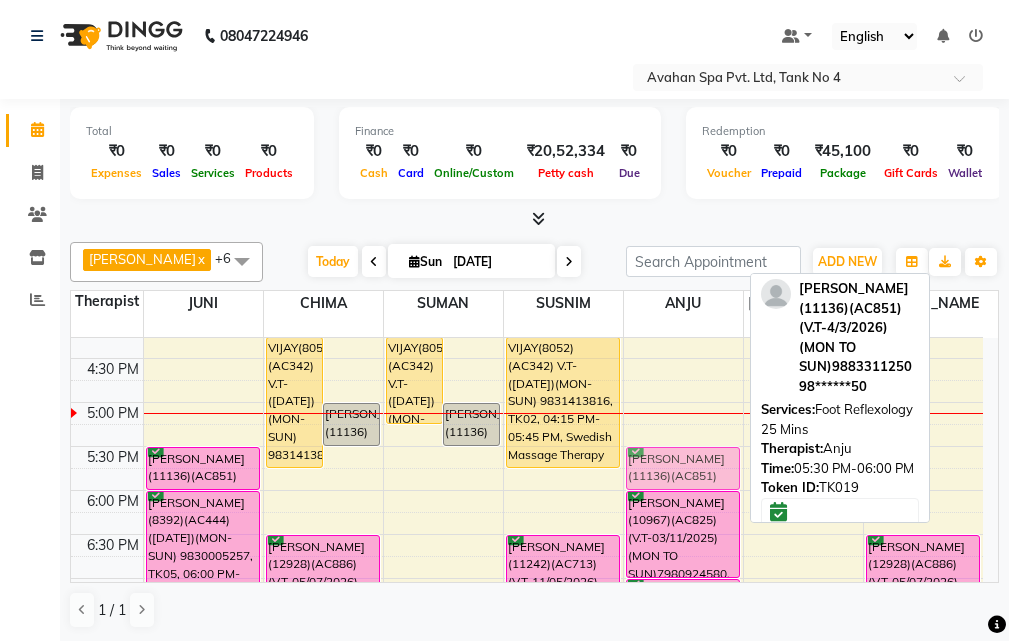 click on "RAHUL(12039)(AC649)(V.T-06/06/2026)(MON TO SUN), TK03, 11:30 AM-12:30 PM, Swedish Massage Therapy 60 Mins     RAHUL(12039)(AC649)(V.T-06/06/2026)(MON TO SUN), TK03, 12:30 PM-01:30 PM, Swedish Massage Therapy 60 Mins     GAURAV(12890)(AC882)(V.T-15/06/2026) (MON TO SUN)7044177657, TK16, 01:30 PM-02:30 PM, Swedish Massage Therapy 60 Mins     [PERSON_NAME](11171)(AC881)(V.T-15/06/2026) (MON TO SUN)9836674141, TK18, 03:00 PM-04:00 PM, Swedish Massage Therapy 60 Mins     [PERSON_NAME](11136)(AC851)(V.T-4/3/2026) (MON TO SUN)9883311250, TK19, 05:30 PM-06:00 PM, Foot Reflexology  25 Mins     [PERSON_NAME](10967)(AC825)(V.T-03/11/2025) (MON TO SUN)7980924580, TK14, 06:00 PM-07:00 PM, Swedish Massage Therapy 60 Mins     [PERSON_NAME](10967)(AC825)(V.T-03/11/2025) (MON TO SUN)7980924580, TK14, 07:00 PM-08:00 PM, Pure Body Retreat  60 Mins     [PERSON_NAME](11136)(AC851)(V.T-4/3/2026) (MON TO SUN)9883311250, TK19, 05:30 PM-06:00 PM, Foot Reflexology  25 Mins" at bounding box center [683, 358] 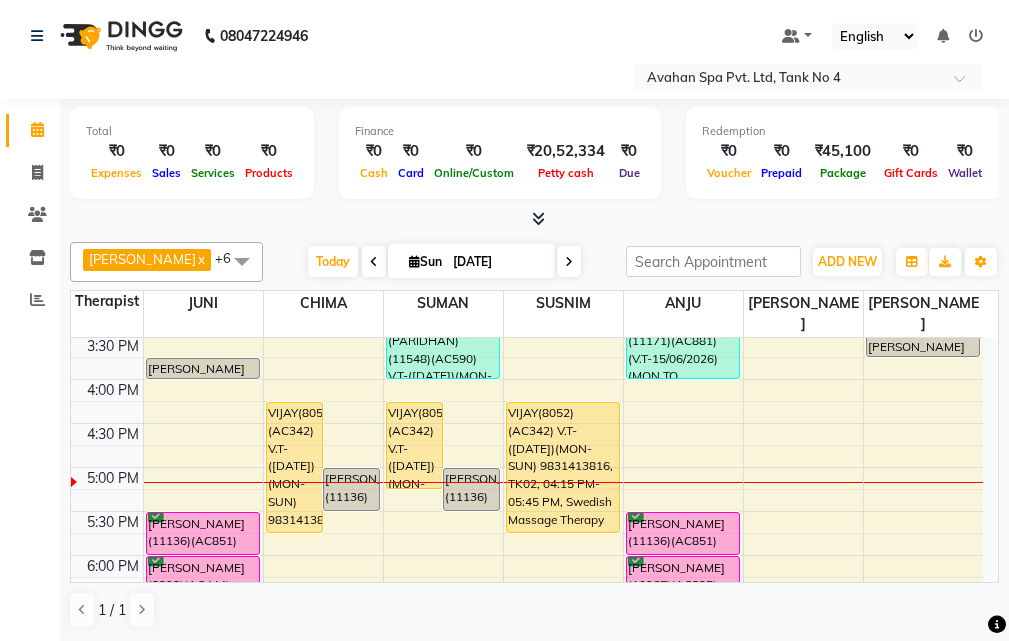 scroll, scrollTop: 451, scrollLeft: 0, axis: vertical 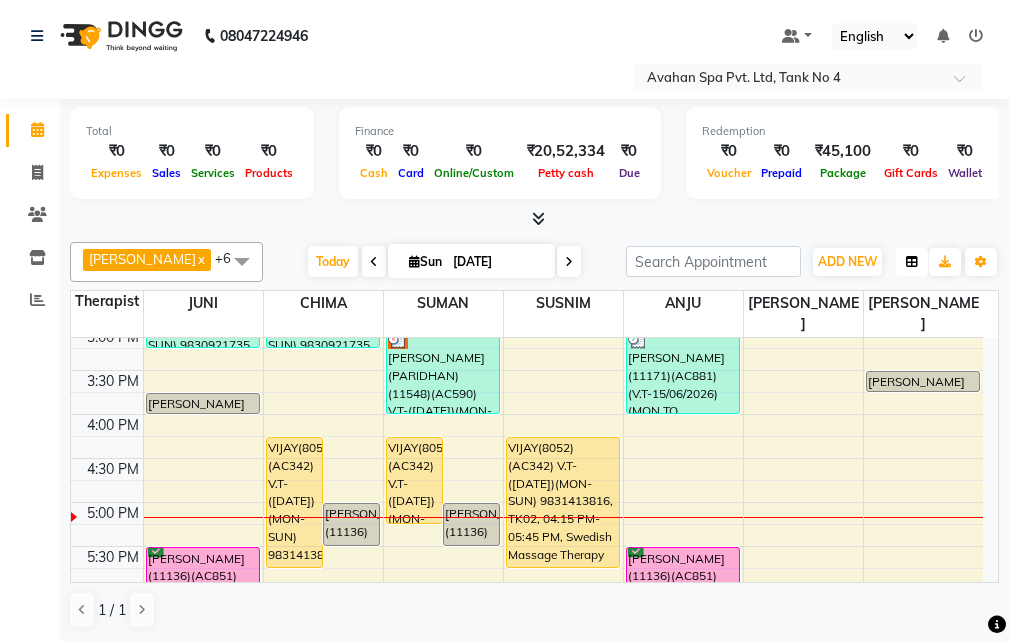 click at bounding box center (912, 262) 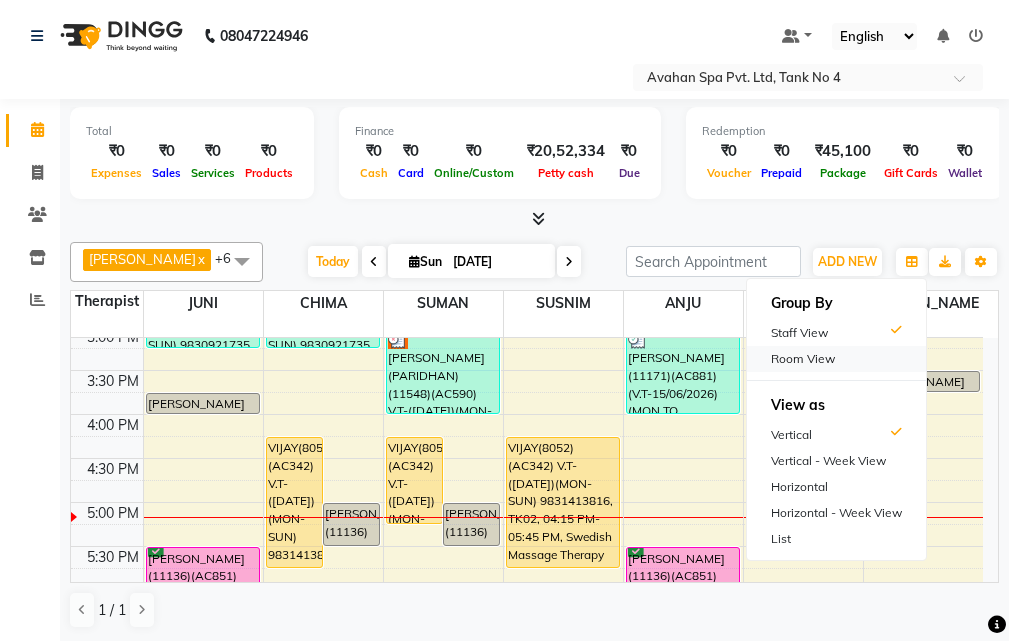 click on "Room View" at bounding box center (836, 359) 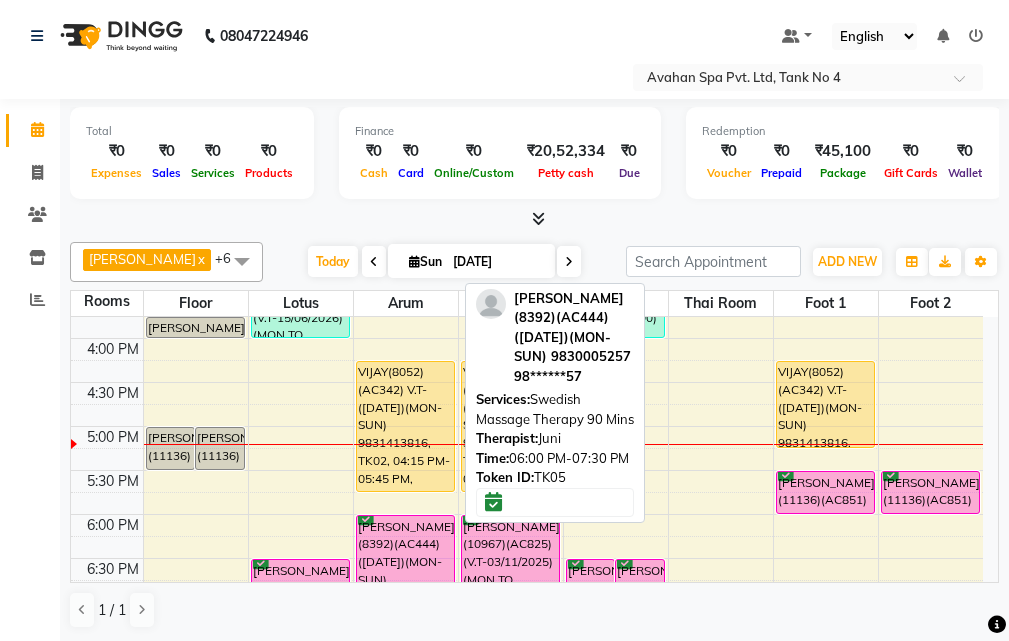 scroll, scrollTop: 551, scrollLeft: 0, axis: vertical 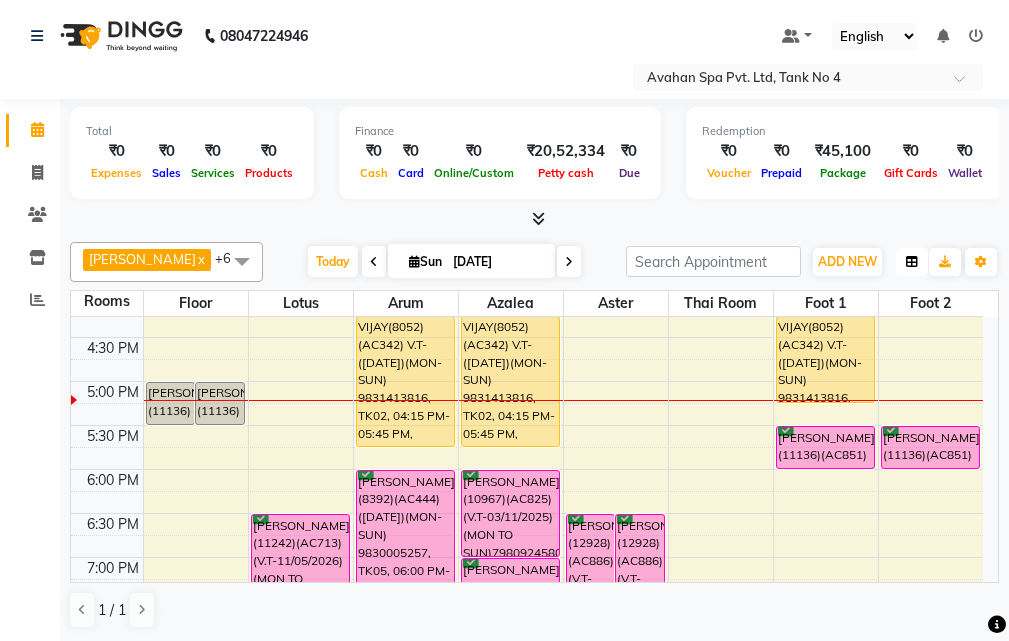 click at bounding box center [912, 262] 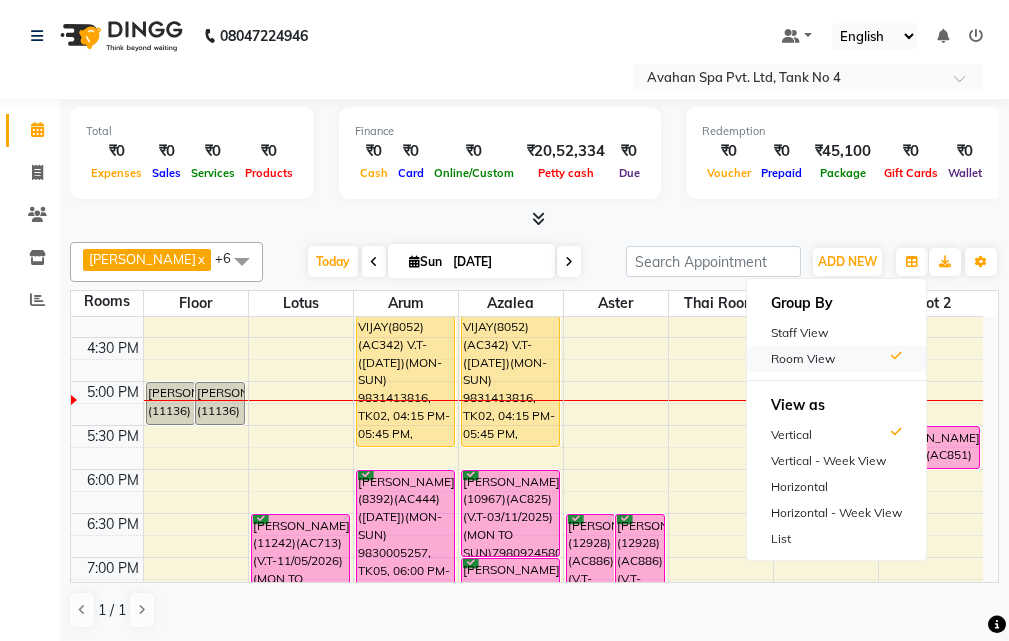click on "Room View" at bounding box center (836, 359) 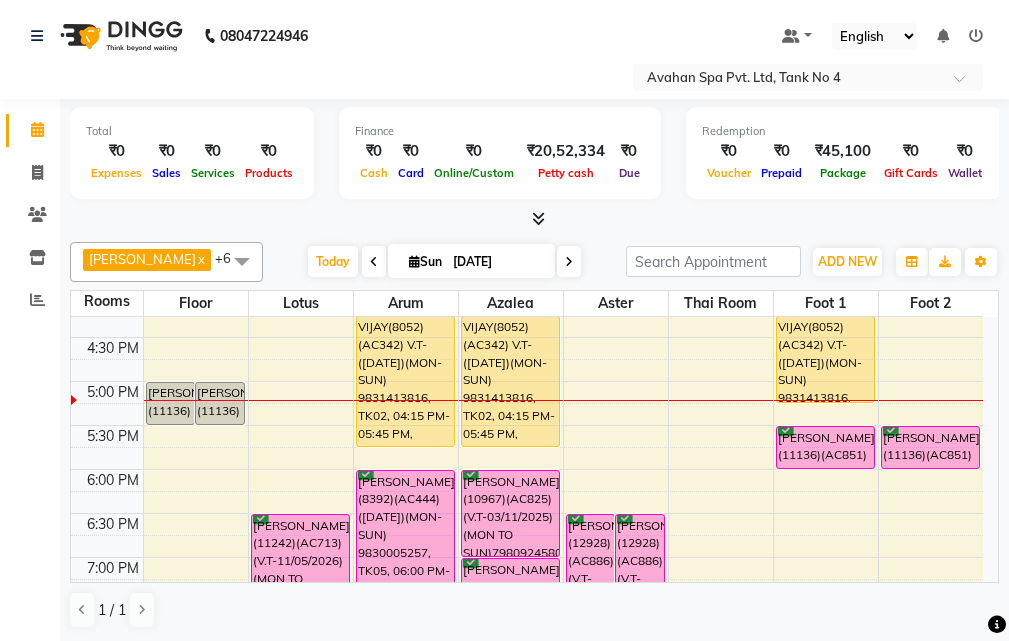 scroll, scrollTop: 451, scrollLeft: 0, axis: vertical 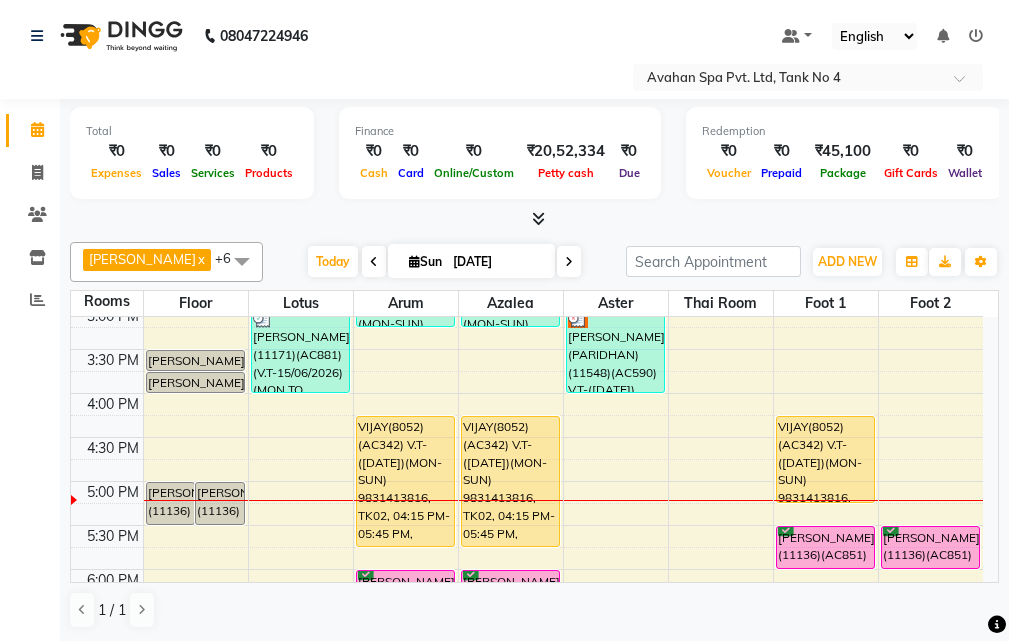 click at bounding box center (569, 262) 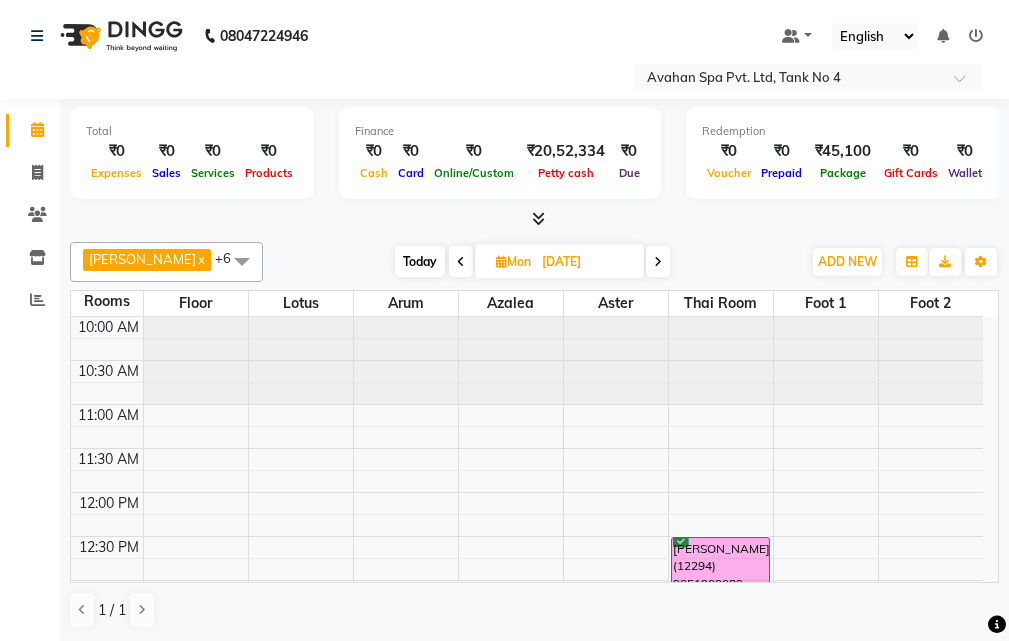 scroll, scrollTop: 100, scrollLeft: 0, axis: vertical 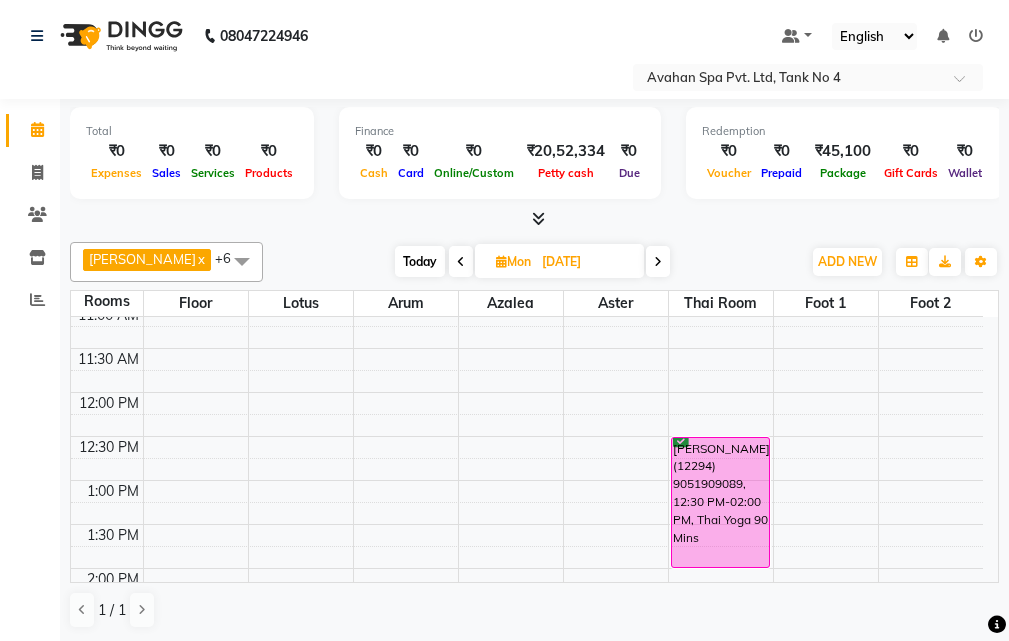 click on "Today" at bounding box center [420, 261] 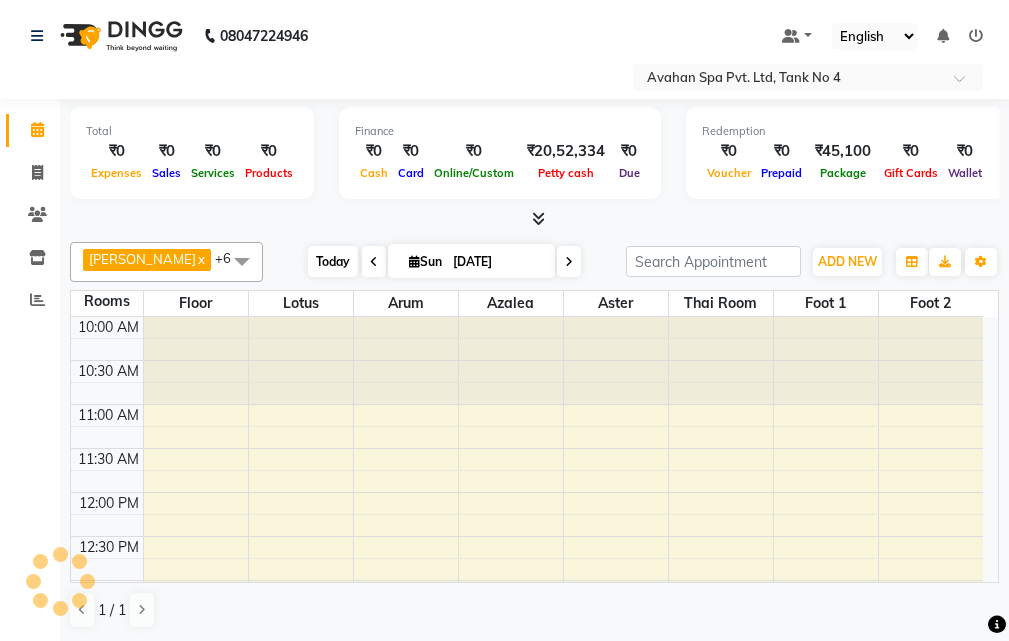 scroll, scrollTop: 617, scrollLeft: 0, axis: vertical 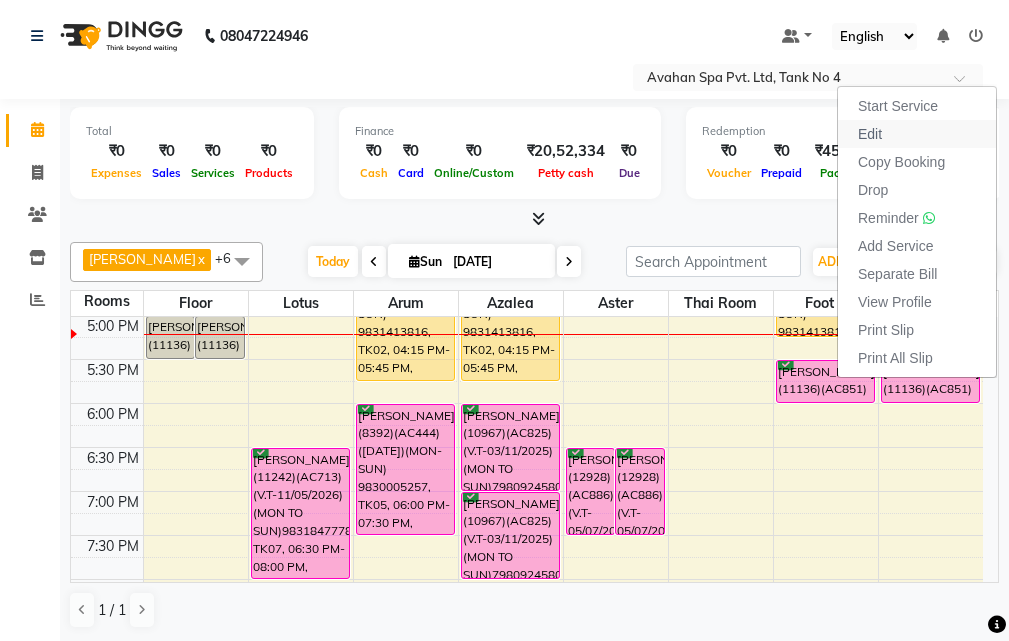 click on "Edit" at bounding box center [917, 134] 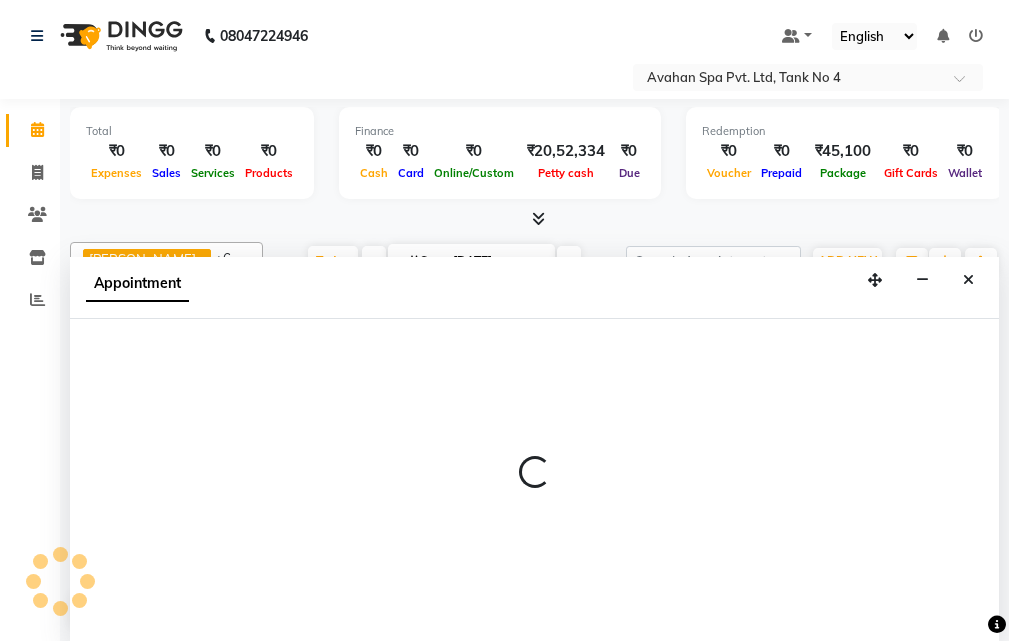 select on "tentative" 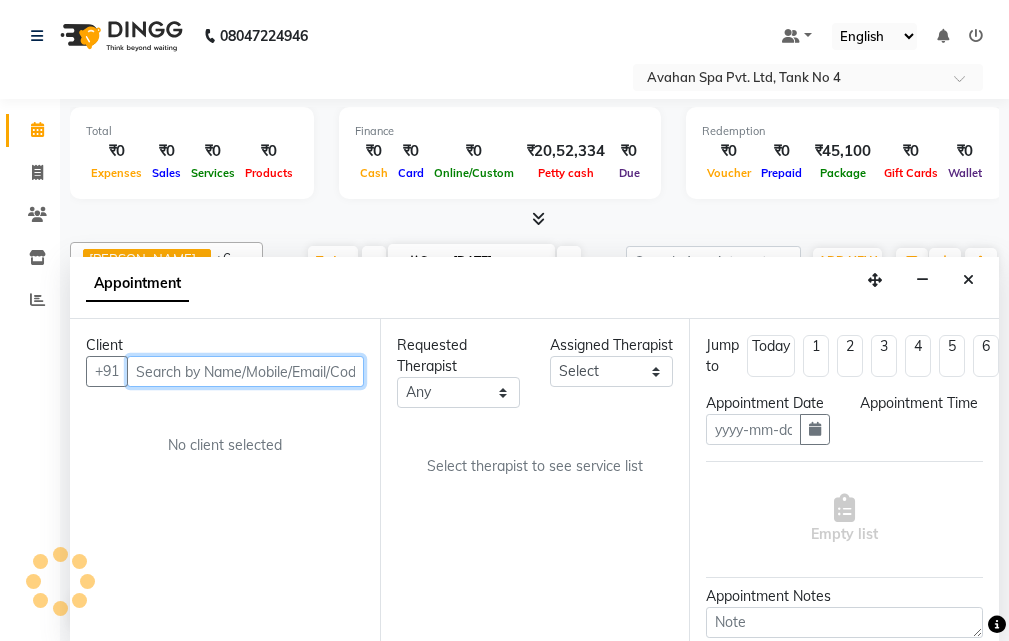 type on "[DATE]" 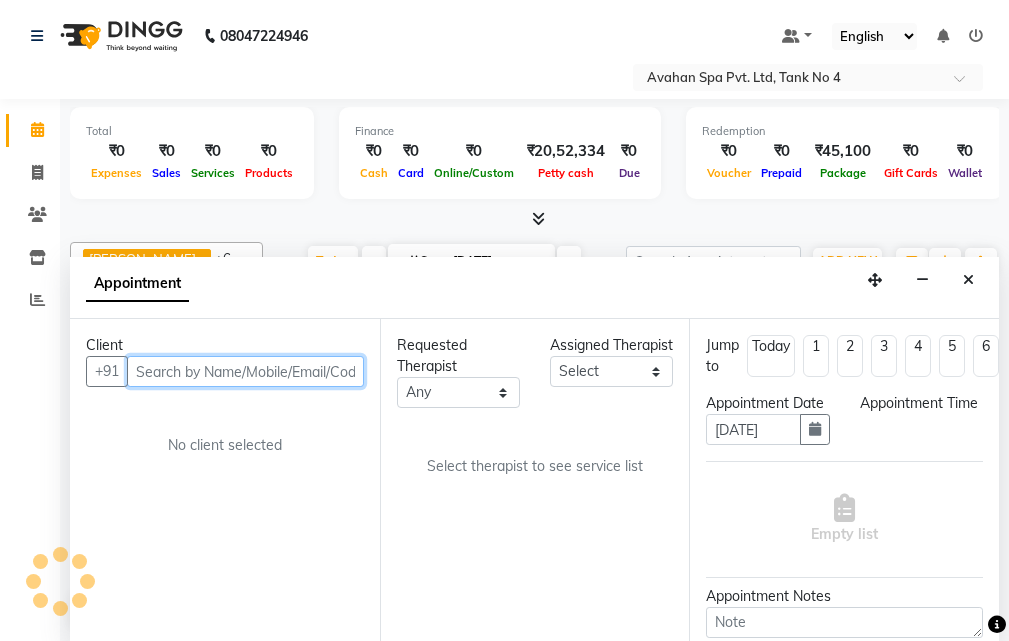 scroll, scrollTop: 1, scrollLeft: 0, axis: vertical 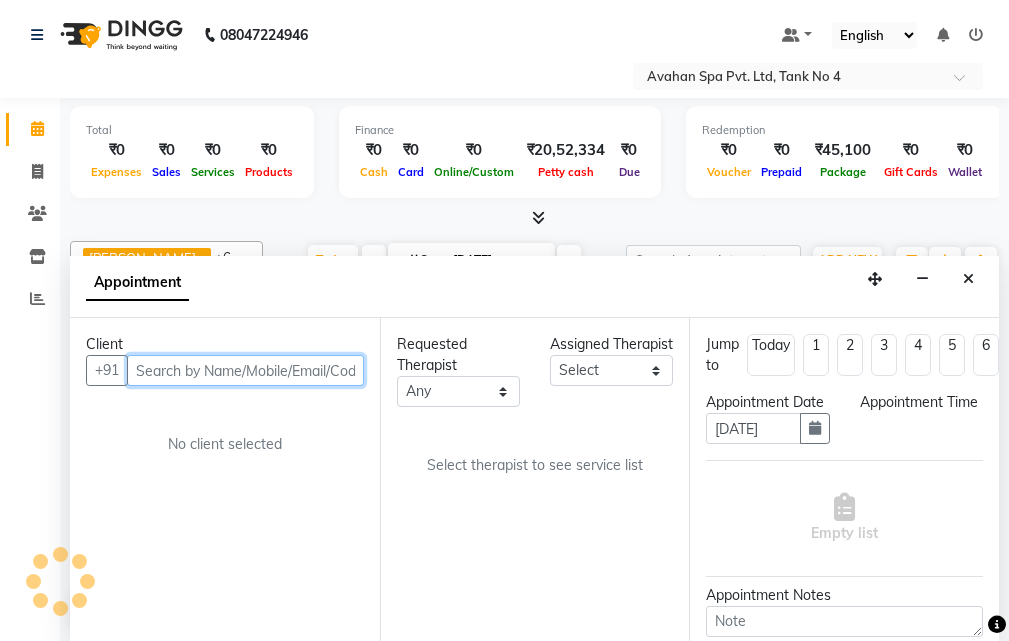 select on "confirm booking" 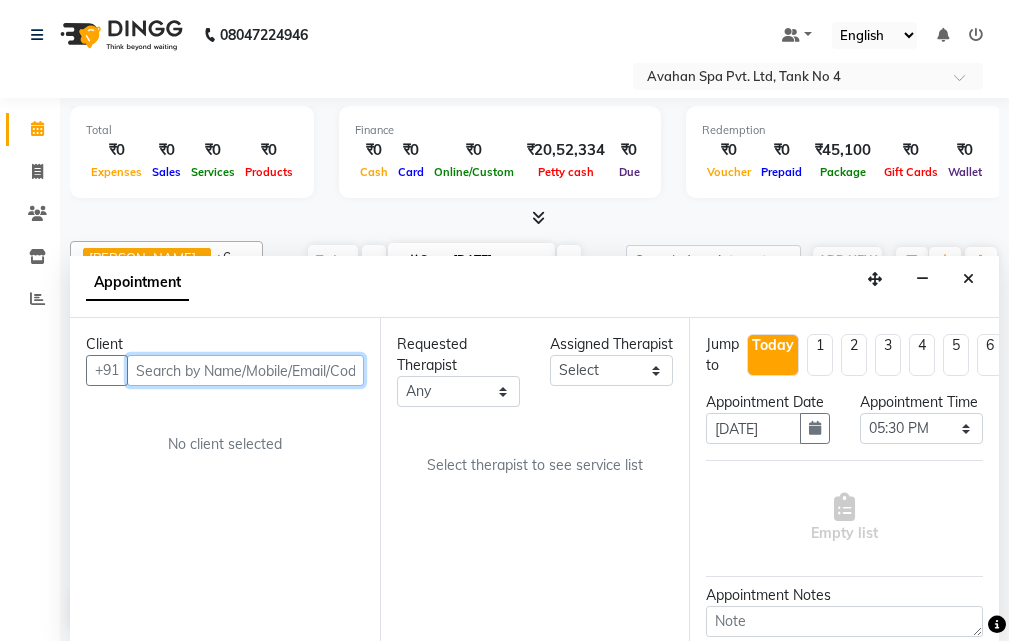 scroll, scrollTop: 617, scrollLeft: 0, axis: vertical 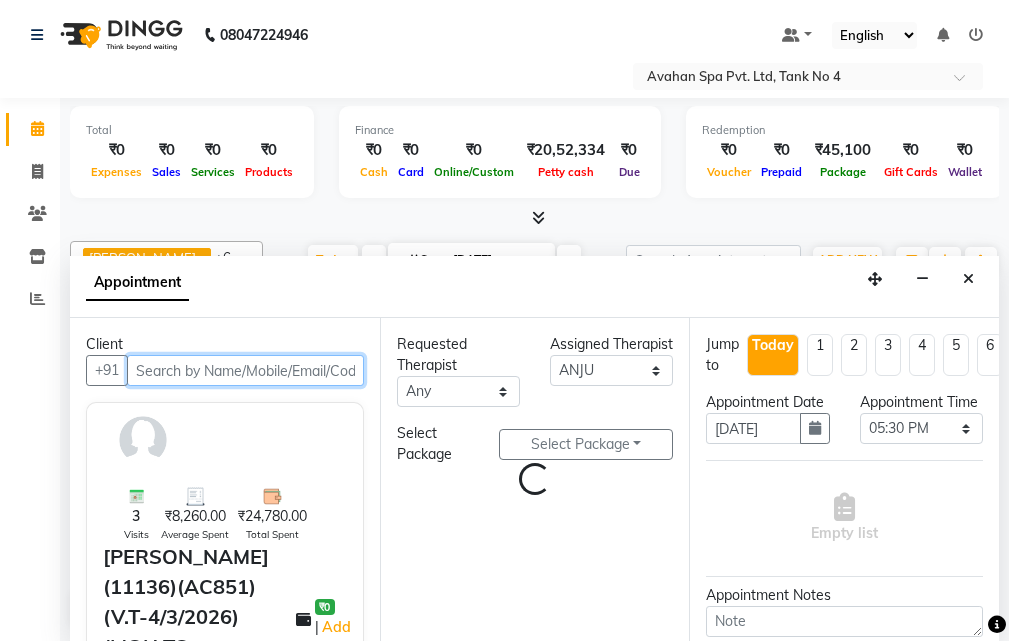 select on "1853" 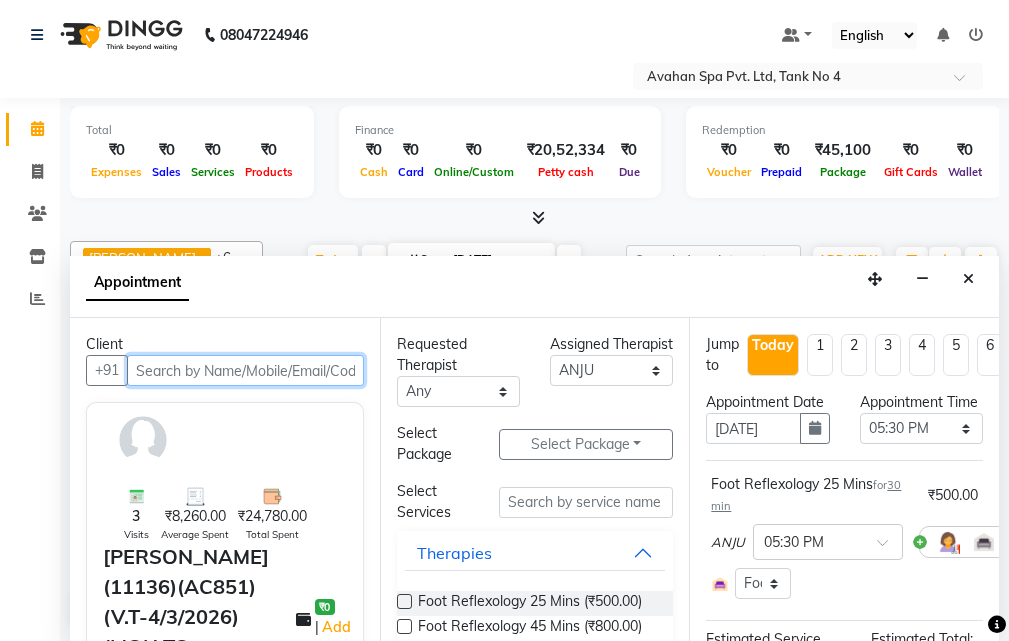 select on "1852" 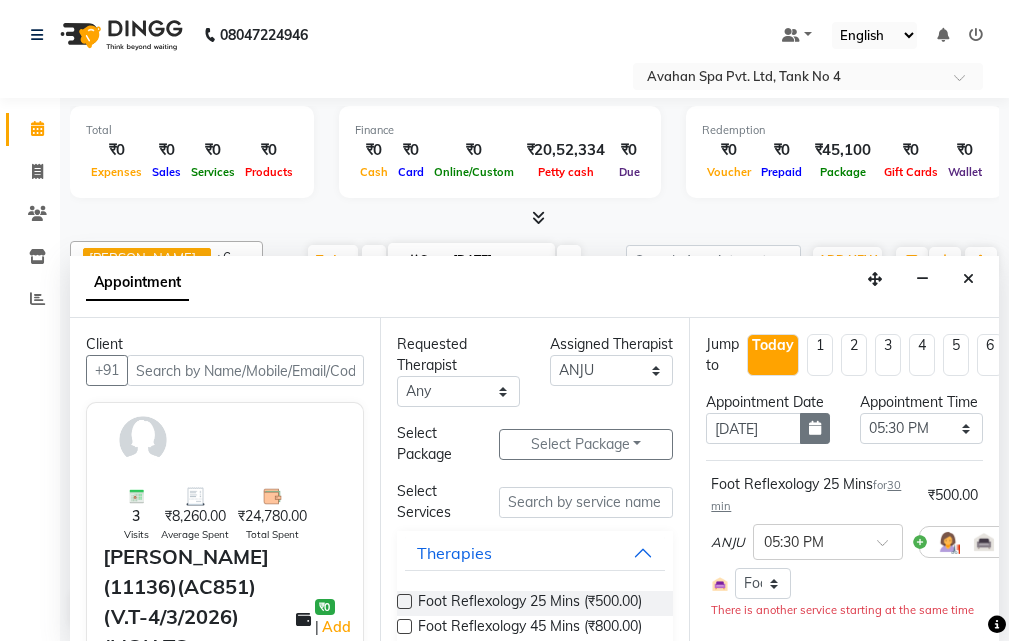 click at bounding box center [815, 428] 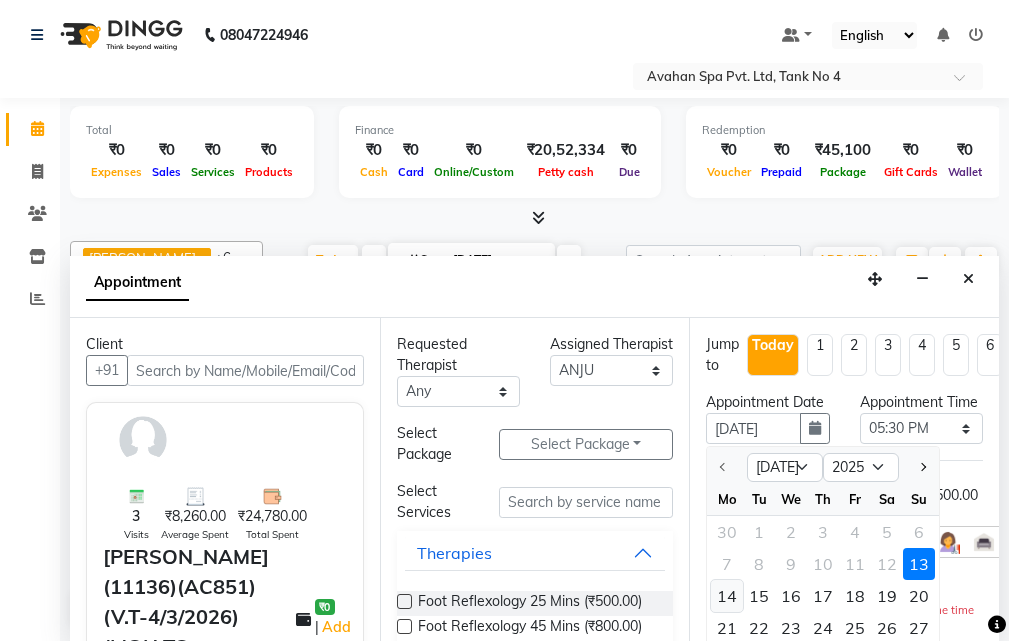 click on "14" at bounding box center (727, 596) 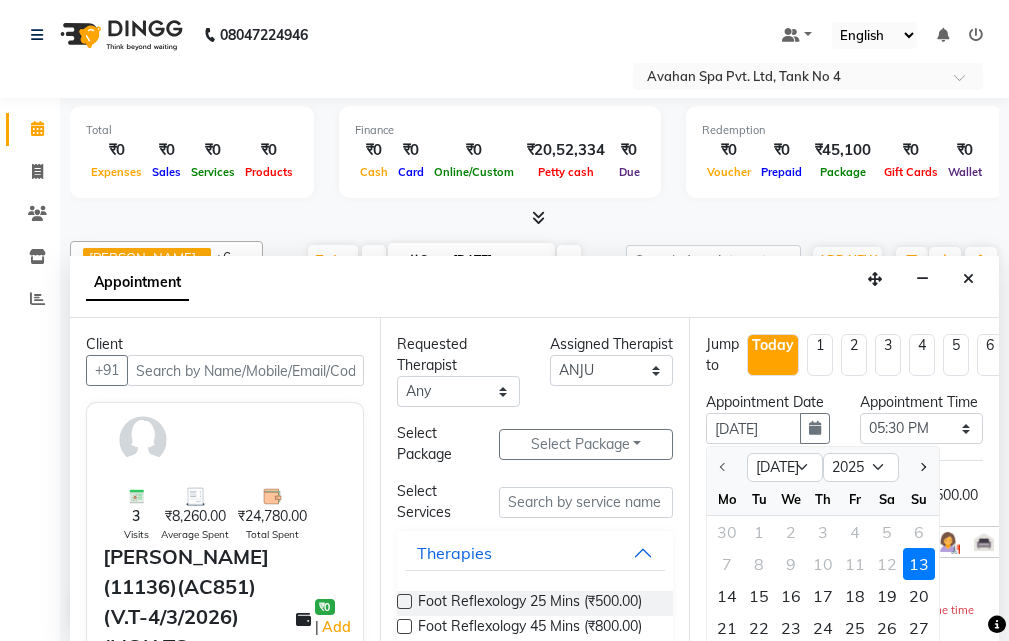 type on "[DATE]" 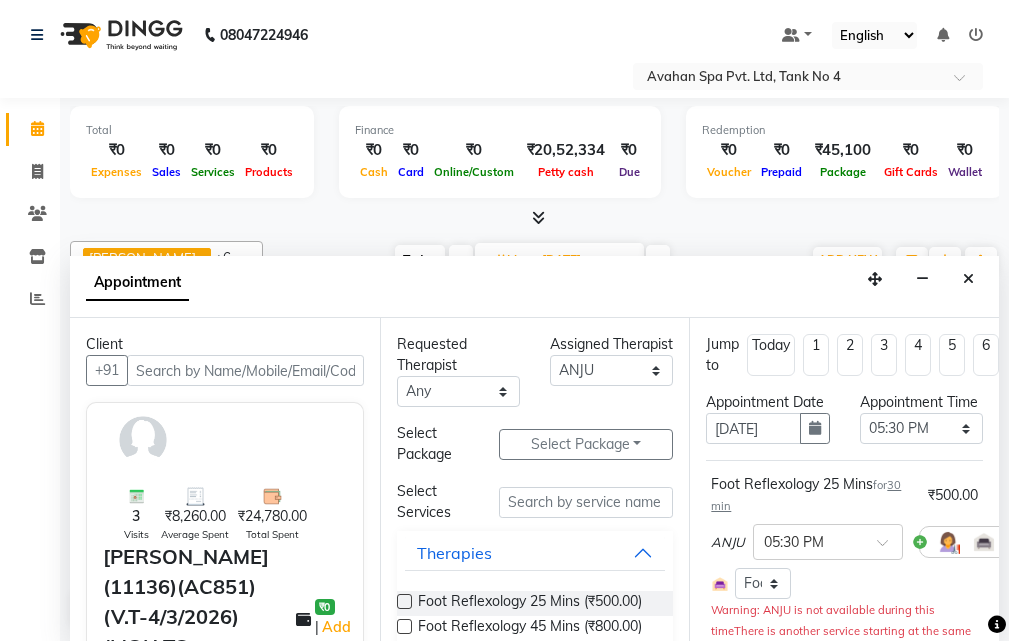 scroll, scrollTop: 617, scrollLeft: 0, axis: vertical 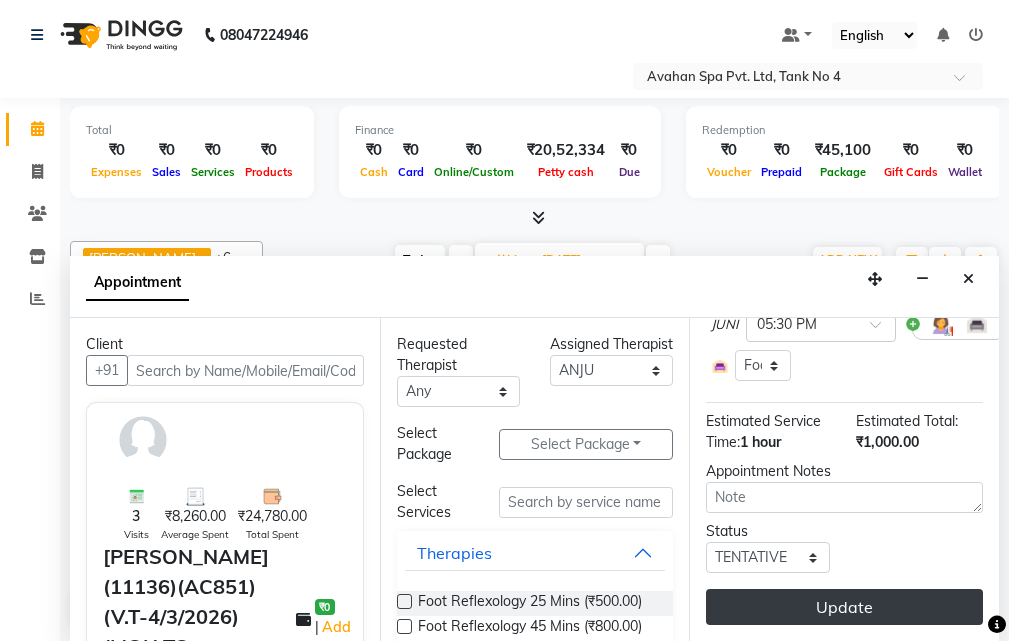 click on "Update" at bounding box center (844, 607) 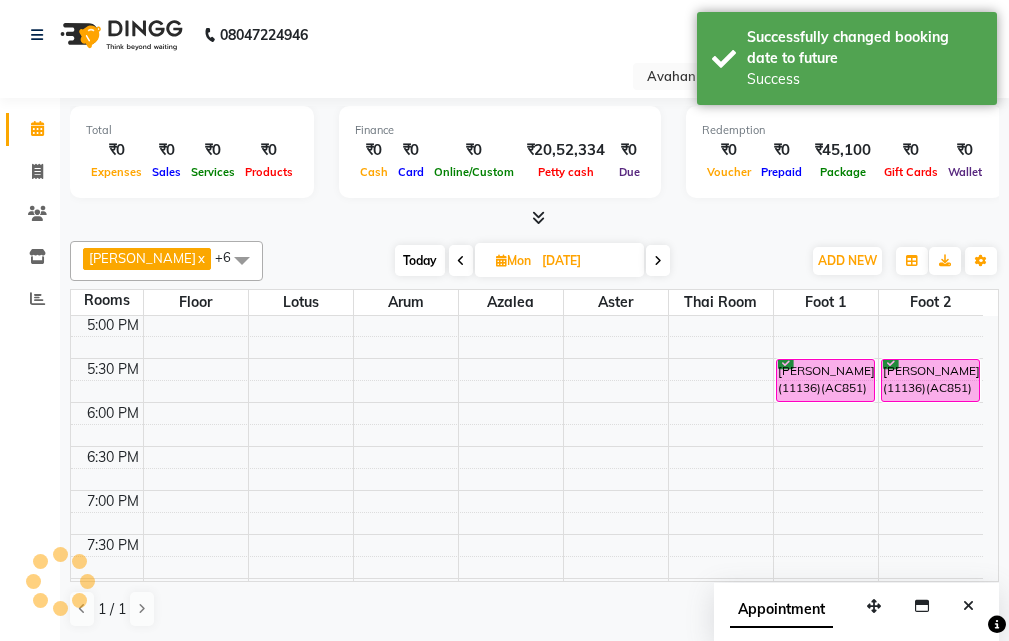 scroll, scrollTop: 0, scrollLeft: 0, axis: both 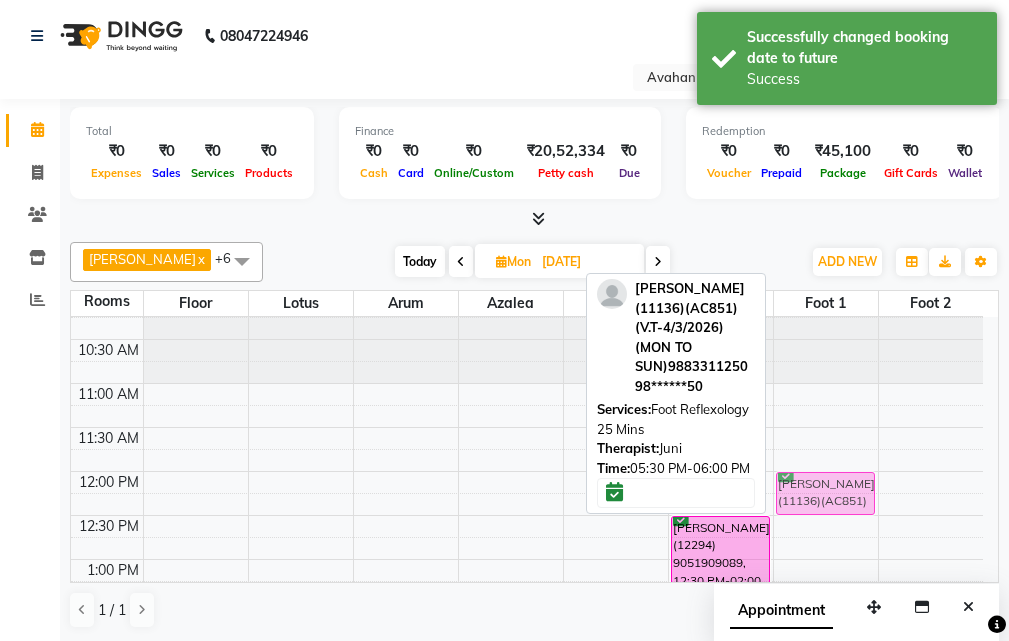 drag, startPoint x: 821, startPoint y: 379, endPoint x: 857, endPoint y: 488, distance: 114.791115 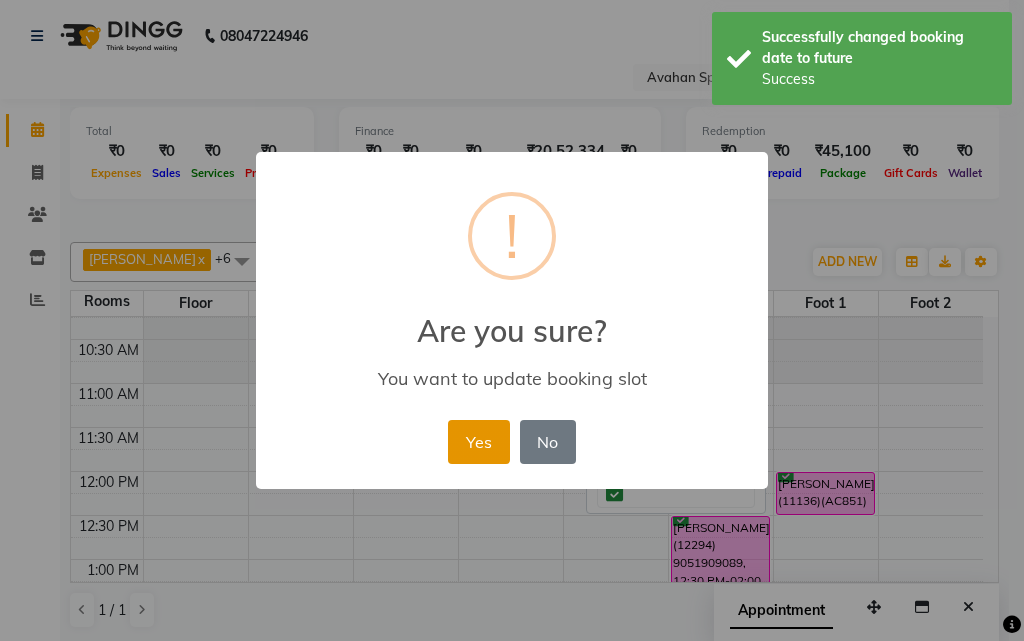 click on "Yes" at bounding box center [478, 442] 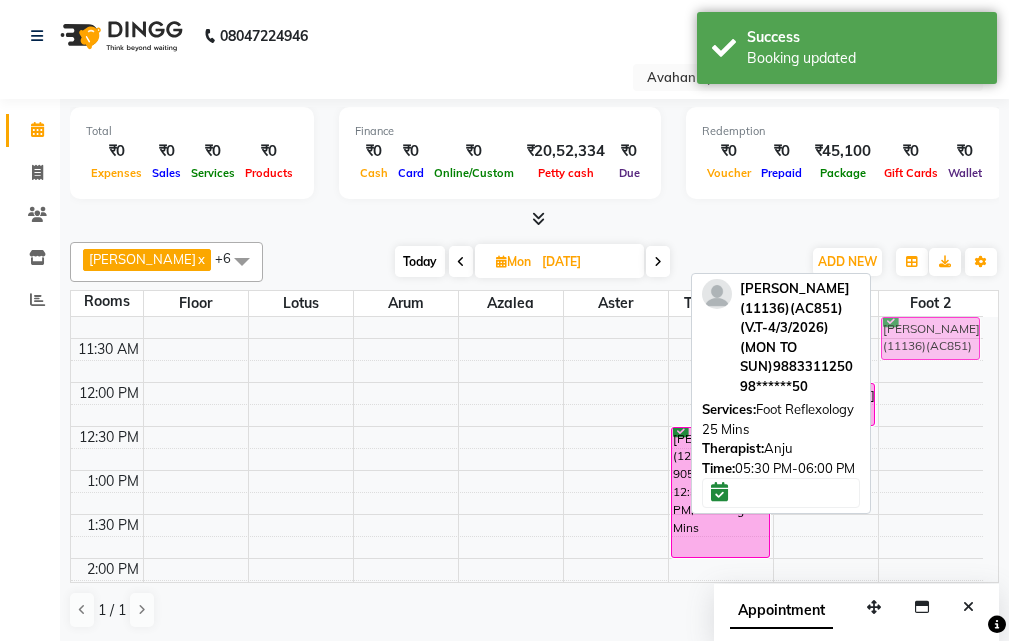 scroll, scrollTop: 105, scrollLeft: 0, axis: vertical 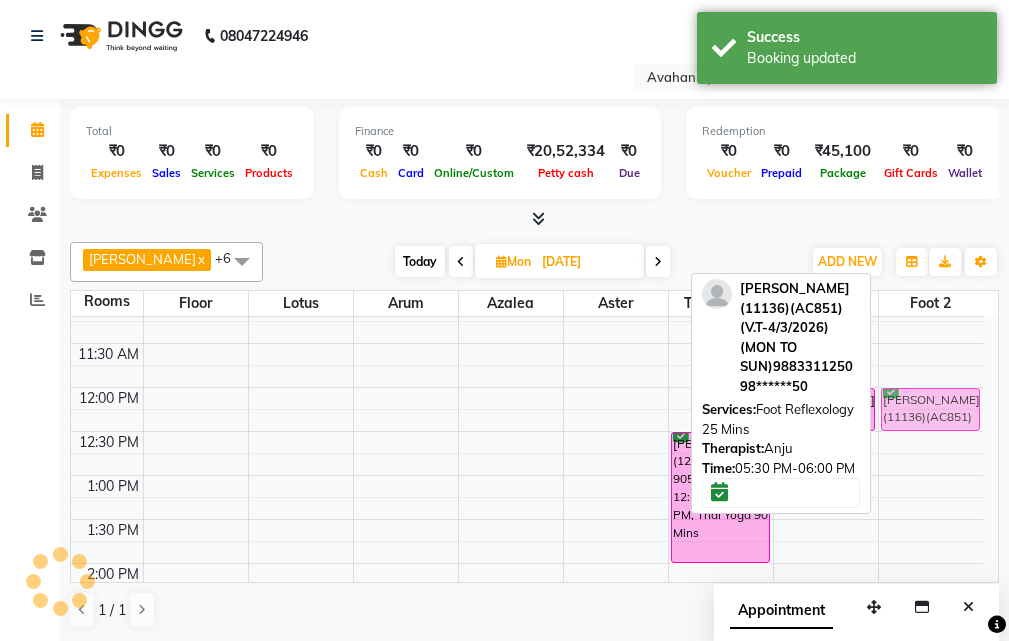 drag, startPoint x: 937, startPoint y: 473, endPoint x: 940, endPoint y: 396, distance: 77.05842 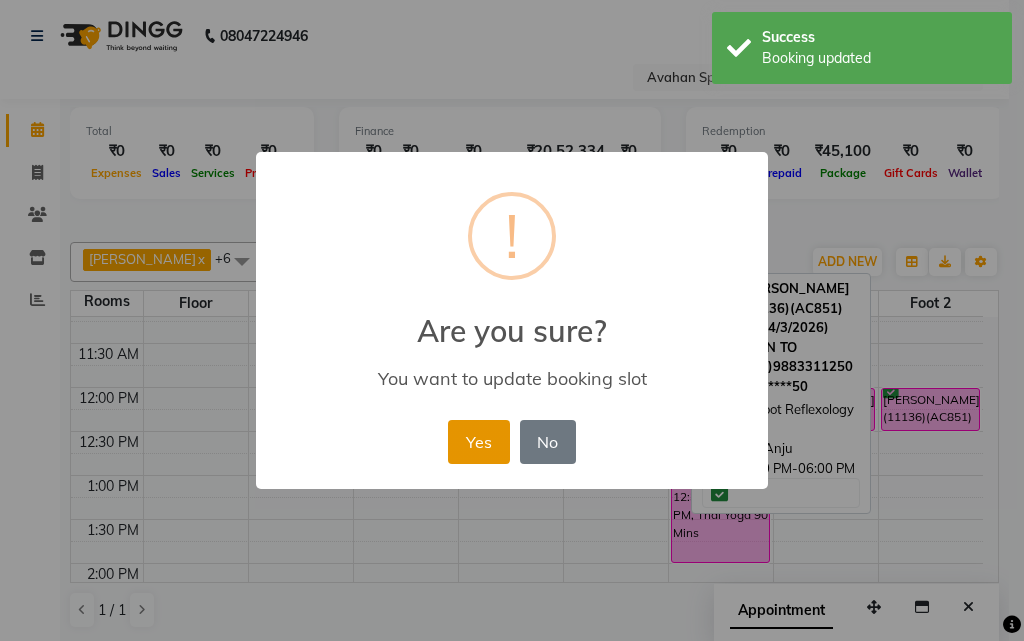 click on "Yes" at bounding box center [478, 442] 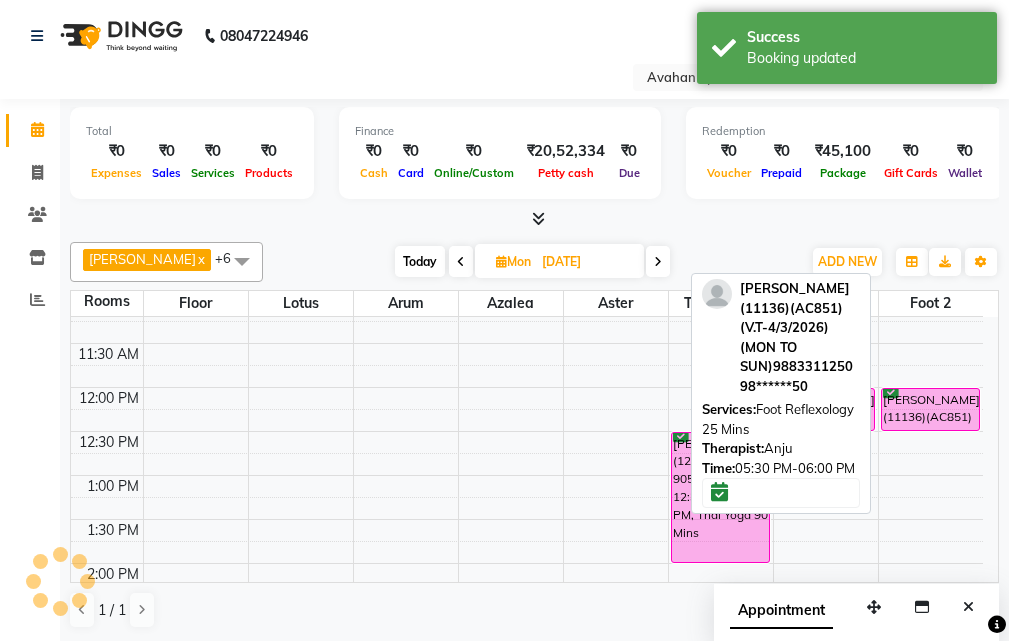 click on "[PERSON_NAME]  x [PERSON_NAME]  x JUNI  x SUMAN  x SUSNIM  x ANJU  x +6 Select All ANJU [PERSON_NAME] [DEMOGRAPHIC_DATA] 1 [PERSON_NAME] [PERSON_NAME] SUSNIM [DATE]  [DATE] Toggle Dropdown Add Appointment Add Invoice Add Client Toggle Dropdown Add Appointment Add Invoice Add Client ADD NEW Toggle Dropdown Add Appointment Add Invoice Add Client [PERSON_NAME]  x [PERSON_NAME]  x JUNI  x SUMAN  x SUSNIM  x ANJU  x +6 Select All ANJU [PERSON_NAME] [DEMOGRAPHIC_DATA] 1 [PERSON_NAME] JUNI [PERSON_NAME] SUSNIM Group By  Staff View   Room View  View as Vertical  Vertical - Week View  Horizontal  Horizontal - Week View  List  Toggle Dropdown Calendar Settings Manage Tags   Arrange Therapists   Reset Therapists  Full Screen Appointment Form Zoom 100% Staff/Room Display Count 8" at bounding box center (534, 262) 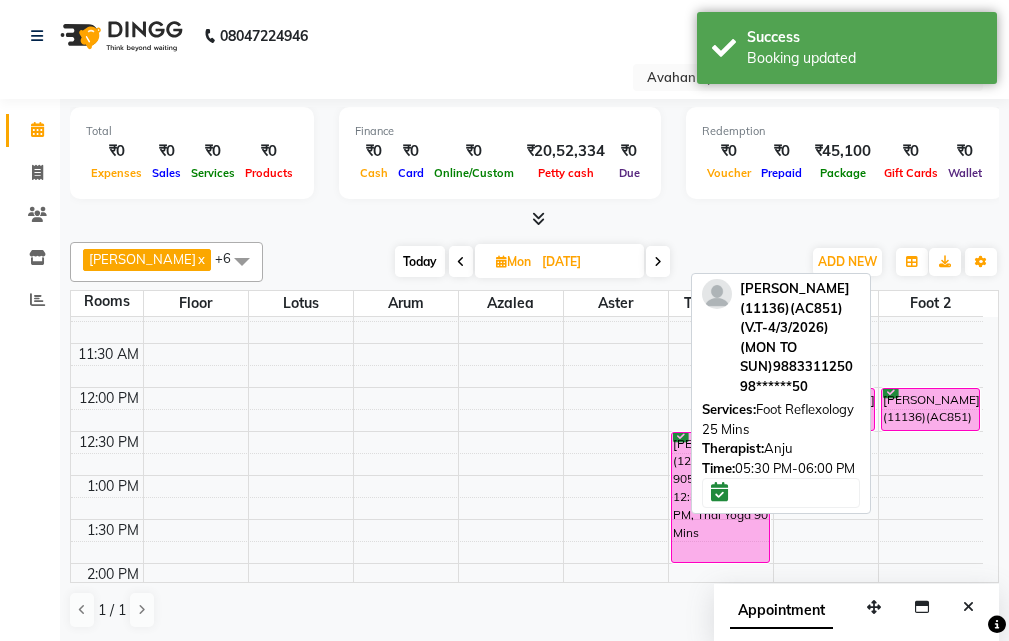 click on "Today" at bounding box center (420, 261) 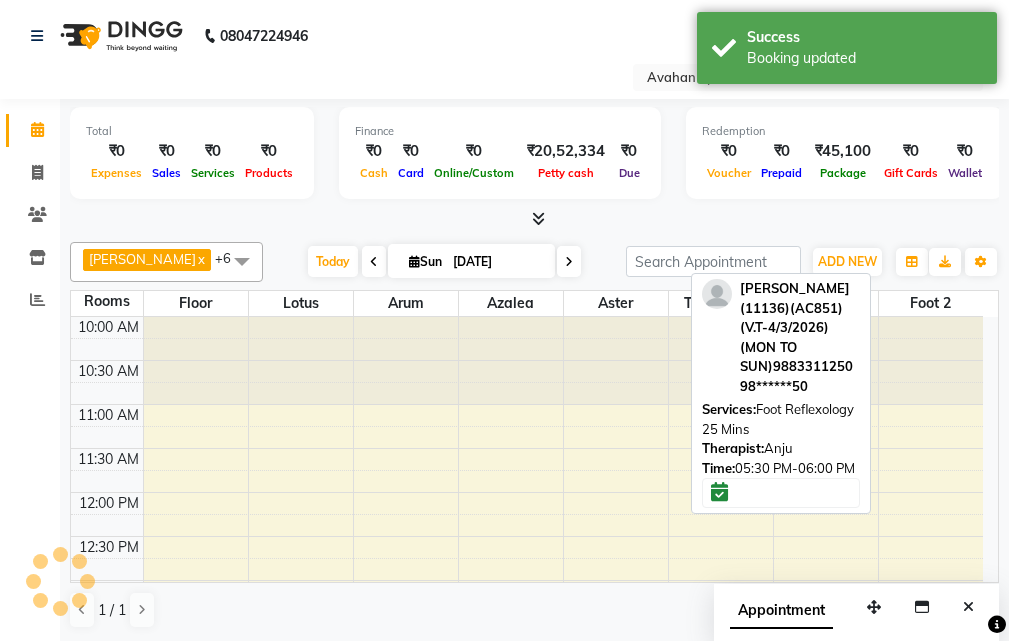 scroll, scrollTop: 617, scrollLeft: 0, axis: vertical 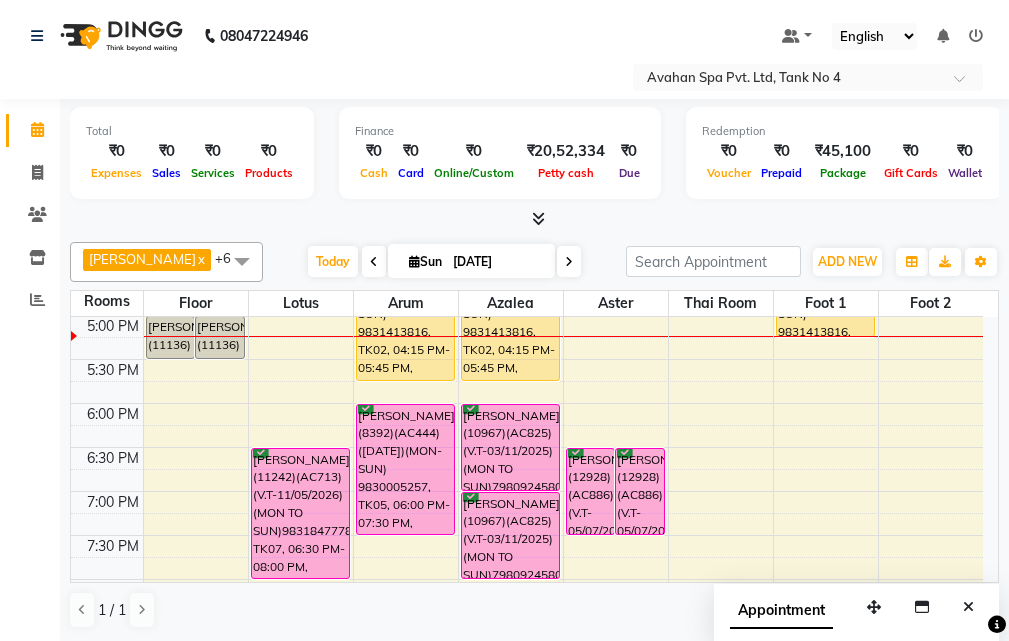 click at bounding box center [569, 261] 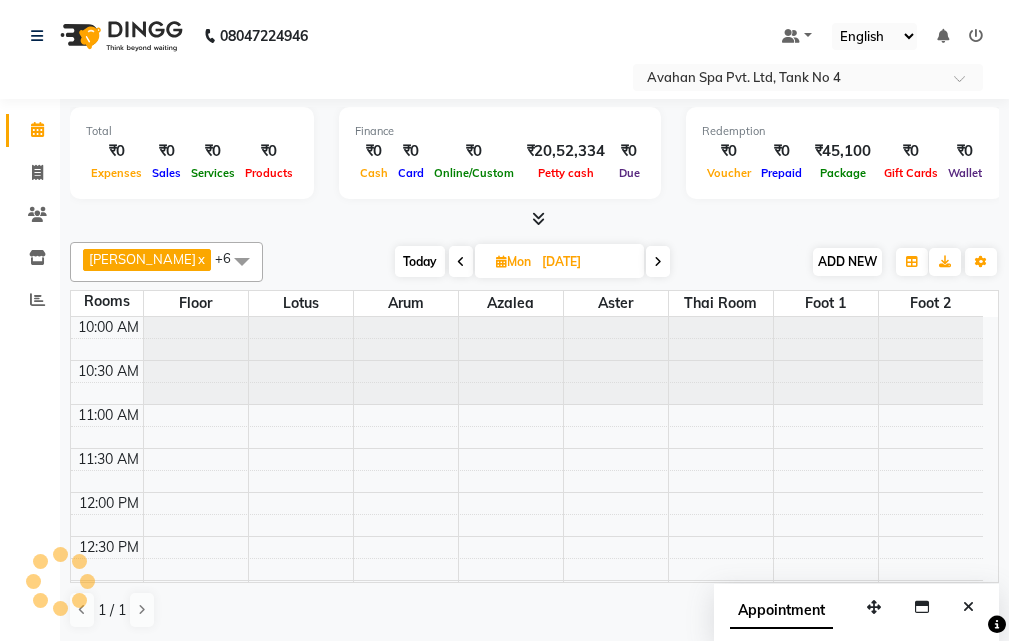 scroll, scrollTop: 617, scrollLeft: 0, axis: vertical 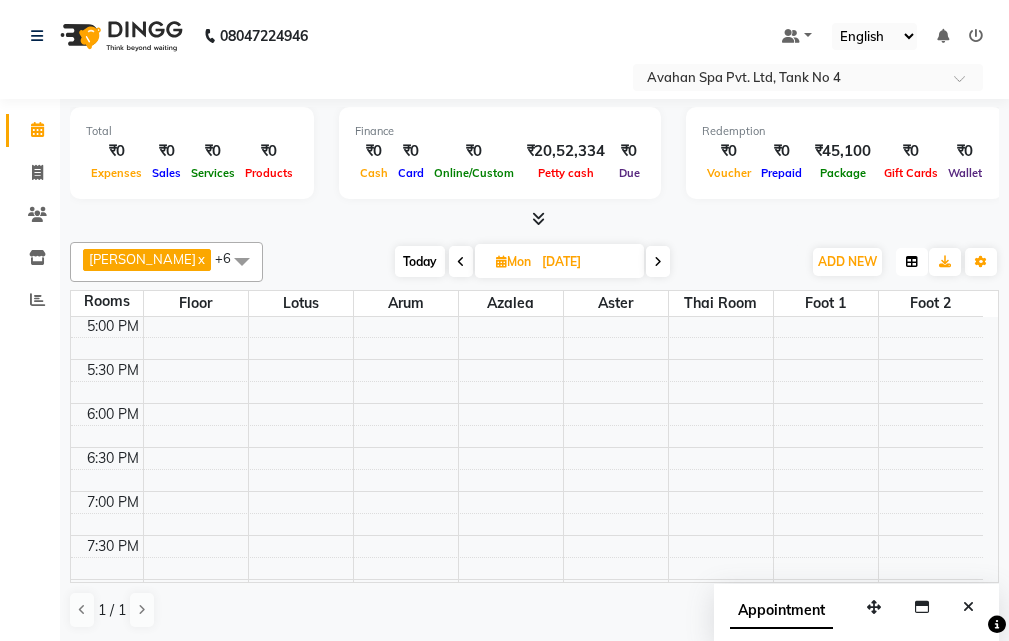 click at bounding box center (912, 262) 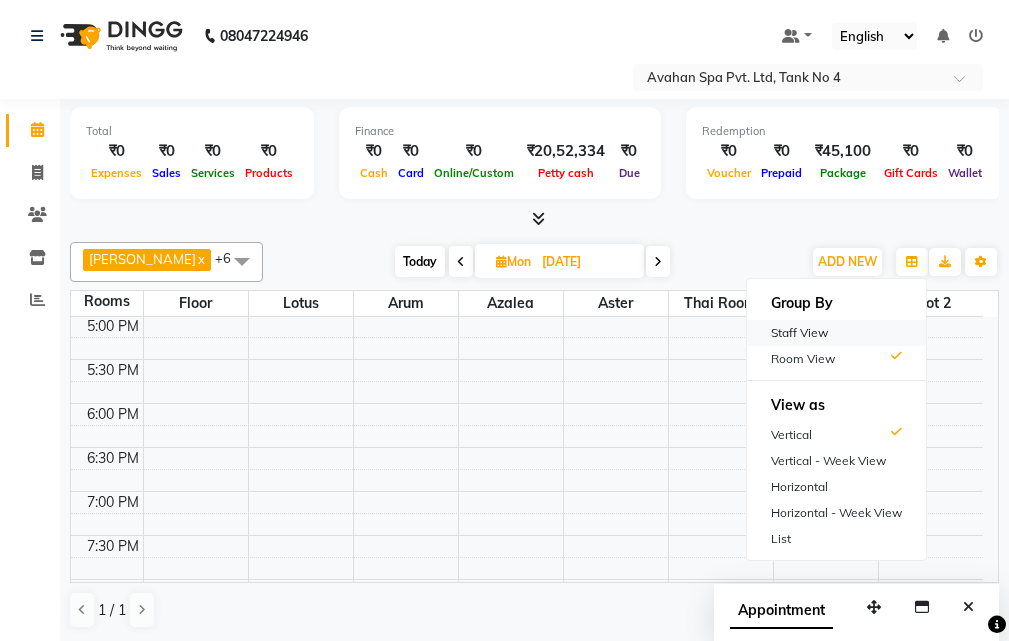 click on "Staff View" at bounding box center [836, 333] 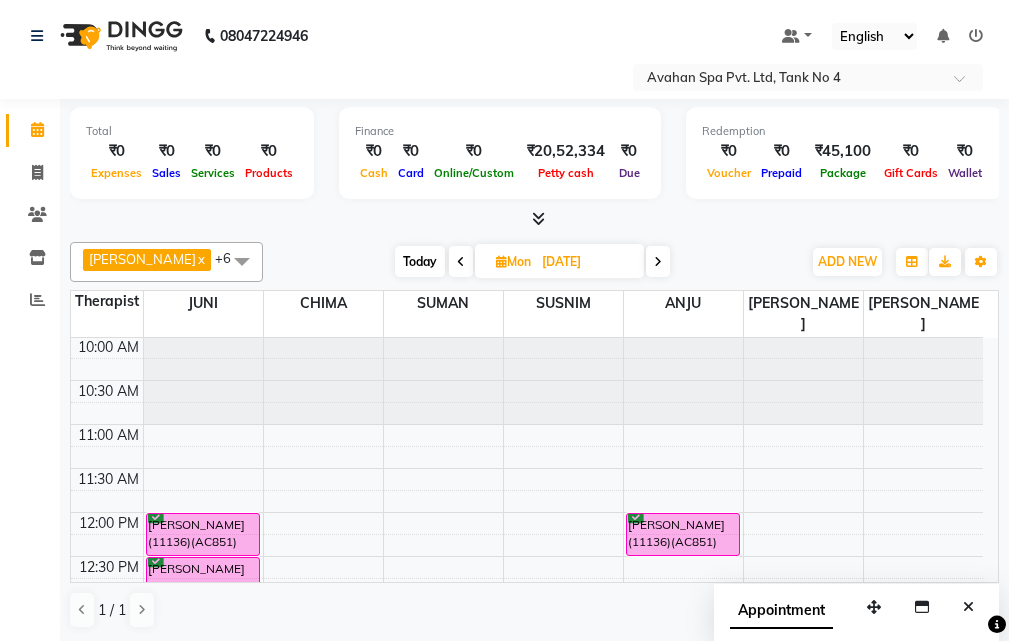 scroll, scrollTop: 0, scrollLeft: 0, axis: both 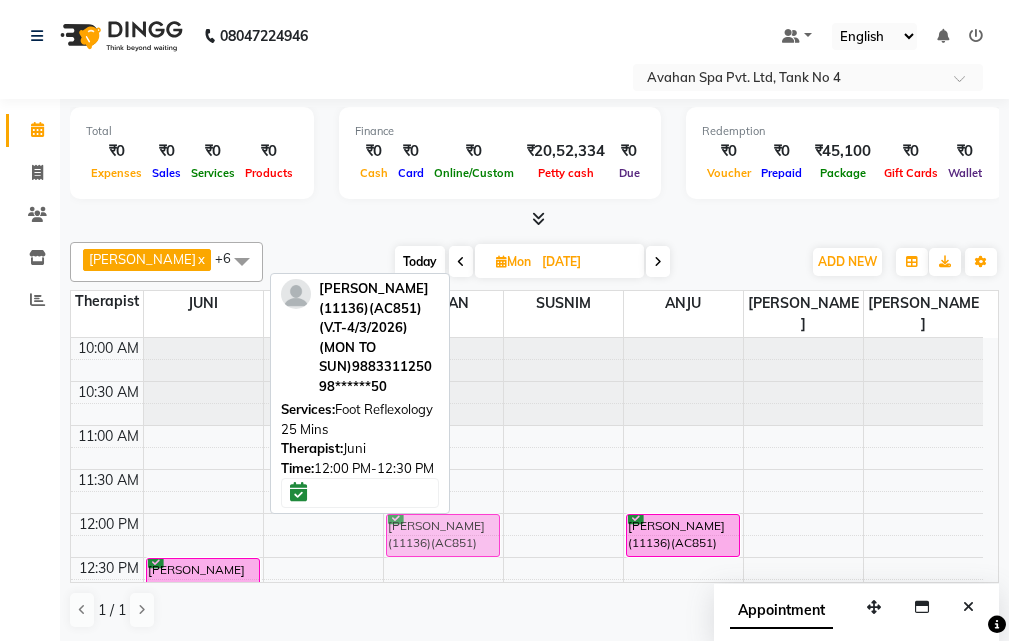 drag, startPoint x: 206, startPoint y: 511, endPoint x: 448, endPoint y: 514, distance: 242.0186 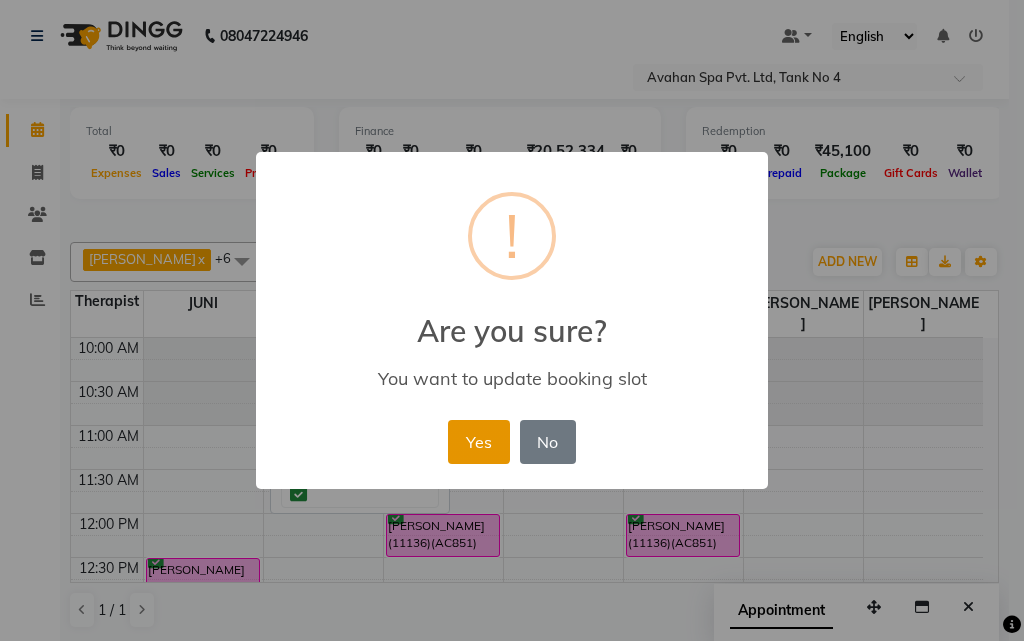 click on "Yes" at bounding box center (478, 442) 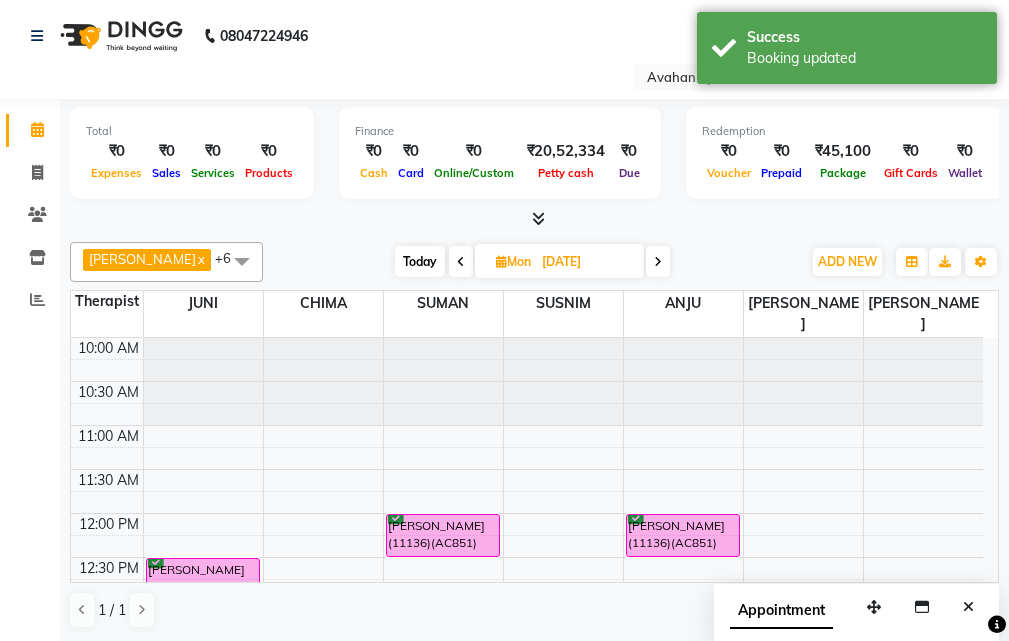 click on "Today" at bounding box center (420, 261) 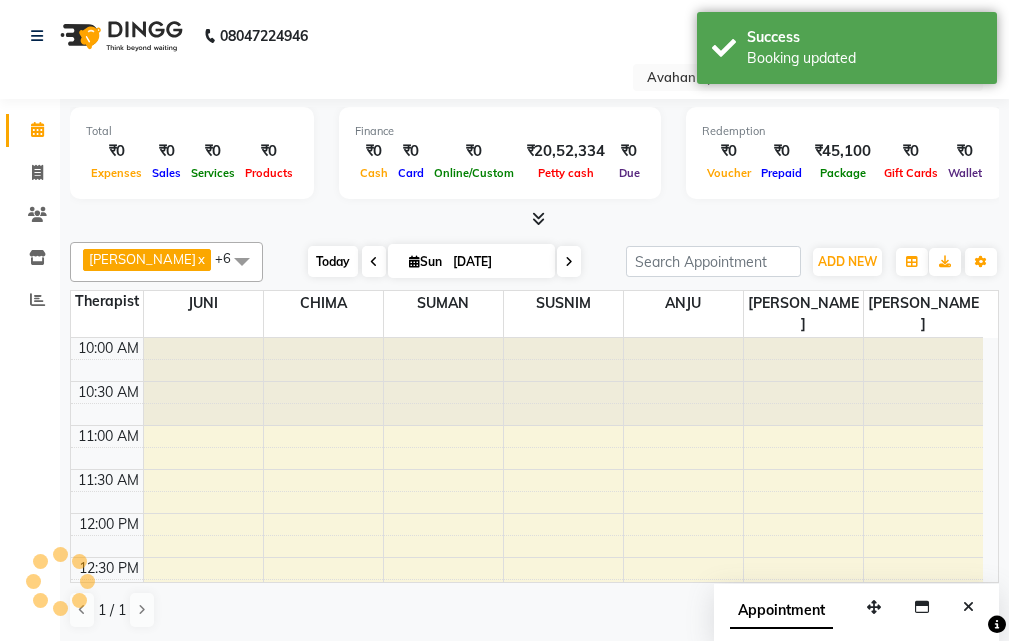 scroll, scrollTop: 617, scrollLeft: 0, axis: vertical 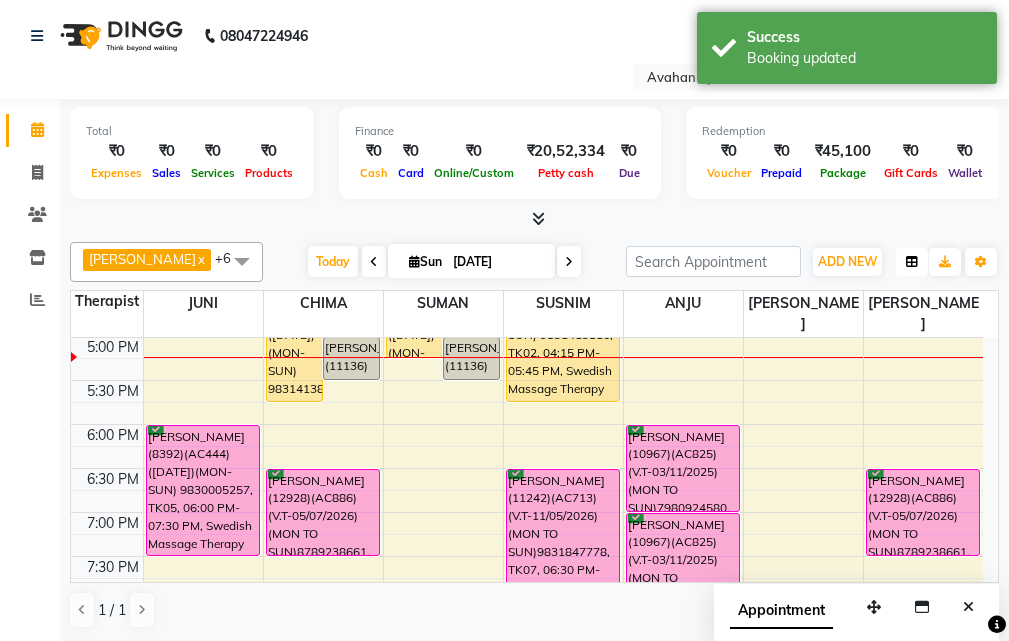 click at bounding box center (912, 262) 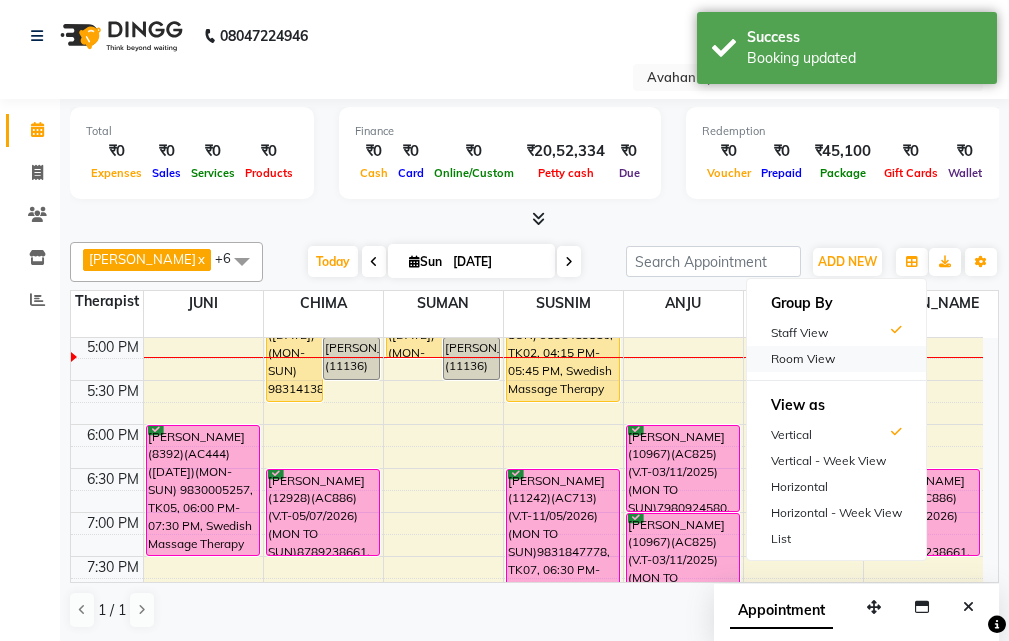 click on "Room View" at bounding box center [836, 359] 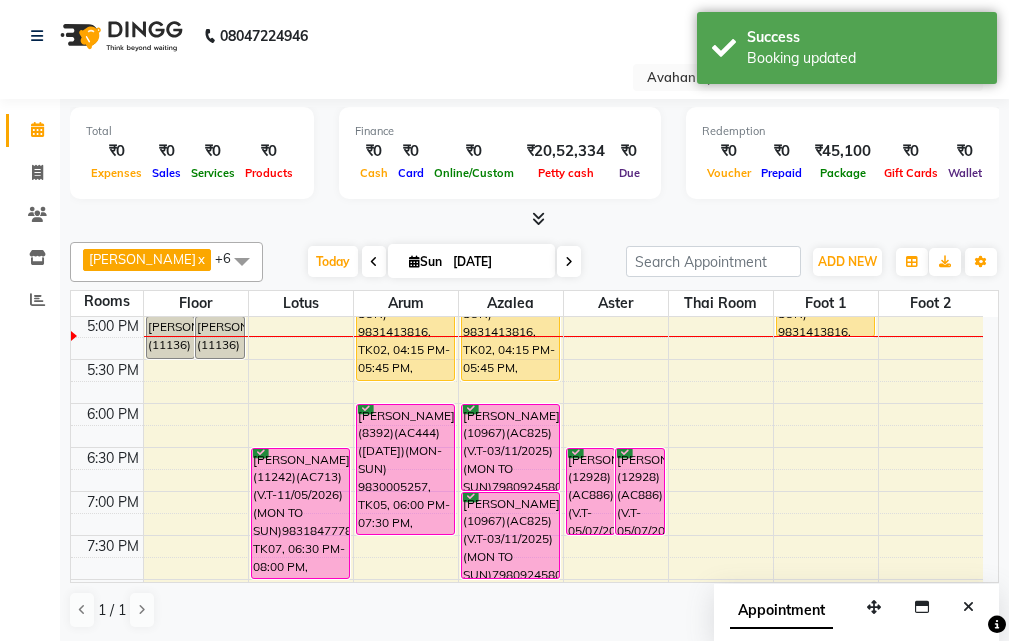 drag, startPoint x: 961, startPoint y: 602, endPoint x: 850, endPoint y: 545, distance: 124.77981 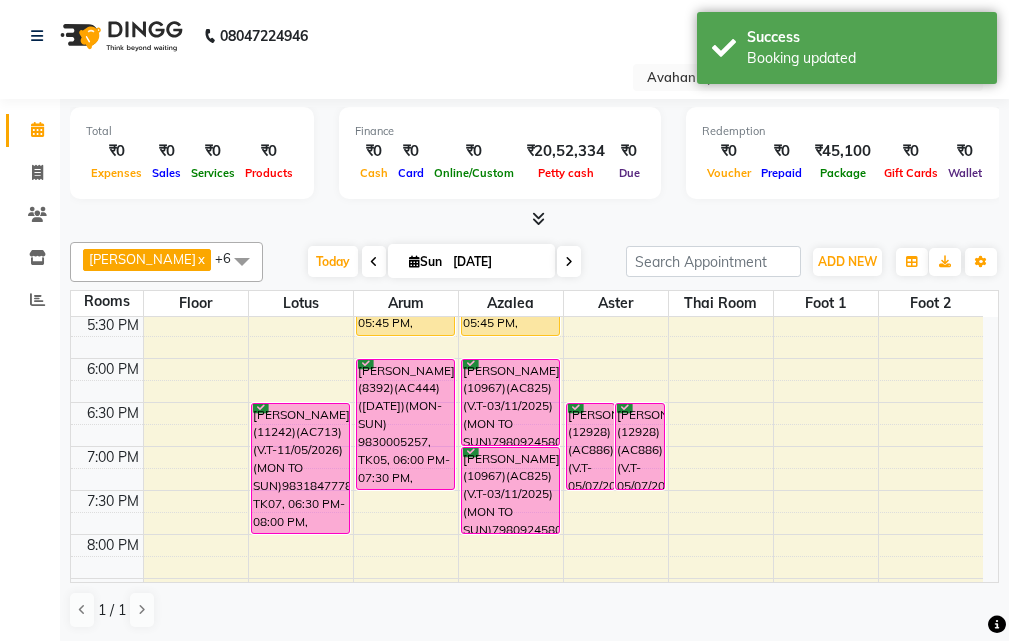 scroll, scrollTop: 617, scrollLeft: 0, axis: vertical 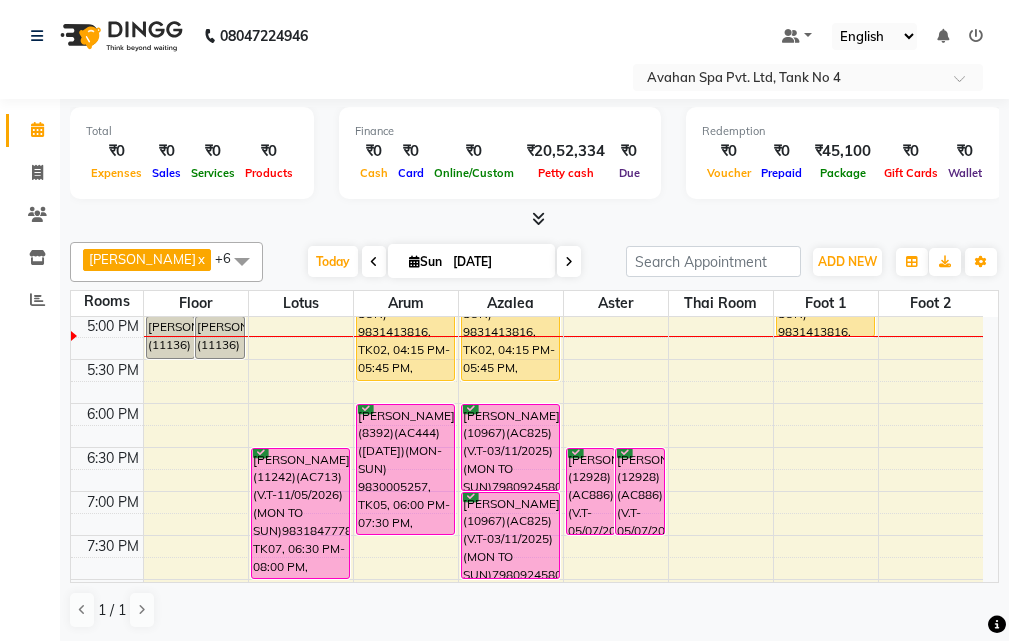 click at bounding box center [569, 261] 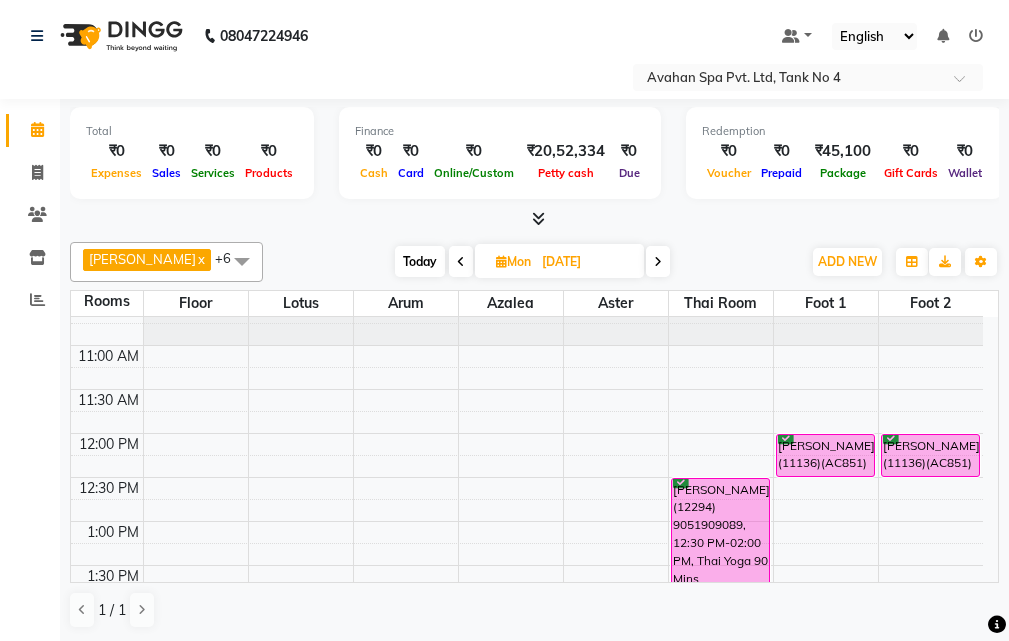 scroll, scrollTop: 0, scrollLeft: 0, axis: both 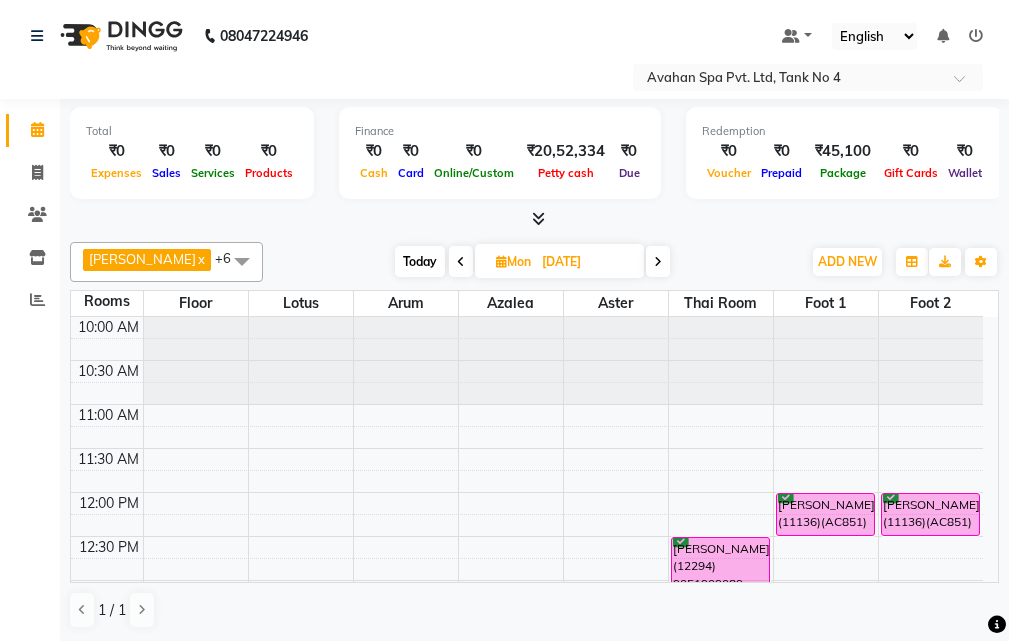 click on "Today" at bounding box center [420, 261] 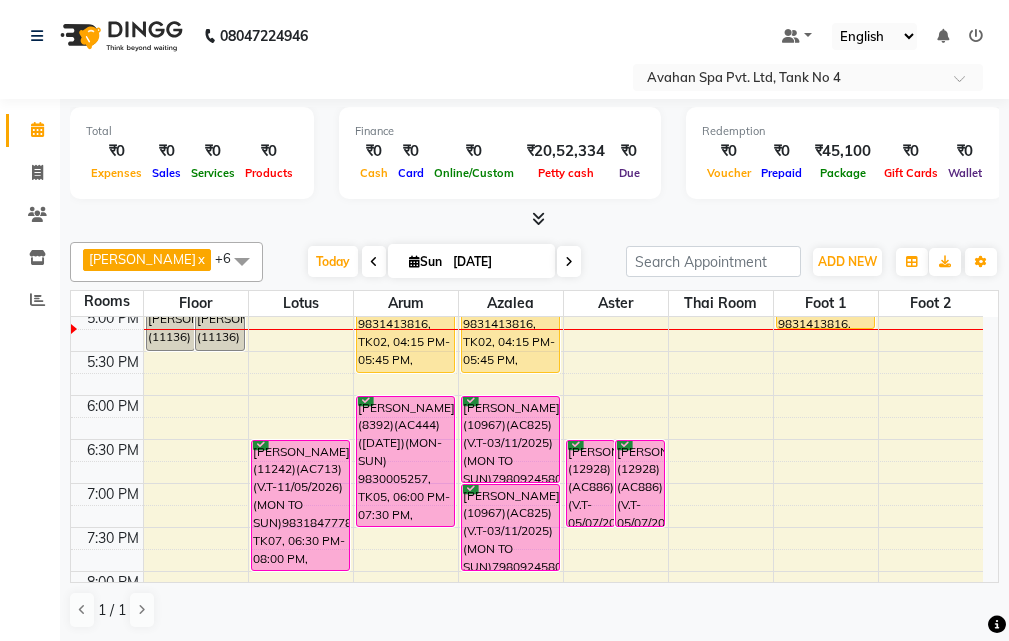 scroll, scrollTop: 578, scrollLeft: 0, axis: vertical 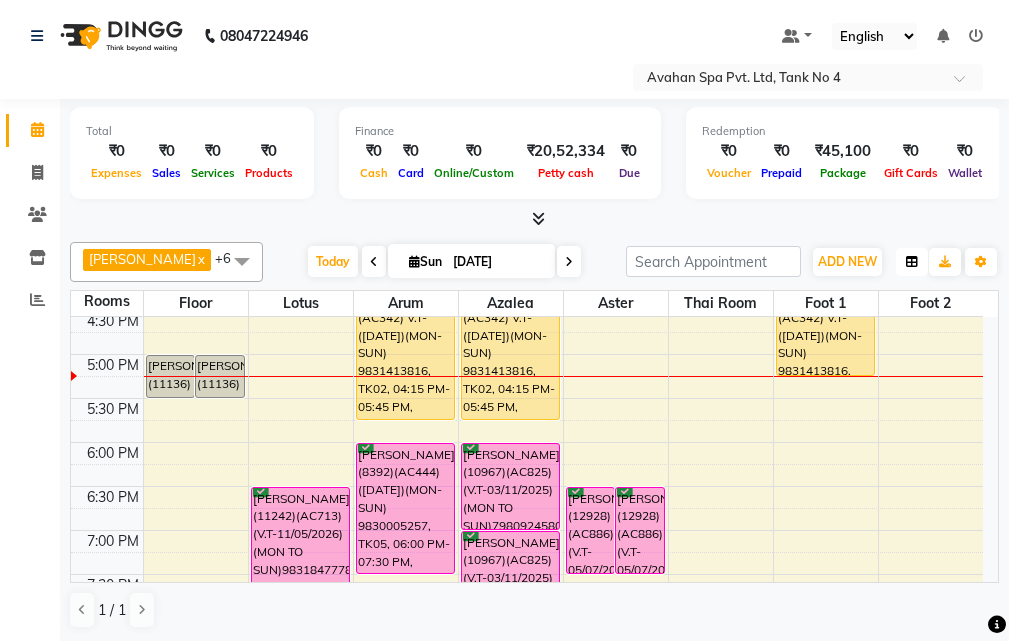 click at bounding box center (912, 262) 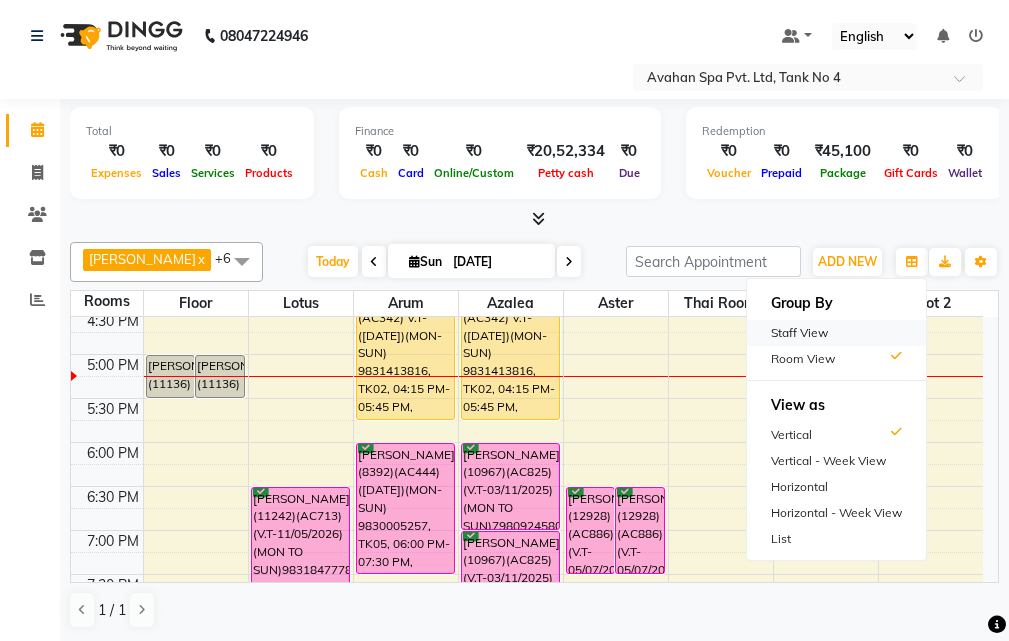 click on "Staff View" at bounding box center (836, 333) 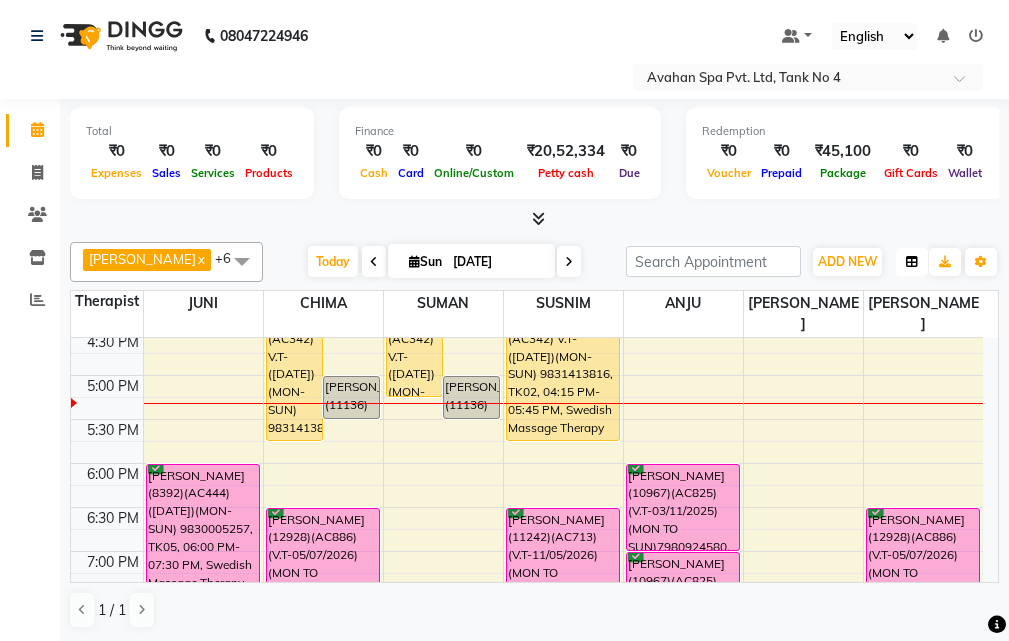 click at bounding box center [912, 262] 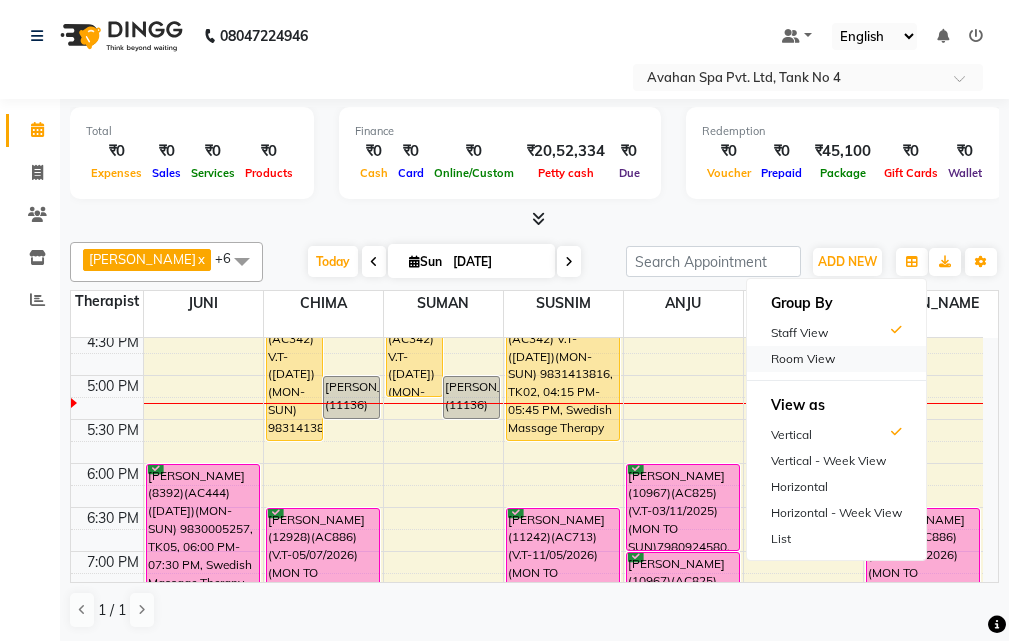 click on "Room View" at bounding box center [836, 359] 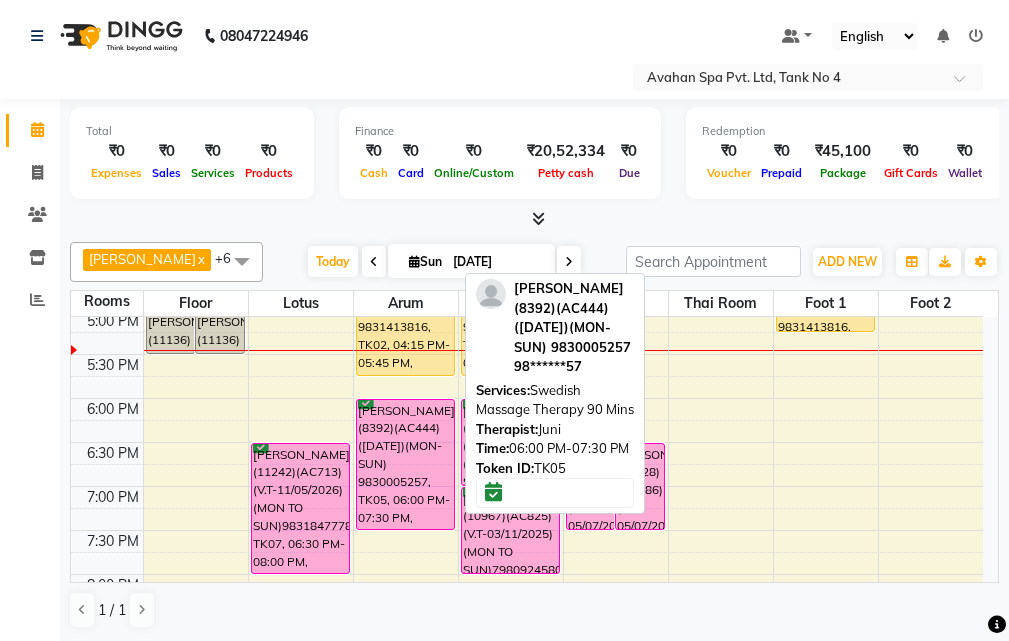 scroll, scrollTop: 578, scrollLeft: 0, axis: vertical 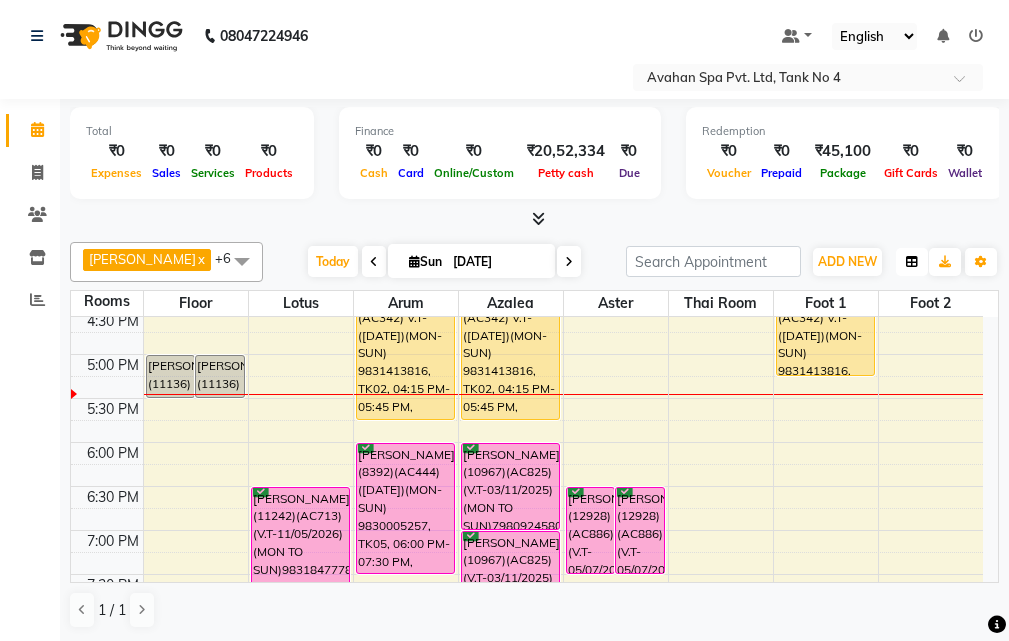 click at bounding box center [912, 262] 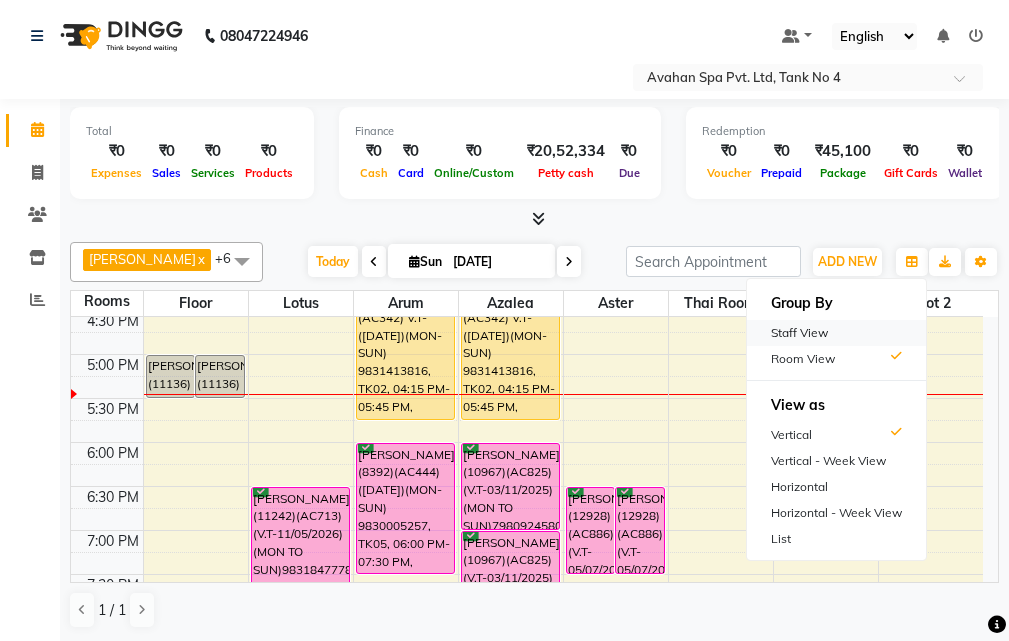 click on "Staff View" at bounding box center (836, 333) 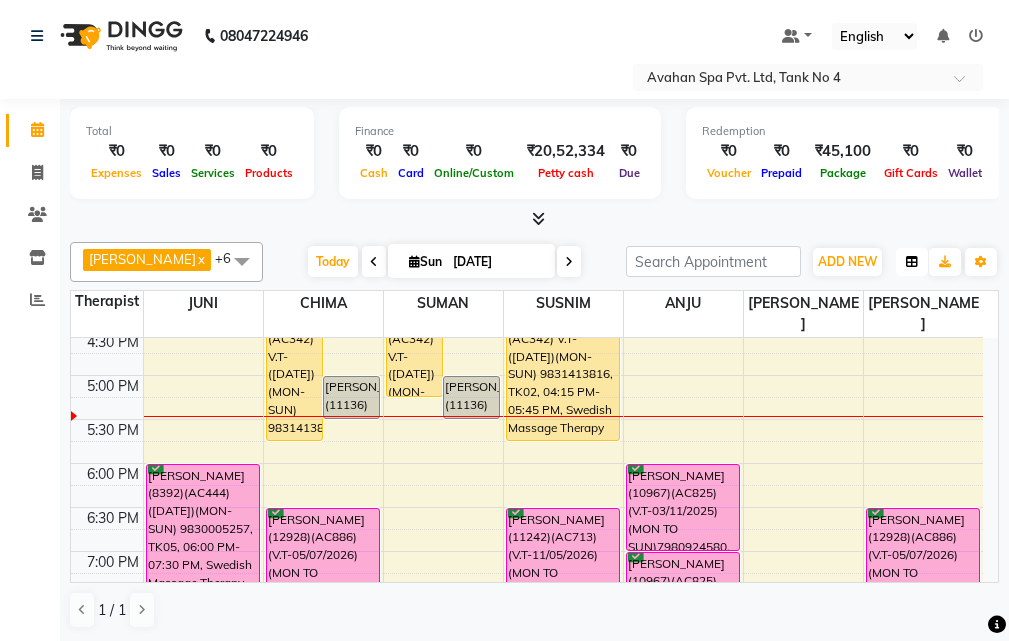 click at bounding box center [912, 262] 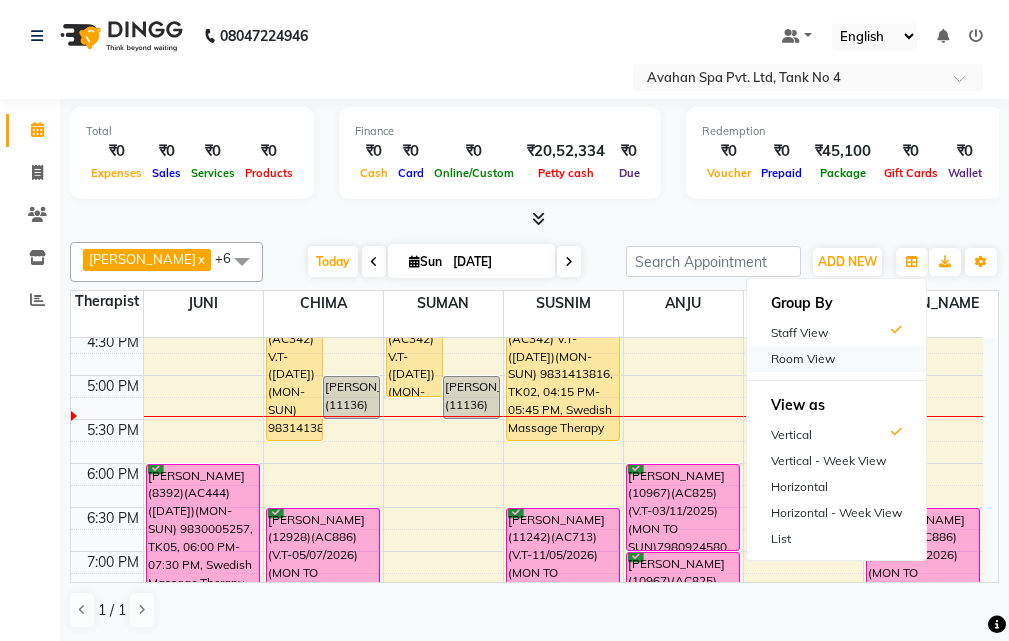 click on "Room View" at bounding box center [836, 359] 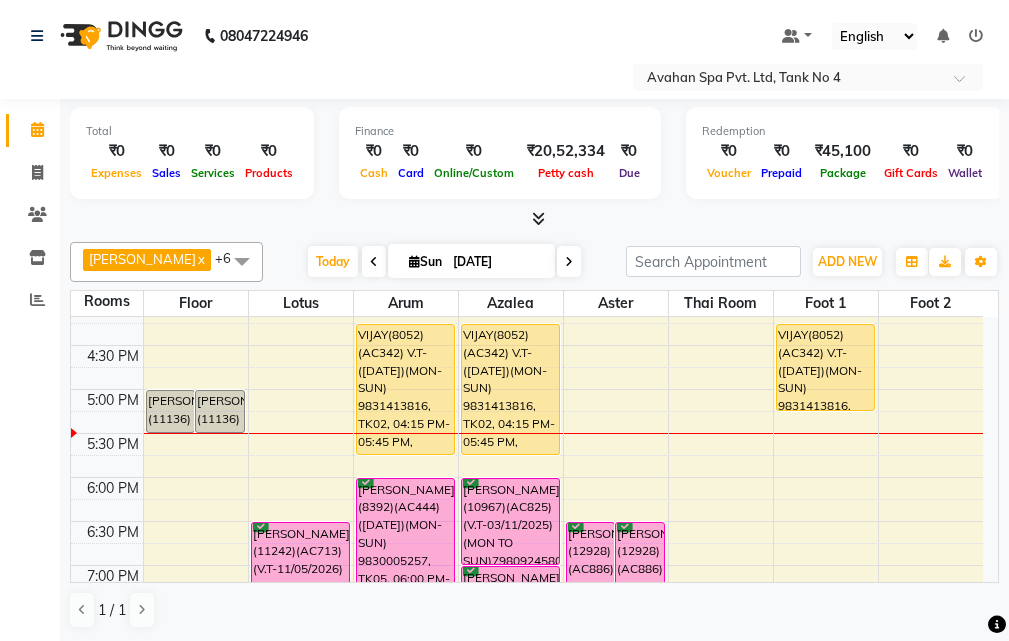 scroll, scrollTop: 578, scrollLeft: 0, axis: vertical 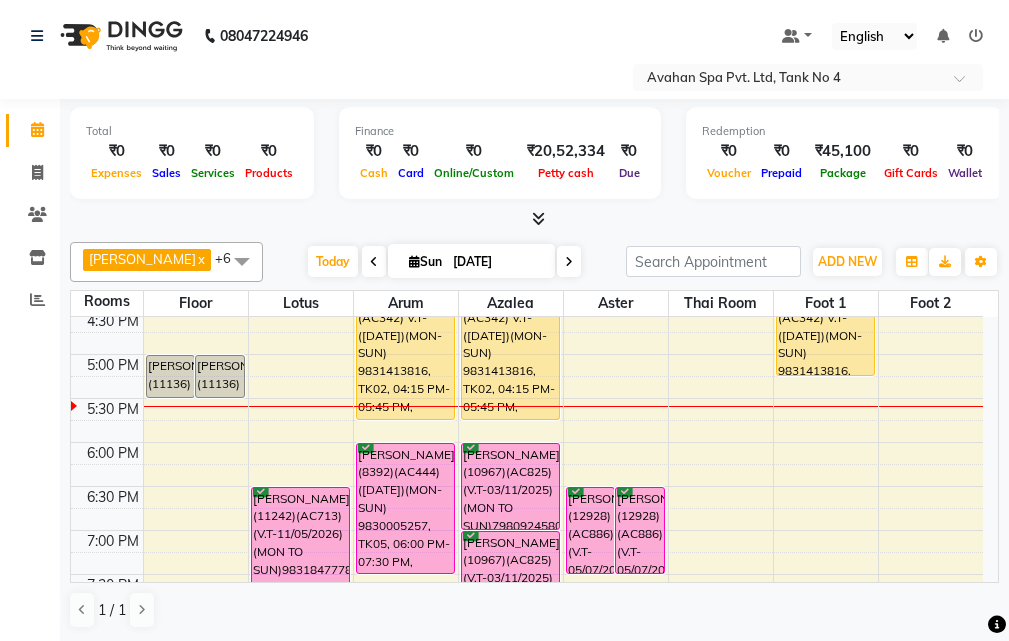 click on "10:00 AM 10:30 AM 11:00 AM 11:30 AM 12:00 PM 12:30 PM 1:00 PM 1:30 PM 2:00 PM 2:30 PM 3:00 PM 3:30 PM 4:00 PM 4:30 PM 5:00 PM 5:30 PM 6:00 PM 6:30 PM 7:00 PM 7:30 PM 8:00 PM 8:30 PM 9:00 PM 9:30 PM 10:00 PM 10:30 PM    [PERSON_NAME](11136)(AC851)(V.T-4/3/2026) (MON TO SUN)9883311250, TK13, 05:00 PM-05:30 PM, Foot Reflexology  25 Mins    [PERSON_NAME](11136)(AC851)(V.T-4/3/2026) (MON TO SUN)9883311250, TK13, 05:00 PM-05:30 PM, Foot Reflexology  25 Mins    [PERSON_NAME] (11164)(AC855)(V.T-23/03/2026) (MON TO FIR)7003713908, TK01, 03:30 PM-03:45 PM, Swedish Massage Therapy 90 Mins    [PERSON_NAME] (11164)(AC855)(V.T-23/03/2026) (MON TO FIR)7003713908, TK01, 03:45 PM-04:00 PM, Swedish Massage Therapy 90 Mins     [PERSON_NAME](10216)(AC453) ([DATE])(MON-SUN) 9830034985, TK04, 11:45 AM-01:15 PM, Swedish Massage Therapy 90 Mins     GAURAV(12890)(AC882)(V.T-15/06/2026) (MON TO SUN)7044177657, TK16, 01:30 PM-02:30 PM, Swedish Massage Therapy 60 Mins" at bounding box center [527, 310] 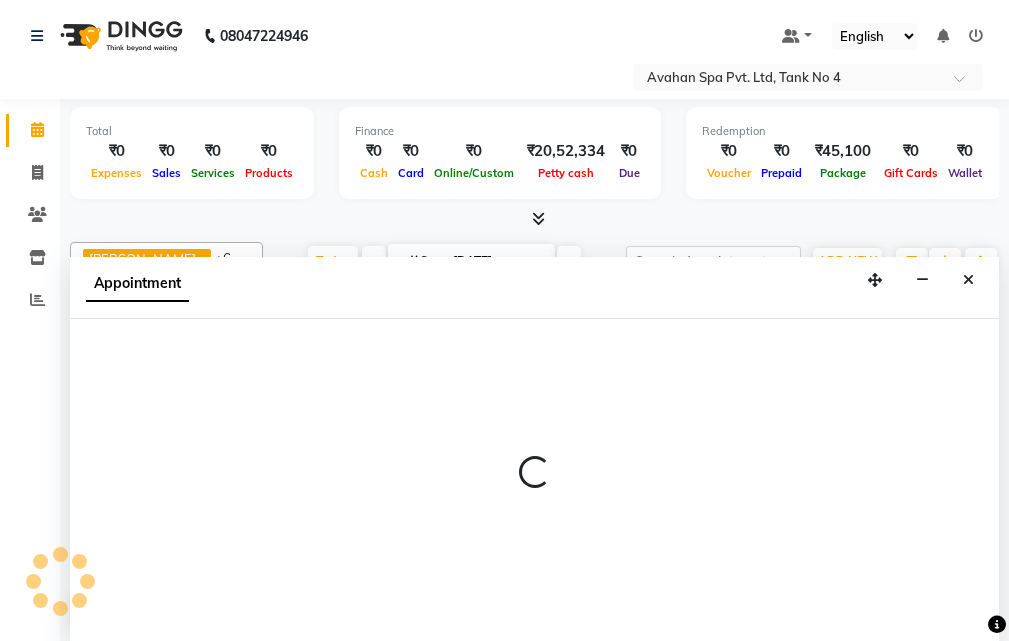 select on "tentative" 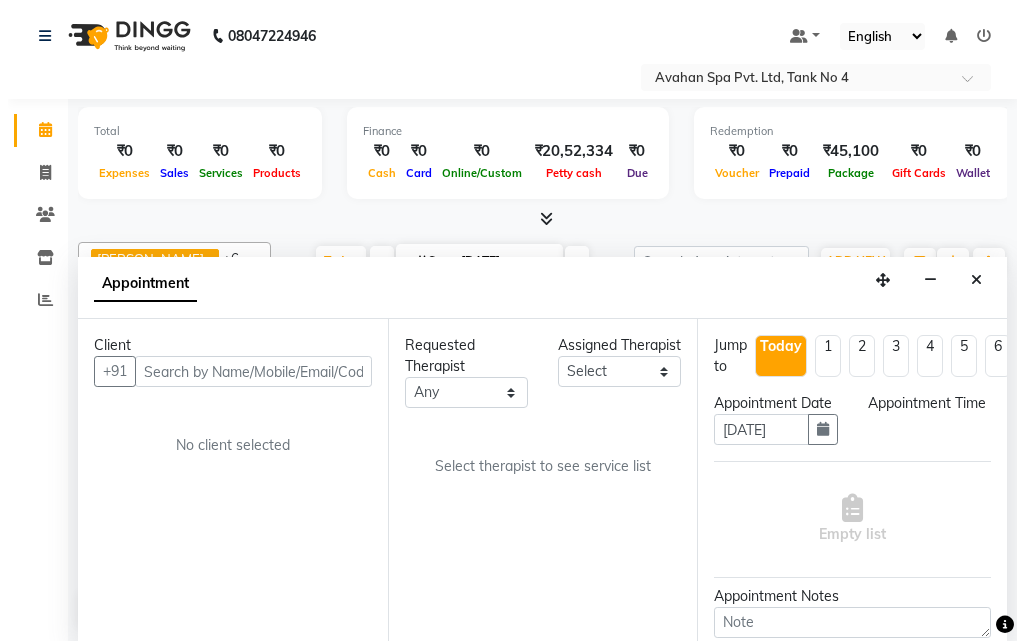 scroll, scrollTop: 1, scrollLeft: 0, axis: vertical 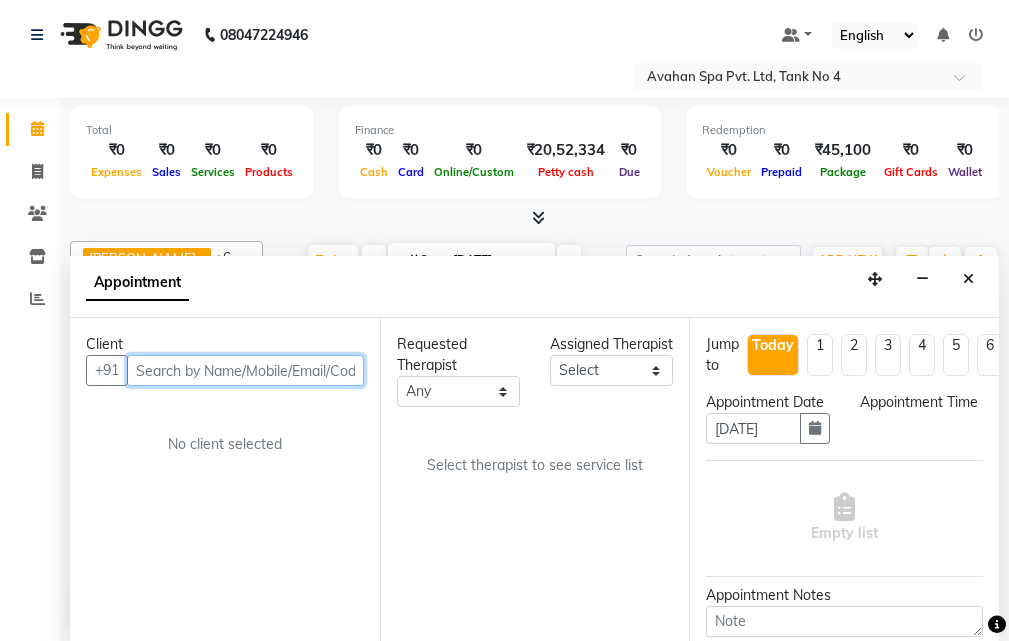 select on "1080" 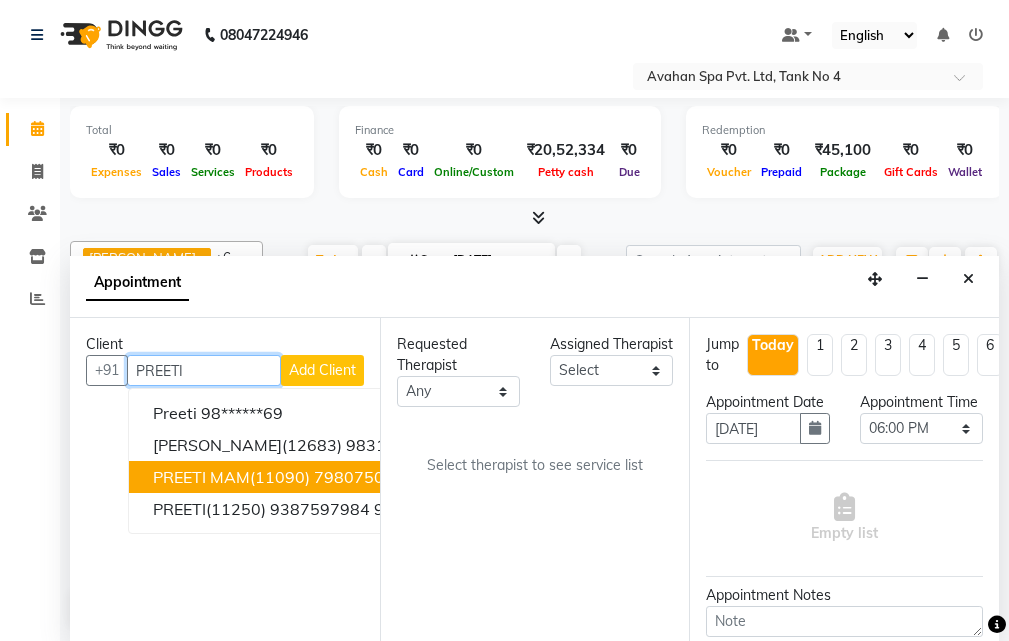 click on "PREETI MAM(11090) 7980750356" at bounding box center (283, 477) 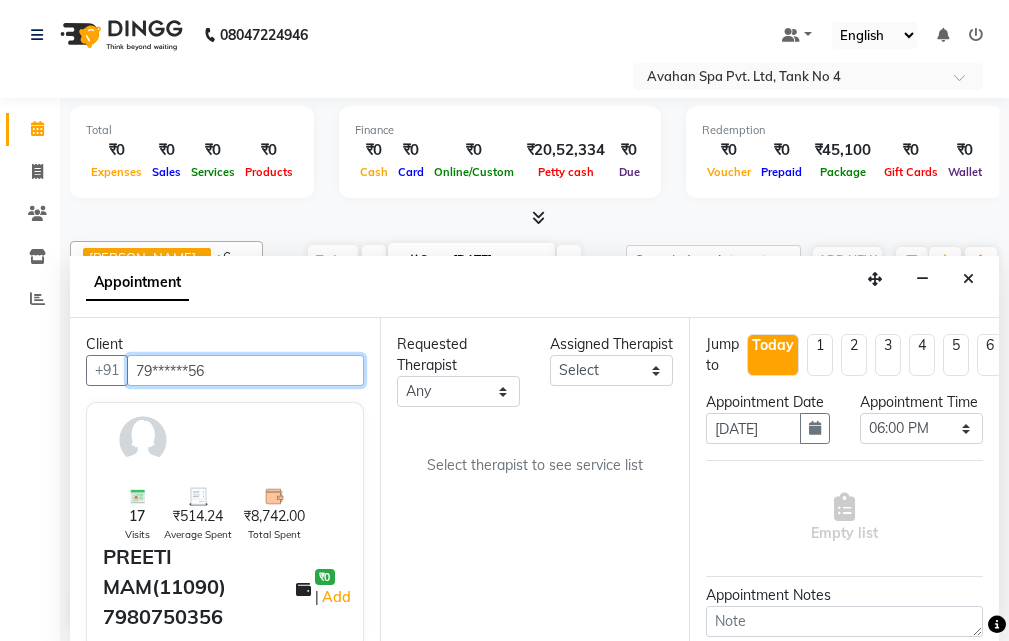 type on "79******56" 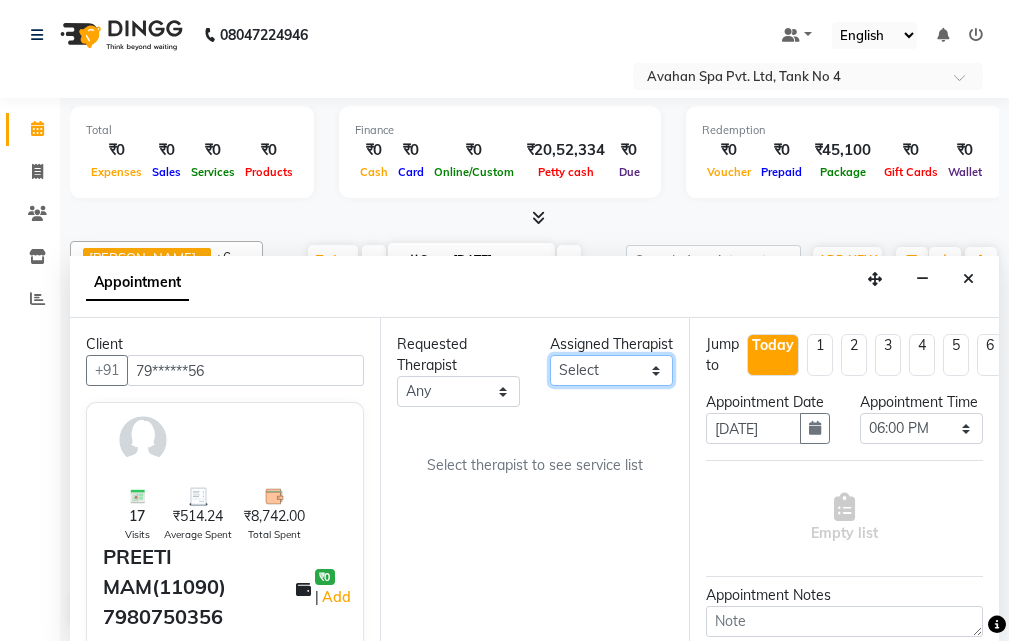 click on "Select ANJU [PERSON_NAME] [DEMOGRAPHIC_DATA] 1 [PERSON_NAME] JUNI [PERSON_NAME] SUSNIM" at bounding box center [611, 370] 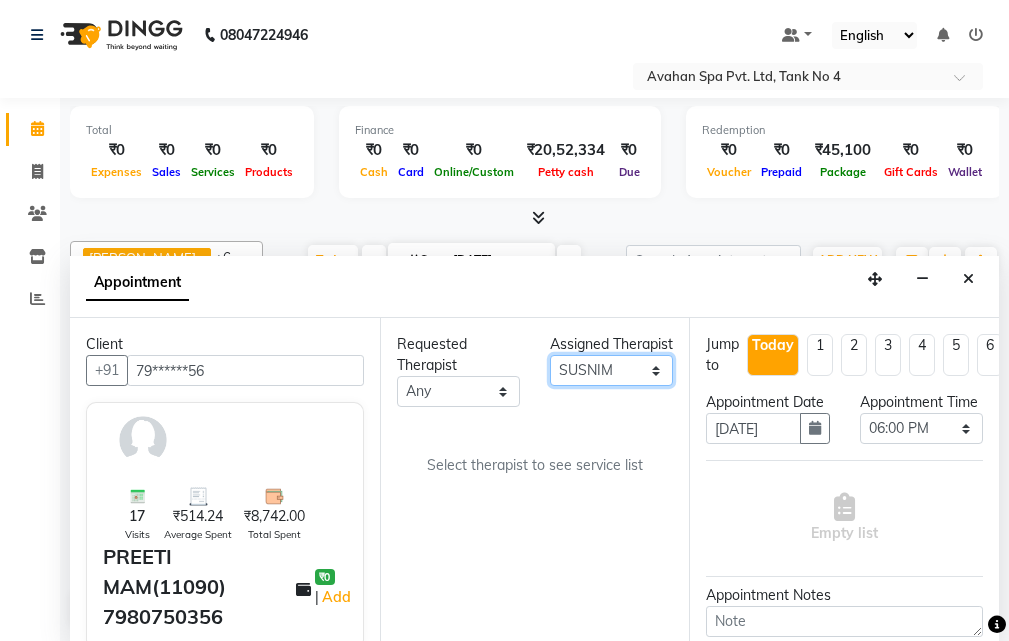 click on "Select ANJU [PERSON_NAME] [DEMOGRAPHIC_DATA] 1 [PERSON_NAME] JUNI [PERSON_NAME] SUSNIM" at bounding box center [611, 370] 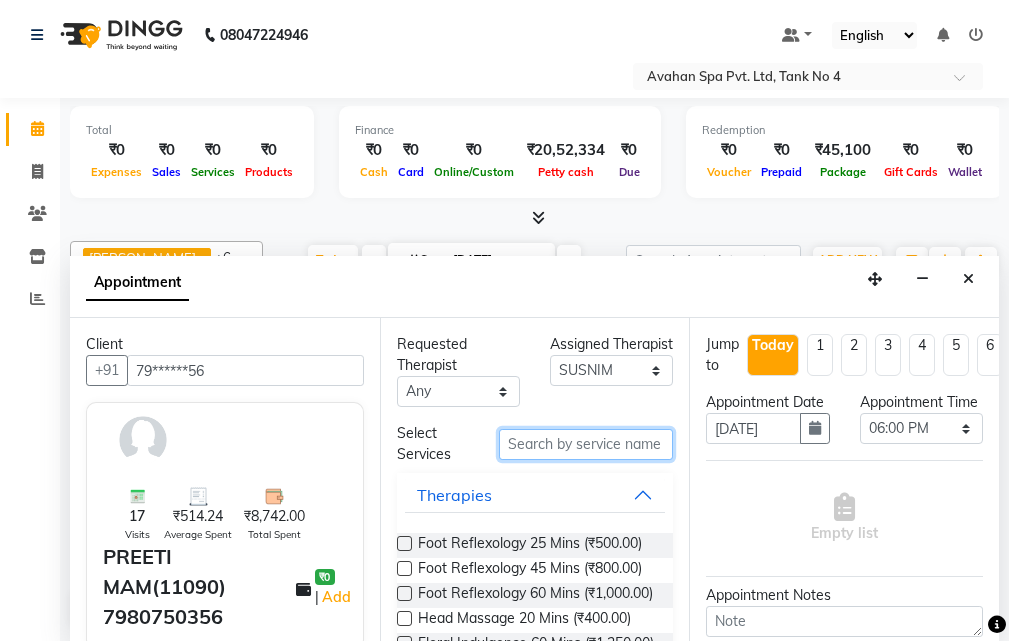 click at bounding box center (586, 444) 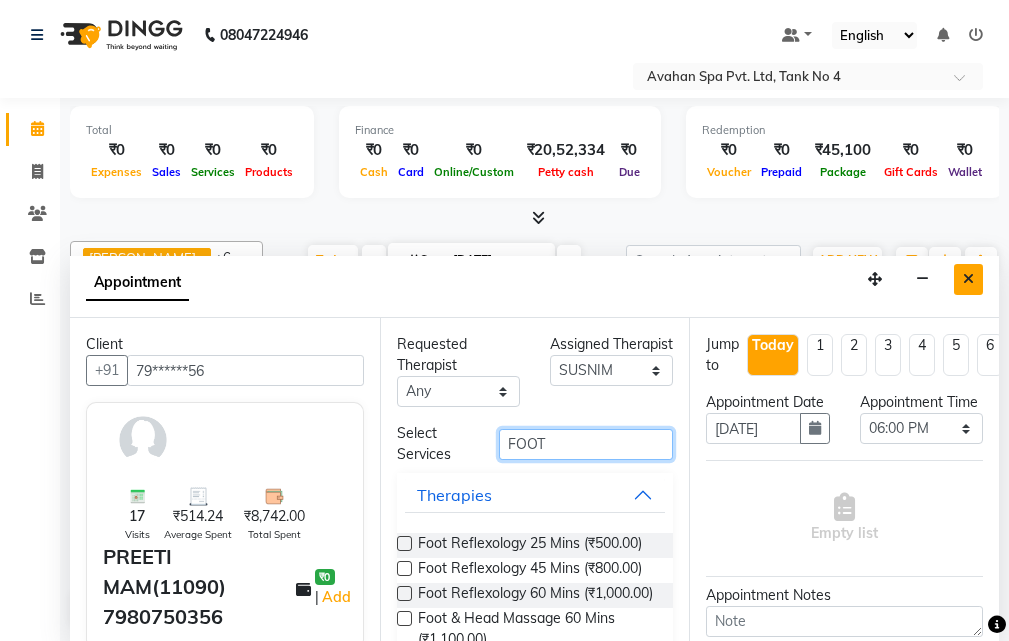 type on "FOOT" 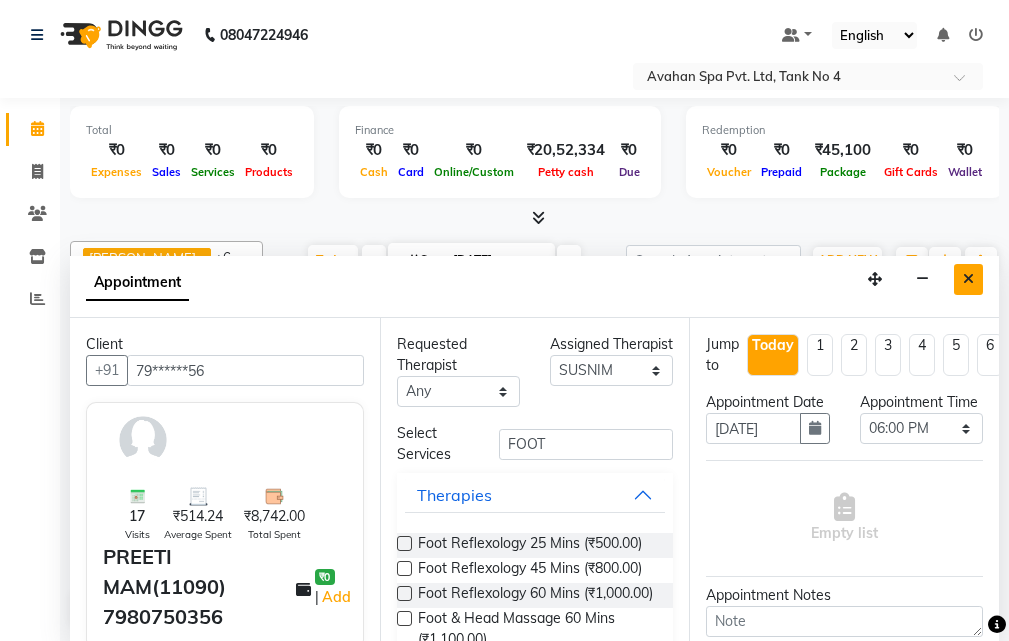 click at bounding box center (968, 279) 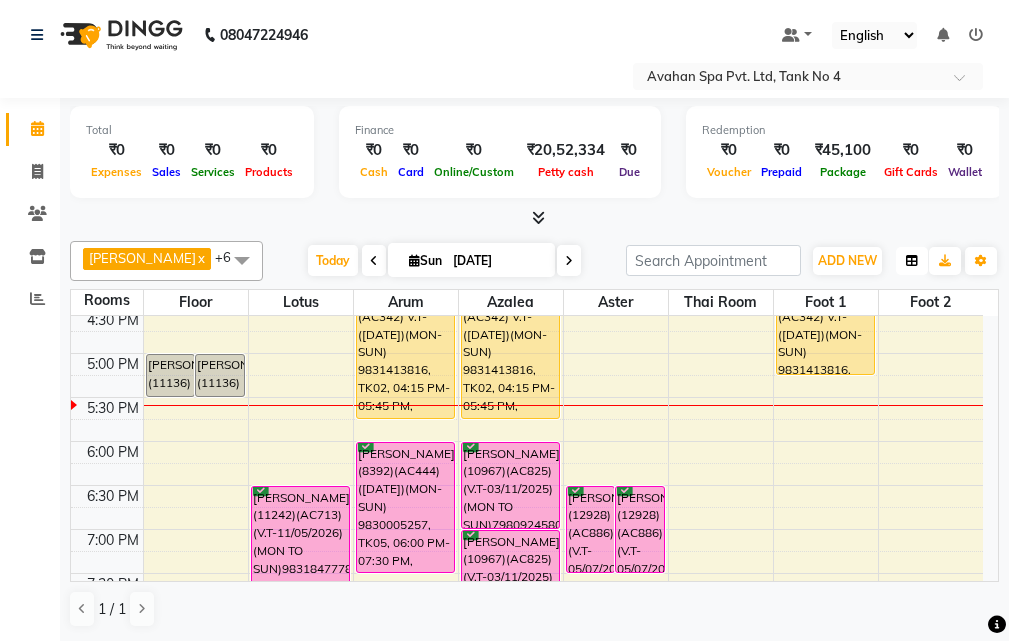 click at bounding box center [912, 261] 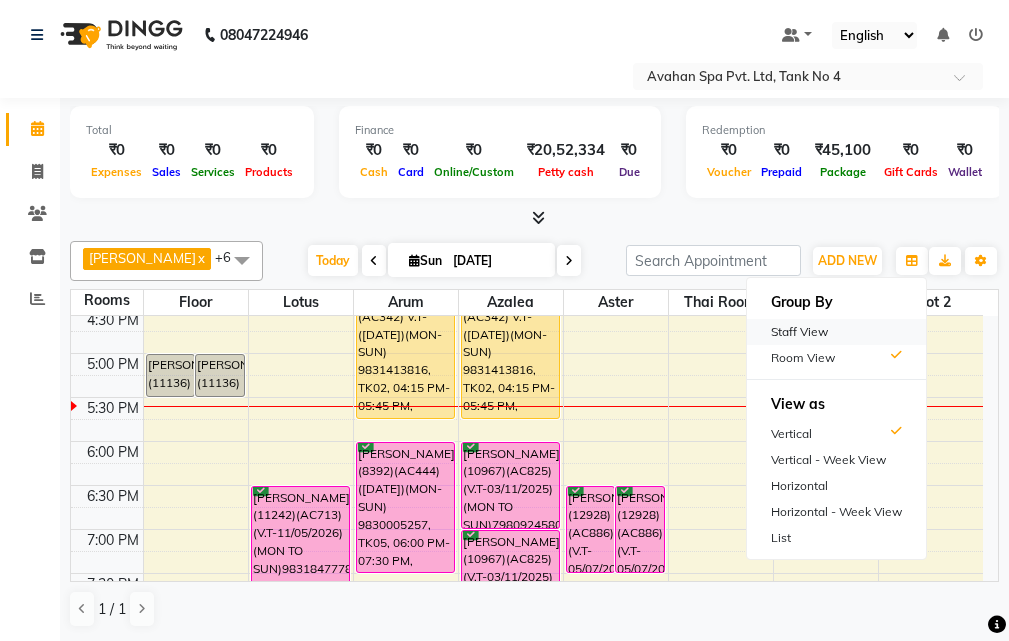 click on "Staff View" at bounding box center [836, 332] 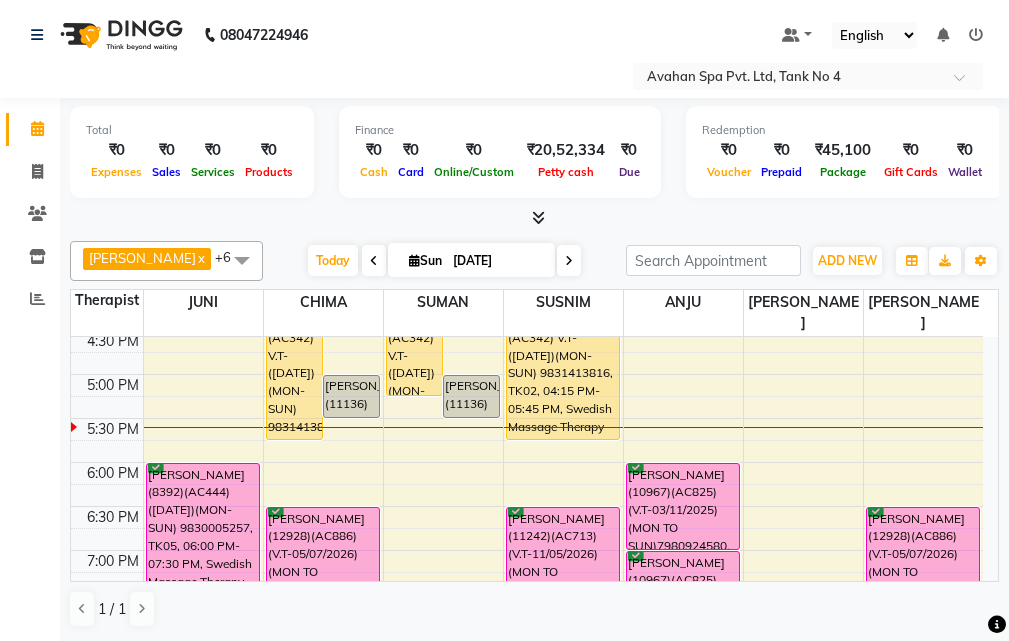 click on "10:00 AM 10:30 AM 11:00 AM 11:30 AM 12:00 PM 12:30 PM 1:00 PM 1:30 PM 2:00 PM 2:30 PM 3:00 PM 3:30 PM 4:00 PM 4:30 PM 5:00 PM 5:30 PM 6:00 PM 6:30 PM 7:00 PM 7:30 PM 8:00 PM 8:30 PM 9:00 PM 9:30 PM 10:00 PM 10:30 PM     [PERSON_NAME](12773)(AC788)(V.T-16/06/2024) 9831262740, TK10, 11:45 AM-01:15 PM, Swedish Massage Therapy 90 Mins     [PERSON_NAME](12773)(AC788)(V.T-16/06/2024) 9831262740, TK10, 11:45 AM-01:15 PM, Swedish Massage Therapy 90 Mins     [PERSON_NAME](9573)(AC367) V.T-([DATE])(MON-SUN) 9830921735, TK11, 02:15 PM-03:15 PM, Swedish Massage Therapy 60 Mins    [PERSON_NAME] (11164)(AC855)(V.T-23/03/2026) (MON TO FIR)7003713908, TK01, 03:45 PM-04:00 PM, Swedish Massage Therapy 90 Mins     [PERSON_NAME](8392)(AC444) ([DATE])(MON-SUN) 9830005257, TK05, 06:00 PM-07:30 PM, Swedish Massage Therapy 90 Mins    VIJAY(8052)(AC342) V.T-([DATE])(MON-SUN) 9831413816, TK02, 04:15 PM-05:45 PM, Swedish Massage Therapy 90 Mins" at bounding box center (527, 330) 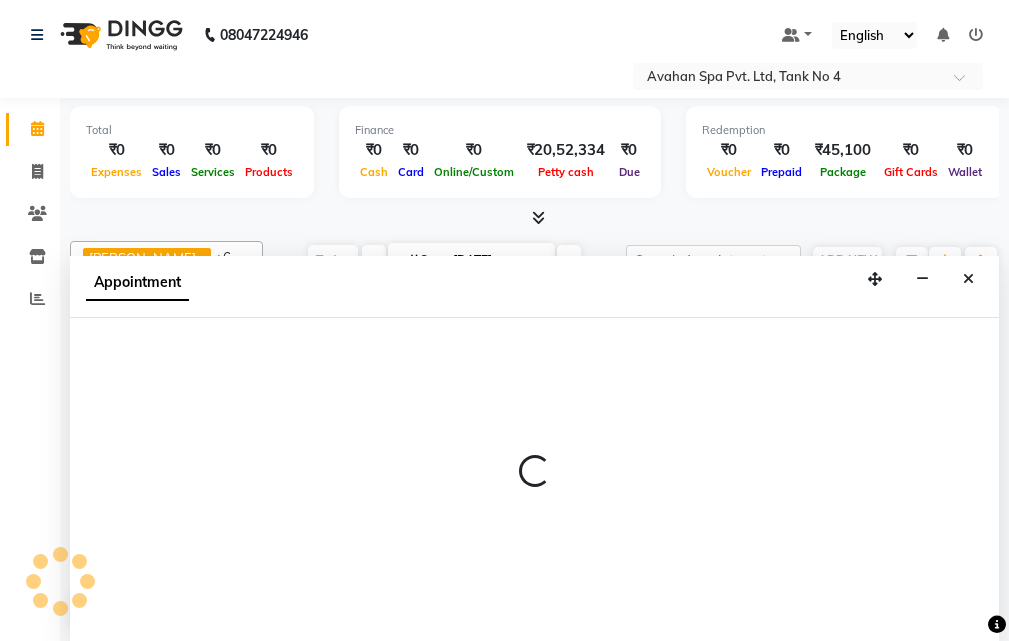select on "23008" 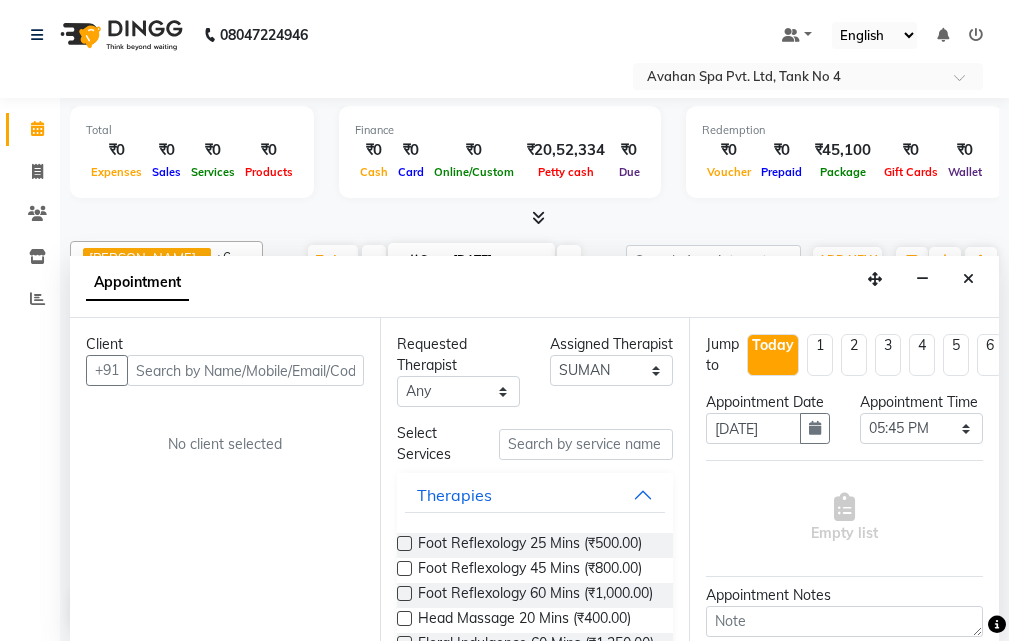 click at bounding box center [245, 370] 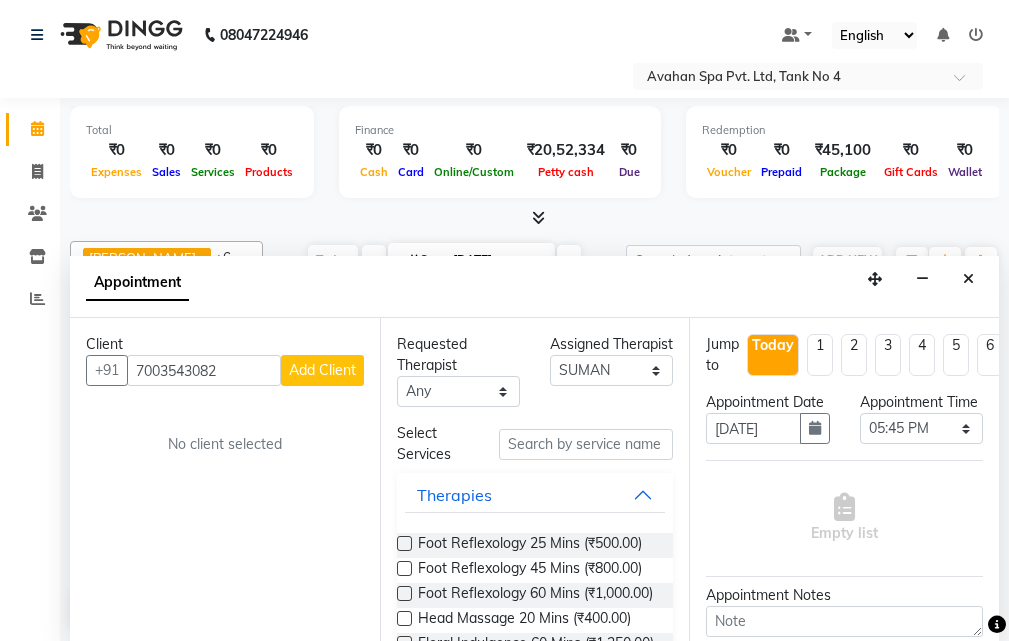 type on "7003543082" 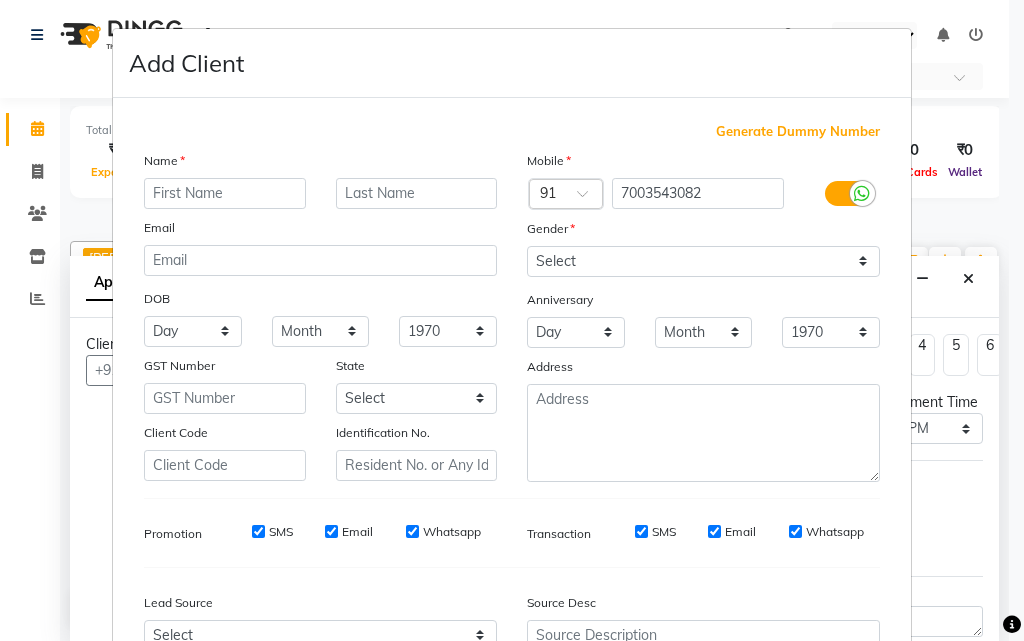 click at bounding box center (225, 193) 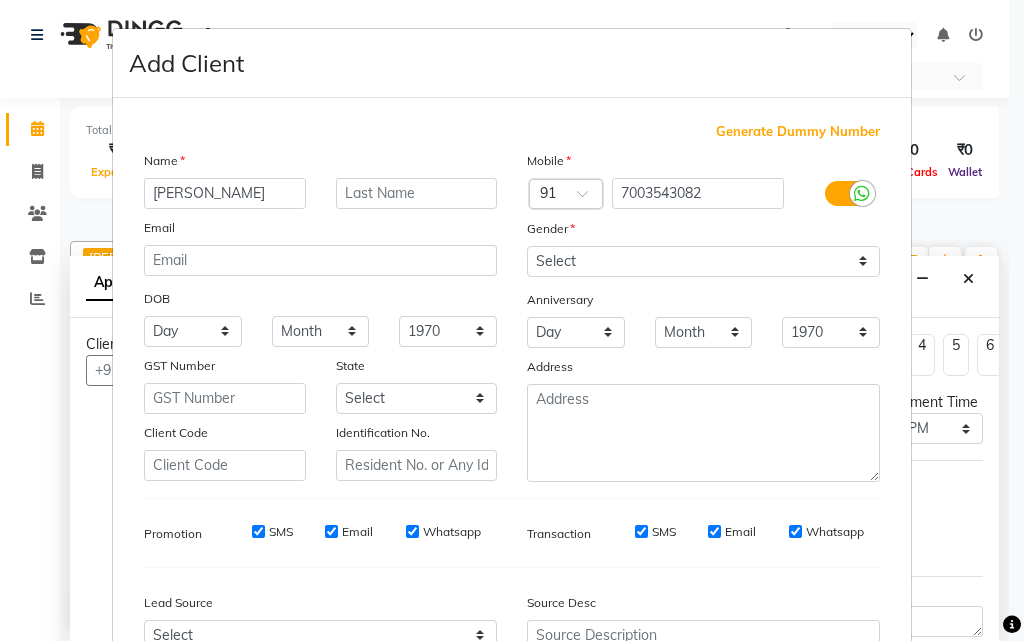 scroll, scrollTop: 0, scrollLeft: 0, axis: both 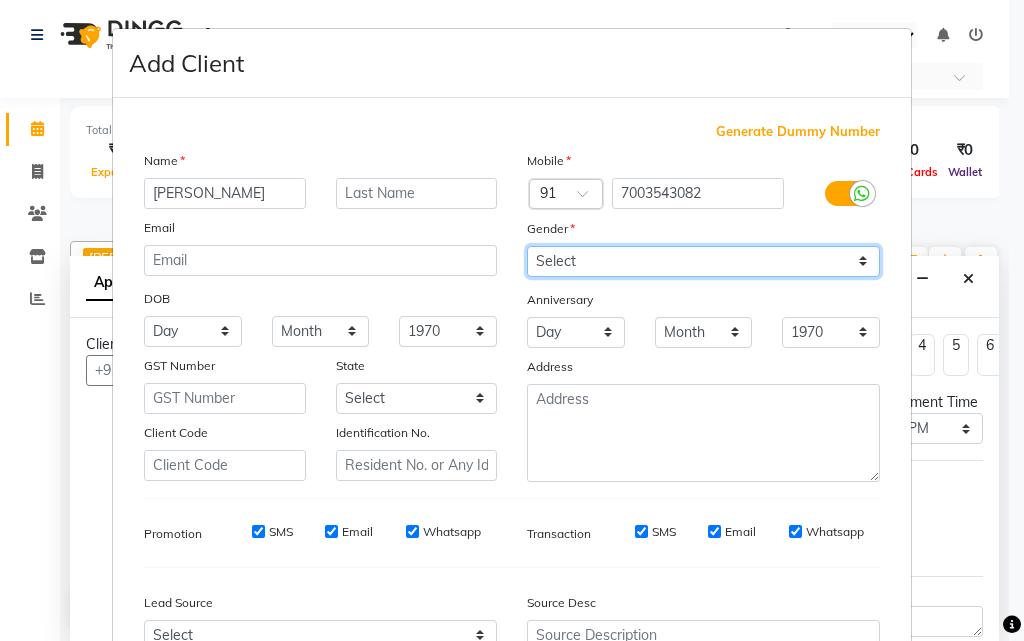click on "Select [DEMOGRAPHIC_DATA] [DEMOGRAPHIC_DATA] Other Prefer Not To Say" at bounding box center [703, 261] 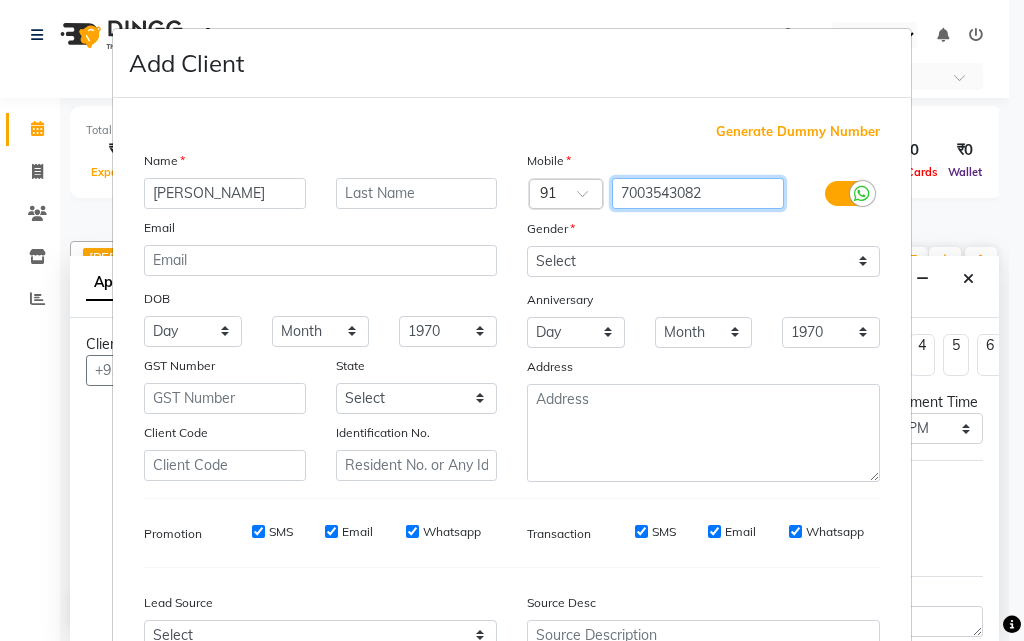 click on "7003543082" at bounding box center [698, 193] 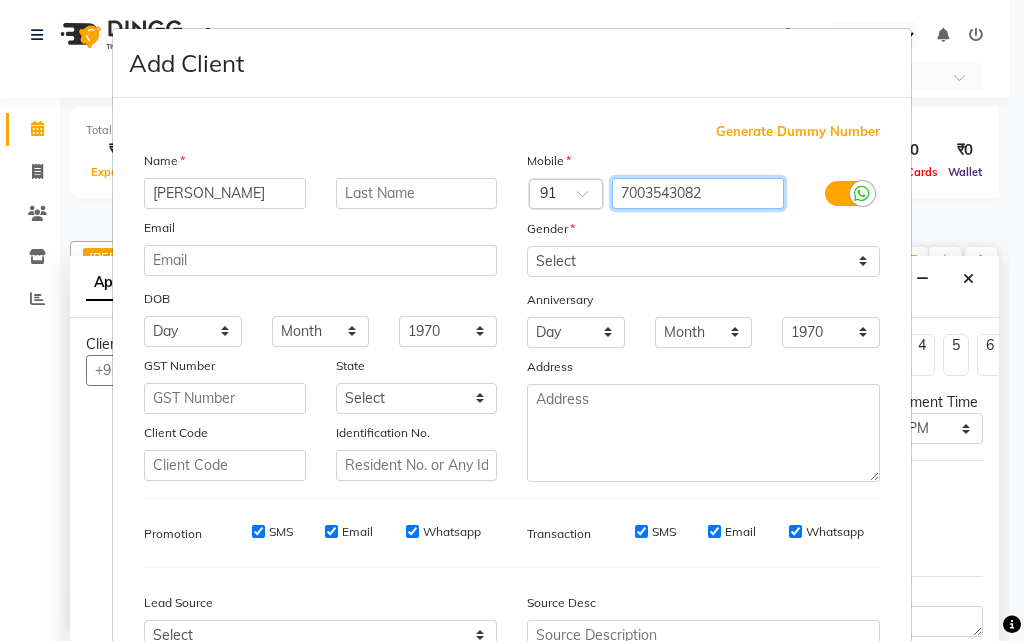 click on "7003543082" at bounding box center (698, 193) 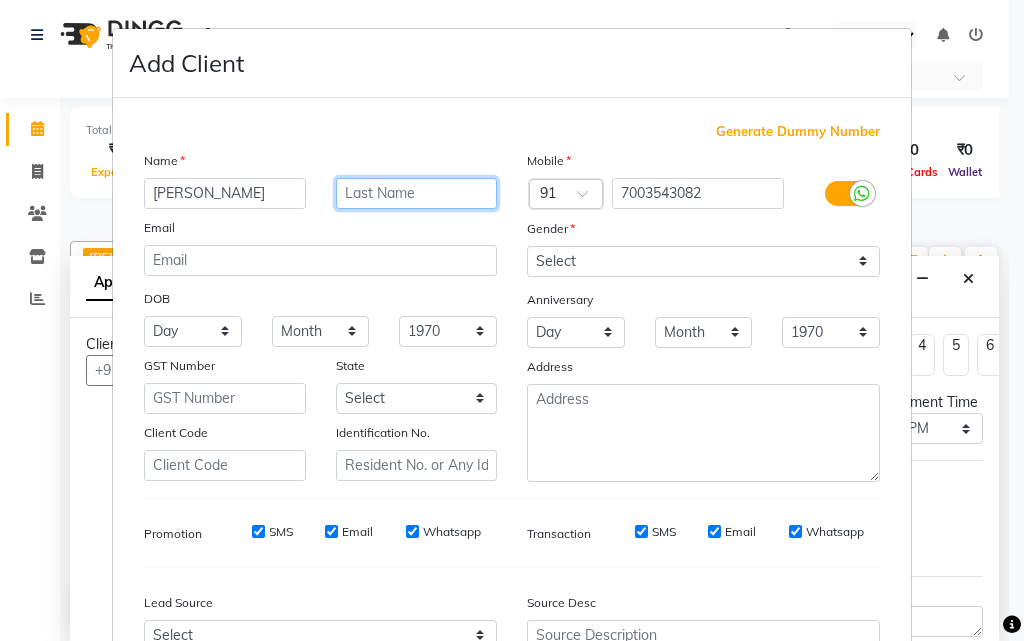 click at bounding box center (417, 193) 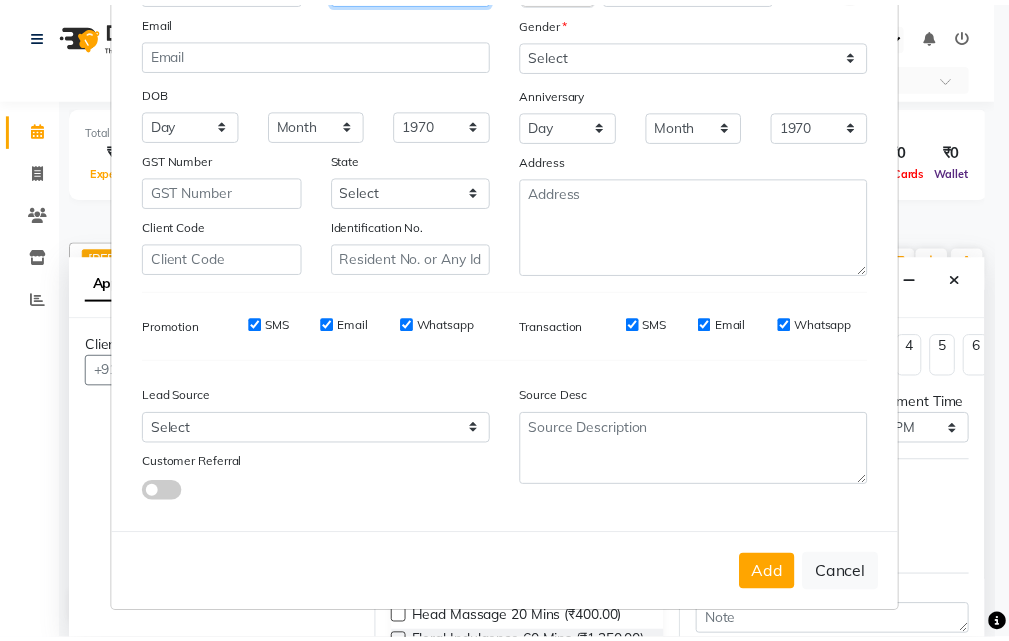scroll, scrollTop: 208, scrollLeft: 0, axis: vertical 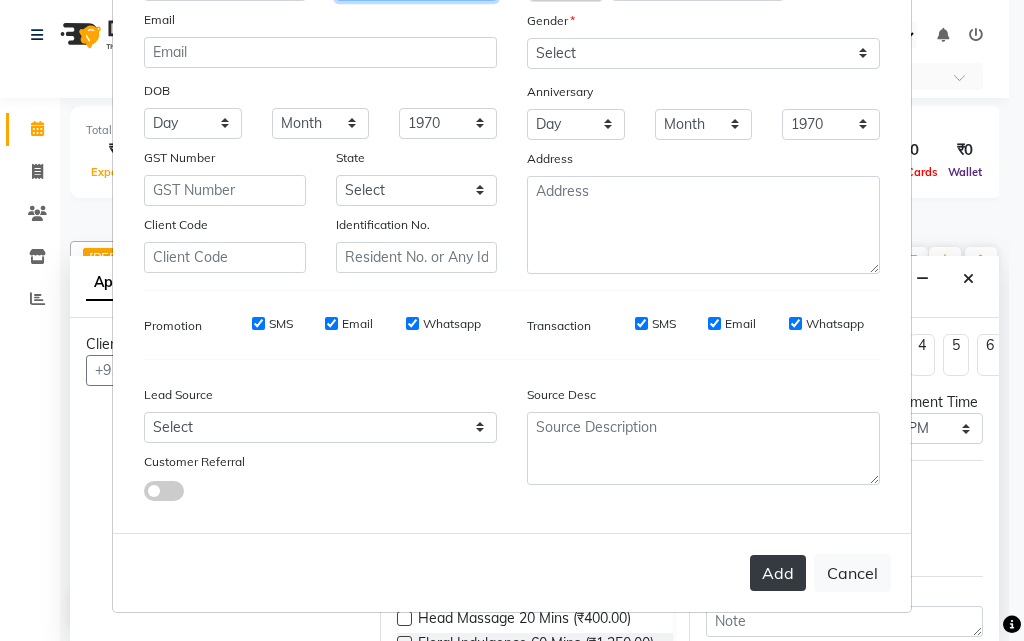 type on "7003543082" 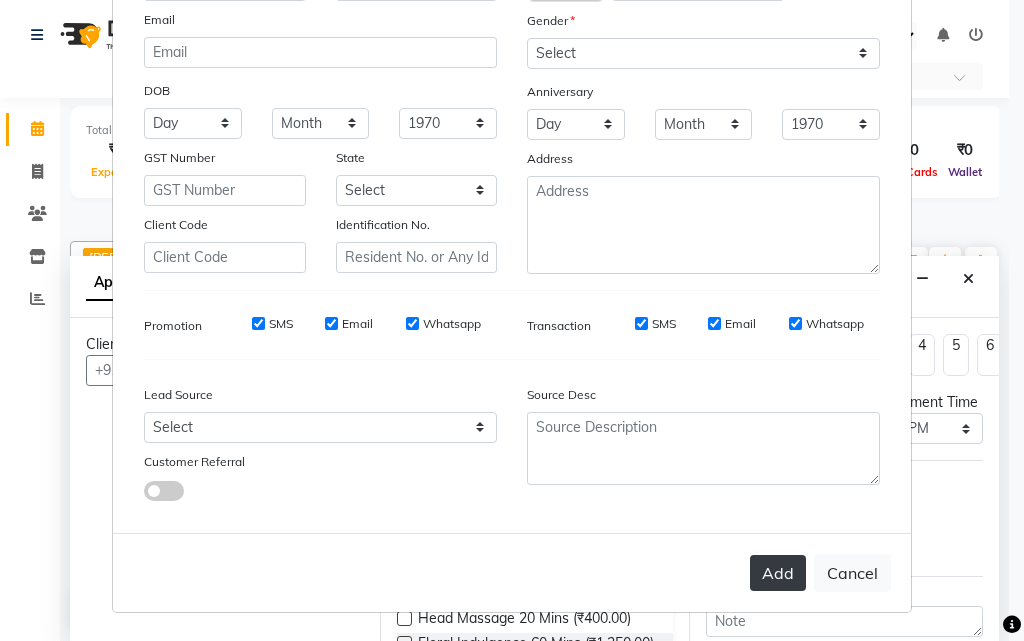 click on "Add" at bounding box center [778, 573] 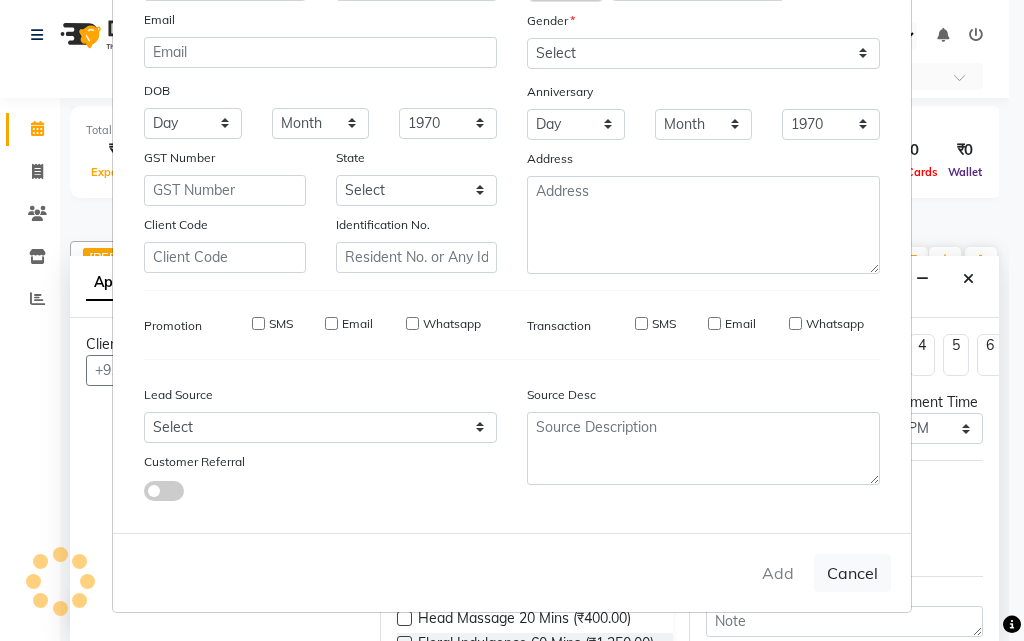 type on "70******82" 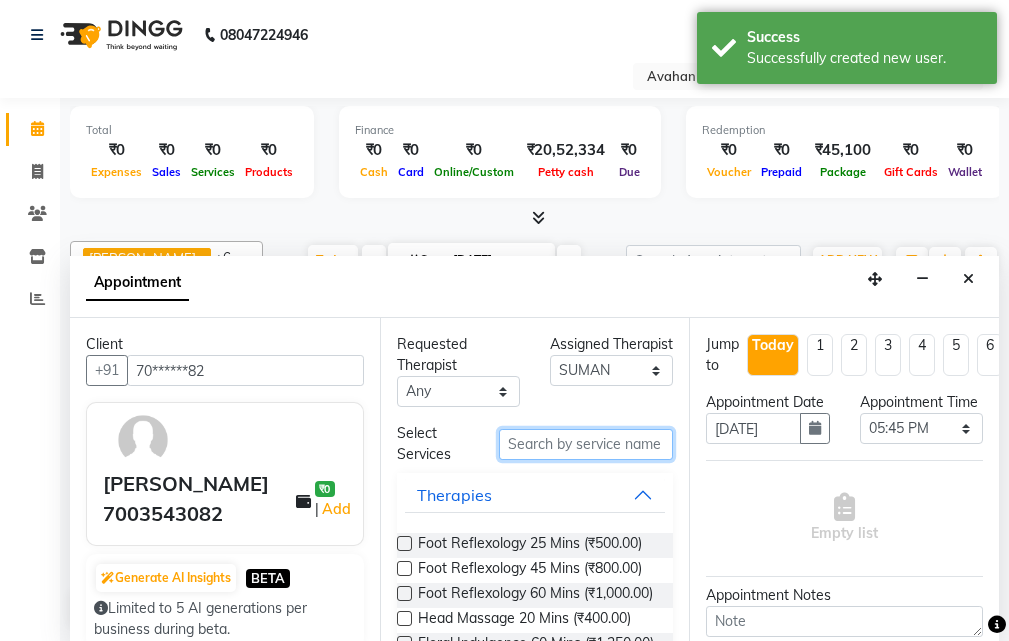 click at bounding box center (586, 444) 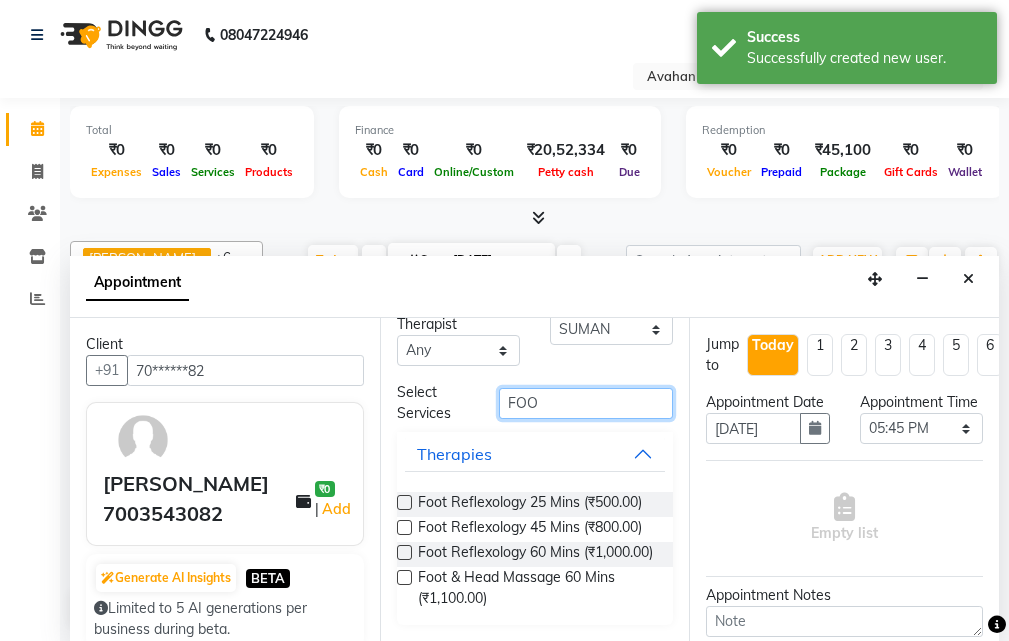 scroll, scrollTop: 92, scrollLeft: 0, axis: vertical 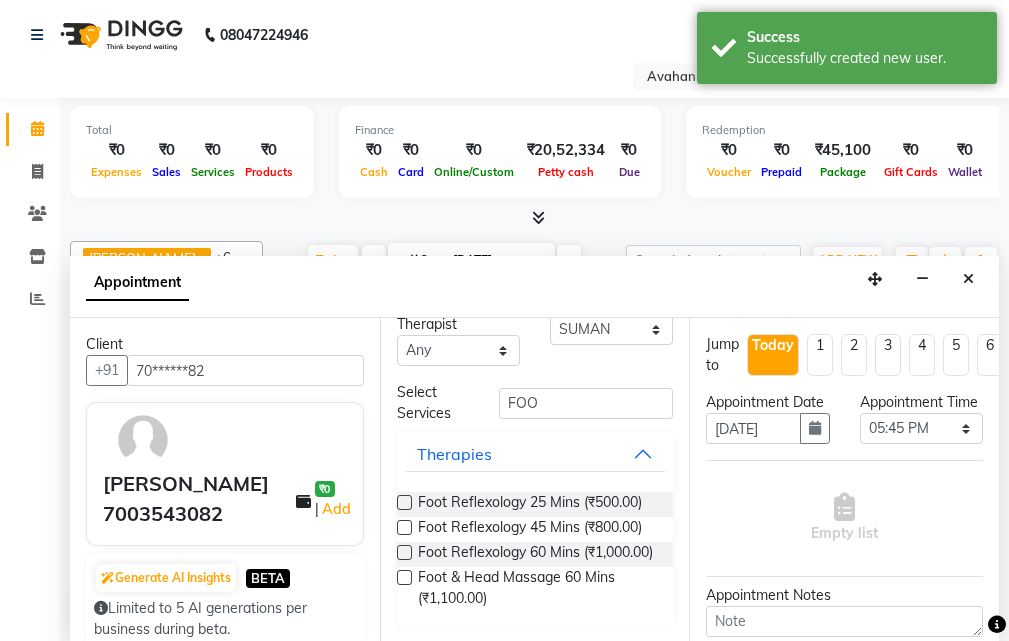 click at bounding box center [404, 527] 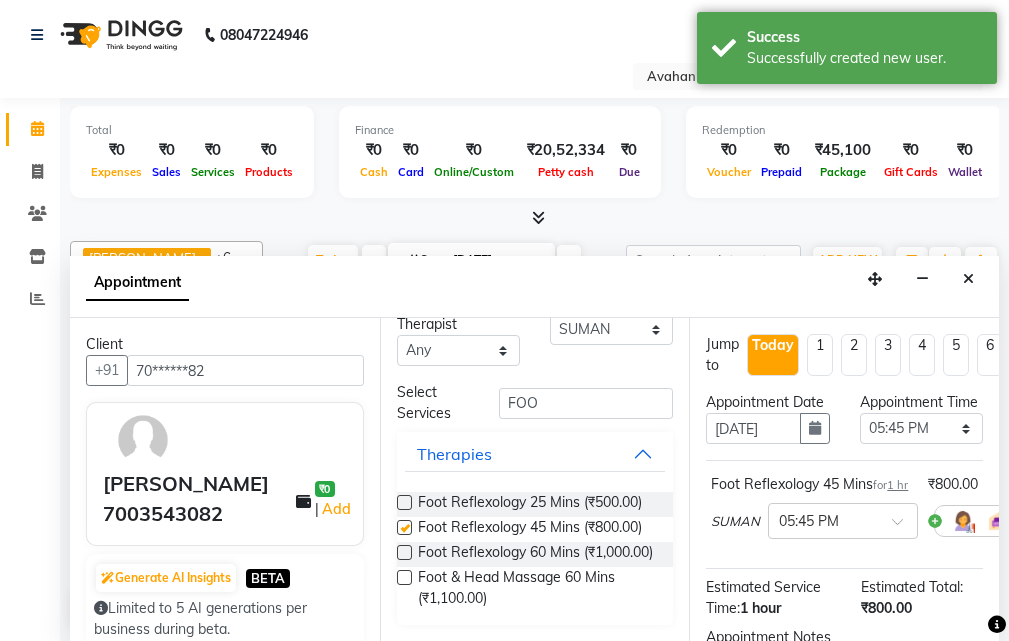 checkbox on "false" 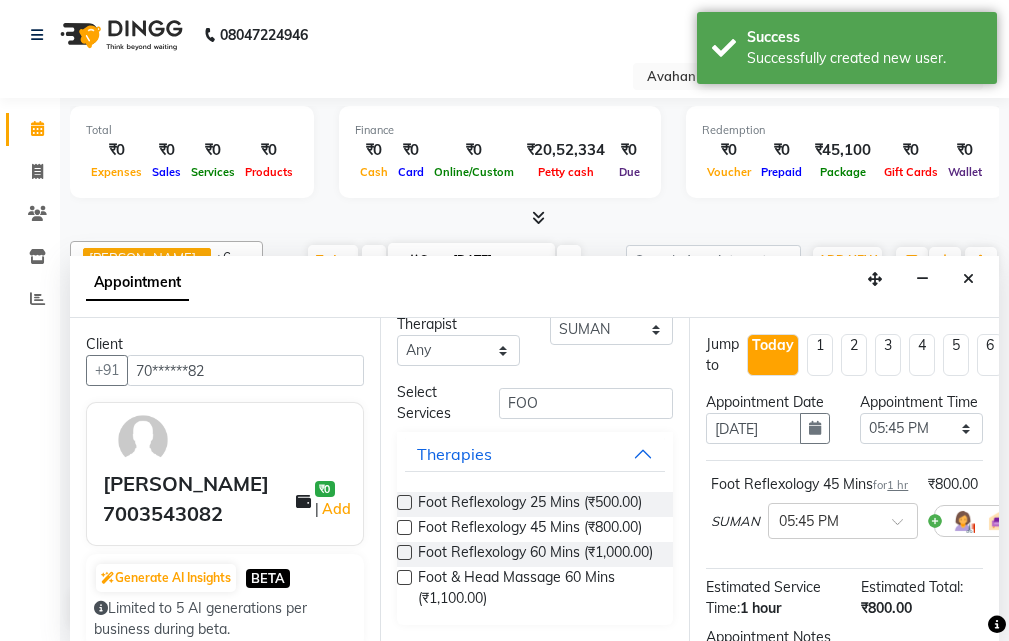 scroll, scrollTop: 300, scrollLeft: 0, axis: vertical 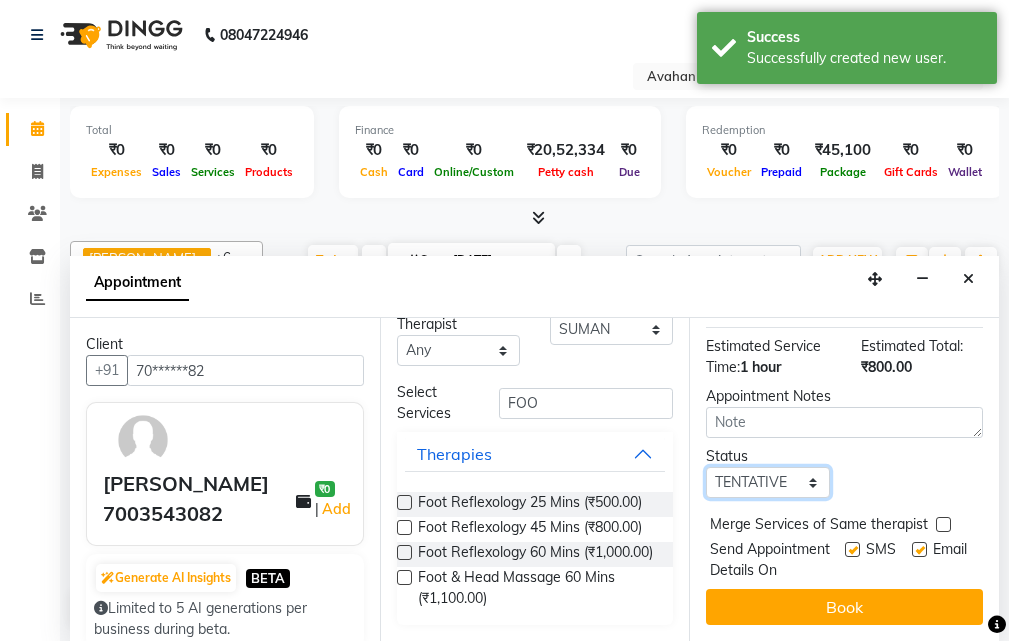 click on "Select TENTATIVE CONFIRM CHECK-IN UPCOMING" at bounding box center [767, 482] 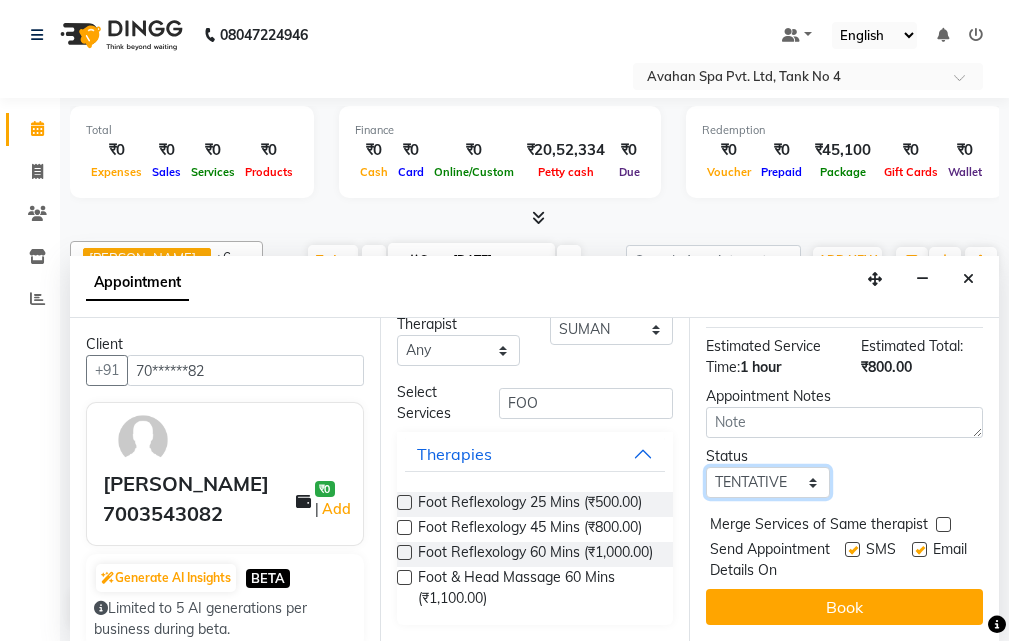 select on "confirm booking" 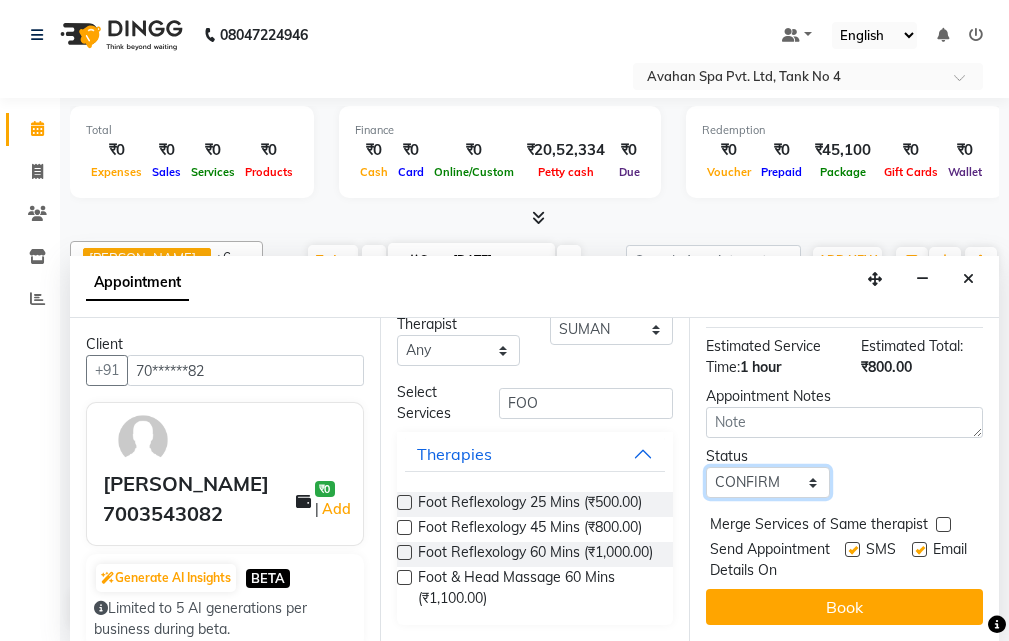 click on "Select TENTATIVE CONFIRM CHECK-IN UPCOMING" at bounding box center (767, 482) 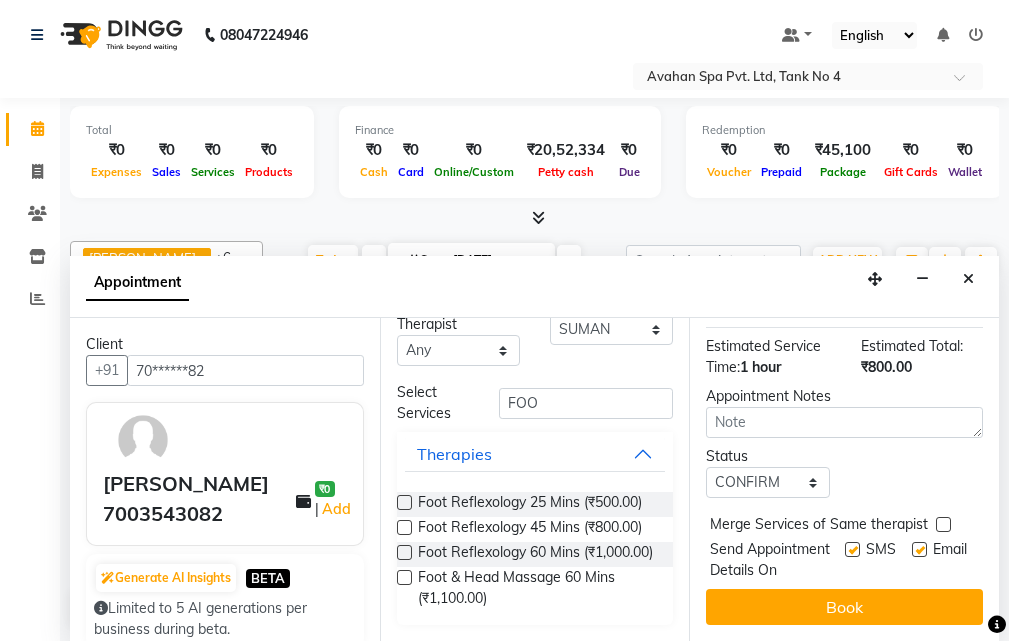 click on "Book" at bounding box center (844, 607) 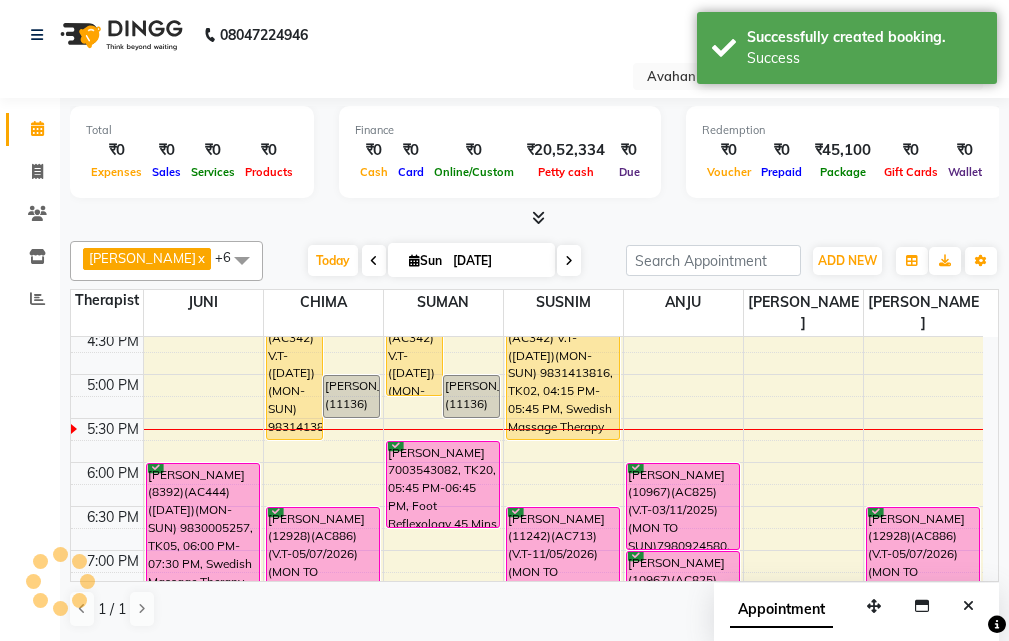 scroll, scrollTop: 0, scrollLeft: 0, axis: both 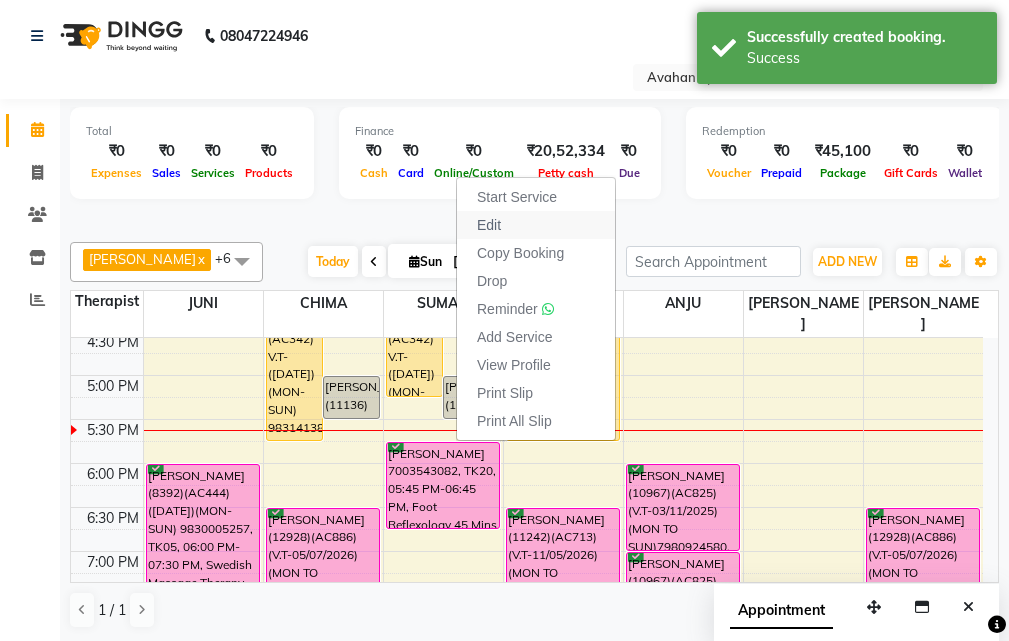 click on "Edit" at bounding box center (536, 225) 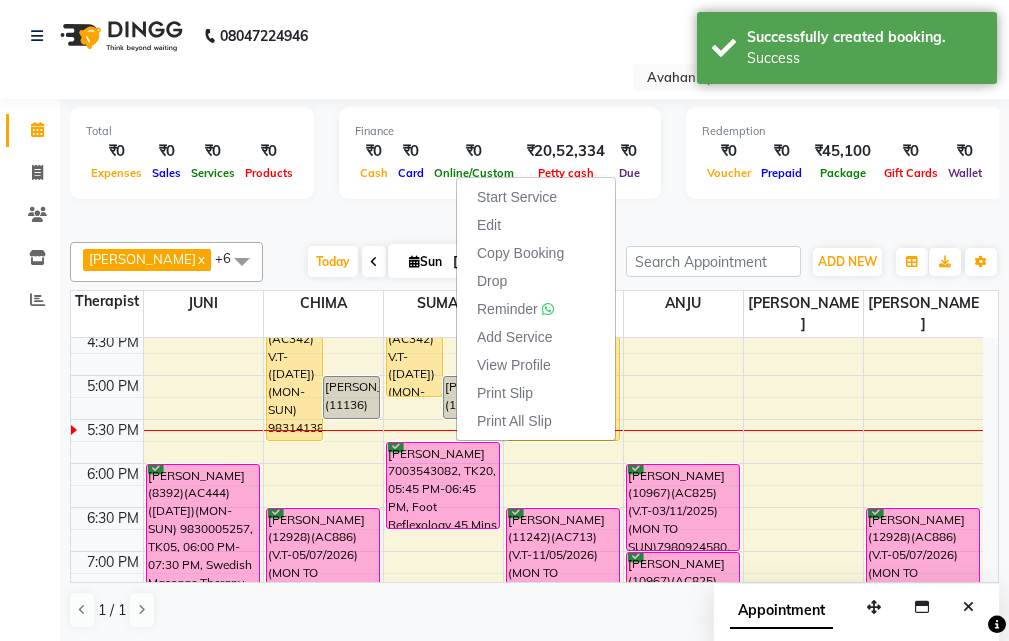 select on "tentative" 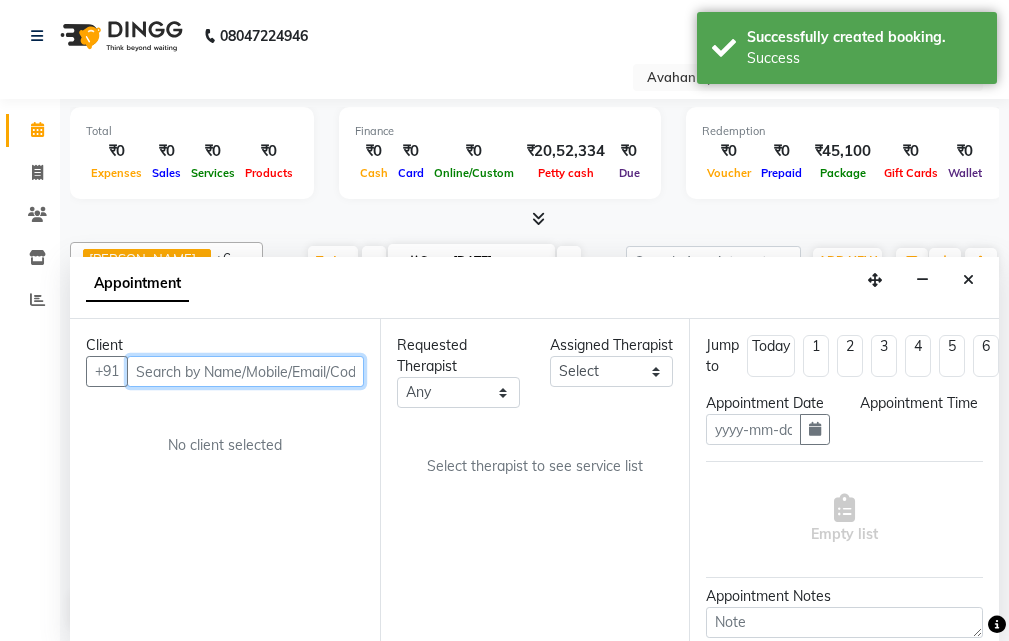 type on "[DATE]" 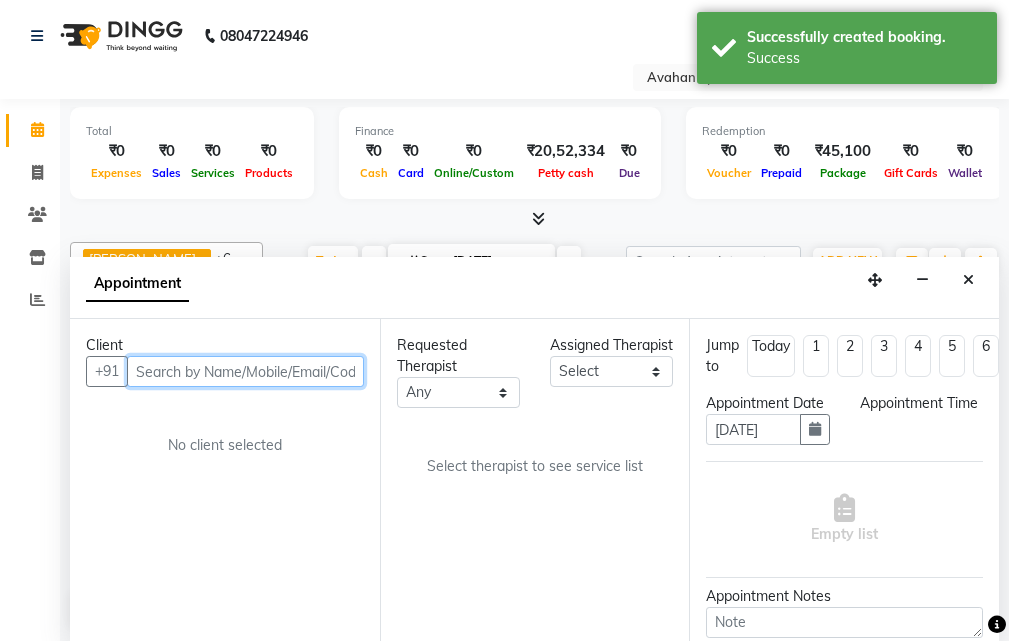select on "confirm booking" 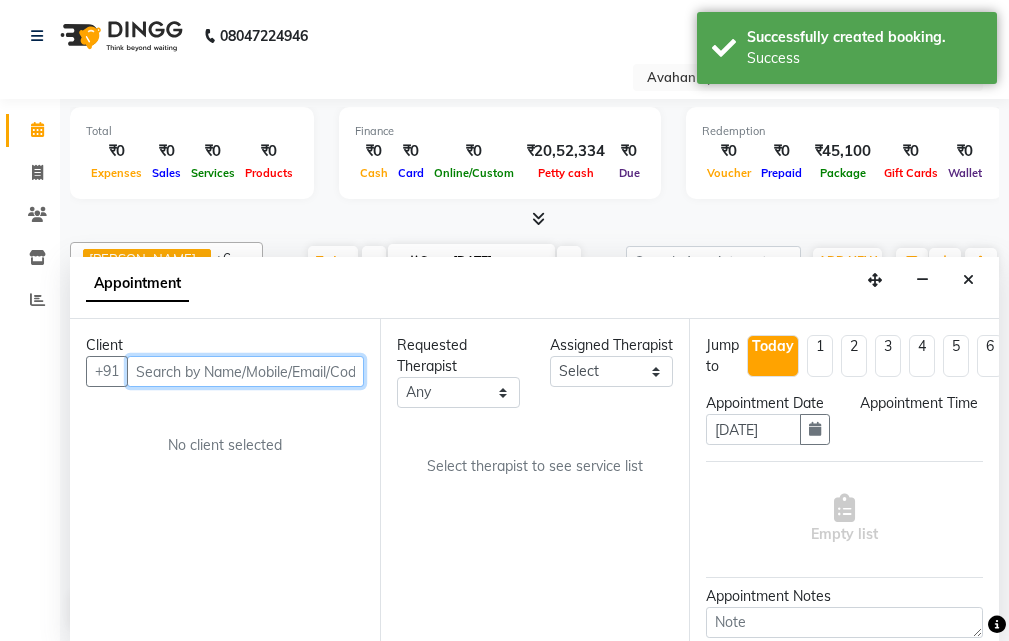 select on "1065" 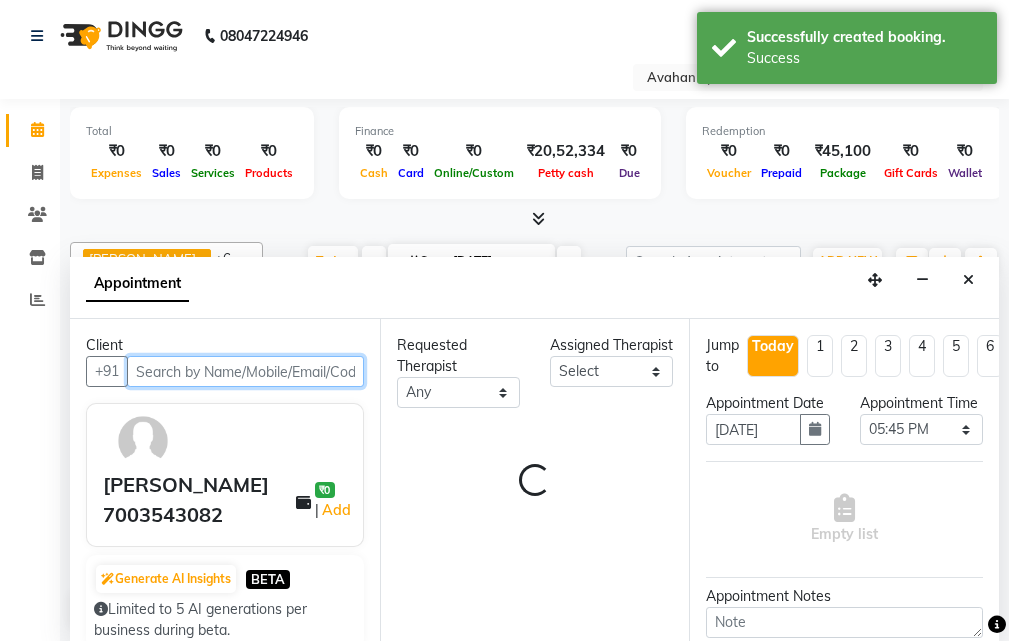 select on "23008" 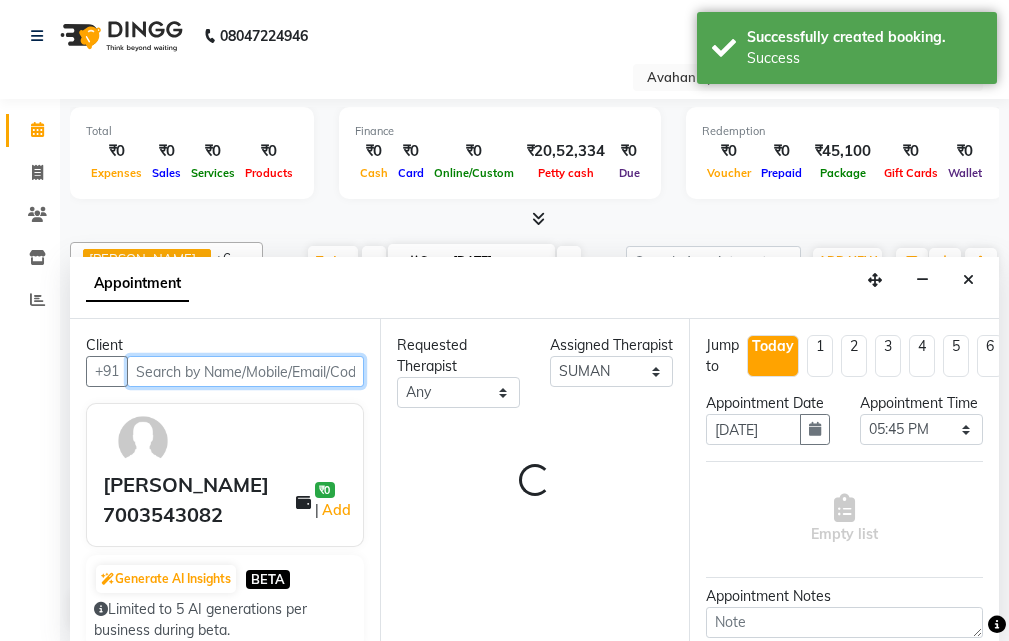scroll, scrollTop: 617, scrollLeft: 0, axis: vertical 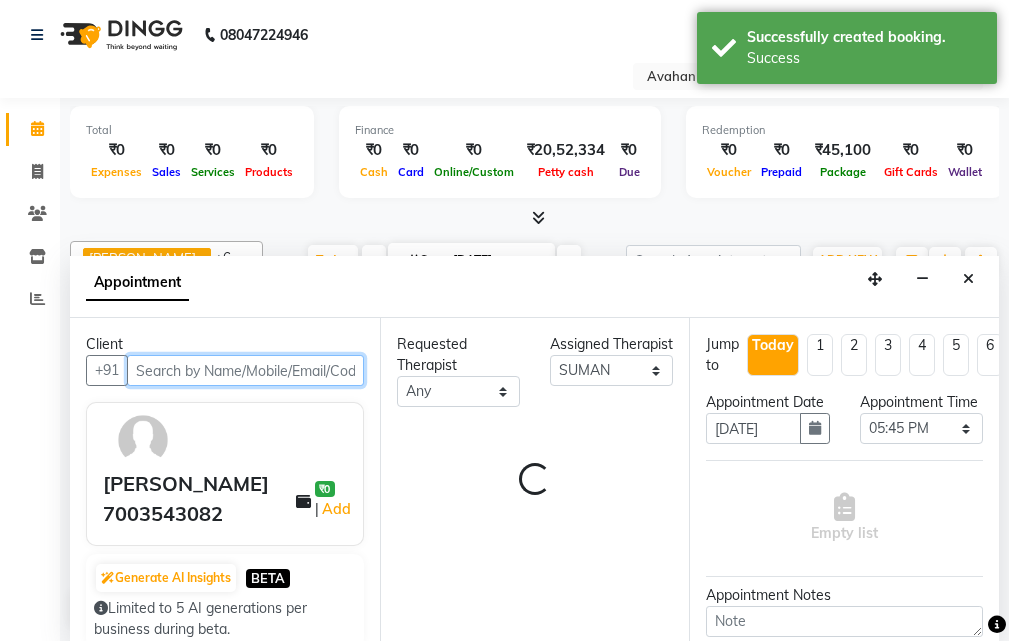 select on "1853" 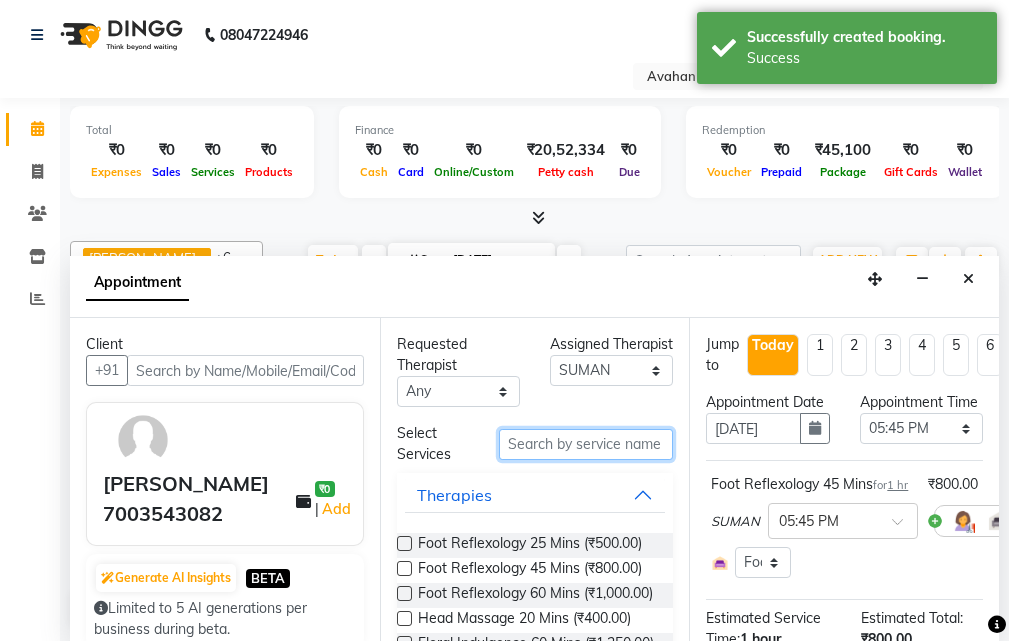 click at bounding box center [586, 444] 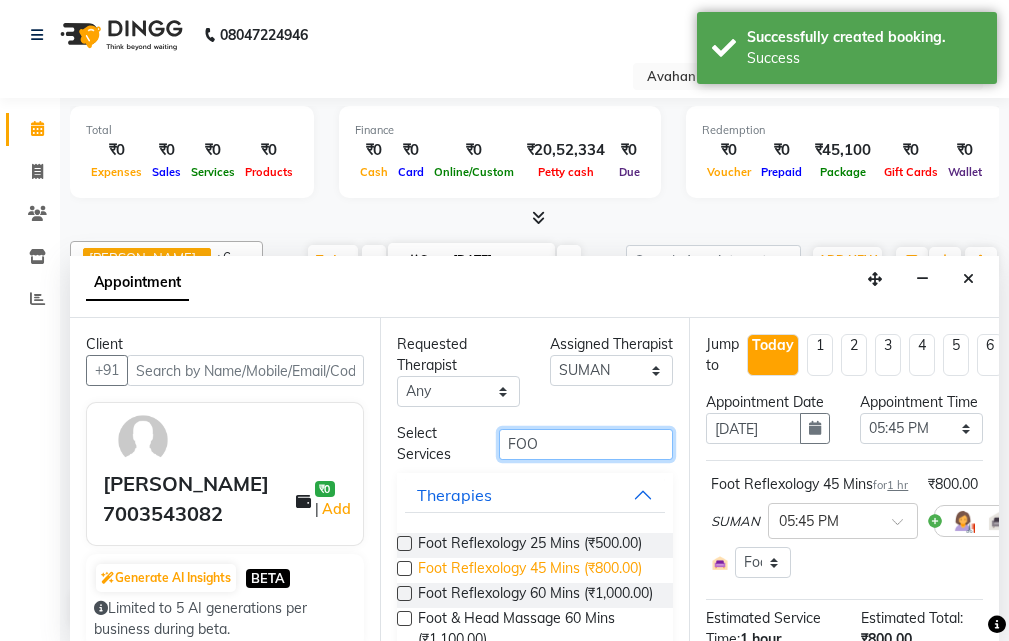 scroll, scrollTop: 92, scrollLeft: 0, axis: vertical 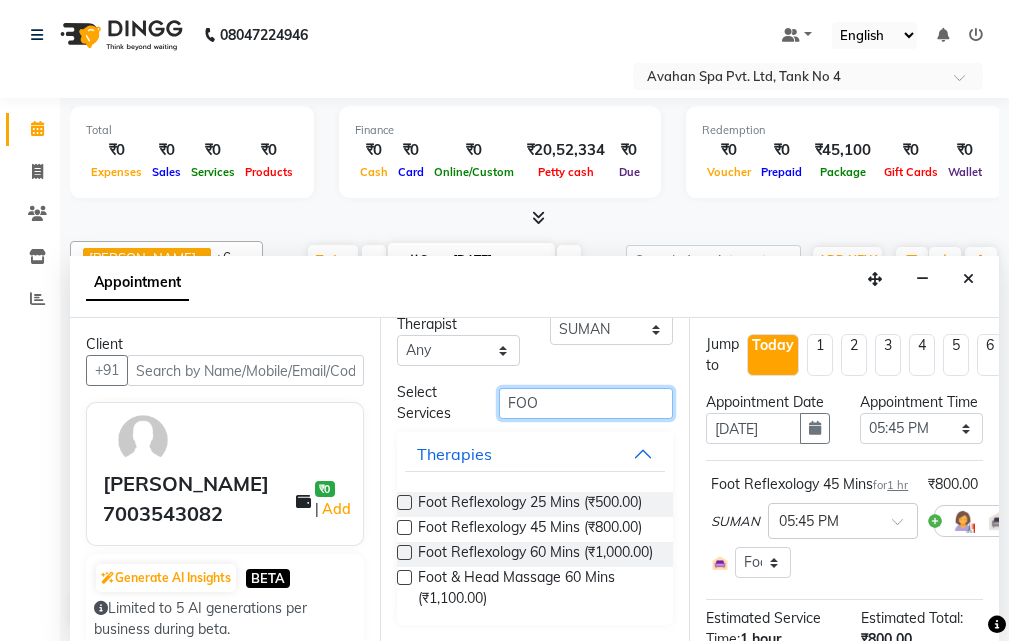 type on "FOO" 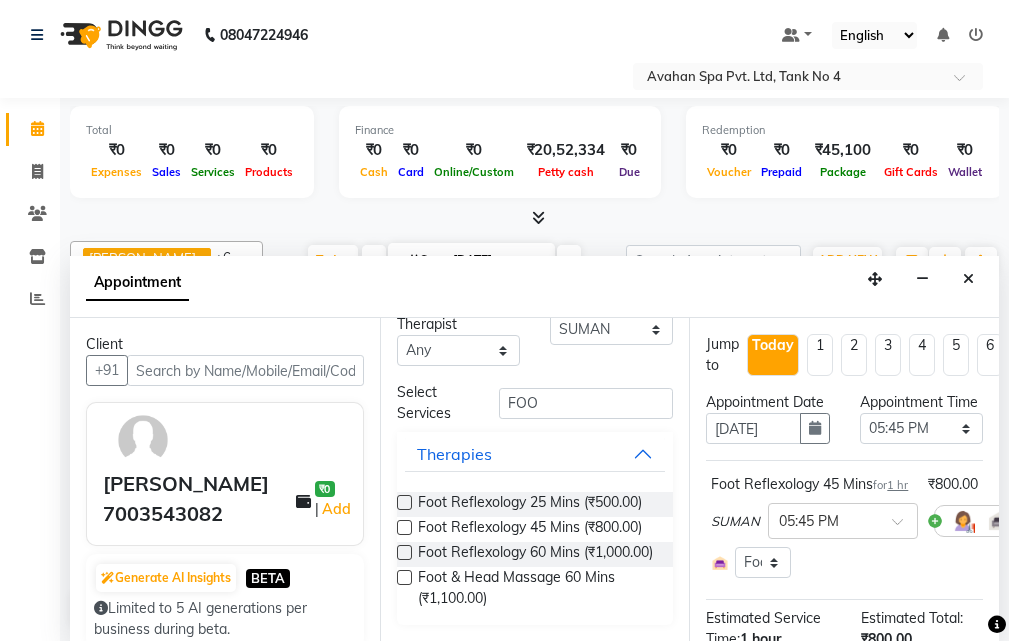 click at bounding box center [404, 527] 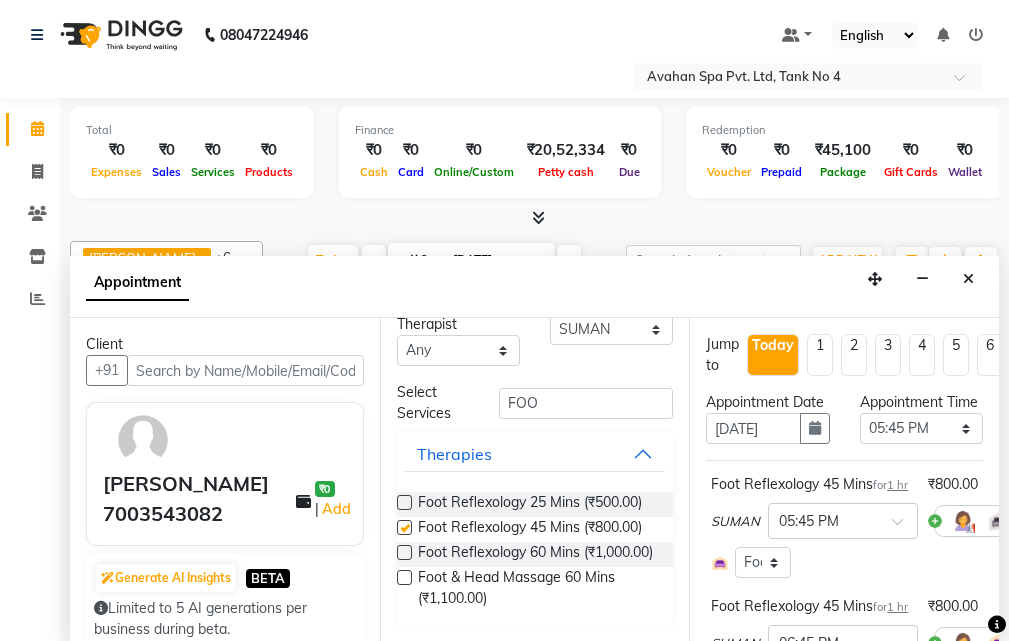 checkbox on "false" 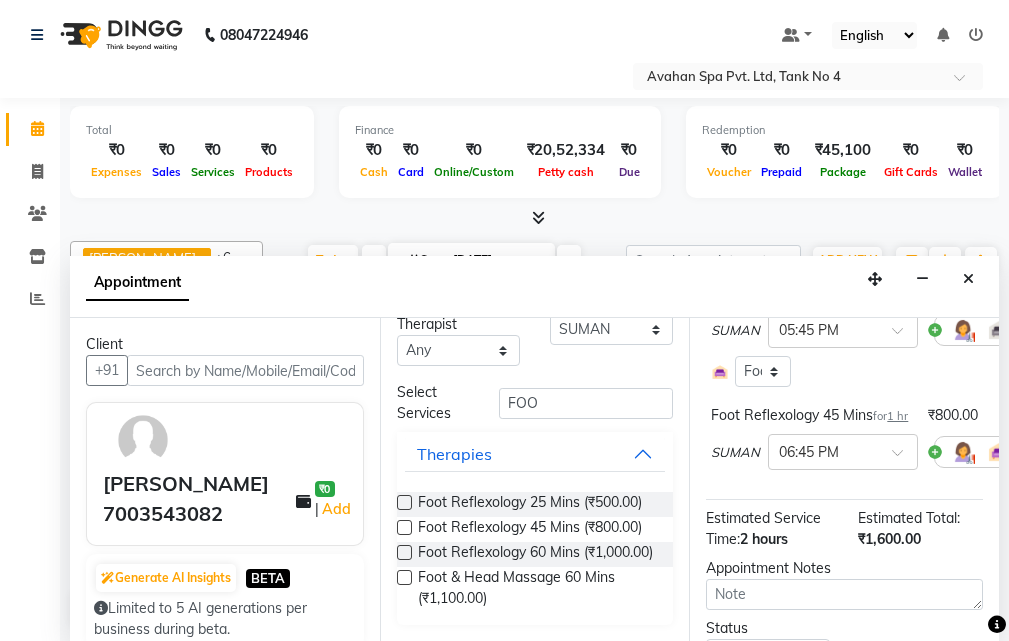 scroll, scrollTop: 366, scrollLeft: 0, axis: vertical 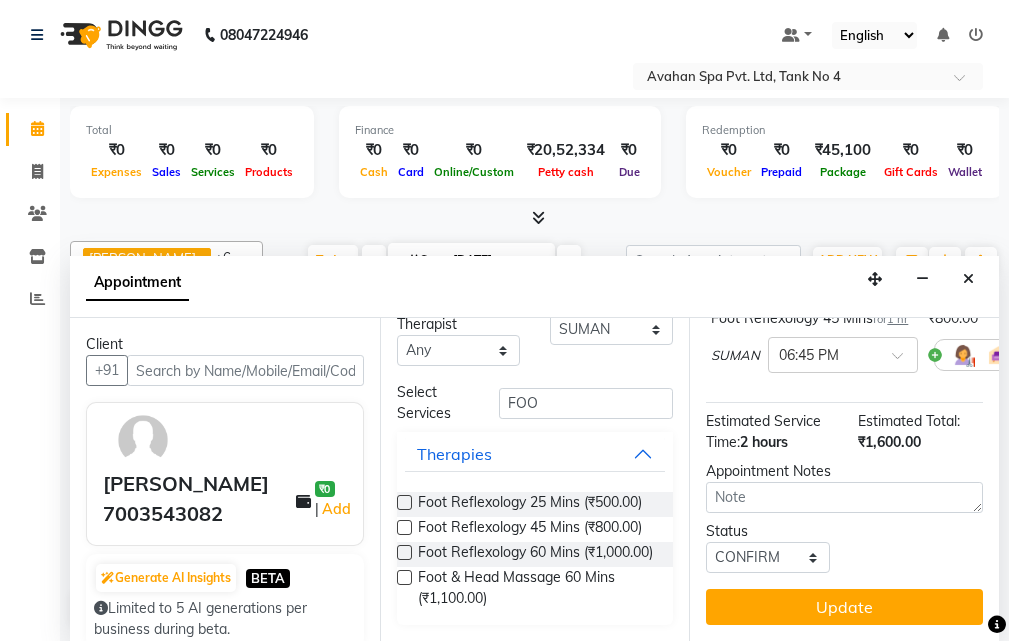 drag, startPoint x: 808, startPoint y: 584, endPoint x: 792, endPoint y: 584, distance: 16 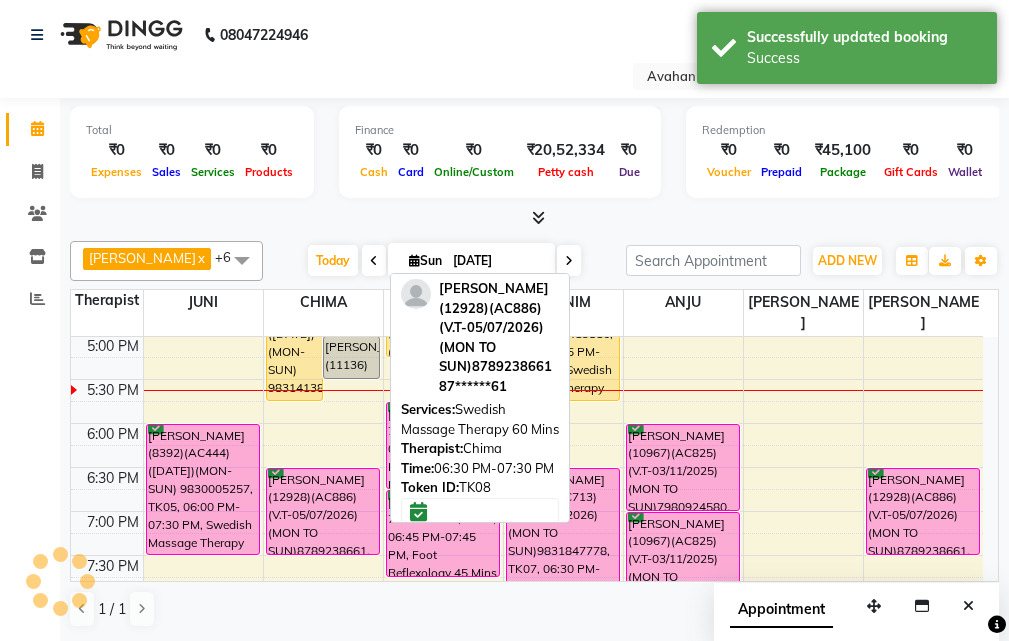 scroll, scrollTop: 0, scrollLeft: 0, axis: both 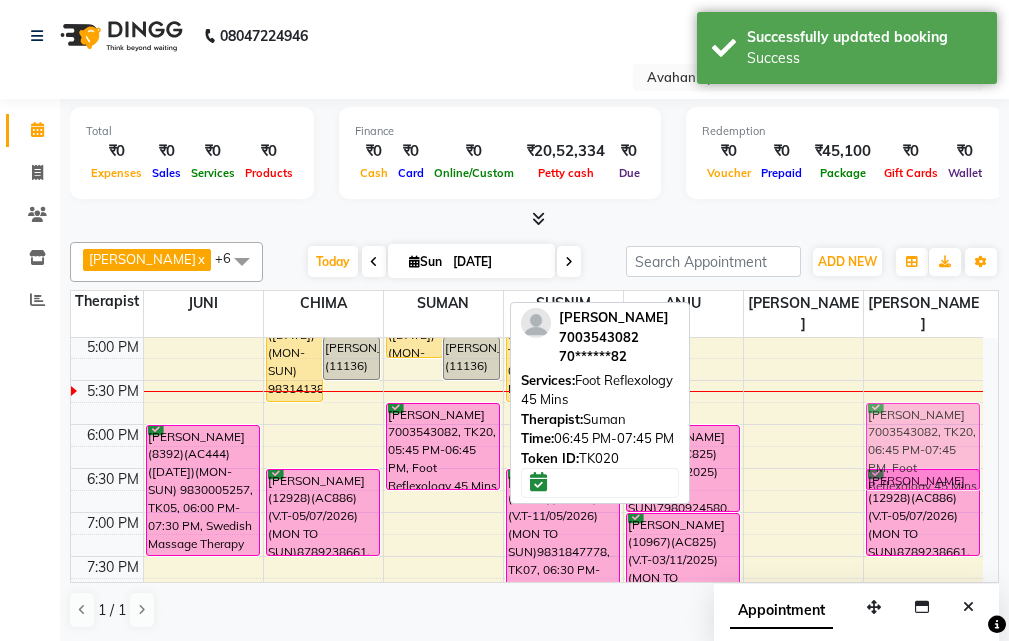 drag, startPoint x: 423, startPoint y: 502, endPoint x: 895, endPoint y: 418, distance: 479.41632 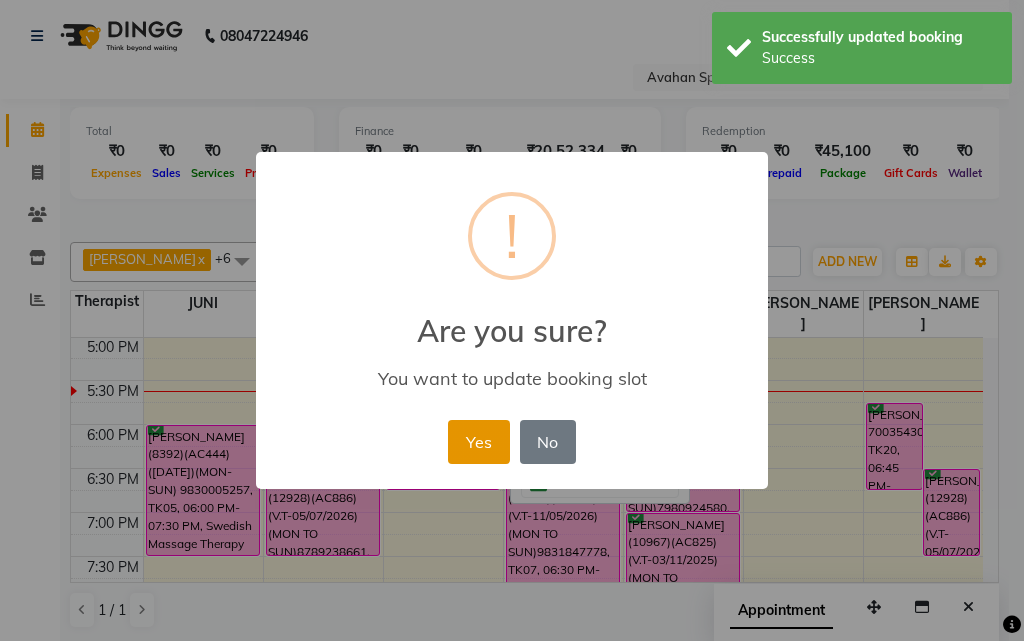 click on "Yes" at bounding box center [478, 442] 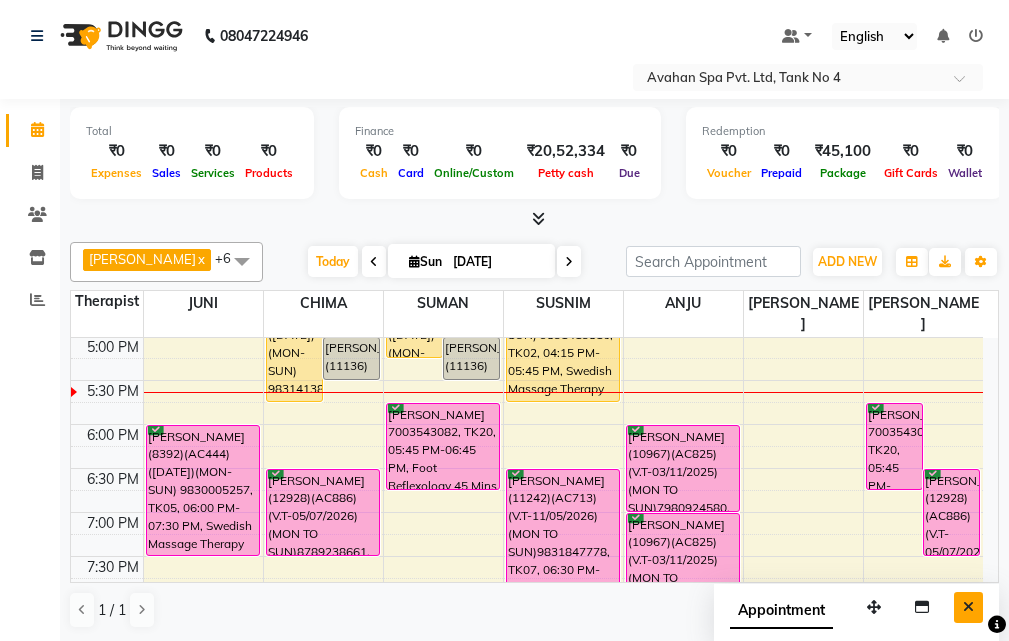 click at bounding box center (968, 607) 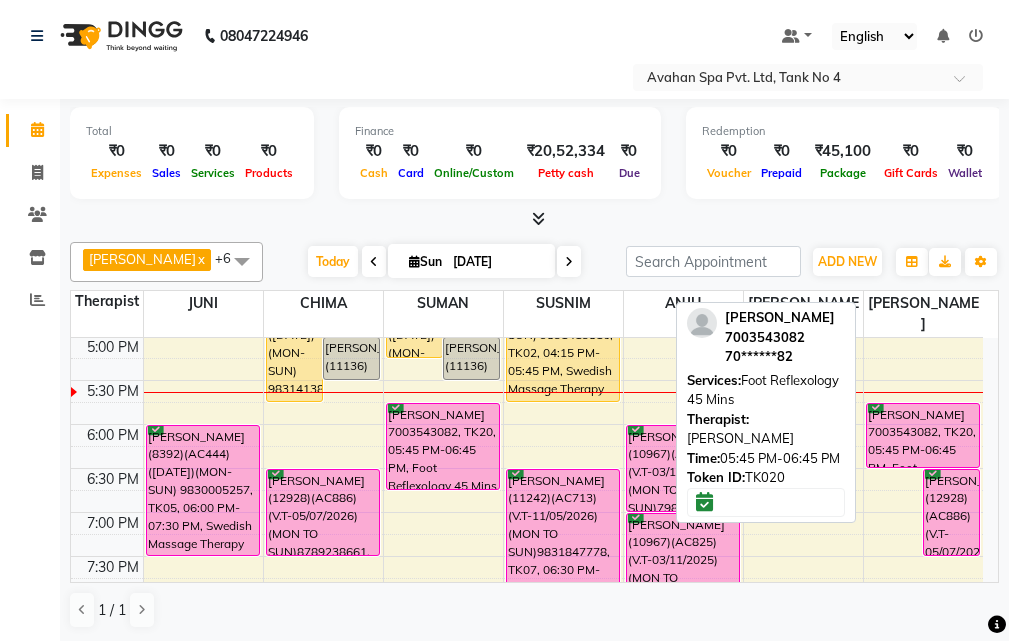 drag, startPoint x: 890, startPoint y: 463, endPoint x: 890, endPoint y: 442, distance: 21 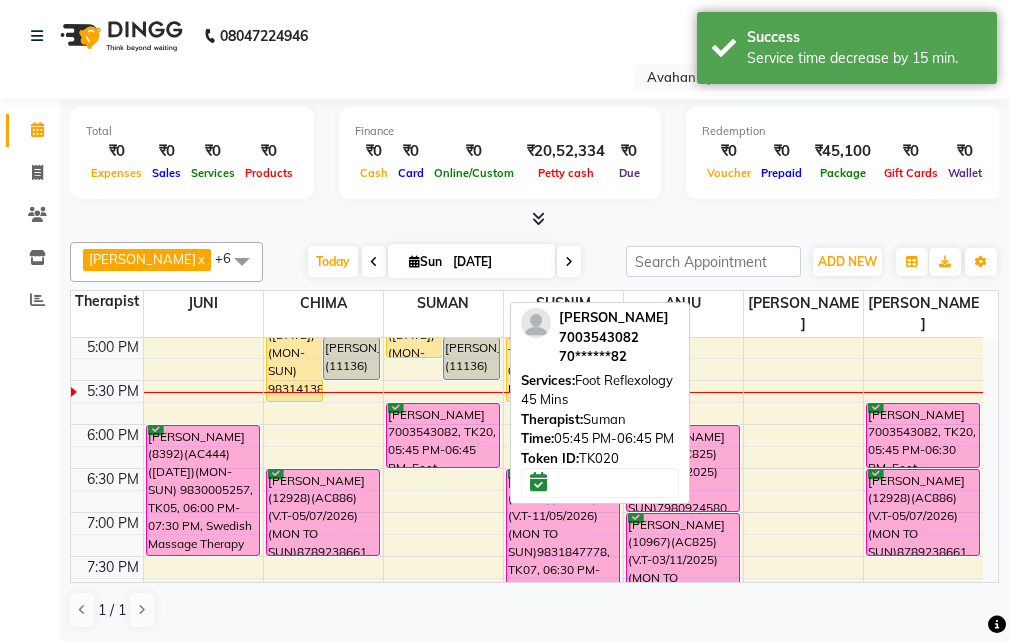 drag, startPoint x: 432, startPoint y: 464, endPoint x: 432, endPoint y: 444, distance: 20 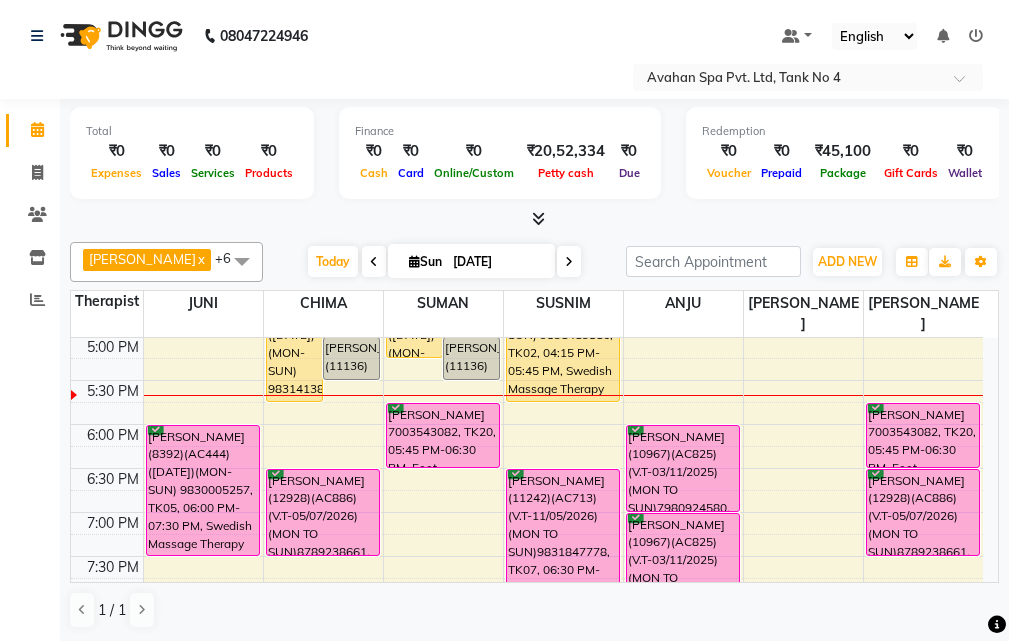 scroll, scrollTop: 517, scrollLeft: 0, axis: vertical 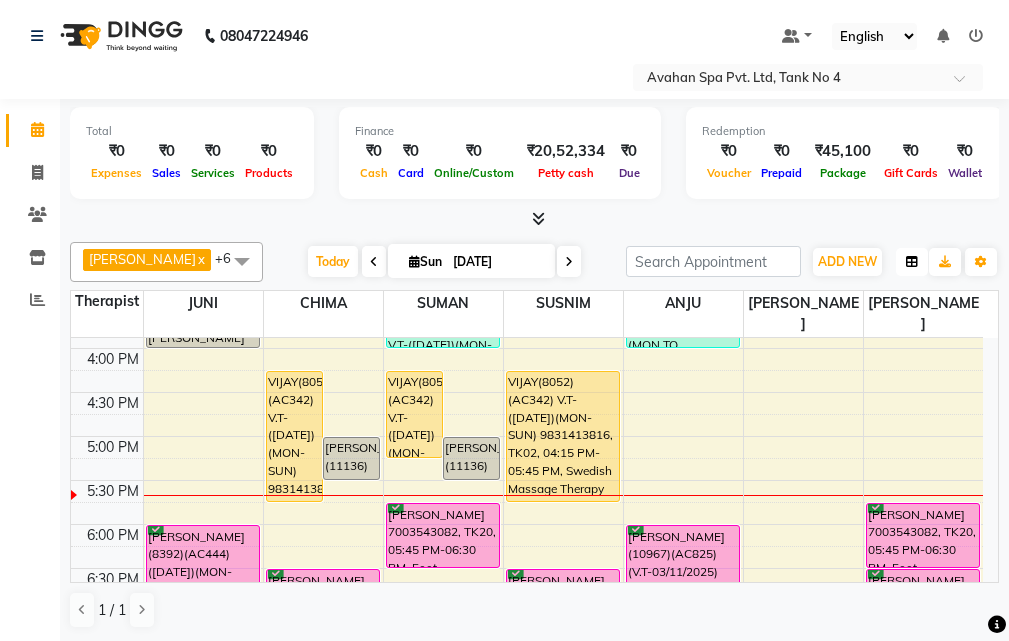 click at bounding box center [912, 262] 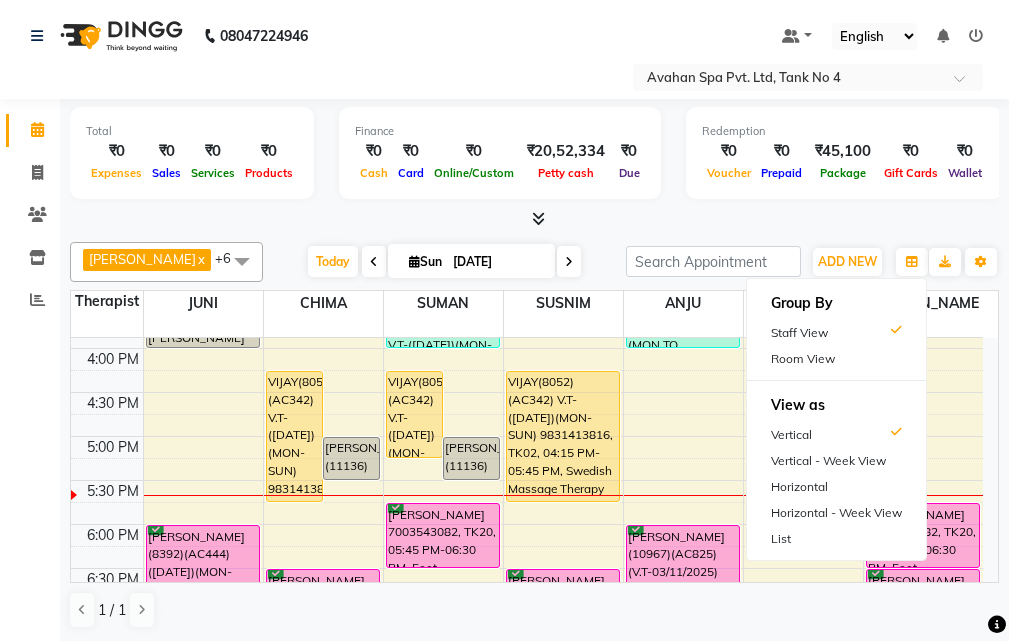 drag, startPoint x: 825, startPoint y: 357, endPoint x: 808, endPoint y: 357, distance: 17 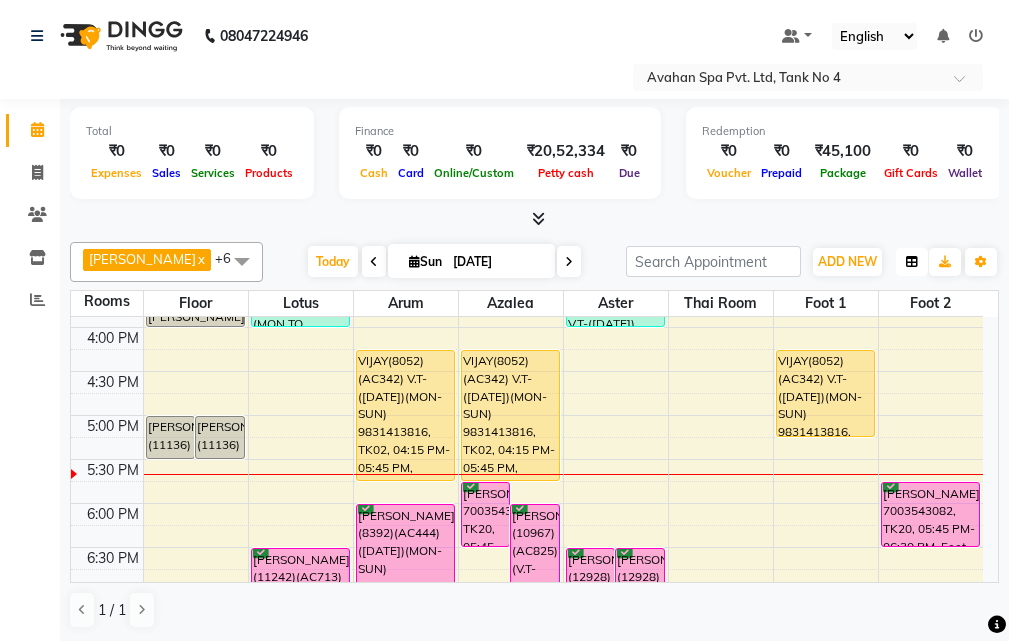 click at bounding box center (912, 262) 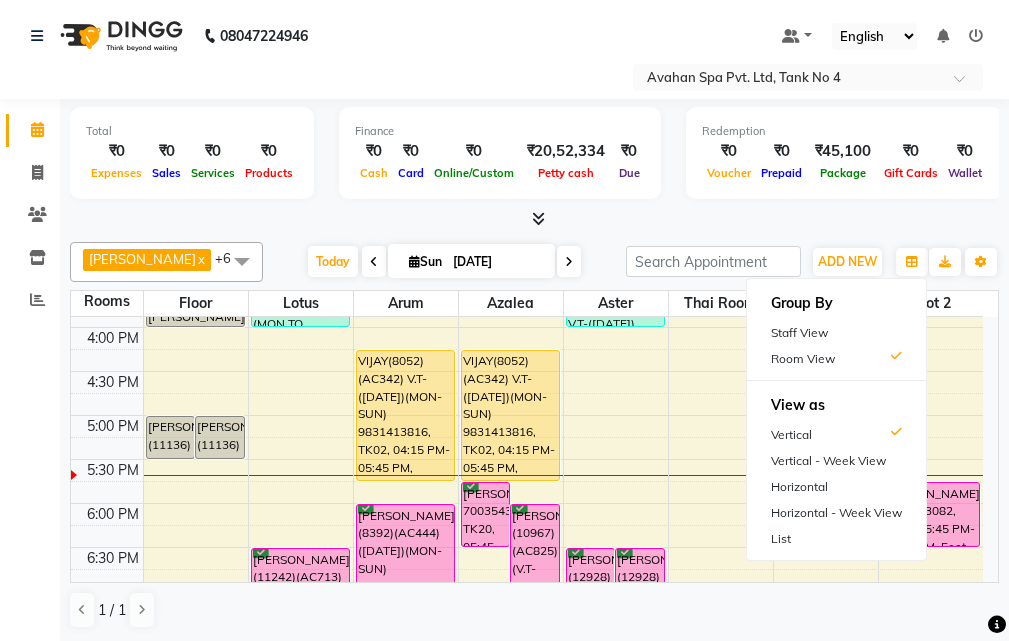 click on "Total  ₹0  Expenses ₹0  Sales ₹0  Services ₹0  Products Finance  ₹0  Cash ₹0  Card ₹0  Online/Custom ₹20,52,334 [PERSON_NAME] cash ₹0 Due  Redemption  ₹0 Voucher ₹0 Prepaid ₹45,100 Package ₹0  Gift Cards ₹0  Wallet  Appointment  17 Completed 8 Upcoming 3 Ongoing 0 No show  Other sales  ₹0  Packages ₹0  Memberships ₹0  Vouchers ₹0  Prepaids ₹0  Gift Cards" at bounding box center (534, 156) 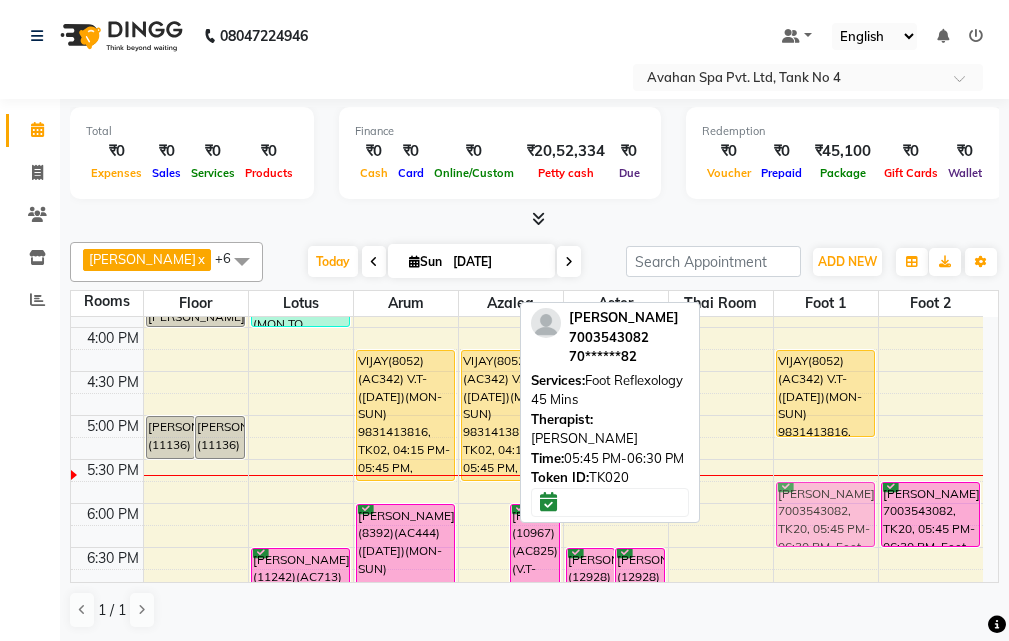 drag, startPoint x: 471, startPoint y: 495, endPoint x: 811, endPoint y: 495, distance: 340 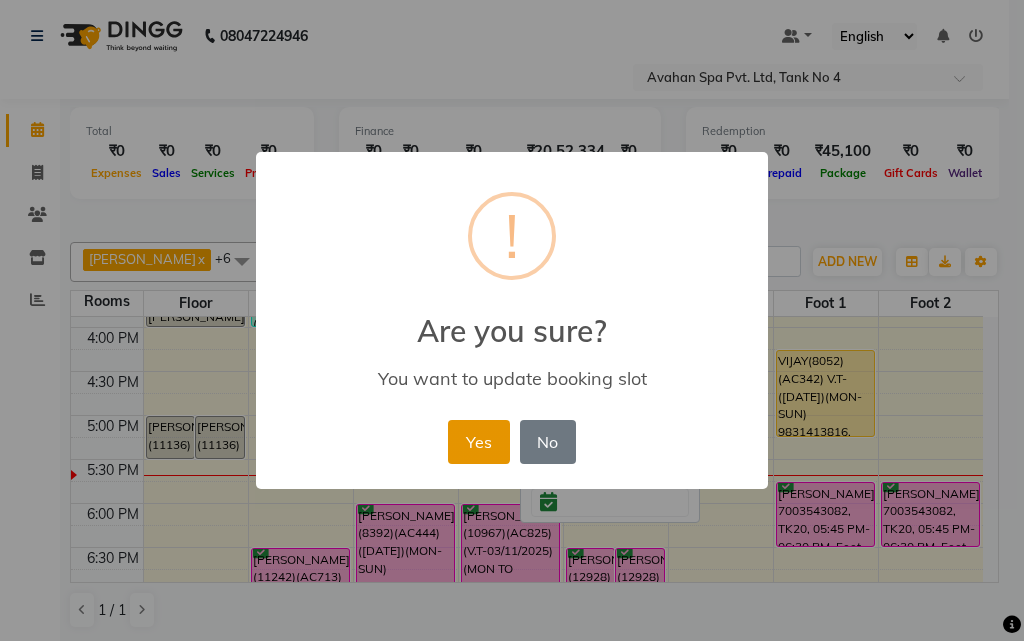 drag, startPoint x: 460, startPoint y: 443, endPoint x: 566, endPoint y: 451, distance: 106.30146 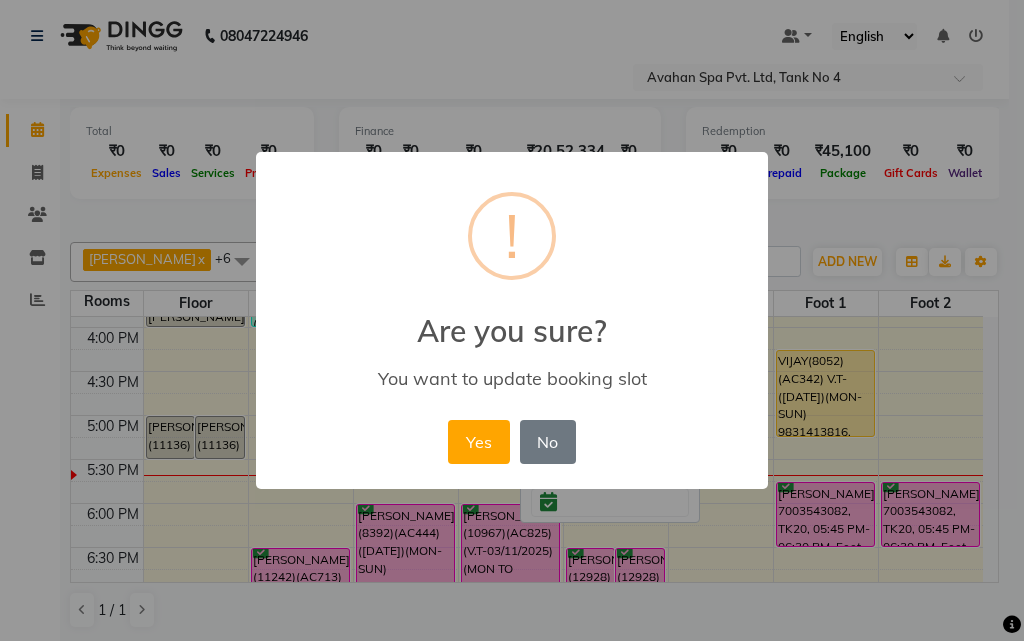 click on "Yes" at bounding box center (478, 442) 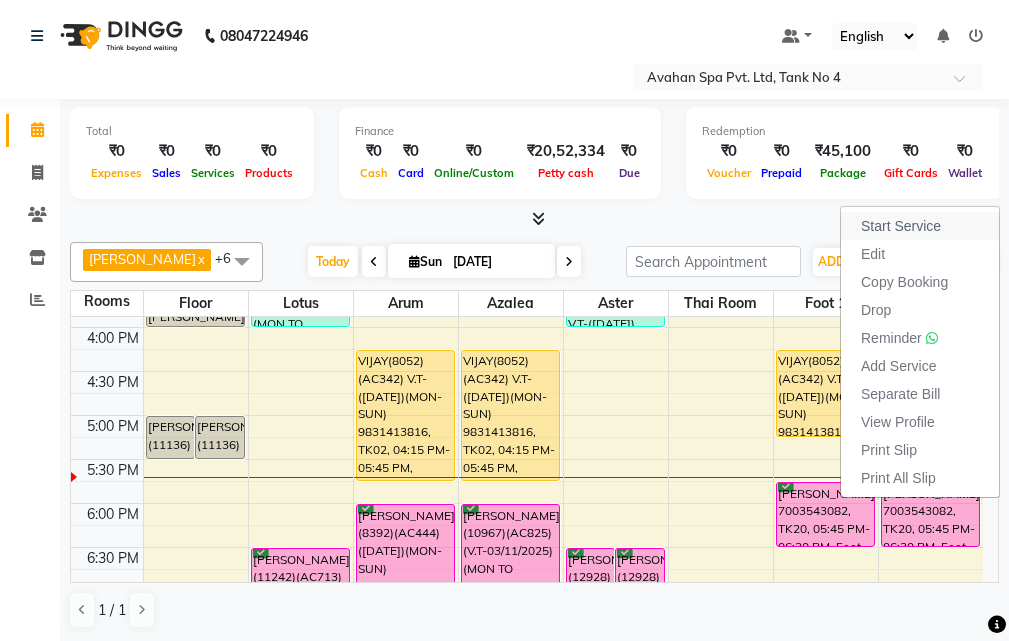 click on "Start Service" at bounding box center [901, 226] 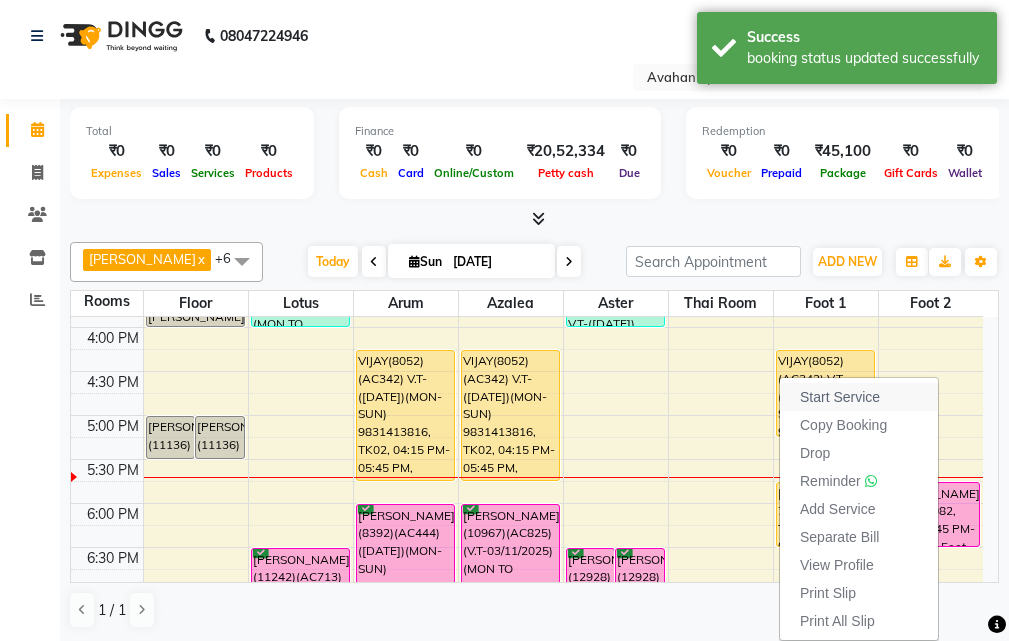 click on "Start Service" at bounding box center (840, 397) 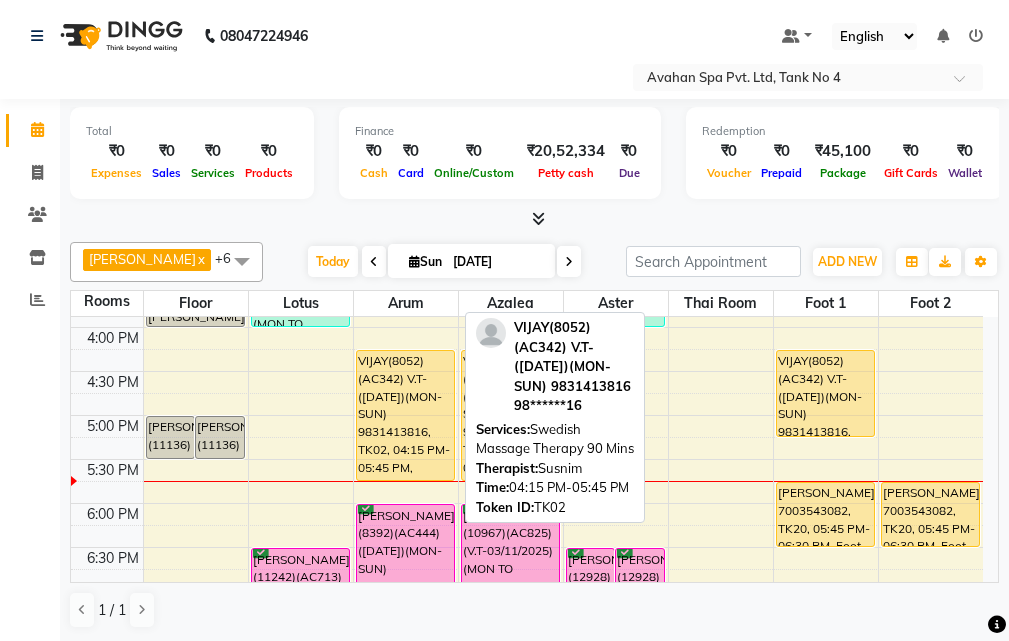 click on "VIJAY(8052)(AC342) V.T-([DATE])(MON-SUN) 9831413816, TK02, 04:15 PM-05:45 PM, Swedish Massage Therapy 90 Mins" at bounding box center (405, 415) 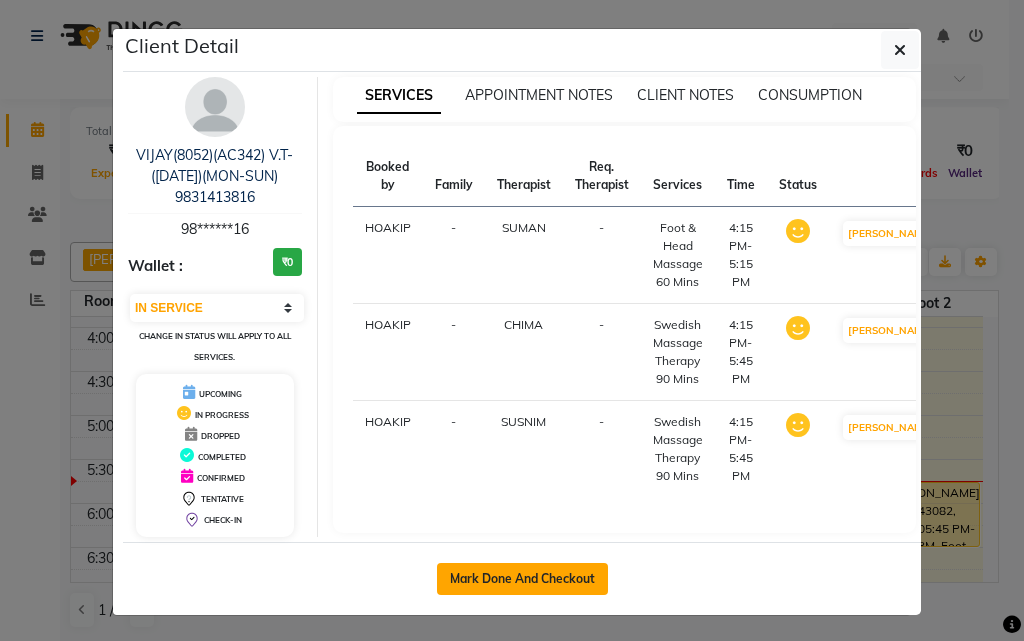 click on "Mark Done And Checkout" 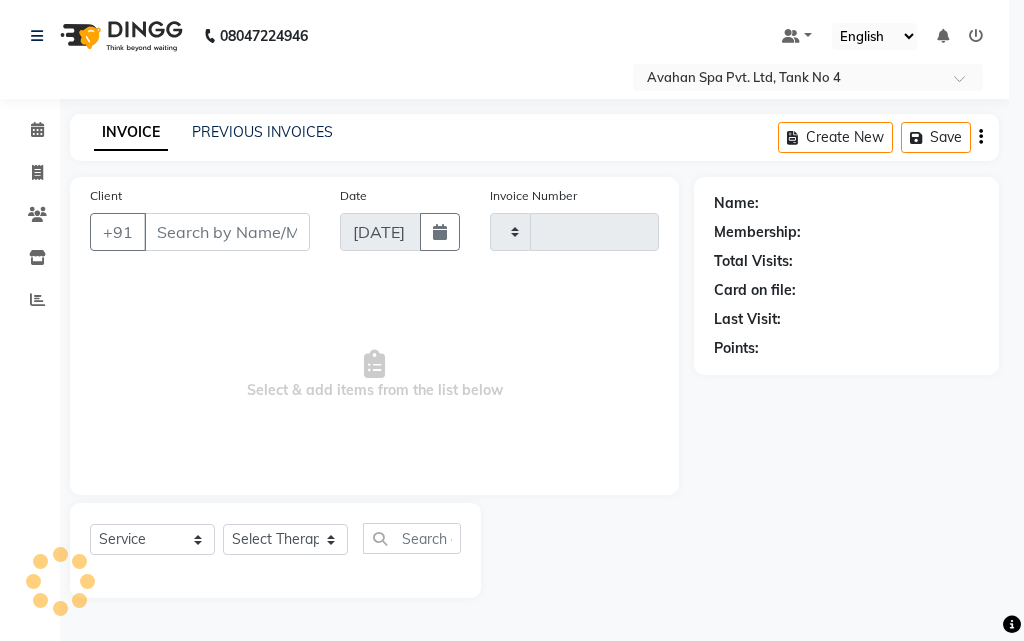 type on "1763" 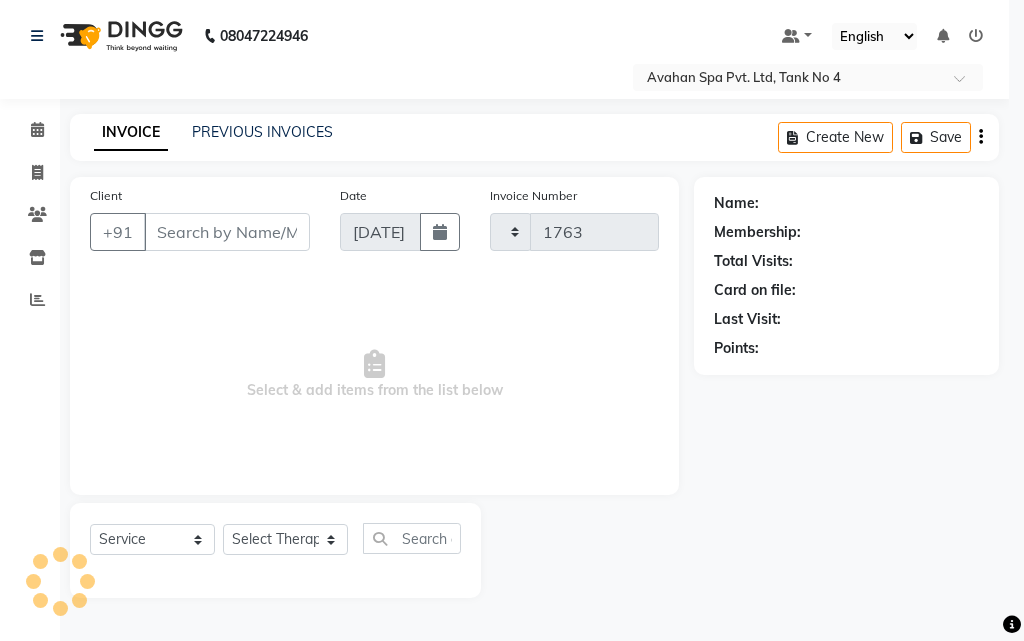select on "4269" 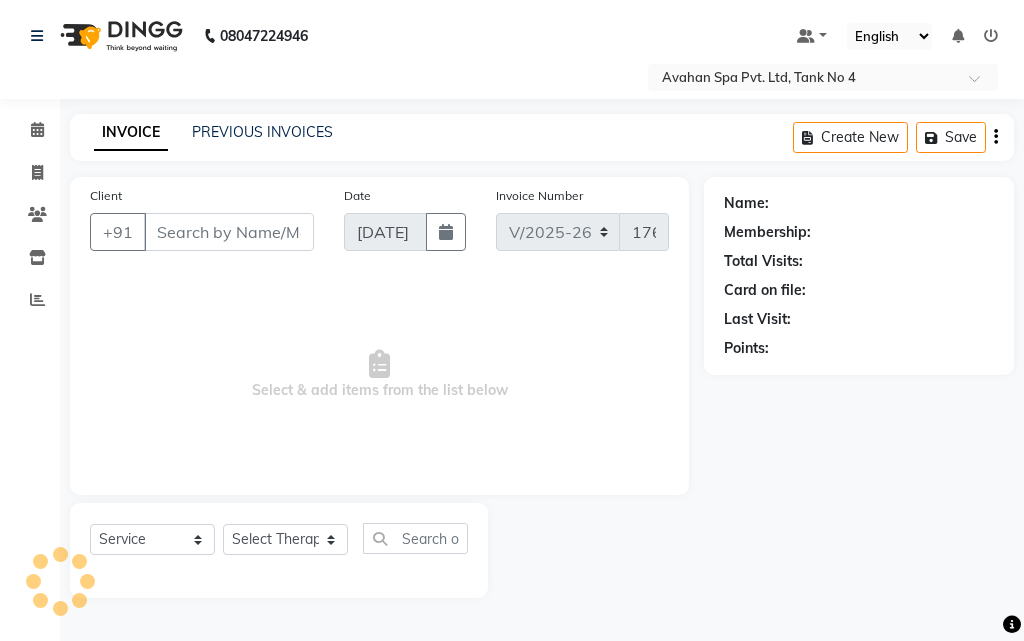 type on "98******16" 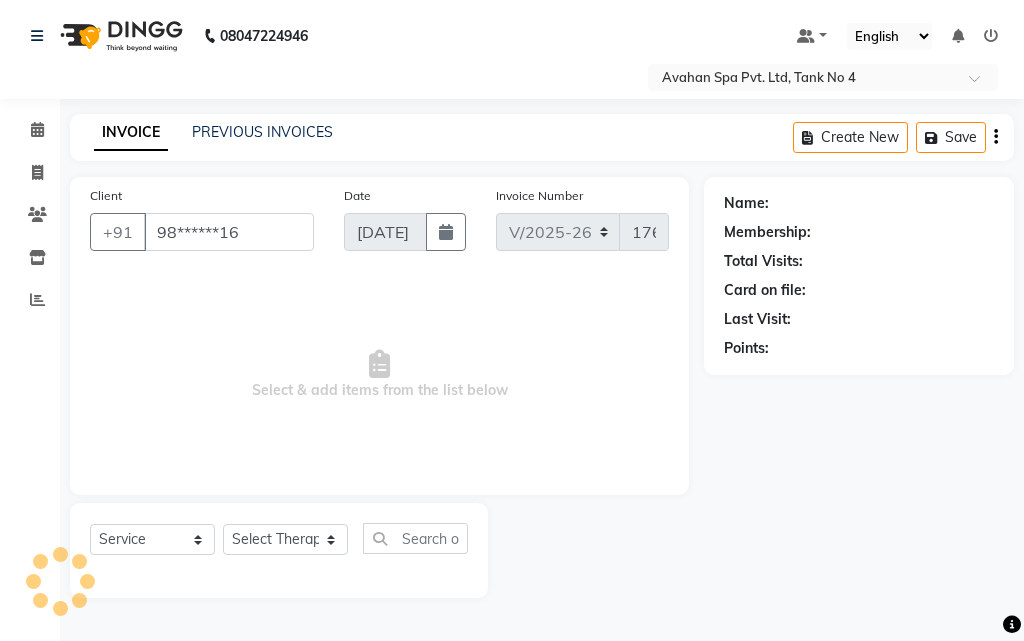 select on "23008" 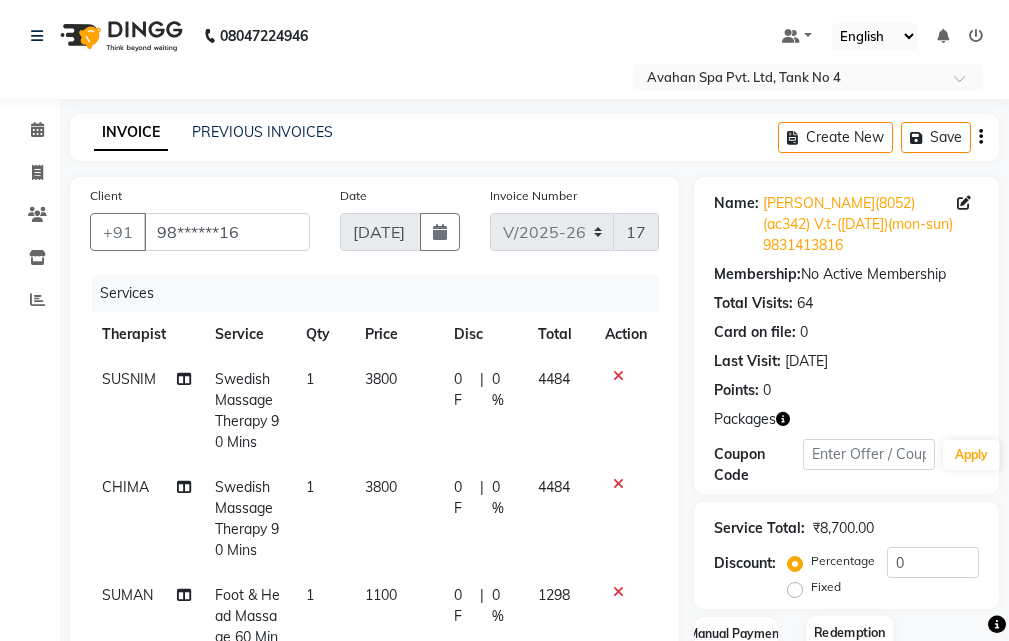 click on "Redemption" 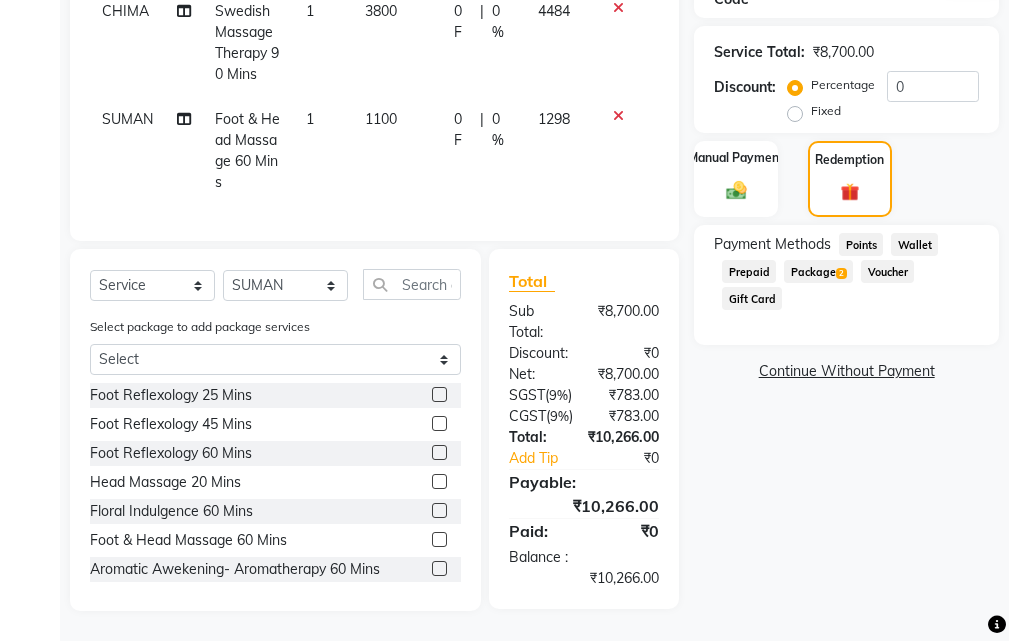 click on "Package  2" 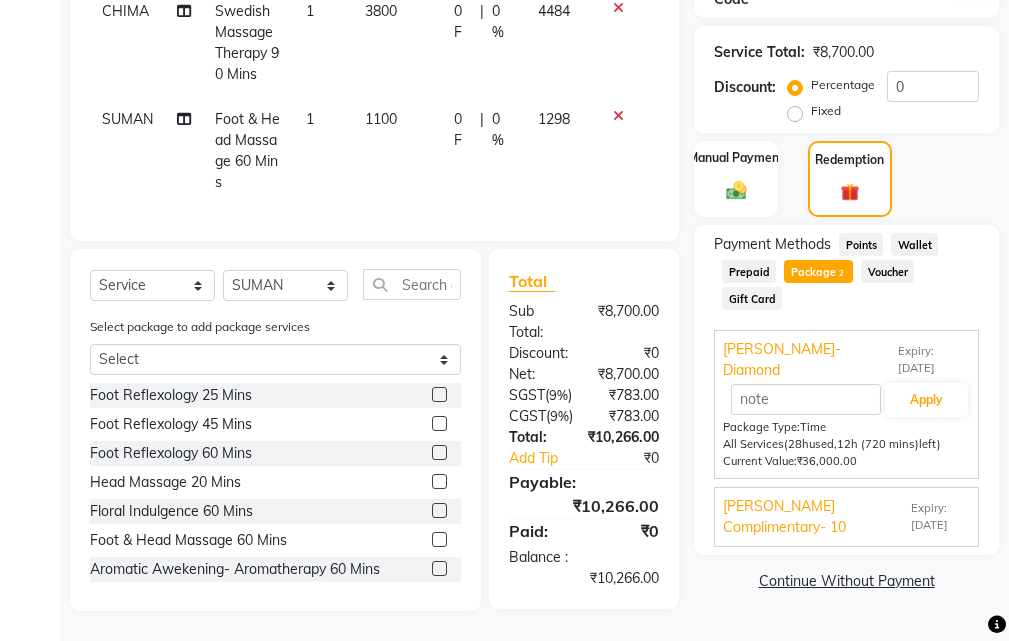 click on "Expiry: [DATE]" at bounding box center (940, 517) 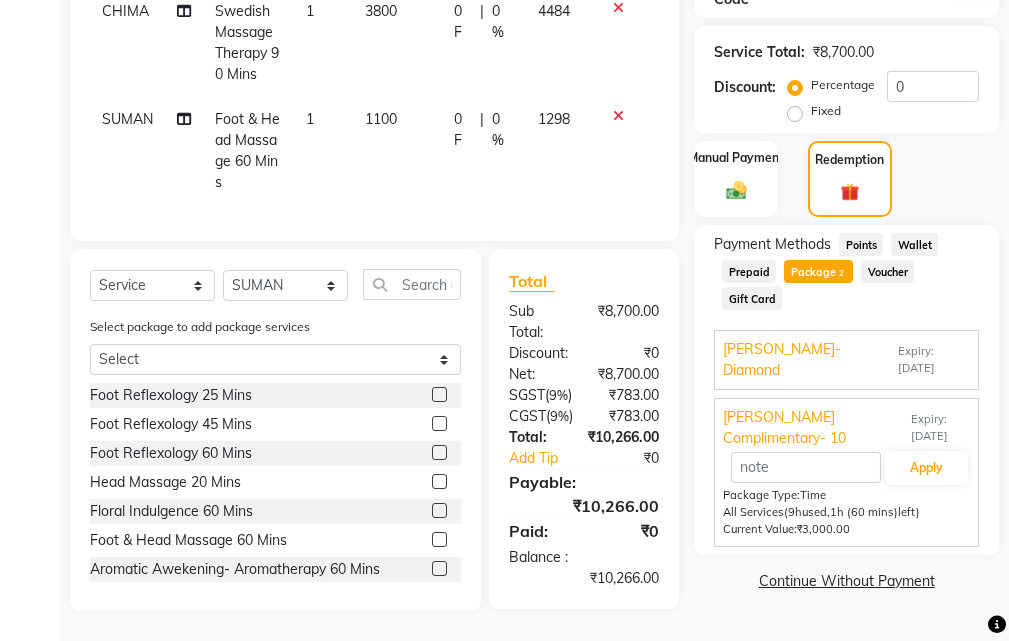 click on "[PERSON_NAME]- Diamond Expiry: [DATE] Apply Package Type:  Time All Services  (28h  used,  12h (720 mins)   left)  Current Value:  ₹36,000.00" at bounding box center (846, 360) 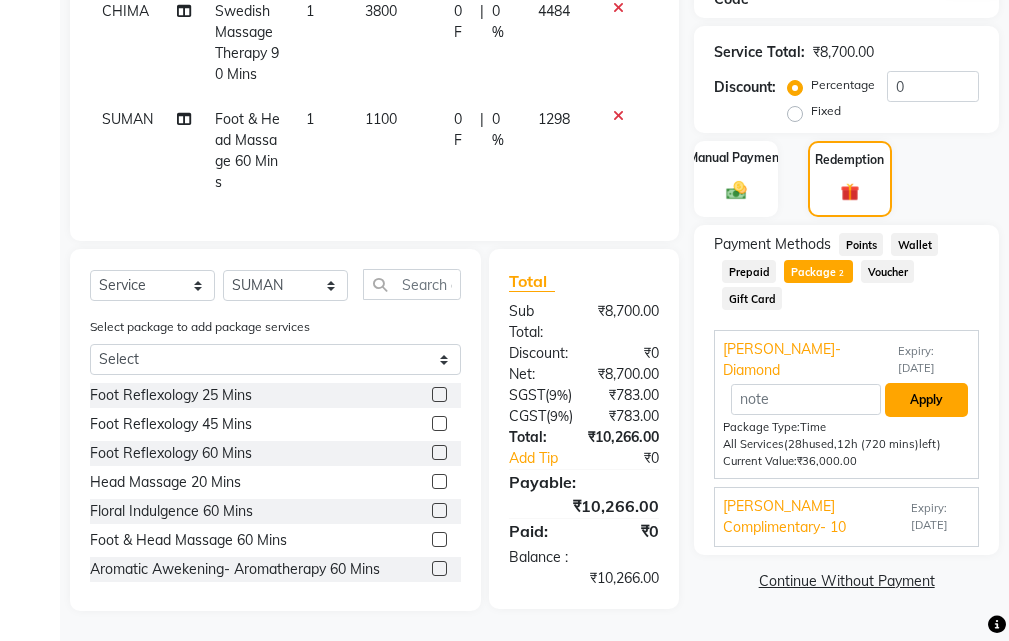 click on "Apply" at bounding box center (926, 400) 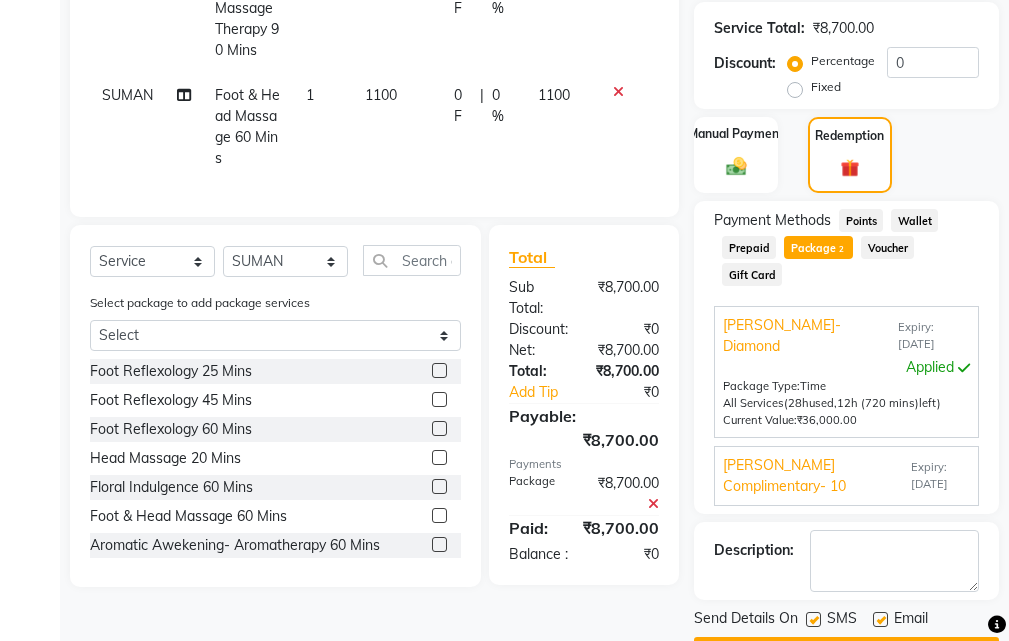 scroll, scrollTop: 536, scrollLeft: 0, axis: vertical 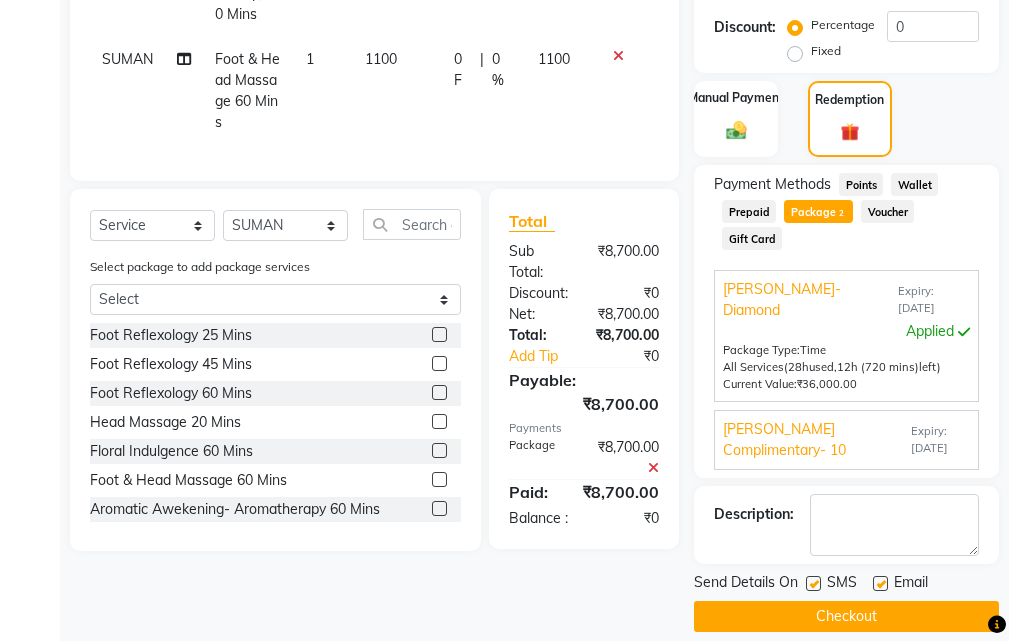 click 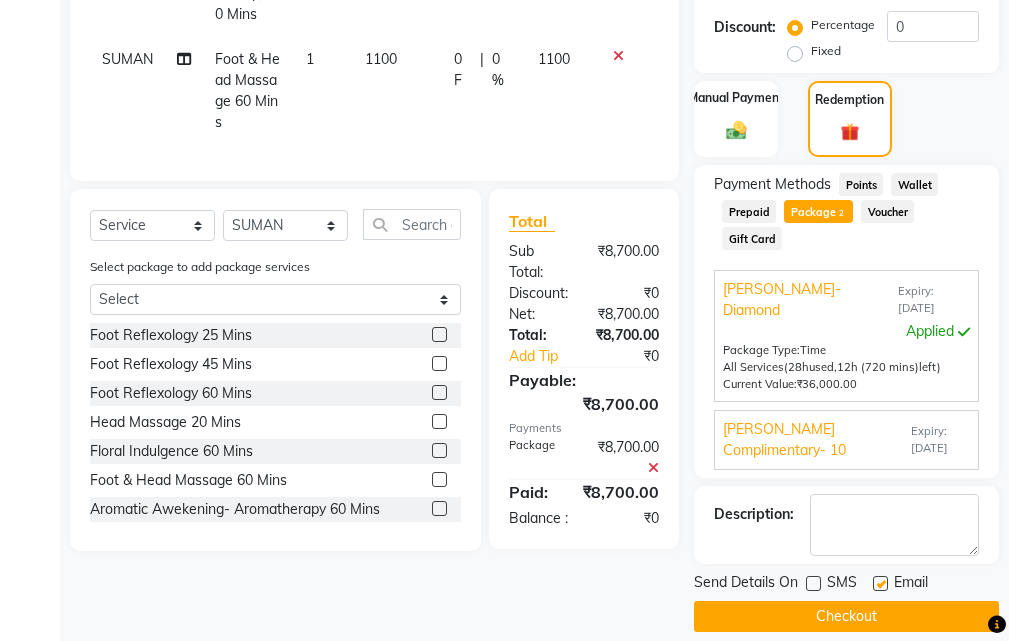 click on "Email" 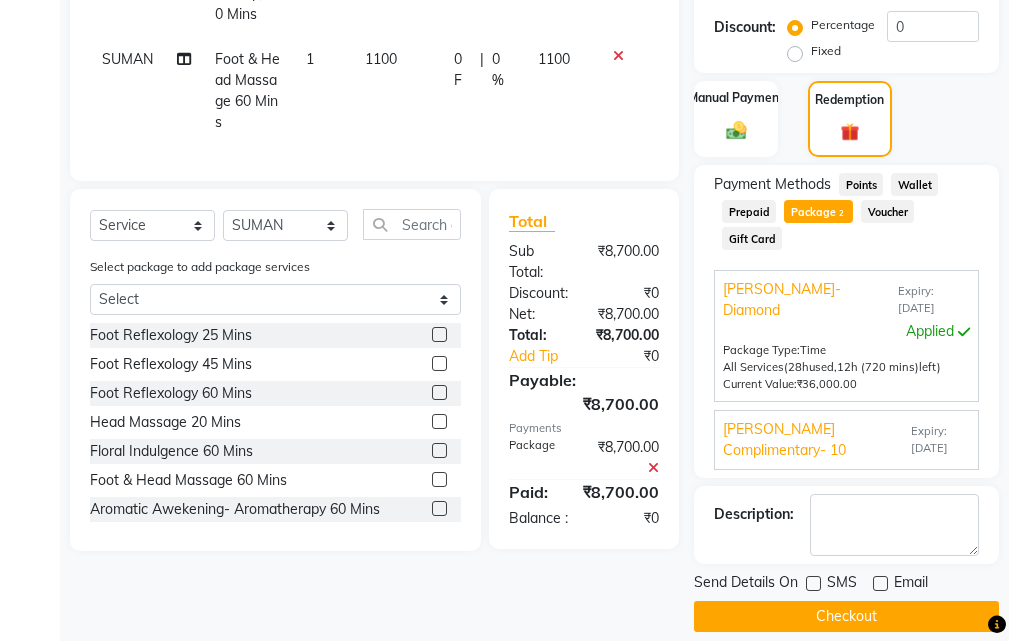 click on "Checkout" 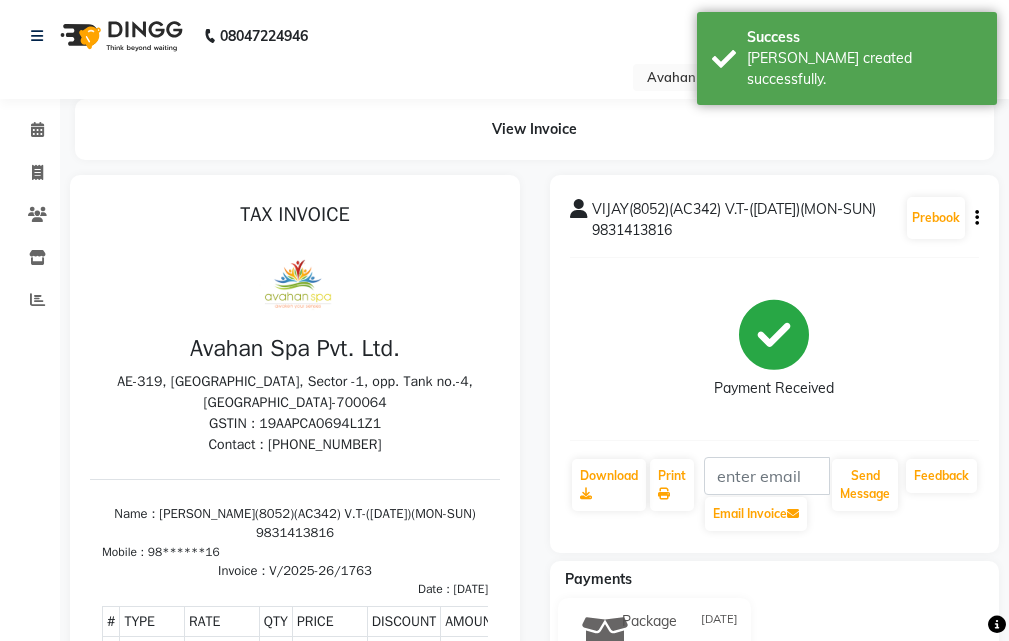 scroll, scrollTop: 0, scrollLeft: 0, axis: both 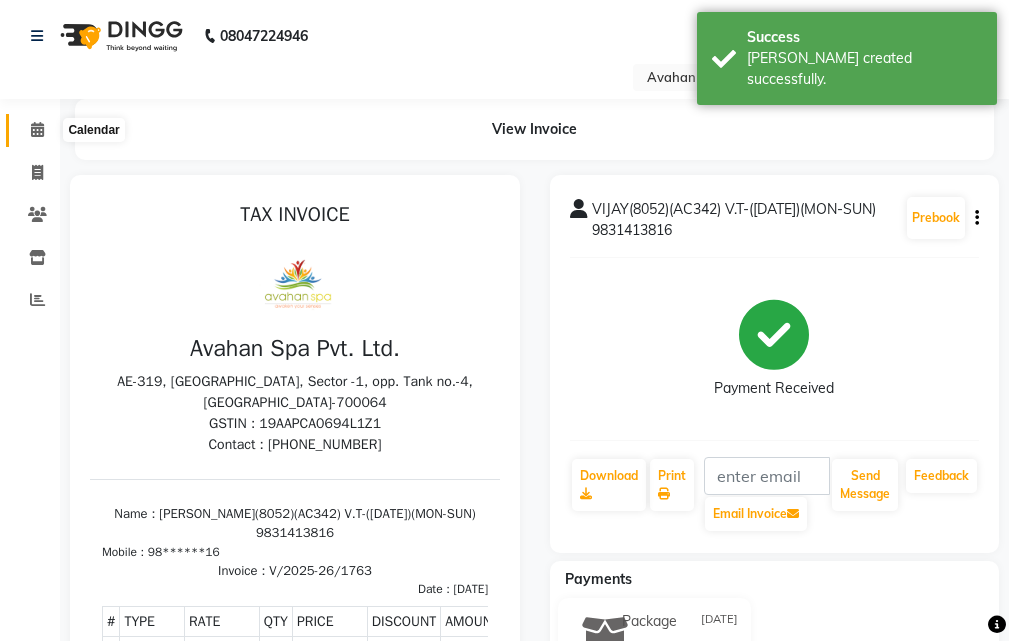 click 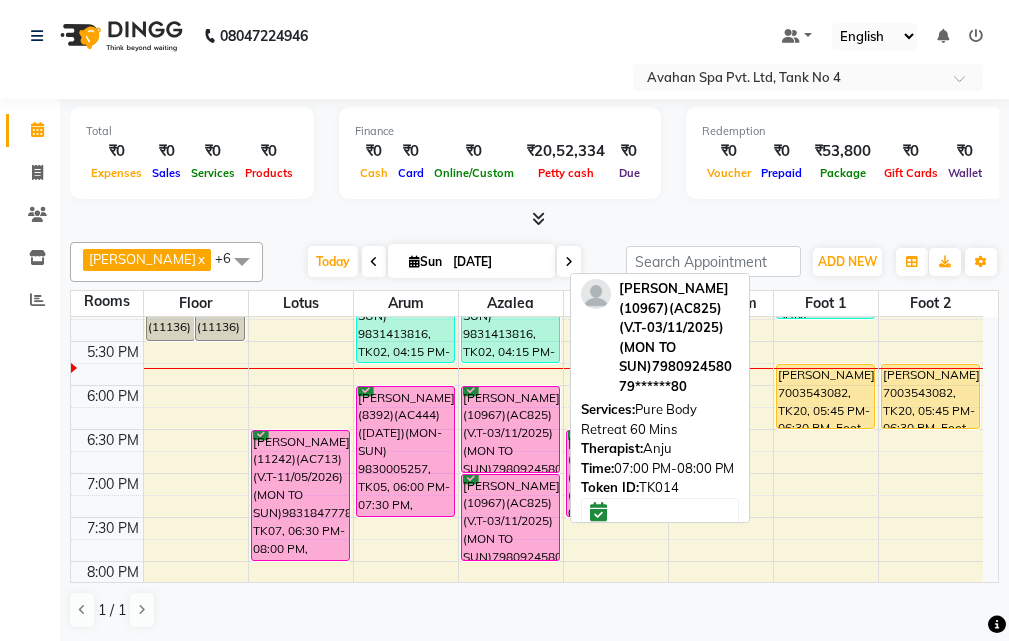 scroll, scrollTop: 600, scrollLeft: 0, axis: vertical 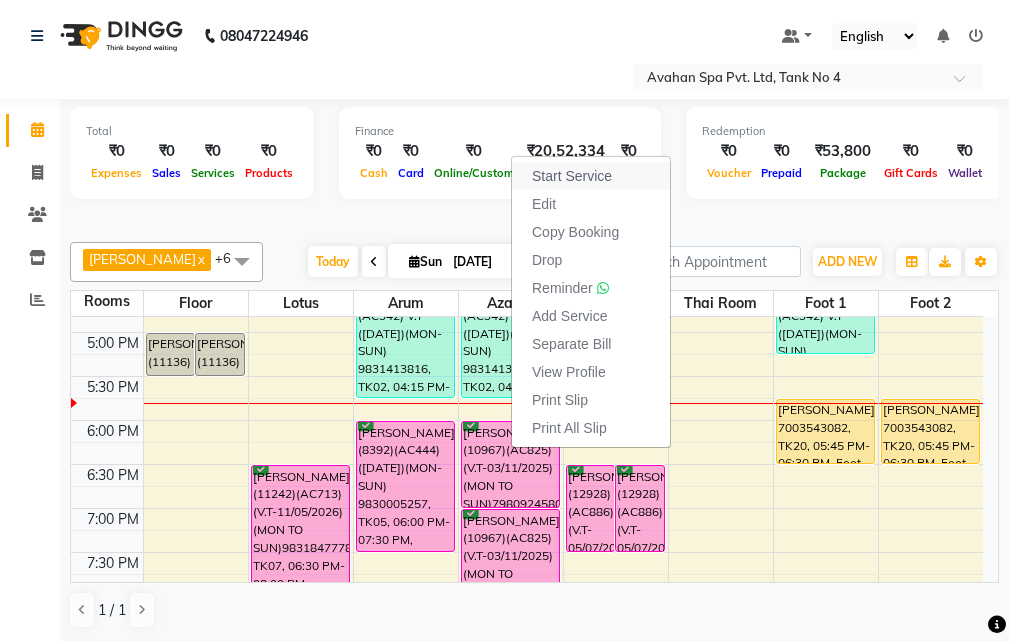 click on "Start Service" at bounding box center [572, 176] 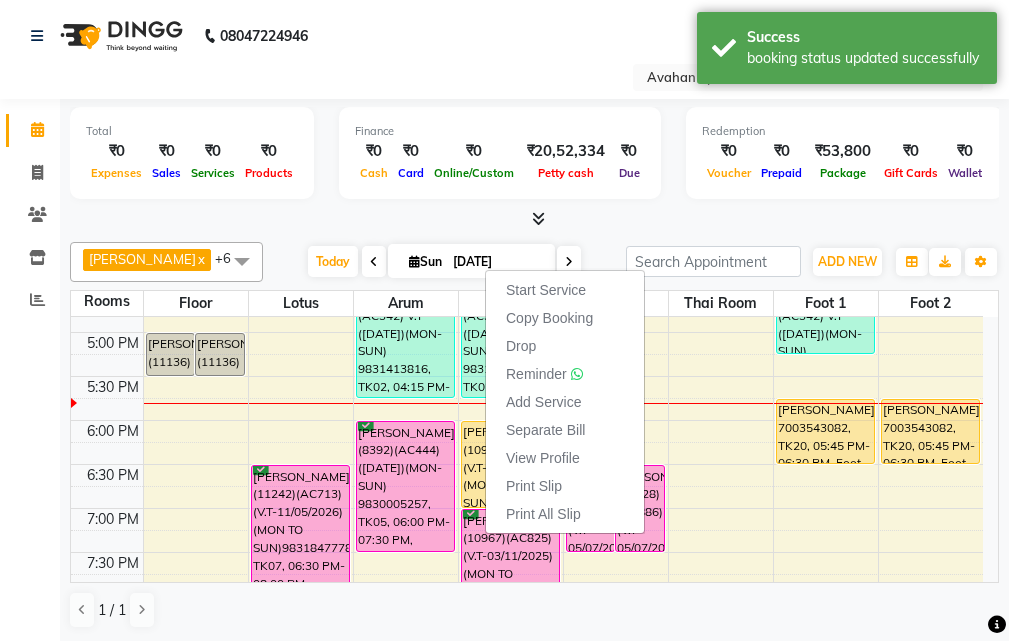 click on "Start Service Copy Booking Drop Reminder   Add Service Separate Bill View Profile Print Slip Print All Slip" at bounding box center (565, 402) 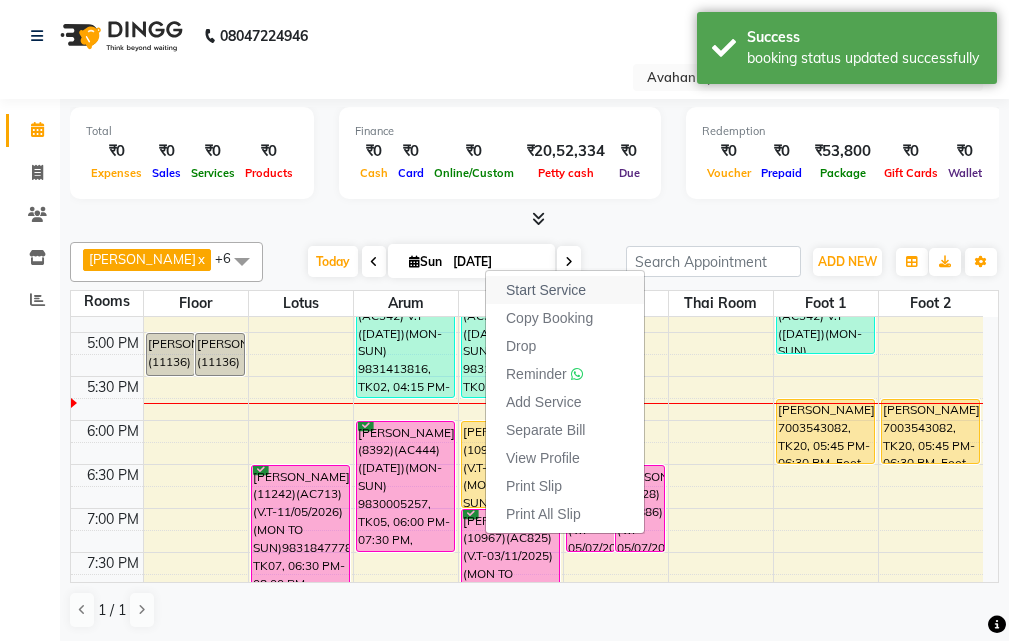 click on "Start Service" at bounding box center (565, 290) 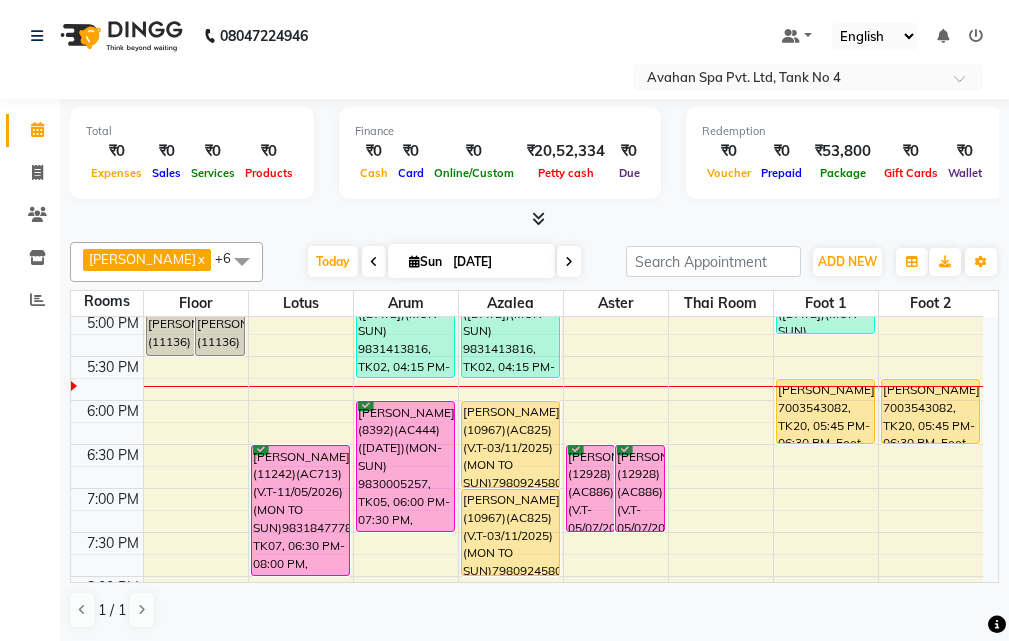 scroll, scrollTop: 600, scrollLeft: 0, axis: vertical 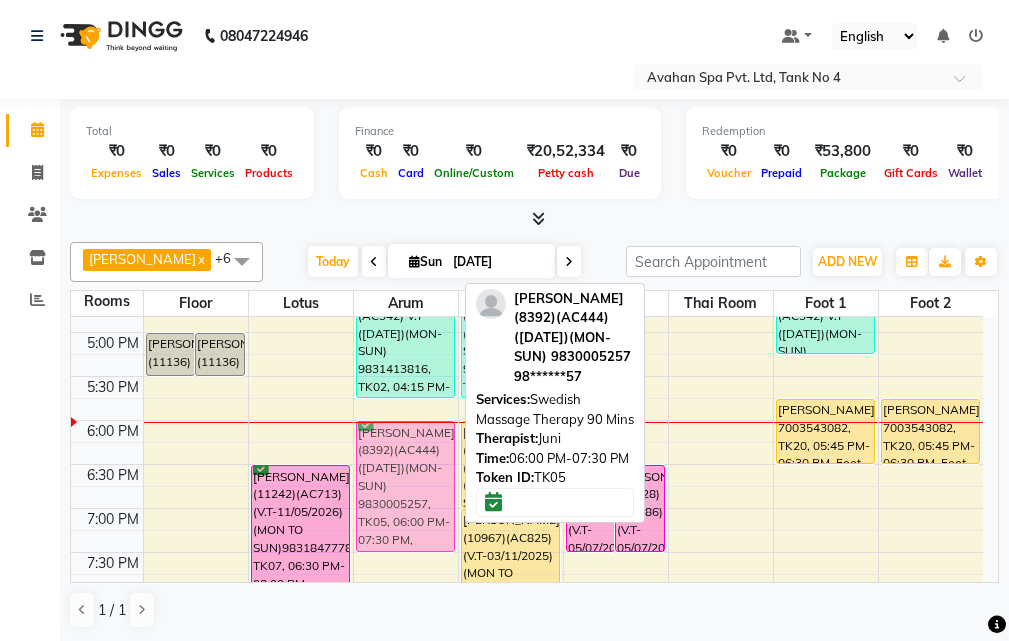 drag, startPoint x: 412, startPoint y: 469, endPoint x: 430, endPoint y: 479, distance: 20.59126 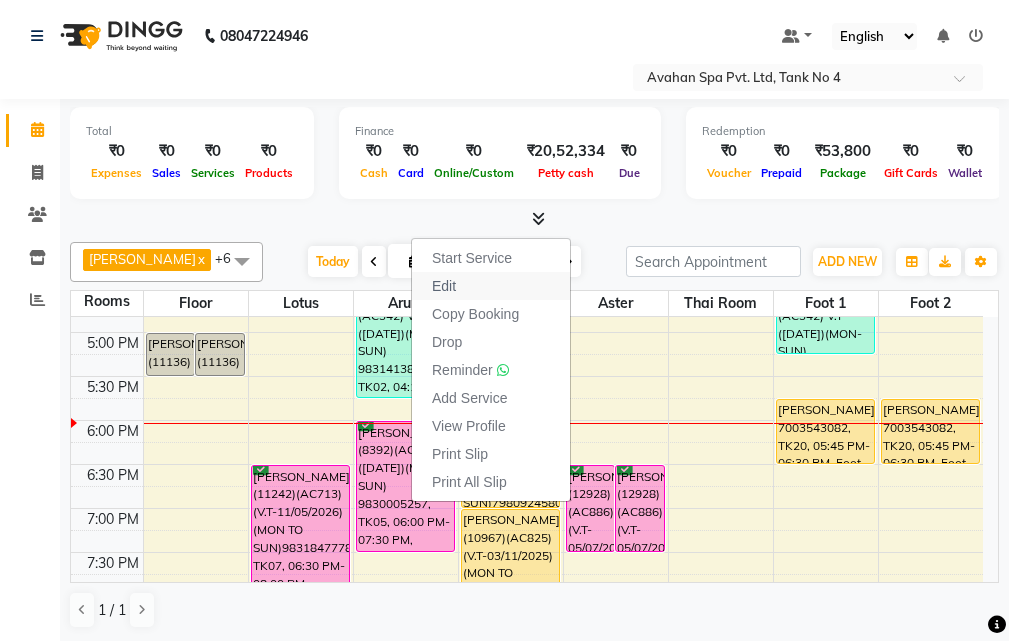 click on "Edit" at bounding box center [491, 286] 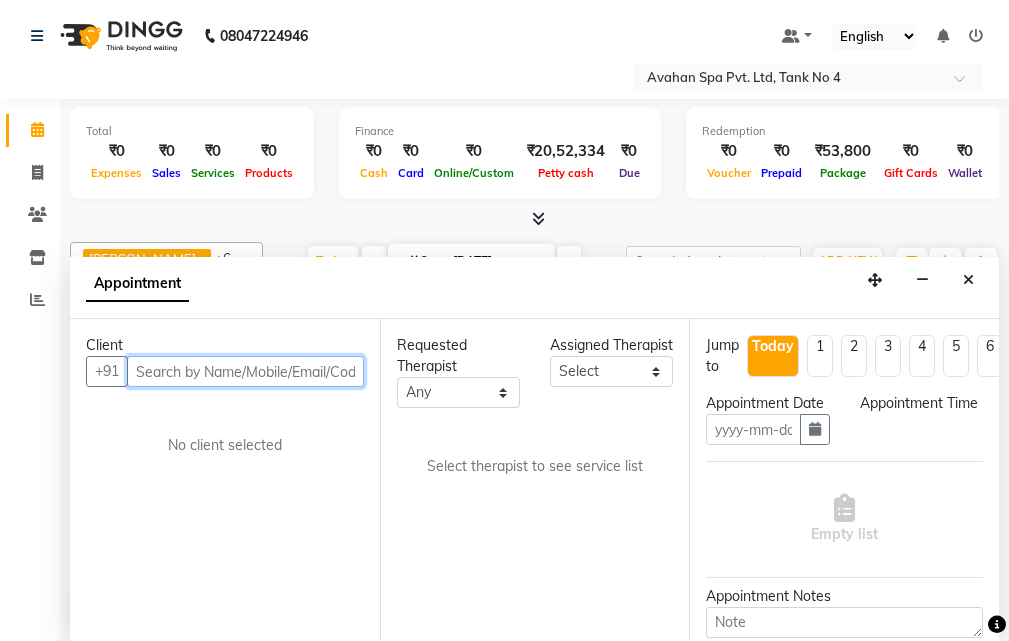type on "[DATE]" 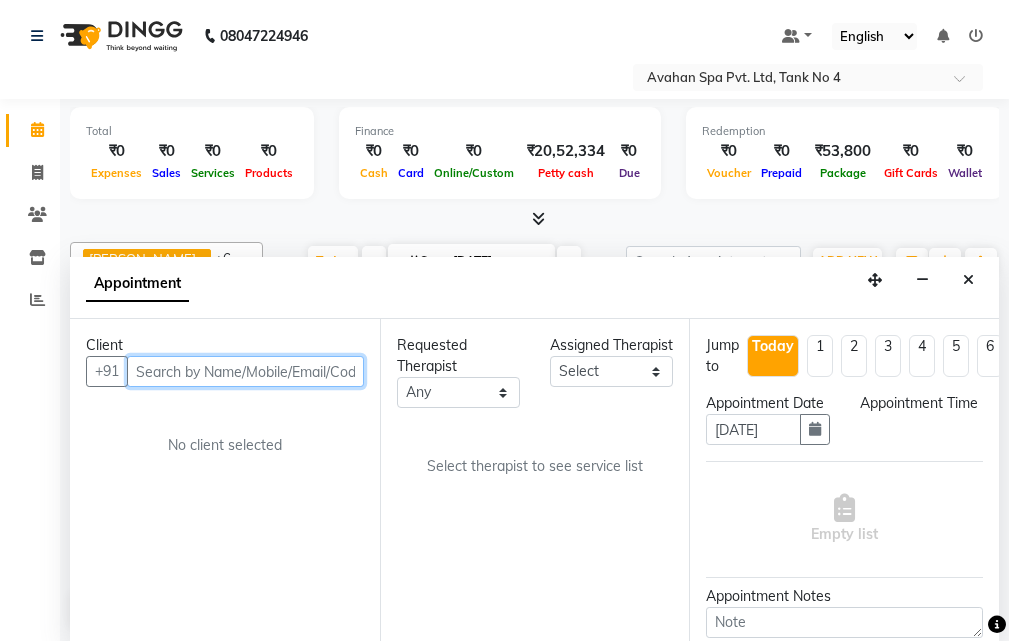 scroll, scrollTop: 1, scrollLeft: 0, axis: vertical 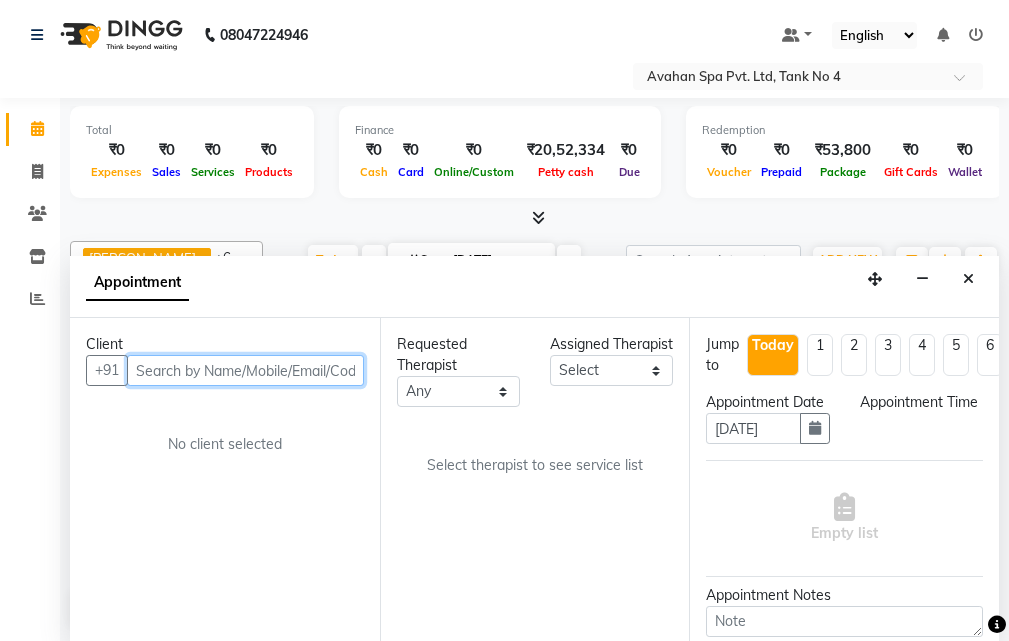 select on "1080" 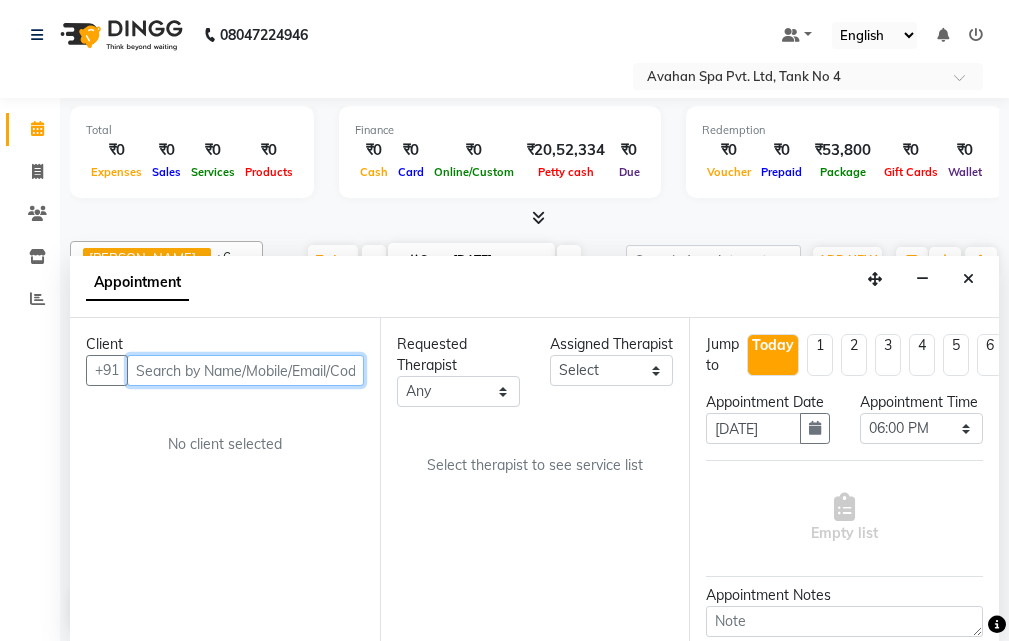 select on "23004" 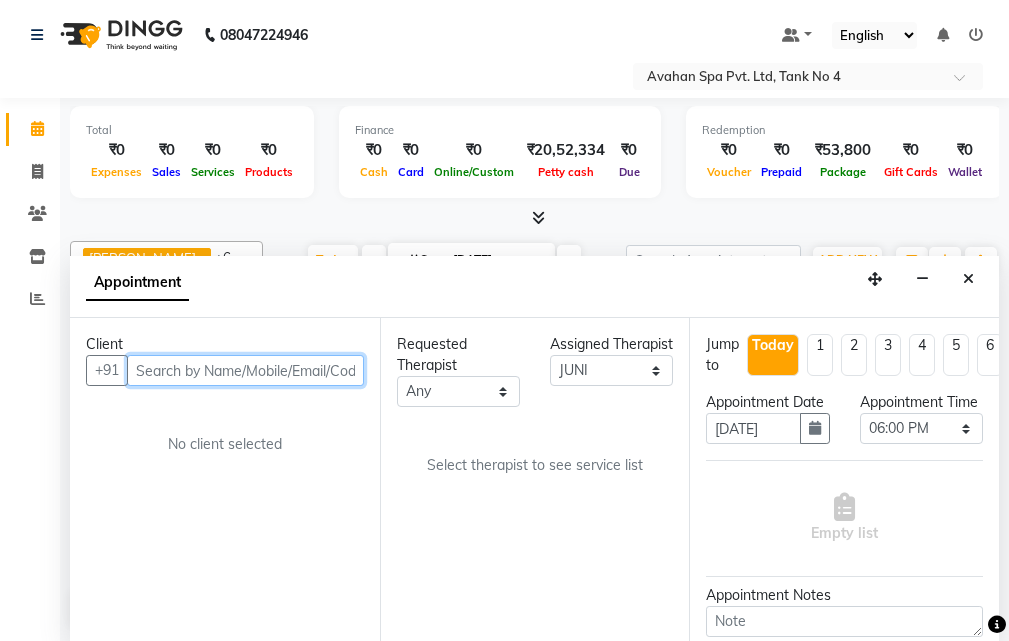 select on "1845" 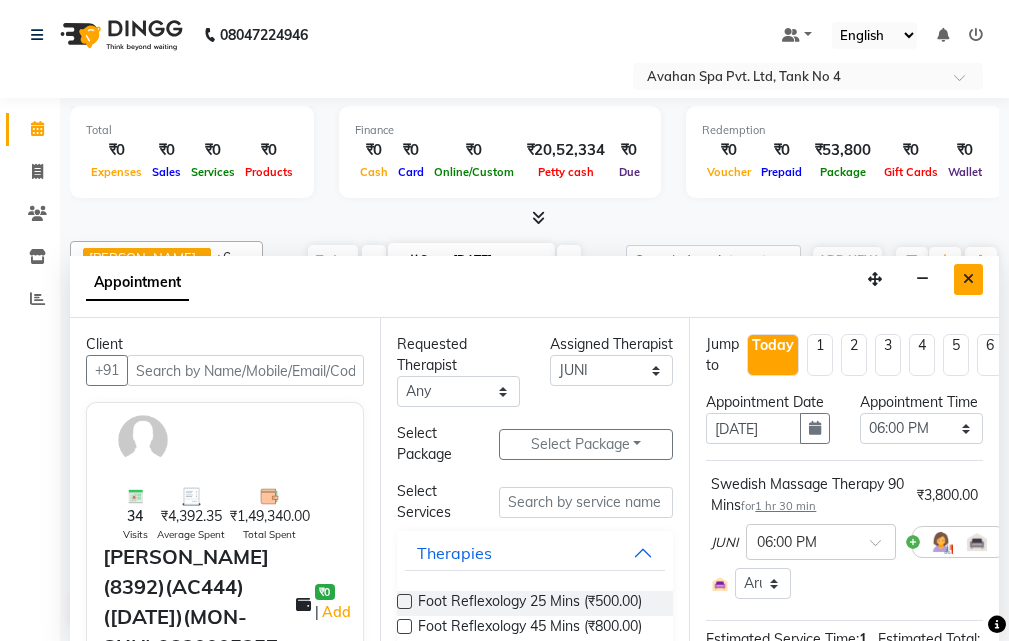 click at bounding box center (968, 279) 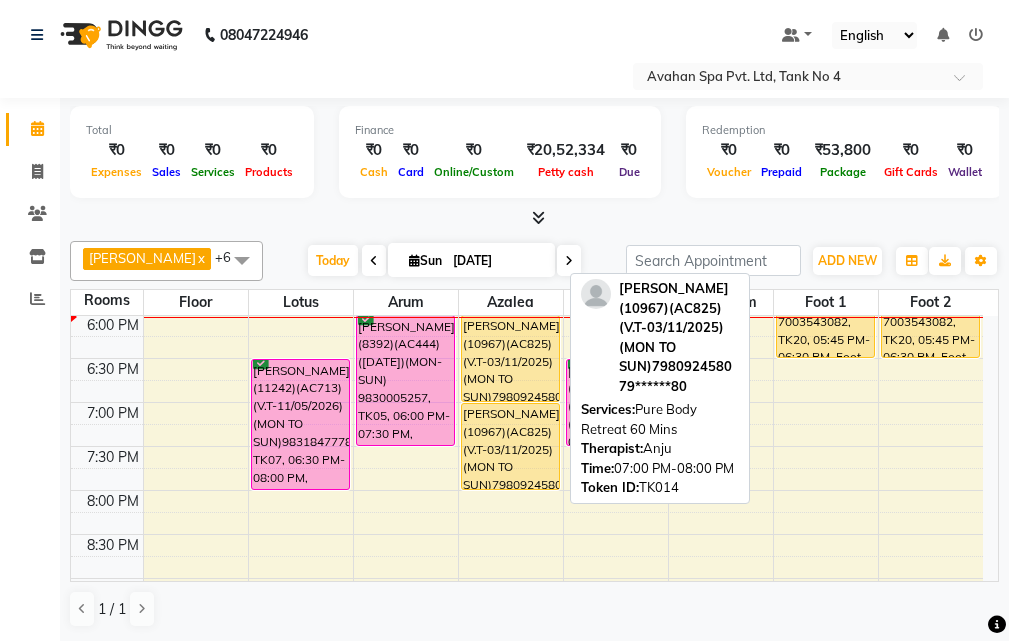 scroll, scrollTop: 605, scrollLeft: 0, axis: vertical 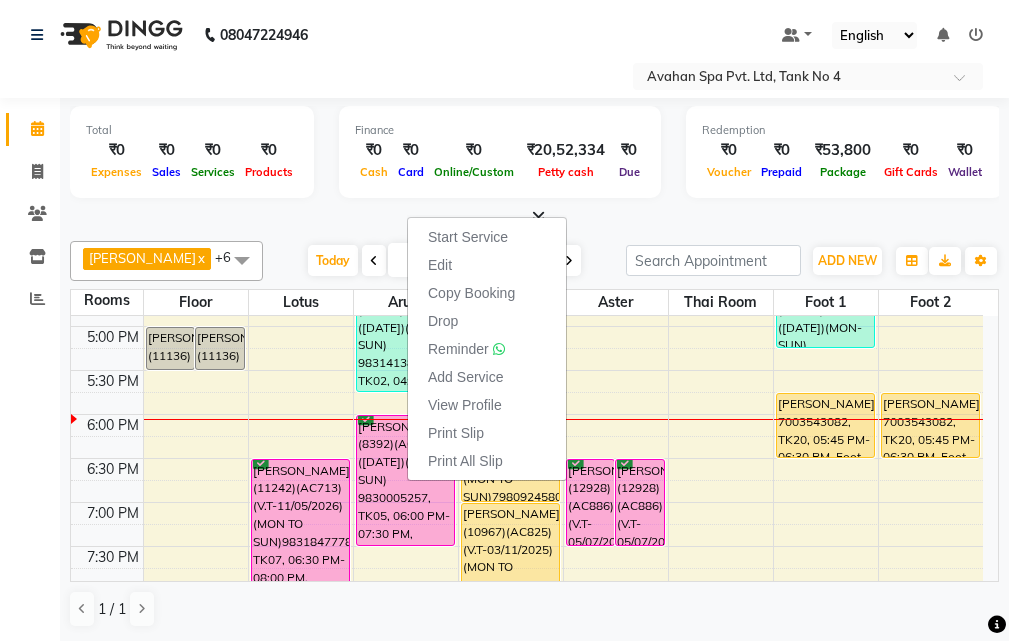 drag, startPoint x: 11, startPoint y: 458, endPoint x: 278, endPoint y: 477, distance: 267.67517 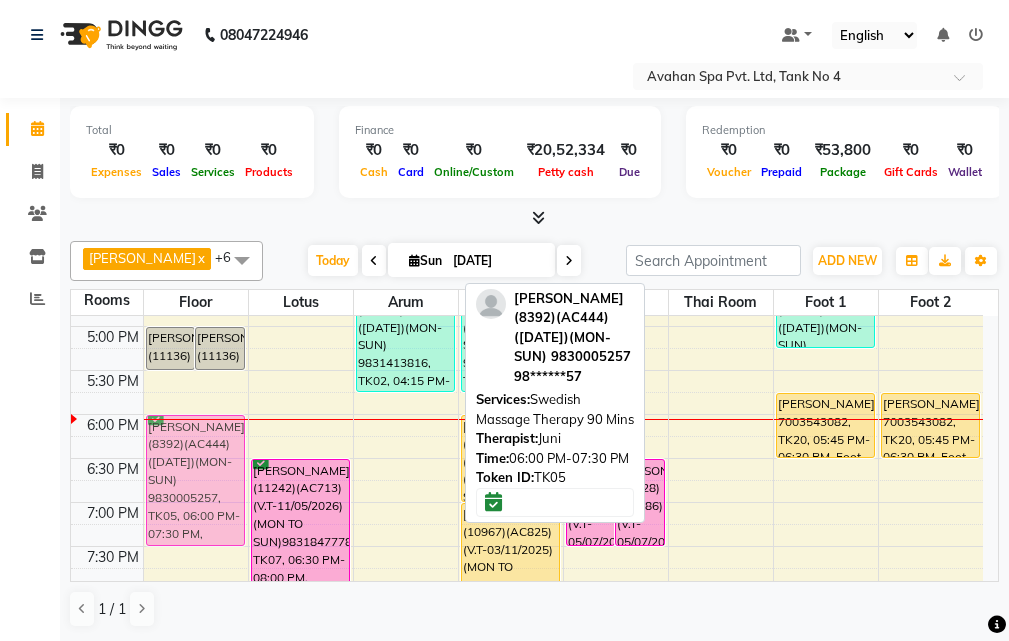drag, startPoint x: 390, startPoint y: 464, endPoint x: 220, endPoint y: 468, distance: 170.04706 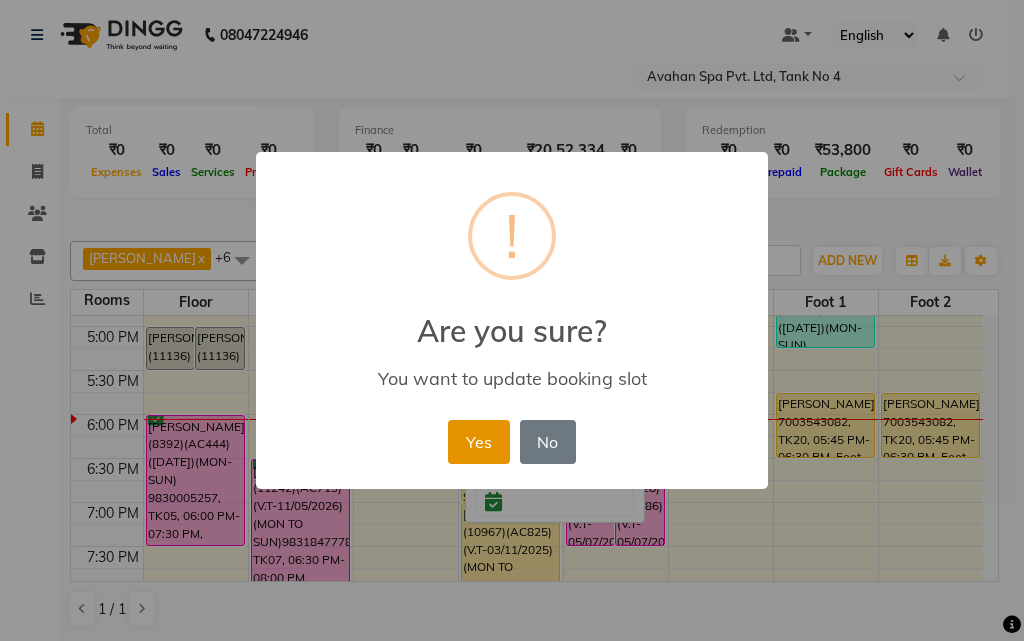 click on "Yes" at bounding box center (478, 442) 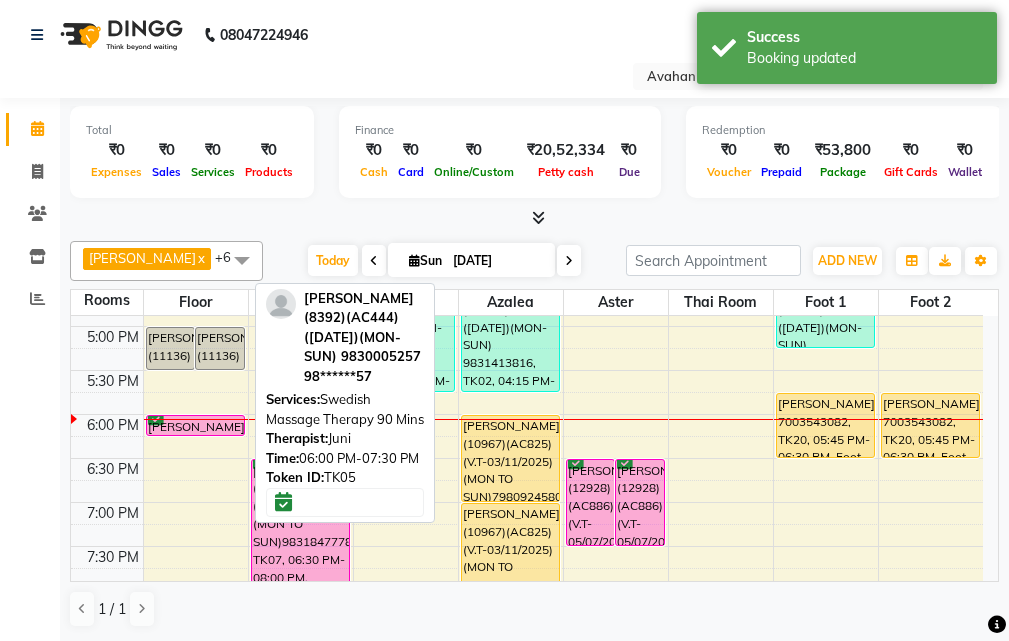 drag, startPoint x: 201, startPoint y: 546, endPoint x: 211, endPoint y: 434, distance: 112.44554 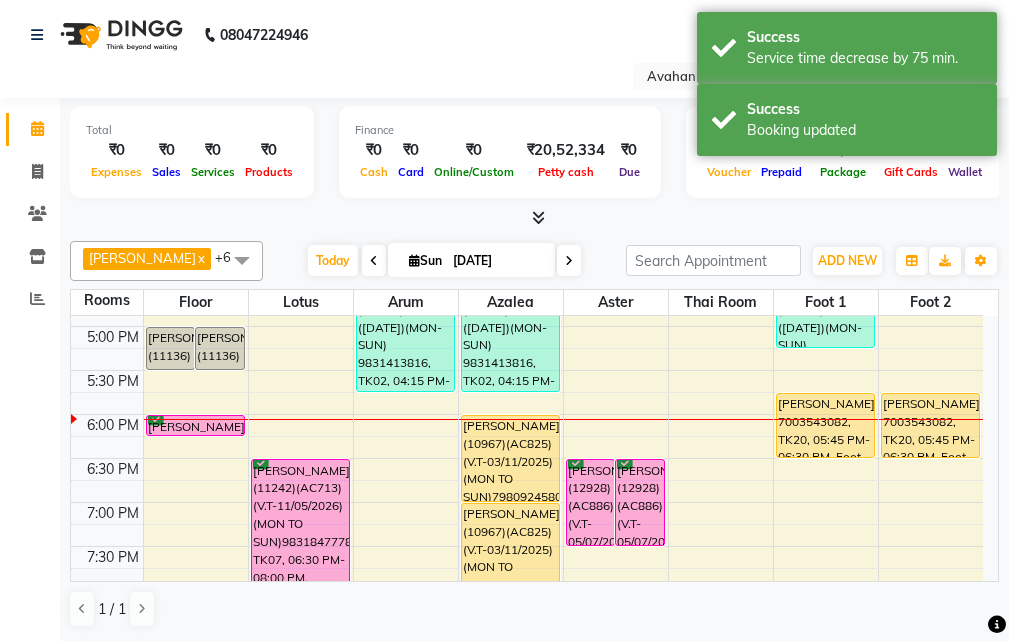 drag, startPoint x: 209, startPoint y: 415, endPoint x: 18, endPoint y: 412, distance: 191.02356 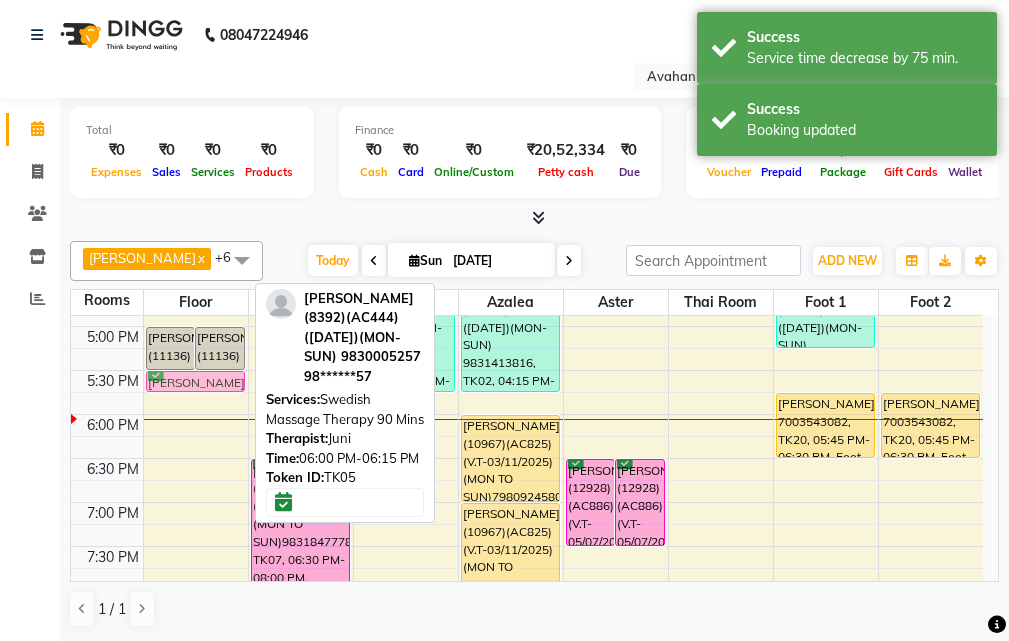 drag, startPoint x: 203, startPoint y: 423, endPoint x: 207, endPoint y: 389, distance: 34.234486 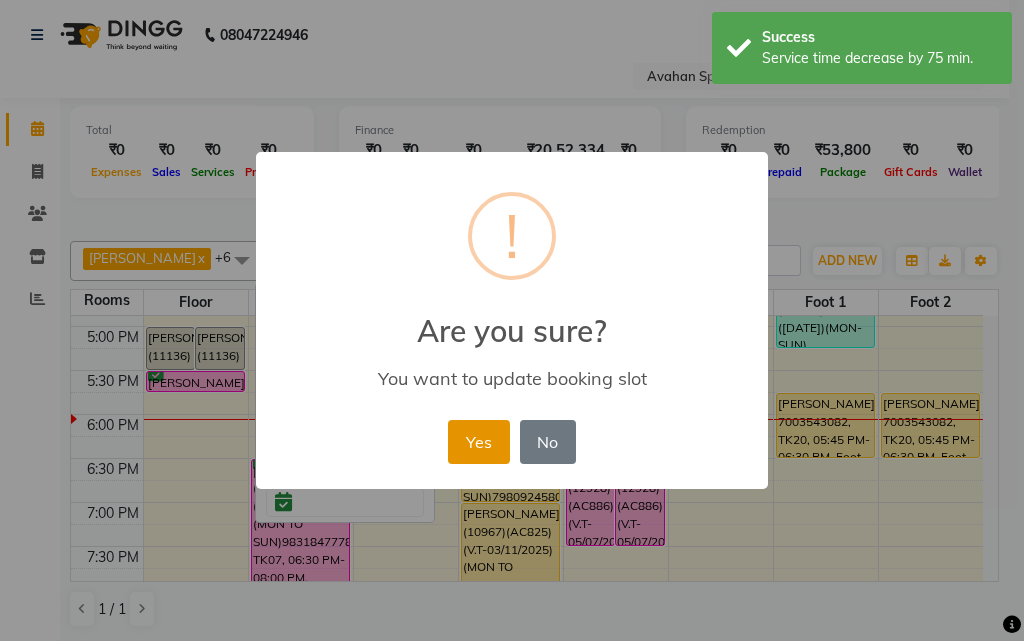 click on "Yes" at bounding box center [478, 442] 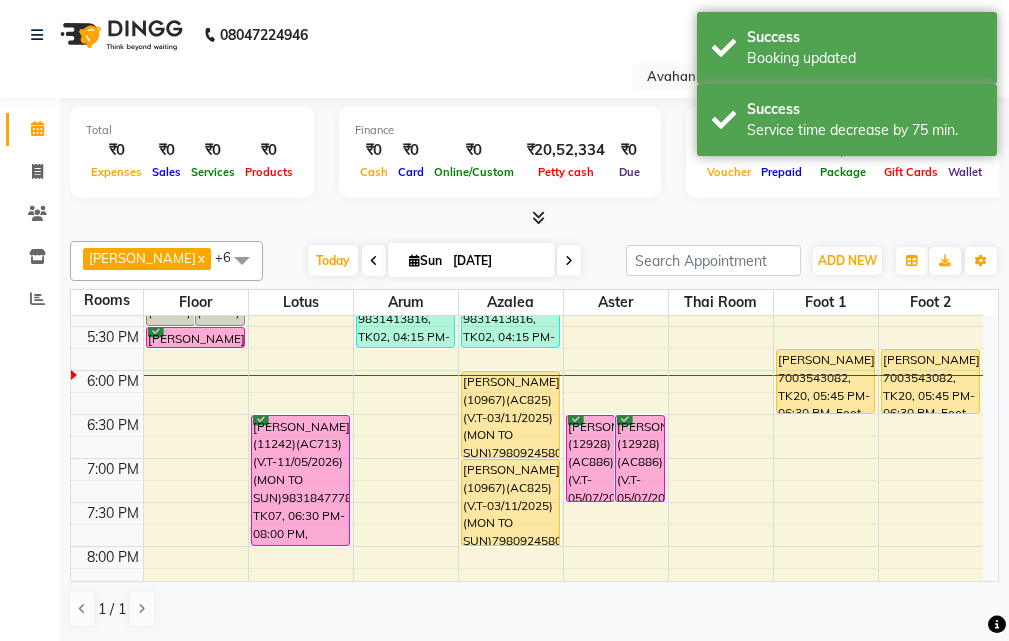 scroll, scrollTop: 605, scrollLeft: 0, axis: vertical 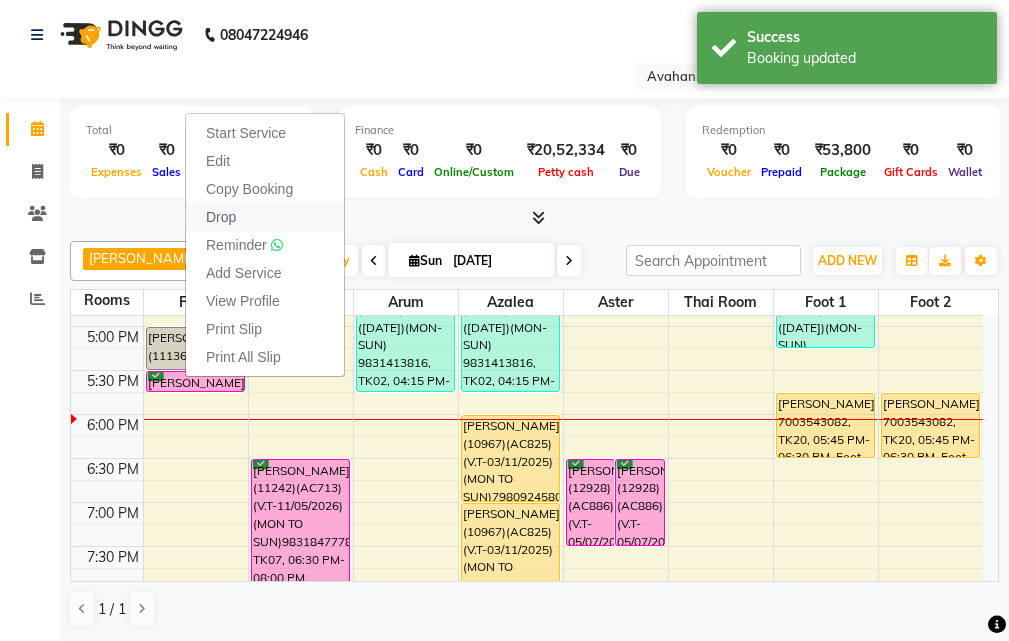click on "Drop" at bounding box center (265, 217) 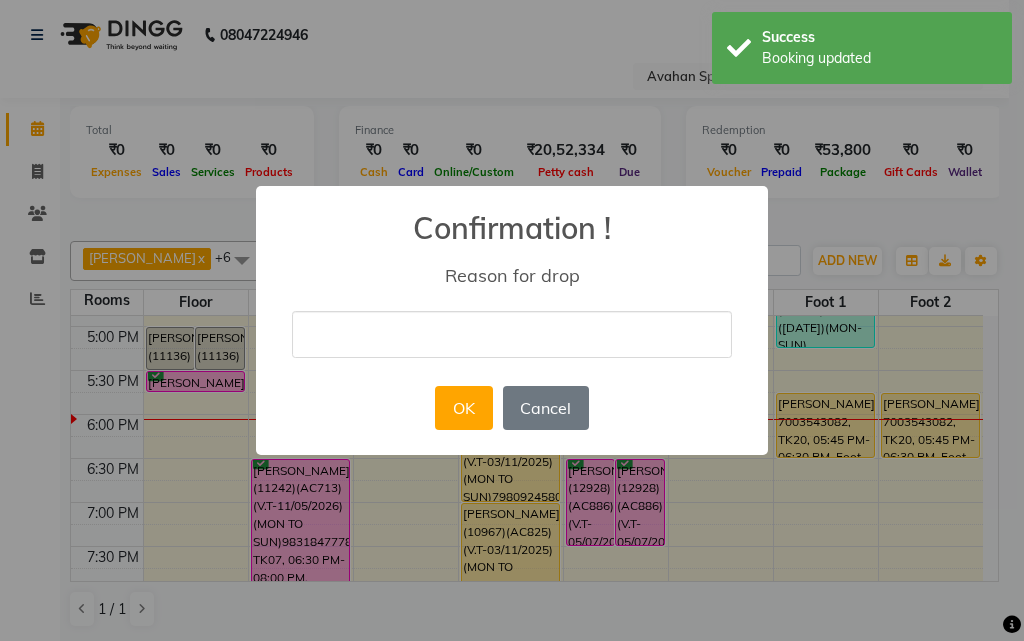 click at bounding box center (512, 334) 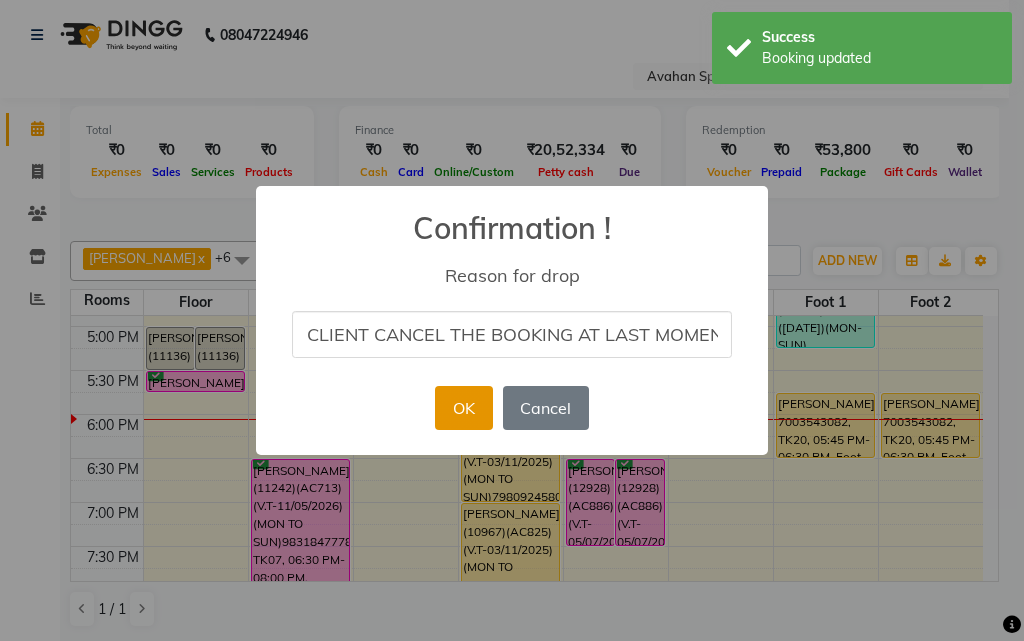 click on "OK" at bounding box center (463, 408) 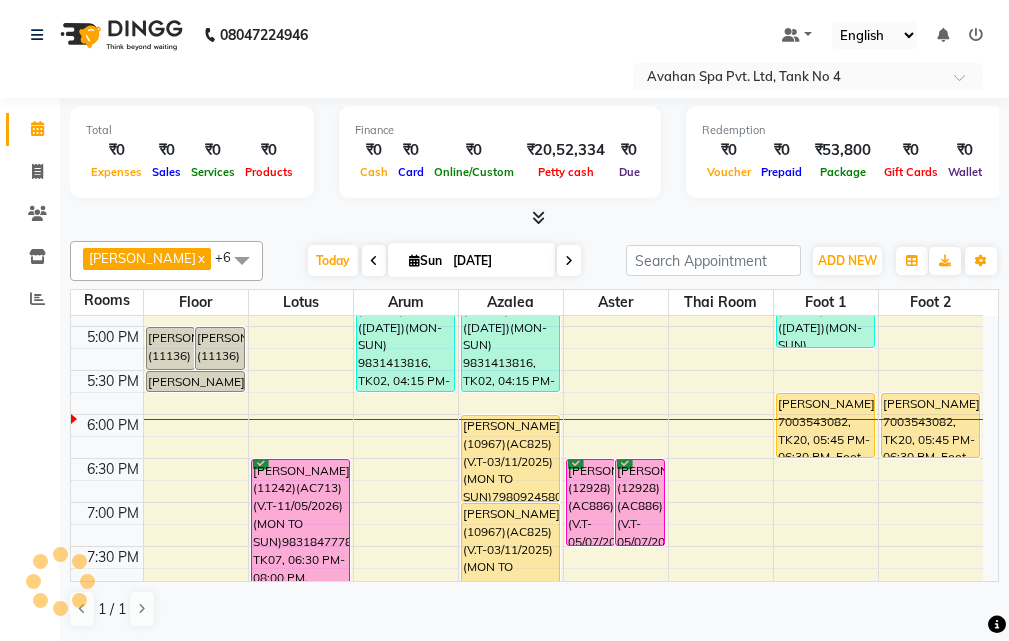 click at bounding box center [569, 261] 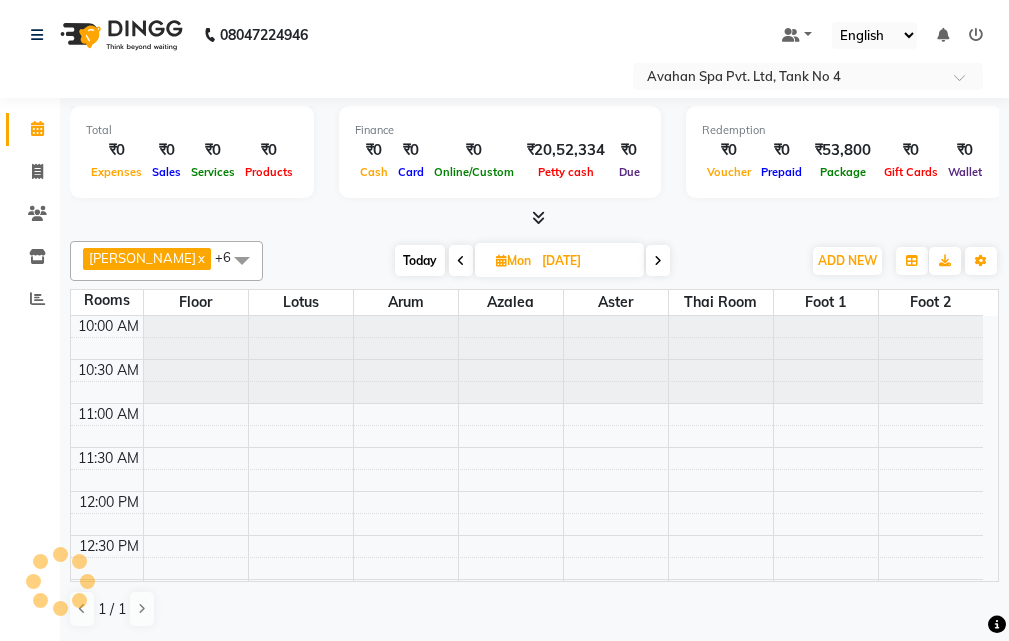 scroll, scrollTop: 705, scrollLeft: 0, axis: vertical 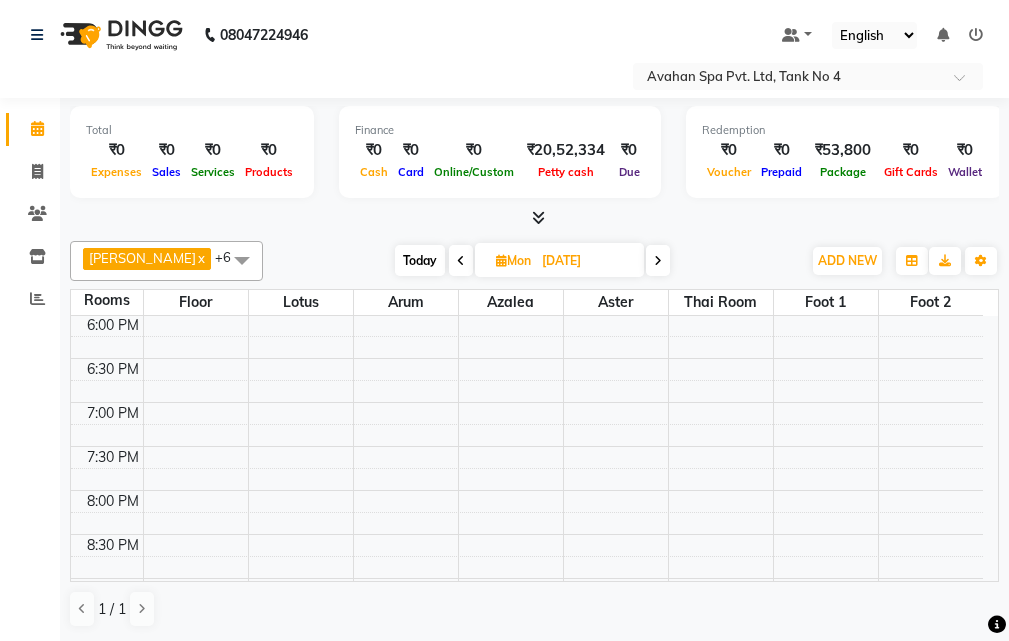 click on "10:00 AM 10:30 AM 11:00 AM 11:30 AM 12:00 PM 12:30 PM 1:00 PM 1:30 PM 2:00 PM 2:30 PM 3:00 PM 3:30 PM 4:00 PM 4:30 PM 5:00 PM 5:30 PM 6:00 PM 6:30 PM 7:00 PM 7:30 PM 8:00 PM 8:30 PM 9:00 PM 9:30 PM 10:00 PM 10:30 PM     [PERSON_NAME](12294) 9051909089, 12:30 PM-02:00 PM, Thai Yoga  90 Mins     POOJA SEN(12294) 9051909089, 03:30 PM-05:00 PM, Thai Yoga  90 Mins     [PERSON_NAME](11136)(AC851)(V.T-4/3/2026) (MON TO SUN)9883311250, 12:00 PM-12:30 PM, Foot Reflexology  25 Mins     [PERSON_NAME](11136)(AC851)(V.T-4/3/2026) (MON TO SUN)9883311250, 12:00 PM-12:30 PM, Foot Reflexology  25 Mins" at bounding box center (527, 182) 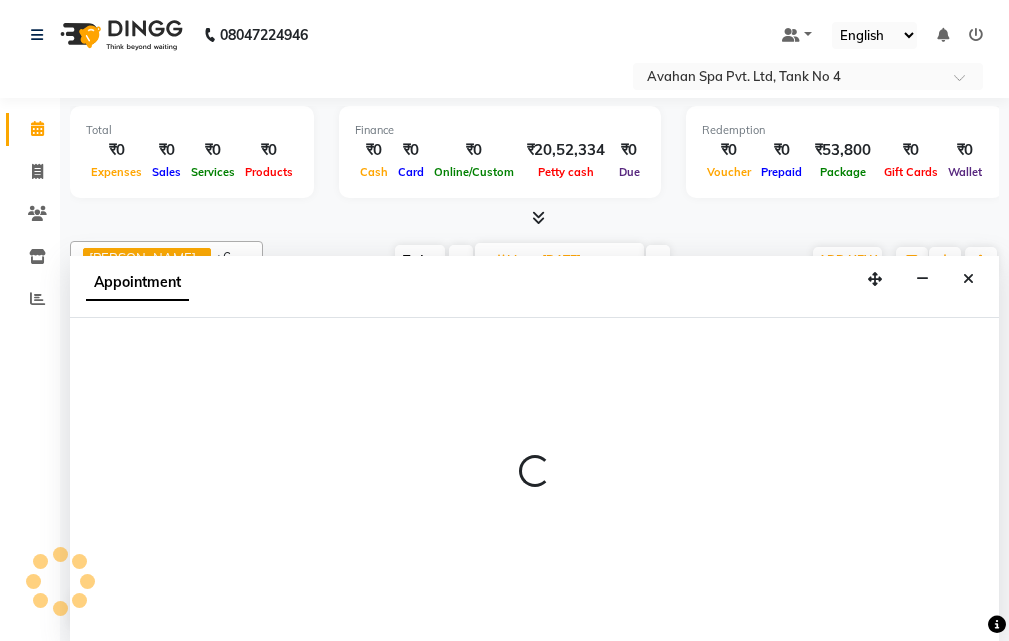 select on "1140" 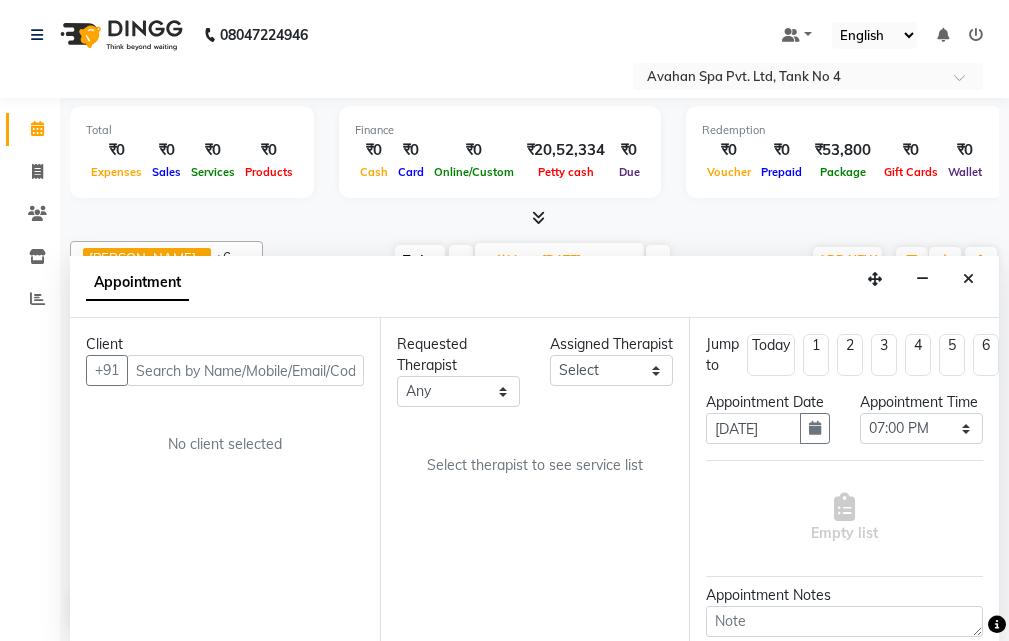 click at bounding box center [245, 370] 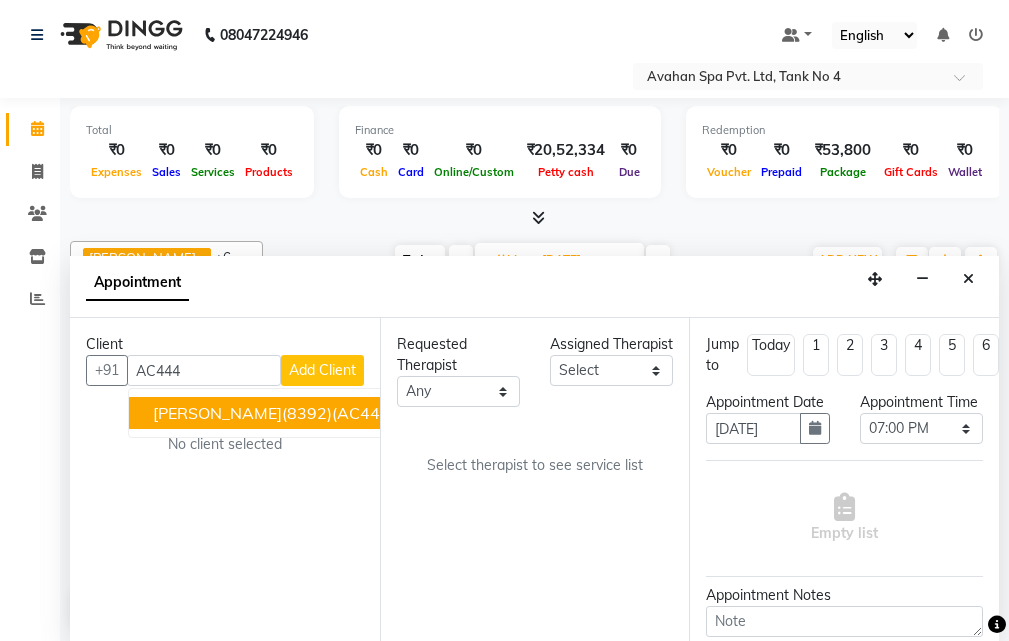 click on "[PERSON_NAME](8392)(AC444) ([DATE])(MON-SUN) 9830005257" at bounding box center [403, 413] 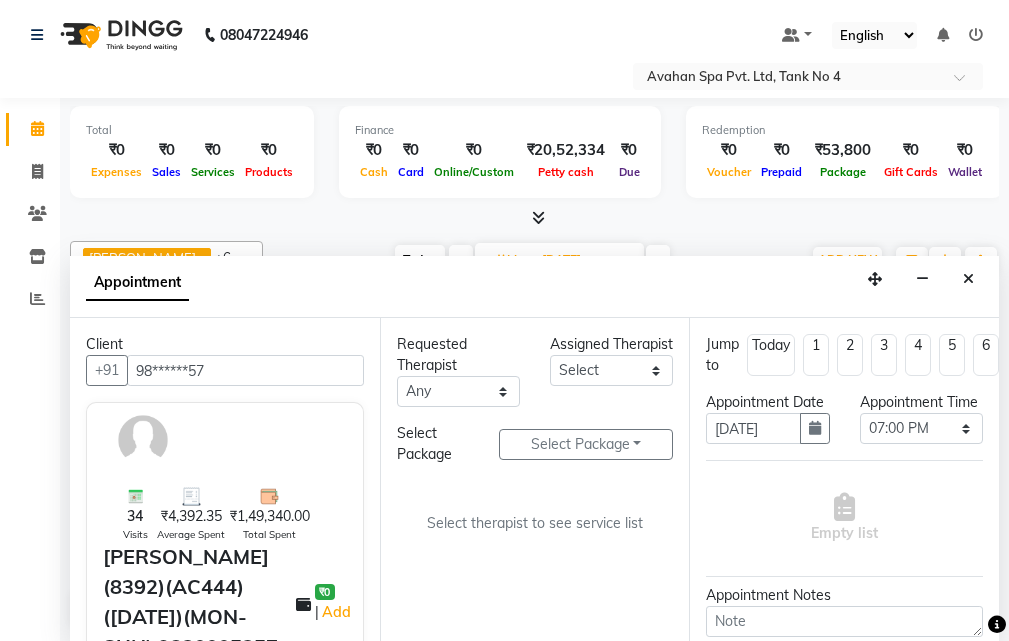 type on "98******57" 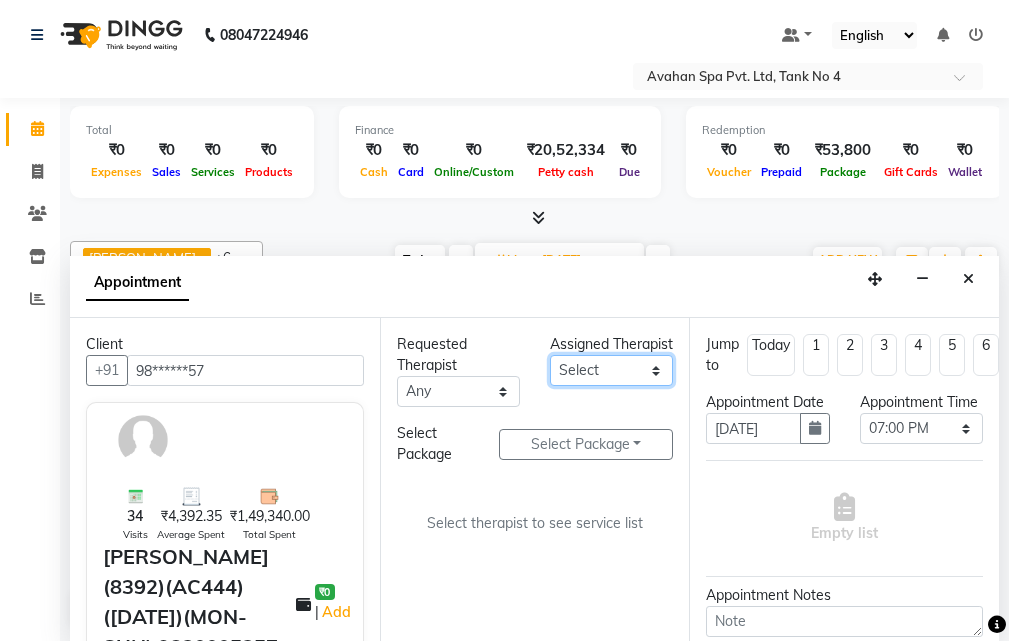 click on "Select ANJU [PERSON_NAME] [DEMOGRAPHIC_DATA] 1 [PERSON_NAME] JUNI [PERSON_NAME] SUSNIM" at bounding box center (611, 370) 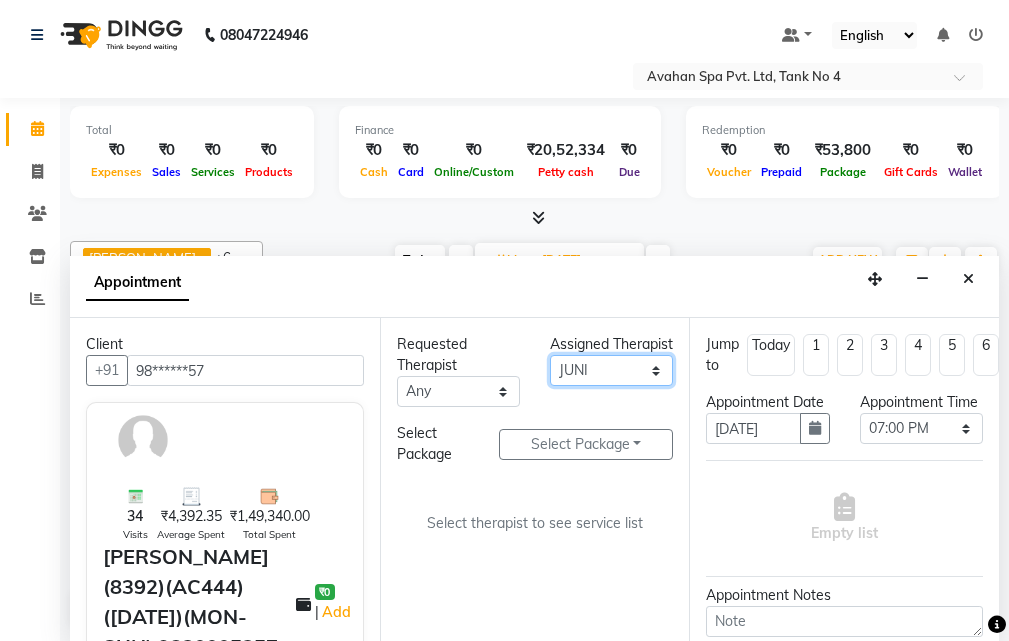 click on "Select ANJU [PERSON_NAME] [DEMOGRAPHIC_DATA] 1 [PERSON_NAME] JUNI [PERSON_NAME] SUSNIM" at bounding box center (611, 370) 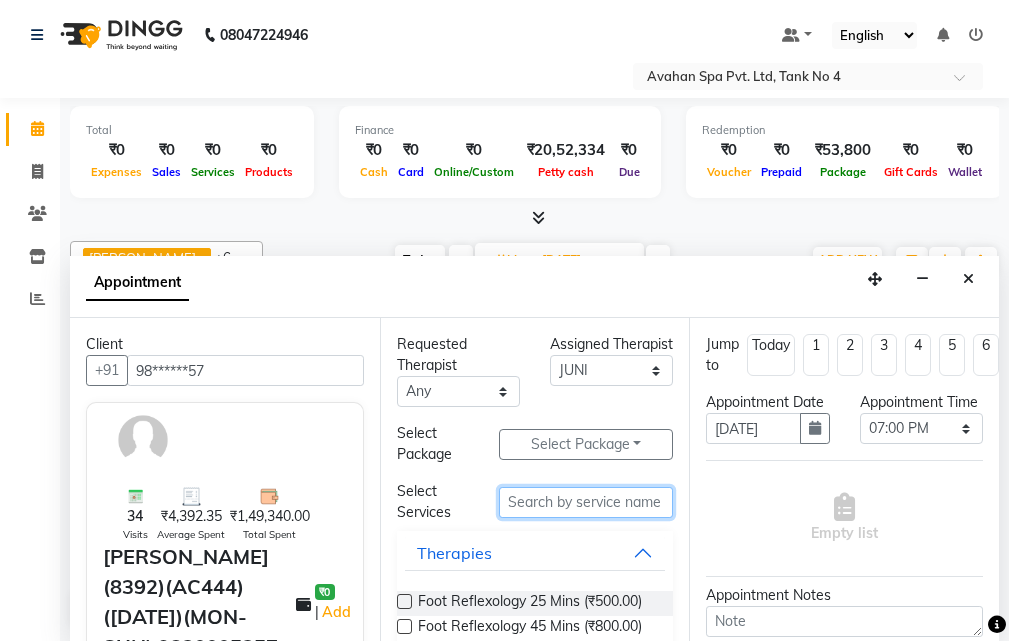 click at bounding box center (586, 502) 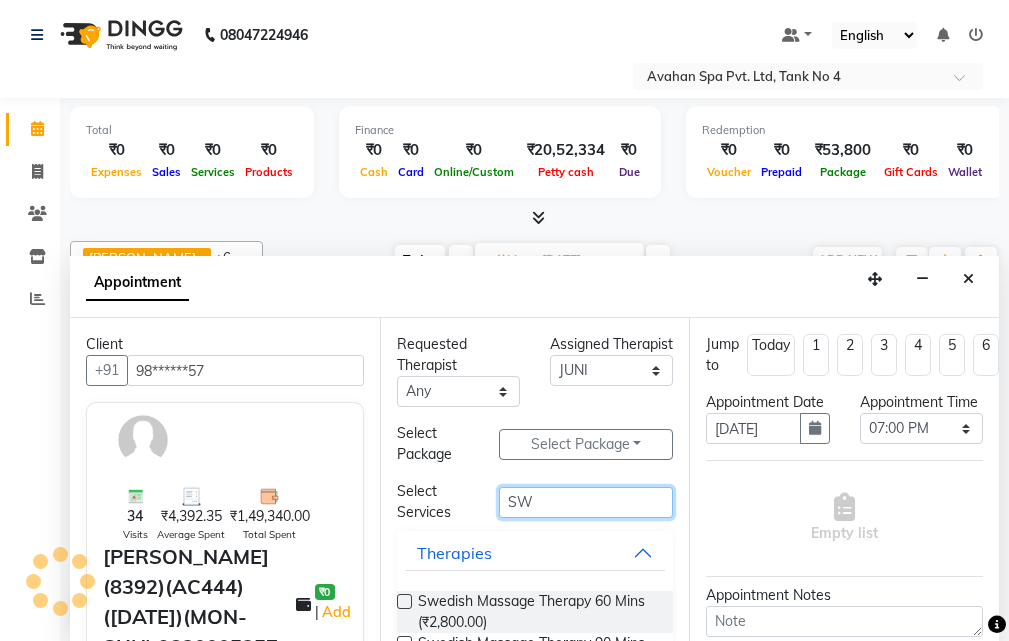 scroll, scrollTop: 66, scrollLeft: 0, axis: vertical 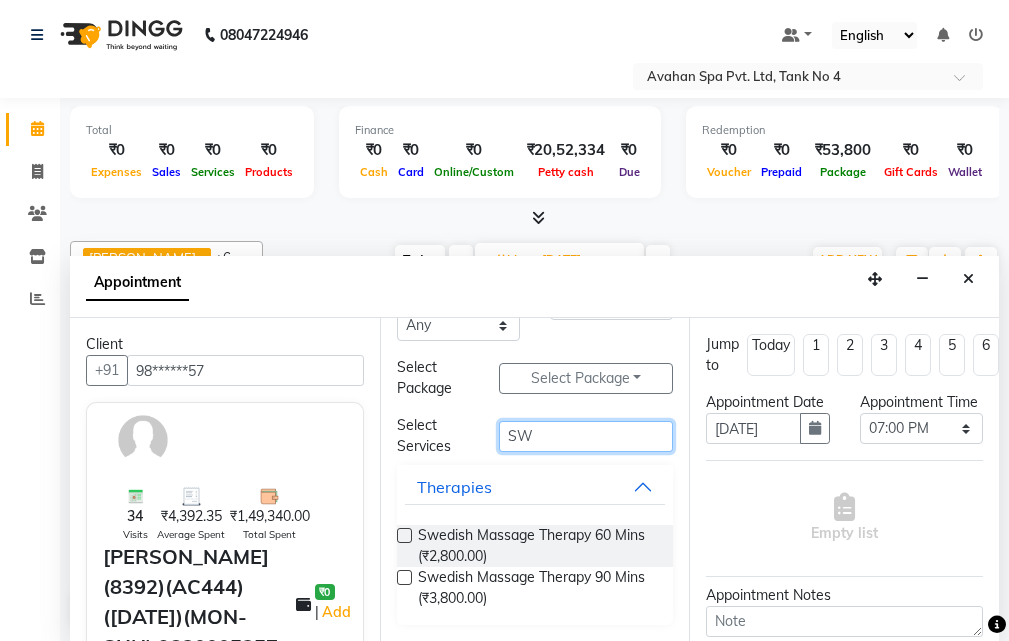 type on "SW" 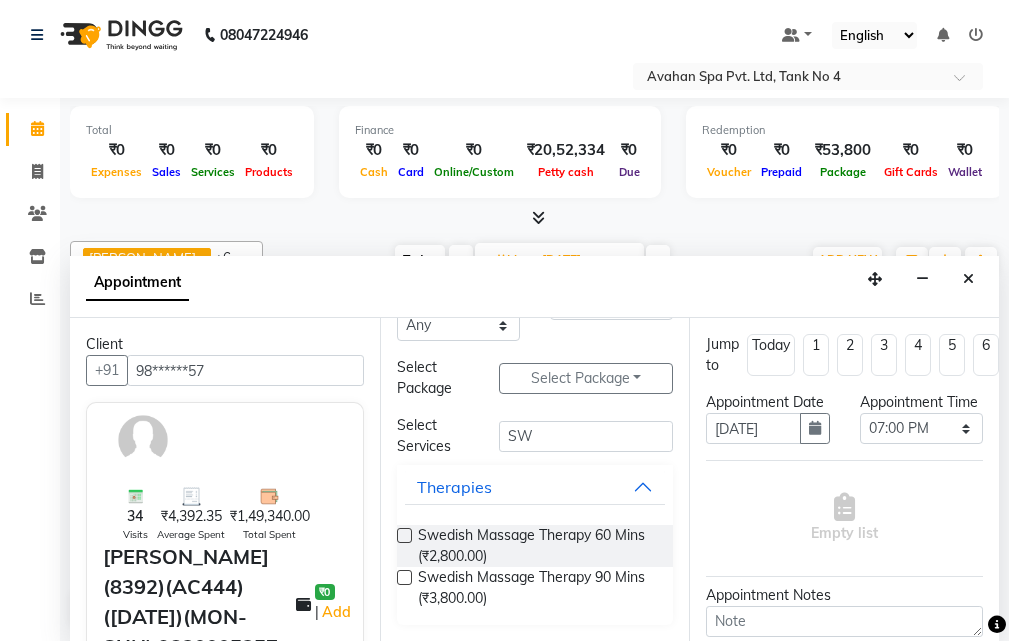 click on "Swedish Massage Therapy 90 Mins (₹3,800.00)" at bounding box center (535, 588) 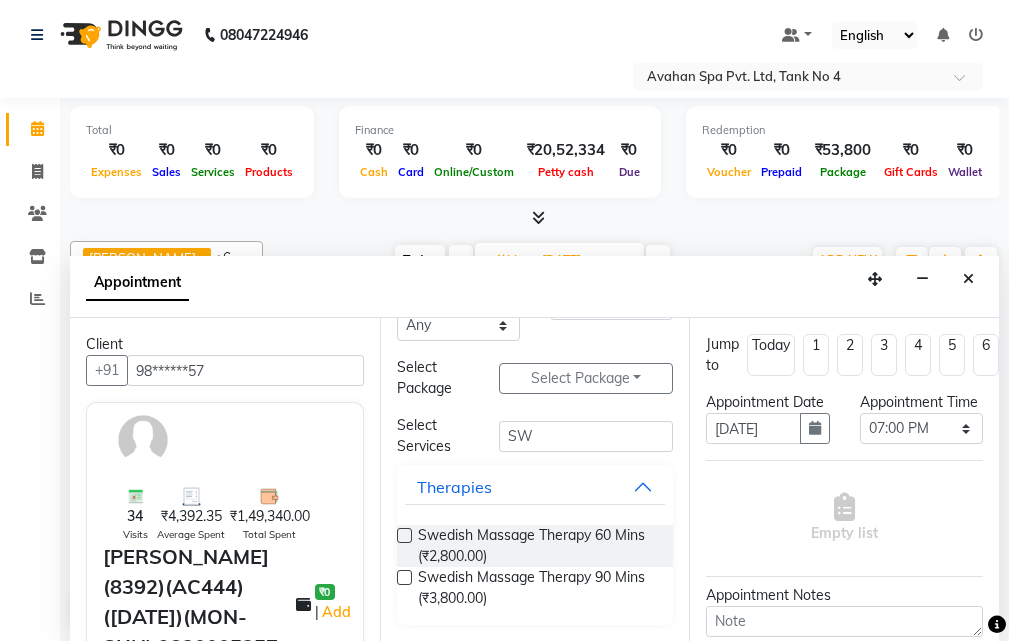 click at bounding box center (404, 577) 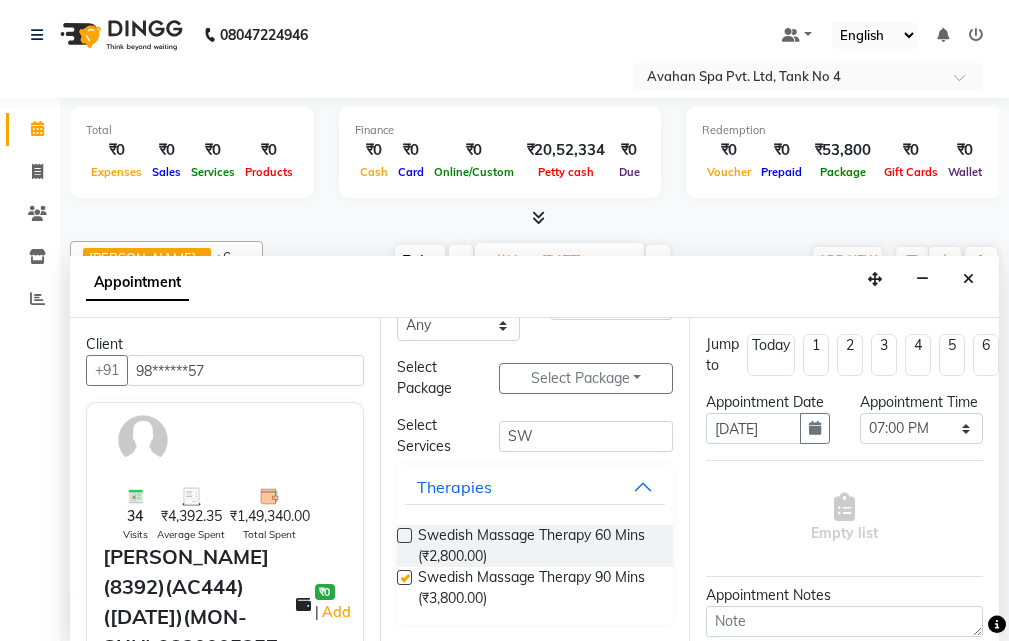 select on "1845" 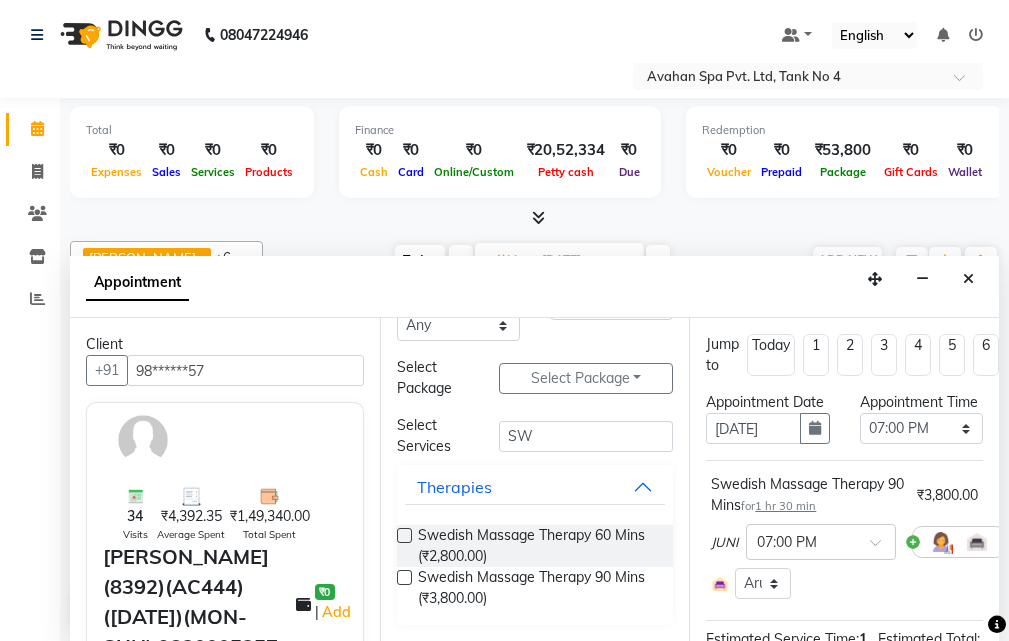checkbox on "false" 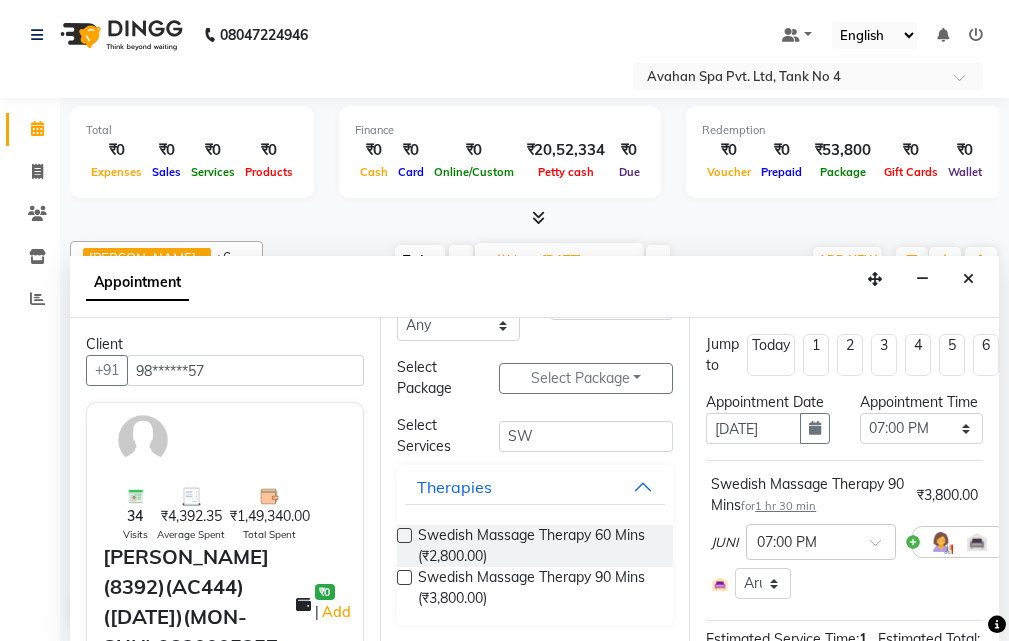 scroll, scrollTop: 371, scrollLeft: 0, axis: vertical 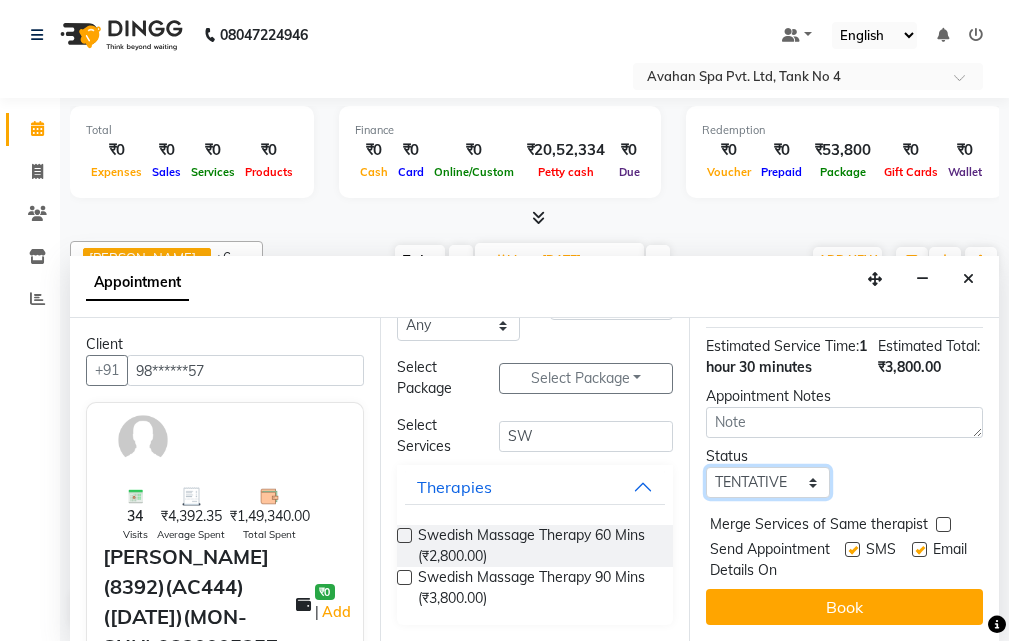 click on "Select TENTATIVE CONFIRM UPCOMING" at bounding box center [767, 482] 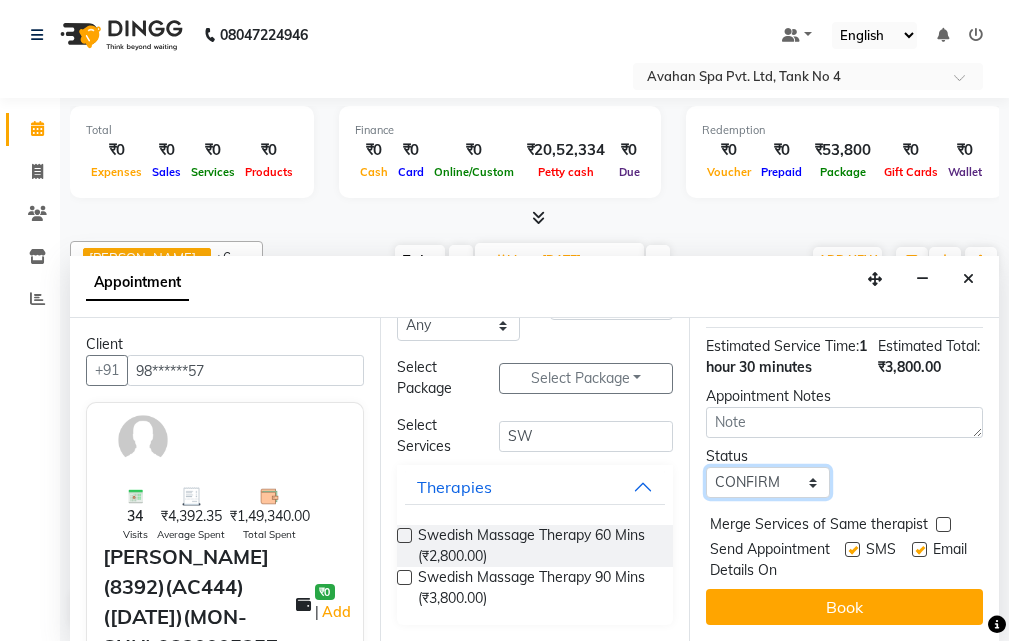 click on "Select TENTATIVE CONFIRM UPCOMING" at bounding box center (767, 482) 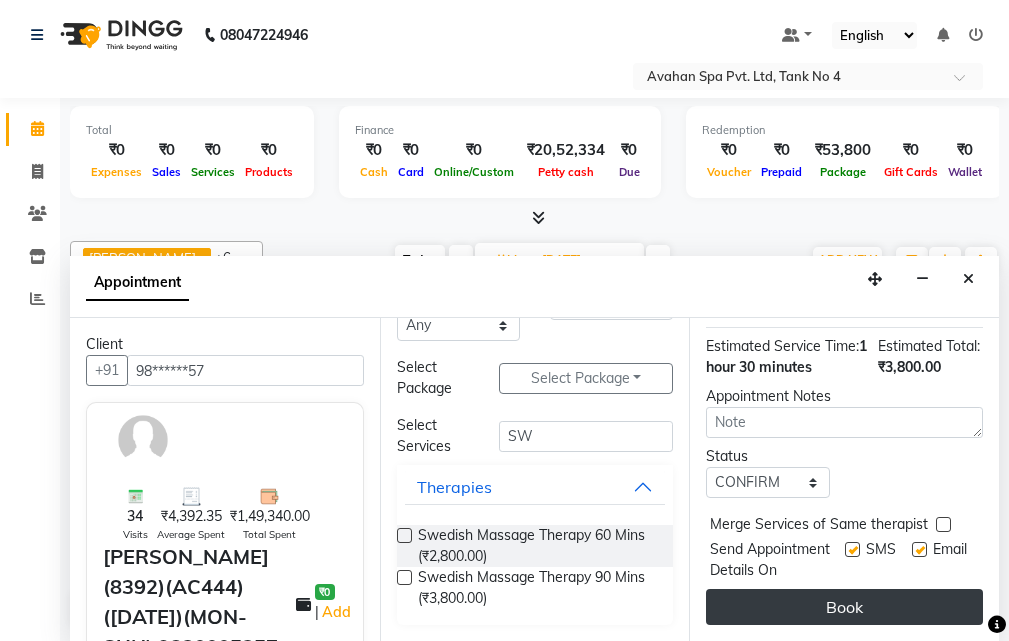 click on "Jump to [DATE] 1 2 3 4 5 6 7 8 Weeks Appointment Date [DATE] Appointment Time Select 11:00 AM 11:15 AM 11:30 AM 11:45 AM 12:00 PM 12:15 PM 12:30 PM 12:45 PM 01:00 PM 01:15 PM 01:30 PM 01:45 PM 02:00 PM 02:15 PM 02:30 PM 02:45 PM 03:00 PM 03:15 PM 03:30 PM 03:45 PM 04:00 PM 04:15 PM 04:30 PM 04:45 PM 05:00 PM 05:15 PM 05:30 PM 05:45 PM 06:00 PM 06:15 PM 06:30 PM 06:45 PM 07:00 PM 07:15 PM 07:30 PM 07:45 PM 08:00 PM 08:15 PM 08:30 PM 08:45 PM 09:00 PM 09:15 PM 09:30 PM 09:45 PM 10:00 PM Swedish Massage Therapy 90 Mins   for  1 hr 30 min ₹3,800.00 JUNI × 07:00 PM Select Room Floor [GEOGRAPHIC_DATA] Aster Thai Room Foot 1 Foot 2 Estimated Service Time:  1 hour 30 minutes Estimated Total:  ₹3,800.00 Appointment Notes Status Select TENTATIVE CONFIRM UPCOMING Merge Services of Same therapist Send Appointment Details On SMS Email  Book" at bounding box center (844, 479) 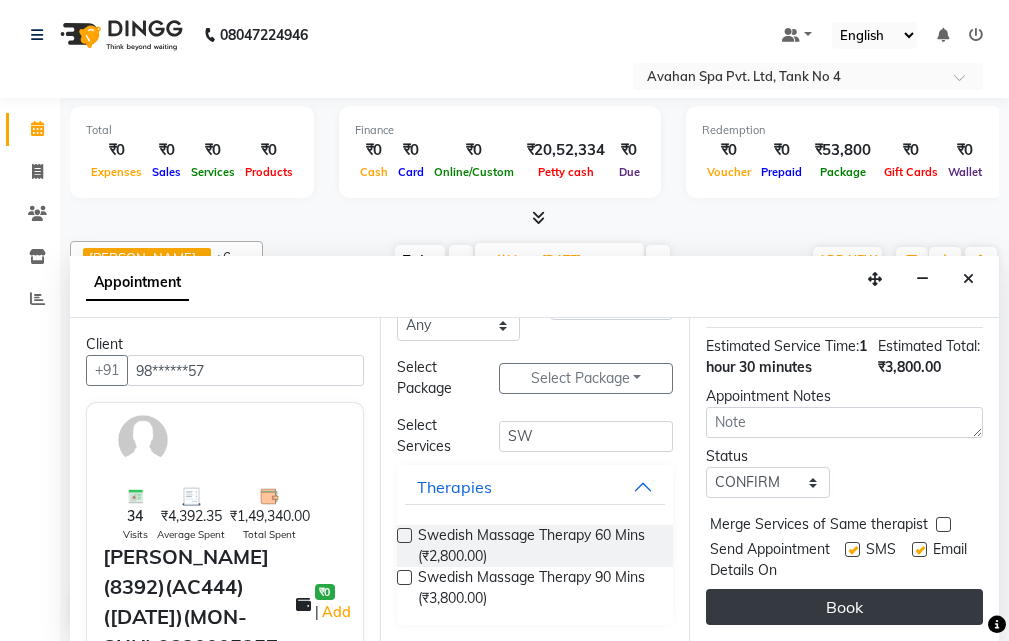 click on "Book" at bounding box center (844, 607) 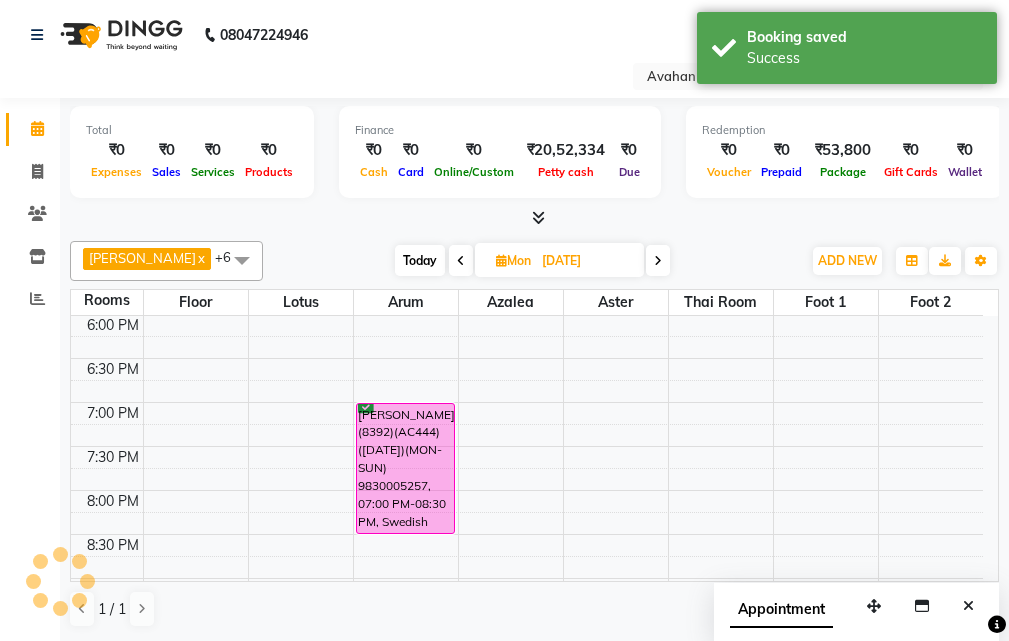 scroll, scrollTop: 0, scrollLeft: 0, axis: both 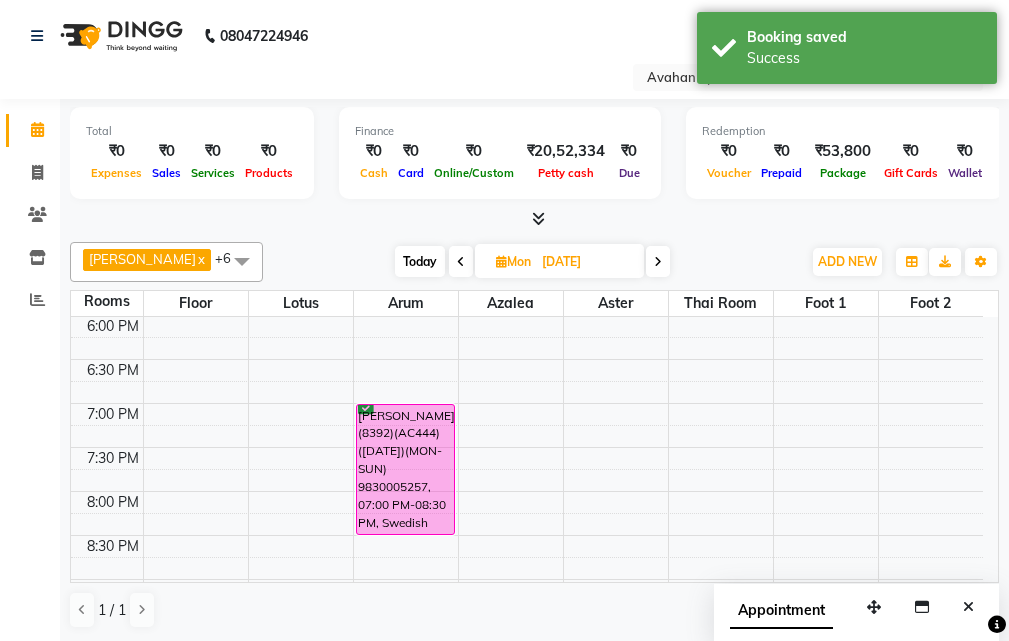 drag, startPoint x: 393, startPoint y: 262, endPoint x: 399, endPoint y: 253, distance: 10.816654 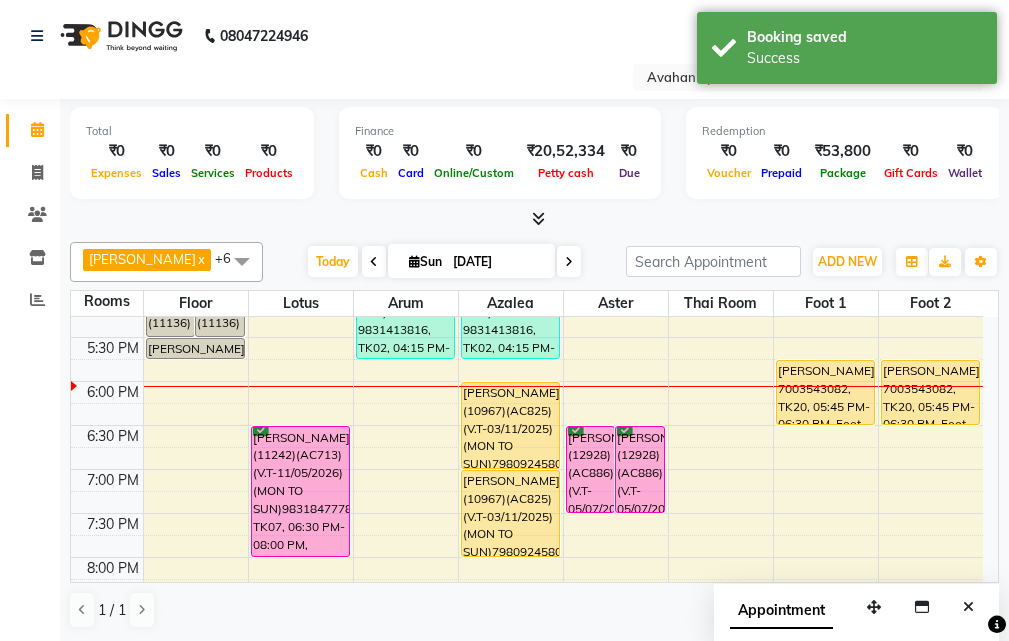 scroll, scrollTop: 605, scrollLeft: 0, axis: vertical 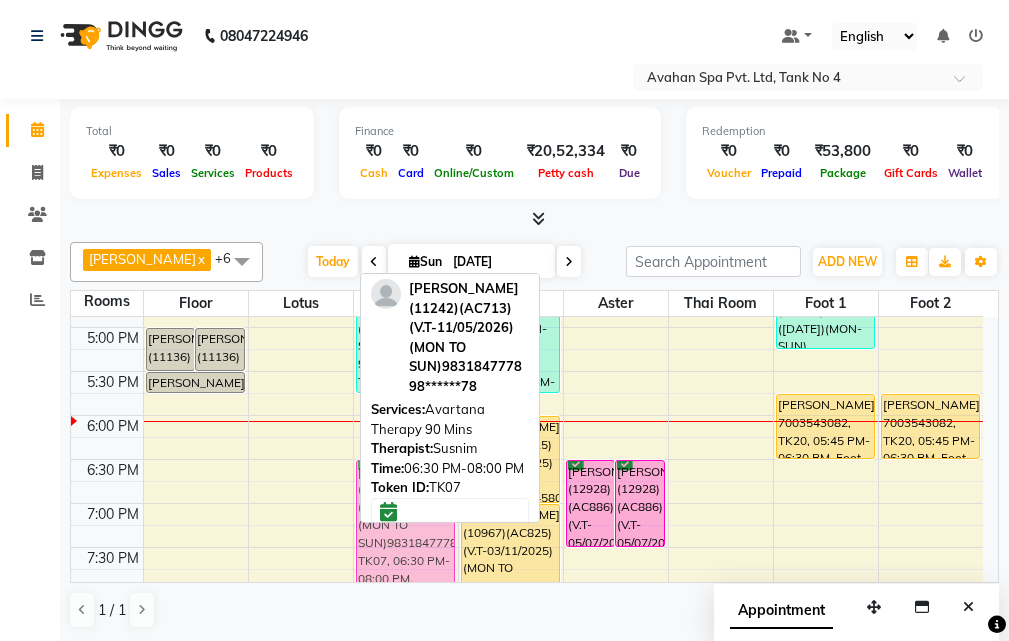 drag, startPoint x: 281, startPoint y: 515, endPoint x: 384, endPoint y: 512, distance: 103.04368 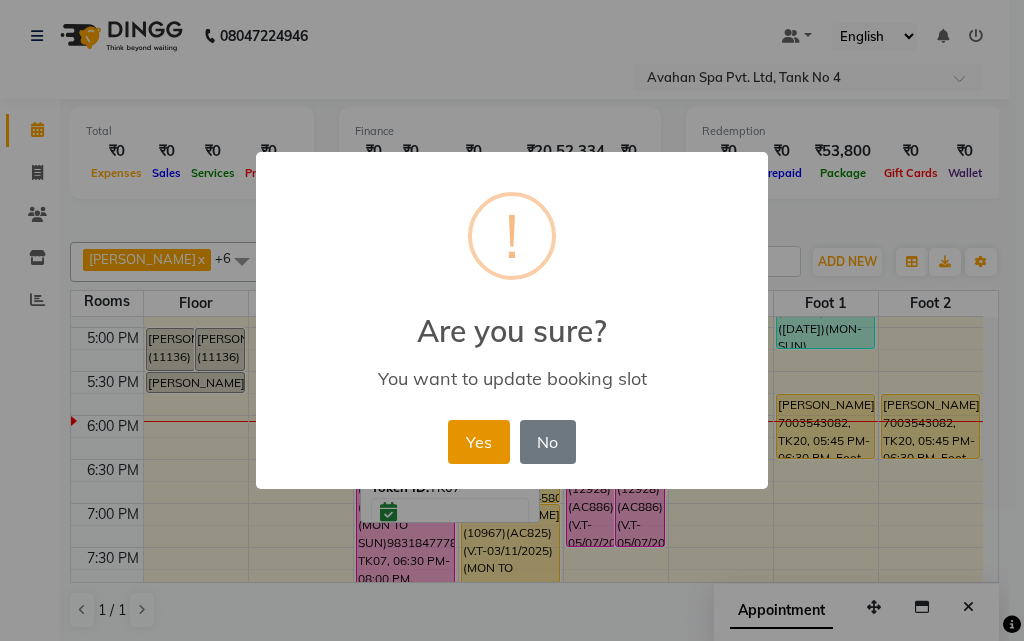 click on "Yes" at bounding box center [478, 442] 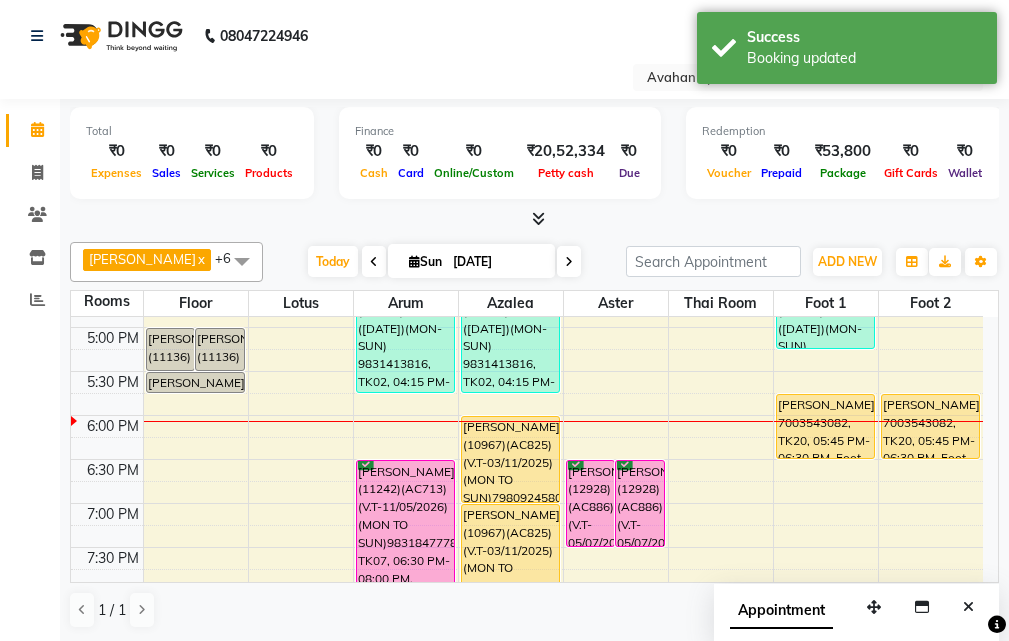 drag, startPoint x: 959, startPoint y: 609, endPoint x: 586, endPoint y: 505, distance: 387.22733 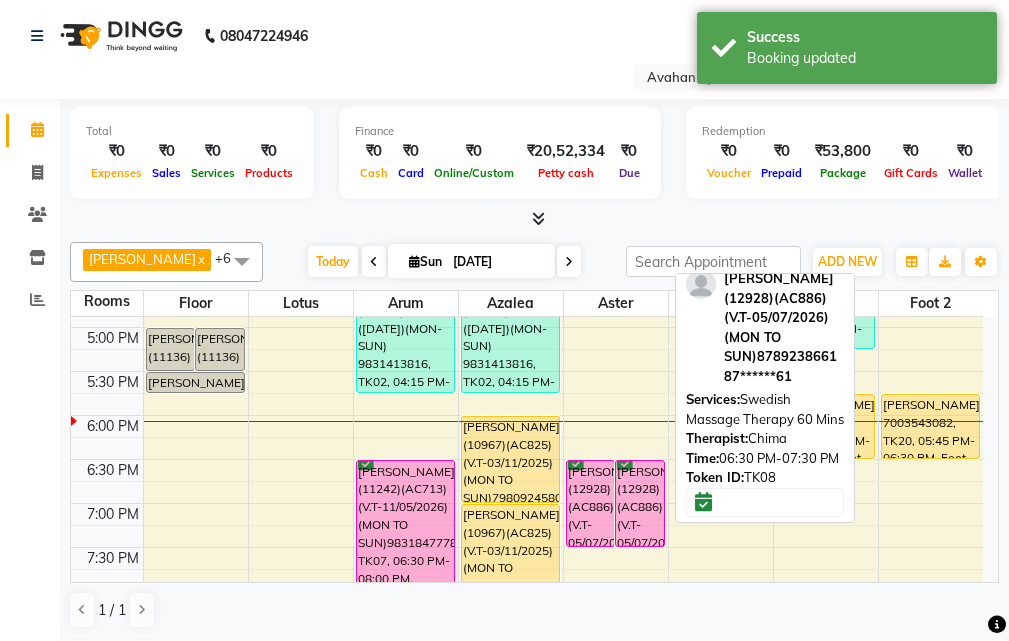 scroll, scrollTop: 49, scrollLeft: 0, axis: vertical 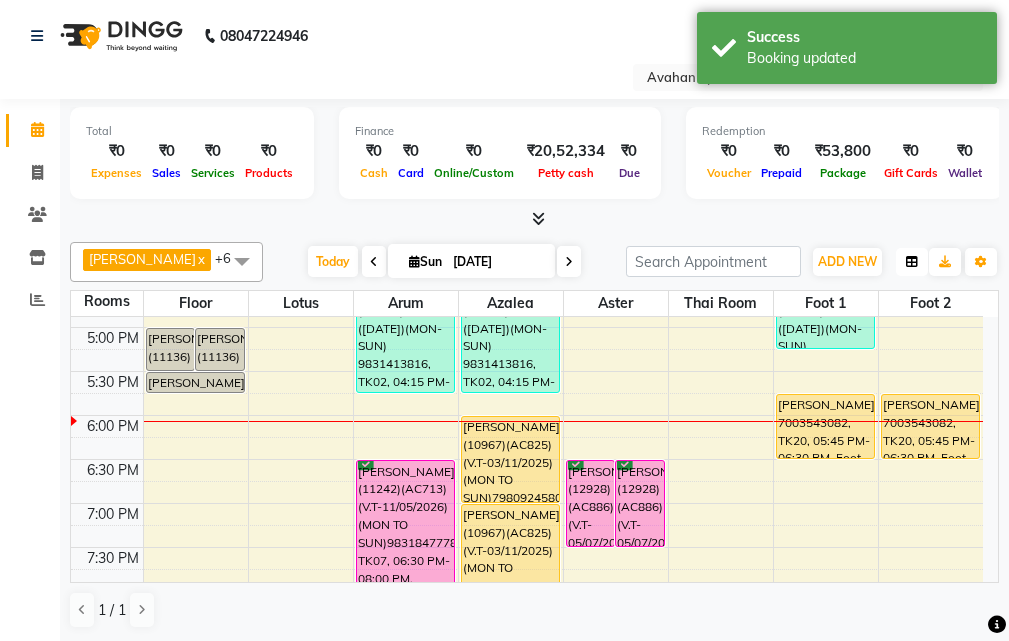 click at bounding box center [912, 262] 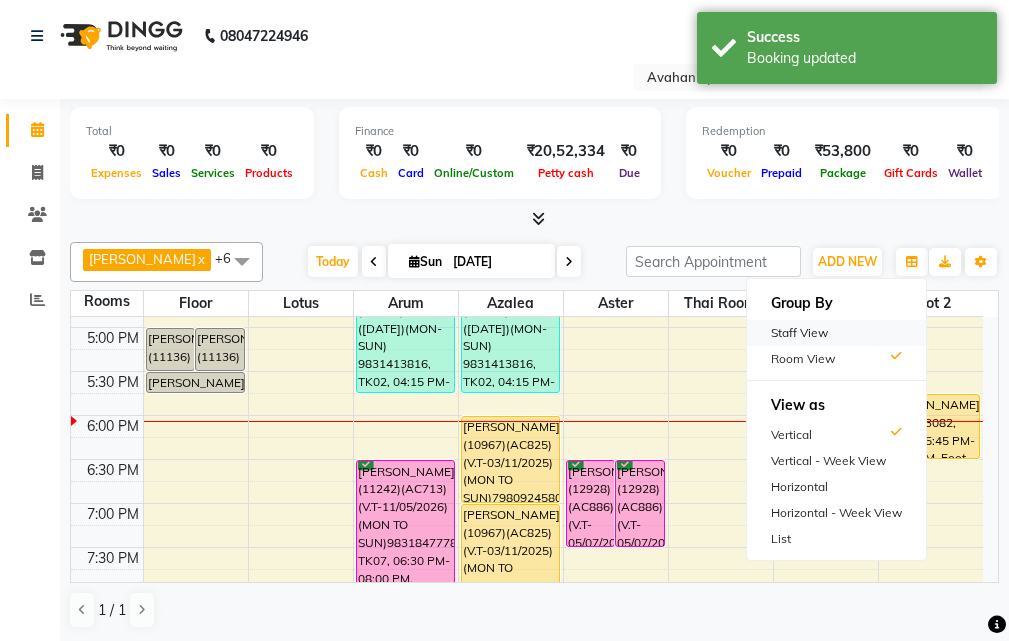 click on "Staff View" at bounding box center [836, 333] 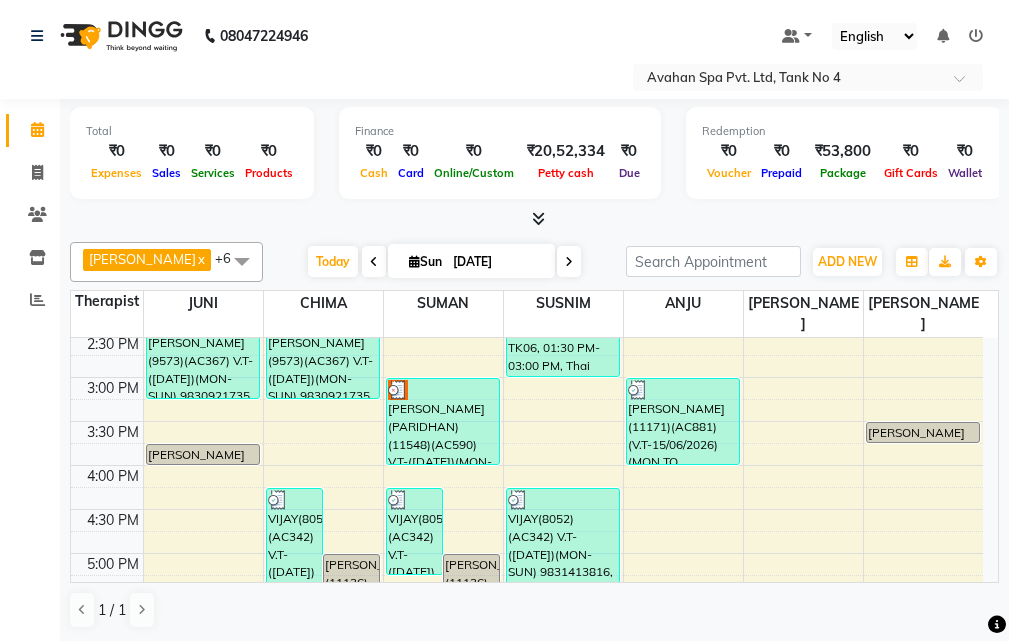 scroll, scrollTop: 600, scrollLeft: 0, axis: vertical 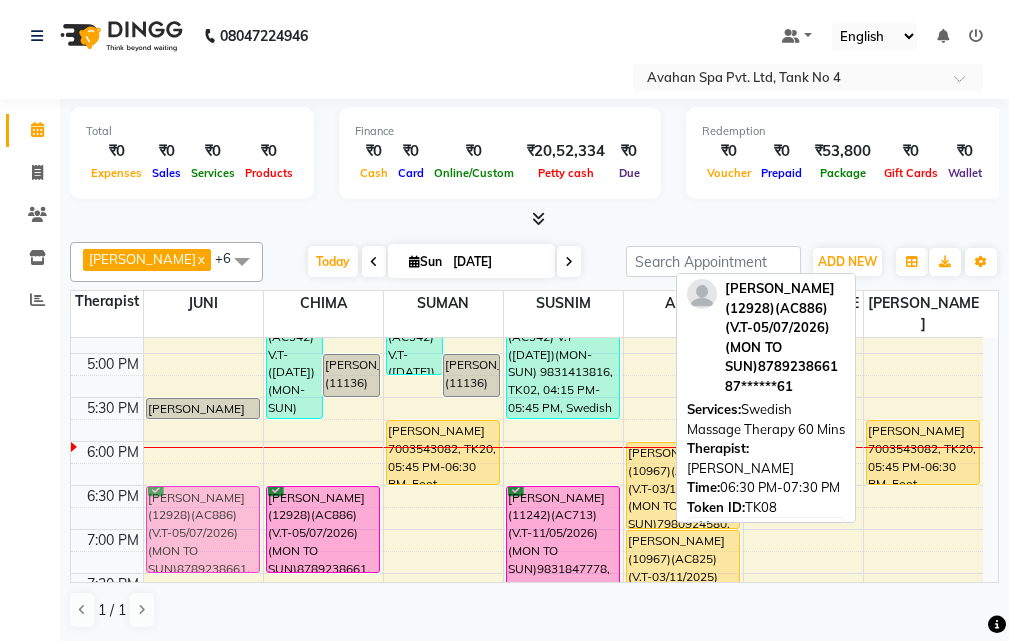 drag, startPoint x: 930, startPoint y: 511, endPoint x: 233, endPoint y: 520, distance: 697.0581 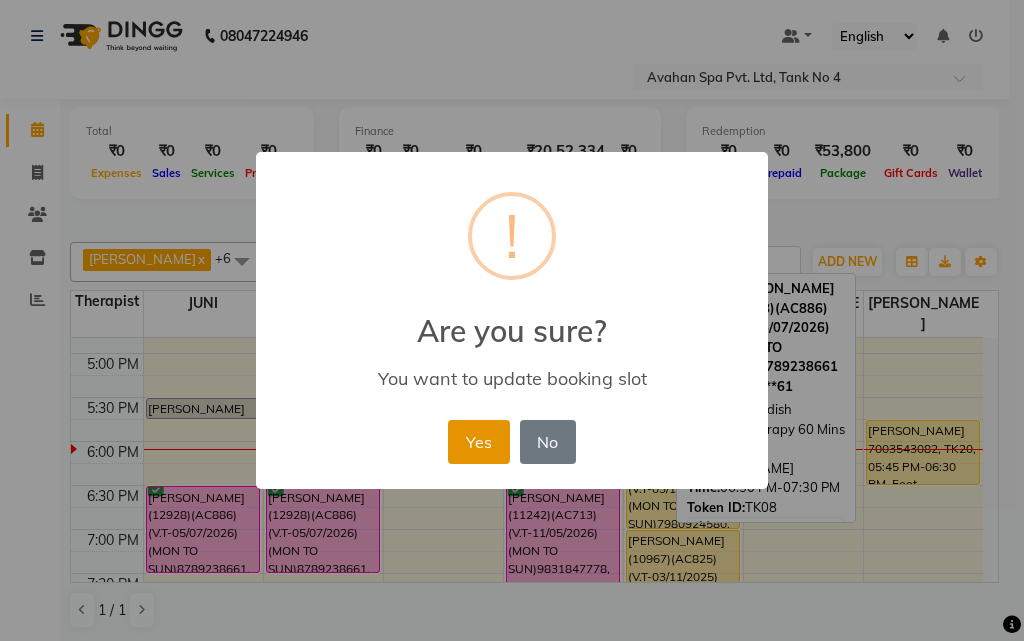 drag, startPoint x: 483, startPoint y: 442, endPoint x: 356, endPoint y: 465, distance: 129.06587 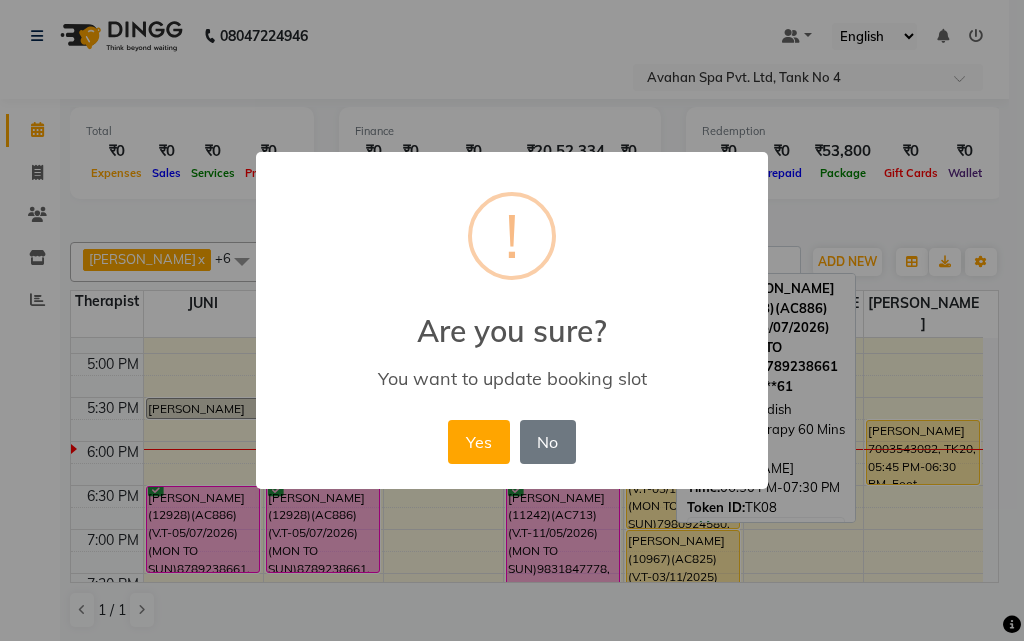 click on "Yes" at bounding box center [478, 442] 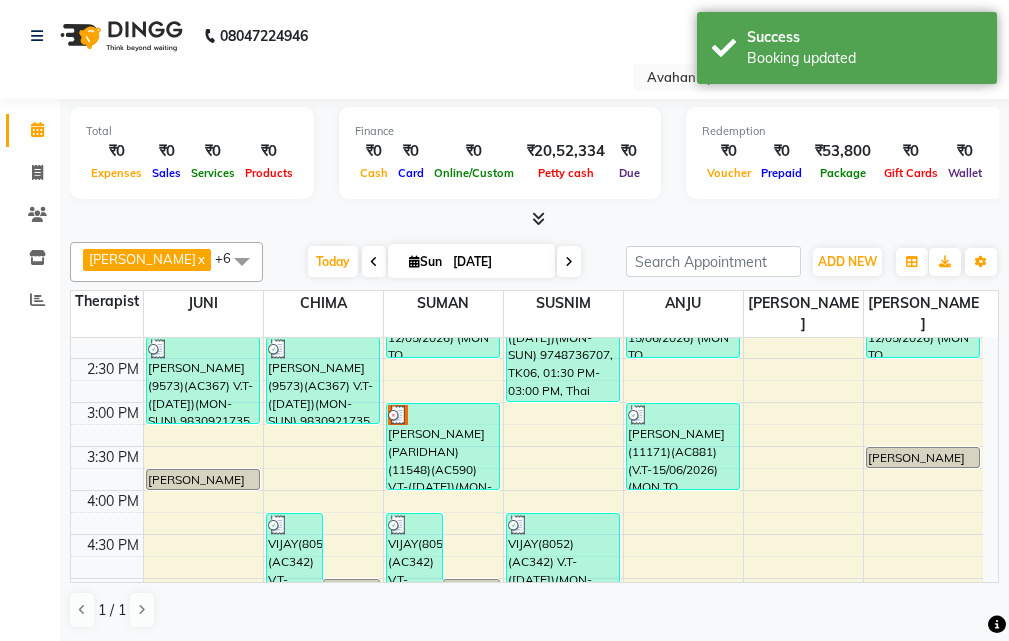 scroll, scrollTop: 400, scrollLeft: 0, axis: vertical 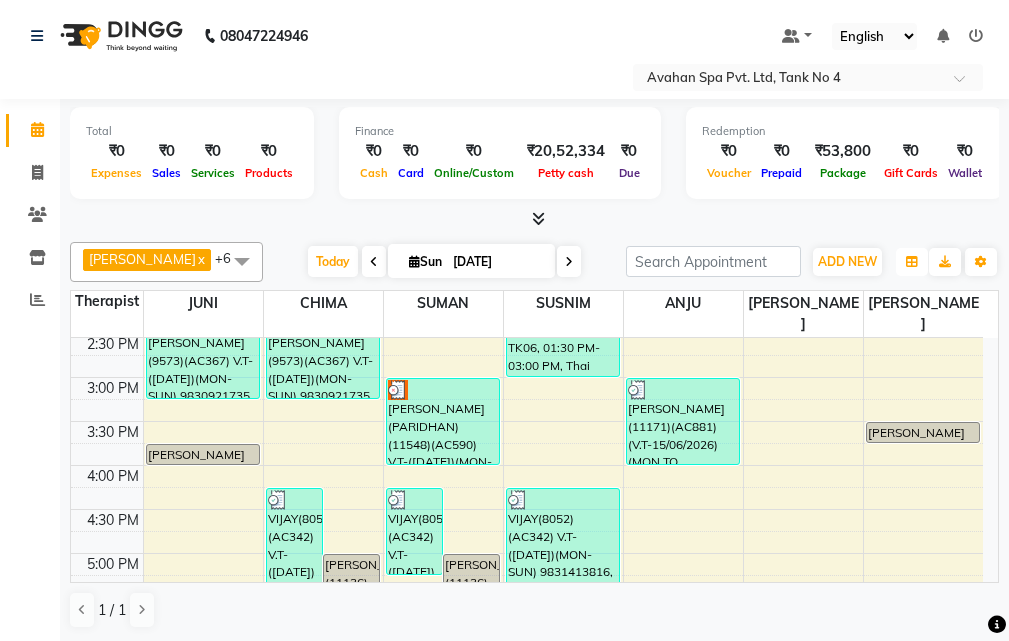 click at bounding box center (912, 262) 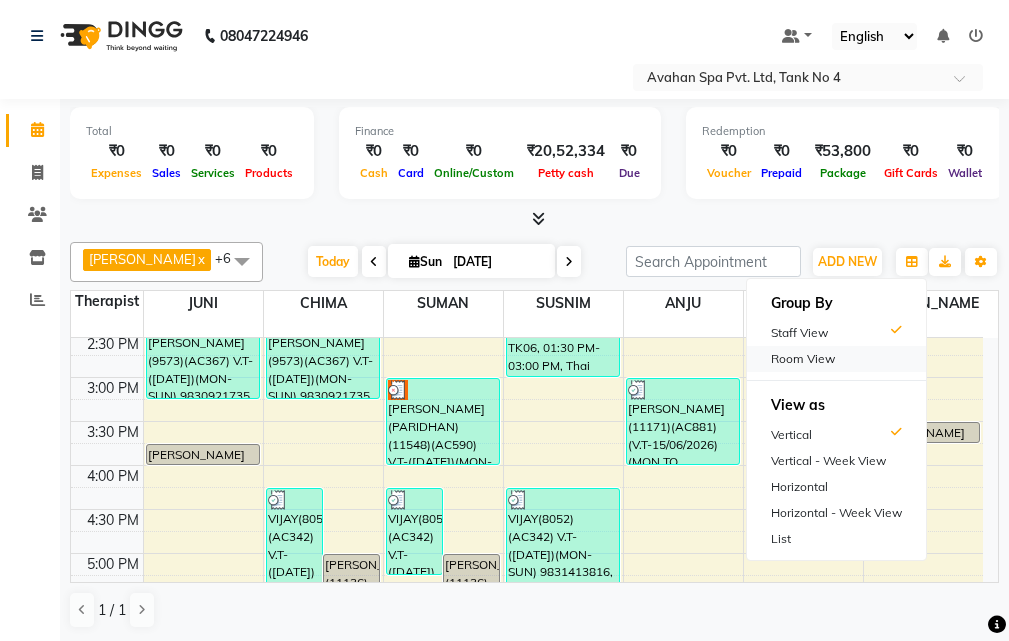 click on "Room View" at bounding box center [836, 359] 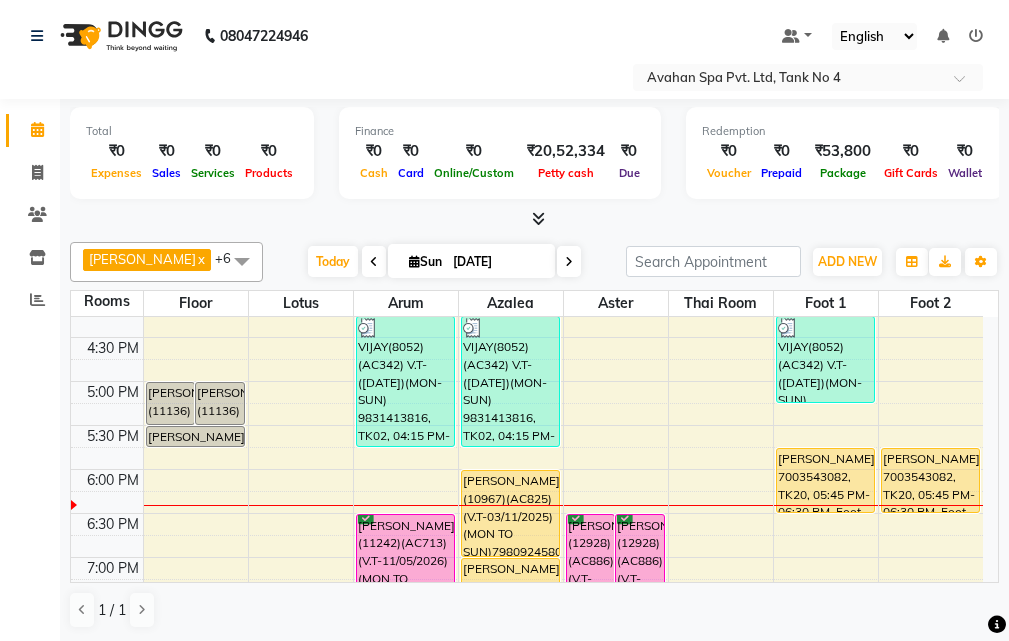 scroll, scrollTop: 600, scrollLeft: 0, axis: vertical 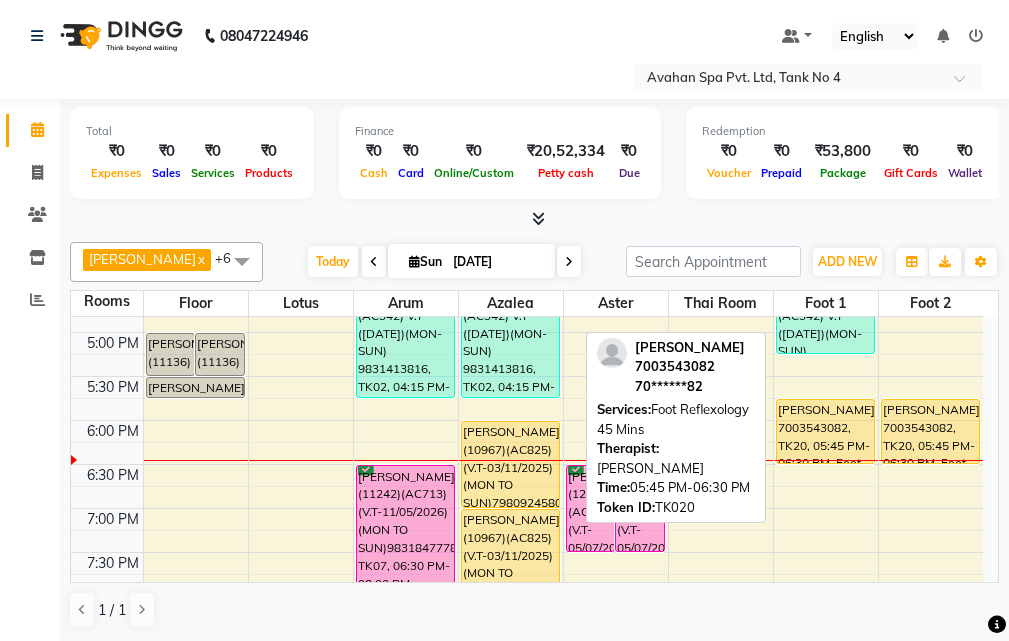 click on "[PERSON_NAME] 7003543082, TK20, 05:45 PM-06:30 PM, Foot Reflexology  45 Mins" at bounding box center (825, 431) 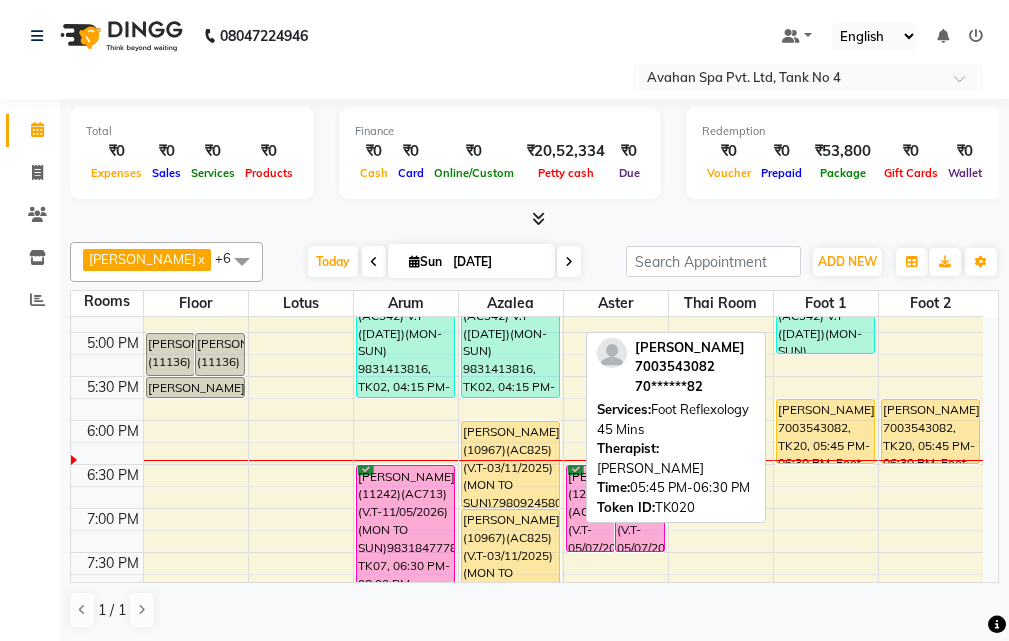 click on "[PERSON_NAME] 7003543082, TK20, 05:45 PM-06:30 PM, Foot Reflexology  45 Mins" at bounding box center [825, 431] 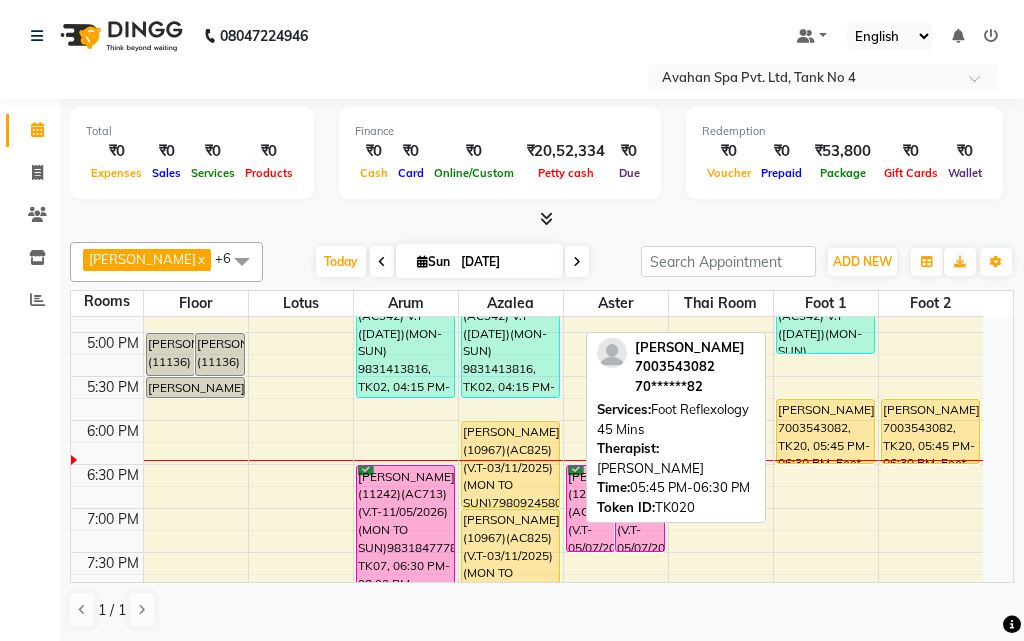 select on "1" 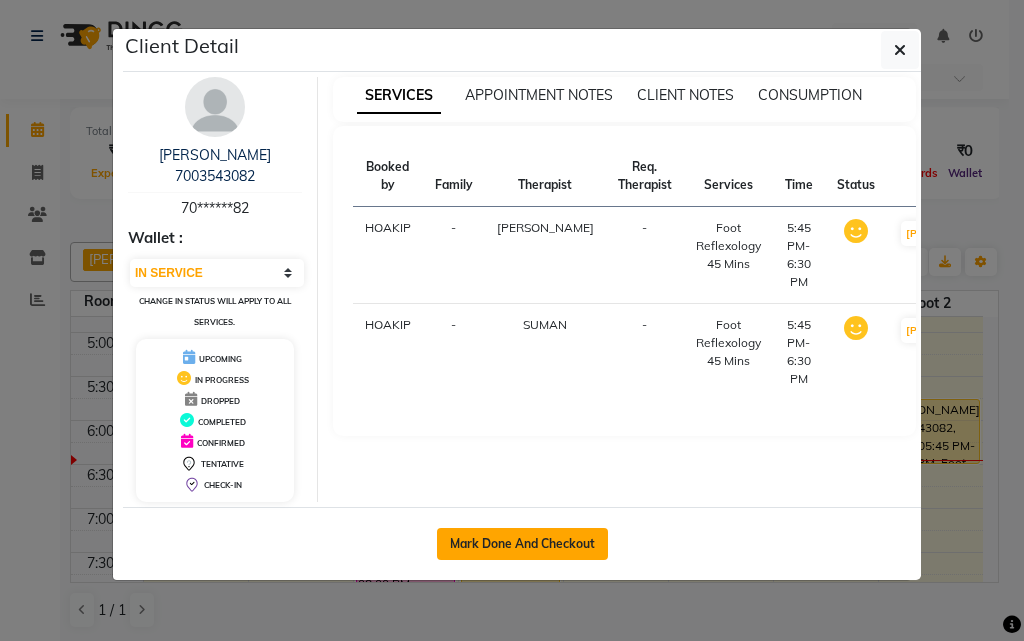 click on "Mark Done And Checkout" 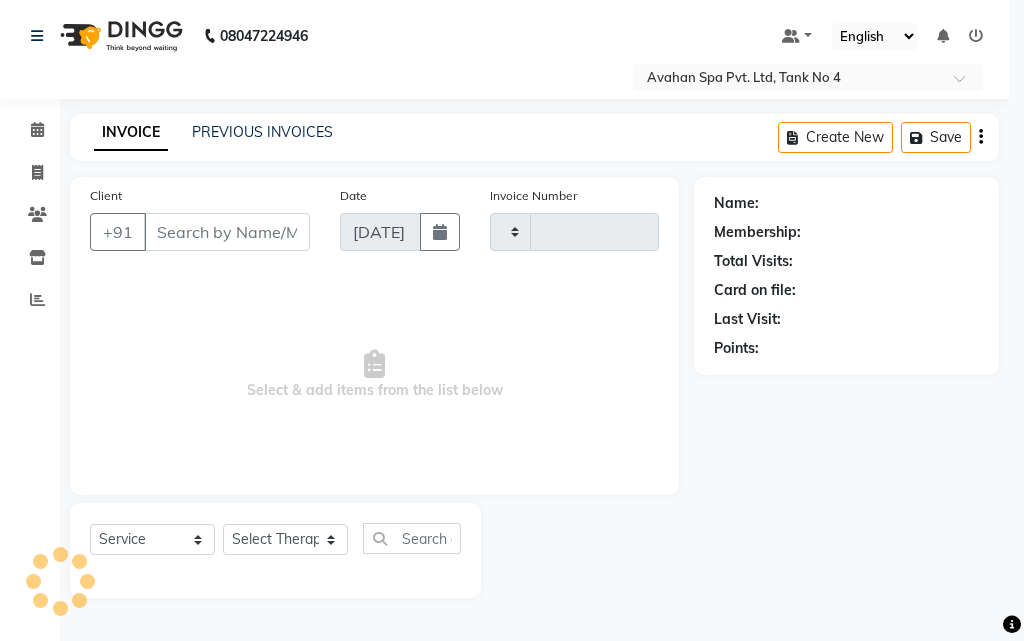type on "1764" 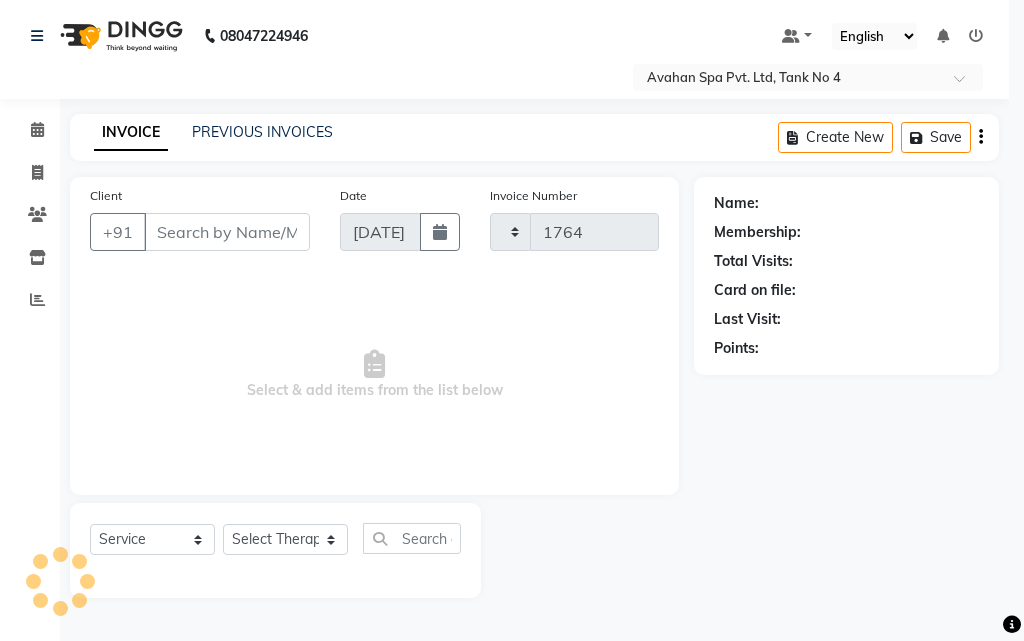 select on "4269" 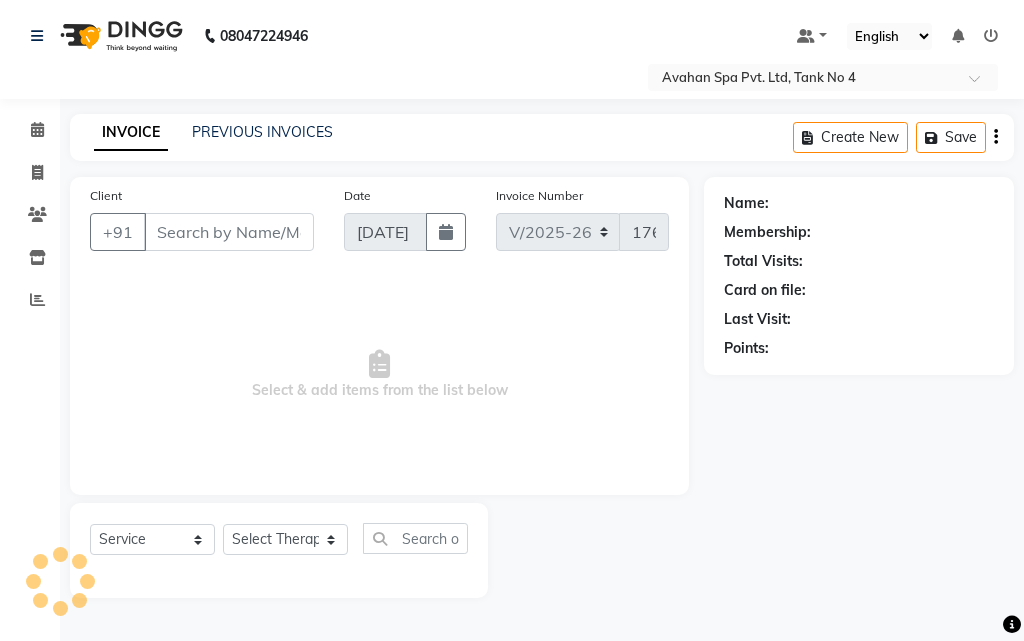 type on "70******82" 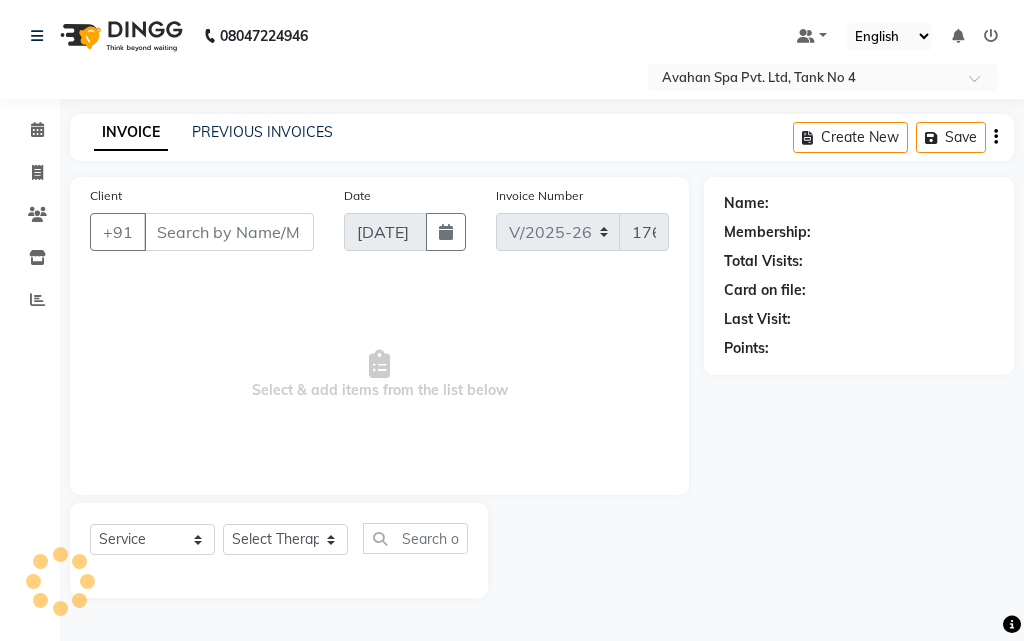 select on "49158" 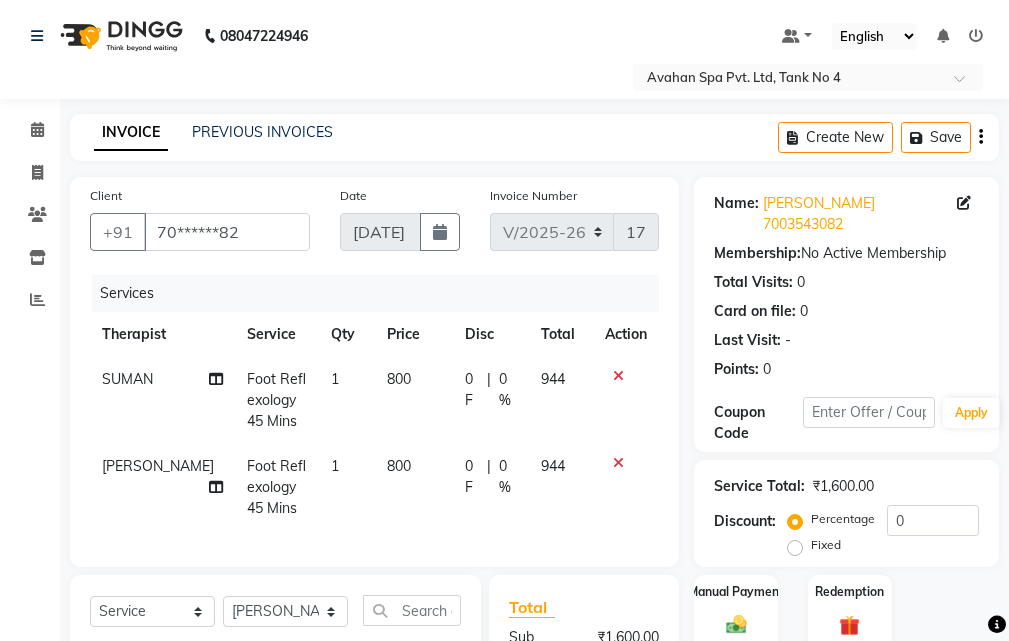 scroll, scrollTop: 381, scrollLeft: 0, axis: vertical 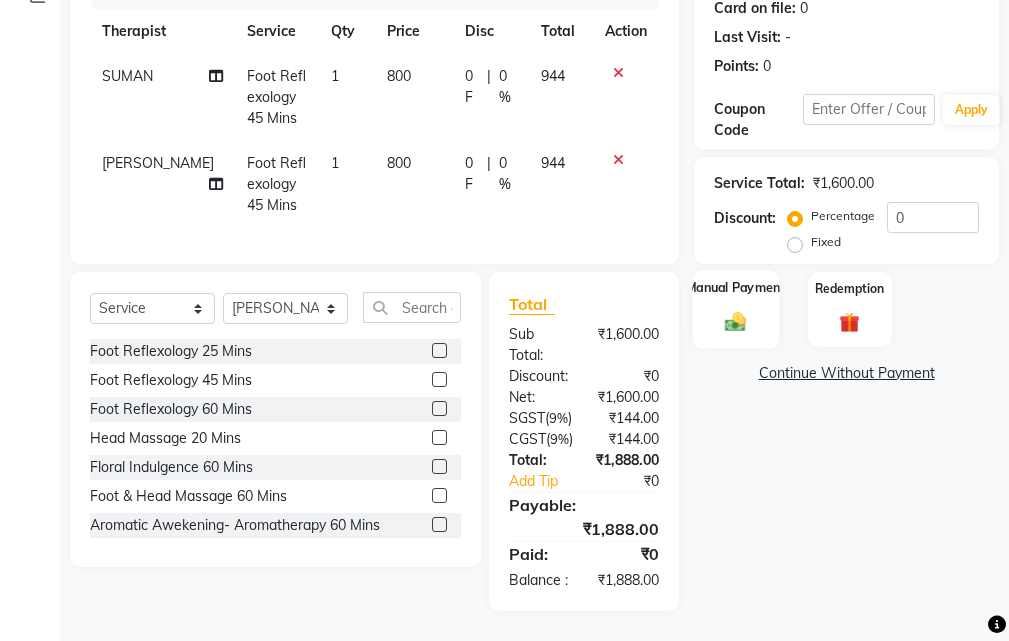 click on "Manual Payment" 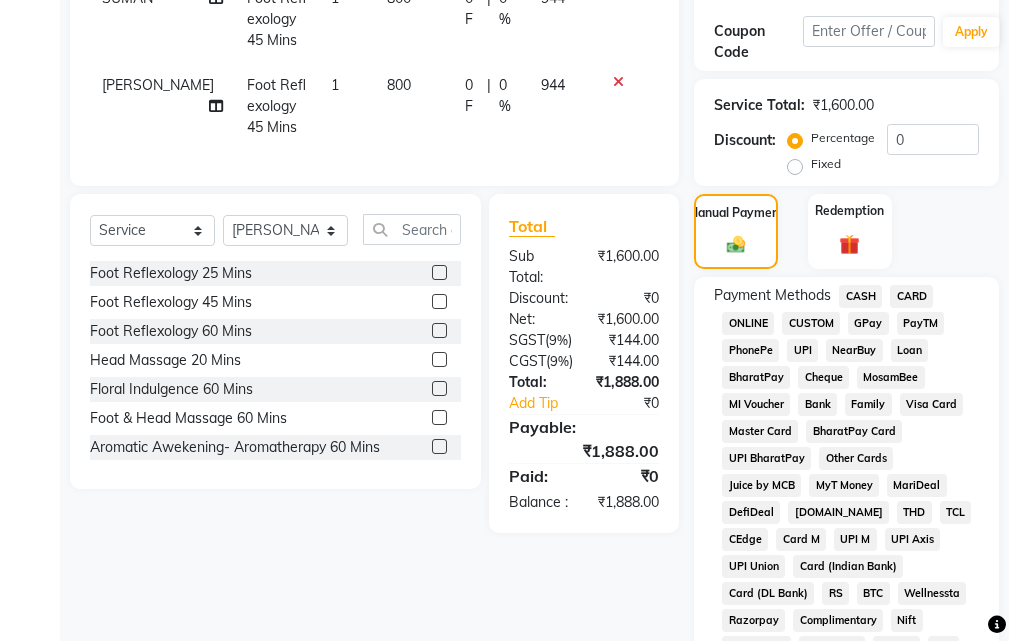 click on "GPay" 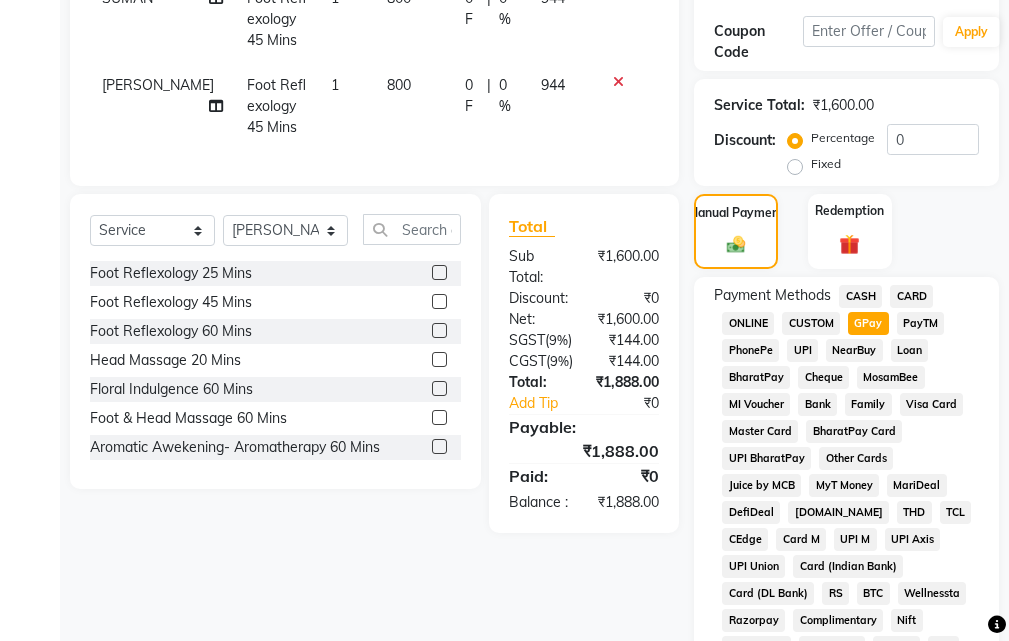 click on "Add Payment" 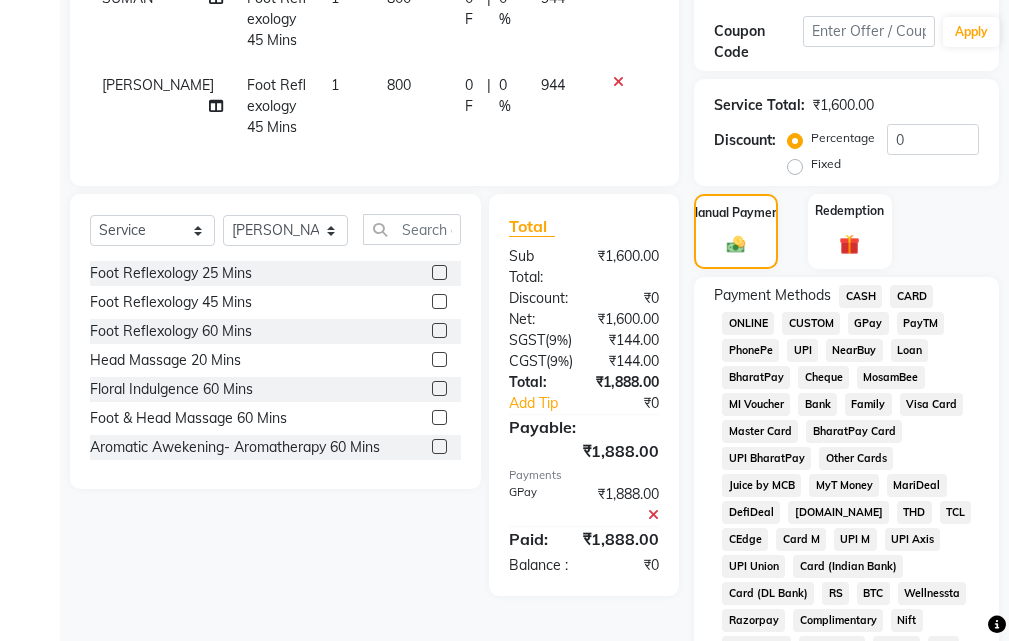 scroll, scrollTop: 1155, scrollLeft: 0, axis: vertical 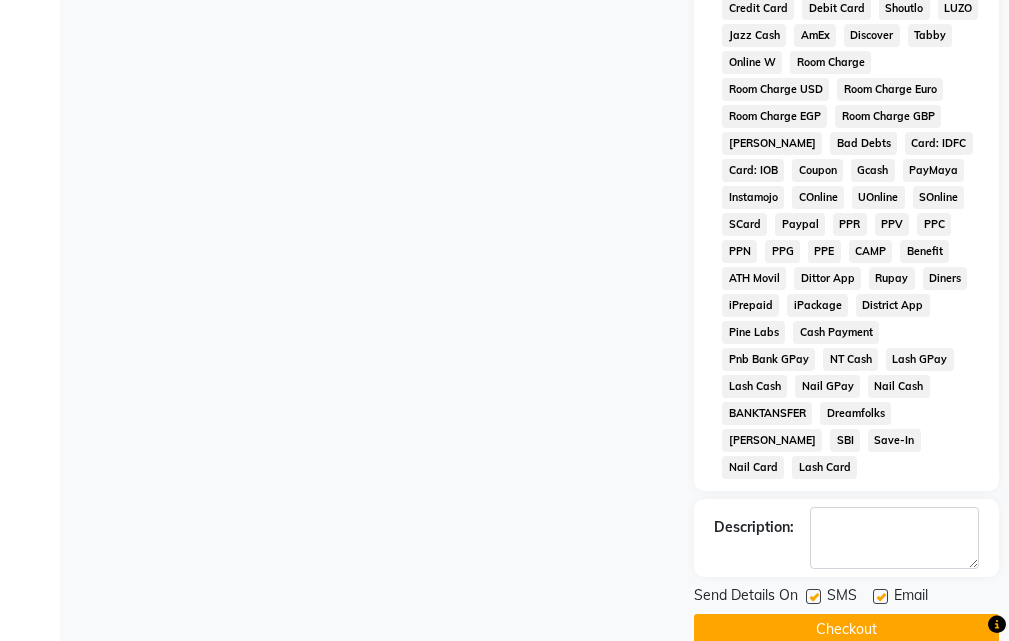 click 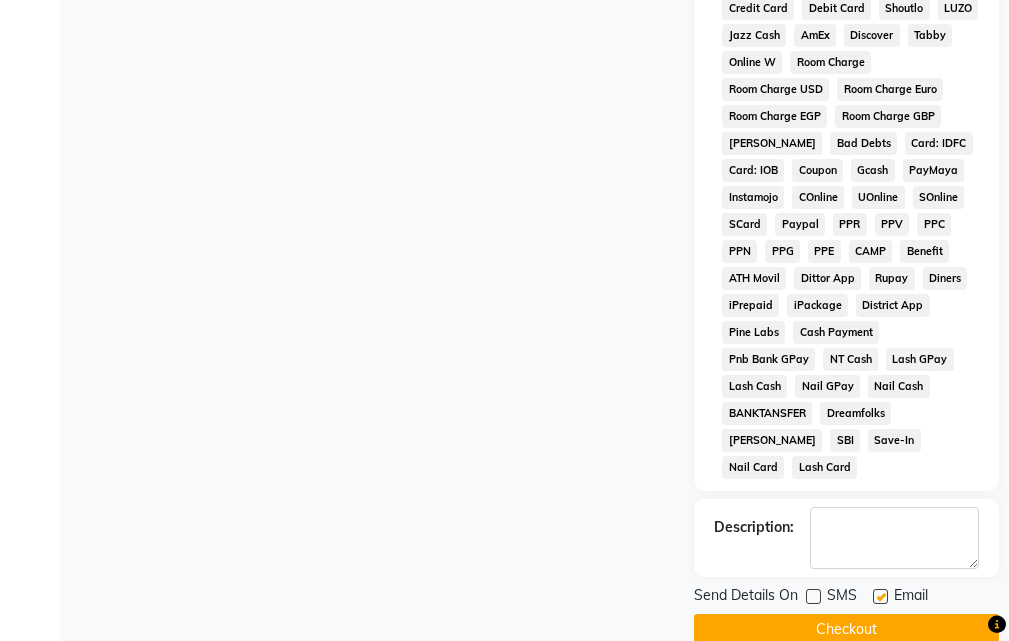 scroll, scrollTop: 1162, scrollLeft: 0, axis: vertical 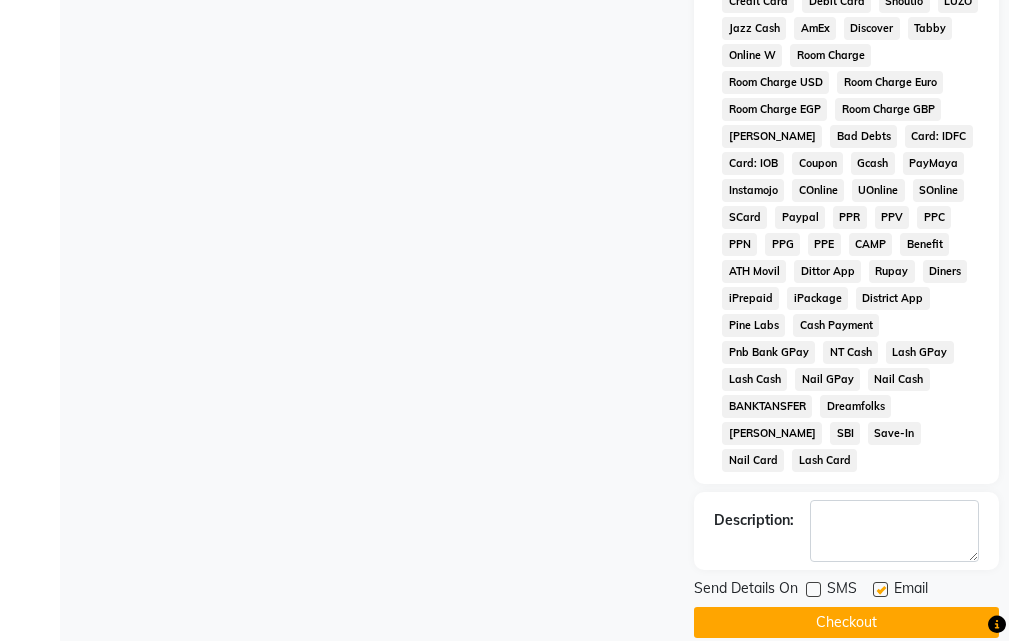 click 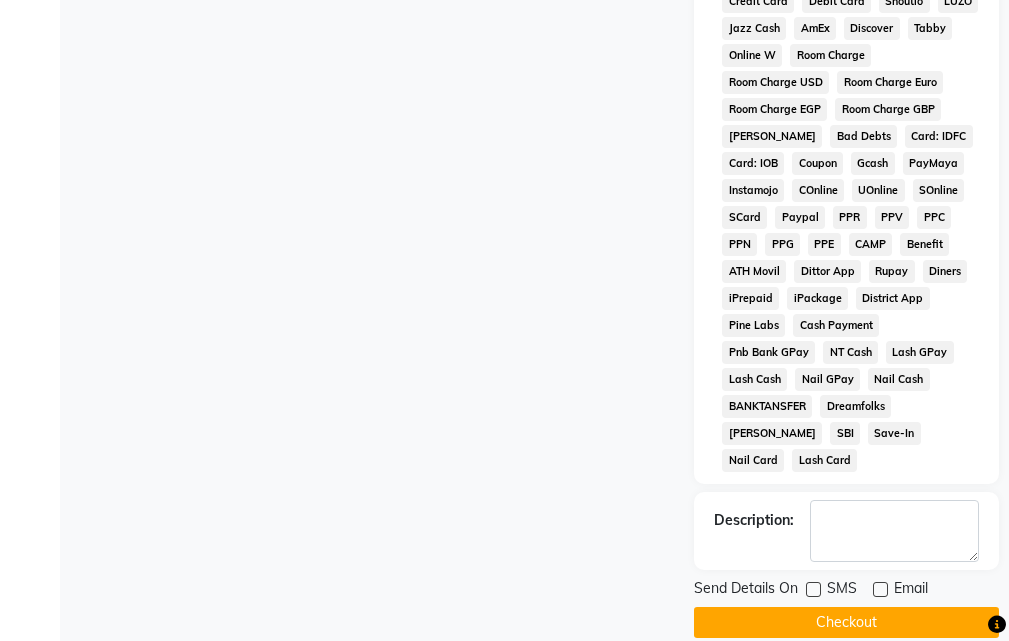click 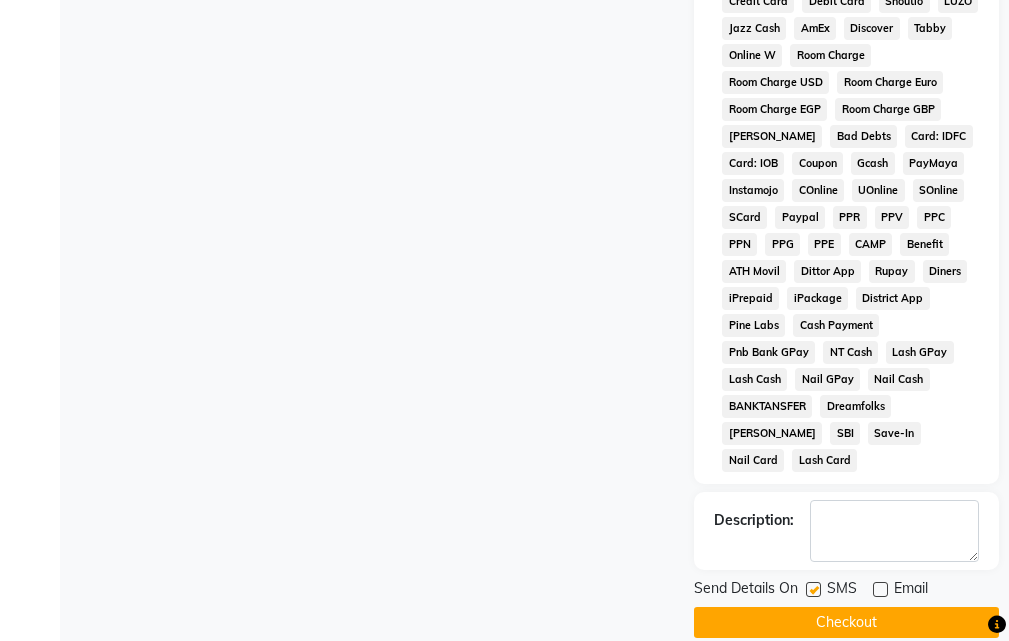click on "Checkout" 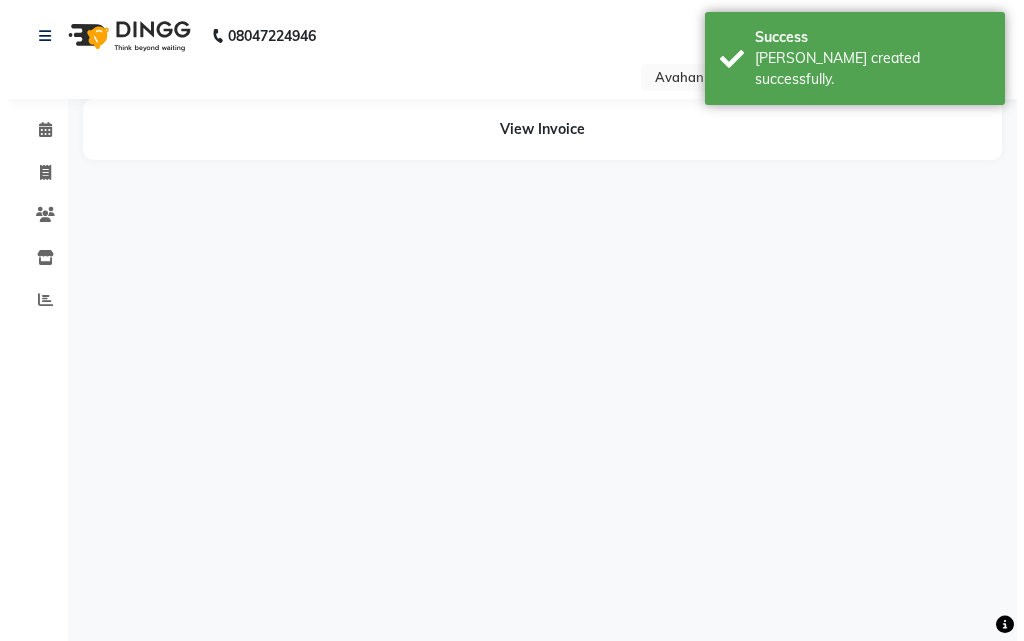 scroll, scrollTop: 0, scrollLeft: 0, axis: both 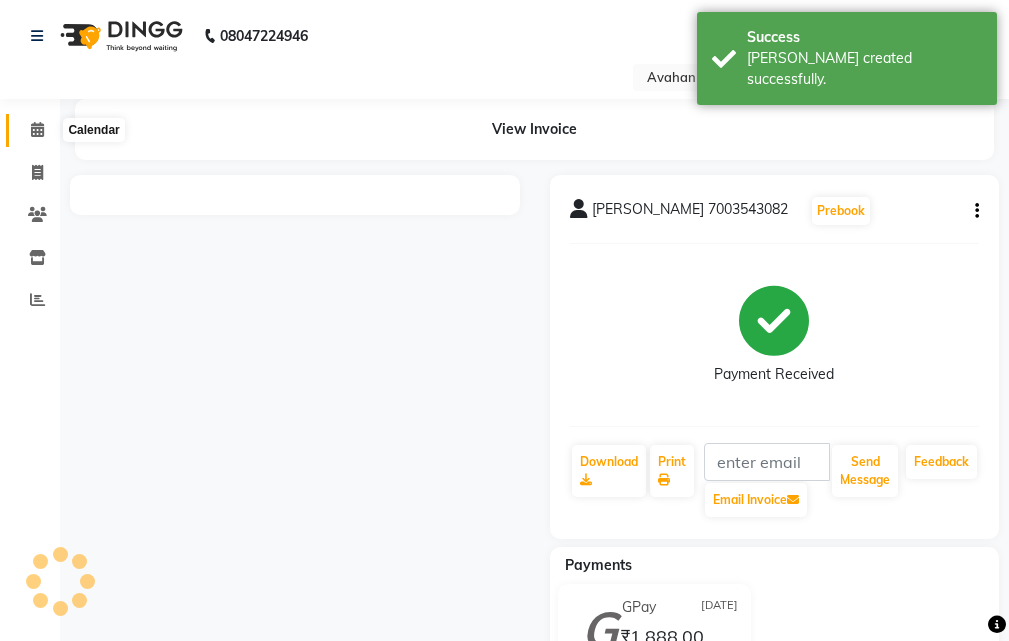 click 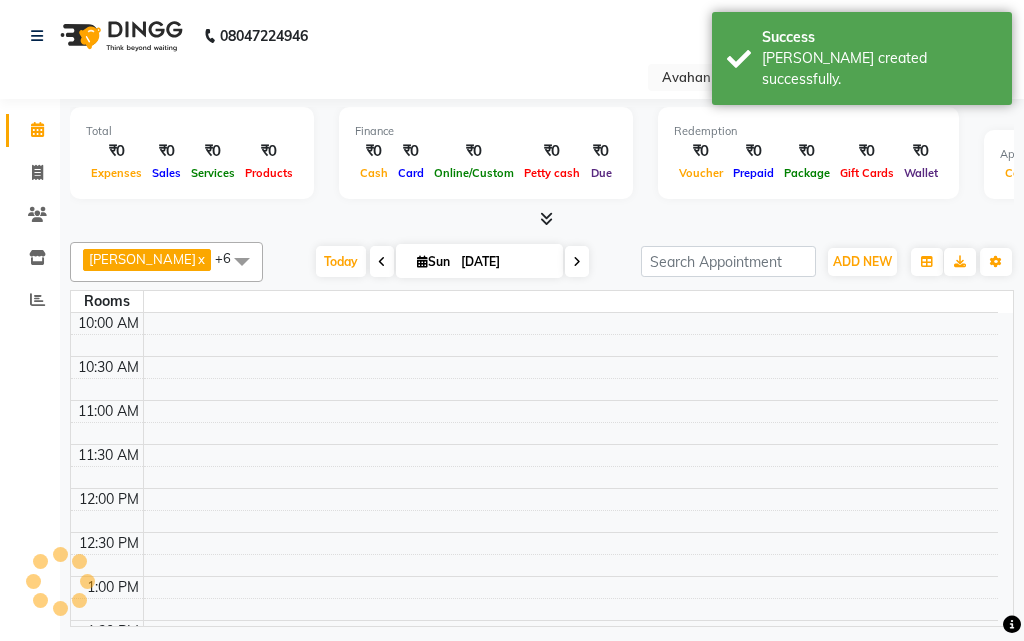 scroll, scrollTop: 0, scrollLeft: 0, axis: both 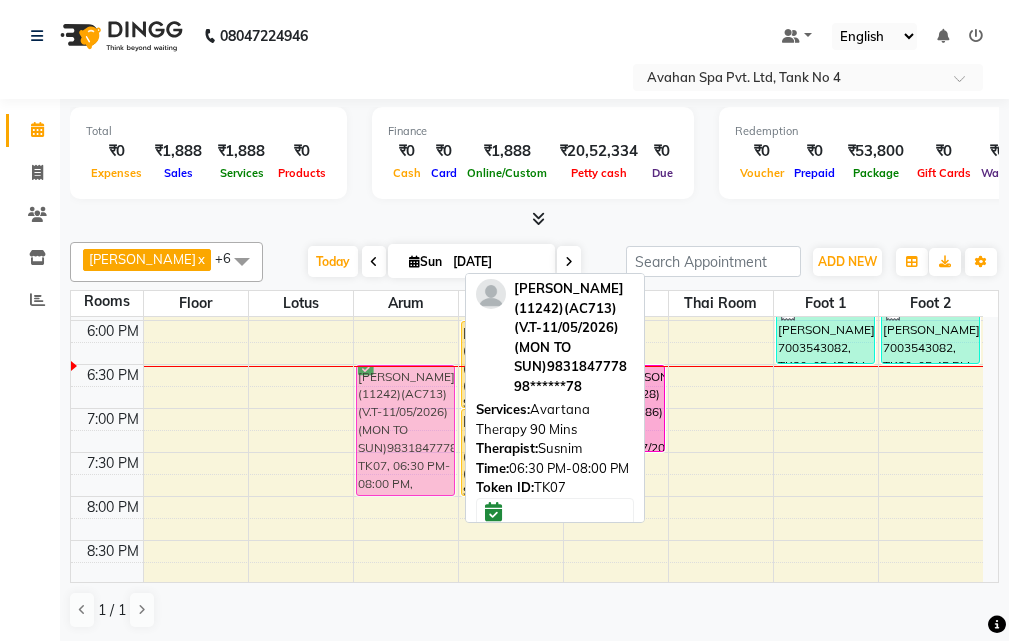 click on "TAPAS(12333)(AC689) V.T-(14-04-26)(MON-SUN) 6302006260, TK09, 11:30 AM-01:00 PM, Swedish Massage Therapy 90 Mins     TAPAS(12333)(AC689) V.T-(14-04-26)(MON-SUN) 6302006260, TK09, 01:00 PM-01:30 PM, Rice Scrub 30 Mins     MOHAN BERIWAL(9573)(AC367) V.T-(11-04-2026)(MON-SUN) 9830921735, TK11, 02:15 PM-03:15 PM, Swedish Massage Therapy 60 Mins     VIJAY(8052)(AC342) V.T-(17-11-2025)(MON-SUN) 9831413816, TK02, 04:15 PM-05:45 PM, Swedish Massage Therapy 90 Mins     RAMAN KERJIWAL (11242)(AC713)(V.T-11/05/2026) (MON TO SUN)9831847778, TK07, 06:30 PM-08:00 PM, Avartana Therapy 90 Mins     RAMAN KERJIWAL (11242)(AC713)(V.T-11/05/2026) (MON TO SUN)9831847778, TK07, 06:30 PM-08:00 PM, Avartana Therapy 90 Mins" at bounding box center [406, 188] 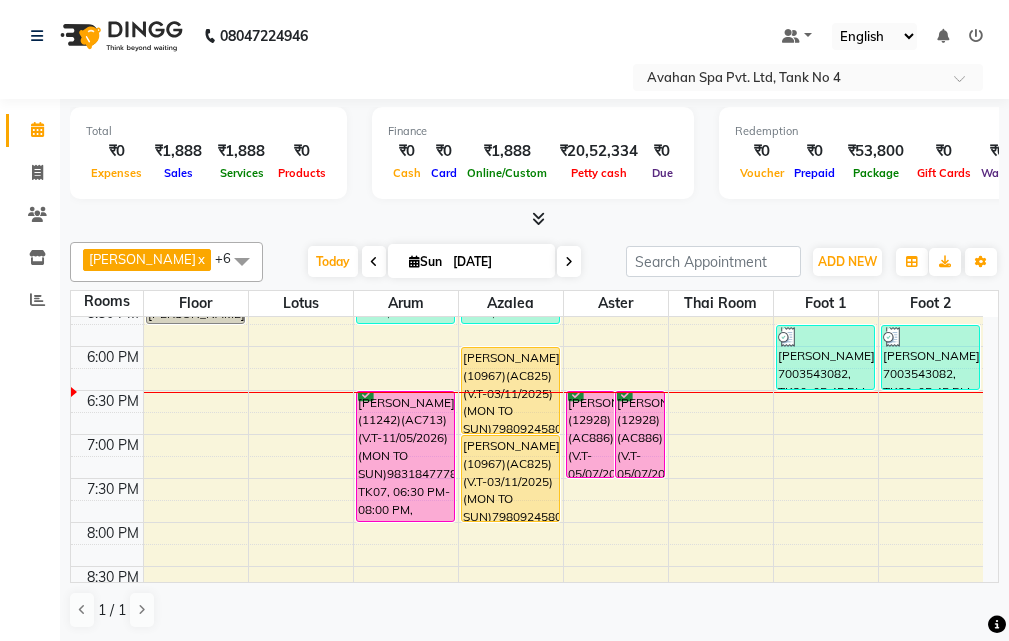 scroll, scrollTop: 700, scrollLeft: 0, axis: vertical 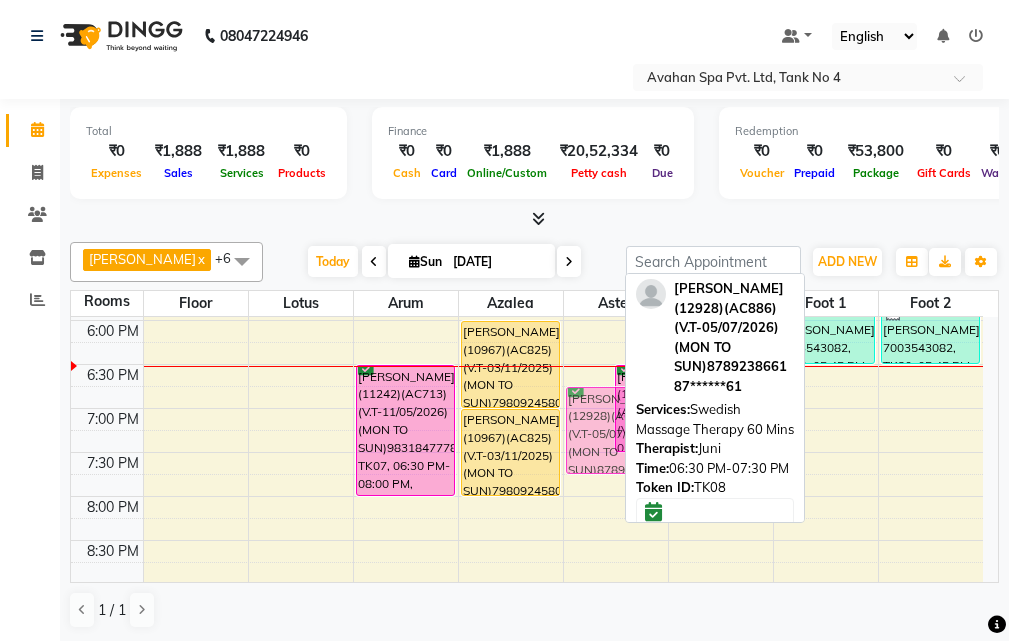 click on "SUMIT AGARWAL(12773)(AC788)(V.T-16/06/2024) 9831262740, TK10, 11:45 AM-01:15 PM, Swedish Massage Therapy 90 Mins     SUMIT AGARWAL(12773)(AC788)(V.T-16/06/2024) 9831262740, TK10, 11:45 AM-01:15 PM, Swedish Massage Therapy 90 Mins     VINEET(11247)(AC869)(V.T-12/05/2026) (MON TO FIR)9831323201, TK12, 01:30 PM-02:30 PM, Swedish Massage Therapy 60 Mins     VINEET(11247)(AC869)(V.T-12/05/2026) (MON TO FIR)9831323201, TK12, 01:30 PM-02:30 PM, Swedish Massage Therapy 60 Mins     ADARSH(12928)(AC886)(V.T-05/07/2026) (MON TO SUN)8789238661, TK08, 06:30 PM-07:30 PM, Swedish Massage Therapy 60 Mins     ADARSH(12928)(AC886)(V.T-05/07/2026) (MON TO SUN)8789238661, TK08, 06:30 PM-07:30 PM, Swedish Massage Therapy 60 Mins     ANIL AGARWAL (PARIDHAN)(11548)(AC590) V.T-(04/12/2025)(MON-SUN) 9830197472, TK17, 03:00 PM-04:00 PM, Swedish Massage Therapy 60 Mins     ADARSH(12928)(AC886)(V.T-05/07/2026) (MON TO SUN)8789238661, TK08, 06:30 PM-07:30 PM, Swedish Massage Therapy 60 Mins" at bounding box center [616, 188] 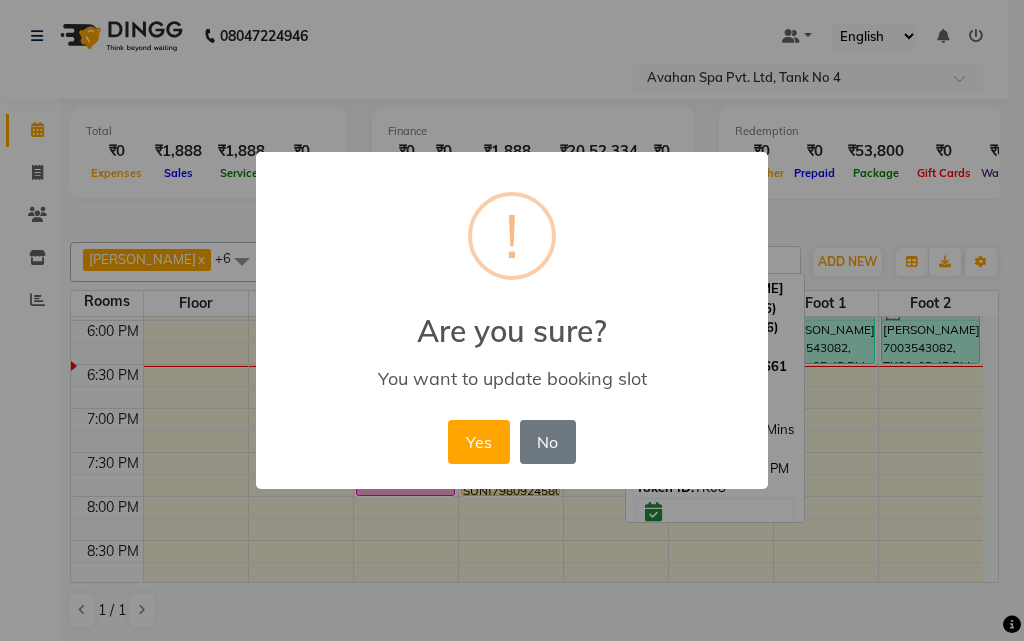 drag, startPoint x: 497, startPoint y: 438, endPoint x: 535, endPoint y: 436, distance: 38.052597 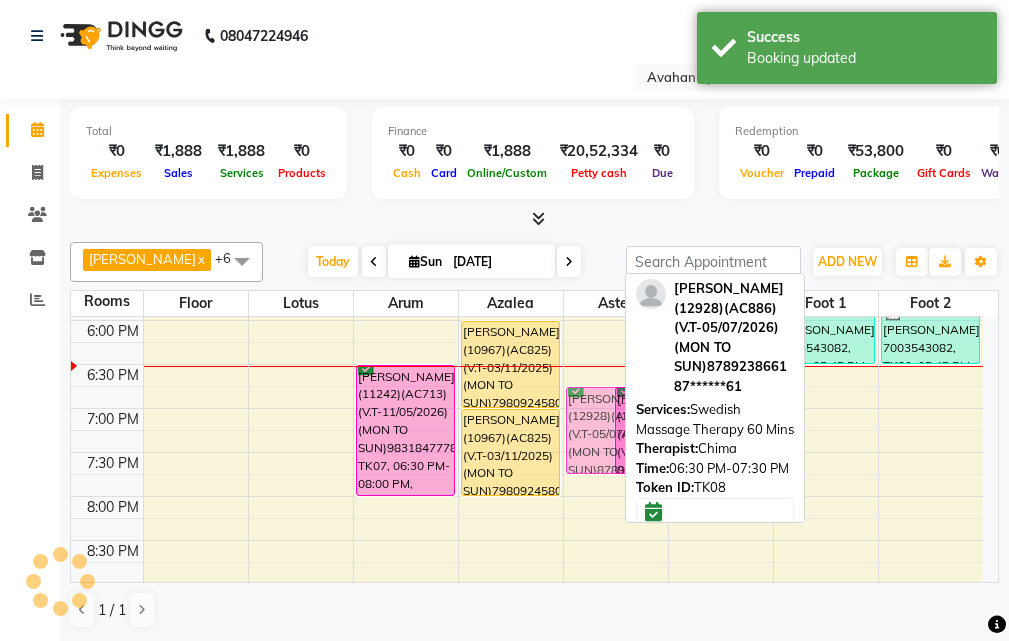 click on "SUMIT AGARWAL(12773)(AC788)(V.T-16/06/2024) 9831262740, TK10, 11:45 AM-01:15 PM, Swedish Massage Therapy 90 Mins     SUMIT AGARWAL(12773)(AC788)(V.T-16/06/2024) 9831262740, TK10, 11:45 AM-01:15 PM, Swedish Massage Therapy 90 Mins     VINEET(11247)(AC869)(V.T-12/05/2026) (MON TO FIR)9831323201, TK12, 01:30 PM-02:30 PM, Swedish Massage Therapy 60 Mins     VINEET(11247)(AC869)(V.T-12/05/2026) (MON TO FIR)9831323201, TK12, 01:30 PM-02:30 PM, Swedish Massage Therapy 60 Mins     ADARSH(12928)(AC886)(V.T-05/07/2026) (MON TO SUN)8789238661, TK08, 06:30 PM-07:30 PM, Swedish Massage Therapy 60 Mins     ADARSH(12928)(AC886)(V.T-05/07/2026) (MON TO SUN)8789238661, TK08, 06:45 PM-07:45 PM, Swedish Massage Therapy 60 Mins     ANIL AGARWAL (PARIDHAN)(11548)(AC590) V.T-(04/12/2025)(MON-SUN) 9830197472, TK17, 03:00 PM-04:00 PM, Swedish Massage Therapy 60 Mins     ADARSH(12928)(AC886)(V.T-05/07/2026) (MON TO SUN)8789238661, TK08, 06:30 PM-07:30 PM, Swedish Massage Therapy 60 Mins" at bounding box center (616, 188) 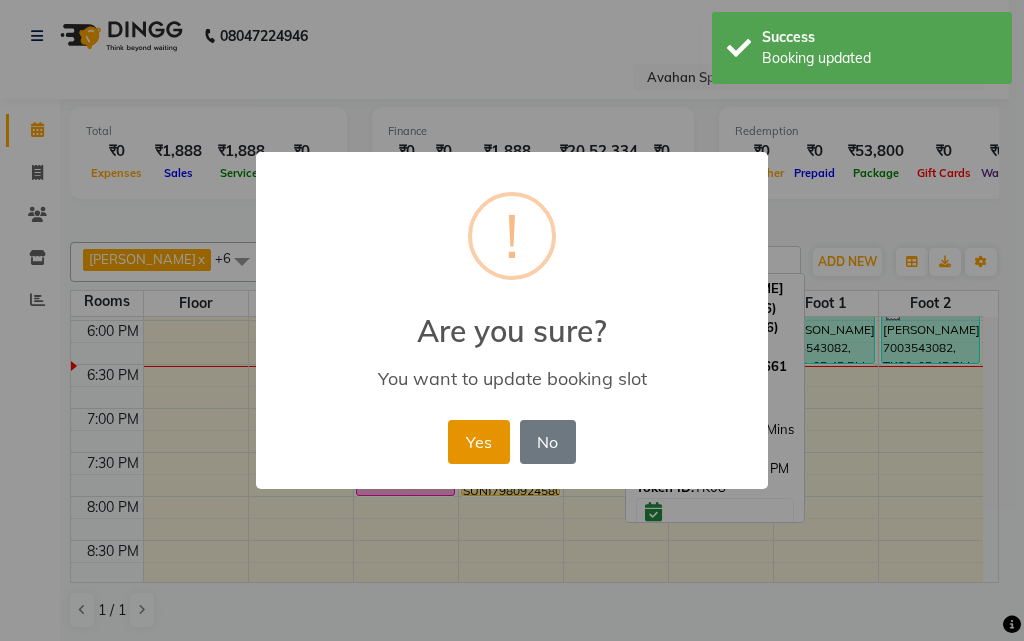 click on "Yes" at bounding box center (478, 442) 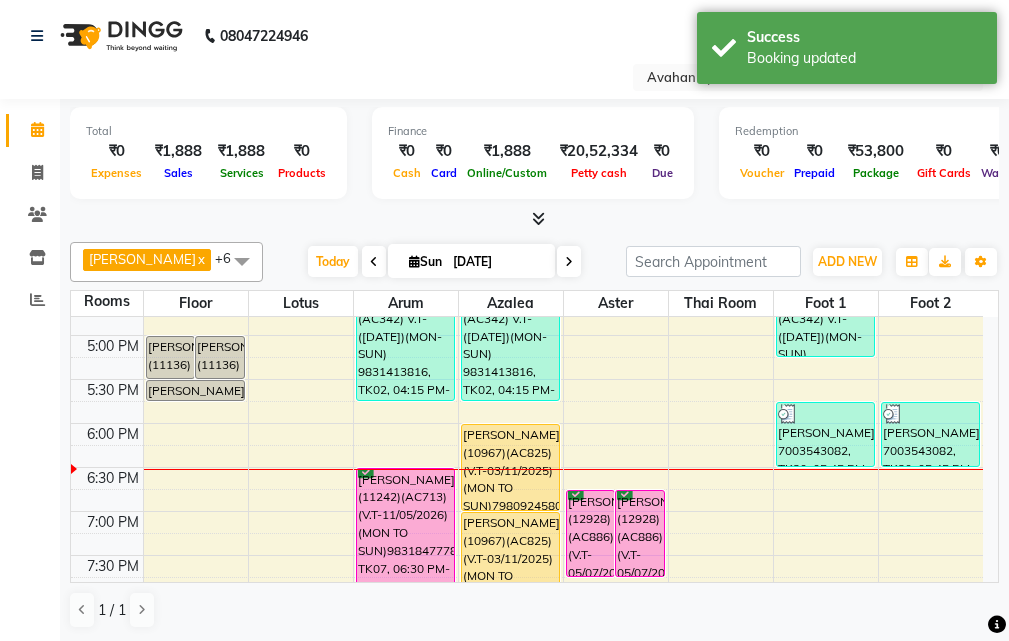scroll, scrollTop: 600, scrollLeft: 0, axis: vertical 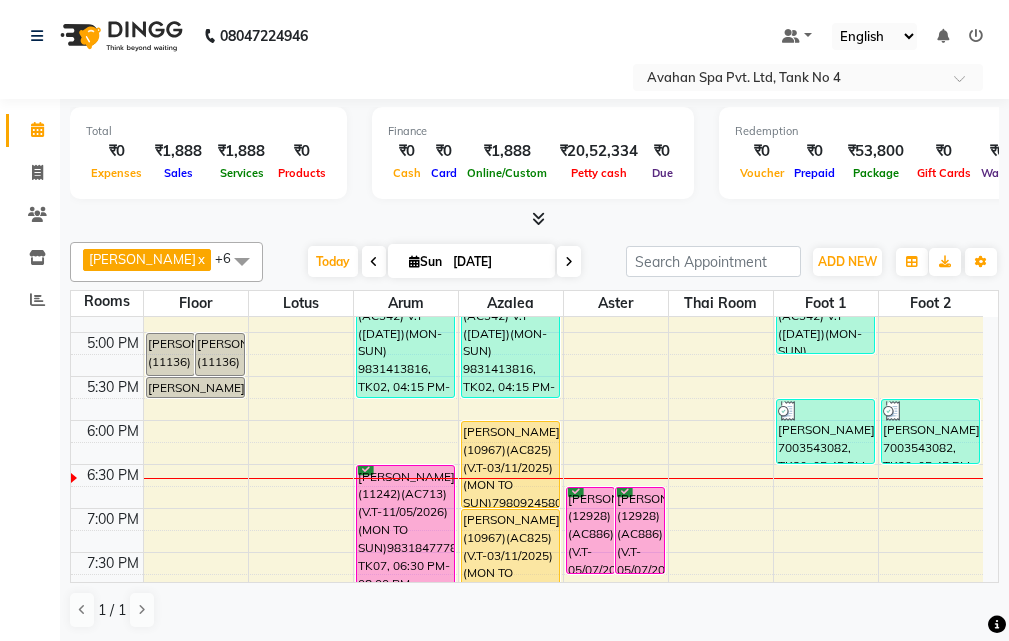click at bounding box center (569, 262) 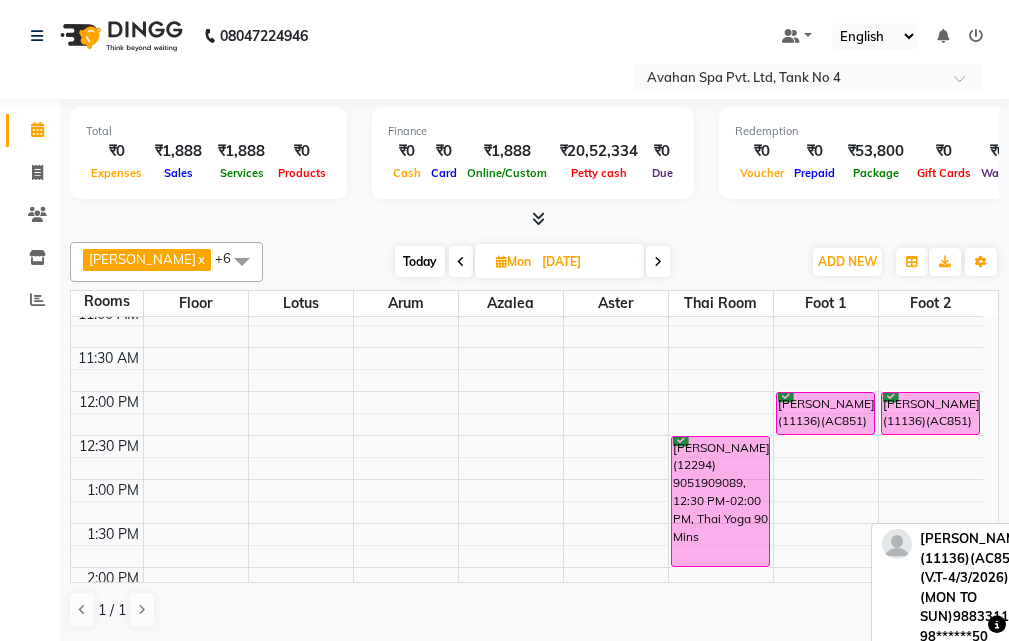 scroll, scrollTop: 100, scrollLeft: 0, axis: vertical 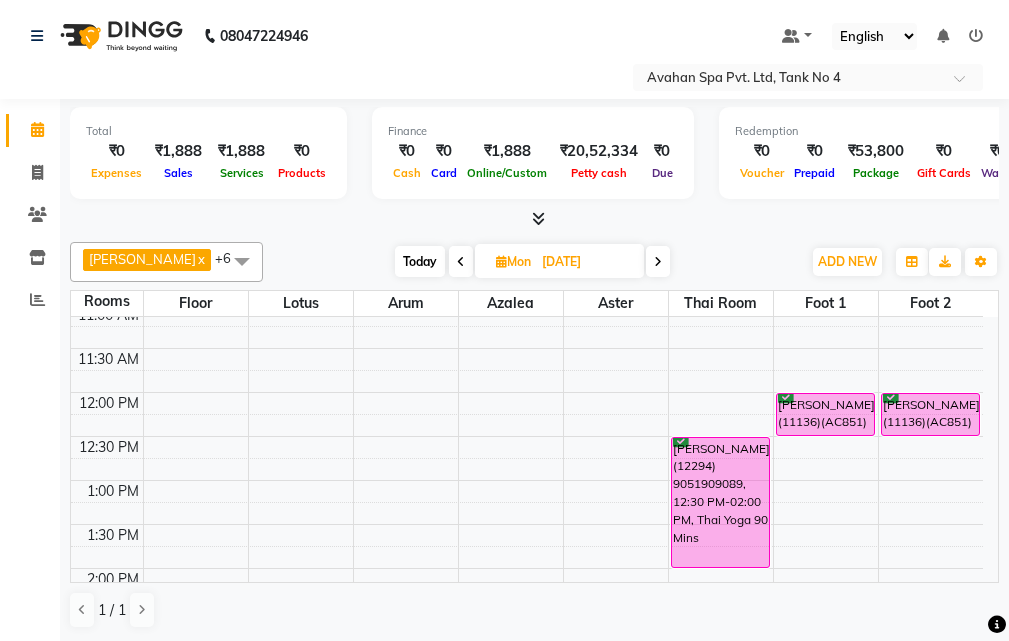 click on "Today" at bounding box center [420, 261] 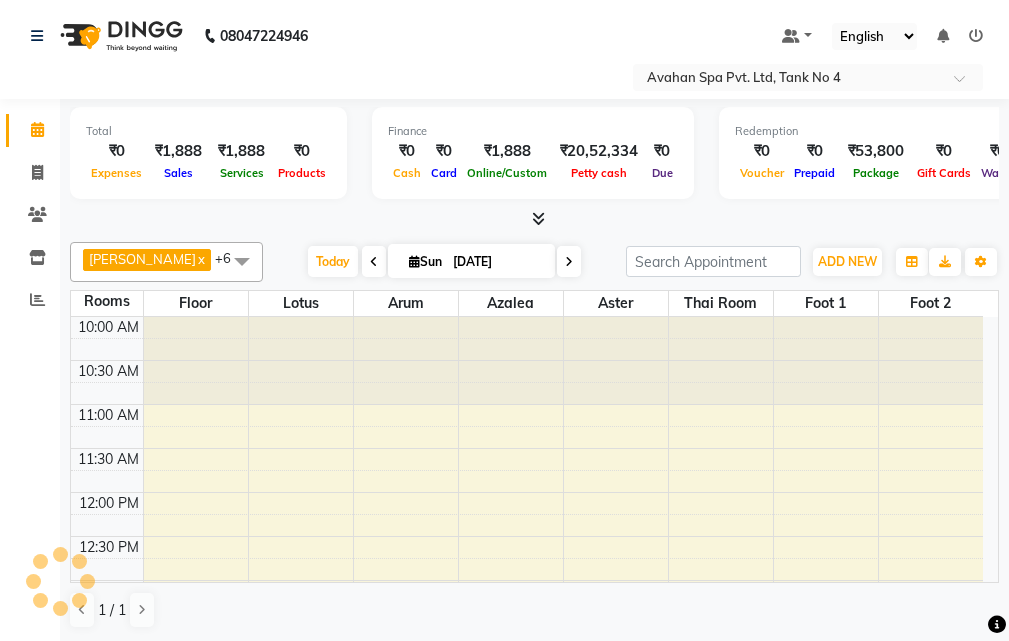 scroll, scrollTop: 705, scrollLeft: 0, axis: vertical 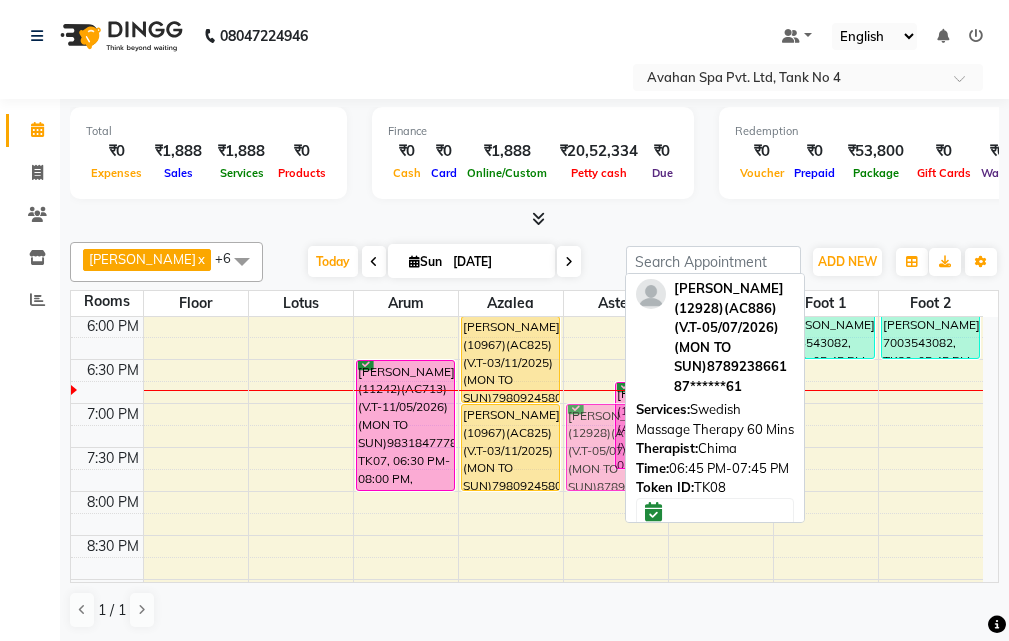 drag, startPoint x: 590, startPoint y: 394, endPoint x: 589, endPoint y: 408, distance: 14.035668 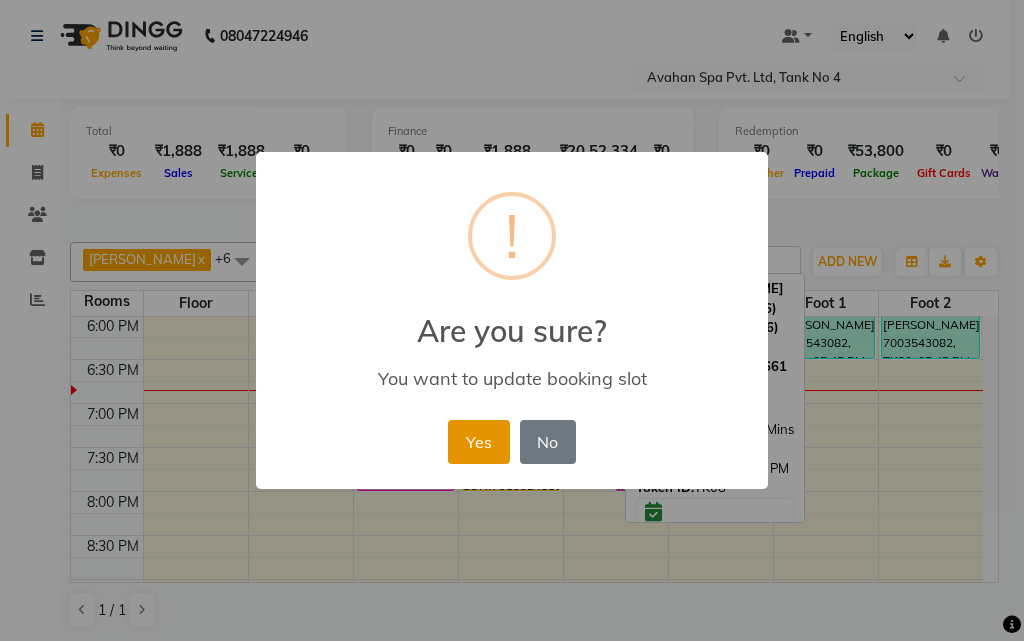 click on "Yes" at bounding box center (478, 442) 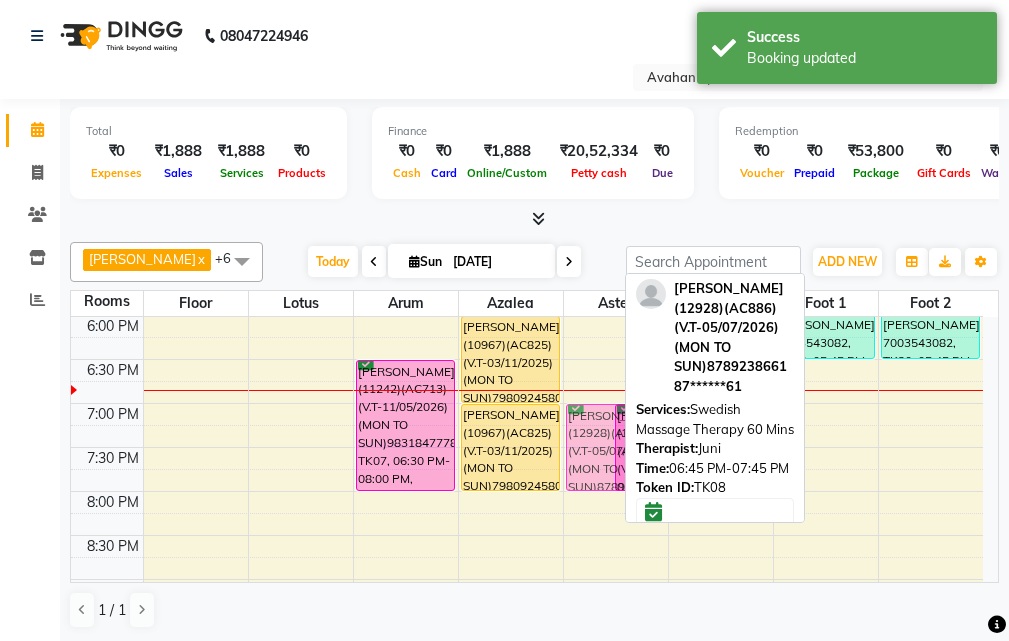 drag, startPoint x: 592, startPoint y: 404, endPoint x: 592, endPoint y: 421, distance: 17 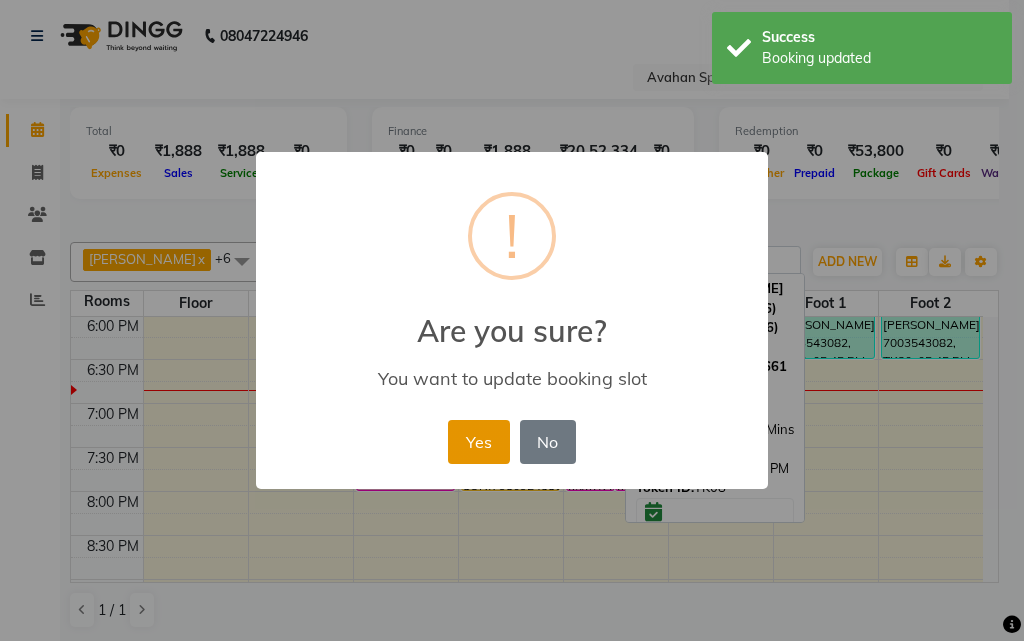 click on "Yes" at bounding box center (478, 442) 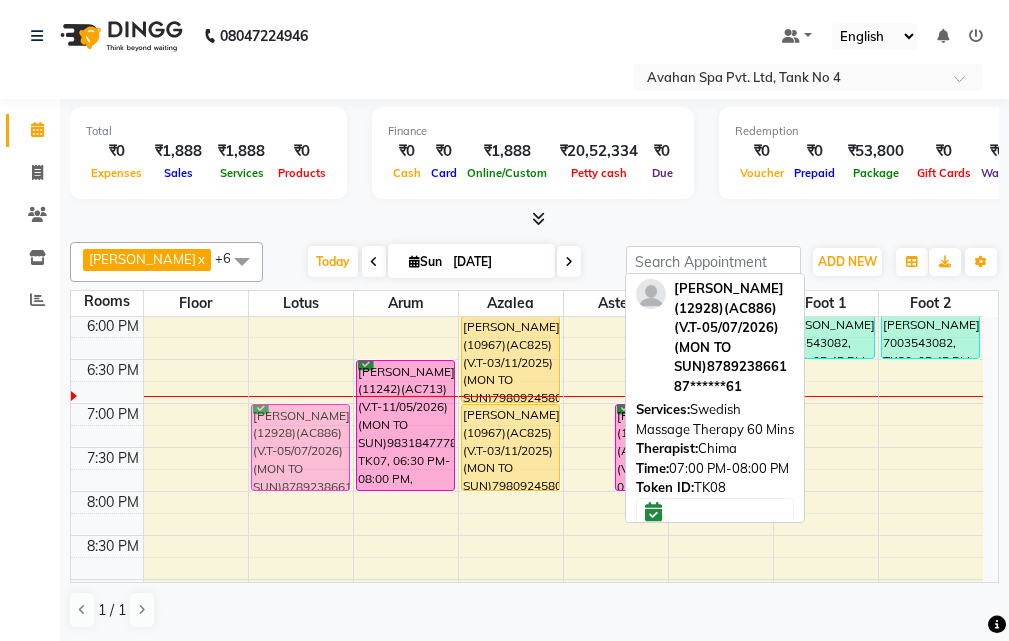 drag, startPoint x: 602, startPoint y: 427, endPoint x: 306, endPoint y: 427, distance: 296 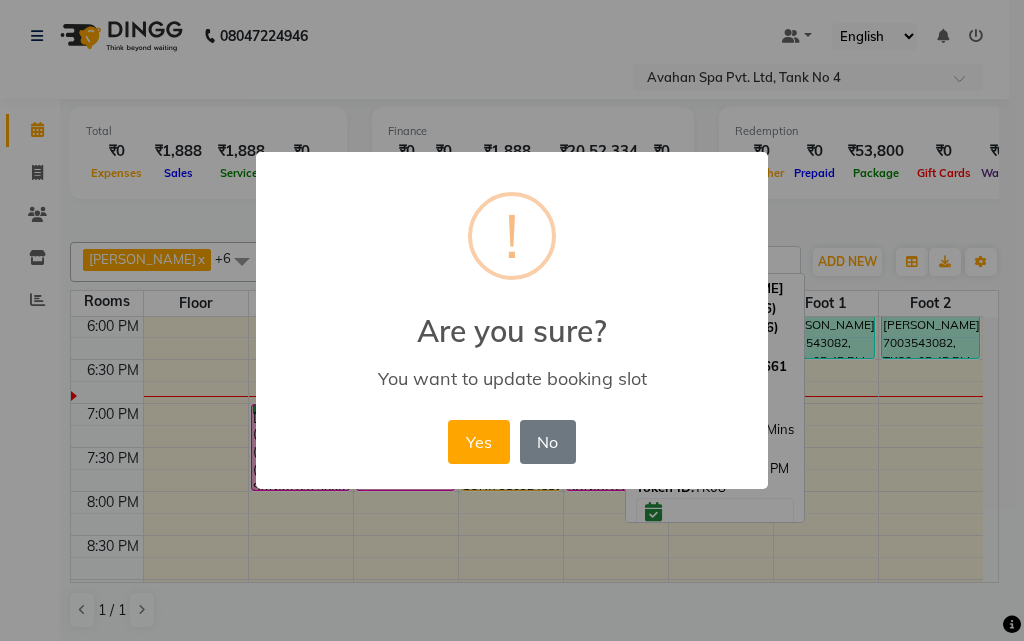 drag, startPoint x: 468, startPoint y: 426, endPoint x: 482, endPoint y: 429, distance: 14.3178215 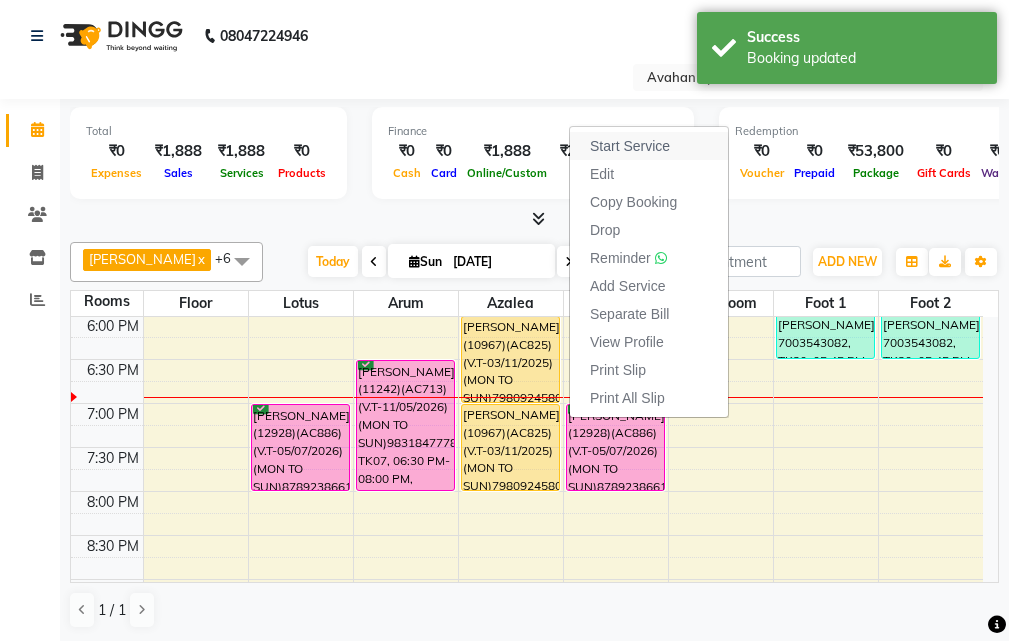 click on "Start Service" at bounding box center [630, 146] 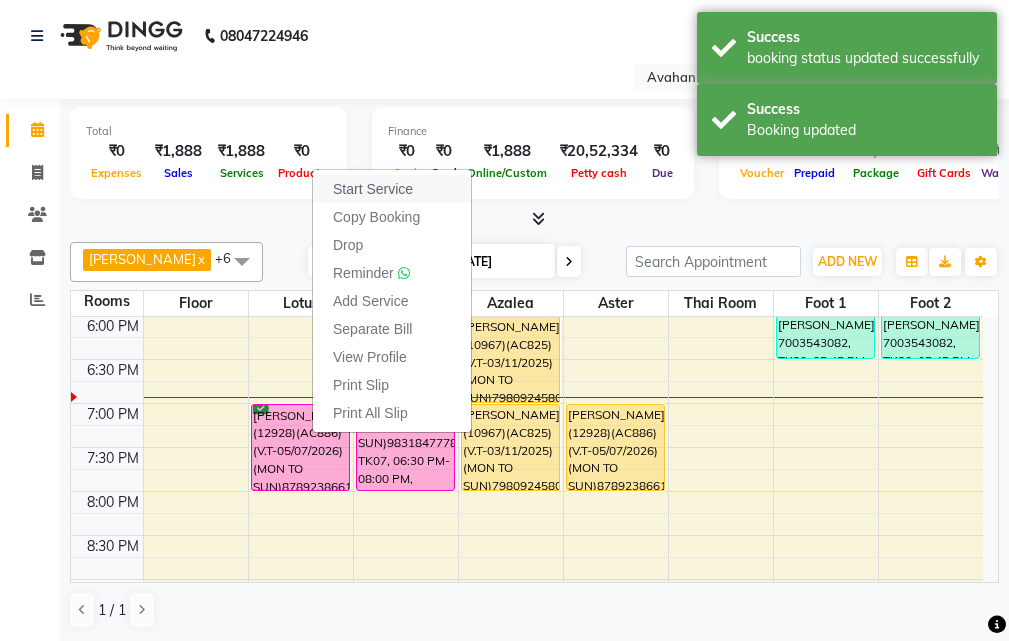 click on "Start Service" at bounding box center [392, 189] 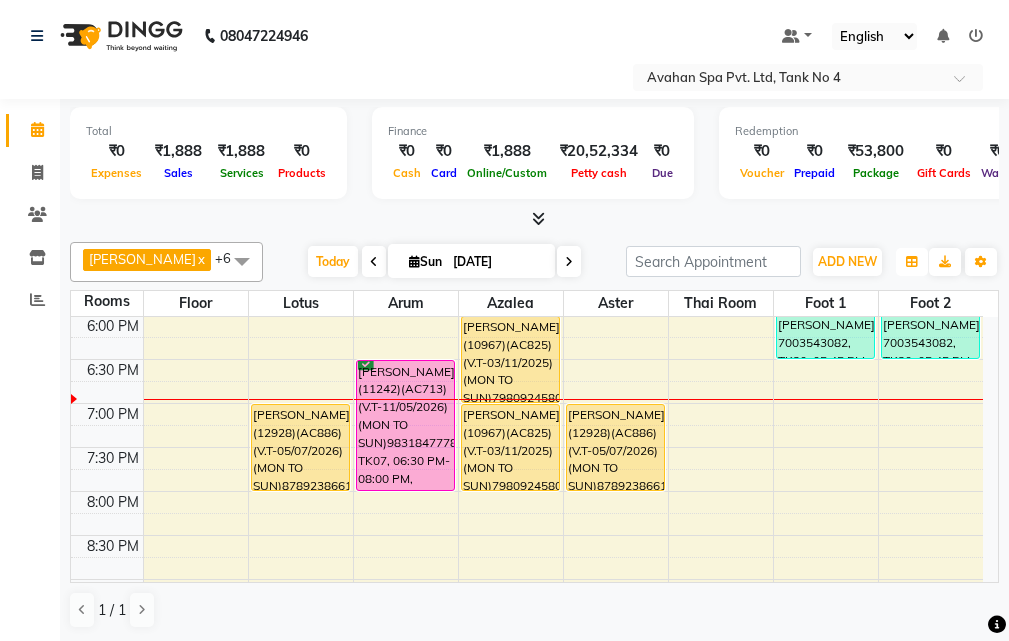 click at bounding box center (912, 262) 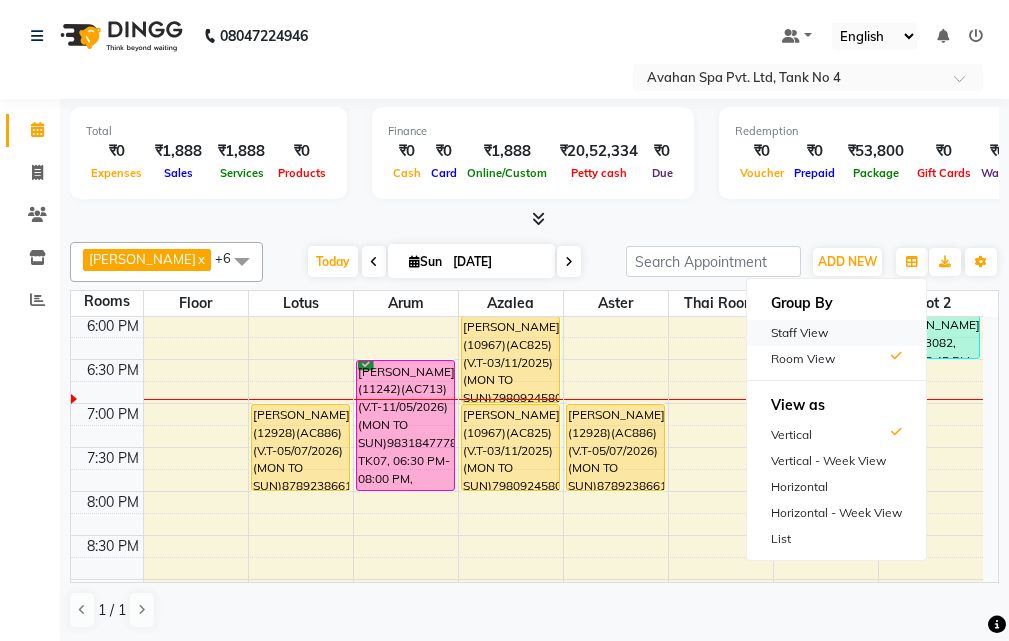 click on "Staff View" at bounding box center [836, 333] 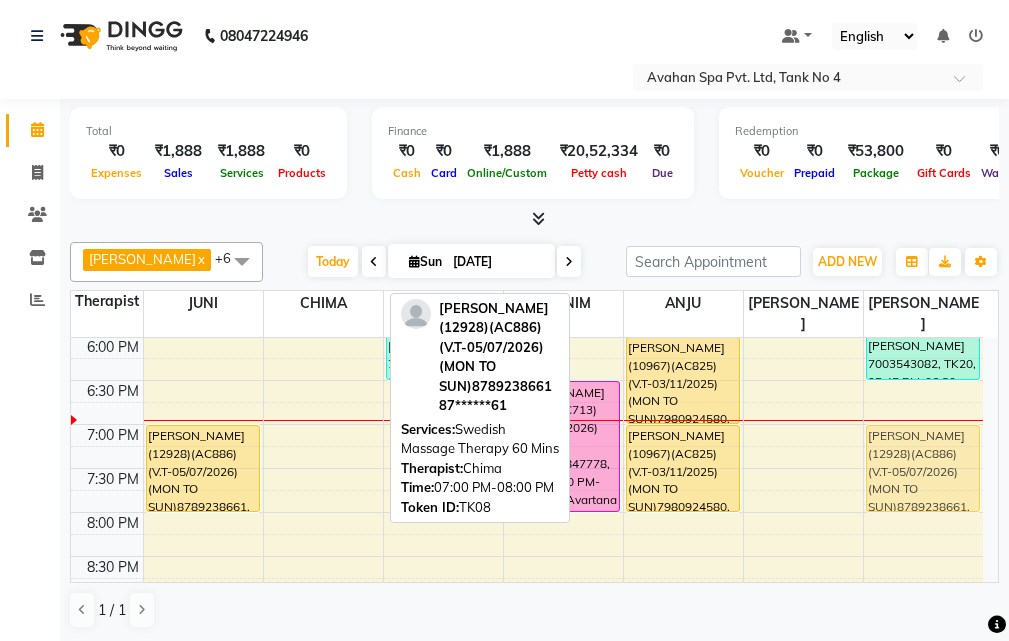 drag, startPoint x: 298, startPoint y: 442, endPoint x: 904, endPoint y: 434, distance: 606.0528 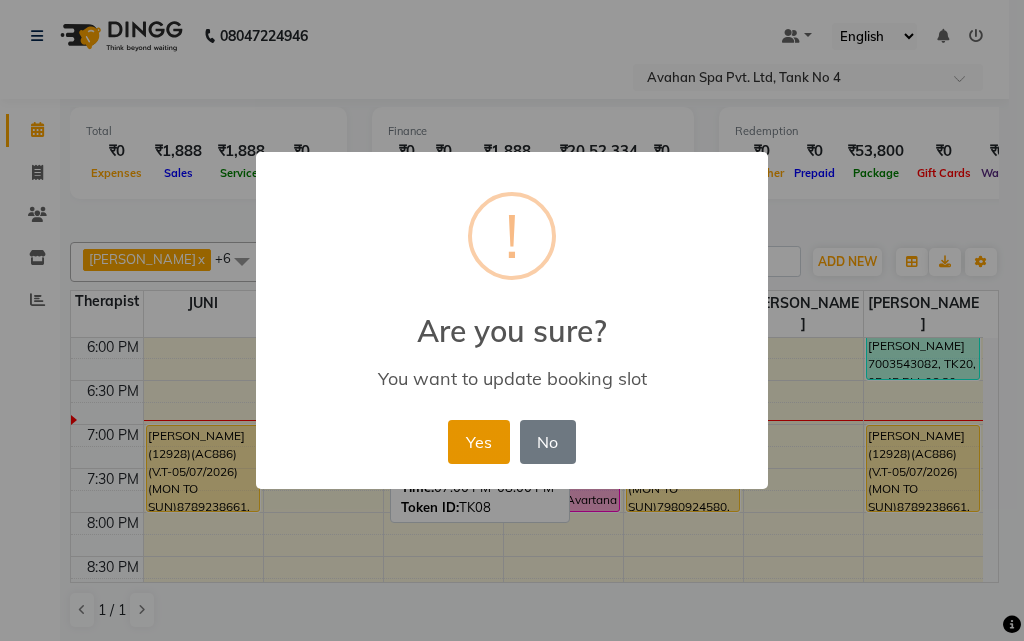 click on "Yes" at bounding box center [478, 442] 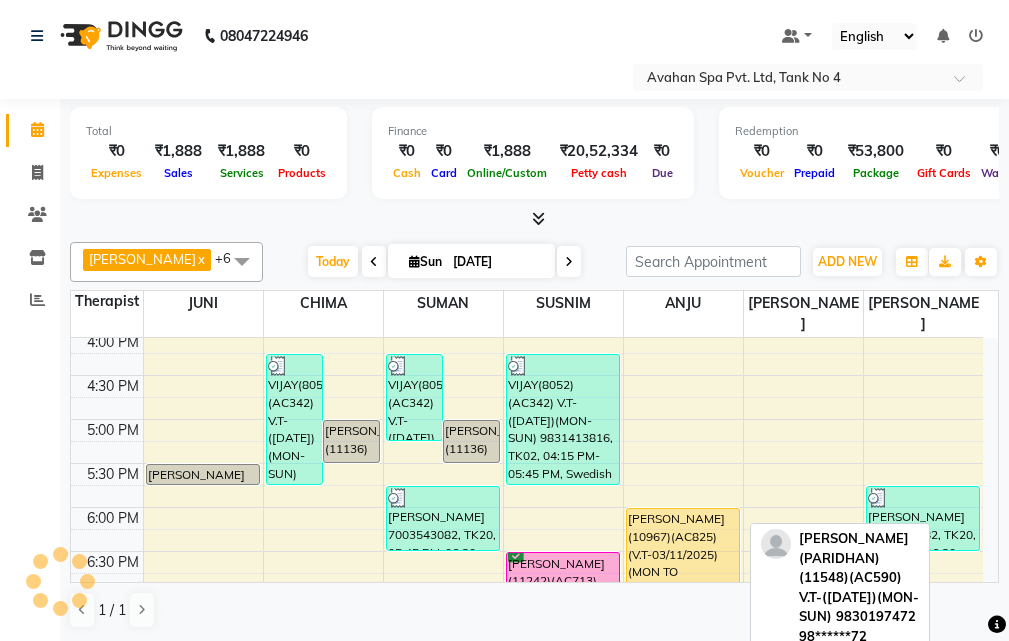 scroll, scrollTop: 700, scrollLeft: 0, axis: vertical 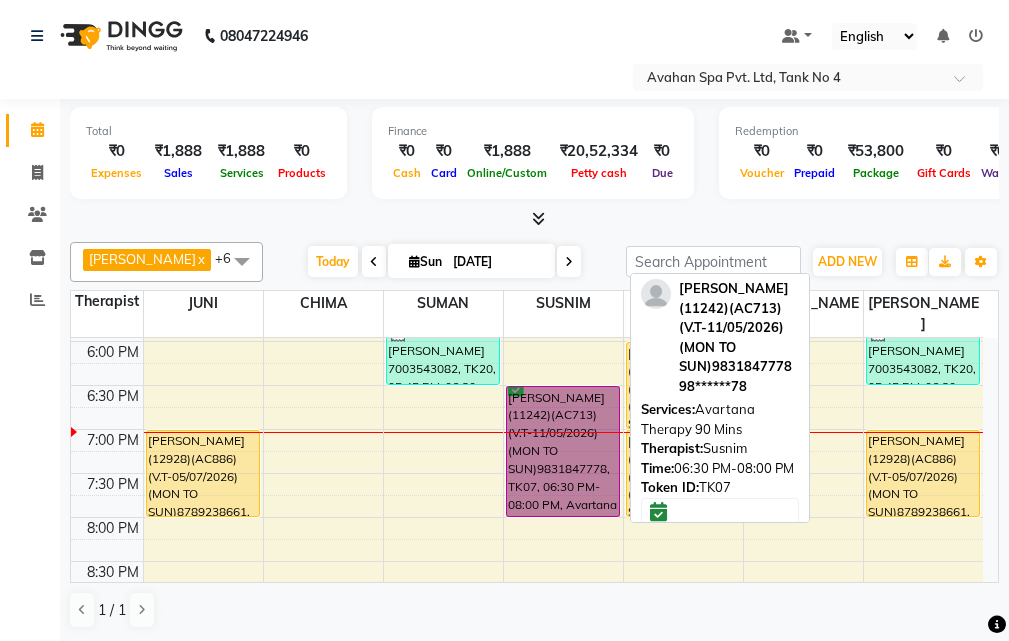 drag, startPoint x: 535, startPoint y: 433, endPoint x: 535, endPoint y: 444, distance: 11 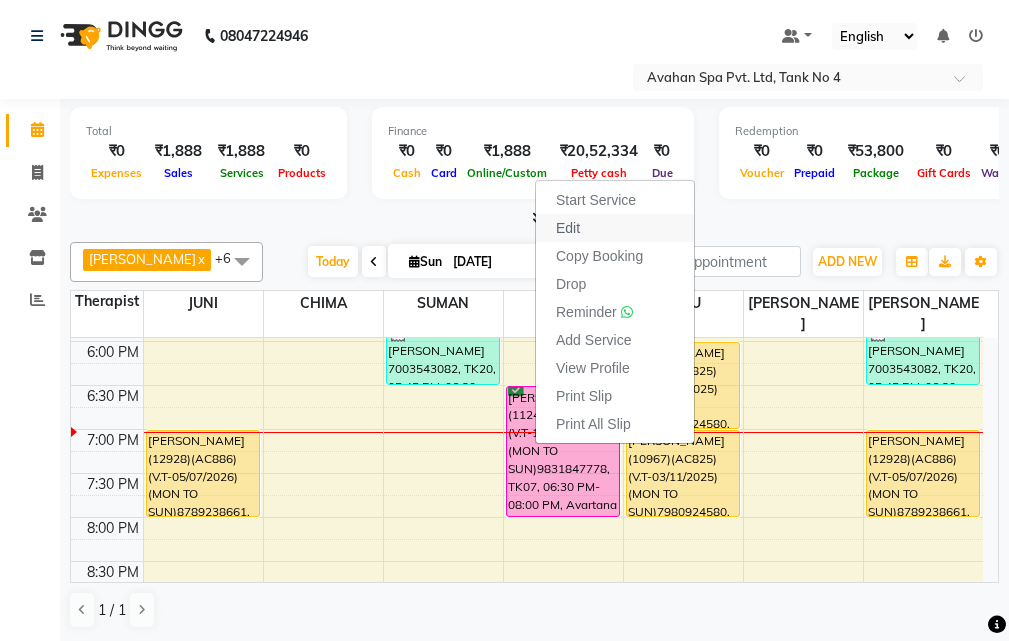 click on "Edit" at bounding box center [615, 228] 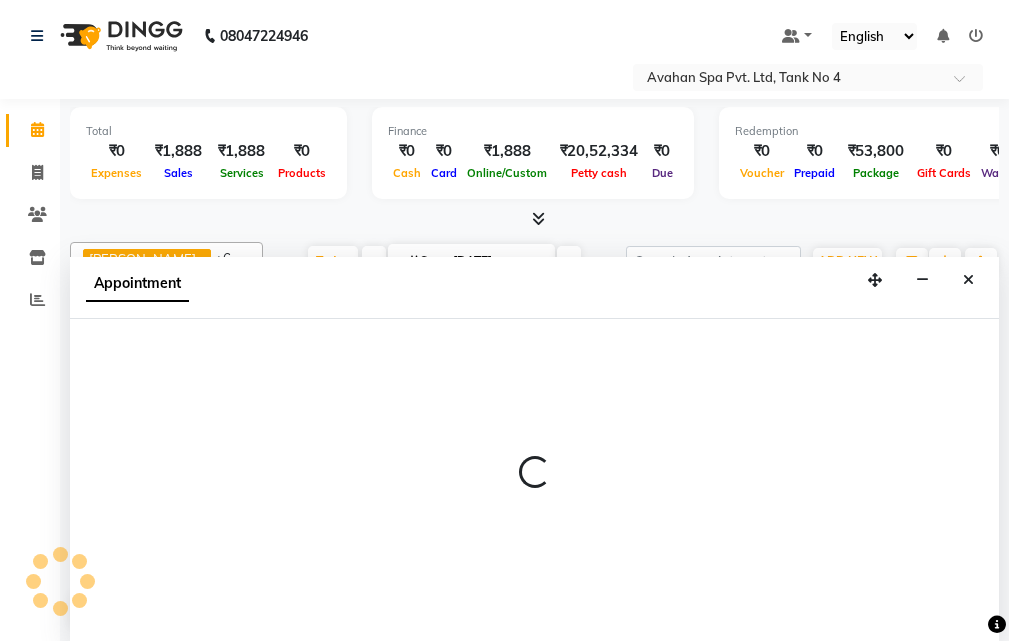 scroll, scrollTop: 1, scrollLeft: 0, axis: vertical 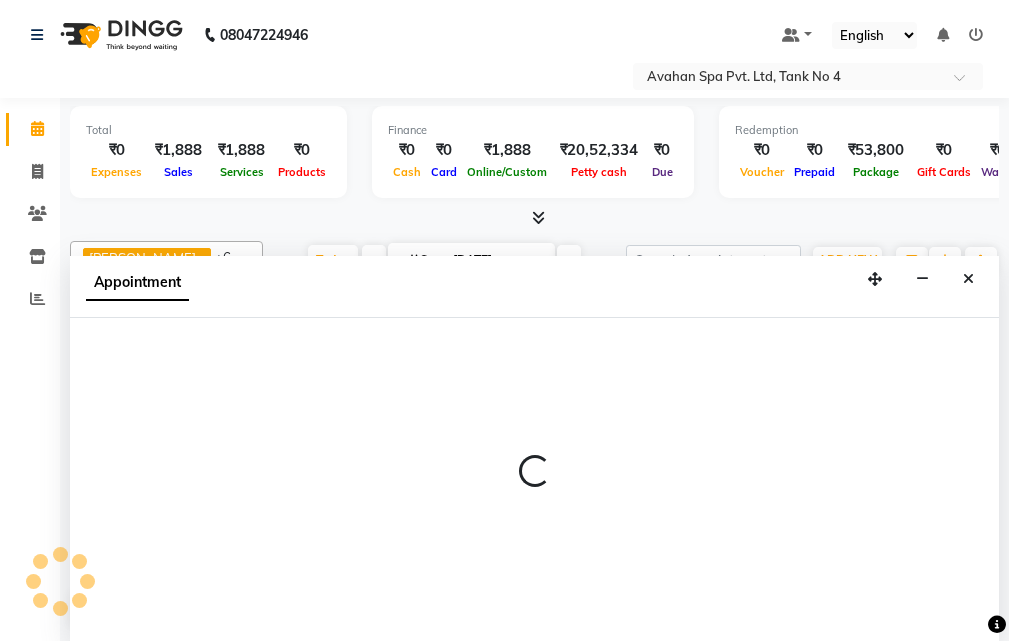 select on "tentative" 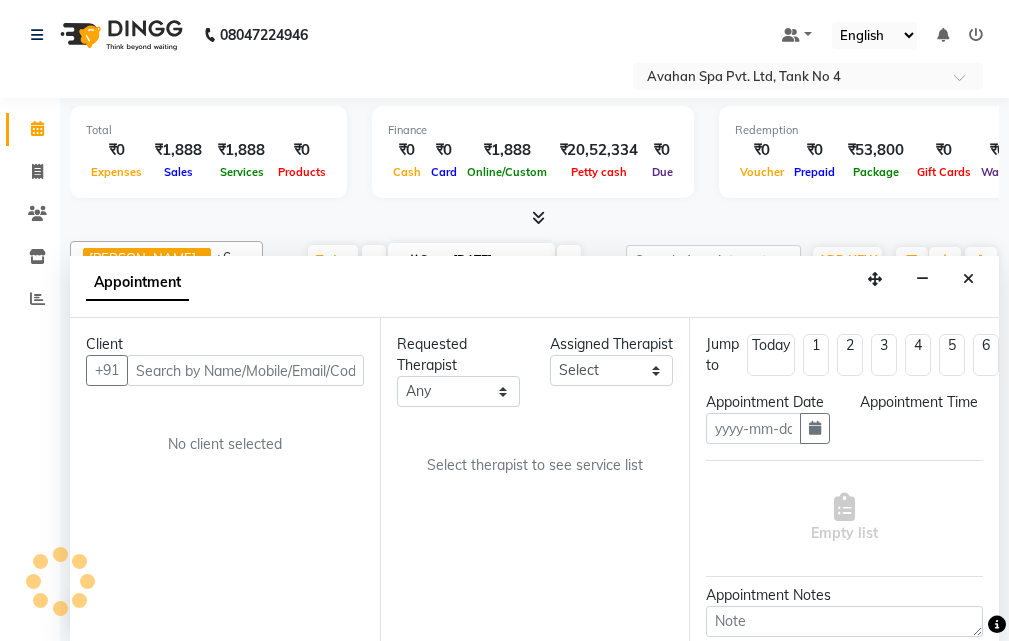 type on "[DATE]" 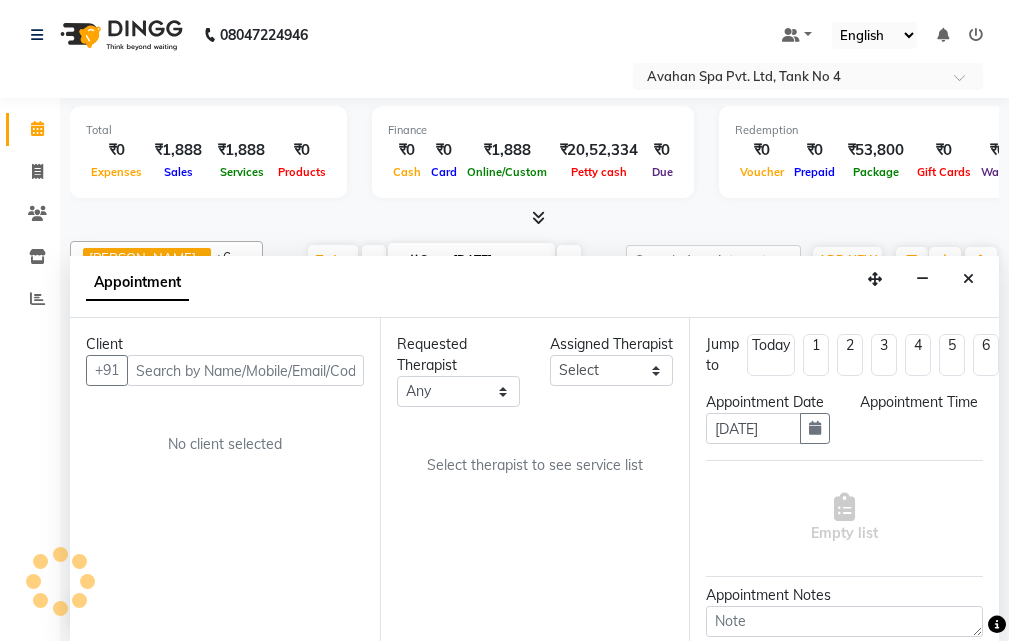 scroll, scrollTop: 0, scrollLeft: 0, axis: both 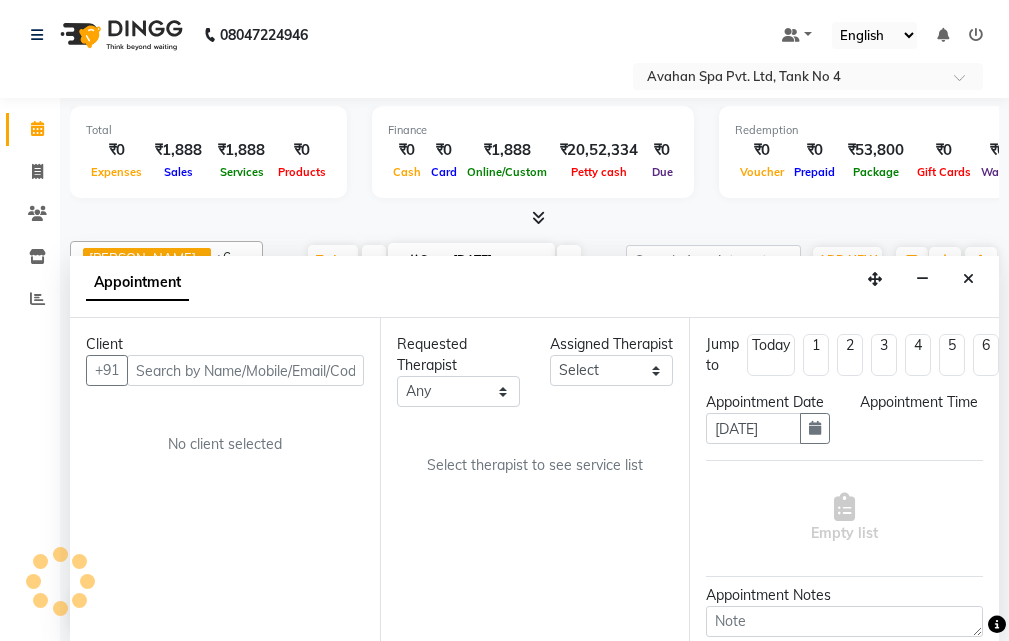 select on "confirm booking" 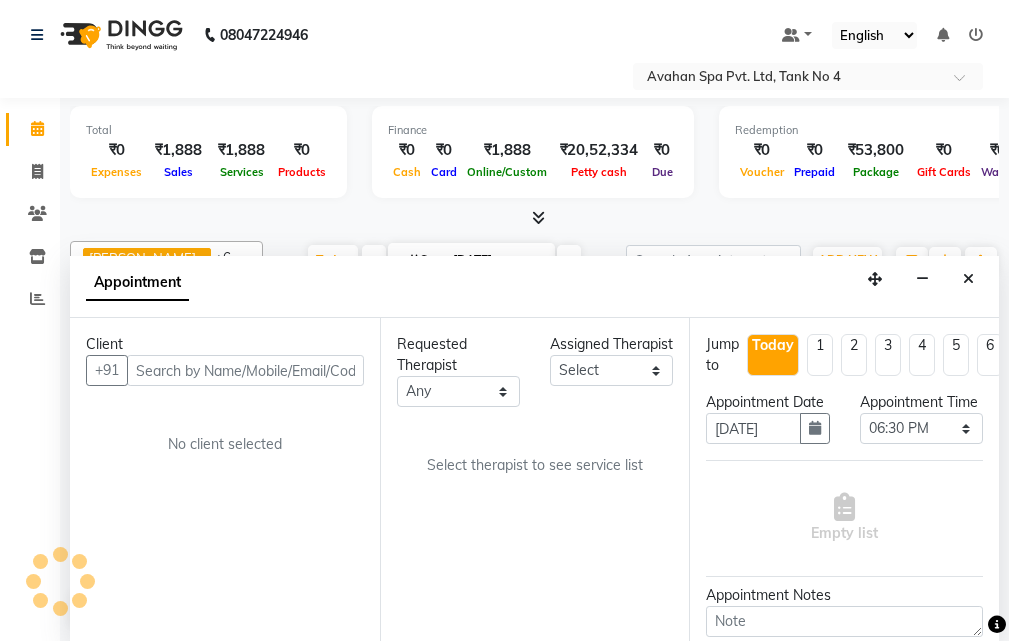 scroll, scrollTop: 793, scrollLeft: 0, axis: vertical 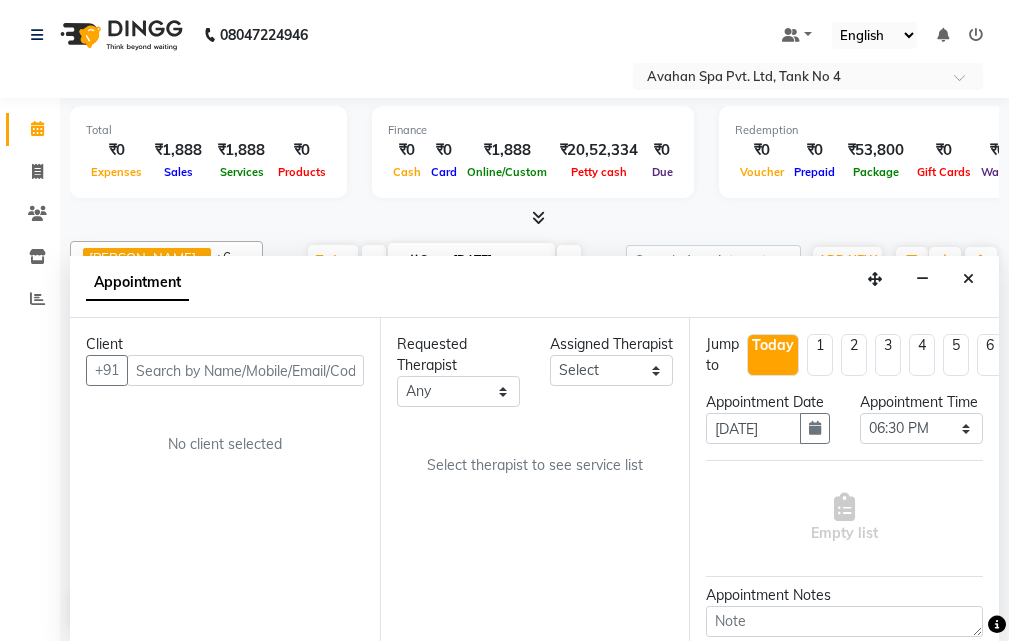 select on "23013" 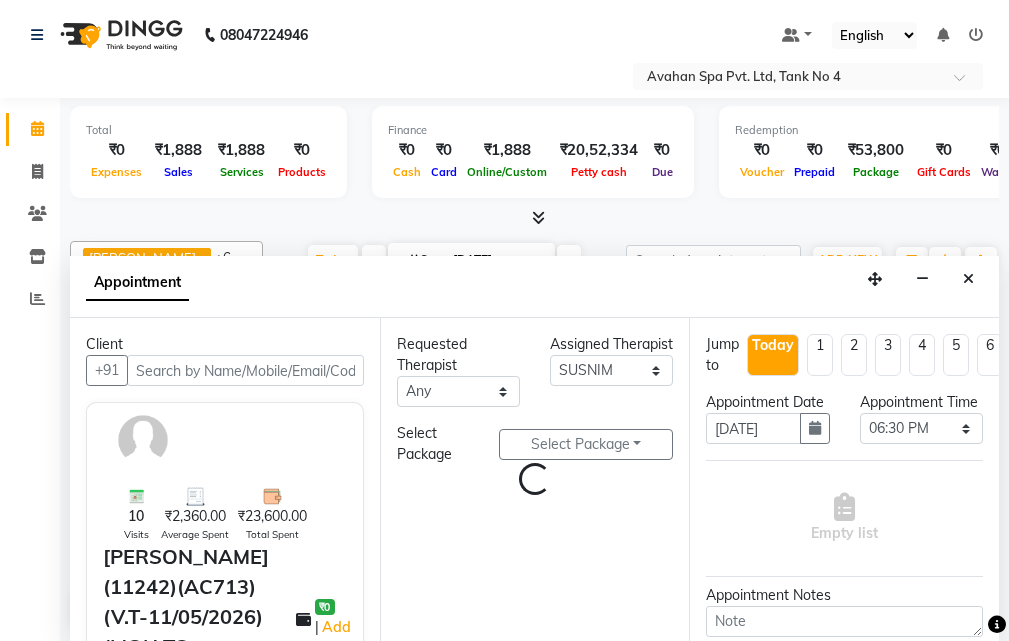 select on "1845" 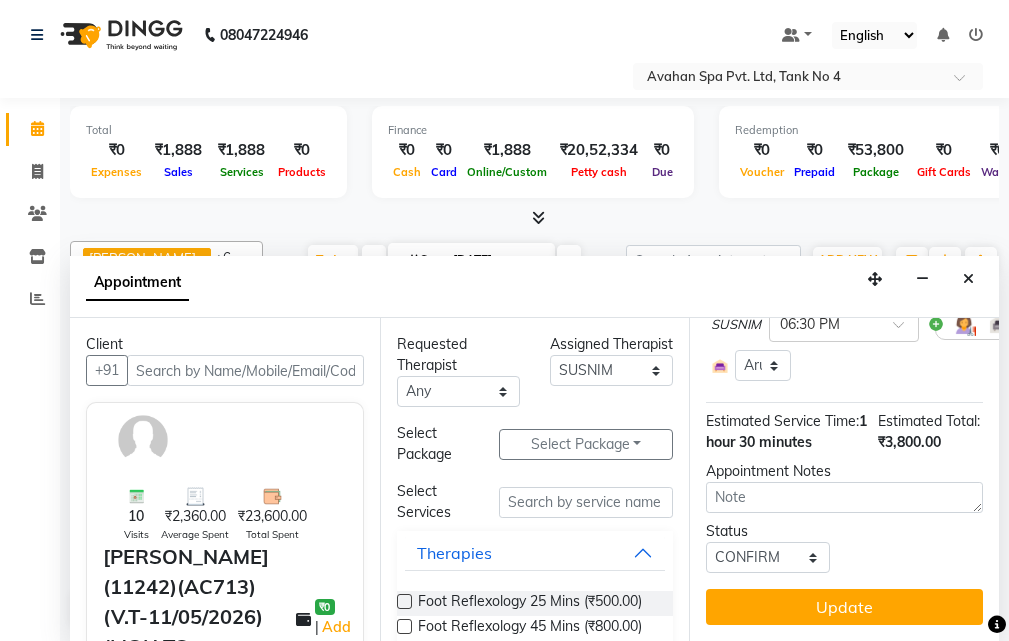 scroll, scrollTop: 275, scrollLeft: 0, axis: vertical 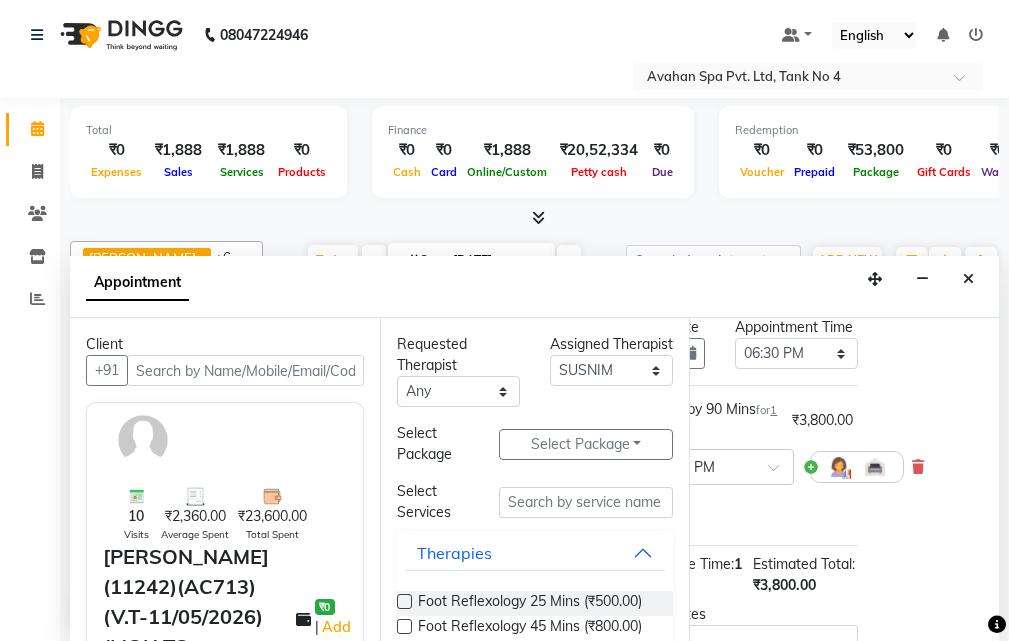 click at bounding box center [918, 467] 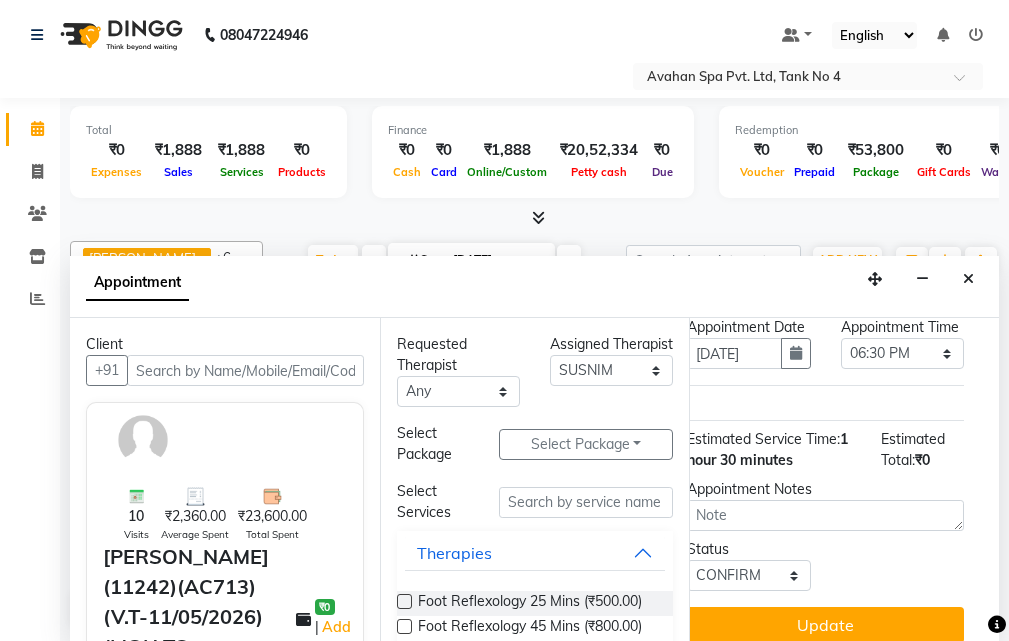 scroll, scrollTop: 75, scrollLeft: 0, axis: vertical 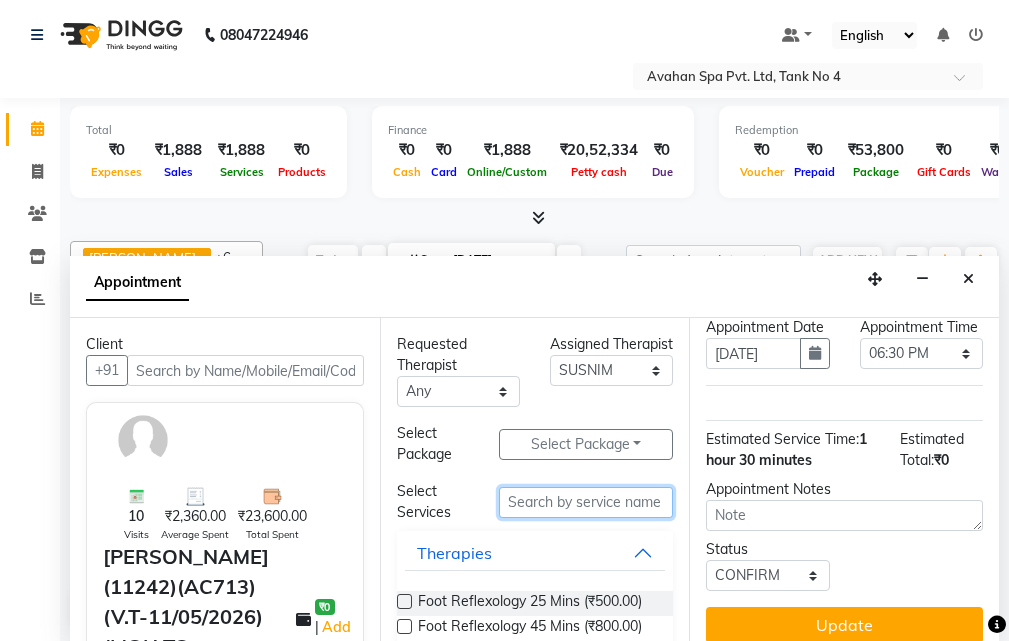 click at bounding box center (586, 502) 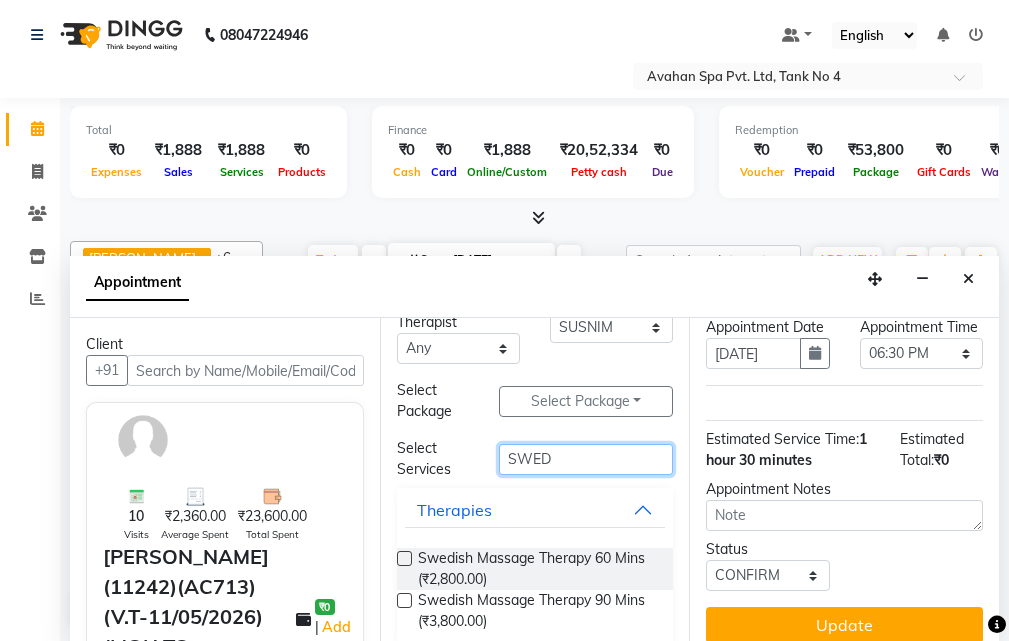 scroll, scrollTop: 66, scrollLeft: 0, axis: vertical 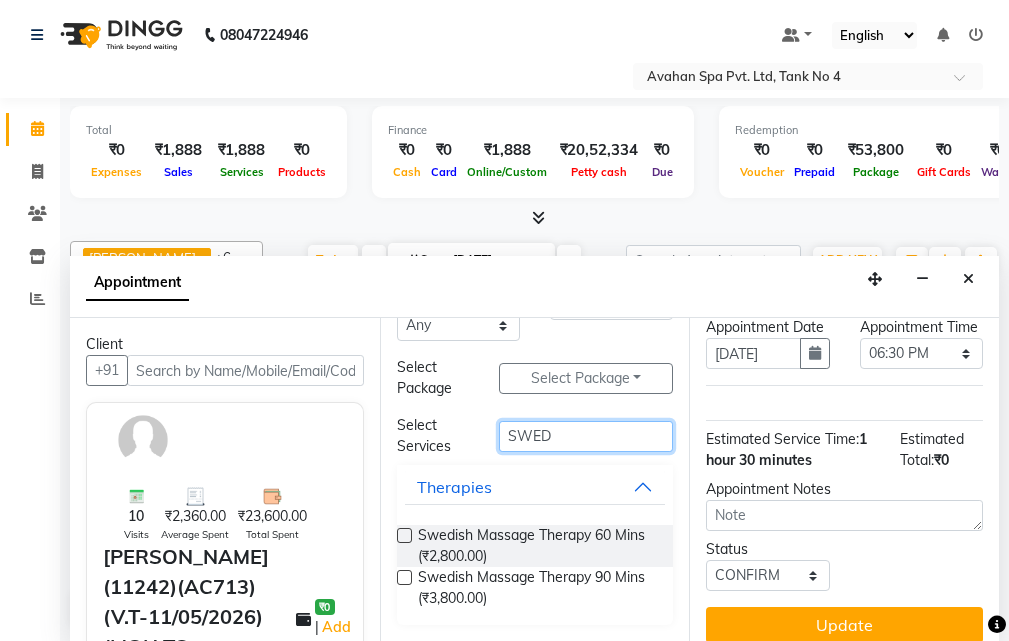 type on "SWED" 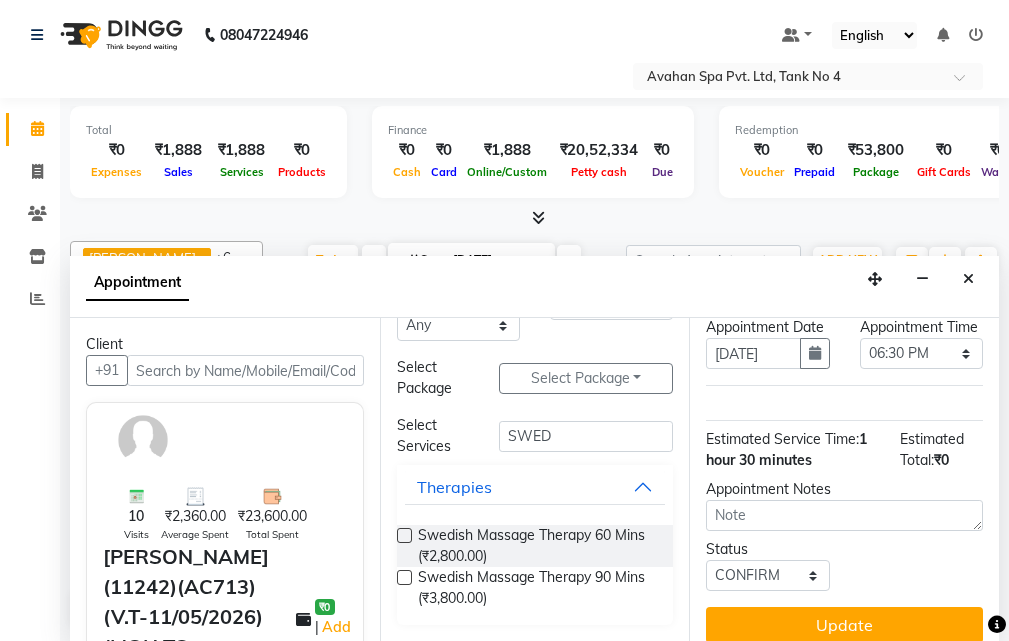 click at bounding box center [404, 535] 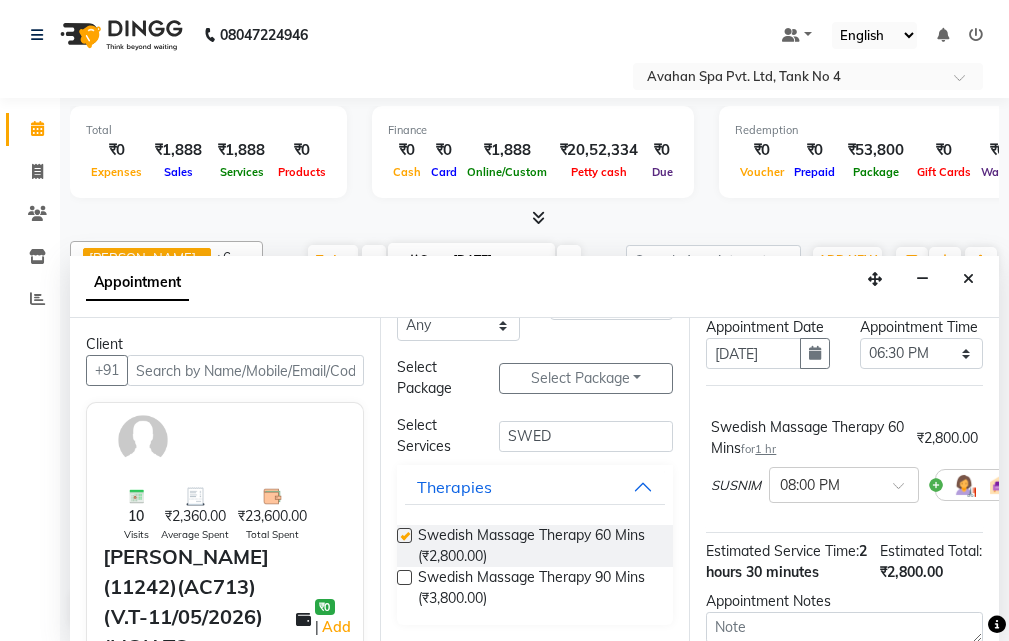 checkbox on "false" 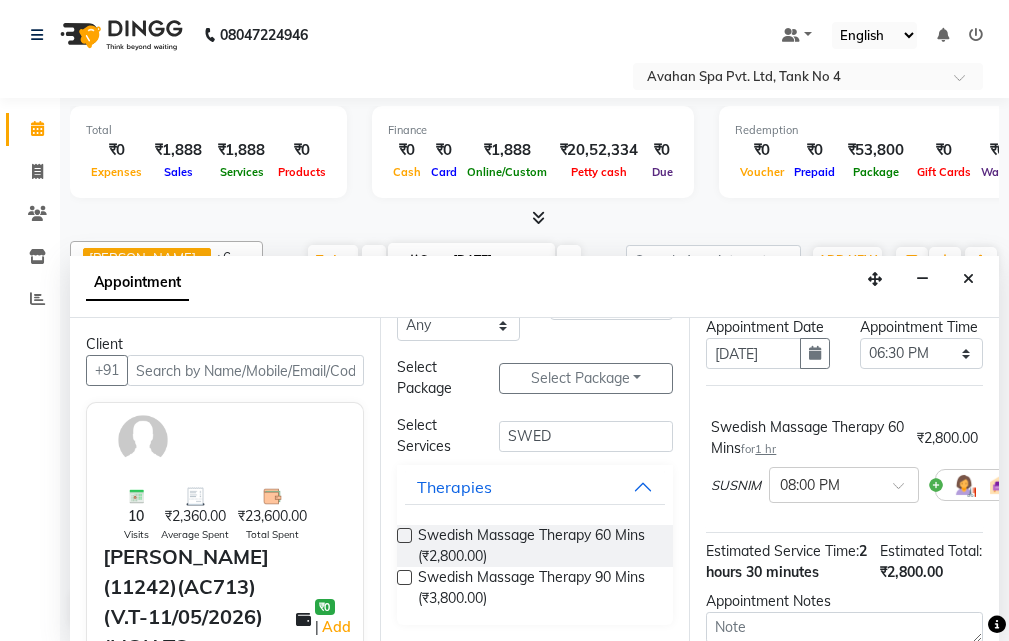 scroll, scrollTop: 262, scrollLeft: 0, axis: vertical 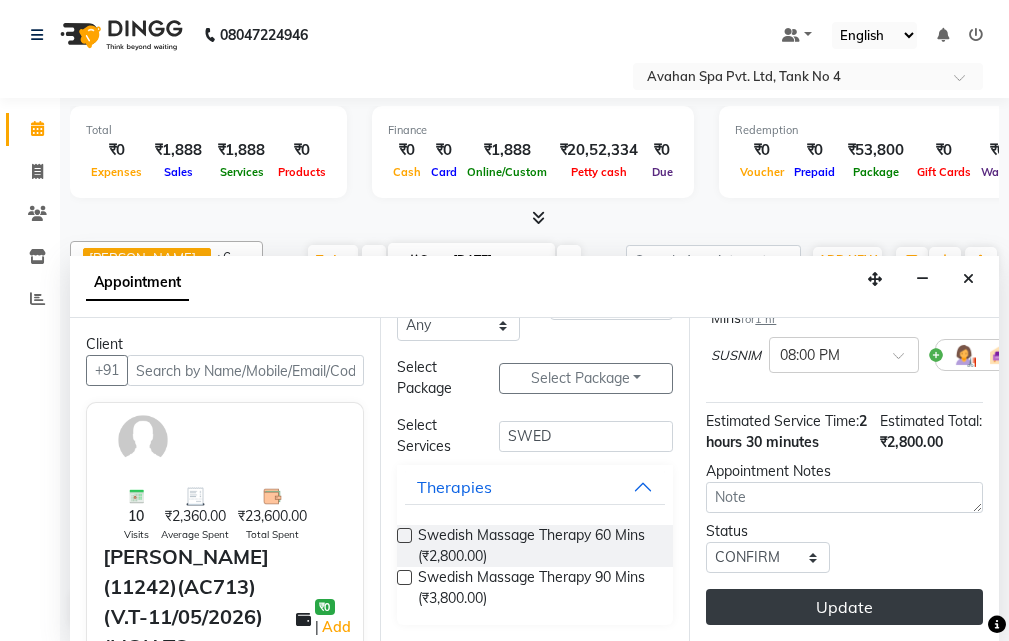 click on "Update" at bounding box center (844, 607) 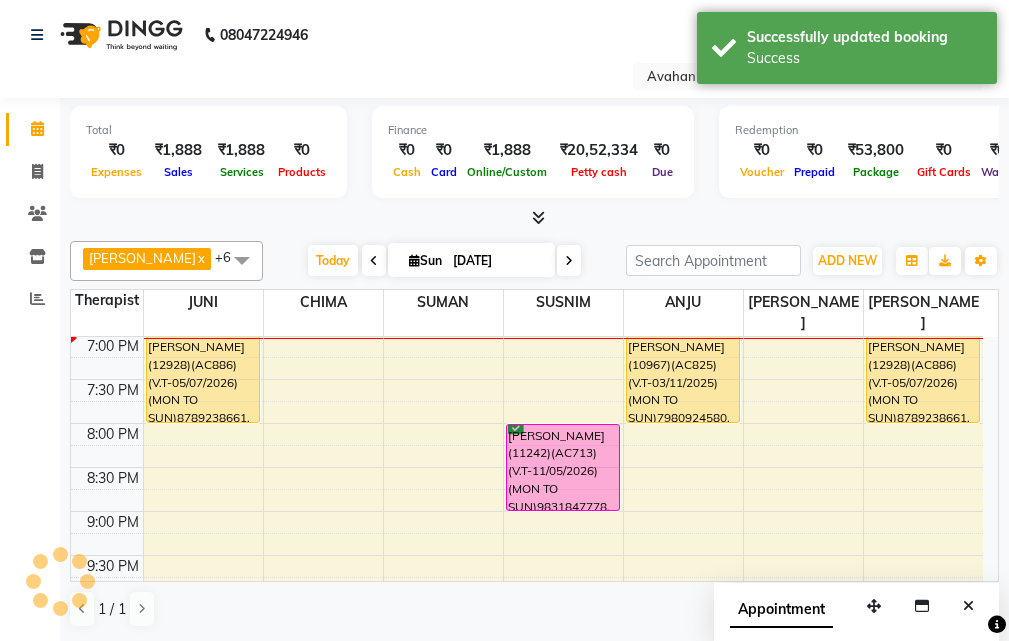 scroll, scrollTop: 0, scrollLeft: 0, axis: both 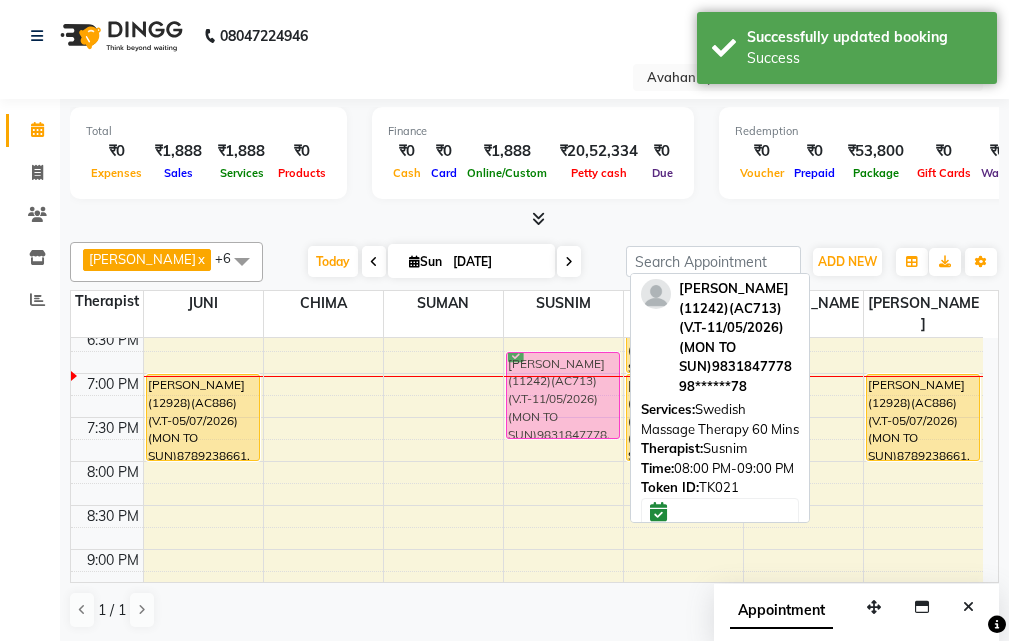 drag, startPoint x: 545, startPoint y: 414, endPoint x: 566, endPoint y: 348, distance: 69.260376 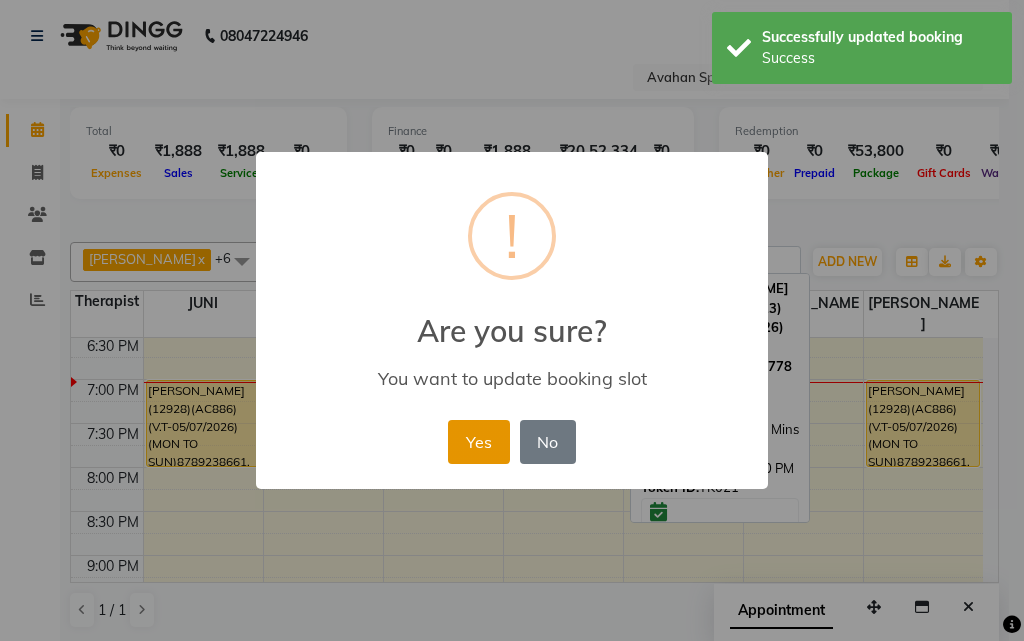 click on "Yes" at bounding box center [478, 442] 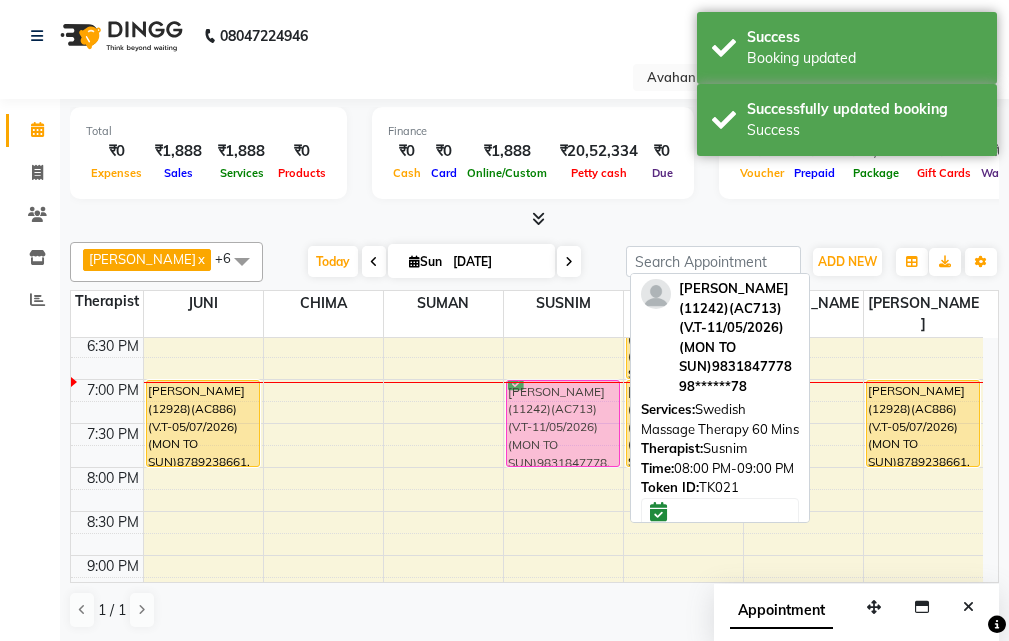 drag, startPoint x: 587, startPoint y: 368, endPoint x: 586, endPoint y: 390, distance: 22.022715 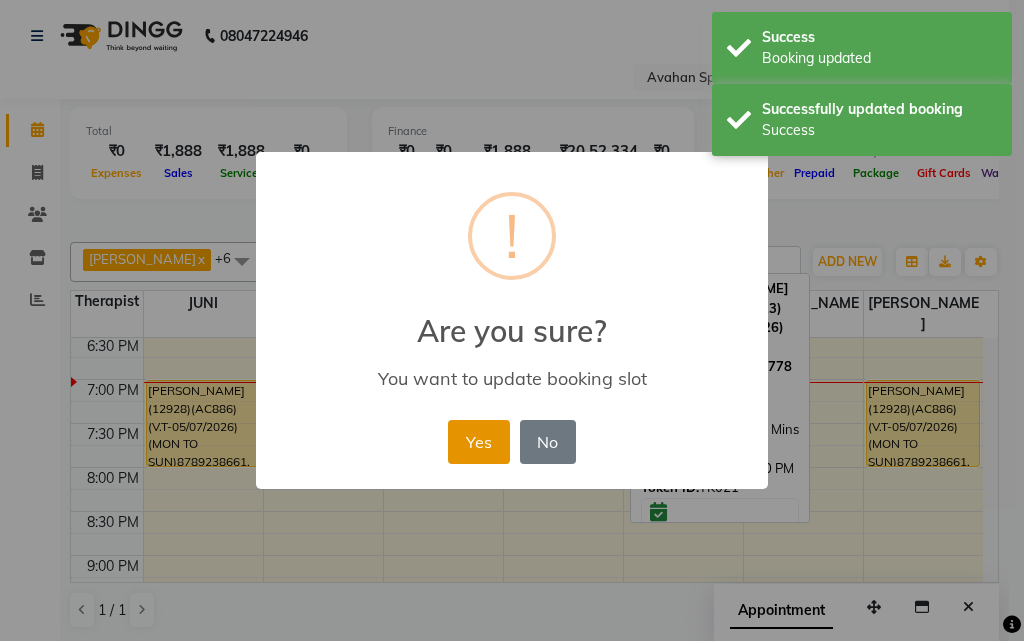 drag, startPoint x: 471, startPoint y: 436, endPoint x: 519, endPoint y: 436, distance: 48 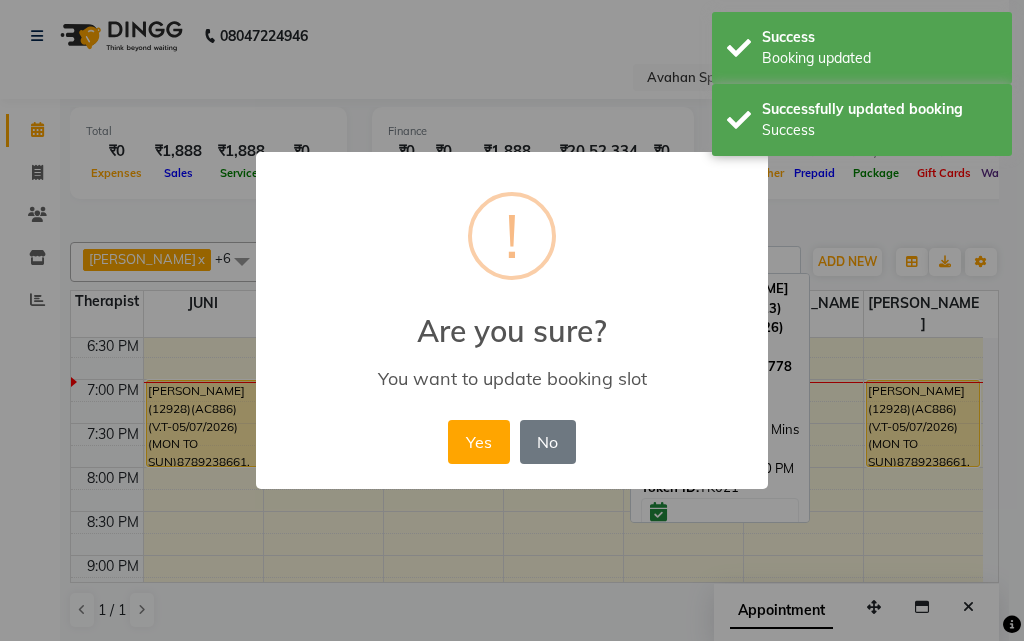 click on "Yes" at bounding box center [478, 442] 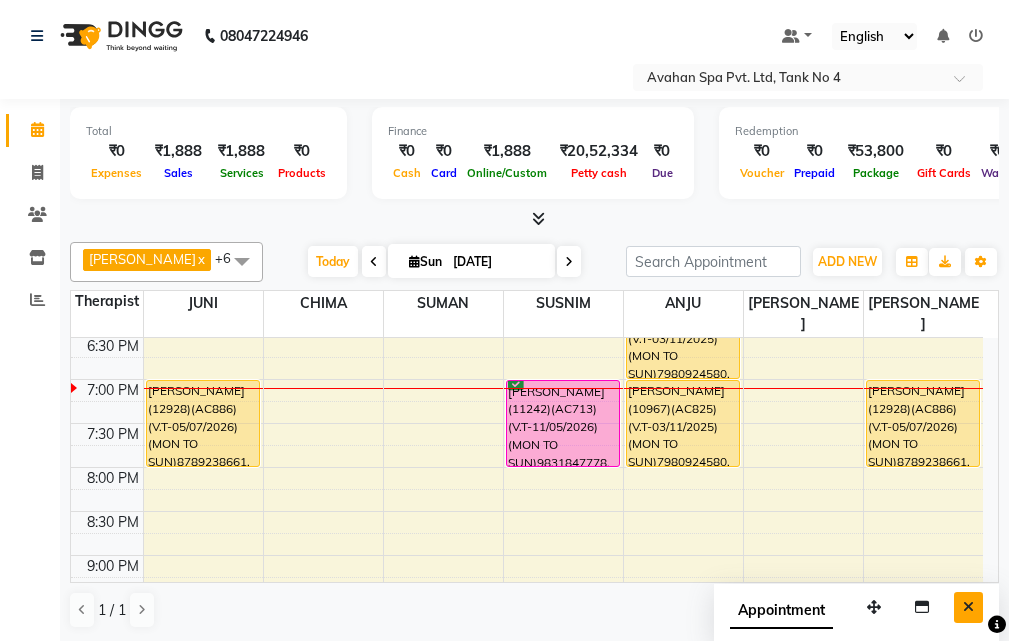 click at bounding box center (968, 607) 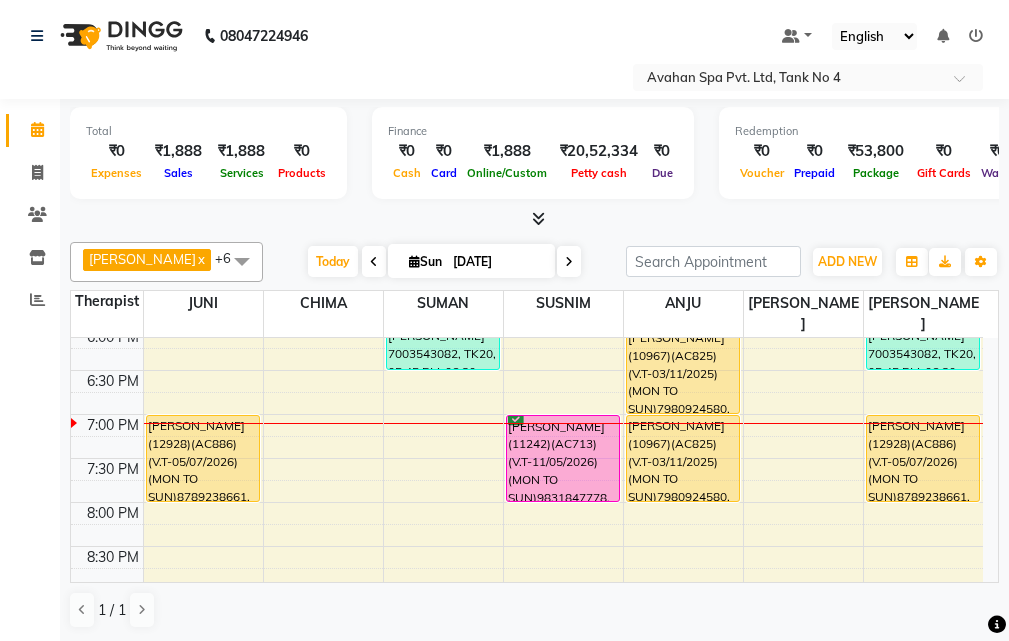 scroll, scrollTop: 750, scrollLeft: 0, axis: vertical 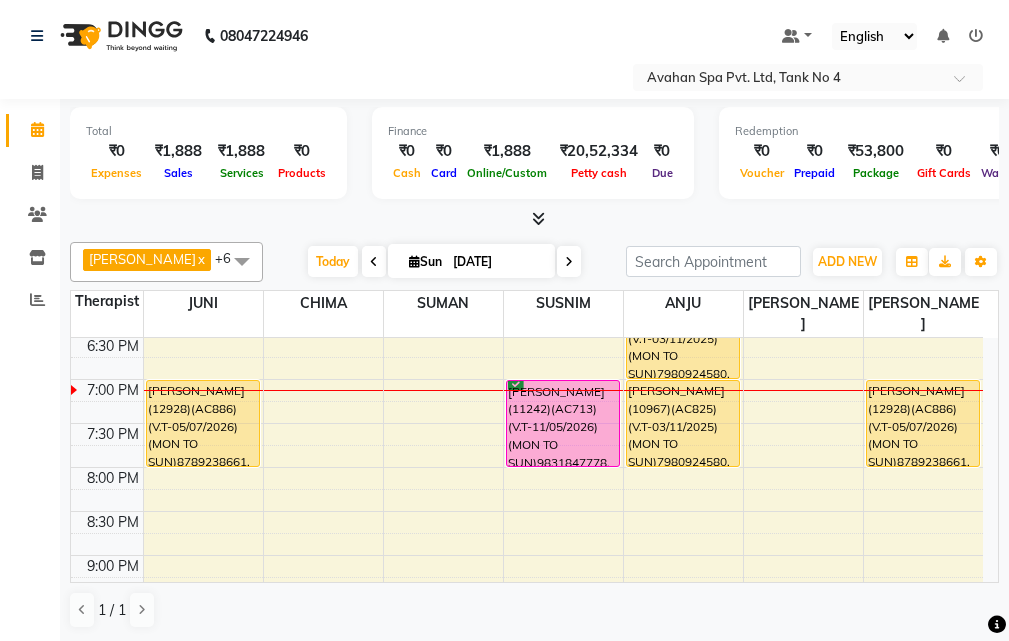 click at bounding box center (569, 262) 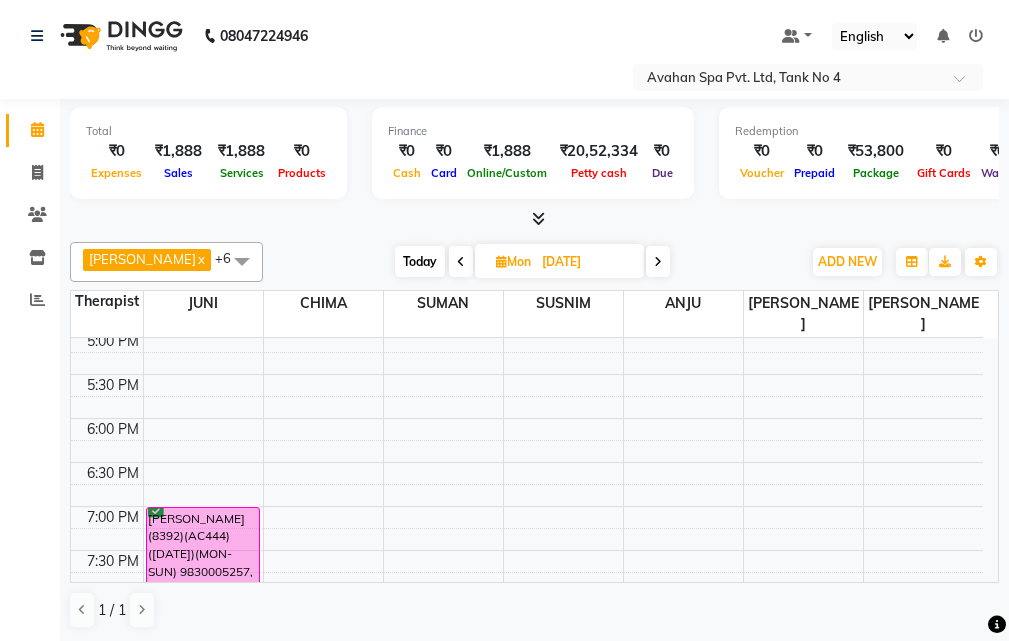 scroll, scrollTop: 578, scrollLeft: 0, axis: vertical 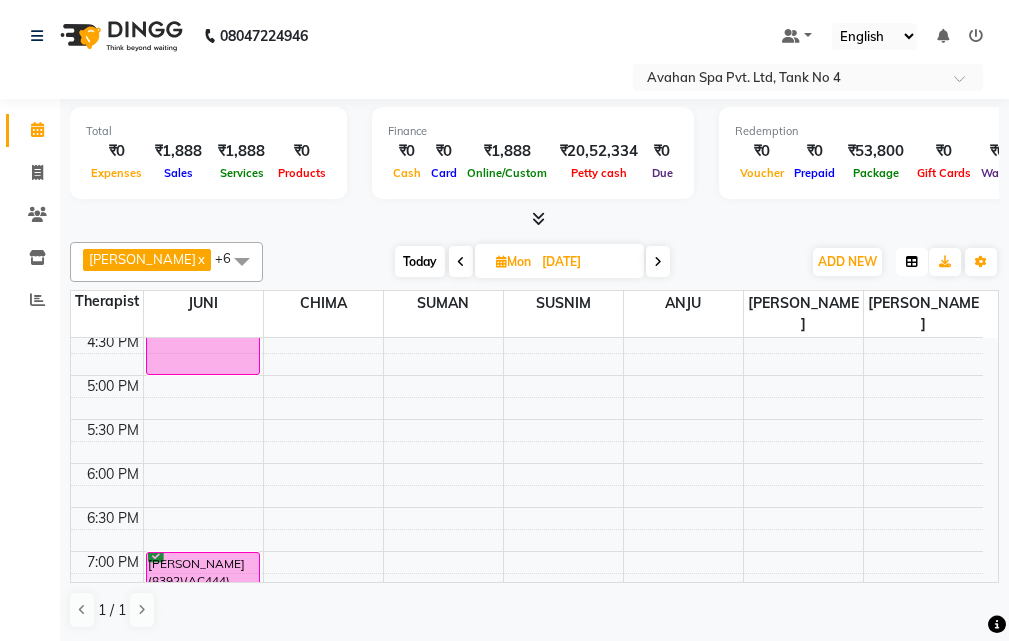 click at bounding box center (912, 262) 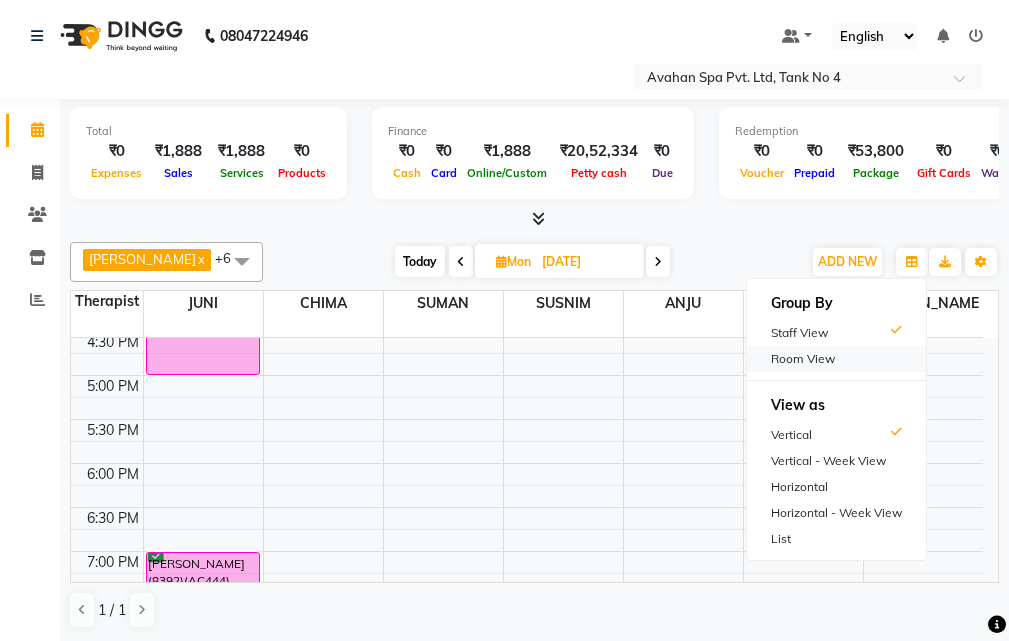 drag, startPoint x: 852, startPoint y: 361, endPoint x: 553, endPoint y: 427, distance: 306.19766 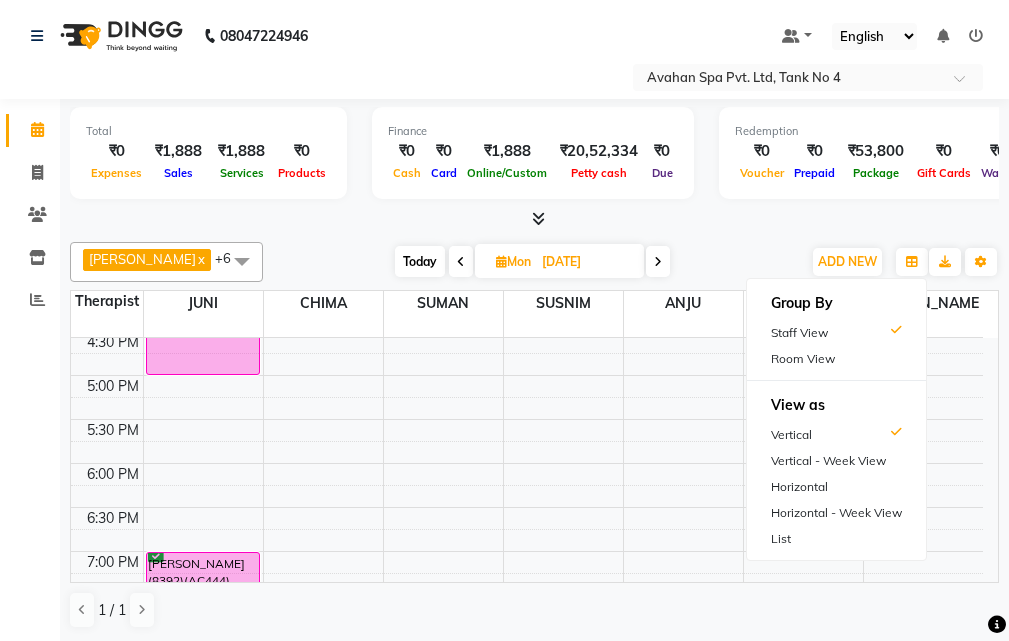 click on "Room View" at bounding box center [836, 359] 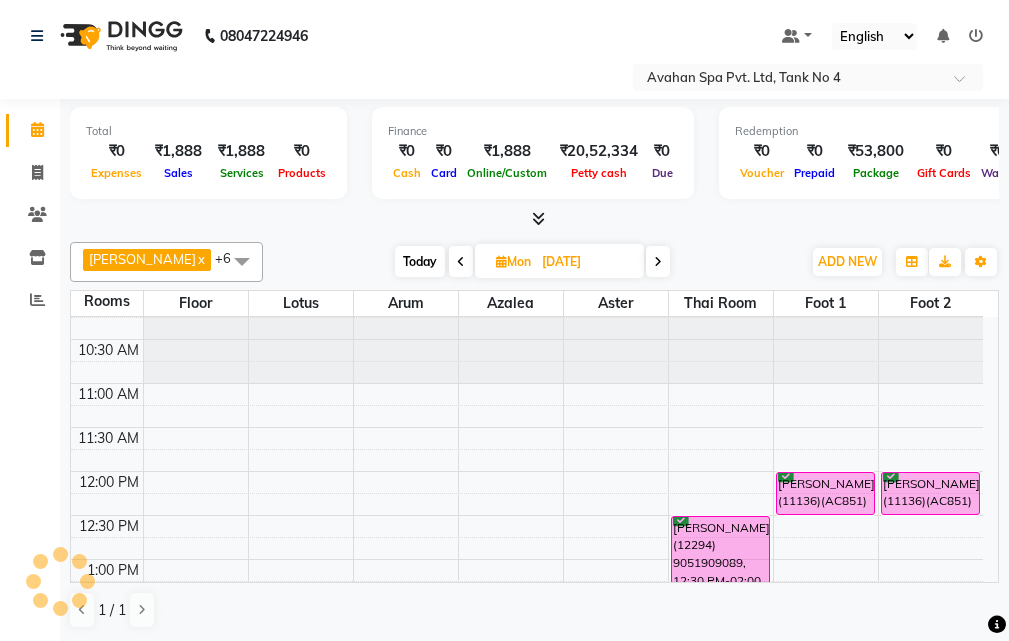 scroll, scrollTop: 0, scrollLeft: 0, axis: both 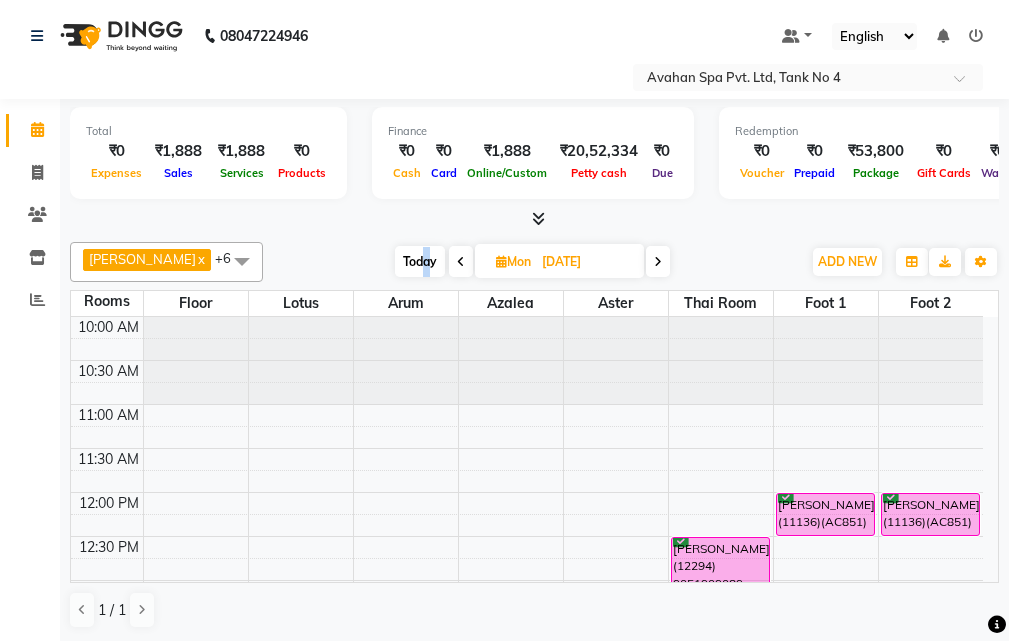 click on "Today" at bounding box center [420, 261] 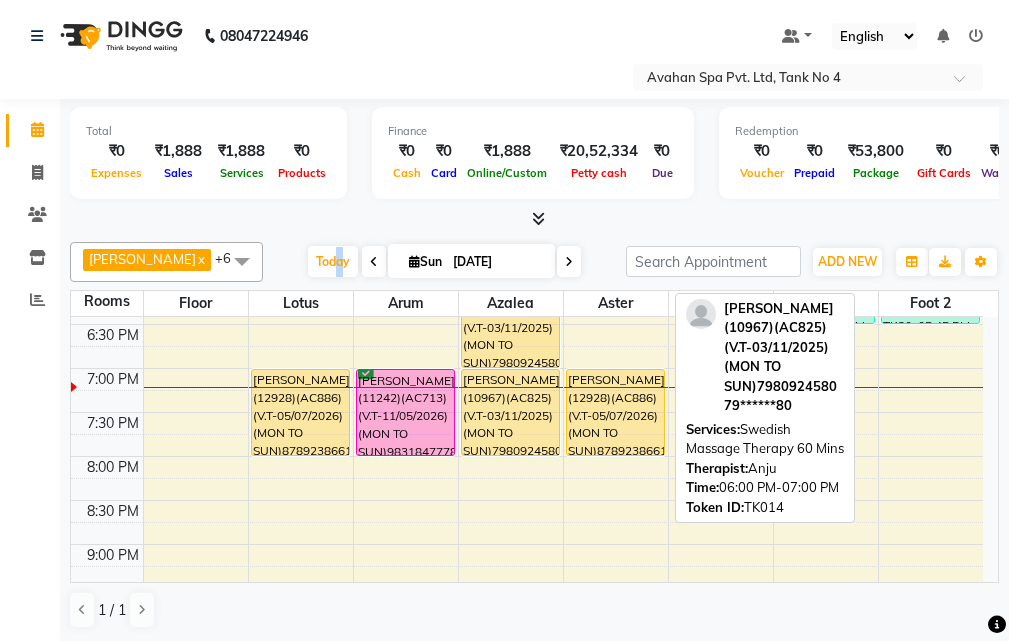 scroll, scrollTop: 693, scrollLeft: 0, axis: vertical 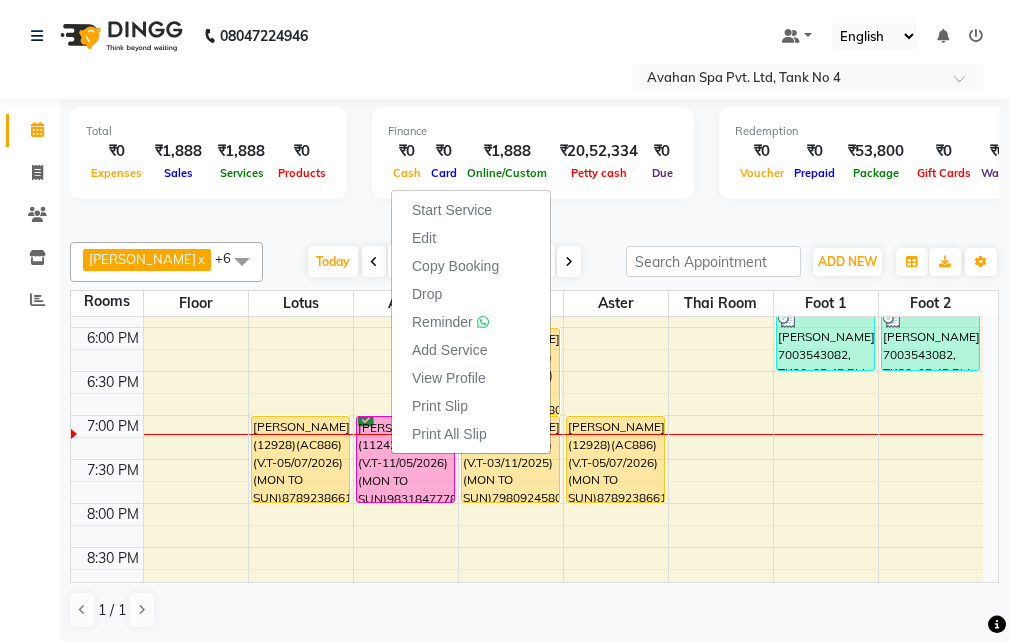 click on "Start Service" at bounding box center (452, 210) 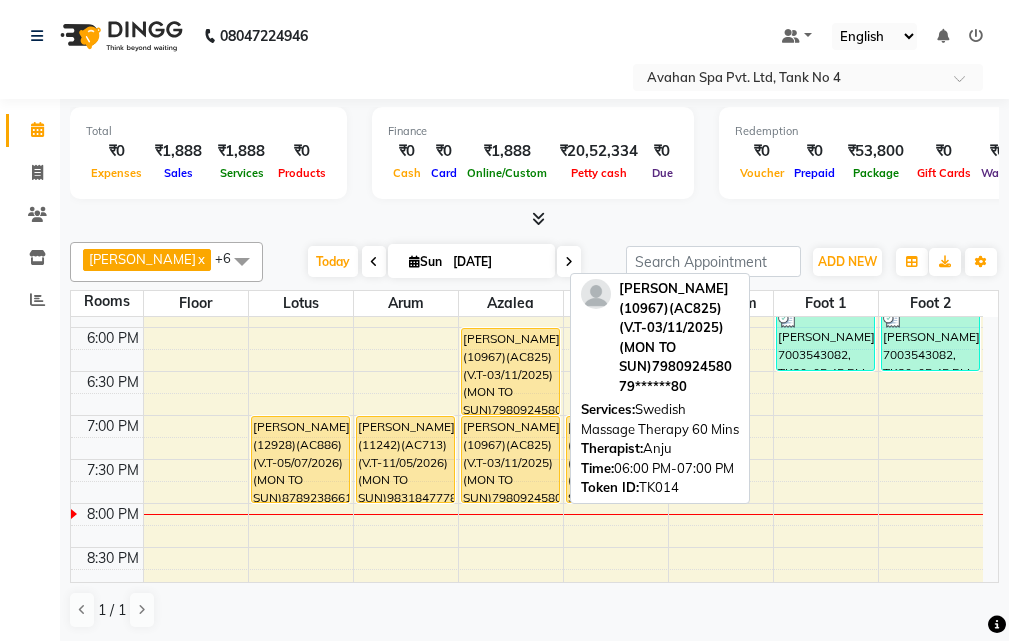 click on "[PERSON_NAME](10967)(AC825)(V.T-03/11/2025) (MON TO SUN)7980924580, TK14, 06:00 PM-07:00 PM, Swedish Massage Therapy 60 Mins" at bounding box center [510, 371] 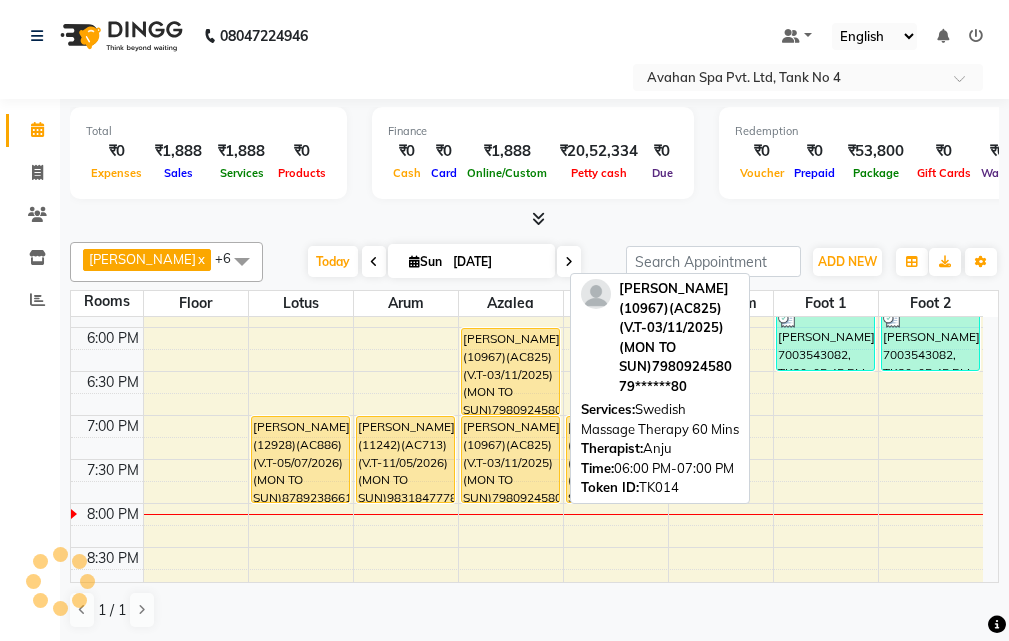 click on "[PERSON_NAME](10967)(AC825)(V.T-03/11/2025) (MON TO SUN)7980924580, TK14, 06:00 PM-07:00 PM, Swedish Massage Therapy 60 Mins" at bounding box center (510, 371) 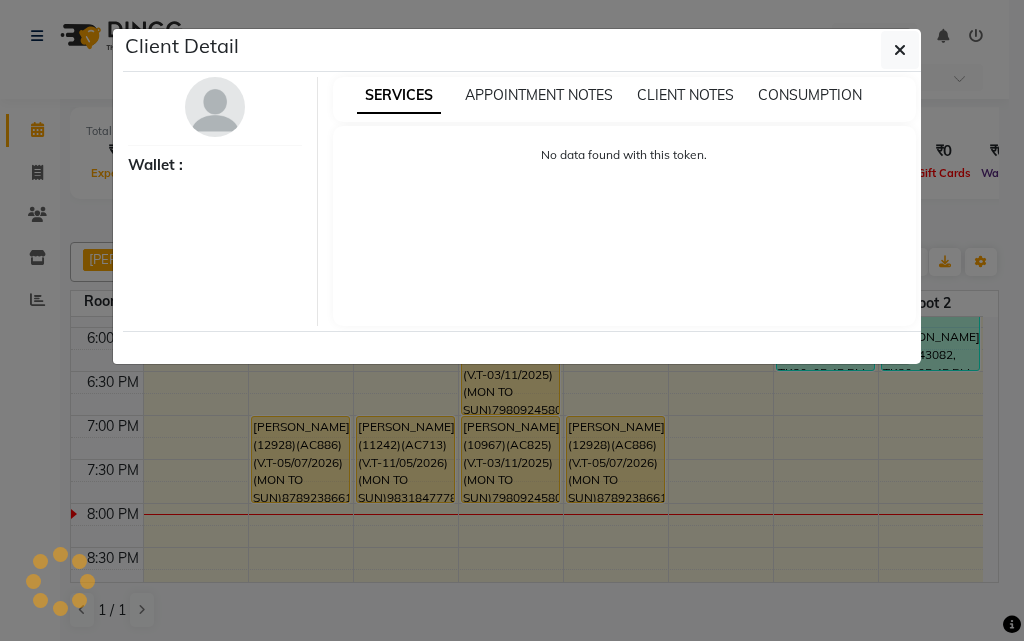 select on "1" 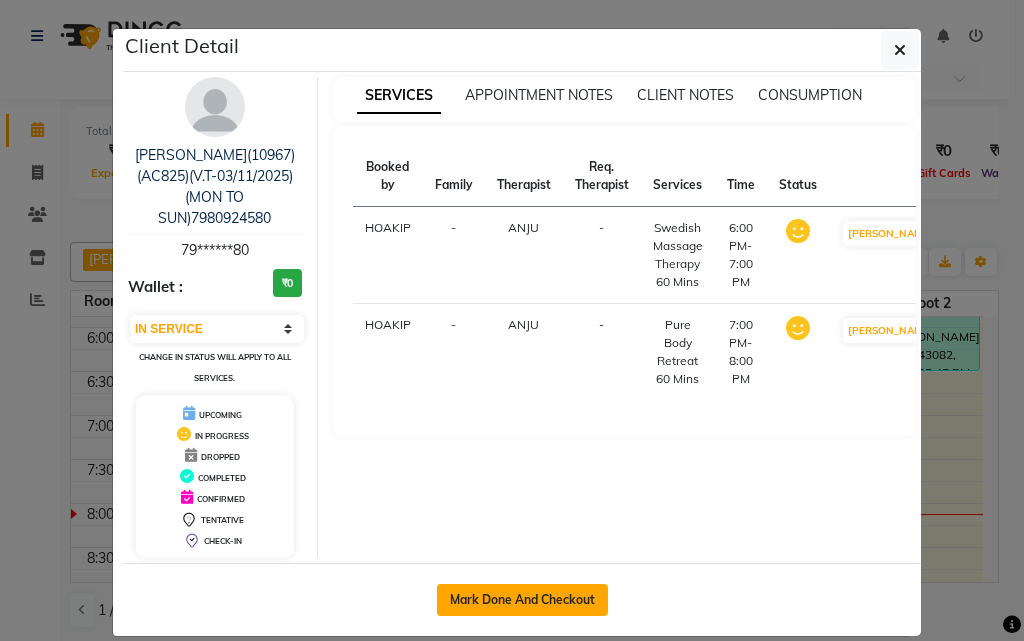 click on "Mark Done And Checkout" 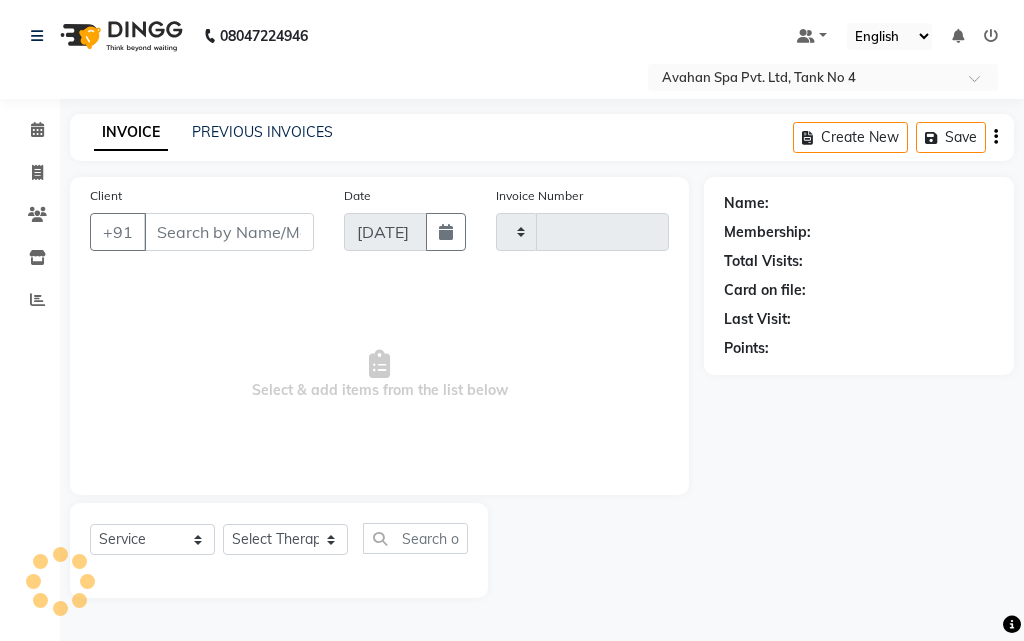 type on "1765" 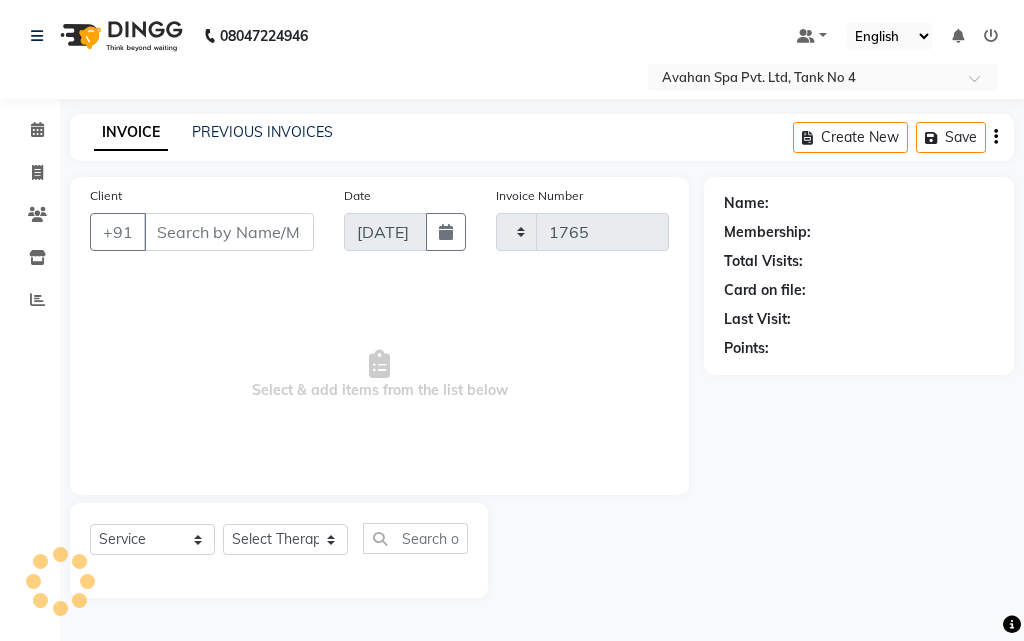 select on "4269" 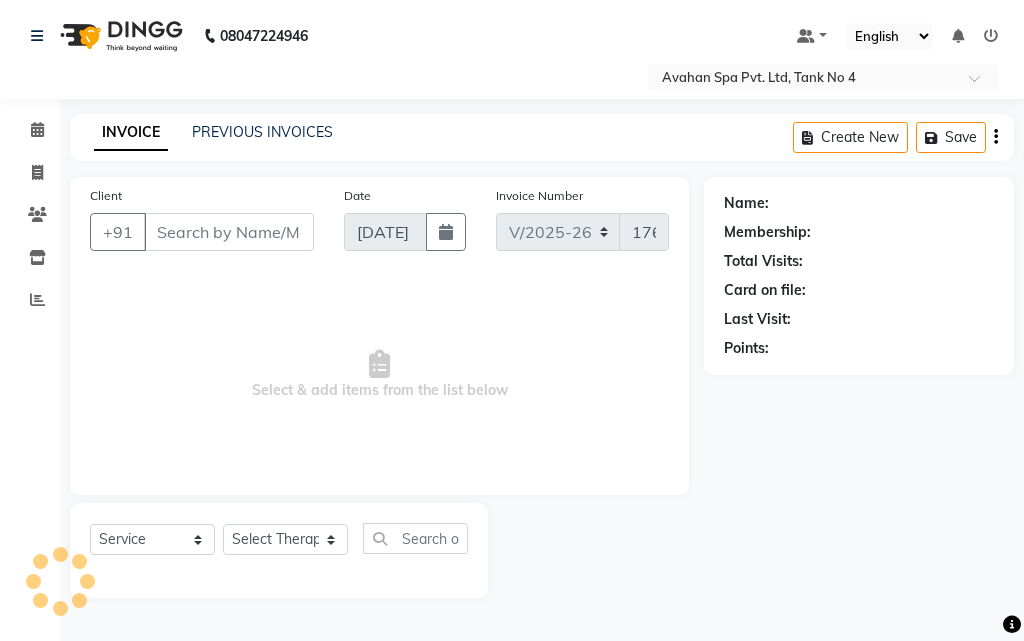 type on "79******80" 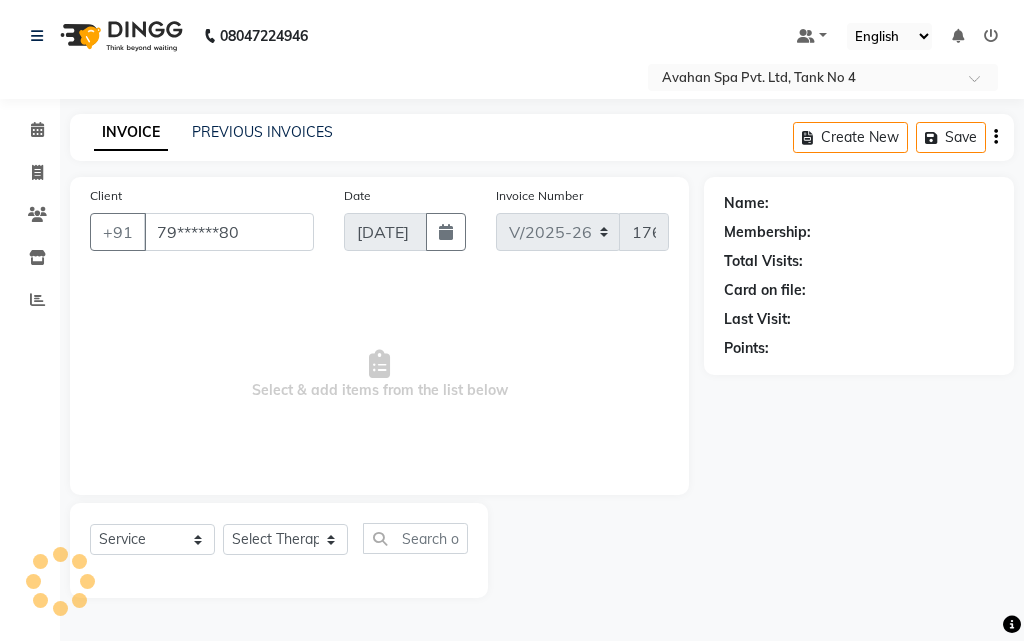 select on "45390" 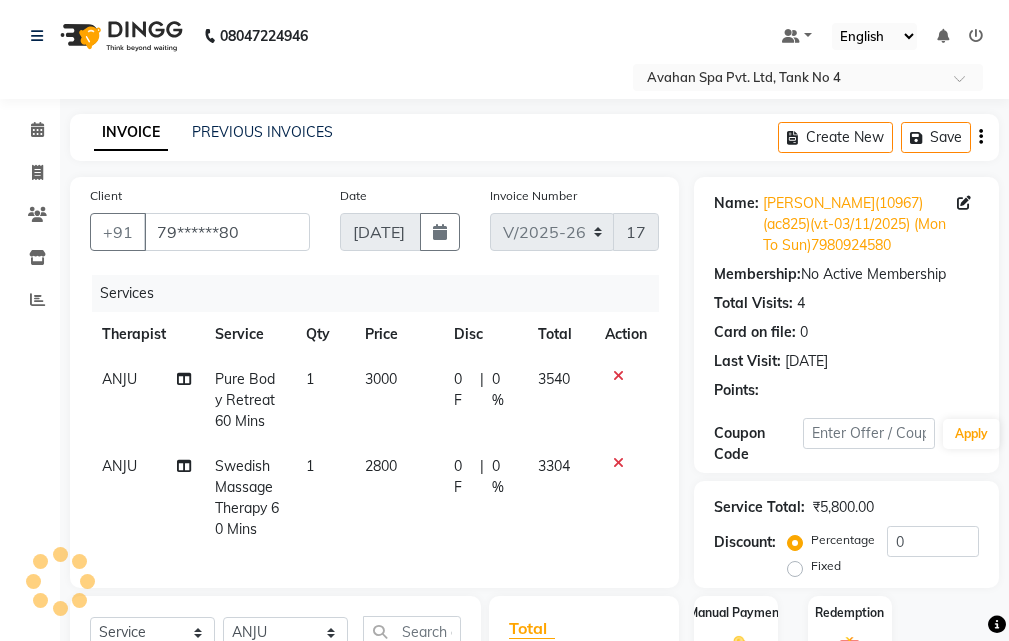 scroll, scrollTop: 402, scrollLeft: 0, axis: vertical 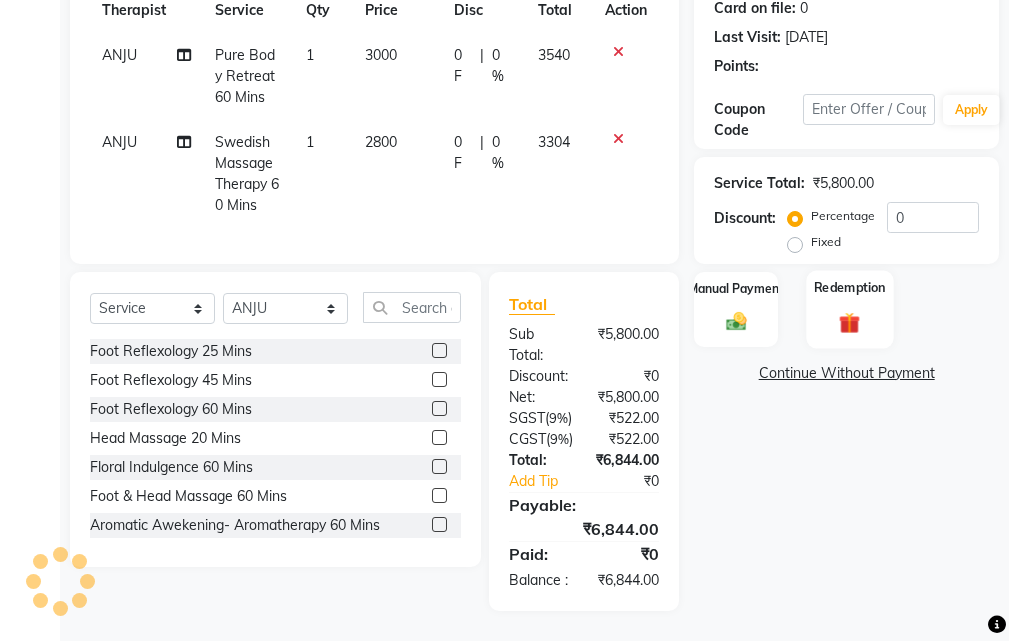 click 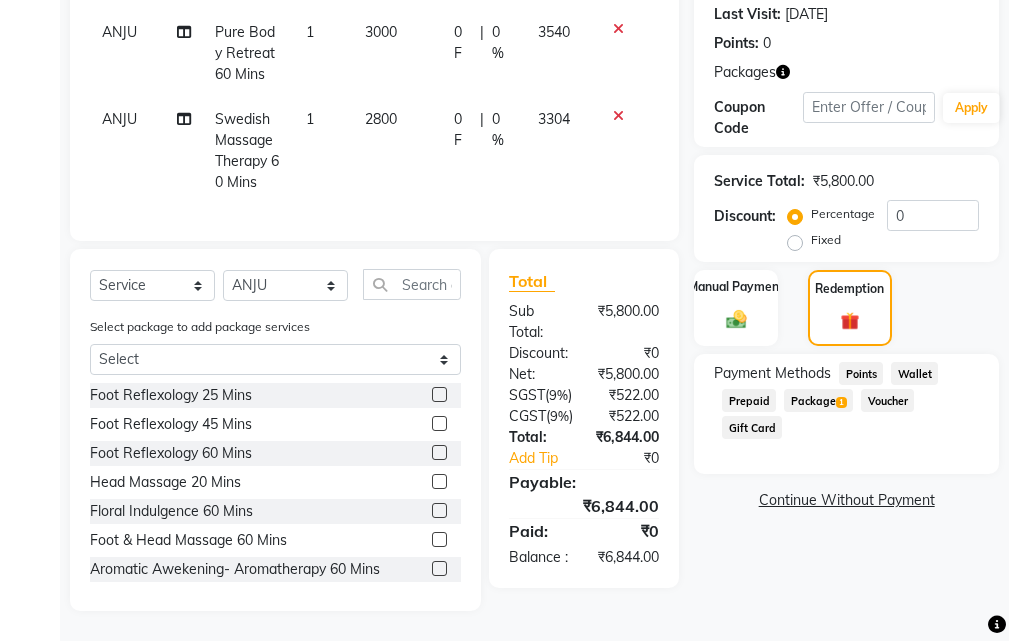 click on "Package  1" 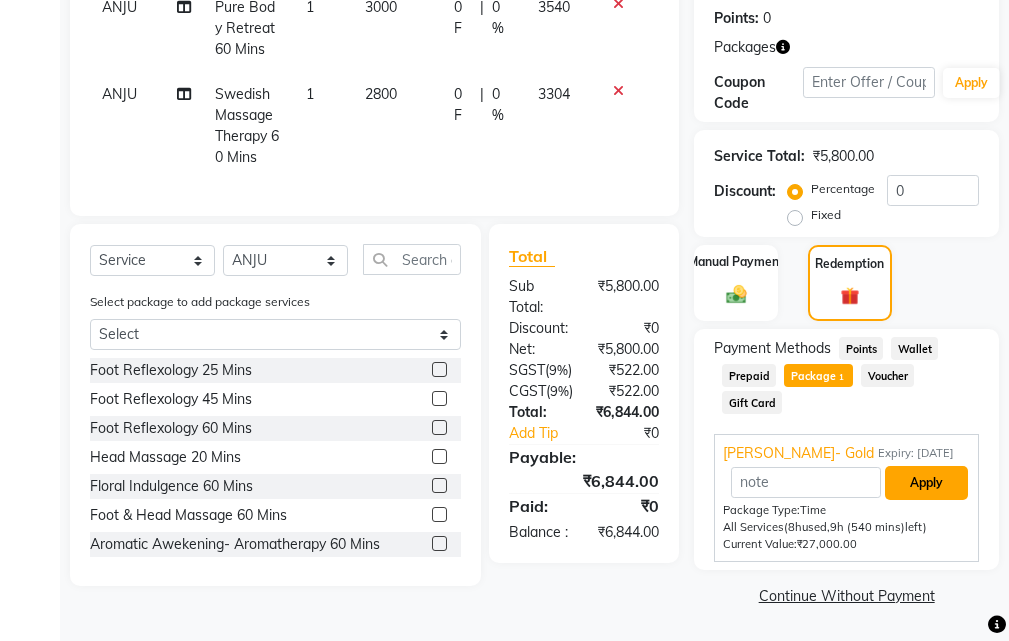 click on "Apply" at bounding box center (926, 483) 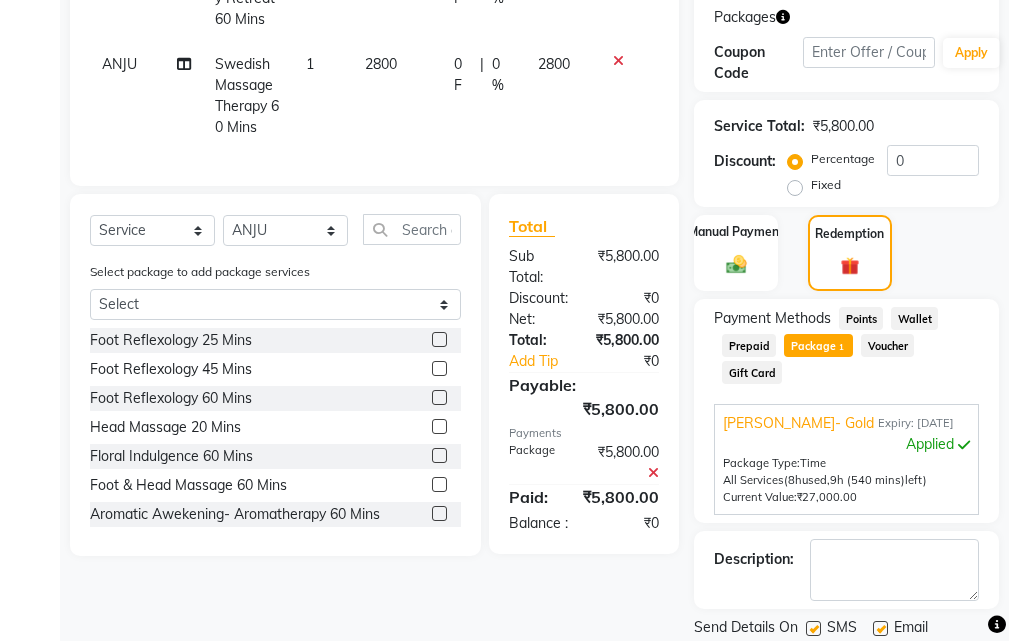 scroll, scrollTop: 468, scrollLeft: 0, axis: vertical 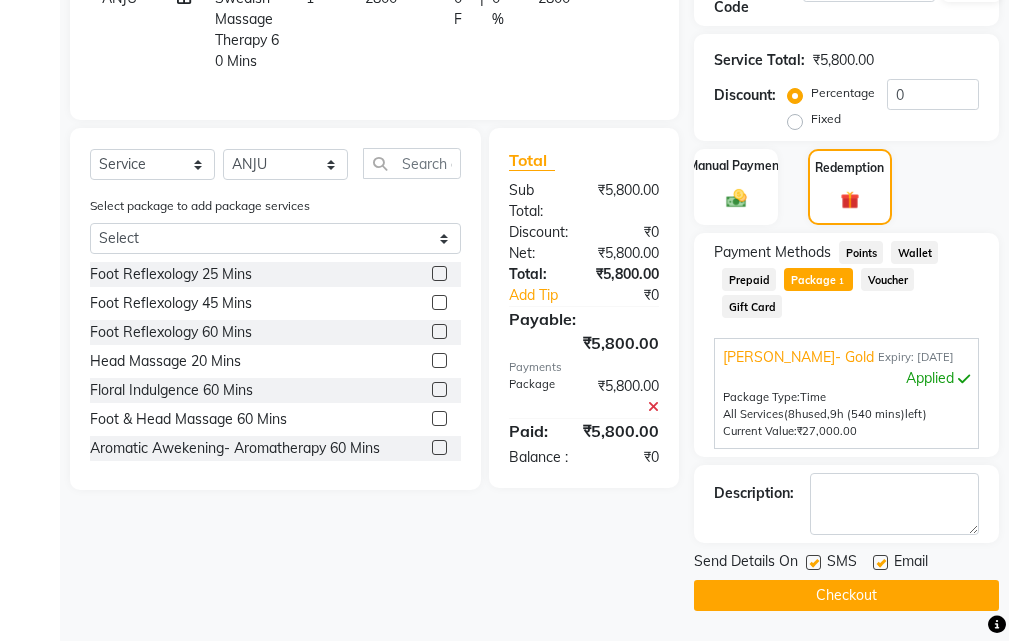 click 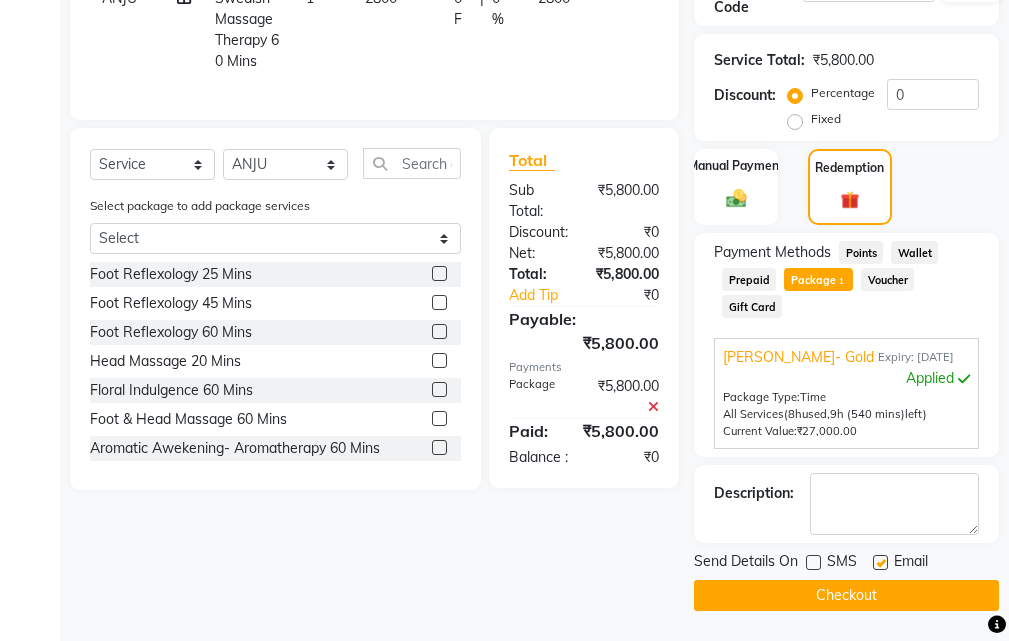 click 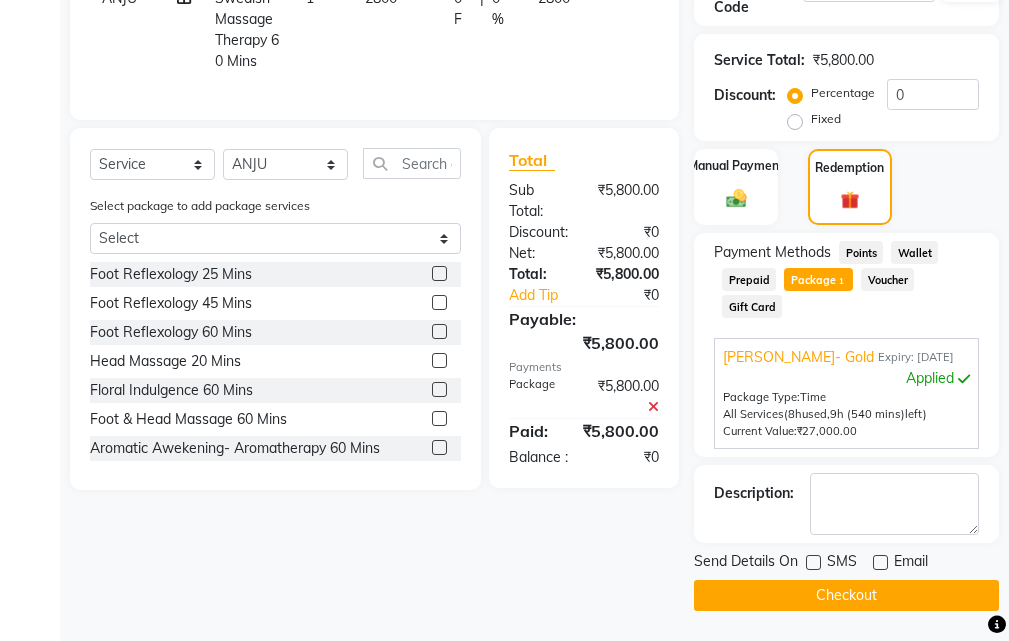 click on "Checkout" 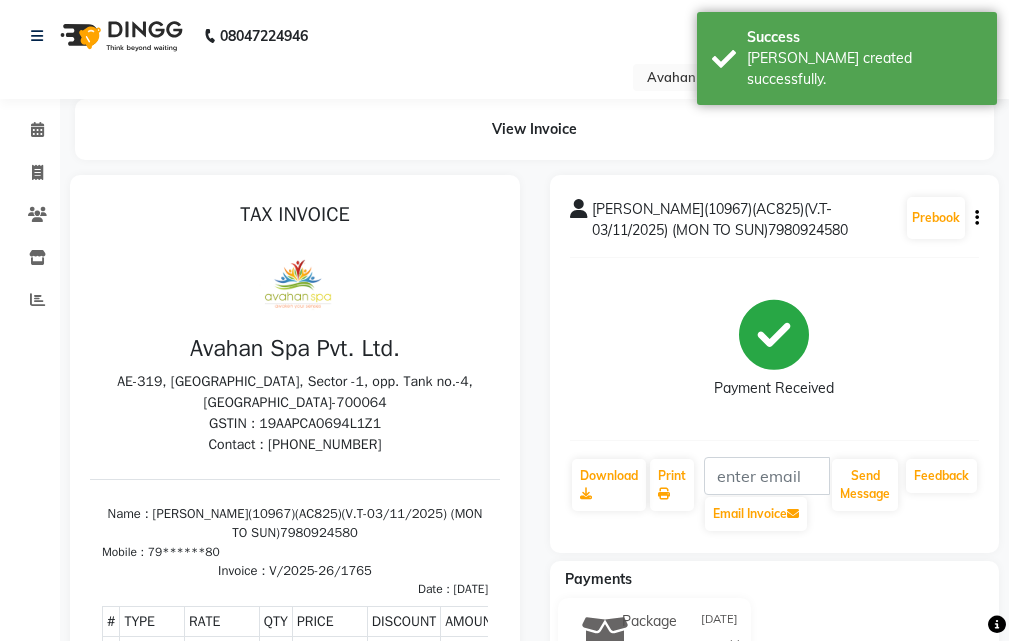 scroll, scrollTop: 0, scrollLeft: 0, axis: both 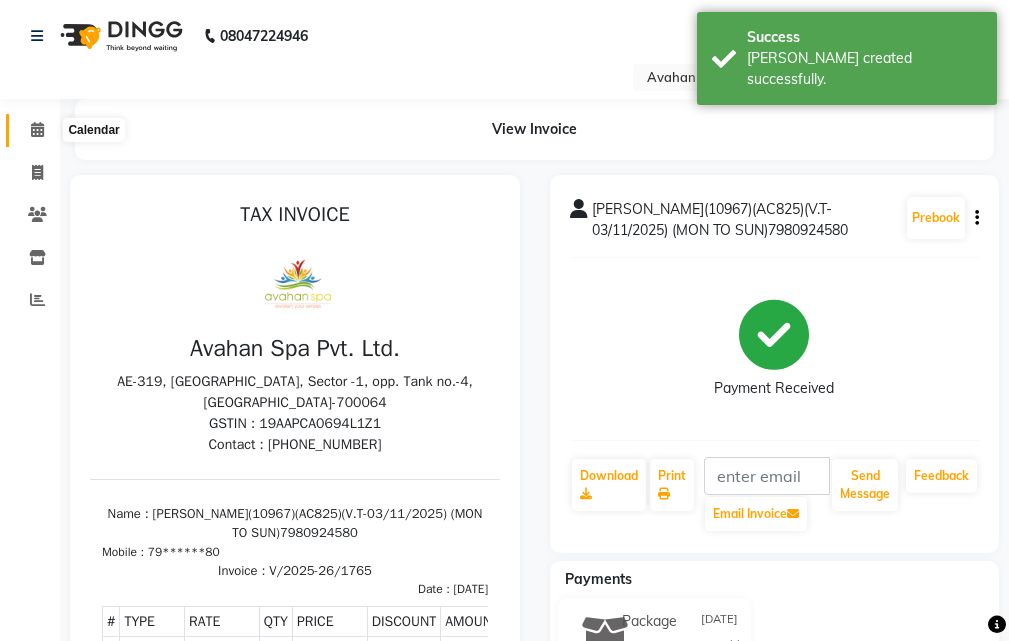 click 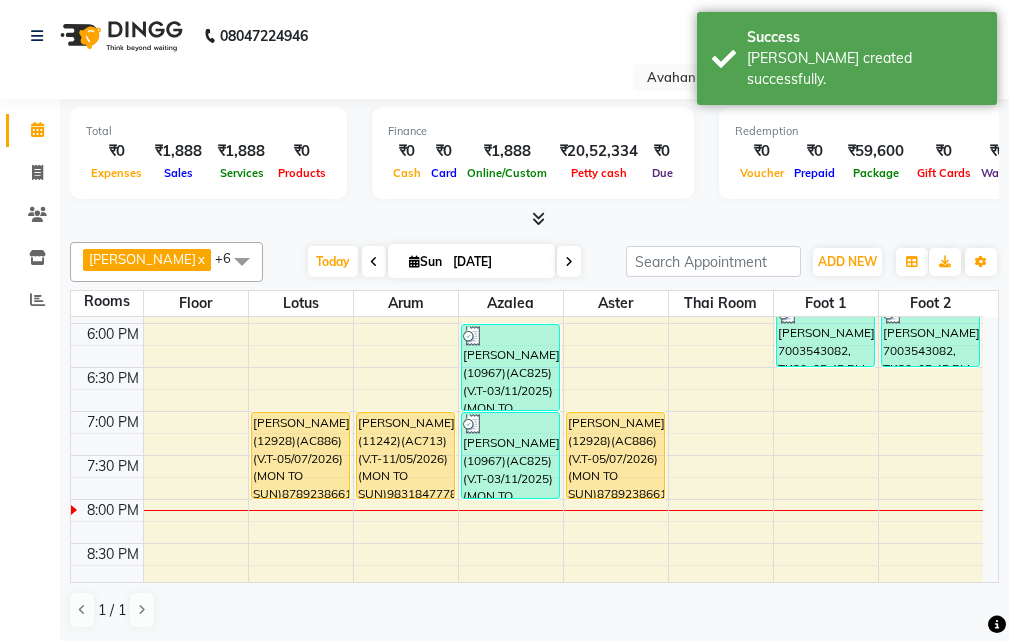 scroll, scrollTop: 700, scrollLeft: 0, axis: vertical 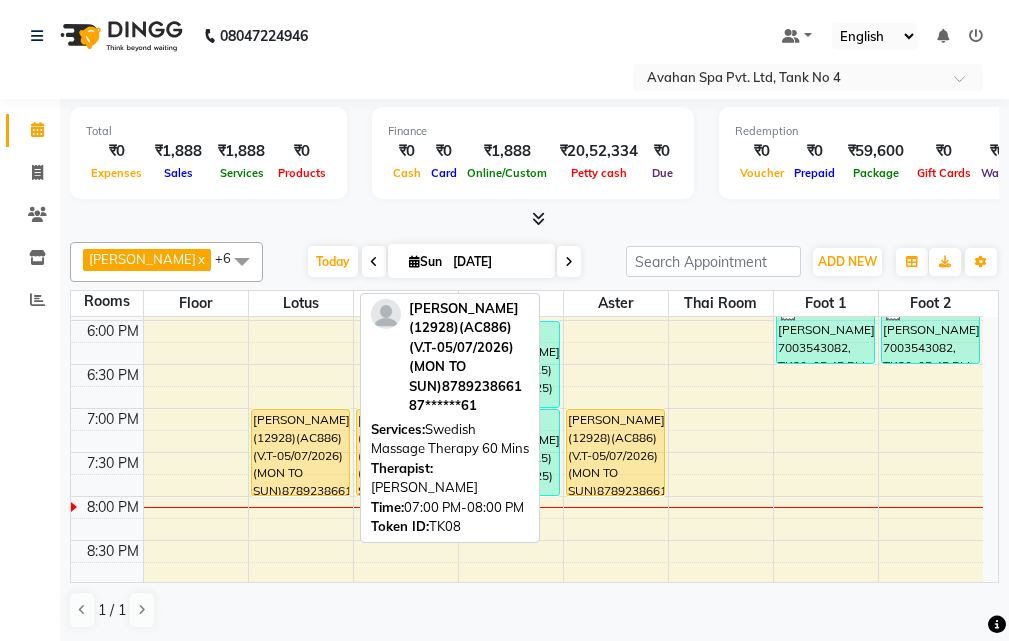 click on "ADARSH(12928)(AC886)(V.T-05/07/2026) (MON TO SUN)8789238661, TK08, 07:00 PM-08:00 PM, Swedish Massage Therapy 60 Mins" at bounding box center (300, 452) 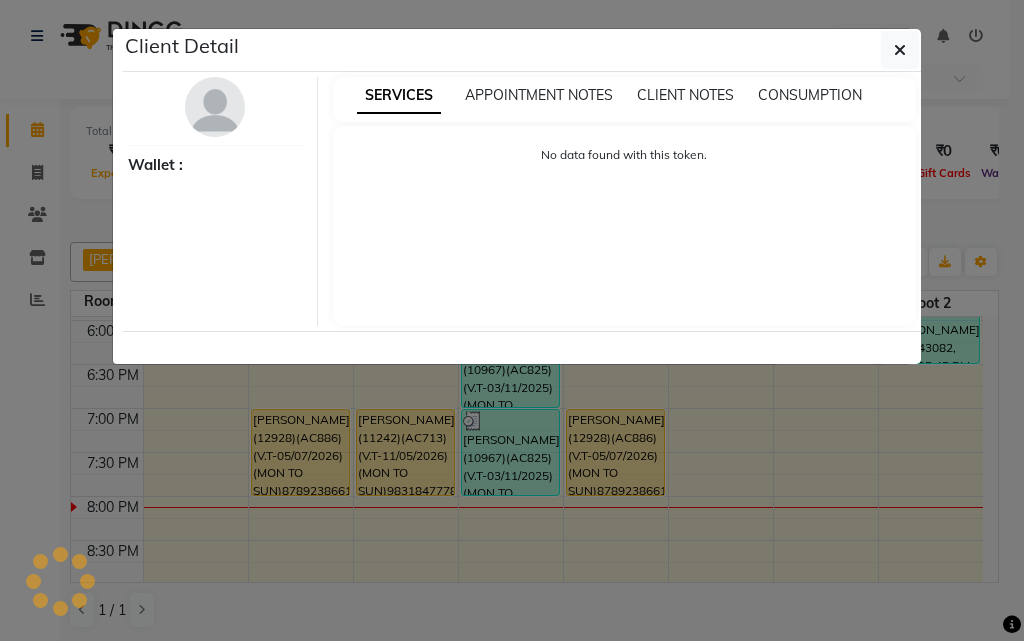 select on "1" 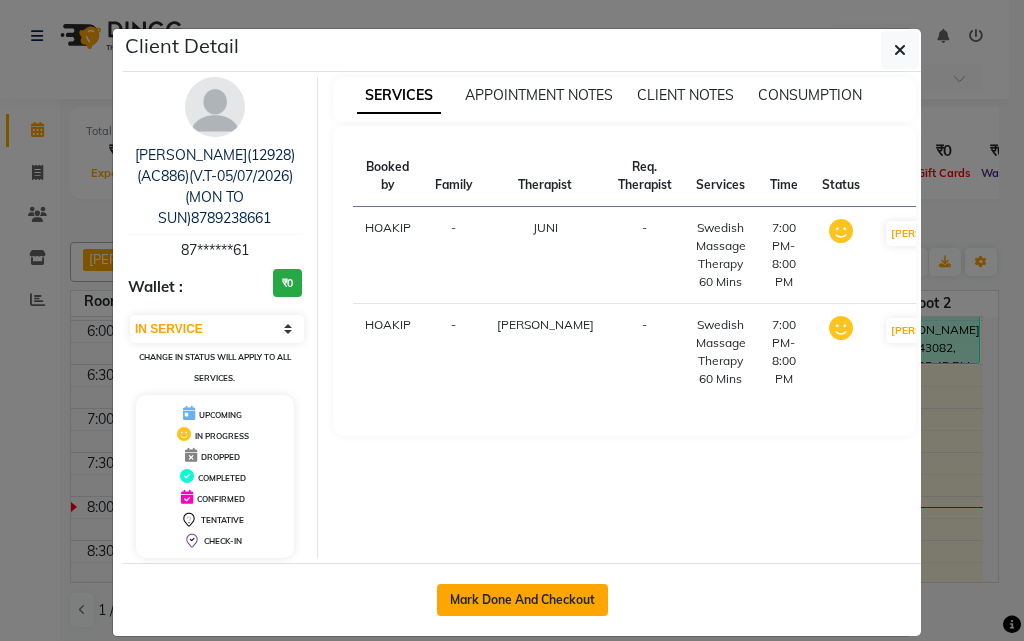 click on "Mark Done And Checkout" 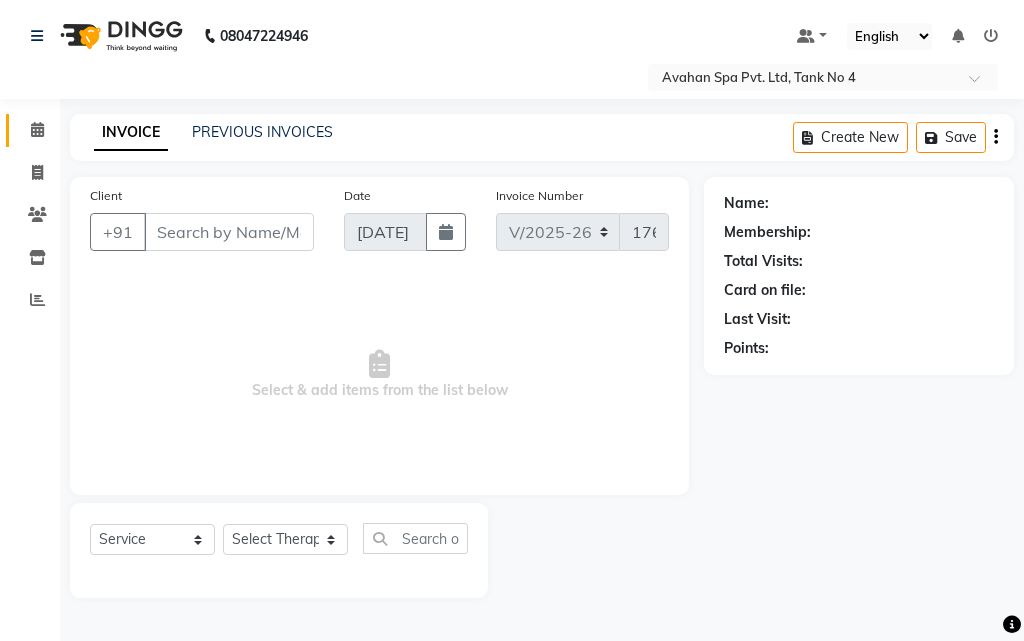 type on "87******61" 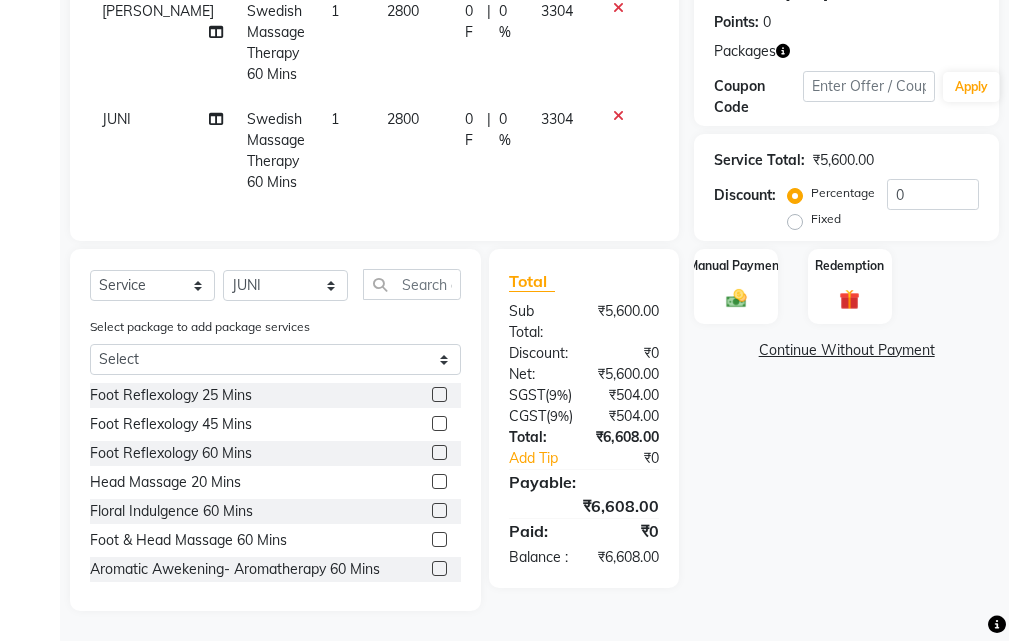 scroll, scrollTop: 423, scrollLeft: 0, axis: vertical 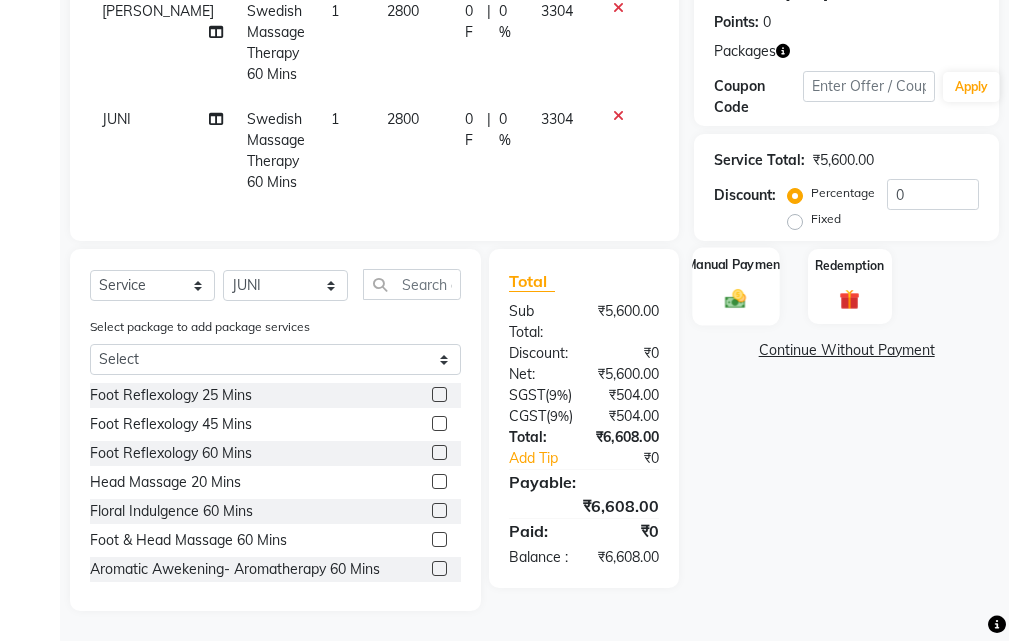 click on "Manual Payment" 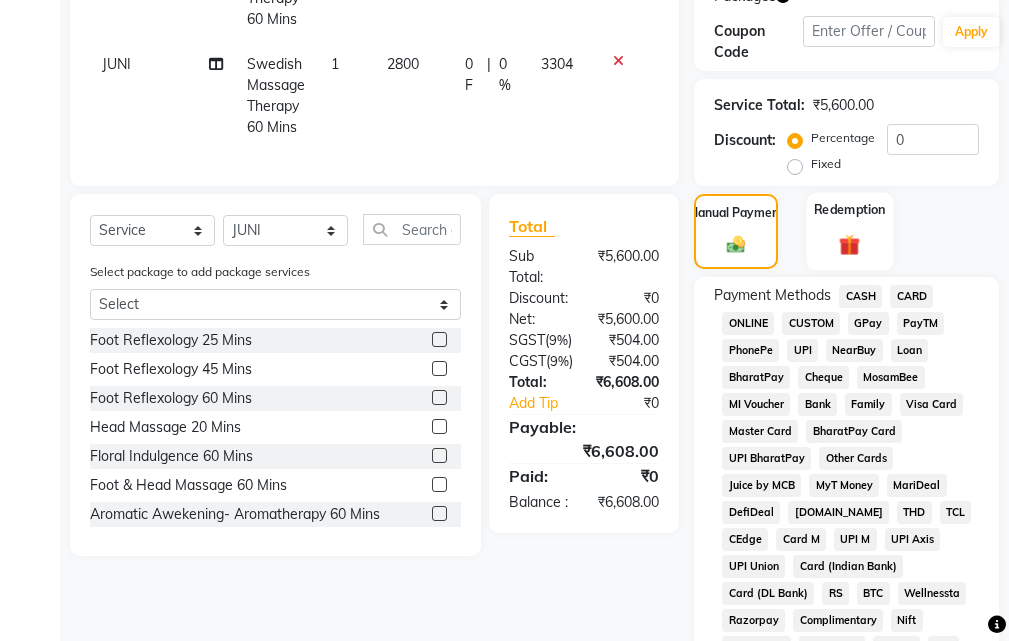 click on "Redemption" 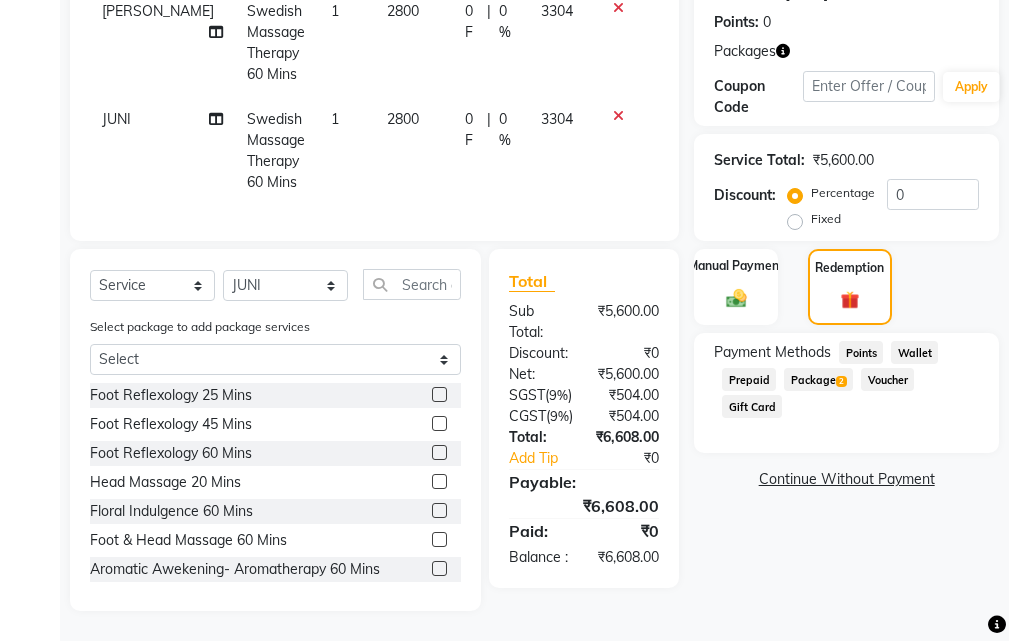 click on "Package  2" 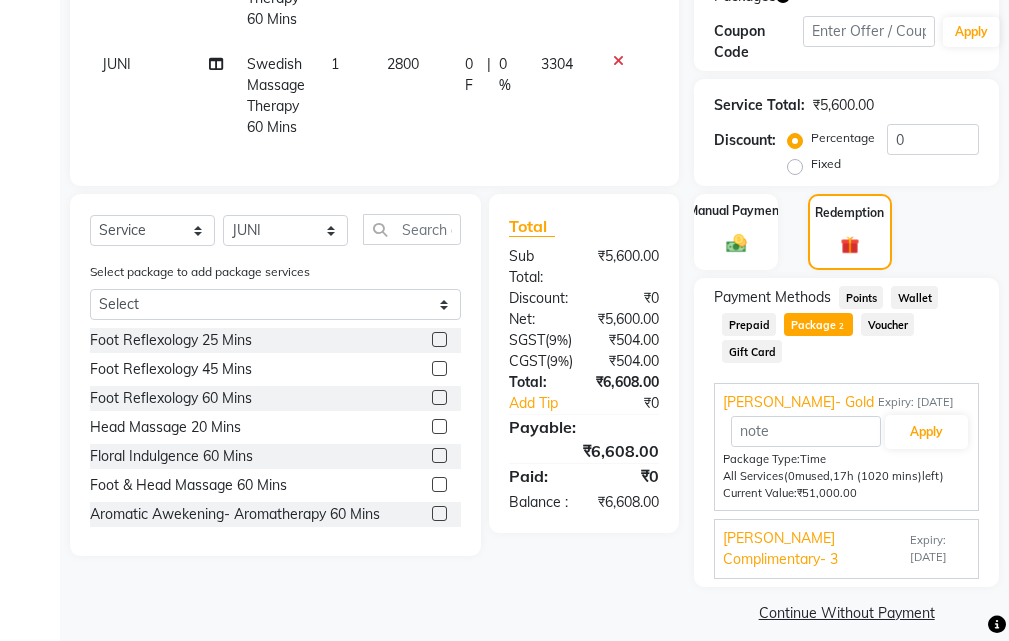 scroll, scrollTop: 440, scrollLeft: 0, axis: vertical 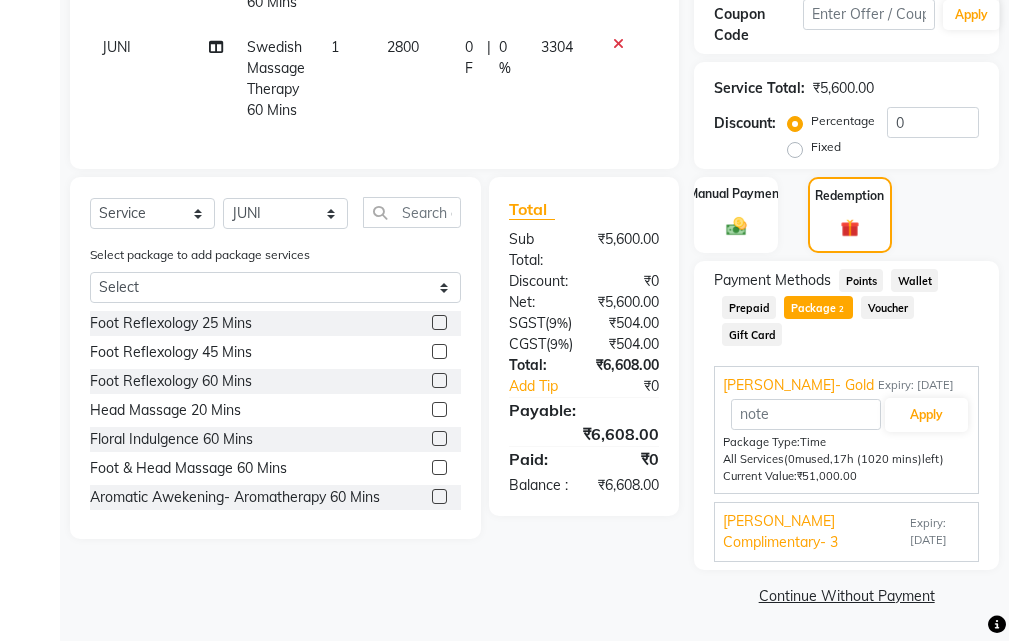 click on "[PERSON_NAME] Complimentary- 3" at bounding box center [814, 532] 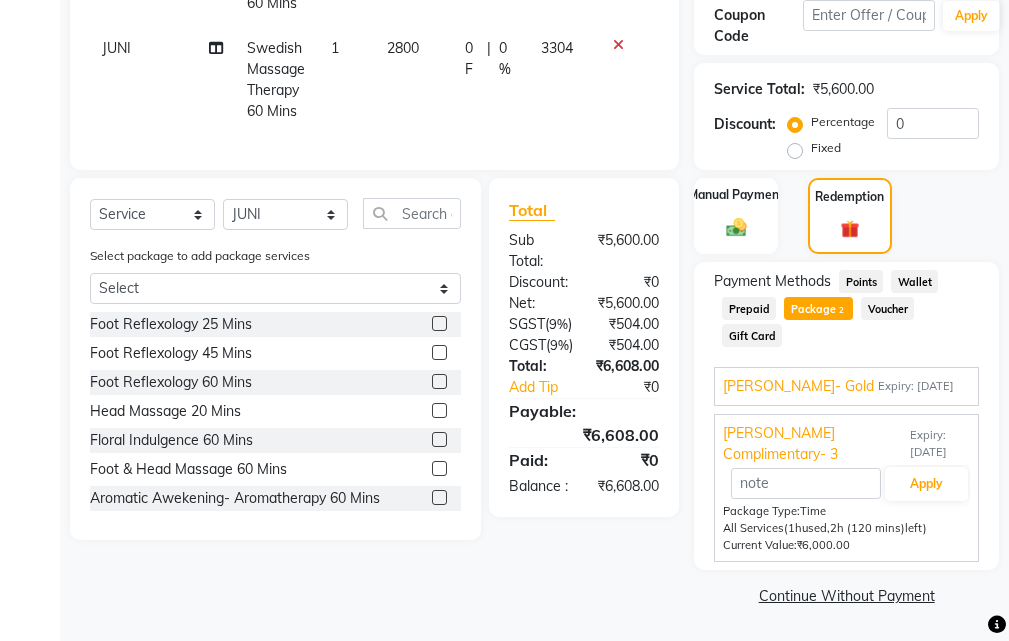 scroll, scrollTop: 440, scrollLeft: 0, axis: vertical 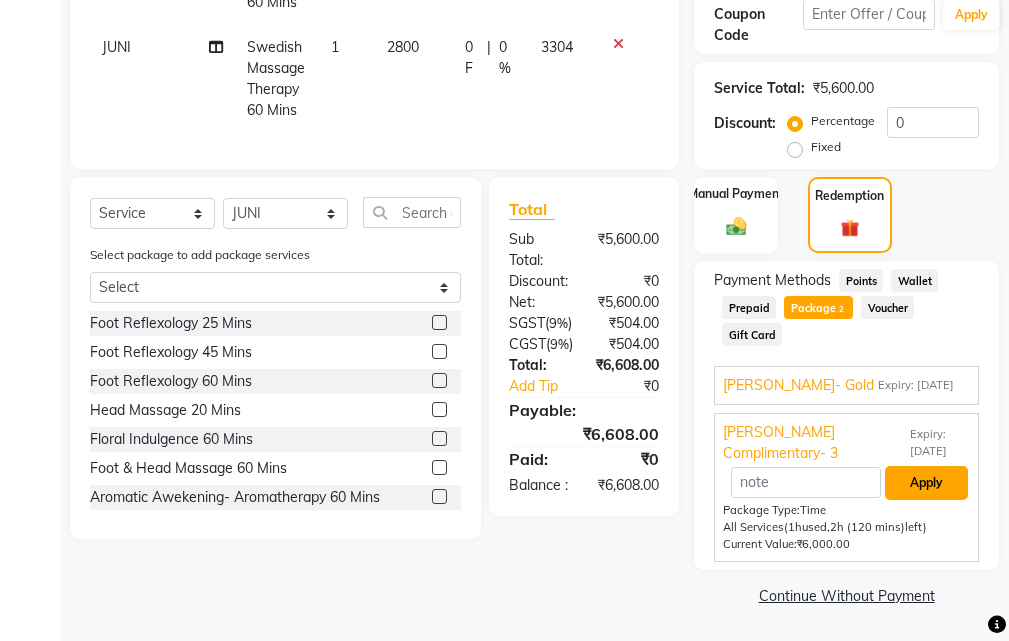 click on "Apply" at bounding box center (926, 483) 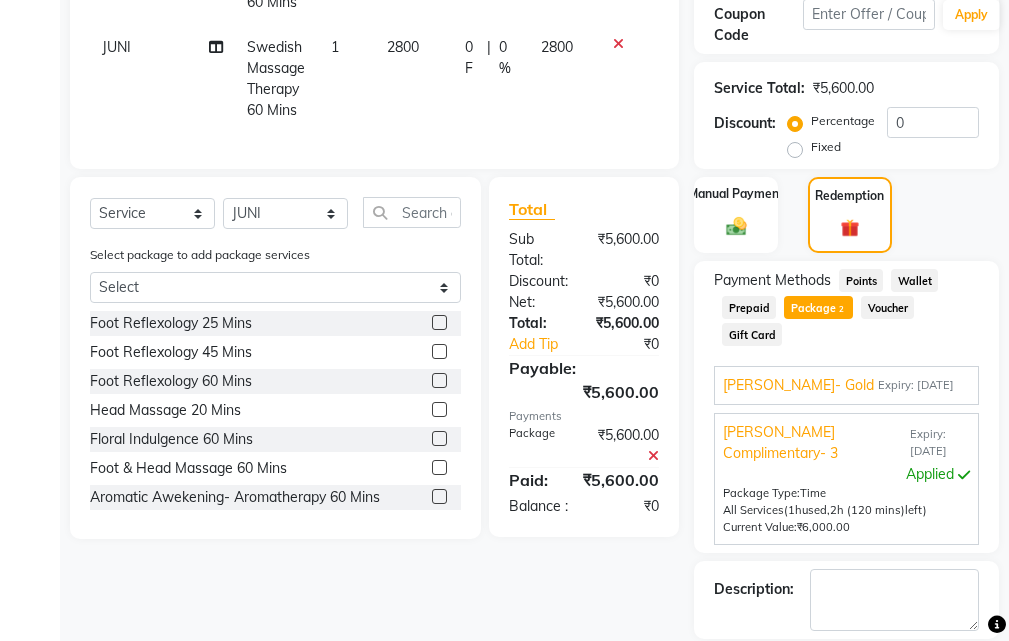 scroll, scrollTop: 536, scrollLeft: 0, axis: vertical 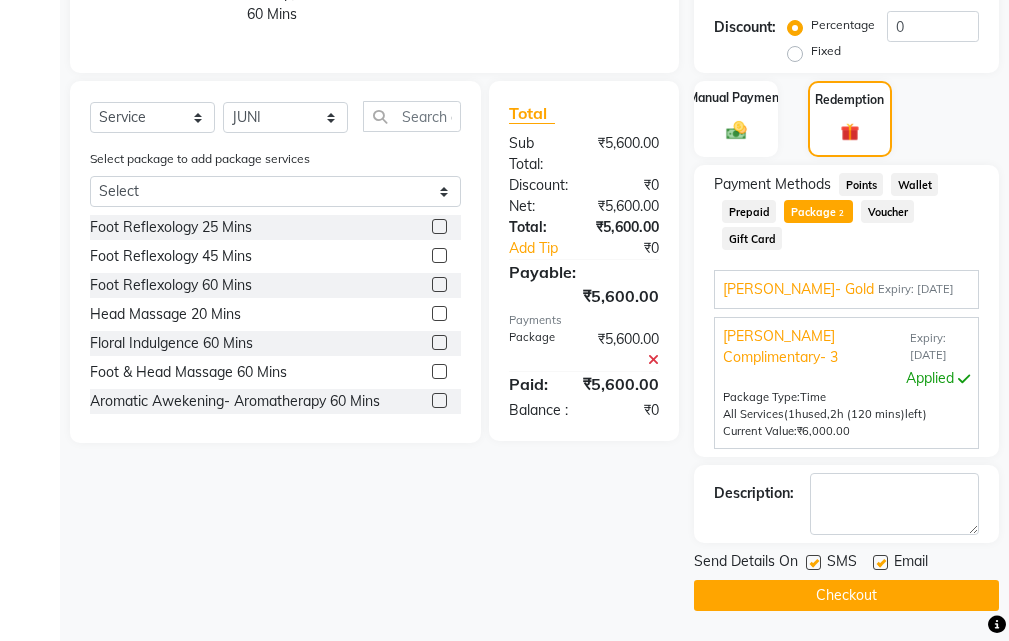 click 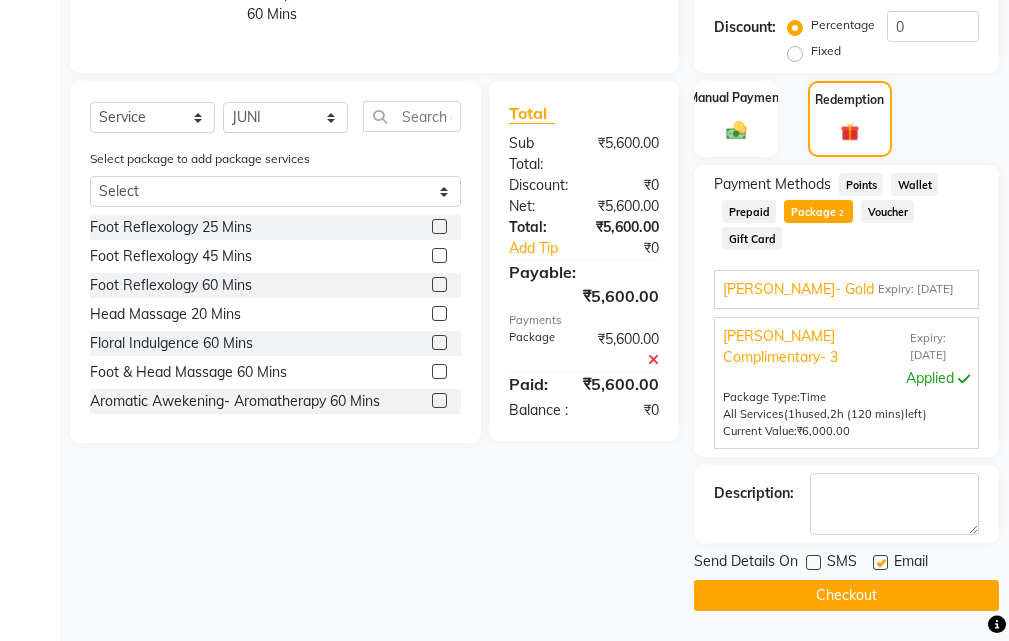 drag, startPoint x: 881, startPoint y: 568, endPoint x: 882, endPoint y: 589, distance: 21.023796 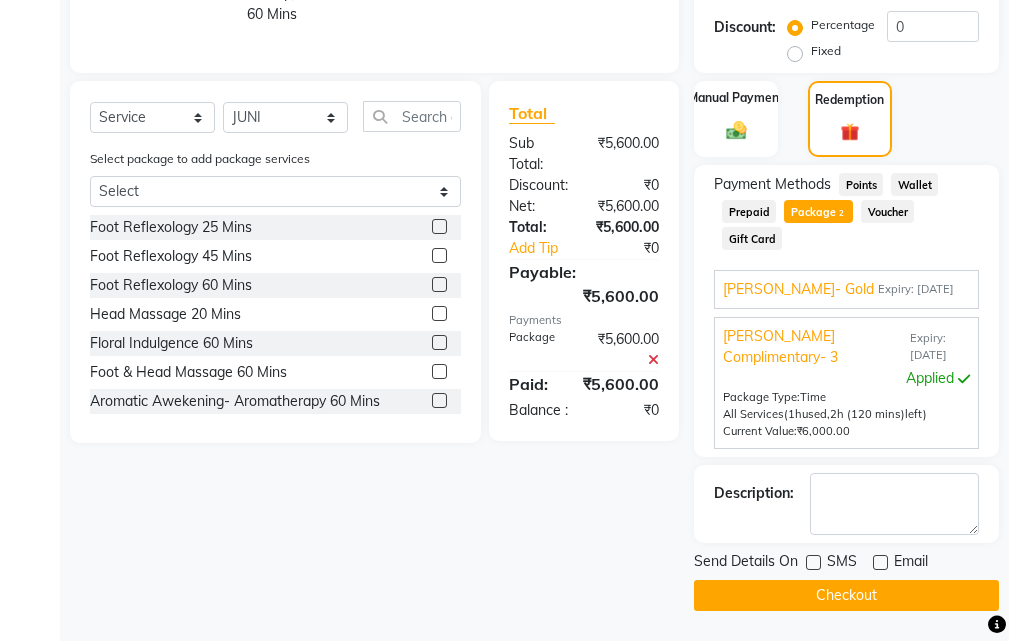 drag, startPoint x: 876, startPoint y: 591, endPoint x: 903, endPoint y: 584, distance: 27.89265 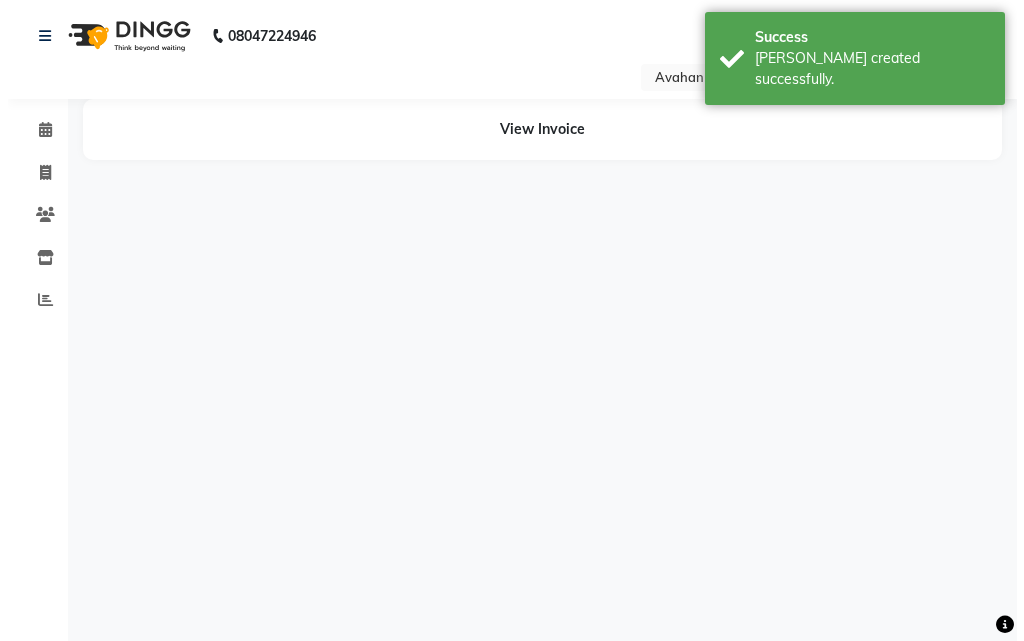 scroll, scrollTop: 0, scrollLeft: 0, axis: both 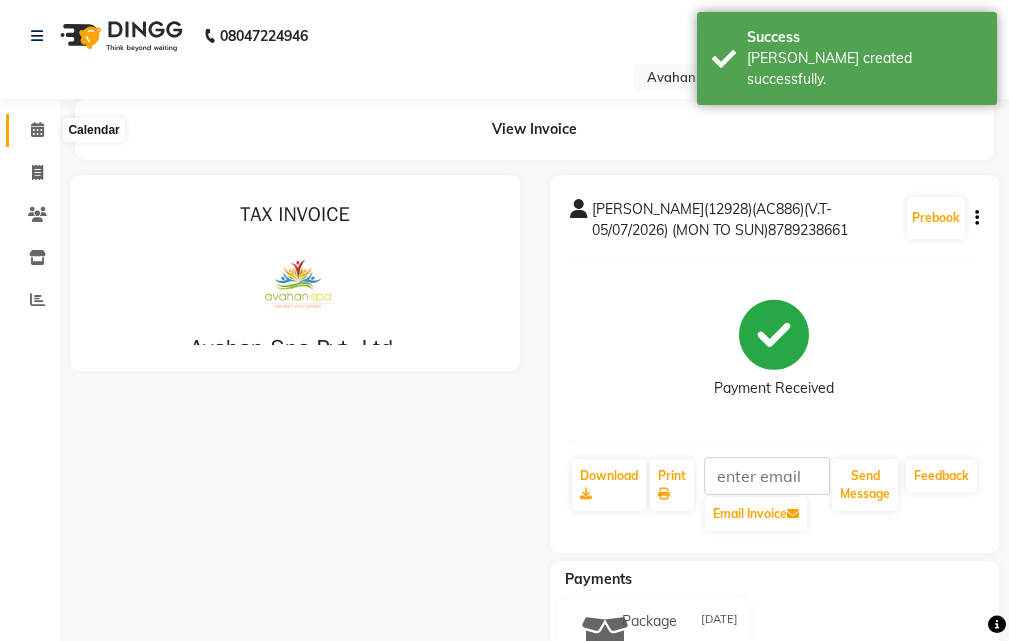 click 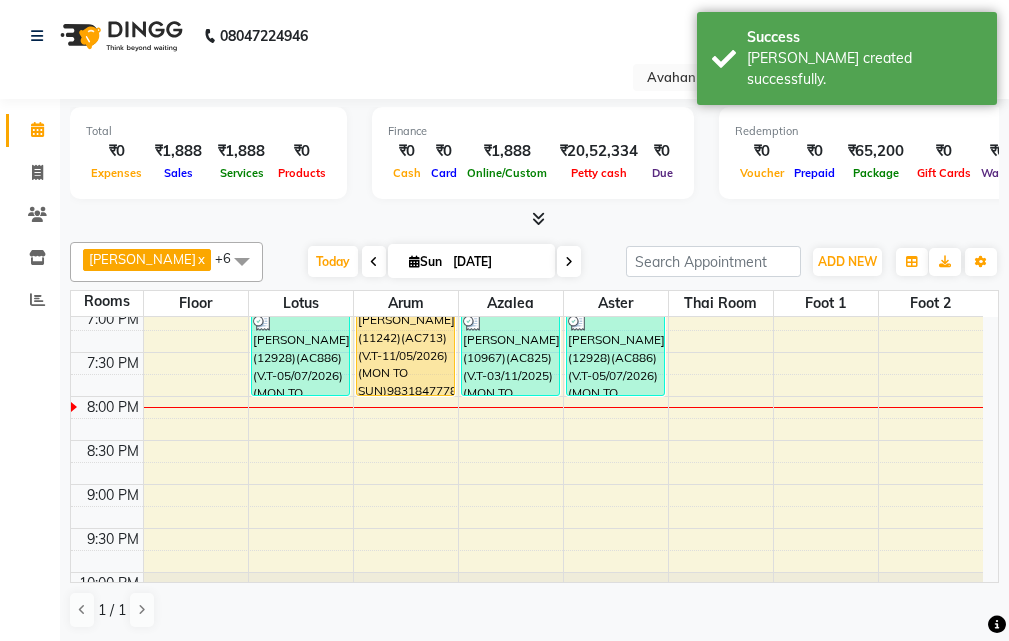 scroll, scrollTop: 700, scrollLeft: 0, axis: vertical 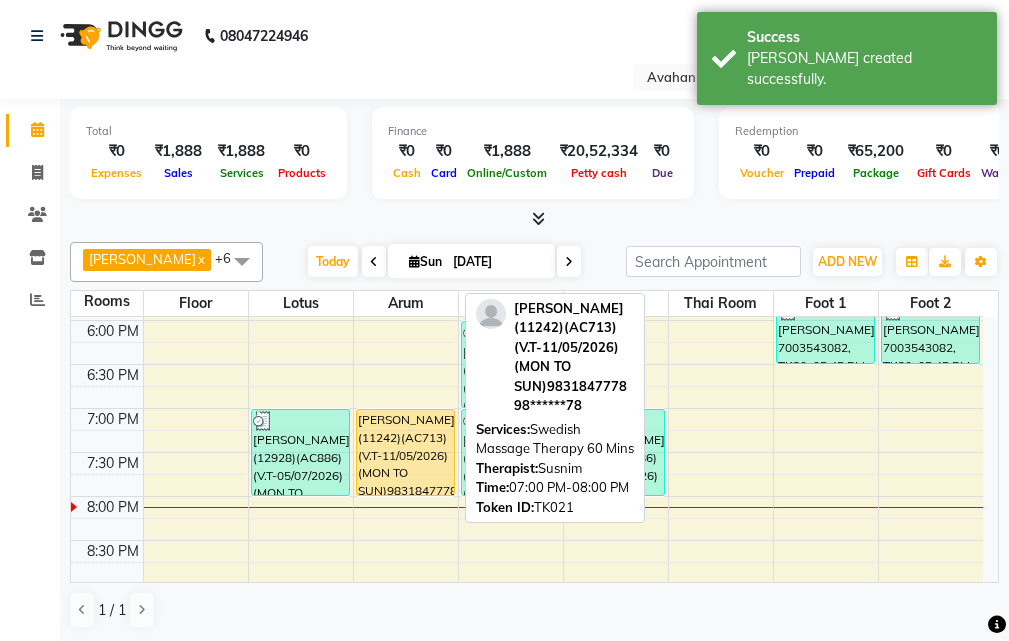 click on "RAMAN KERJIWAL (11242)(AC713)(V.T-11/05/2026) (MON TO SUN)9831847778, TK21, 07:00 PM-08:00 PM, Swedish Massage Therapy 60 Mins" at bounding box center [405, 452] 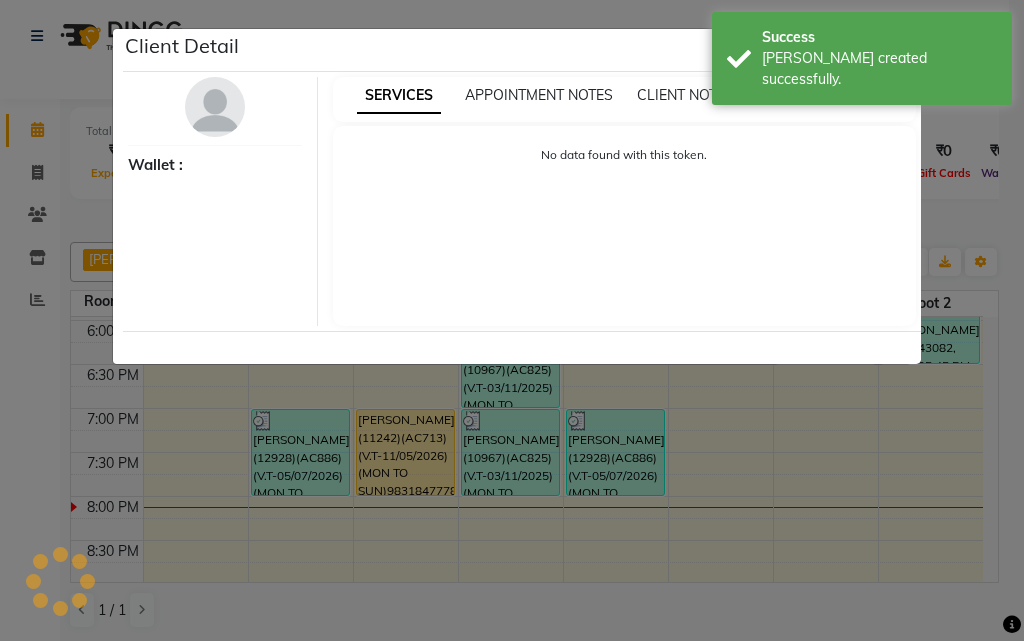 select on "1" 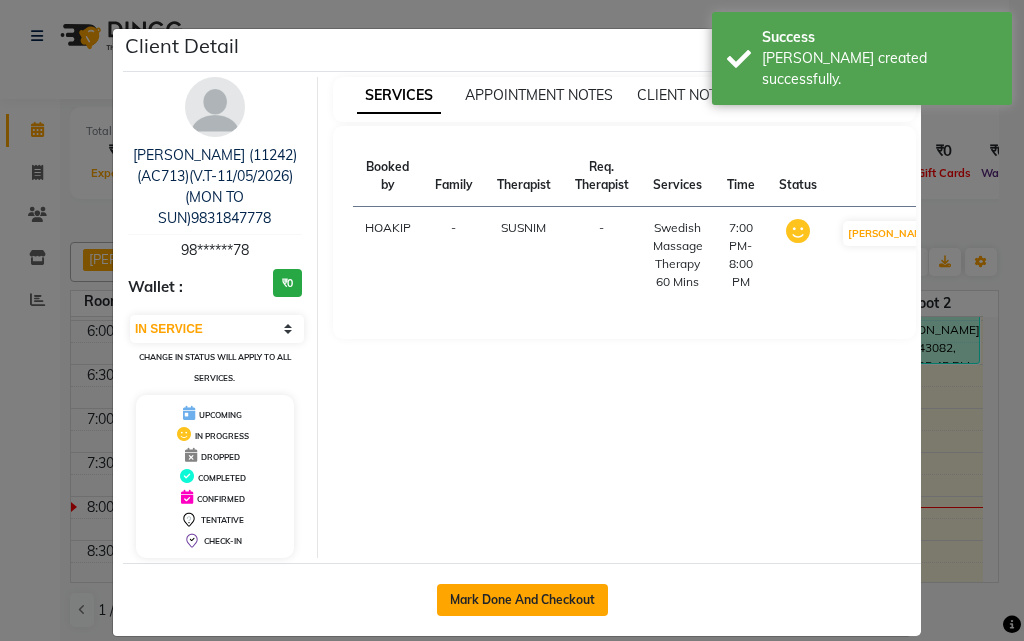 click on "Mark Done And Checkout" 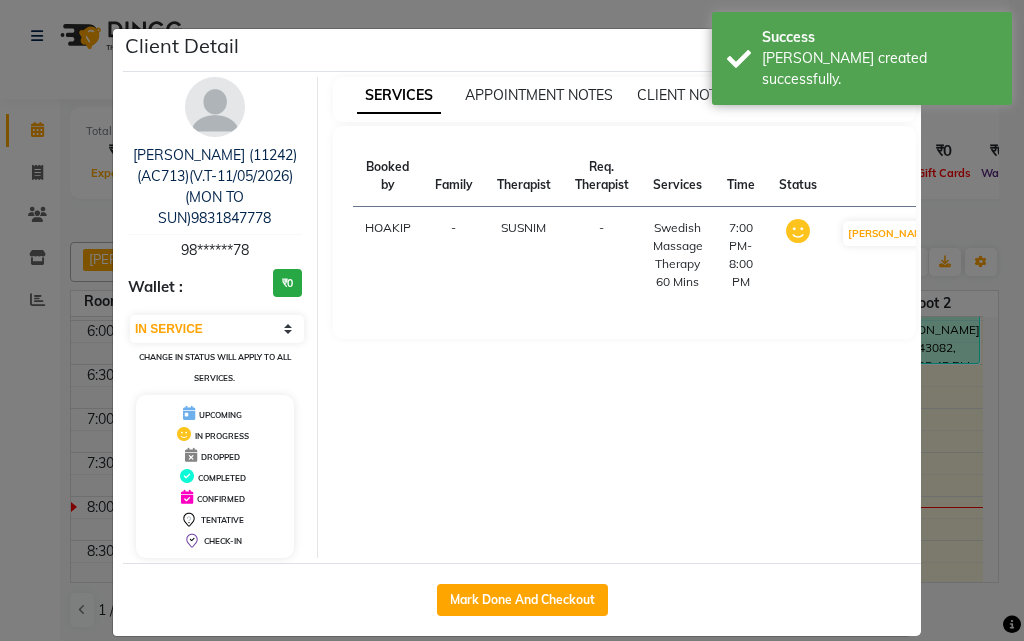 select on "service" 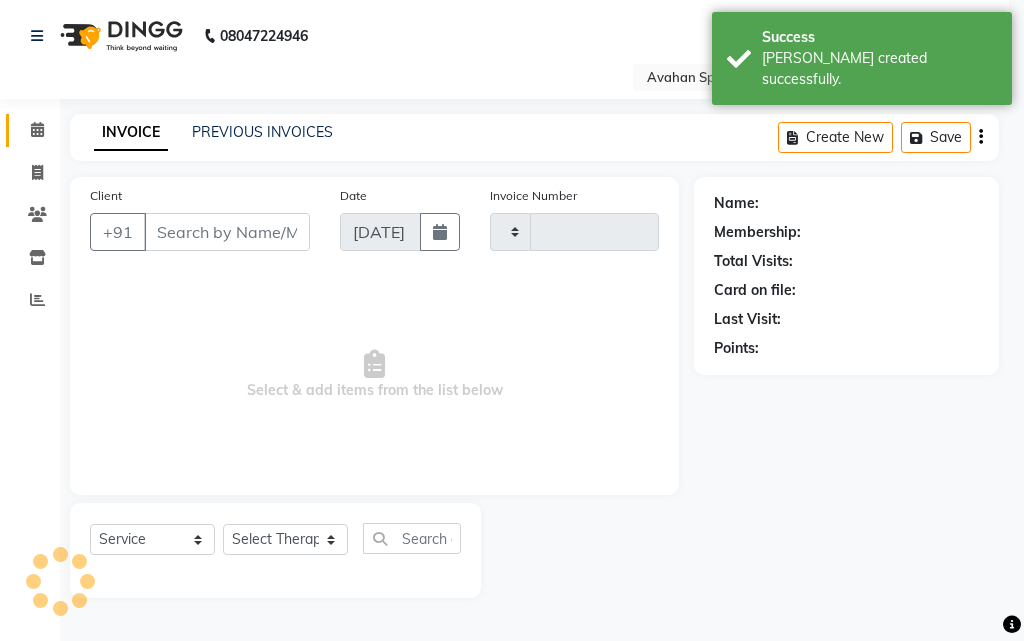type on "1767" 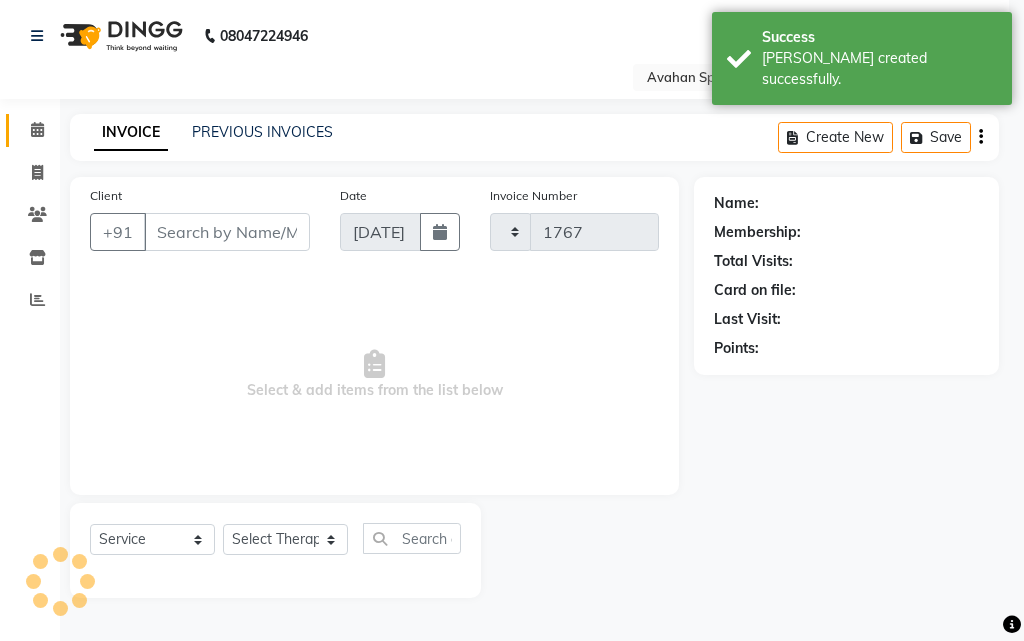 select on "4269" 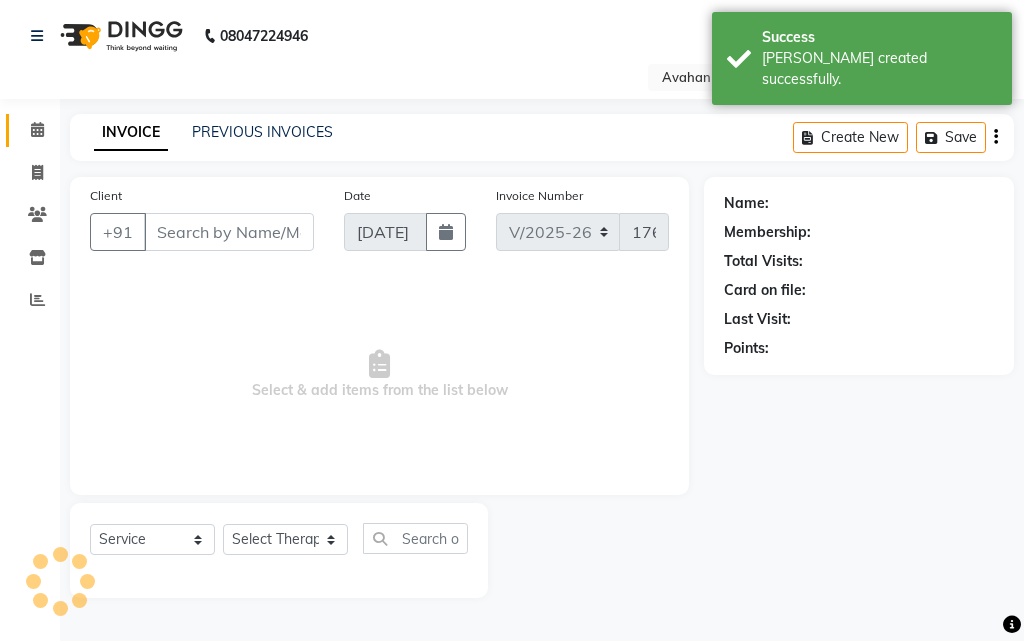 type on "98******78" 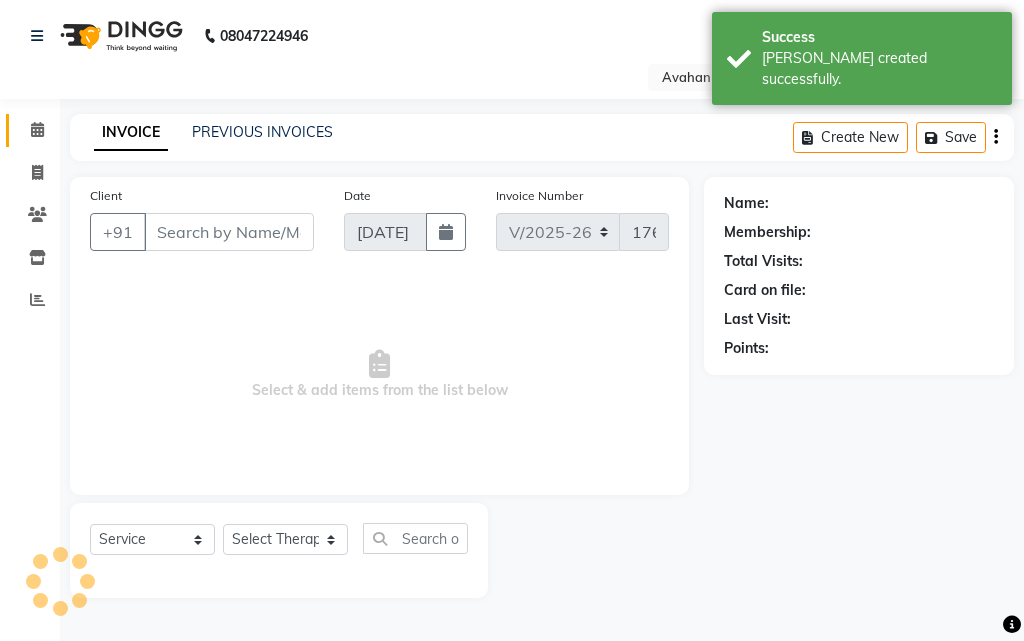 select on "23013" 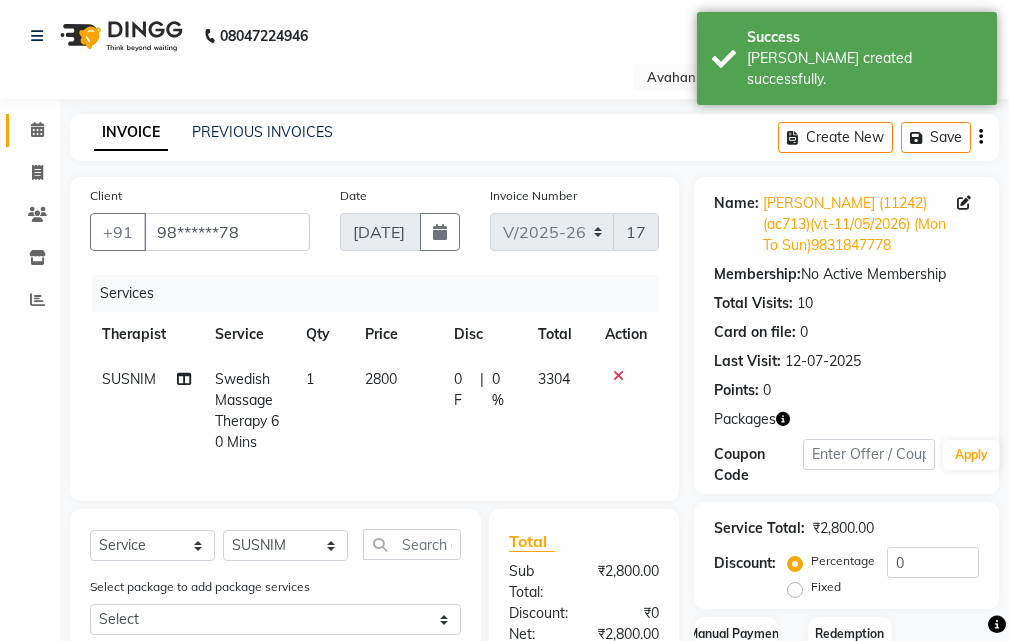 scroll, scrollTop: 300, scrollLeft: 0, axis: vertical 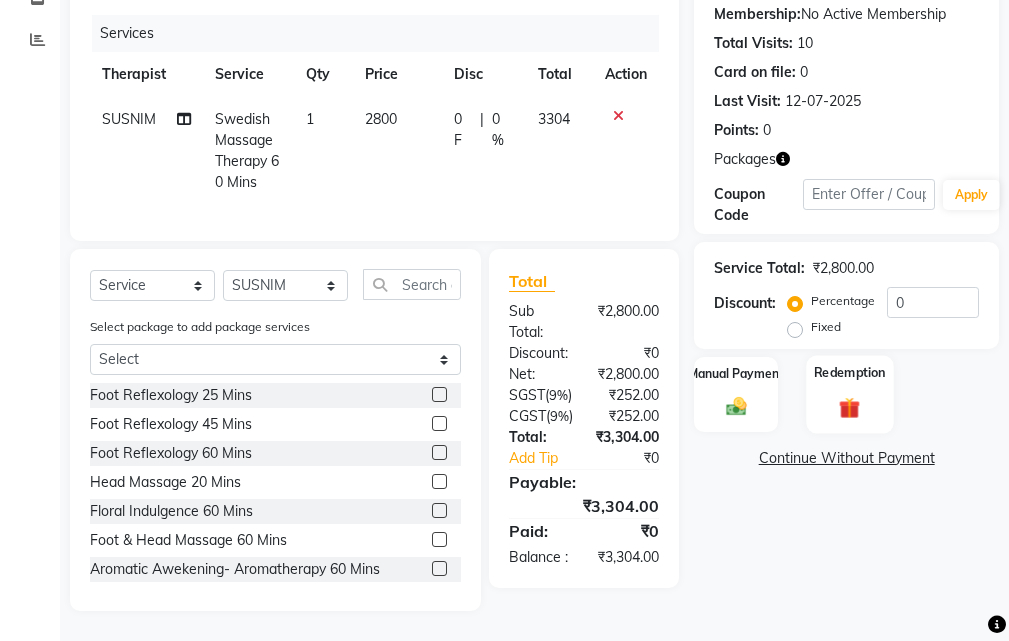 click 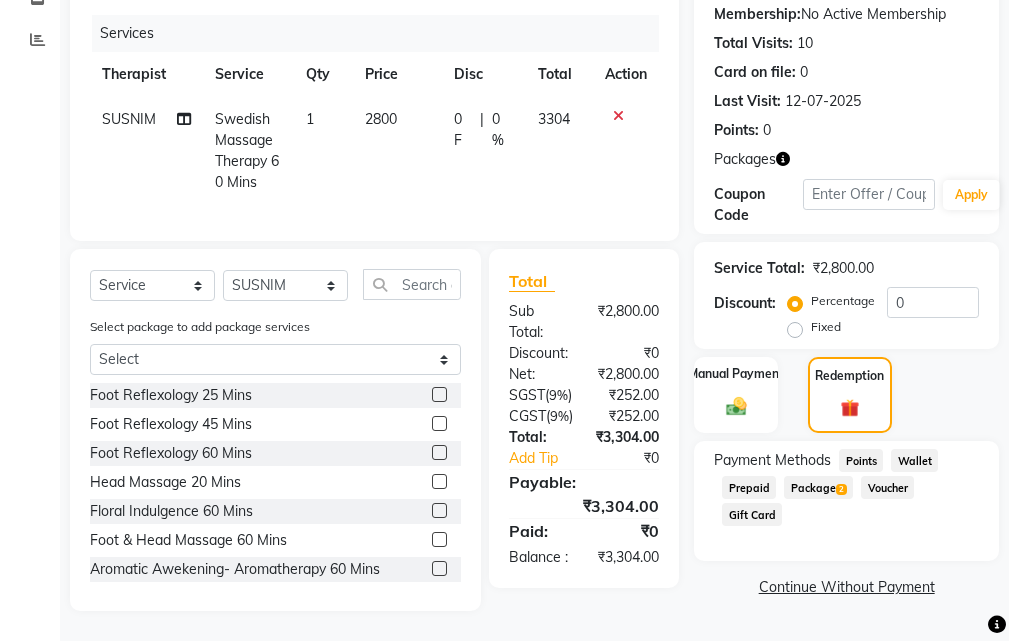 click on "Package  2" 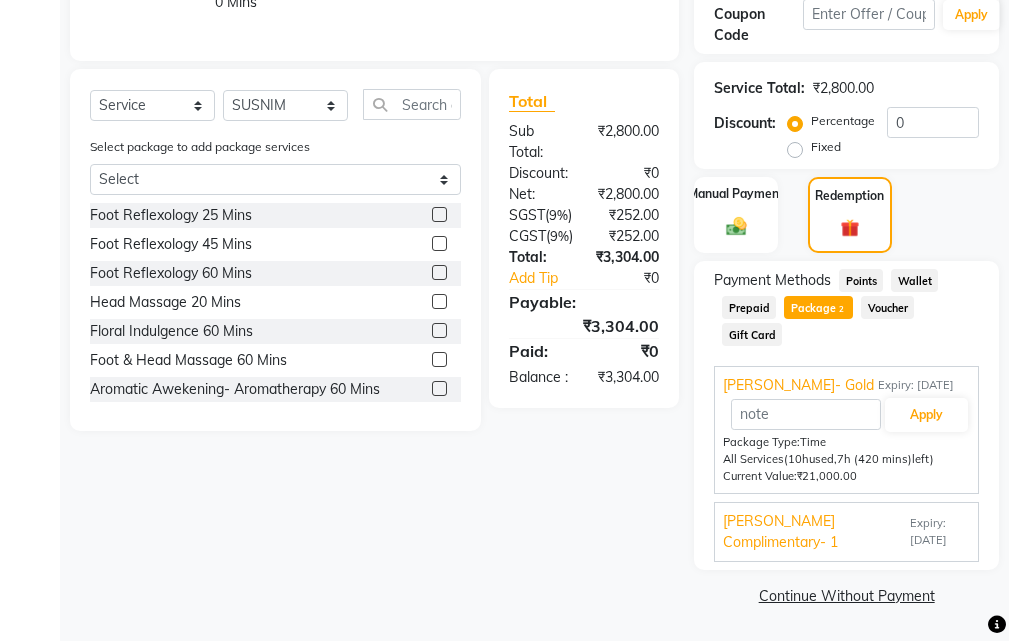 click on "Sanjeeva Complimentary- 1" at bounding box center (814, 532) 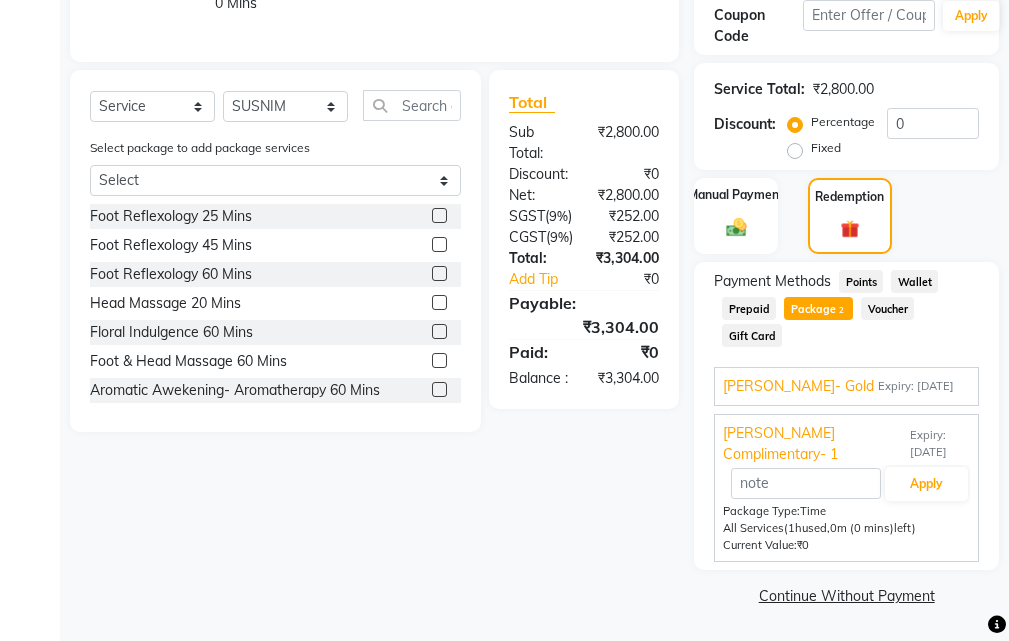 scroll, scrollTop: 440, scrollLeft: 0, axis: vertical 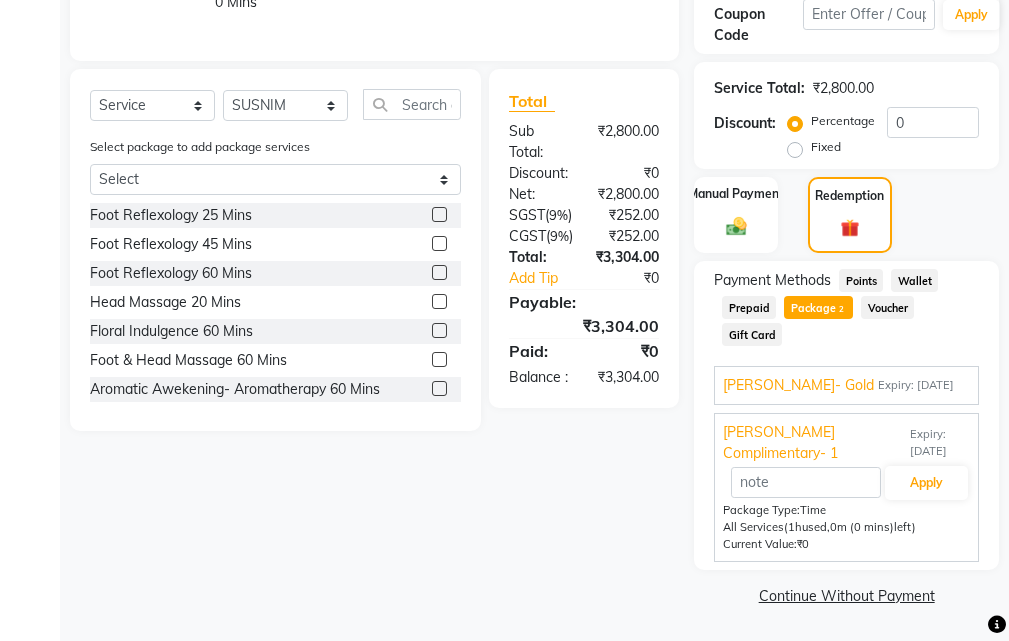 click on "[PERSON_NAME]- Gold" at bounding box center [798, 385] 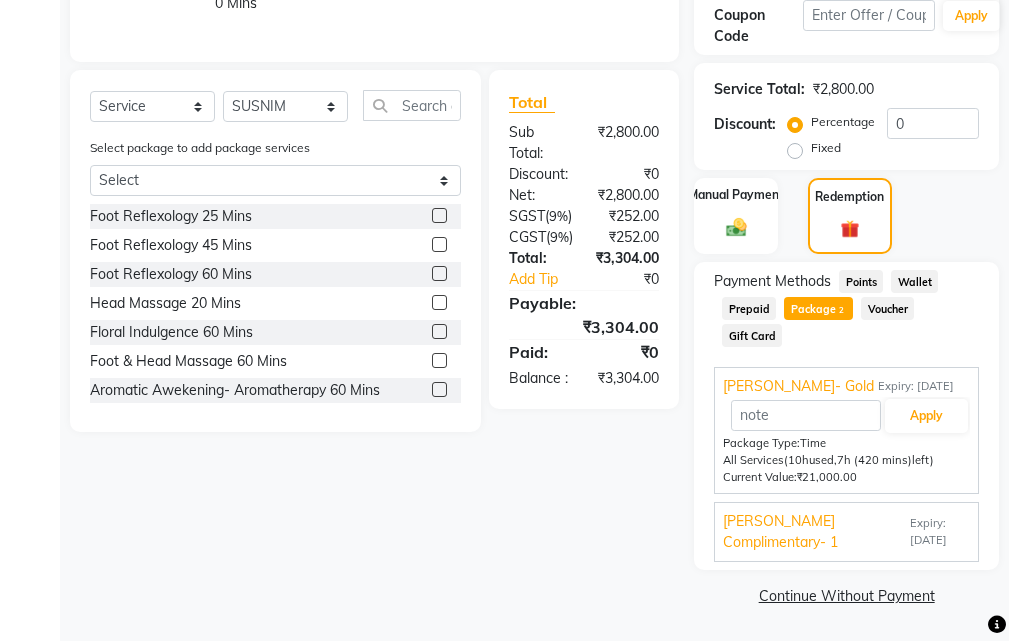 scroll, scrollTop: 440, scrollLeft: 0, axis: vertical 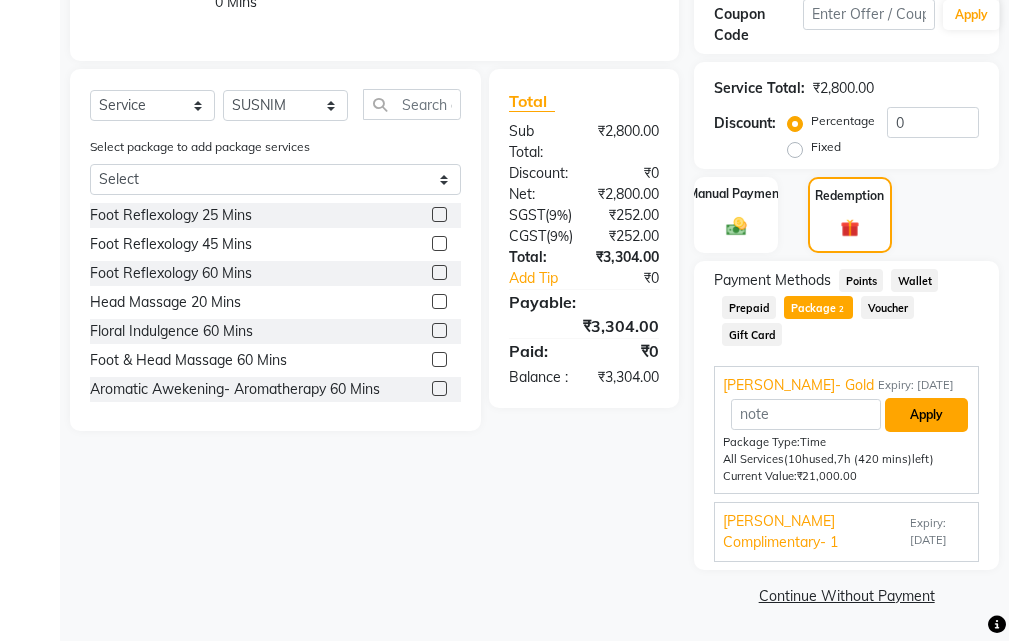 click on "Apply" at bounding box center [926, 415] 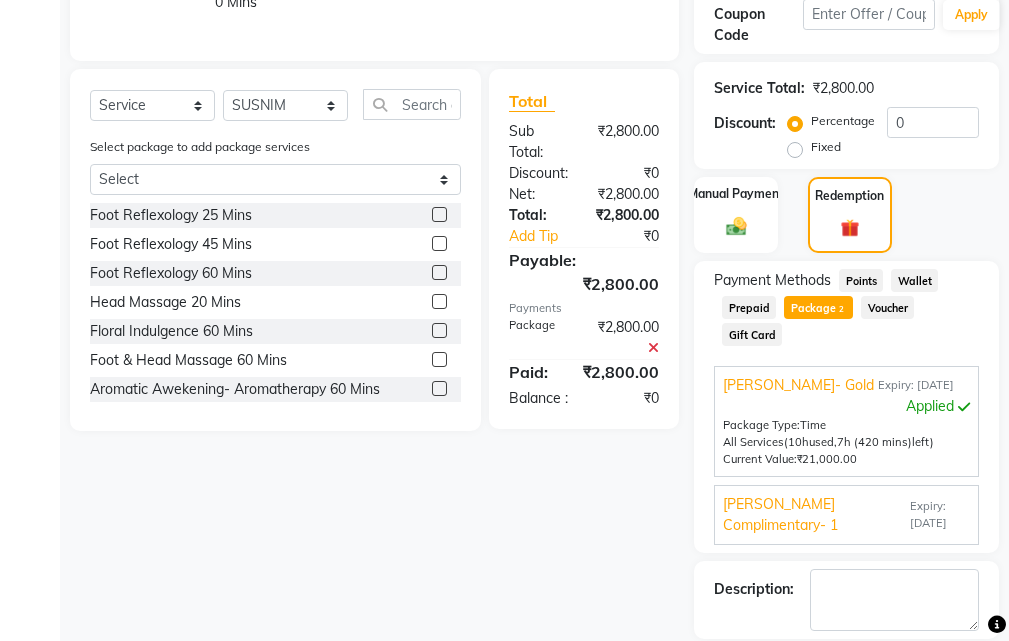 scroll, scrollTop: 536, scrollLeft: 0, axis: vertical 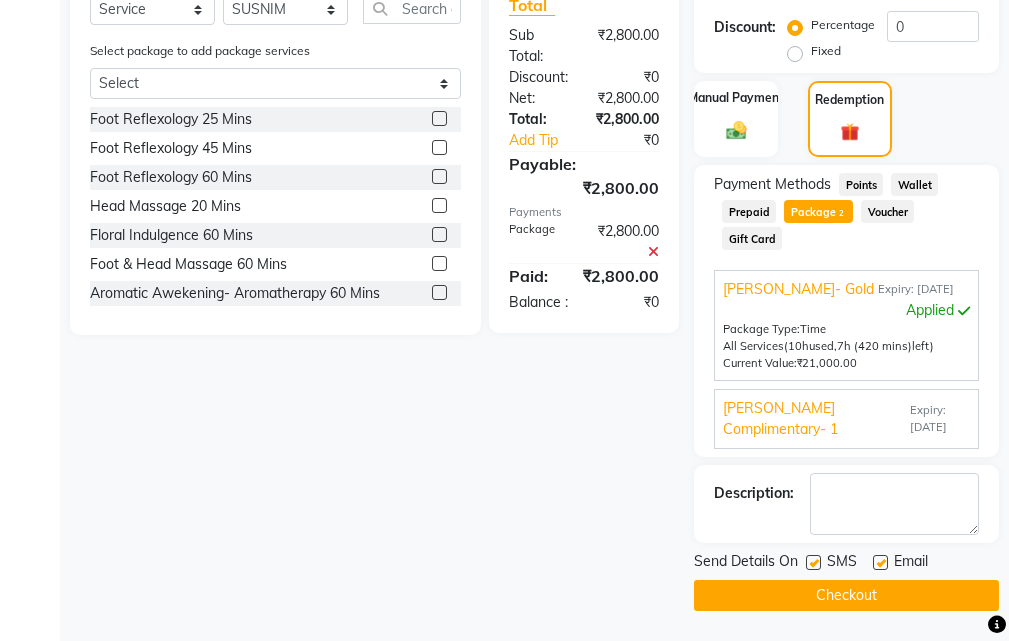 click 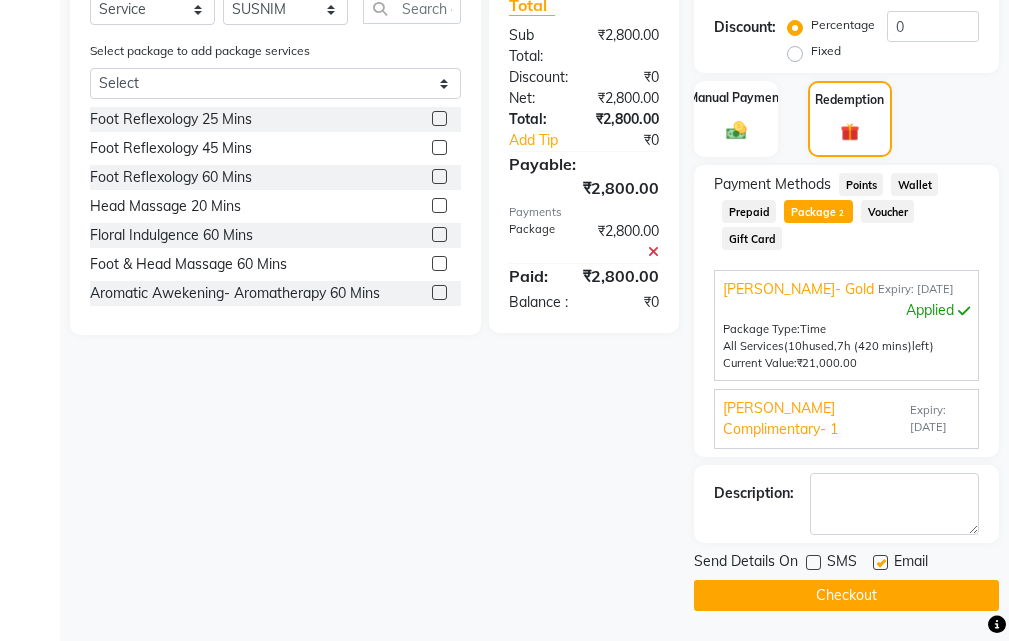 click 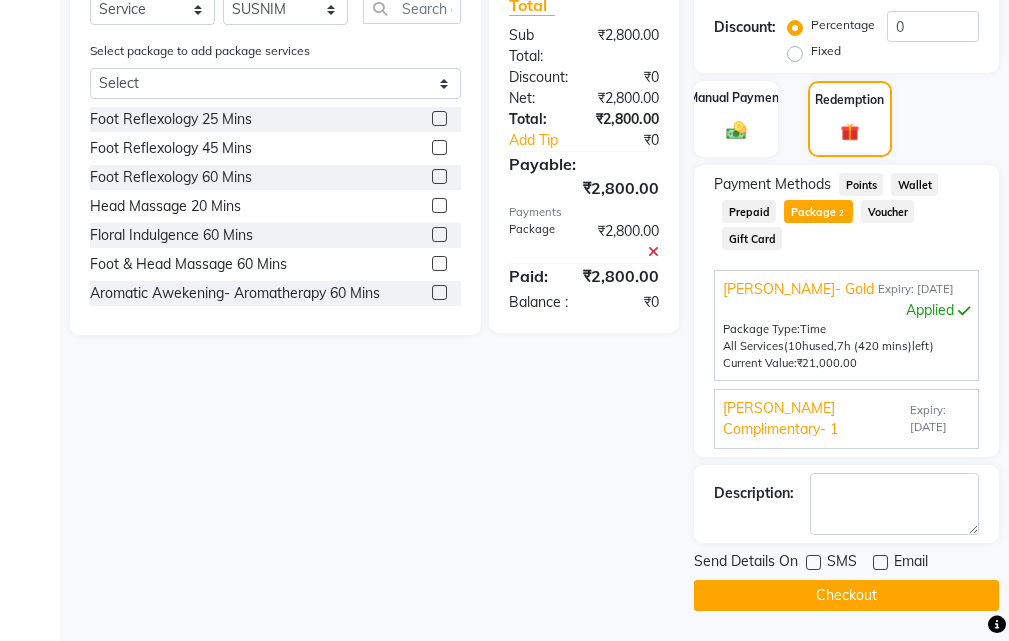 click on "Checkout" 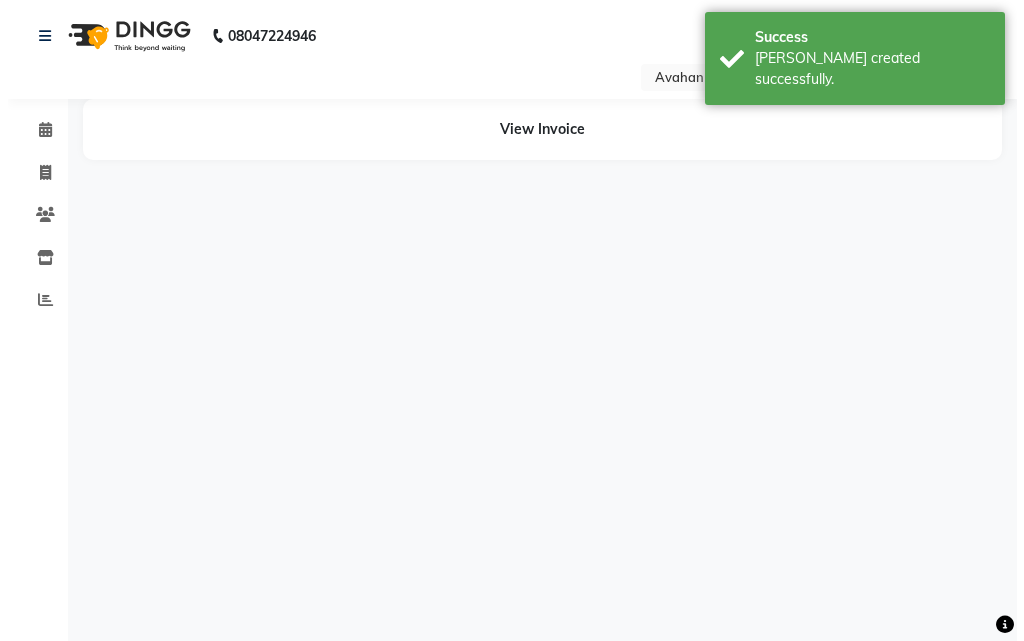 scroll, scrollTop: 0, scrollLeft: 0, axis: both 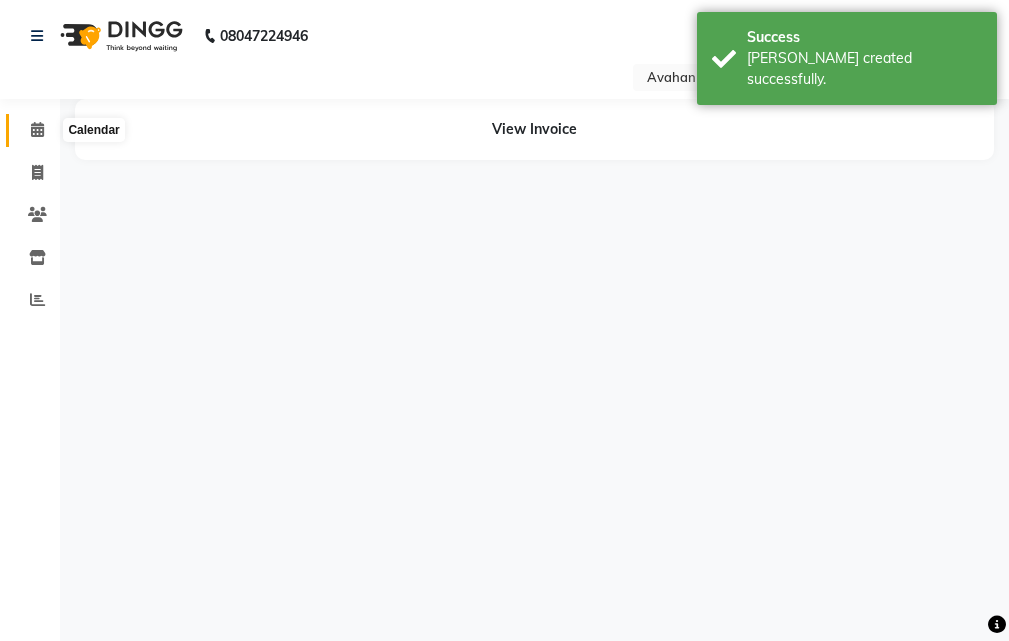 click 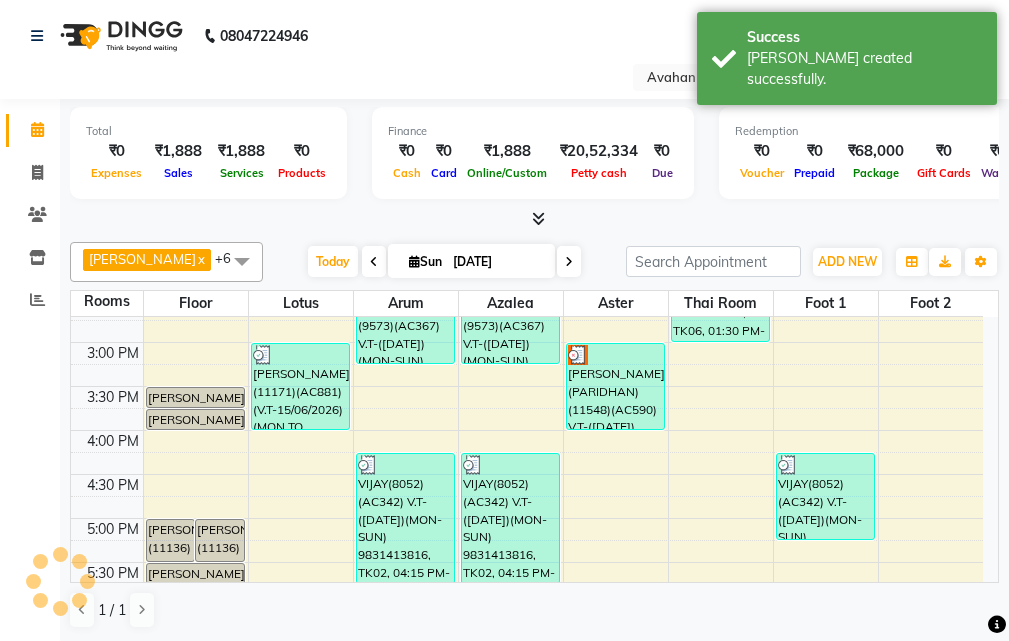 scroll, scrollTop: 240, scrollLeft: 0, axis: vertical 